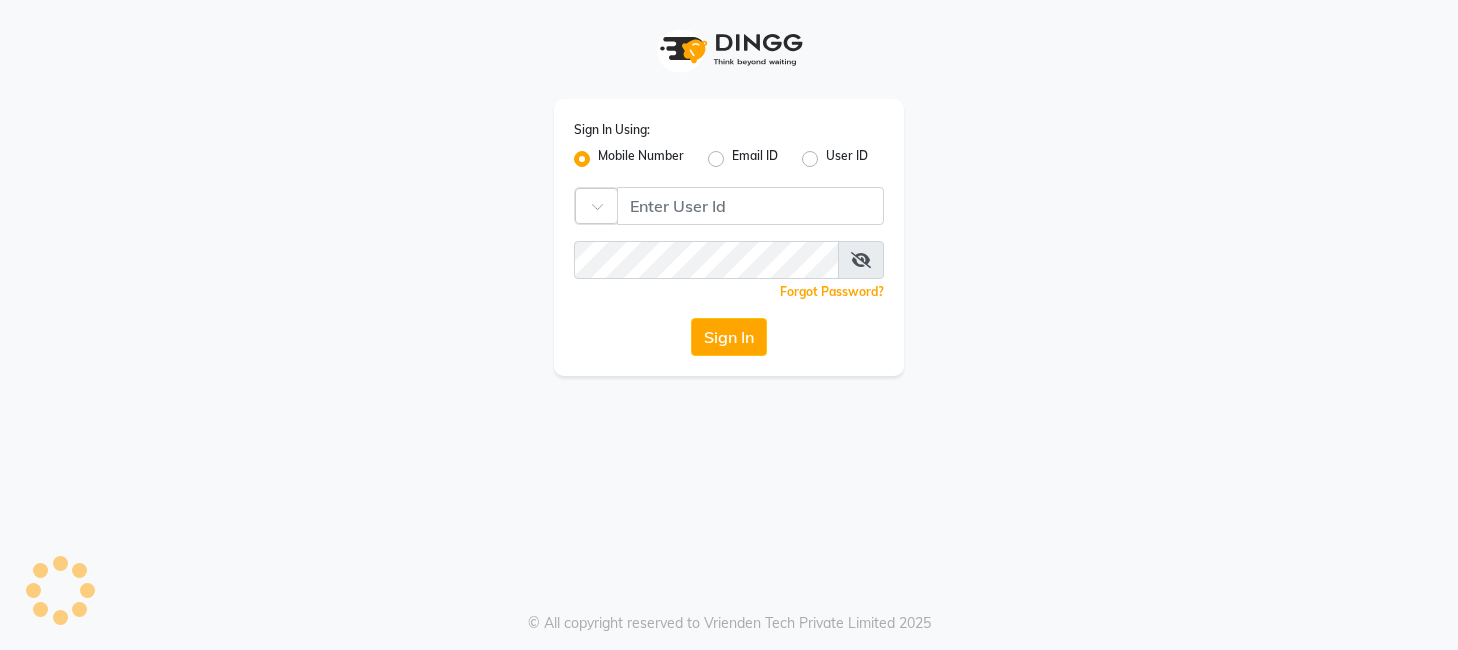 scroll, scrollTop: 0, scrollLeft: 0, axis: both 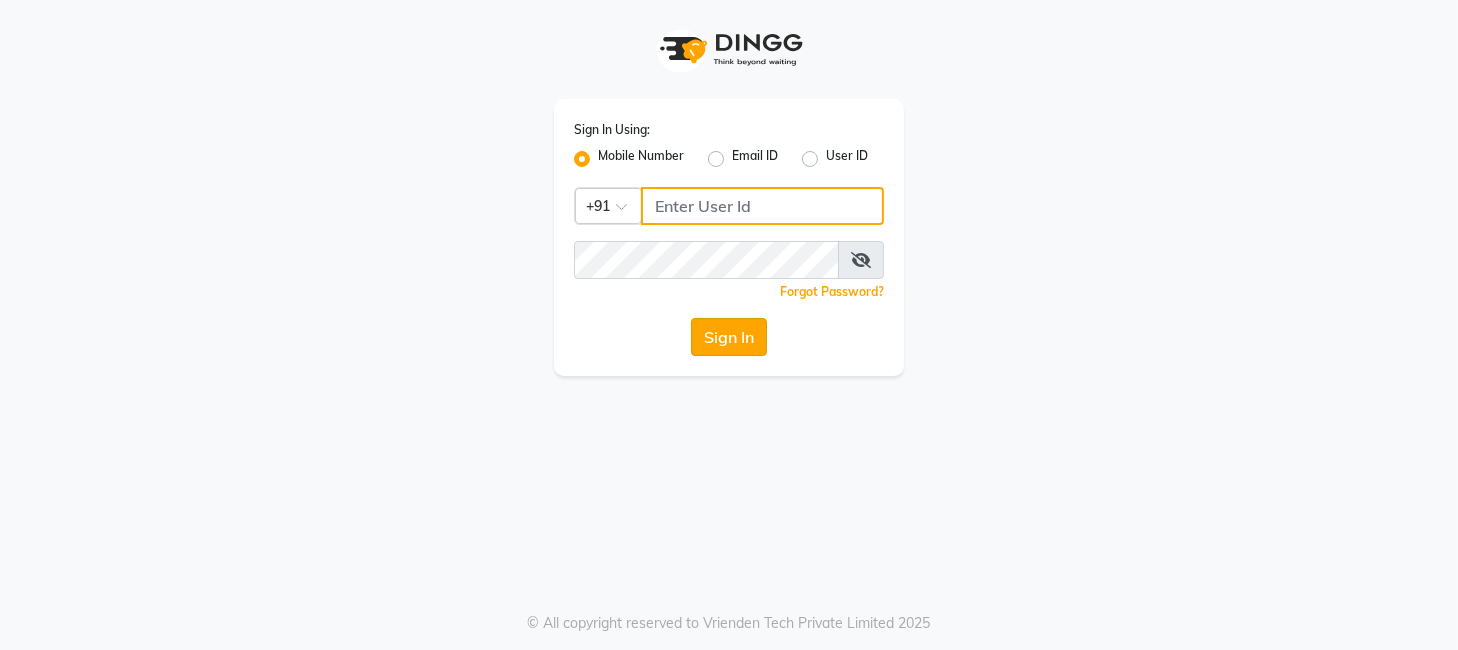type on "9920724449" 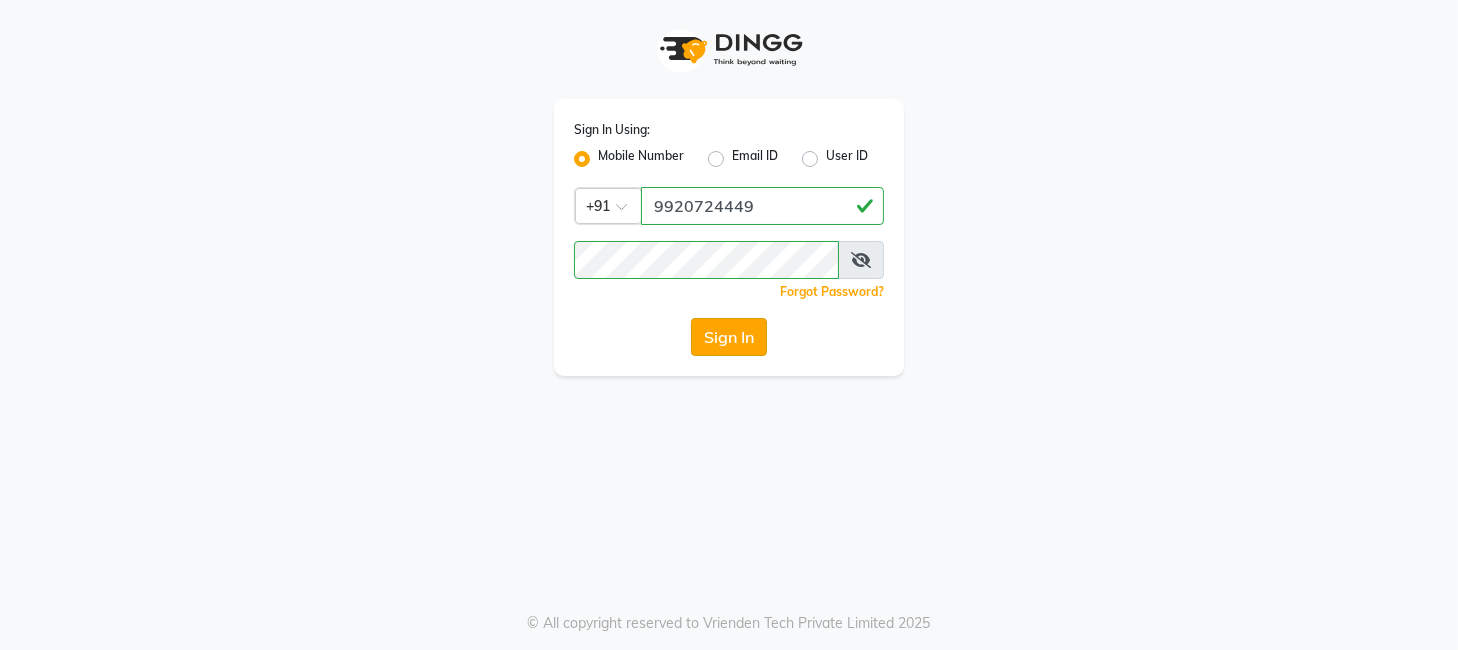 drag, startPoint x: 734, startPoint y: 342, endPoint x: 706, endPoint y: 342, distance: 28 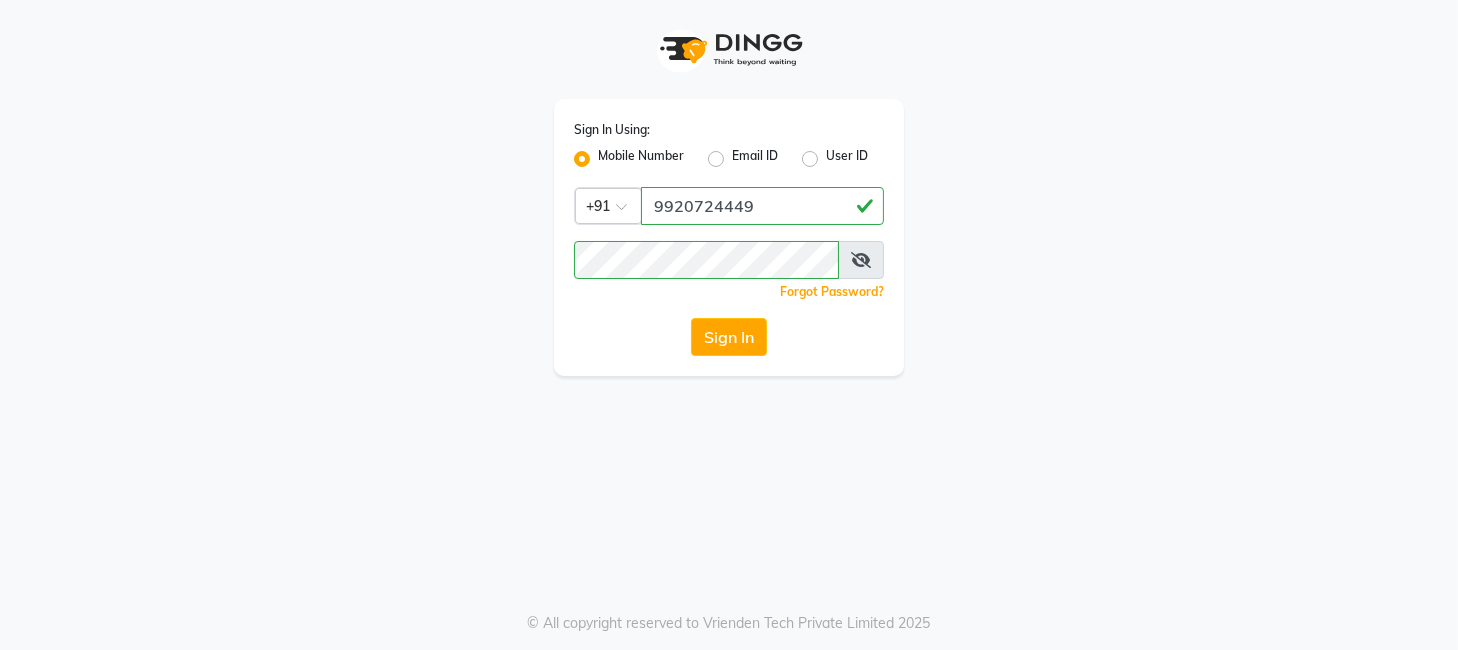 click on "Sign In" 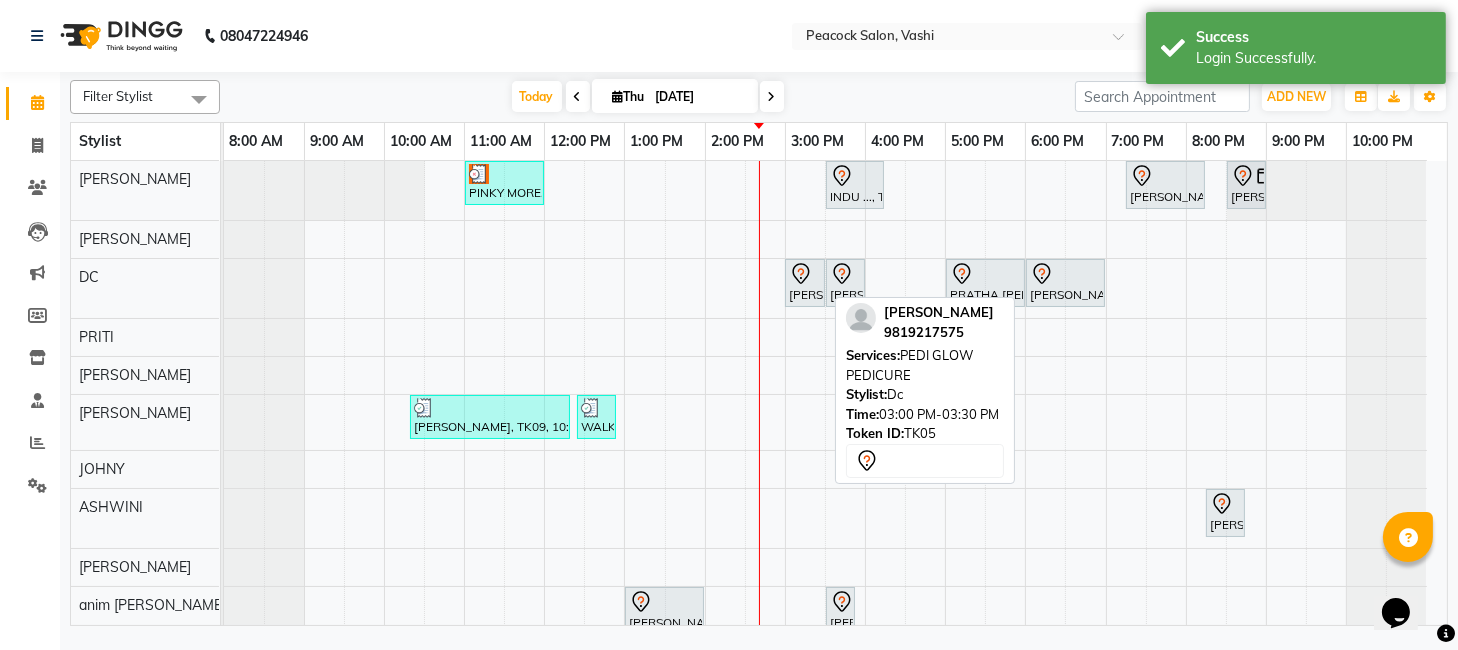 scroll, scrollTop: 0, scrollLeft: 0, axis: both 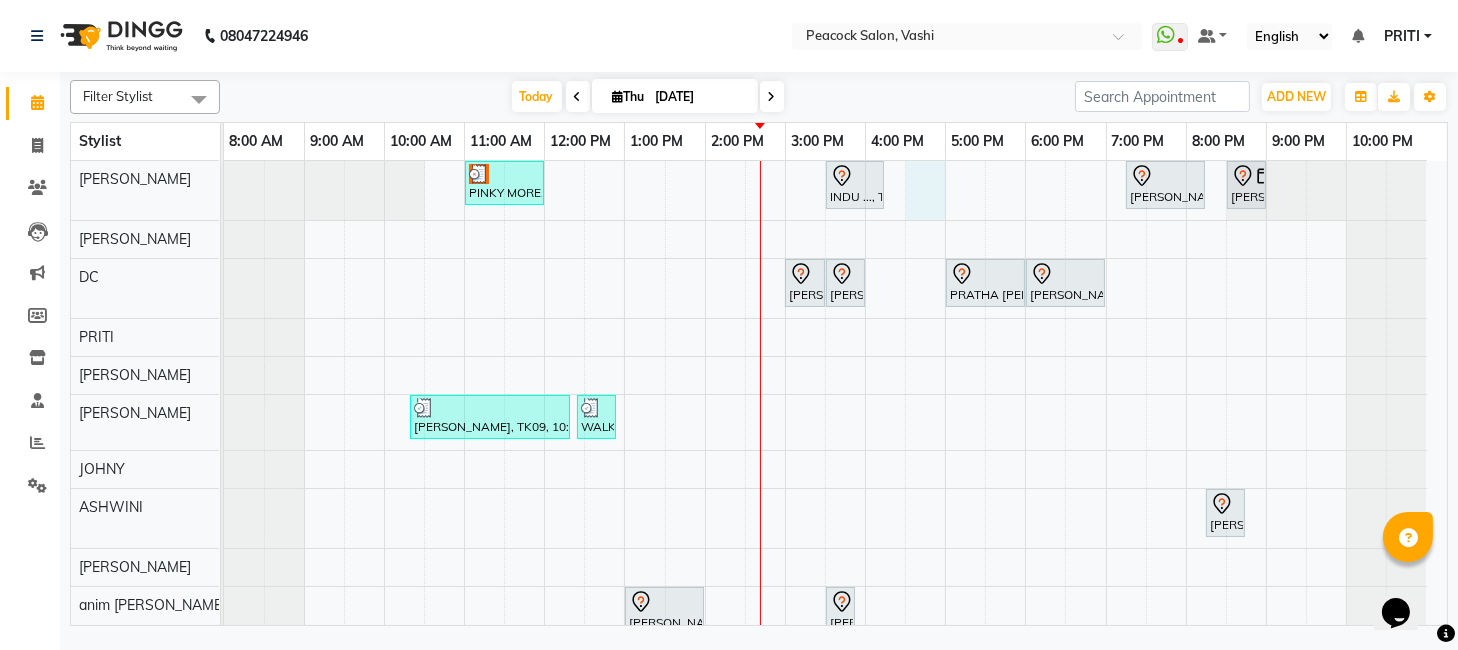 click on "PINKY MORE, TK04, 11:00 AM-12:00 PM, HILIGHTS / OMBRE MEDIUM [LOREAL]             INDU ..., TK01, 03:30 PM-04:15 PM, SR CUT [WOMEN ]             [PERSON_NAME], TK02, 07:15 PM-08:15 PM, [PERSON_NAME] TOUCH UP               [PERSON_NAME], TK03, 08:30 PM-09:00 PM,  MEN HAIR CUT             [PERSON_NAME], TK05, 03:00 PM-03:30 PM, PEDI GLOW PEDICURE              [PERSON_NAME], TK05, 03:30 PM-04:00 PM, PEDI GLOW MANICURE              PRATHA [PERSON_NAME], TK06, 05:00 PM-06:00 PM, CHOCOLATE FA+UA+FL WAX             PRATHA [PERSON_NAME], TK06, 06:00 PM-07:00 PM, GLOBAL (LONG) LOREAL     [PERSON_NAME], TK09, 10:20 AM-12:20 PM, STRIPLESS EYEBROWS WAX (₹350),STRIPLESS UL/FH/CHIN WAX (₹180),STRIPLESS UNDERARMS WAX (₹480),DAVINES WASH ([DEMOGRAPHIC_DATA]) (₹500)     WALK IN, TK10, 12:25 PM-12:55 PM, EYEBROW+UPPERLIP (₹140)             [PERSON_NAME], TK02, 08:15 PM-08:45 PM, EYEBROW+UPPERLIP             [PERSON_NAME], TK08, 01:00 PM-02:00 PM, ACRYLIC EXTENSION             [PERSON_NAME] Vasant, TK07, 03:30 PM-03:45 PM, STICK-ONS" at bounding box center (835, 403) 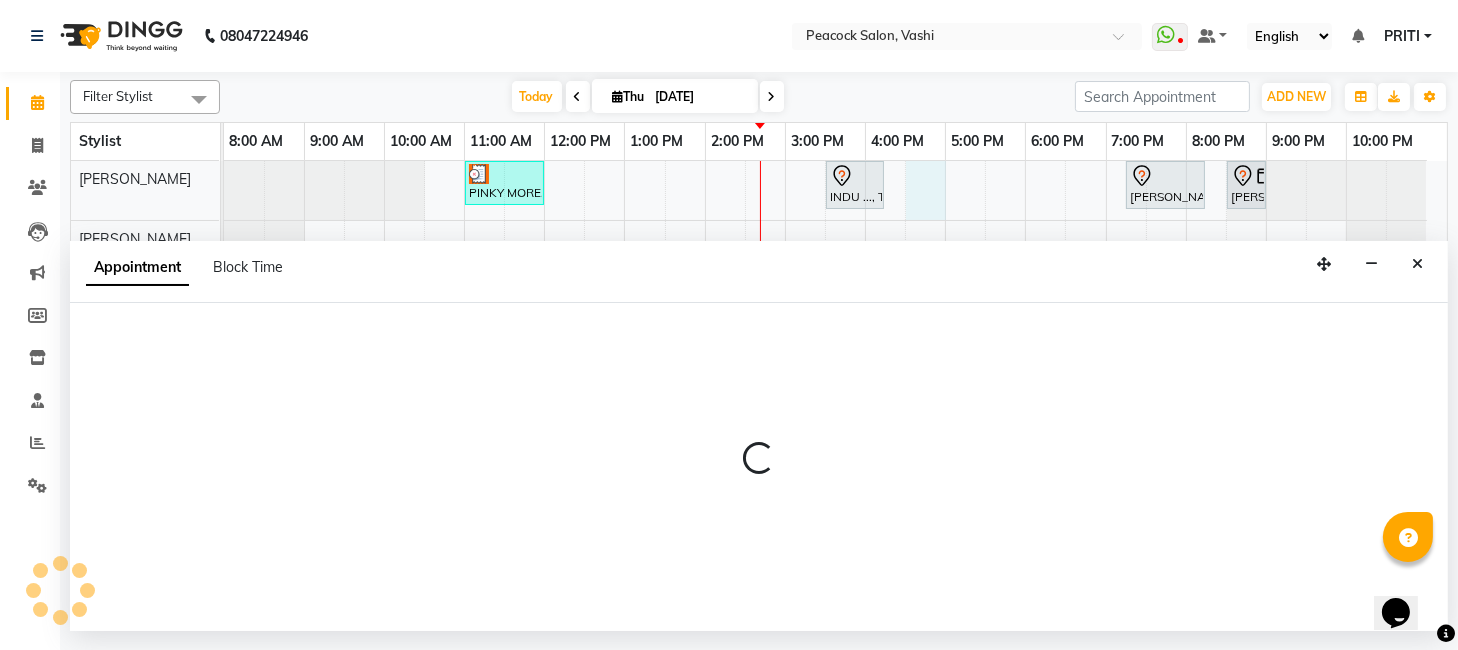 select on "22386" 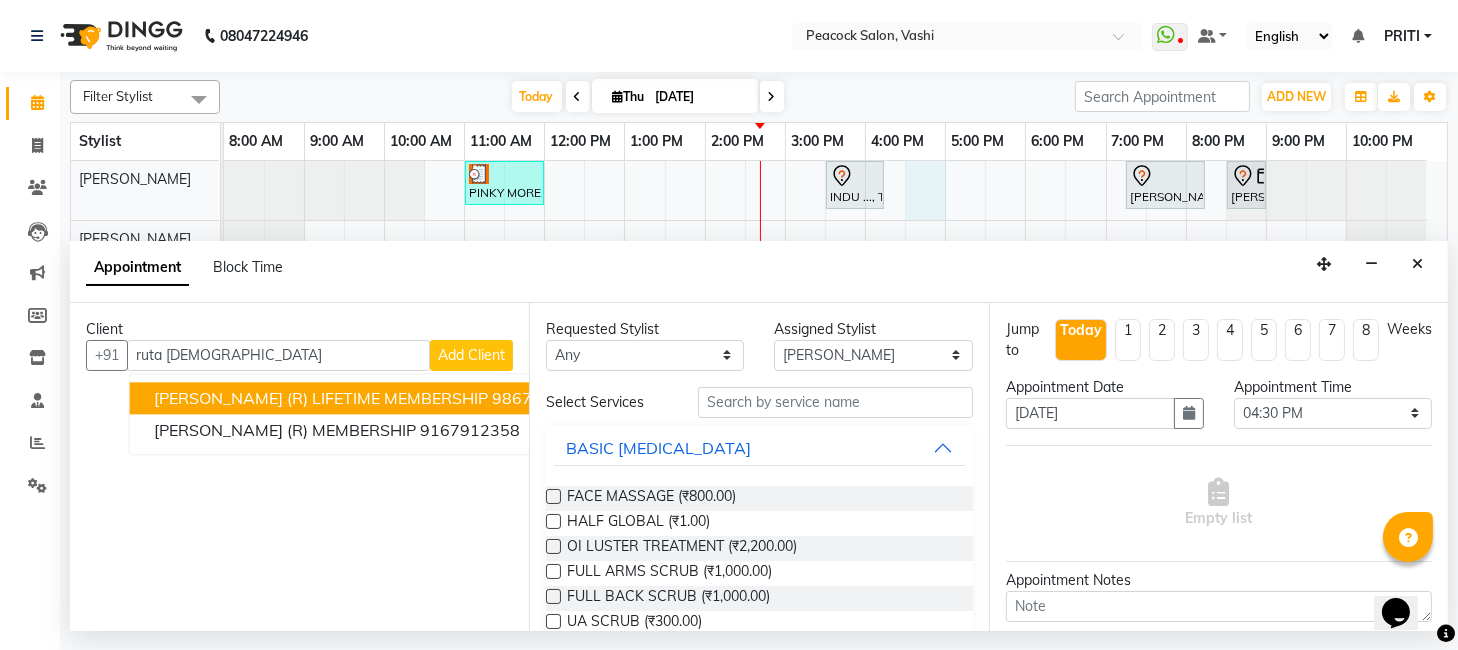 click on "[PERSON_NAME] (R) LIFETIME MEMBERSHIP" at bounding box center (321, 398) 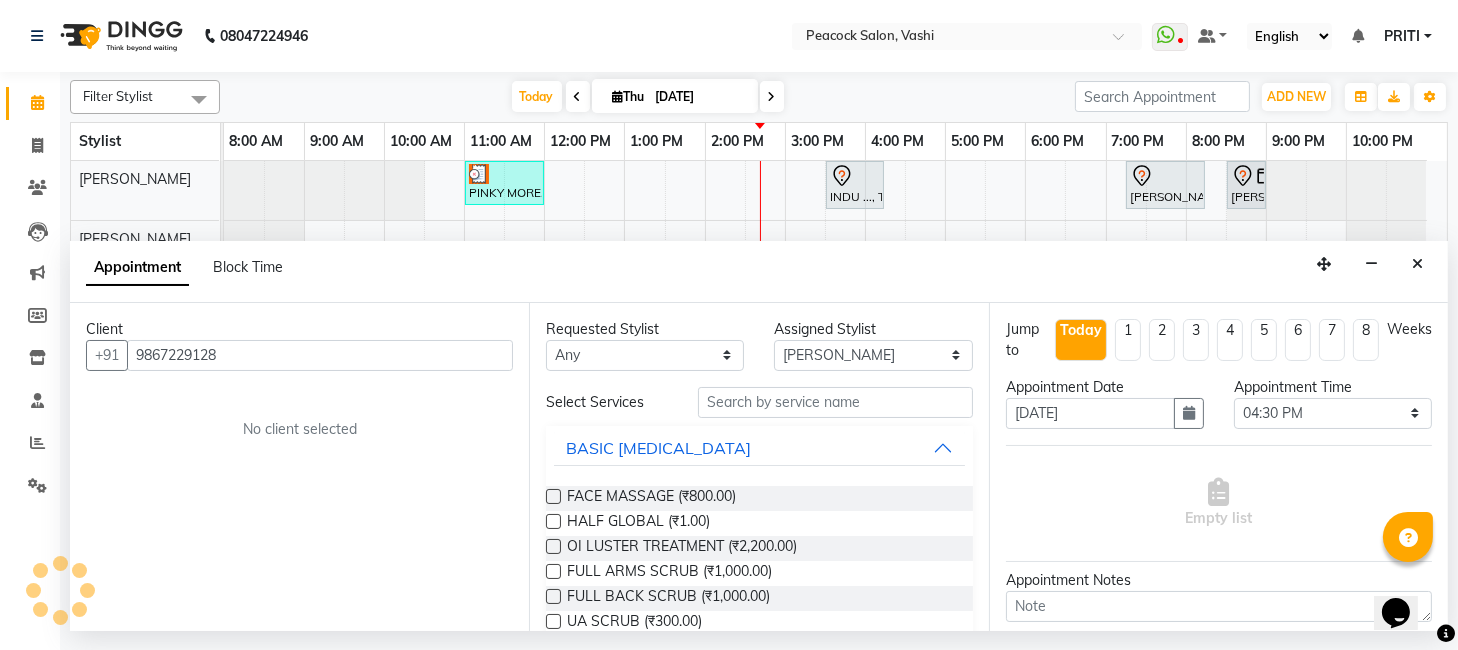 type on "9867229128" 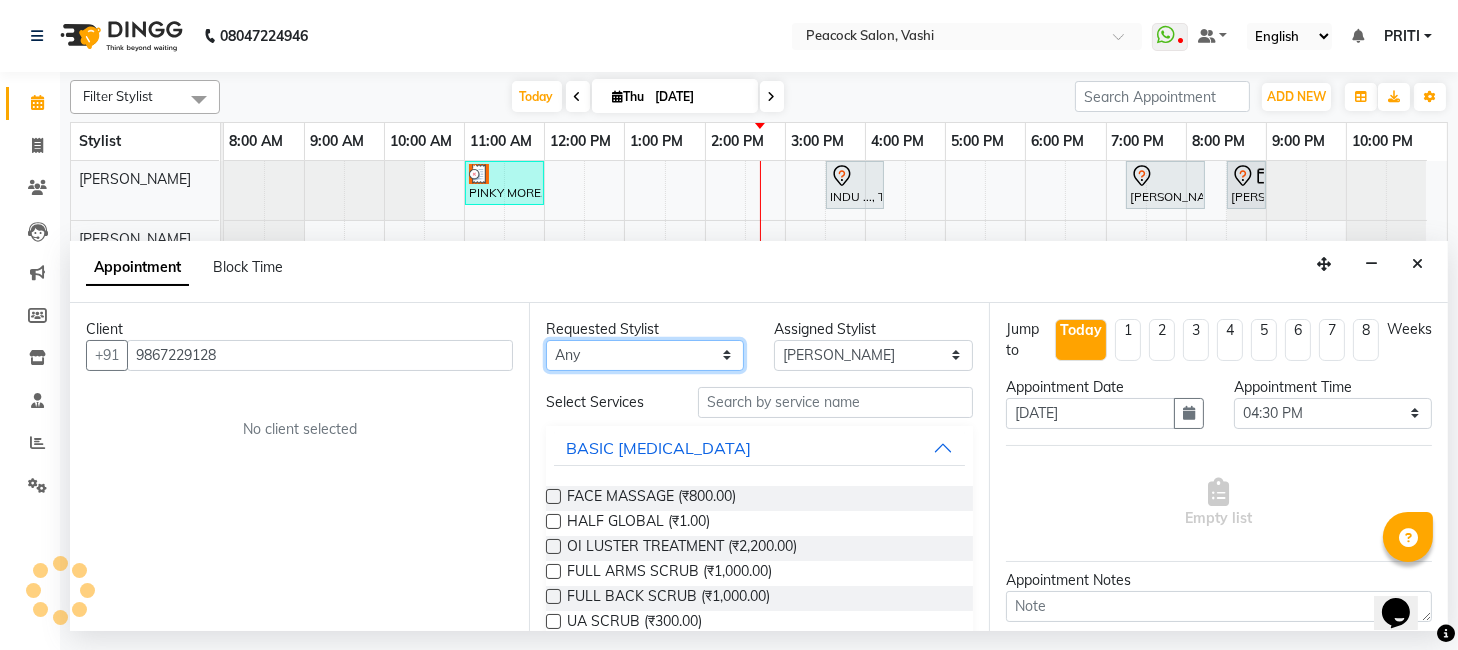 click on "Any anim [PERSON_NAME] [PERSON_NAME] DC [PERSON_NAME] [PERSON_NAME]  [PERSON_NAME]" at bounding box center [645, 355] 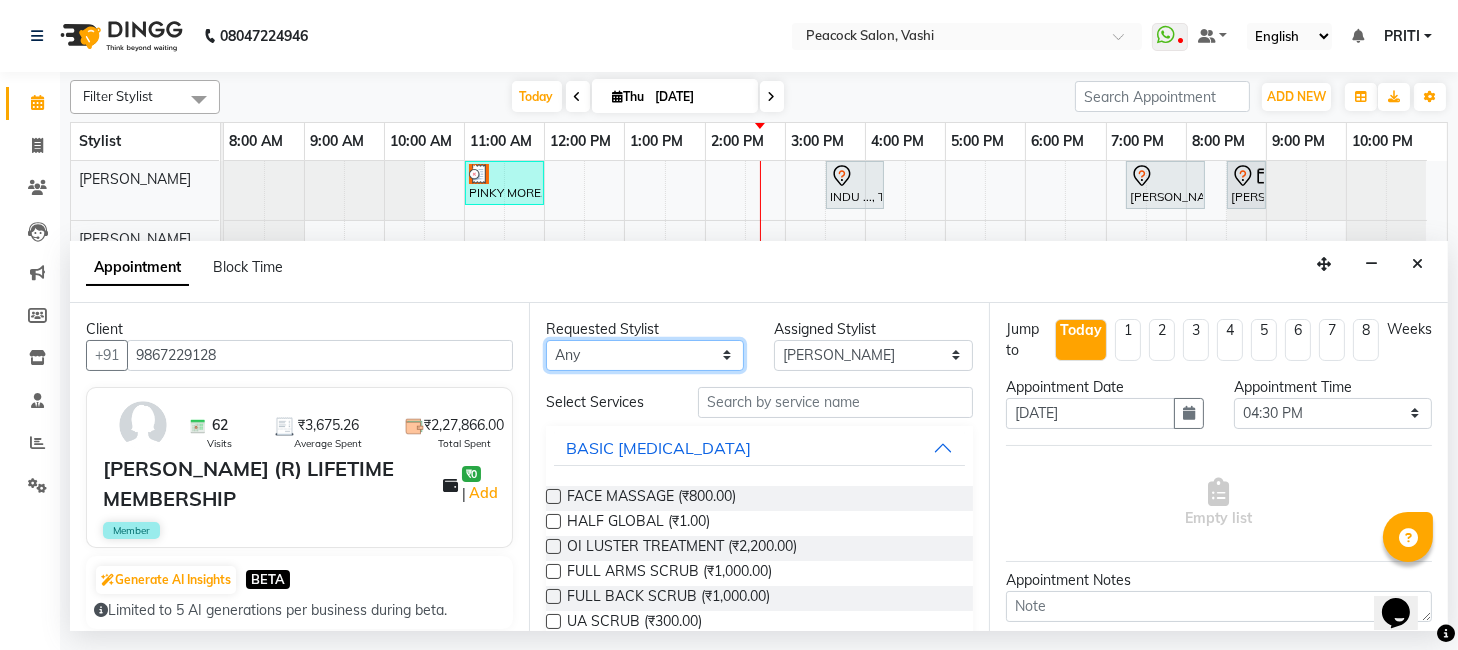 select on "22388" 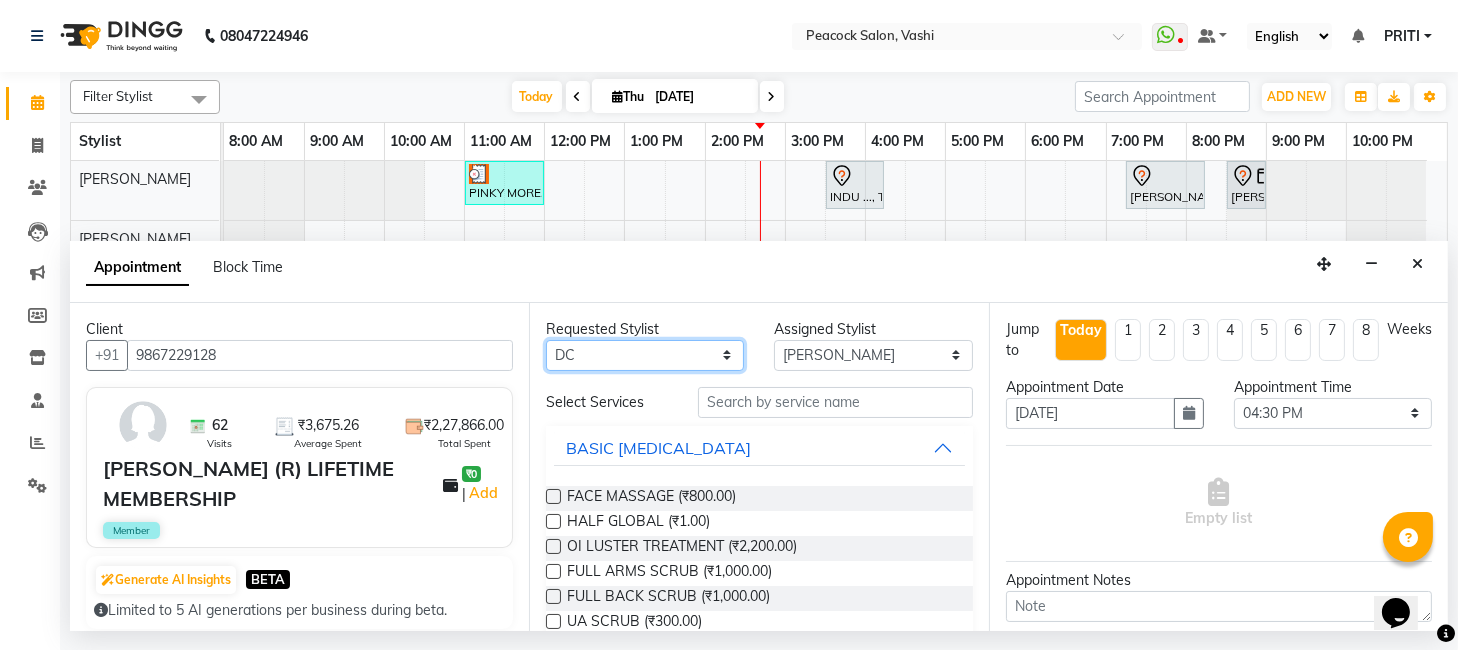 click on "Any anim [PERSON_NAME] [PERSON_NAME] DC [PERSON_NAME] [PERSON_NAME]  [PERSON_NAME]" at bounding box center (645, 355) 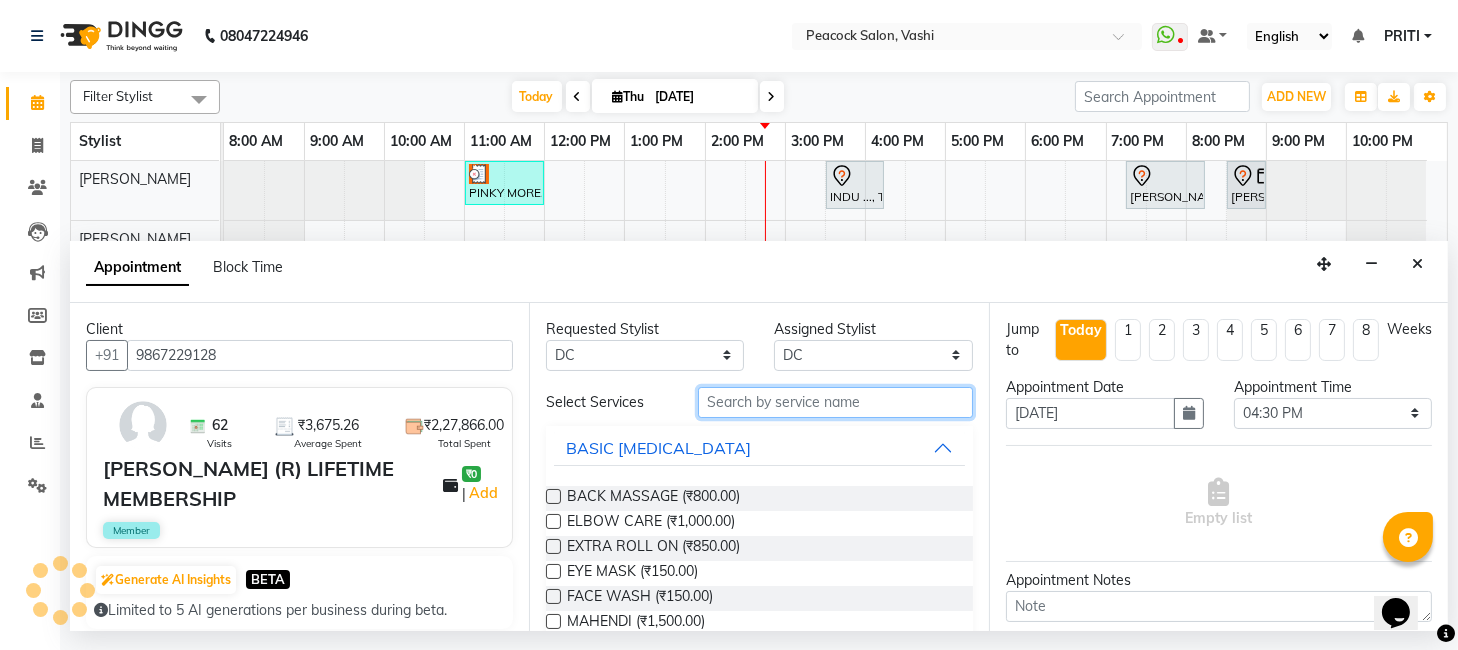click at bounding box center (835, 402) 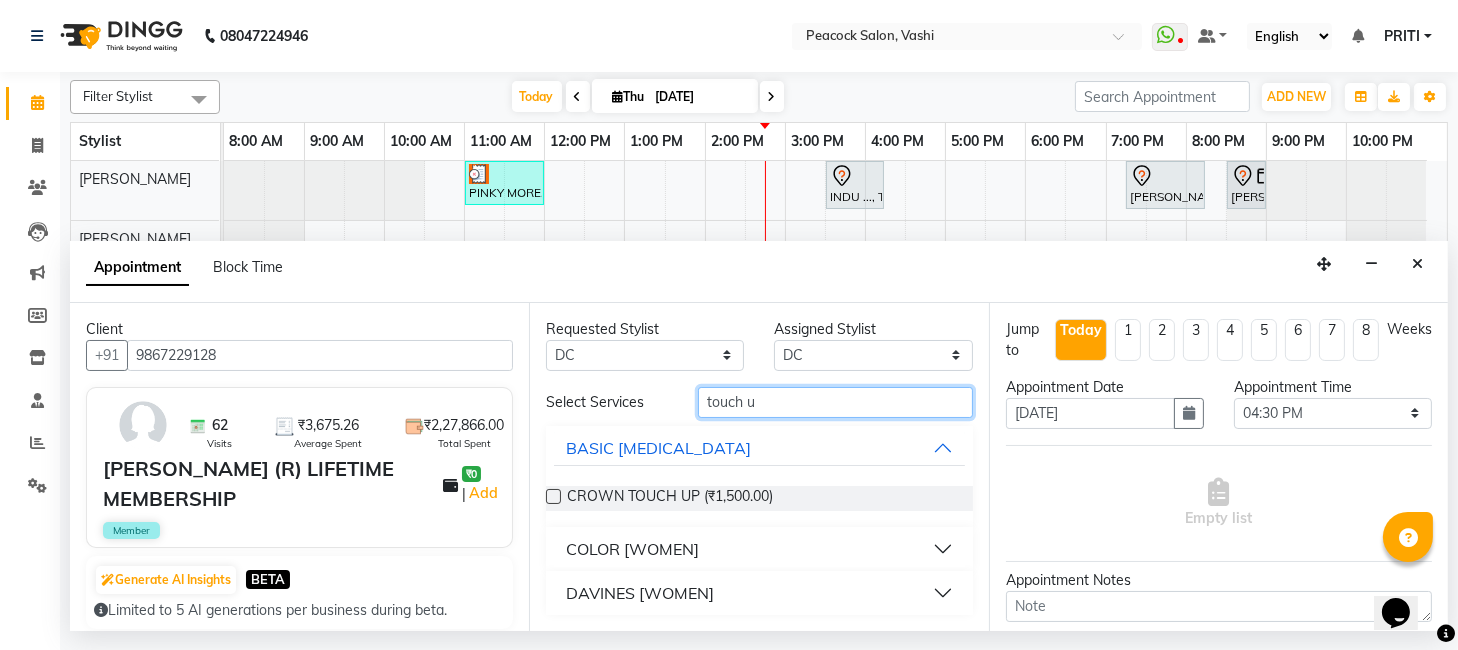 scroll, scrollTop: 18, scrollLeft: 0, axis: vertical 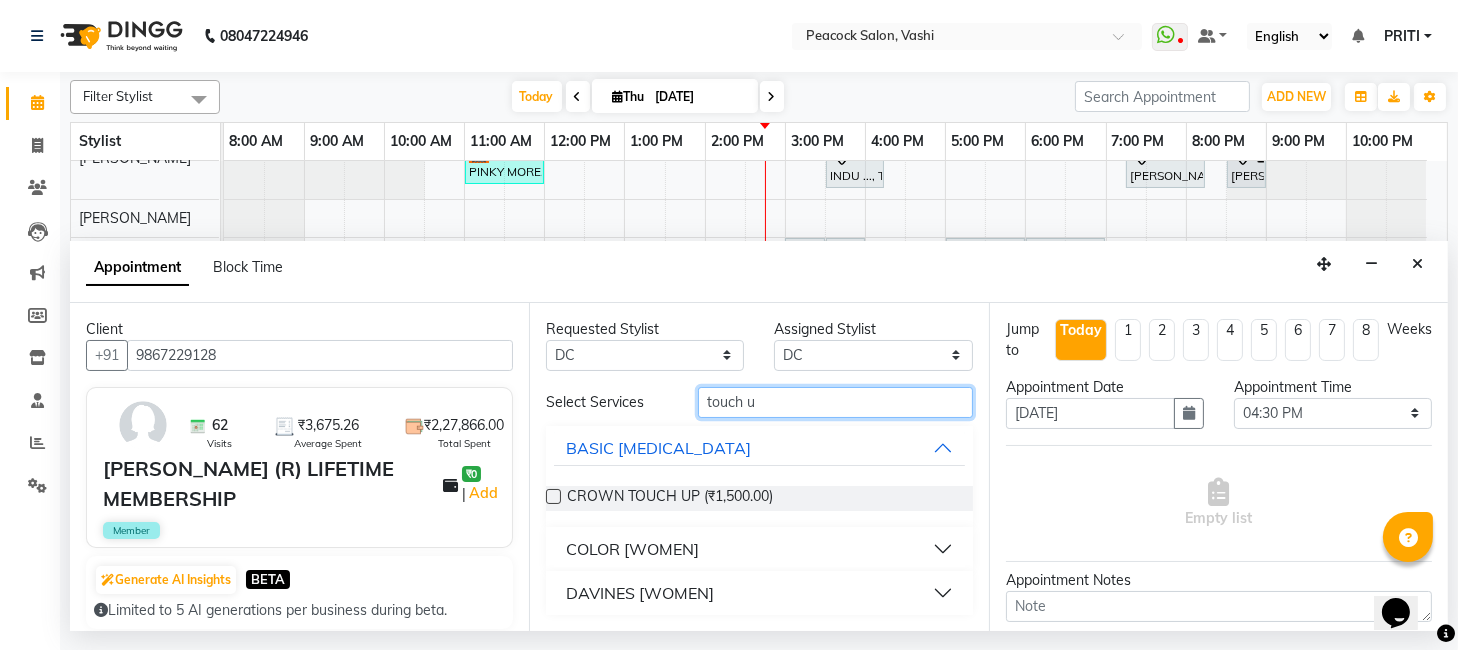 type on "touch u" 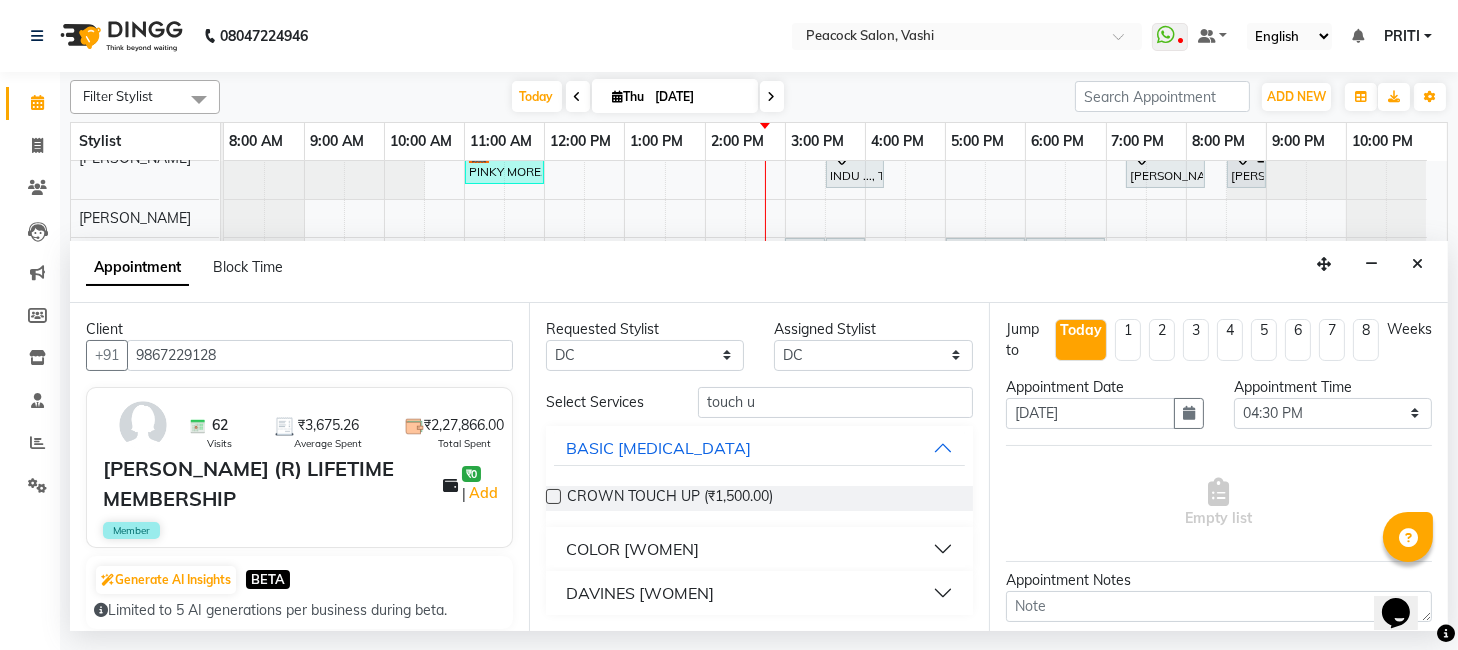 click on "DAVINES [WOMEN]" at bounding box center (640, 593) 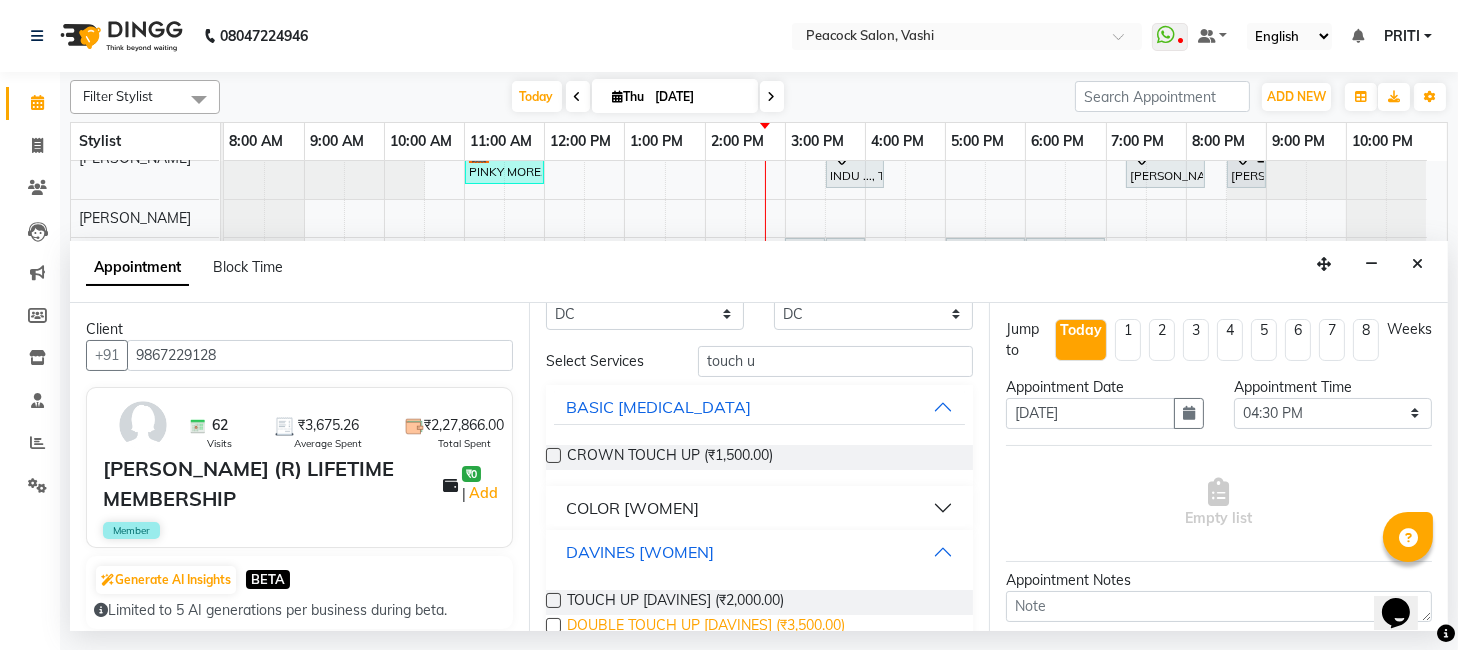 scroll, scrollTop: 81, scrollLeft: 0, axis: vertical 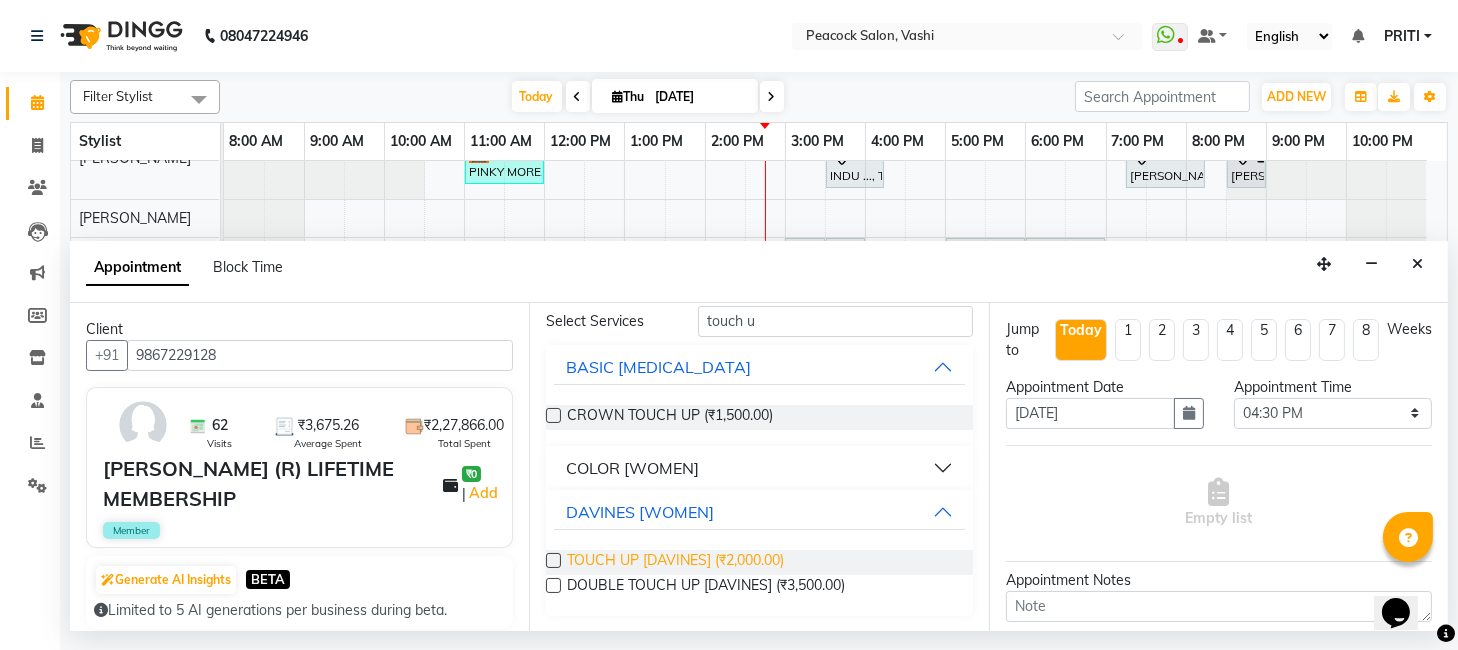 click on "TOUCH UP [DAVINES] (₹2,000.00)" at bounding box center (675, 562) 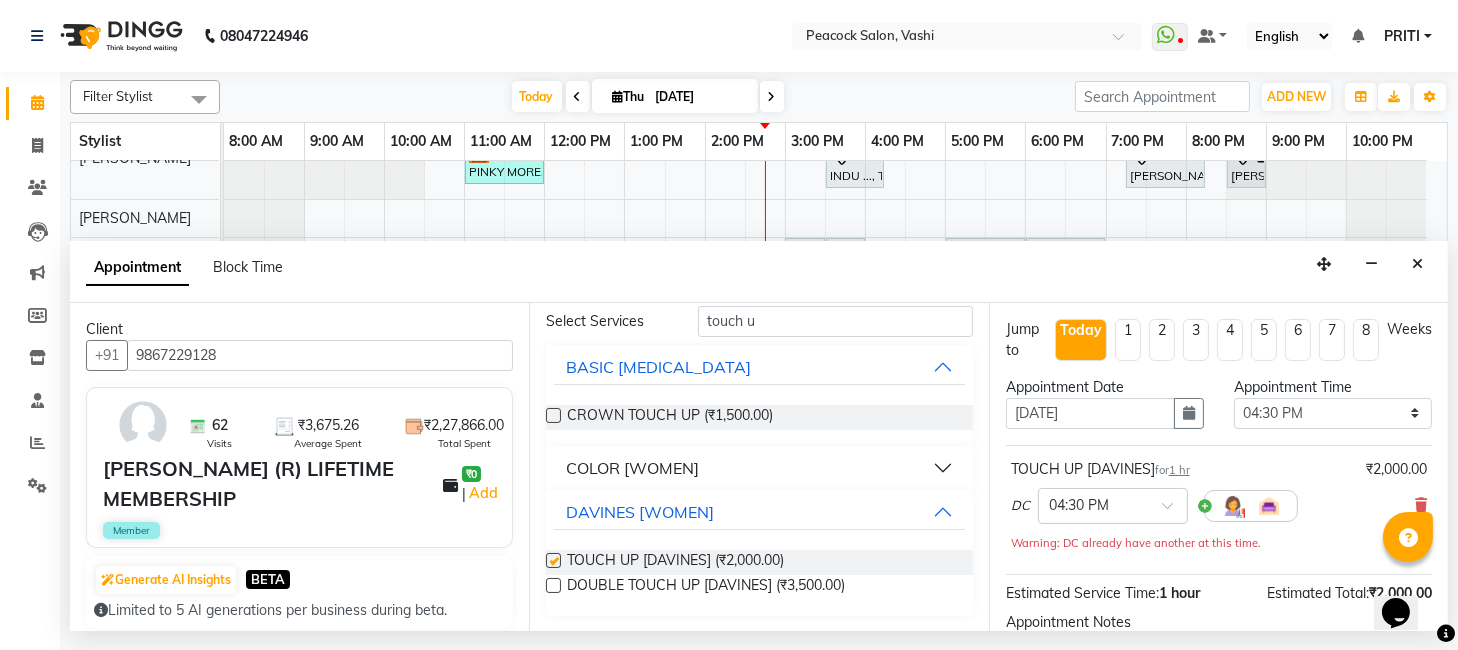 checkbox on "false" 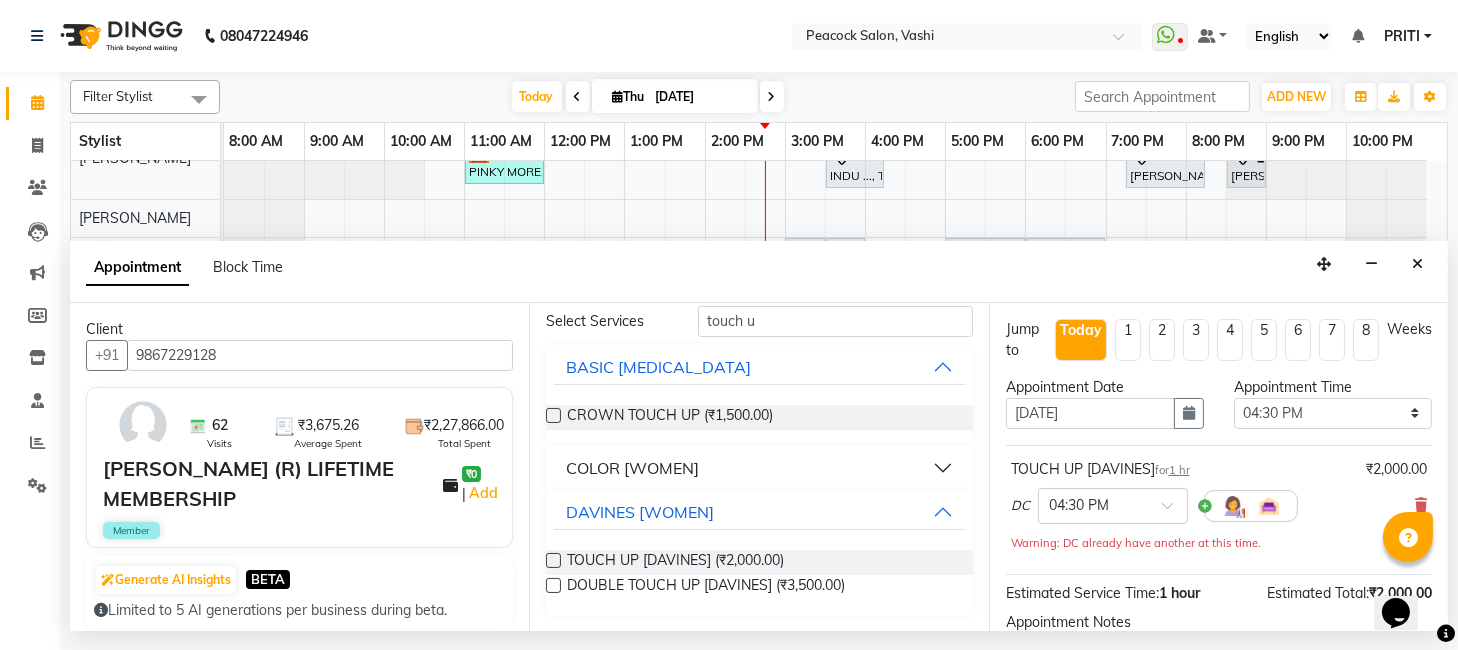 click on "Opens Chat This icon Opens the chat window." at bounding box center [1405, 577] 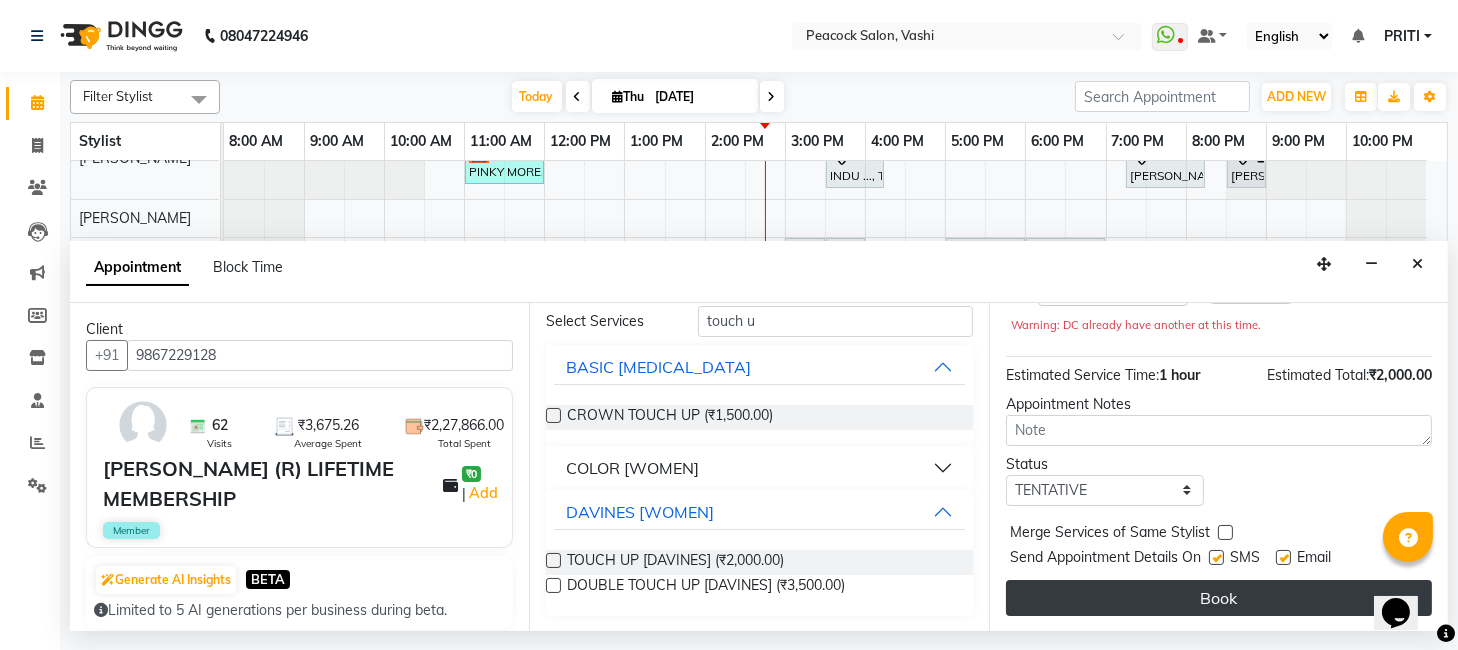 click on "Book" at bounding box center [1219, 598] 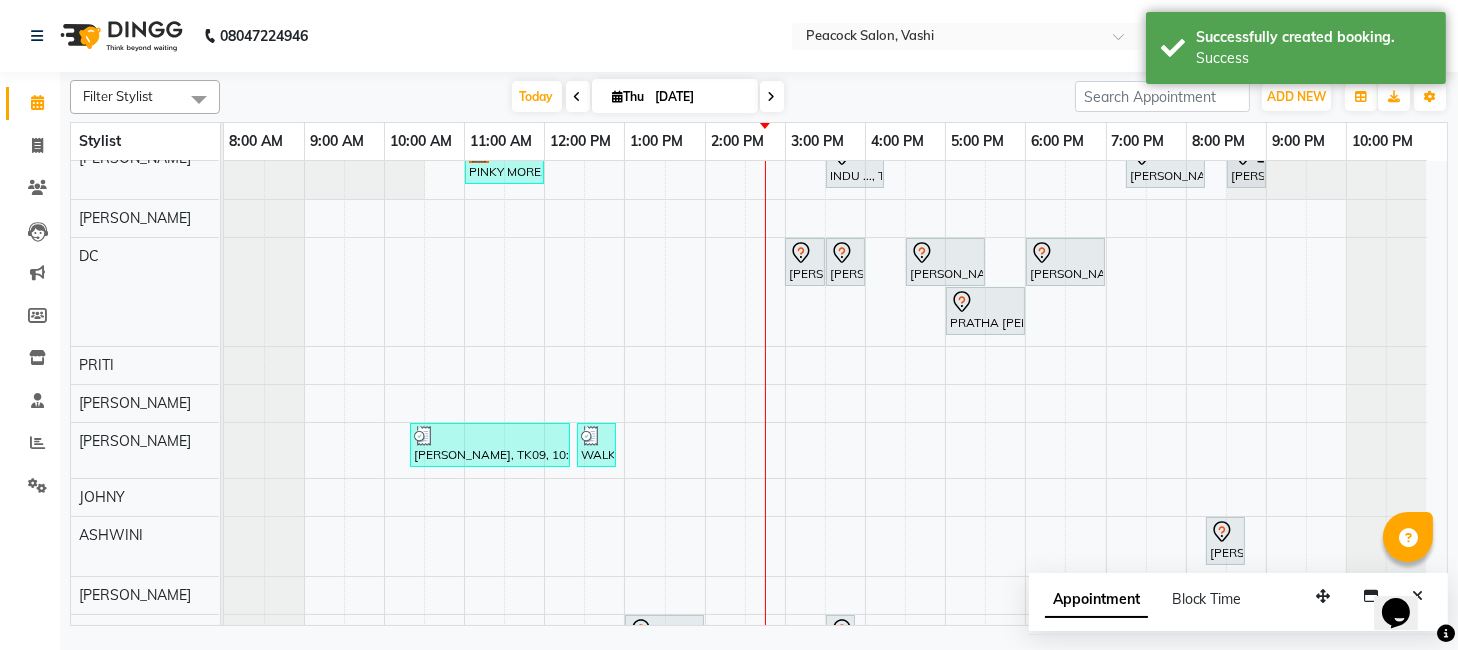 scroll, scrollTop: 3, scrollLeft: 0, axis: vertical 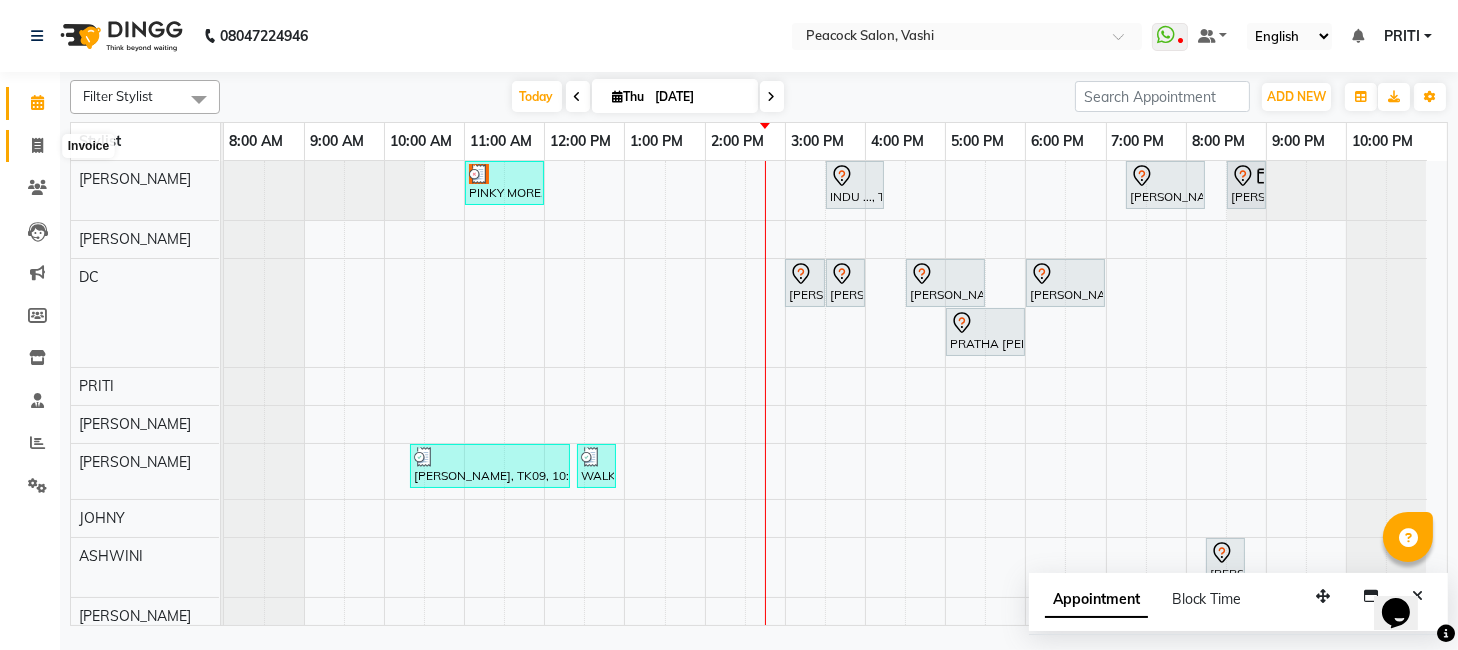 click 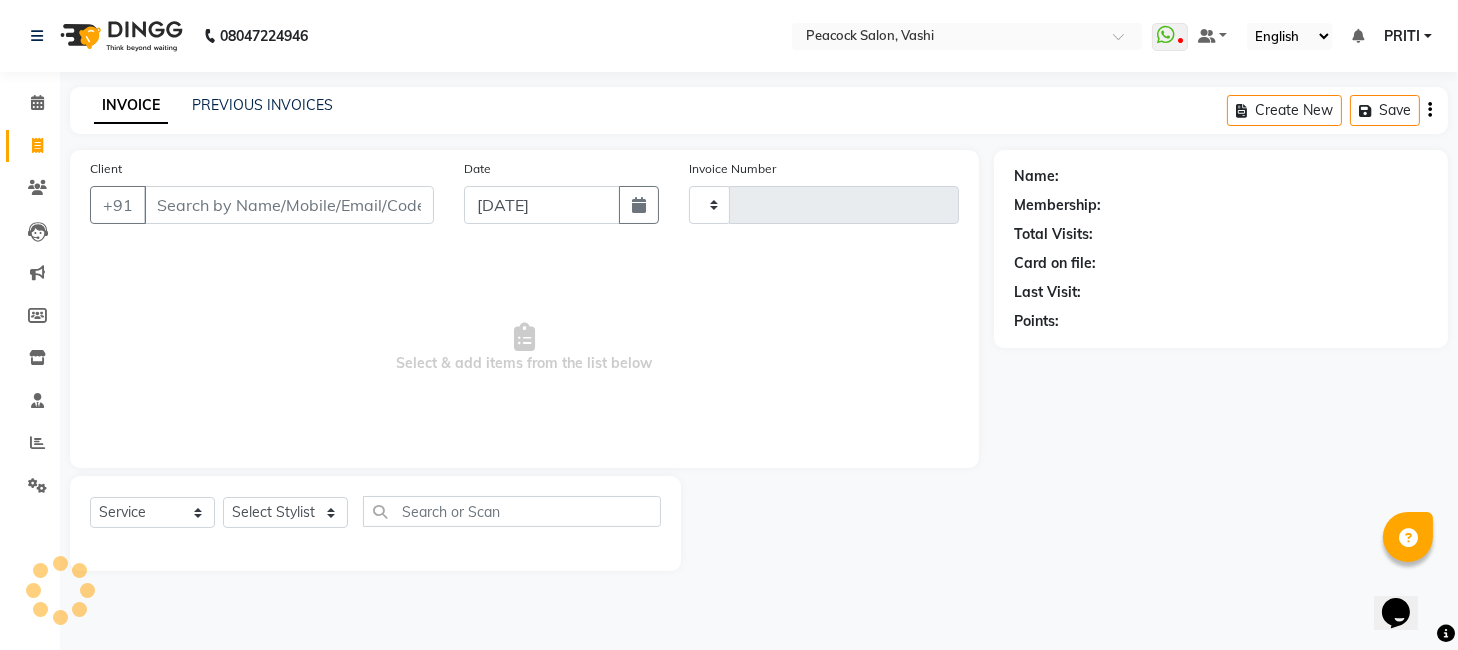 type on "1751" 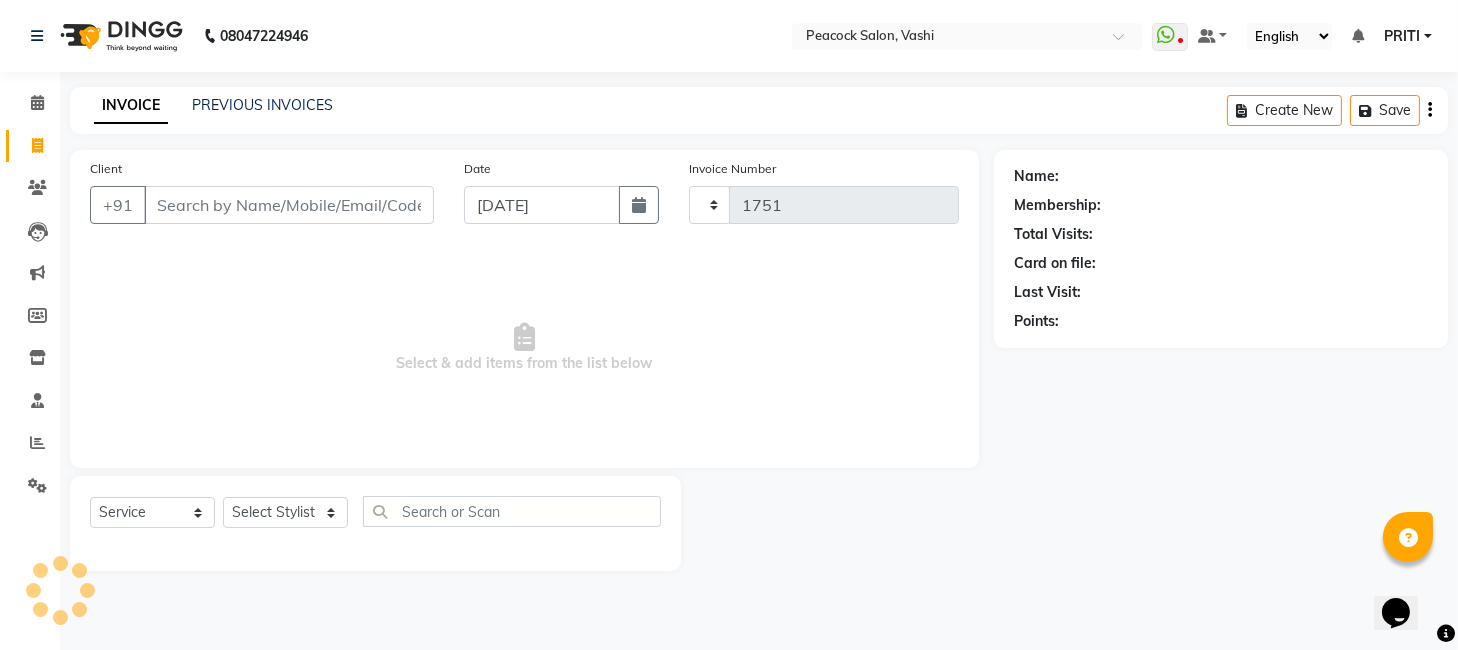 select on "619" 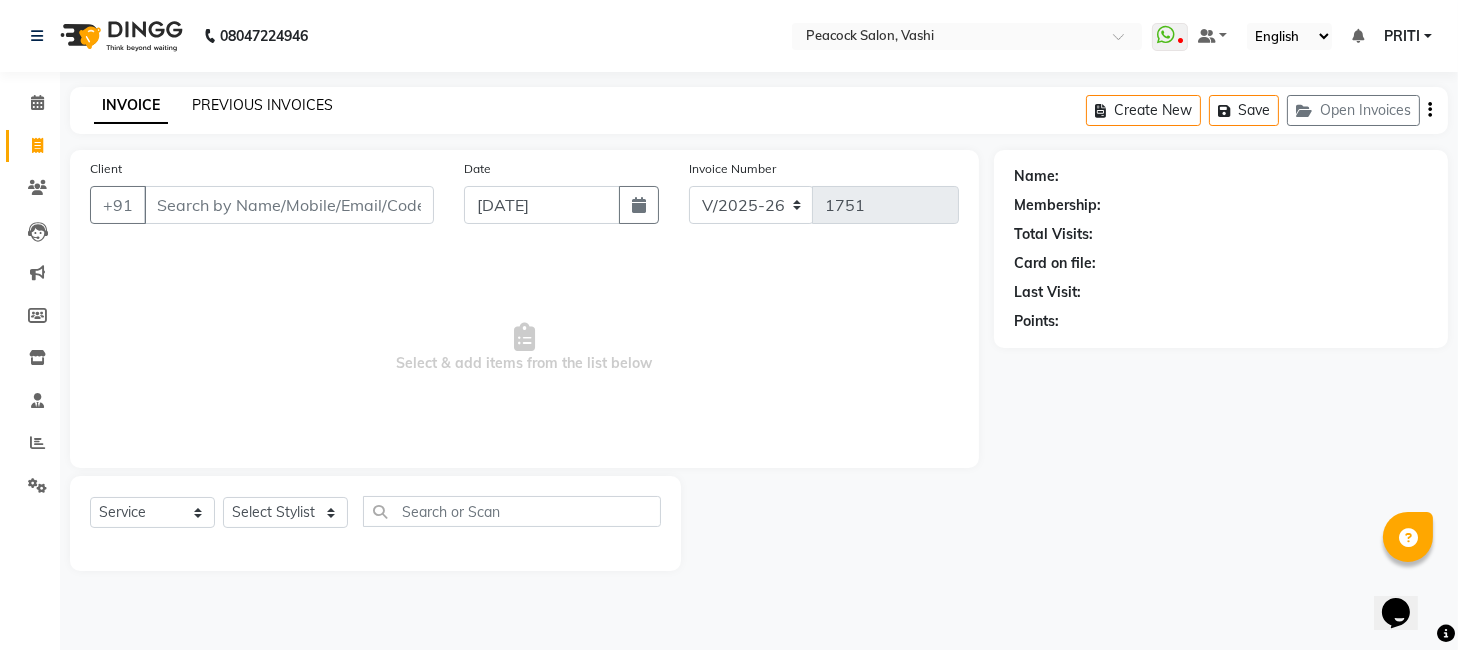 click on "PREVIOUS INVOICES" 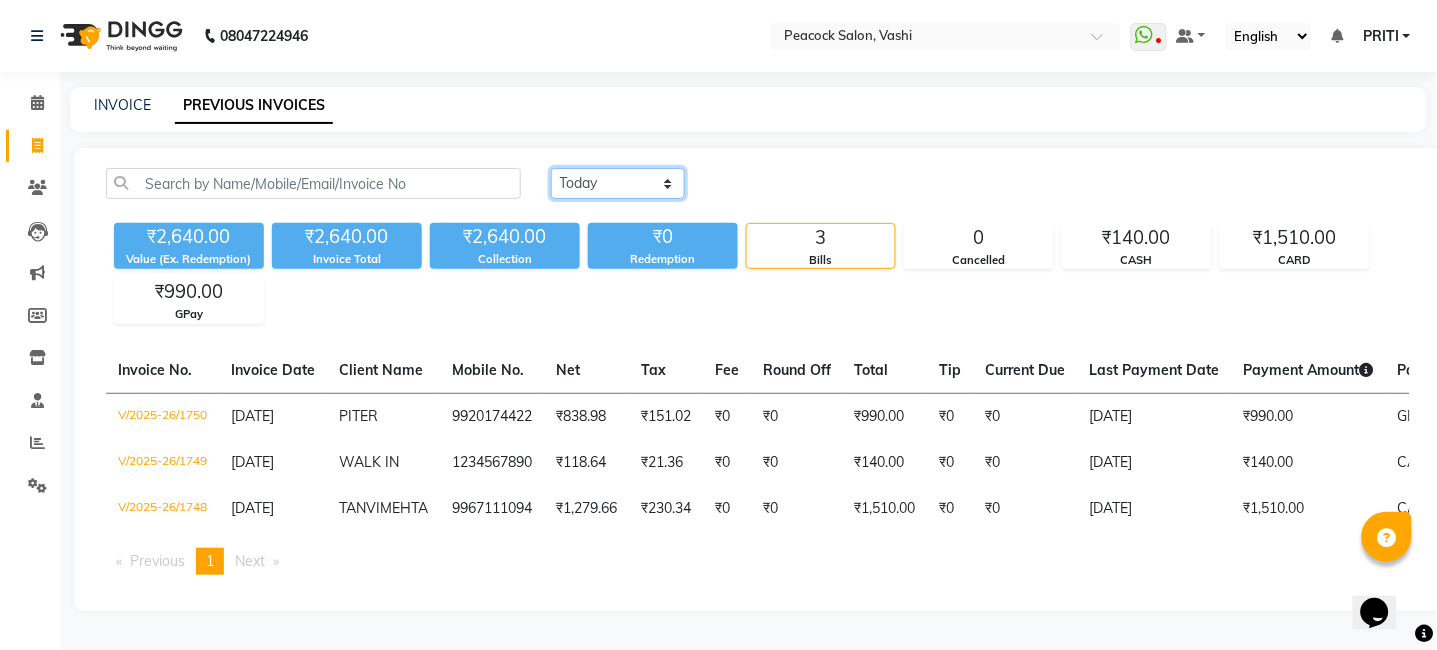 click on "[DATE] [DATE] Custom Range" 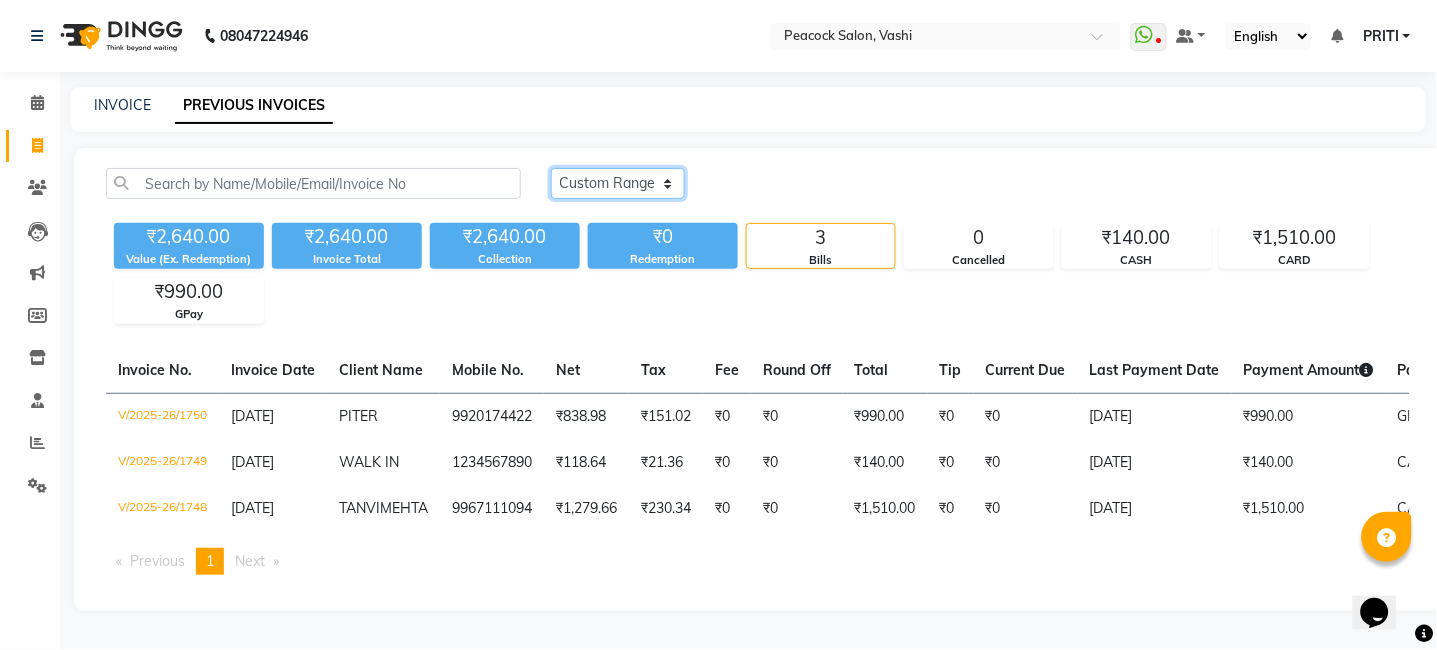 click on "[DATE] [DATE] Custom Range" 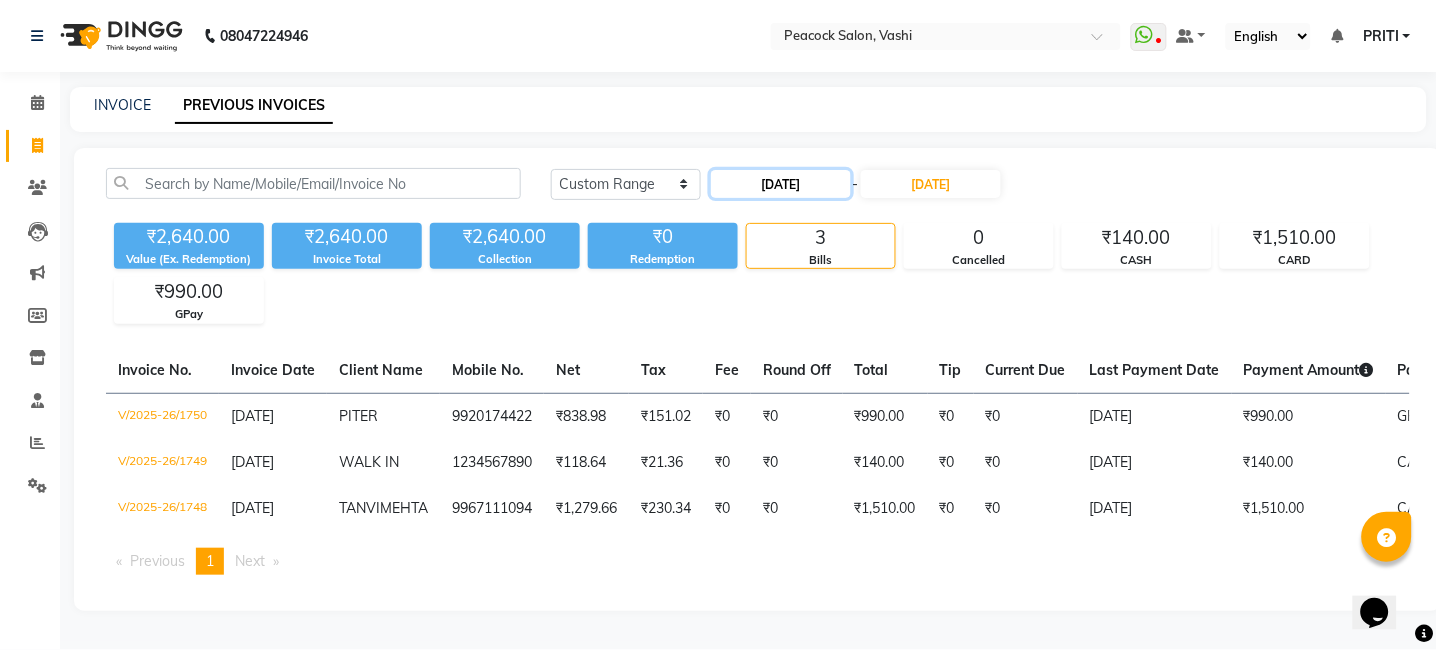 click on "[DATE]" 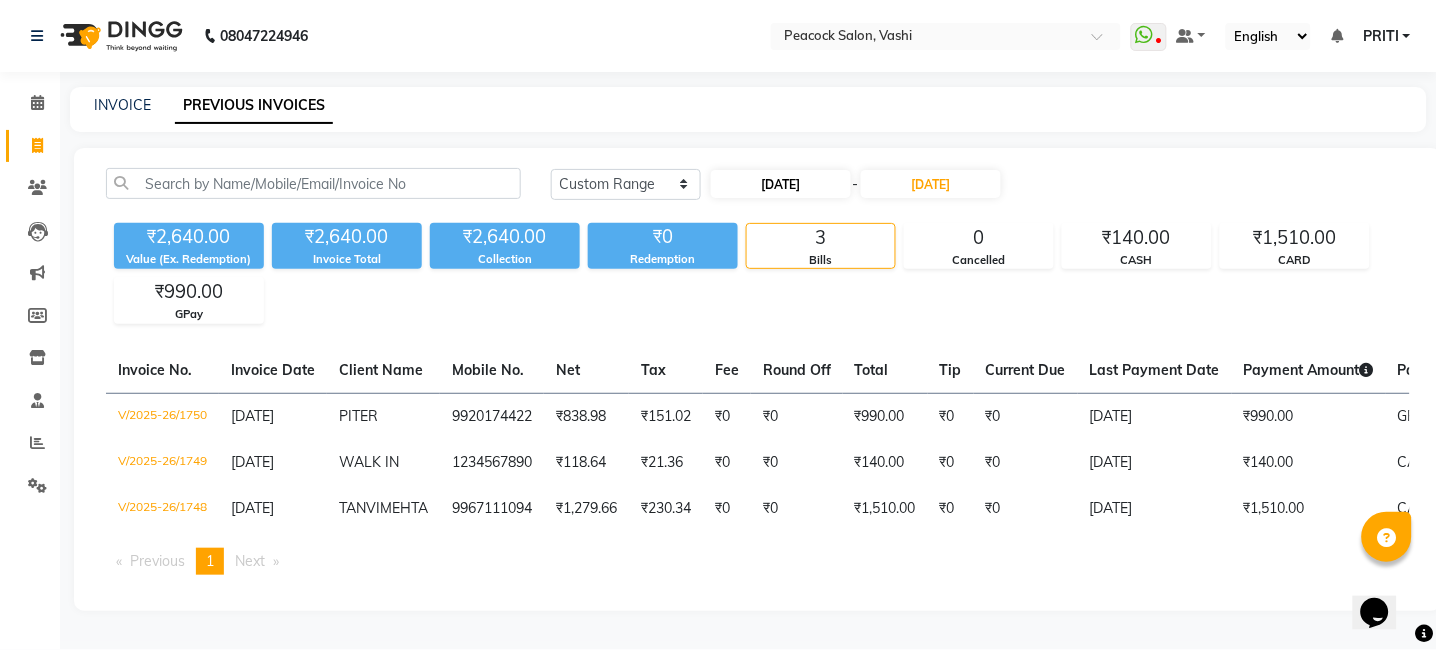 select on "7" 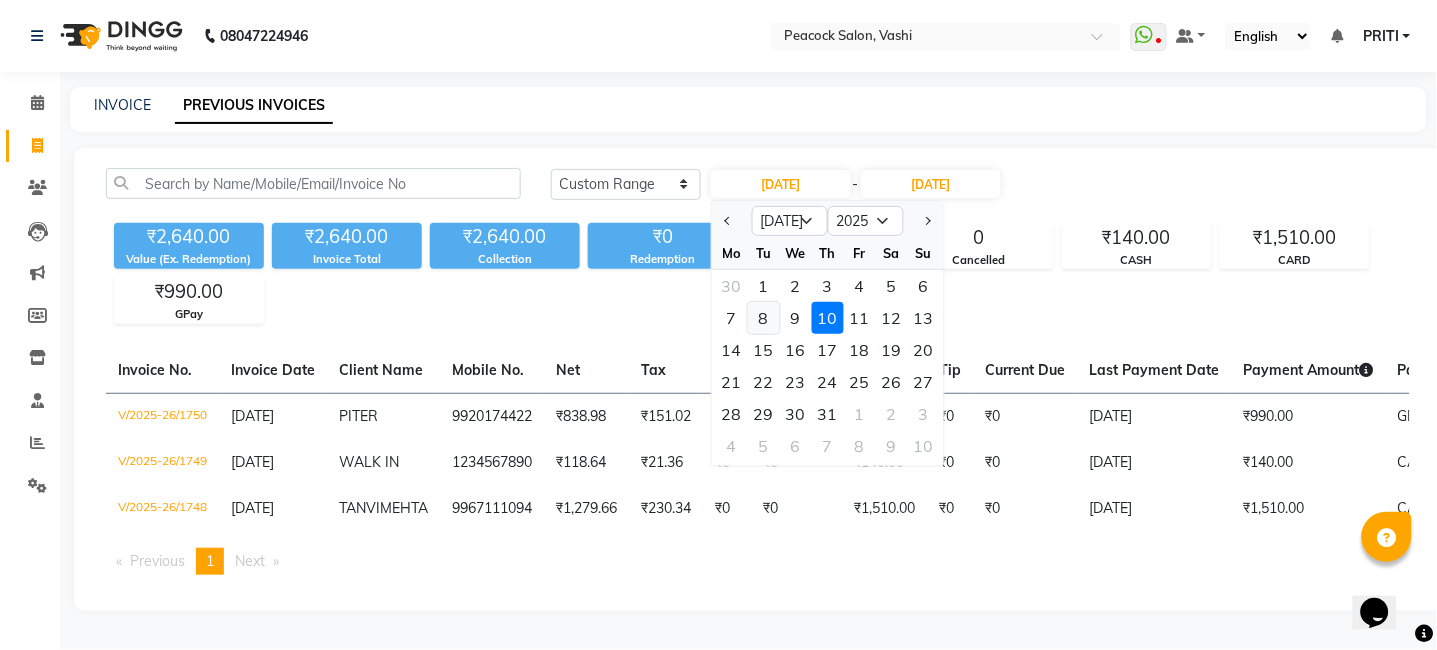 click on "8" 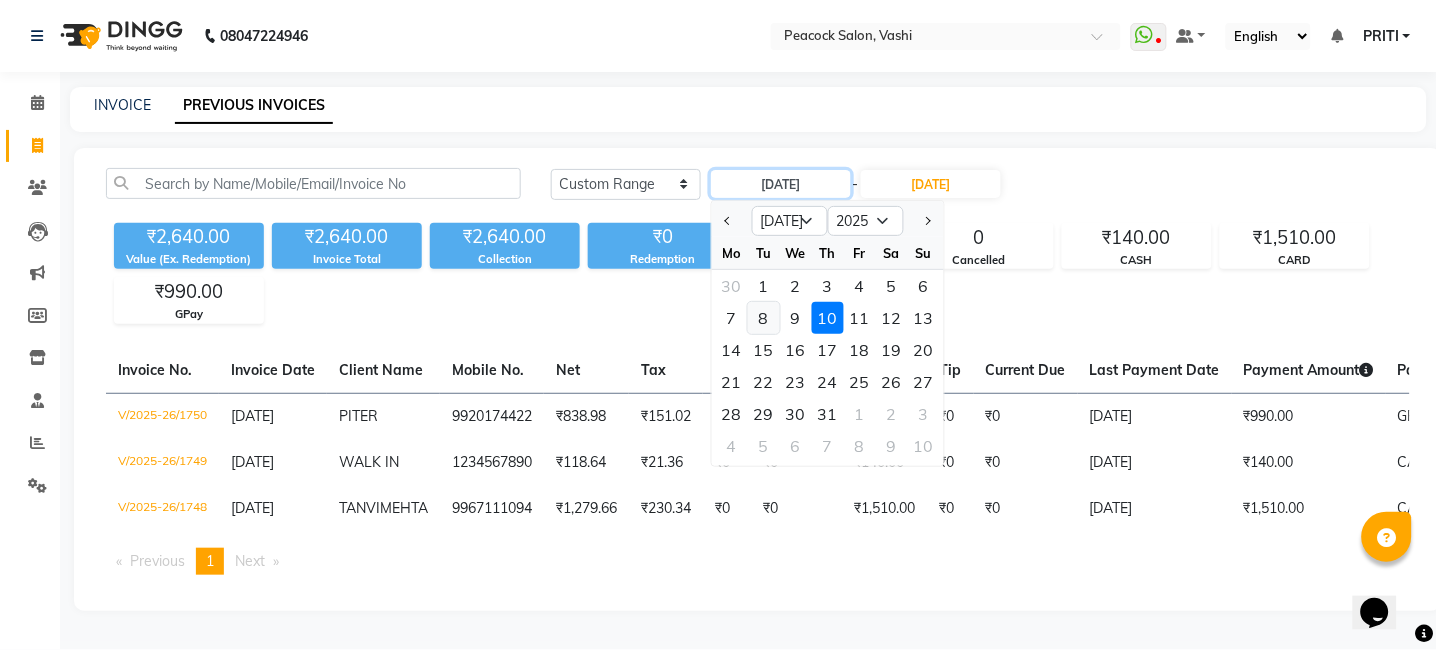 type on "[DATE]" 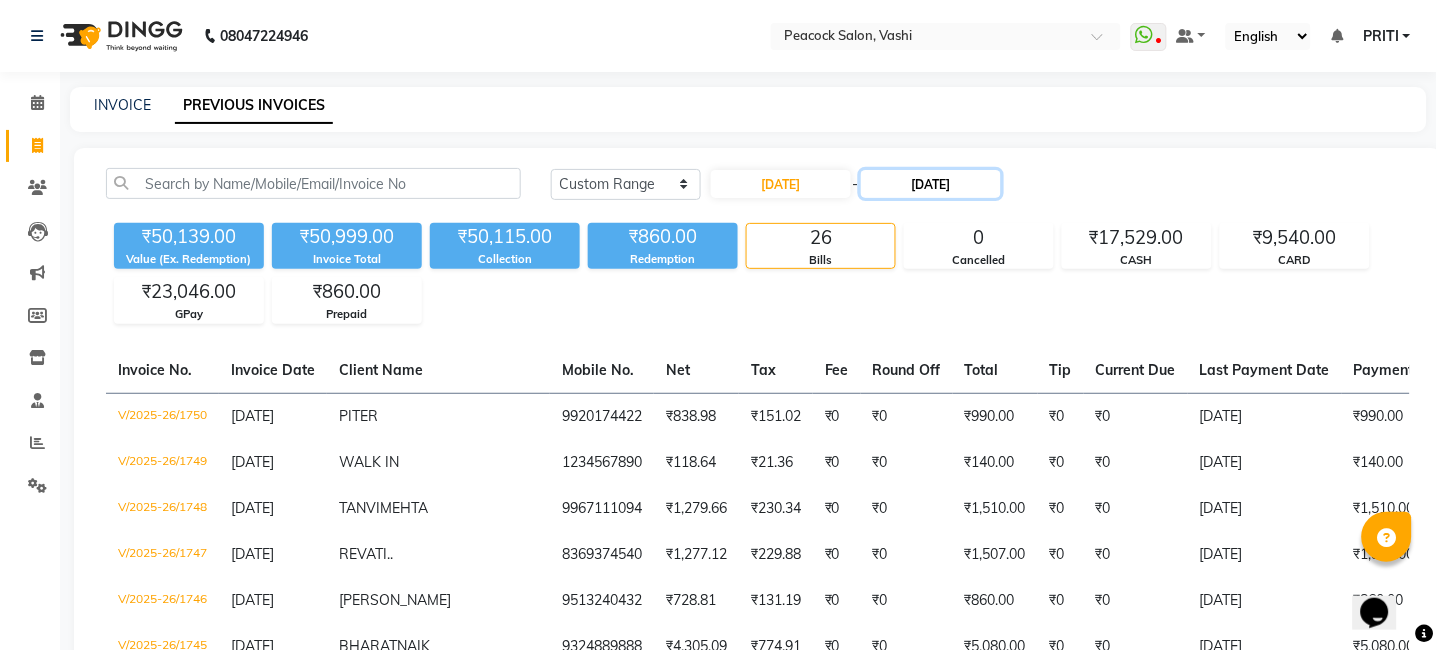 click on "[DATE]" 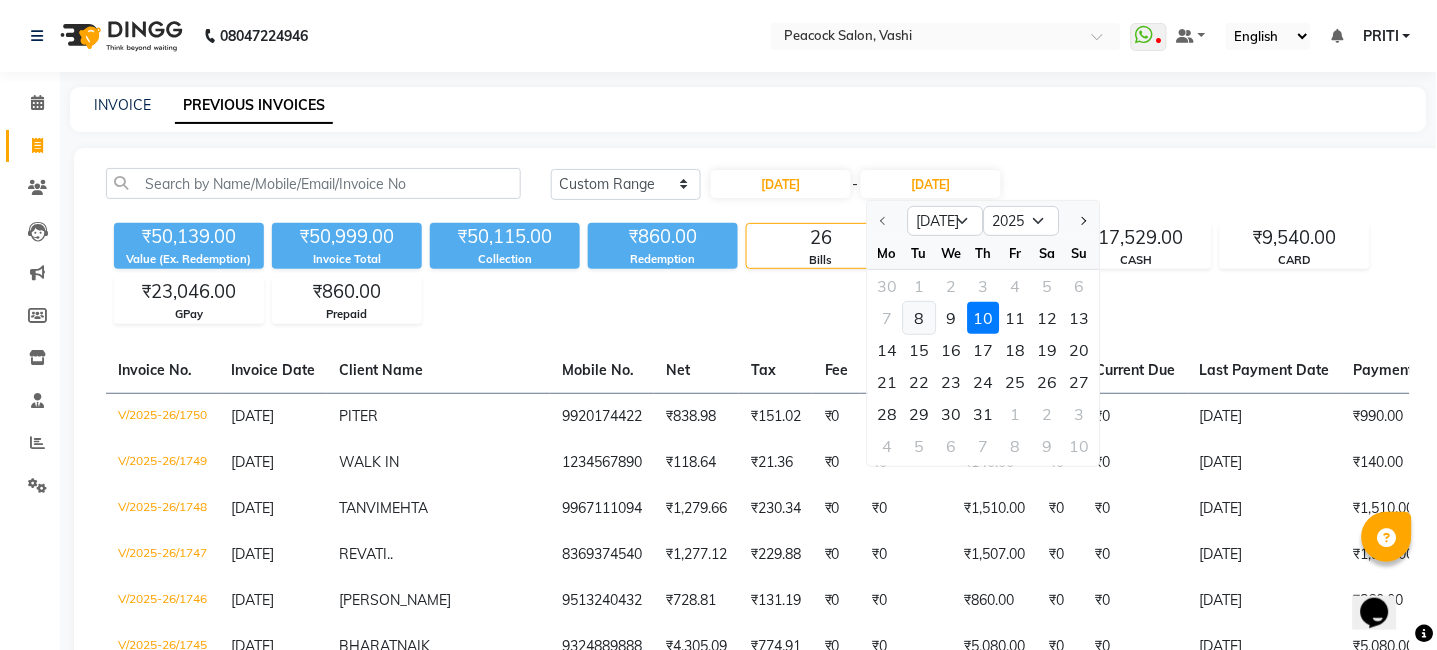 click on "8" 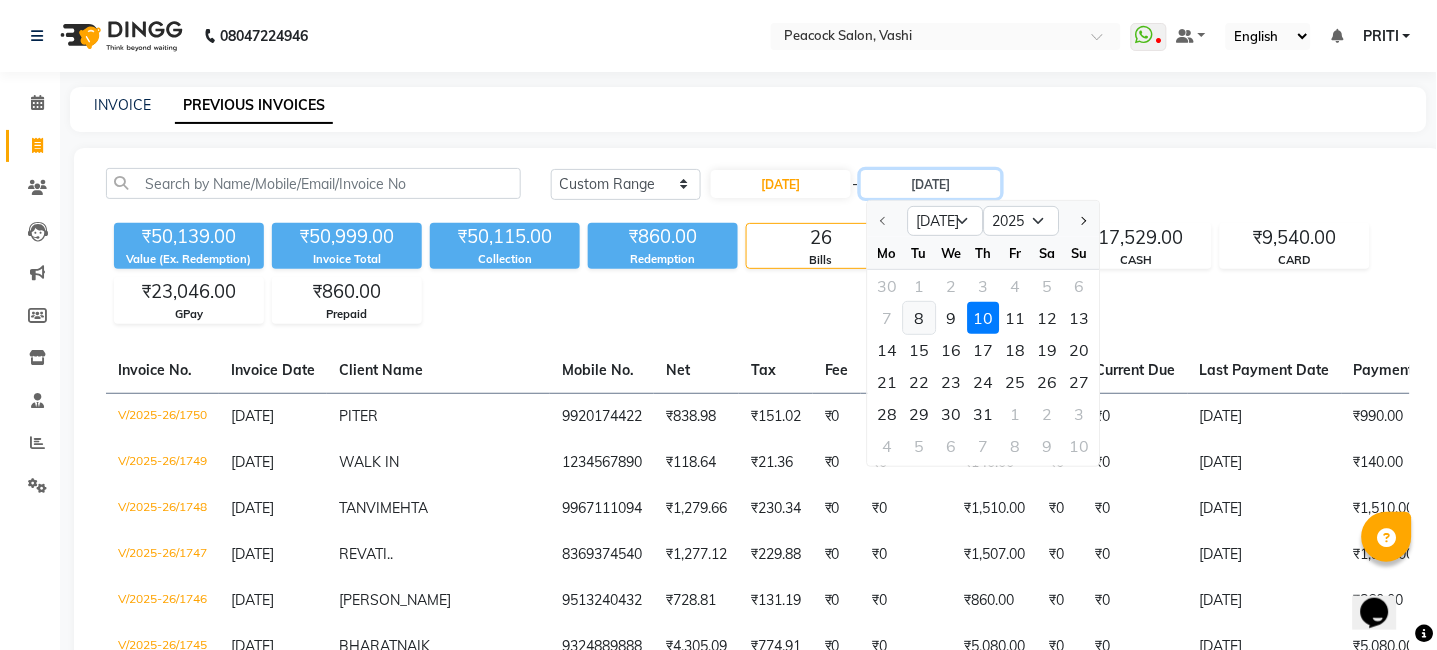 type on "[DATE]" 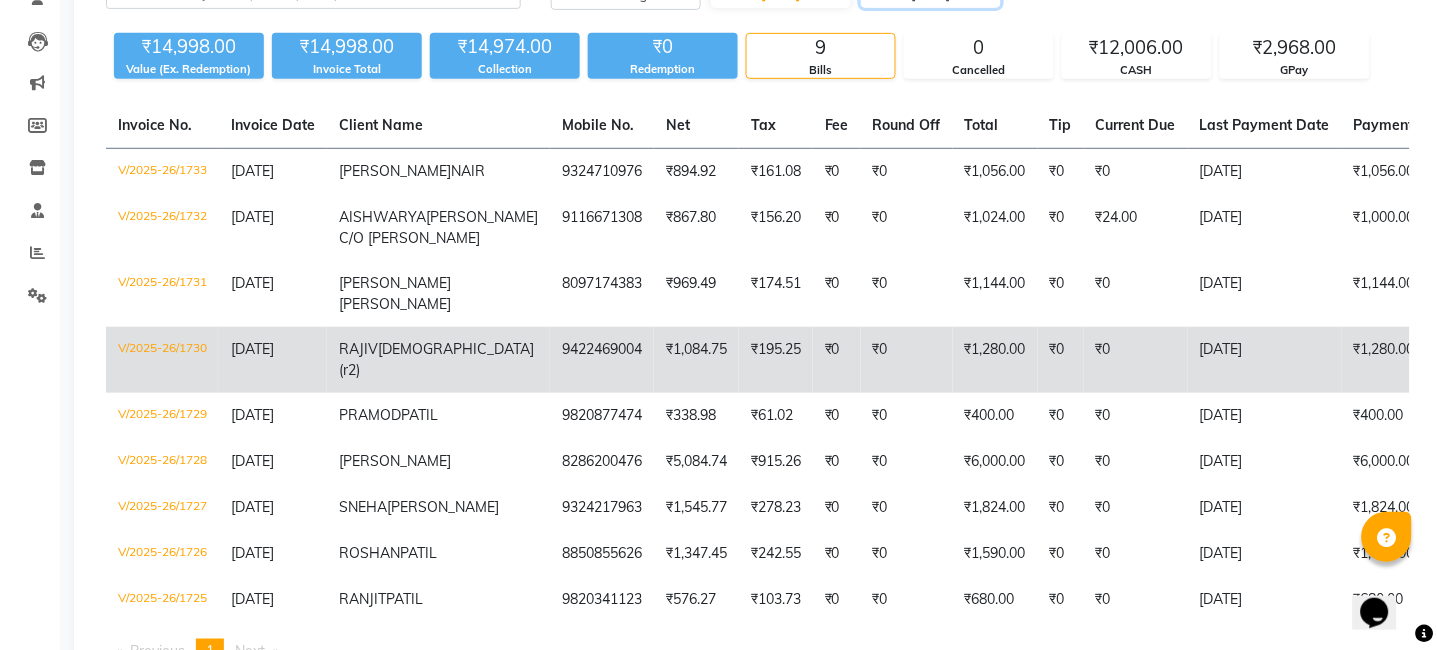 scroll, scrollTop: 412, scrollLeft: 0, axis: vertical 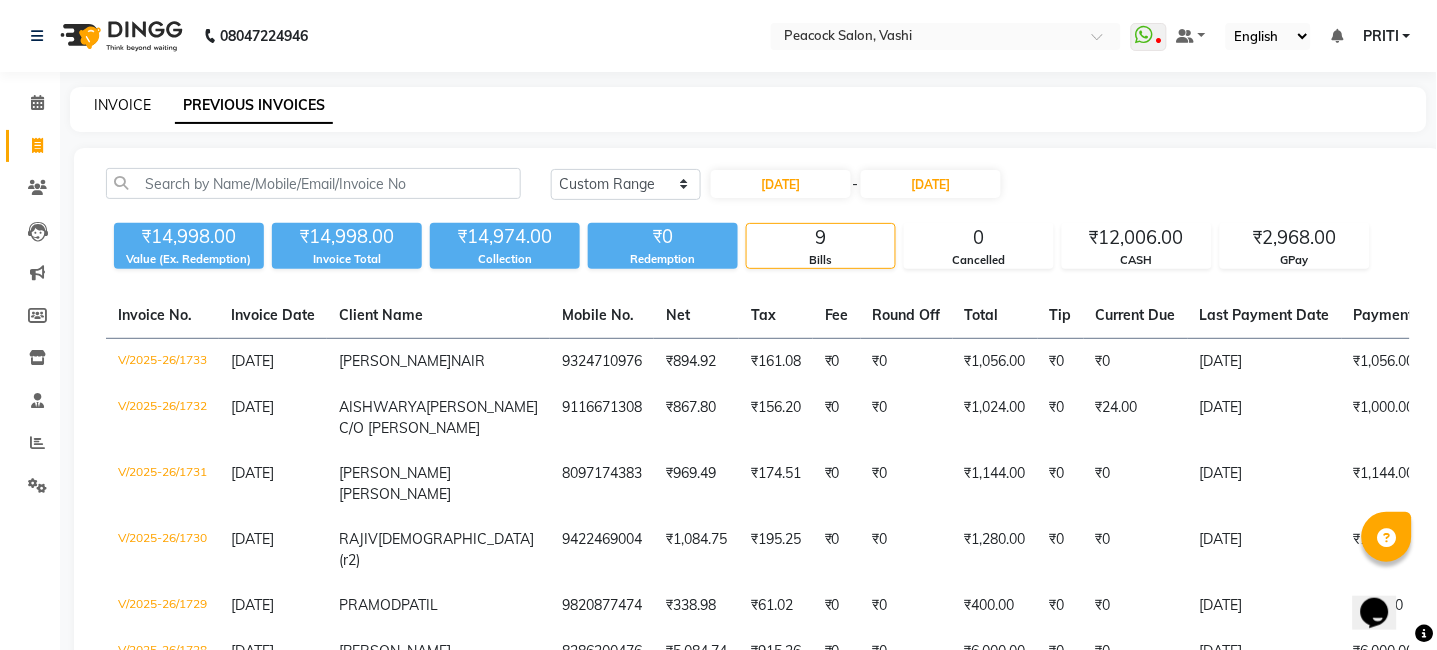 click on "INVOICE" 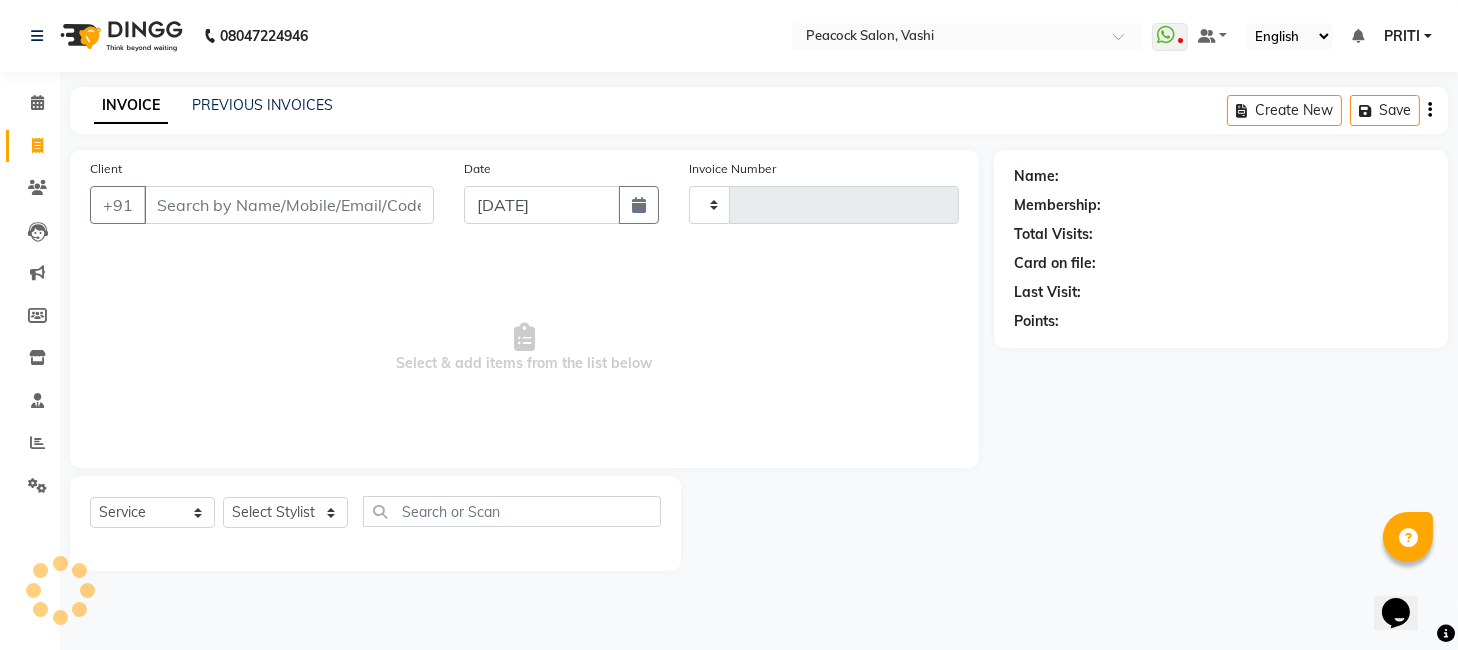 type on "1751" 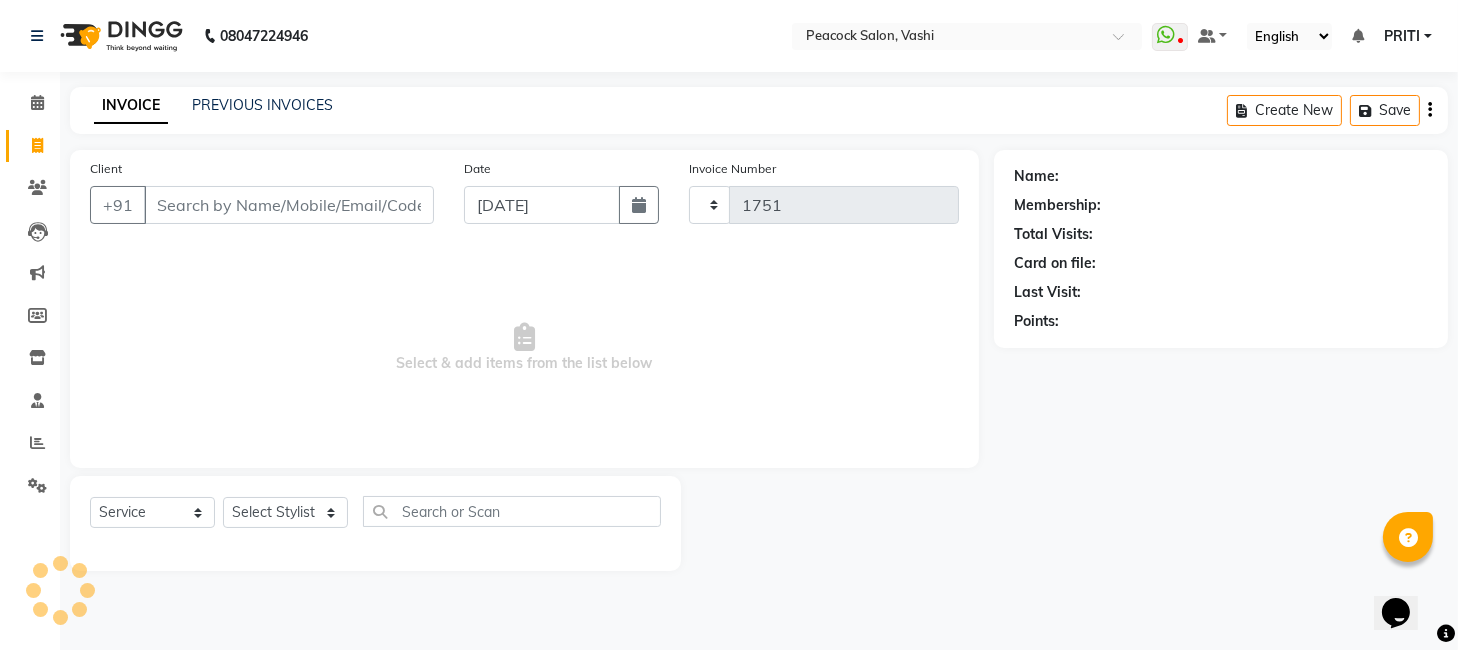 select on "619" 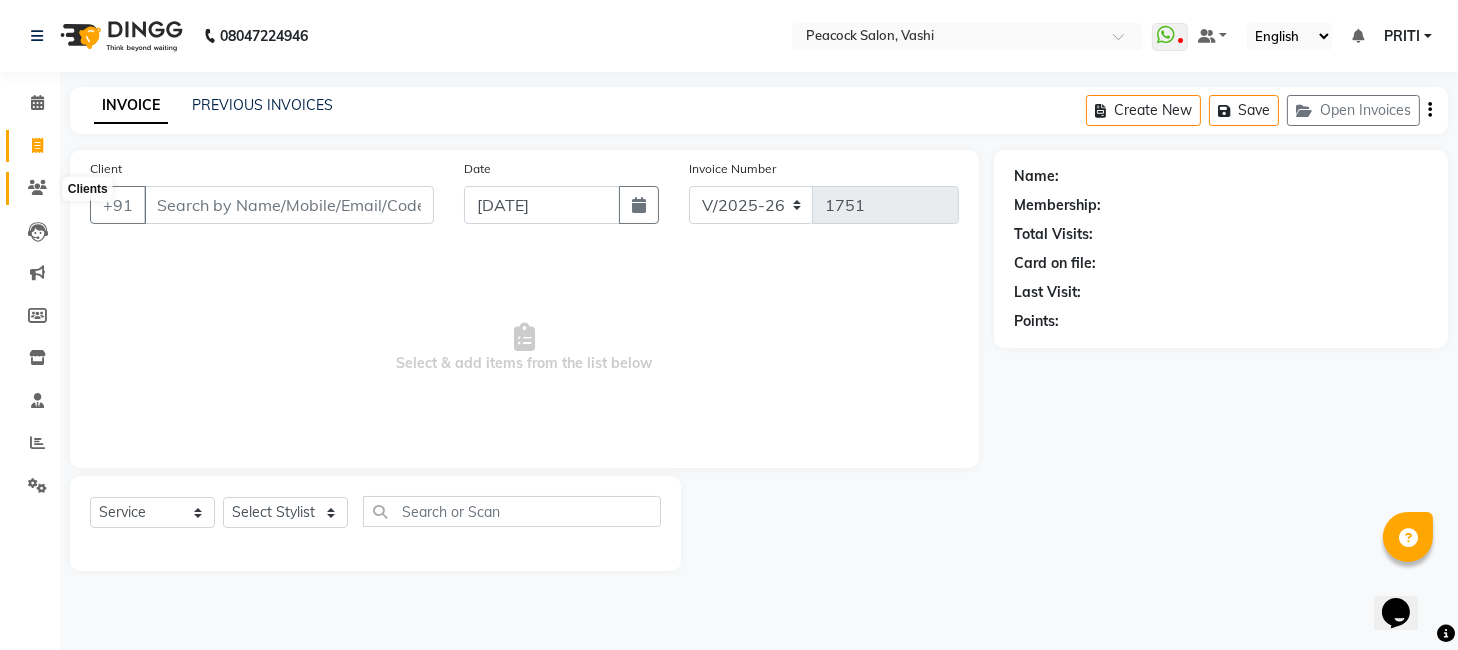 click 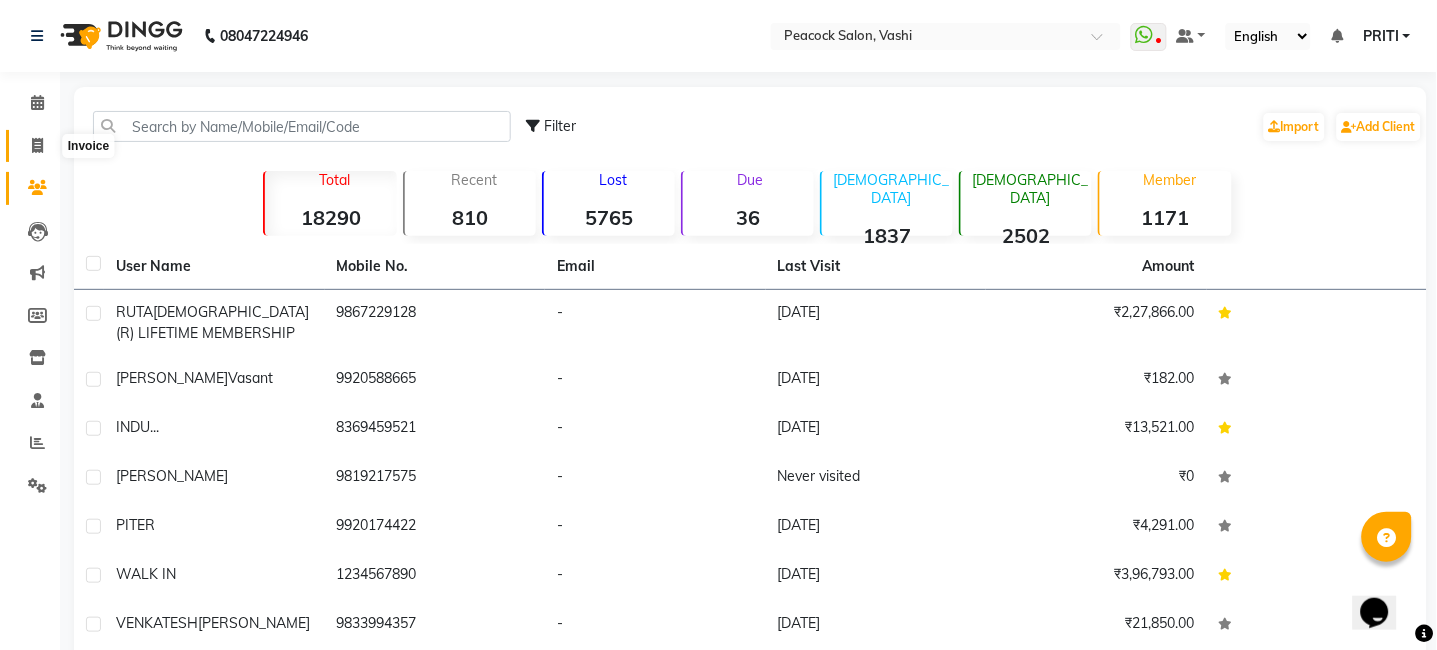 click 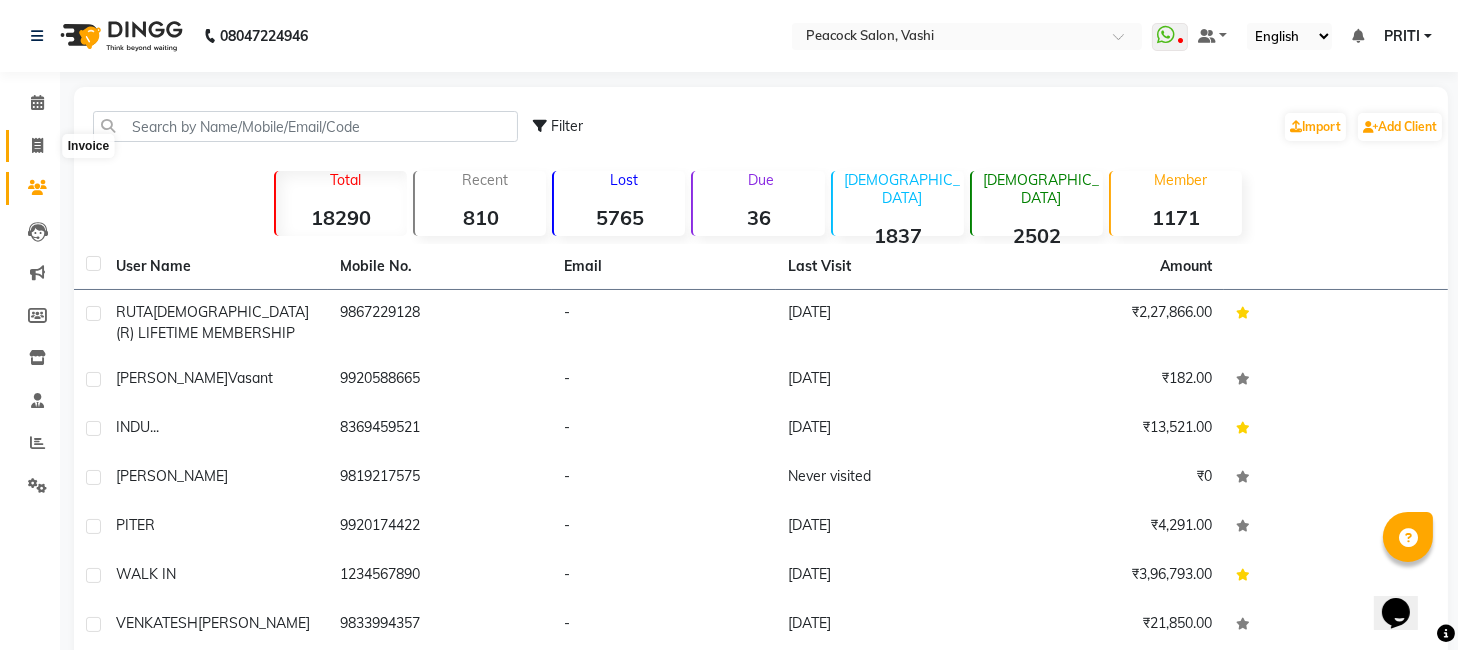 select on "619" 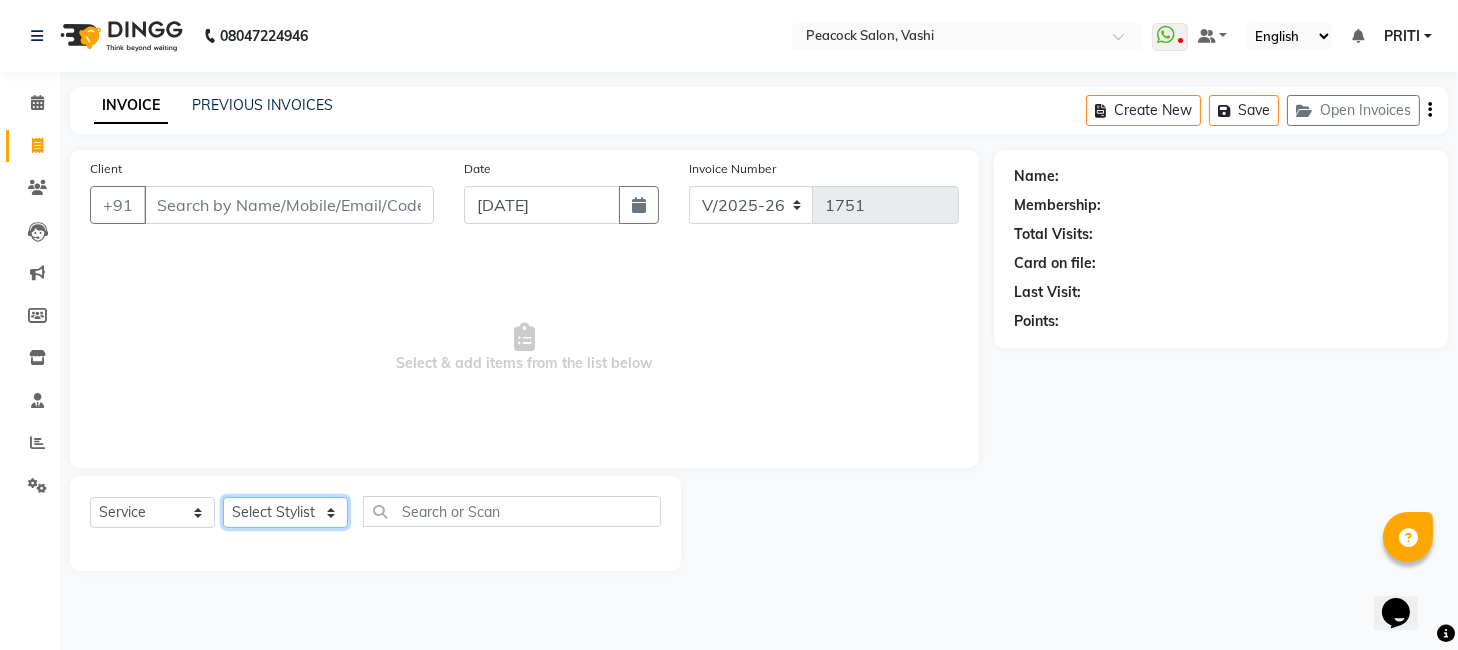 click on "Select Stylist anim [PERSON_NAME] [PERSON_NAME] DC Dingg Support [PERSON_NAME] [PERSON_NAME]  [PERSON_NAME]" 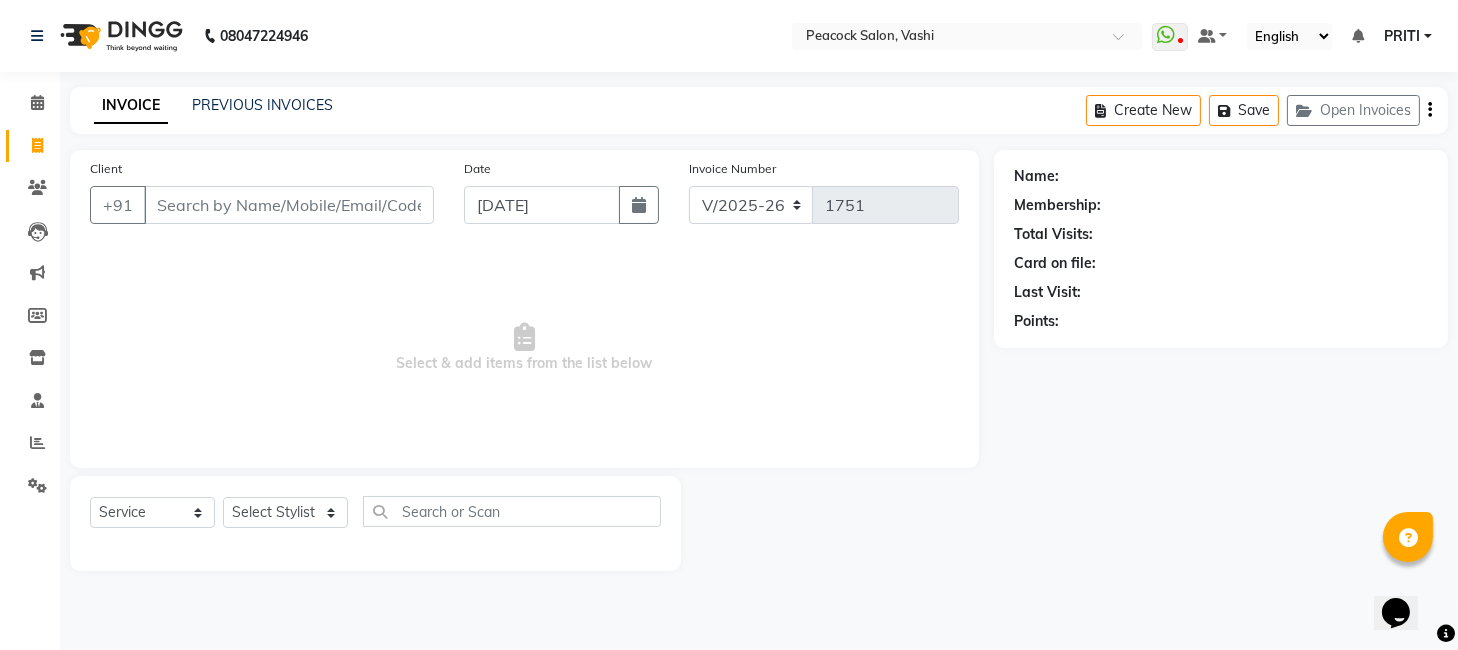 drag, startPoint x: 545, startPoint y: 441, endPoint x: 531, endPoint y: 444, distance: 14.3178215 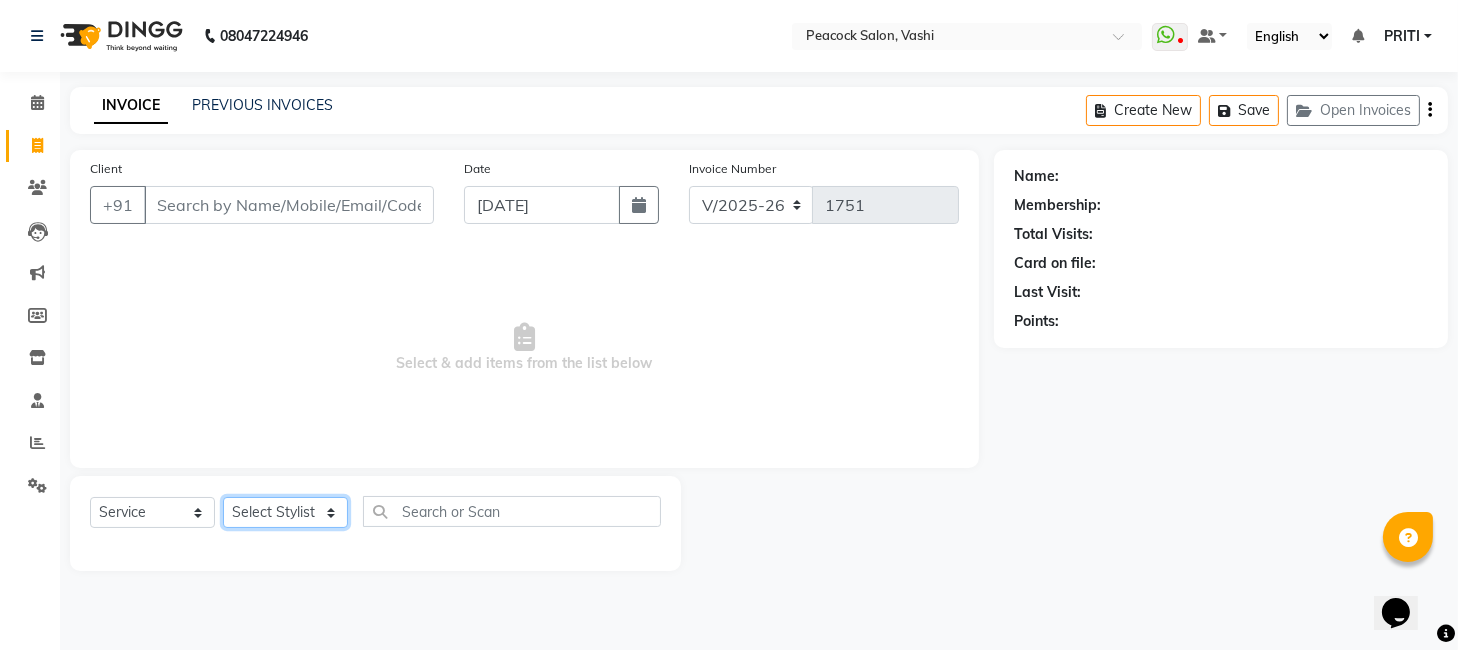 click on "Select Stylist anim [PERSON_NAME] [PERSON_NAME] DC Dingg Support [PERSON_NAME] [PERSON_NAME]  [PERSON_NAME]" 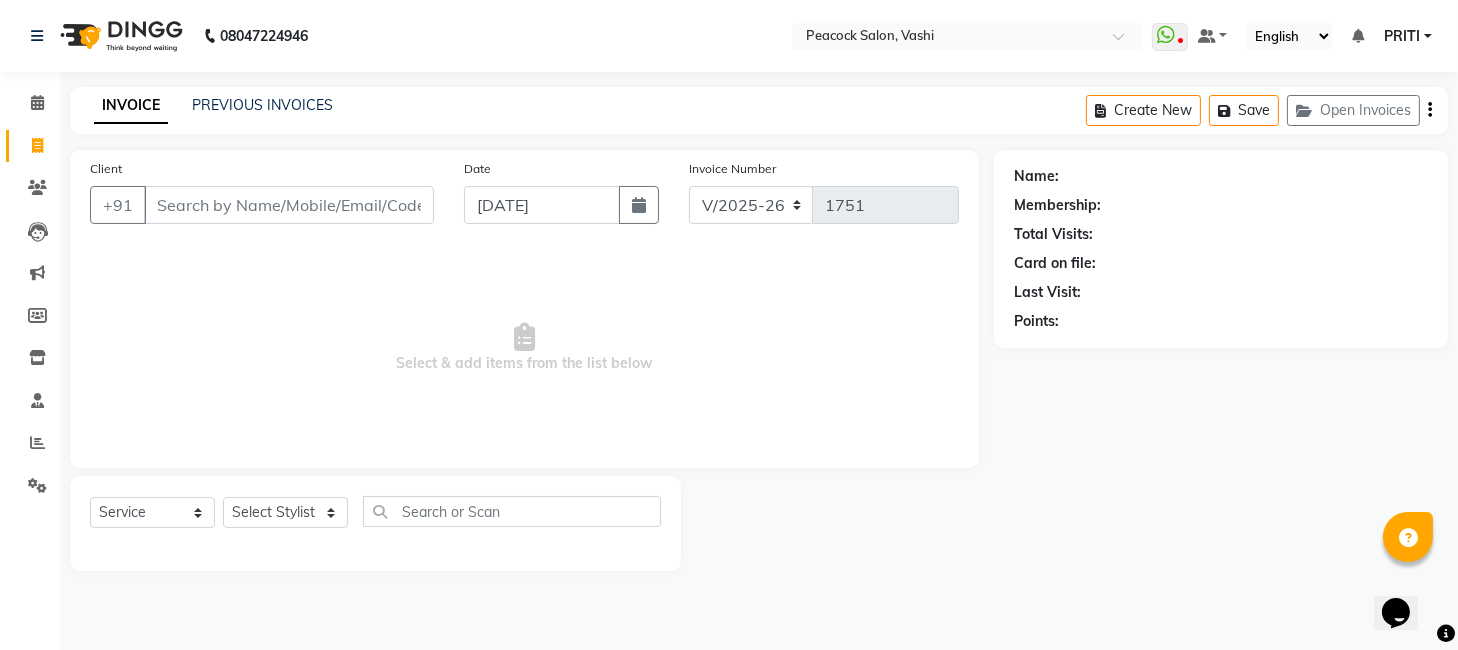 click on "Select & add items from the list below" at bounding box center [524, 348] 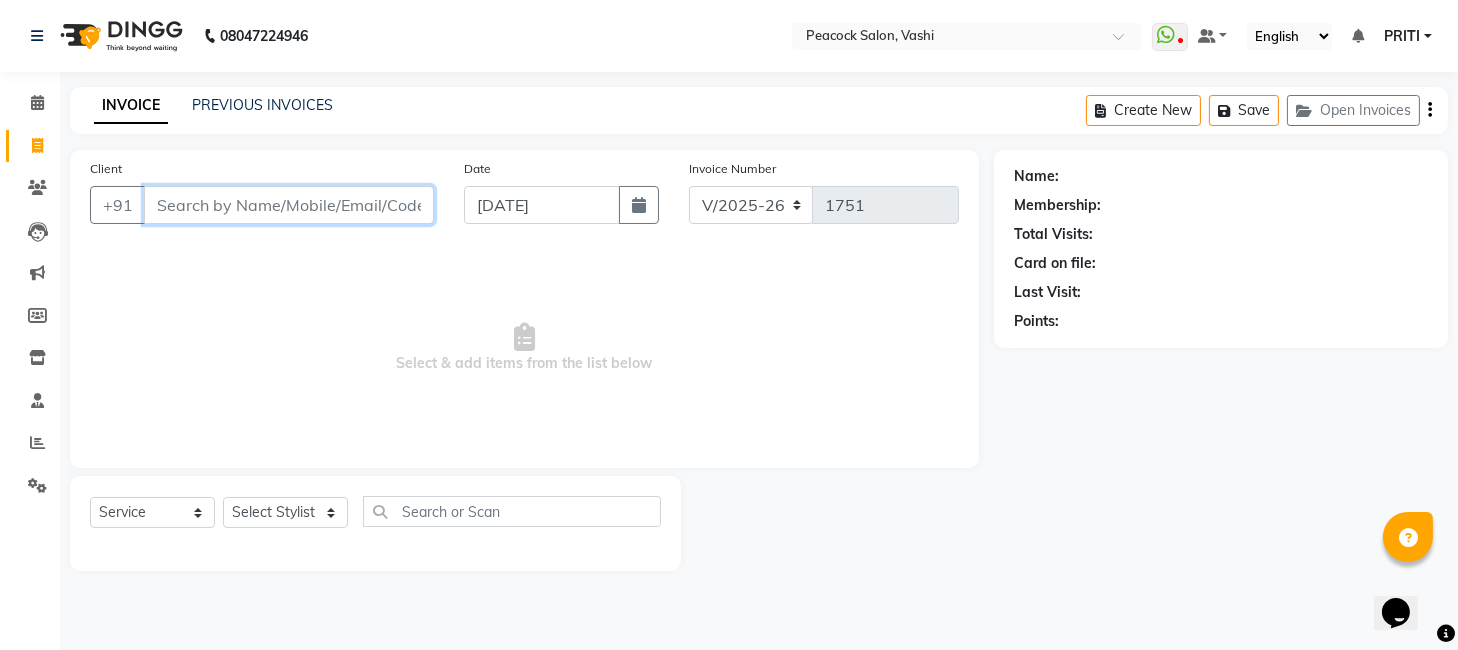 click on "Client" at bounding box center [289, 205] 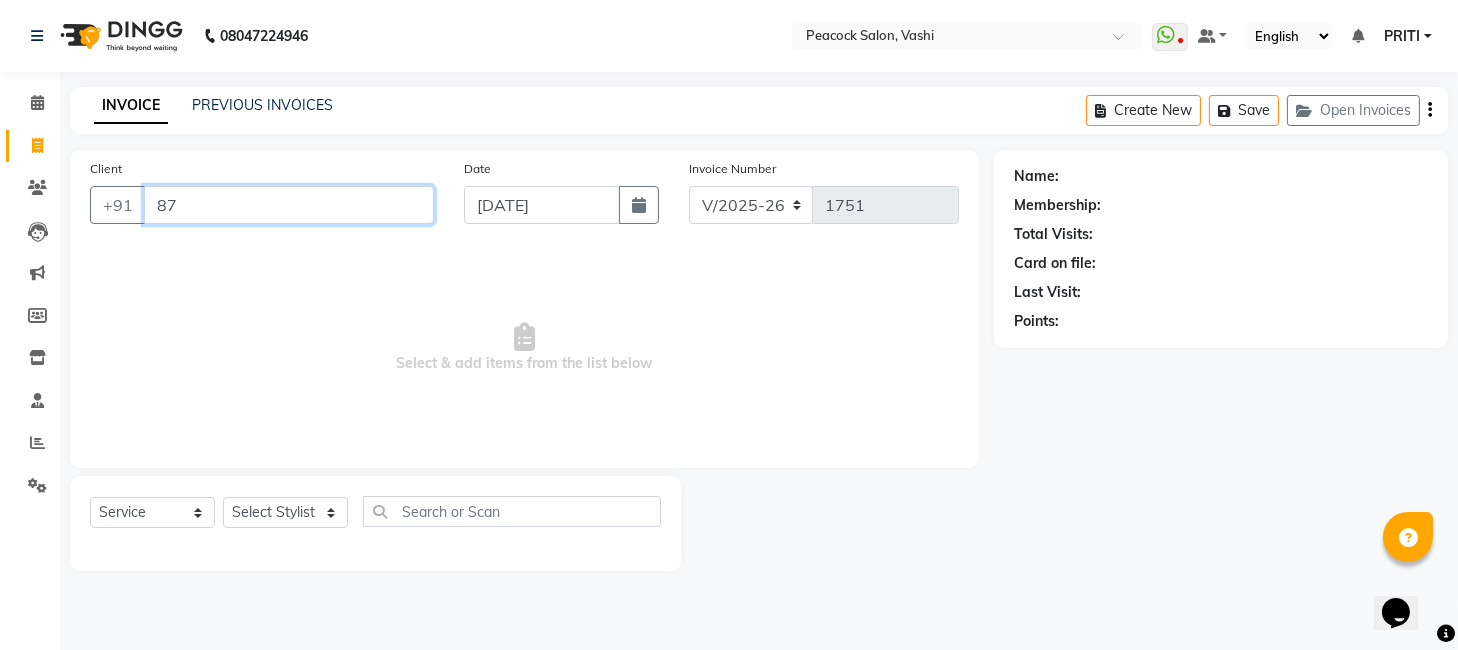 type on "8" 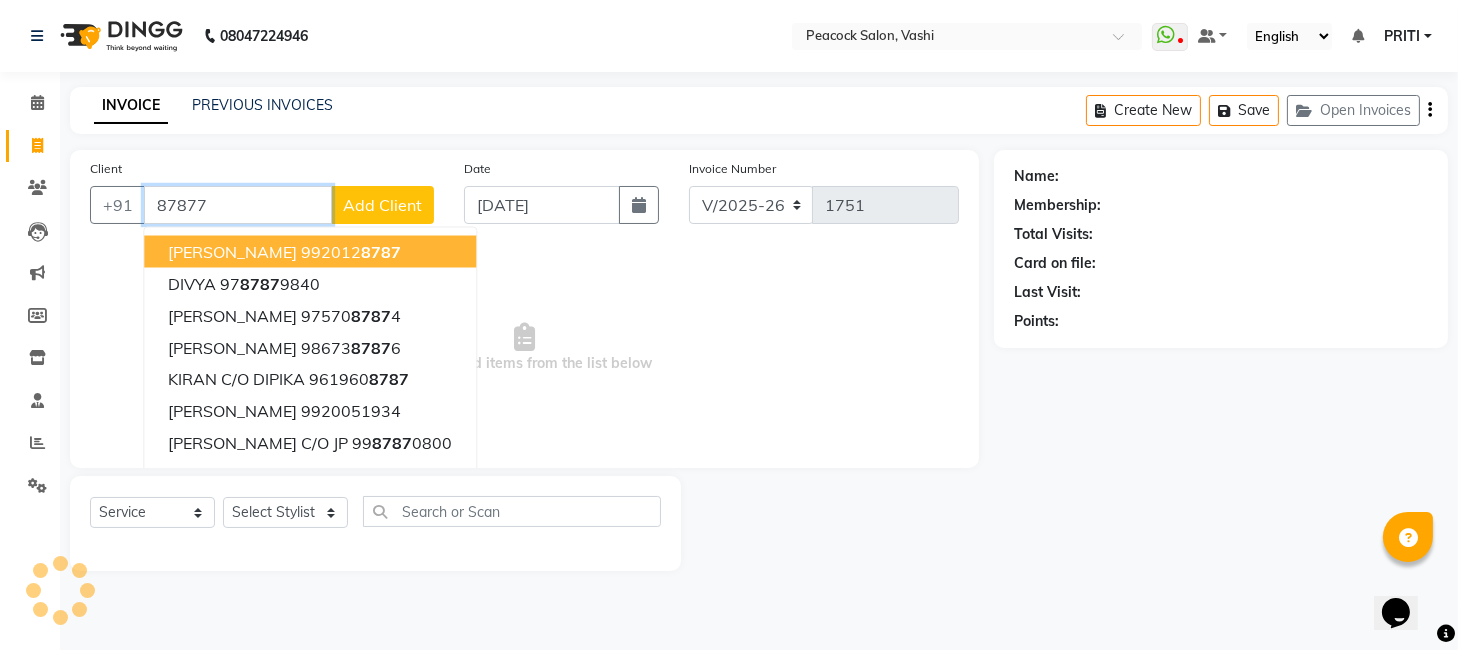 type on "878774" 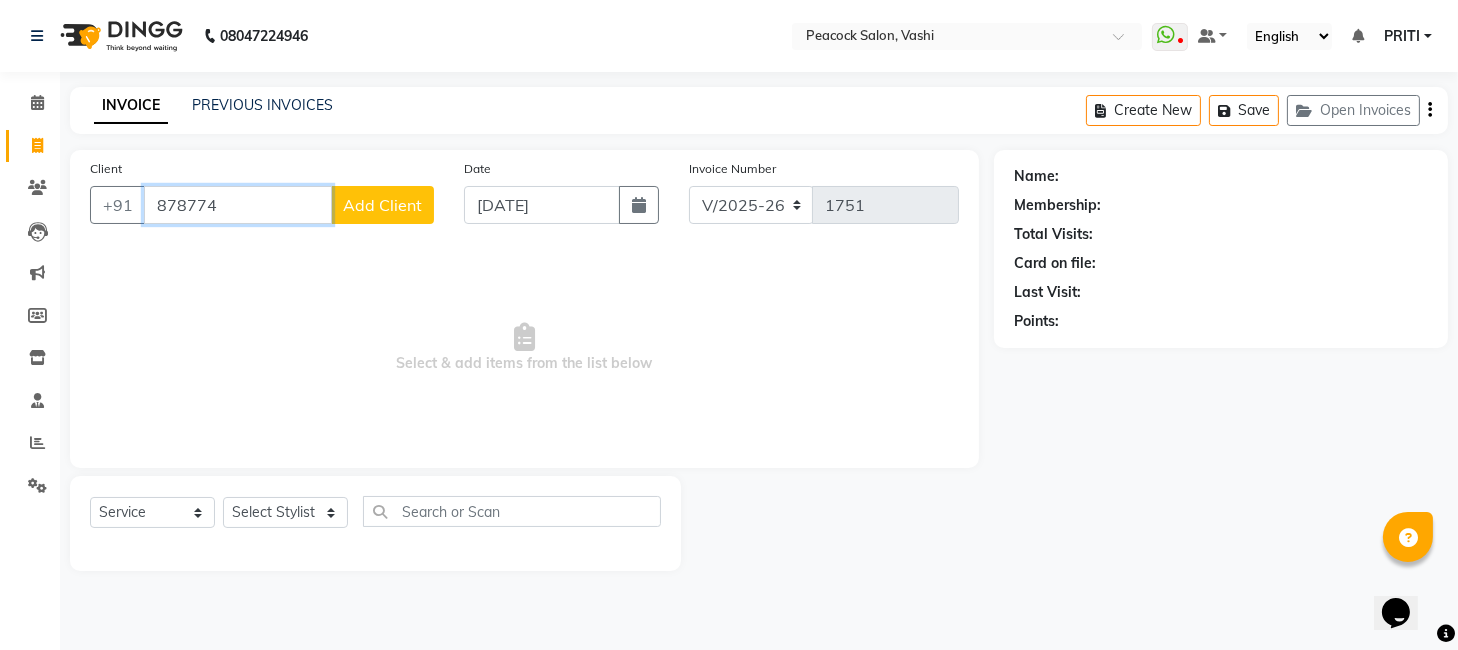 click on "878774" at bounding box center [238, 205] 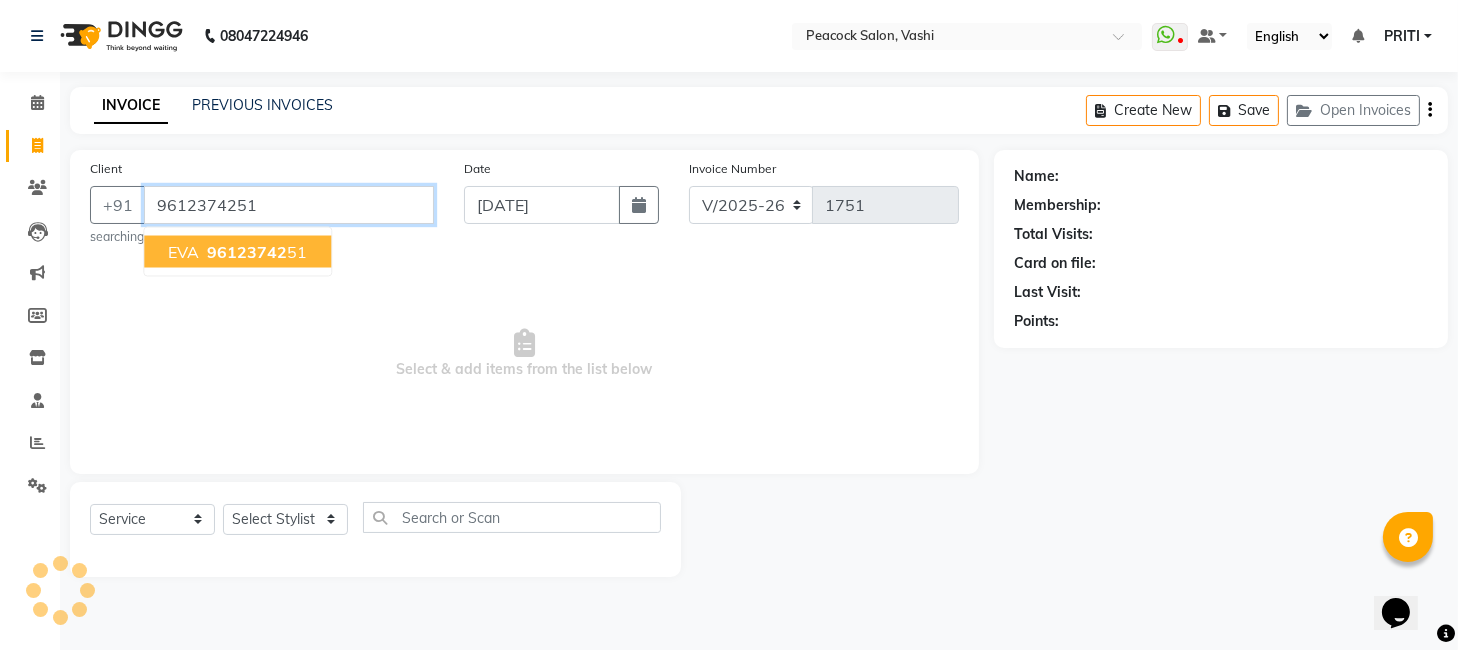 type on "9612374251" 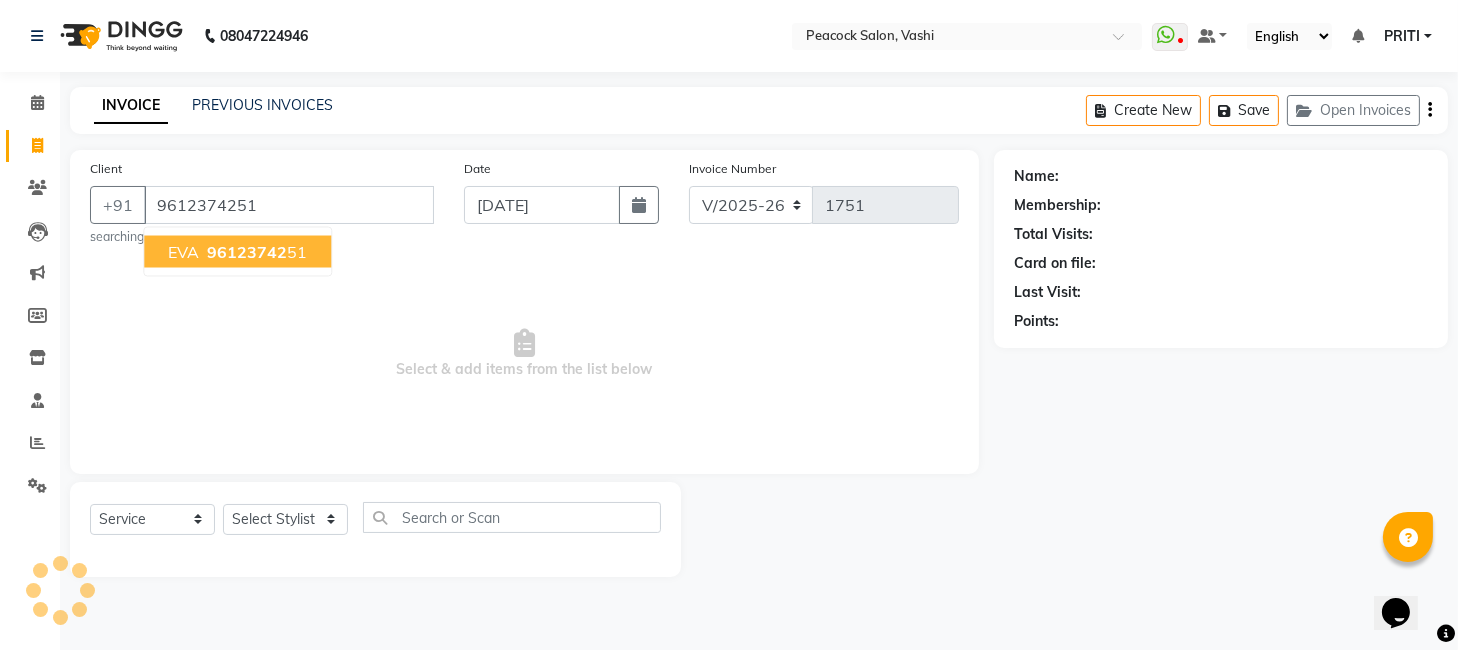 select on "1: Object" 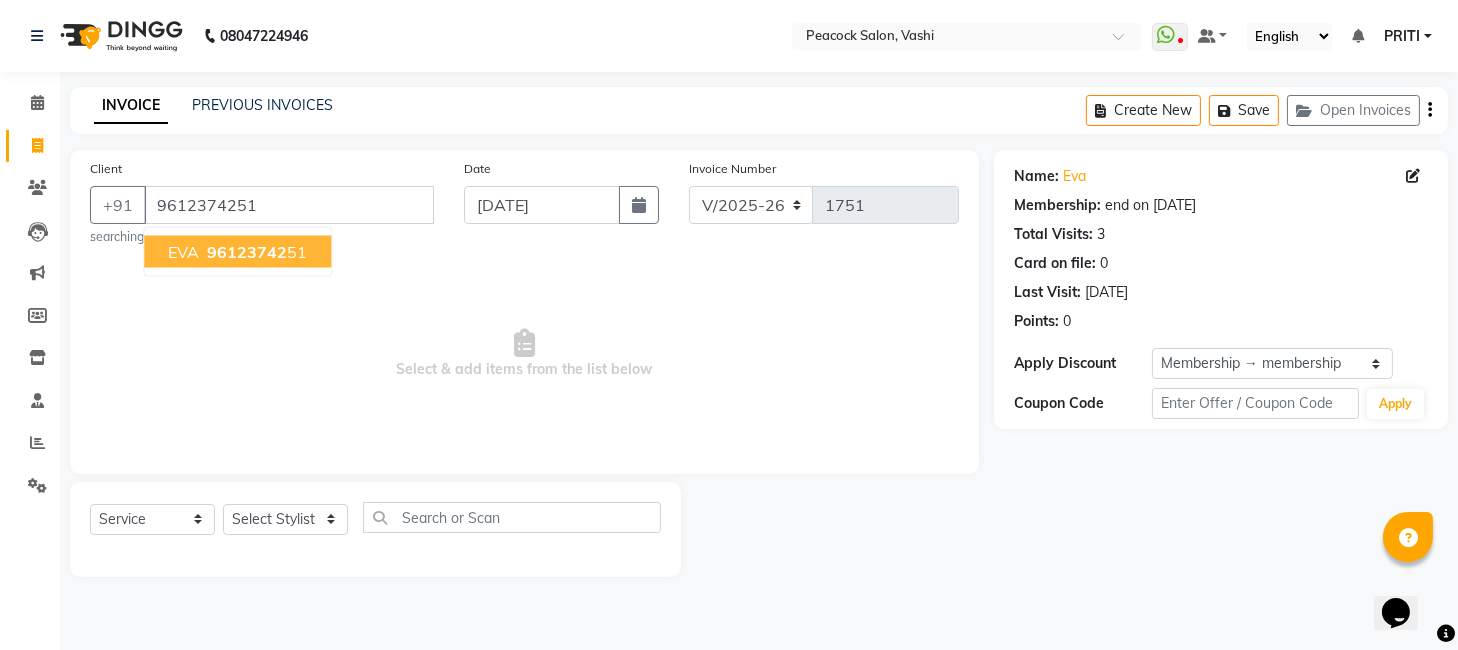 click on "96123742" at bounding box center [247, 252] 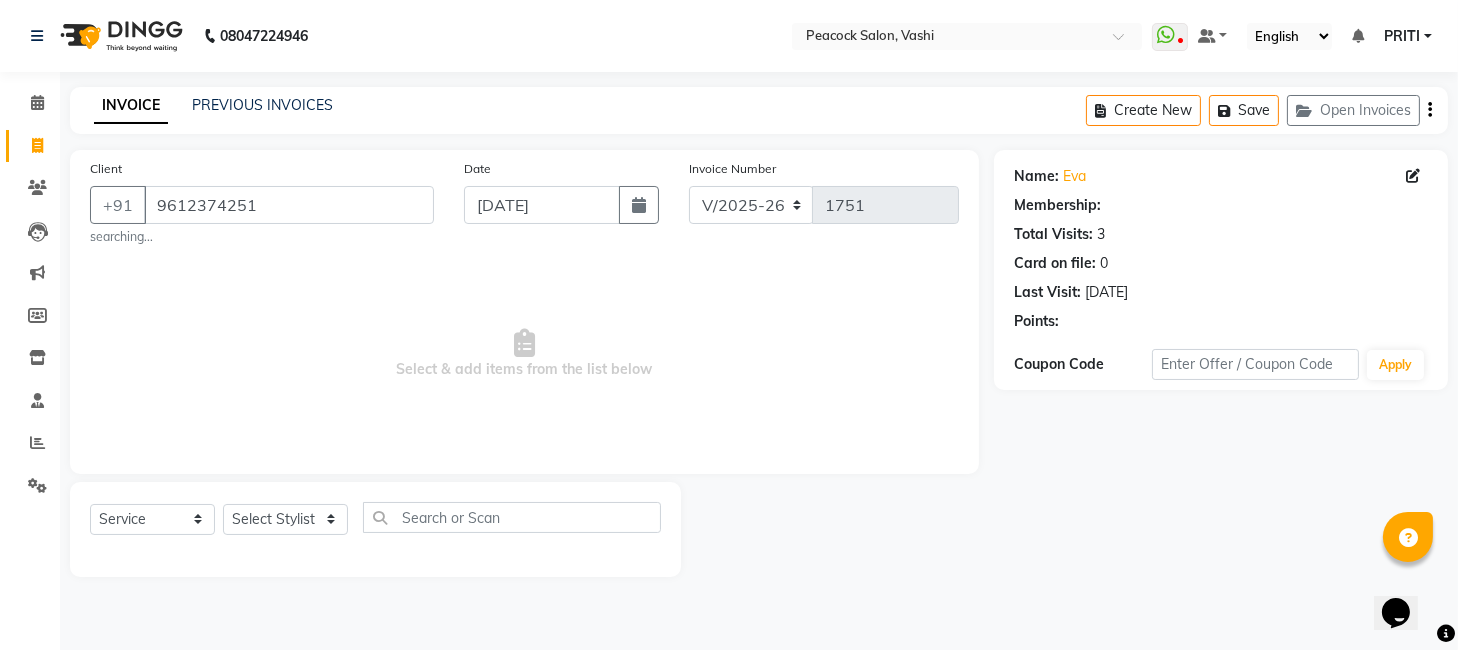 select on "1: Object" 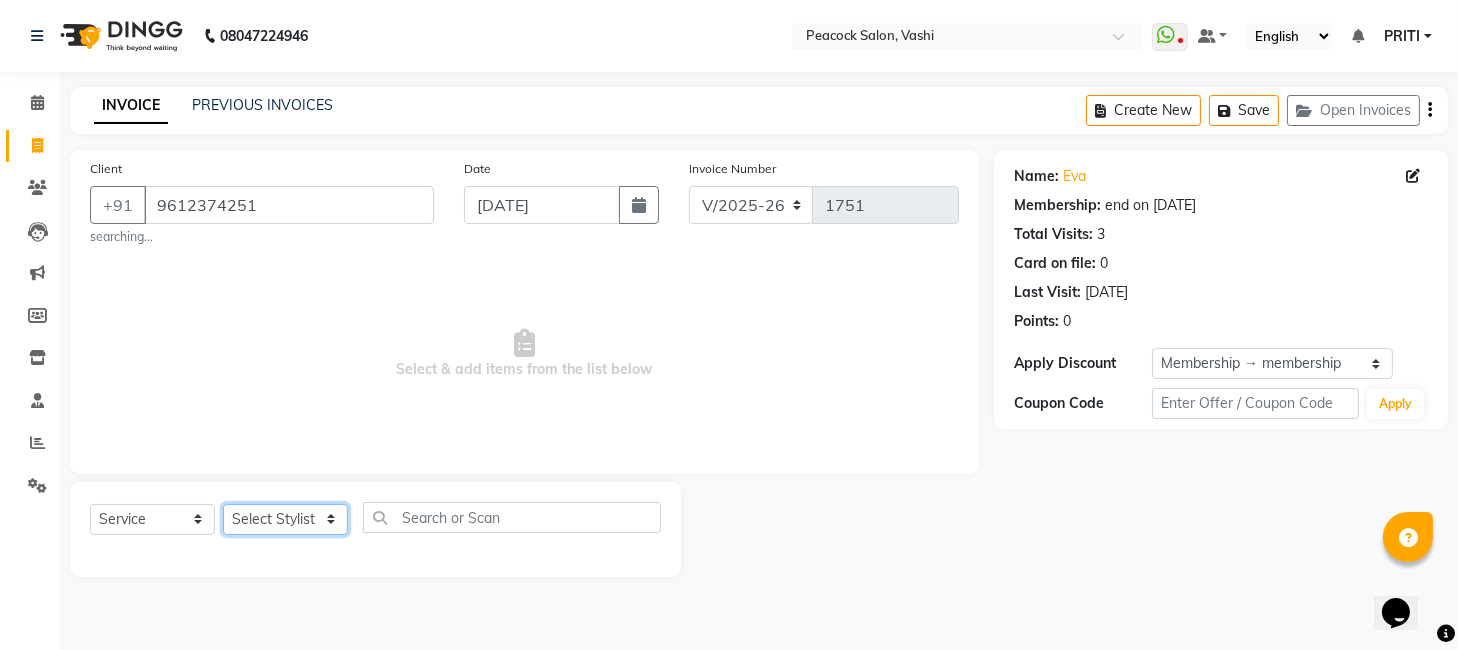 click on "Select Stylist anim [PERSON_NAME] [PERSON_NAME] DC Dingg Support [PERSON_NAME] [PERSON_NAME]  [PERSON_NAME]" 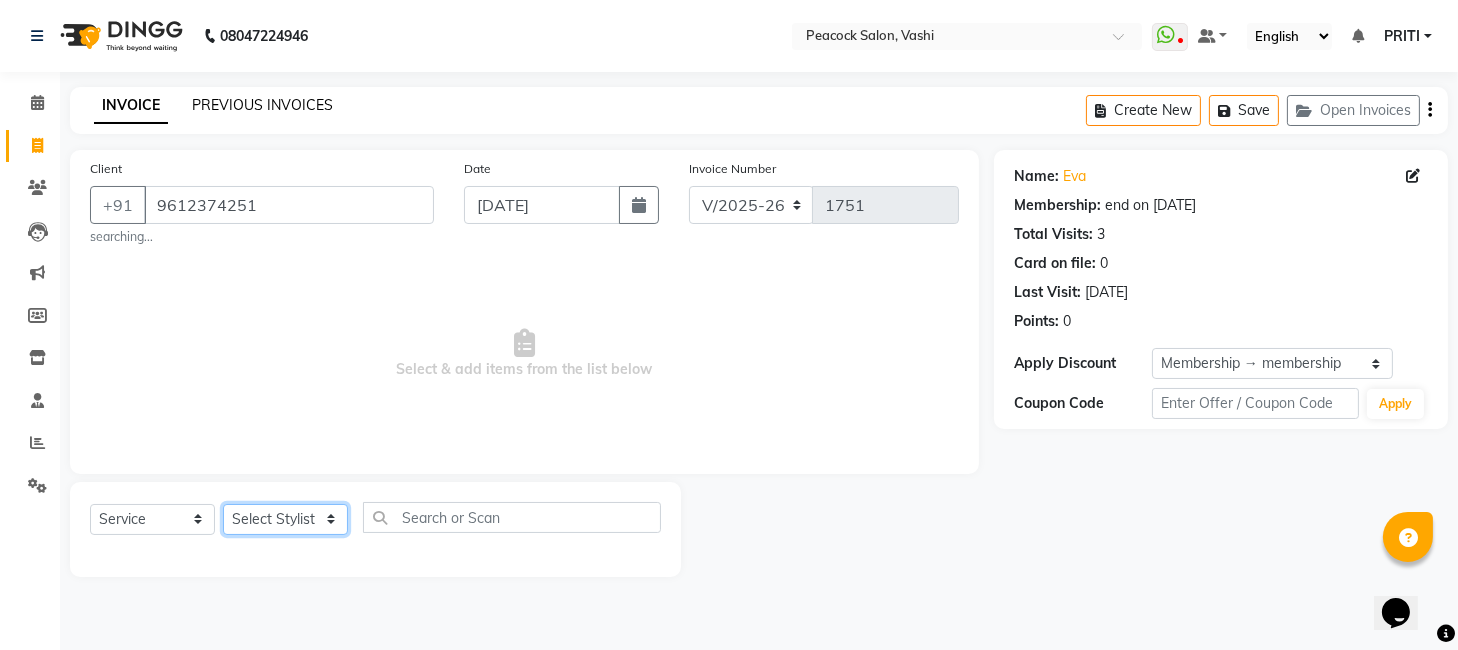 select on "65265" 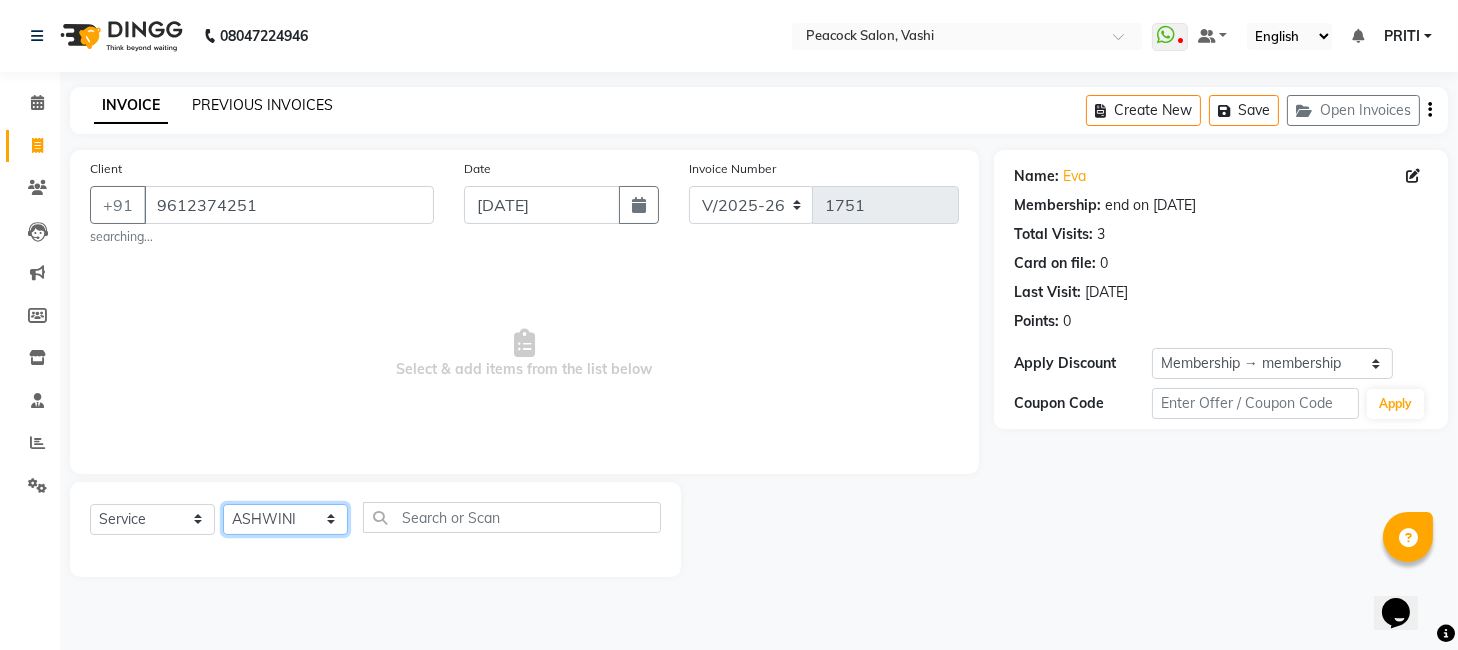 click on "Select Stylist anim [PERSON_NAME] [PERSON_NAME] DC Dingg Support [PERSON_NAME] [PERSON_NAME]  [PERSON_NAME]" 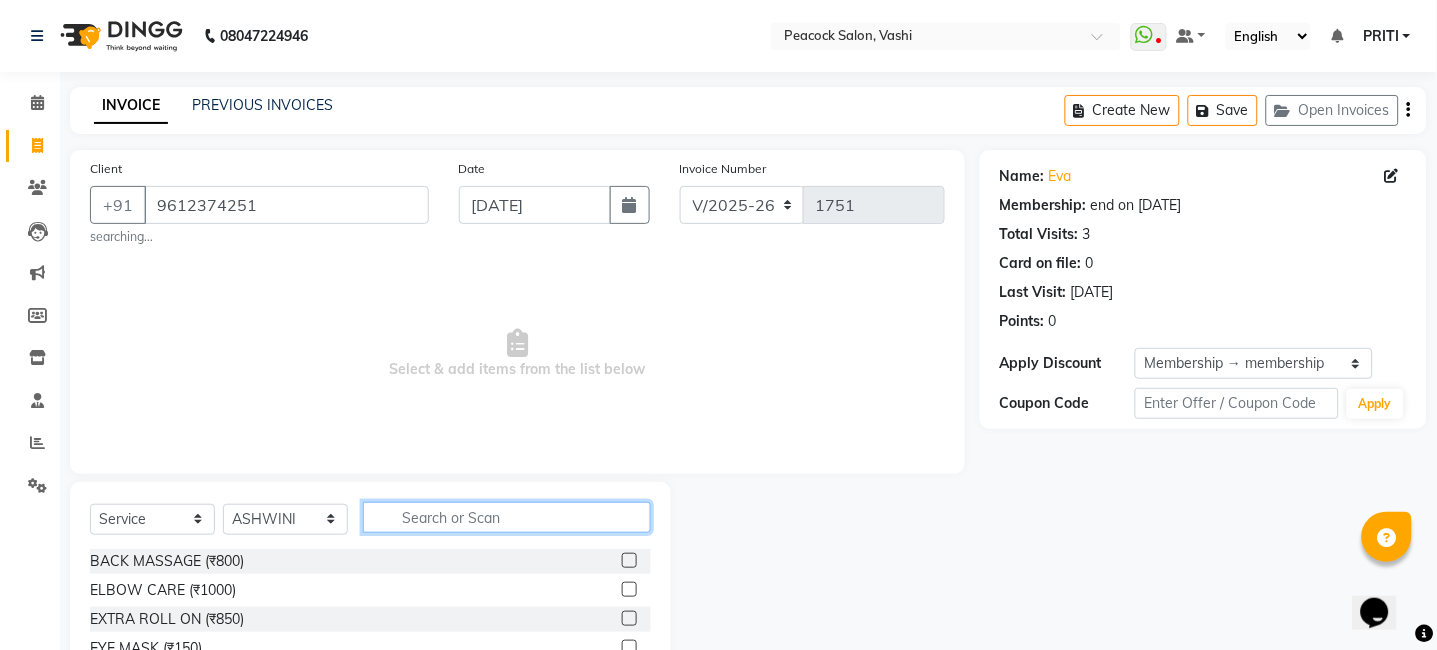click 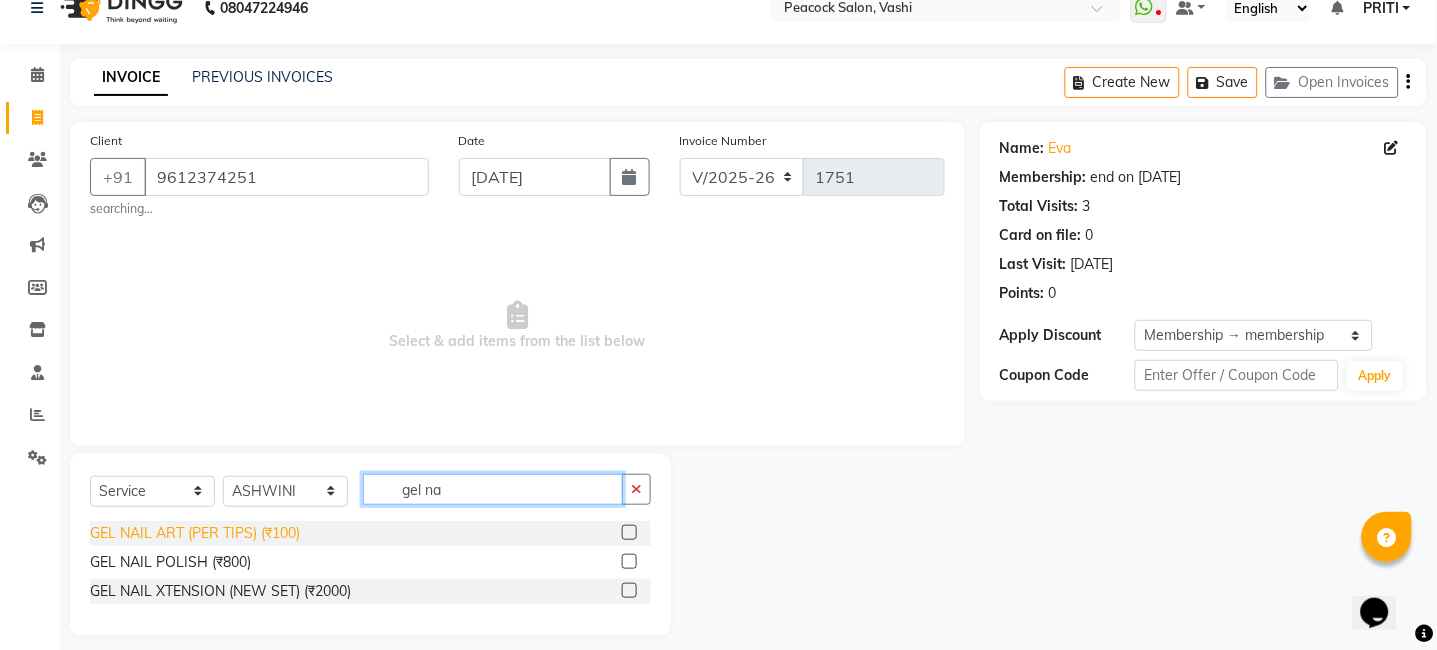 scroll, scrollTop: 43, scrollLeft: 0, axis: vertical 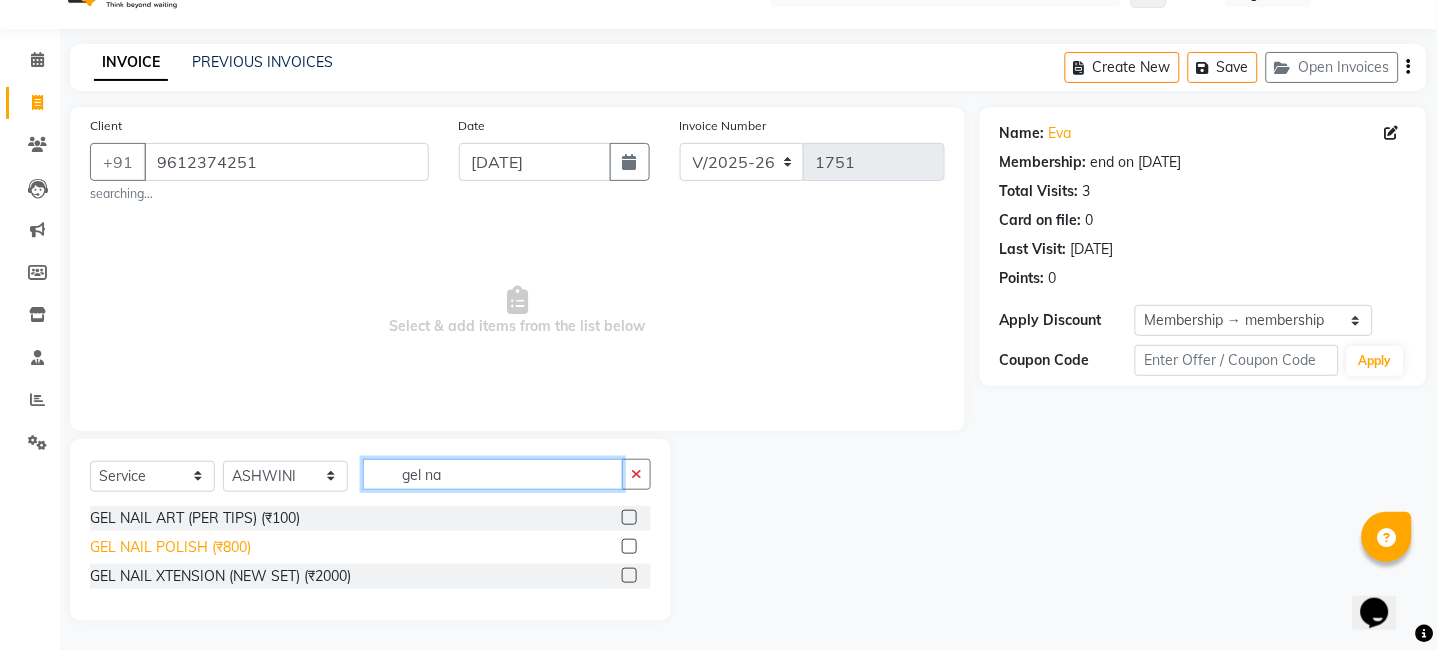 type on "gel na" 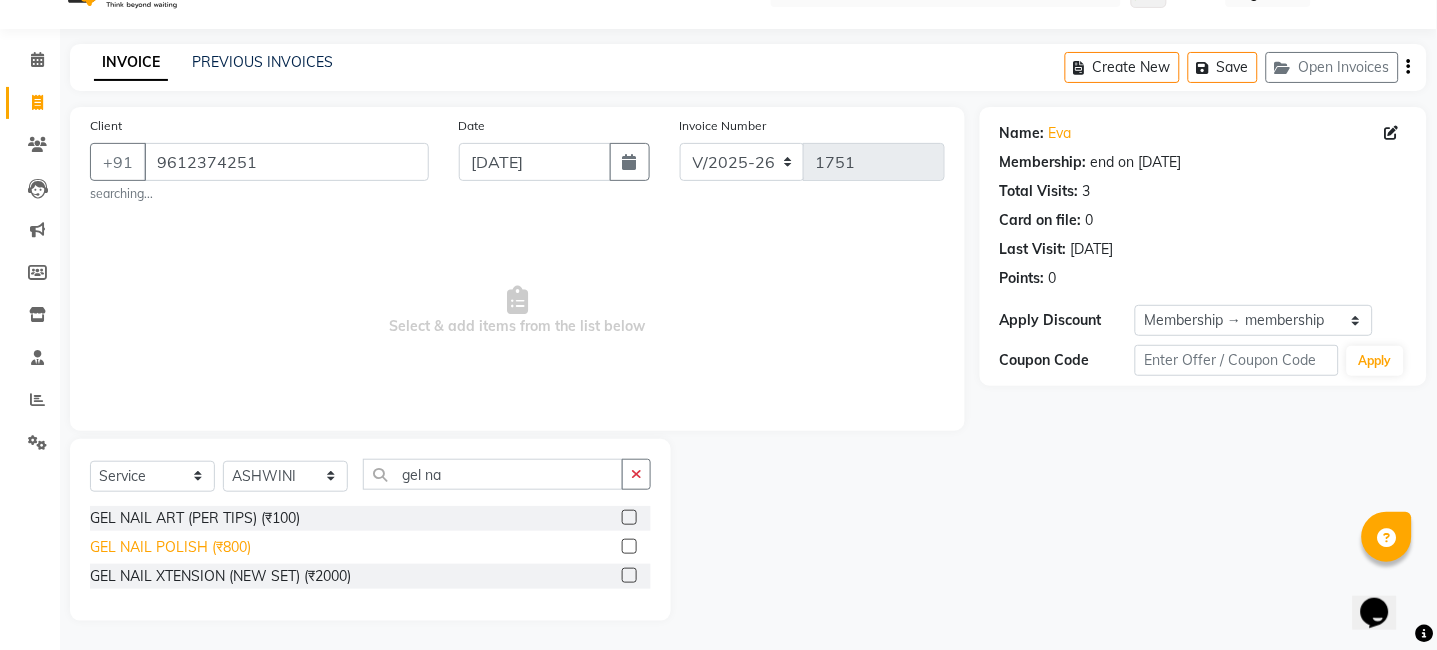 click on "GEL NAIL POLISH (₹800)" 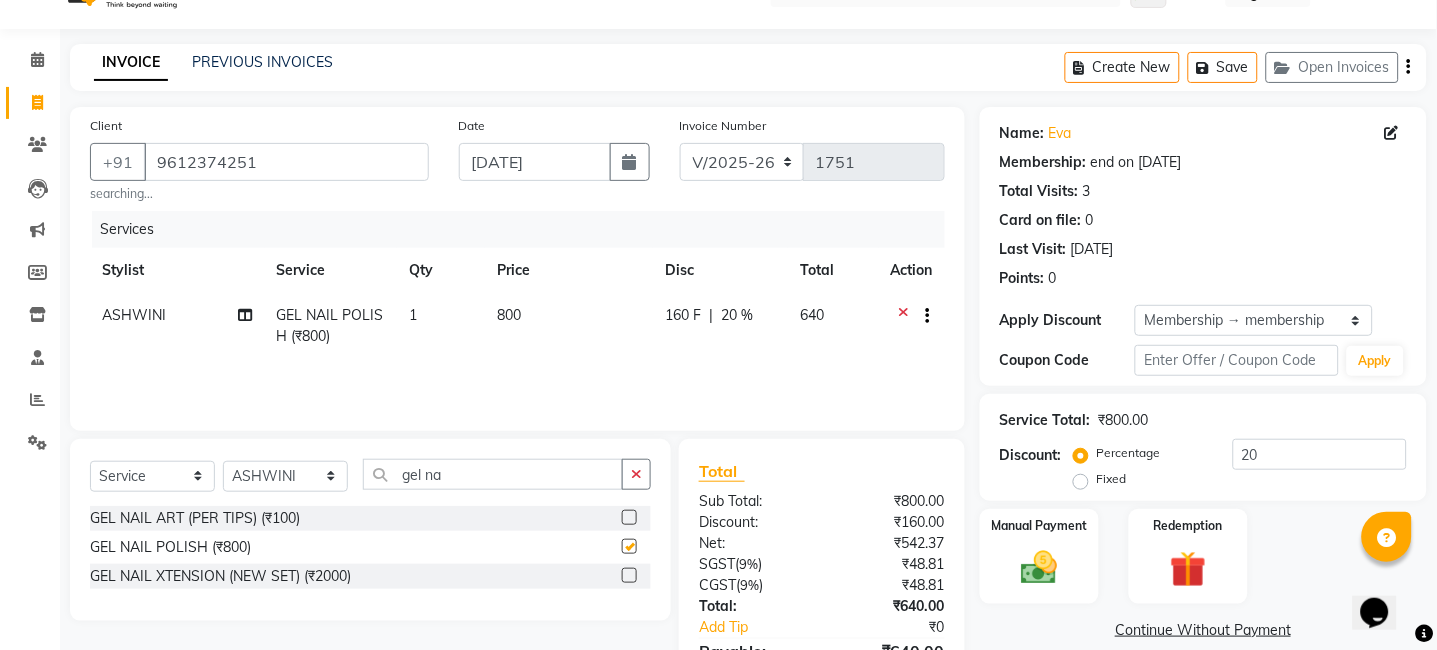 checkbox on "false" 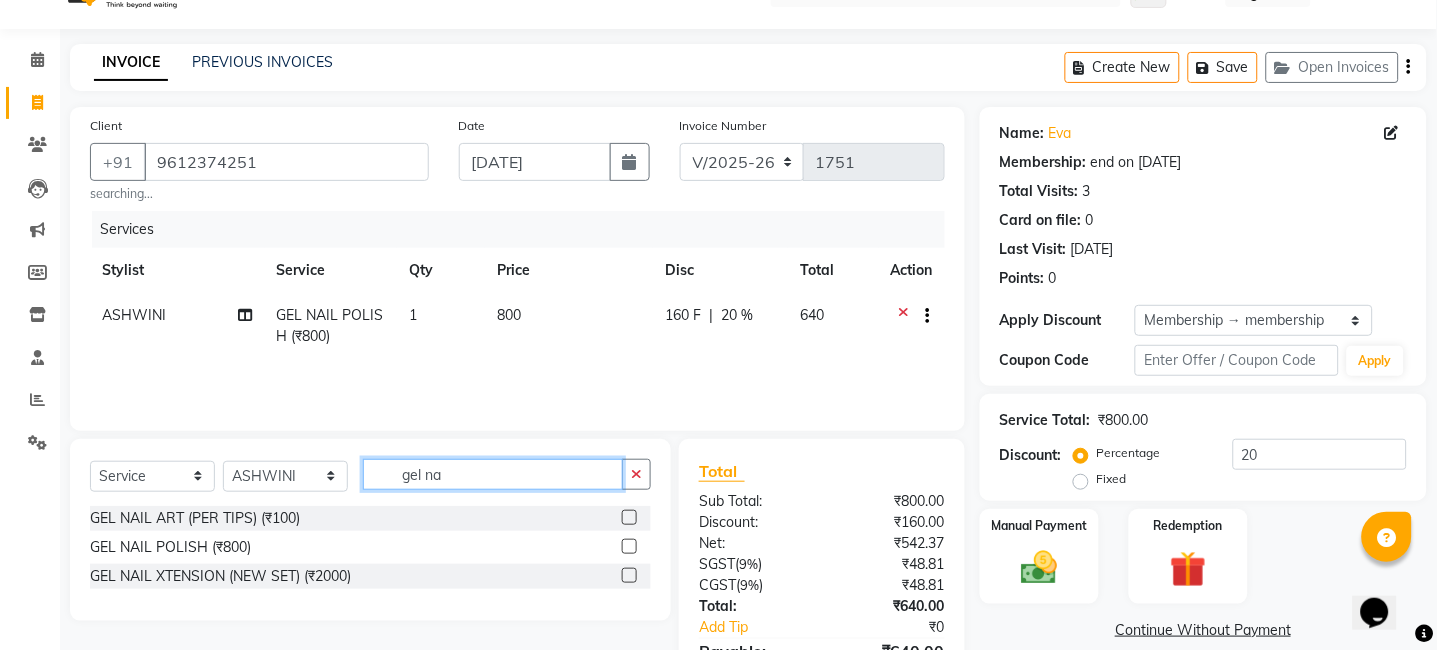 click on "gel na" 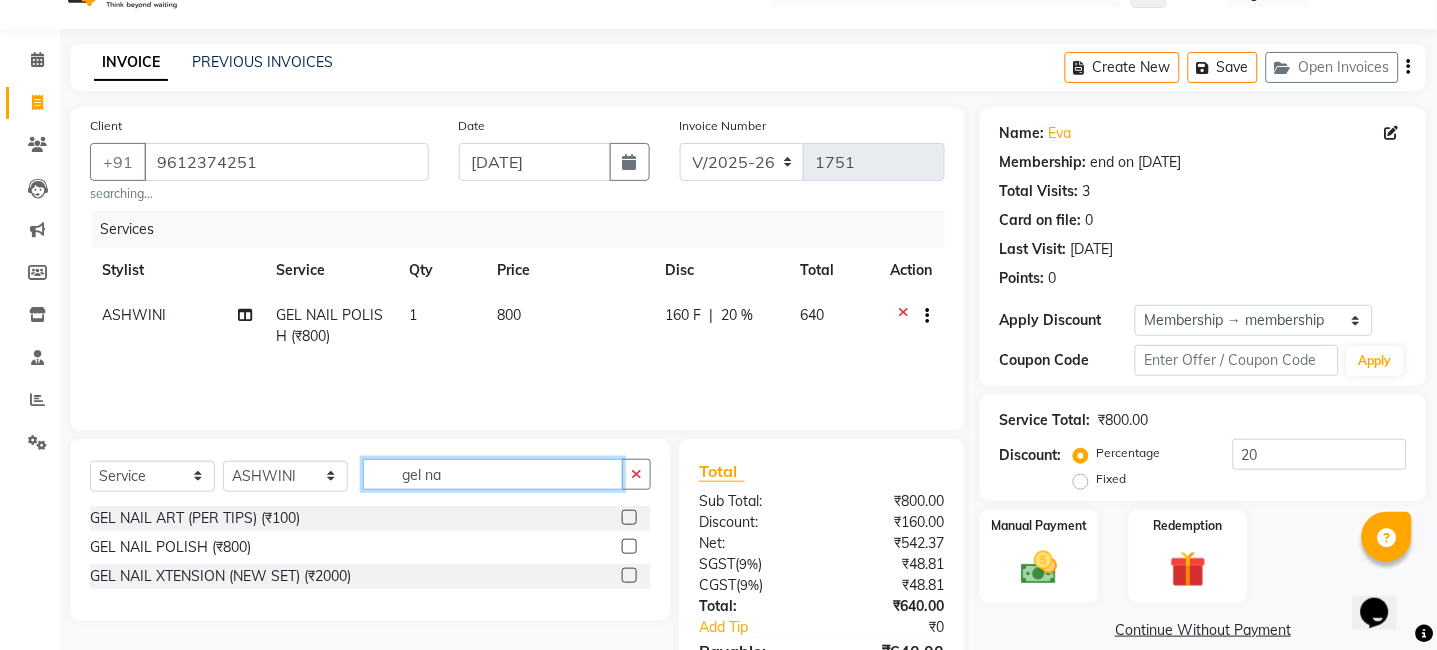 click on "gel na" 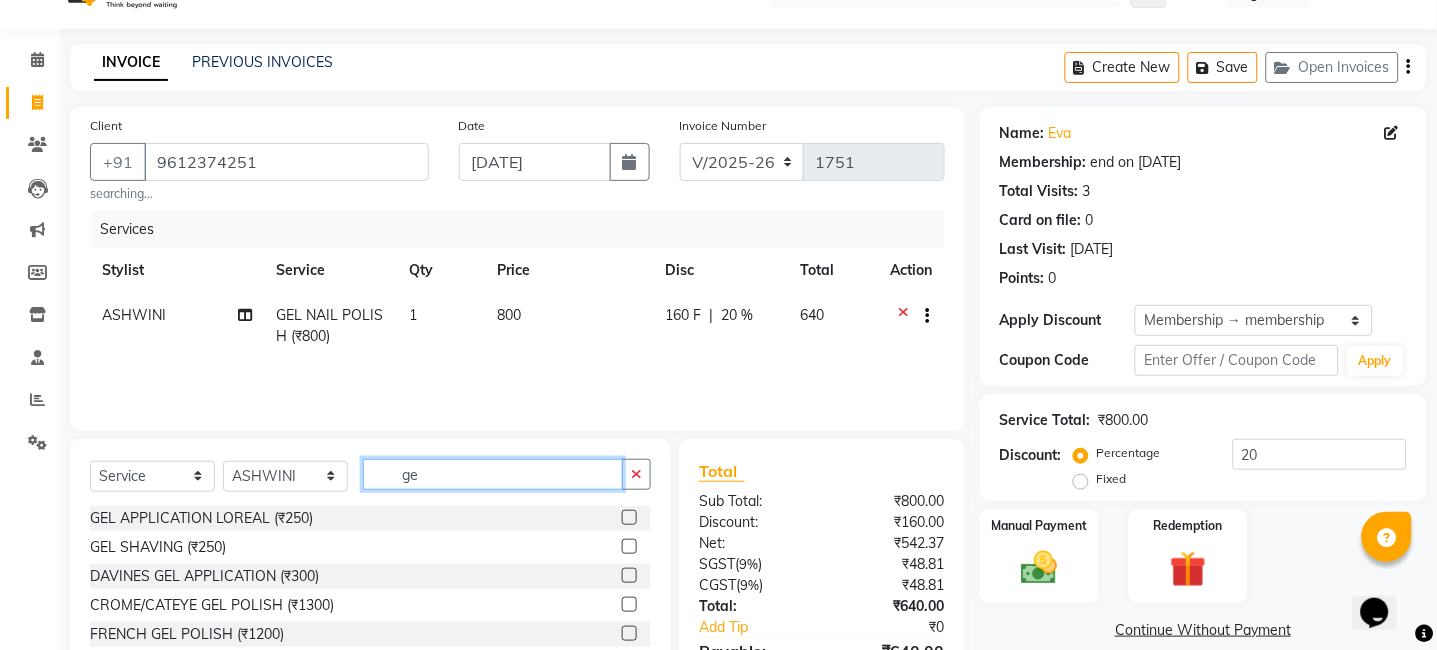 type on "g" 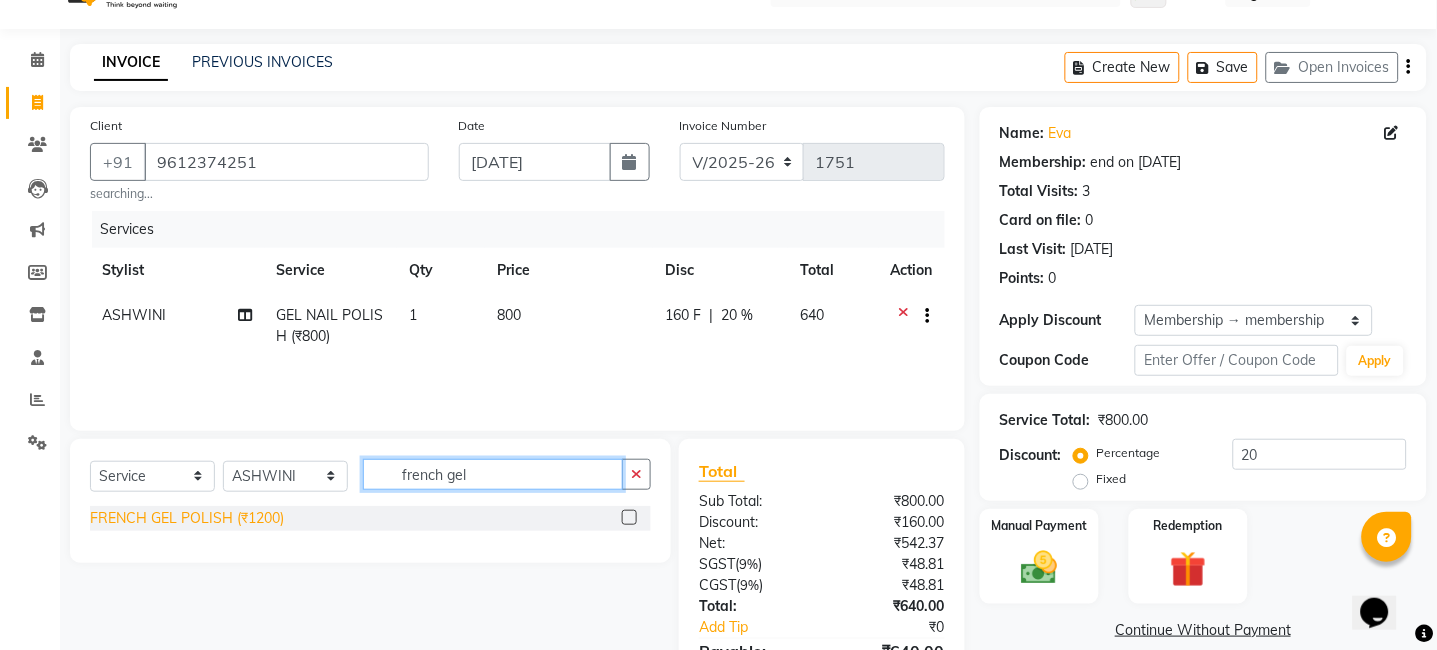 type on "french gel" 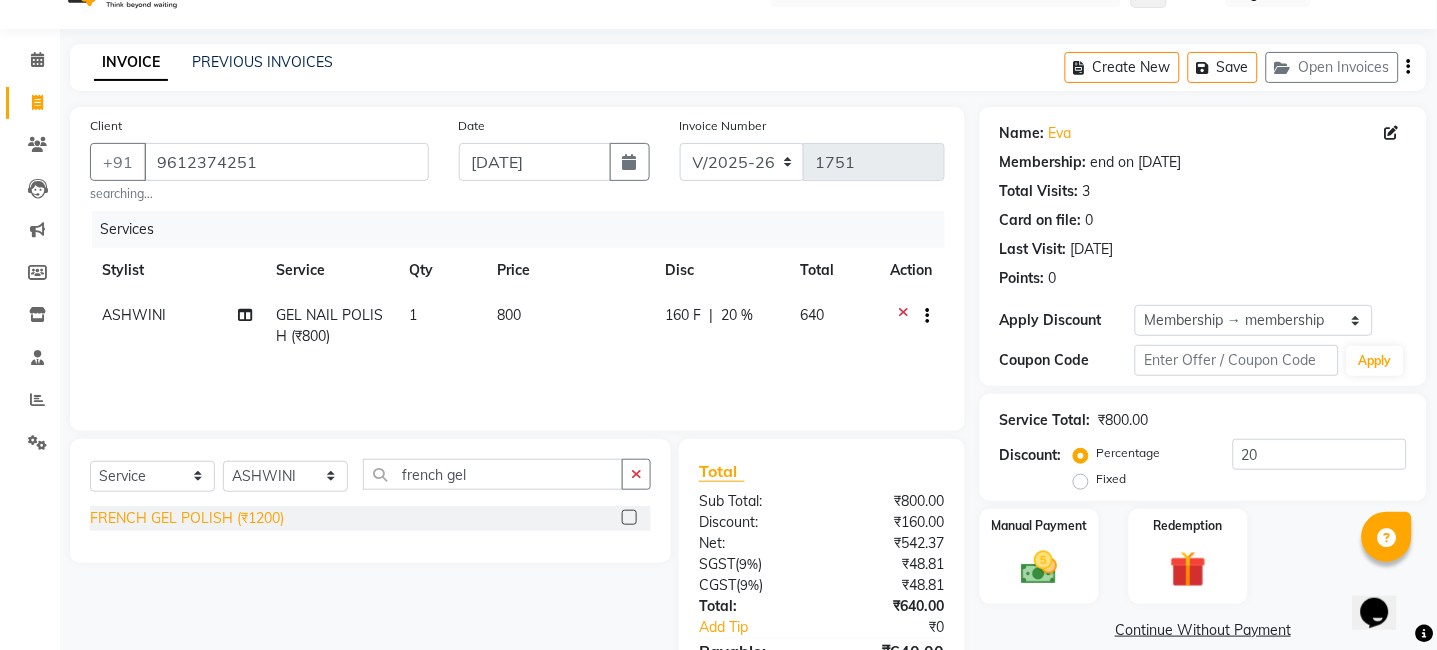 click on "FRENCH GEL POLISH (₹1200)" 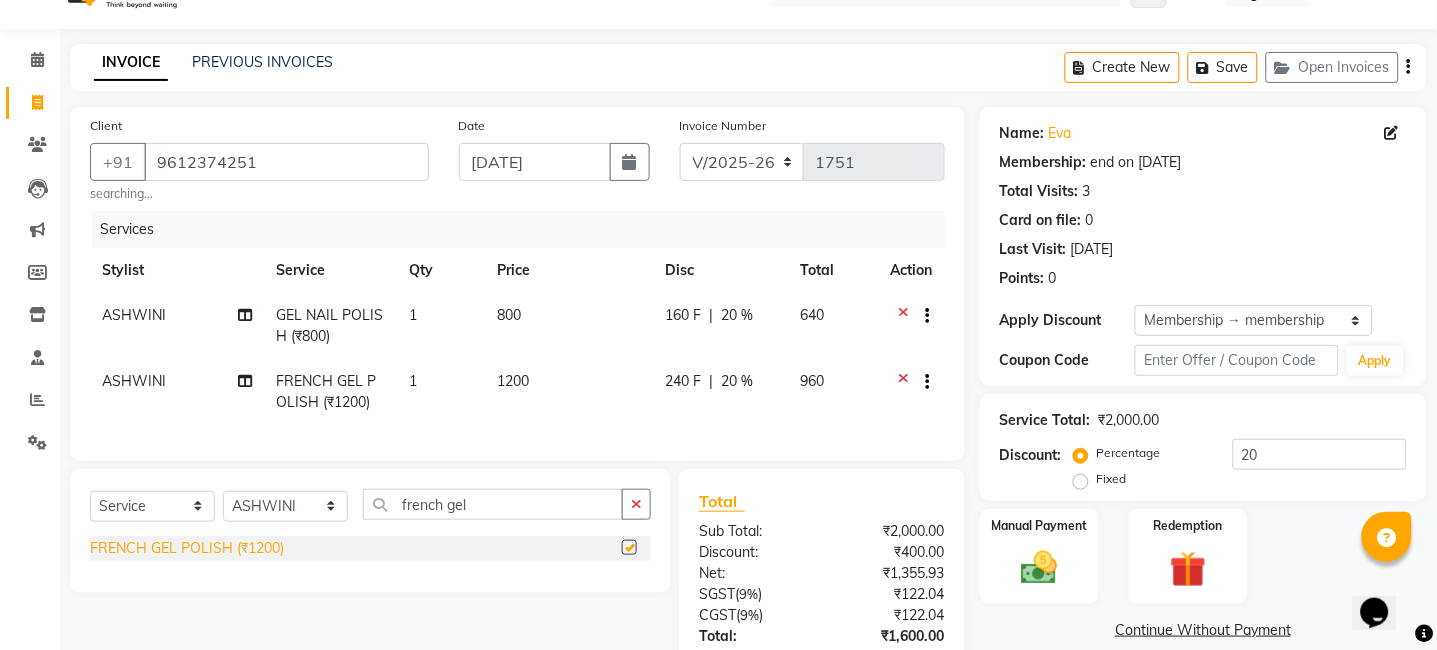 checkbox on "false" 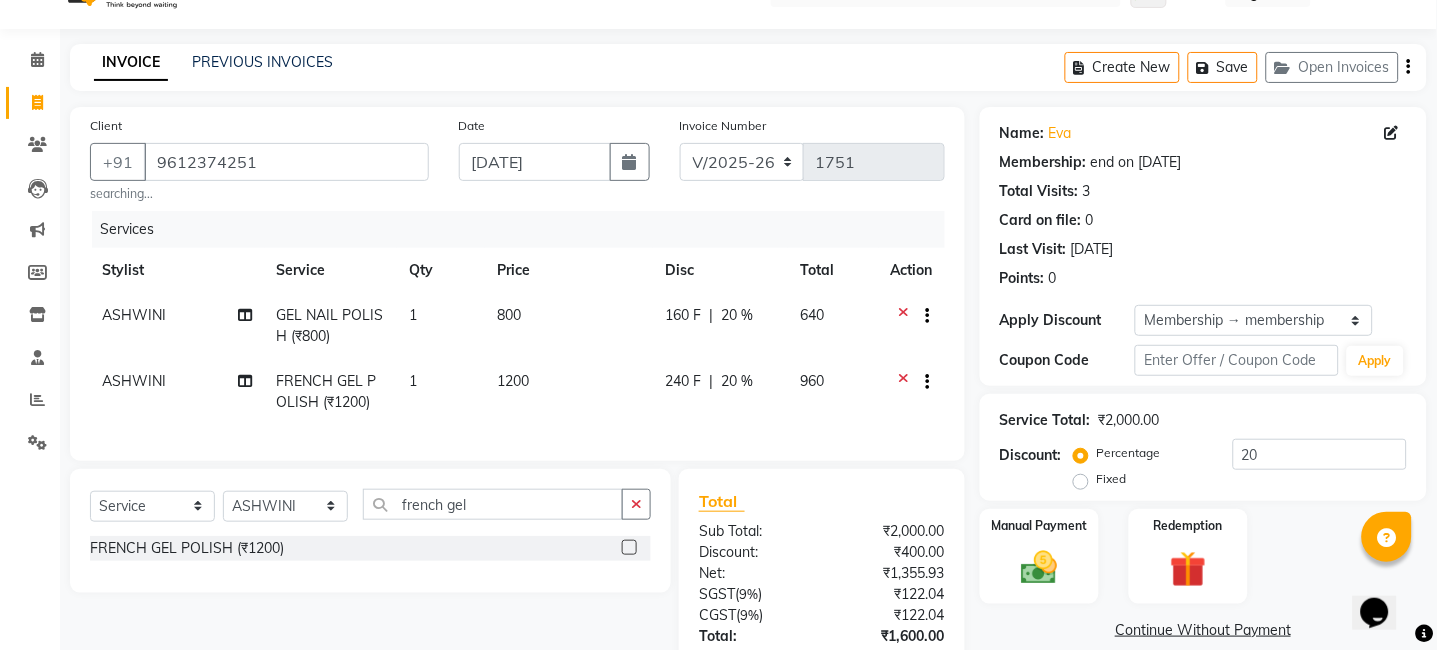 click on "800" 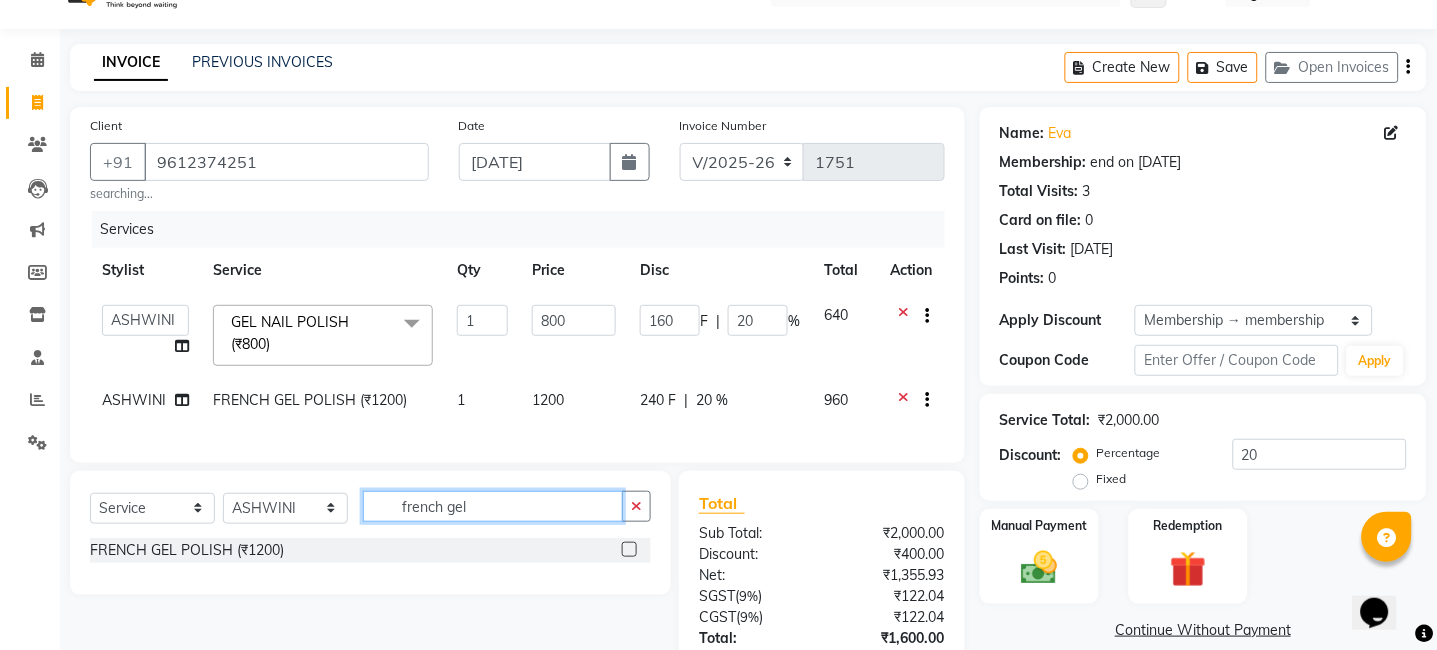 click on "french gel" 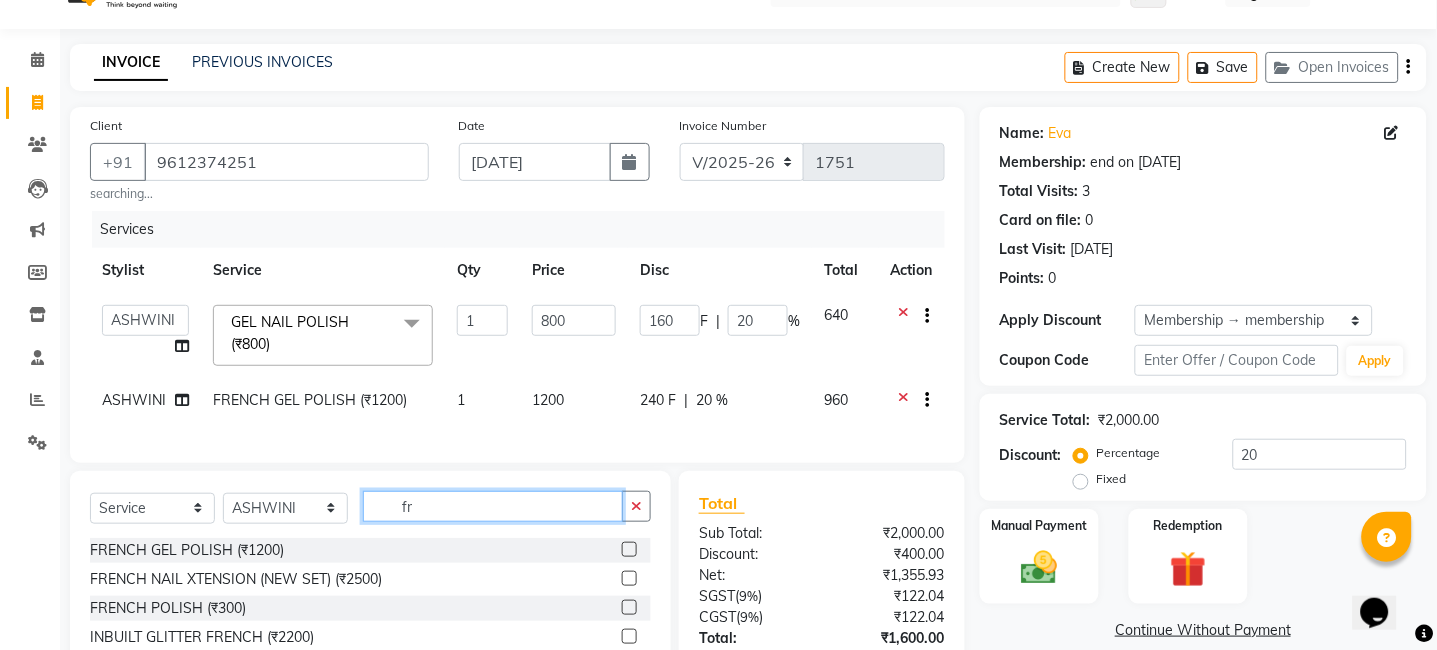 type on "f" 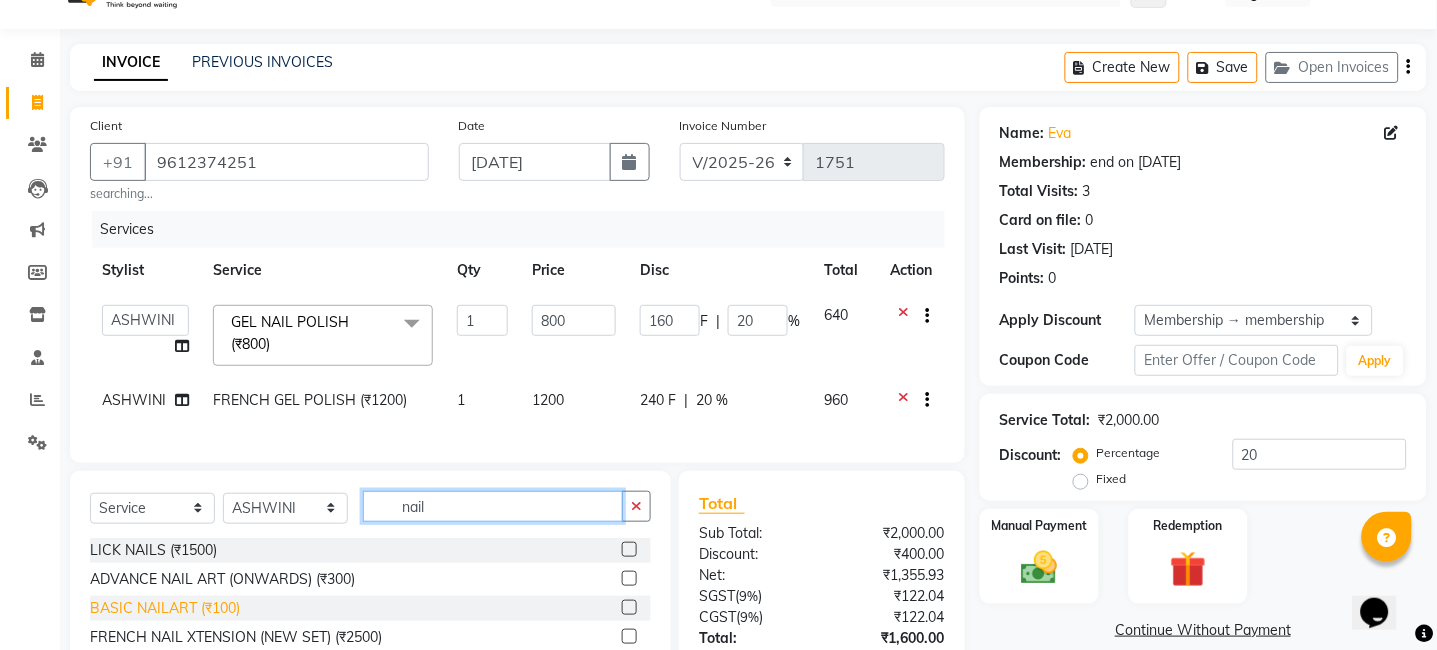 type on "nail" 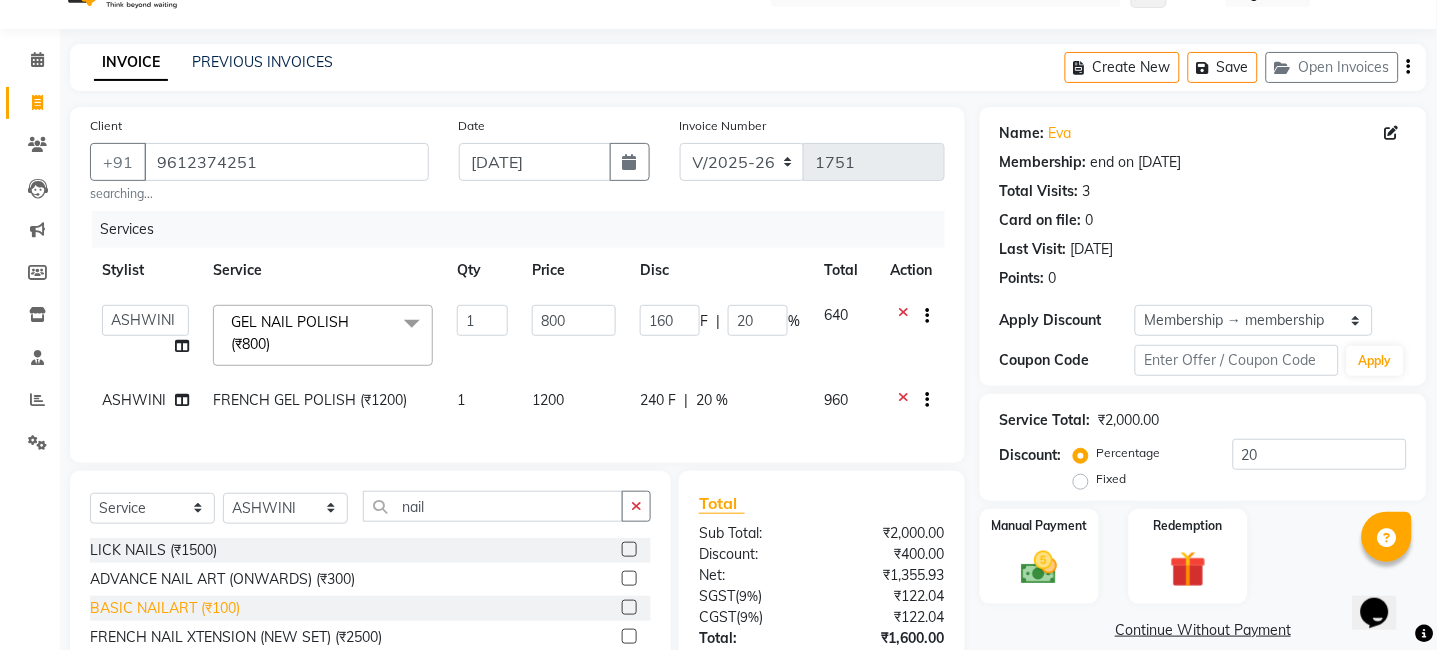 click on "BASIC NAILART (₹100)" 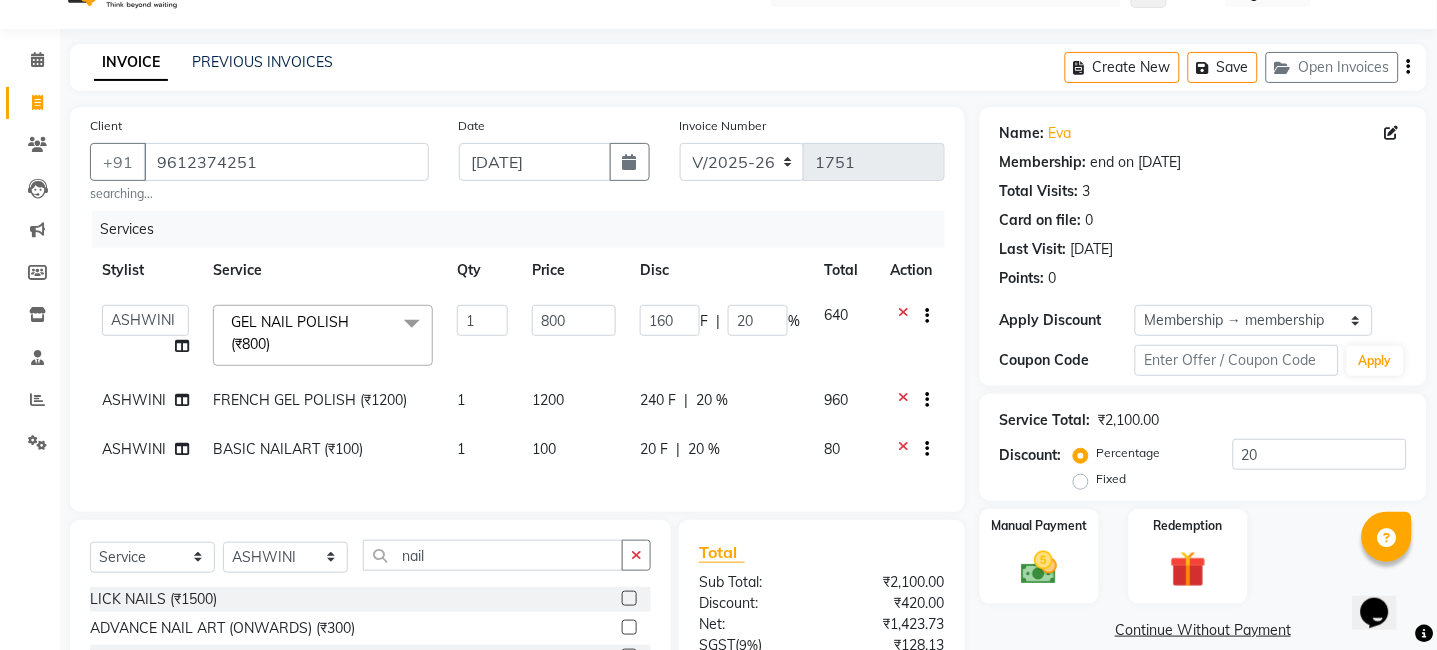checkbox on "false" 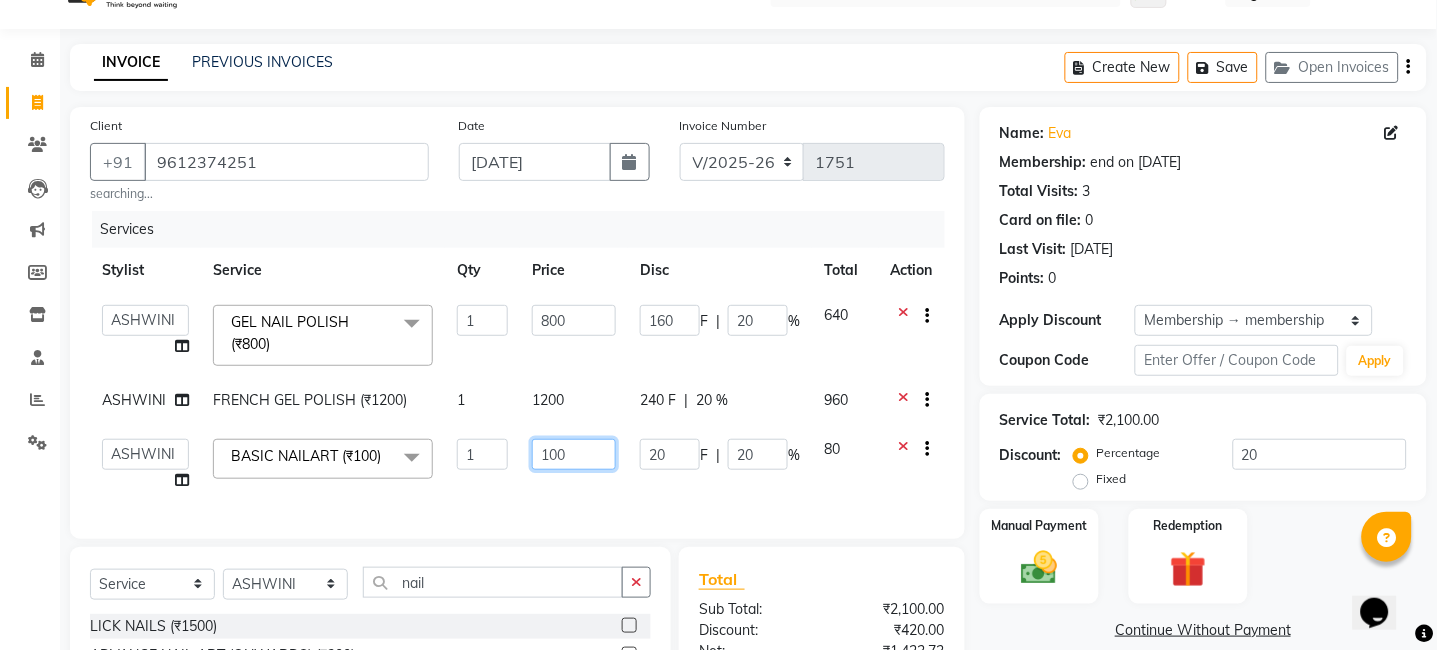 click on "100" 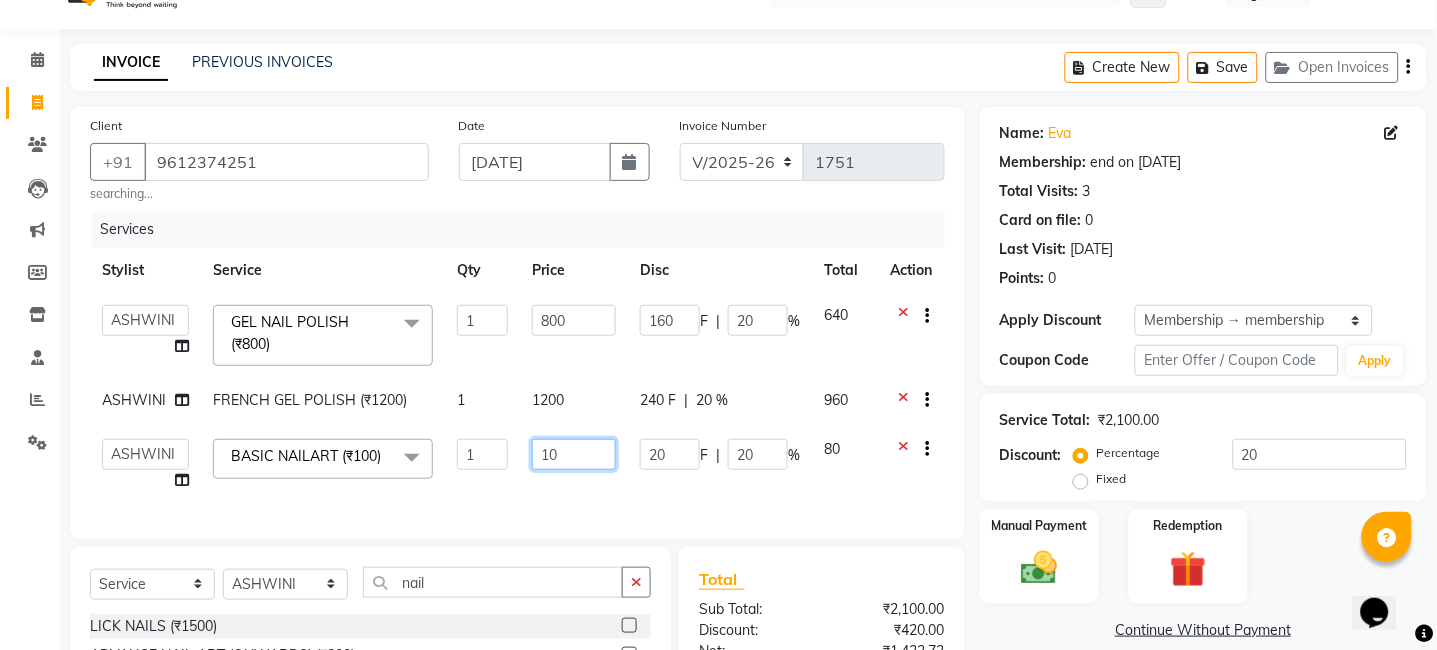 type on "1" 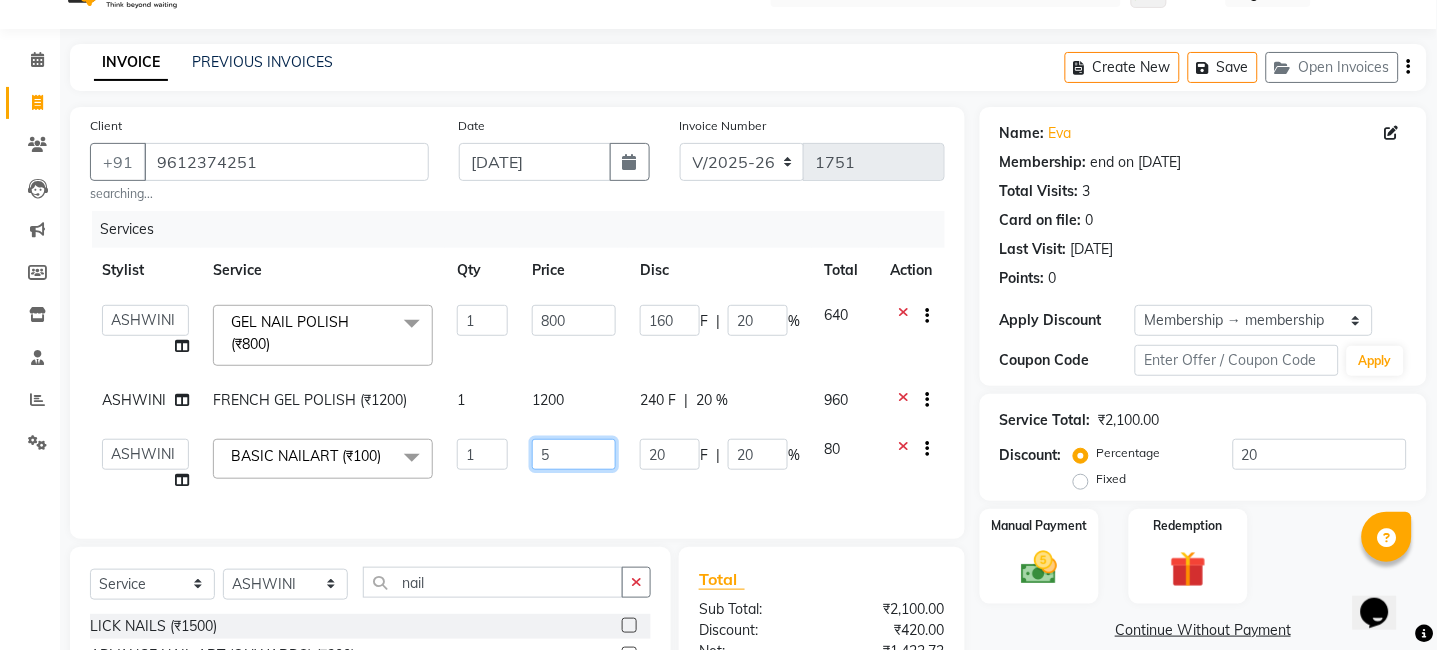 type on "50" 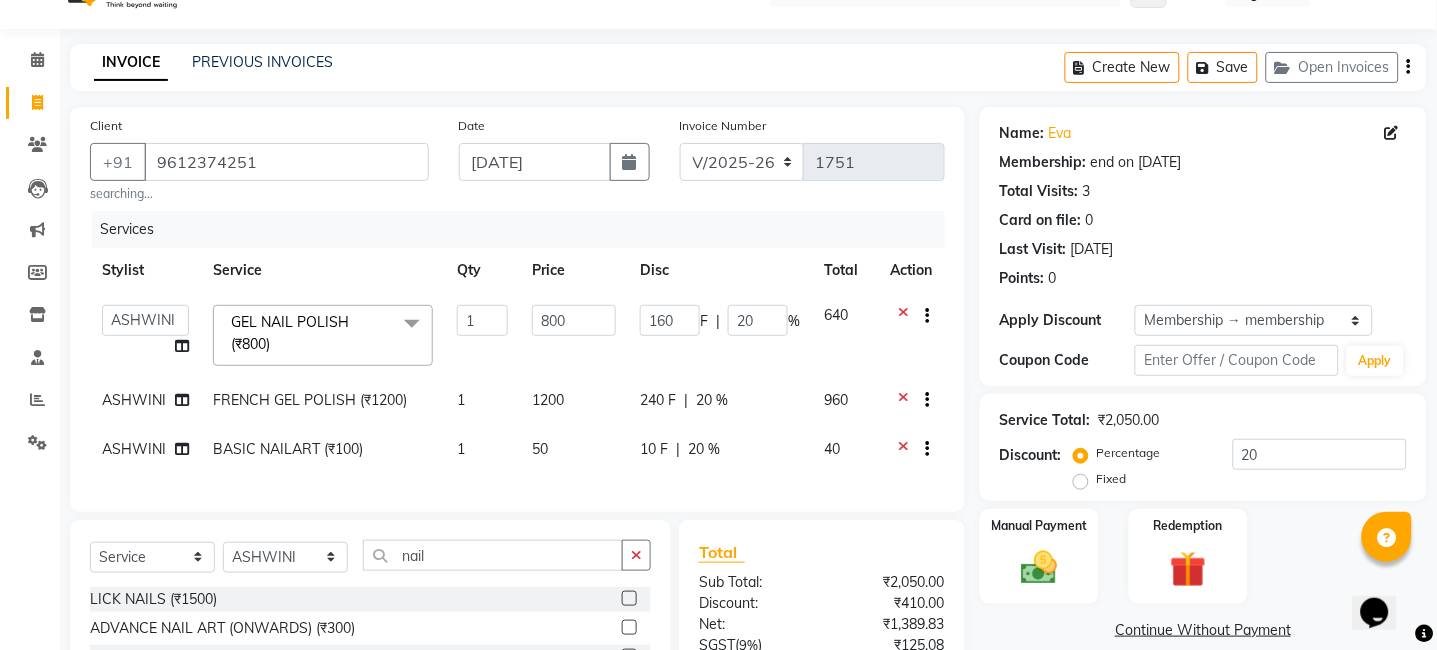 click on "1" 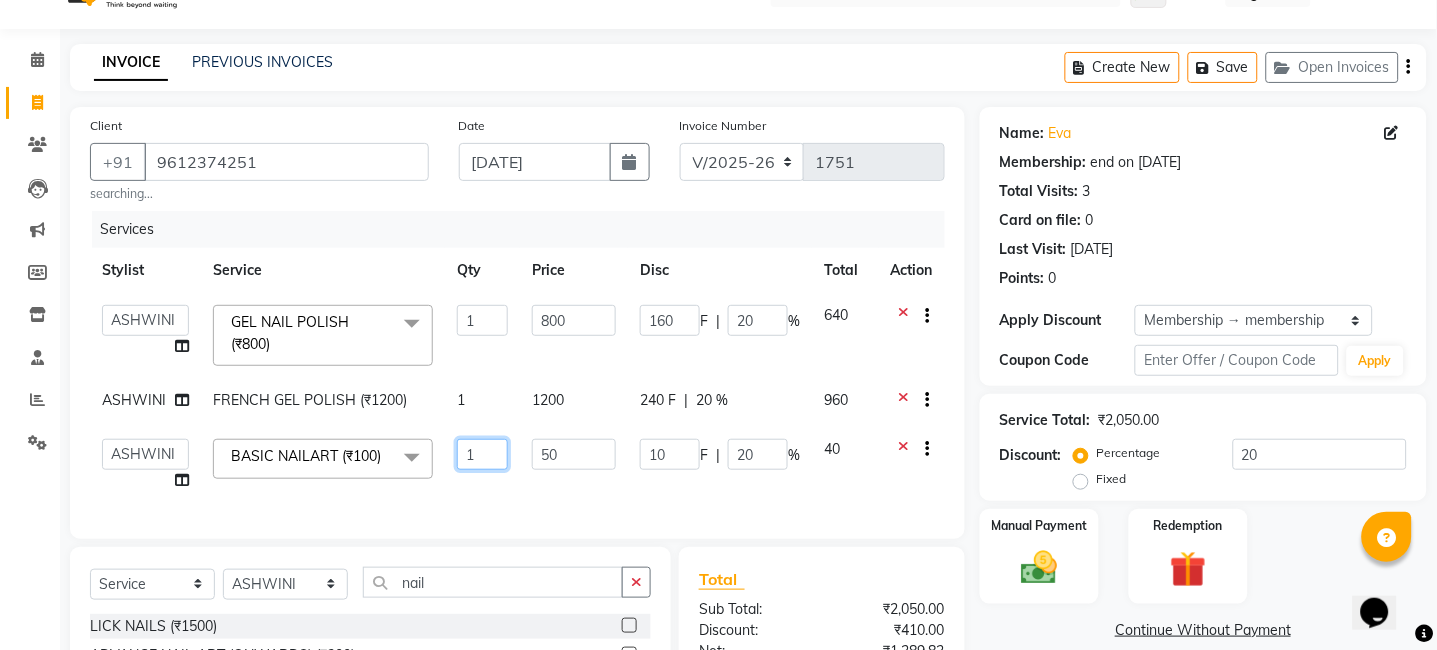 click on "1" 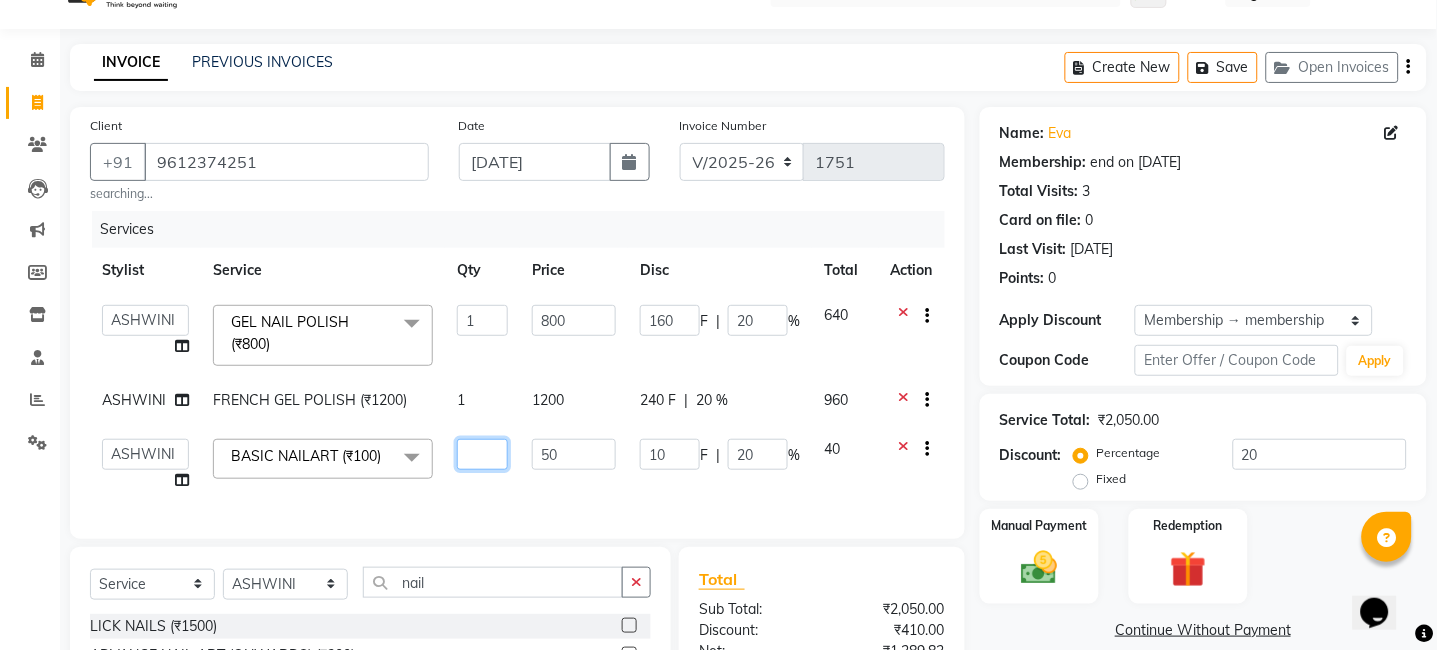 type on "5" 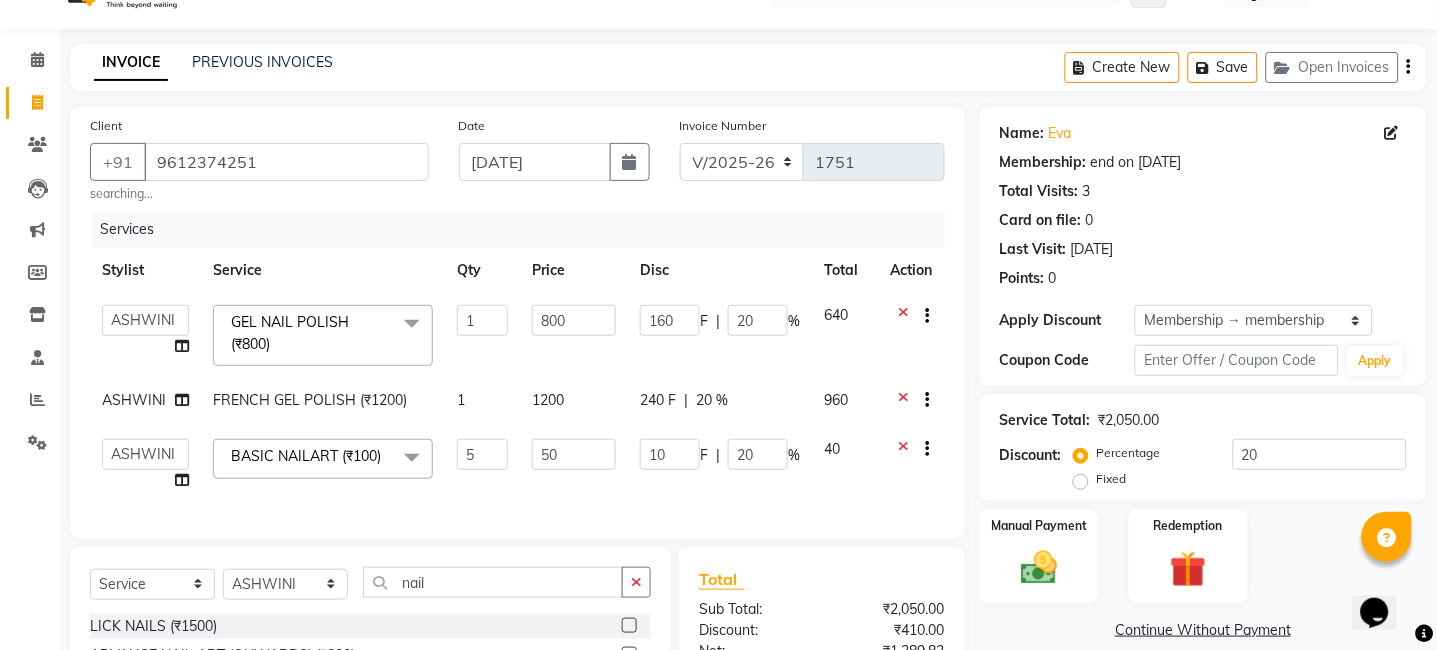 click on "Services Stylist Service Qty Price Disc Total Action  anim [PERSON_NAME]   [PERSON_NAME]   DC   Dingg Support   [PERSON_NAME]   [PERSON_NAME]    [PERSON_NAME]  GEL NAIL POLISH (₹800)  x BACK MASSAGE (₹800) ELBOW CARE (₹1000) EXTRA ROLL ON (₹850) EYE MASK (₹150) FACE WASH (₹150) MAHENDI (₹1500) MOISTURE BALANCE (₹2000) STR FULL BODY (₹7000) STR FULL FRONT /BACK (₹2400) STR HALF FRONT  / BACK (₹1400) STRI  BUTT WAX (₹1600) STRIPLESS BIKNI WAX (₹2500) STRIPLESS FULL ARMS (₹1300) STRIPLESS FULL LEGS (₹1700) STRIPLESS HALF ARMS (₹800) STRIPLESS HALF LEGS (₹1100) STRIPLESS STOMACH (₹1000) EYELASHES (₹1) ACNE TREATMENT (₹1) CZ REMEDY PEEL OFF (₹2000) FACE MASSAGE (₹800) HALF GLOBAL (₹1) OI LUSTER TREATMENT (₹2200) FULL ARMS SCRUB (₹1000) FULL BACK SCRUB (₹1000) UA SCRUB  (₹300) BLUE SHAMPOO MILKSHAKE (₹500) [PERSON_NAME] WASH (₹100) GROOM MAKE-UP (₹5000) [PERSON_NAME] COLOUR INOA (₹1000) DAIMOND ART (₹150) FULL BODY DETAN (₹5000) STICK-ONS (₹1500) 1 800 160 F" 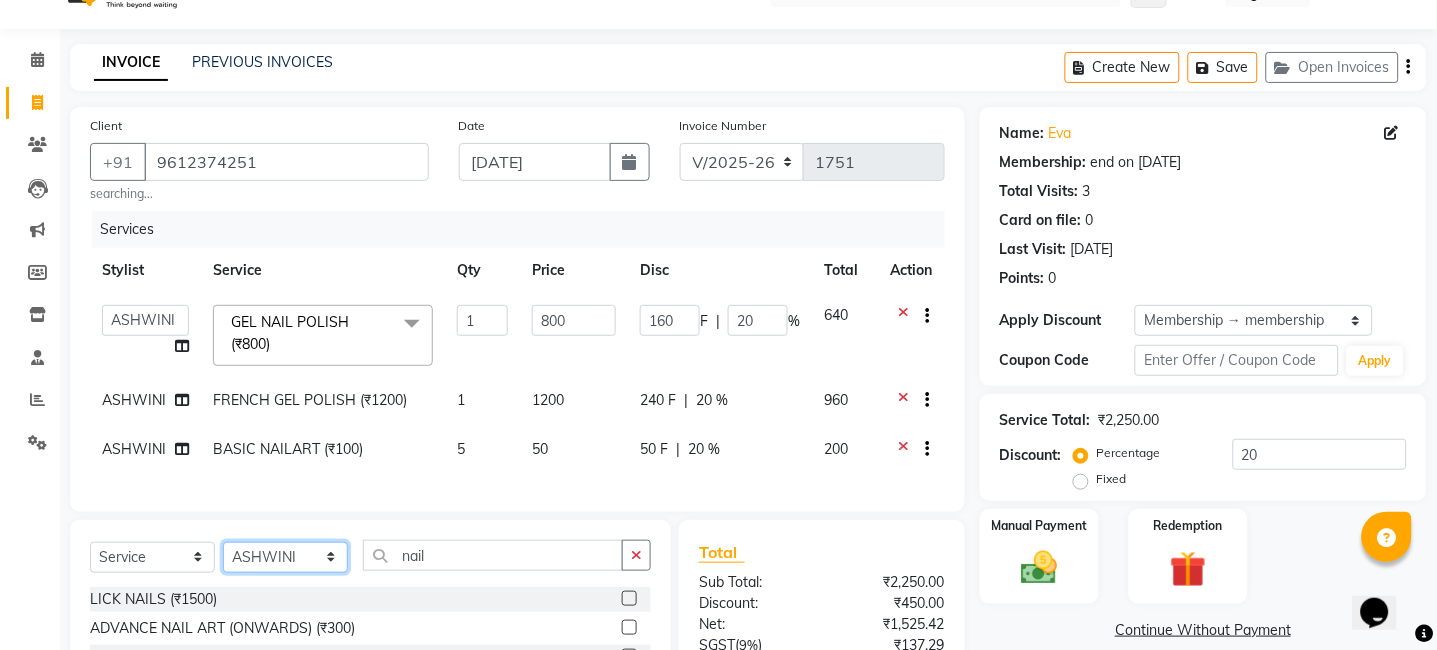 drag, startPoint x: 291, startPoint y: 578, endPoint x: 285, endPoint y: 566, distance: 13.416408 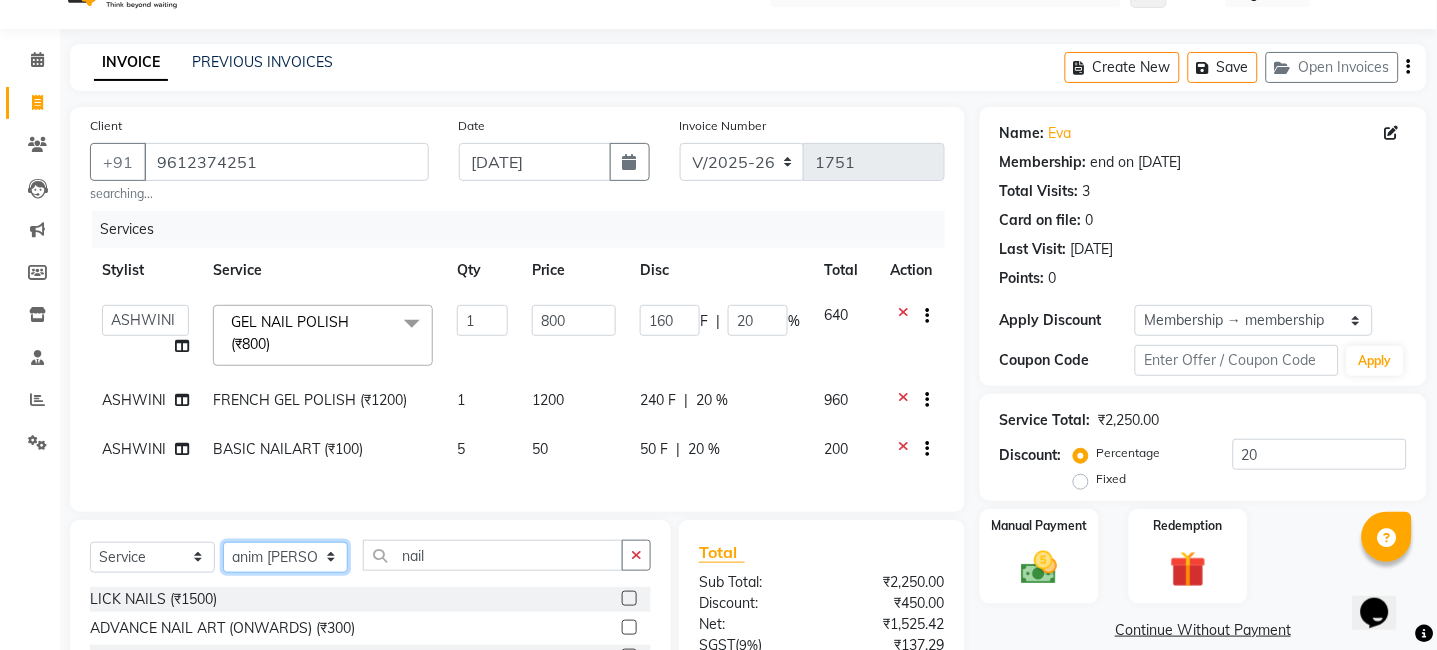 click on "Select Stylist anim [PERSON_NAME] [PERSON_NAME] DC Dingg Support [PERSON_NAME] [PERSON_NAME]  [PERSON_NAME]" 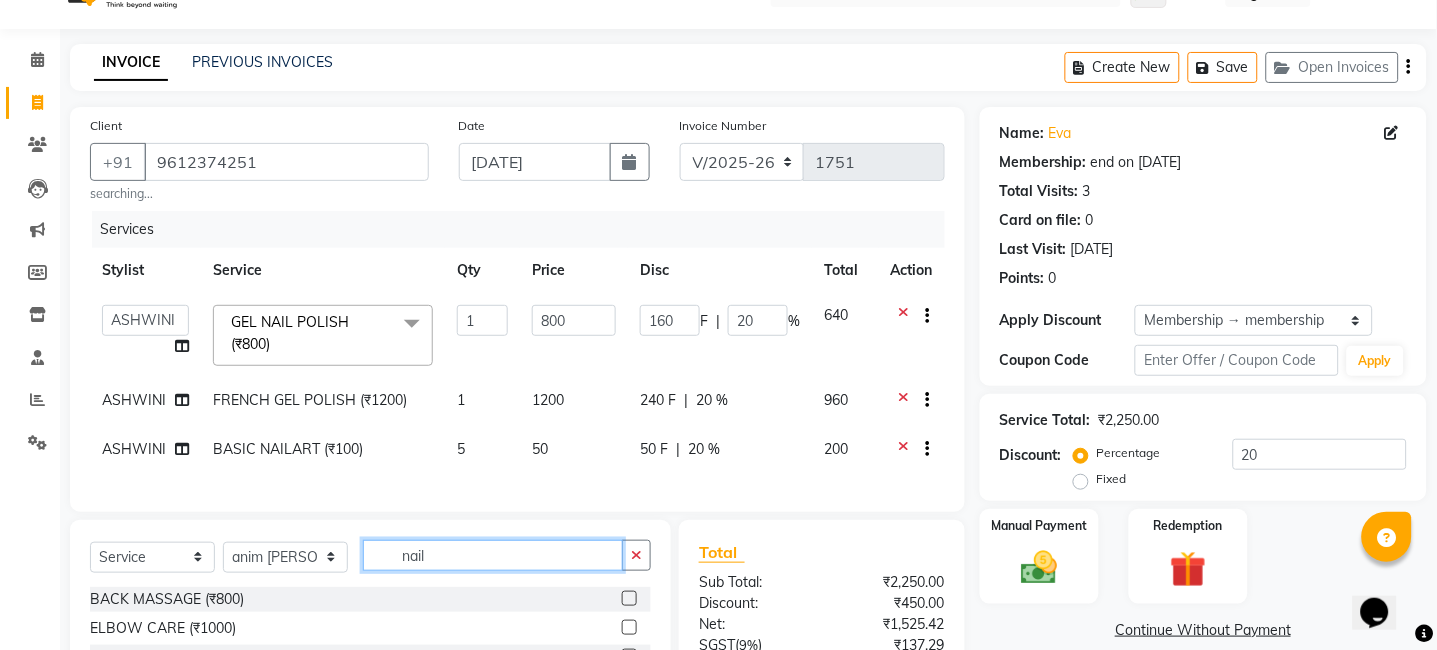 click on "nail" 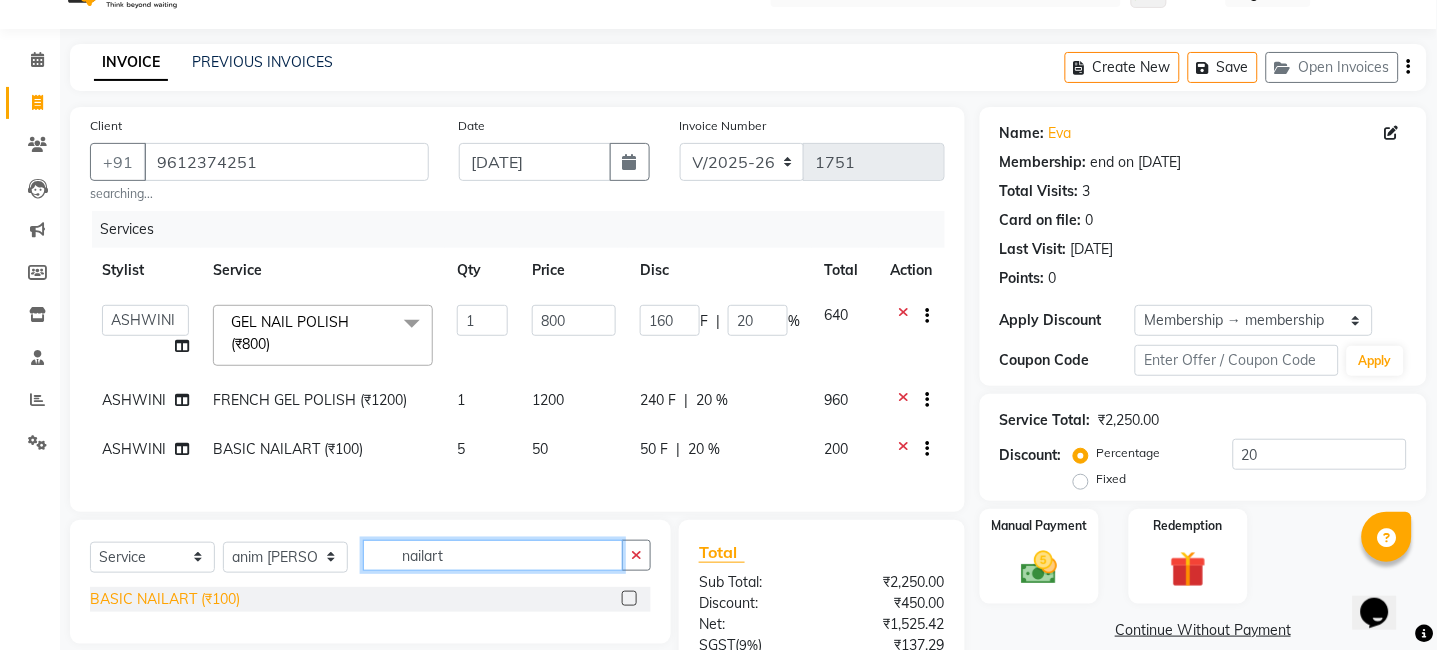 type on "nailart" 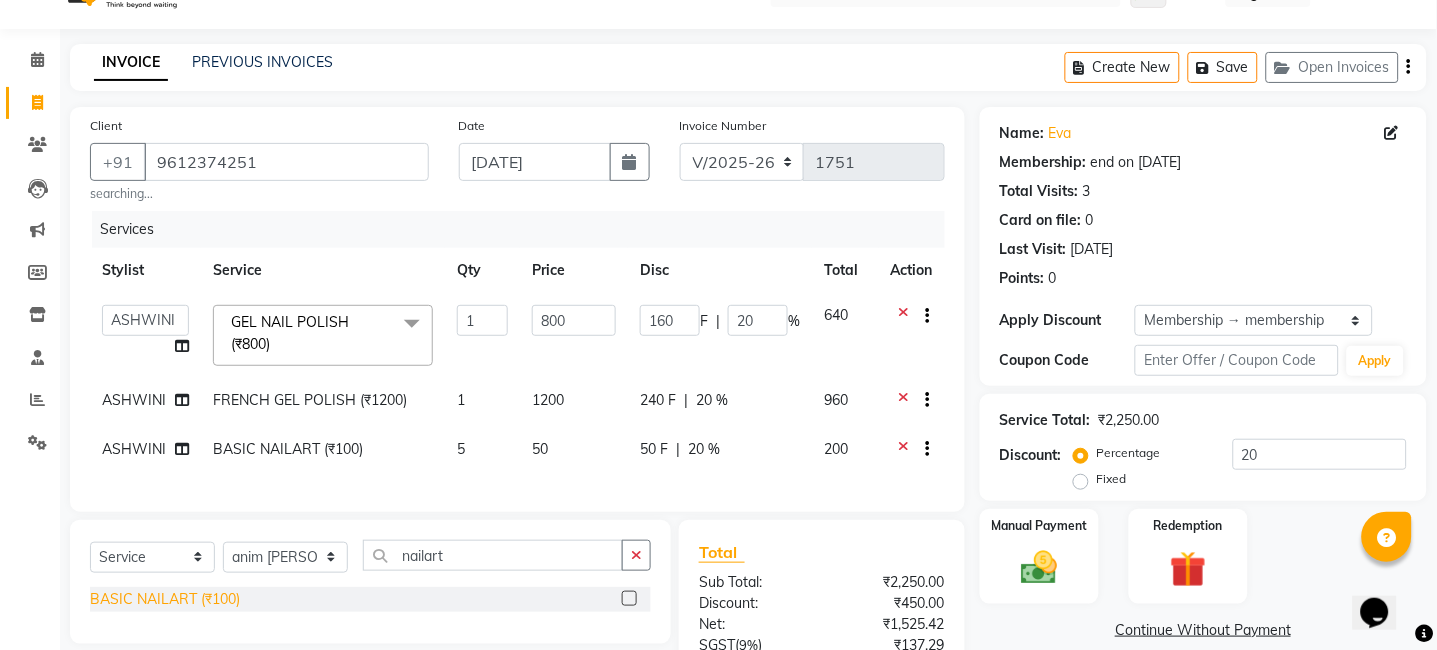 click on "BASIC NAILART (₹100)" 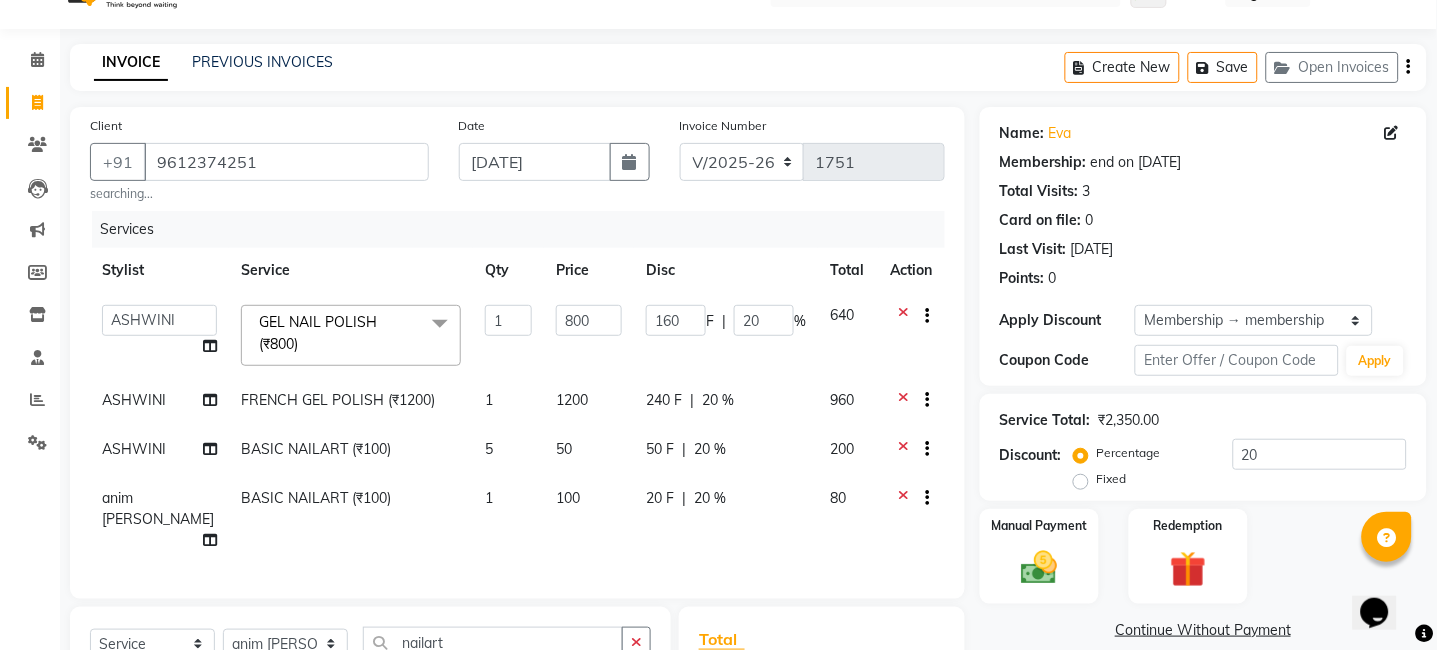 checkbox on "false" 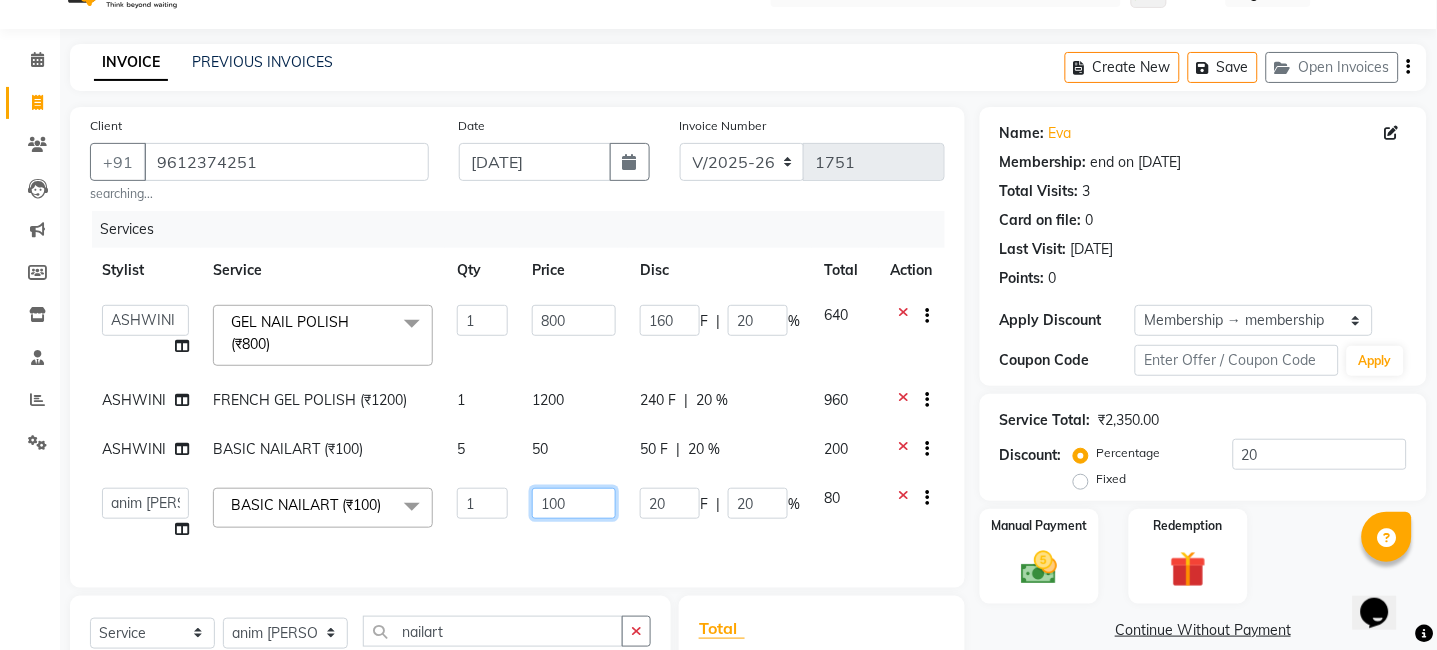 click on "100" 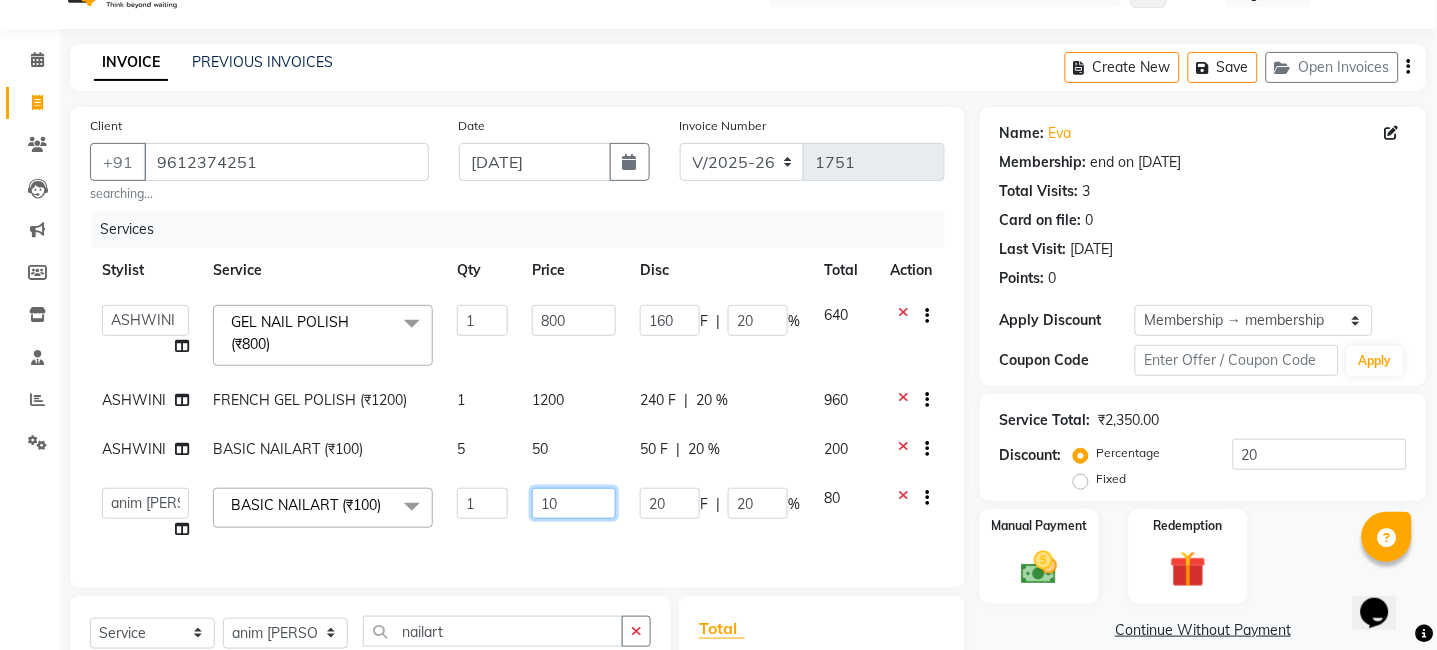 type on "1" 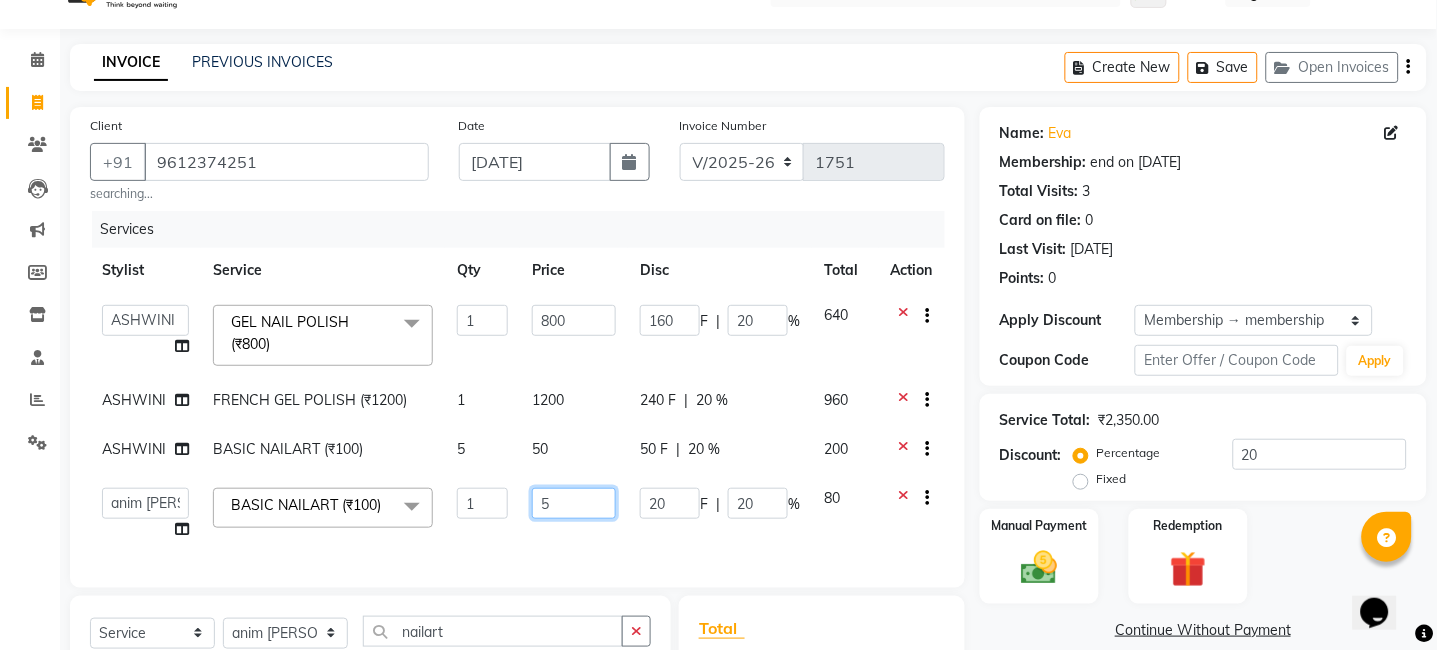 type on "50" 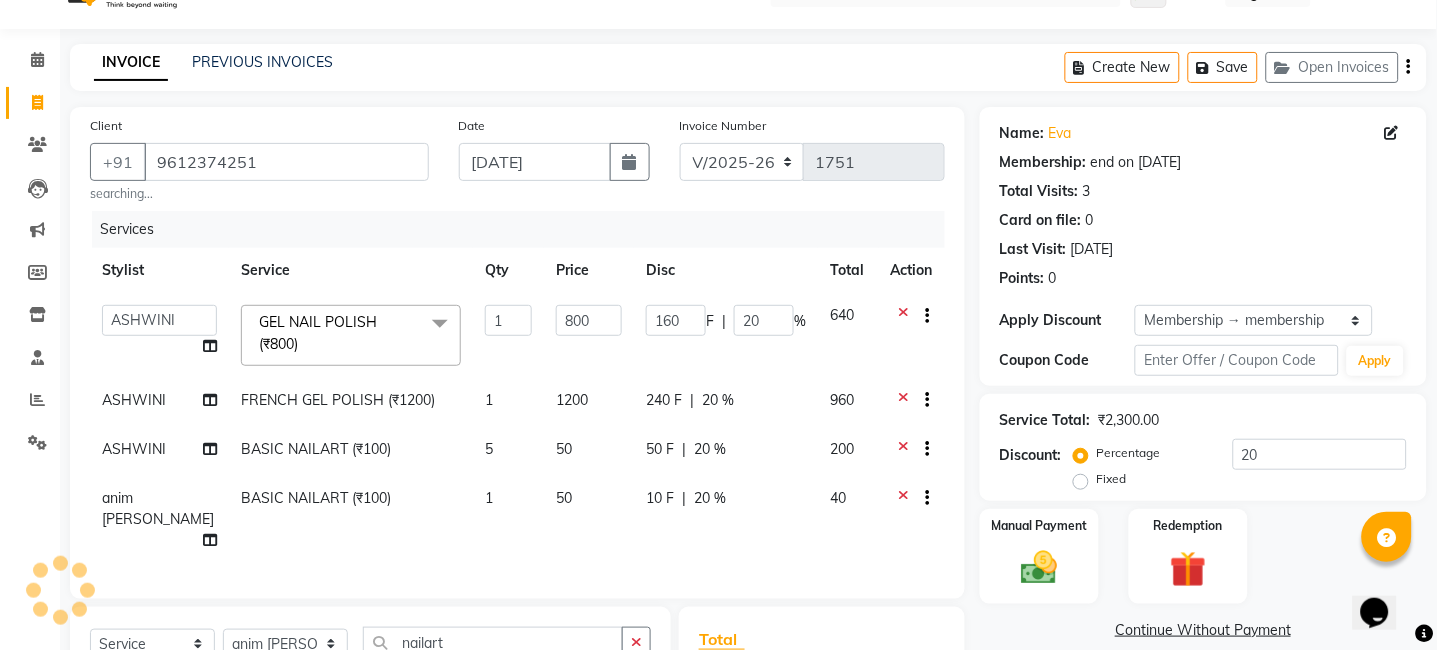 click on "1" 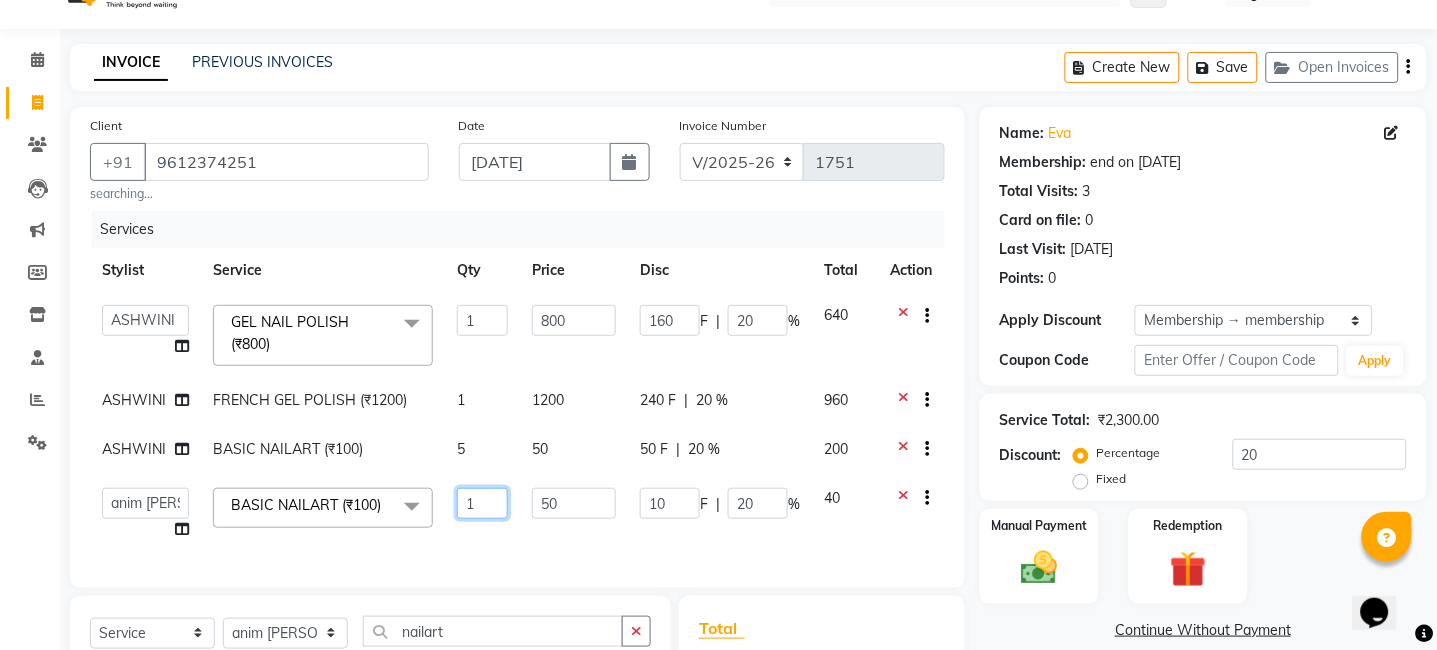 click on "1" 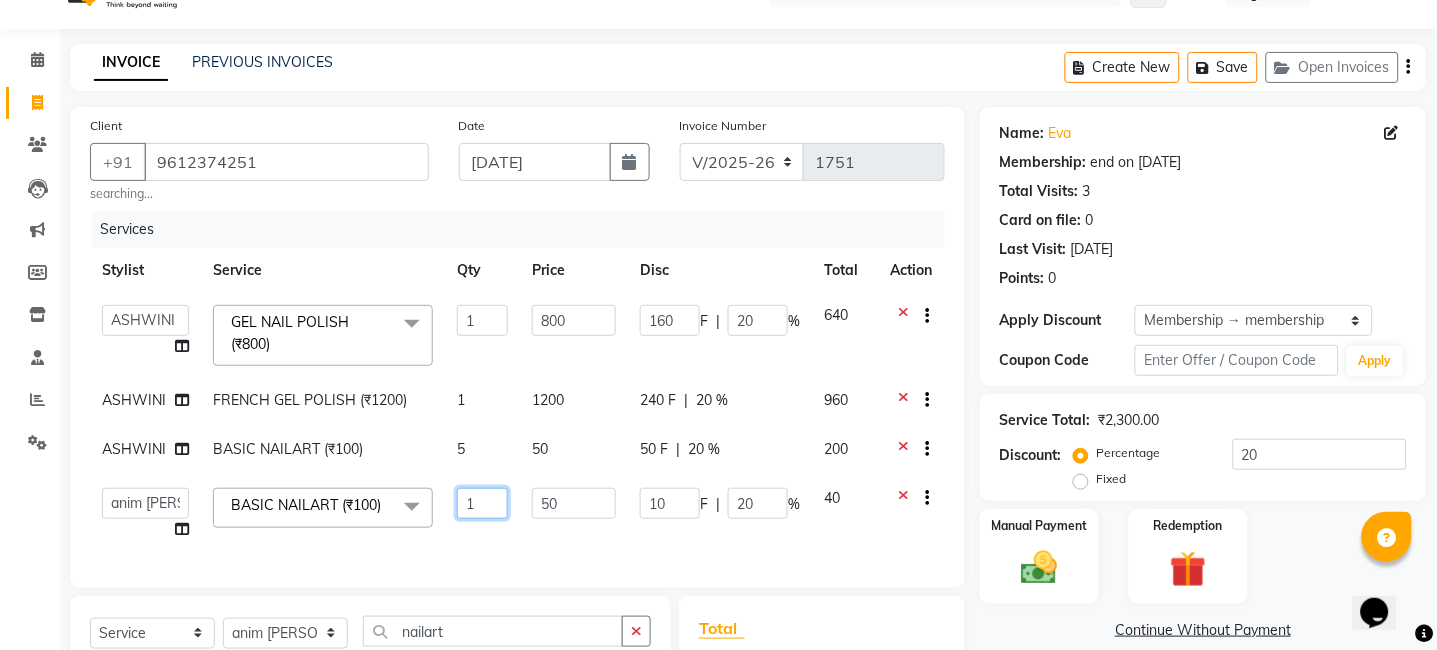 type on "10" 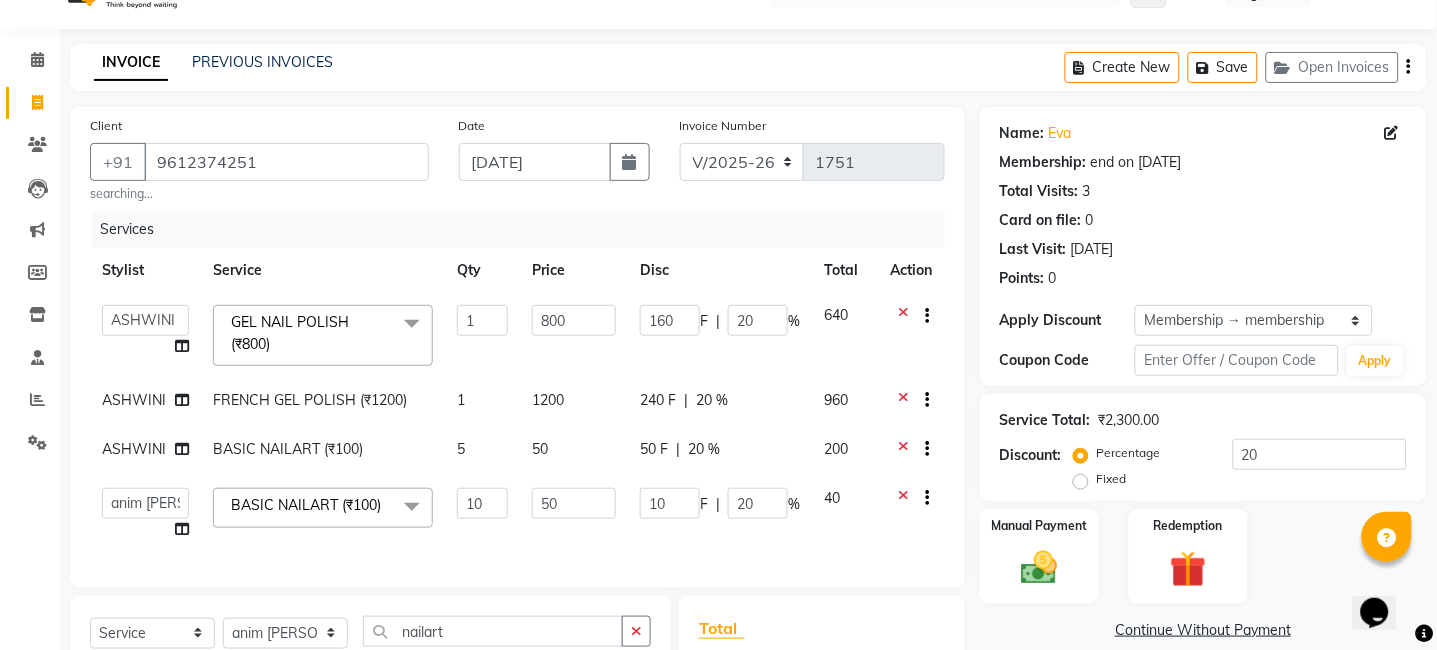 click on "10" 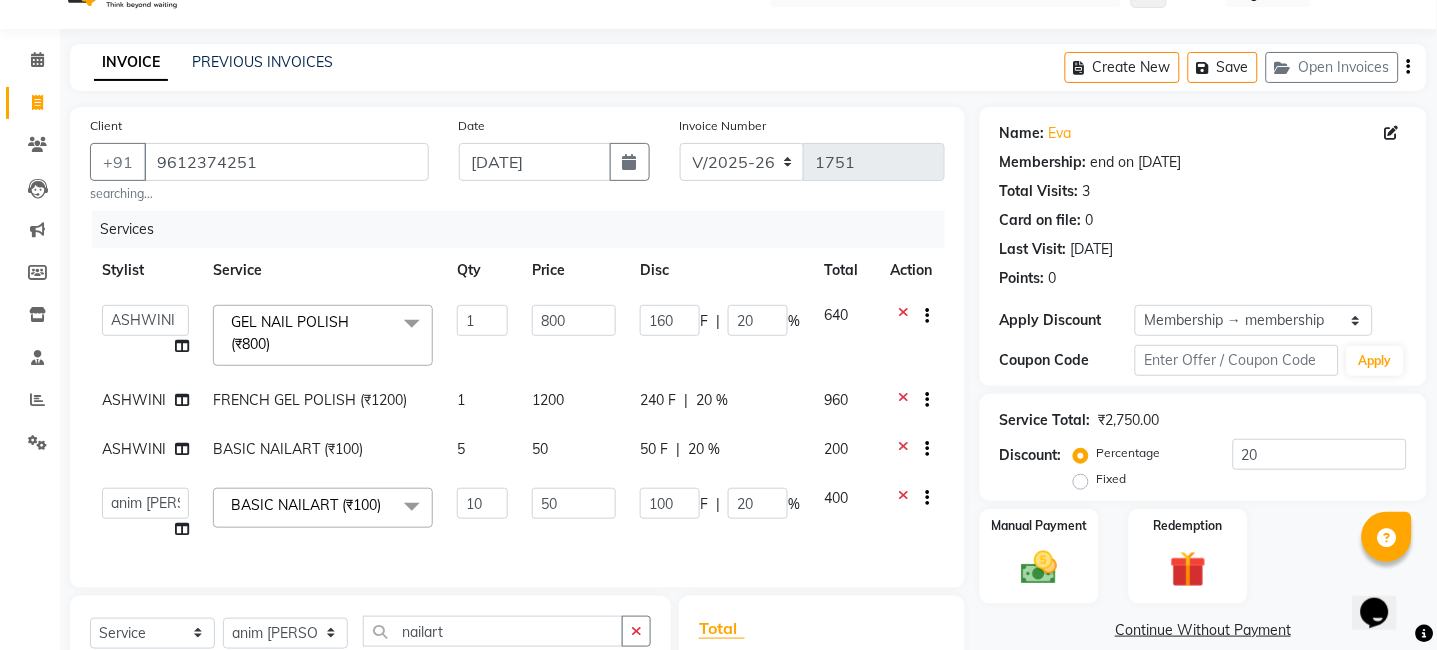 click 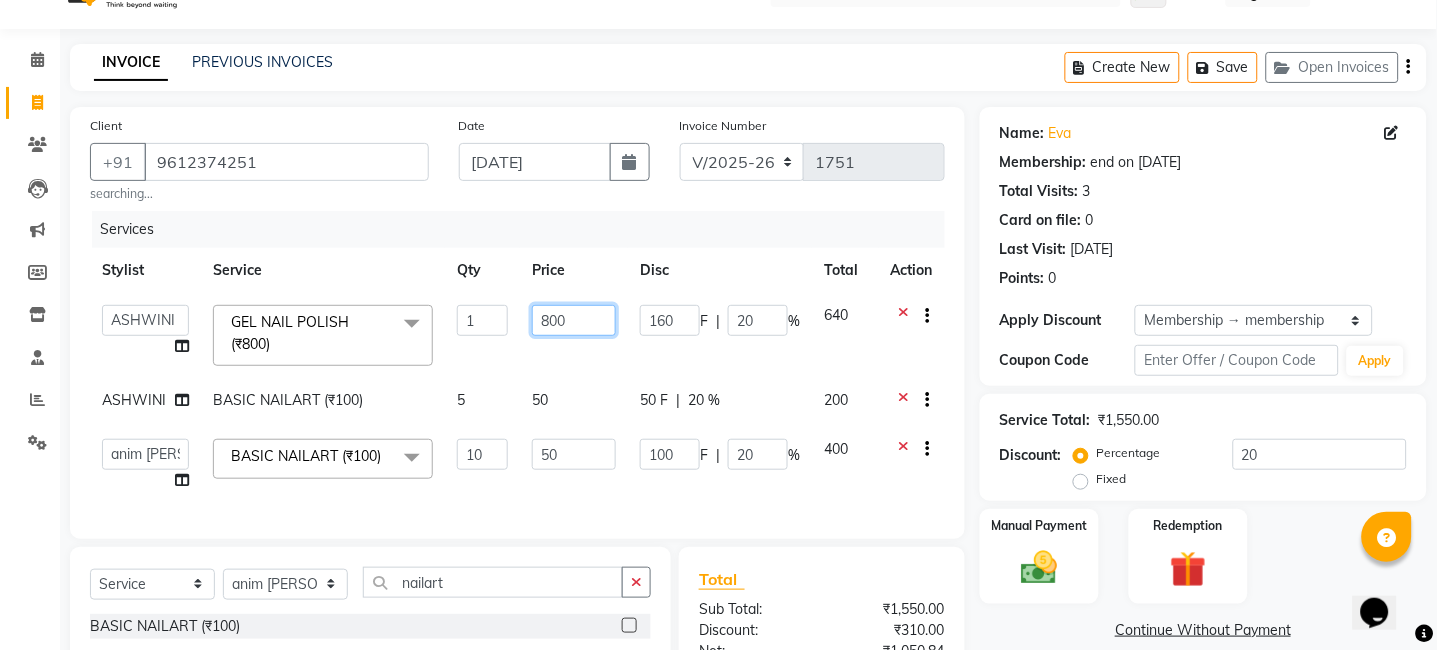 click on "800" 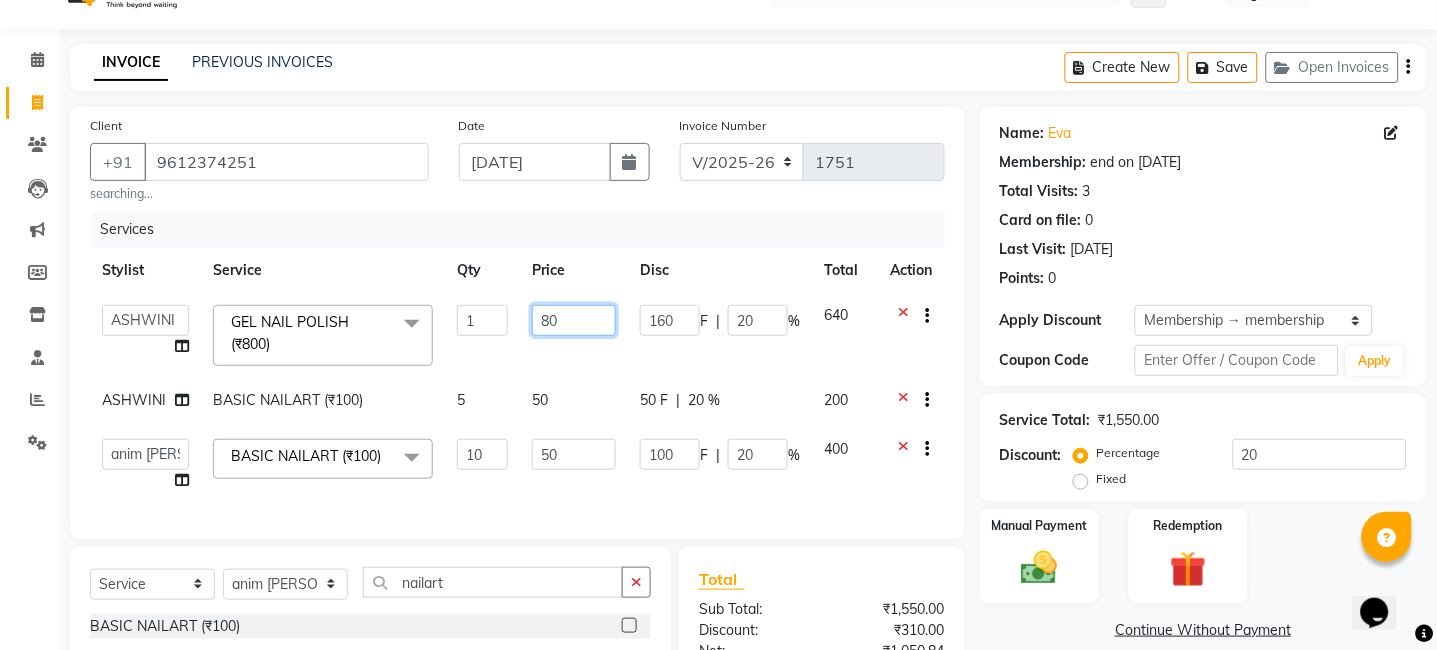 type on "8" 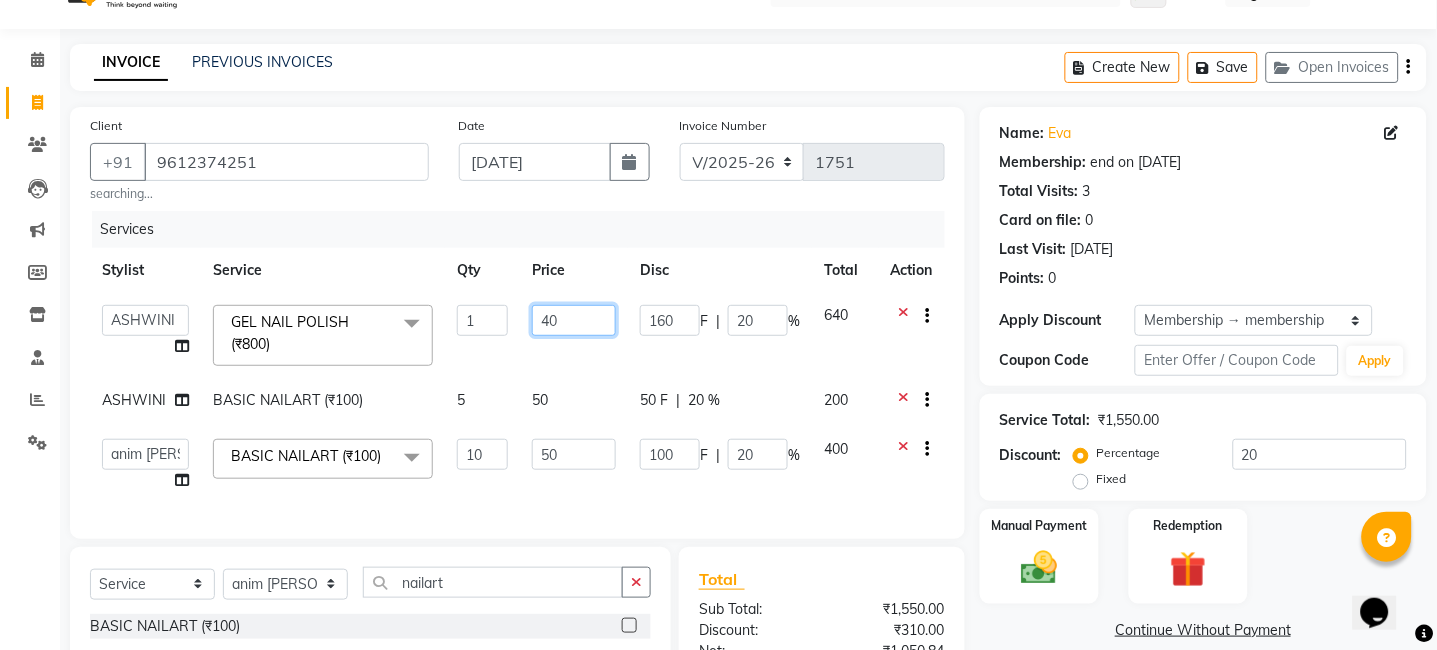 type on "400" 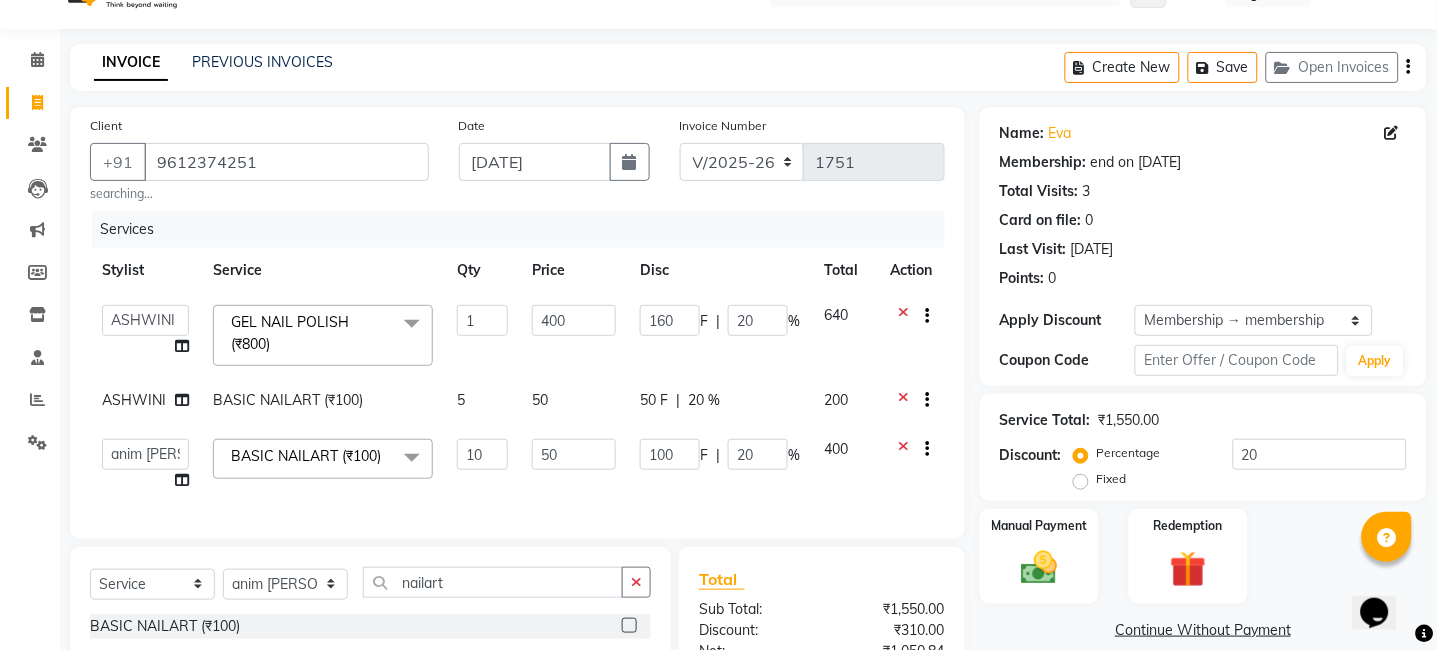 click on "Services Stylist Service Qty Price Disc Total Action  anim [PERSON_NAME]   [PERSON_NAME]   DC   Dingg Support   [PERSON_NAME]   [PERSON_NAME]    [PERSON_NAME]  GEL NAIL POLISH (₹800)  x BACK MASSAGE (₹800) ELBOW CARE (₹1000) EXTRA ROLL ON (₹850) EYE MASK (₹150) FACE WASH (₹150) MAHENDI (₹1500) MOISTURE BALANCE (₹2000) STR FULL BODY (₹7000) STR FULL FRONT /BACK (₹2400) STR HALF FRONT  / BACK (₹1400) STRI  BUTT WAX (₹1600) STRIPLESS BIKNI WAX (₹2500) STRIPLESS FULL ARMS (₹1300) STRIPLESS FULL LEGS (₹1700) STRIPLESS HALF ARMS (₹800) STRIPLESS HALF LEGS (₹1100) STRIPLESS STOMACH (₹1000) EYELASHES (₹1) ACNE TREATMENT (₹1) CZ REMEDY PEEL OFF (₹2000) FACE MASSAGE (₹800) HALF GLOBAL (₹1) OI LUSTER TREATMENT (₹2200) FULL ARMS SCRUB (₹1000) FULL BACK SCRUB (₹1000) UA SCRUB  (₹300) BLUE SHAMPOO MILKSHAKE (₹500) [PERSON_NAME] WASH (₹100) GROOM MAKE-UP (₹5000) [PERSON_NAME] COLOUR INOA (₹1000) DAIMOND ART (₹150) FULL BODY DETAN (₹5000) STICK-ONS (₹1500) 1 400 160 F" 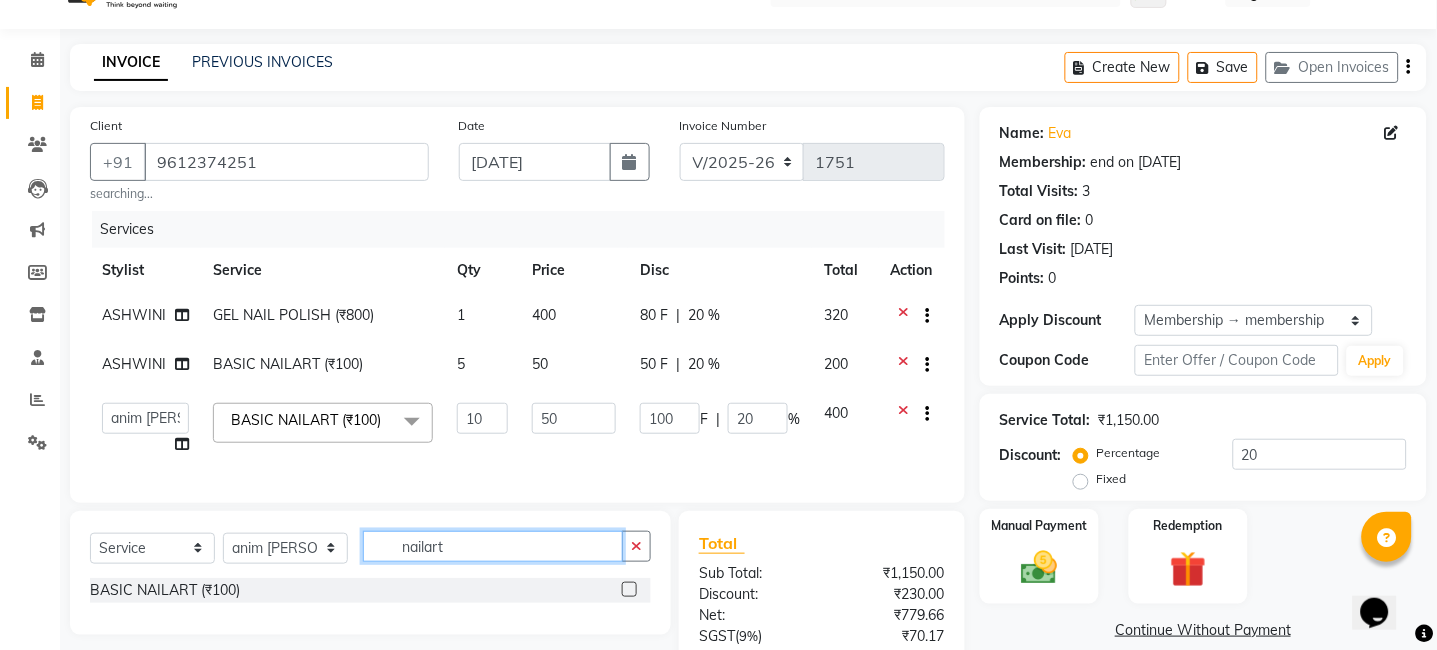 click on "nailart" 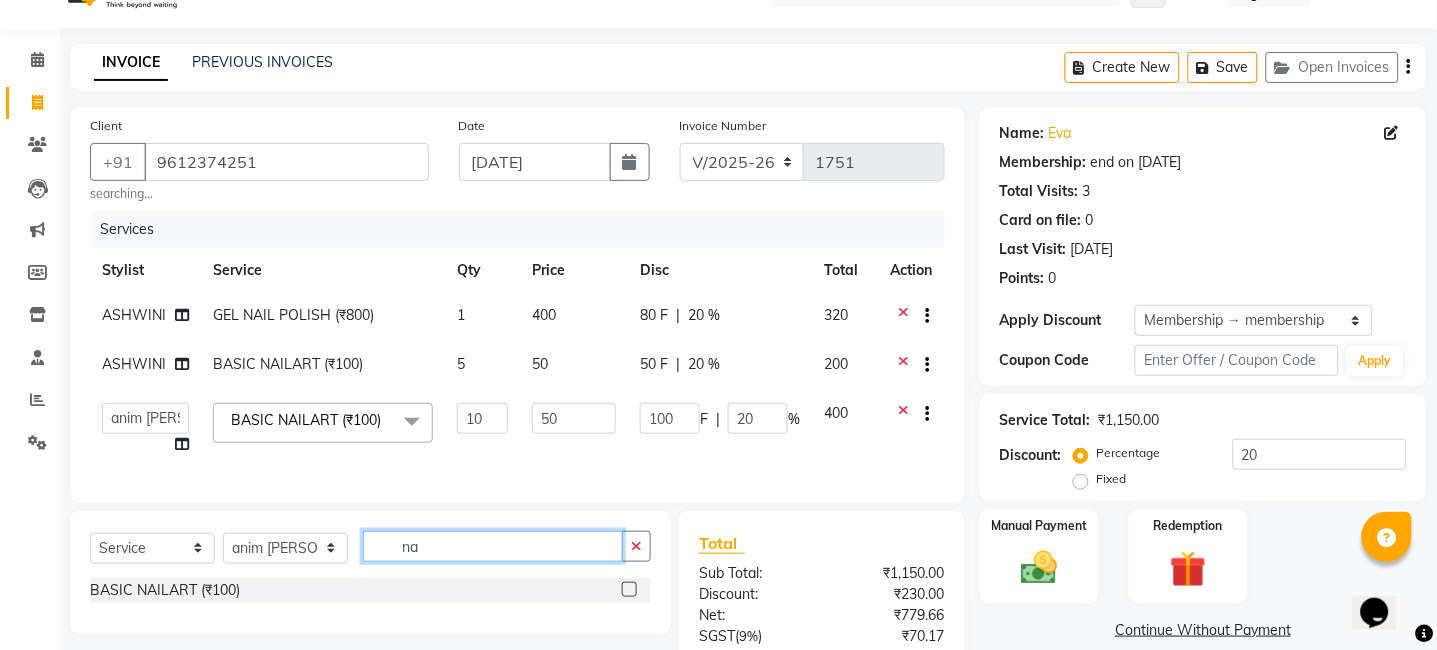 type on "n" 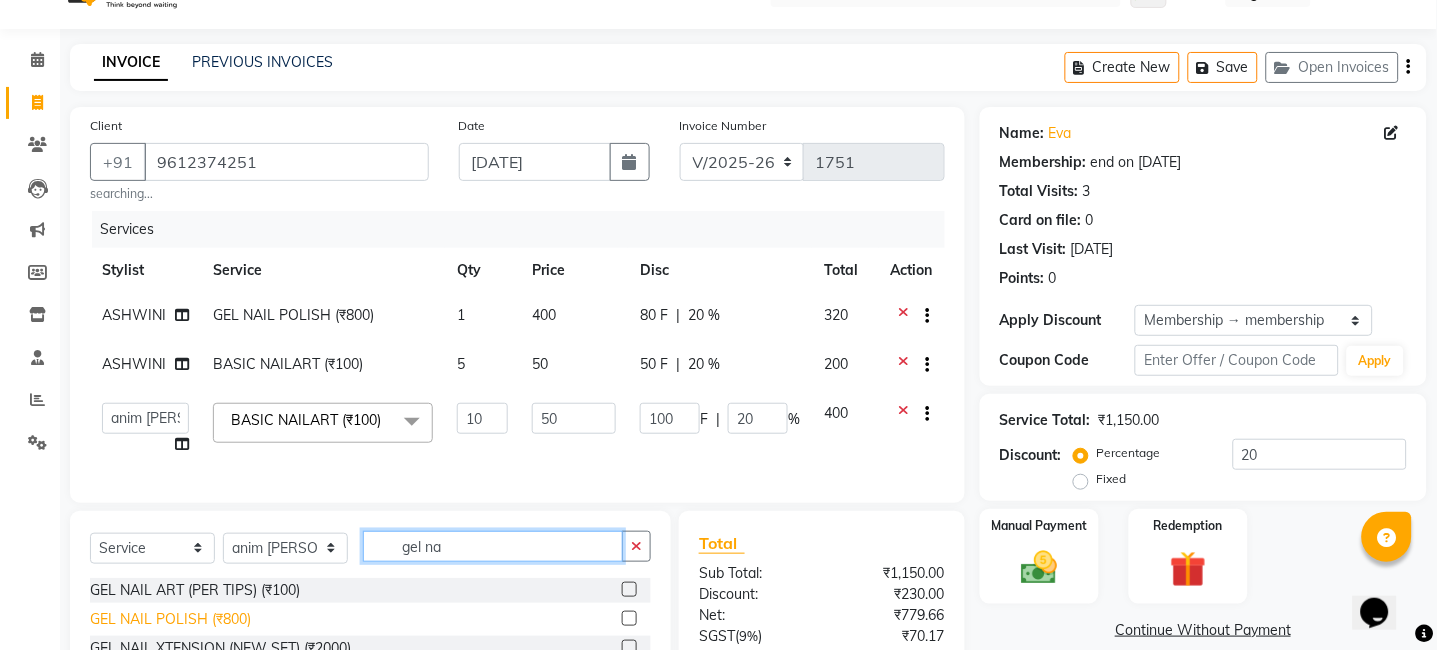 type on "gel na" 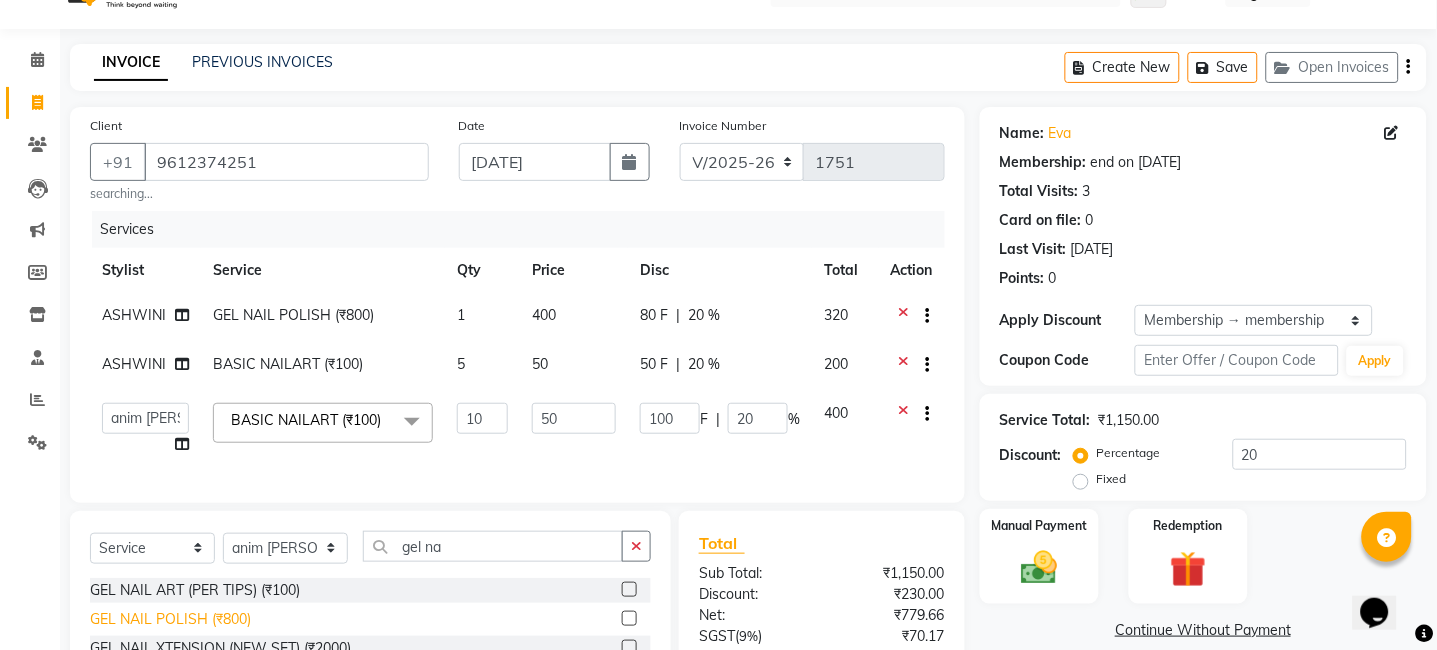 click on "GEL NAIL POLISH (₹800)" 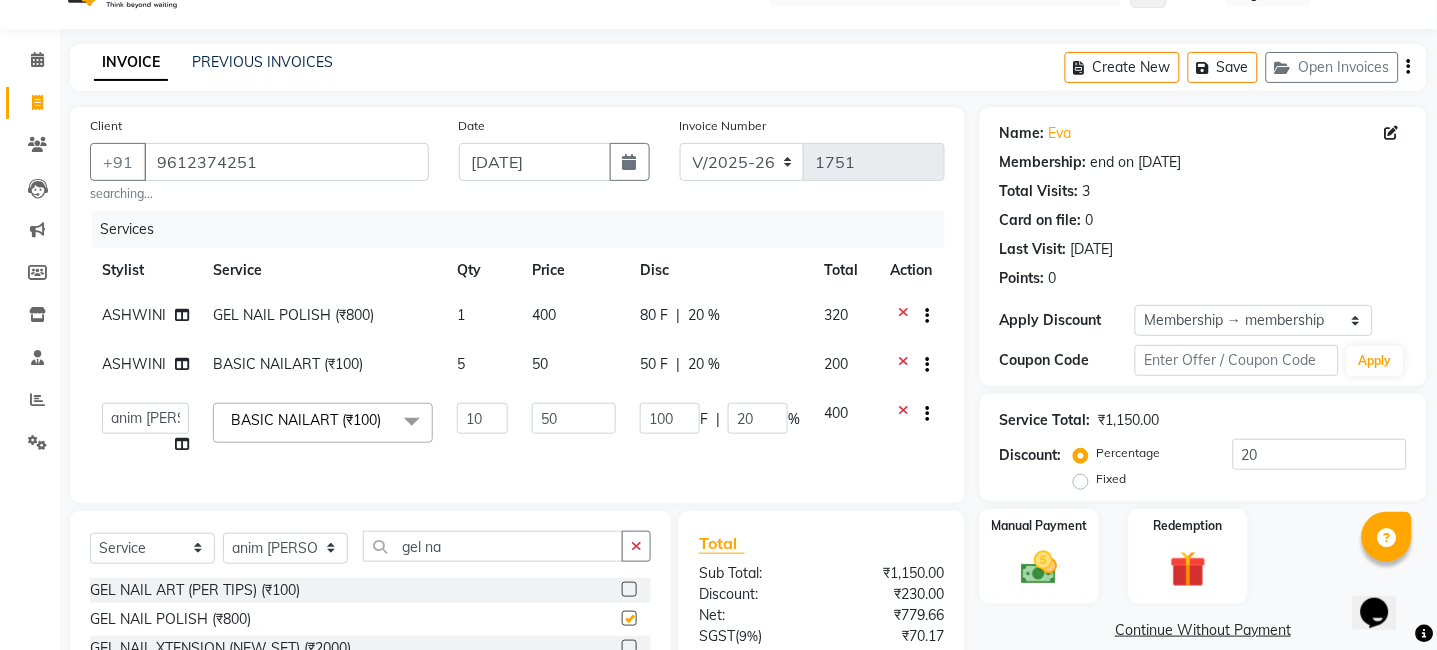 checkbox on "false" 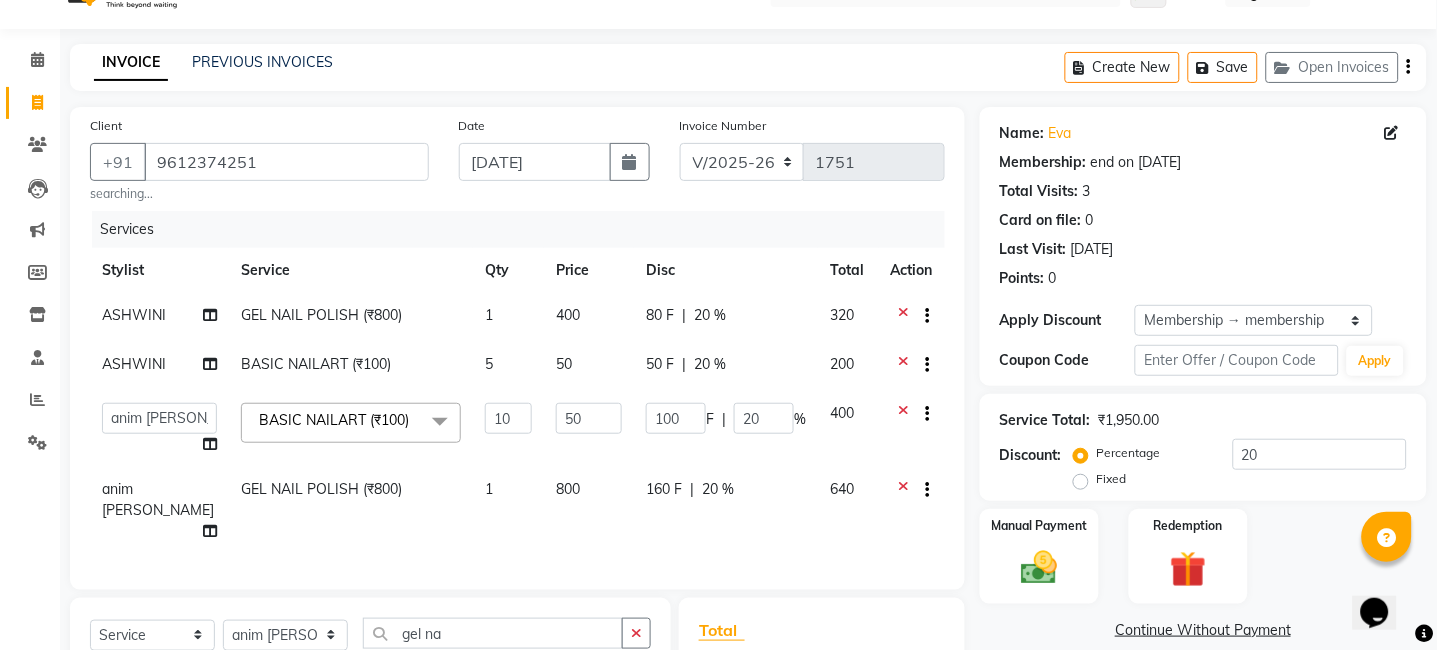 click on "800" 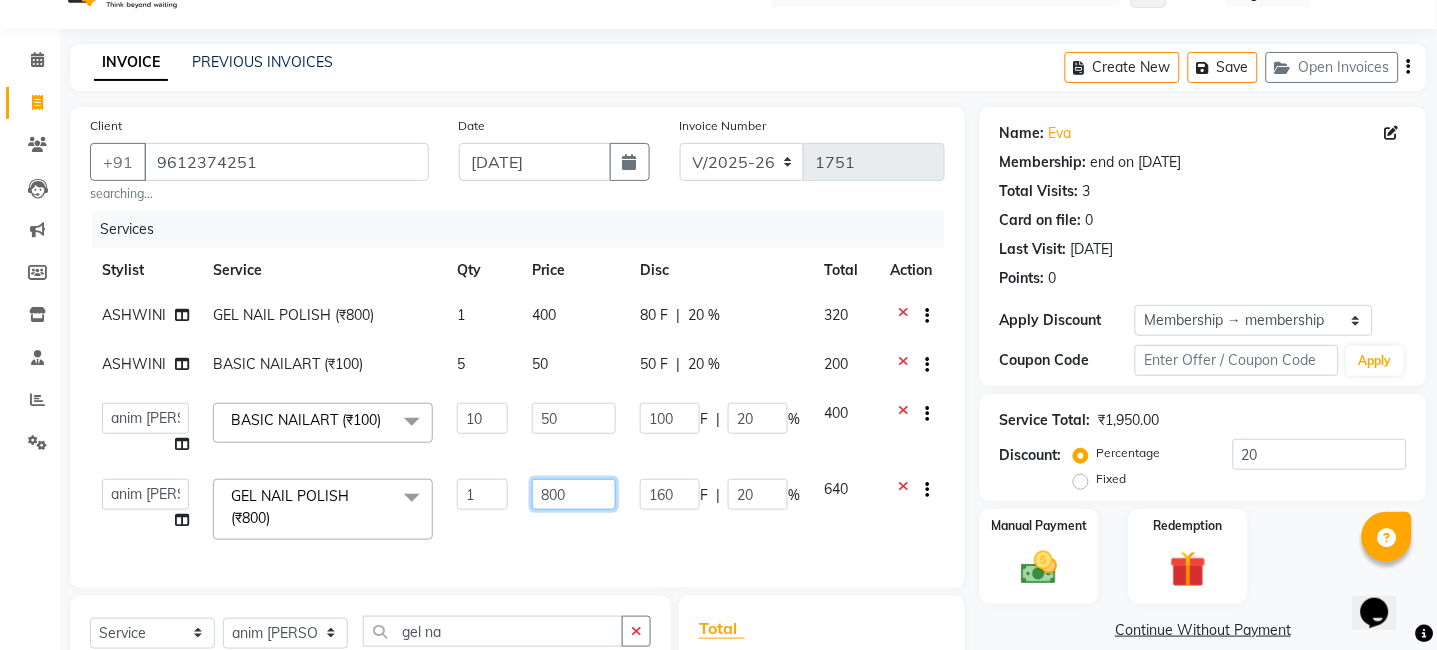 click on "800" 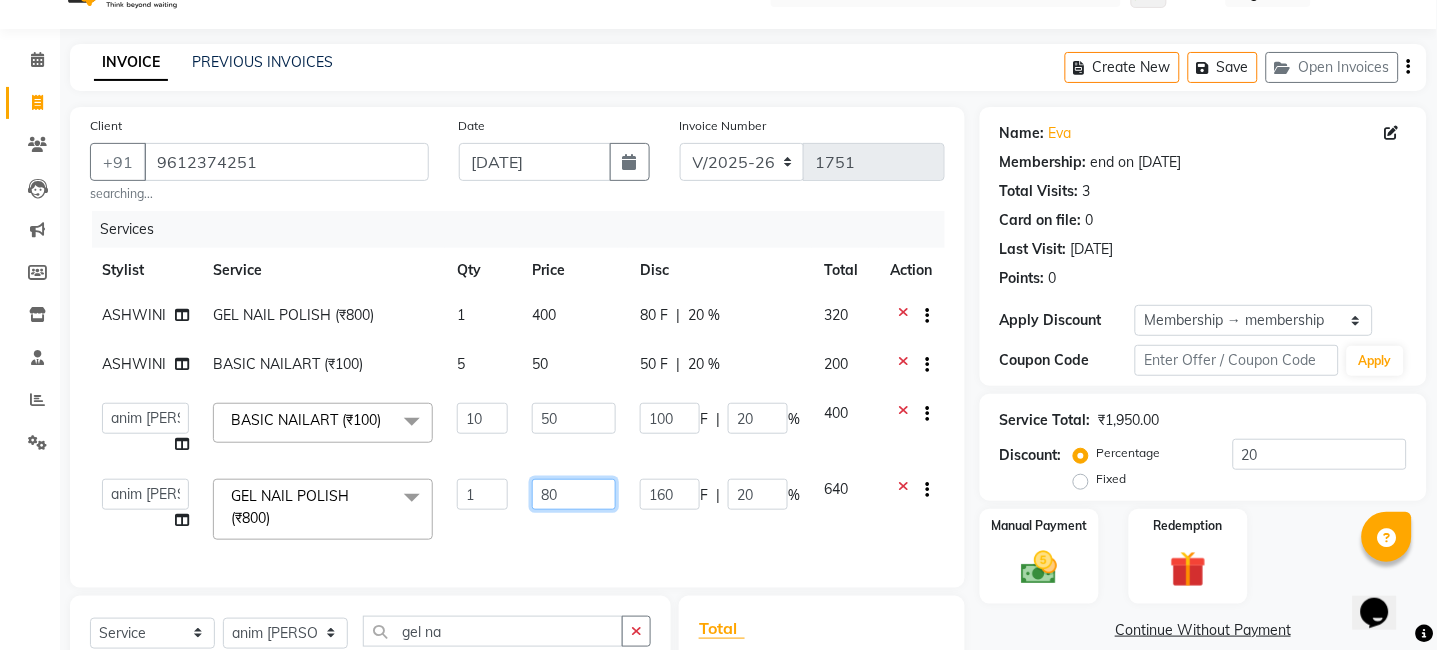 type on "8" 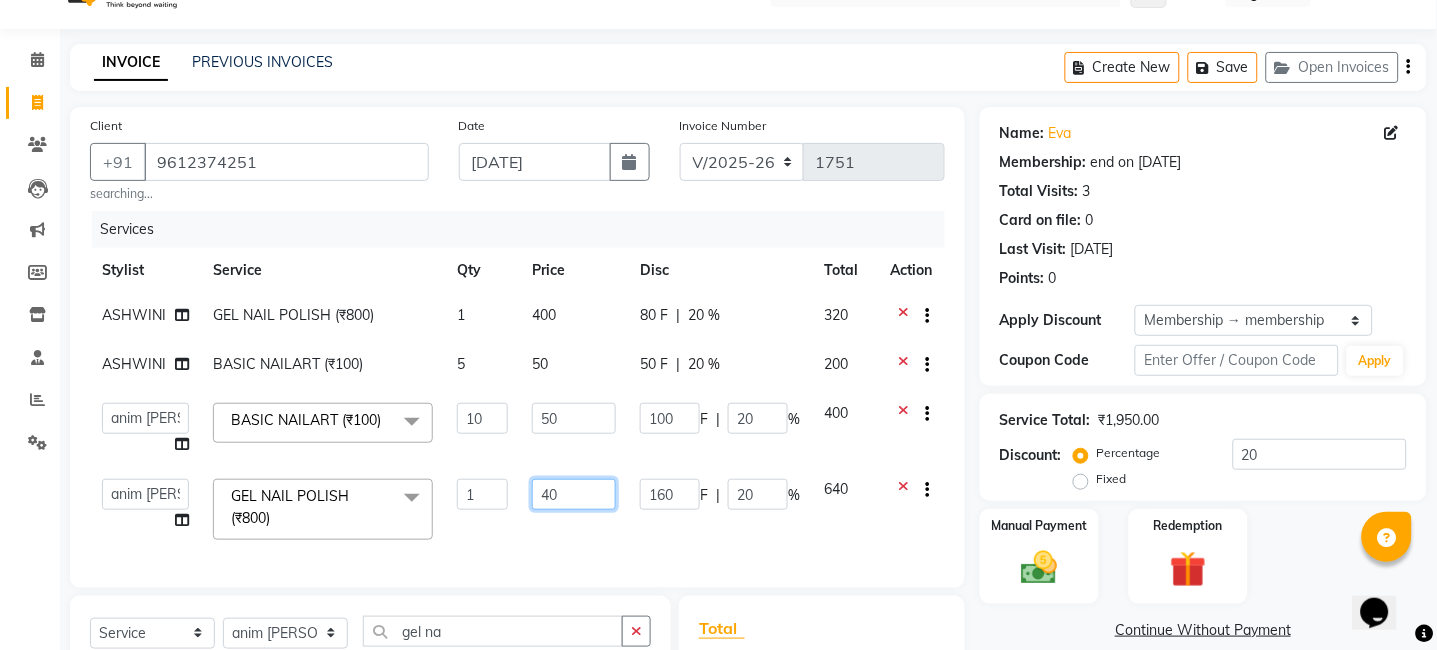 type on "400" 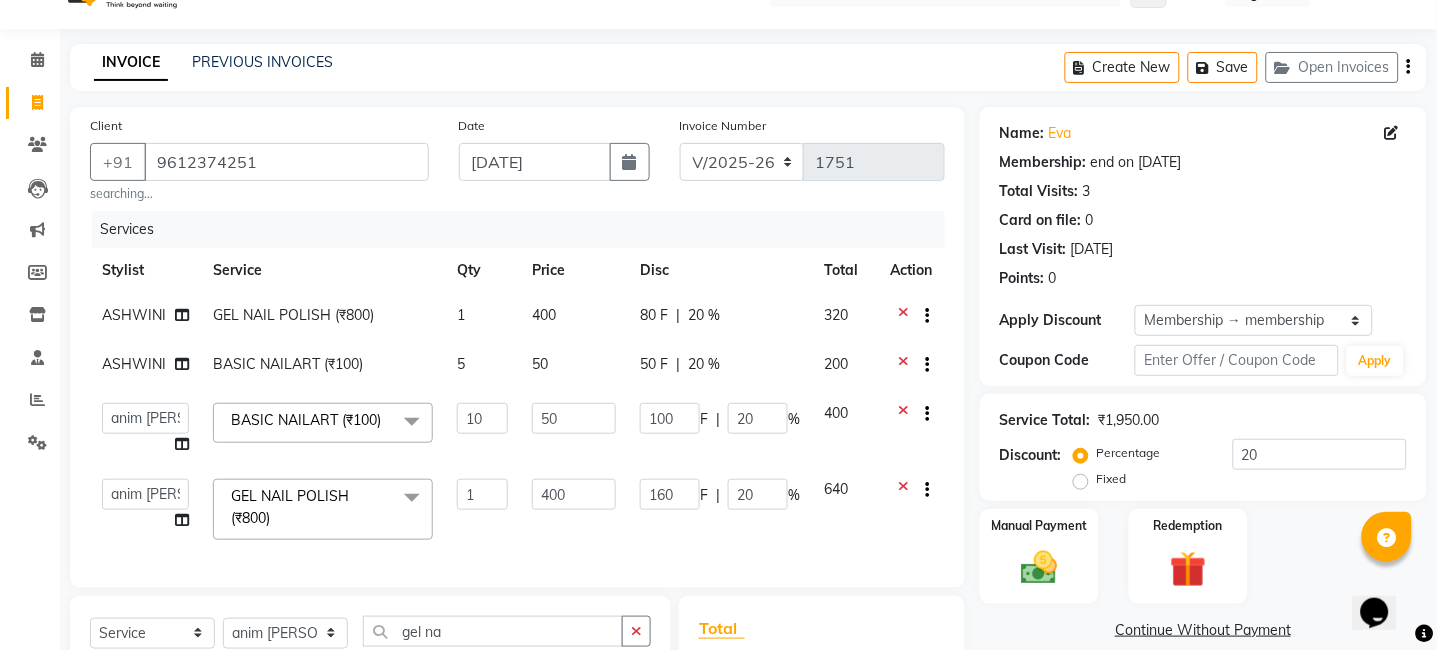 click on "400" 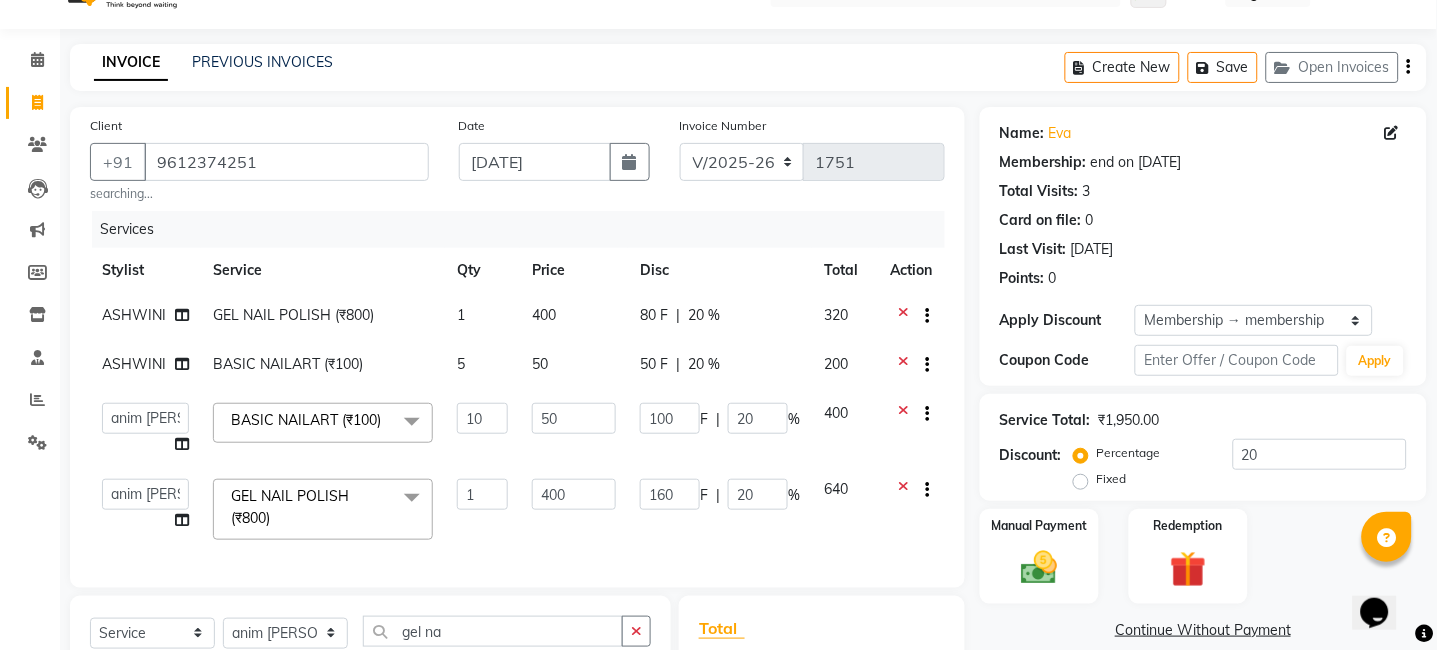 select on "65265" 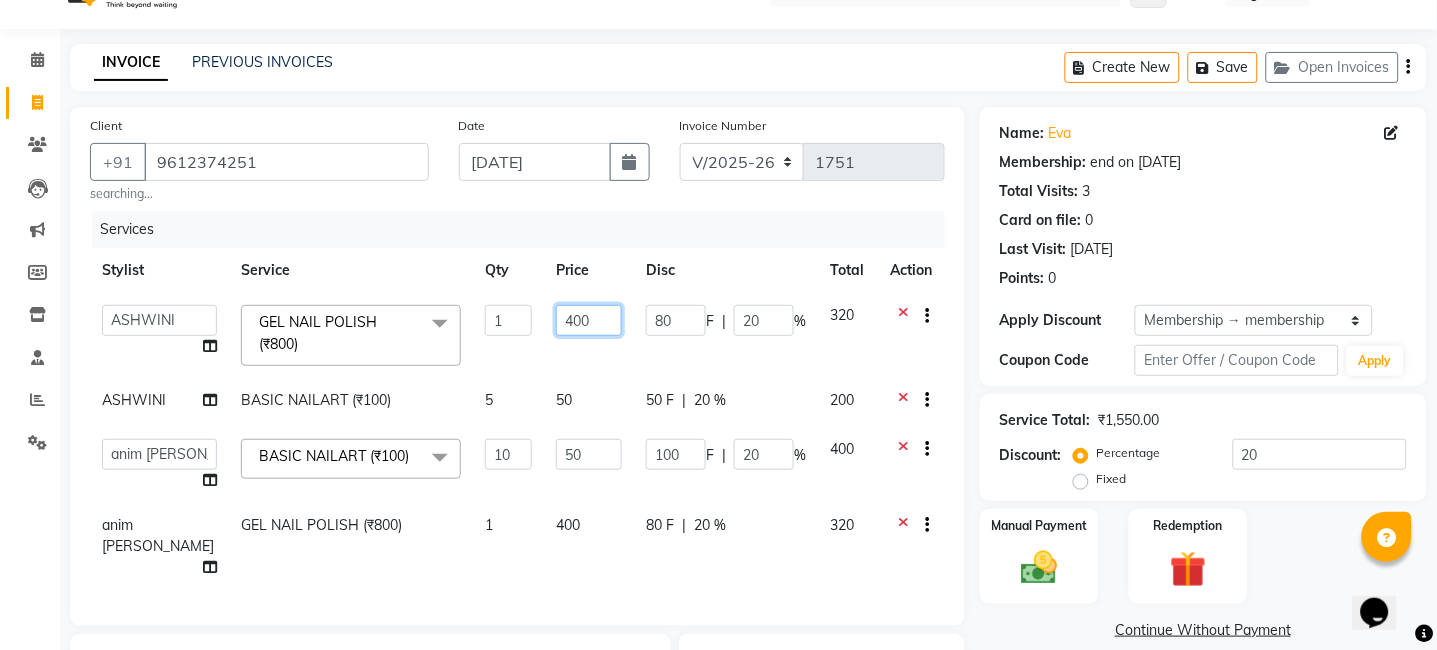click on "400" 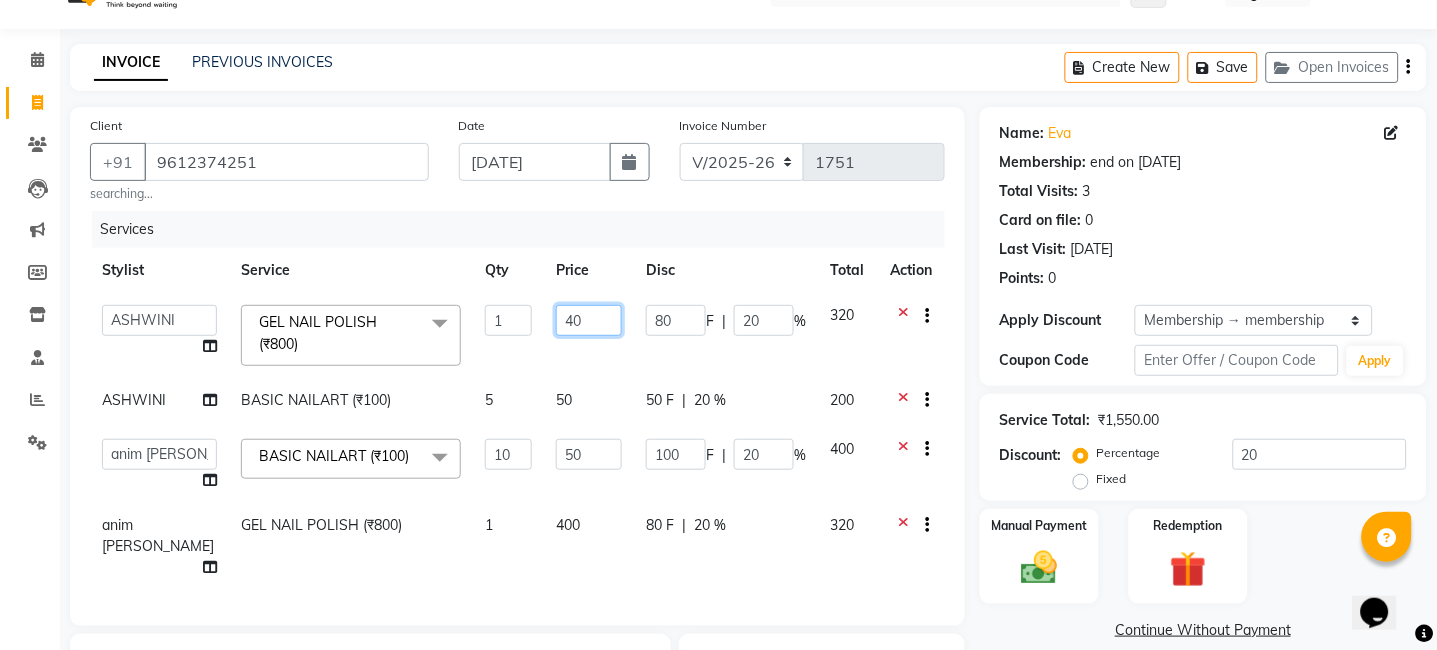 type on "4" 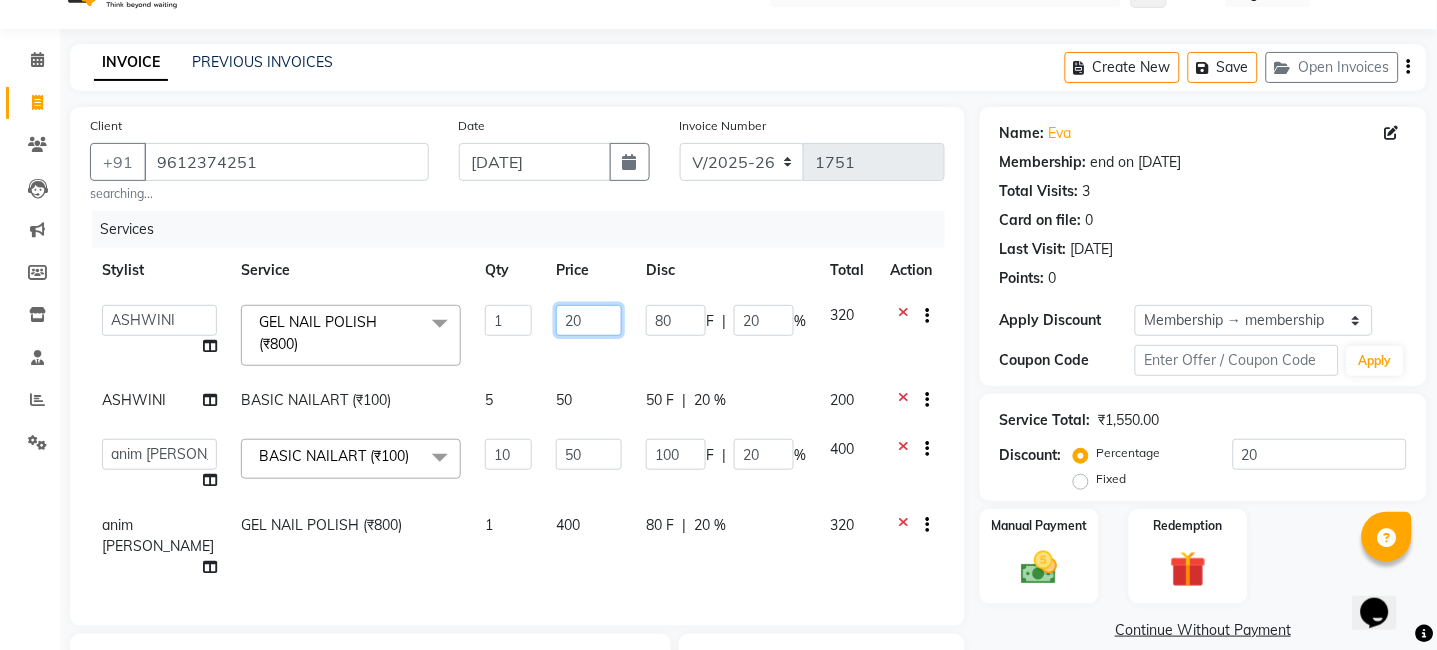 type on "200" 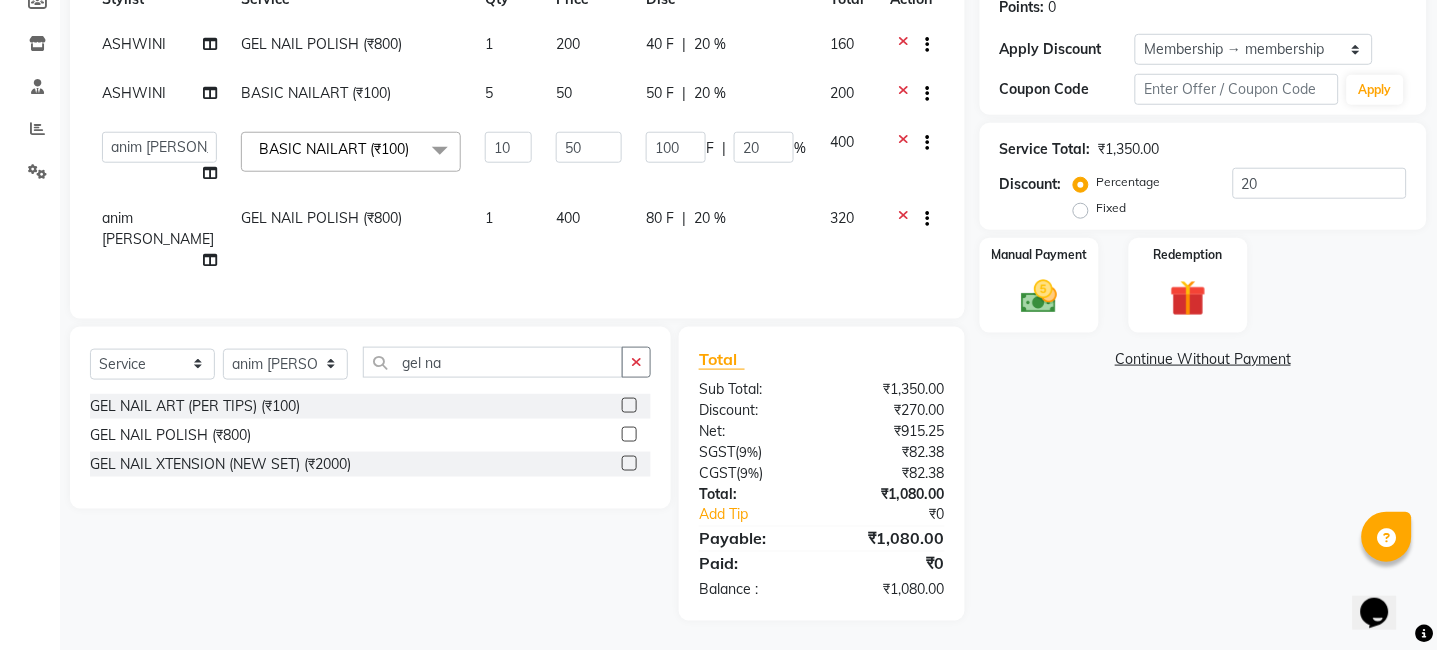 scroll, scrollTop: 92, scrollLeft: 0, axis: vertical 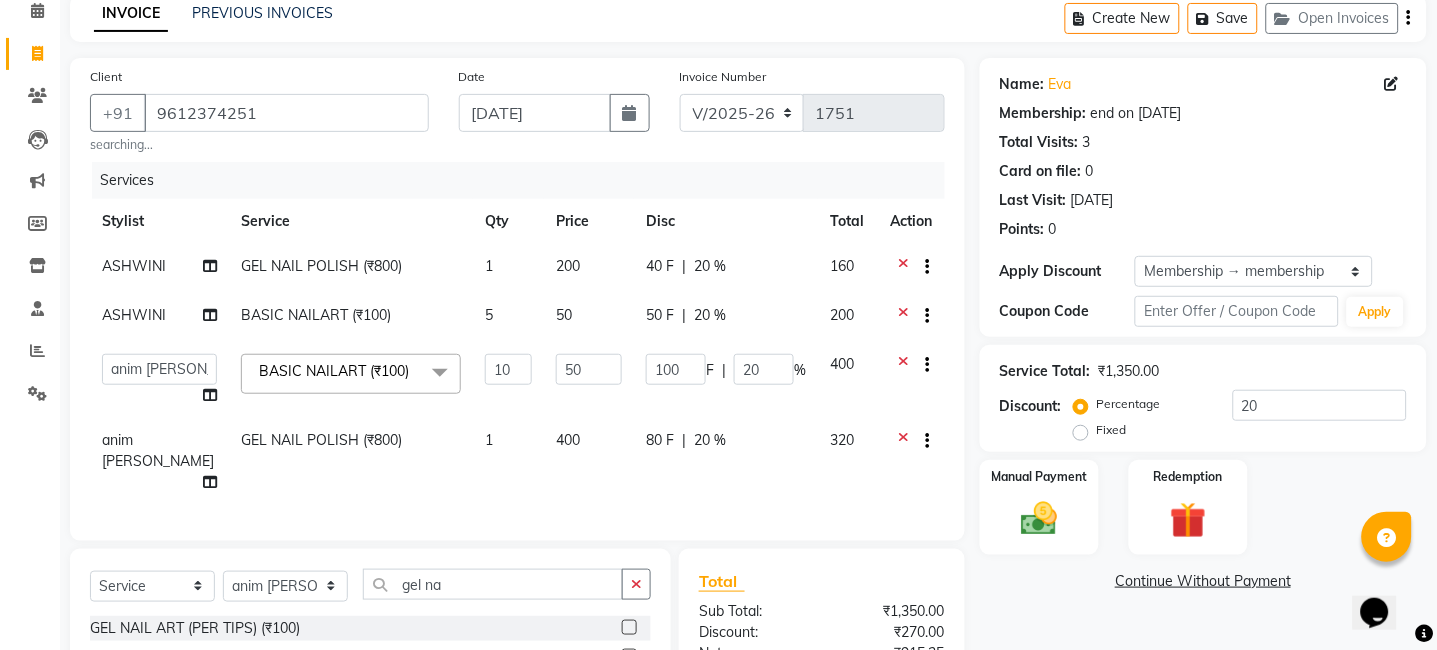 click on "20 %" 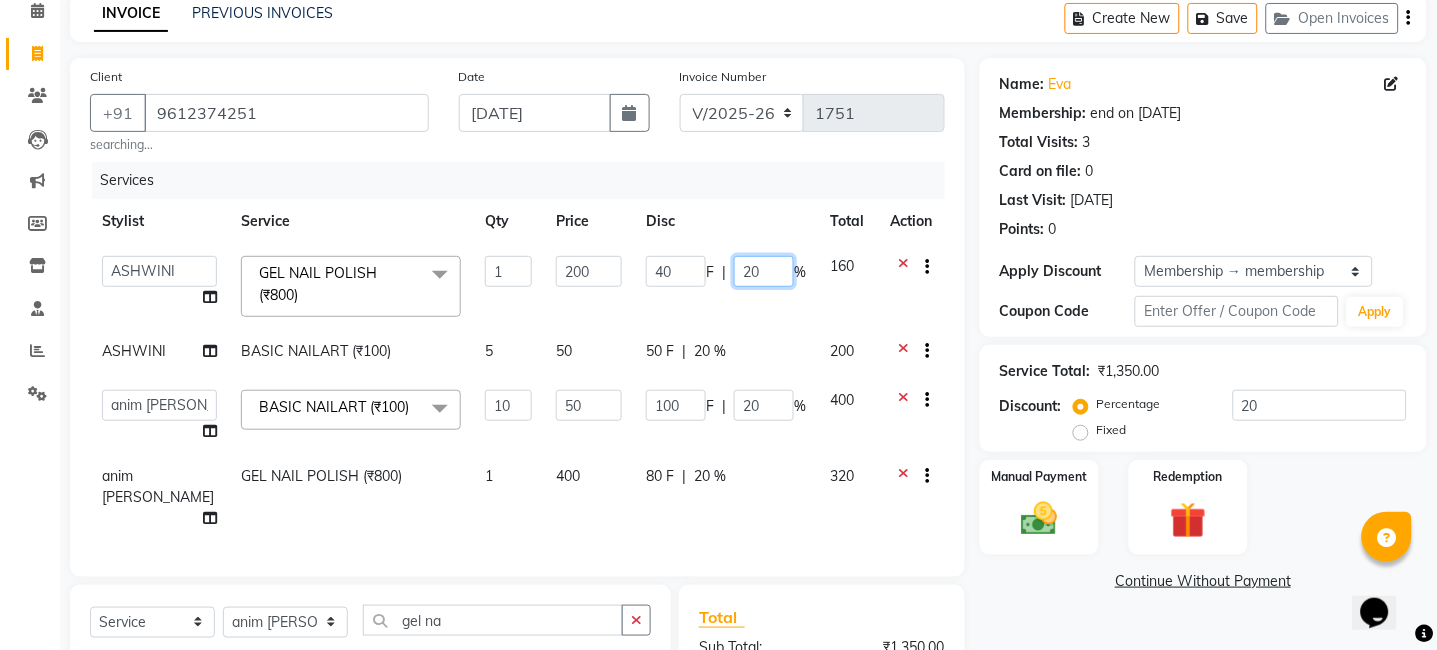 click on "20" 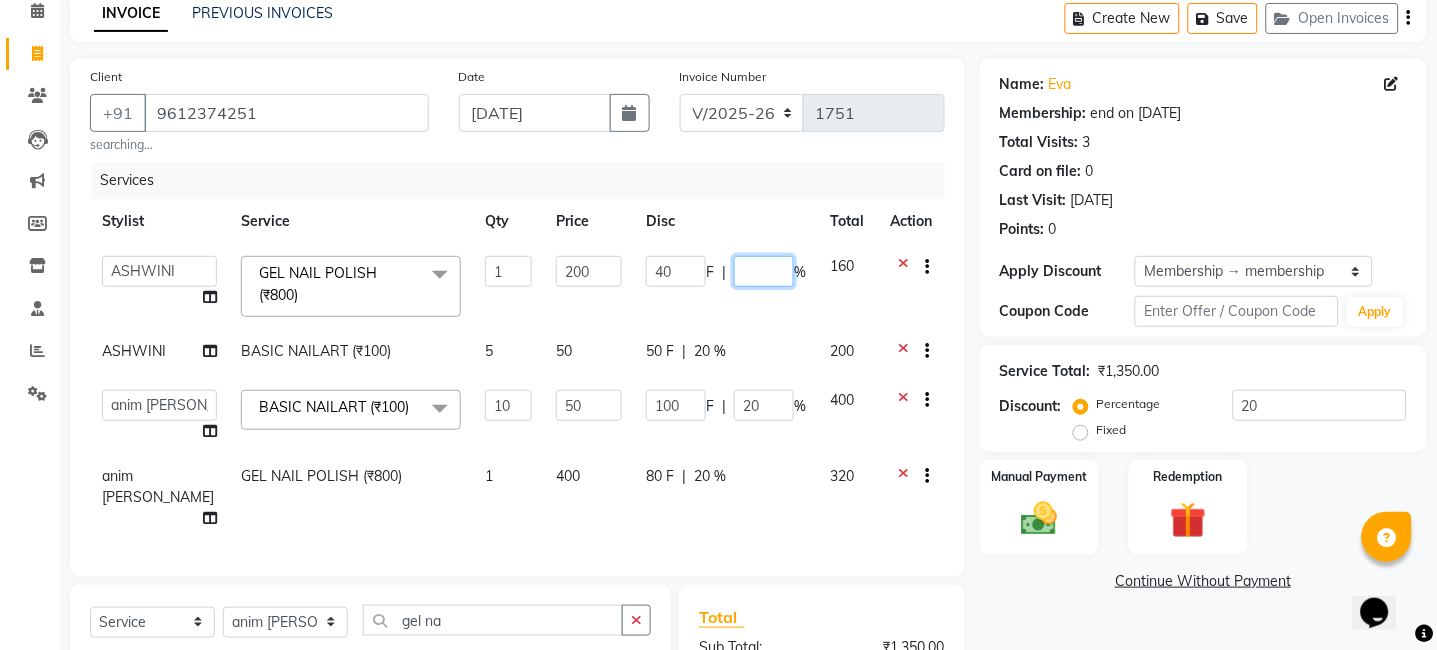 type on "0" 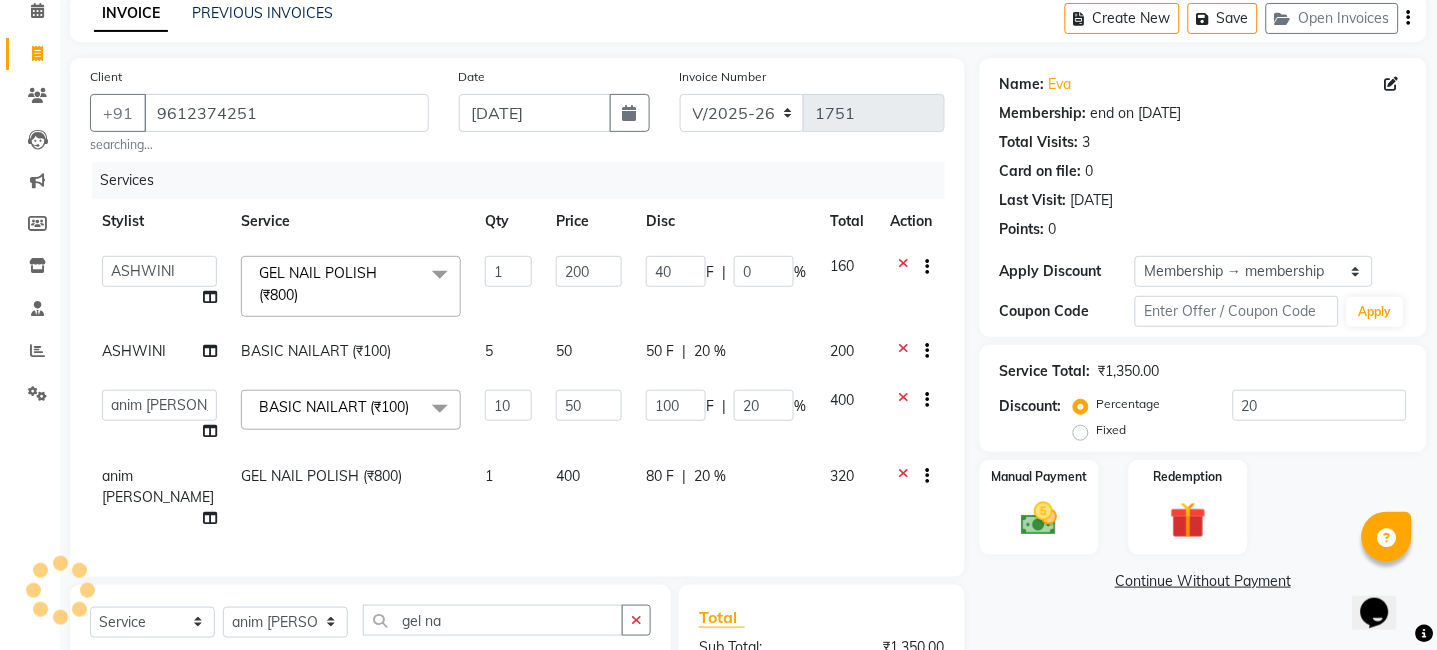 click on "anim [PERSON_NAME]   [PERSON_NAME]   DC   Dingg Support   [PERSON_NAME]   [PERSON_NAME]    [PERSON_NAME]  GEL NAIL POLISH (₹800)  x BACK MASSAGE (₹800) ELBOW CARE (₹1000) EXTRA ROLL ON (₹850) EYE MASK (₹150) FACE WASH (₹150) MAHENDI (₹1500) MOISTURE BALANCE (₹2000) STR FULL BODY (₹7000) STR FULL FRONT /BACK (₹2400) STR HALF FRONT  / BACK (₹1400) STRI  BUTT WAX (₹1600) STRIPLESS BIKNI WAX (₹2500) STRIPLESS FULL ARMS (₹1300) STRIPLESS FULL LEGS (₹1700) STRIPLESS HALF ARMS (₹800) STRIPLESS HALF LEGS (₹1100) STRIPLESS STOMACH (₹1000) EYELASHES (₹1) ACNE TREATMENT (₹1) CZ REMEDY PEEL OFF (₹2000) FACE MASSAGE (₹800) HALF GLOBAL (₹1) OI LUSTER TREATMENT (₹2200) FULL ARMS SCRUB (₹1000) FULL BACK SCRUB (₹1000) UA SCRUB  (₹300) BLUE SHAMPOO MILKSHAKE (₹500) [PERSON_NAME] WASH (₹100) GROOM MAKE-UP (₹5000) [PERSON_NAME] COLOUR INOA (₹1000) DAIMOND ART (₹150) FULL BODY DETAN (₹5000) STICK-ONS (₹1500) TEMPORARY EXTENSION (₹1500) GIFT VOUCHER (₹5000) 1 200 40 F" 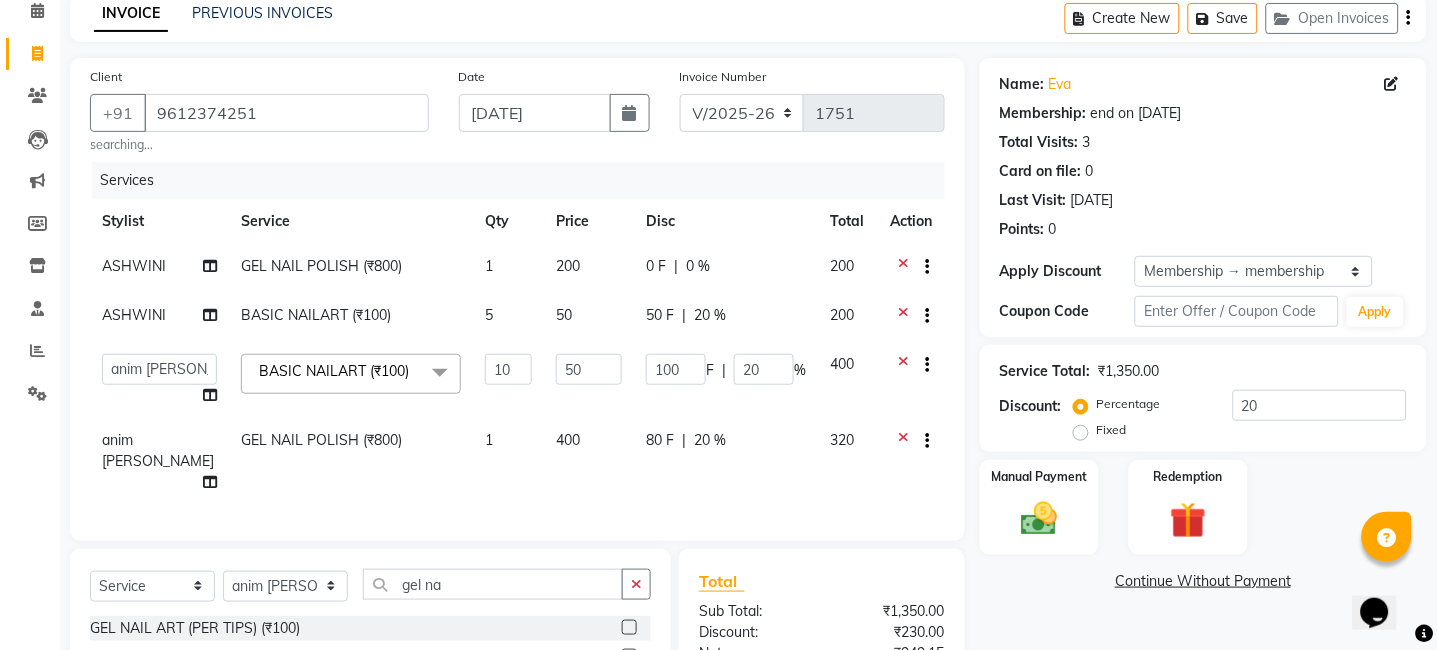 click on "20 %" 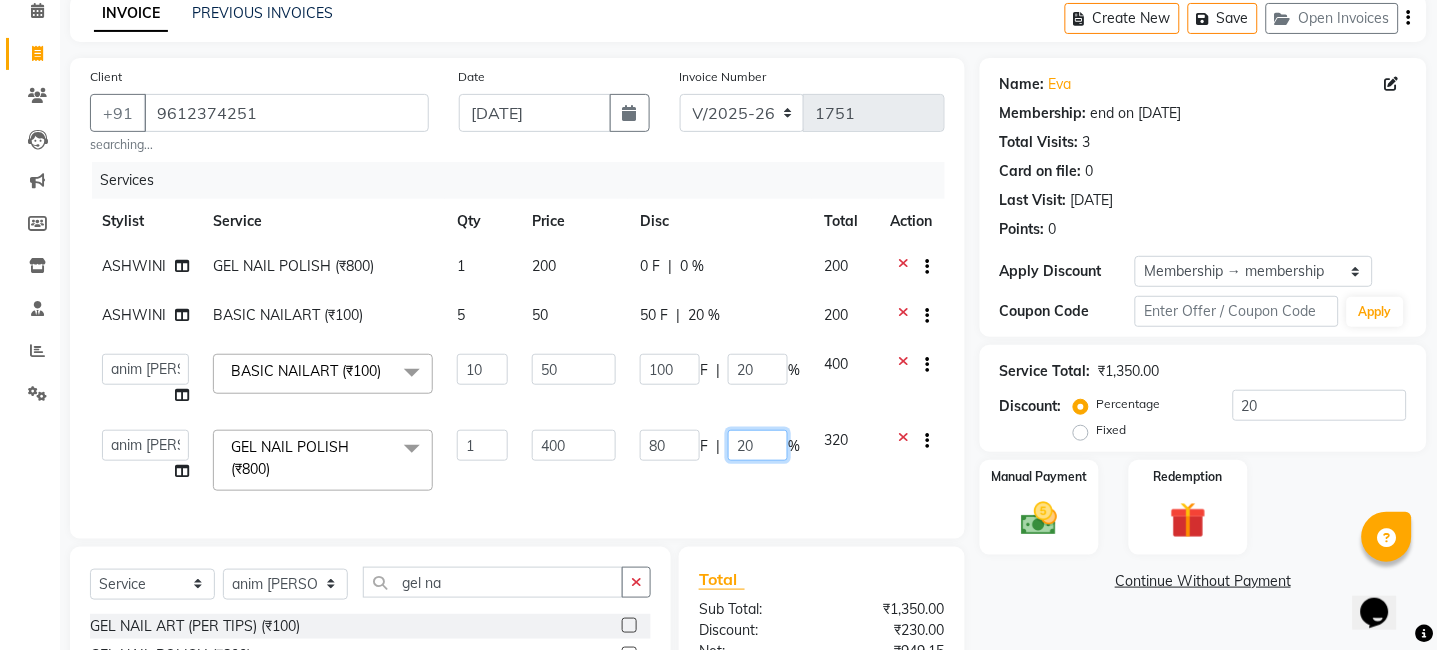 click on "20" 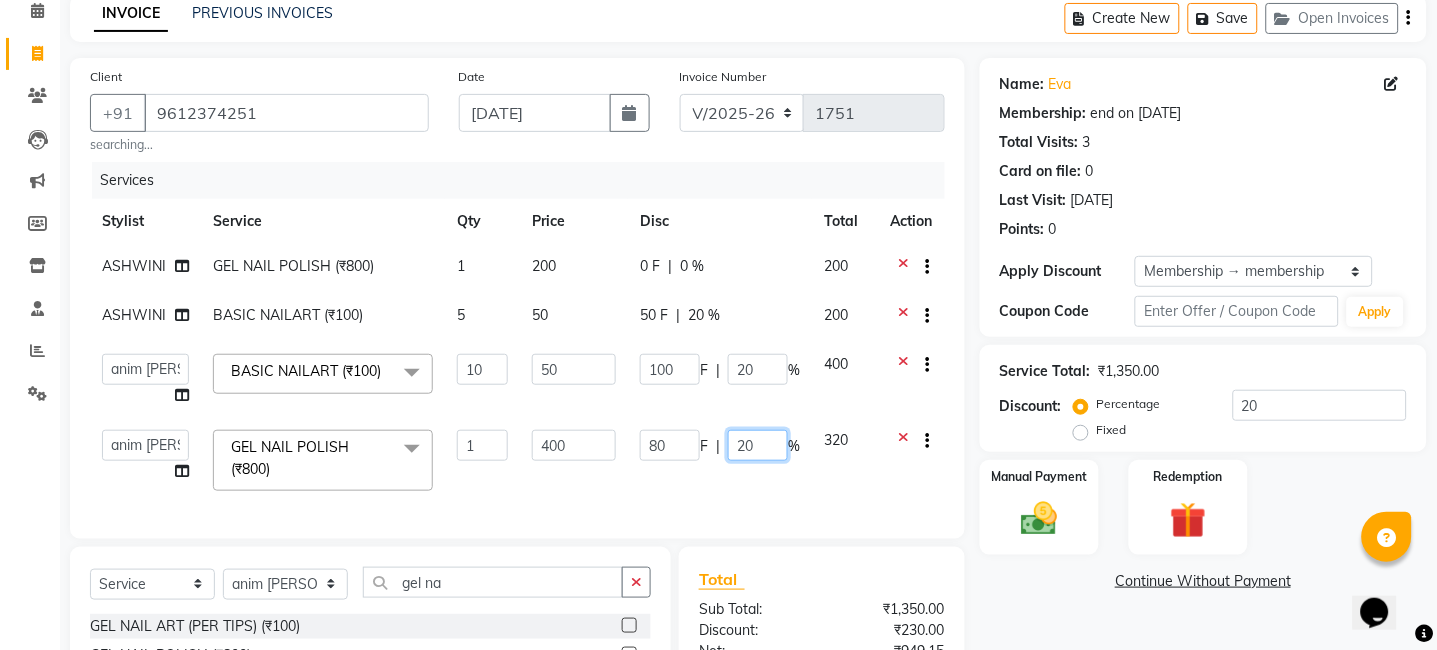 type on "2" 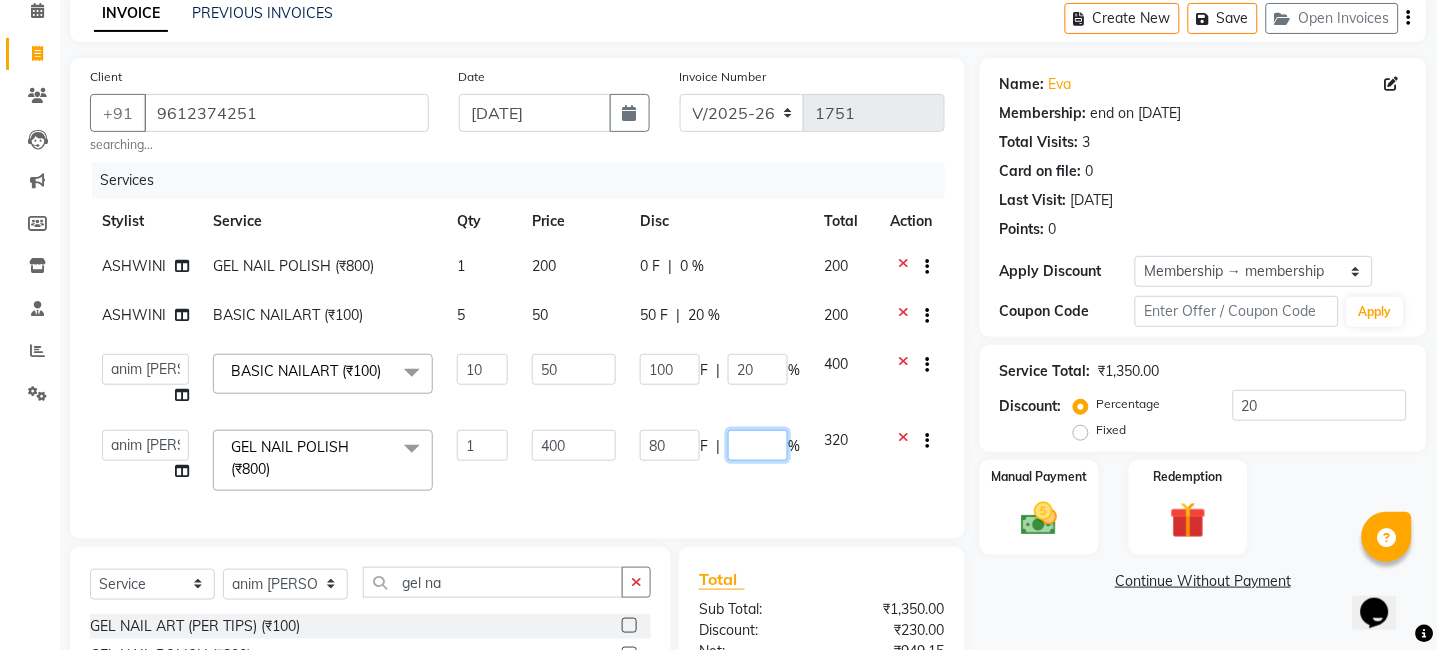 type on "0" 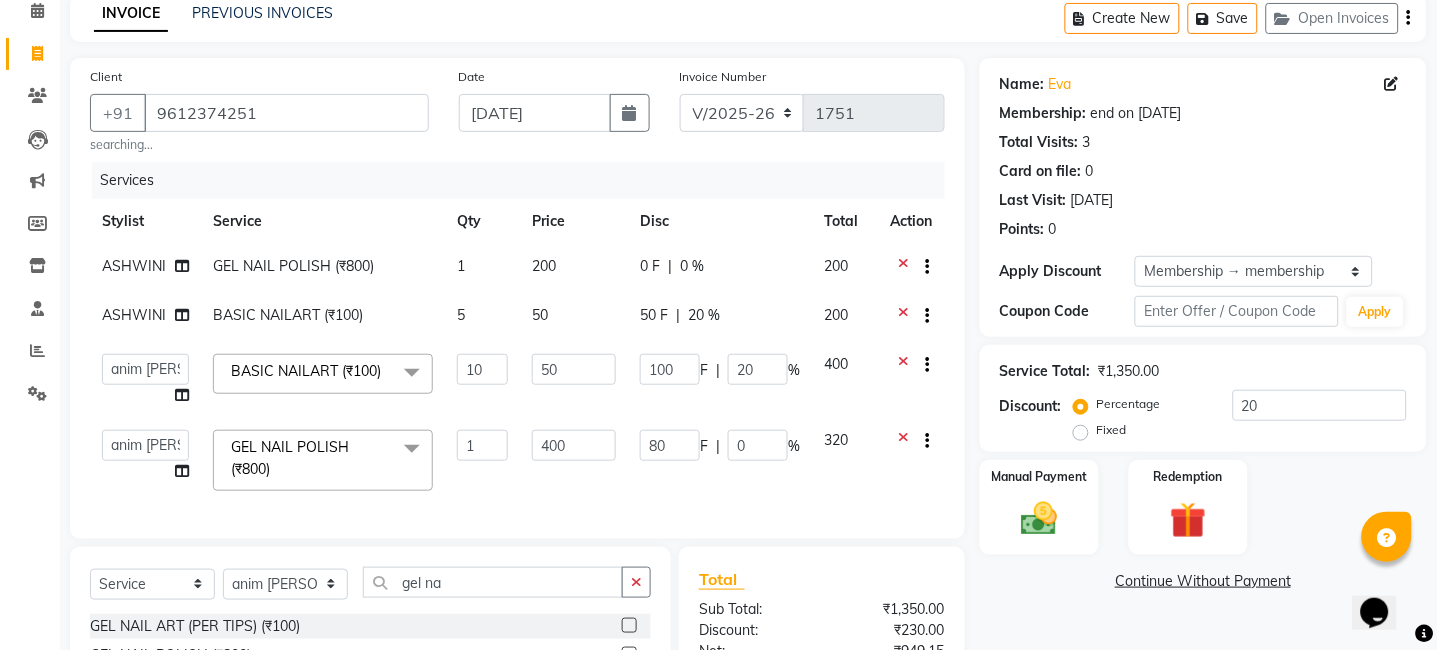 click on "Services Stylist Service Qty Price Disc Total Action ASHWINI  GEL NAIL POLISH (₹800) 1 200 0 F | 0 % 200 ASHWINI  BASIC NAILART (₹100) 5 50 50 F | 20 % 200  anim [PERSON_NAME]   [PERSON_NAME]   DC   Dingg Support   [PERSON_NAME]   [PERSON_NAME]    [PERSON_NAME]  BASIC NAILART (₹100)  x BACK MASSAGE (₹800) ELBOW CARE (₹1000) EXTRA ROLL ON (₹850) EYE MASK (₹150) FACE WASH (₹150) MAHENDI (₹1500) MOISTURE BALANCE (₹2000) STR FULL BODY (₹7000) STR FULL FRONT /BACK (₹2400) STR HALF FRONT  / BACK (₹1400) STRI  BUTT WAX (₹1600) STRIPLESS BIKNI WAX (₹2500) STRIPLESS FULL ARMS (₹1300) STRIPLESS FULL LEGS (₹1700) STRIPLESS HALF ARMS (₹800) STRIPLESS HALF LEGS (₹1100) STRIPLESS STOMACH (₹1000) EYELASHES (₹1) ACNE TREATMENT (₹1) CZ REMEDY PEEL OFF (₹2000) FACE MASSAGE (₹800) HALF GLOBAL (₹1) OI LUSTER TREATMENT (₹2200) FULL ARMS SCRUB (₹1000) FULL BACK SCRUB (₹1000) UA SCRUB  (₹300) BLUE SHAMPOO MILKSHAKE (₹500) [PERSON_NAME] WASH (₹100) GROOM MAKE-UP (₹5000) F" 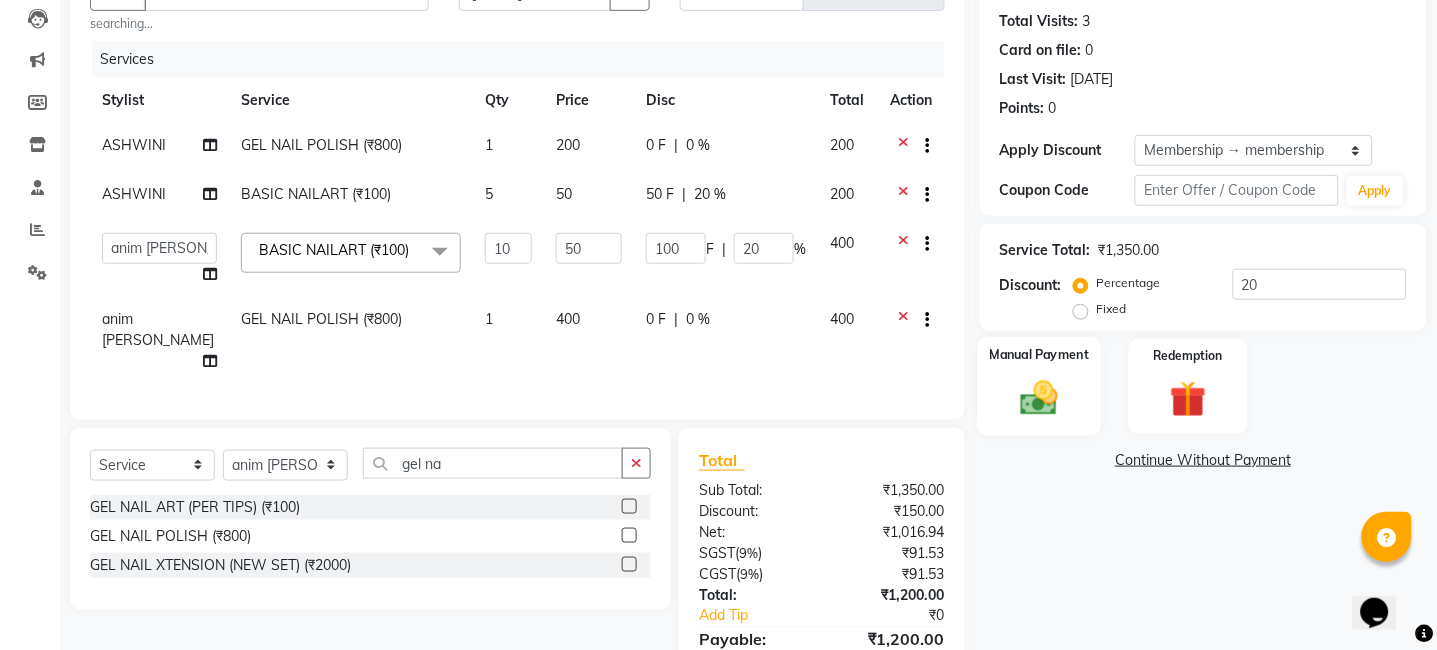 scroll, scrollTop: 314, scrollLeft: 0, axis: vertical 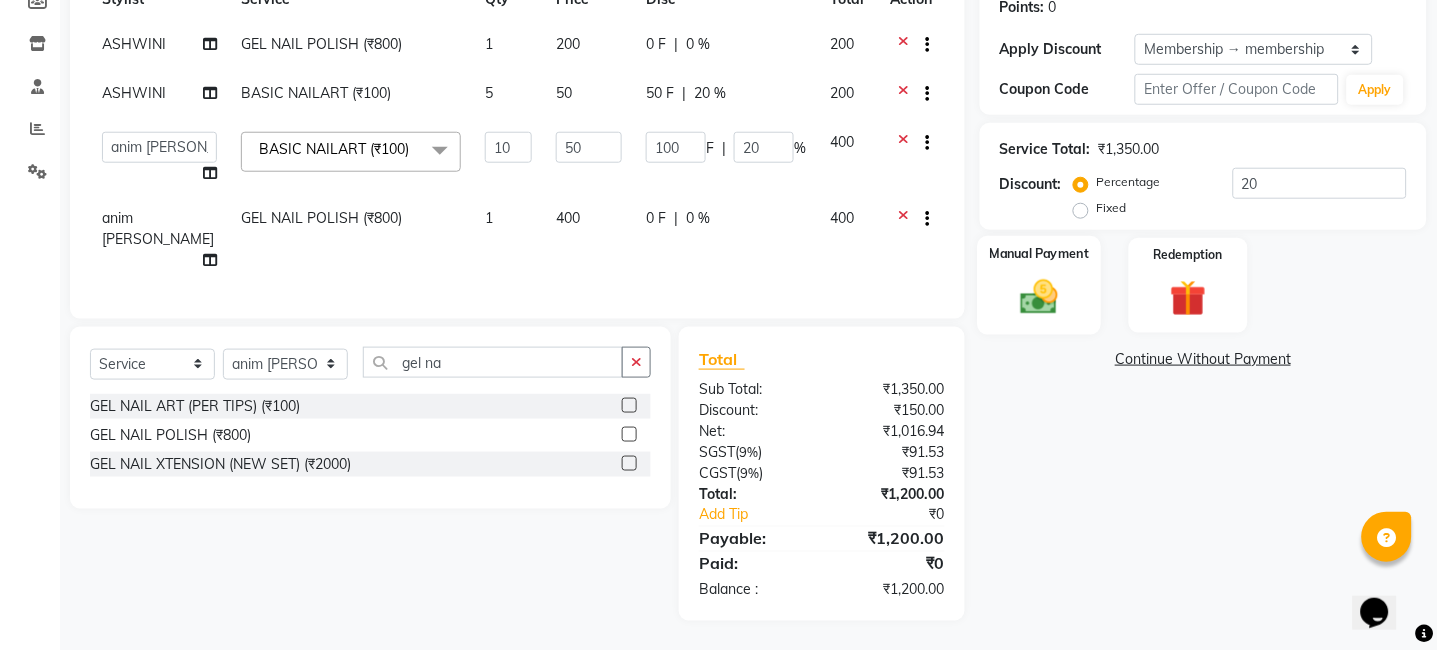 click on "Manual Payment" 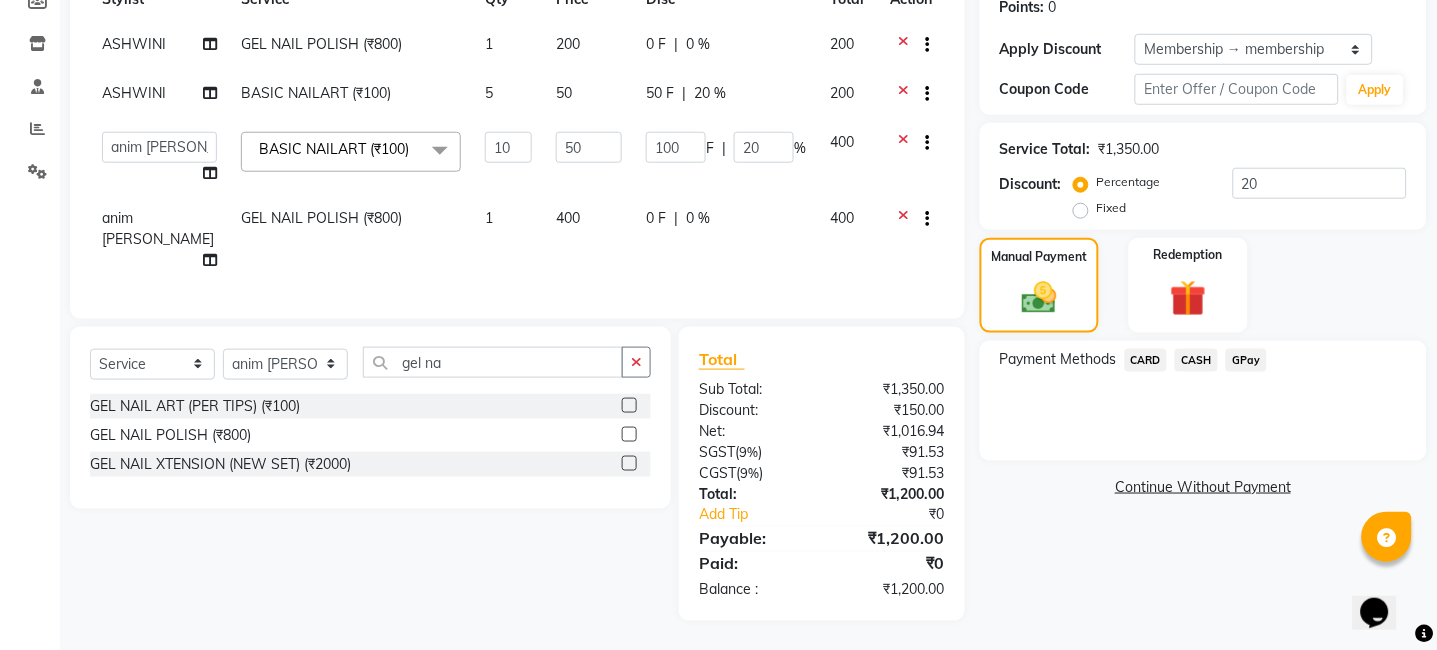 click on "CASH" 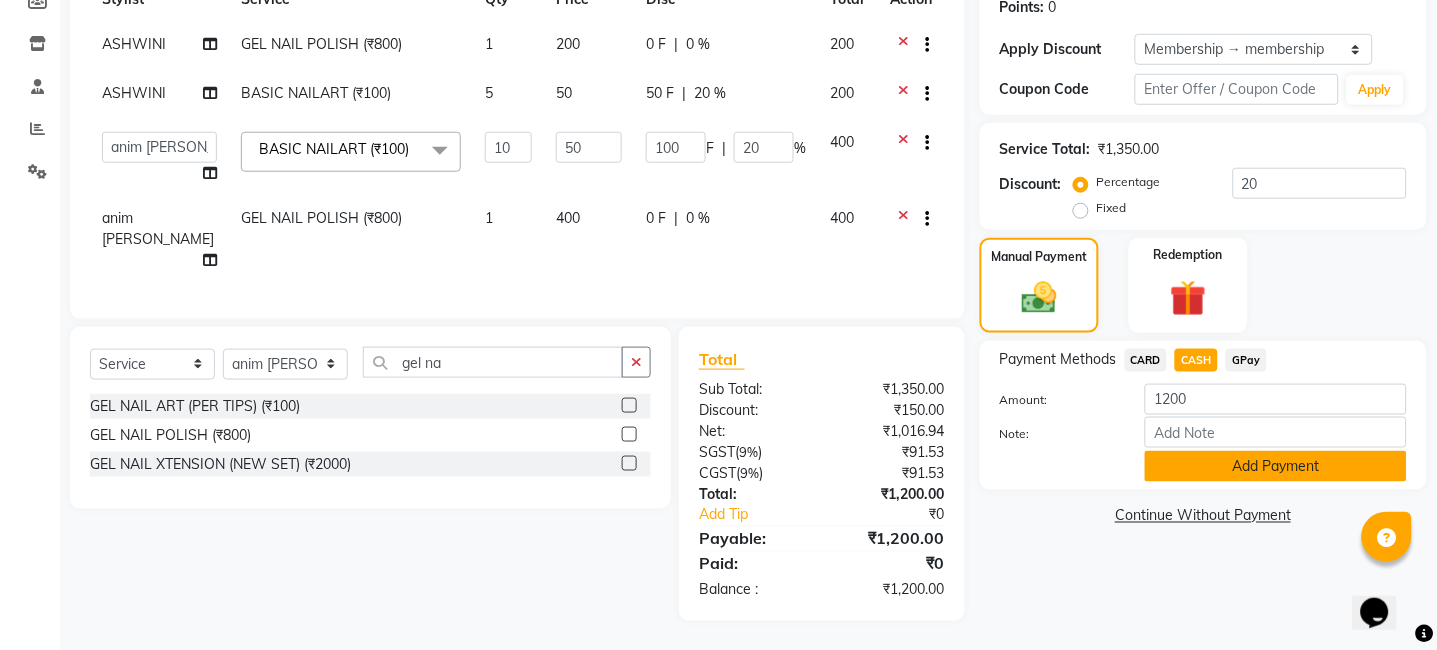 click on "Add Payment" 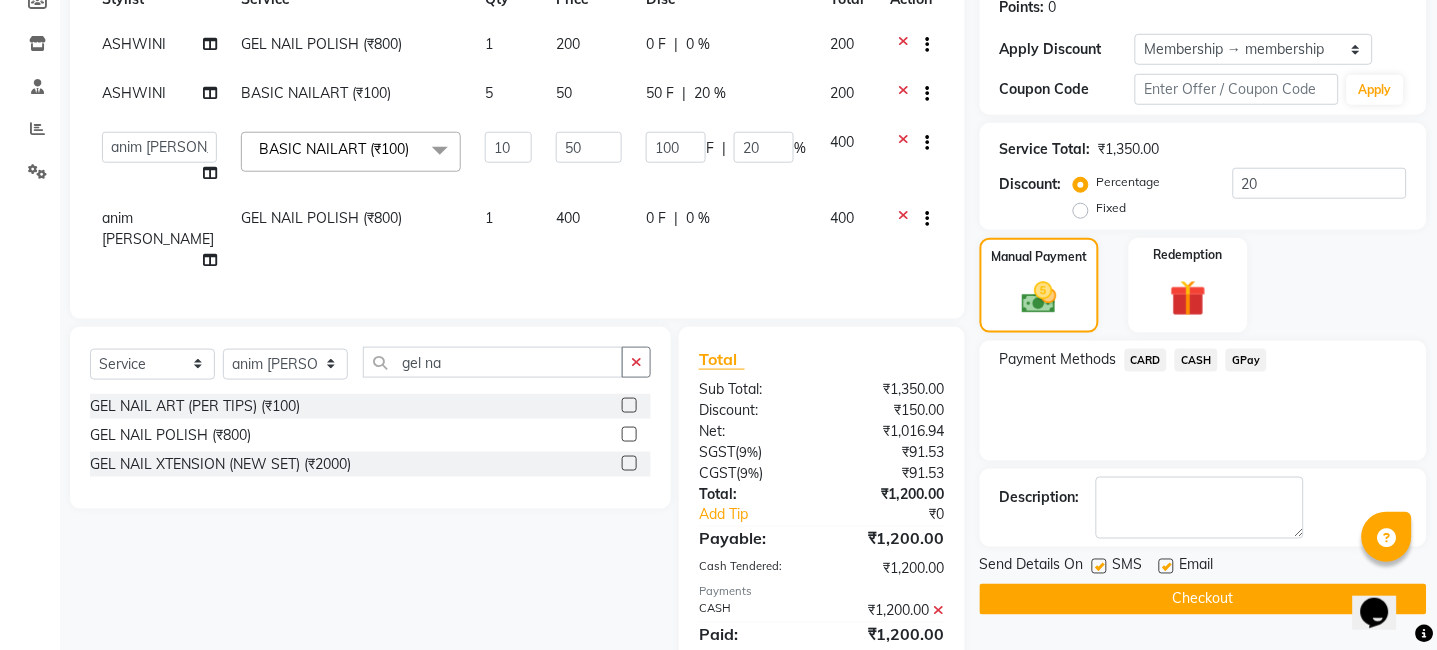click on "Checkout" 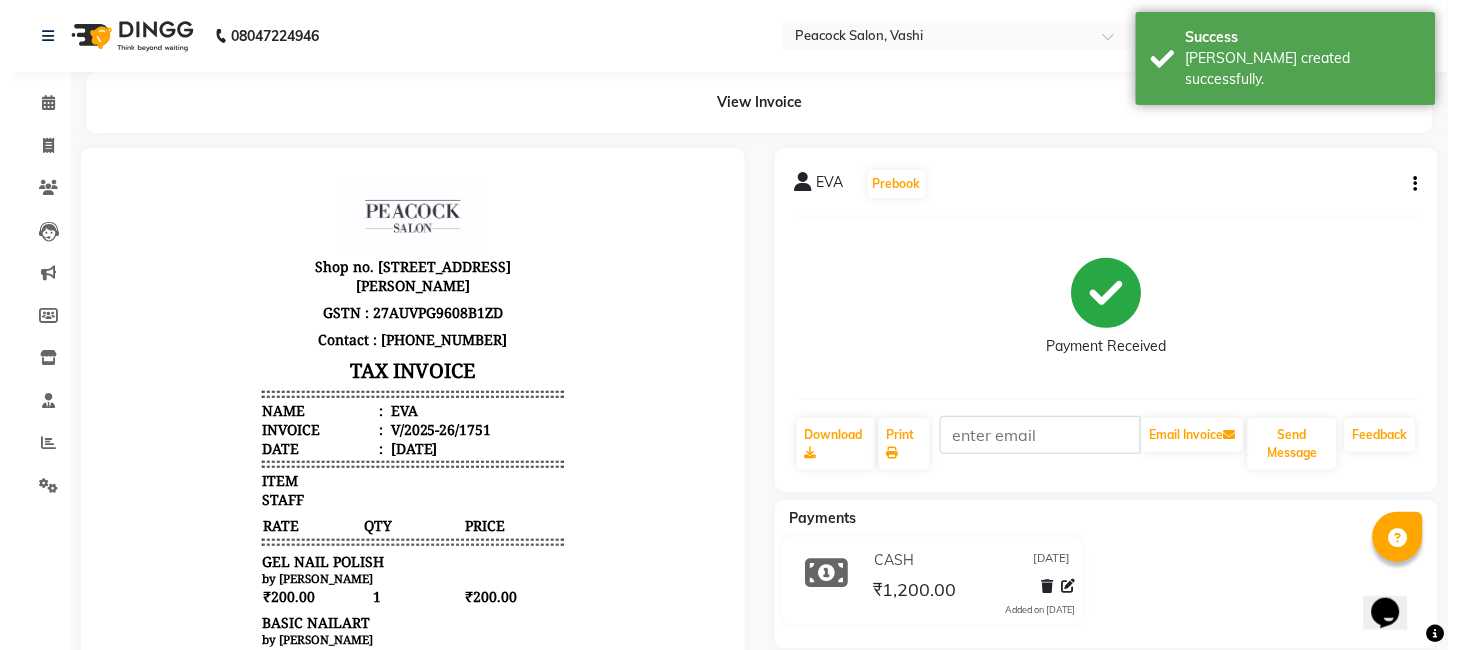 scroll, scrollTop: 0, scrollLeft: 0, axis: both 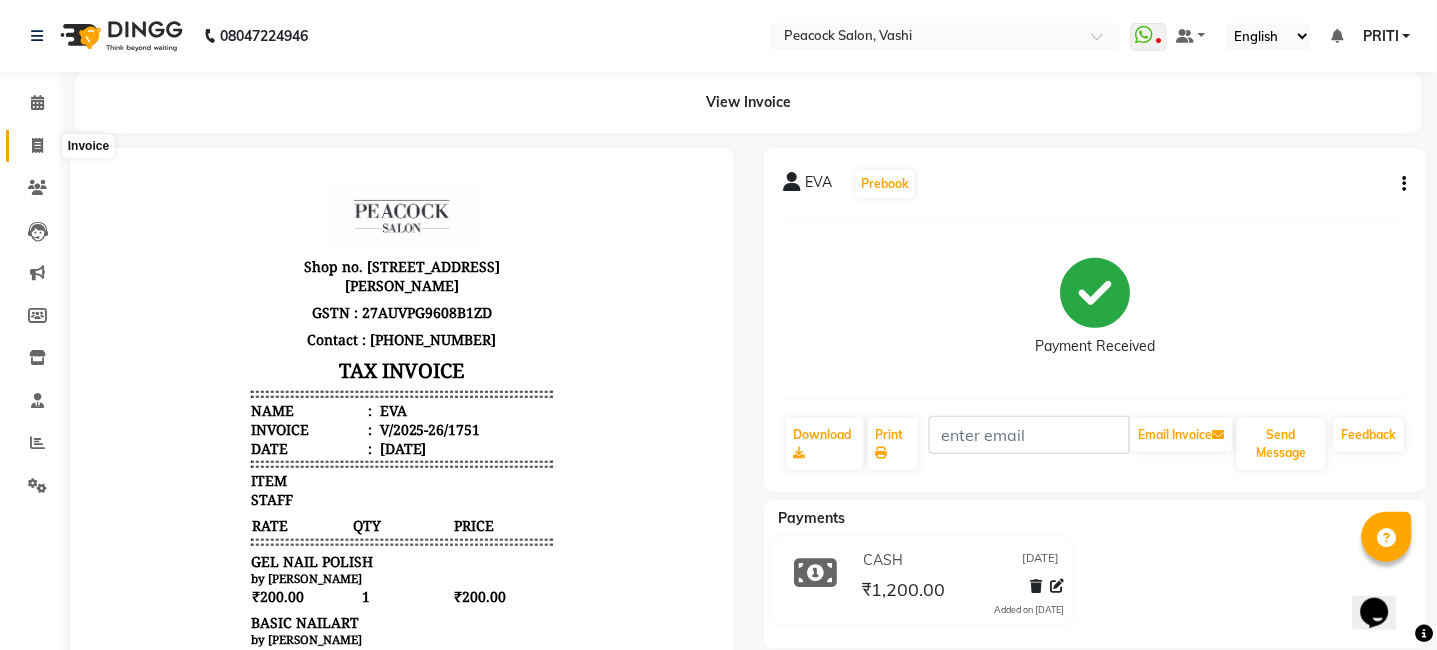 click 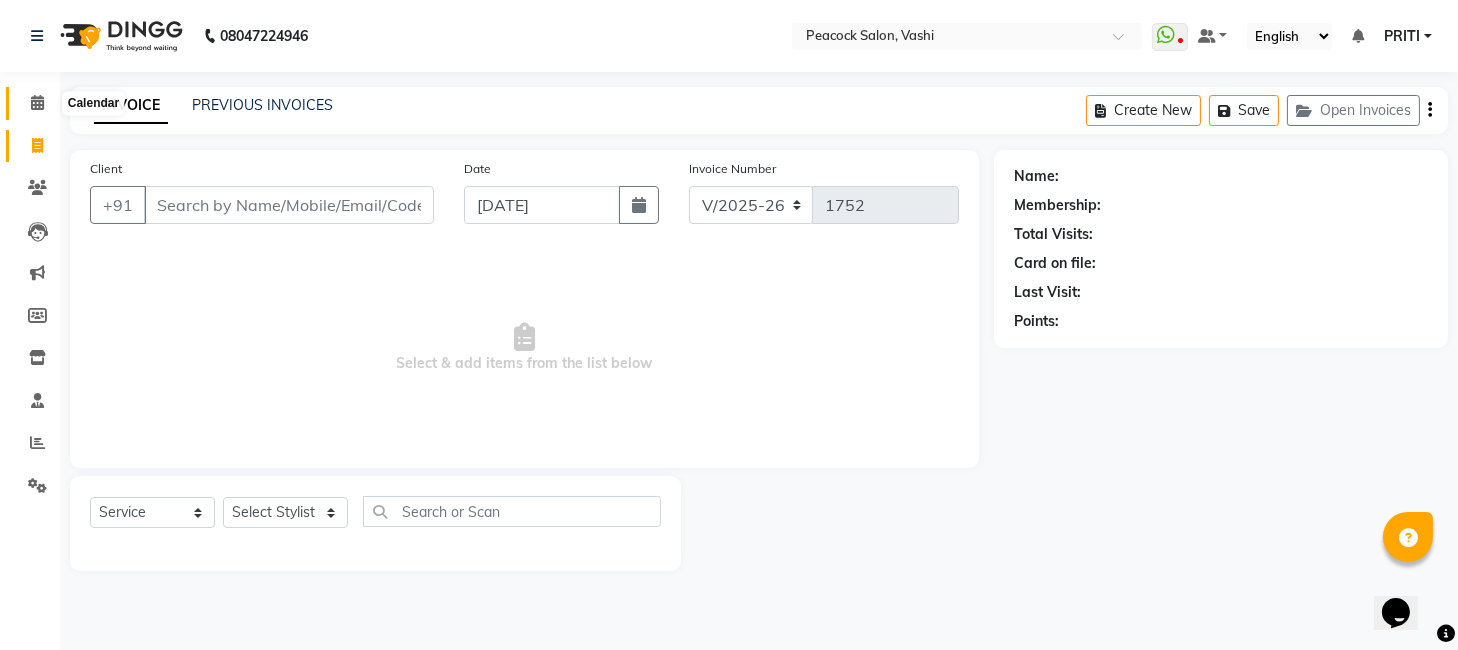 click 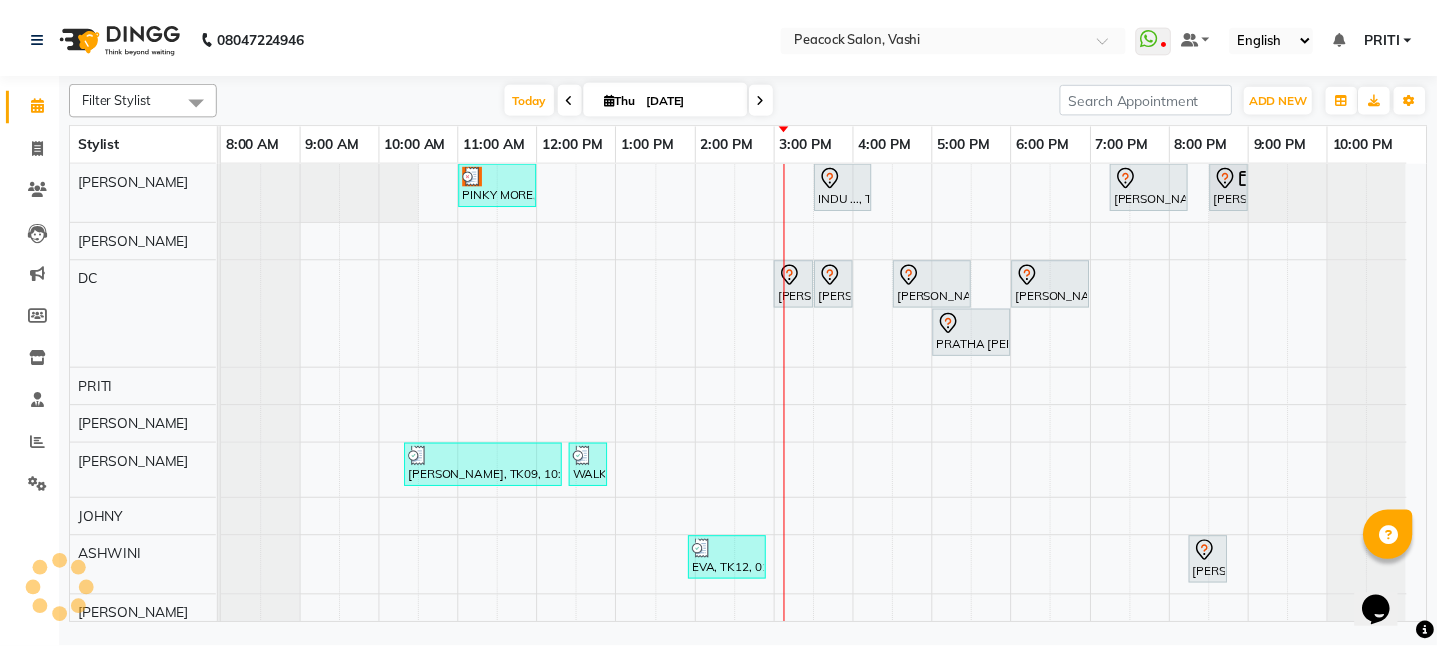 scroll, scrollTop: 0, scrollLeft: 0, axis: both 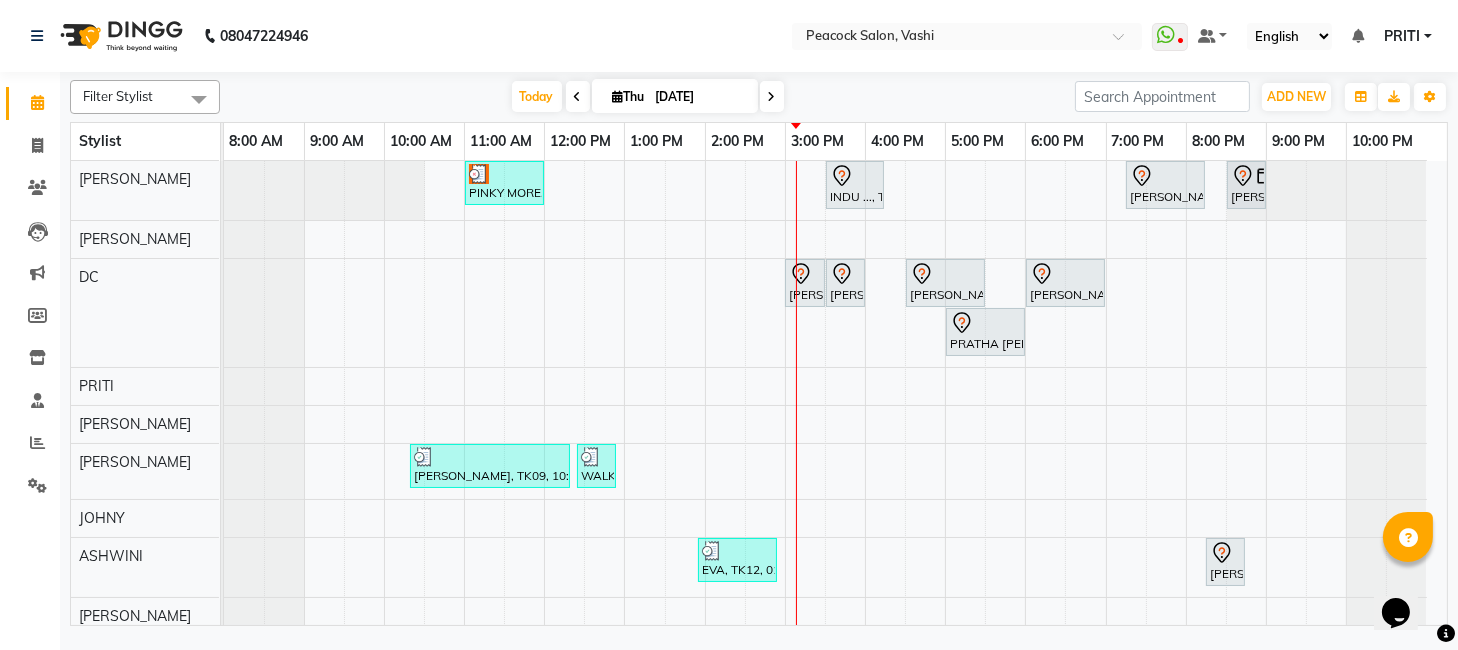 click at bounding box center (772, 97) 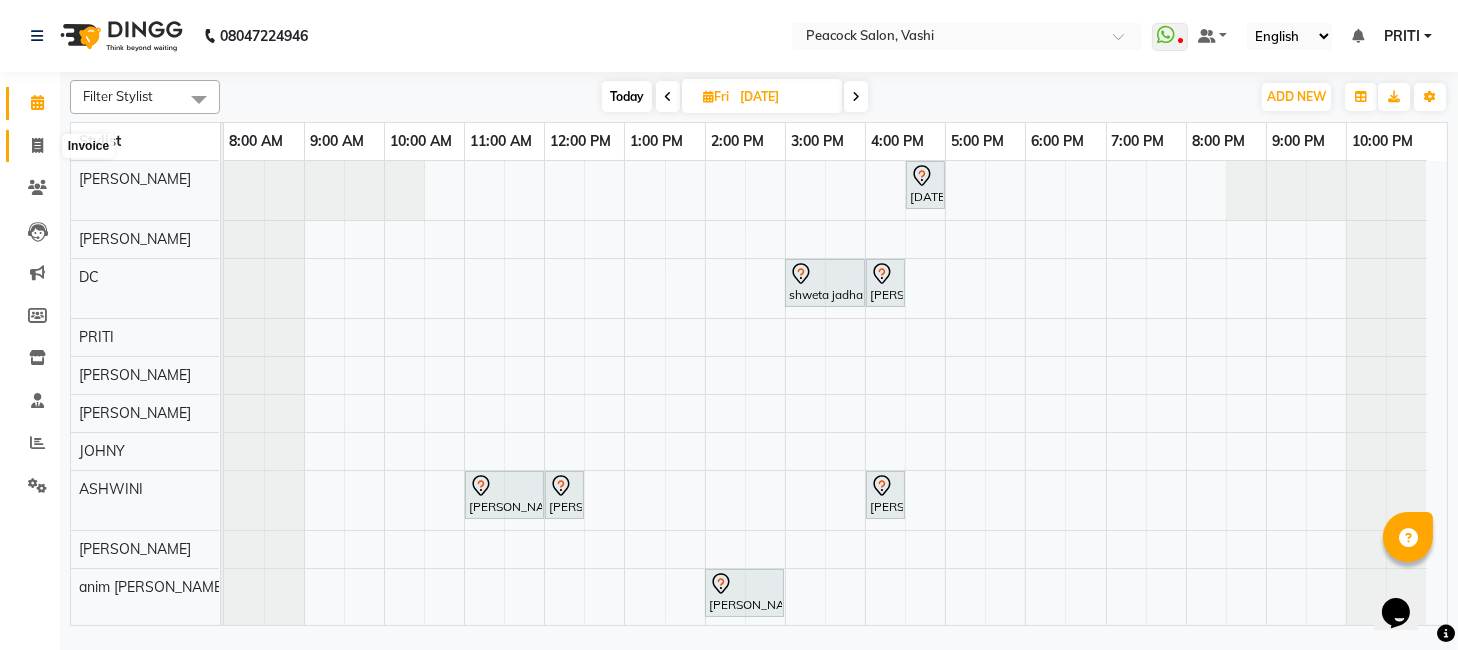 click 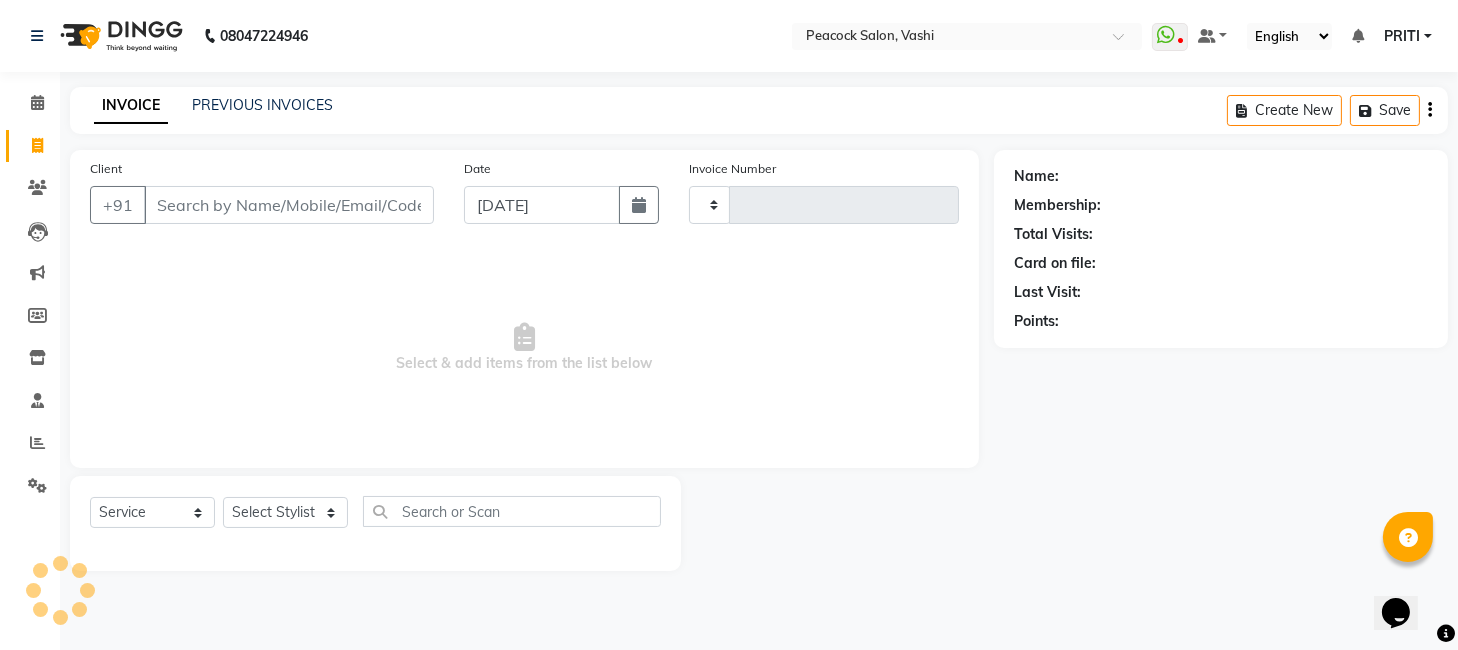 type on "1752" 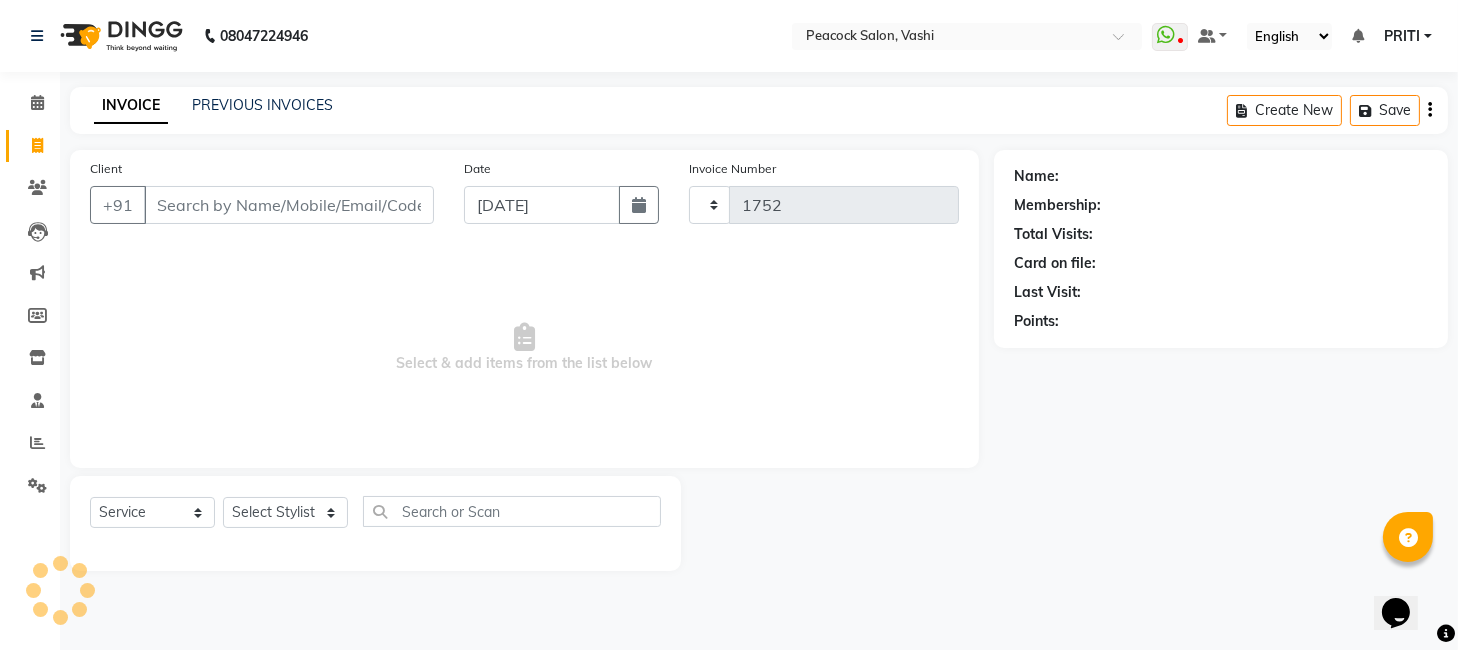 select on "619" 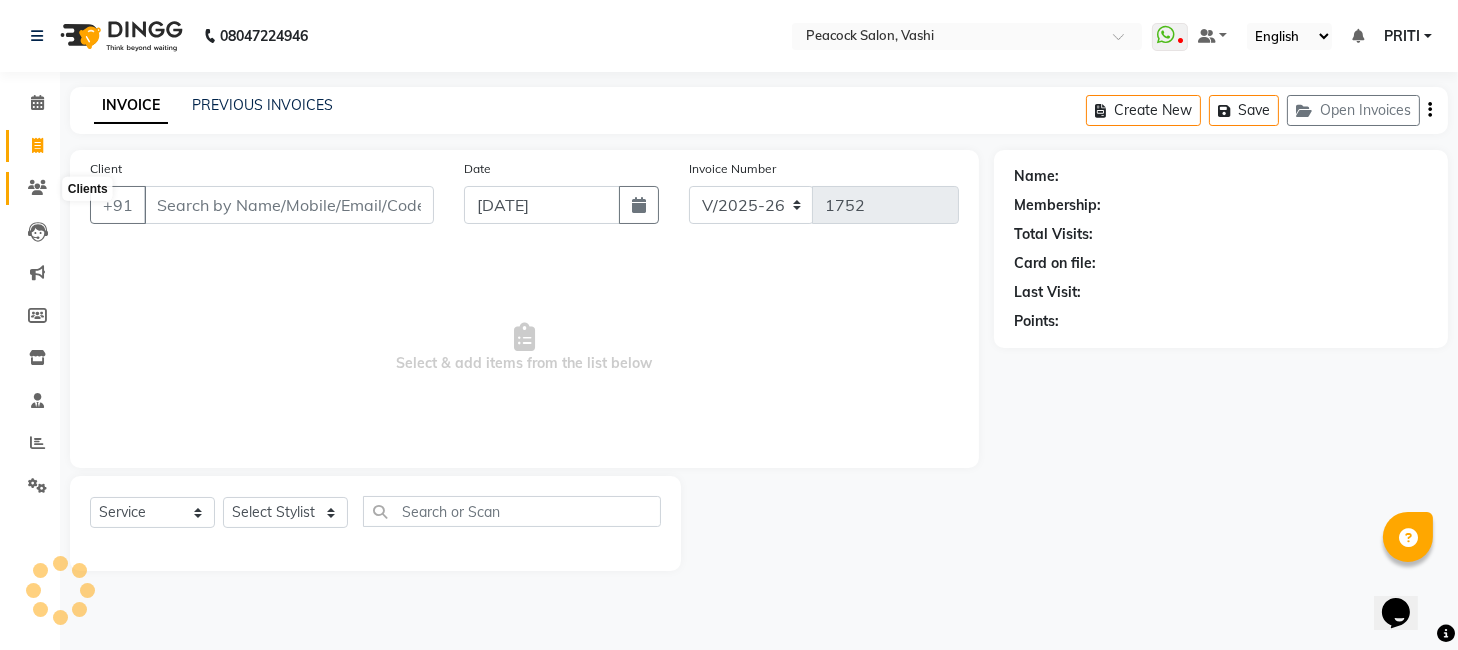 click 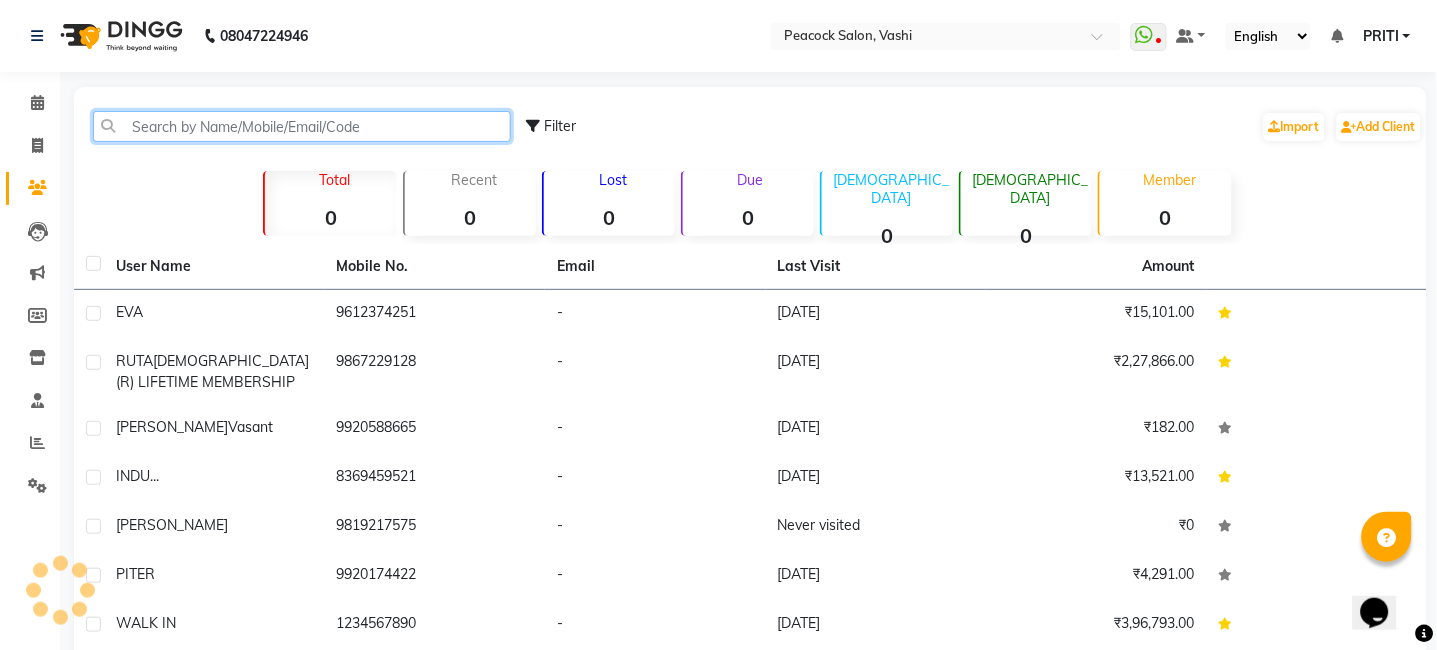 click 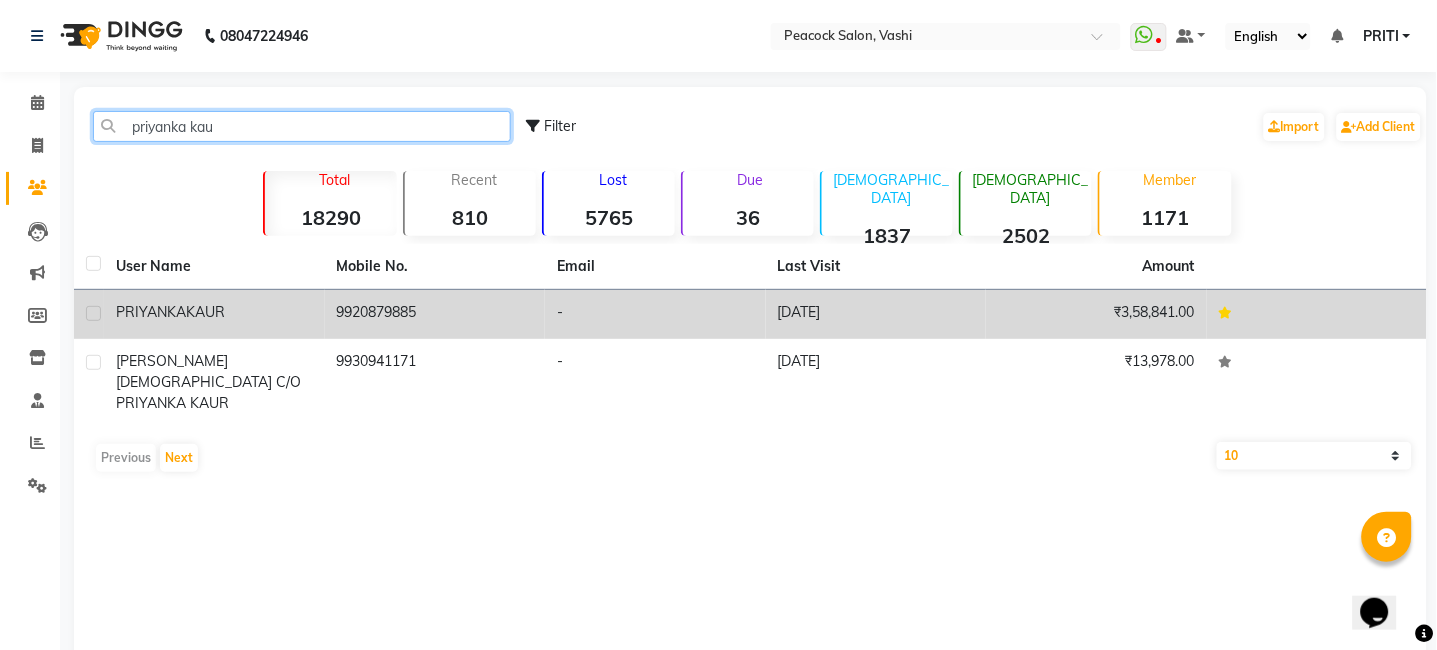 type on "priyanka kau" 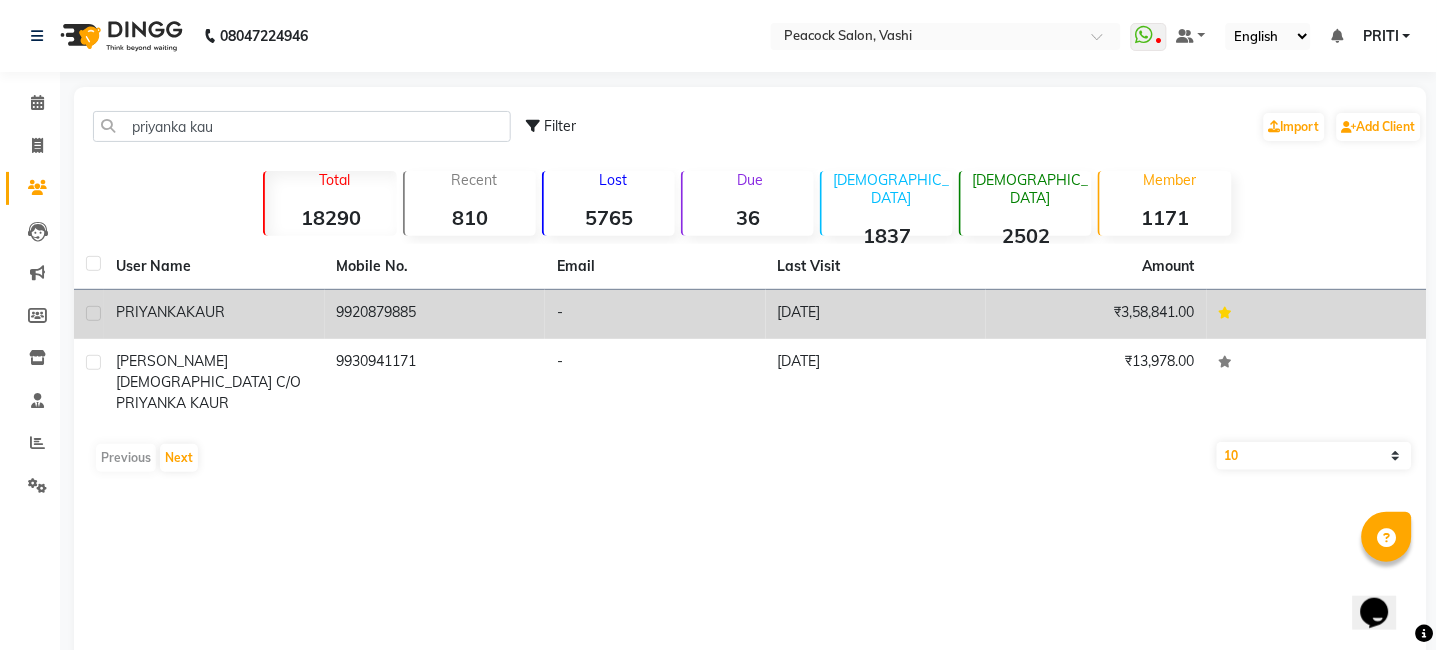 click on "PRIYANKA  KAUR" 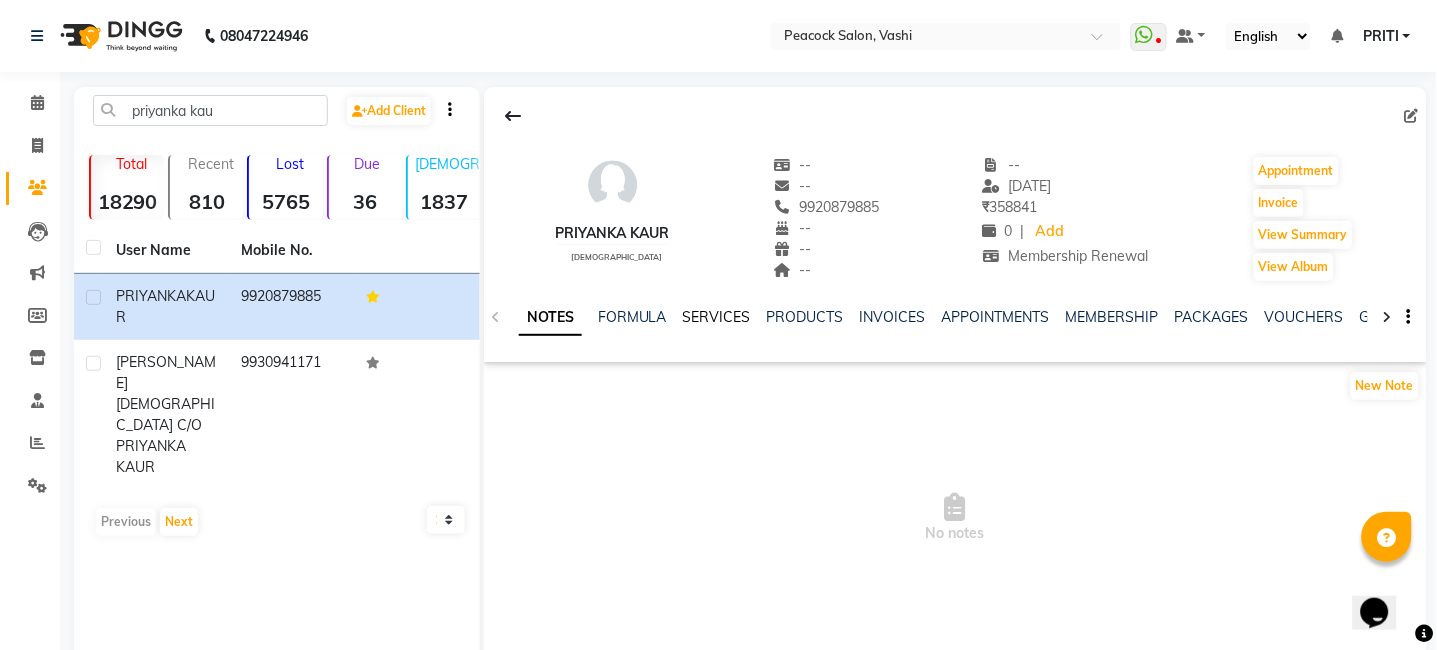 click on "SERVICES" 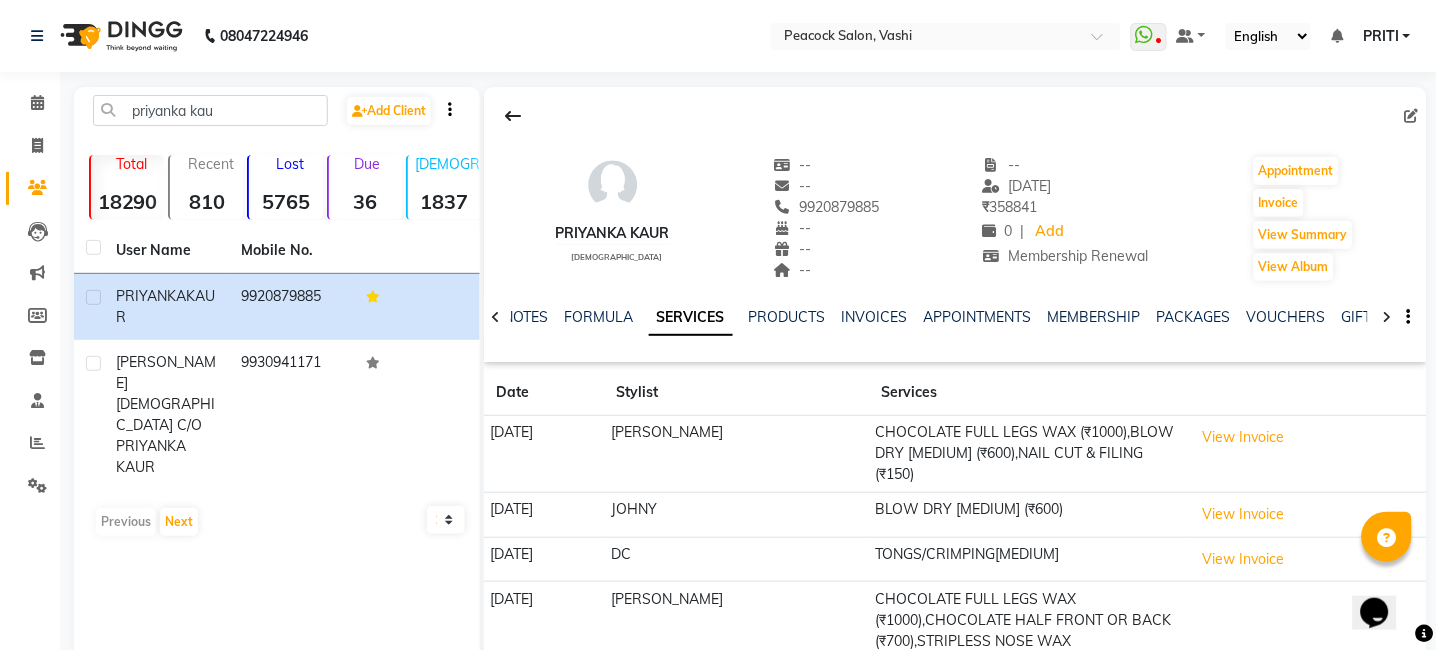 scroll, scrollTop: 171, scrollLeft: 0, axis: vertical 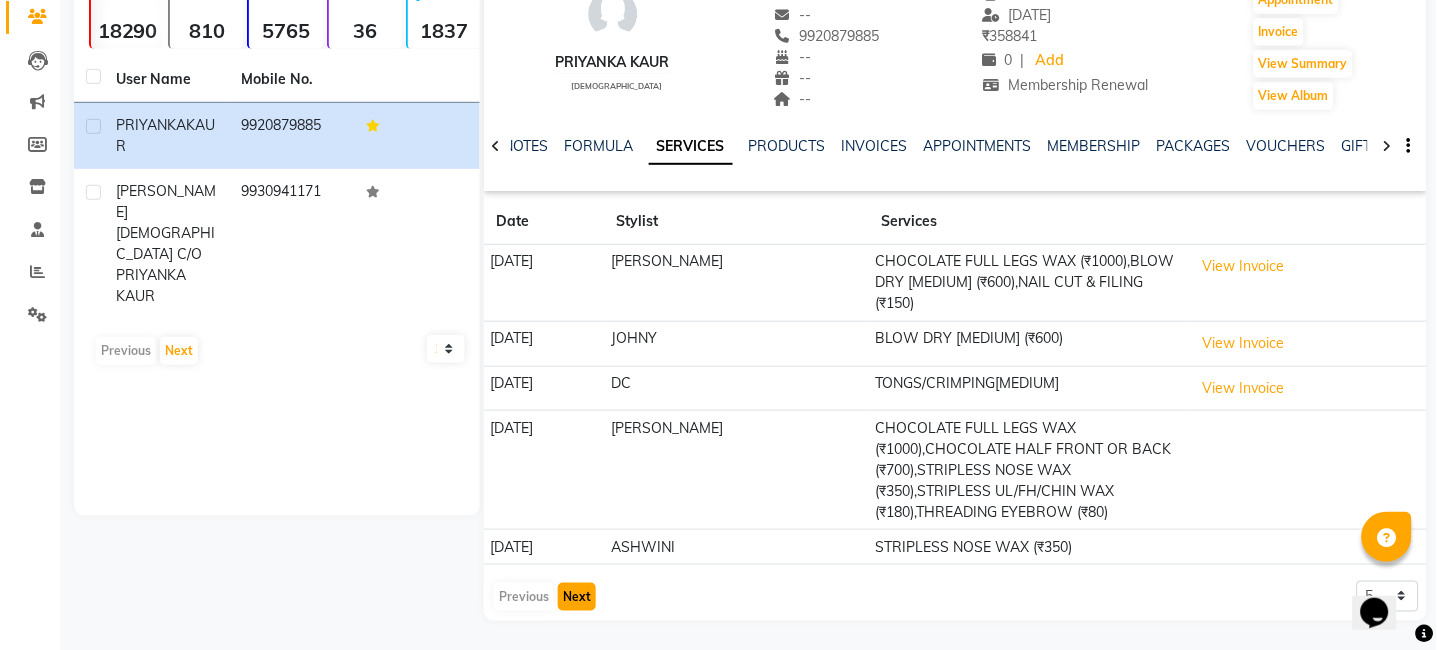click on "Next" 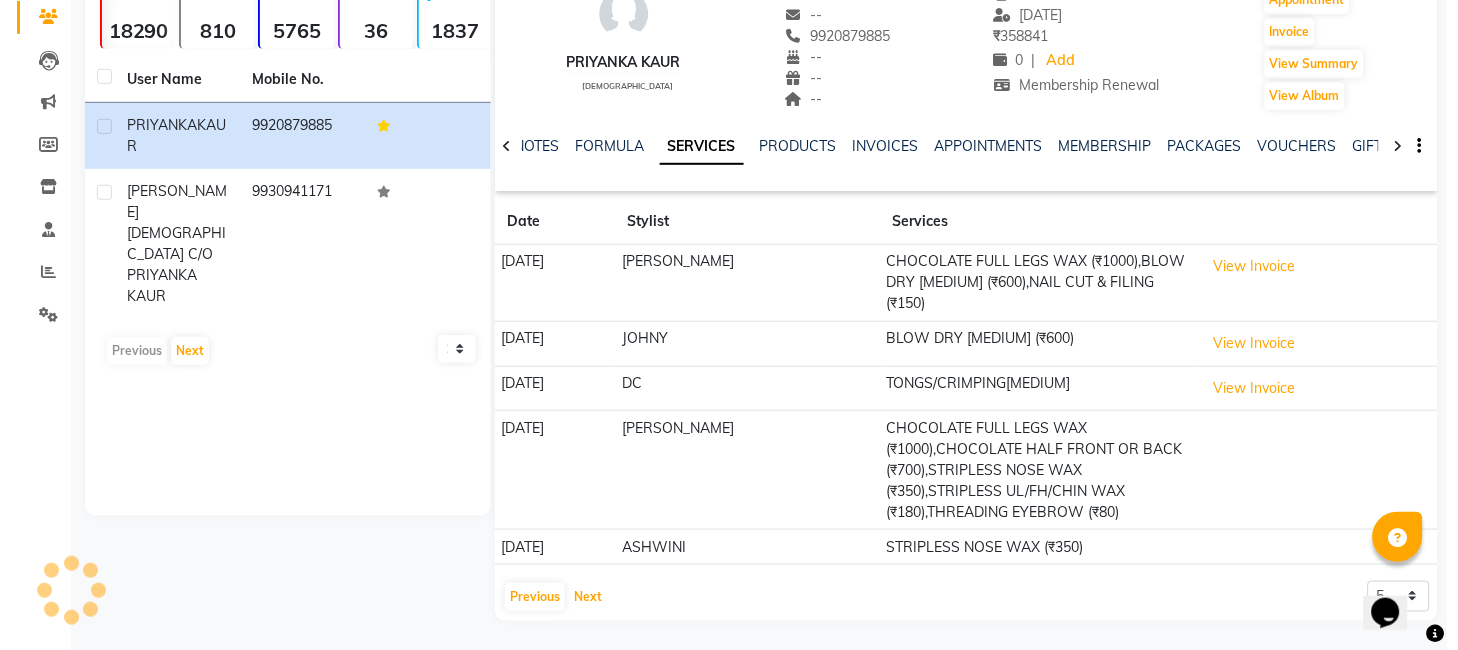 scroll, scrollTop: 66, scrollLeft: 0, axis: vertical 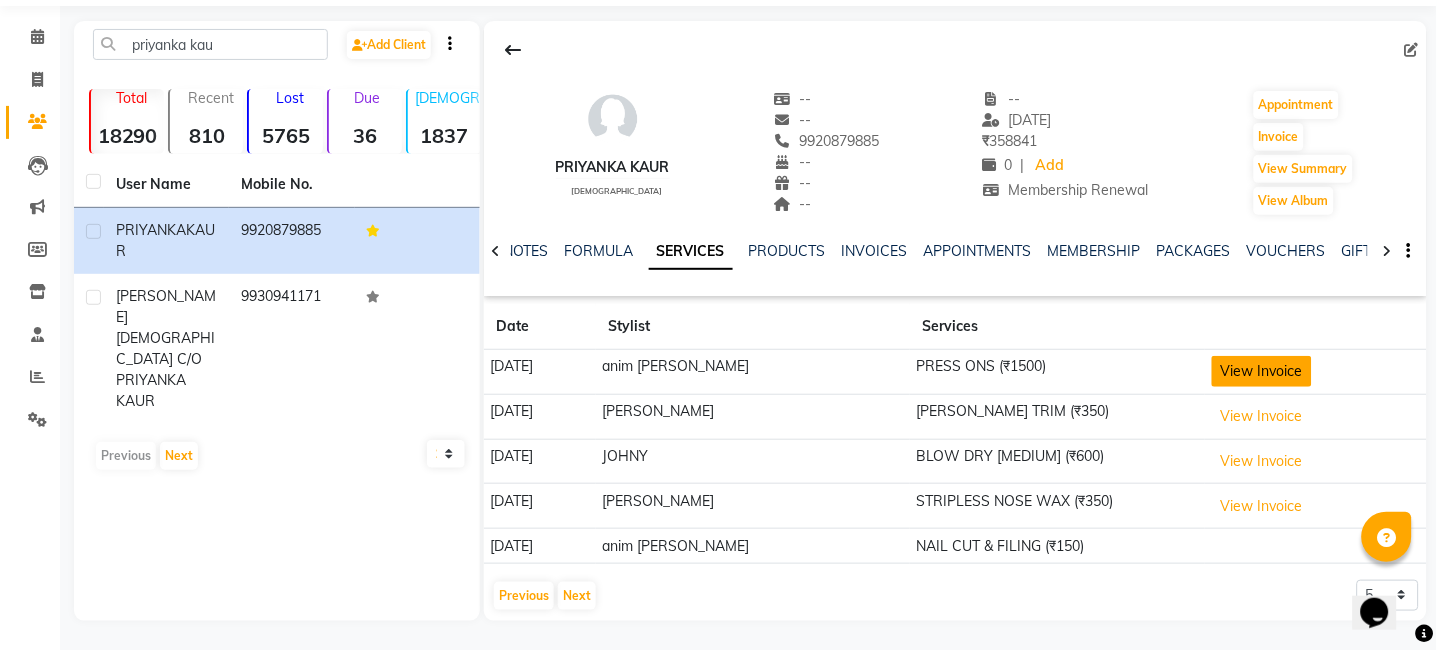 click on "View Invoice" 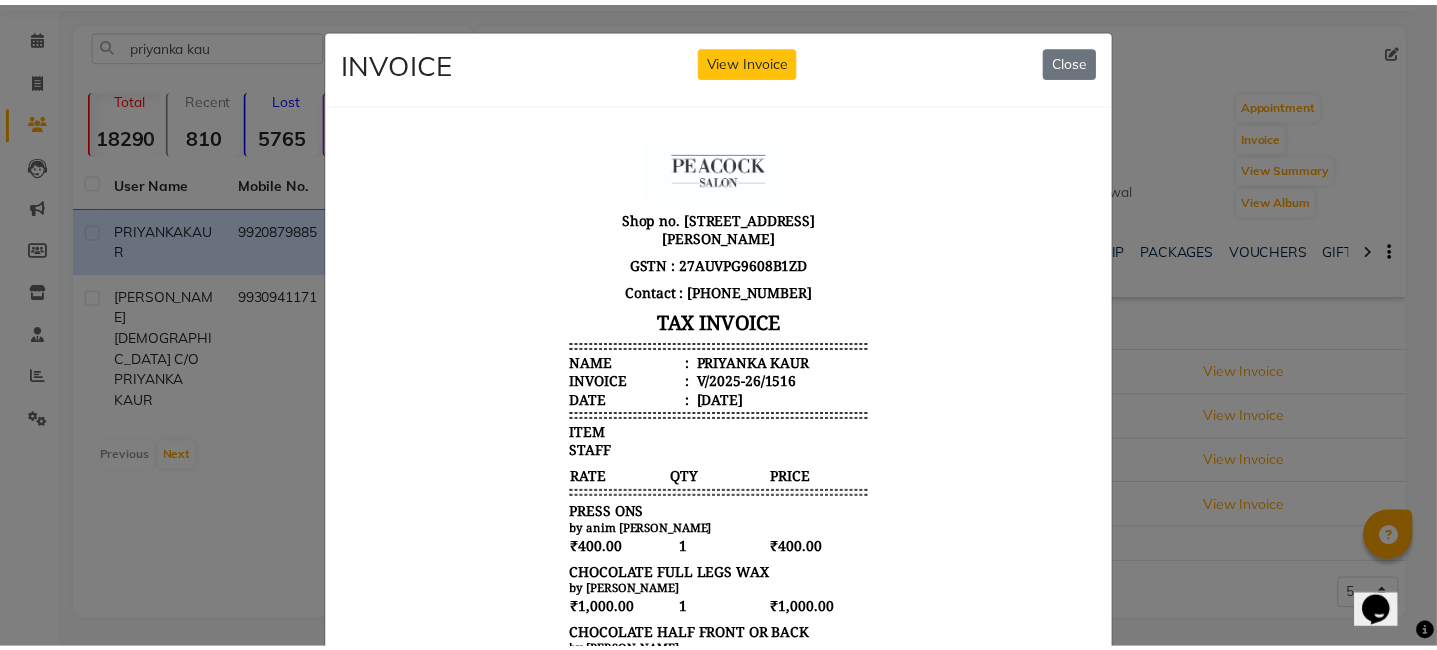 scroll, scrollTop: 14, scrollLeft: 0, axis: vertical 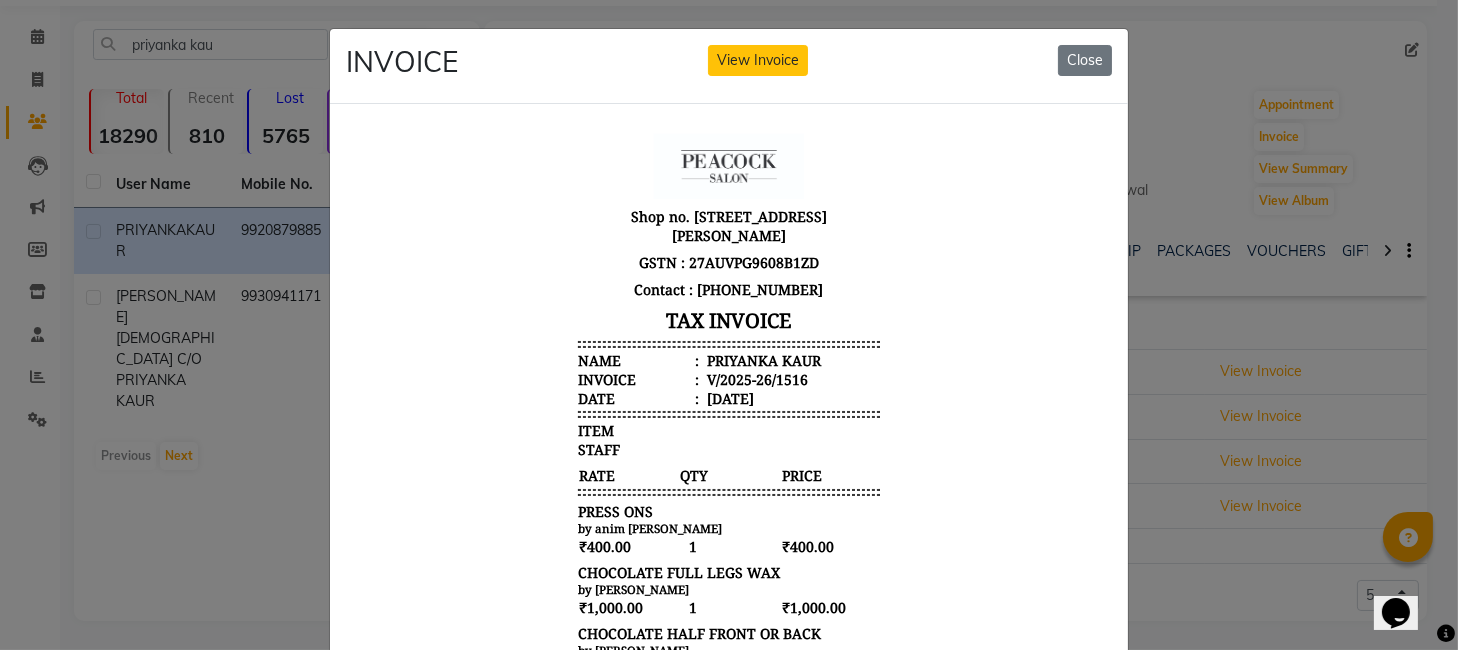 click on "INVOICE View Invoice Close" 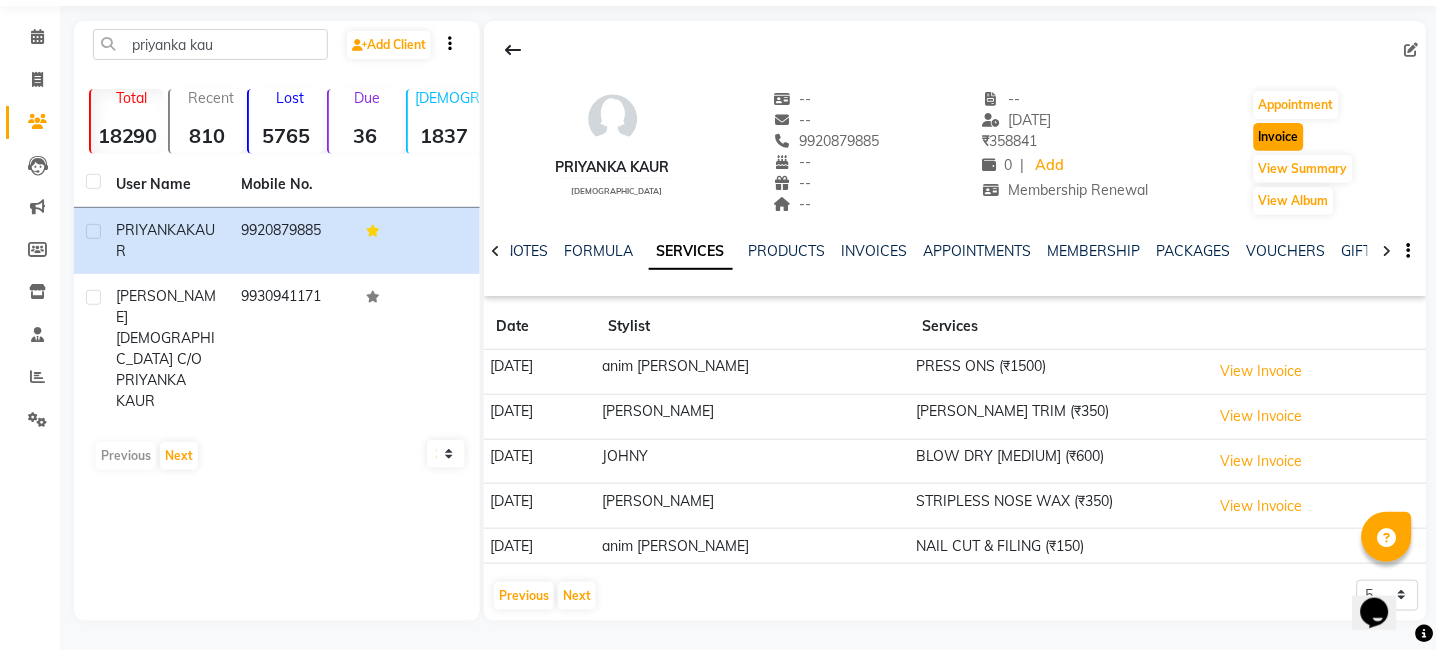 click on "Invoice" 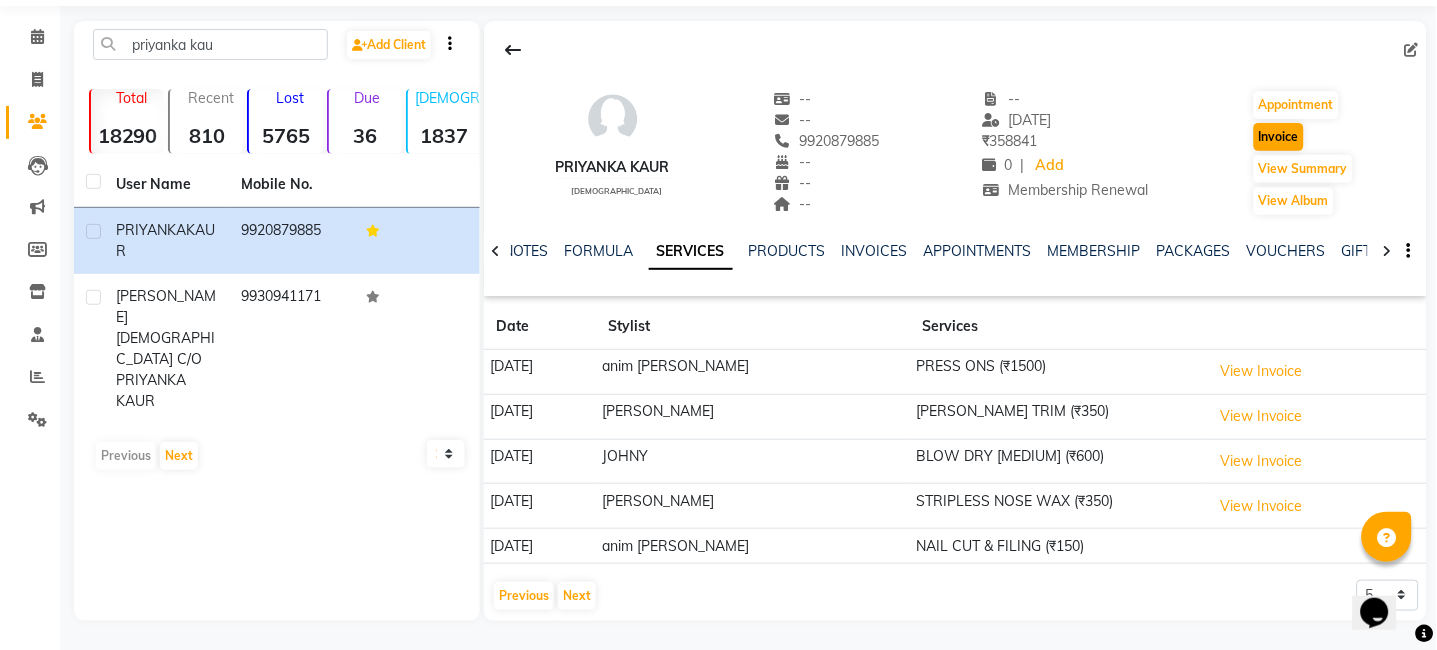 scroll, scrollTop: 0, scrollLeft: 0, axis: both 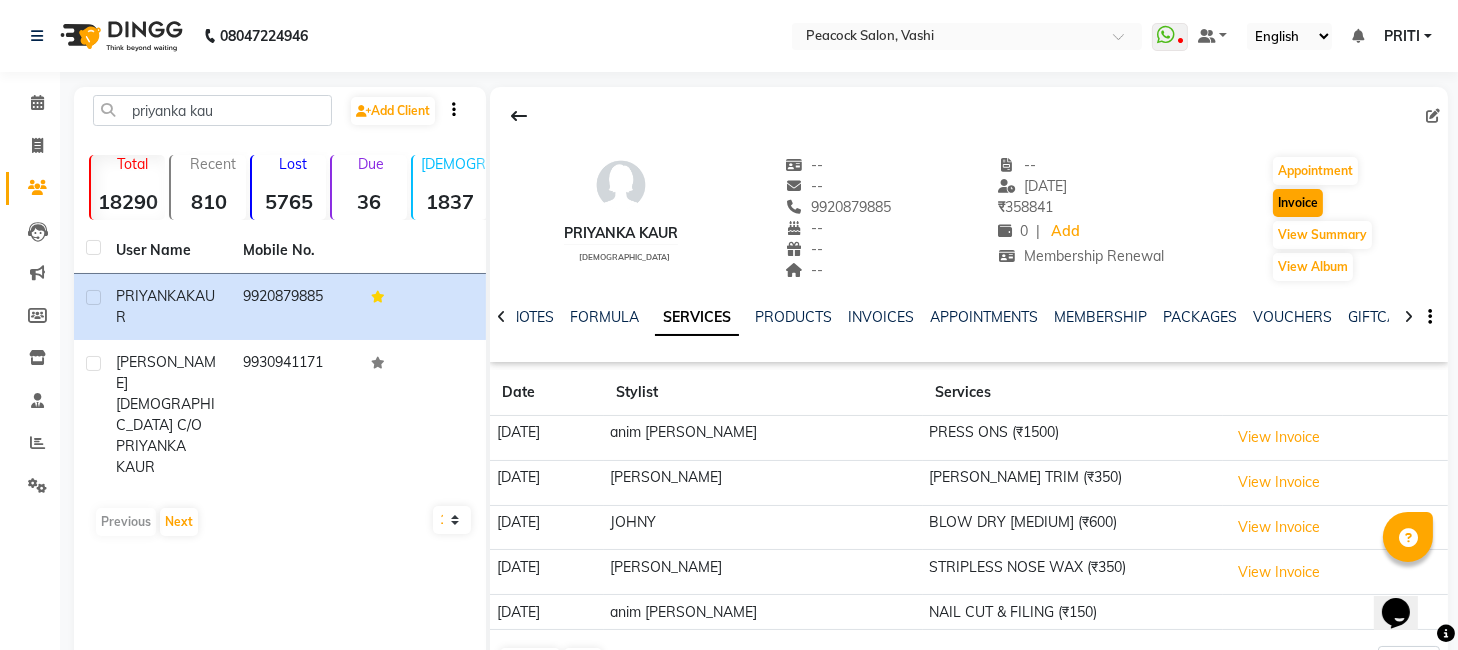 select on "619" 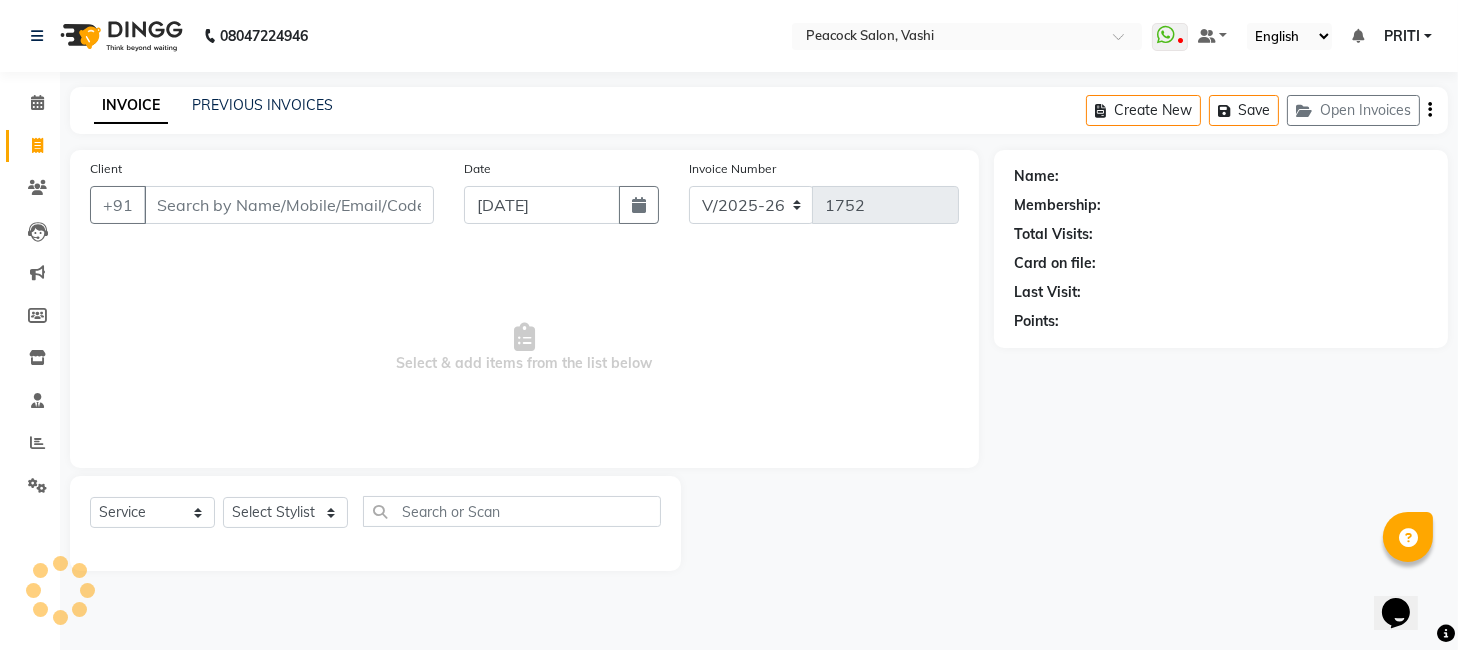 type on "9920879885" 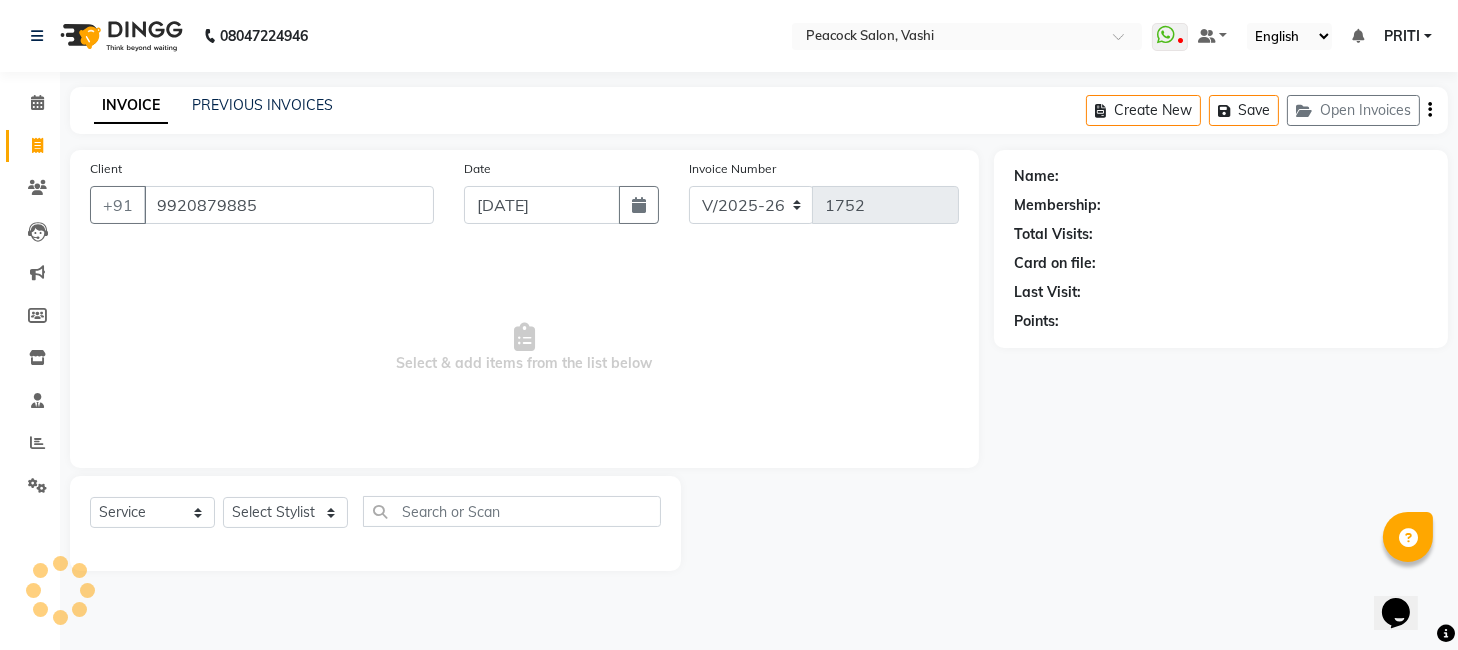 select on "1: Object" 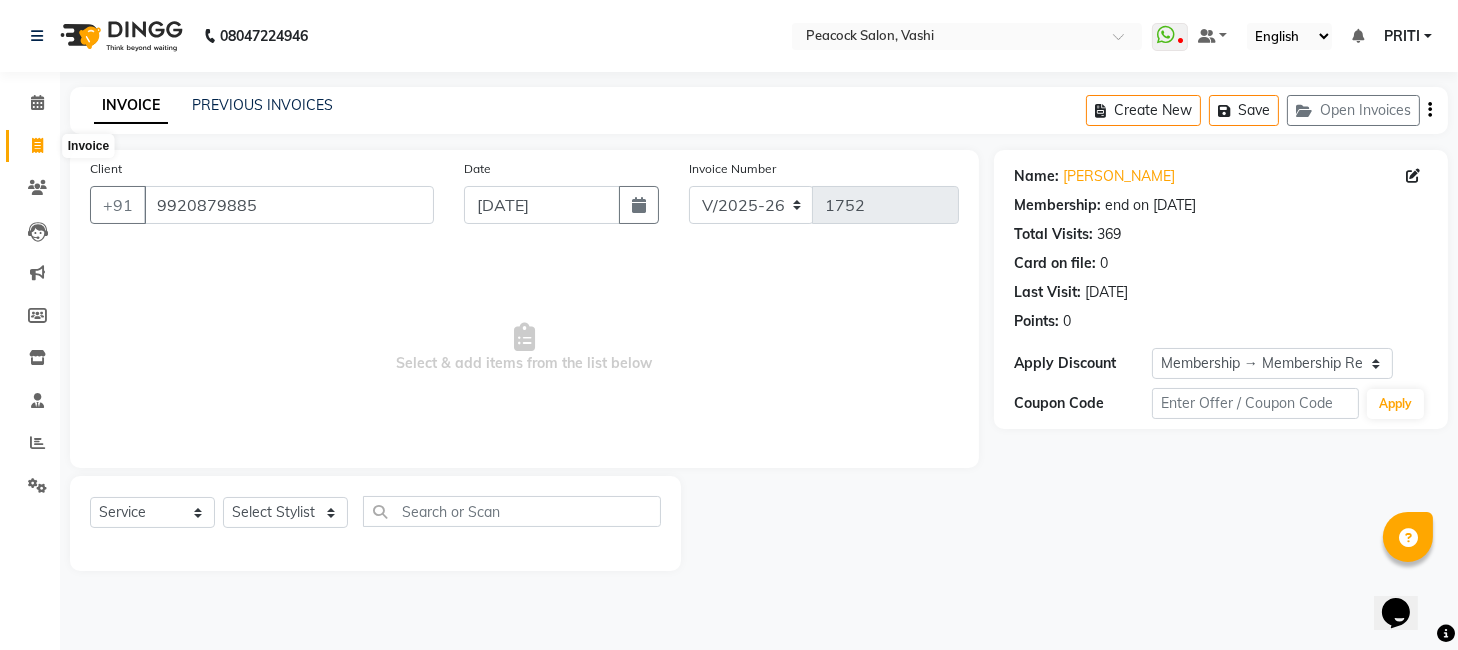 click 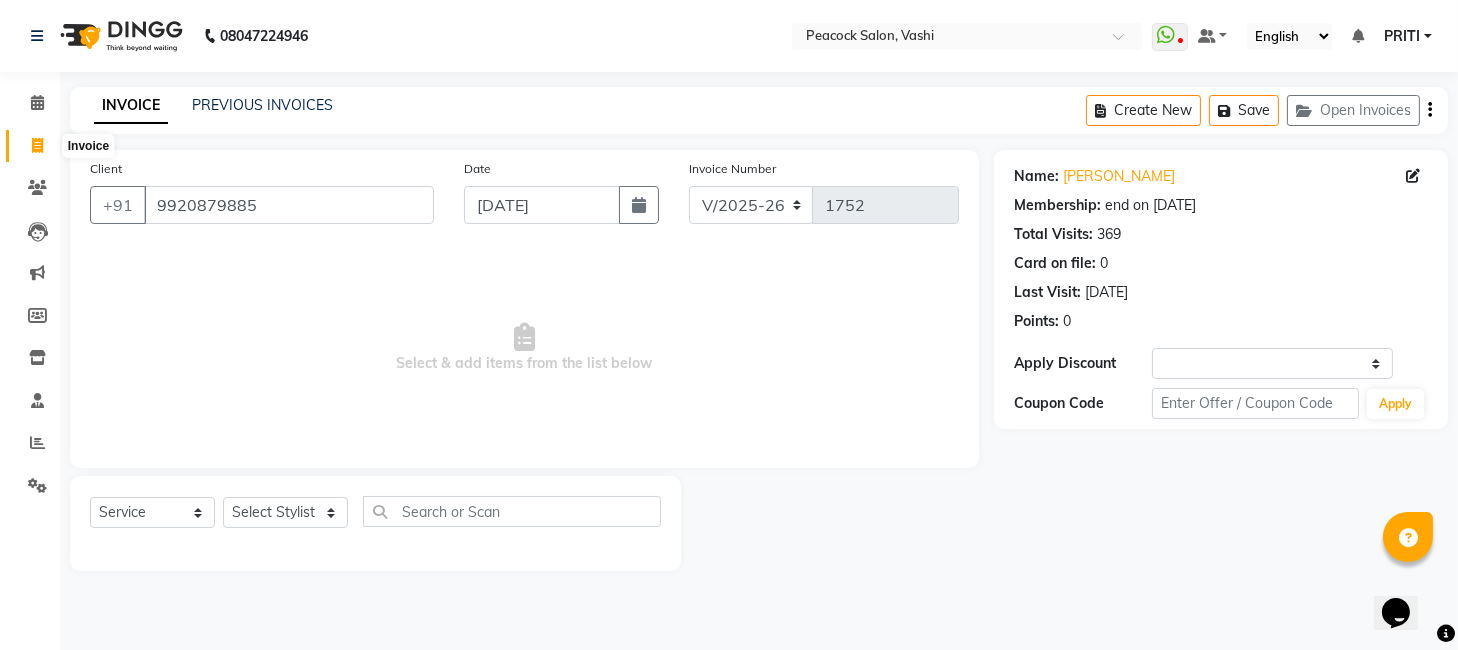 select on "service" 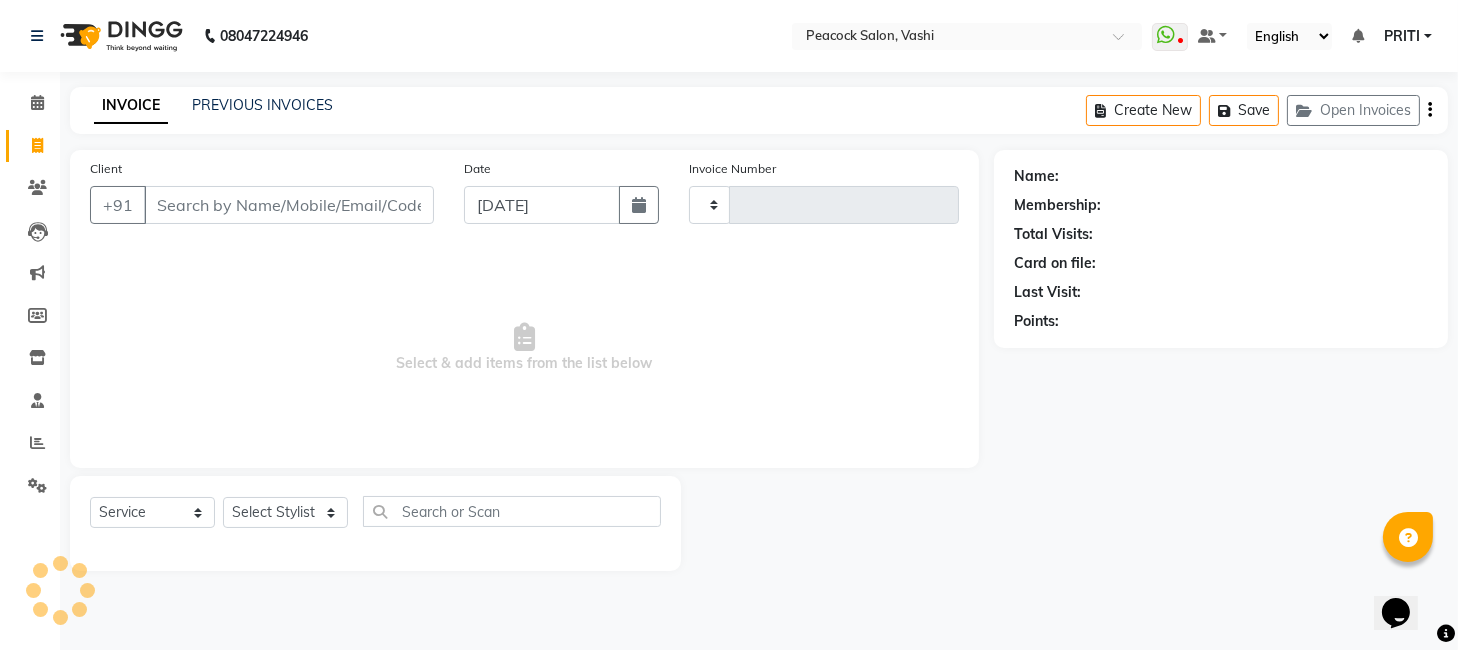 type on "1752" 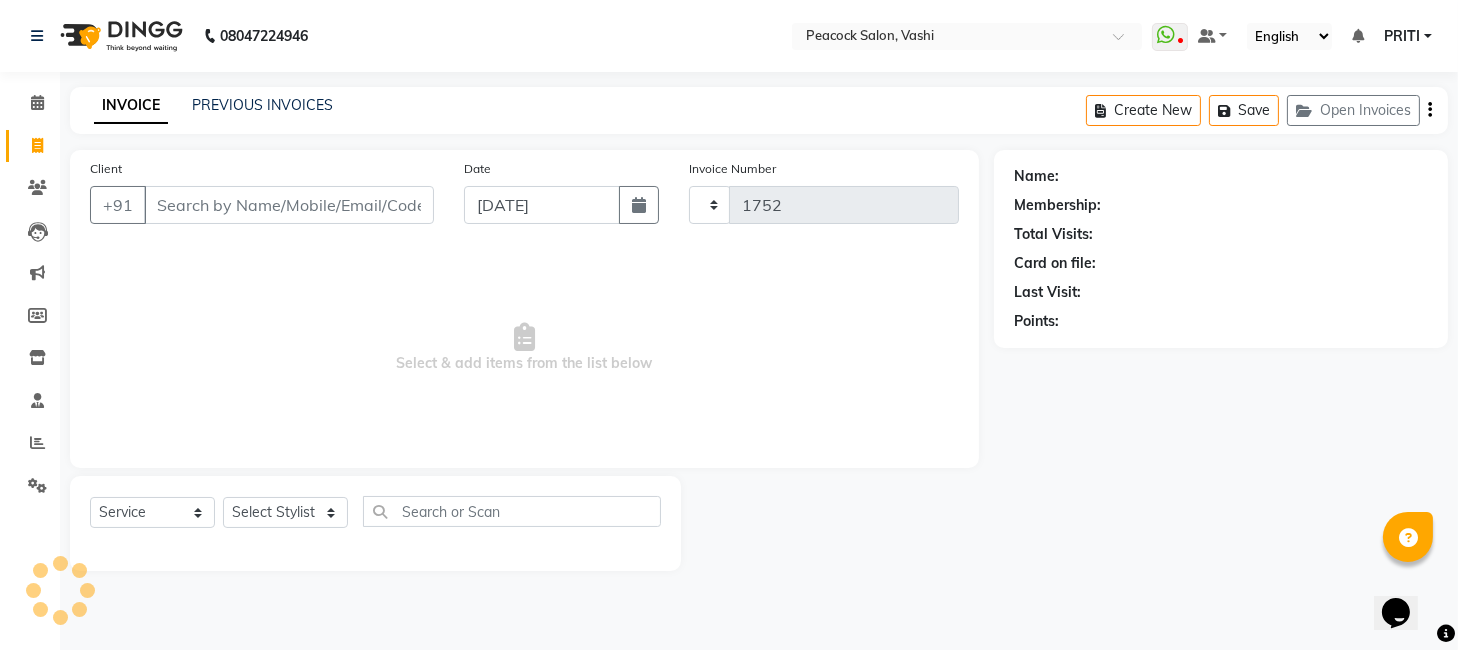 select on "619" 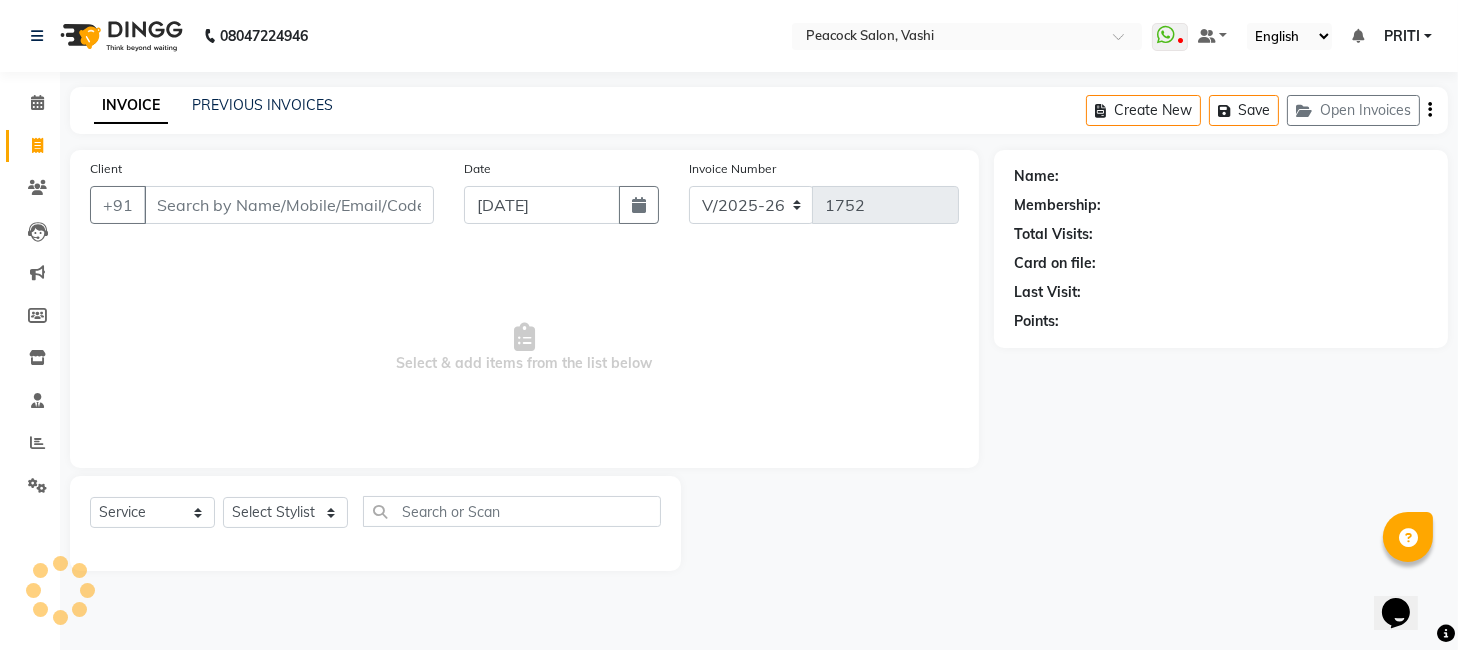 click on "Client" at bounding box center [289, 205] 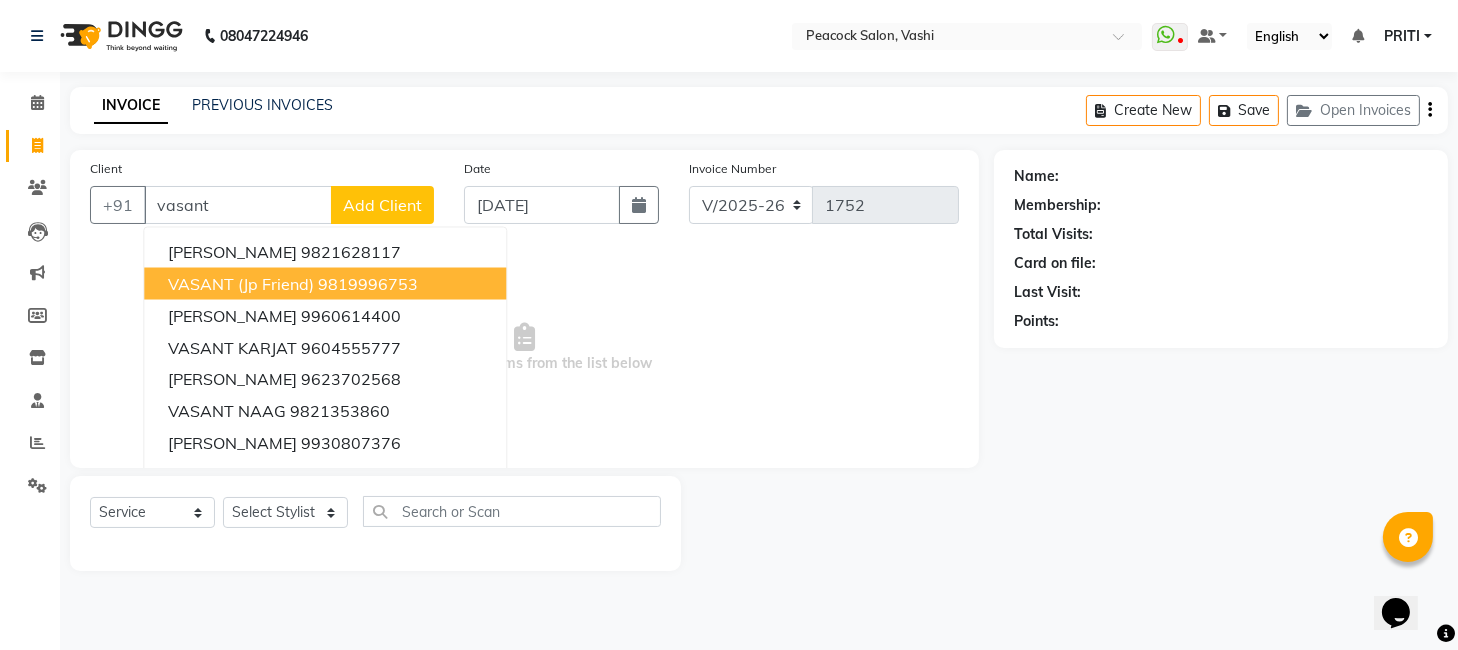click on "VASANT (jp friend)" at bounding box center [241, 284] 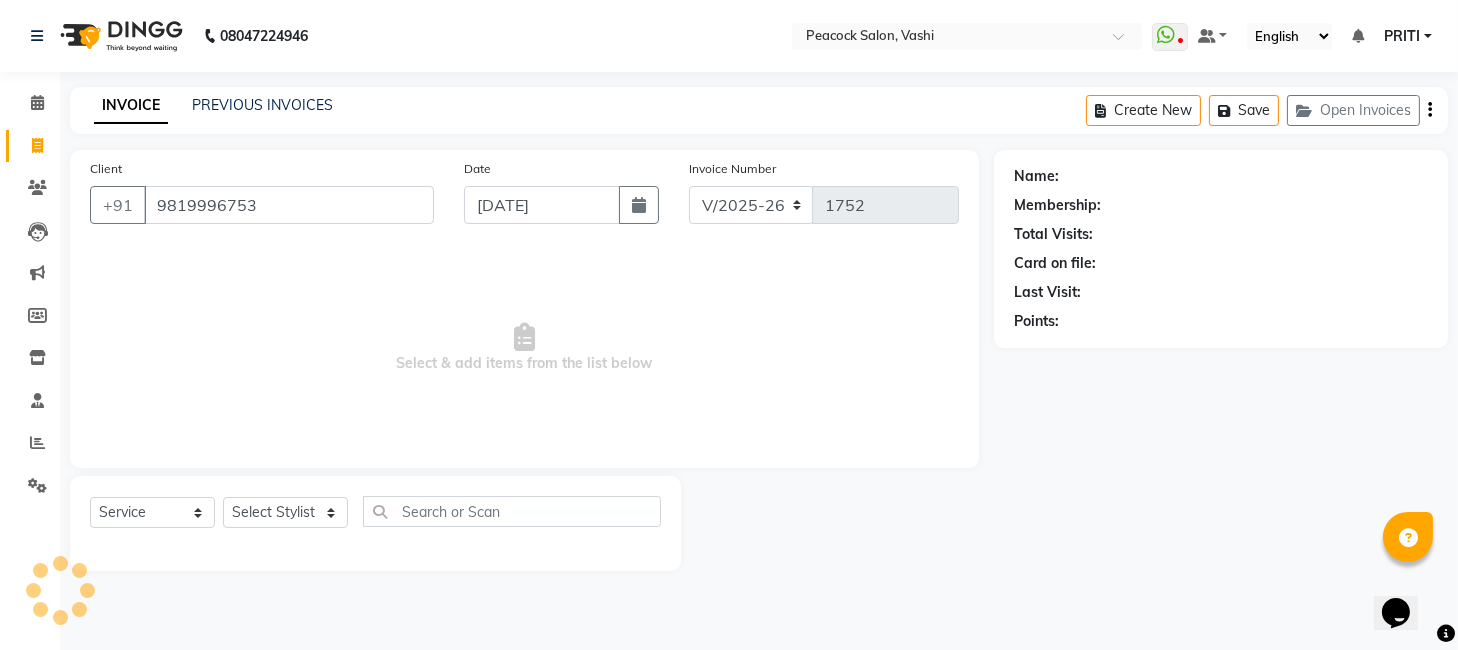 type on "9819996753" 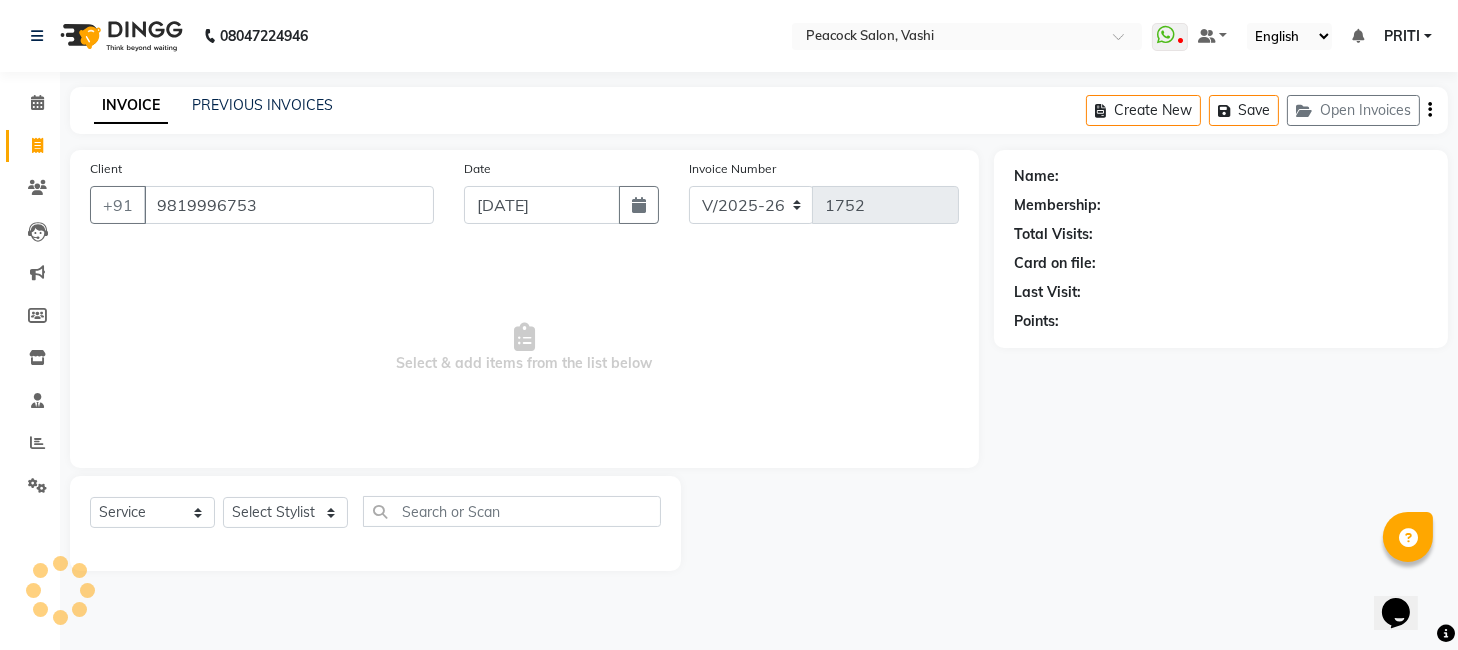 select on "1: Object" 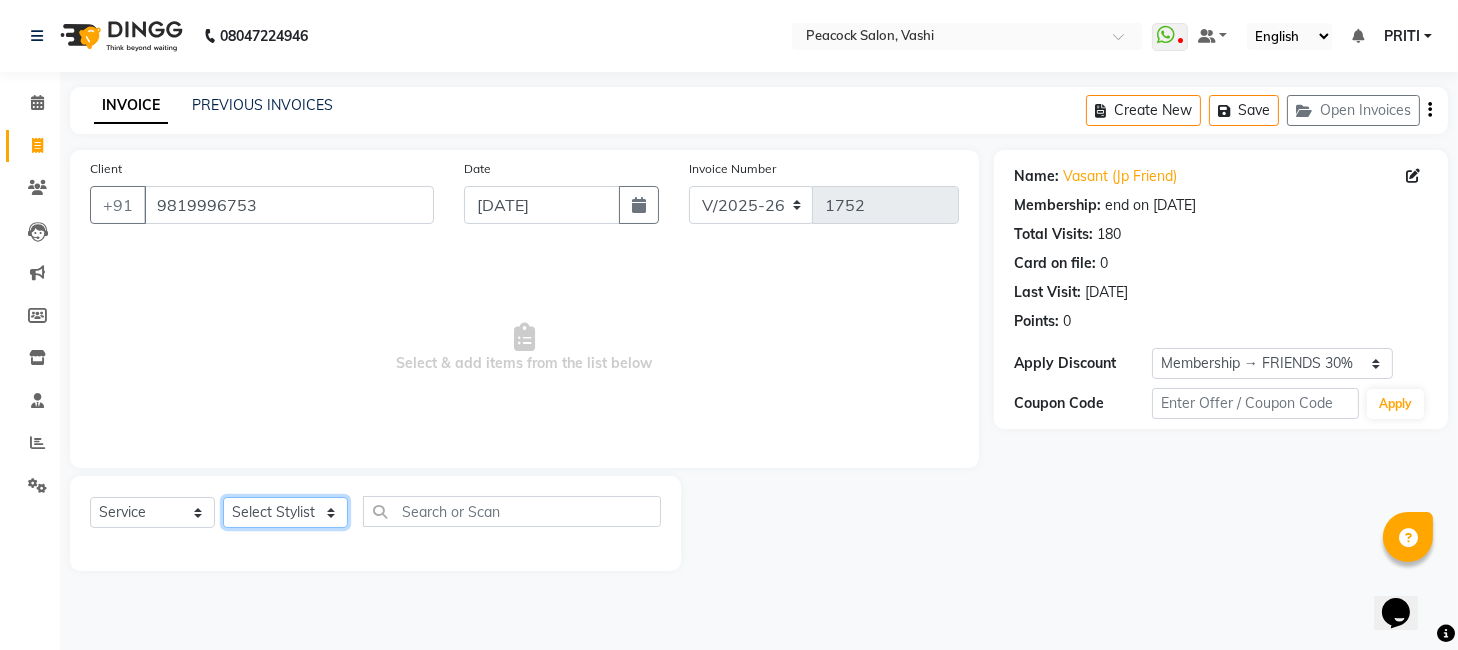 click on "Select Stylist anim [PERSON_NAME] [PERSON_NAME] DC Dingg Support [PERSON_NAME] [PERSON_NAME]  [PERSON_NAME]" 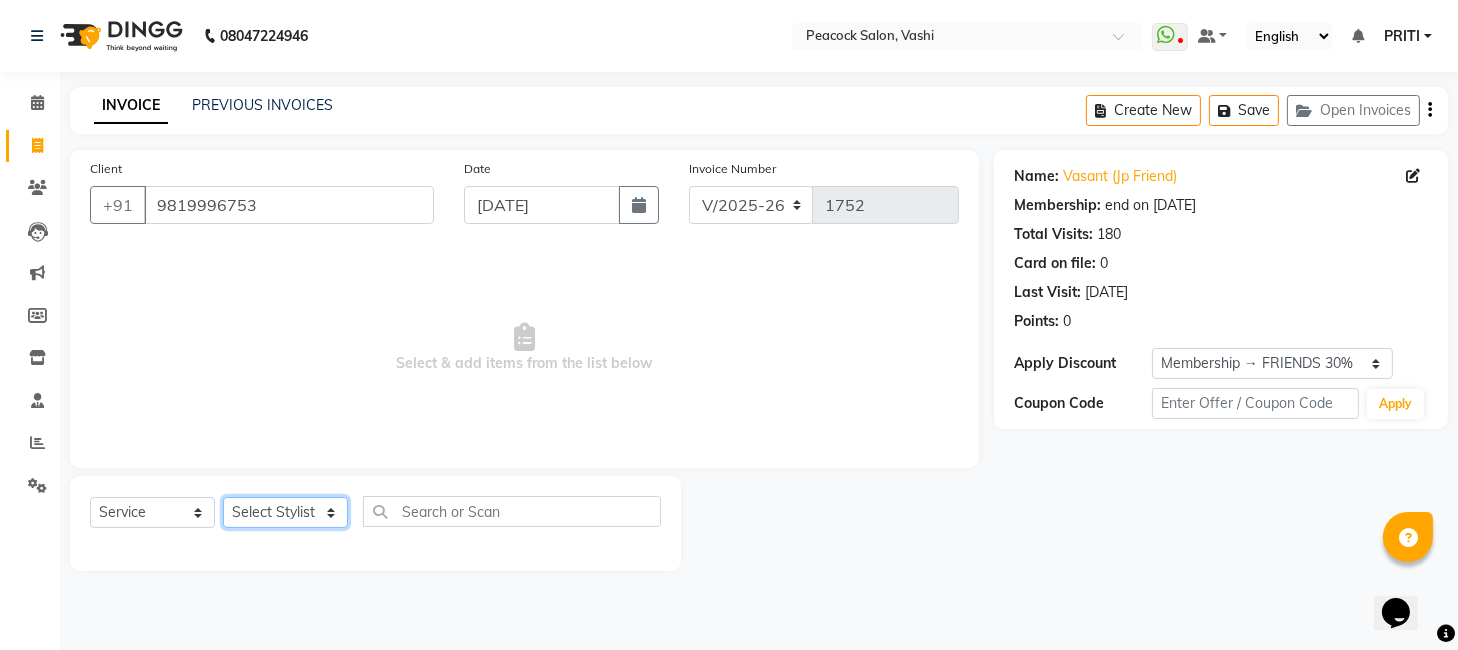 select on "81280" 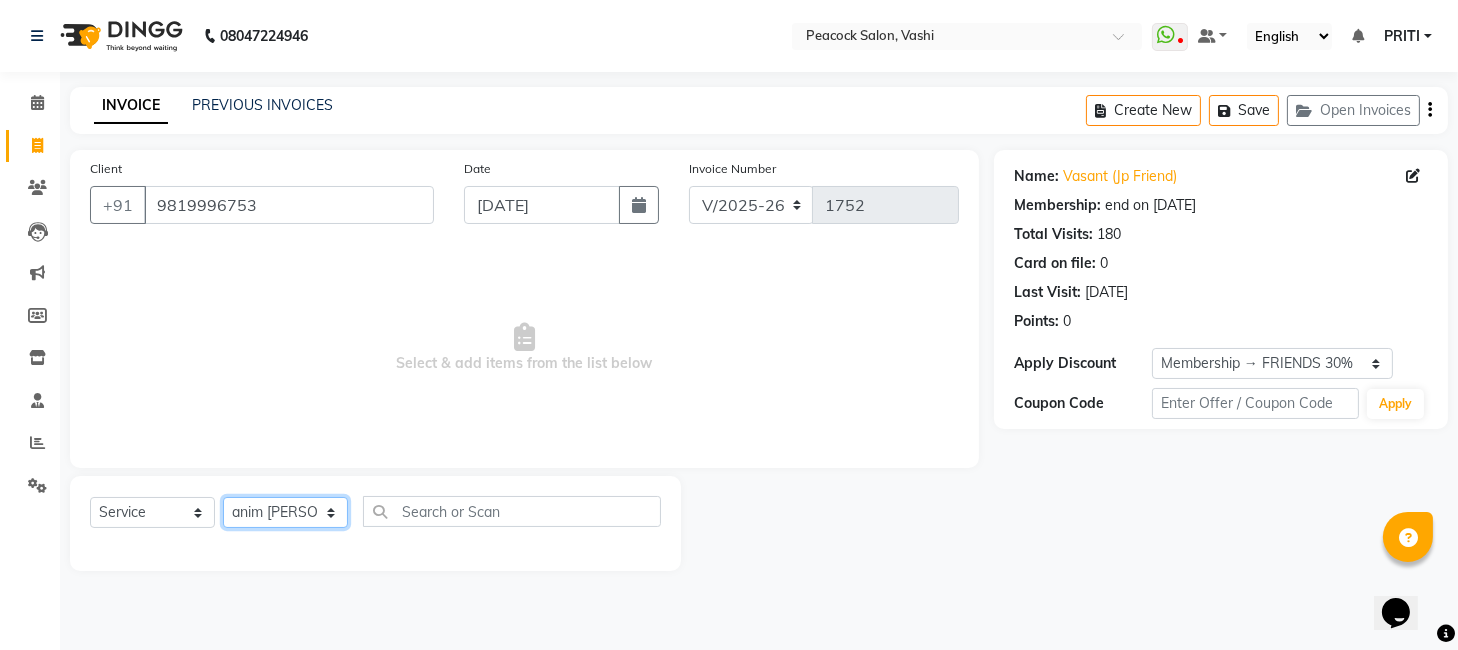 click on "Select Stylist anim [PERSON_NAME] [PERSON_NAME] DC Dingg Support [PERSON_NAME] [PERSON_NAME]  [PERSON_NAME]" 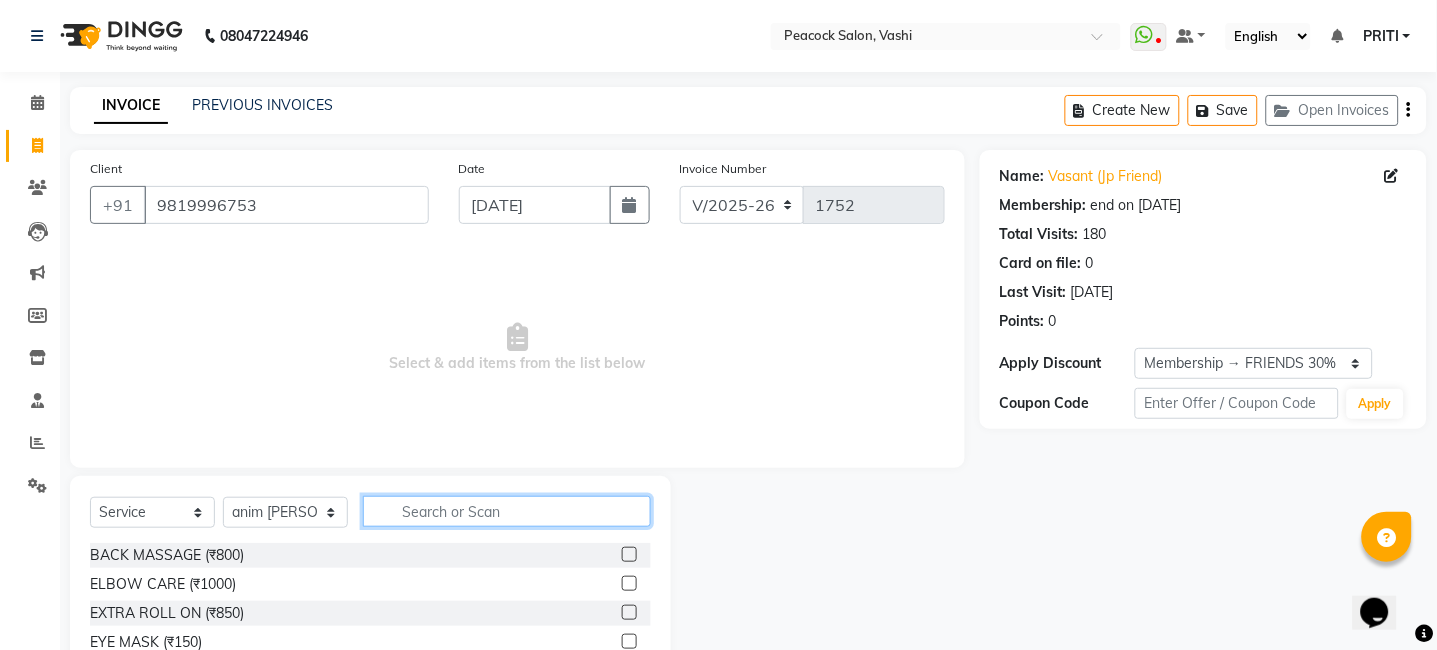 click 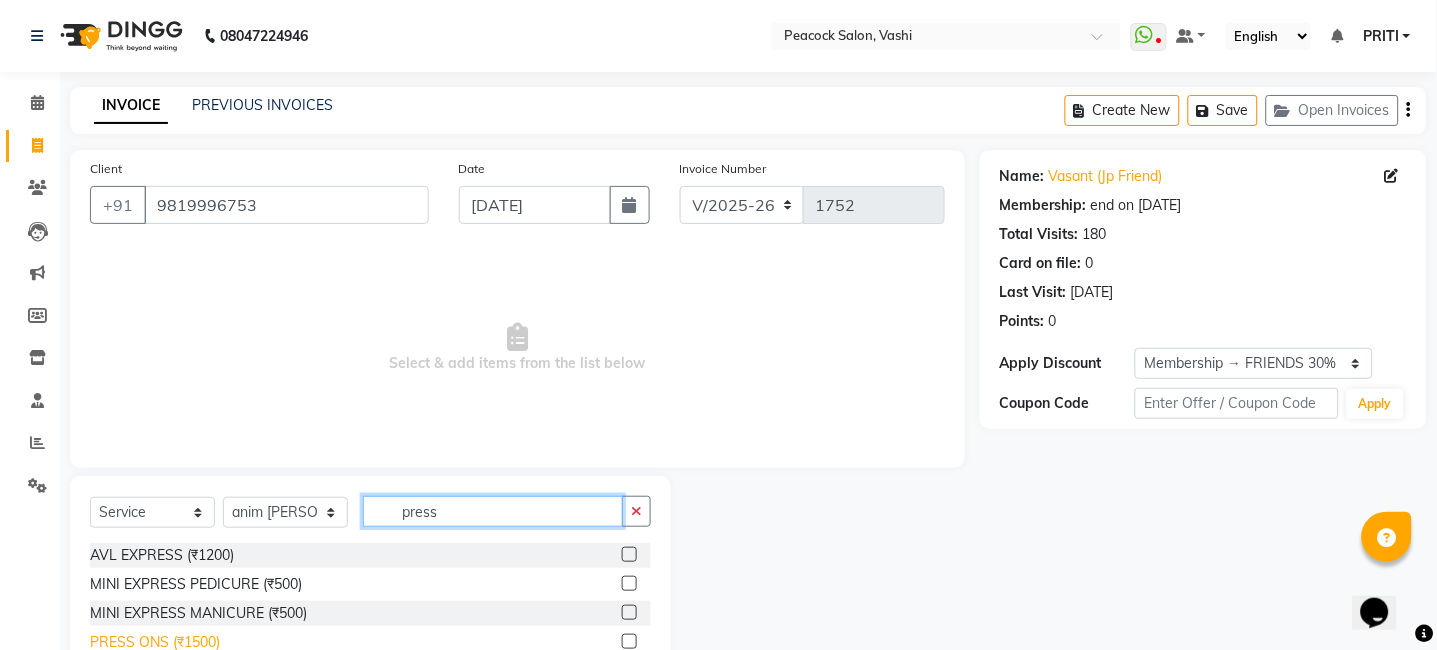 type on "press" 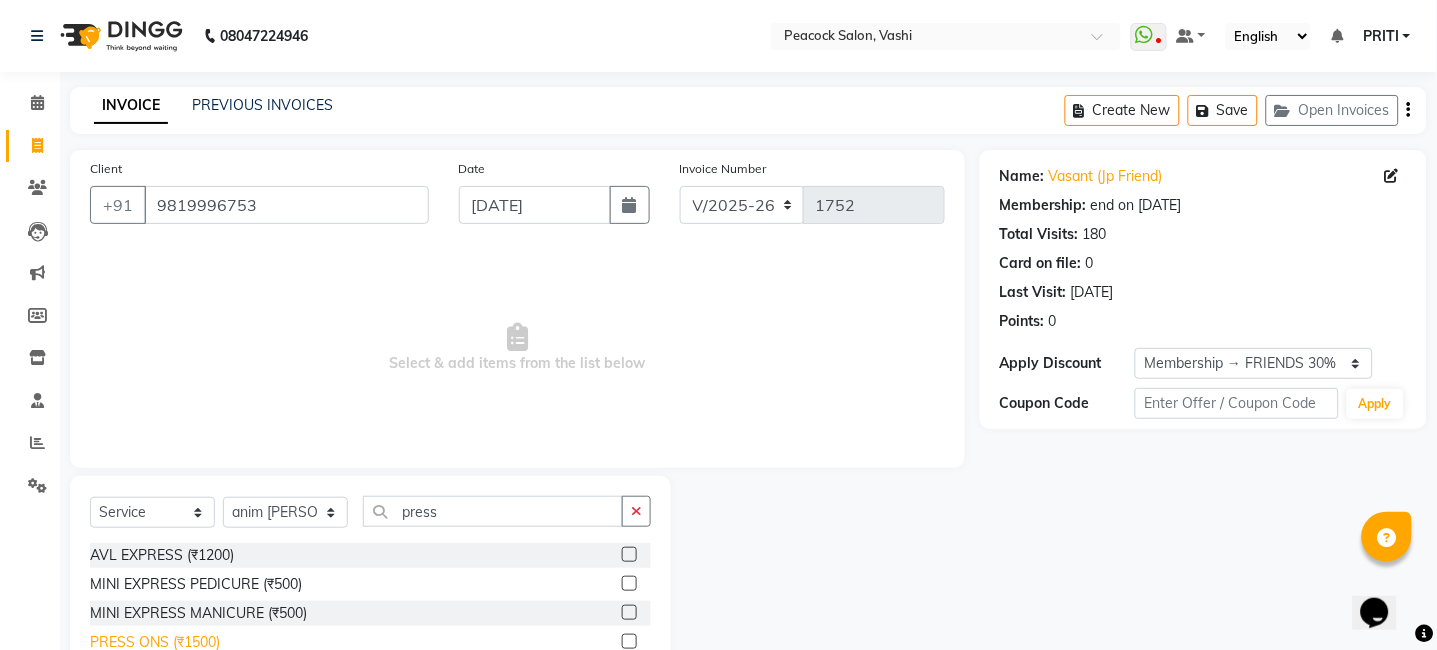 click on "PRESS ONS (₹1500)" 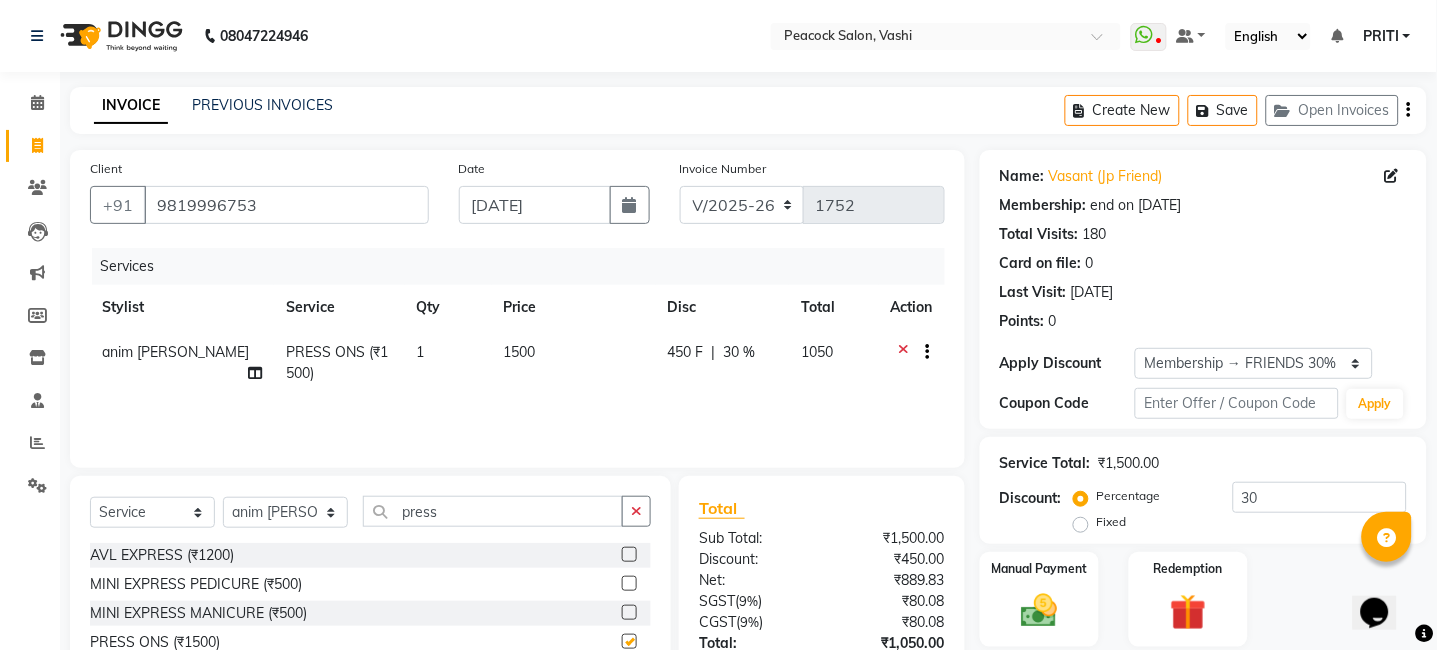 checkbox on "false" 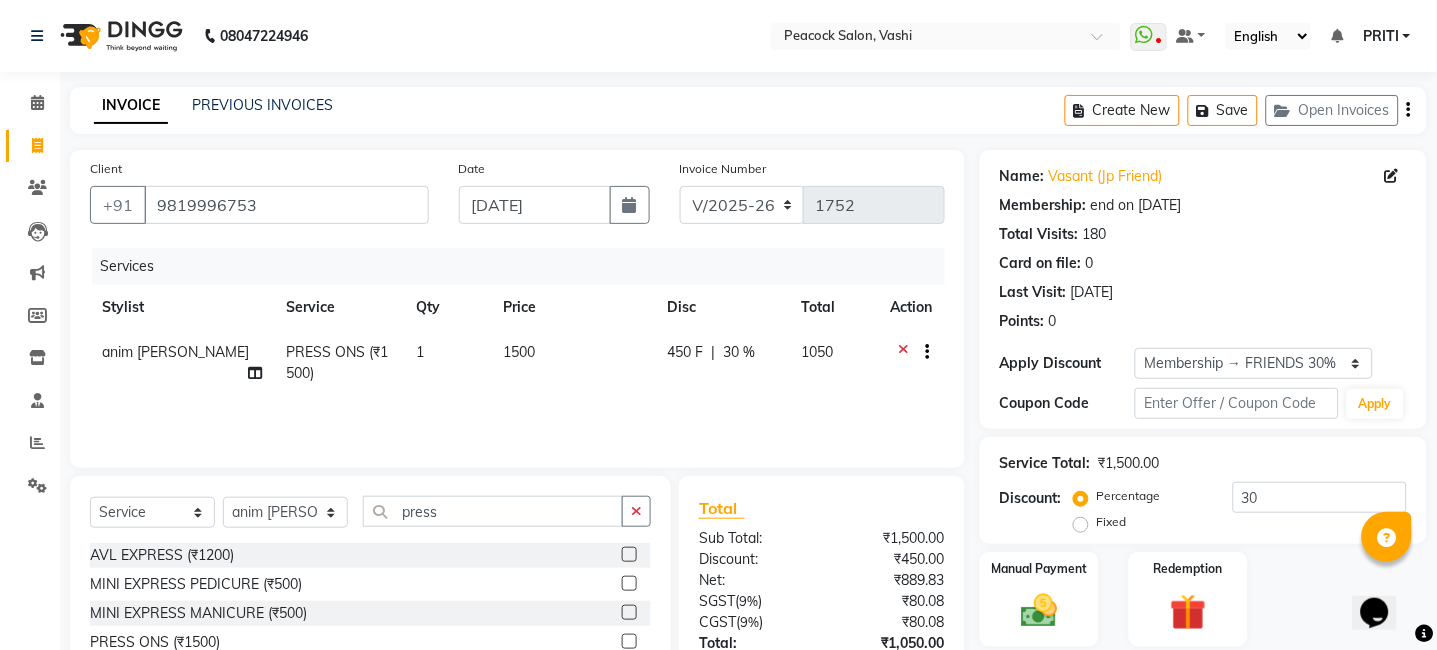 click on "1500" 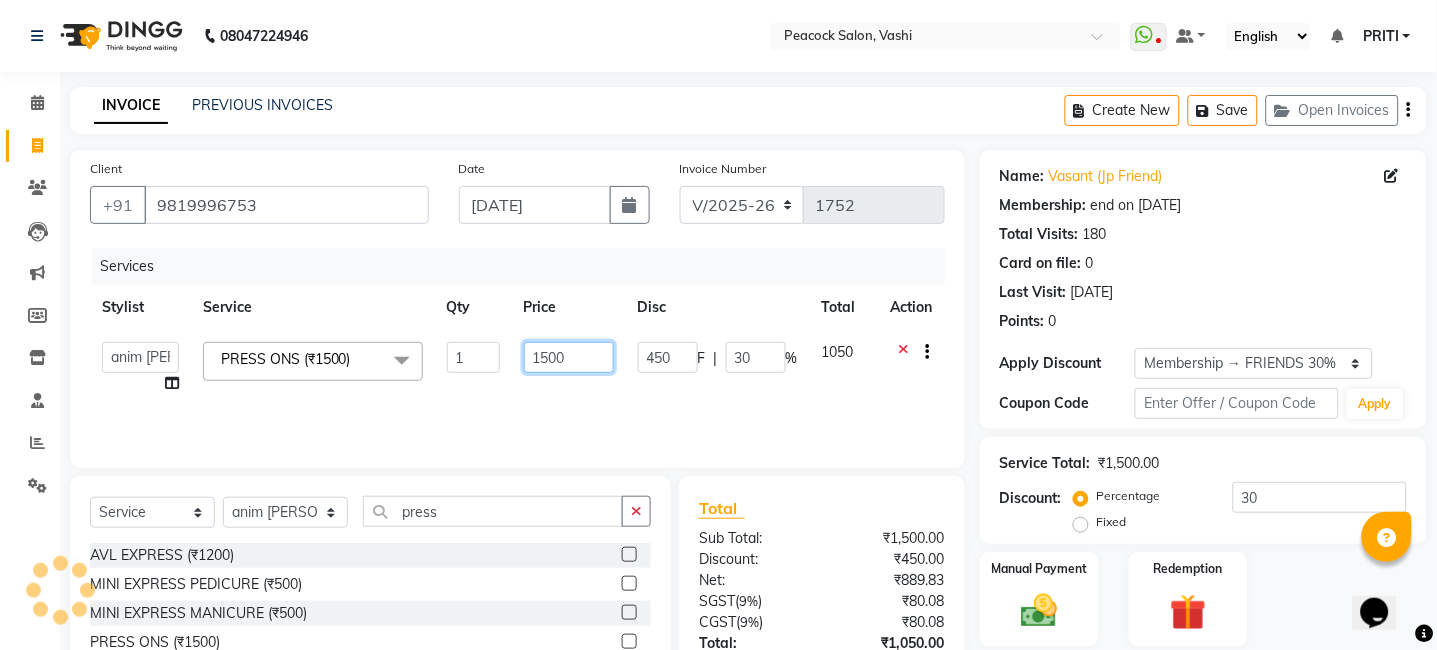 click on "1500" 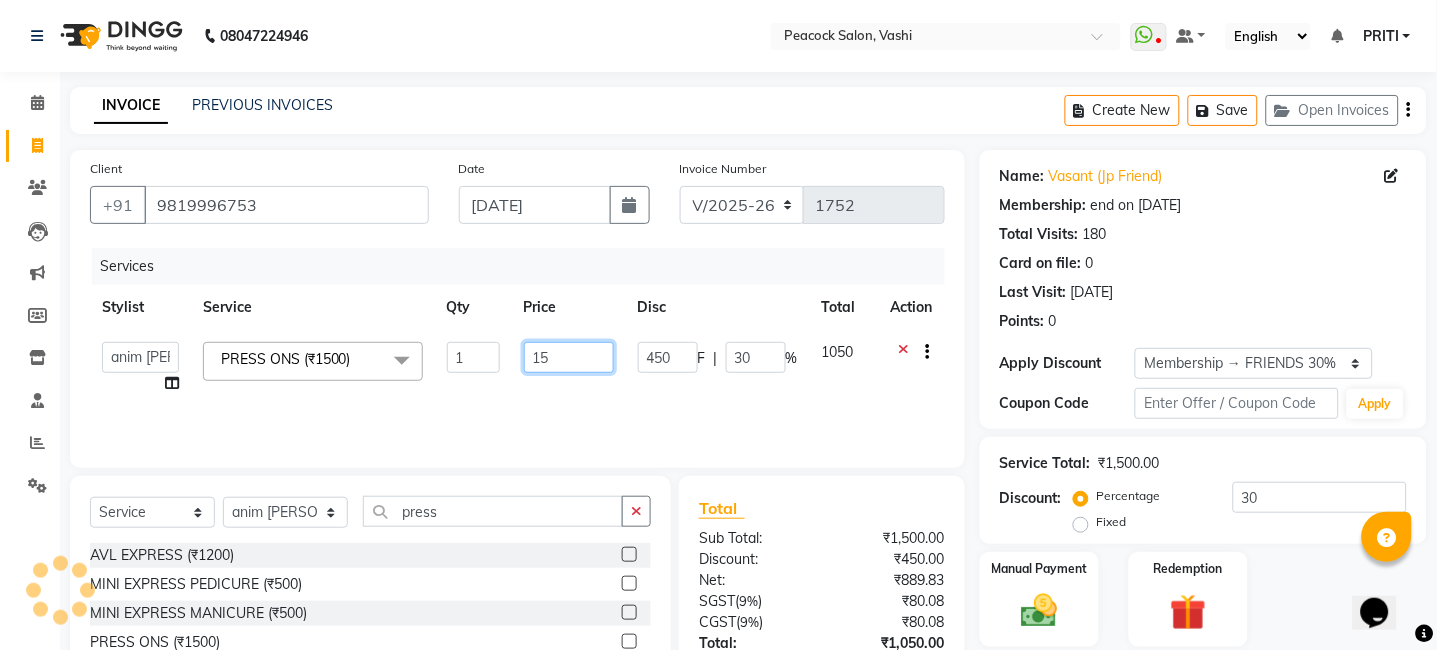 type on "1" 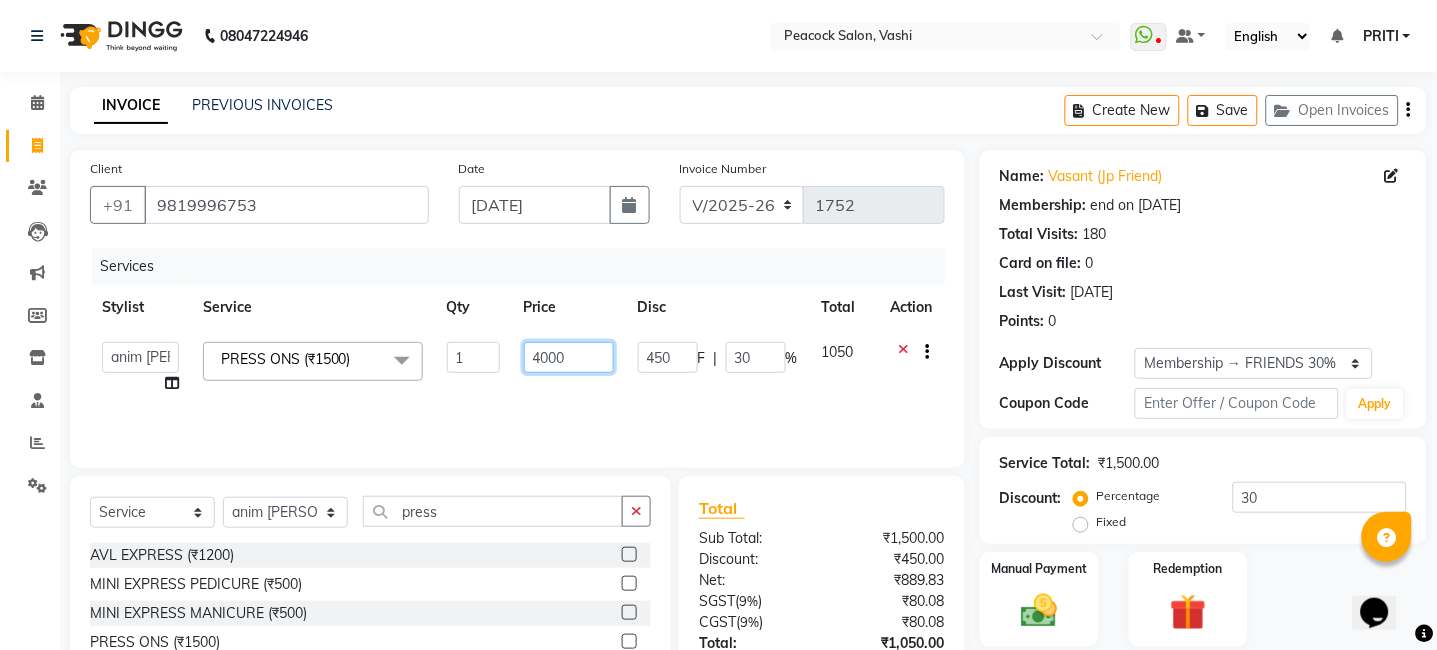 type on "400" 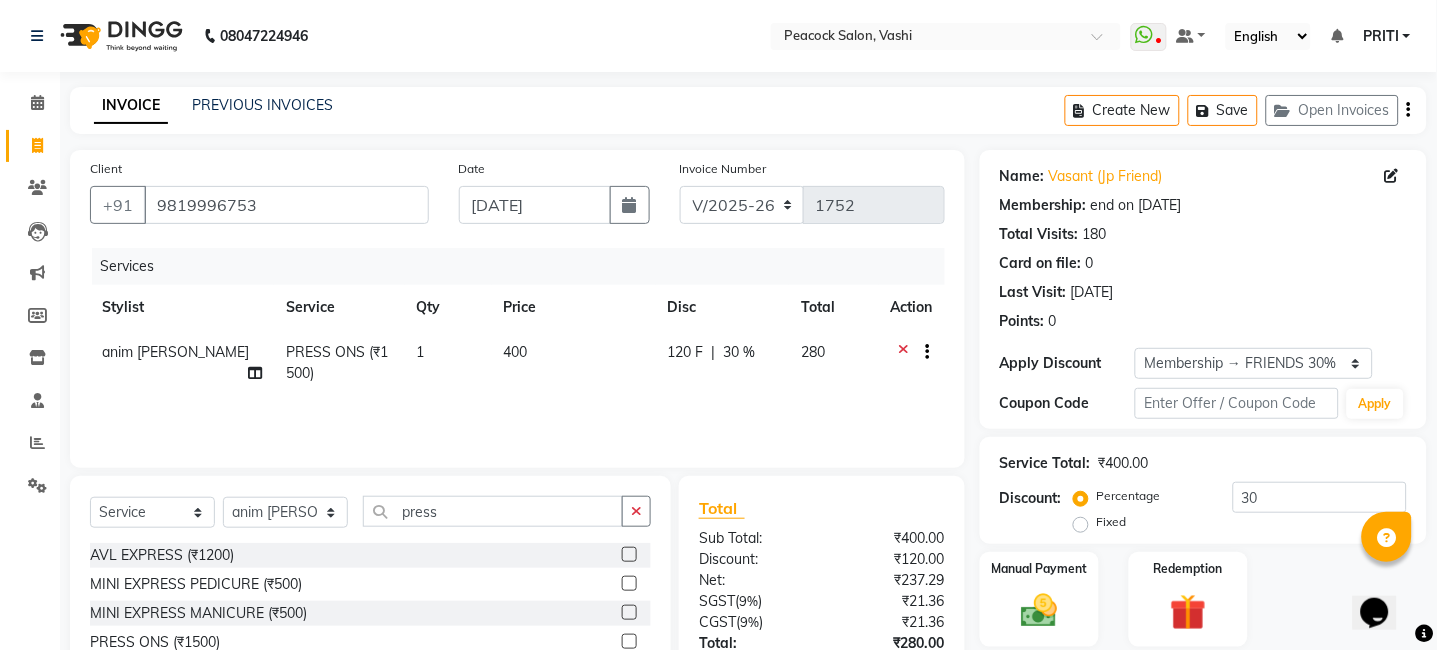 click on "Services Stylist Service Qty Price Disc Total Action anim [PERSON_NAME] PRESS ONS (₹1500) 1 400 120 F | 30 % 280" 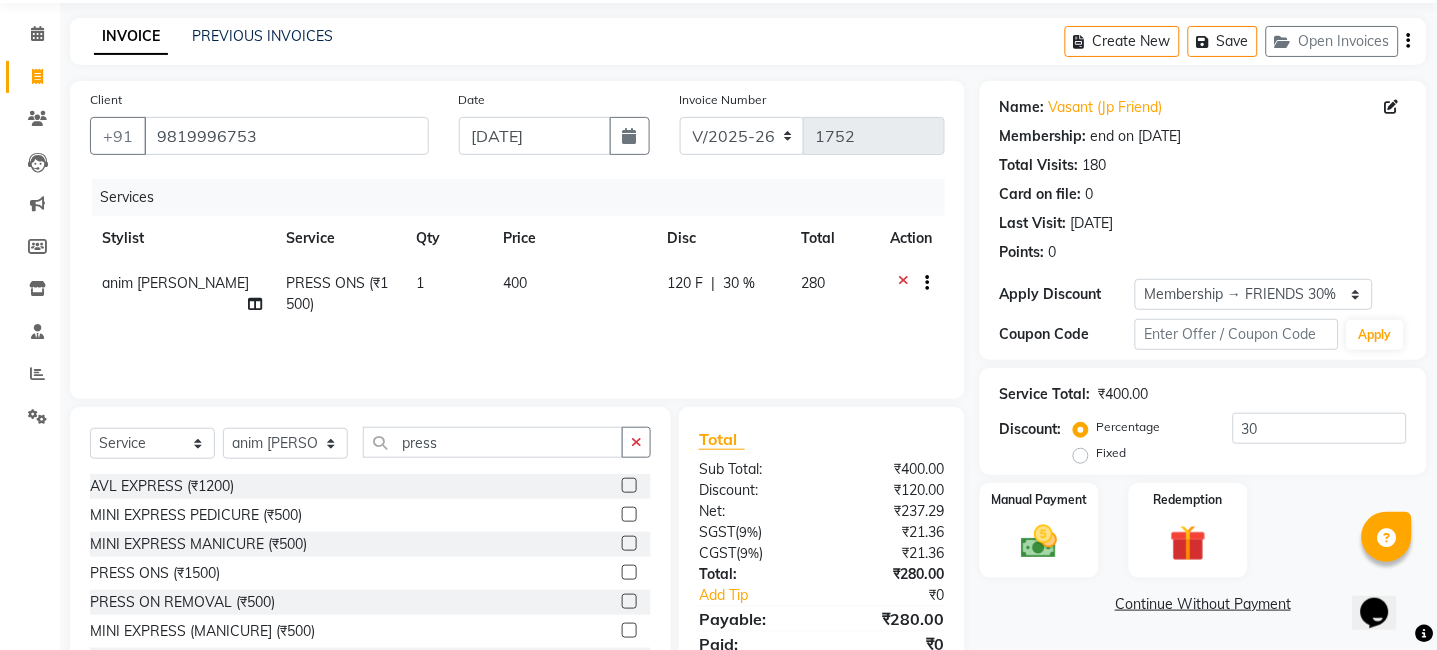 scroll, scrollTop: 0, scrollLeft: 0, axis: both 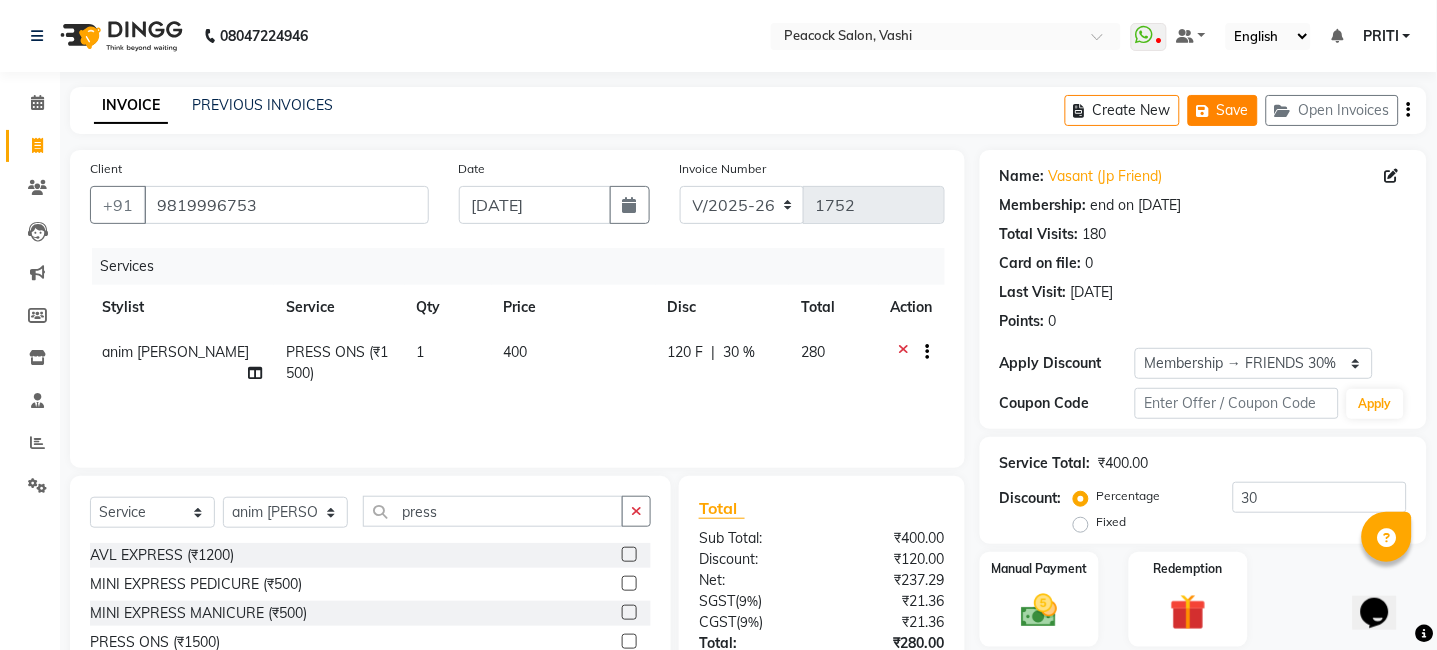 click on "Save" 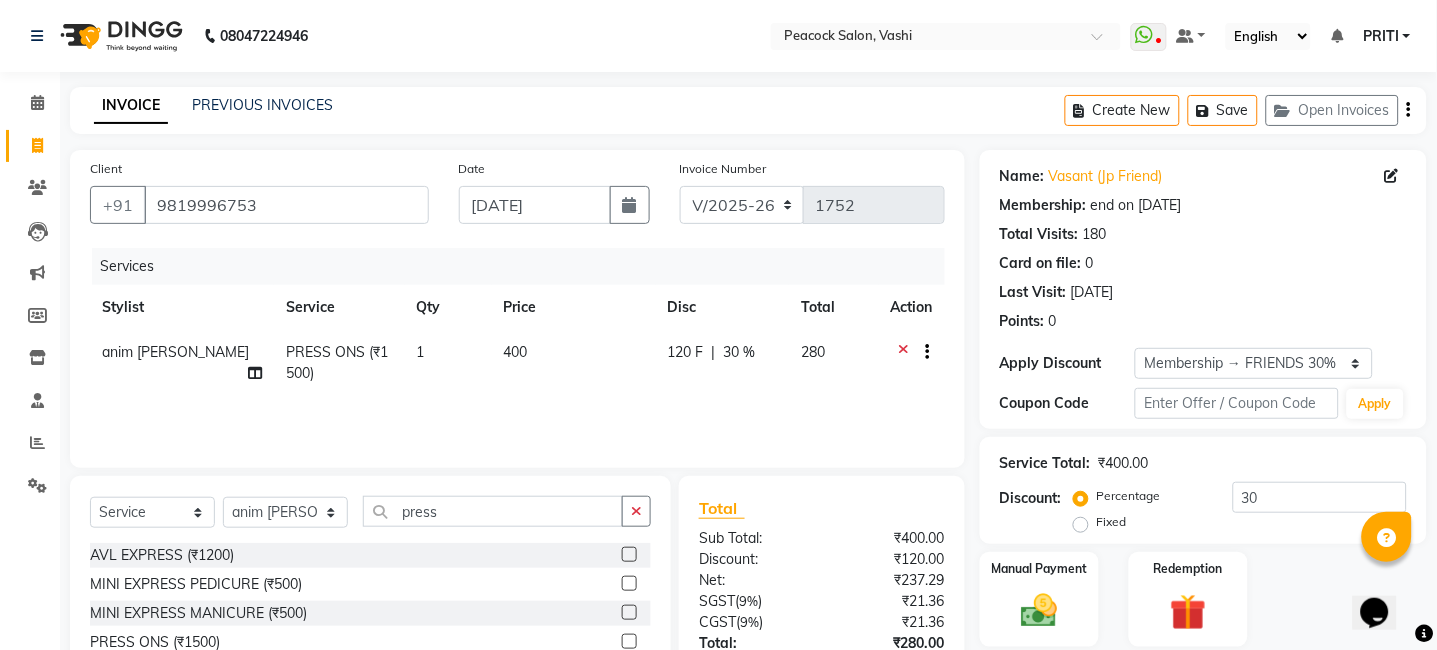 click on "Services Stylist Service Qty Price Disc Total Action anim [PERSON_NAME] PRESS ONS (₹1500) 1 400 120 F | 30 % 280" 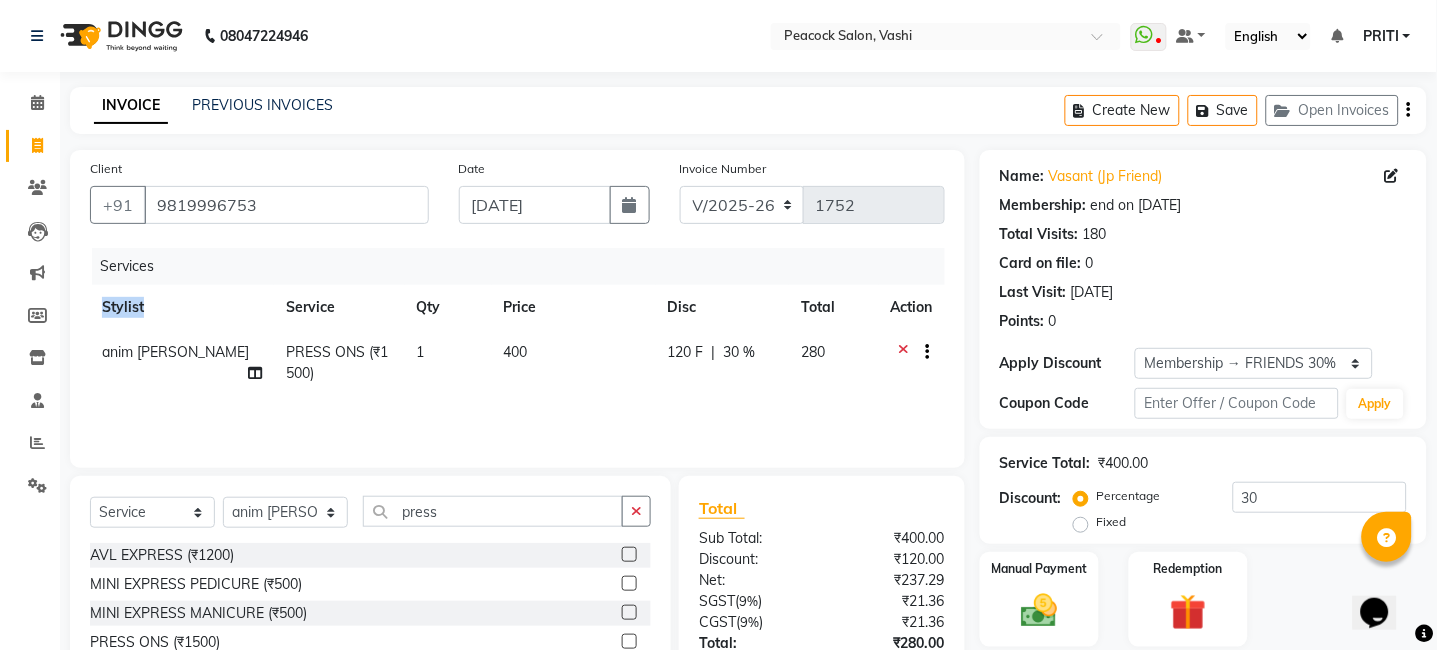 drag, startPoint x: 374, startPoint y: 409, endPoint x: 349, endPoint y: 410, distance: 25.019993 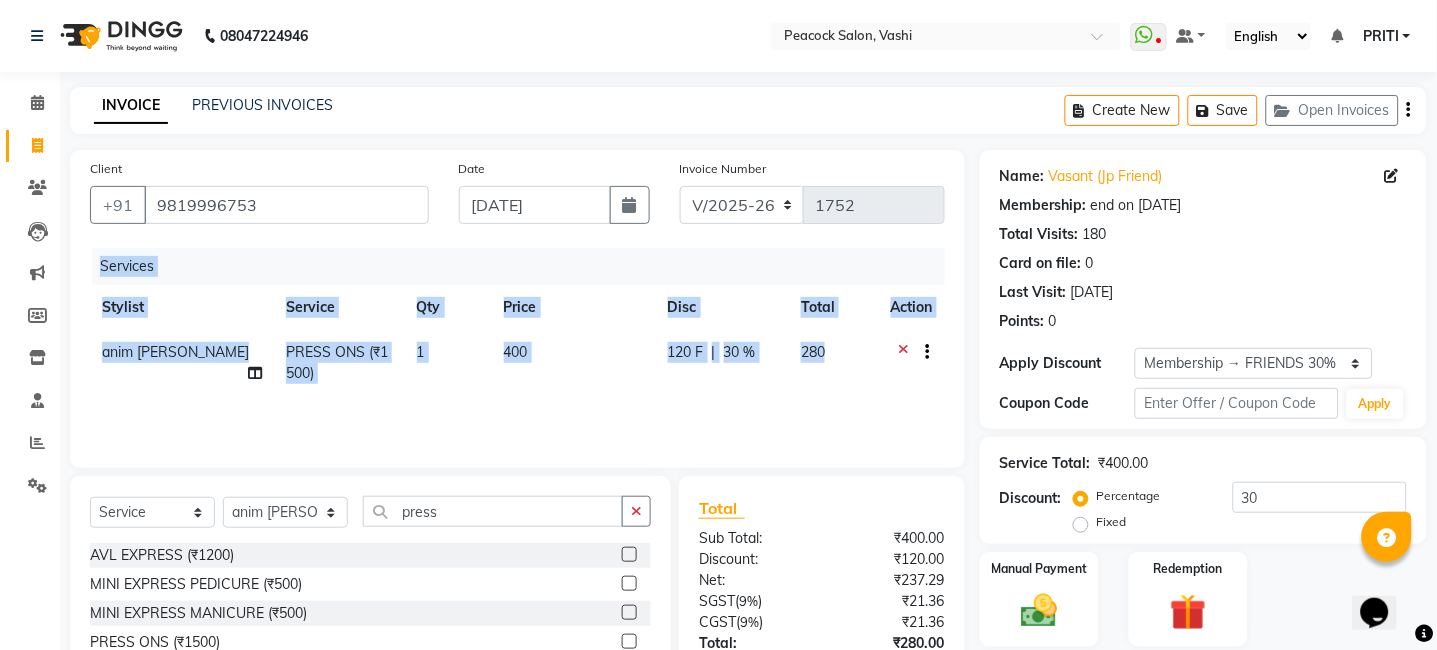 click on "Services Stylist Service Qty Price Disc Total Action anim [PERSON_NAME] PRESS ONS (₹1500) 1 400 120 F | 30 % 280" 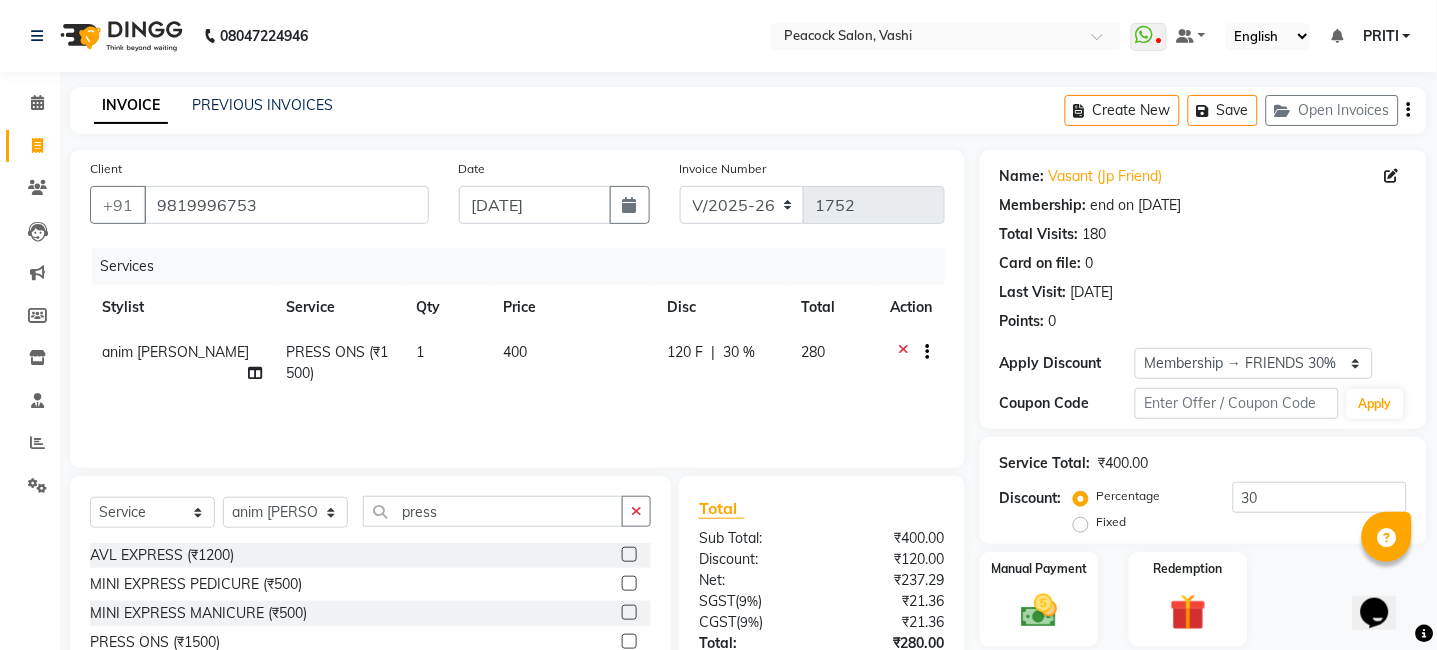click on "Services Stylist Service Qty Price Disc Total Action anim [PERSON_NAME] PRESS ONS (₹1500) 1 400 120 F | 30 % 280" 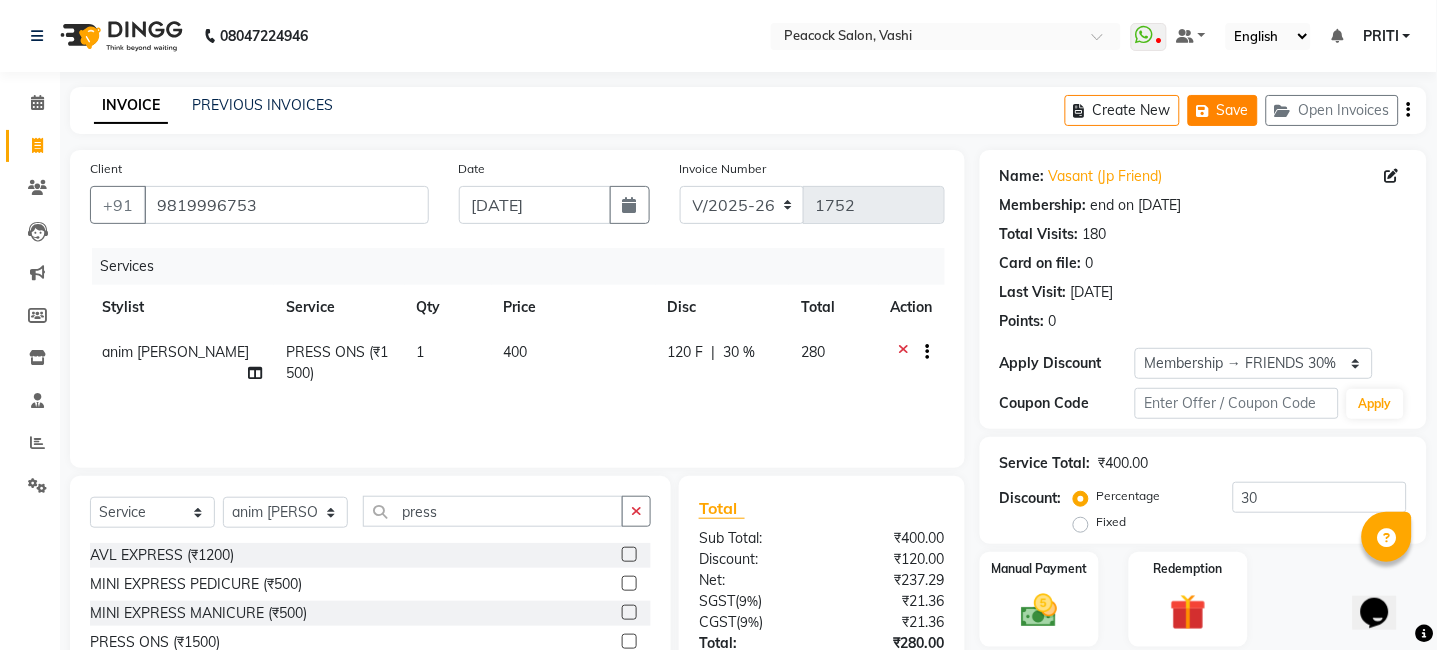 click on "Save" 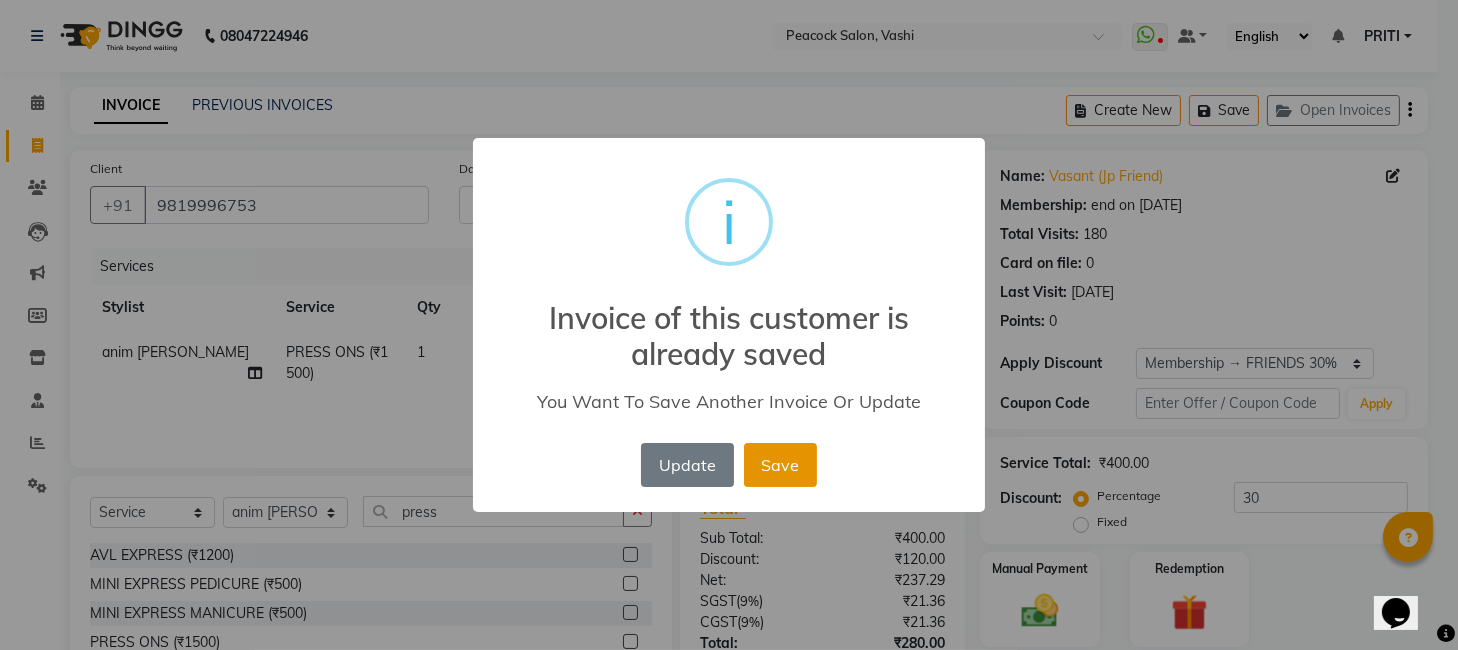 click on "Save" at bounding box center [780, 465] 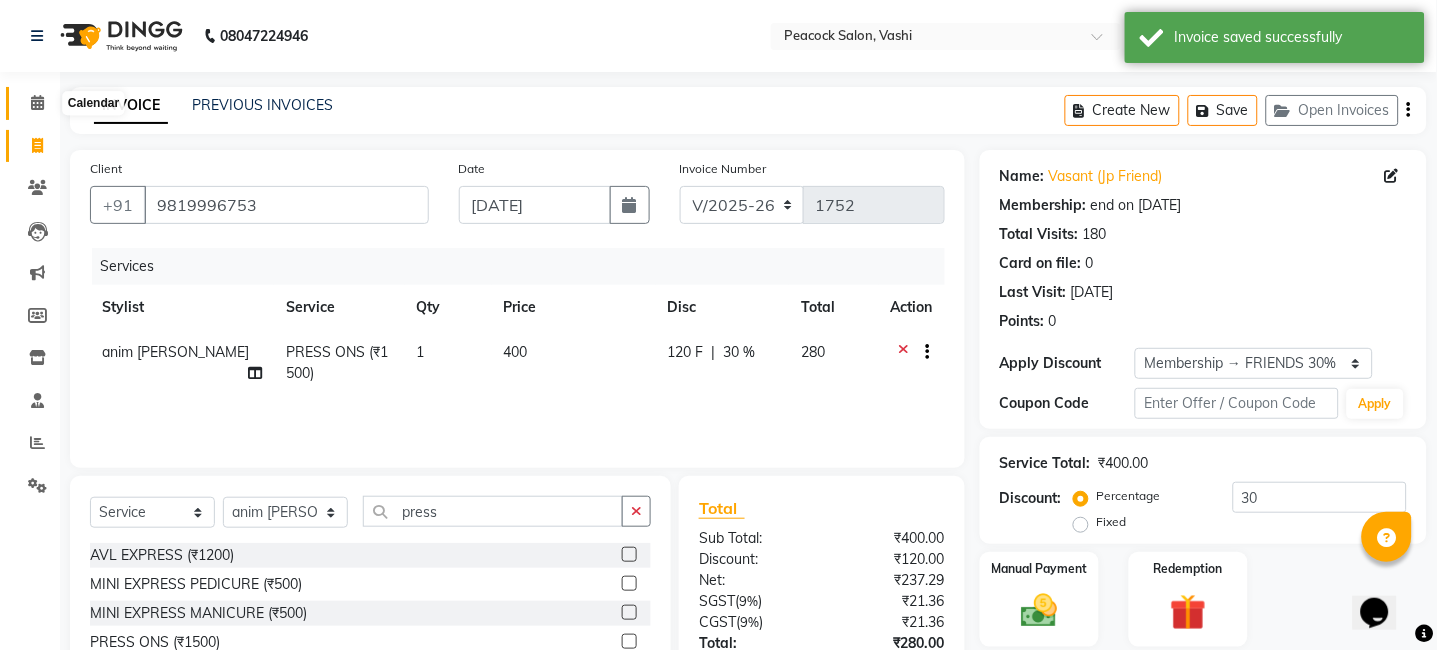 click 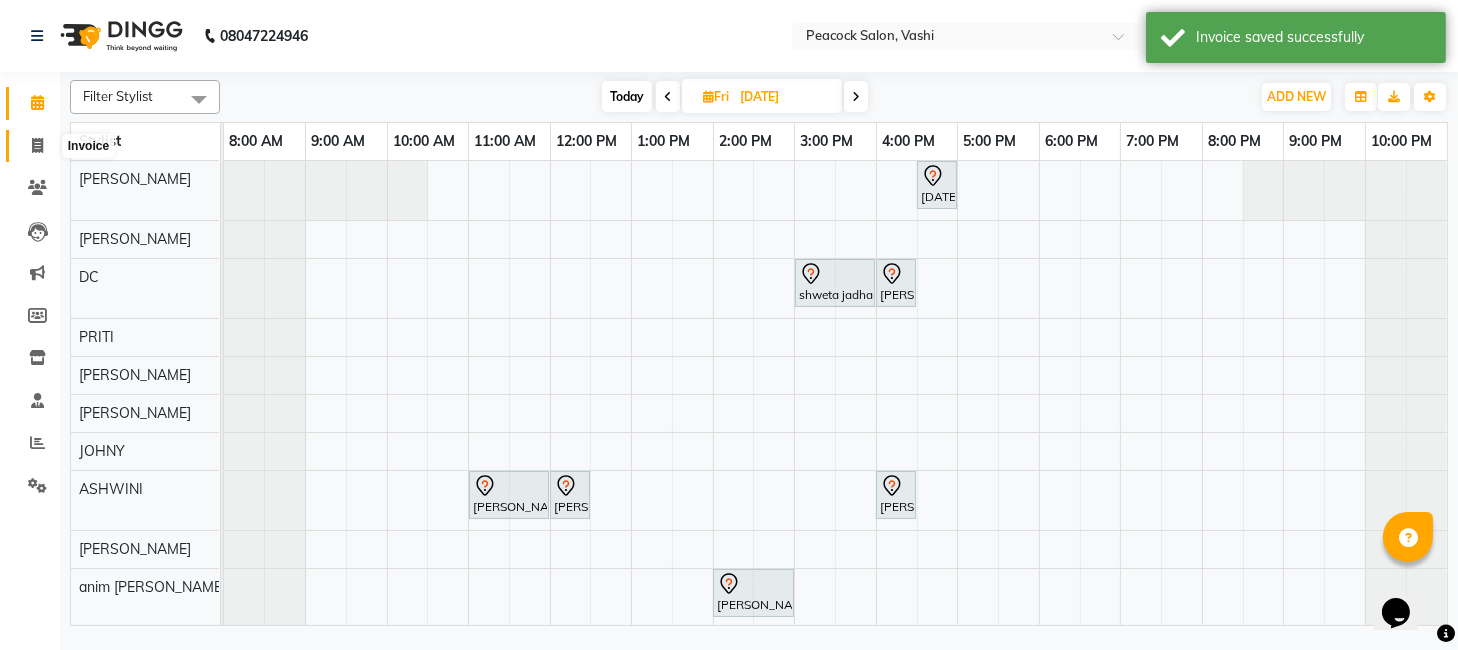 click 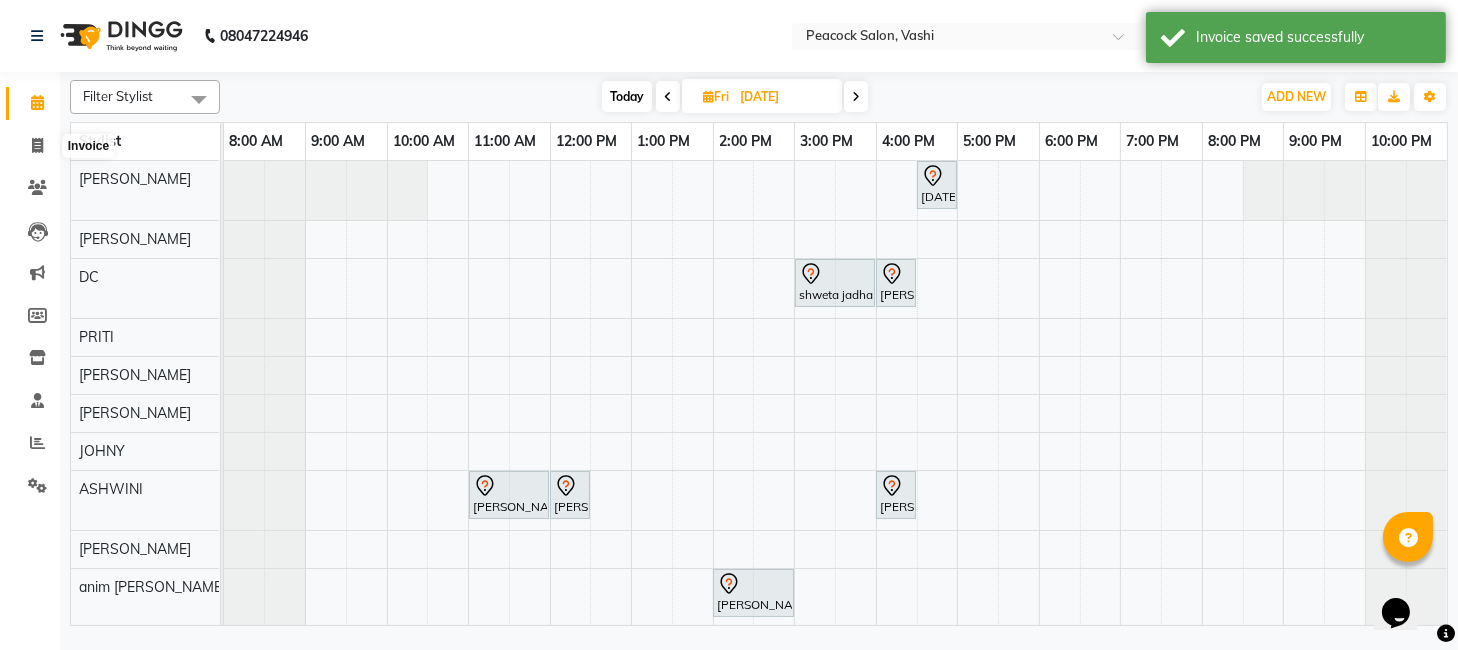 select on "619" 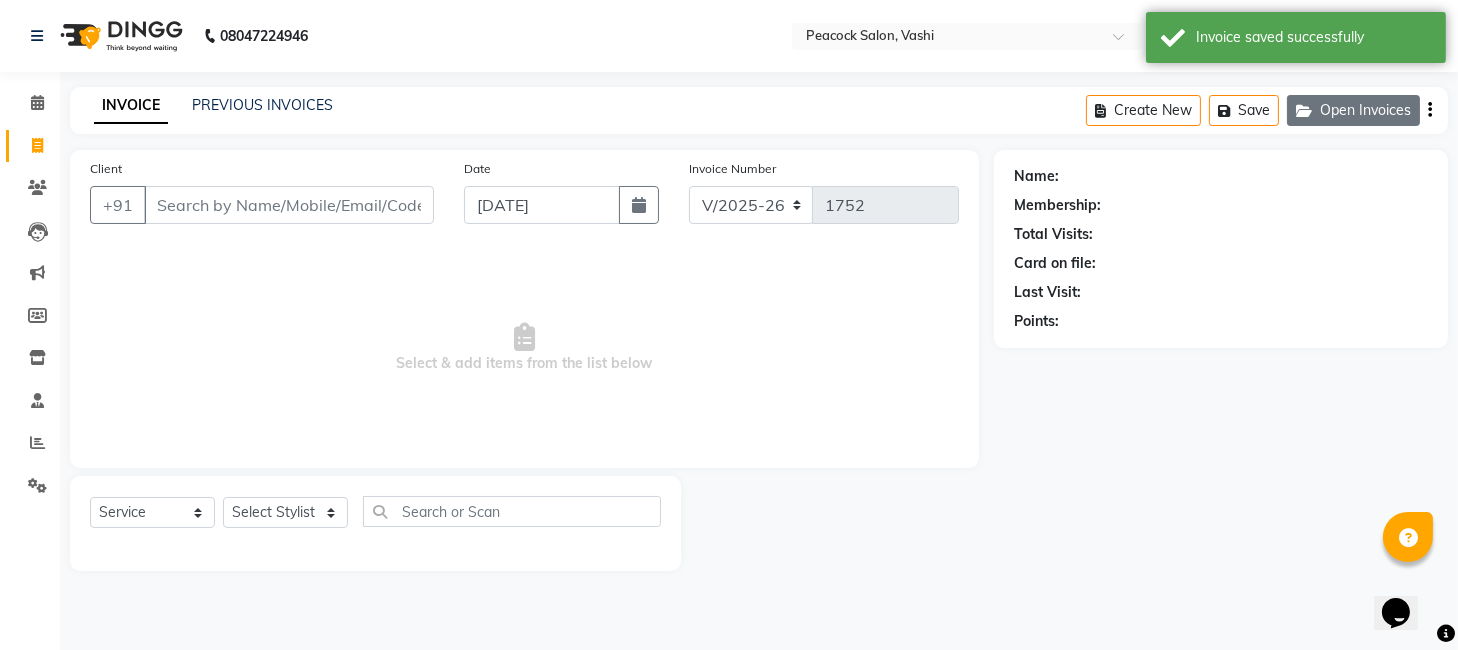 click on "Open Invoices" 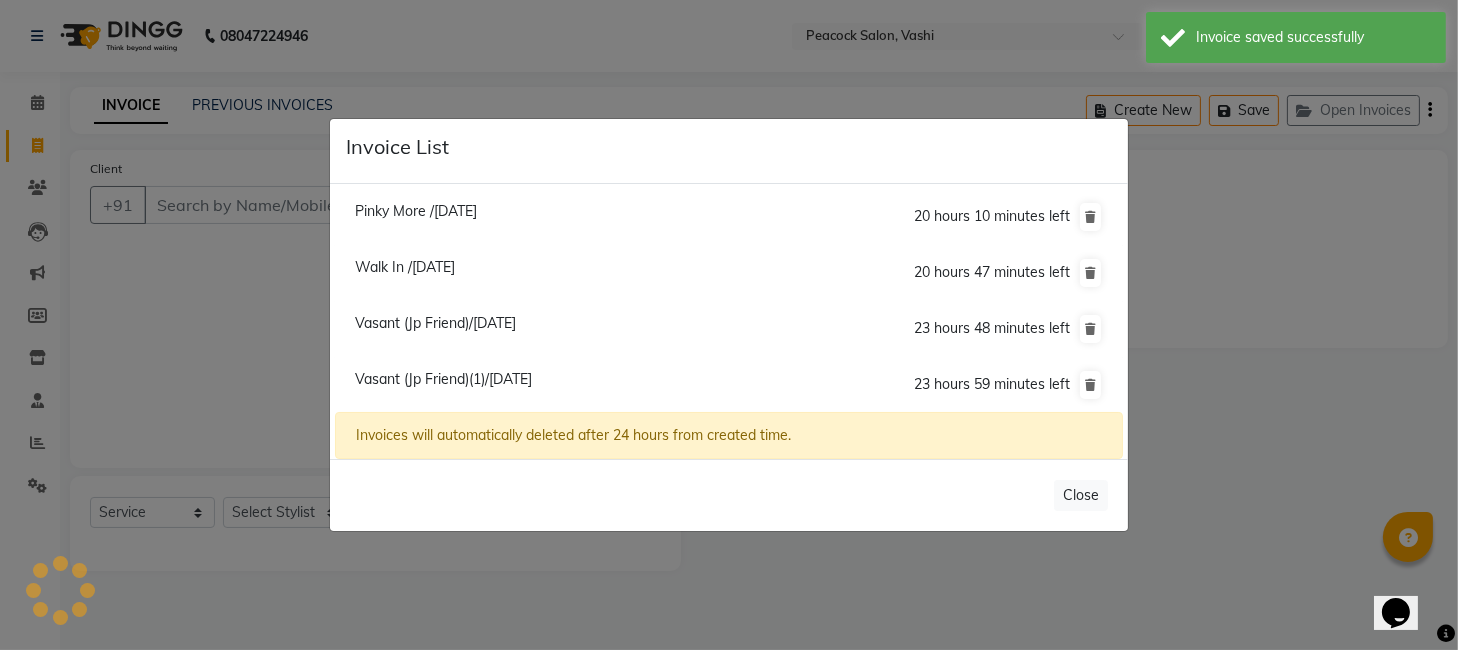 click on "Pinky More /[DATE]" 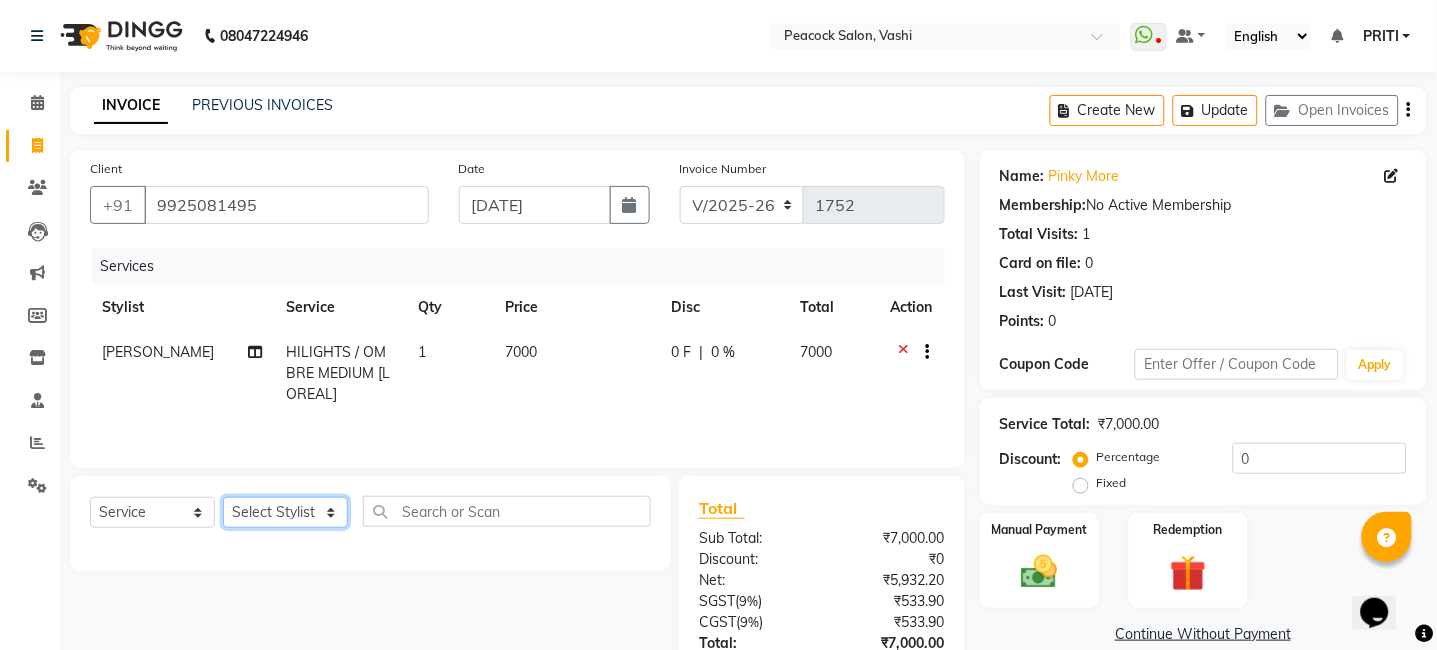 click on "Select Stylist anim [PERSON_NAME] [PERSON_NAME] DC Dingg Support [PERSON_NAME] [PERSON_NAME]  [PERSON_NAME]" 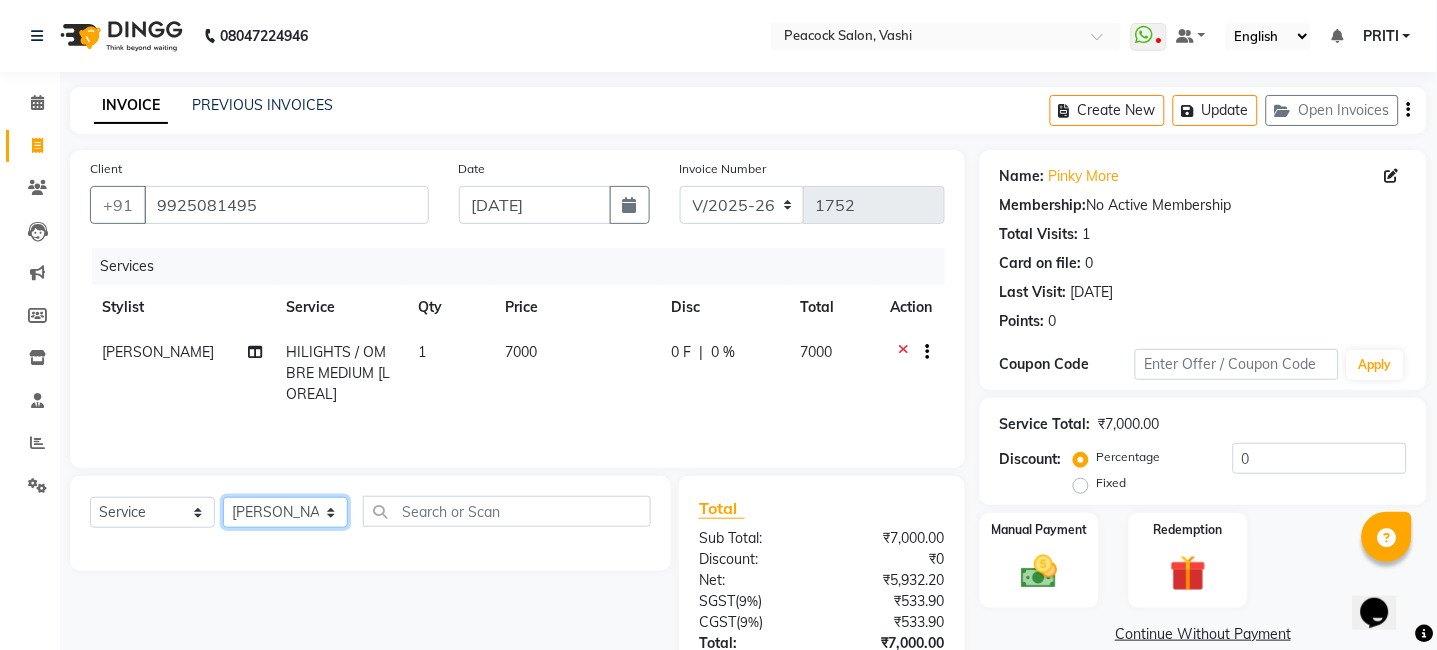 click on "Select Stylist anim [PERSON_NAME] [PERSON_NAME] DC Dingg Support [PERSON_NAME] [PERSON_NAME]  [PERSON_NAME]" 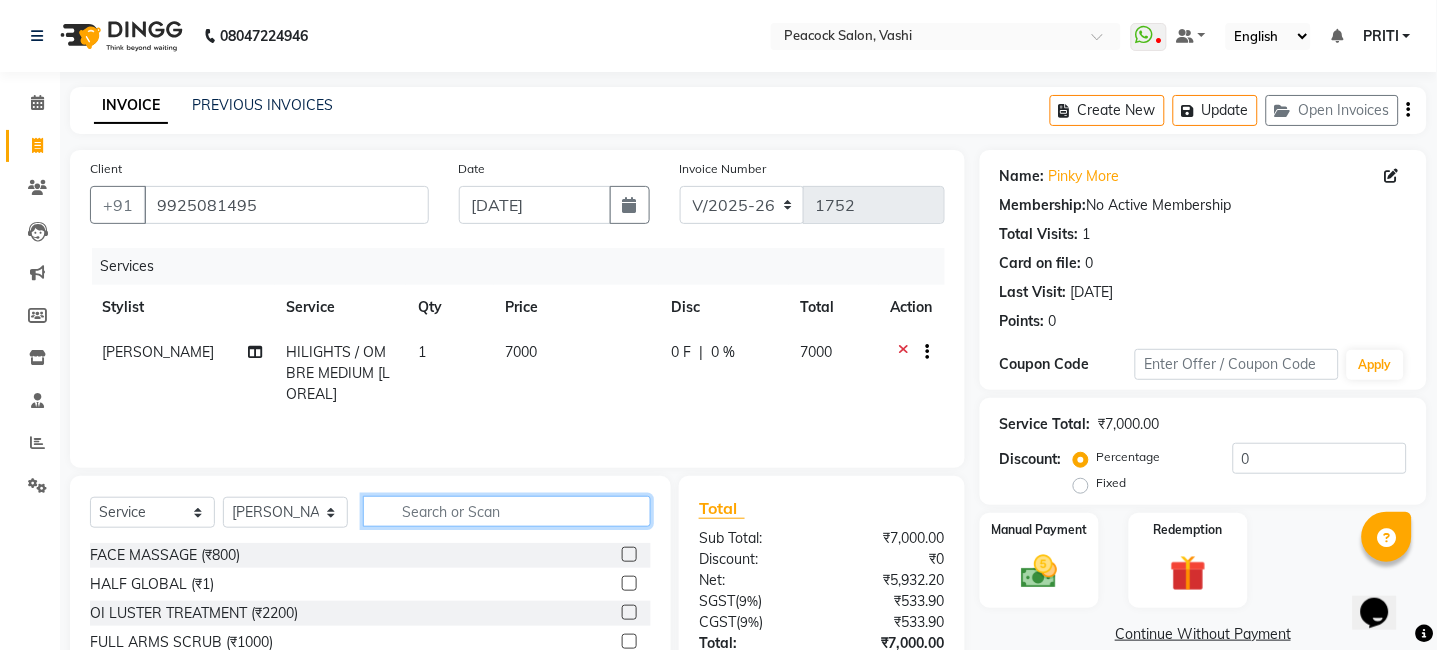 click 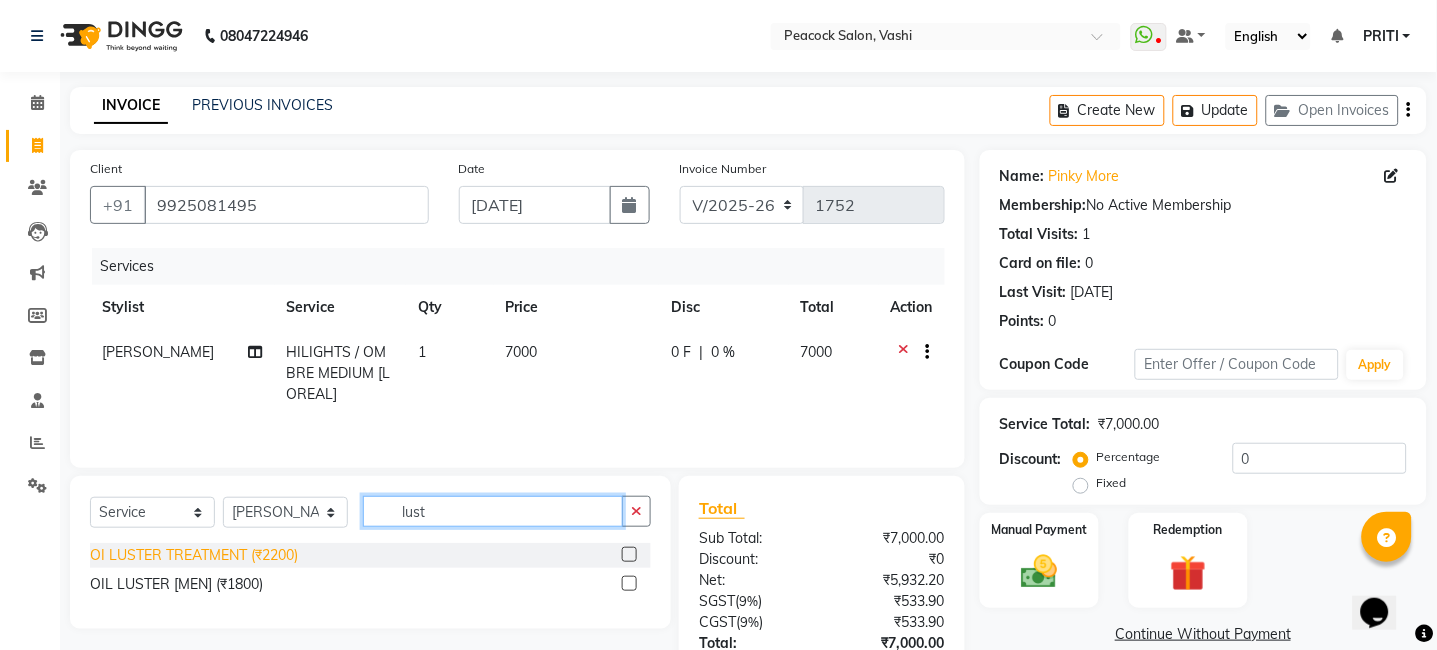 type on "lust" 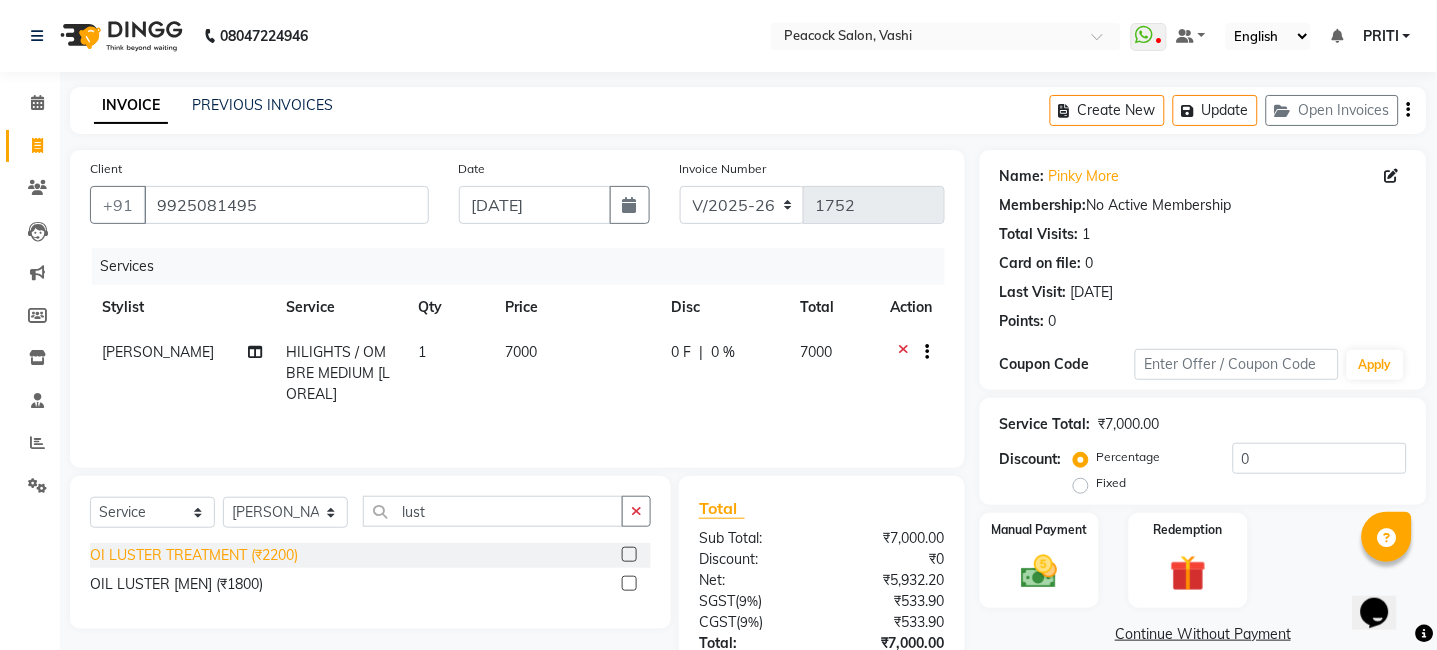 click on "OI LUSTER TREATMENT (₹2200)" 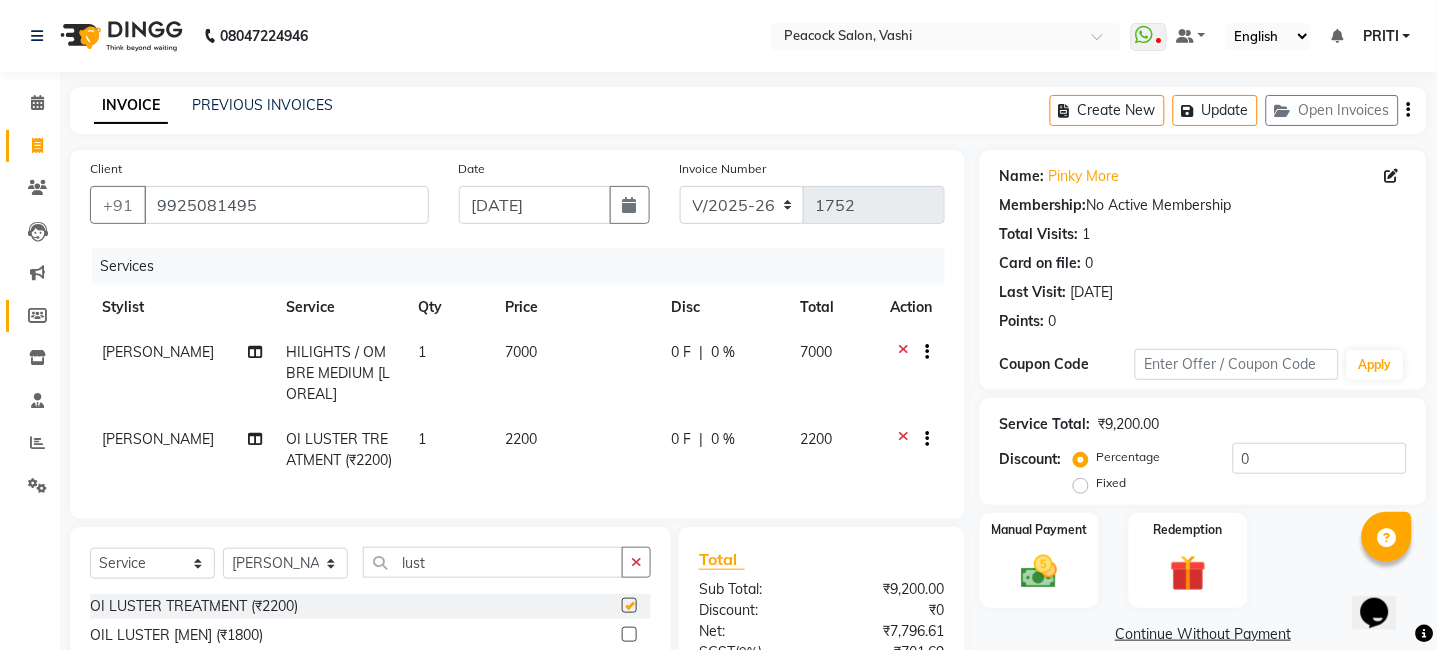 checkbox on "false" 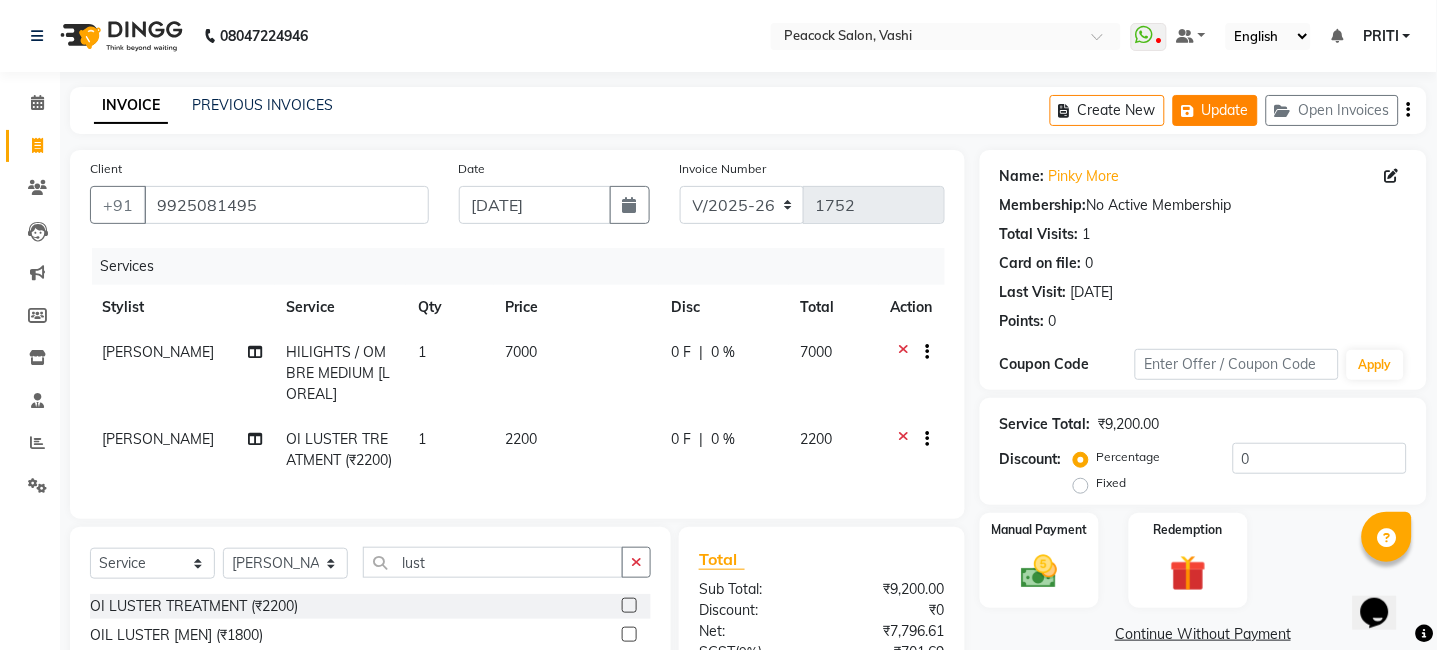click on "Update" 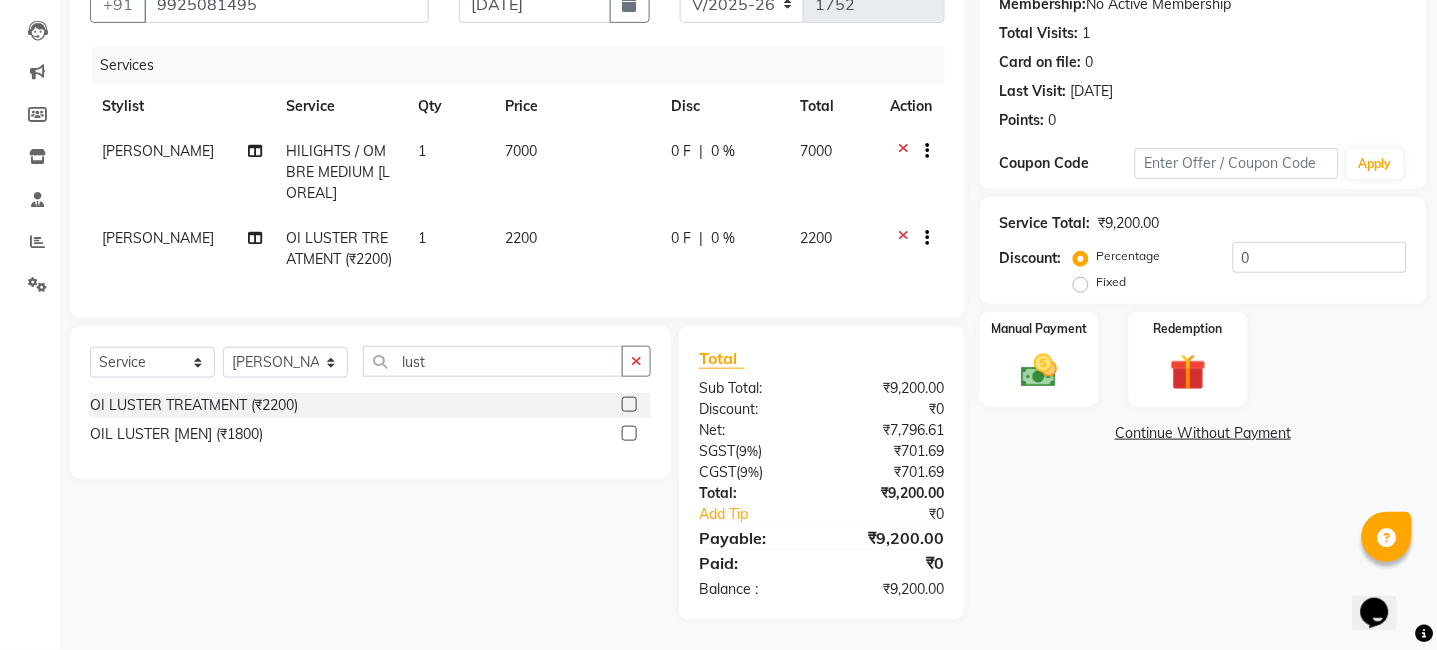 scroll, scrollTop: 242, scrollLeft: 0, axis: vertical 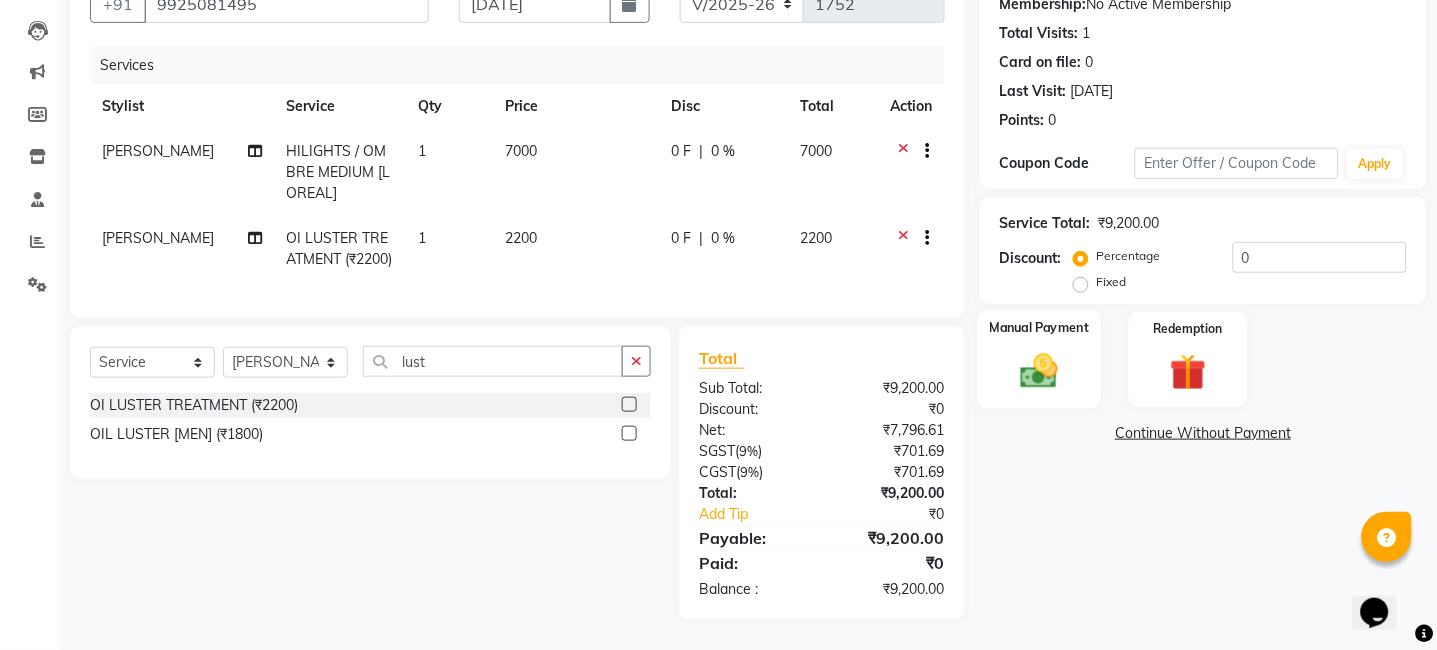 click 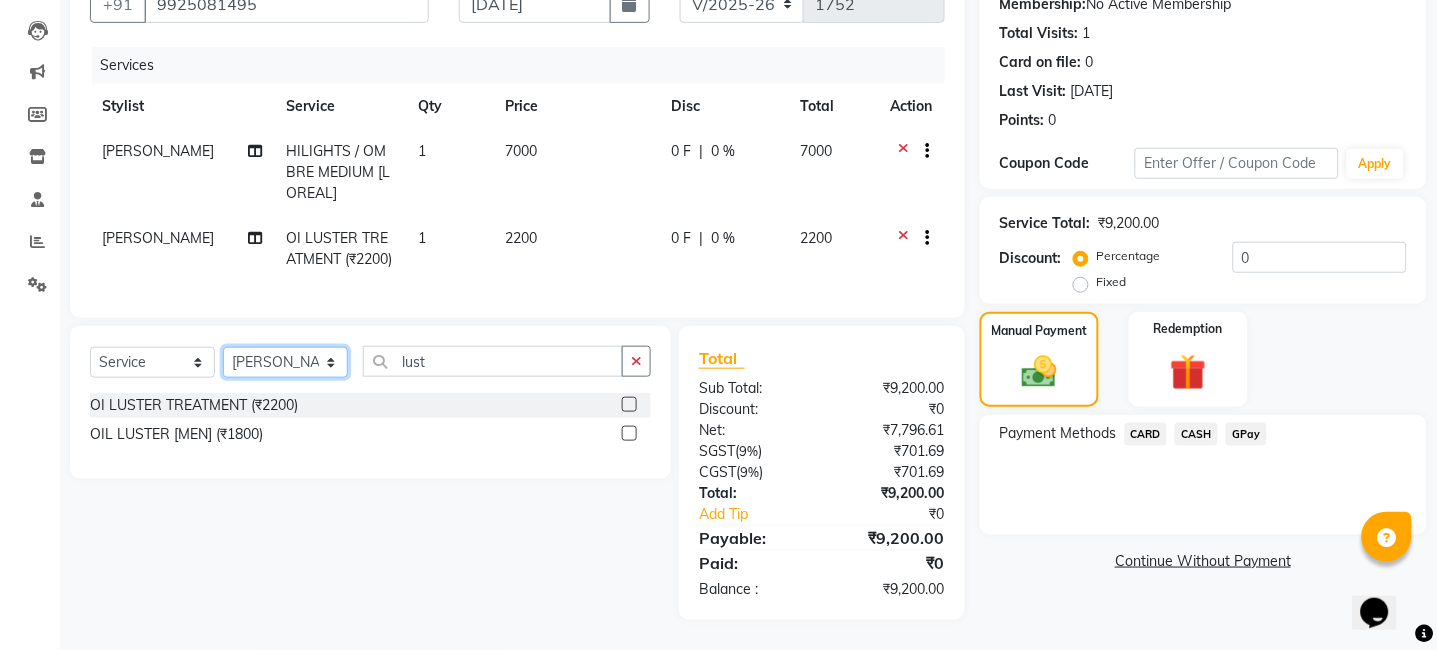 click on "Select Stylist anim [PERSON_NAME] [PERSON_NAME] DC Dingg Support [PERSON_NAME] [PERSON_NAME]  [PERSON_NAME]" 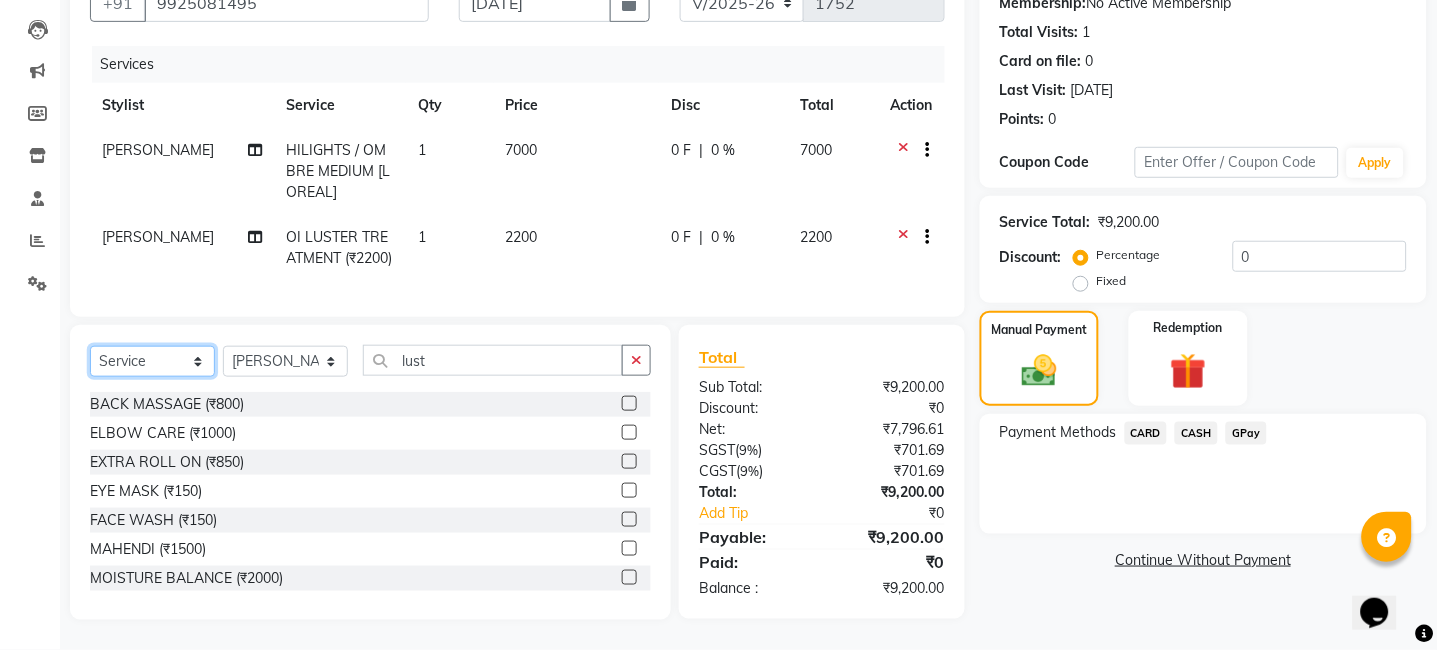click on "Select  Service  Product  Membership  Package Voucher Prepaid Gift Card" 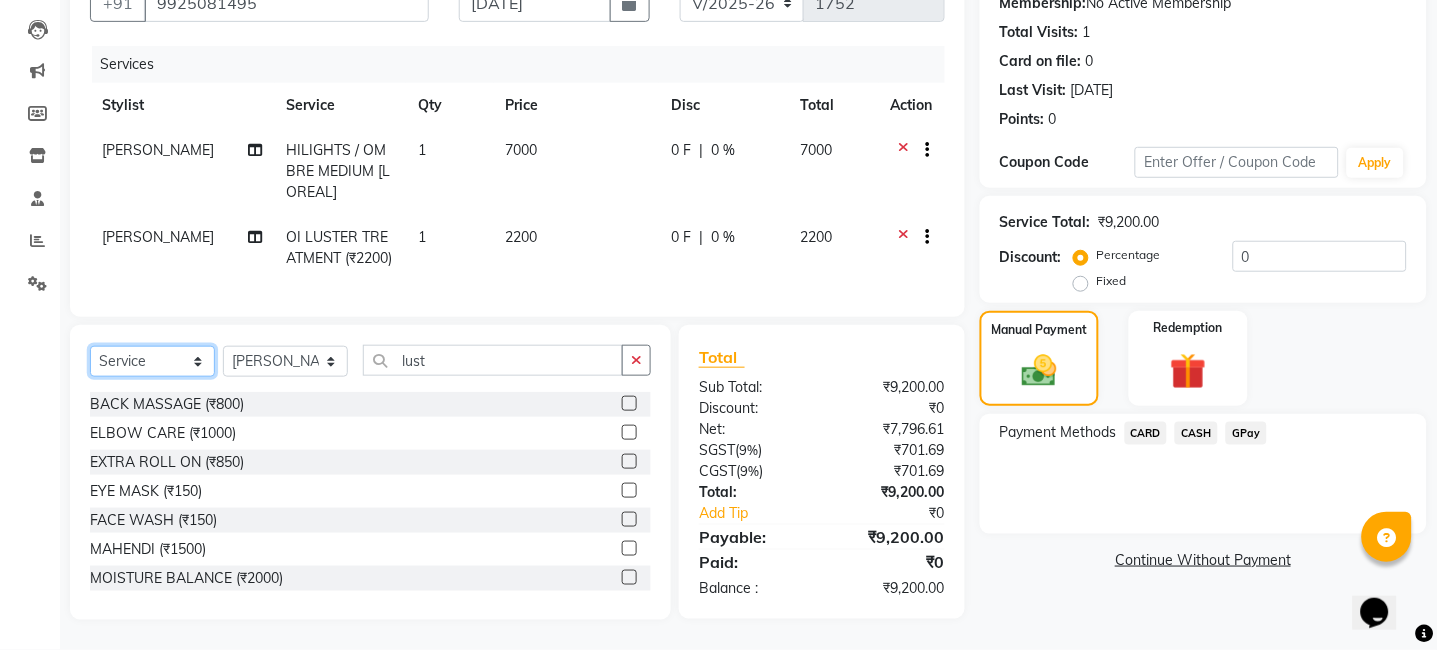 select on "product" 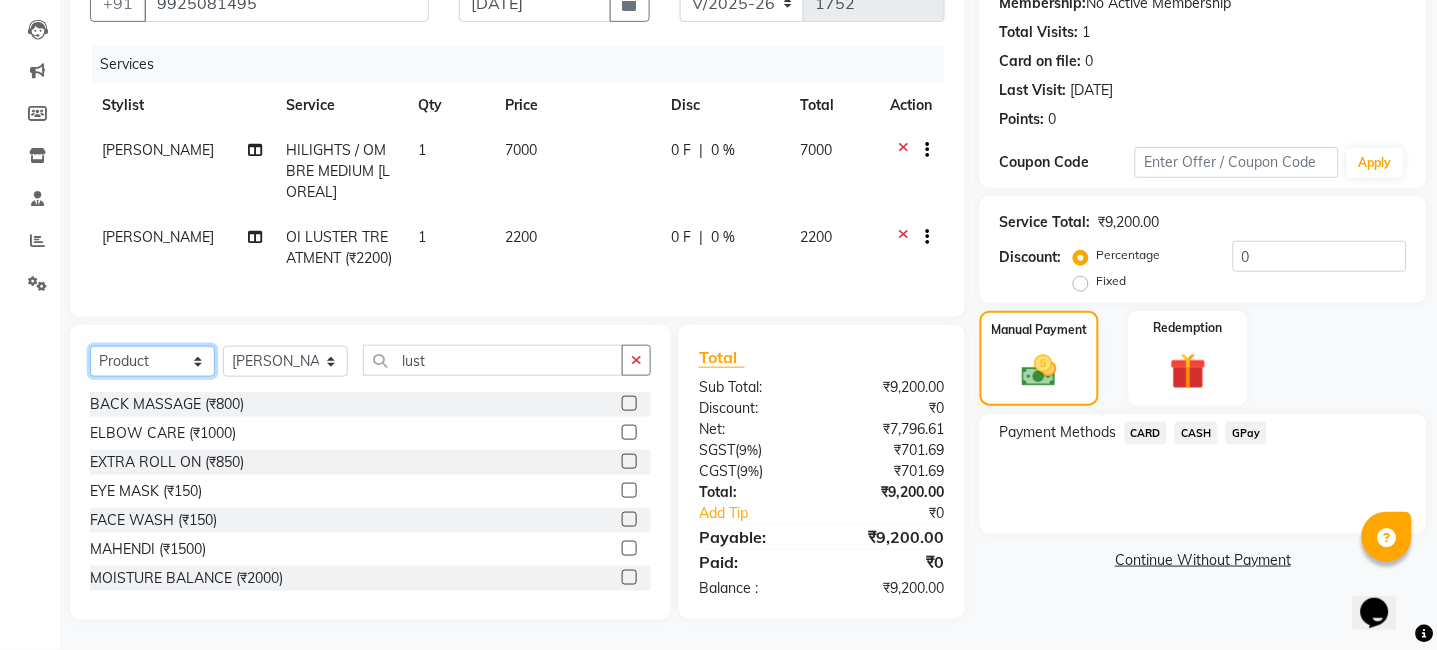 click on "Select  Service  Product  Membership  Package Voucher Prepaid Gift Card" 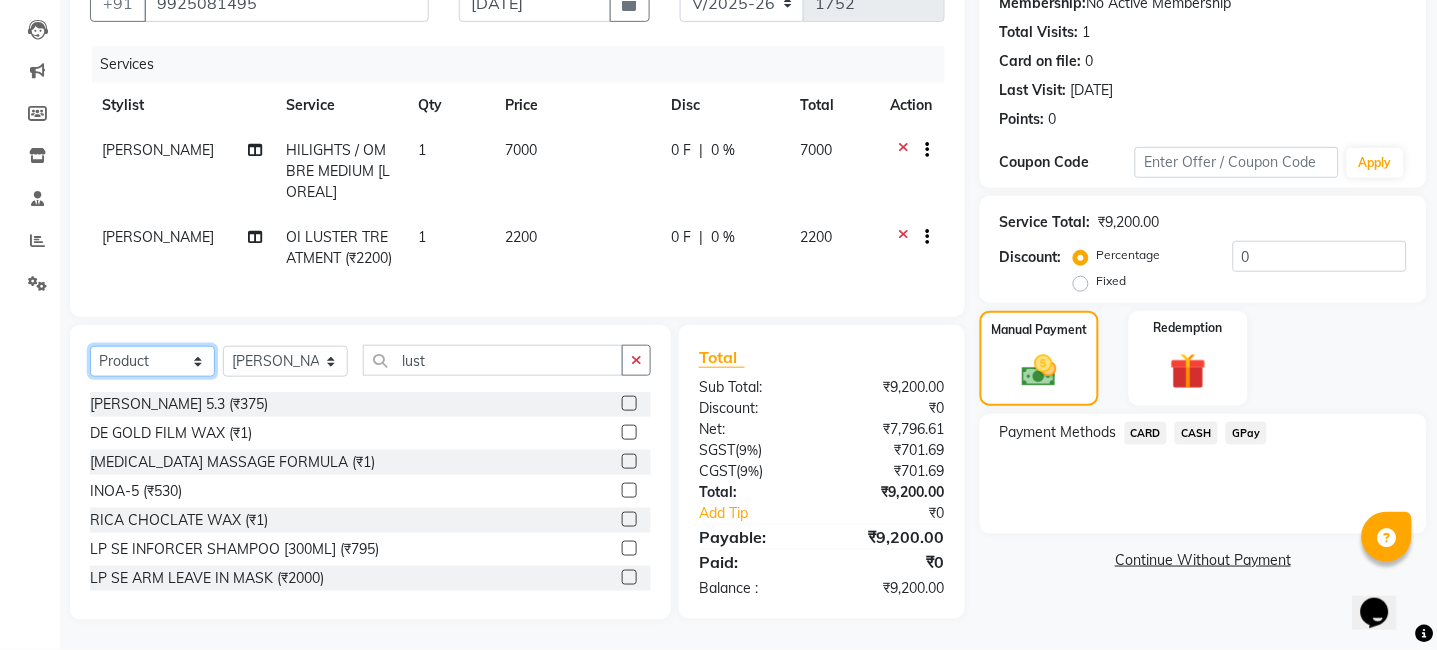 scroll, scrollTop: 0, scrollLeft: 0, axis: both 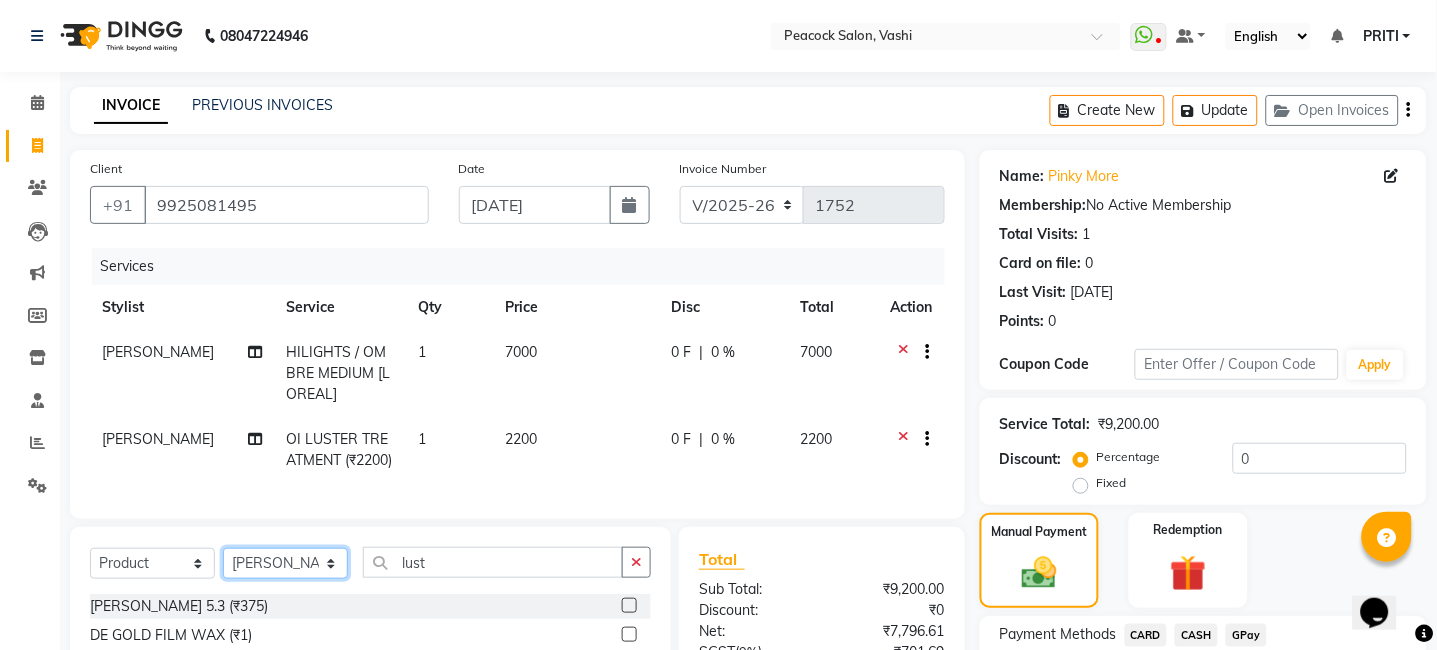 click on "Select Stylist anim [PERSON_NAME] [PERSON_NAME] DC Dingg Support [PERSON_NAME] [PERSON_NAME]  [PERSON_NAME]" 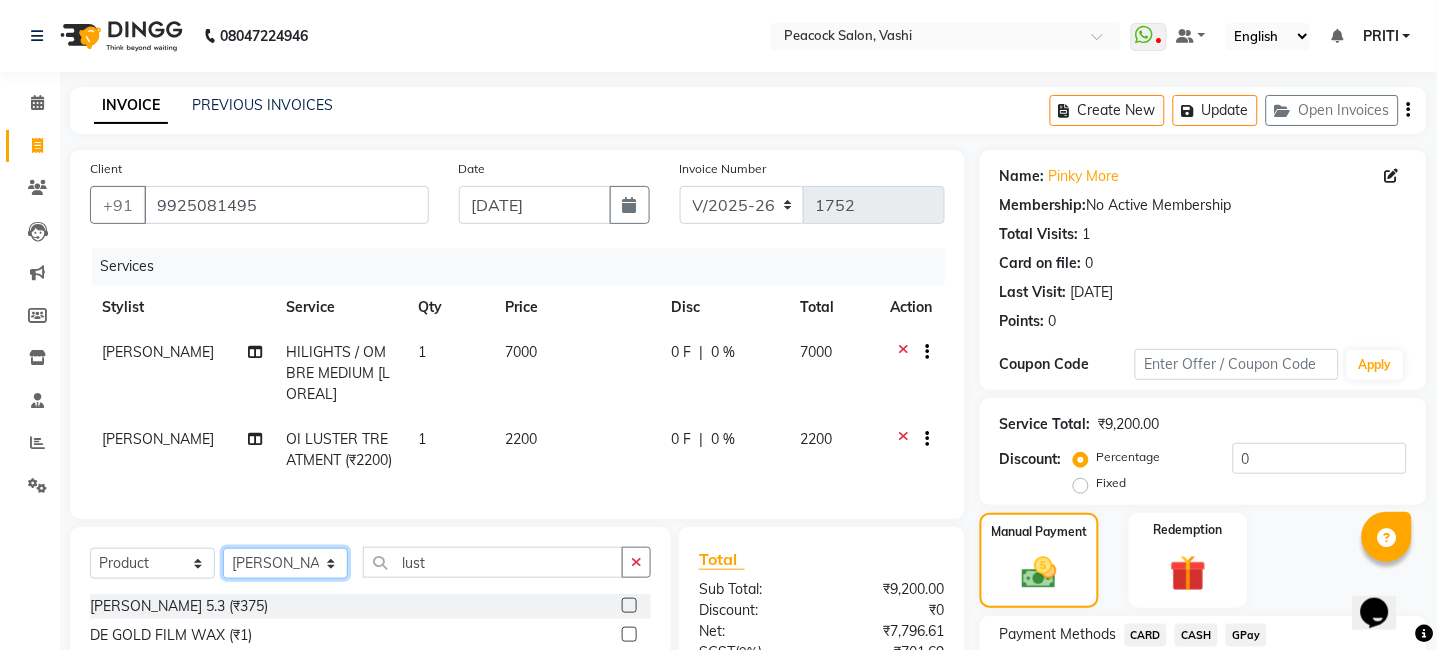 select on "22386" 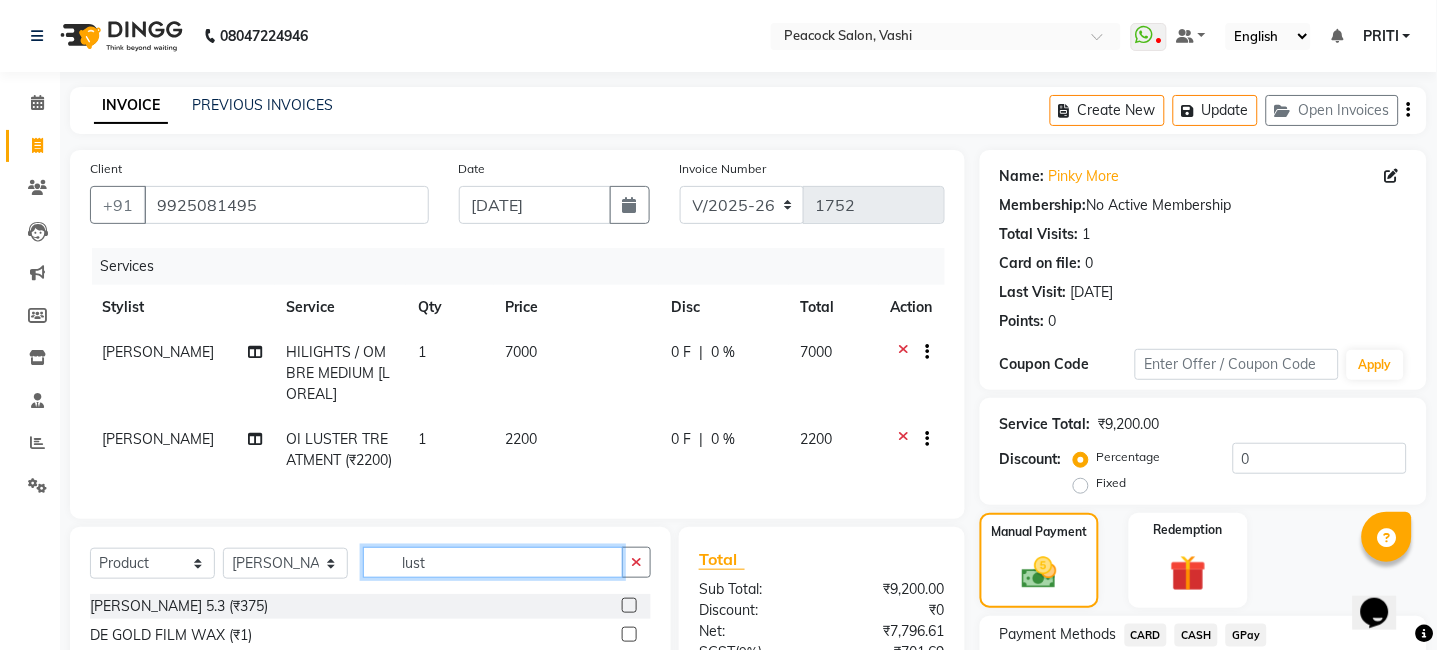 click on "lust" 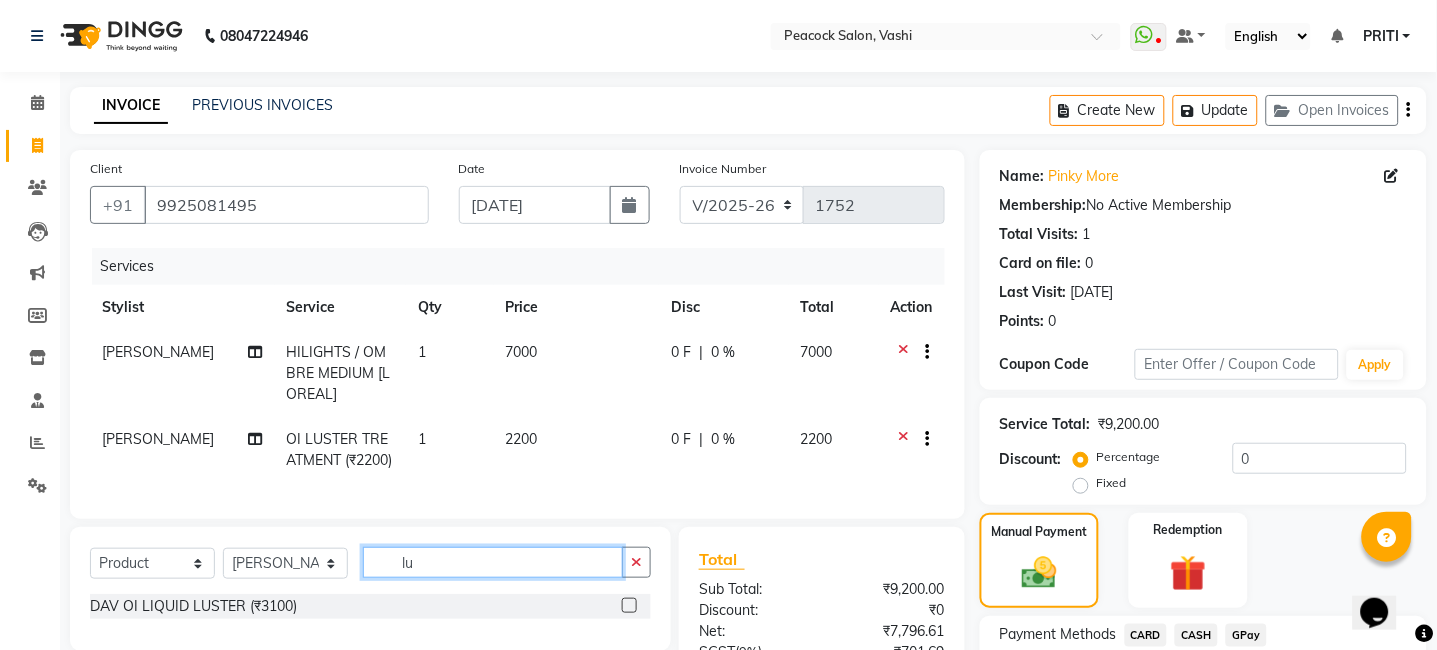 type on "l" 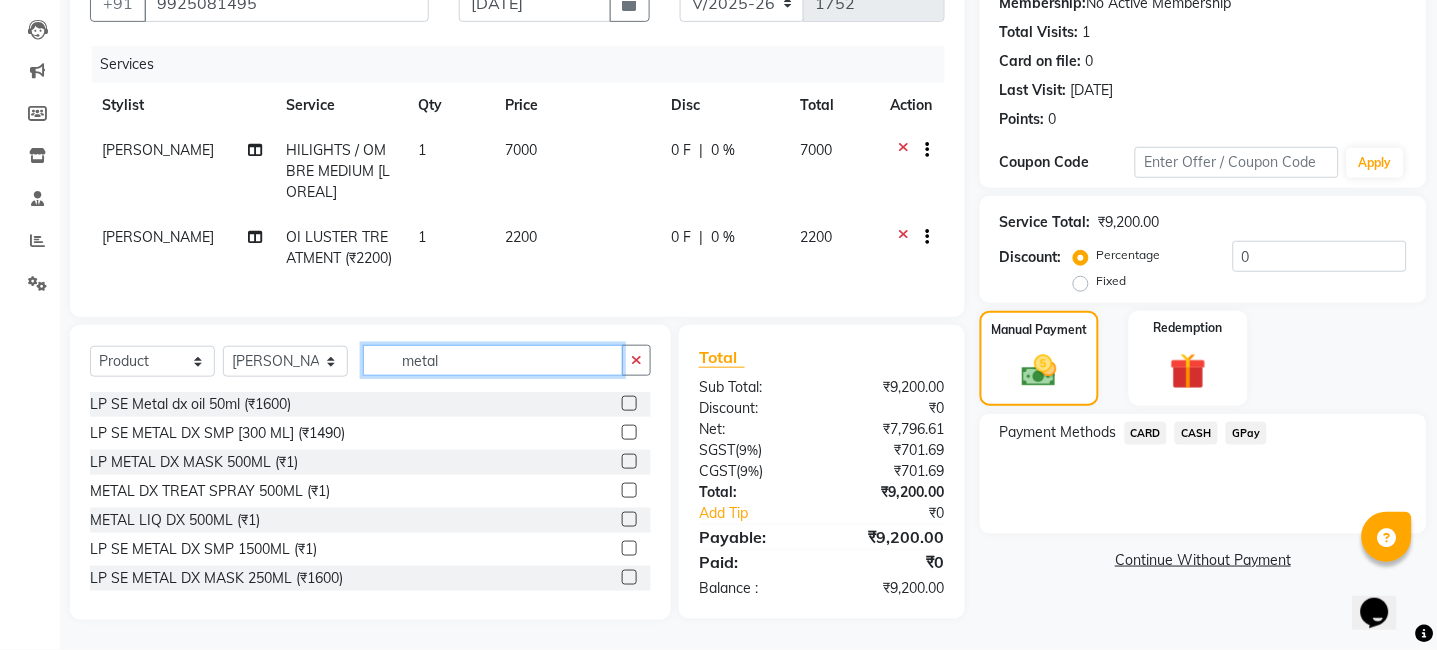 scroll, scrollTop: 243, scrollLeft: 0, axis: vertical 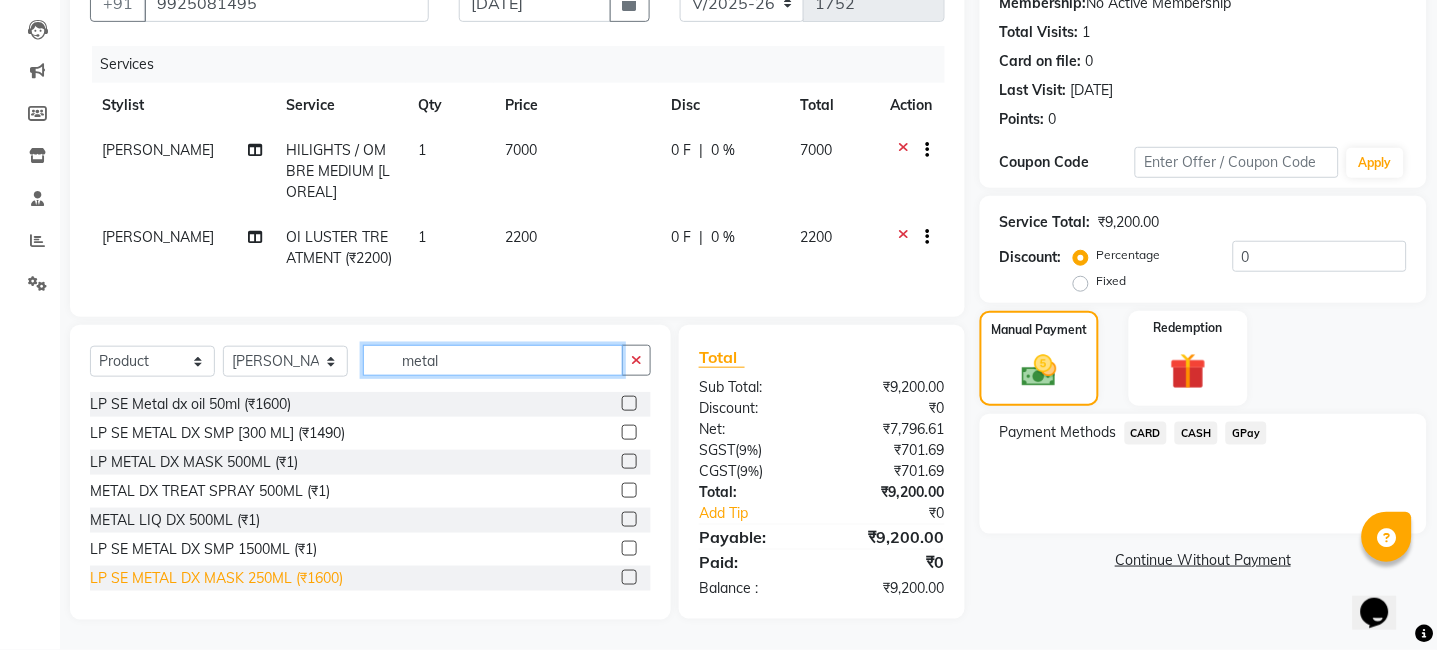type on "metal" 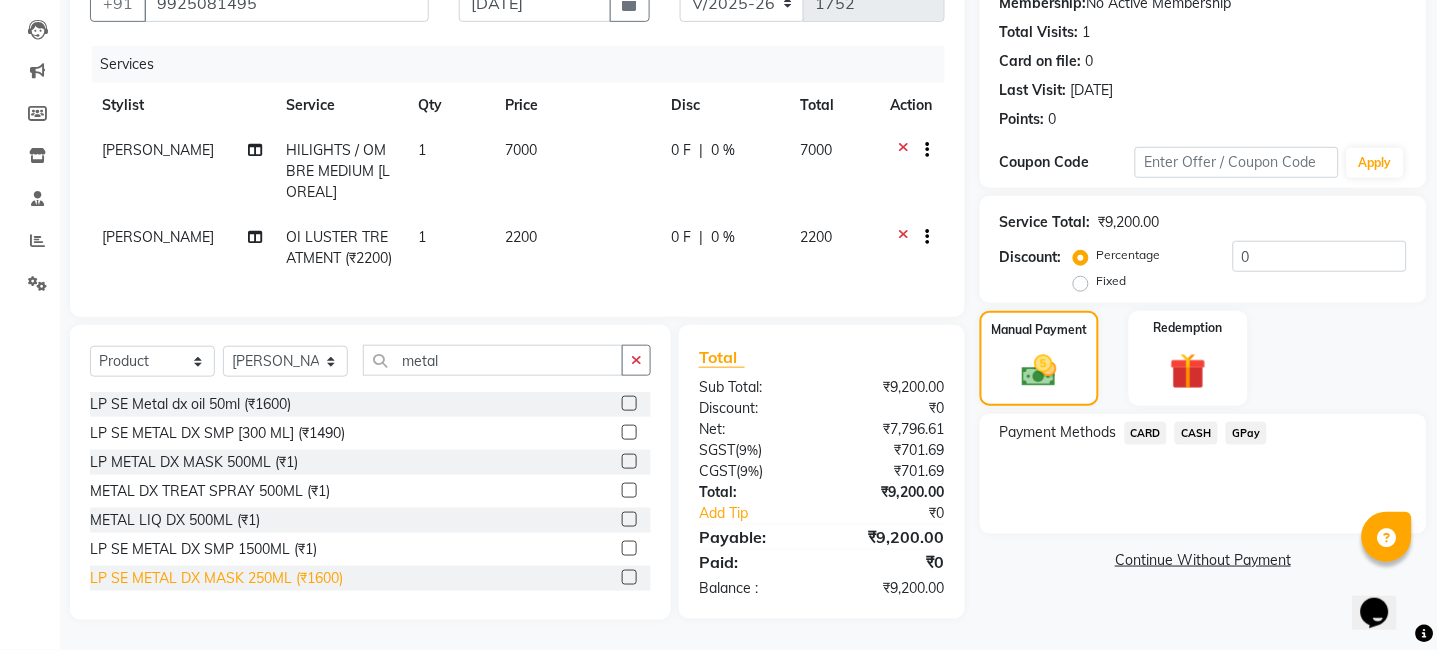 click on "LP SE METAL DX MASK 250ML (₹1600)" 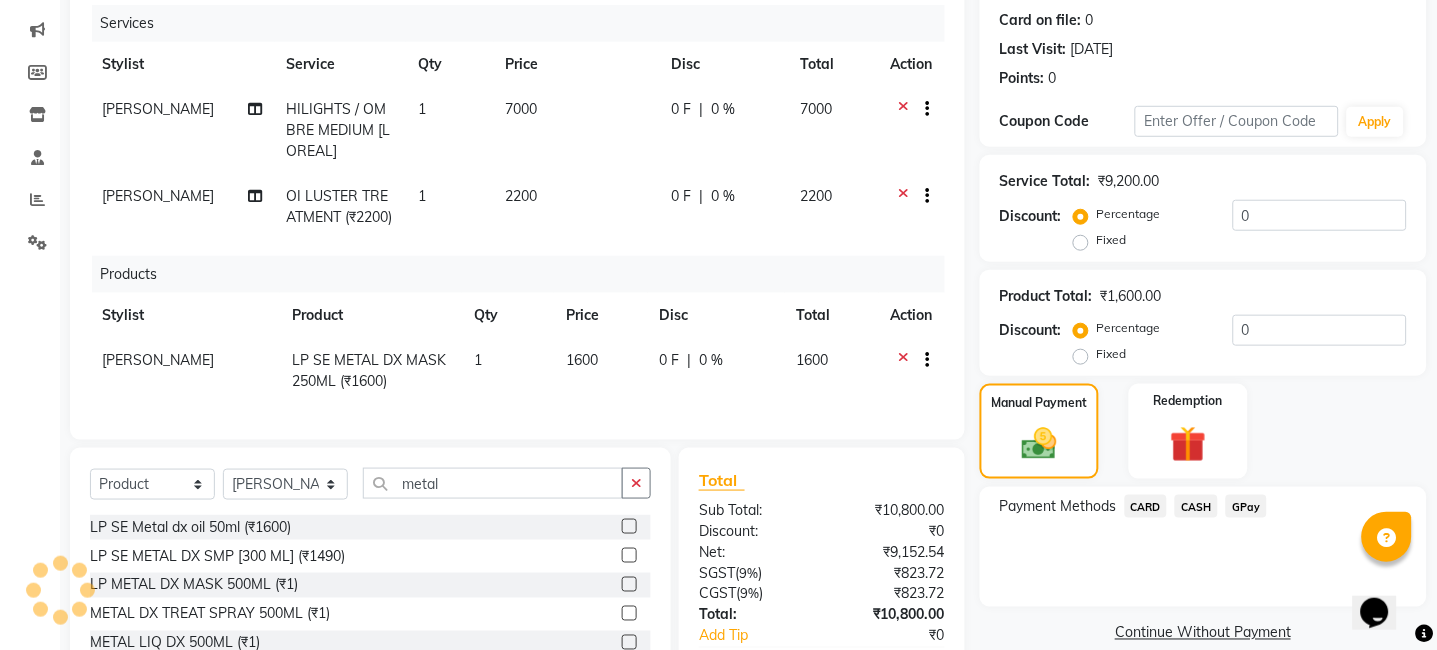 checkbox on "false" 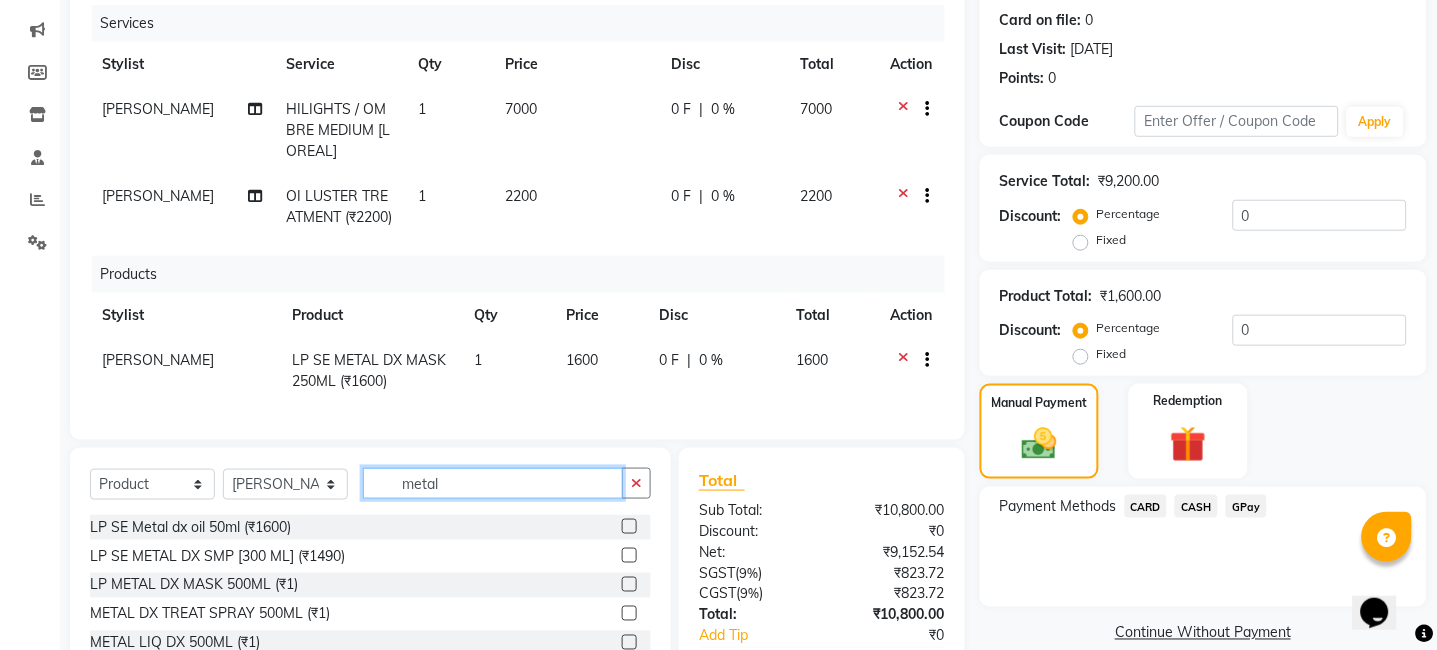 click on "metal" 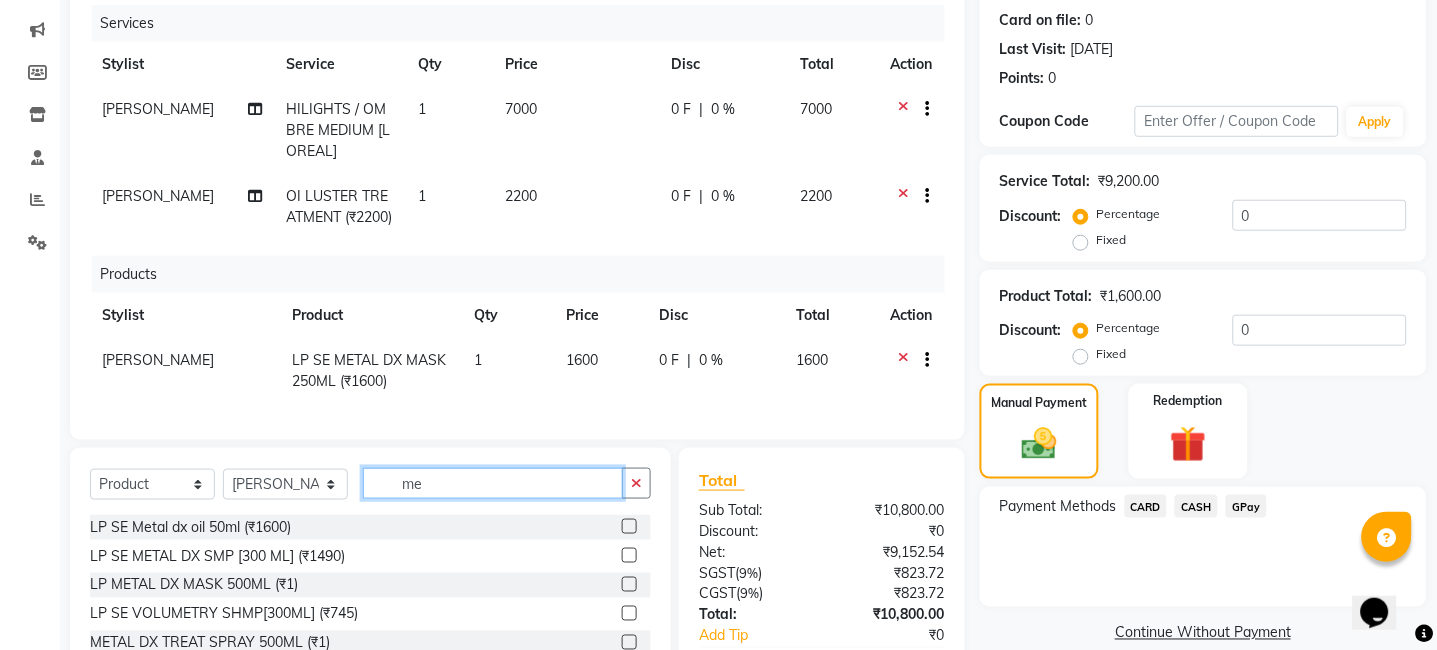 type on "m" 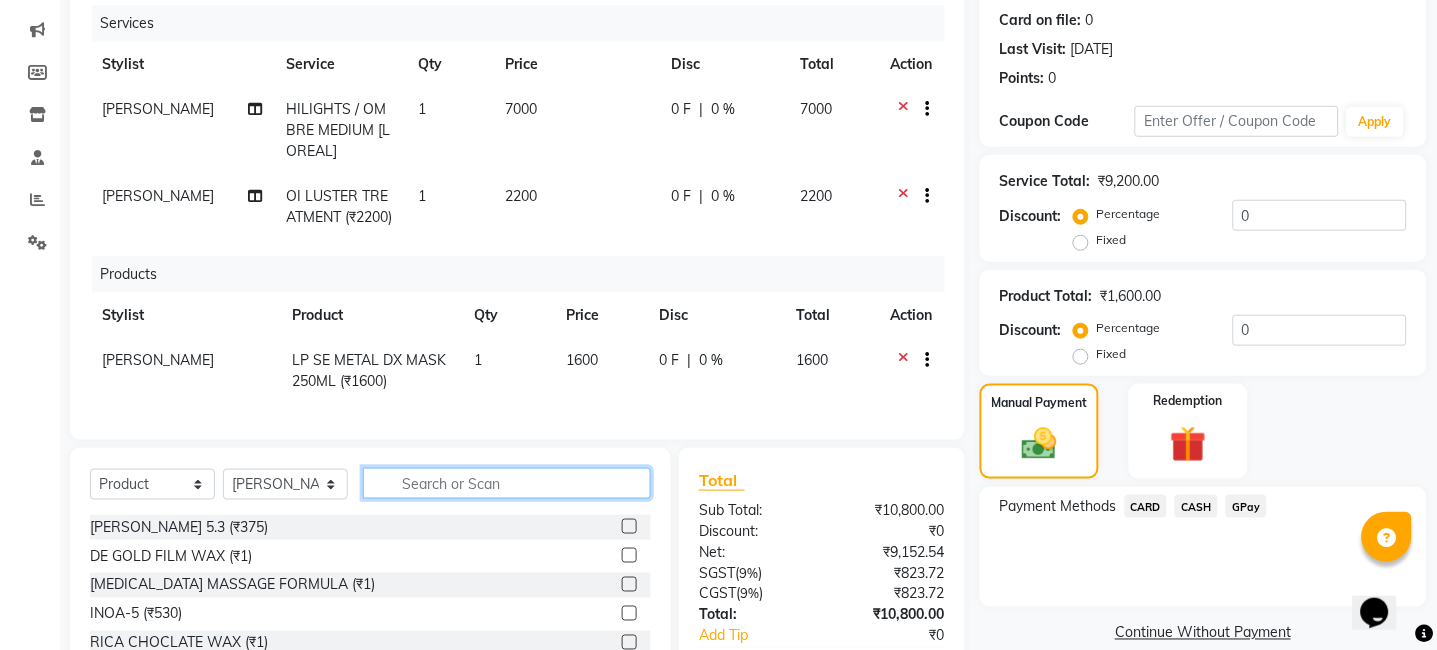 type 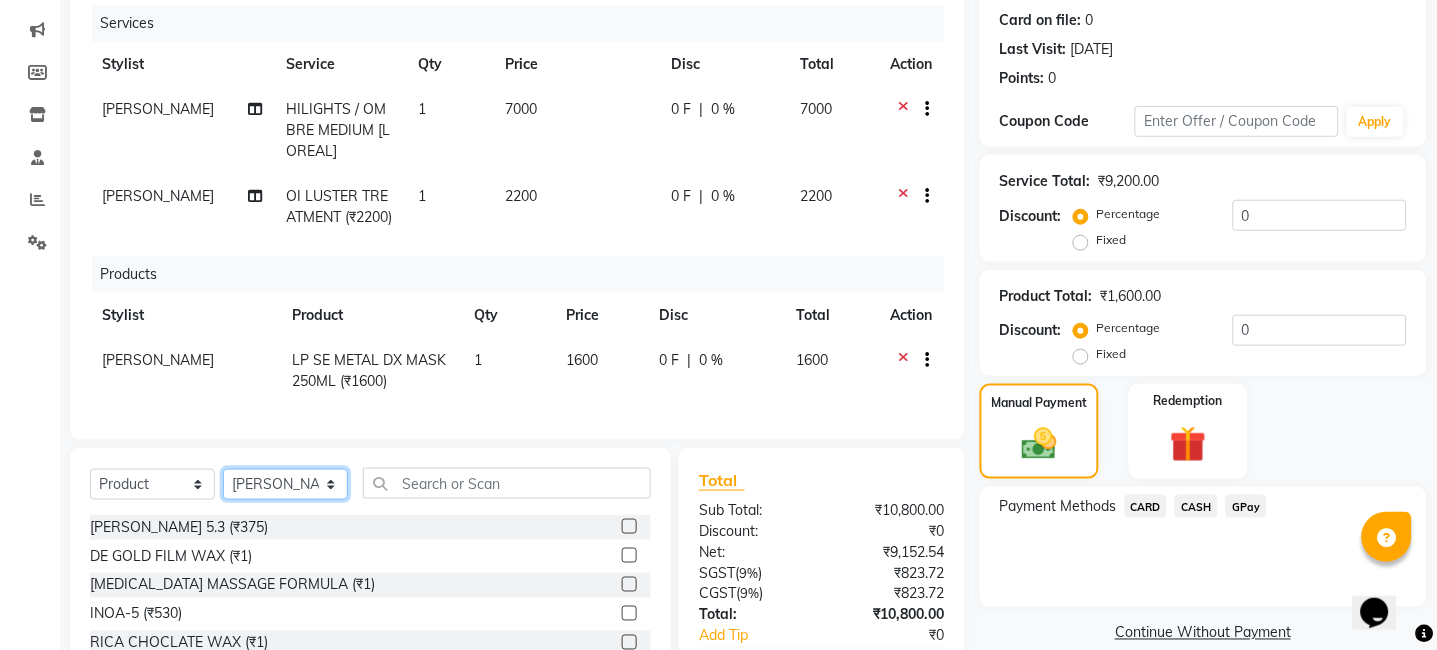 click on "Select Stylist anim [PERSON_NAME] [PERSON_NAME] DC Dingg Support [PERSON_NAME] [PERSON_NAME]  [PERSON_NAME]" 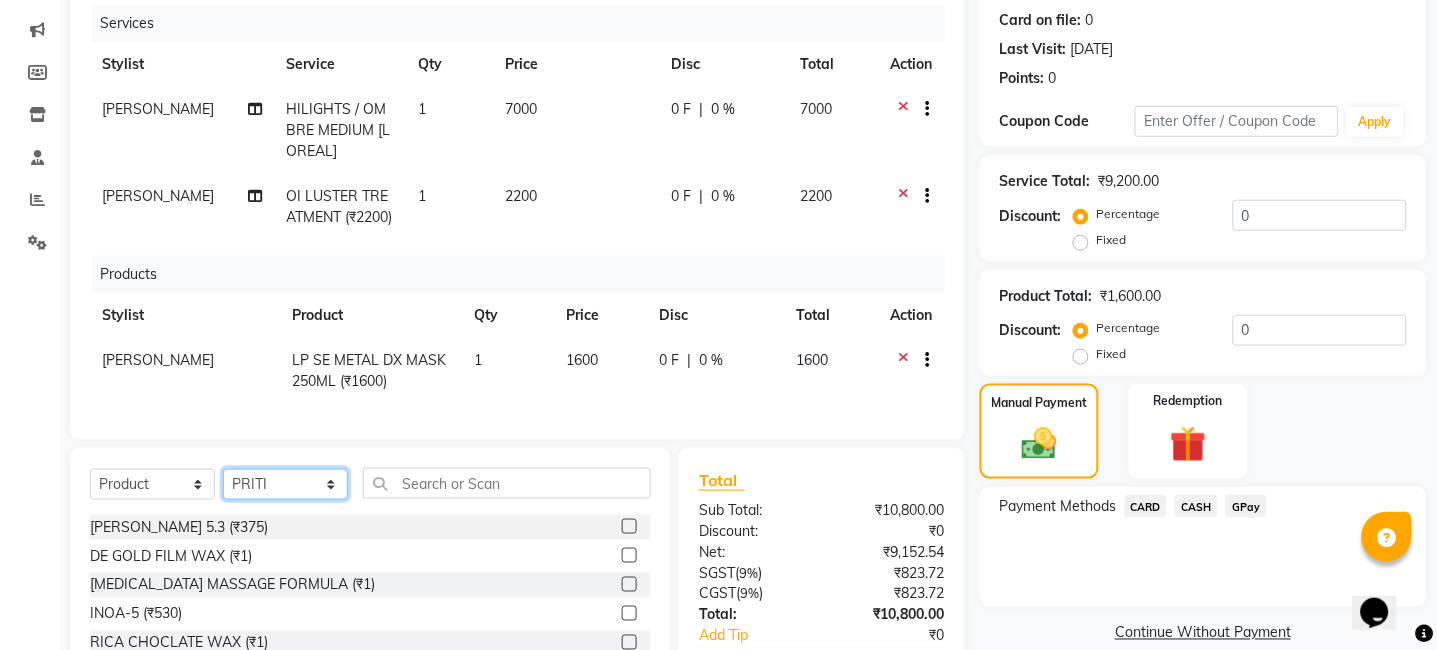 click on "Select Stylist anim [PERSON_NAME] [PERSON_NAME] DC Dingg Support [PERSON_NAME] [PERSON_NAME]  [PERSON_NAME]" 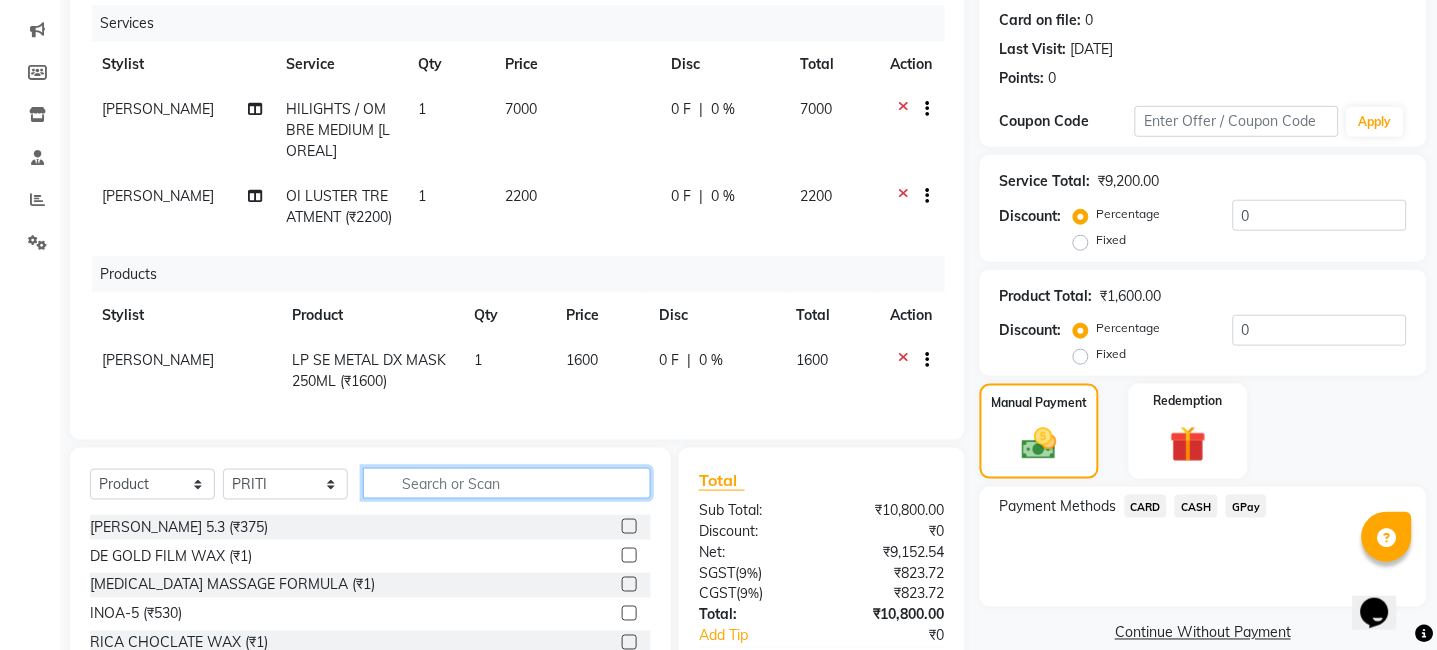 click 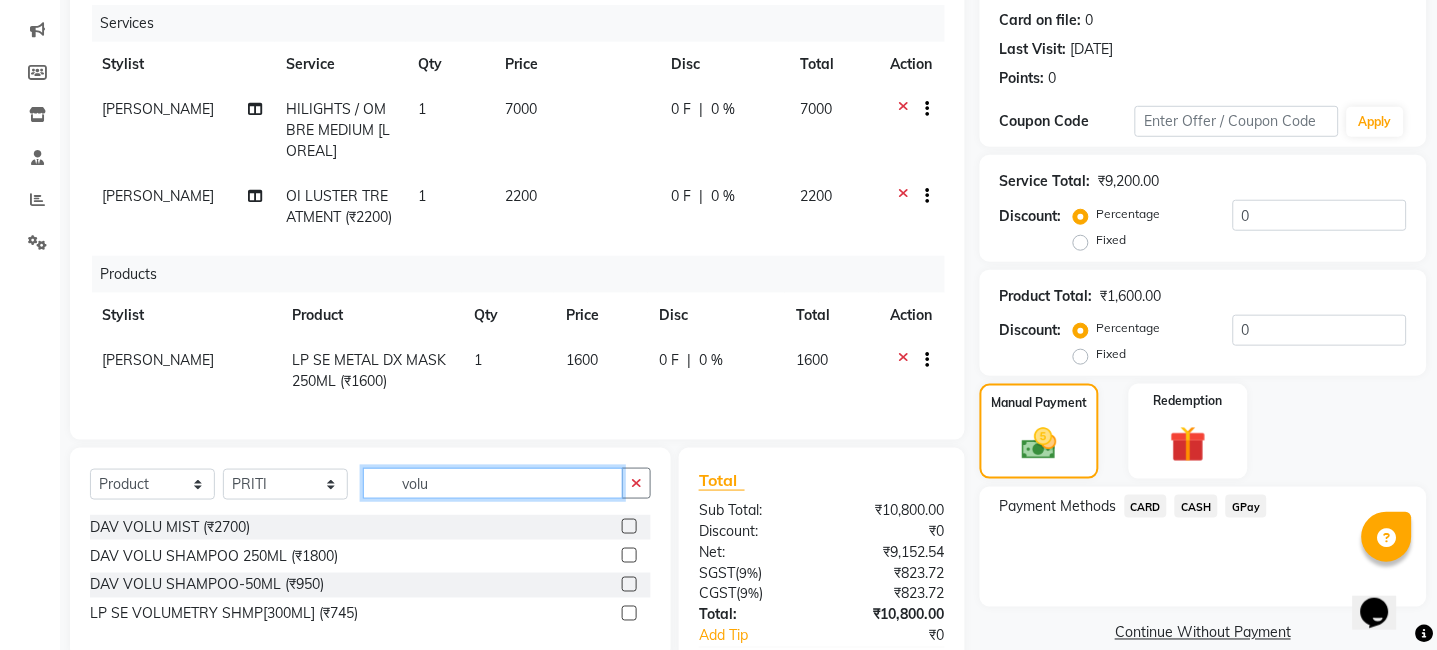 scroll, scrollTop: 406, scrollLeft: 0, axis: vertical 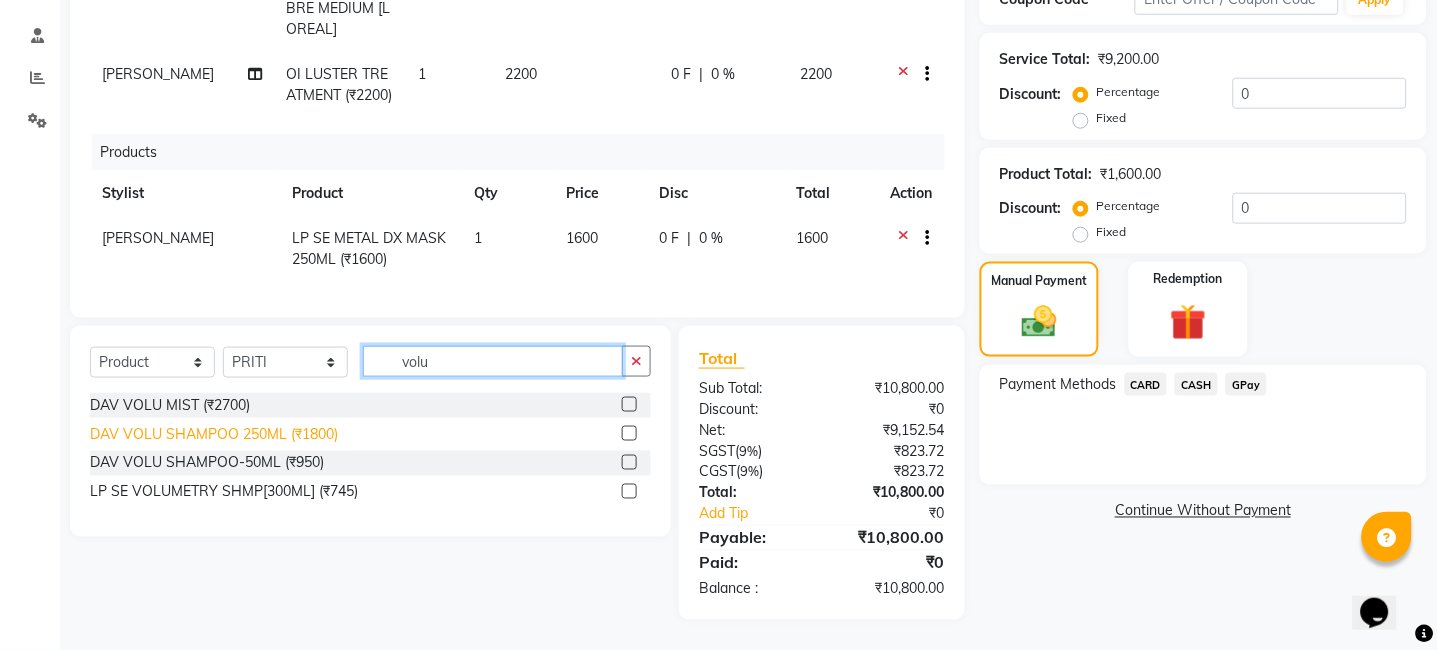 type on "volu" 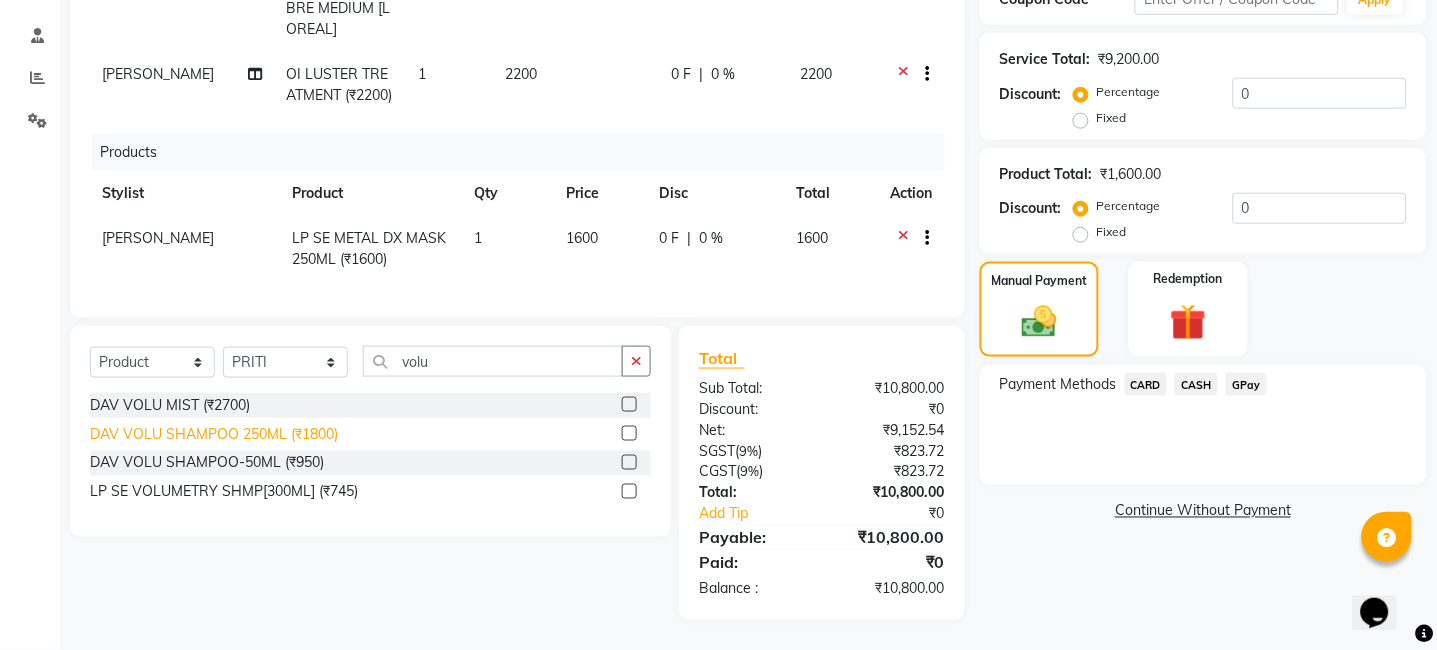 click on "DAV VOLU SHAMPOO 250ML (₹1800)" 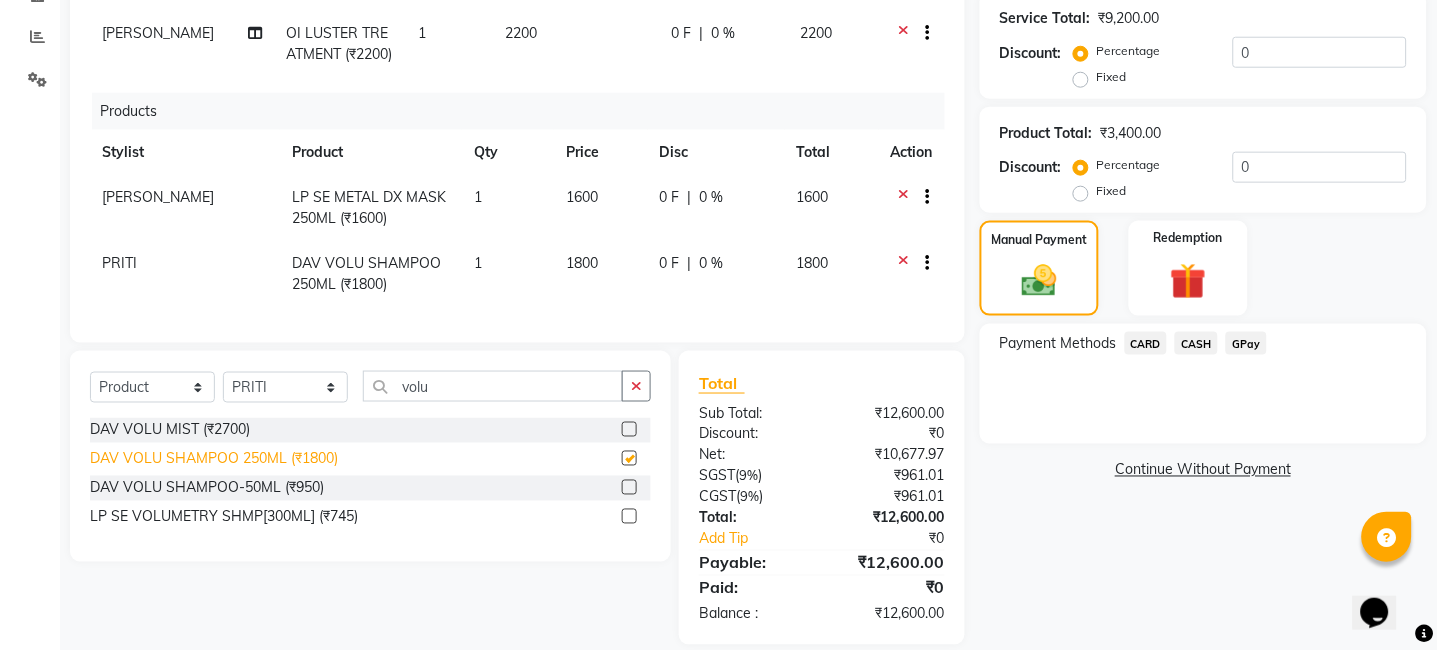 checkbox on "false" 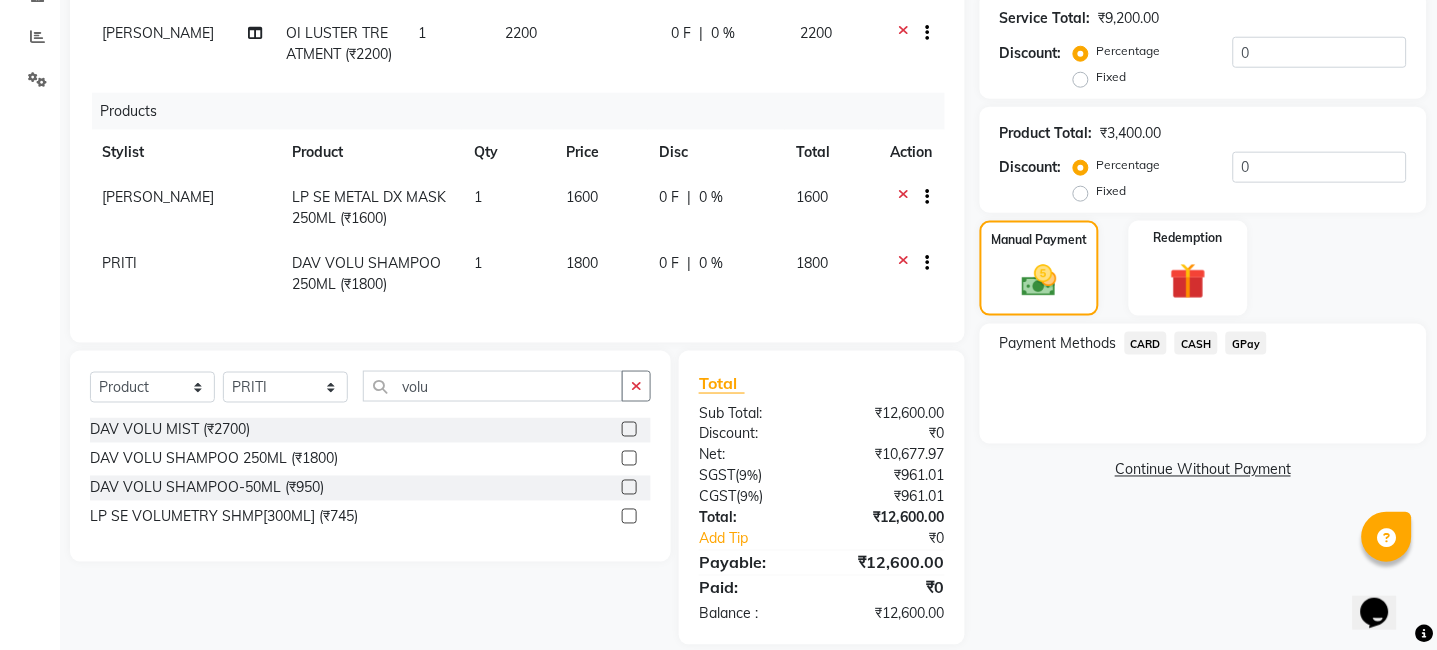 scroll, scrollTop: 0, scrollLeft: 0, axis: both 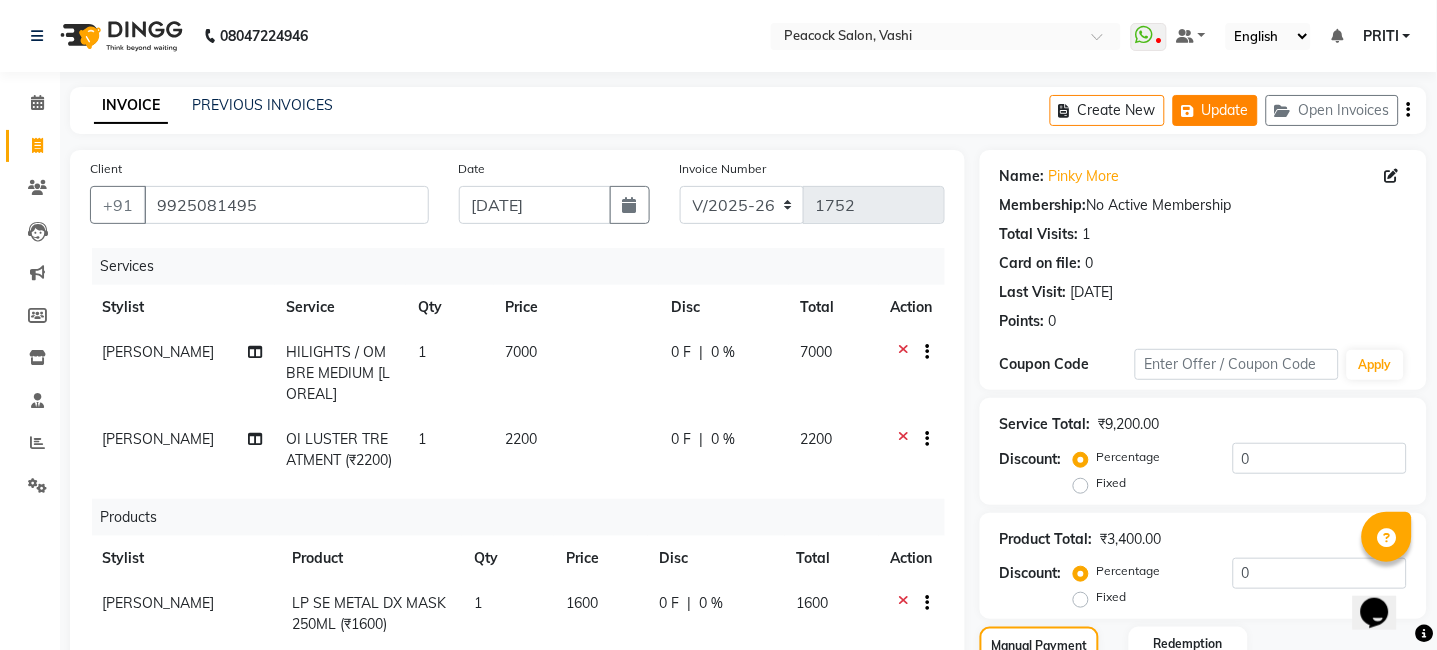 click on "Update" 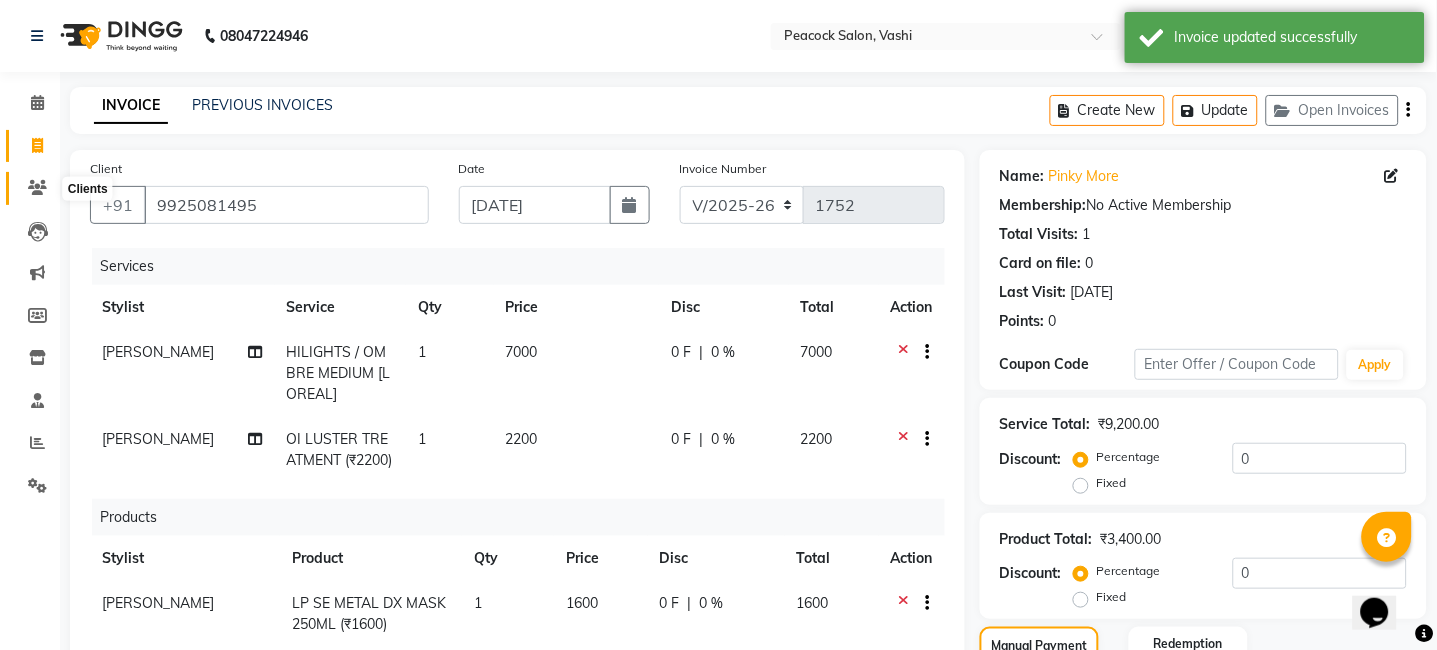 click 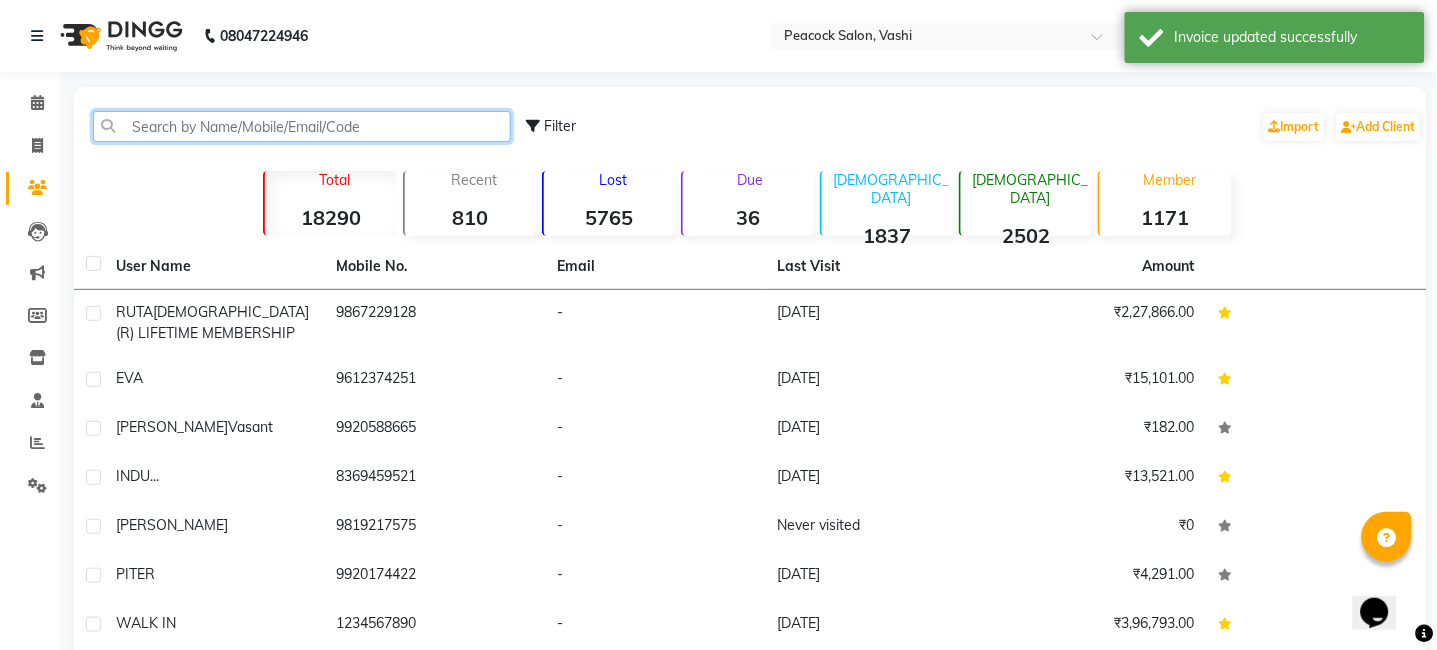 click 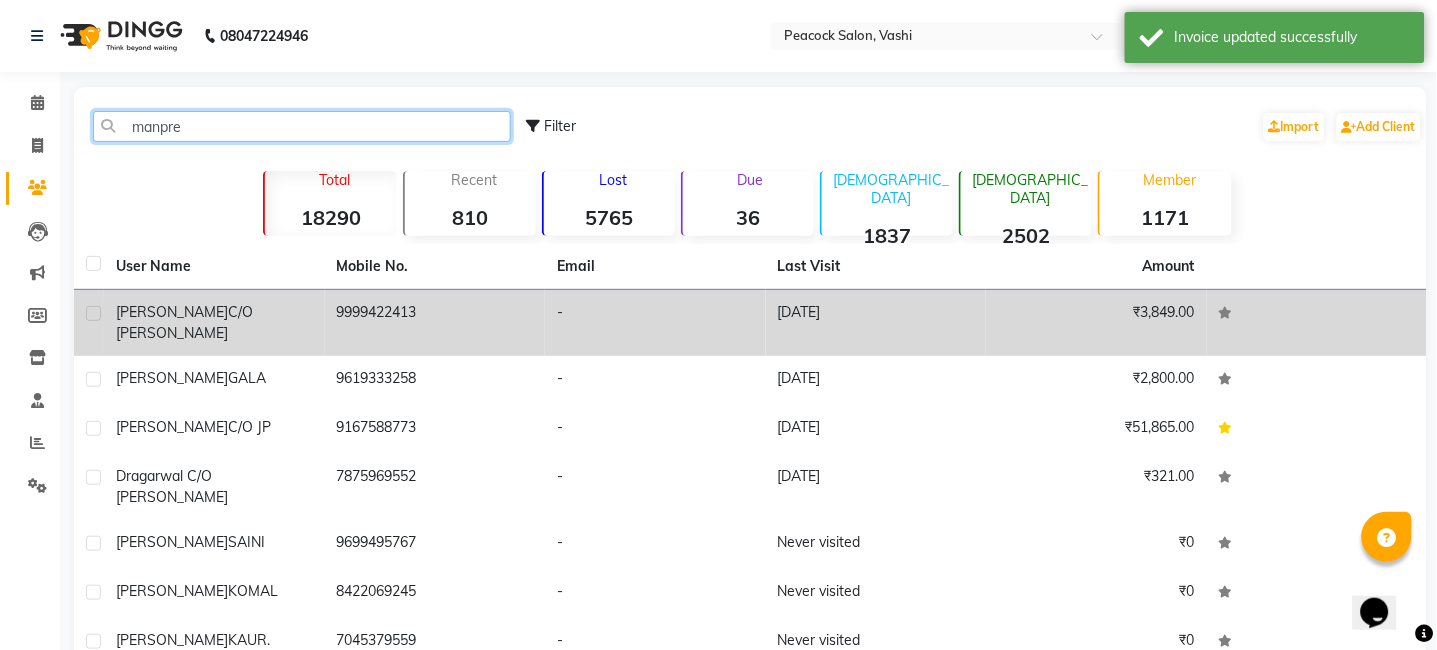 type on "manpre" 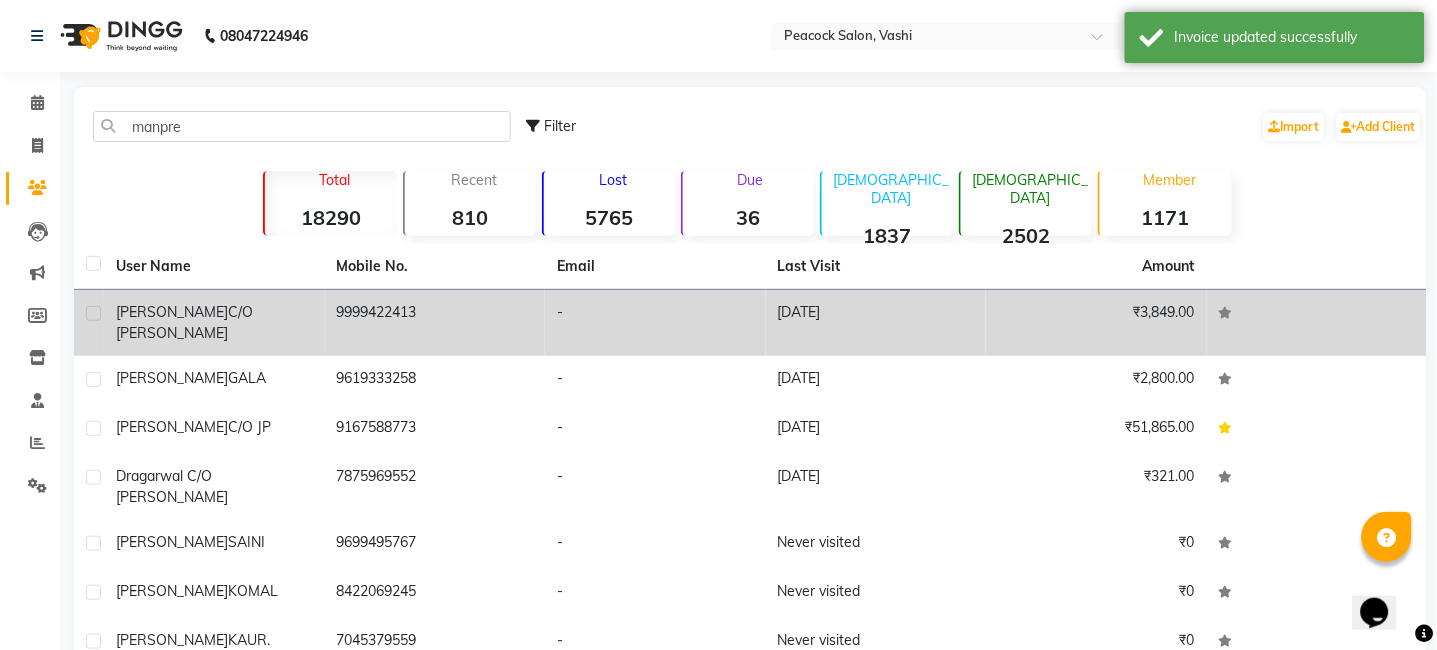 click on "c/o [PERSON_NAME]" 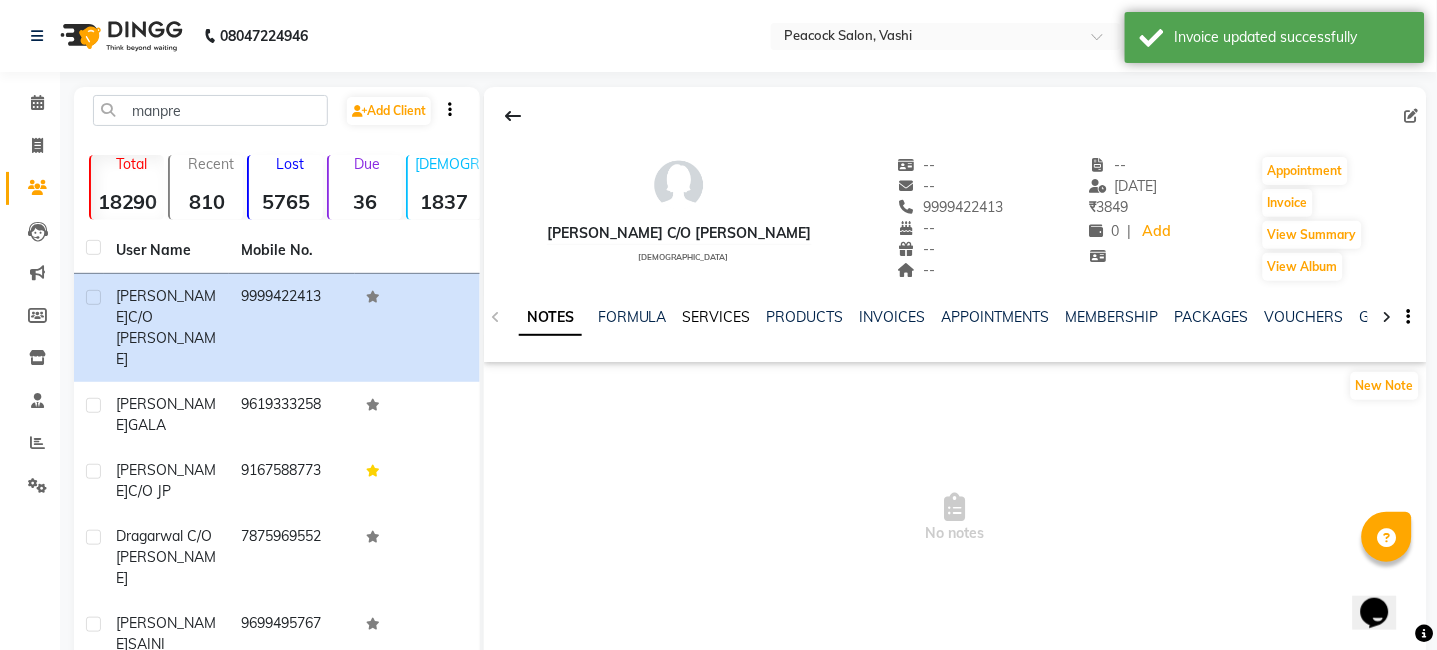 click on "SERVICES" 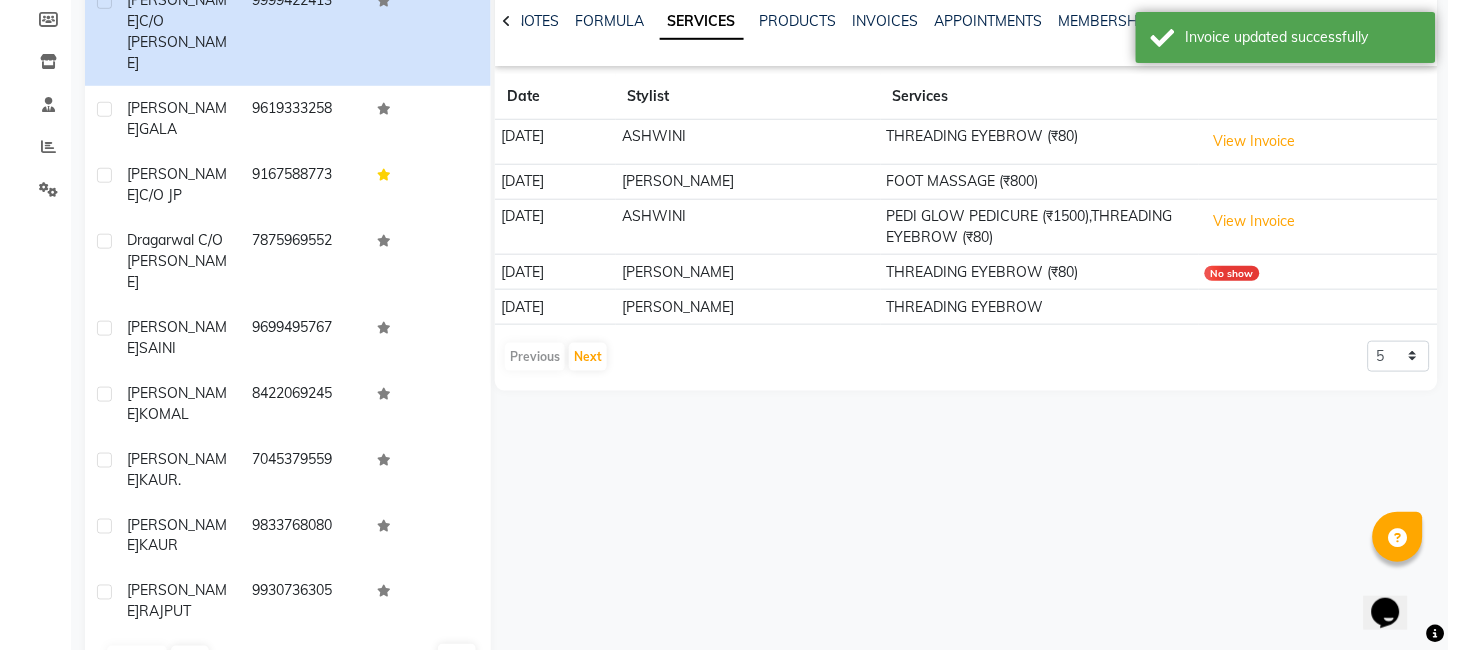 scroll, scrollTop: 302, scrollLeft: 0, axis: vertical 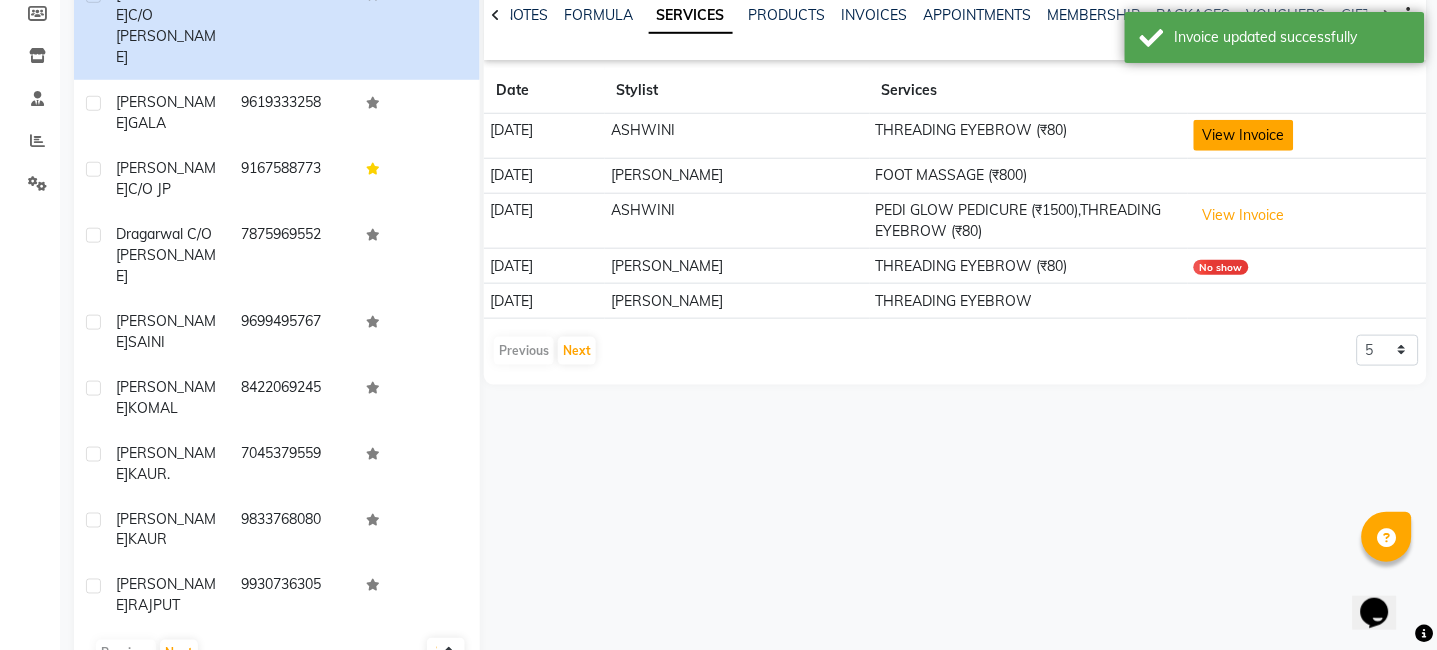 click on "View Invoice" 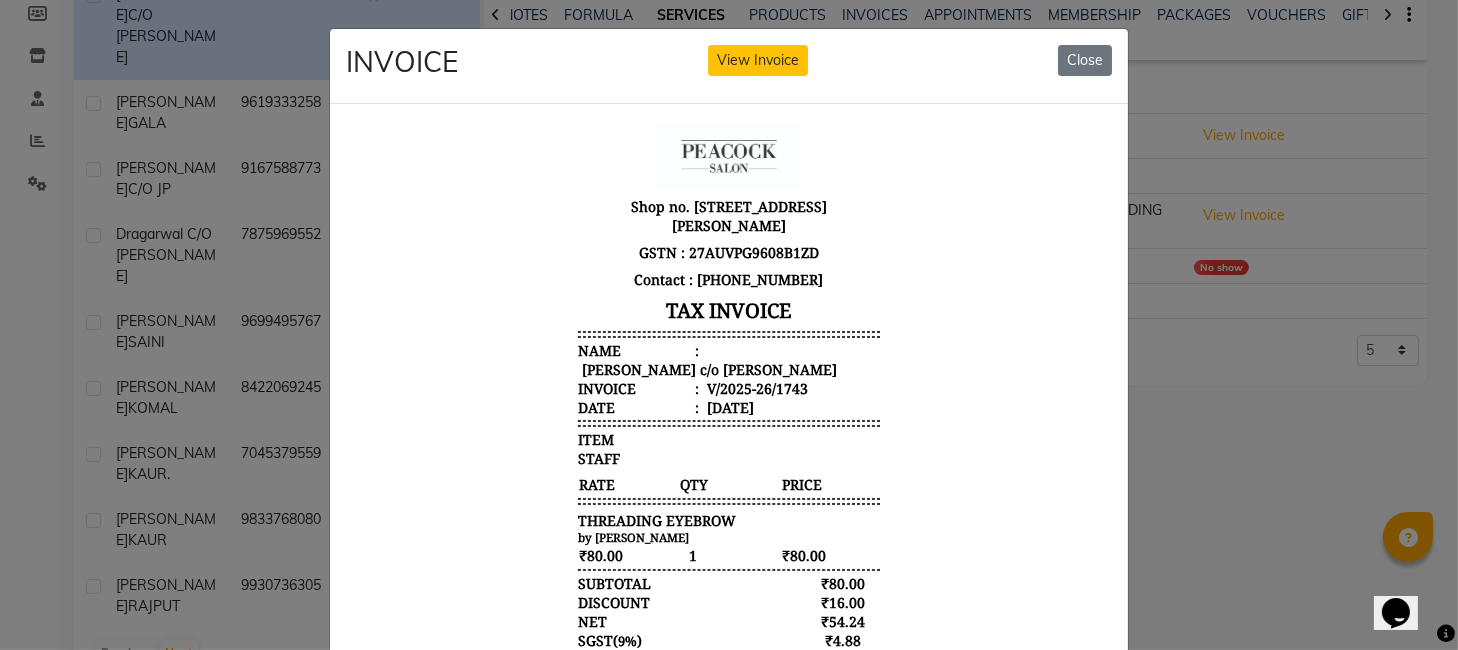 scroll, scrollTop: 16, scrollLeft: 0, axis: vertical 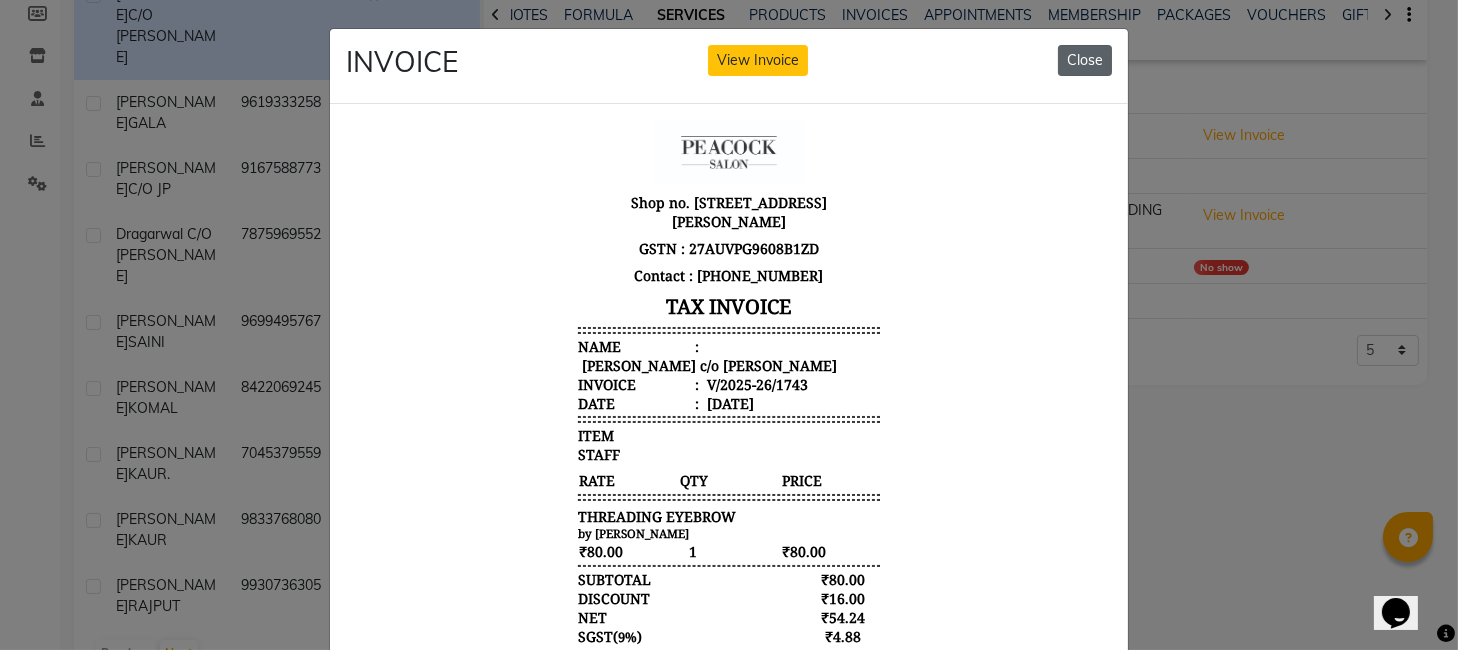 click on "Close" 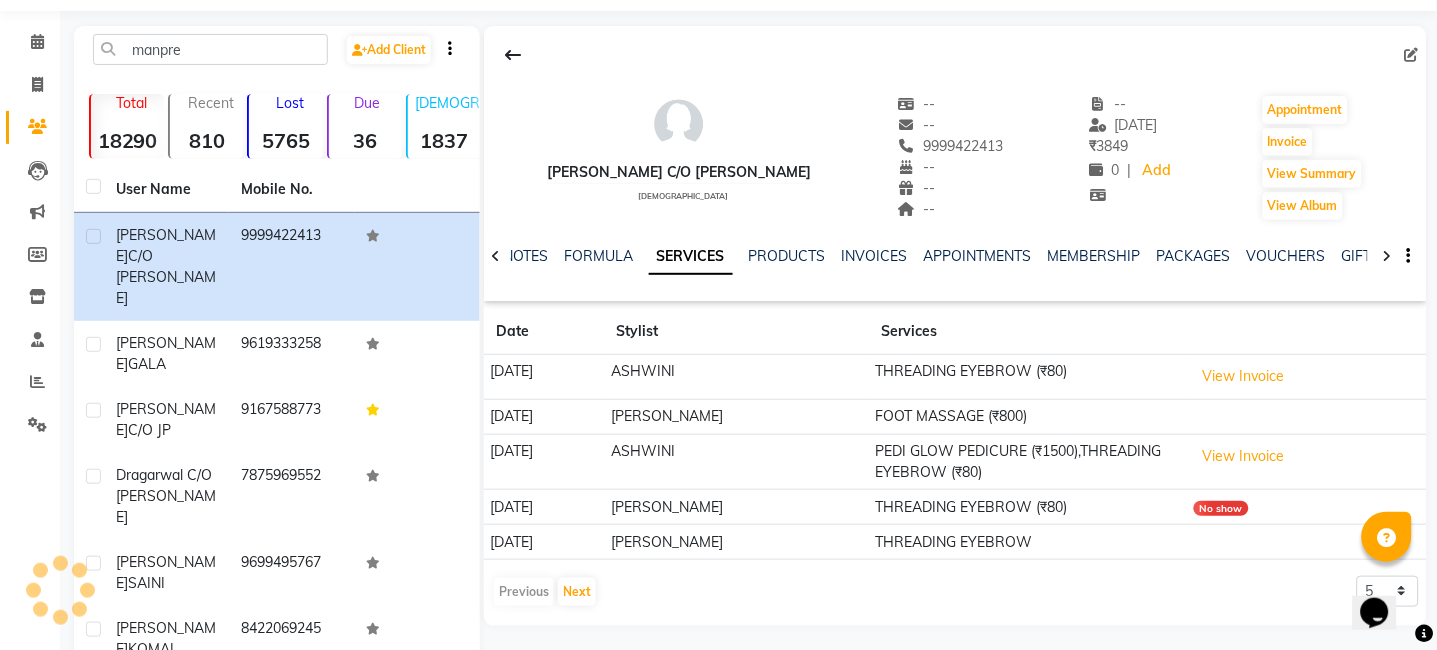 scroll, scrollTop: 0, scrollLeft: 0, axis: both 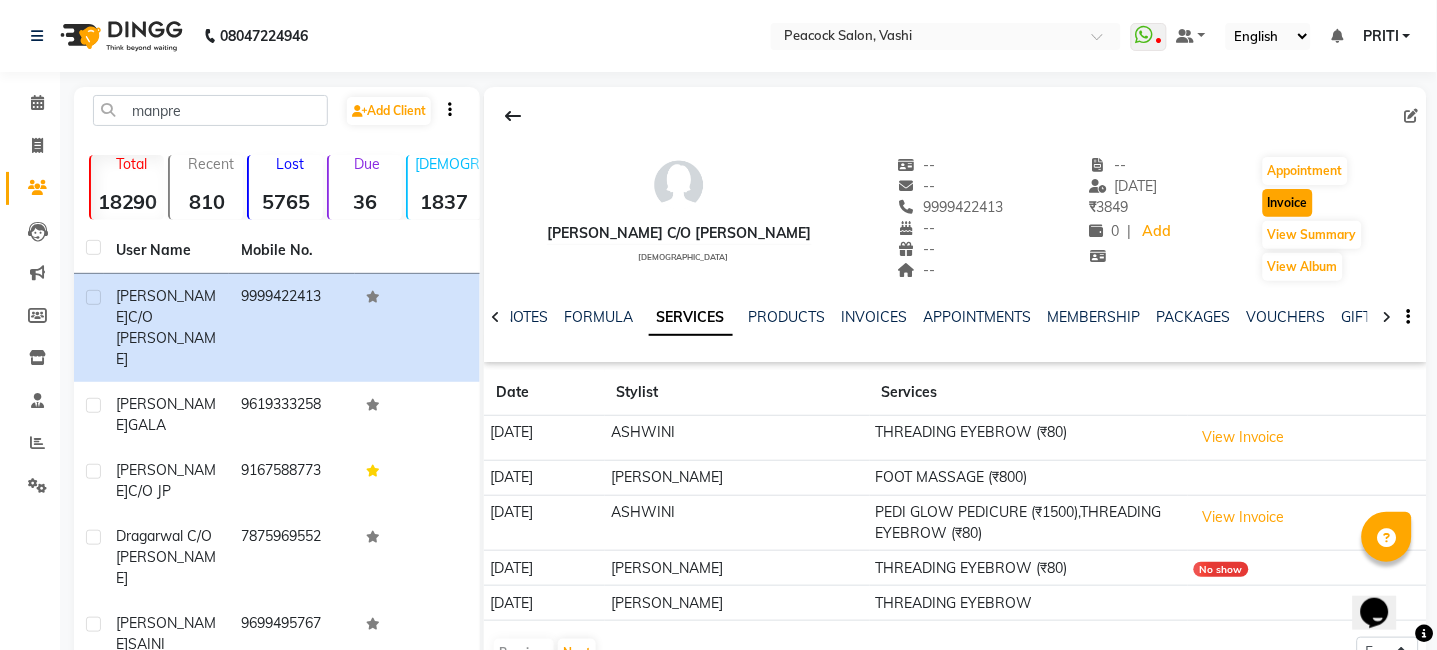 click on "Invoice" 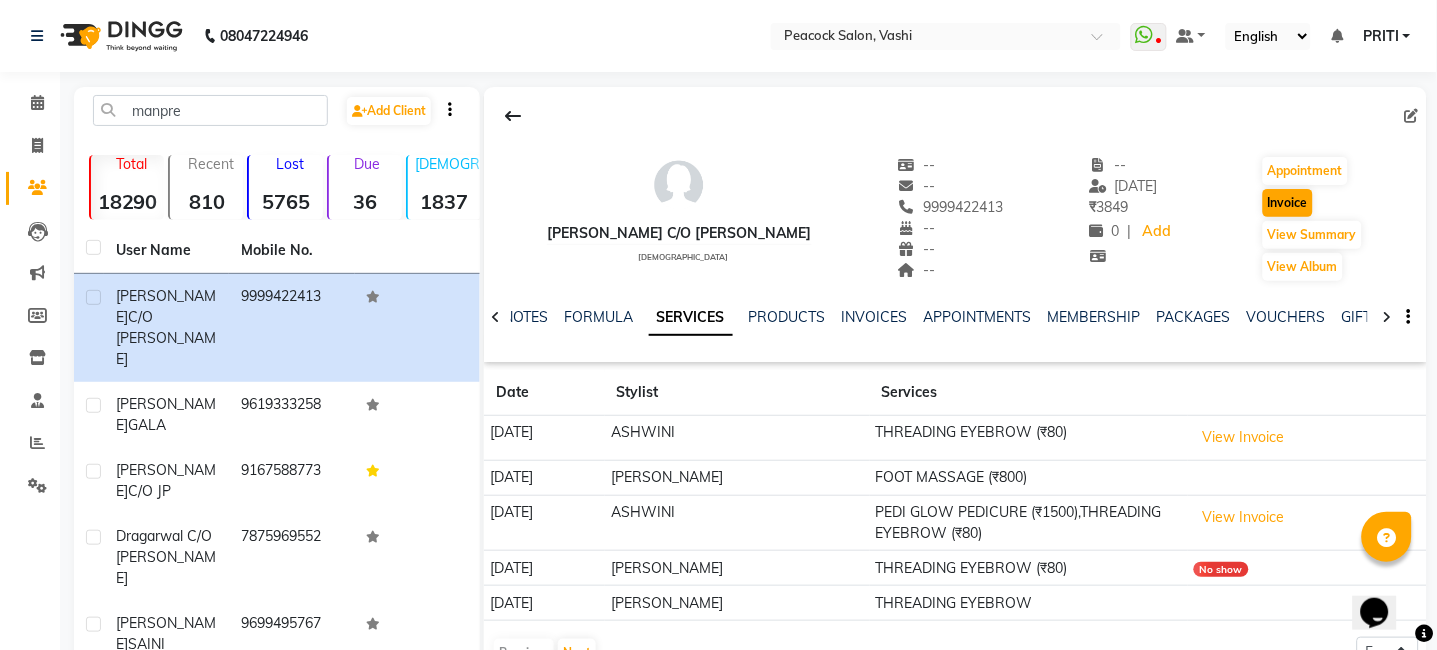 select on "service" 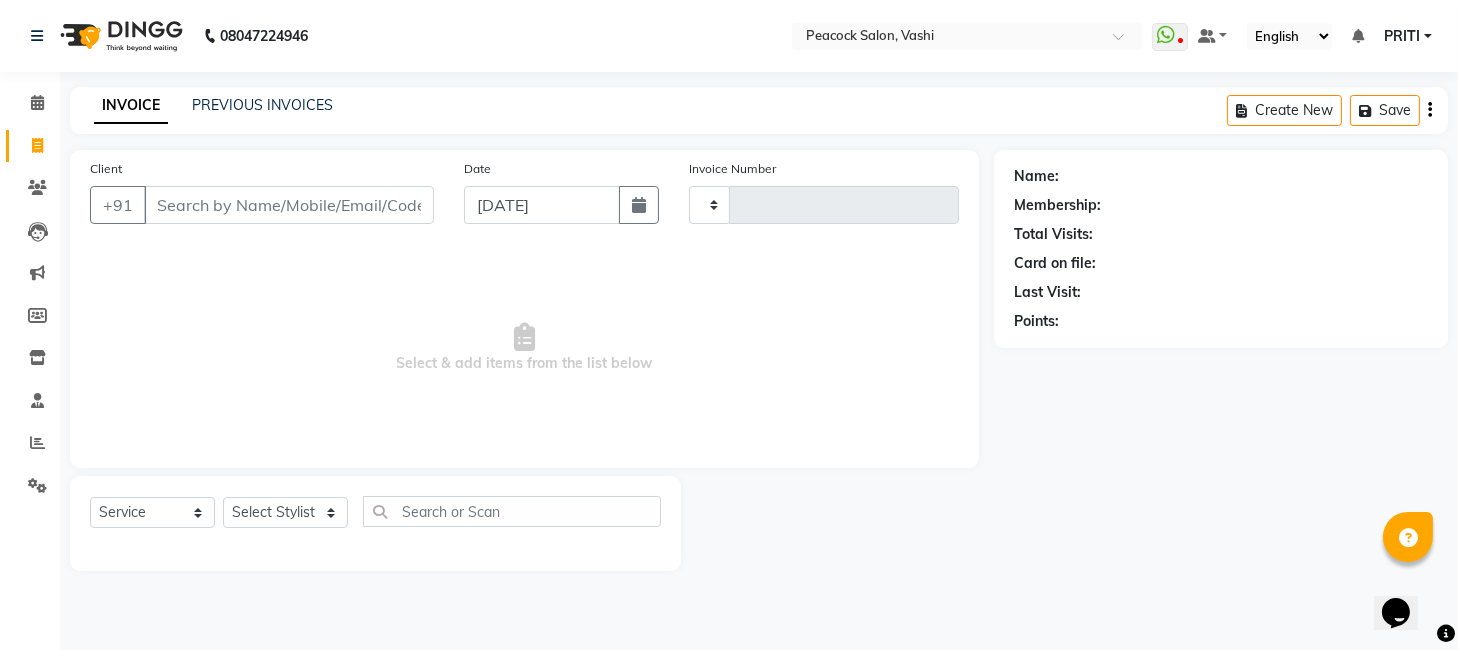 type on "1752" 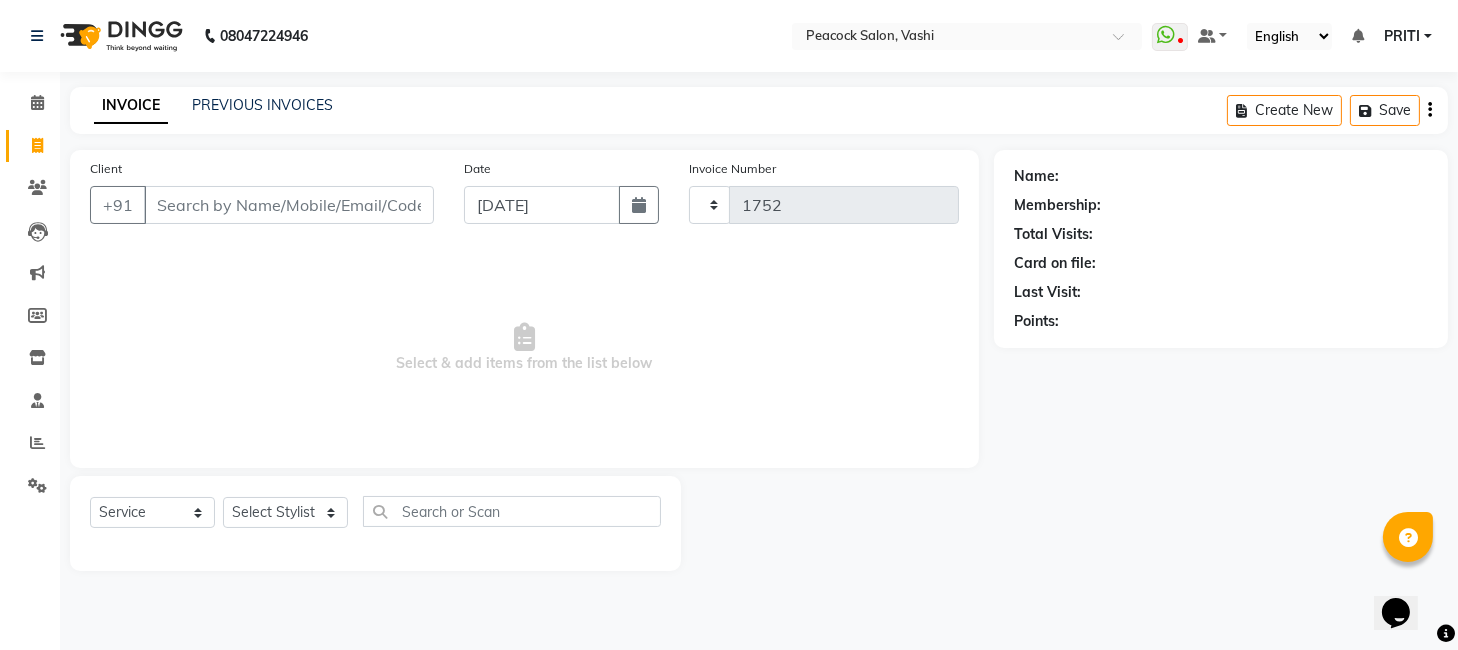 select on "619" 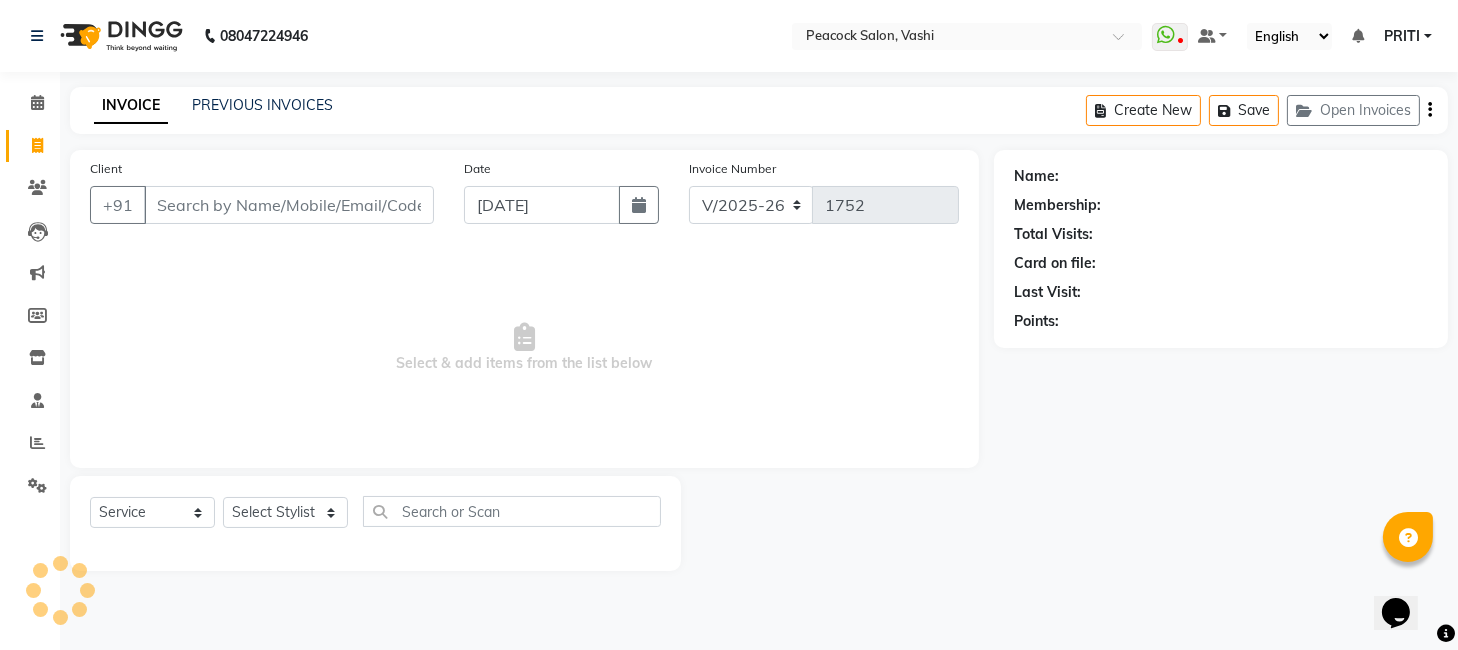 type on "9999422413" 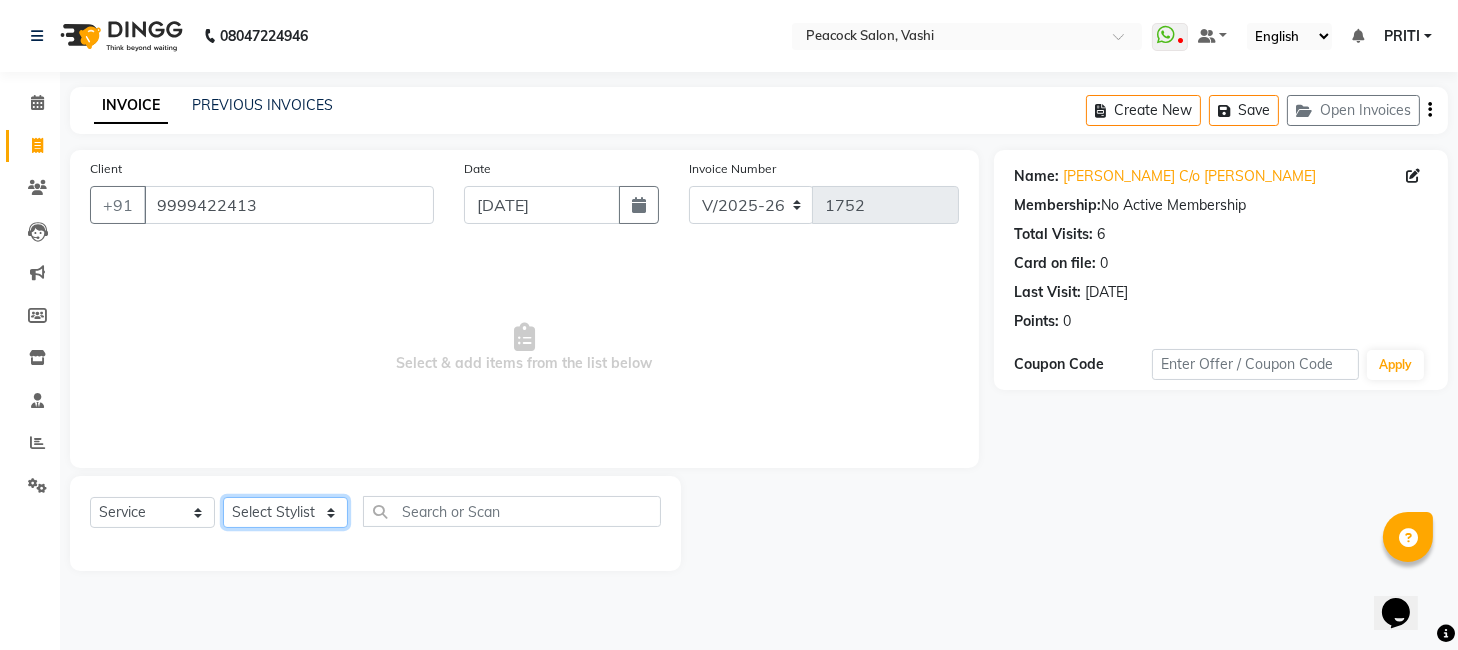 click on "Select Stylist anim [PERSON_NAME] [PERSON_NAME] DC Dingg Support [PERSON_NAME] [PERSON_NAME]  [PERSON_NAME]" 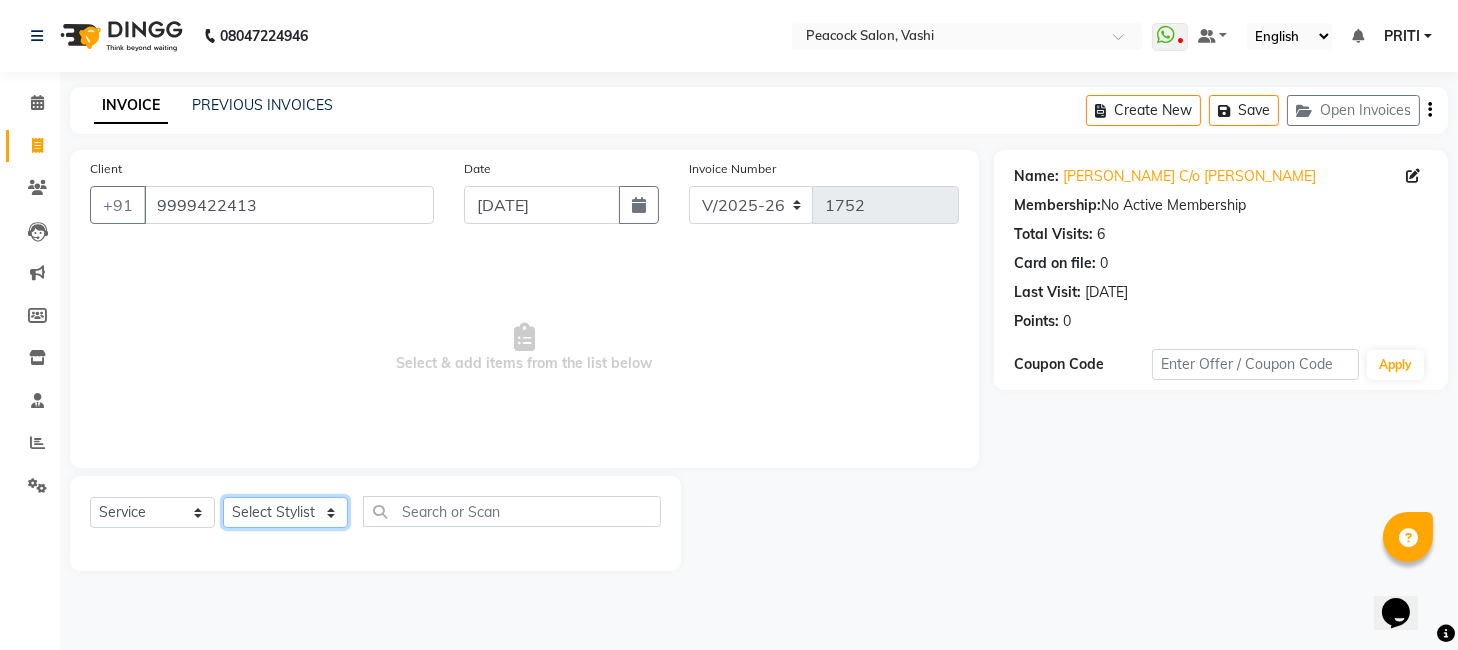 select on "22386" 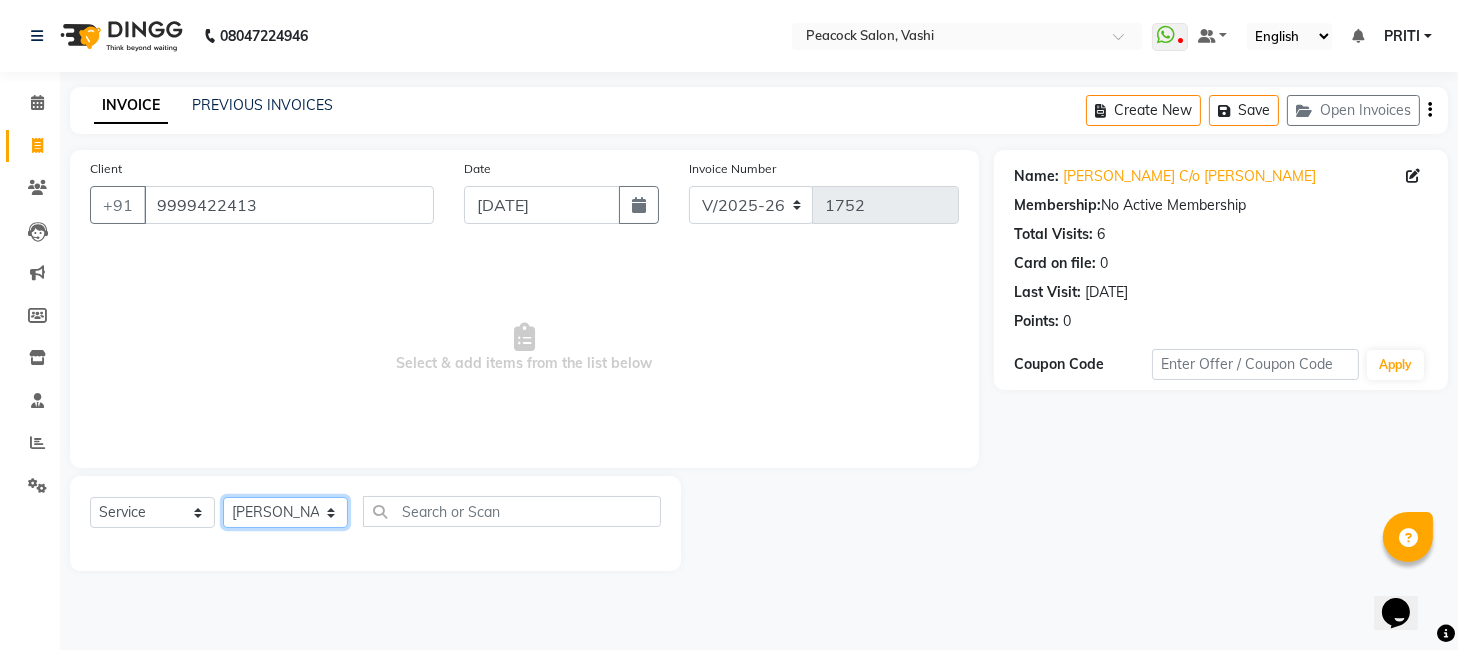 click on "Select Stylist anim [PERSON_NAME] [PERSON_NAME] DC Dingg Support [PERSON_NAME] [PERSON_NAME]  [PERSON_NAME]" 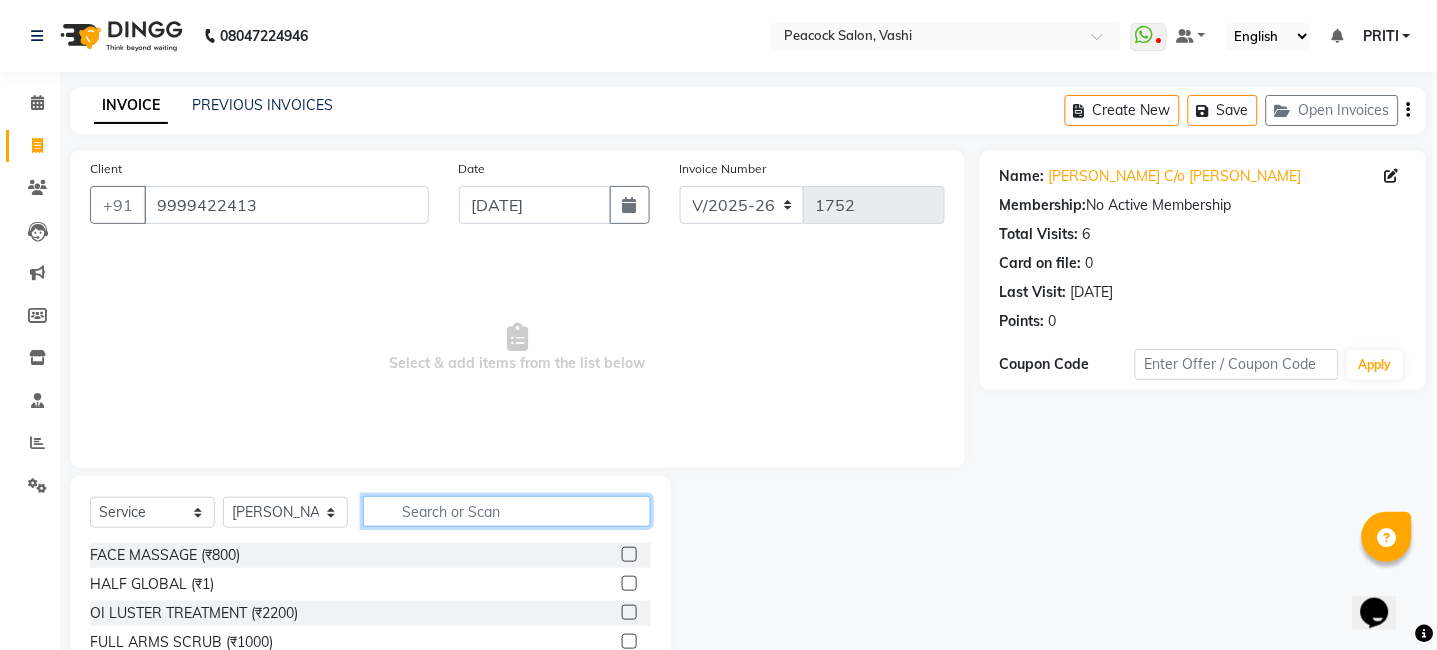click 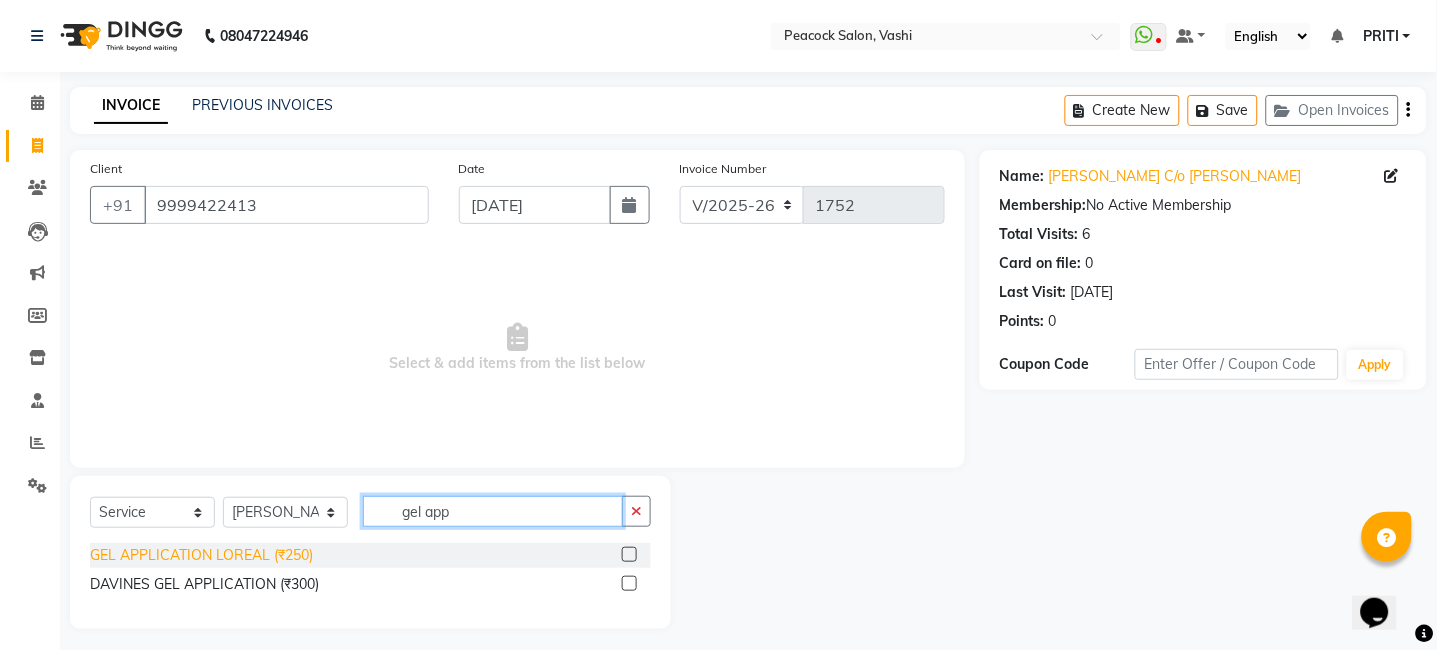 type on "gel app" 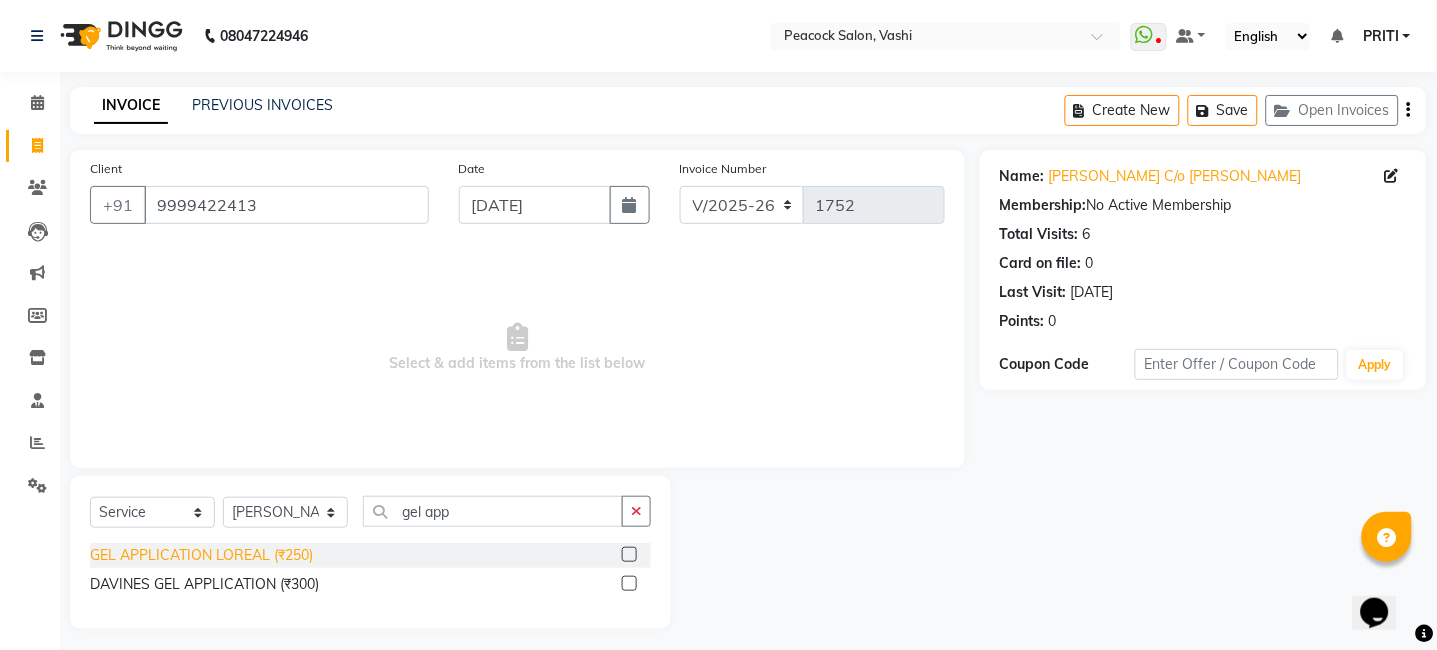click on "GEL APPLICATION LOREAL (₹250)" 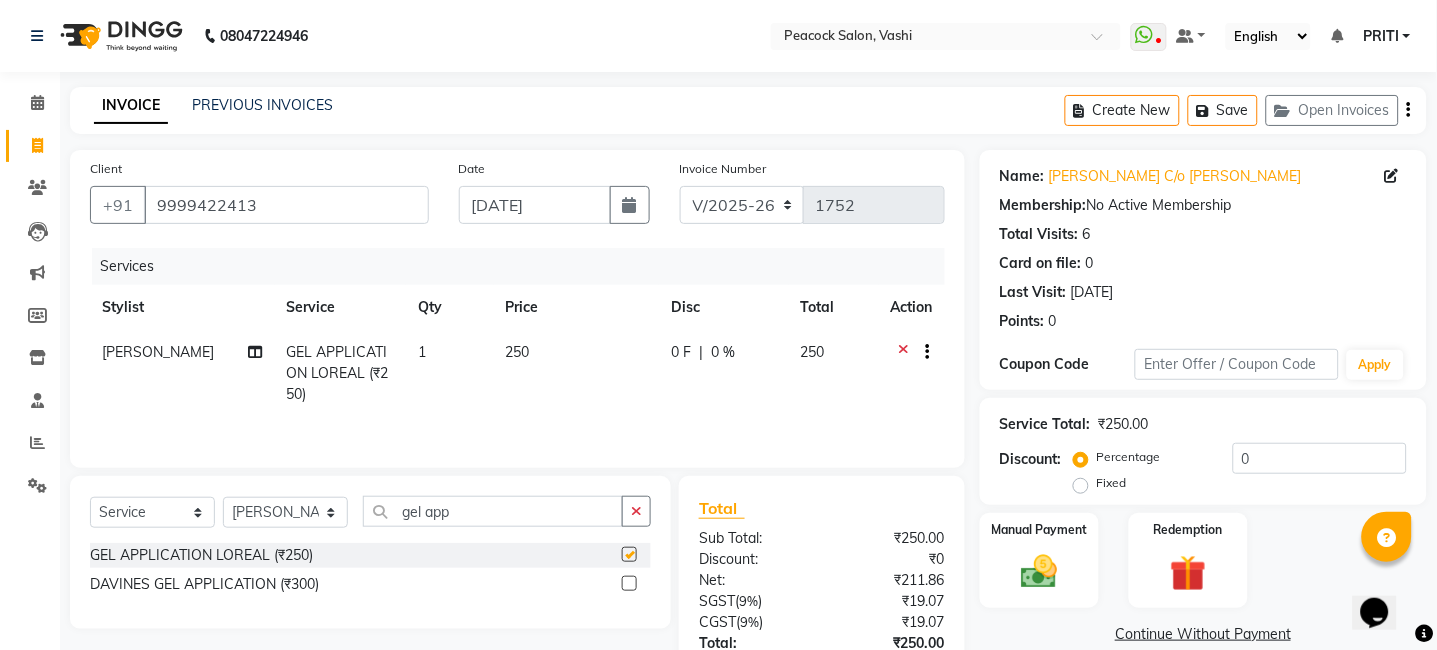checkbox on "false" 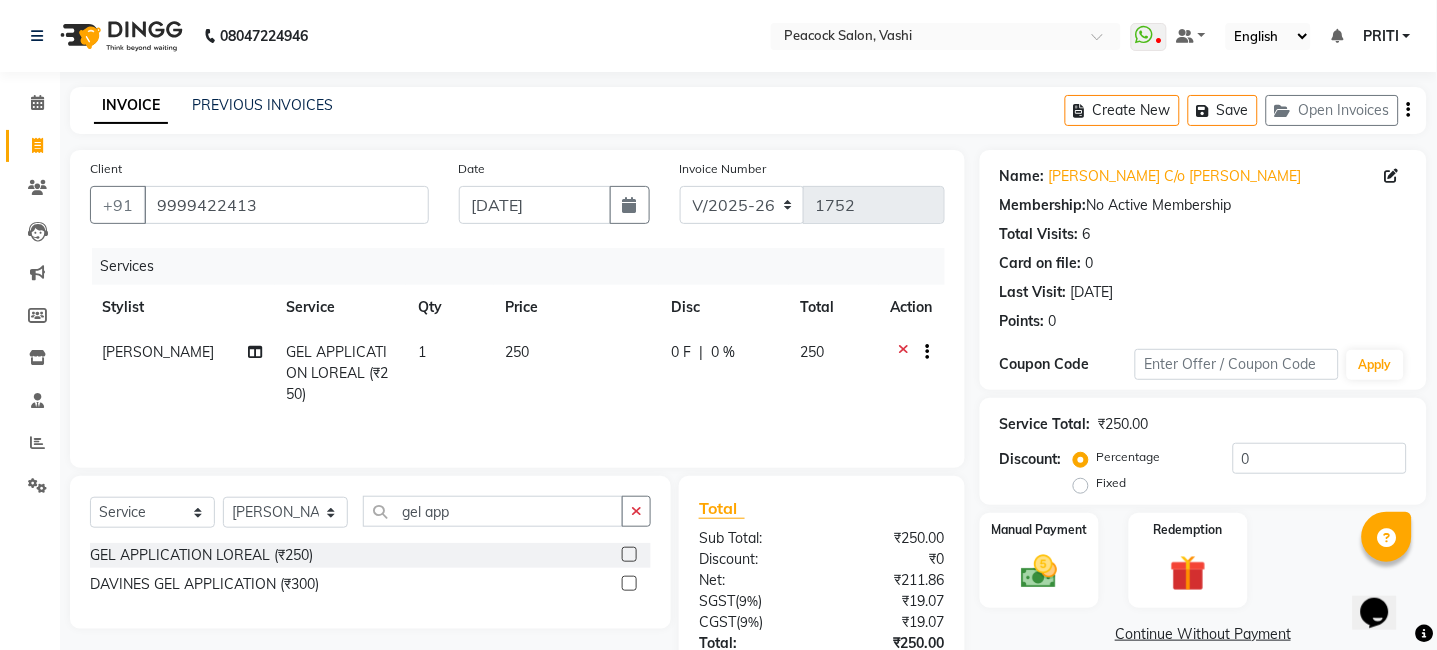 scroll, scrollTop: 154, scrollLeft: 0, axis: vertical 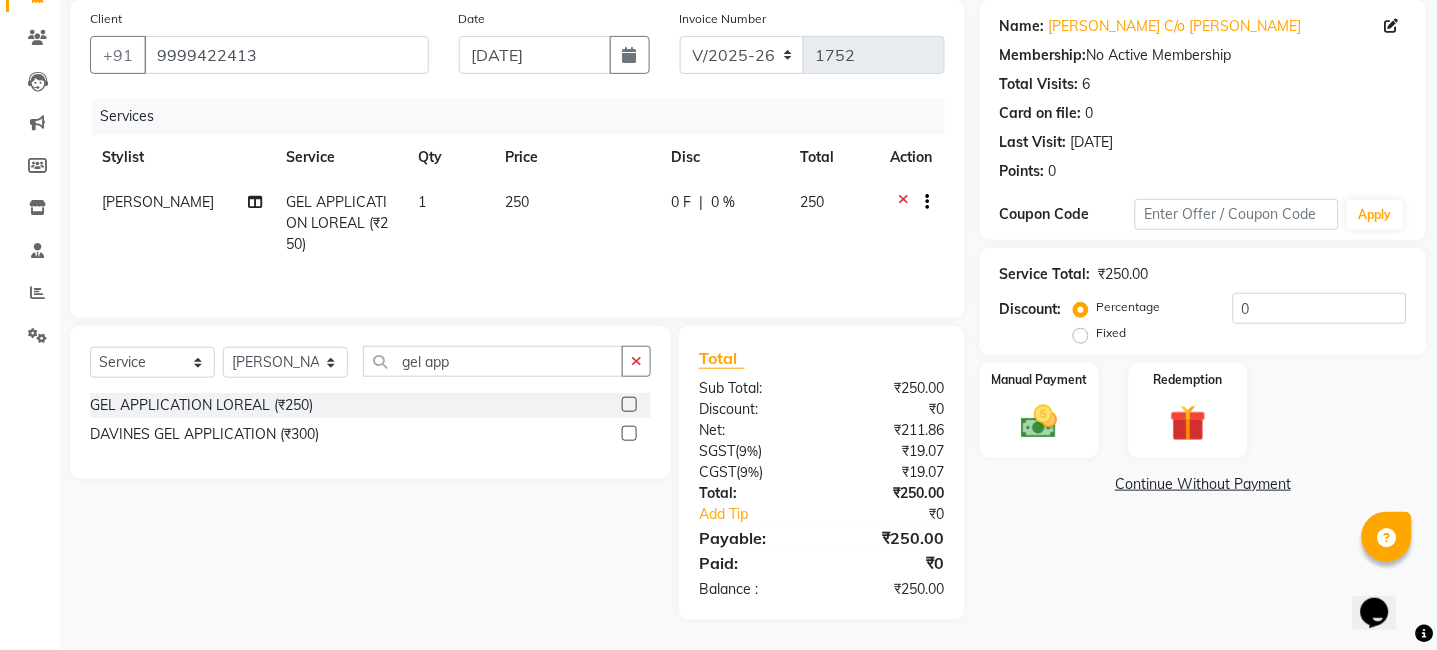 click on "Service Total:  ₹250.00  Discount:  Percentage   Fixed  0" 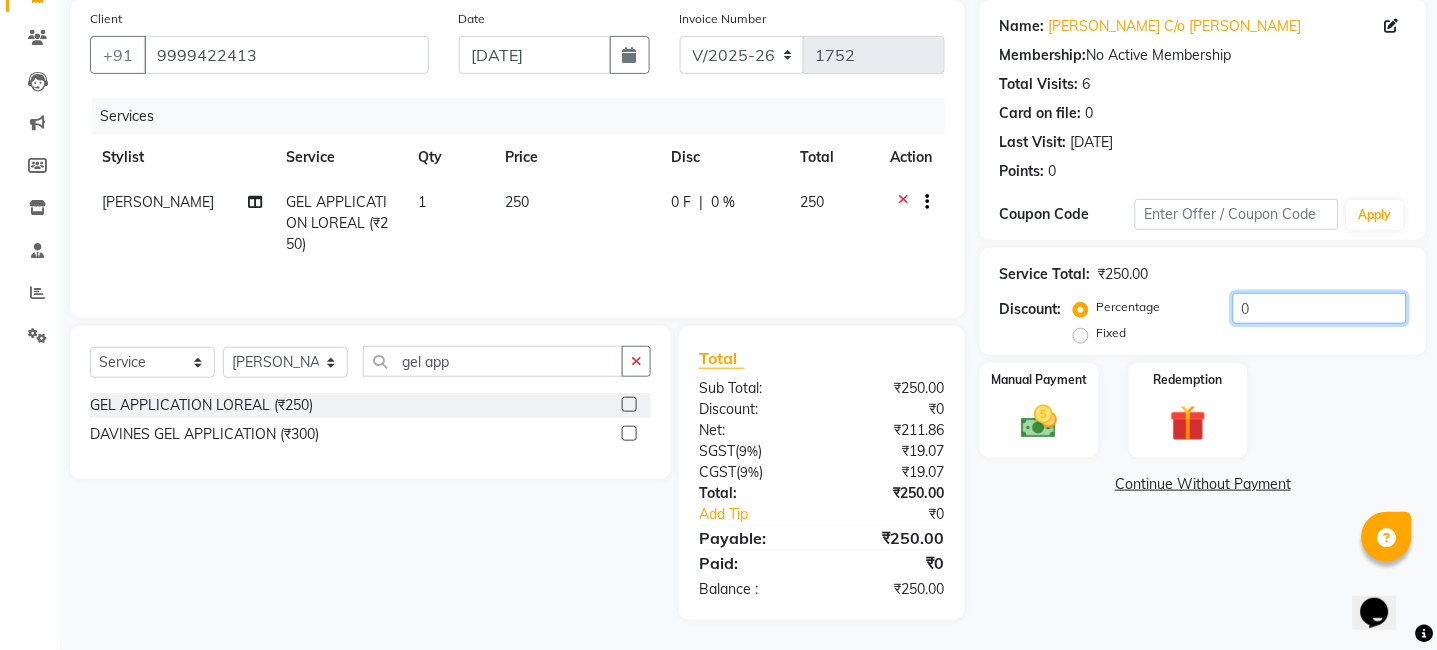 click on "0" 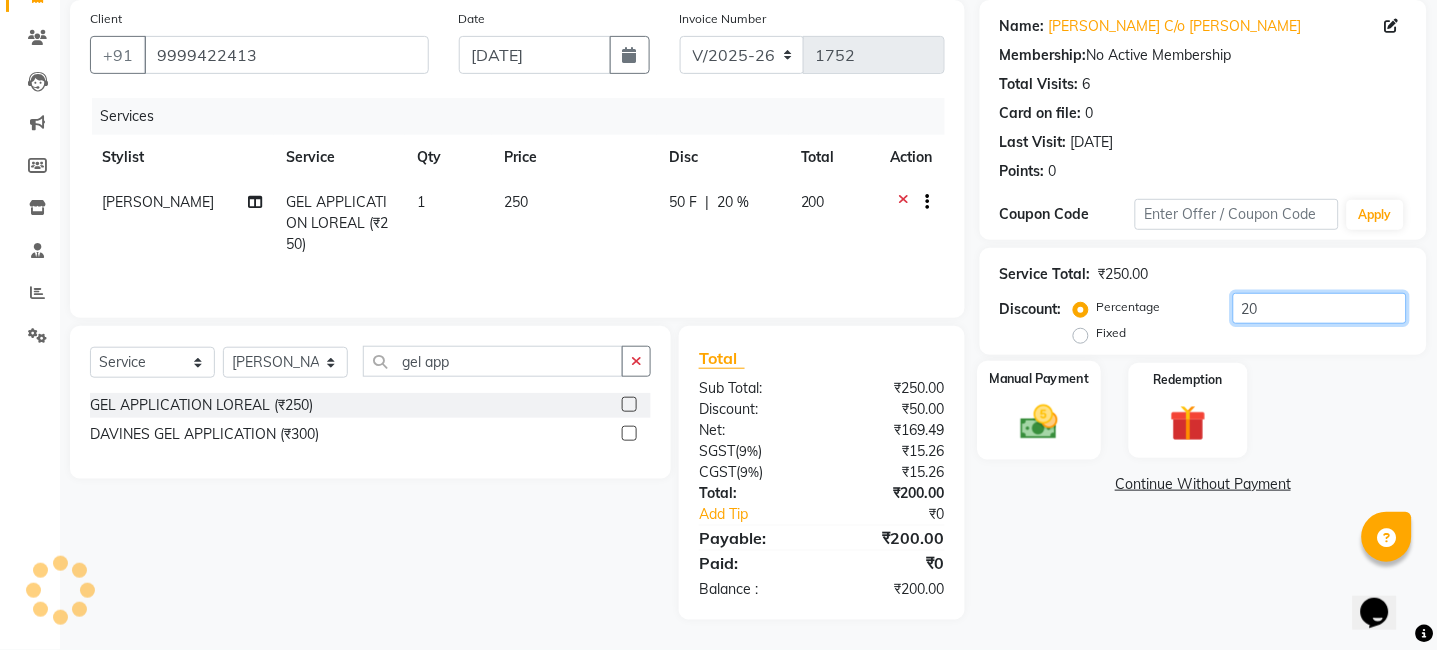 type on "20" 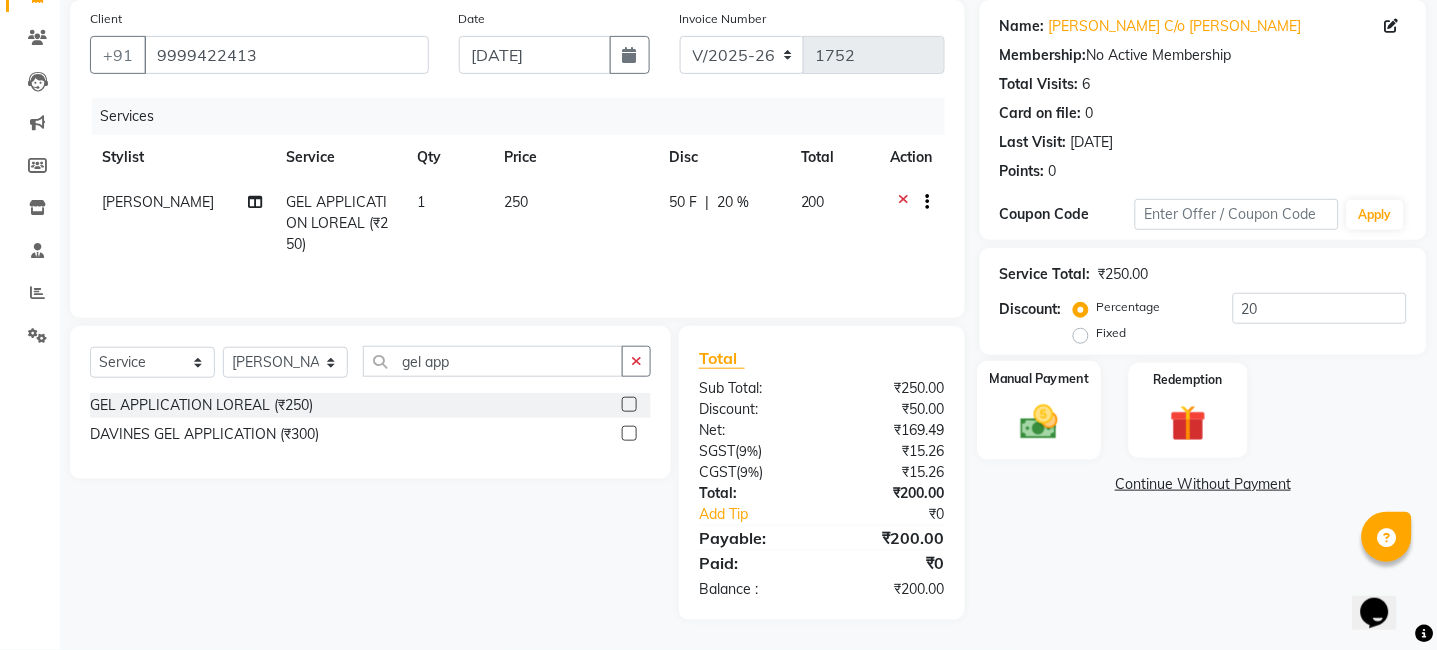 drag, startPoint x: 1061, startPoint y: 413, endPoint x: 1084, endPoint y: 460, distance: 52.3259 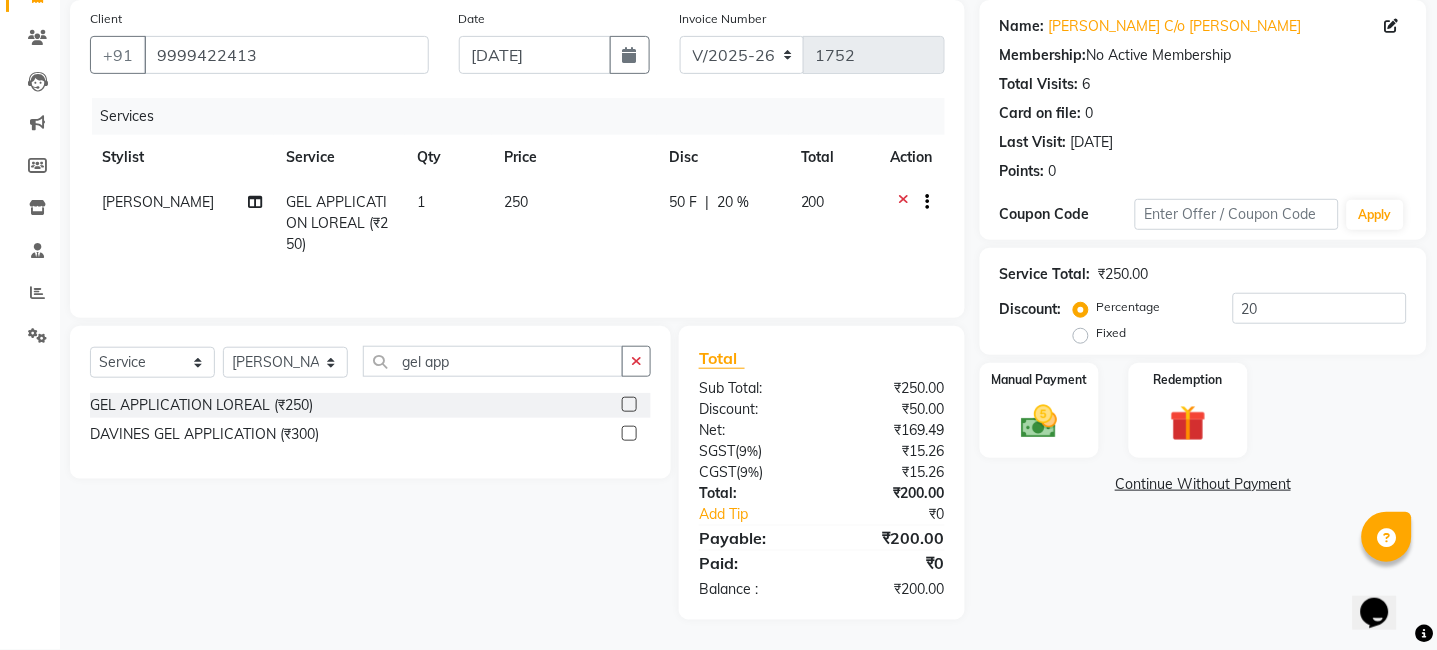 click 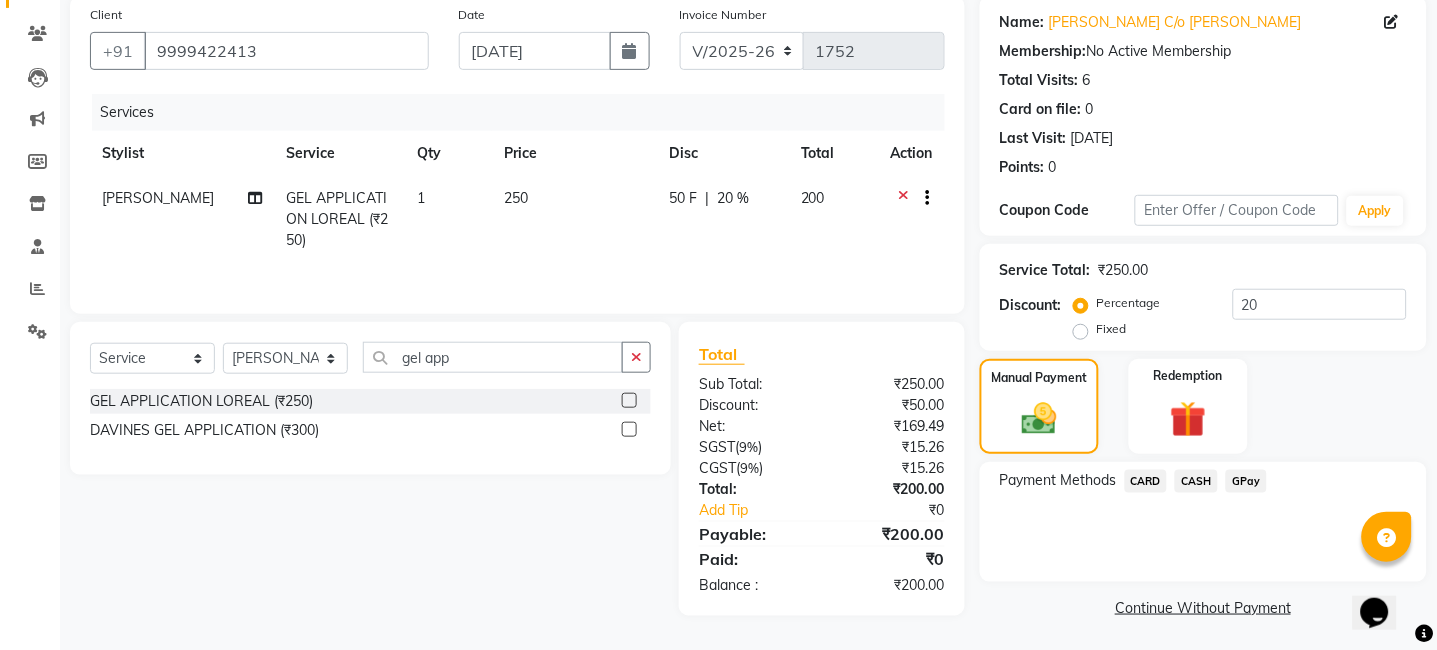 click on "CASH" 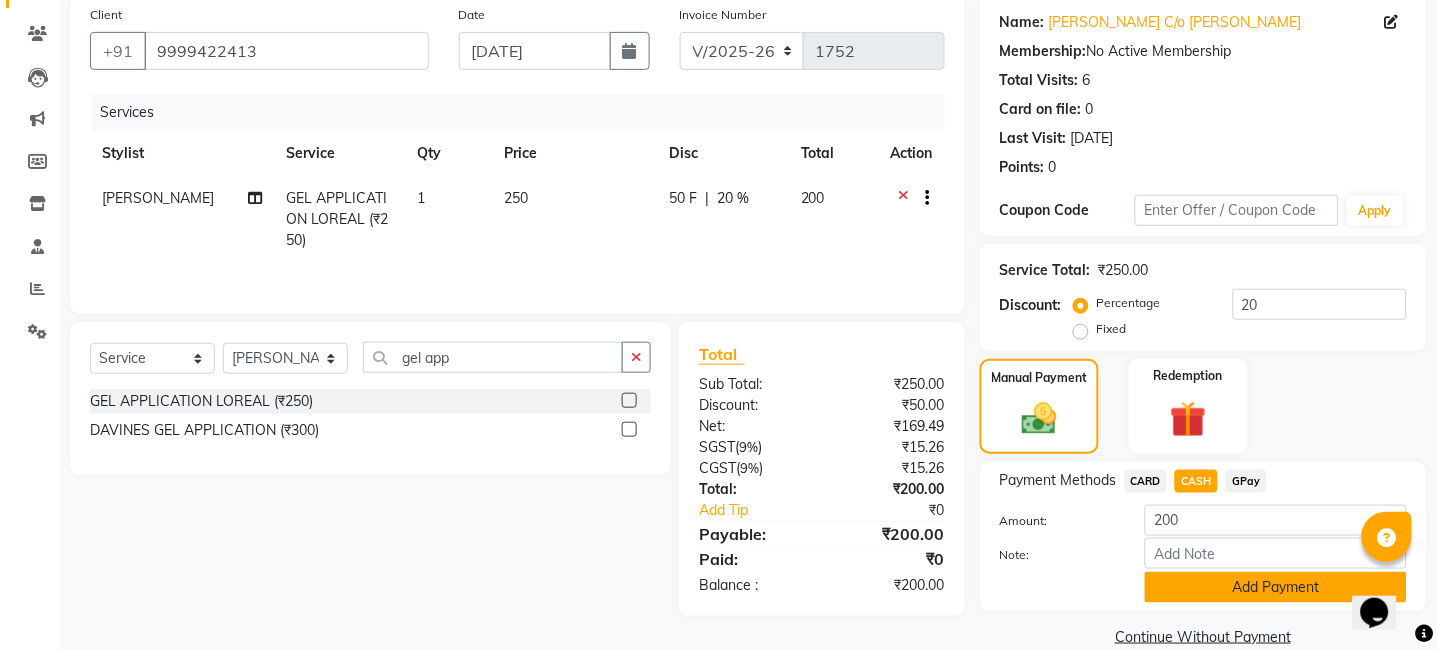 click on "Add Payment" 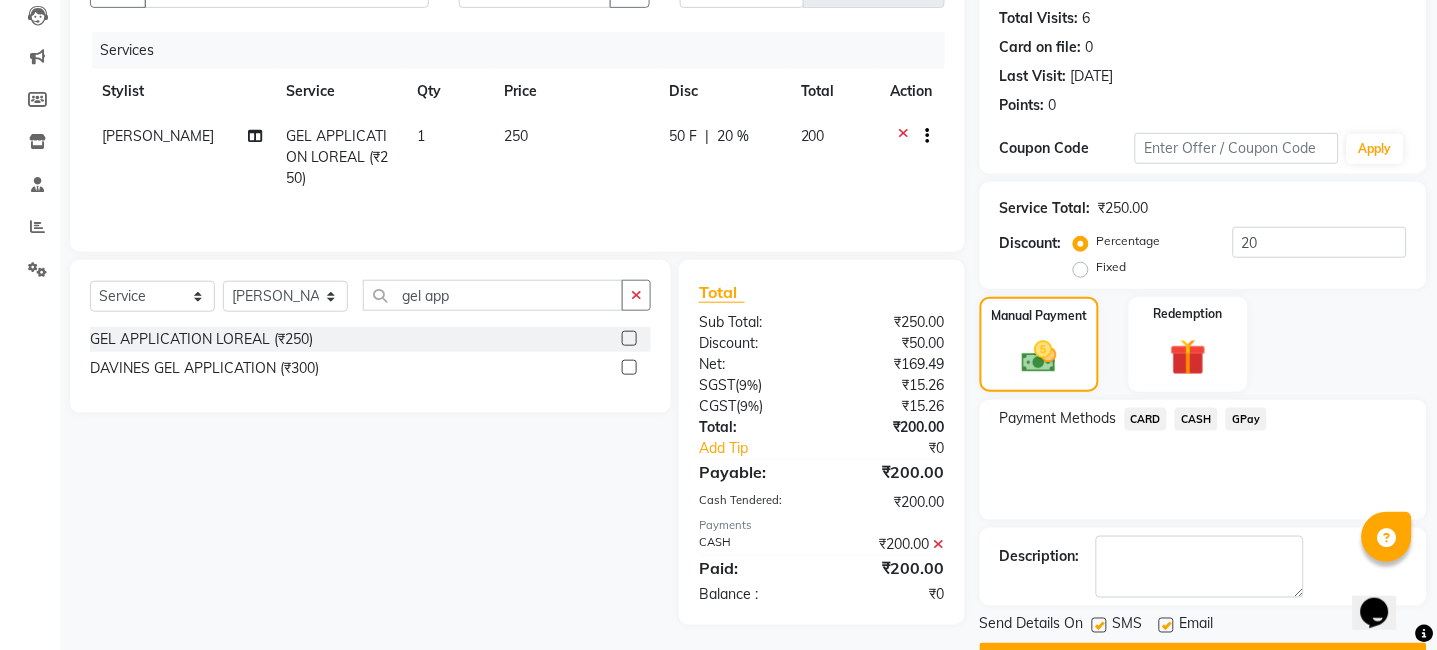 scroll, scrollTop: 269, scrollLeft: 0, axis: vertical 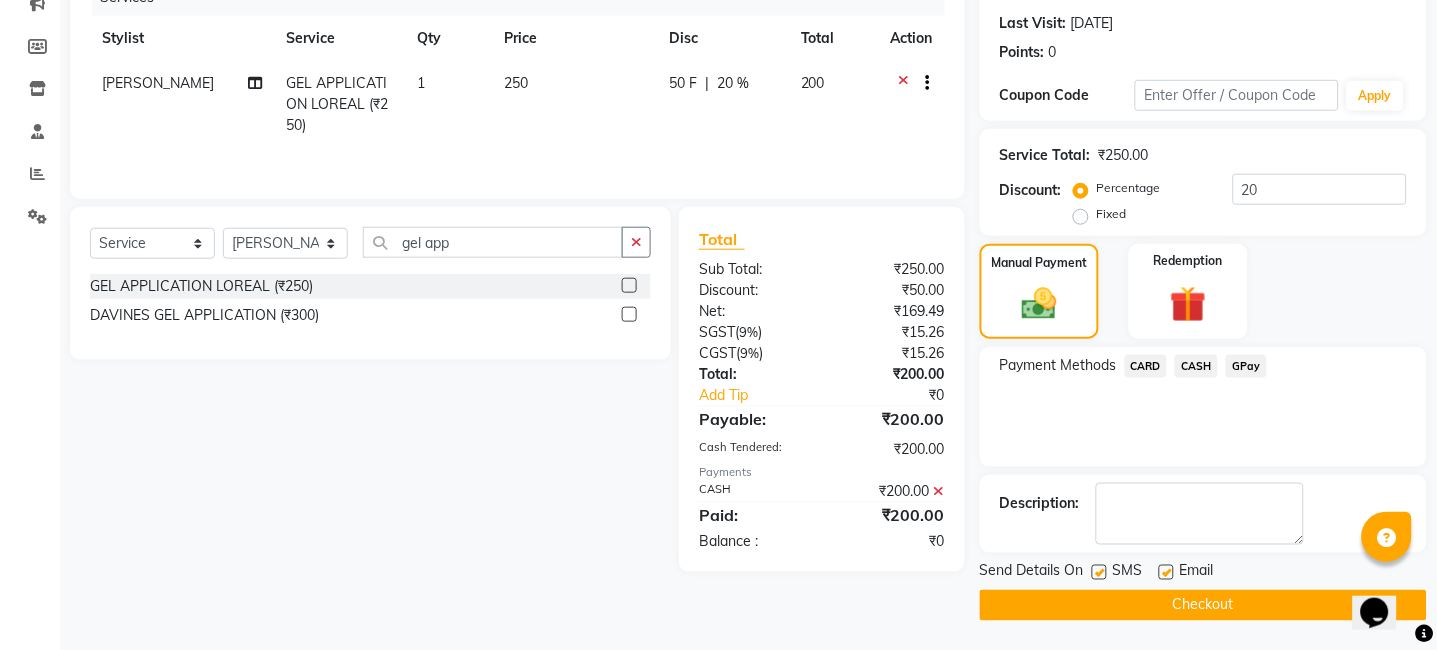 click on "Checkout" 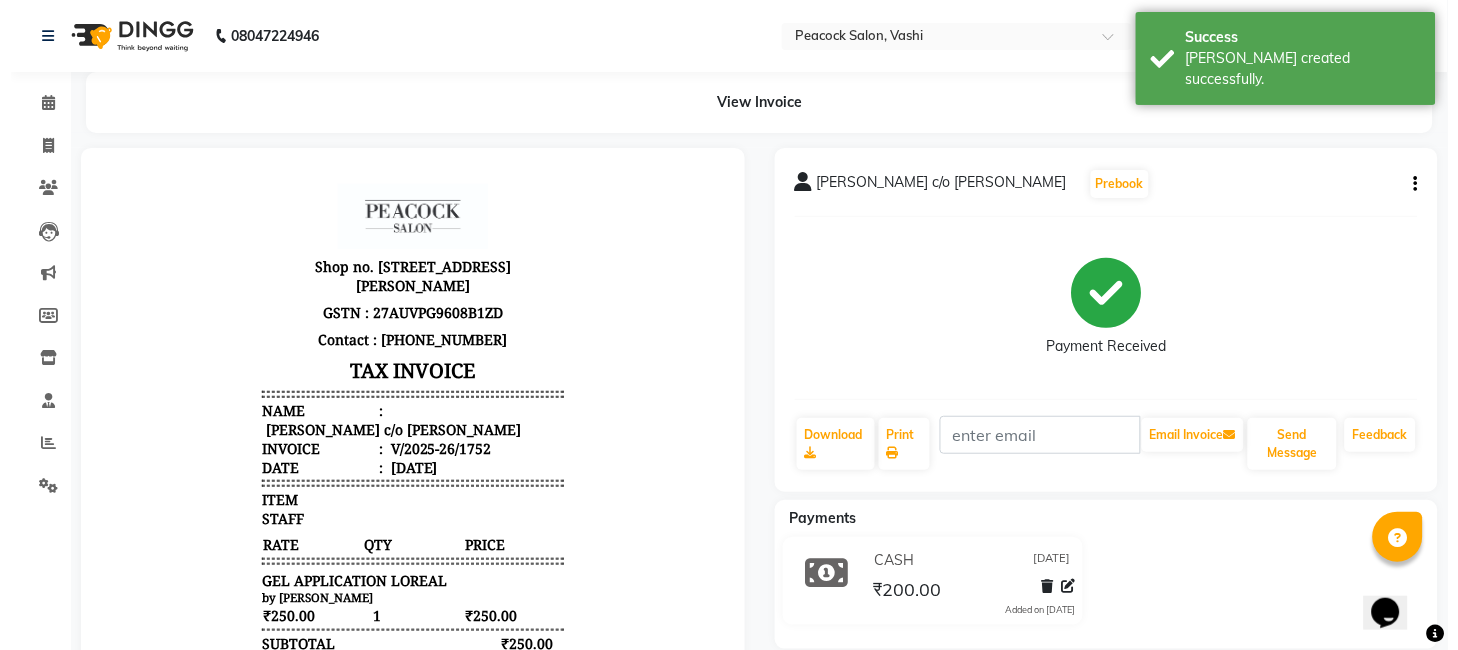 scroll, scrollTop: 0, scrollLeft: 0, axis: both 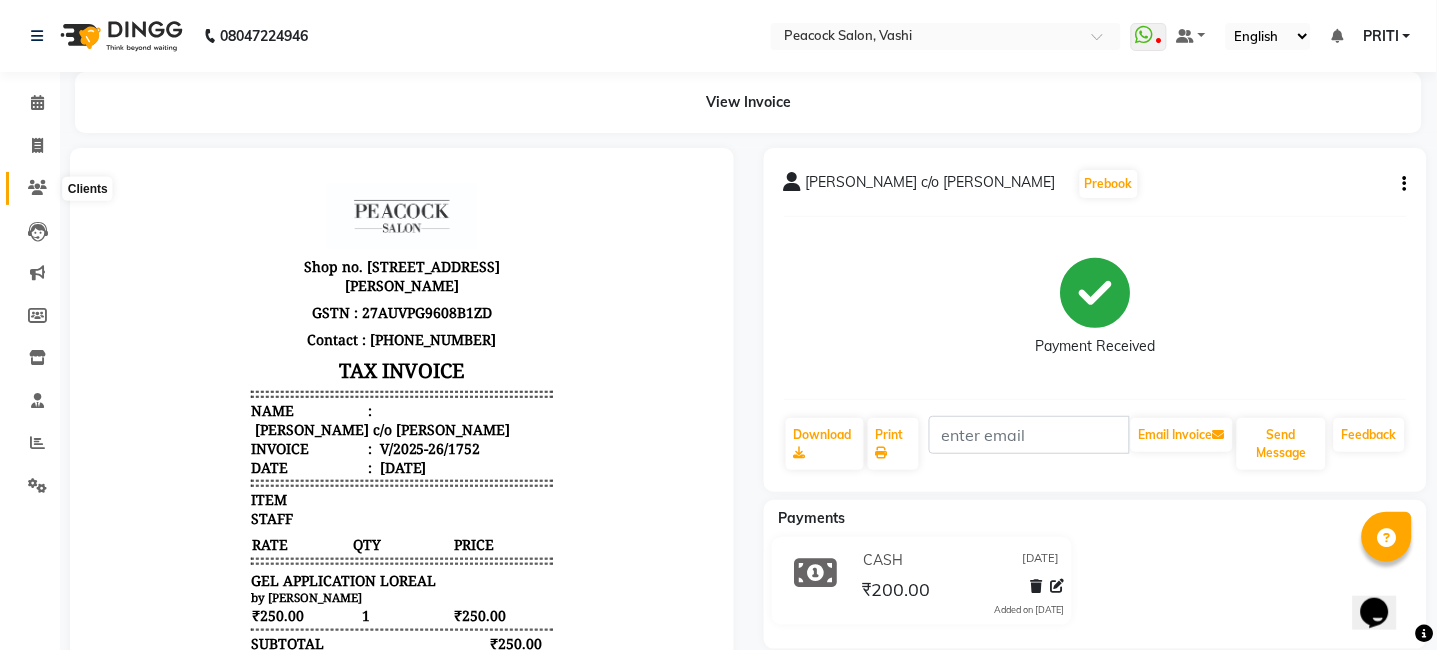 click 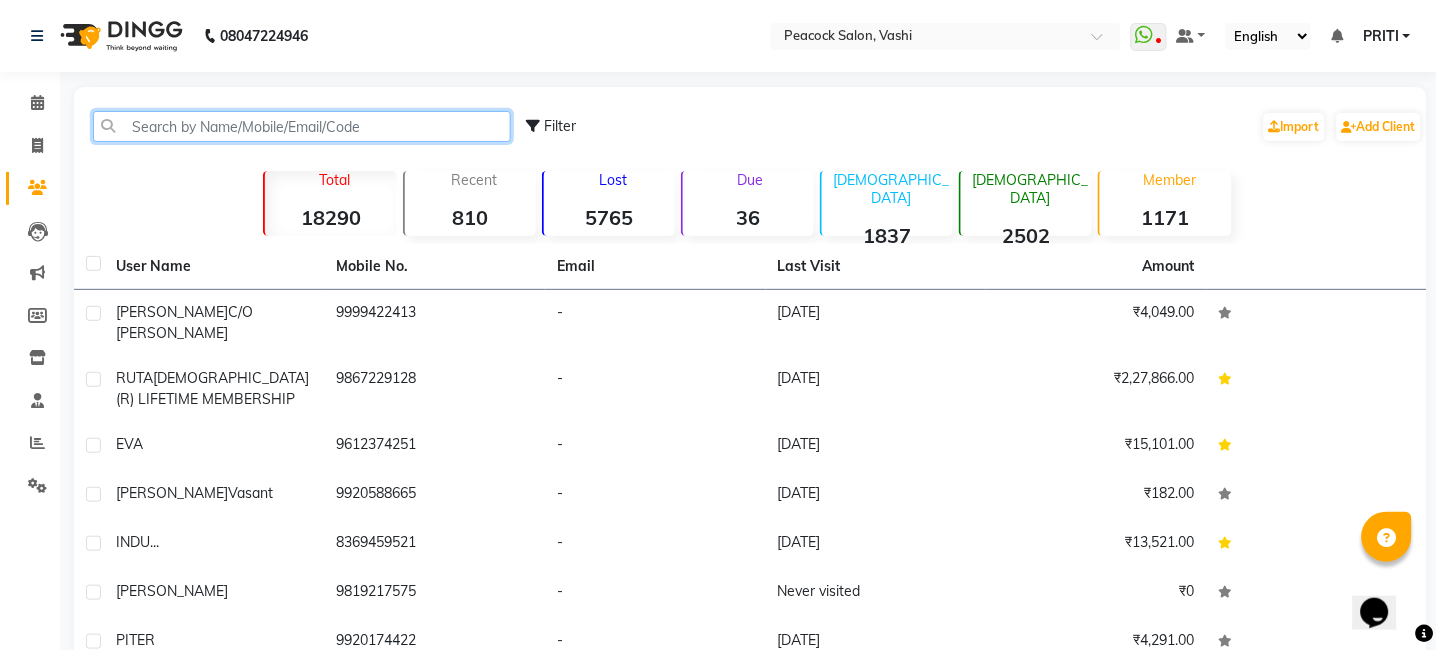 click 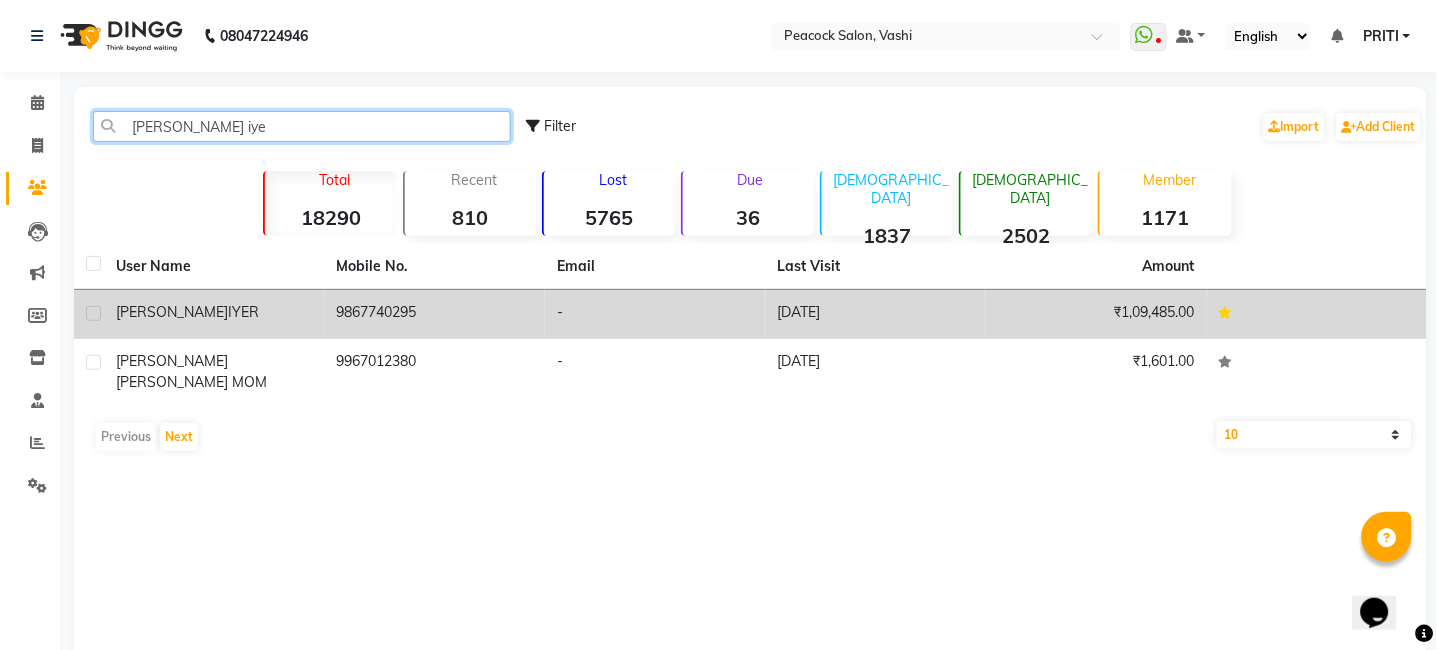 type on "[PERSON_NAME] iye" 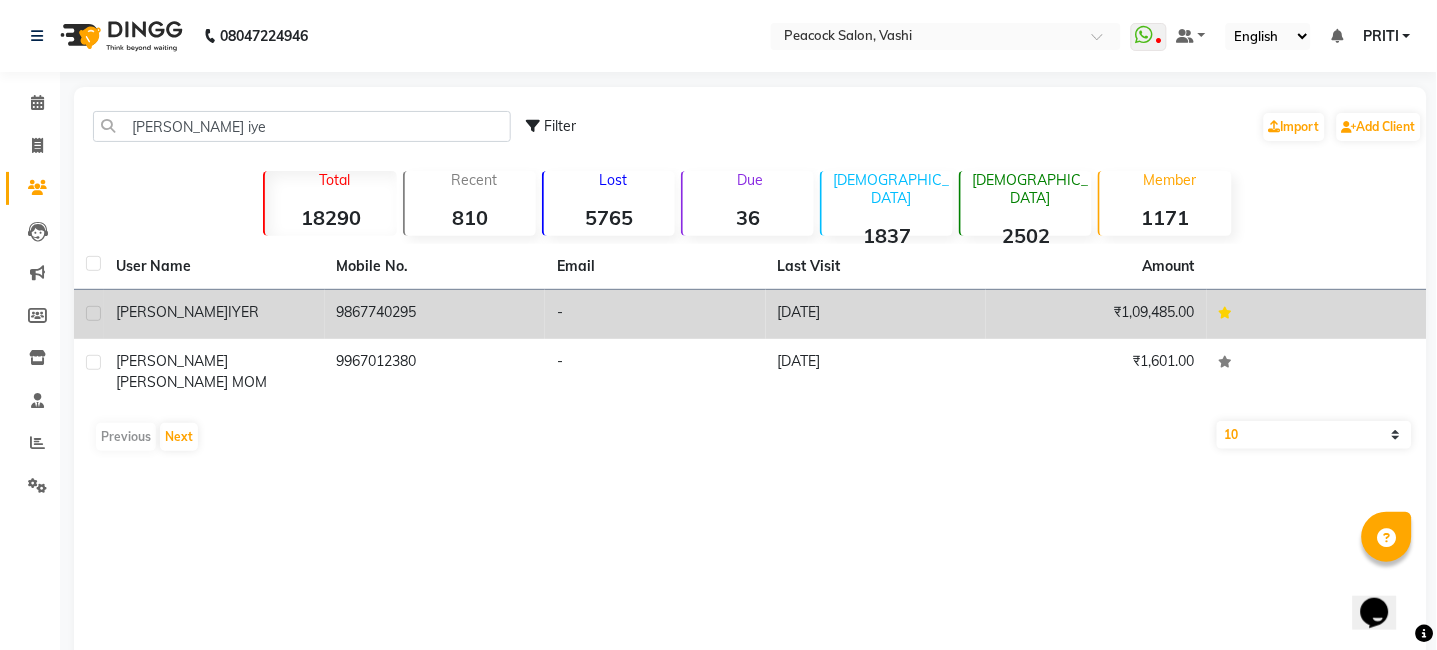 click on "[PERSON_NAME]" 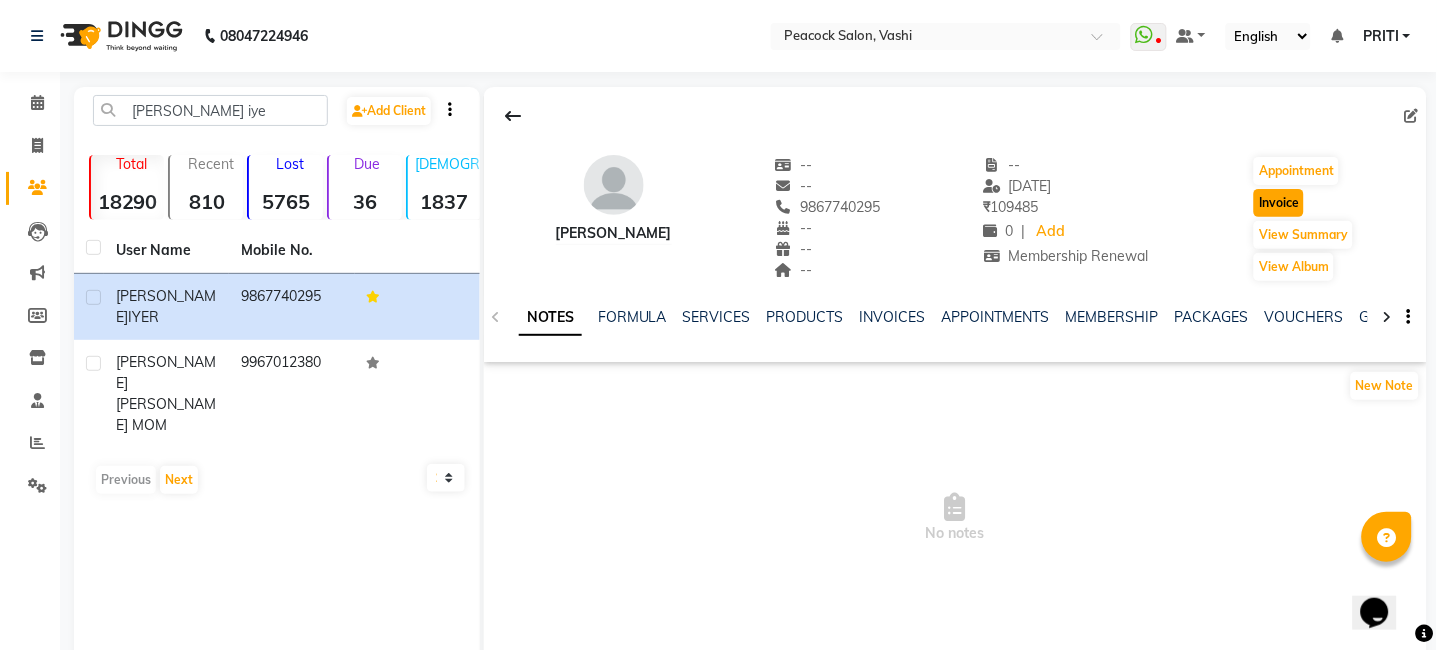 click on "Invoice" 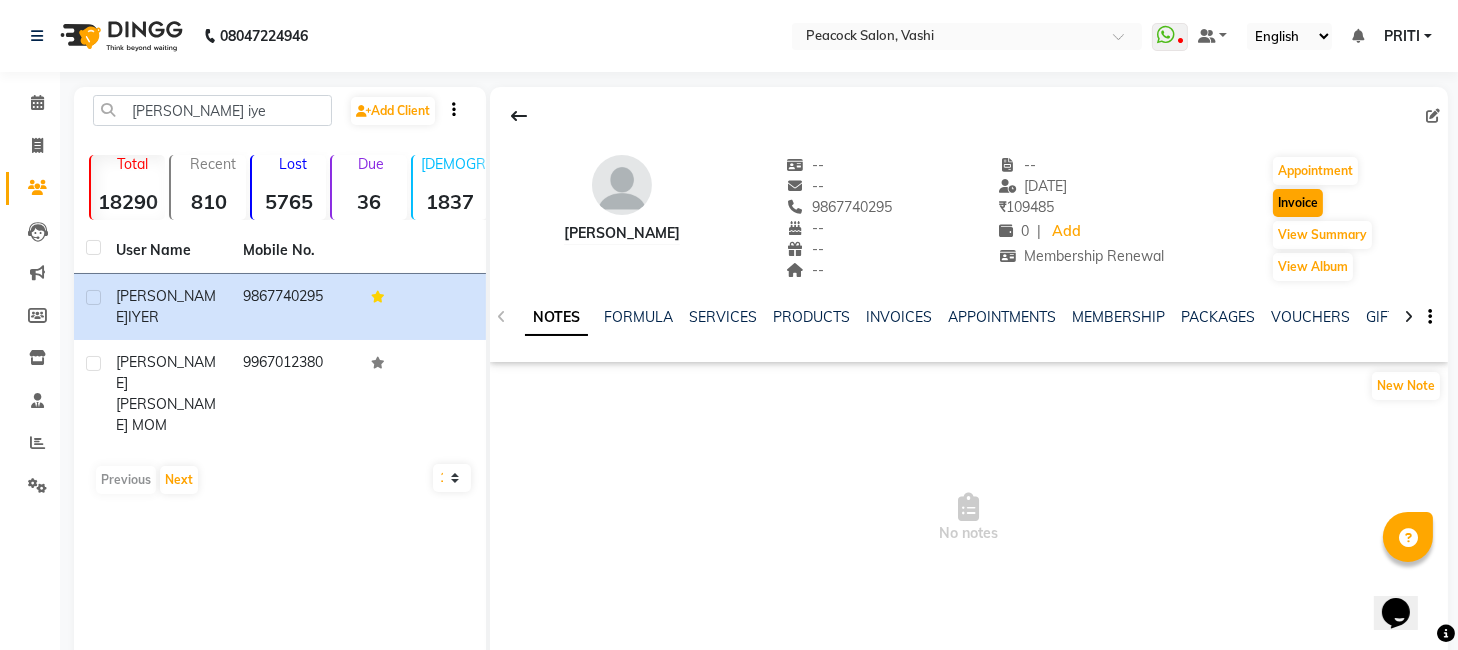 select on "service" 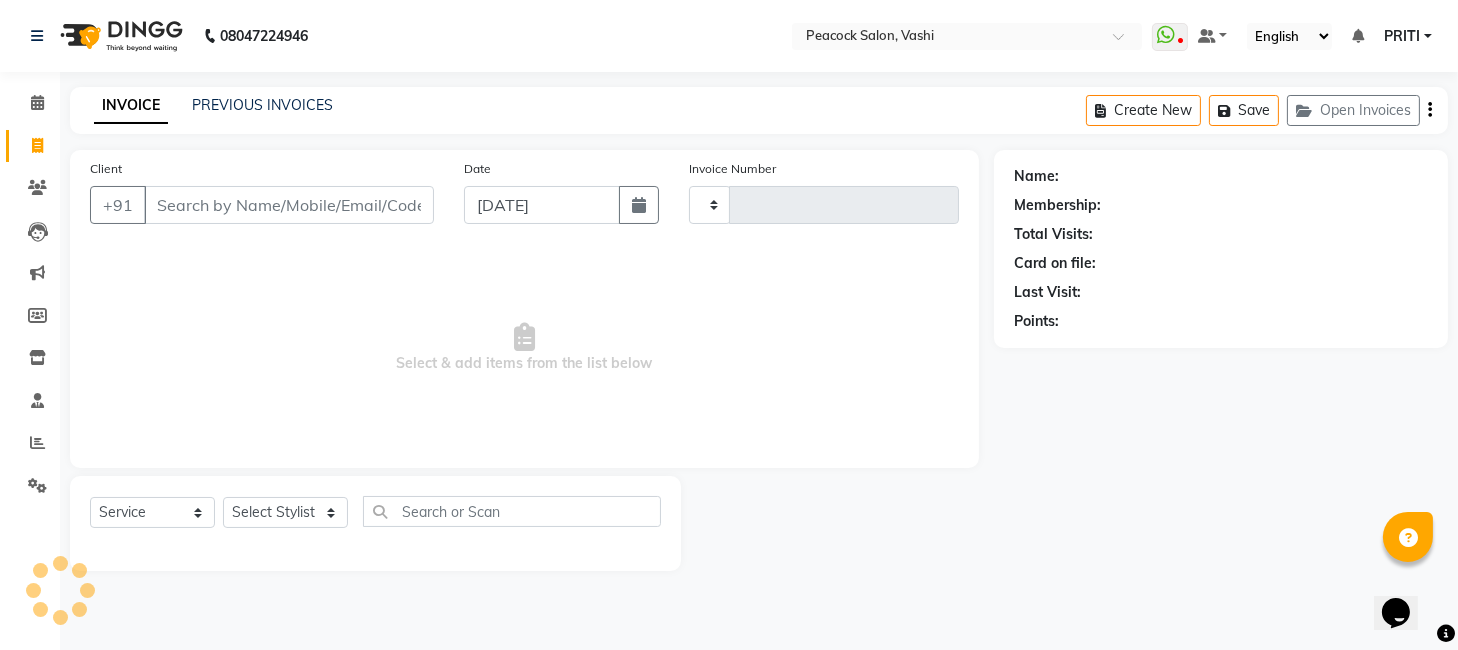 type on "9867740295" 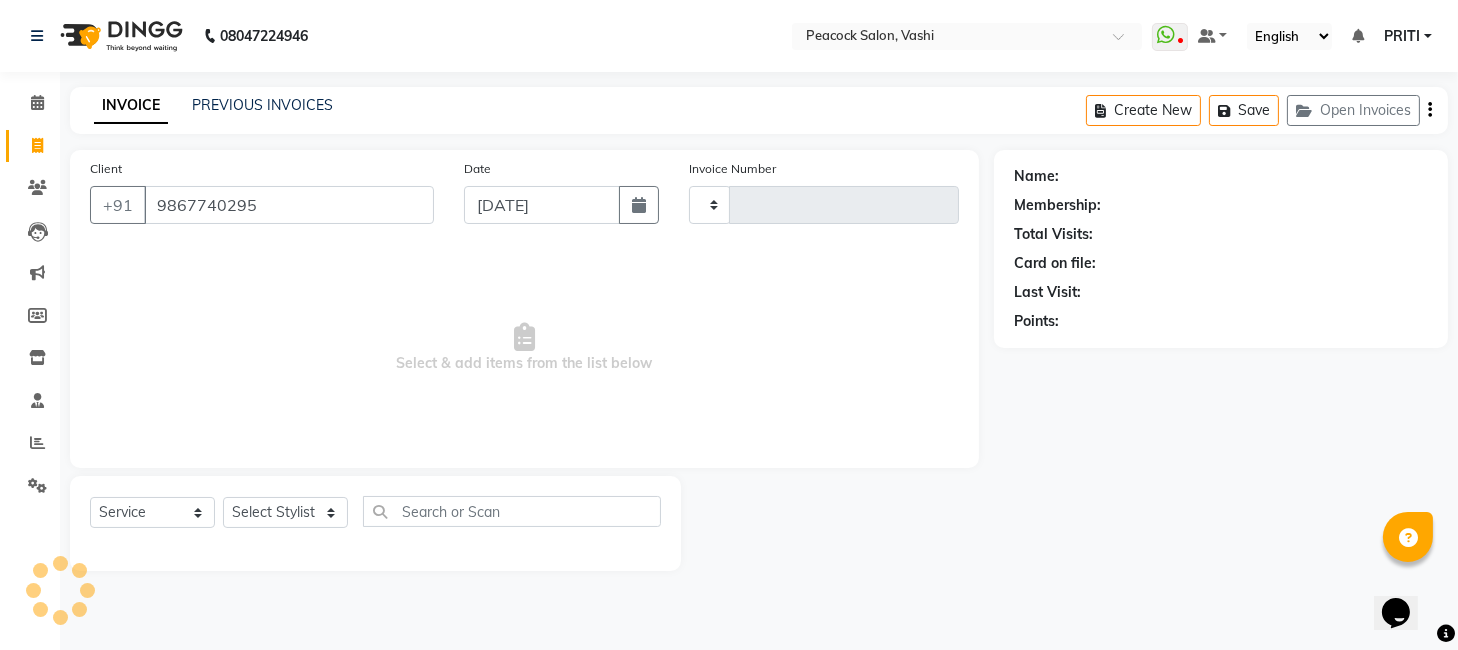 select on "1: Object" 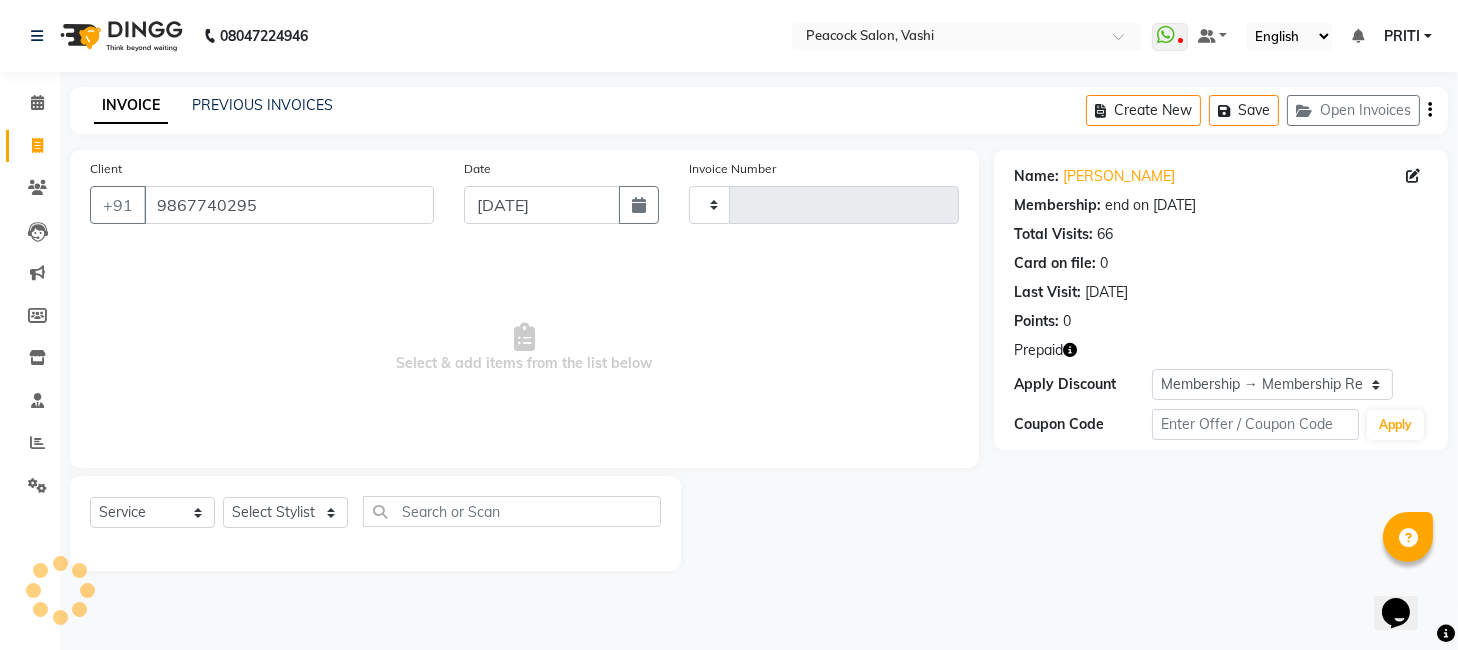 type on "1753" 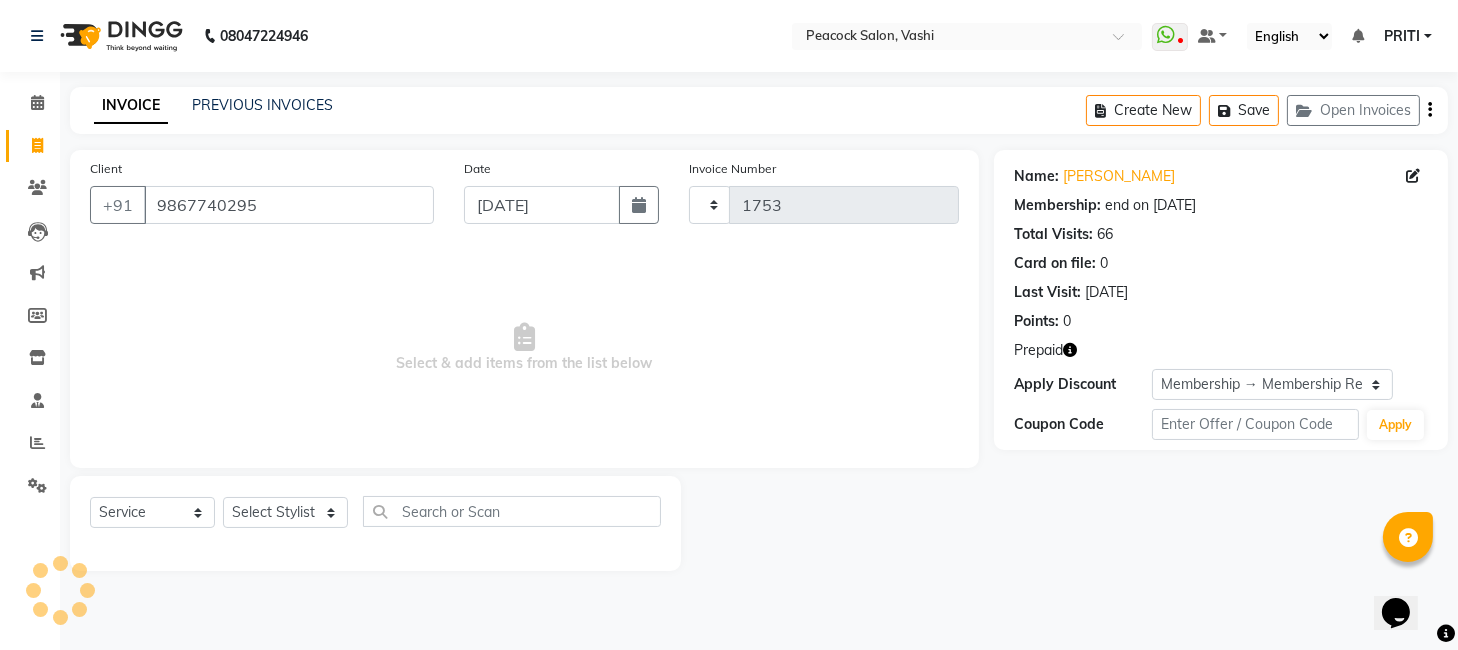 select on "619" 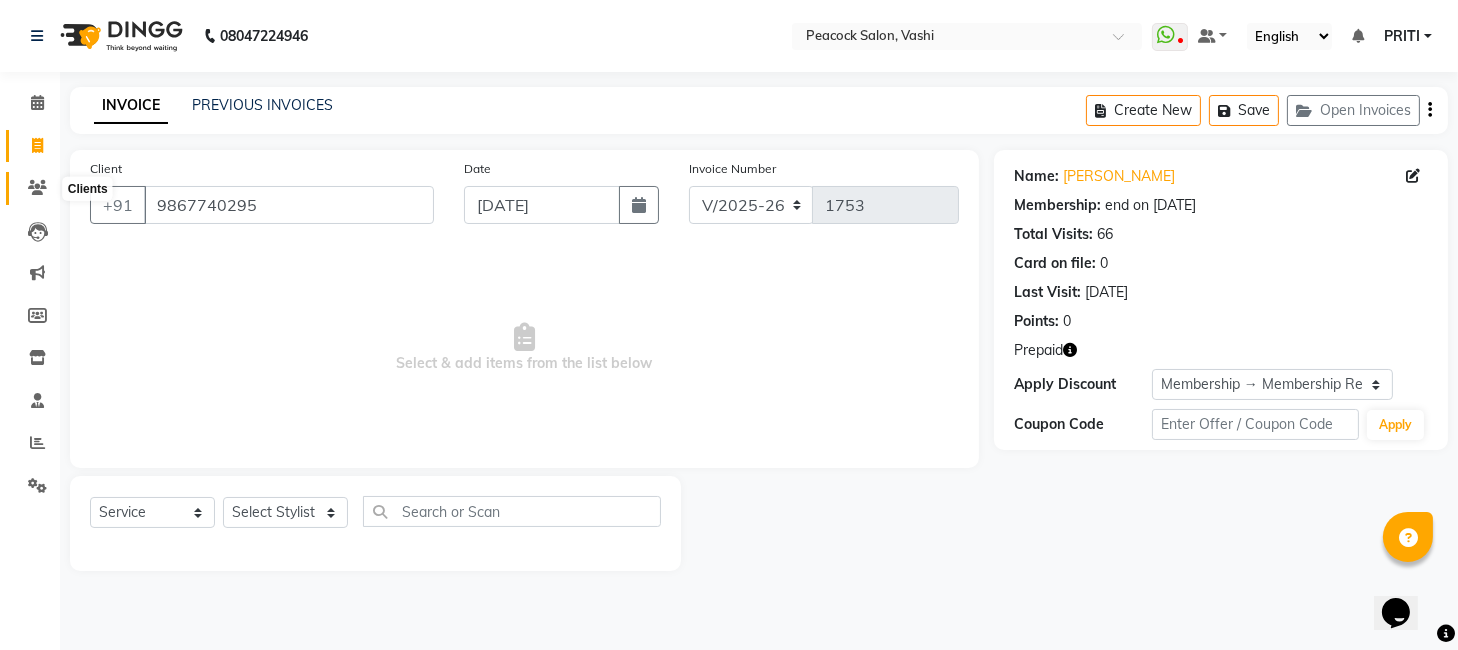 click 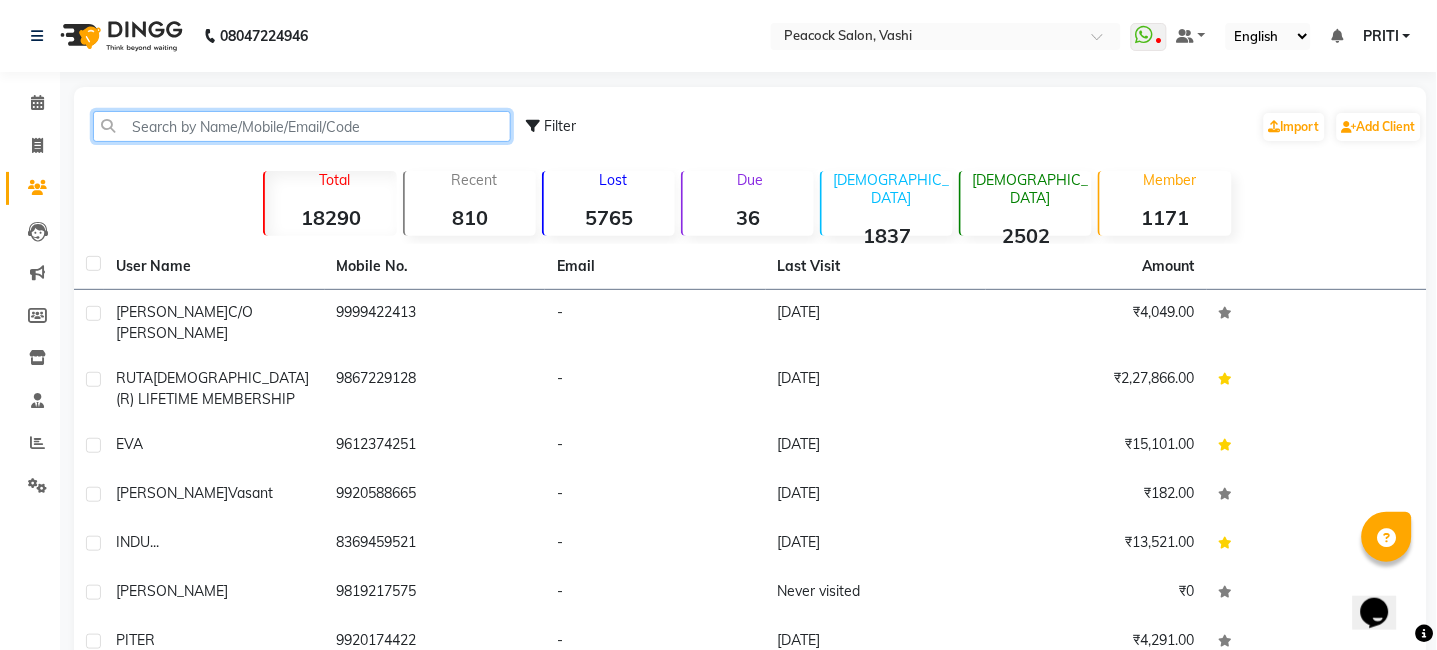 click 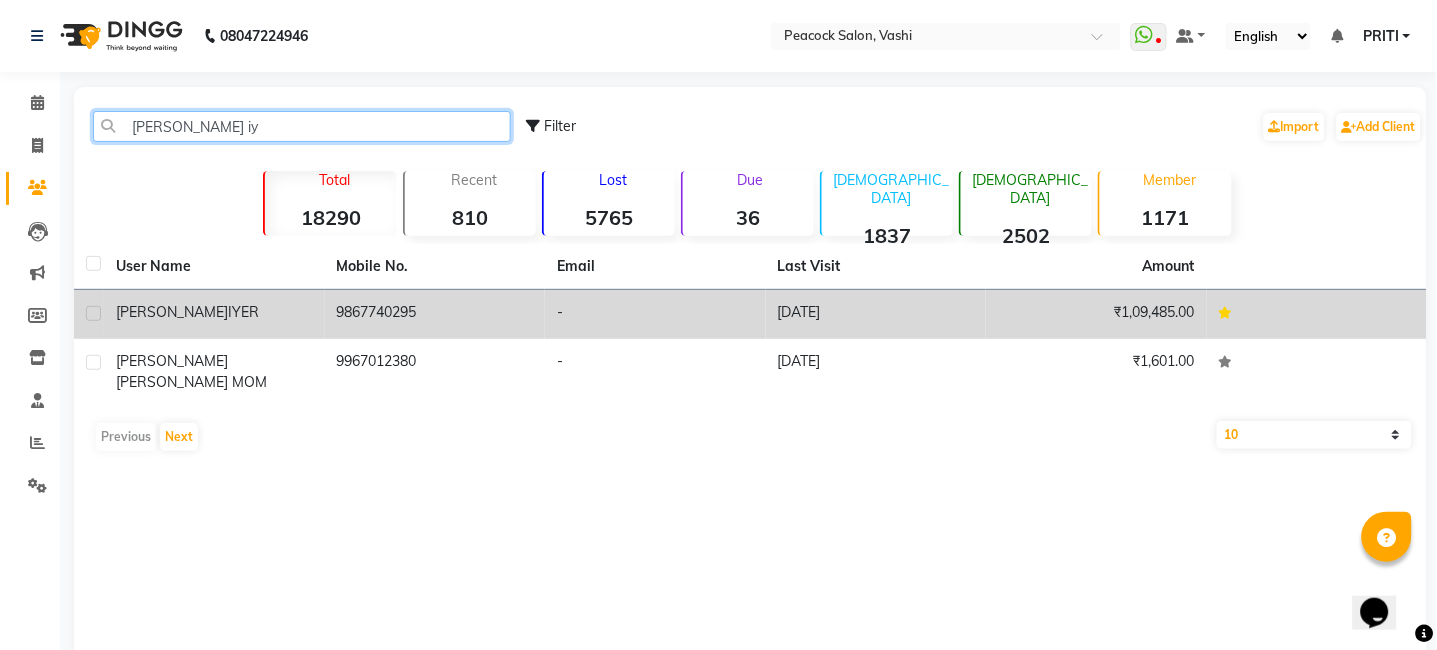 type on "[PERSON_NAME] iy" 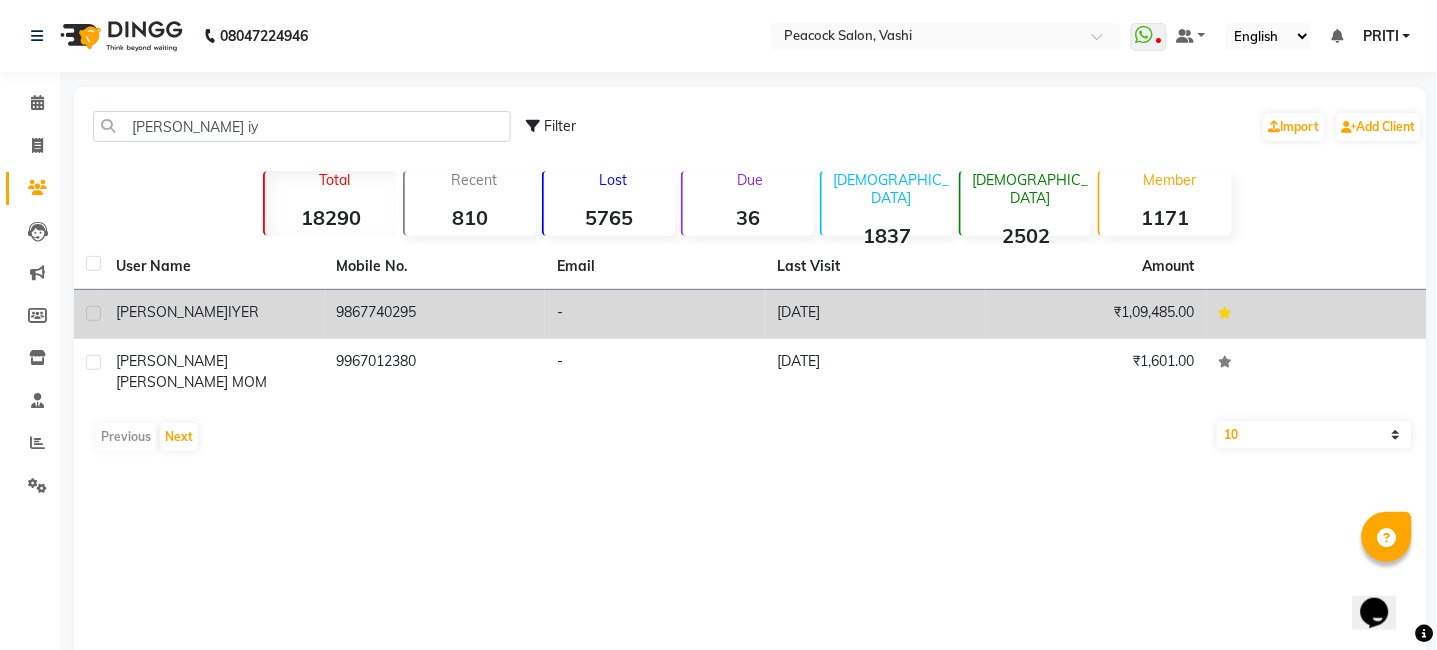 click on "[PERSON_NAME]" 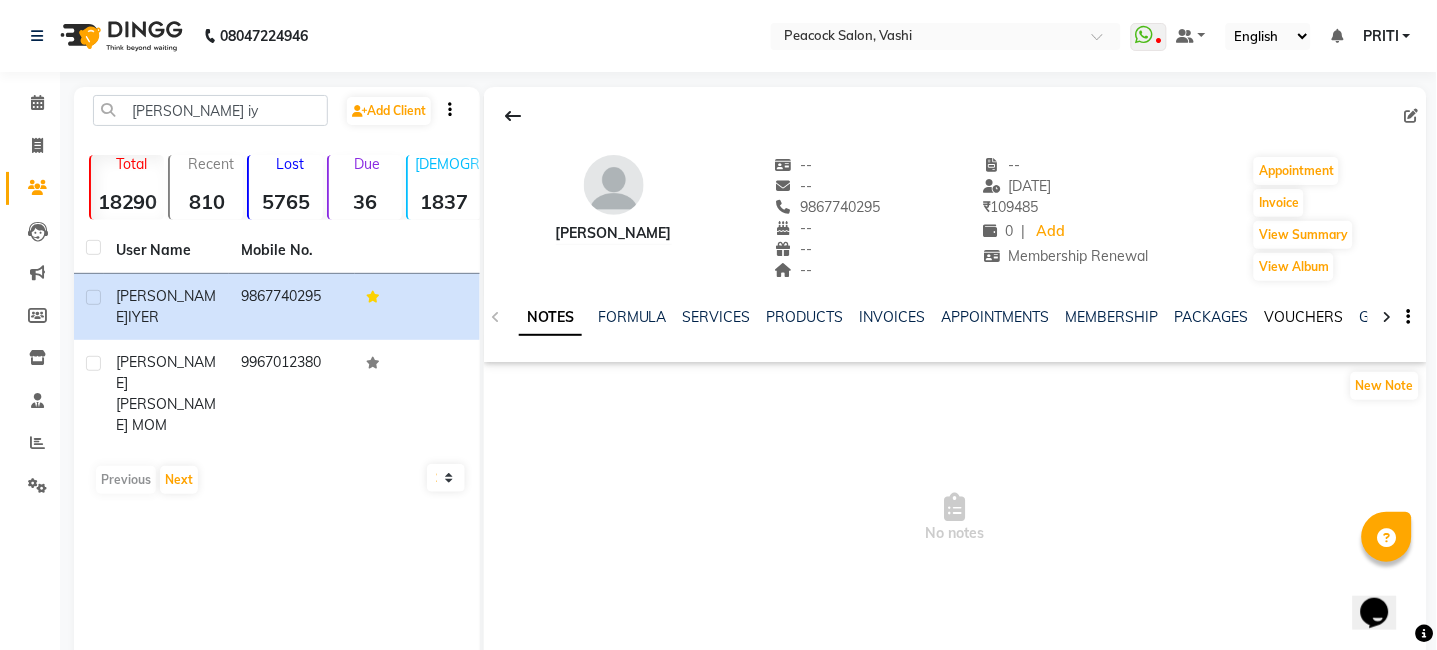 click on "VOUCHERS" 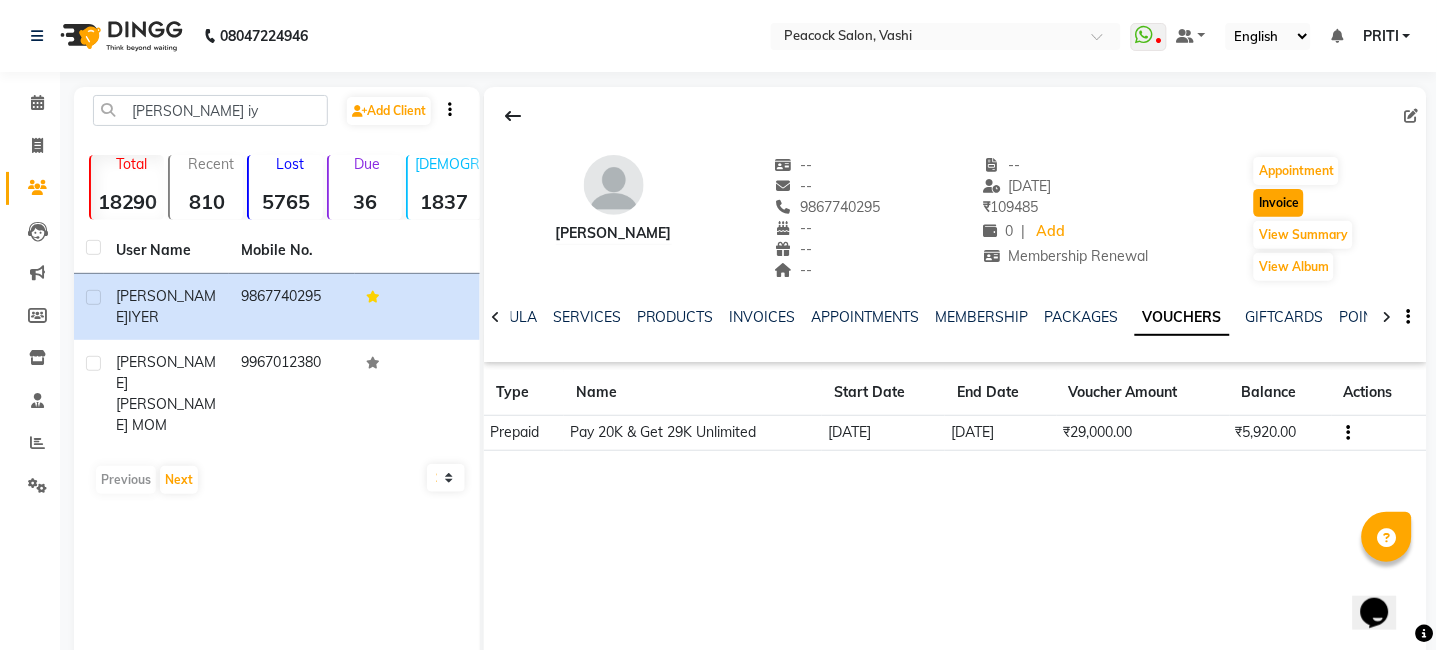click on "Invoice" 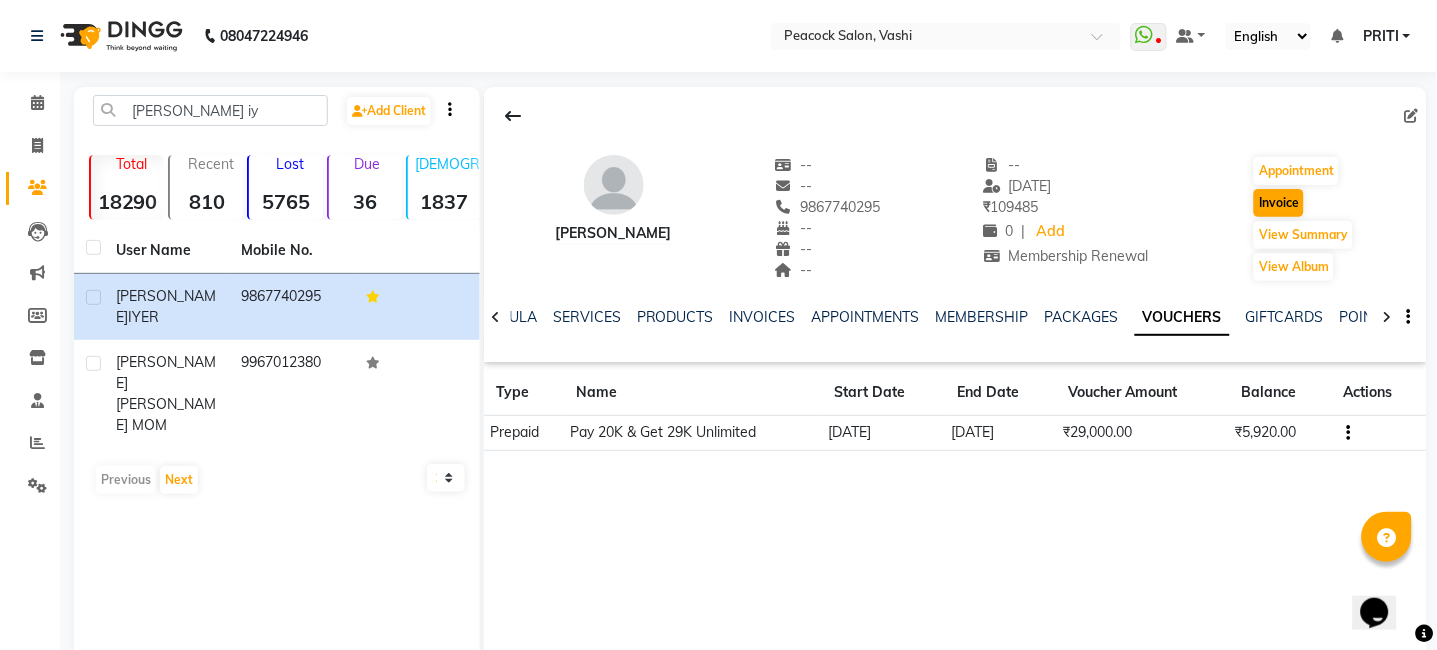 select on "service" 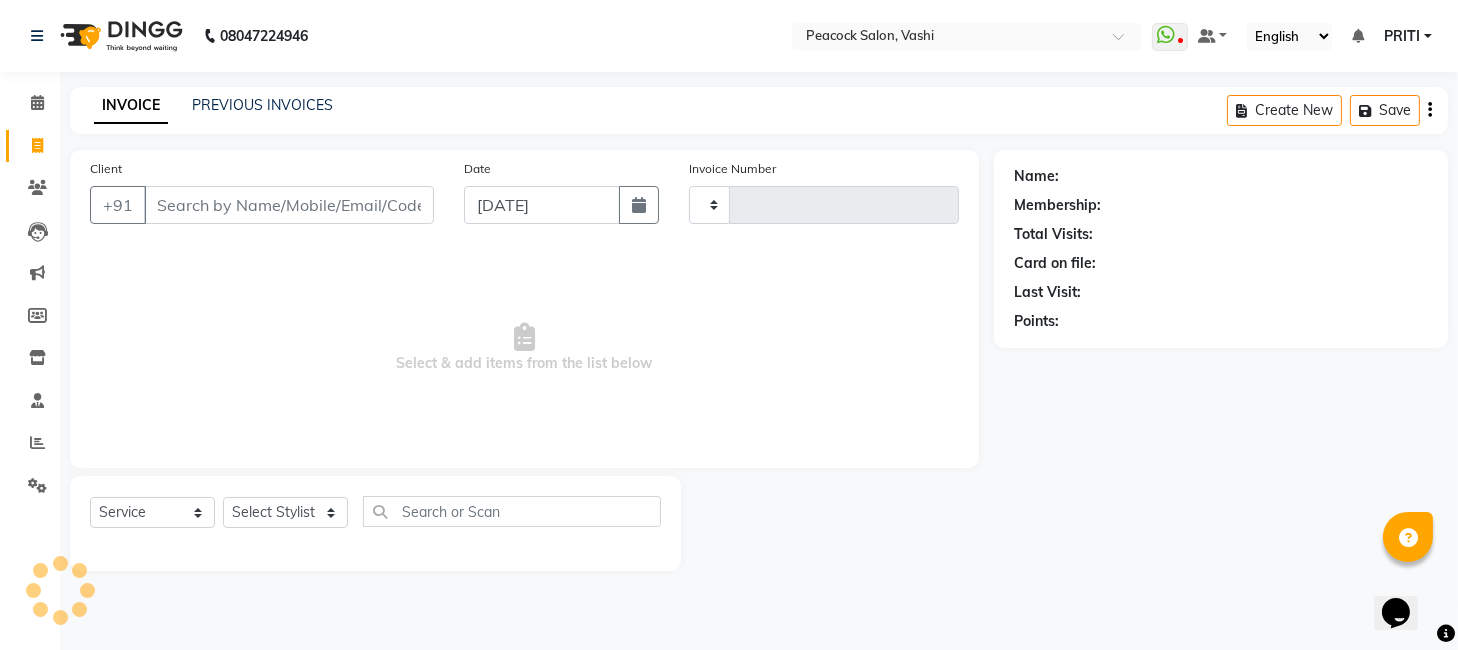 type on "1753" 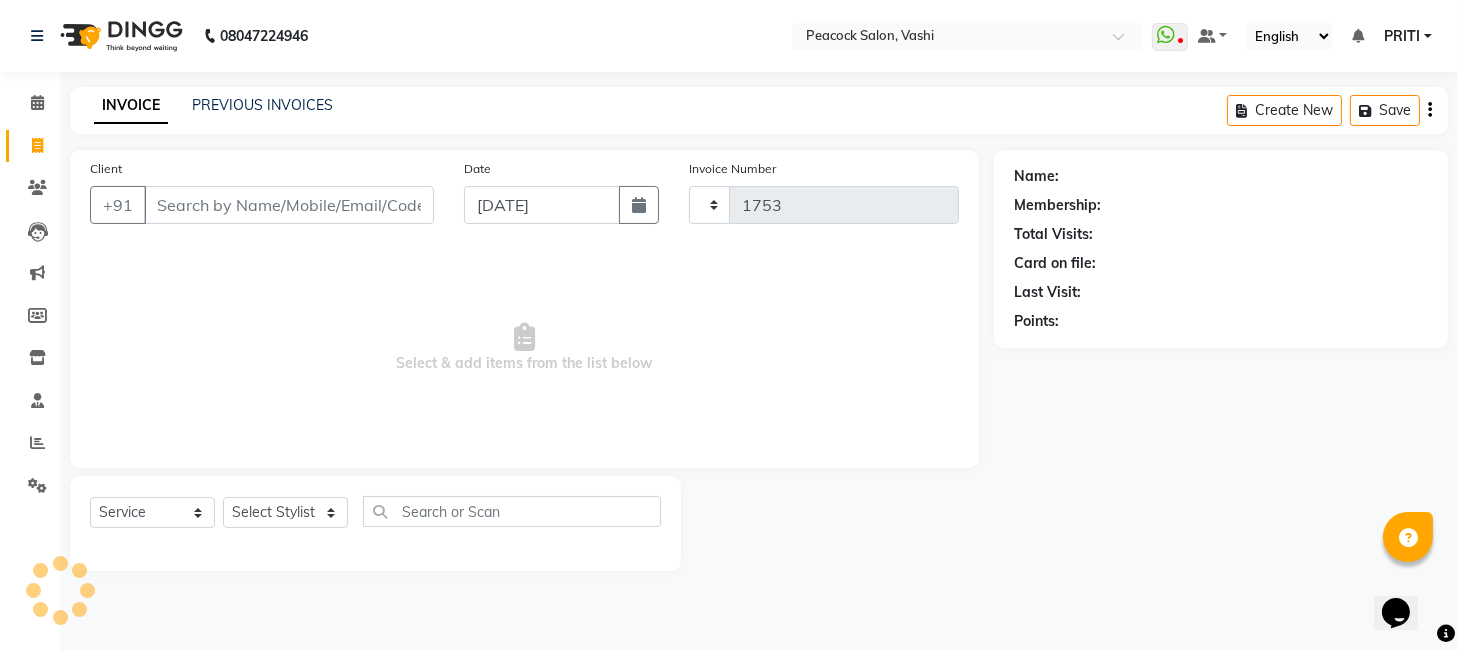 select on "619" 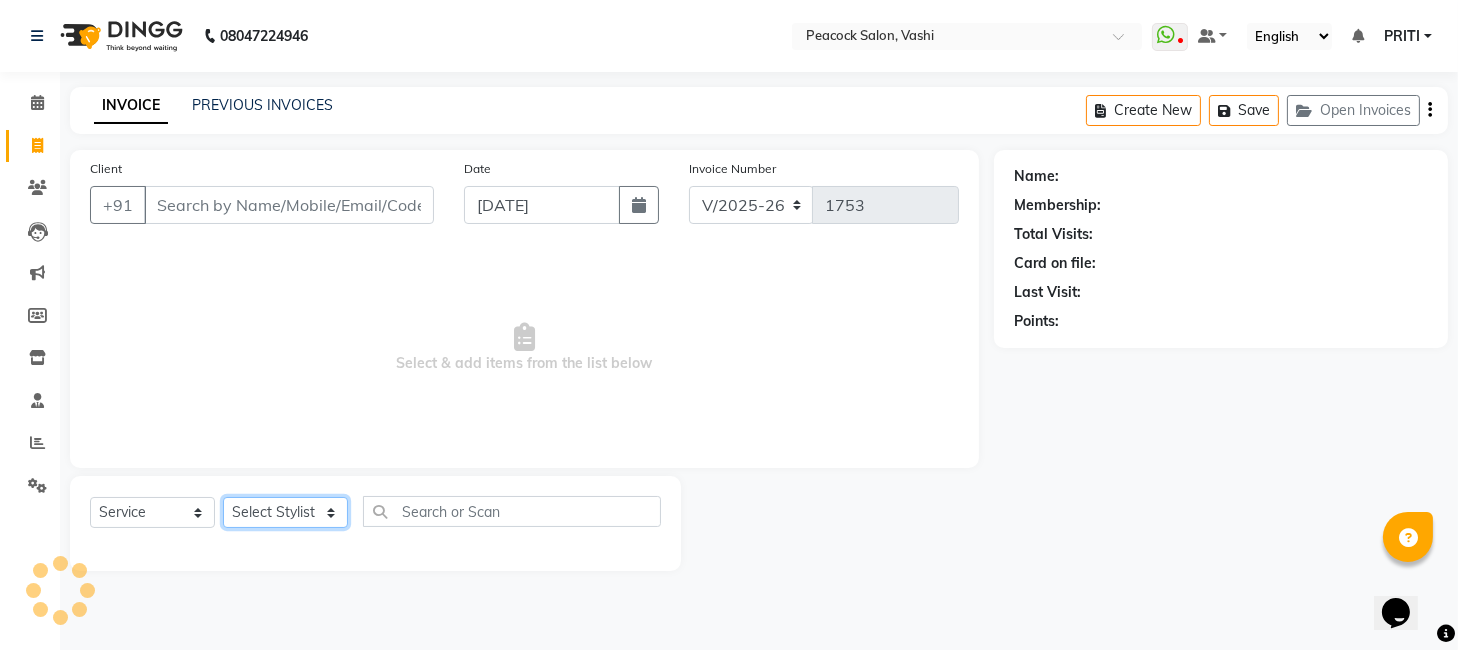 click on "Select Stylist" 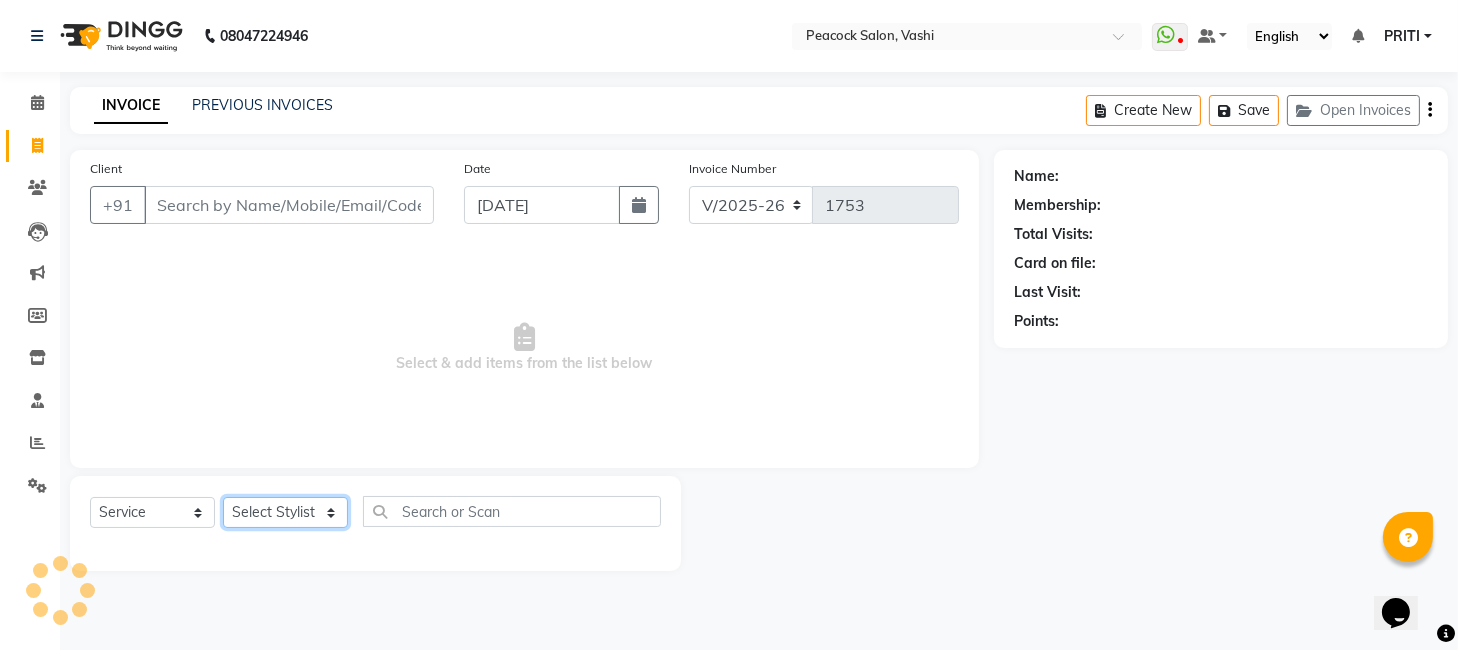 type on "9867740295" 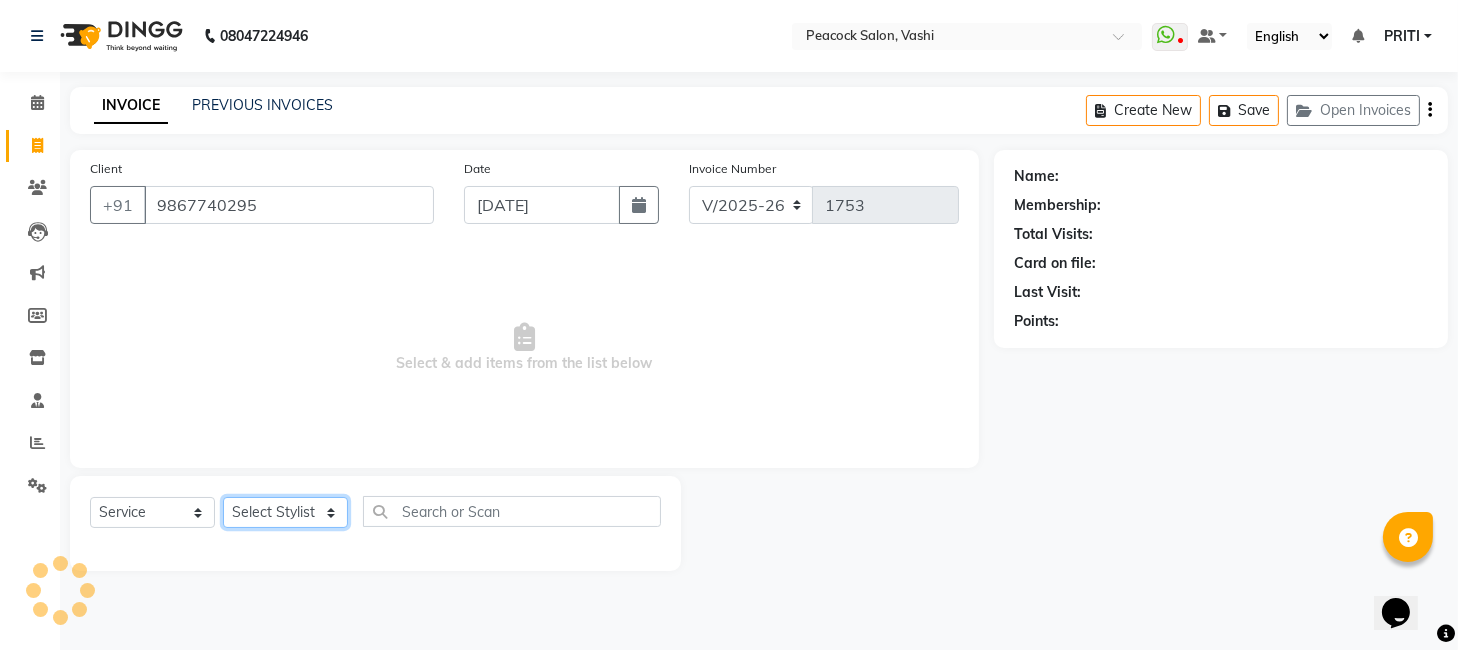 select on "1: Object" 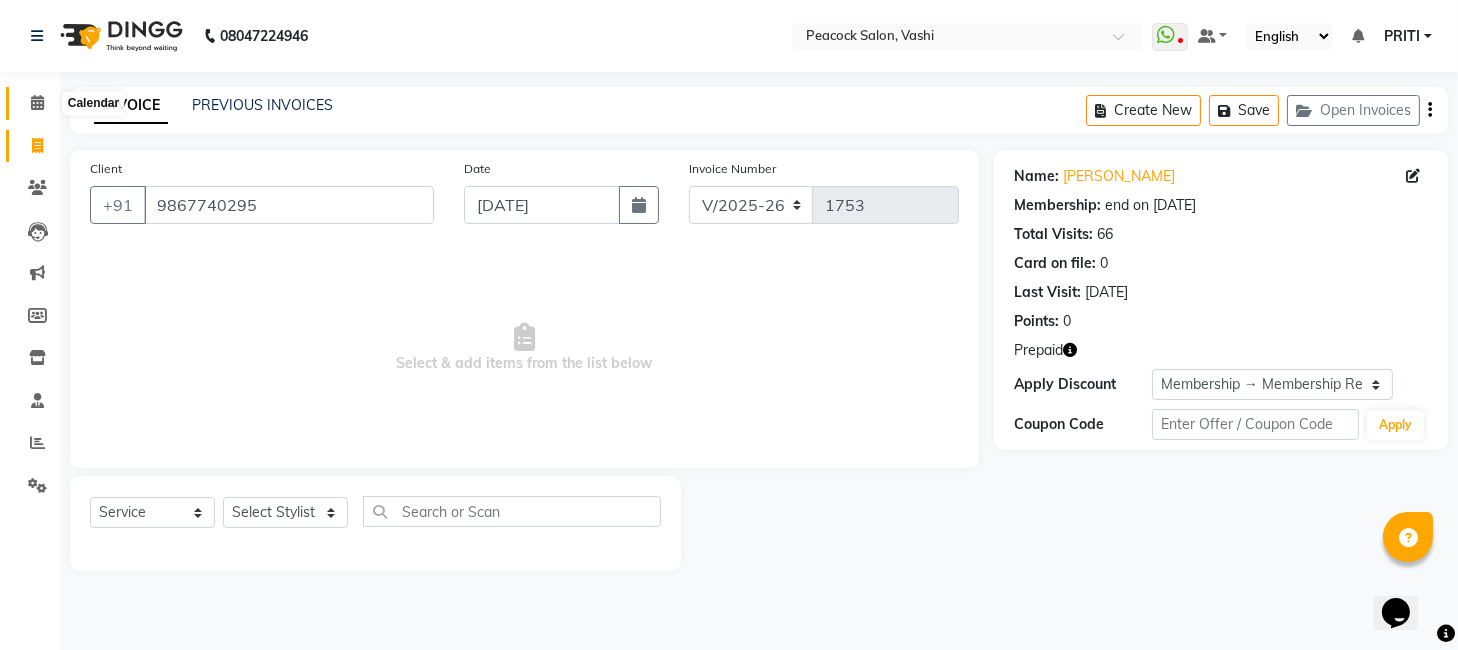 click 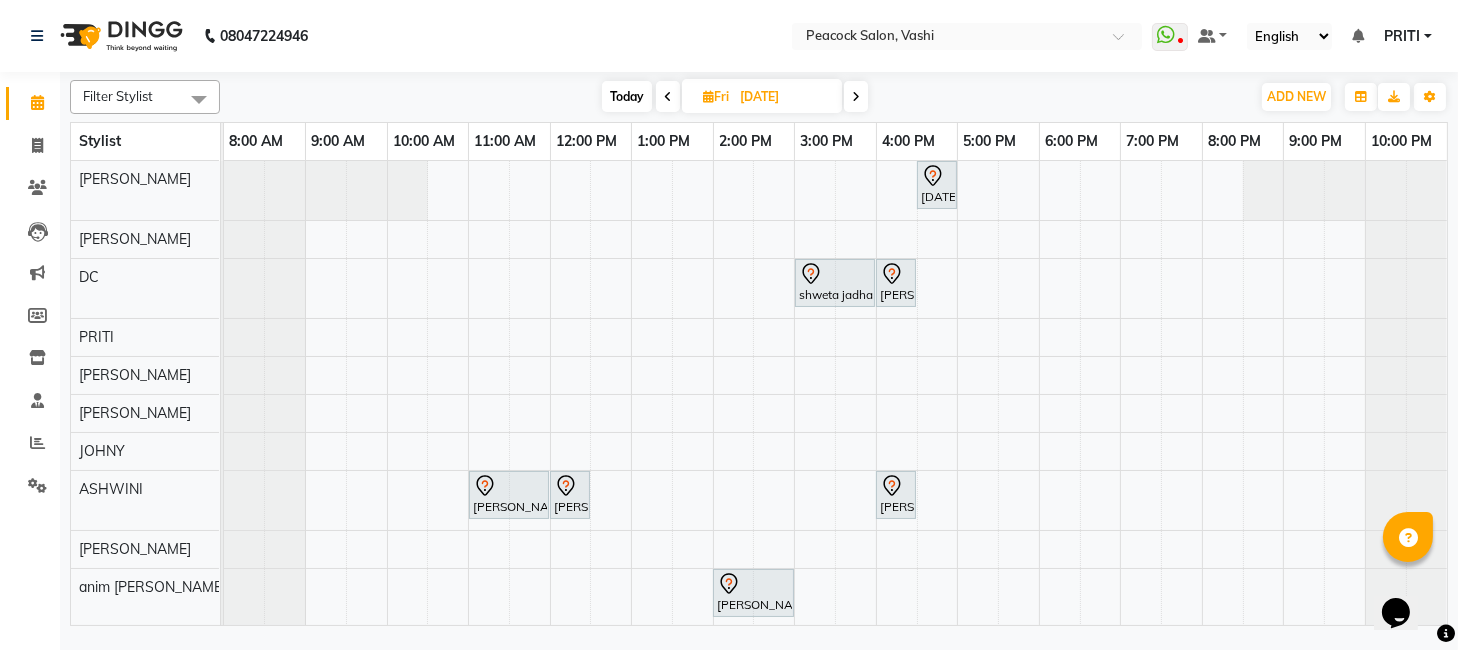 click on "[DATE], 04:30 PM-05:00 PM,  MEN HAIR CUT             shweta jadhav yes bank, 03:00 PM-04:00 PM, CHOCOLATE FA+UA+FL WAX             shweta jadhav yes bank, 04:00 PM-04:30 PM, AVL EXPRESS             [PERSON_NAME], 11:00 AM-12:00 PM, CHOCOLATE FA+UA+FL WAX             [PERSON_NAME], 12:00 PM-12:30 PM, SALT PEDICURE             [PERSON_NAME] c/o [PERSON_NAME], 04:00 PM-04:30 PM, CZ HYDRA REST REFRESH CLEAN UP             shweta jadhav yes bank, 02:00 PM-03:00 PM, CROME/CATEYE XTENSION" at bounding box center (835, 394) 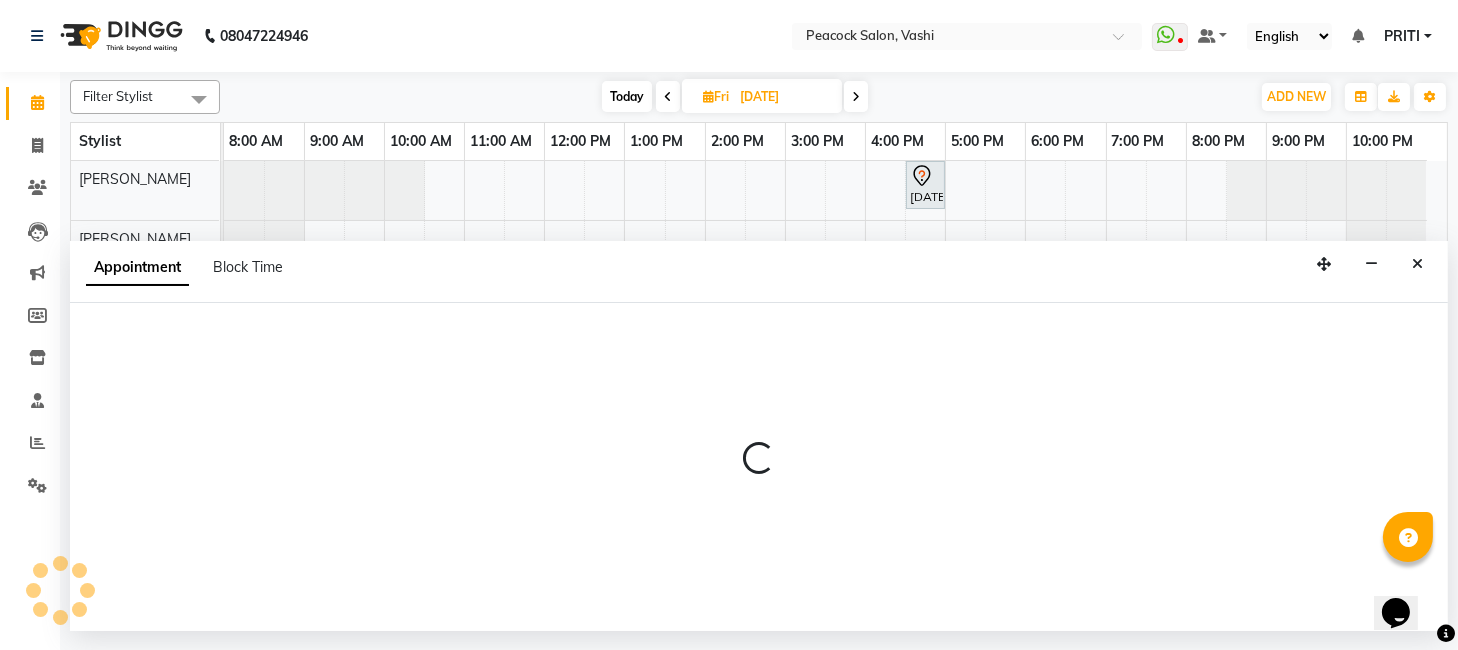 select on "22388" 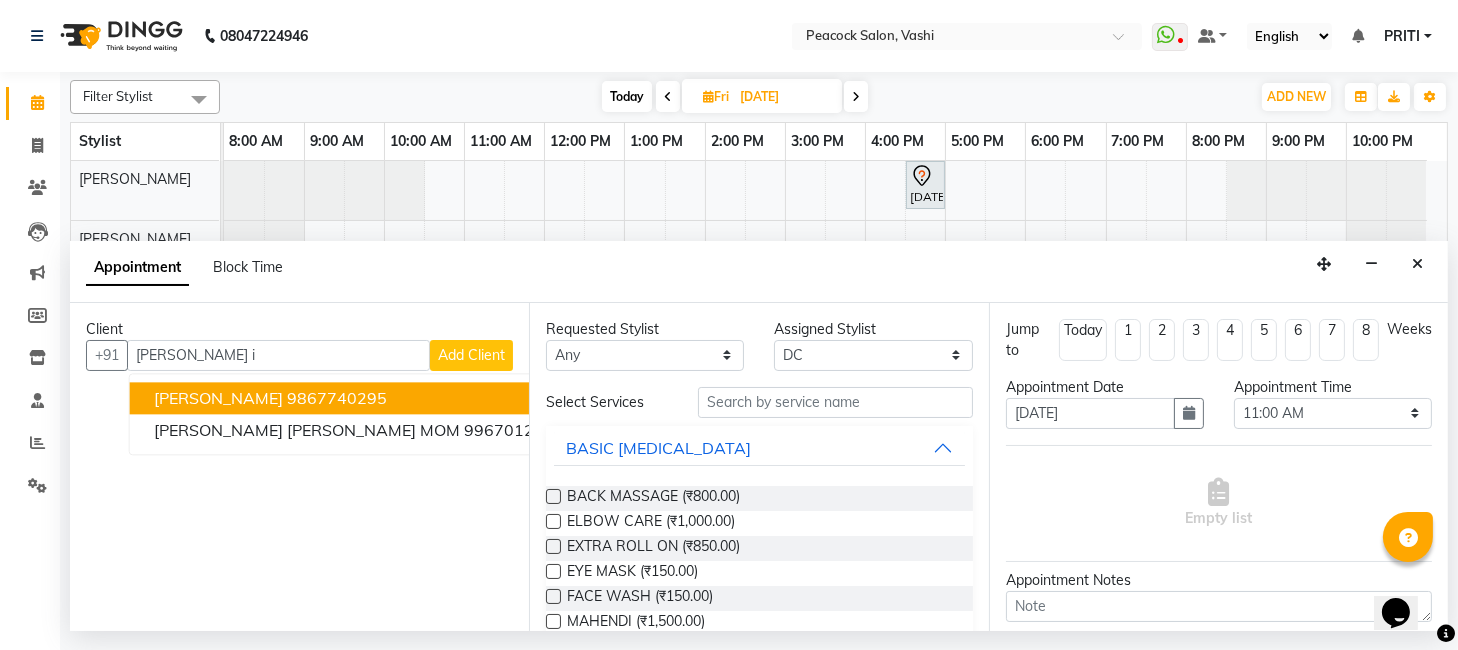 click on "[PERSON_NAME]  9867740295" at bounding box center [359, 398] 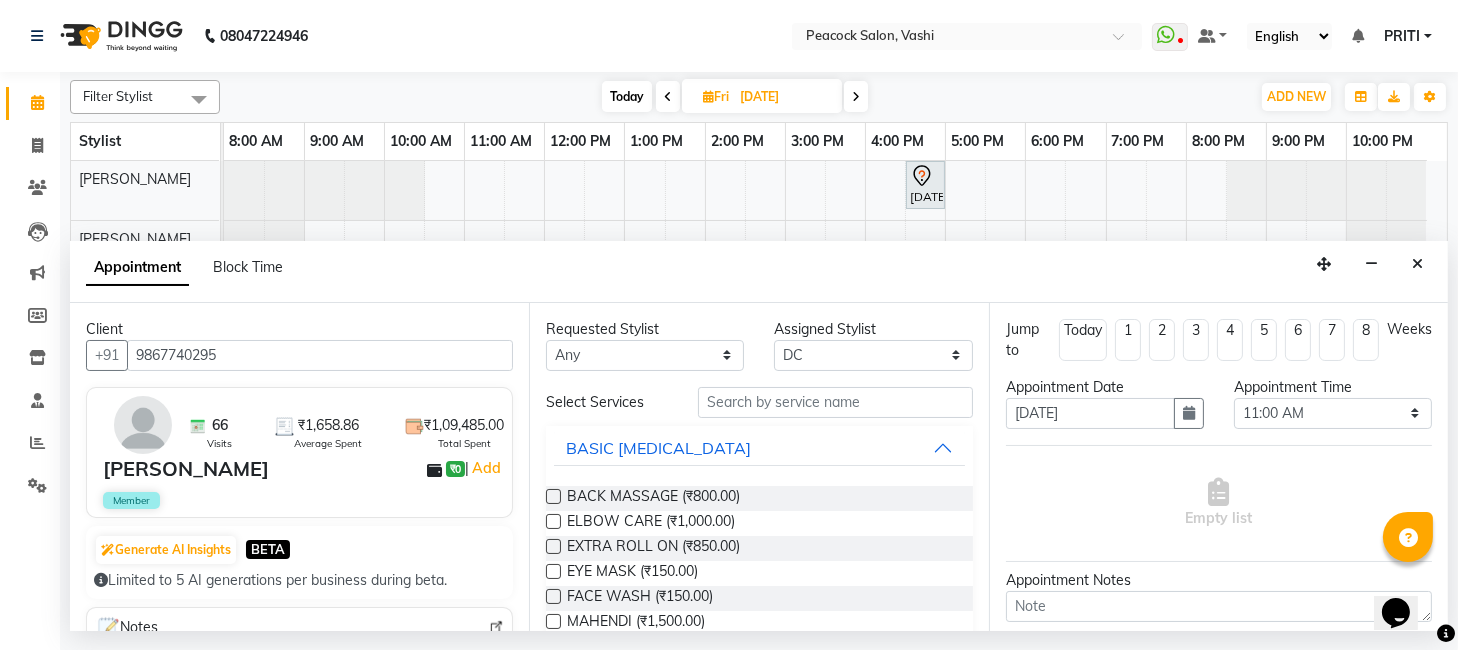 type on "9867740295" 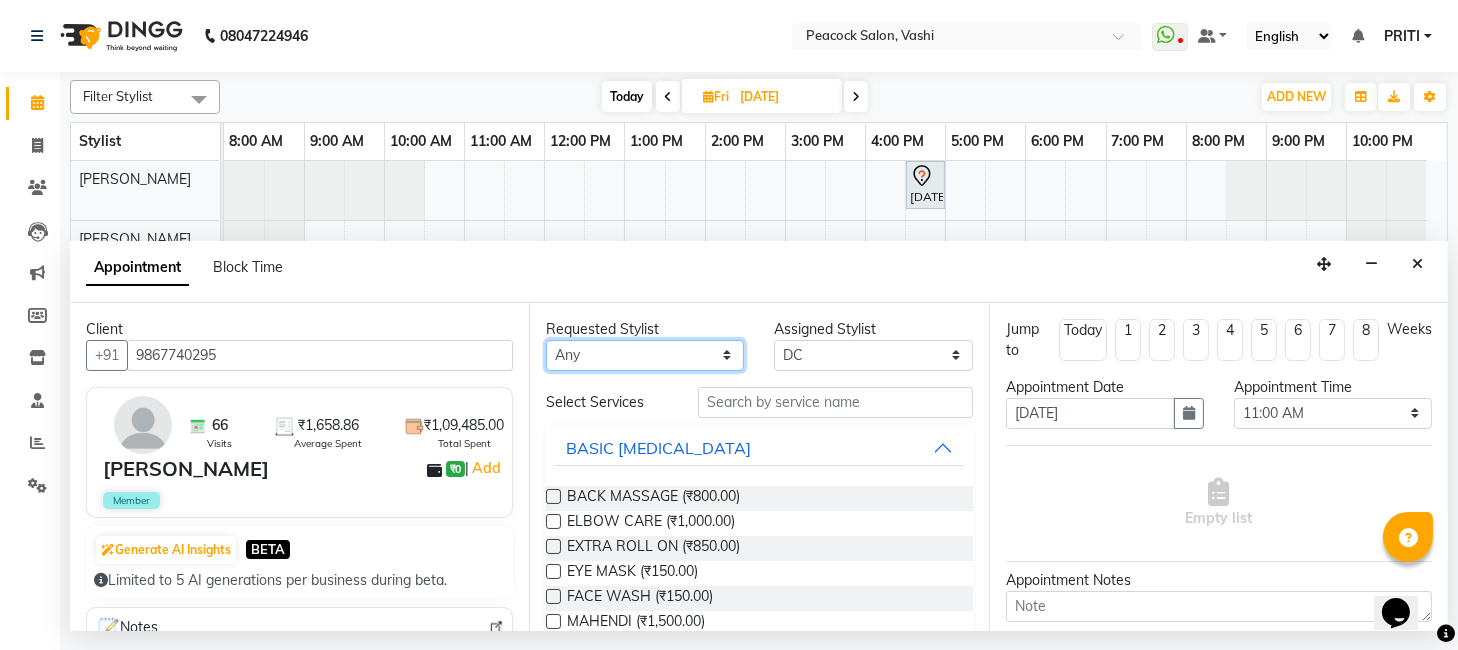 click on "Any anim [PERSON_NAME] [PERSON_NAME] DC [PERSON_NAME] [PERSON_NAME]  [PERSON_NAME]" at bounding box center [645, 355] 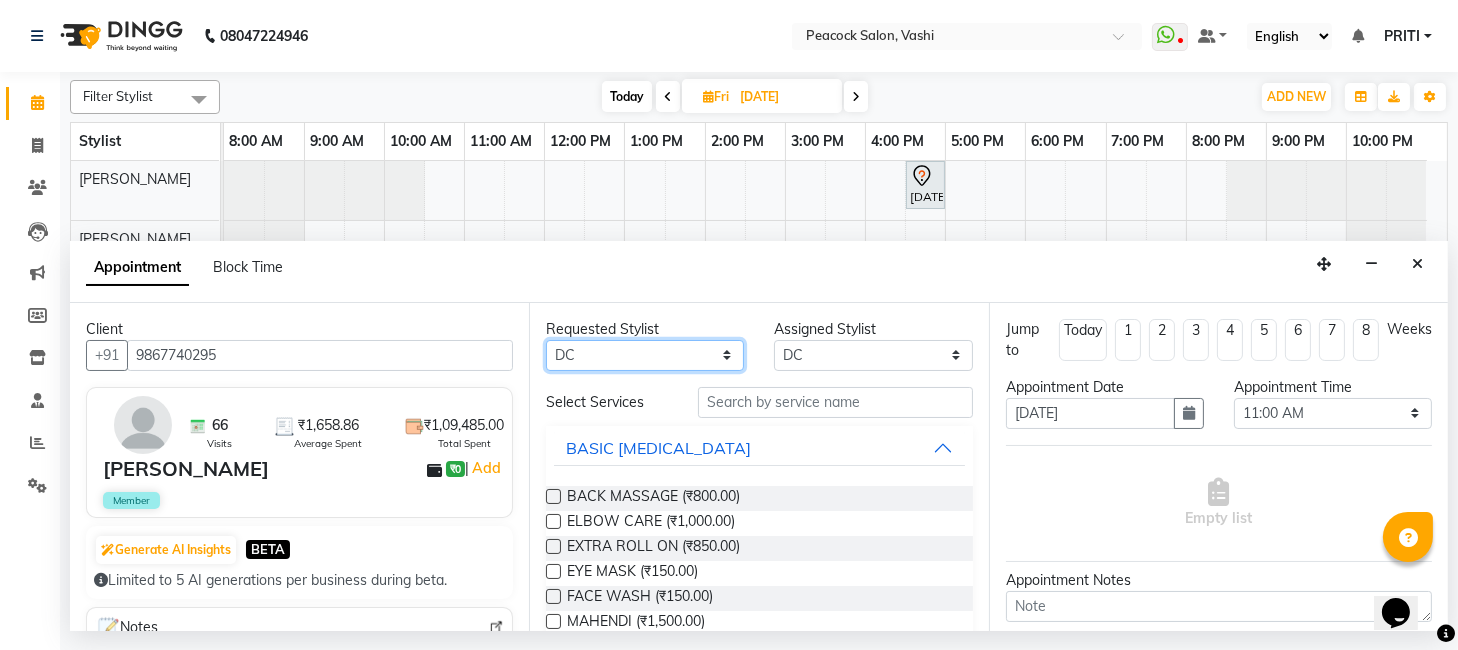click on "Any anim [PERSON_NAME] [PERSON_NAME] DC [PERSON_NAME] [PERSON_NAME]  [PERSON_NAME]" at bounding box center [645, 355] 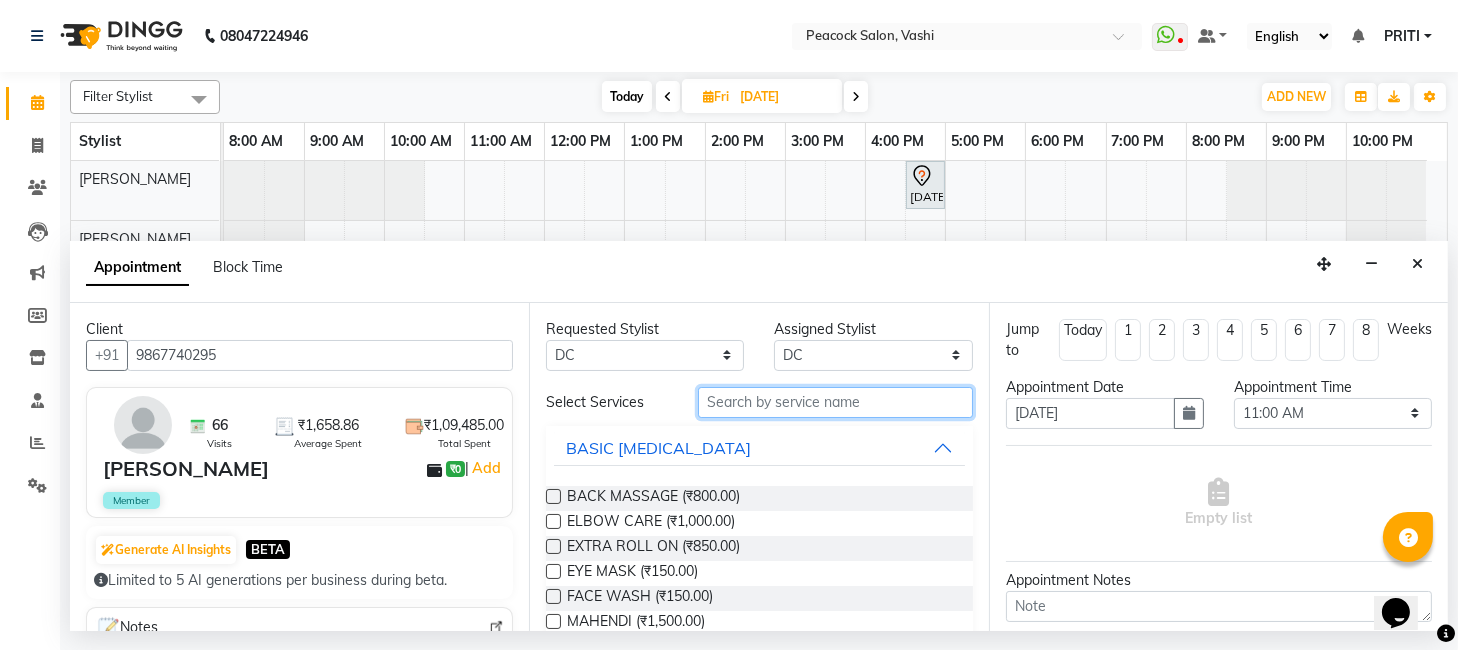click at bounding box center [835, 402] 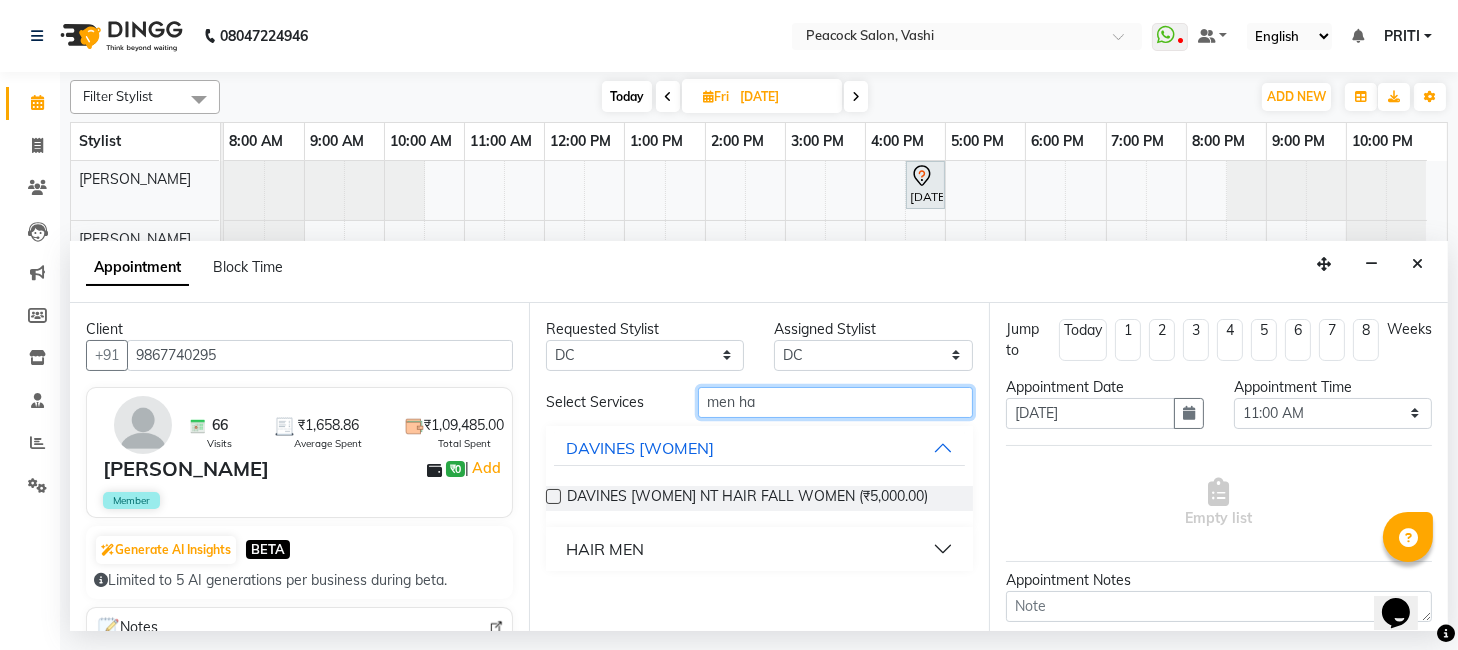 type on "men ha" 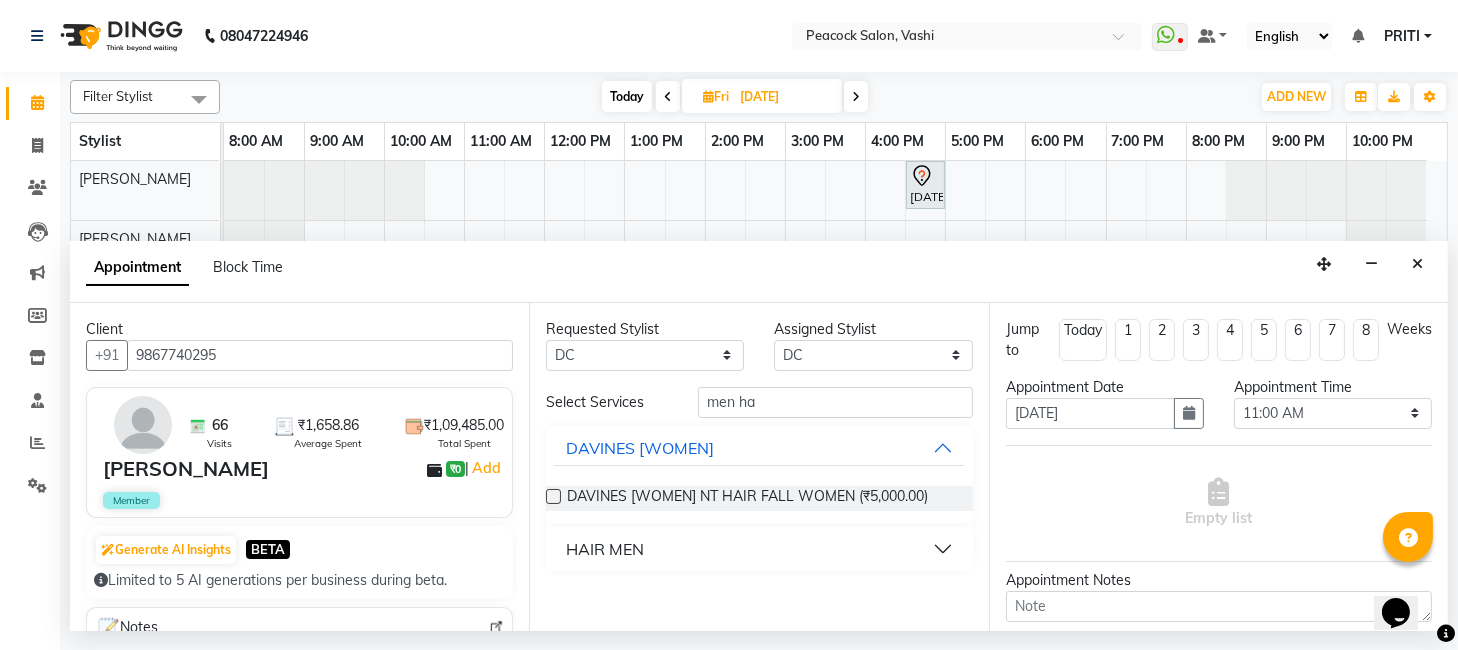 click on "HAIR MEN" at bounding box center (605, 549) 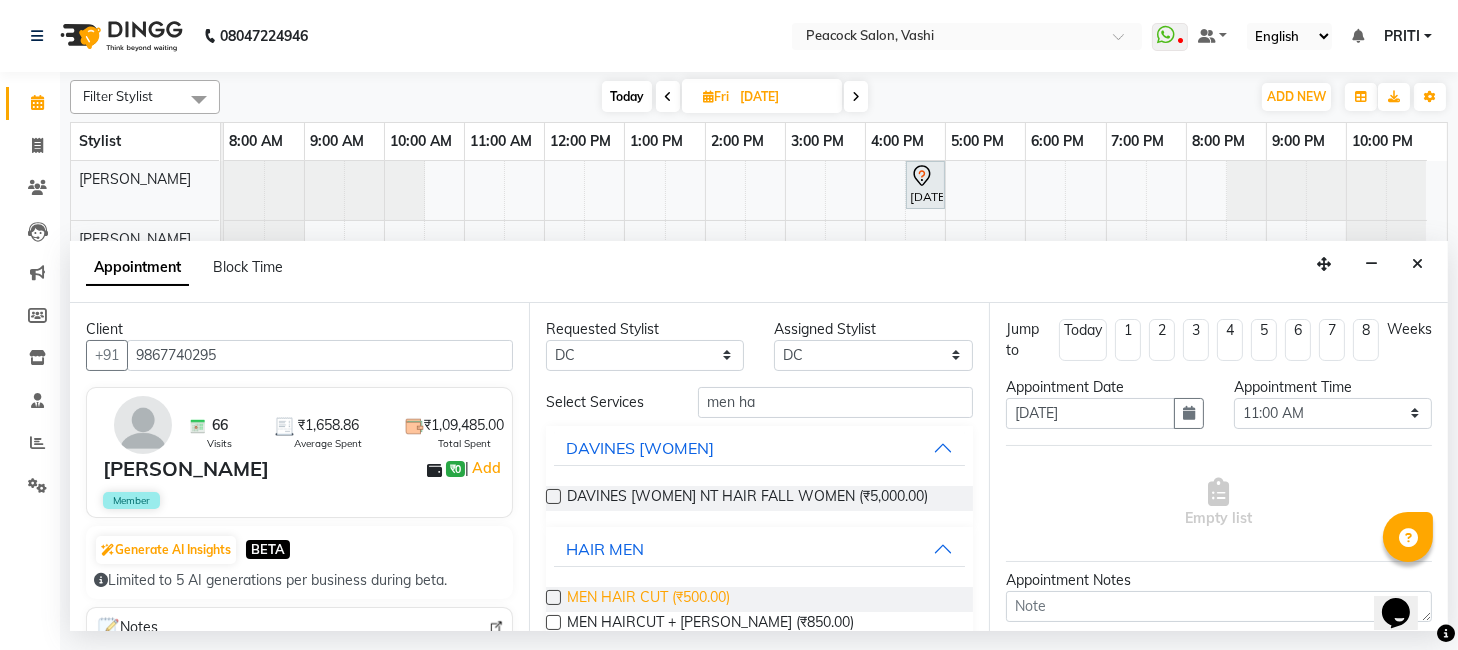 click on "MEN HAIR CUT (₹500.00)" at bounding box center [648, 599] 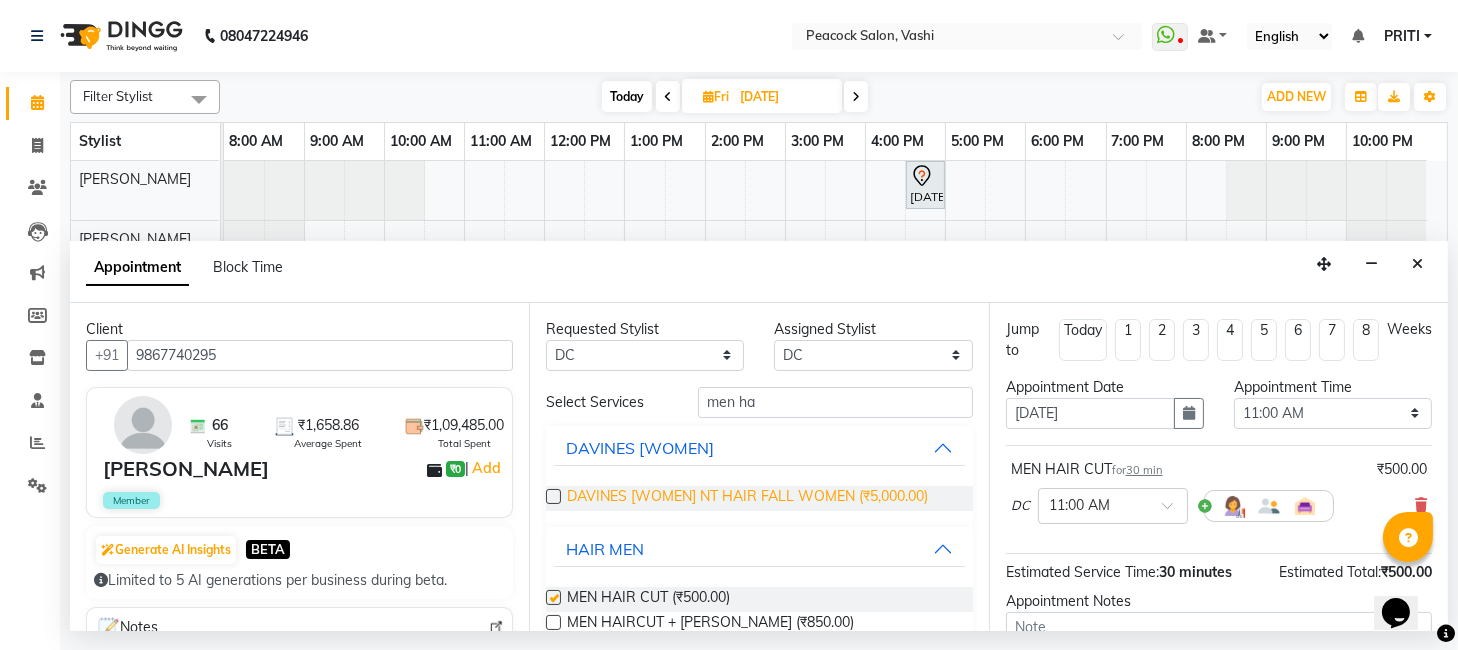 checkbox on "false" 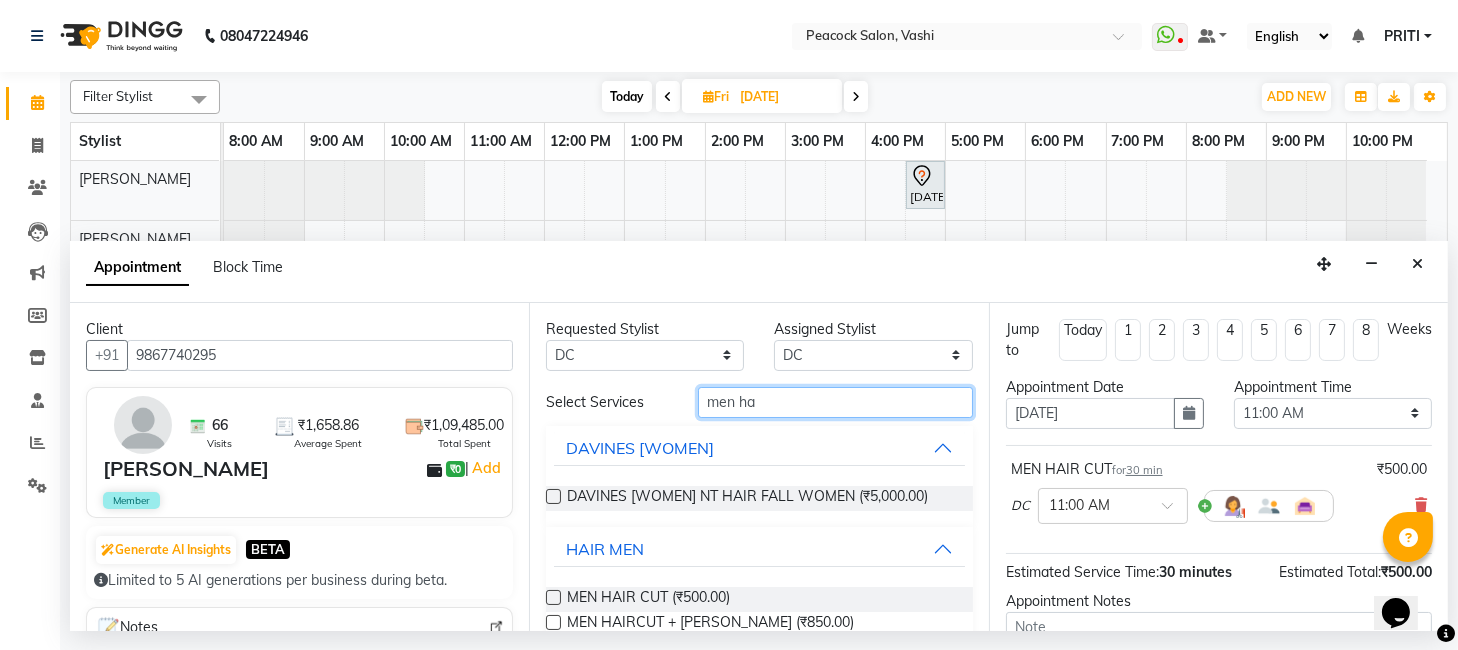 click on "men ha" at bounding box center (835, 402) 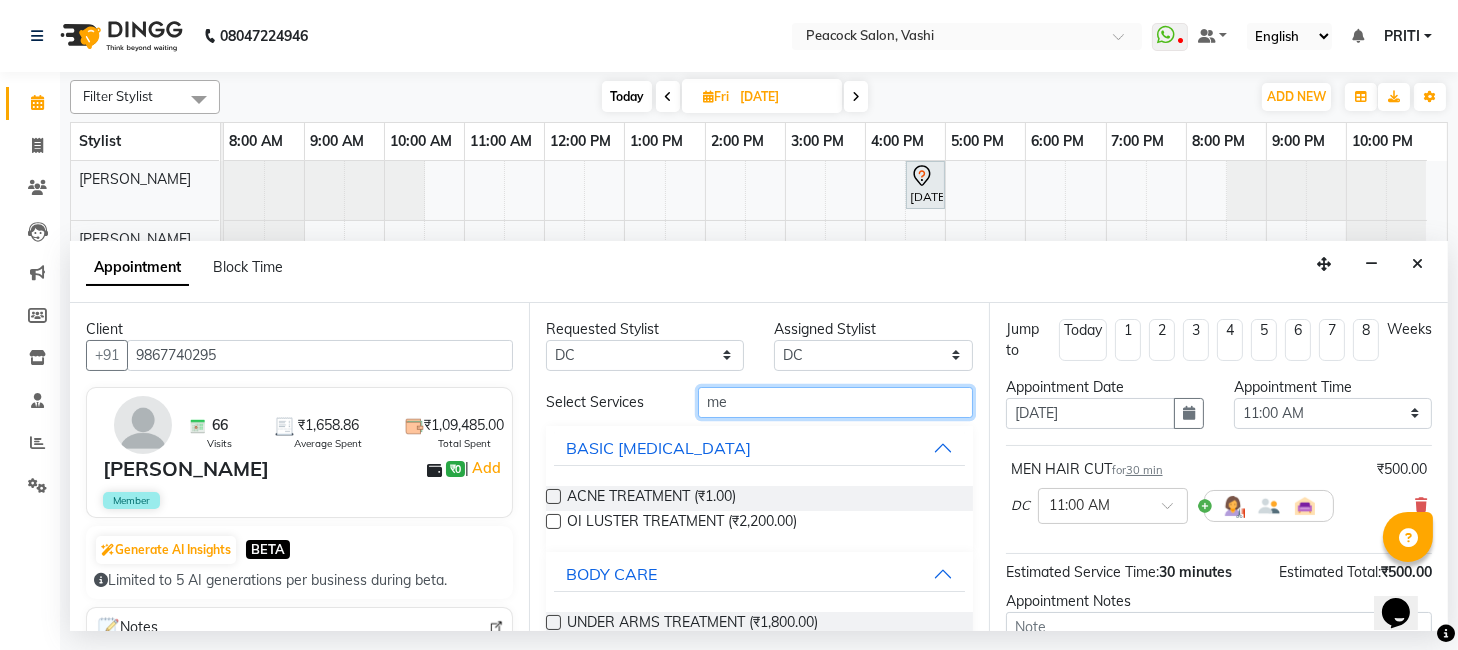 type on "m" 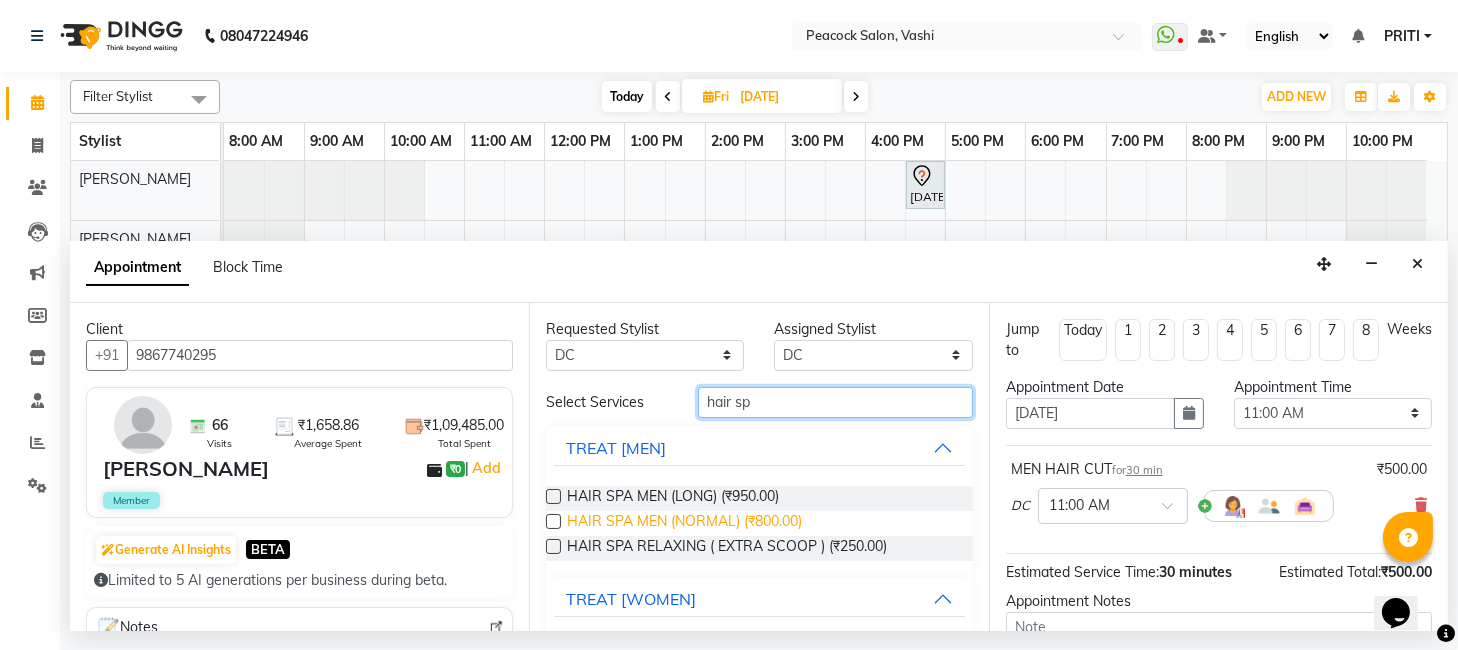 type on "hair sp" 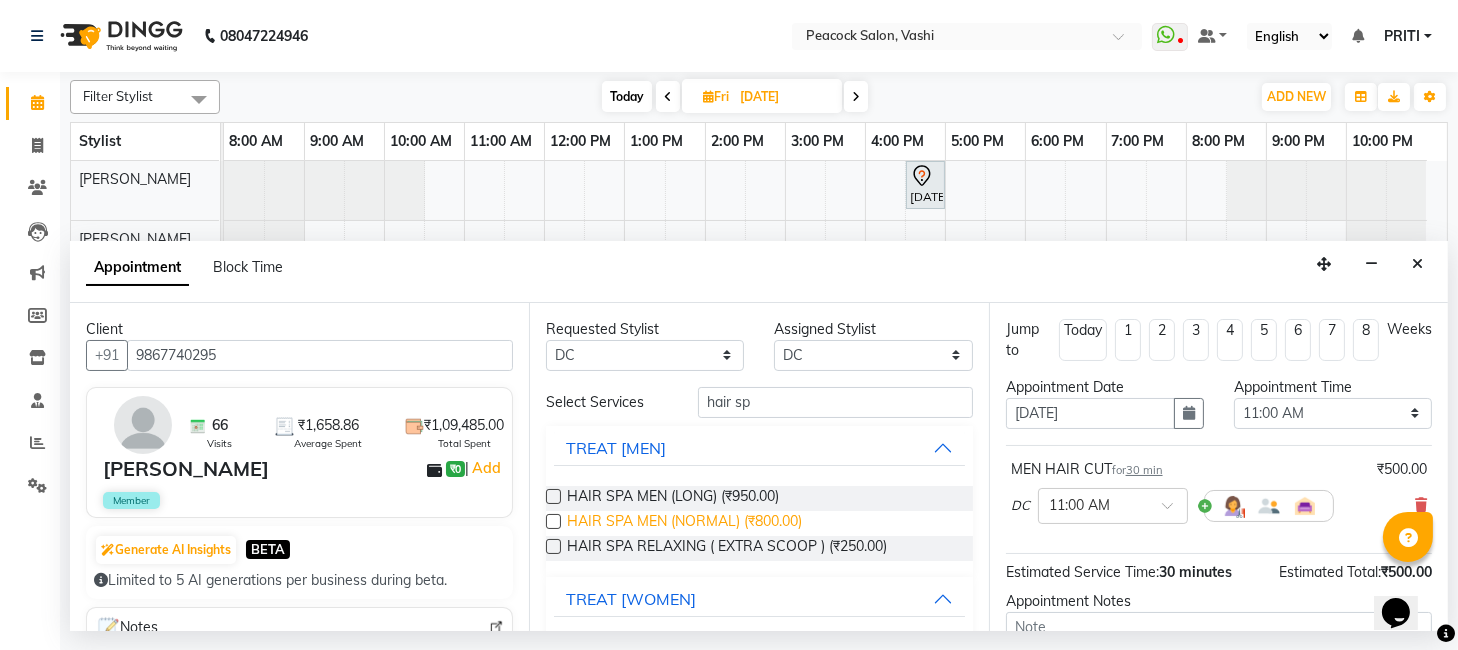 click on "HAIR SPA MEN (NORMAL) (₹800.00)" at bounding box center [684, 523] 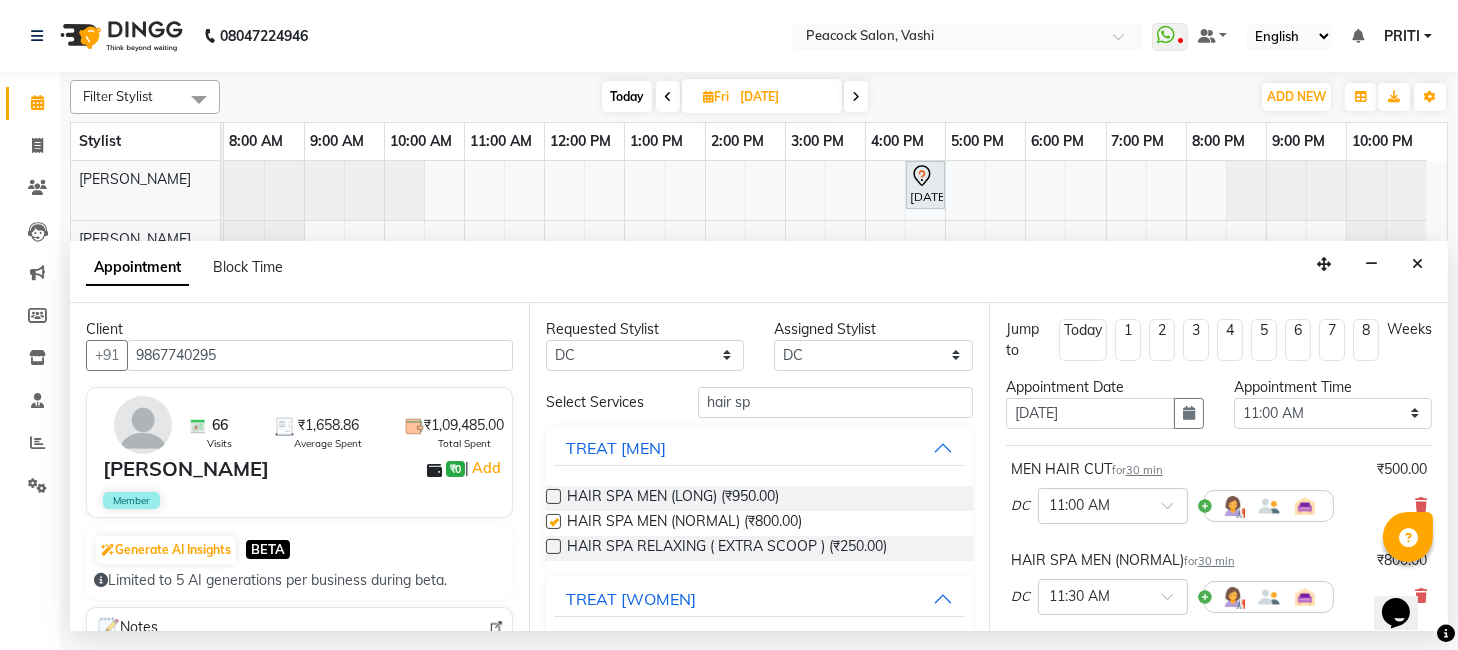 checkbox on "false" 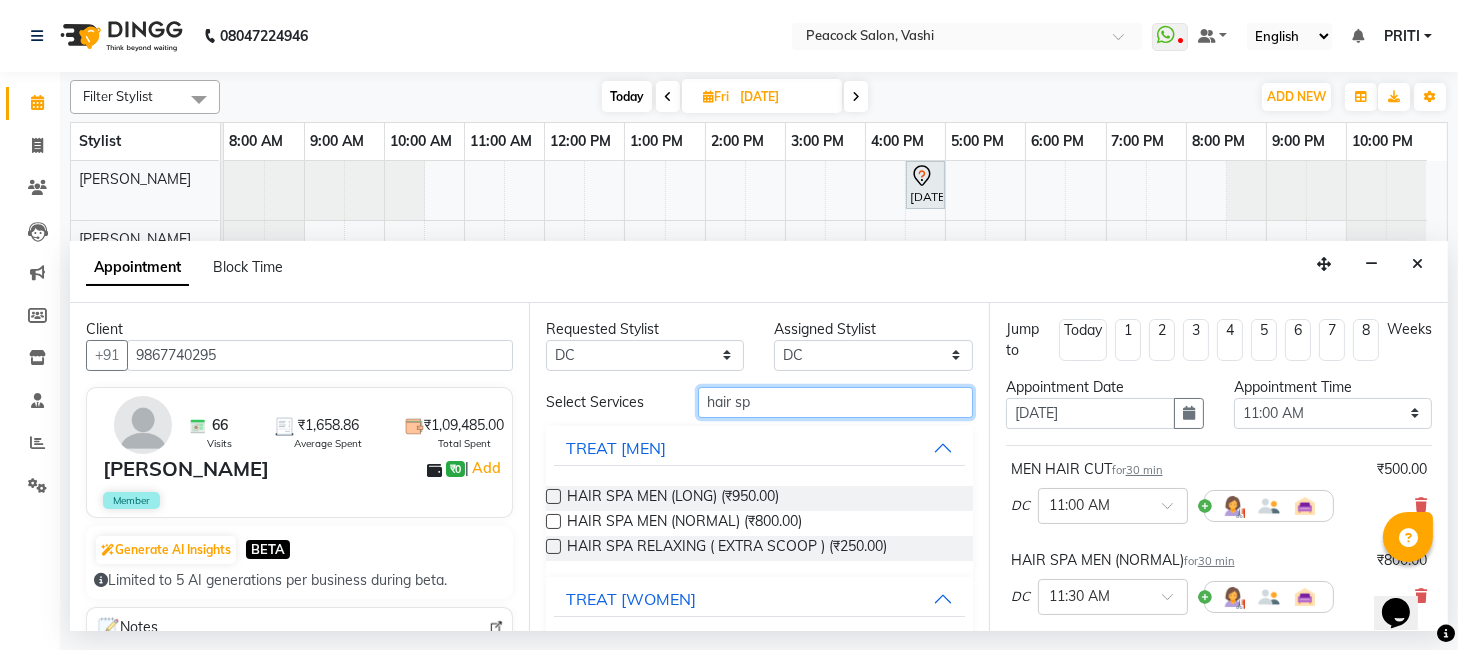 click on "hair sp" at bounding box center (835, 402) 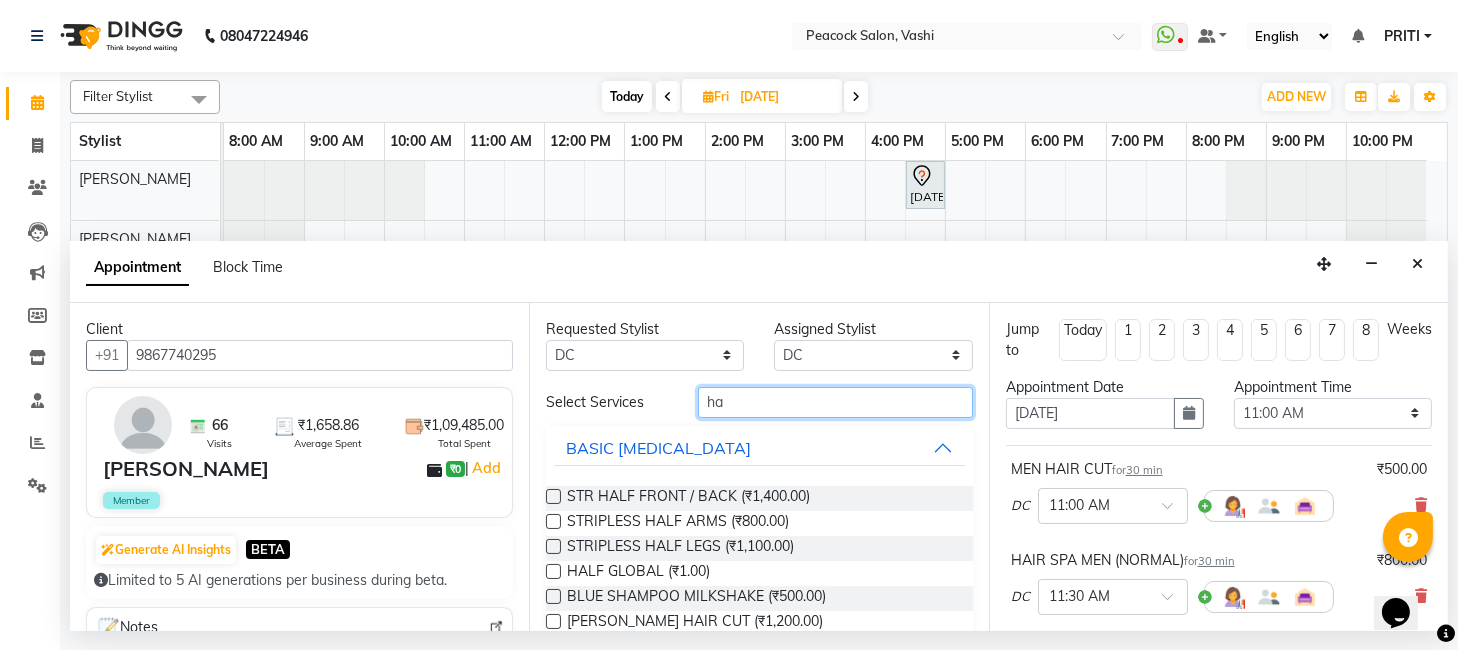 type on "h" 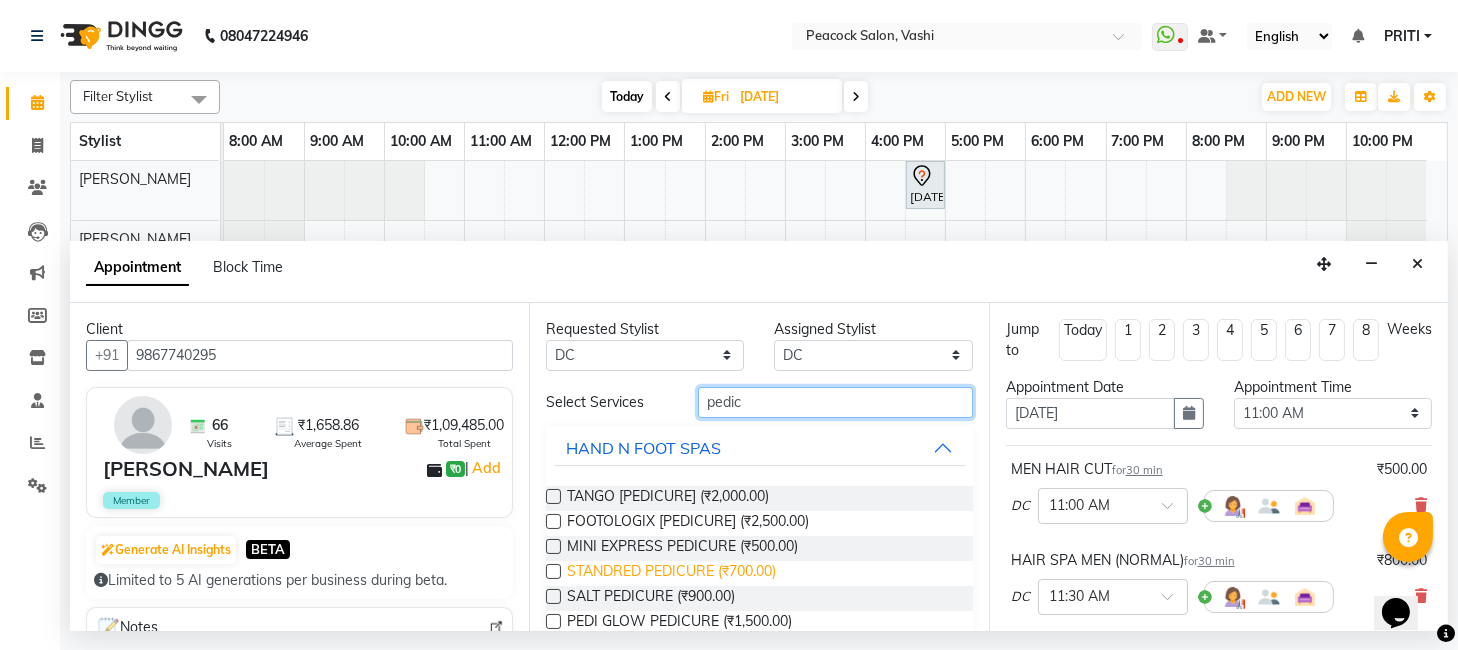 type on "pedic" 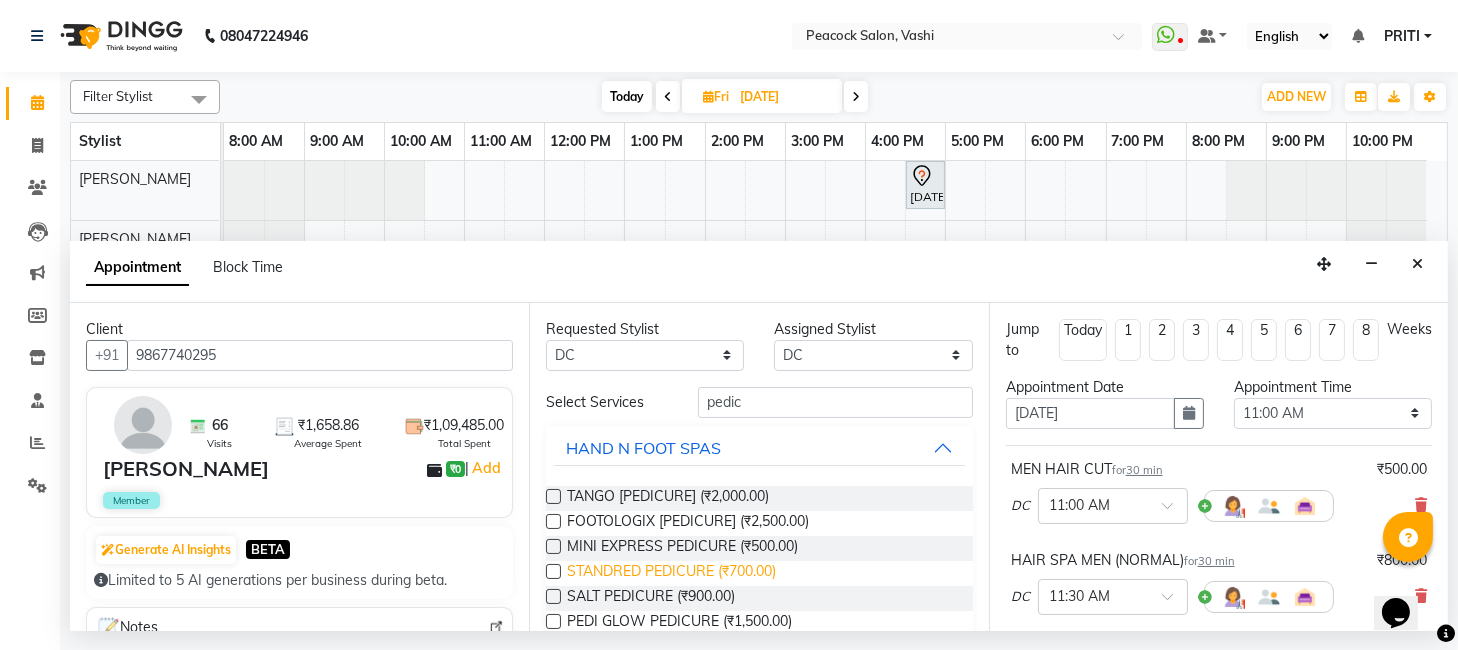 click on "STANDRED PEDICURE  (₹700.00)" at bounding box center (671, 573) 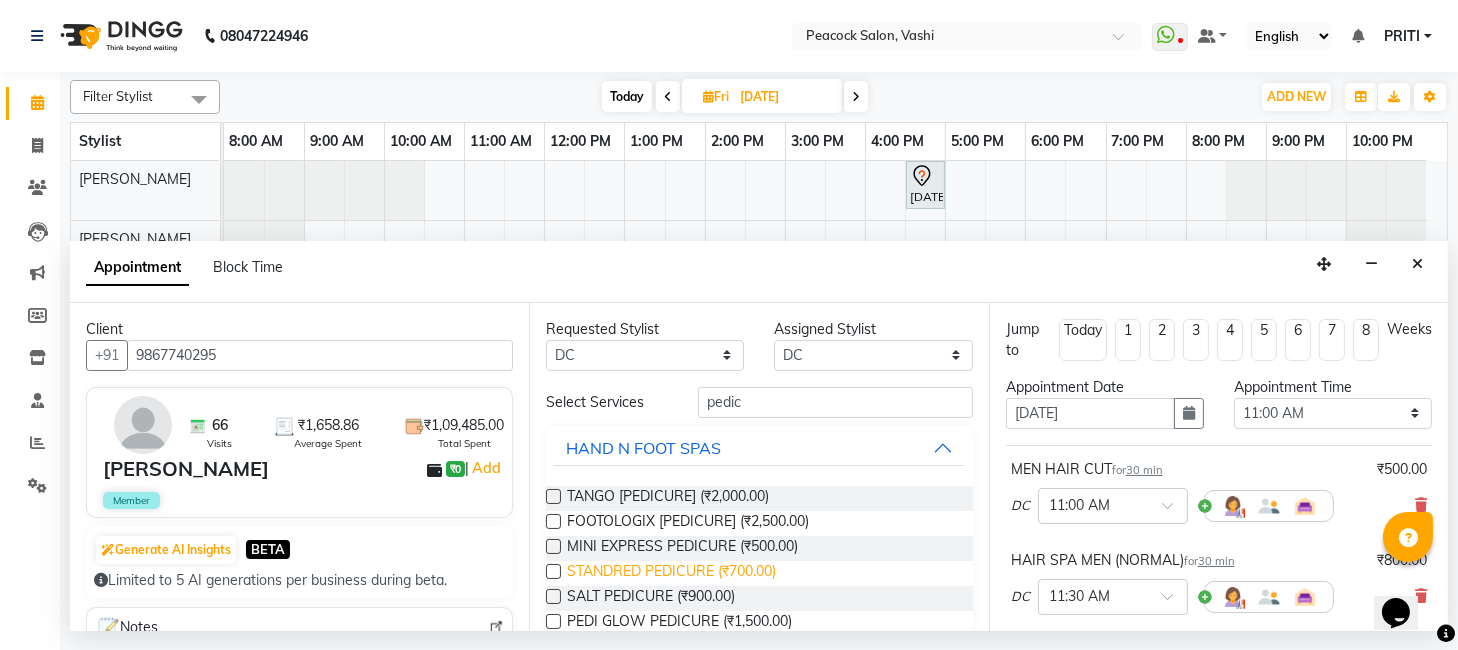 click on "STANDRED PEDICURE  (₹700.00)" at bounding box center (671, 573) 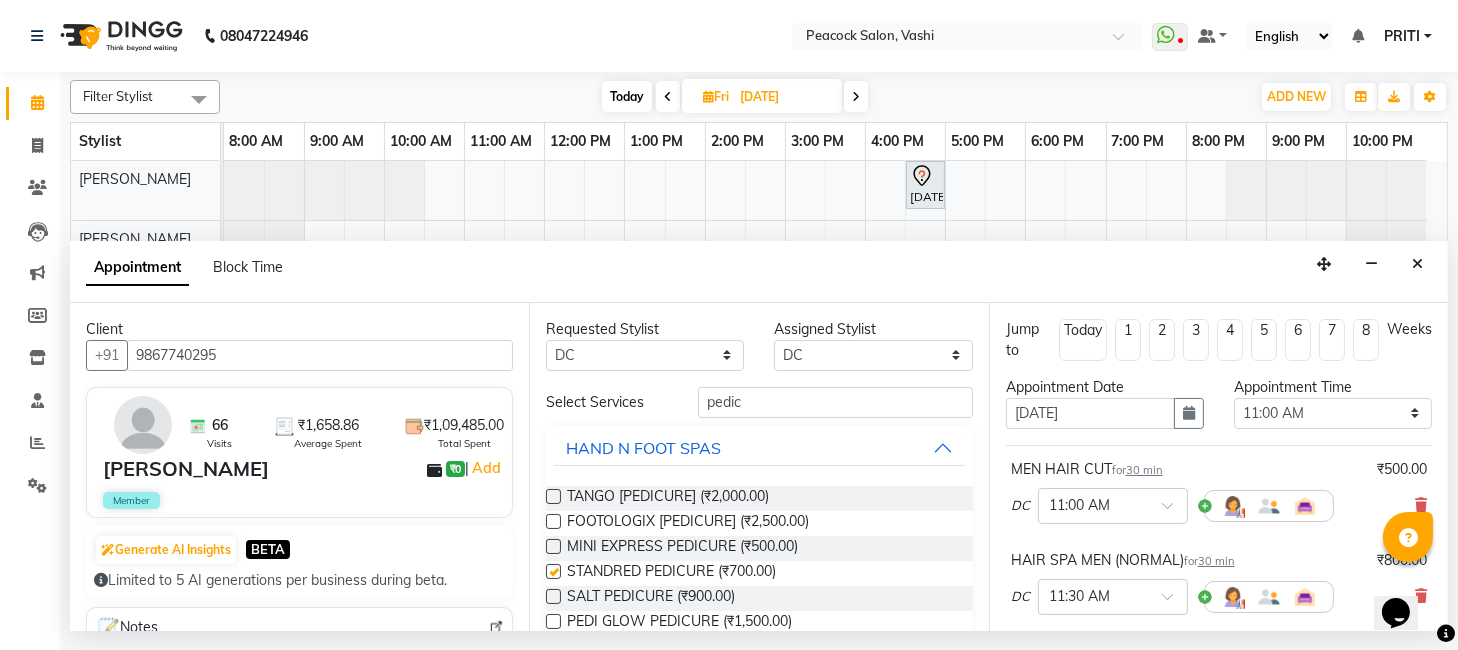 checkbox on "false" 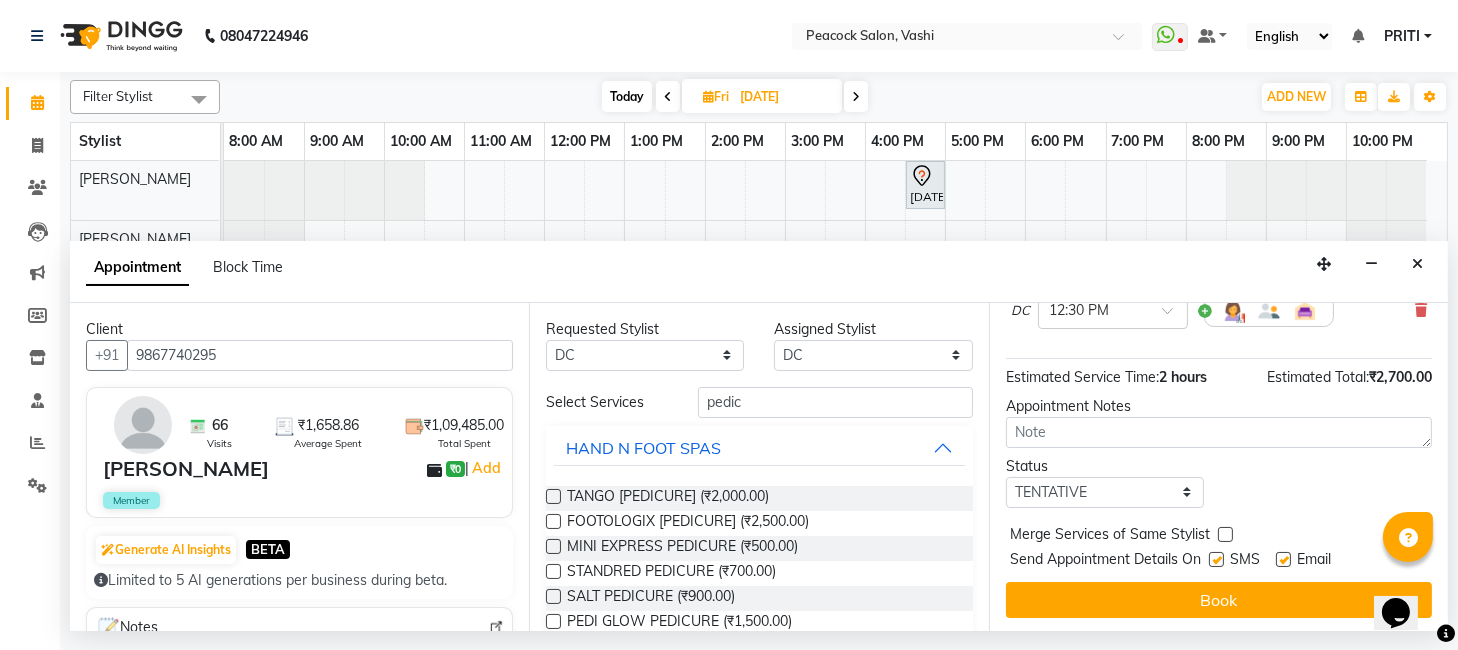 scroll, scrollTop: 470, scrollLeft: 0, axis: vertical 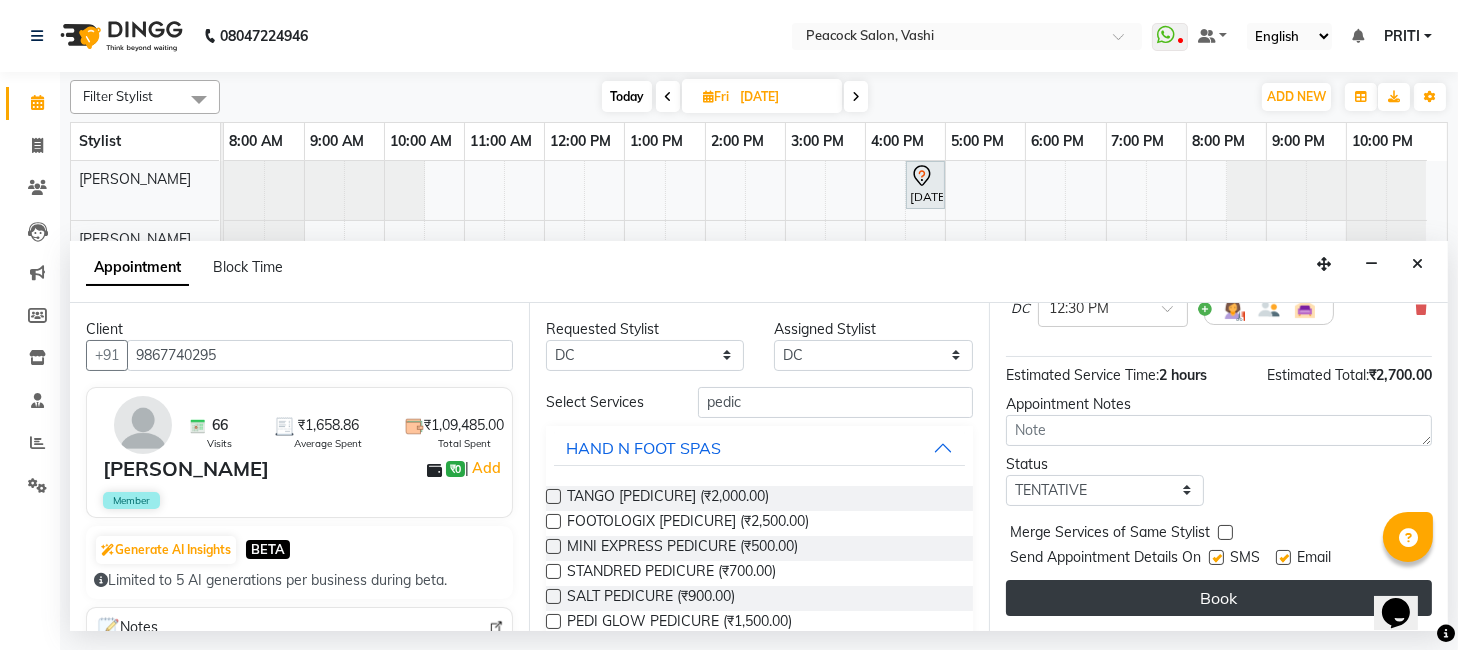click on "Book" at bounding box center [1219, 598] 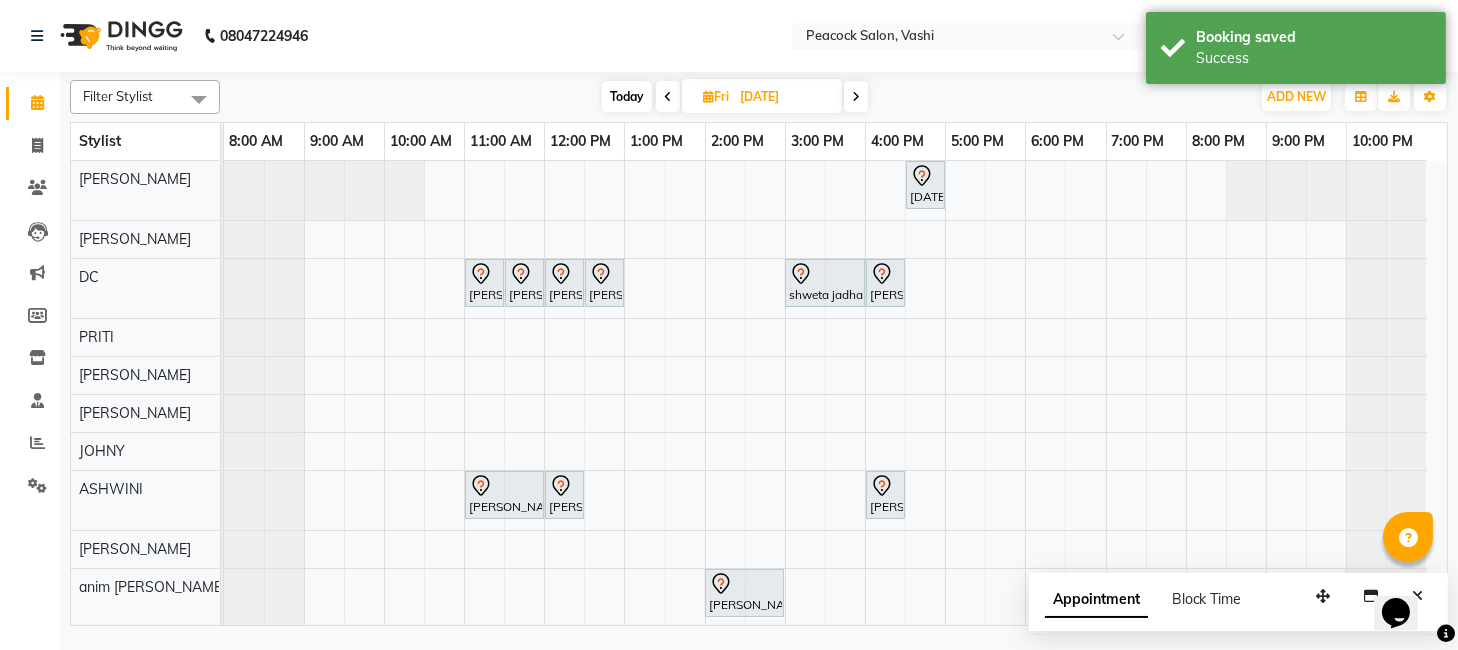 click on "[DATE], 04:30 PM-05:00 PM,  MEN HAIR CUT             [PERSON_NAME], 11:00 AM-11:30 AM,  MEN HAIR CUT             [PERSON_NAME], 11:30 AM-12:00 PM, HAIR SPA MEN (NORMAL)             [PERSON_NAME], 12:00 PM-12:30 PM, STANDRED PEDICURE              [PERSON_NAME], 12:30 PM-01:00 PM, STANDRED PEDICURE              shweta jadhav yes bank, 03:00 PM-04:00 PM, CHOCOLATE FA+UA+FL WAX             shweta jadhav yes bank, 04:00 PM-04:30 PM, AVL EXPRESS             [PERSON_NAME], 11:00 AM-12:00 PM, CHOCOLATE FA+UA+FL WAX             [PERSON_NAME], 12:00 PM-12:30 PM, SALT PEDICURE             [PERSON_NAME] c/o [PERSON_NAME], 04:00 PM-04:30 PM, CZ HYDRA REST REFRESH CLEAN UP             shweta jadhav yes bank, 02:00 PM-03:00 PM, CROME/CATEYE XTENSION" at bounding box center [835, 394] 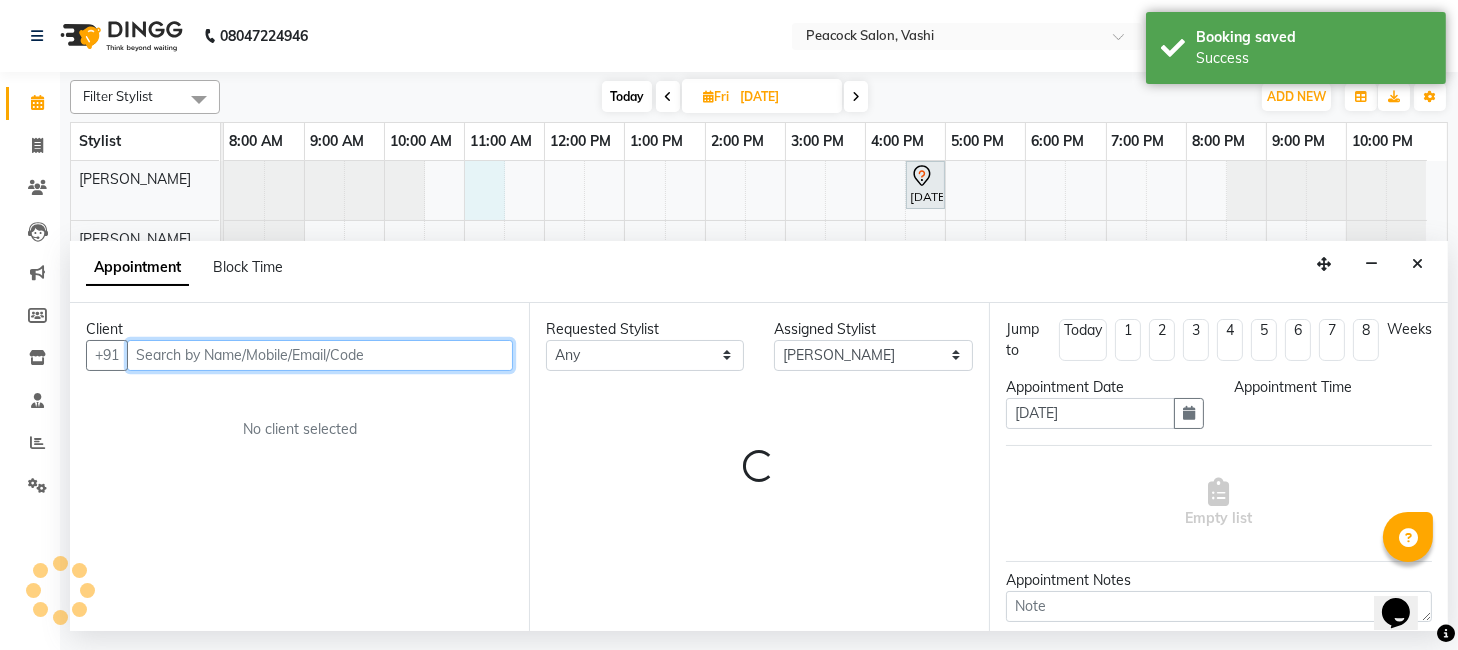 select on "660" 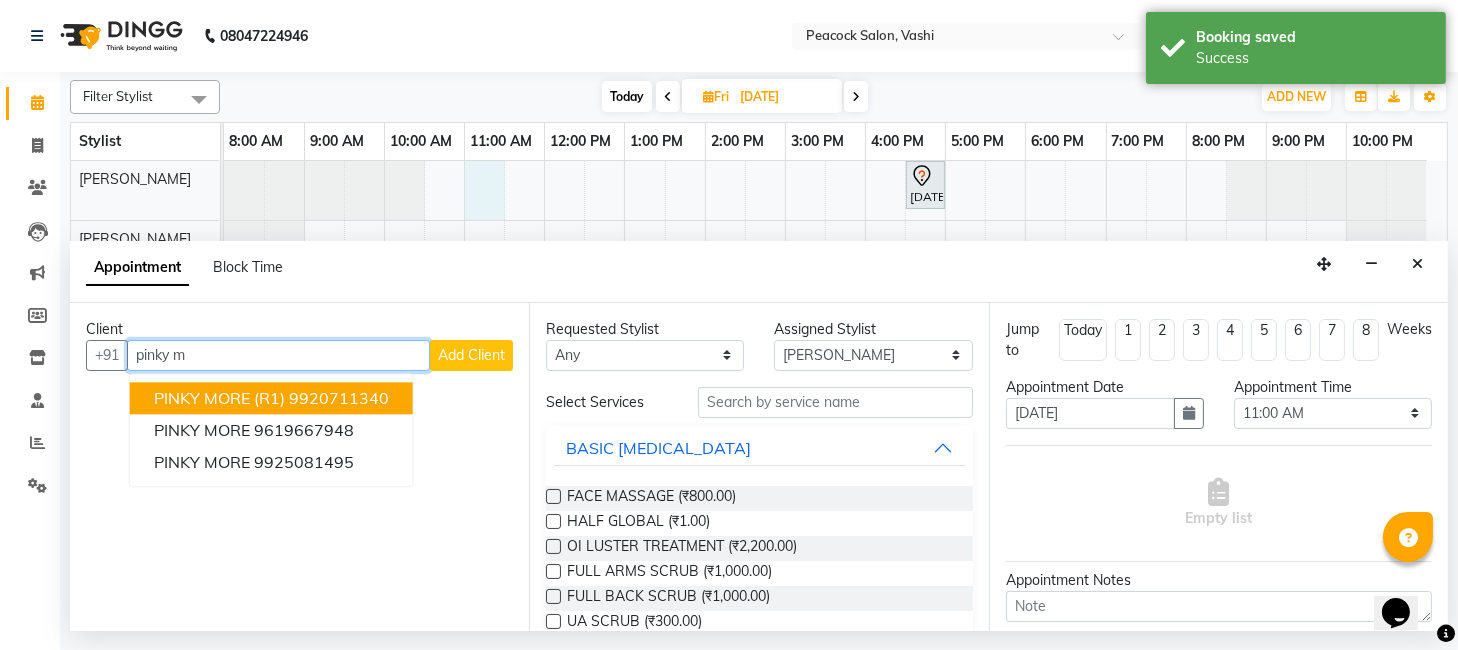 click on "PINKY MORE (R1)" at bounding box center (219, 398) 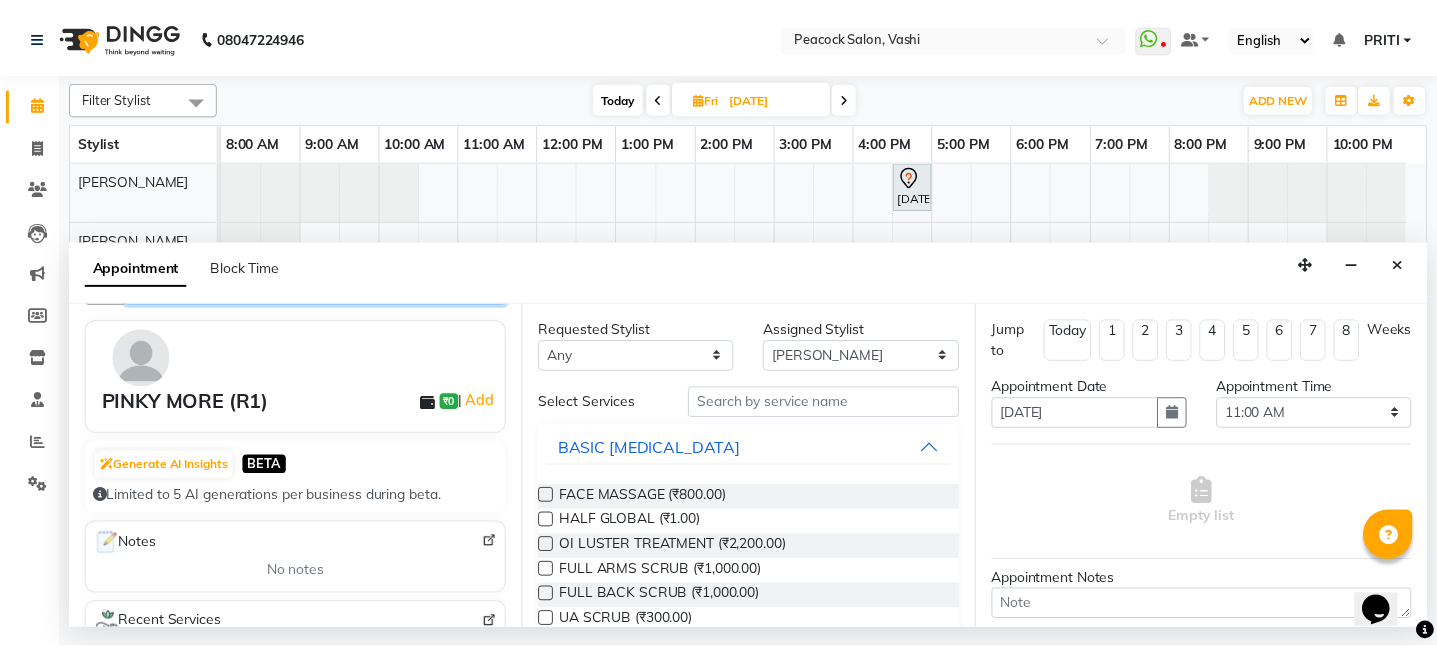scroll, scrollTop: 0, scrollLeft: 0, axis: both 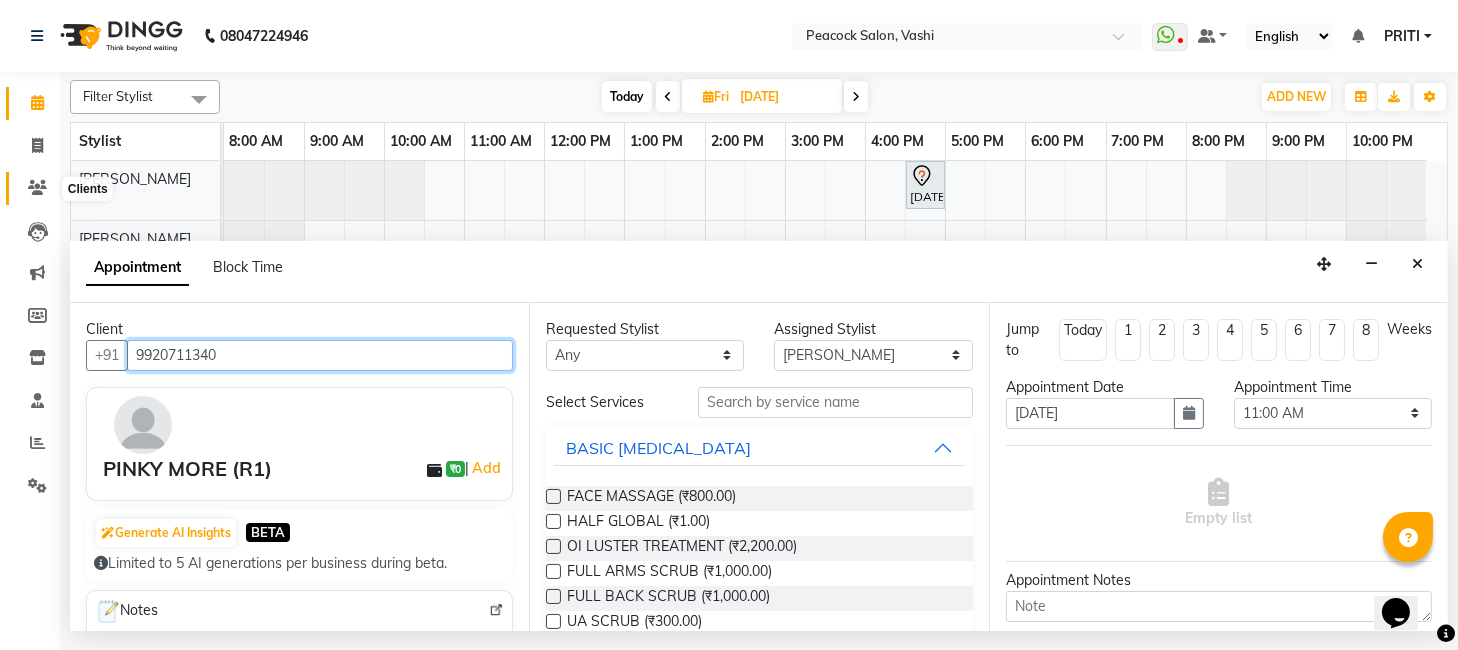 type on "9920711340" 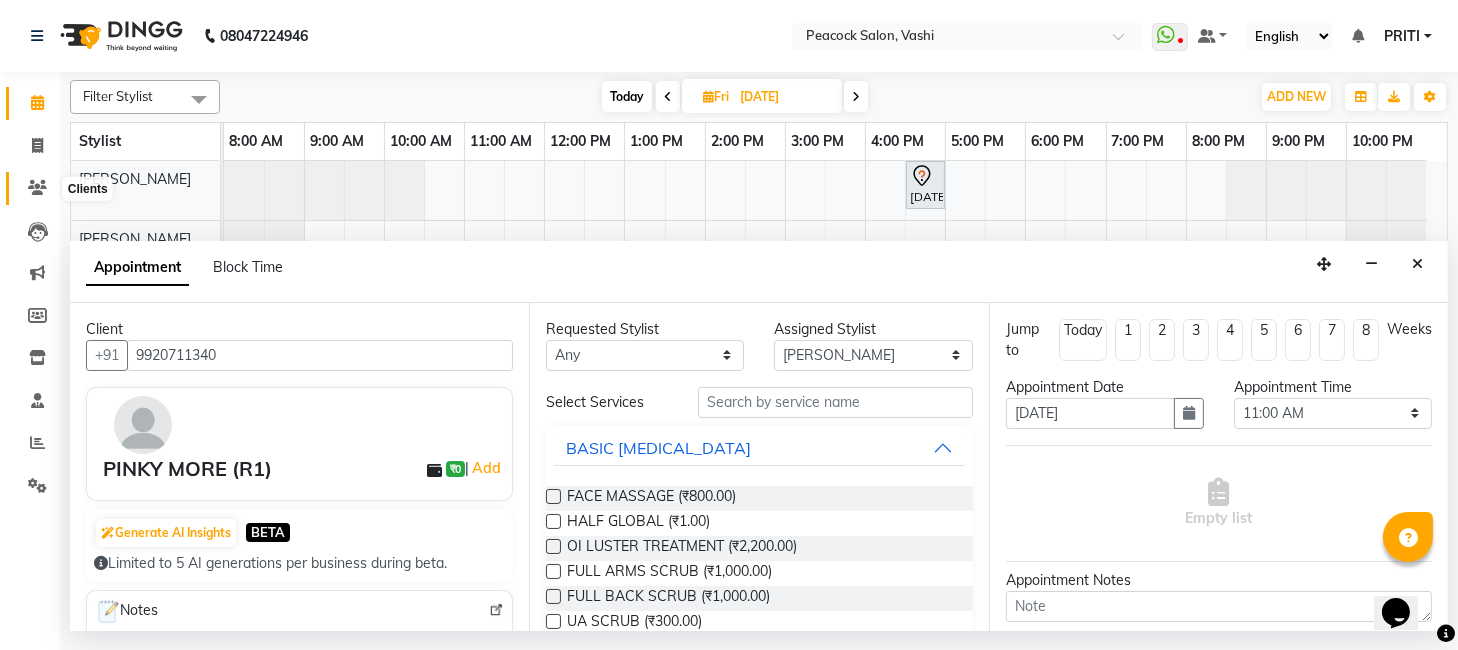 click 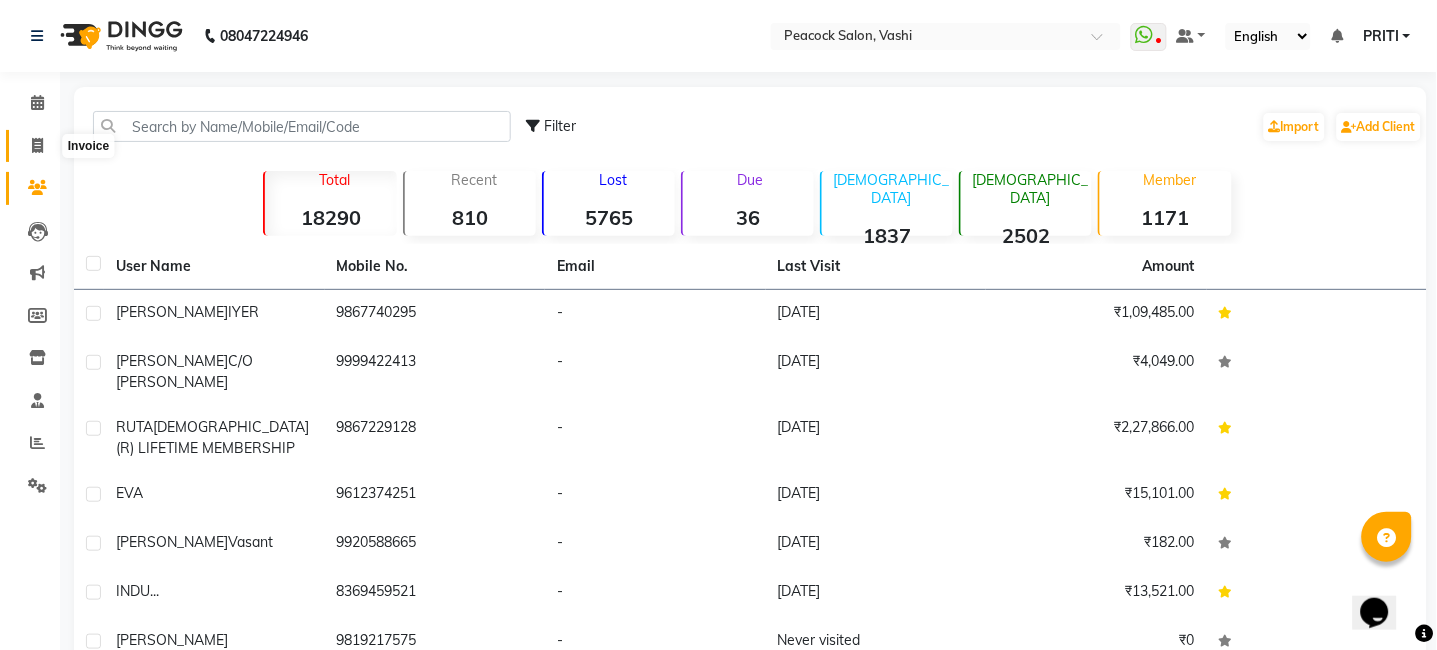 click 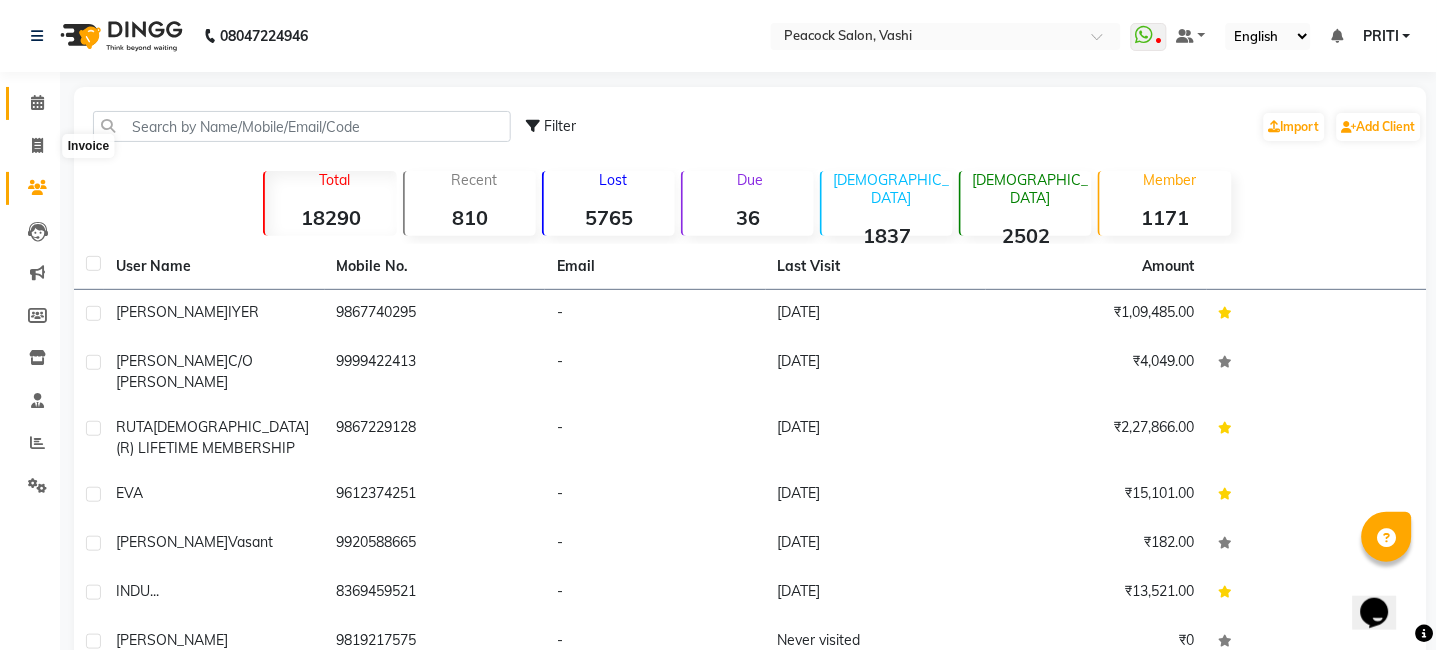 select on "619" 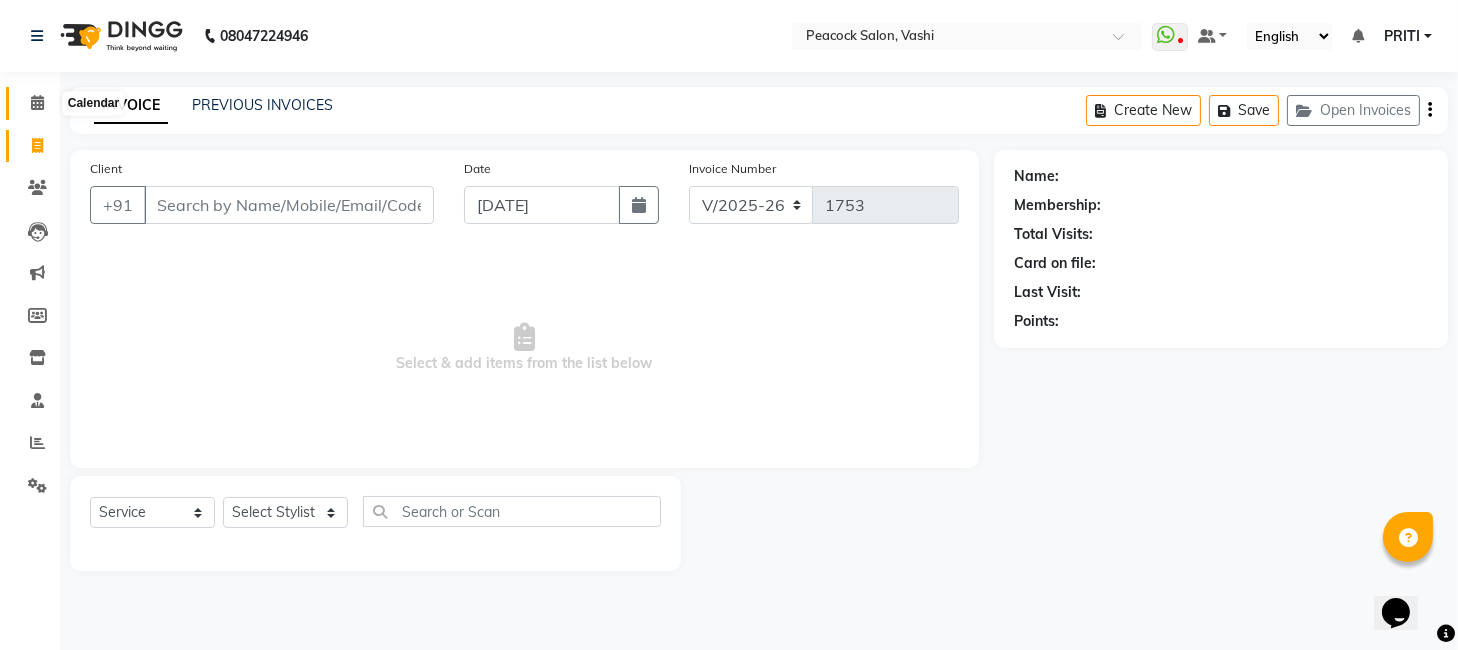 click 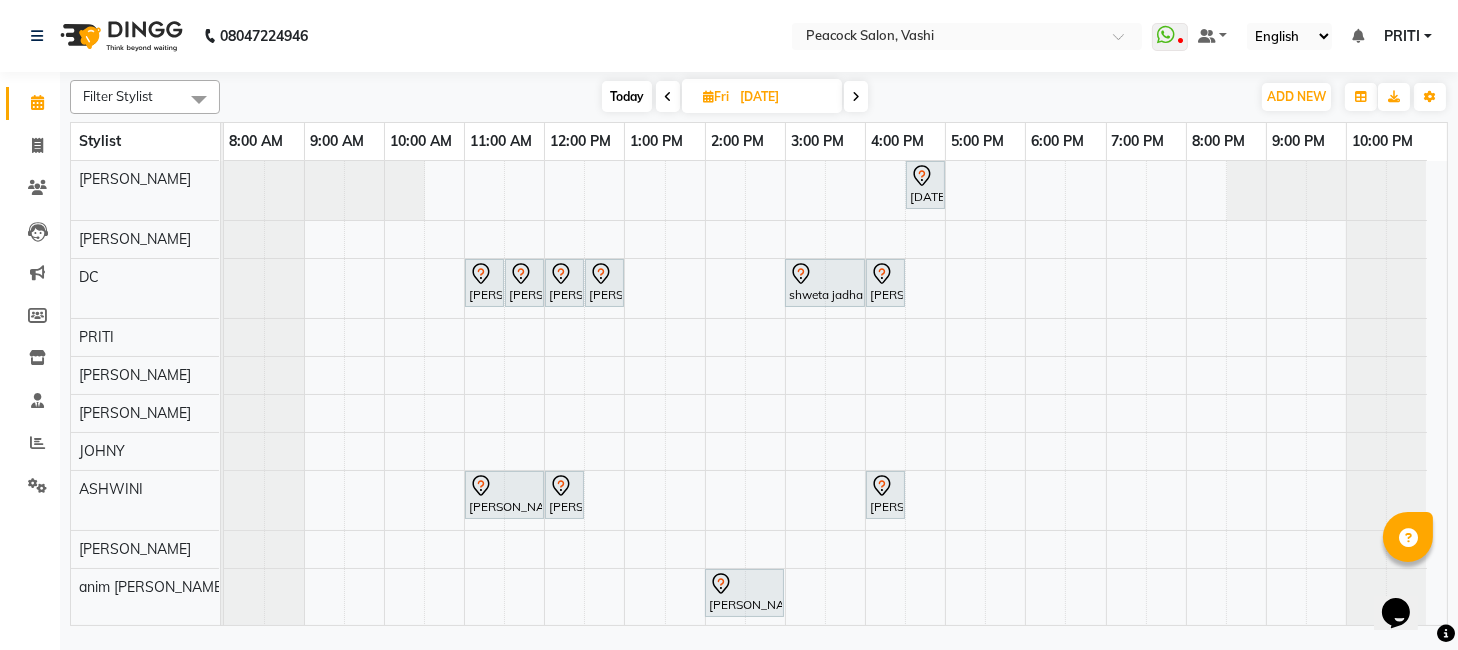 click on "Today" at bounding box center (627, 96) 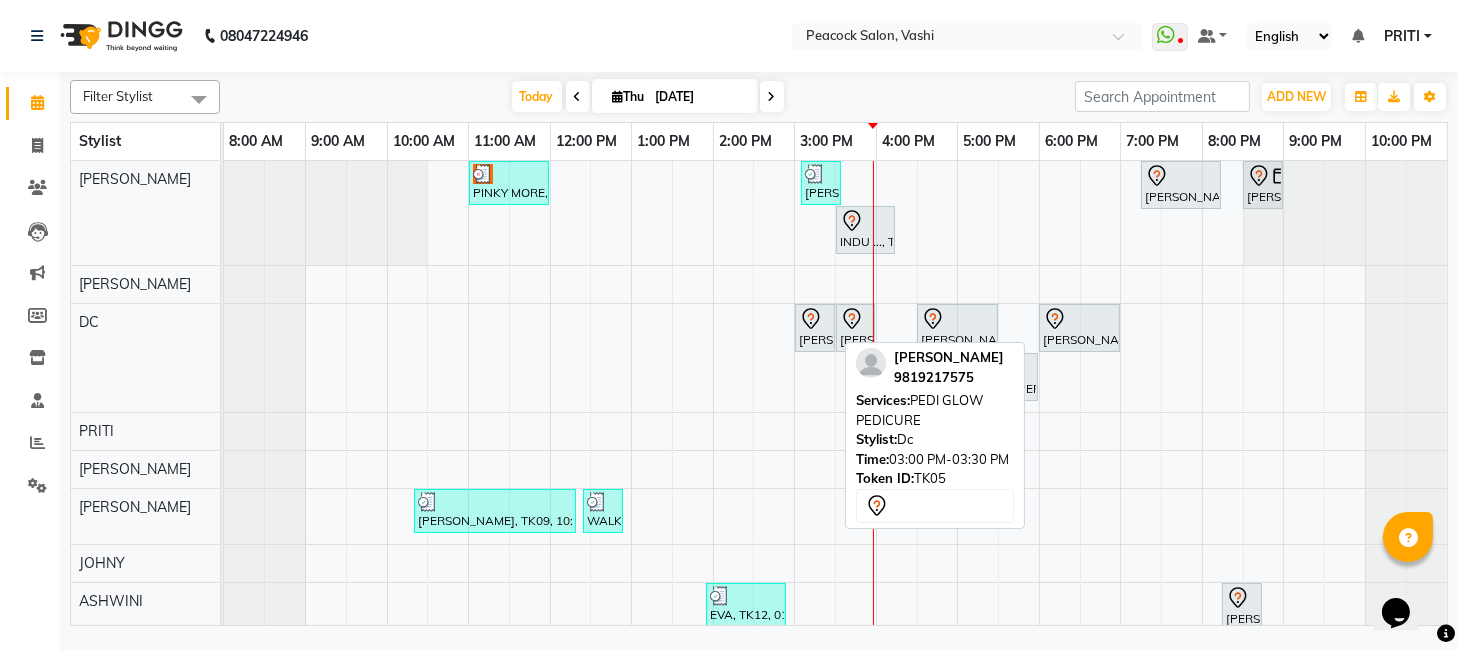 click on "[PERSON_NAME], TK05, 03:00 PM-03:30 PM, PEDI GLOW PEDICURE" at bounding box center (815, 328) 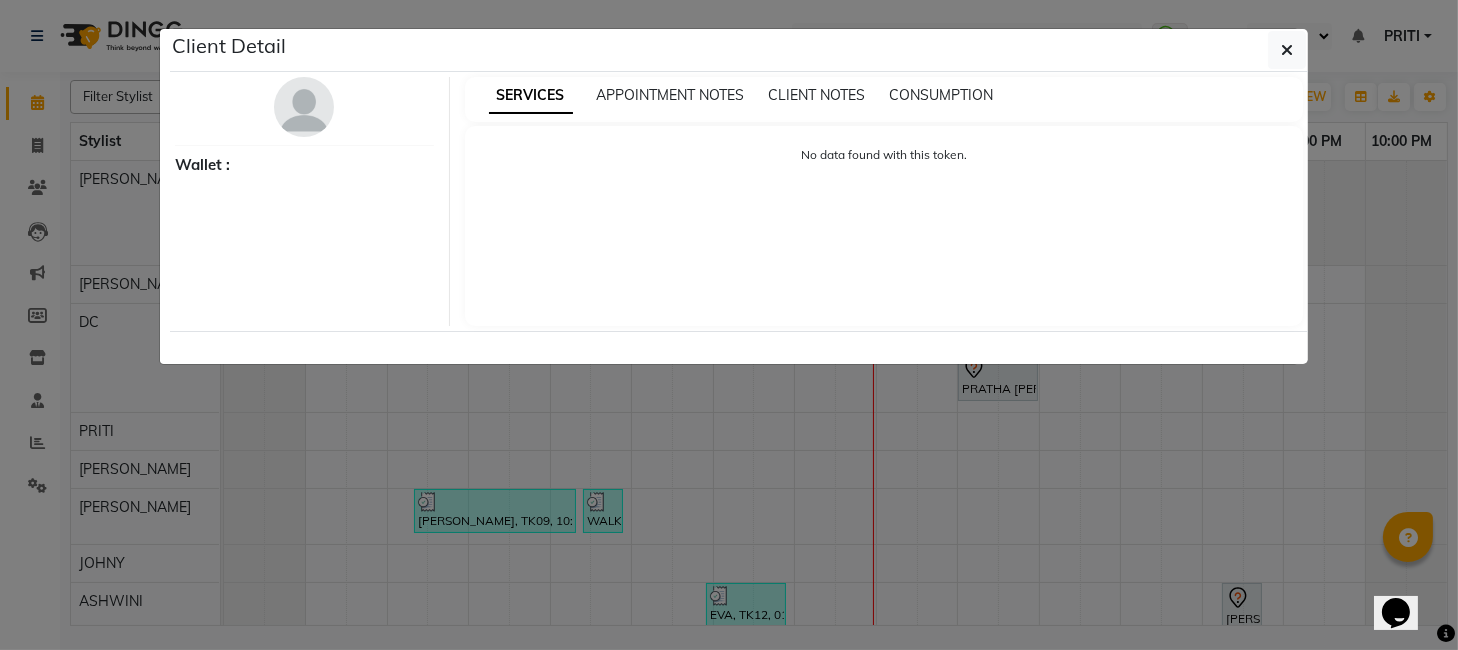 select on "7" 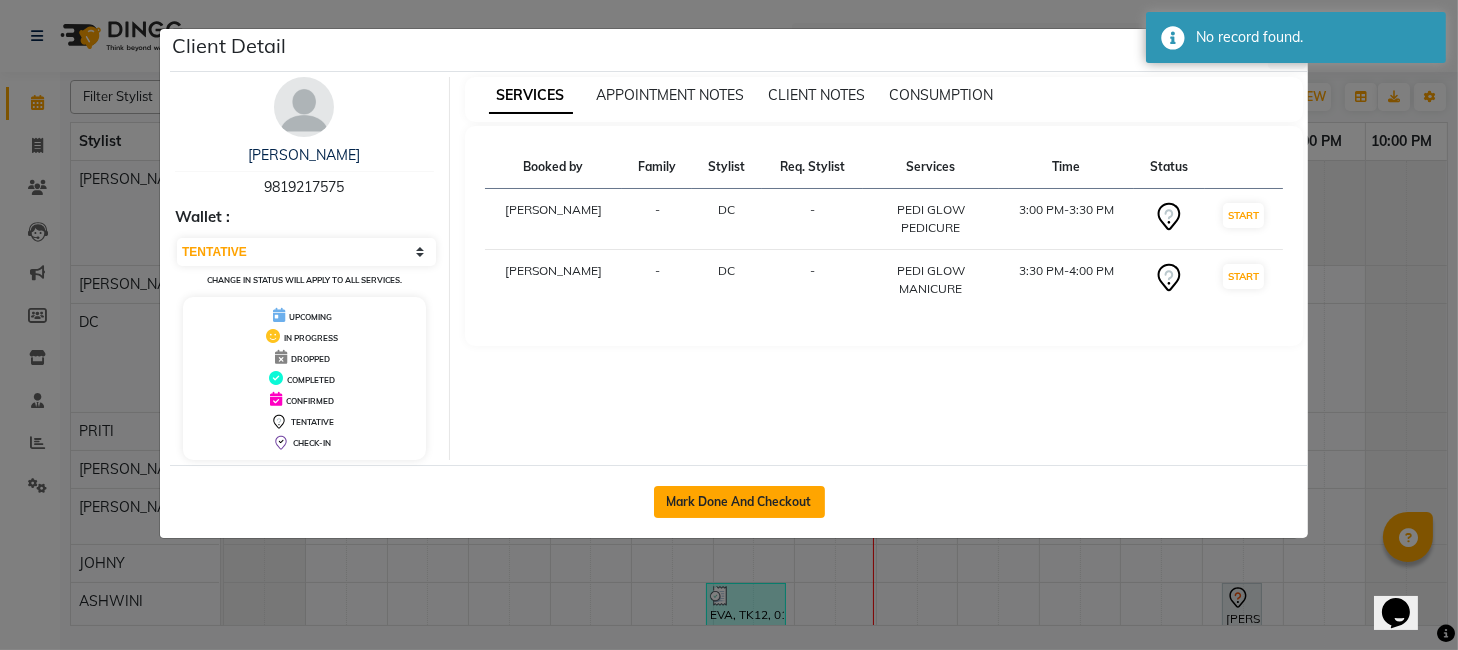 click on "Mark Done And Checkout" 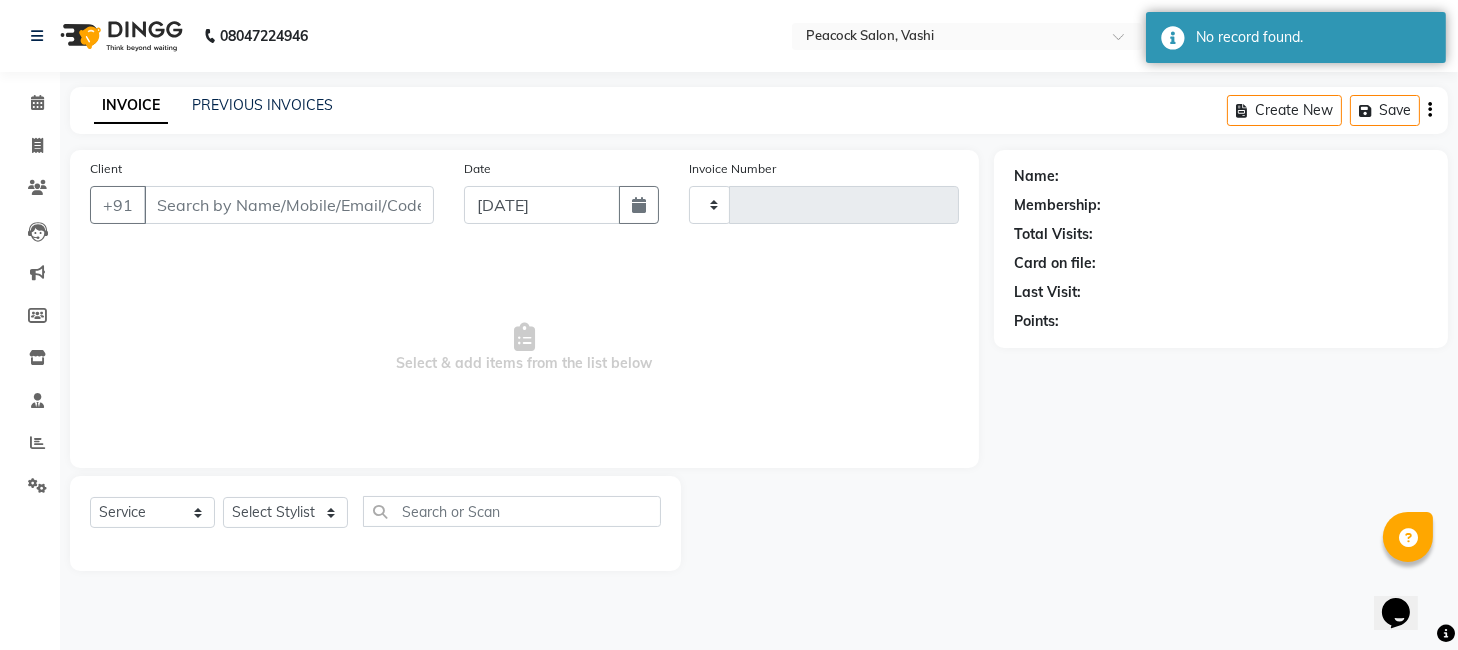 type on "1753" 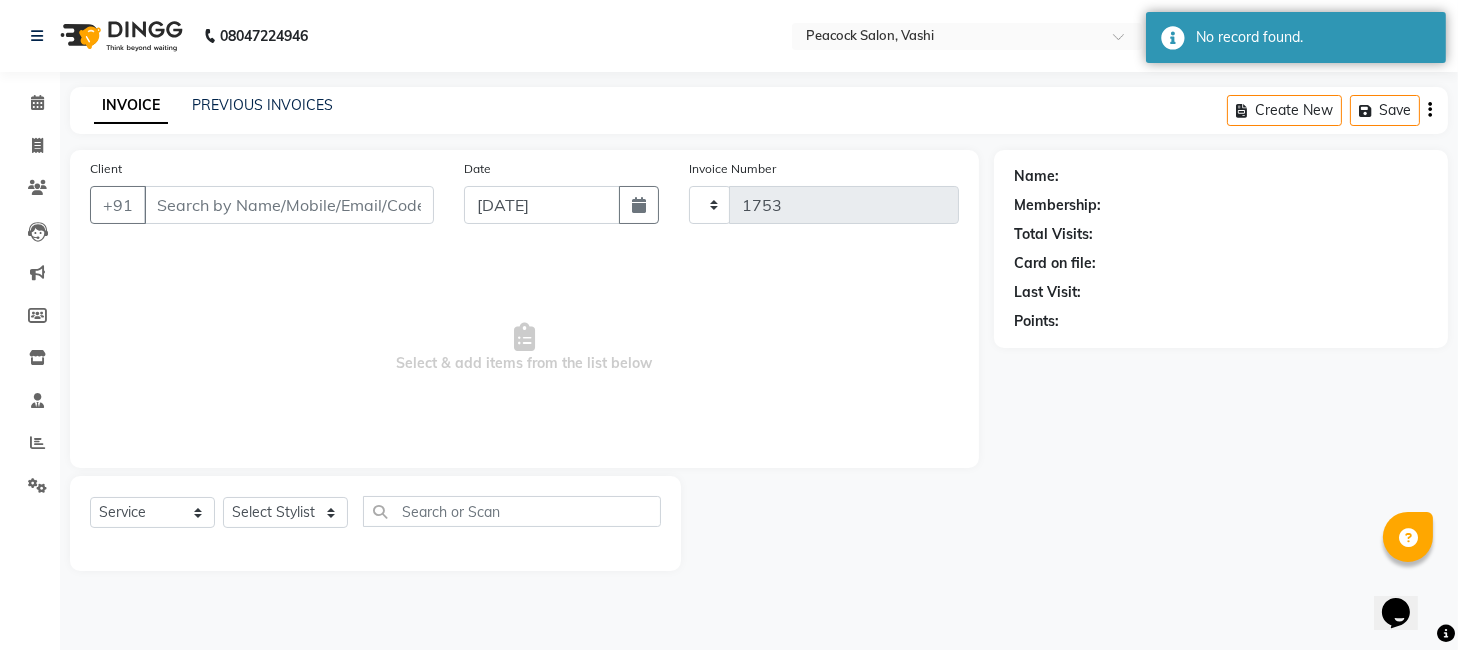 select on "619" 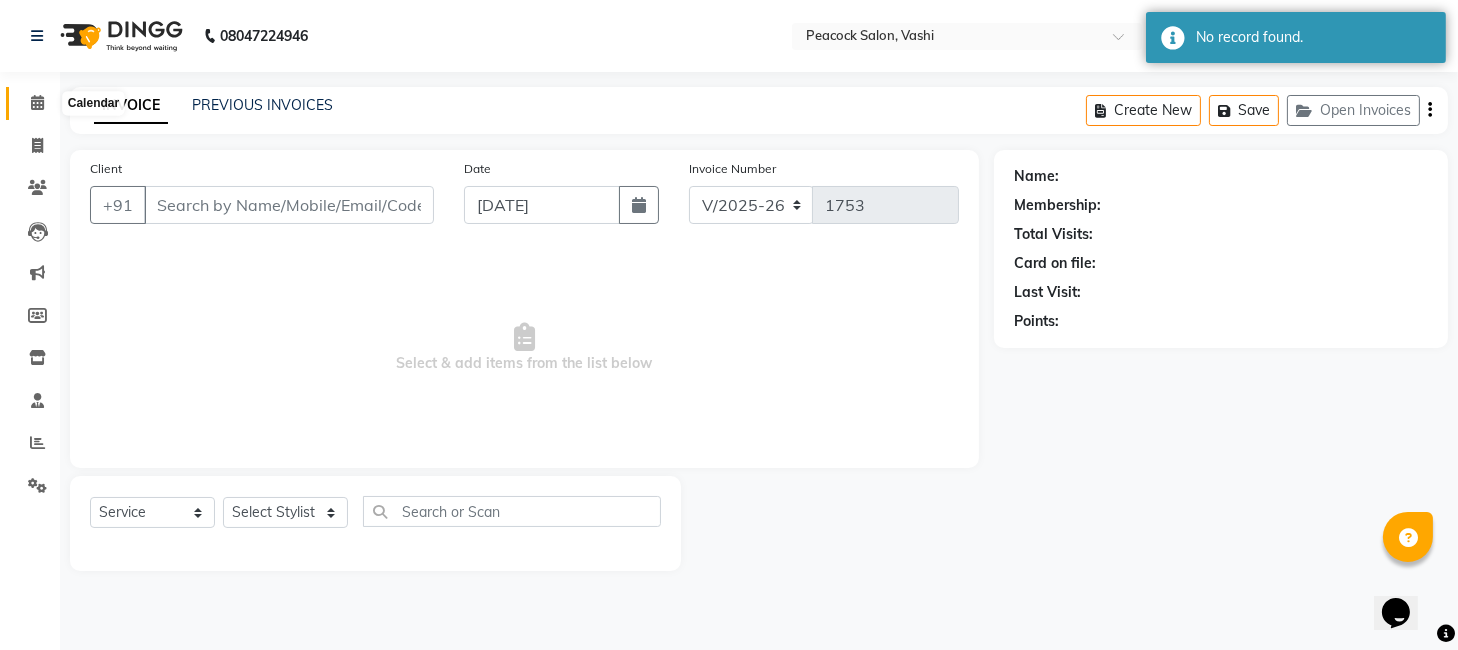 click 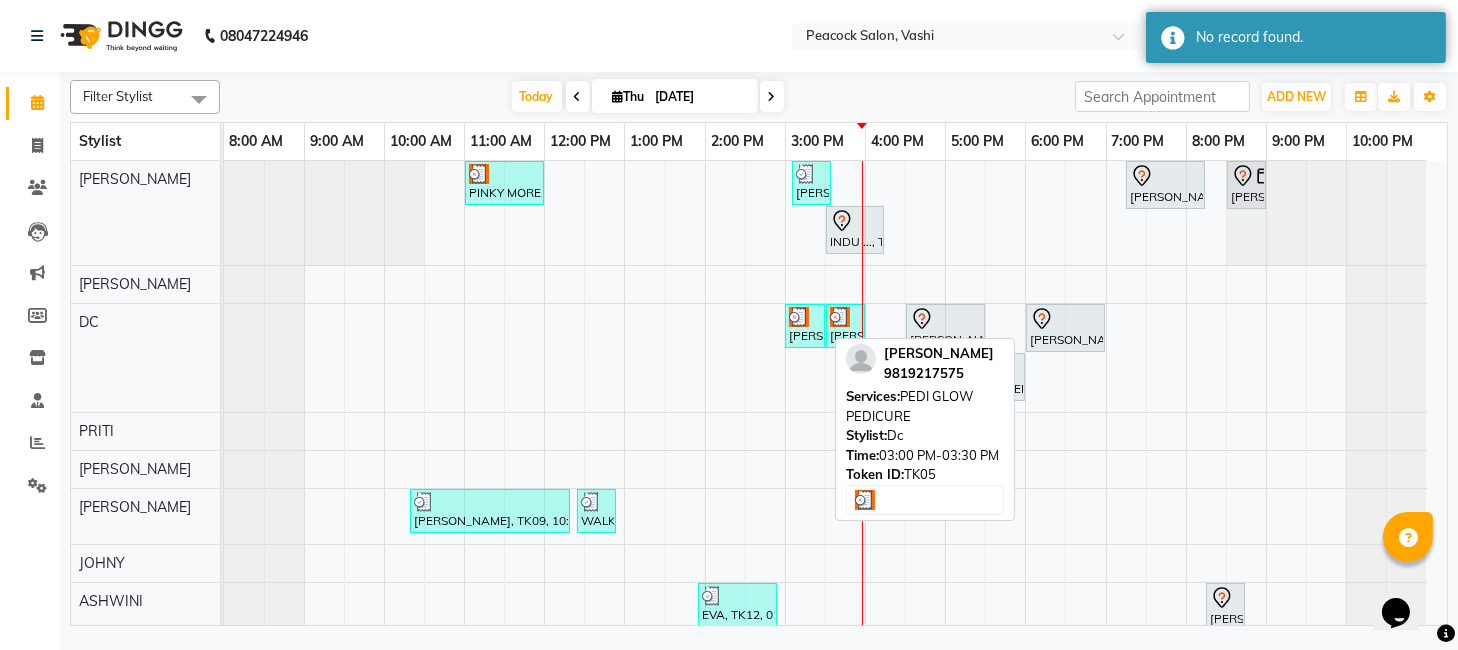click on "[PERSON_NAME], TK05, 03:00 PM-03:30 PM, PEDI GLOW PEDICURE" at bounding box center [805, 326] 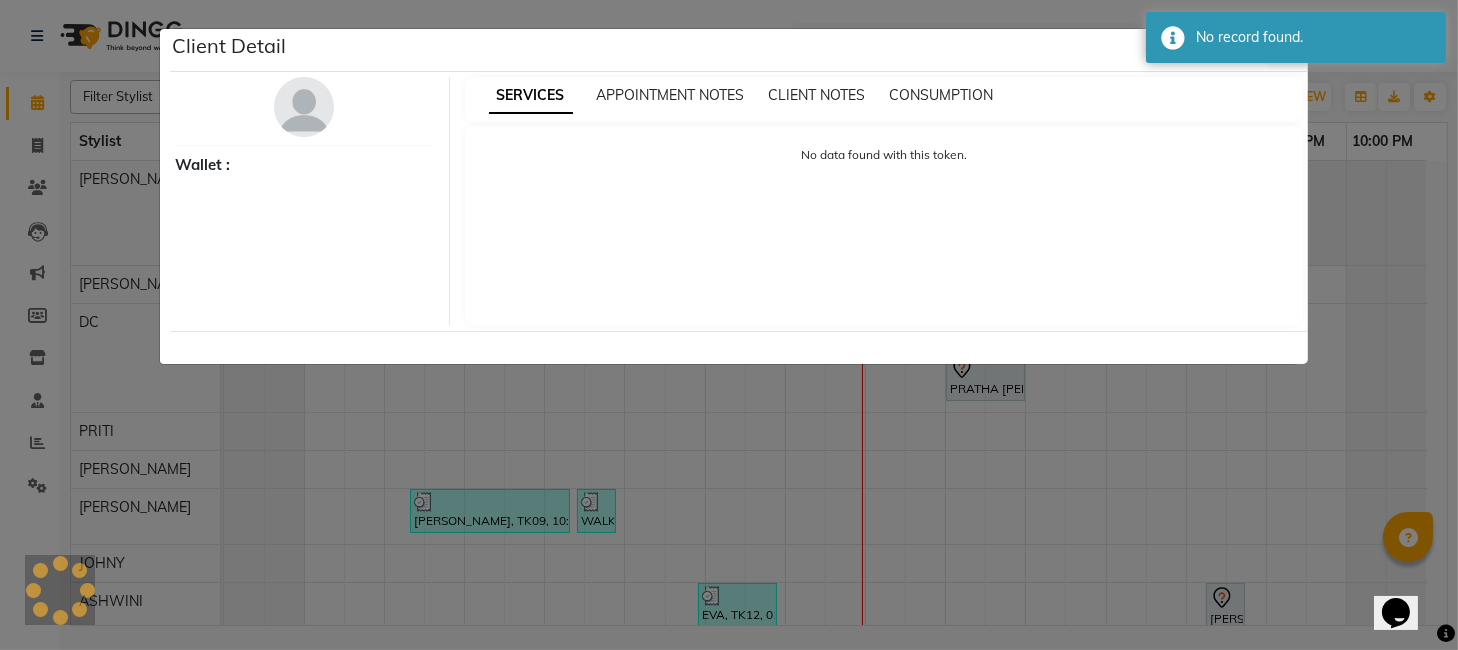 select on "3" 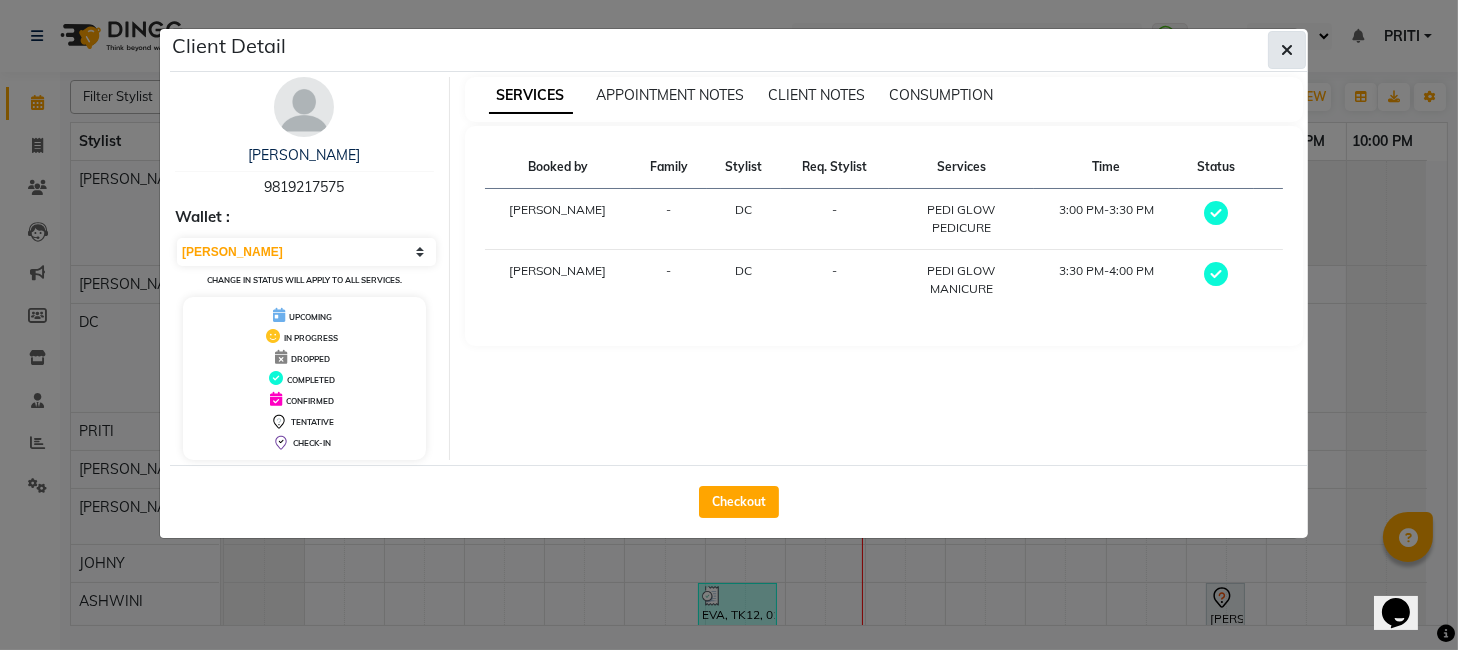 click 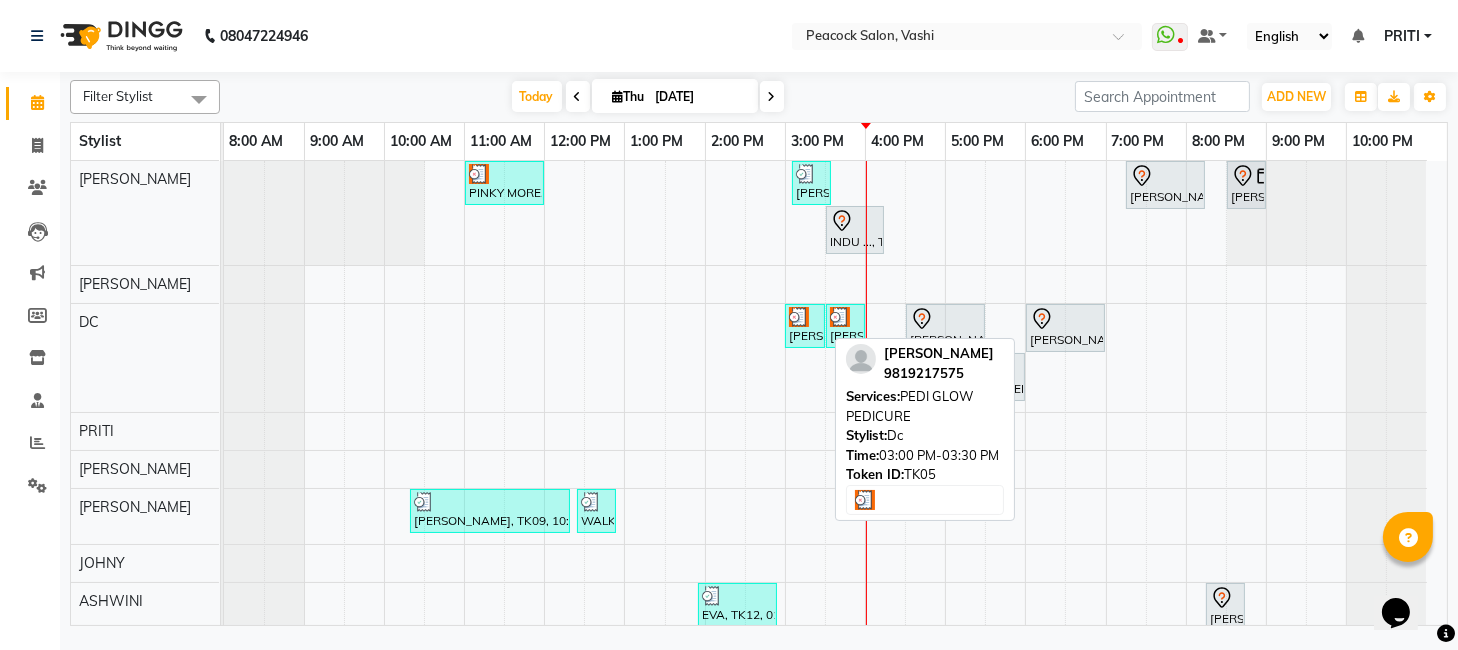 click on "[PERSON_NAME], TK05, 03:00 PM-03:30 PM, PEDI GLOW PEDICURE" at bounding box center (805, 326) 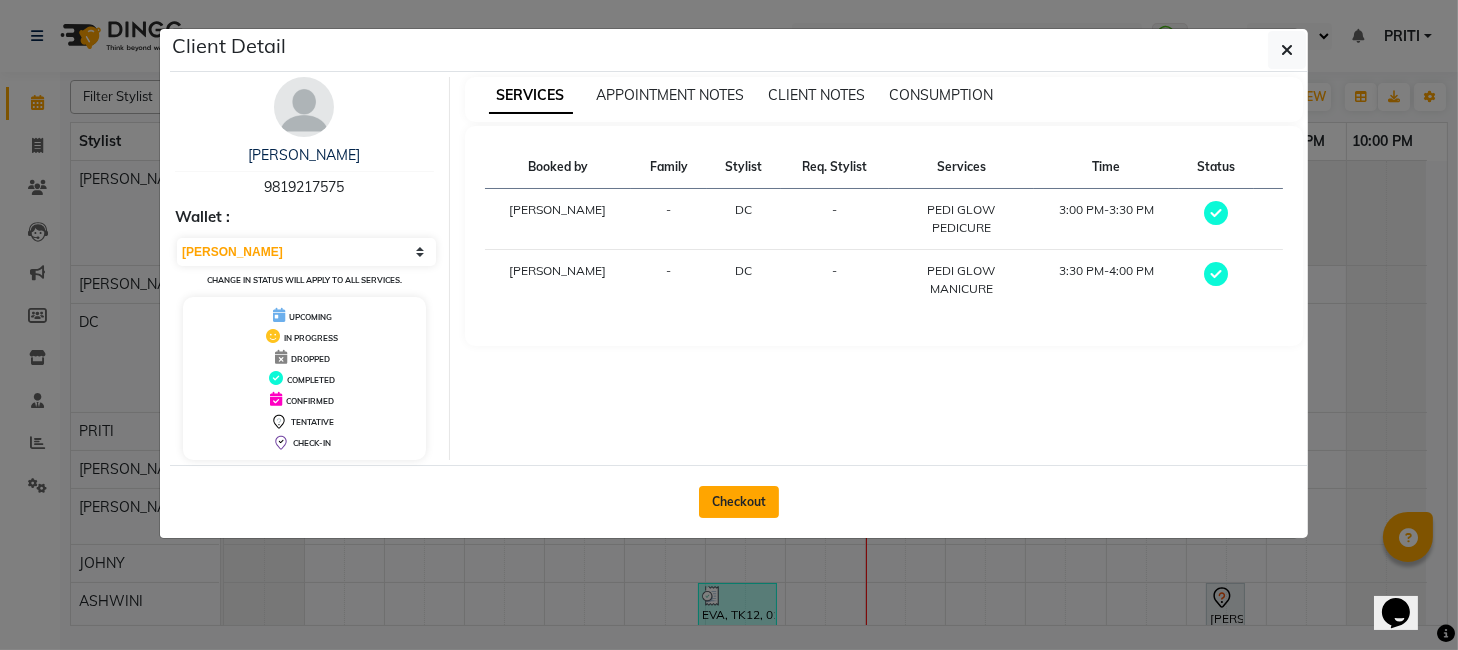 click on "Checkout" 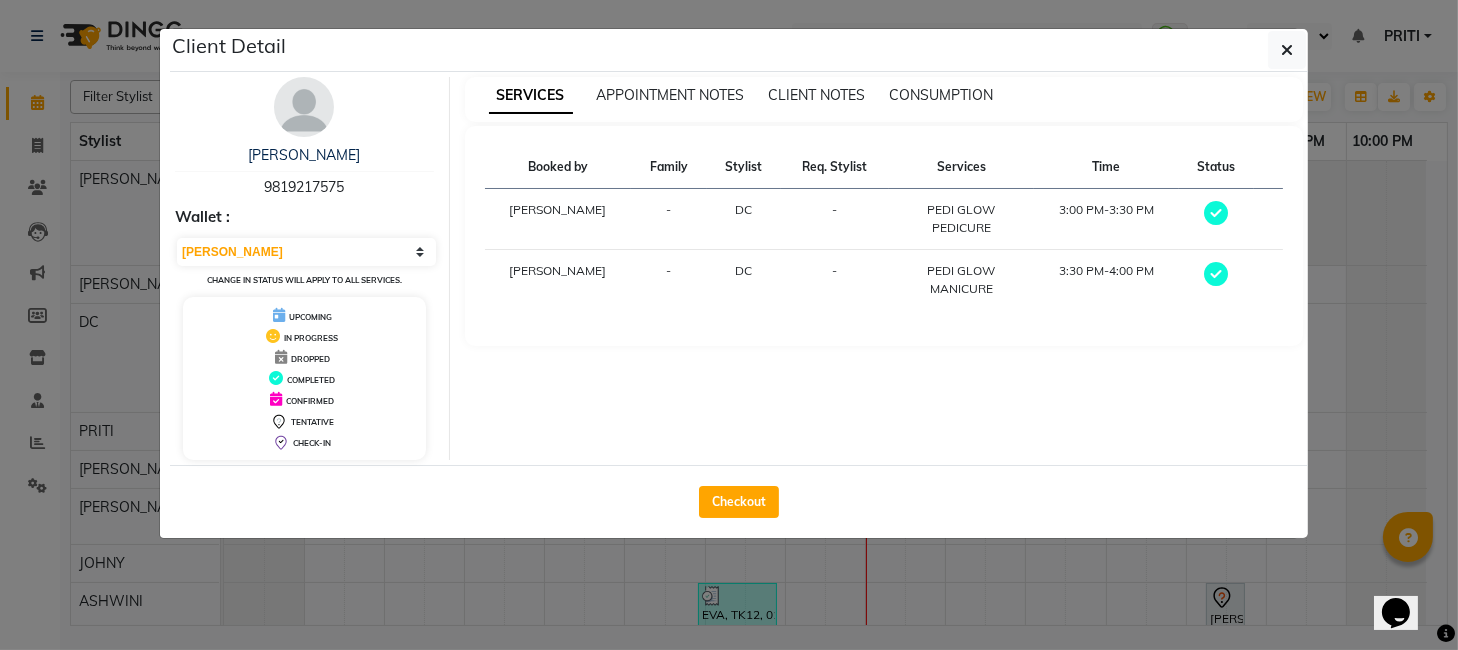 select on "619" 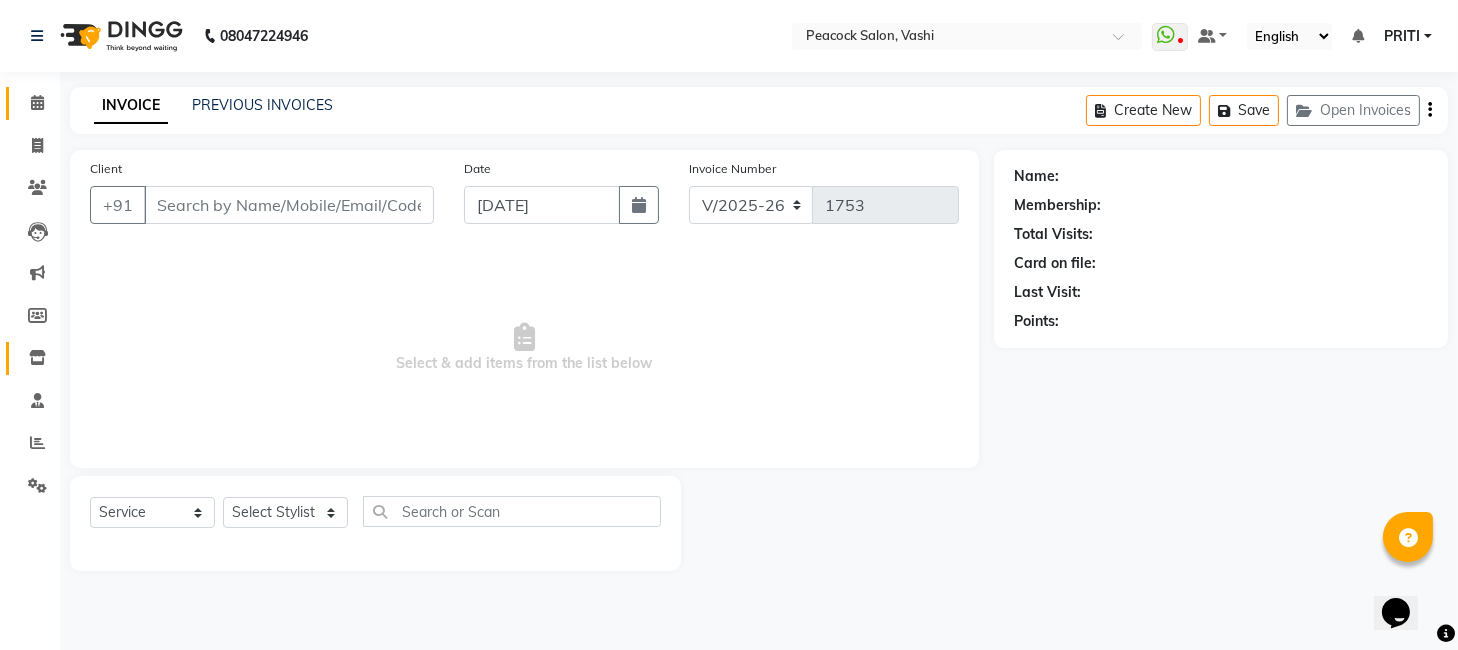type on "9819217575" 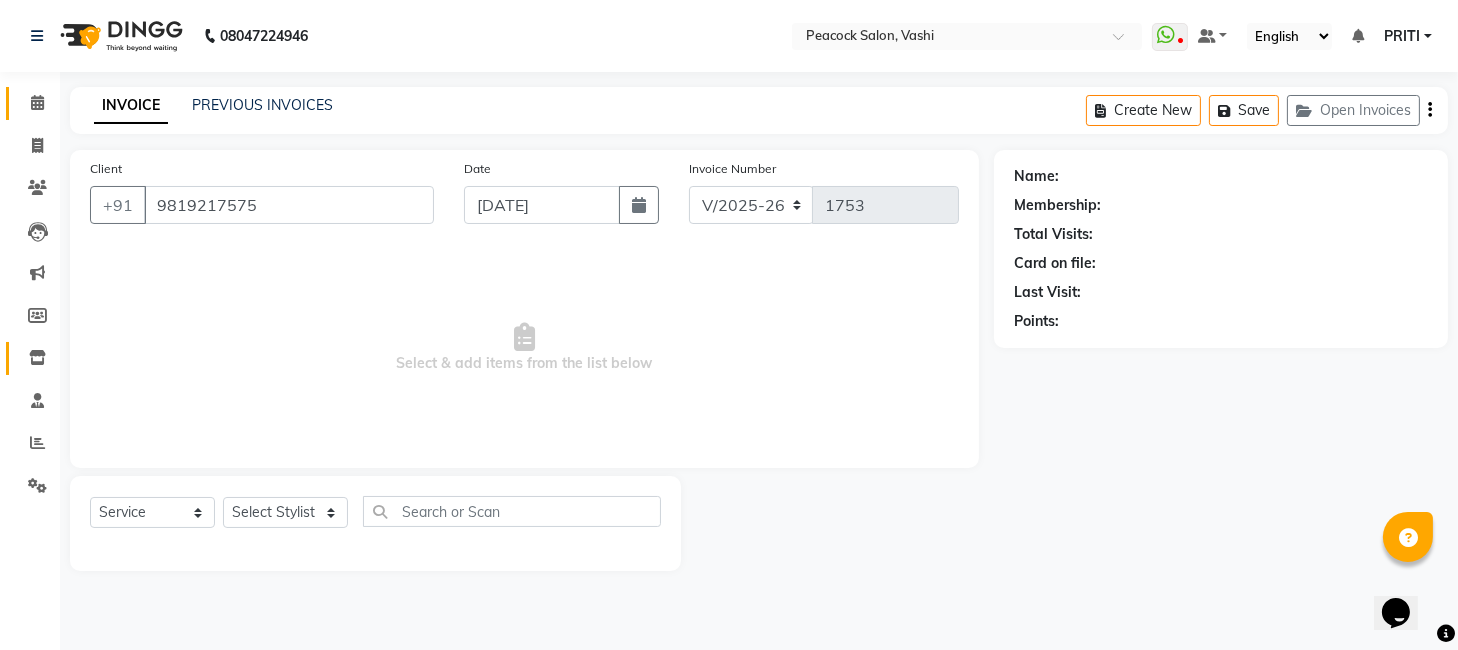 select on "22388" 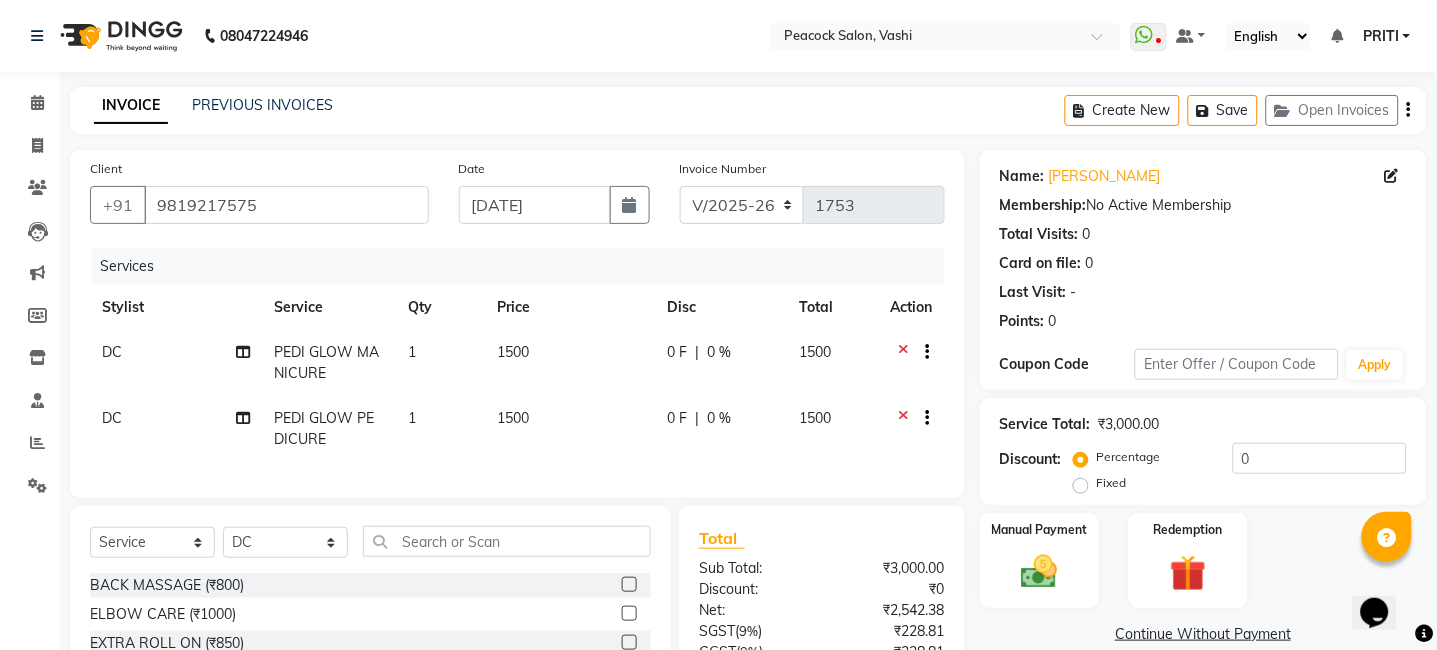 click on "DC" 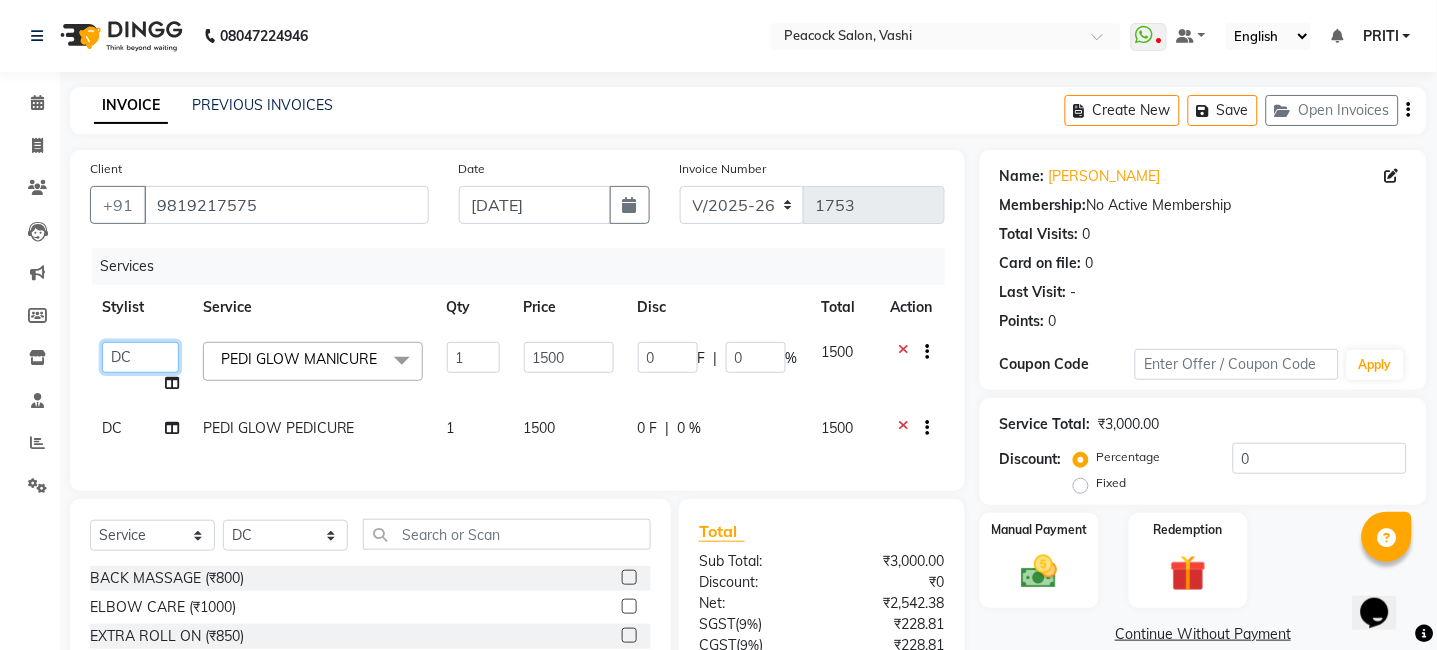 click on "anim [PERSON_NAME]   [PERSON_NAME]   DC   Dingg Support   [PERSON_NAME]   [PERSON_NAME]    [PERSON_NAME]" 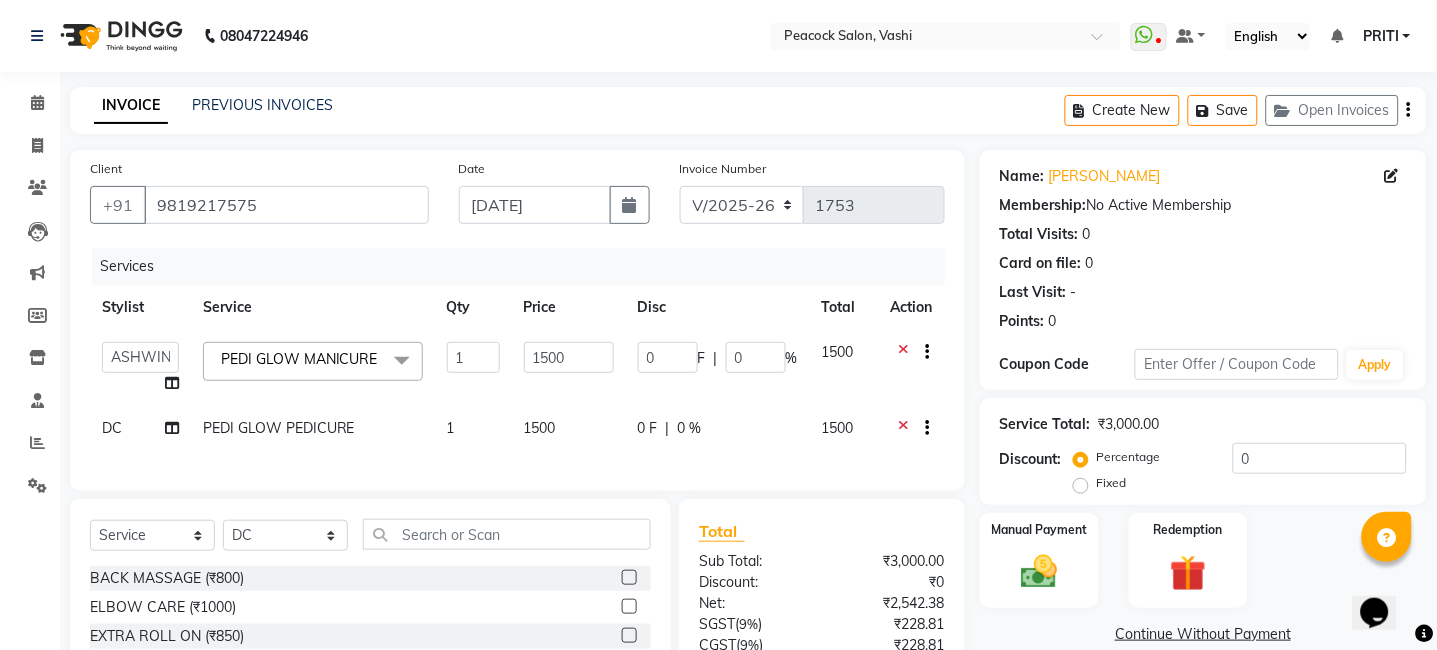 select on "65265" 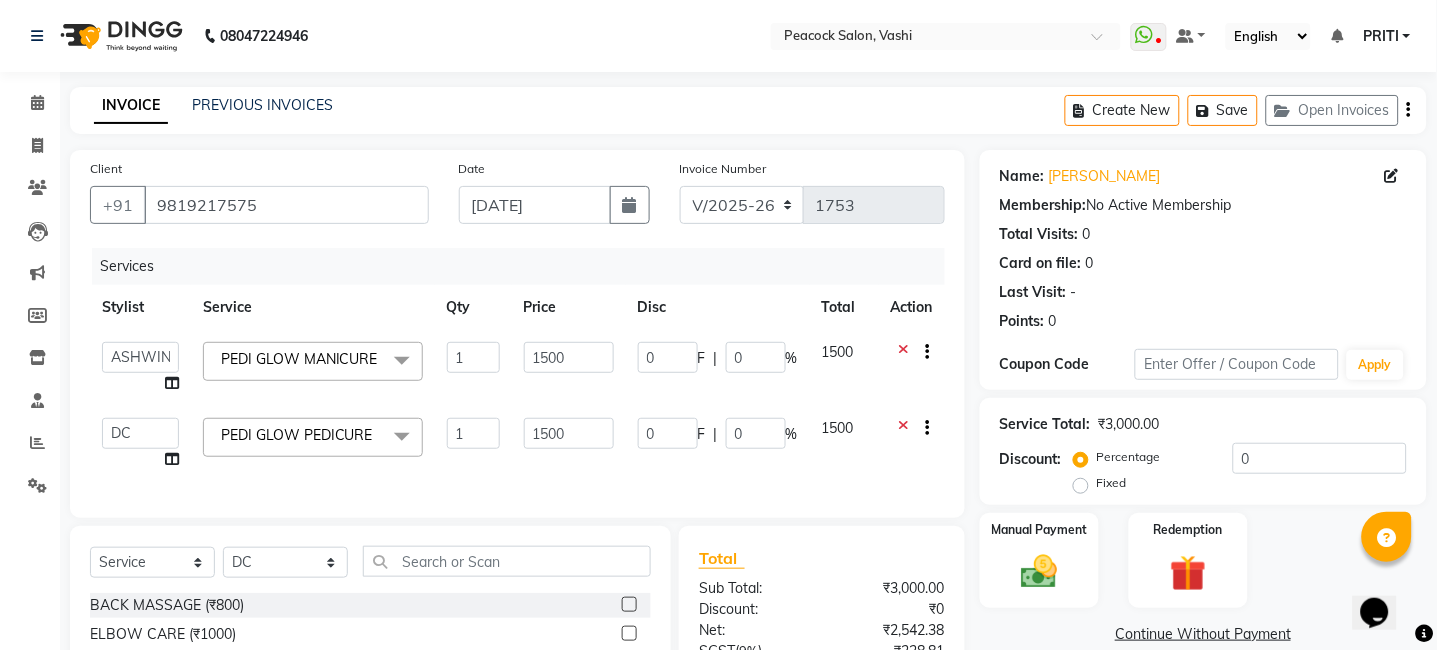 click on "anim [PERSON_NAME]   [PERSON_NAME]   DC   Dingg Support   [PERSON_NAME]   [PERSON_NAME]    [PERSON_NAME]" 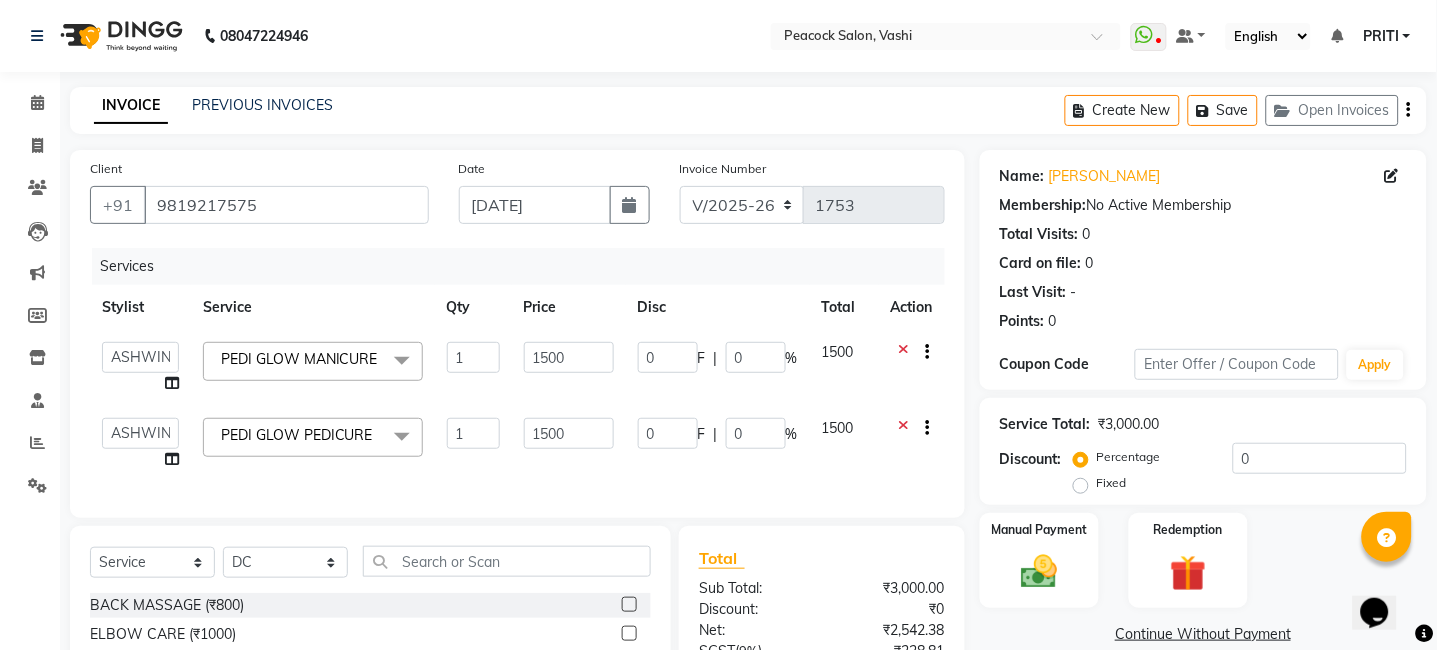 select on "65265" 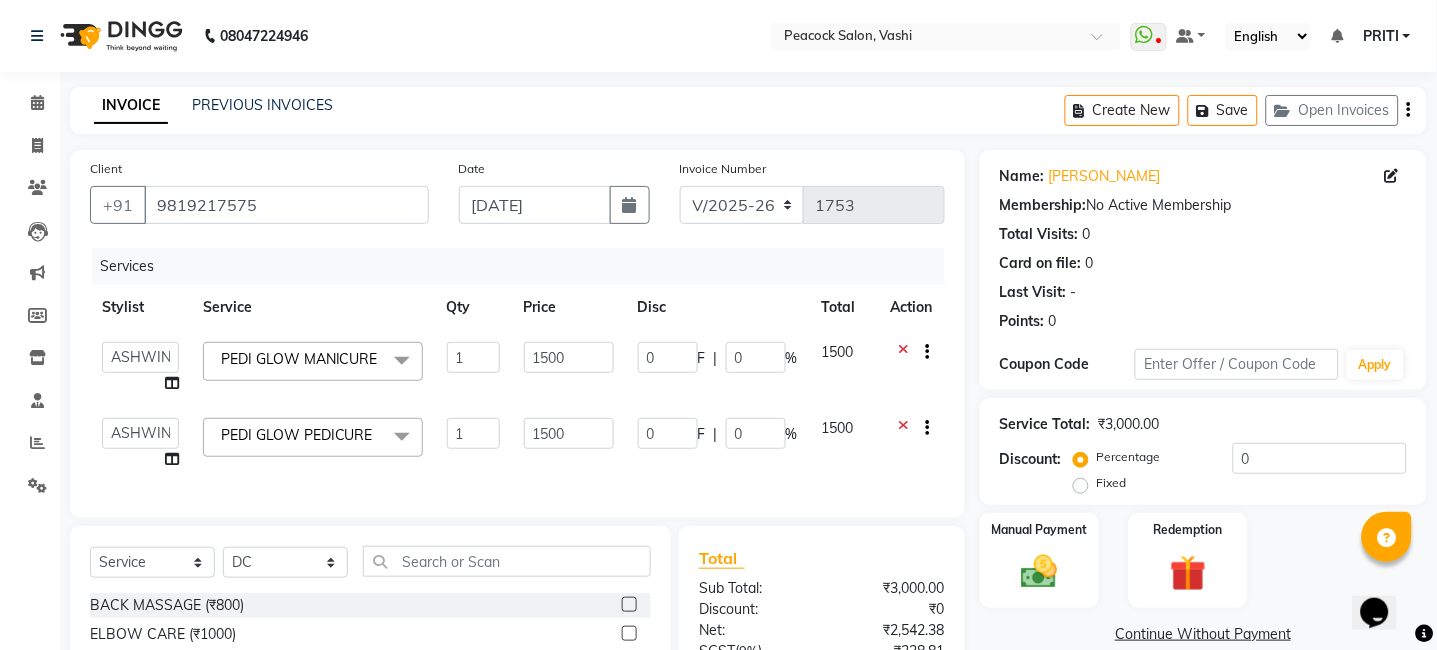 click 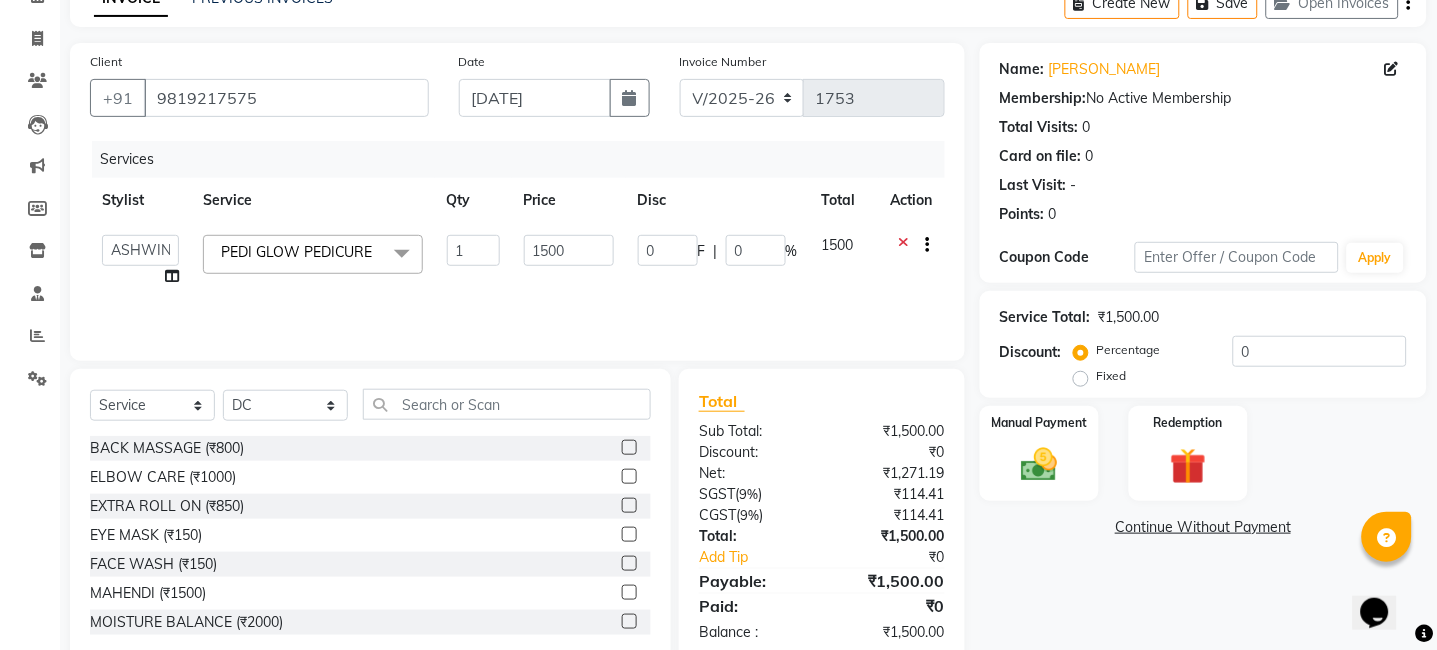 scroll, scrollTop: 153, scrollLeft: 0, axis: vertical 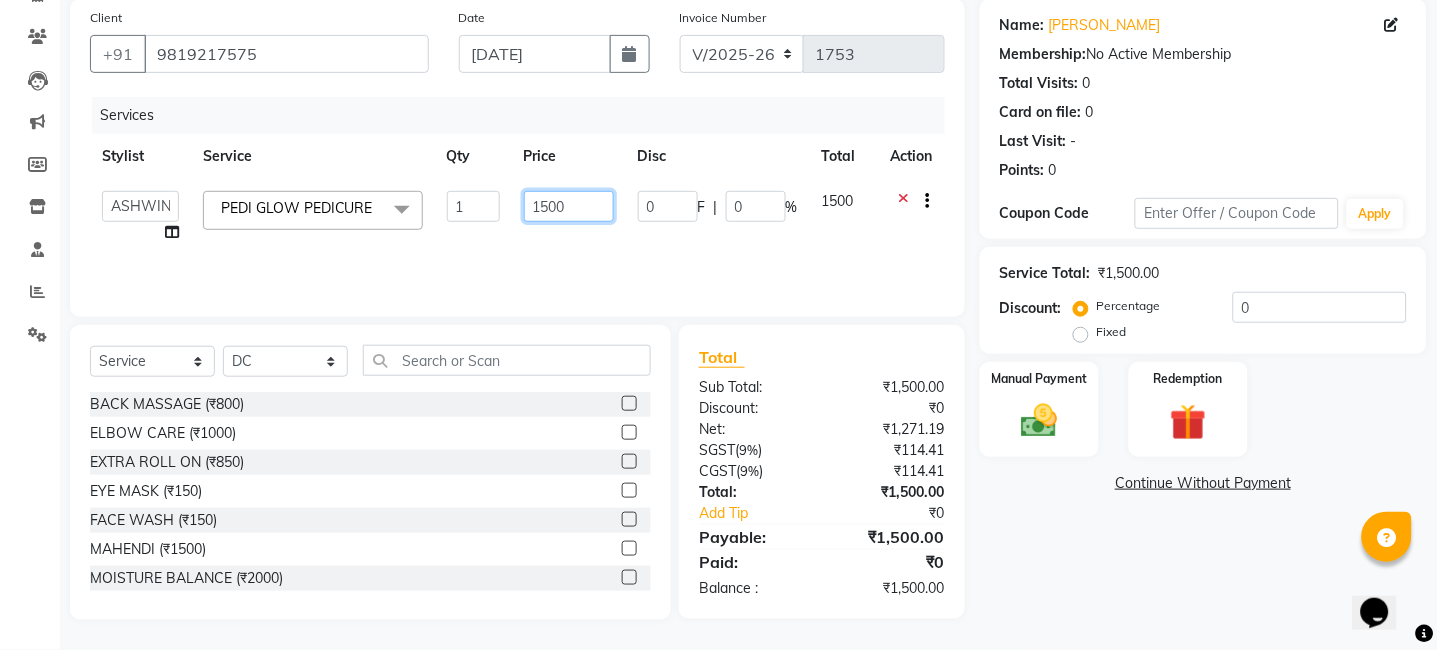 click on "1500" 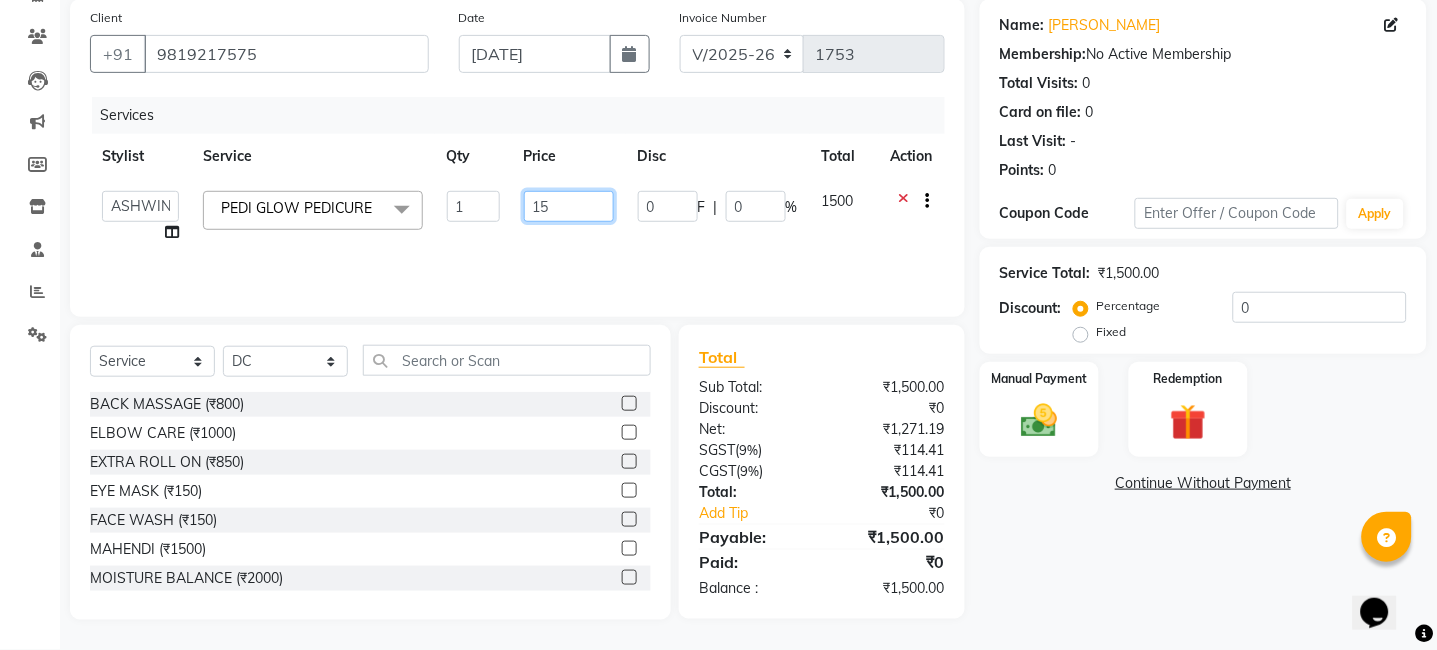 type on "1" 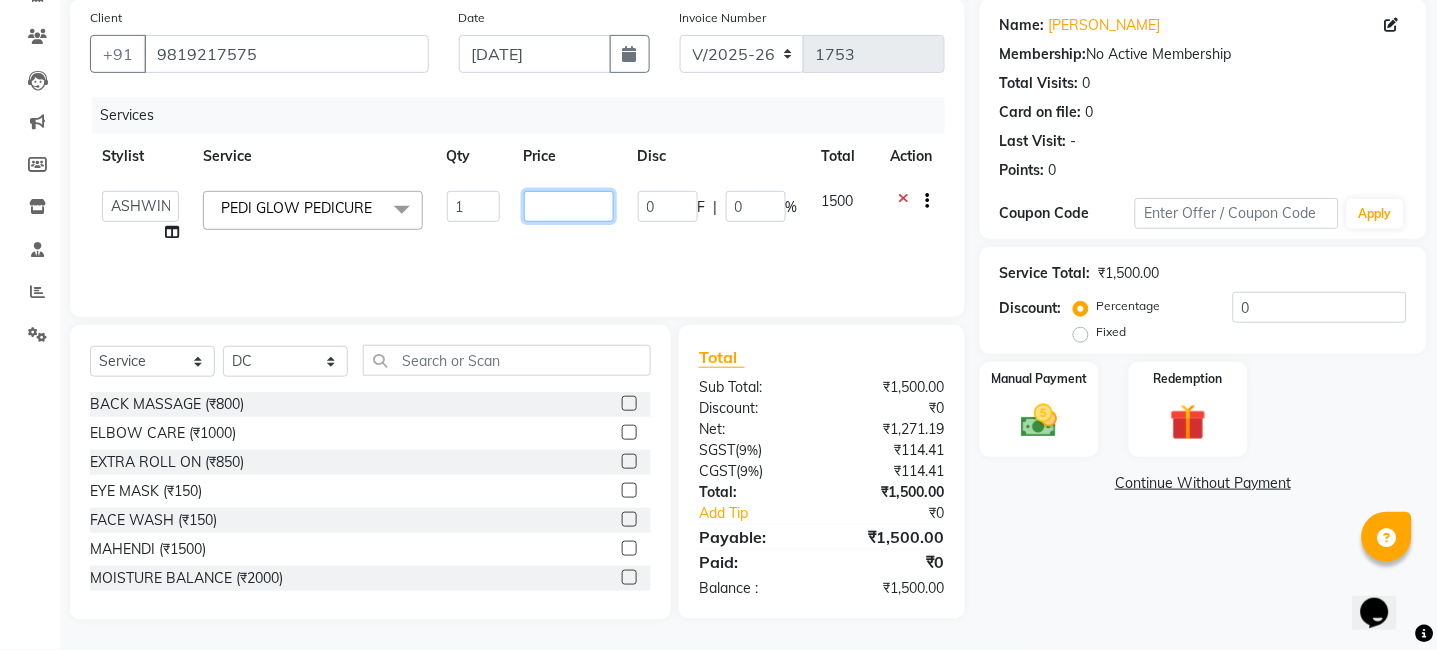 type on "8" 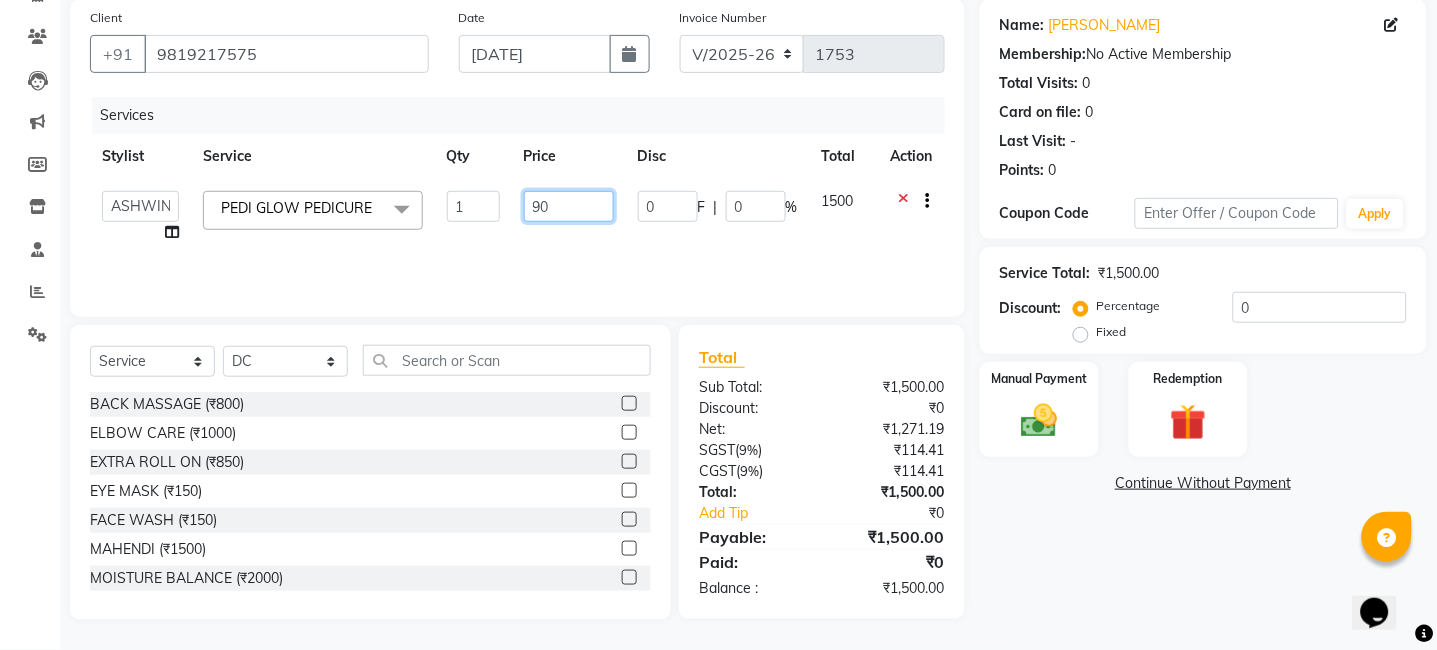 type on "900" 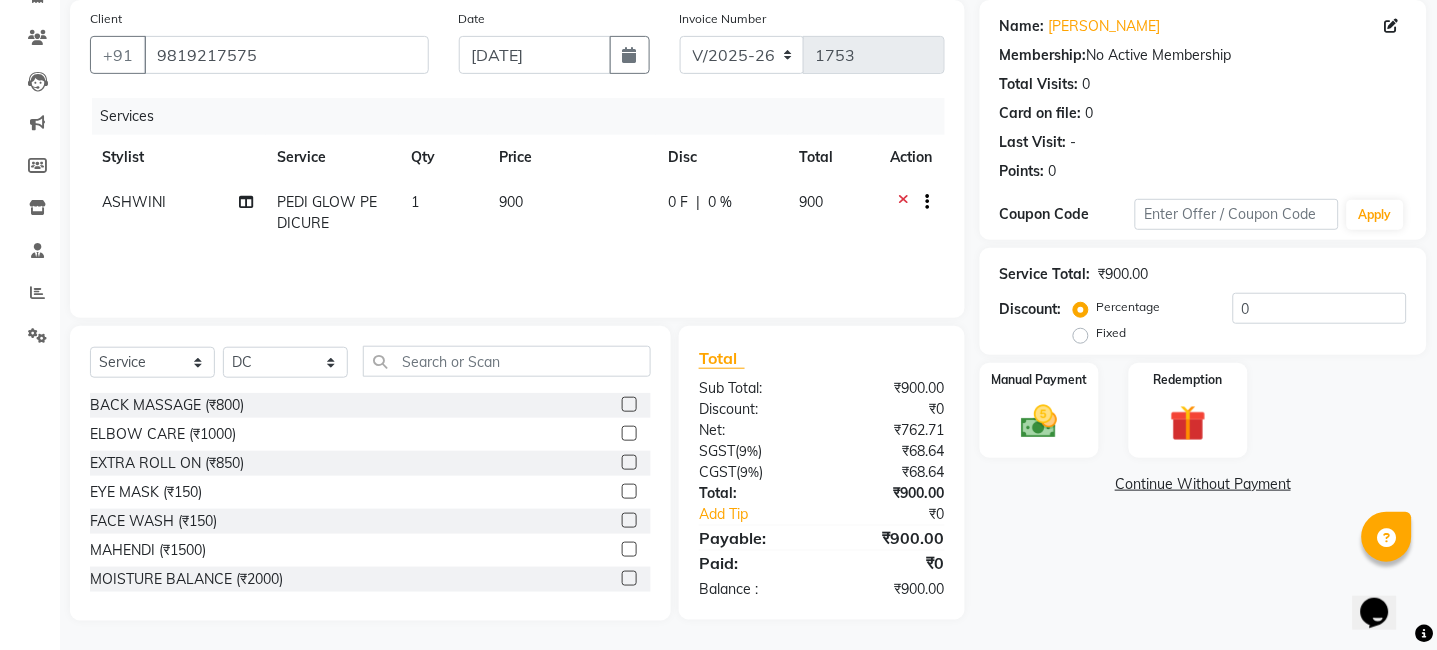 click on "900" 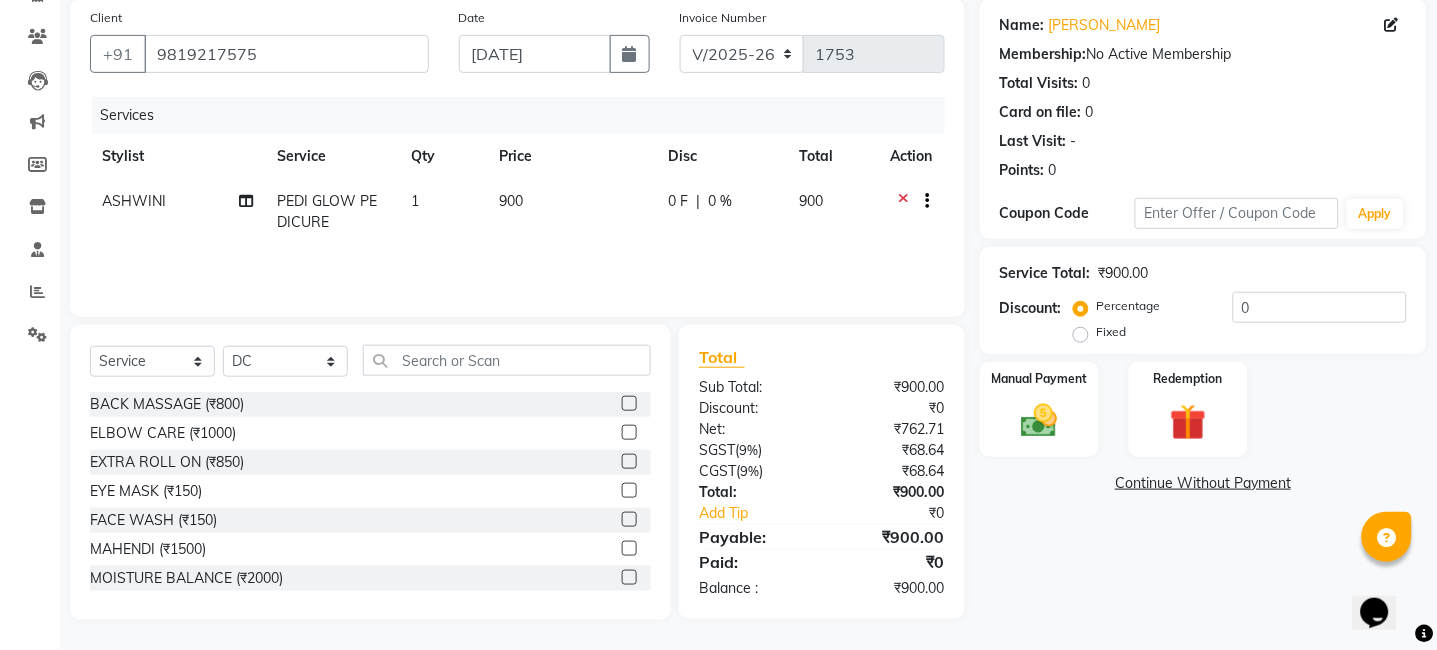select on "65265" 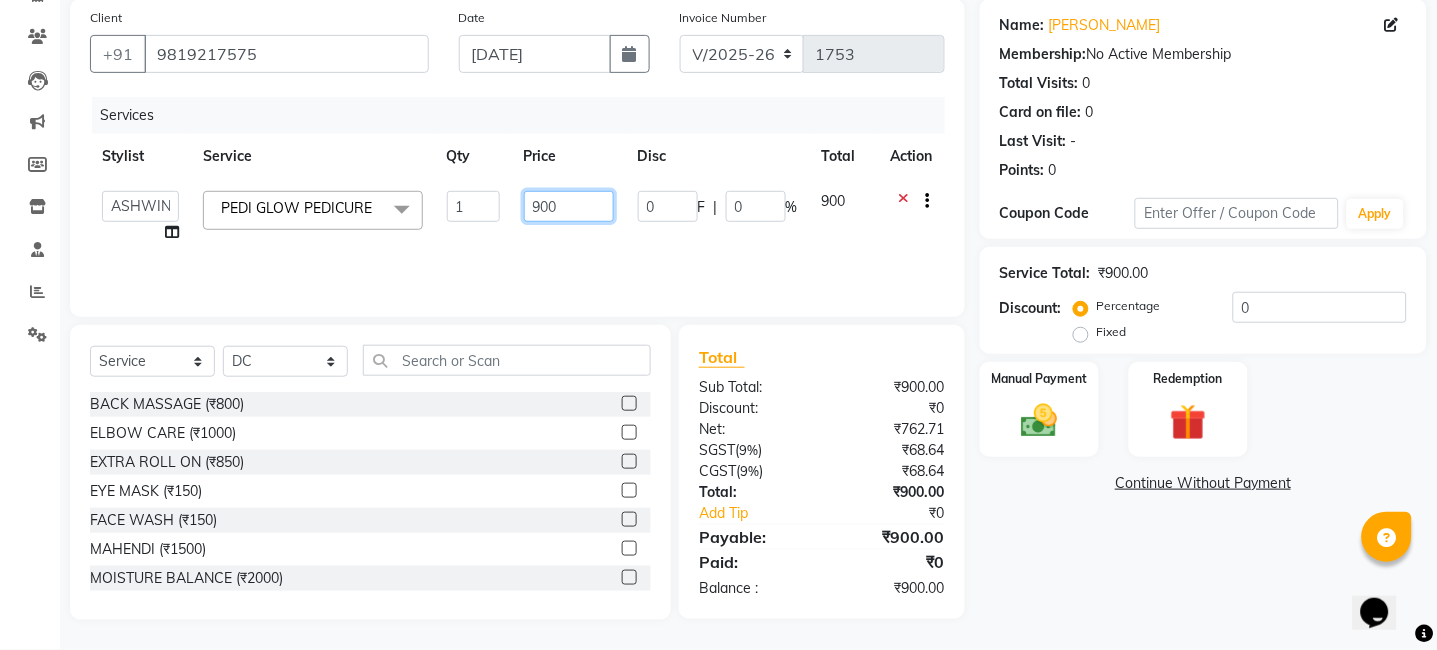 click on "900" 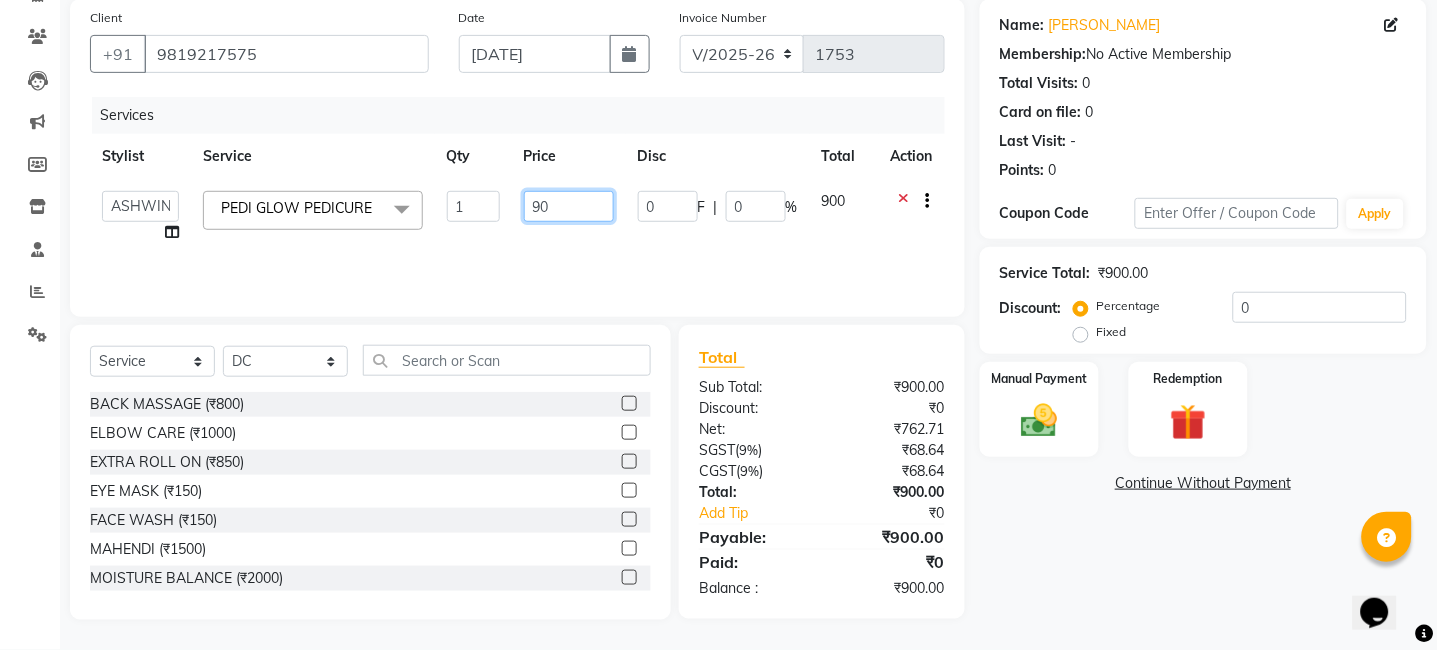 type on "9" 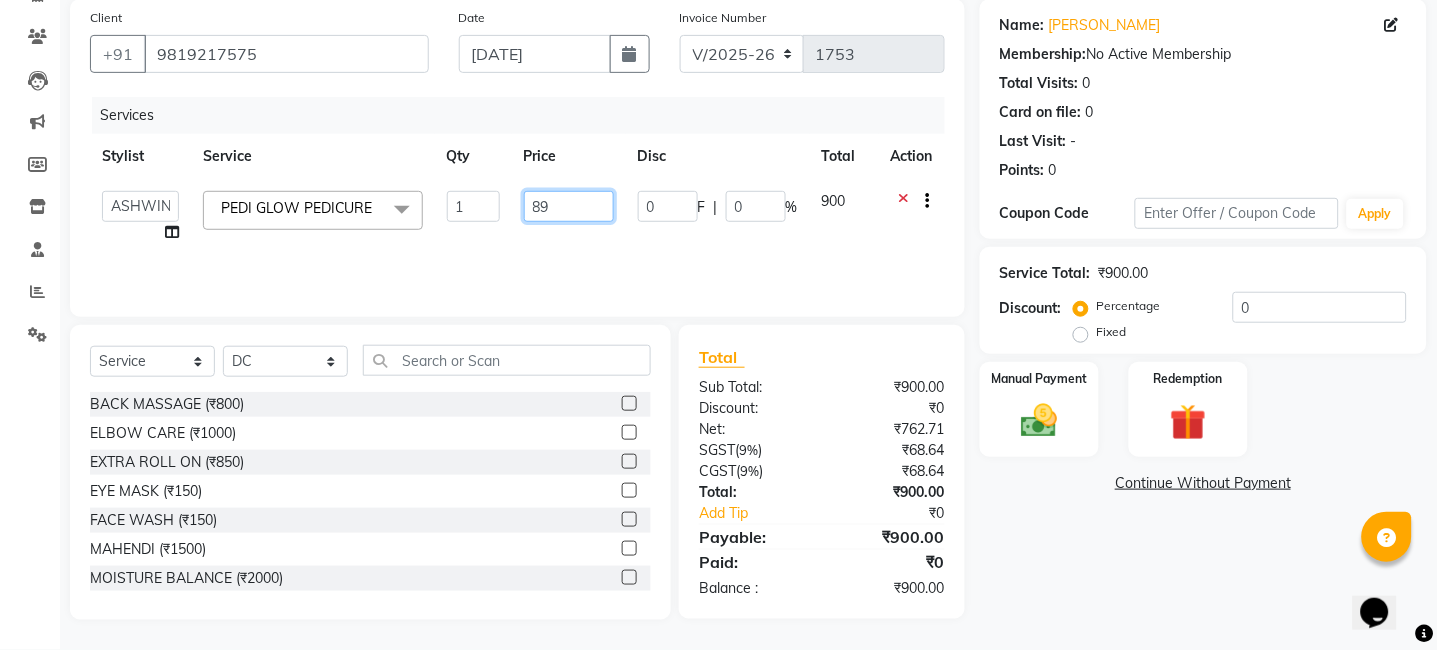 type on "899" 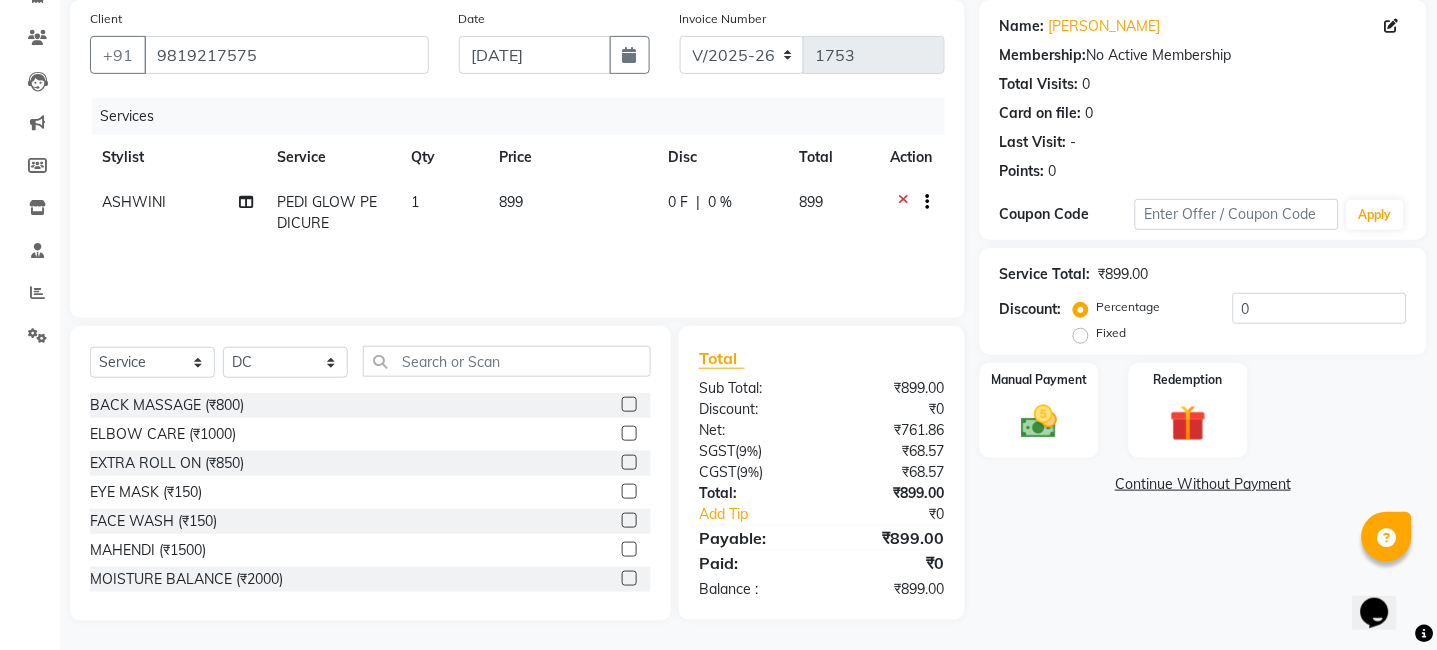 click on "ASHWINI  PEDI GLOW PEDICURE  1 899 0 F | 0 % 899" 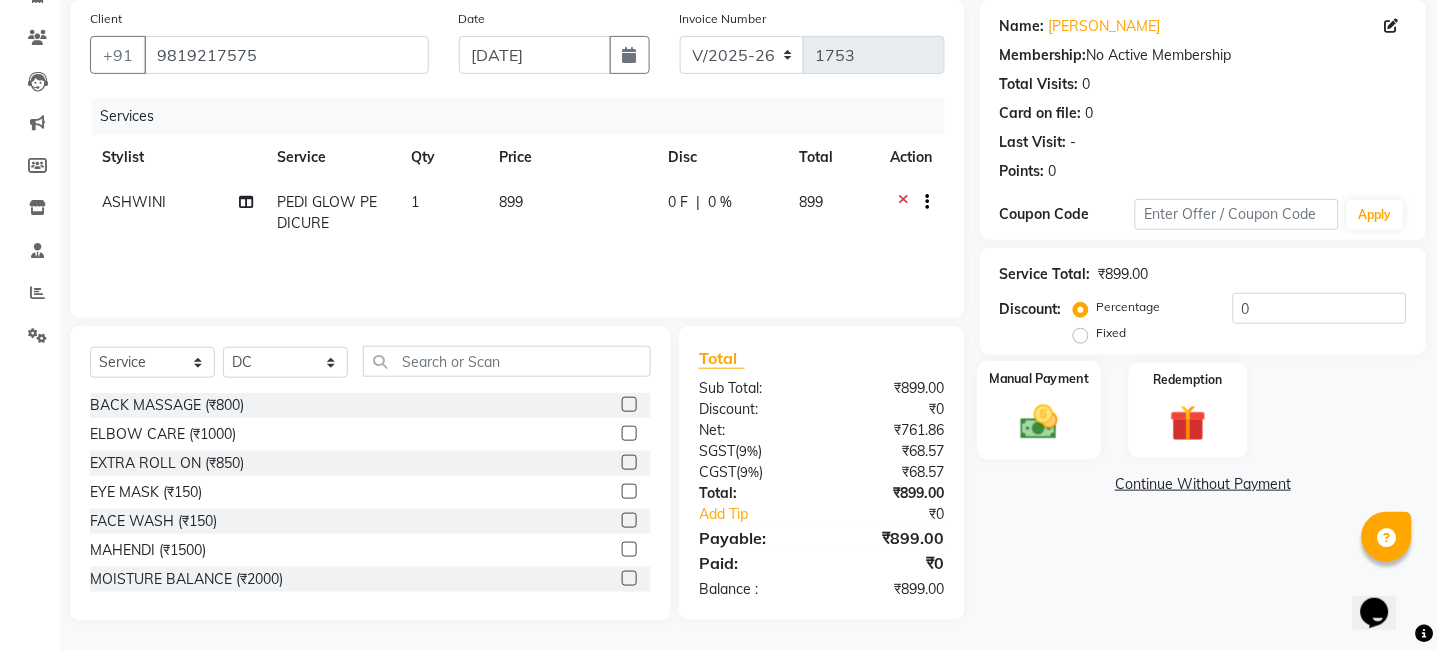 click 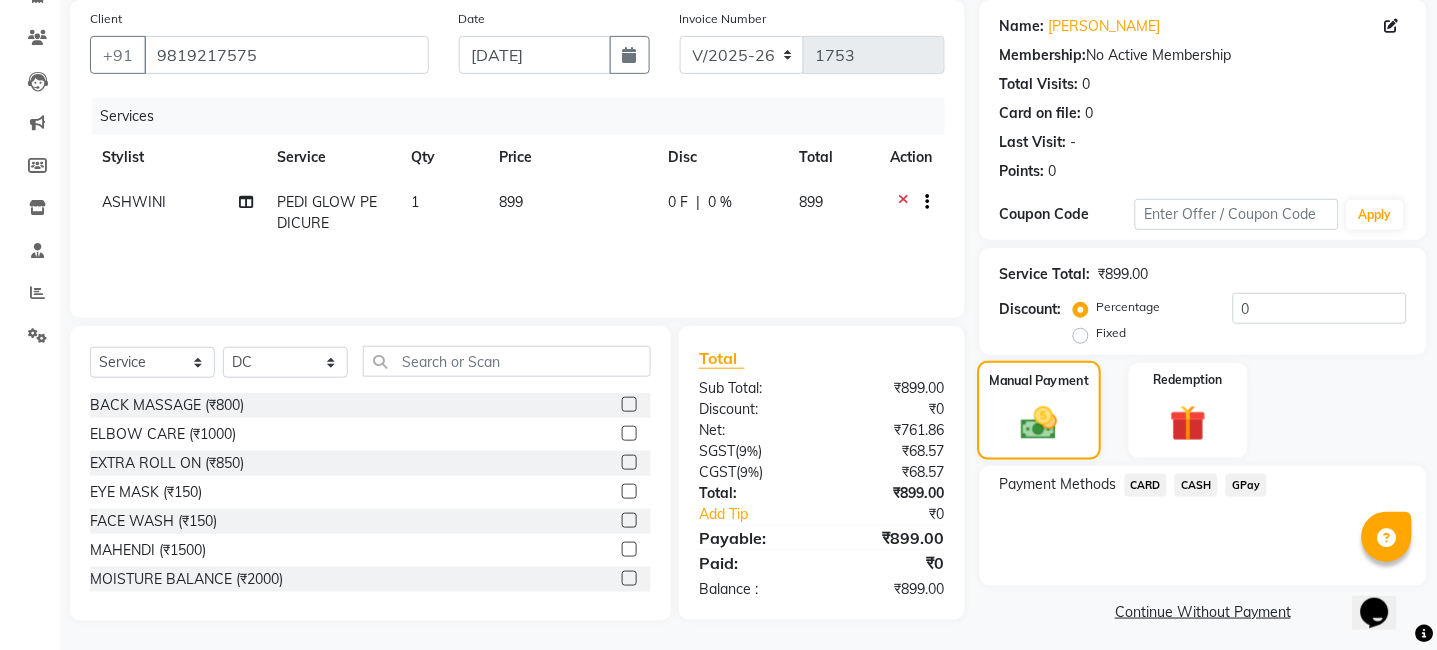 scroll, scrollTop: 153, scrollLeft: 0, axis: vertical 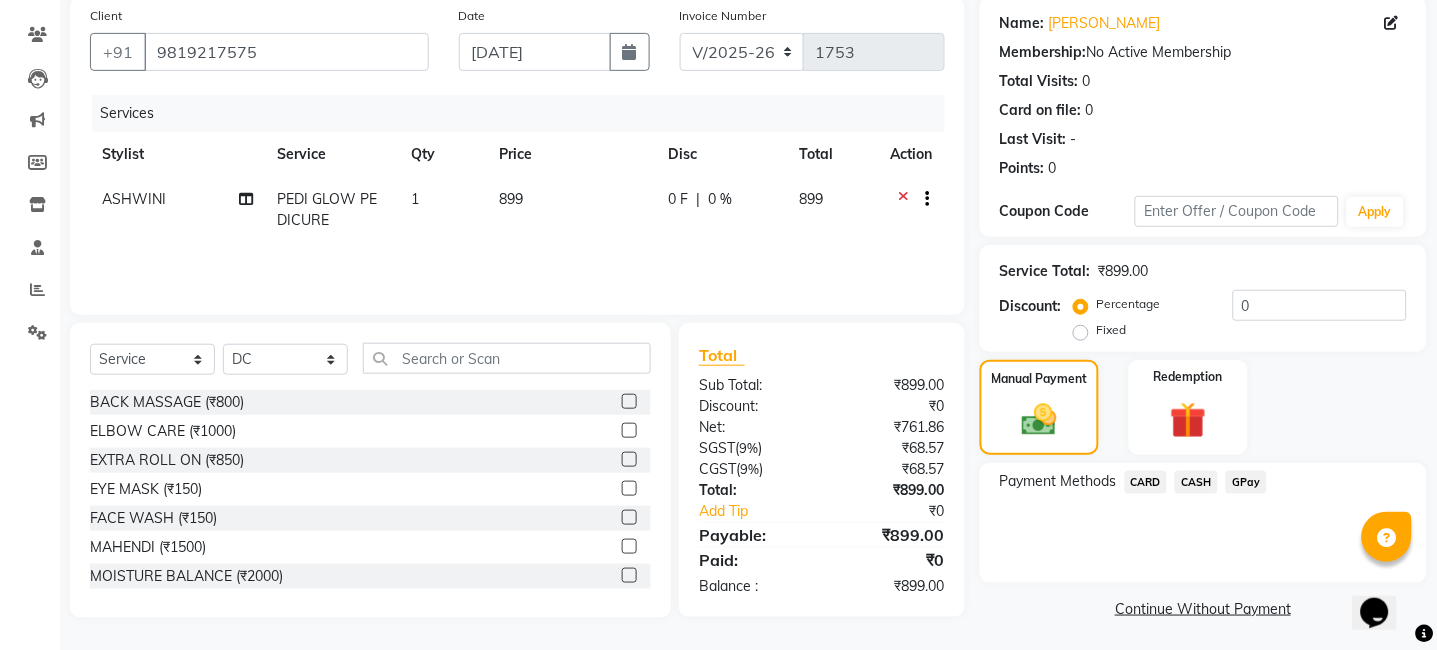 drag, startPoint x: 1196, startPoint y: 478, endPoint x: 1188, endPoint y: 504, distance: 27.202942 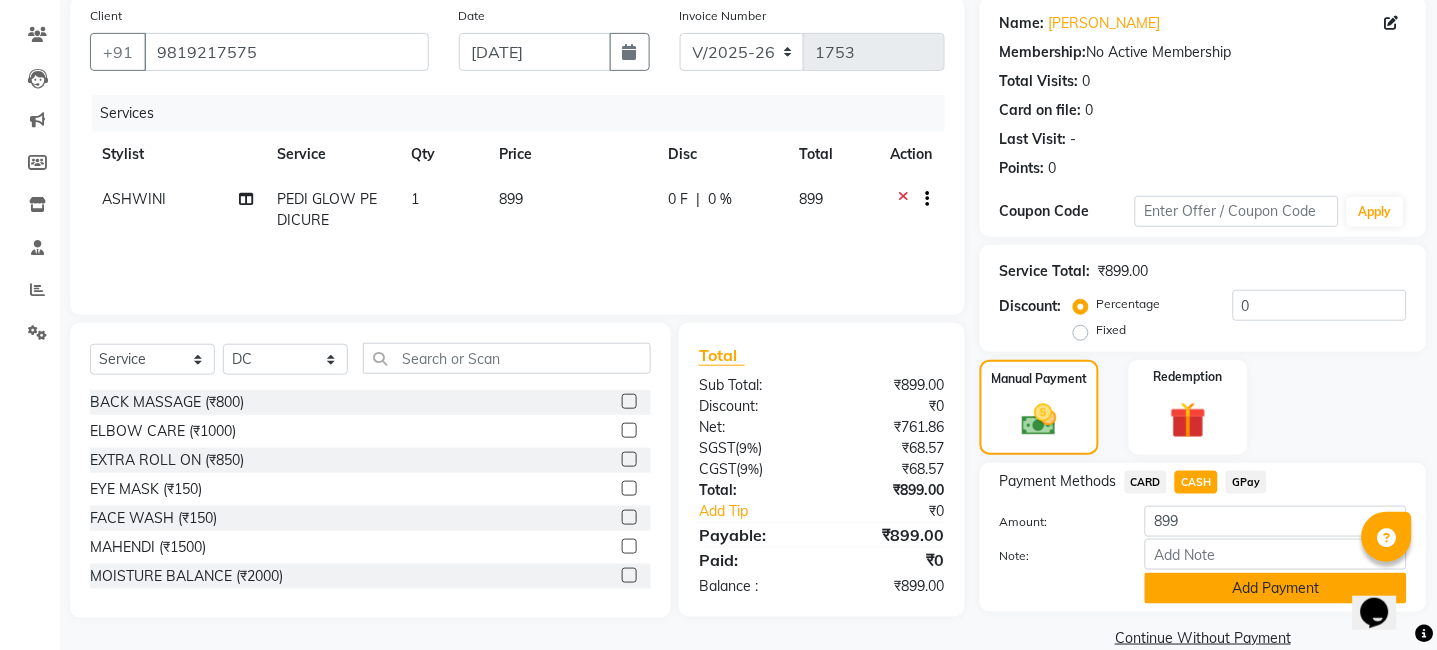 click on "Add Payment" 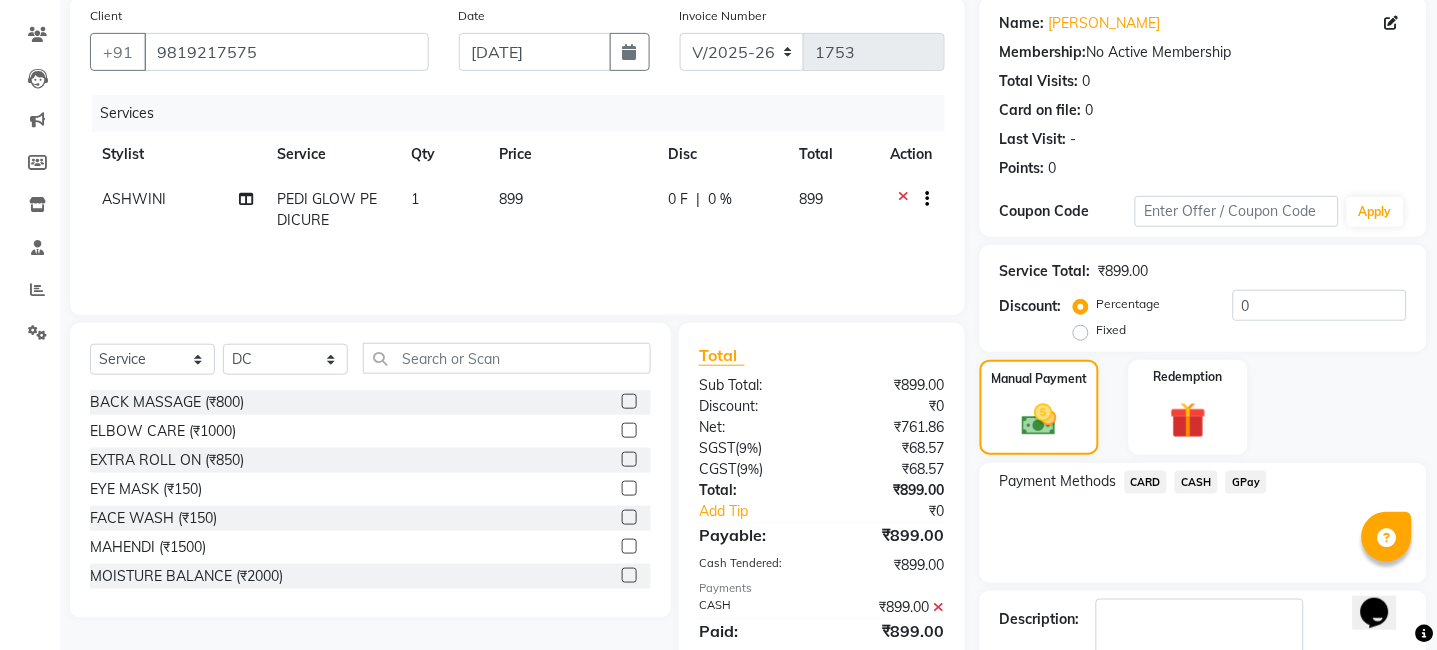 scroll, scrollTop: 269, scrollLeft: 0, axis: vertical 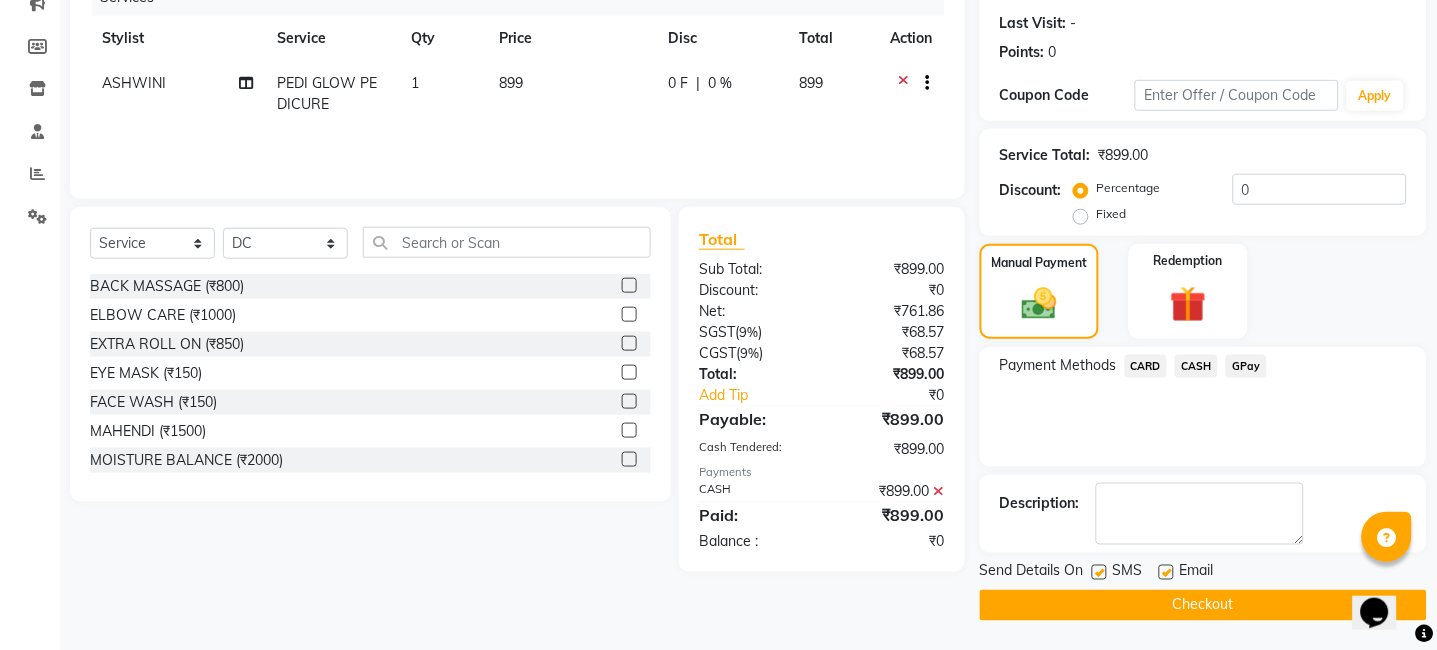 click on "Checkout" 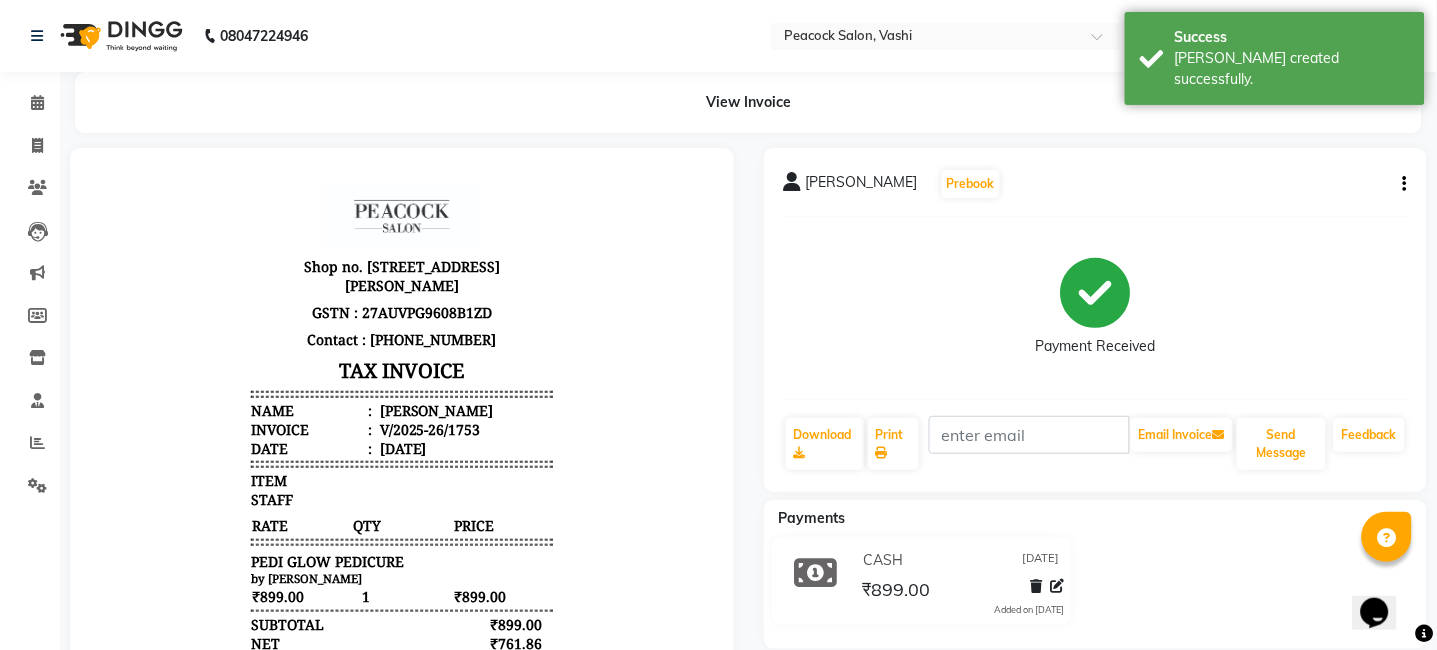 scroll, scrollTop: 0, scrollLeft: 0, axis: both 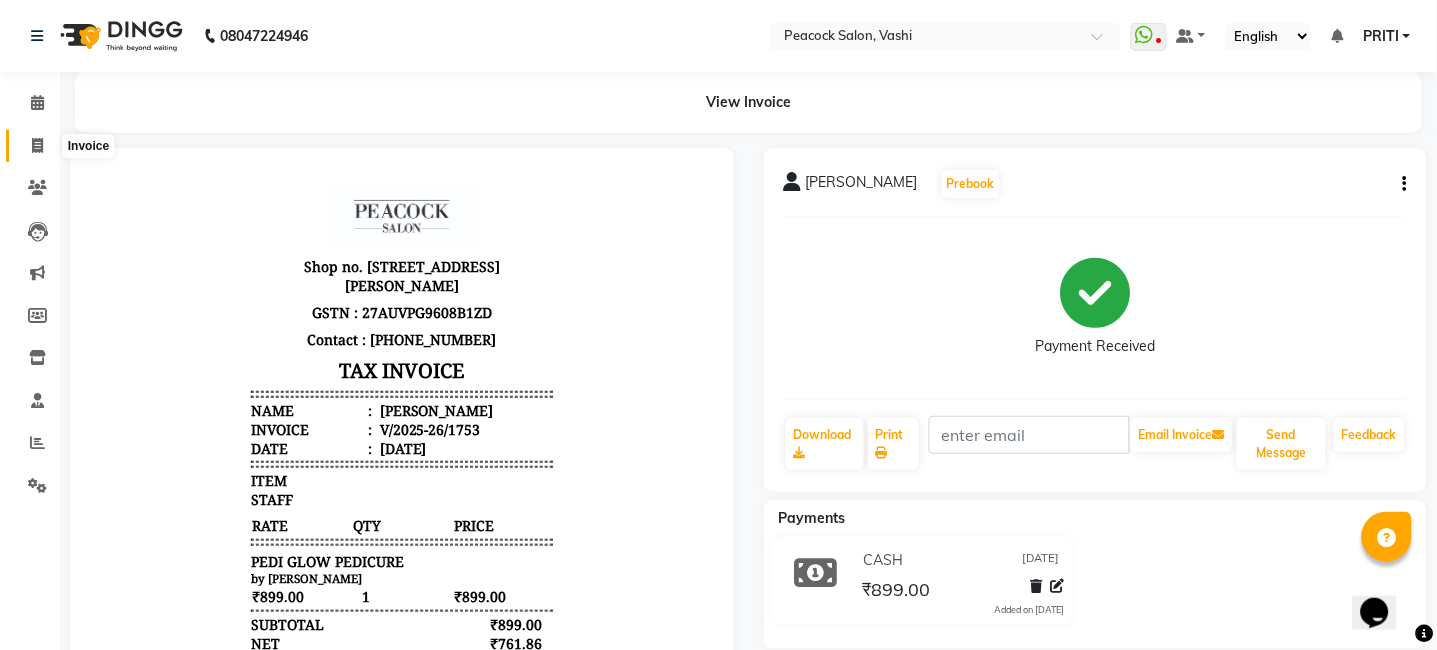 click 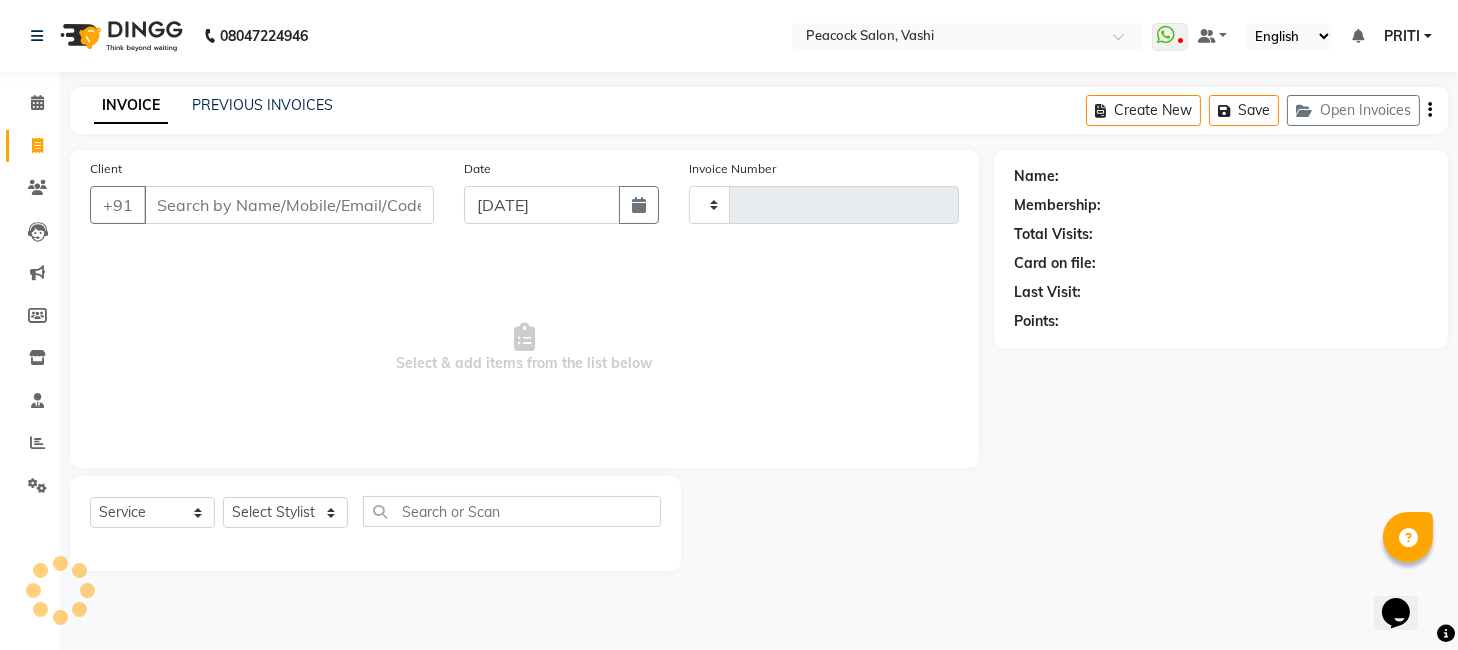 type on "1754" 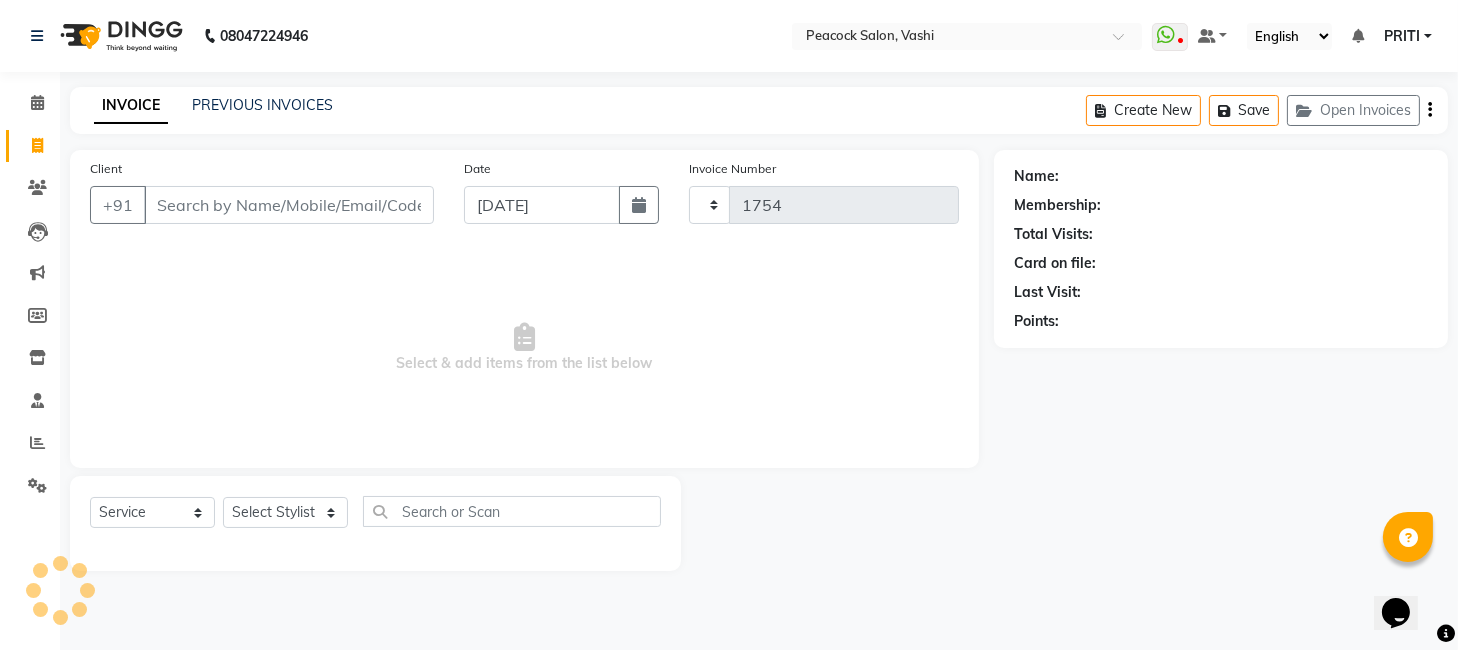 select on "619" 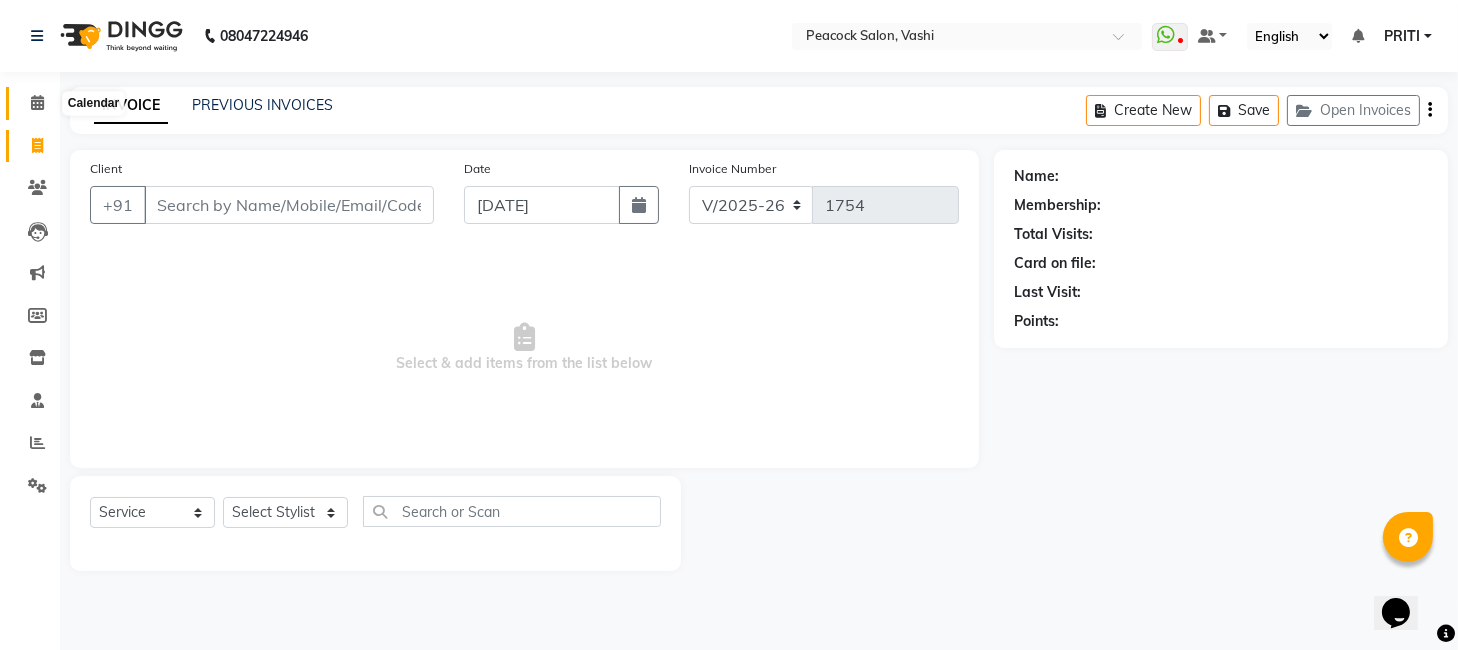 click 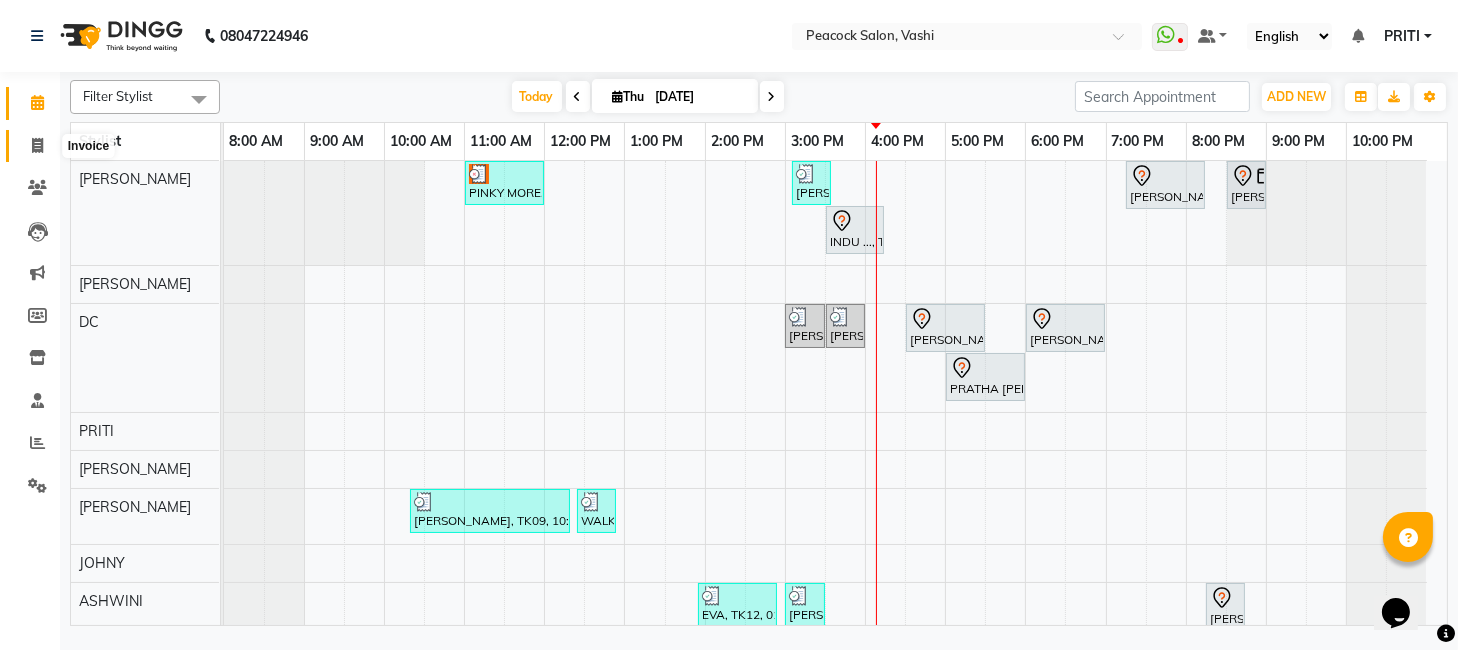click 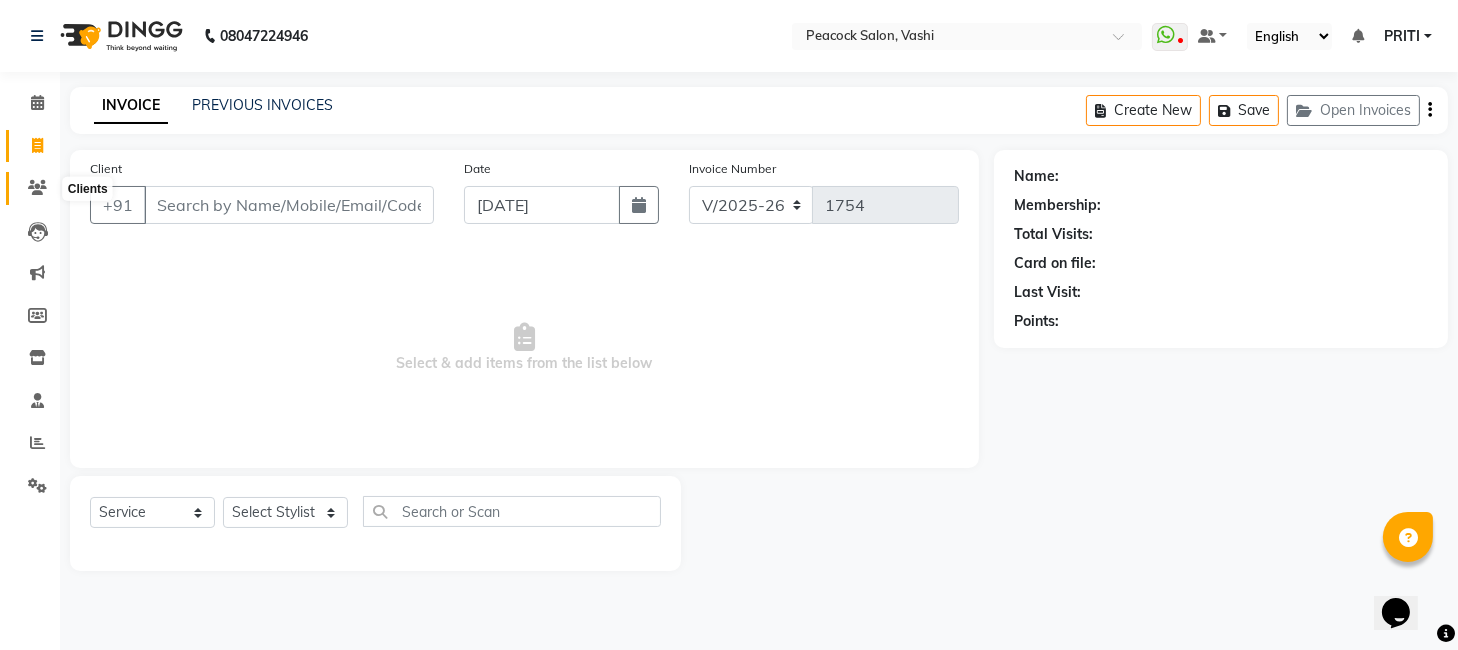 click 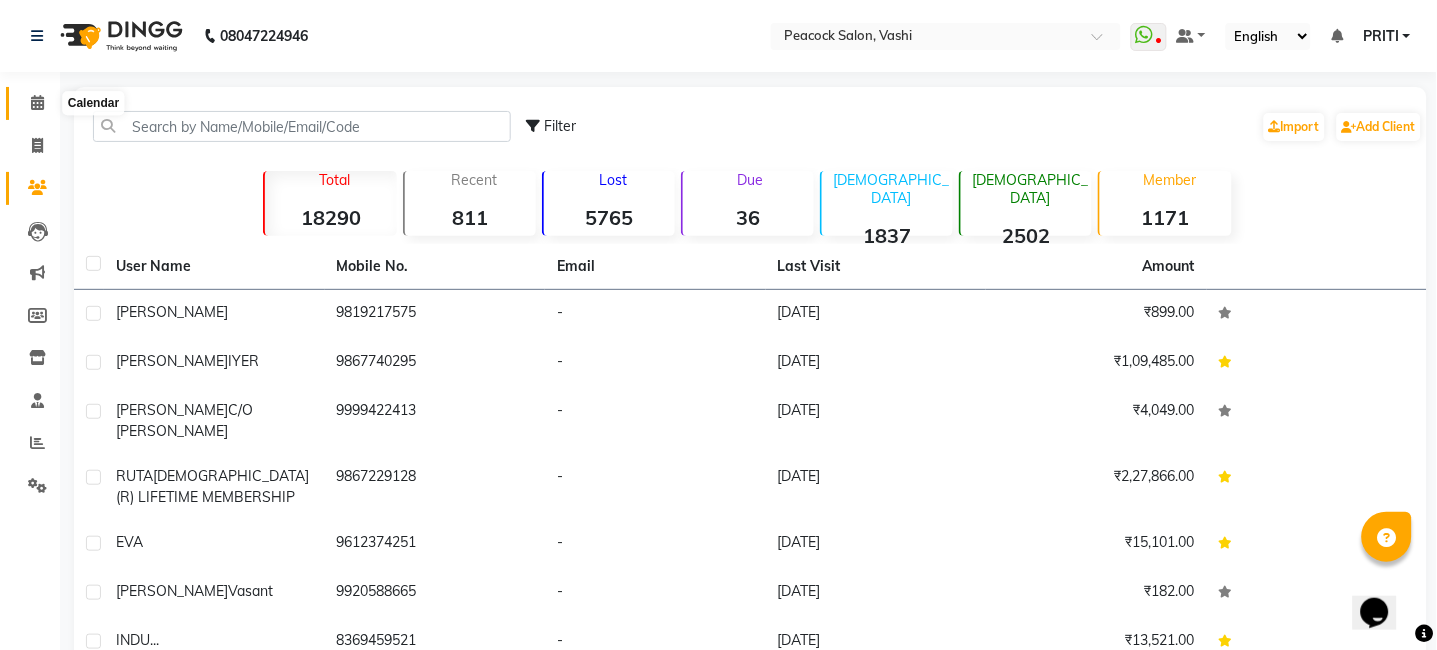 click 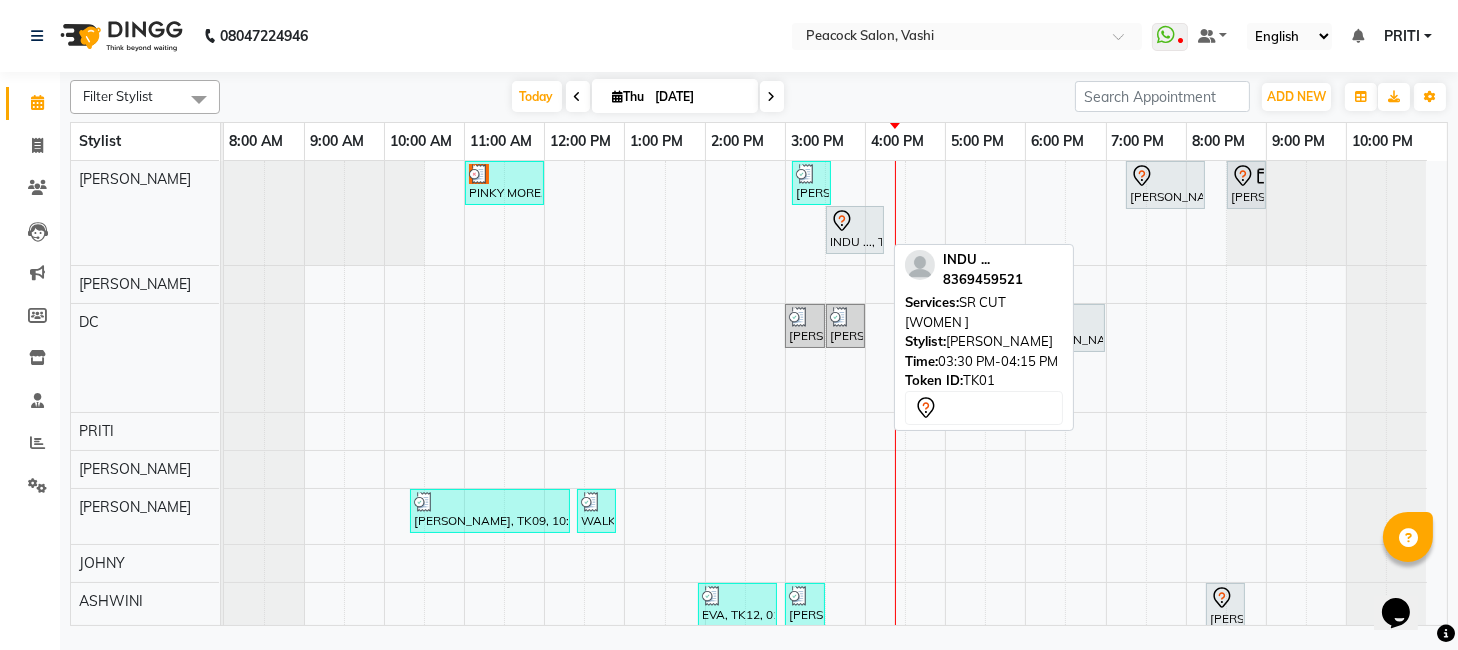 click on "INDU ..., TK01, 03:30 PM-04:15 PM, SR CUT [WOMEN ]" at bounding box center [855, 230] 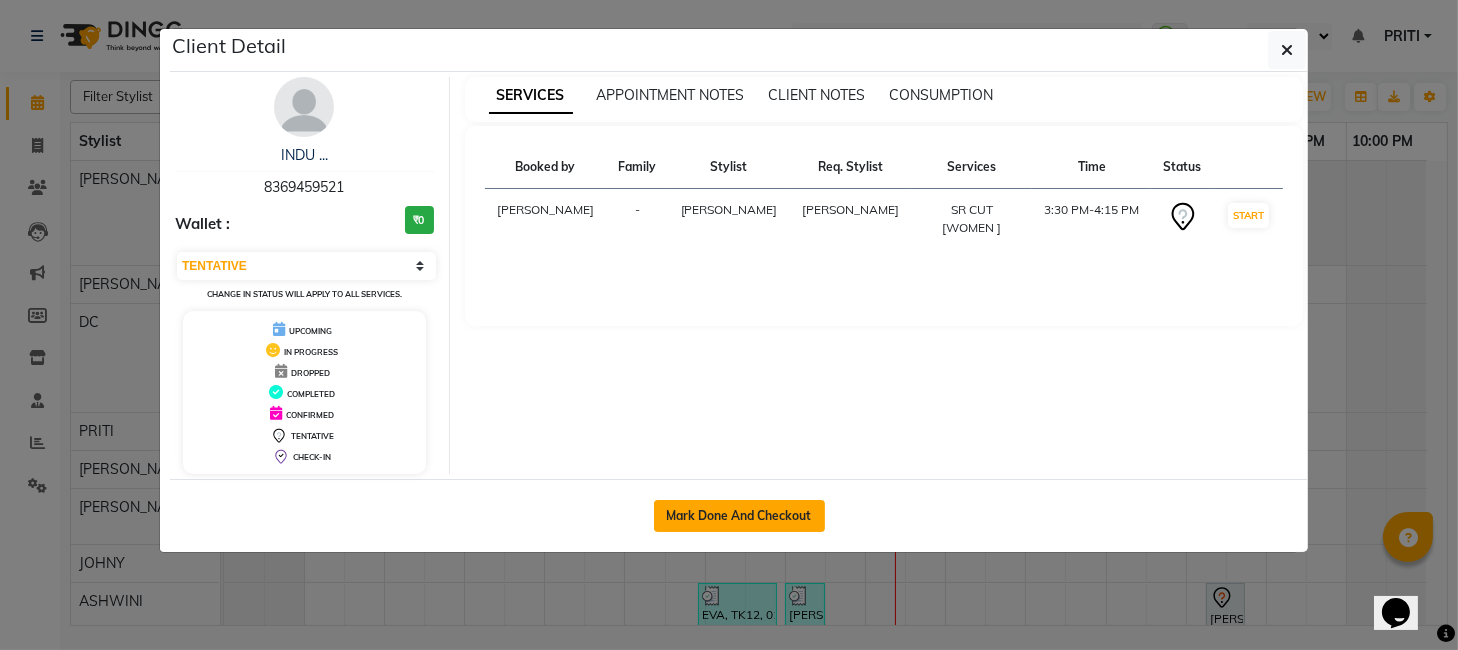 click on "Mark Done And Checkout" 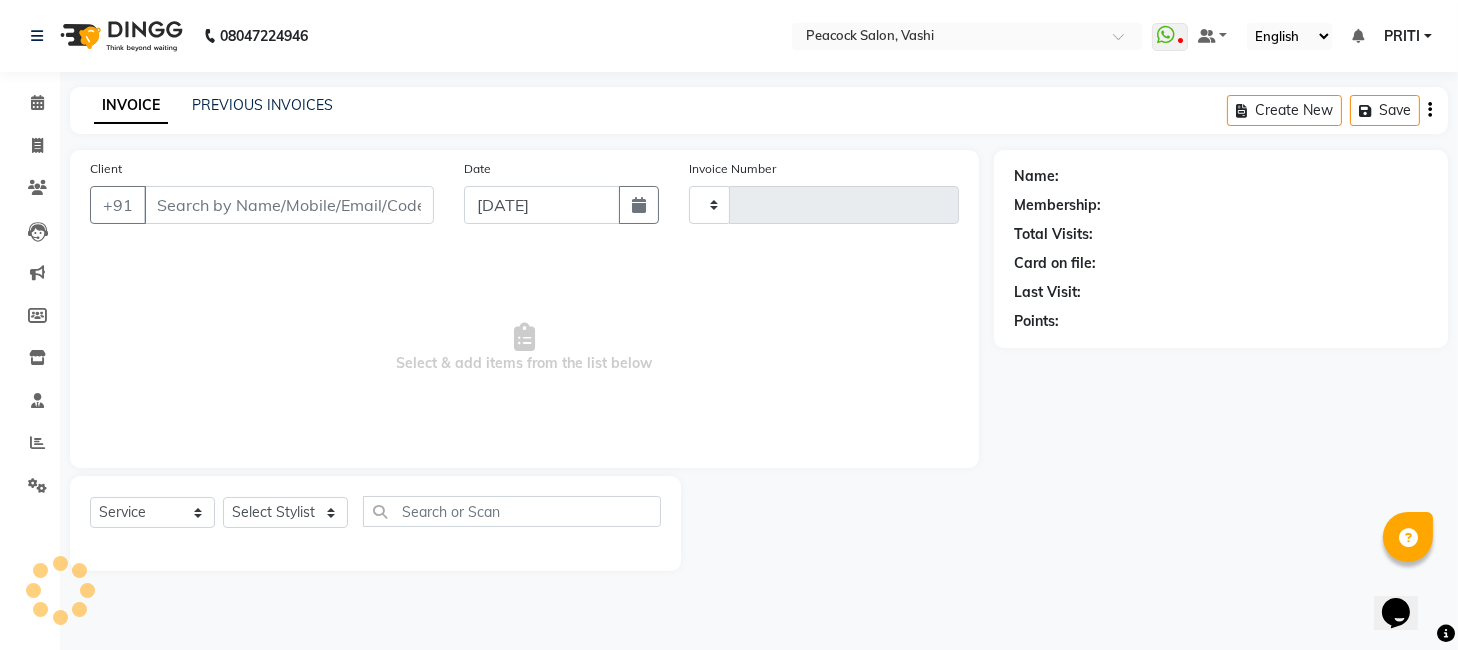 type on "1754" 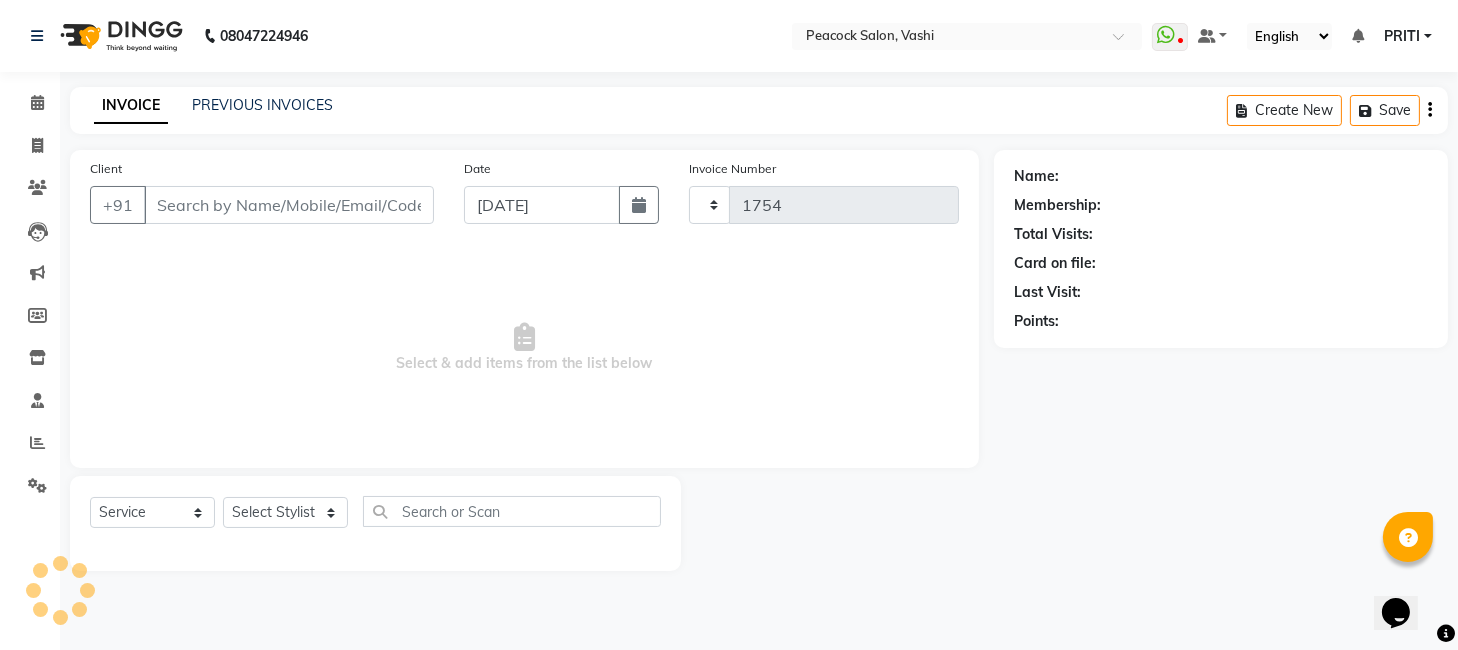 select on "619" 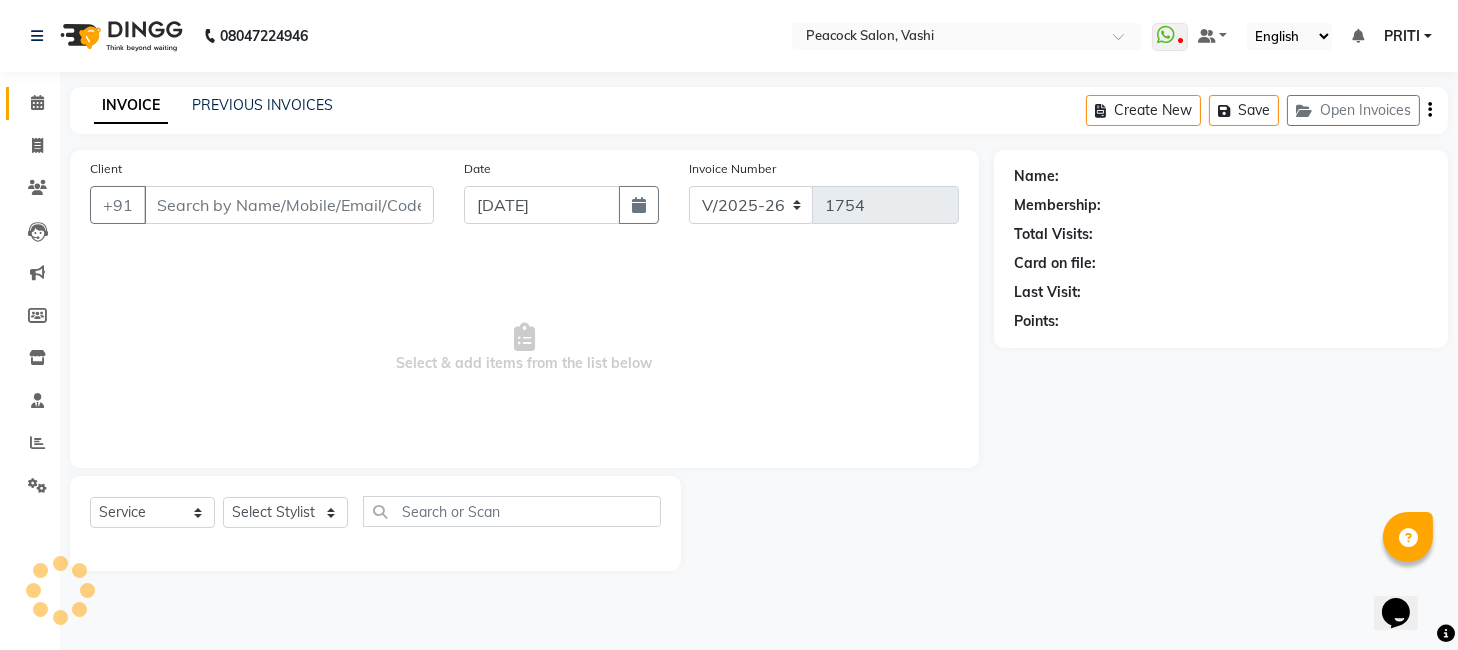 type on "8369459521" 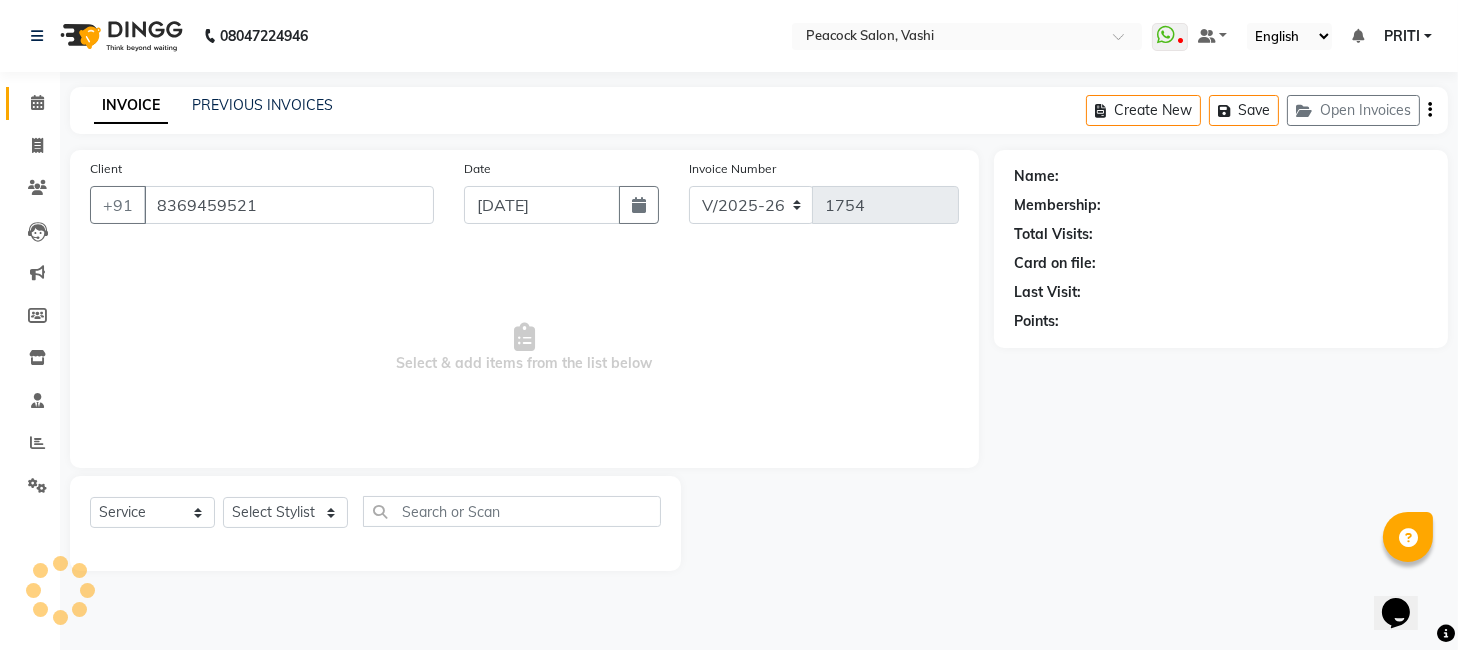 select on "22386" 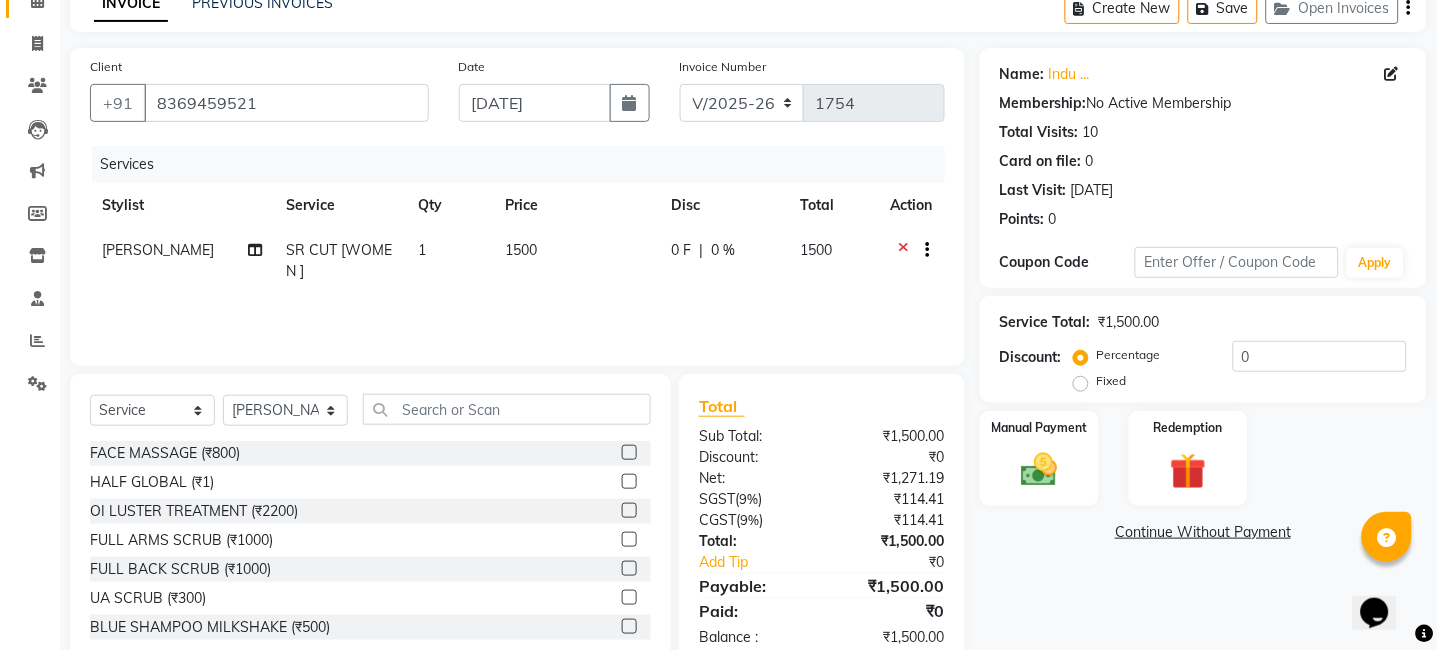 scroll, scrollTop: 150, scrollLeft: 0, axis: vertical 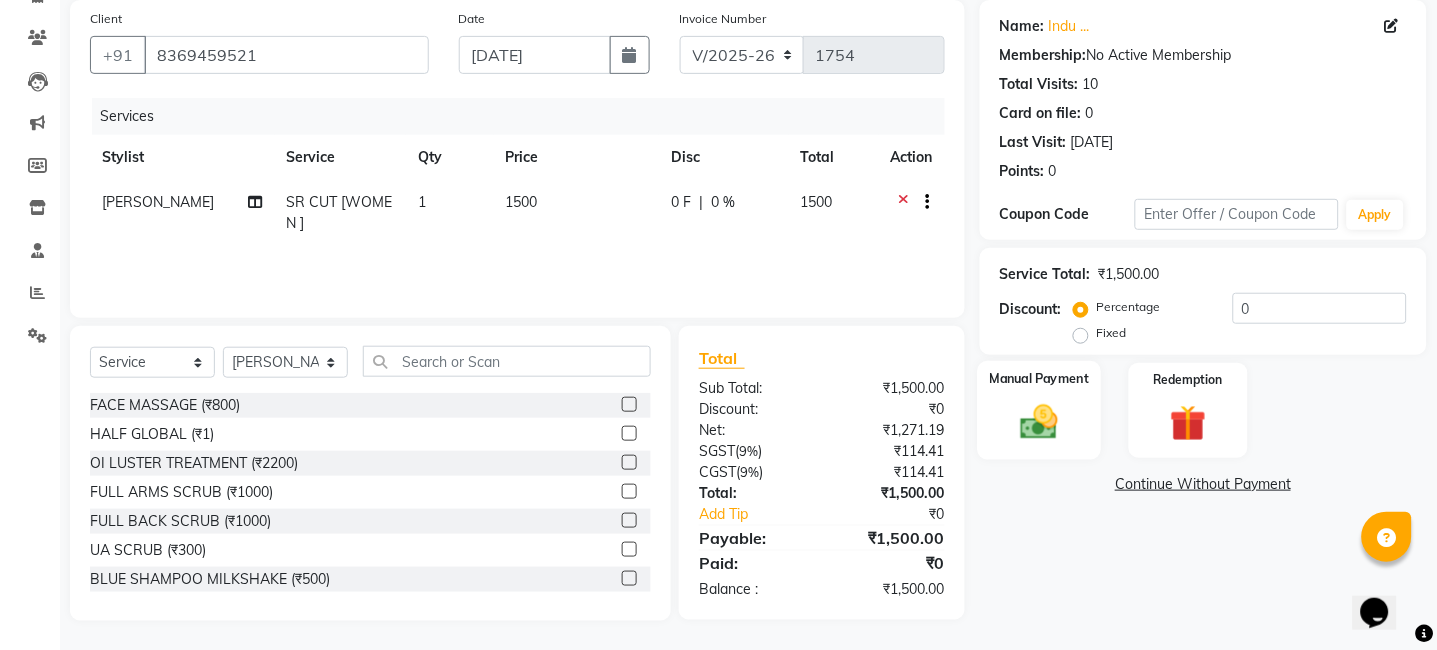 click 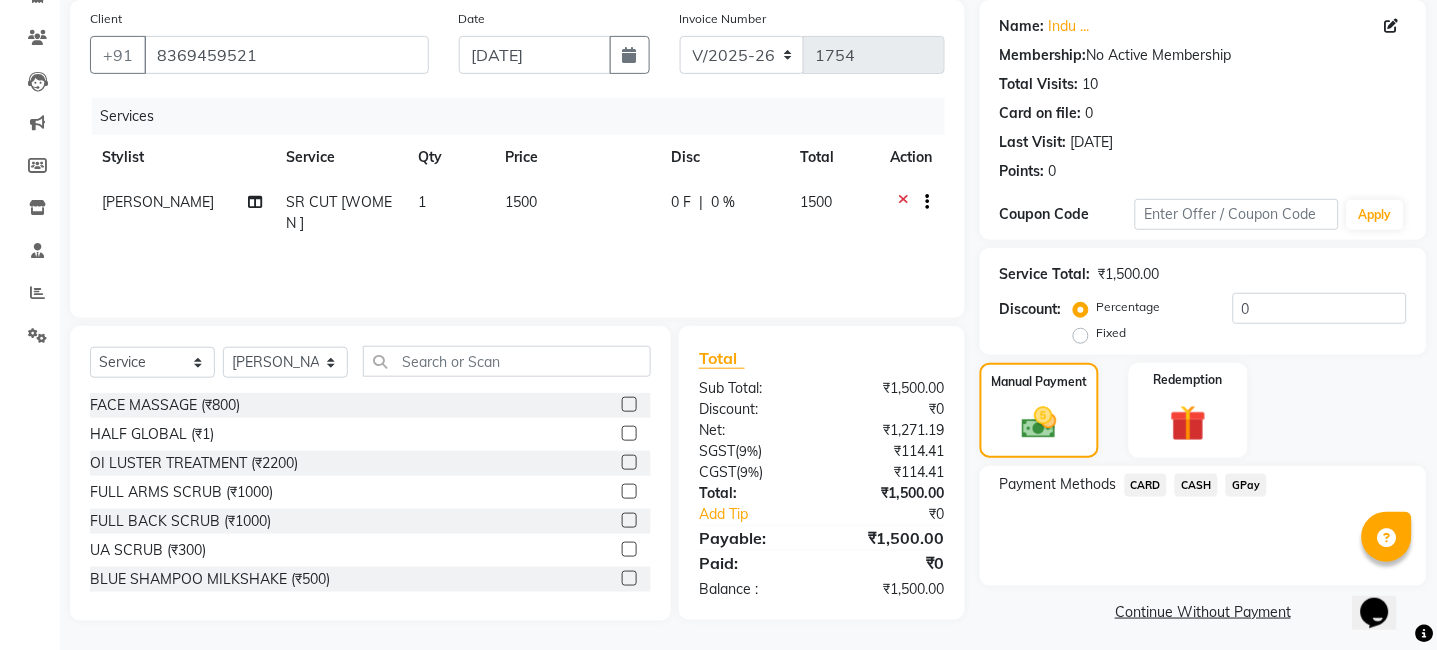 click on "CASH" 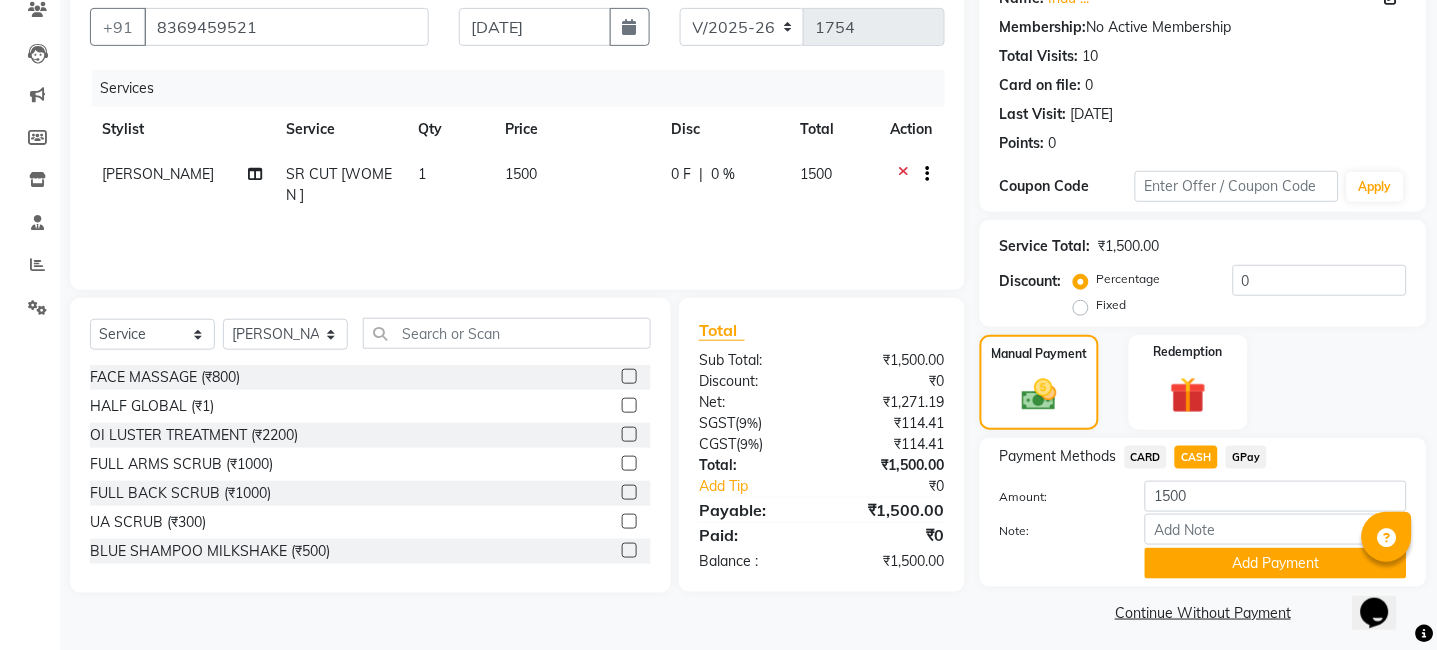 scroll, scrollTop: 186, scrollLeft: 0, axis: vertical 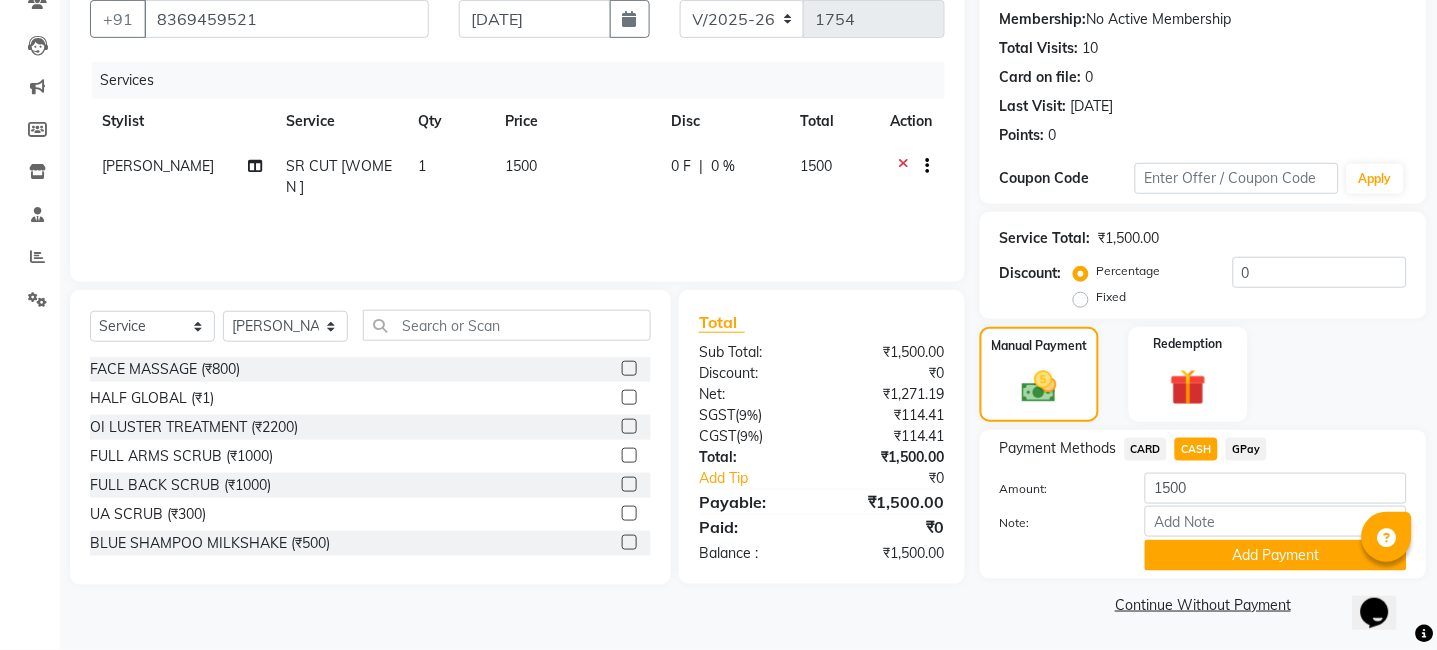 click on "CASH" 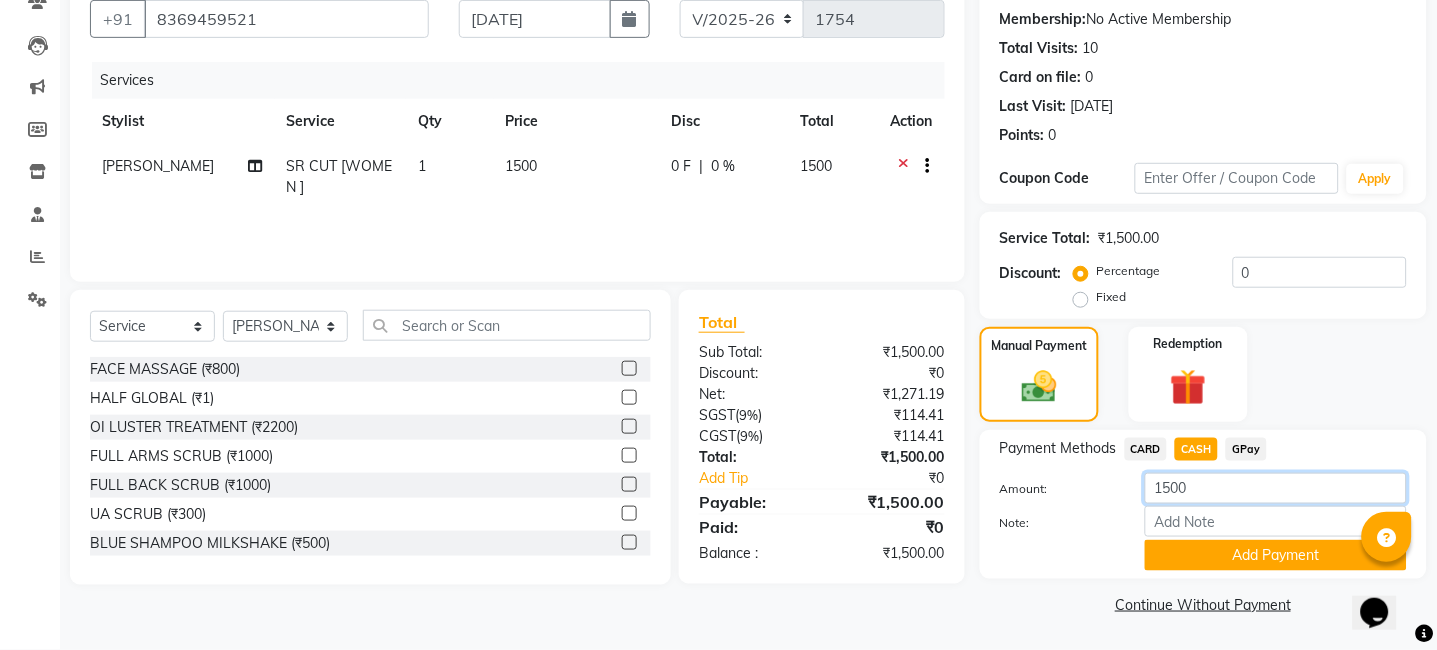 click on "1500" 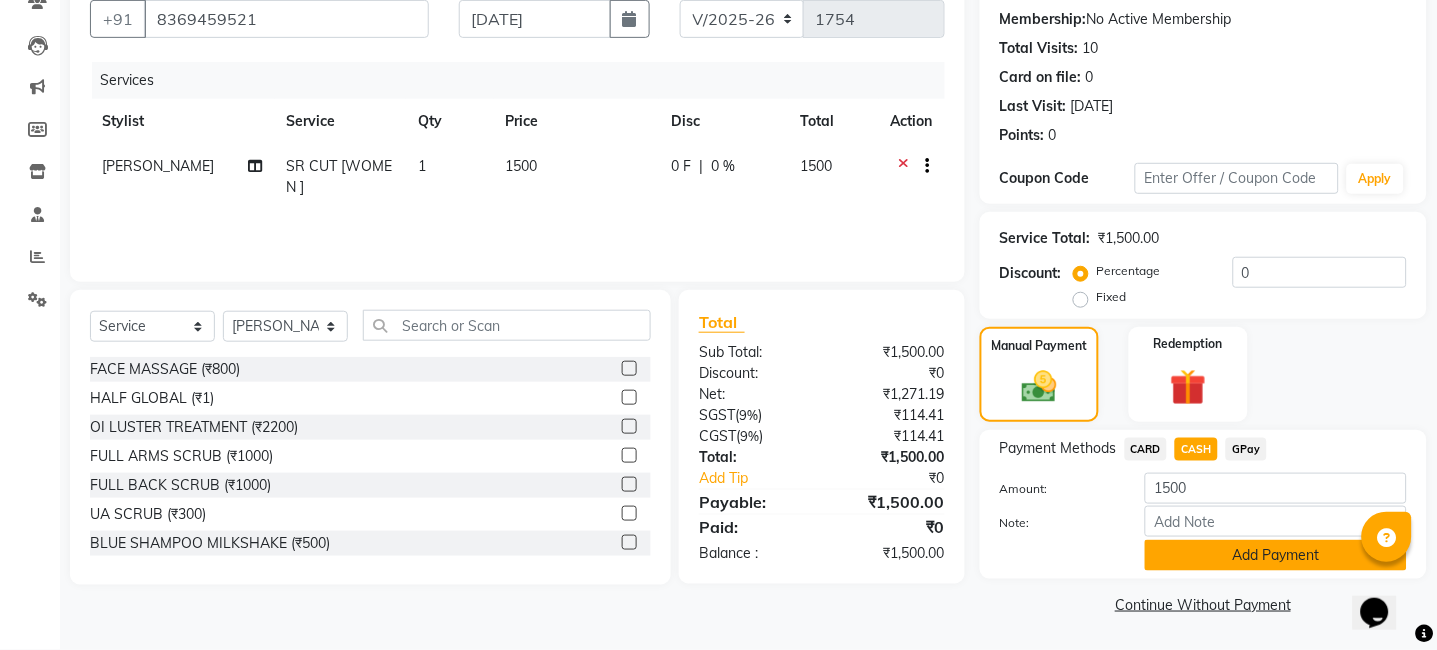 click on "Add Payment" 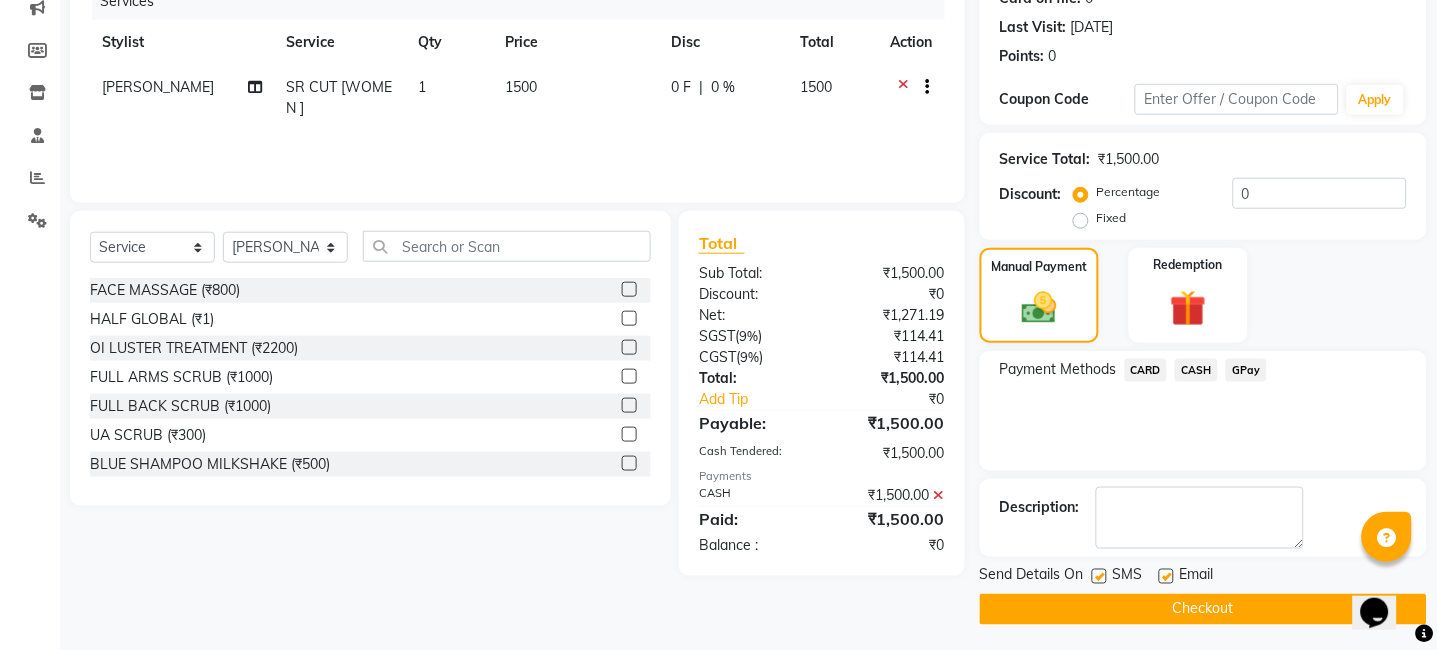 scroll, scrollTop: 269, scrollLeft: 0, axis: vertical 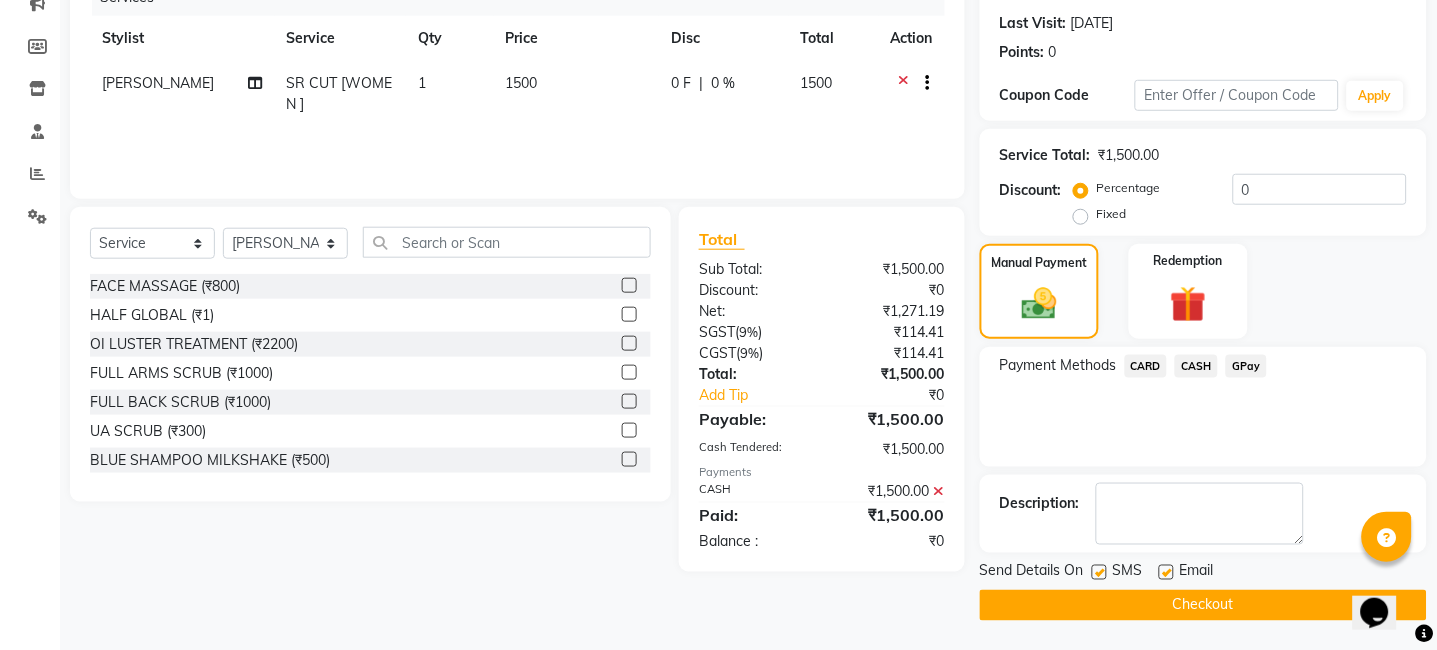 click on "Checkout" 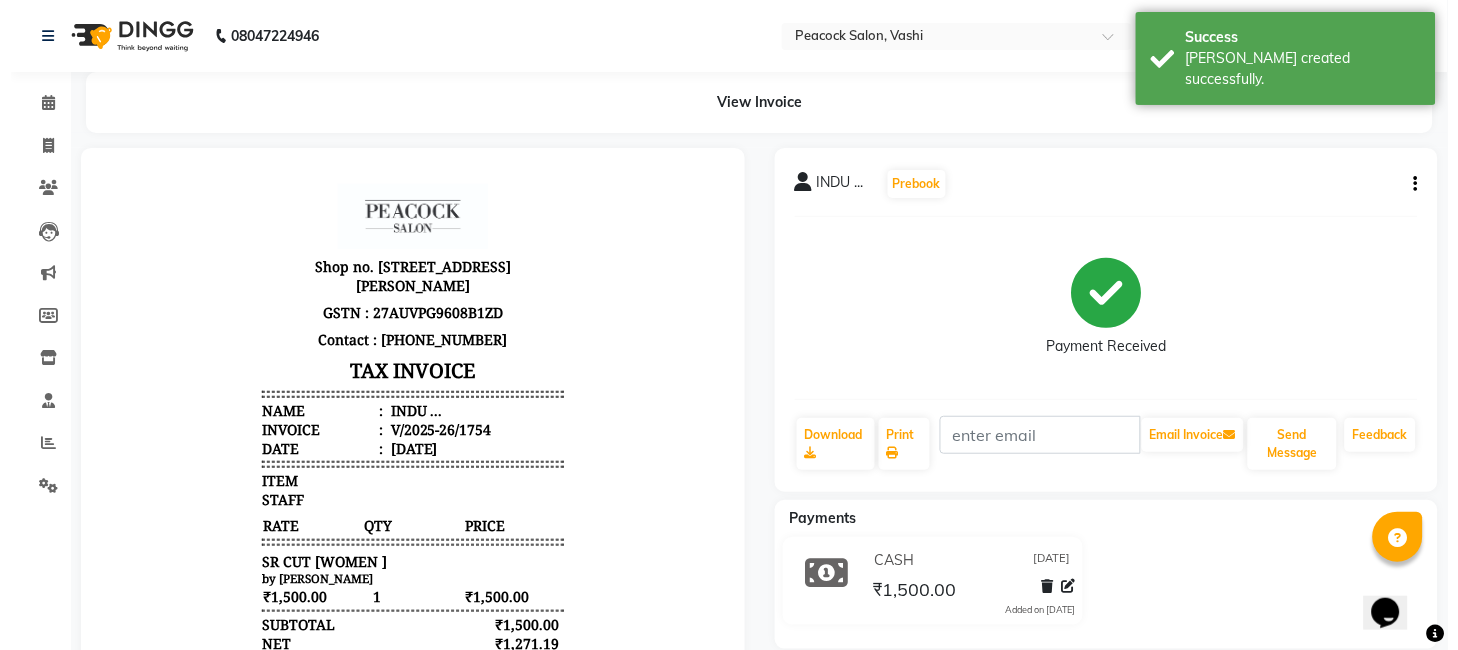 scroll, scrollTop: 0, scrollLeft: 0, axis: both 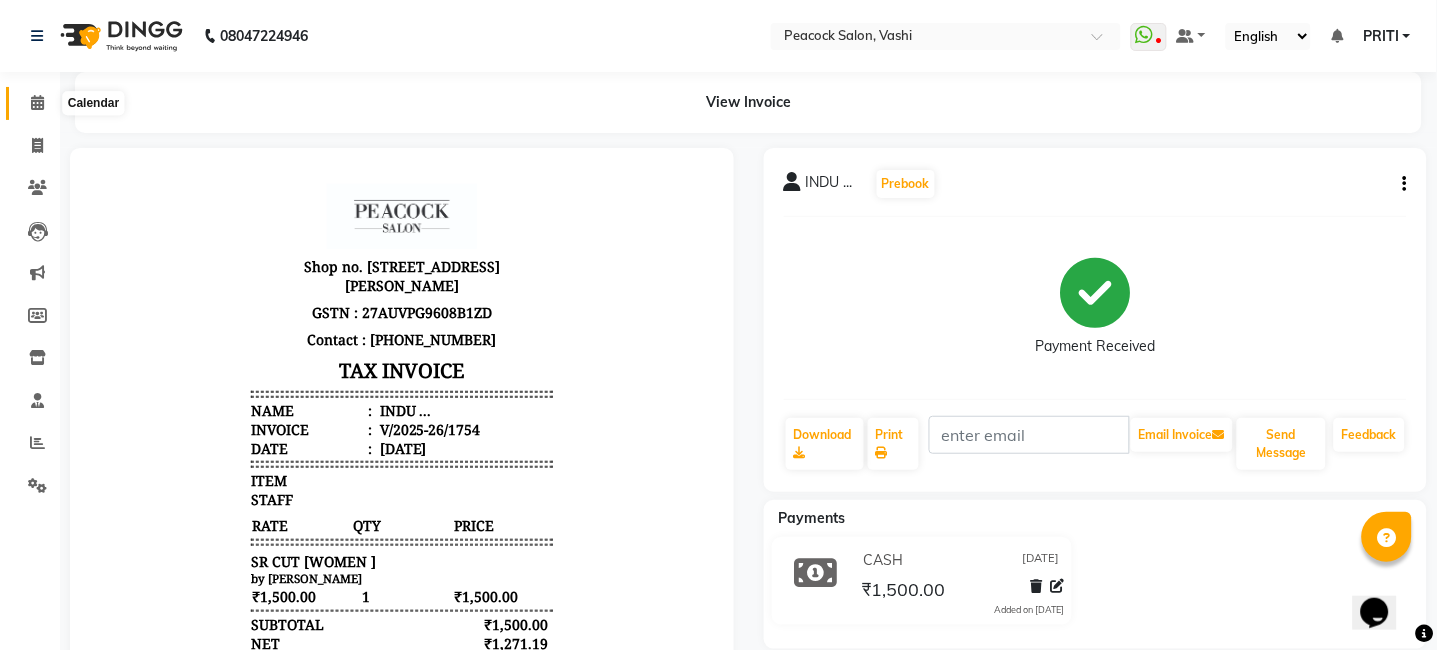 click 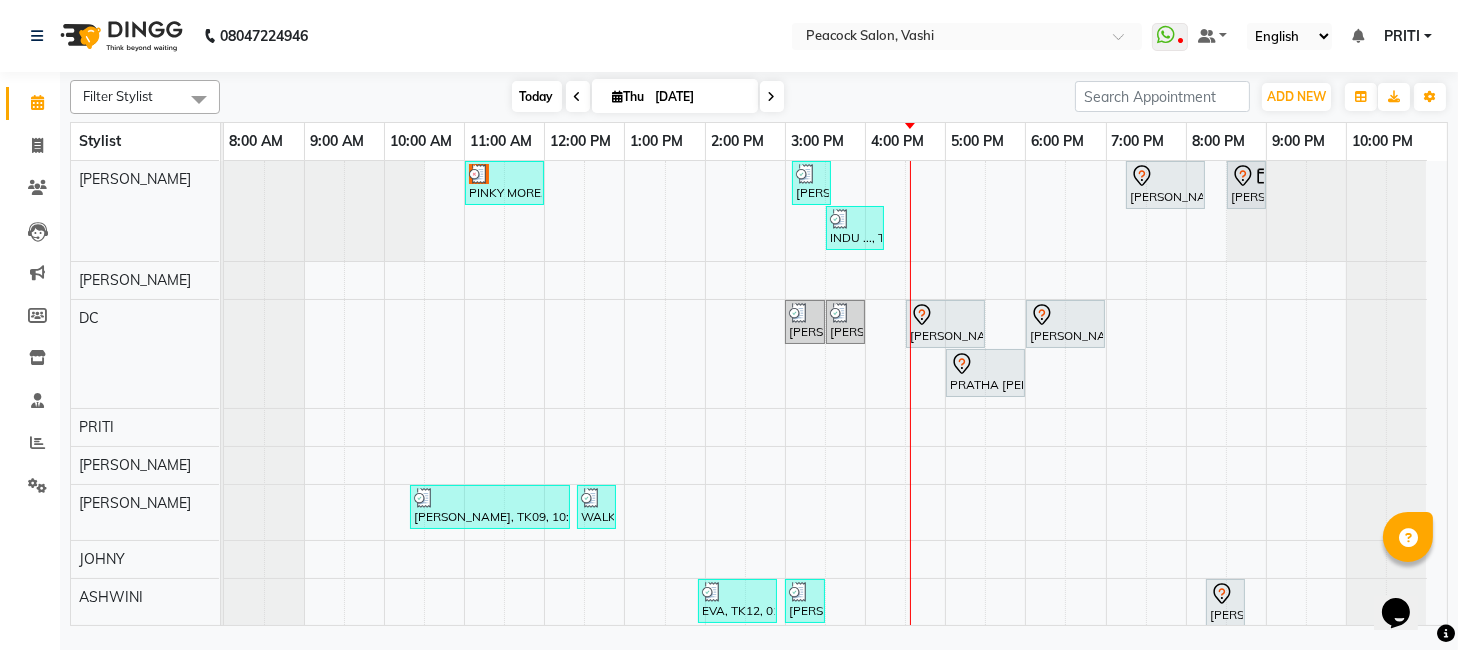 click on "Today" at bounding box center (537, 96) 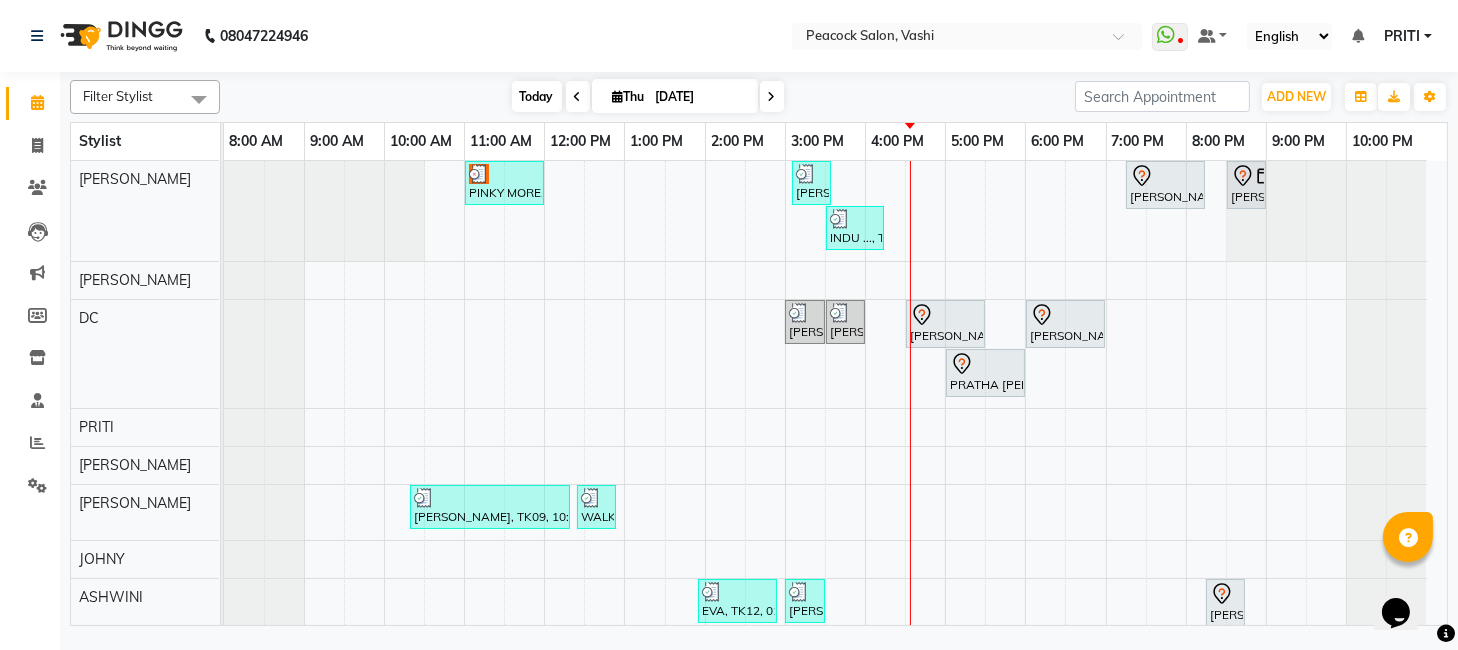 click on "Today" at bounding box center [537, 96] 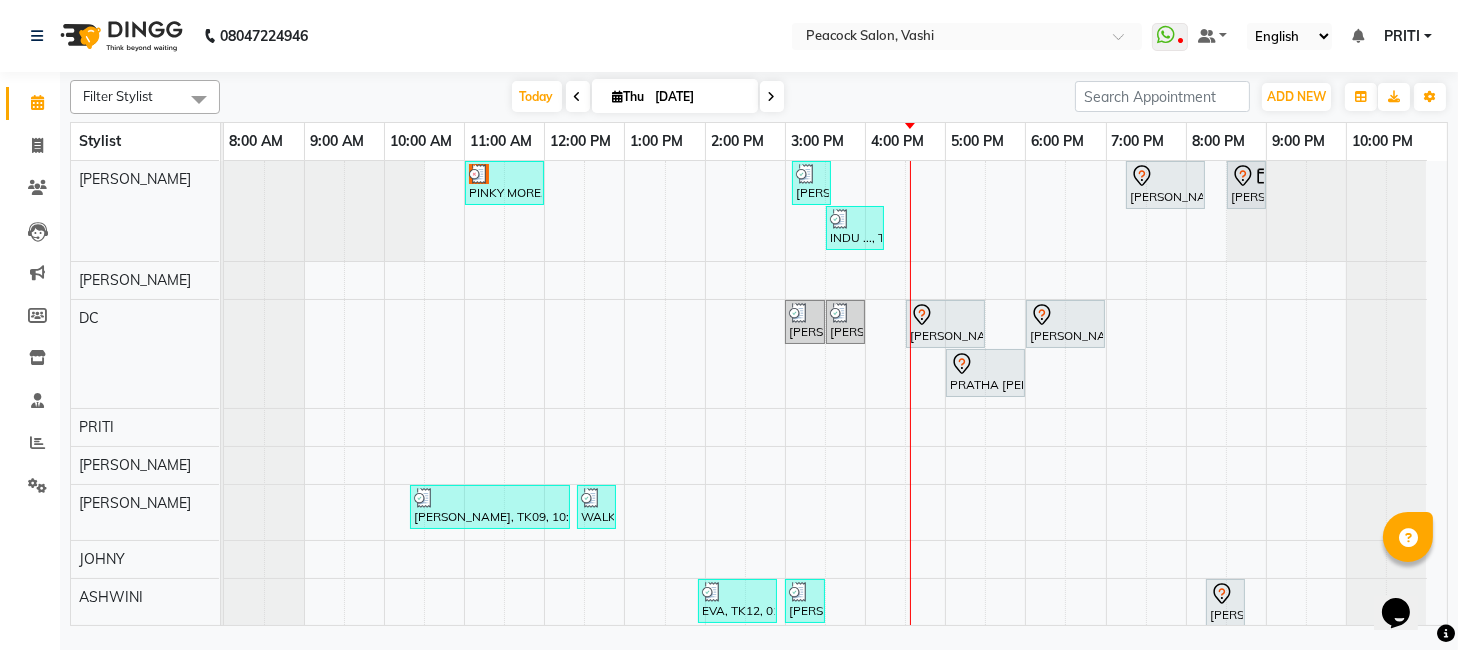 click at bounding box center (578, 97) 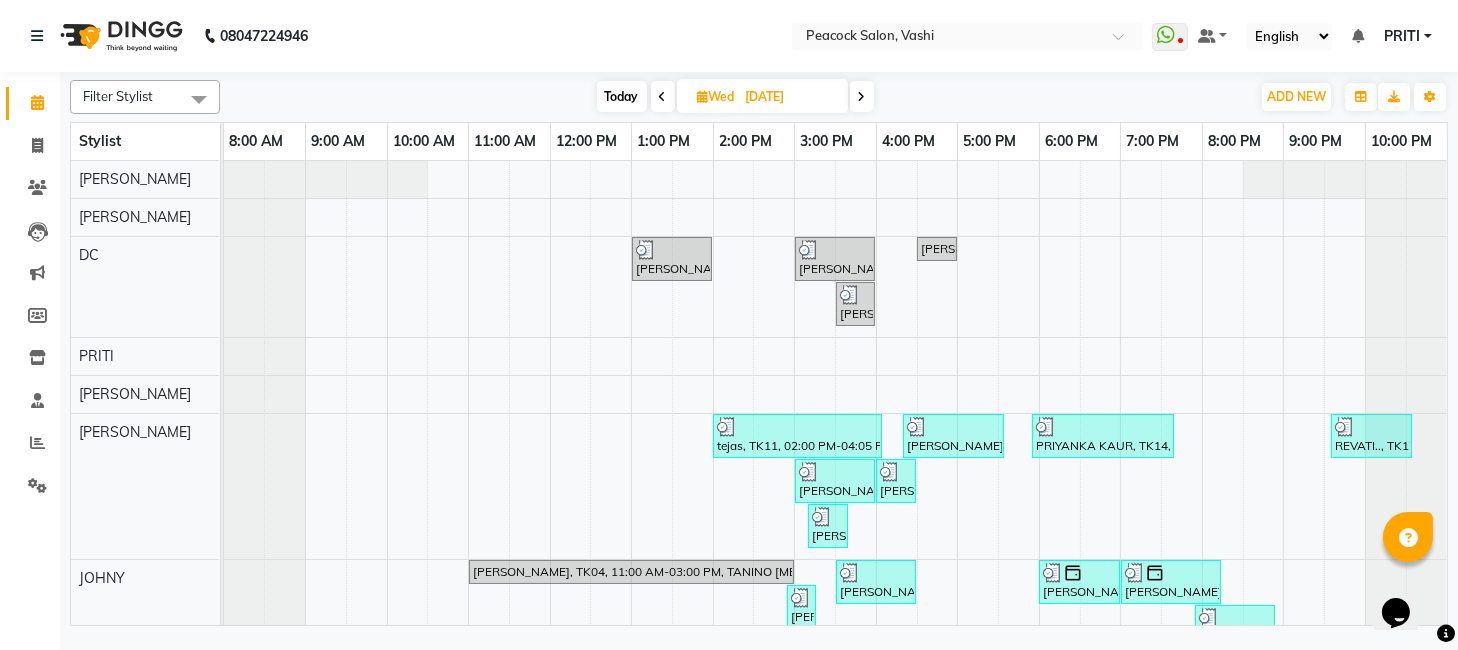 scroll, scrollTop: 221, scrollLeft: 0, axis: vertical 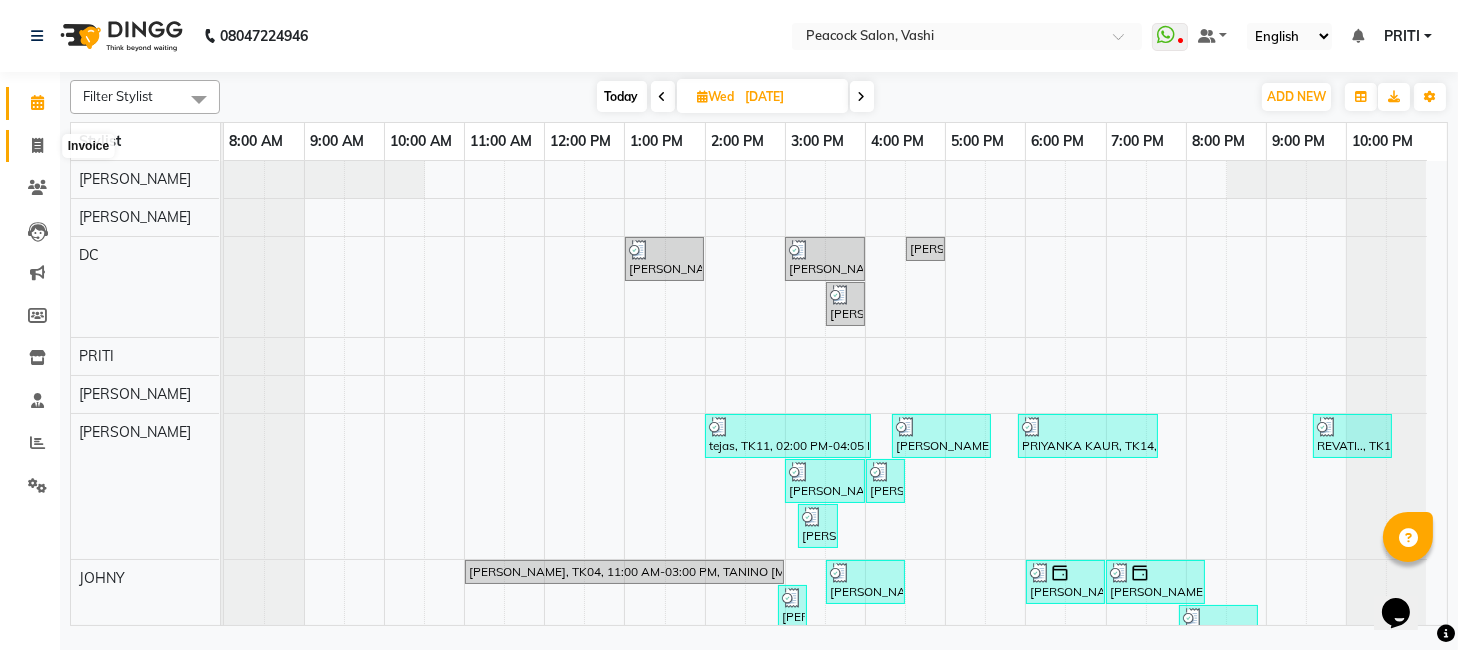 click 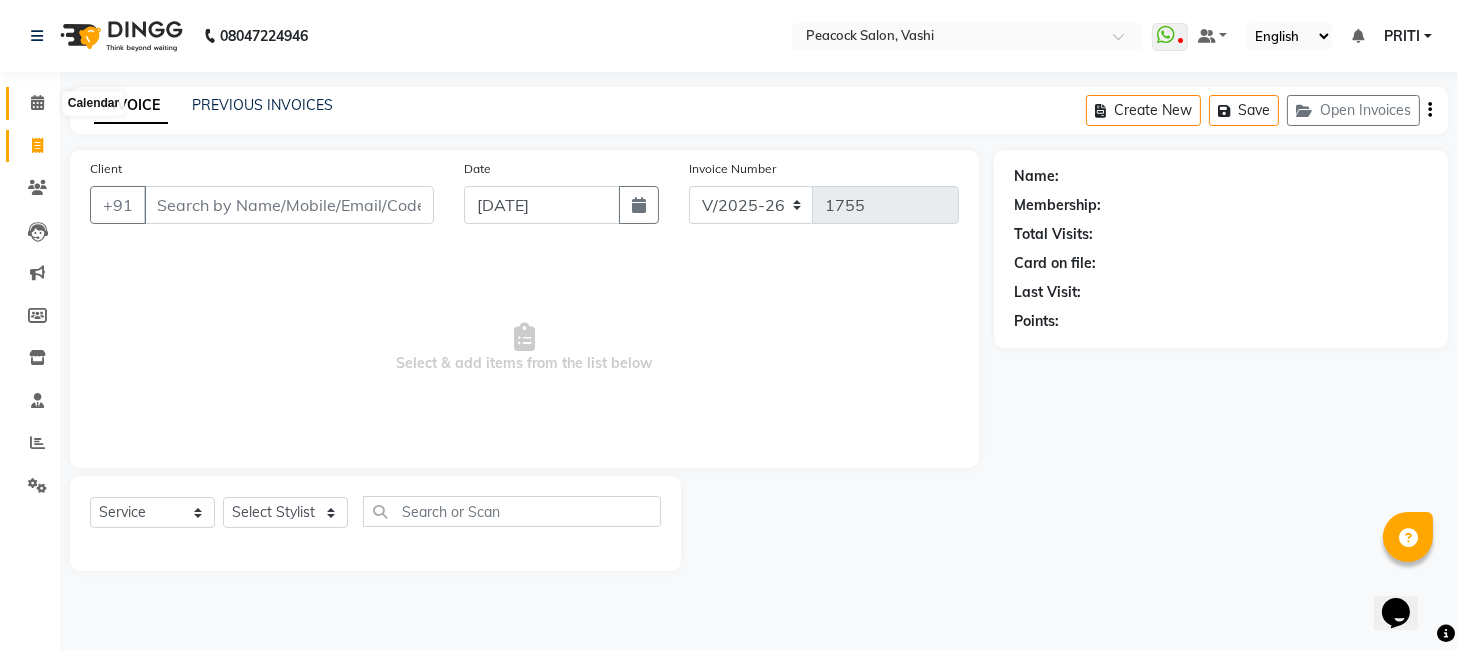 click 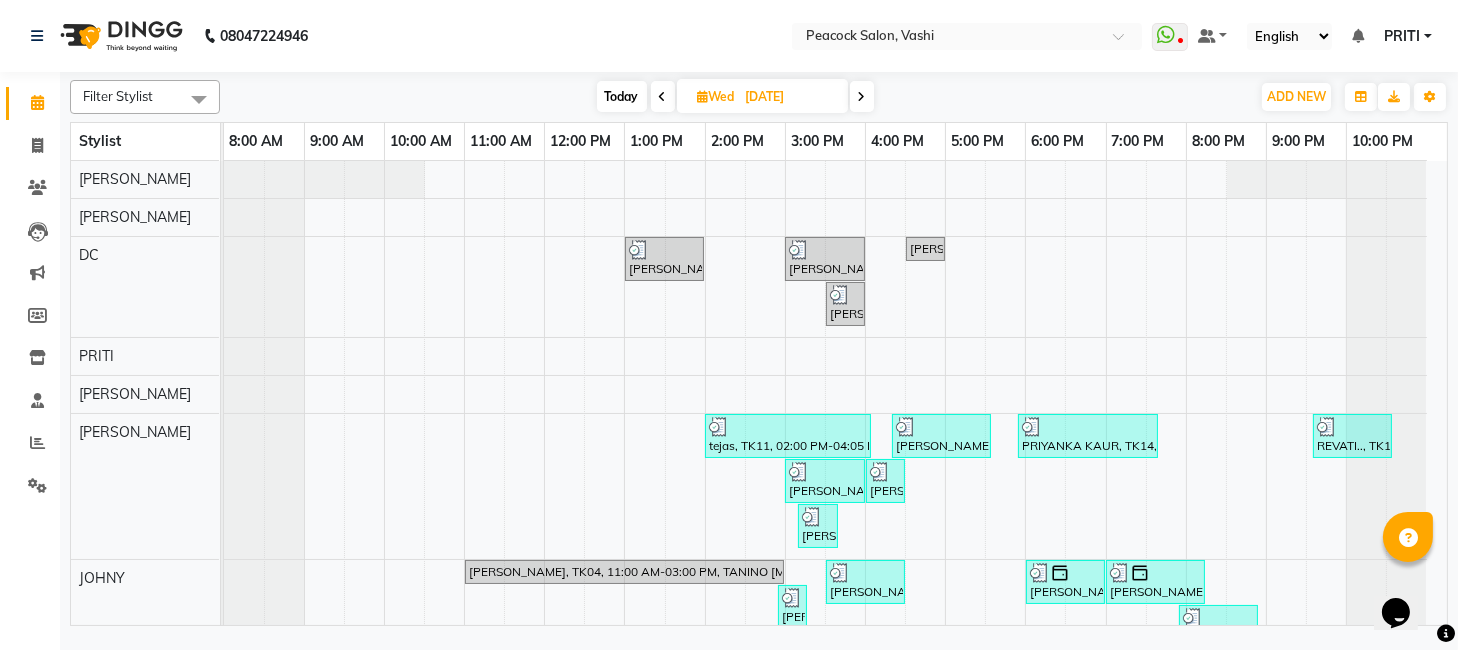 click at bounding box center (862, 97) 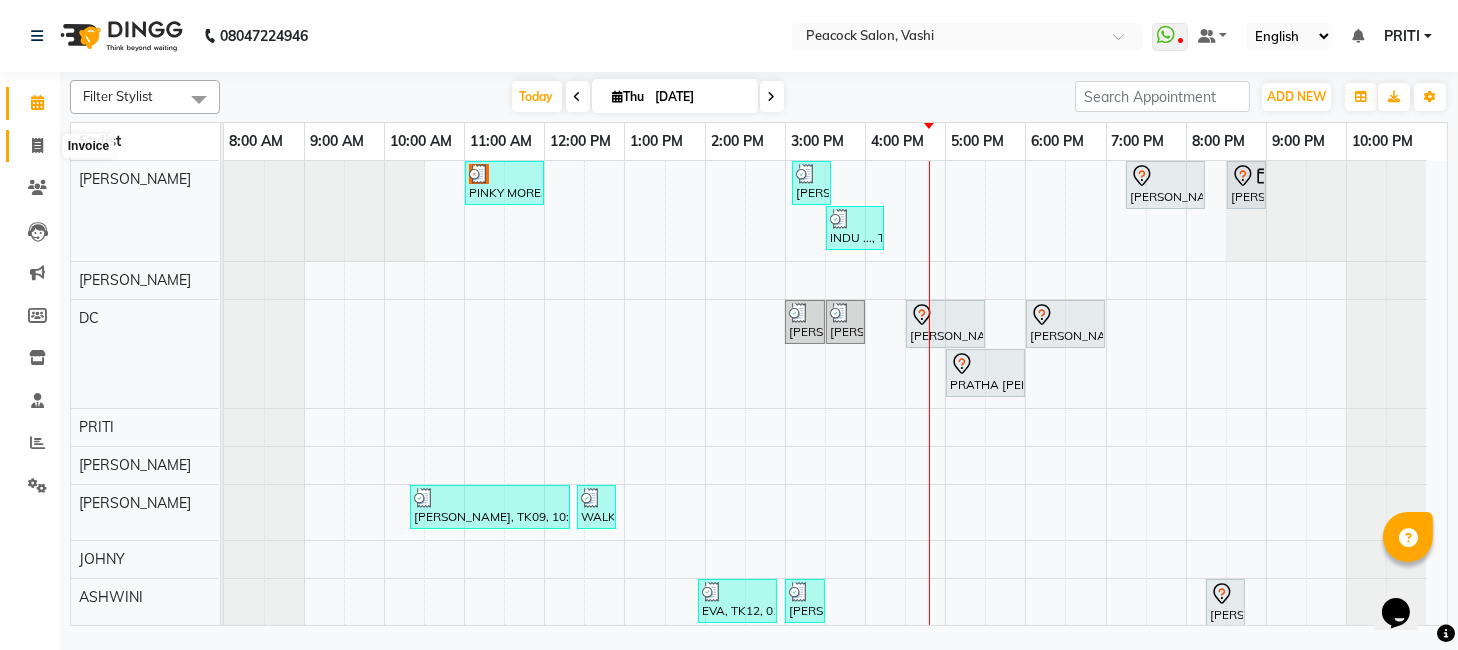 drag, startPoint x: 32, startPoint y: 138, endPoint x: 117, endPoint y: 154, distance: 86.492775 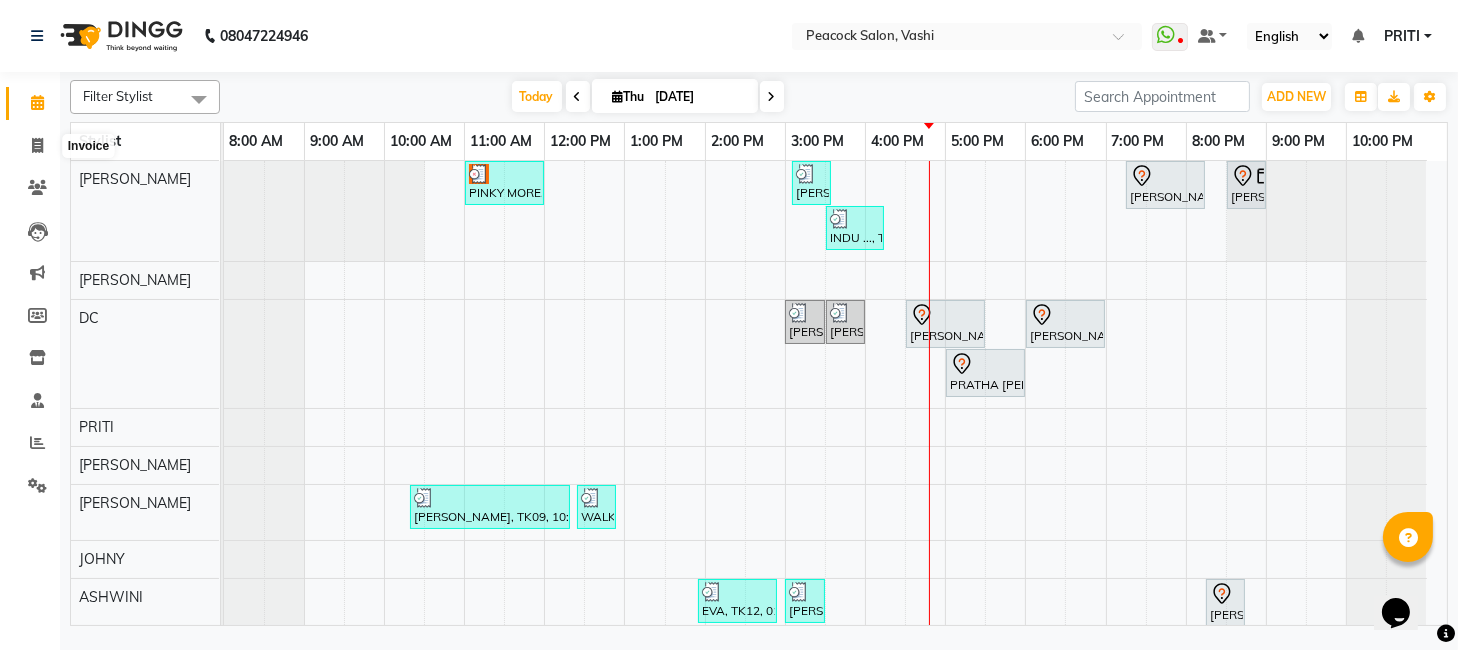 select on "619" 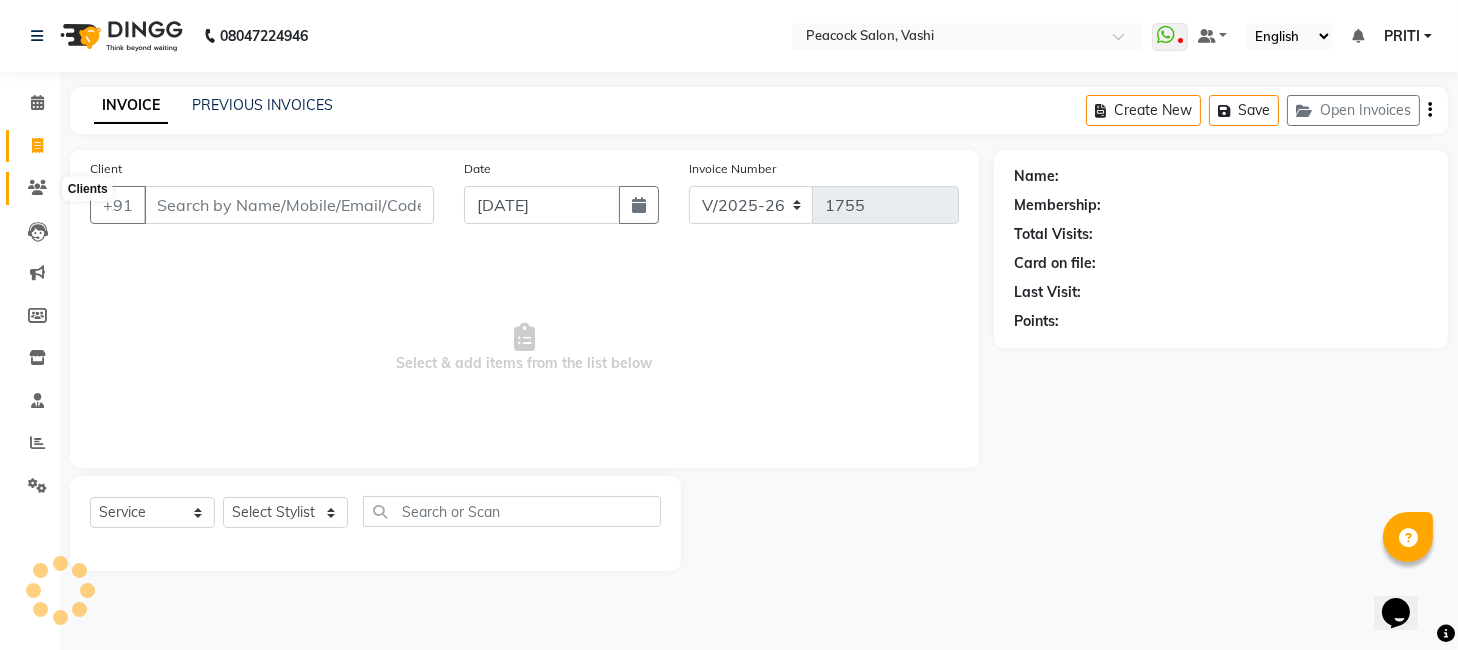 click 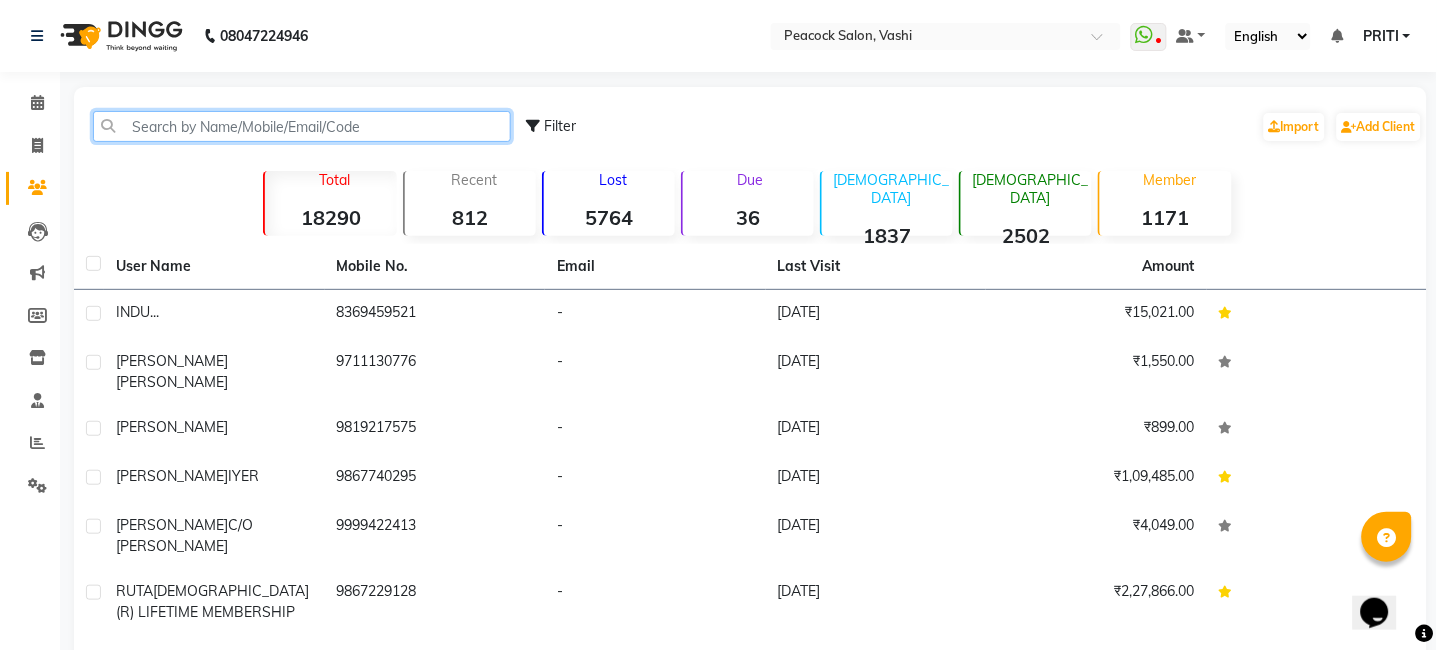 click 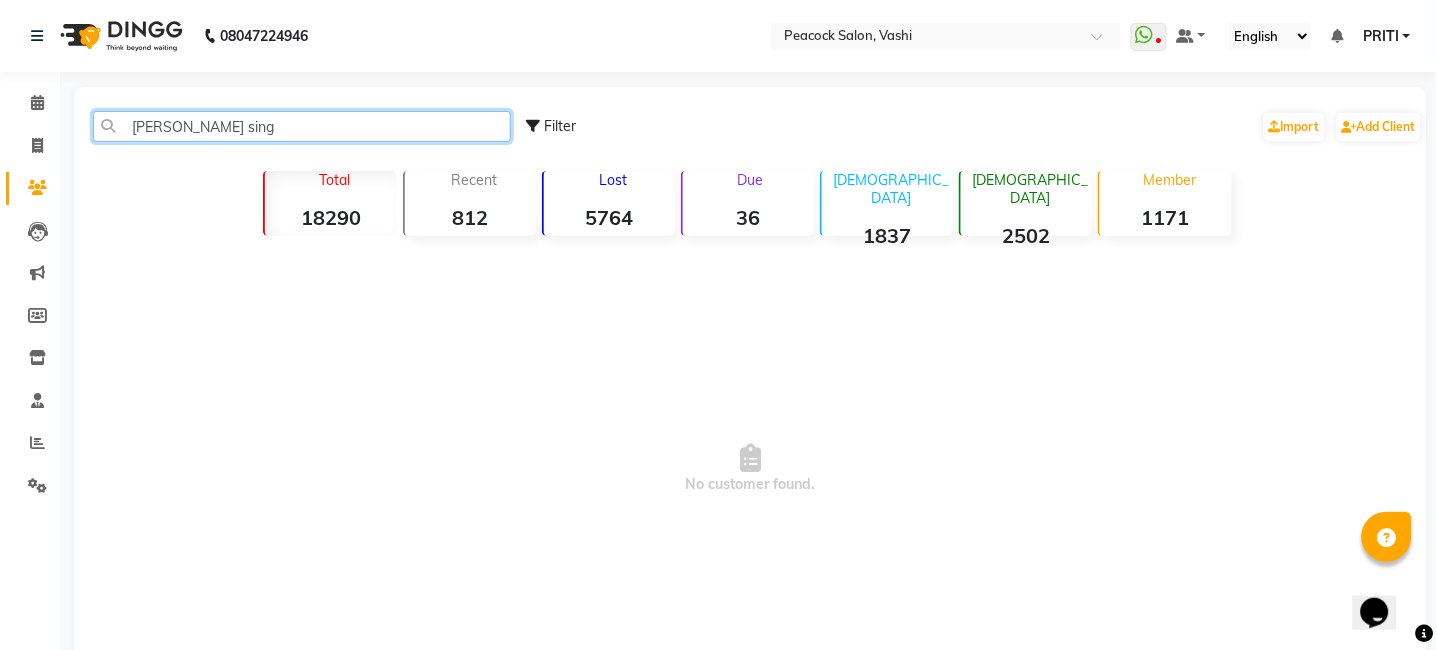 click on "[PERSON_NAME] sing" 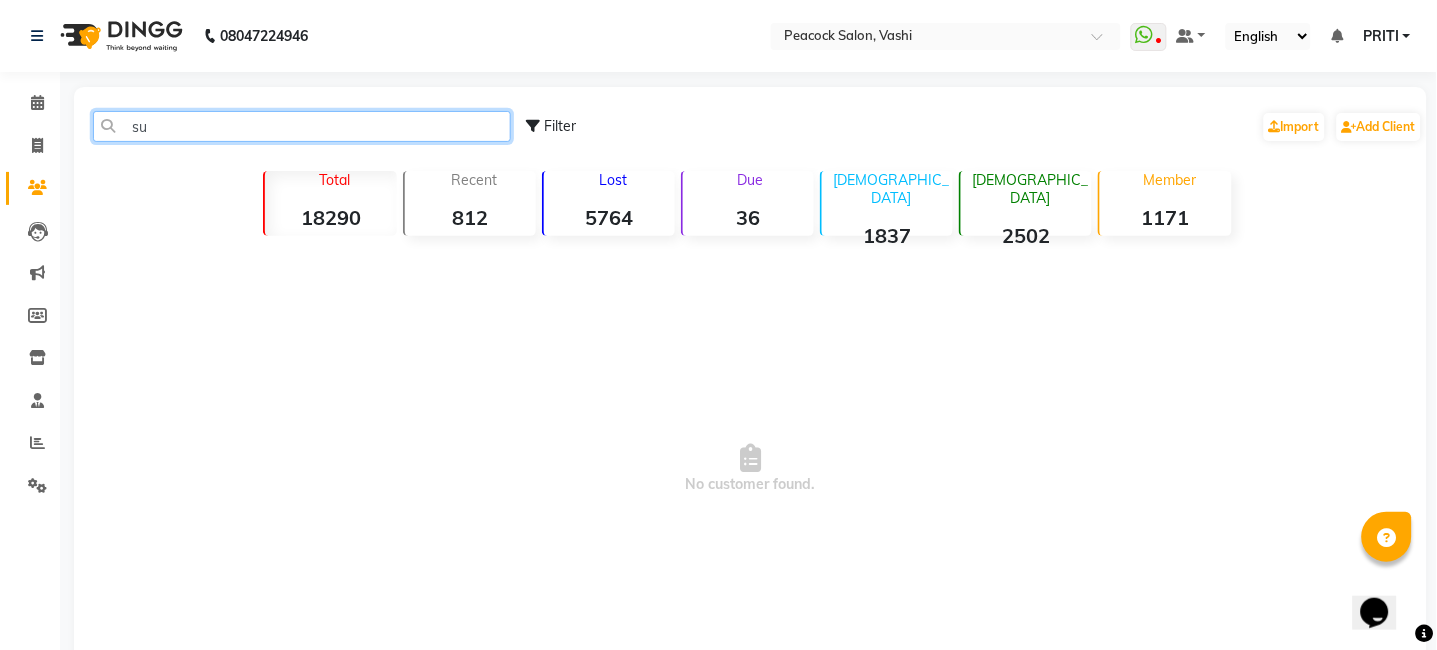 type on "s" 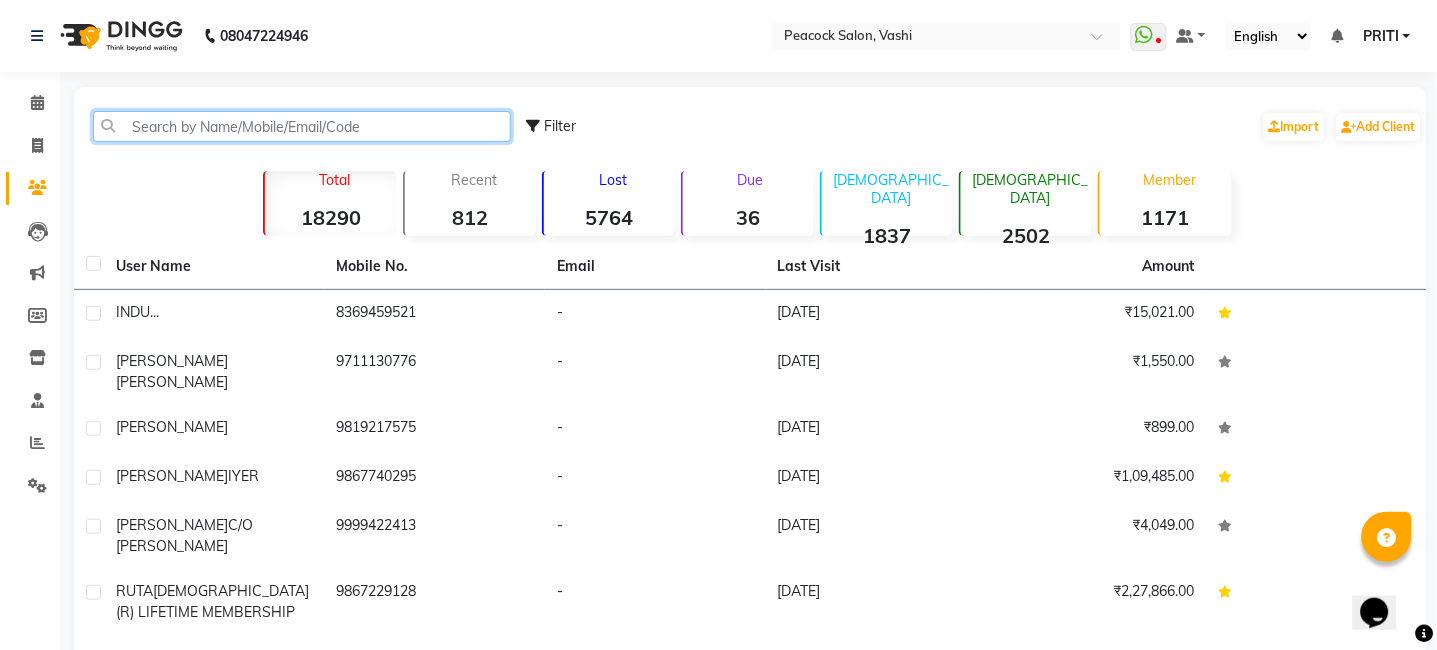 click 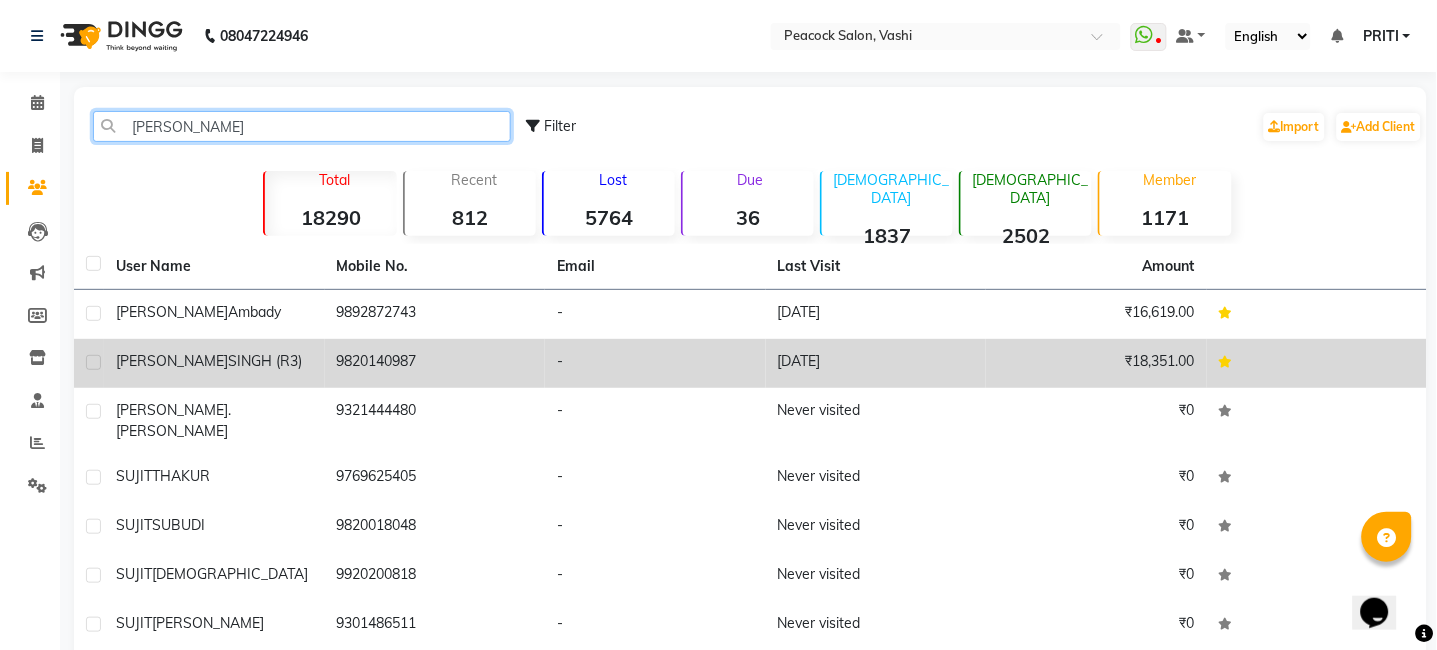 type on "[PERSON_NAME]" 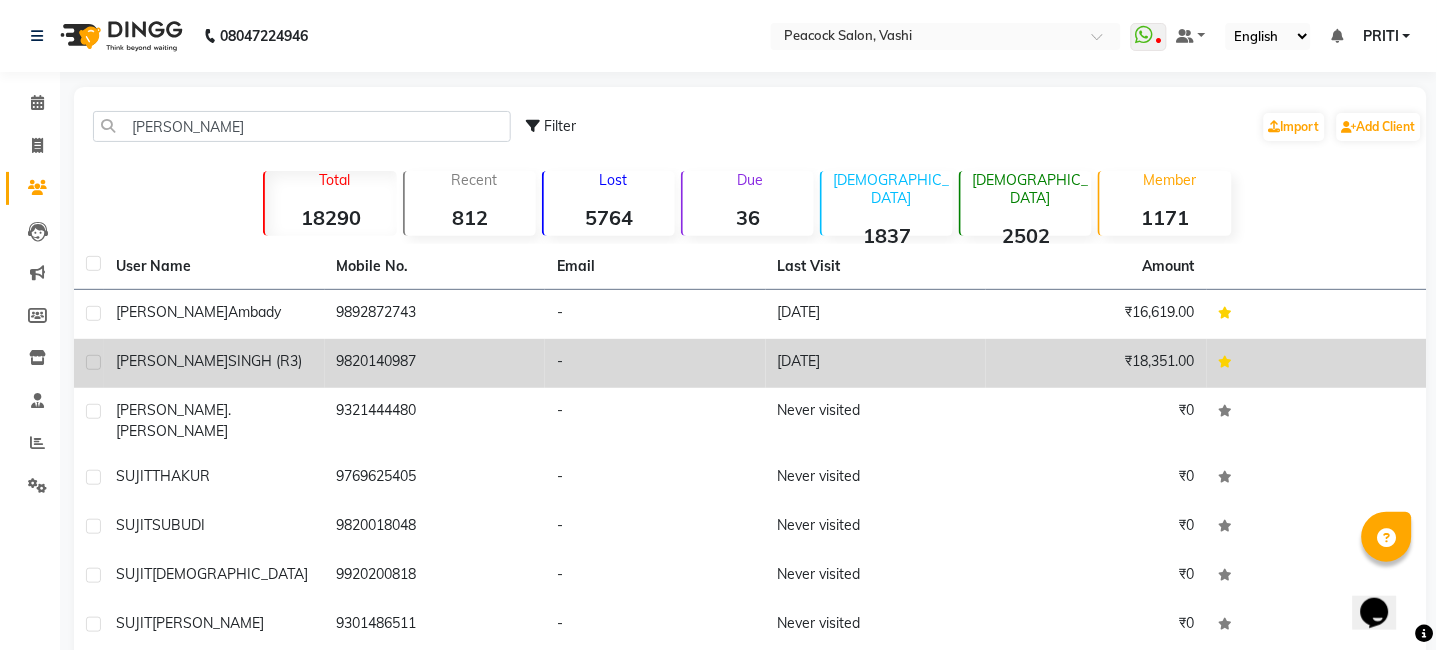 click on "SINGH (R3)" 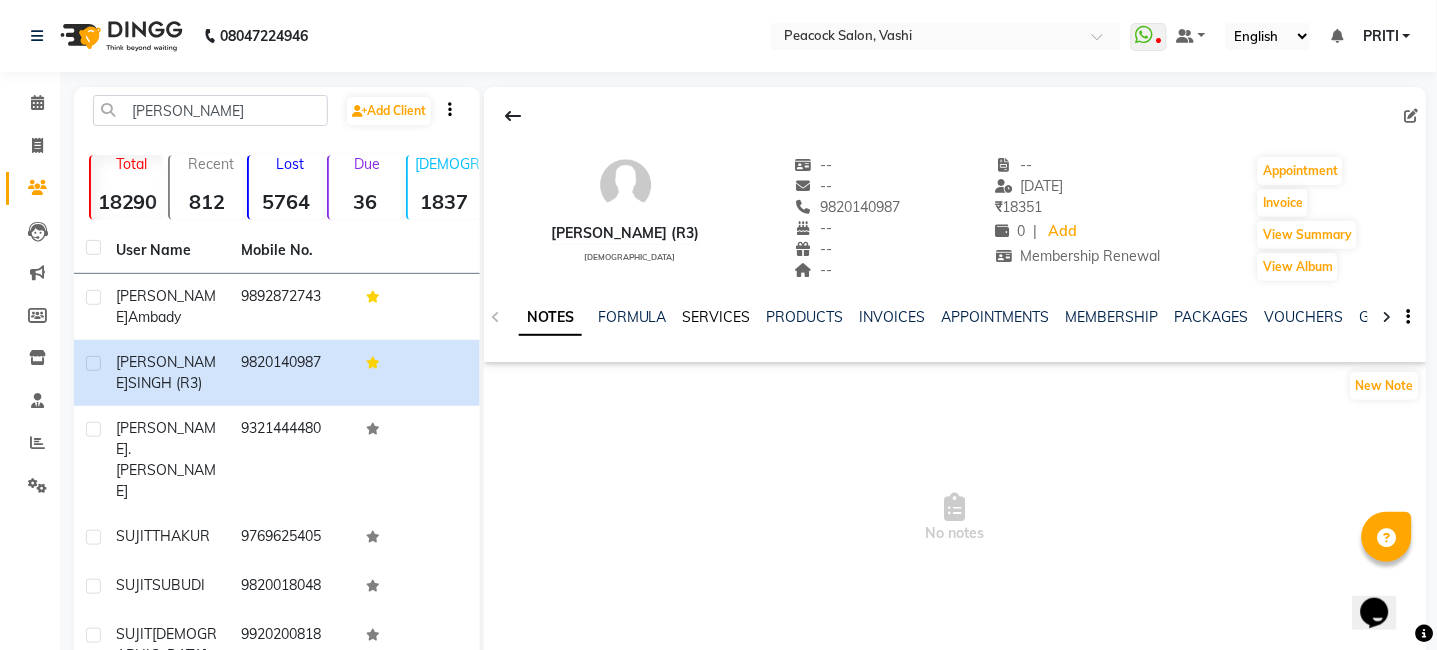 click on "SERVICES" 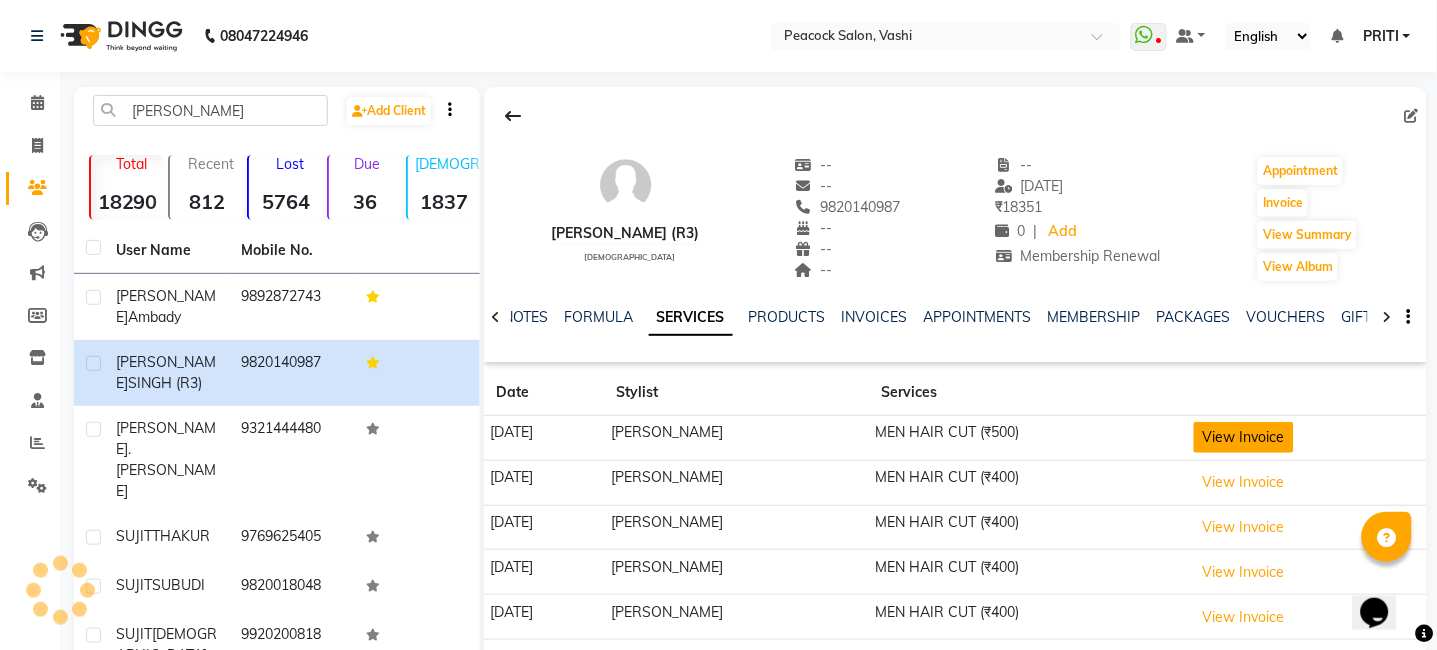 click on "View Invoice" 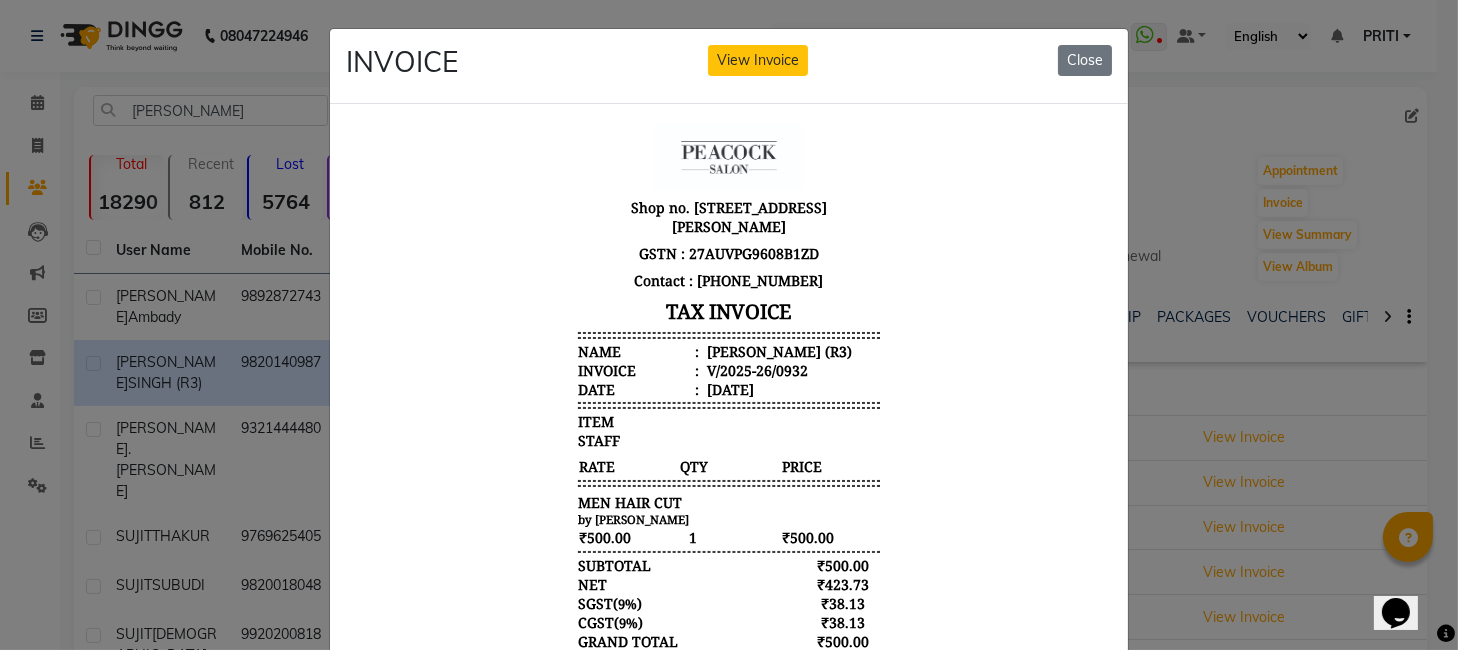 scroll, scrollTop: 16, scrollLeft: 0, axis: vertical 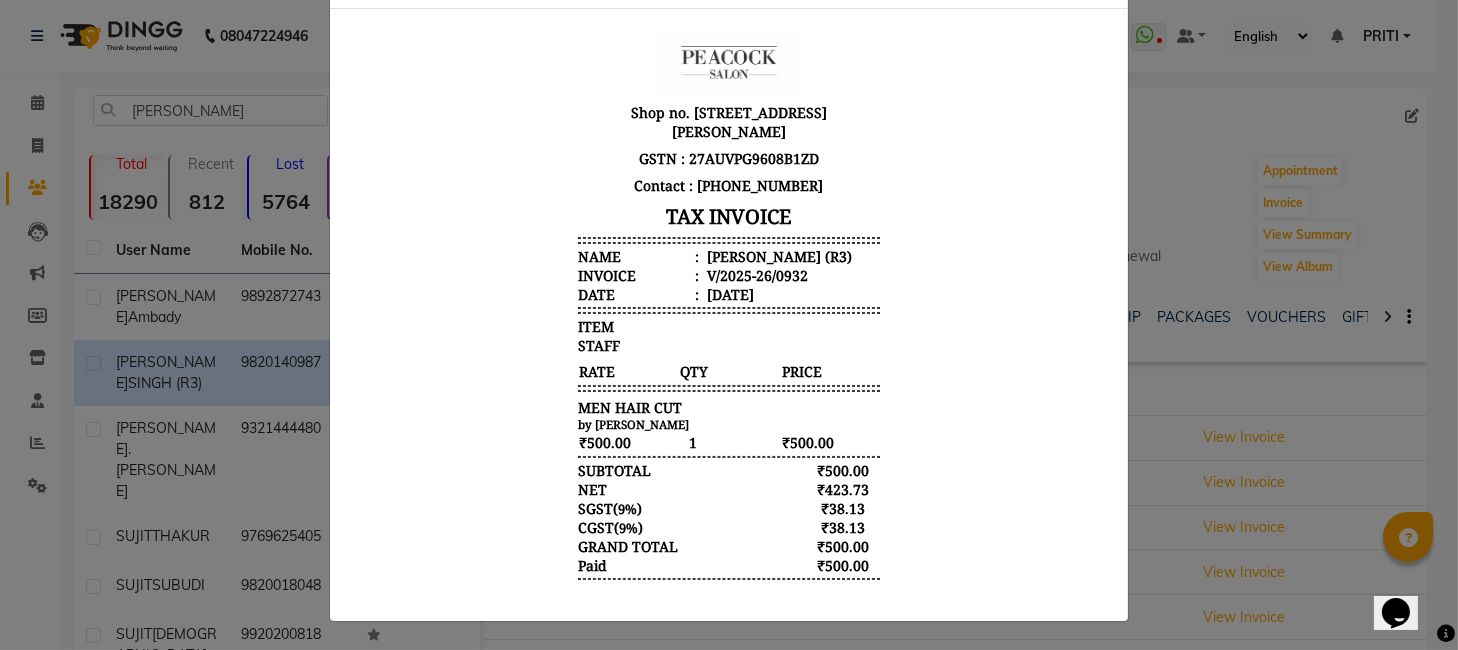 drag, startPoint x: 1248, startPoint y: 122, endPoint x: 1245, endPoint y: 152, distance: 30.149628 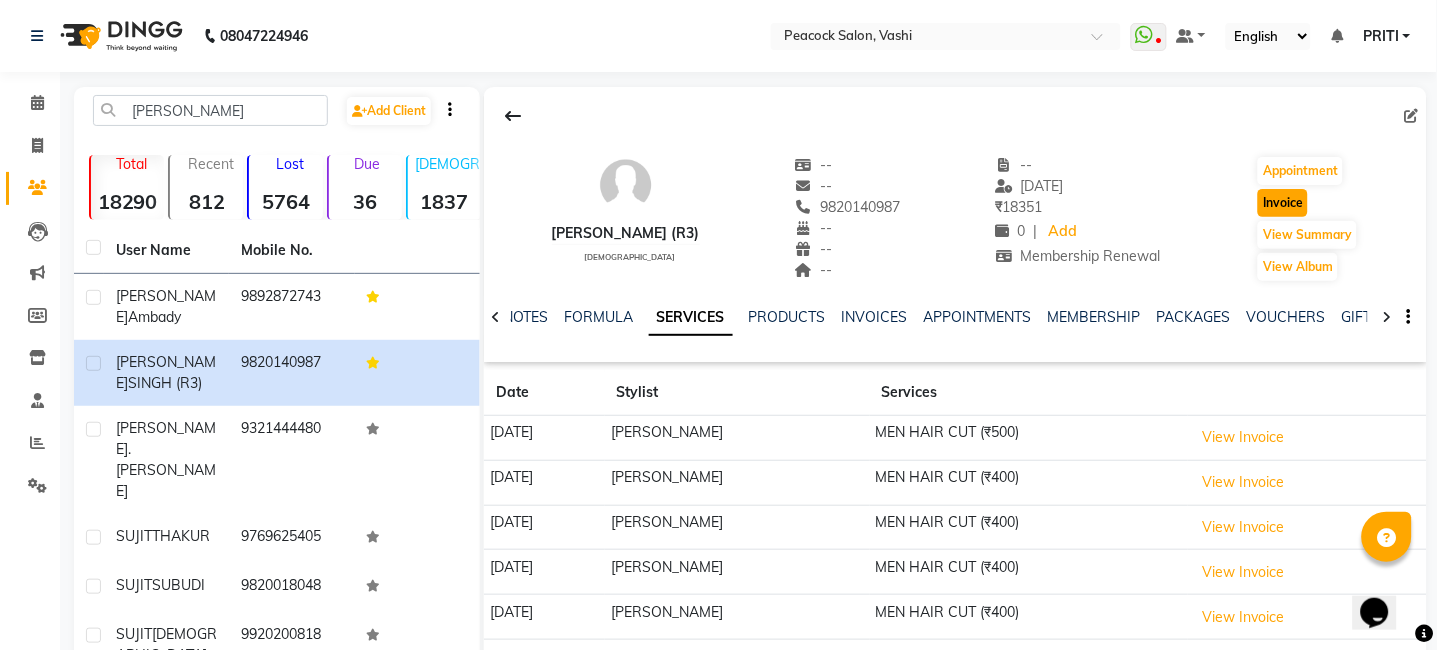 click on "Invoice" 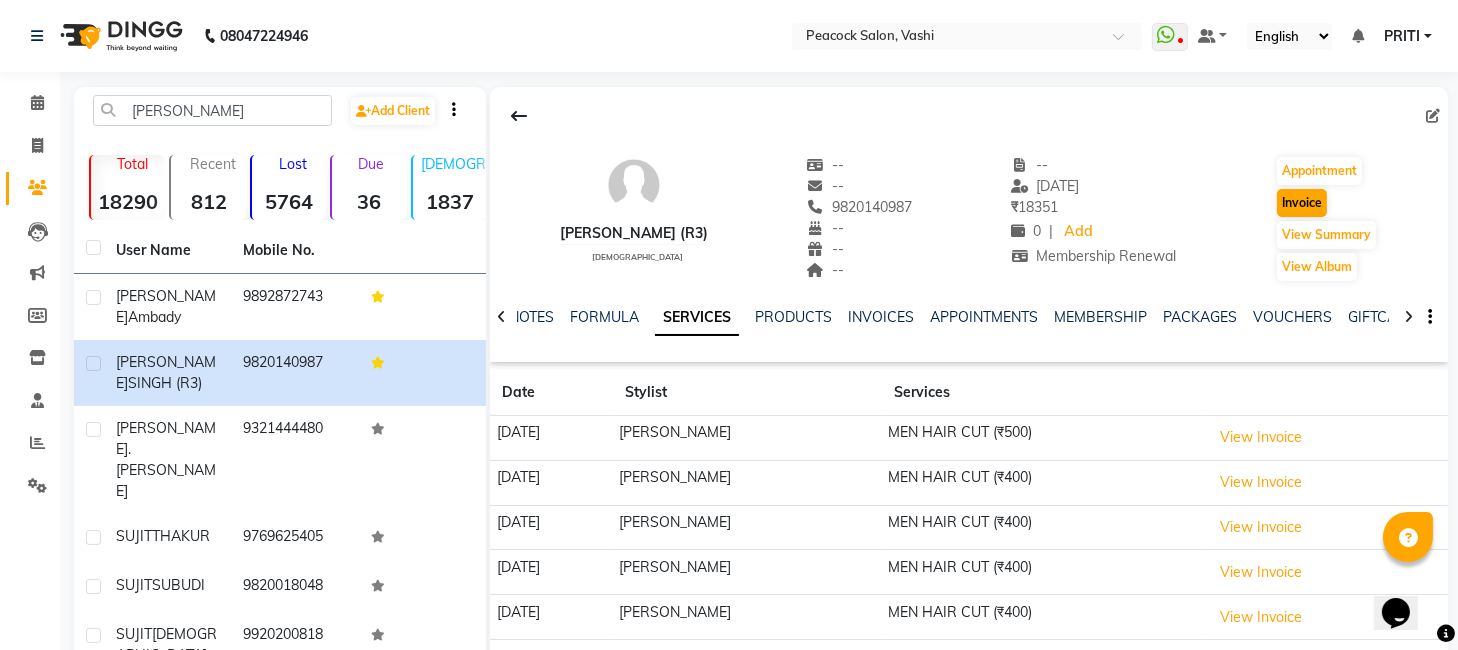 select on "619" 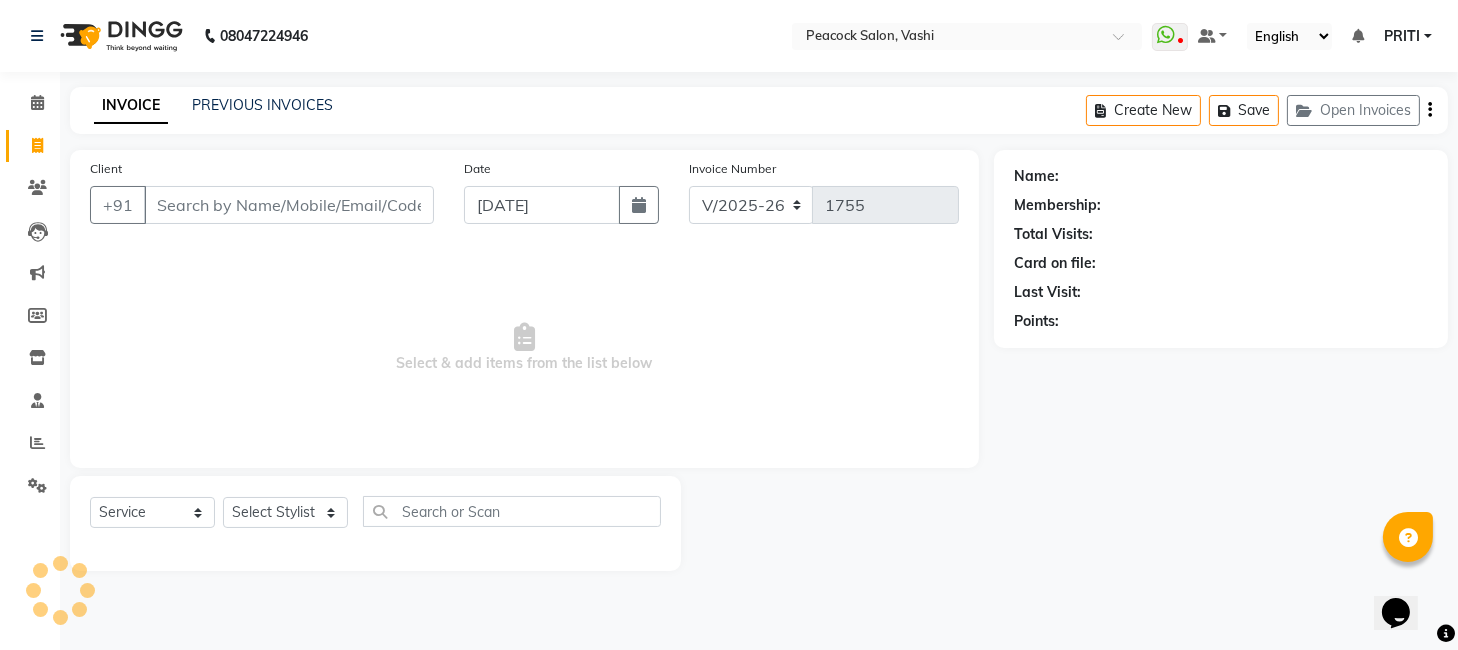 type on "9820140987" 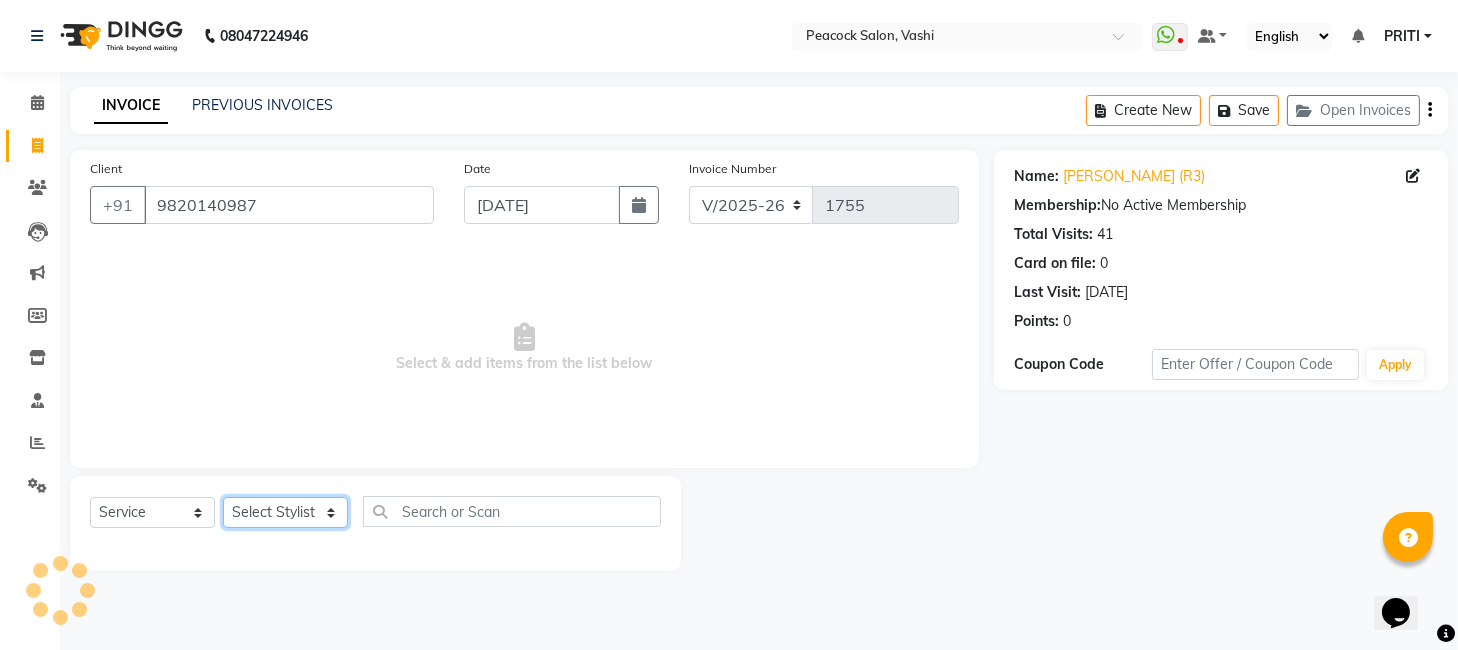 click on "Select Stylist anim [PERSON_NAME] [PERSON_NAME] DC Dingg Support [PERSON_NAME] [PERSON_NAME]  [PERSON_NAME]" 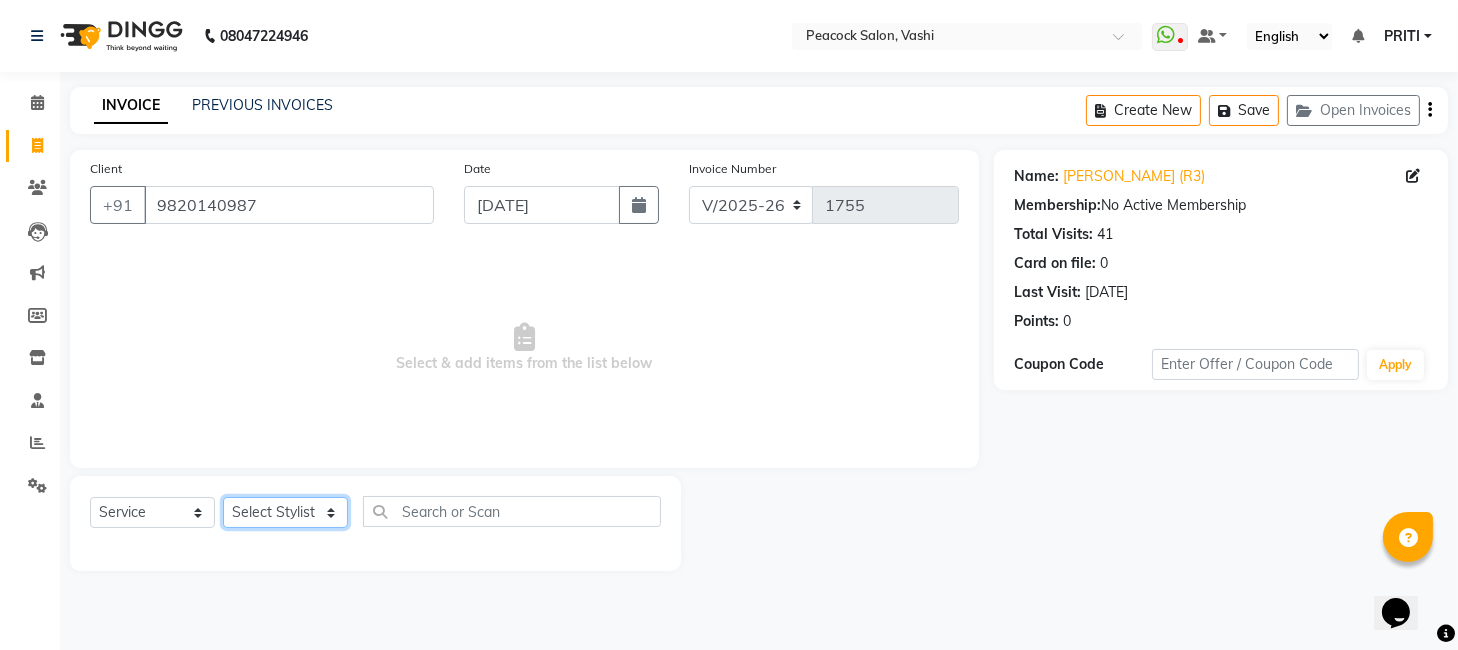 select on "22386" 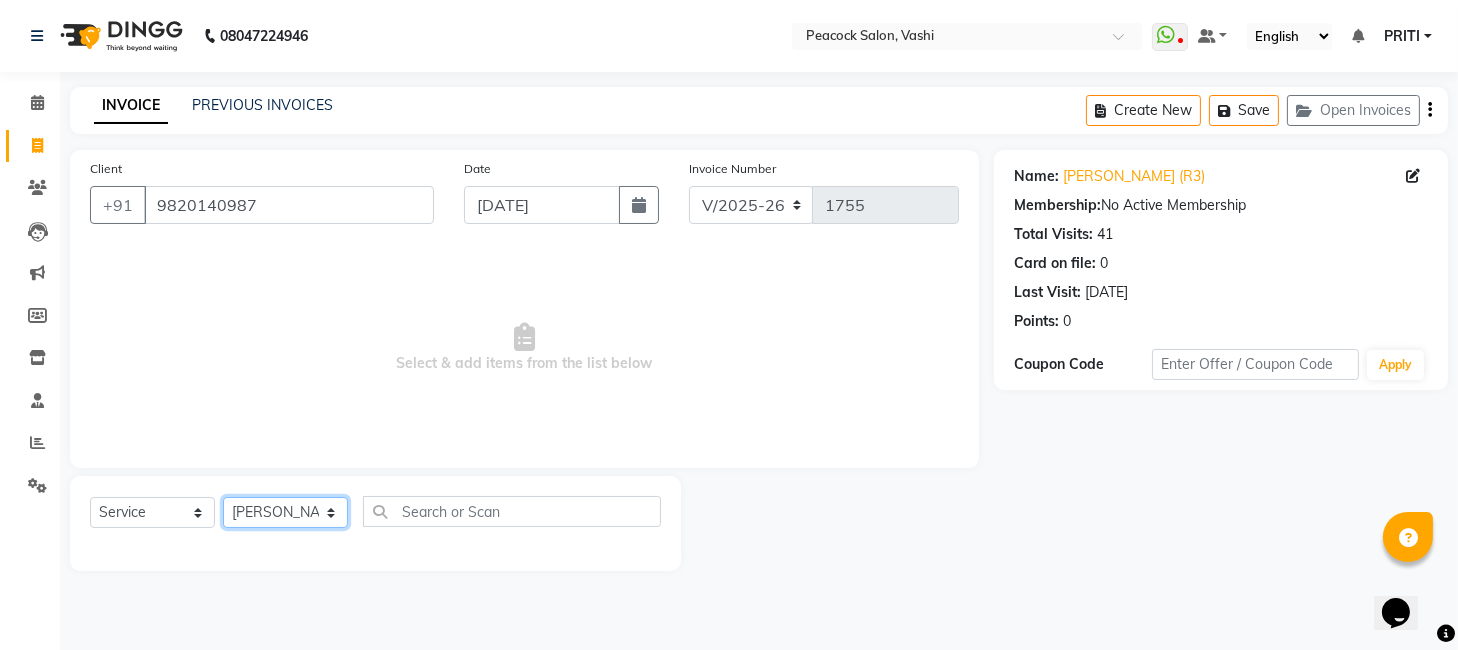click on "Select Stylist anim [PERSON_NAME] [PERSON_NAME] DC Dingg Support [PERSON_NAME] [PERSON_NAME]  [PERSON_NAME]" 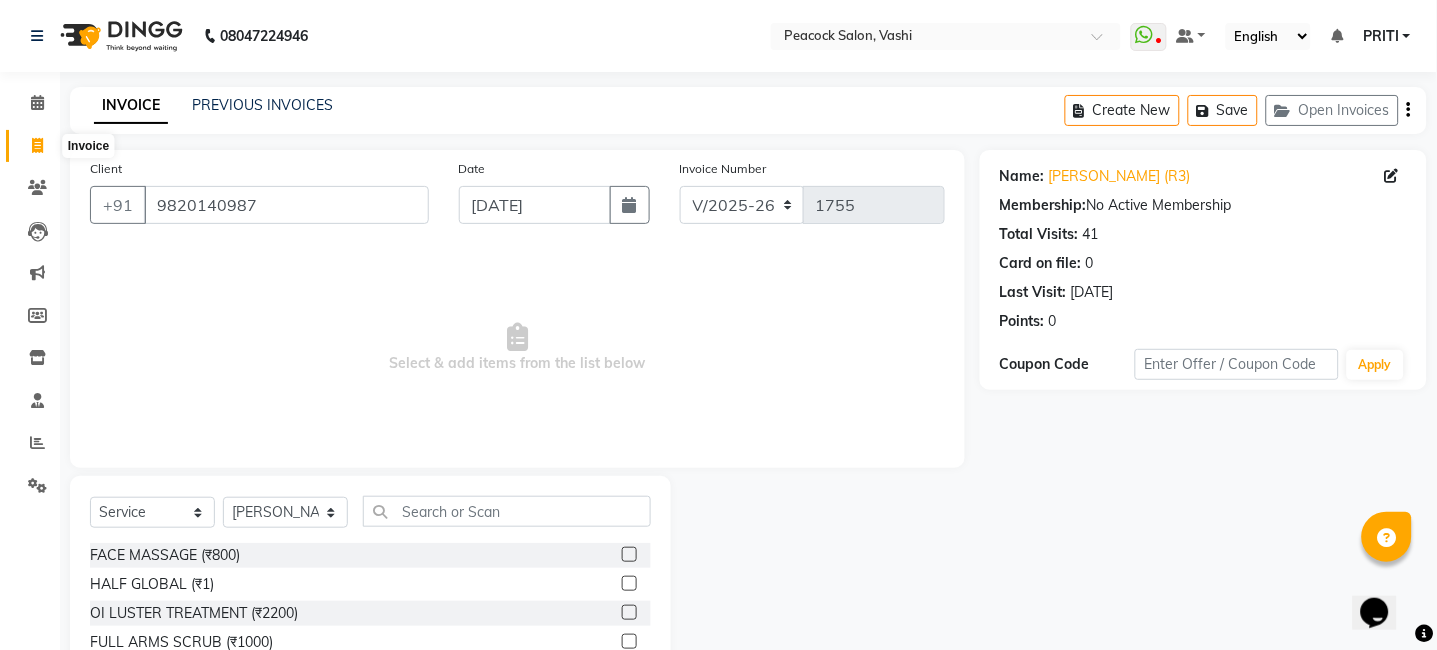 click 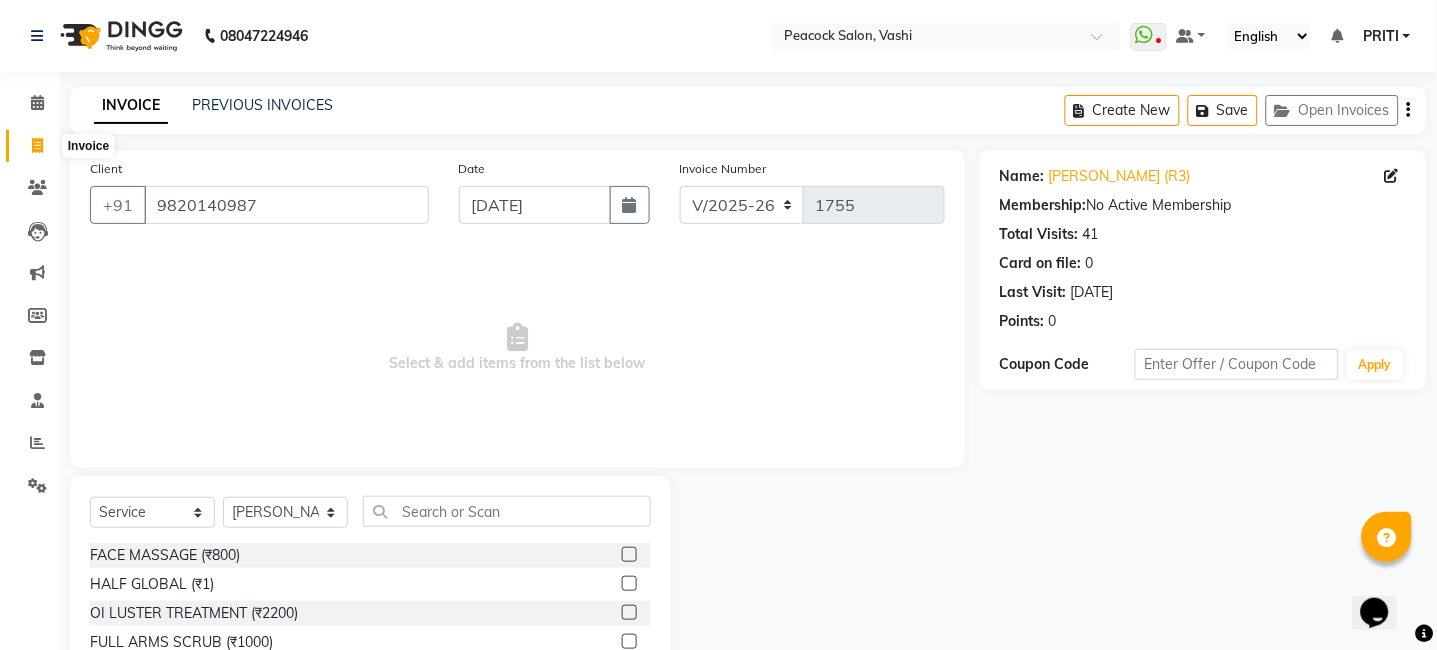 select on "619" 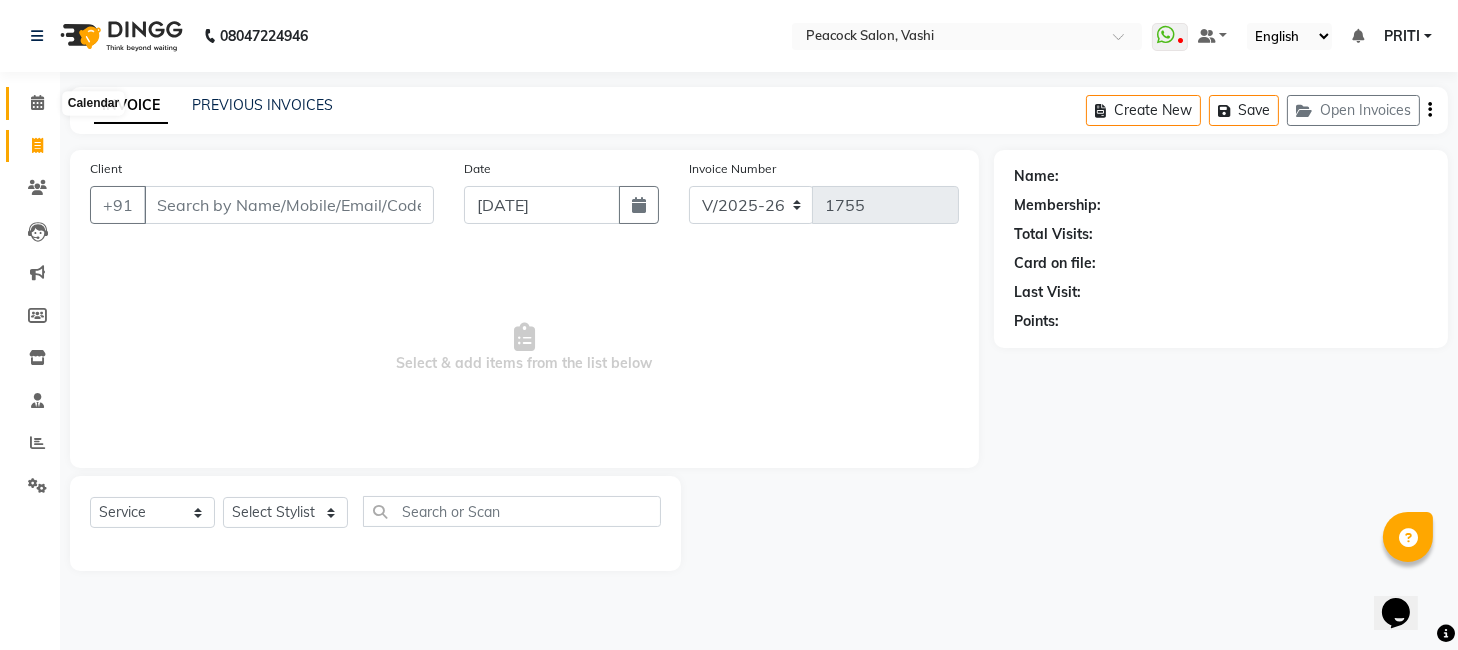 click 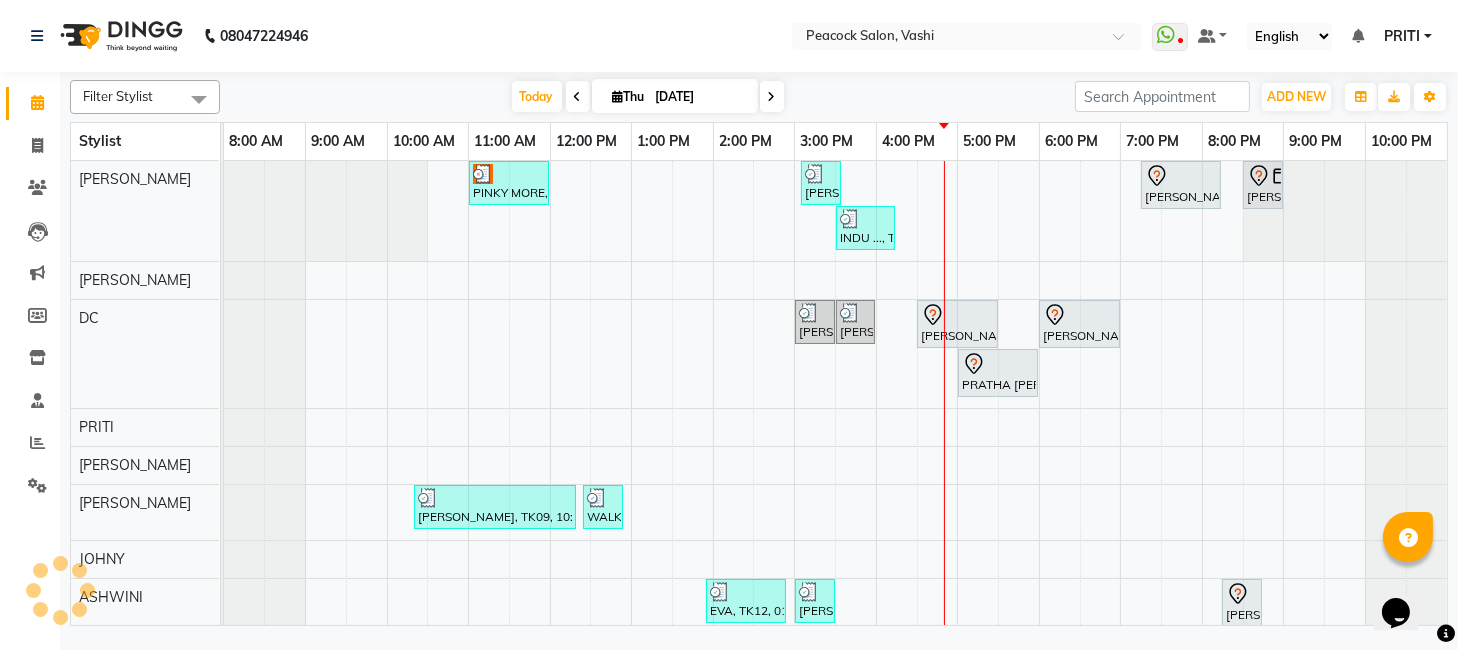 scroll, scrollTop: 129, scrollLeft: 0, axis: vertical 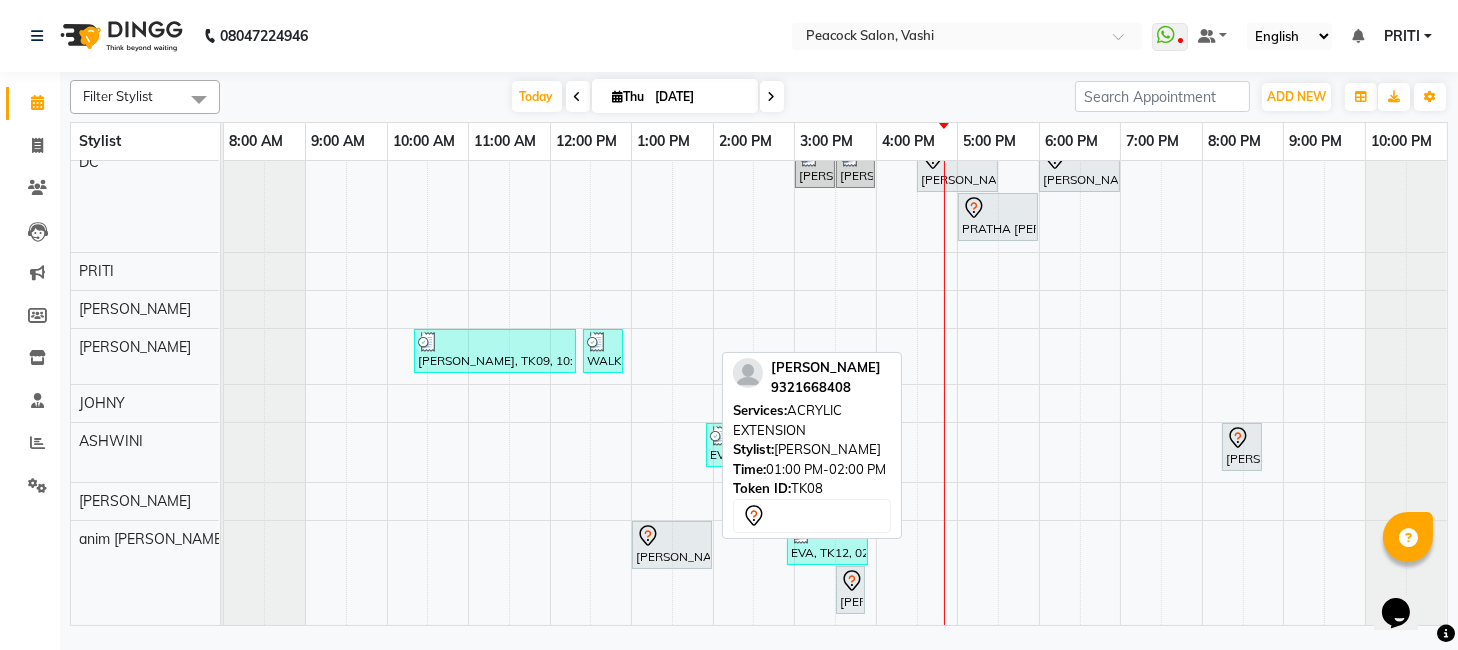 click 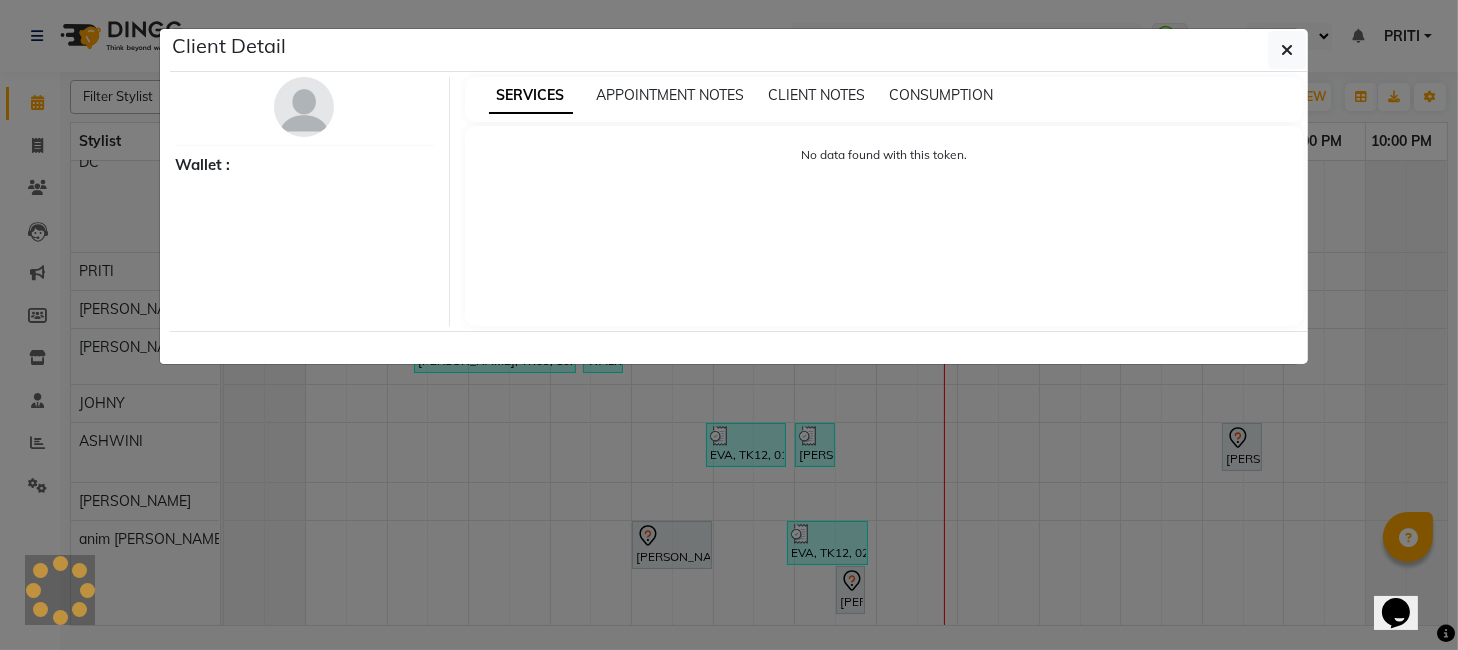 select on "7" 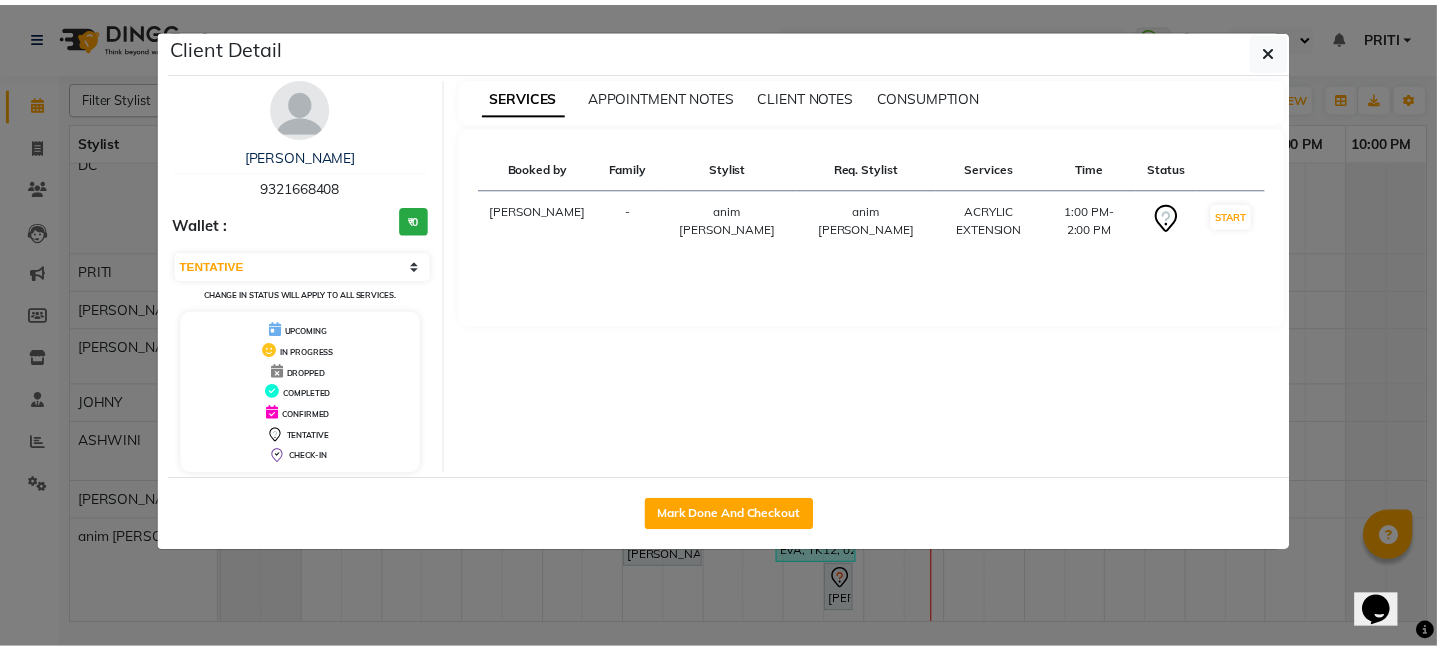 scroll, scrollTop: 156, scrollLeft: 0, axis: vertical 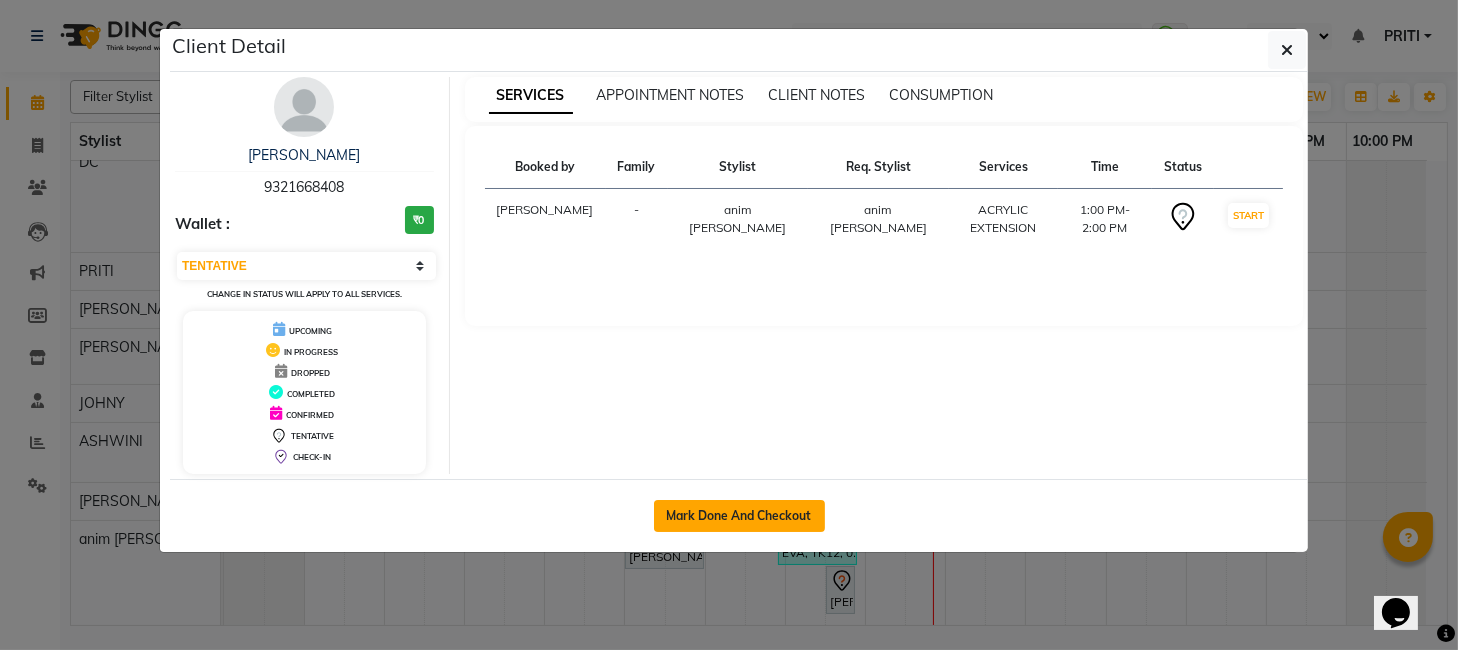 click on "Mark Done And Checkout" 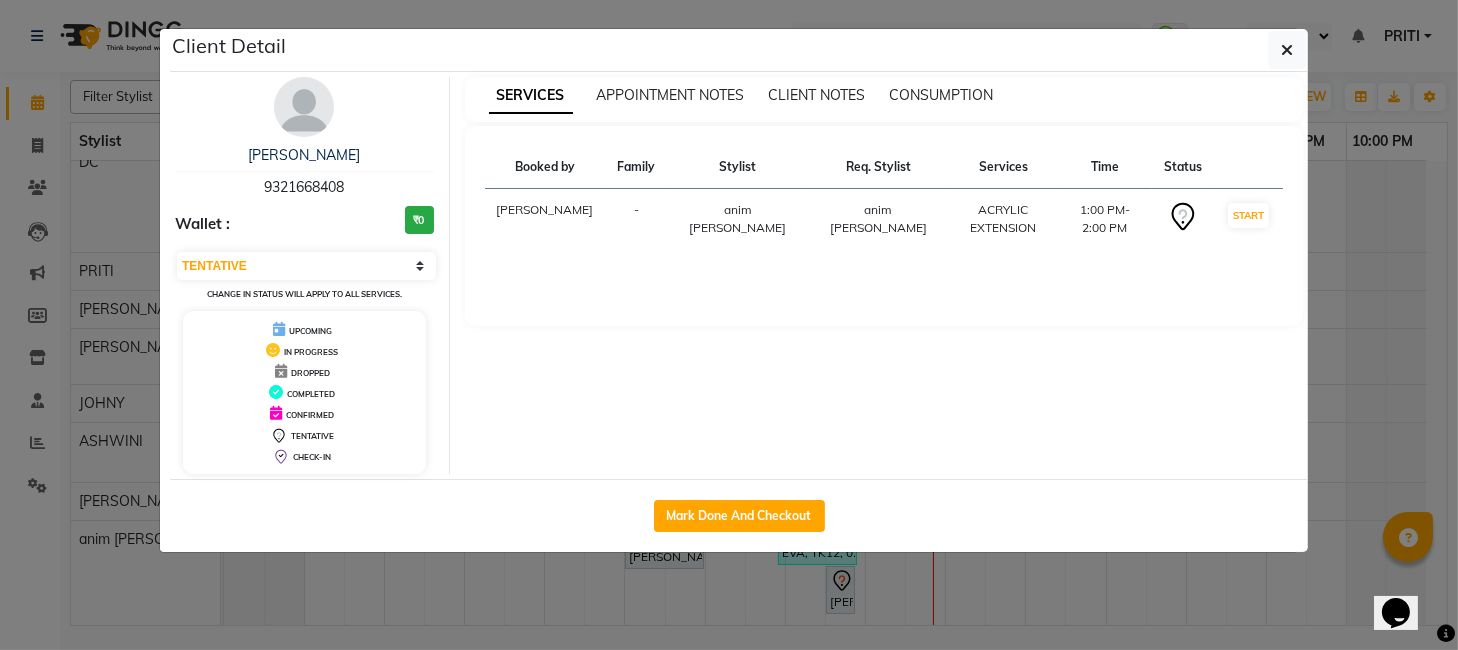 select on "619" 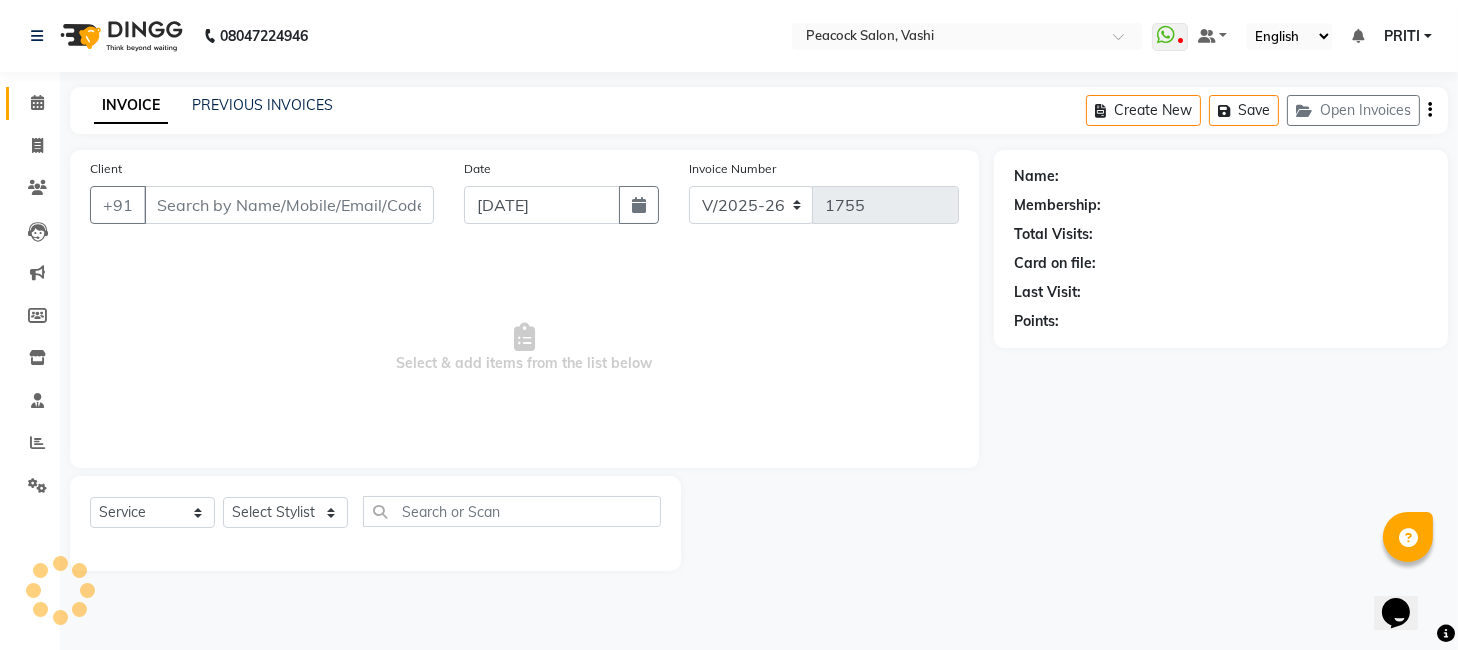type on "9321668408" 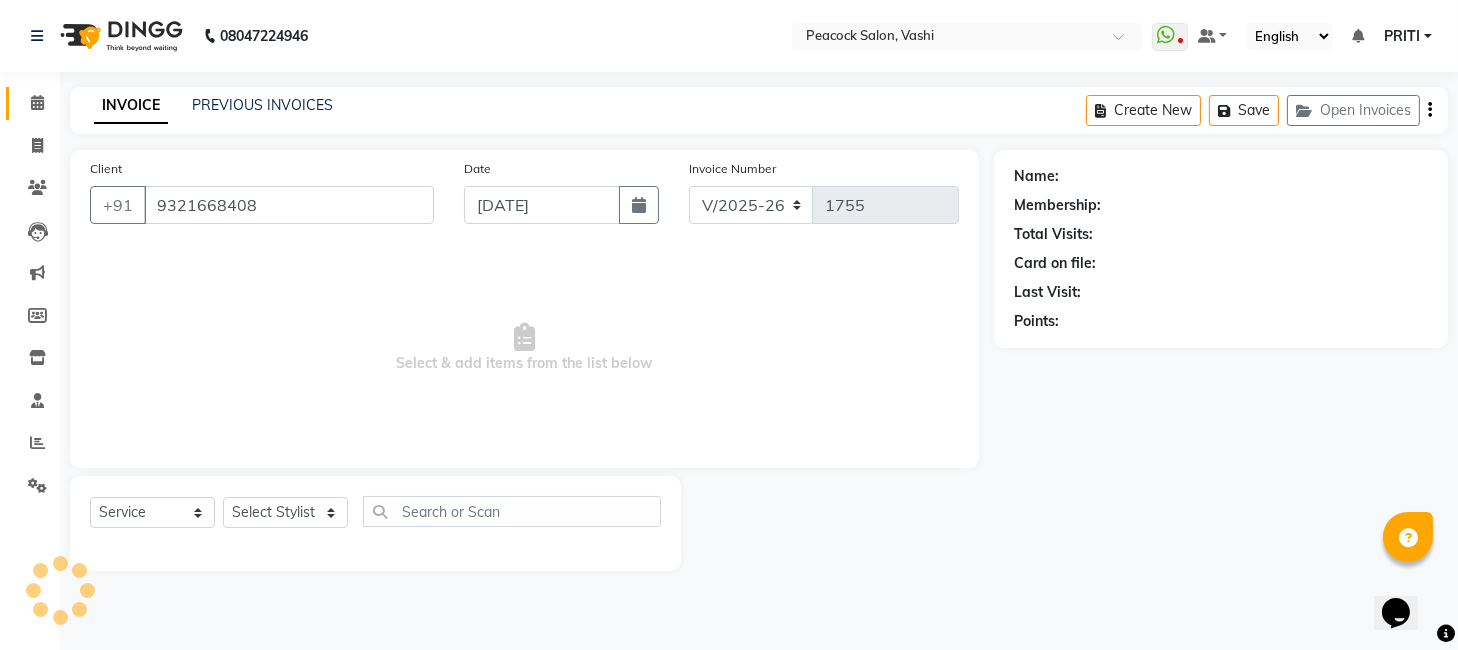 select on "81280" 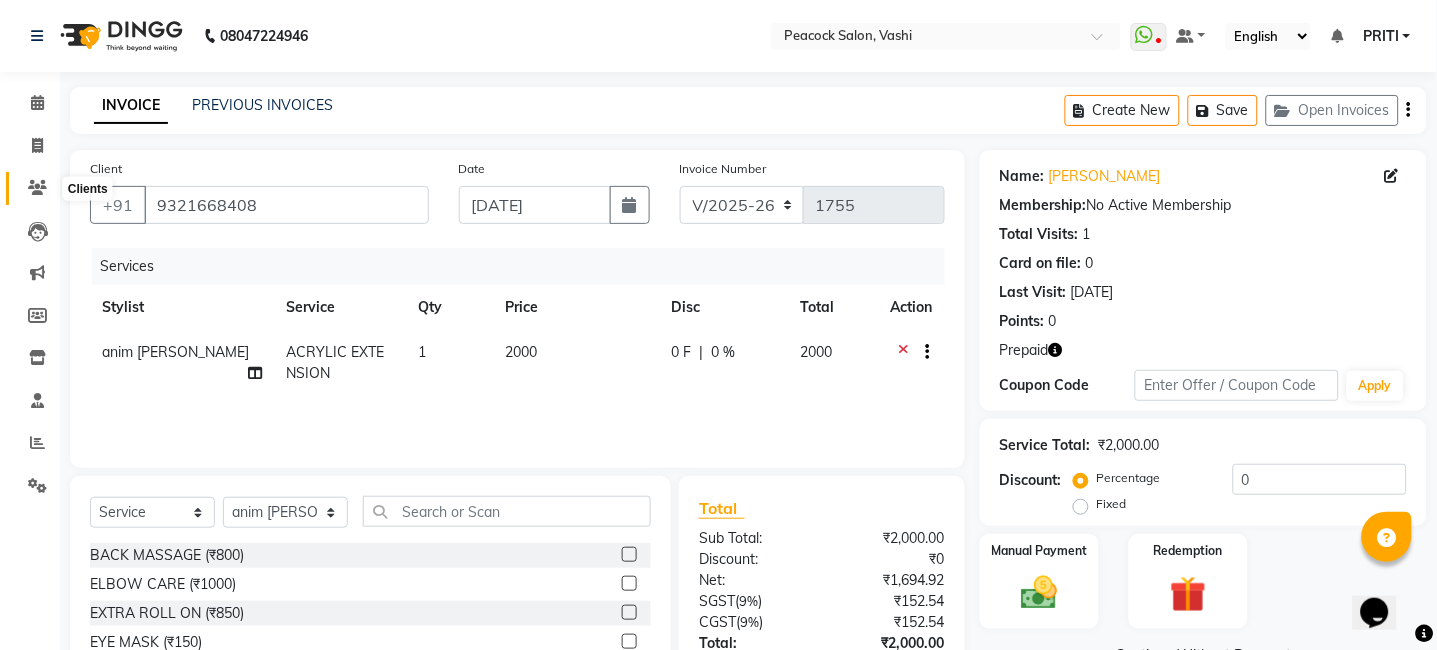 click 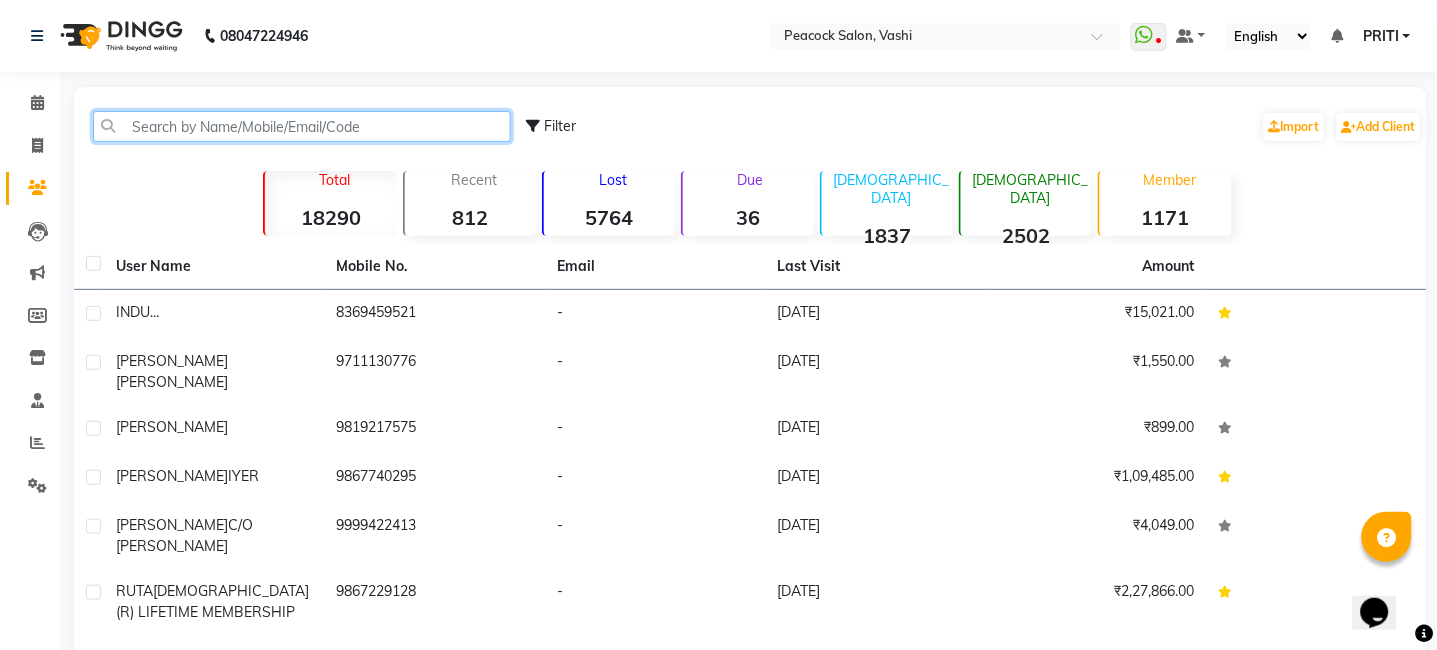 click 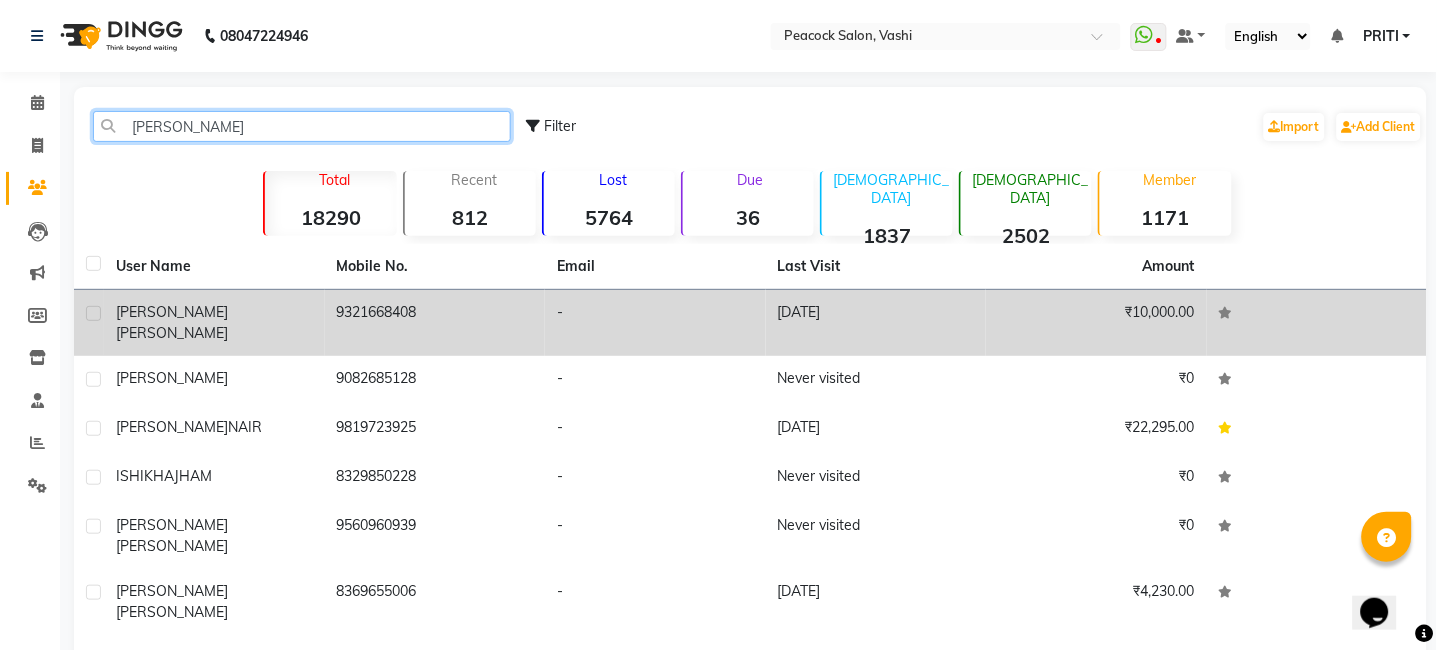 type on "[PERSON_NAME]" 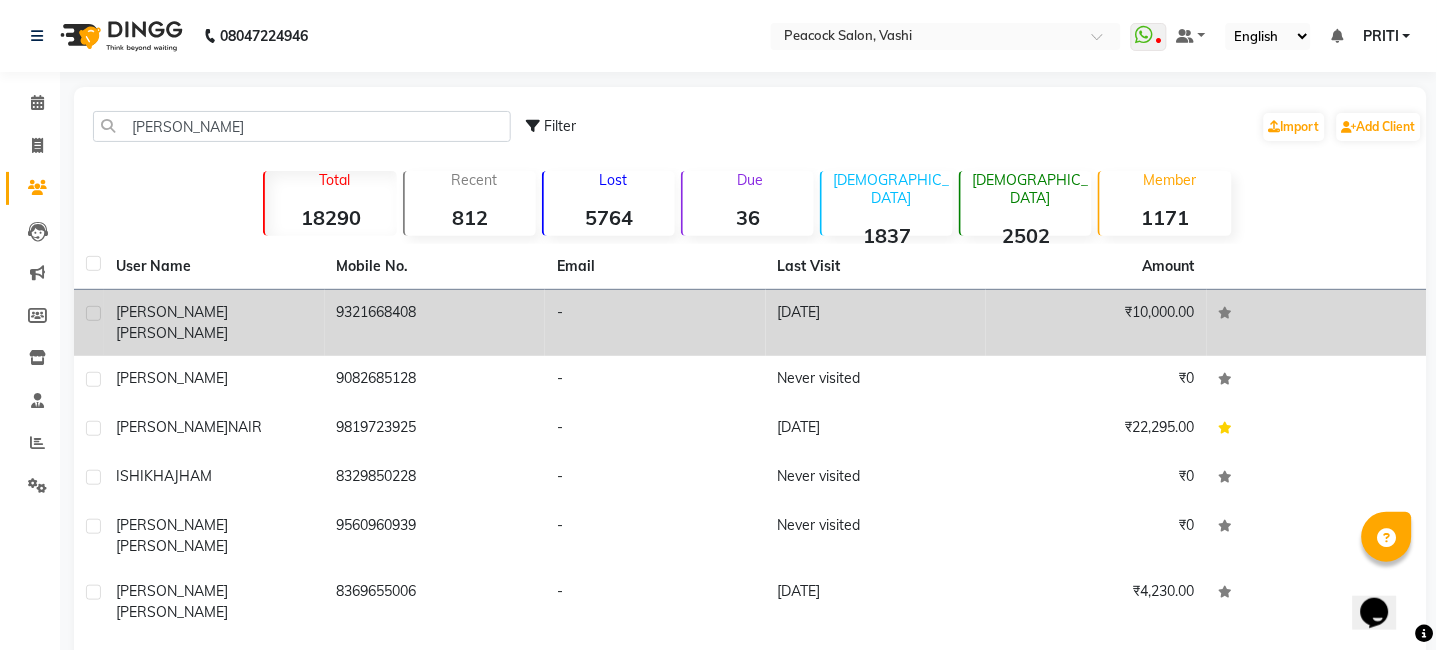 click on "[PERSON_NAME]" 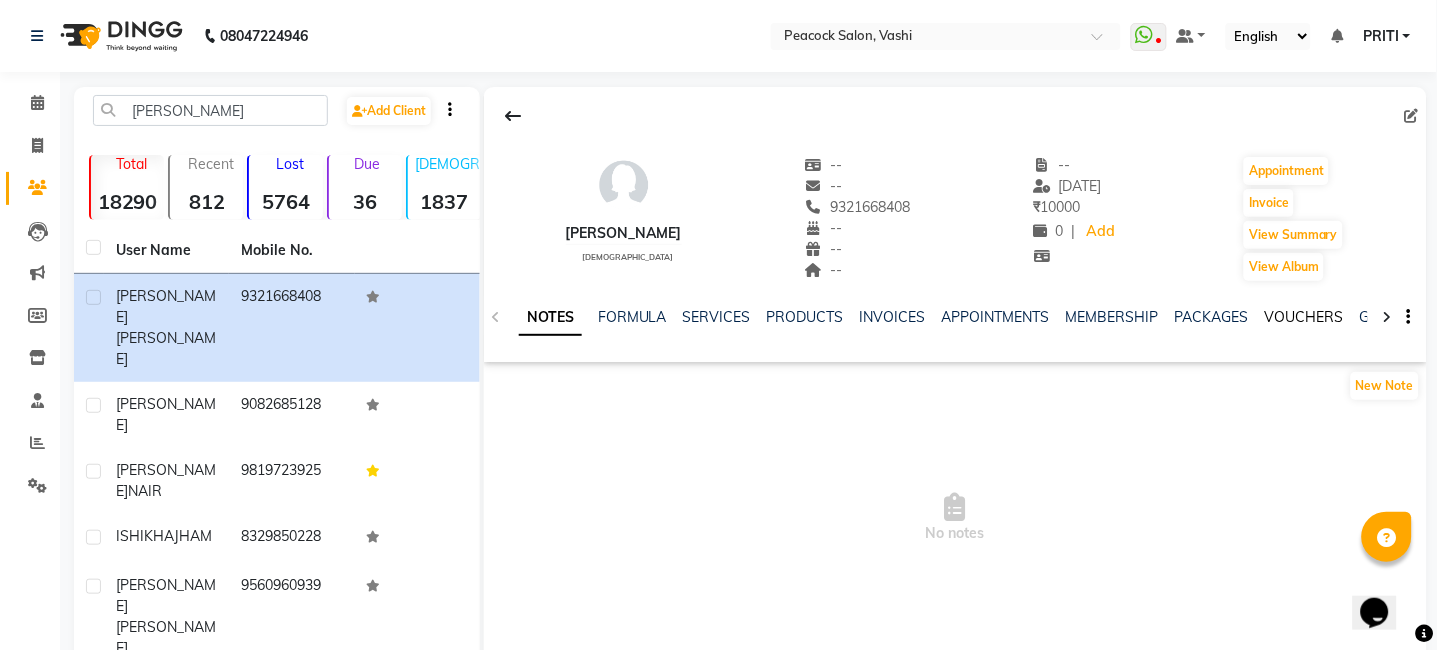 click on "VOUCHERS" 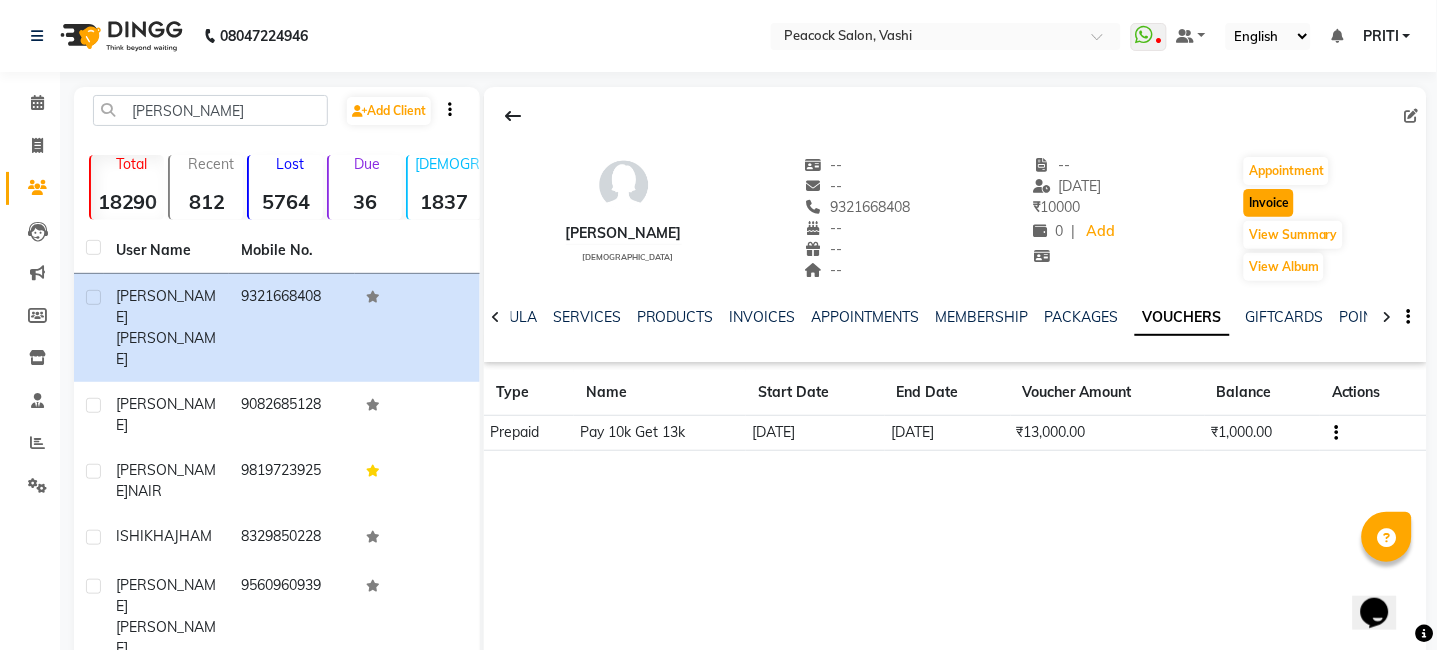 click on "Invoice" 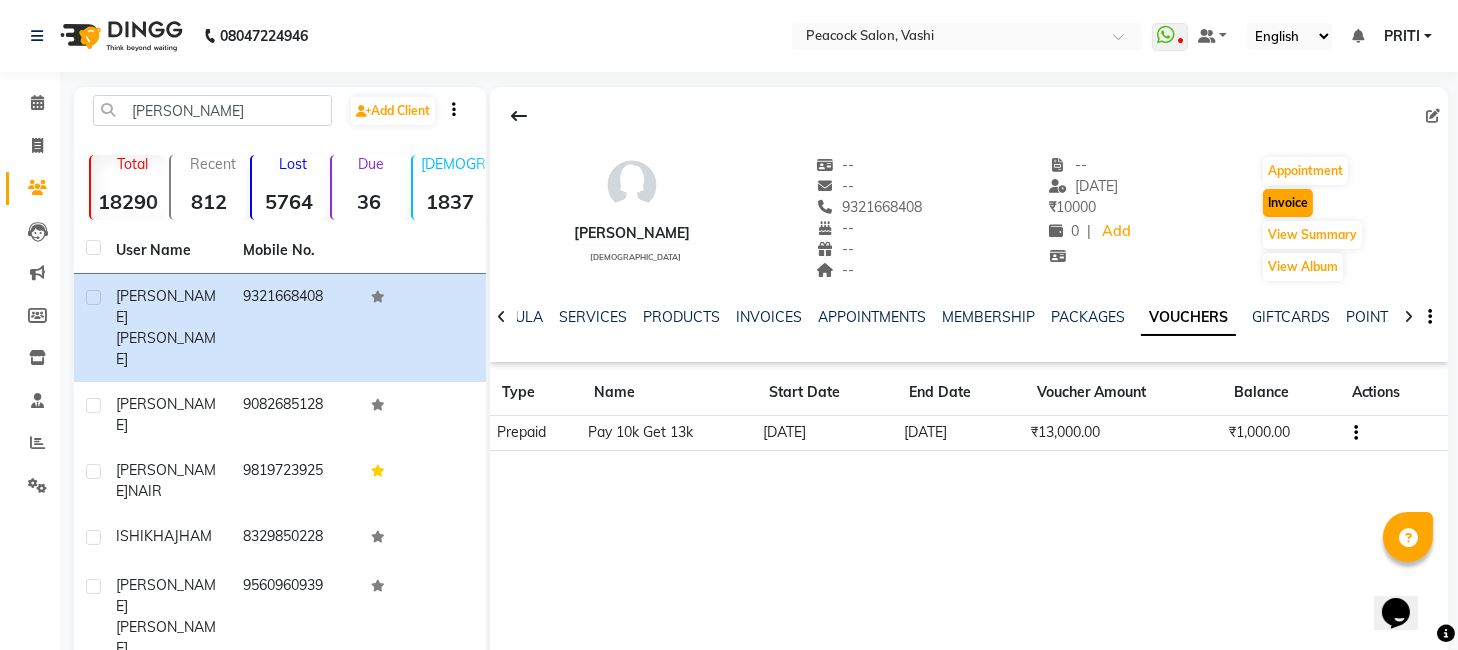 select on "619" 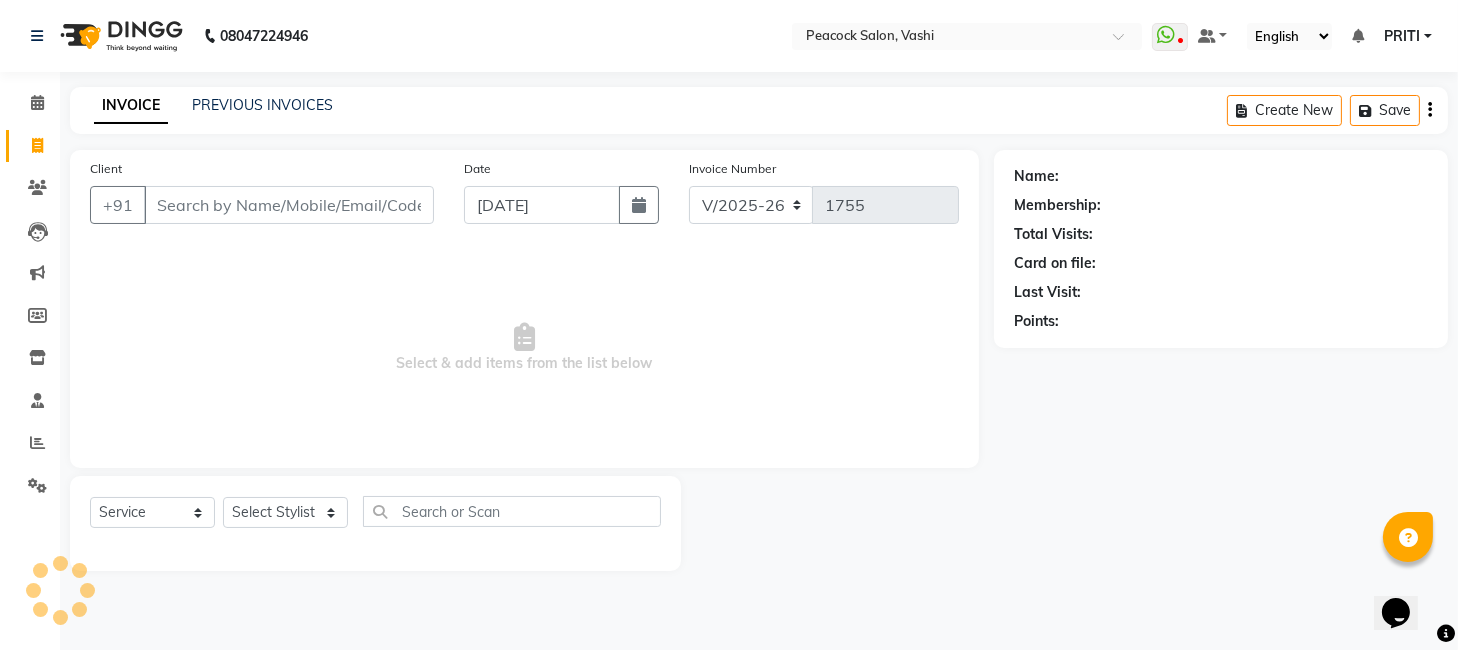 type on "9321668408" 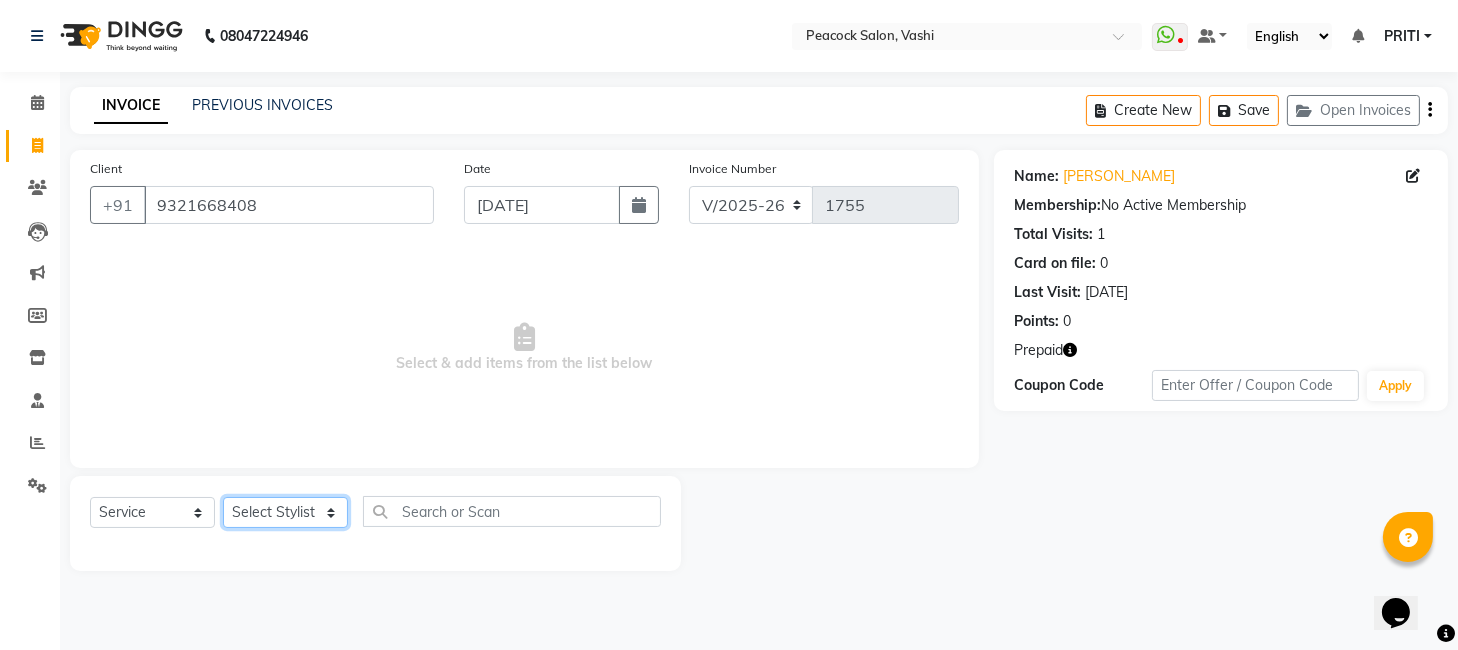 click on "Select Stylist anim [PERSON_NAME] [PERSON_NAME] DC Dingg Support [PERSON_NAME] [PERSON_NAME]  [PERSON_NAME]" 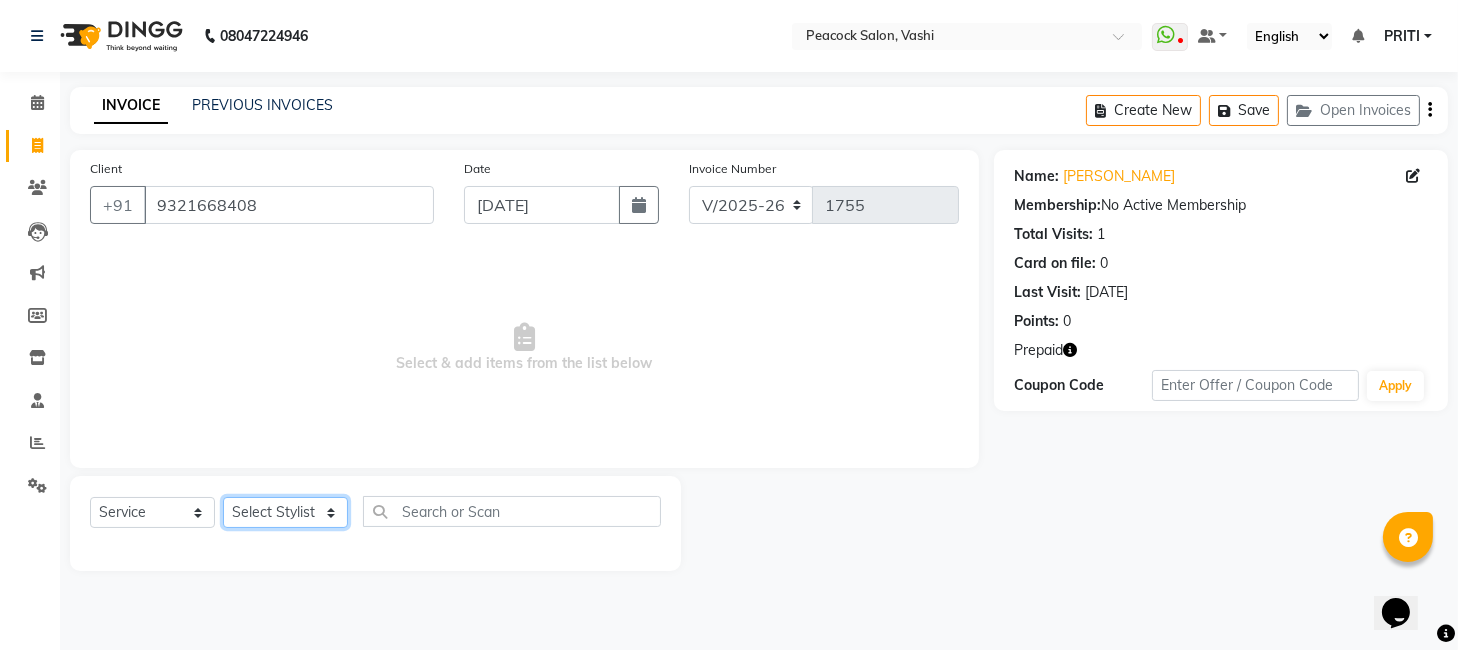 select on "81280" 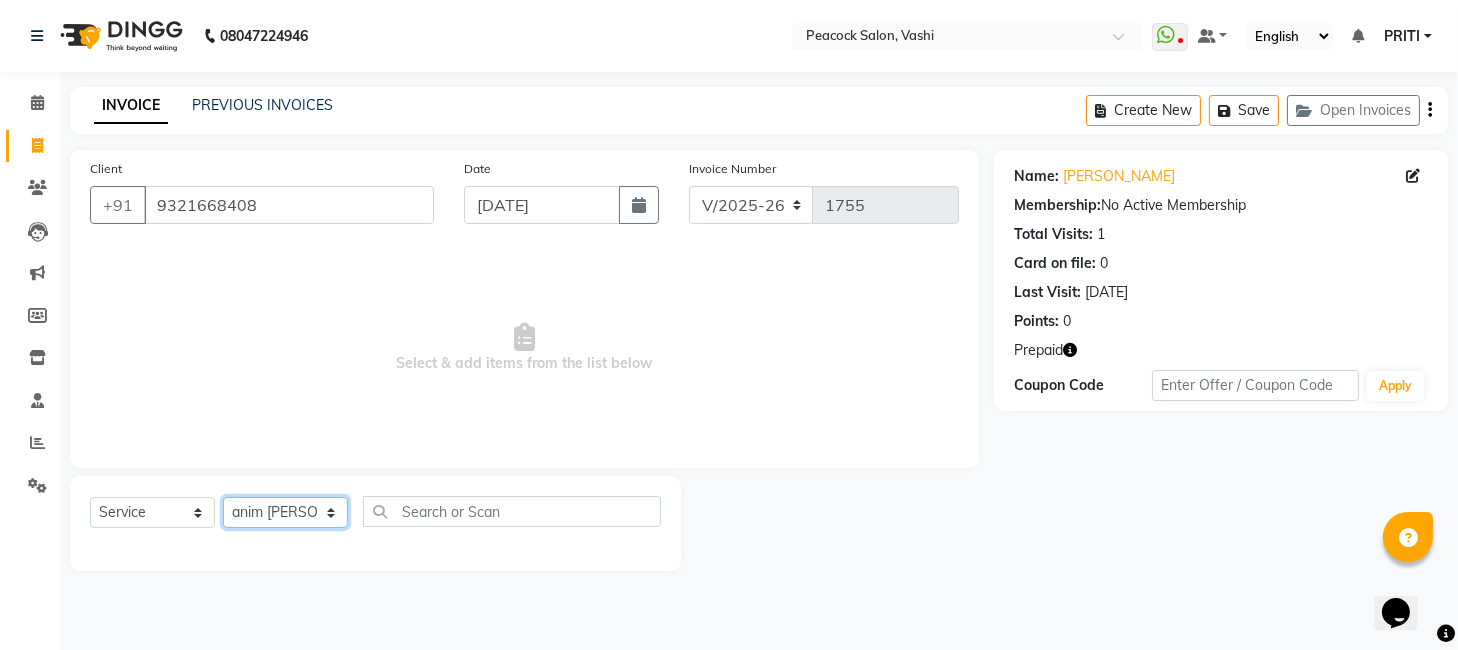 click on "Select Stylist anim [PERSON_NAME] [PERSON_NAME] DC Dingg Support [PERSON_NAME] [PERSON_NAME]  [PERSON_NAME]" 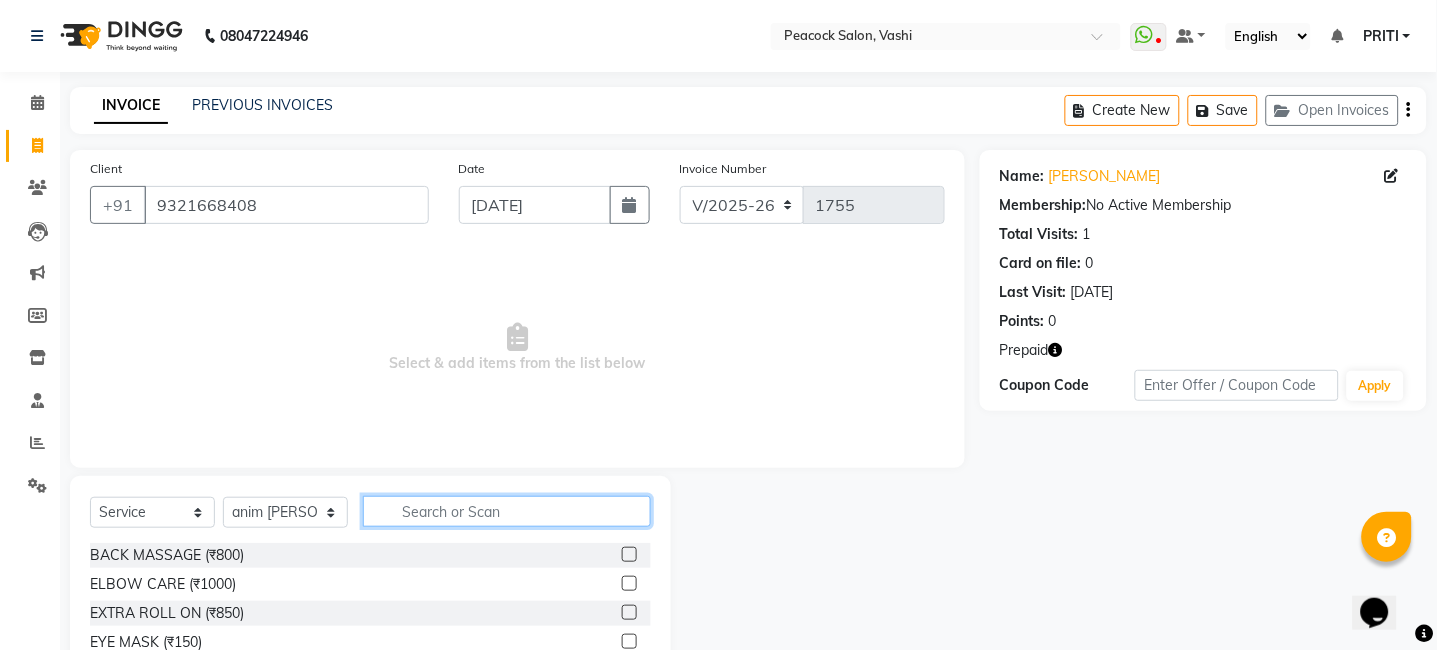 click 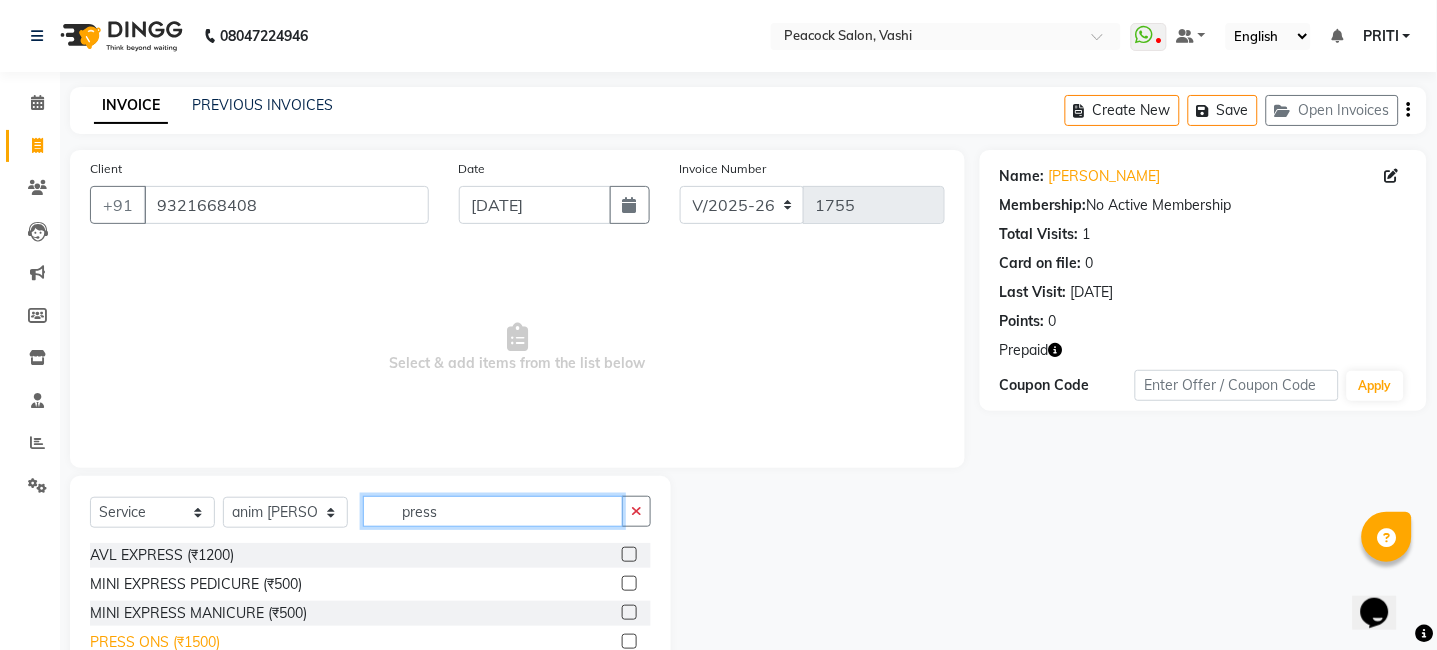 type on "press" 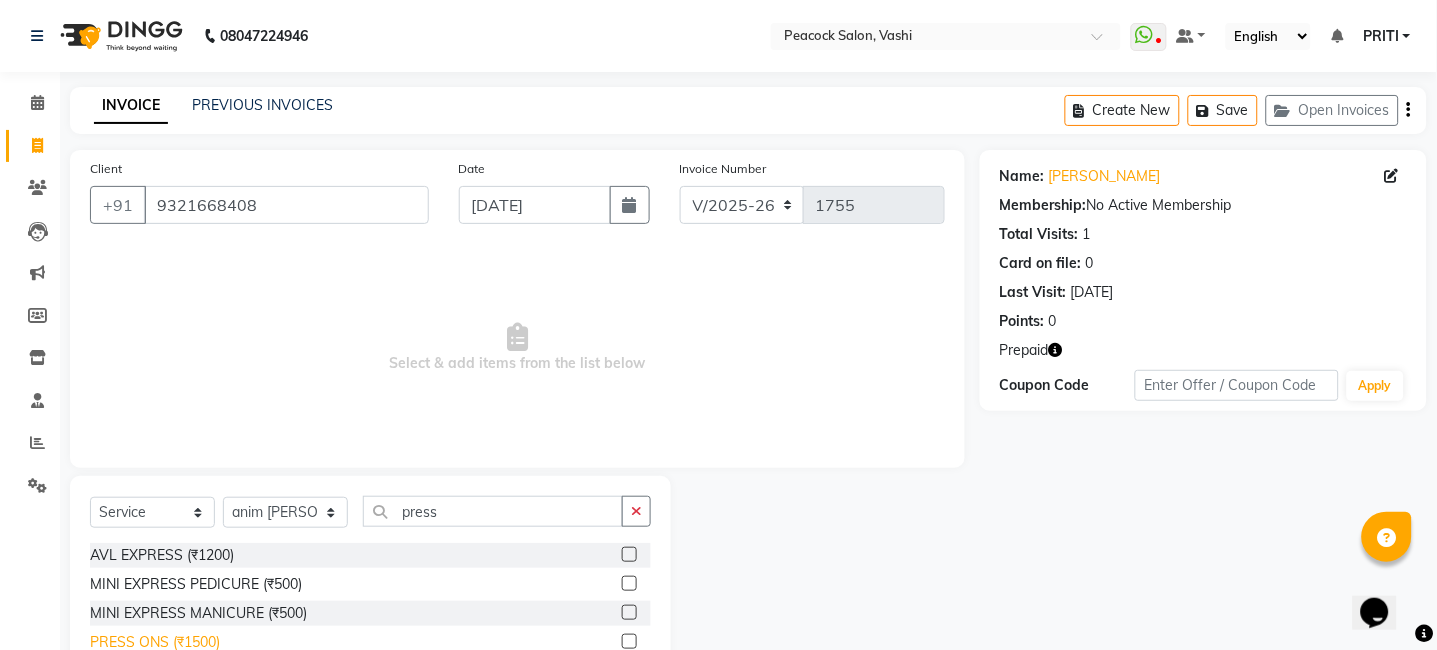 click on "PRESS ONS (₹1500)" 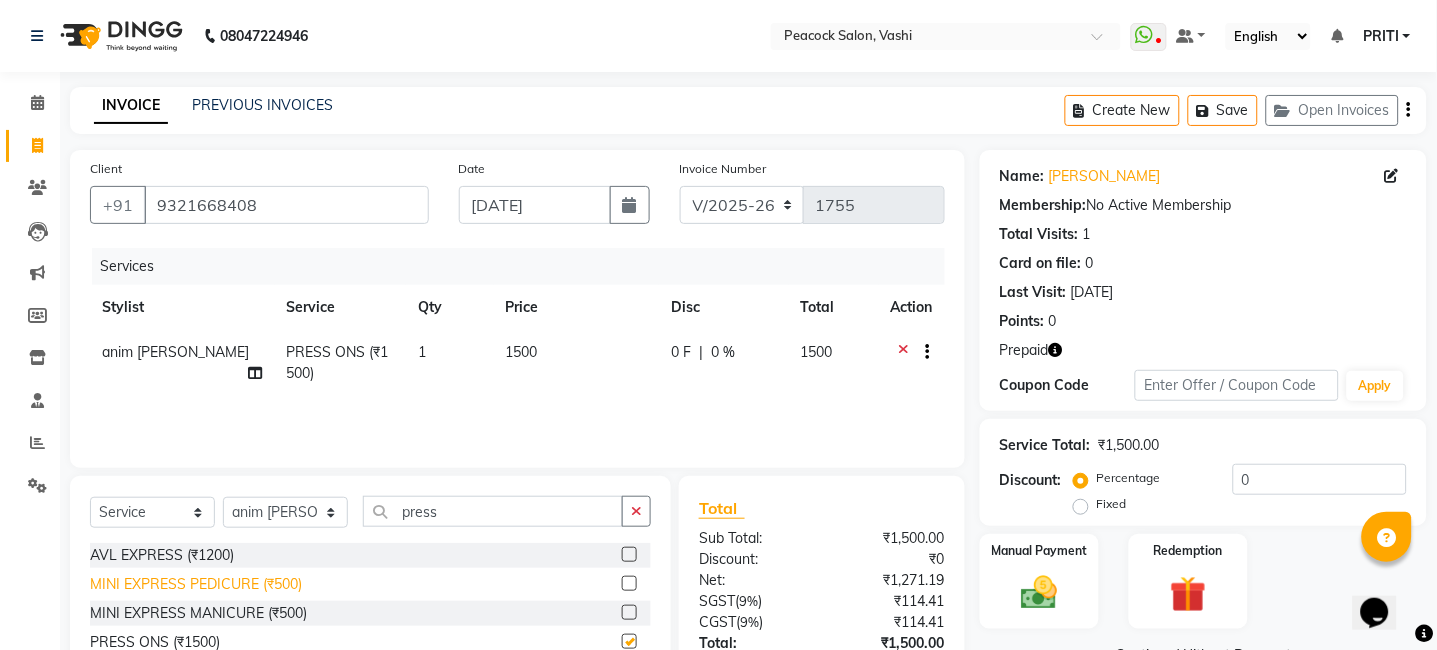 checkbox on "false" 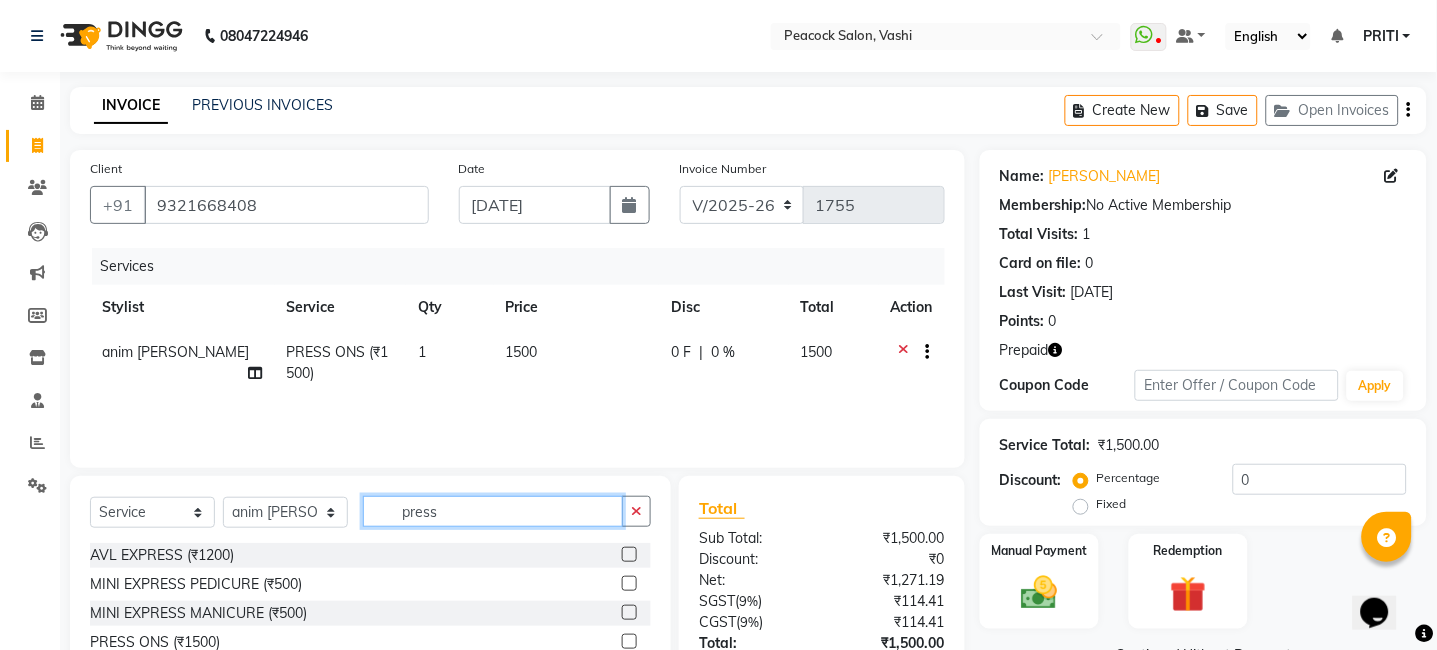 click on "press" 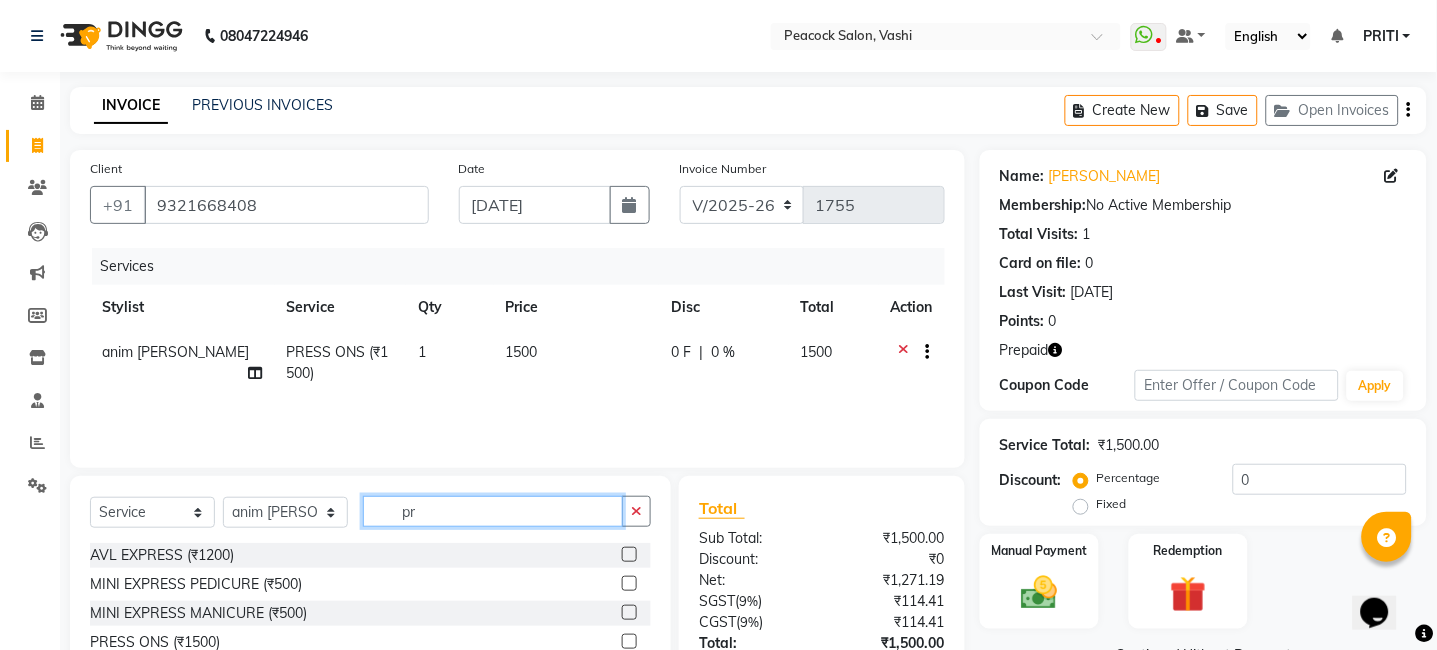 type on "p" 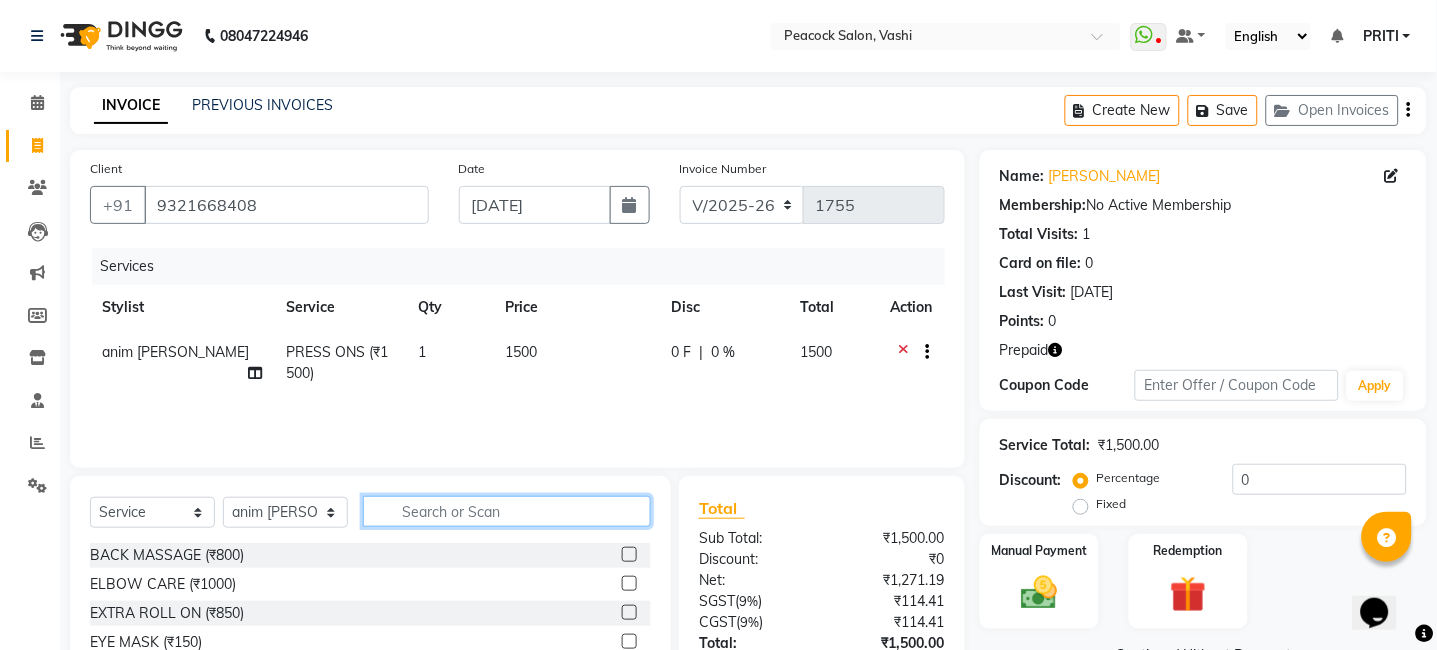 type 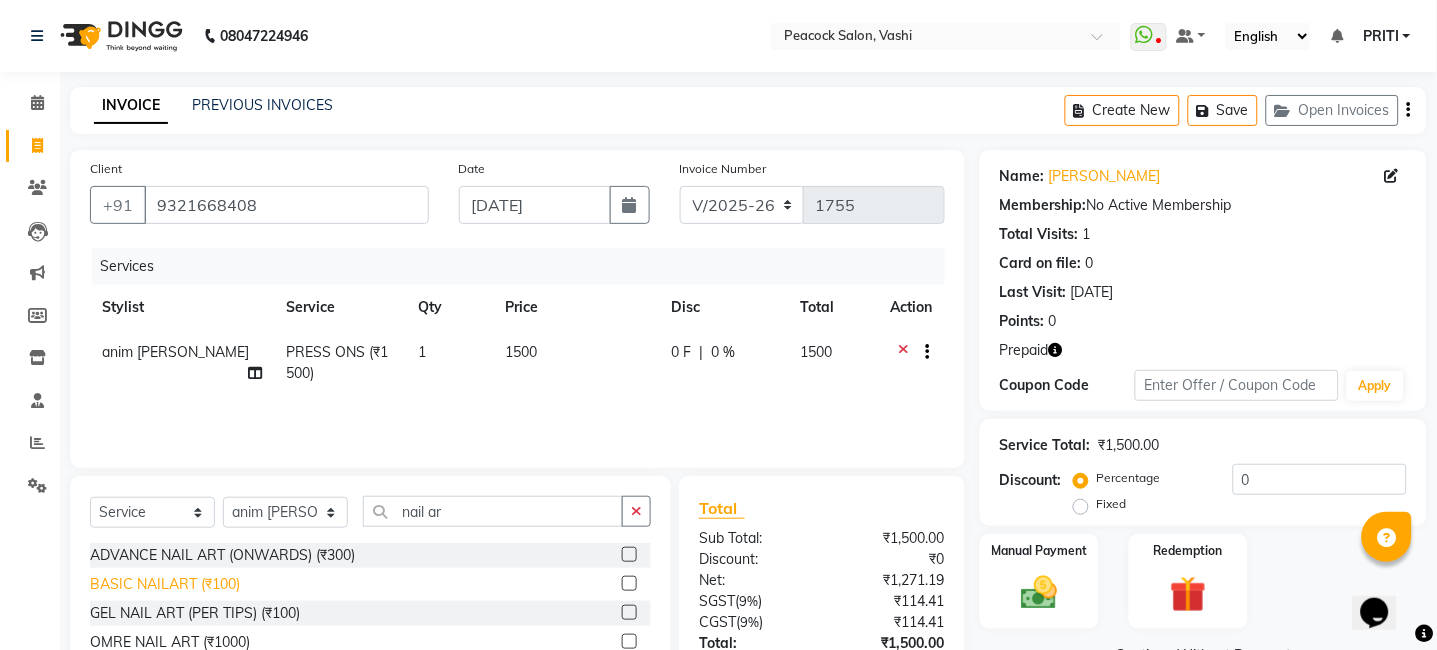 click on "BASIC NAILART (₹100)" 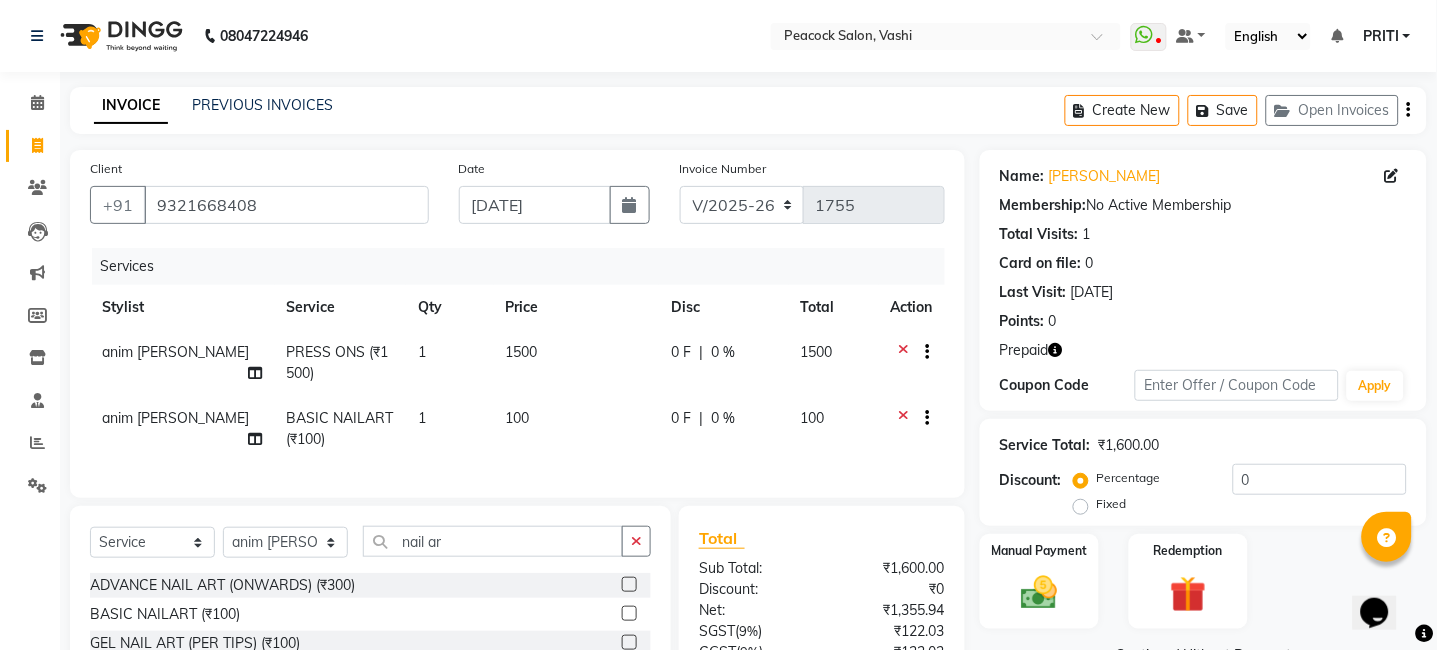 click on "1" 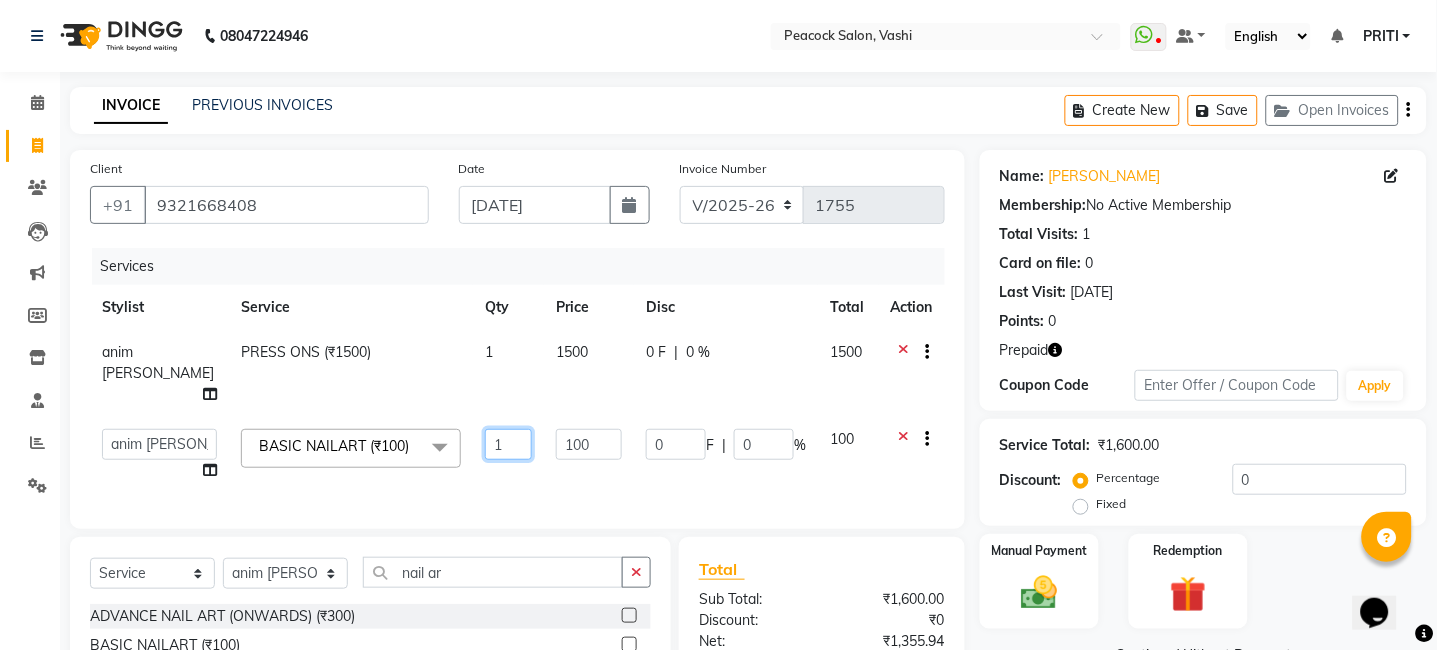 click on "1" 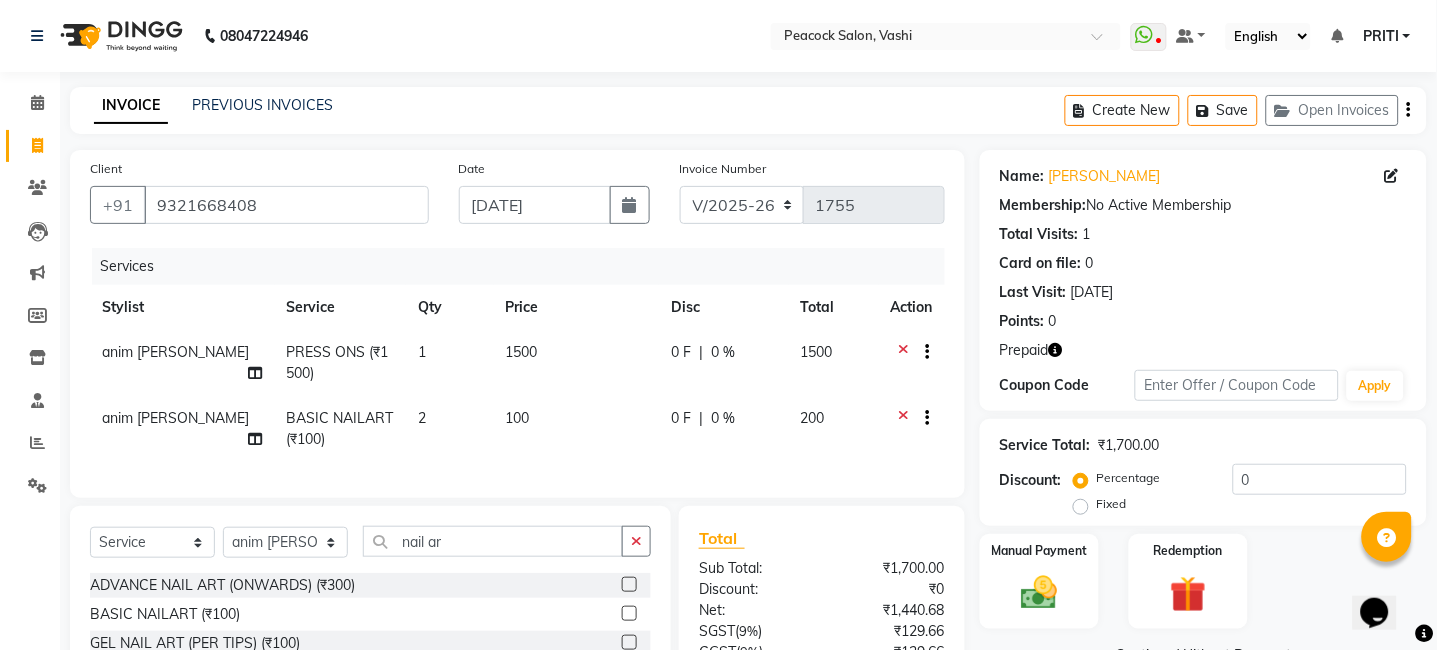 click on "anim [PERSON_NAME] BASIC NAILART (₹100) 2 100 0 F | 0 % 200" 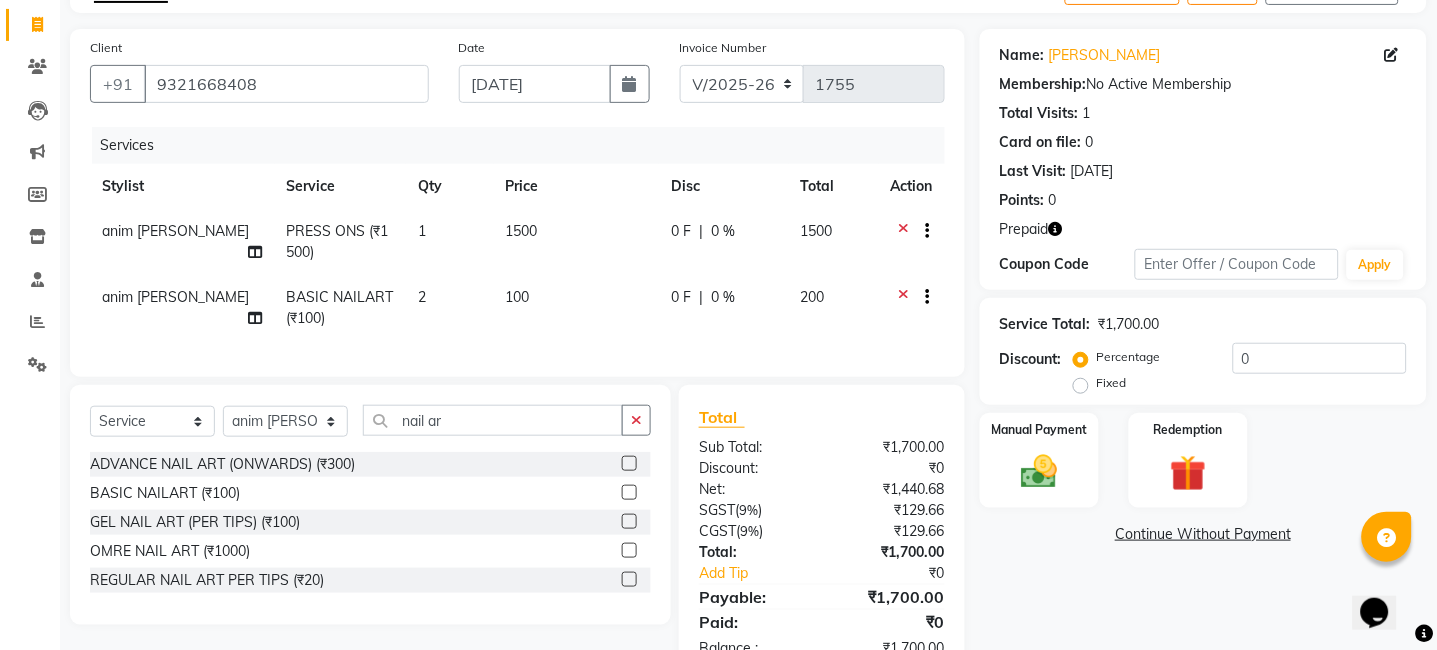scroll, scrollTop: 200, scrollLeft: 0, axis: vertical 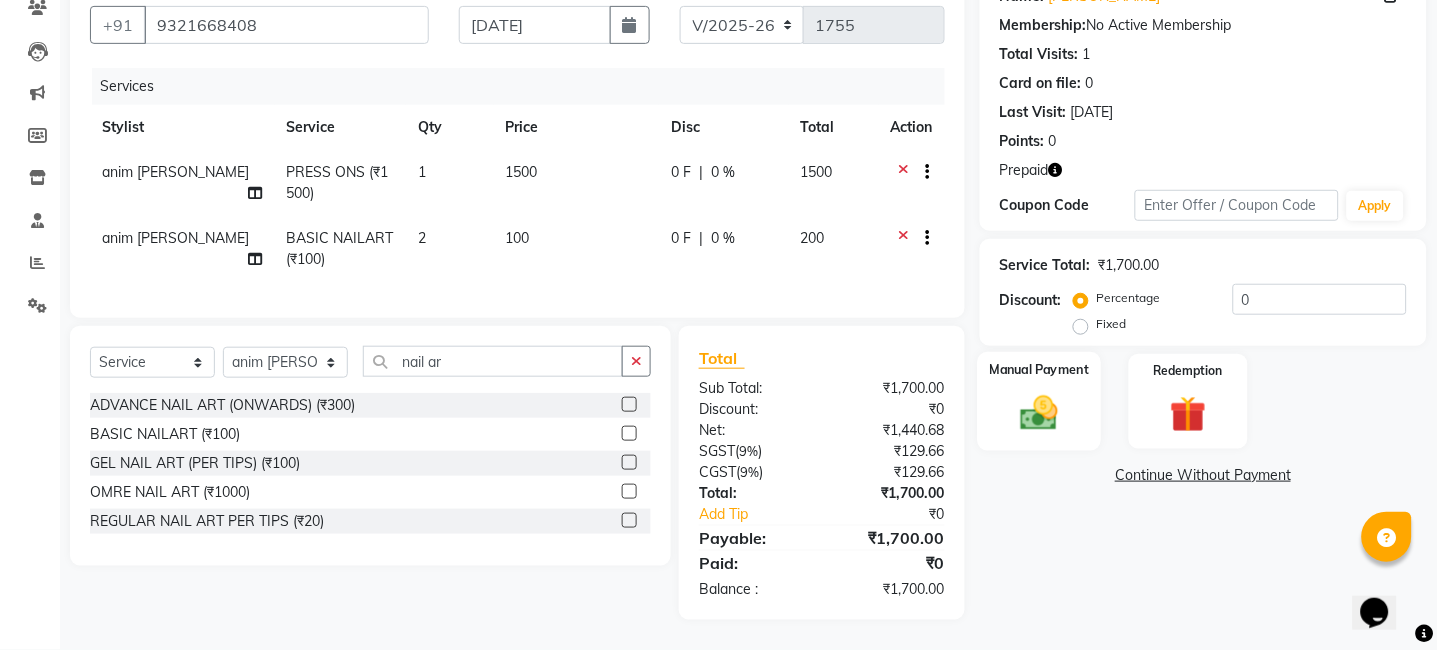 click on "Manual Payment" 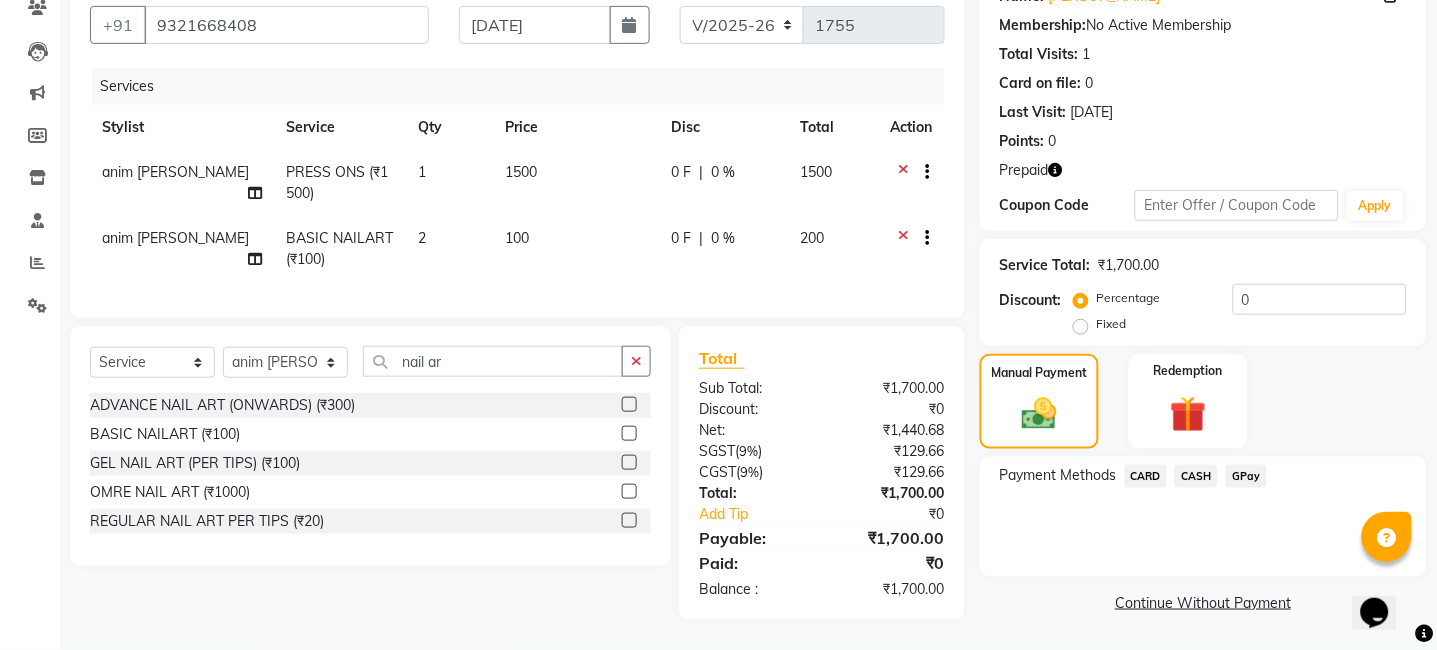 click on "CASH" 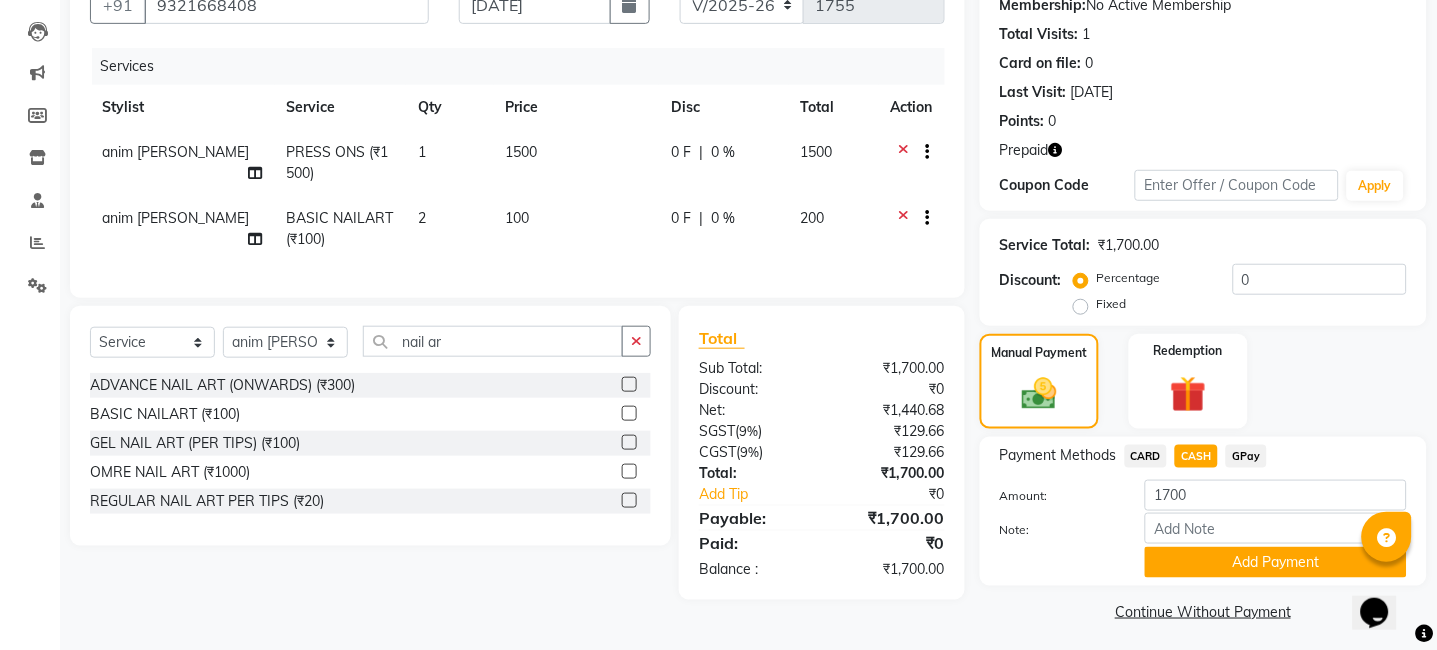 click on "Manual Payment Redemption" 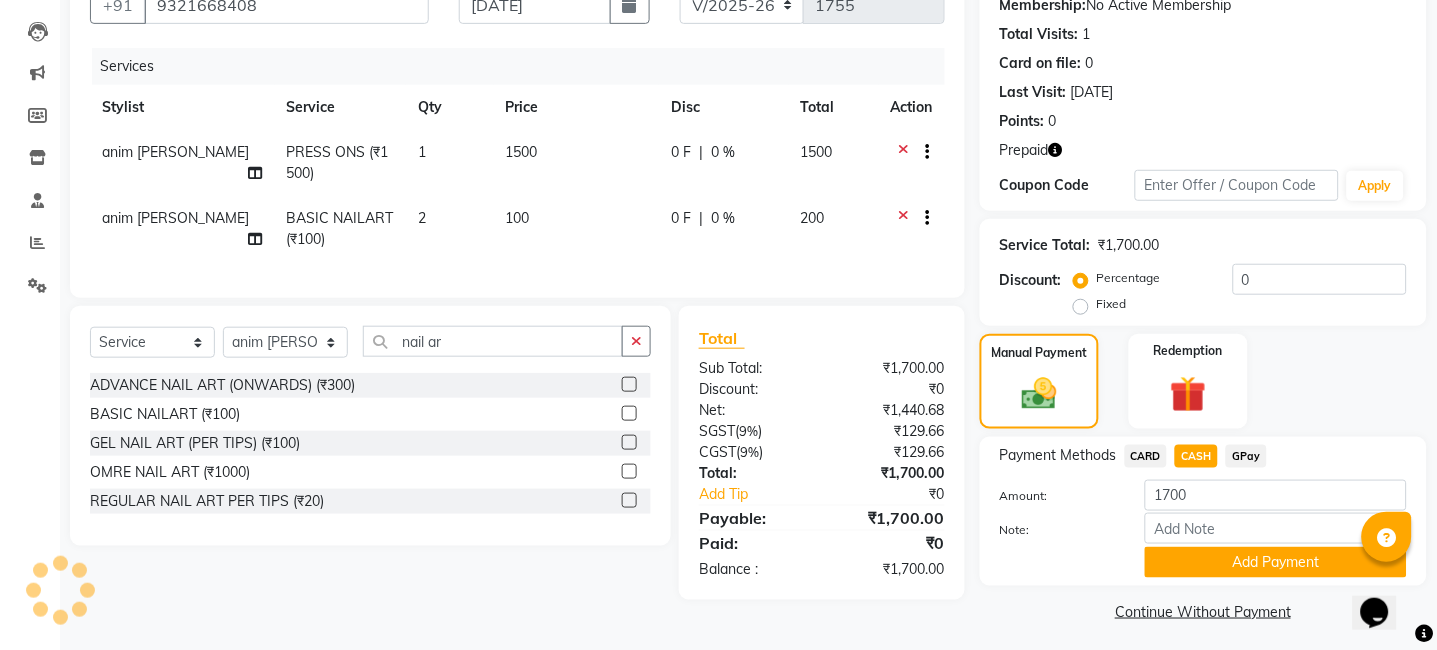 scroll, scrollTop: 208, scrollLeft: 0, axis: vertical 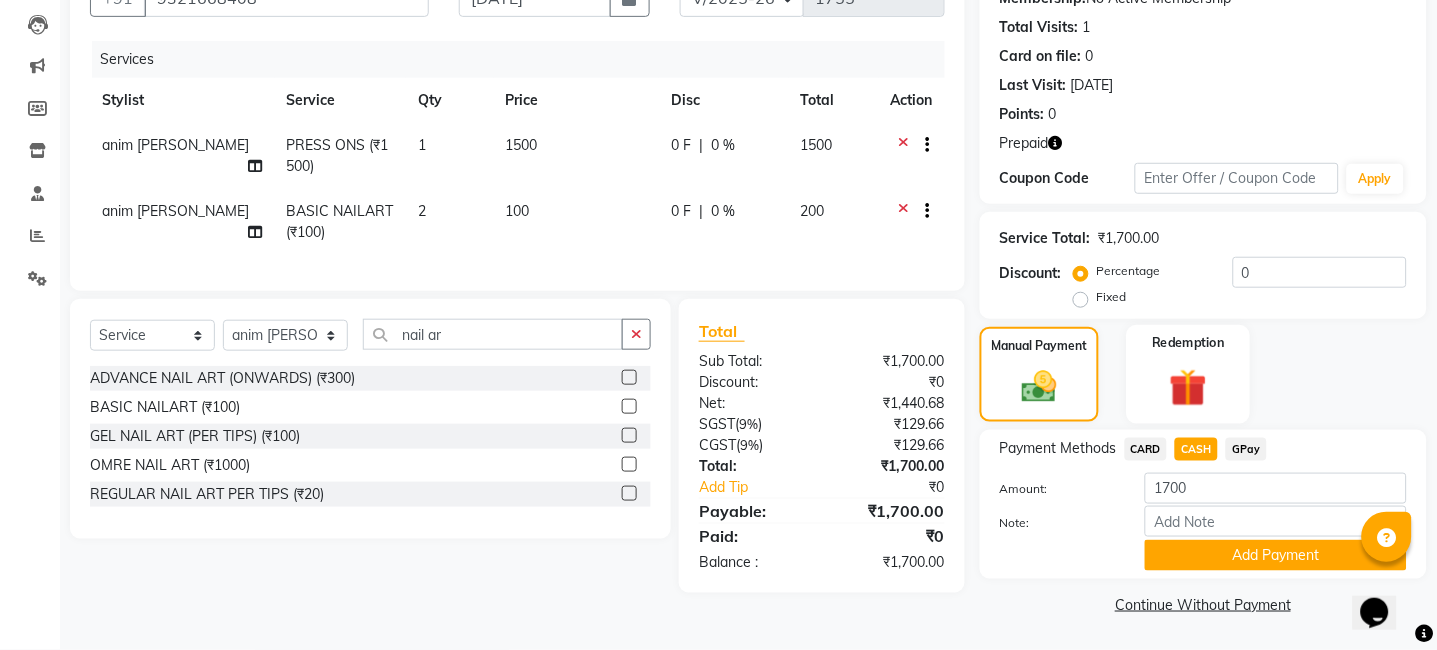 click 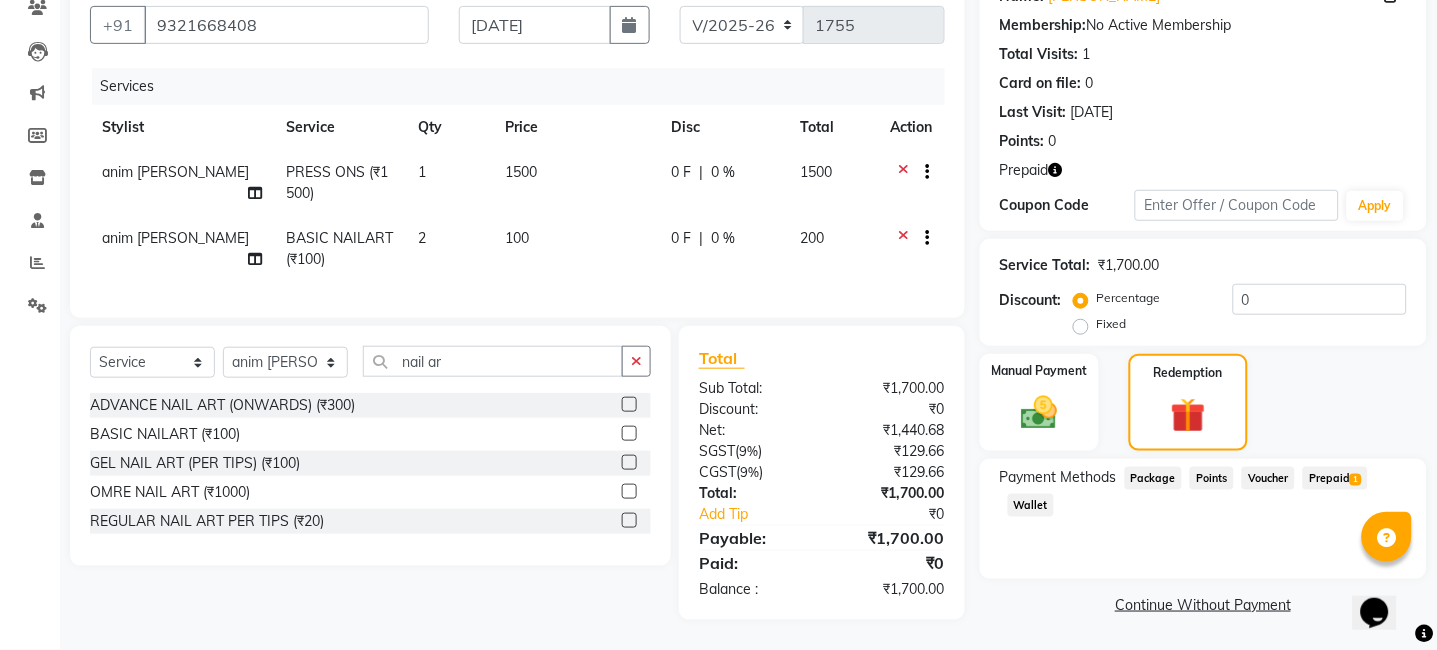 click on "Prepaid  1" 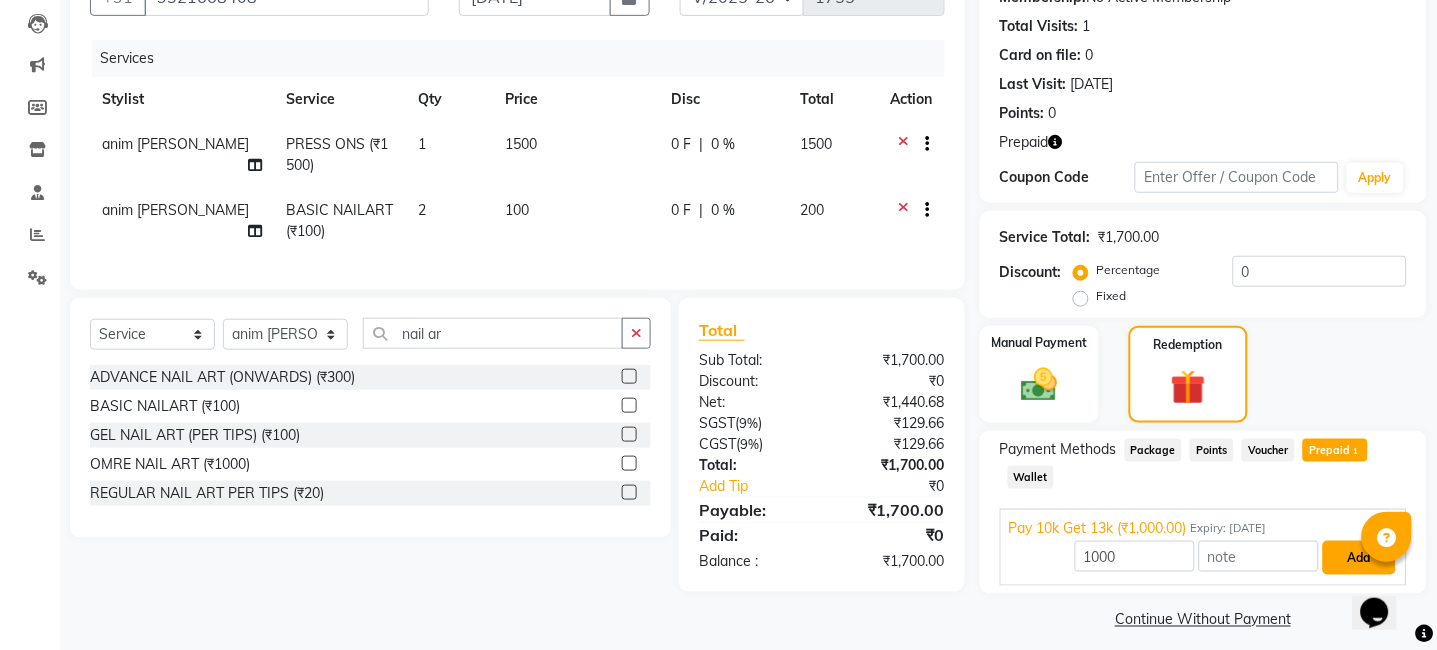 click on "Add" at bounding box center [1359, 558] 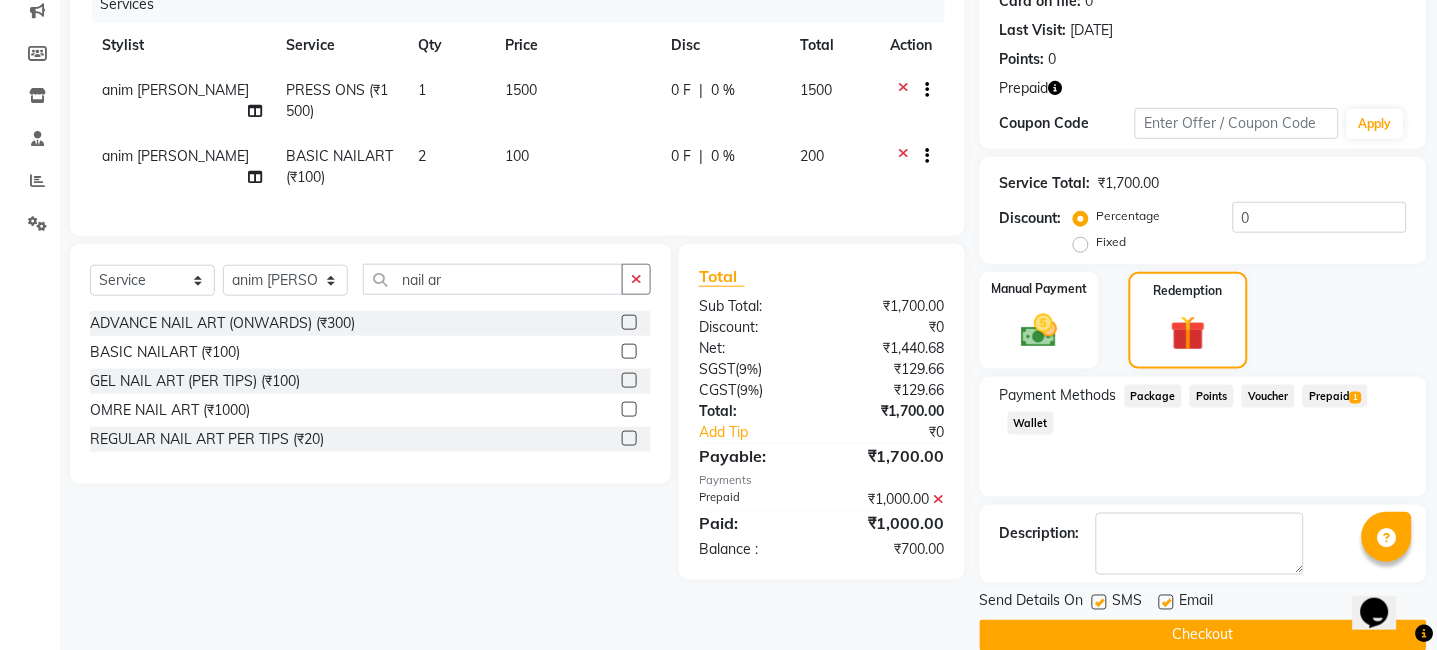 scroll, scrollTop: 292, scrollLeft: 0, axis: vertical 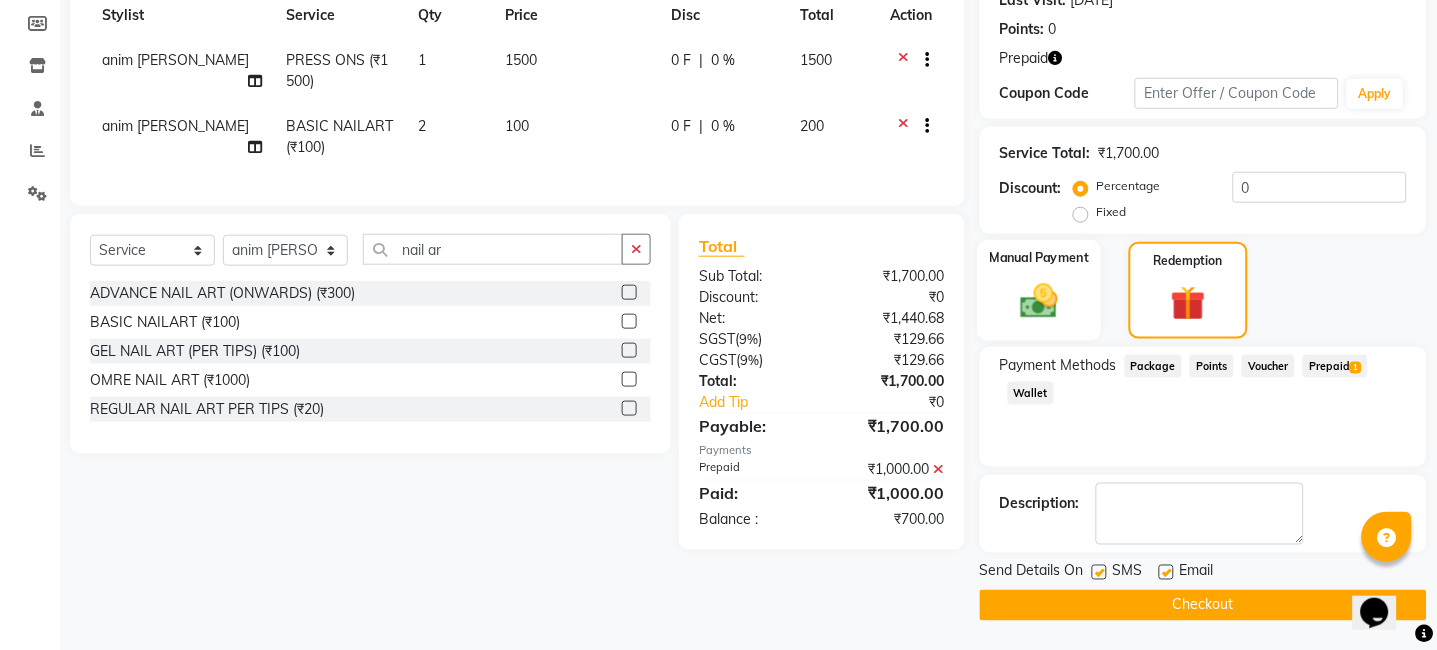 click on "Manual Payment" 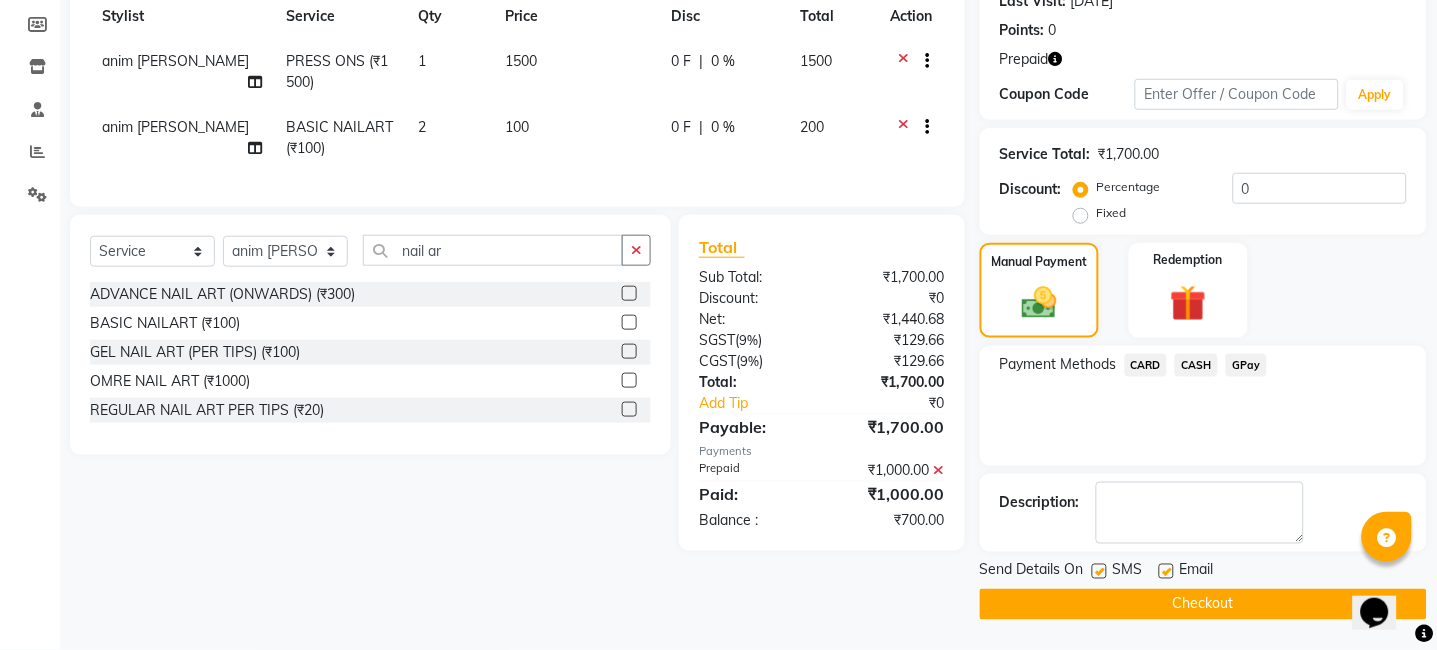 click on "CASH" 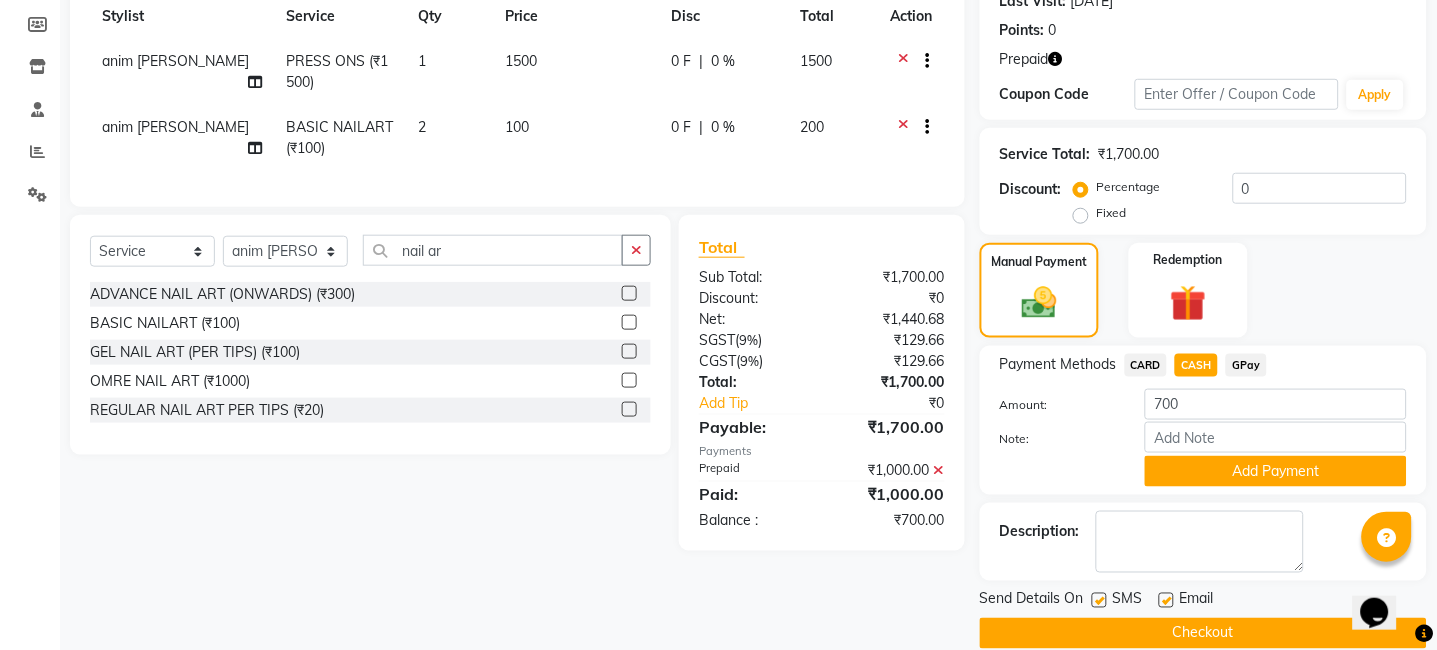 scroll, scrollTop: 292, scrollLeft: 0, axis: vertical 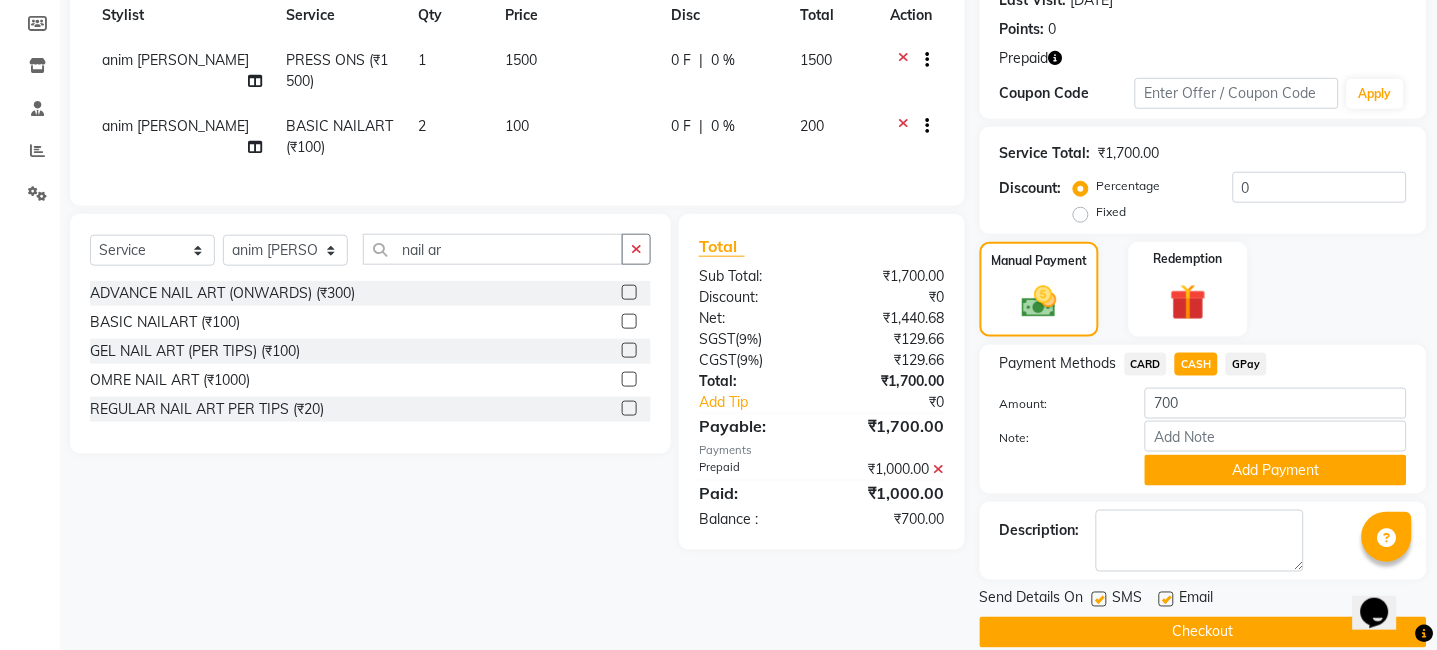 click on "GPay" 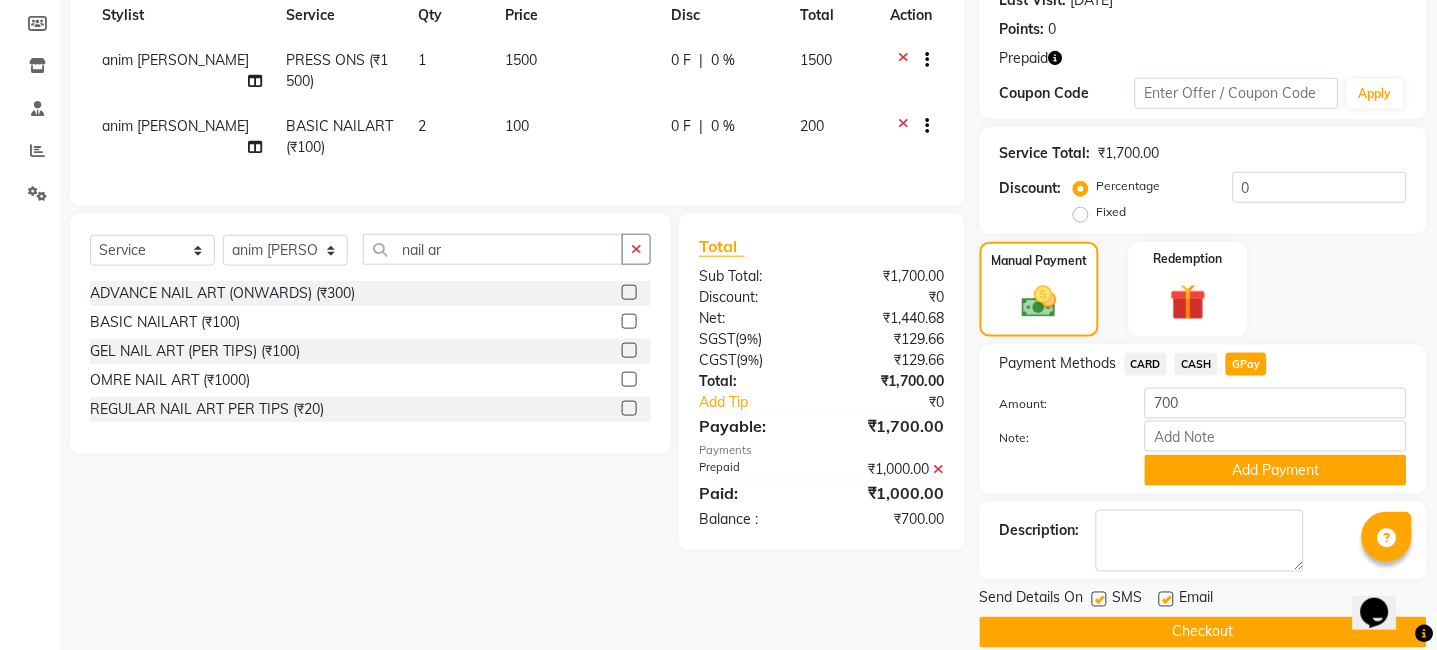 click on "Add Payment" 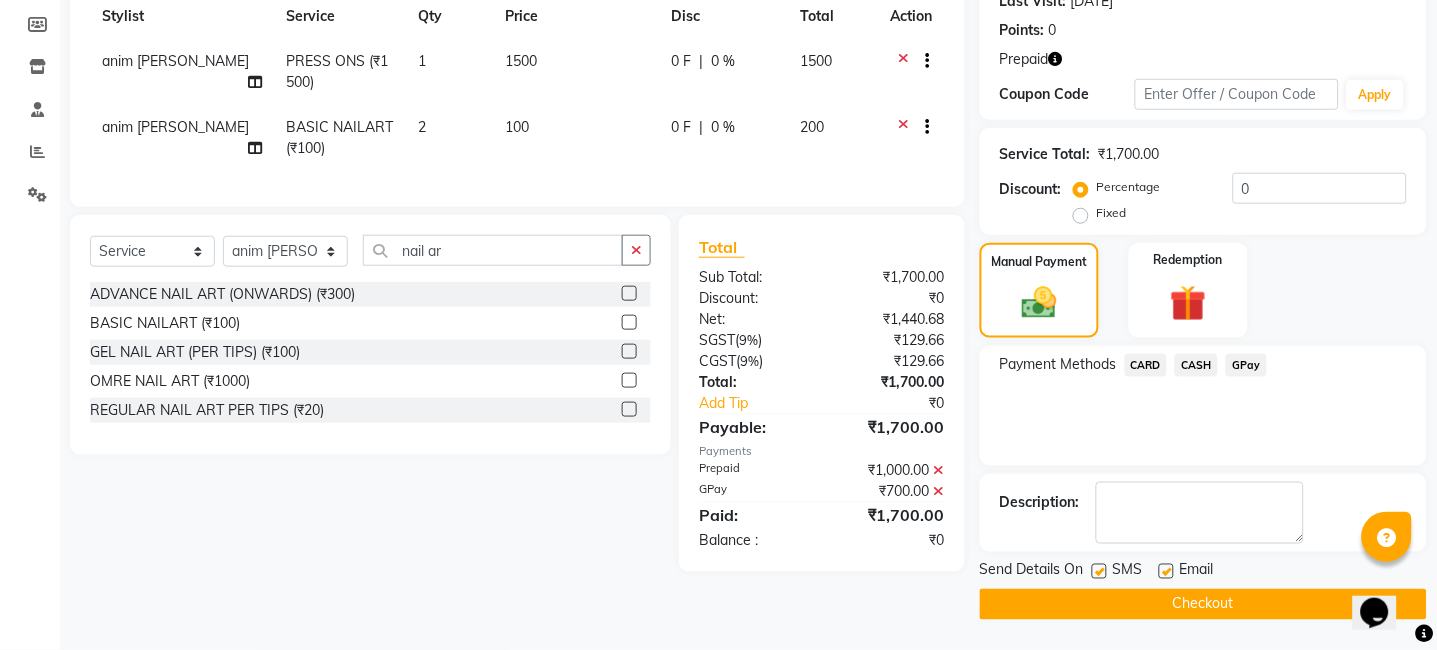scroll, scrollTop: 291, scrollLeft: 0, axis: vertical 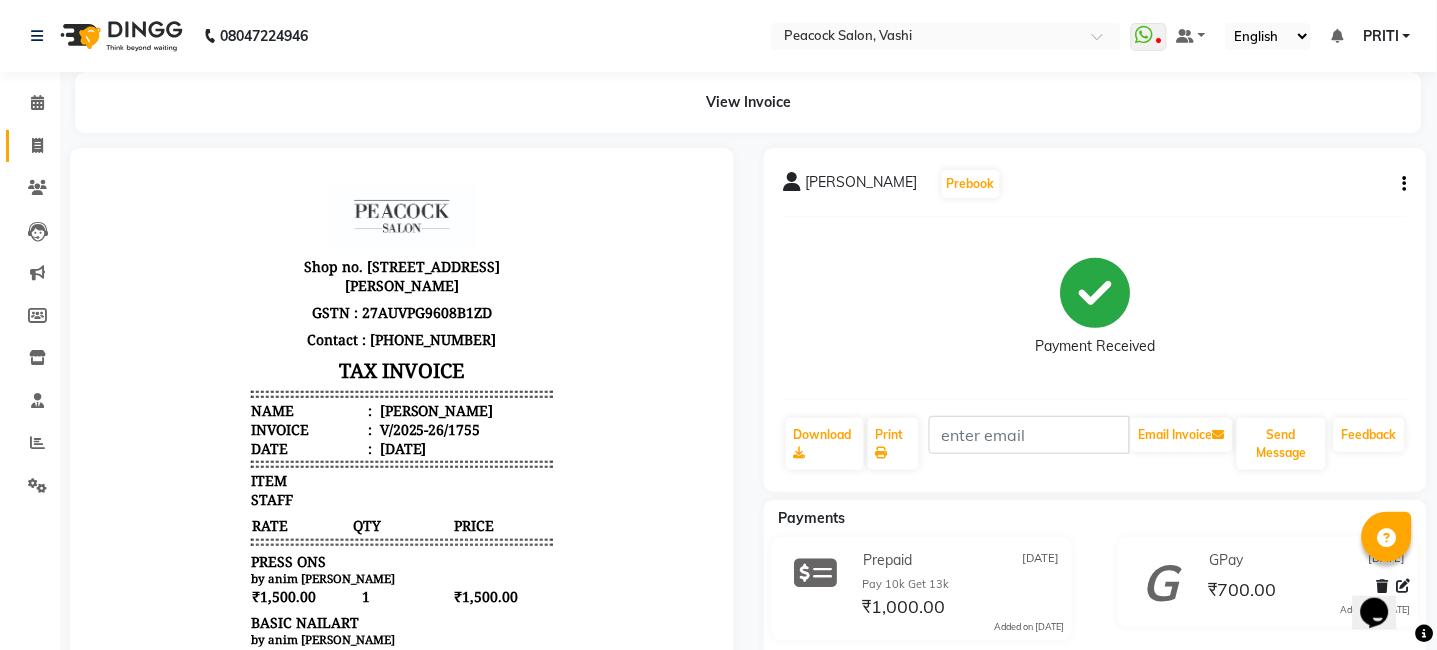 click 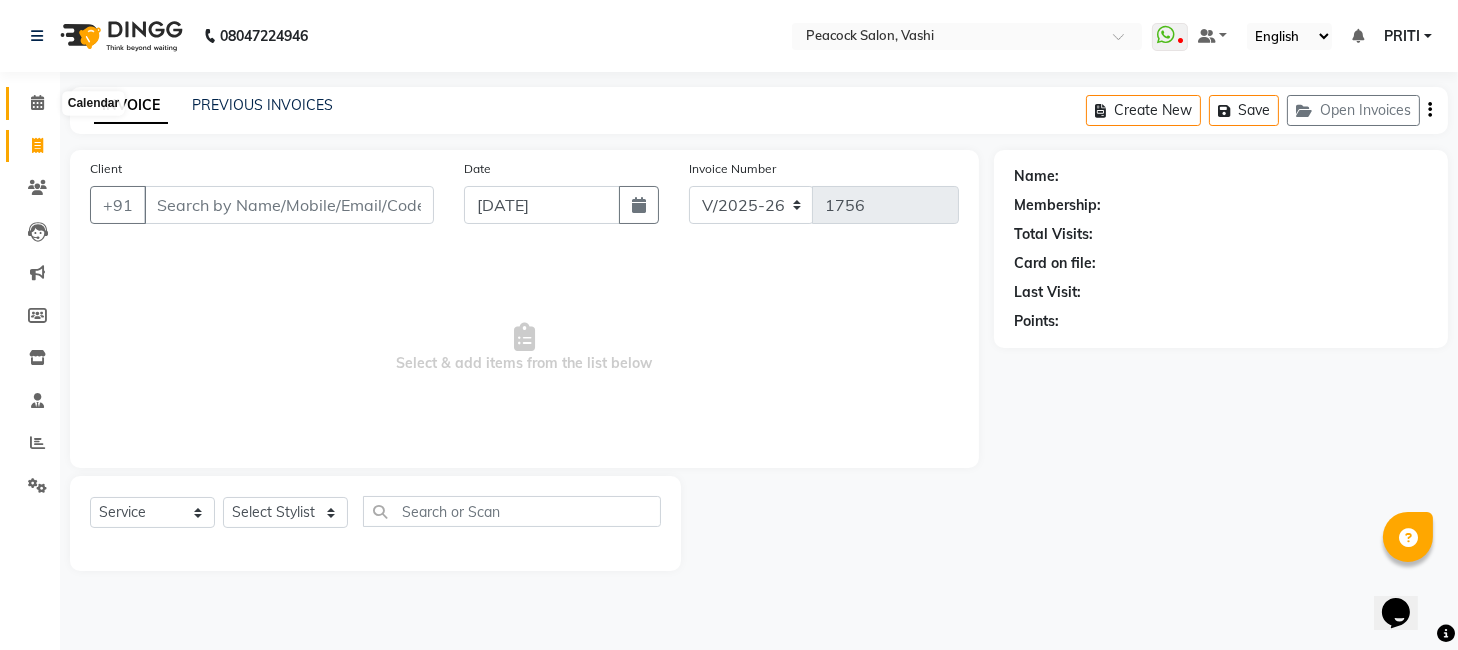 click 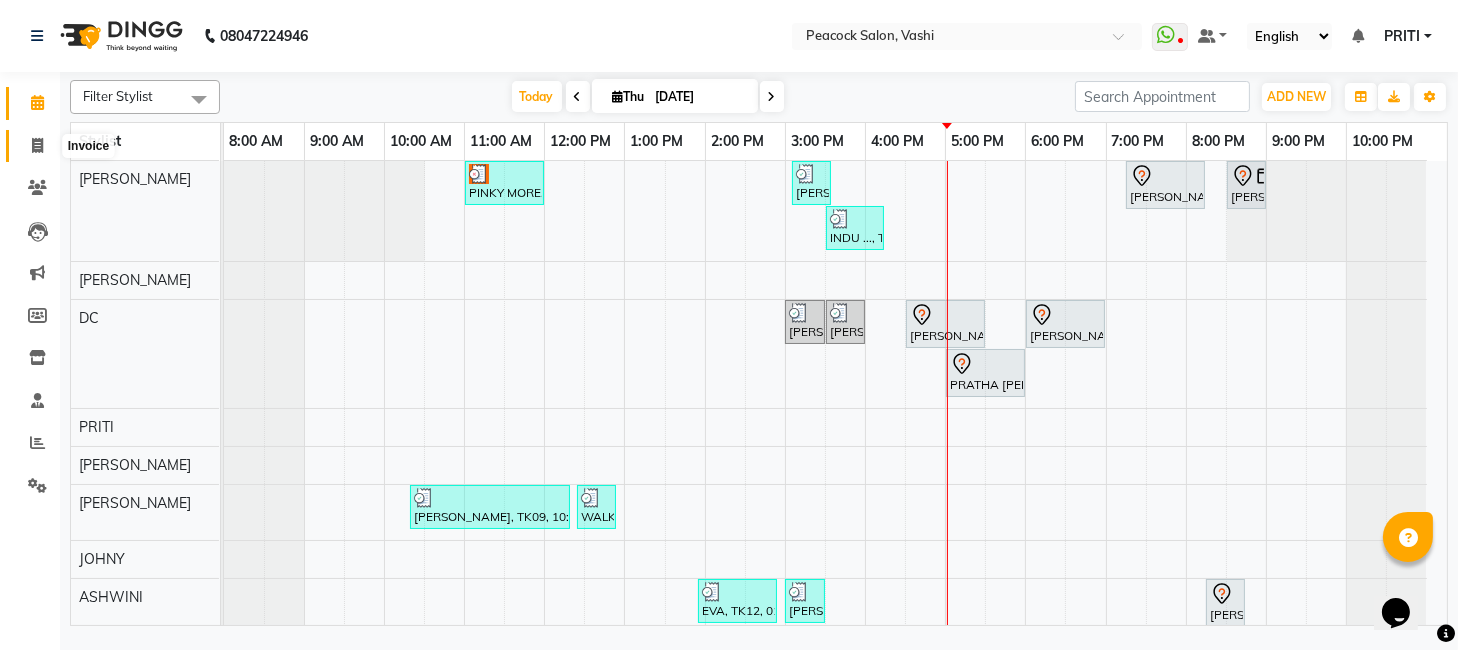 click 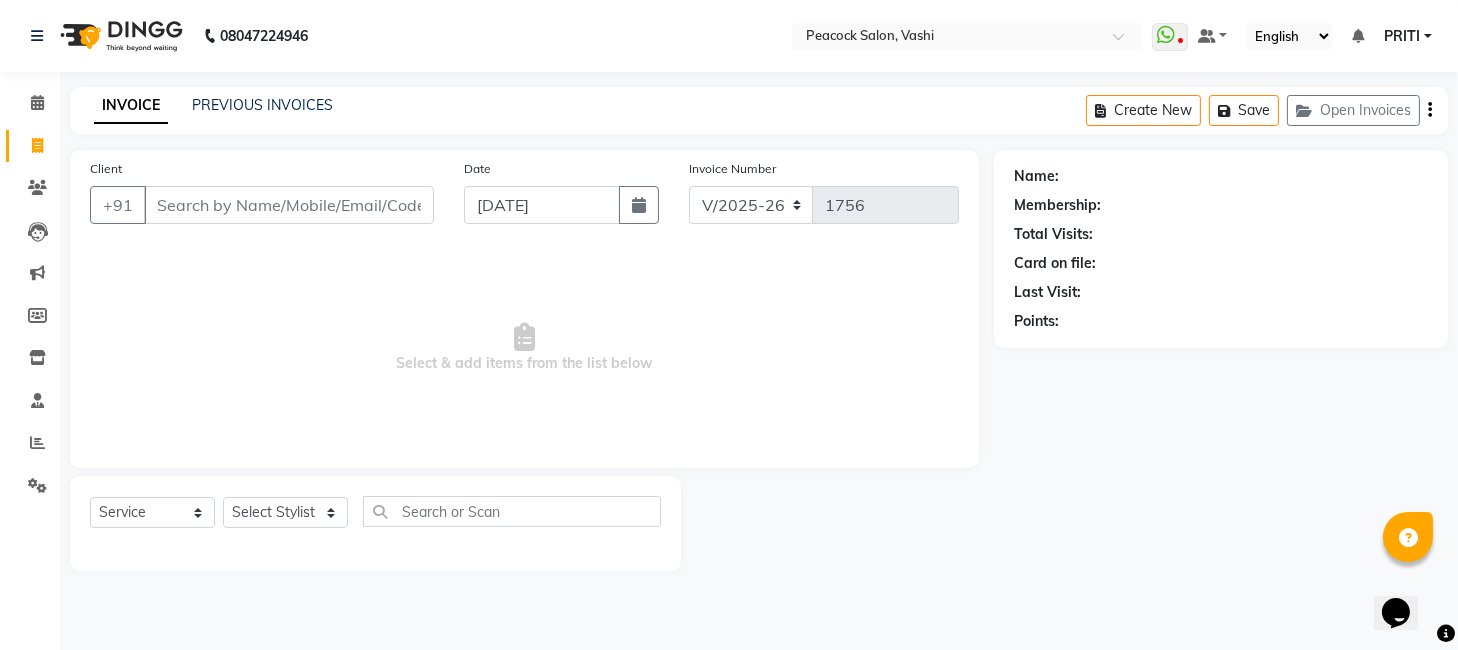 click on "Select & add items from the list below" at bounding box center (524, 348) 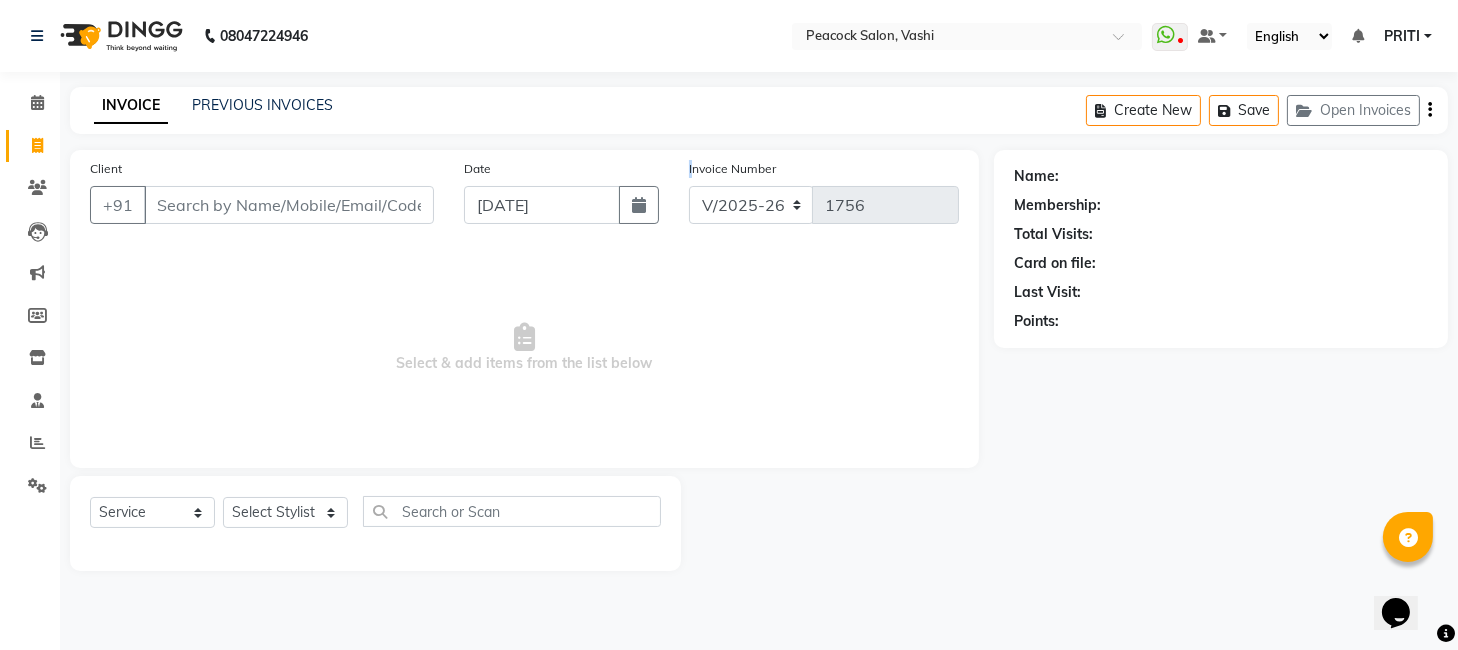 click on "Invoice Number V/2025 V/[PHONE_NUMBER]" 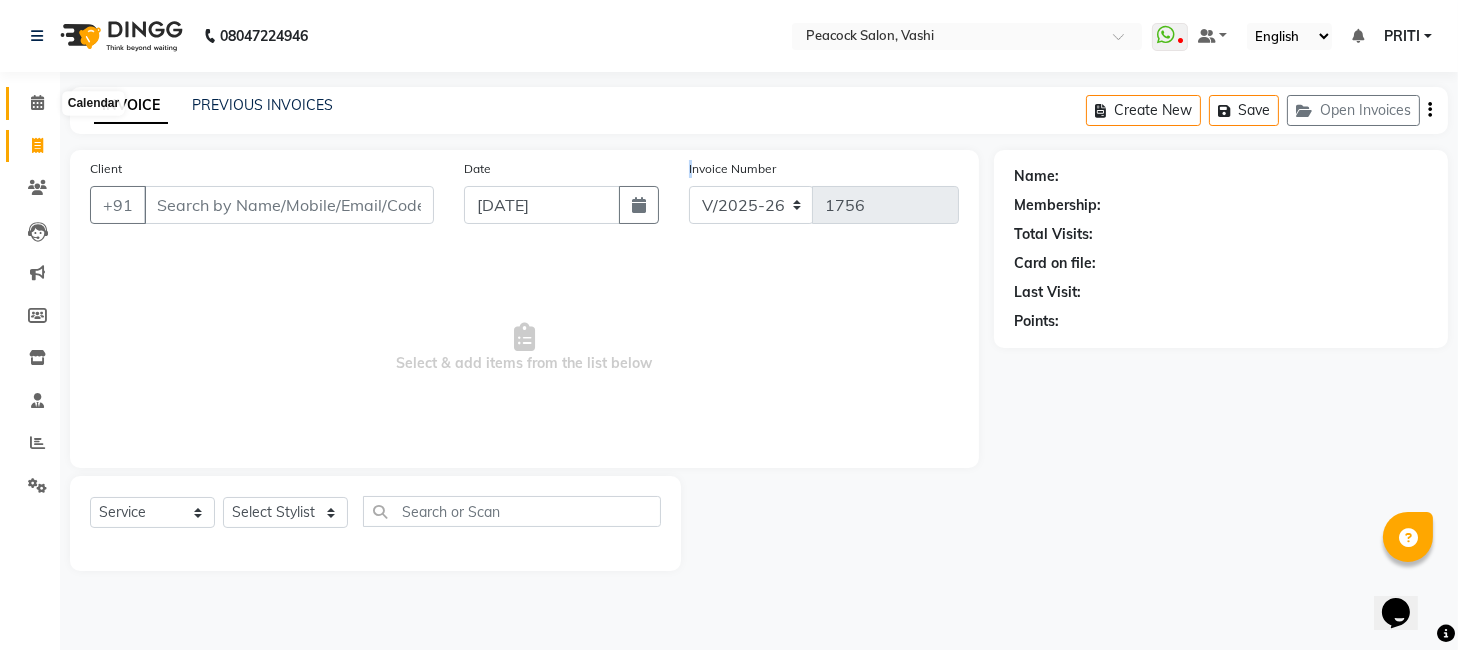 click 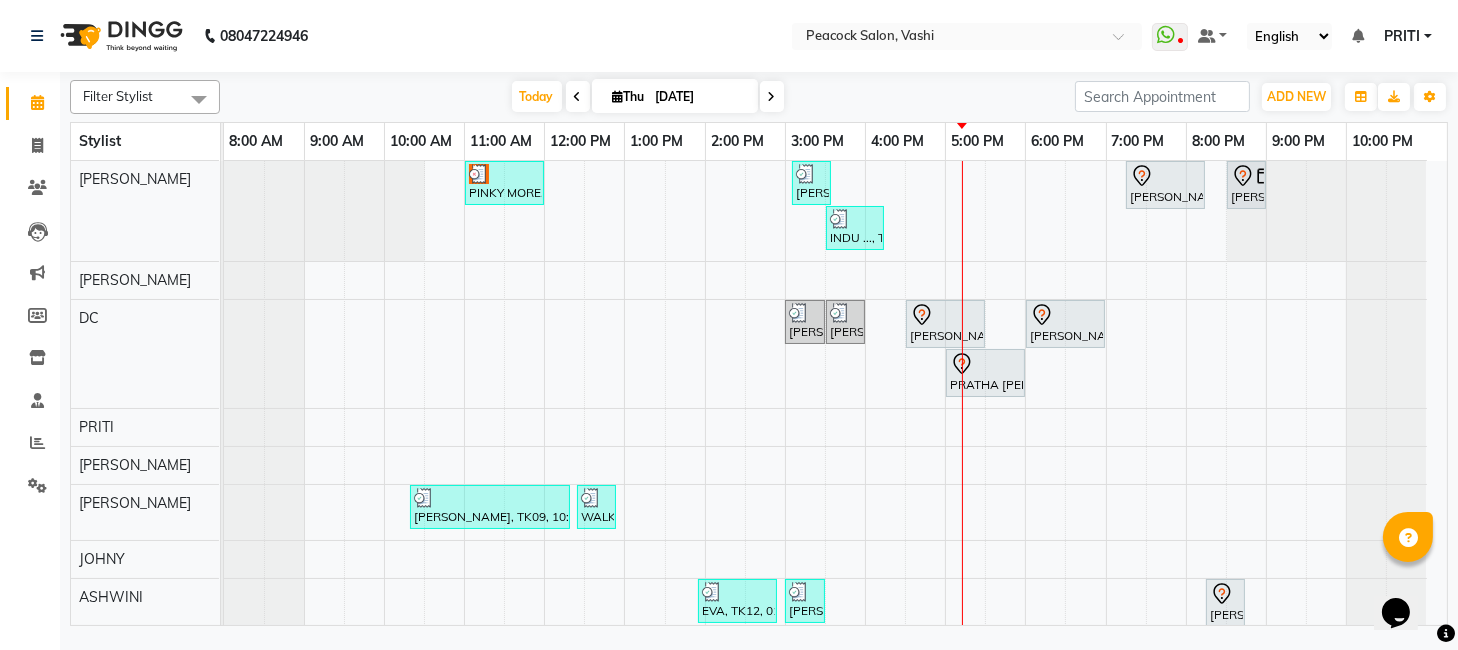 click at bounding box center (772, 96) 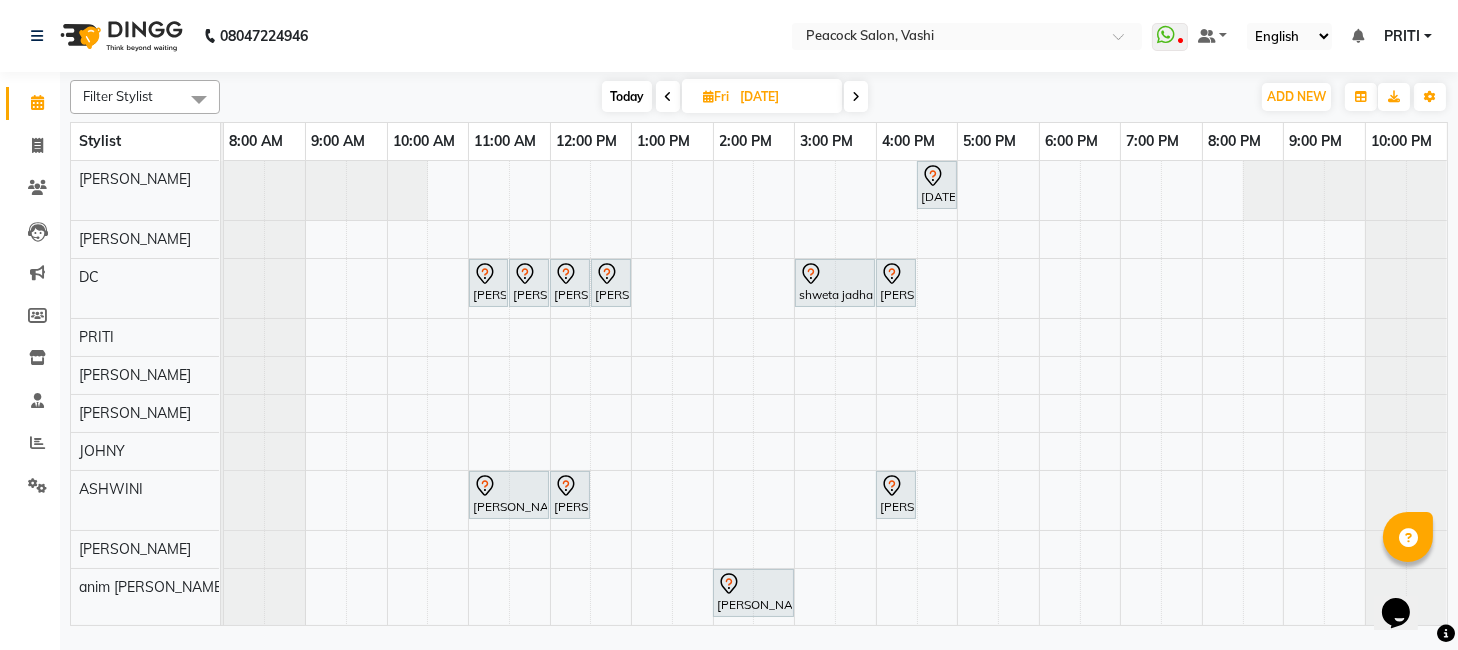 click on "[DATE], 04:30 PM-05:00 PM,  MEN HAIR CUT             [PERSON_NAME], 11:00 AM-11:30 AM,  MEN HAIR CUT             [PERSON_NAME], 11:30 AM-12:00 PM, HAIR SPA MEN (NORMAL)             [PERSON_NAME], 12:00 PM-12:30 PM, STANDRED PEDICURE              [PERSON_NAME], 12:30 PM-01:00 PM, STANDRED PEDICURE              shweta jadhav yes bank, 03:00 PM-04:00 PM, CHOCOLATE FA+UA+FL WAX             shweta jadhav yes bank, 04:00 PM-04:30 PM, AVL EXPRESS             [PERSON_NAME], 11:00 AM-12:00 PM, CHOCOLATE FA+UA+FL WAX             [PERSON_NAME], 12:00 PM-12:30 PM, SALT PEDICURE             [PERSON_NAME] c/o [PERSON_NAME], 04:00 PM-04:30 PM, CZ HYDRA REST REFRESH CLEAN UP             shweta jadhav yes bank, 02:00 PM-03:00 PM, CROME/CATEYE XTENSION" at bounding box center [835, 394] 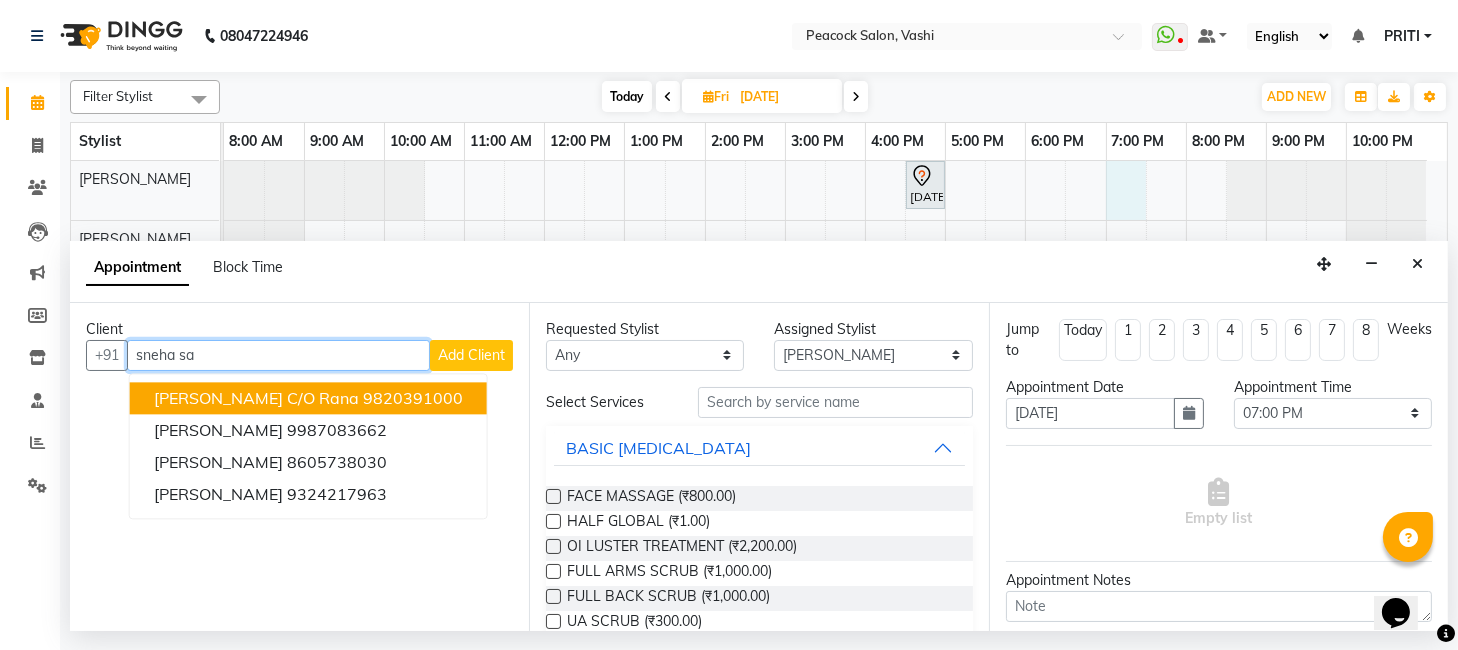 click on "[PERSON_NAME] C/O Rana  9820391000" at bounding box center [308, 398] 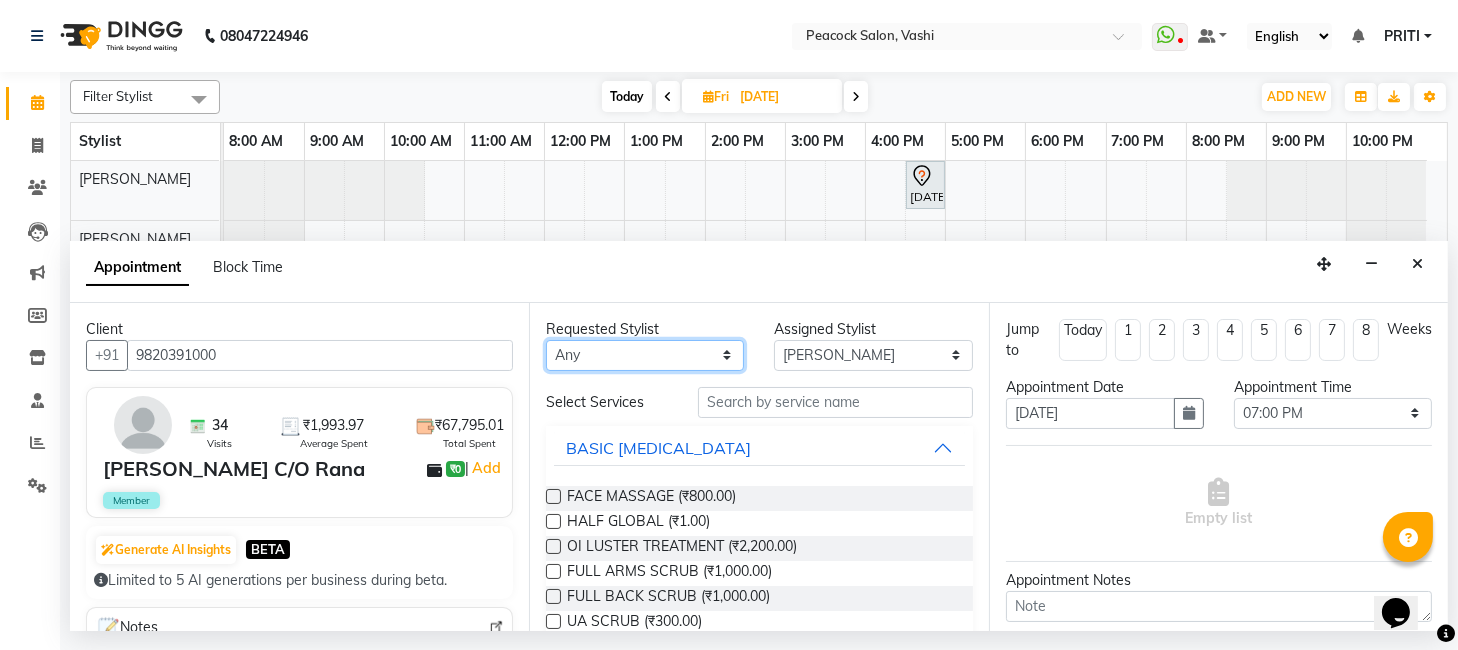 click on "Any anim [PERSON_NAME] [PERSON_NAME] DC [PERSON_NAME] [PERSON_NAME]  [PERSON_NAME]" at bounding box center (645, 355) 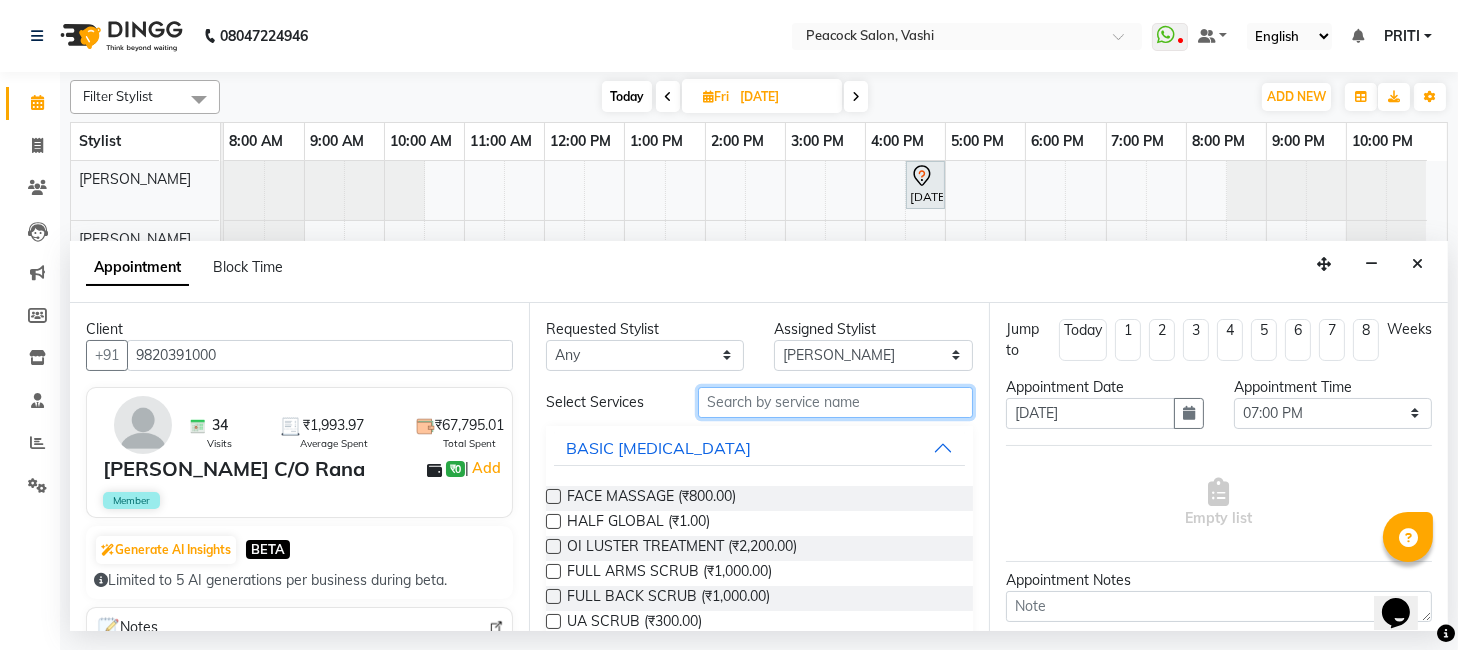 click at bounding box center [835, 402] 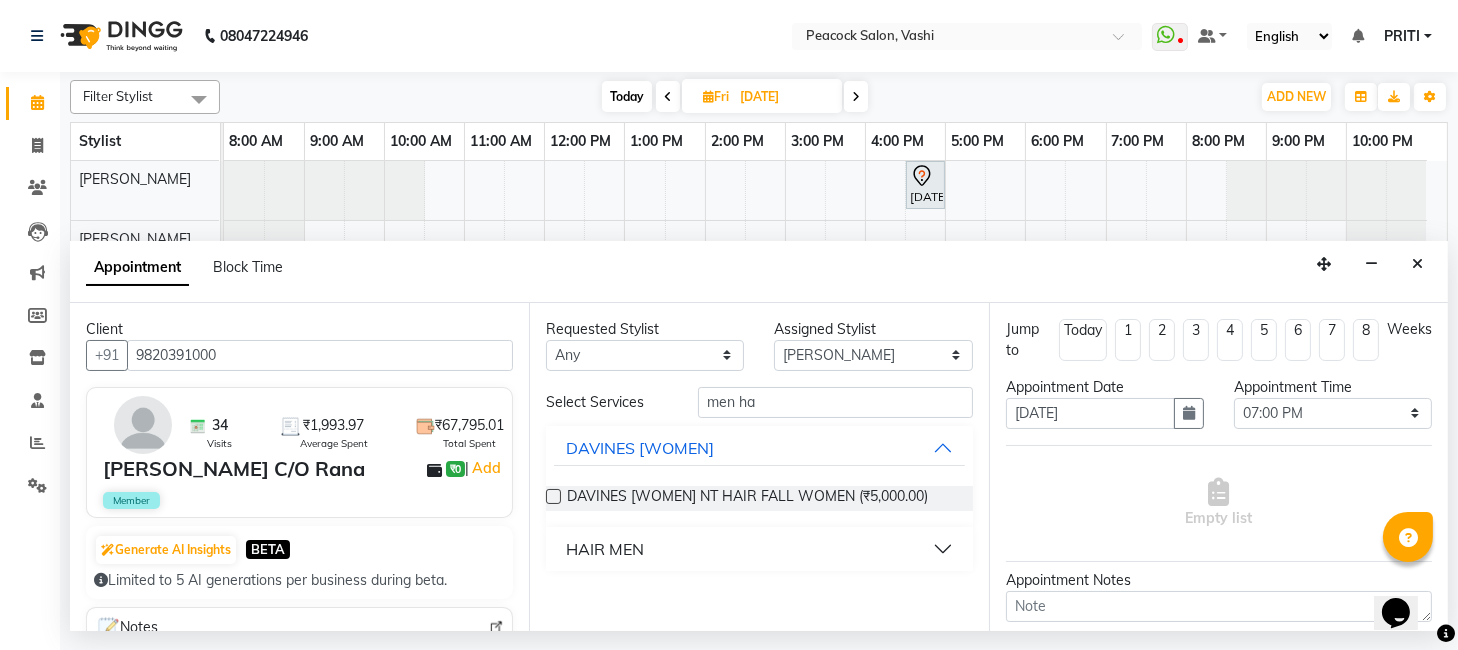 click on "HAIR MEN" at bounding box center [605, 549] 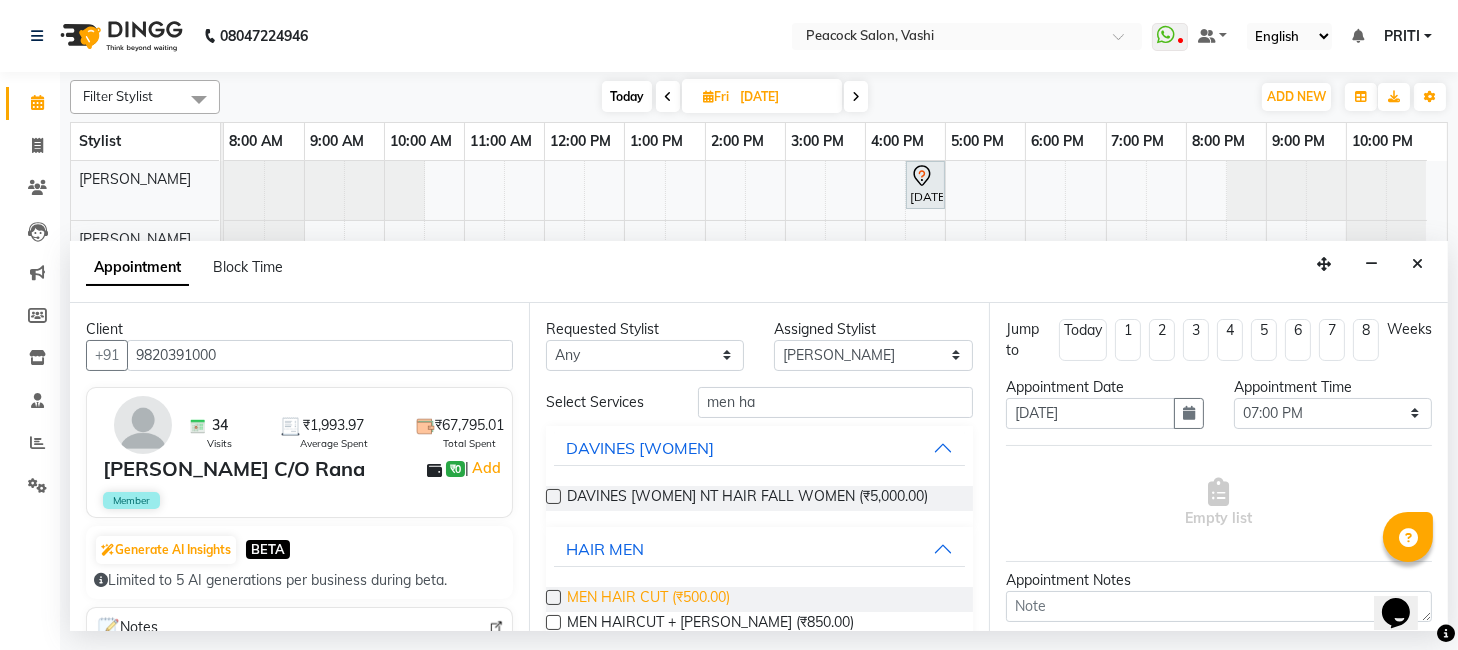 click on "MEN HAIR CUT (₹500.00)" at bounding box center [648, 599] 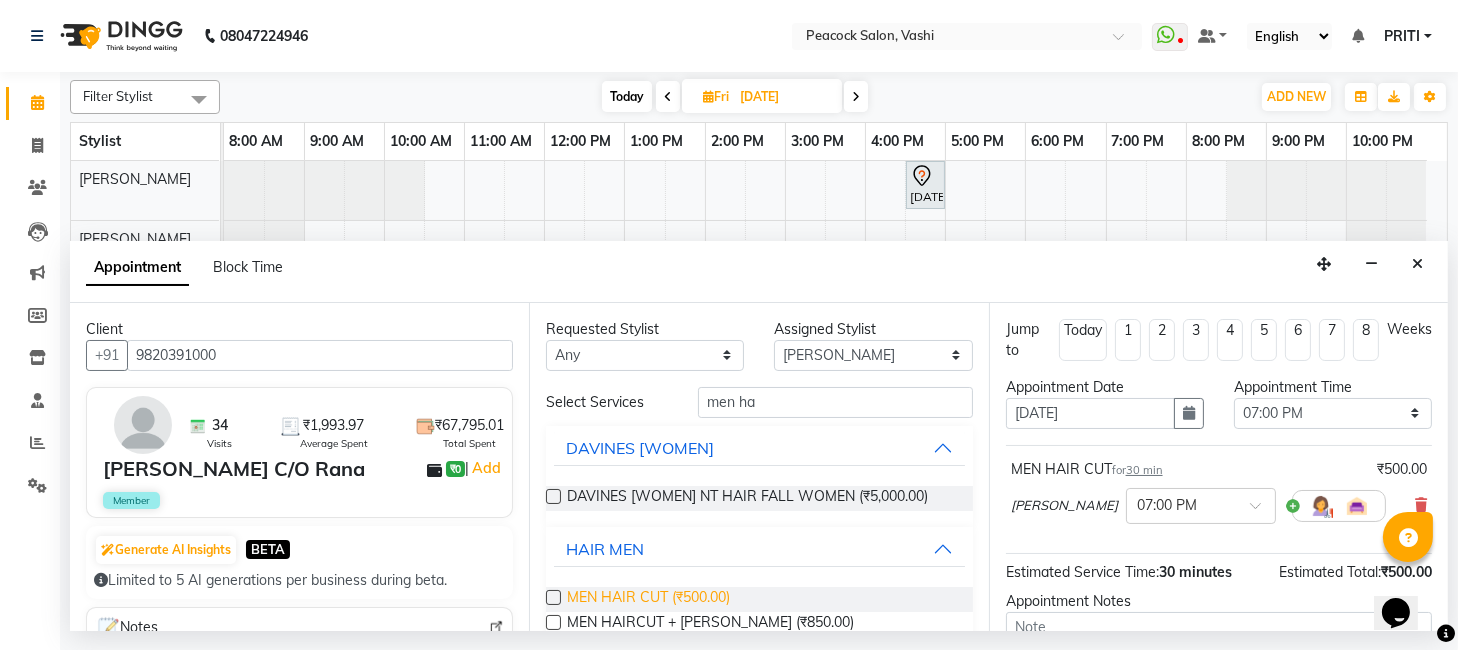 click on "MEN HAIR CUT (₹500.00)" at bounding box center [648, 599] 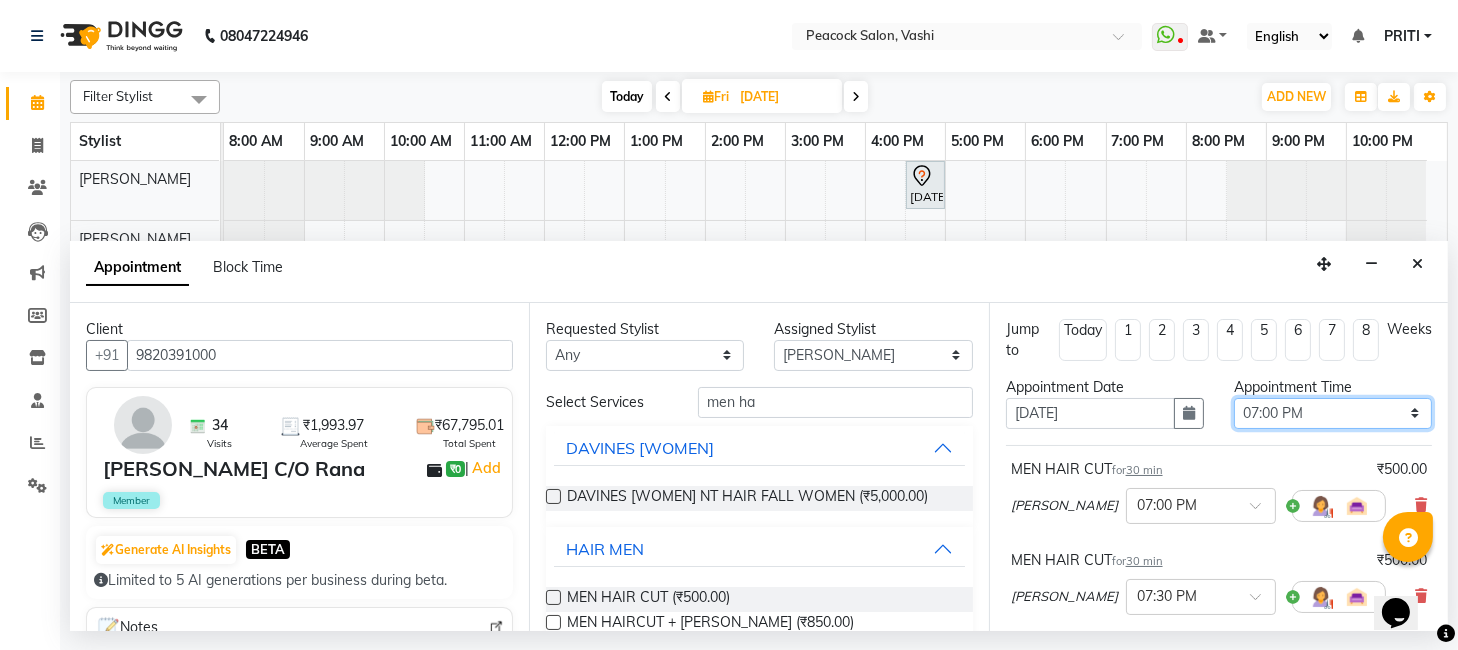click on "Select 09:00 AM 09:15 AM 09:30 AM 09:45 AM 10:00 AM 10:15 AM 10:30 AM 10:45 AM 11:00 AM 11:15 AM 11:30 AM 11:45 AM 12:00 PM 12:15 PM 12:30 PM 12:45 PM 01:00 PM 01:15 PM 01:30 PM 01:45 PM 02:00 PM 02:15 PM 02:30 PM 02:45 PM 03:00 PM 03:15 PM 03:30 PM 03:45 PM 04:00 PM 04:15 PM 04:30 PM 04:45 PM 05:00 PM 05:15 PM 05:30 PM 05:45 PM 06:00 PM 06:15 PM 06:30 PM 06:45 PM 07:00 PM 07:15 PM 07:30 PM 07:45 PM 08:00 PM 08:15 PM 08:30 PM 08:45 PM 09:00 PM 09:15 PM 09:30 PM 09:45 PM 10:00 PM" at bounding box center (1333, 413) 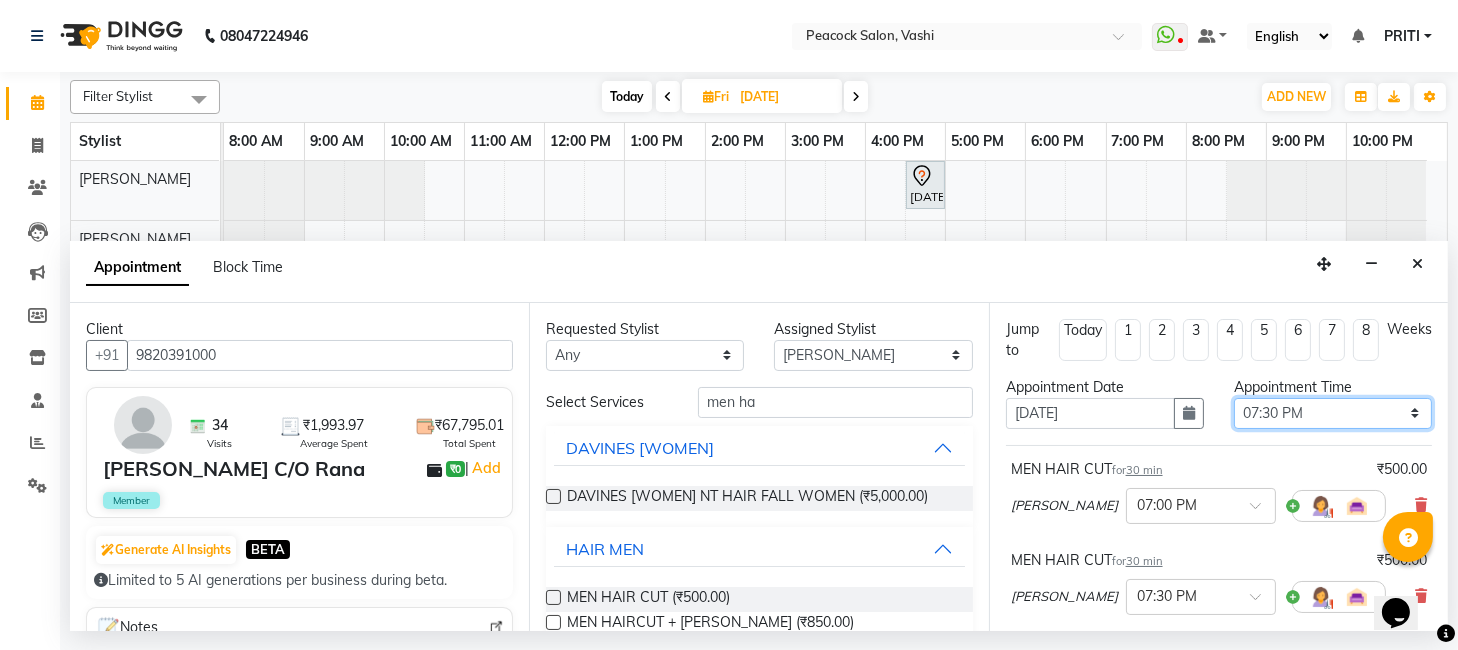 click on "Select 09:00 AM 09:15 AM 09:30 AM 09:45 AM 10:00 AM 10:15 AM 10:30 AM 10:45 AM 11:00 AM 11:15 AM 11:30 AM 11:45 AM 12:00 PM 12:15 PM 12:30 PM 12:45 PM 01:00 PM 01:15 PM 01:30 PM 01:45 PM 02:00 PM 02:15 PM 02:30 PM 02:45 PM 03:00 PM 03:15 PM 03:30 PM 03:45 PM 04:00 PM 04:15 PM 04:30 PM 04:45 PM 05:00 PM 05:15 PM 05:30 PM 05:45 PM 06:00 PM 06:15 PM 06:30 PM 06:45 PM 07:00 PM 07:15 PM 07:30 PM 07:45 PM 08:00 PM 08:15 PM 08:30 PM 08:45 PM 09:00 PM 09:15 PM 09:30 PM 09:45 PM 10:00 PM" at bounding box center [1333, 413] 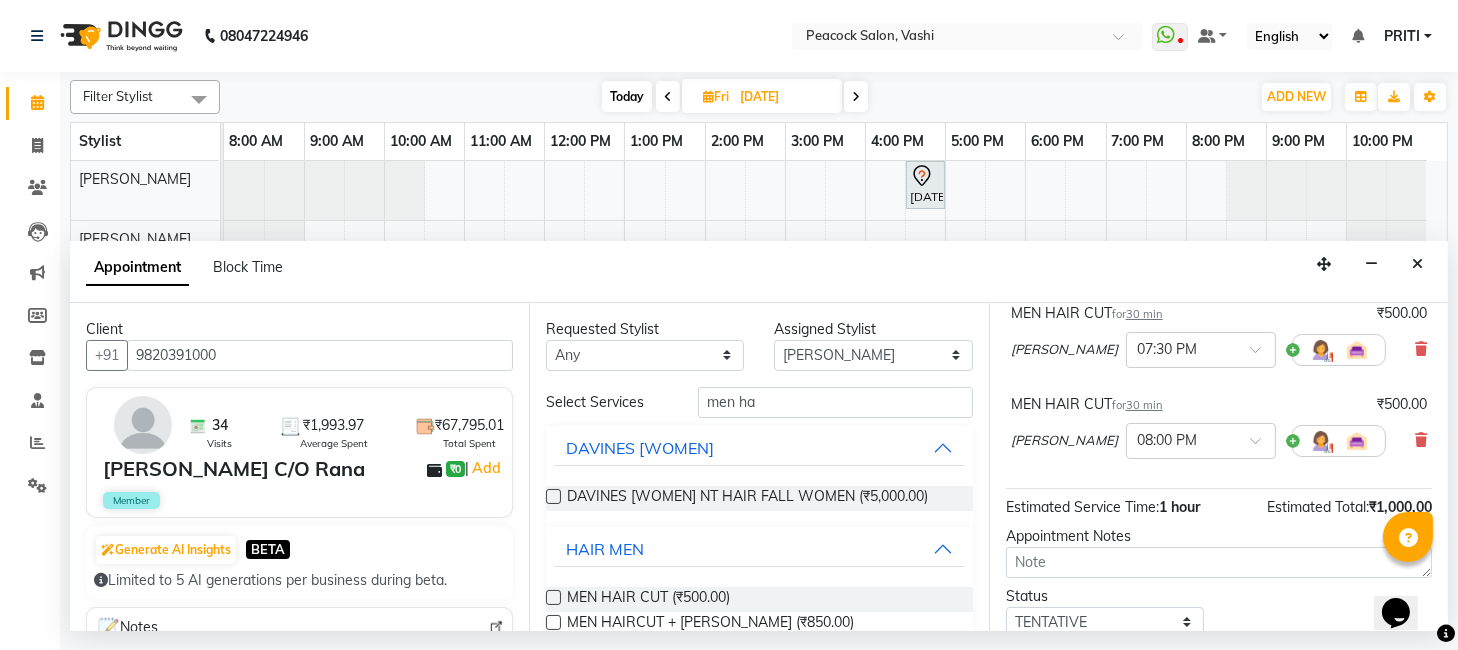 scroll, scrollTop: 289, scrollLeft: 0, axis: vertical 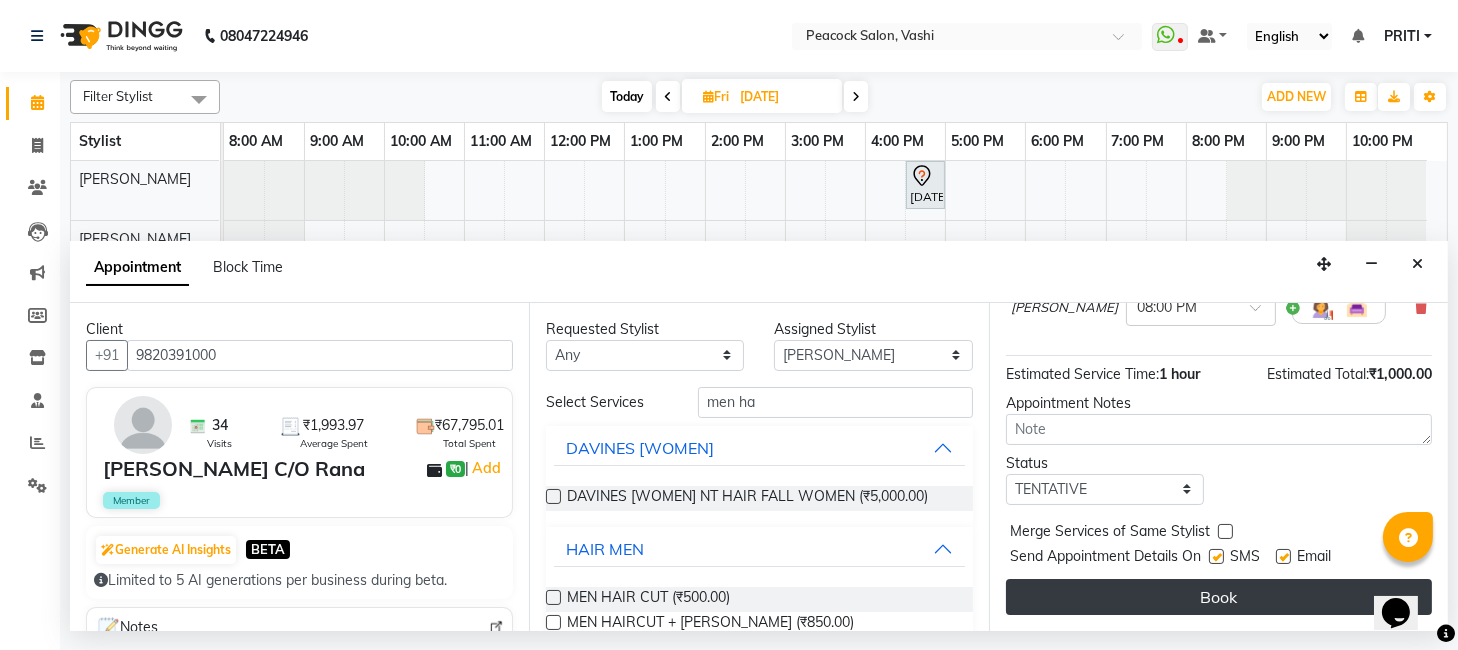 click on "Book" at bounding box center [1219, 597] 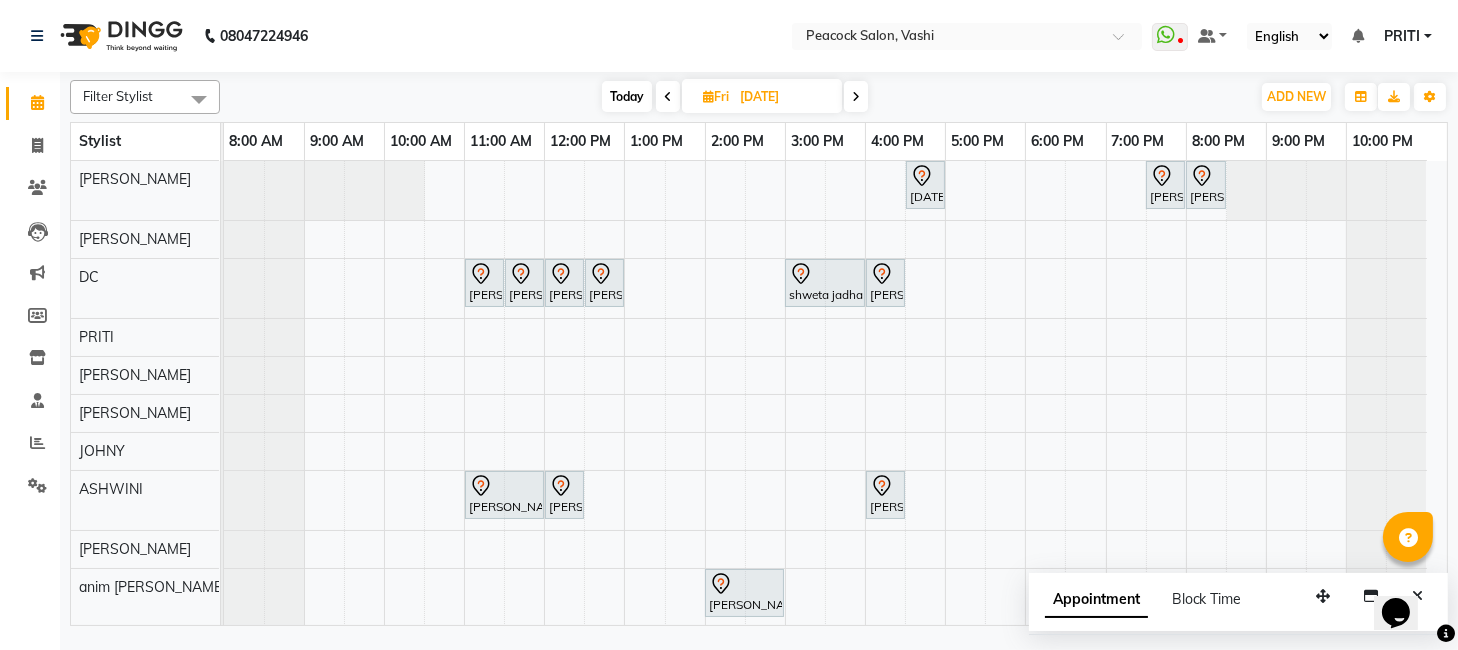 click on "Today" at bounding box center [627, 96] 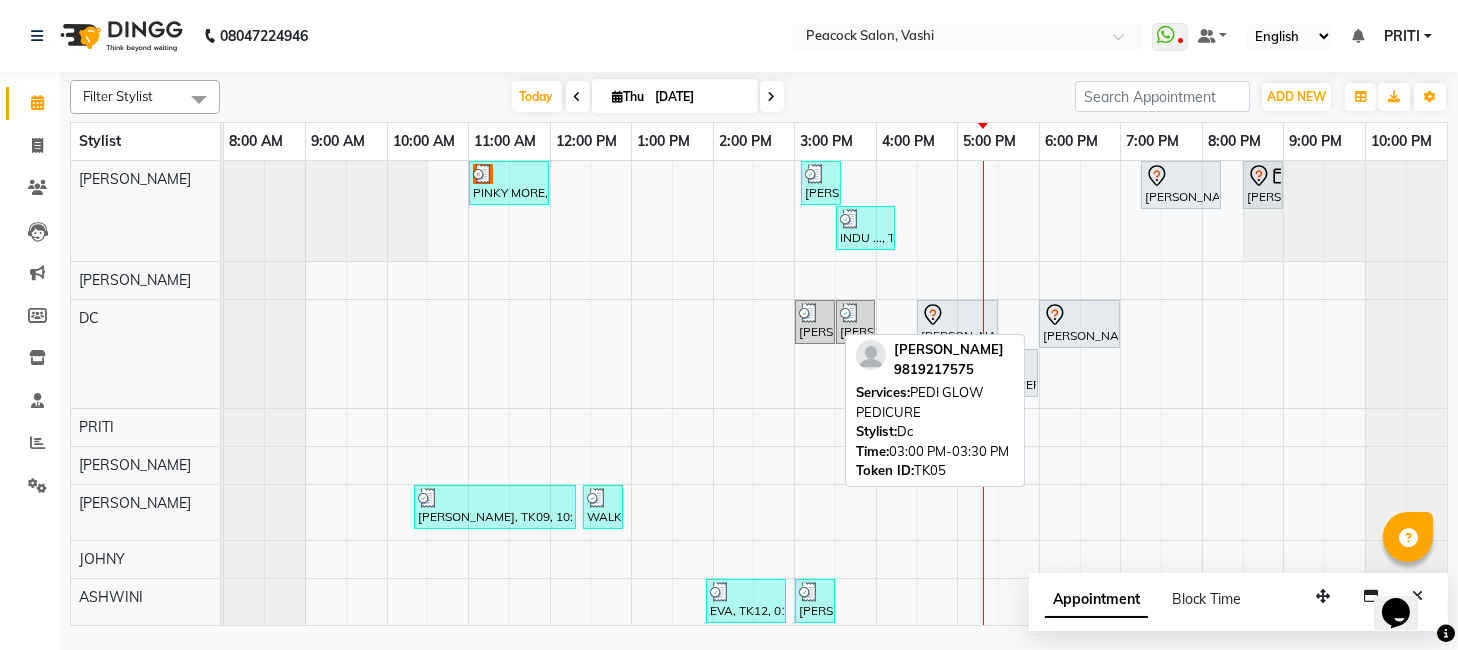 scroll, scrollTop: 154, scrollLeft: 0, axis: vertical 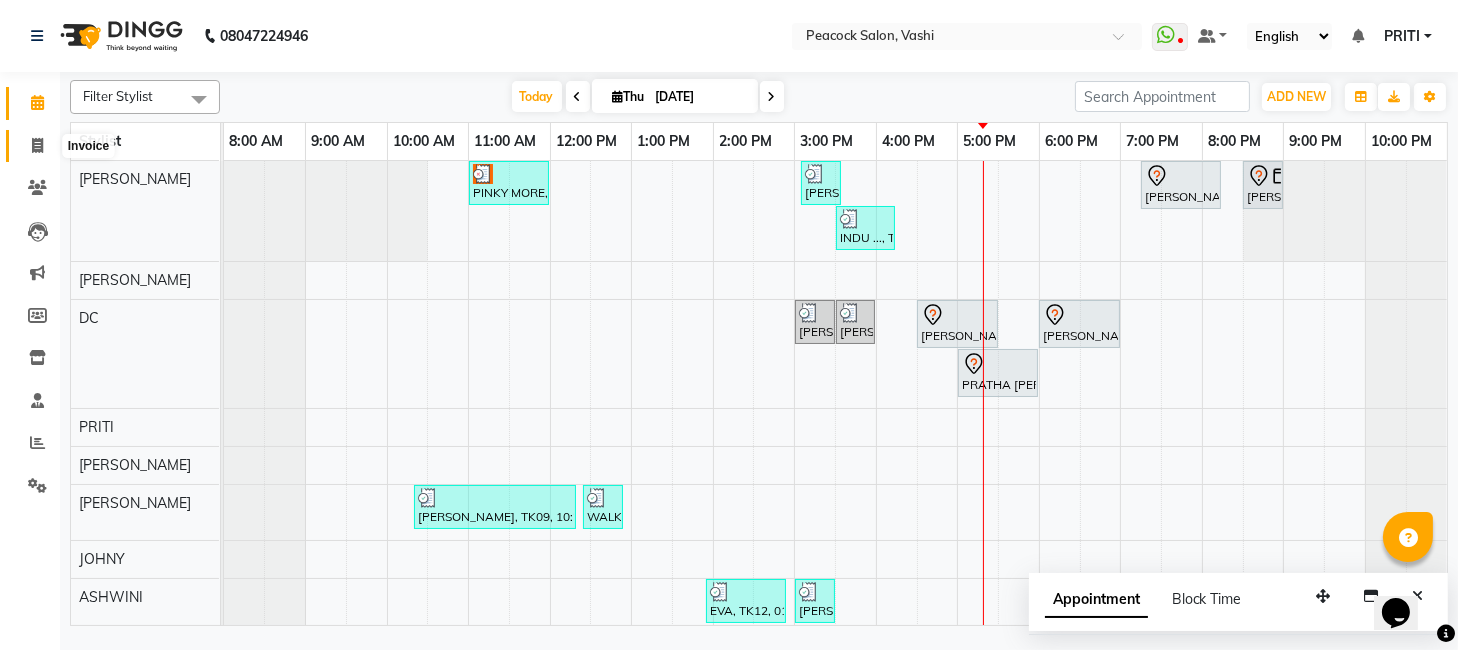 click 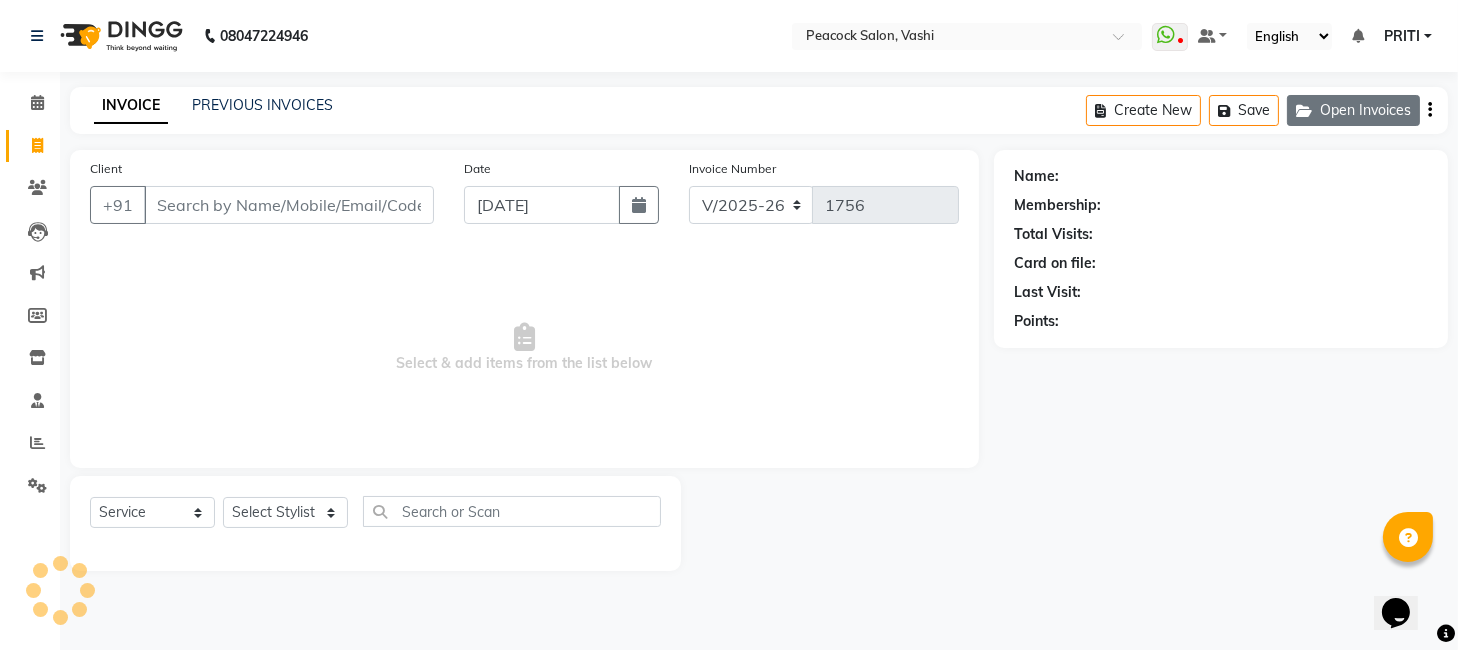click on "Open Invoices" 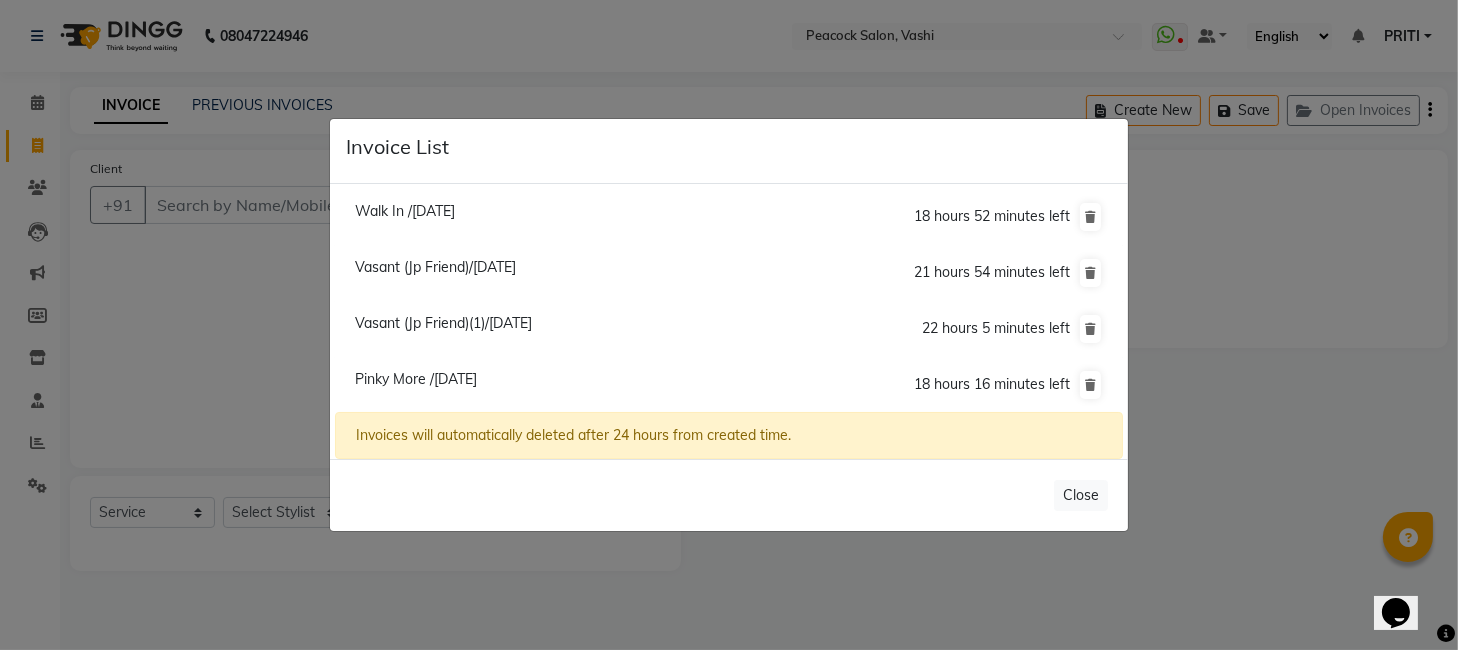 click on "Pinky More /[DATE]" 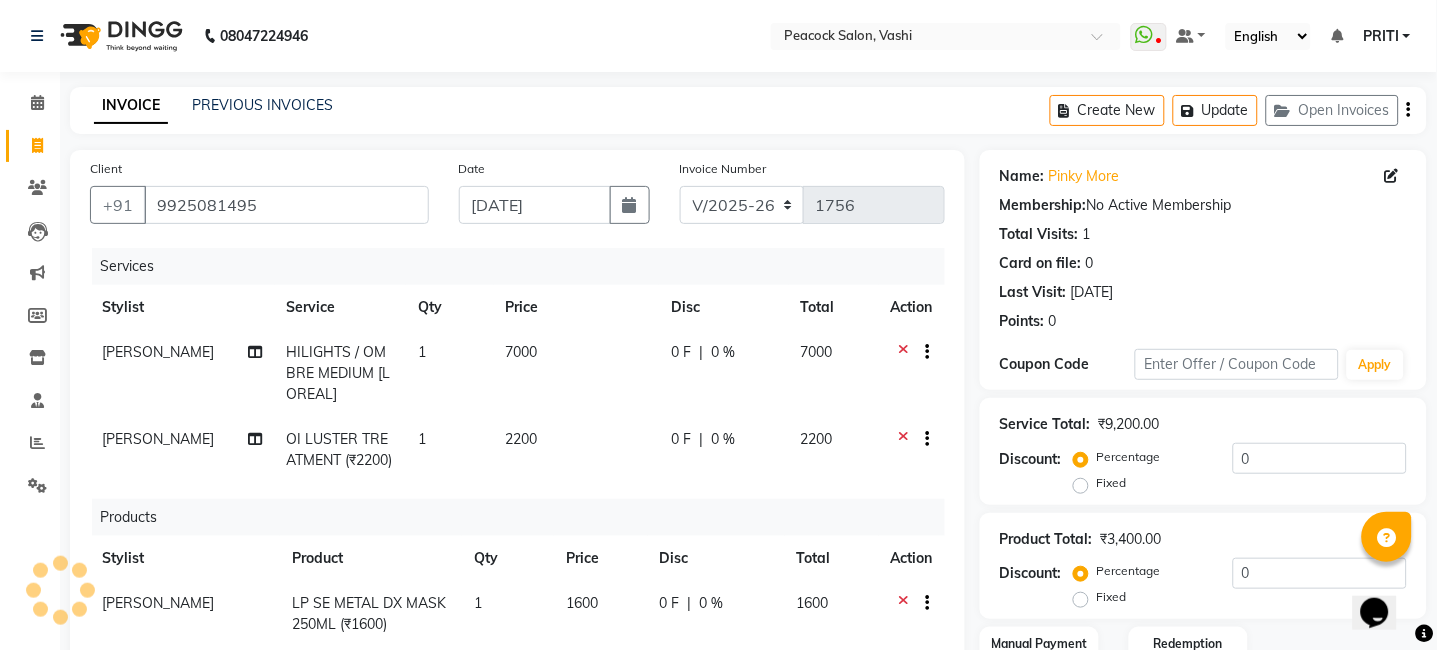 scroll, scrollTop: 21, scrollLeft: 0, axis: vertical 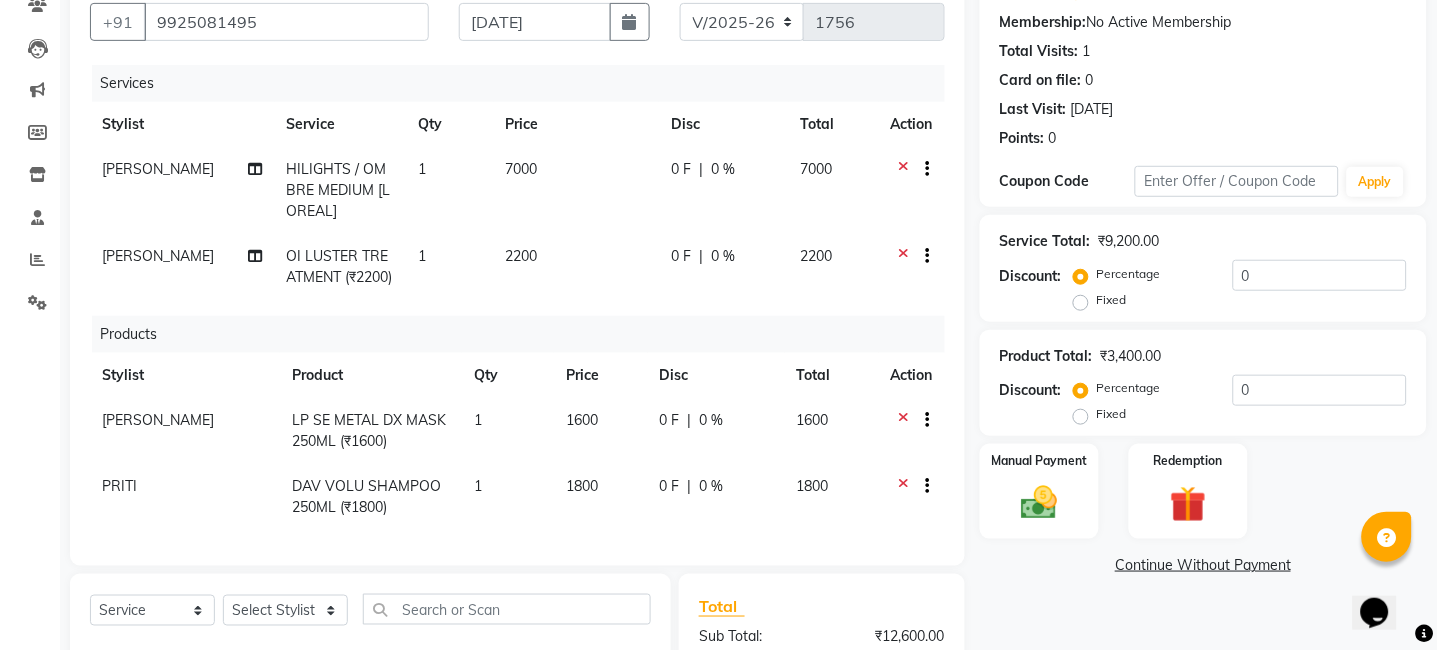 click on "OI LUSTER TREATMENT (₹2200)" 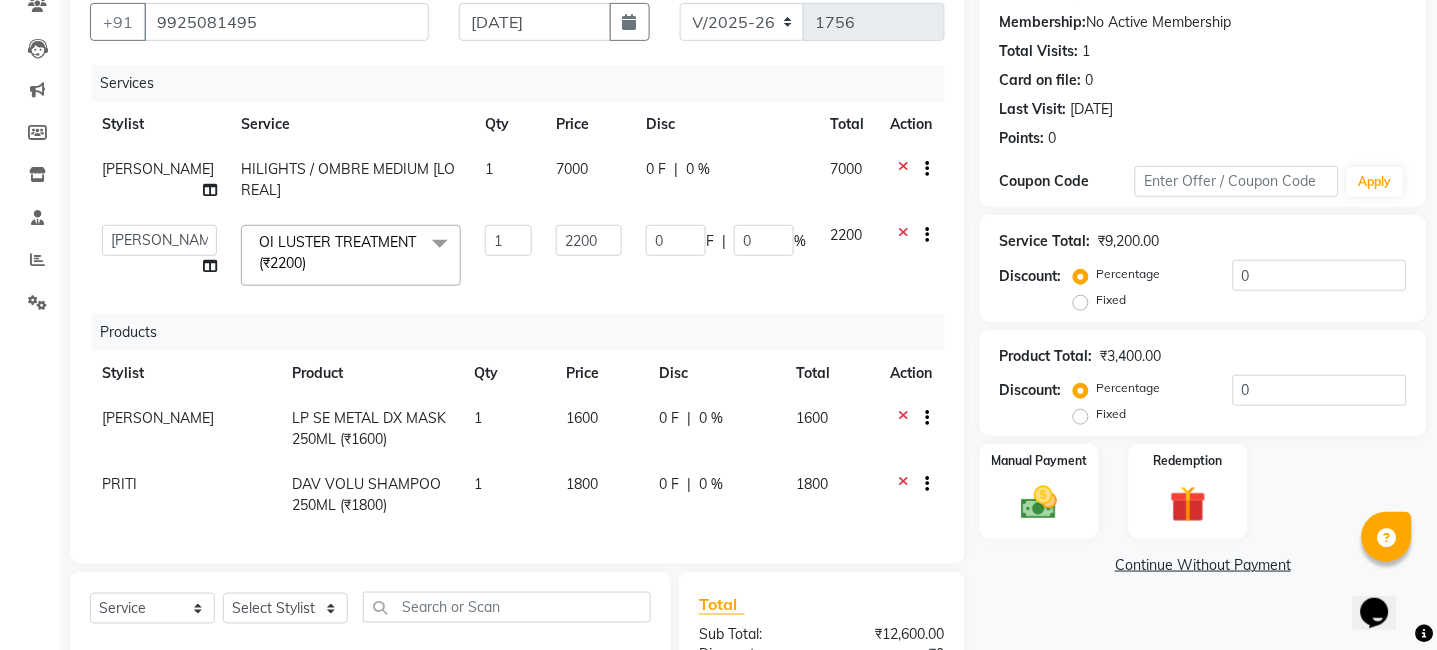 click on "OI LUSTER TREATMENT (₹2200)  x" 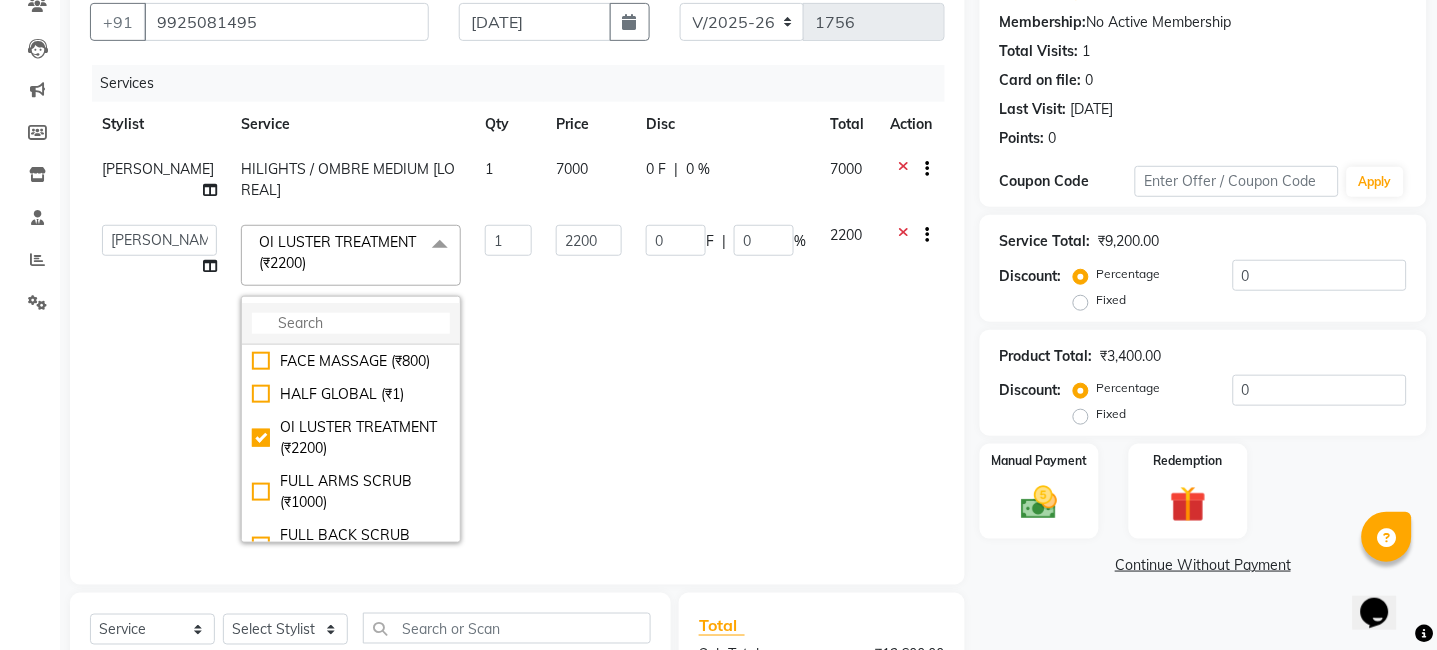 click 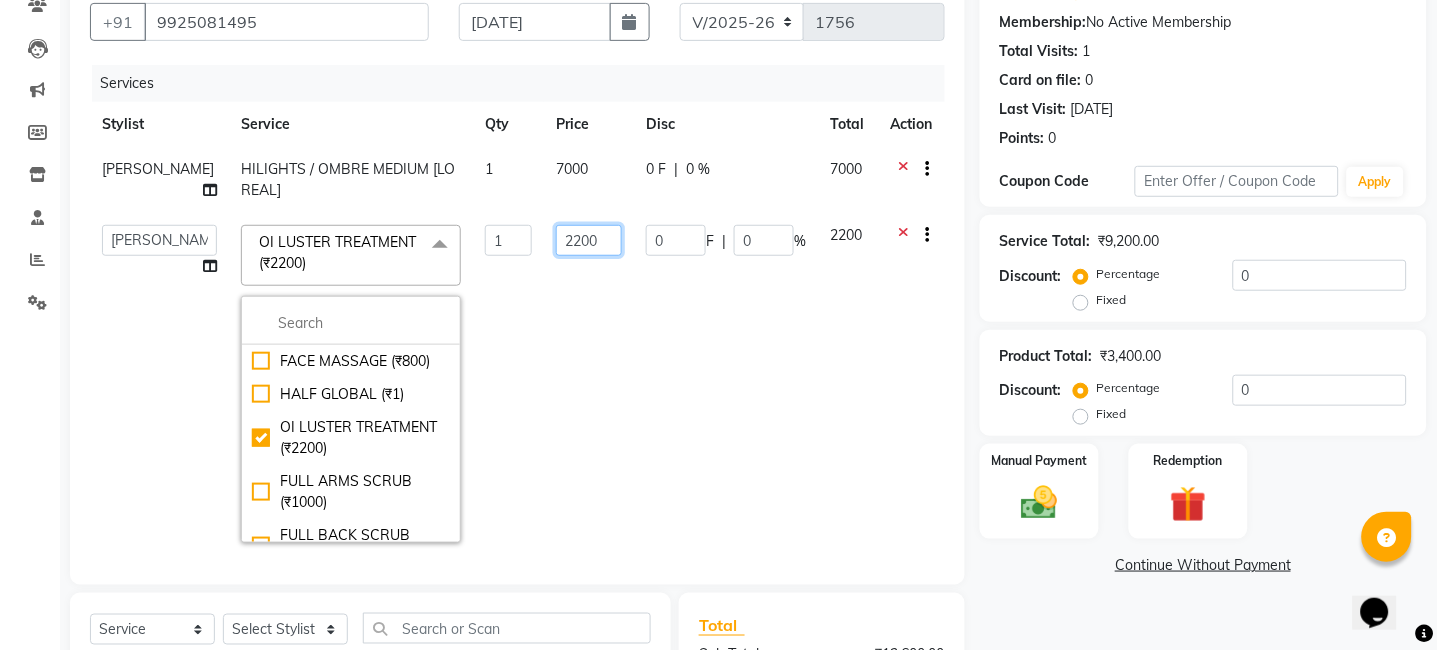 click on "2200" 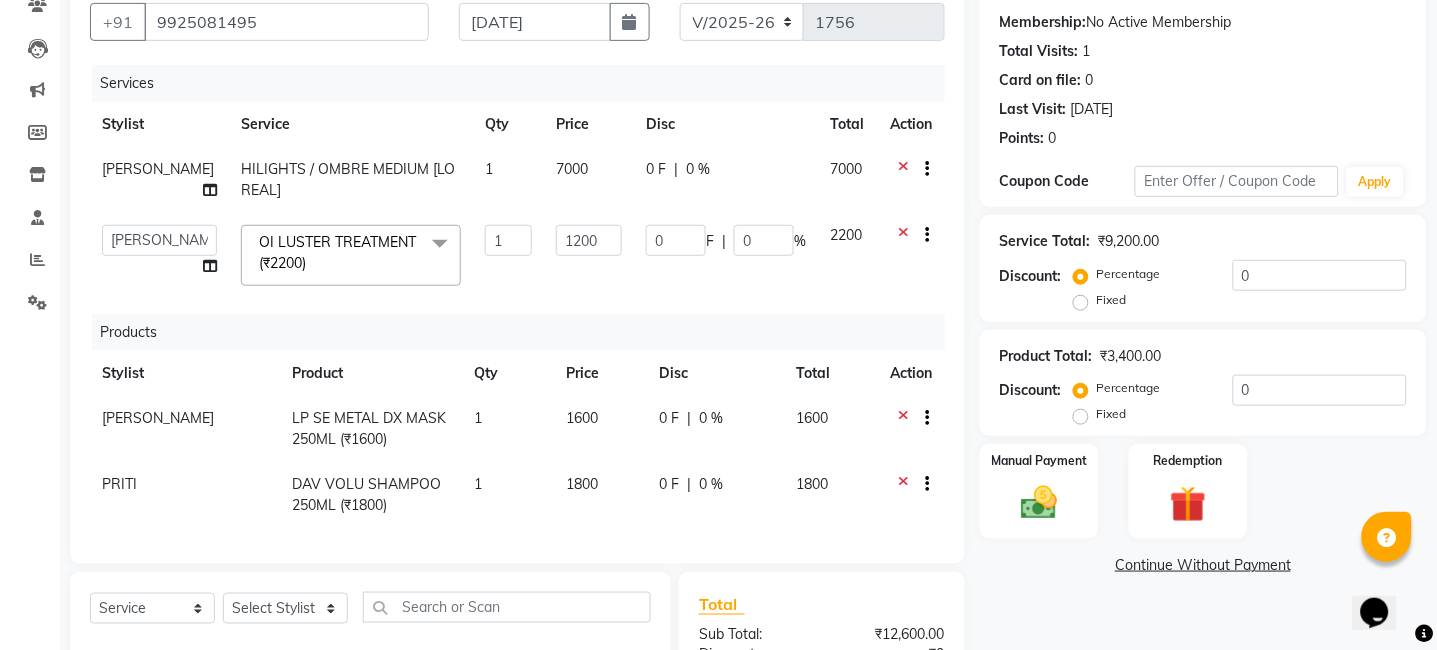 click on "1200" 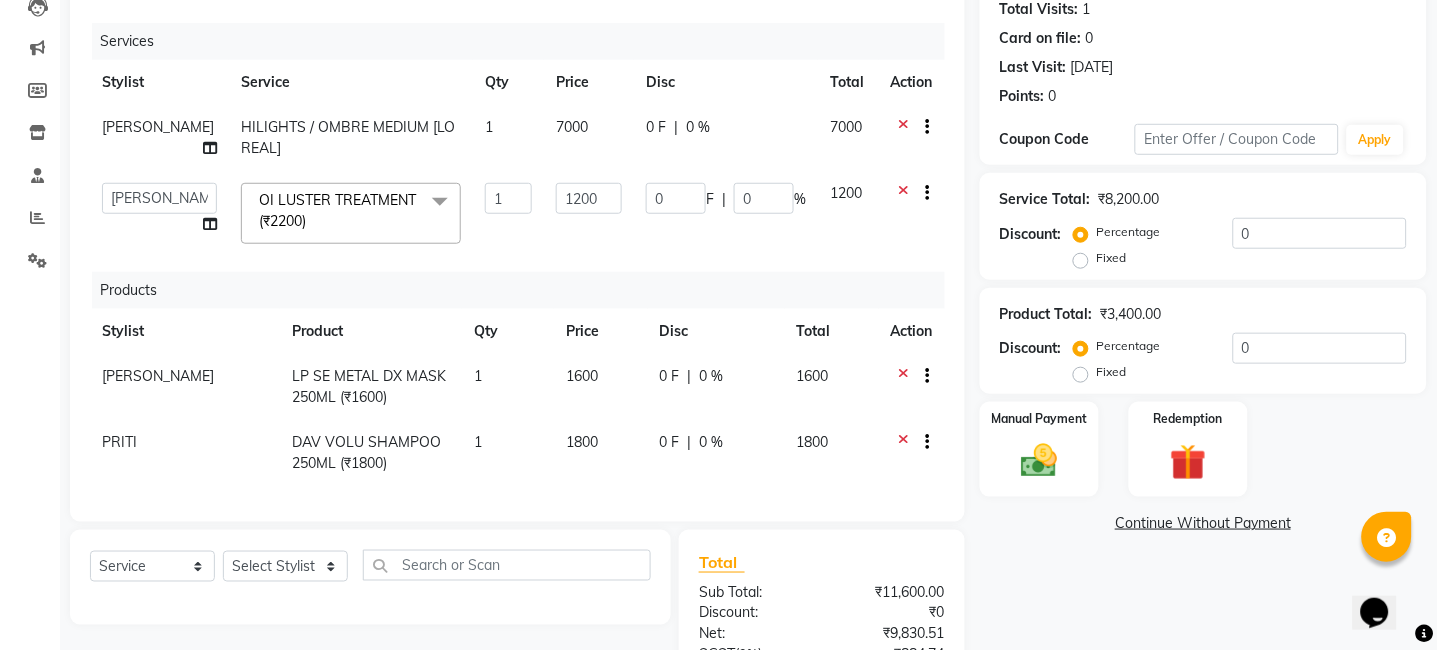 scroll, scrollTop: 0, scrollLeft: 0, axis: both 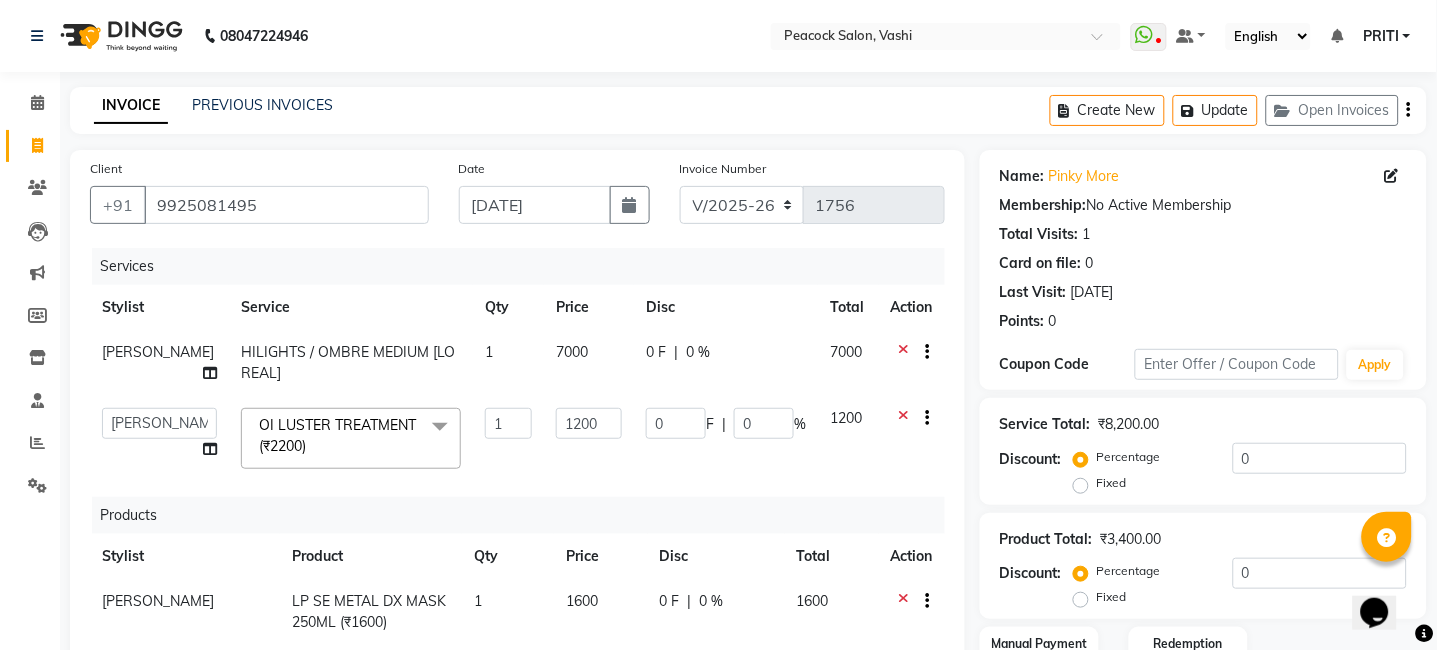 click on "7000" 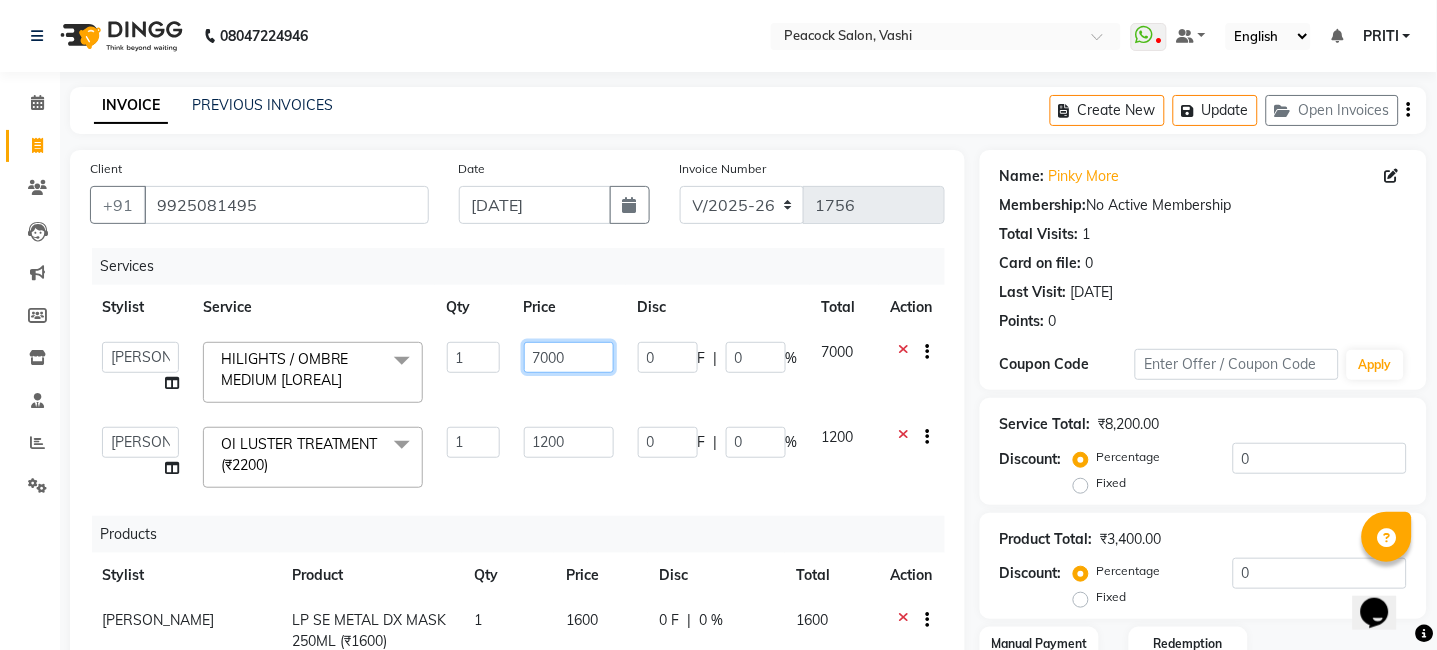 click on "7000" 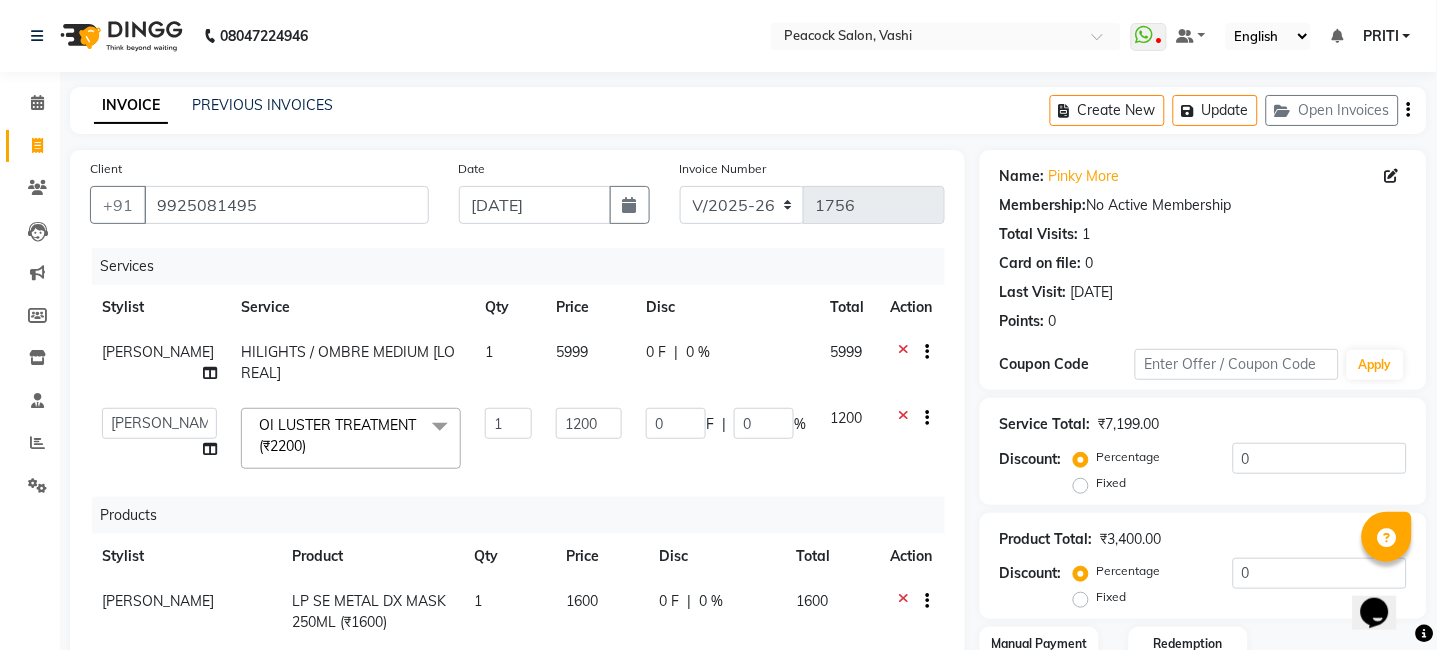 click on "5999" 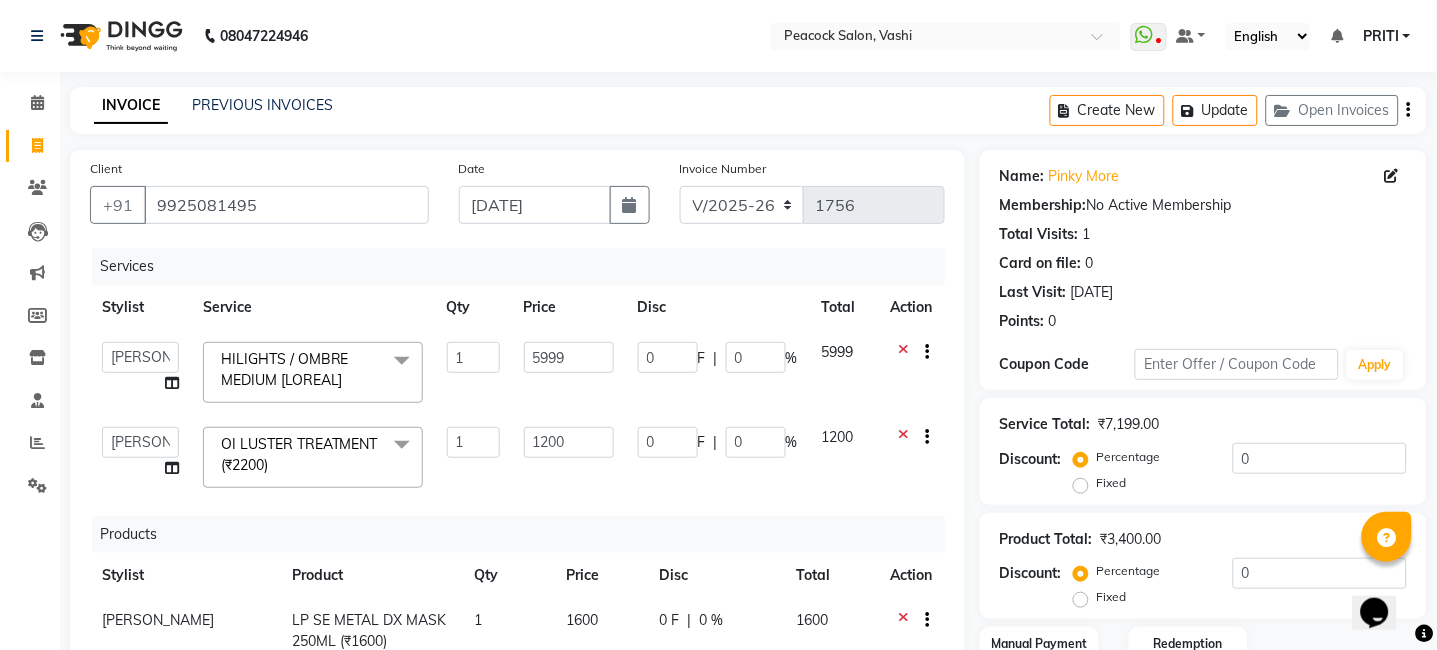 scroll, scrollTop: 18, scrollLeft: 0, axis: vertical 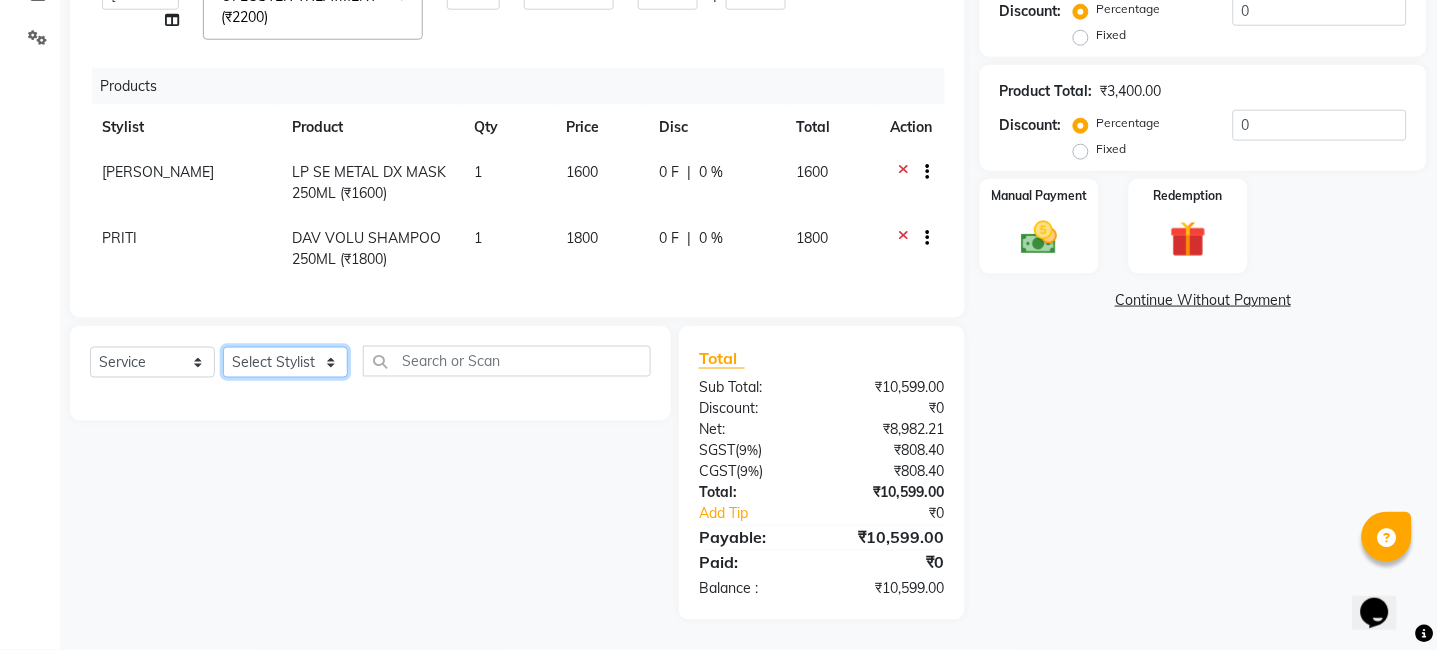 click on "Select Stylist anim [PERSON_NAME] [PERSON_NAME] DC Dingg Support [PERSON_NAME] [PERSON_NAME]  [PERSON_NAME]" 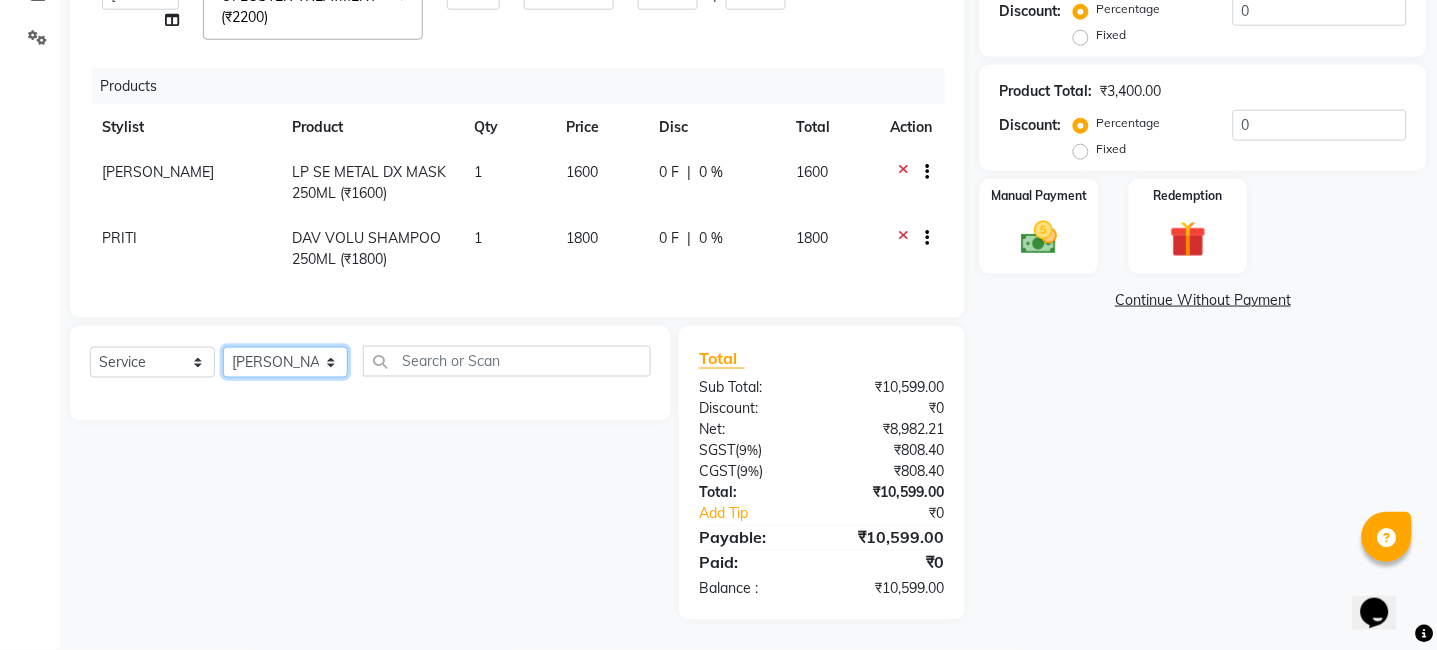 click on "Select Stylist anim [PERSON_NAME] [PERSON_NAME] DC Dingg Support [PERSON_NAME] [PERSON_NAME]  [PERSON_NAME]" 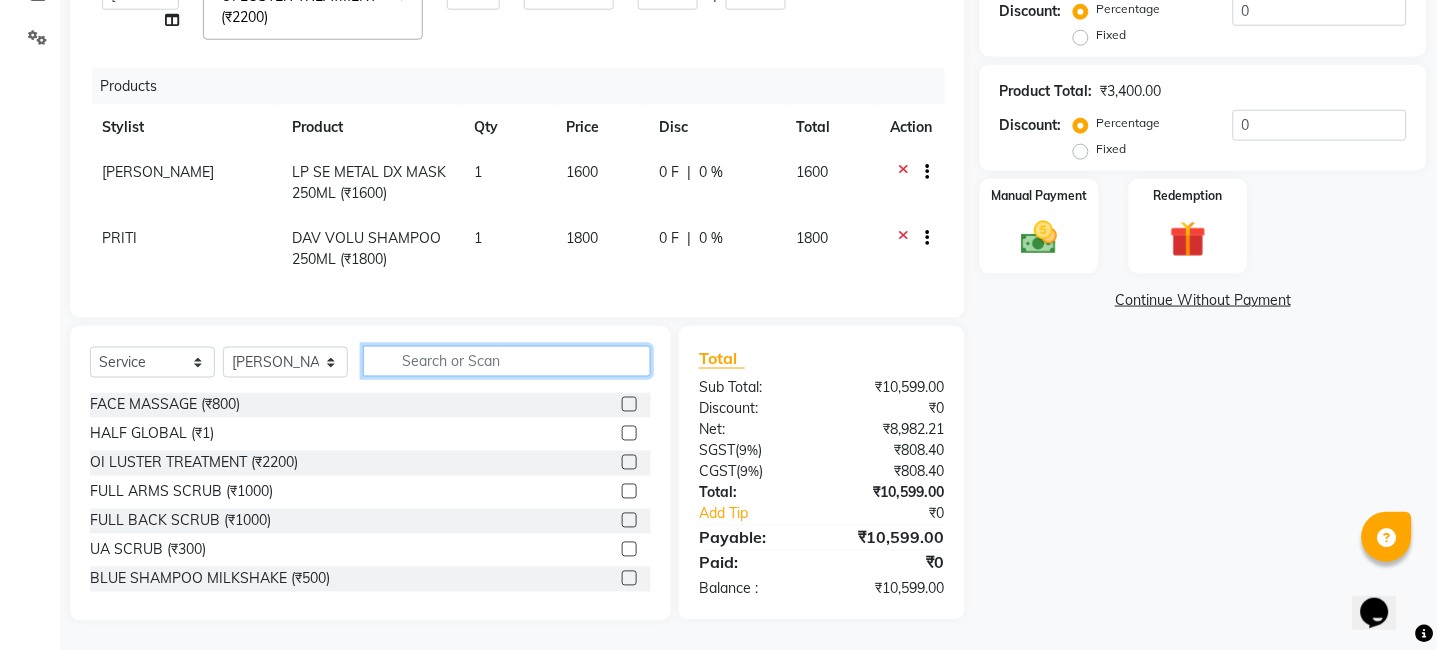 click 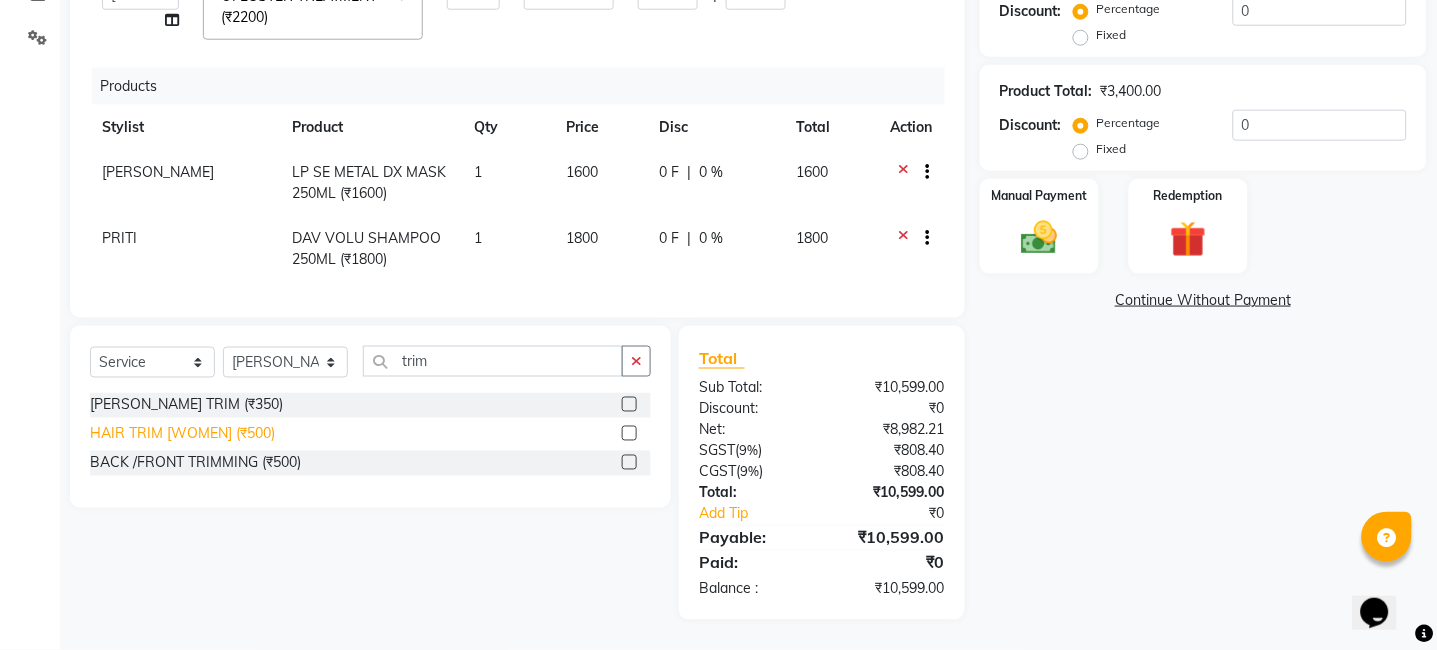 click on "HAIR TRIM [WOMEN] (₹500)" 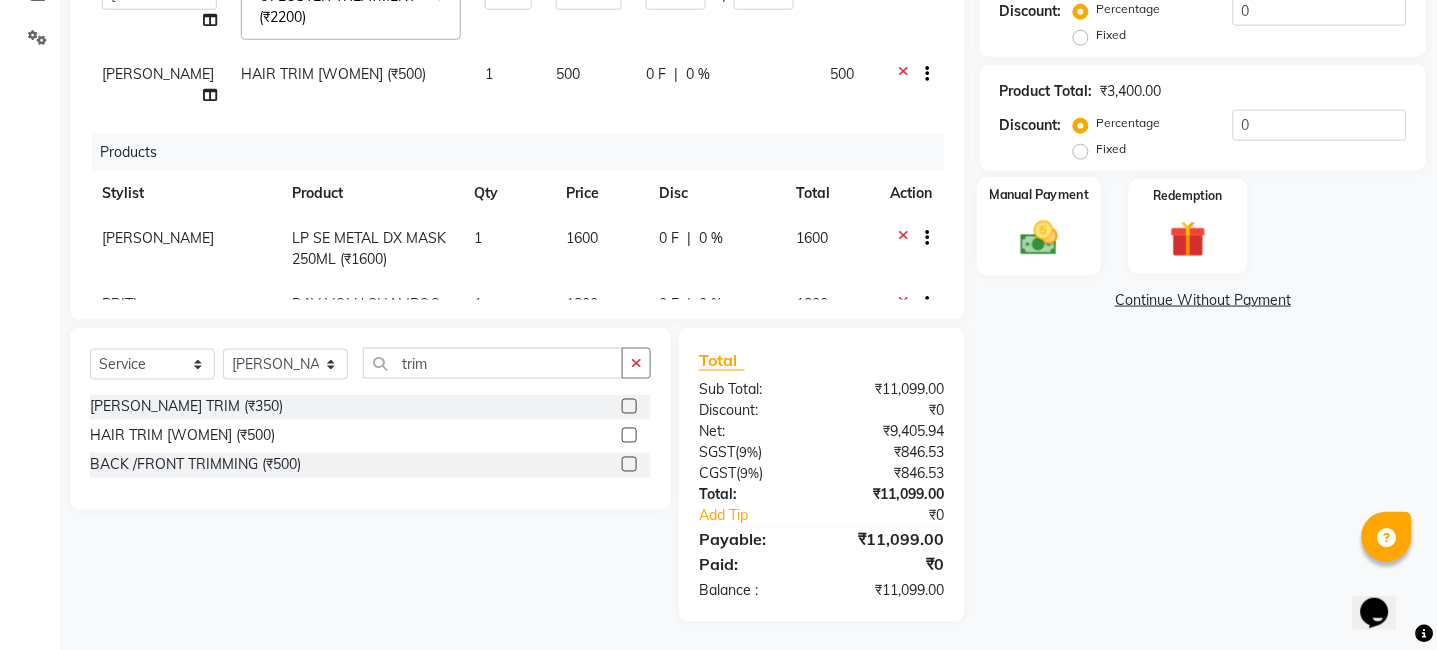click 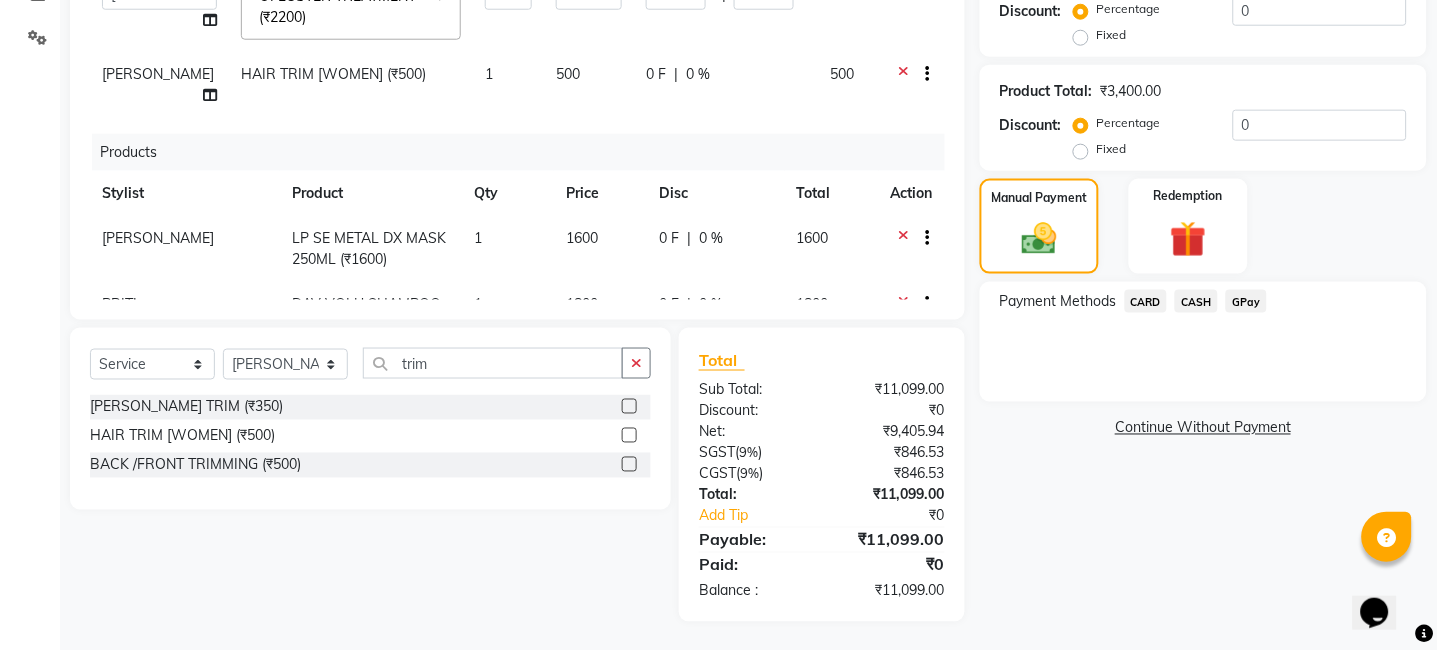 click on "CARD" 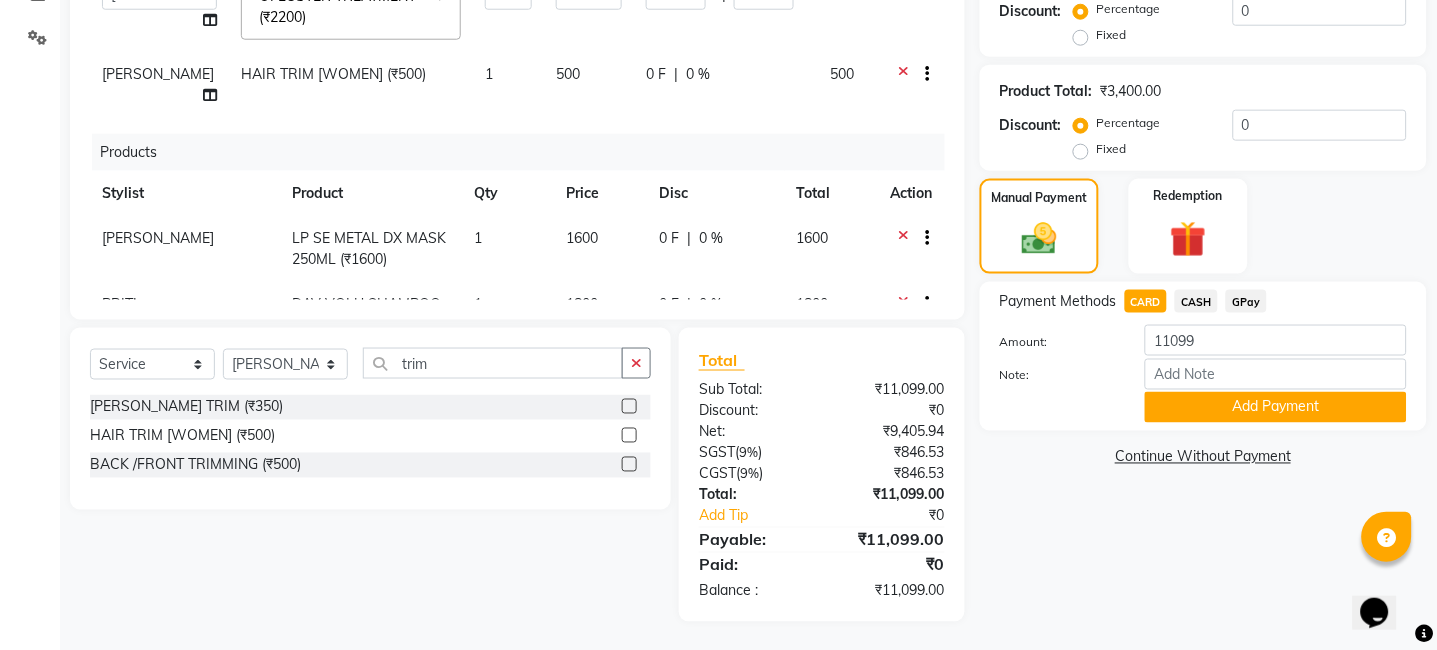 click on "Name: Pinky More  Membership:  No Active Membership  Total Visits:  1 Card on file:  0 Last Visit:   [DATE] Points:   0  Coupon Code Apply Service Total:  ₹7,699.00  Discount:  Percentage   Fixed  0 Product Total:  ₹3,400.00  Discount:  Percentage   Fixed  0 Manual Payment Redemption Payment Methods  CARD   CASH   GPay  Amount: 11099 Note: Add Payment  Continue Without Payment" 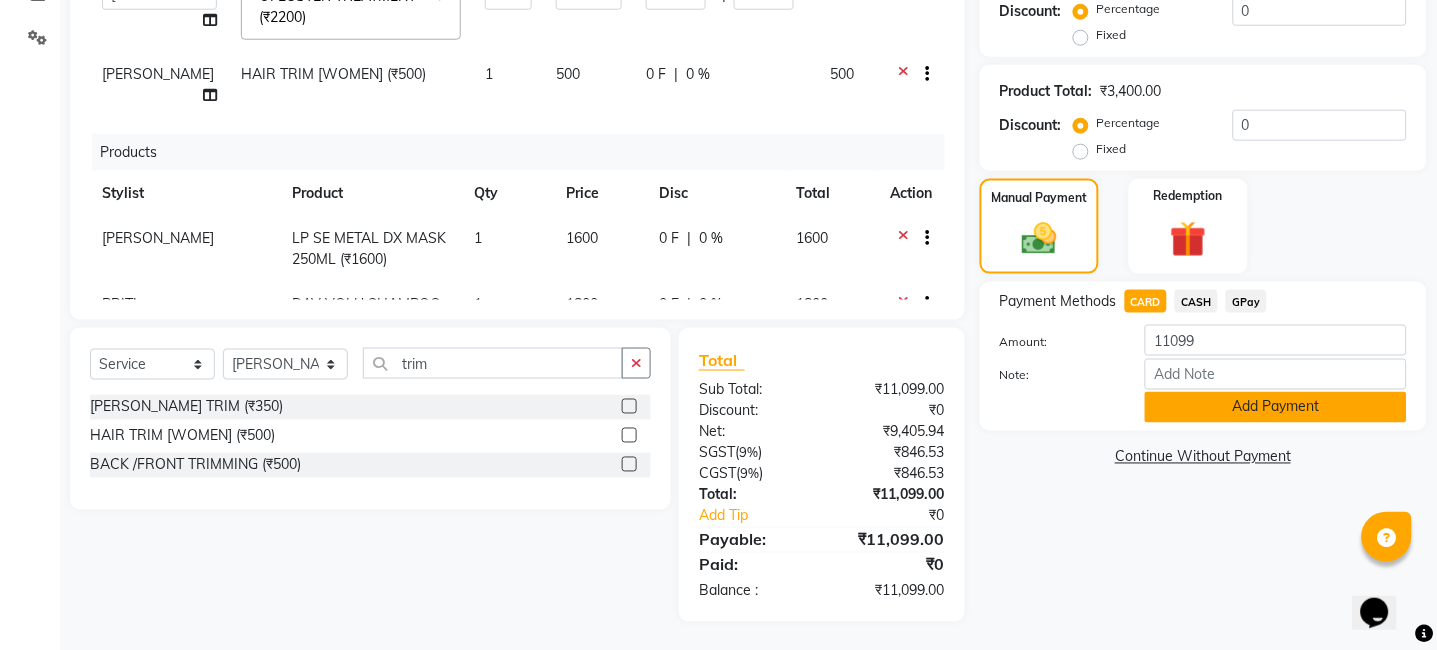 click on "Add Payment" 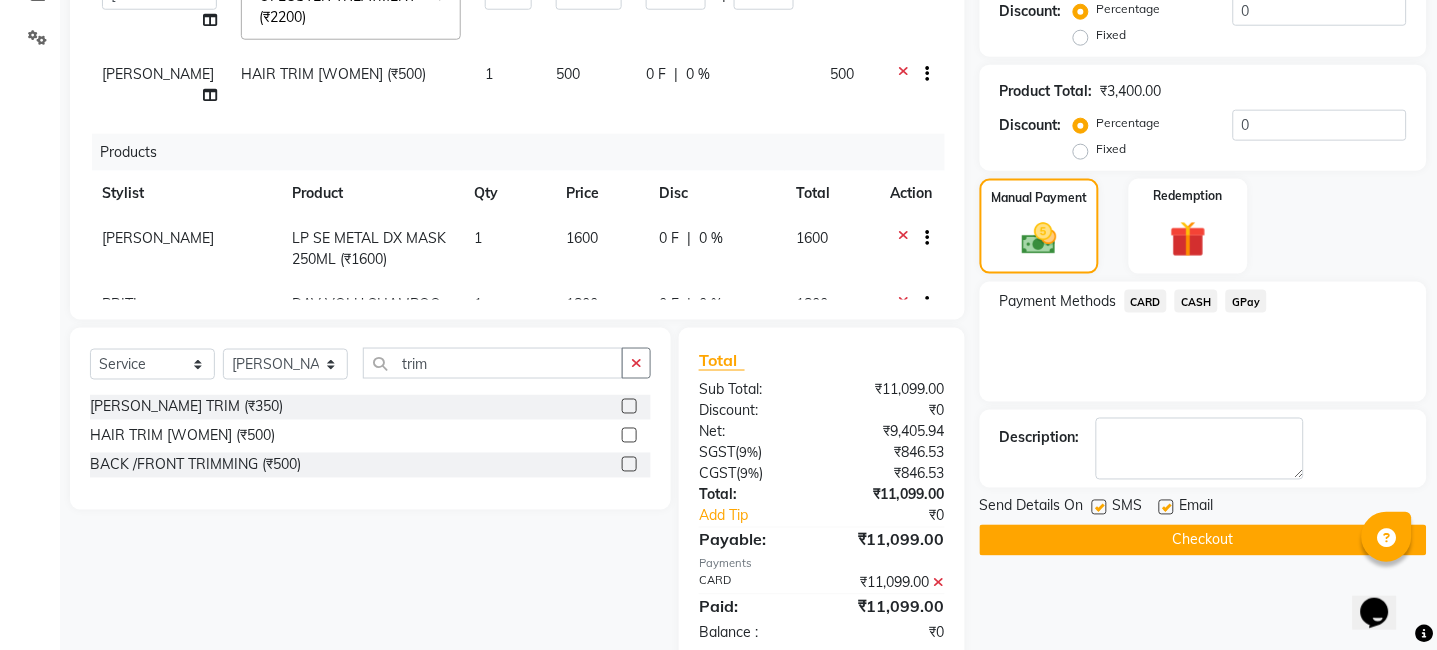 click on "Checkout" 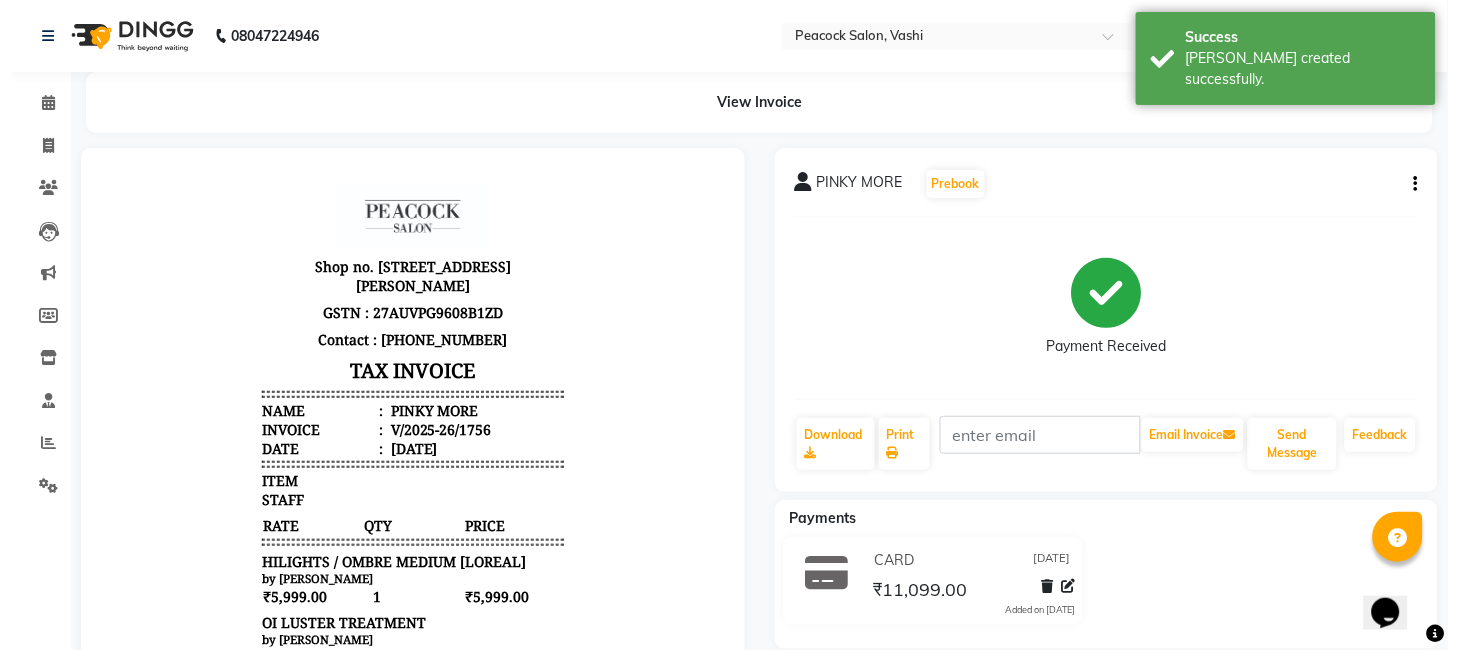 scroll, scrollTop: 0, scrollLeft: 0, axis: both 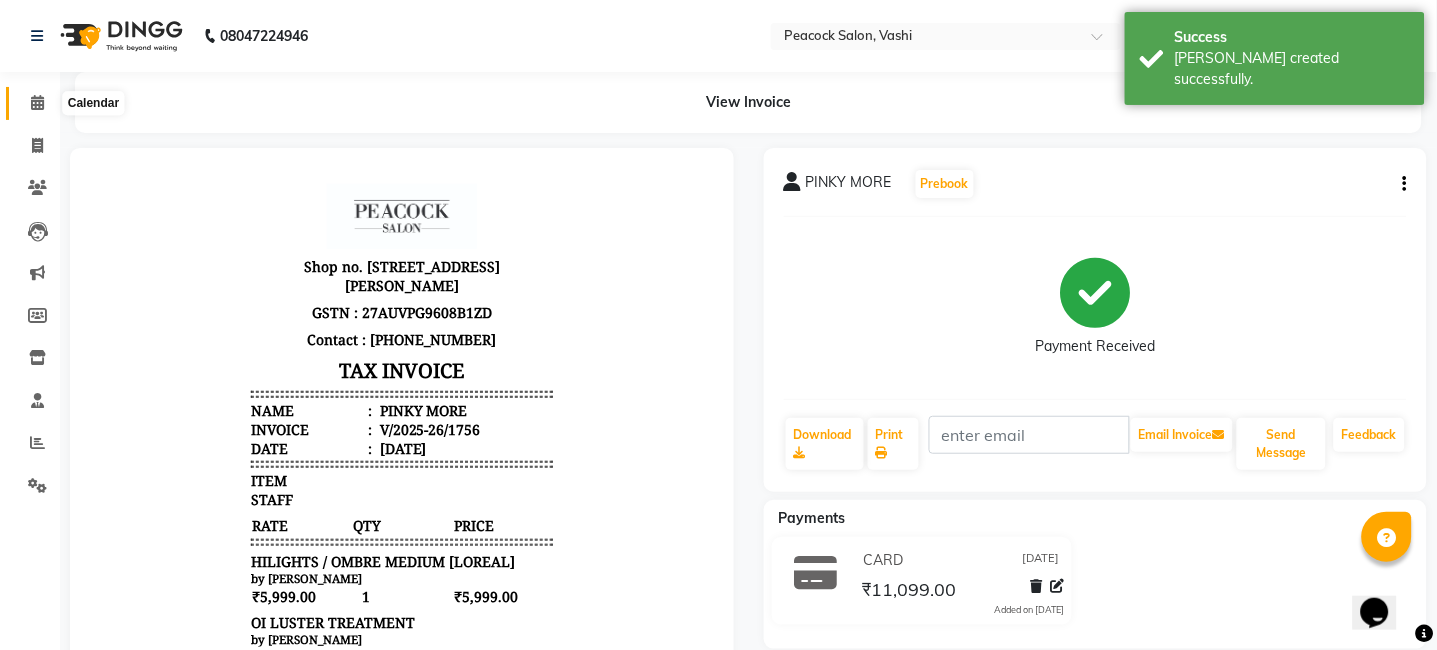 drag, startPoint x: 23, startPoint y: 98, endPoint x: 37, endPoint y: 97, distance: 14.035668 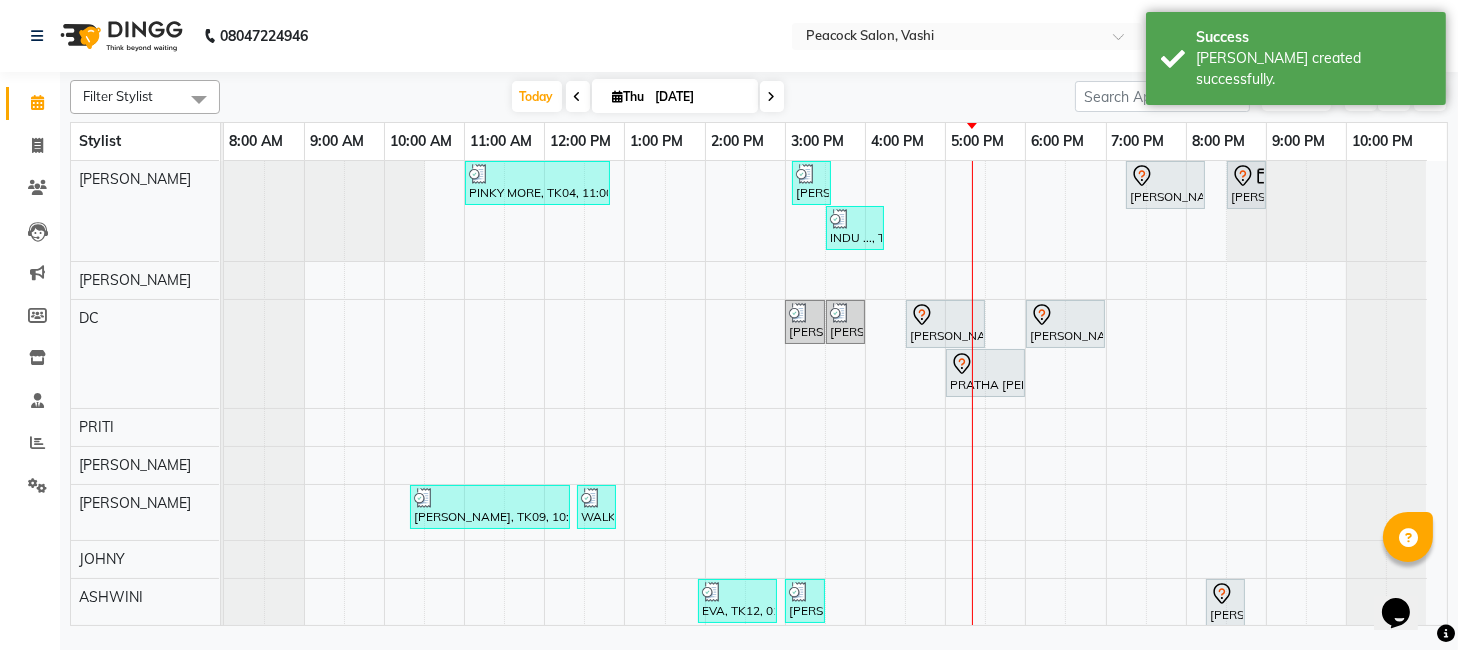 click at bounding box center [772, 97] 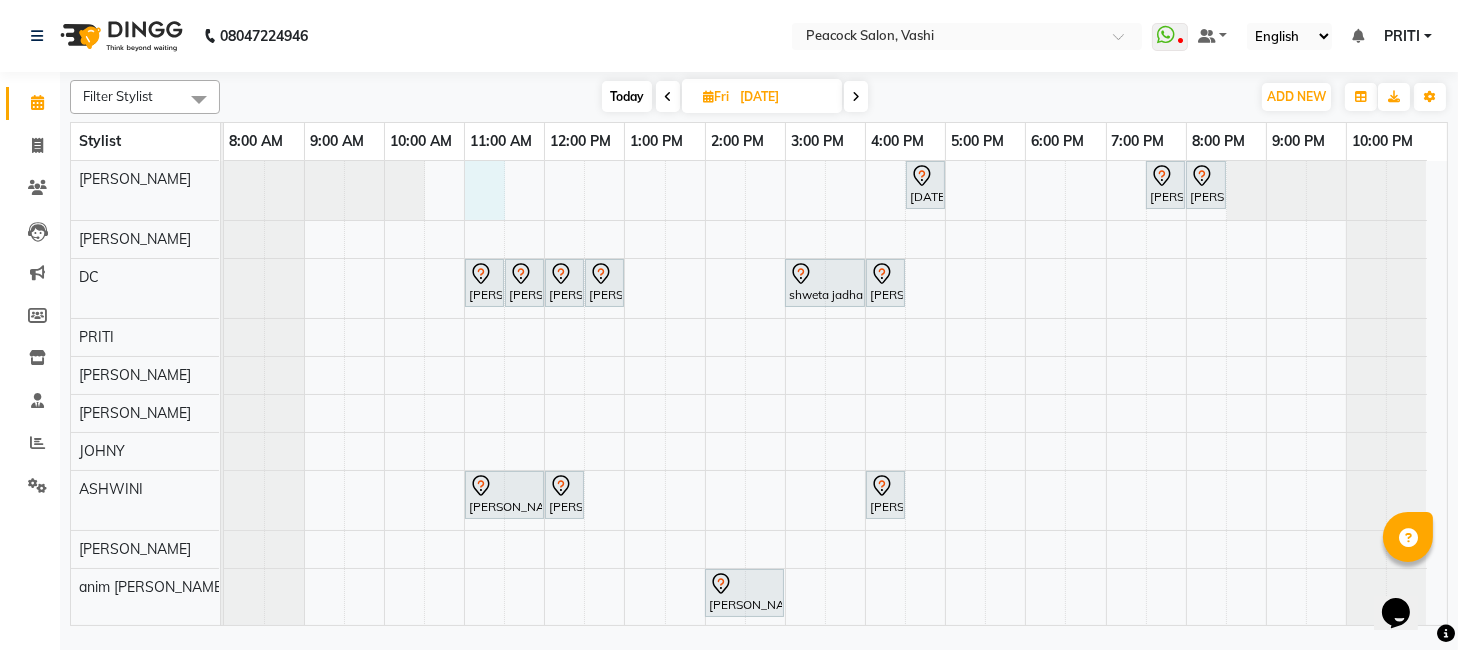click on "[DATE], 04:30 PM-05:00 PM,  MEN HAIR CUT             [PERSON_NAME] C/O Rana, 07:30 PM-08:00 PM,  MEN HAIR CUT             [PERSON_NAME] C/O Rana, 08:00 PM-08:30 PM,  MEN HAIR CUT             [PERSON_NAME], 11:00 AM-11:30 AM,  MEN HAIR CUT             [PERSON_NAME], 11:30 AM-12:00 PM, HAIR SPA MEN (NORMAL)             [PERSON_NAME], 12:00 PM-12:30 PM, STANDRED PEDICURE              [PERSON_NAME], 12:30 PM-01:00 PM, STANDRED PEDICURE              shweta jadhav yes bank, 03:00 PM-04:00 PM, CHOCOLATE FA+UA+FL WAX             shweta jadhav yes bank, 04:00 PM-04:30 PM, AVL EXPRESS             [PERSON_NAME], 11:00 AM-12:00 PM, CHOCOLATE FA+UA+FL WAX             [PERSON_NAME], 12:00 PM-12:30 PM, SALT PEDICURE             [PERSON_NAME] c/o [PERSON_NAME], 04:00 PM-04:30 PM, CZ HYDRA REST REFRESH CLEAN UP             shweta jadhav yes bank, 02:00 PM-03:00 PM, CROME/CATEYE XTENSION" at bounding box center [835, 394] 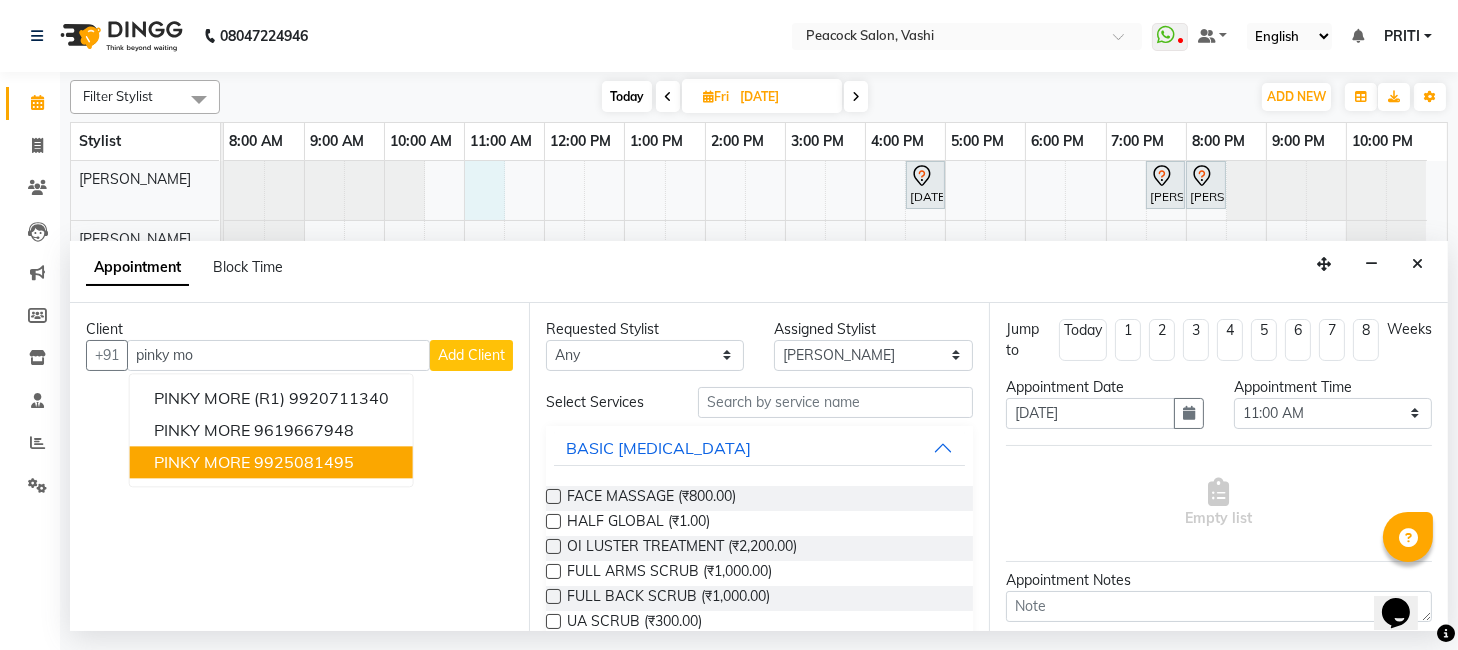 click on "PINKY MORE" at bounding box center (202, 462) 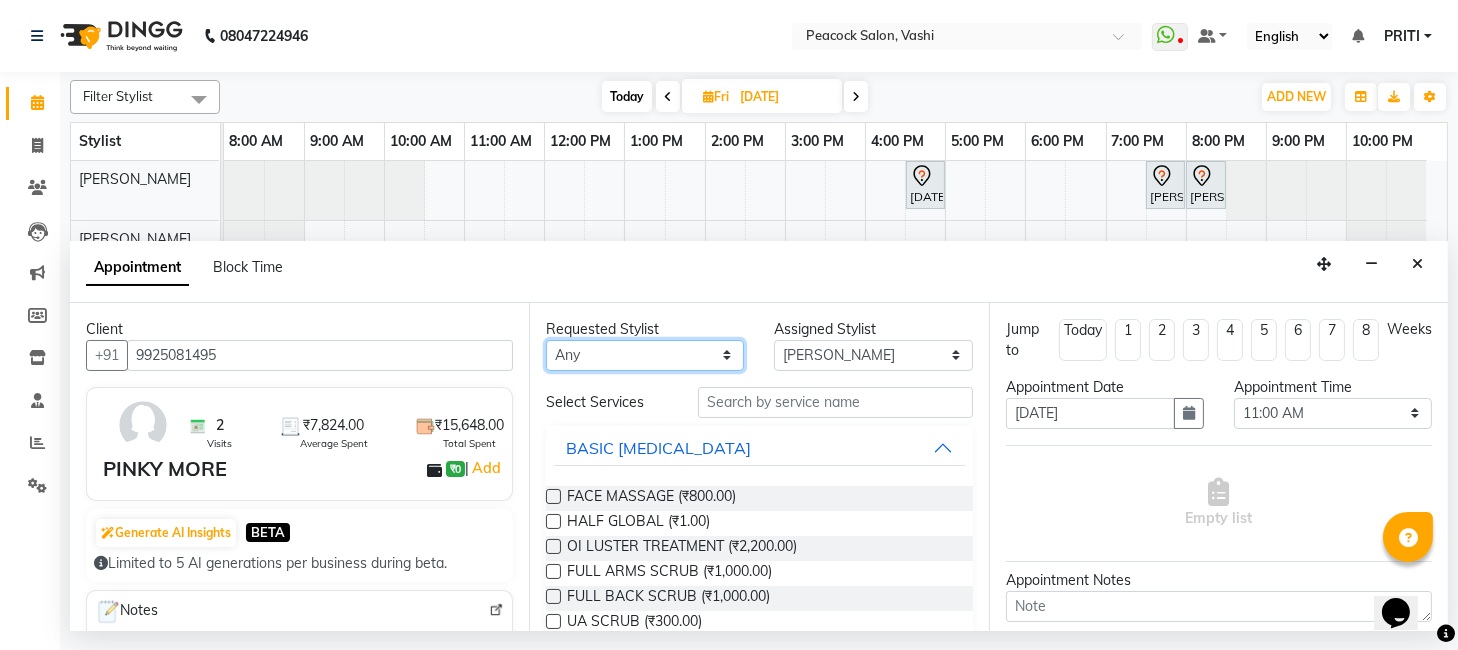 click on "Any anim [PERSON_NAME] [PERSON_NAME] DC [PERSON_NAME] [PERSON_NAME]  [PERSON_NAME]" at bounding box center (645, 355) 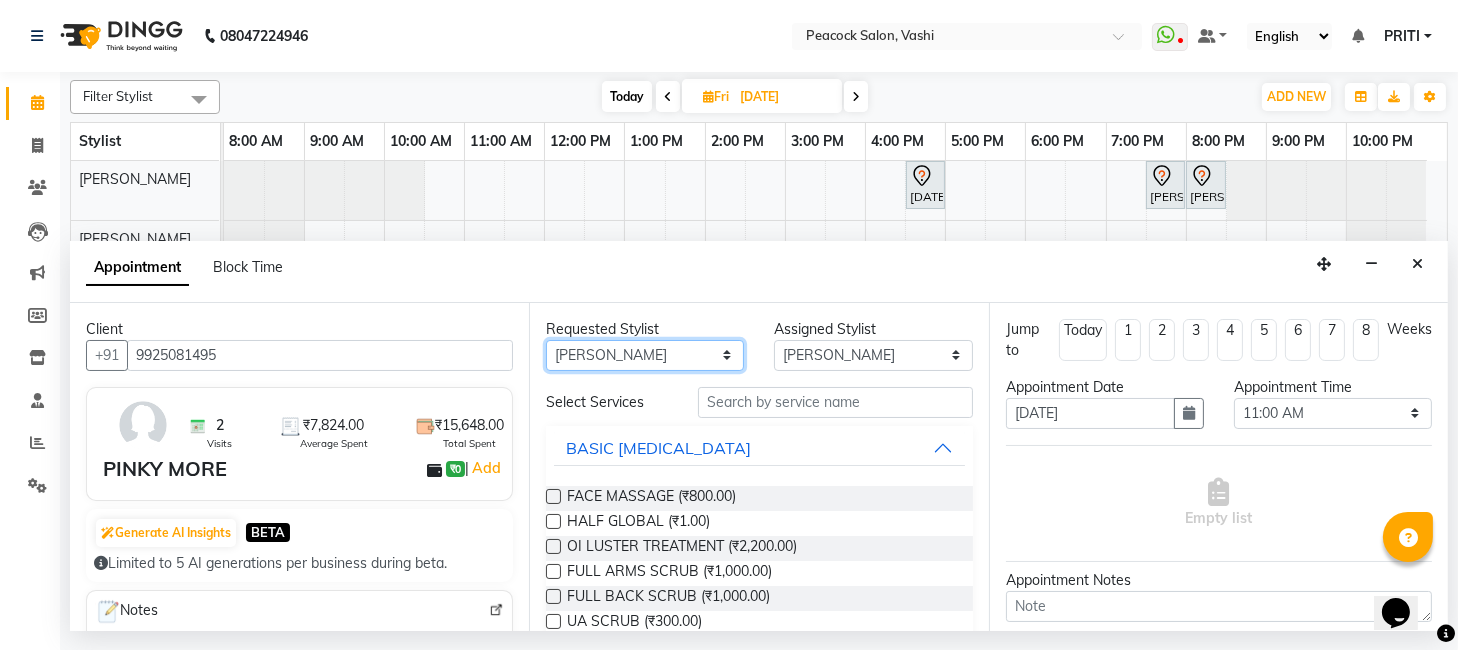 click on "Any anim [PERSON_NAME] [PERSON_NAME] DC [PERSON_NAME] [PERSON_NAME]  [PERSON_NAME]" at bounding box center [645, 355] 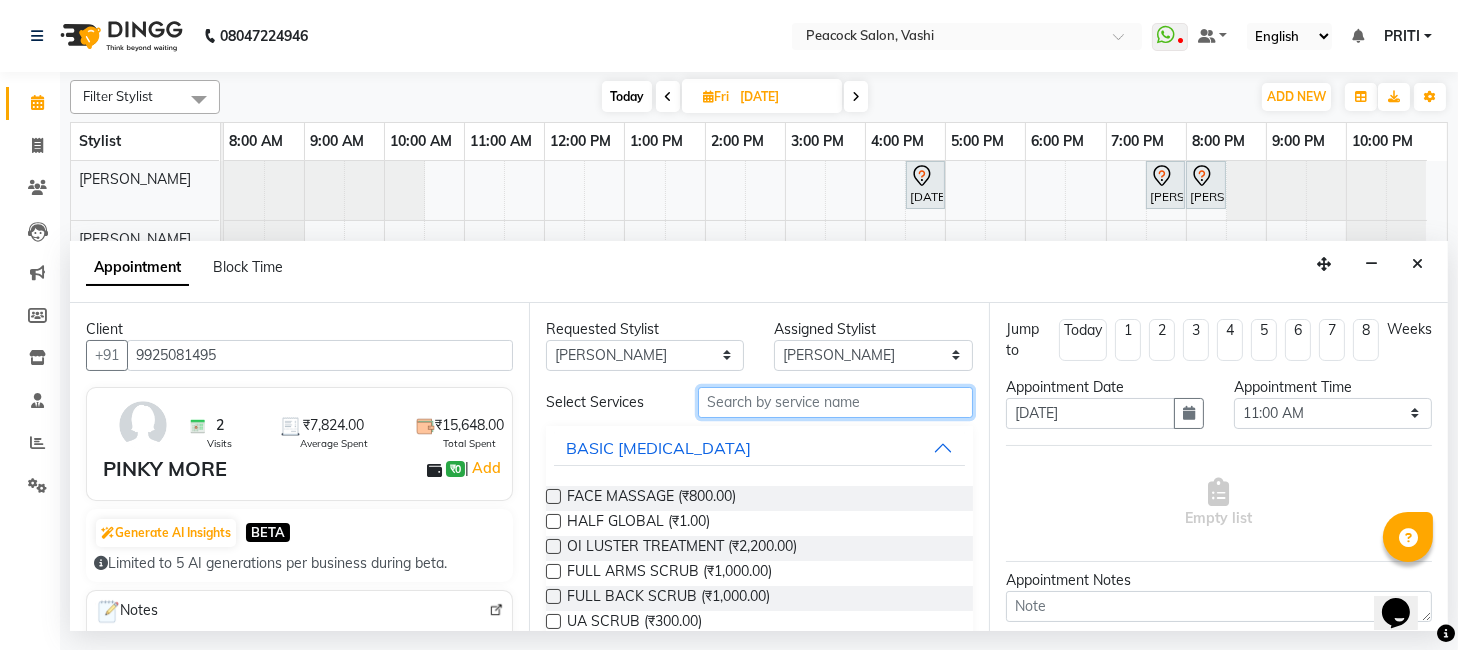 click at bounding box center (835, 402) 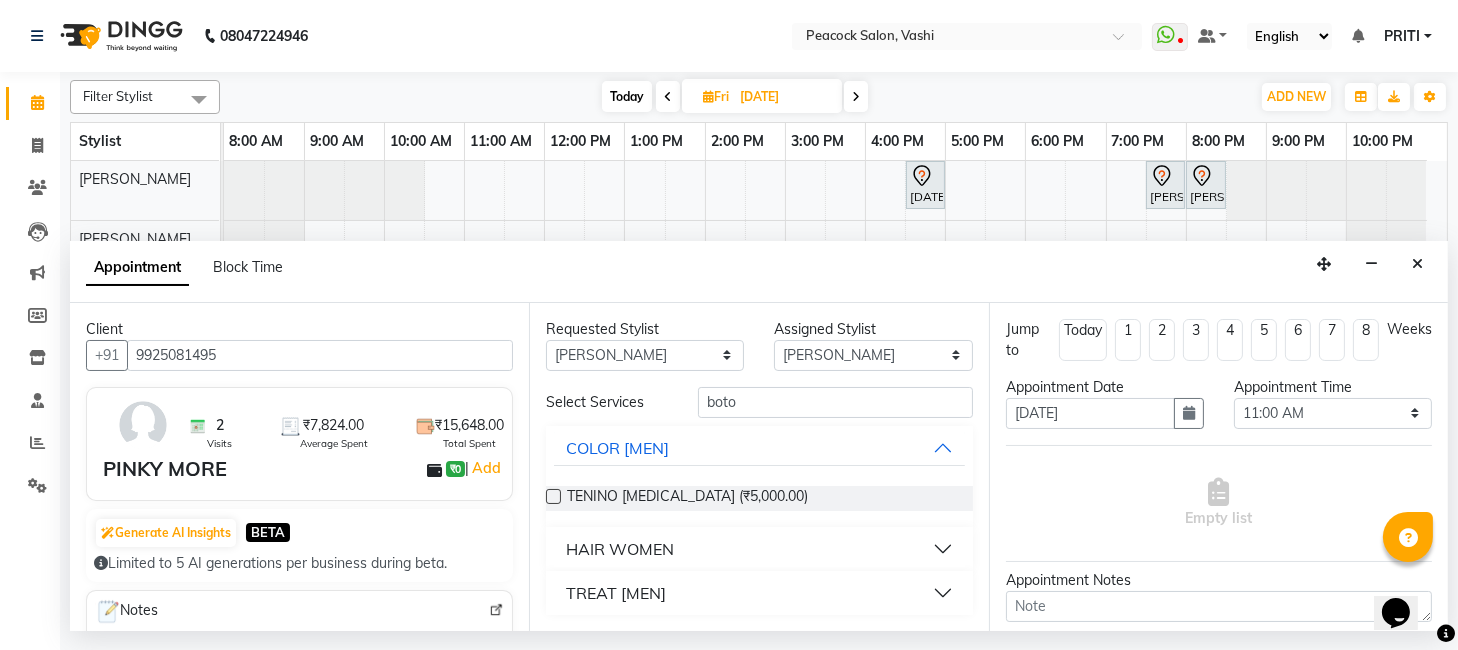 click on "HAIR WOMEN" at bounding box center [620, 549] 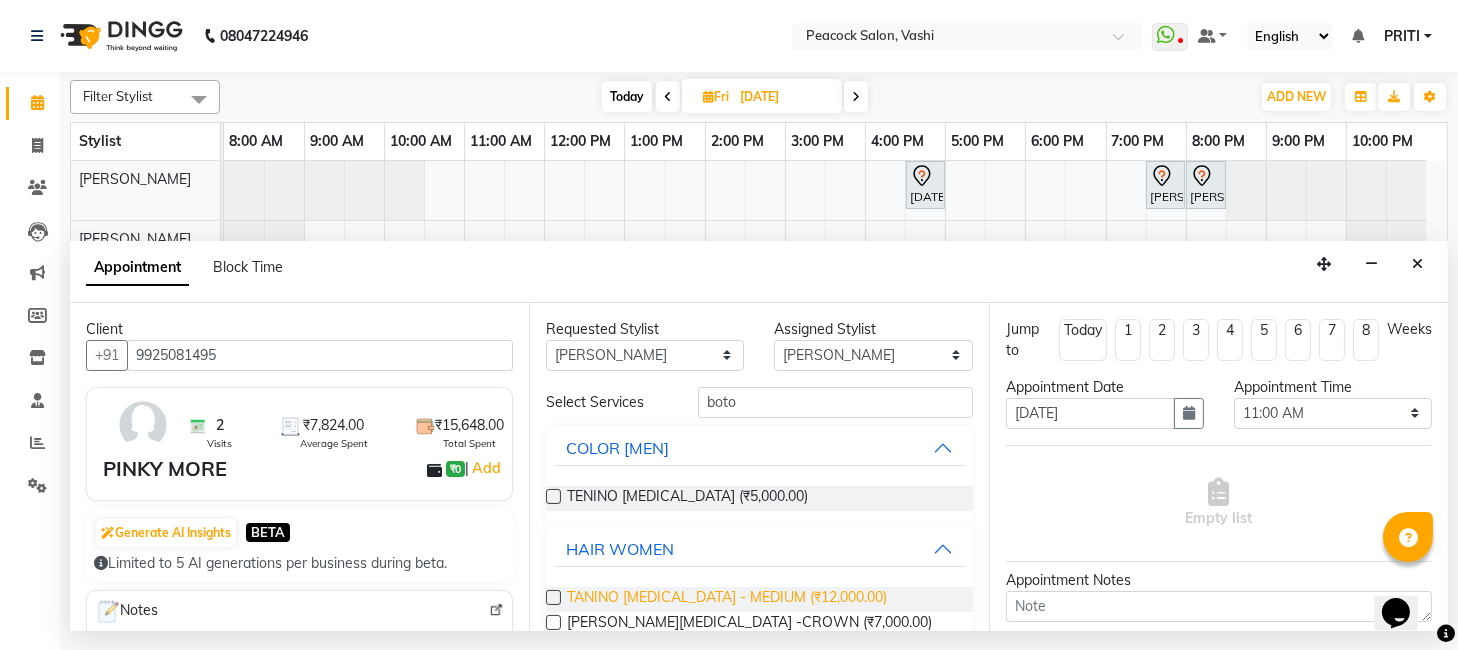 click on "TANINO [MEDICAL_DATA] - MEDIUM (₹12,000.00)" at bounding box center (727, 599) 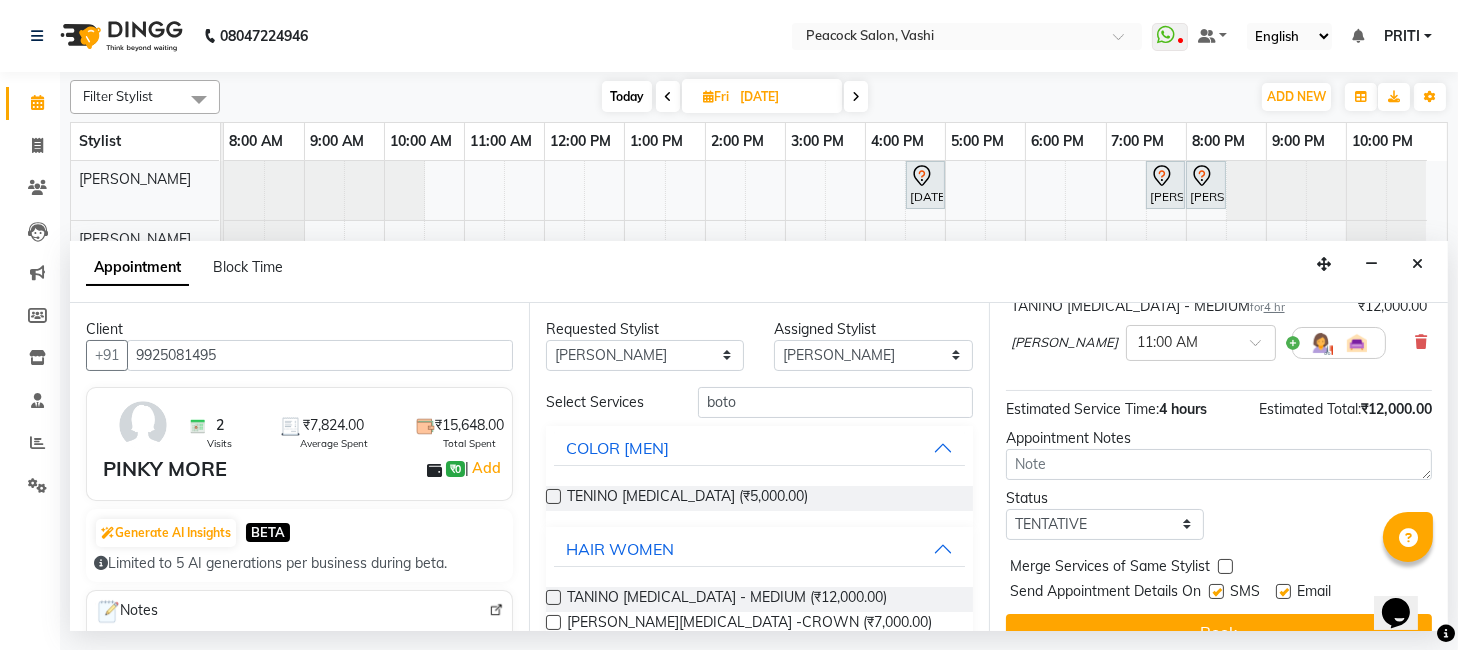 scroll, scrollTop: 197, scrollLeft: 0, axis: vertical 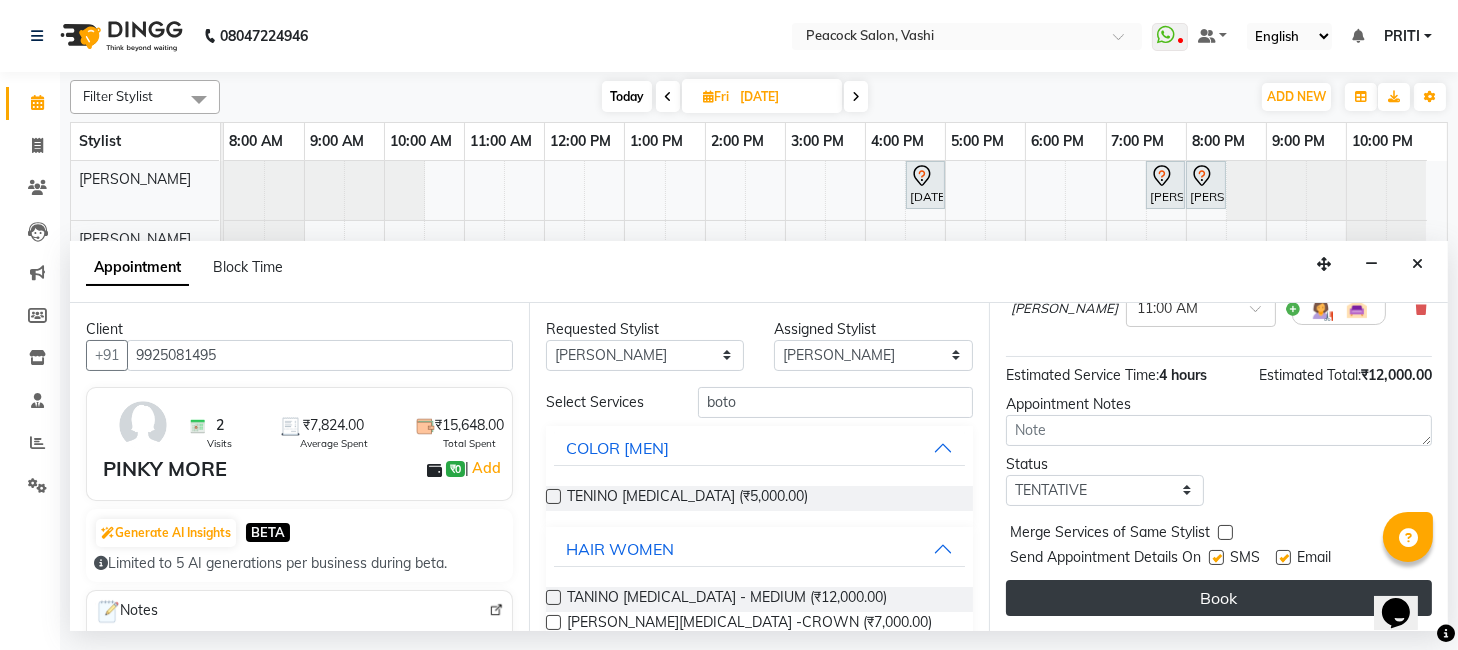 click on "Book" at bounding box center (1219, 598) 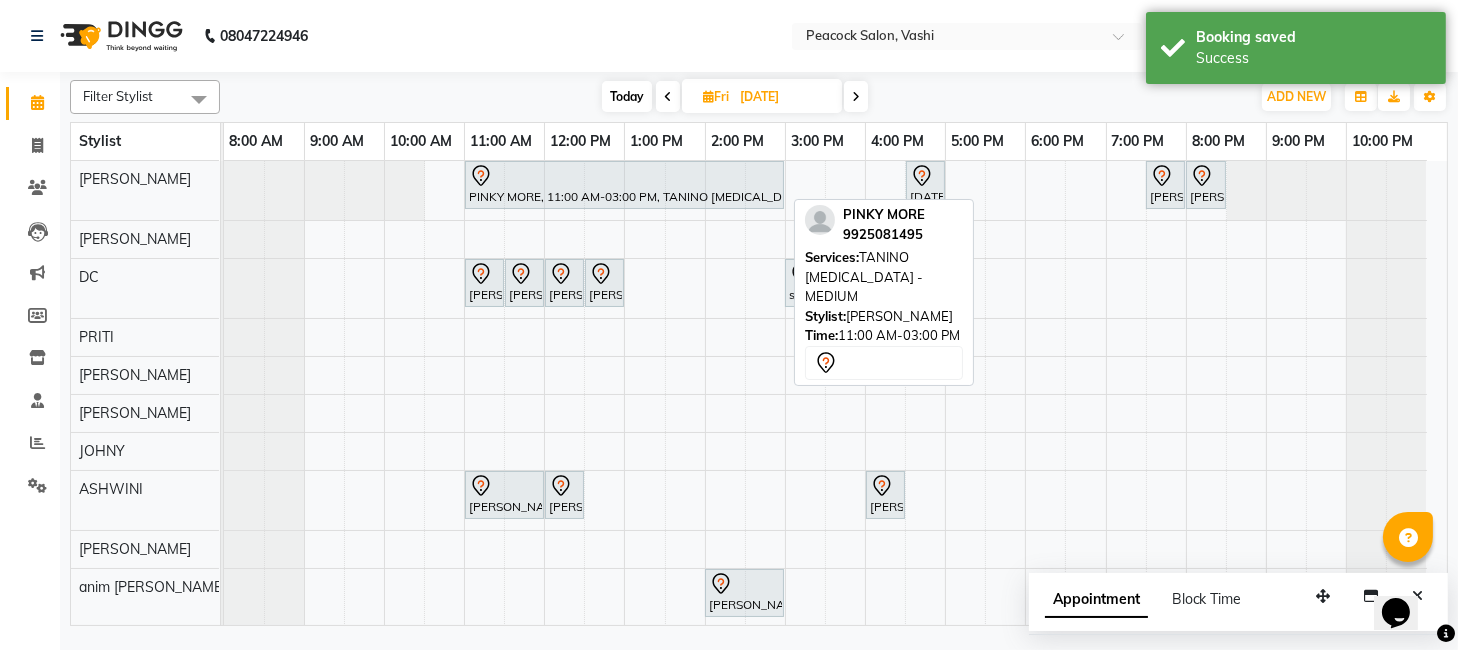 click 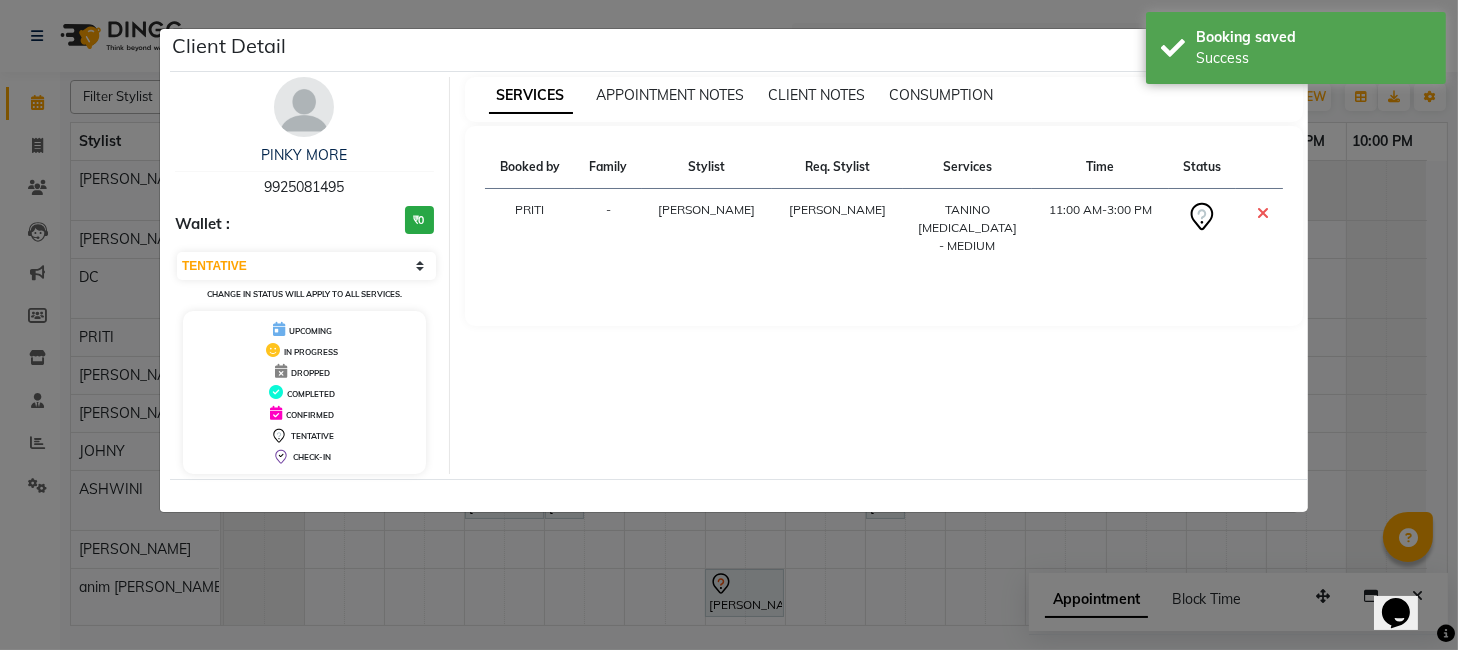 click on "Client Detail  PINKY MORE    9925081495 Wallet : ₹0 Select CONFIRMED TENTATIVE Change in status will apply to all services. UPCOMING IN PROGRESS DROPPED COMPLETED CONFIRMED TENTATIVE CHECK-IN SERVICES APPOINTMENT NOTES CLIENT NOTES CONSUMPTION Booked by Family Stylist Req. Stylist Services Time Status  [PERSON_NAME] [PERSON_NAME] [MEDICAL_DATA] - MEDIUM   11:00 AM-3:00 PM" 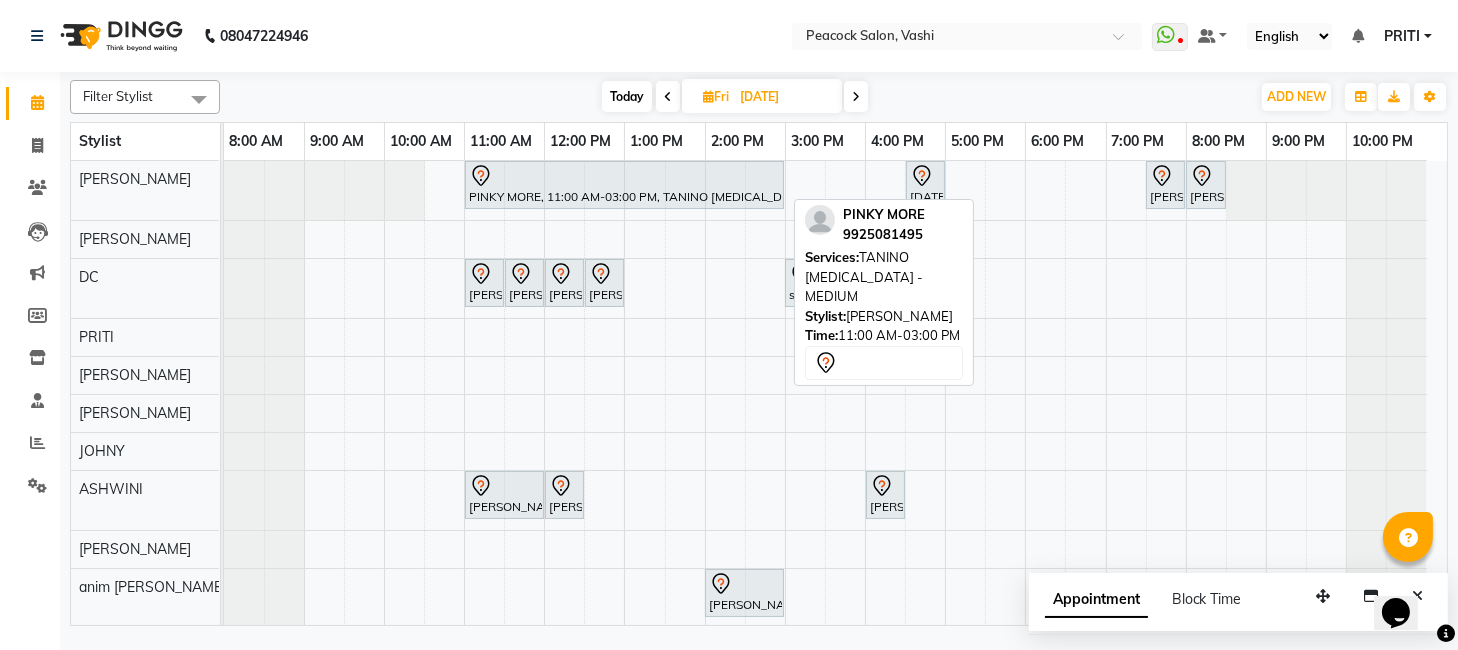 click on "PINKY MORE, 11:00 AM-03:00 PM, TANINO [MEDICAL_DATA] - MEDIUM" at bounding box center [624, 185] 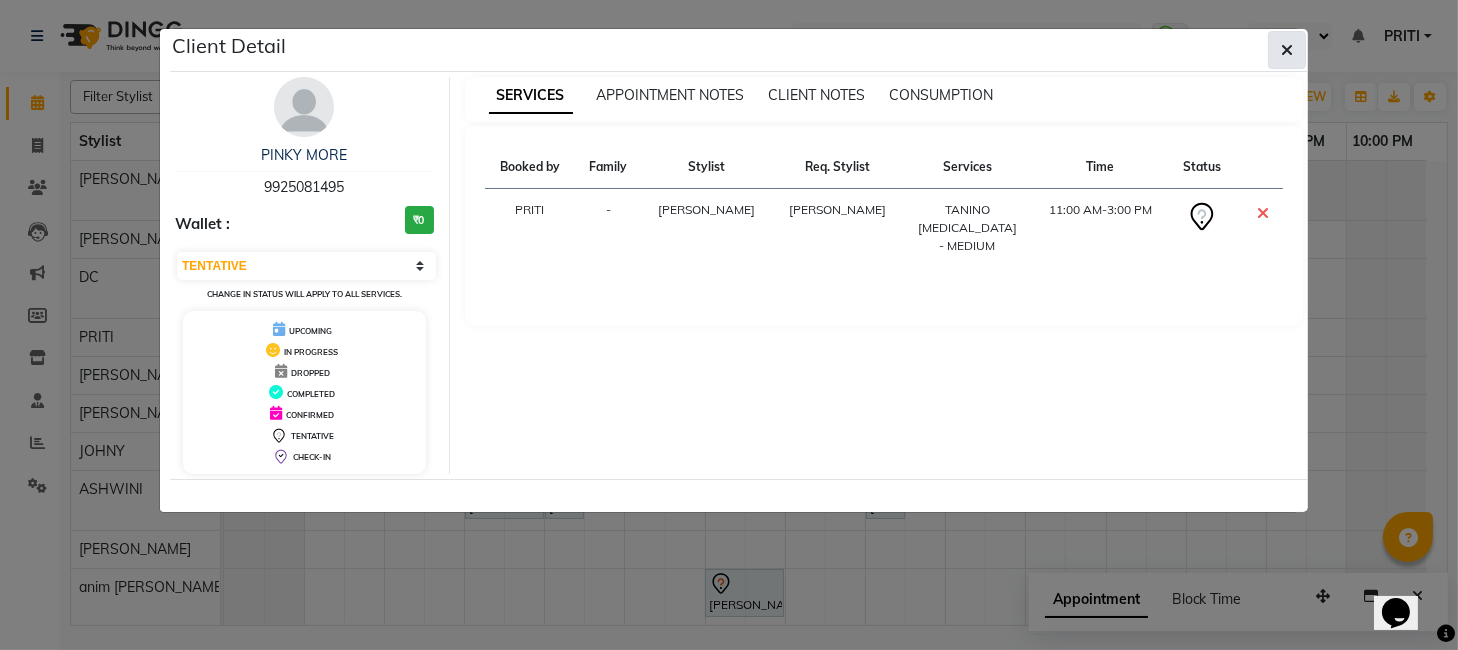 click 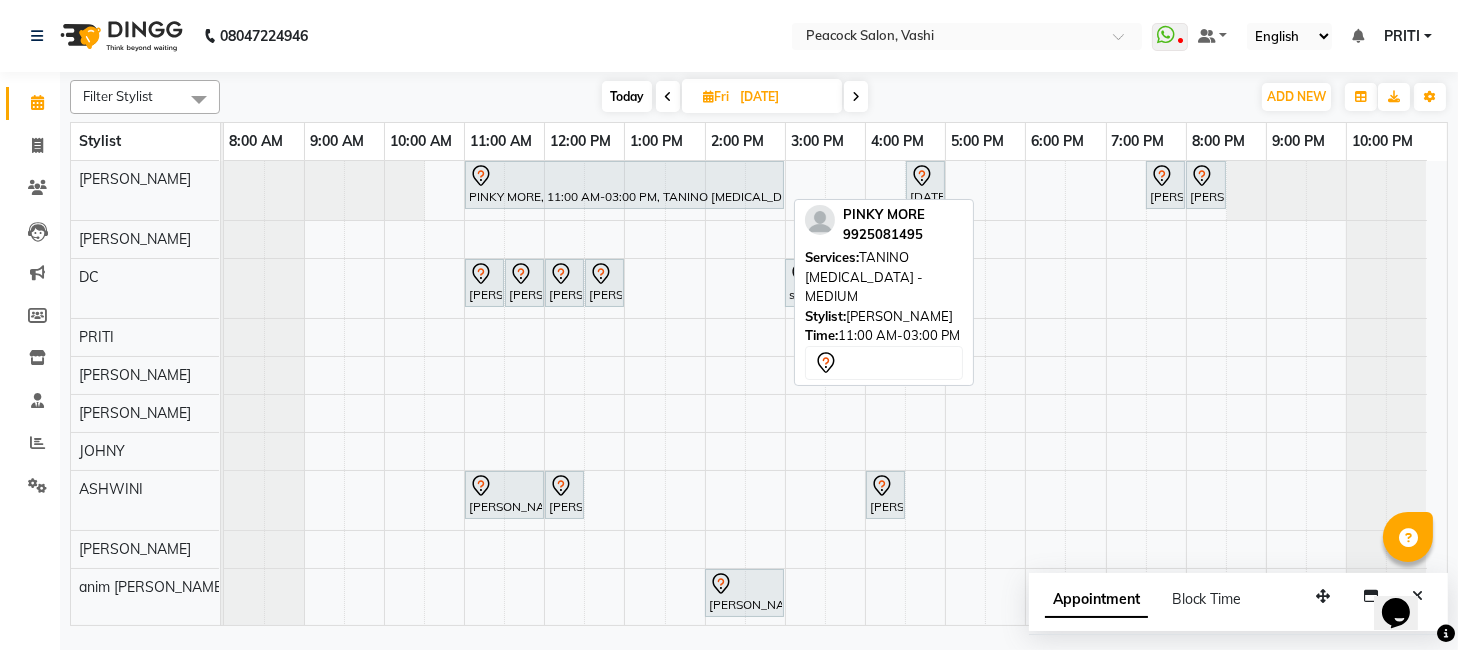 click on "PINKY MORE, 11:00 AM-03:00 PM, TANINO [MEDICAL_DATA] - MEDIUM" at bounding box center [624, 185] 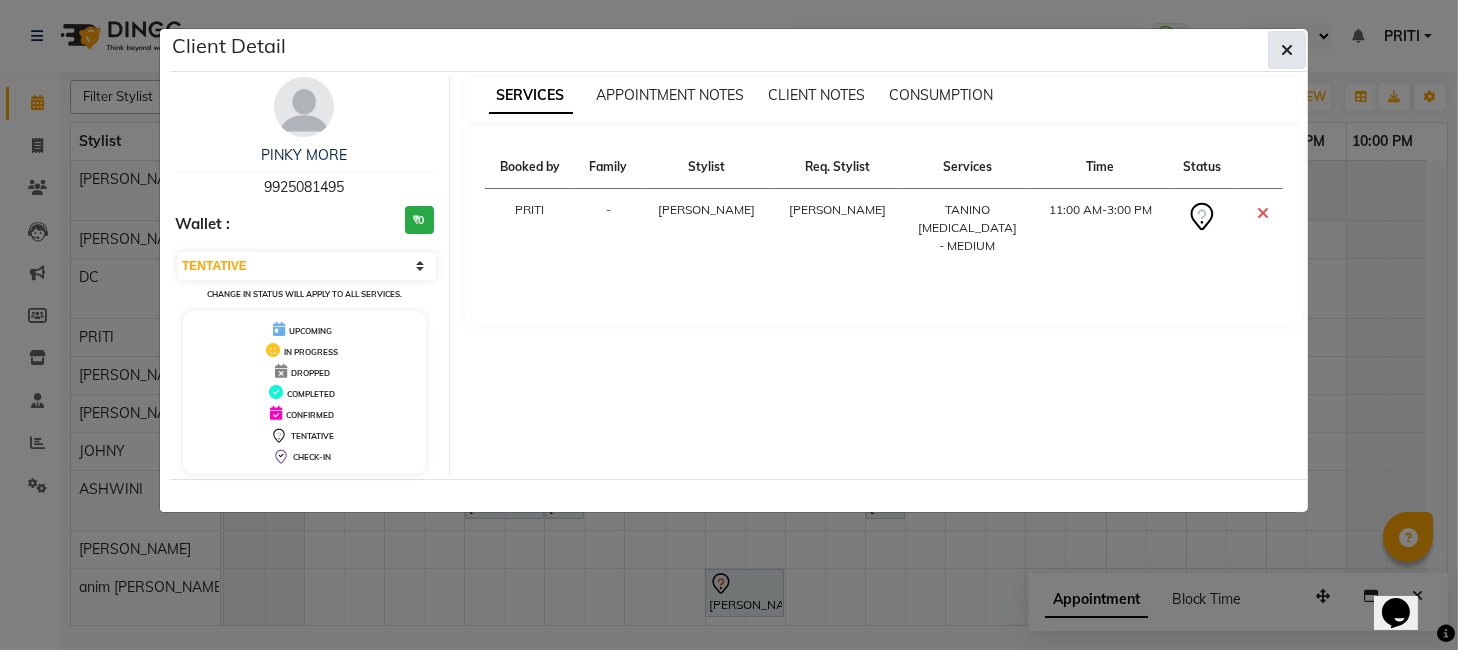 click 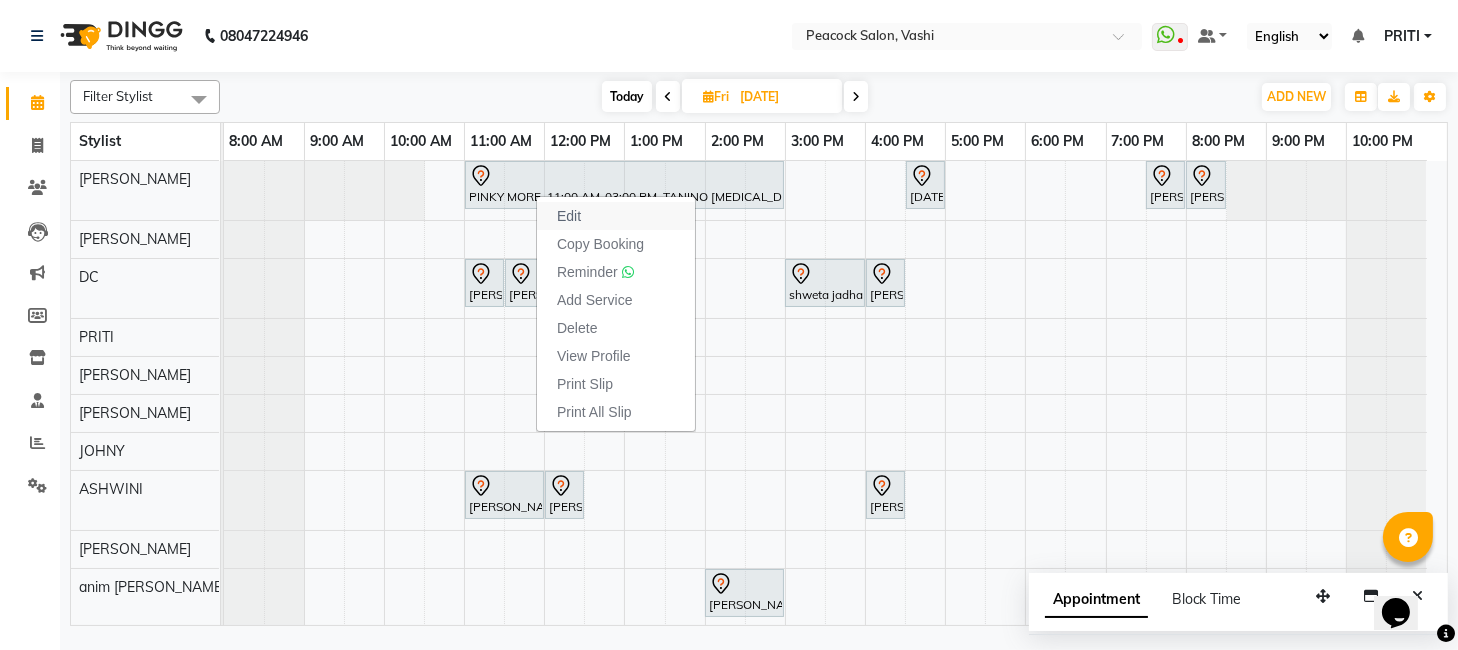 click on "Edit" at bounding box center (616, 216) 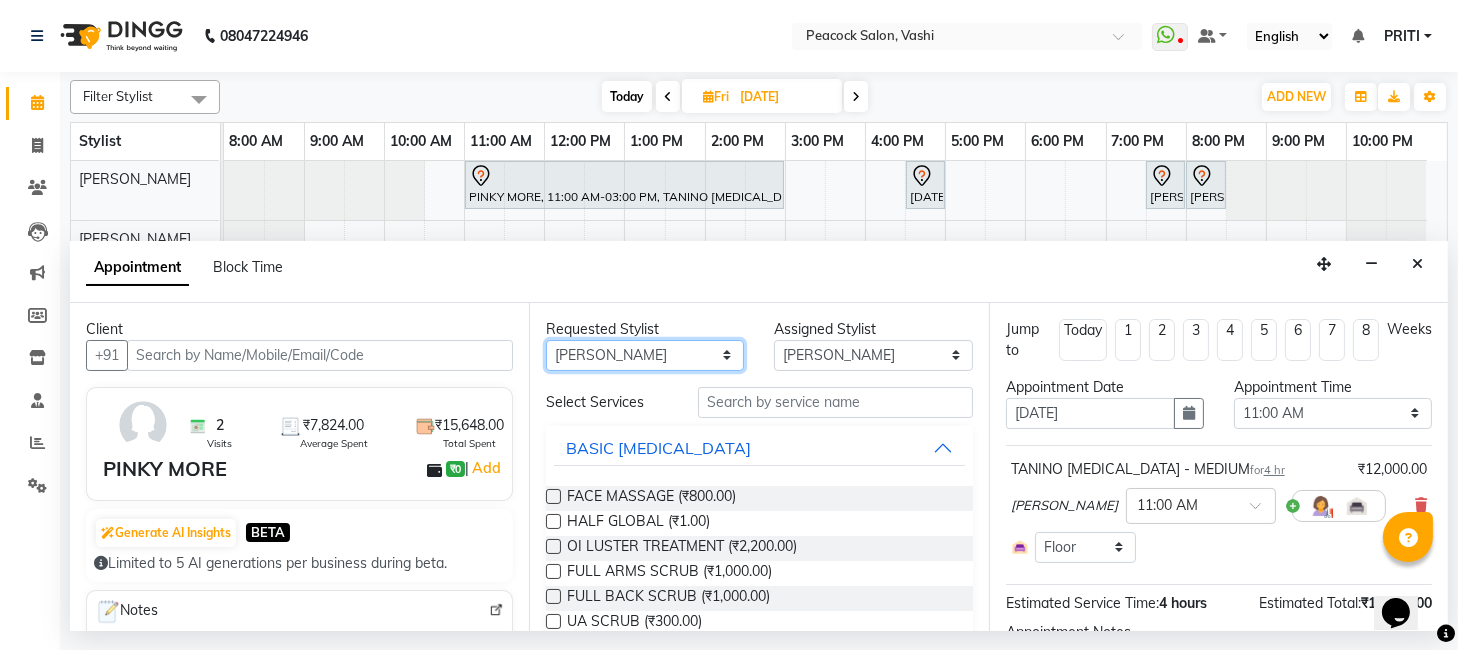 drag, startPoint x: 624, startPoint y: 354, endPoint x: 619, endPoint y: 343, distance: 12.083046 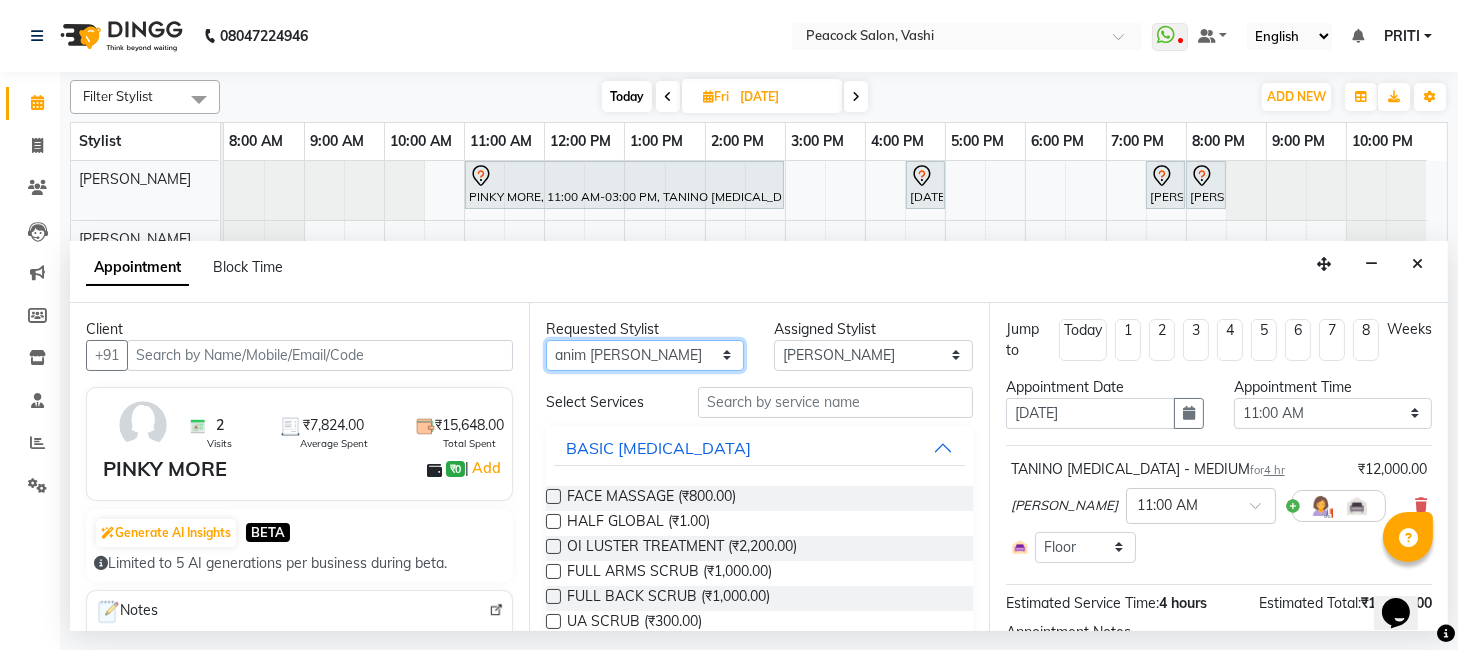 click on "Any anim [PERSON_NAME] [PERSON_NAME] DC [PERSON_NAME] [PERSON_NAME]  [PERSON_NAME]" at bounding box center [645, 355] 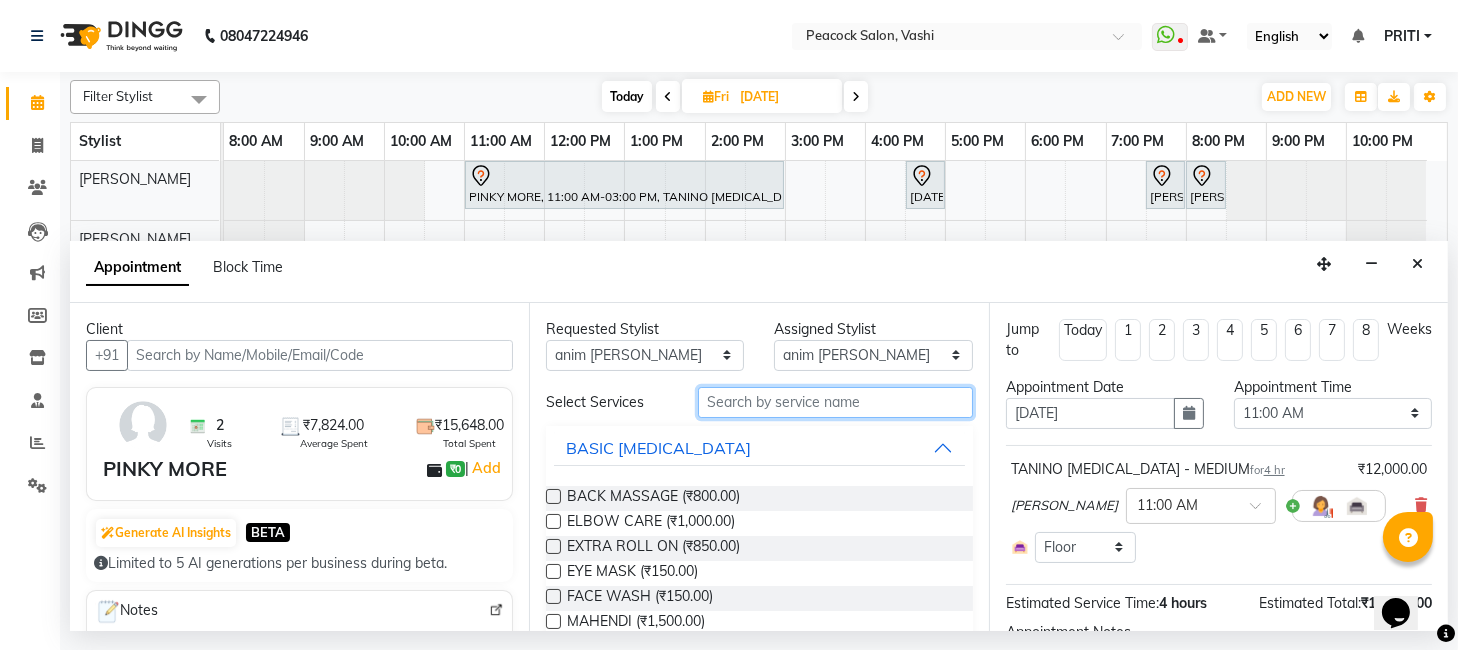 click at bounding box center (835, 402) 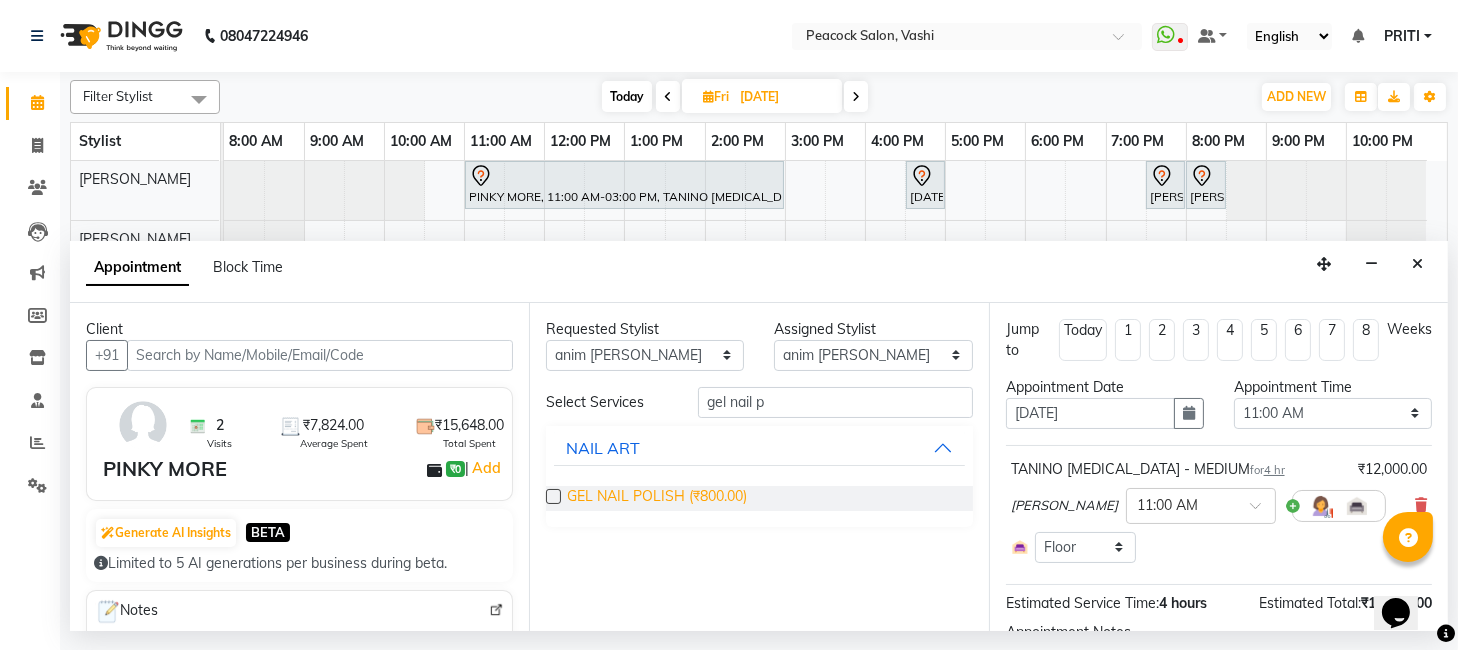 click on "GEL NAIL POLISH (₹800.00)" at bounding box center (657, 498) 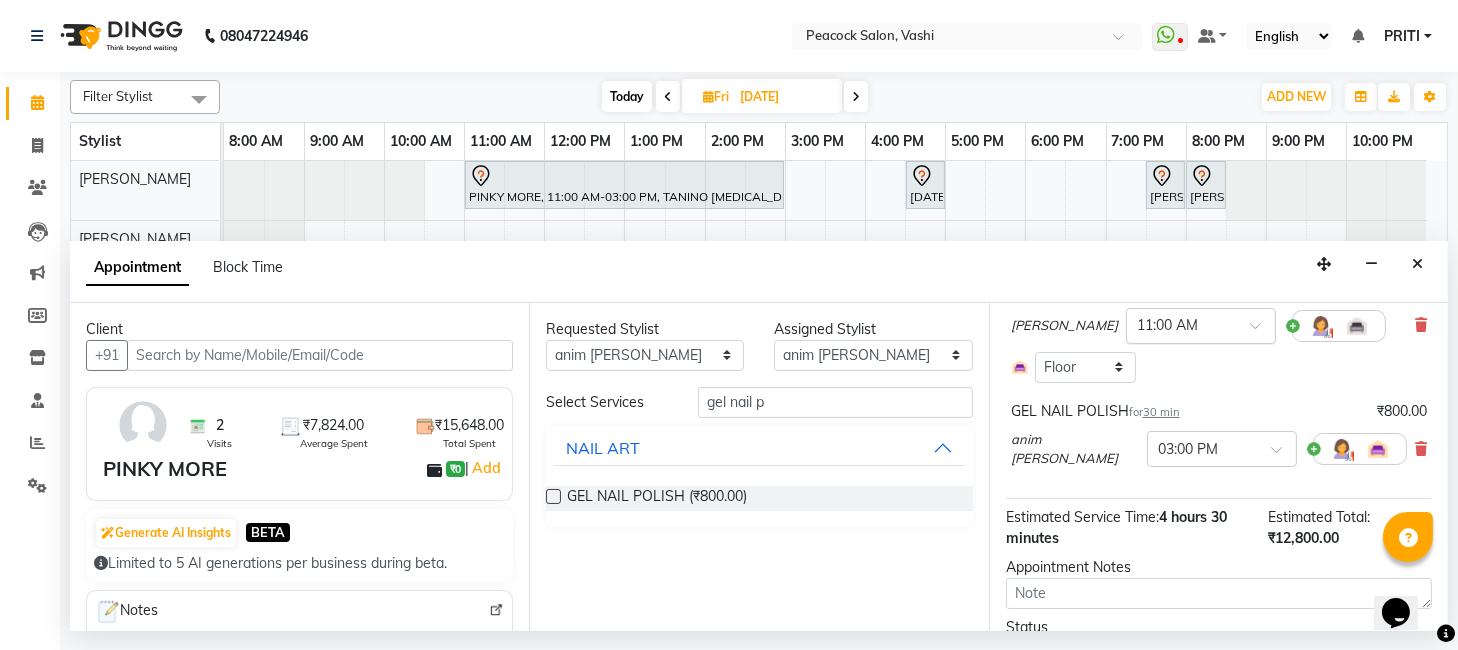scroll, scrollTop: 282, scrollLeft: 0, axis: vertical 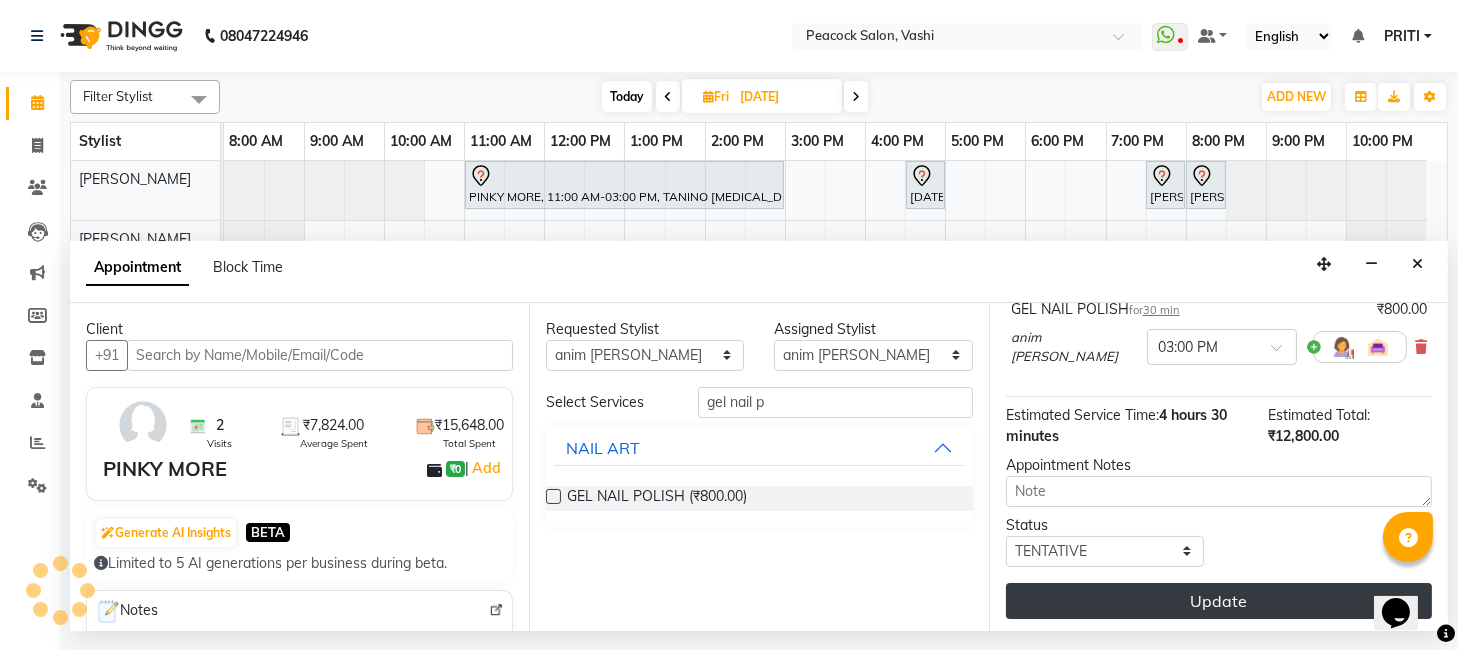 click on "Update" at bounding box center (1219, 601) 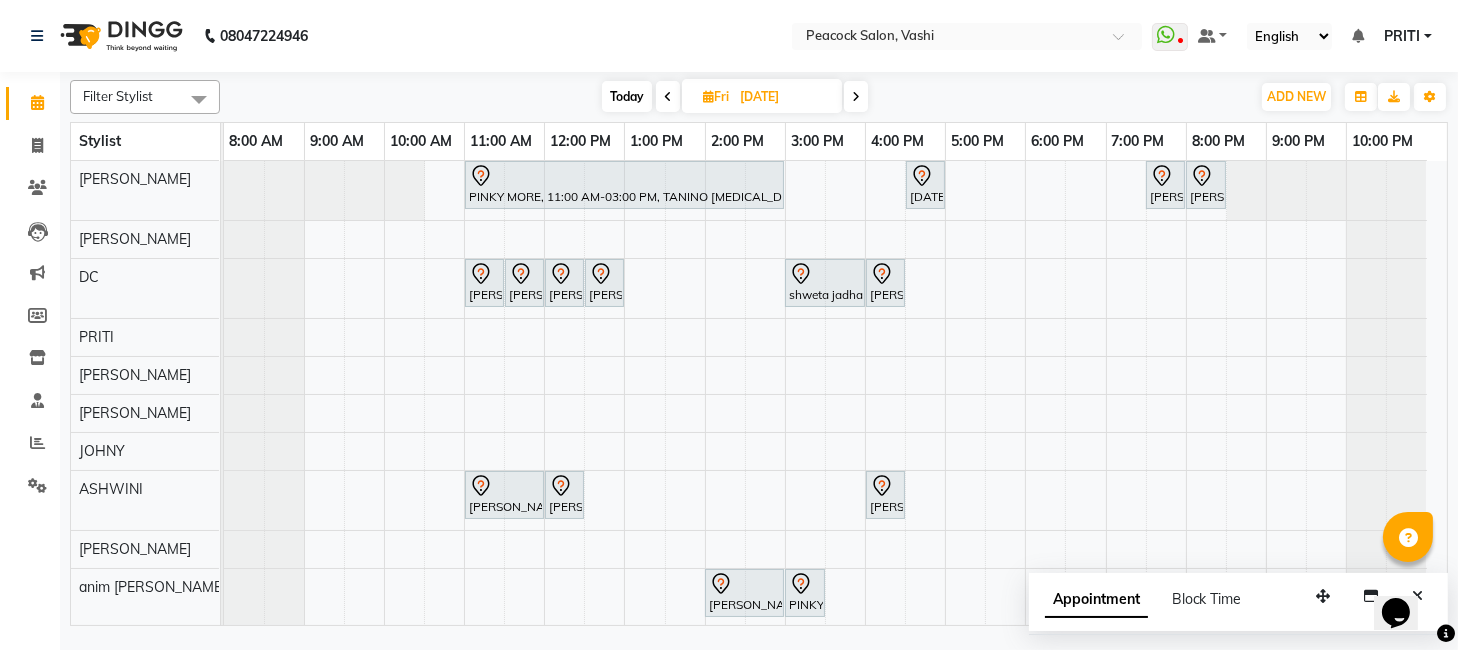 scroll, scrollTop: 3, scrollLeft: 0, axis: vertical 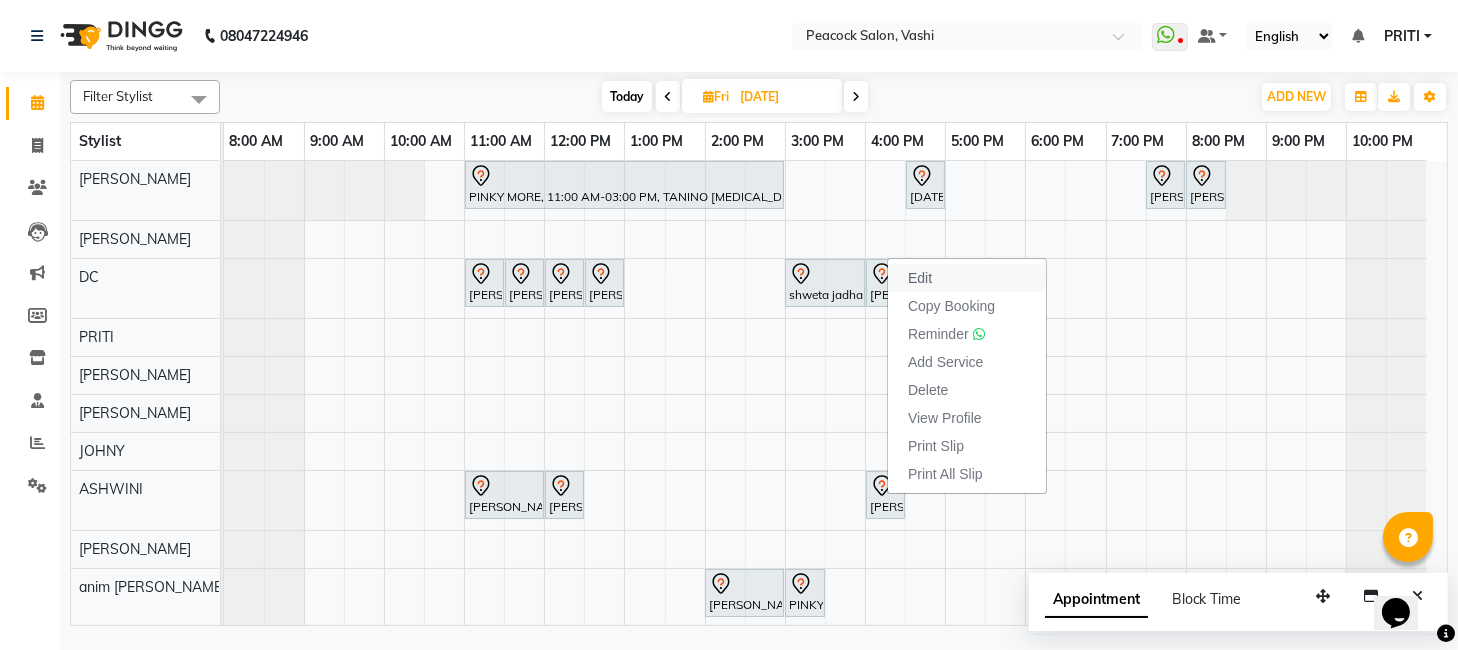 click on "Edit" at bounding box center [920, 278] 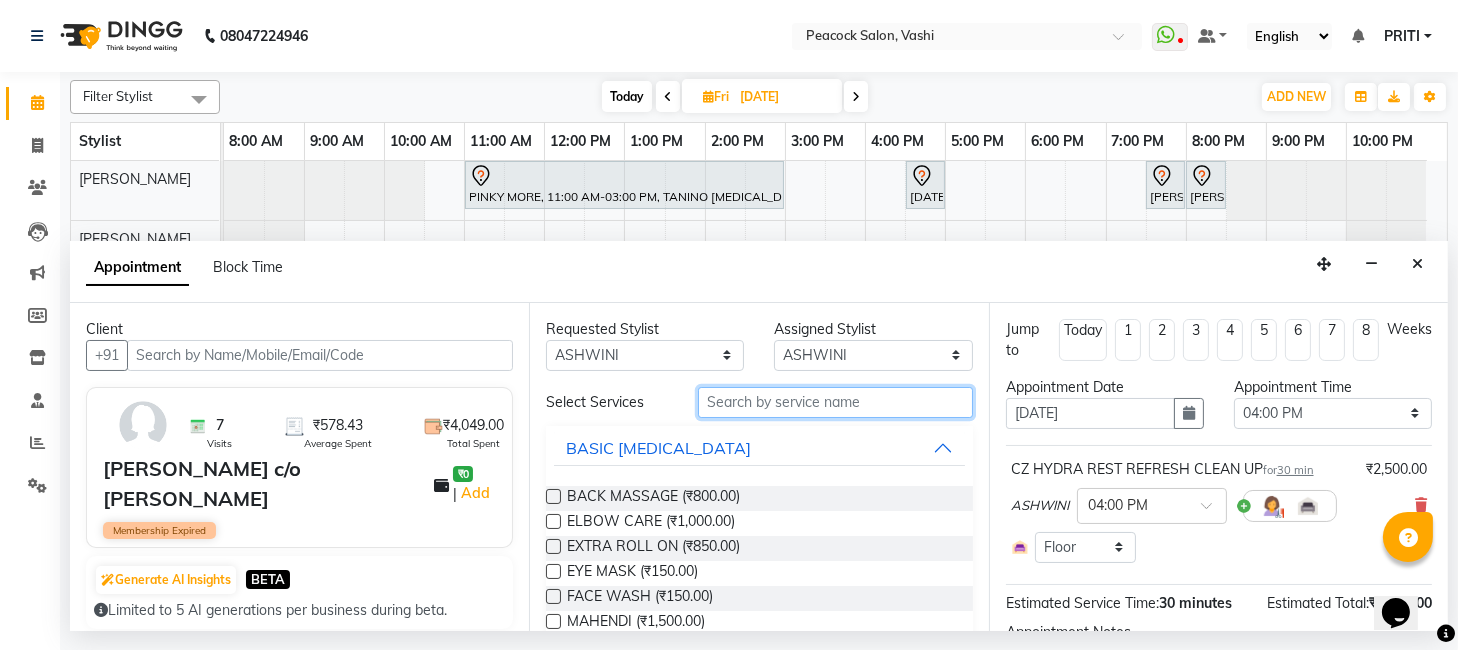 click at bounding box center [835, 402] 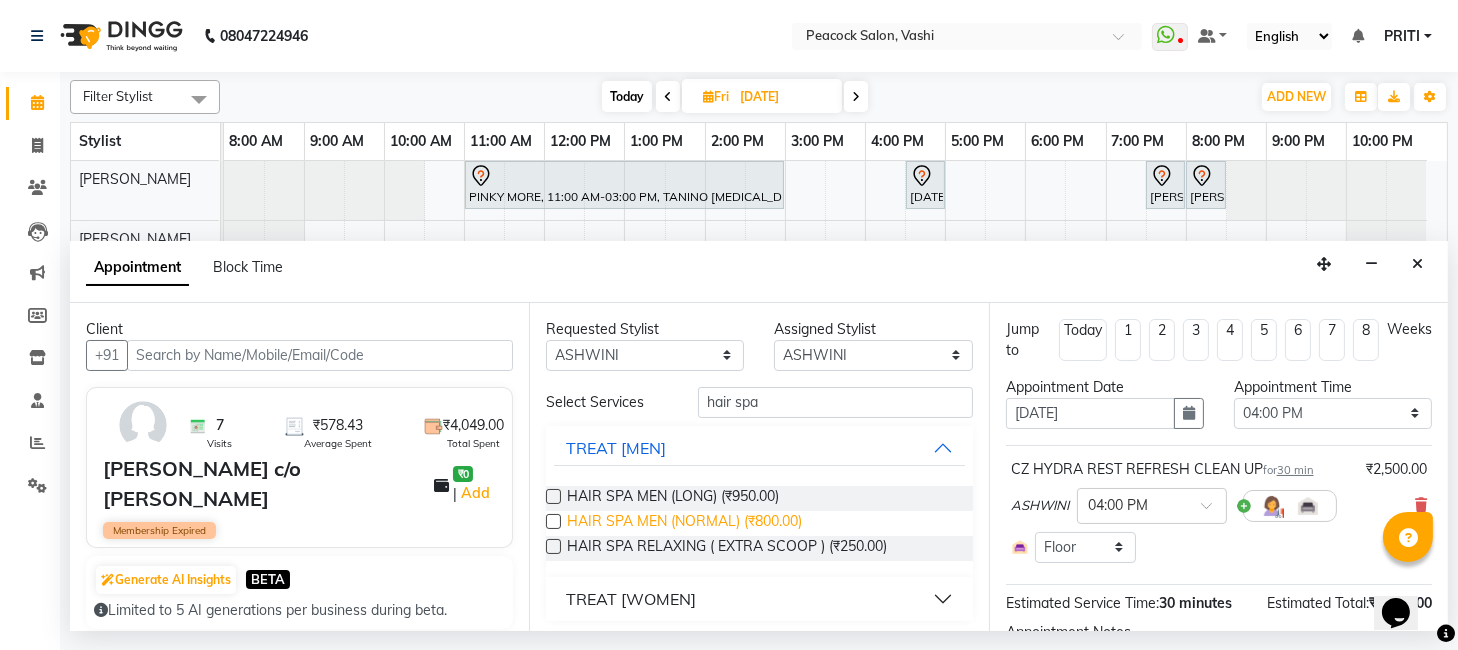 click on "HAIR SPA MEN (NORMAL) (₹800.00)" at bounding box center (684, 523) 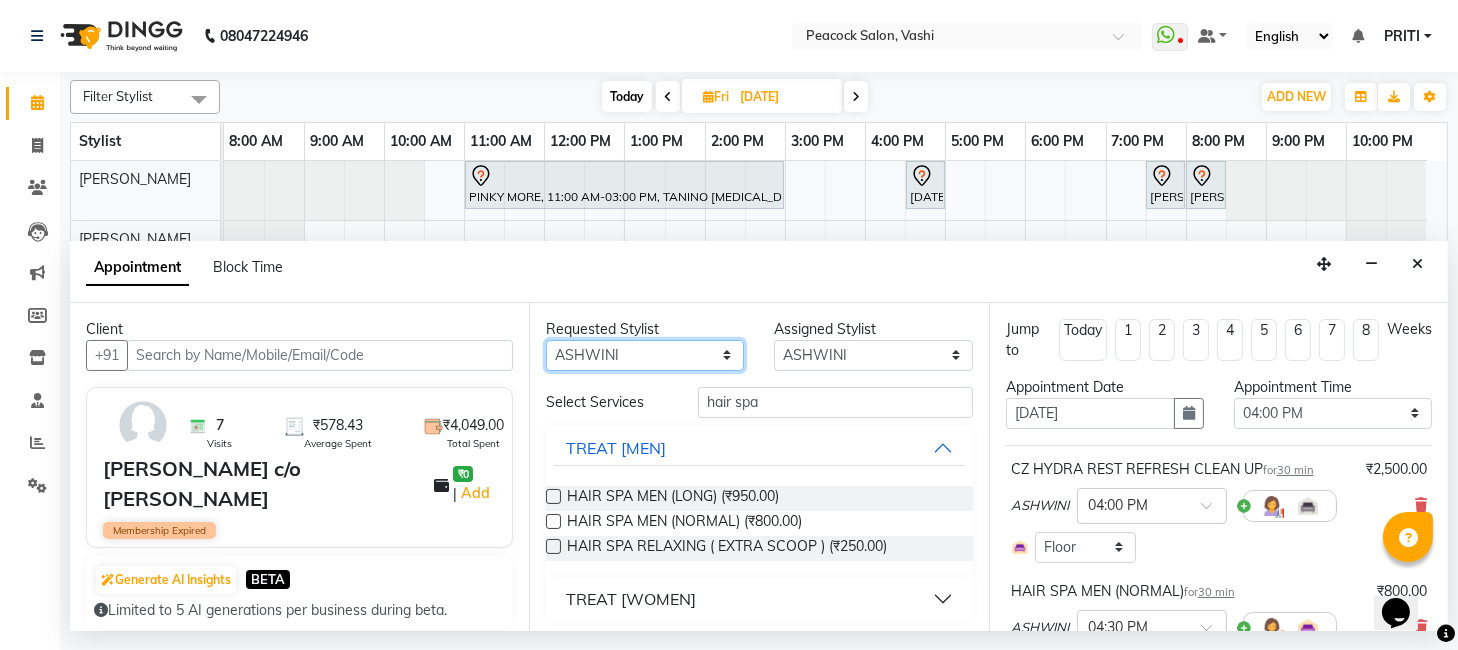 click on "Any anim [PERSON_NAME] [PERSON_NAME] DC [PERSON_NAME] [PERSON_NAME]  [PERSON_NAME]" at bounding box center (645, 355) 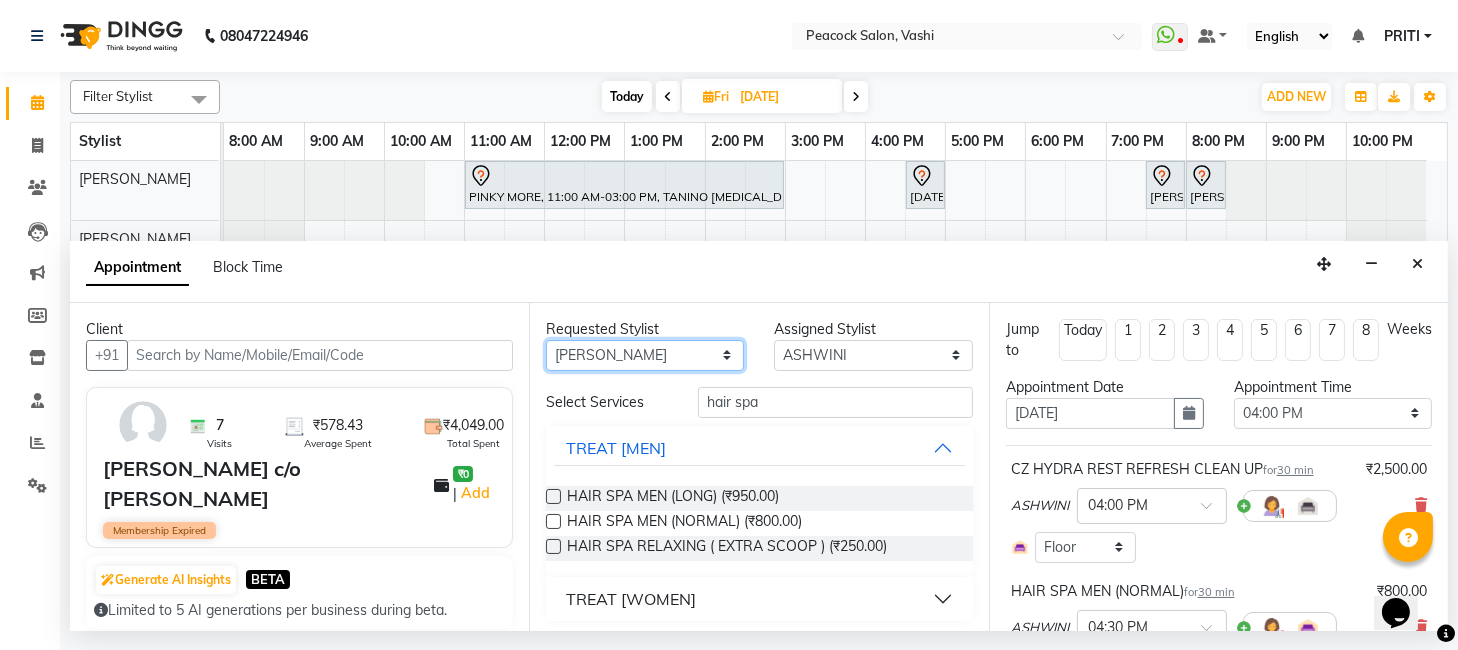 click on "Any anim [PERSON_NAME] [PERSON_NAME] DC [PERSON_NAME] [PERSON_NAME]  [PERSON_NAME]" at bounding box center (645, 355) 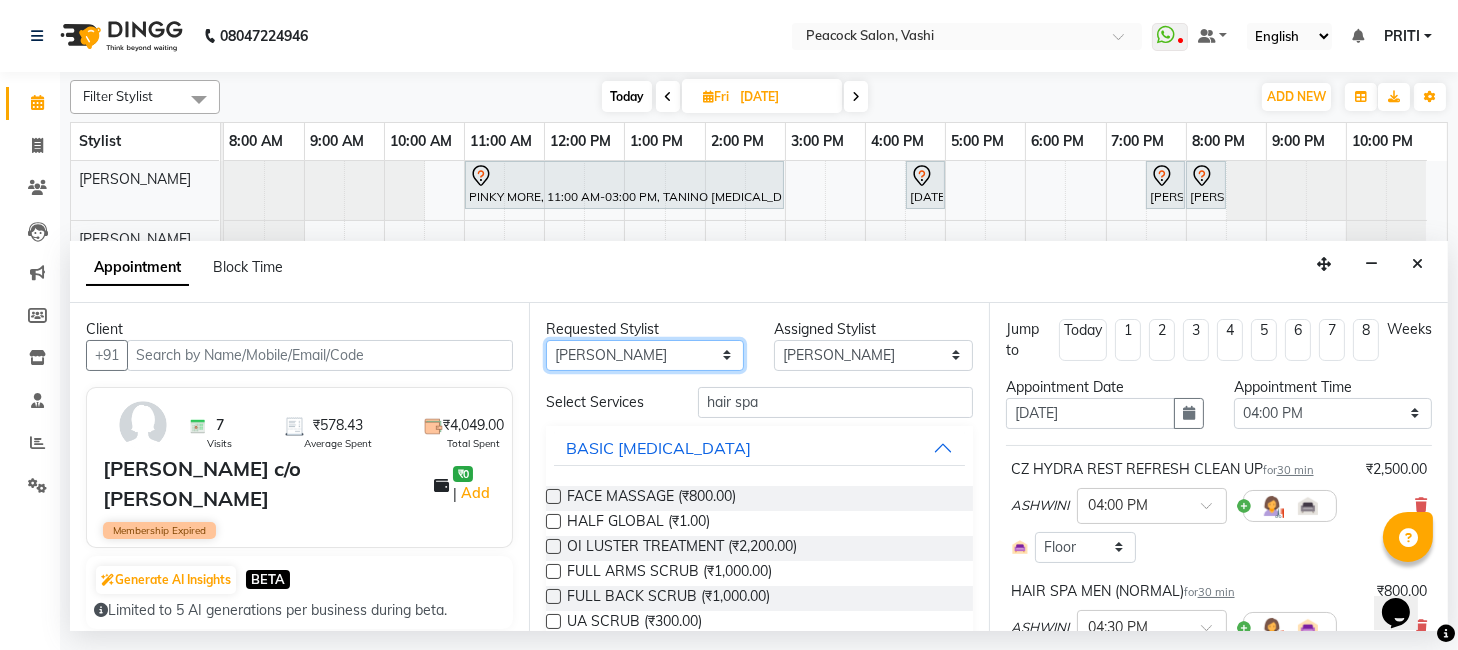 scroll, scrollTop: 221, scrollLeft: 0, axis: vertical 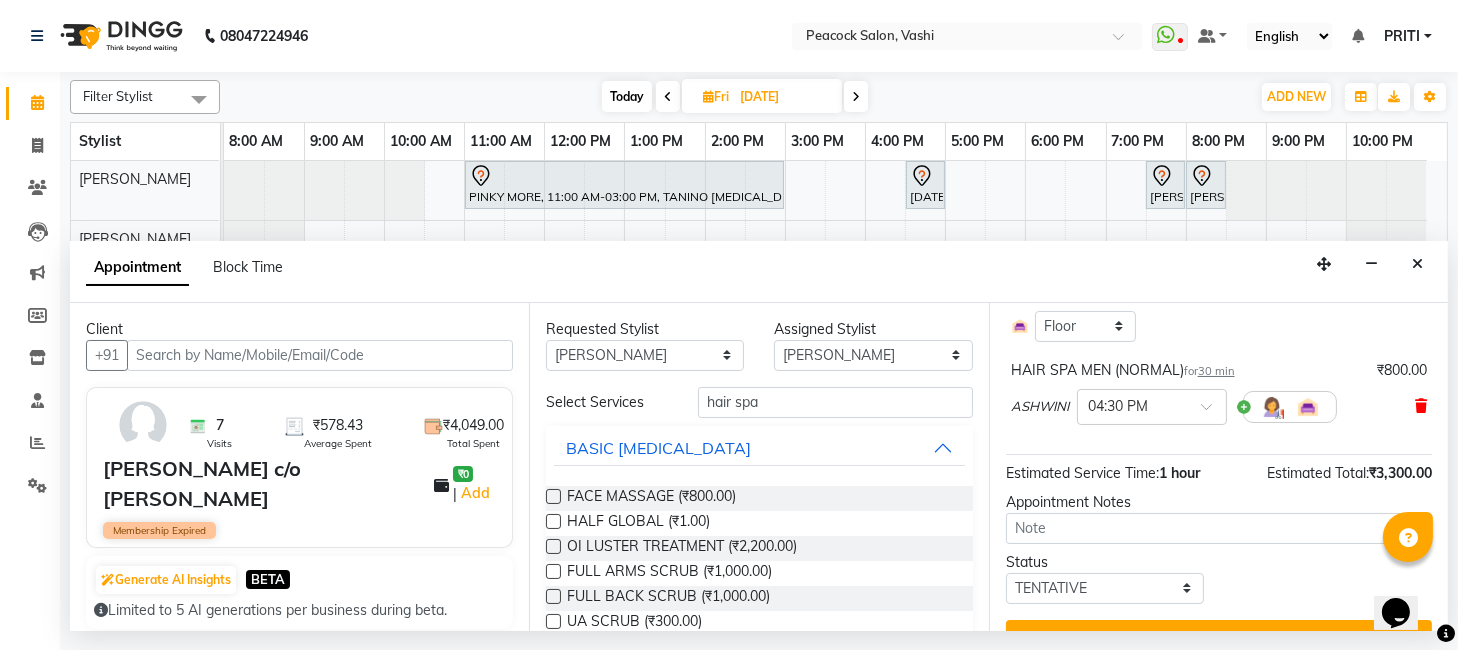 click at bounding box center [1421, 406] 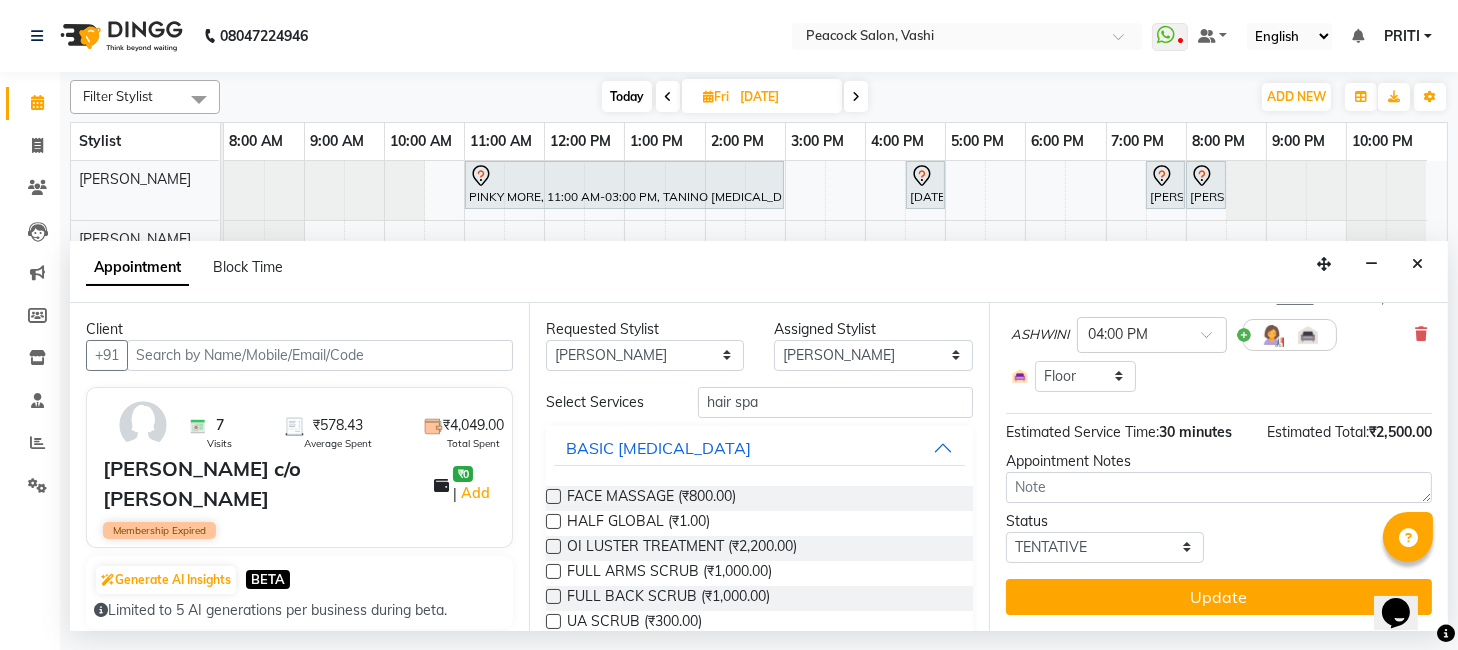 scroll, scrollTop: 170, scrollLeft: 0, axis: vertical 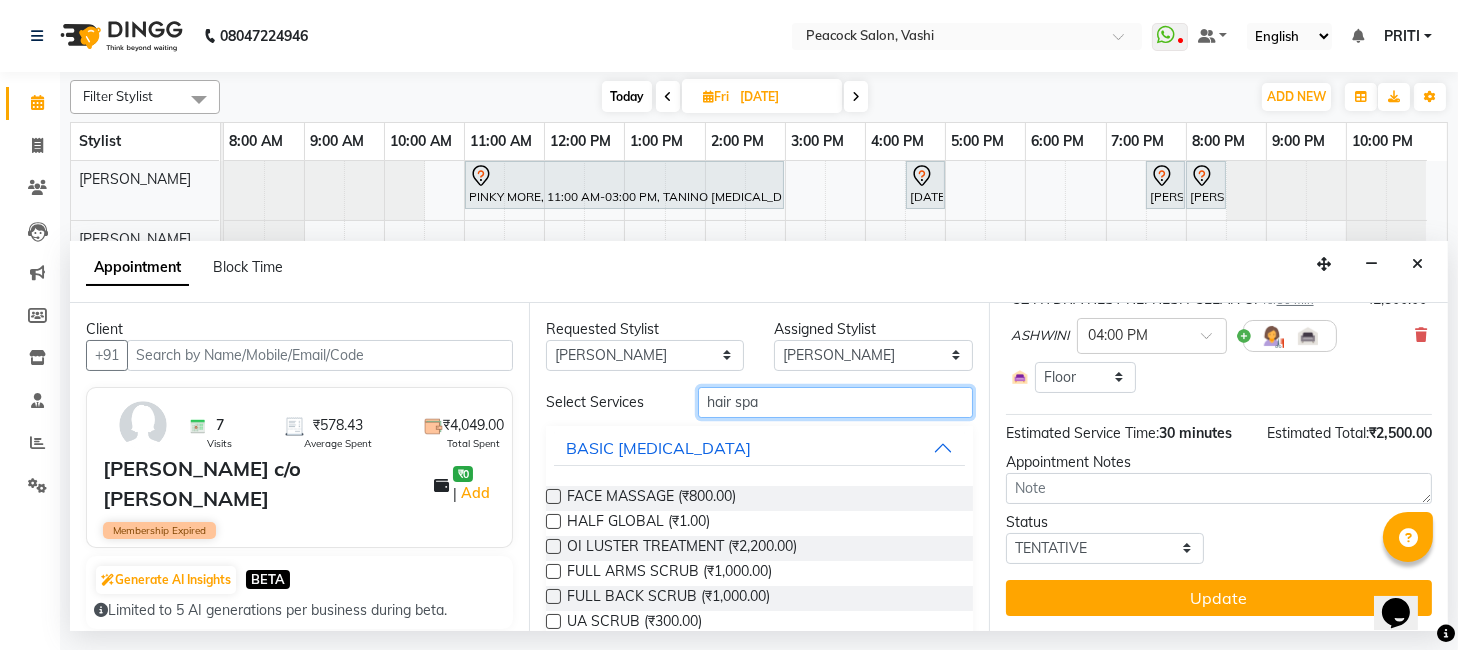 click on "hair spa" at bounding box center (835, 402) 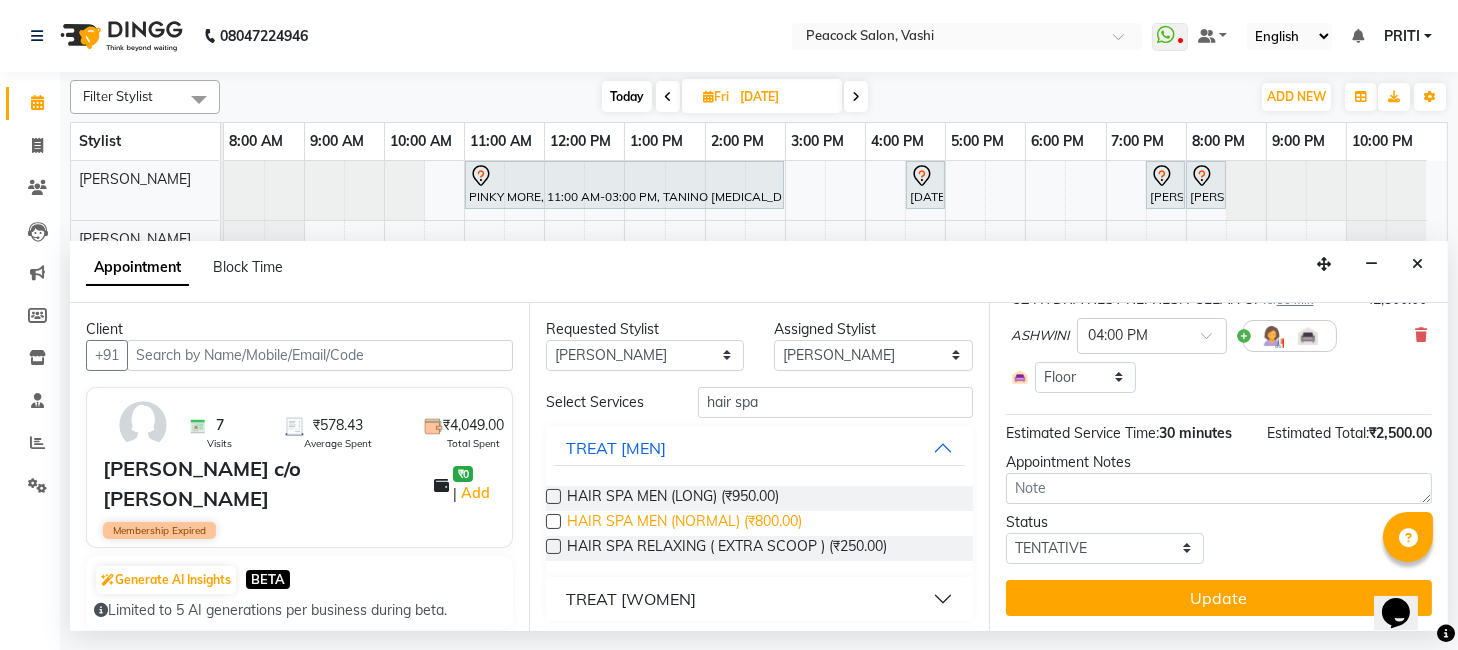 click on "HAIR SPA MEN (NORMAL) (₹800.00)" at bounding box center (684, 523) 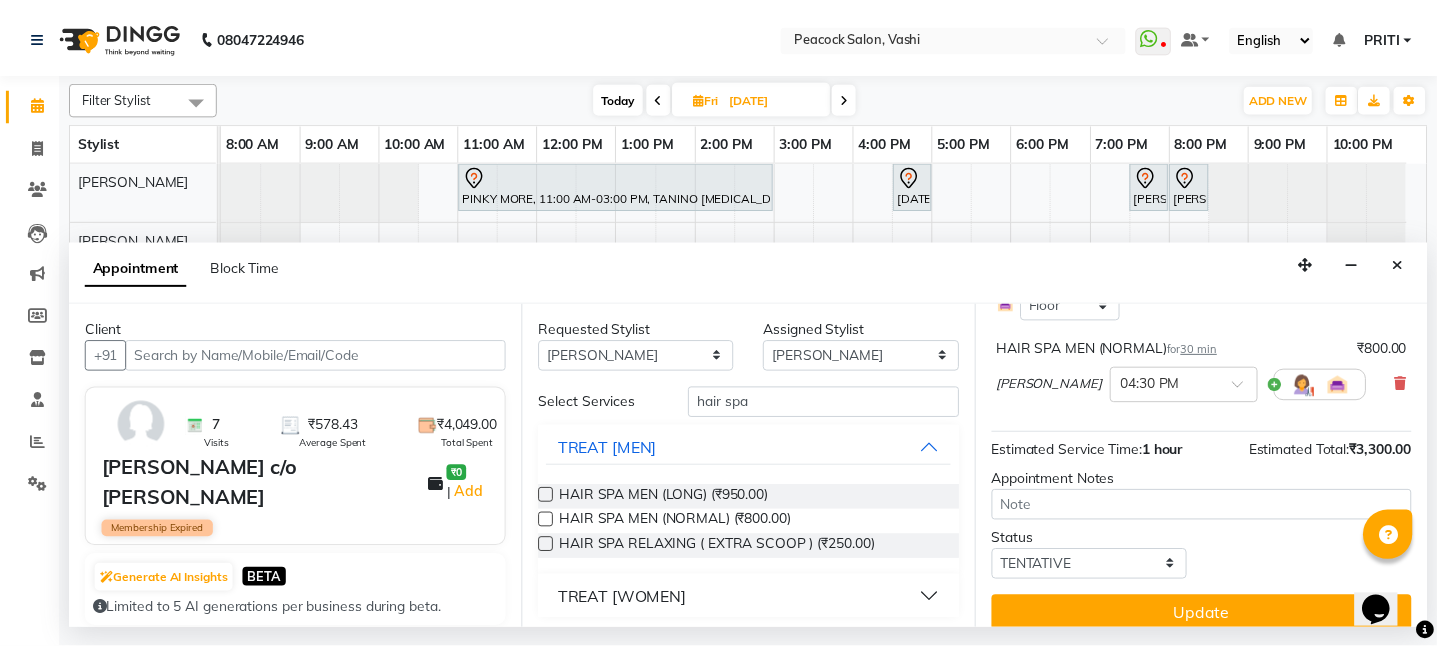scroll, scrollTop: 261, scrollLeft: 0, axis: vertical 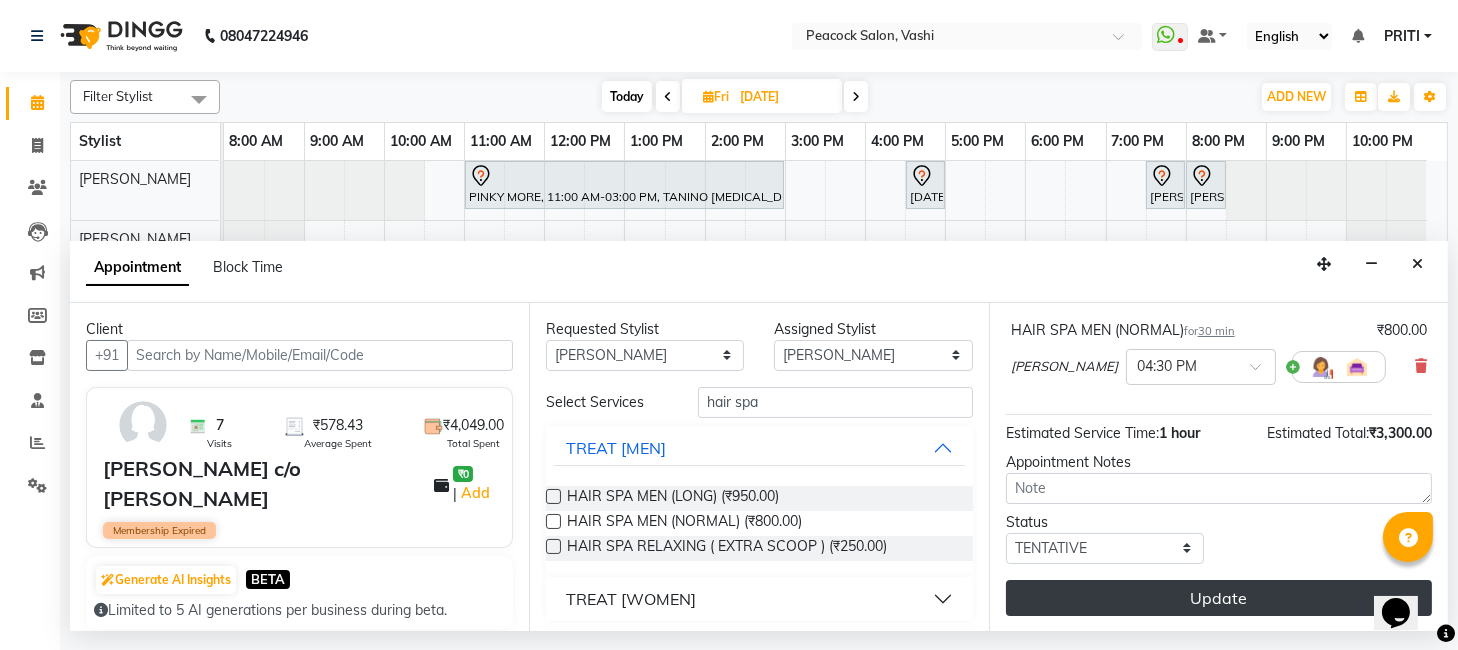 click on "Update" at bounding box center [1219, 598] 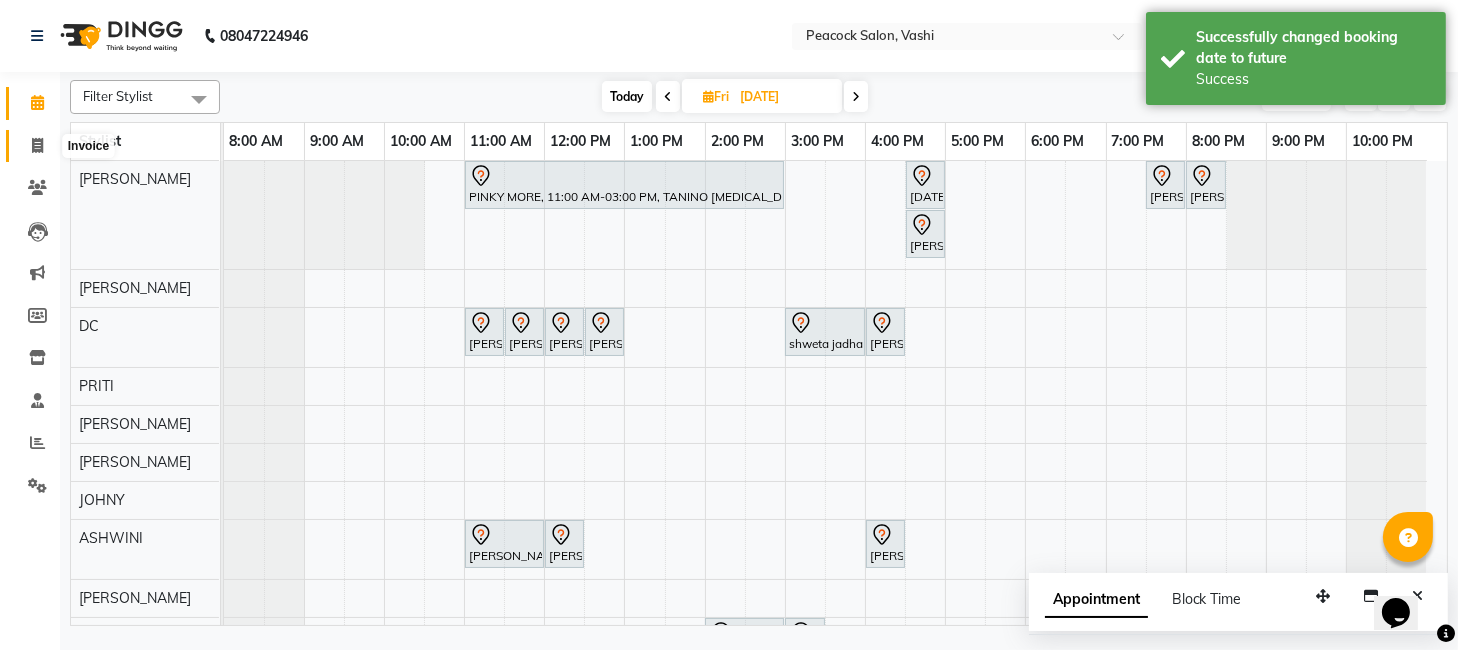 click 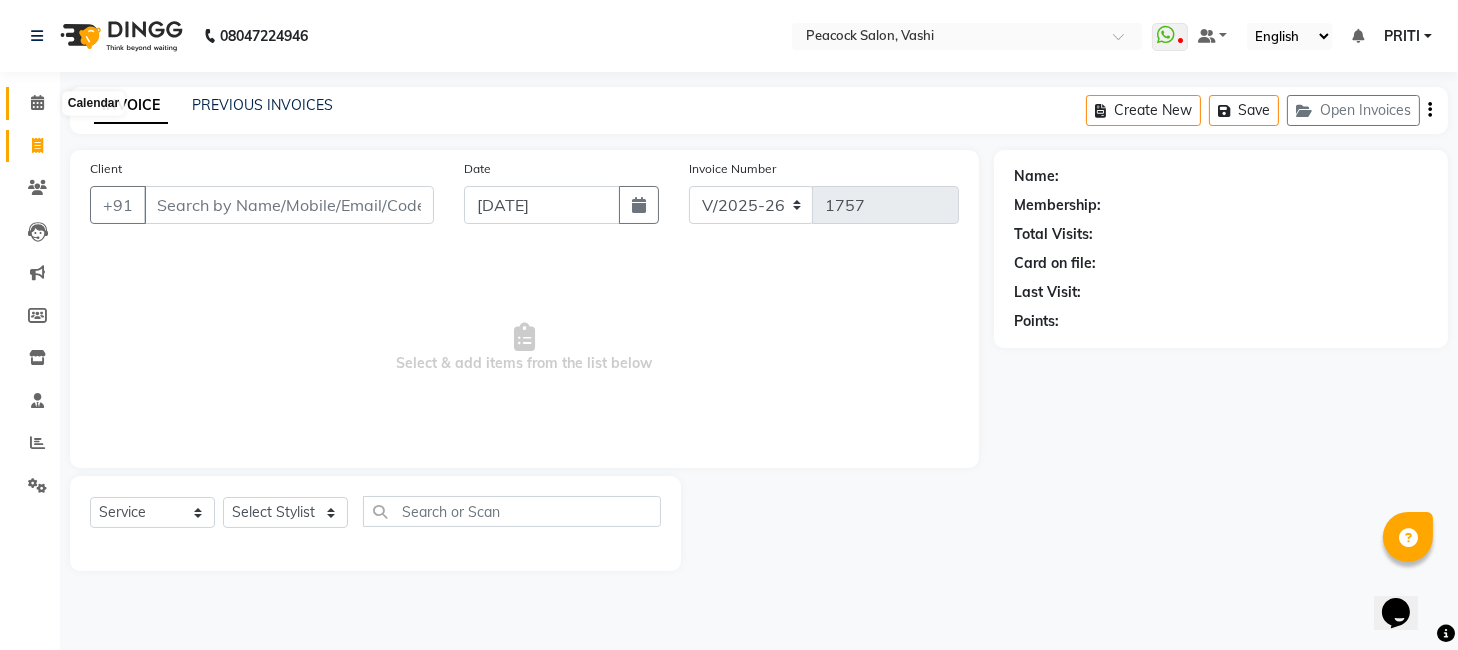 click 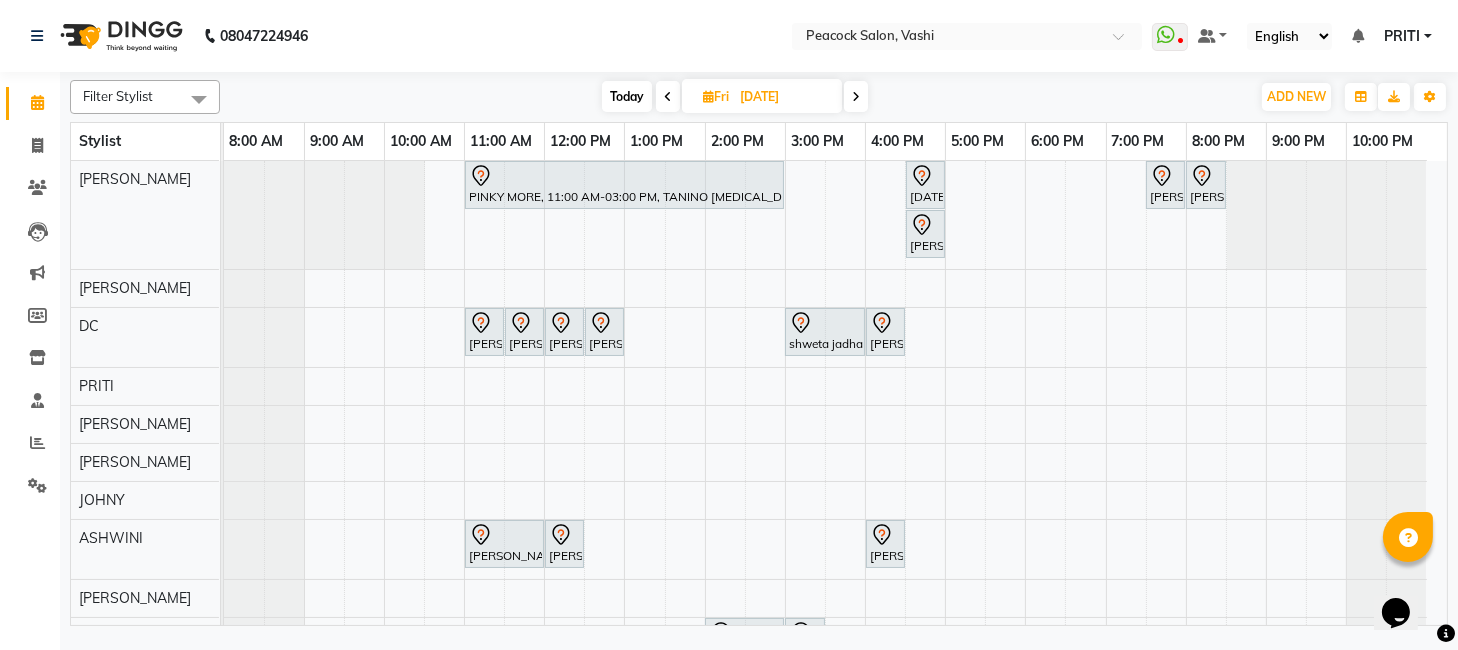 click on "Today" at bounding box center [627, 96] 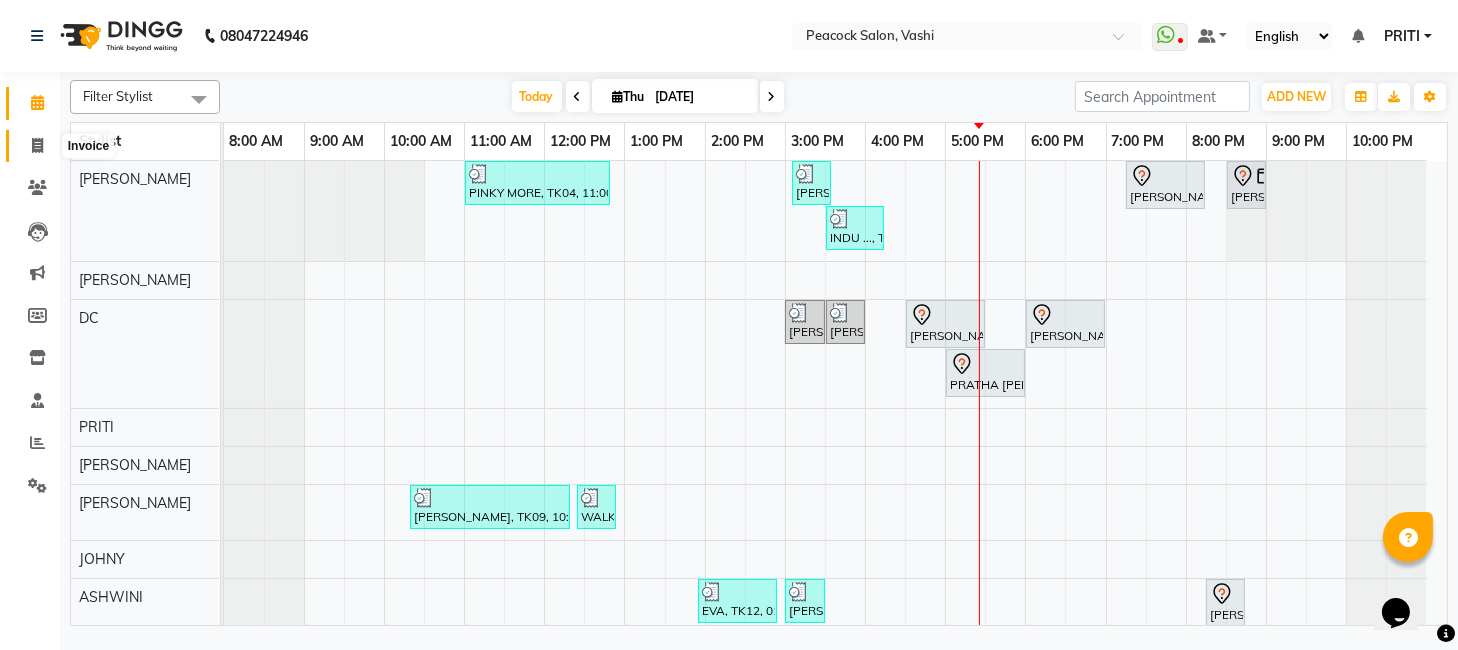 click 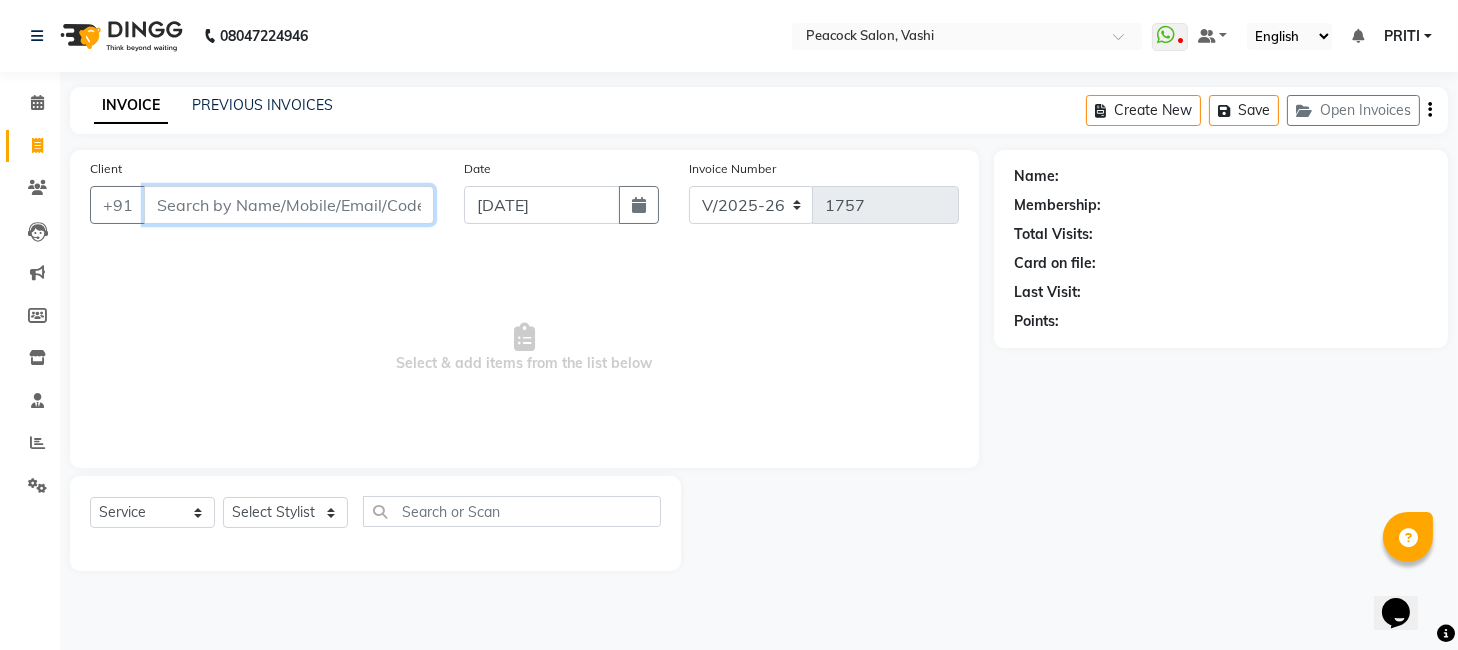 click on "Client" at bounding box center [289, 205] 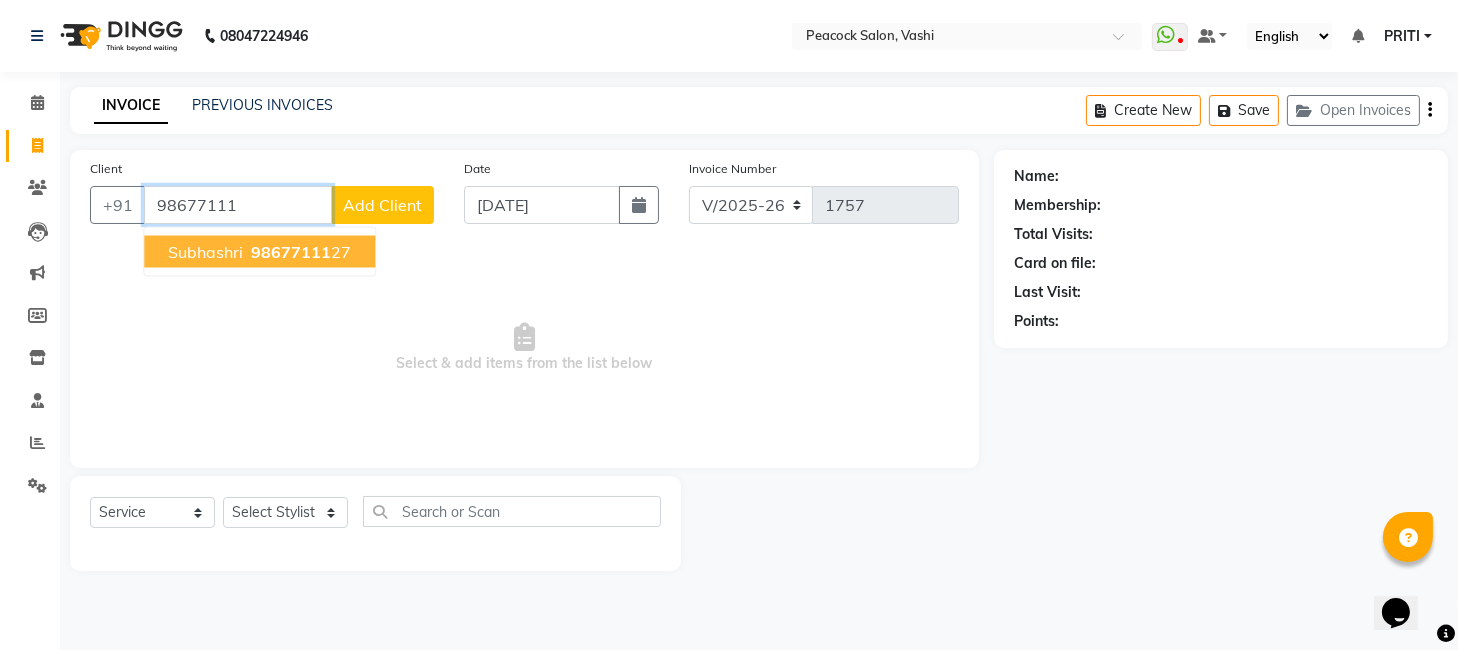 click on "subhashri" at bounding box center [205, 252] 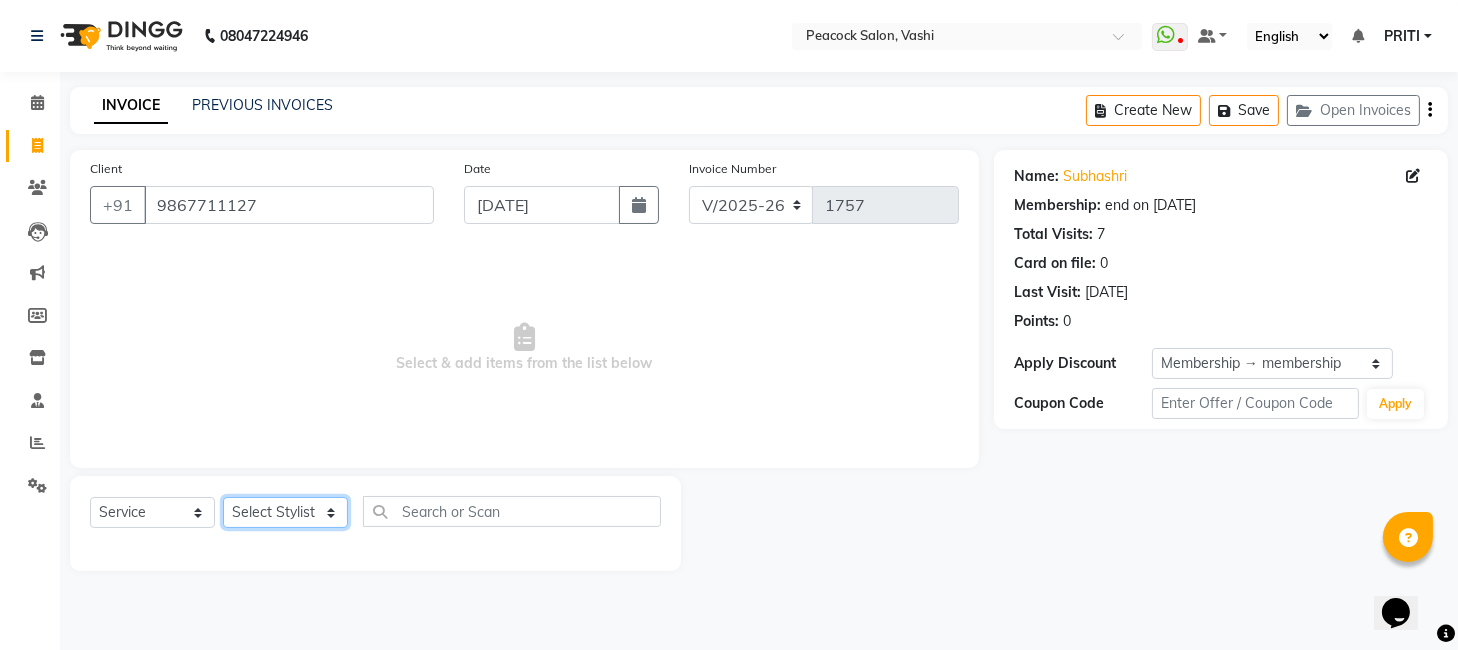 click on "Select Stylist anim [PERSON_NAME] [PERSON_NAME] DC Dingg Support [PERSON_NAME] [PERSON_NAME]  [PERSON_NAME]" 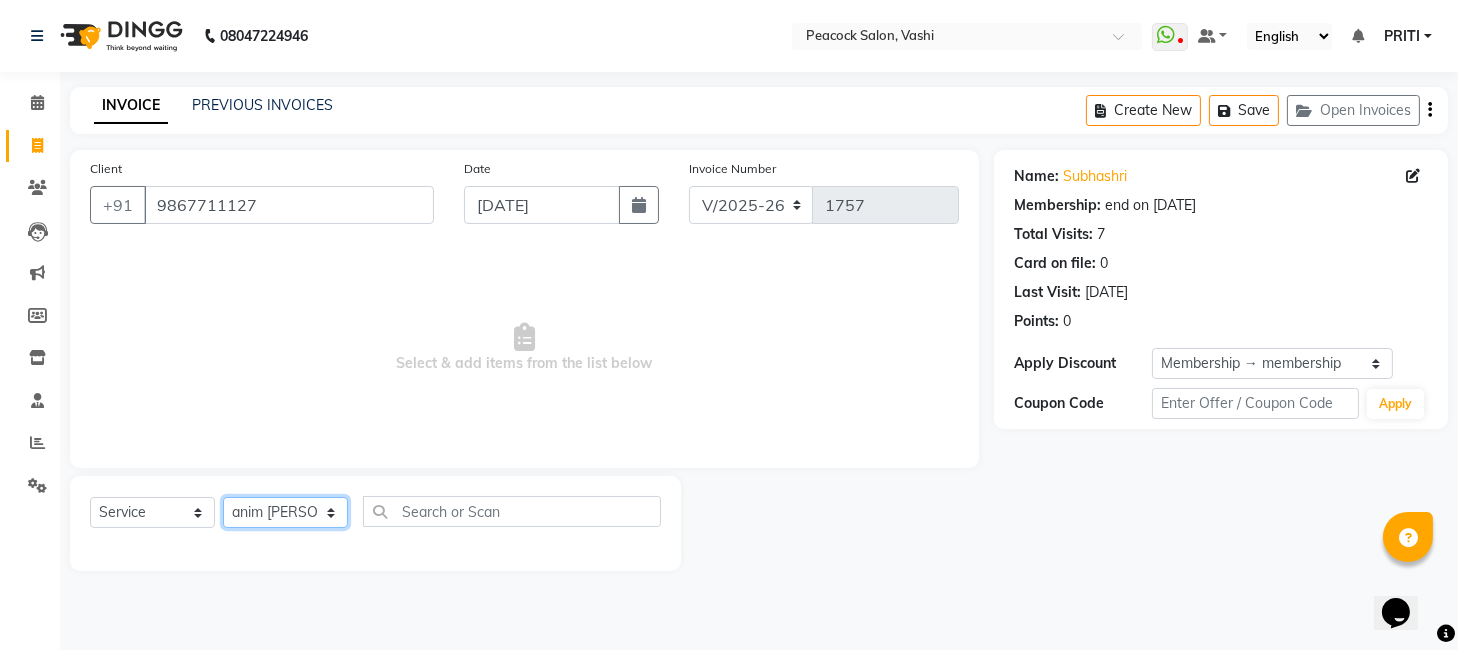 click on "Select Stylist anim [PERSON_NAME] [PERSON_NAME] DC Dingg Support [PERSON_NAME] [PERSON_NAME]  [PERSON_NAME]" 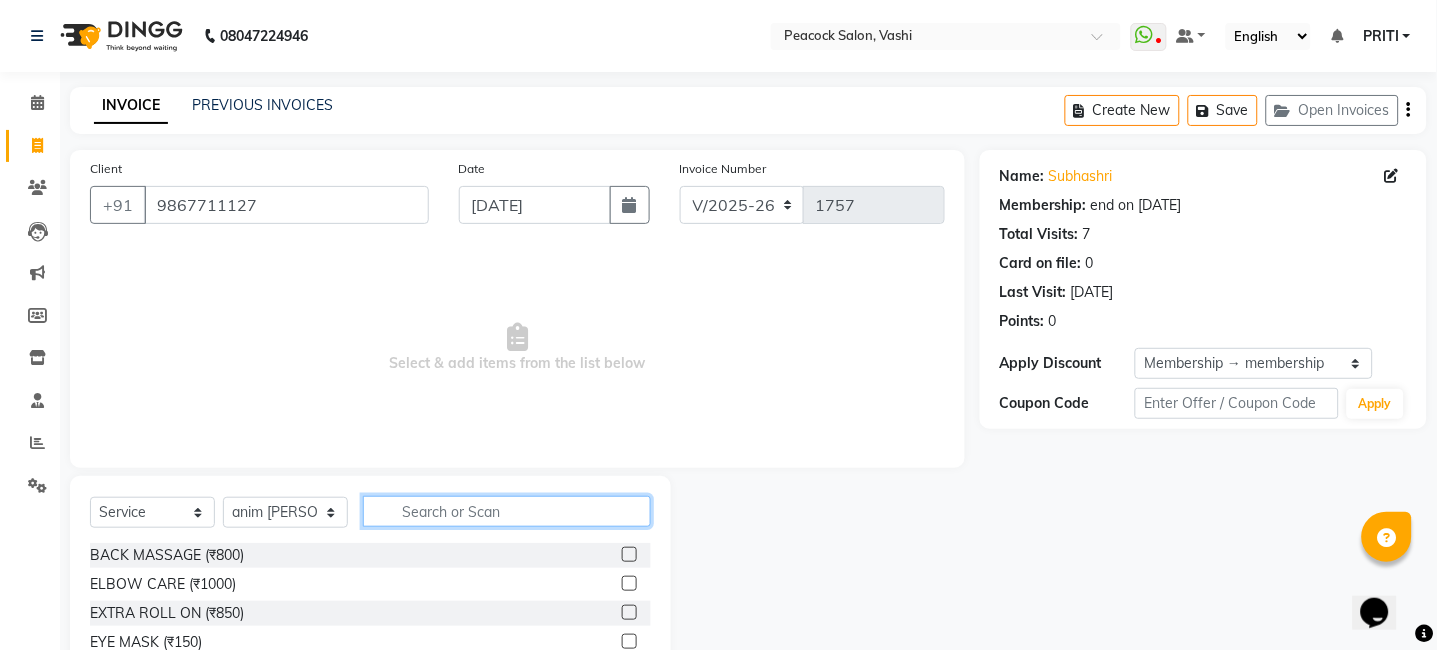 click 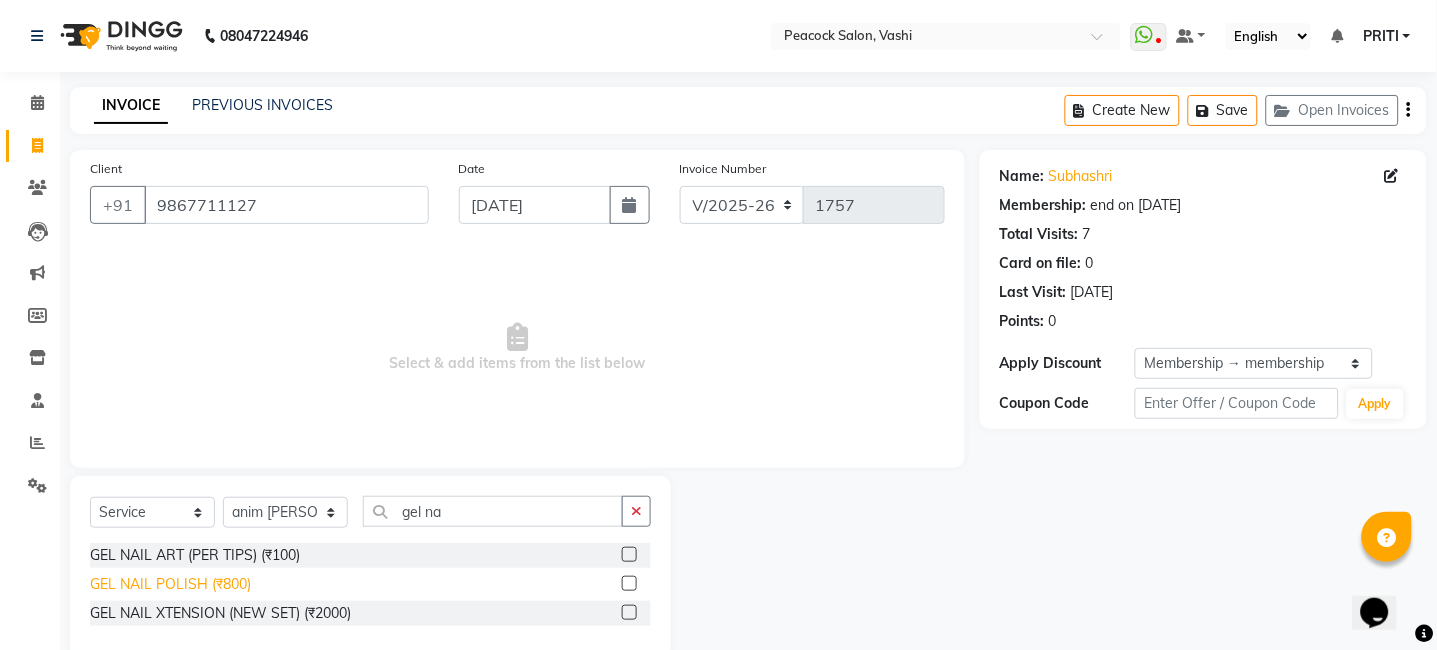 click on "GEL NAIL POLISH (₹800)" 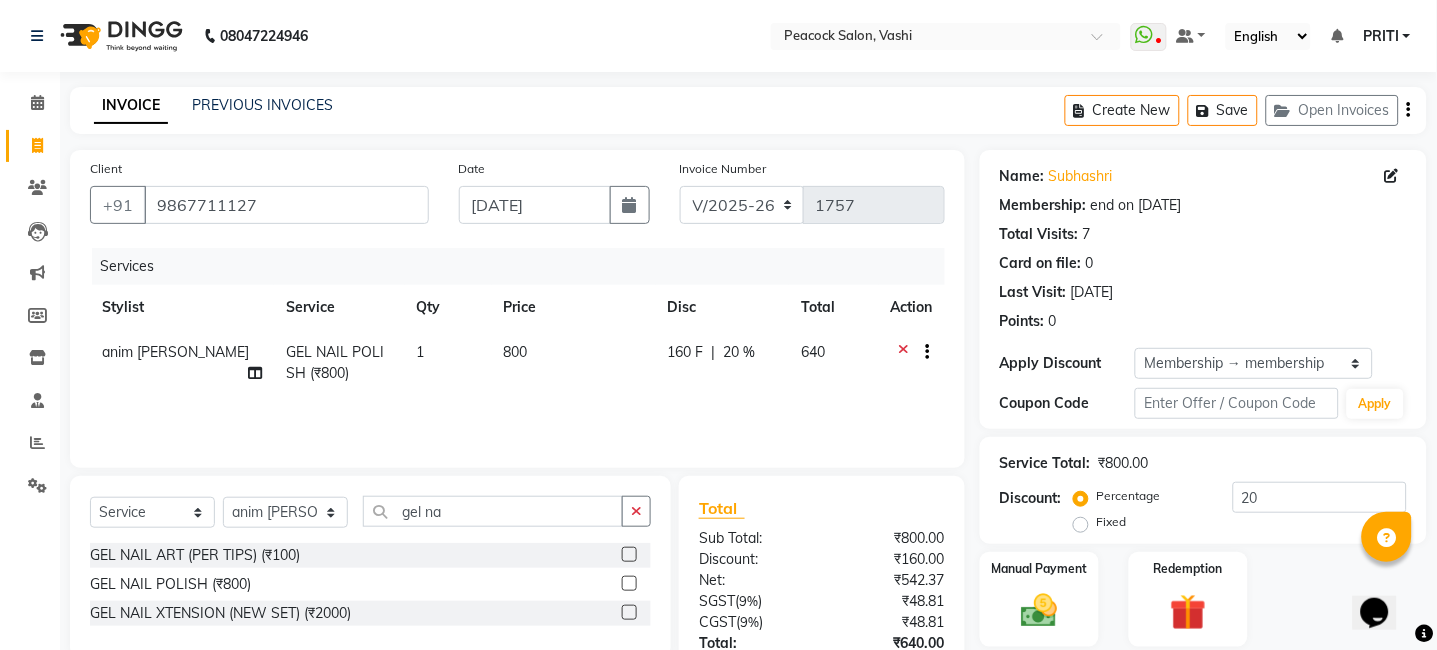 click on "800" 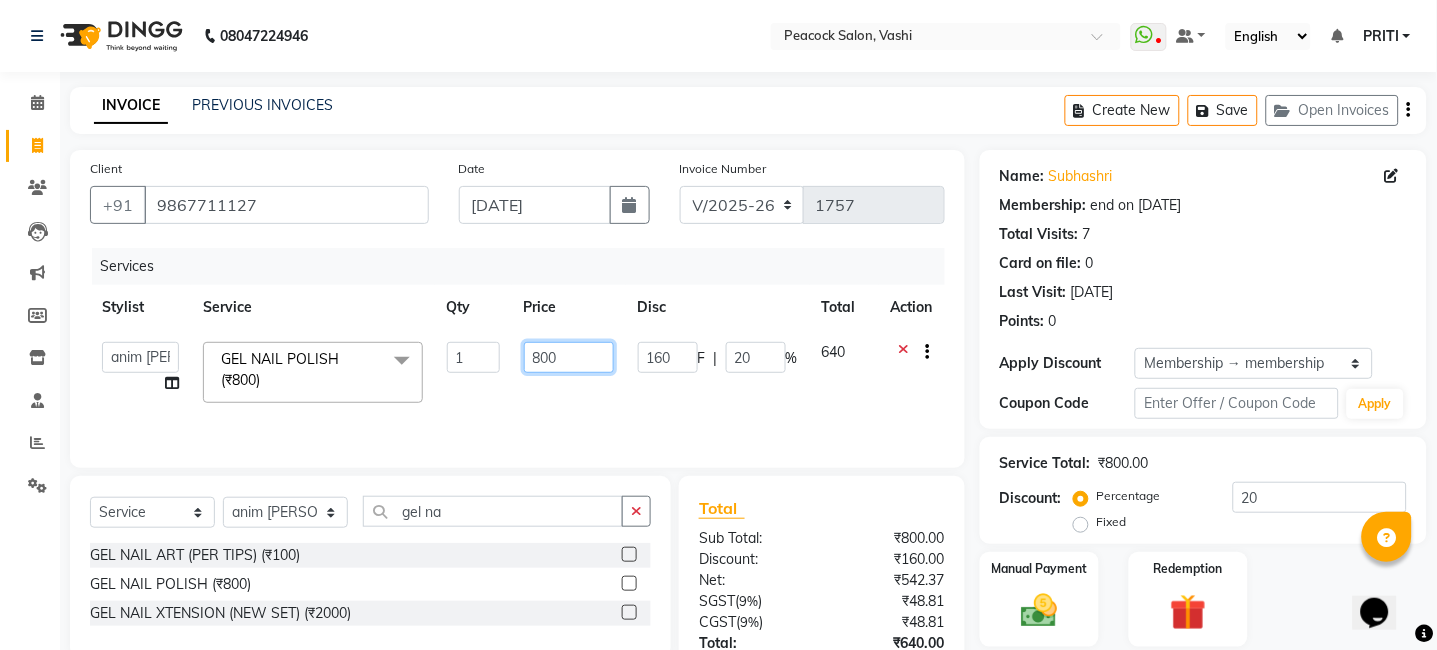 click on "800" 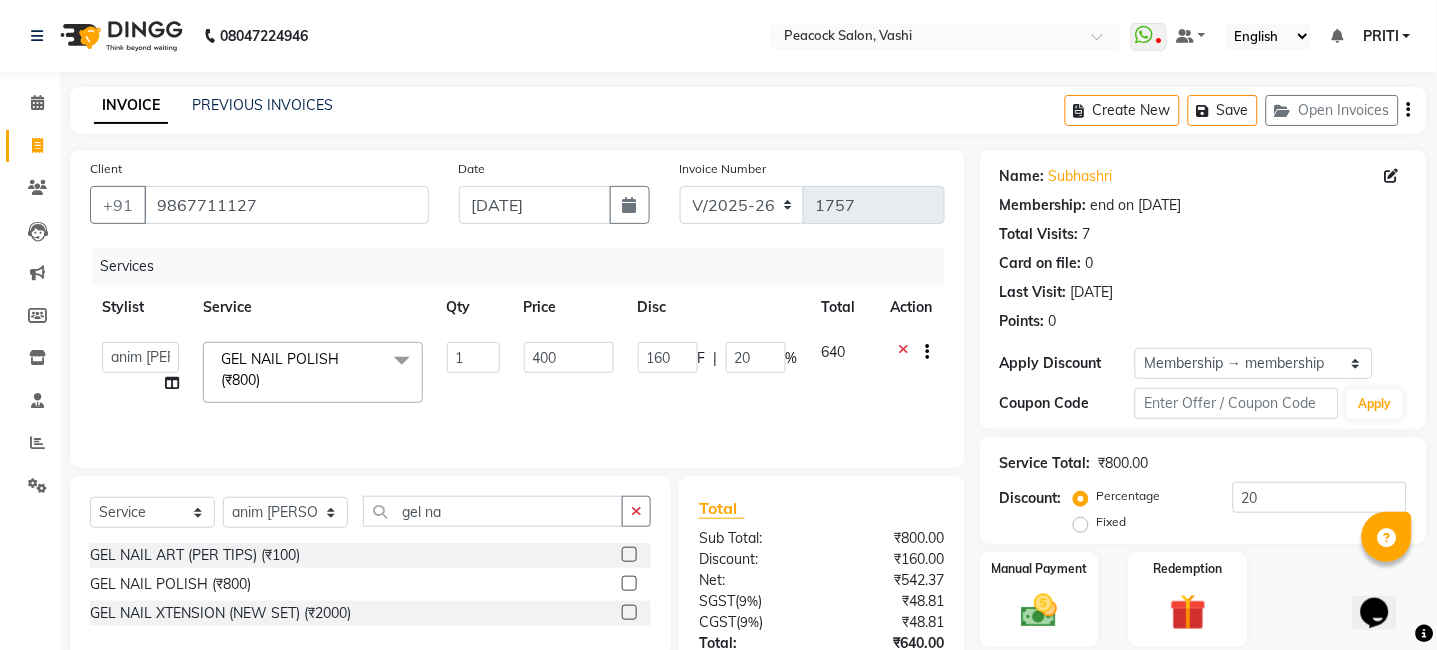 click on "Services Stylist Service Qty Price Disc Total Action  anim [PERSON_NAME]   [PERSON_NAME]   DC   Dingg Support   [PERSON_NAME]   [PERSON_NAME]    [PERSON_NAME]  GEL NAIL POLISH (₹800)  x BACK MASSAGE (₹800) ELBOW CARE (₹1000) EXTRA ROLL ON (₹850) EYE MASK (₹150) FACE WASH (₹150) MAHENDI (₹1500) MOISTURE BALANCE (₹2000) STR FULL BODY (₹7000) STR FULL FRONT /BACK (₹2400) STR HALF FRONT  / BACK (₹1400) STRI  BUTT WAX (₹1600) STRIPLESS BIKNI WAX (₹2500) STRIPLESS FULL ARMS (₹1300) STRIPLESS FULL LEGS (₹1700) STRIPLESS HALF ARMS (₹800) STRIPLESS HALF LEGS (₹1100) STRIPLESS STOMACH (₹1000) EYELASHES (₹1) ACNE TREATMENT (₹1) CZ REMEDY PEEL OFF (₹2000) FACE MASSAGE (₹800) HALF GLOBAL (₹1) OI LUSTER TREATMENT (₹2200) FULL ARMS SCRUB (₹1000) FULL BACK SCRUB (₹1000) UA SCRUB  (₹300) BLUE SHAMPOO MILKSHAKE (₹500) [PERSON_NAME] WASH (₹100) GROOM MAKE-UP (₹5000) [PERSON_NAME] COLOUR INOA (₹1000) DAIMOND ART (₹150) FULL BODY DETAN (₹5000) STICK-ONS (₹1500) 1 400 160 F" 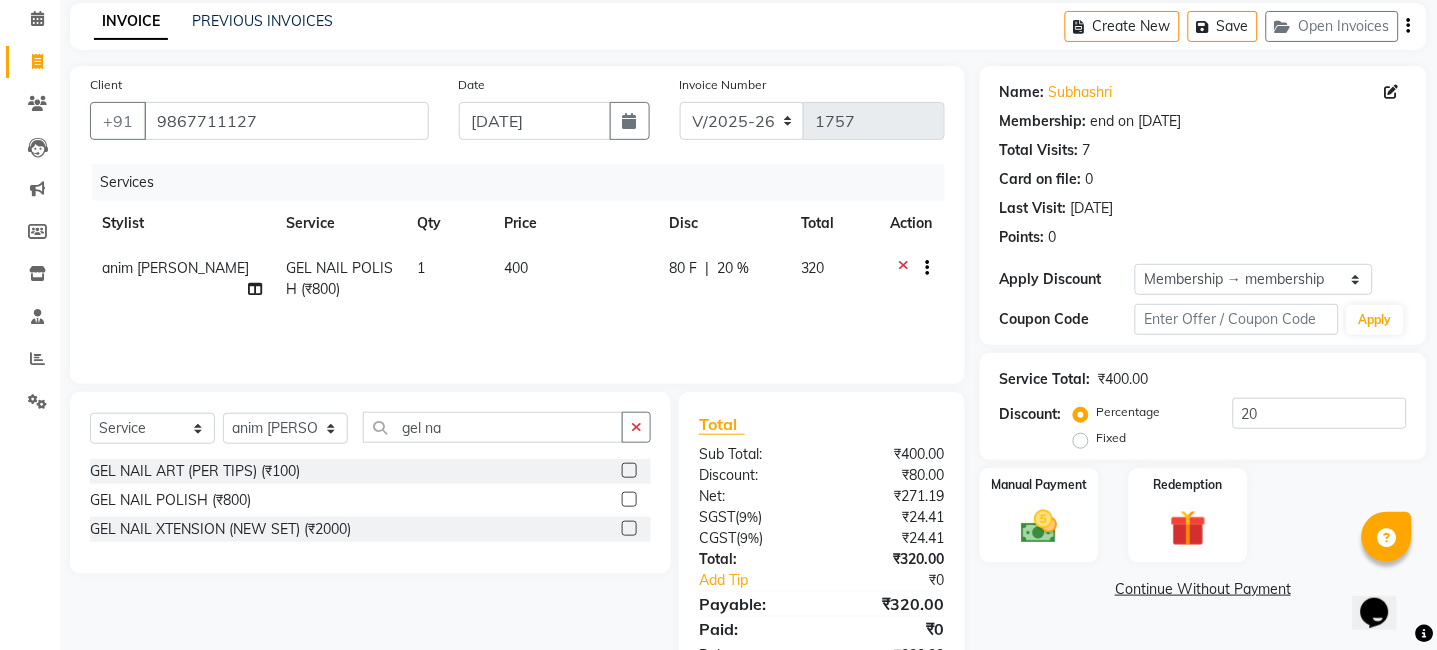 scroll, scrollTop: 149, scrollLeft: 0, axis: vertical 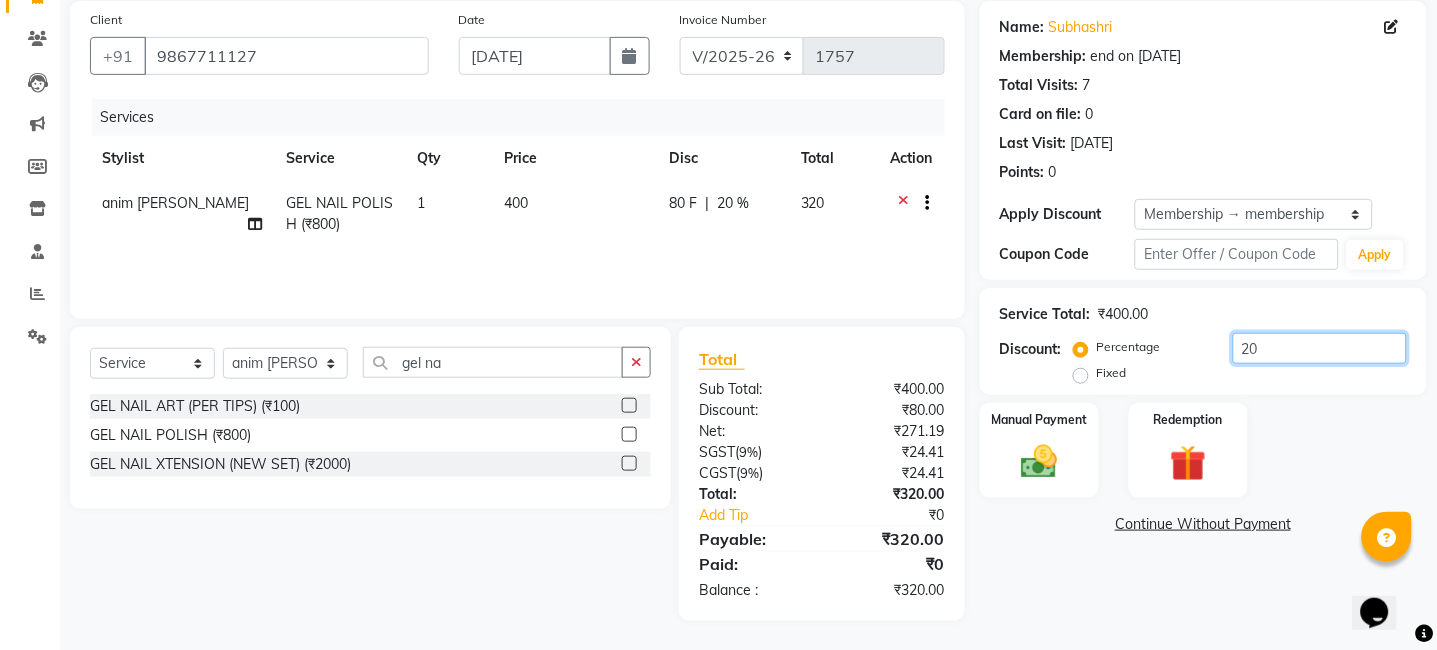 click on "20" 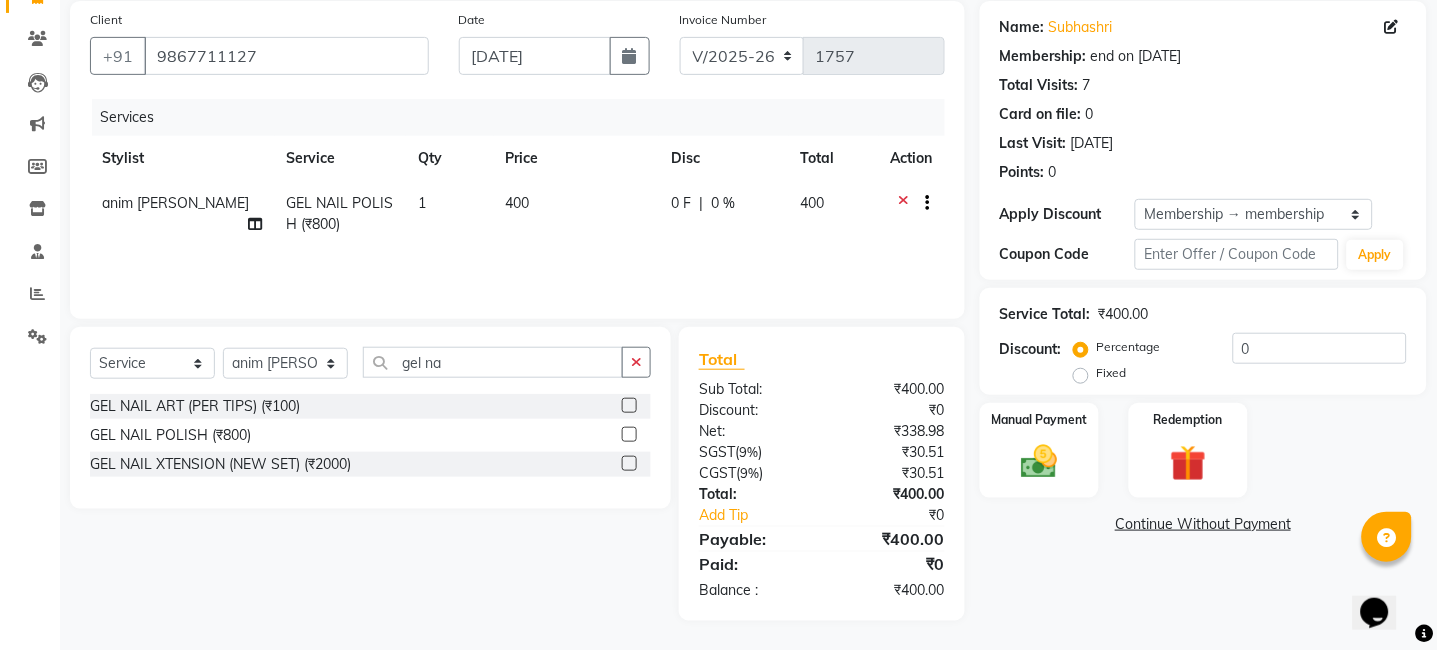 click on "Name: Subhashri  Membership: end on [DATE] Total Visits:  7 Card on file:  0 Last Visit:   [DATE] Points:   0  Apply Discount Select Membership → membership Coupon Code Apply Service Total:  ₹400.00  Discount:  Percentage   Fixed  0 Manual Payment Redemption  Continue Without Payment" 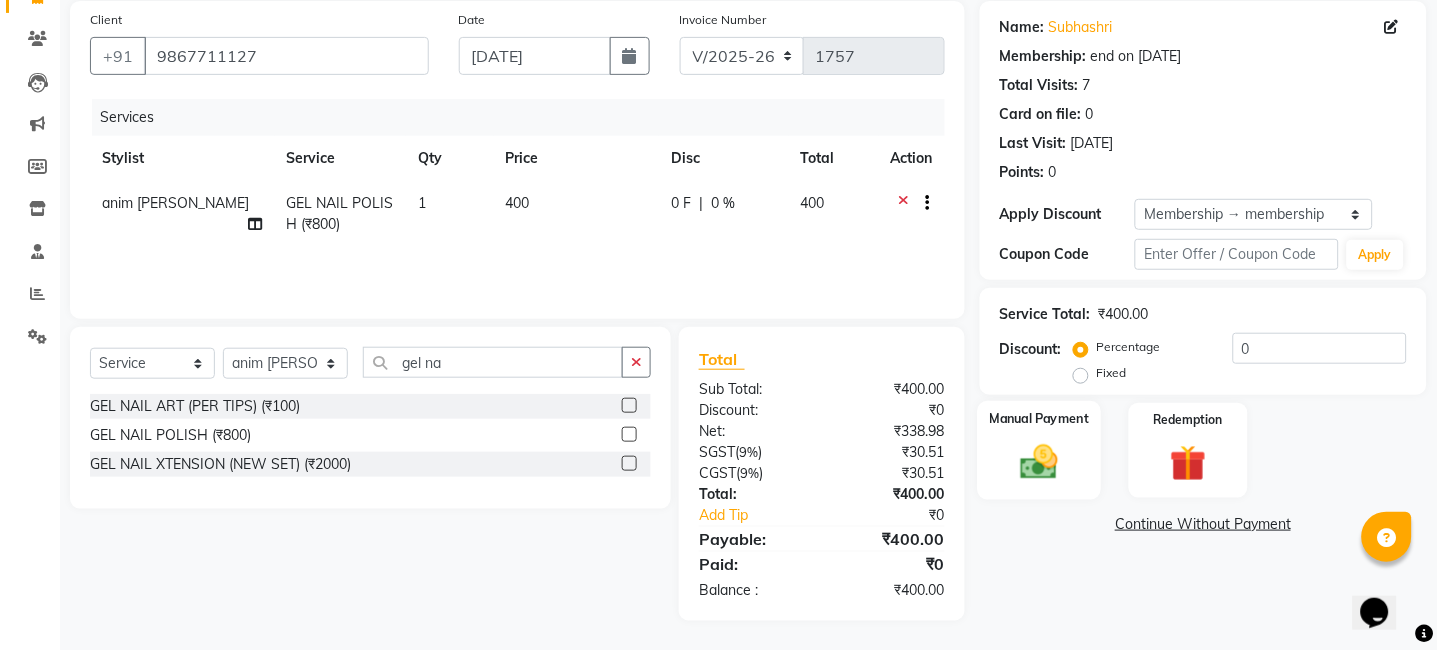 click on "Manual Payment" 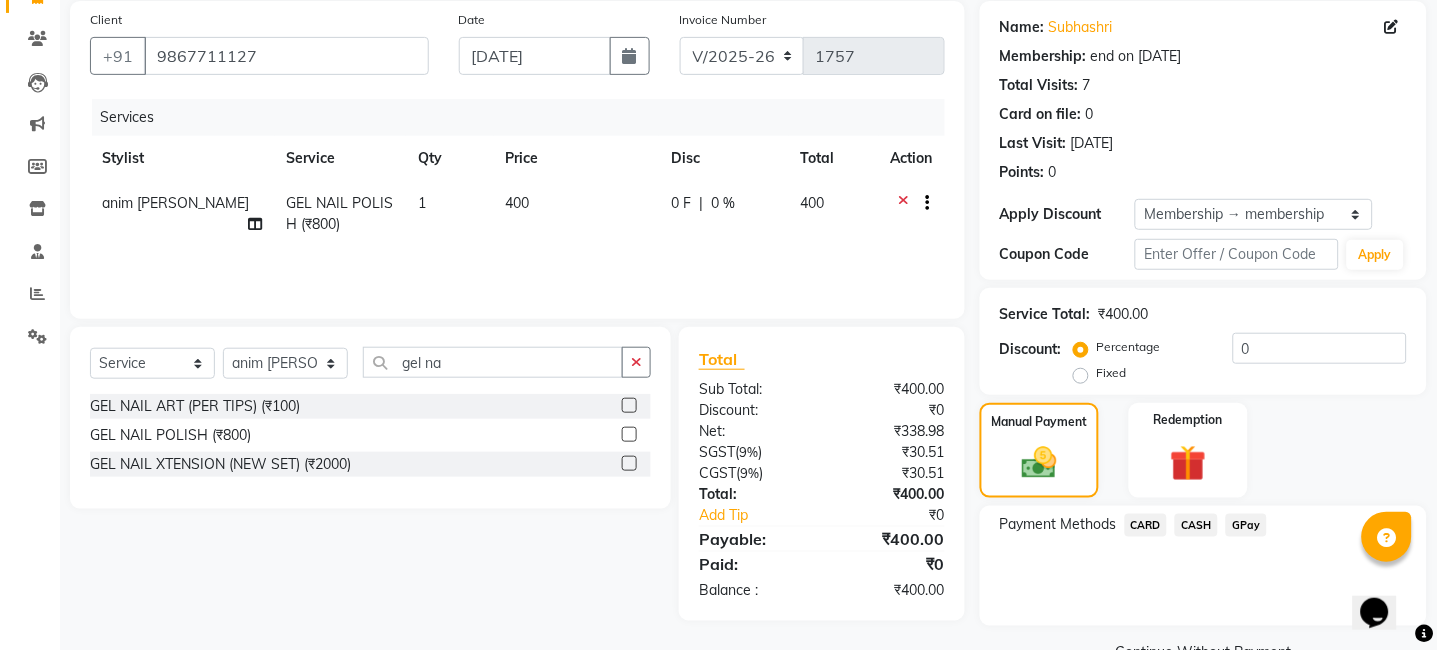 click on "GPay" 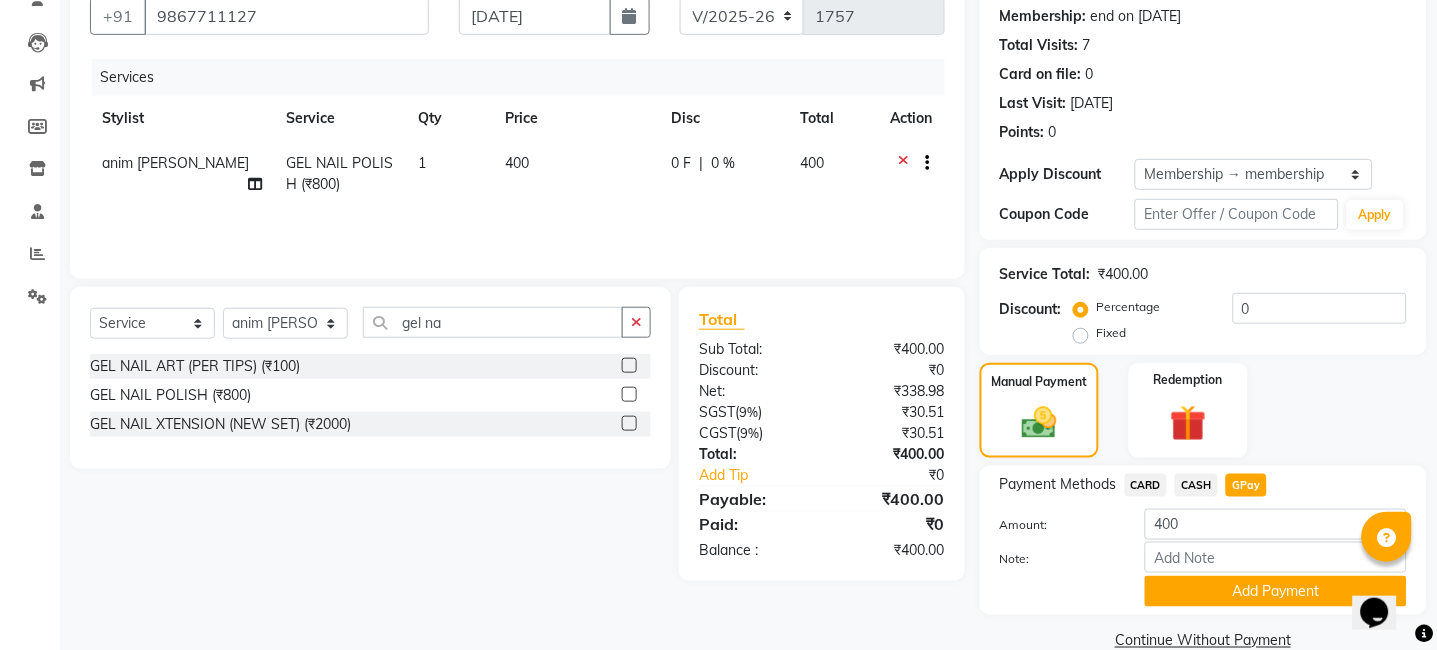 scroll, scrollTop: 226, scrollLeft: 0, axis: vertical 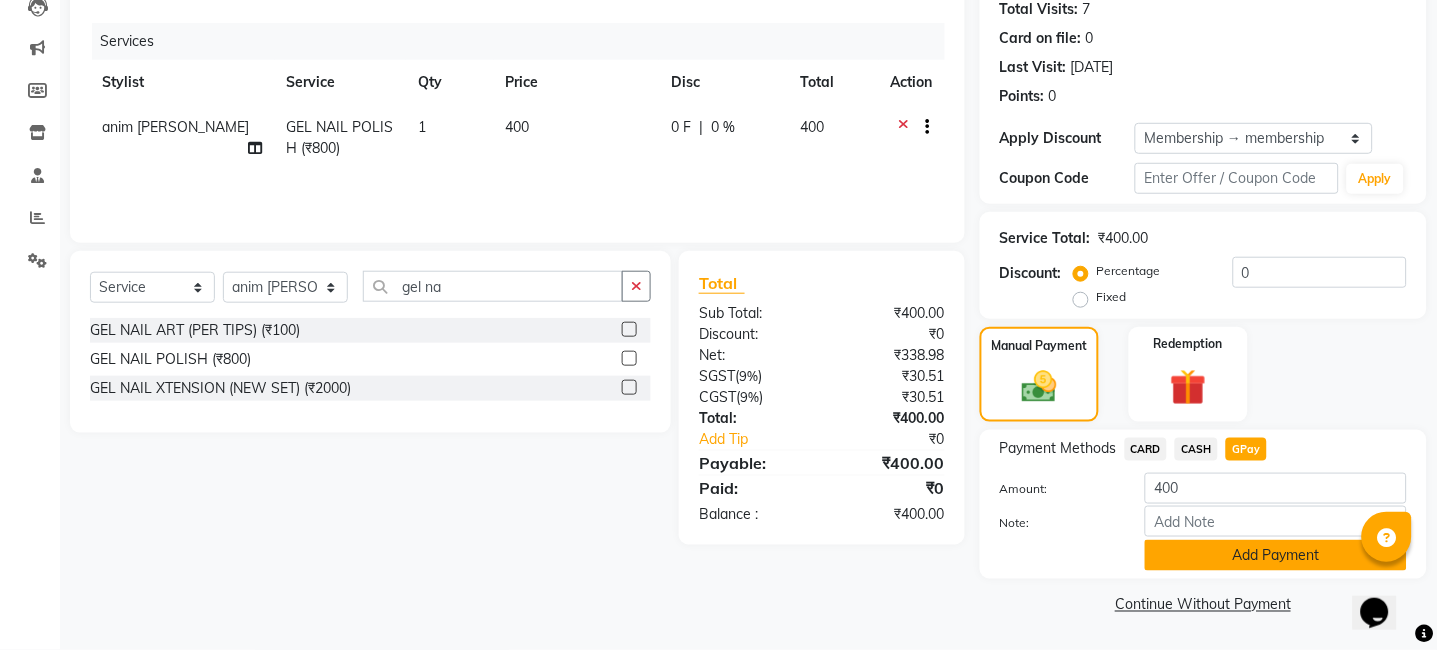 click on "Add Payment" 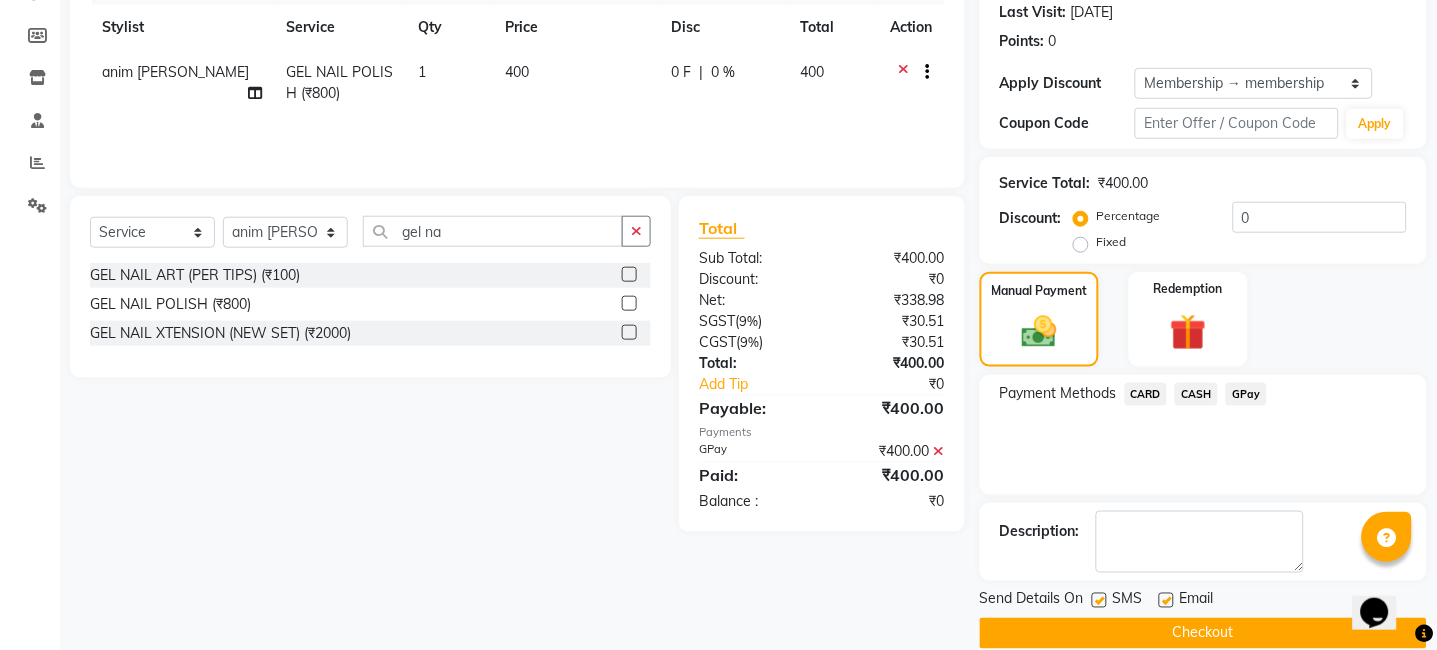 scroll, scrollTop: 309, scrollLeft: 0, axis: vertical 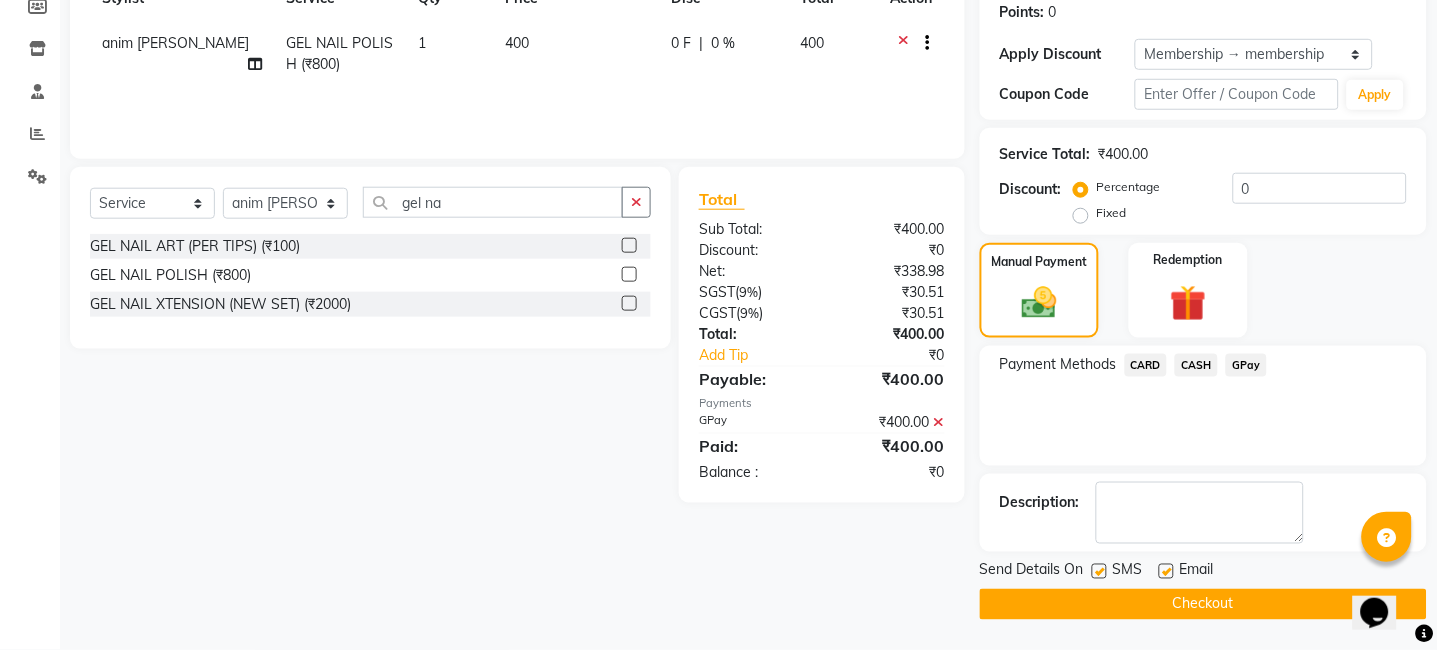 click on "Checkout" 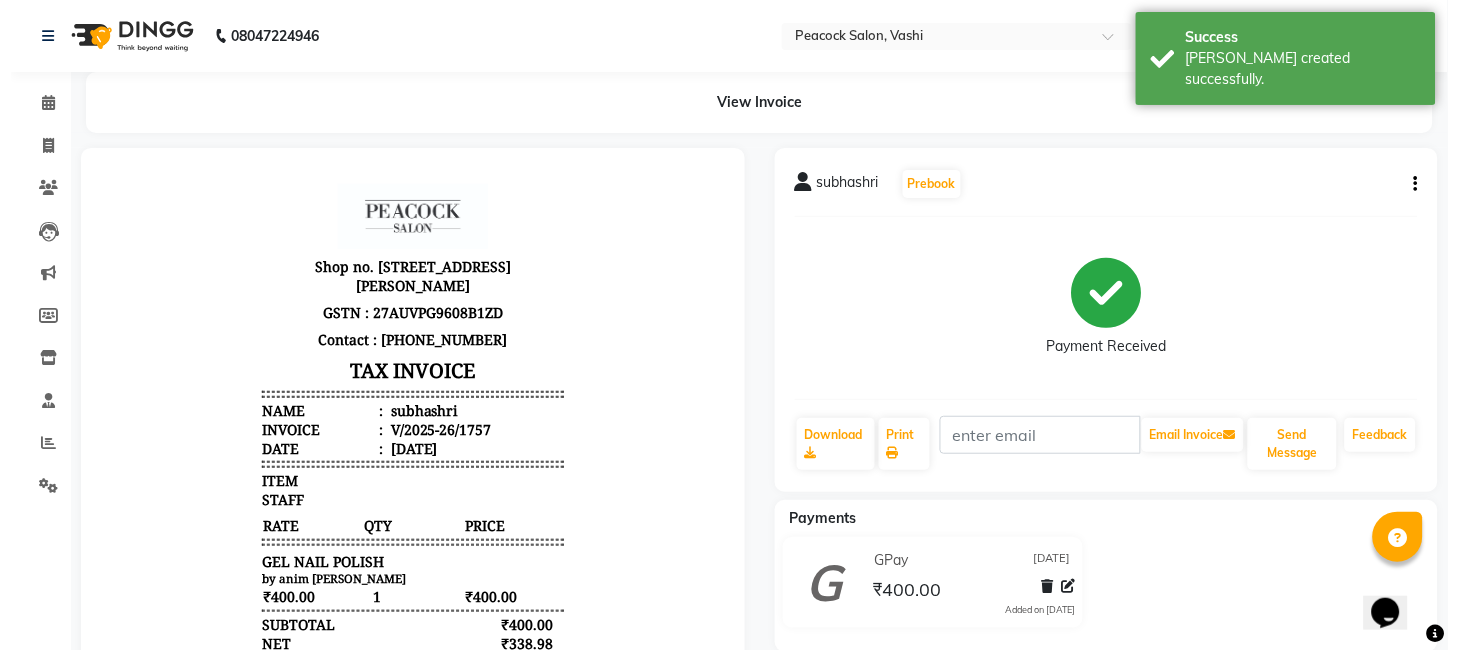 scroll, scrollTop: 0, scrollLeft: 0, axis: both 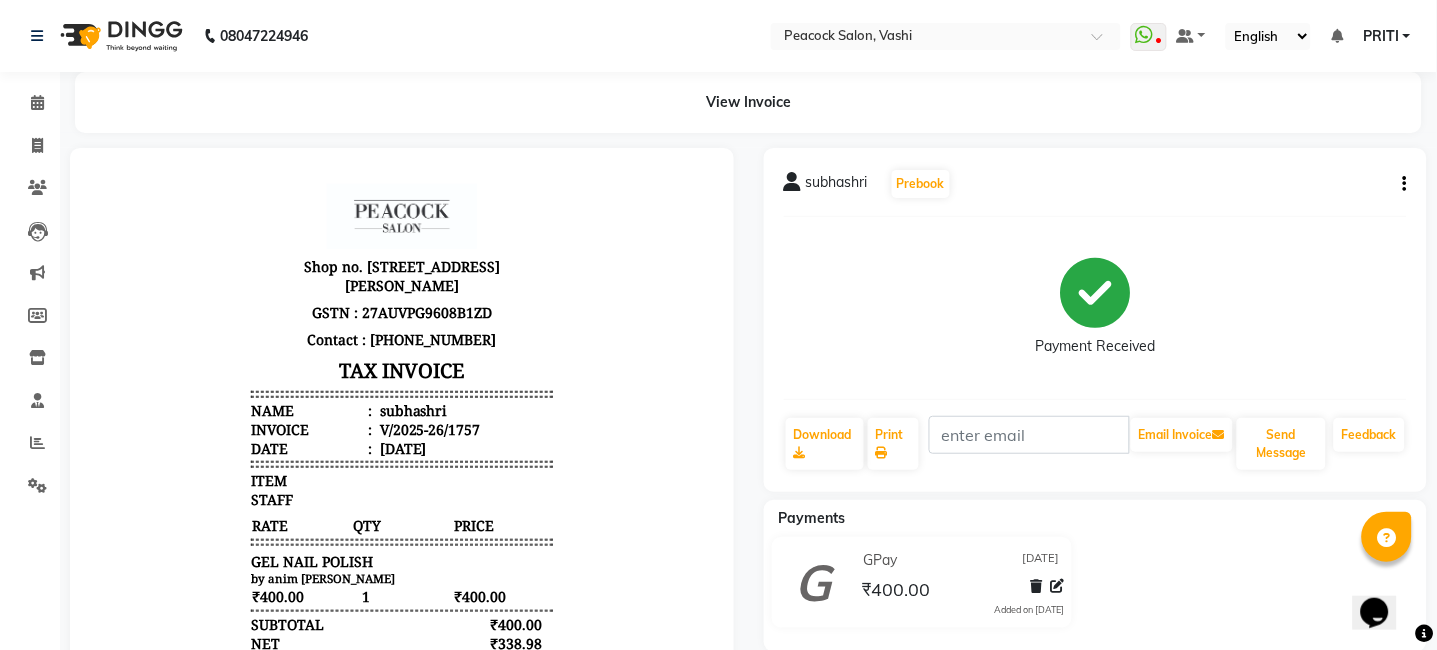 click on "subhashri   Prebook   Payment Received  Download  Print   Email Invoice   Send Message Feedback" 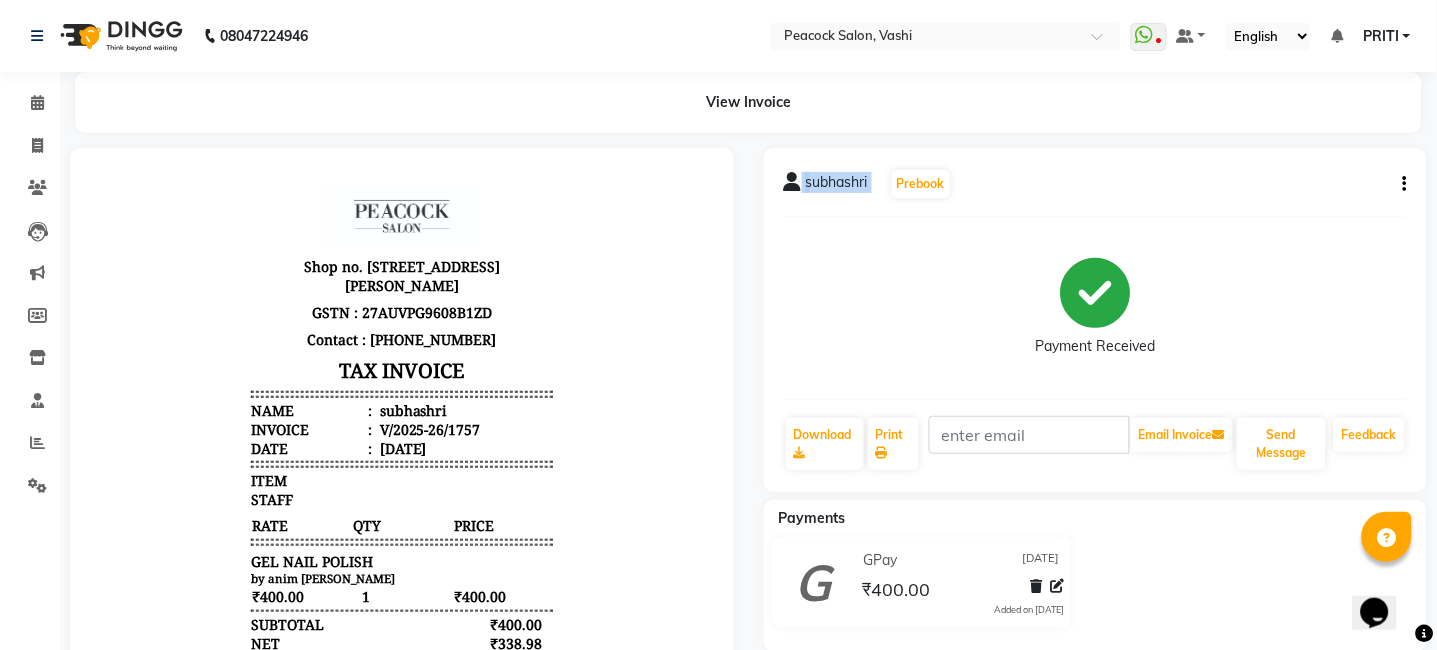 drag, startPoint x: 937, startPoint y: 166, endPoint x: 1131, endPoint y: 298, distance: 234.64867 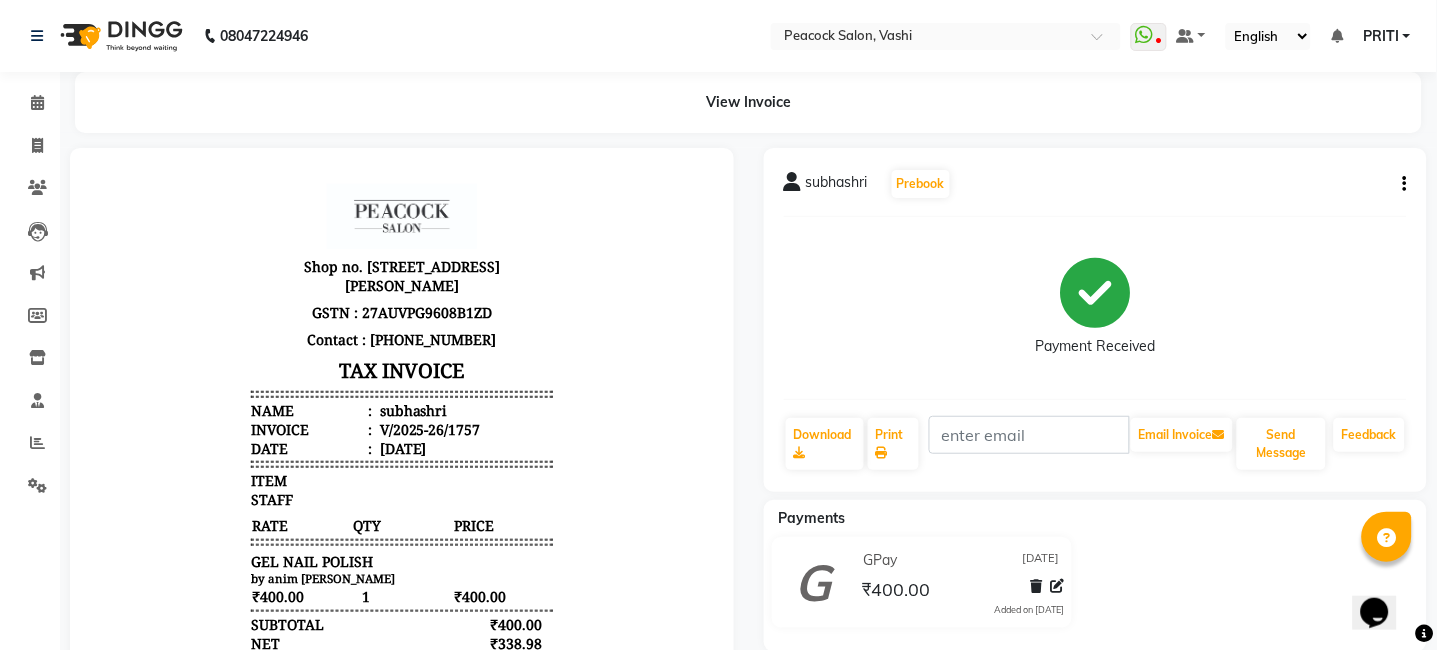 drag, startPoint x: 1131, startPoint y: 298, endPoint x: 923, endPoint y: 327, distance: 210.0119 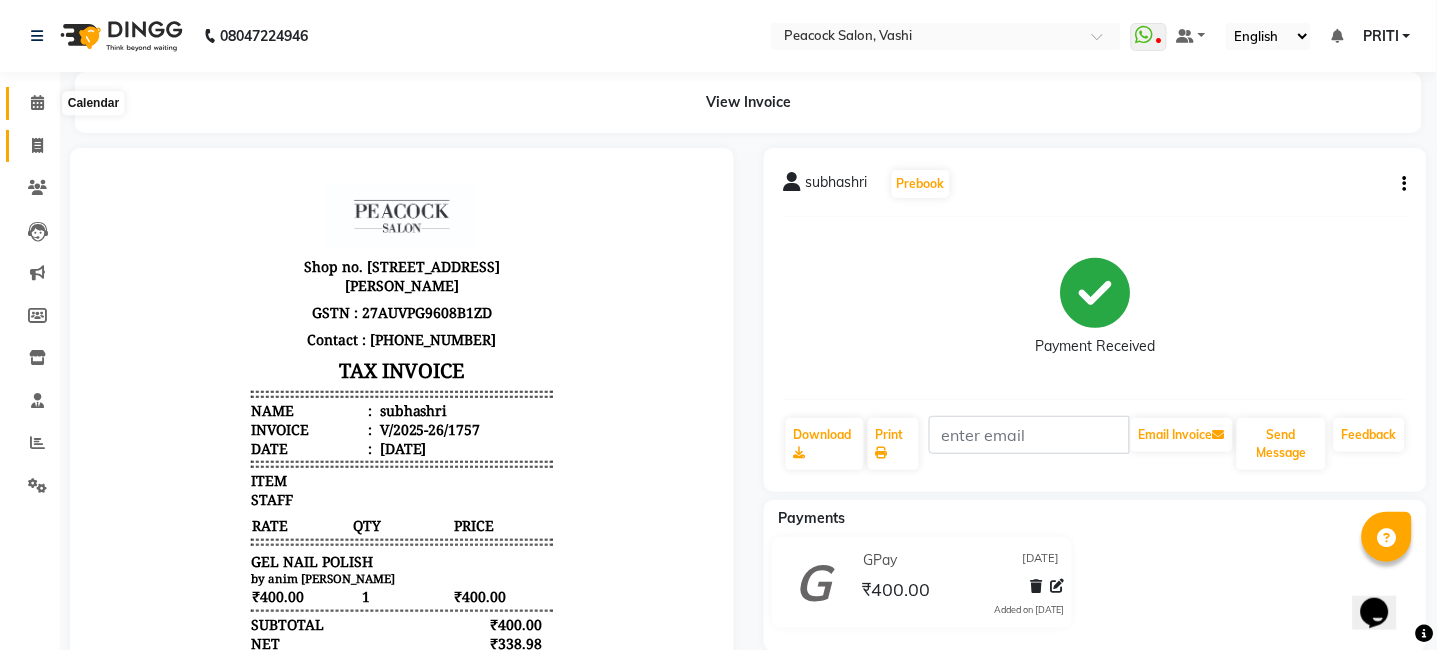 drag, startPoint x: 30, startPoint y: 98, endPoint x: 51, endPoint y: 145, distance: 51.47815 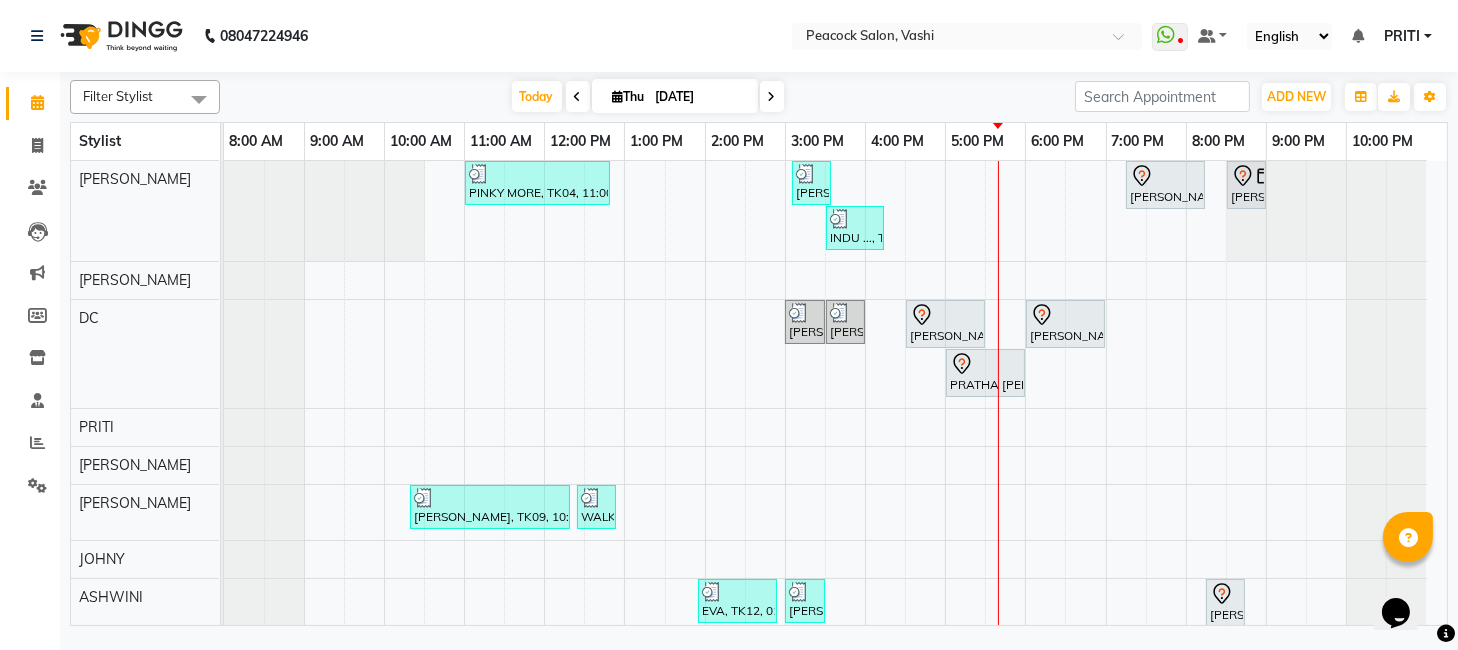 scroll, scrollTop: 125, scrollLeft: 0, axis: vertical 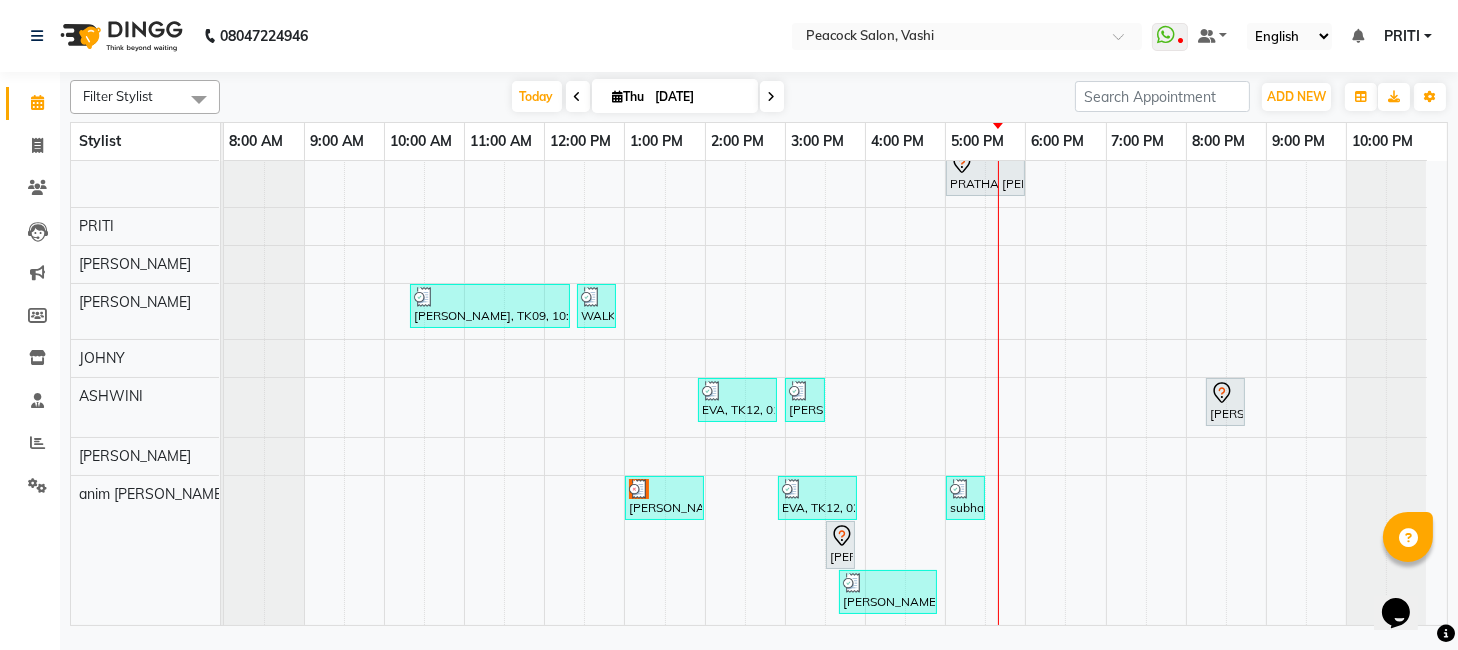click at bounding box center (772, 96) 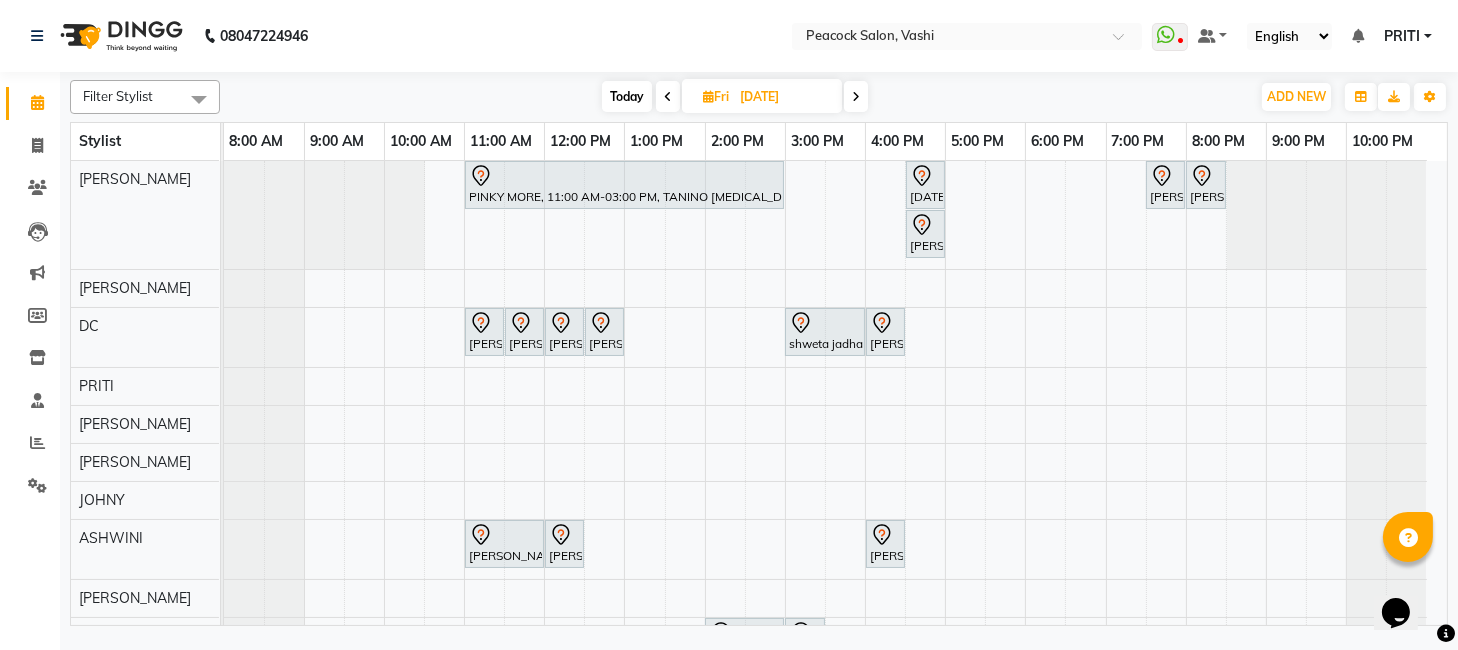 scroll, scrollTop: 35, scrollLeft: 0, axis: vertical 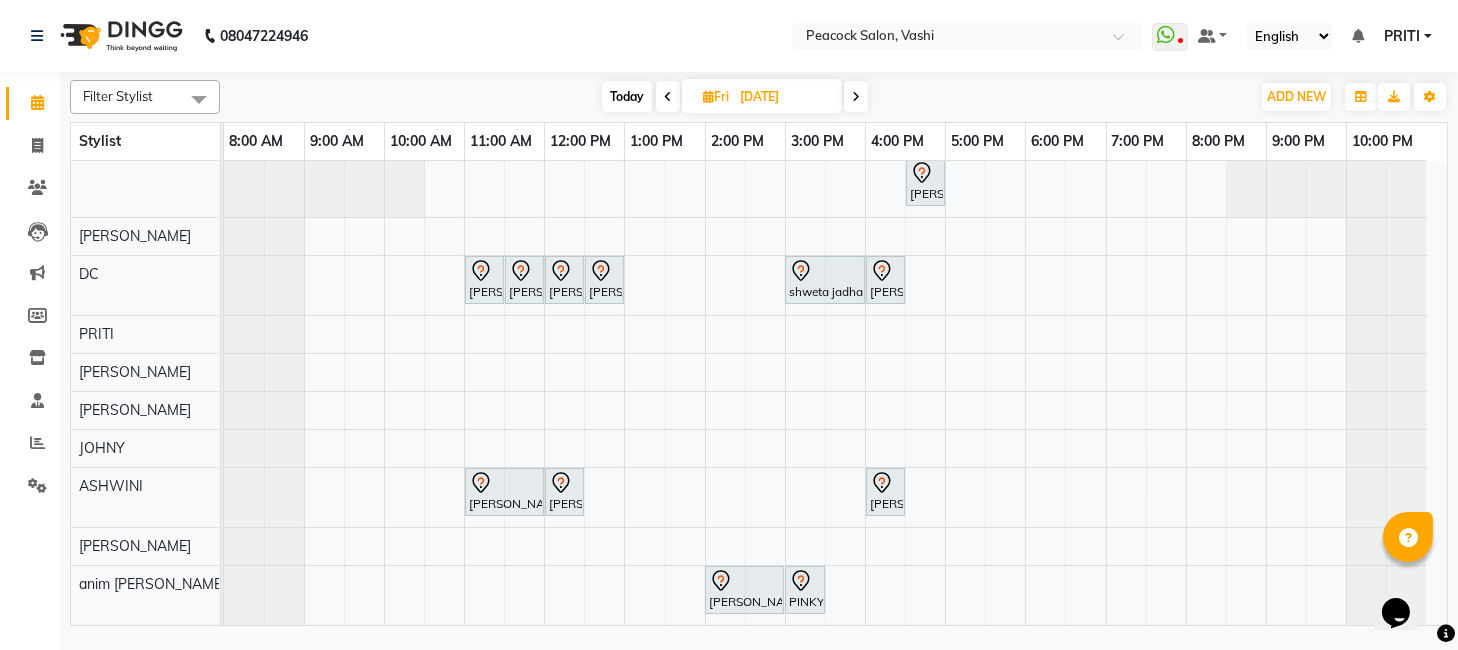 click on "PINKY MORE, 11:00 AM-03:00 PM, TANINO [MEDICAL_DATA] - MEDIUM             [DATE], 04:30 PM-05:00 PM,  MEN HAIR CUT             [PERSON_NAME] C/O Rana, 07:30 PM-08:00 PM,  MEN HAIR CUT             [PERSON_NAME] C/O Rana, 08:00 PM-08:30 PM,  MEN HAIR CUT             [PERSON_NAME] c/o [PERSON_NAME], 04:30 PM-05:00 PM, HAIR SPA MEN (NORMAL)             [PERSON_NAME], 11:00 AM-11:30 AM,  MEN HAIR CUT             [PERSON_NAME], 11:30 AM-12:00 PM, HAIR SPA MEN (NORMAL)             [PERSON_NAME], 12:00 PM-12:30 PM, STANDRED PEDICURE              [PERSON_NAME], 12:30 PM-01:00 PM, STANDRED PEDICURE              shweta jadhav yes bank, 03:00 PM-04:00 PM, CHOCOLATE FA+UA+FL WAX             shweta jadhav yes bank, 04:00 PM-04:30 PM, AVL EXPRESS             [PERSON_NAME], 11:00 AM-12:00 PM, CHOCOLATE FA+UA+FL WAX             [PERSON_NAME], 12:00 PM-12:30 PM, SALT PEDICURE             [PERSON_NAME] c/o [PERSON_NAME], 04:00 PM-04:30 PM, CZ HYDRA REST REFRESH CLEAN UP             shweta jadhav yes bank, 02:00 PM-03:00 PM, CROME/CATEYE XTENSION" at bounding box center [835, 367] 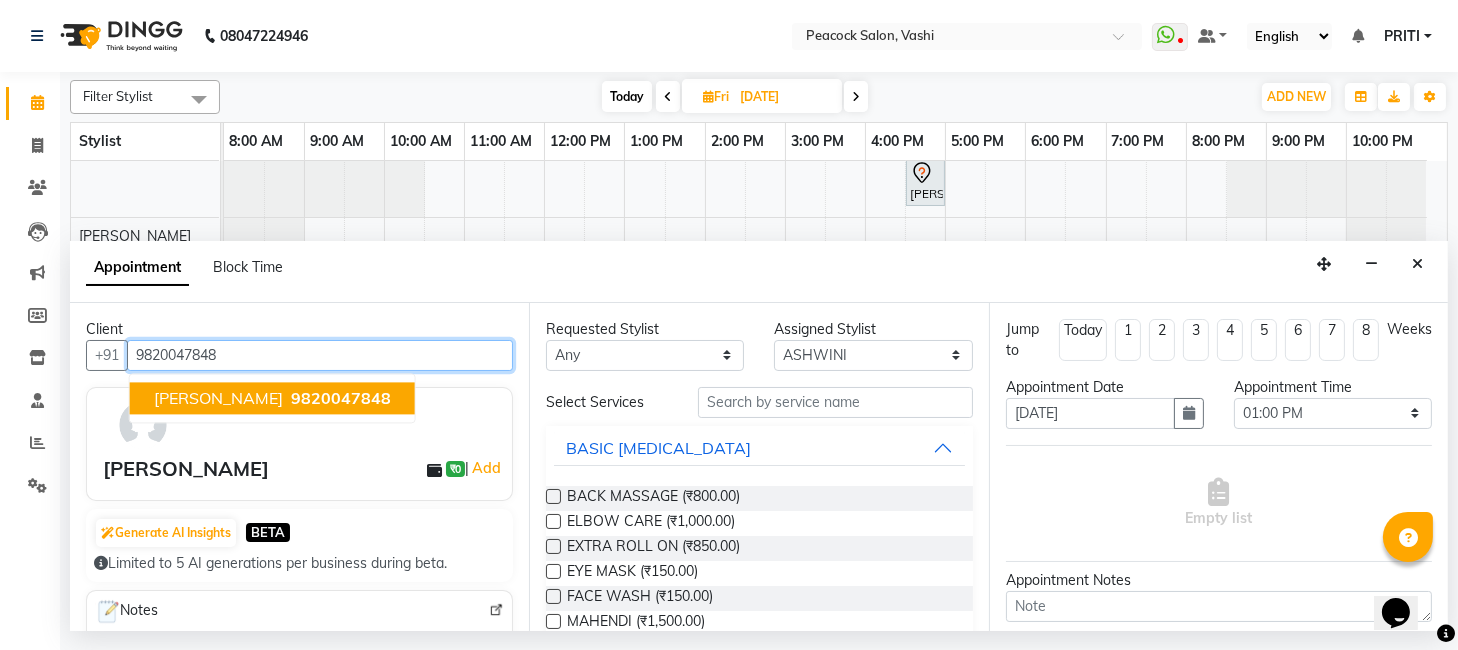 click on "[PERSON_NAME]" at bounding box center (218, 398) 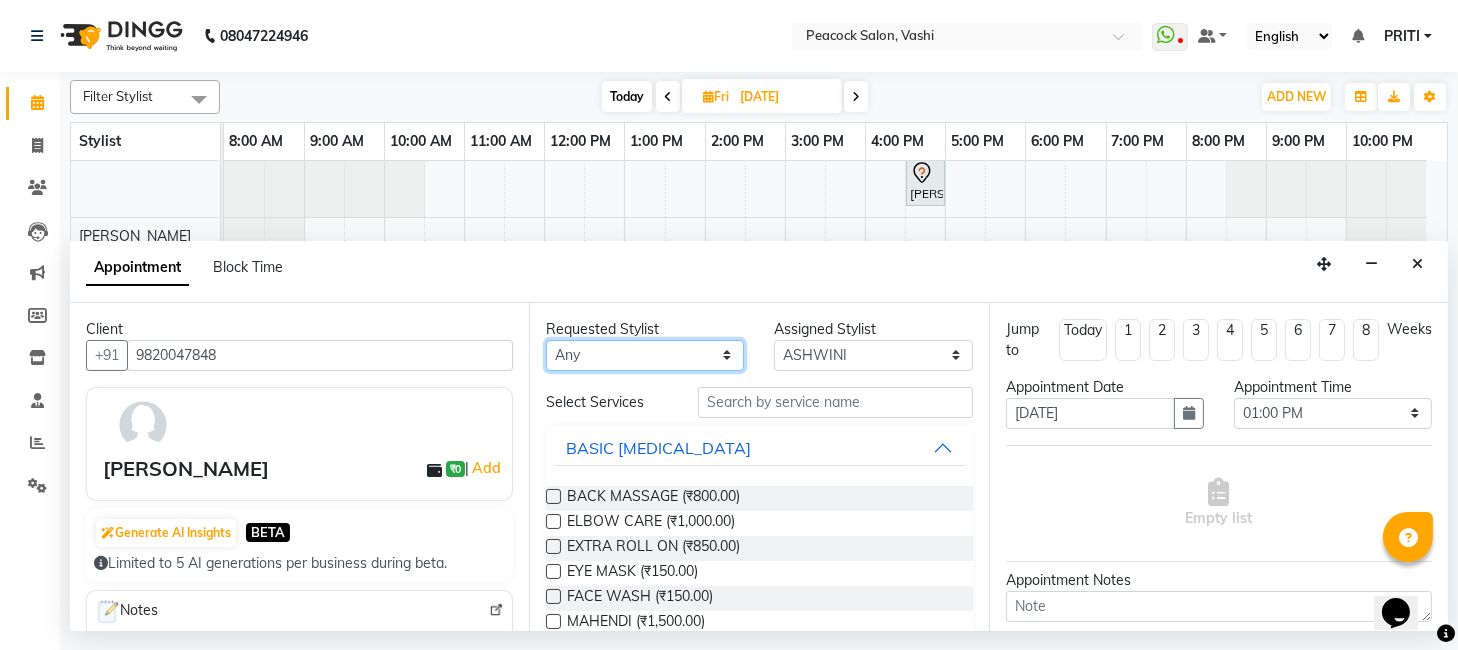 click on "Any anim [PERSON_NAME] [PERSON_NAME] DC [PERSON_NAME] [PERSON_NAME]  [PERSON_NAME]" at bounding box center [645, 355] 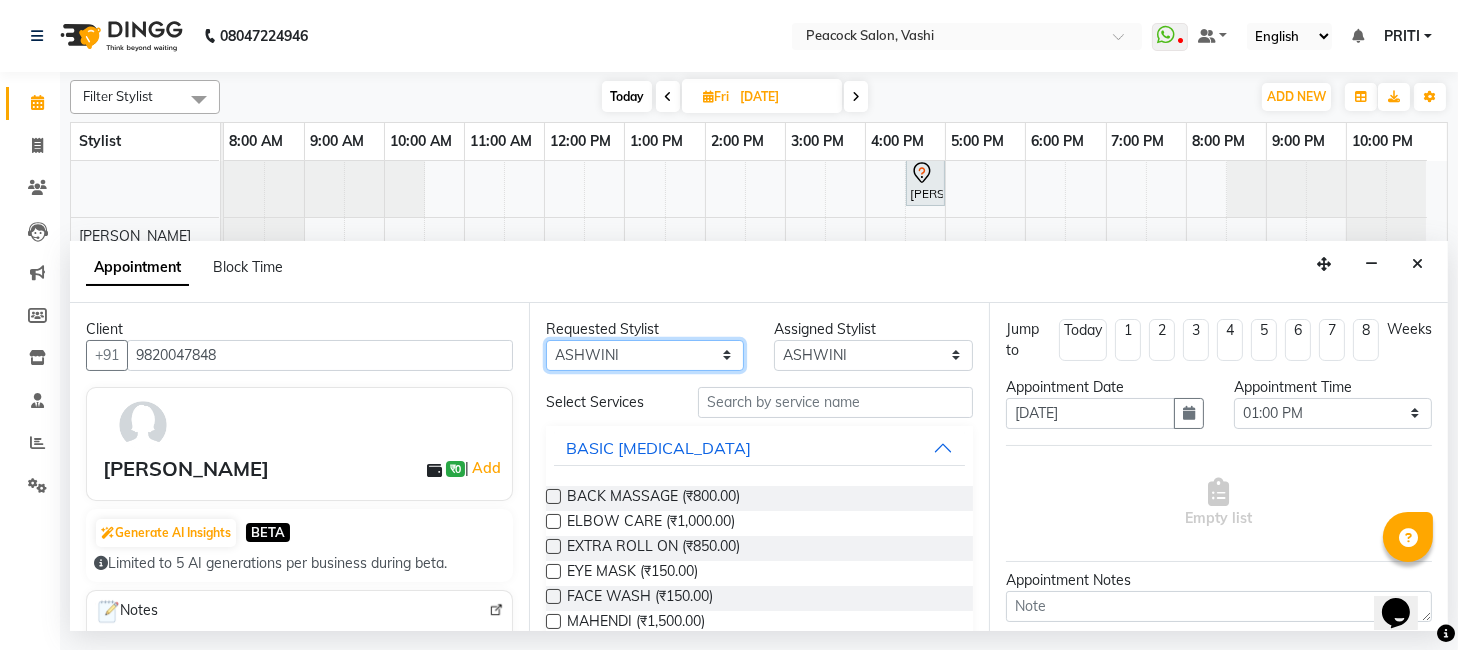 click on "Any anim [PERSON_NAME] [PERSON_NAME] DC [PERSON_NAME] [PERSON_NAME]  [PERSON_NAME]" at bounding box center [645, 355] 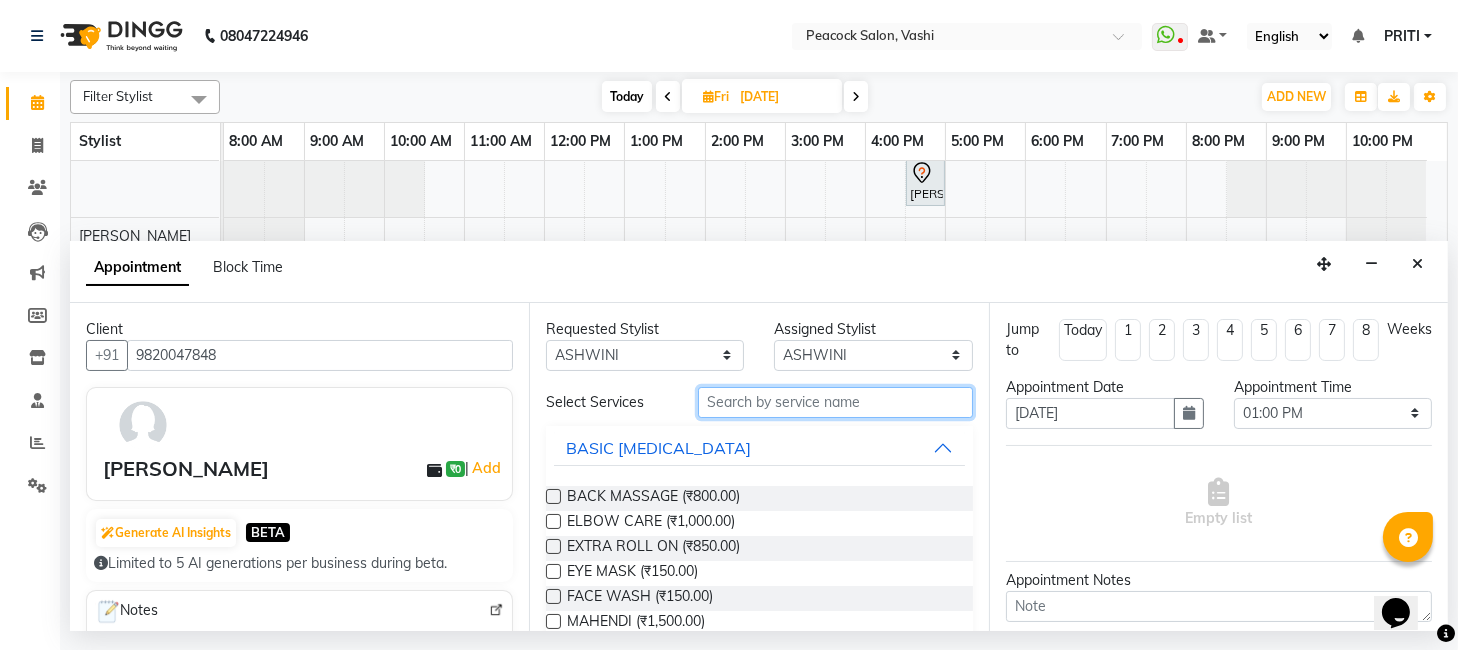click at bounding box center (835, 402) 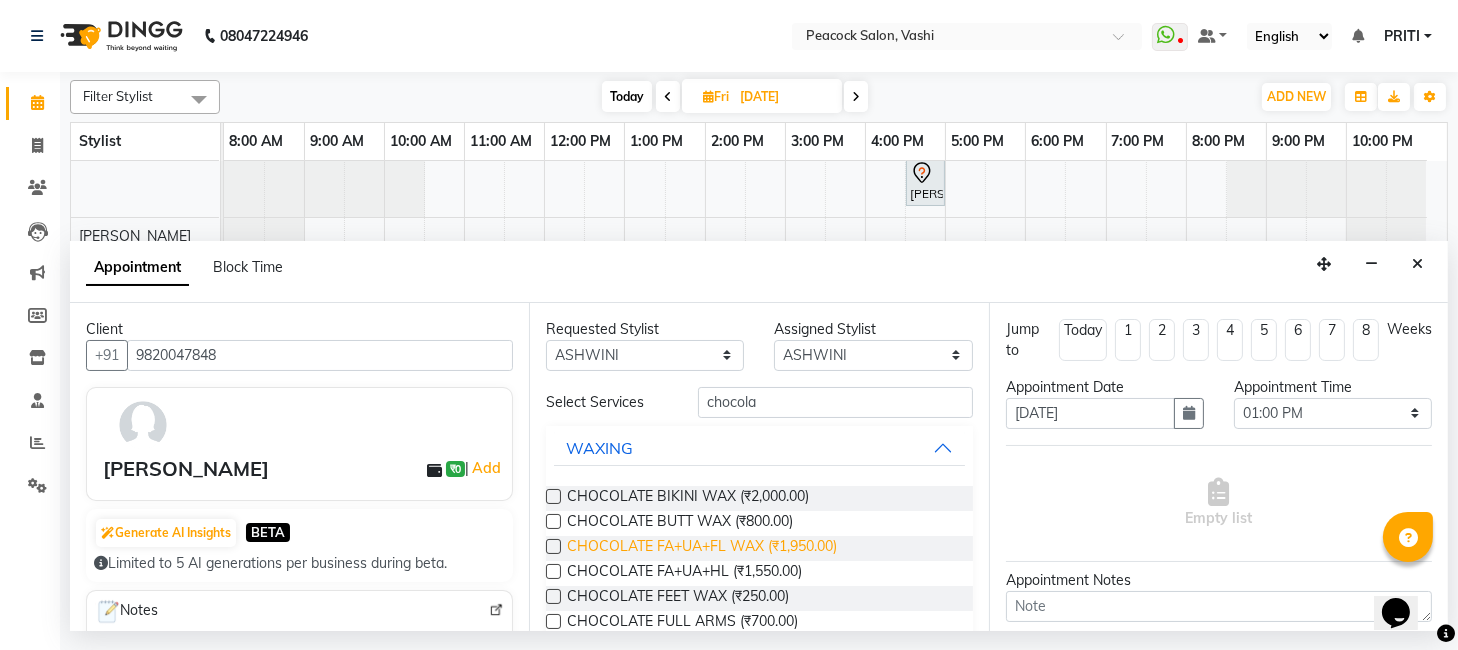 click on "CHOCOLATE FA+UA+FL WAX (₹1,950.00)" at bounding box center (702, 548) 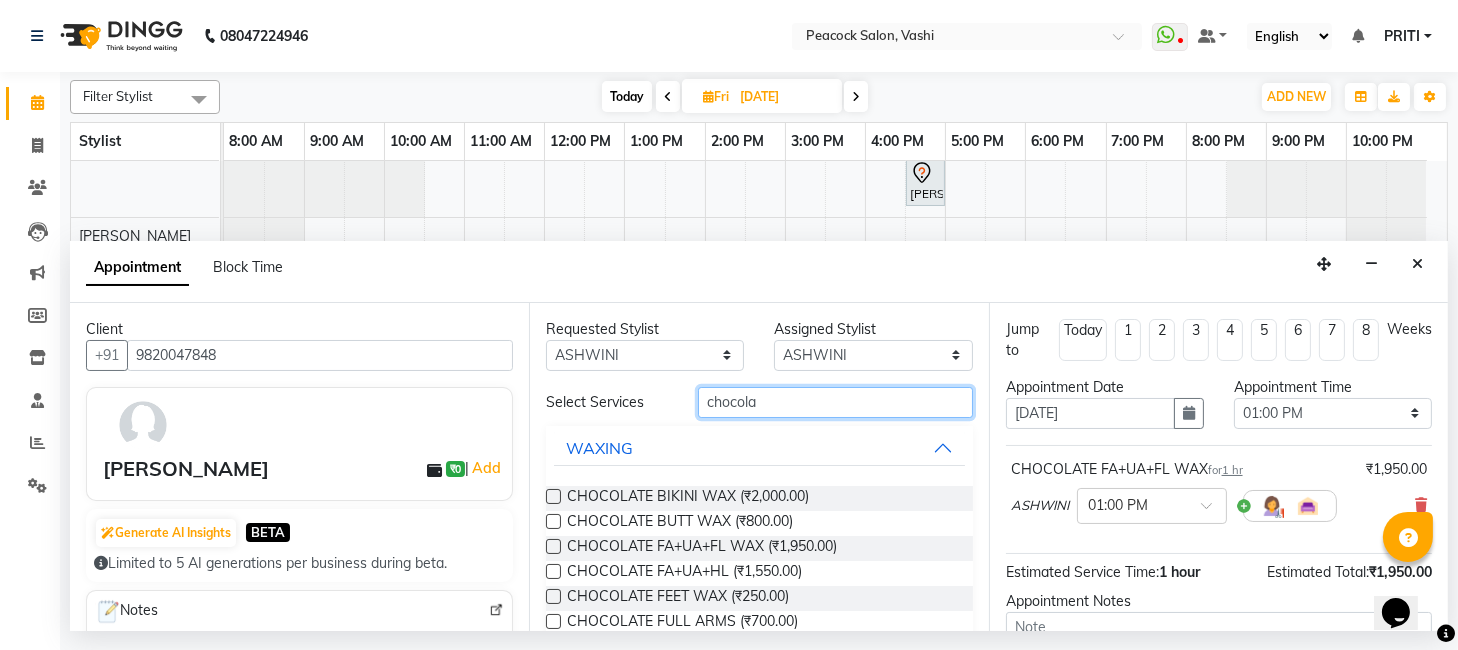 click on "chocola" at bounding box center (835, 402) 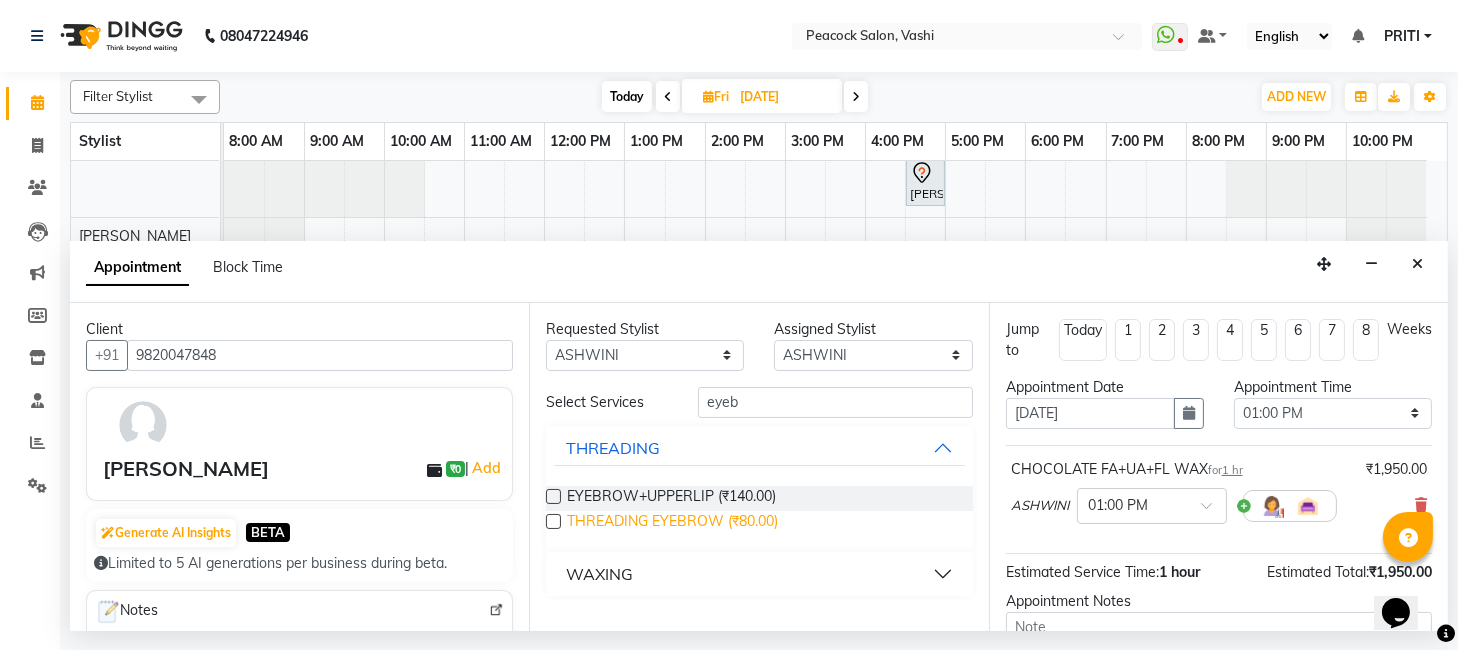 click on "THREADING EYEBROW (₹80.00)" at bounding box center (672, 523) 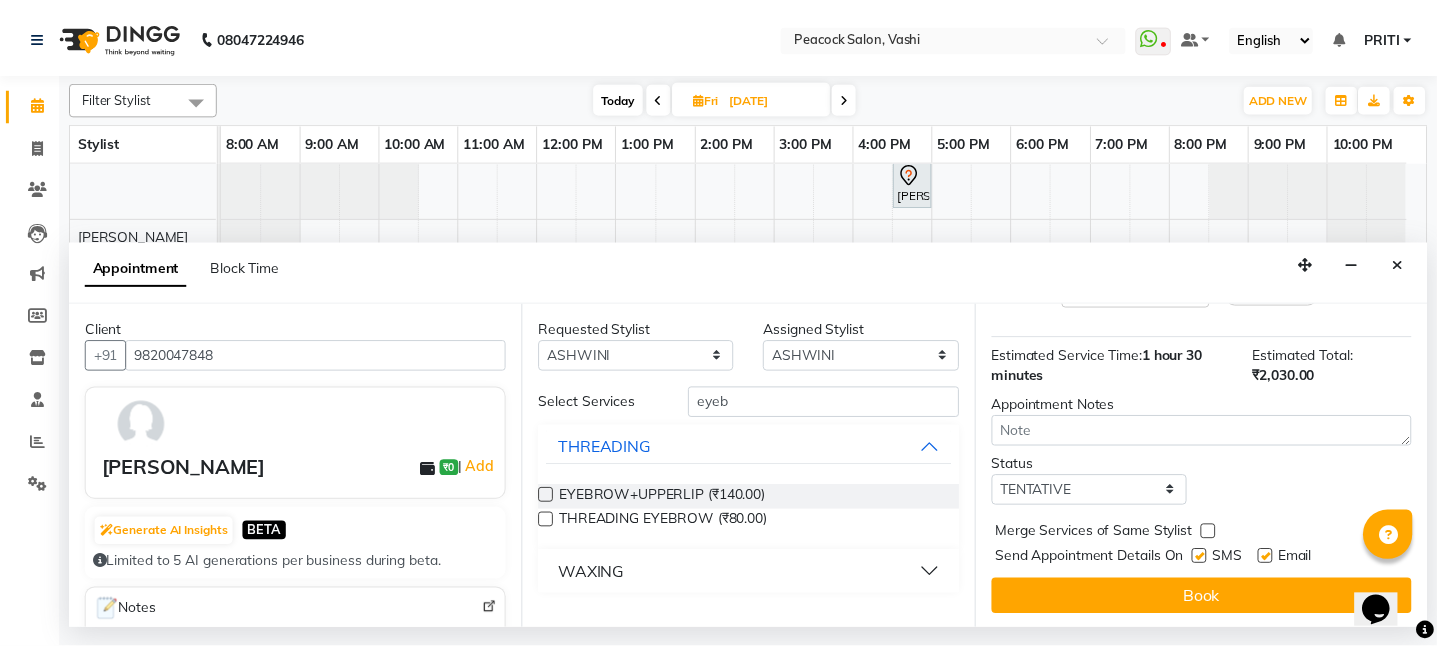 scroll, scrollTop: 309, scrollLeft: 0, axis: vertical 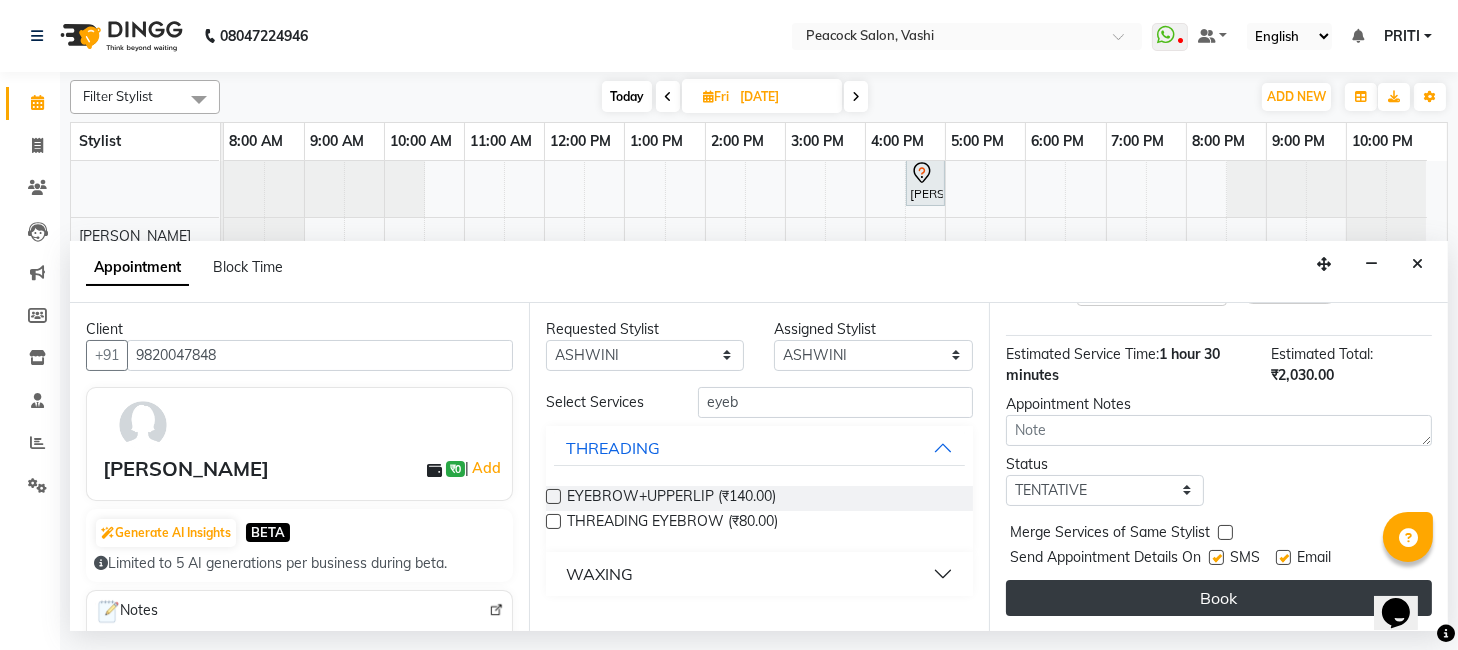 click on "Book" at bounding box center [1219, 598] 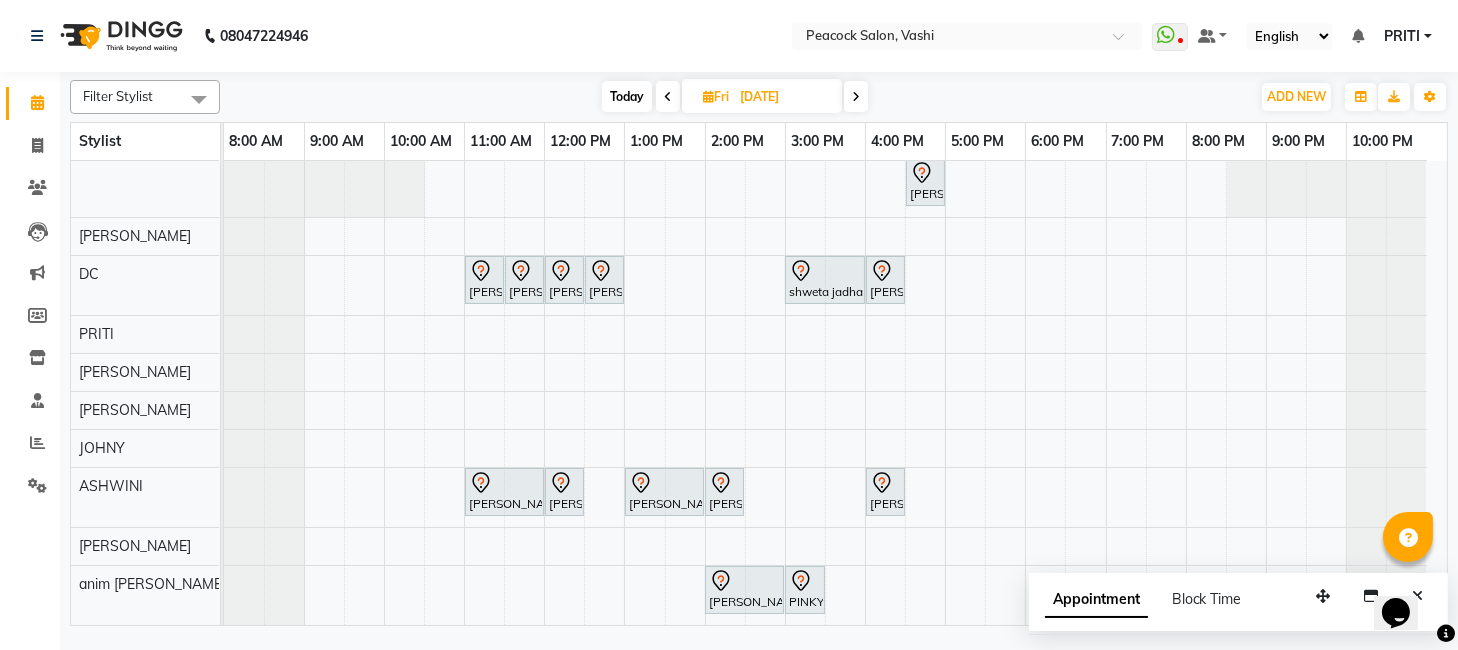 click on "Stylist" at bounding box center (145, 141) 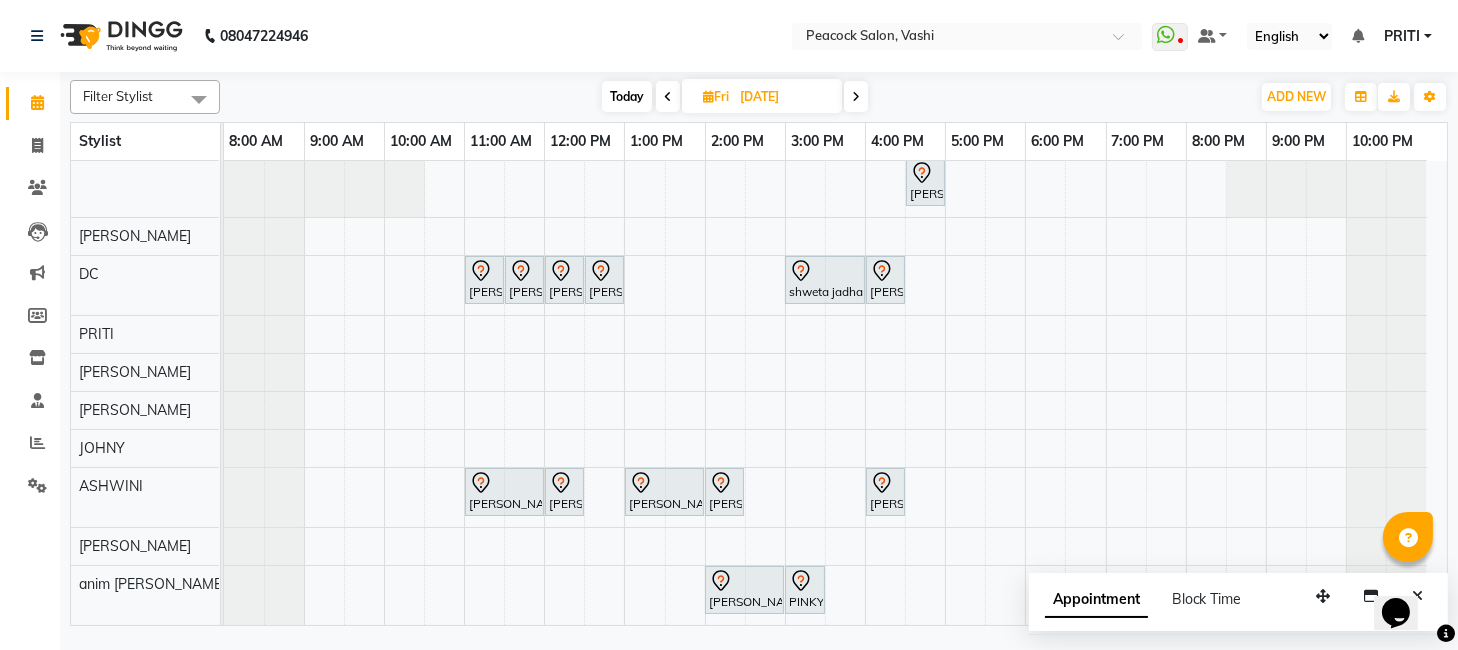 click on "Stylist" at bounding box center [145, 141] 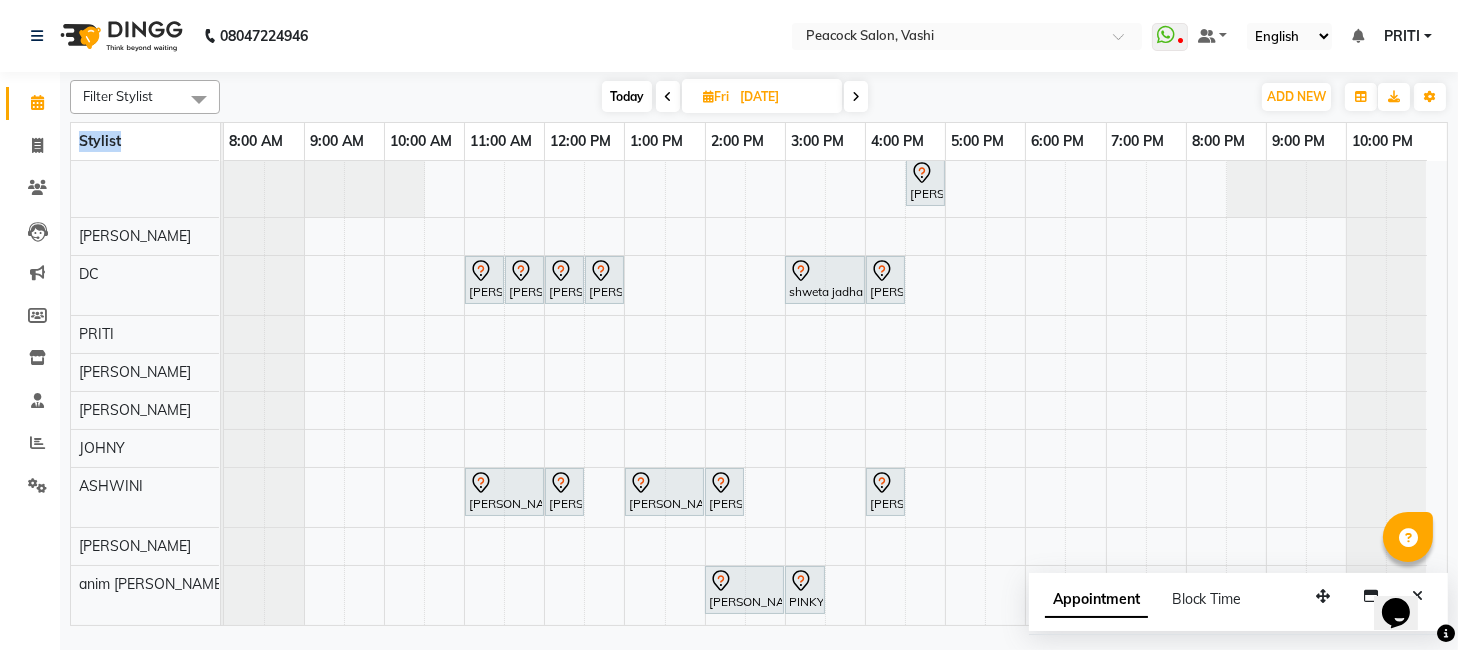 click on "Stylist" at bounding box center (145, 141) 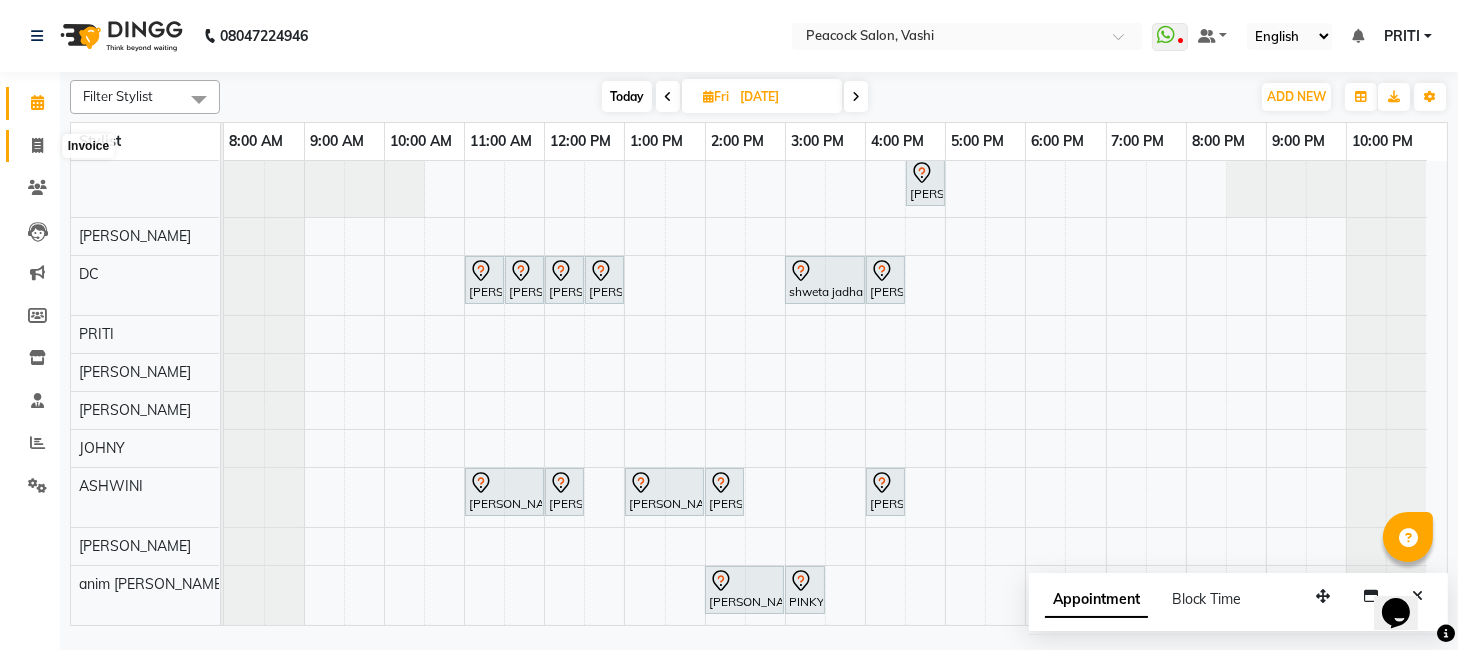 click 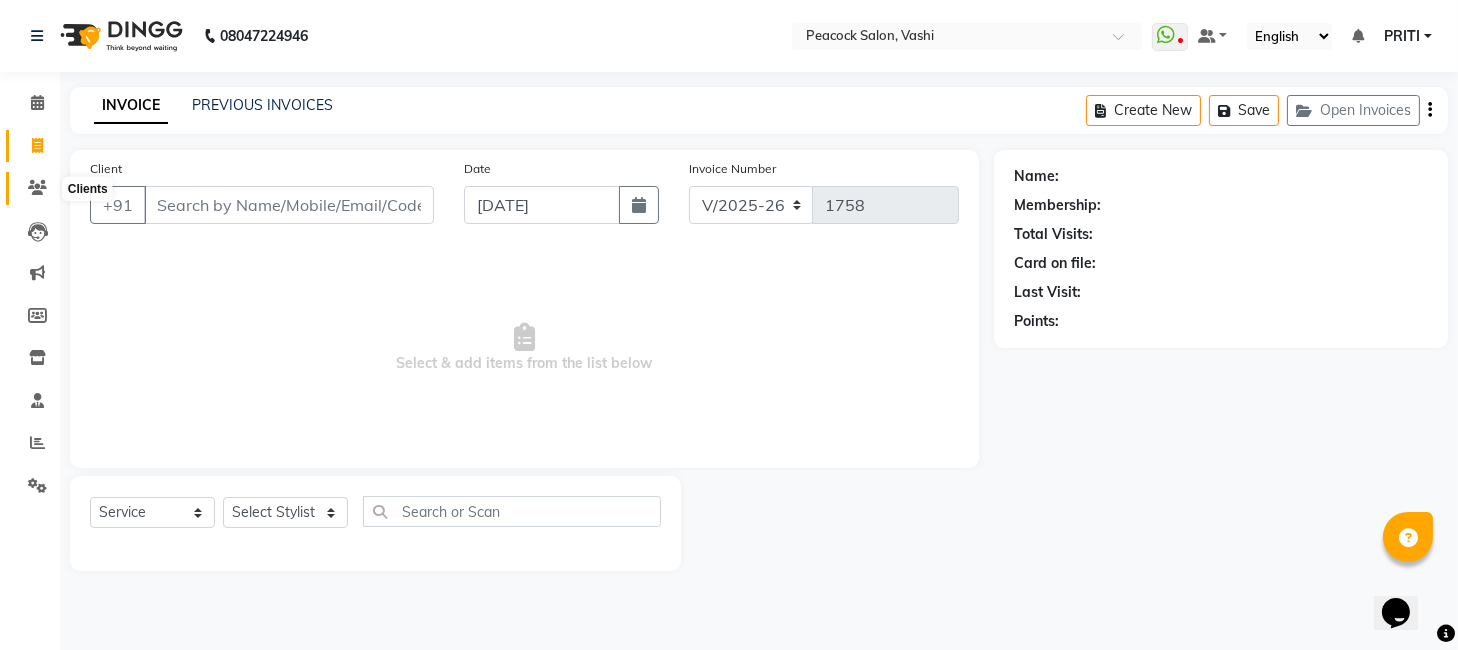 click 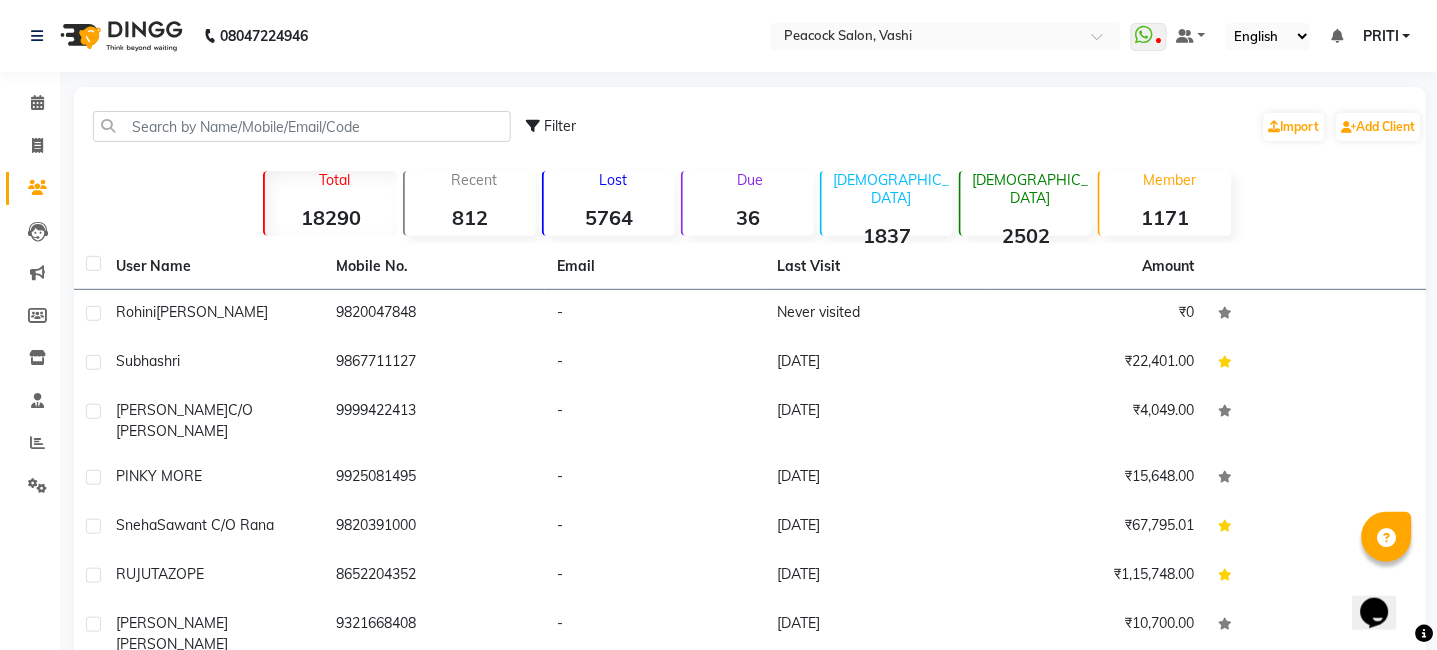 click on "Filter  Import   Add Client" 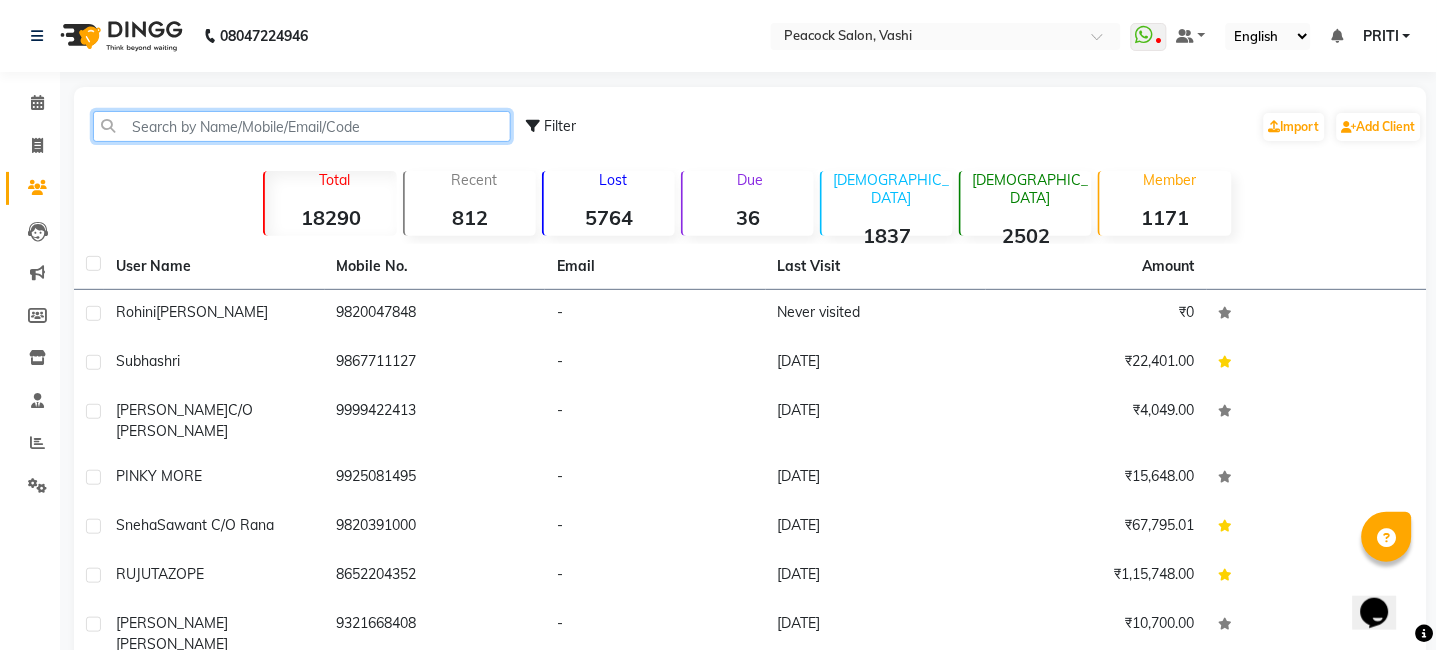 click 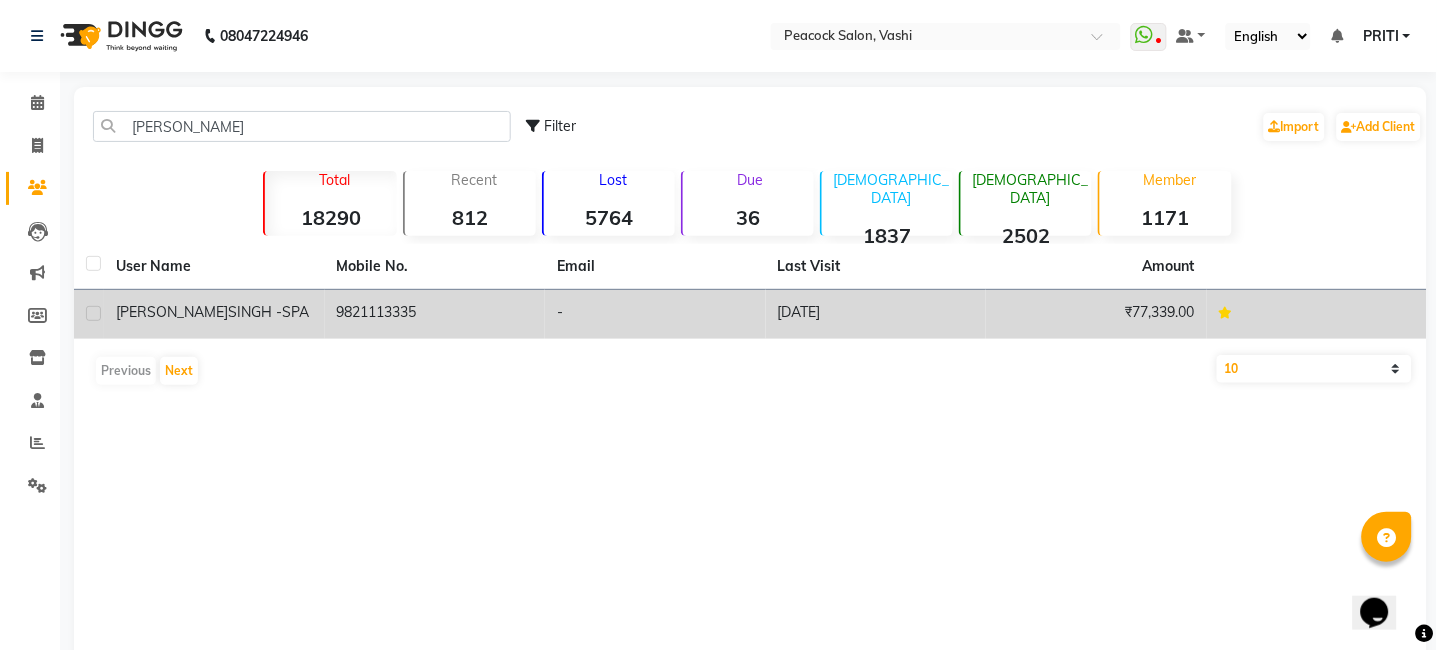 click on "[PERSON_NAME]" 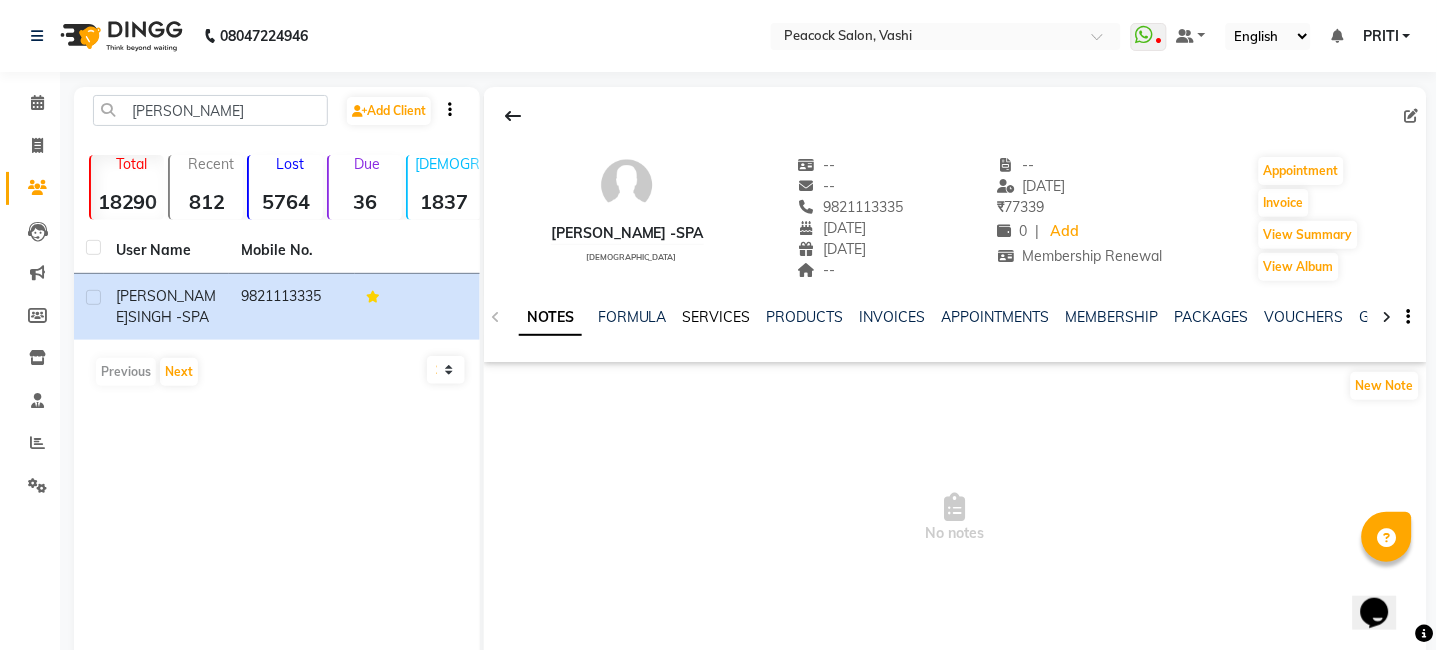 click on "SERVICES" 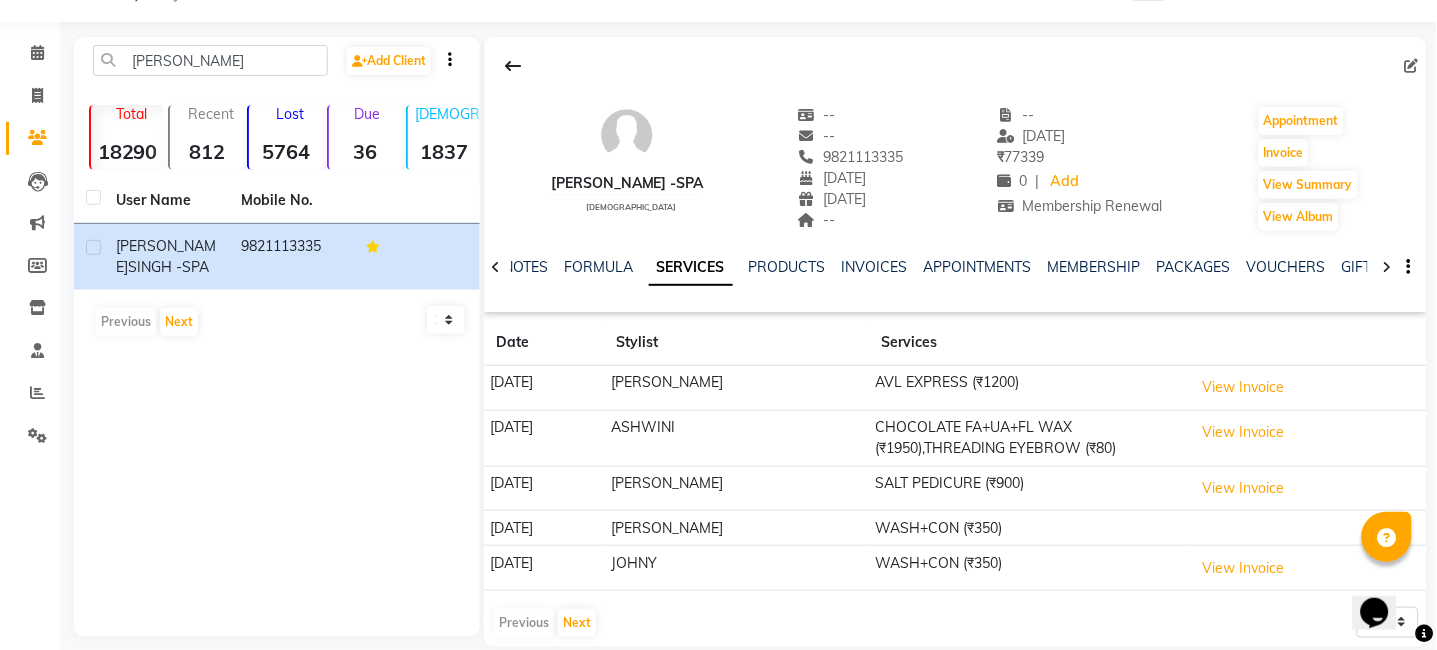 scroll, scrollTop: 76, scrollLeft: 0, axis: vertical 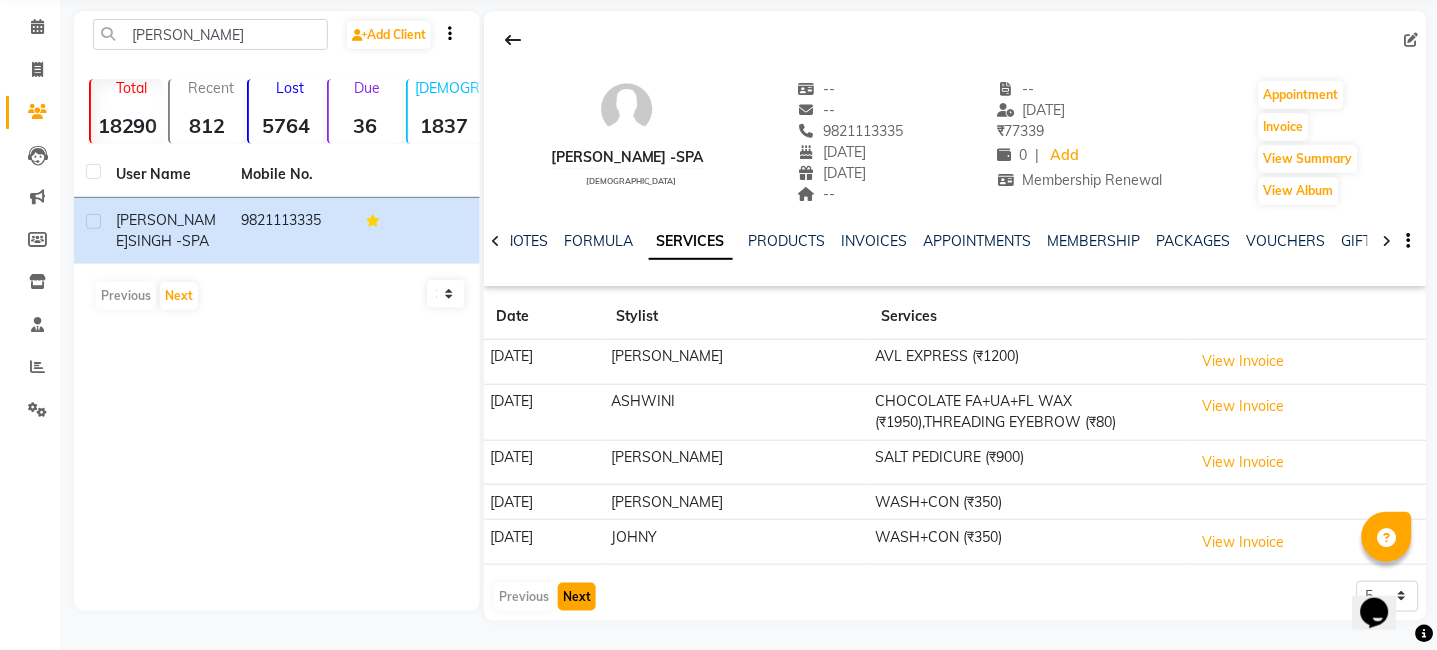 click on "Next" 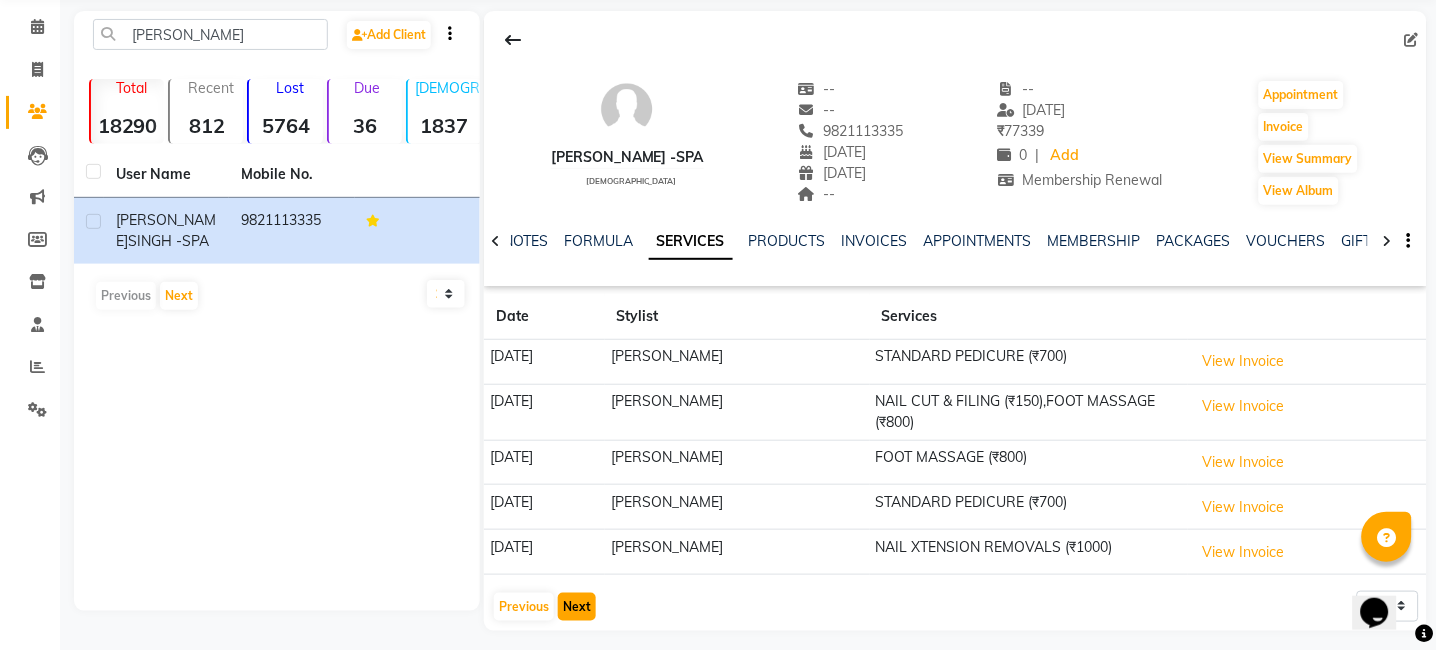 click on "Next" 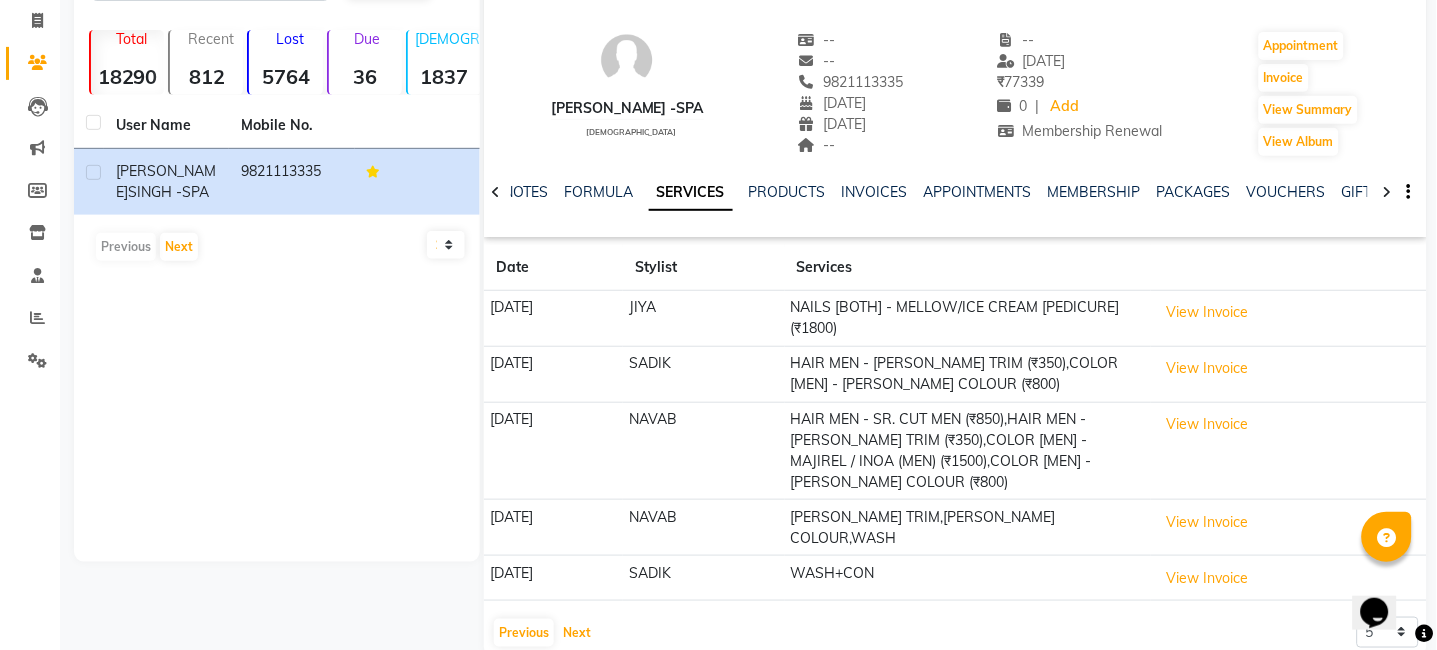 scroll, scrollTop: 151, scrollLeft: 0, axis: vertical 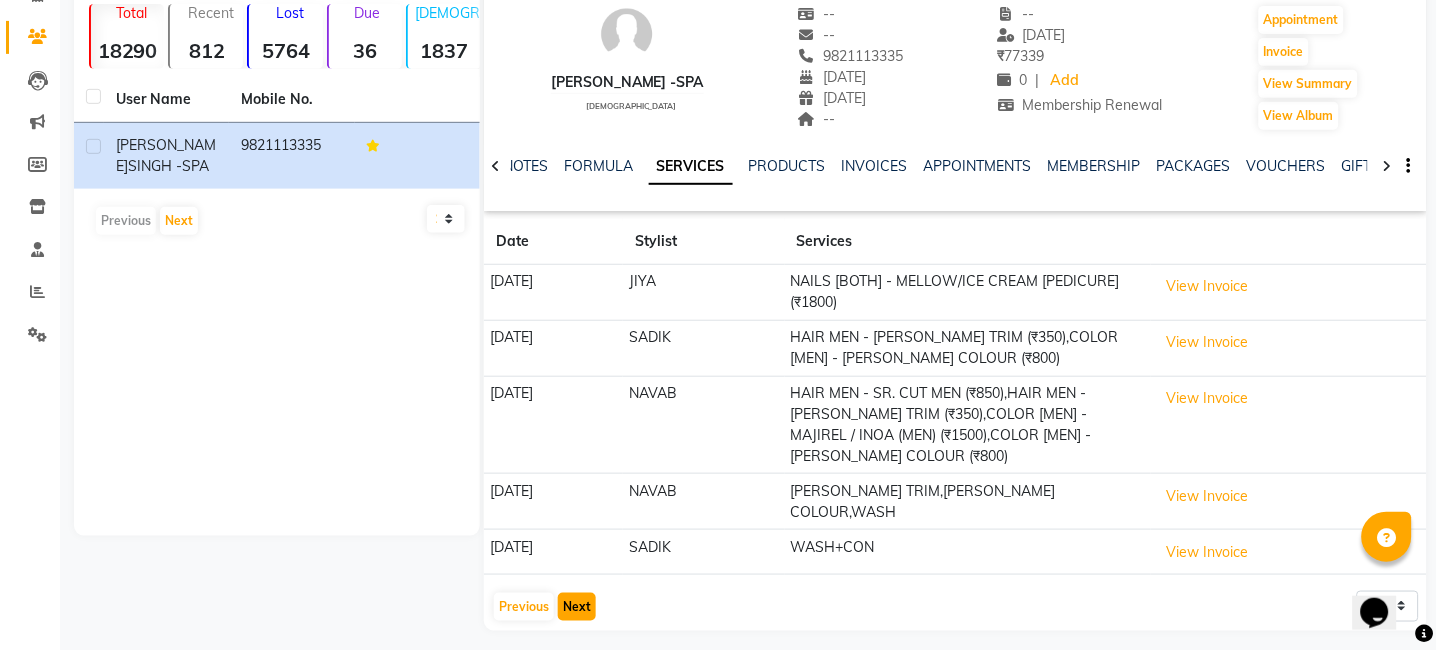 click on "Next" 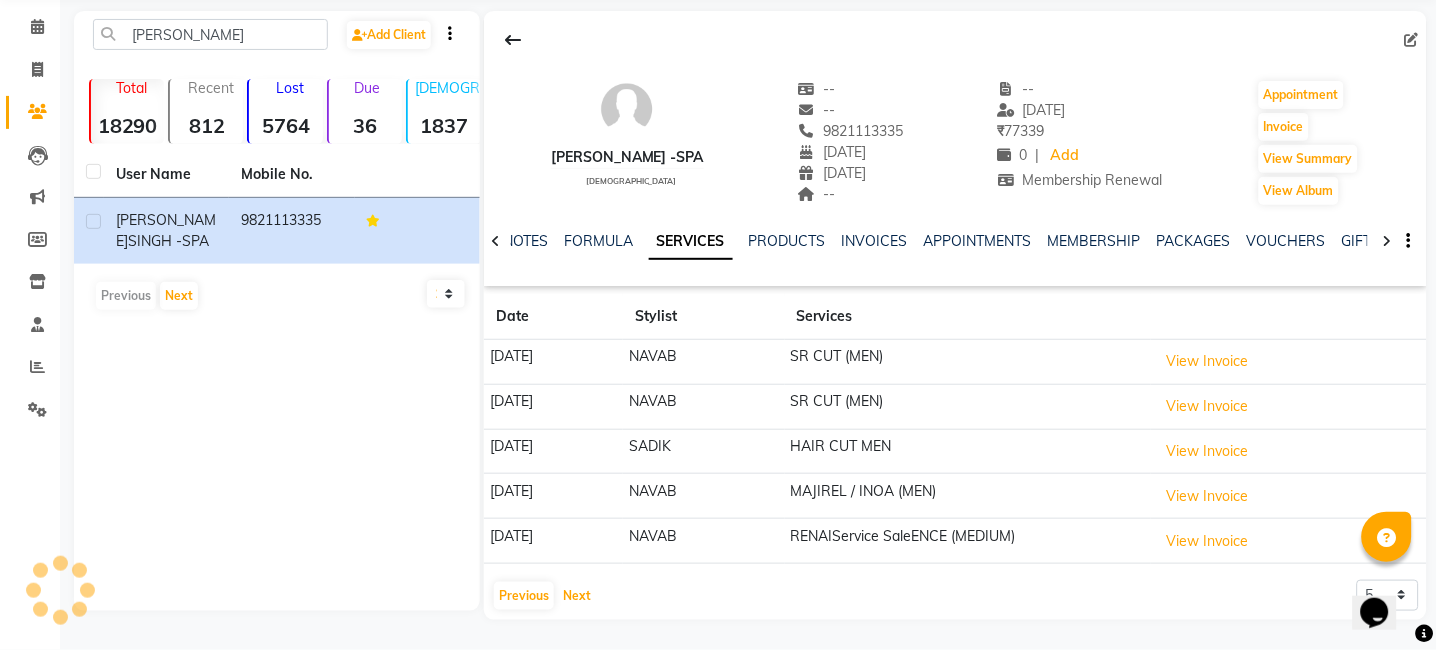 scroll, scrollTop: 76, scrollLeft: 0, axis: vertical 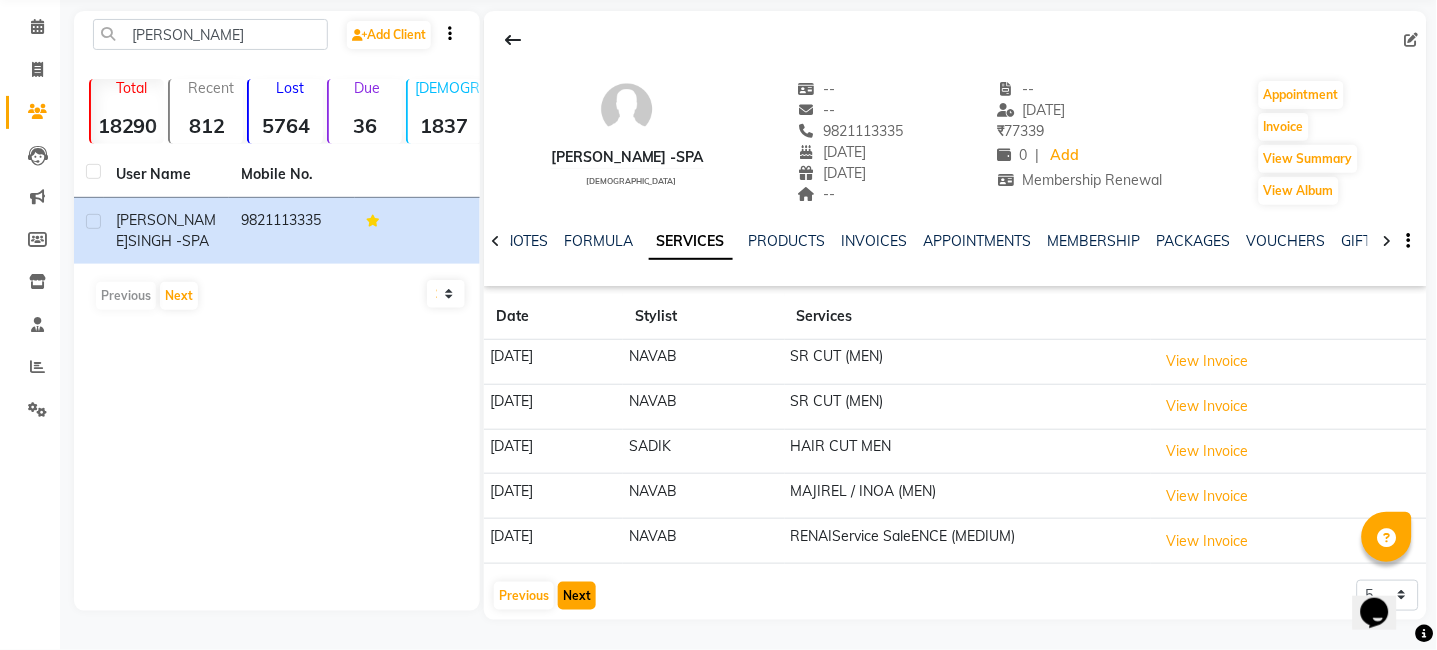 click on "Next" 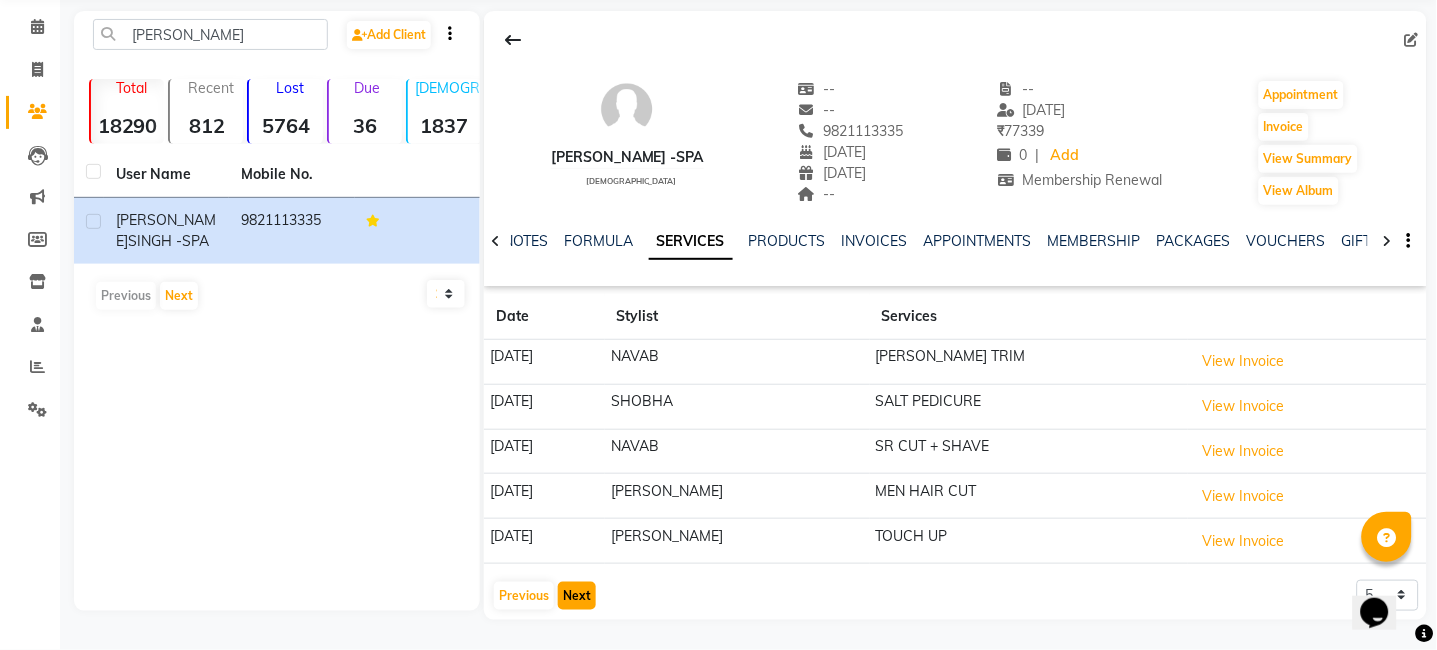 click on "Next" 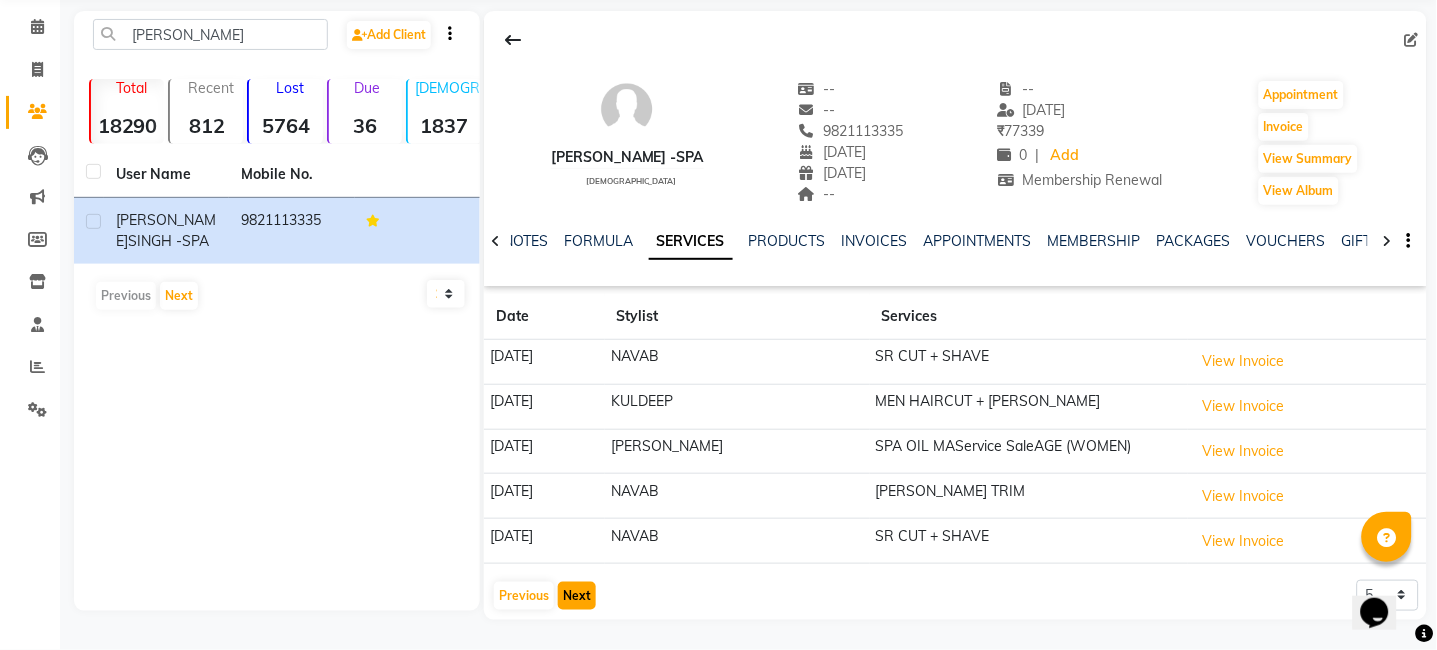 click on "Next" 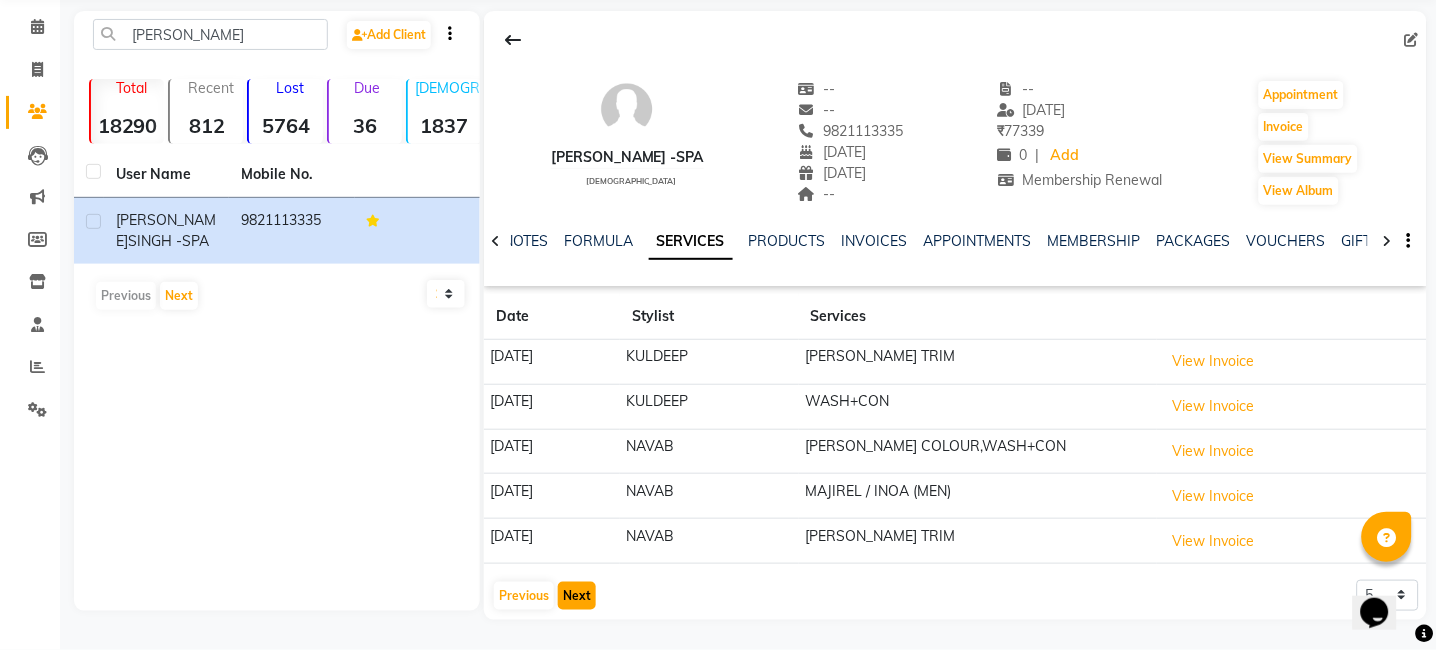 click on "Next" 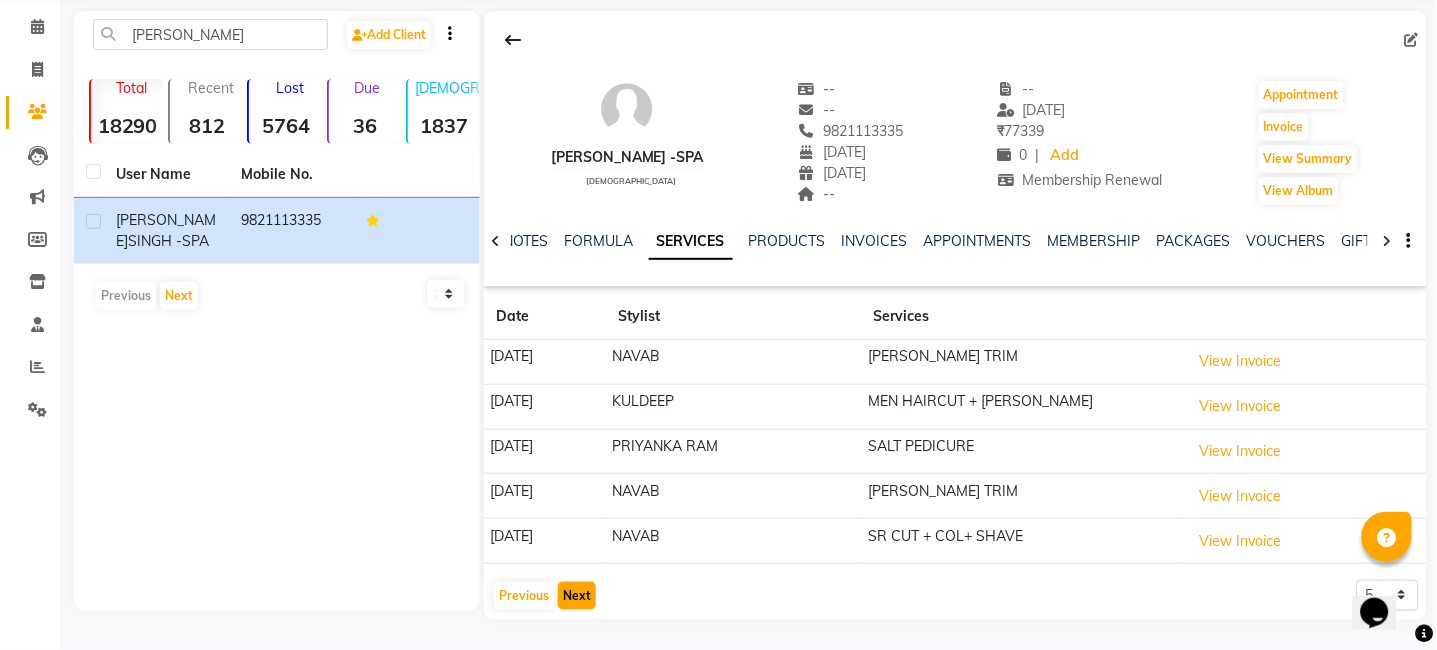 click on "Next" 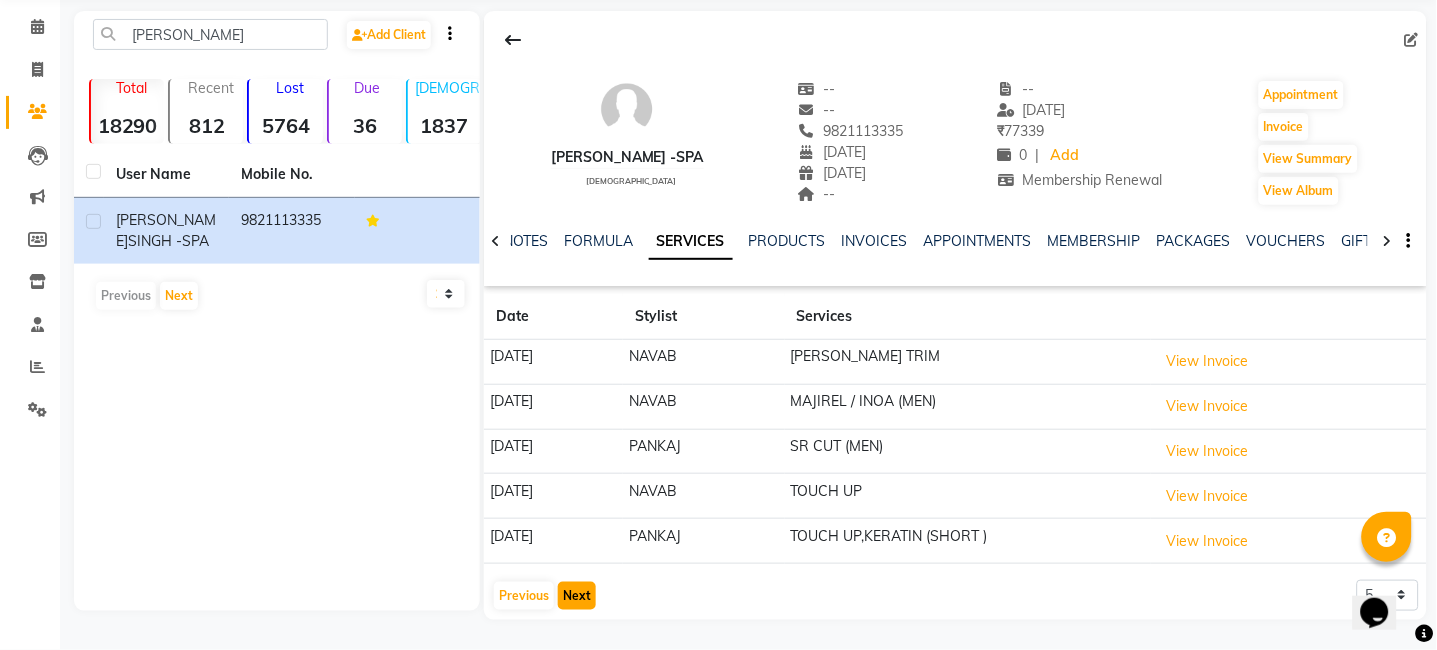 click on "Next" 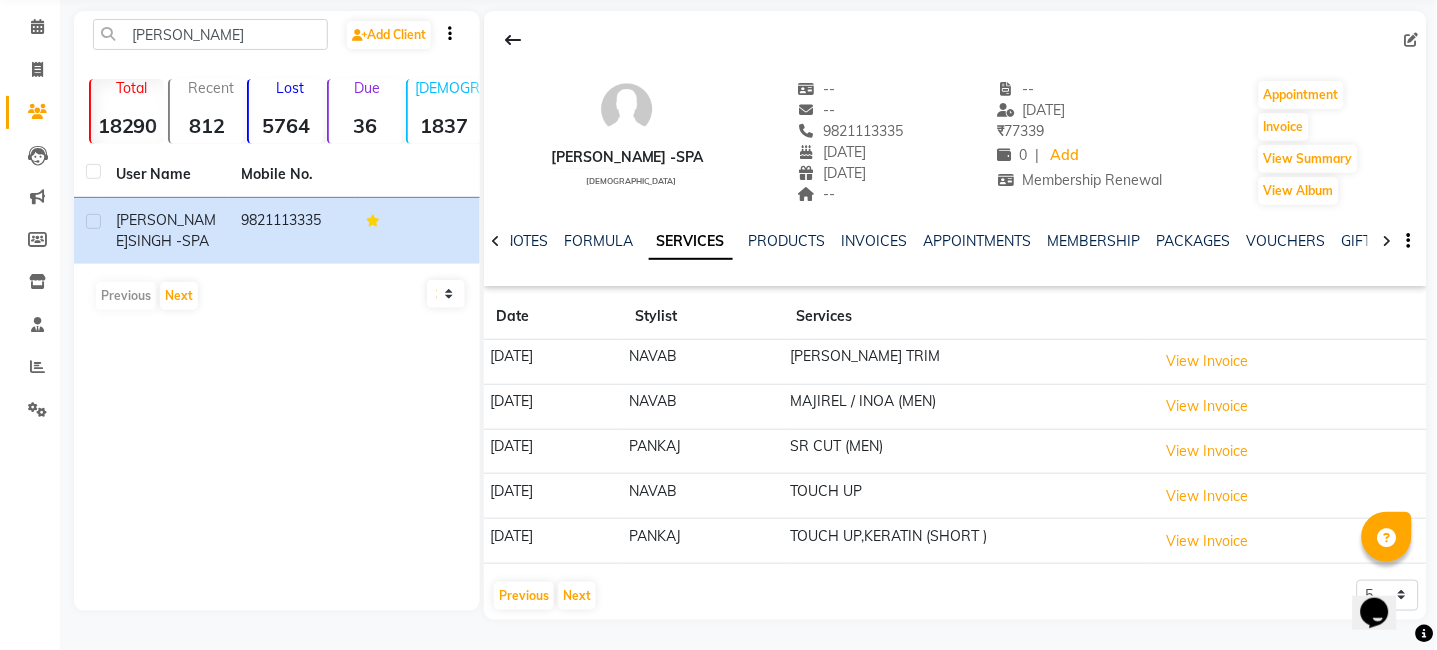 scroll, scrollTop: 66, scrollLeft: 0, axis: vertical 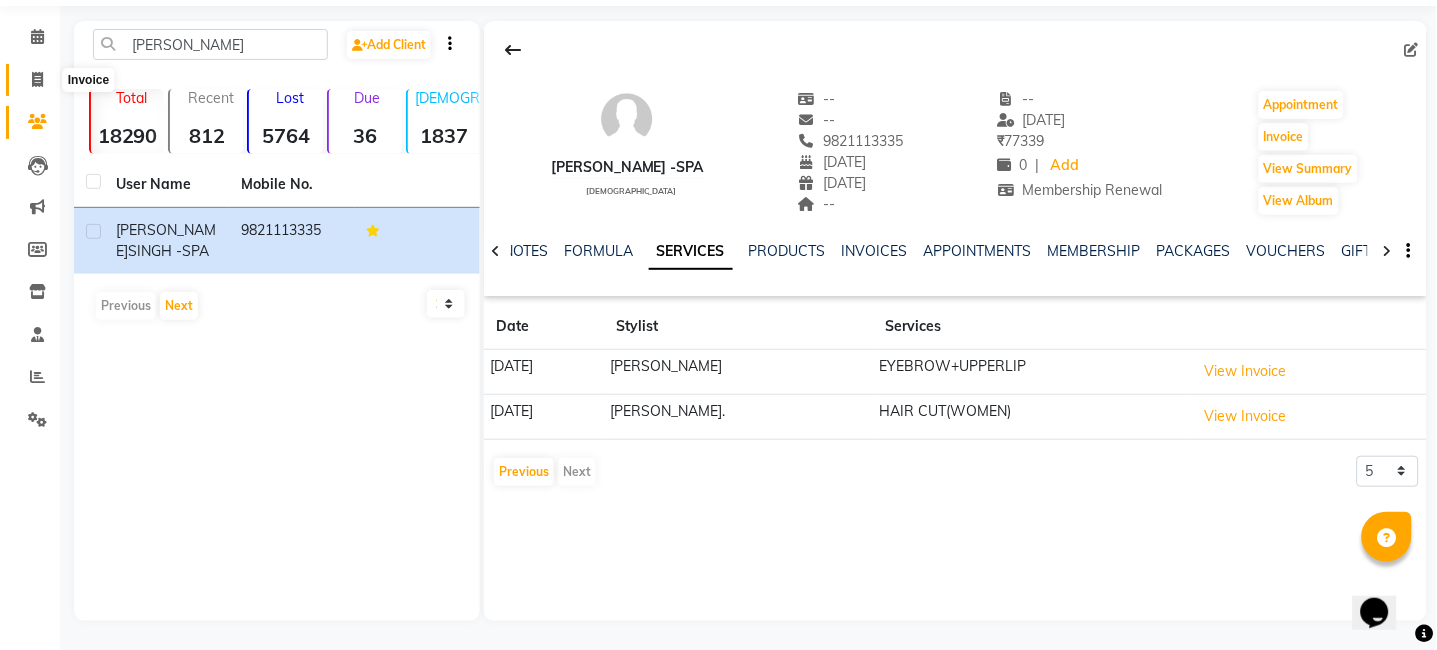 click 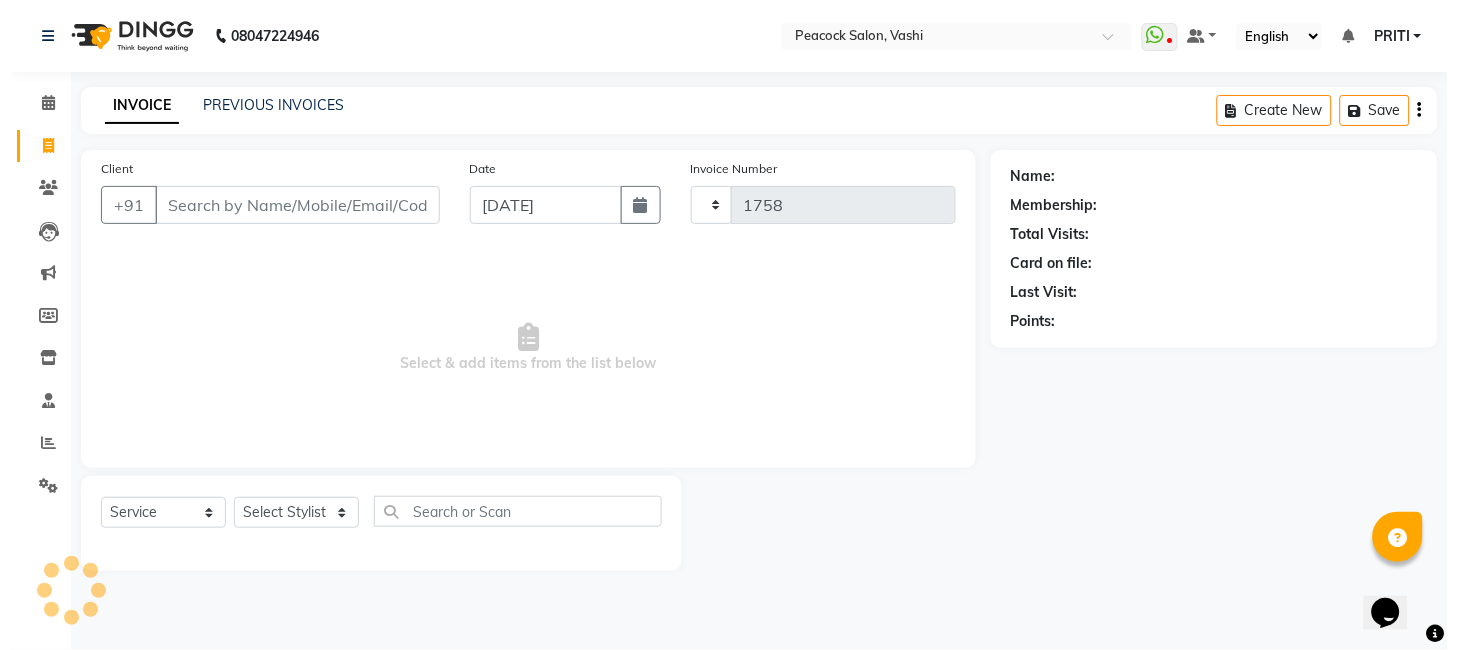 scroll, scrollTop: 0, scrollLeft: 0, axis: both 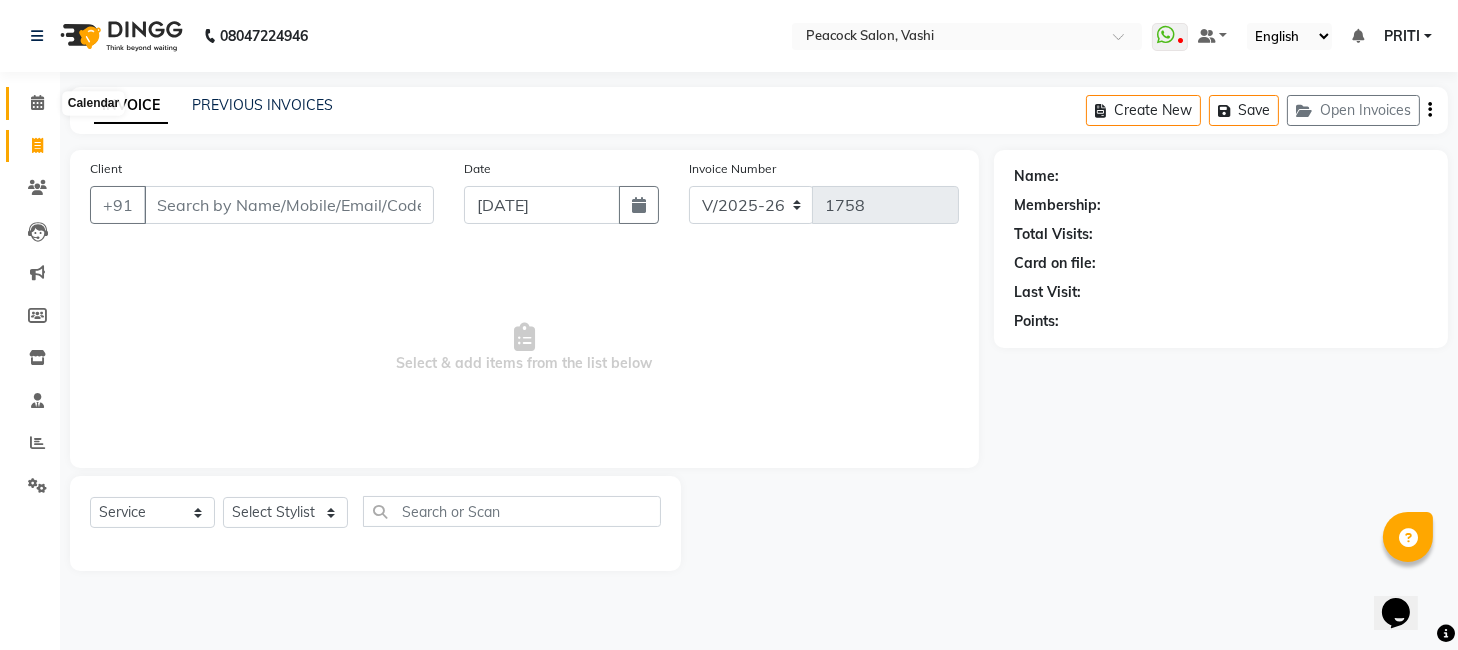 click 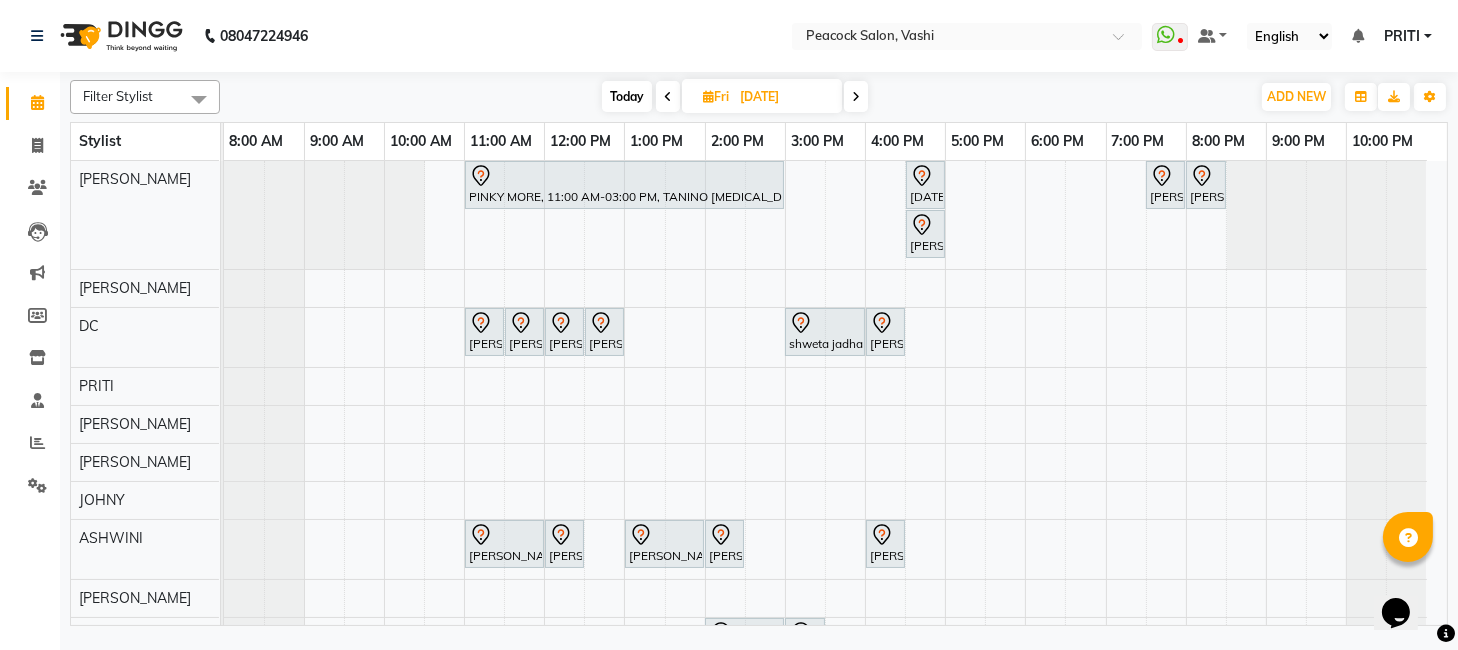 click on "Today" at bounding box center (627, 96) 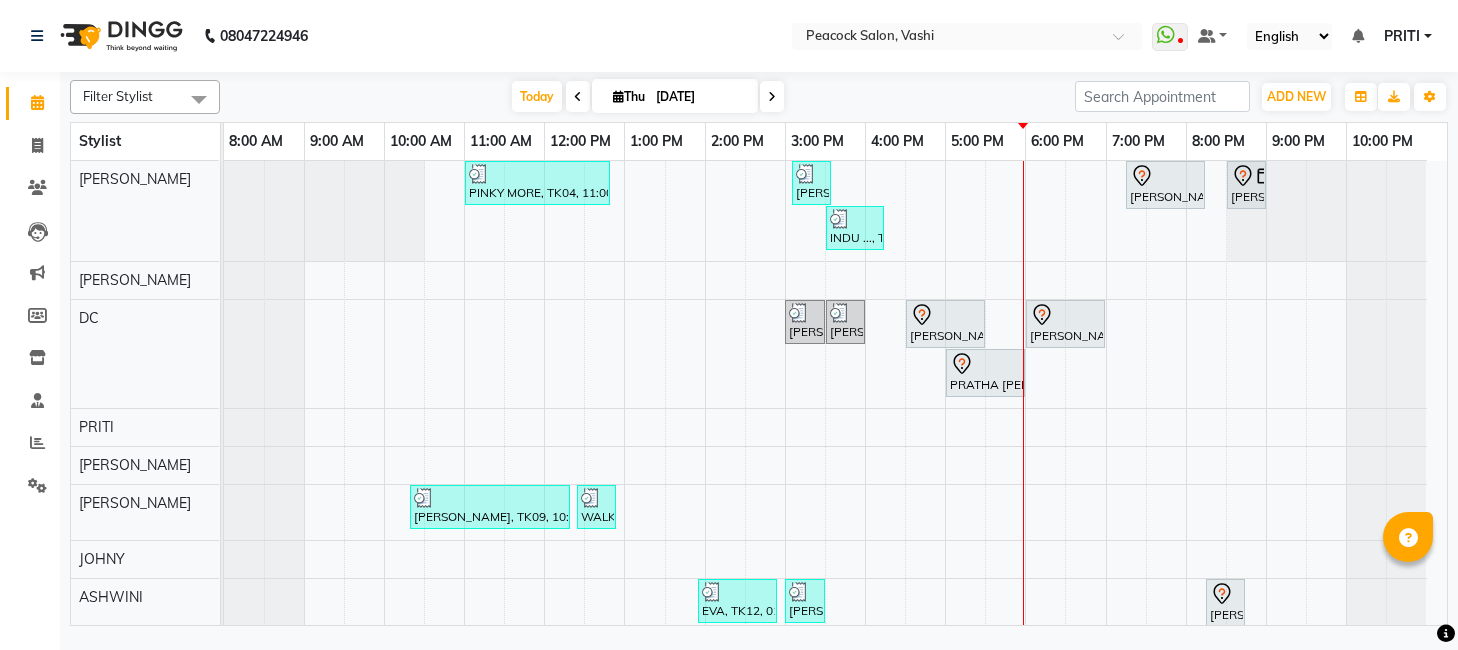 scroll, scrollTop: 0, scrollLeft: 0, axis: both 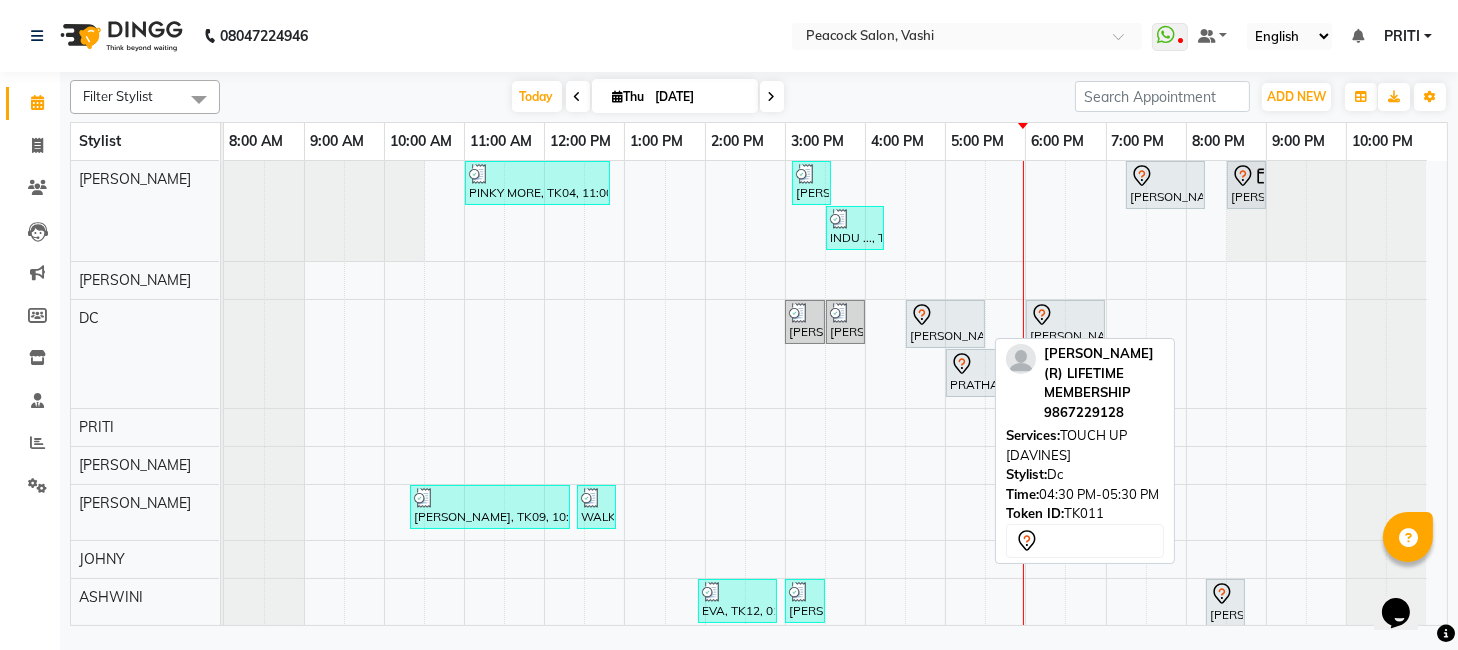 click on "[PERSON_NAME] (R) LIFETIME MEMBERSHIP, TK11, 04:30 PM-05:30 PM, TOUCH UP [DAVINES]" at bounding box center (945, 324) 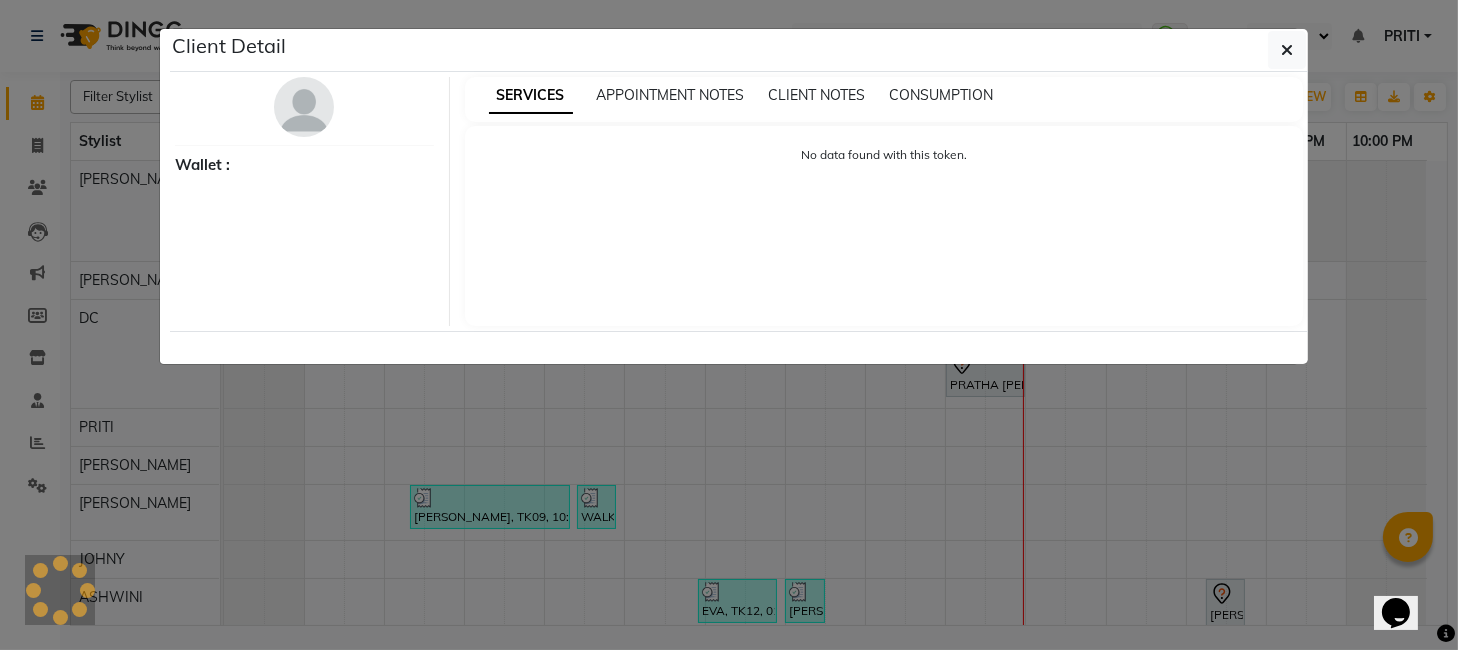 select on "7" 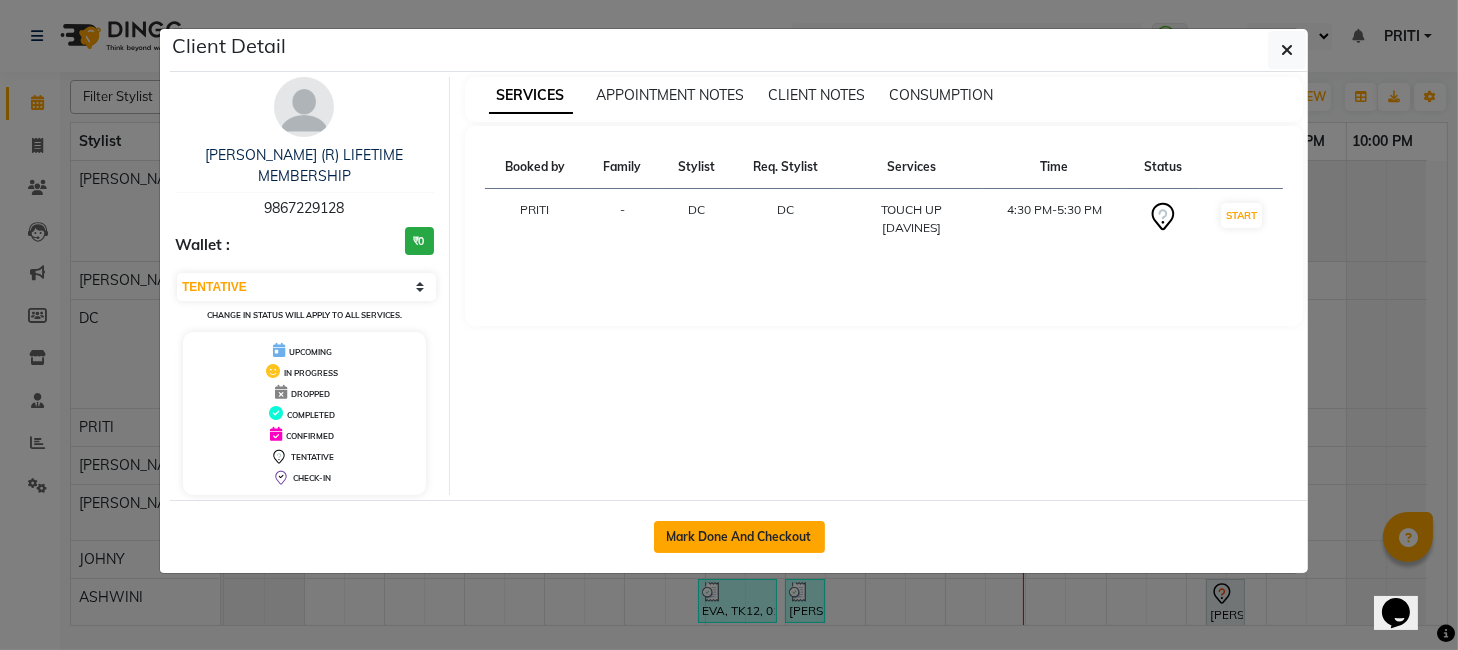 click on "Mark Done And Checkout" 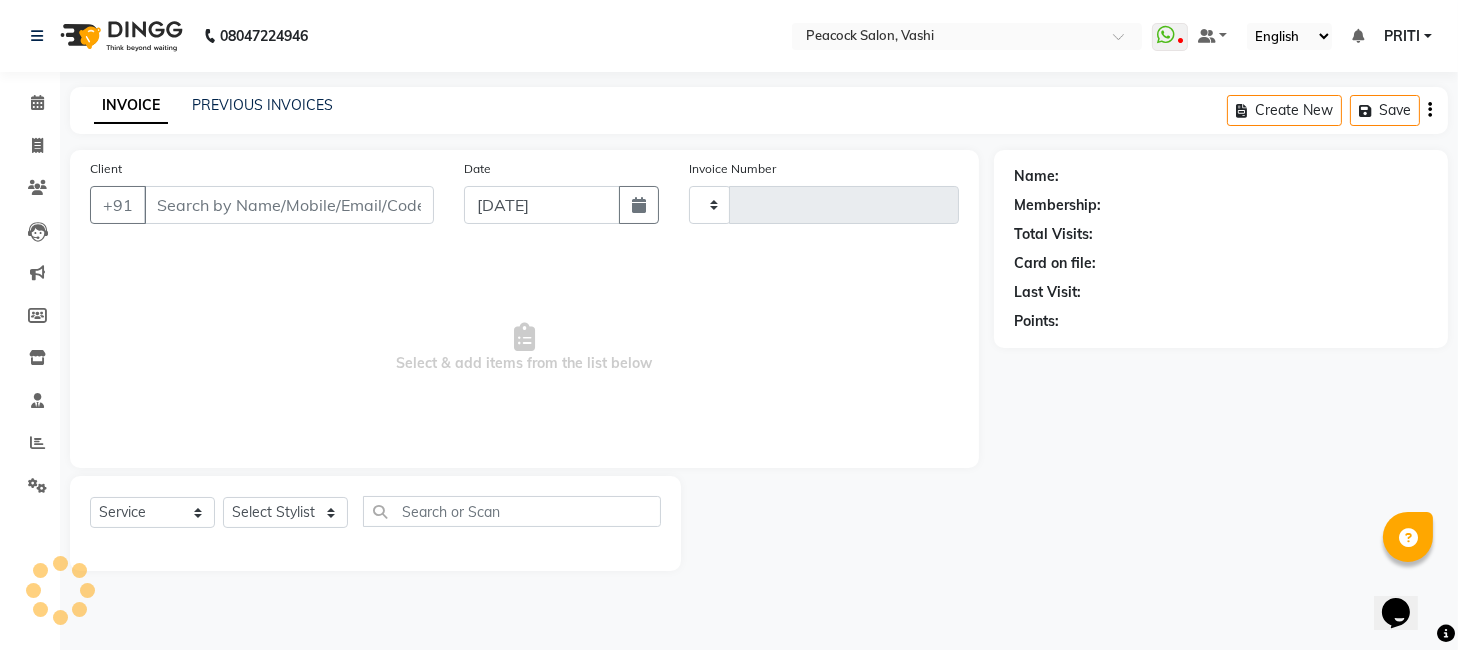 type on "1758" 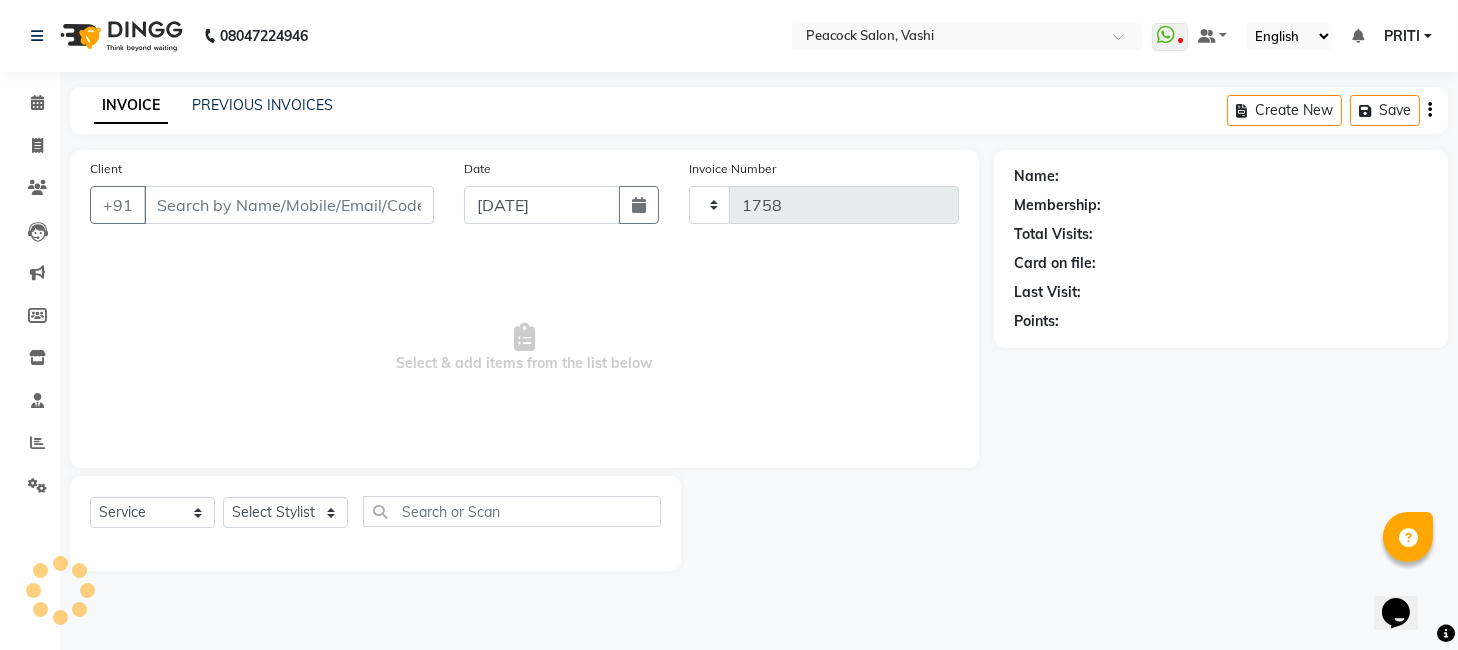 select on "619" 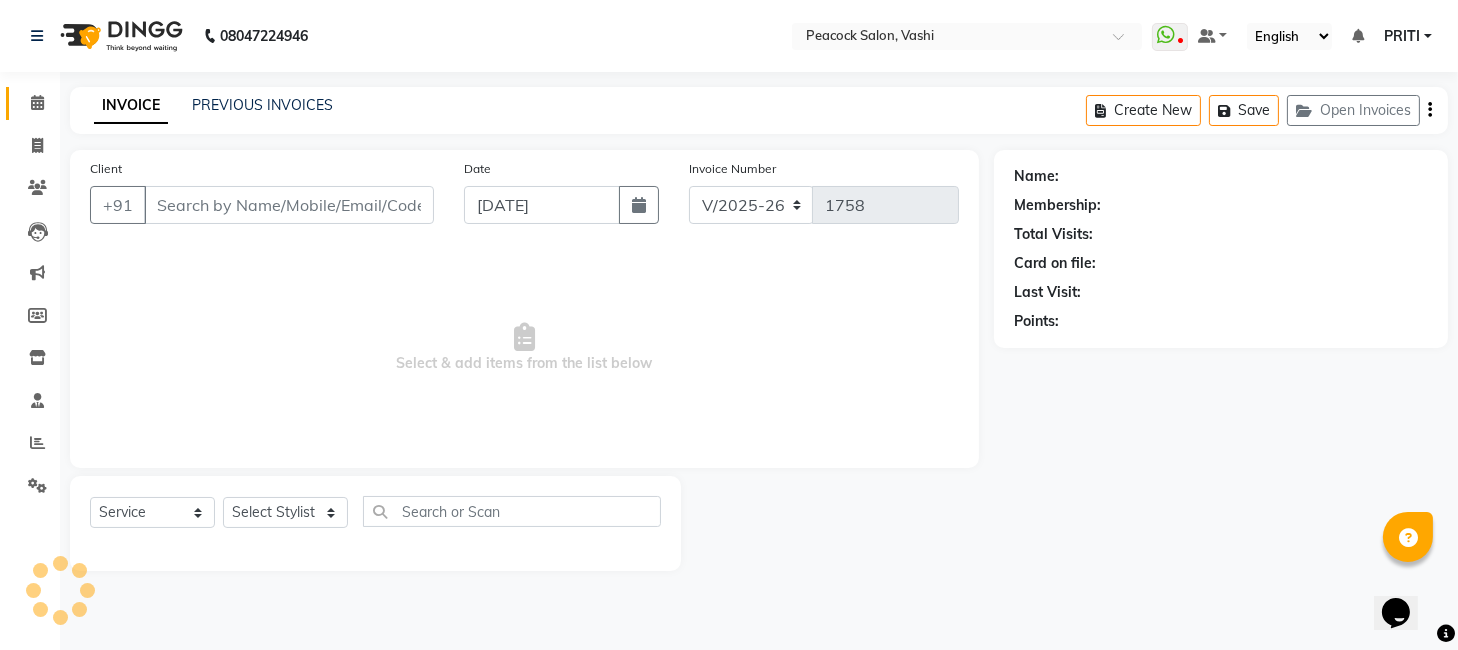 type on "9867229128" 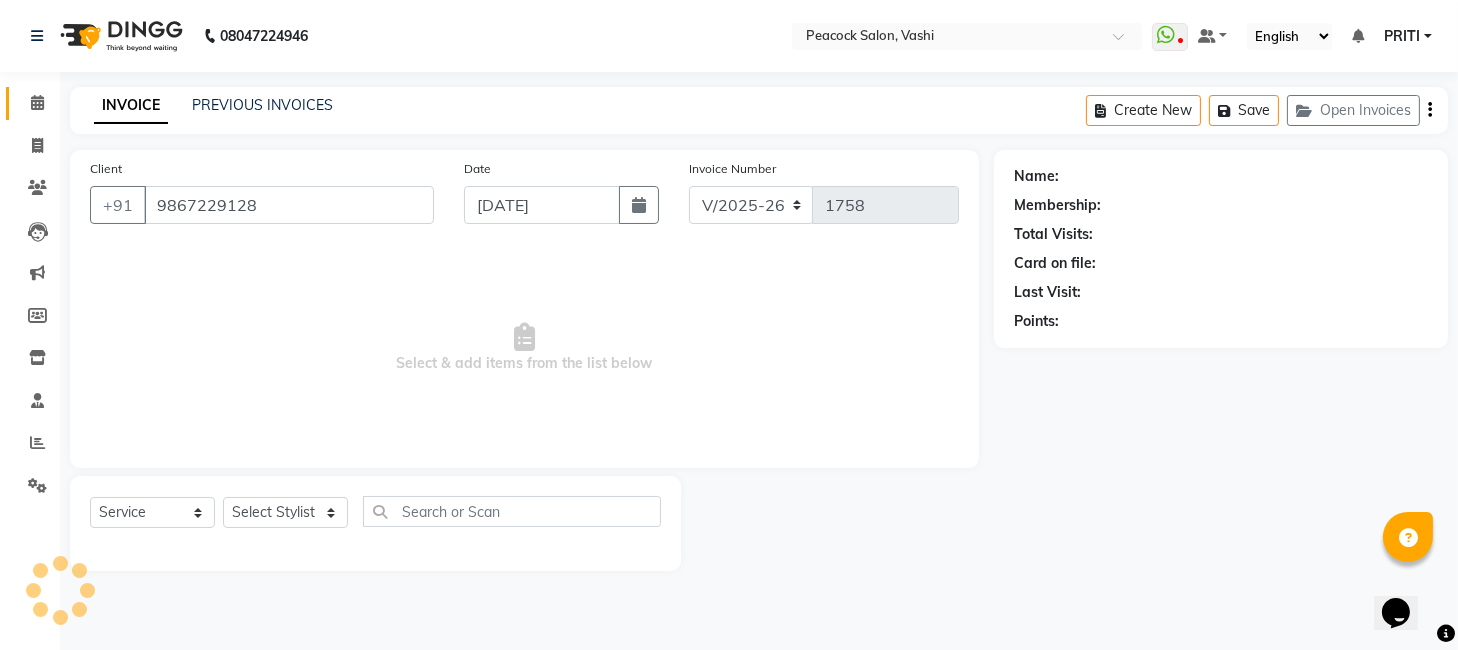 select on "22388" 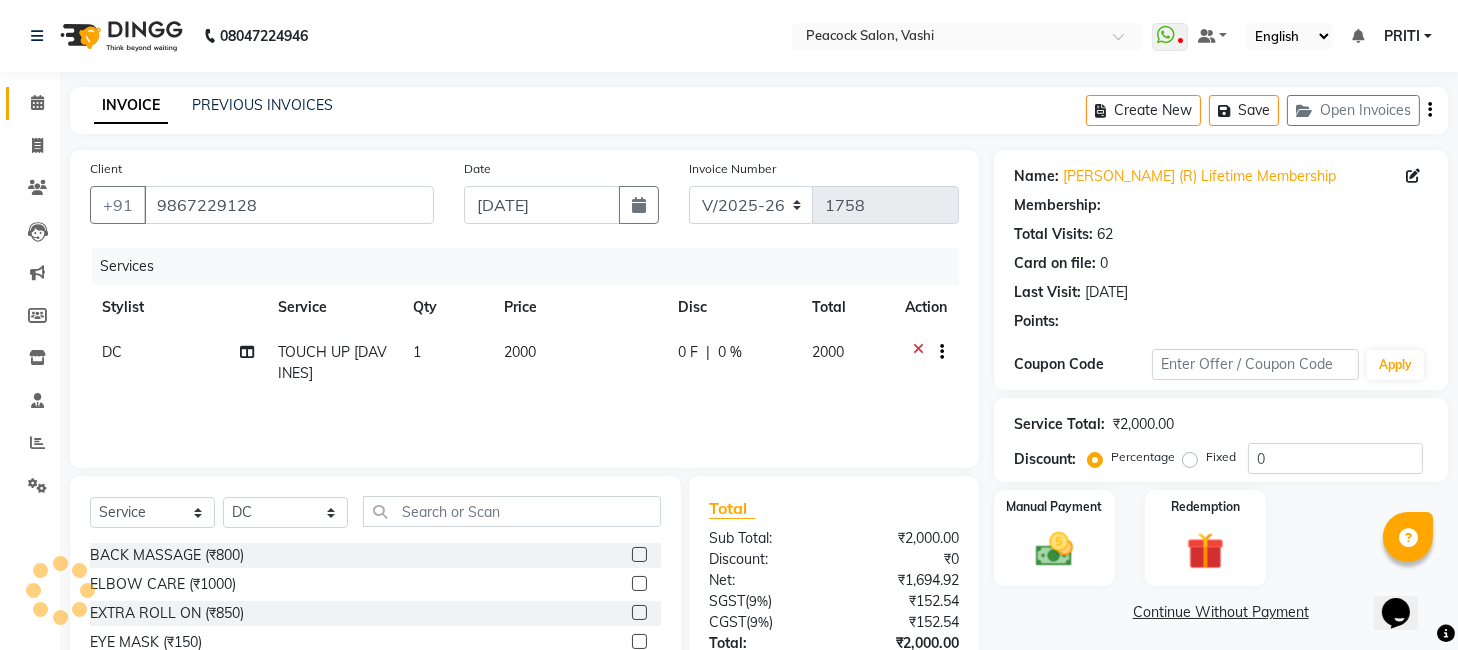 select on "1: Object" 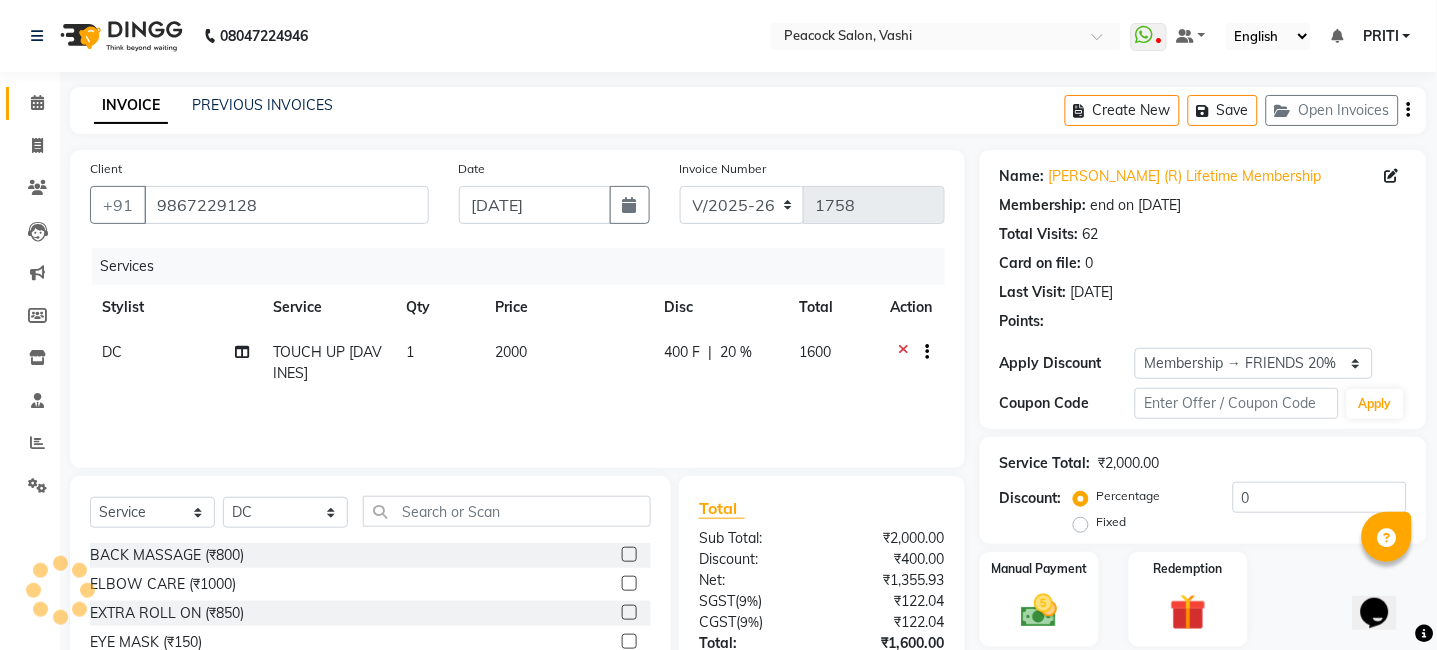 type on "20" 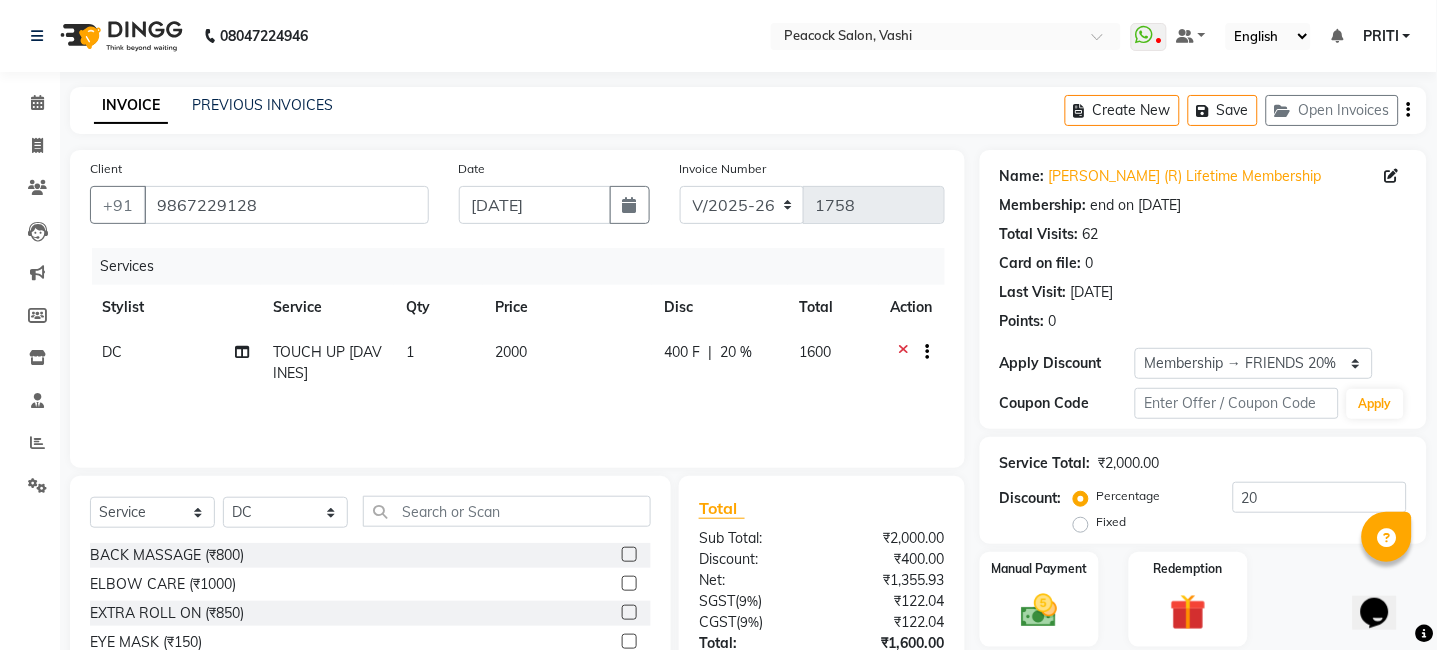 click on "DC" 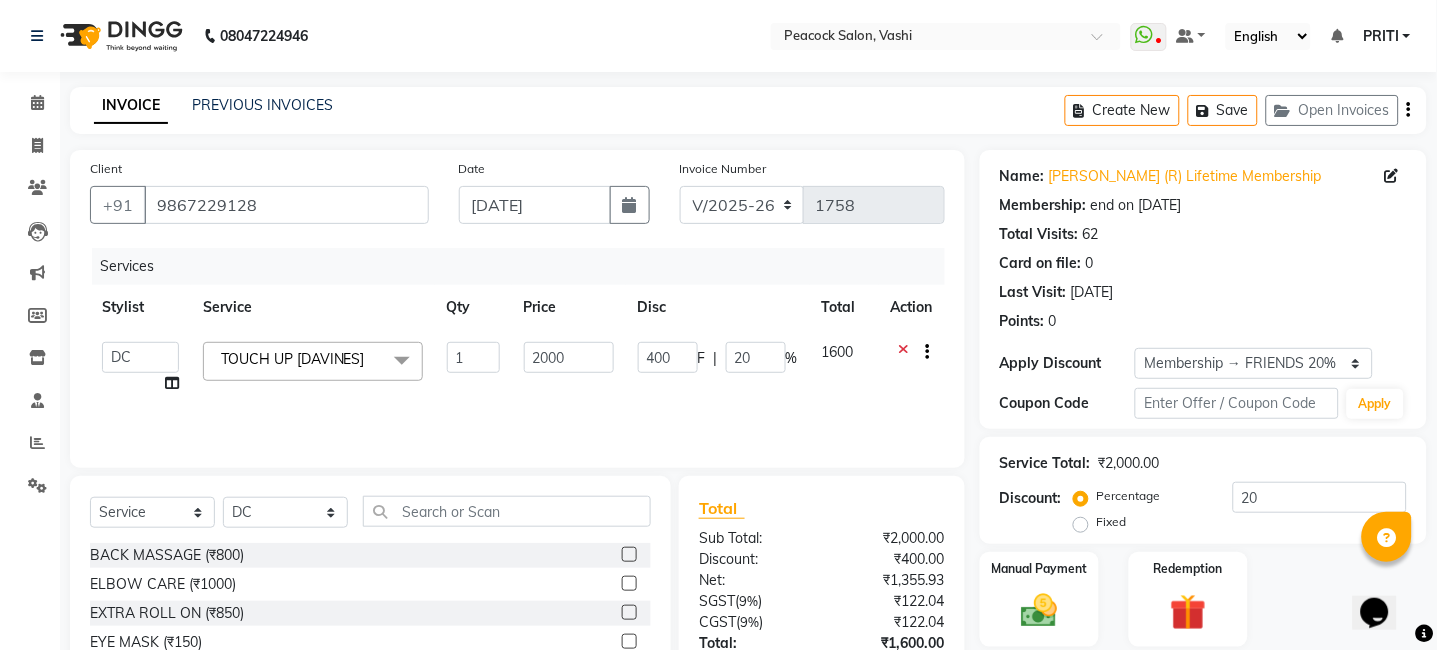click on "anim [PERSON_NAME]   [PERSON_NAME]   DC   Dingg Support   [PERSON_NAME]   [PERSON_NAME]    [PERSON_NAME]" 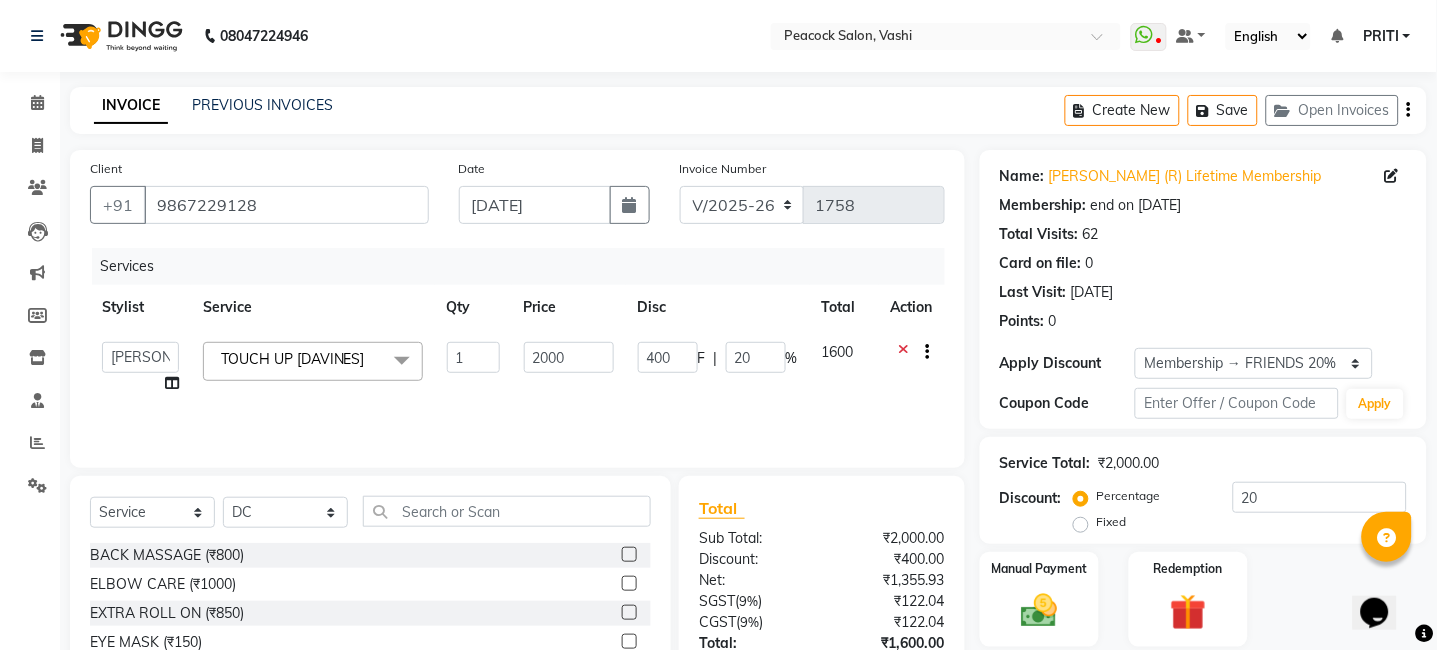 select on "22386" 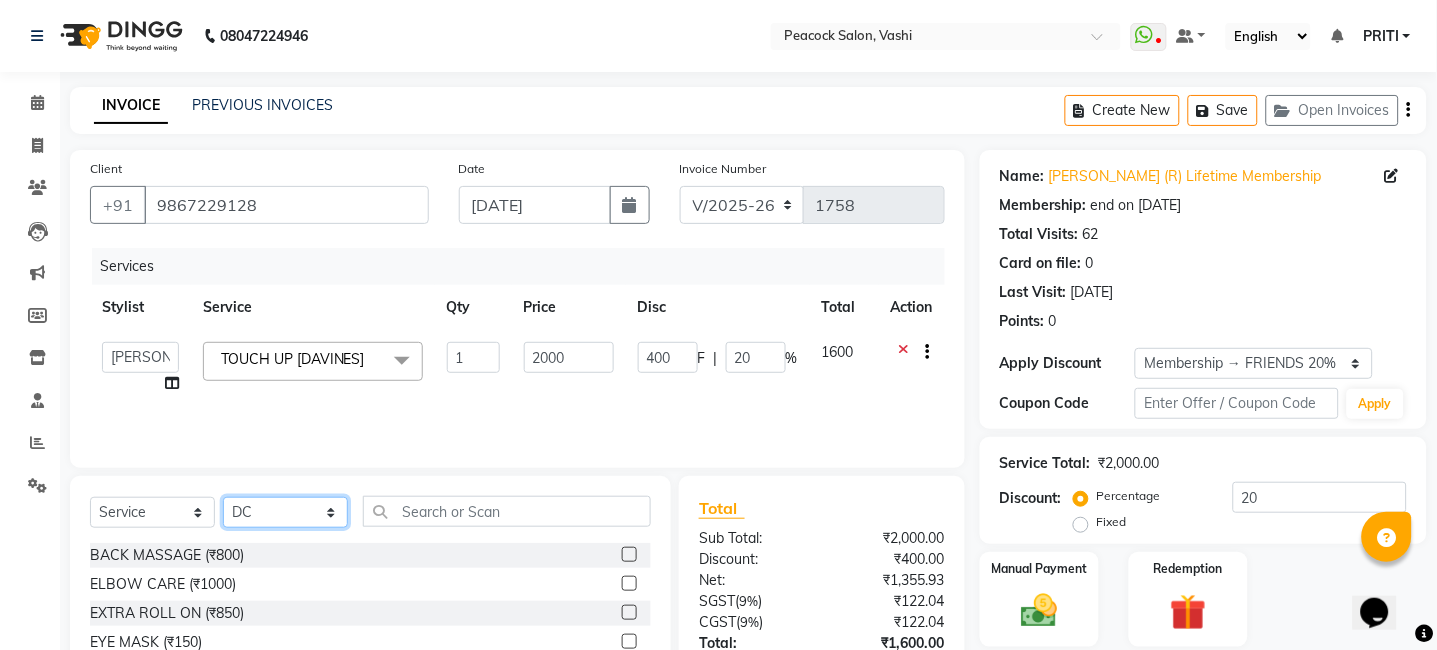 drag, startPoint x: 280, startPoint y: 513, endPoint x: 280, endPoint y: 502, distance: 11 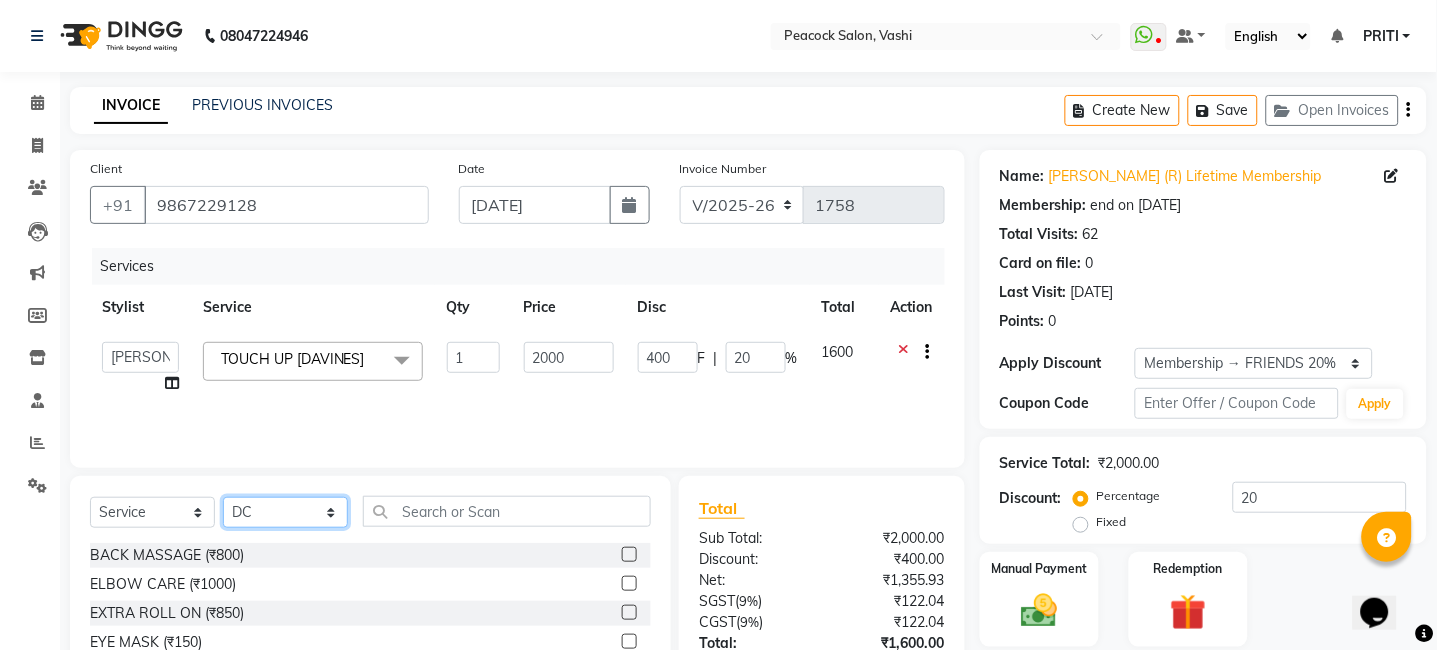 select on "22386" 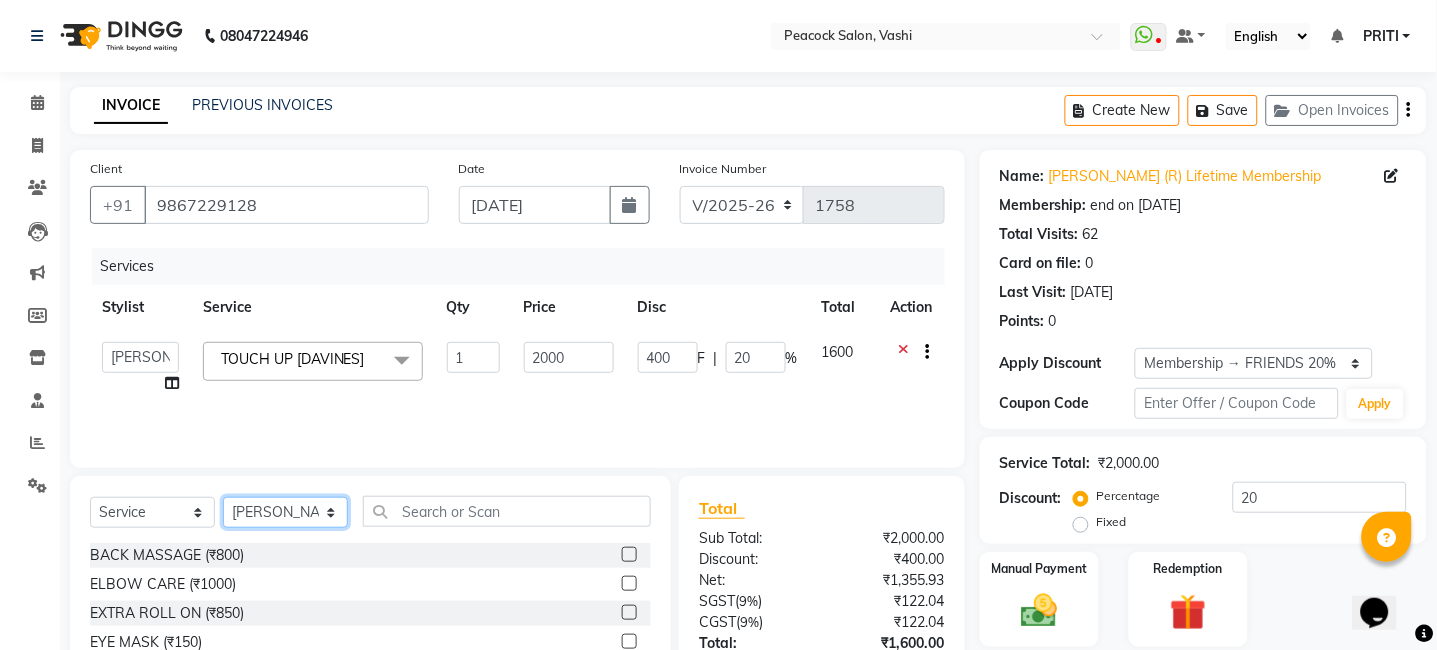 click on "Select Stylist anim [PERSON_NAME] [PERSON_NAME] DC Dingg Support [PERSON_NAME] [PERSON_NAME]  [PERSON_NAME]" 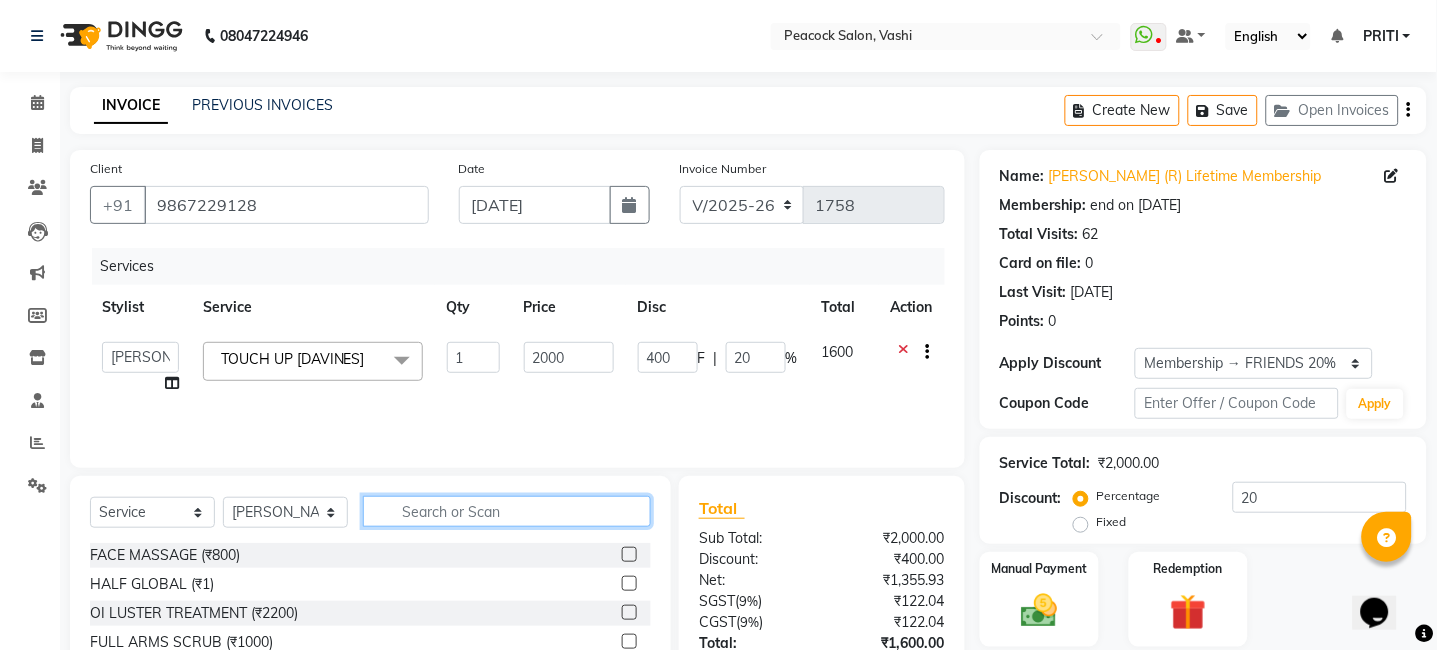 click 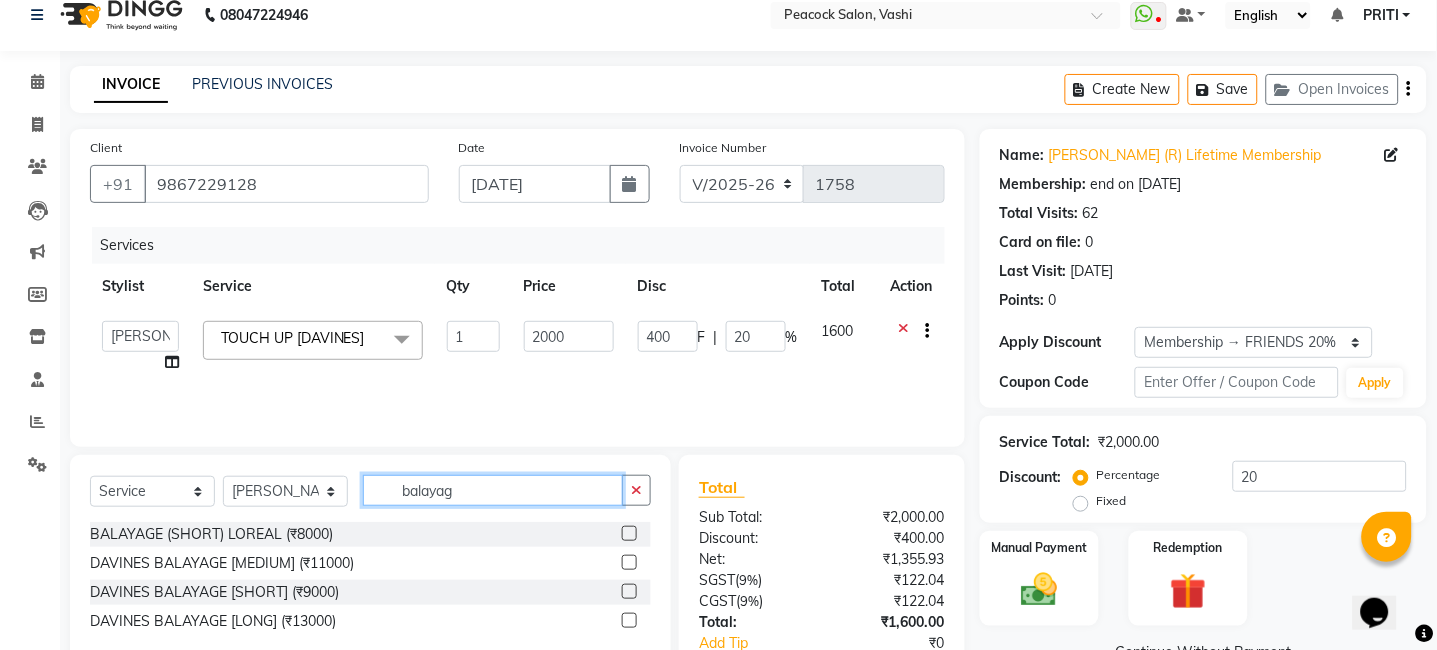 scroll, scrollTop: 149, scrollLeft: 0, axis: vertical 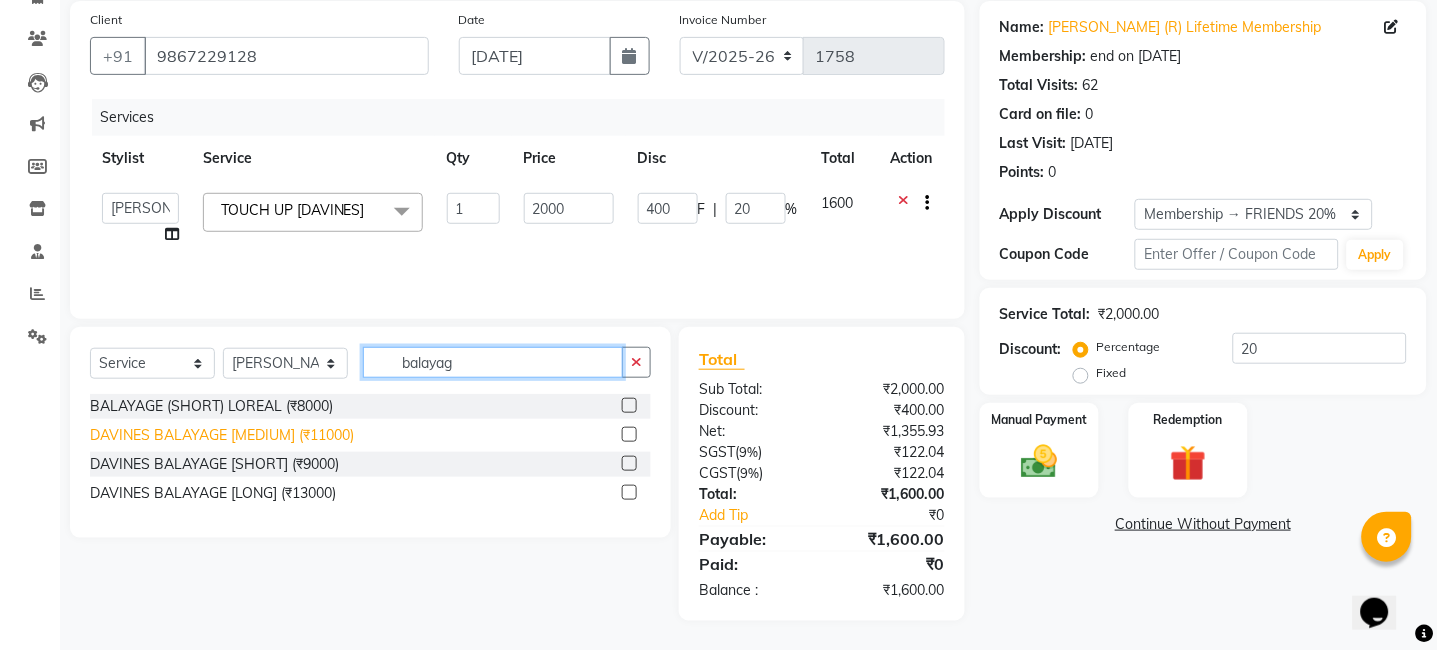 type on "balayag" 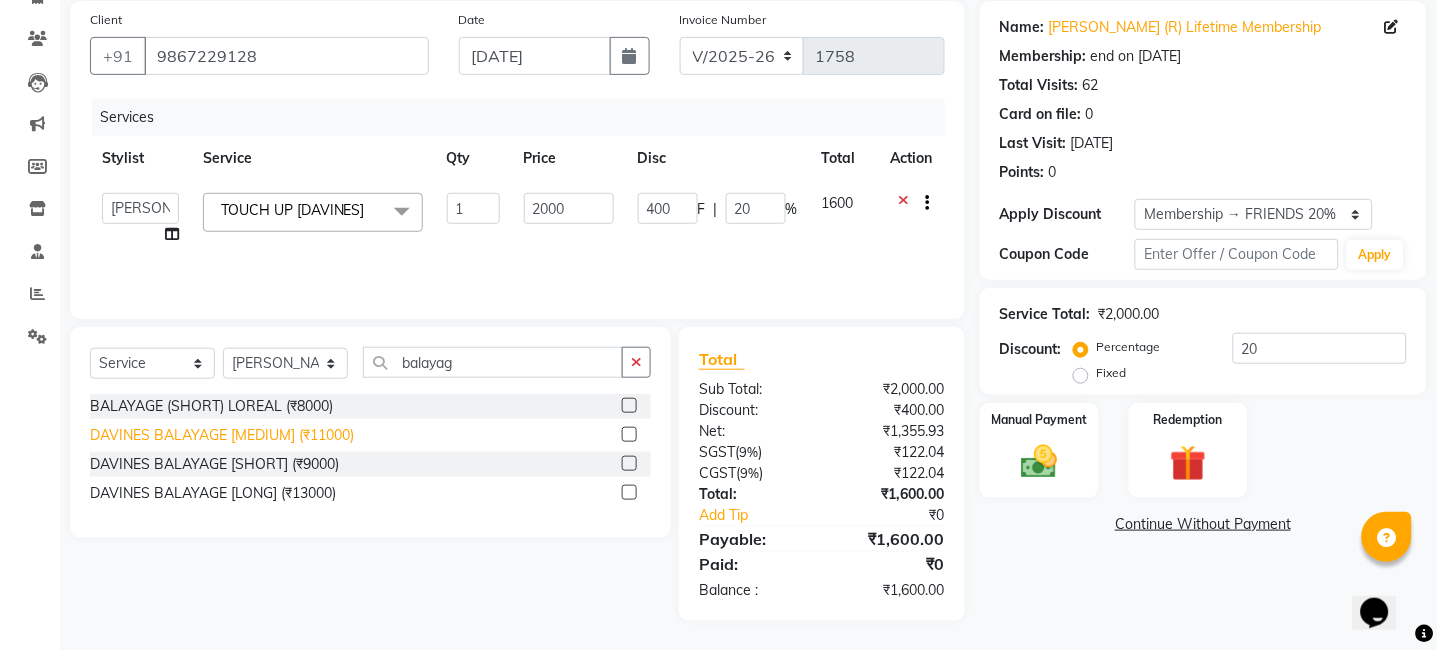 click on "DAVINES BALAYAGE [MEDIUM] (₹11000)" 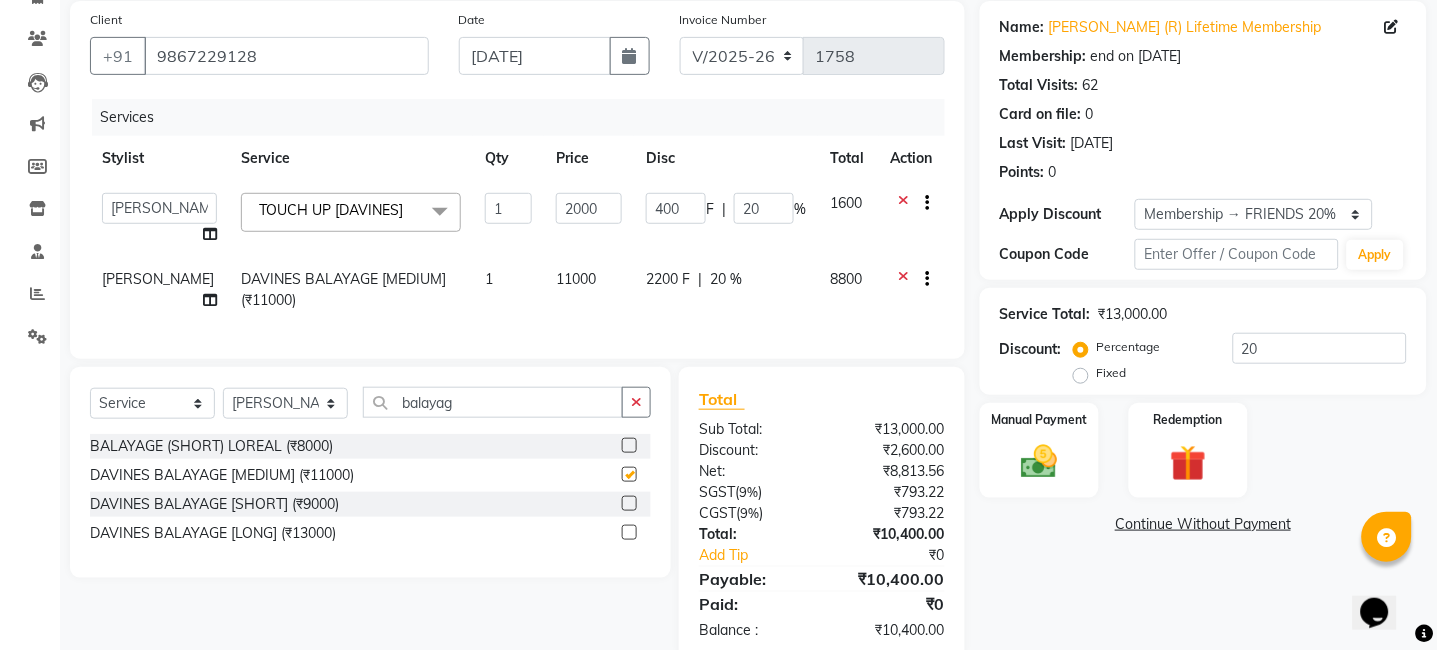 checkbox on "false" 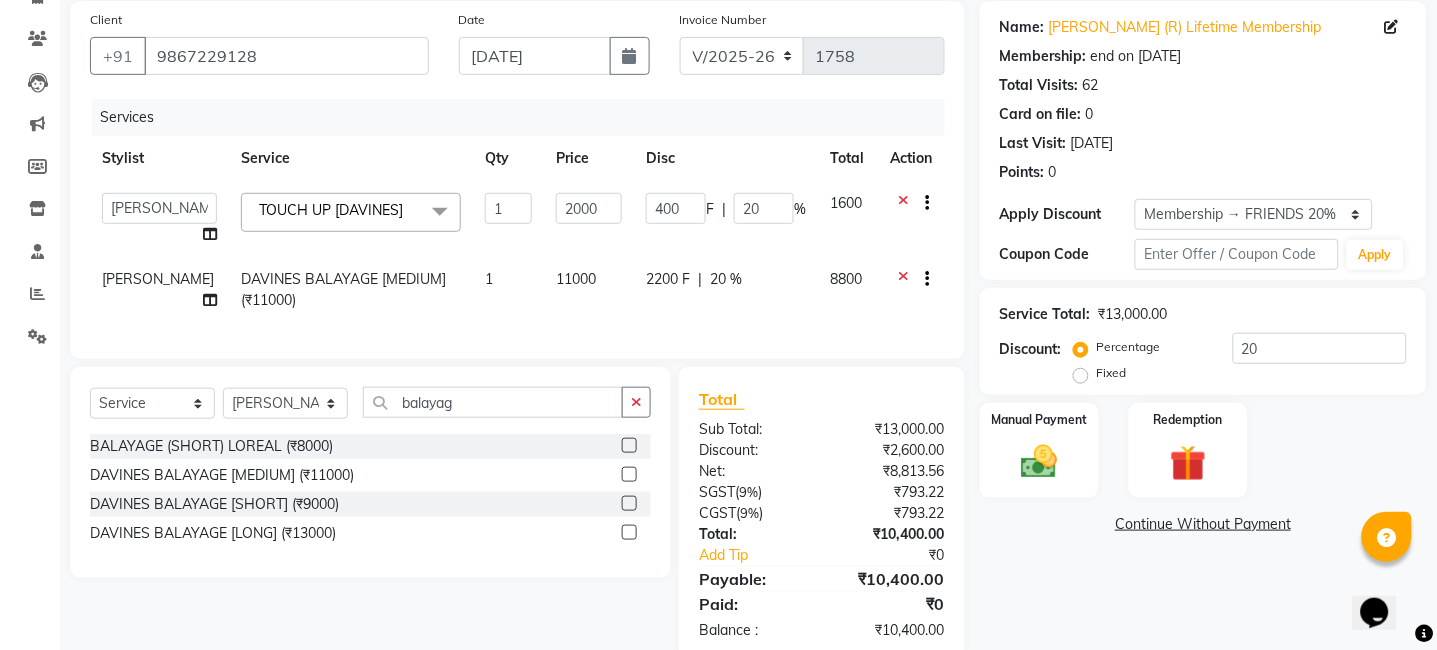 click on "11000" 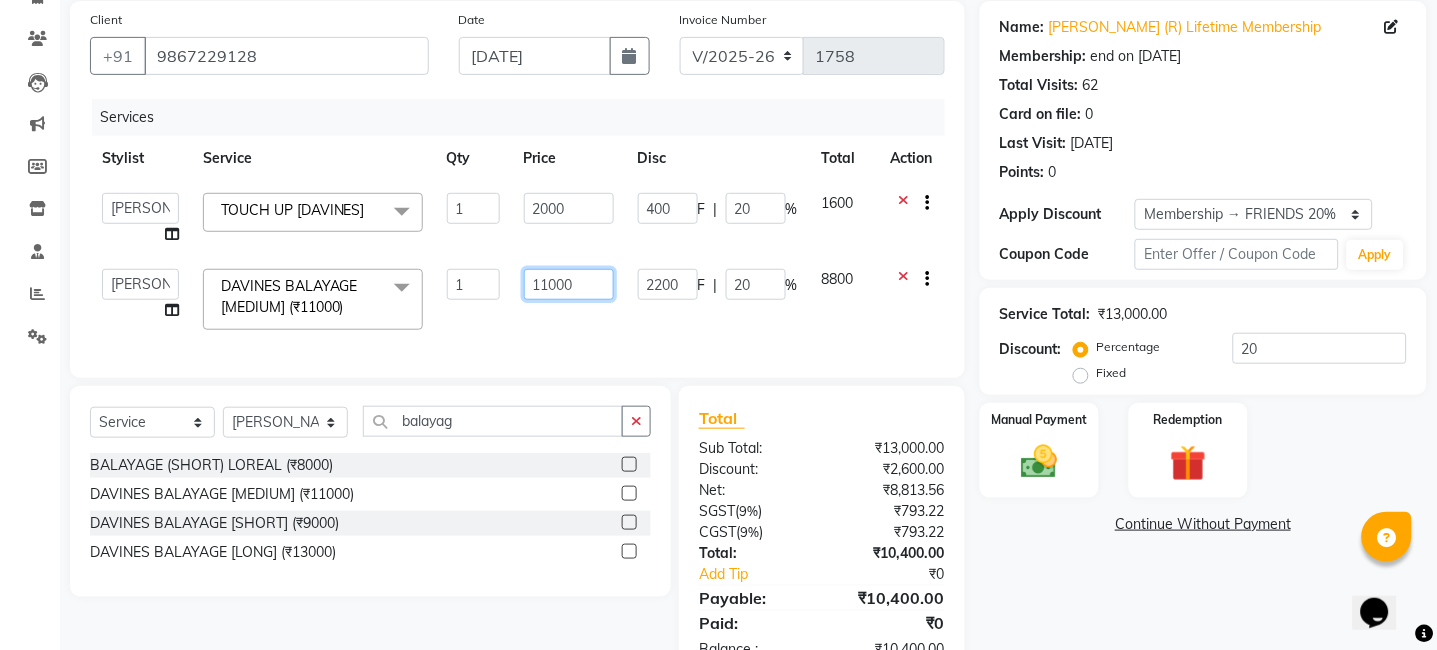 click on "11000" 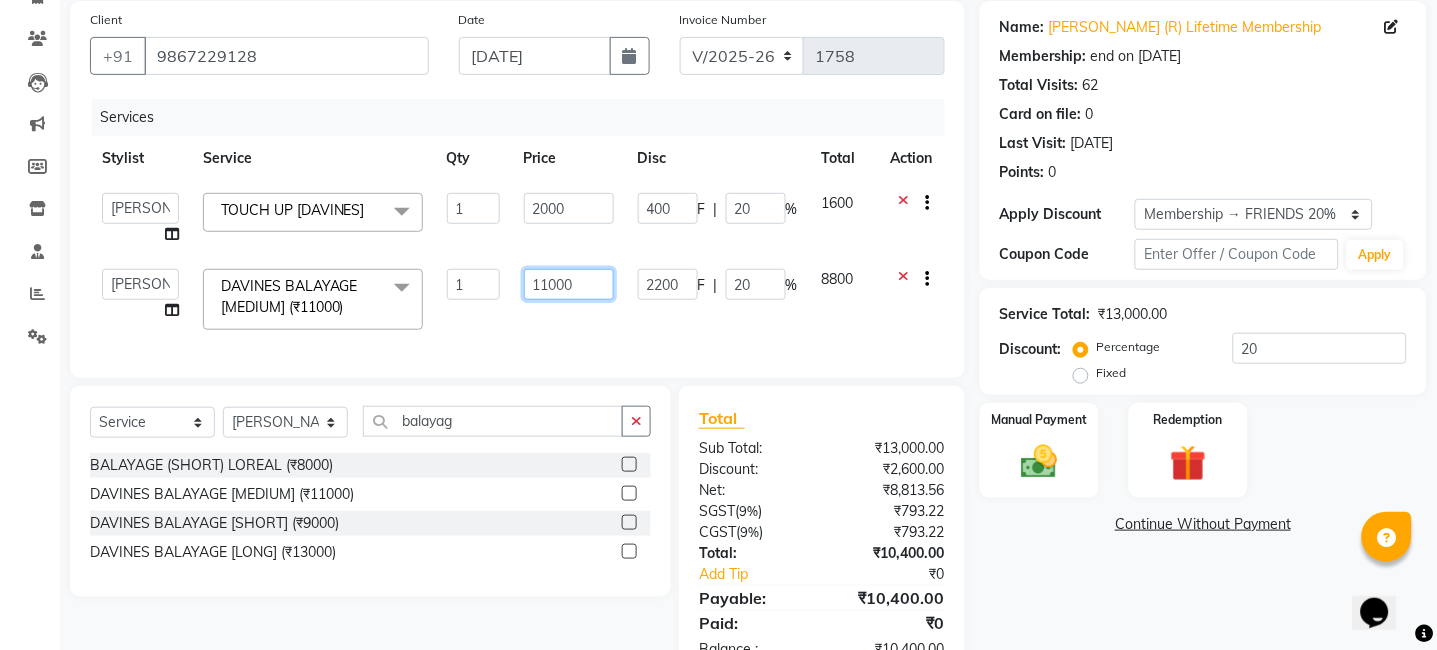 click on "11000" 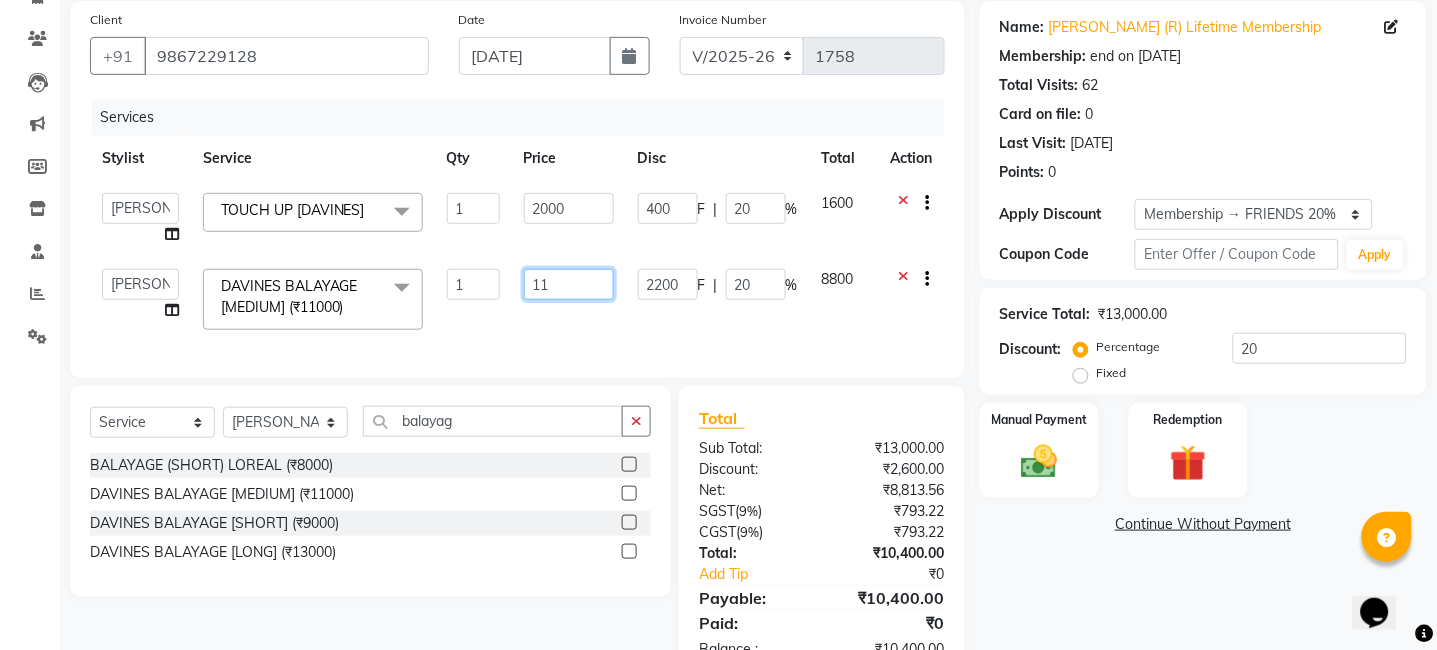 type on "1" 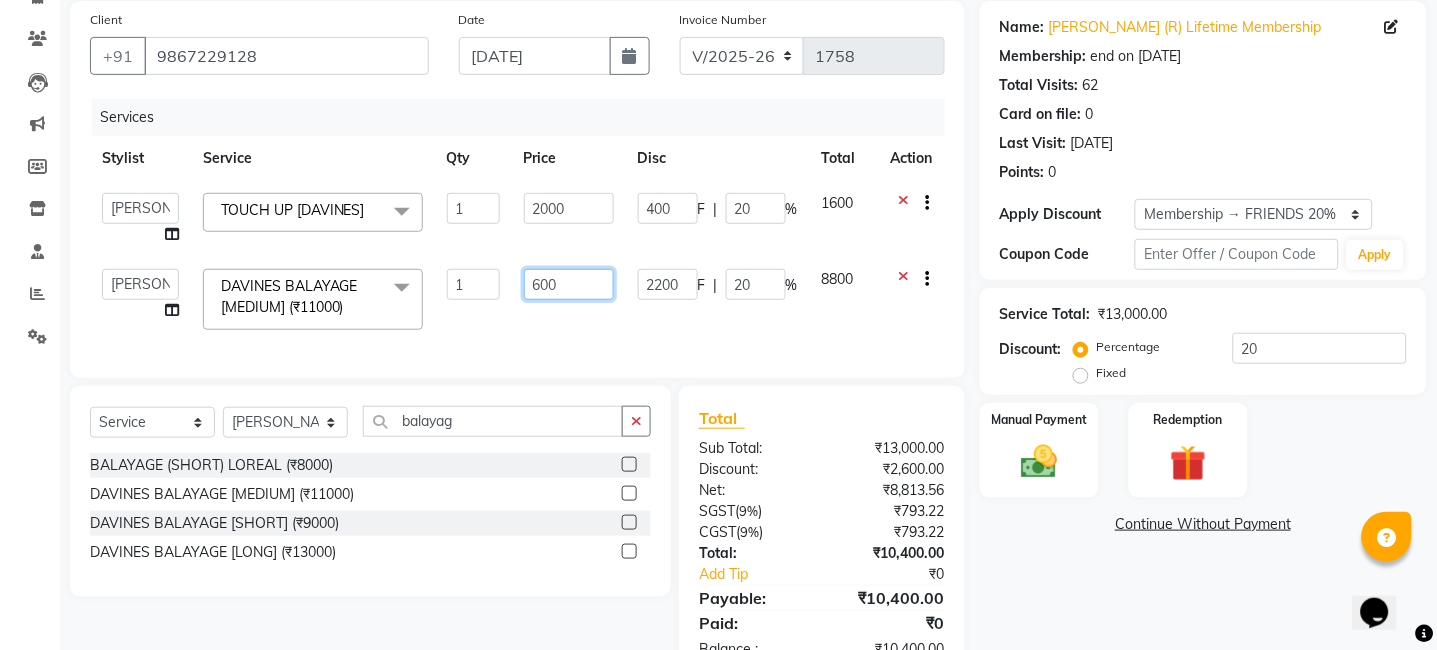 type on "6000" 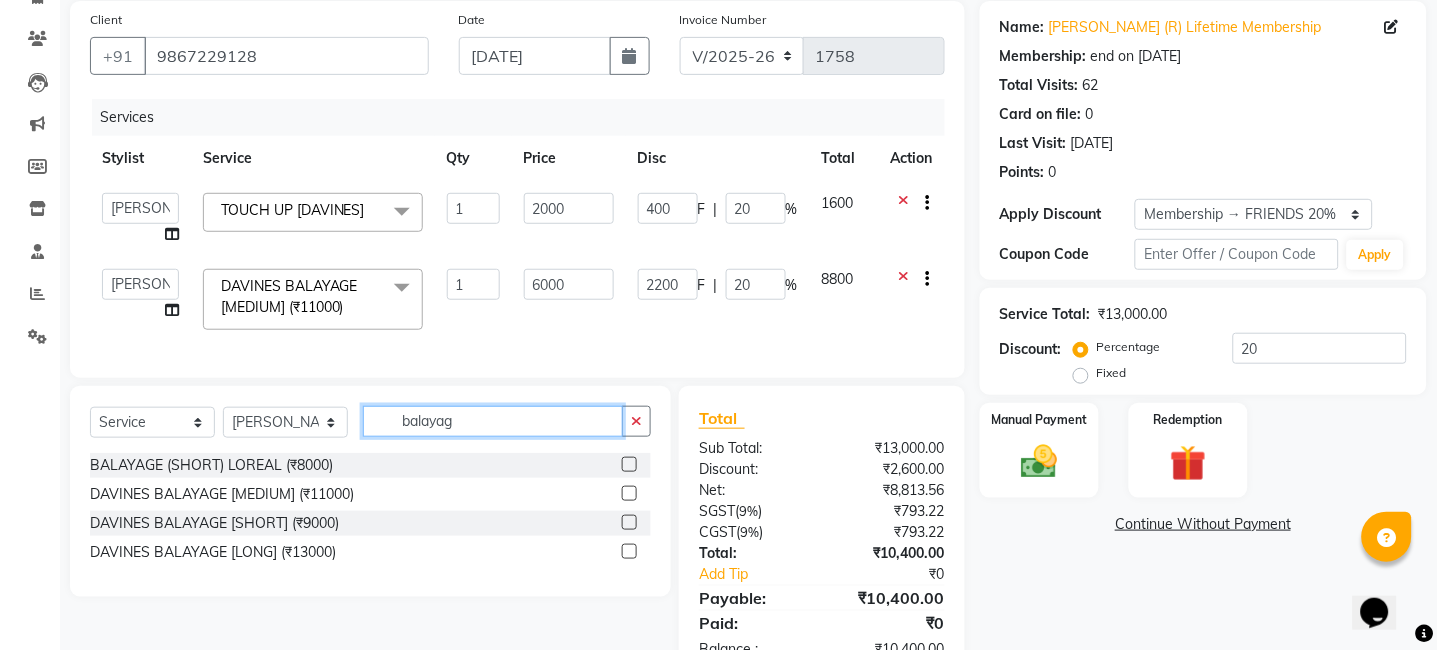 click on "Select  Service  Product  Membership  Package Voucher Prepaid Gift Card  Select Stylist anim shinglai ANKUSH ASHWINI  BHAGWATI DC Dingg Support HARSHADA  JOHNY NITU PAYAL  PRITI balayag" 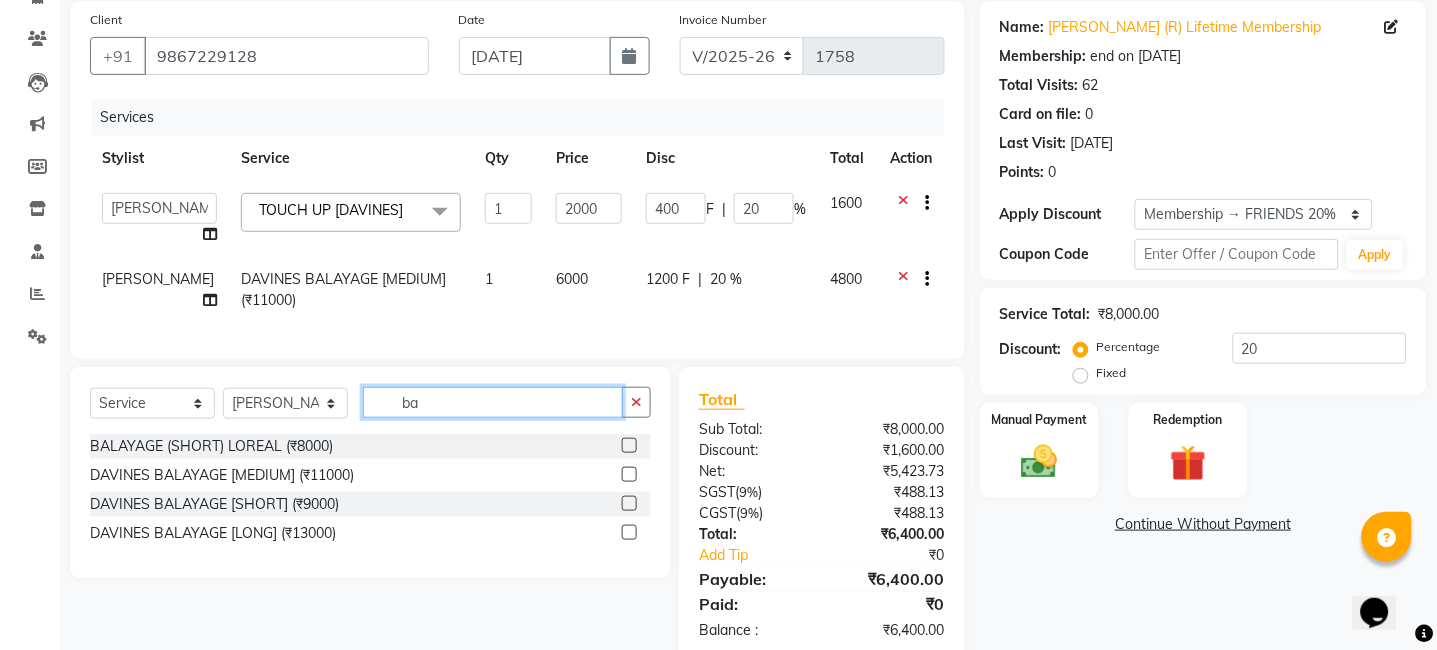 type on "b" 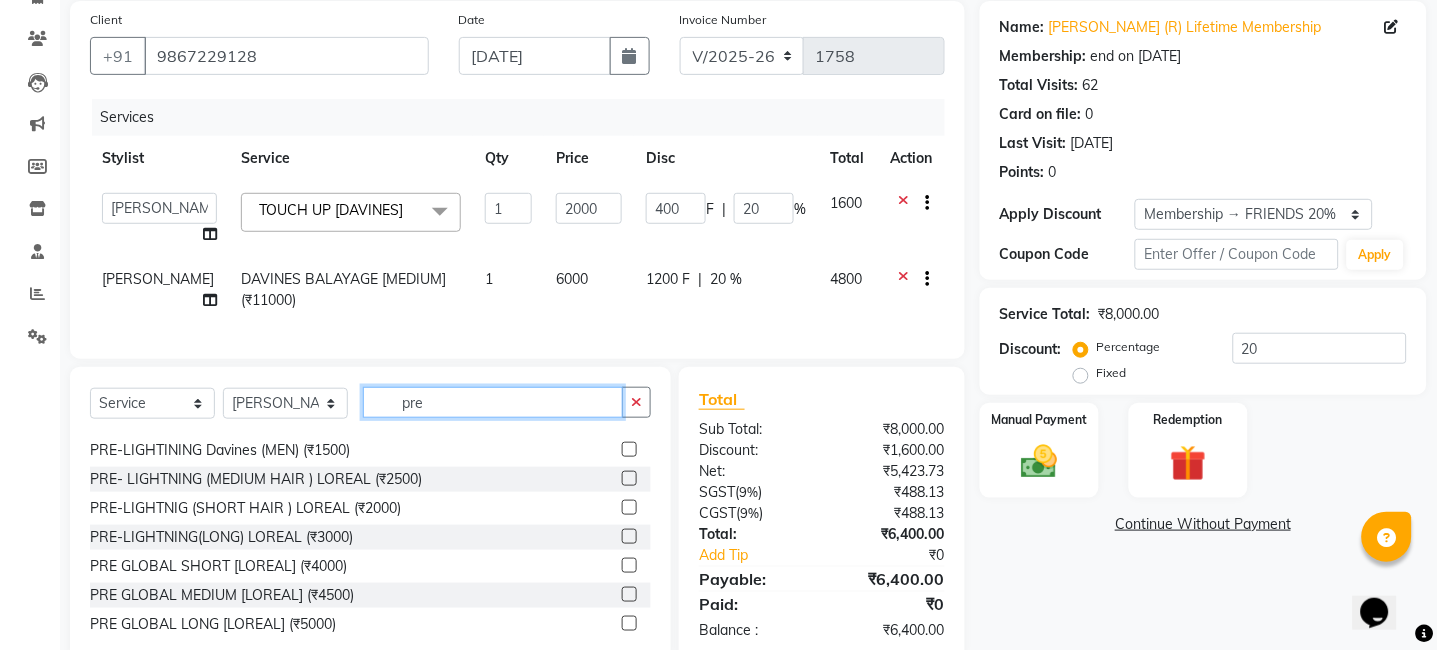 scroll, scrollTop: 0, scrollLeft: 0, axis: both 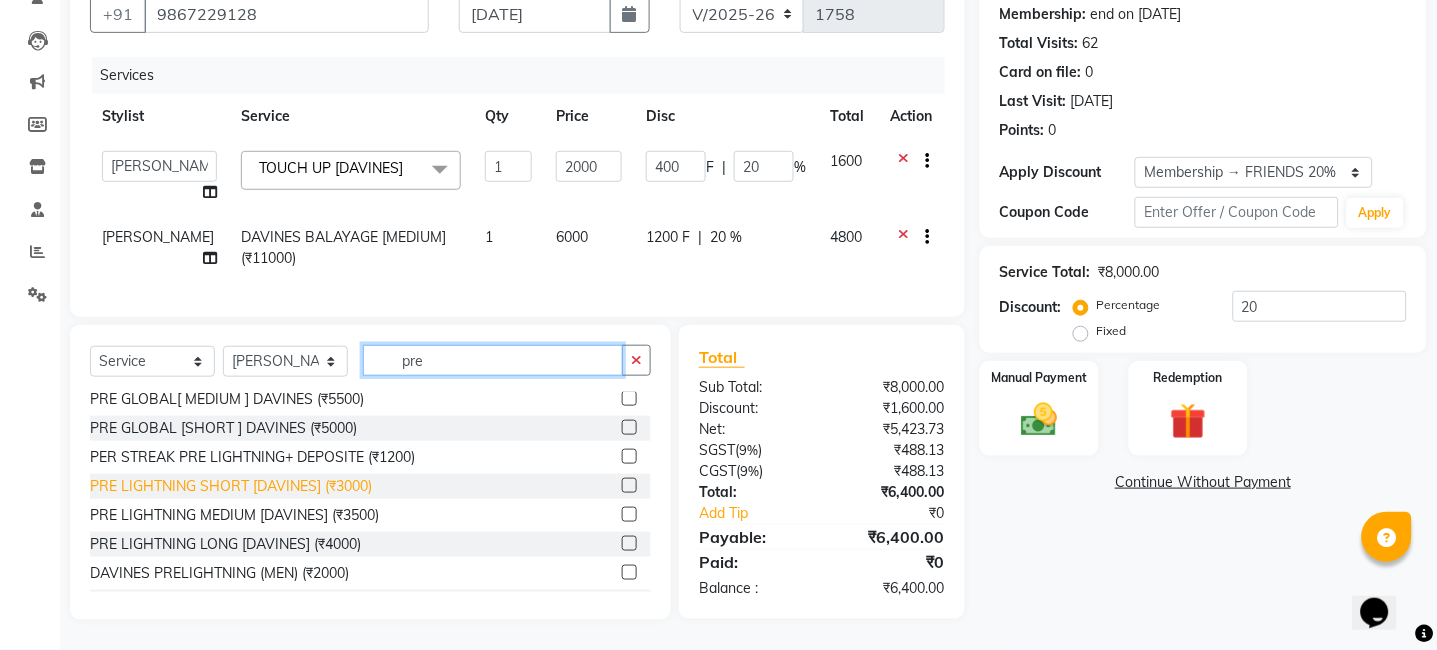 type on "pre" 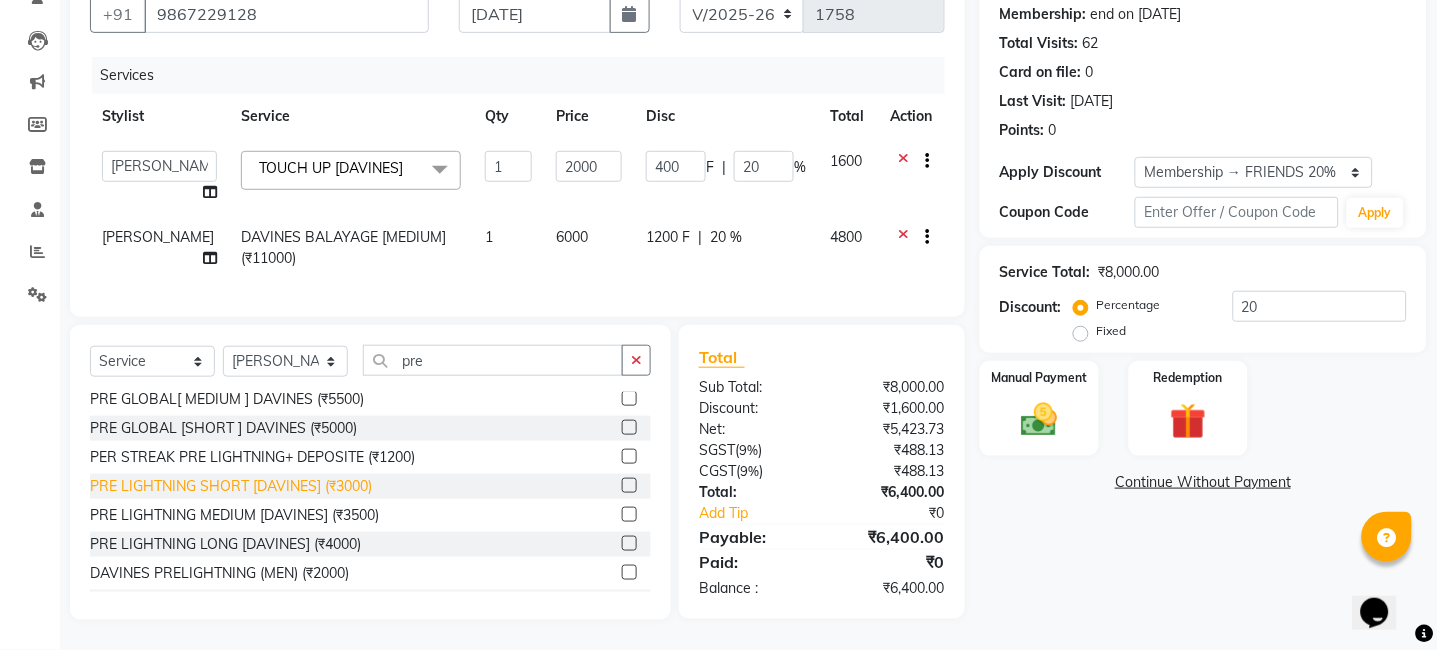 click on "PRE LIGHTNING SHORT [DAVINES] (₹3000)" 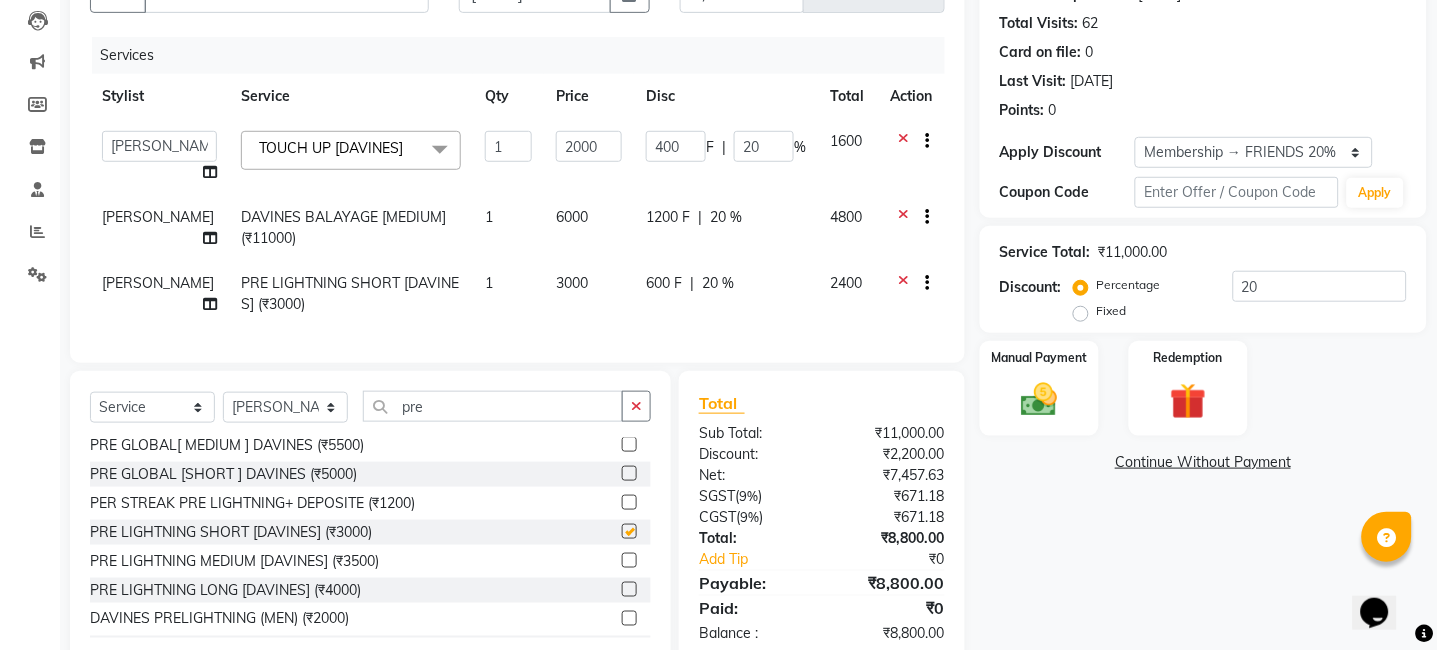 checkbox on "false" 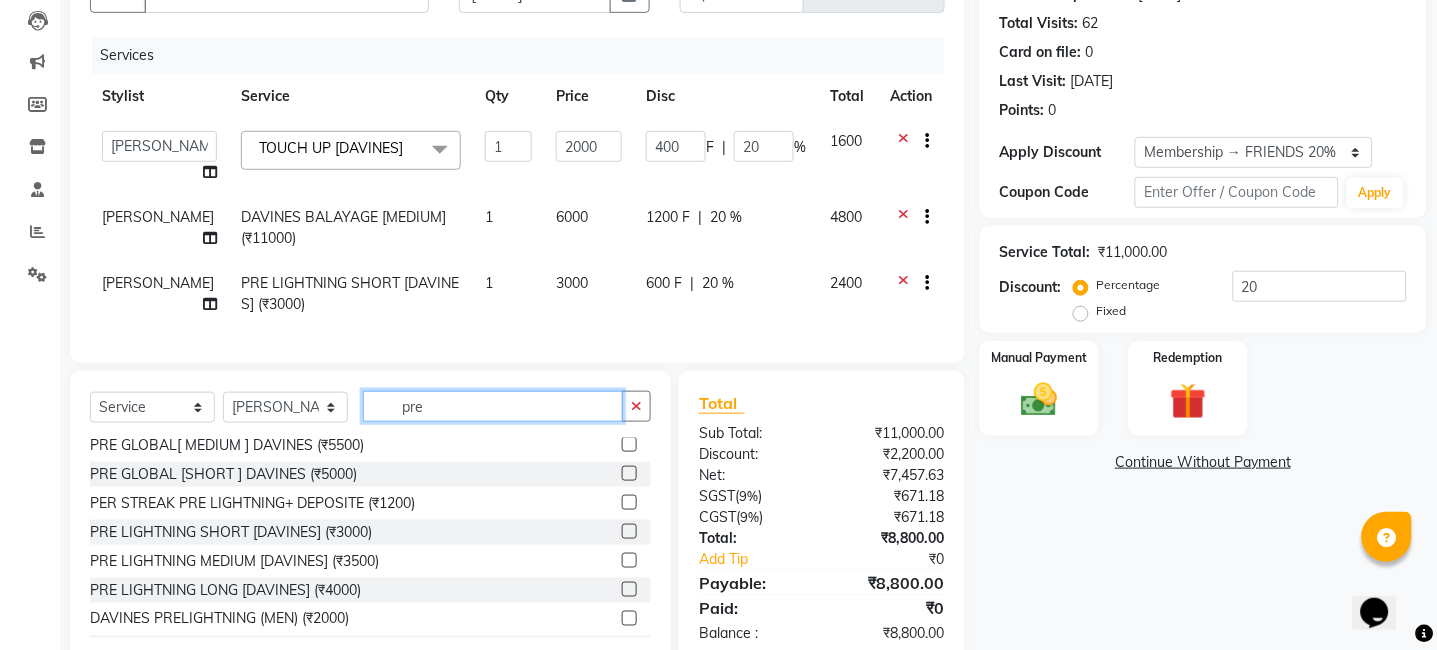 click on "pre" 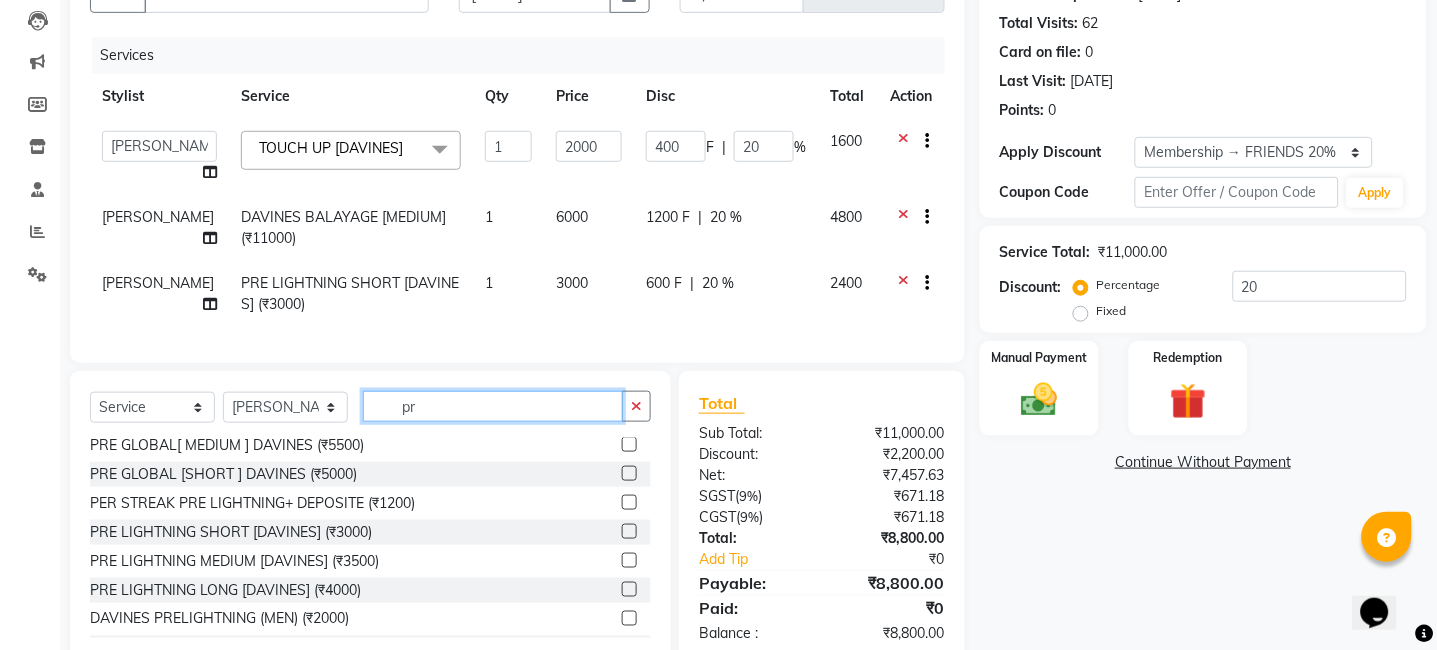 type on "p" 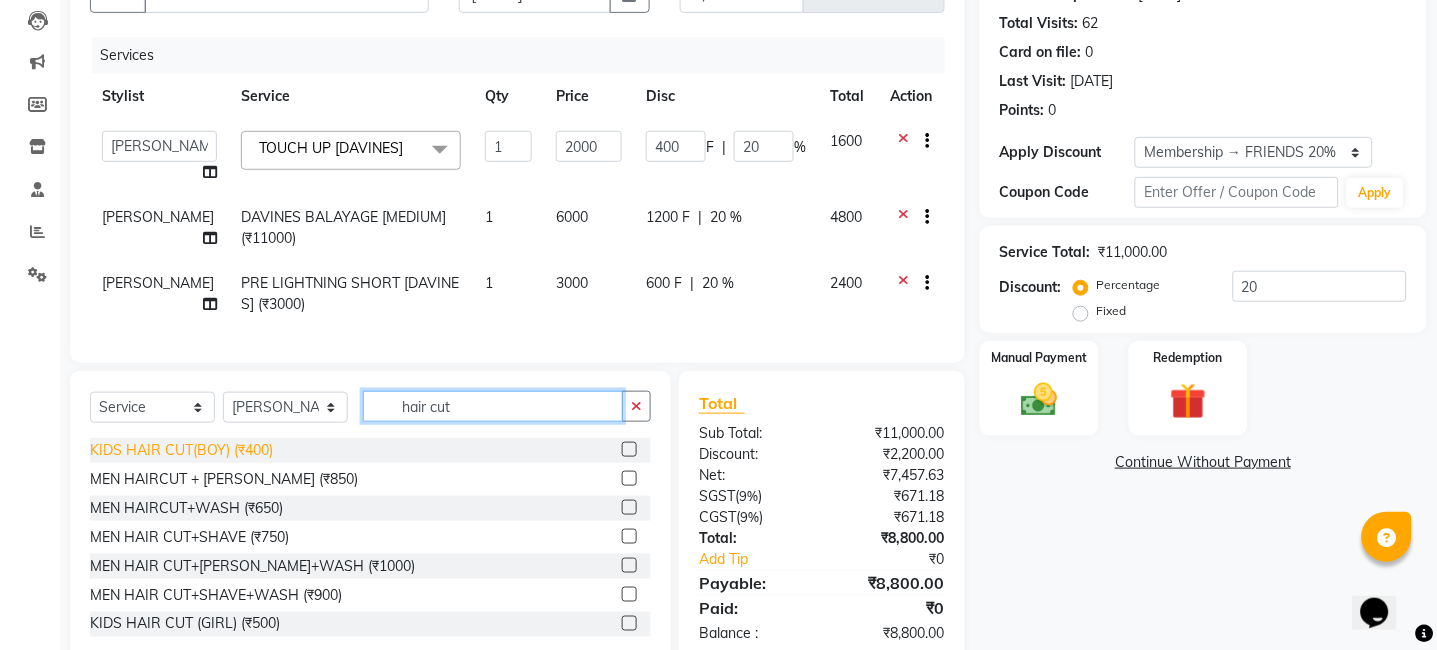 scroll, scrollTop: 89, scrollLeft: 0, axis: vertical 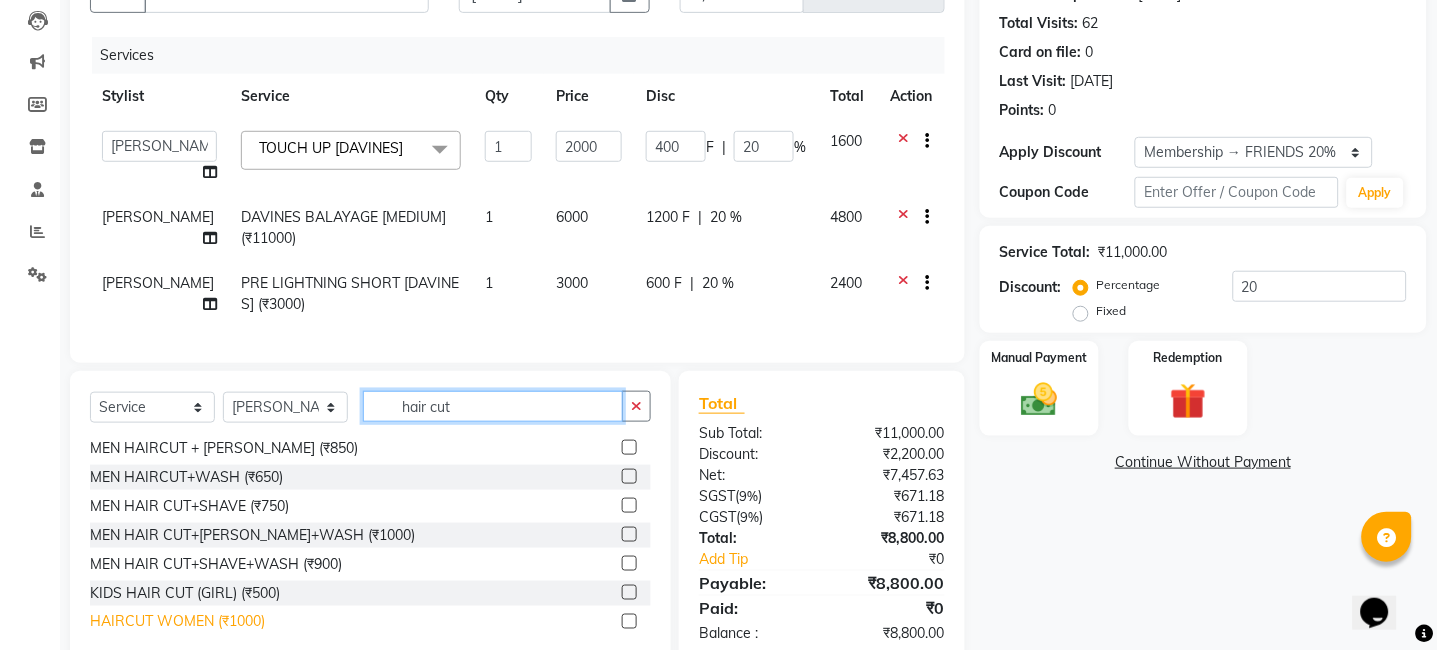 type on "hair cut" 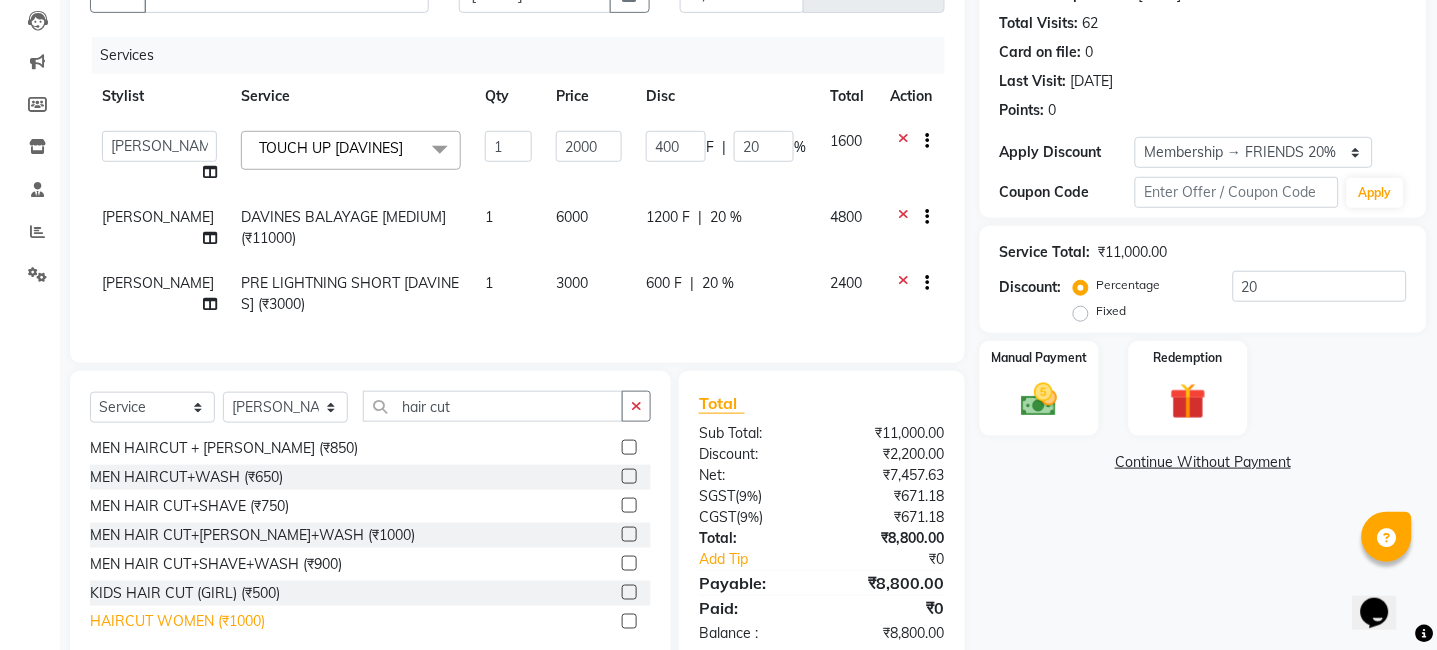 click on "HAIRCUT WOMEN (₹1000)" 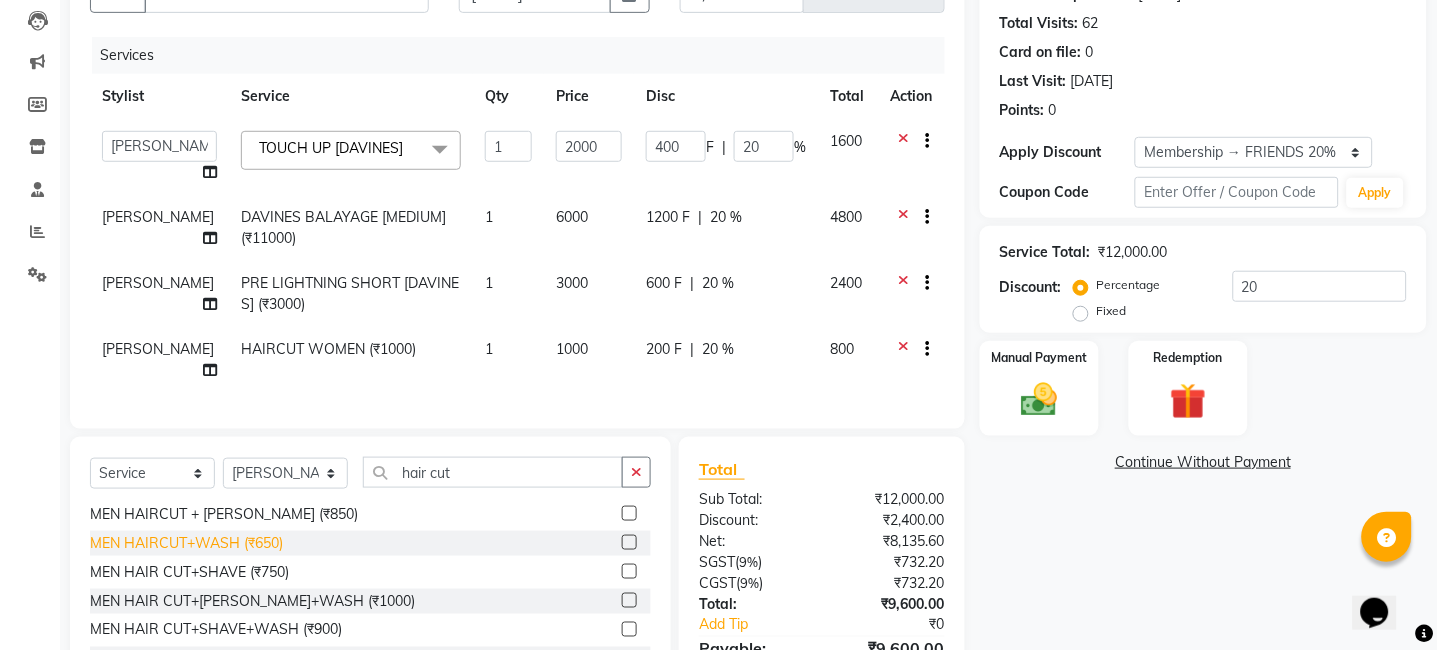checkbox on "false" 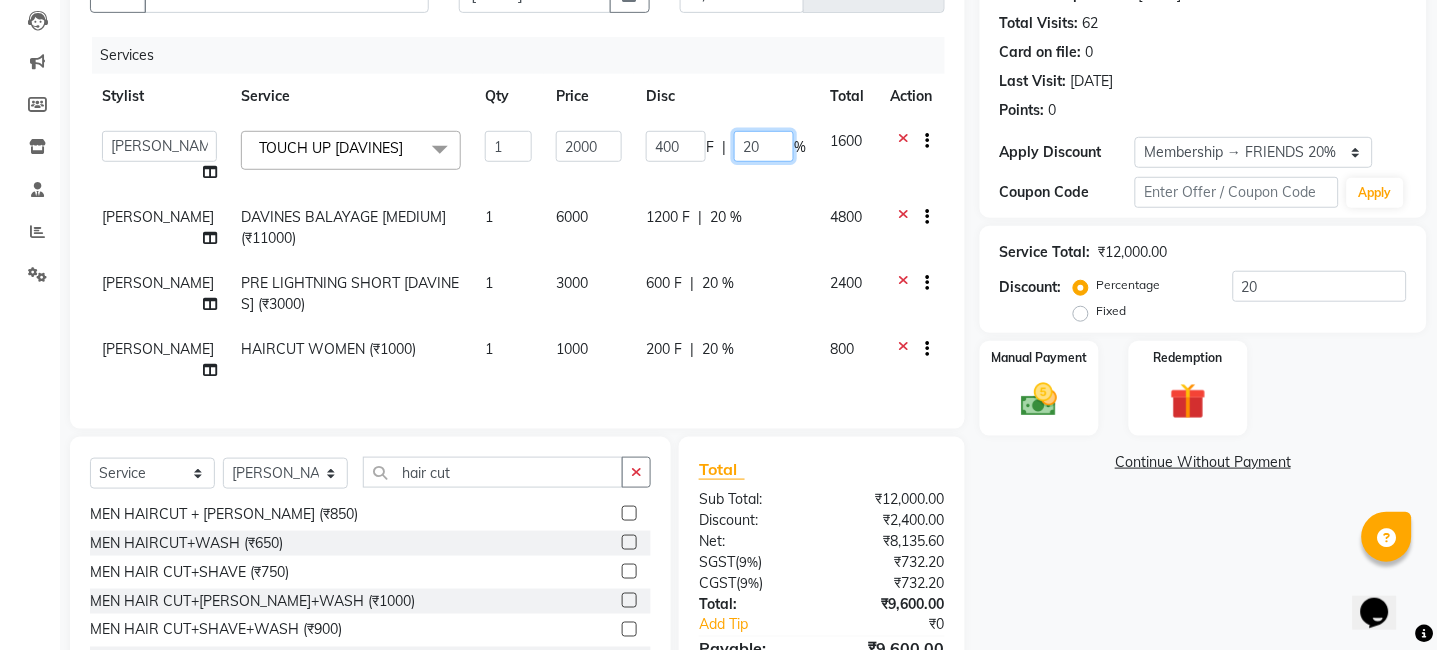 click on "20" 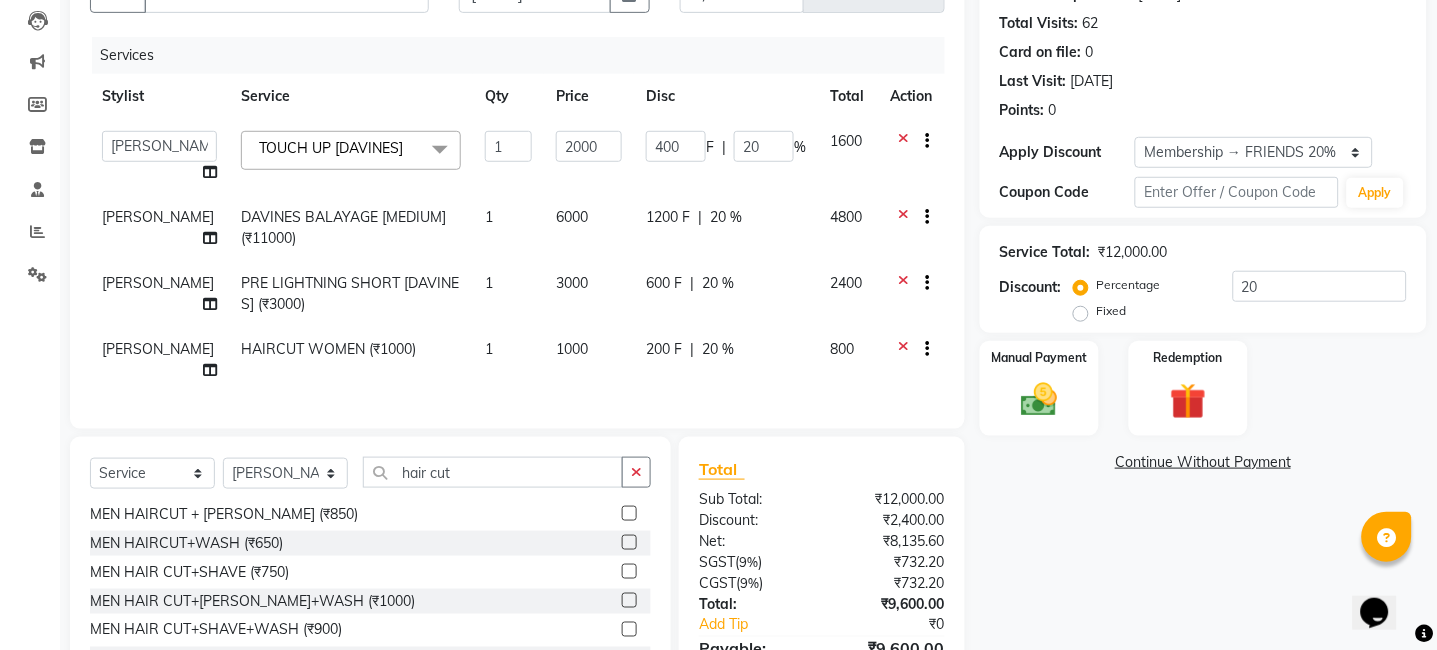 click on "1200 F | 20 %" 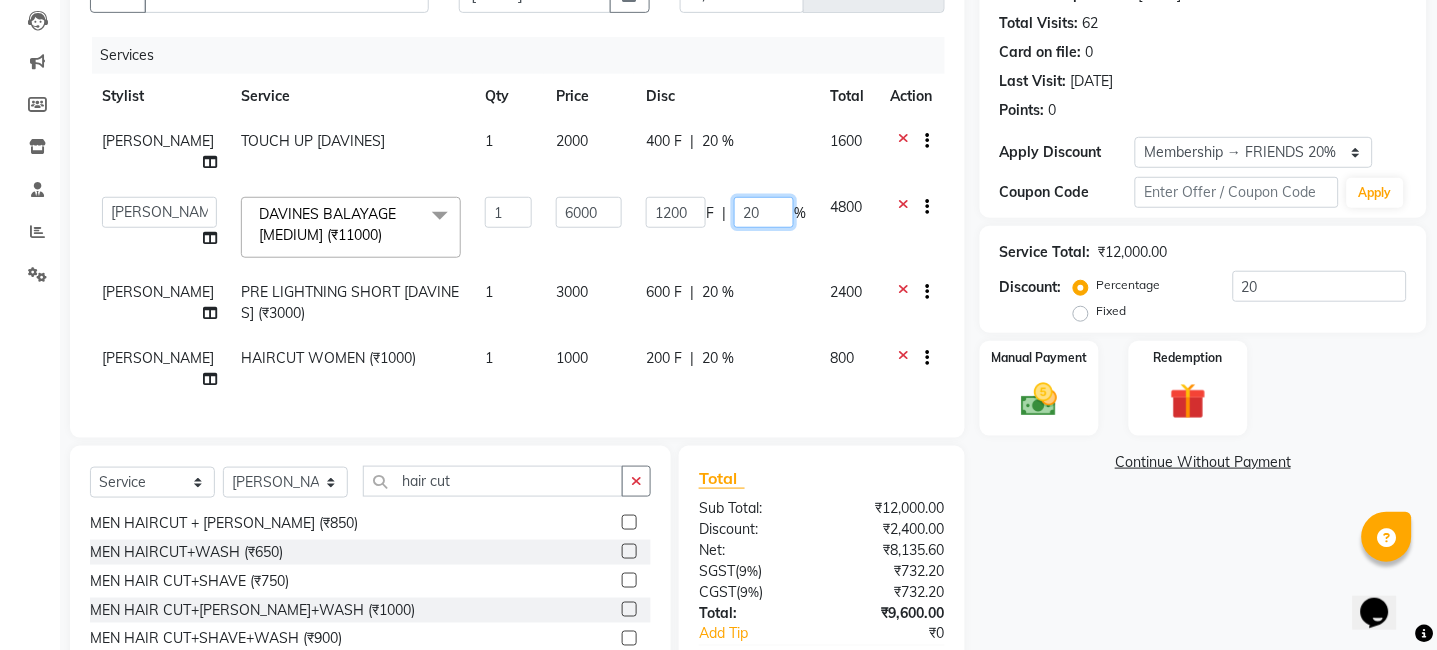 click on "20" 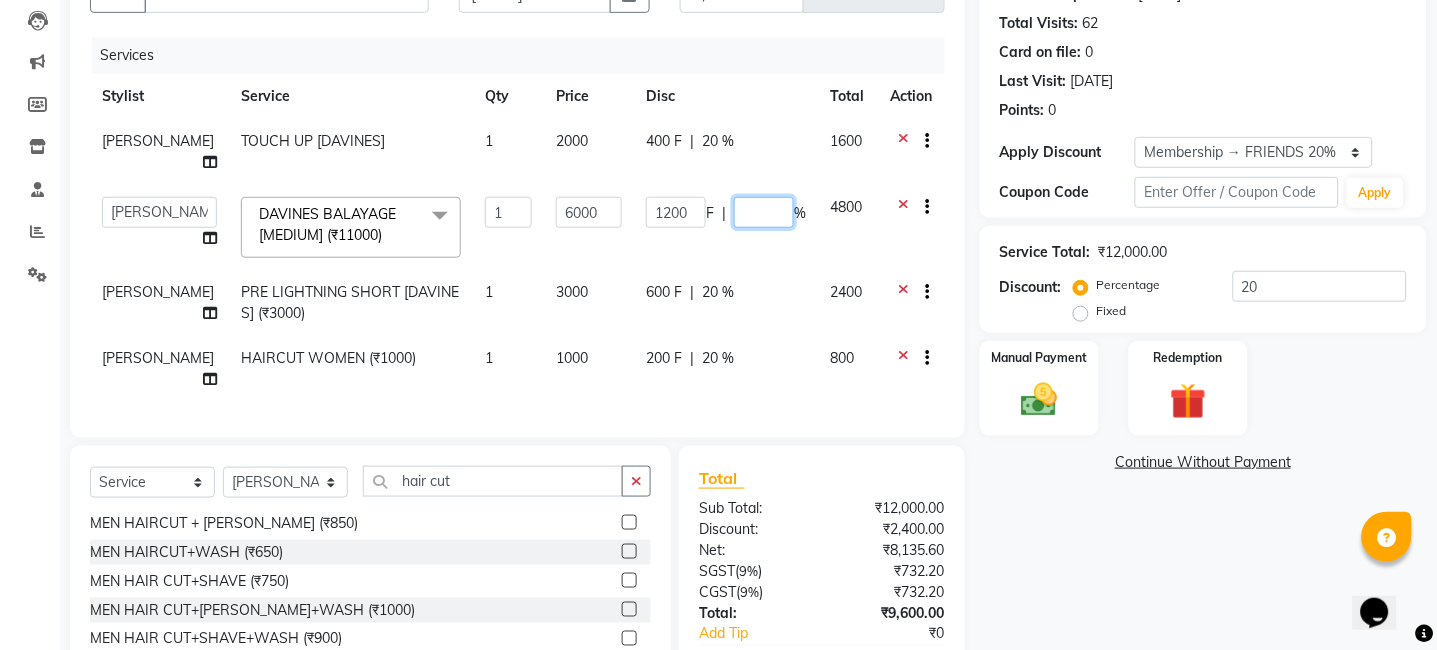 type on "0" 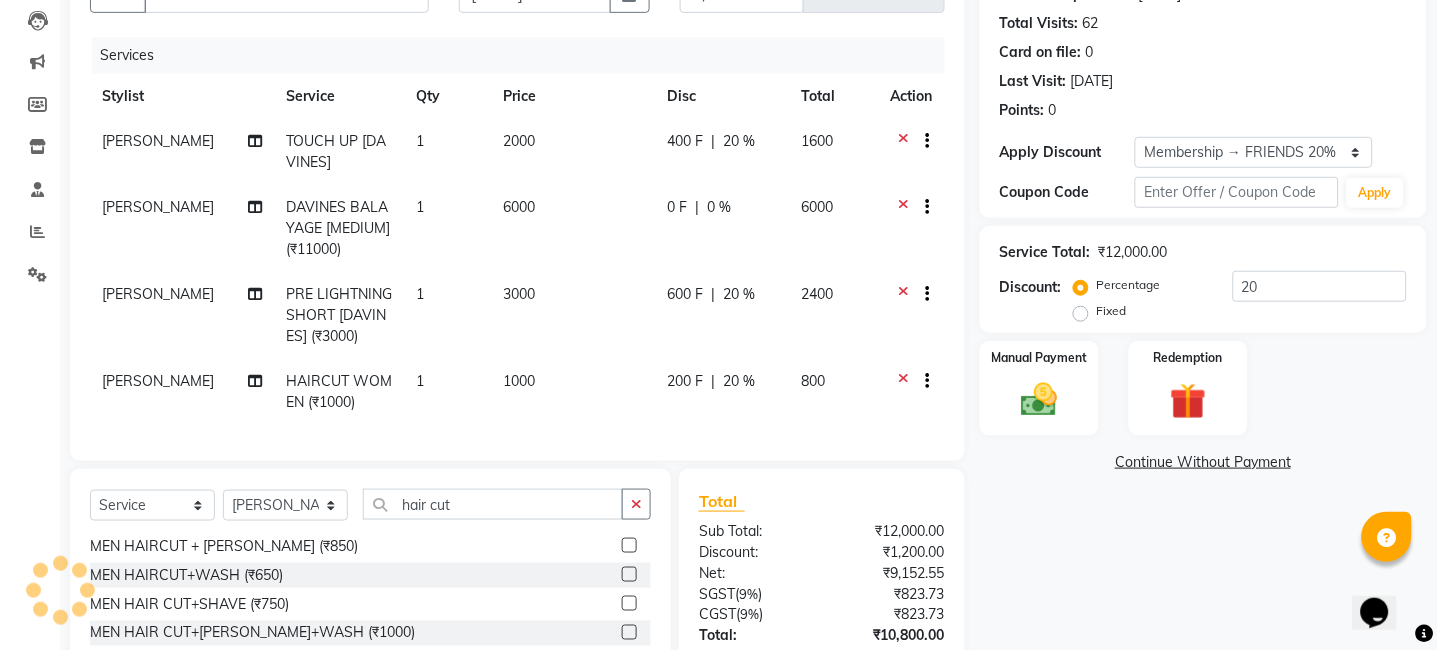 click on "Name: Ruta Godbole (R) Lifetime Membership Membership: end on 12-09-2025 Total Visits:  62 Card on file:  0 Last Visit:   12-06-2025 Points:   0  Apply Discount Select Membership → FRIENDS 20% Coupon Code Apply Service Total:  ₹12,000.00  Discount:  Percentage   Fixed  20 Manual Payment Redemption  Continue Without Payment" 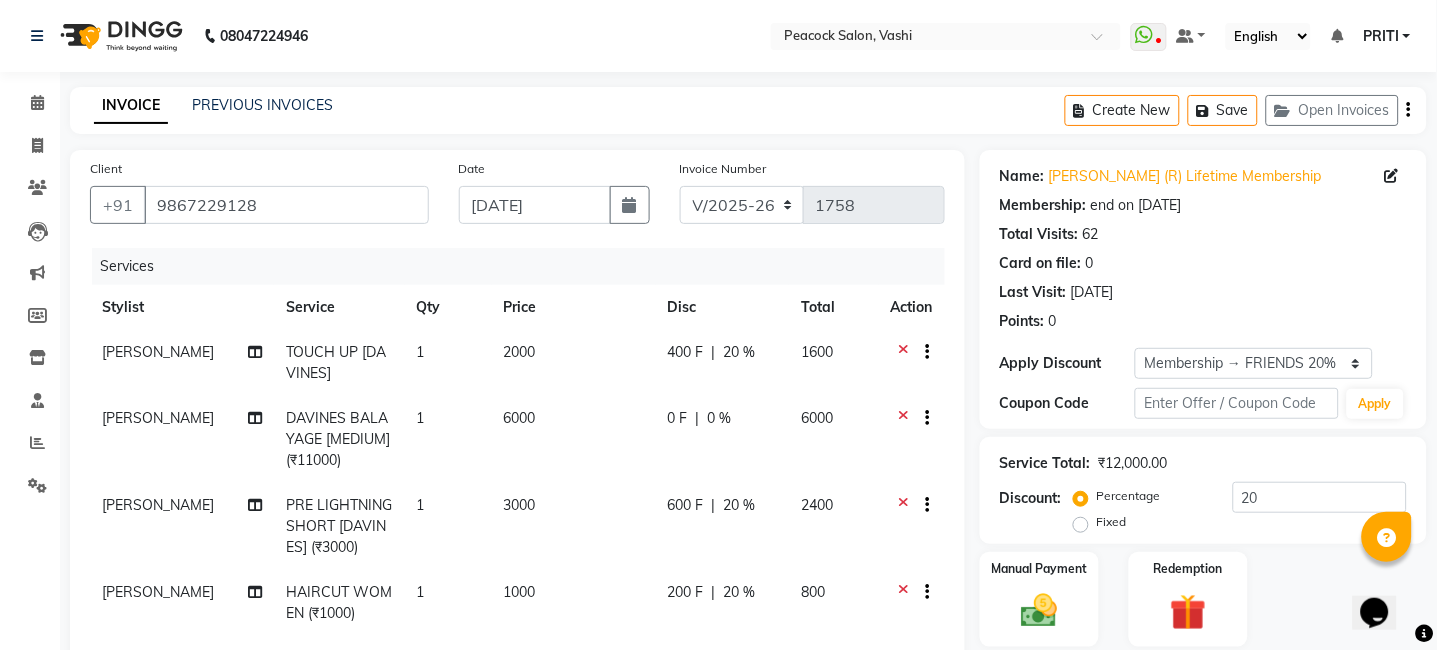 scroll, scrollTop: 375, scrollLeft: 0, axis: vertical 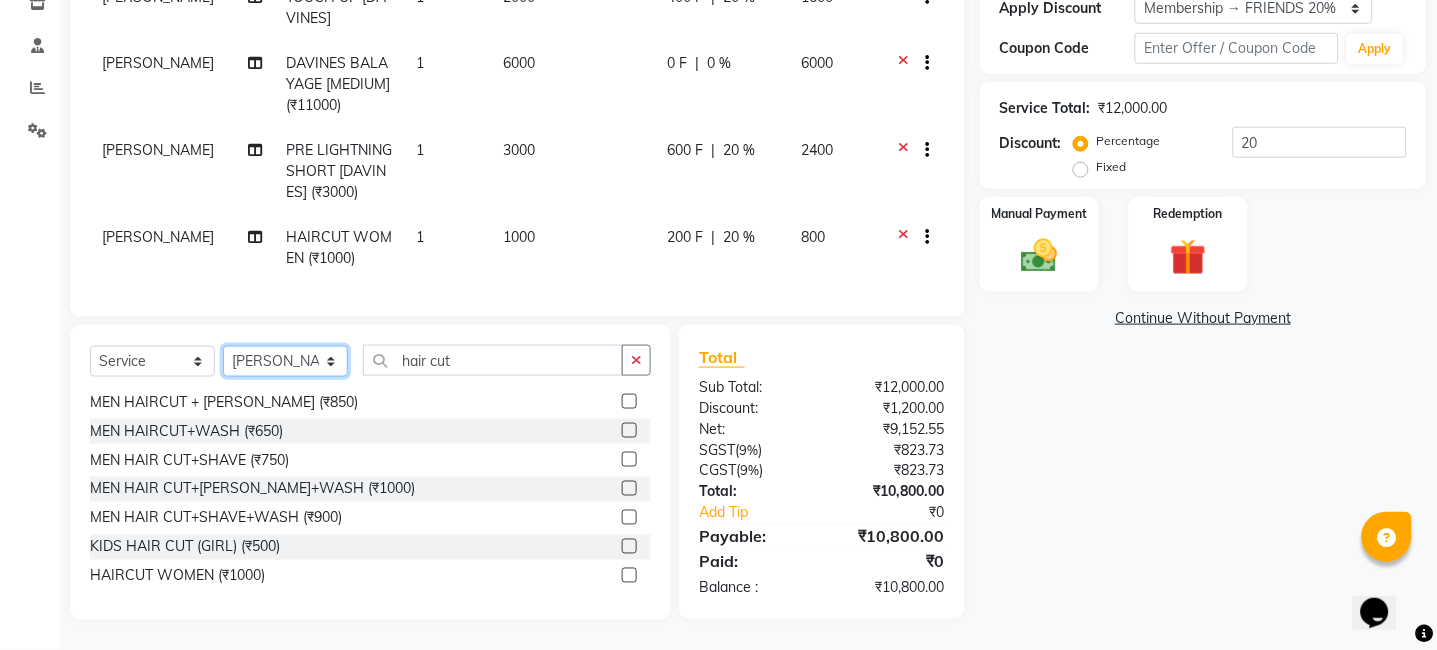 click on "Select Stylist anim [PERSON_NAME] [PERSON_NAME] DC Dingg Support [PERSON_NAME] [PERSON_NAME]  [PERSON_NAME]" 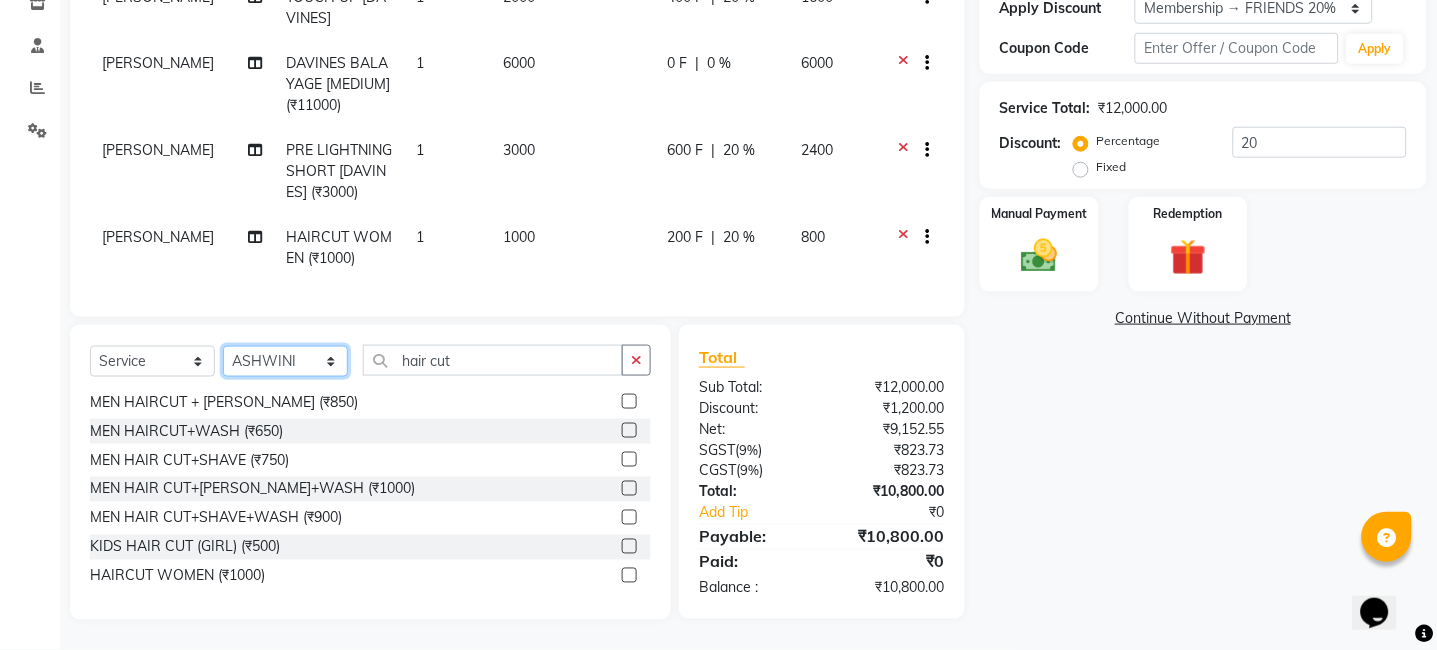 click on "Select Stylist anim [PERSON_NAME] [PERSON_NAME] DC Dingg Support [PERSON_NAME] [PERSON_NAME]  [PERSON_NAME]" 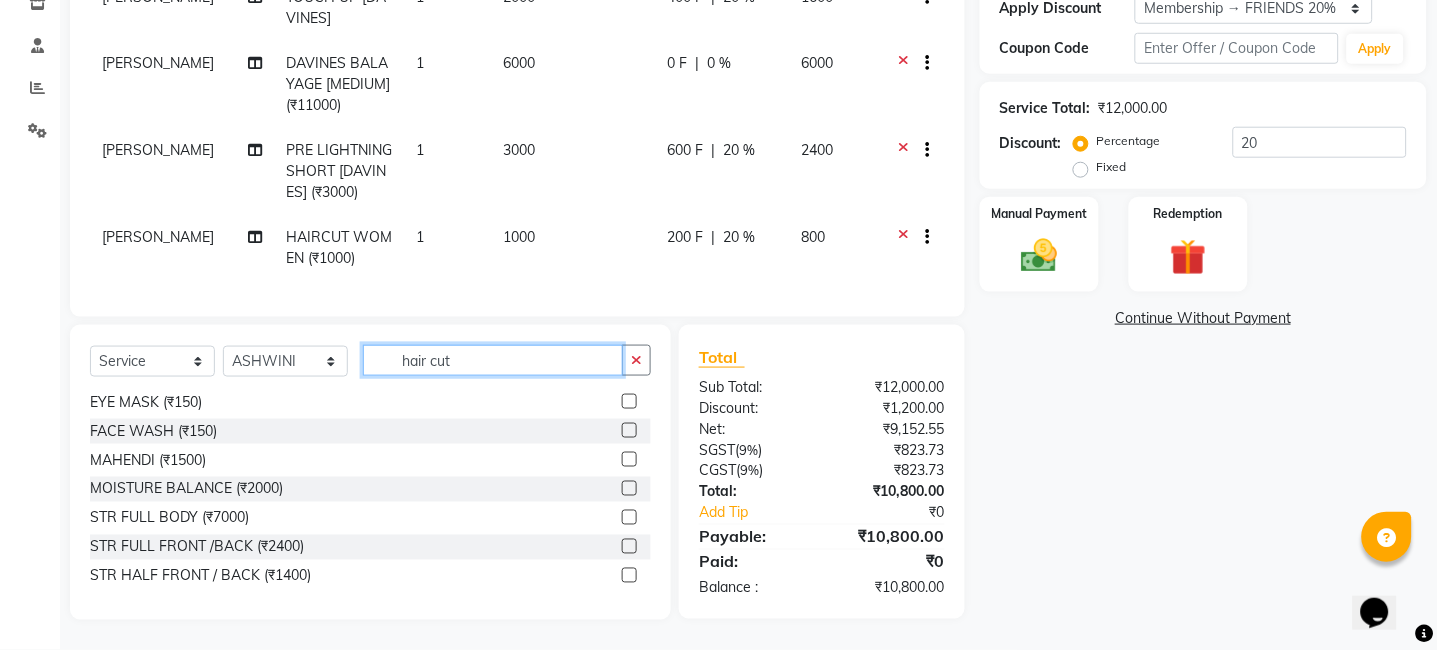click on "hair cut" 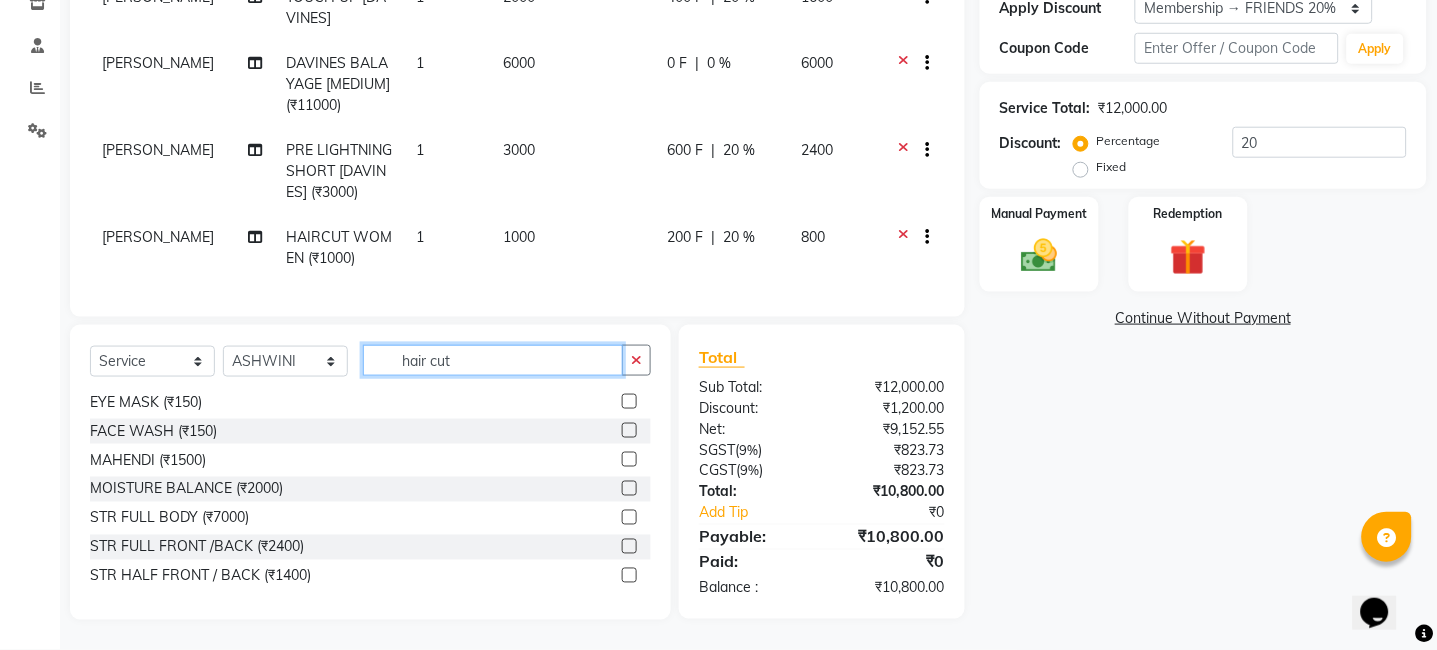 click on "hair cut" 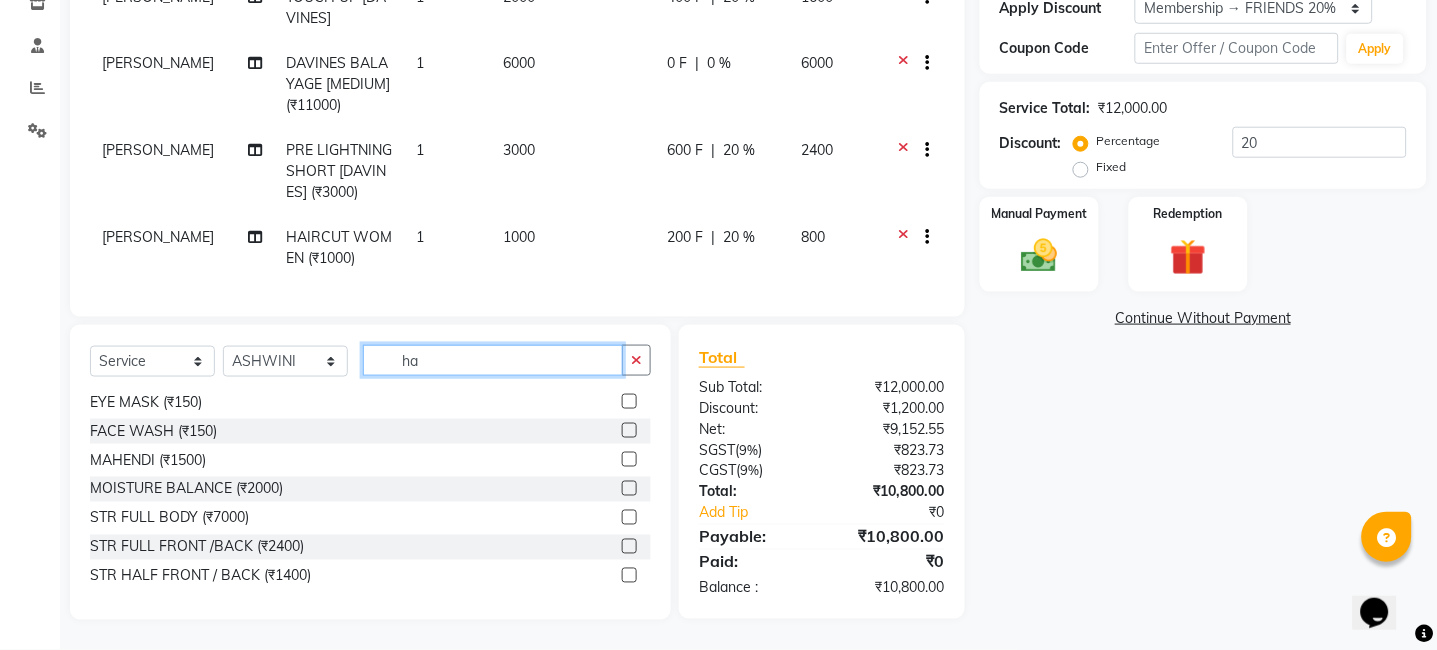 type on "h" 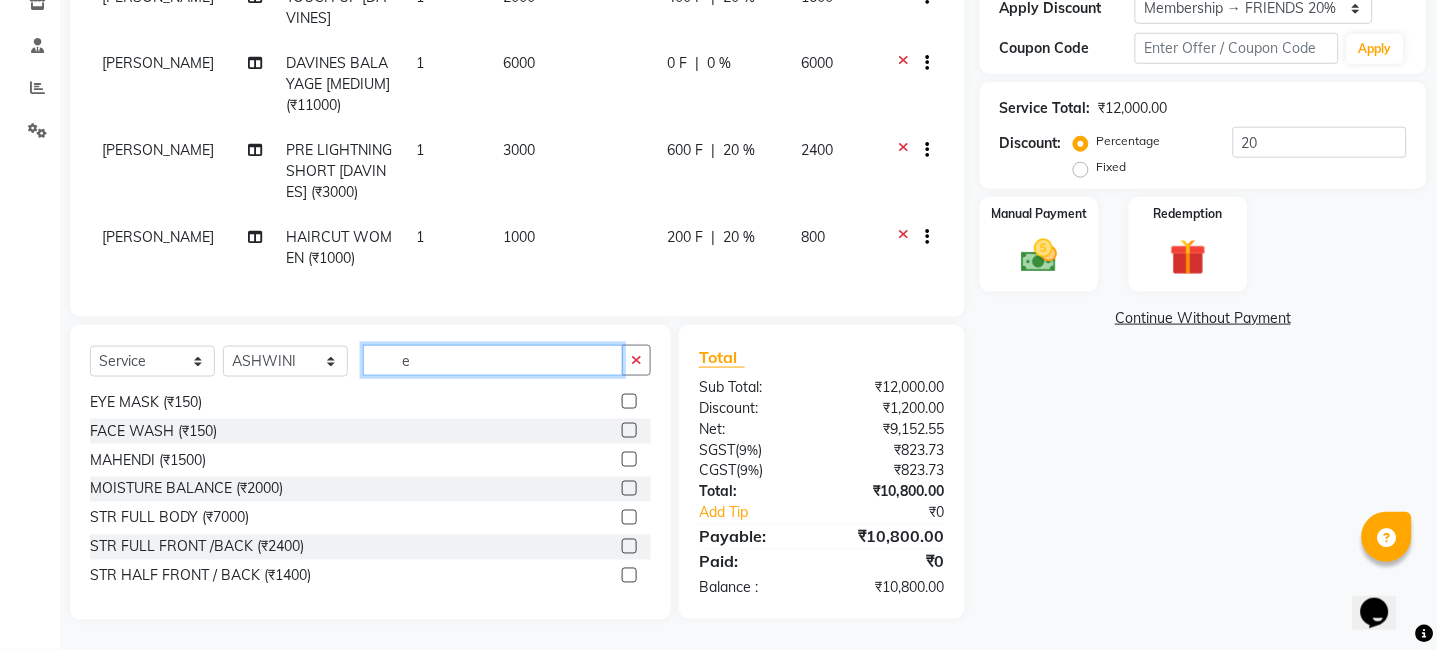 scroll, scrollTop: 375, scrollLeft: 0, axis: vertical 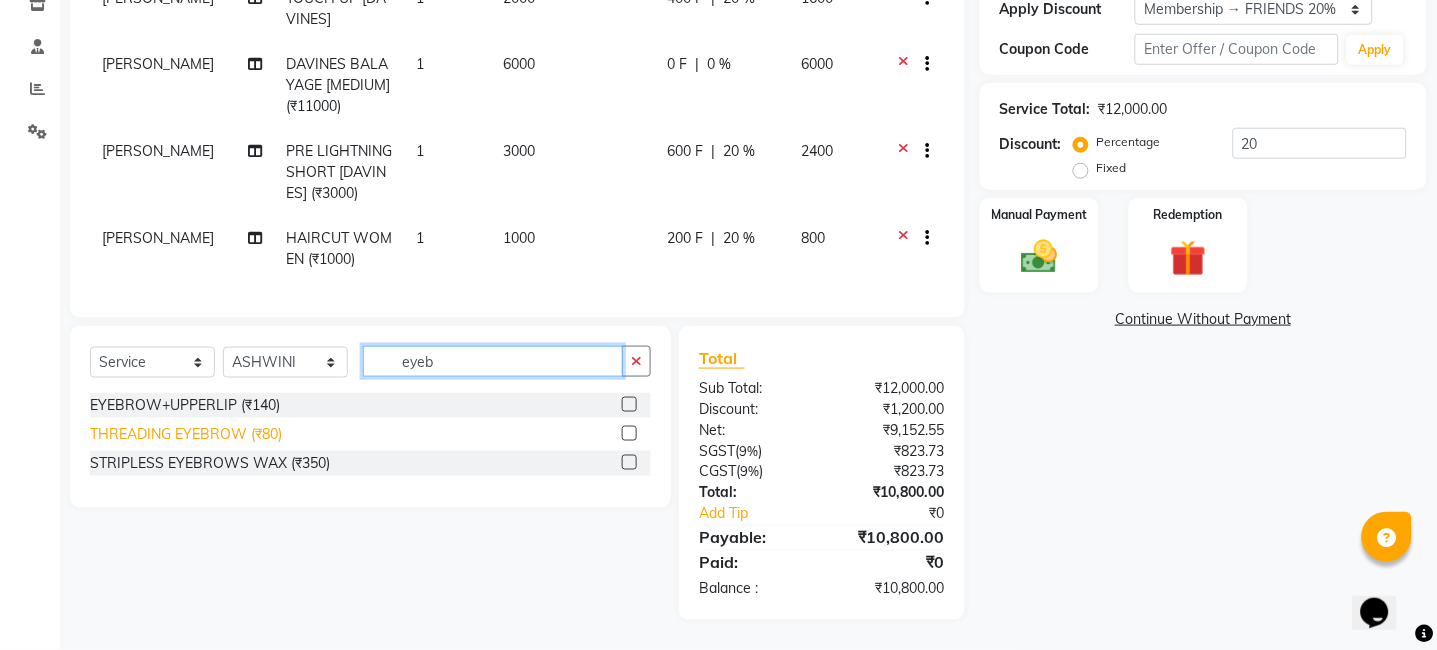 type on "eyeb" 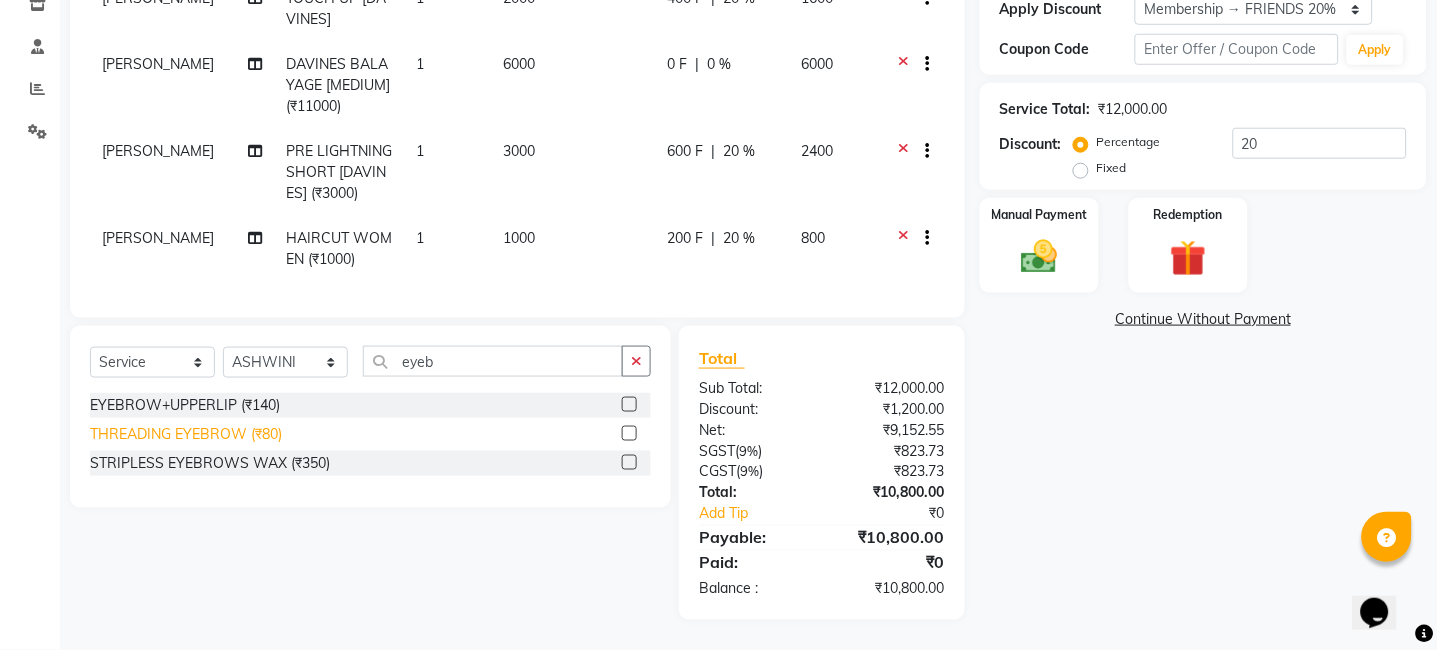 click on "THREADING EYEBROW (₹80)" 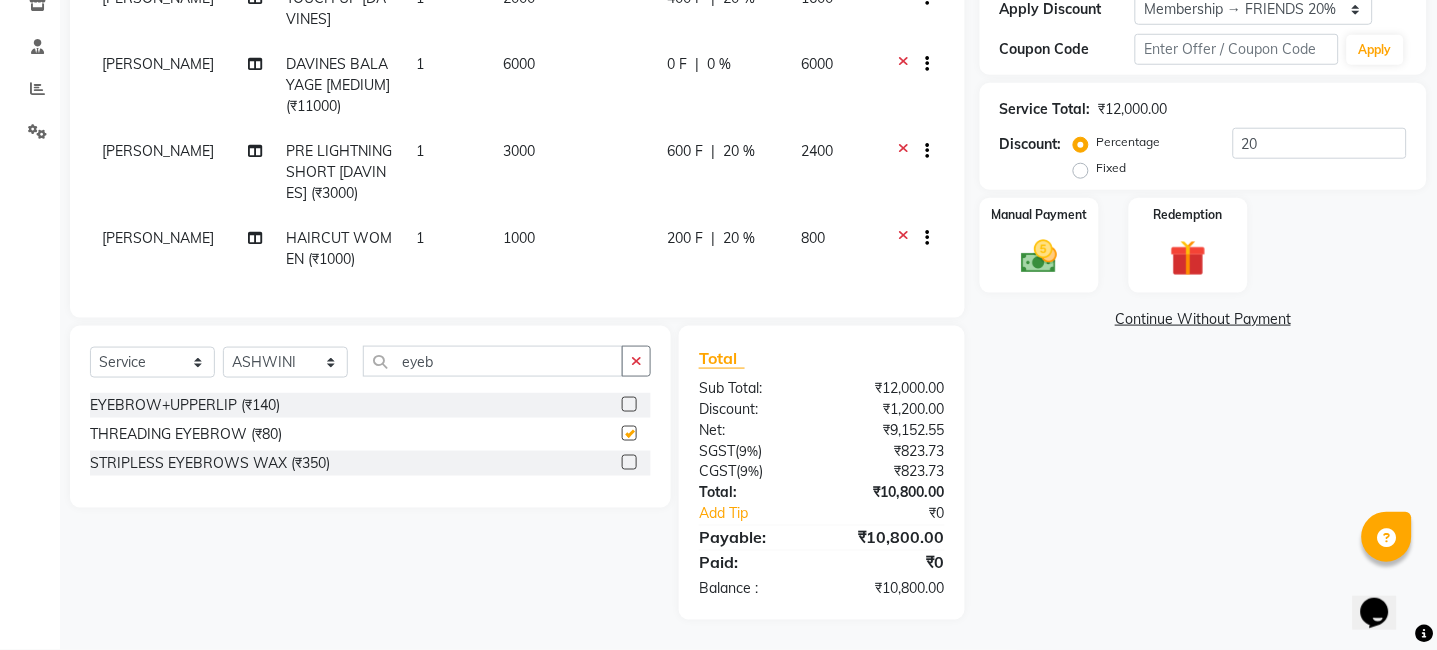 checkbox on "false" 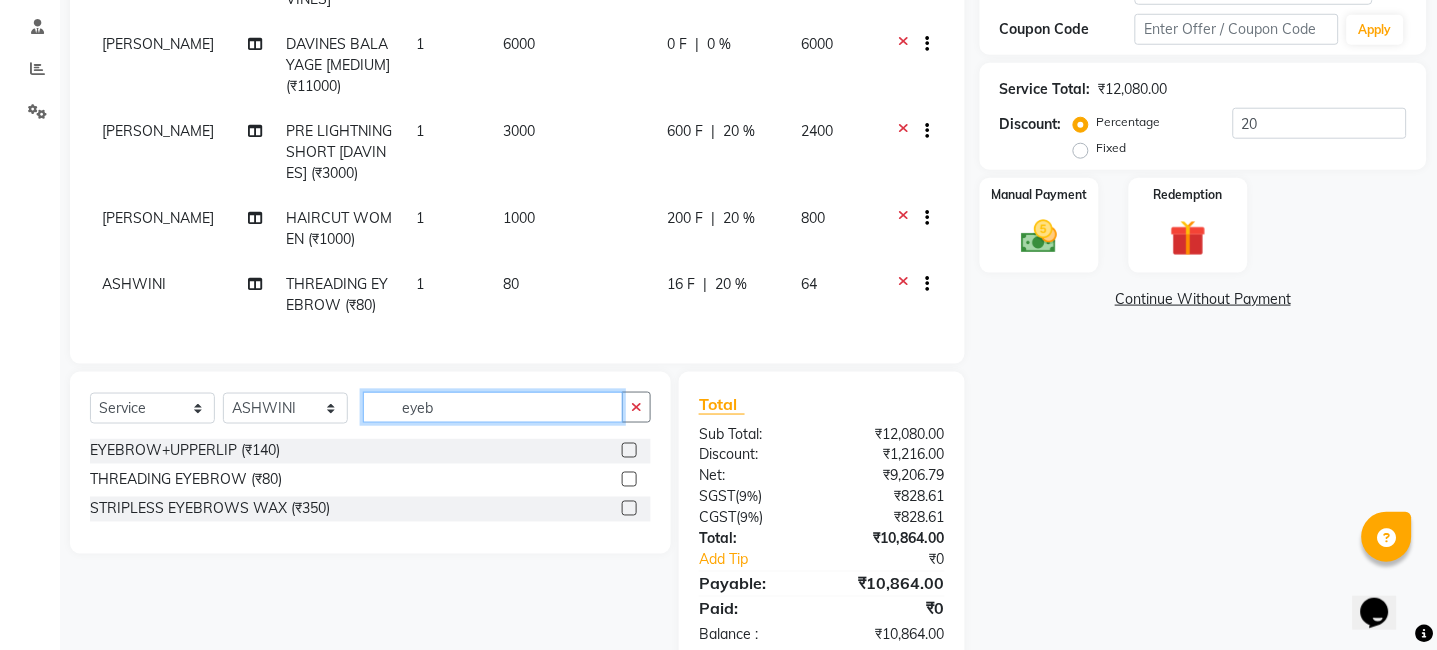 click on "eyeb" 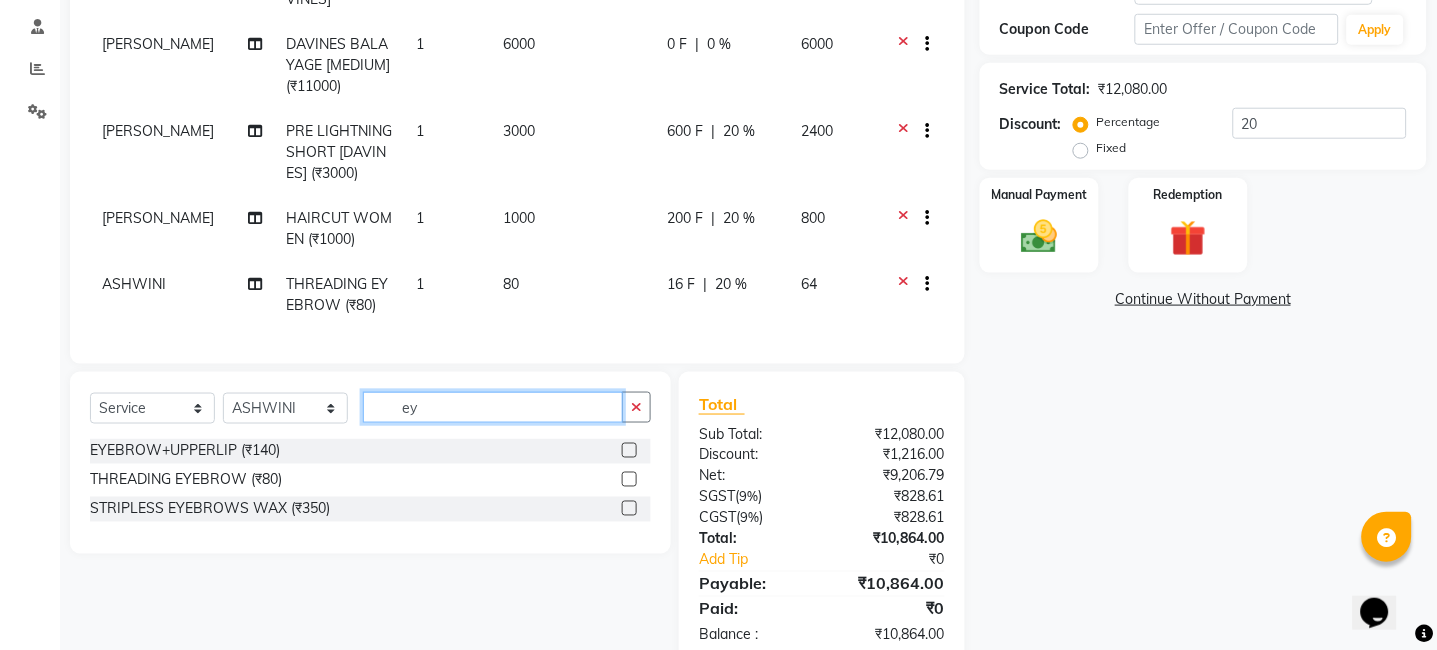 type on "e" 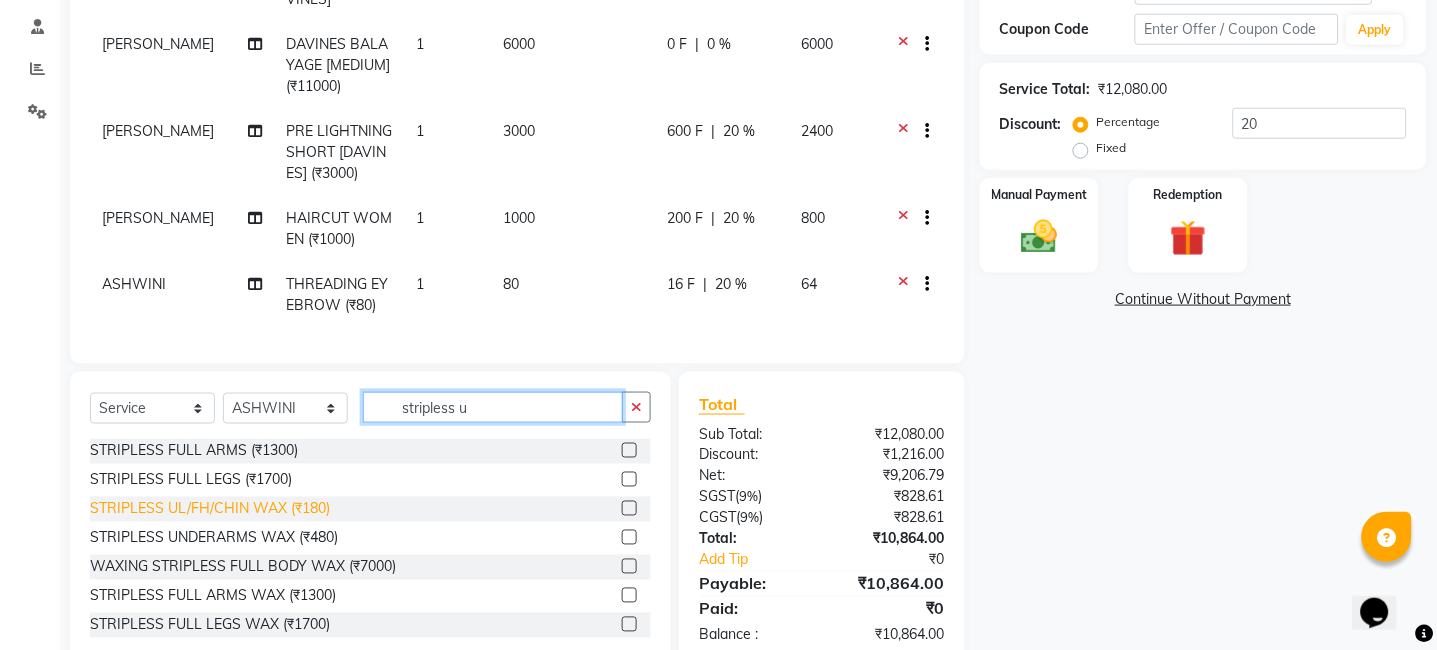 type on "stripless u" 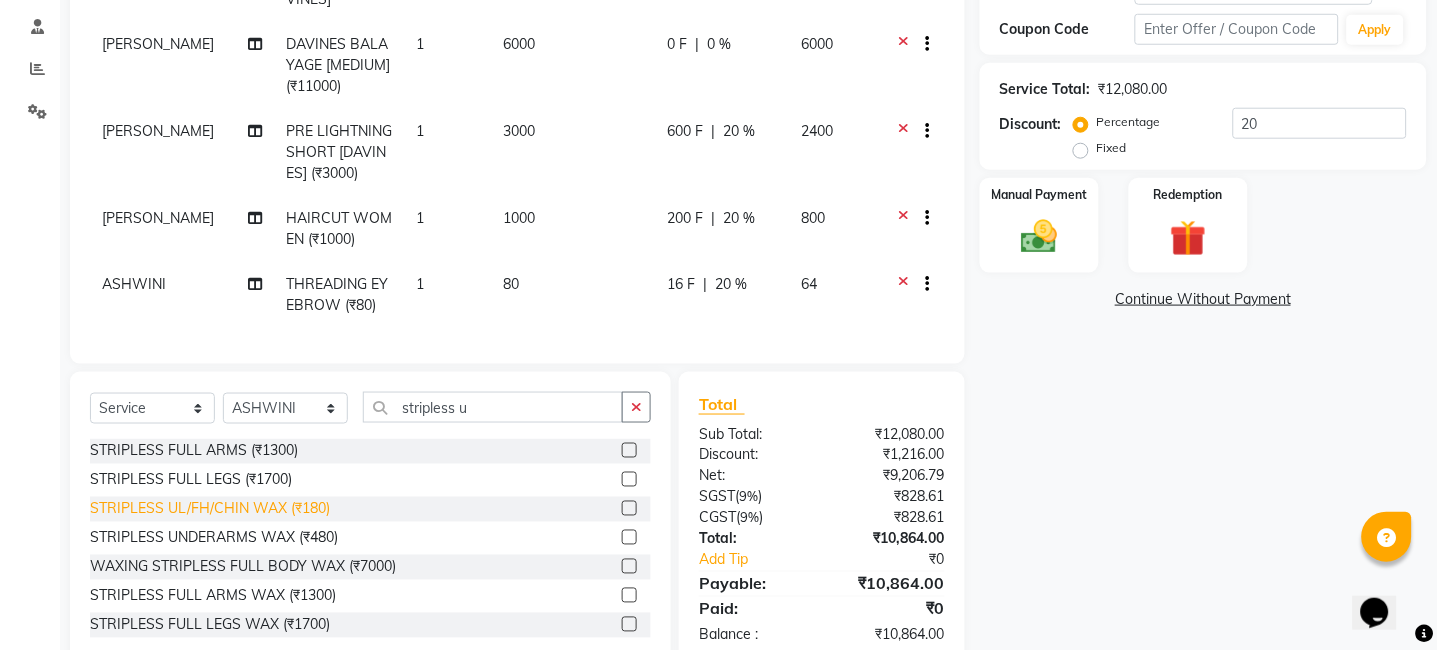 click on "STRIPLESS UL/FH/CHIN WAX (₹180)" 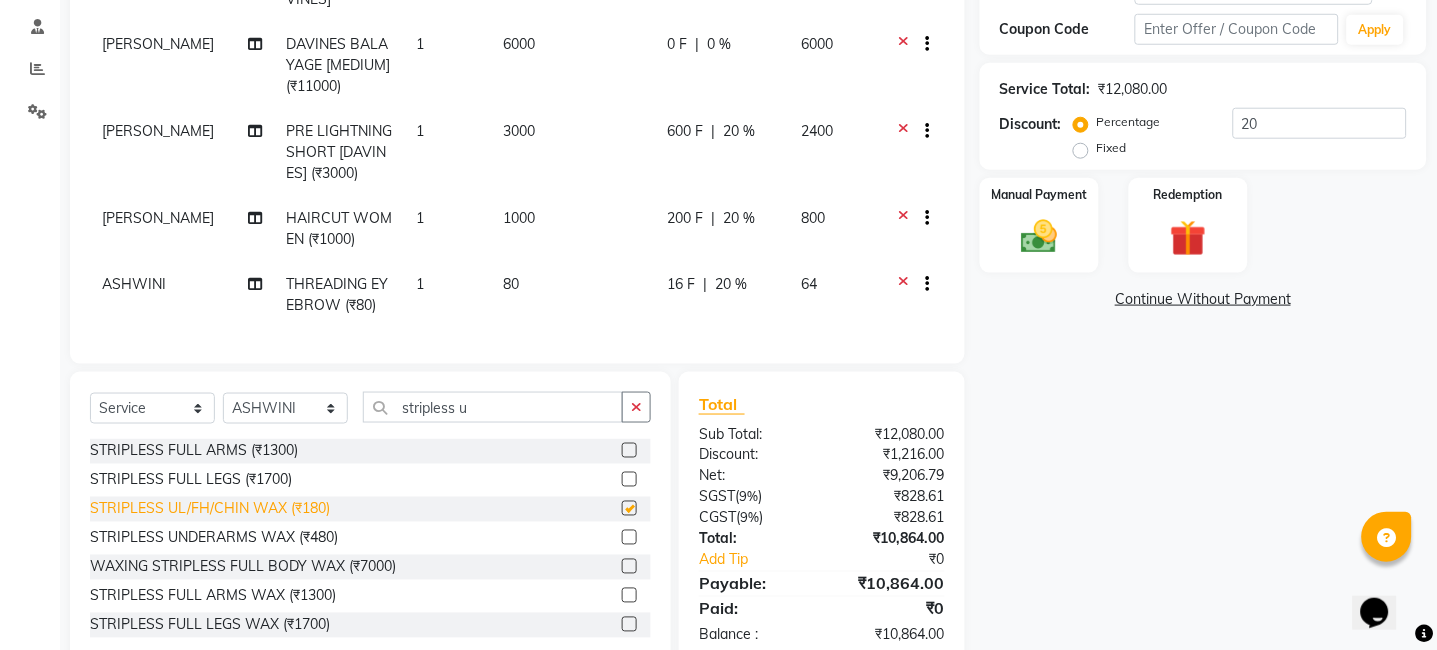 checkbox on "false" 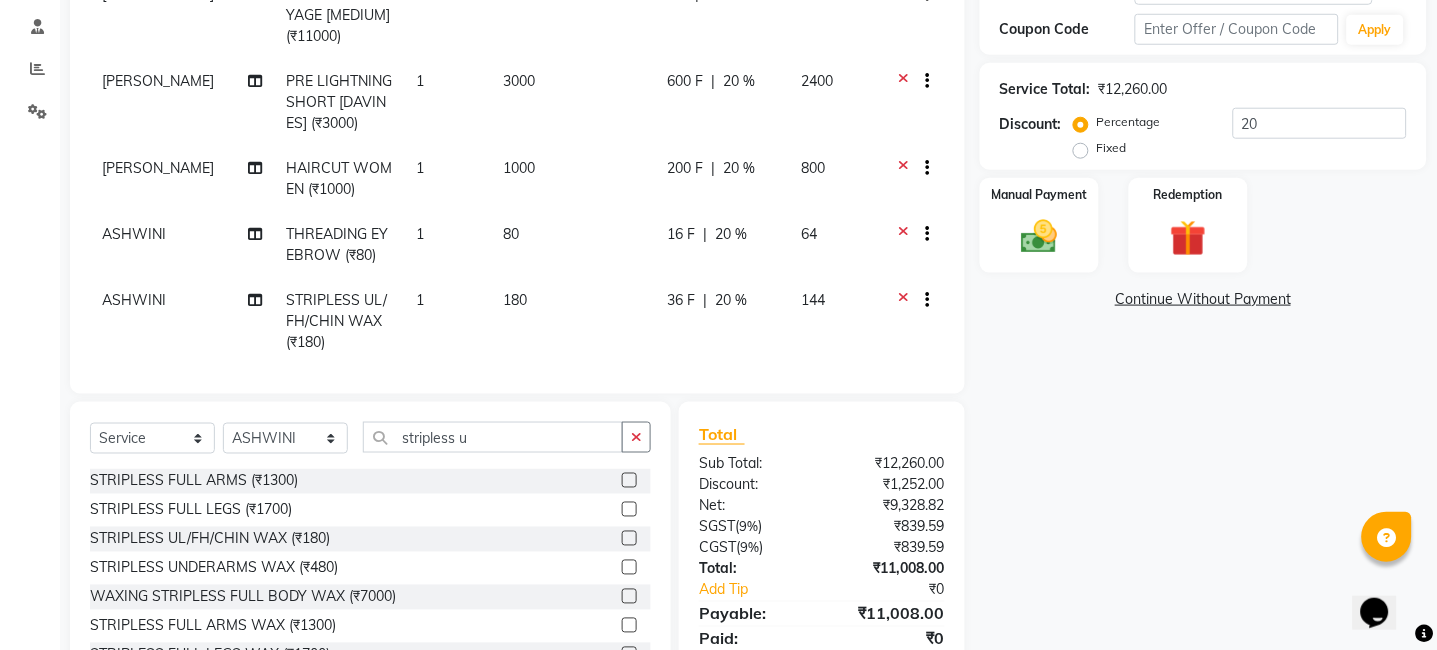 scroll, scrollTop: 76, scrollLeft: 0, axis: vertical 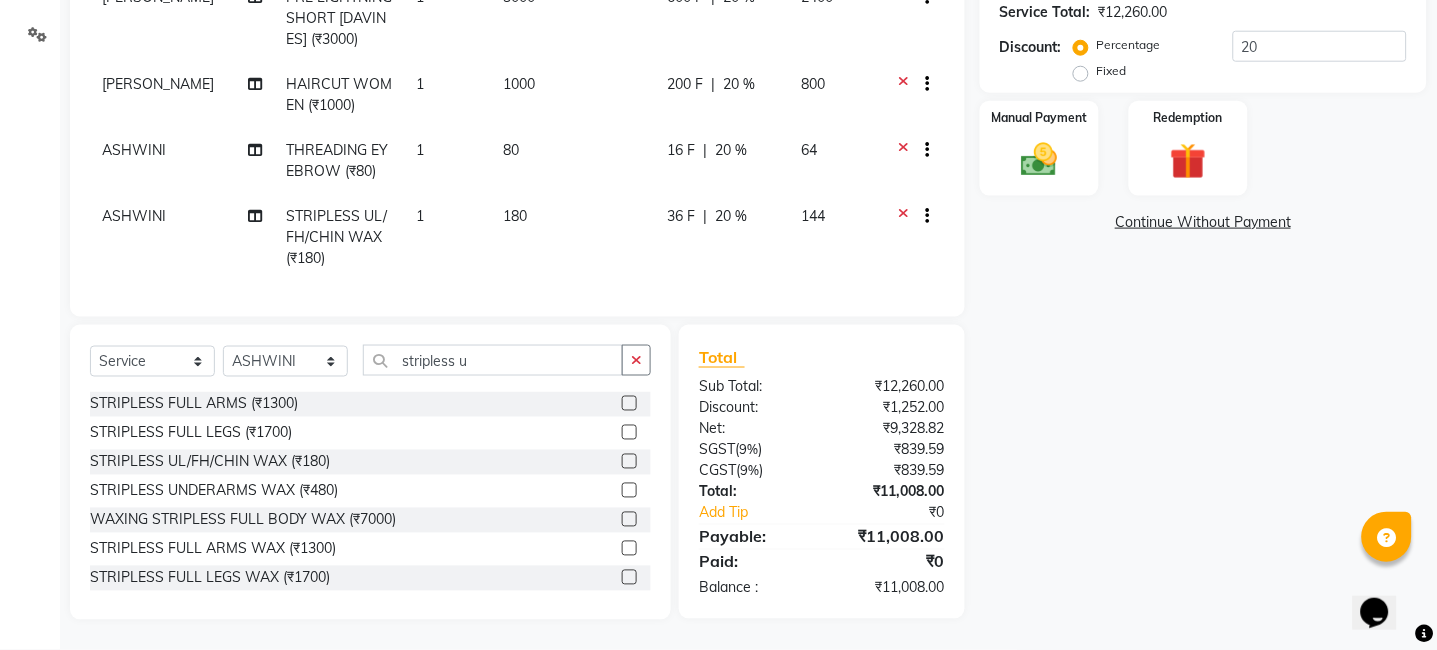 click on "1" 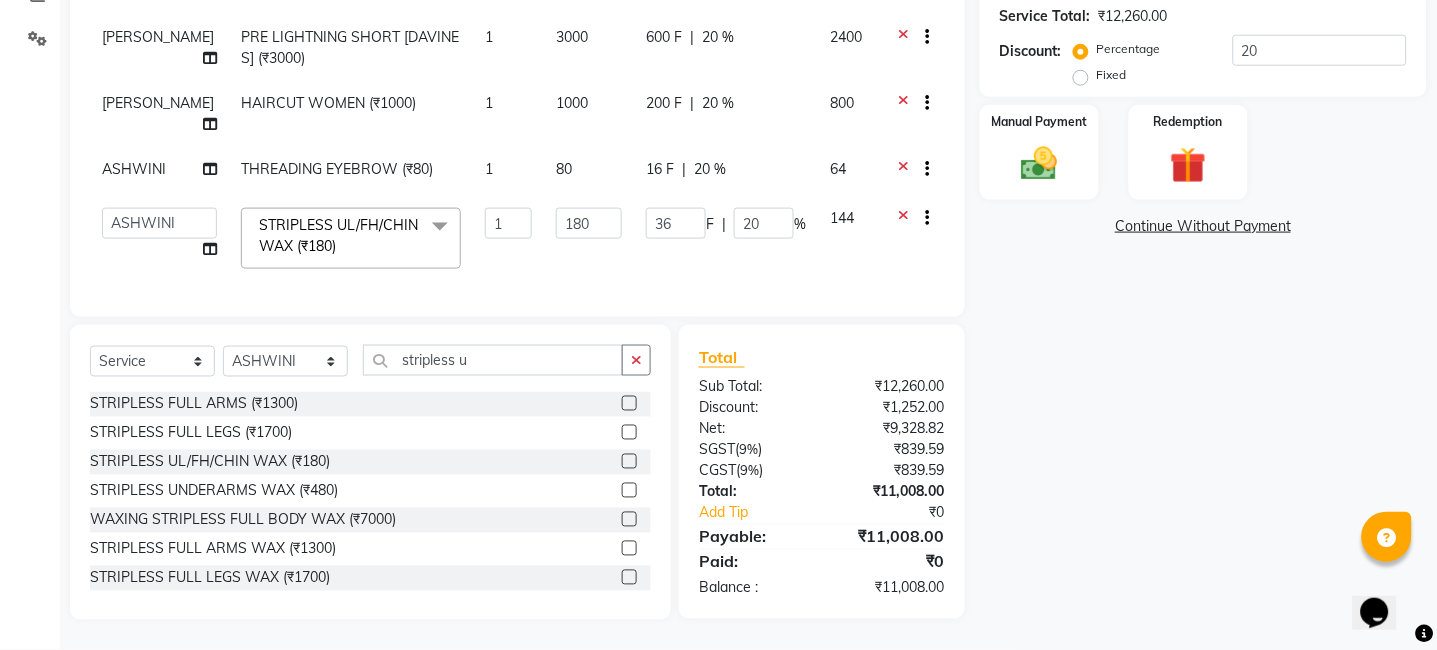 scroll, scrollTop: 412, scrollLeft: 0, axis: vertical 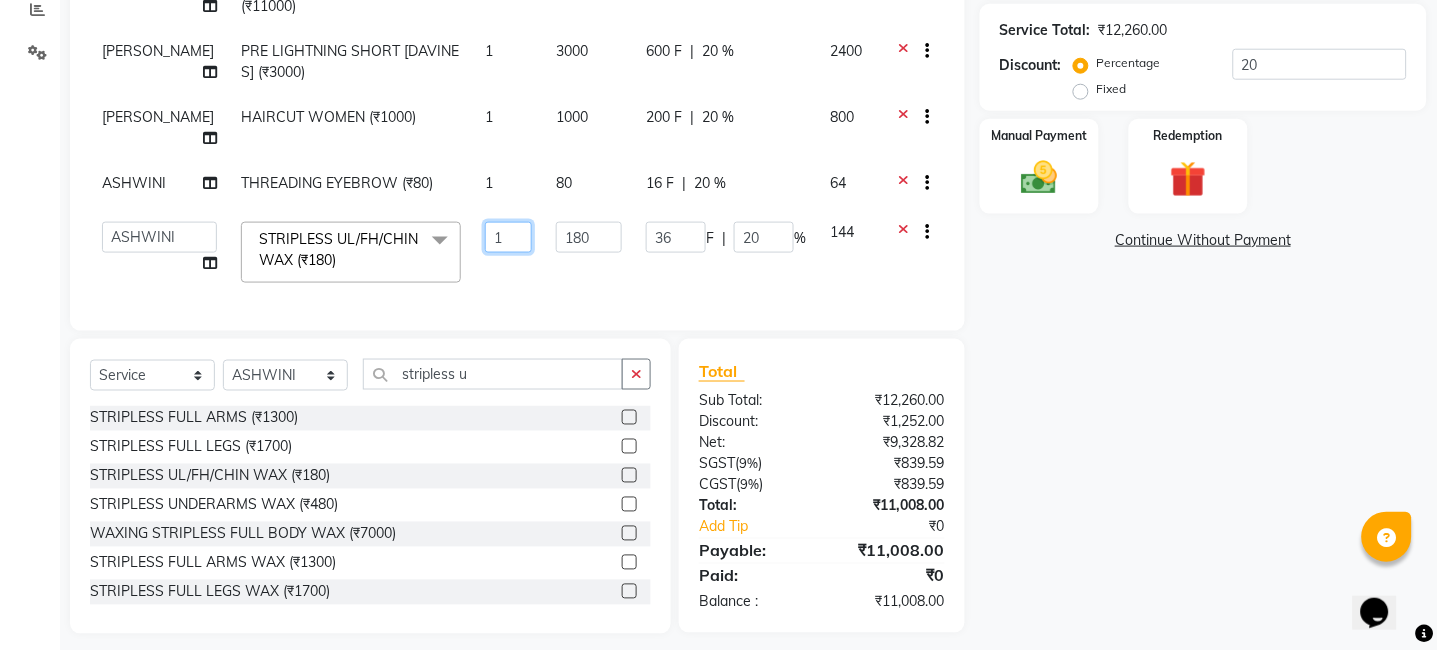 click on "1" 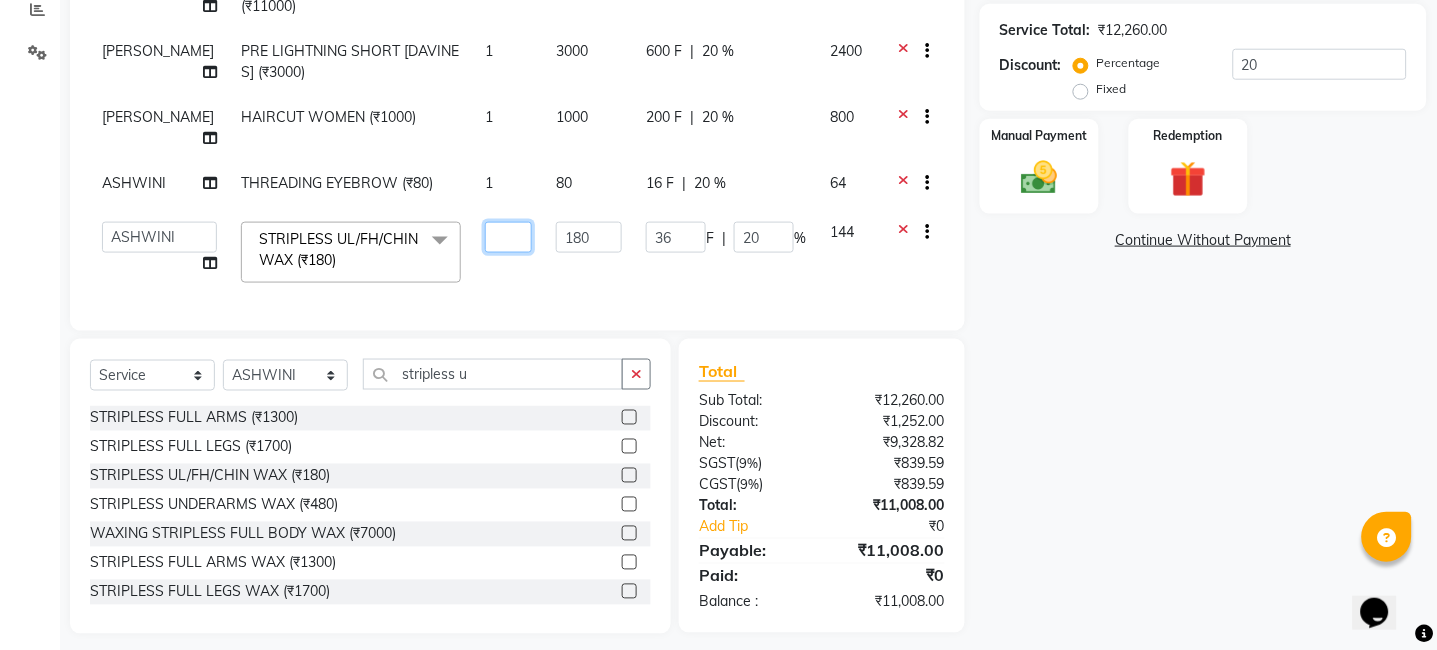 type on "2" 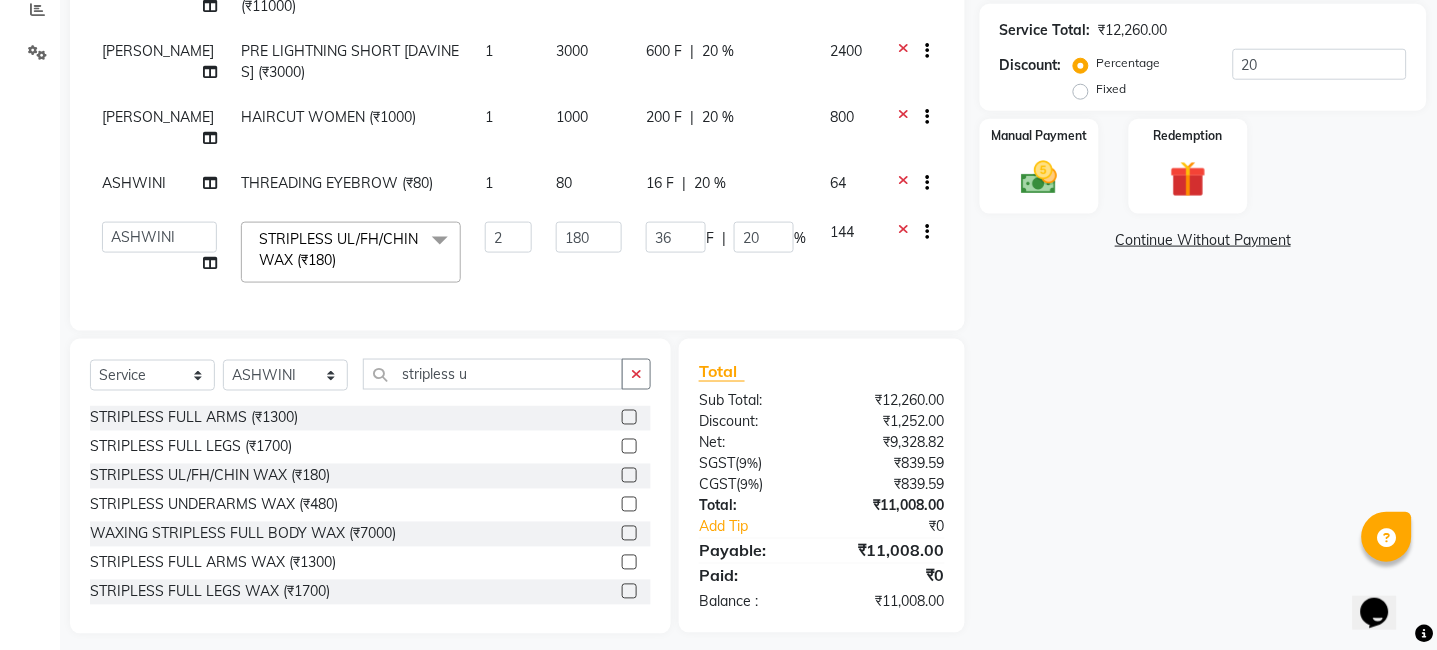 click on "ANKUSH TOUCH UP [DAVINES] 1 2000 400 F | 20 % 1600 ANKUSH DAVINES BALAYAGE [MEDIUM] (₹11000) 1 6000 0 F | 0 % 6000 ANKUSH PRE LIGHTNING SHORT [DAVINES] (₹3000) 1 3000 600 F | 20 % 2400 ANKUSH HAIRCUT WOMEN (₹1000) 1 1000 200 F | 20 % 800 ASHWINI  THREADING EYEBROW (₹80) 1 80 16 F | 20 % 64  anim shinglai   ANKUSH   ASHWINI    BHAGWATI   DC   Dingg Support   HARSHADA    JOHNY   NITU   PAYAL    PRITI  STRIPLESS UL/FH/CHIN WAX (₹180)  x BACK MASSAGE (₹800) ELBOW CARE (₹1000) EXTRA ROLL ON (₹850) EYE MASK (₹150) FACE WASH (₹150) MAHENDI (₹1500) MOISTURE BALANCE (₹2000) STR FULL BODY (₹7000) STR FULL FRONT /BACK (₹2400) STR HALF FRONT  / BACK (₹1400) STRI  BUTT WAX (₹1600) STRIPLESS BIKNI WAX (₹2500) STRIPLESS FULL ARMS (₹1300) STRIPLESS FULL LEGS (₹1700) STRIPLESS HALF ARMS (₹800) STRIPLESS HALF LEGS (₹1100) STRIPLESS STOMACH (₹1000) EYELASHES (₹1) ACNE TREATMENT (₹1) CZ REMEDY PEEL OFF (₹2000) FACE MASSAGE (₹800) HALF GLOBAL (₹1) FULL ARMS SCRUB (₹1000) 2" 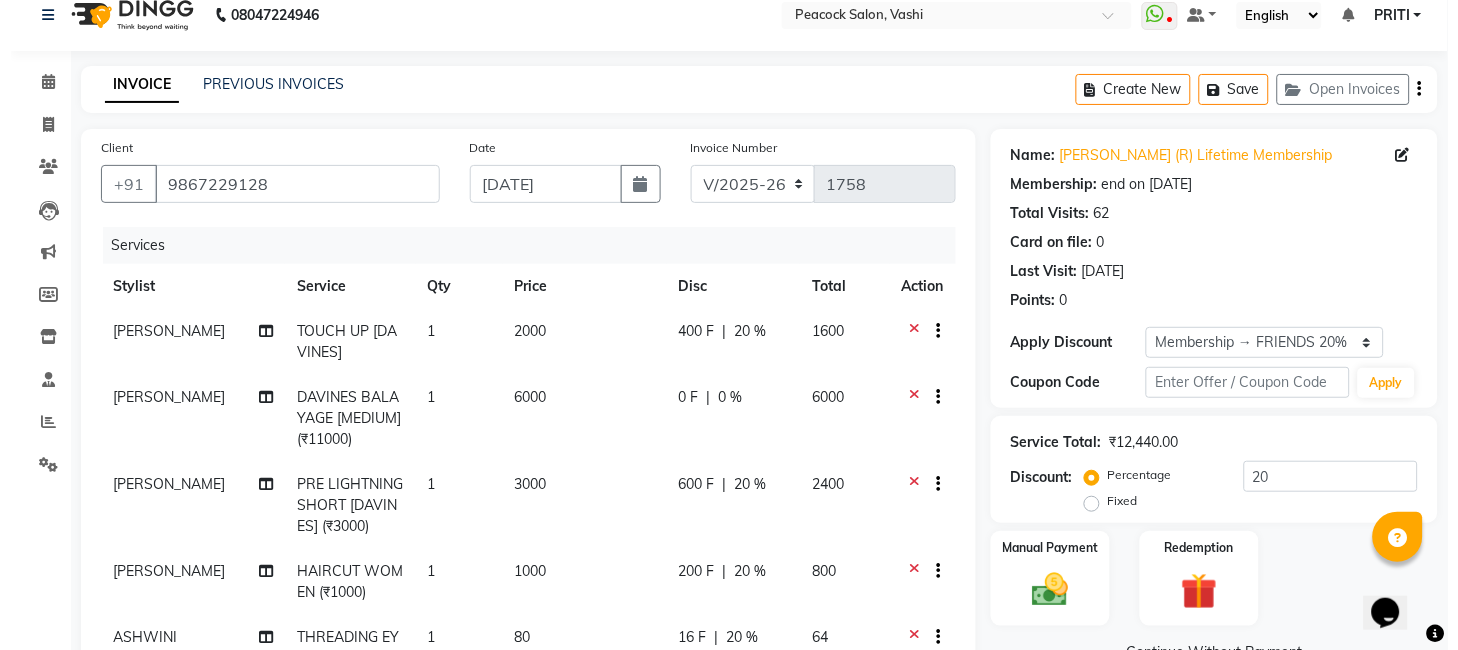 scroll, scrollTop: 0, scrollLeft: 0, axis: both 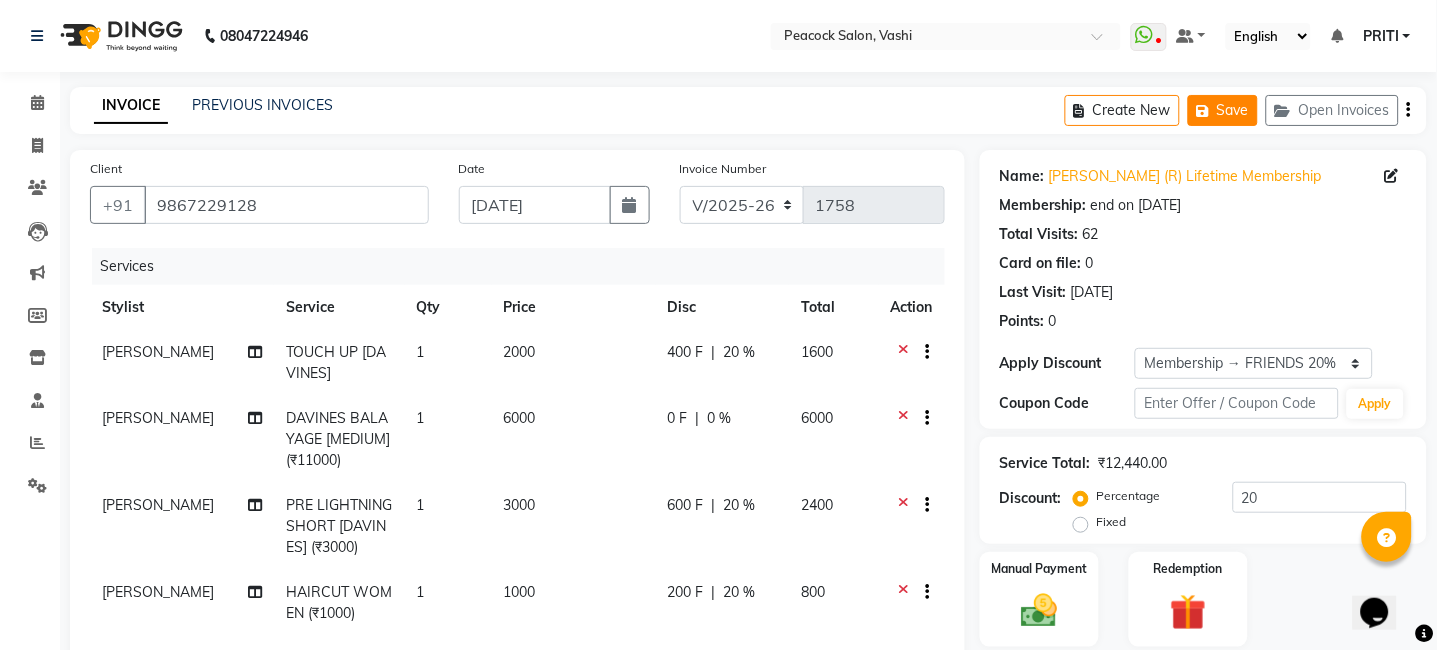 click on "Save" 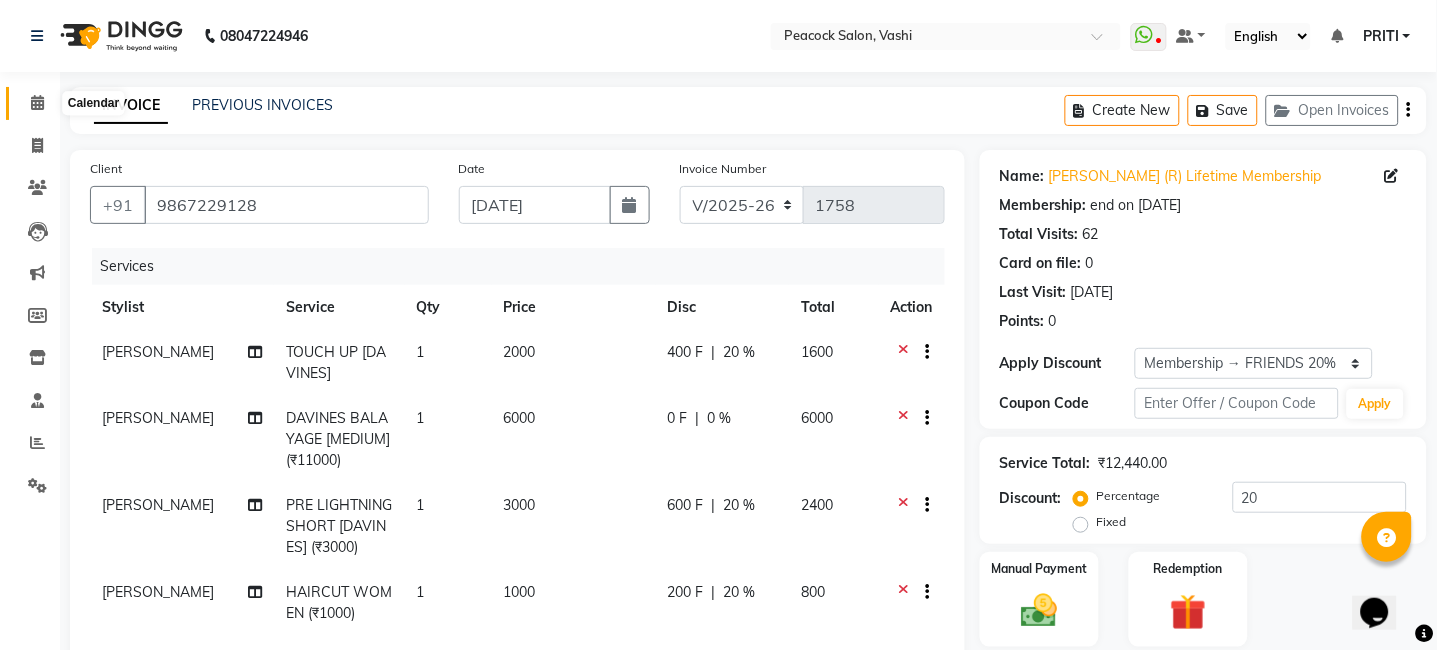 click 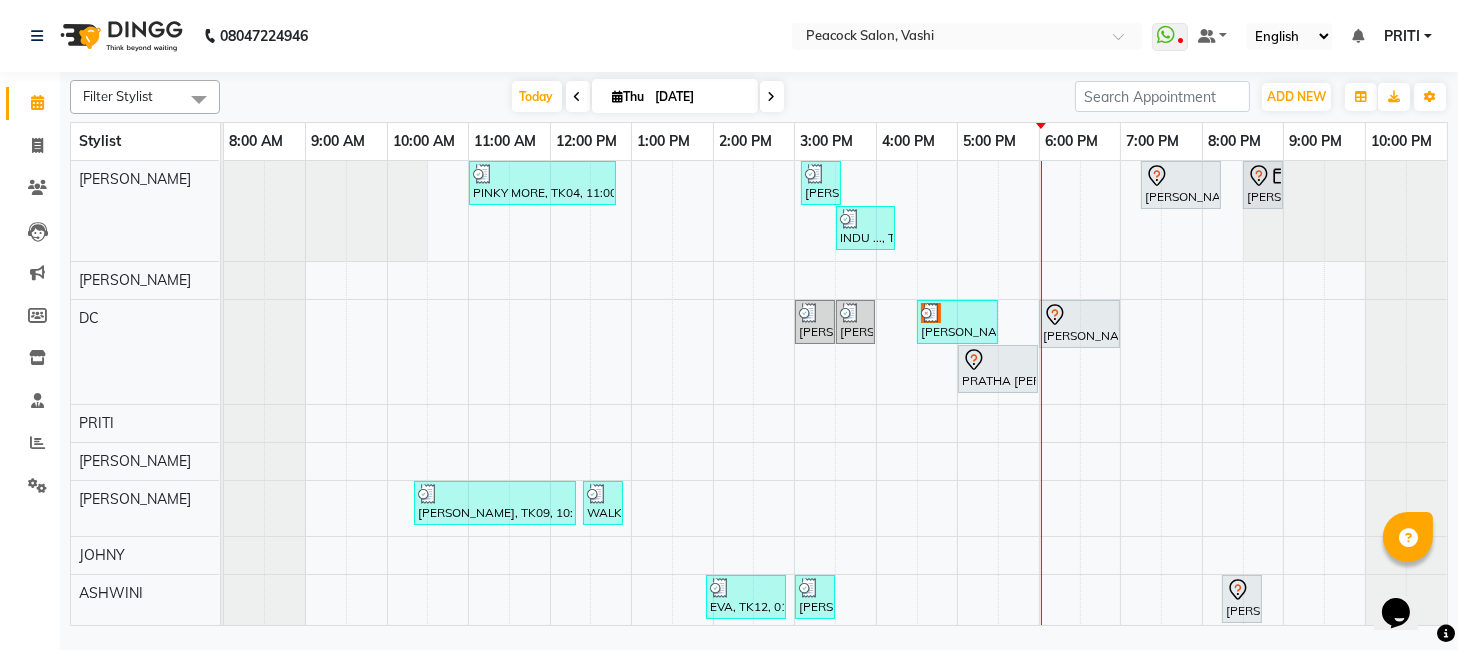 click at bounding box center (772, 96) 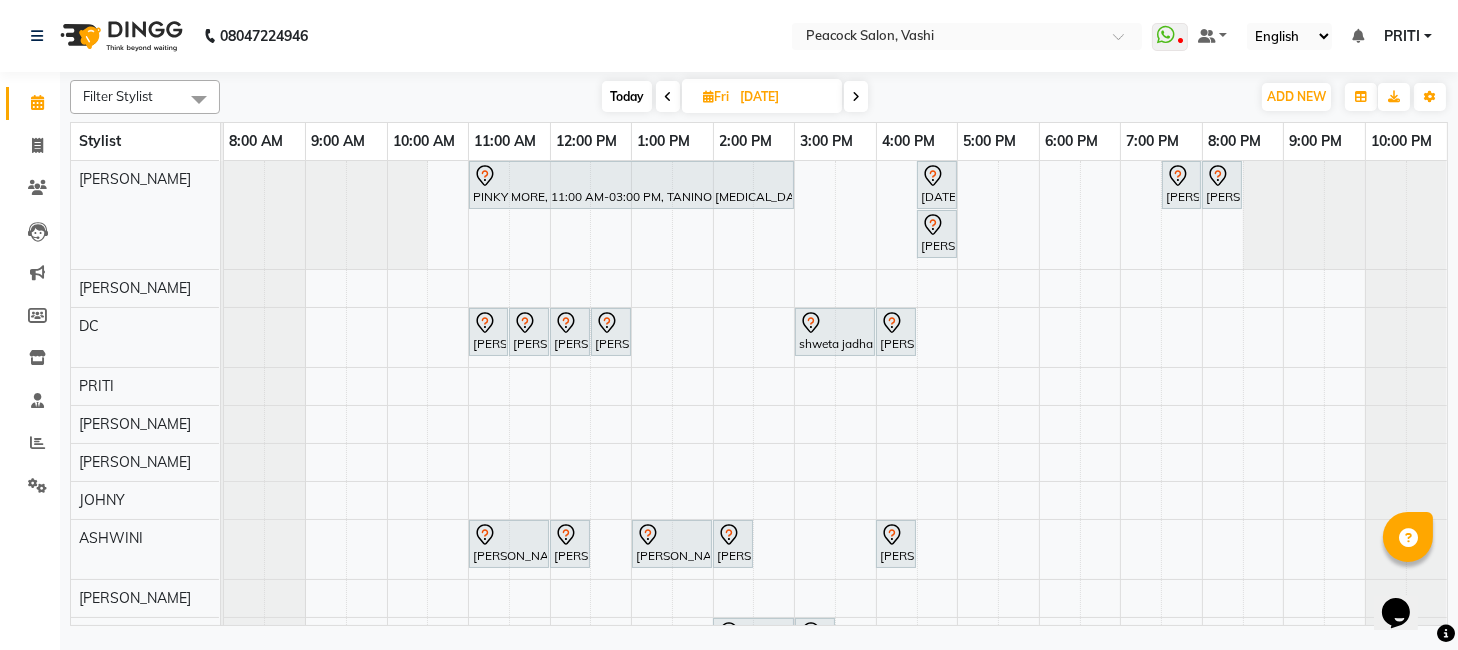 scroll, scrollTop: 72, scrollLeft: 0, axis: vertical 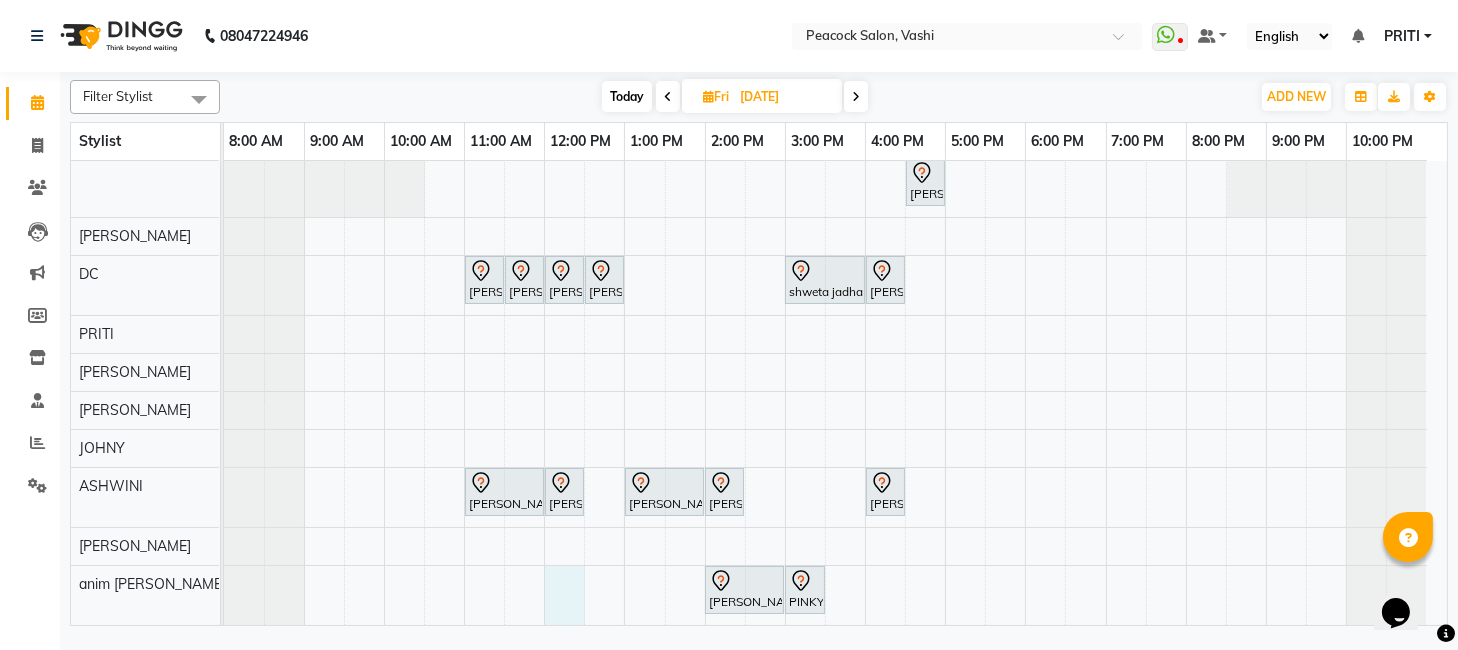 click on "PINKY MORE, 11:00 AM-03:00 PM, TANINO BOTOX - MEDIUM             KARTIK, 04:30 PM-05:00 PM,  MEN HAIR CUT             Sneha Sawant C/O Rana, 07:30 PM-08:00 PM,  MEN HAIR CUT             Sneha Sawant C/O Rana, 08:00 PM-08:30 PM,  MEN HAIR CUT             manpreet c/o kunal shah, 04:30 PM-05:00 PM, HAIR SPA MEN (NORMAL)             CHANDU IYER, 11:00 AM-11:30 AM,  MEN HAIR CUT             CHANDU IYER, 11:30 AM-12:00 PM, HAIR SPA MEN (NORMAL)             CHANDU IYER, 12:00 PM-12:30 PM, STANDRED PEDICURE              CHANDU IYER, 12:30 PM-01:00 PM, STANDRED PEDICURE              shweta jadhav yes bank, 03:00 PM-04:00 PM, CHOCOLATE FA+UA+FL WAX             shweta jadhav yes bank, 04:00 PM-04:30 PM, AVL EXPRESS             AMAR KERKAR, 11:00 AM-12:00 PM, CHOCOLATE FA+UA+FL WAX             AMAR KERKAR, 12:00 PM-12:30 PM, SALT PEDICURE             Rohini Singh, 01:00 PM-02:00 PM, CHOCOLATE FA+UA+FL WAX             Rohini Singh, 02:00 PM-02:30 PM, THREADING EYEBROW" at bounding box center (835, 367) 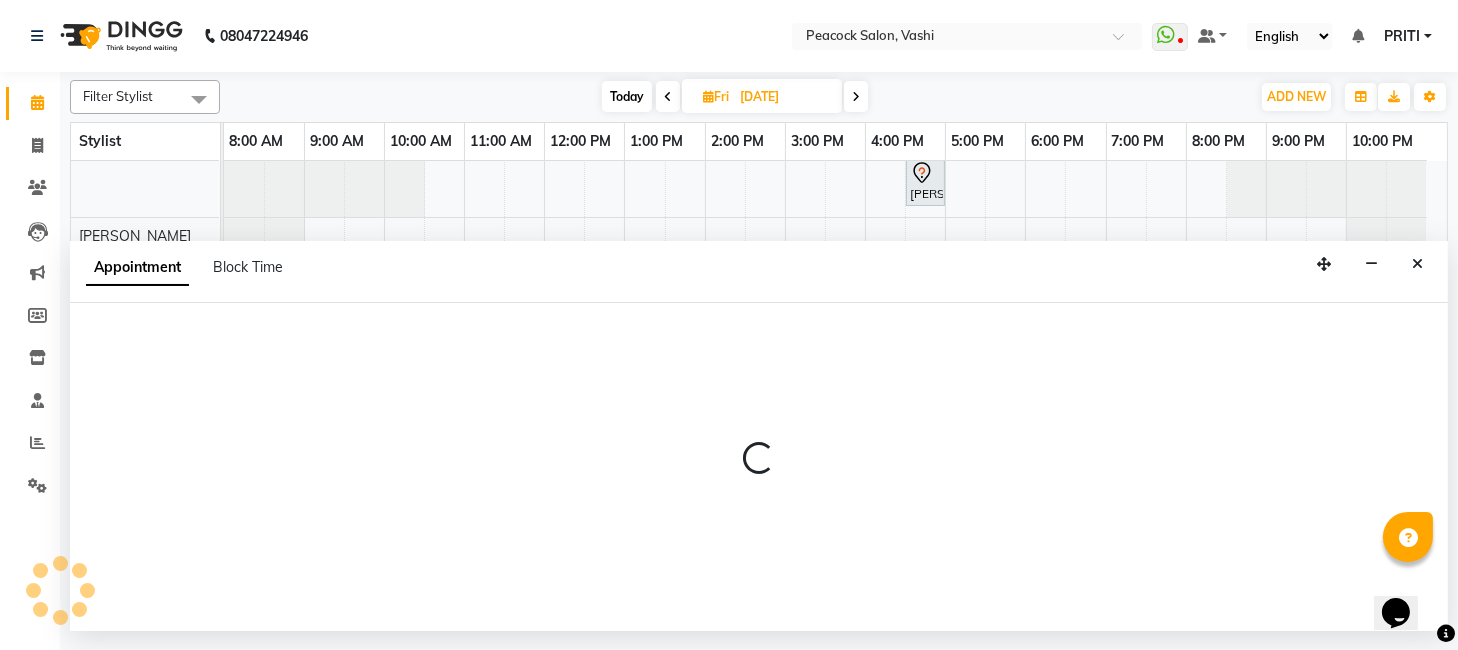 select on "81280" 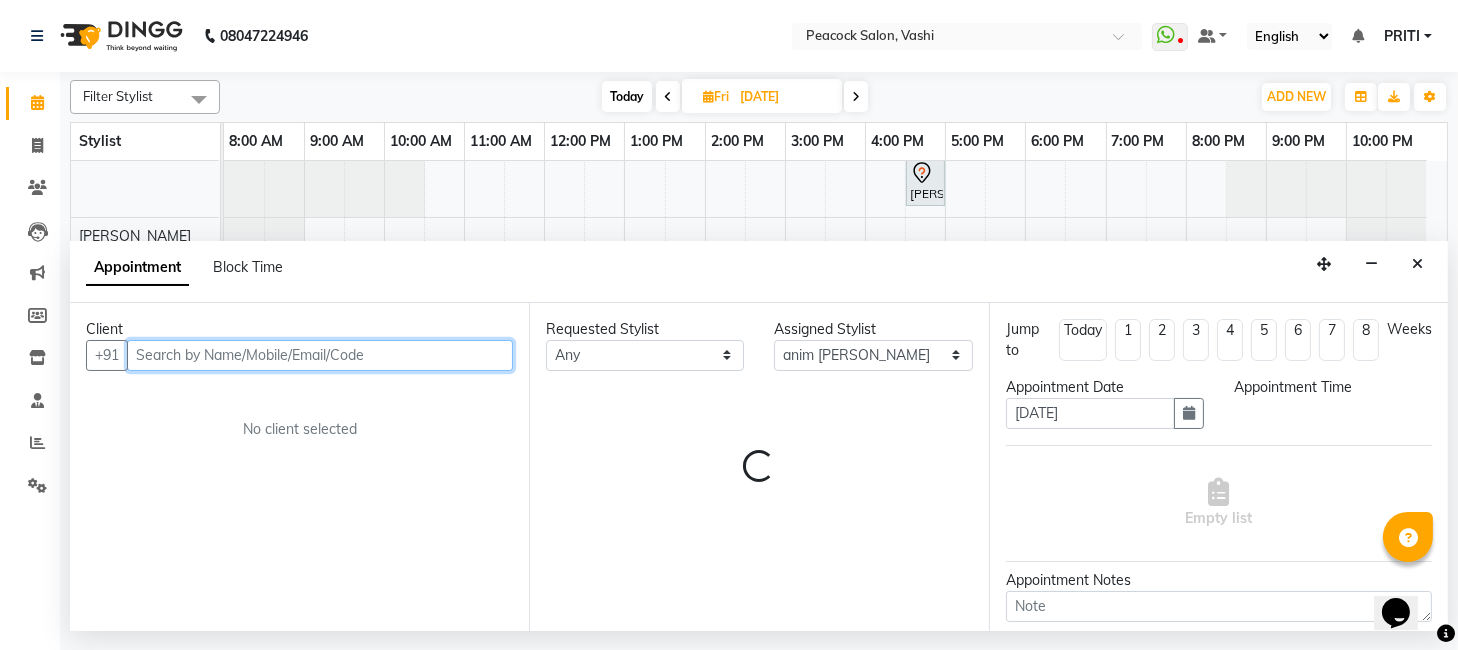 select on "720" 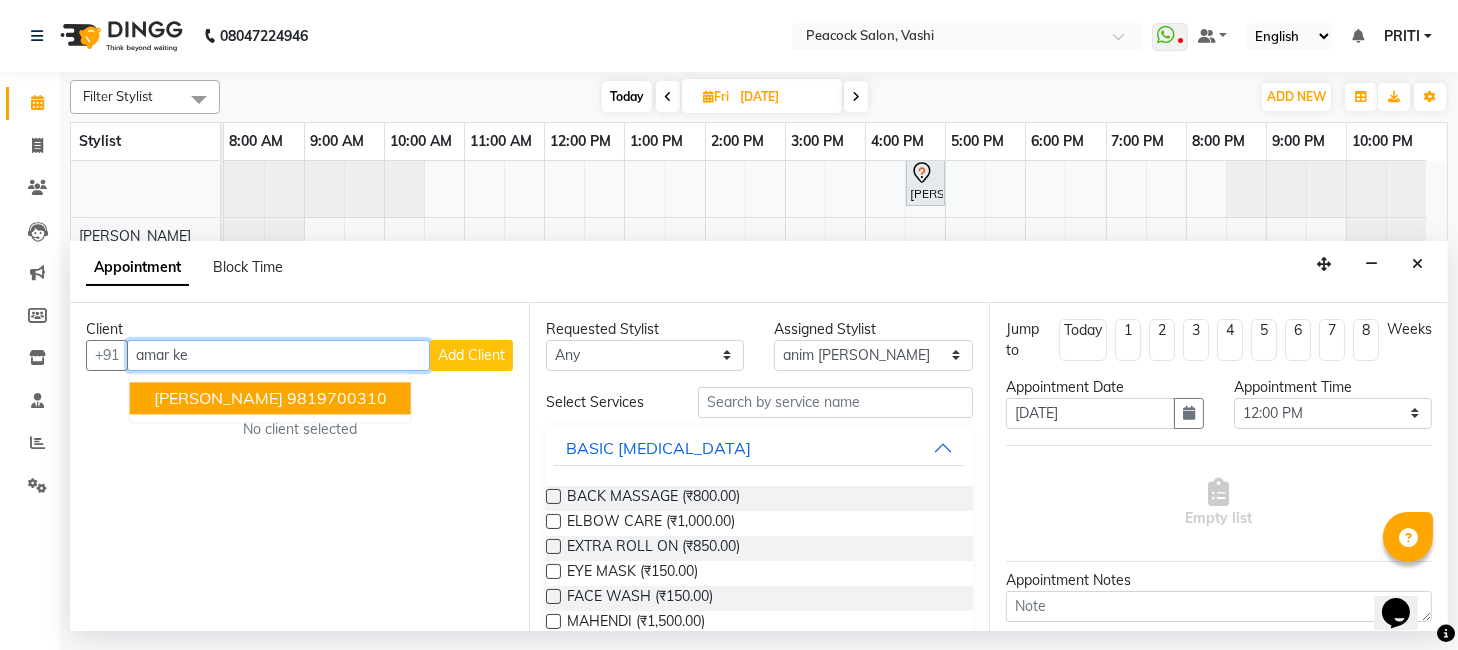 click on "[PERSON_NAME]" at bounding box center (218, 398) 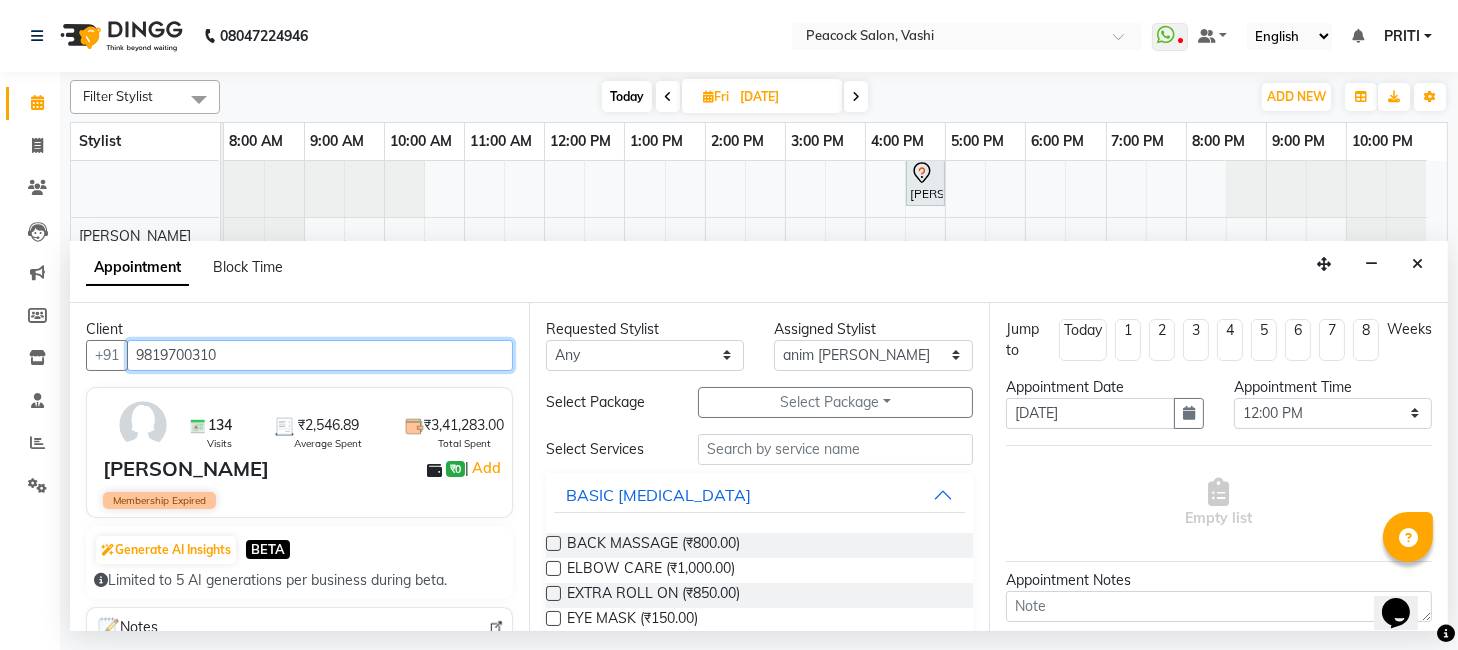 type on "9819700310" 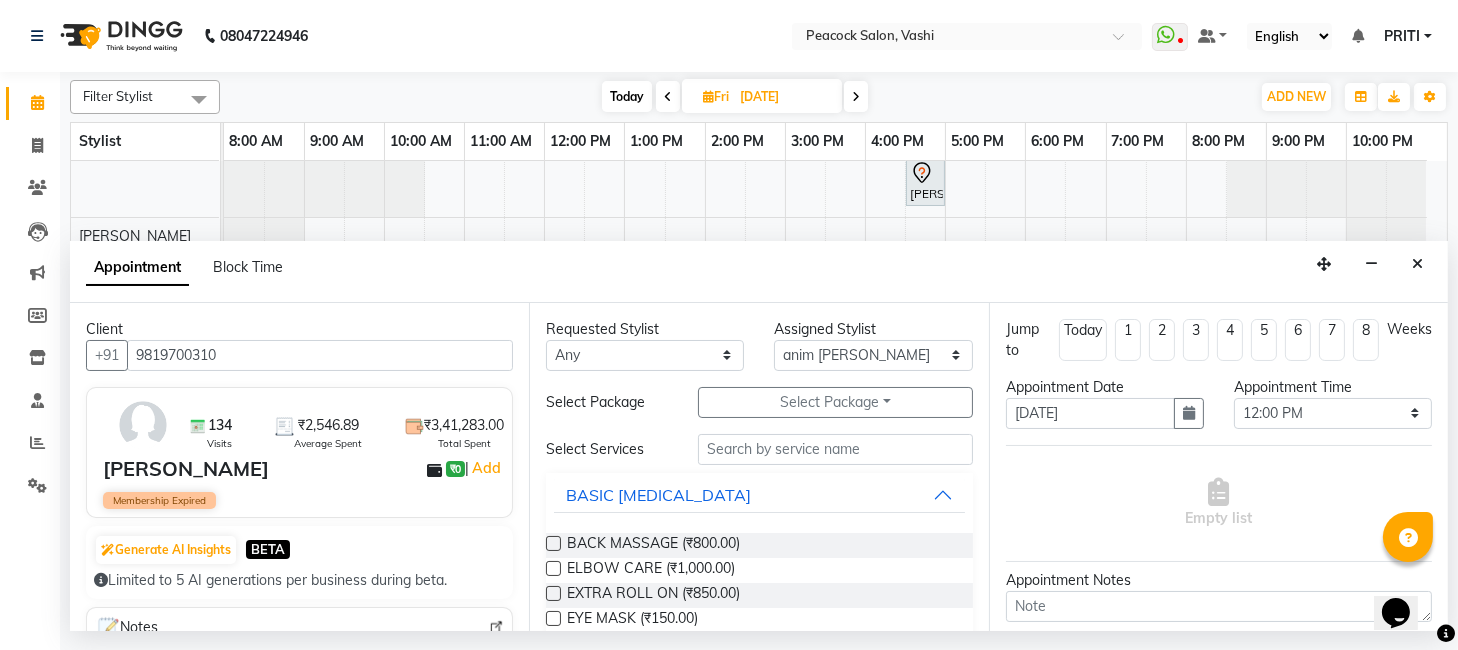 click on "Requested Stylist Any anim shinglai ANKUSH ASHWINI  BHAGWATI DC HARSHADA  JOHNY NITU PAYAL  PRITI Assigned Stylist Select anim shinglai ANKUSH ASHWINI  BHAGWATI DC HARSHADA  JOHNY NITU PAYAL  PRITI Select Package Select Package  Toggle Dropdown Uploded Select Services    BASIC SKIN CARE BACK MASSAGE (₹800.00) ELBOW CARE (₹1,000.00) EXTRA ROLL ON (₹850.00) EYE MASK (₹150.00) FACE WASH (₹150.00) MAHENDI (₹1,500.00) MOISTURE BALANCE (₹2,000.00) STR FULL BODY (₹7,000.00) STR FULL FRONT /BACK (₹2,400.00) STR HALF FRONT  / BACK (₹1,400.00) STRI  BUTT WAX (₹1,600.00) STRIPLESS BIKNI WAX (₹2,500.00) STRIPLESS FULL ARMS (₹1,300.00) STRIPLESS FULL LEGS (₹1,700.00) STRIPLESS HALF ARMS (₹800.00) STRIPLESS HALF LEGS (₹1,100.00) STRIPLESS STOMACH (₹1,000.00) EYELASHES (₹1.00) ACNE TREATMENT (₹1.00) CZ REMEDY PEEL OFF (₹2,000.00) FACE MASSAGE (₹800.00) HALF GLOBAL (₹1.00) OI LUSTER TREATMENT (₹2,200.00) FULL ARMS SCRUB (₹1,000.00) FULL BACK SCRUB (₹1,000.00)    BODY CARE" at bounding box center (758, 467) 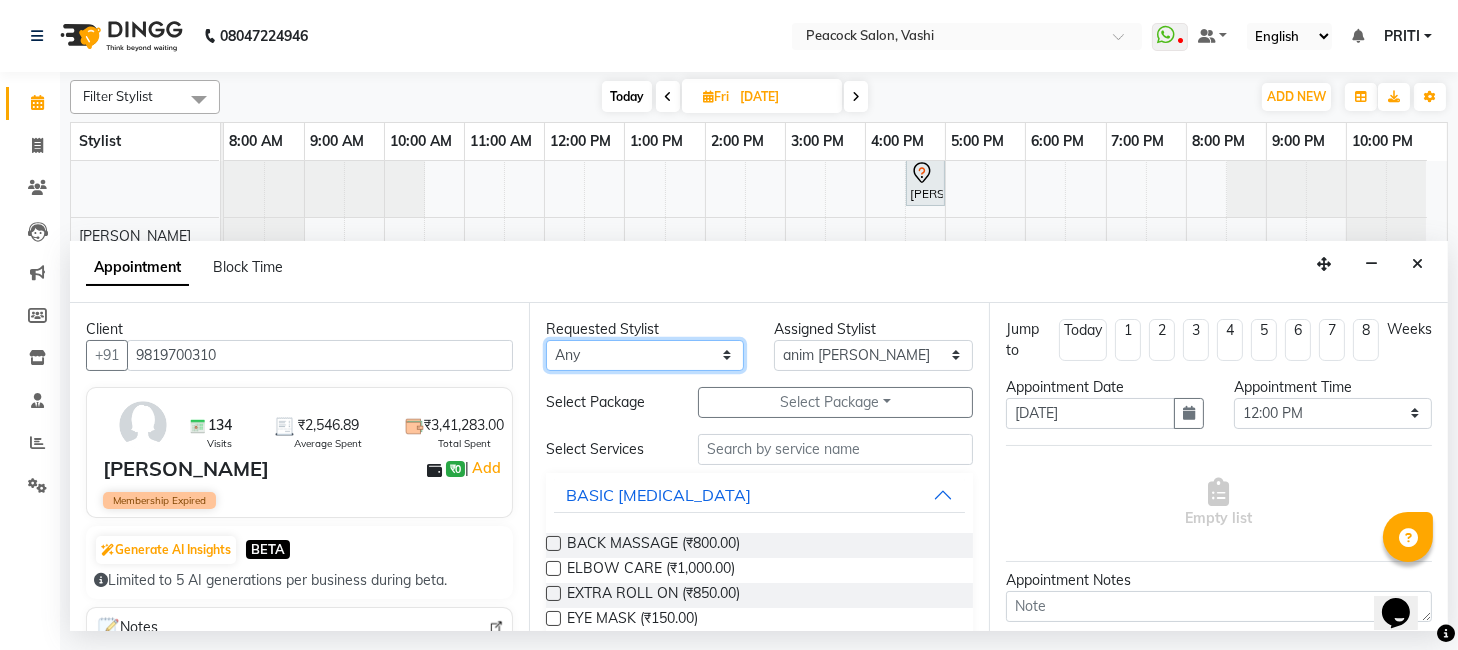 click on "Any anim [PERSON_NAME] [PERSON_NAME] DC [PERSON_NAME] [PERSON_NAME]  [PERSON_NAME]" at bounding box center (645, 355) 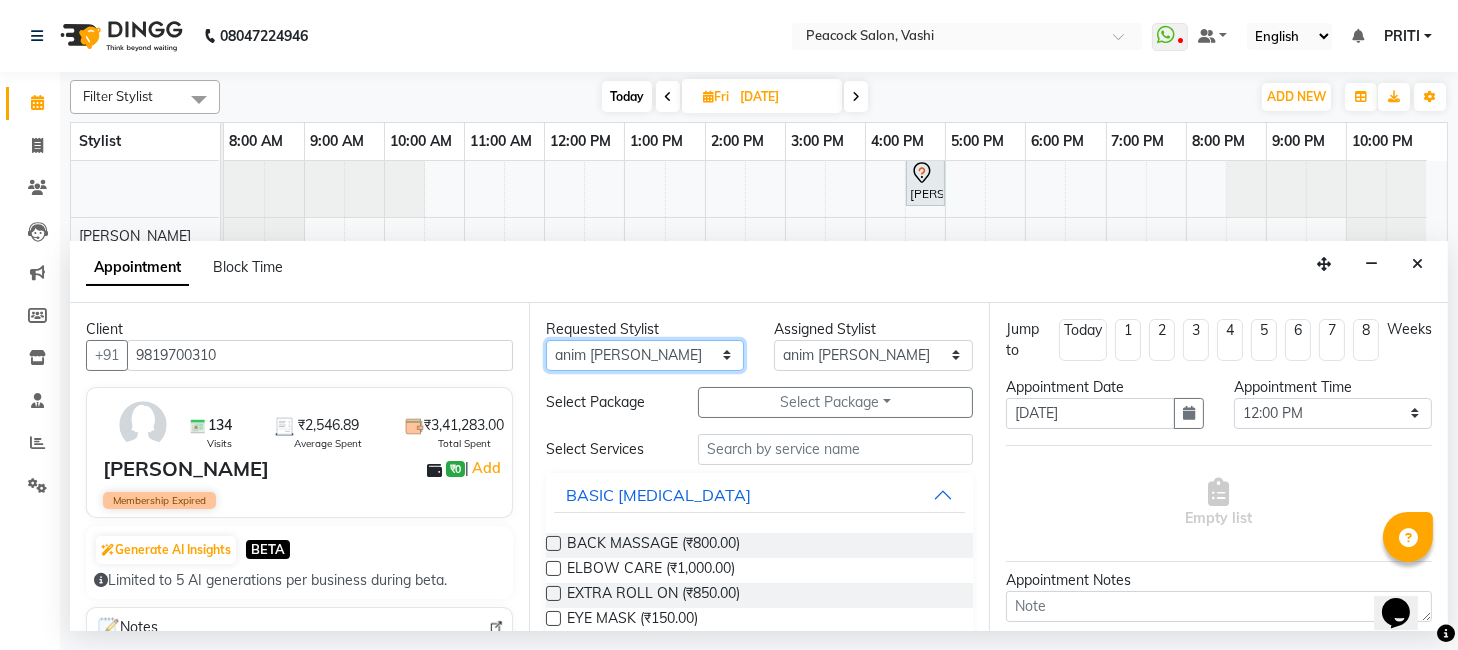 click on "Any anim [PERSON_NAME] [PERSON_NAME] DC [PERSON_NAME] [PERSON_NAME]  [PERSON_NAME]" at bounding box center [645, 355] 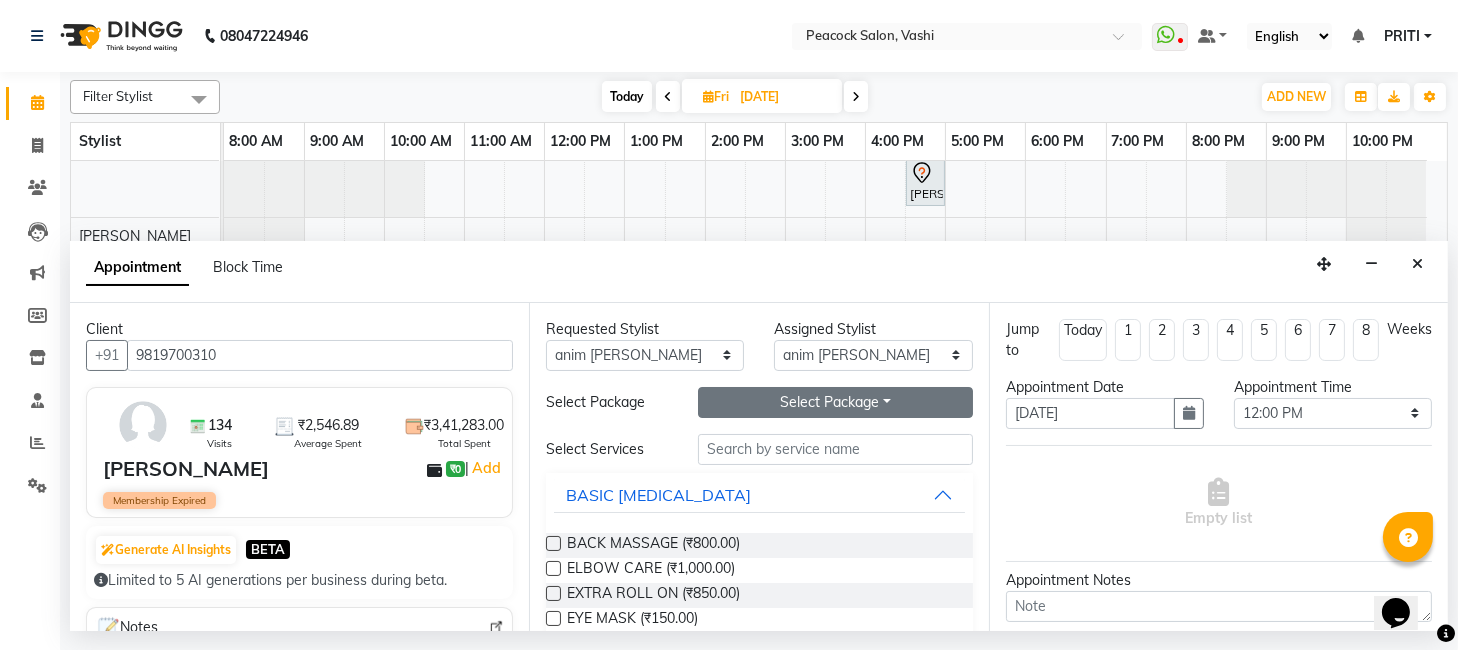 click on "Select Package  Toggle Dropdown" at bounding box center [835, 402] 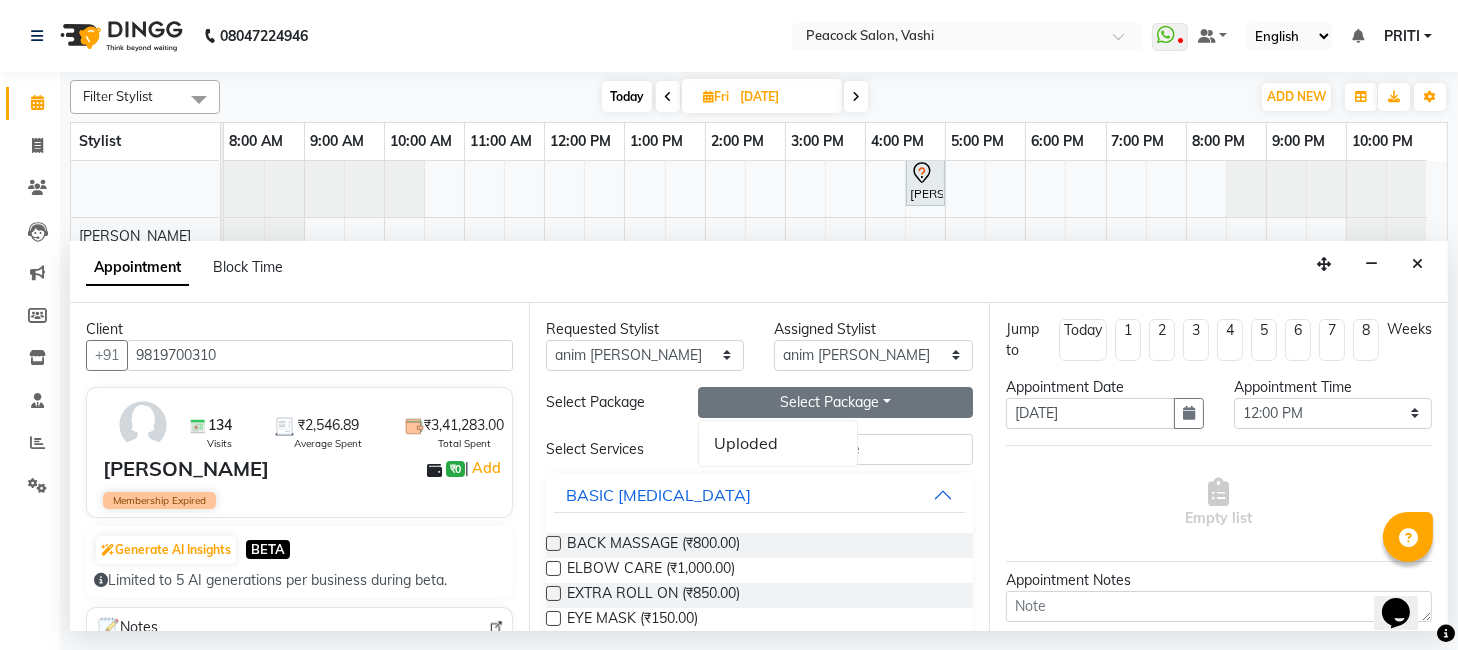 click on "Select Package  Toggle Dropdown" at bounding box center [835, 402] 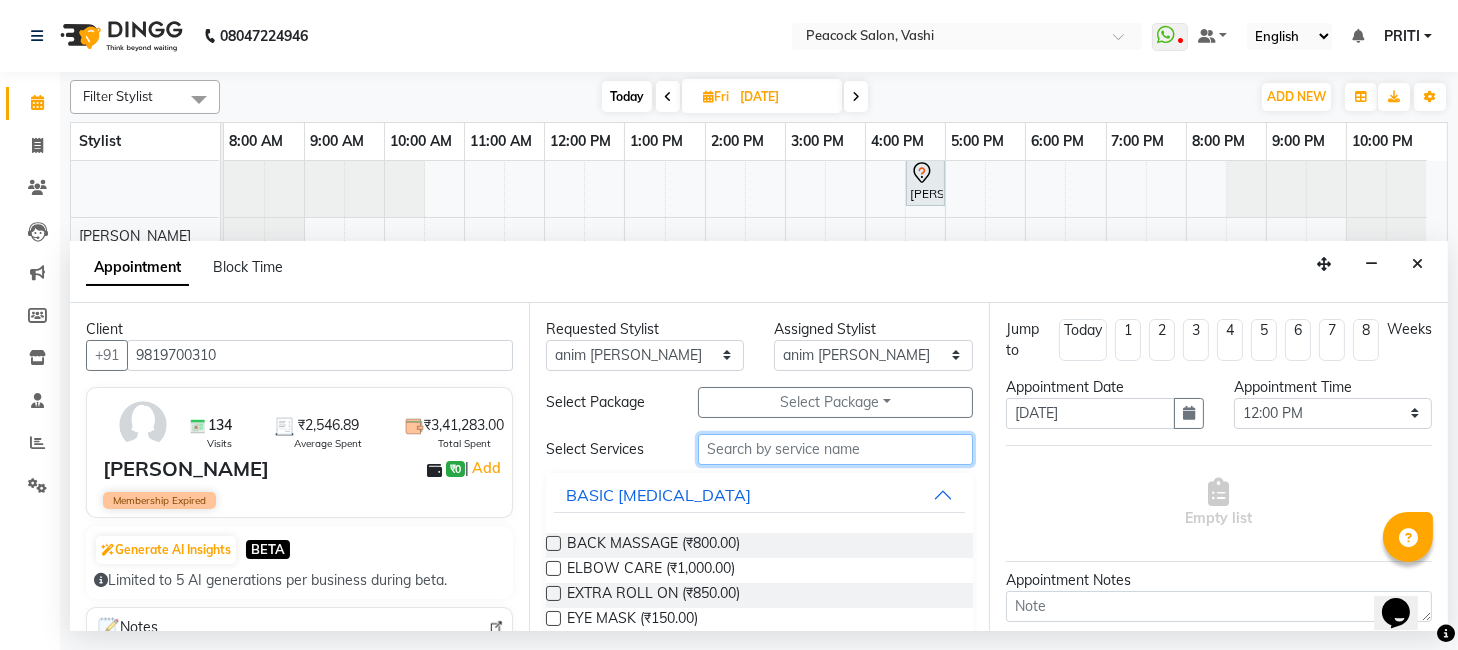 click at bounding box center (835, 449) 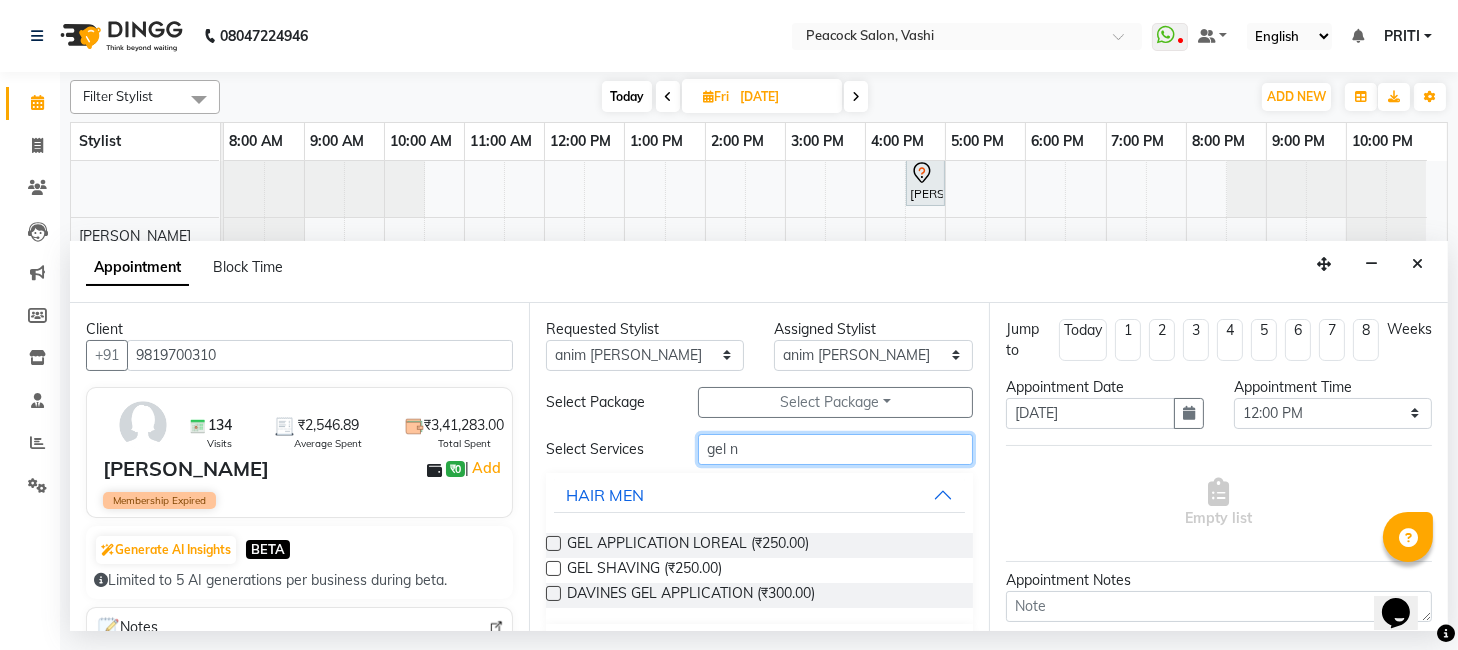 scroll, scrollTop: 52, scrollLeft: 0, axis: vertical 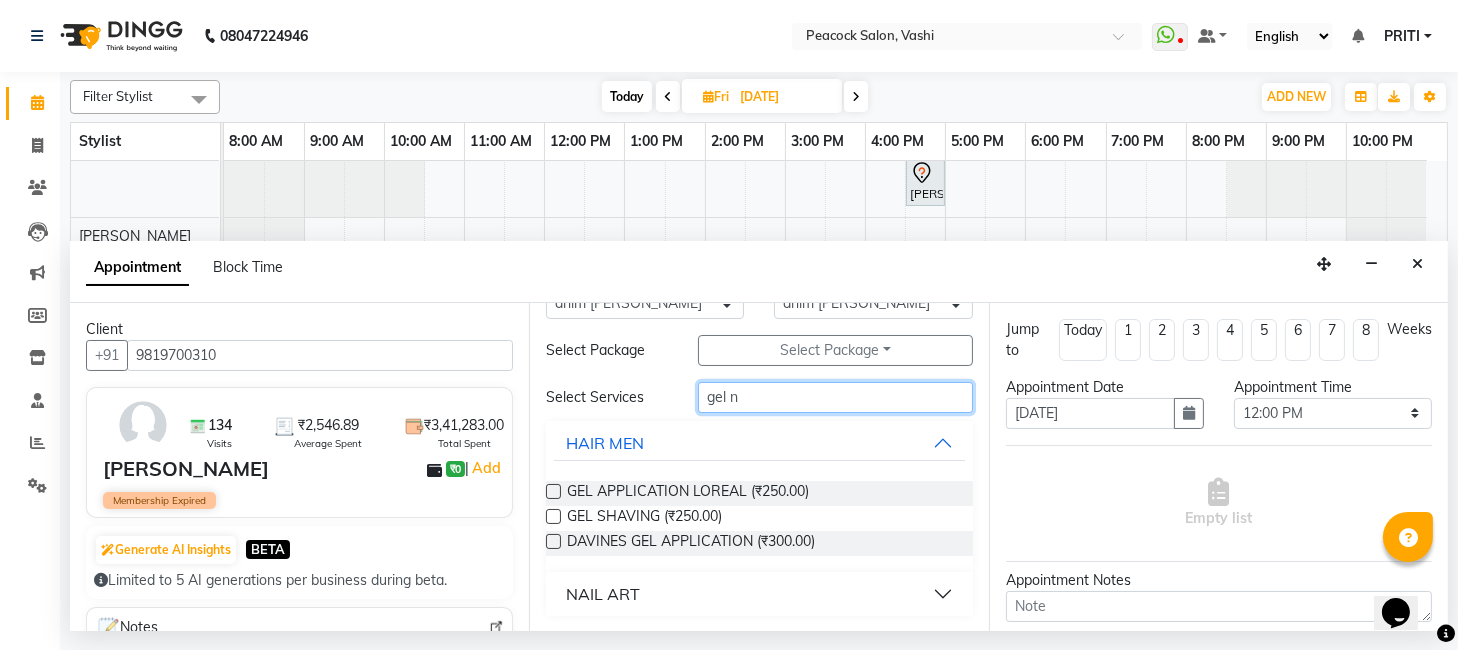 type on "gel n" 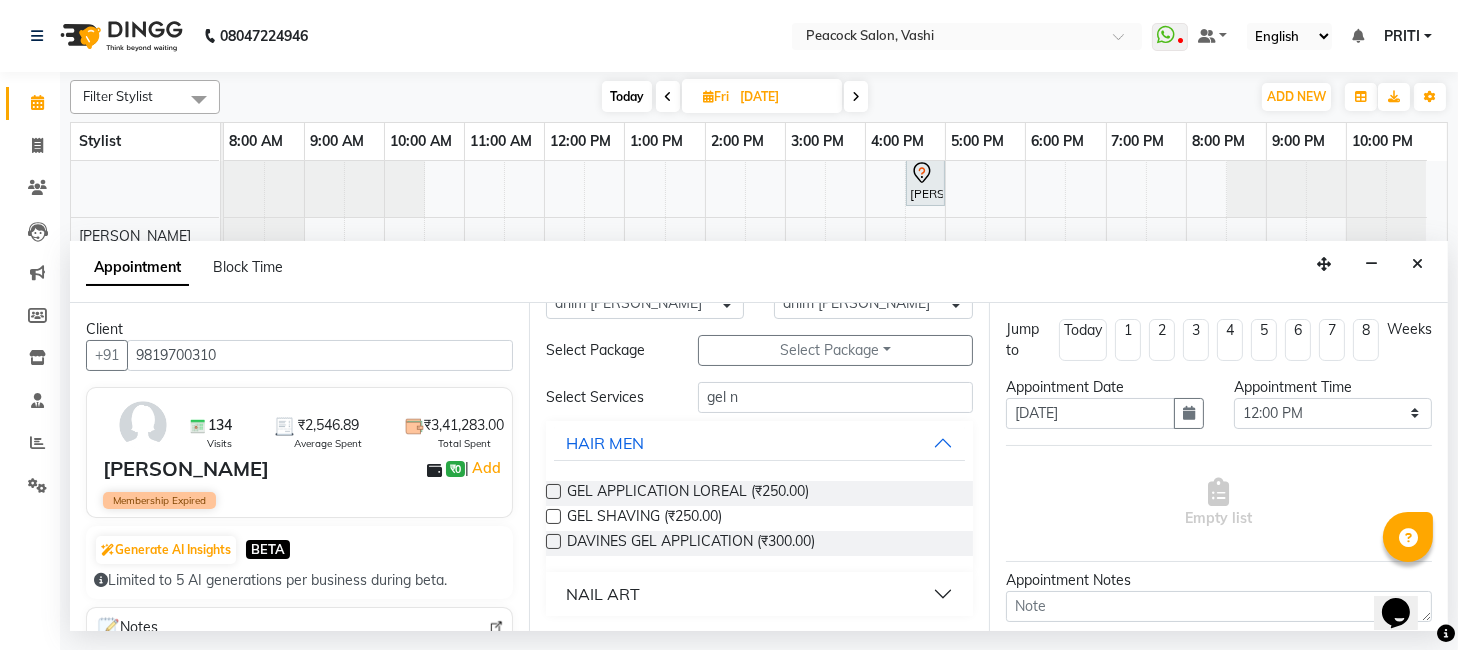 click on "NAIL ART" at bounding box center [603, 594] 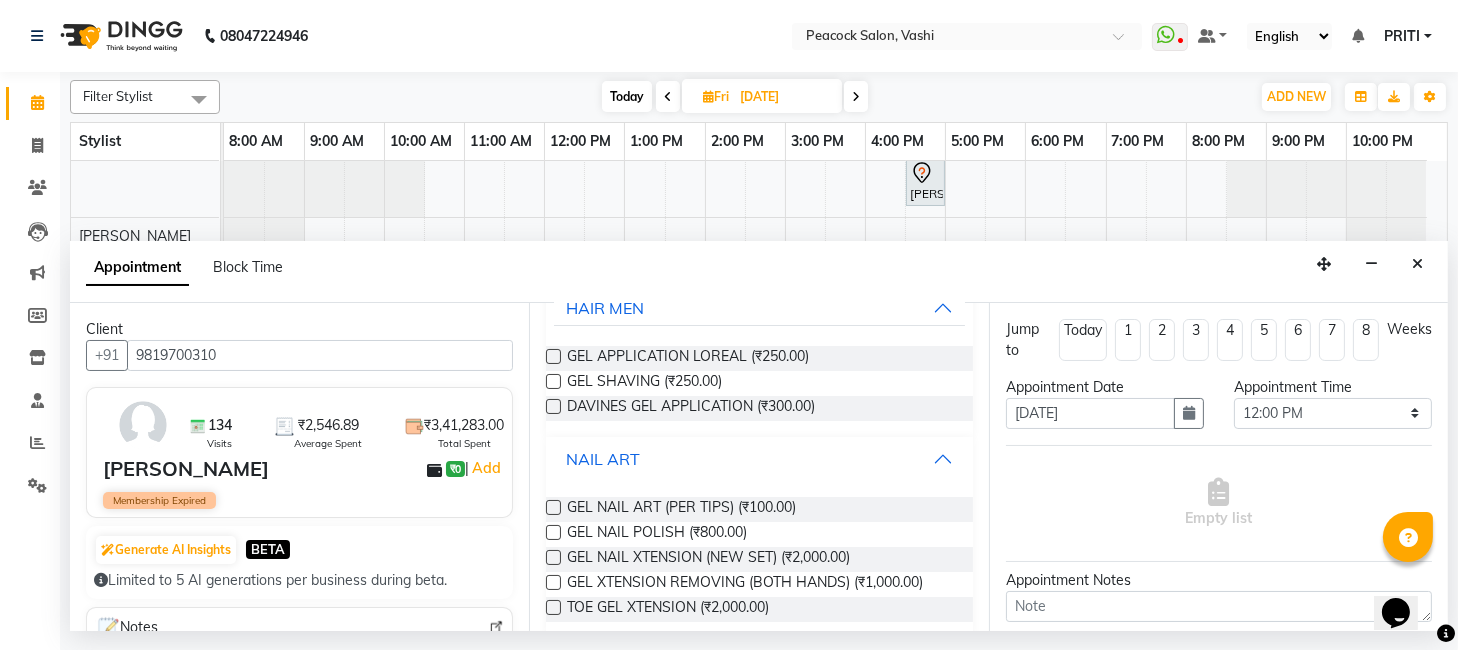 scroll, scrollTop: 209, scrollLeft: 0, axis: vertical 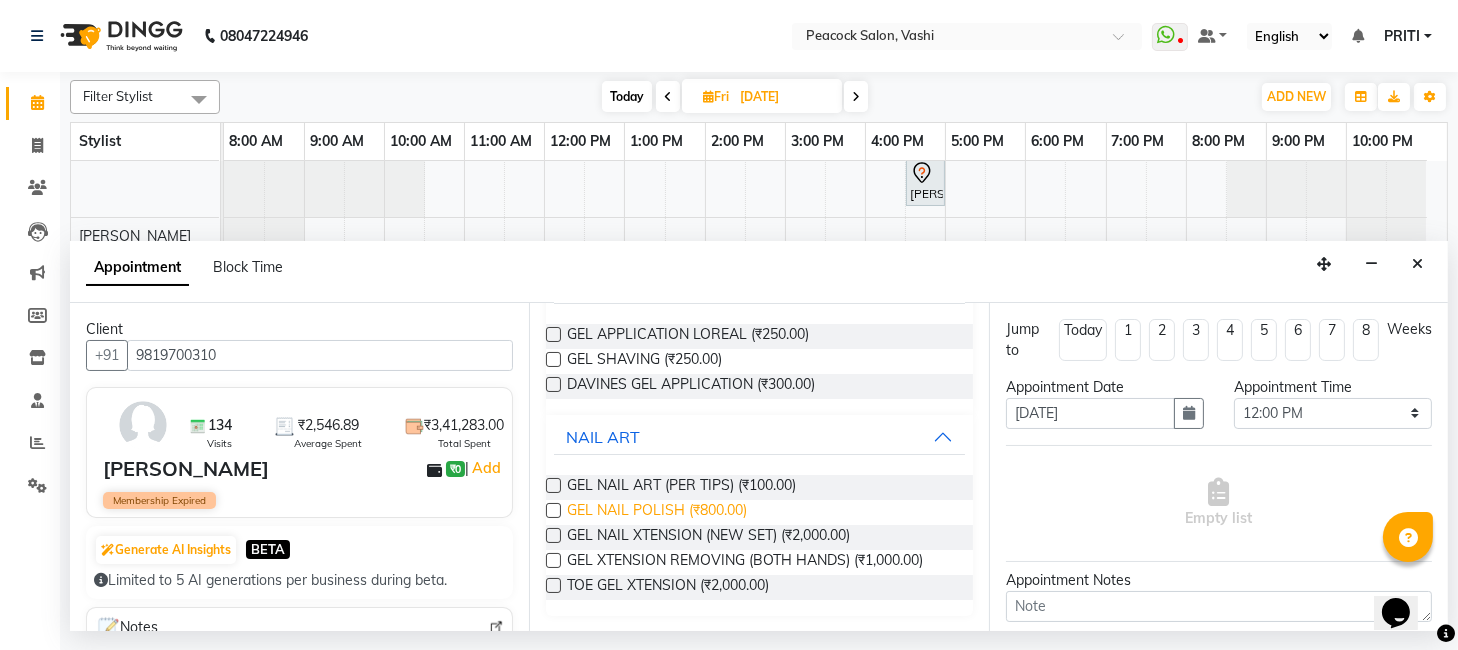 click on "GEL NAIL POLISH (₹800.00)" at bounding box center [657, 512] 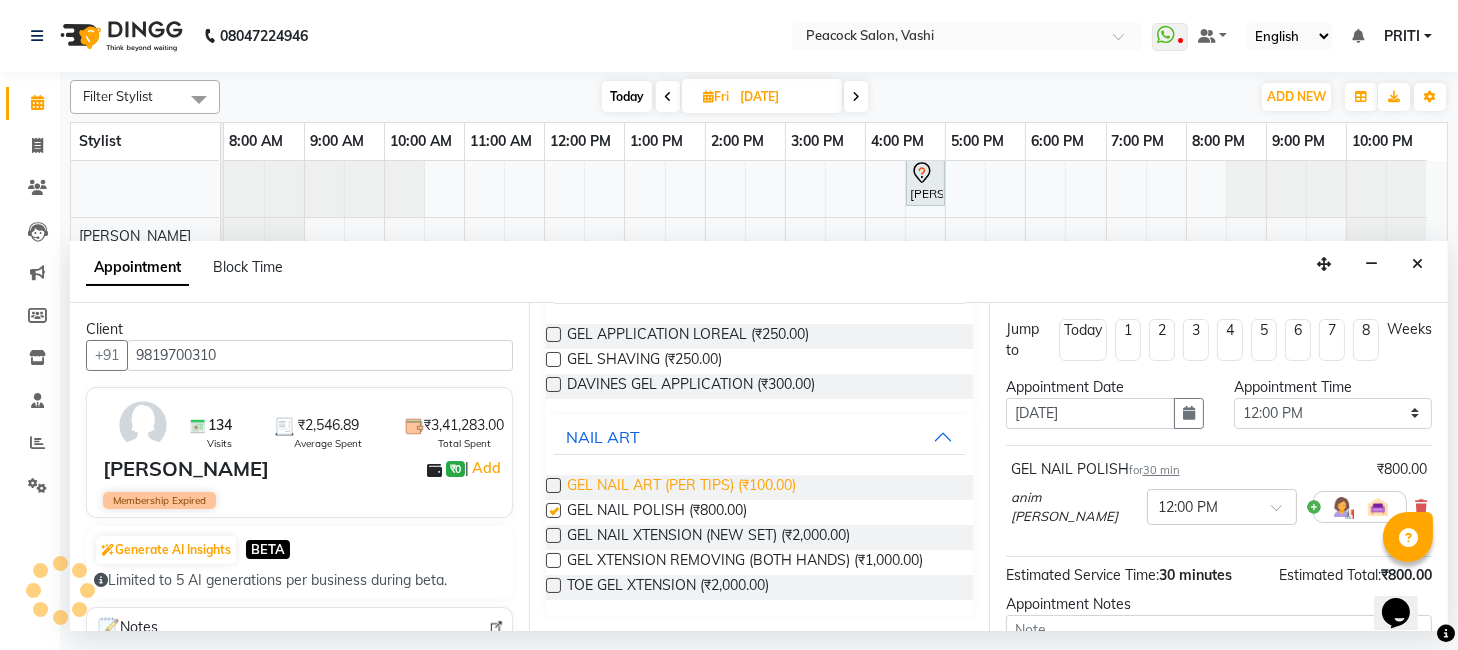 checkbox on "false" 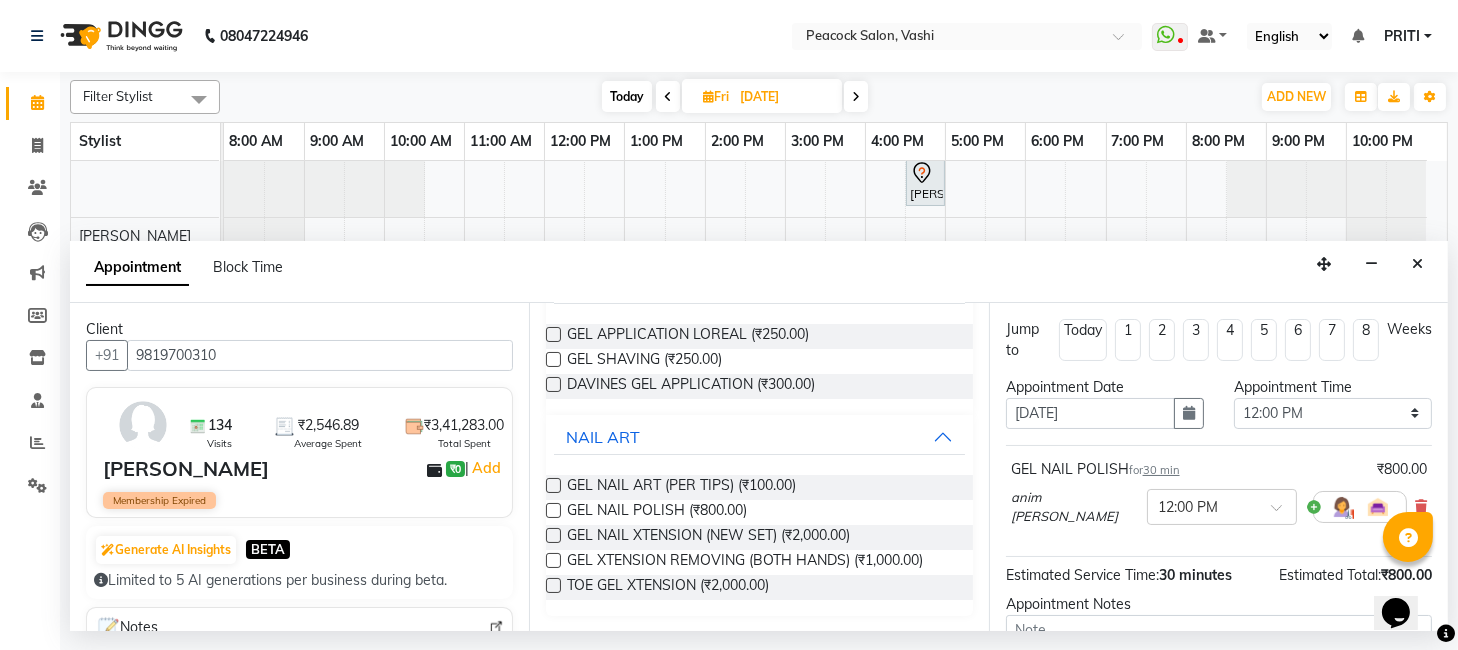 scroll, scrollTop: 197, scrollLeft: 0, axis: vertical 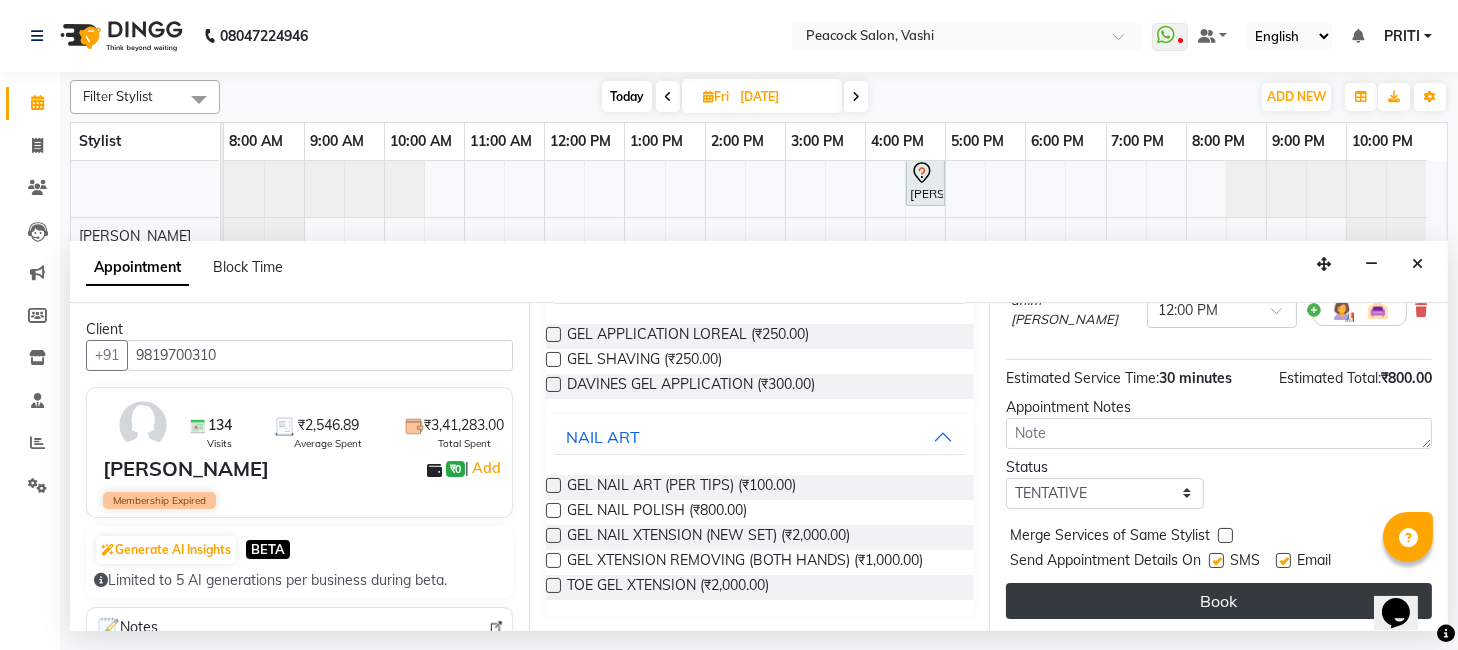 click on "Book" at bounding box center [1219, 601] 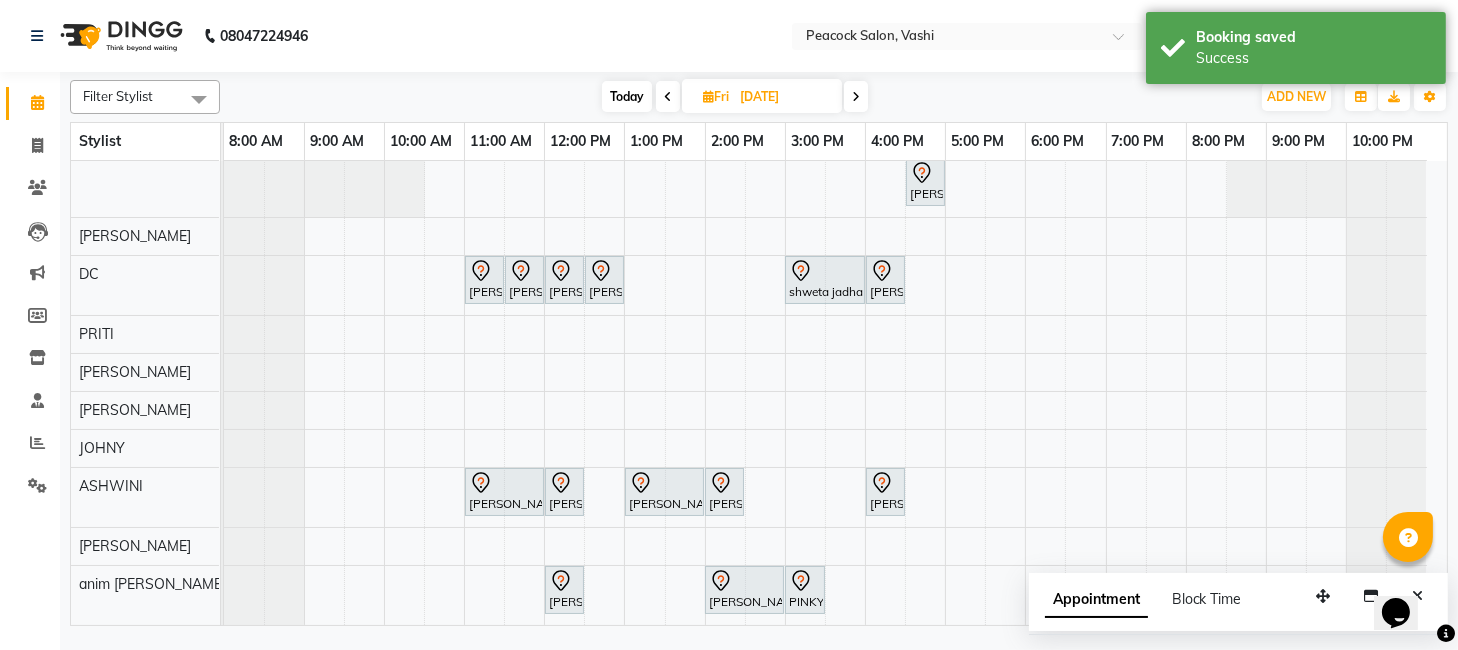 scroll, scrollTop: 10, scrollLeft: 0, axis: vertical 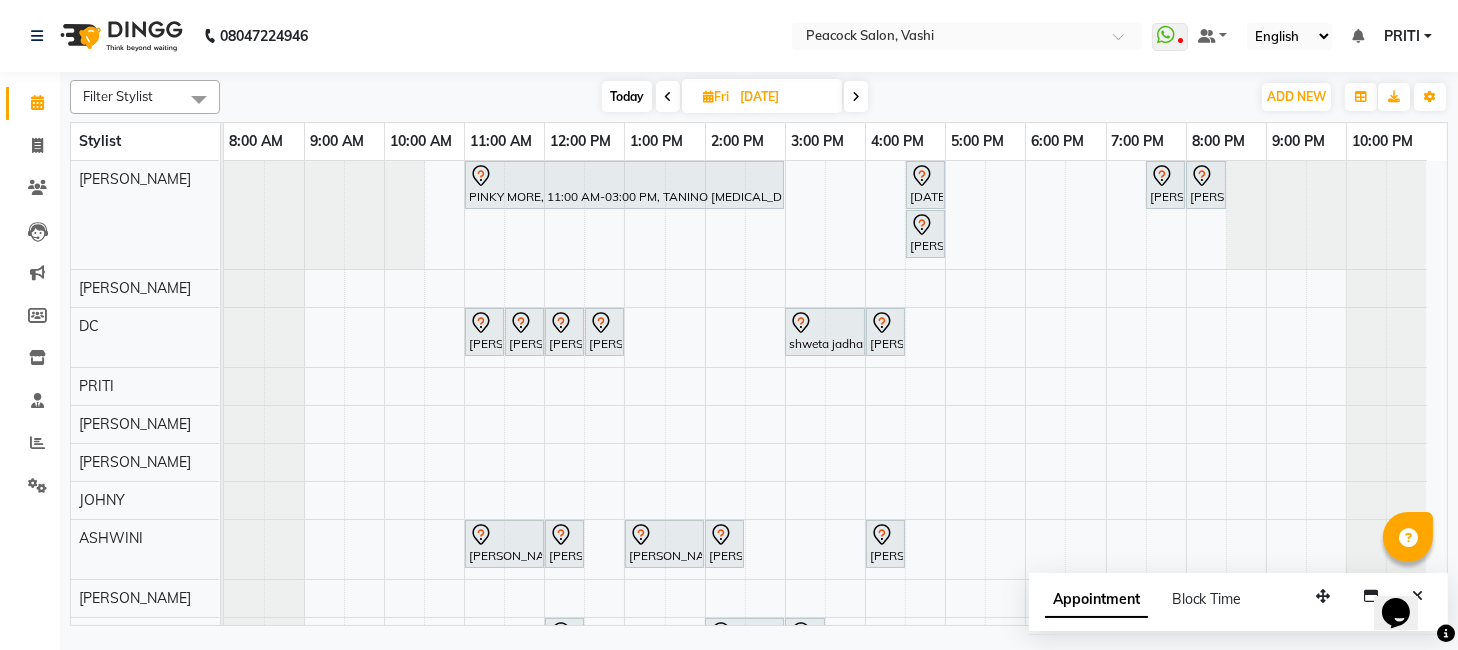 click on "Today" at bounding box center [627, 96] 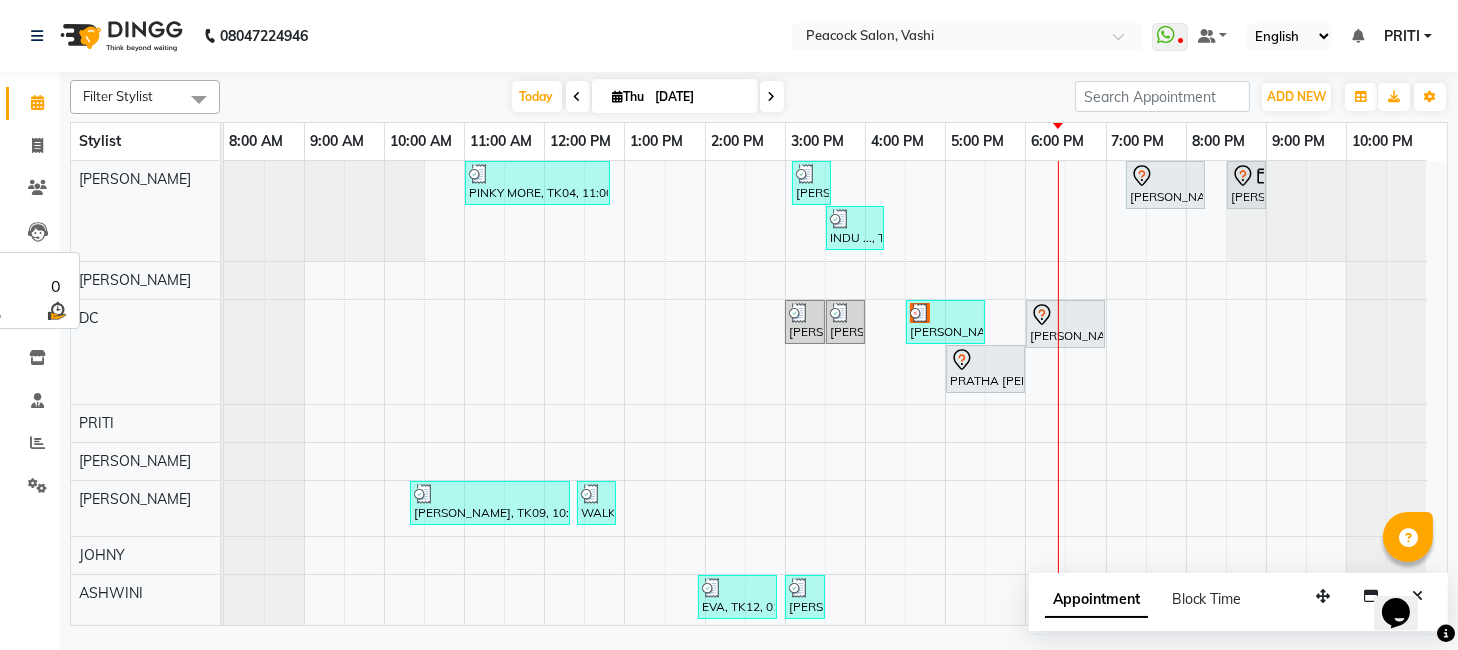 drag, startPoint x: 214, startPoint y: 258, endPoint x: 179, endPoint y: 262, distance: 35.22783 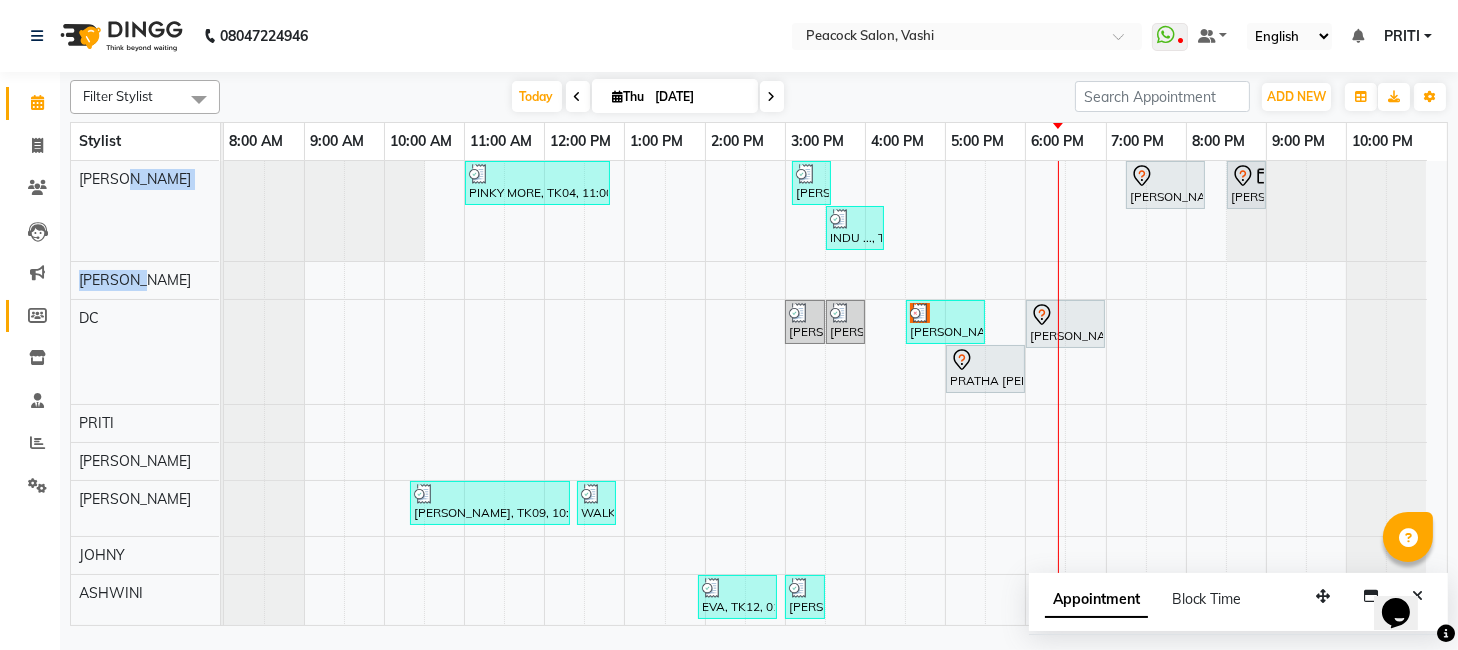 click 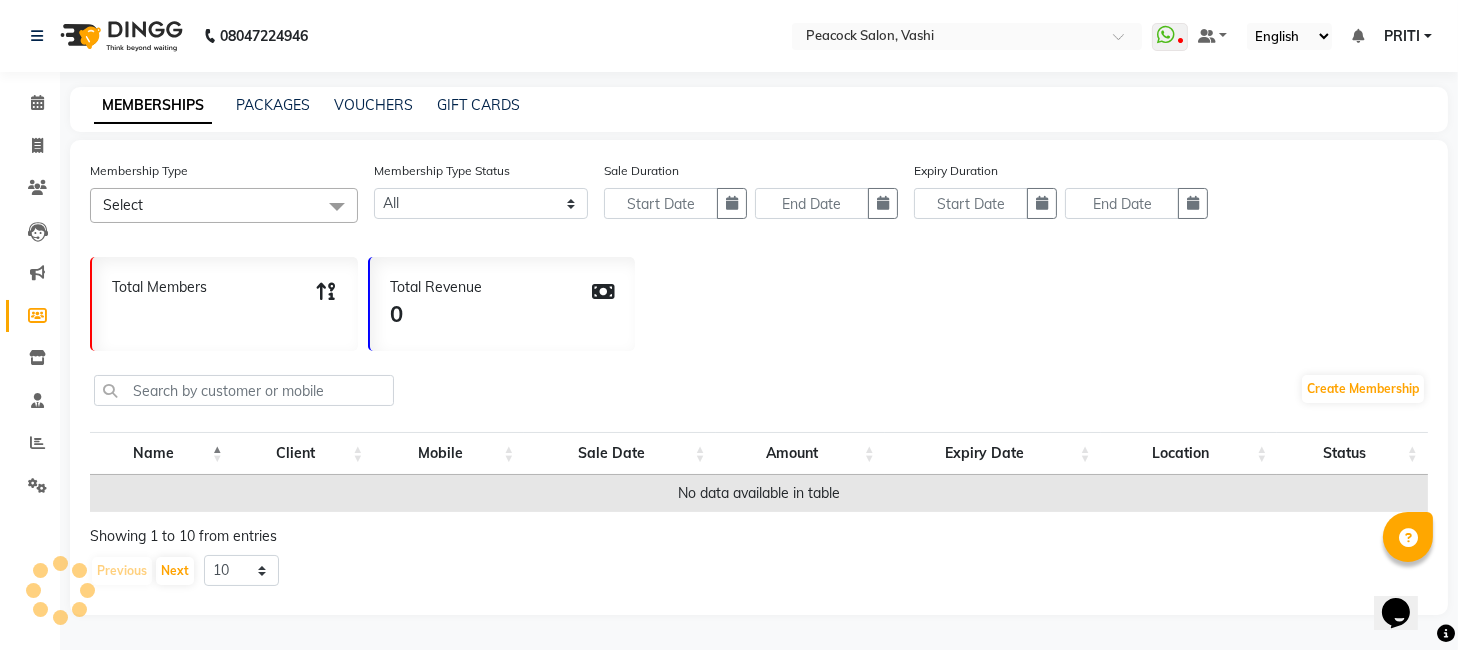 click 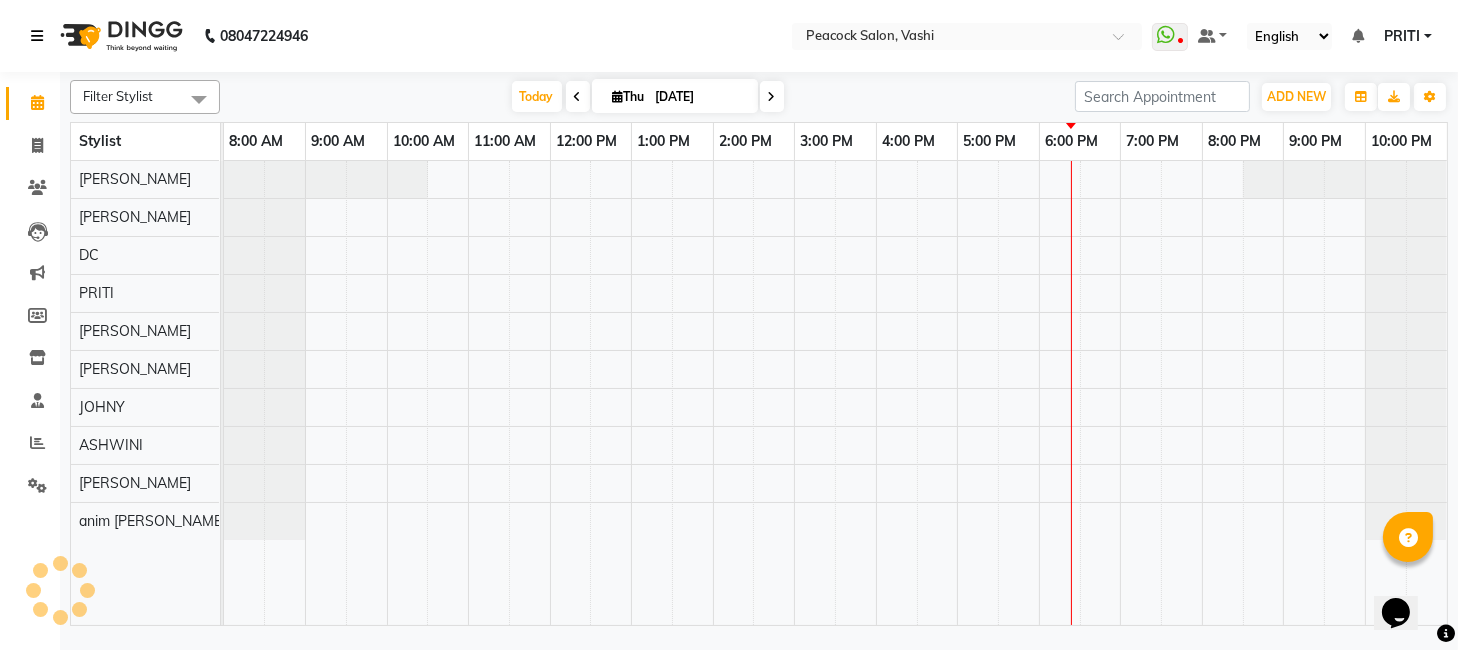 click at bounding box center [41, 36] 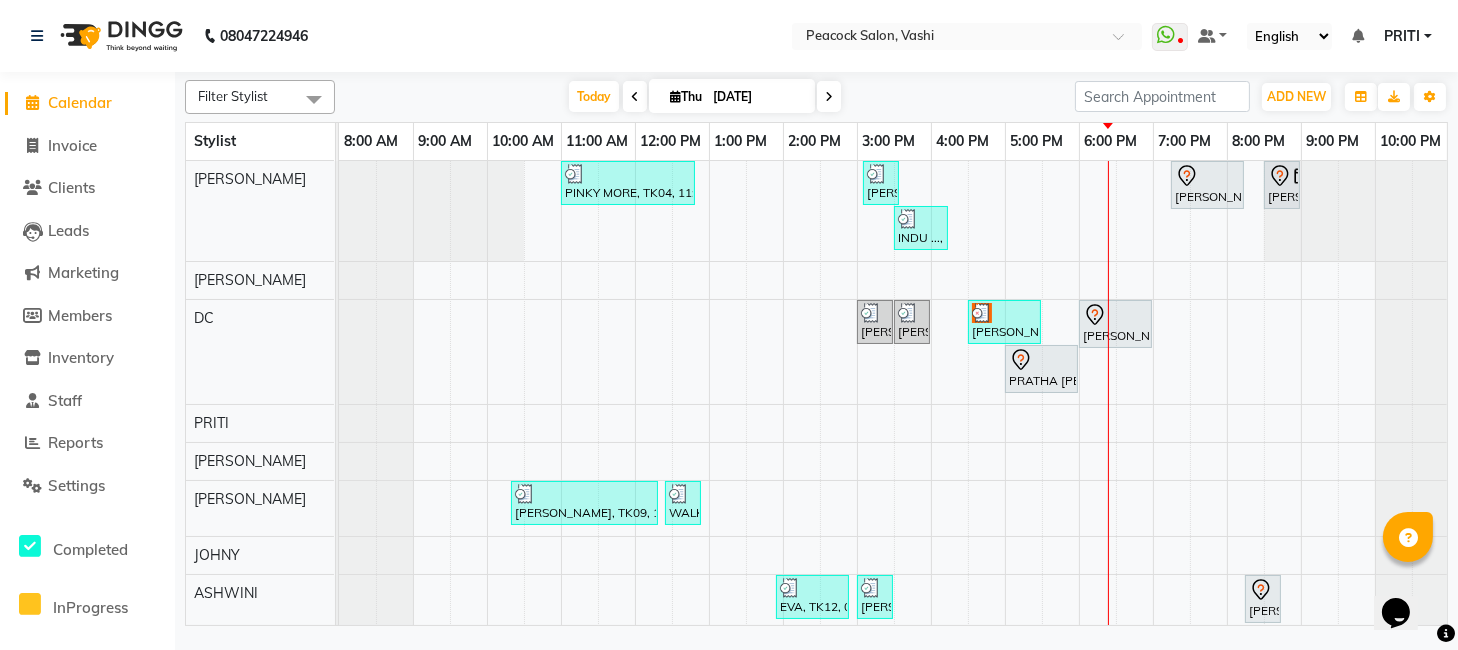 click on "Today  Thu 10-07-2025" at bounding box center [705, 97] 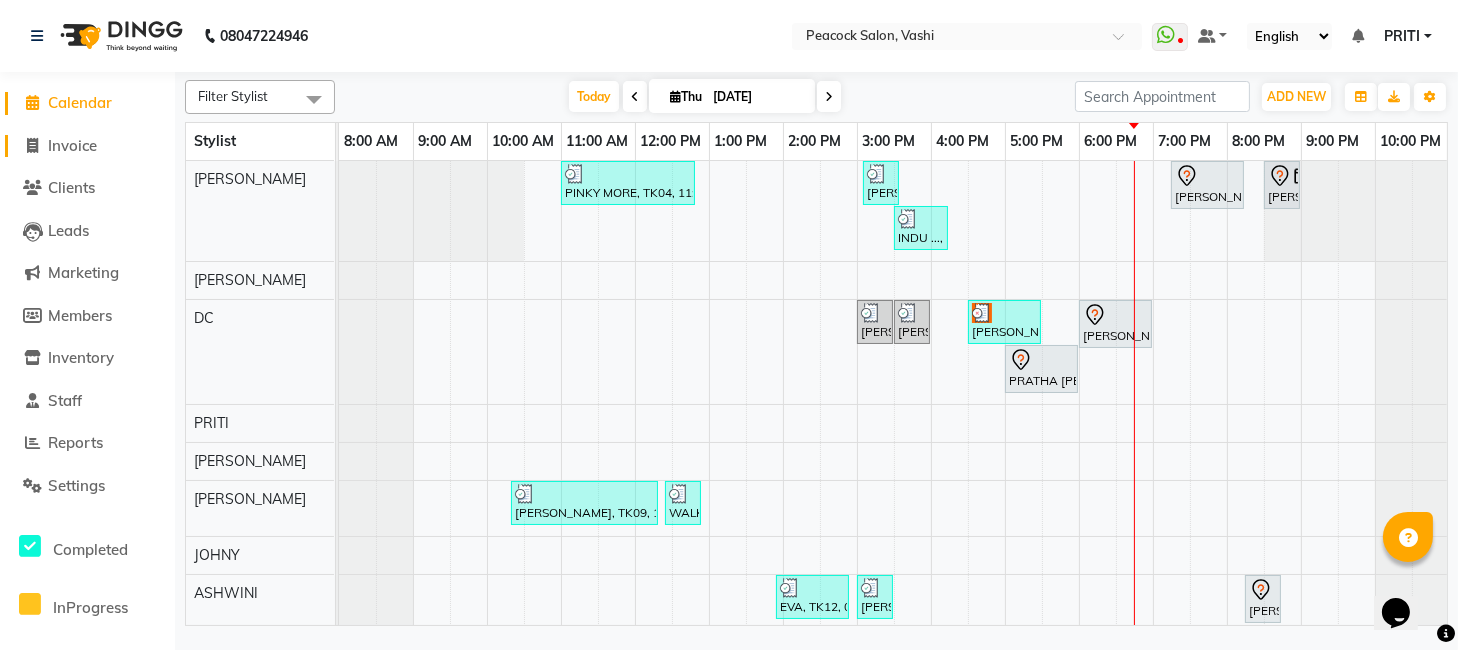 click 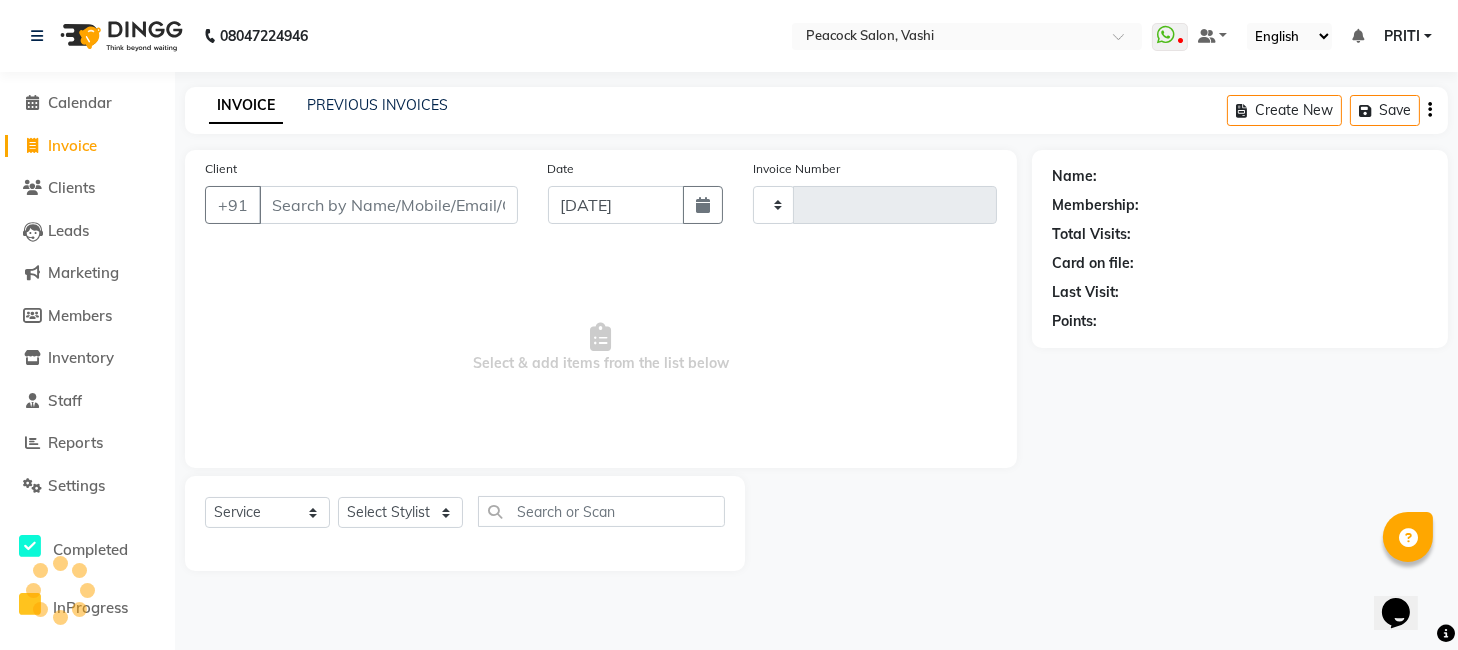 type on "1758" 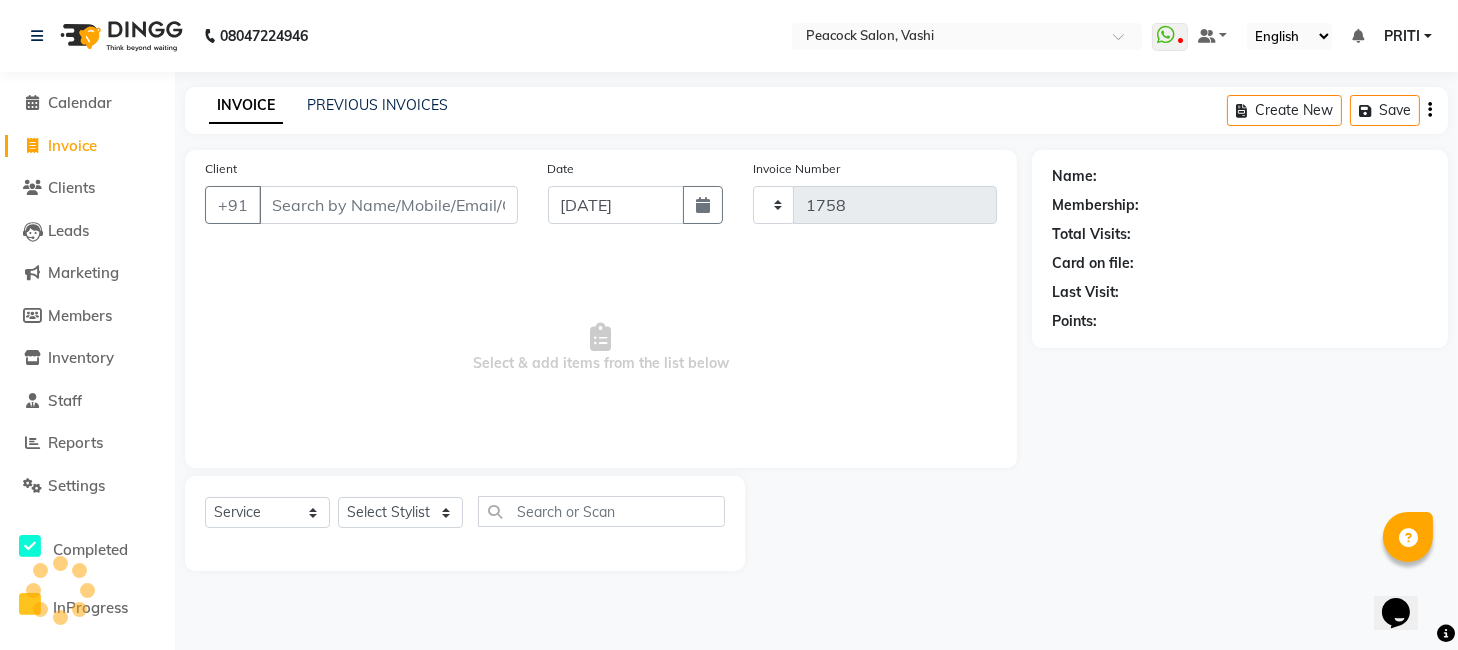 select on "619" 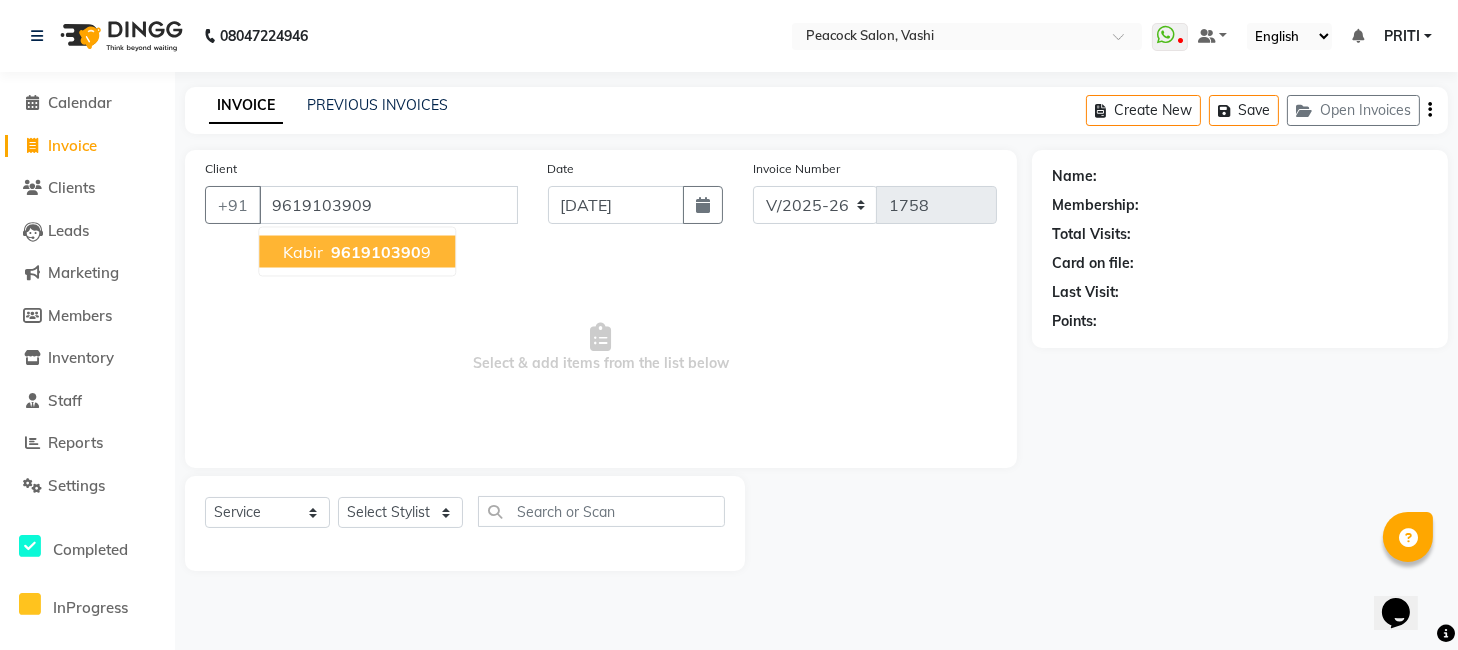 type on "9619103909" 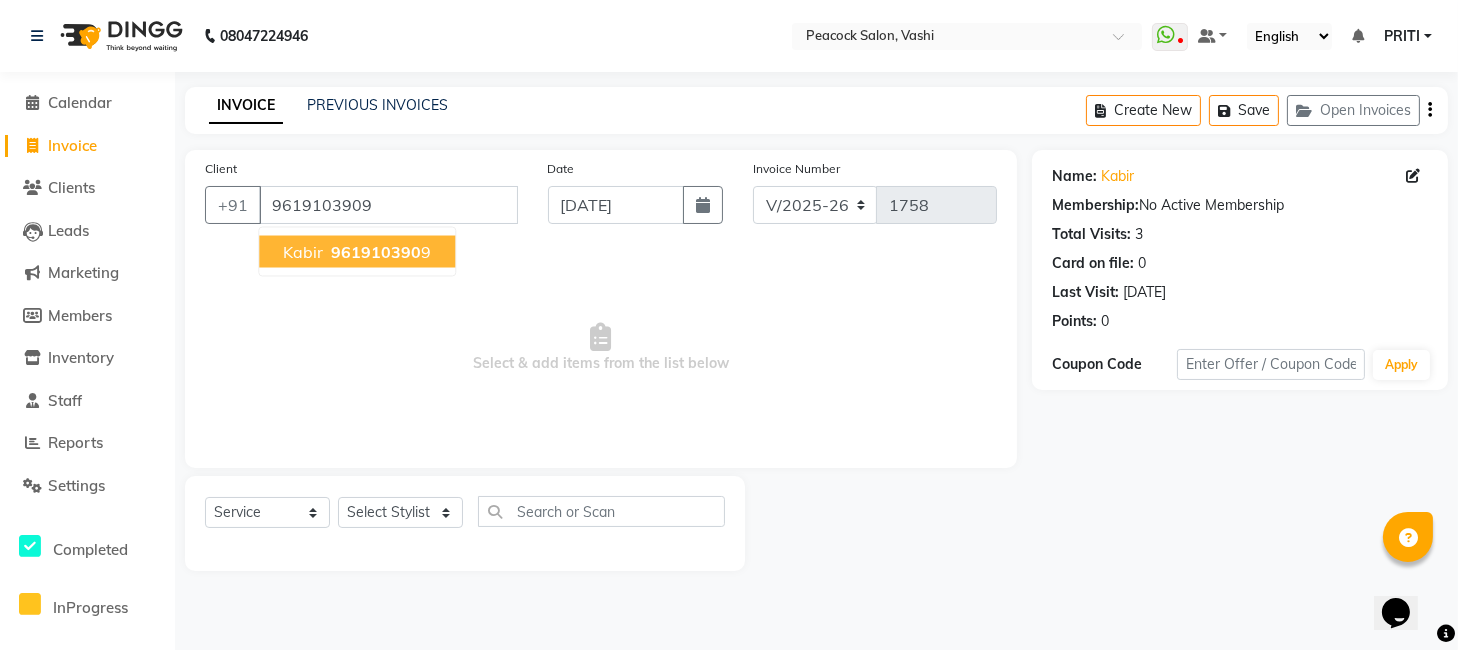 click on "961910390" at bounding box center [376, 252] 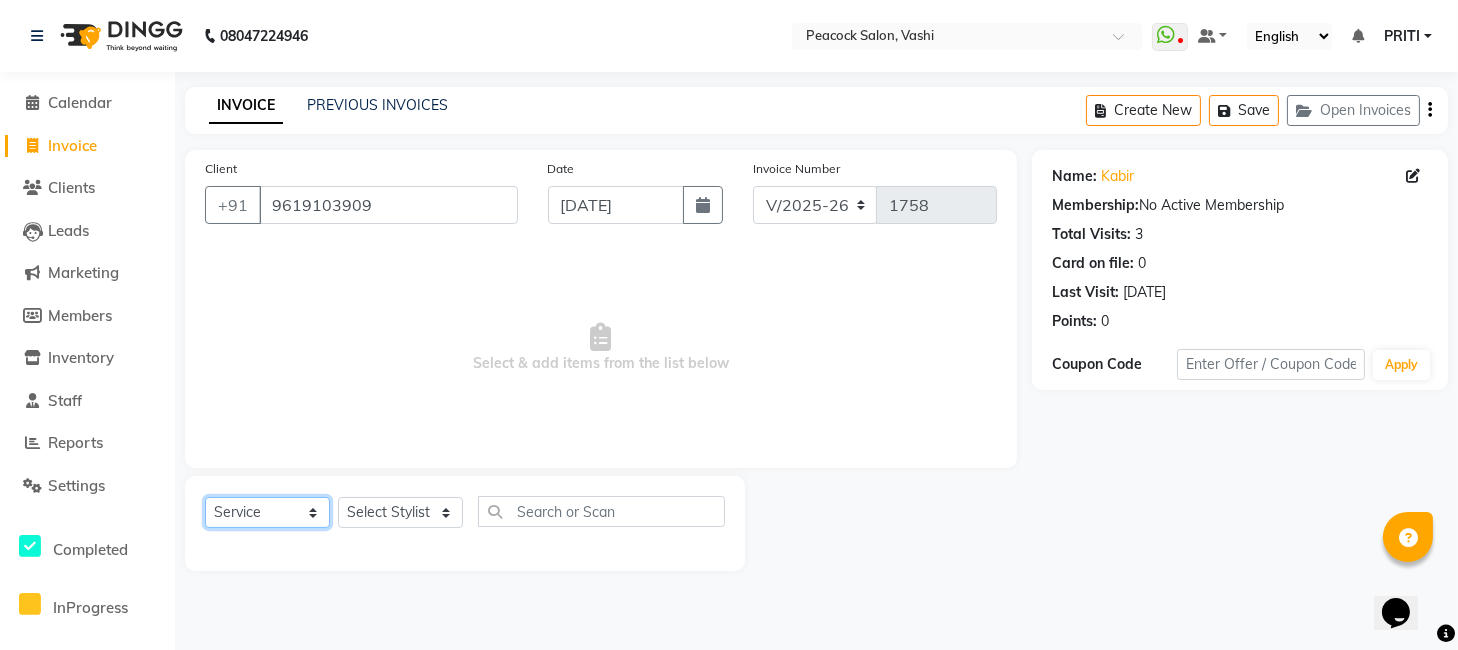 click on "Select  Service  Product  Membership  Package Voucher Prepaid Gift Card" 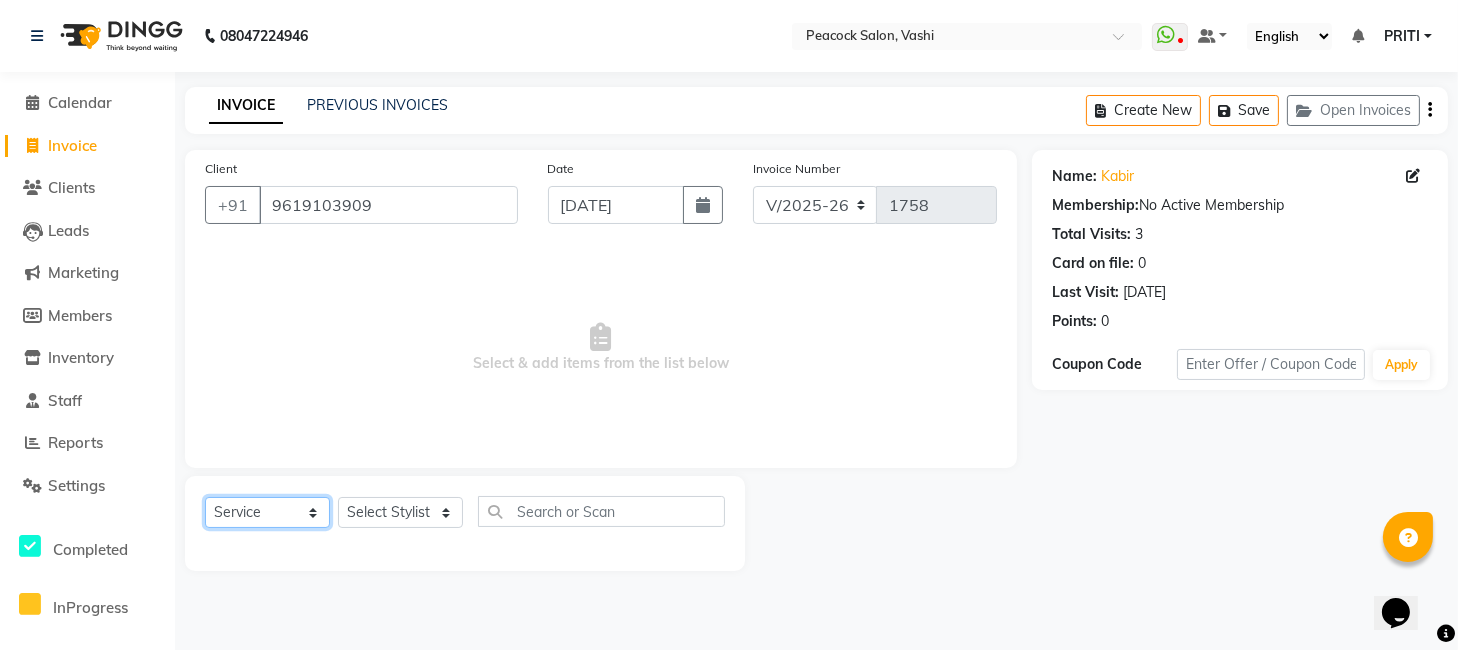 select on "product" 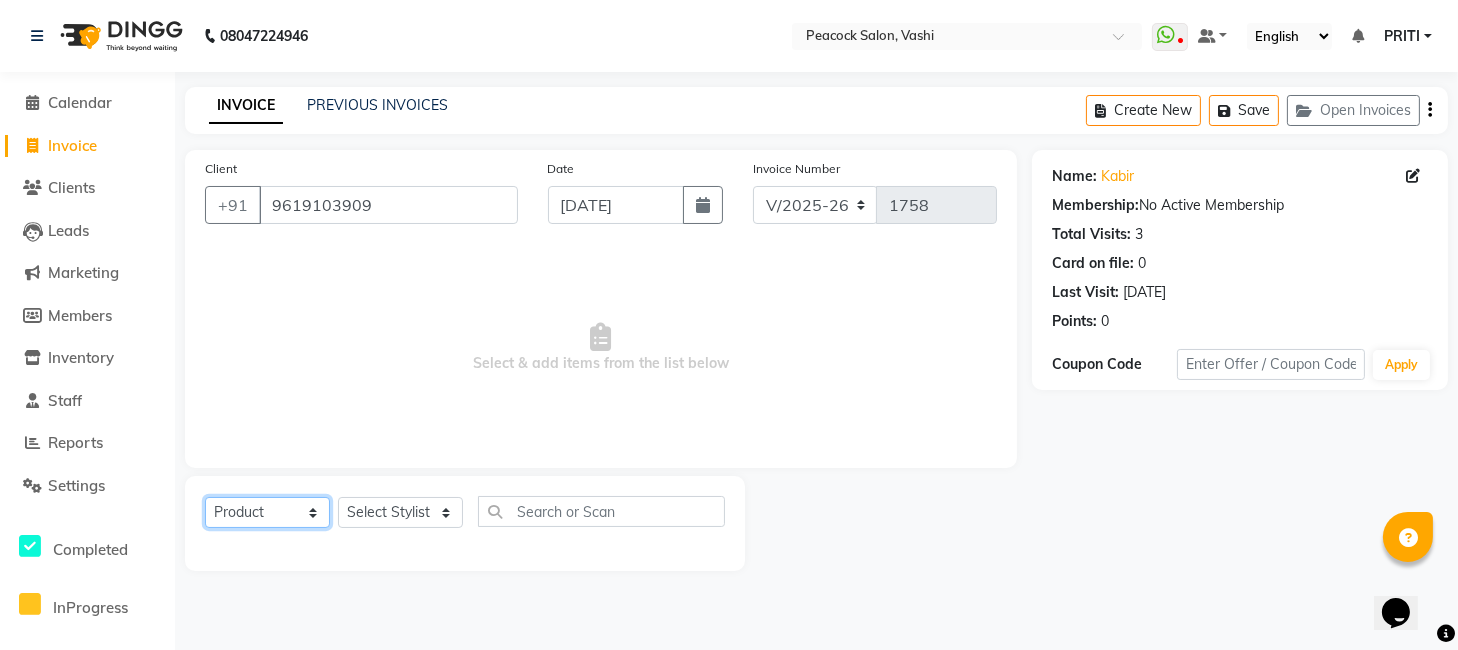 click on "Select  Service  Product  Membership  Package Voucher Prepaid Gift Card" 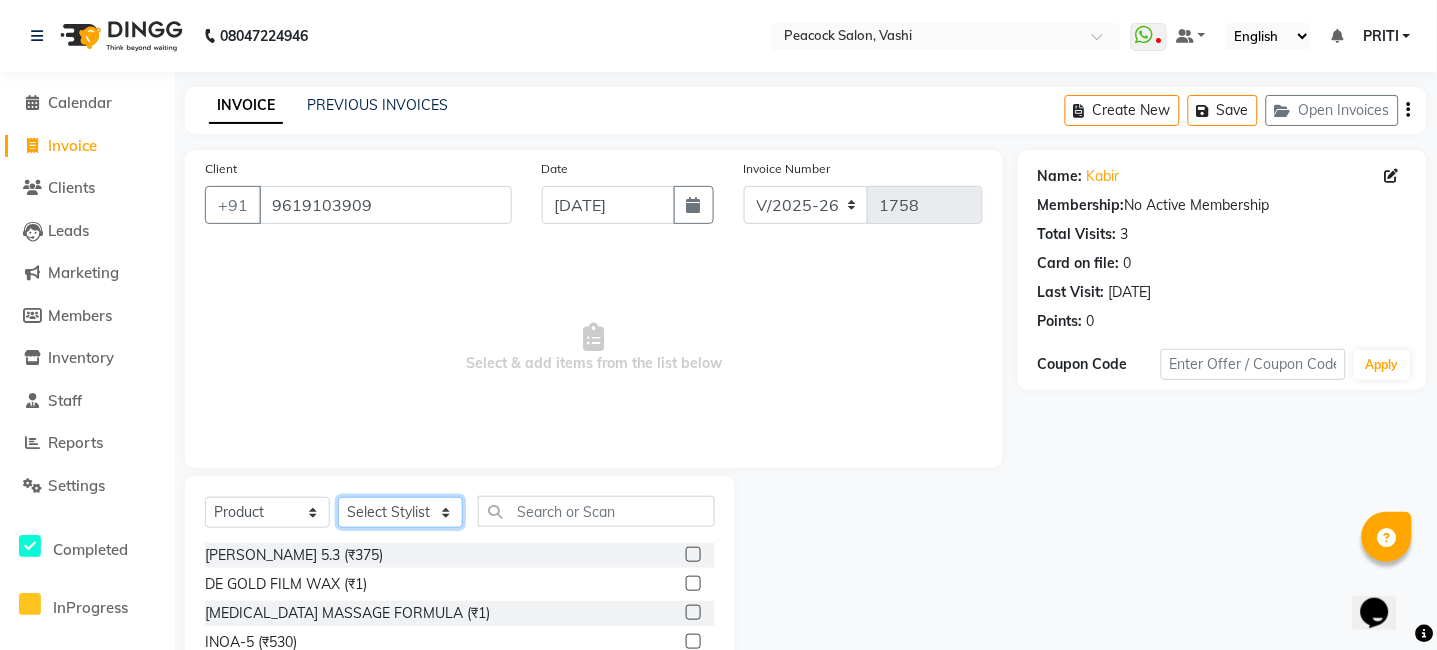 click on "Select Stylist anim [PERSON_NAME] [PERSON_NAME] DC Dingg Support [PERSON_NAME] [PERSON_NAME]  [PERSON_NAME]" 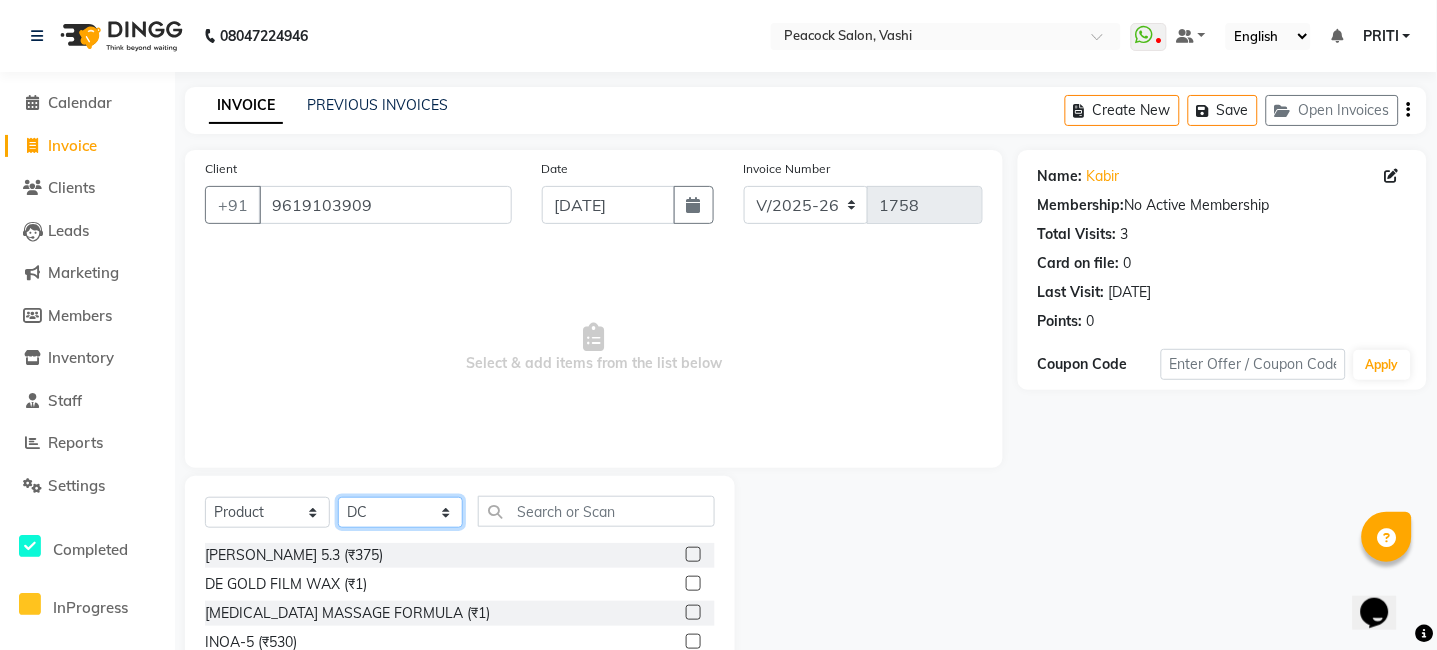 click on "Select Stylist anim [PERSON_NAME] [PERSON_NAME] DC Dingg Support [PERSON_NAME] [PERSON_NAME]  [PERSON_NAME]" 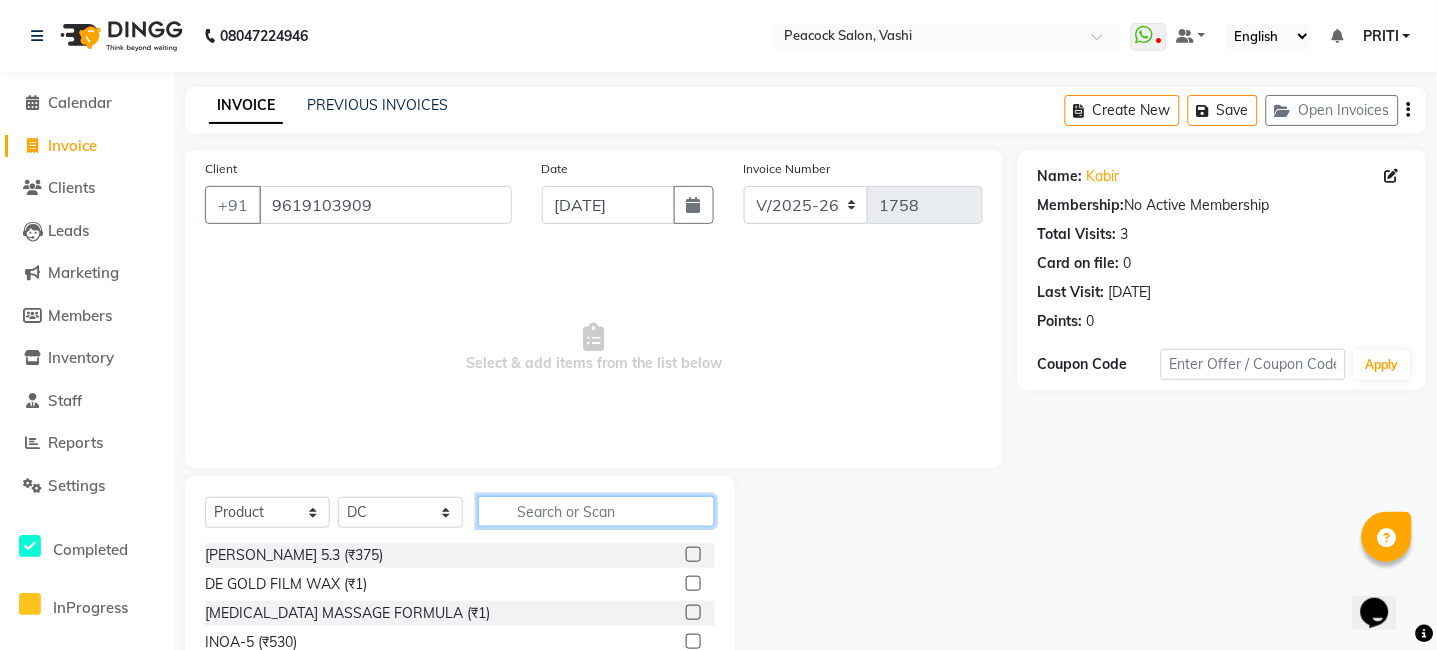 click 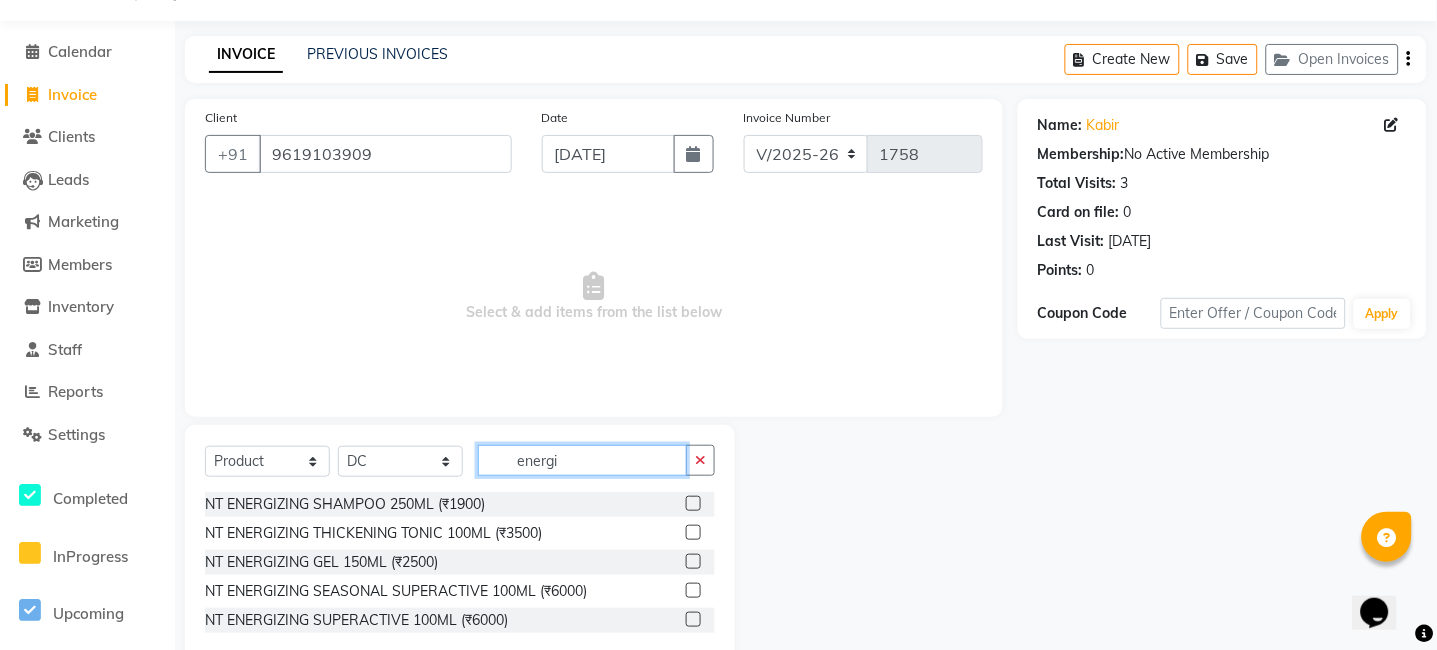 scroll, scrollTop: 96, scrollLeft: 0, axis: vertical 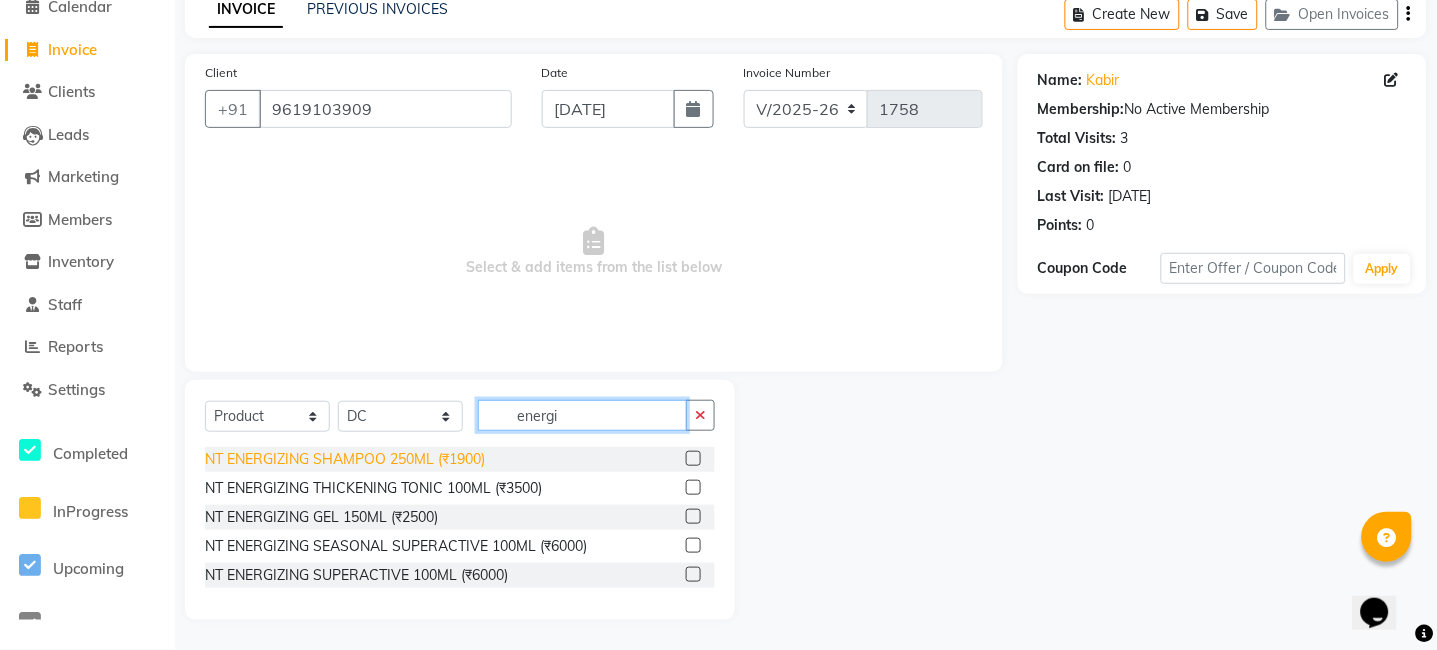 type on "energi" 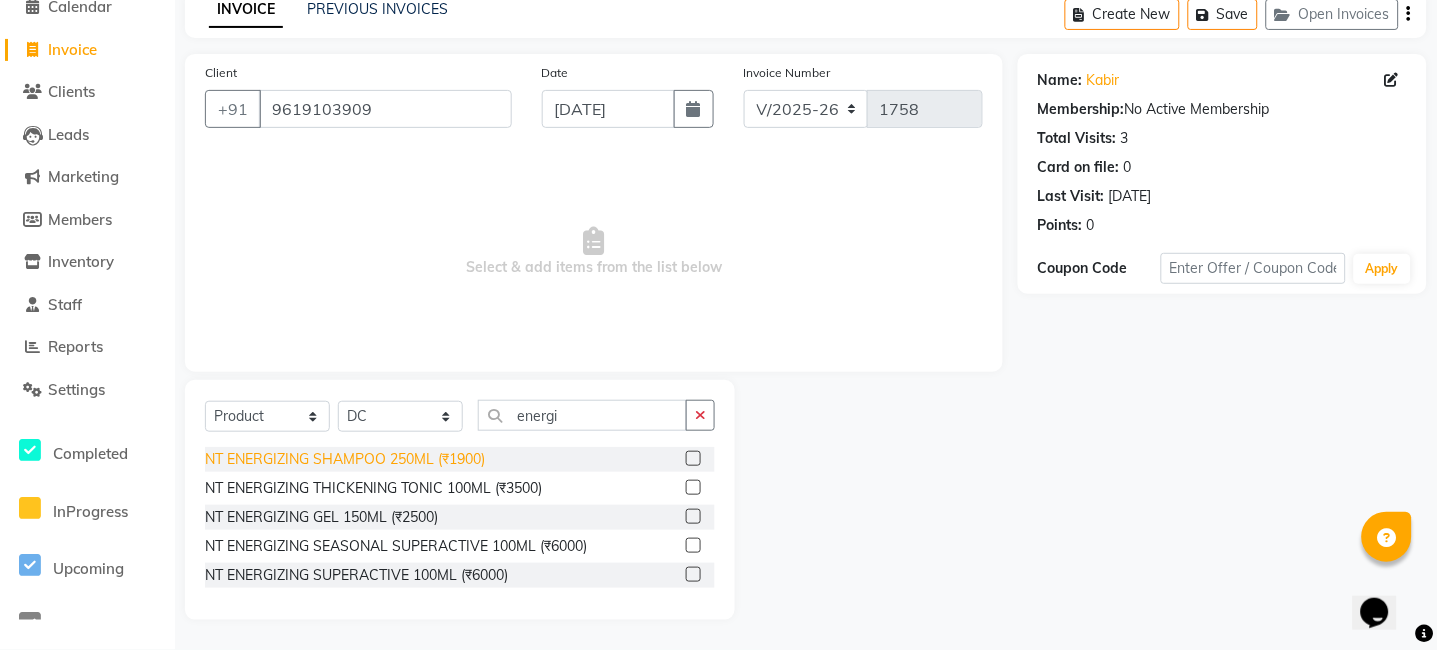 click on "NT ENERGIZING SHAMPOO 250ML (₹1900)" 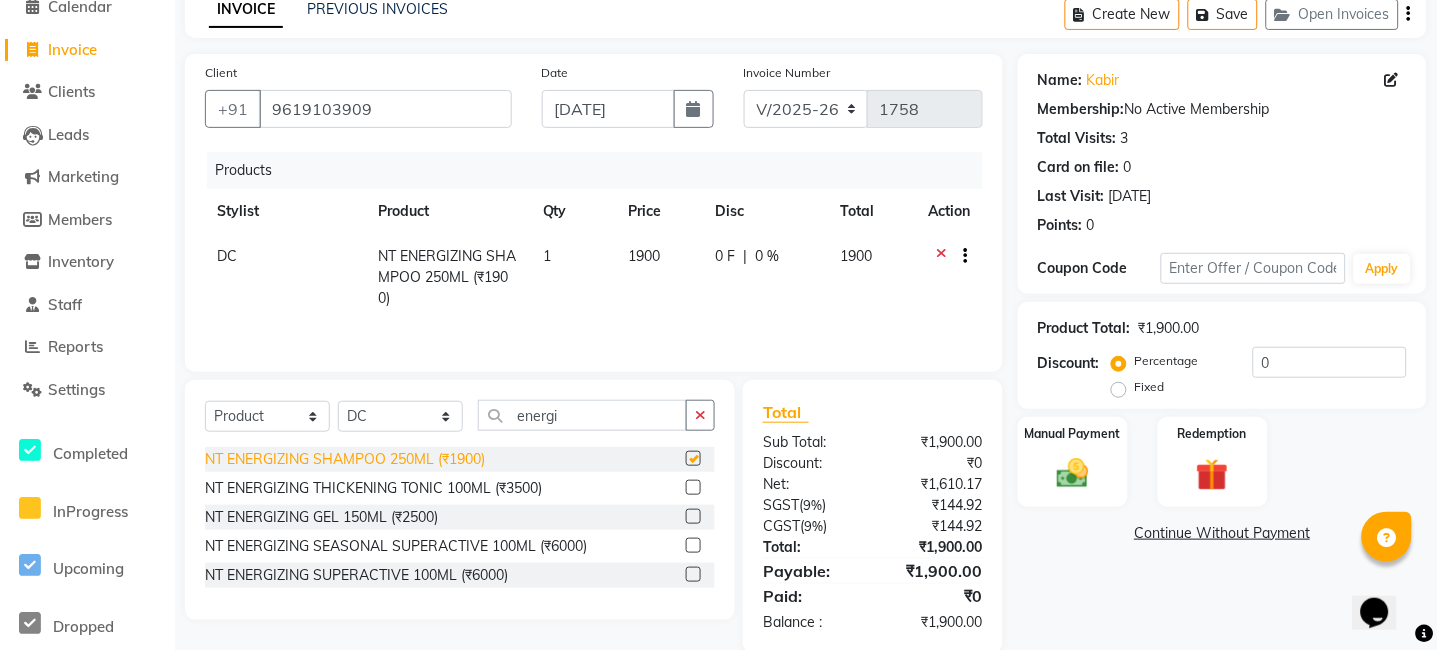 checkbox on "false" 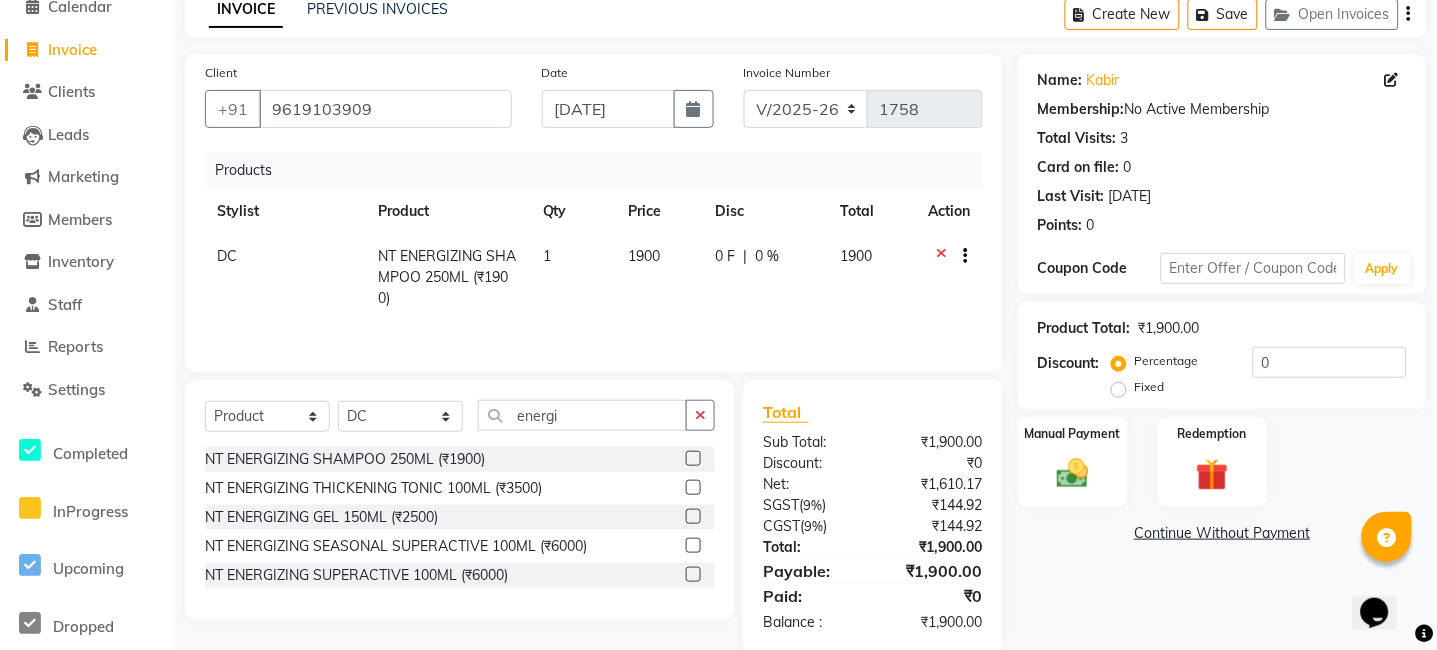 scroll, scrollTop: 134, scrollLeft: 0, axis: vertical 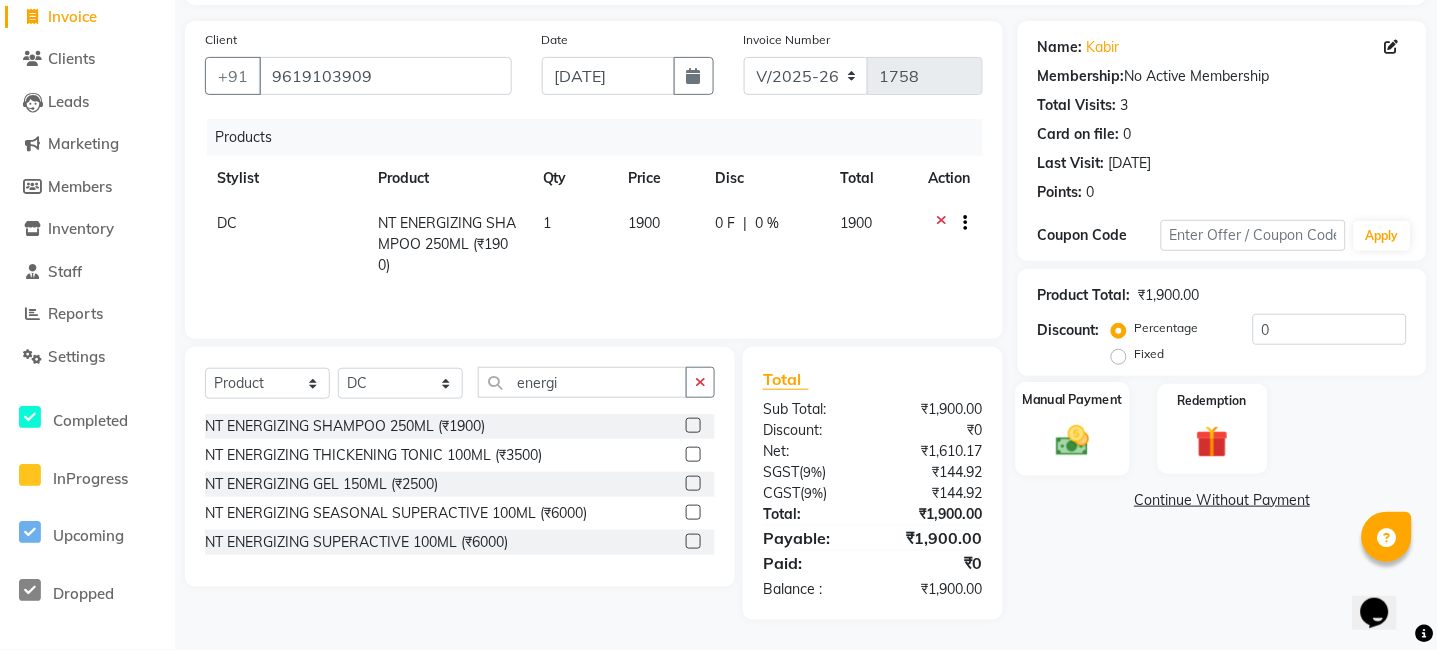 click on "Manual Payment" 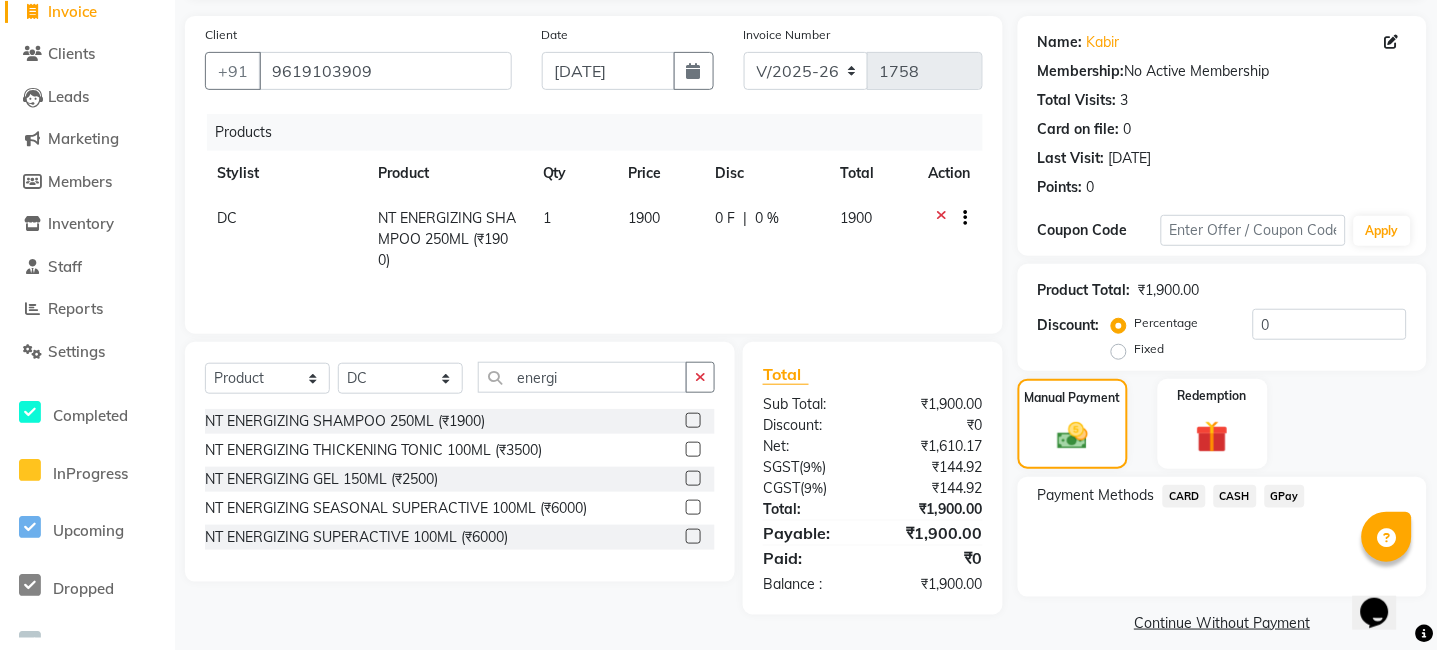 click on "GPay" 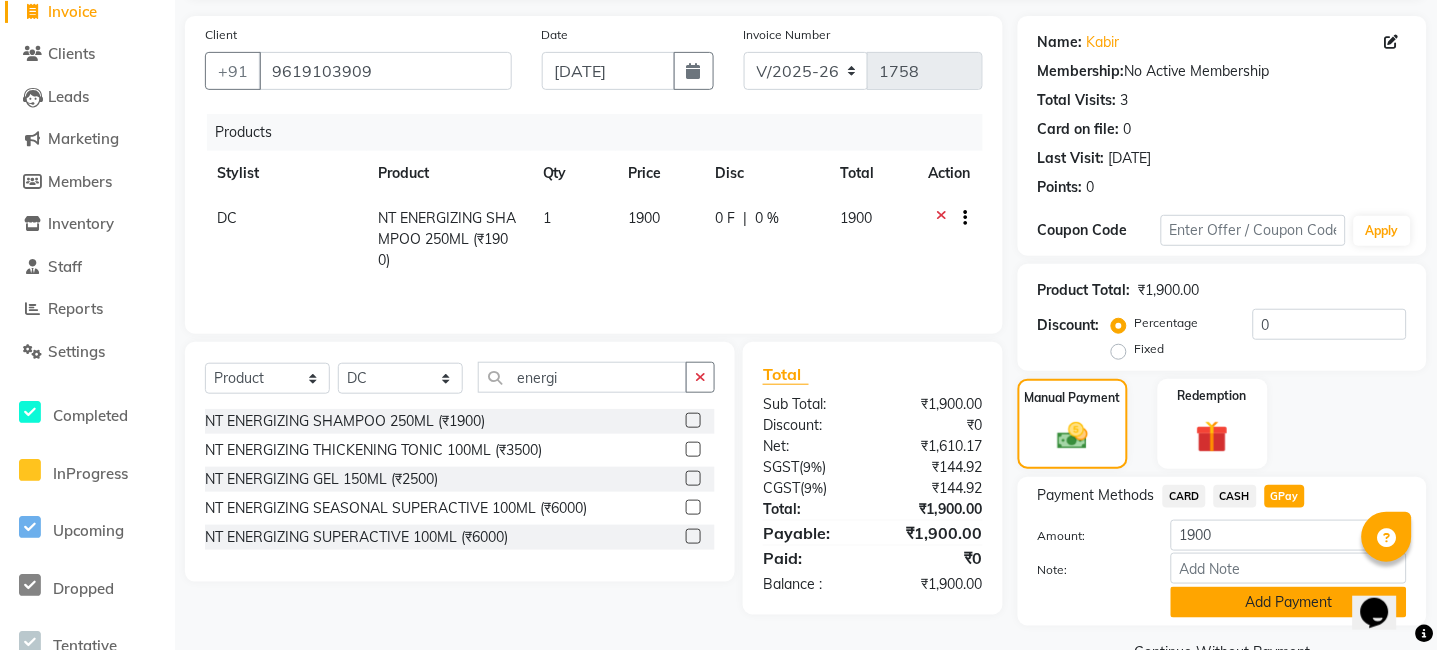 click on "Add Payment" 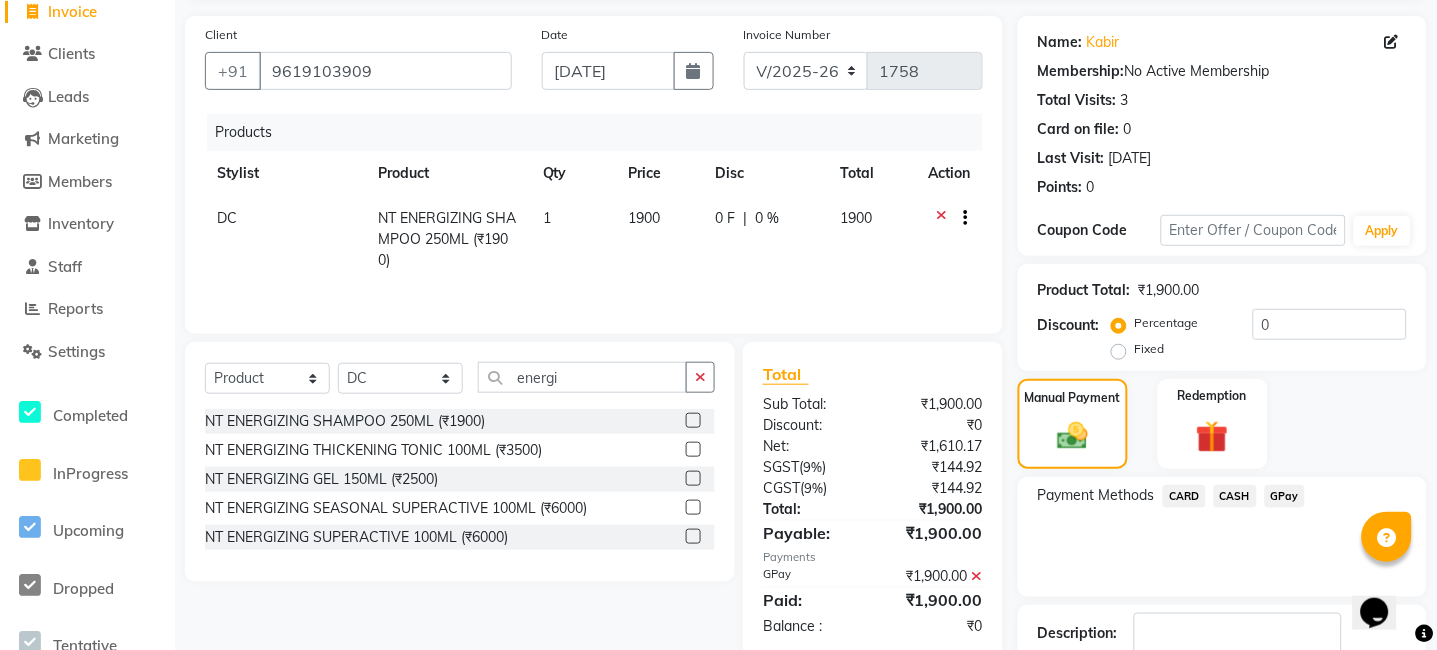 scroll, scrollTop: 264, scrollLeft: 0, axis: vertical 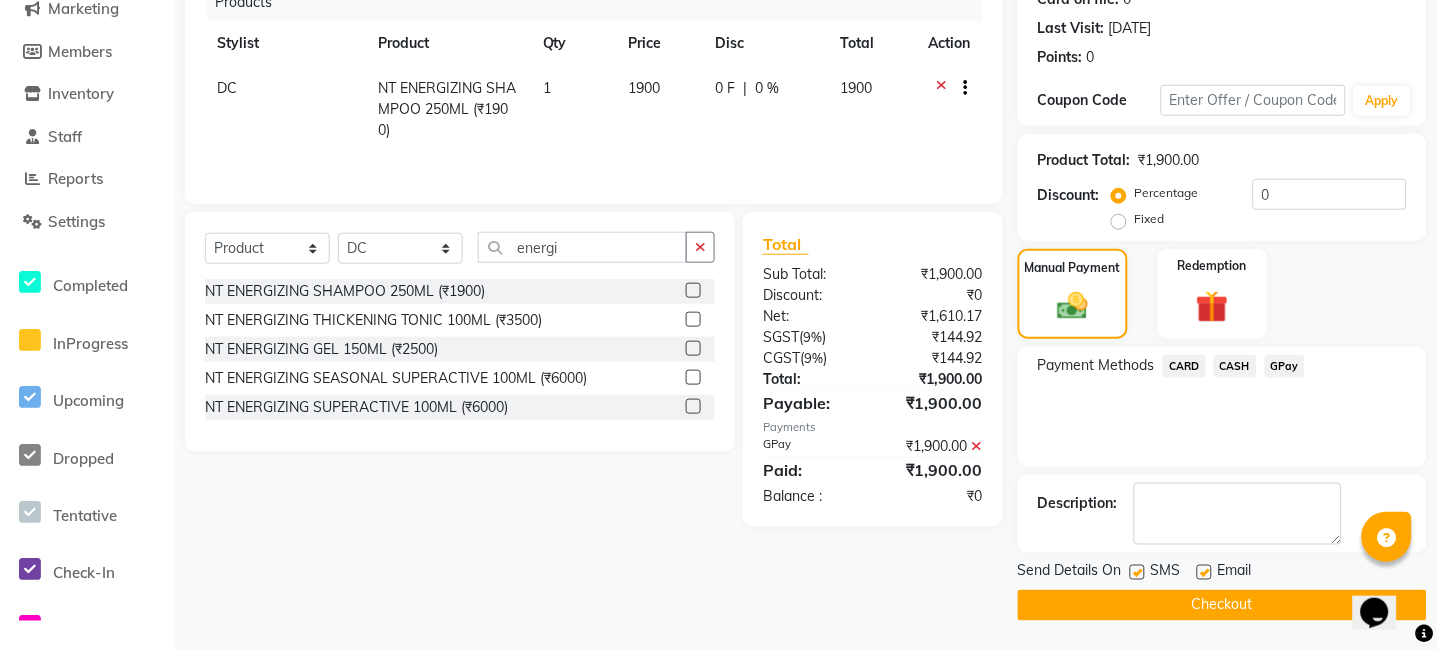 click on "Checkout" 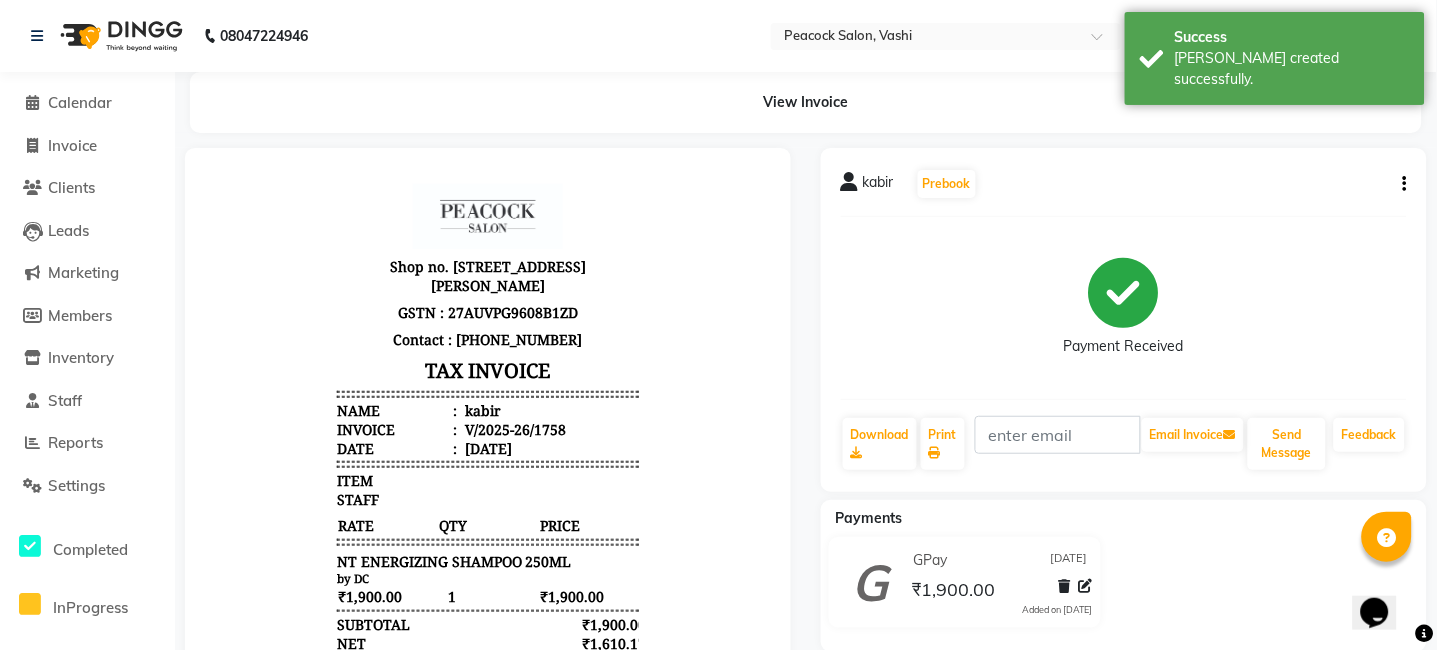 scroll, scrollTop: 0, scrollLeft: 0, axis: both 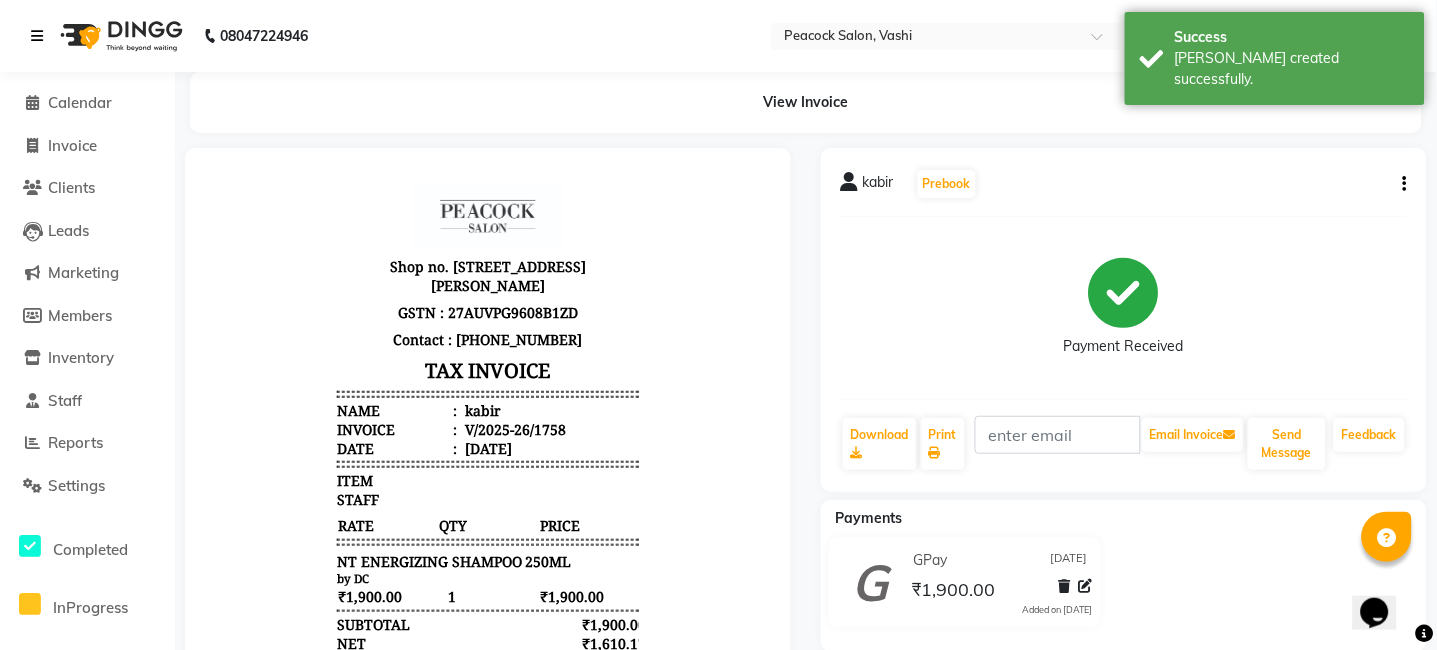 click at bounding box center (37, 36) 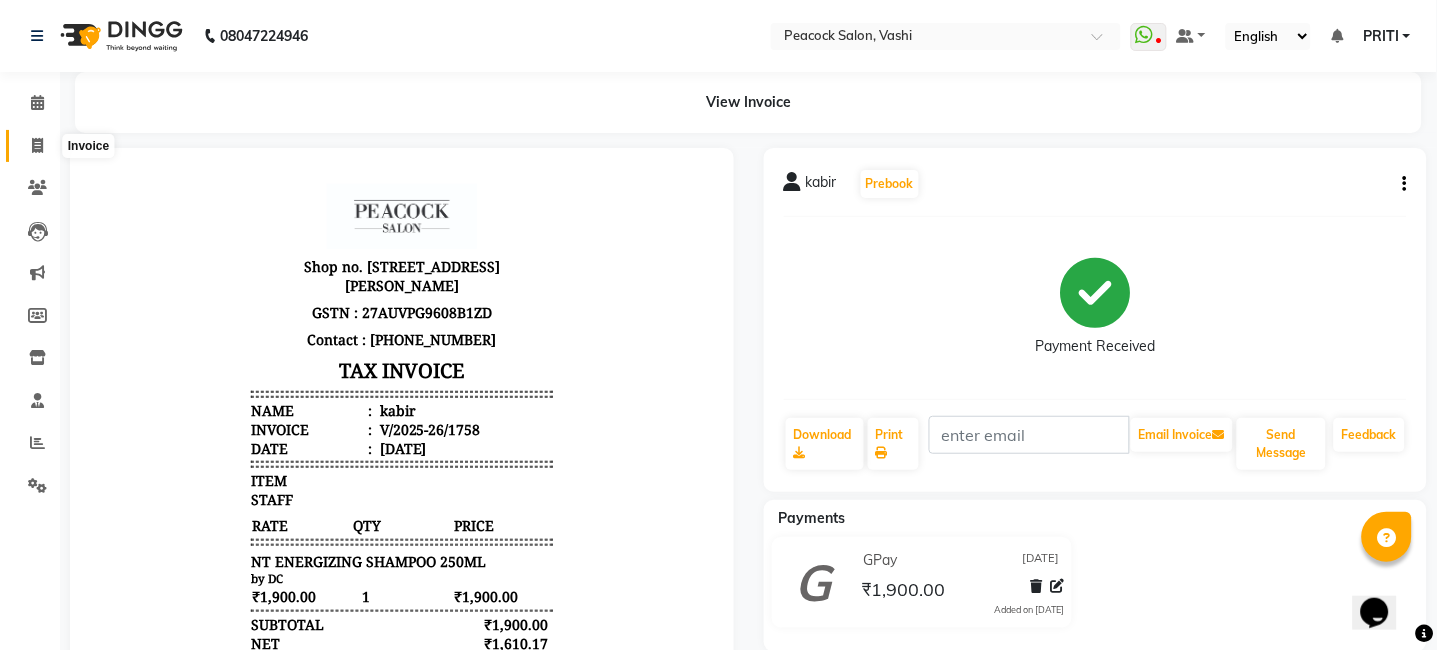 click 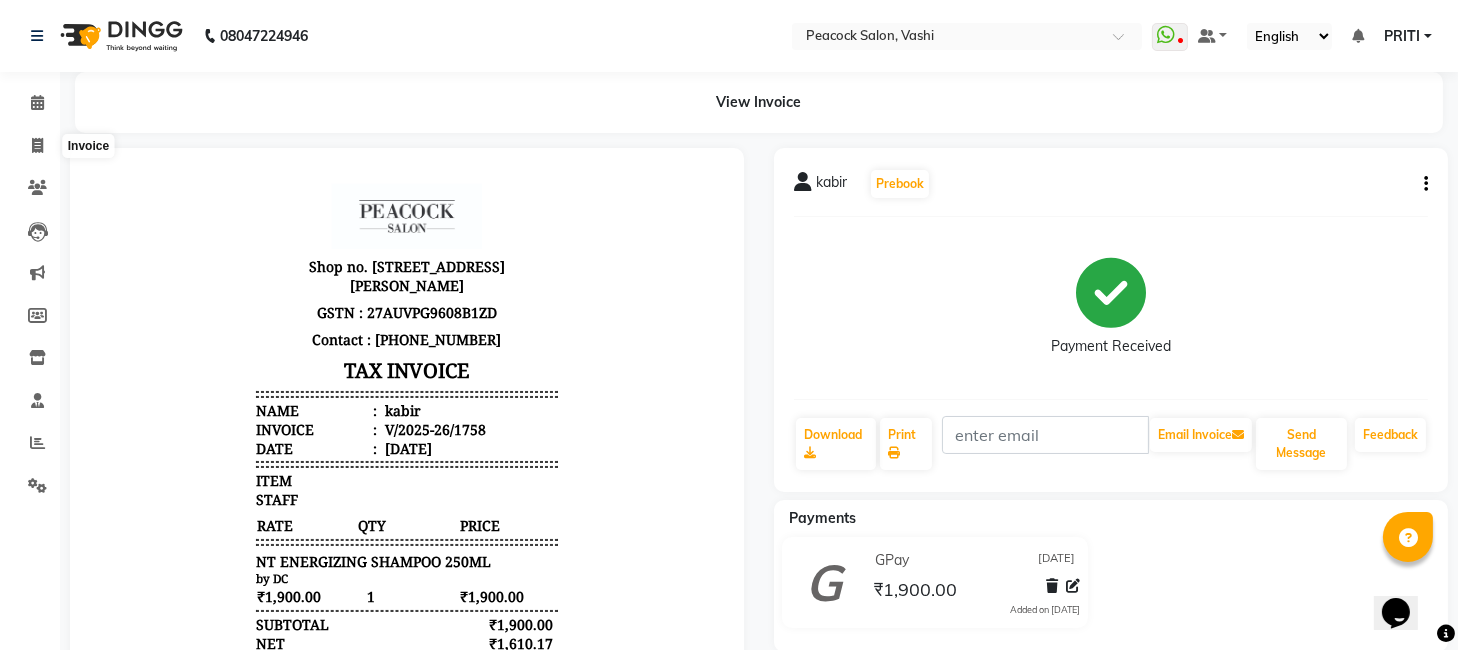 select on "619" 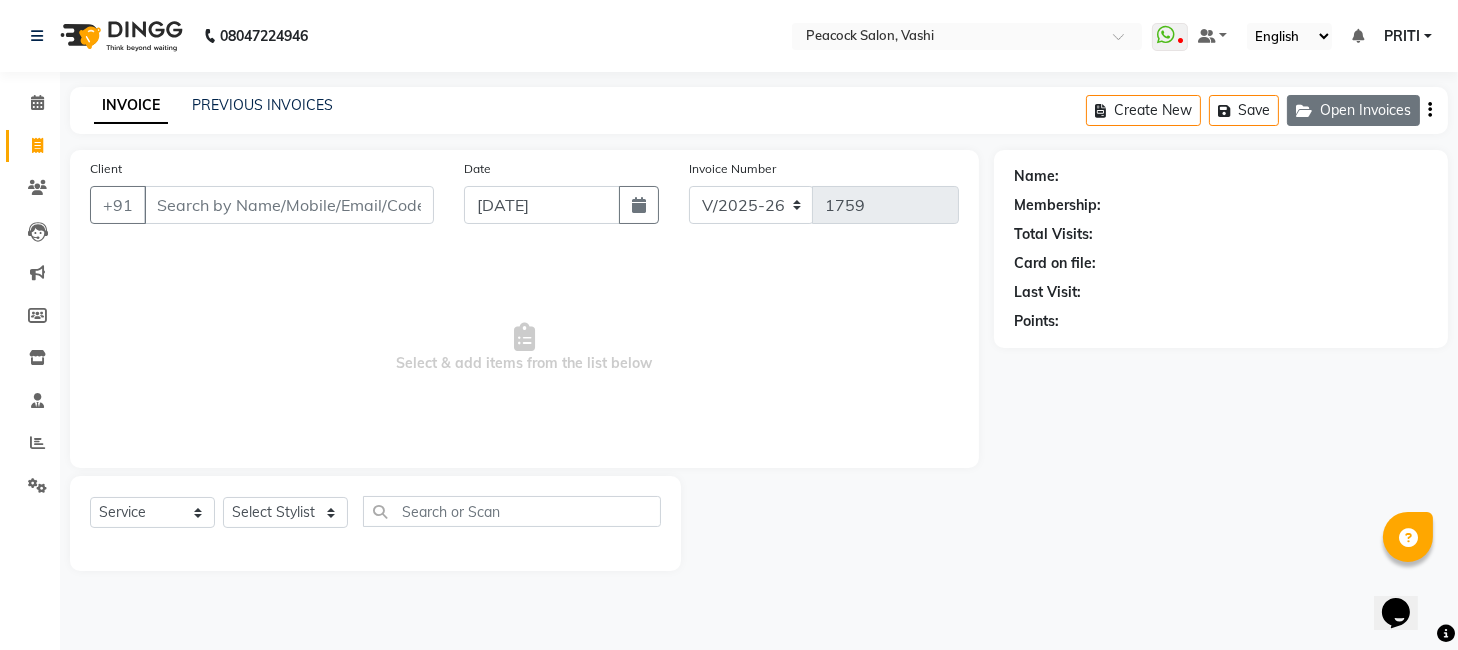 click 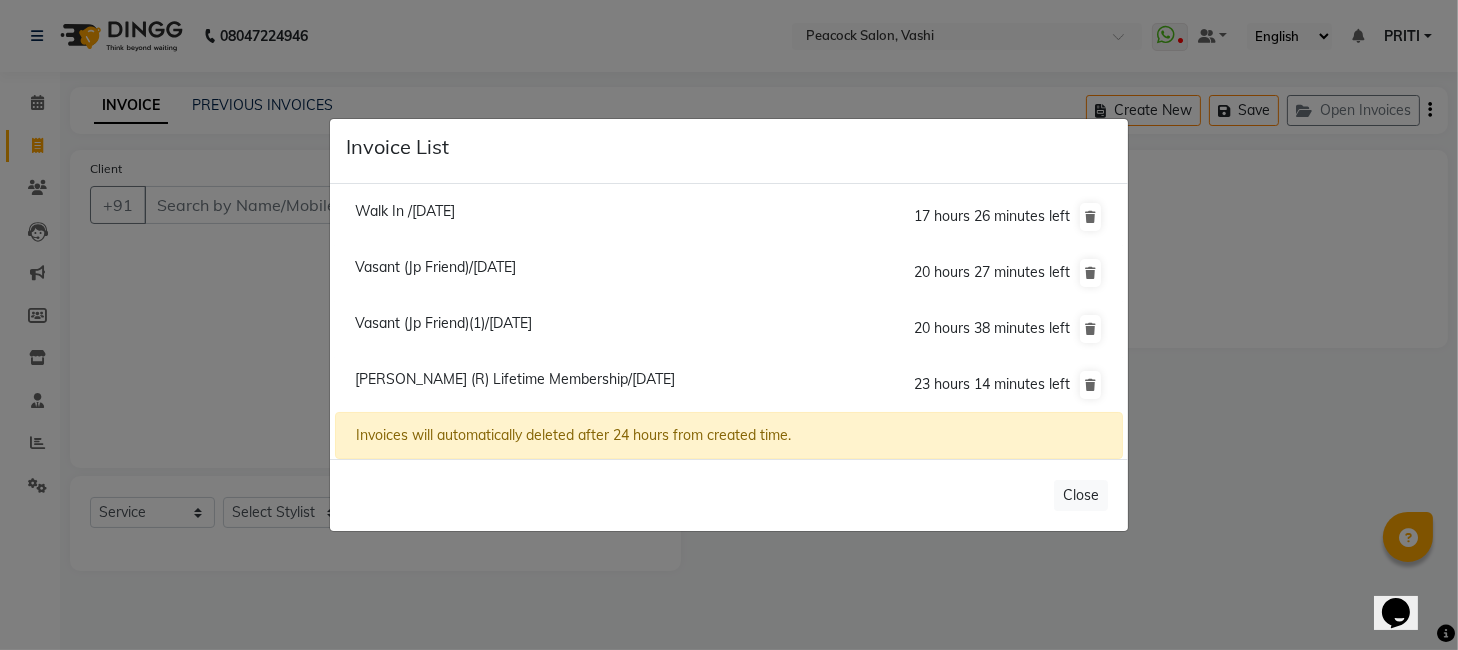 click on "Vasant (Jp Friend)/[DATE]" 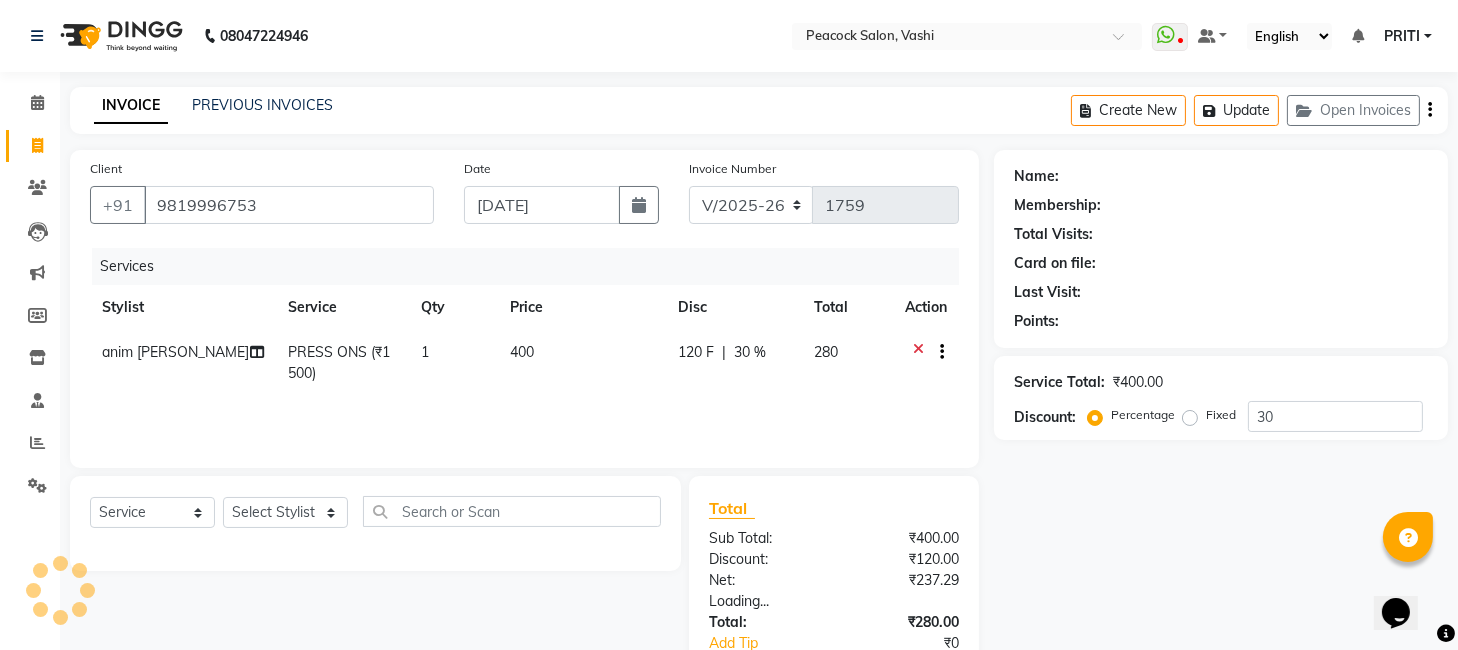 type on "0" 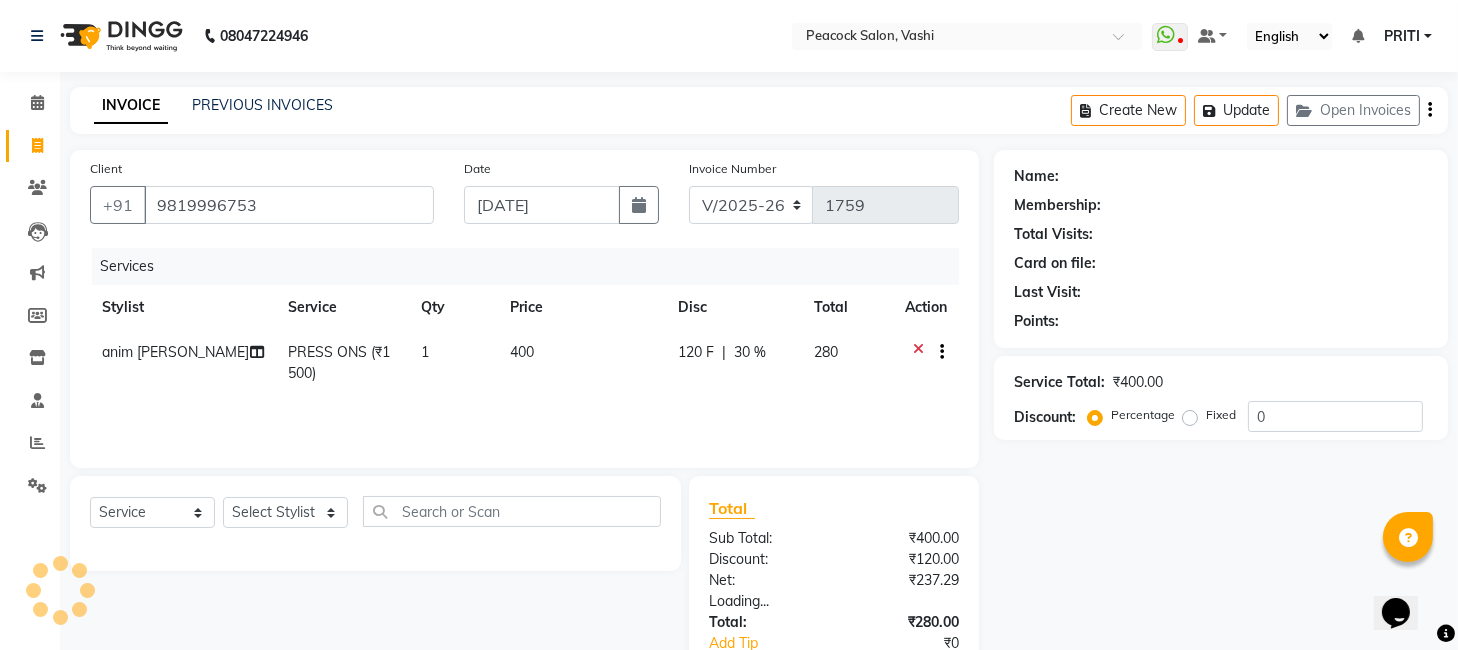 select on "1: Object" 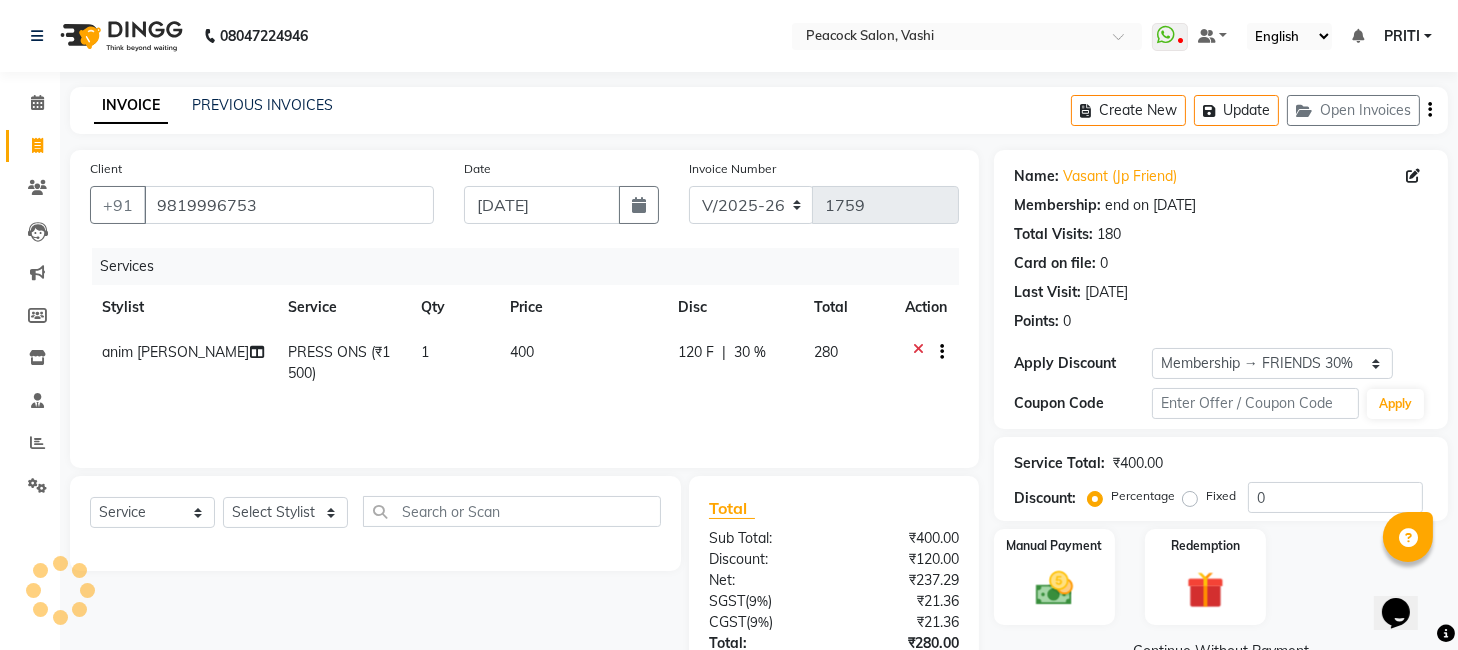 type on "30" 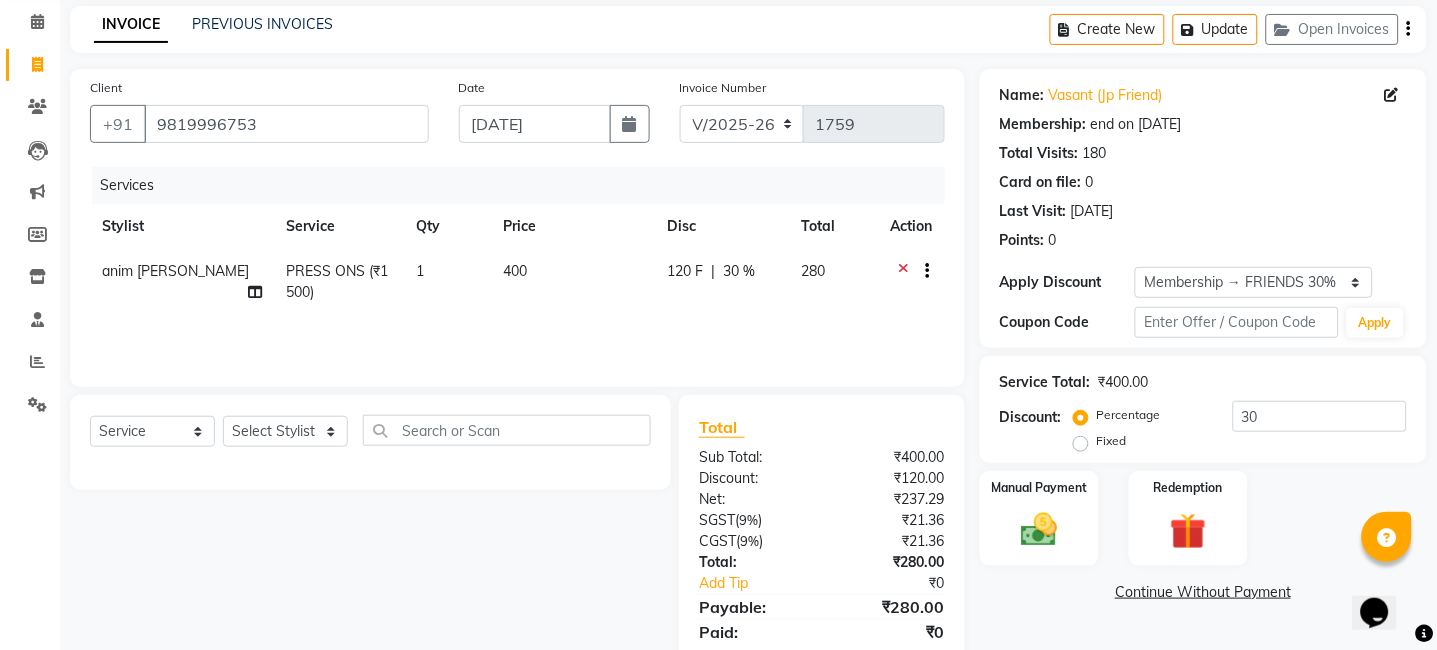 scroll, scrollTop: 149, scrollLeft: 0, axis: vertical 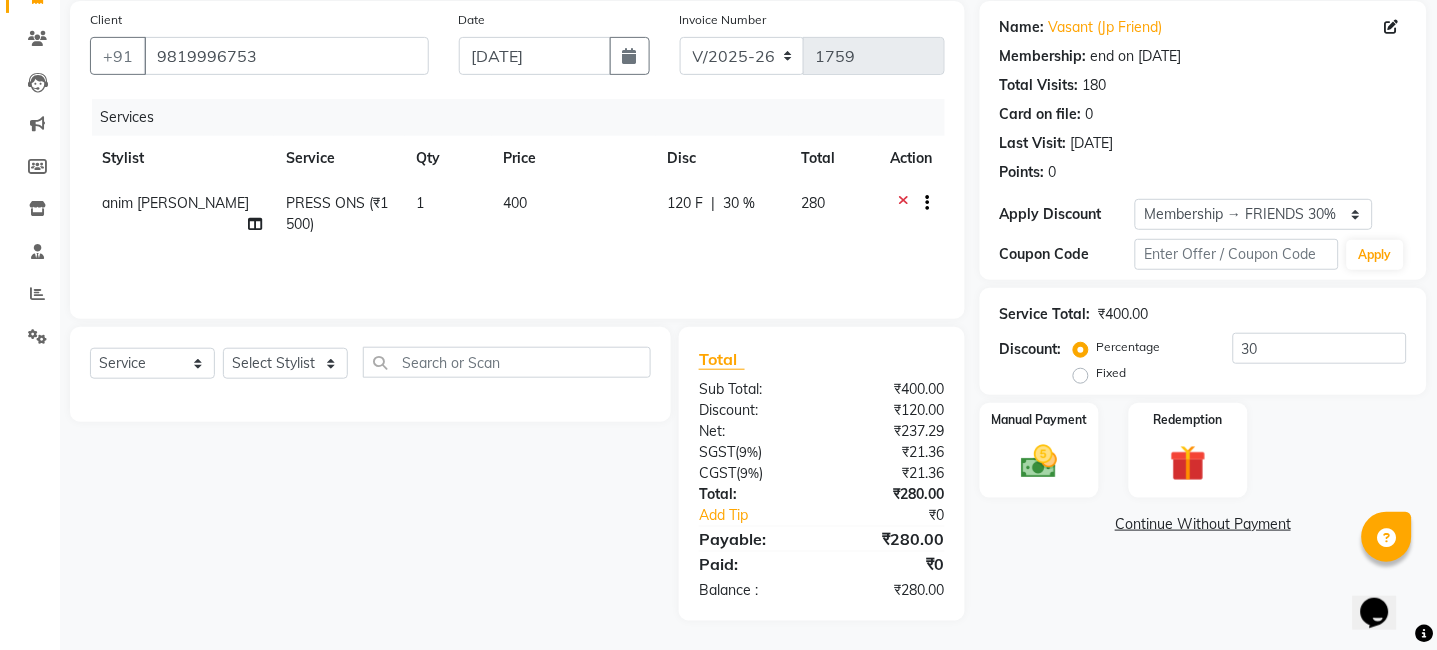 click on "400" 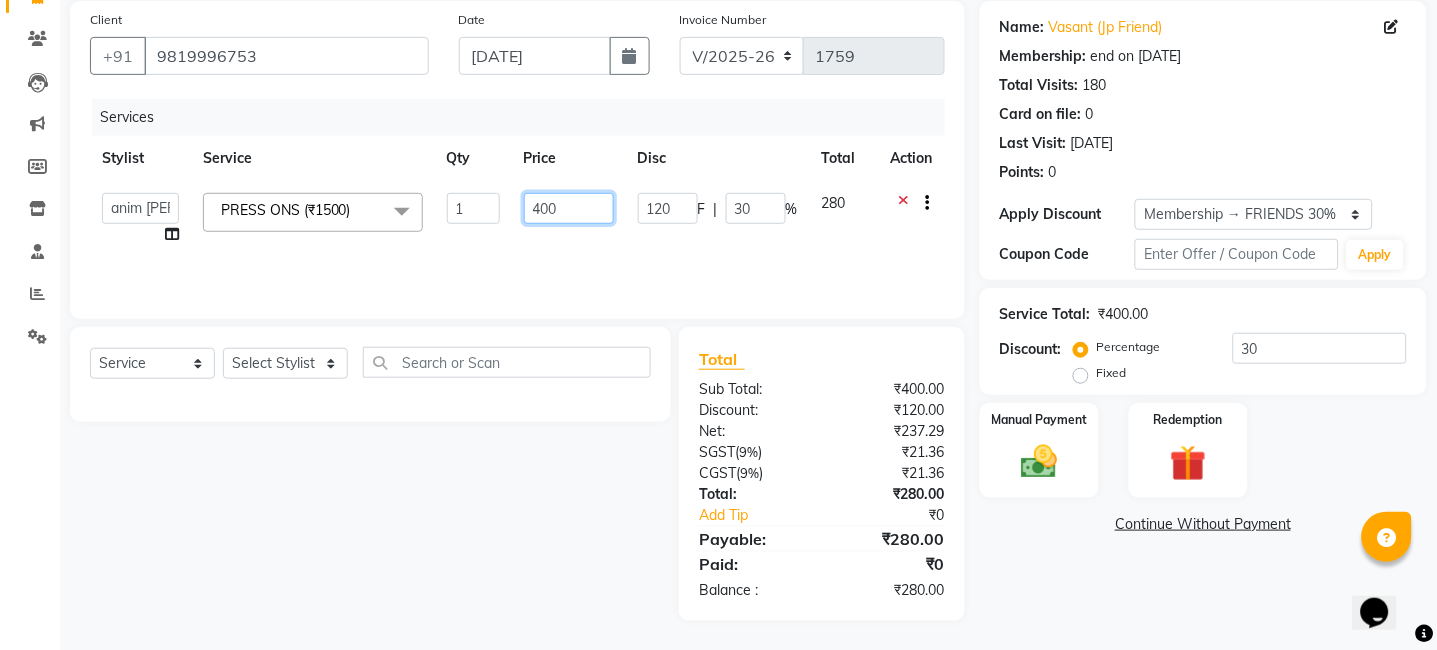 click on "400" 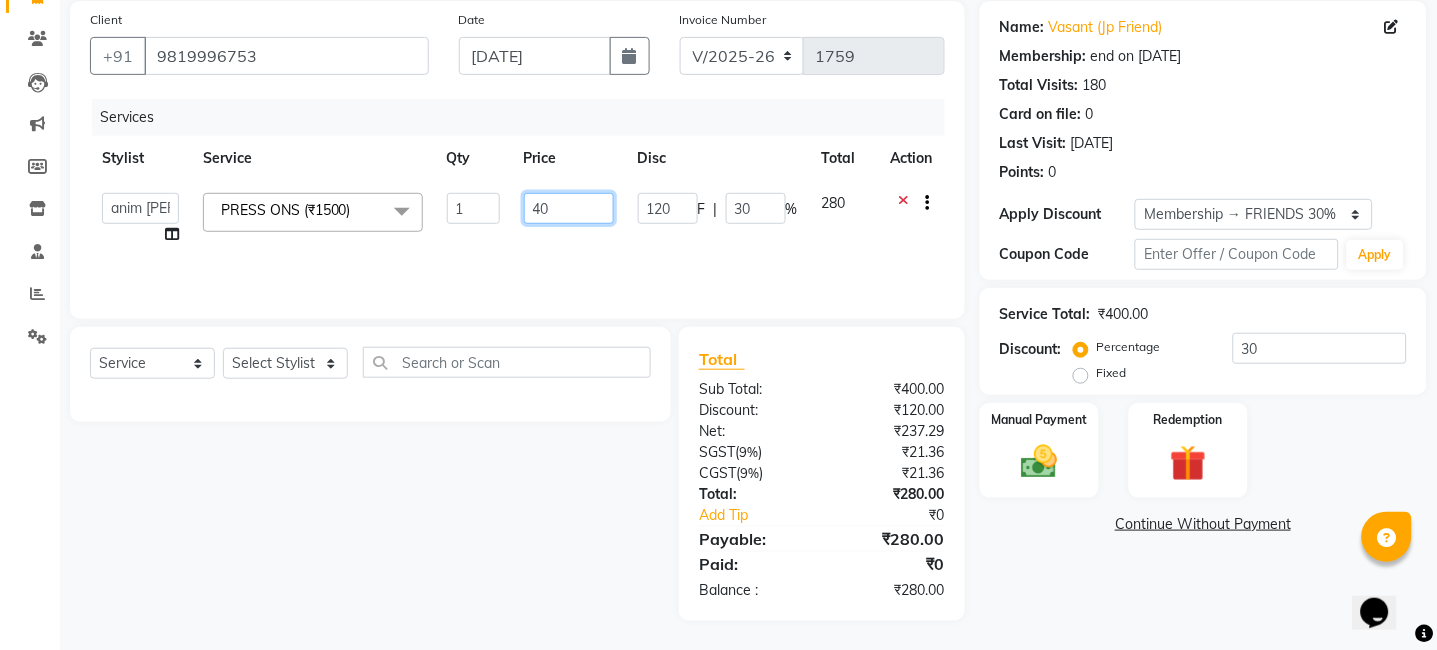 type on "4" 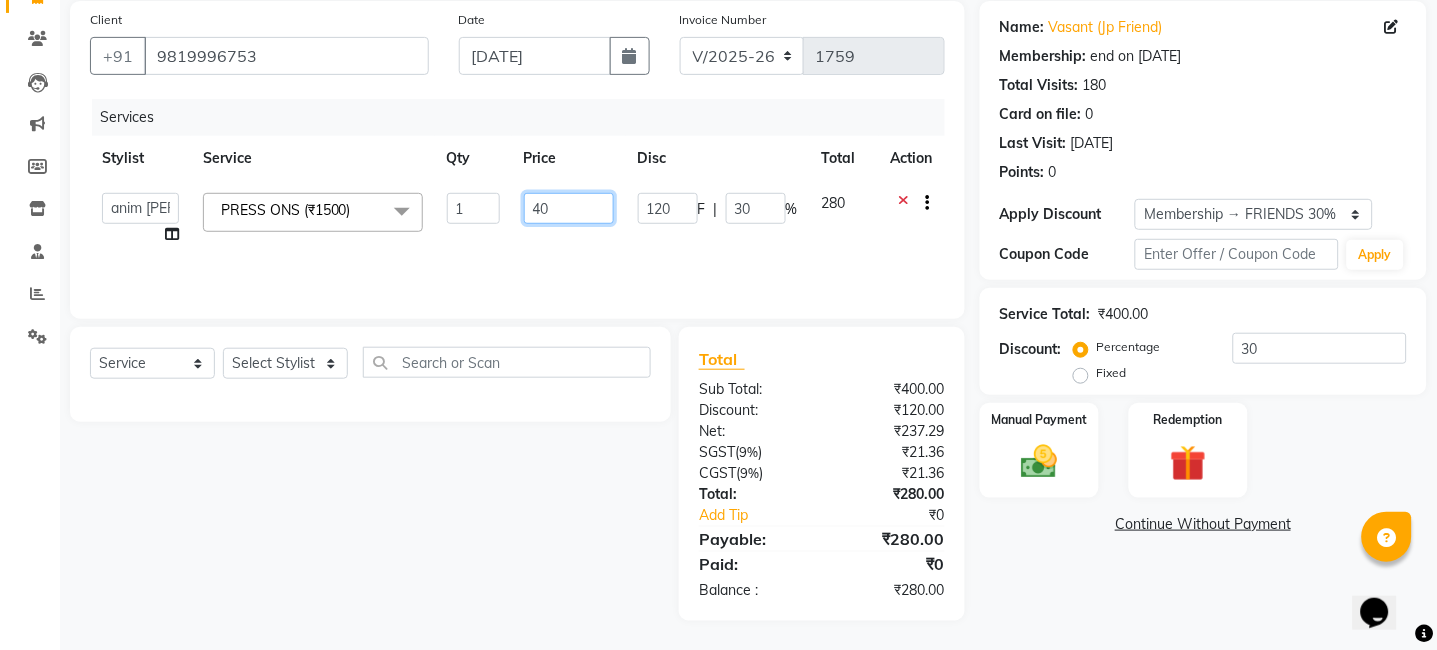 type on "400" 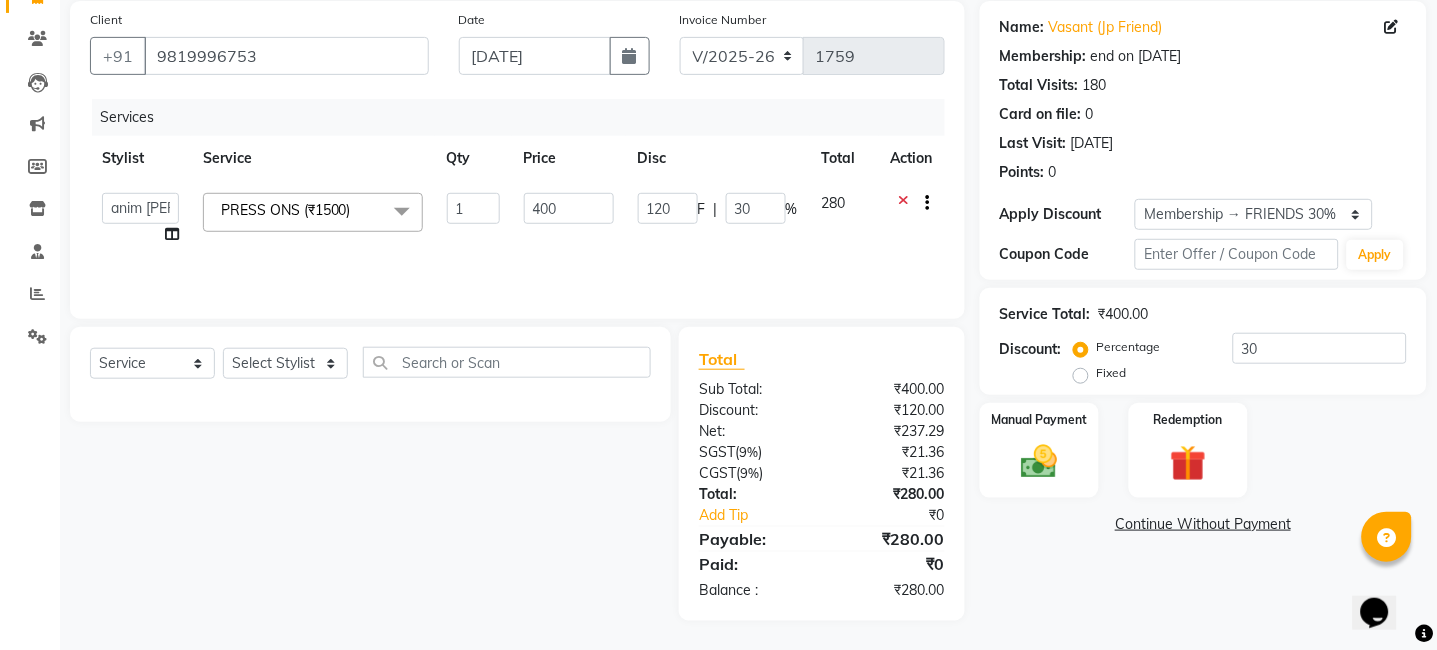 click on "Name: Vasant (Jp Friend) Membership: end on 12-09-2025 Total Visits:  180 Card on file:  0 Last Visit:   09-07-2025 Points:   0  Apply Discount Select Membership → FRIENDS 30% Coupon Code Apply Service Total:  ₹400.00  Discount:  Percentage   Fixed  30 Manual Payment Redemption  Continue Without Payment" 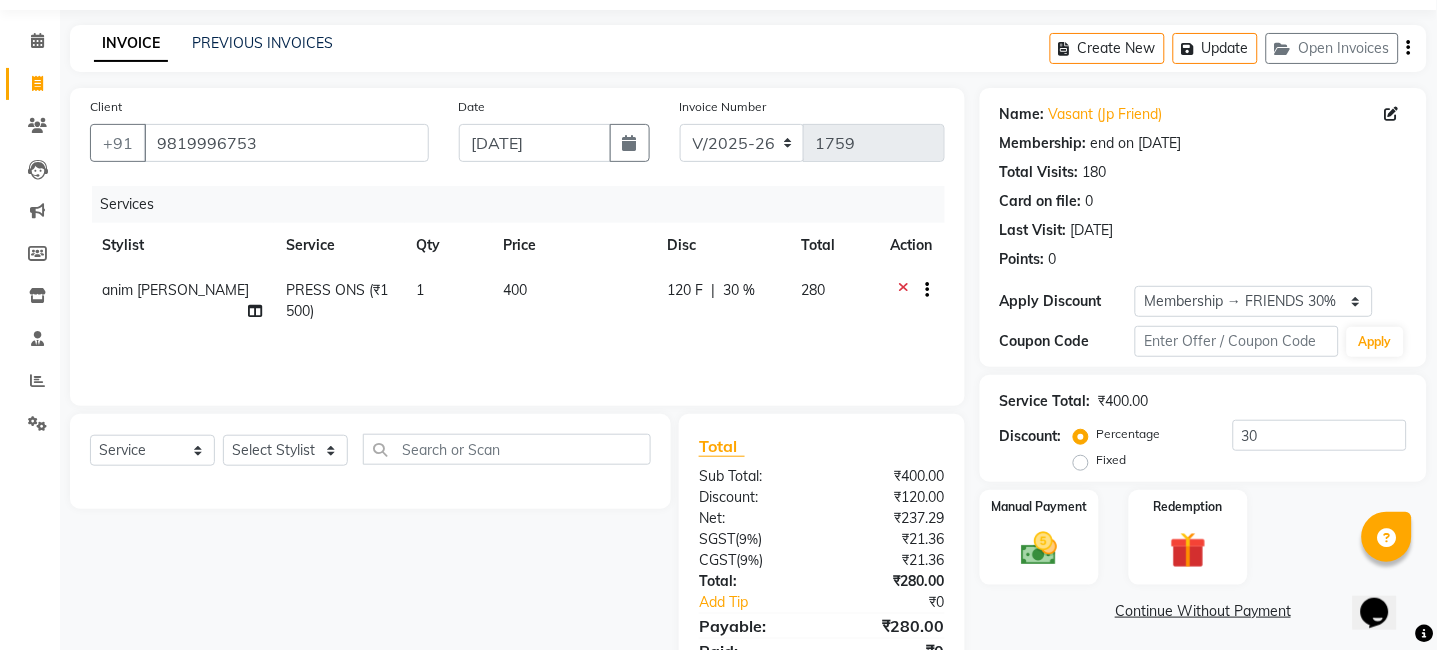 scroll, scrollTop: 0, scrollLeft: 0, axis: both 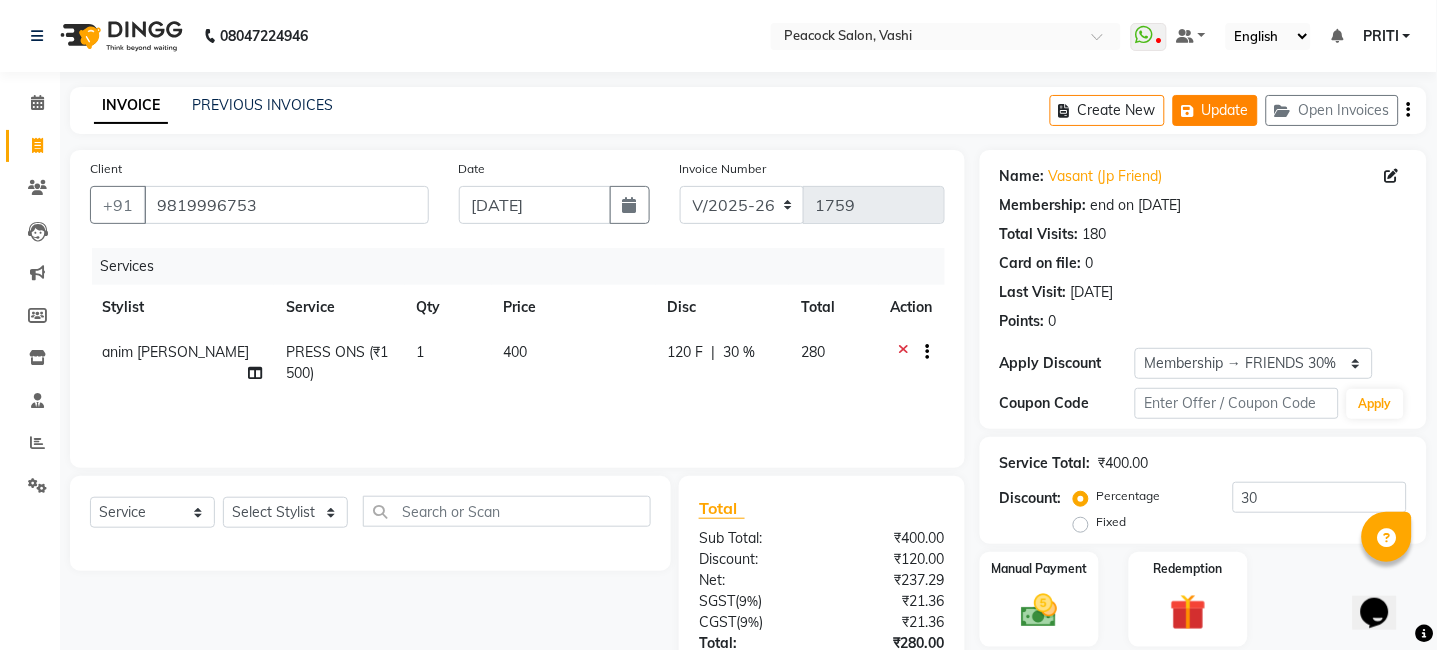 click on "Update" 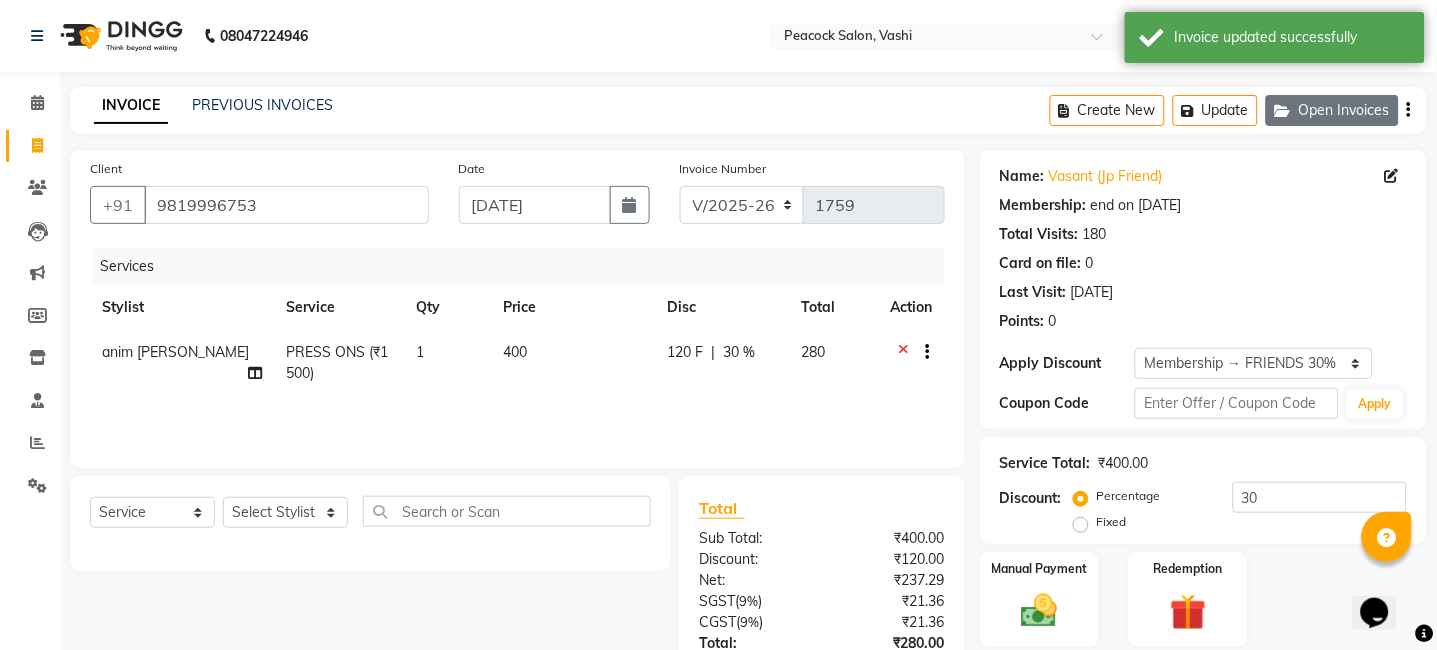 click on "Open Invoices" 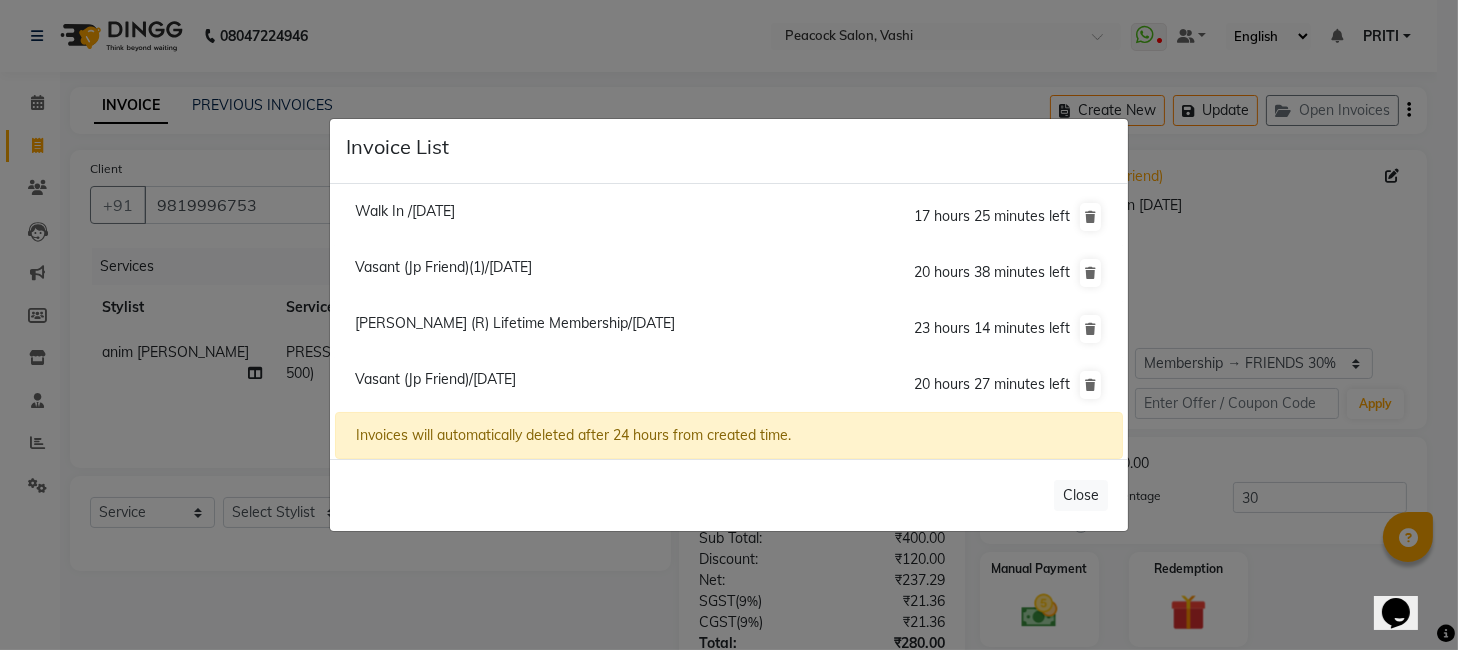 click on "Walk In /[DATE]" 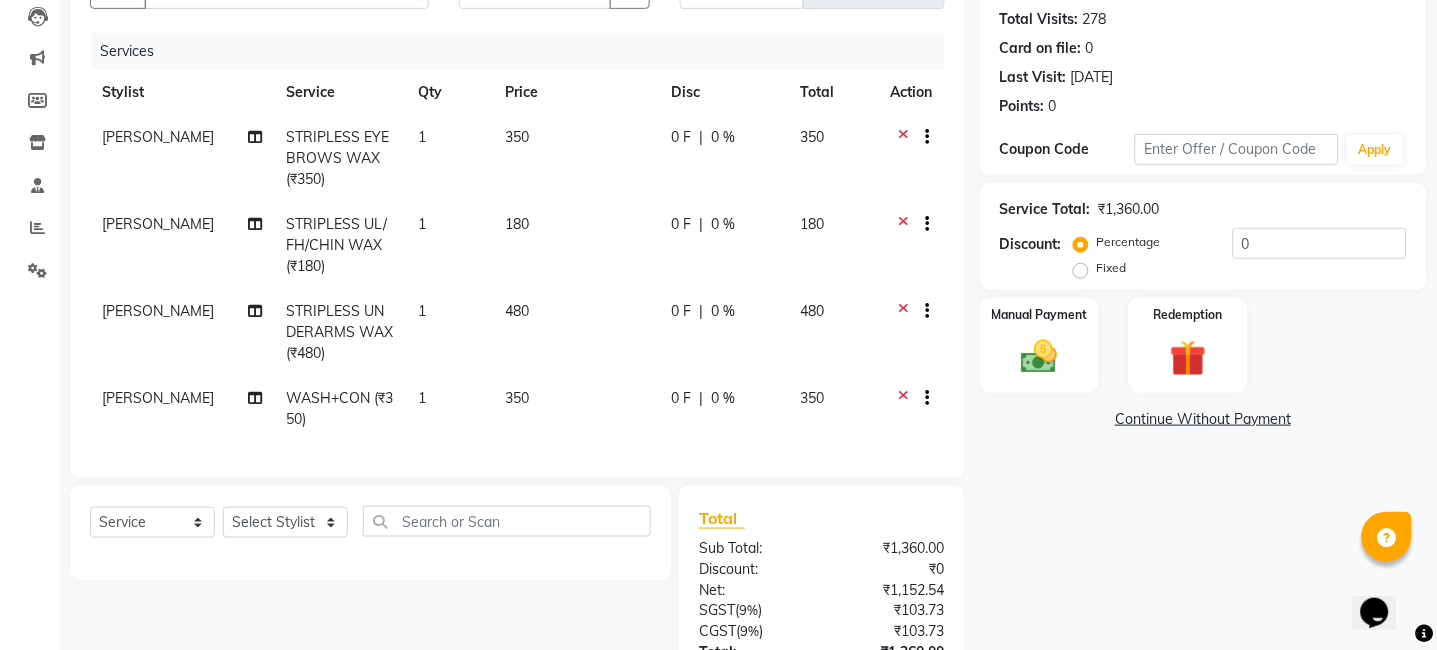 scroll, scrollTop: 0, scrollLeft: 0, axis: both 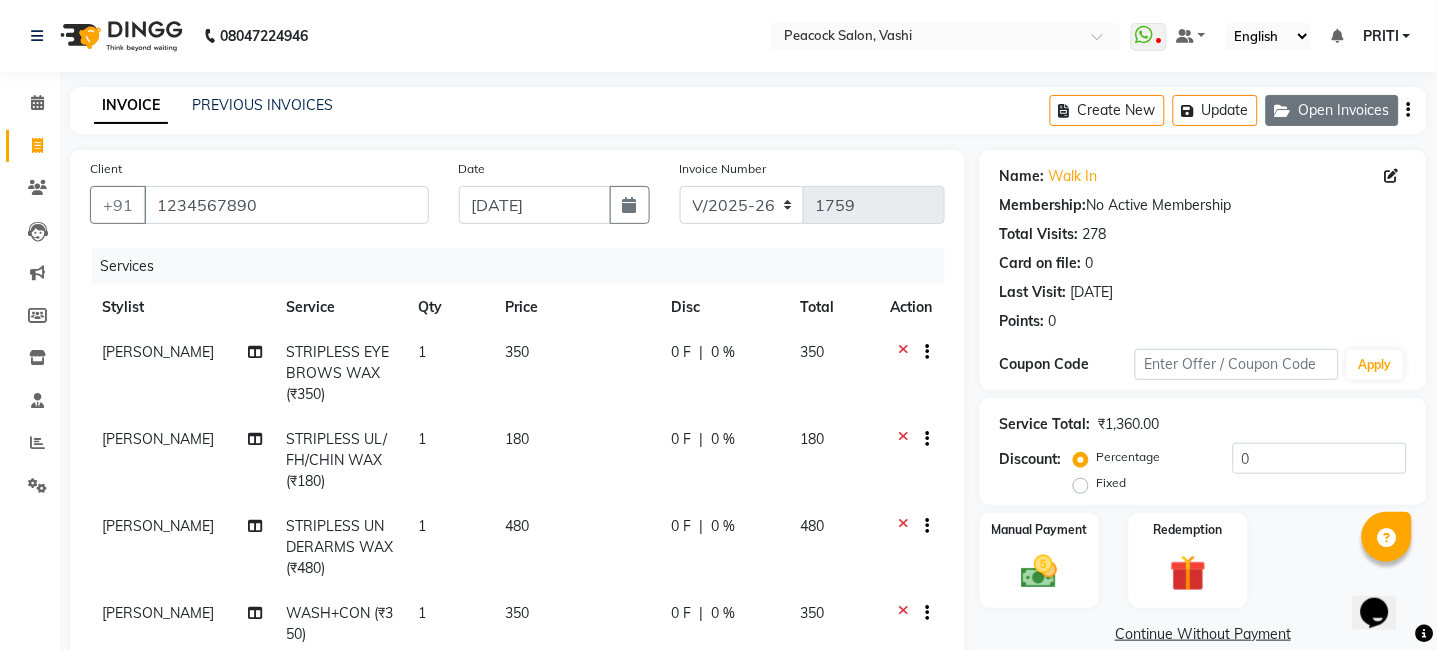 click on "Open Invoices" 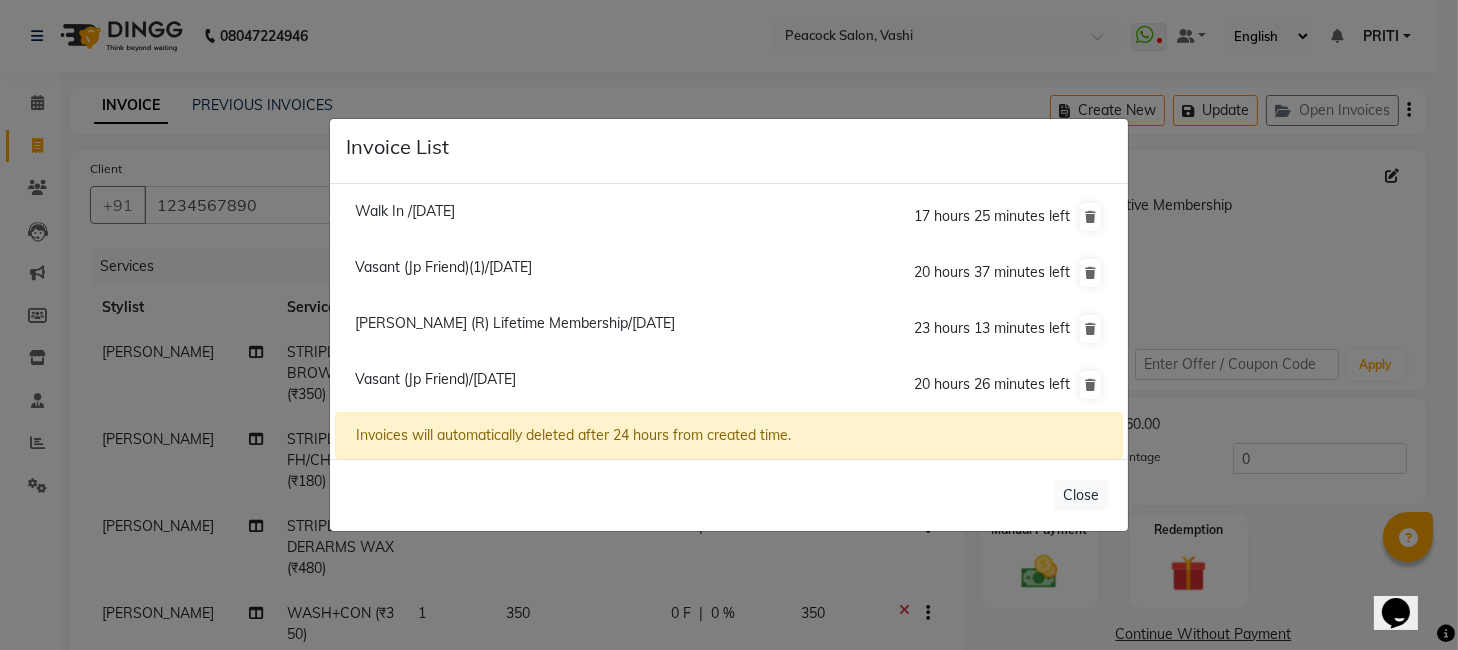 click on "Vasant (Jp Friend)(1)/[DATE]" 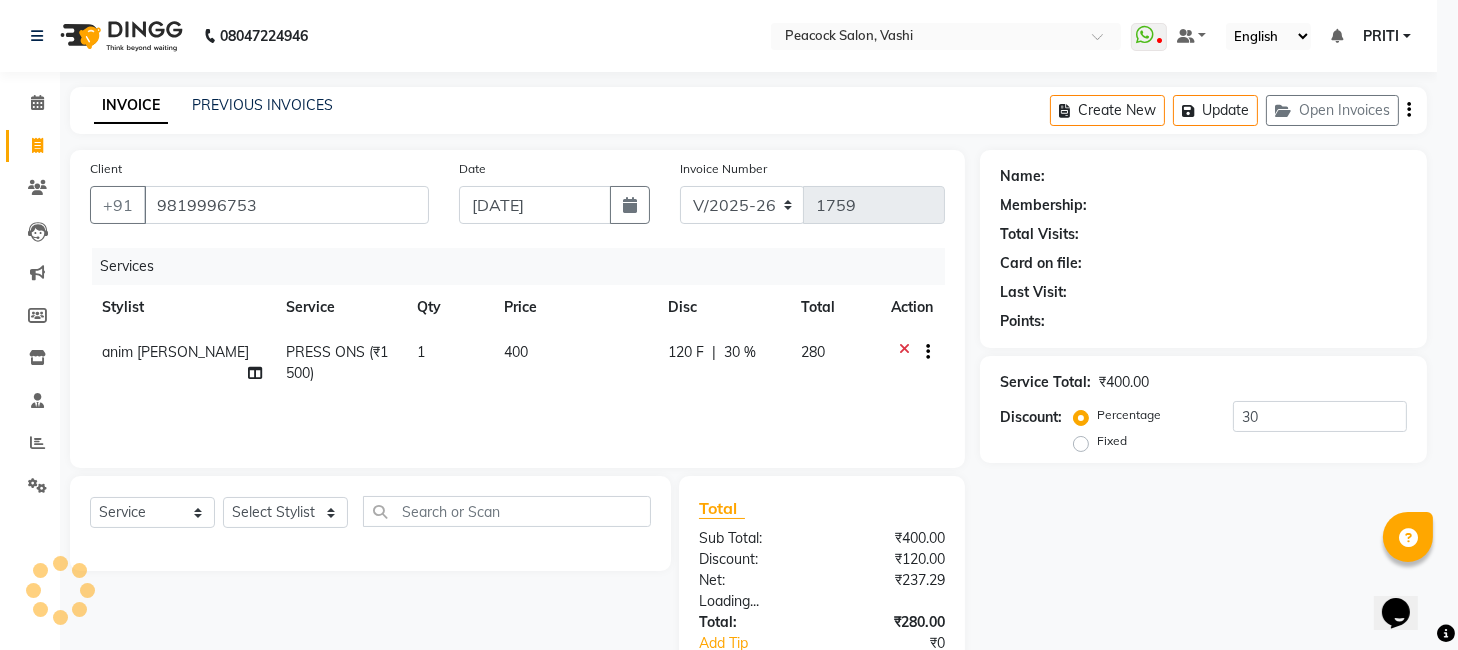 type on "0" 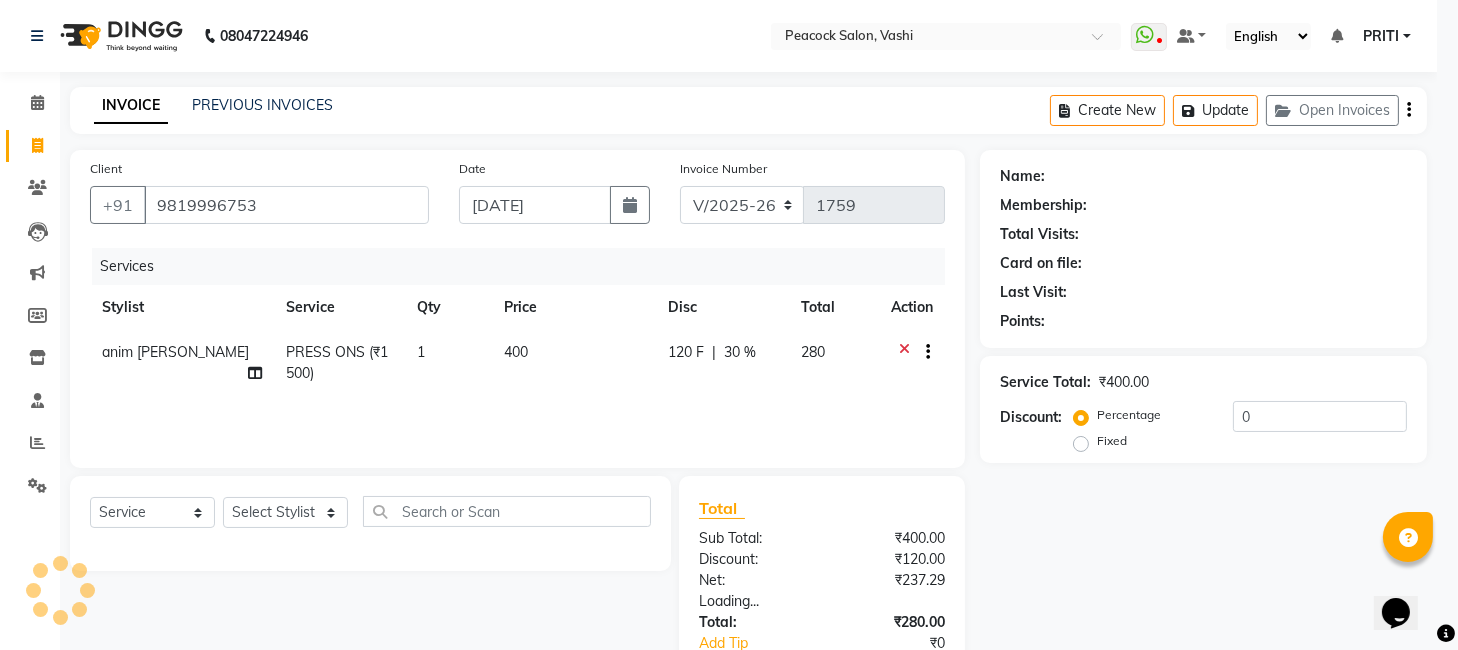 select on "1: Object" 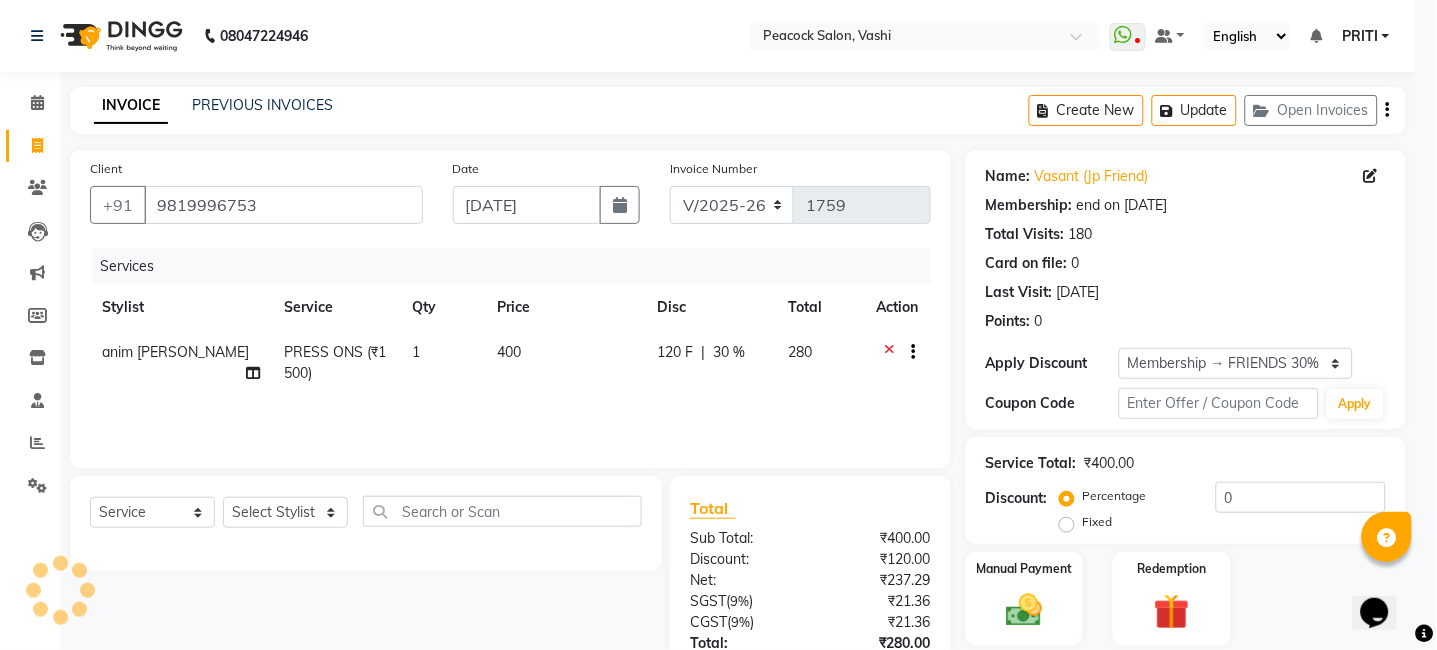 type on "30" 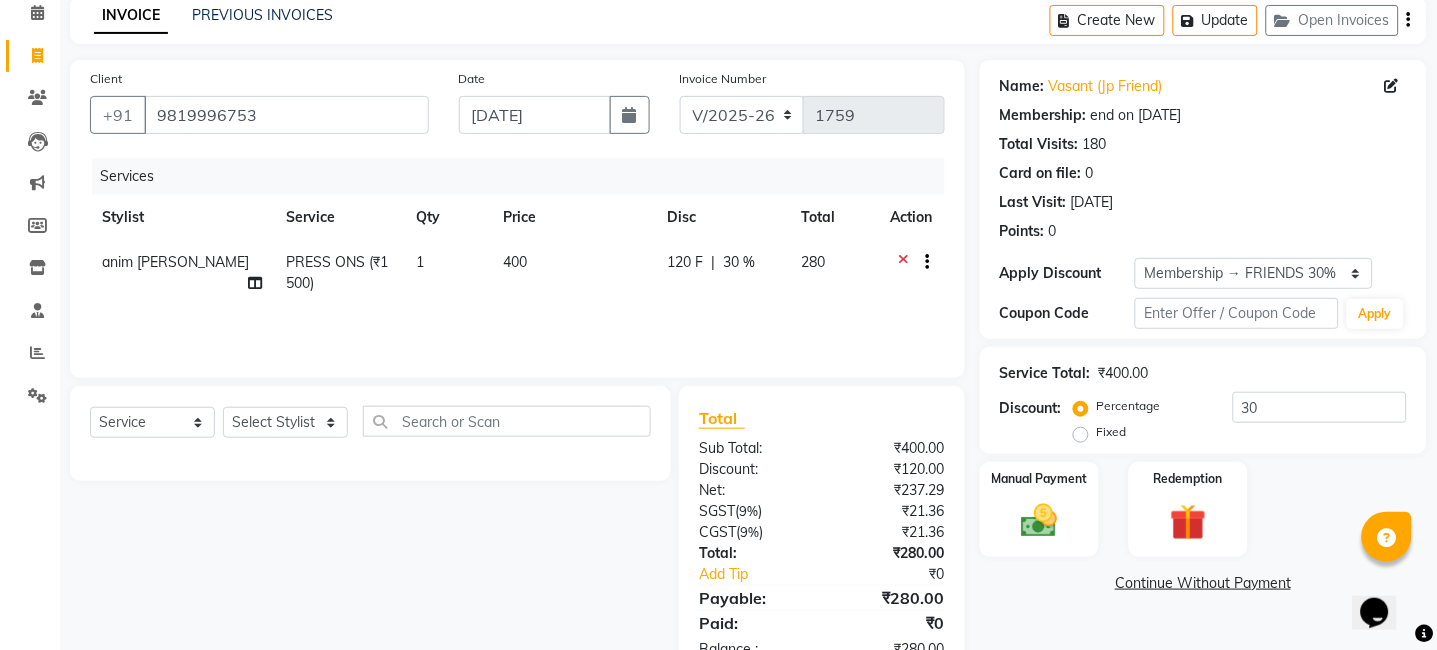 scroll, scrollTop: 149, scrollLeft: 0, axis: vertical 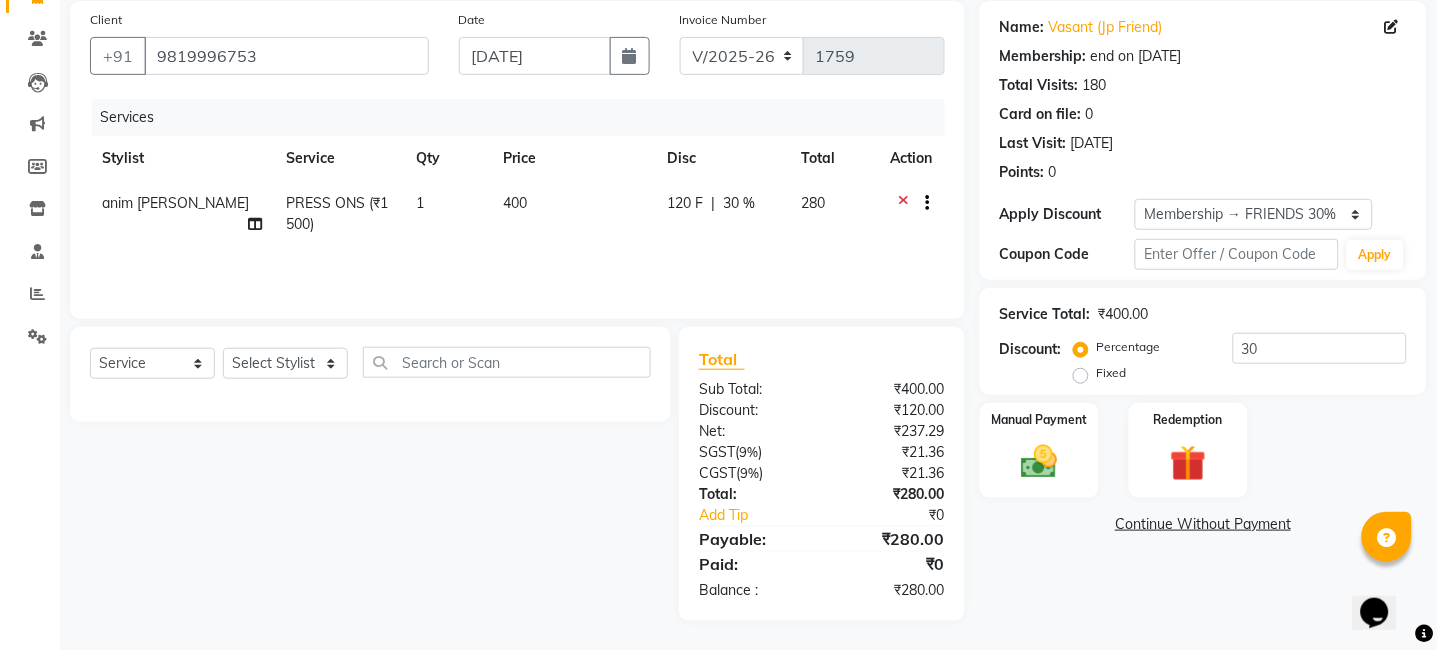 click on "400" 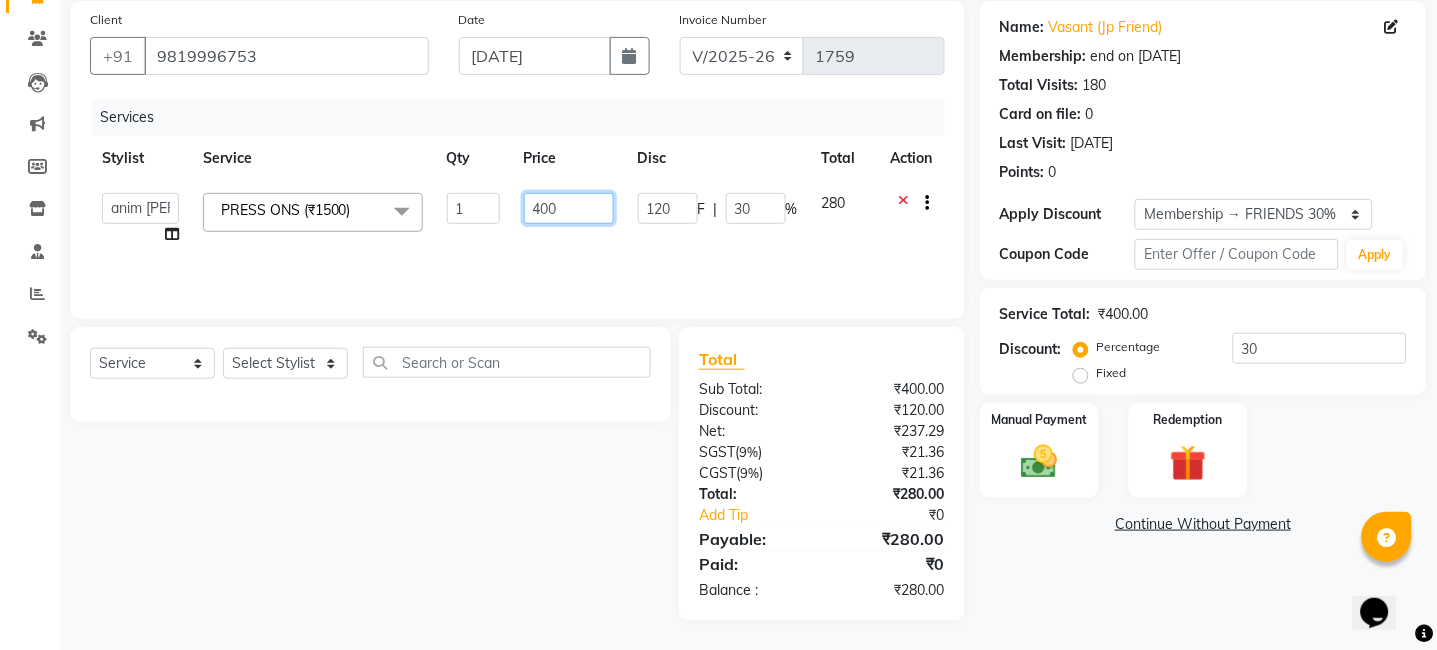 click on "400" 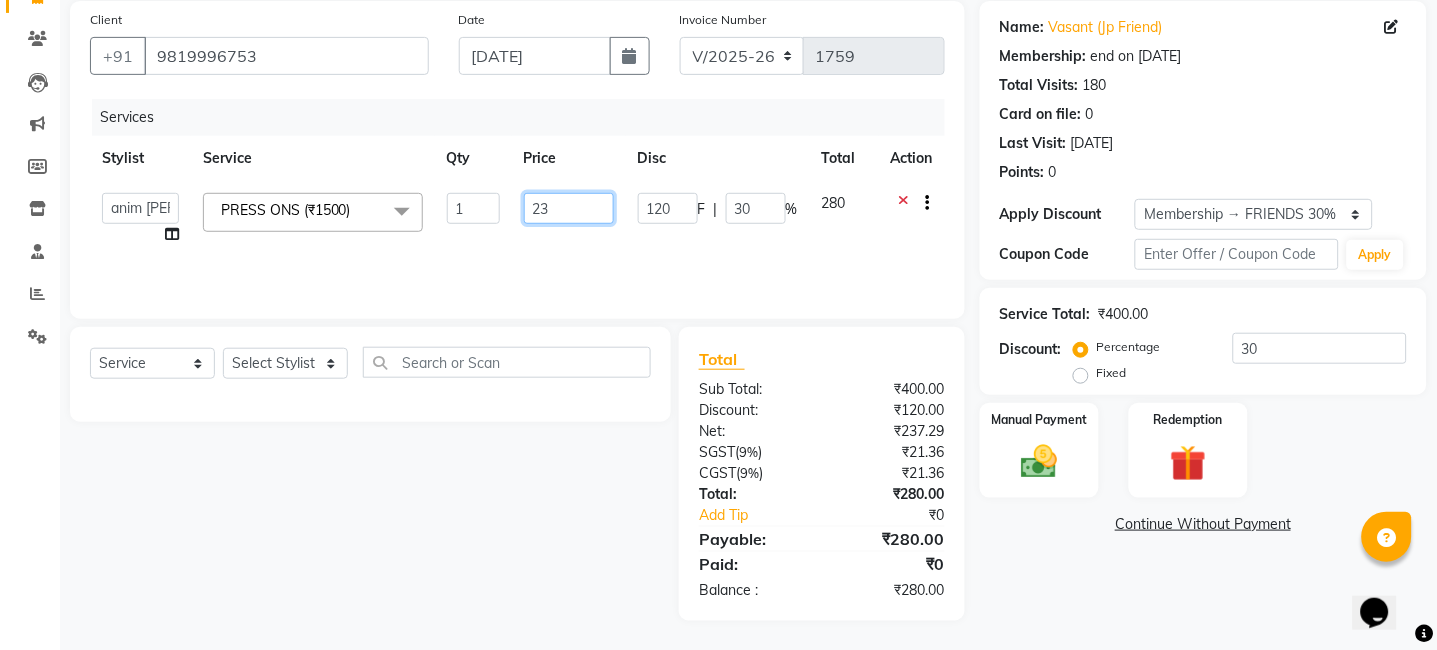 type on "230" 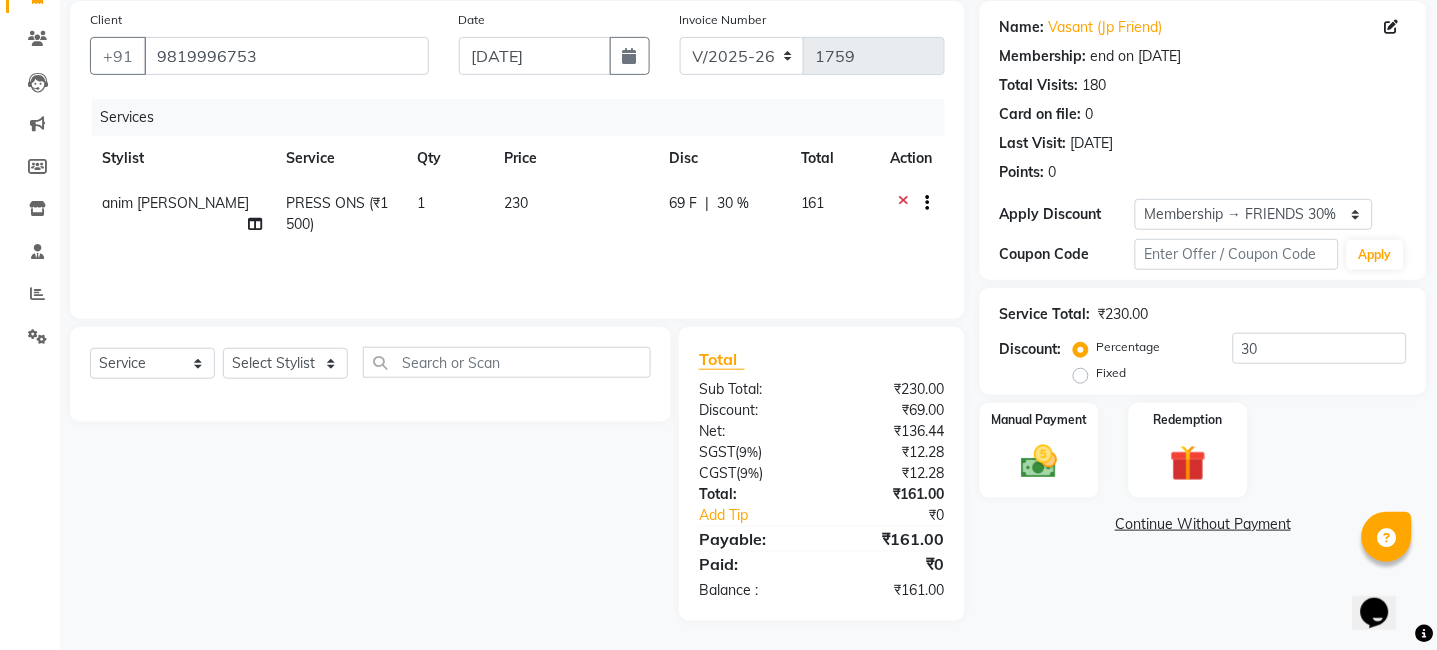 click on "30 %" 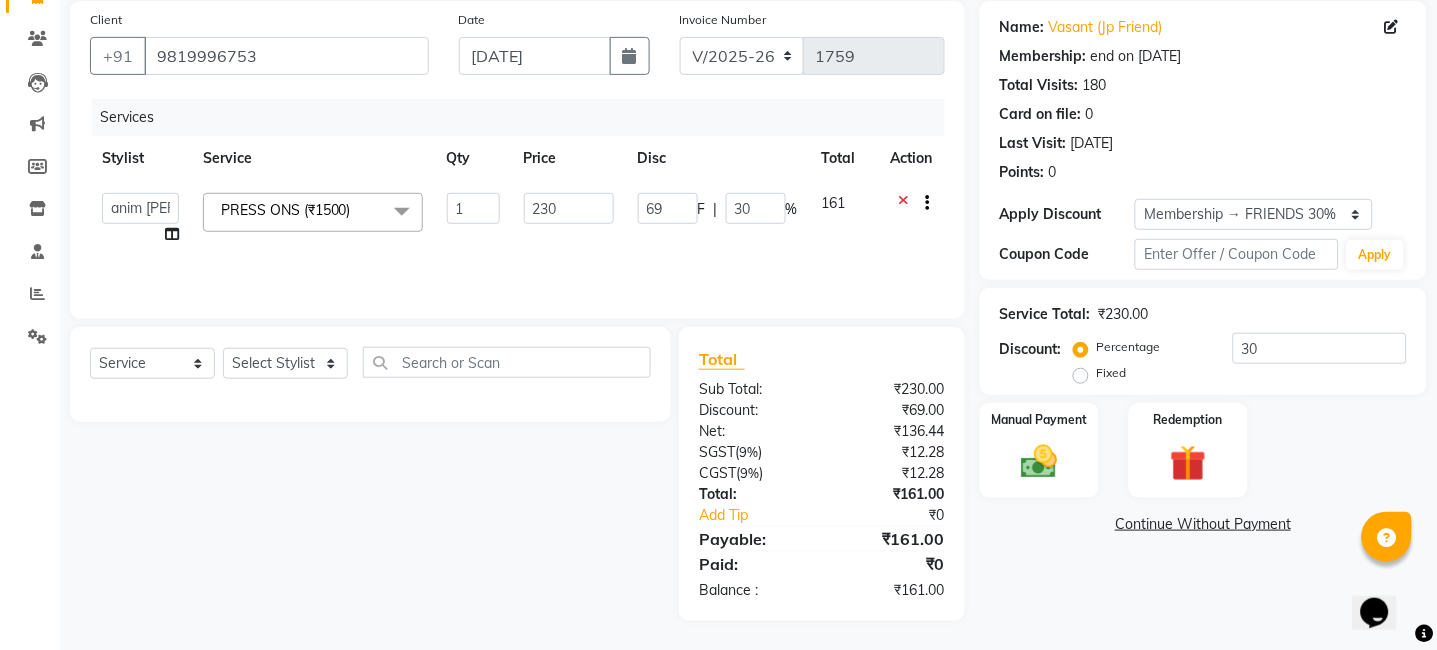 click on "69 F | 30 %" 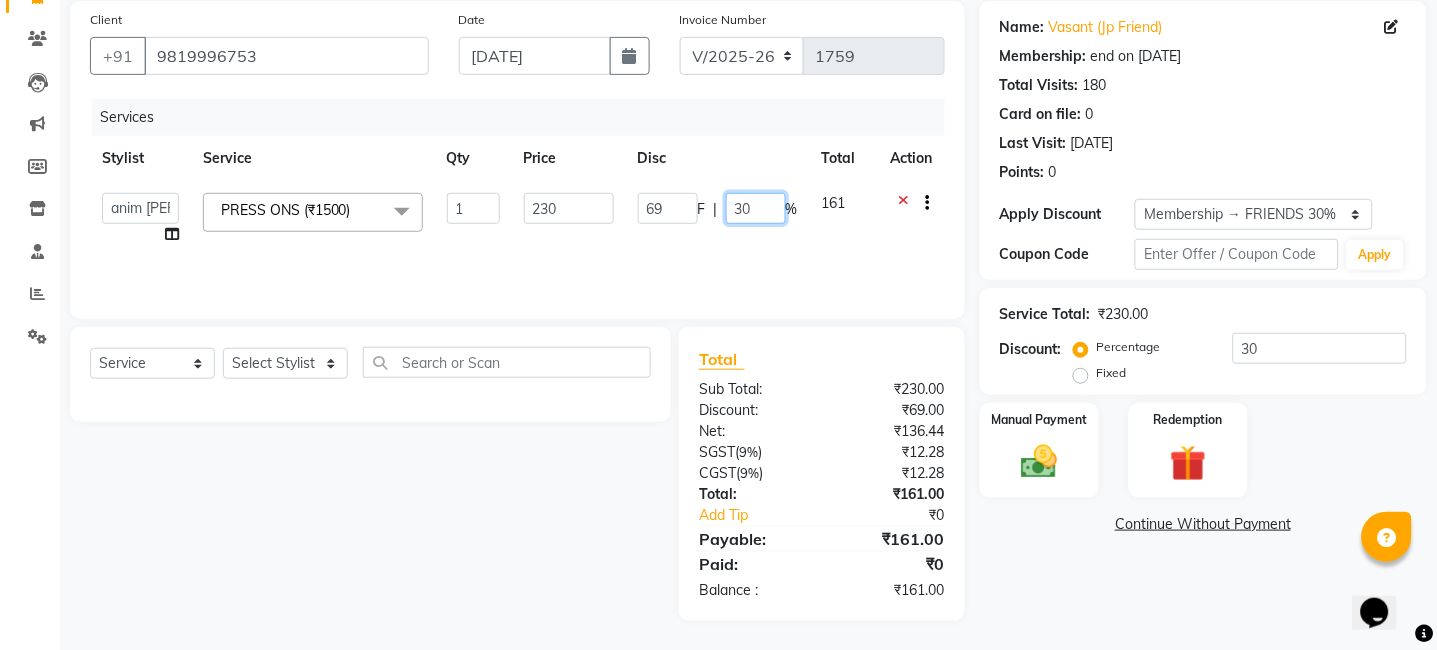 click on "30" 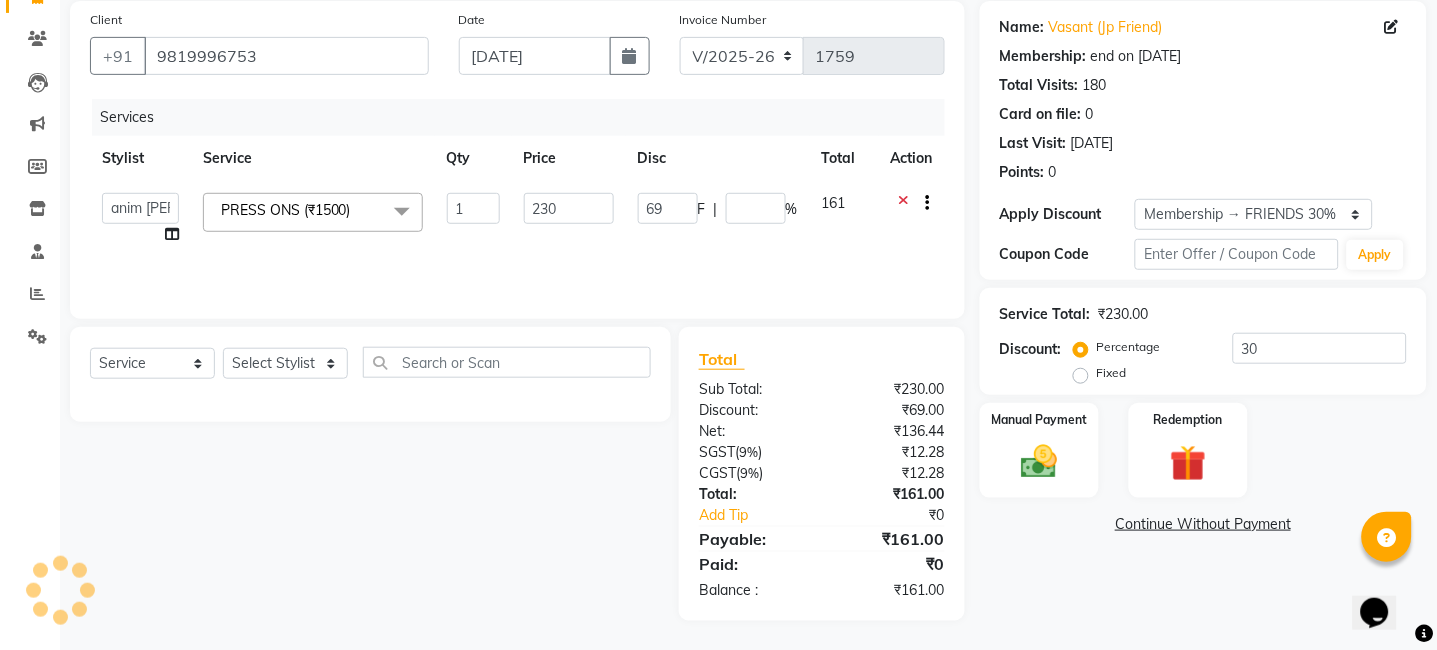 click on "69 F | %" 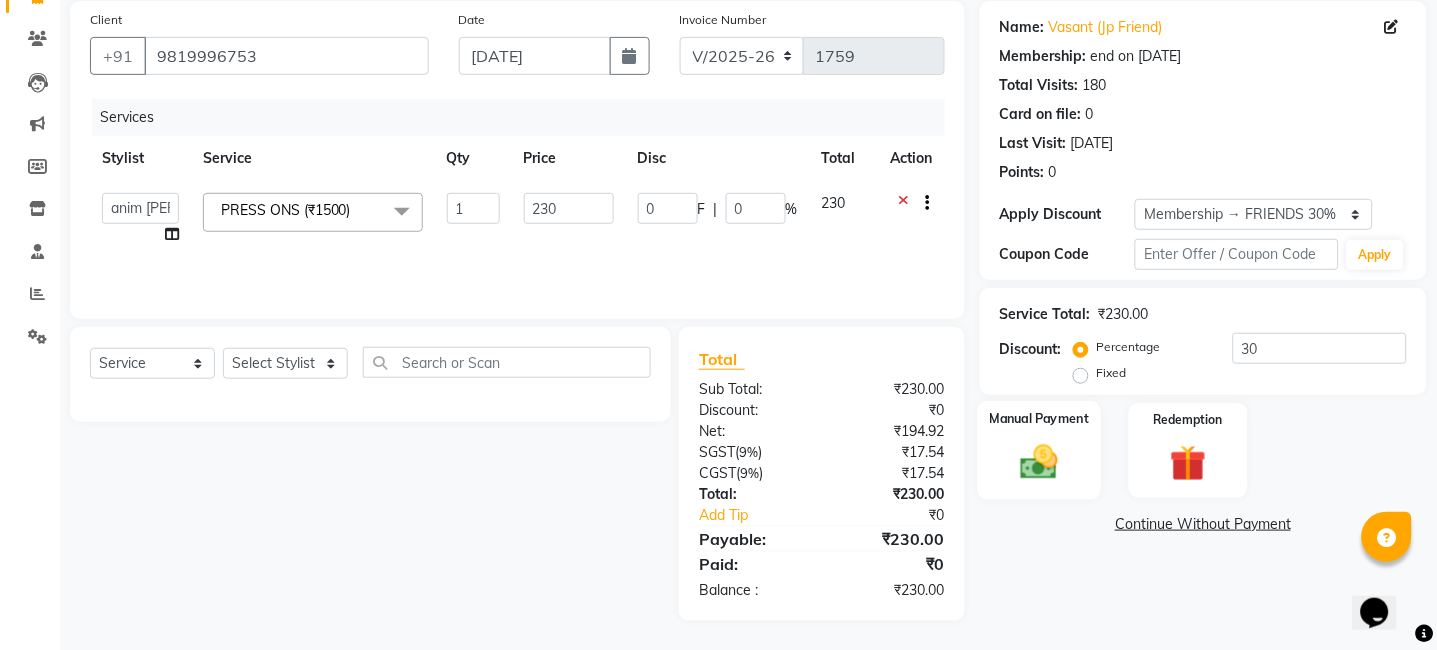 click on "Manual Payment" 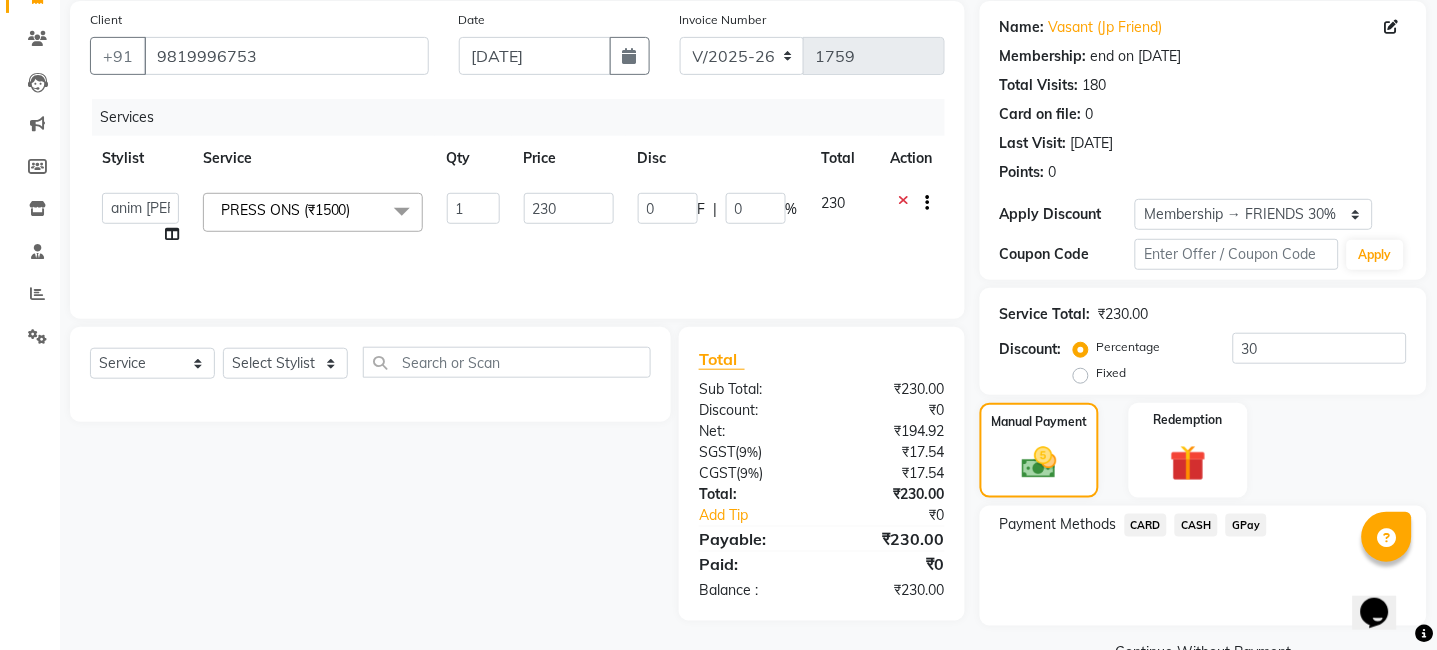 click on "CASH" 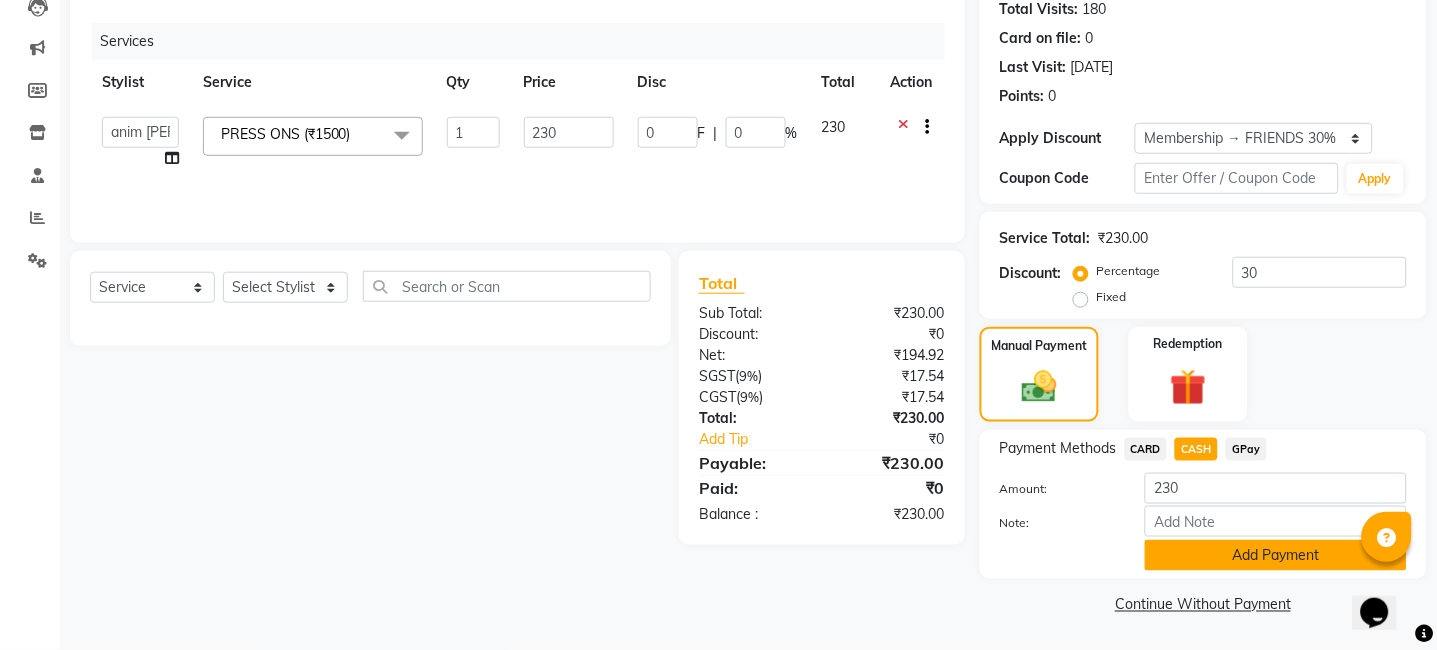 click on "Add Payment" 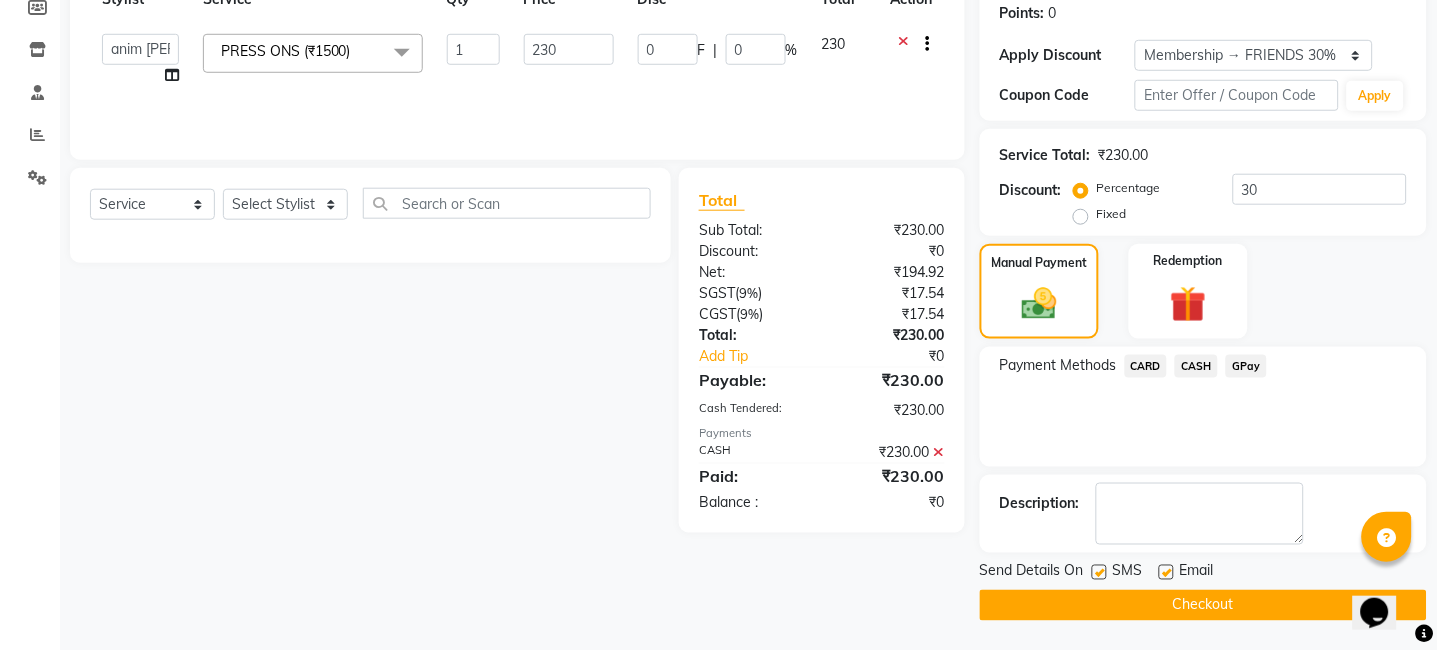 scroll, scrollTop: 309, scrollLeft: 0, axis: vertical 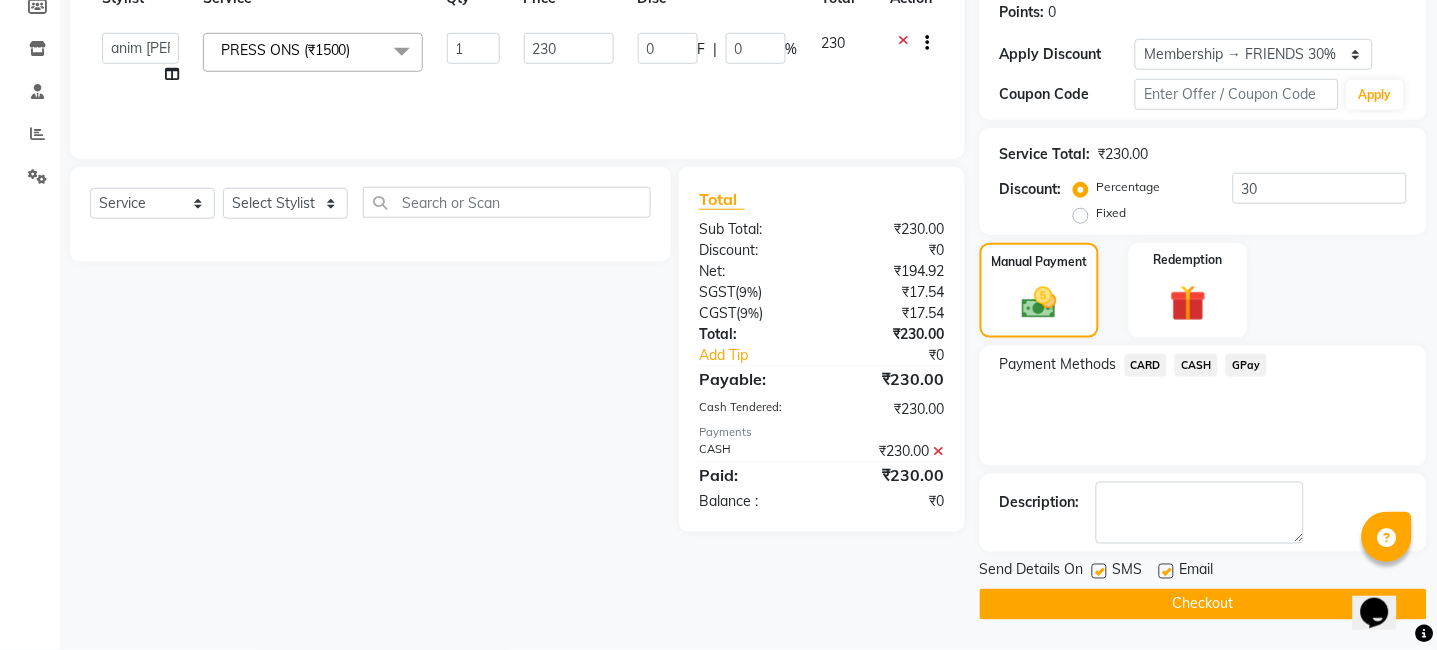 click on "Checkout" 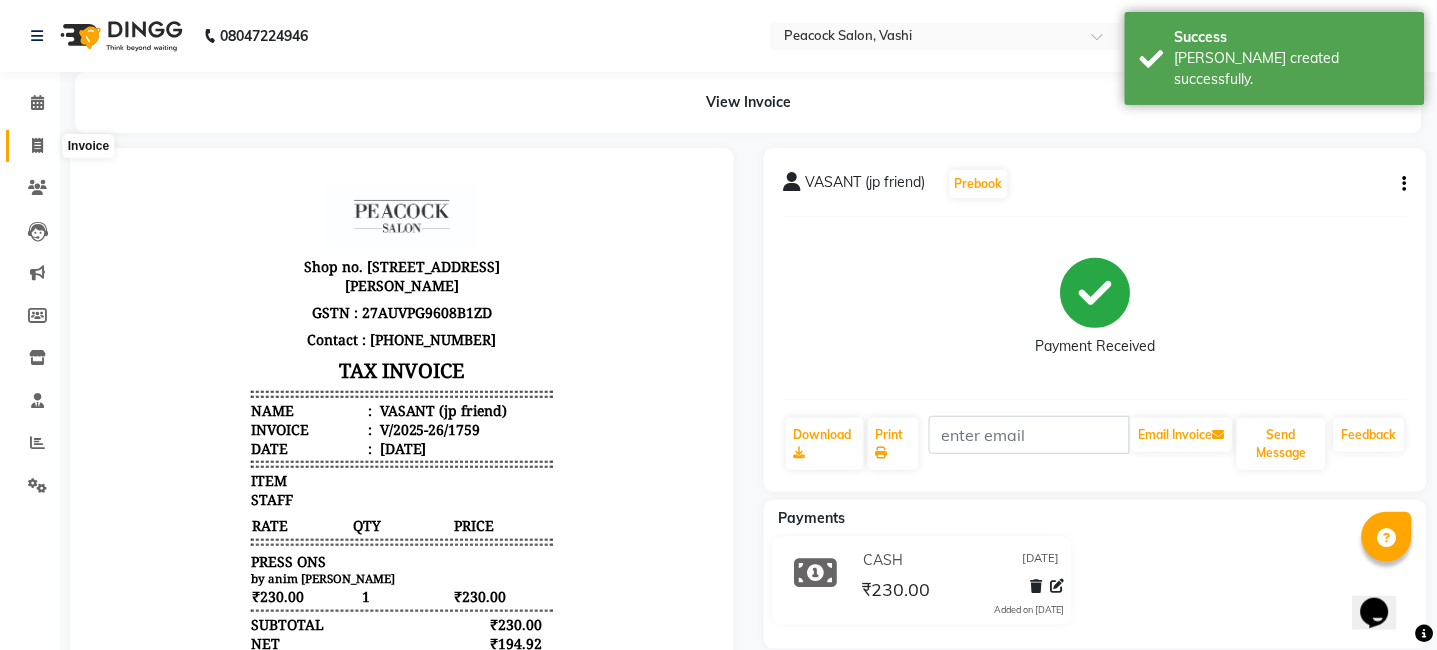 scroll, scrollTop: 0, scrollLeft: 0, axis: both 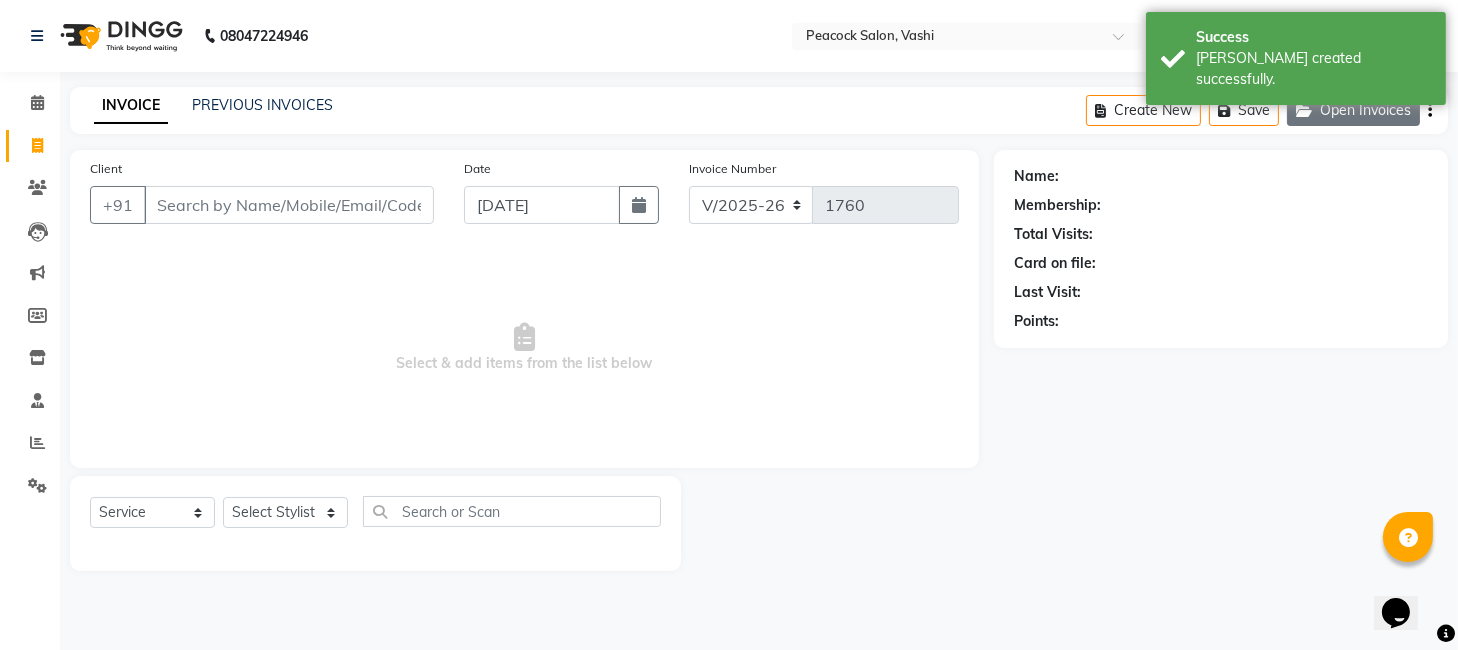 click on "Open Invoices" 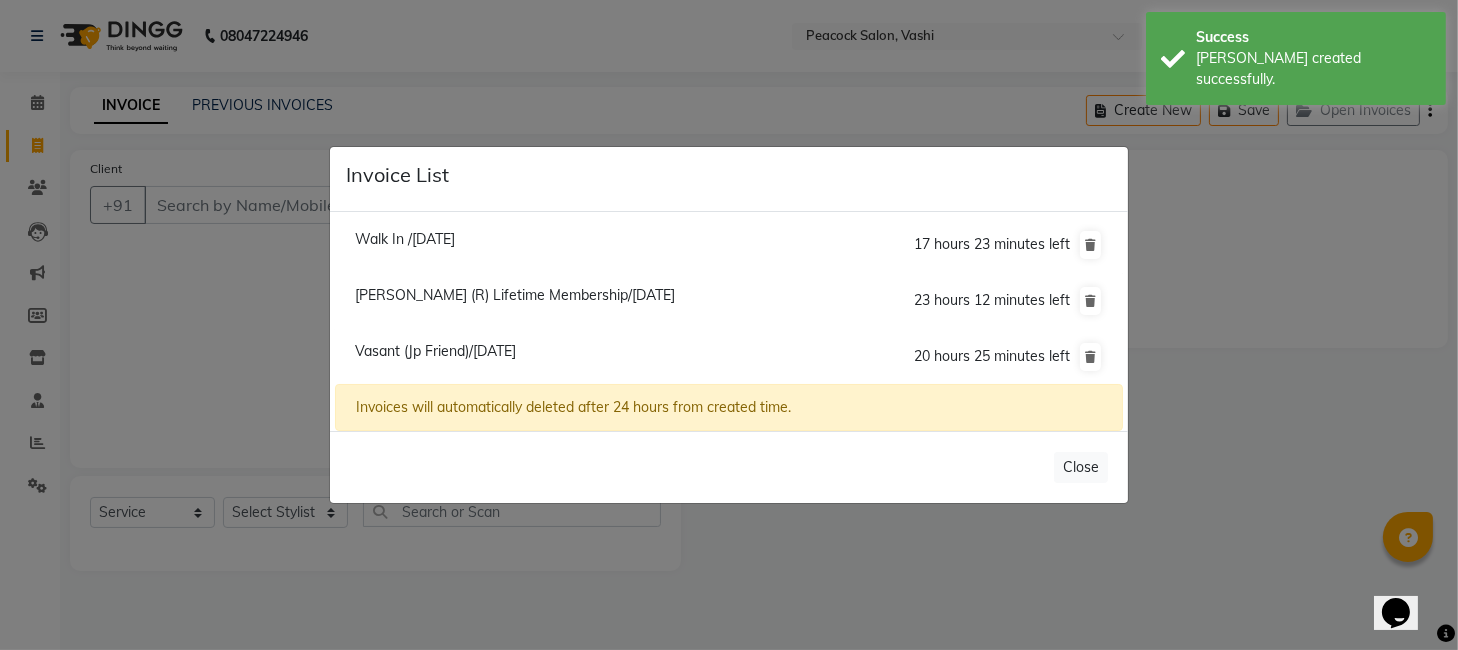 click on "Invoice List  Walk In /10 July 2025  17 hours 23 minutes left  Ruta Godbole (R) Lifetime Membership/10 July 2025  23 hours 12 minutes left  Vasant (Jp Friend)/10 July 2025  20 hours 25 minutes left  Invoices will automatically deleted after 24 hours from created time.   Close" 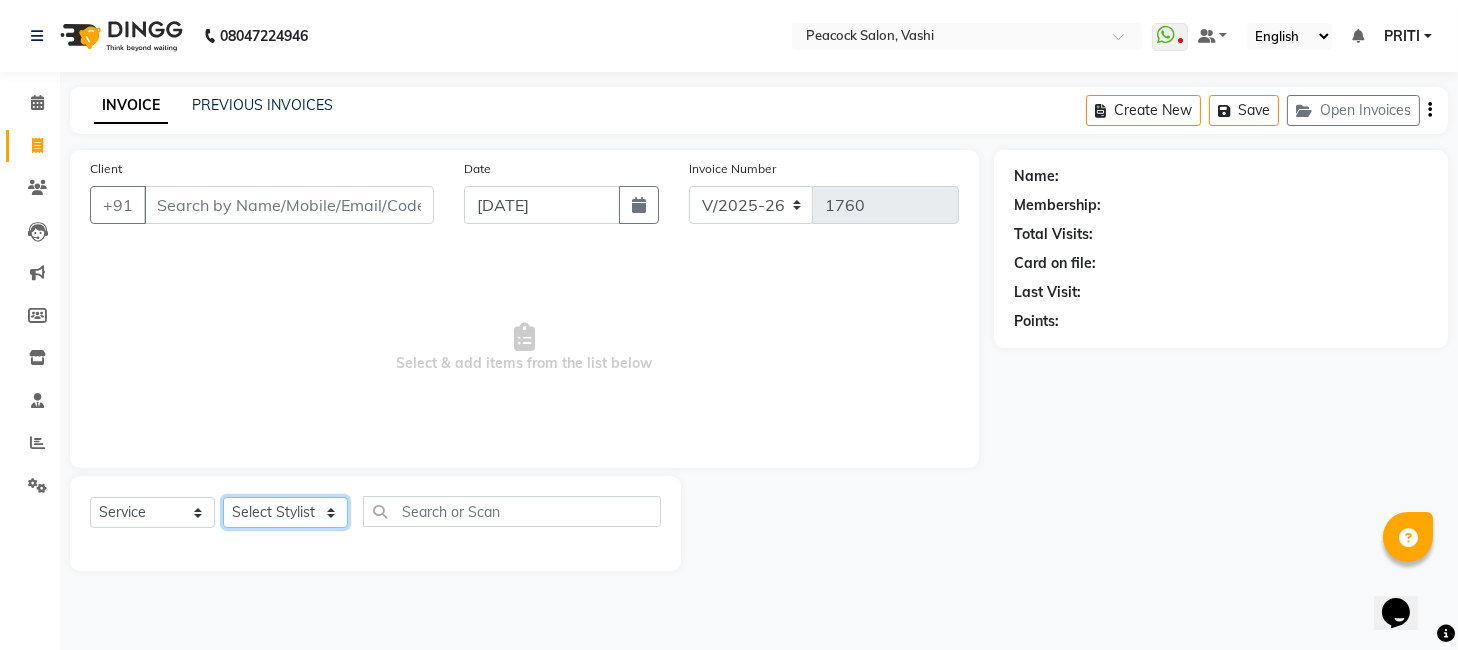 click on "Select Stylist anim [PERSON_NAME] [PERSON_NAME] DC Dingg Support [PERSON_NAME] [PERSON_NAME]  [PERSON_NAME]" 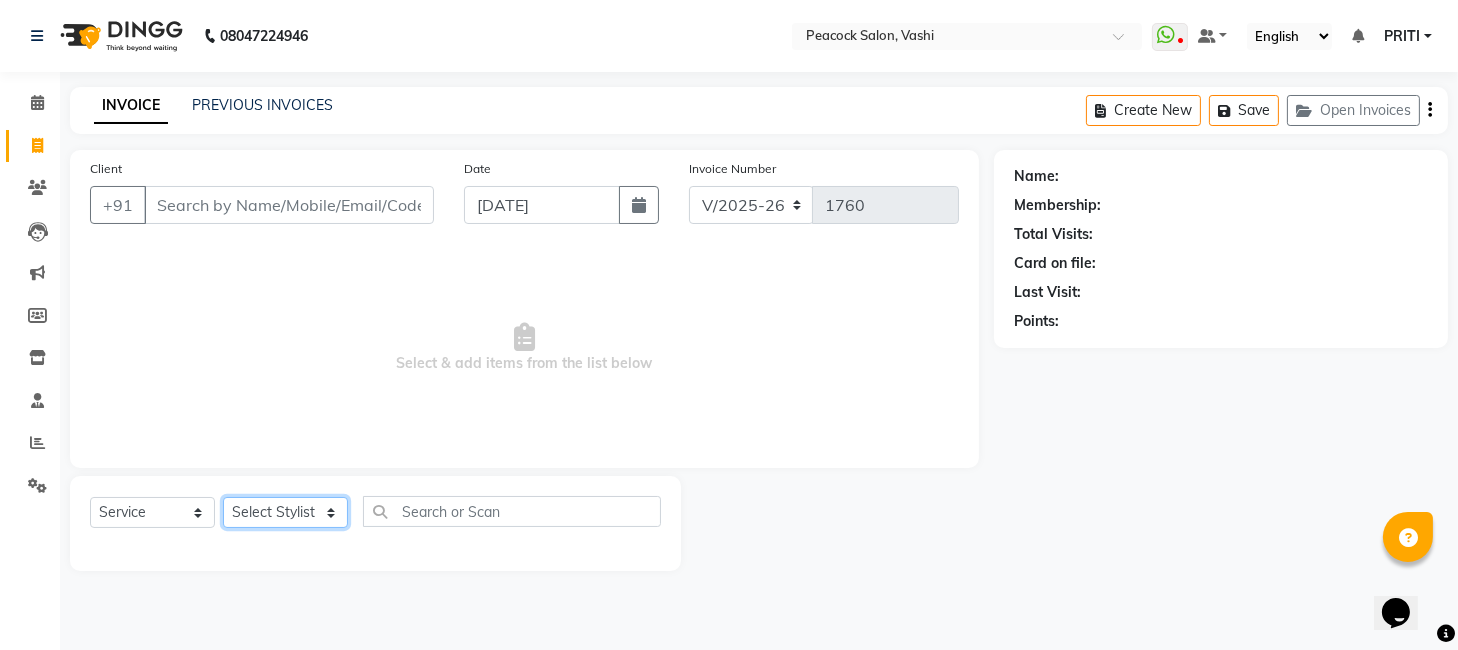 select on "37757" 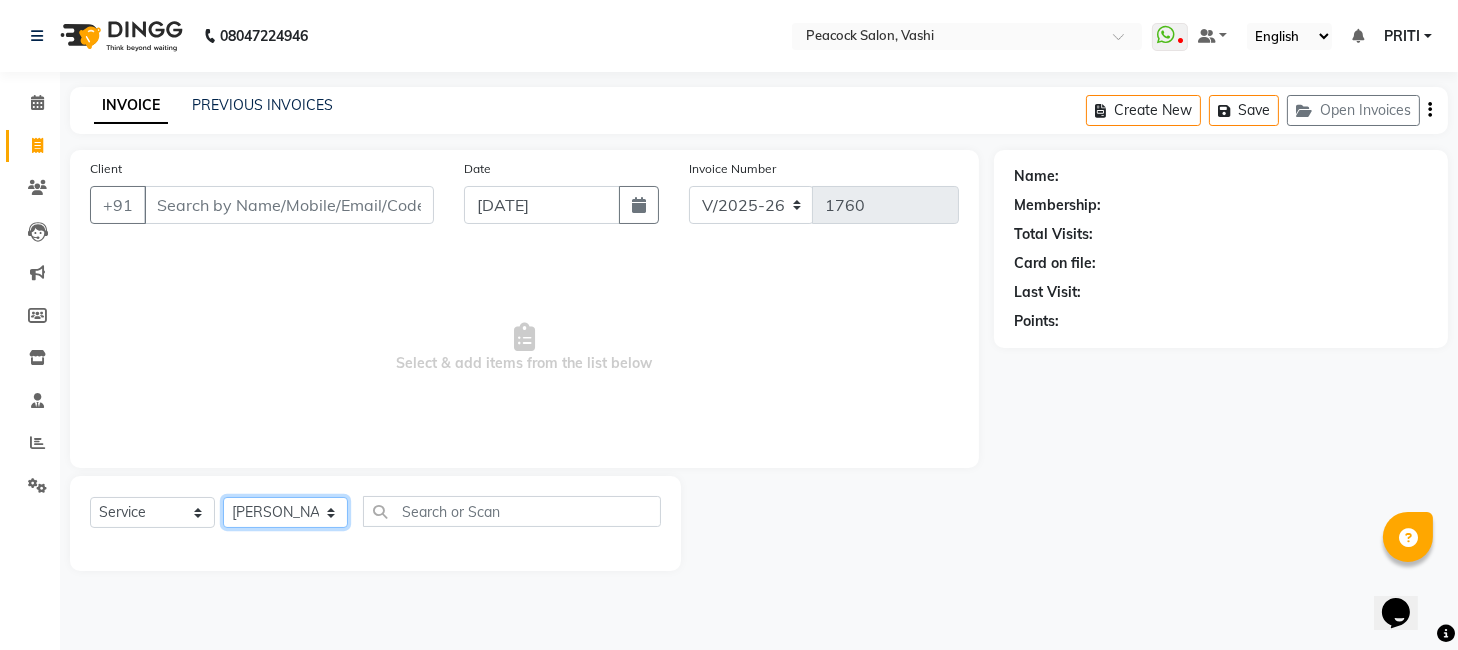 click on "Select Stylist anim [PERSON_NAME] [PERSON_NAME] DC Dingg Support [PERSON_NAME] [PERSON_NAME]  [PERSON_NAME]" 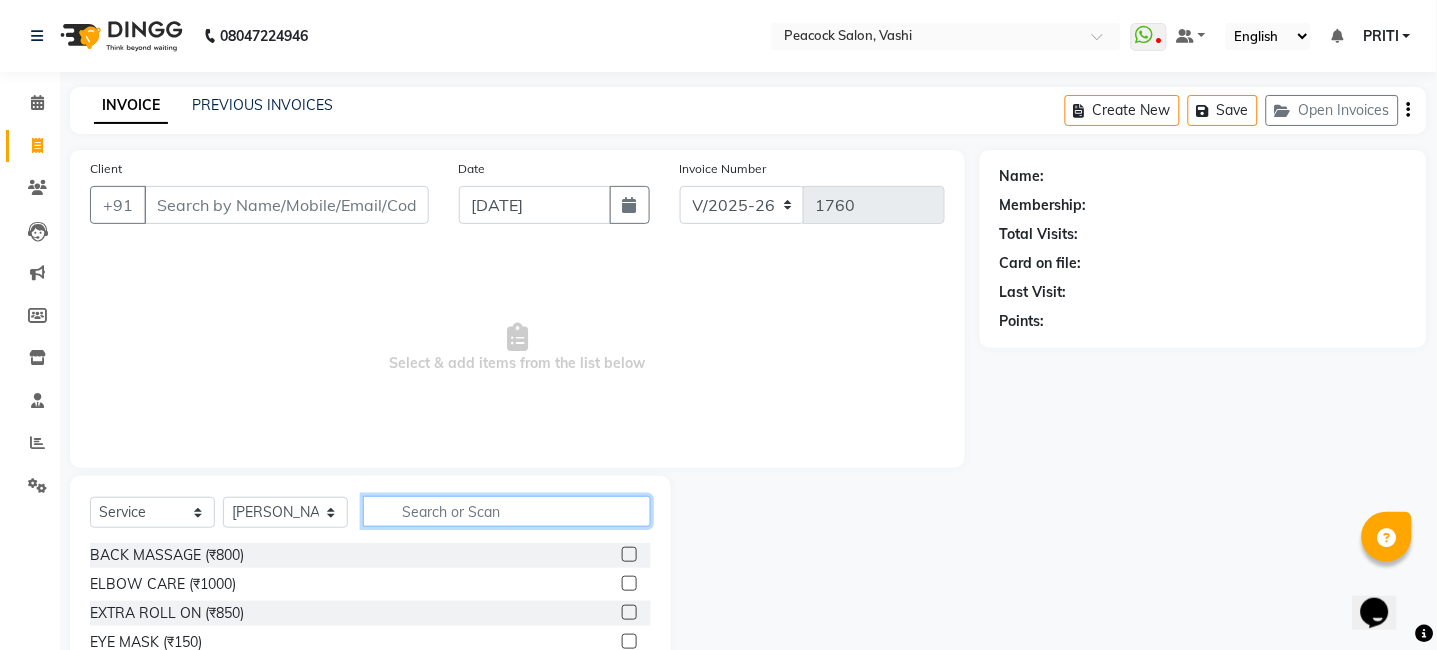 click 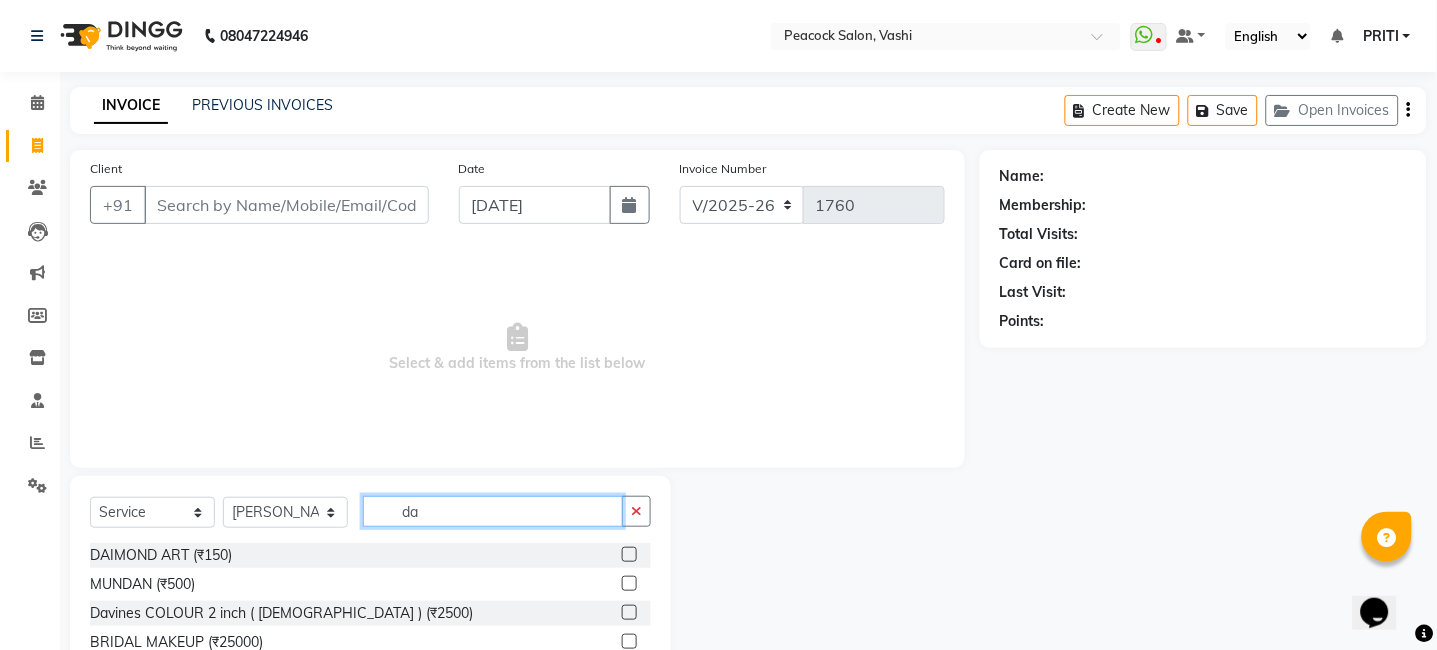 type on "d" 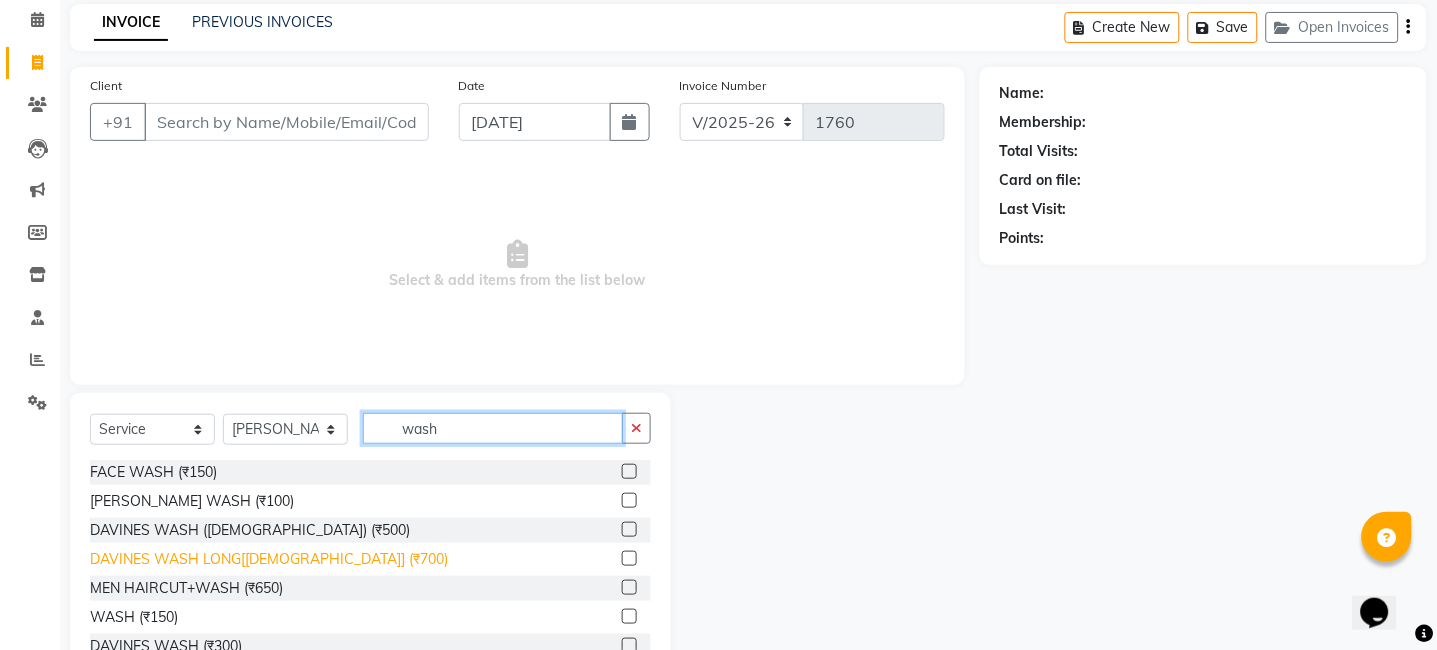 scroll, scrollTop: 150, scrollLeft: 0, axis: vertical 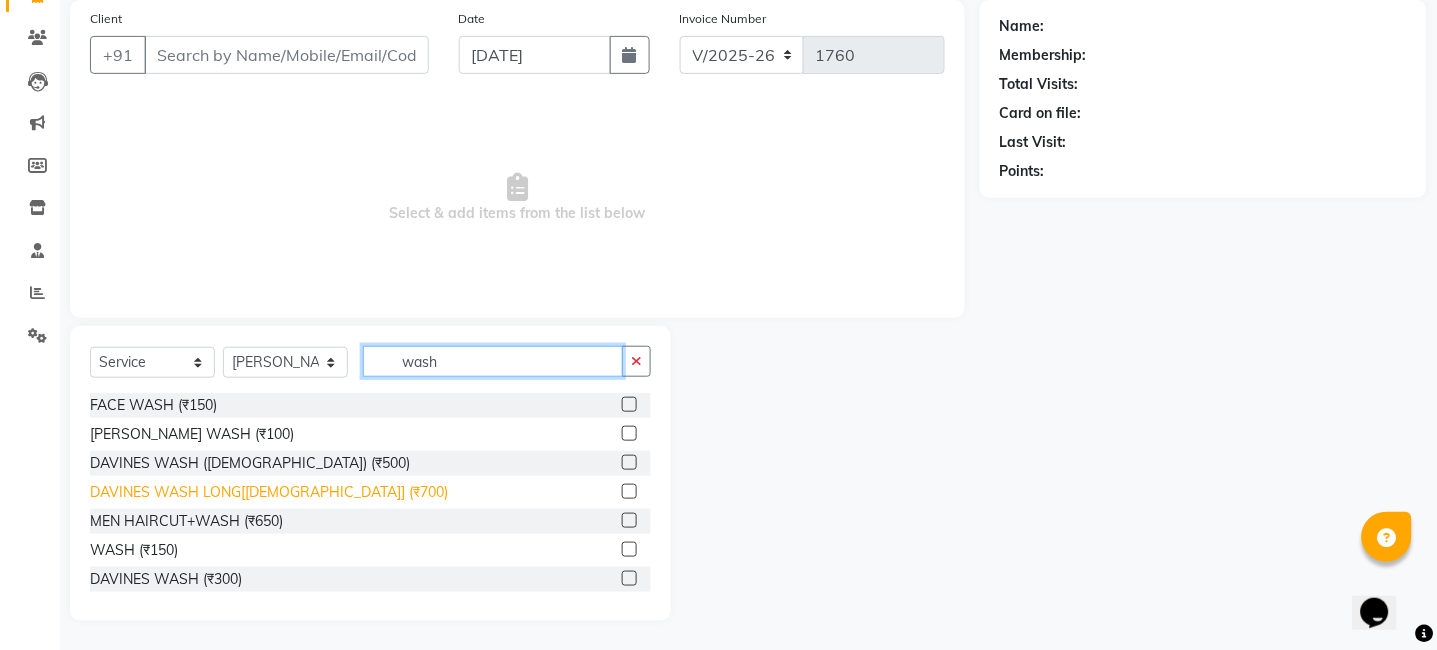 type on "wash" 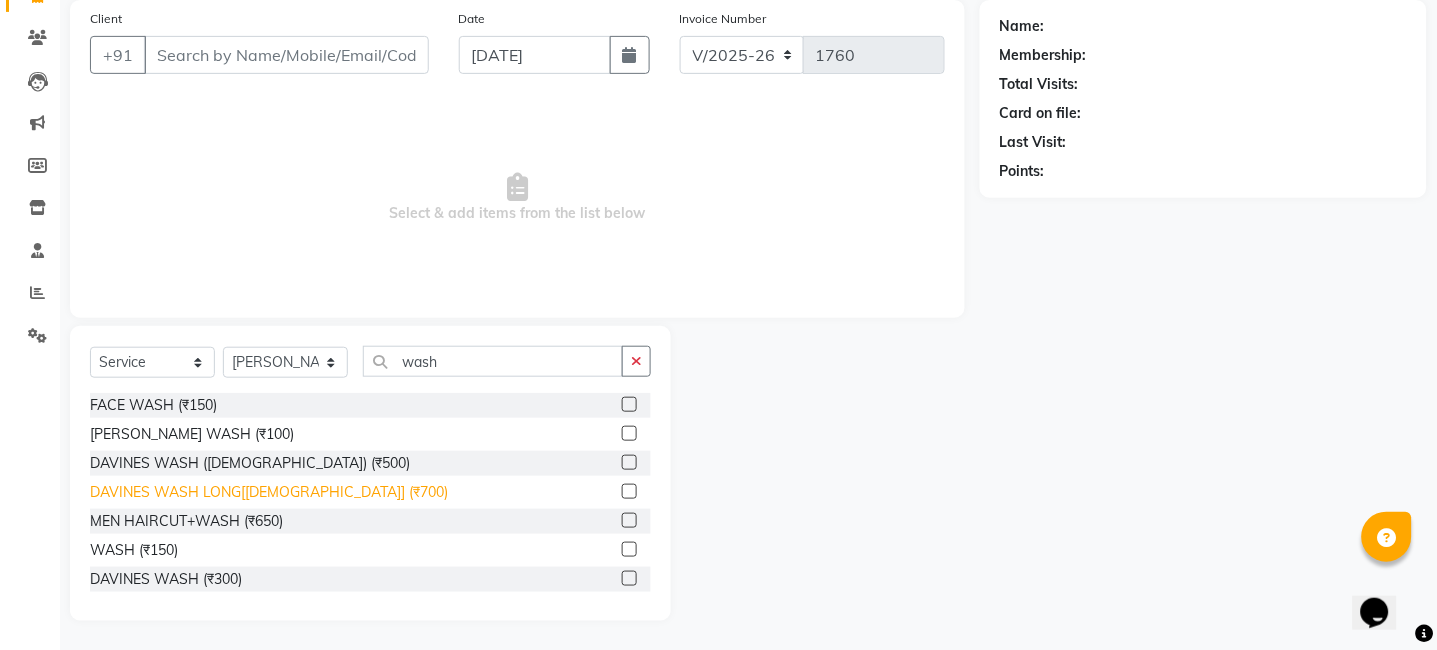 click on "DAVINES WASH LONG[[DEMOGRAPHIC_DATA]] (₹700)" 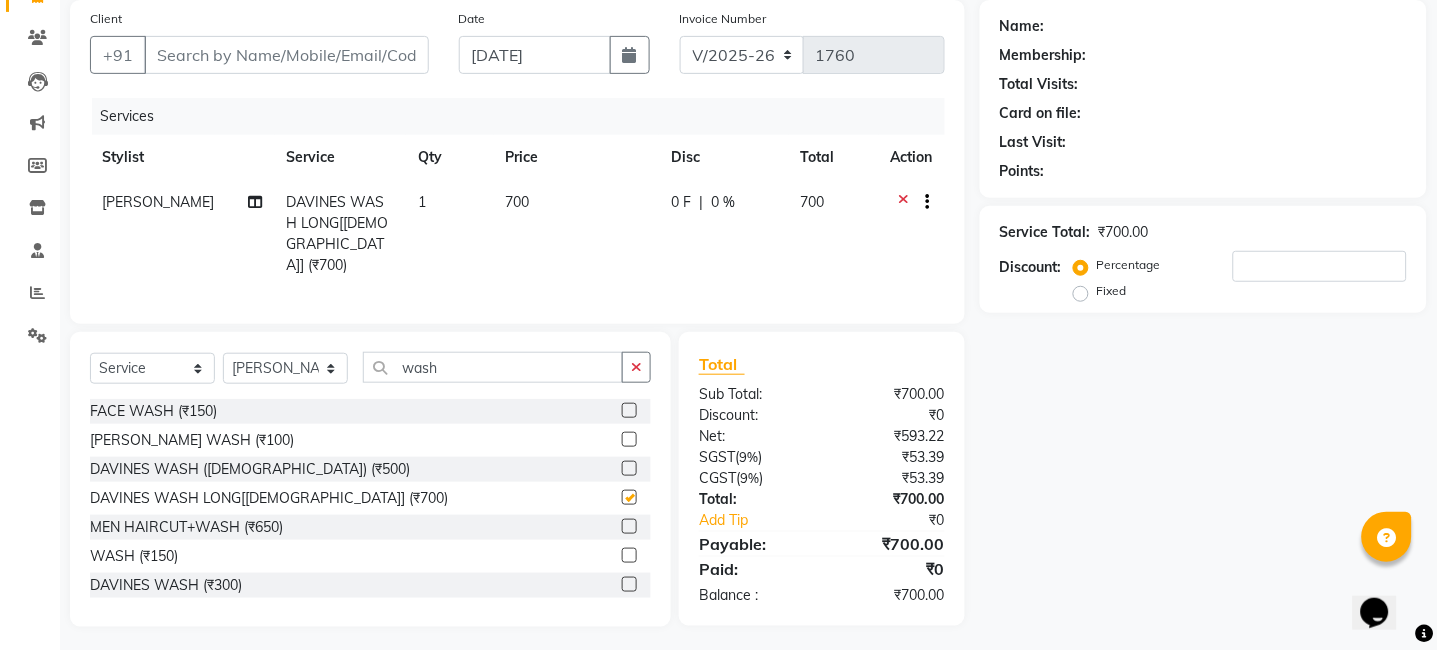 checkbox on "false" 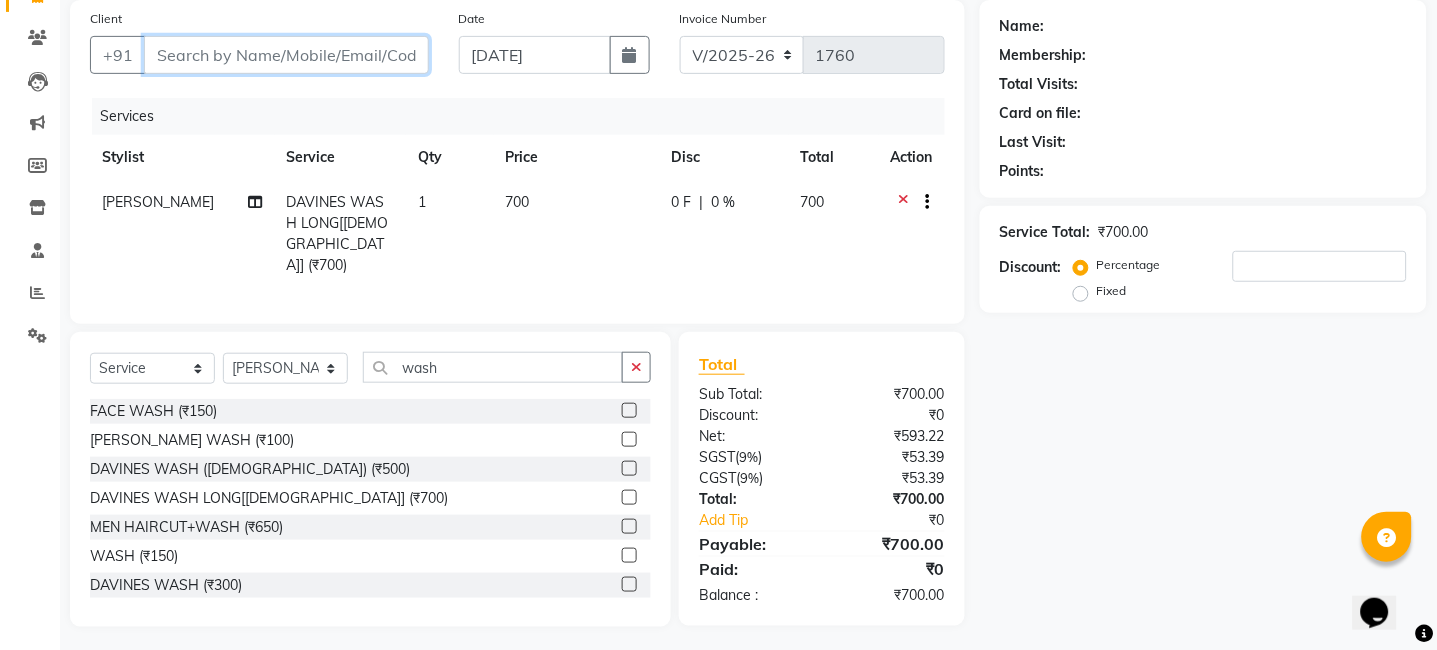 click on "Client" at bounding box center [286, 55] 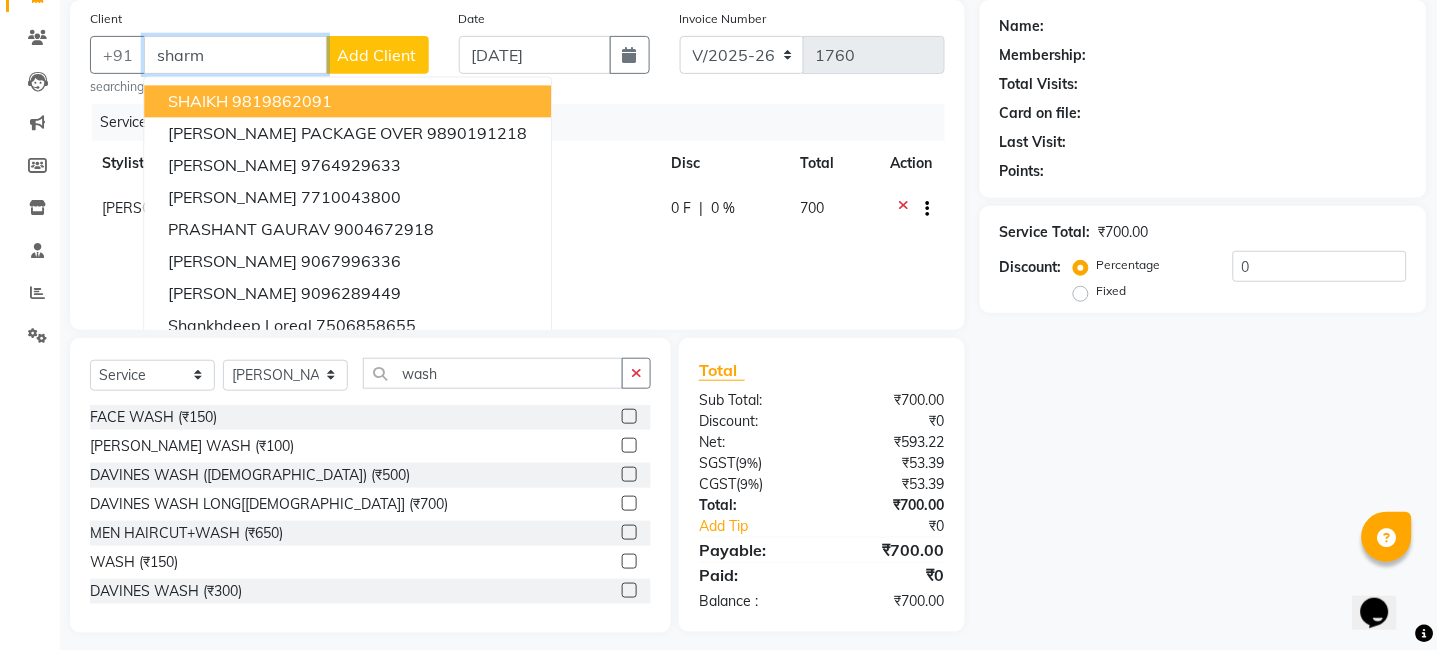 type on "[PERSON_NAME]" 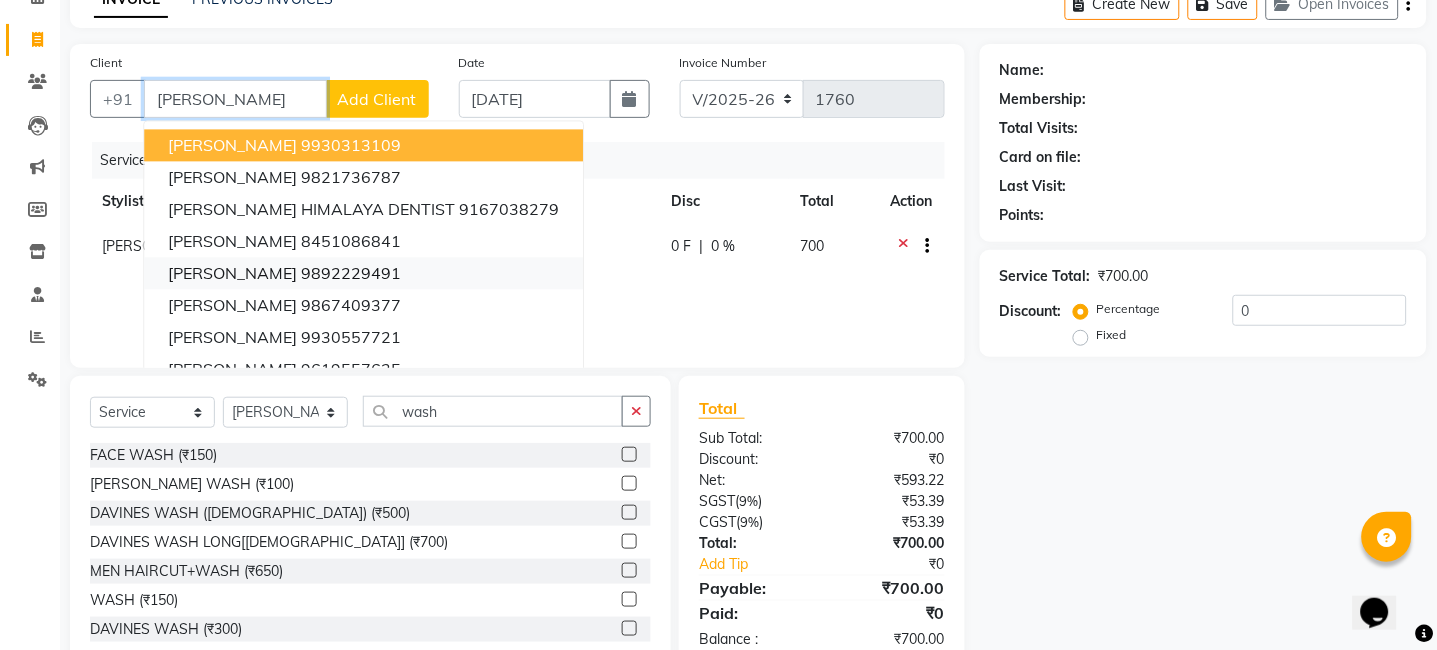 scroll, scrollTop: 155, scrollLeft: 0, axis: vertical 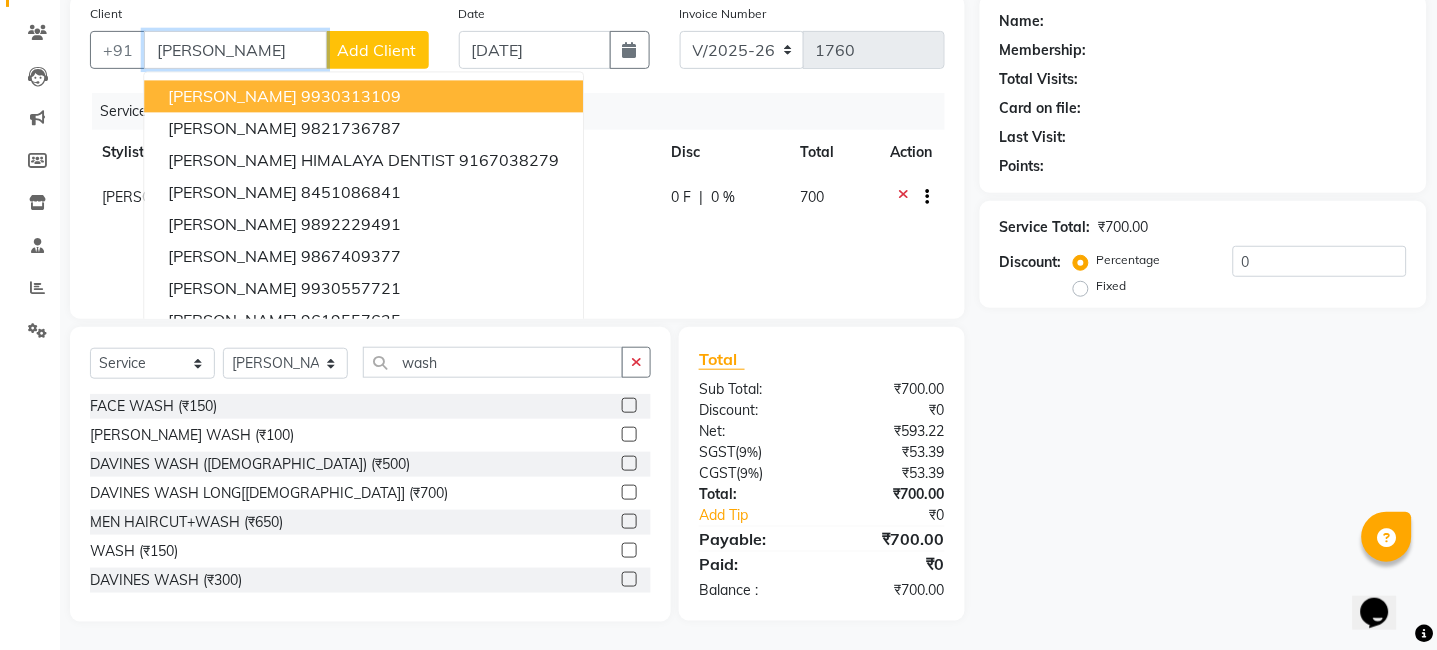 click on "[PERSON_NAME]" at bounding box center (235, 50) 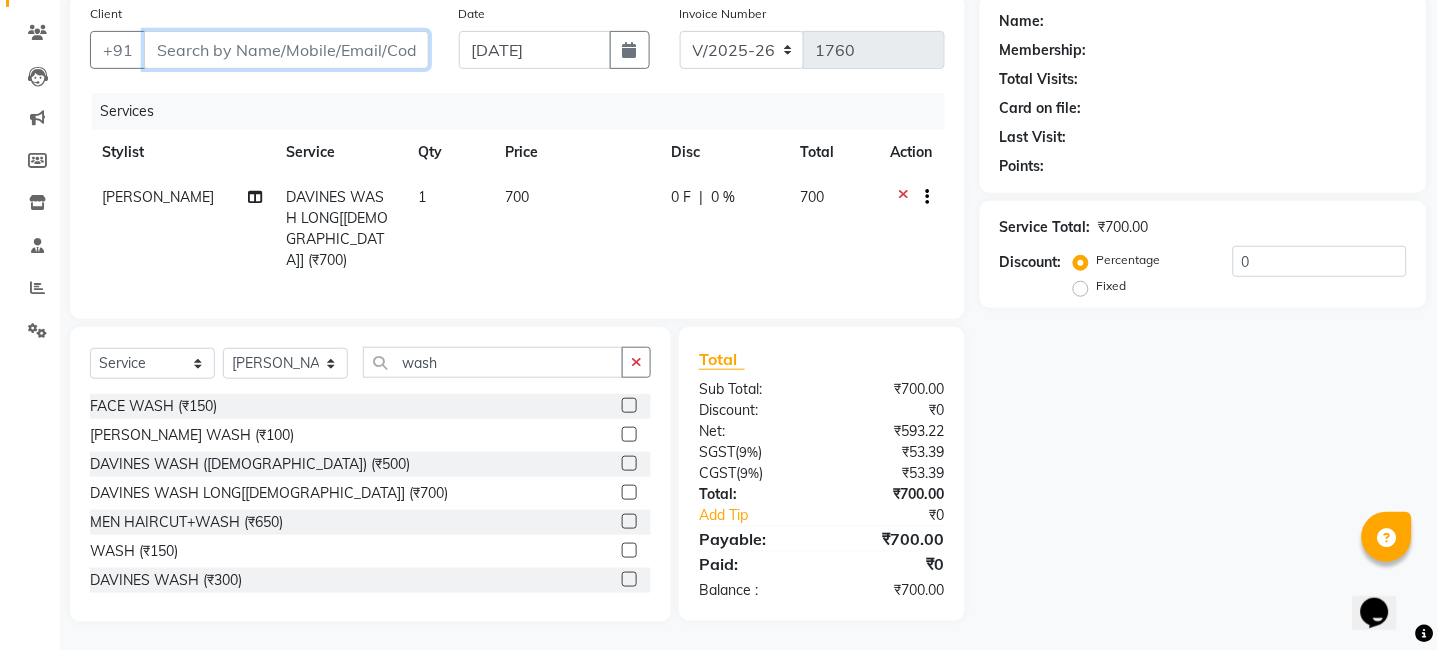 click on "Client" at bounding box center [286, 50] 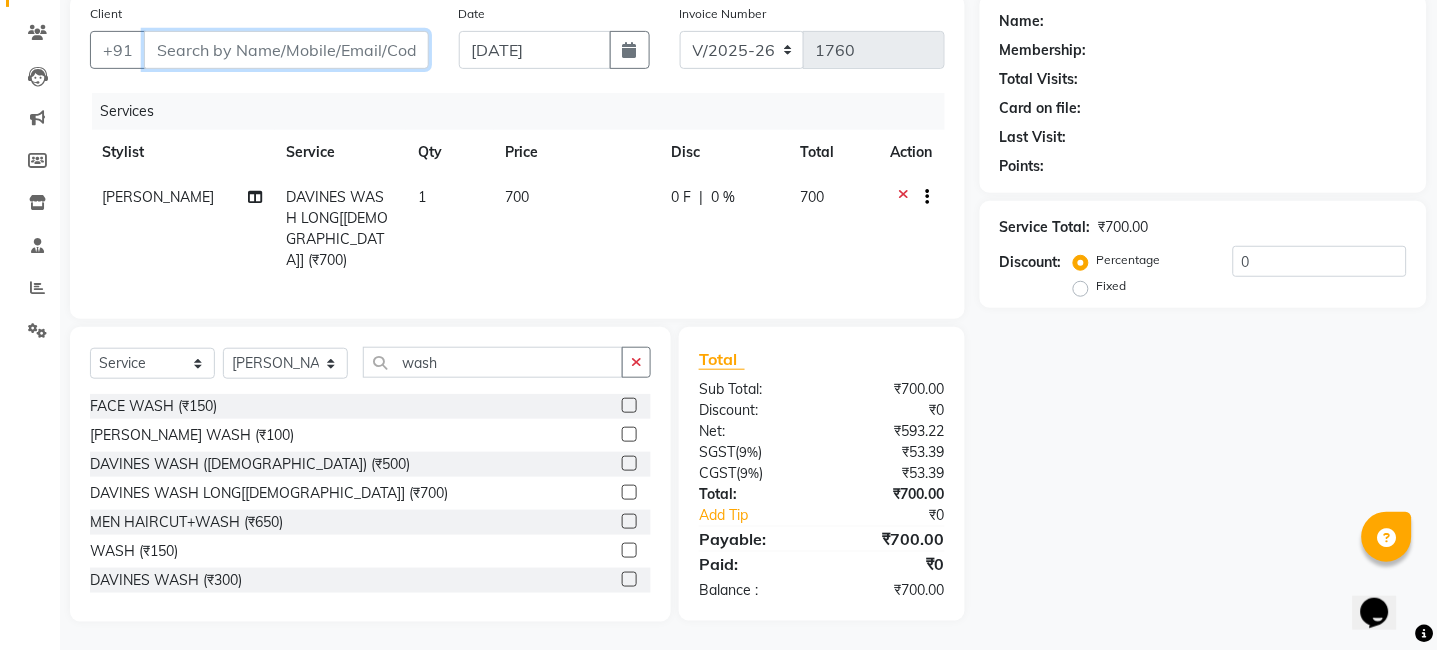 click on "Client" at bounding box center [286, 50] 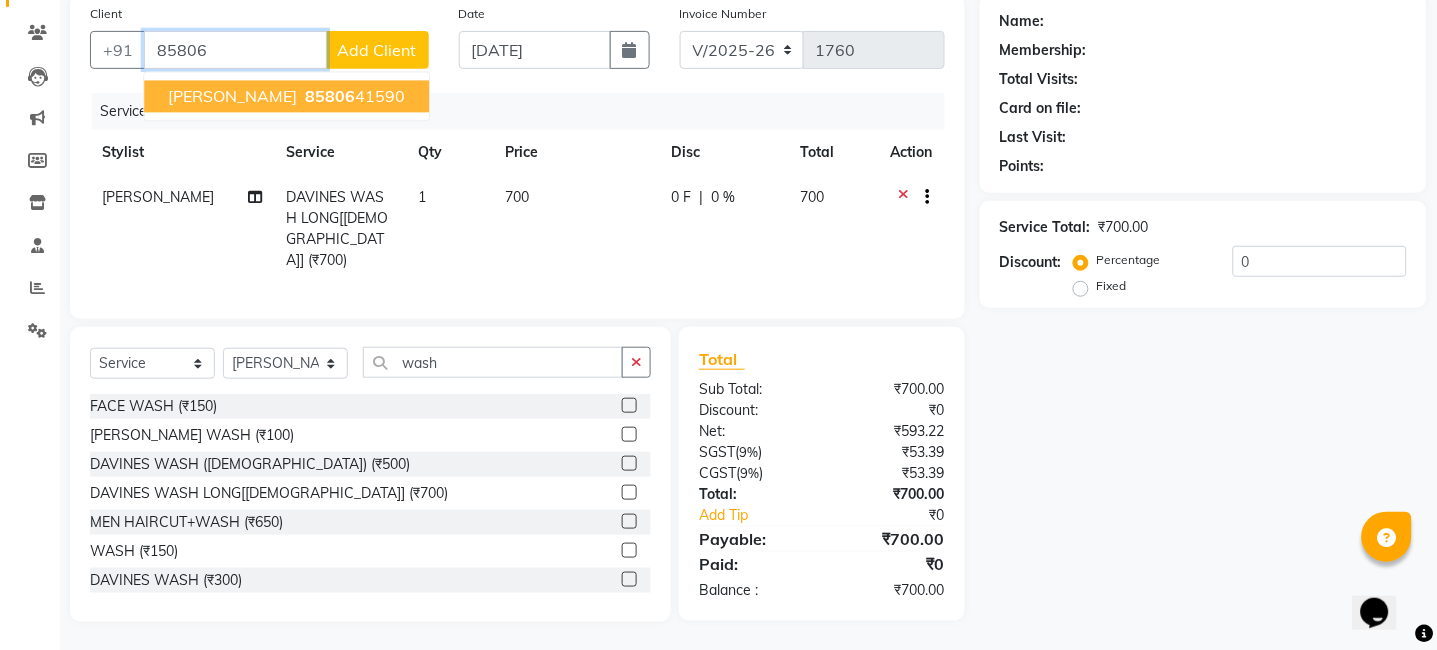 click on "Aastha Sharma" at bounding box center [232, 97] 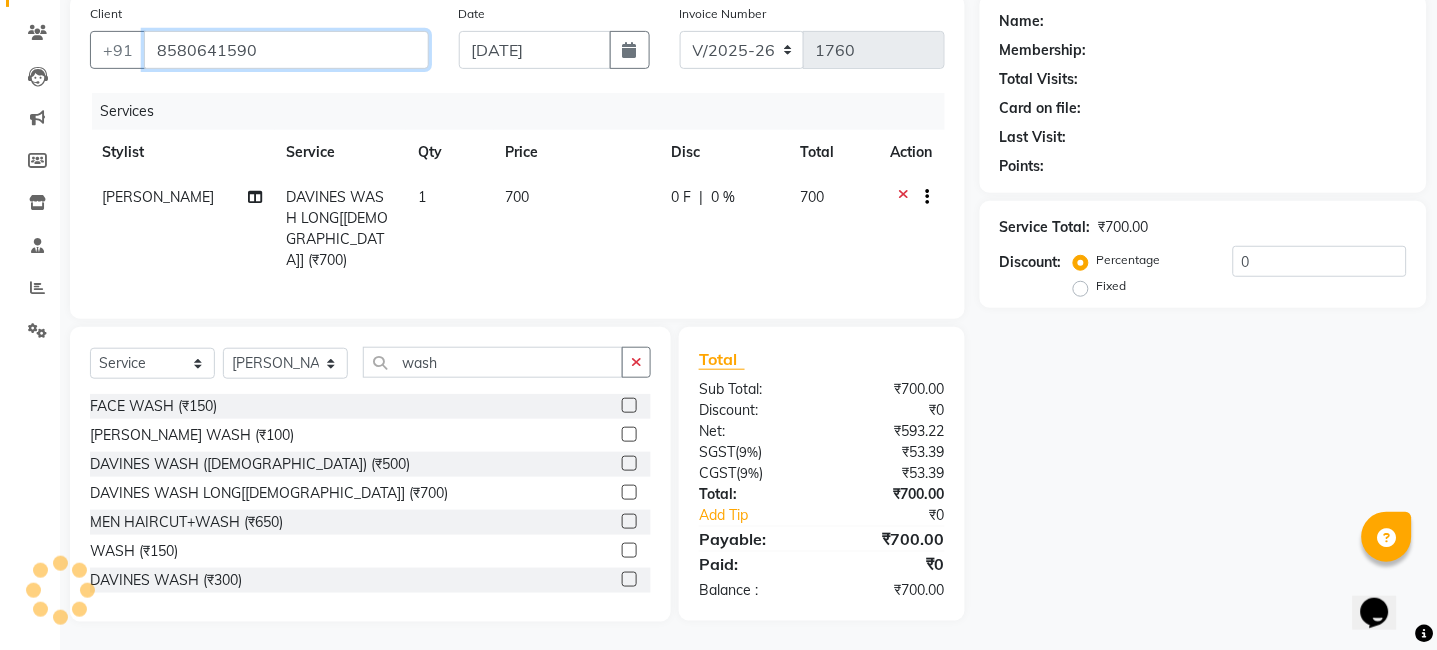 type on "8580641590" 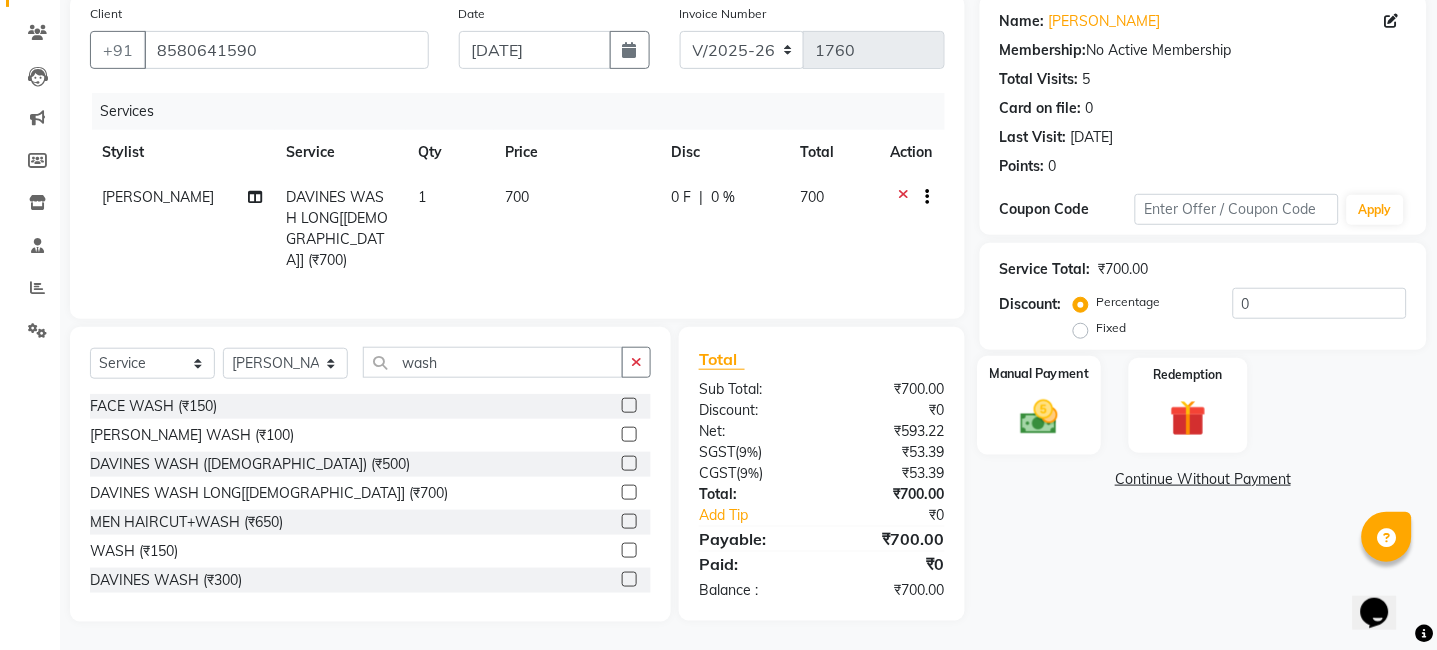 click 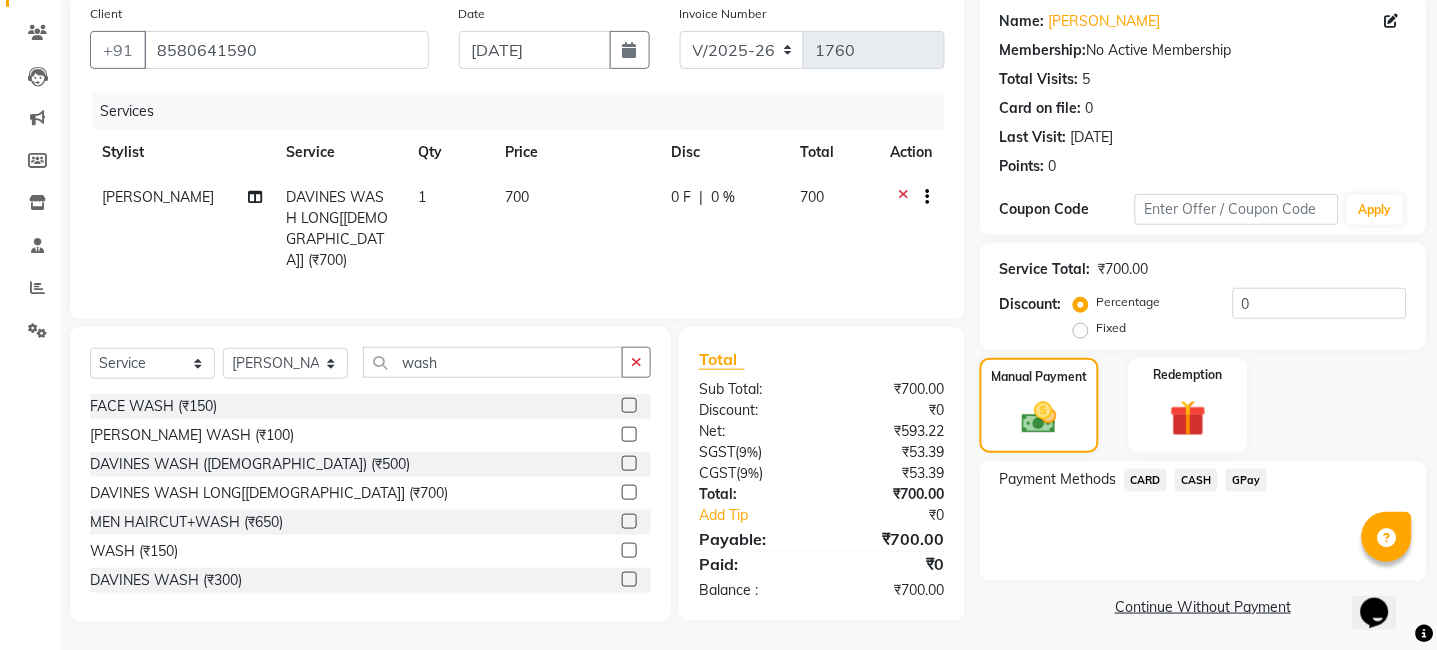 click on "CASH" 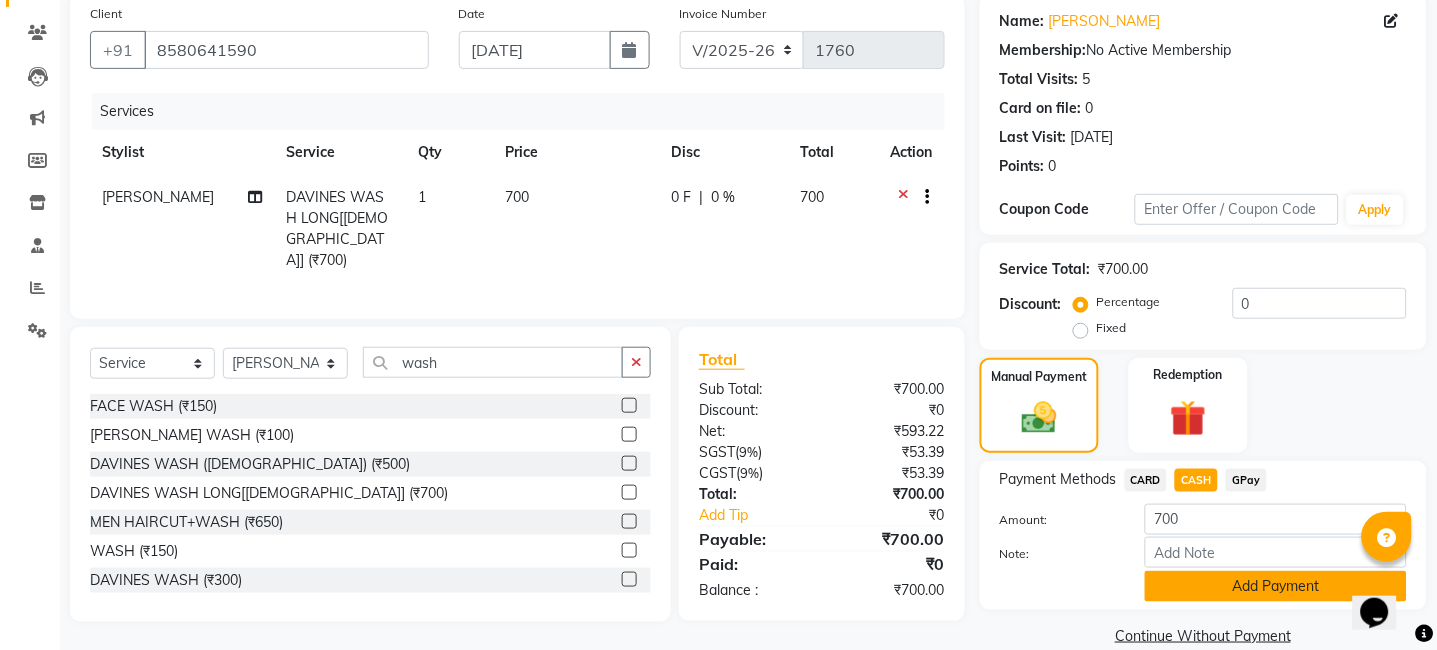click on "Add Payment" 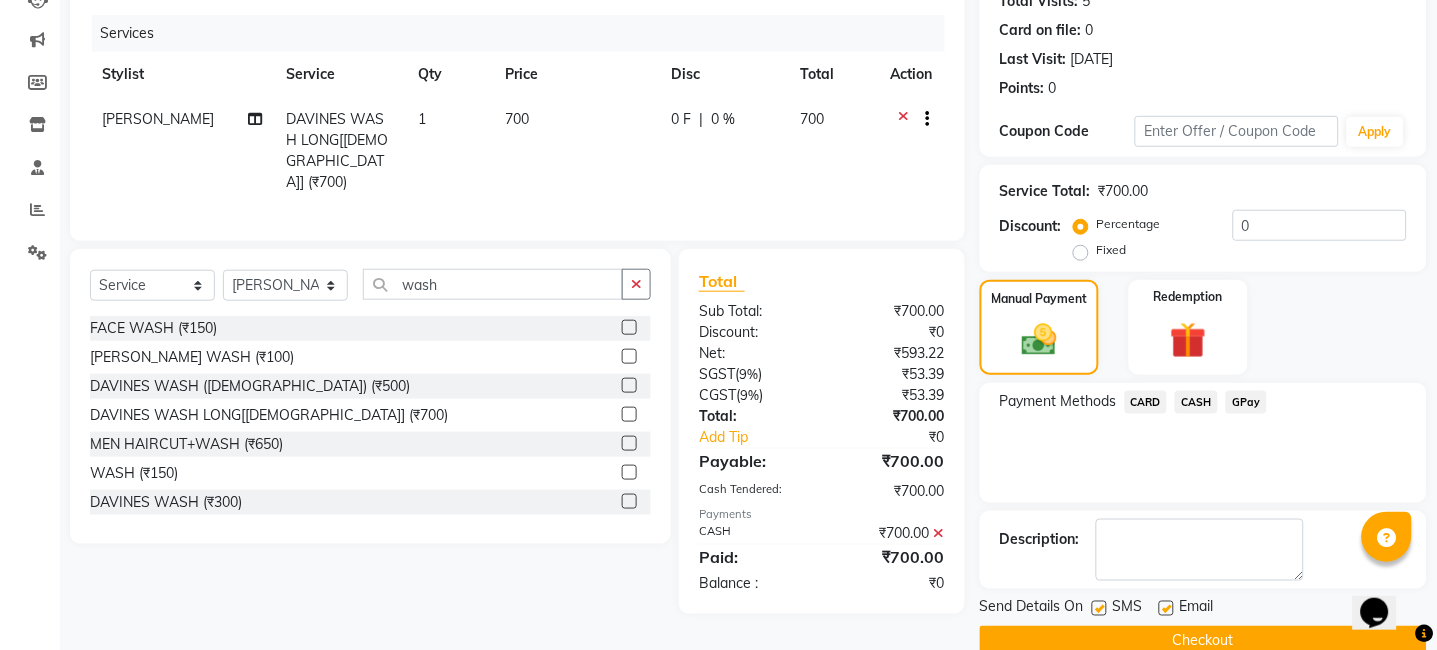 scroll, scrollTop: 269, scrollLeft: 0, axis: vertical 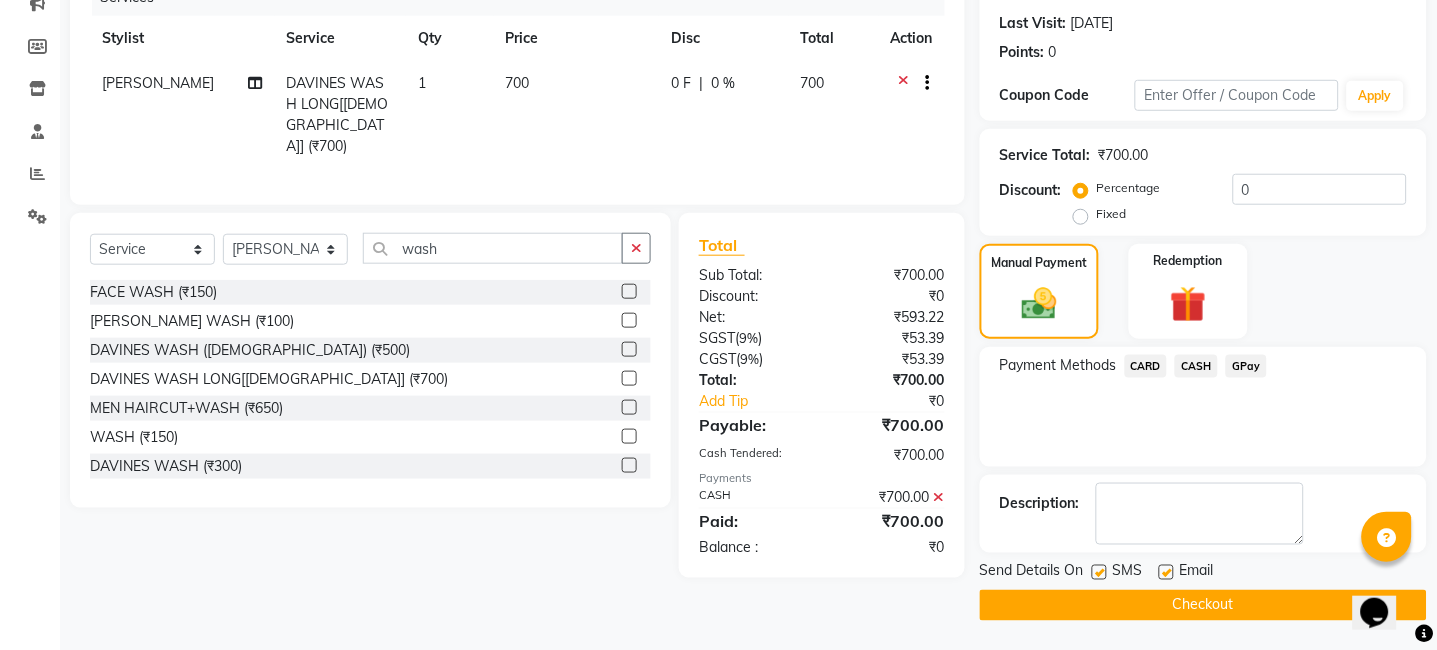 click on "Checkout" 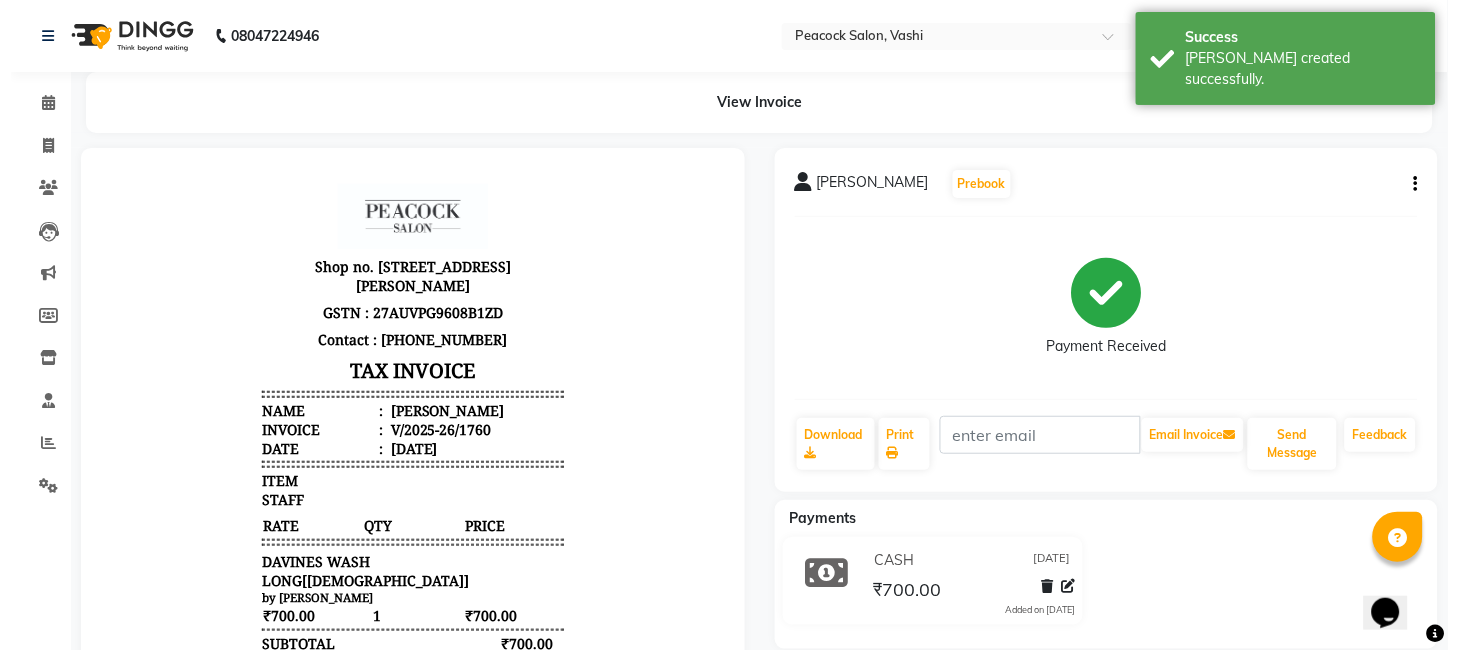 scroll, scrollTop: 0, scrollLeft: 0, axis: both 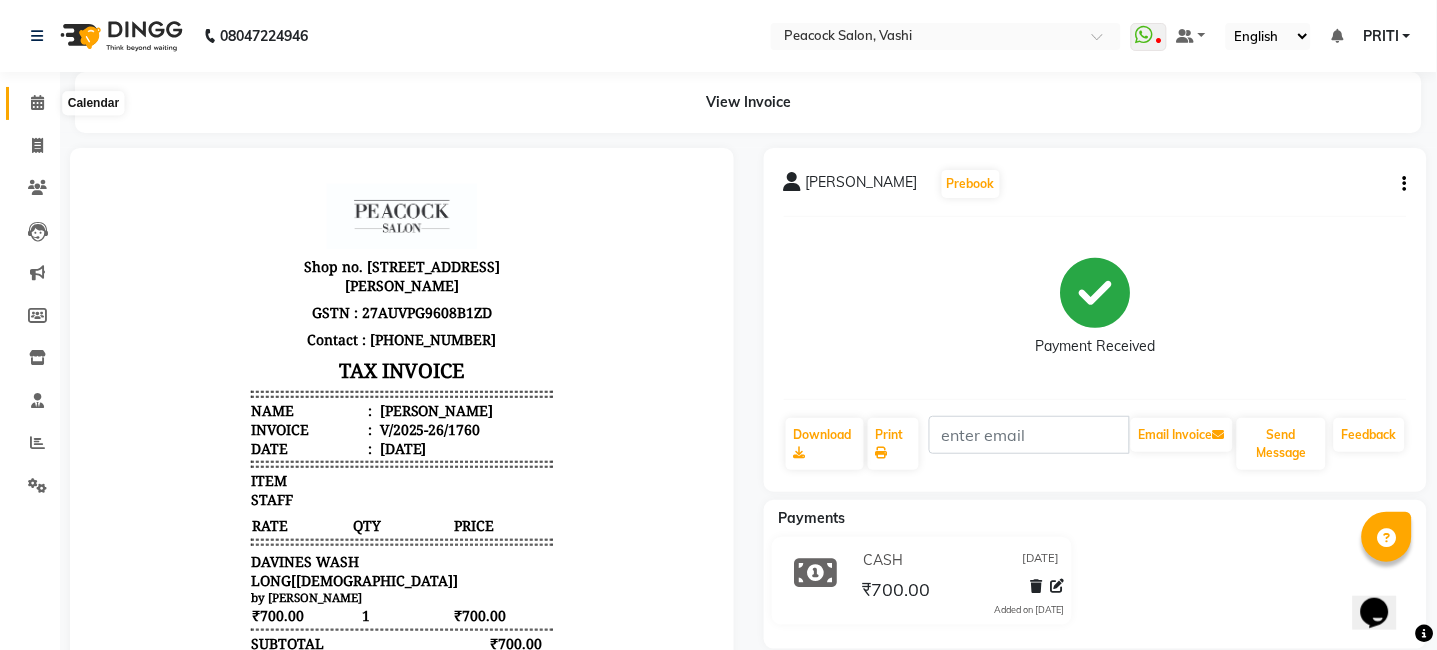 click 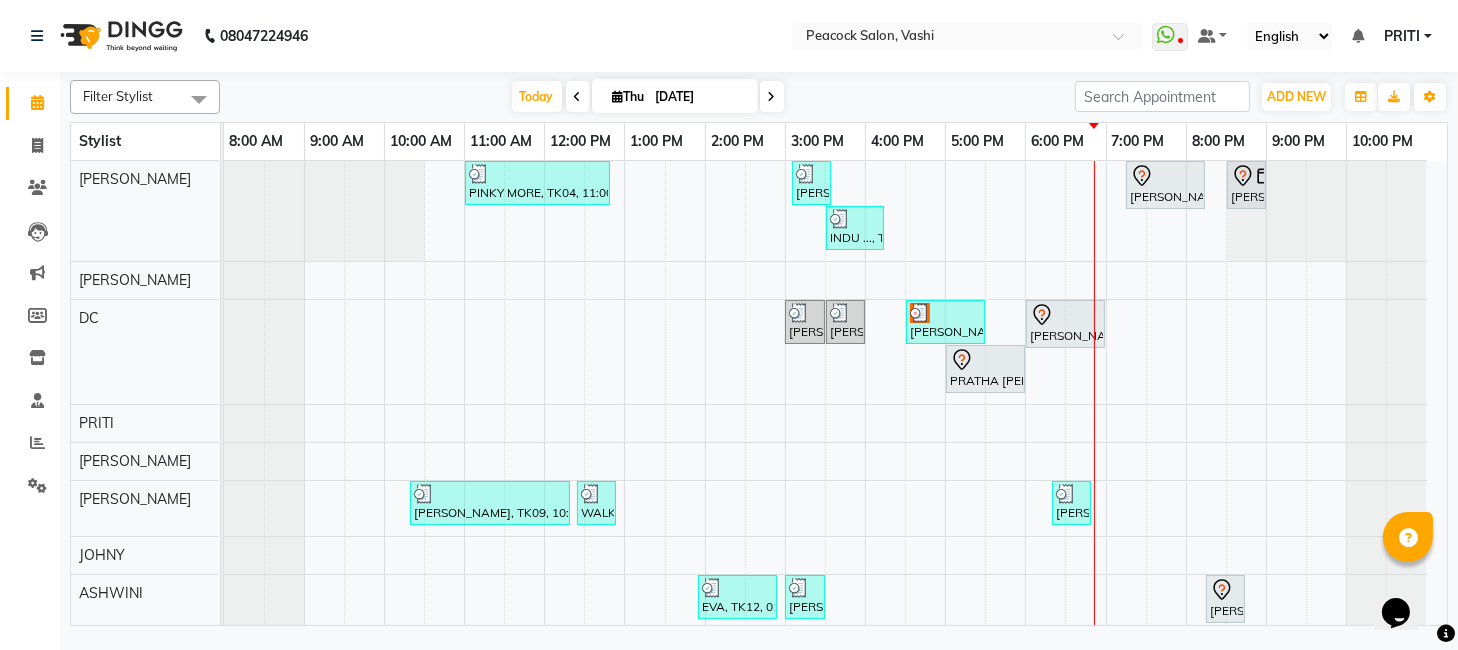click at bounding box center [772, 96] 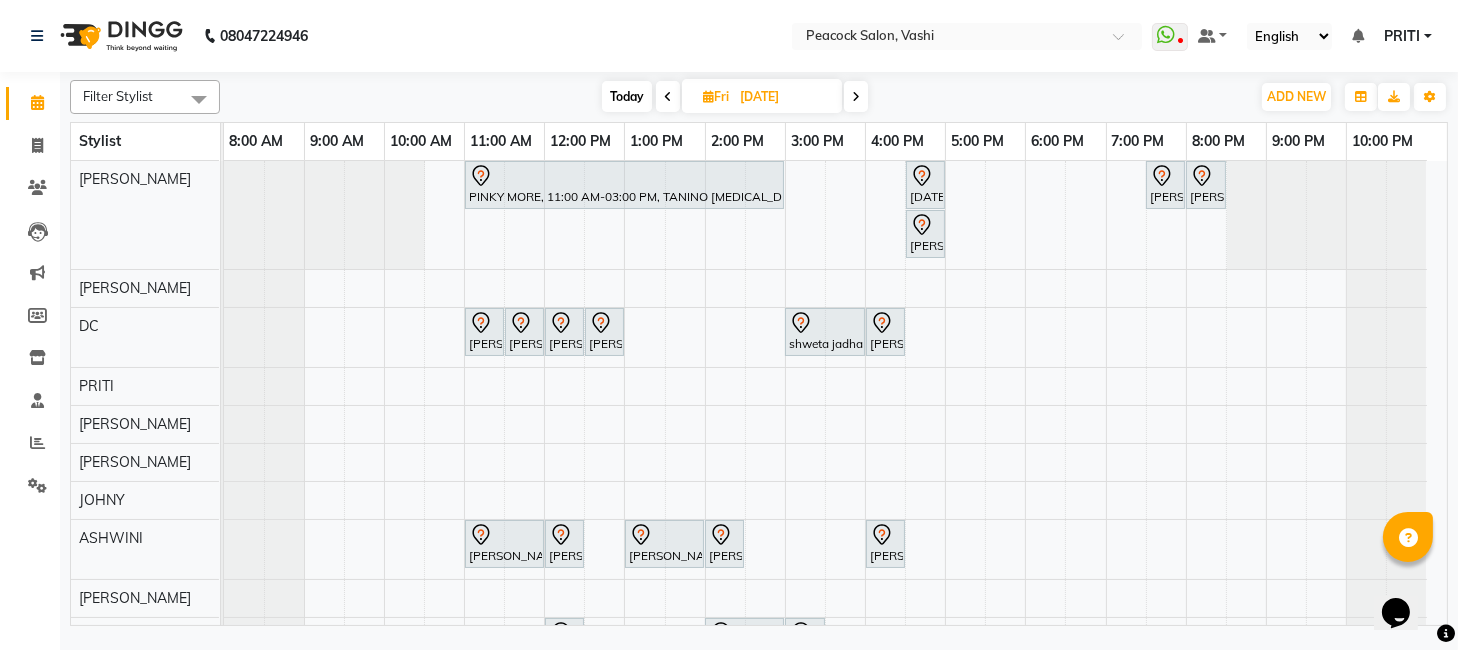 click on "Today" at bounding box center (627, 96) 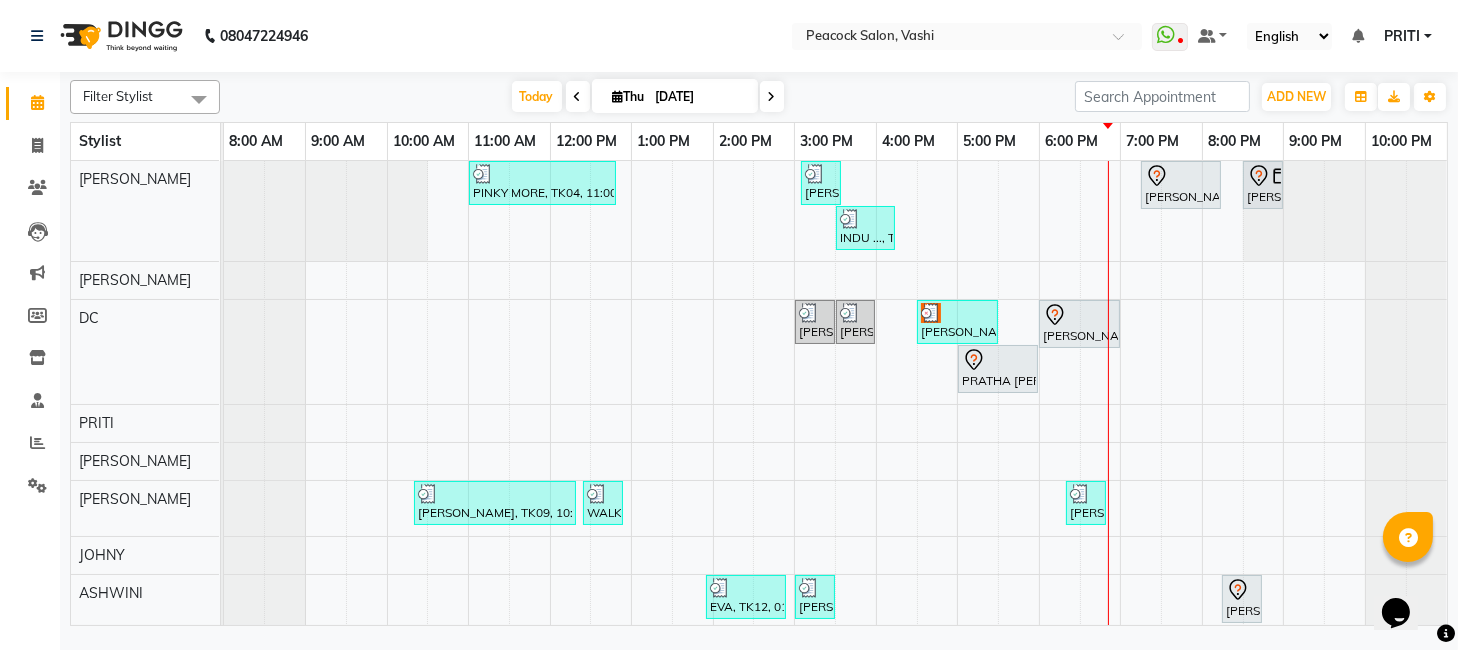 scroll, scrollTop: 217, scrollLeft: 0, axis: vertical 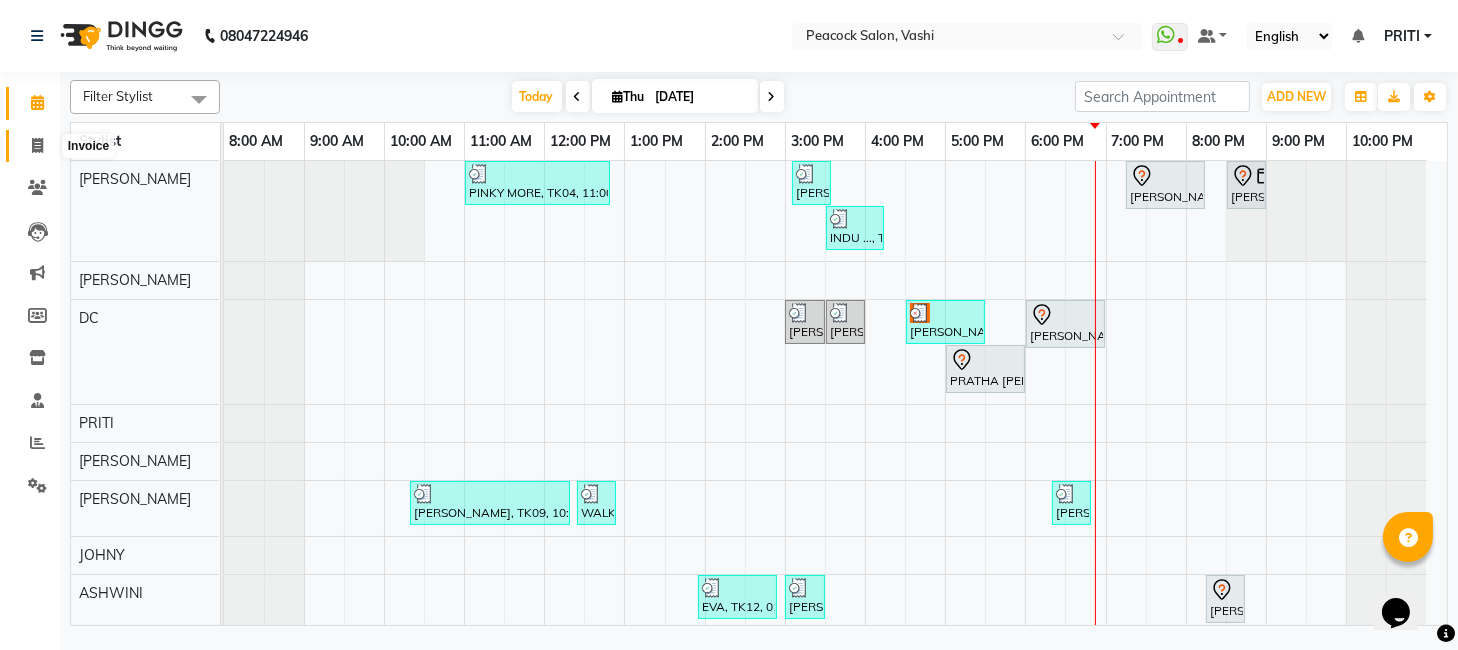 click 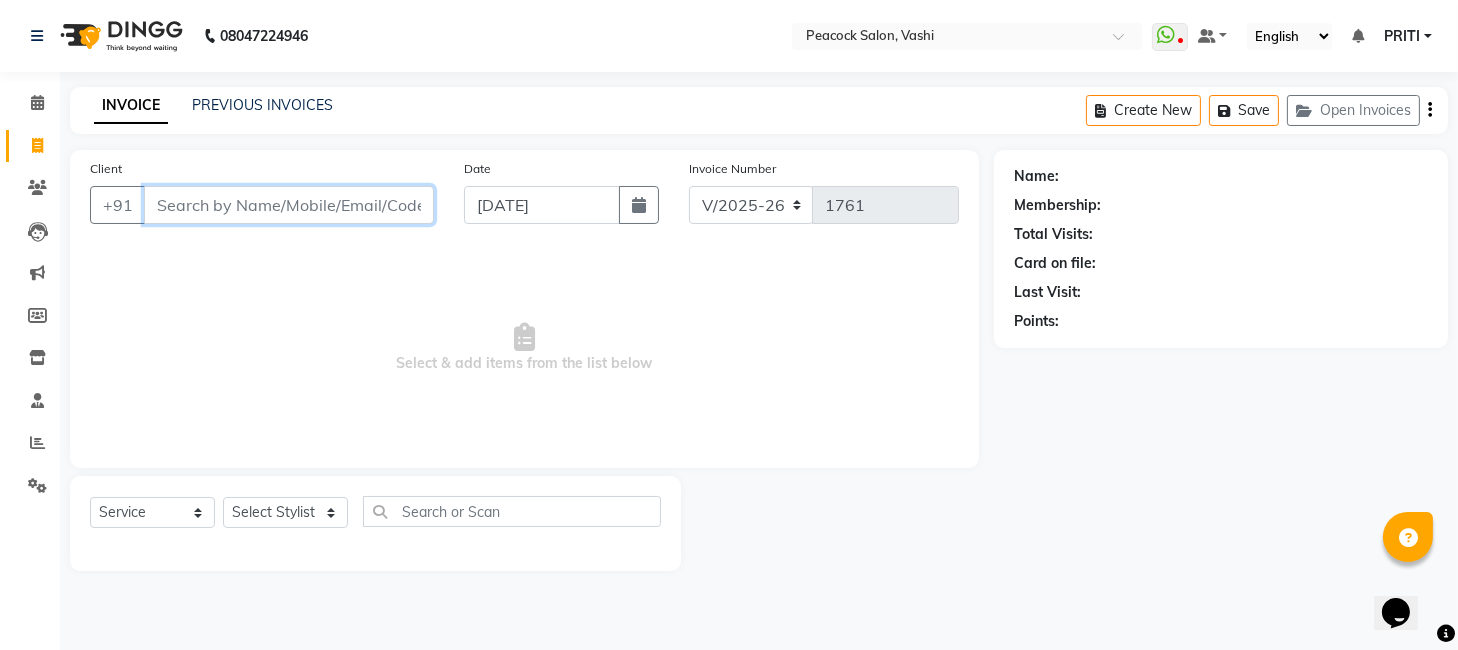 click on "Client" at bounding box center [289, 205] 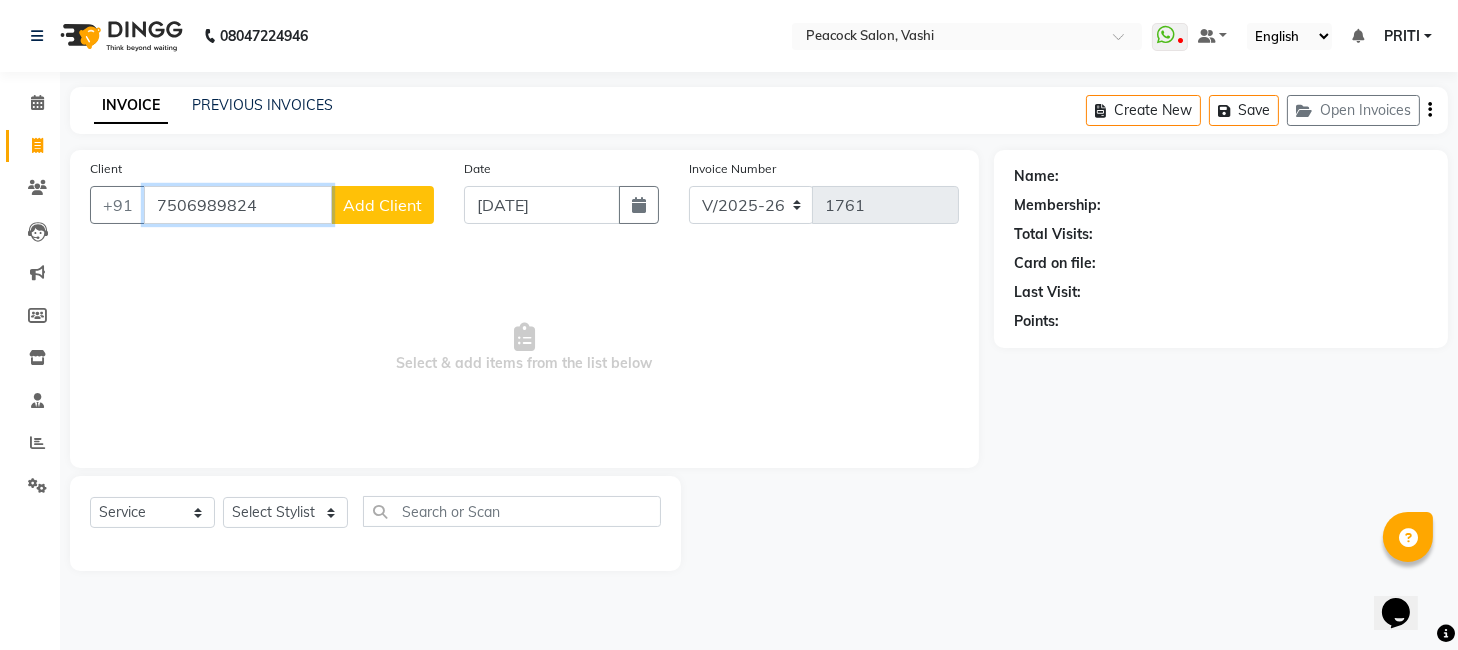 type on "7506989824" 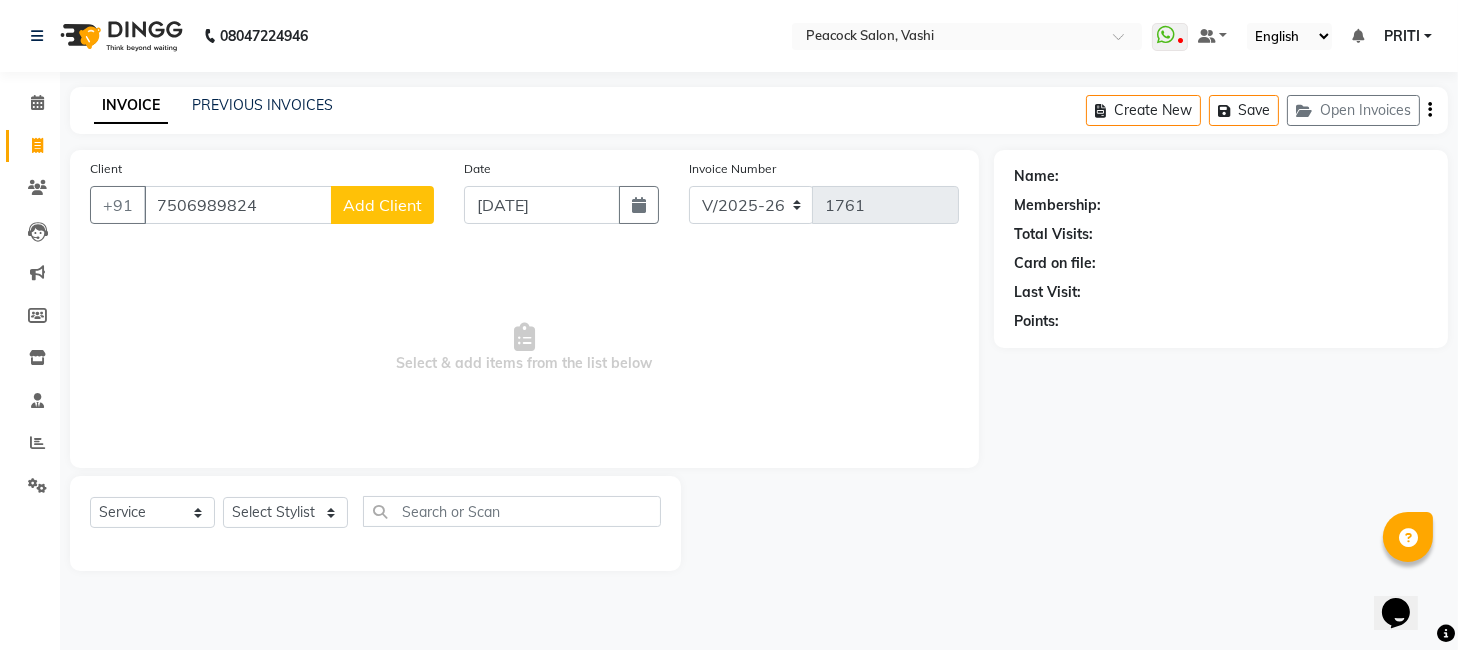 click on "Add Client" 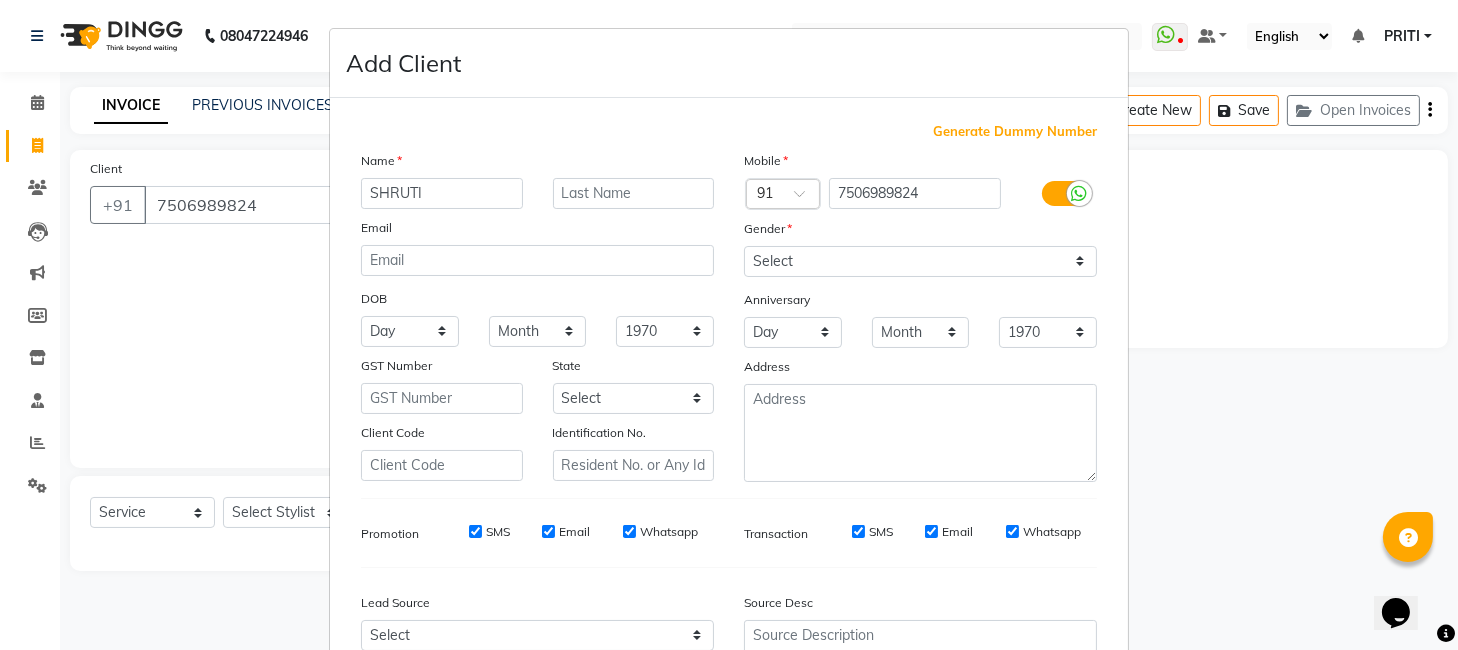 type on "SHRUTI" 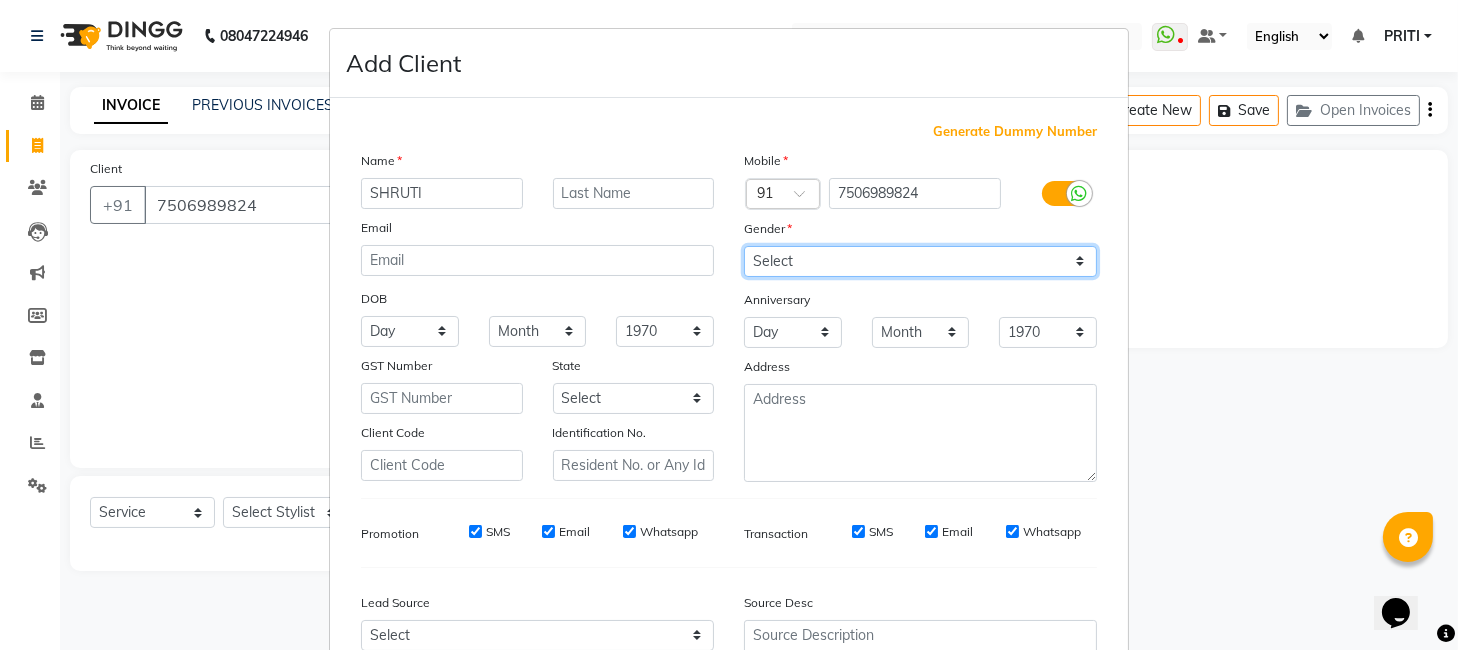 click on "Select Male Female Other Prefer Not To Say" at bounding box center (920, 261) 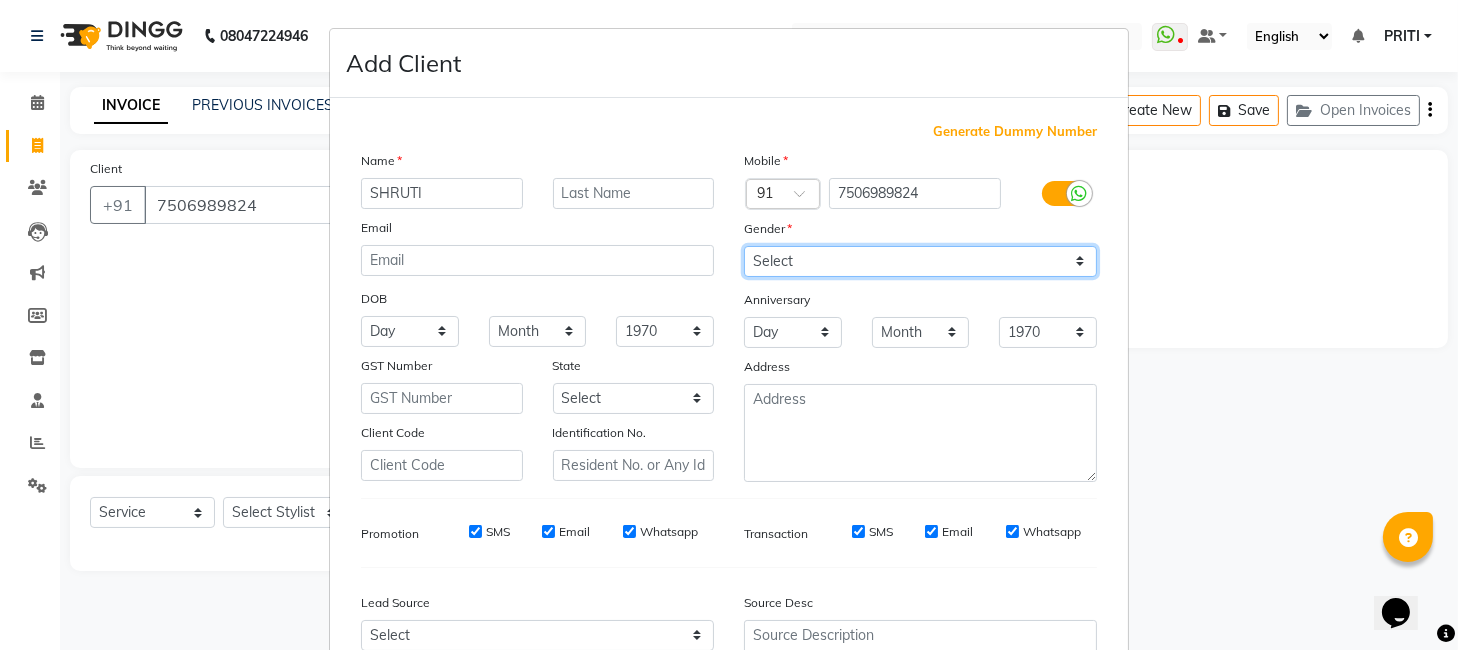 select on "[DEMOGRAPHIC_DATA]" 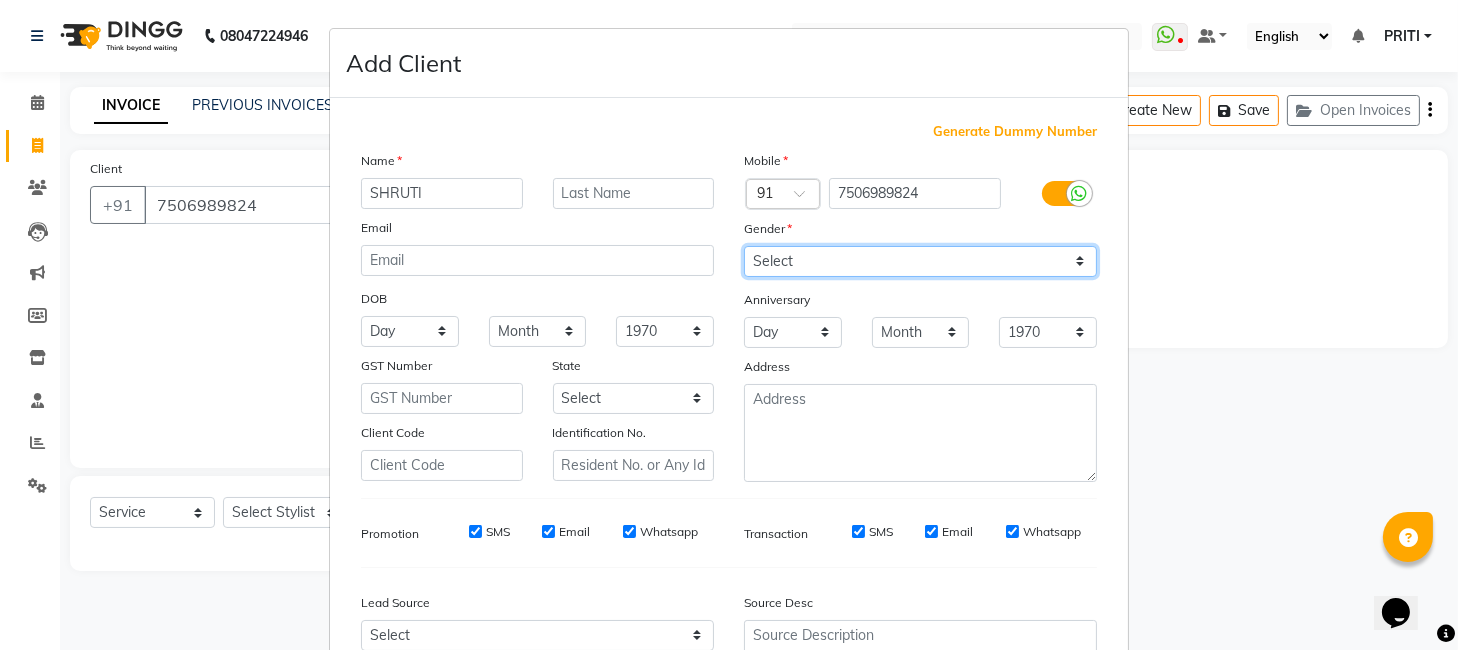 click on "Select Male Female Other Prefer Not To Say" at bounding box center (920, 261) 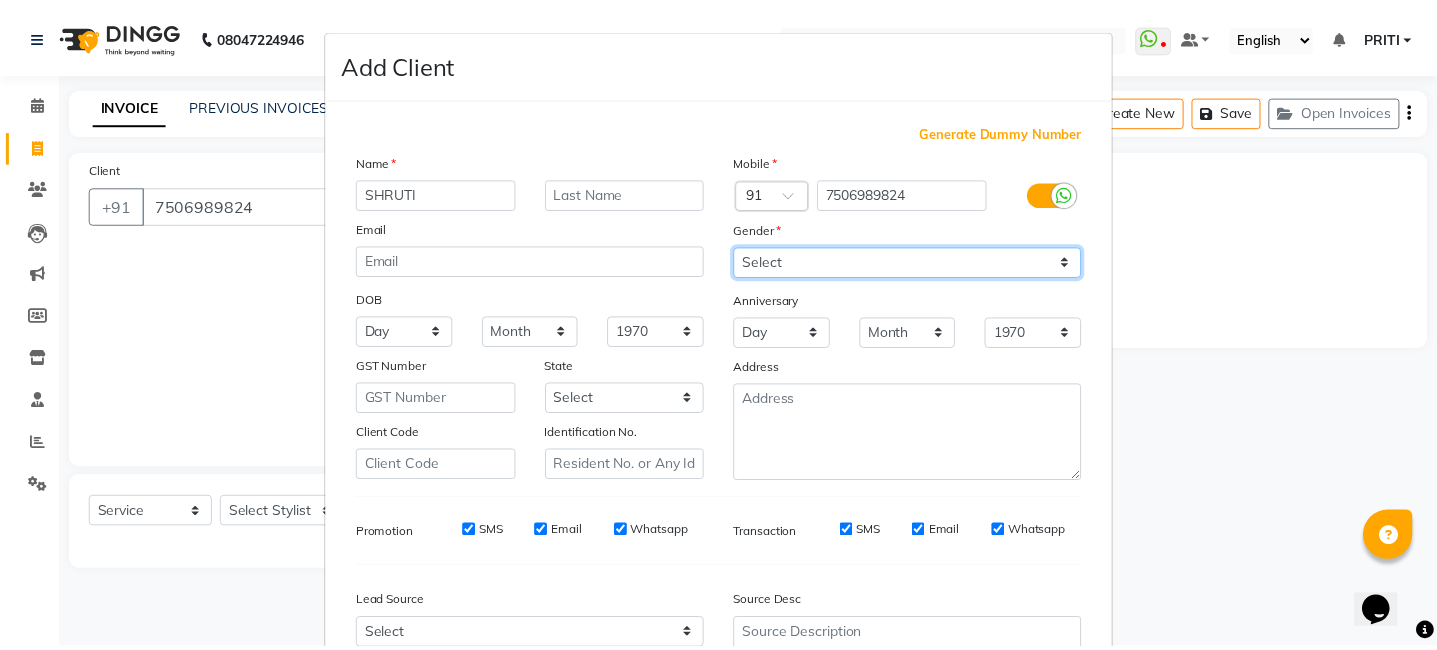 scroll, scrollTop: 199, scrollLeft: 0, axis: vertical 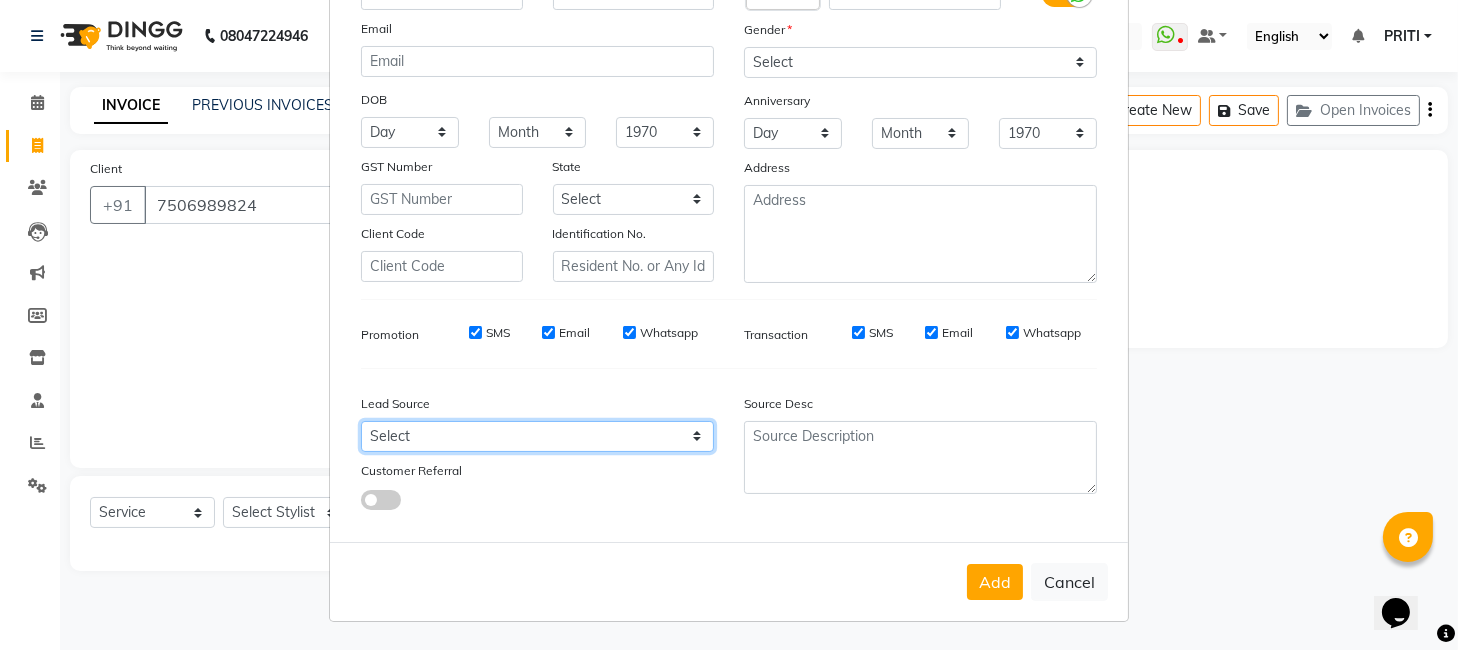 click on "Select Walk-in Referral Internet Friend Word of Mouth Advertisement Facebook JustDial Google Other Repeated WedmeGood Signage Newspaper Ad CRM Chat Bot IVR Call WhatsApp Website Direct Call  Instagram  YouTube" at bounding box center (537, 436) 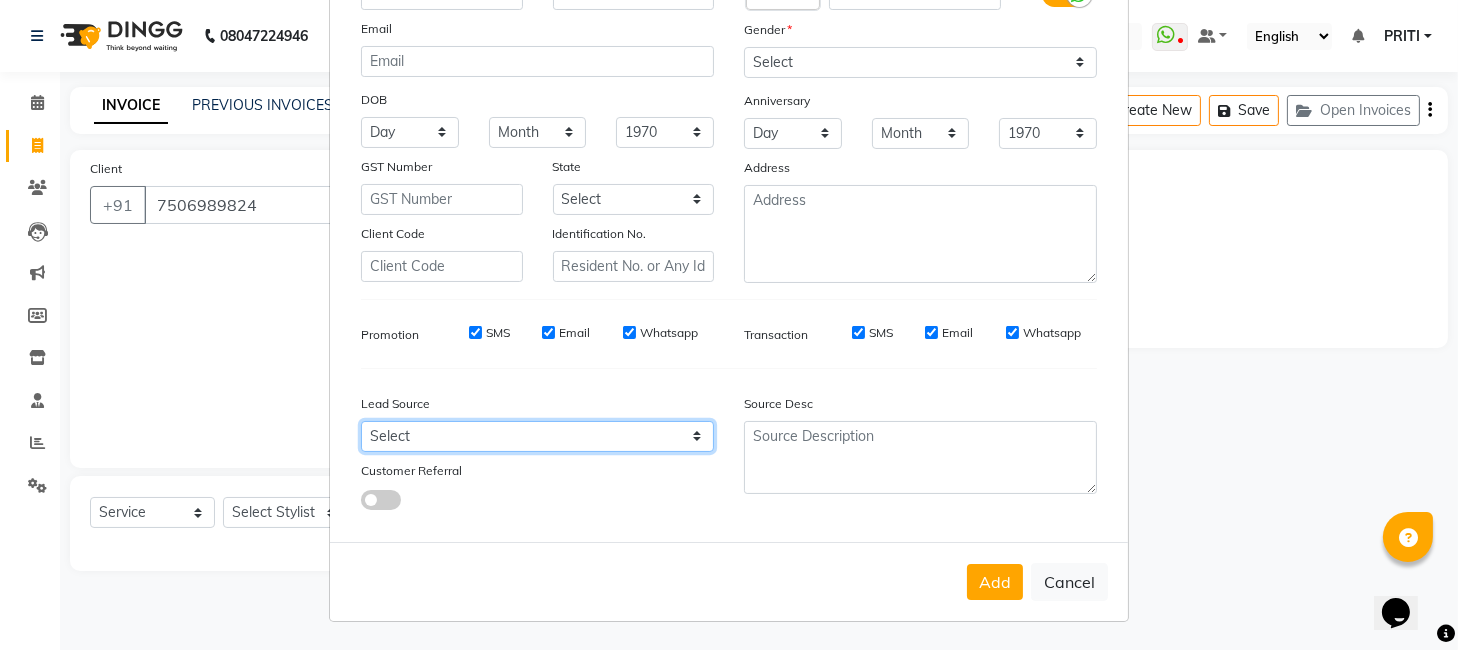 select on "10229" 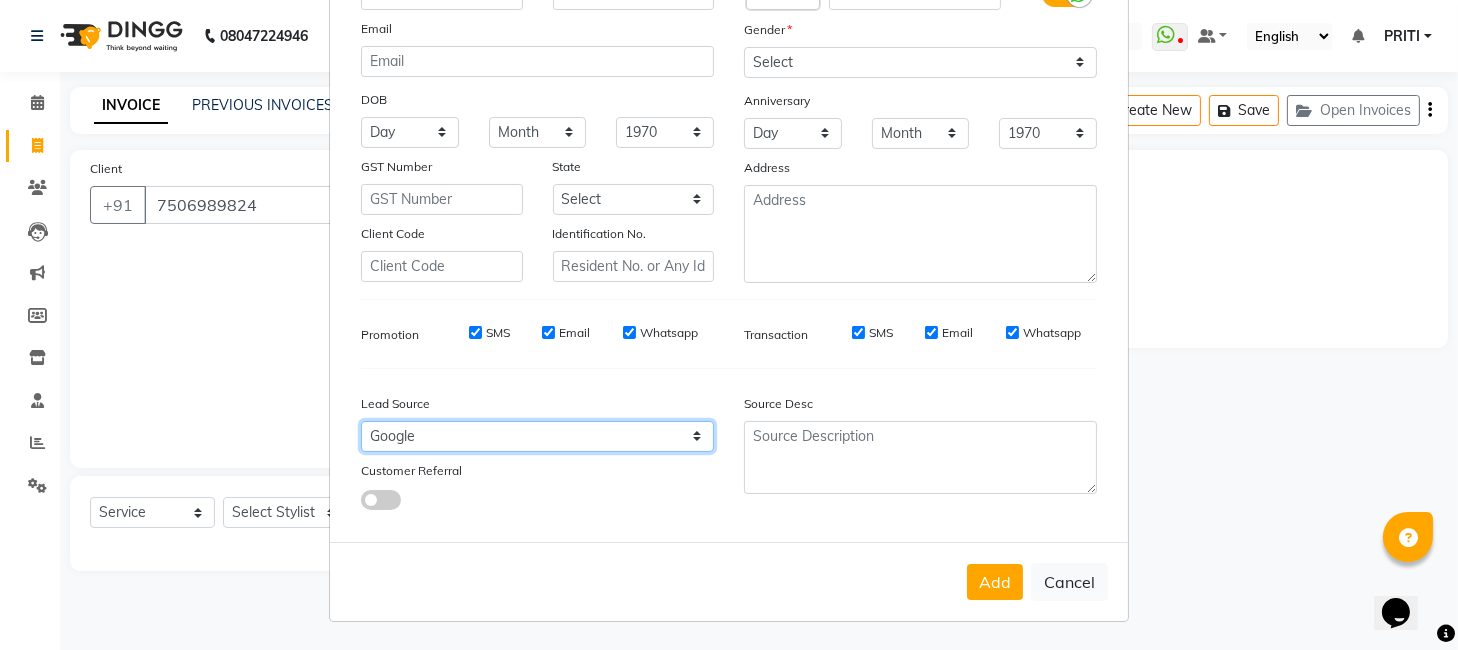click on "Select Walk-in Referral Internet Friend Word of Mouth Advertisement Facebook JustDial Google Other Repeated WedmeGood Signage Newspaper Ad CRM Chat Bot IVR Call WhatsApp Website Direct Call  Instagram  YouTube" at bounding box center (537, 436) 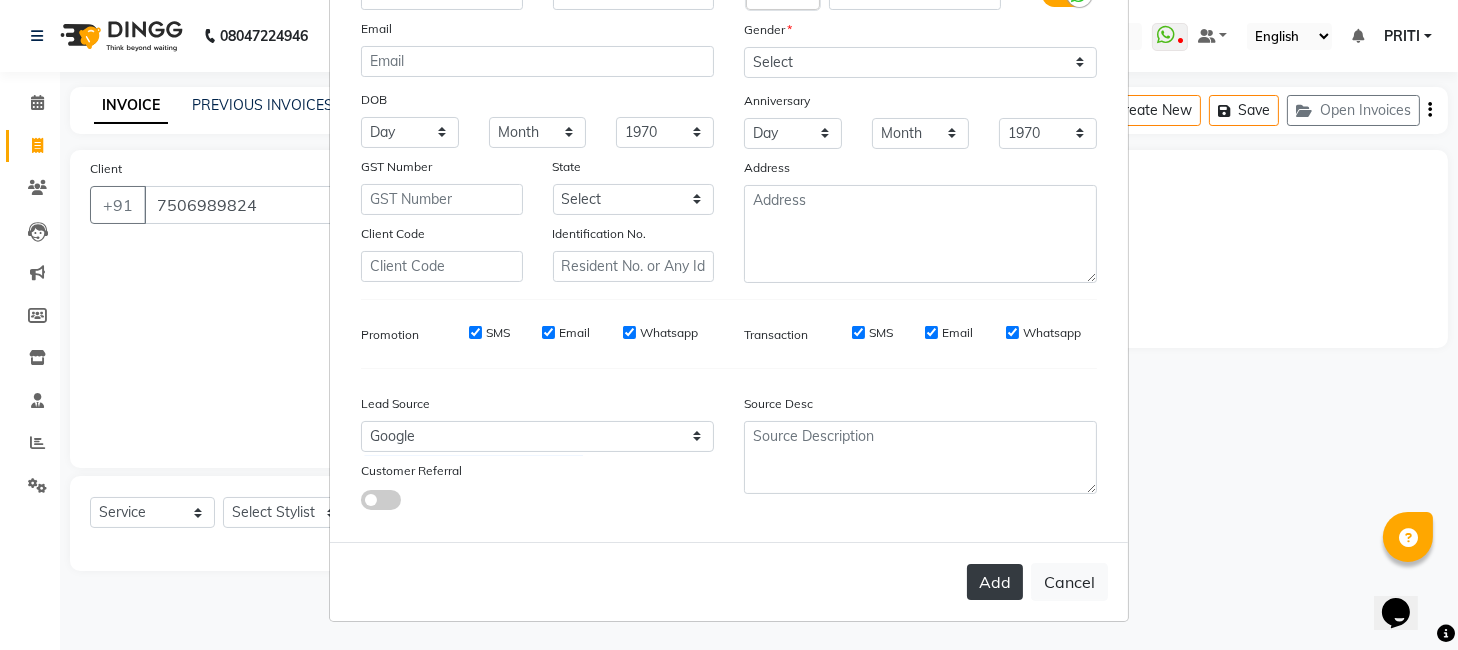 click on "Add" at bounding box center (995, 582) 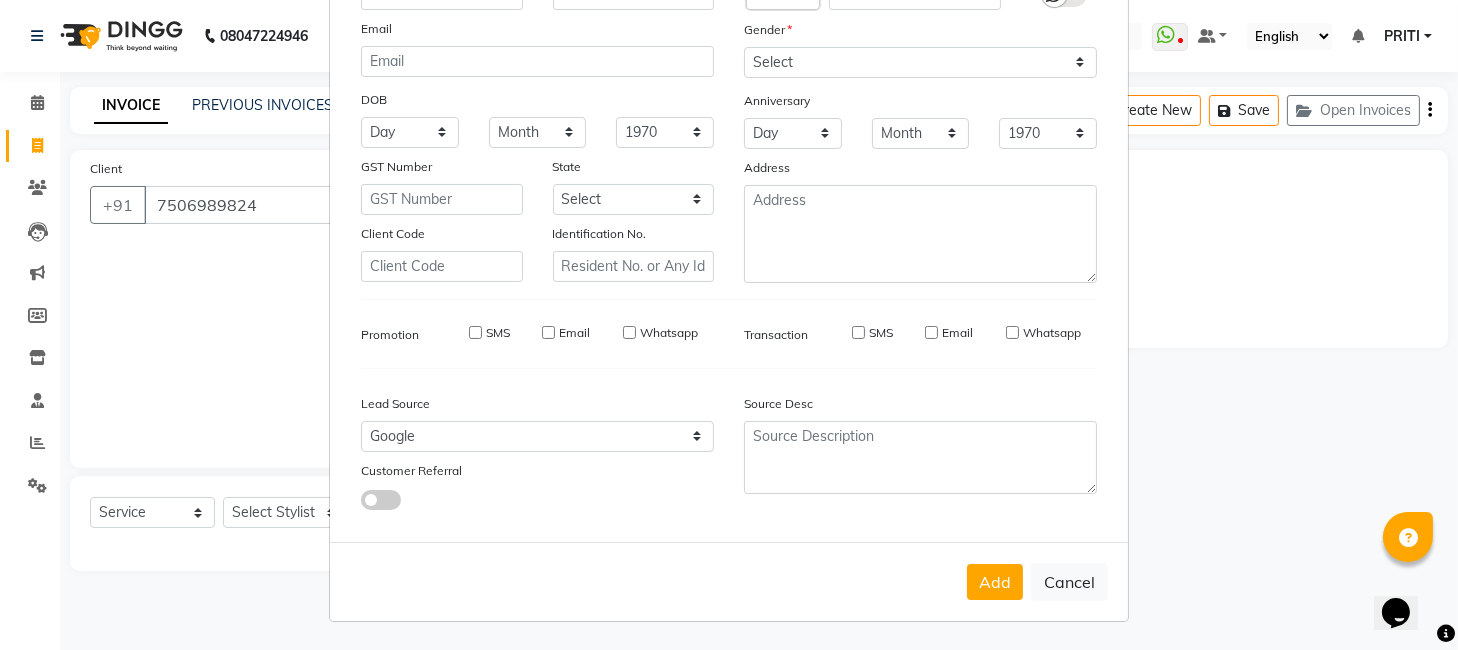 type 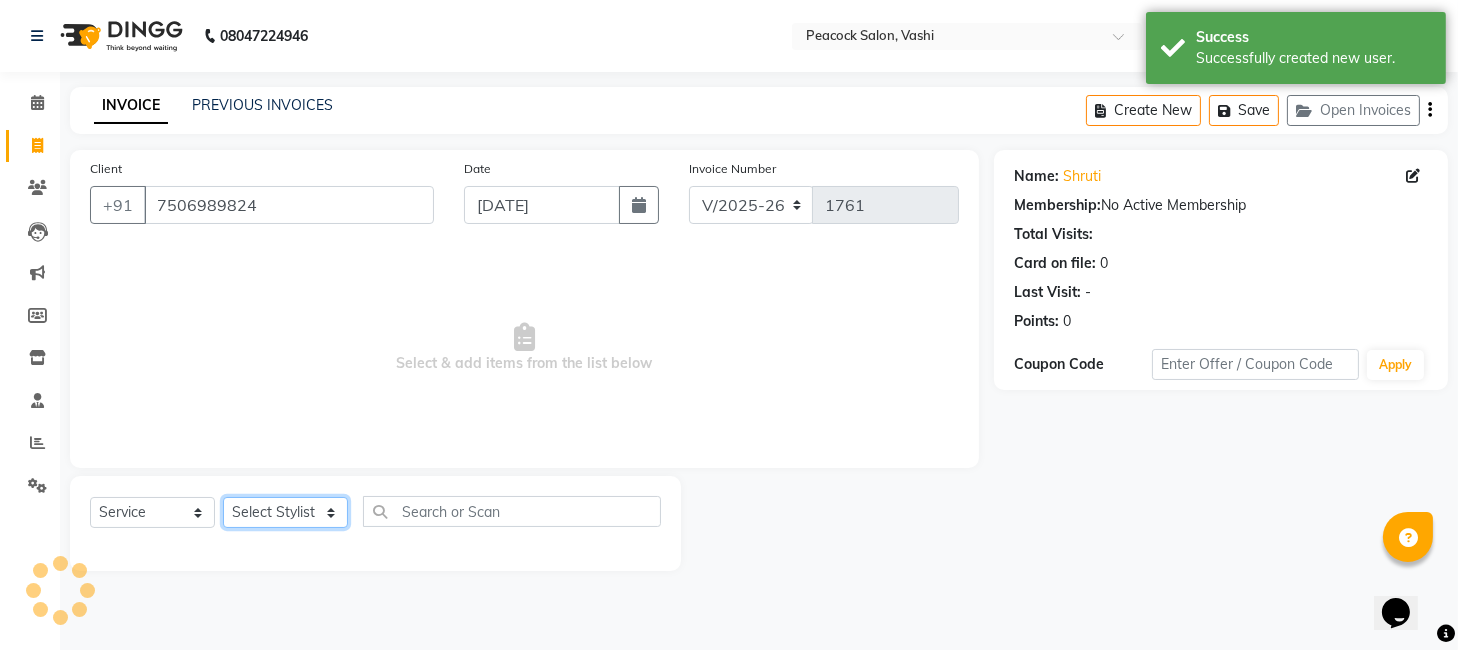 drag, startPoint x: 245, startPoint y: 514, endPoint x: 222, endPoint y: 429, distance: 88.0568 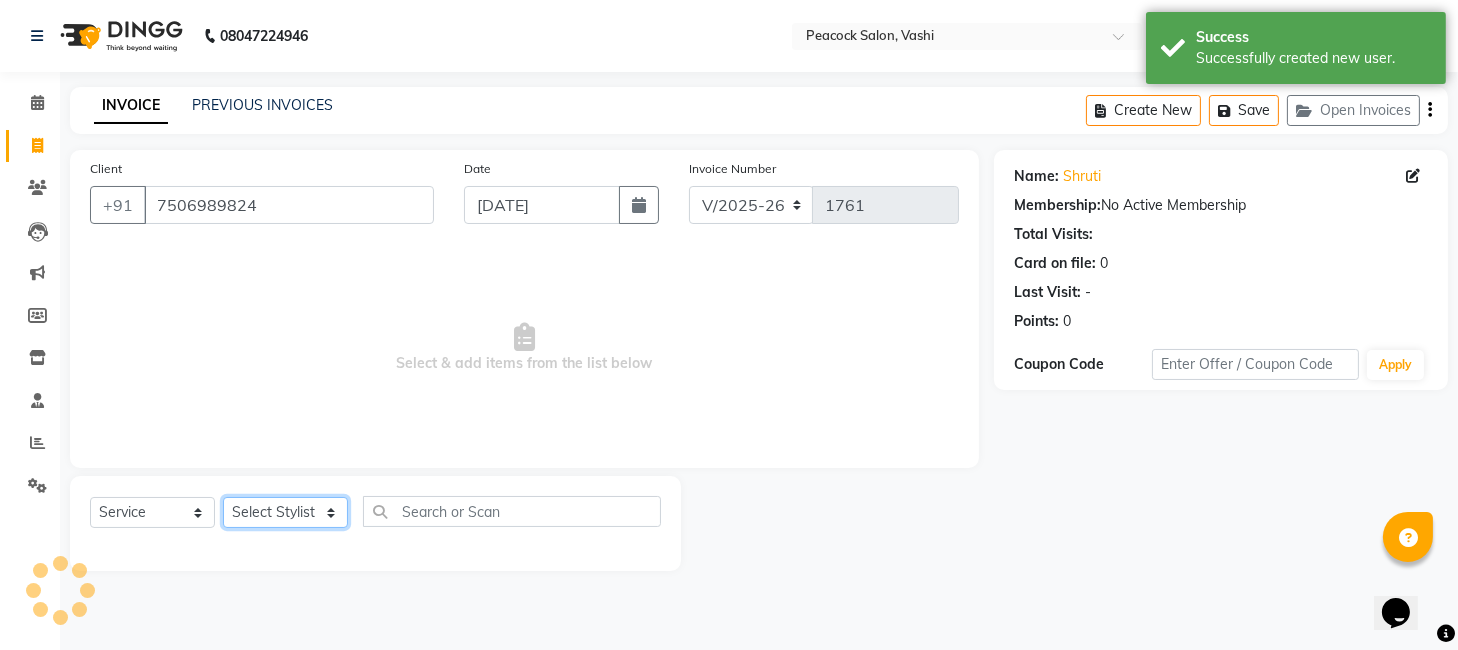click on "Select Stylist anim [PERSON_NAME] [PERSON_NAME] DC Dingg Support [PERSON_NAME] [PERSON_NAME]  [PERSON_NAME]" 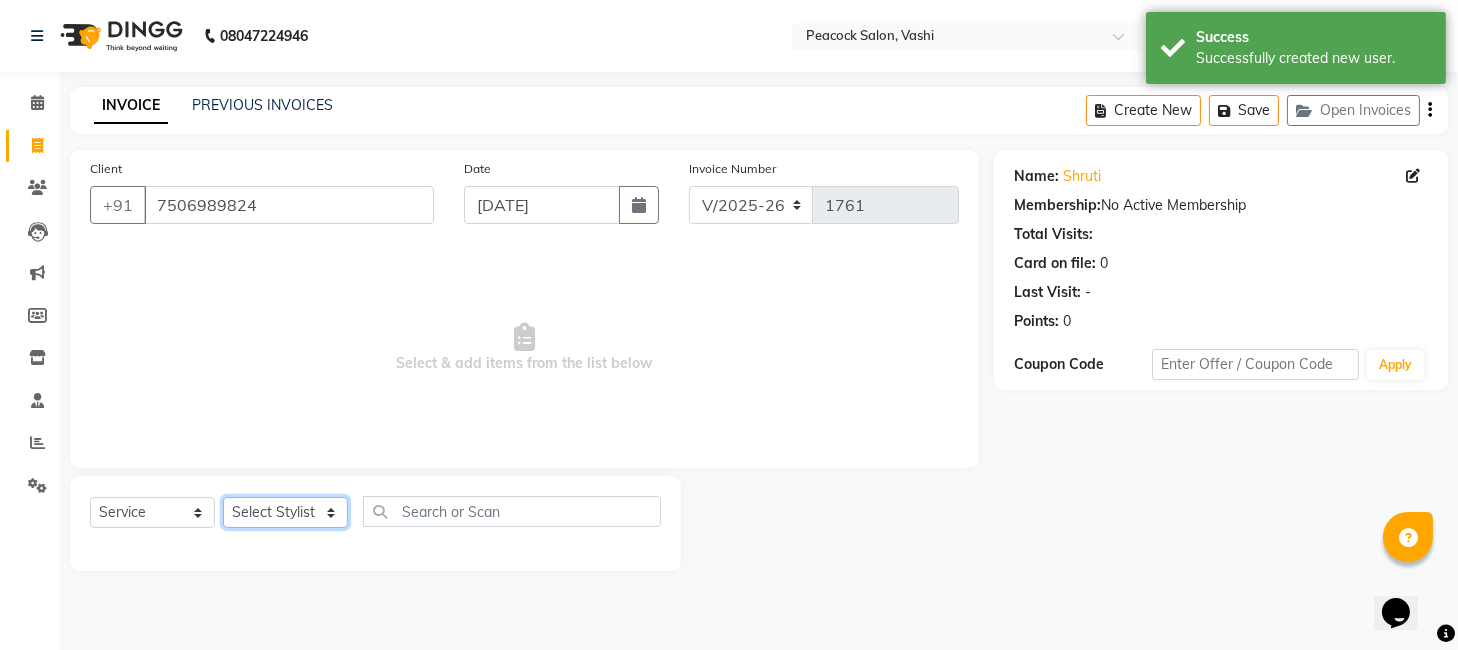 select on "37757" 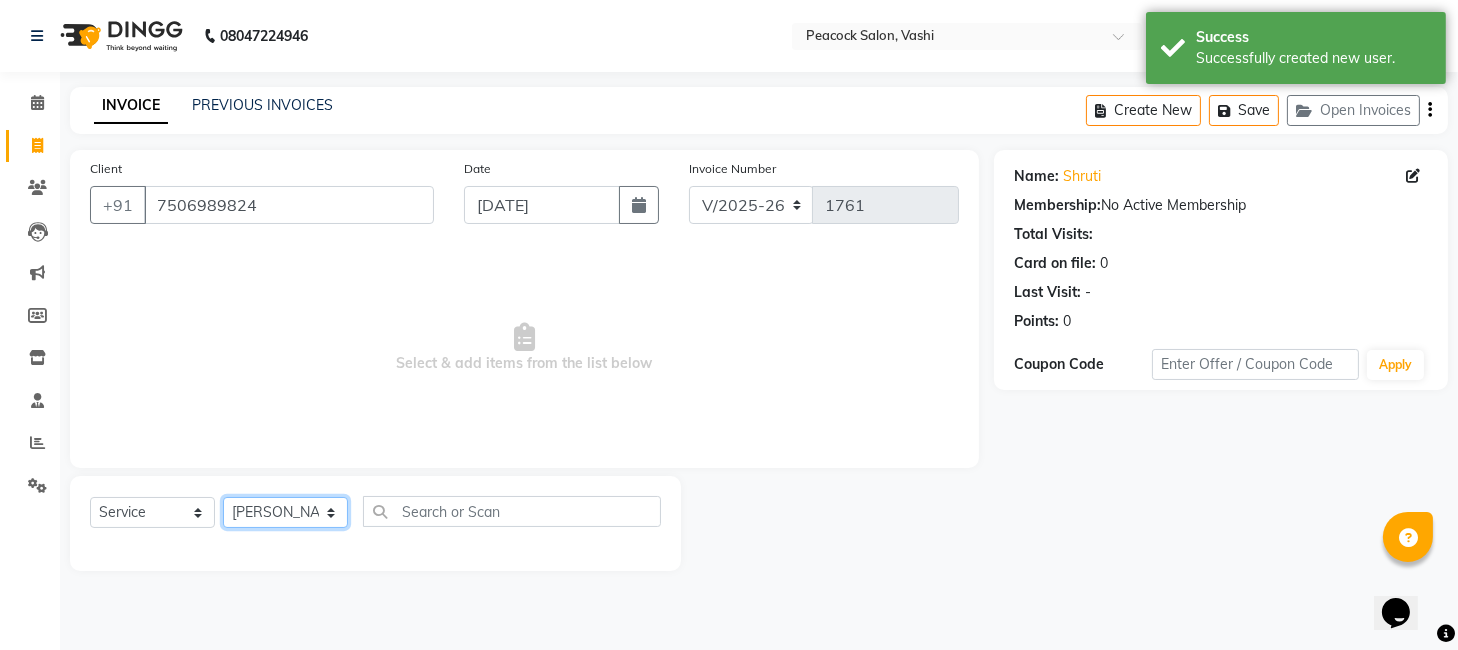 click on "Select Stylist anim [PERSON_NAME] [PERSON_NAME] DC Dingg Support [PERSON_NAME] [PERSON_NAME]  [PERSON_NAME]" 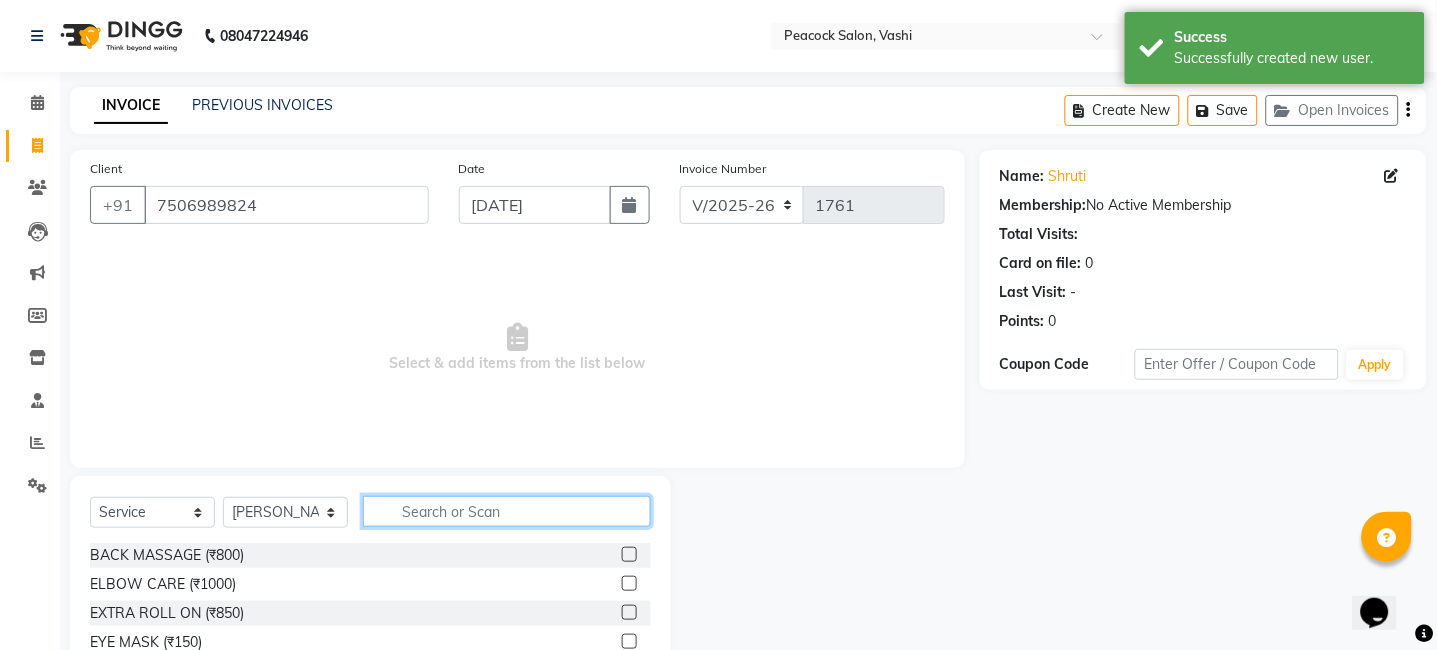 click 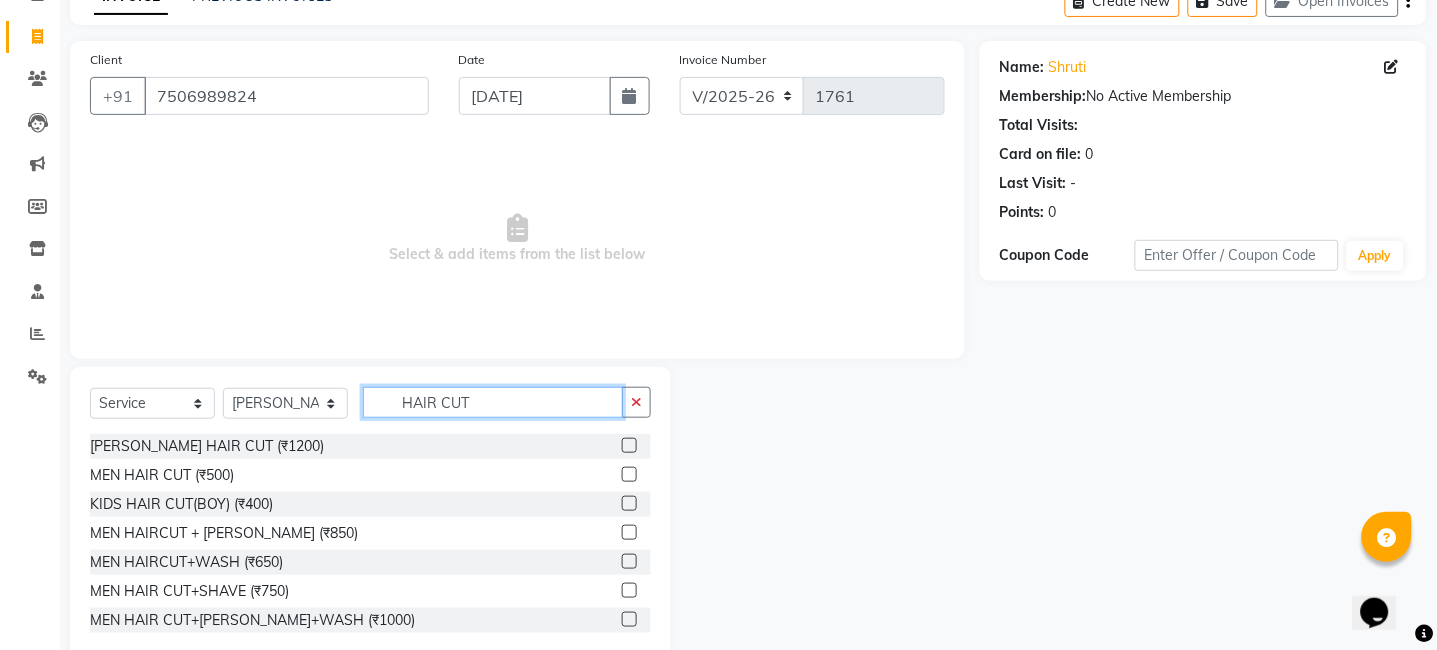 scroll, scrollTop: 150, scrollLeft: 0, axis: vertical 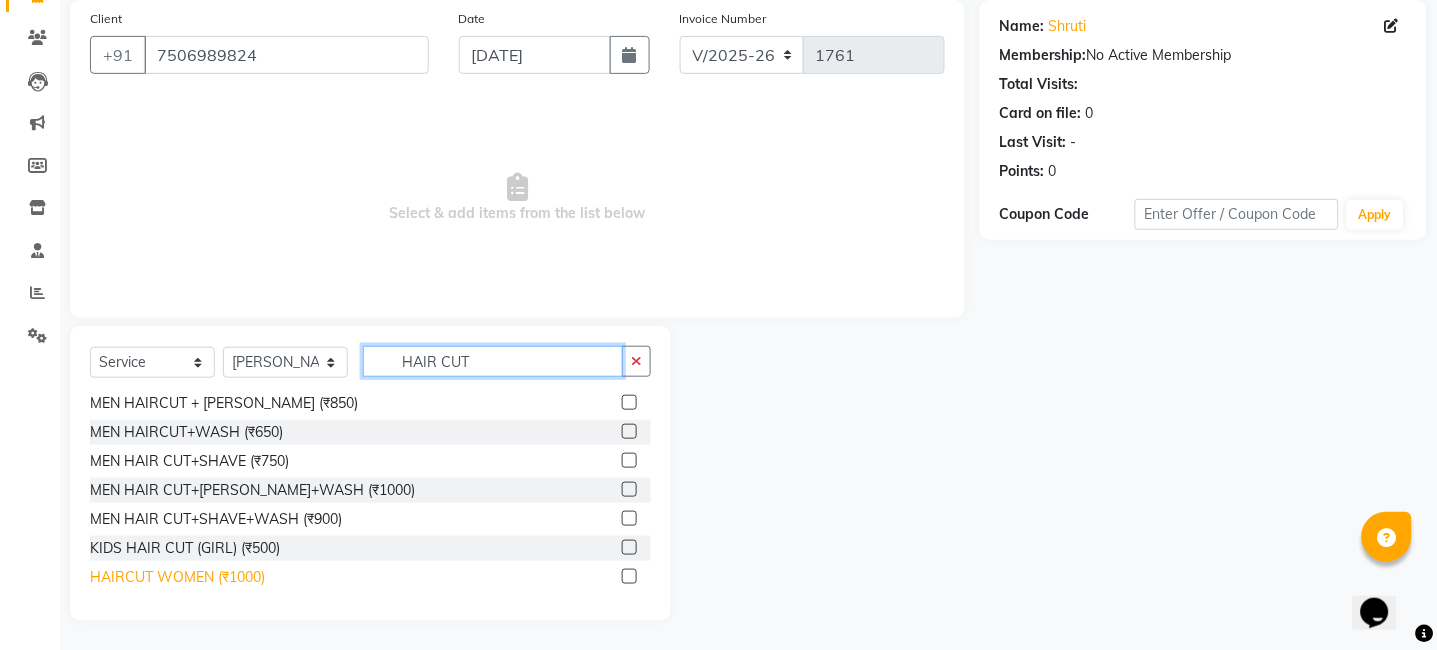 type on "HAIR CUT" 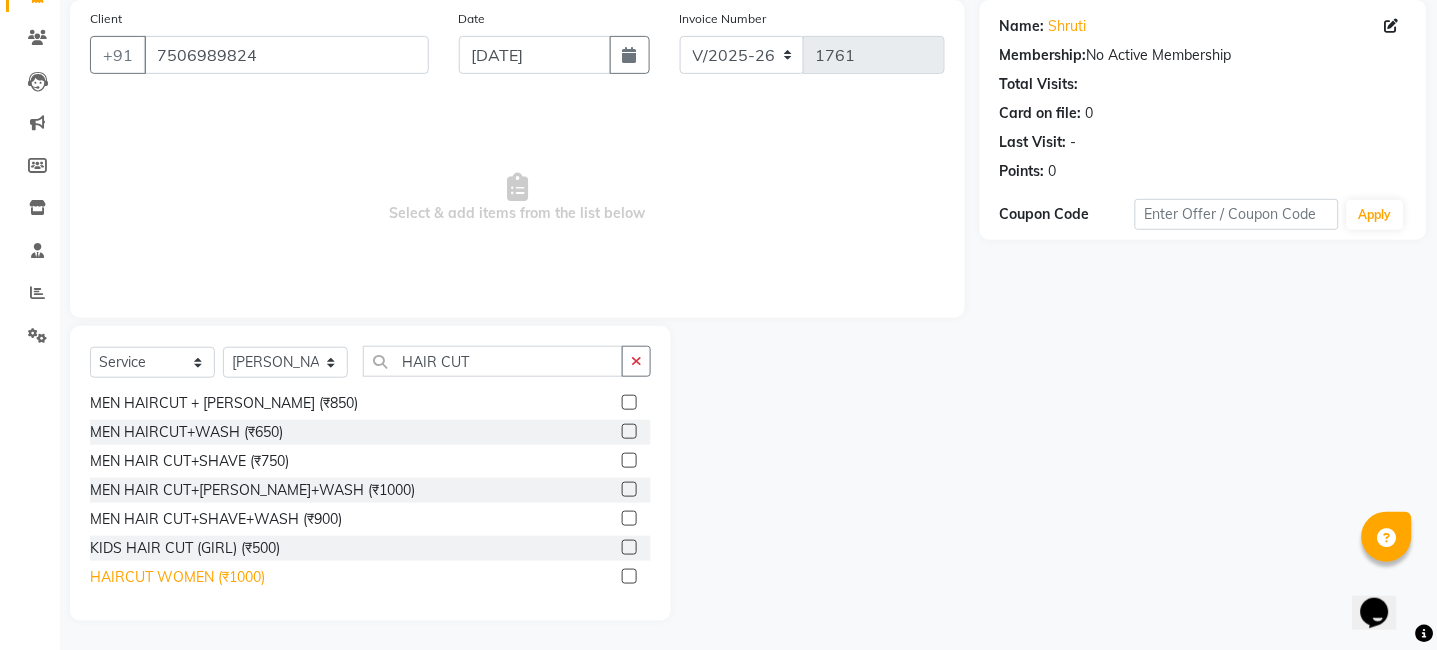 click on "HAIRCUT WOMEN (₹1000)" 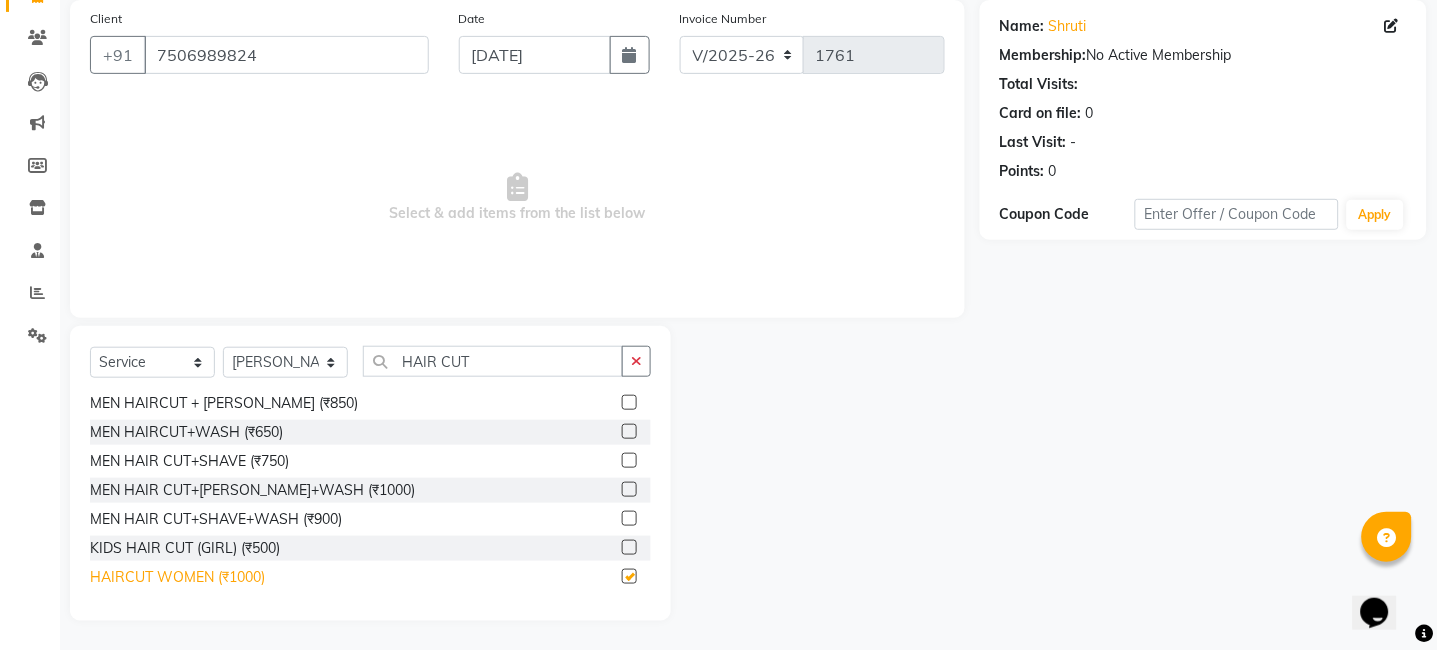 checkbox on "false" 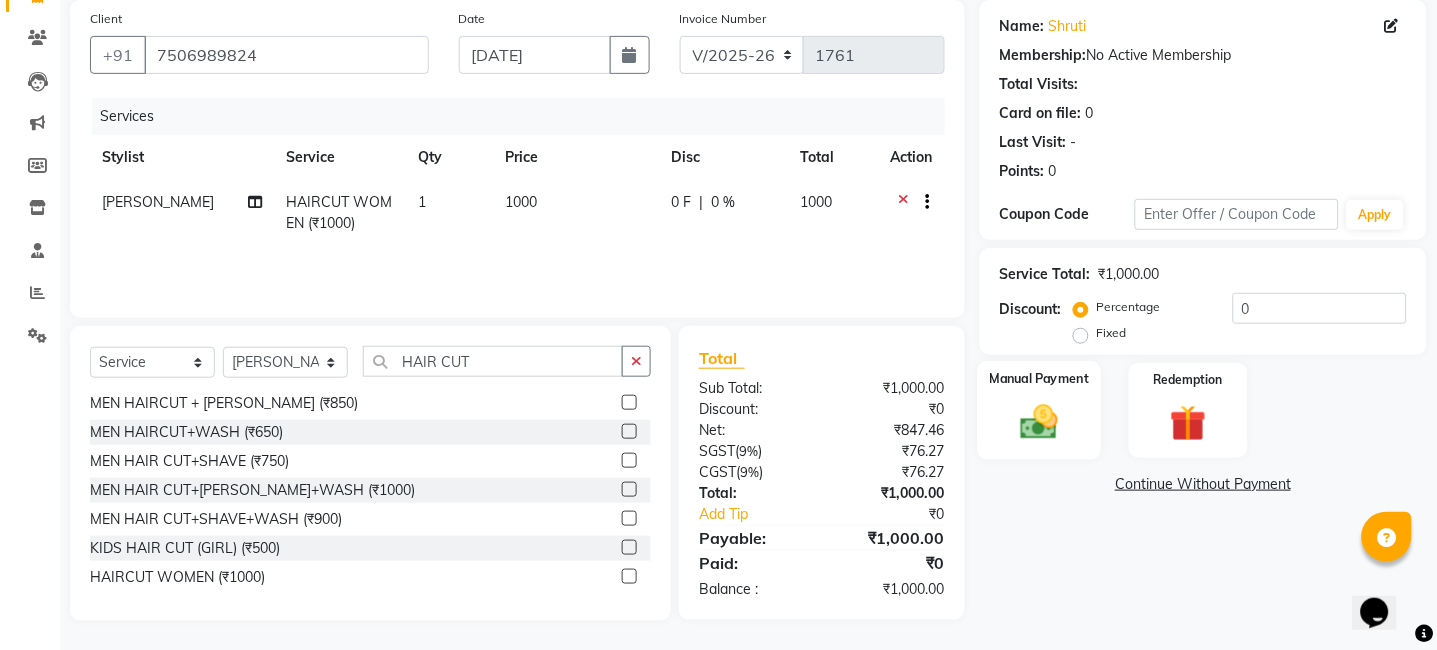 click 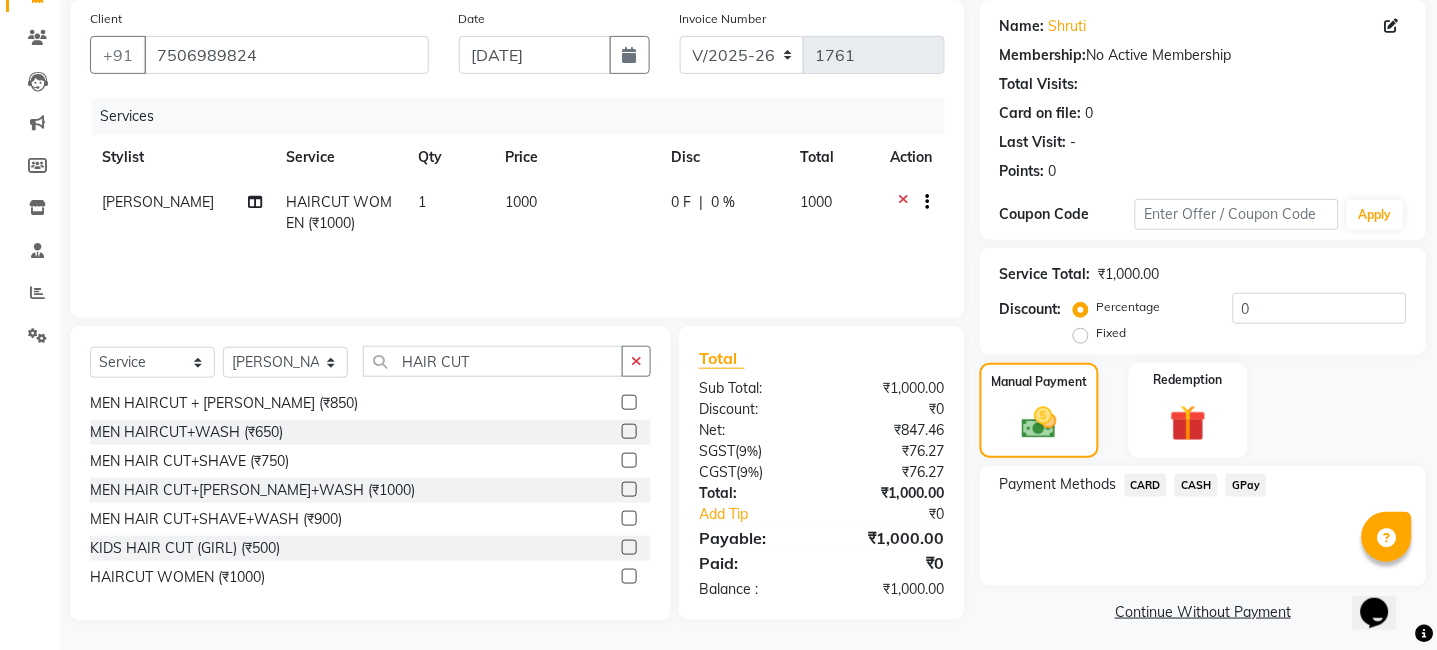 click on "GPay" 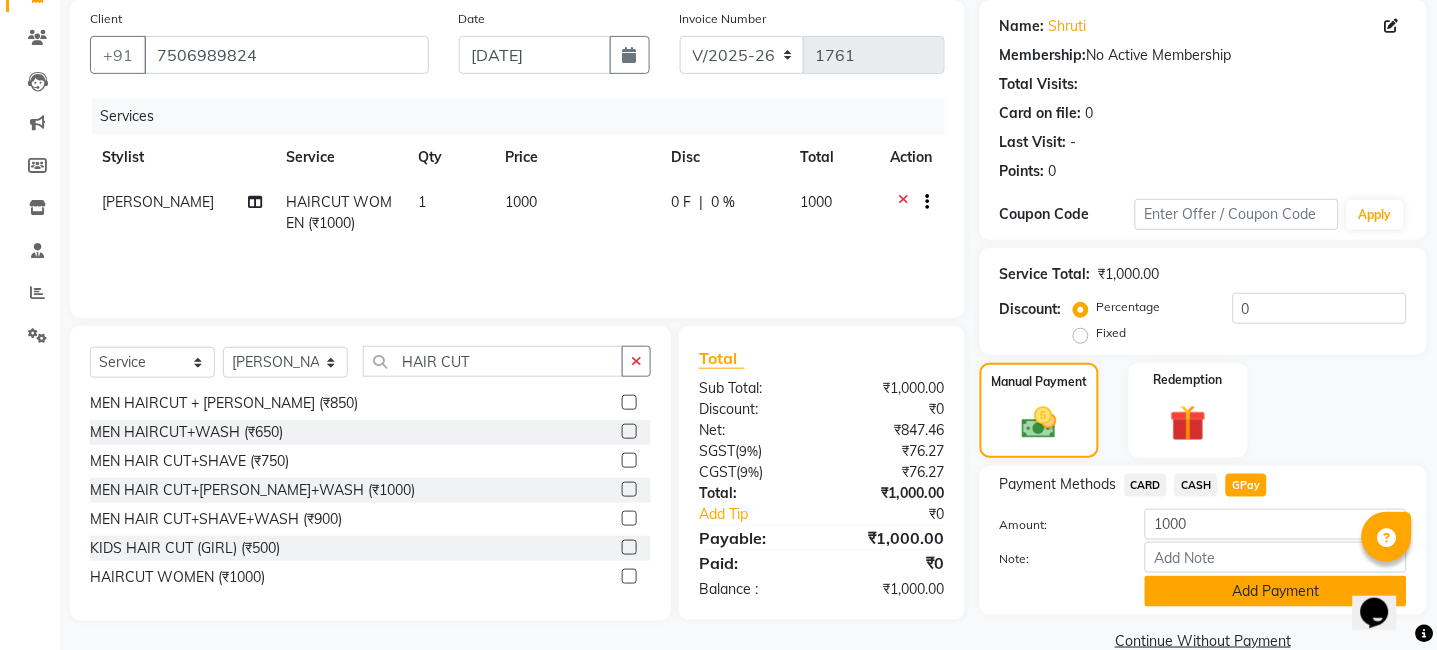 click on "Add Payment" 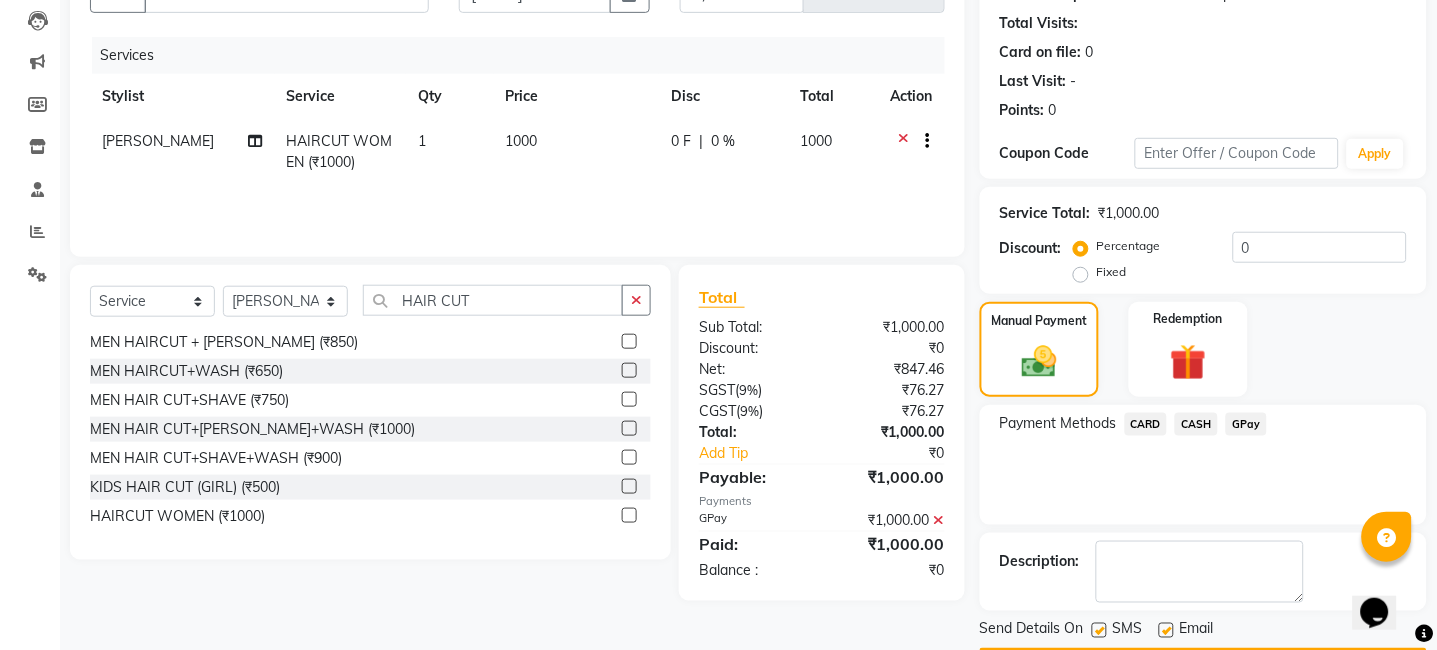 scroll, scrollTop: 269, scrollLeft: 0, axis: vertical 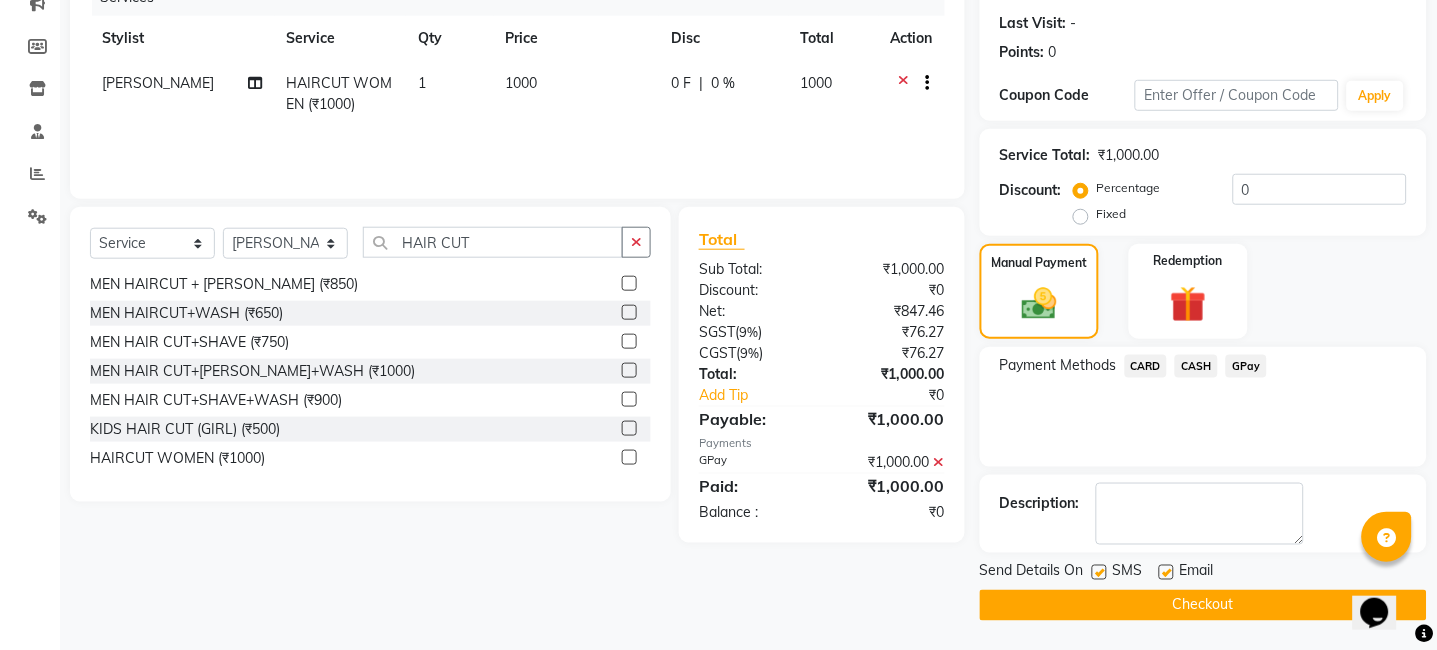 click on "Checkout" 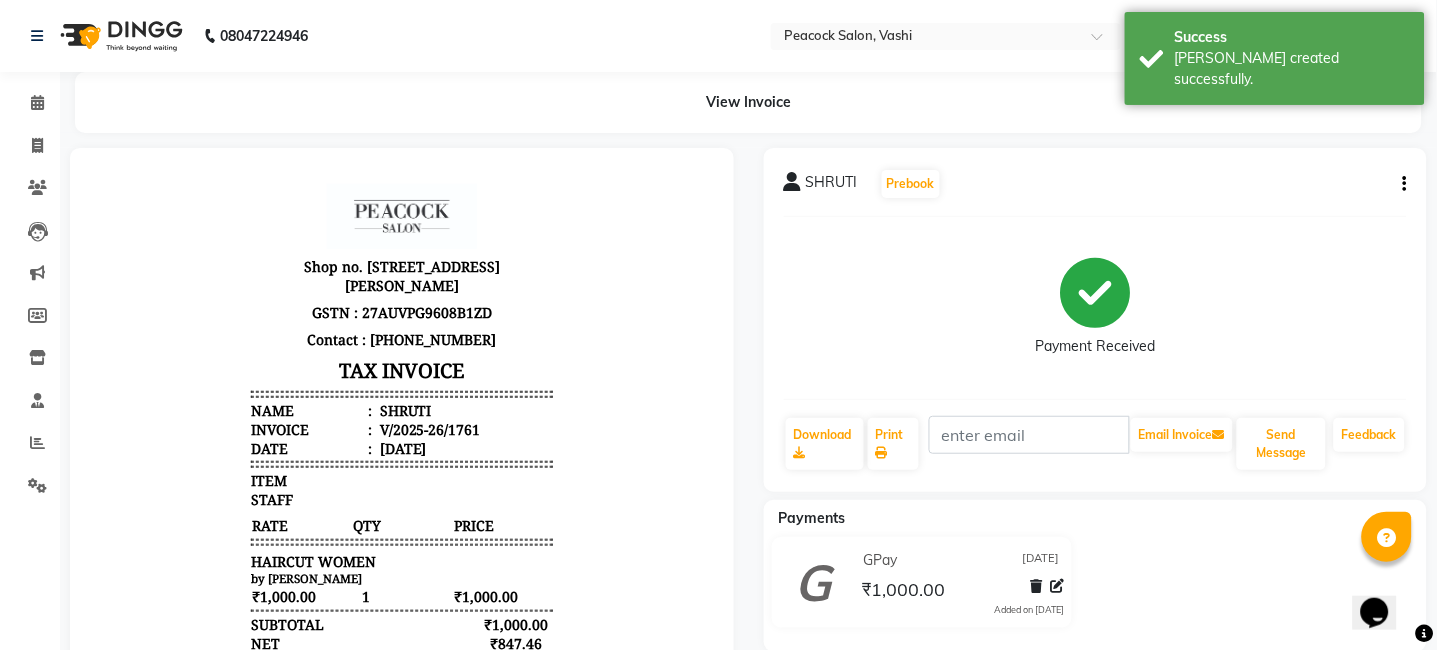scroll, scrollTop: 0, scrollLeft: 0, axis: both 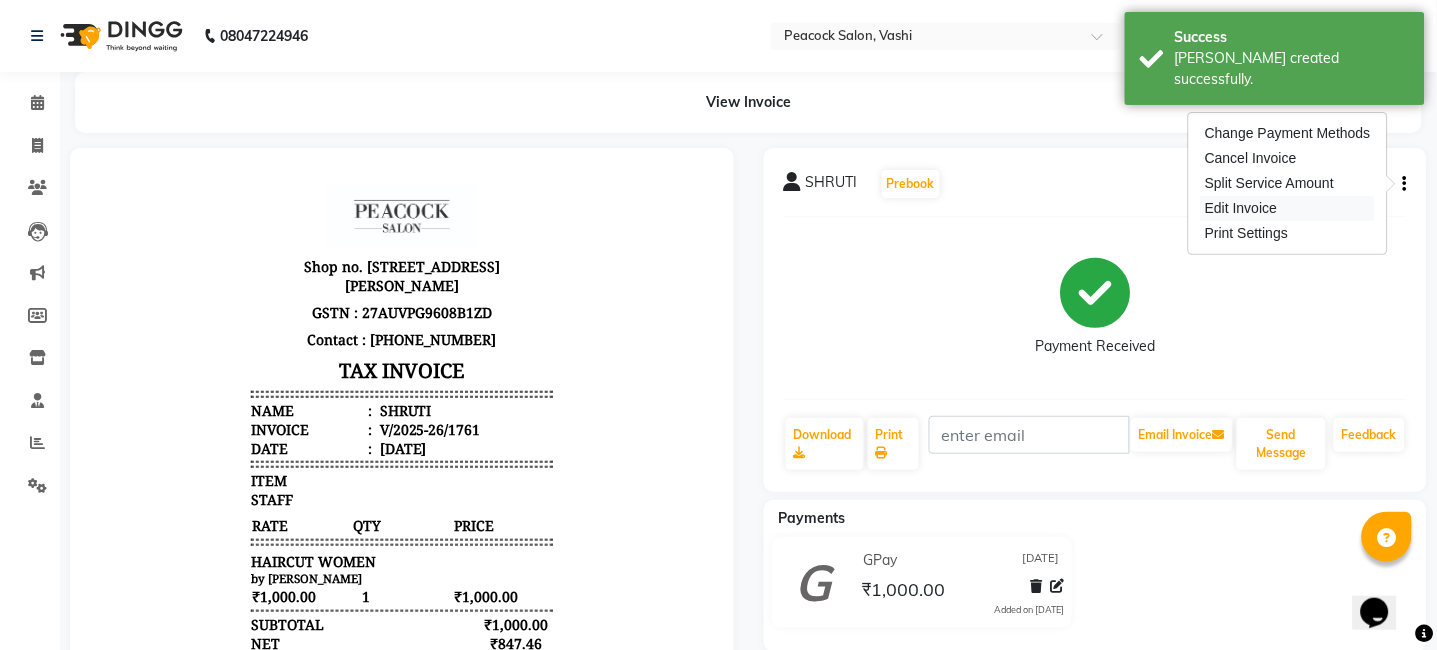 click on "Edit Invoice" at bounding box center [1288, 208] 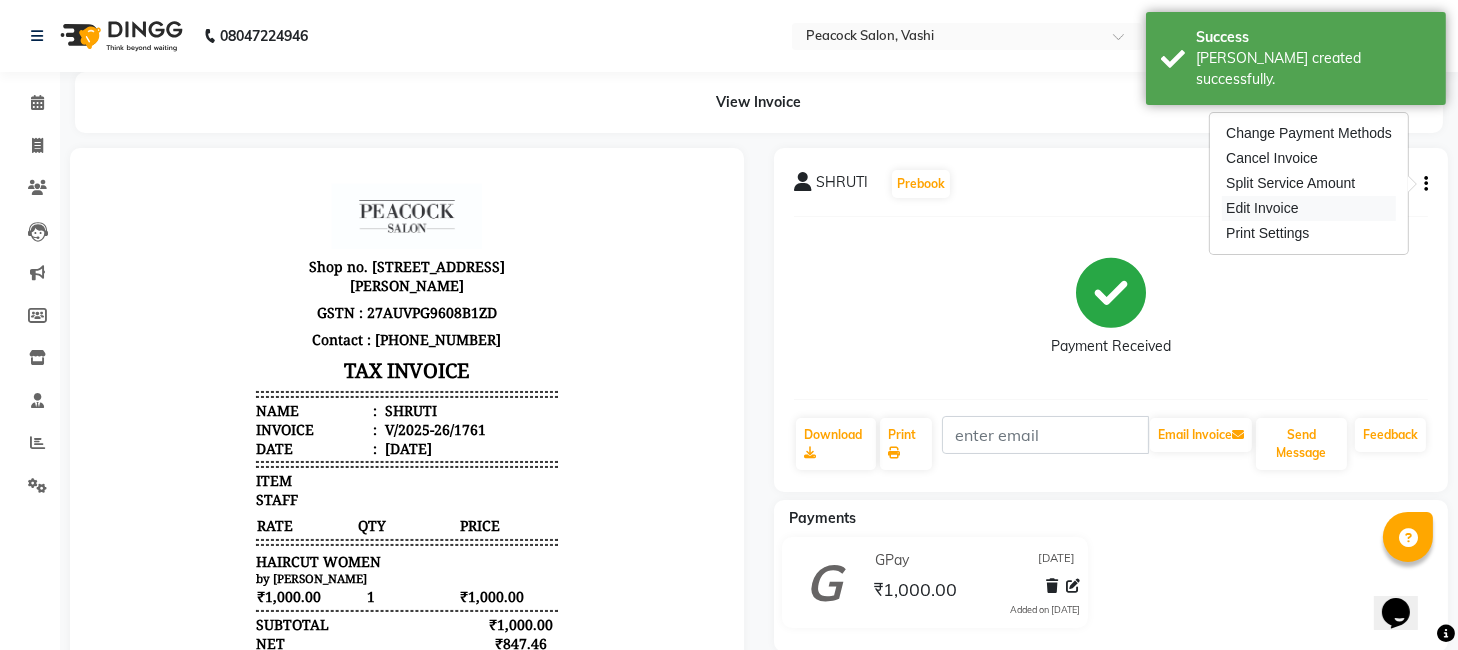 select on "service" 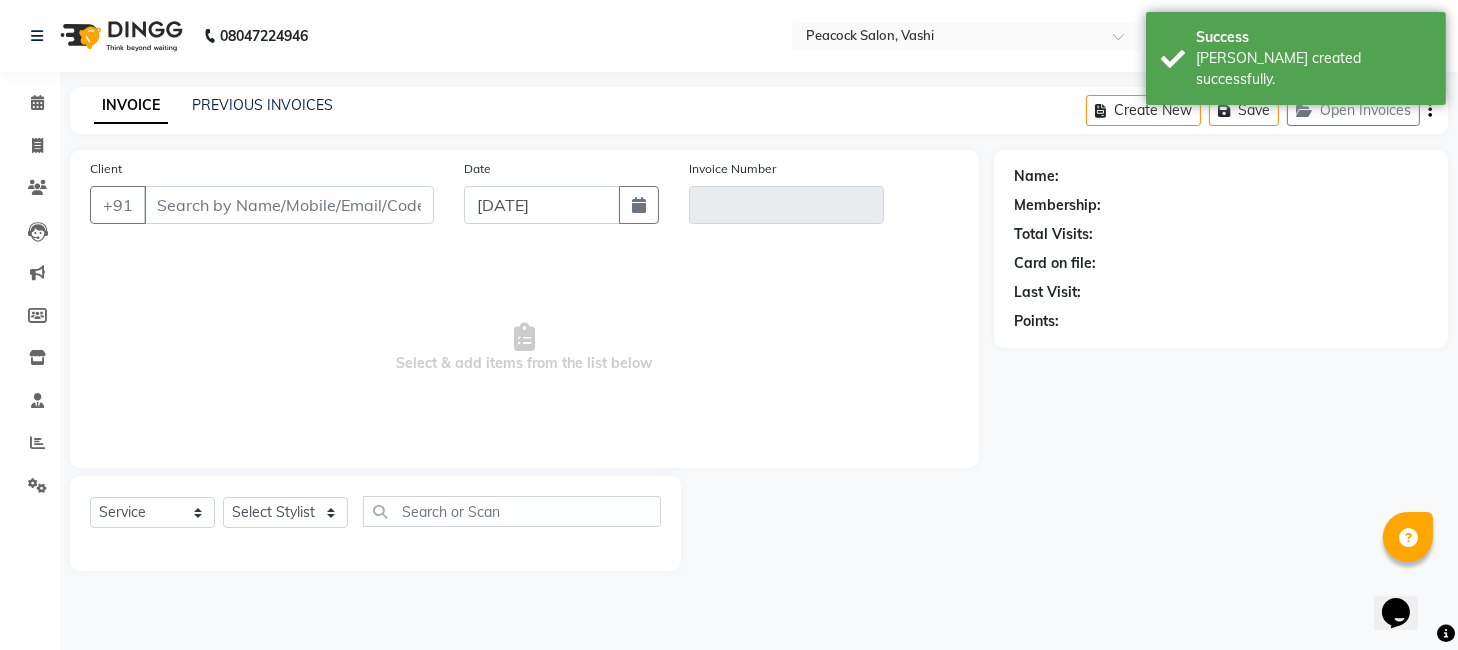 type on "7506989824" 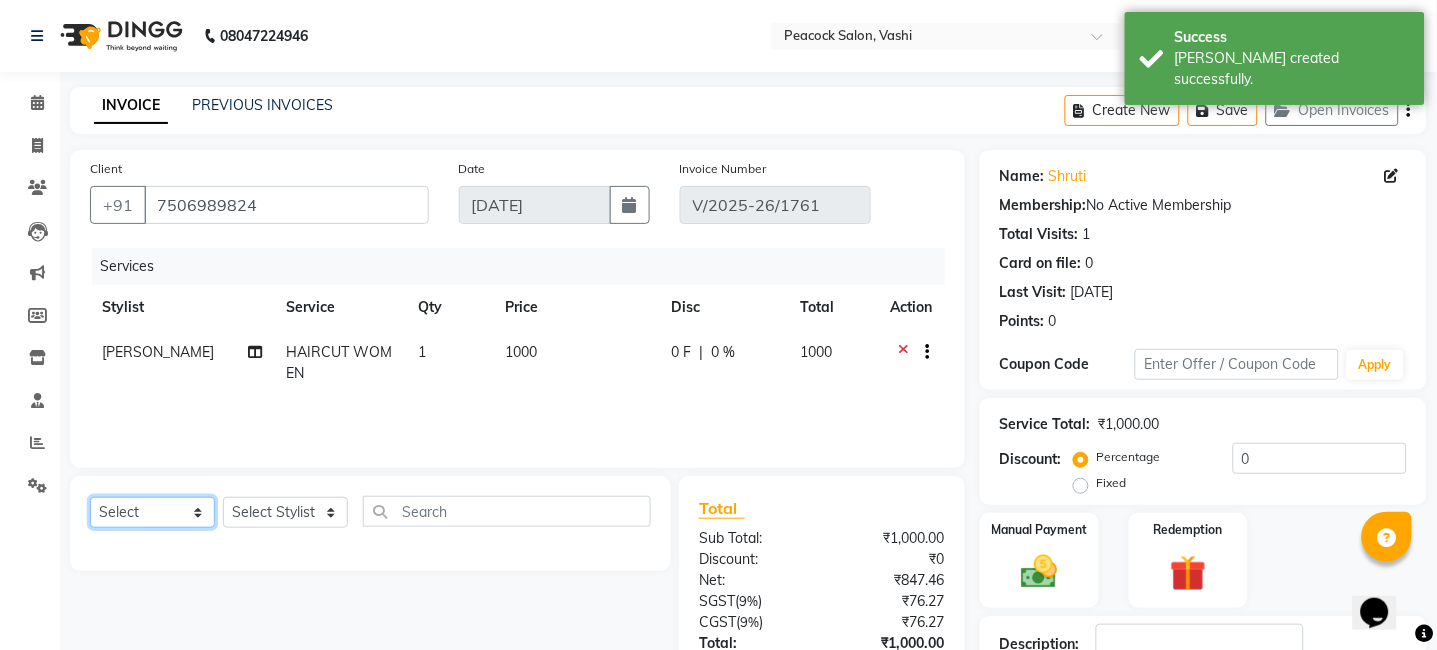 click on "Select  Service  Product  Membership  Package Voucher Prepaid Gift Card" 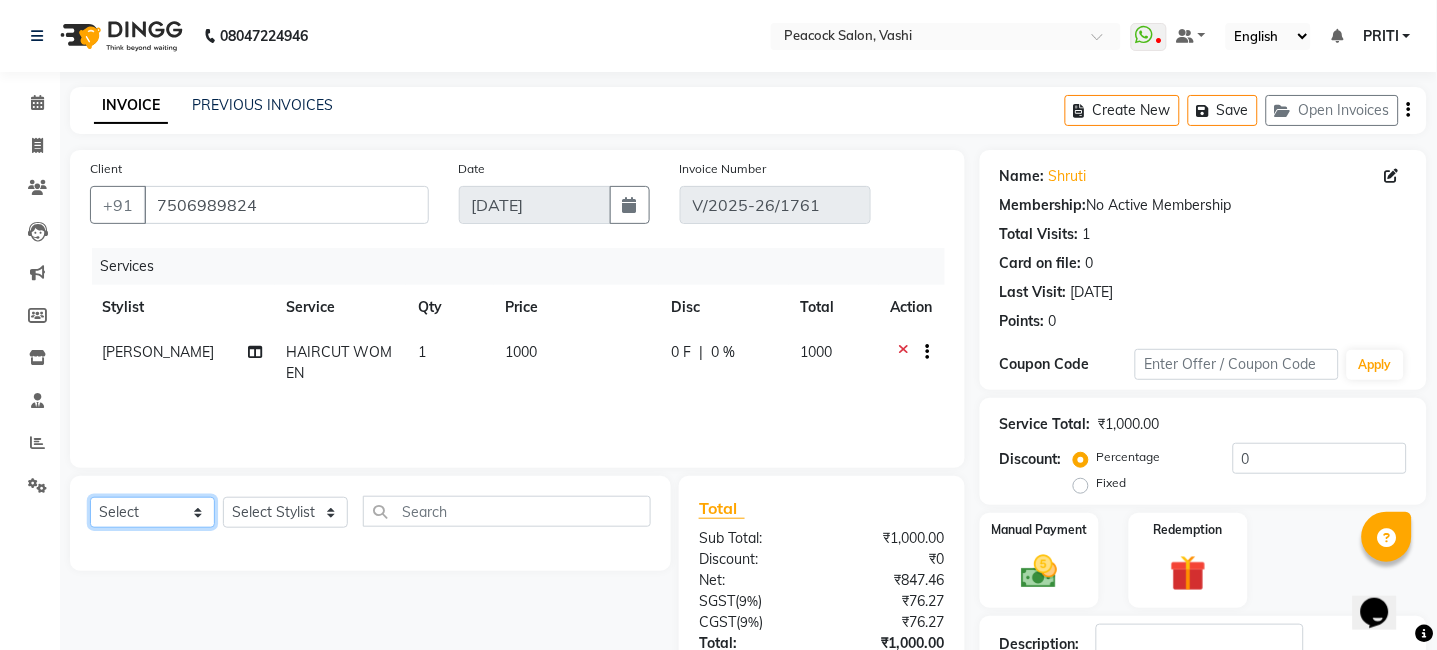 select on "service" 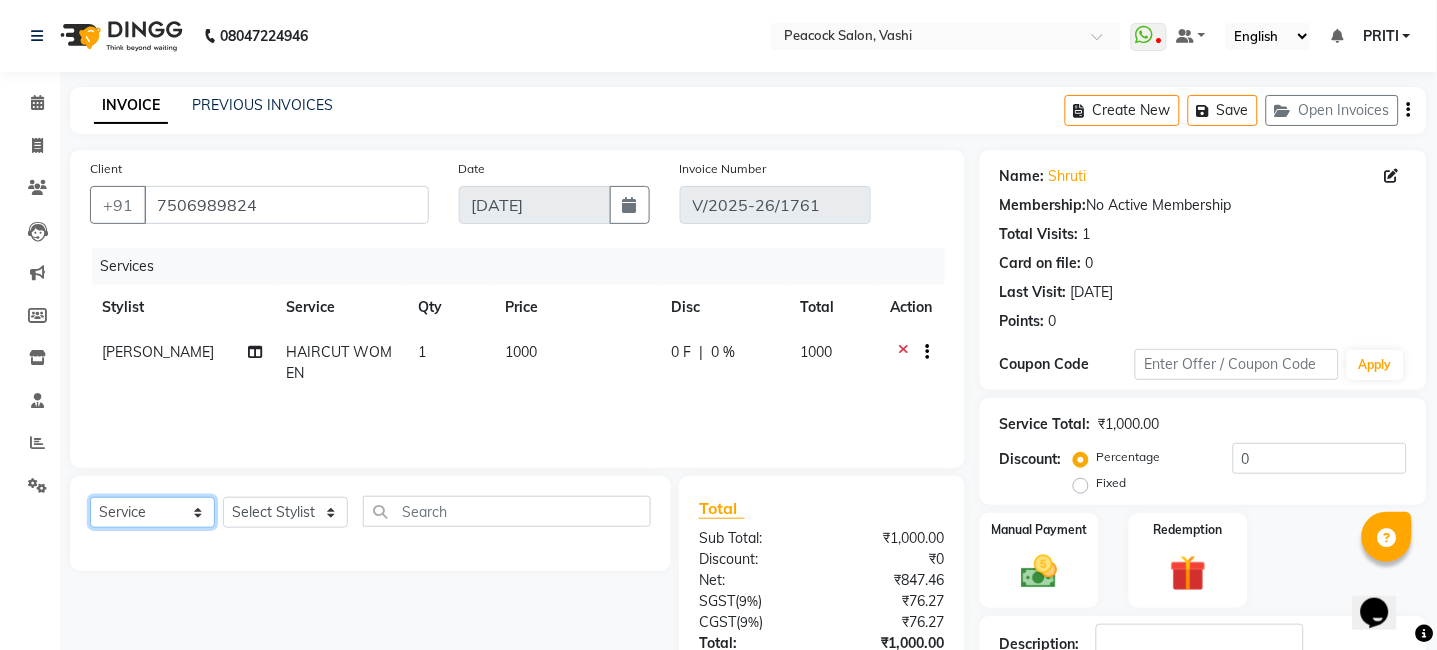 click on "Select  Service  Product  Membership  Package Voucher Prepaid Gift Card" 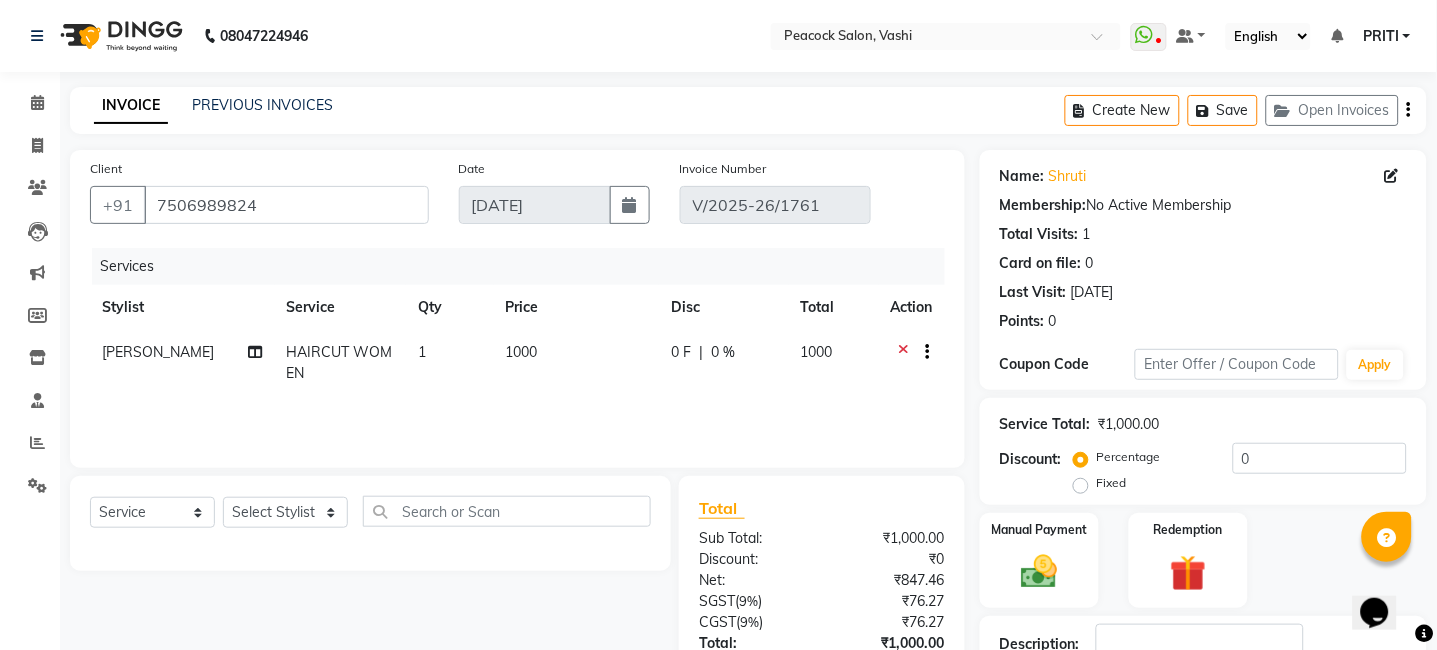 click on "Select  Service  Product  Membership  Package Voucher Prepaid Gift Card  Select Stylist anim shinglai ANKUSH ASHWINI  BHAGWATI DC Dingg Support HARSHADA  JOHNY NITU PAYAL  PRITI" 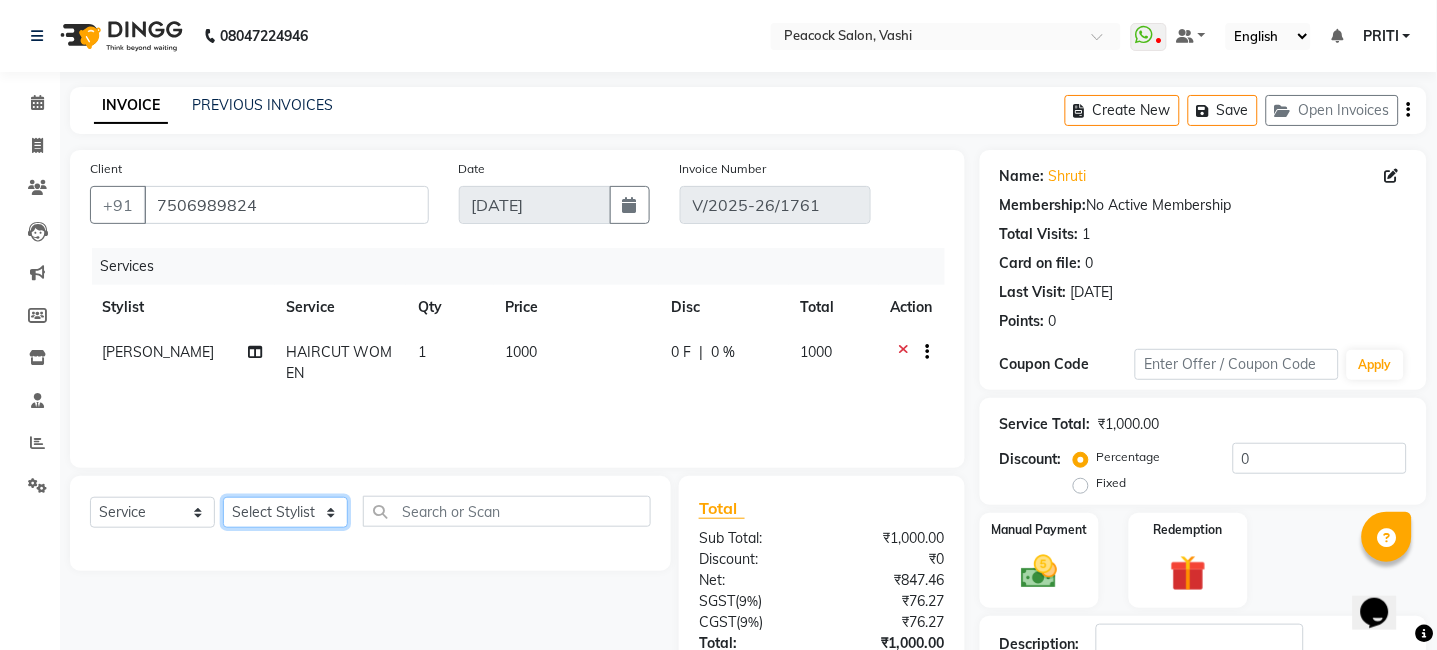 click on "Select Stylist anim [PERSON_NAME] [PERSON_NAME] DC Dingg Support [PERSON_NAME] [PERSON_NAME]  [PERSON_NAME]" 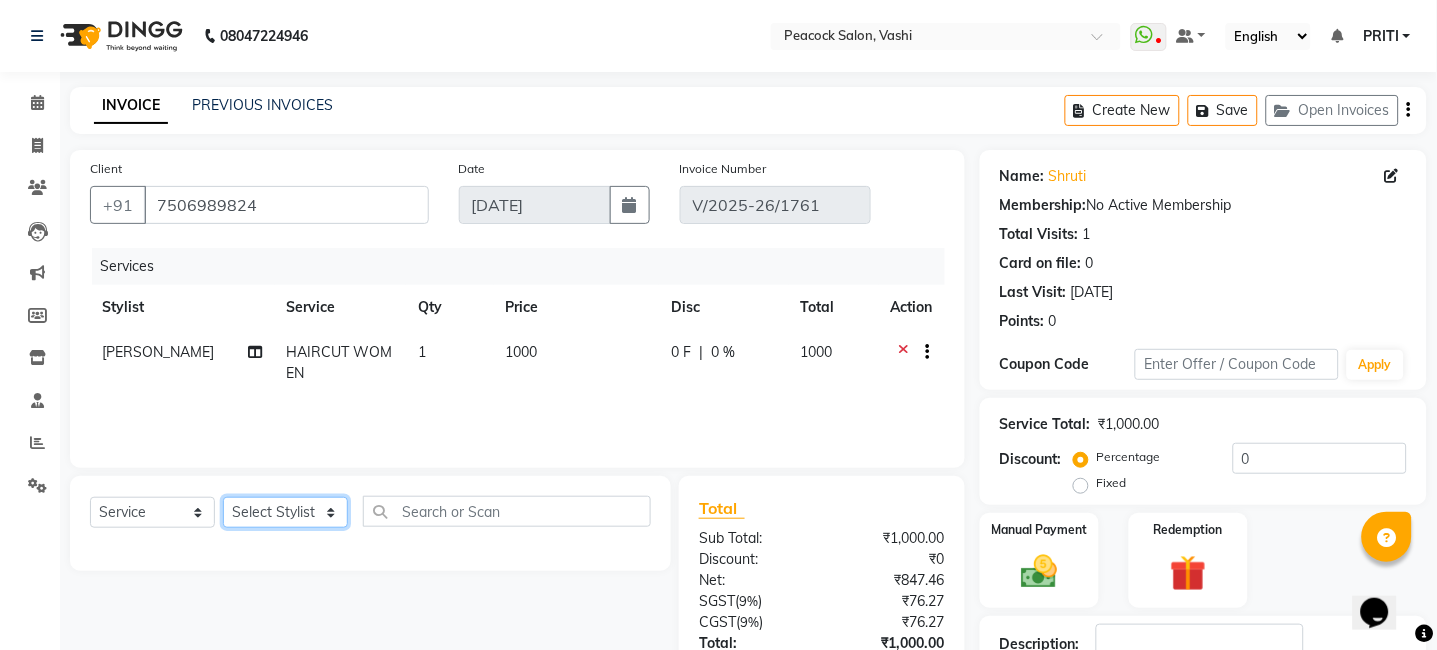 select on "81280" 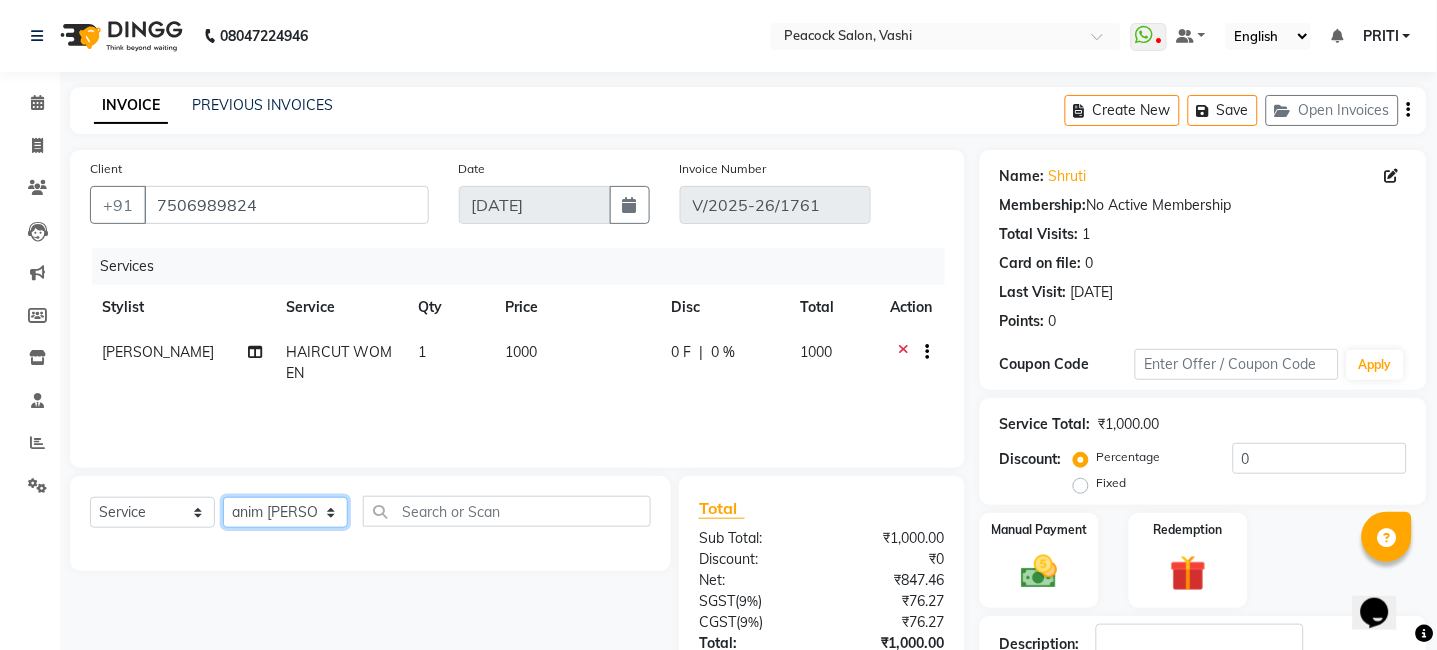 click on "Select Stylist anim [PERSON_NAME] [PERSON_NAME] DC Dingg Support [PERSON_NAME] [PERSON_NAME]  [PERSON_NAME]" 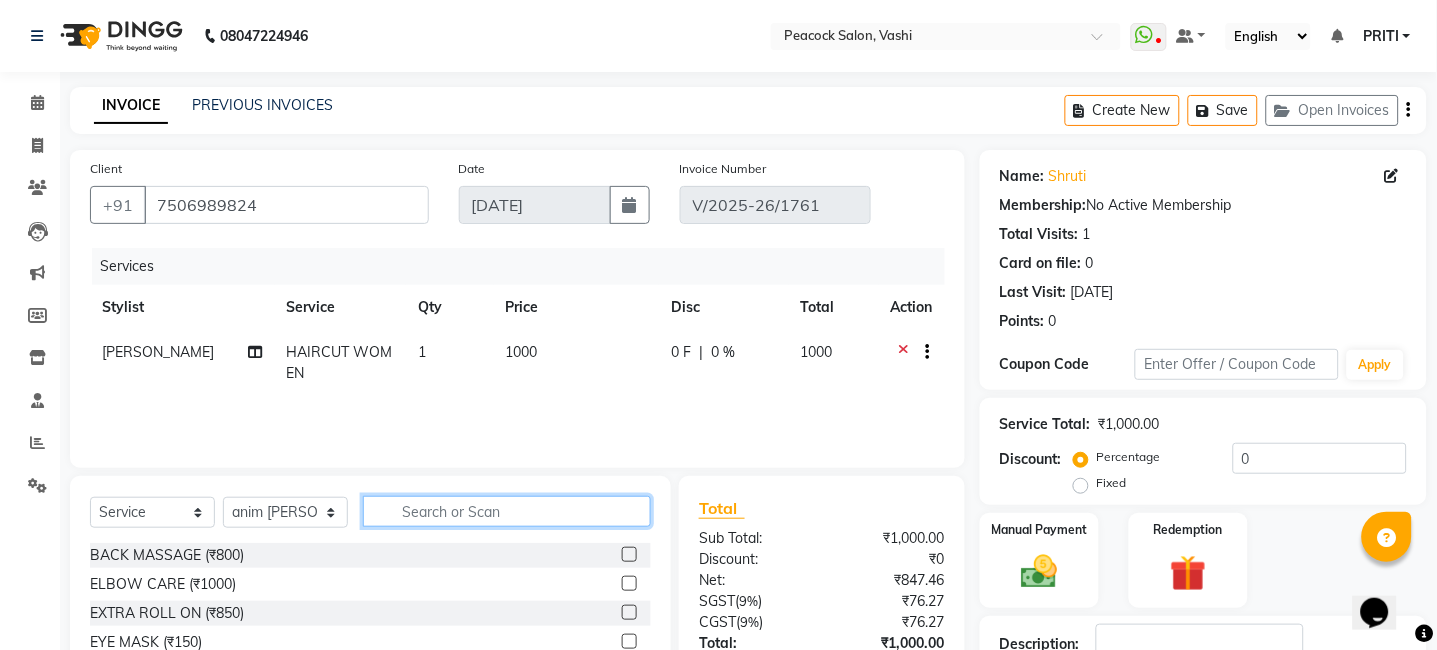 click 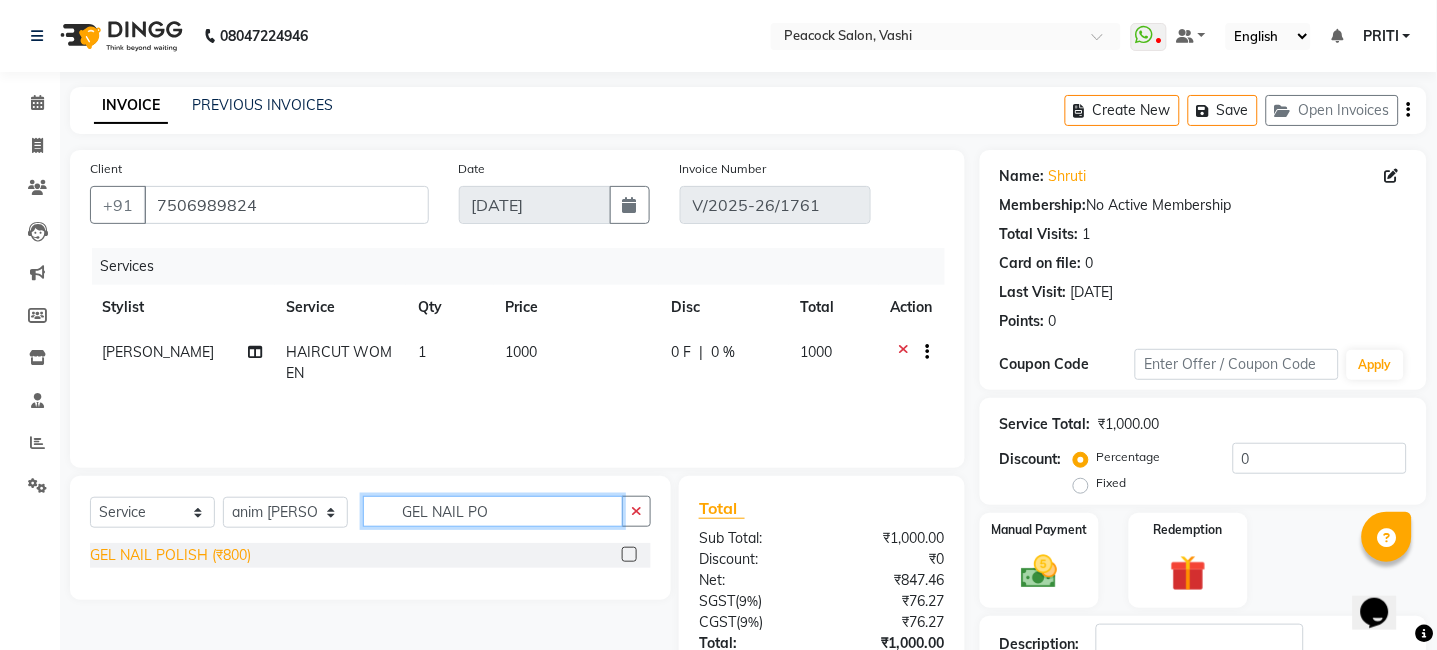 type on "GEL NAIL PO" 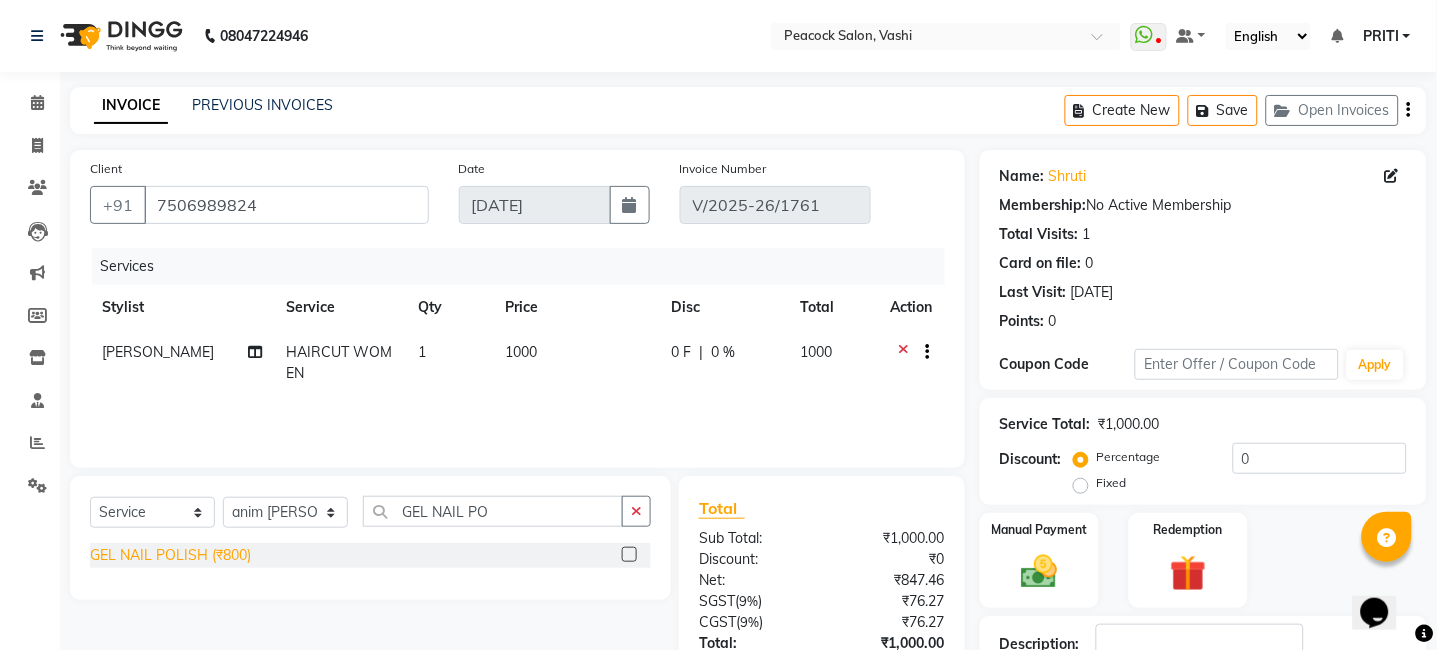 click on "GEL NAIL POLISH (₹800)" 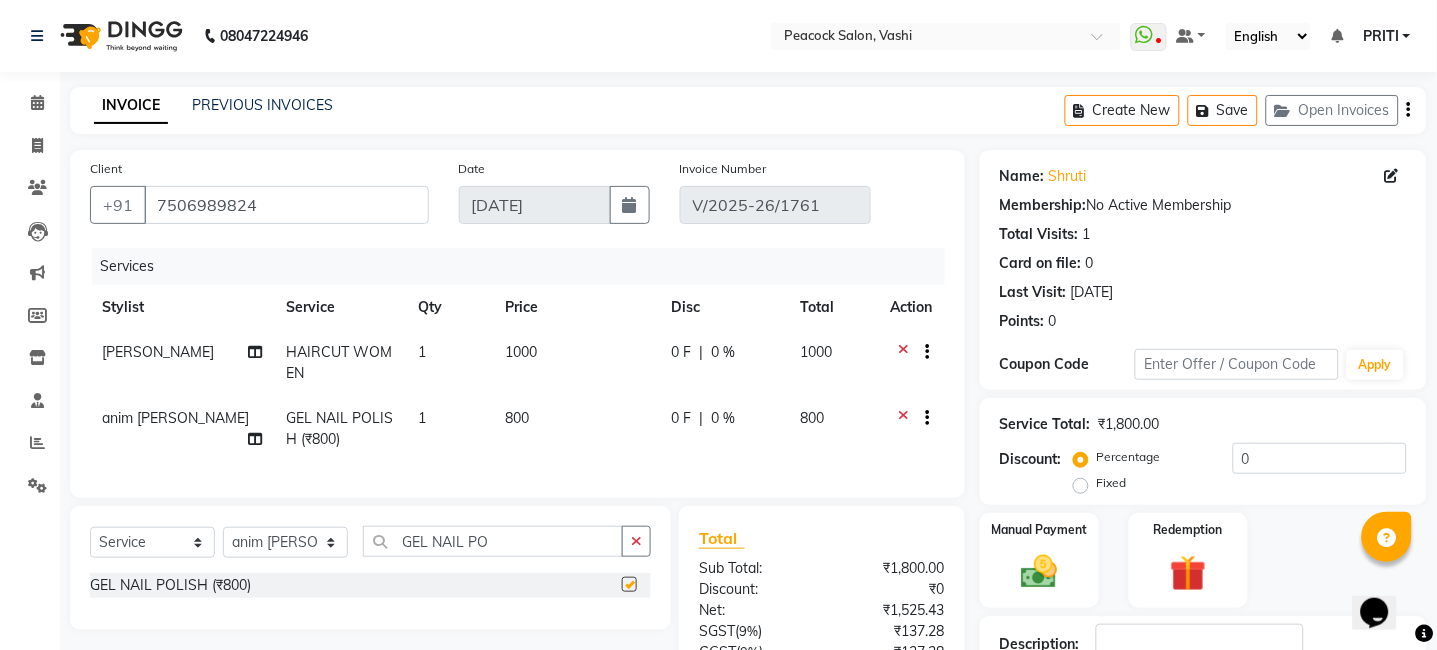 checkbox on "false" 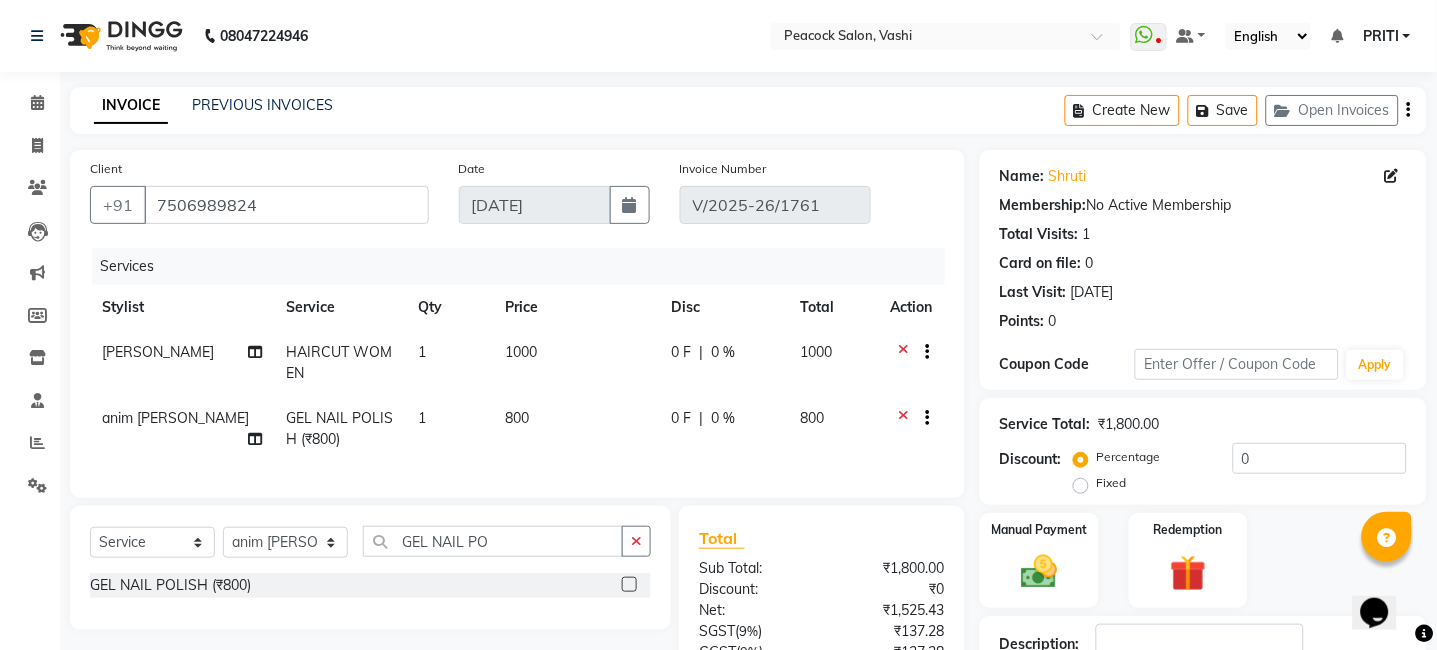 click on "800" 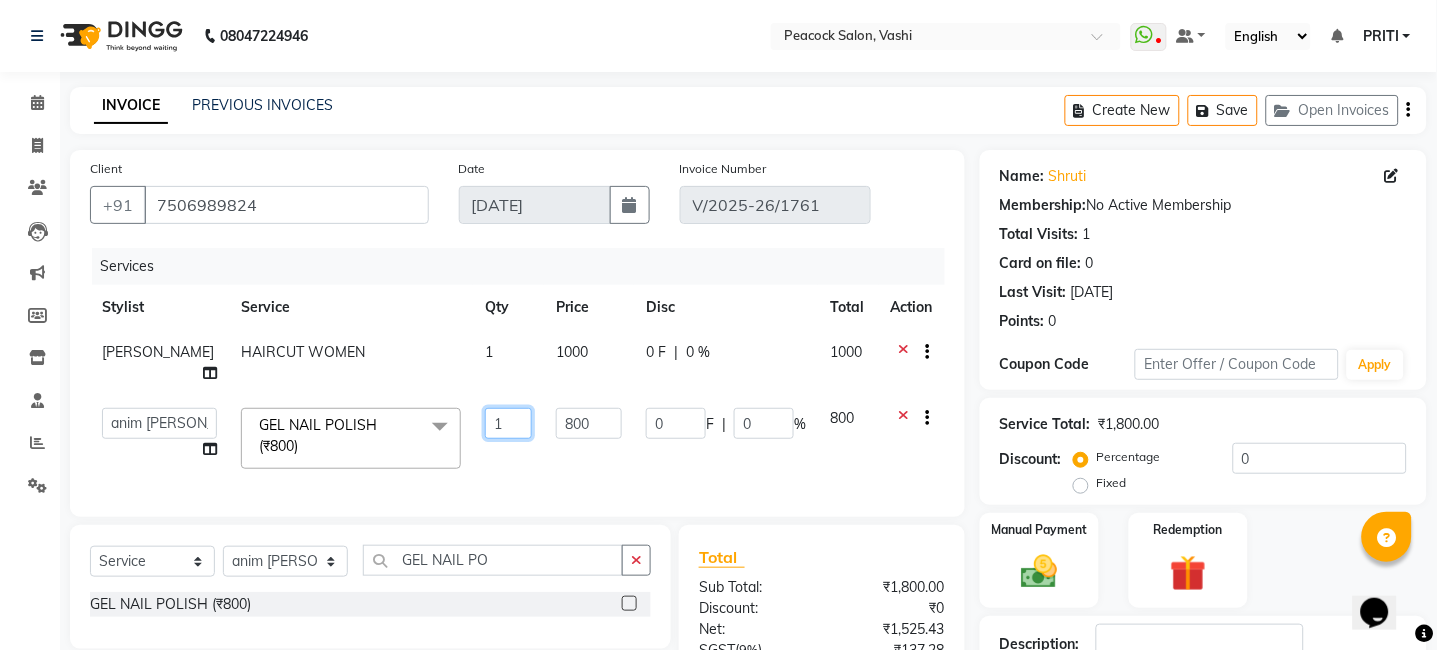 click on "1" 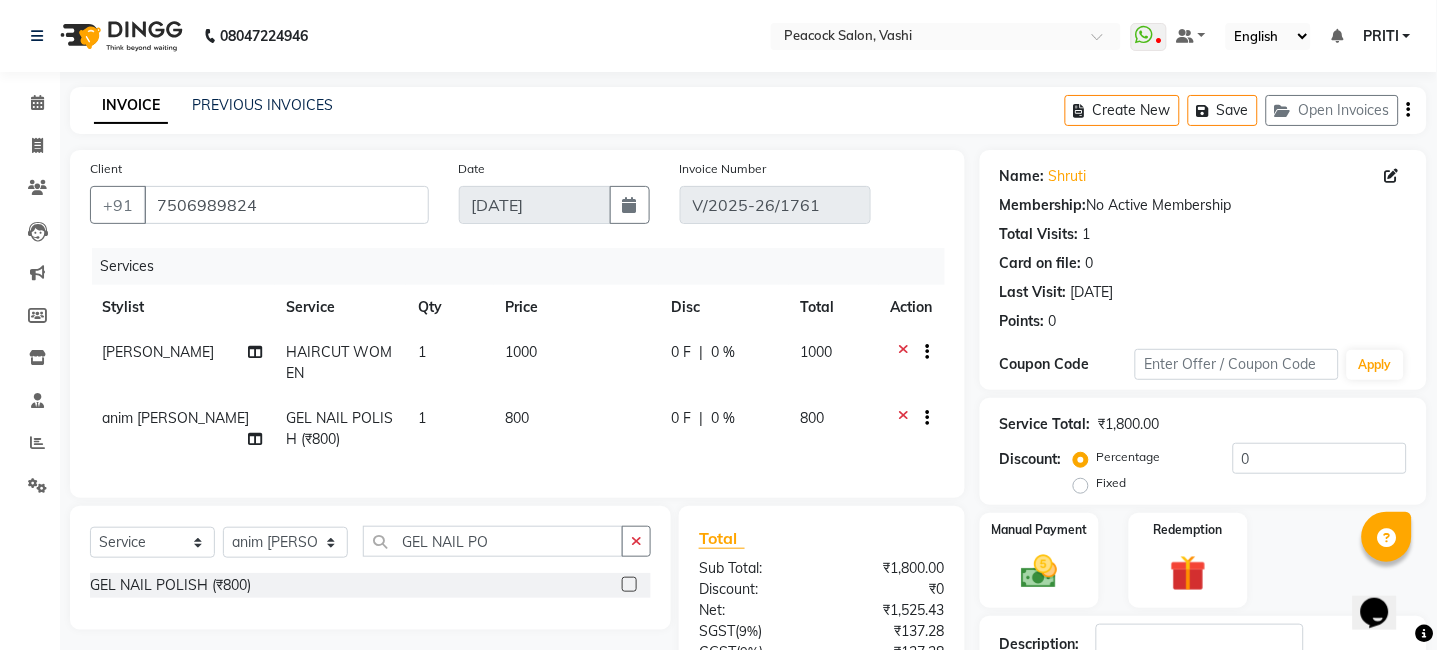 click on "800" 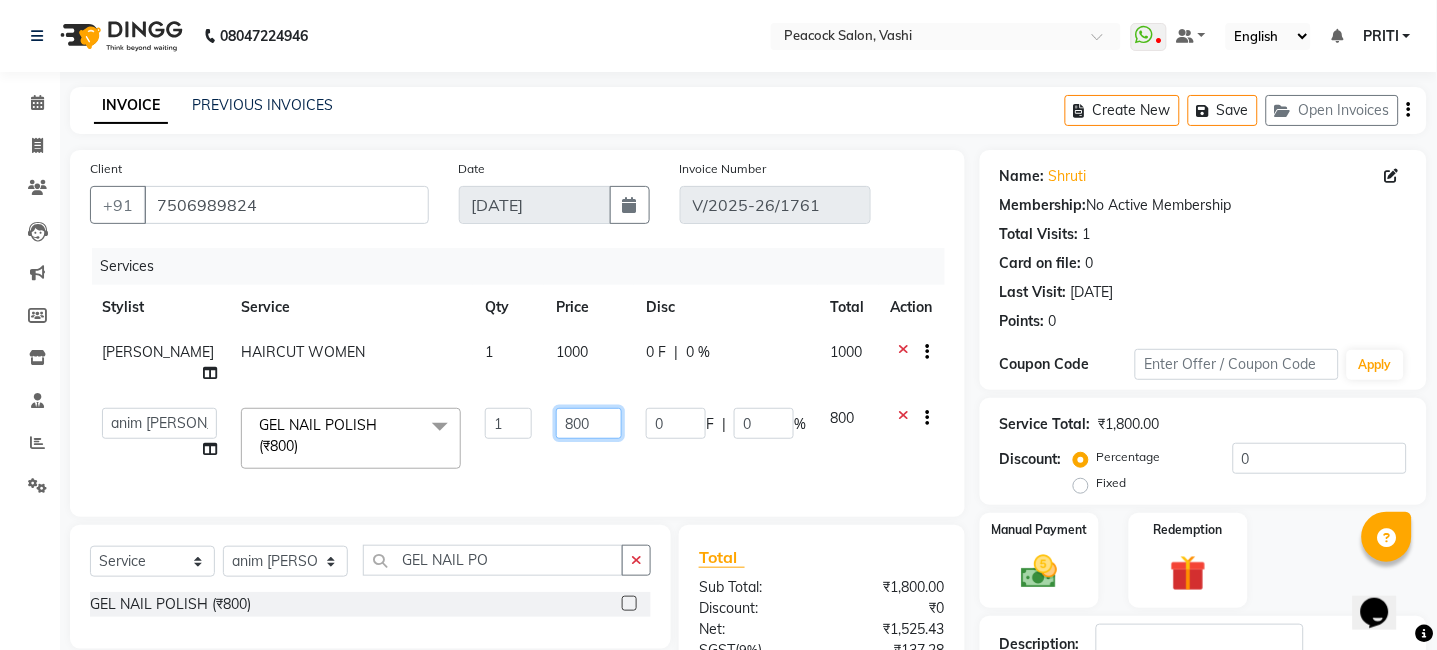 click on "800" 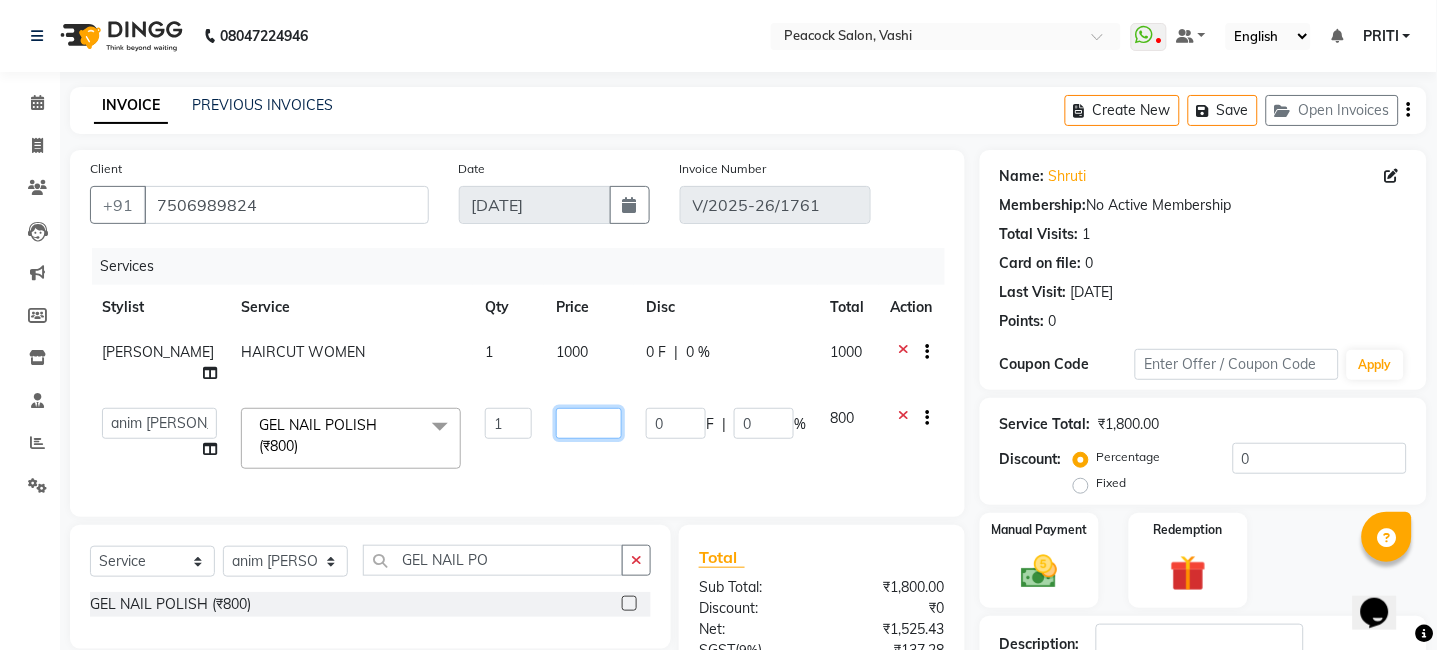 type on "0" 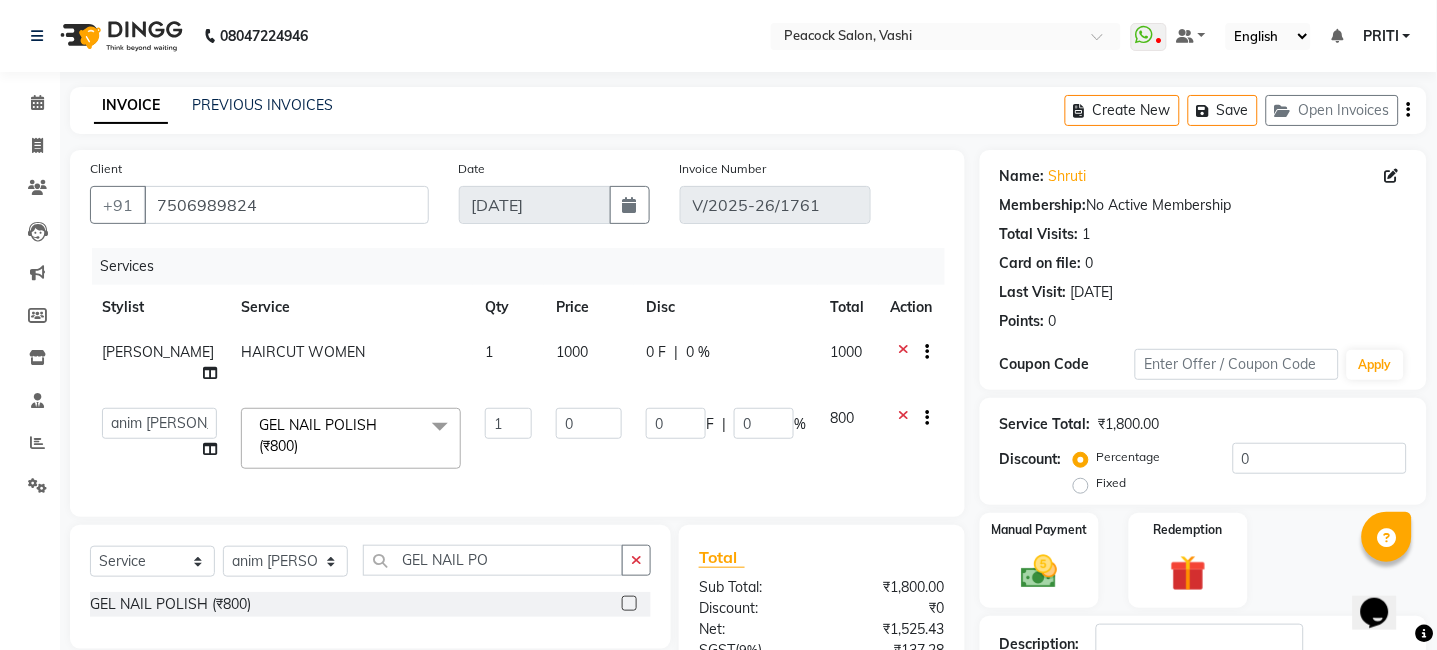 click on "0" 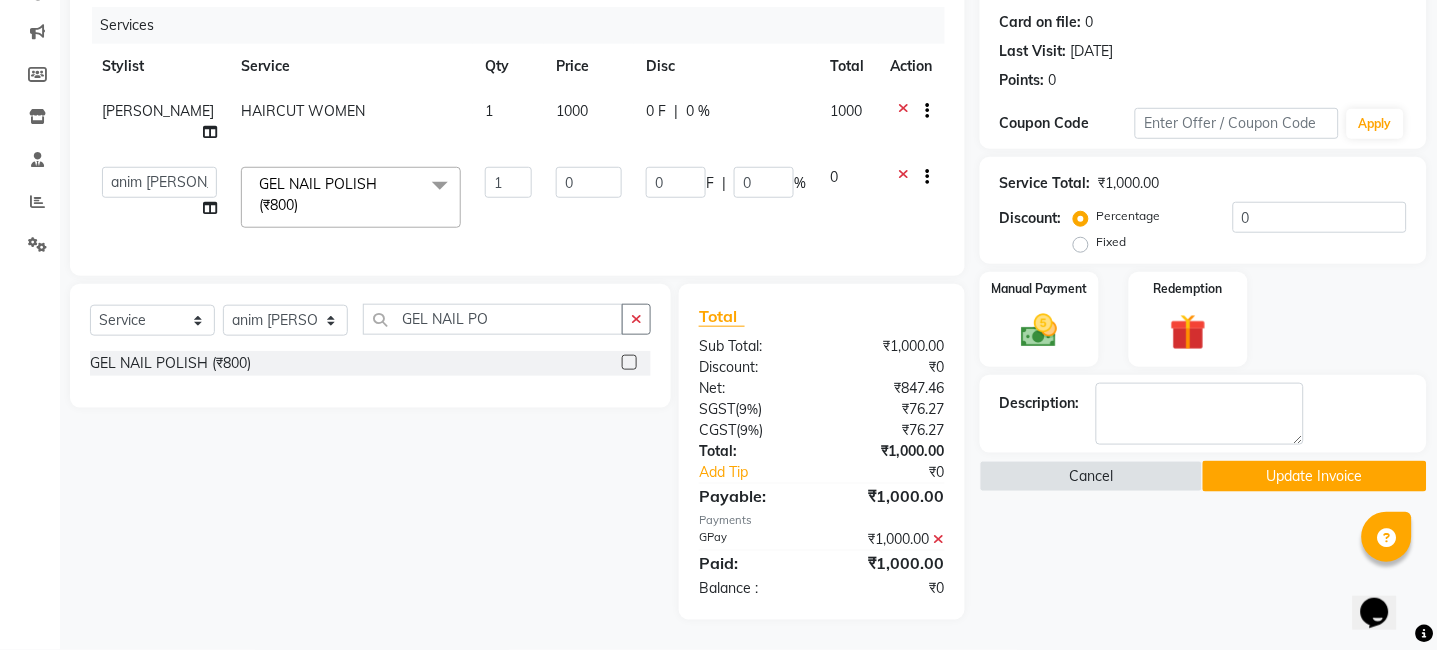 scroll, scrollTop: 244, scrollLeft: 0, axis: vertical 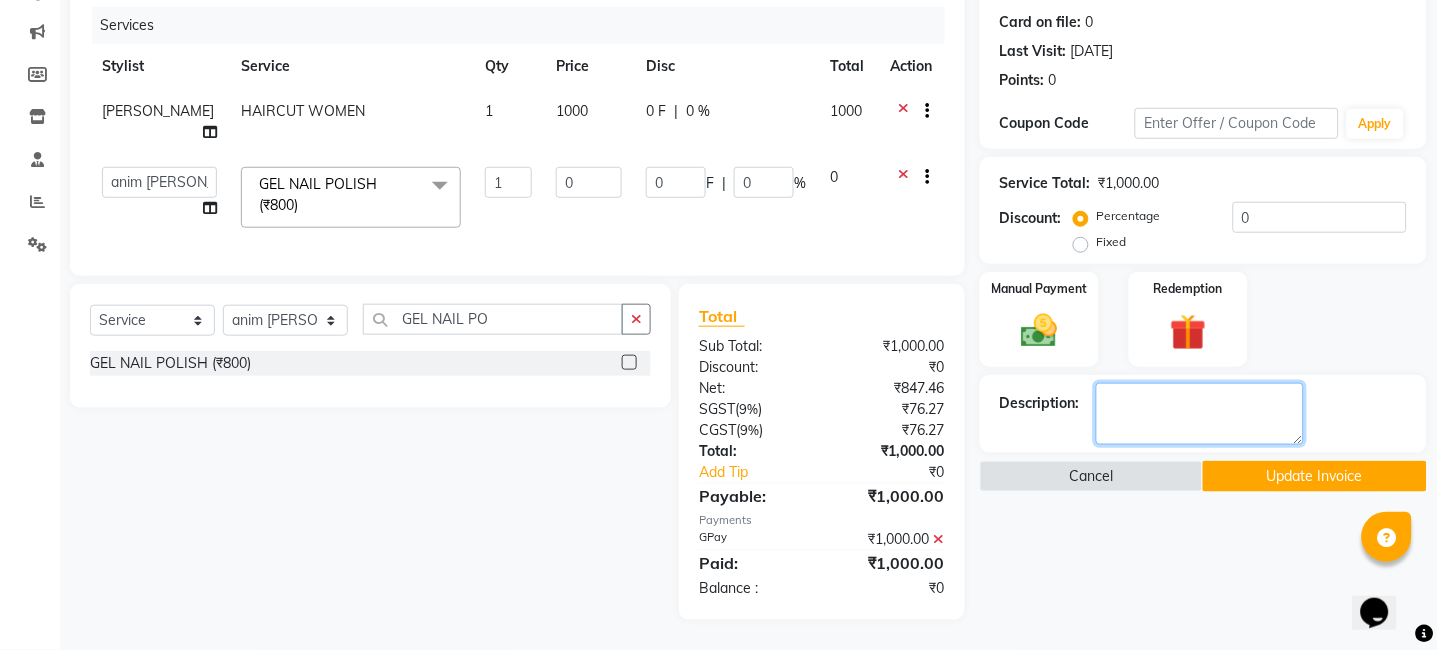 click 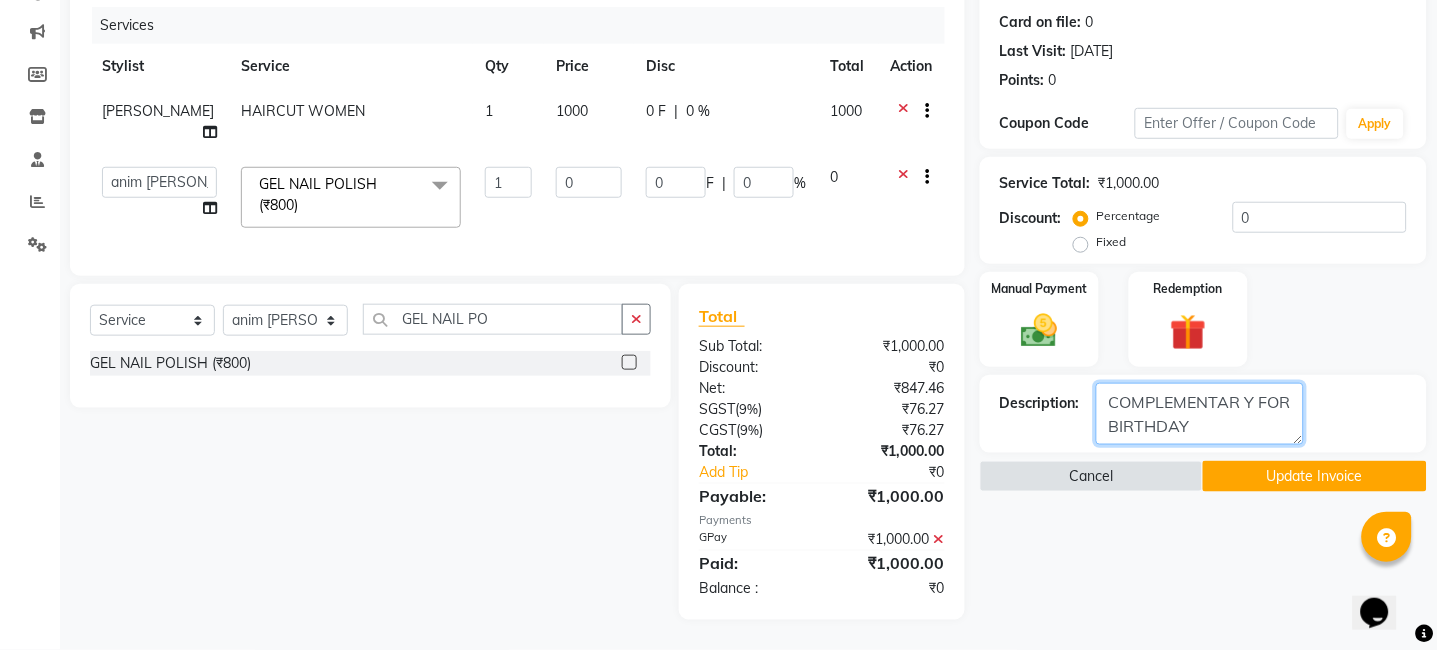 click 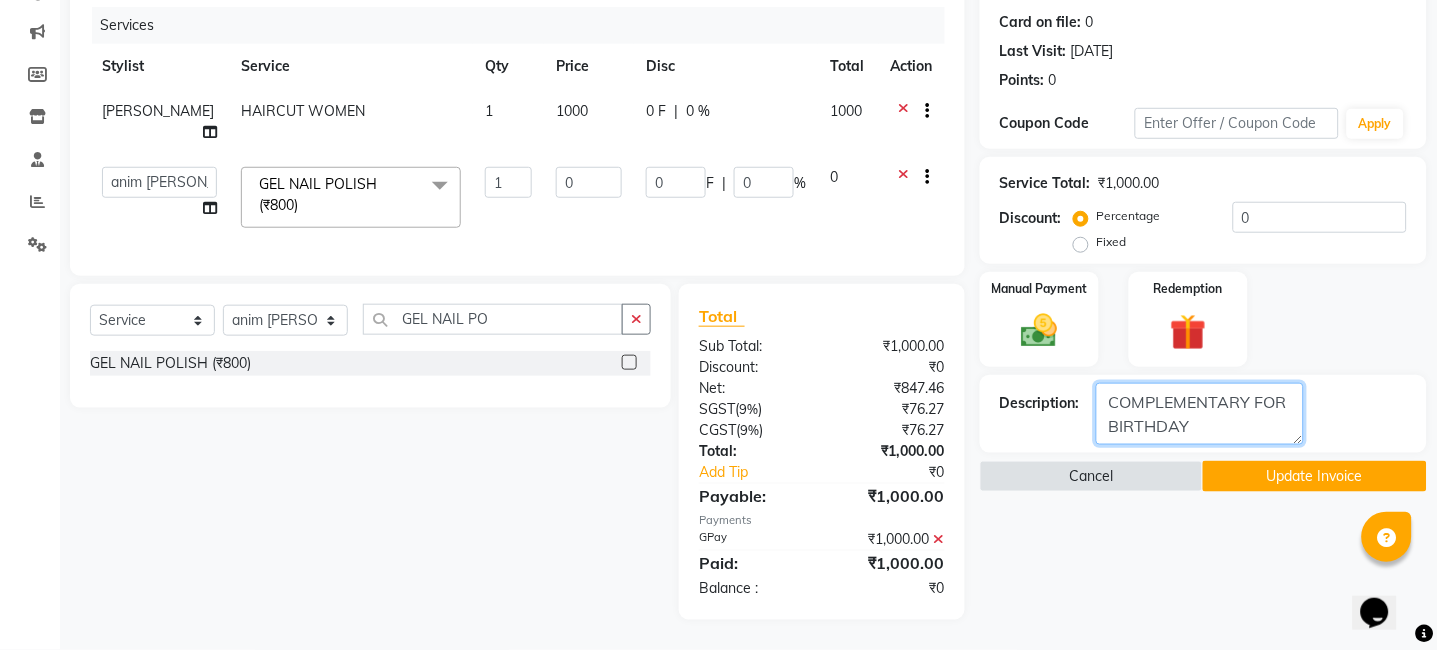 type on "COMPLEMENTARY FOR BIRTHDAY" 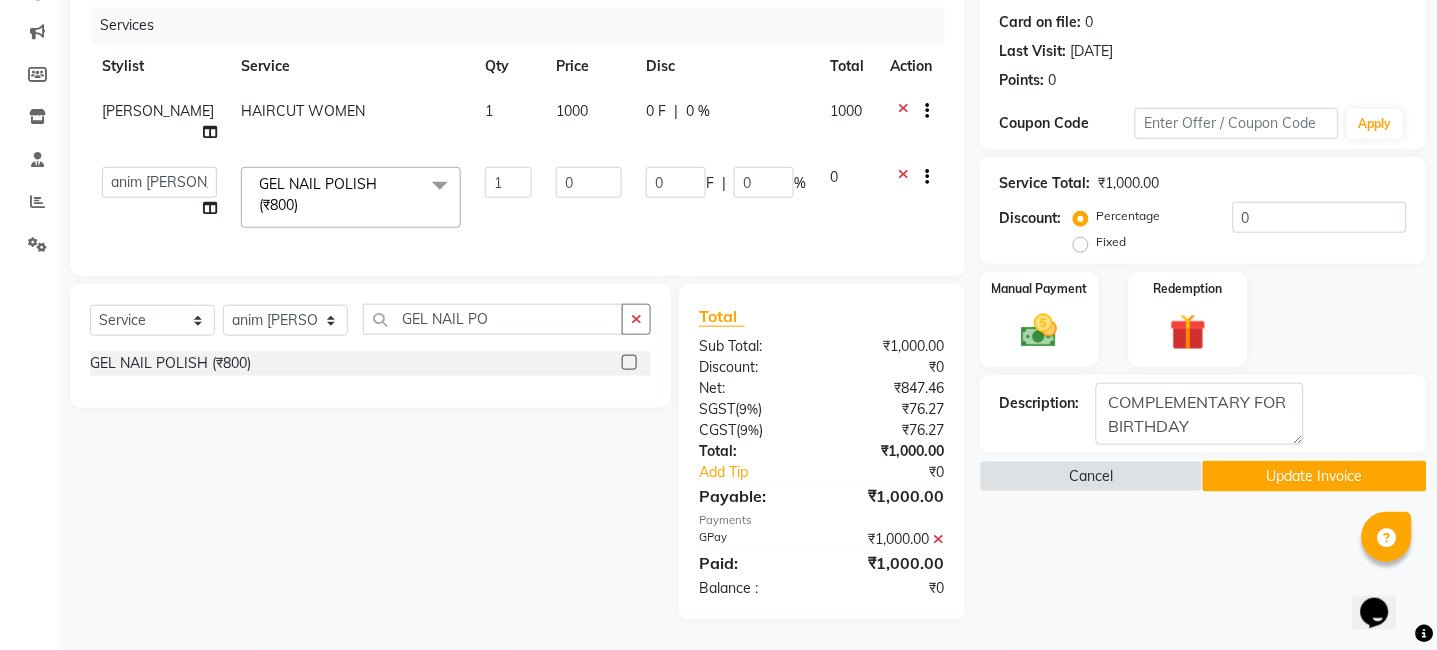 click on "Update Invoice" 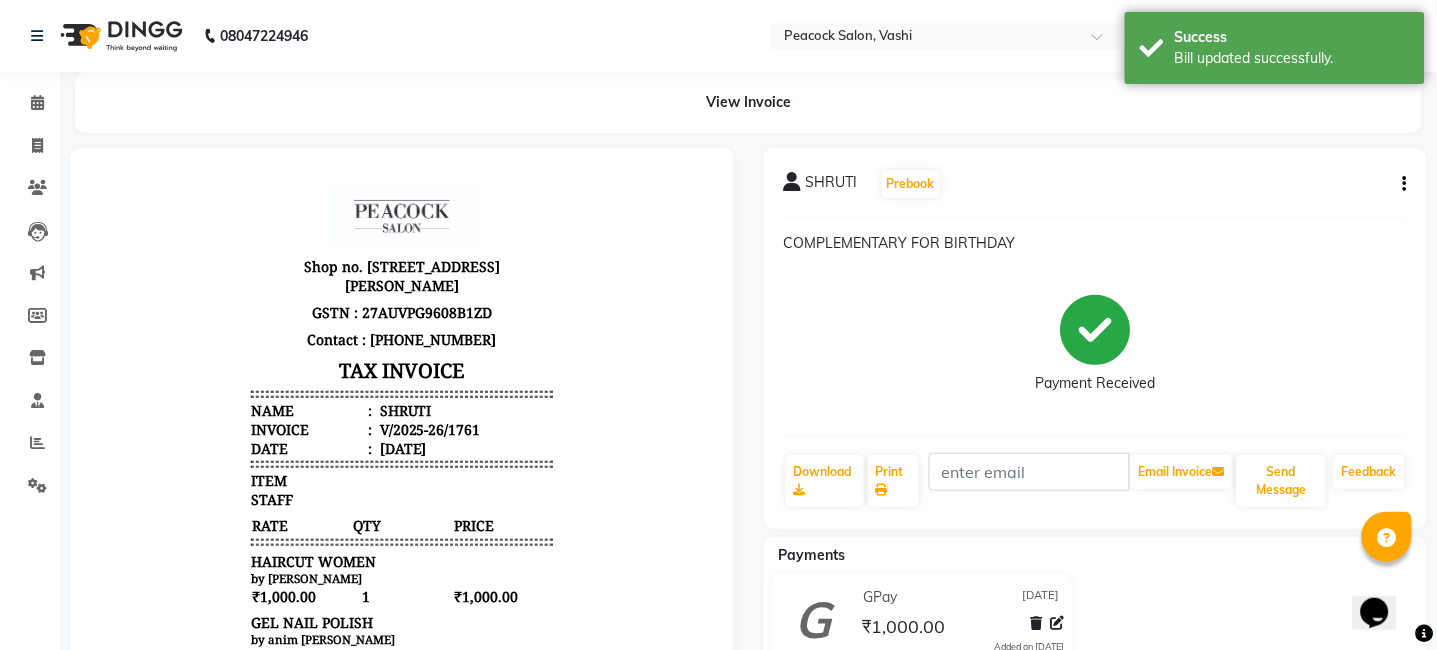 scroll, scrollTop: 0, scrollLeft: 0, axis: both 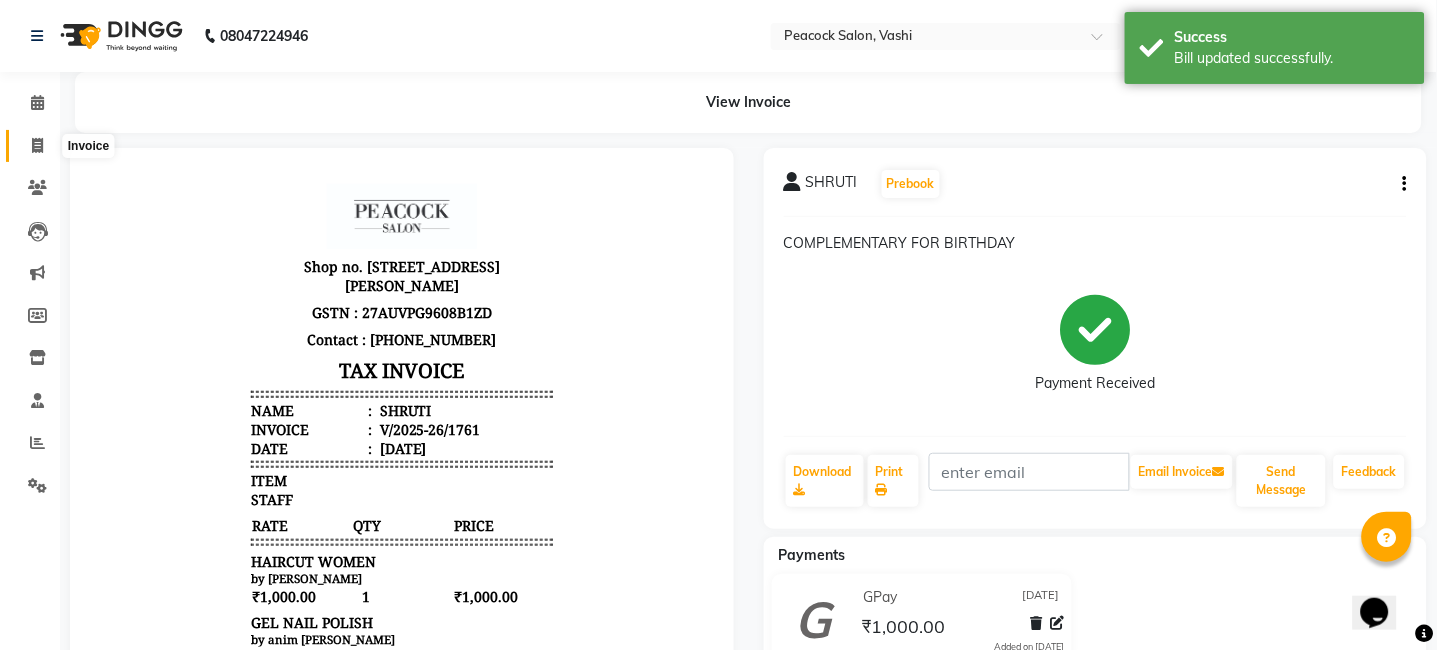 click 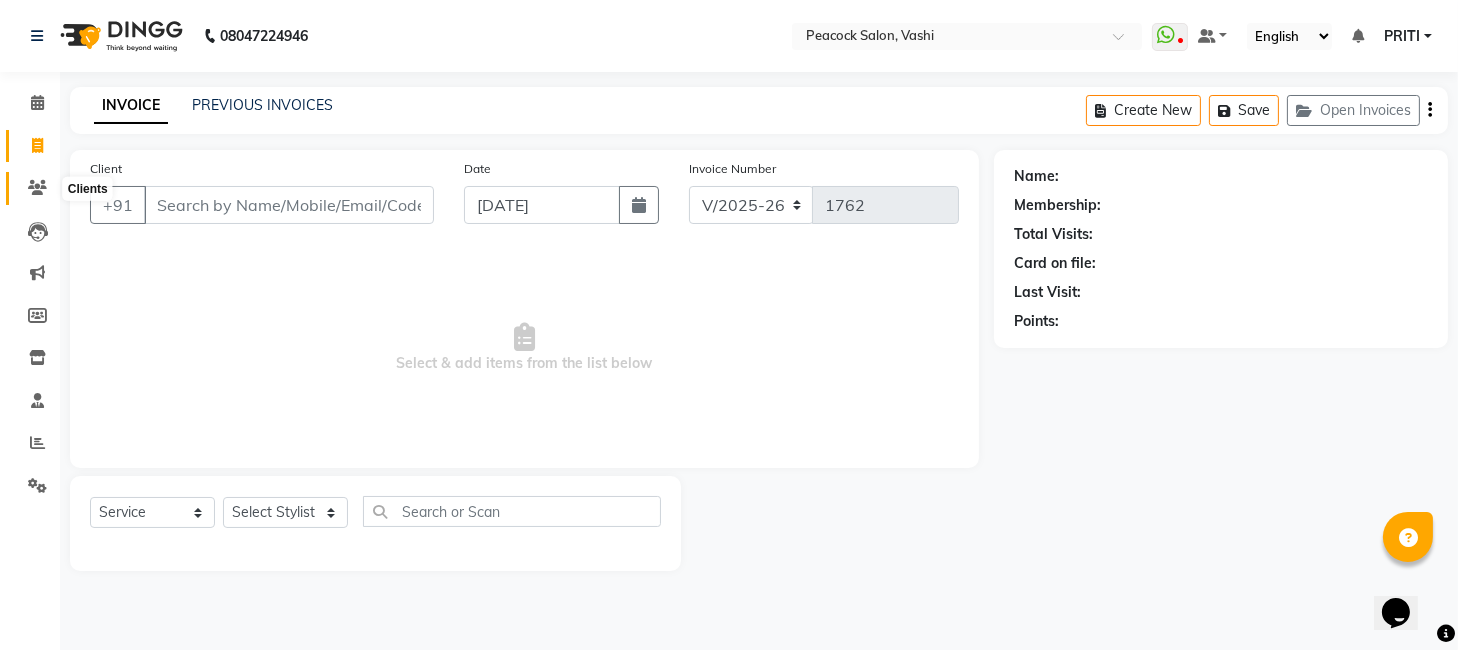 click 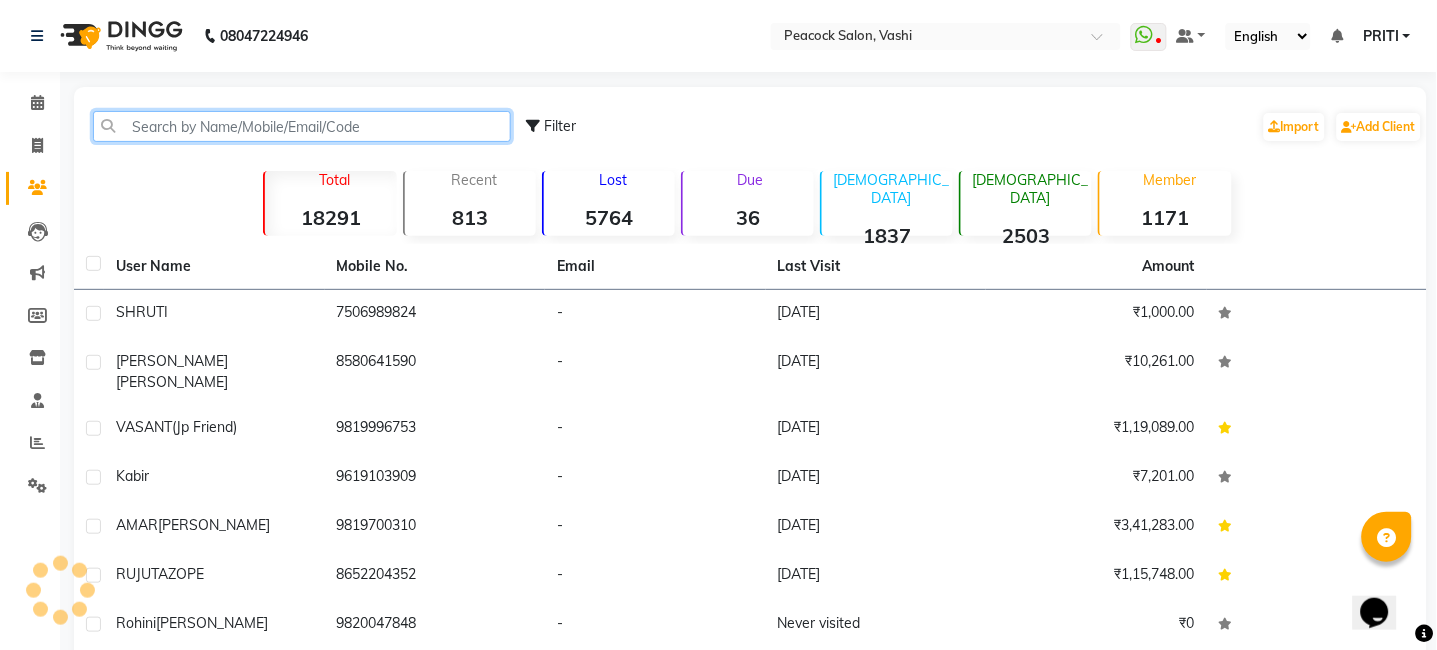 click 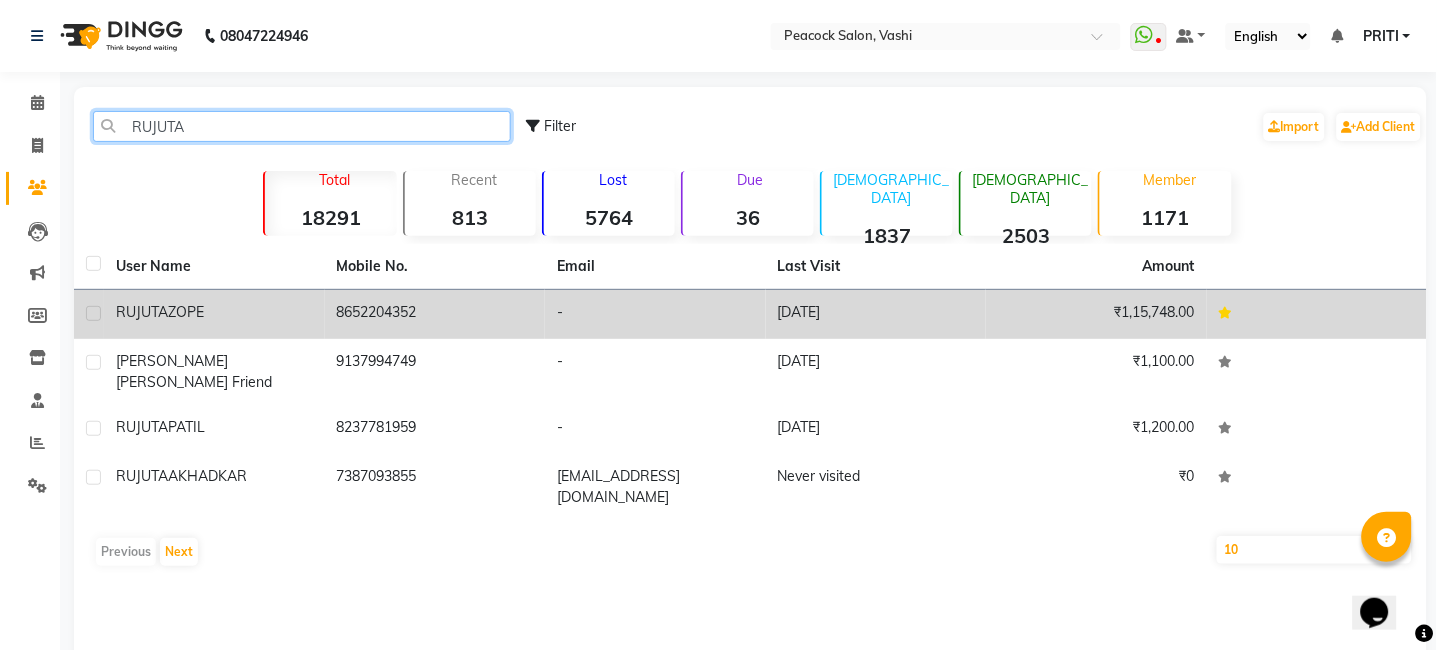 type on "RUJUTA" 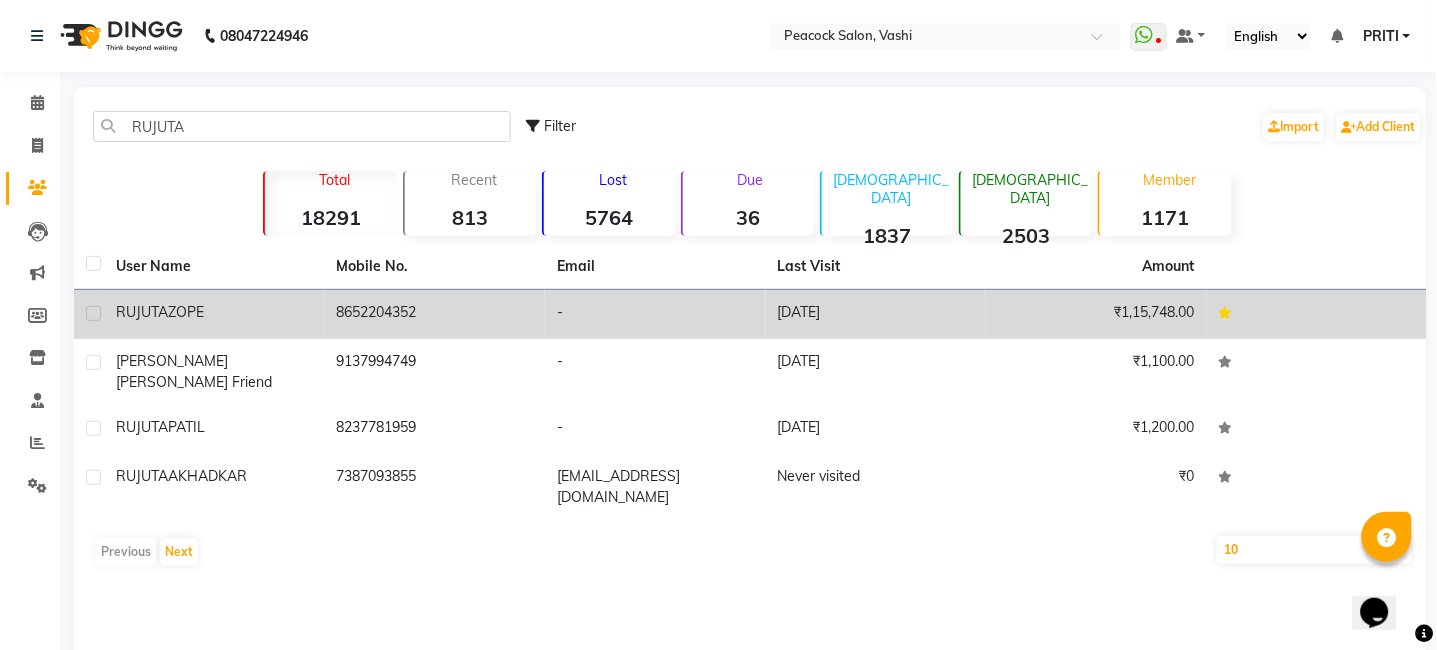 click on "ZOPE" 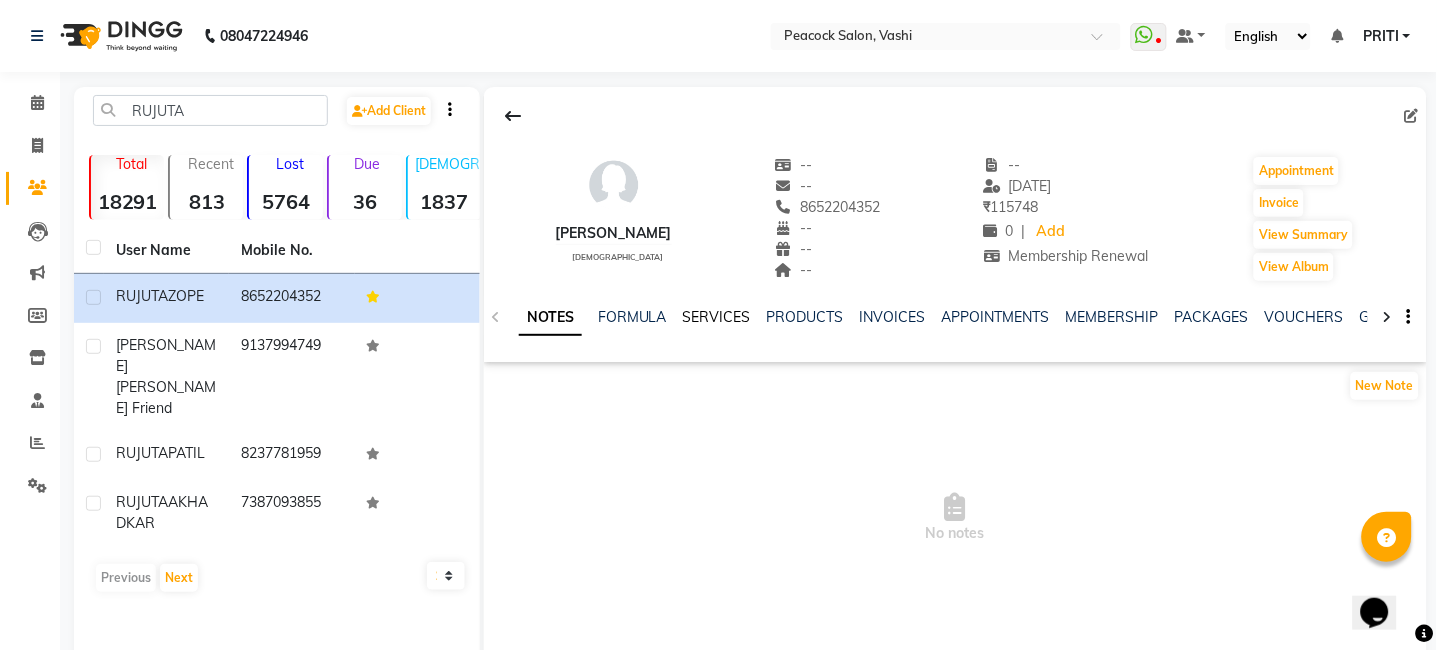 click on "SERVICES" 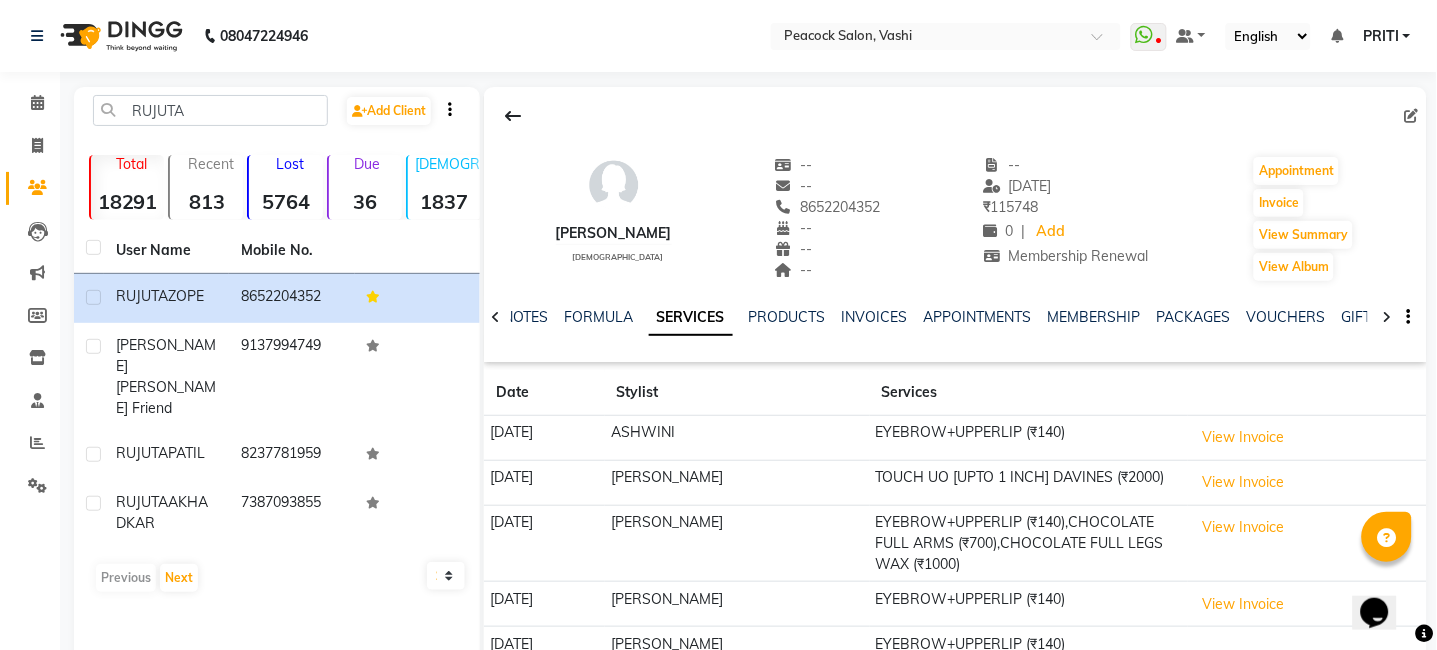 scroll, scrollTop: 98, scrollLeft: 0, axis: vertical 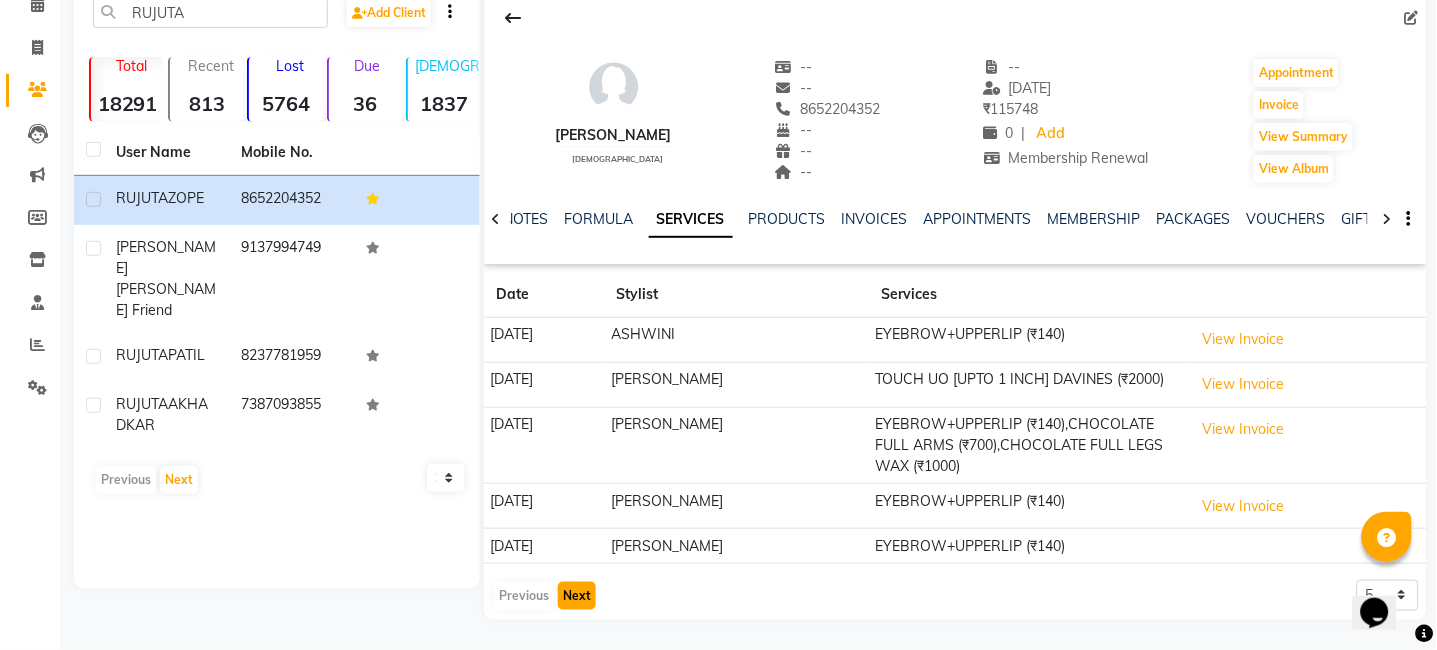 click on "Next" 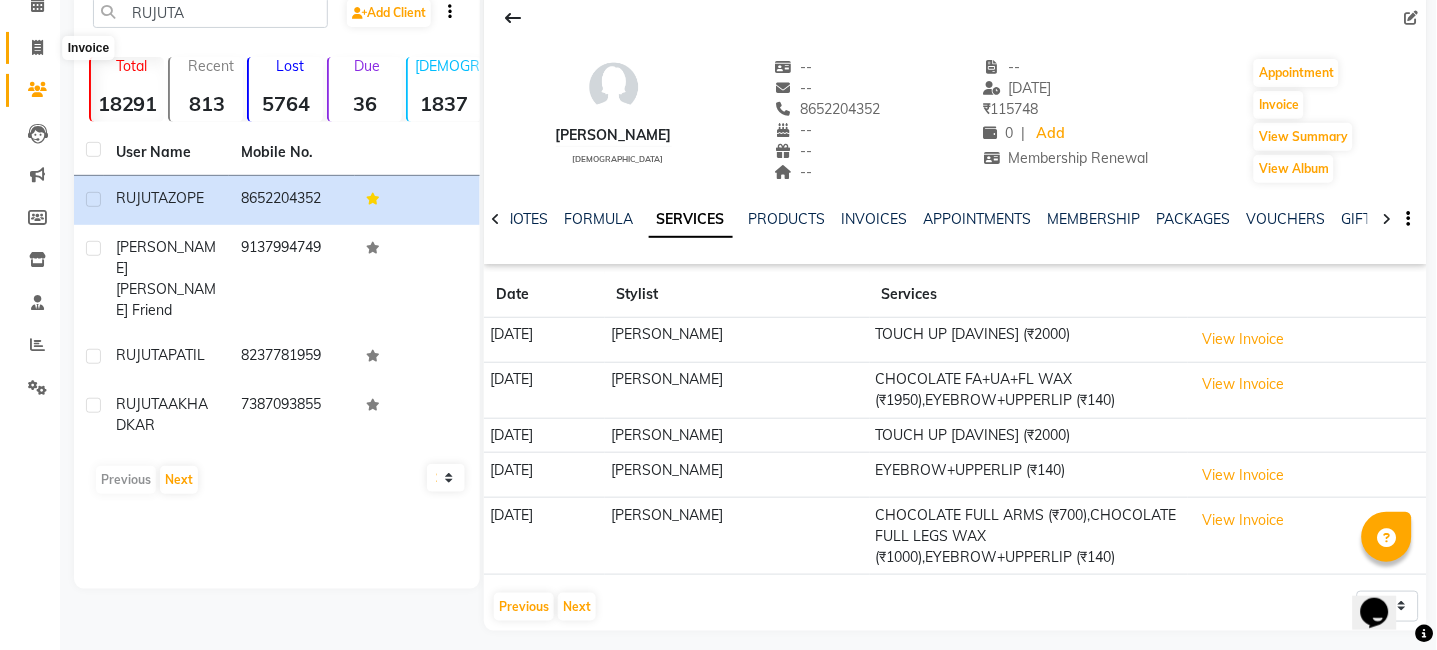 click 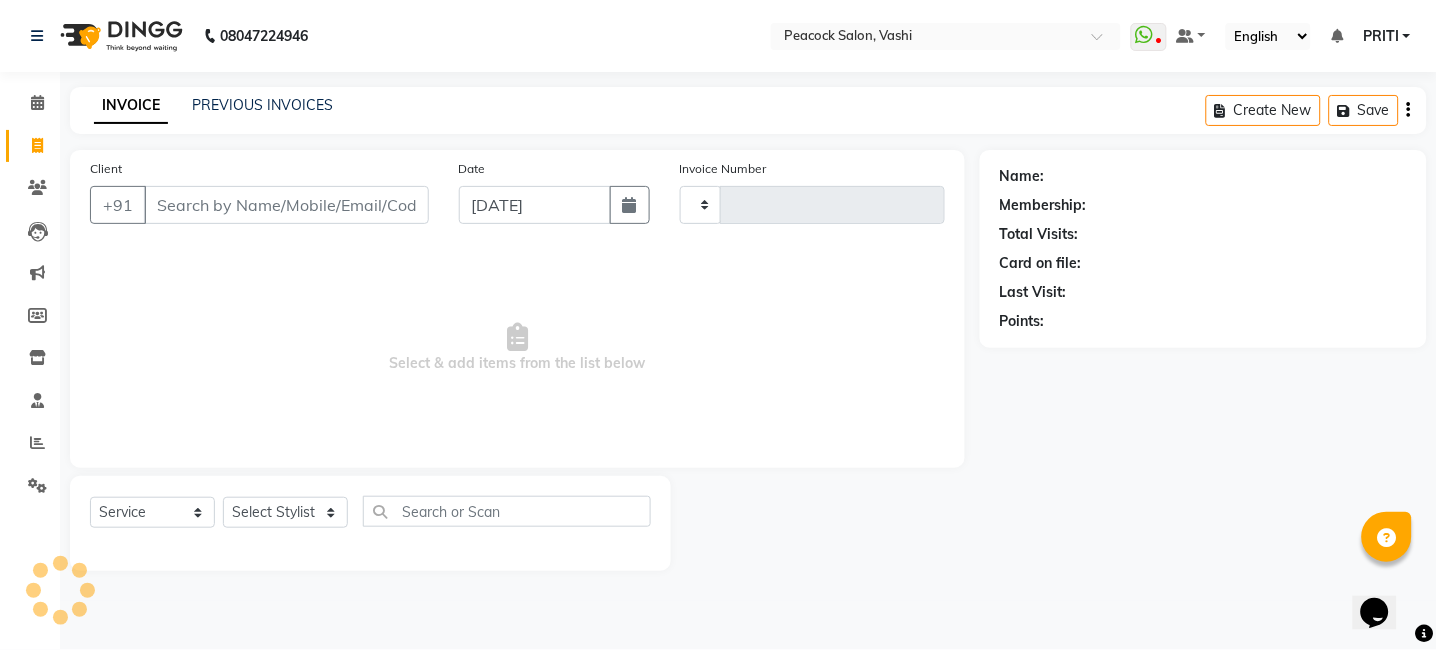 type on "1762" 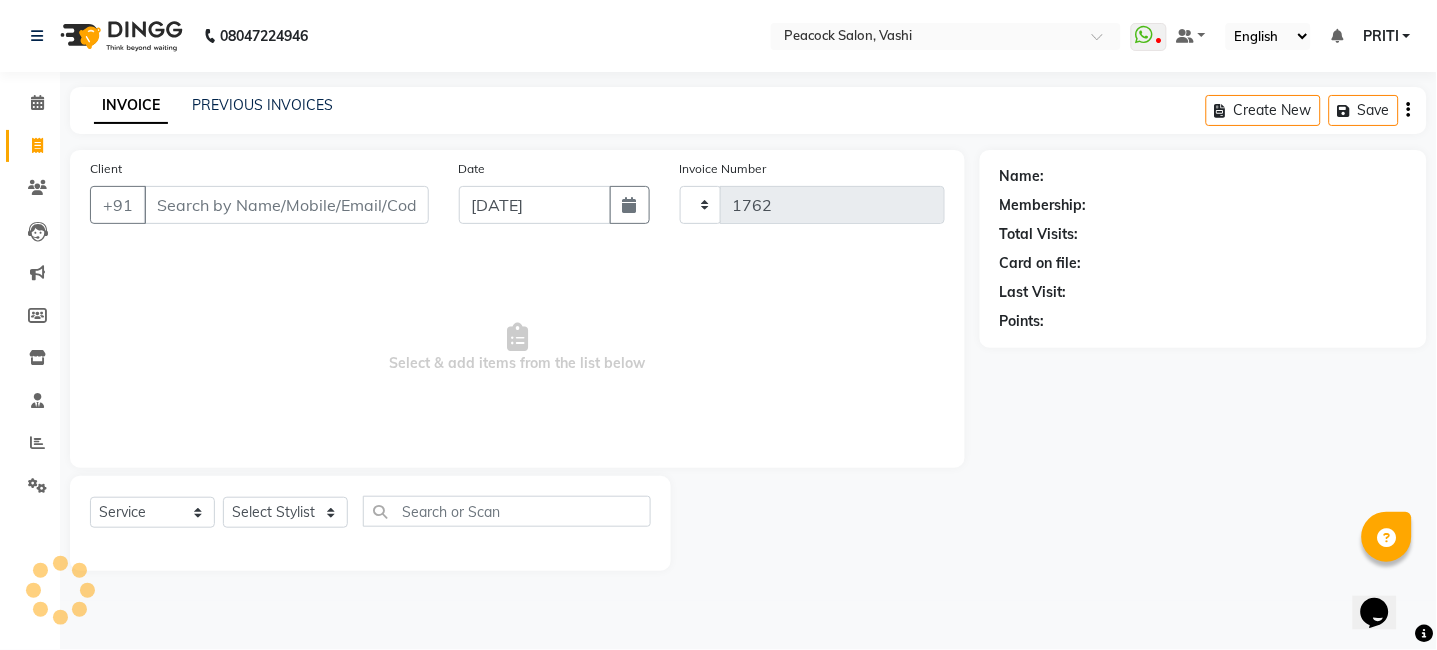scroll, scrollTop: 0, scrollLeft: 0, axis: both 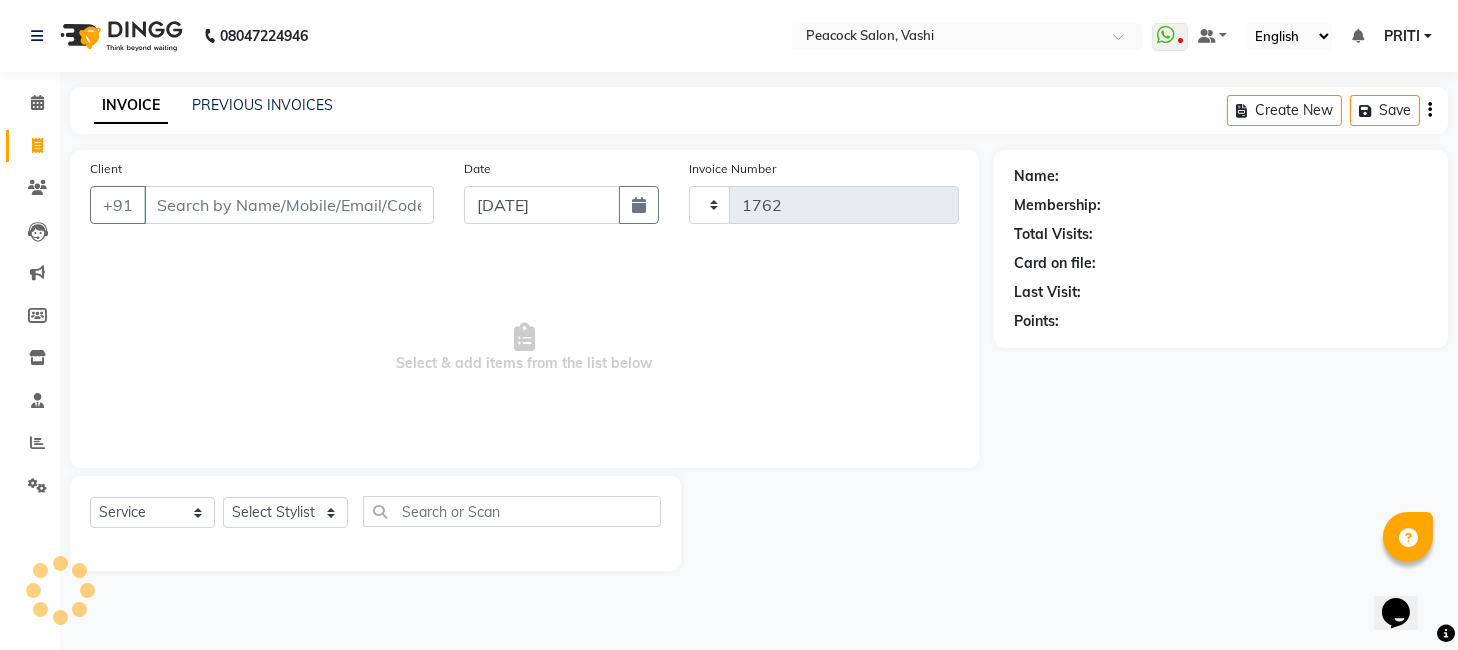 select on "619" 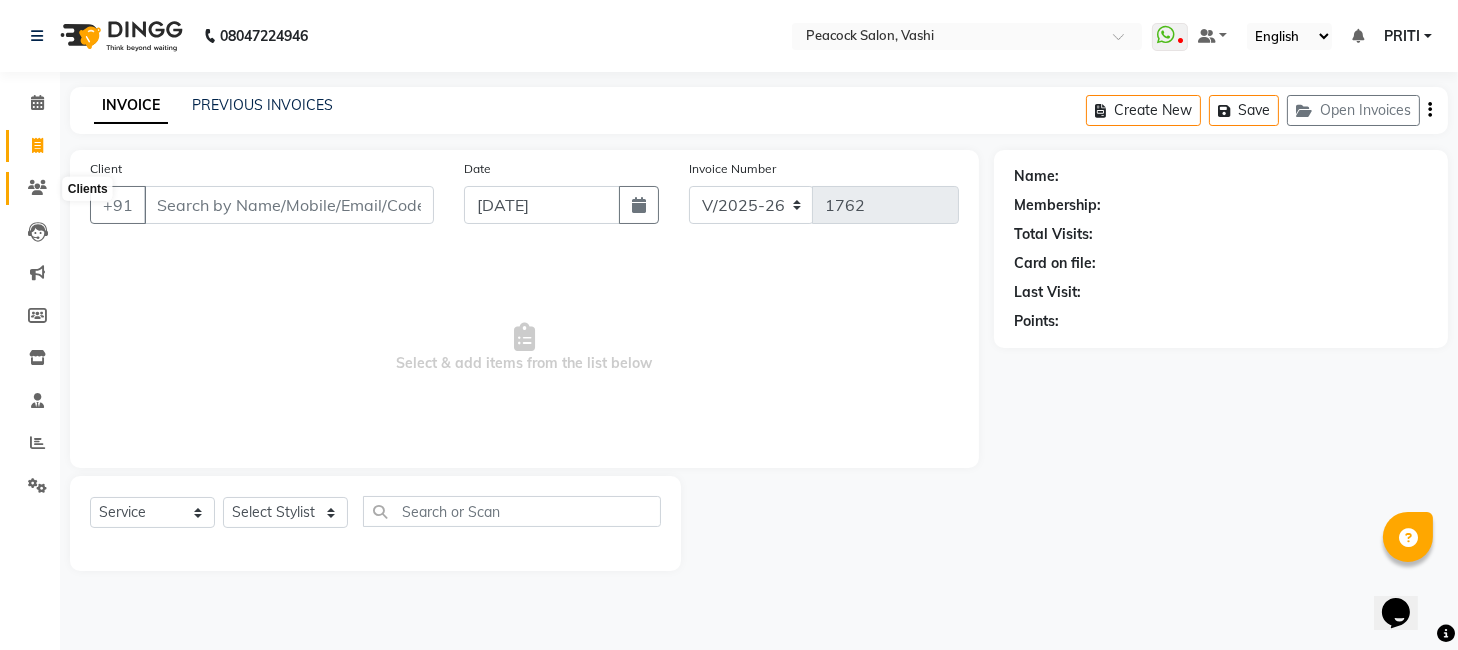 click 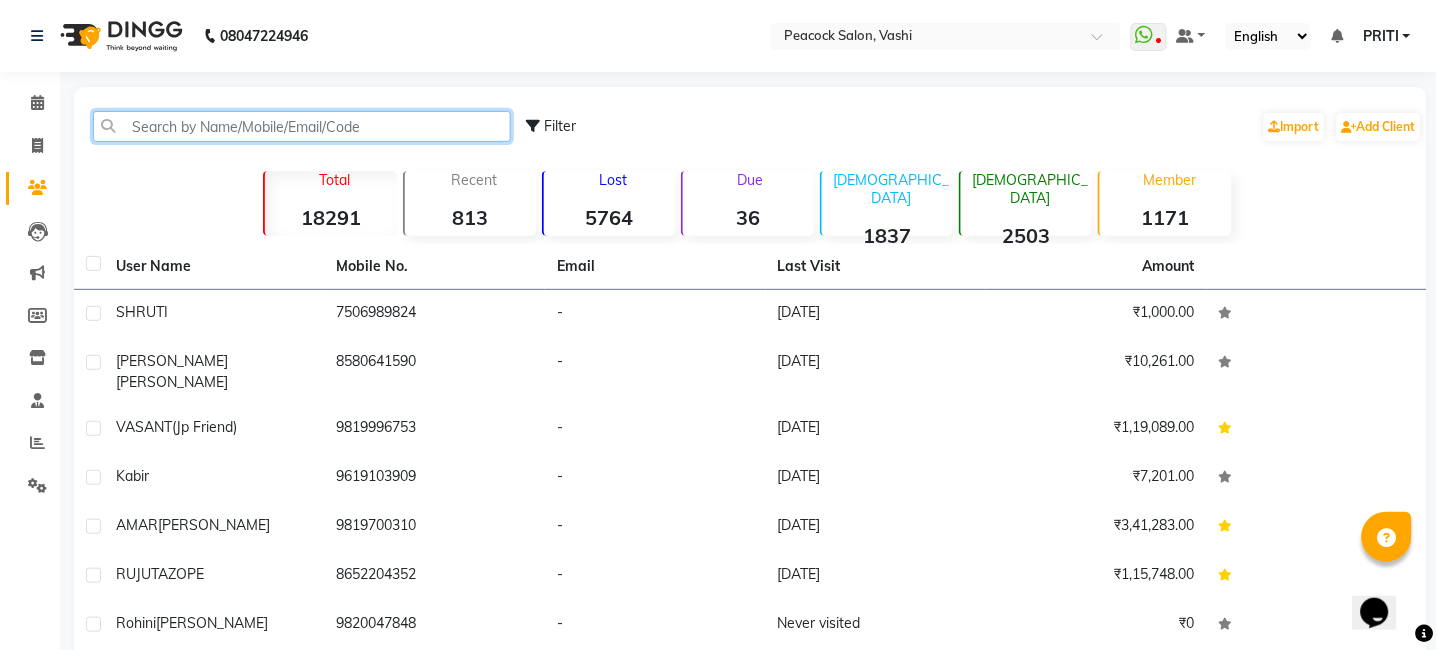 click 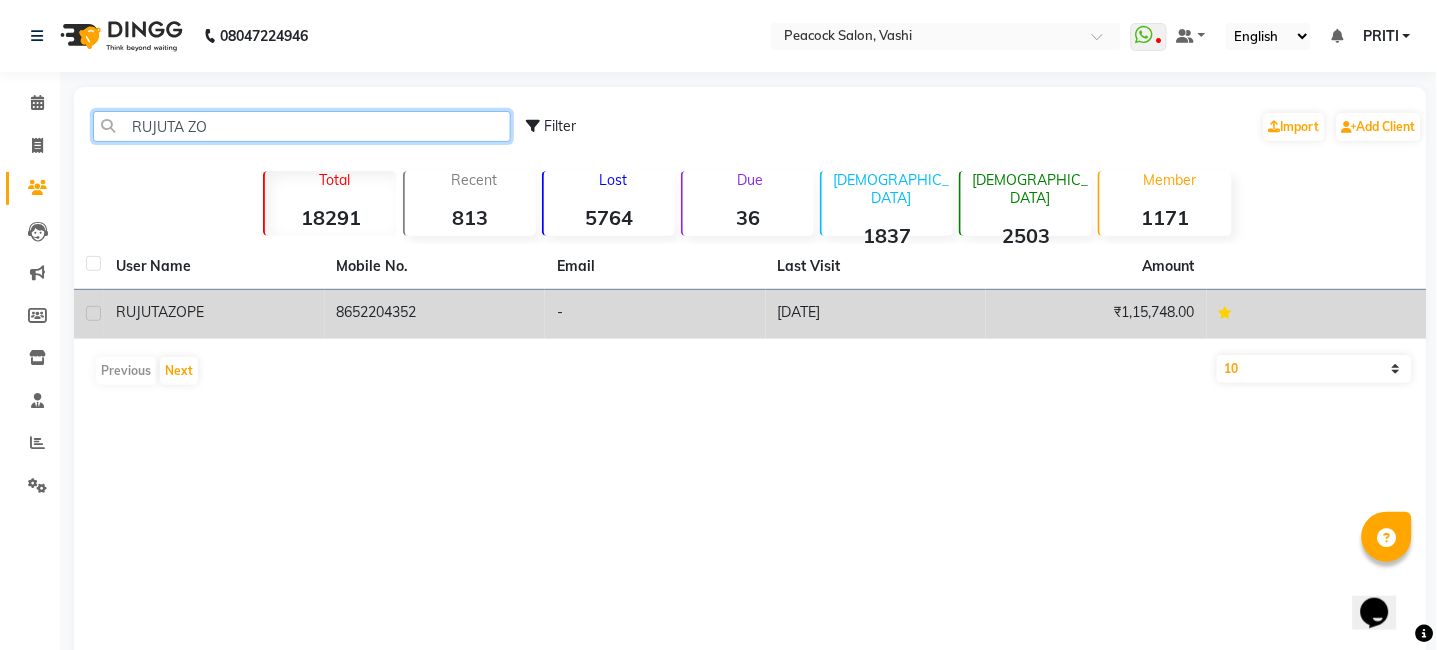 type on "RUJUTA ZO" 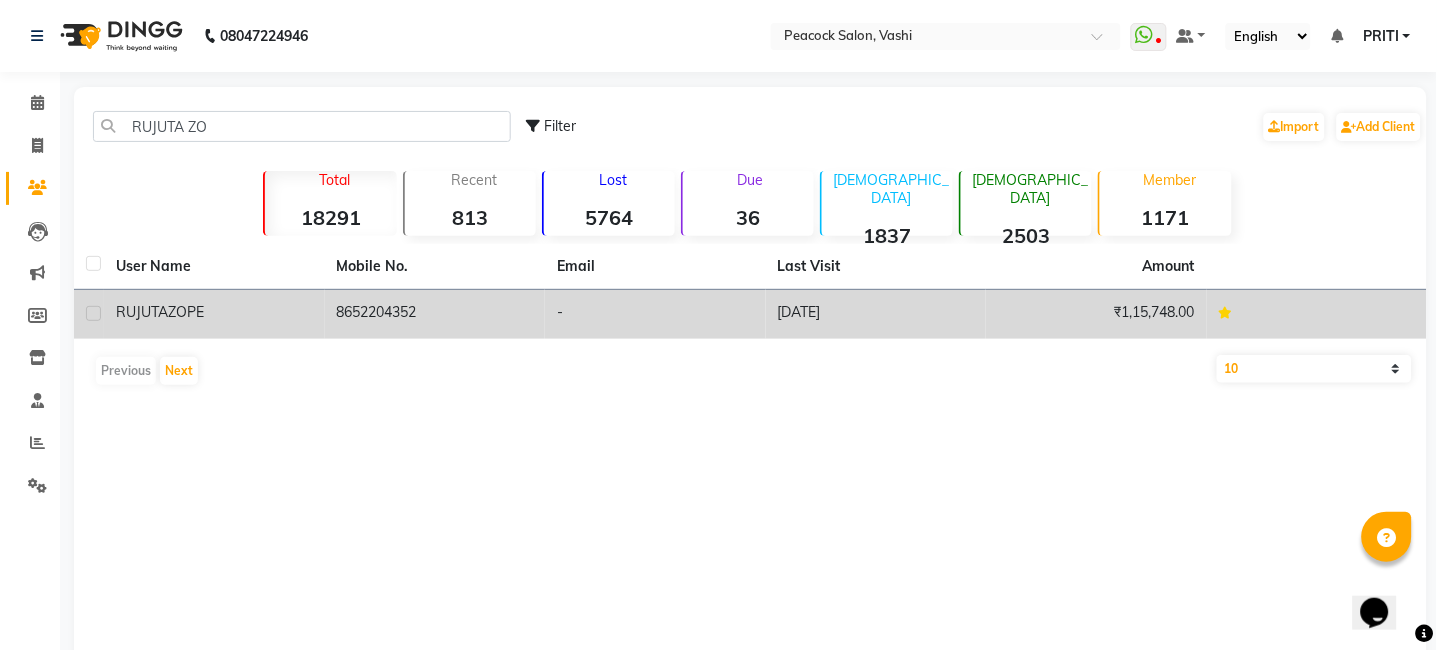 click on "ZOPE" 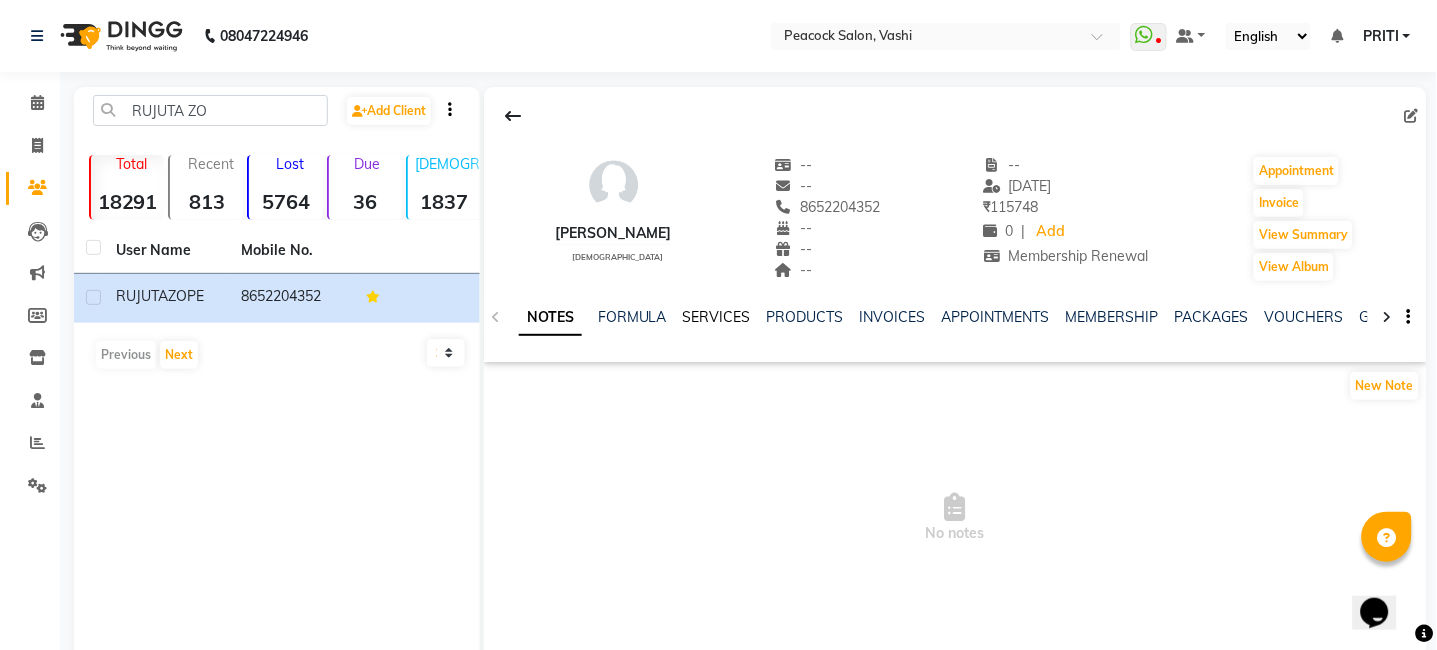 click on "SERVICES" 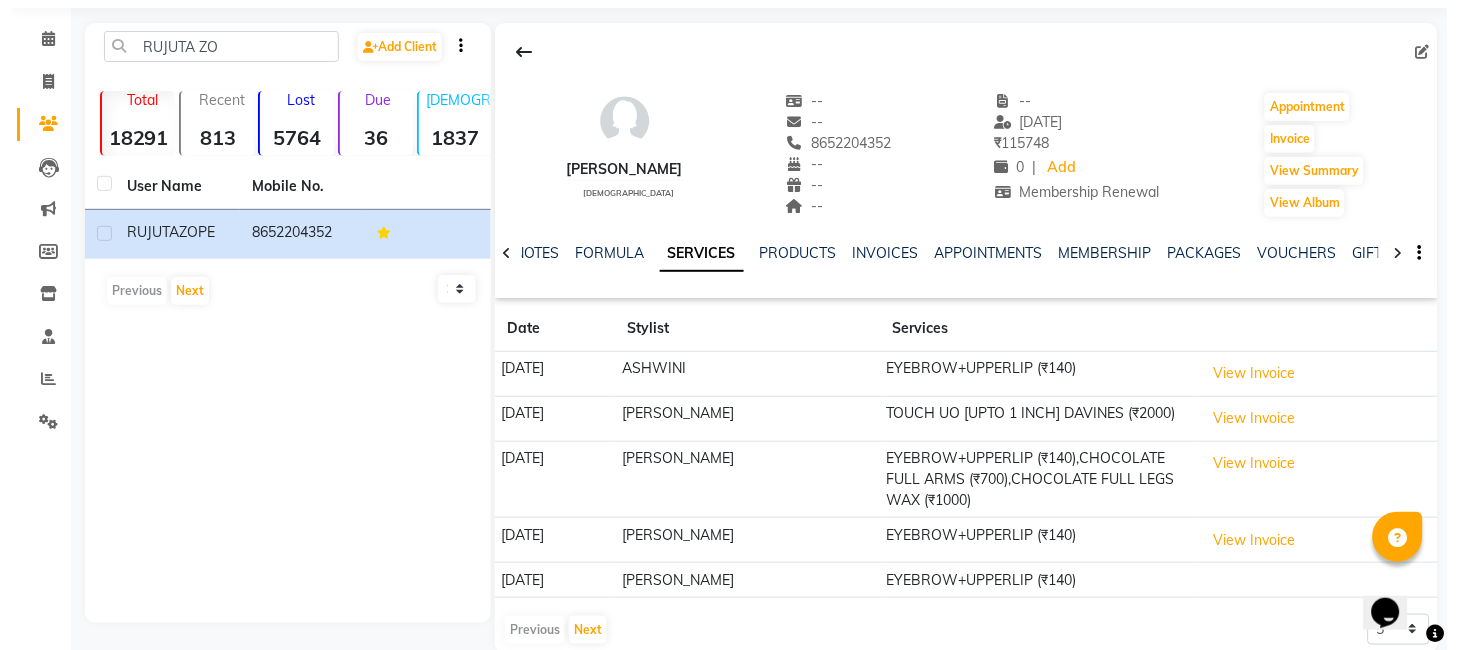 scroll, scrollTop: 98, scrollLeft: 0, axis: vertical 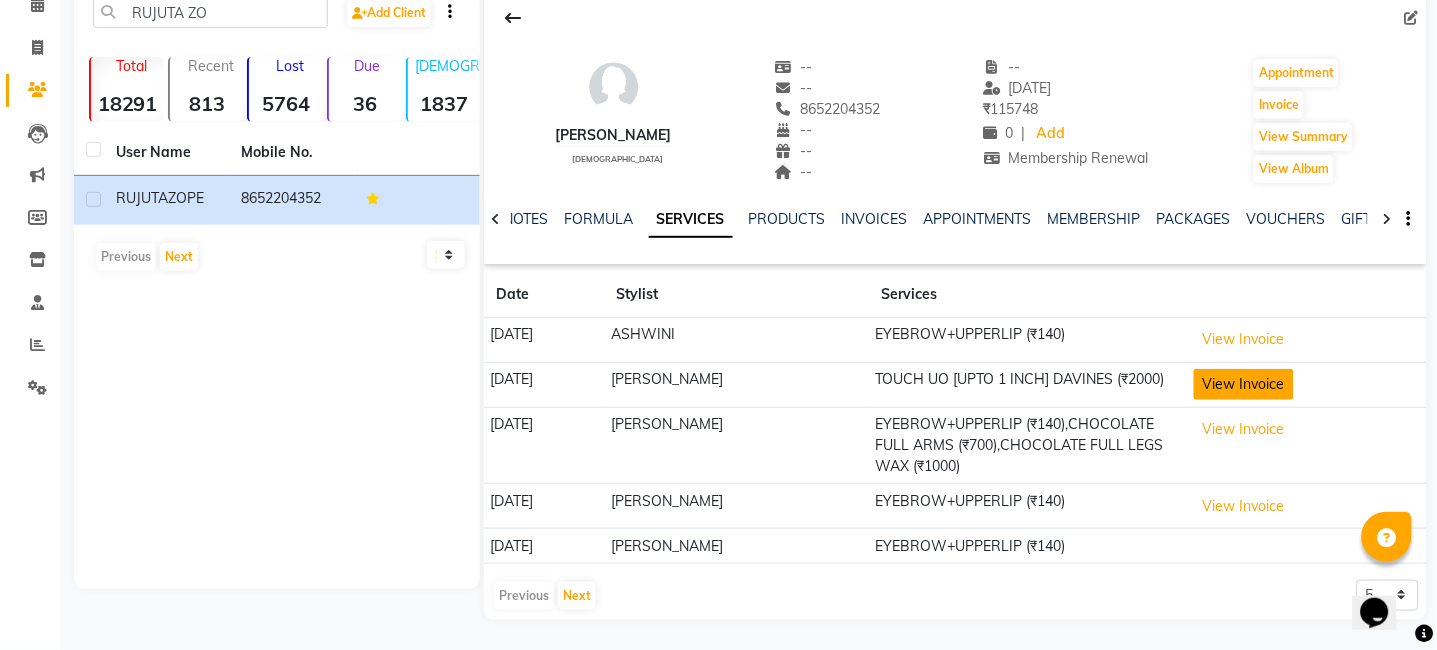 click on "View Invoice" 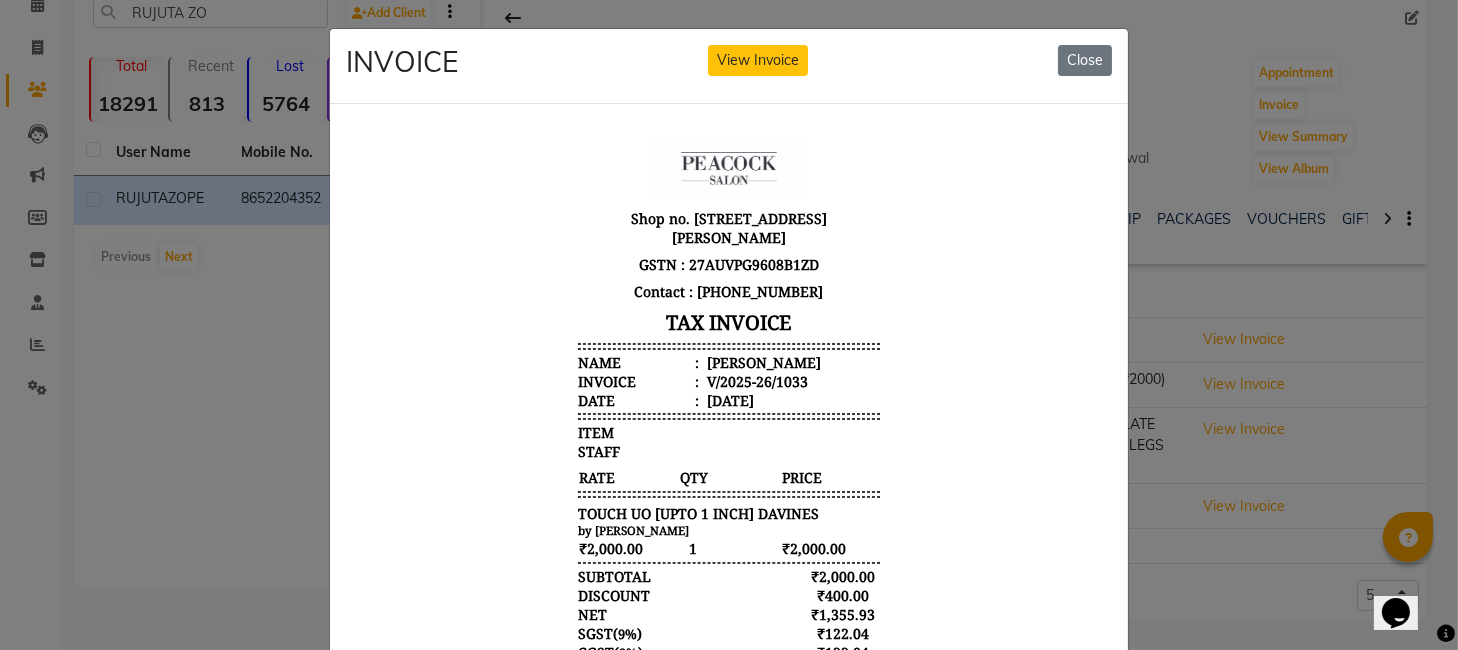 scroll, scrollTop: 0, scrollLeft: 0, axis: both 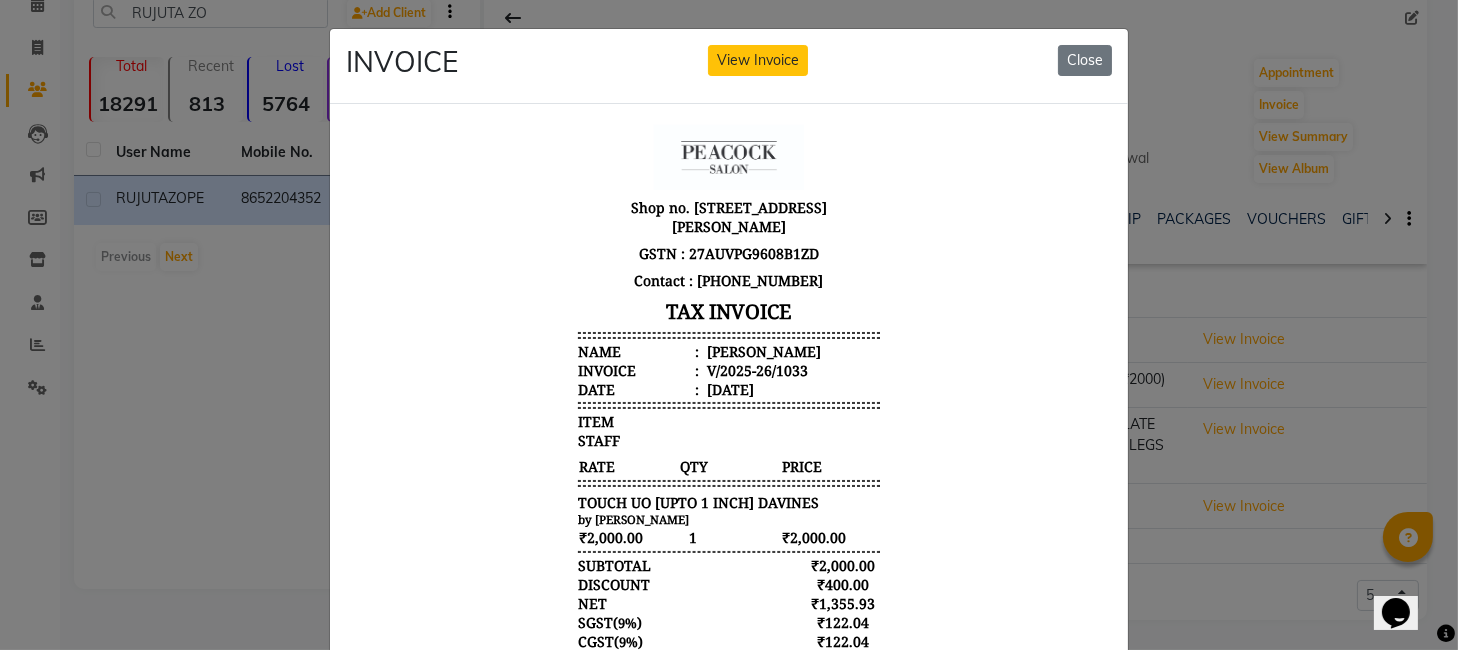 click on "View Invoice" 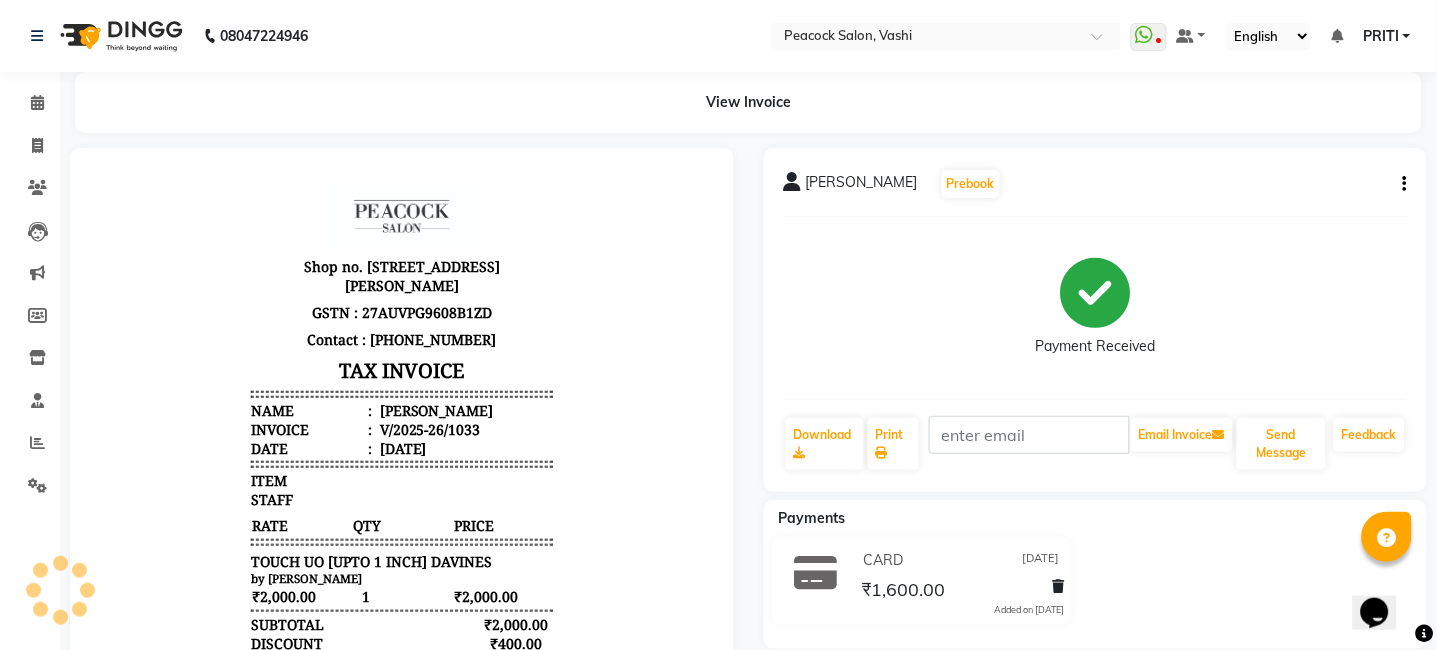 scroll, scrollTop: 0, scrollLeft: 0, axis: both 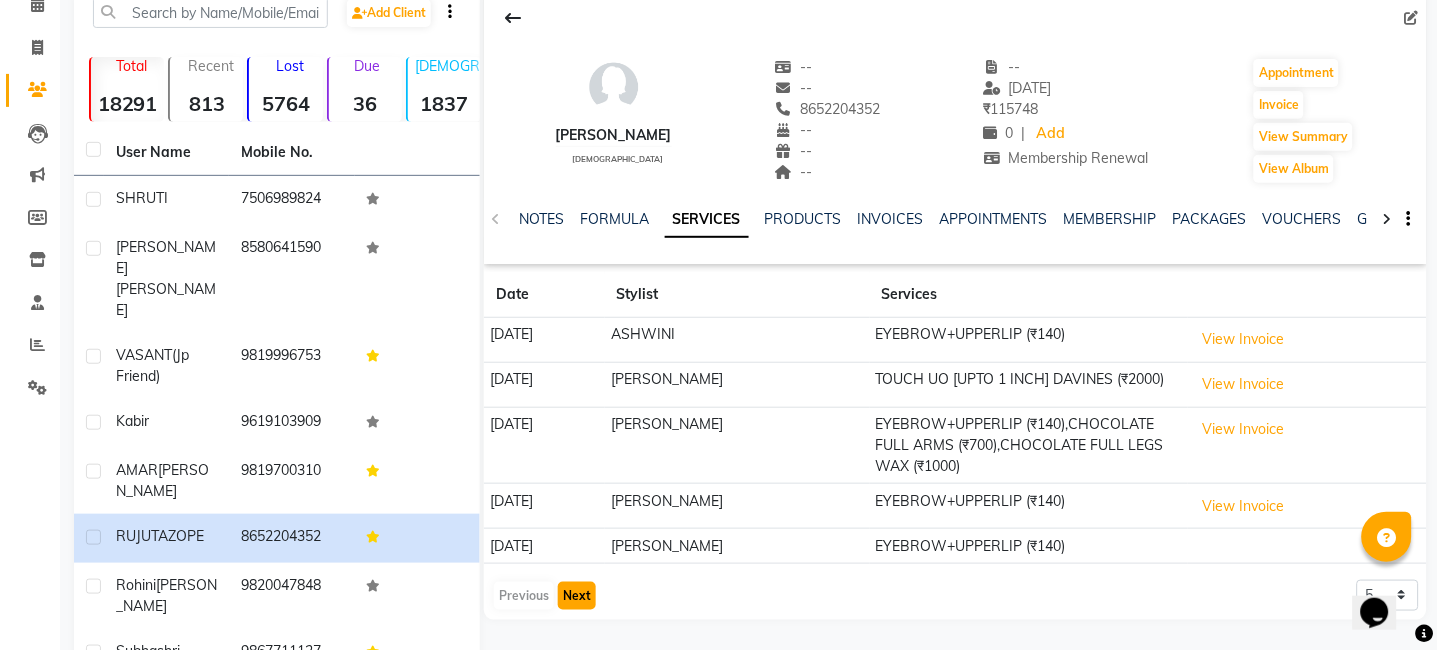 click on "Next" 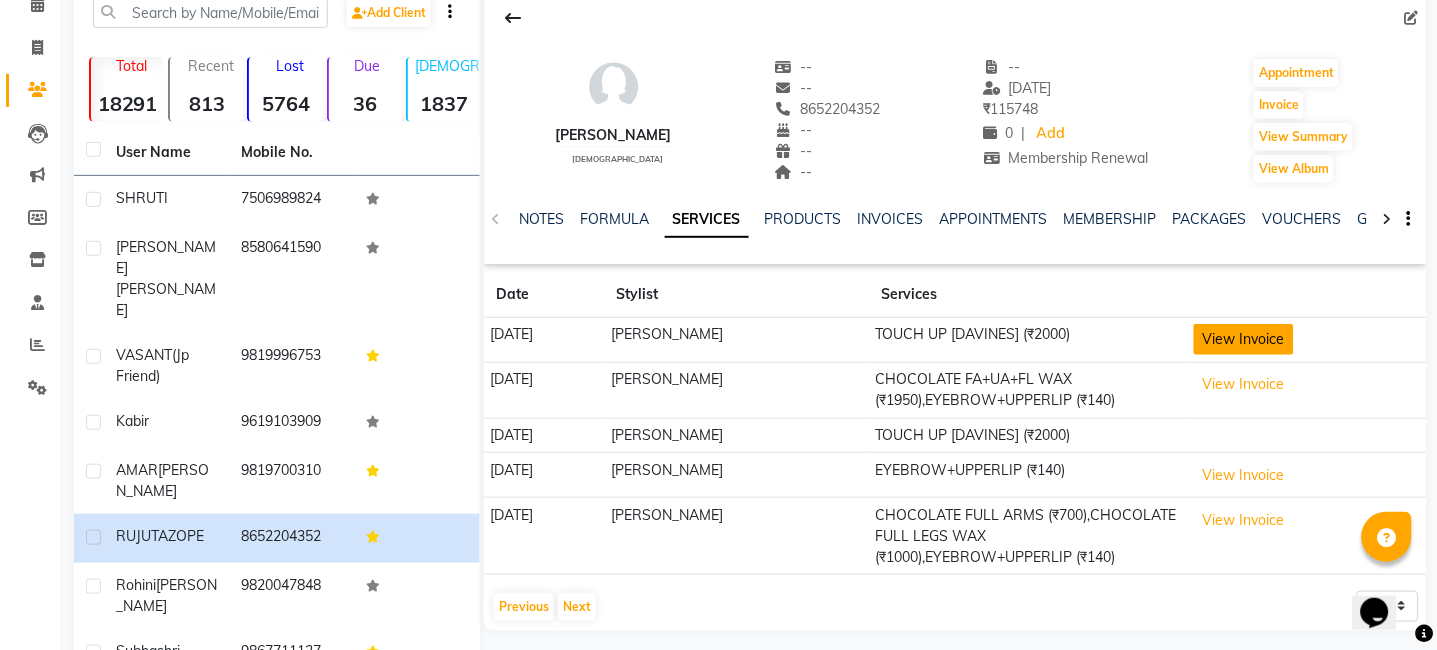 click on "View Invoice" 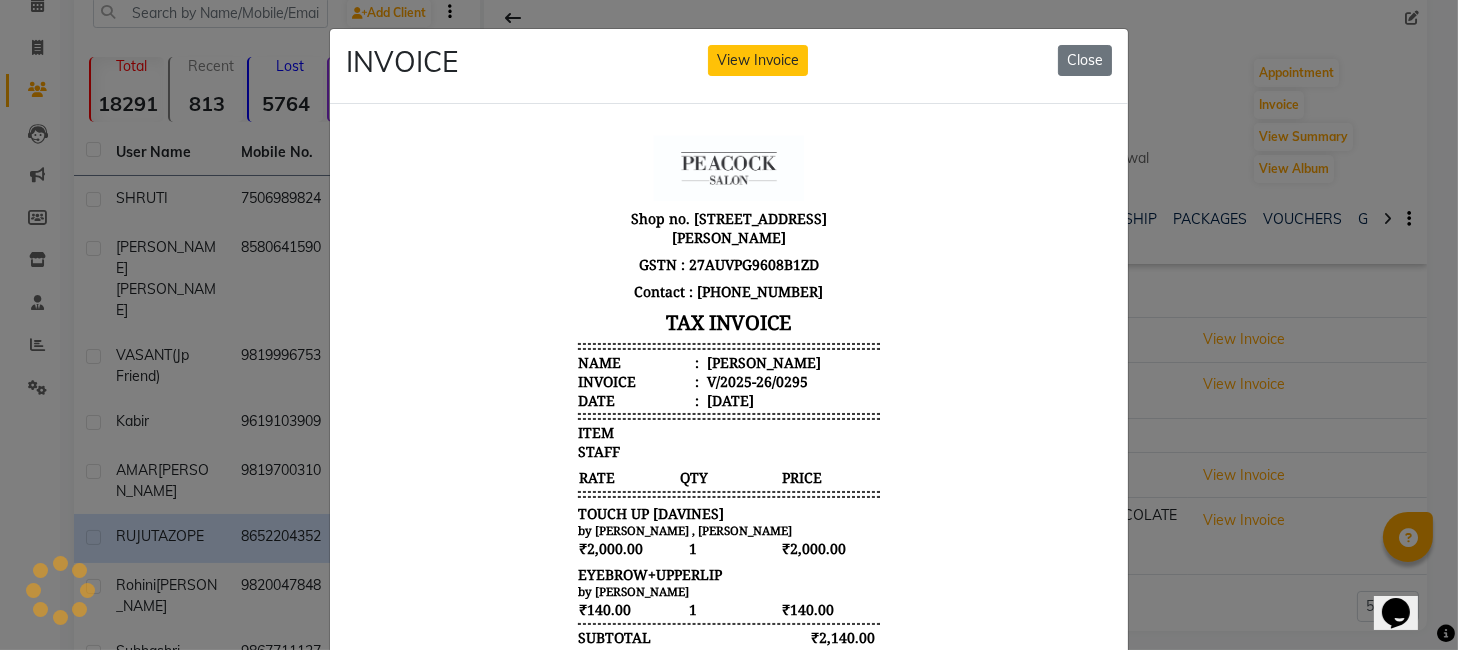 scroll, scrollTop: 0, scrollLeft: 0, axis: both 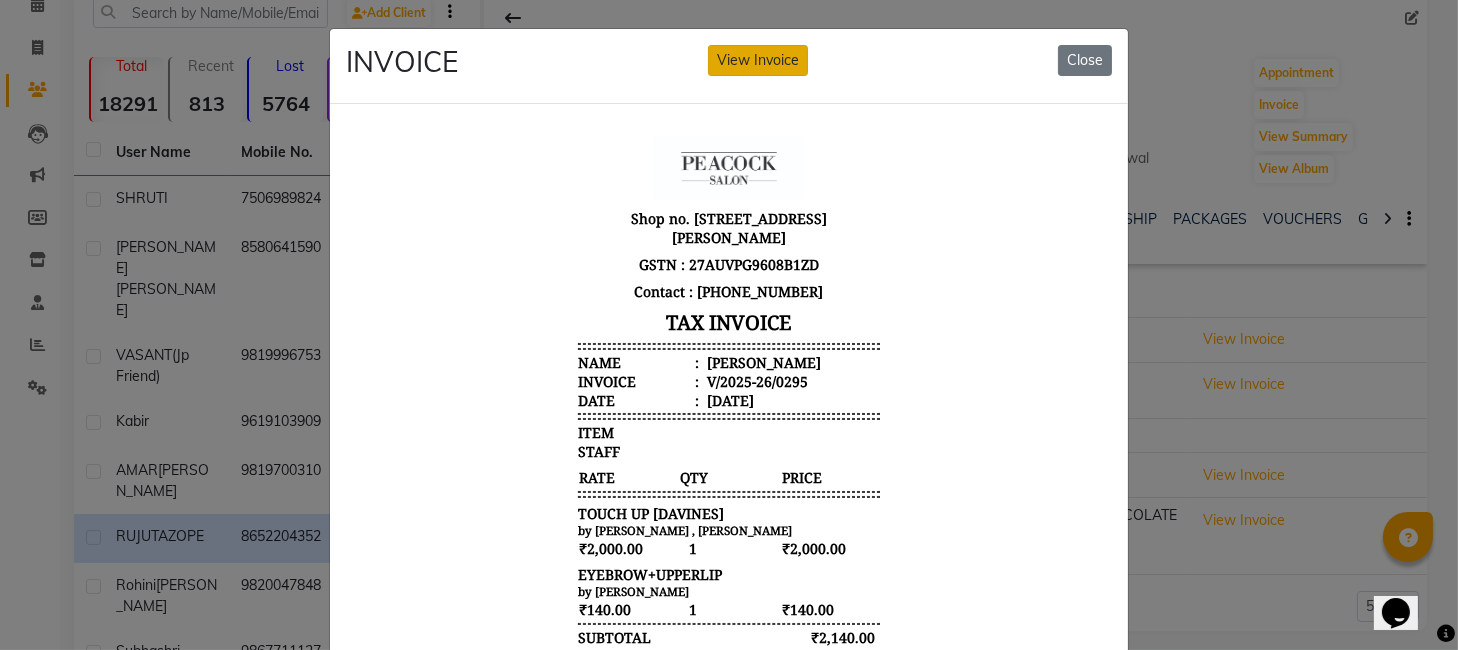 click on "View Invoice" 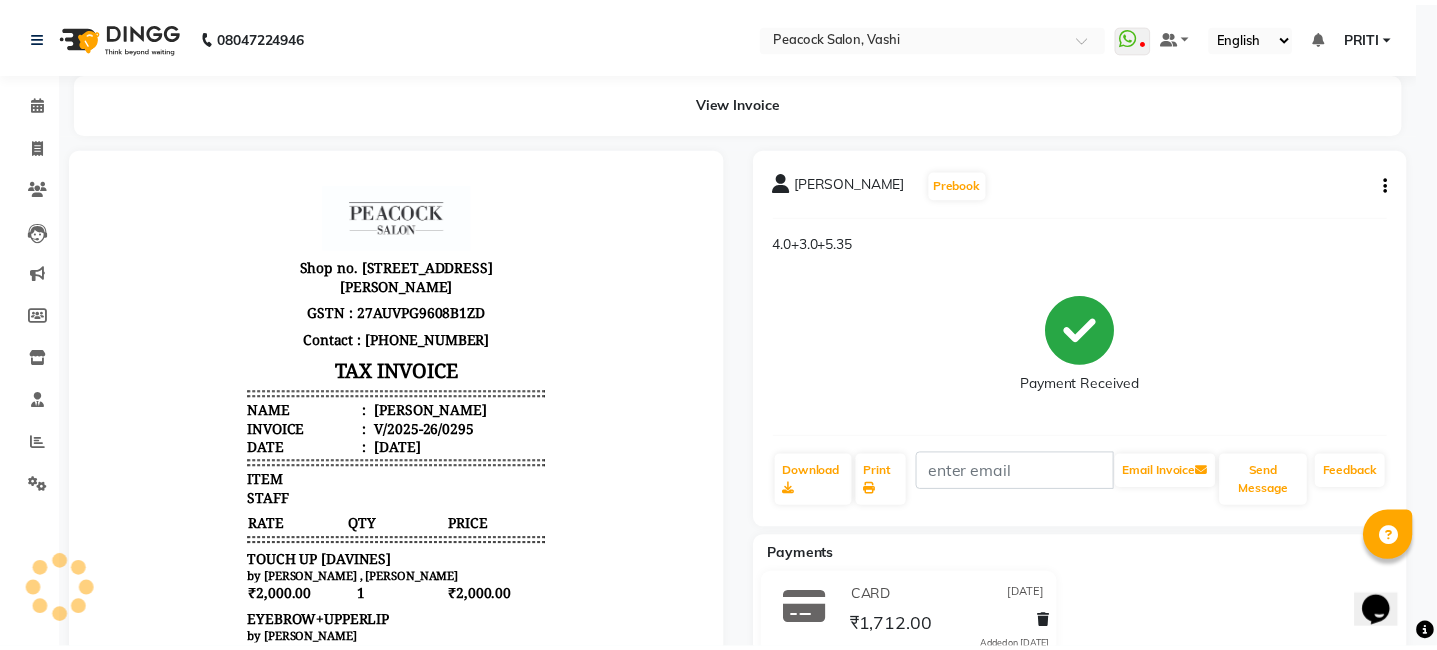 scroll, scrollTop: 0, scrollLeft: 0, axis: both 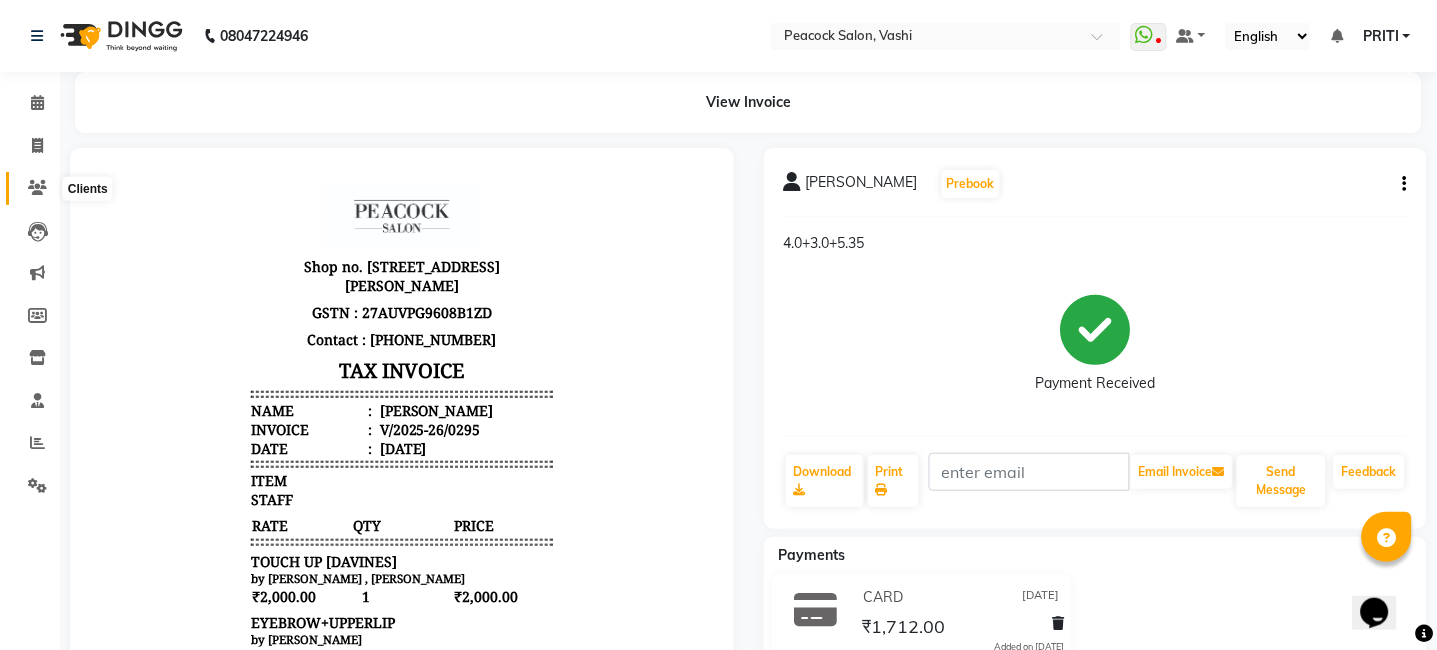 click 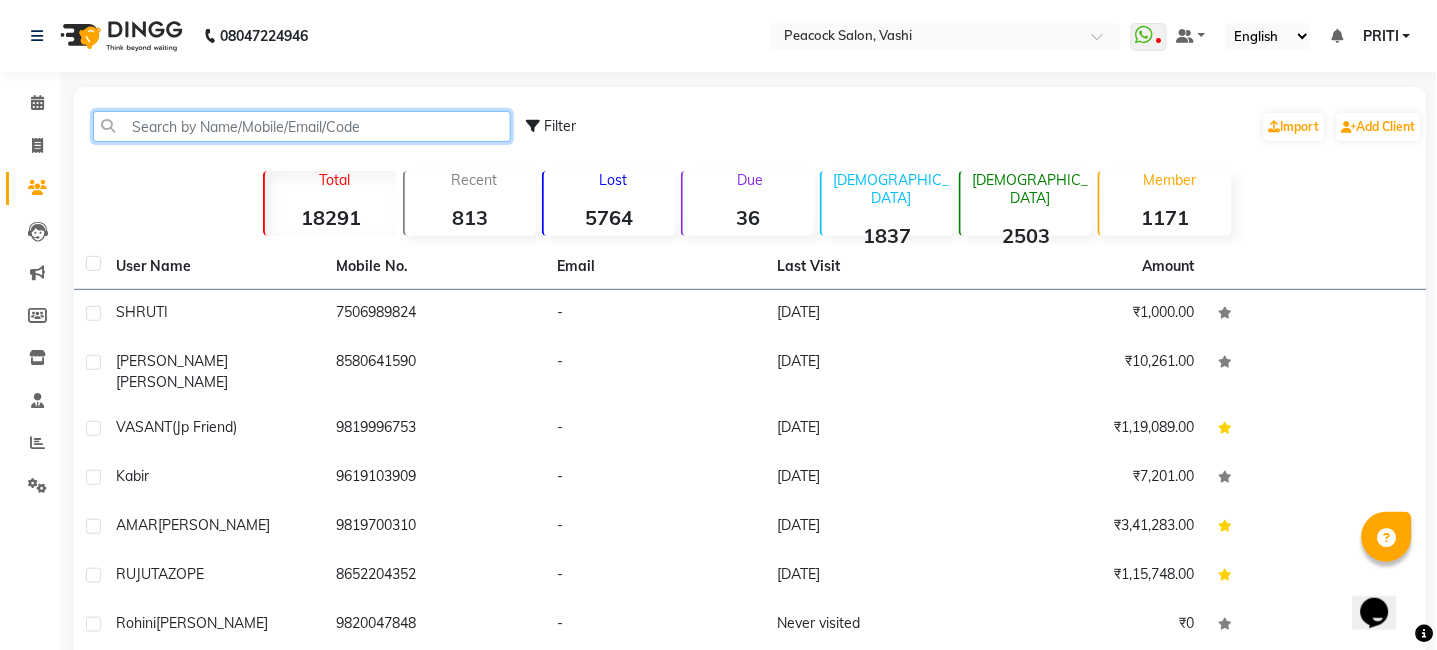 click 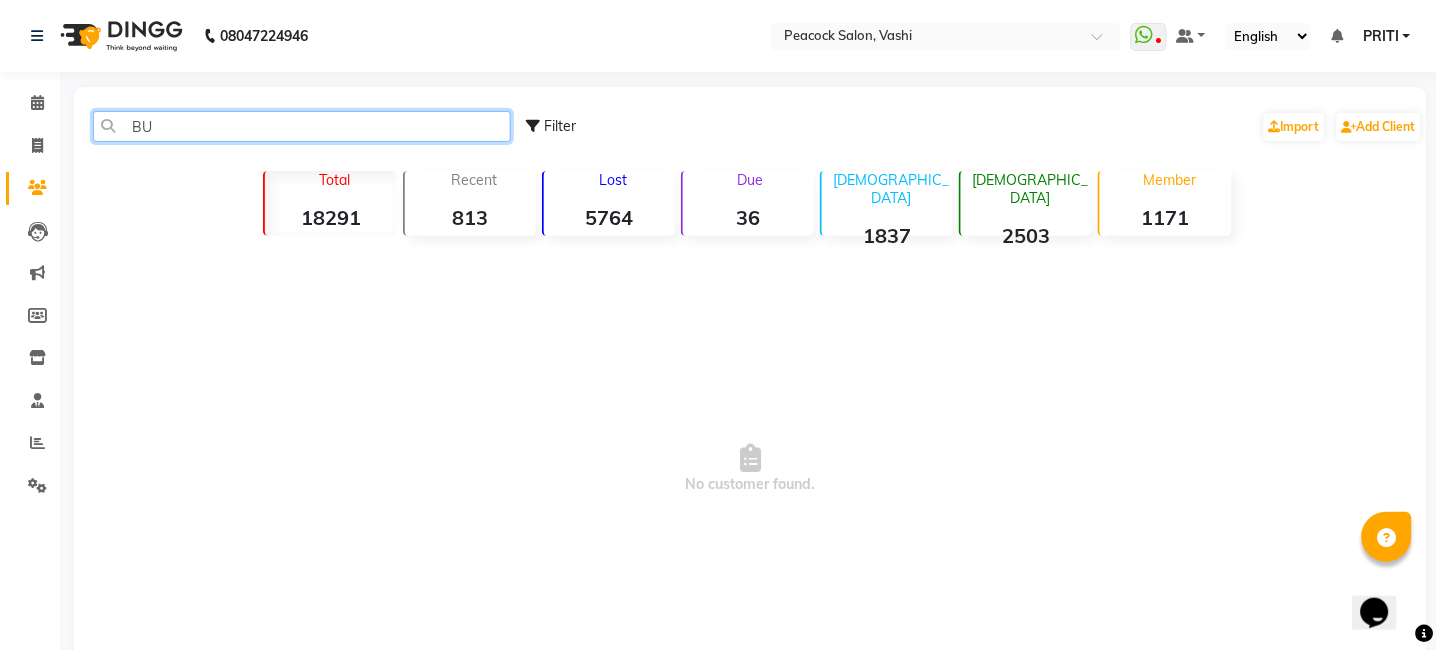type on "B" 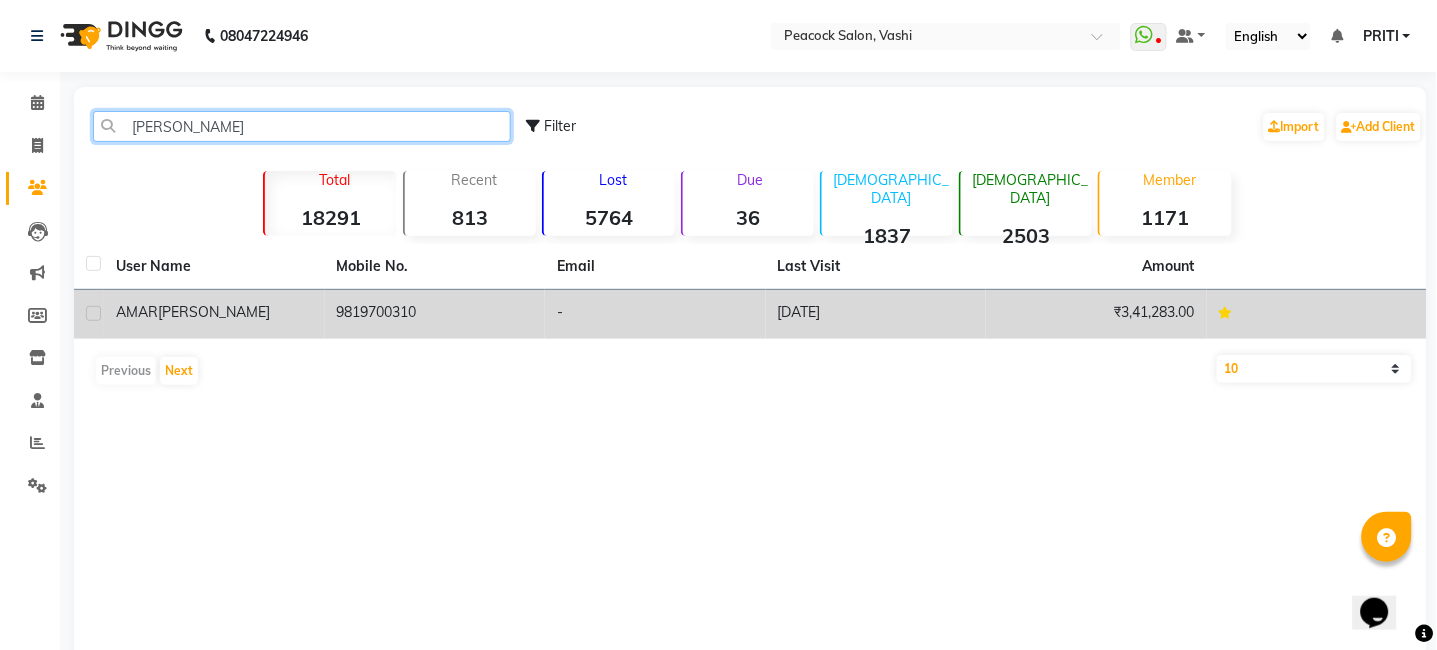 type on "AMAR KER" 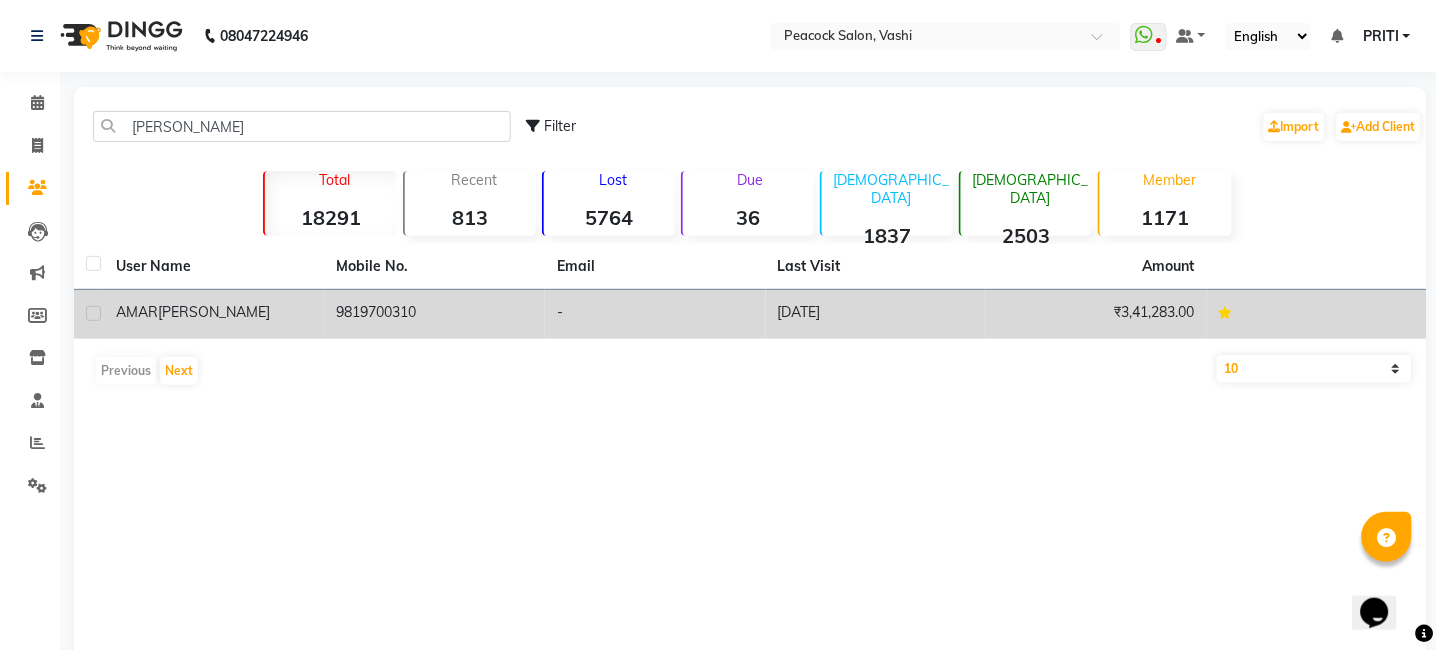 click on "[PERSON_NAME]" 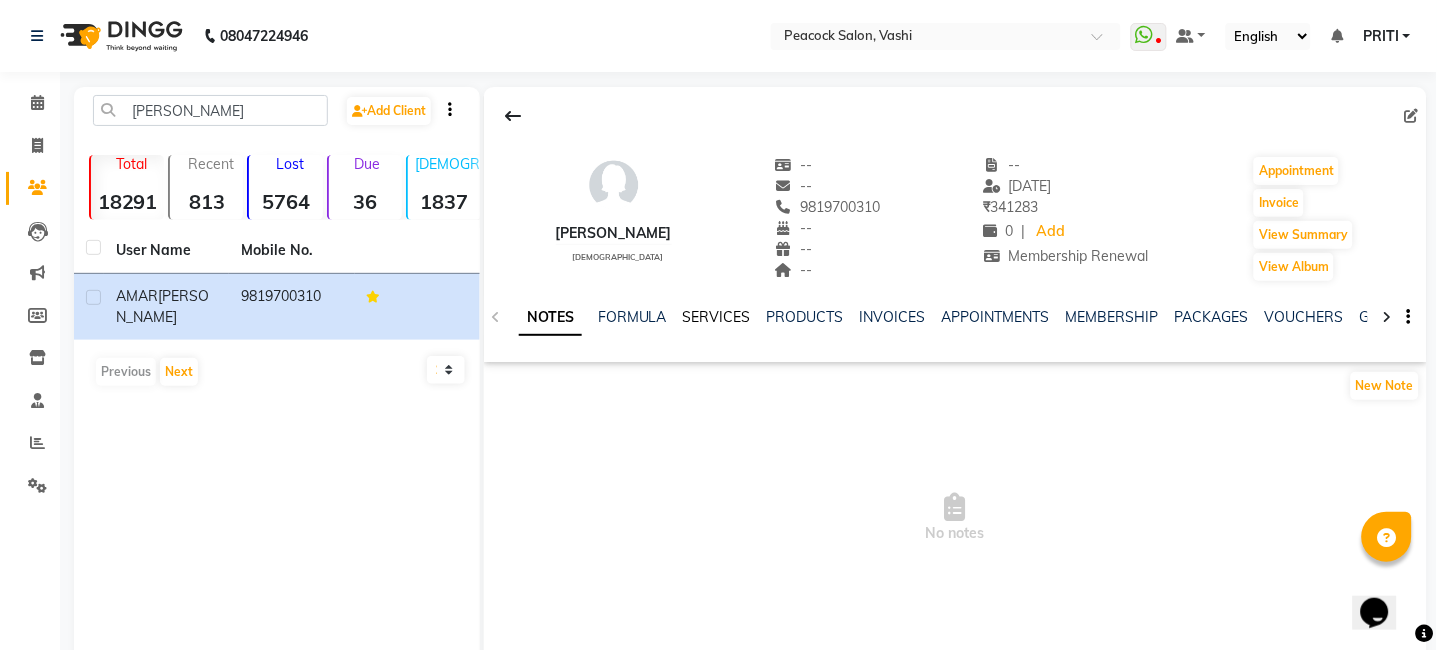 click on "SERVICES" 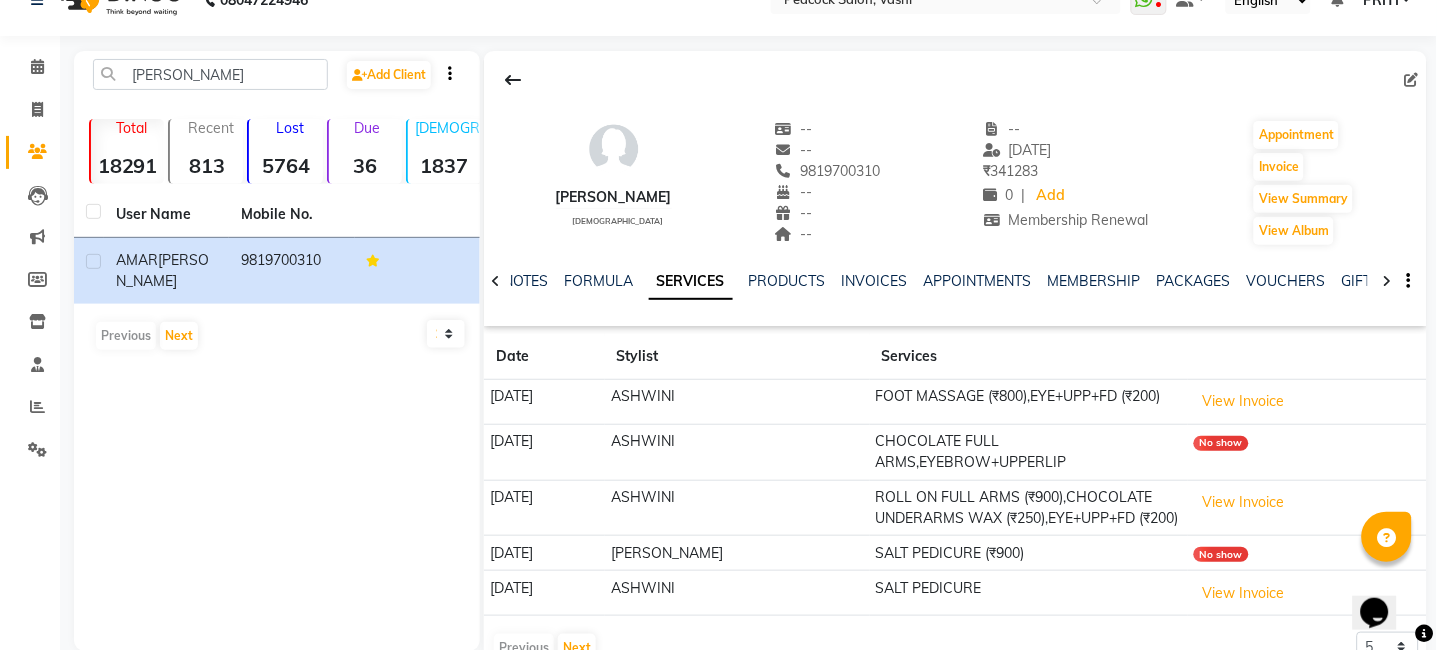 scroll, scrollTop: 67, scrollLeft: 0, axis: vertical 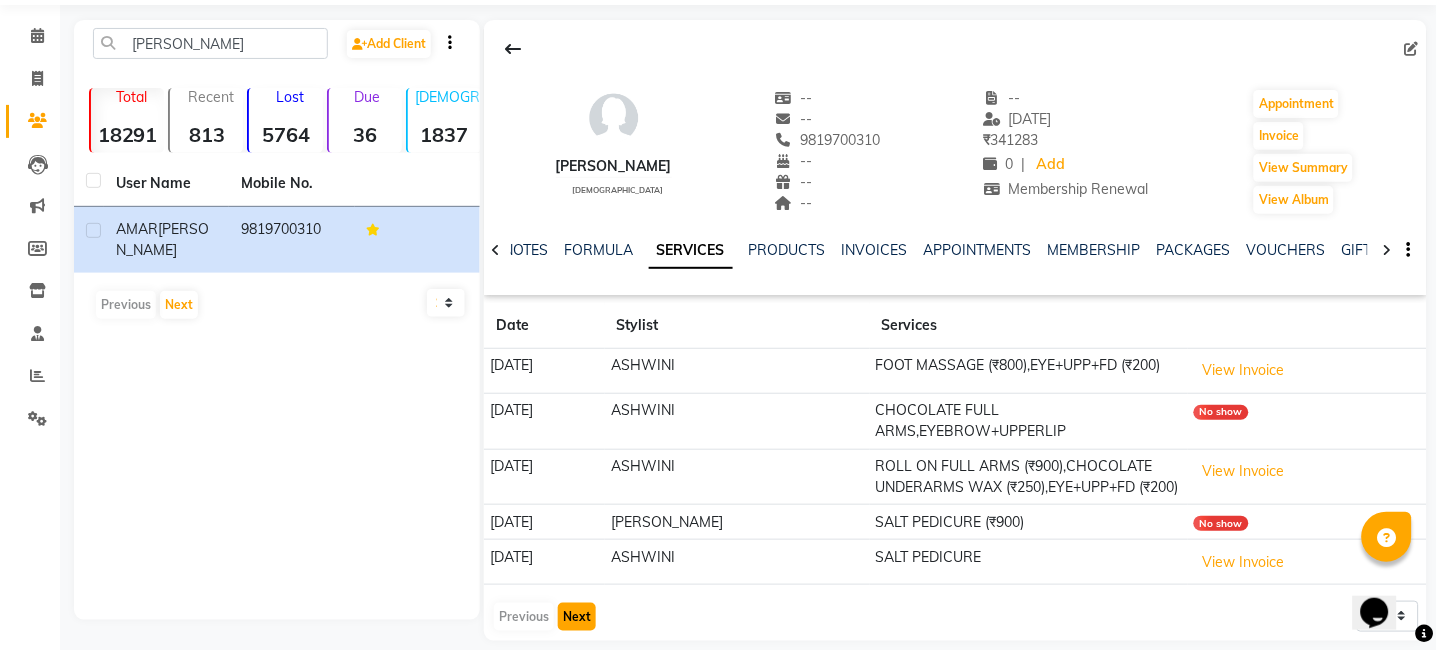 click on "Next" 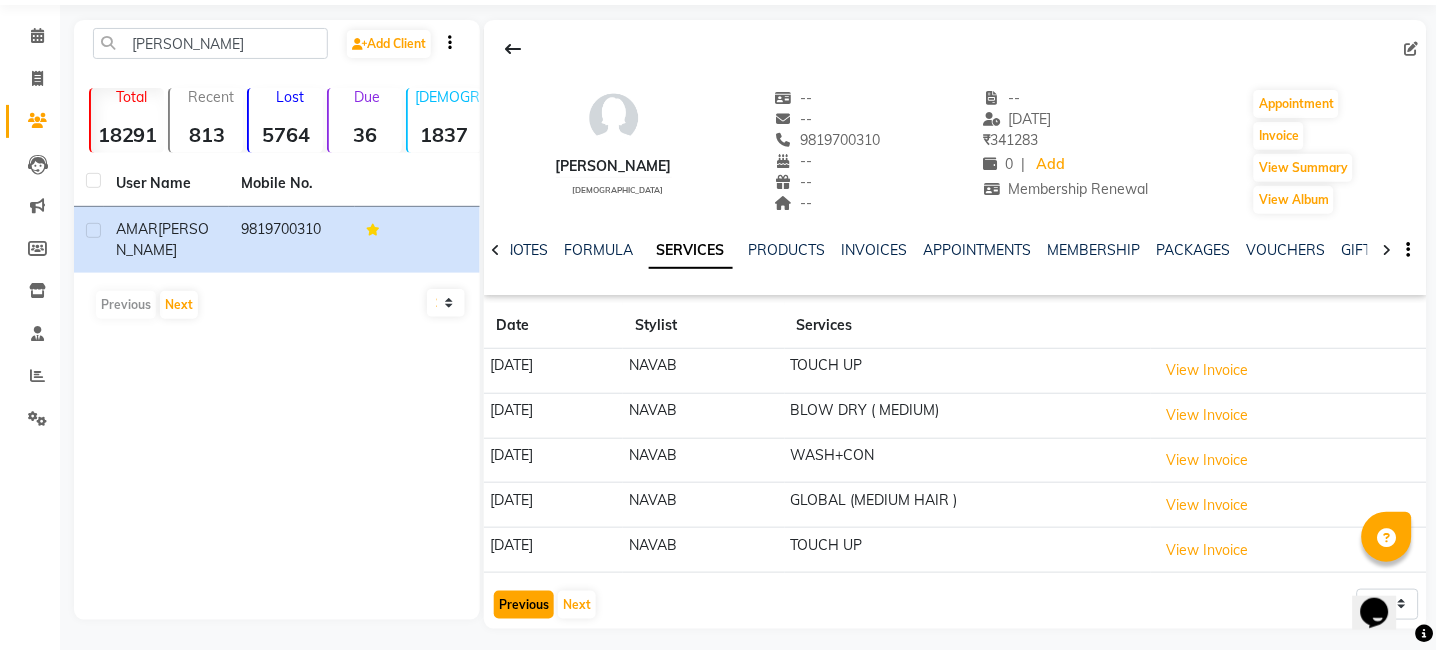 click on "Previous" 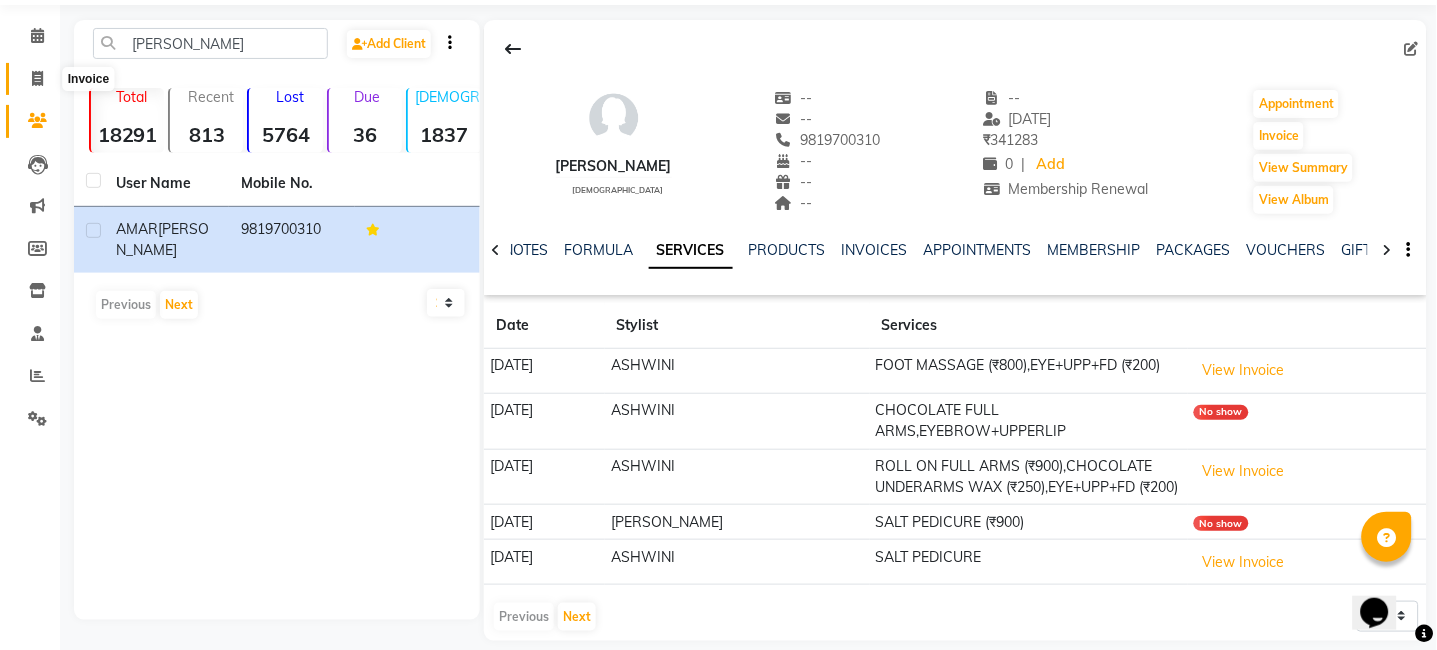 click 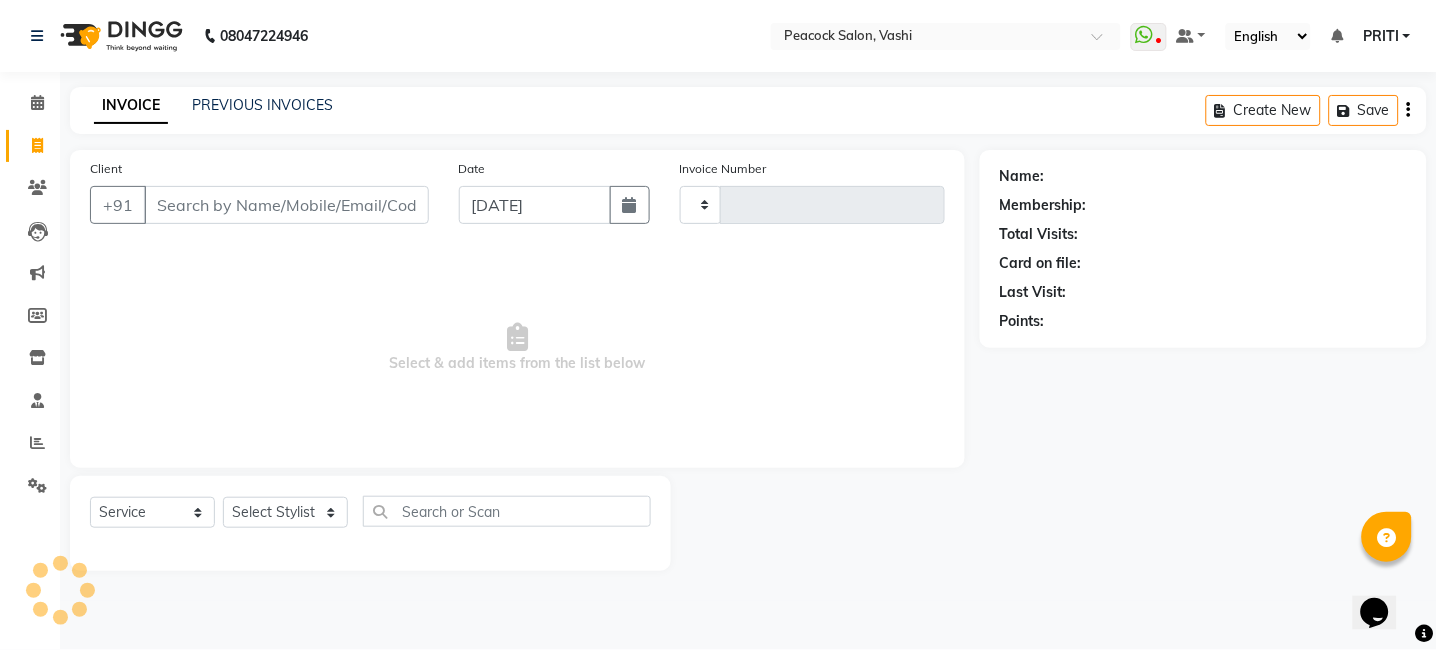 type on "1762" 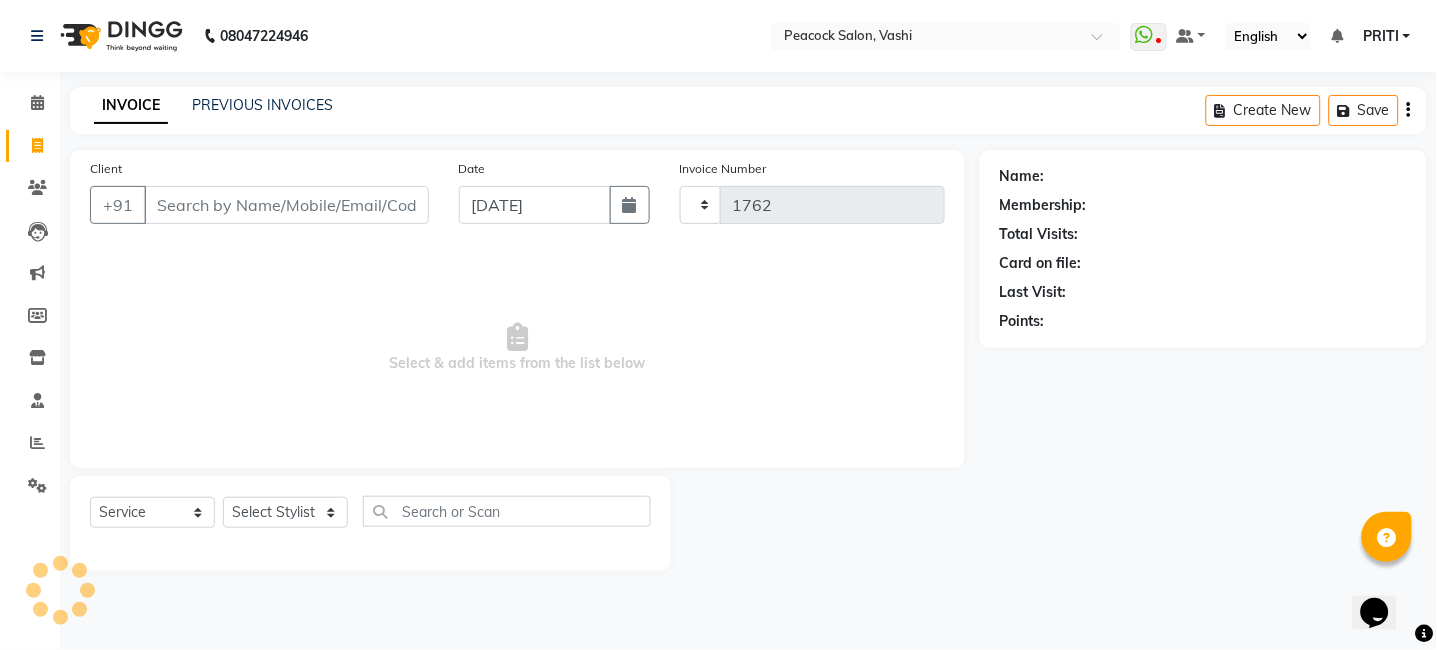 scroll, scrollTop: 0, scrollLeft: 0, axis: both 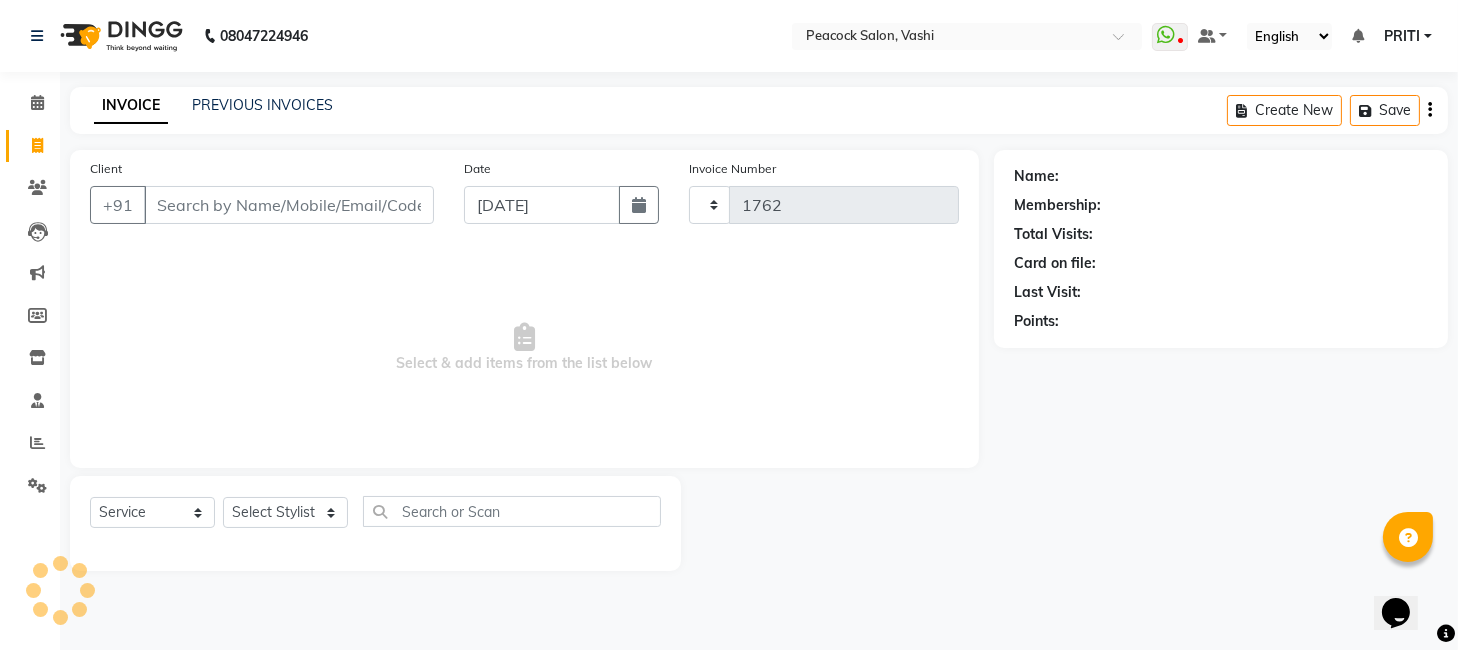 select on "619" 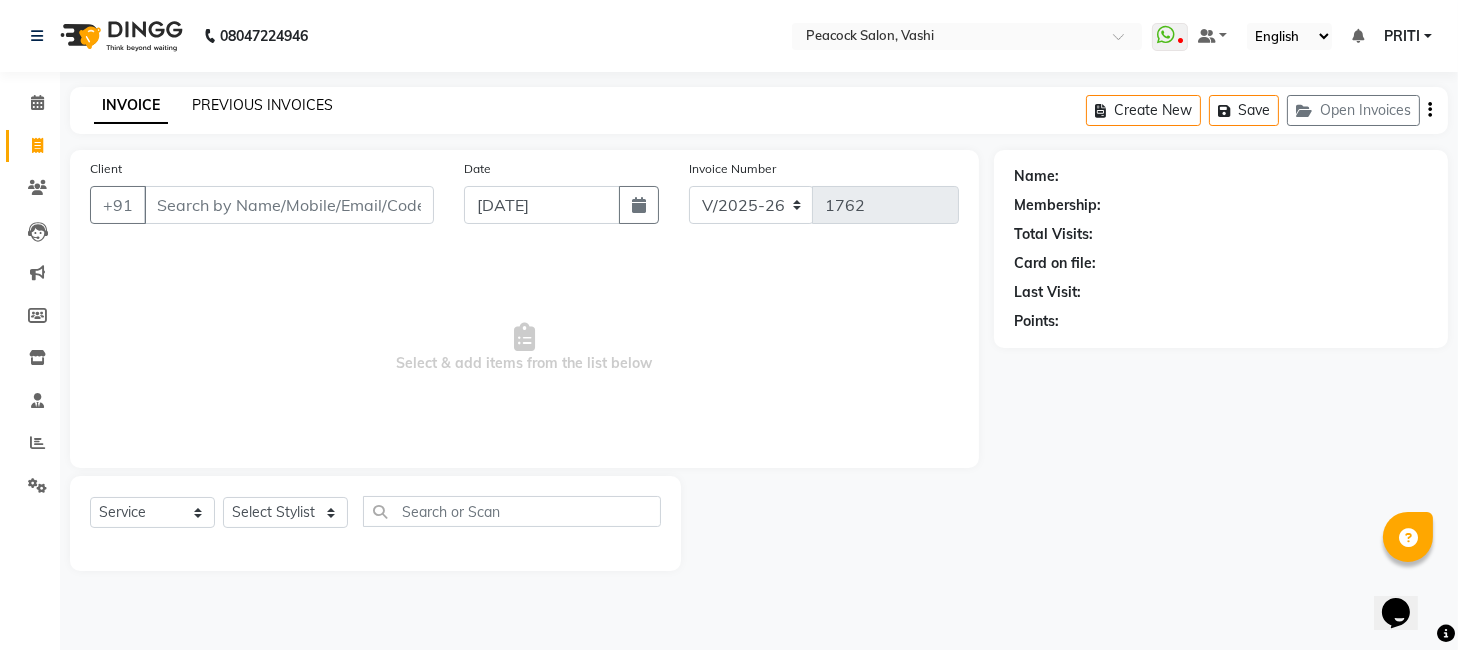 click on "PREVIOUS INVOICES" 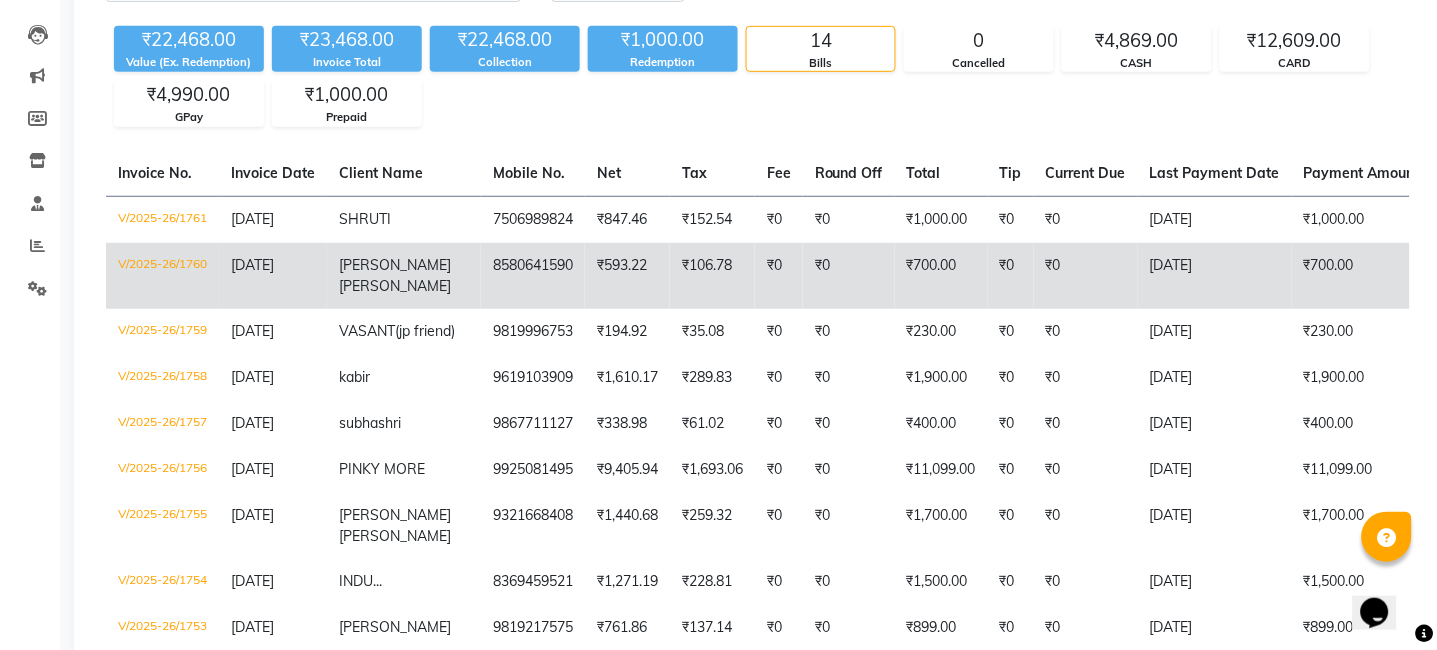 scroll, scrollTop: 0, scrollLeft: 0, axis: both 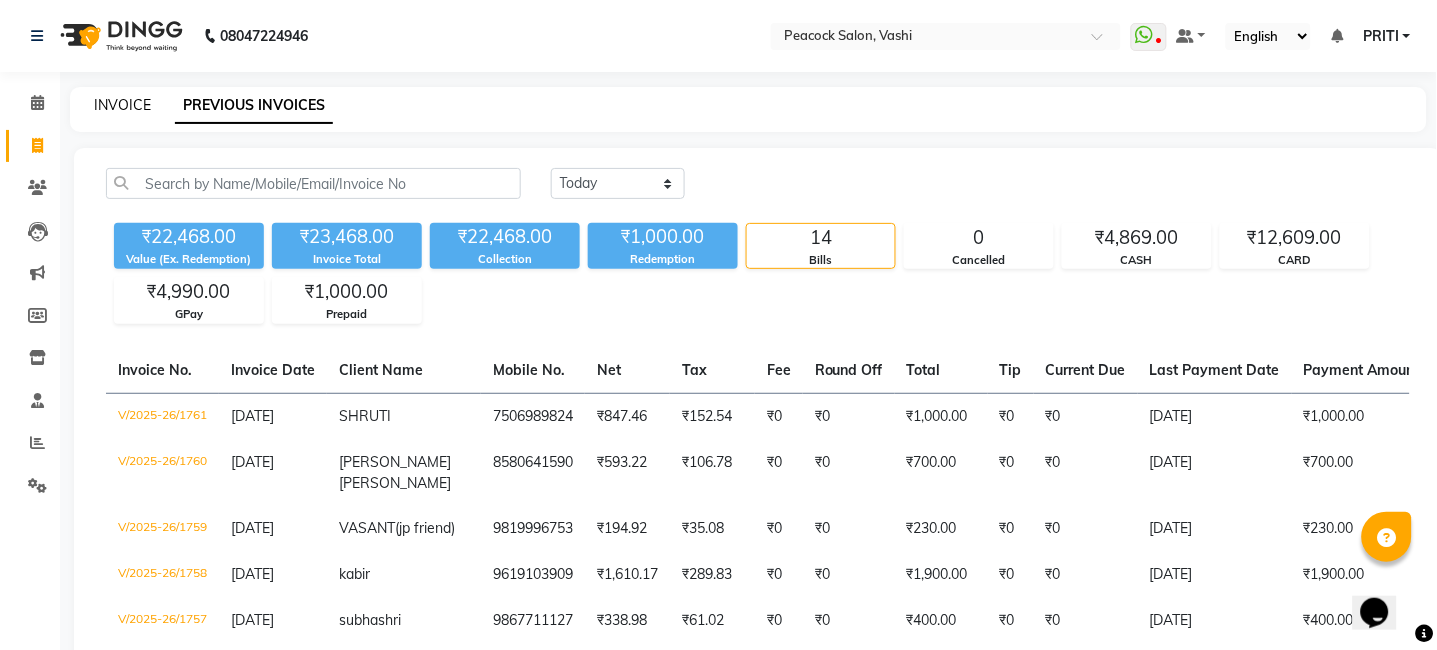 click on "INVOICE" 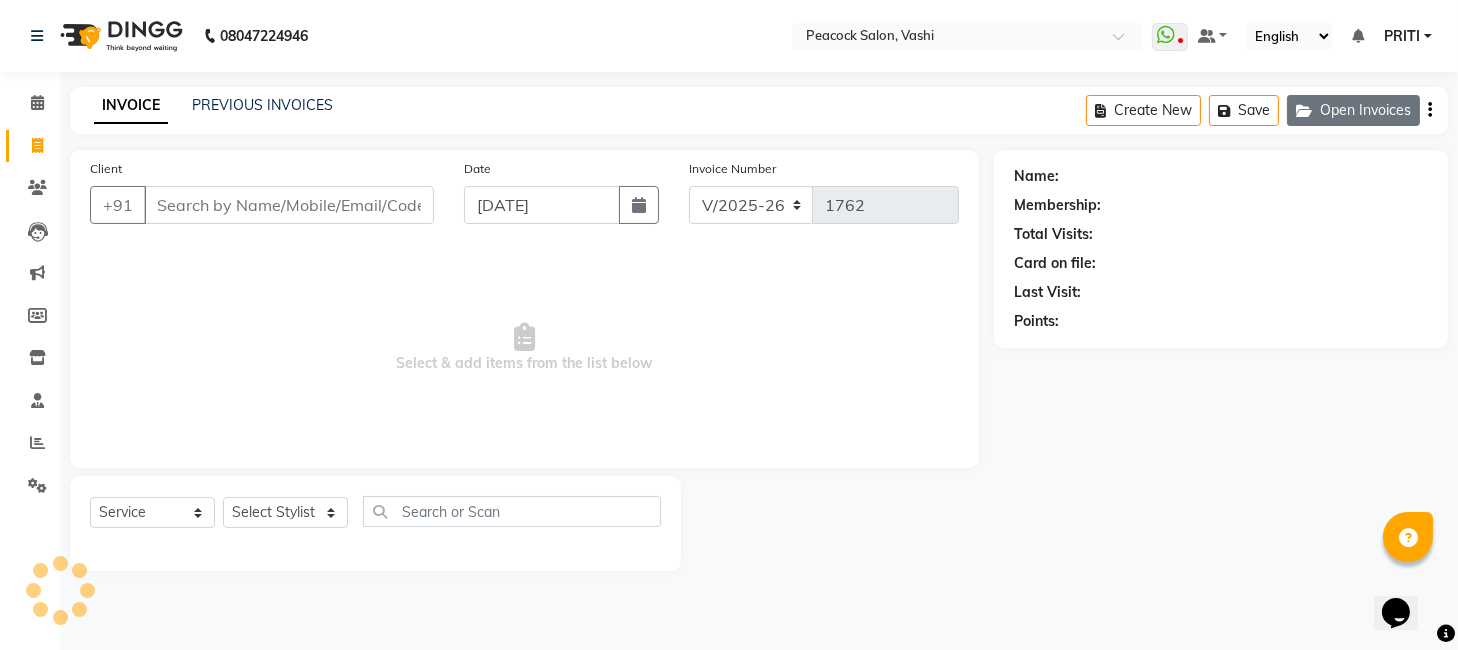 click on "Open Invoices" 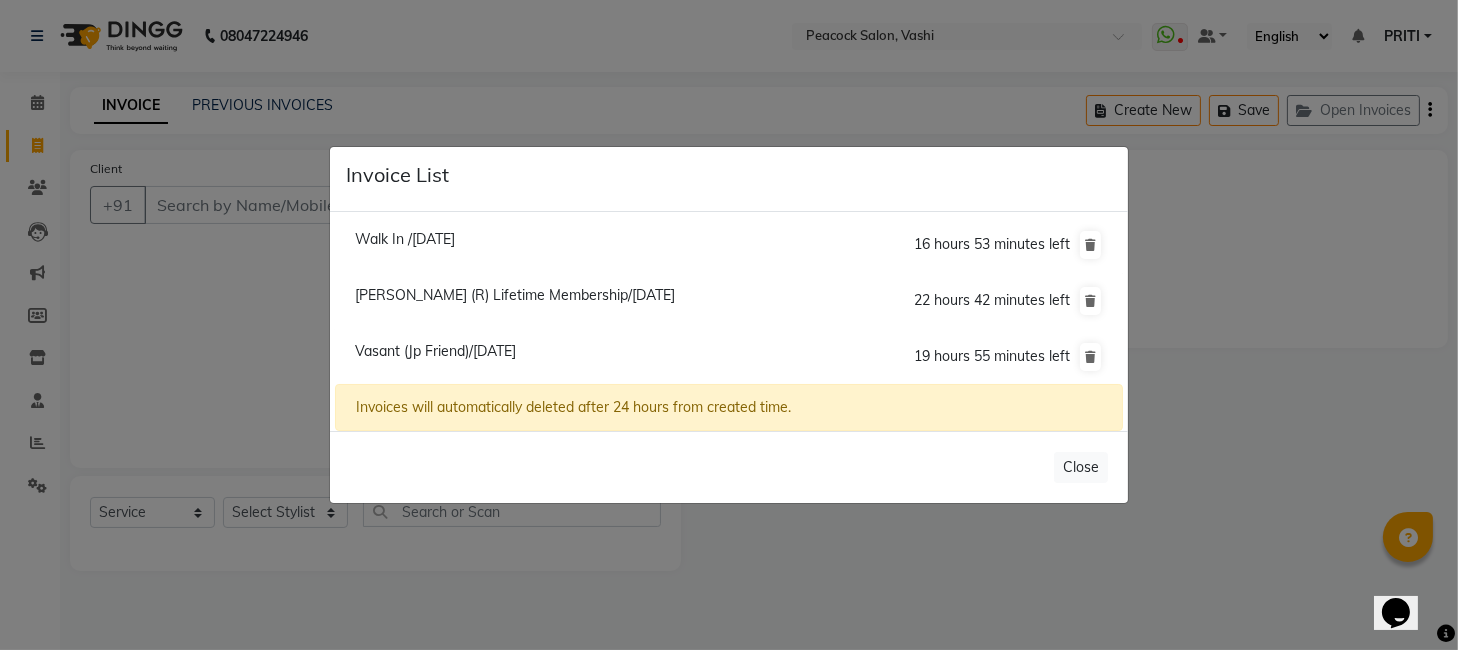 click on "Invoice List  Walk In /10 July 2025  16 hours 53 minutes left  Ruta Godbole (R) Lifetime Membership/10 July 2025  22 hours 42 minutes left  Vasant (Jp Friend)/10 July 2025  19 hours 55 minutes left  Invoices will automatically deleted after 24 hours from created time.   Close" 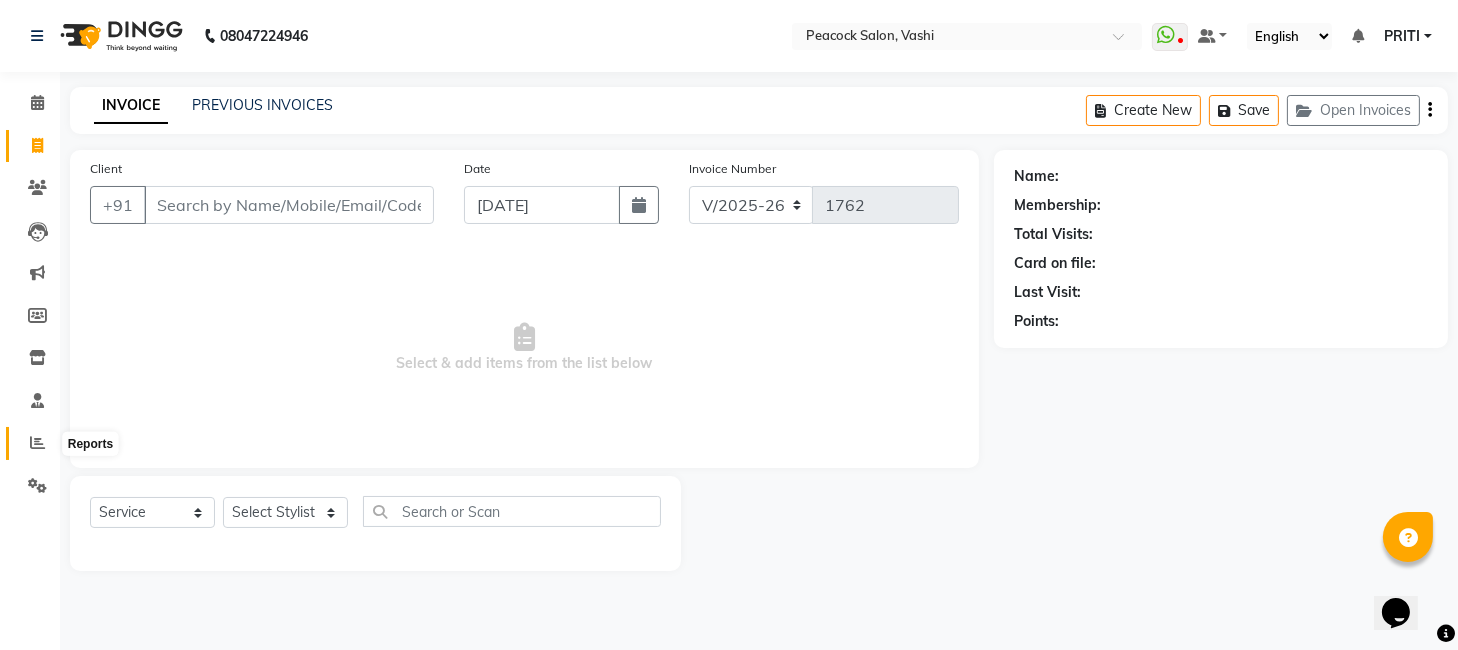 click 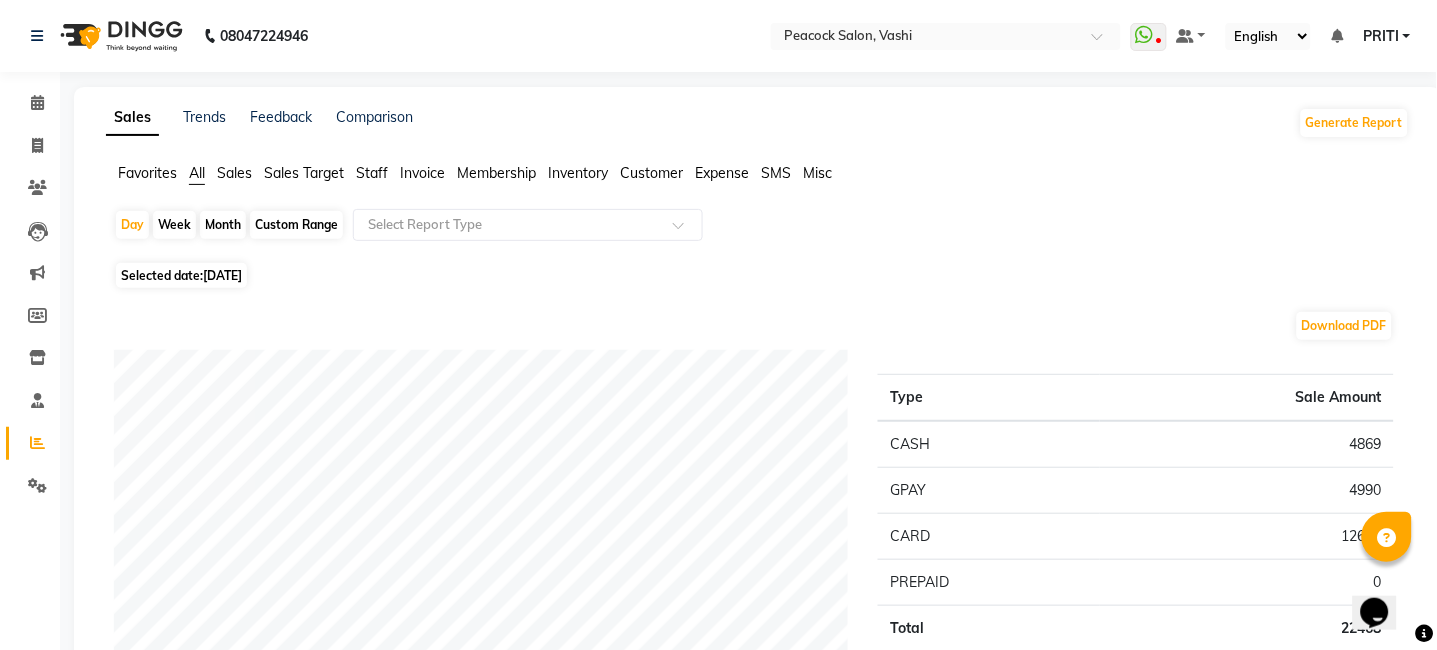 click on "Staff" 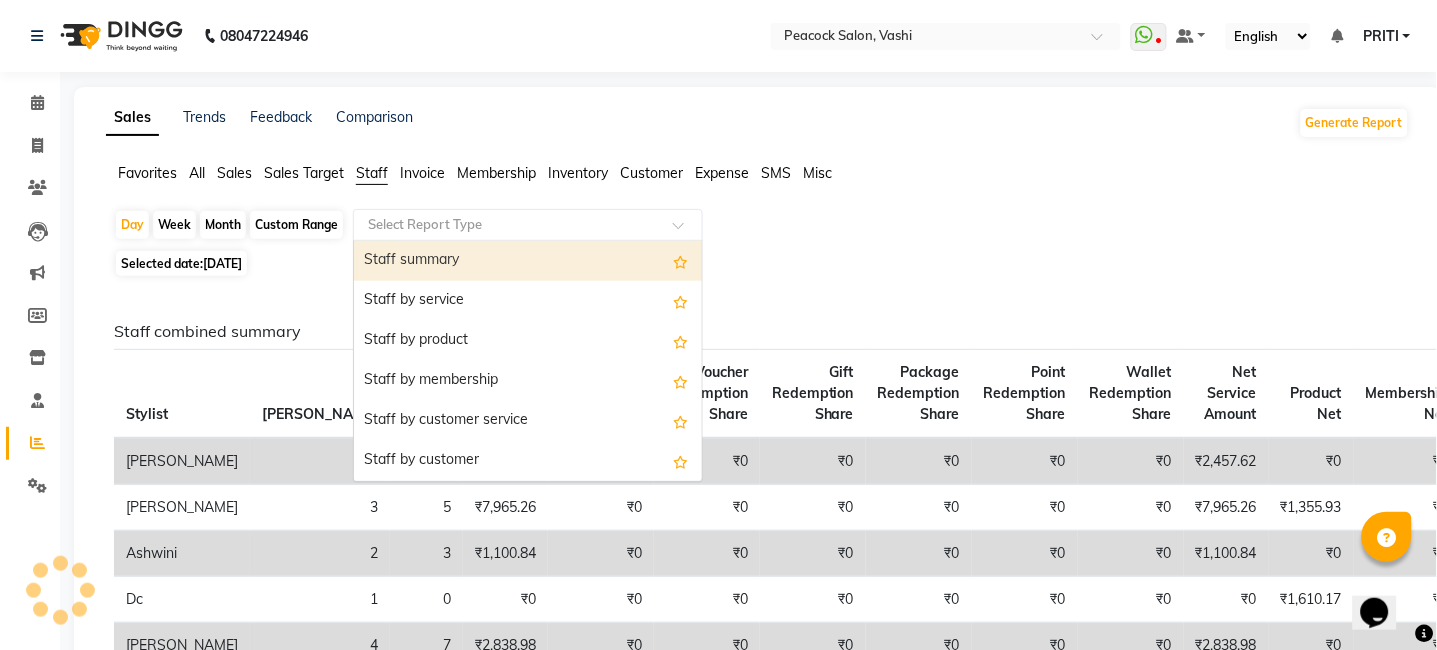 click 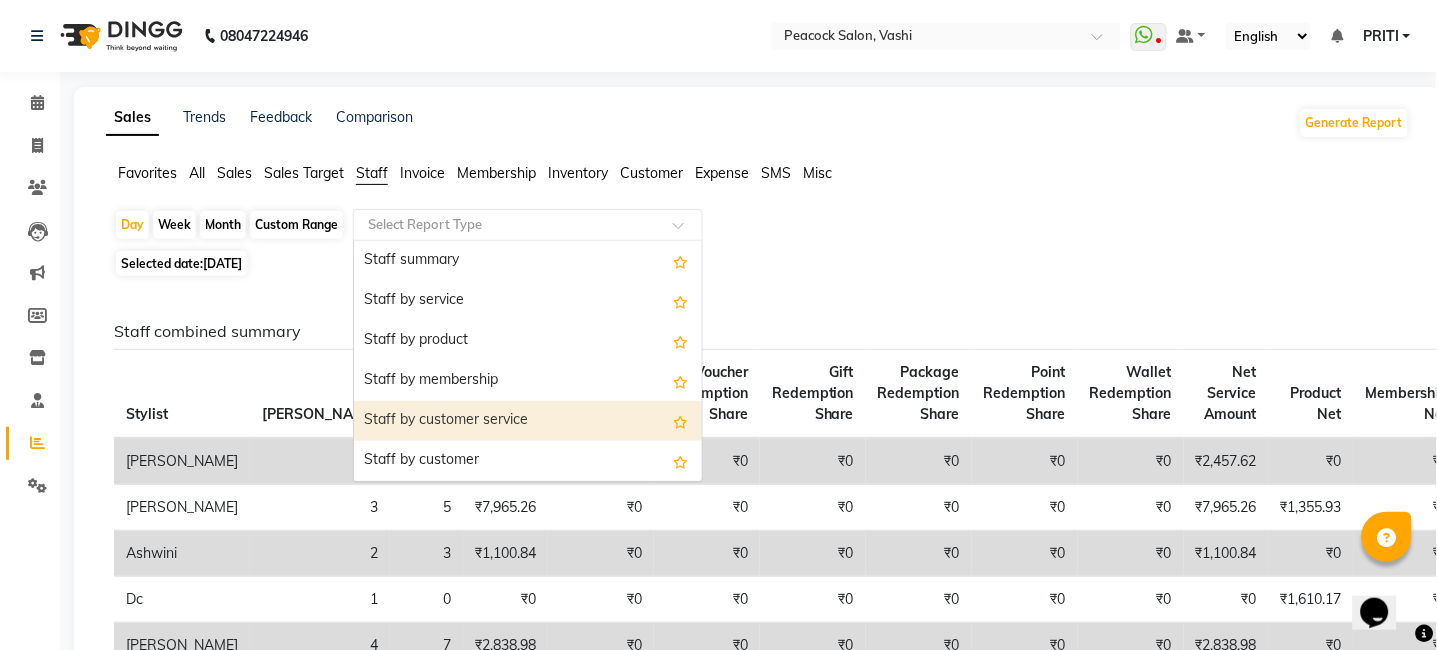click on "Staff by customer service" at bounding box center (528, 421) 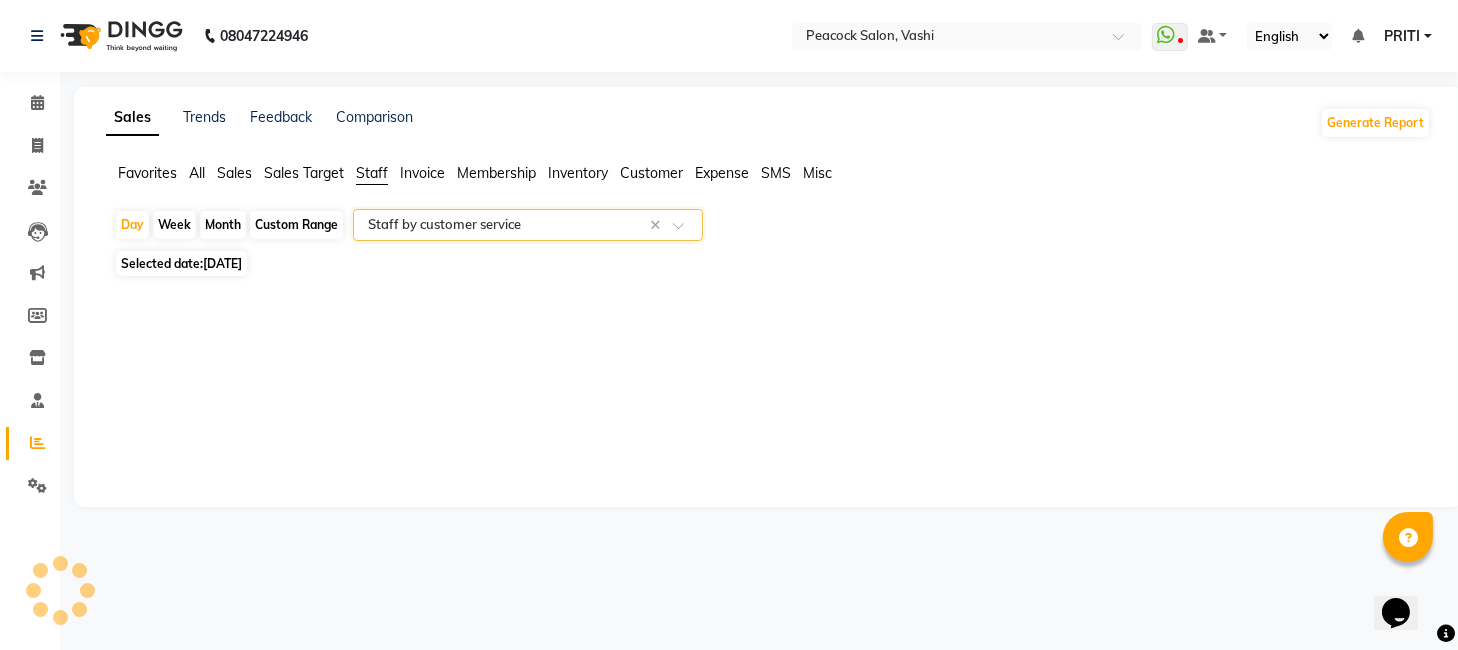 select on "full_report" 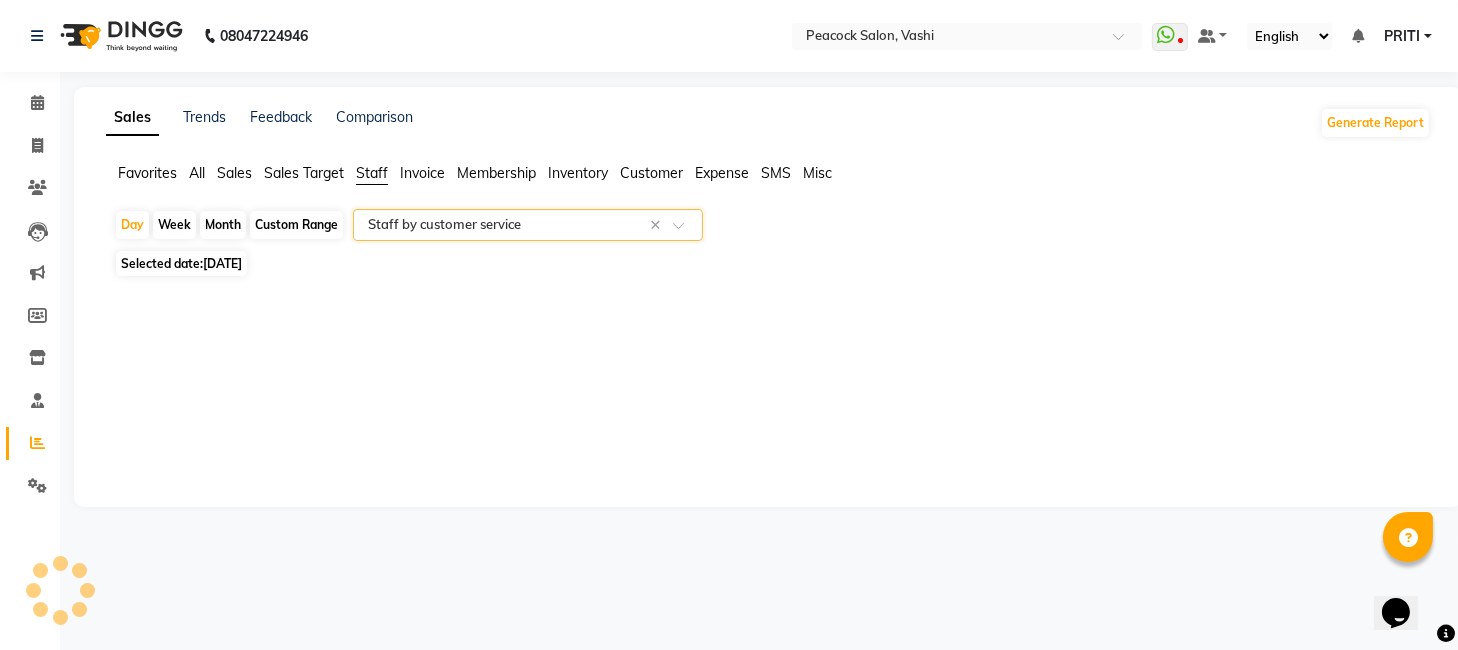 select on "pdf" 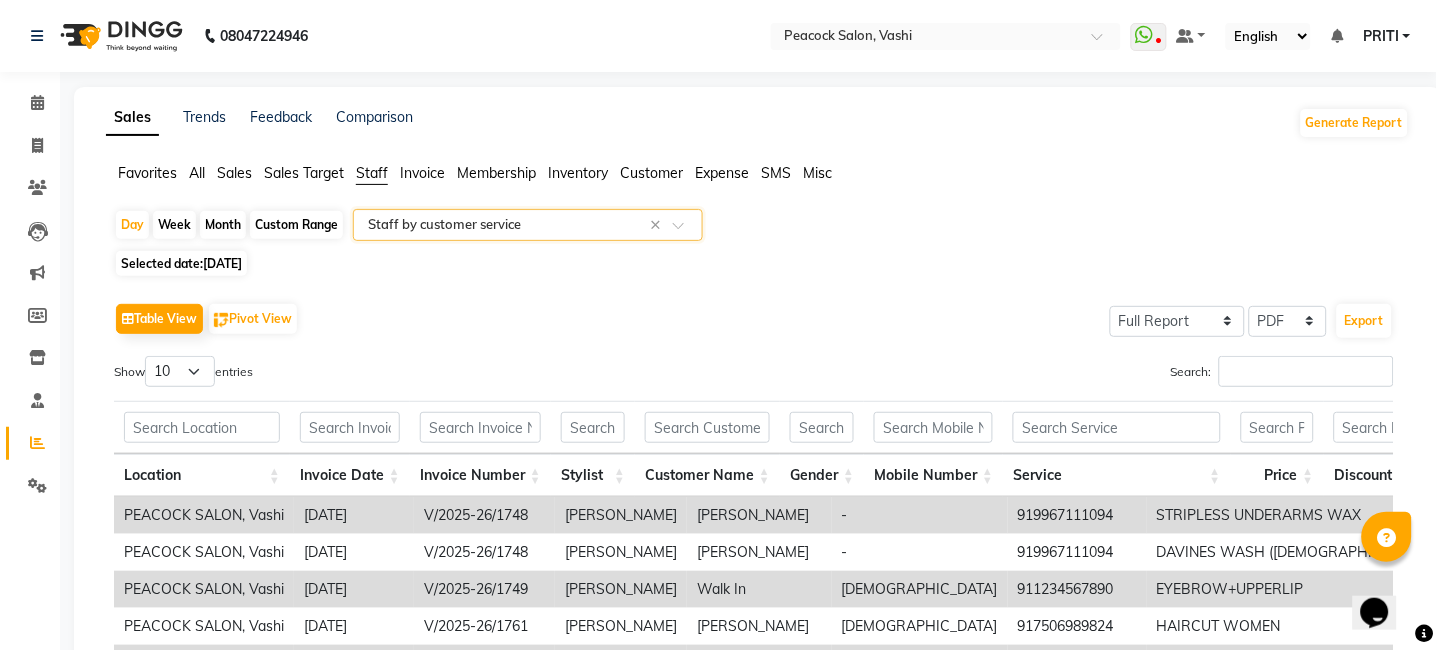 click on "[DATE]" 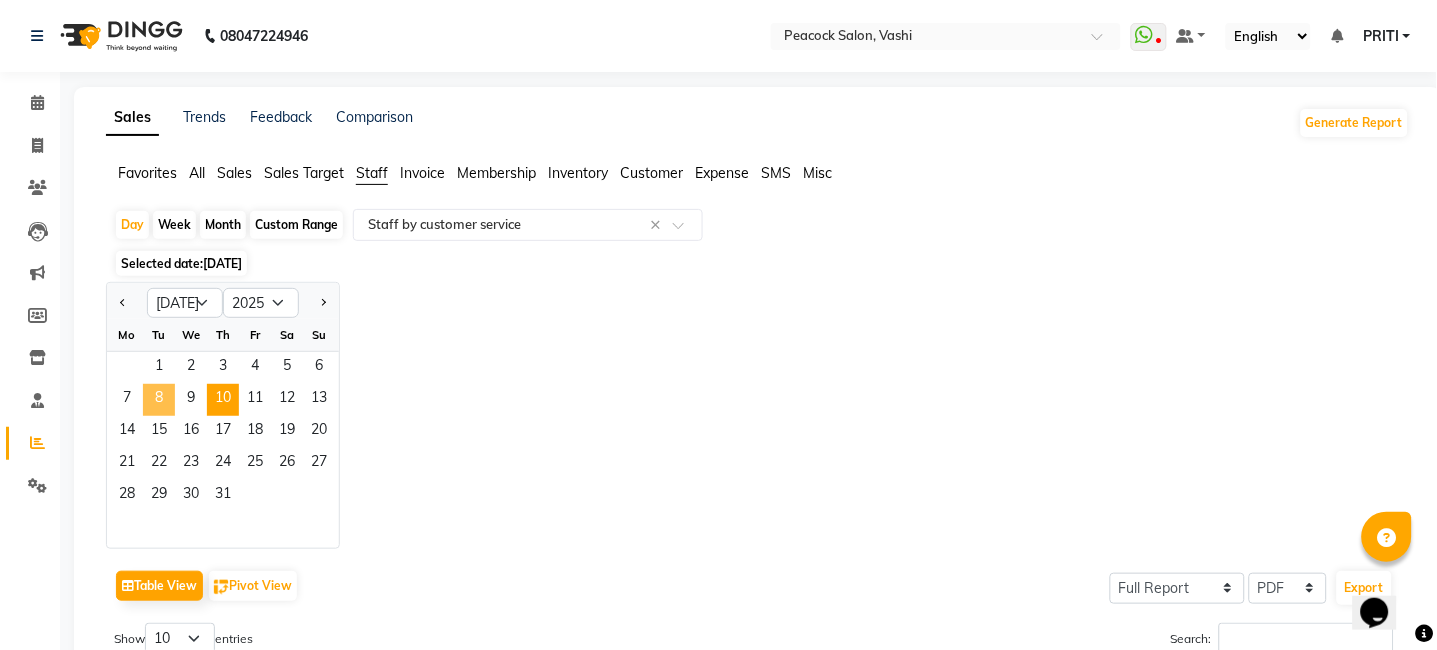 click on "8" 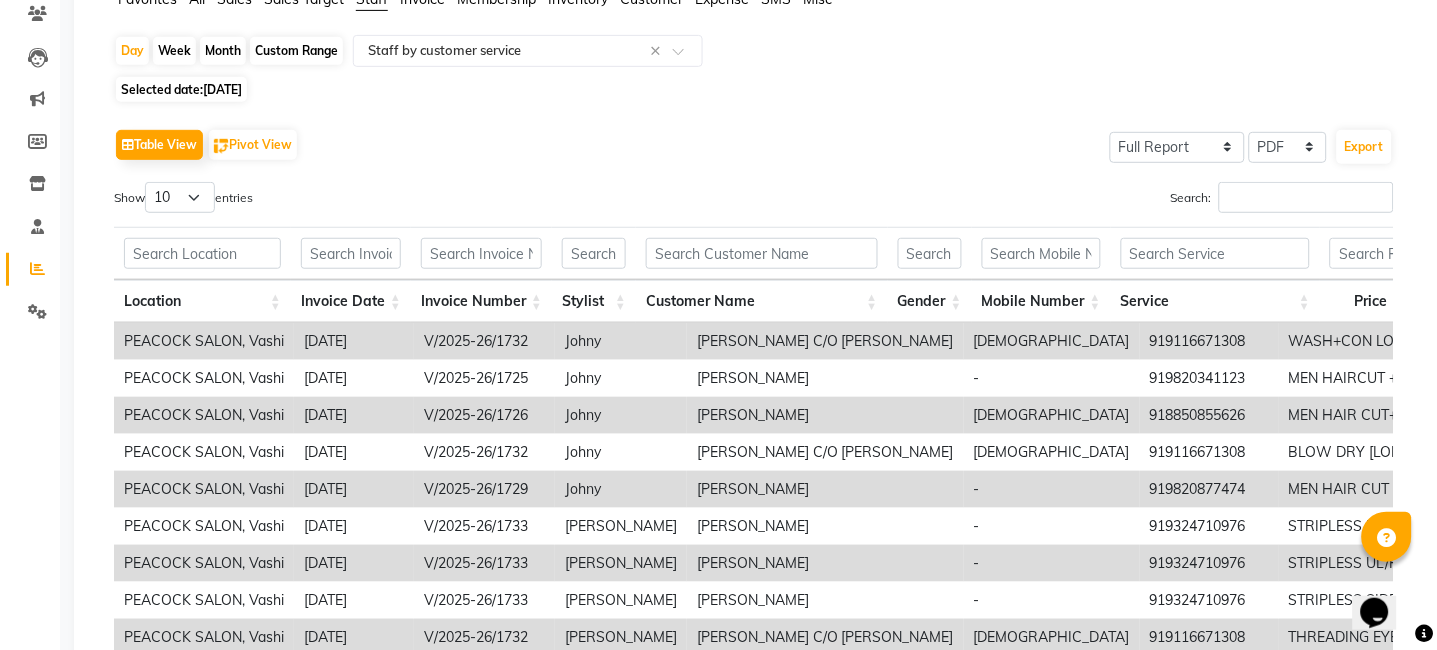 scroll, scrollTop: 408, scrollLeft: 0, axis: vertical 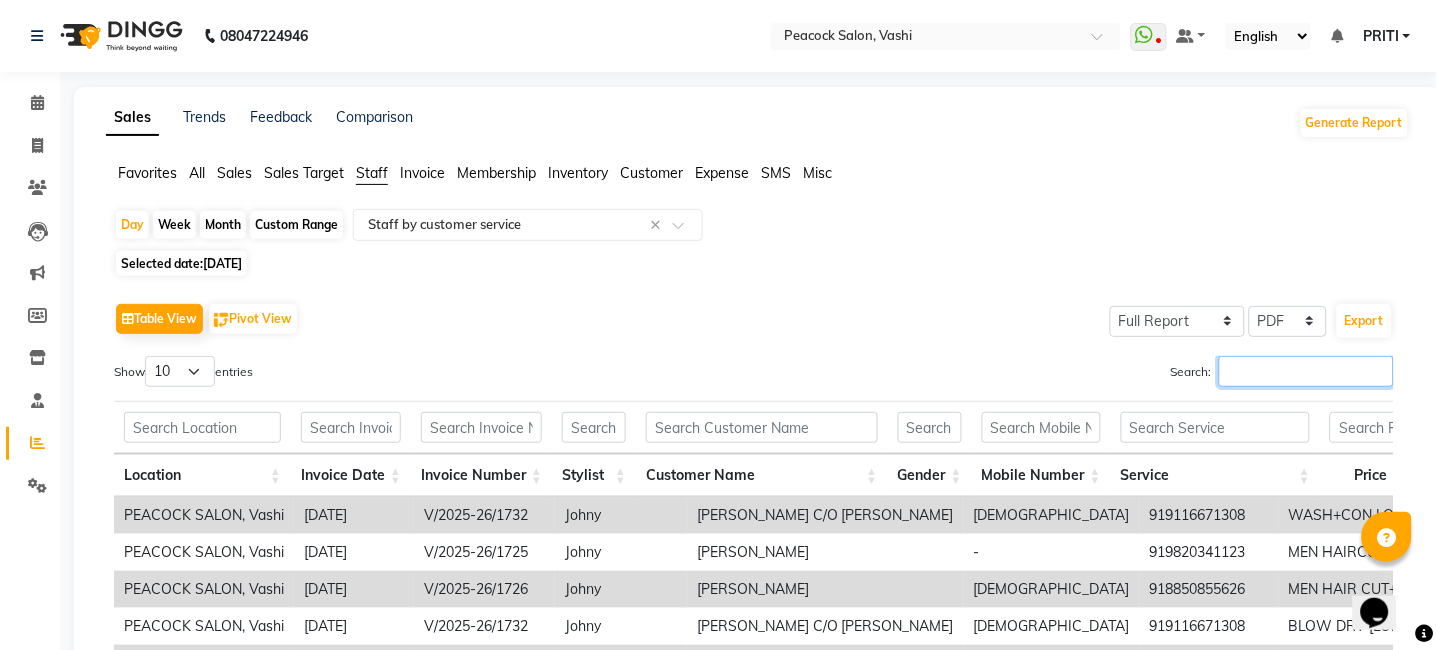 click on "Search:" at bounding box center (1306, 371) 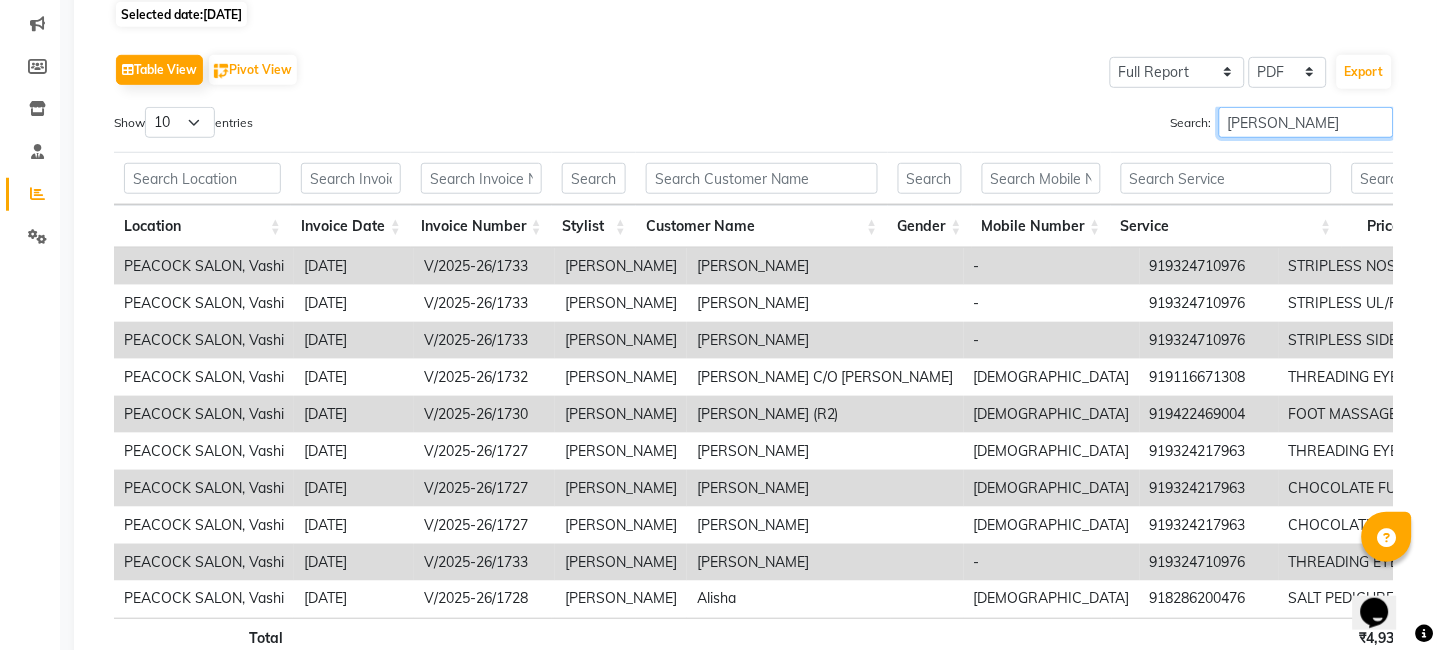 scroll, scrollTop: 408, scrollLeft: 0, axis: vertical 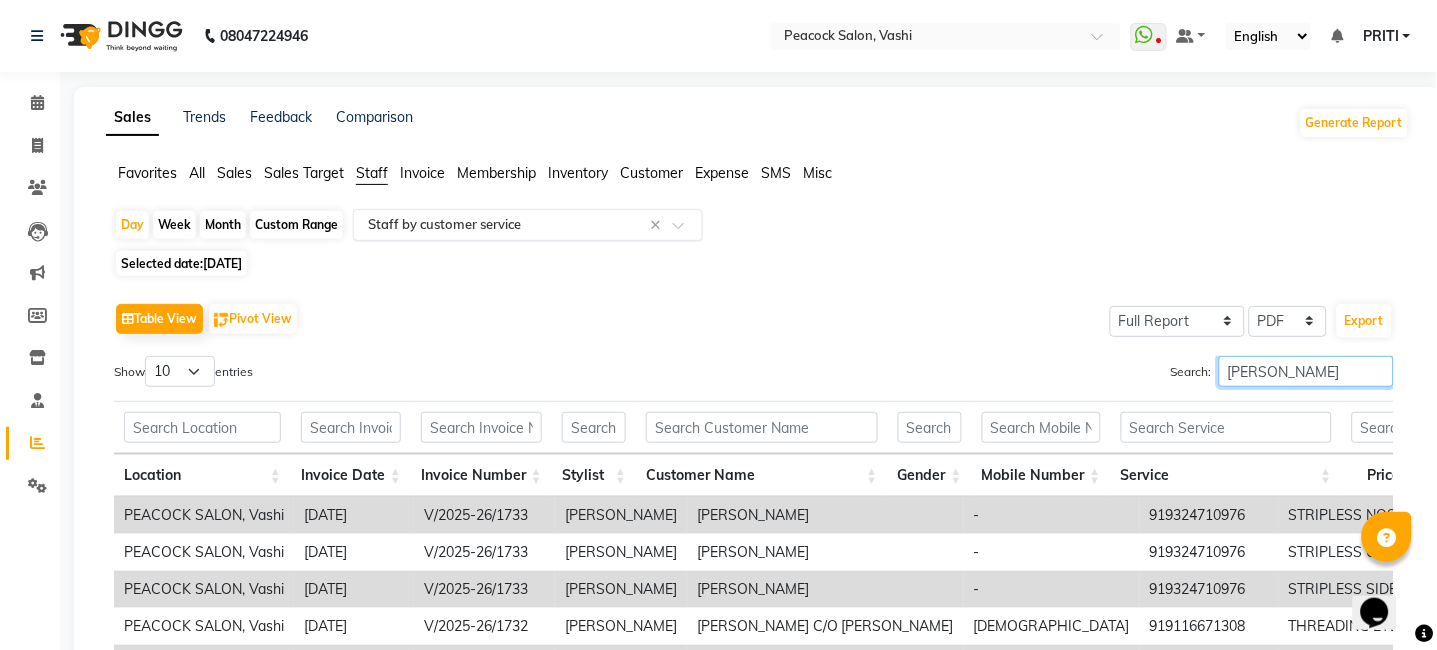 type on "HARSHA" 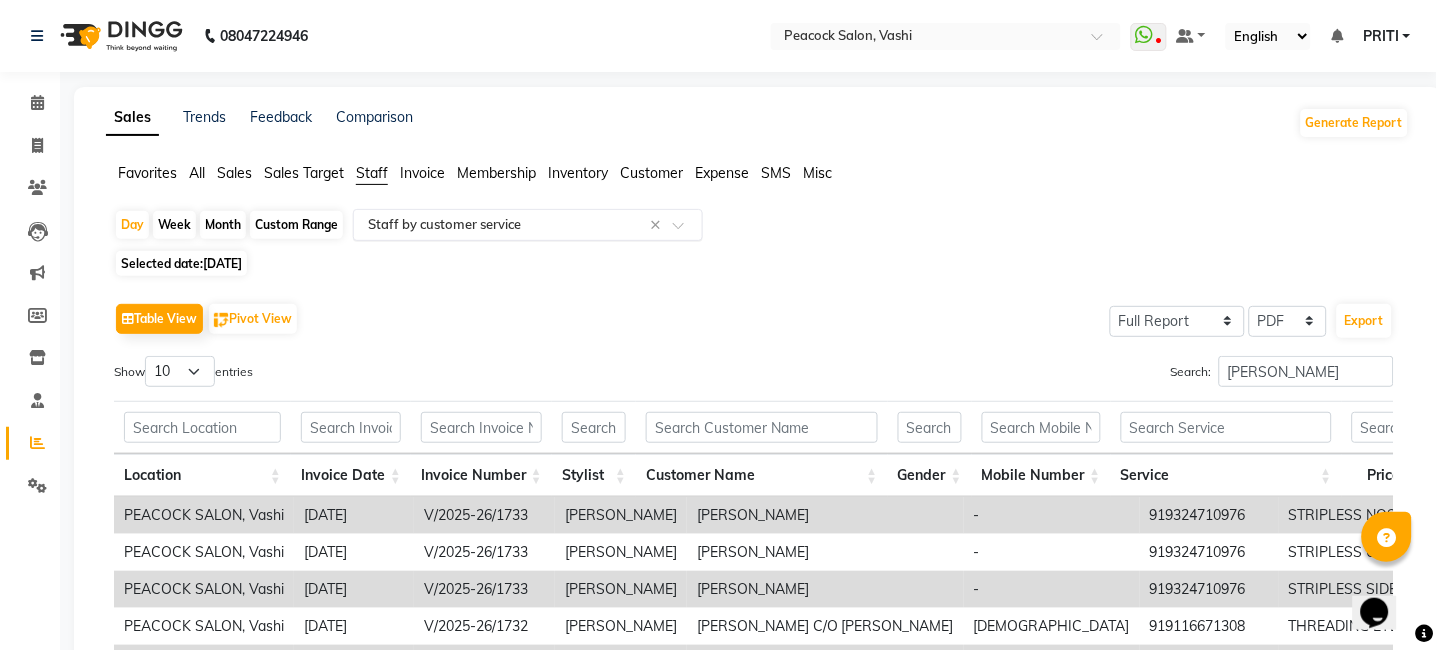 click 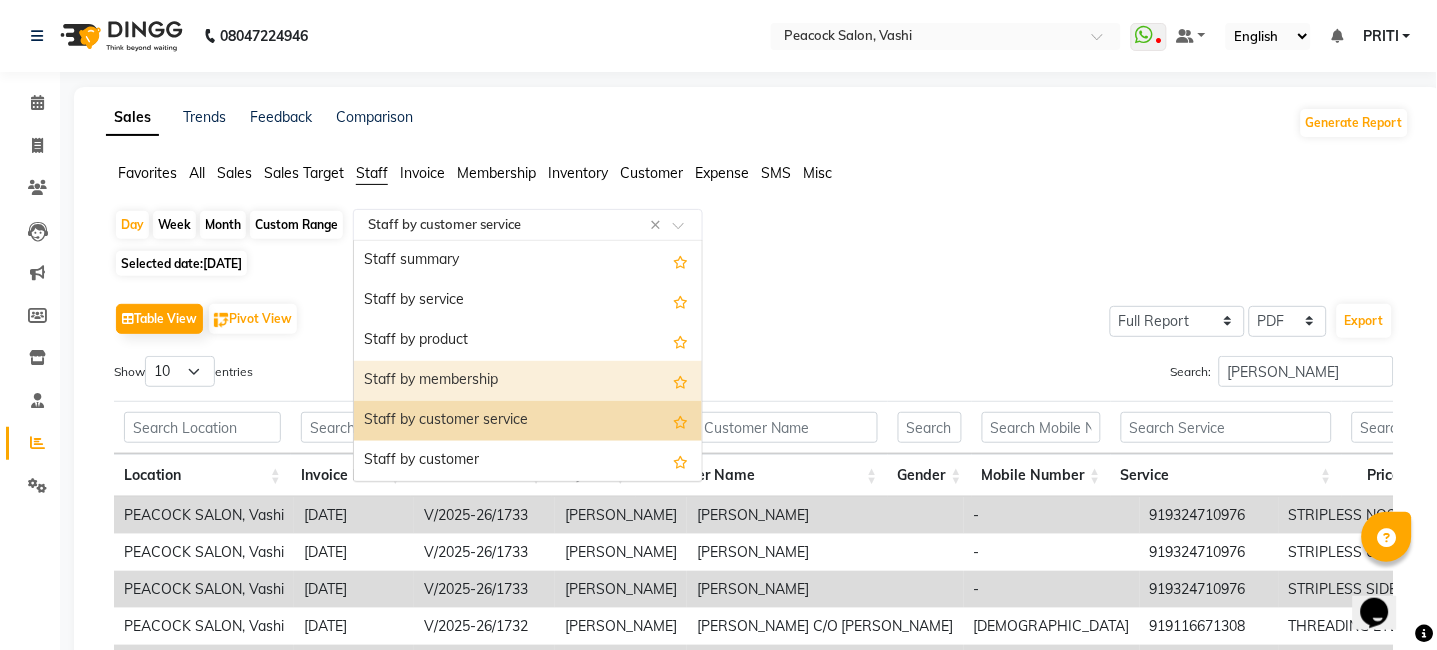 click on "Staff by membership" at bounding box center (528, 381) 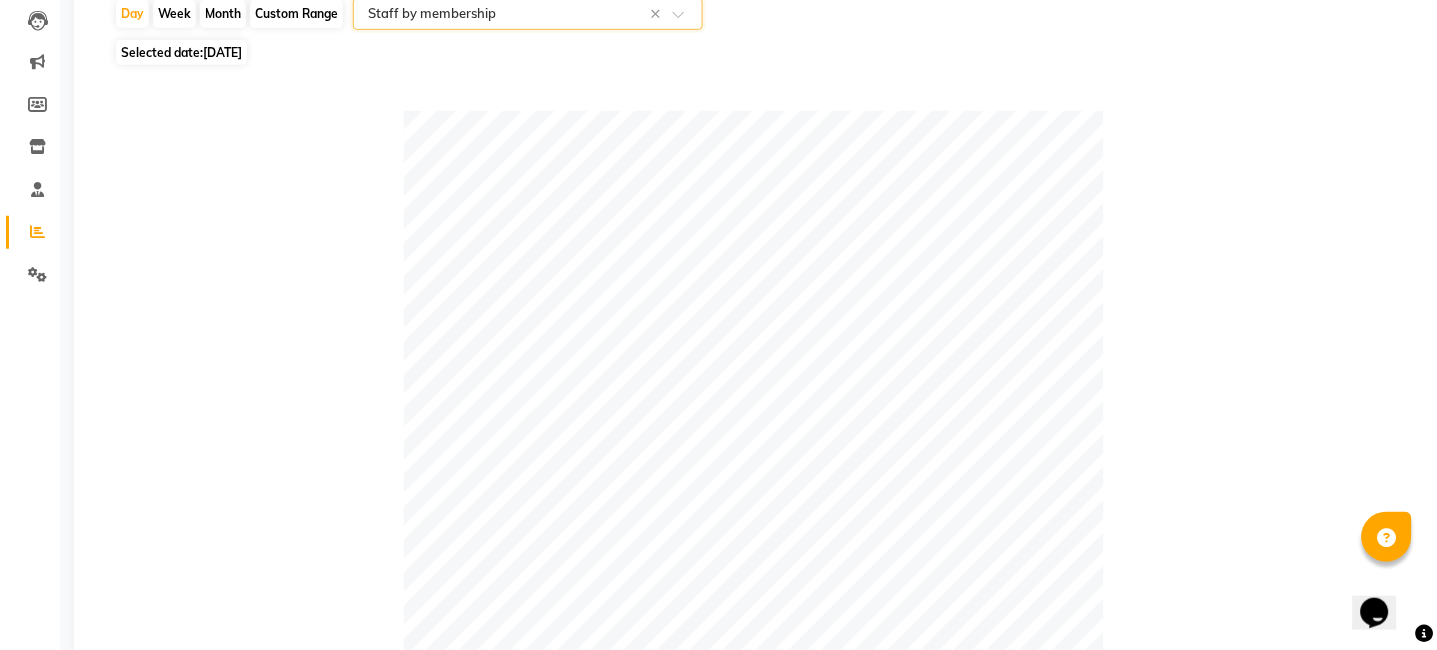 scroll, scrollTop: 0, scrollLeft: 0, axis: both 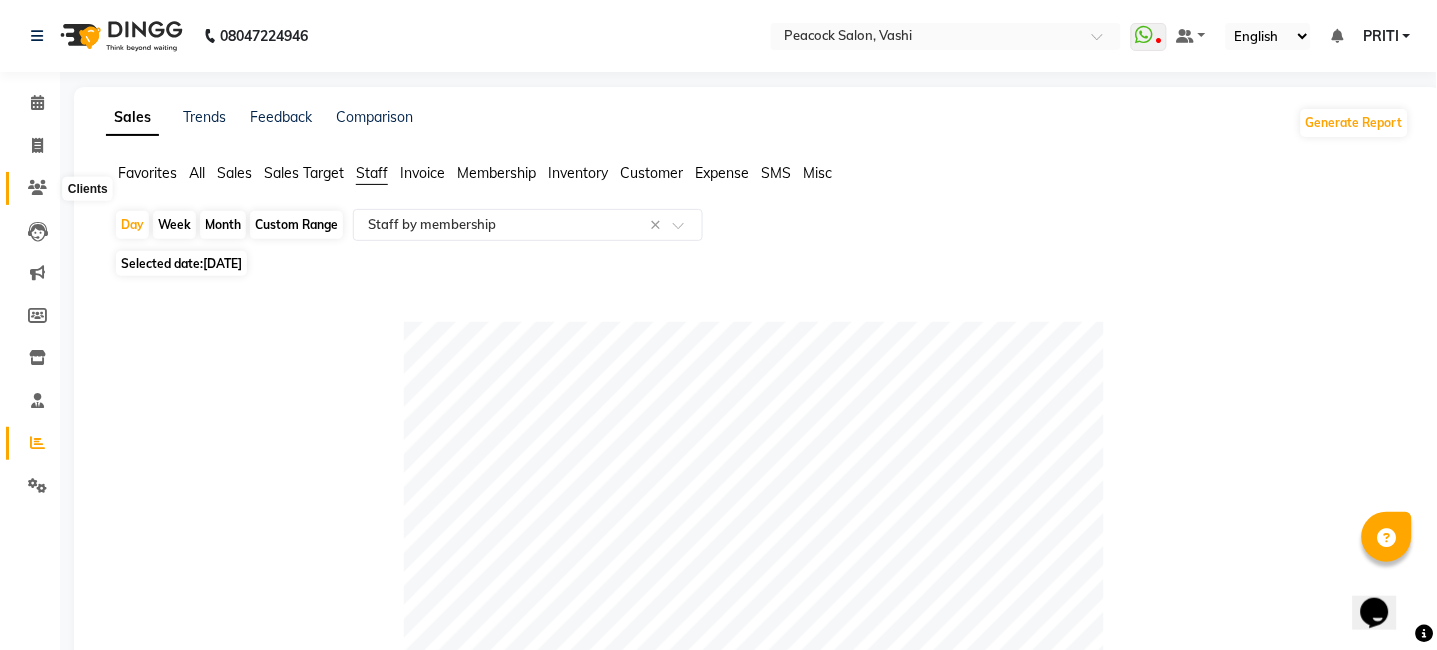 click 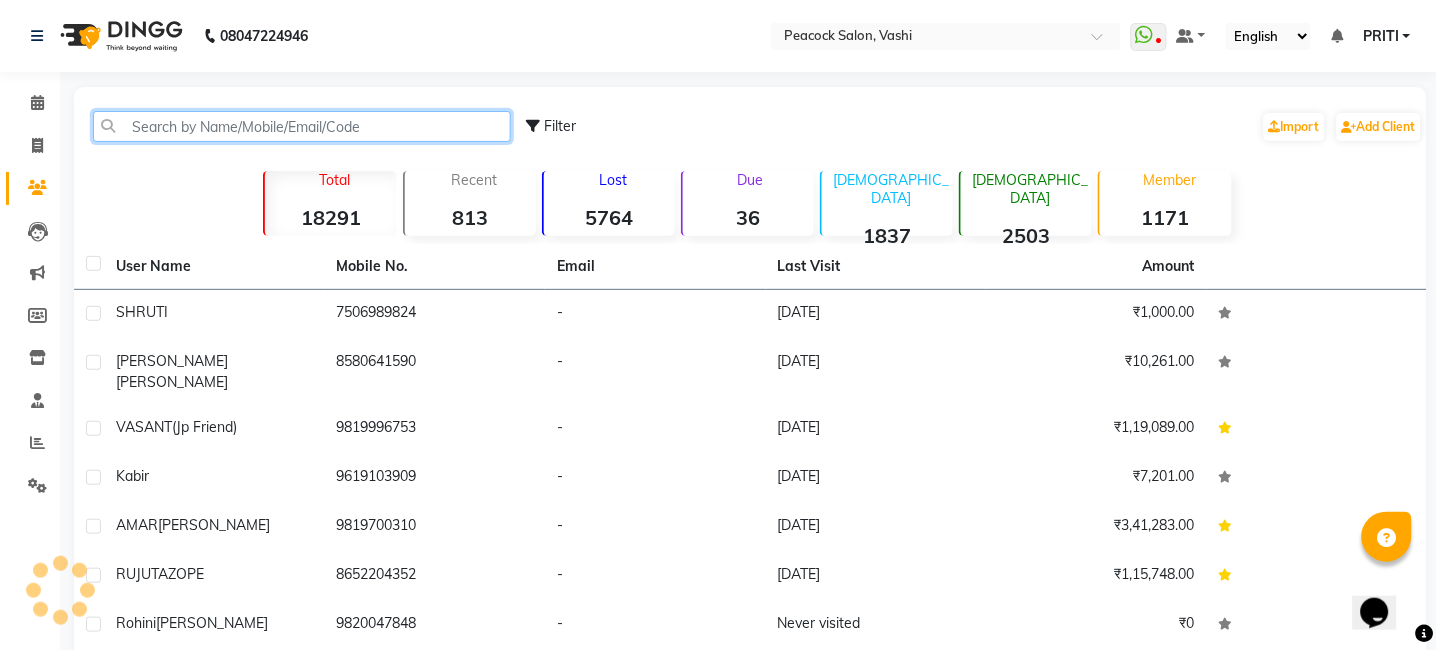 click 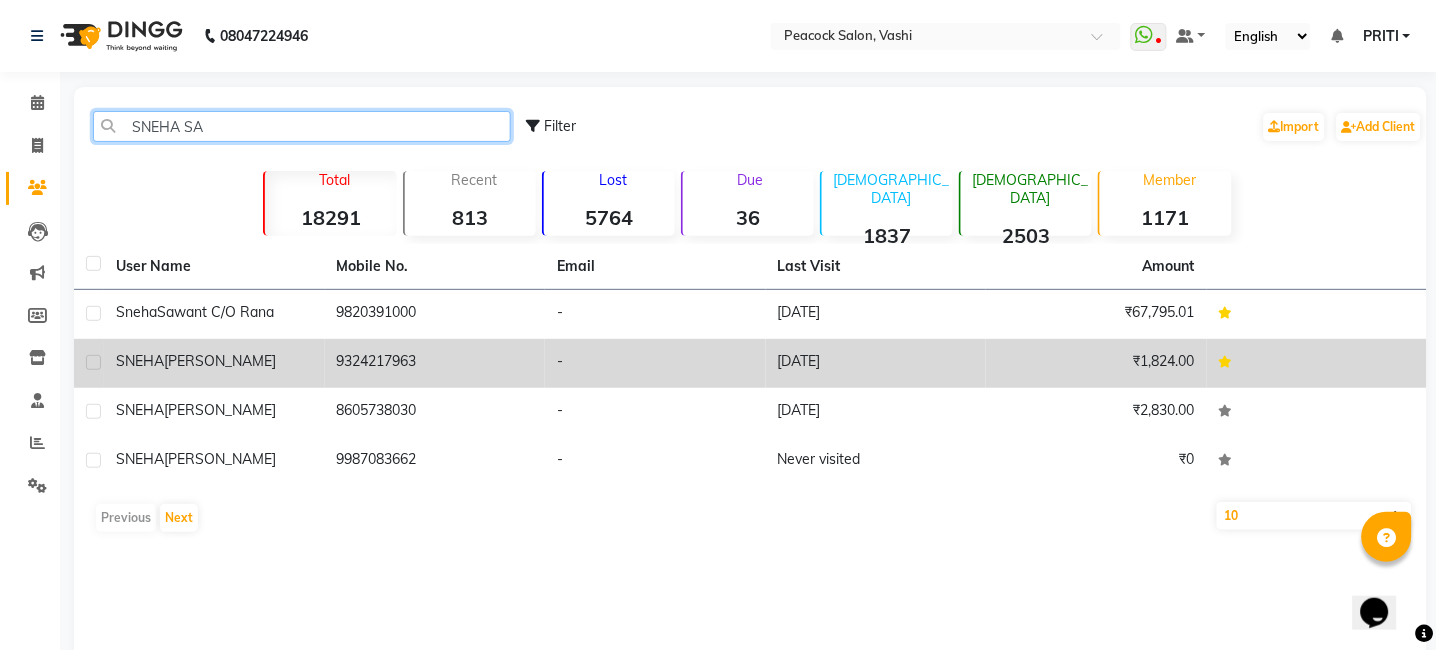 type on "SNEHA SA" 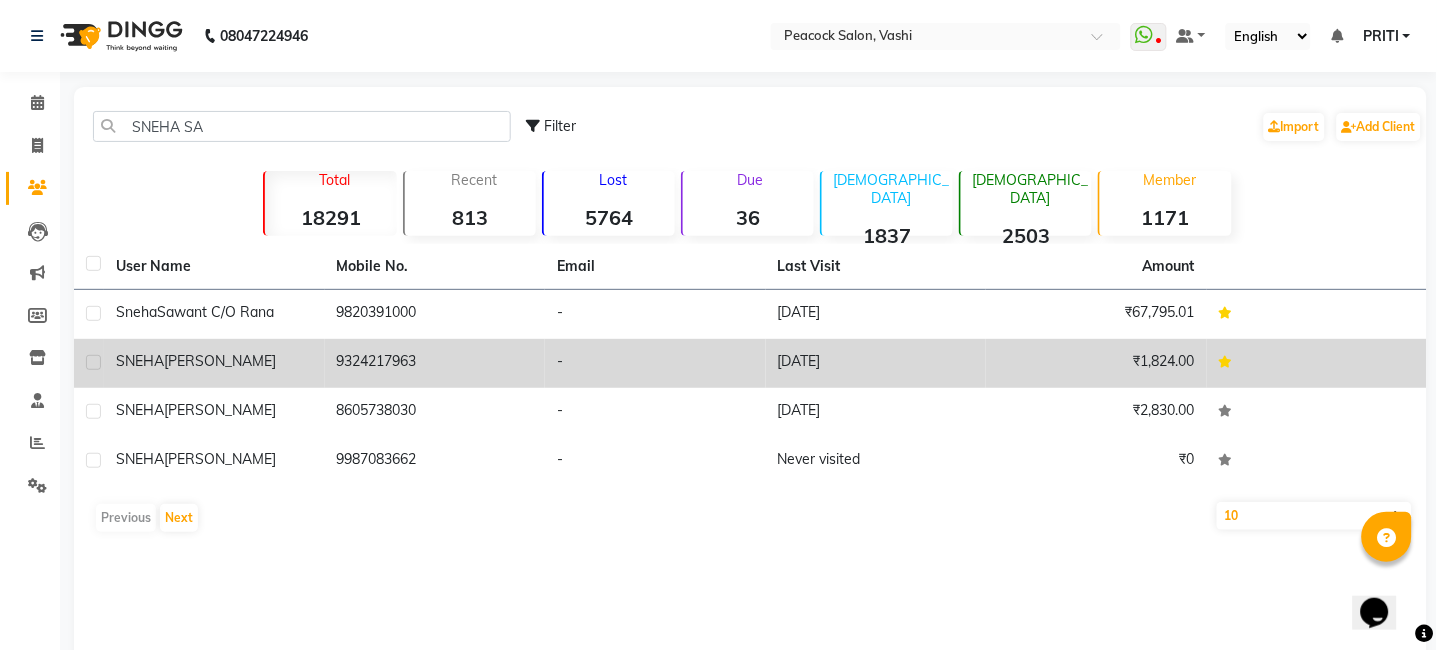 click on "SNEHA" 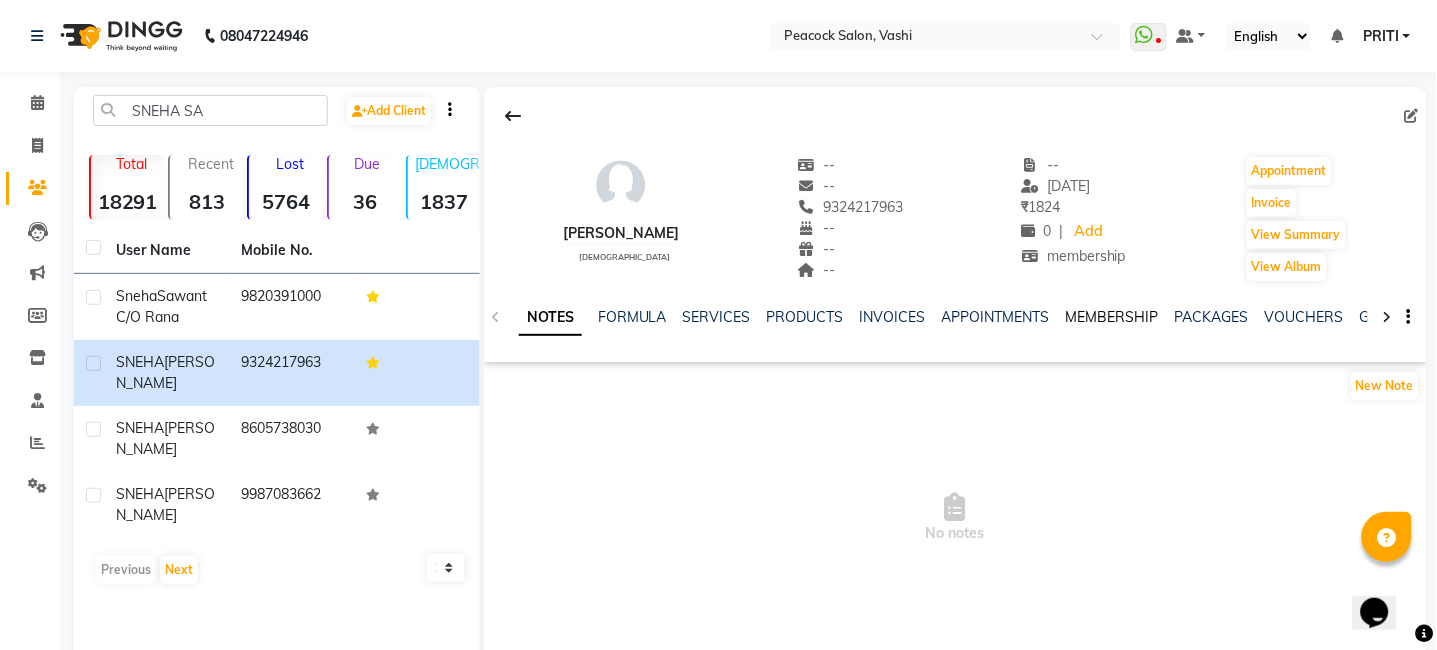 click on "MEMBERSHIP" 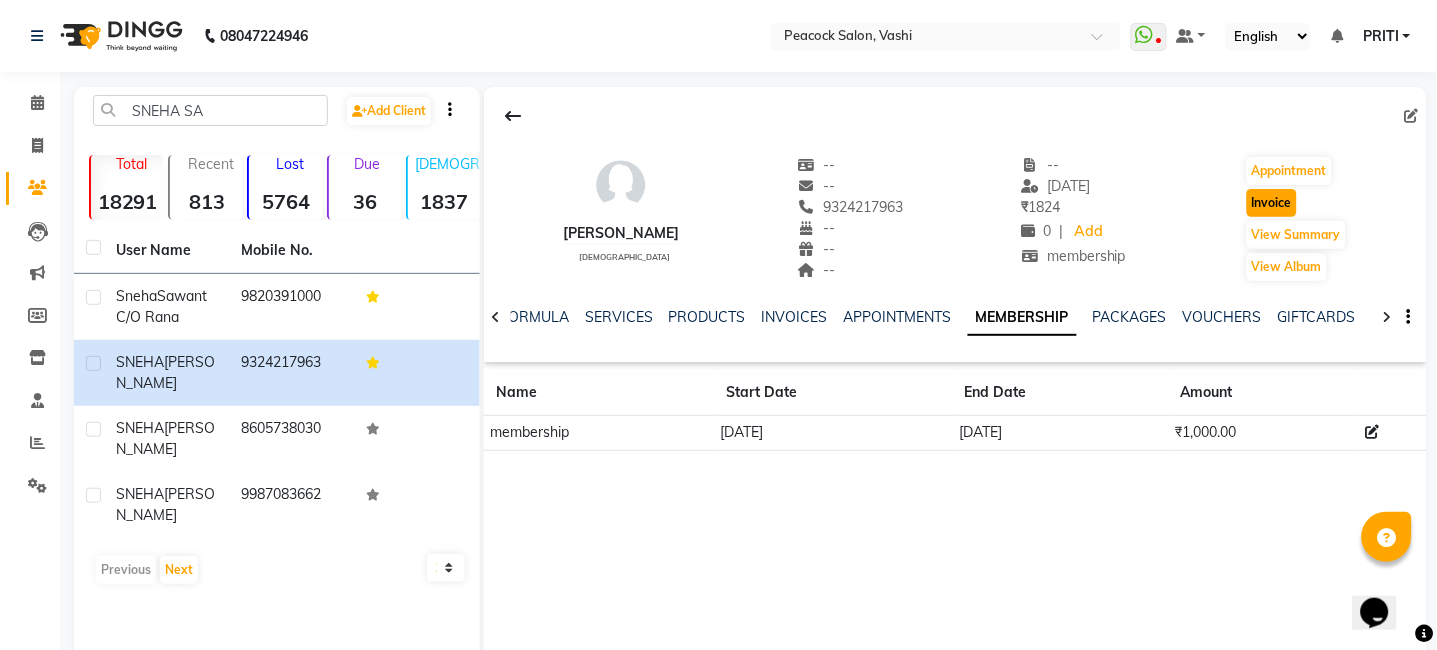 click on "Invoice" 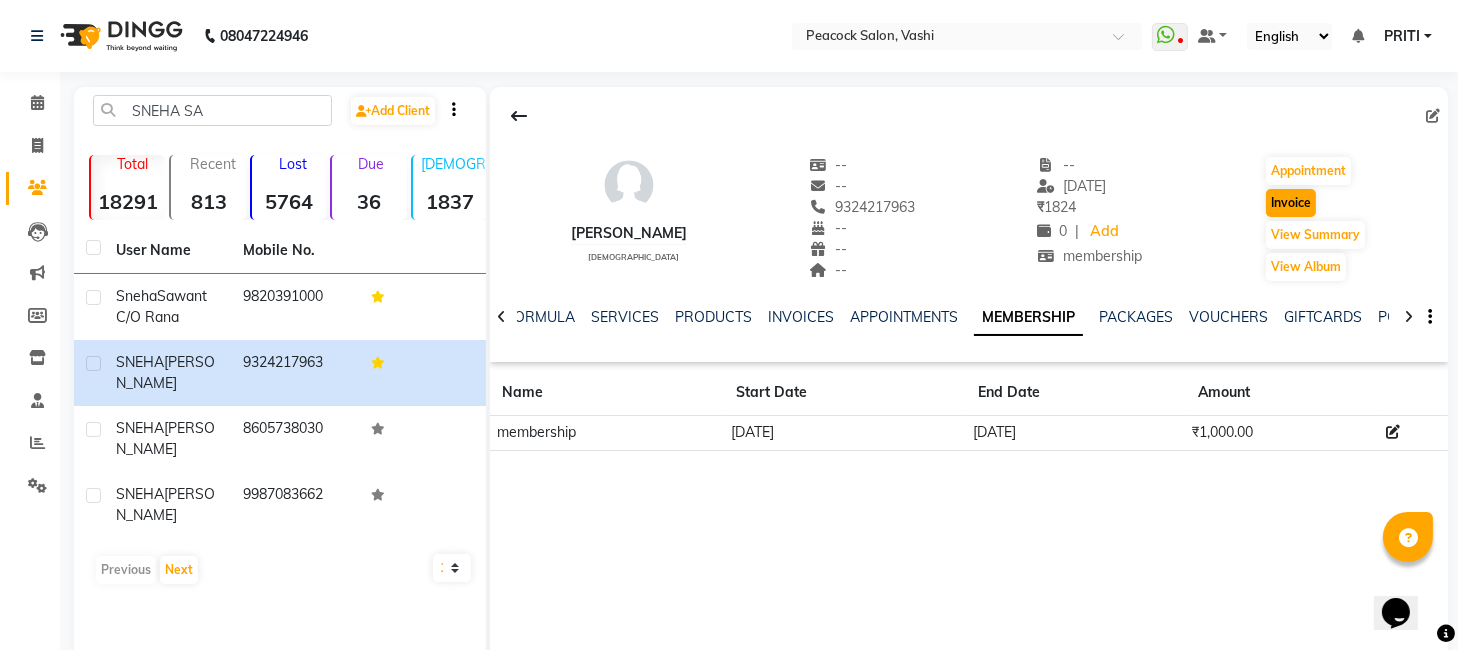 select on "619" 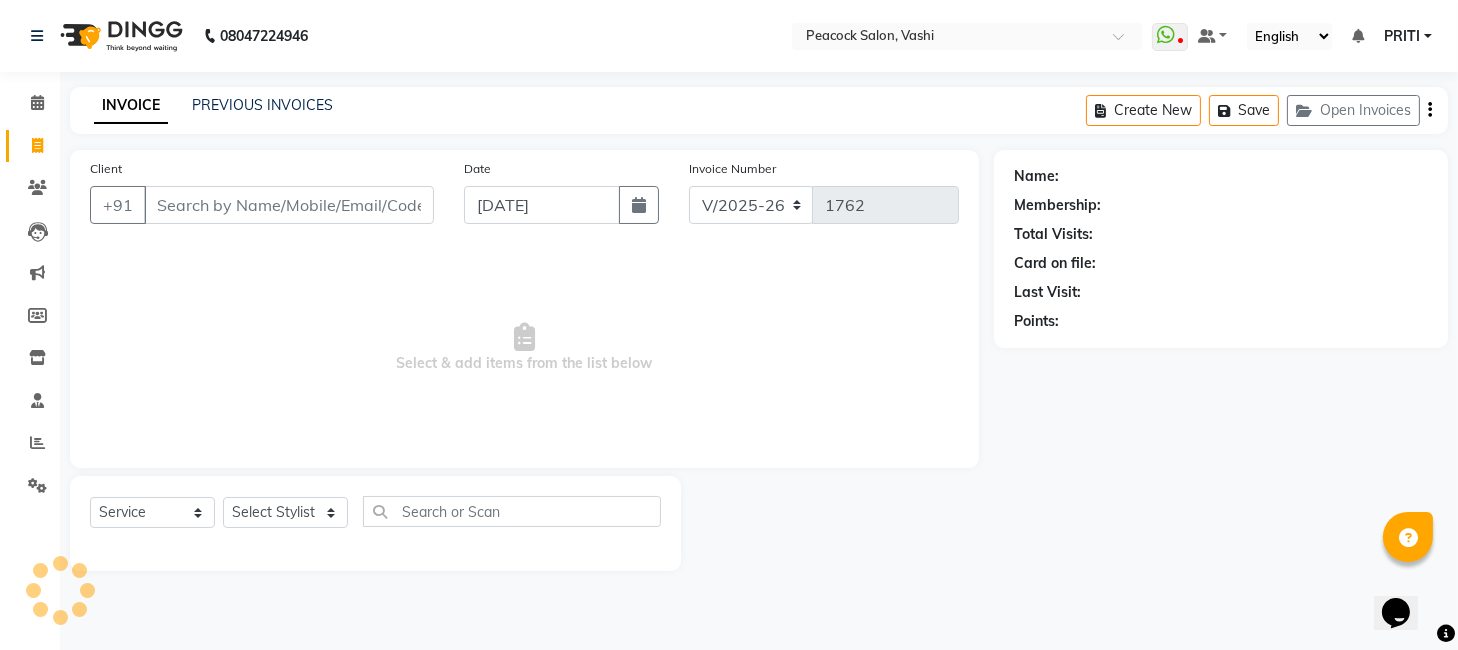 type on "9324217963" 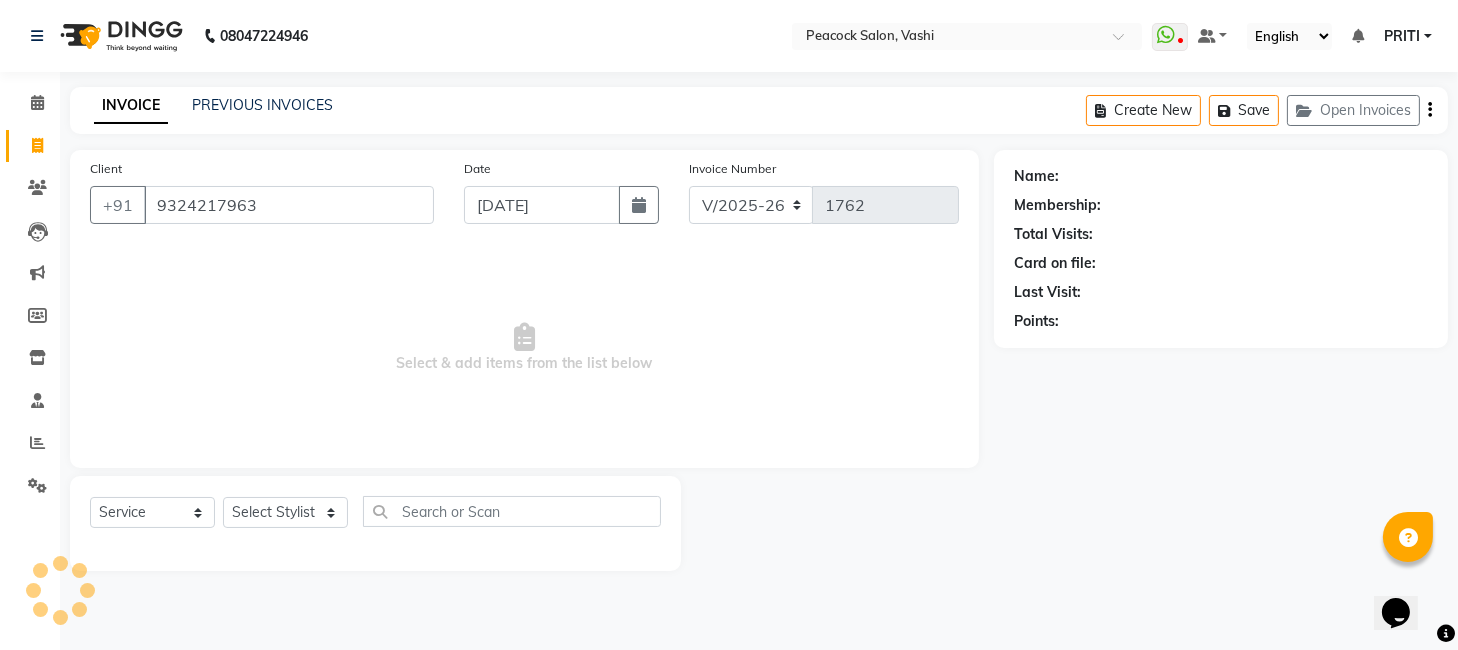 select on "1: Object" 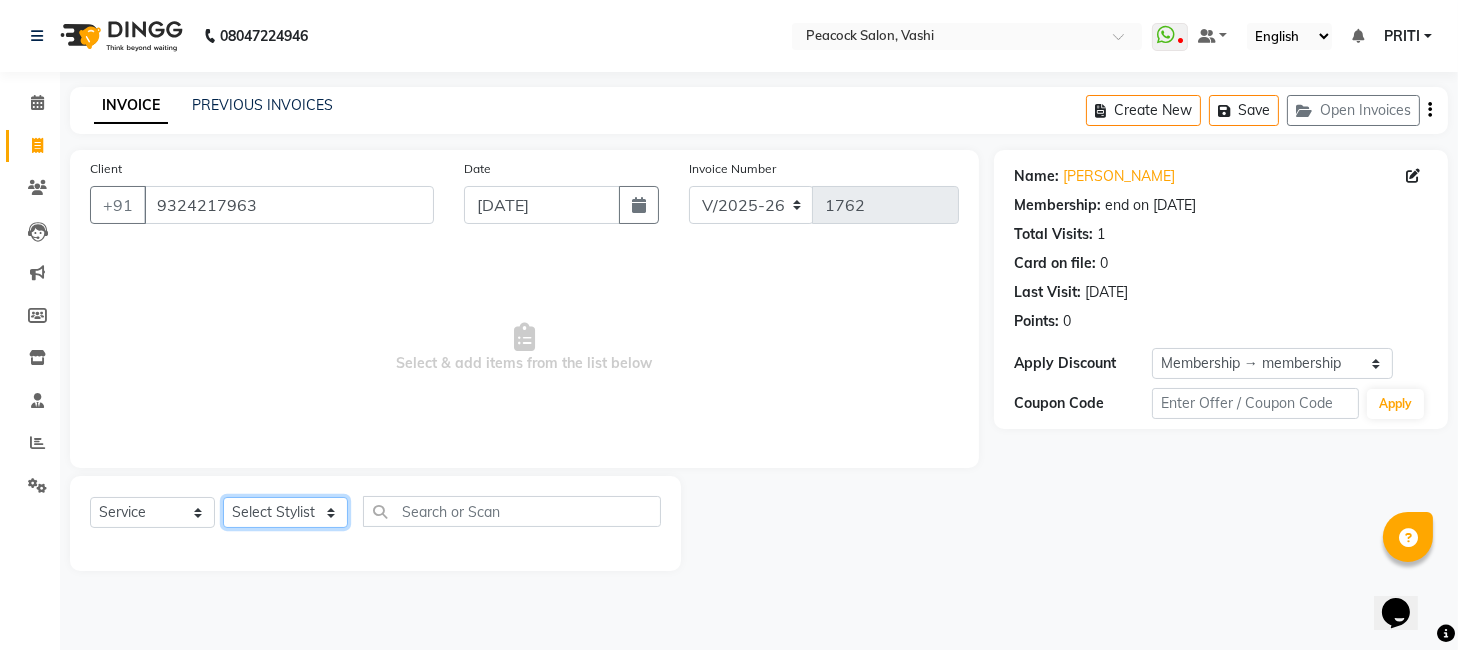 drag, startPoint x: 315, startPoint y: 520, endPoint x: 313, endPoint y: 501, distance: 19.104973 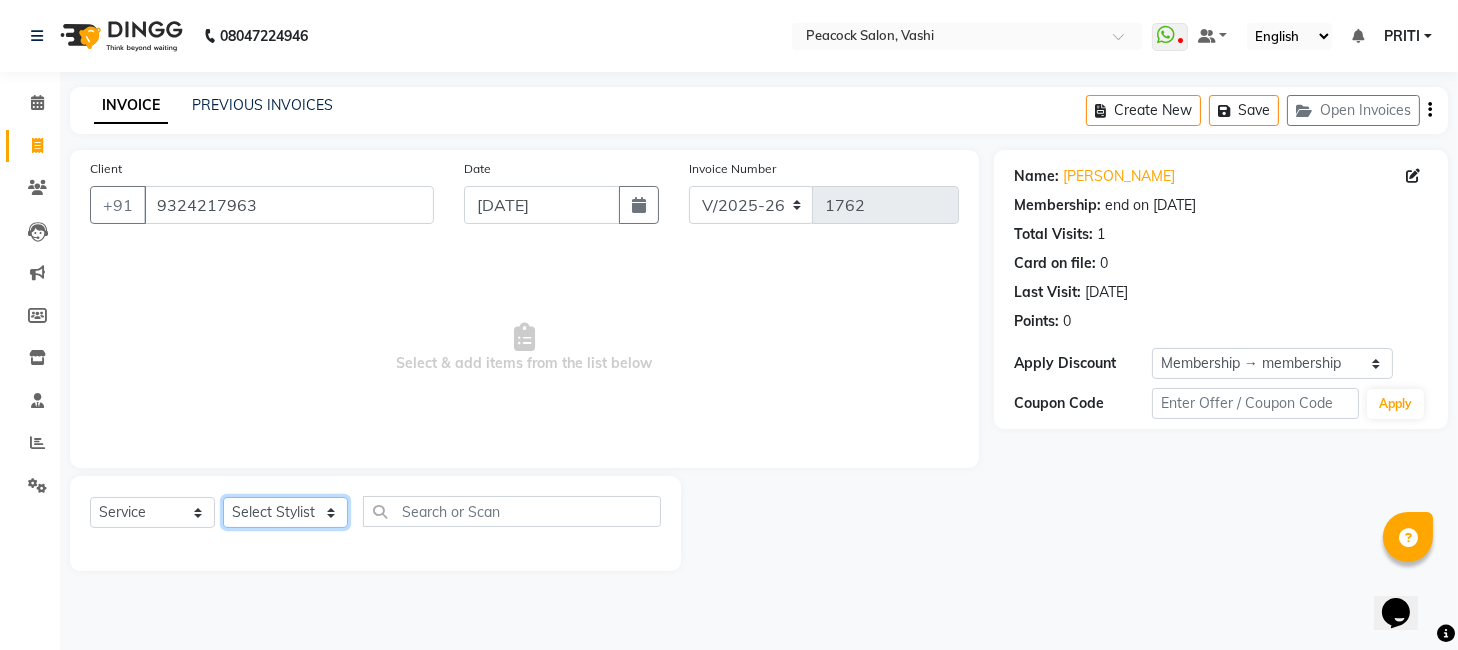 select on "37757" 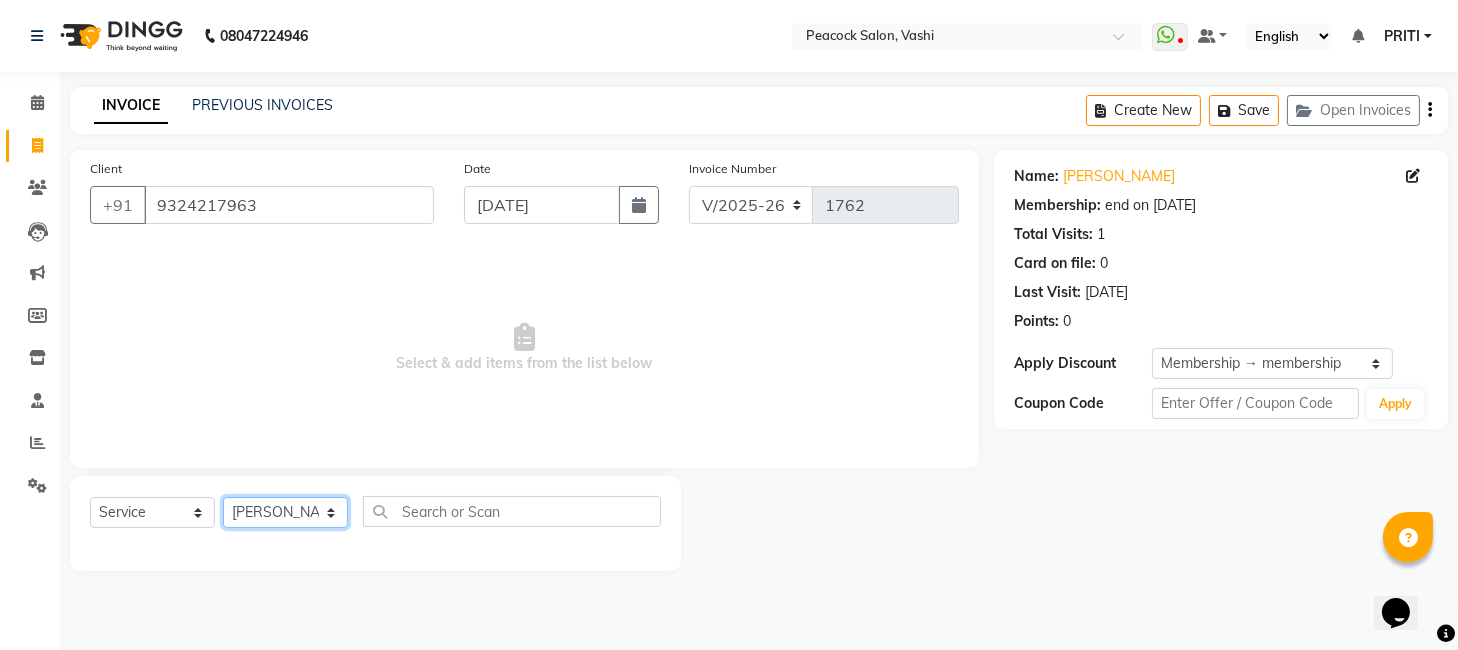click on "Select Stylist anim [PERSON_NAME] [PERSON_NAME] DC Dingg Support [PERSON_NAME] [PERSON_NAME]  [PERSON_NAME]" 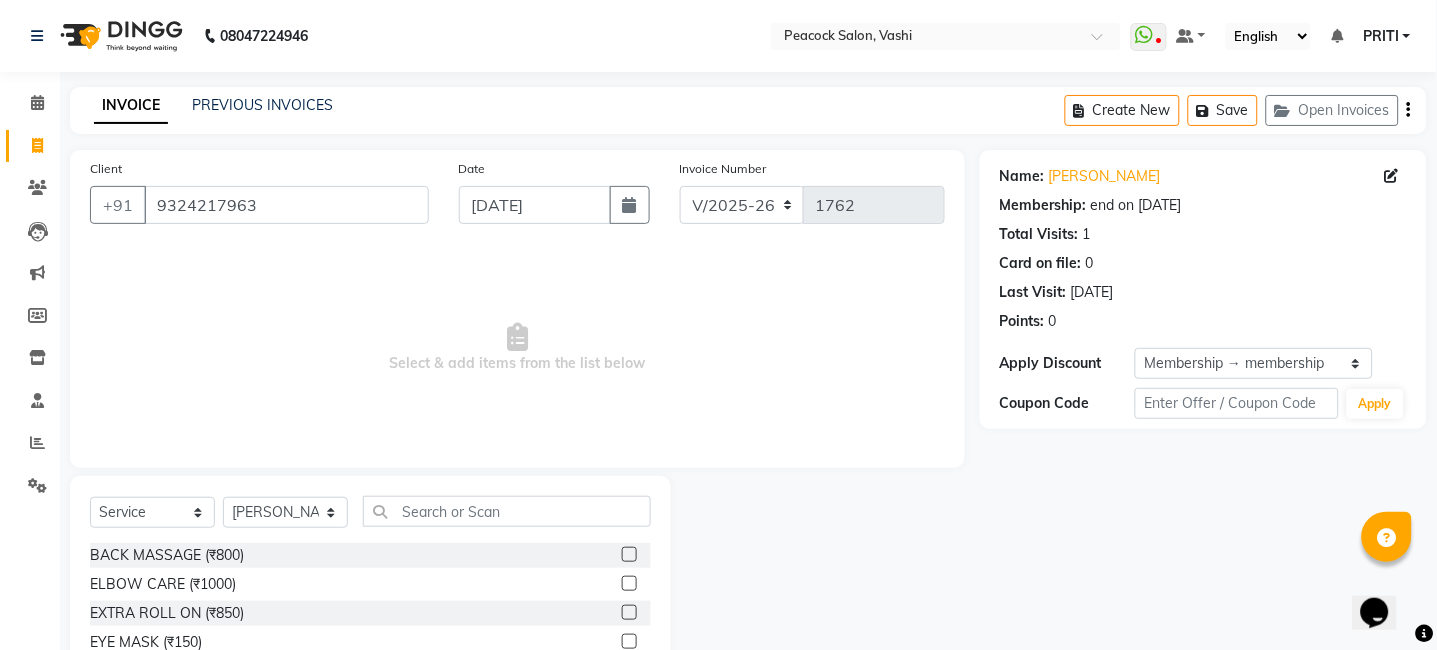 click on "Select  Service  Product  Membership  Package Voucher Prepaid Gift Card  Select Stylist anim shinglai ANKUSH ASHWINI  BHAGWATI DC Dingg Support HARSHADA  JOHNY NITU PAYAL  PRITI BACK MASSAGE (₹800)  ELBOW CARE (₹1000)  EXTRA ROLL ON (₹850)  EYE MASK (₹150)  FACE WASH (₹150)  MAHENDI (₹1500)  MOISTURE BALANCE (₹2000)  STR FULL BODY (₹7000)  STR FULL FRONT /BACK (₹2400)  STR HALF FRONT  / BACK (₹1400)  STRI  BUTT WAX (₹1600)  STRIPLESS BIKNI WAX (₹2500)  STRIPLESS FULL ARMS (₹1300)  STRIPLESS FULL LEGS (₹1700)  STRIPLESS HALF ARMS (₹800)  STRIPLESS HALF LEGS (₹1100)  STRIPLESS STOMACH (₹1000)  EYELASHES (₹1)  ACNE TREATMENT (₹1)  CZ REMEDY PEEL OFF (₹2000)  FACE MASSAGE (₹800)  HALF GLOBAL (₹1)  OI LUSTER TREATMENT (₹2200)  FULL ARMS SCRUB (₹1000)  FULL BACK SCRUB (₹1000)  UA SCRUB  (₹300)  BLUE SHAMPOO MILKSHAKE (₹500)  BEARD WASH (₹100)  GROOM MAKE-UP (₹5000)  BEARD COLOUR INOA (₹1000)  DAIMOND ART (₹150)  FULL BODY DETAN (₹5000)  WASH (₹150)" 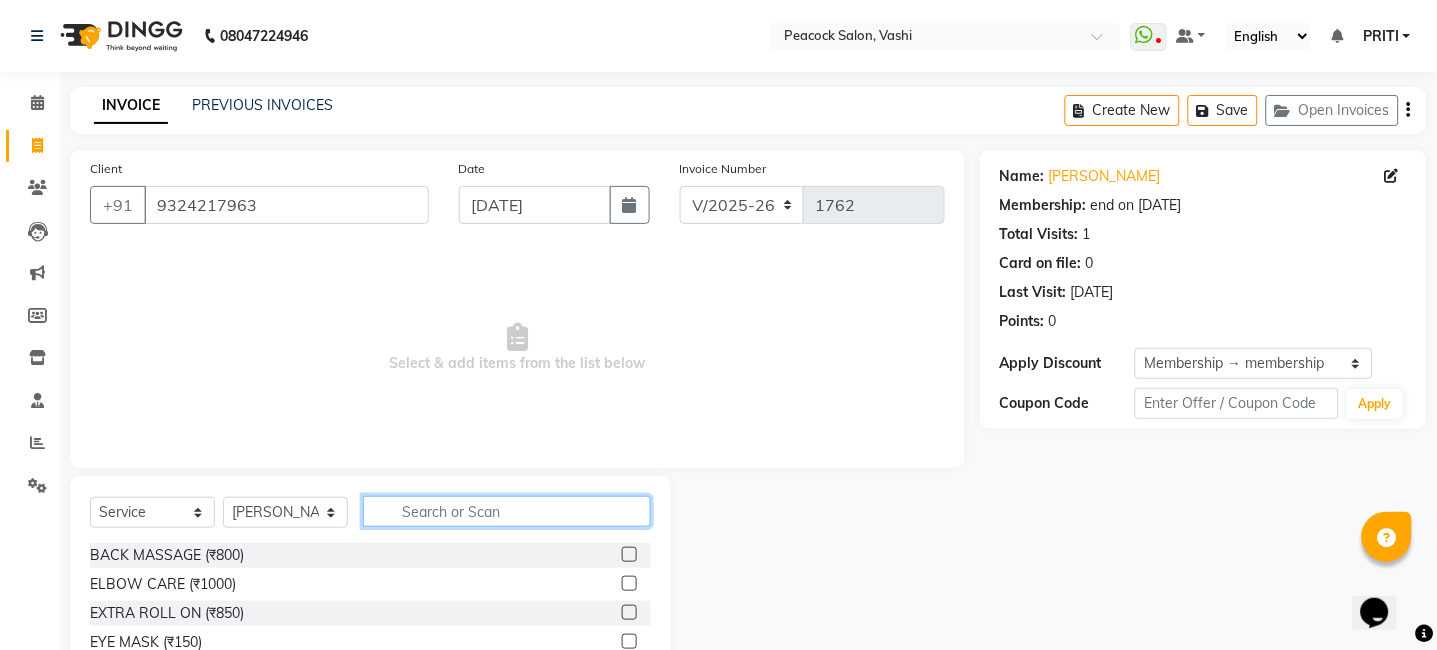 click 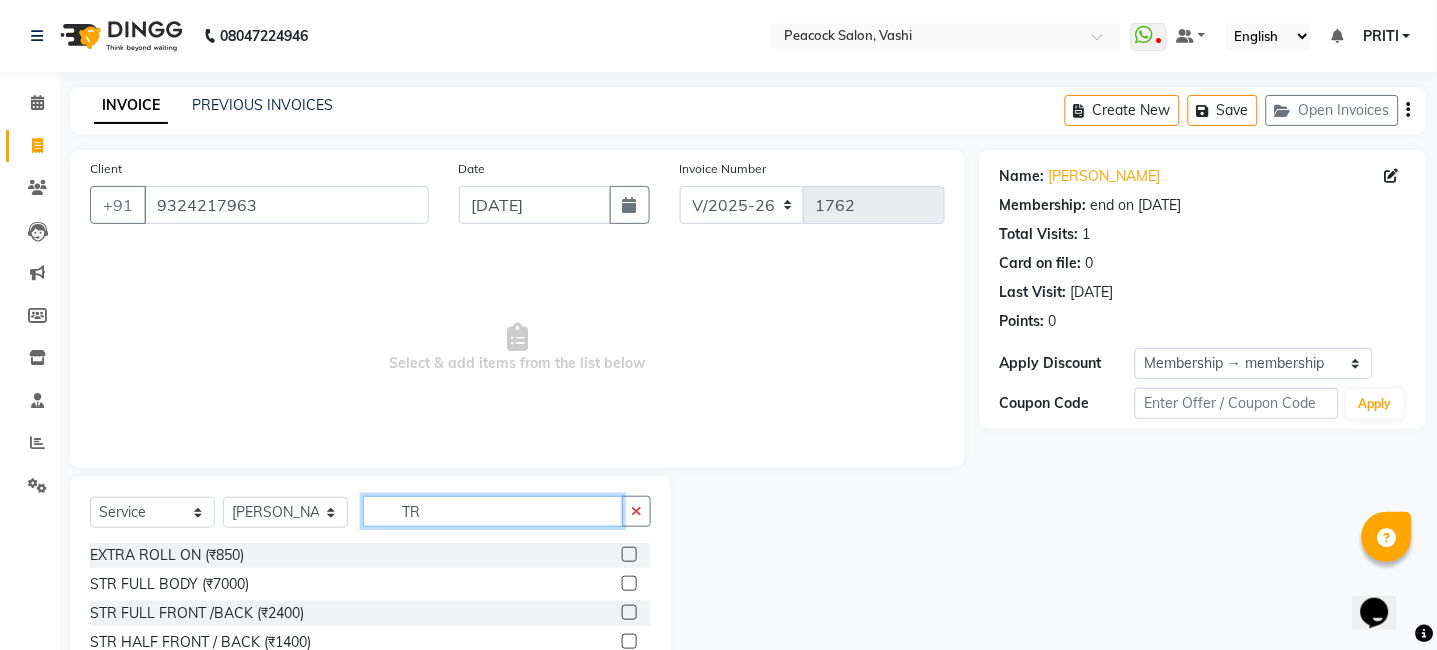 type on "T" 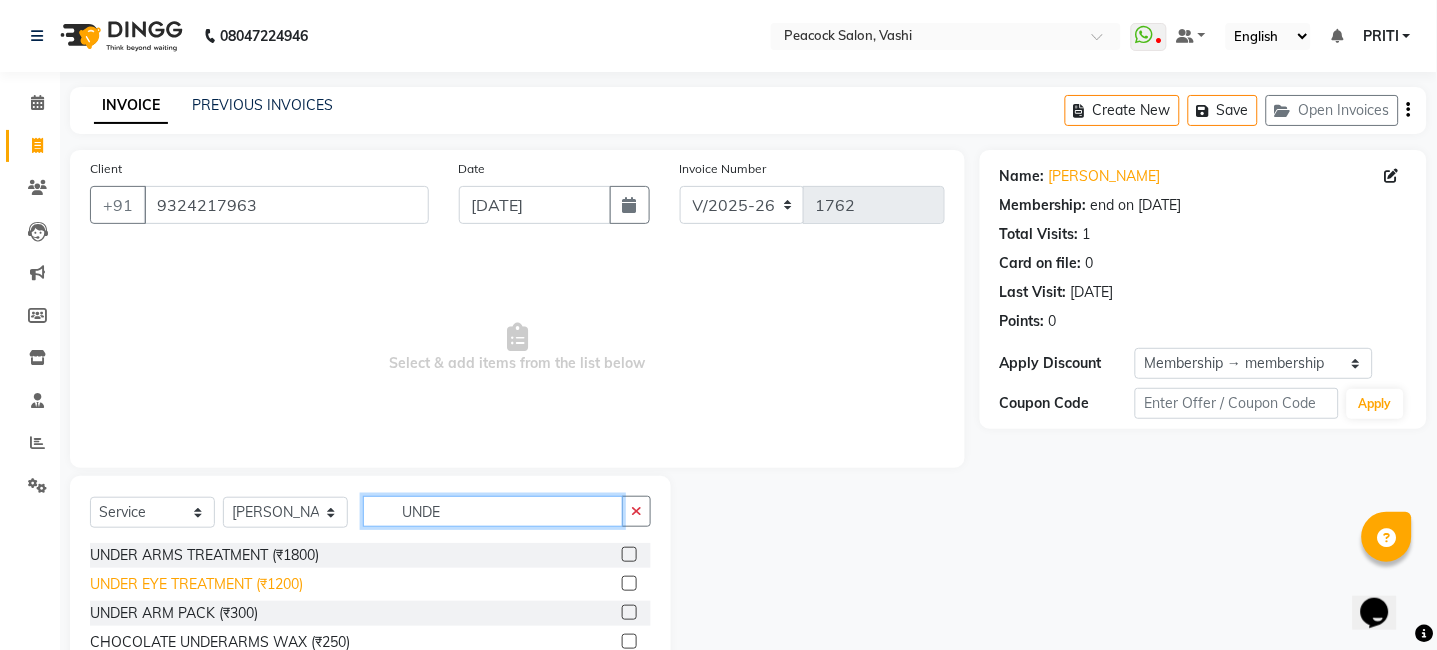 type on "UNDE" 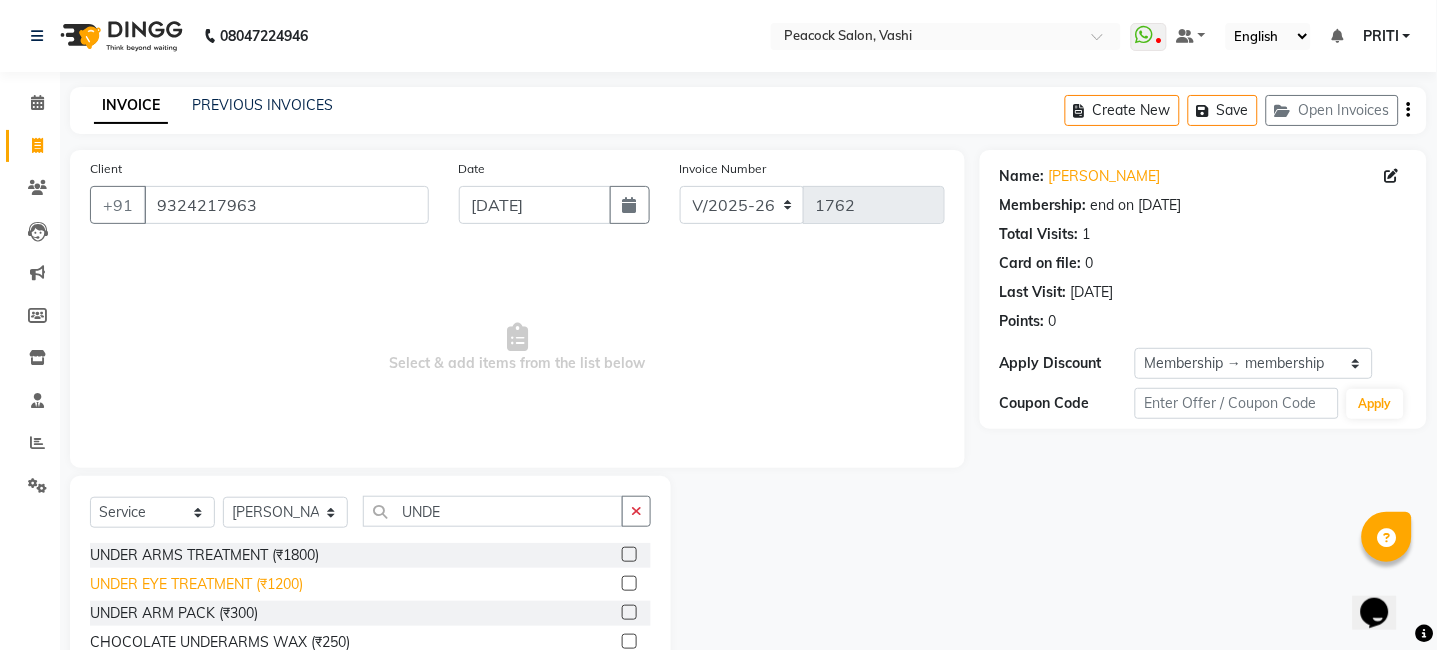 click on "UNDER EYE TREATMENT (₹1200)" 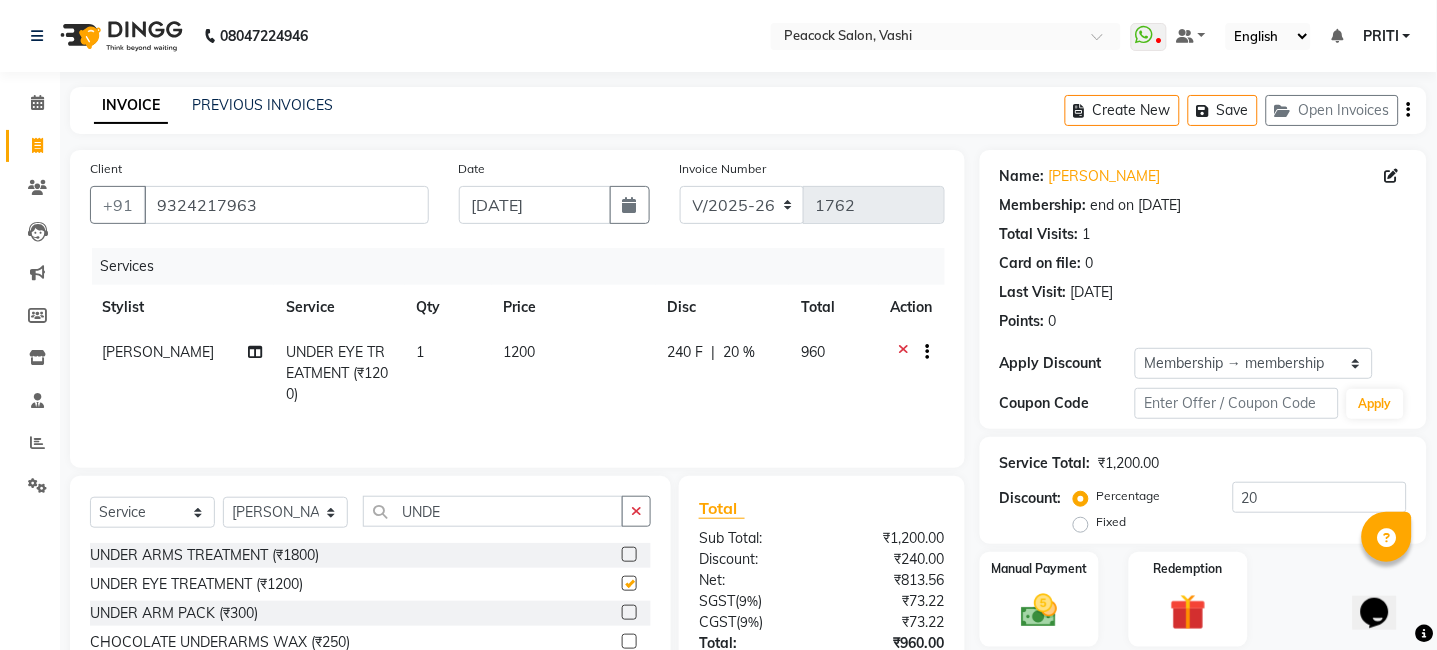 checkbox on "false" 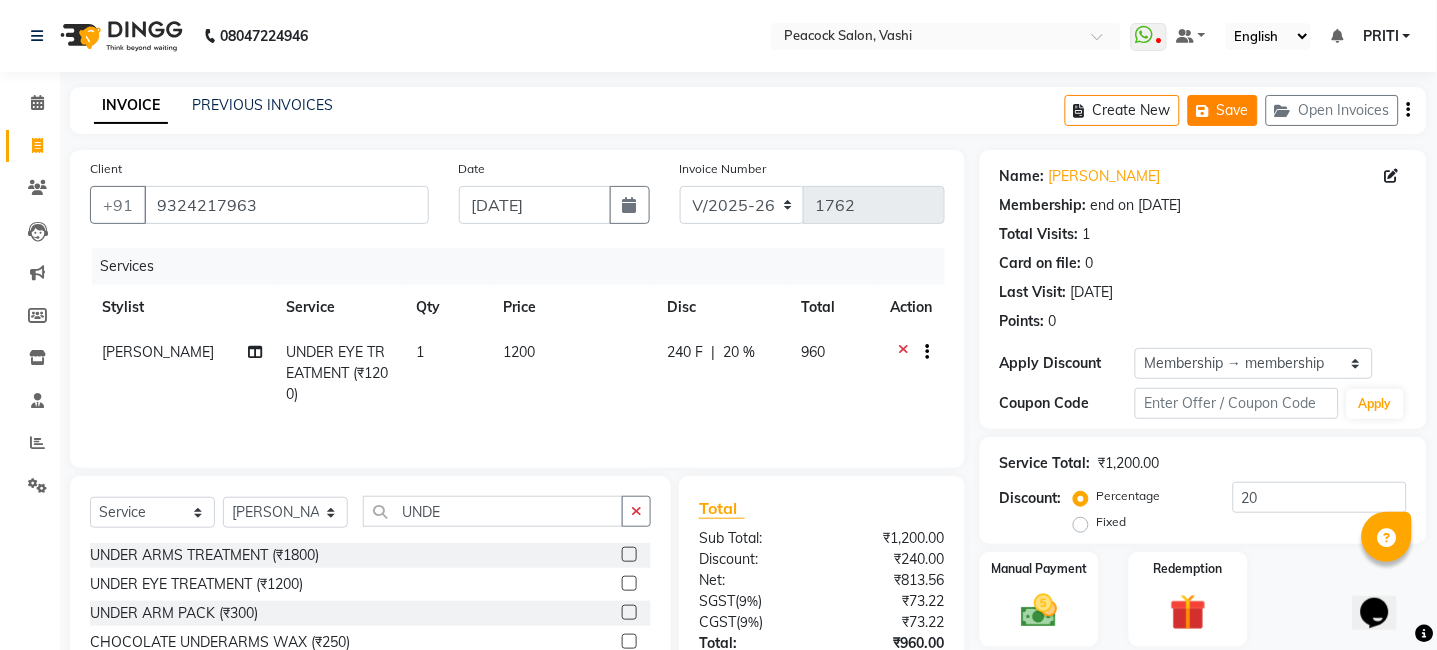 click on "Save" 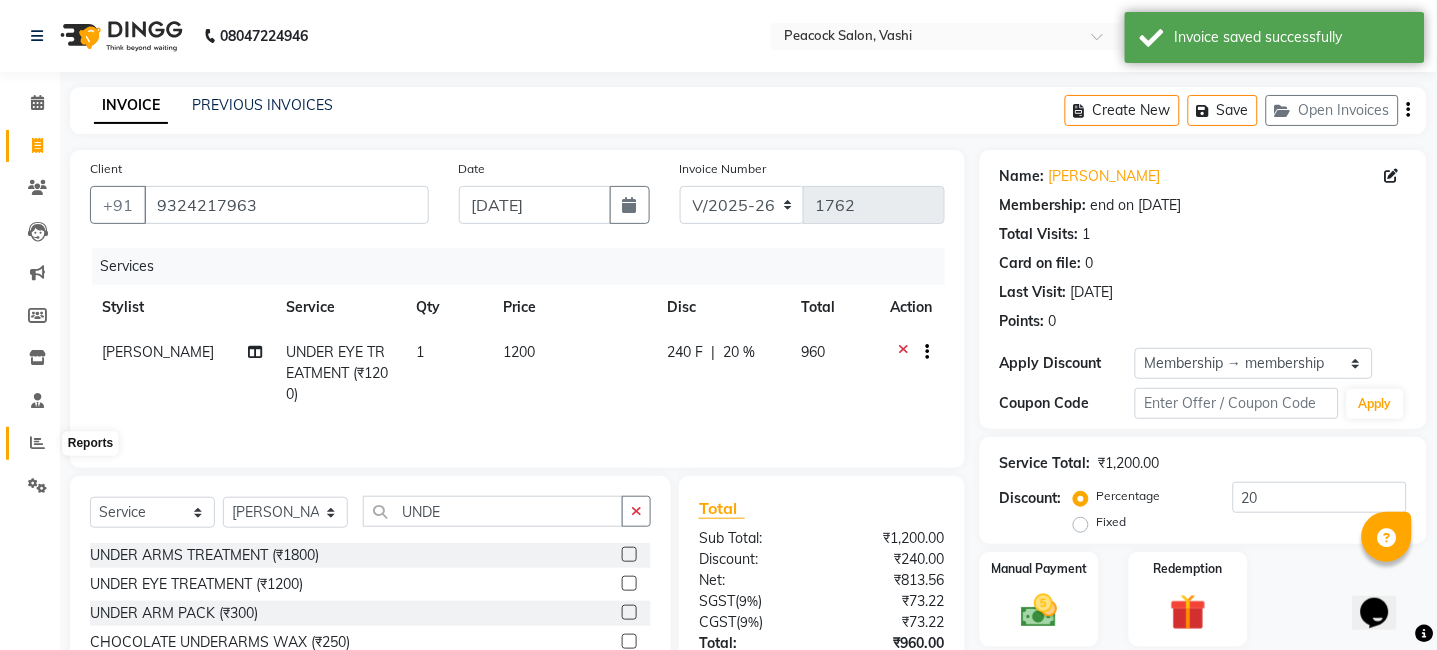 click 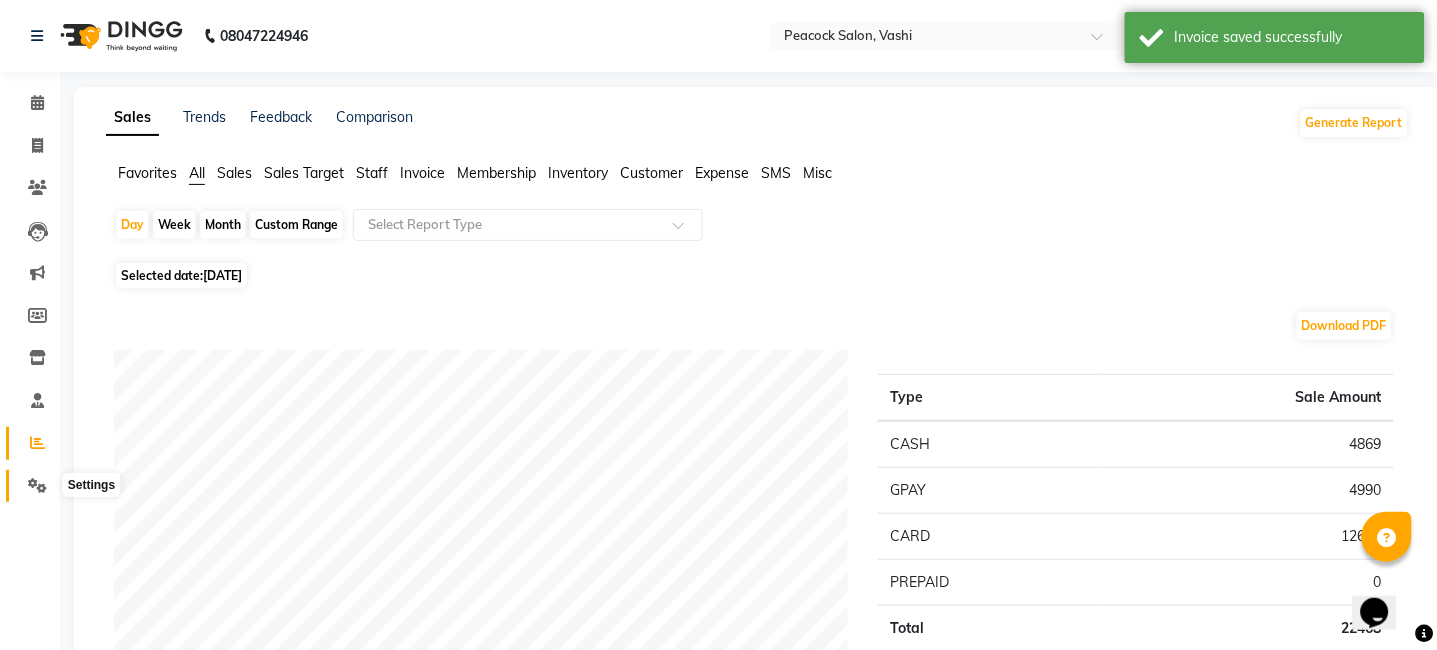 click 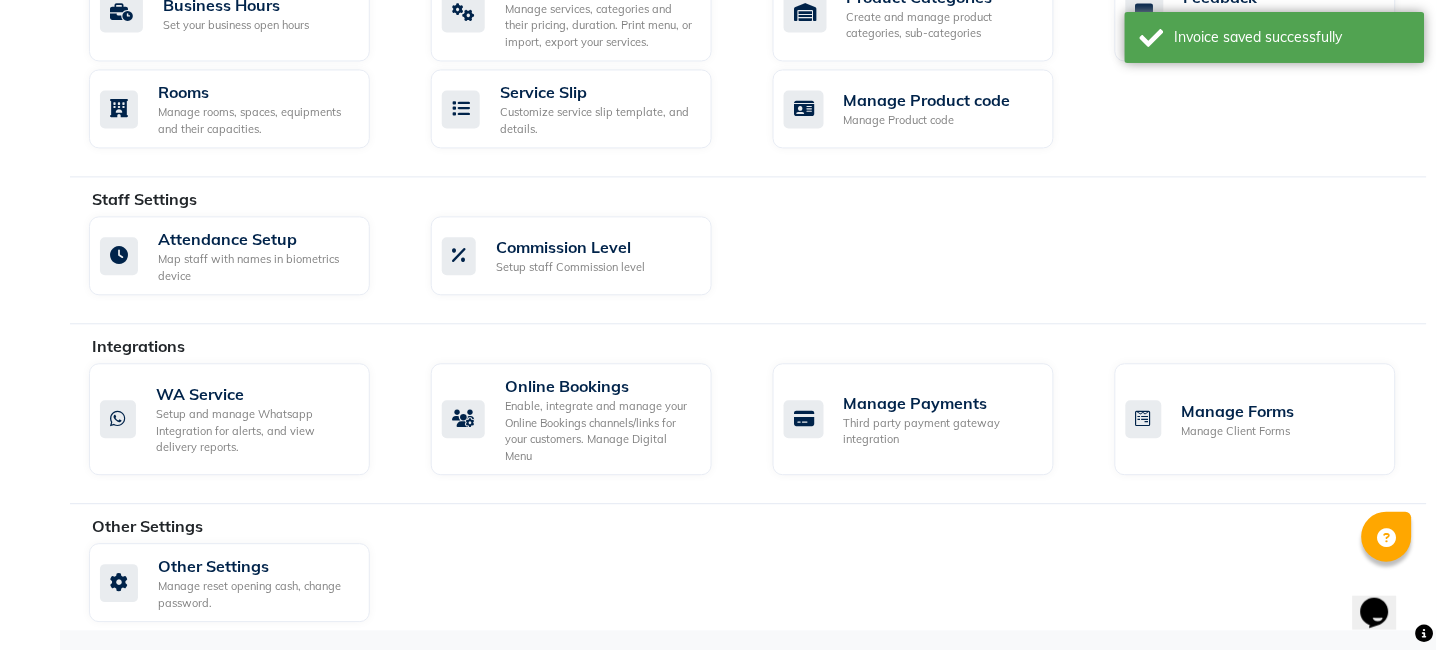 scroll, scrollTop: 632, scrollLeft: 0, axis: vertical 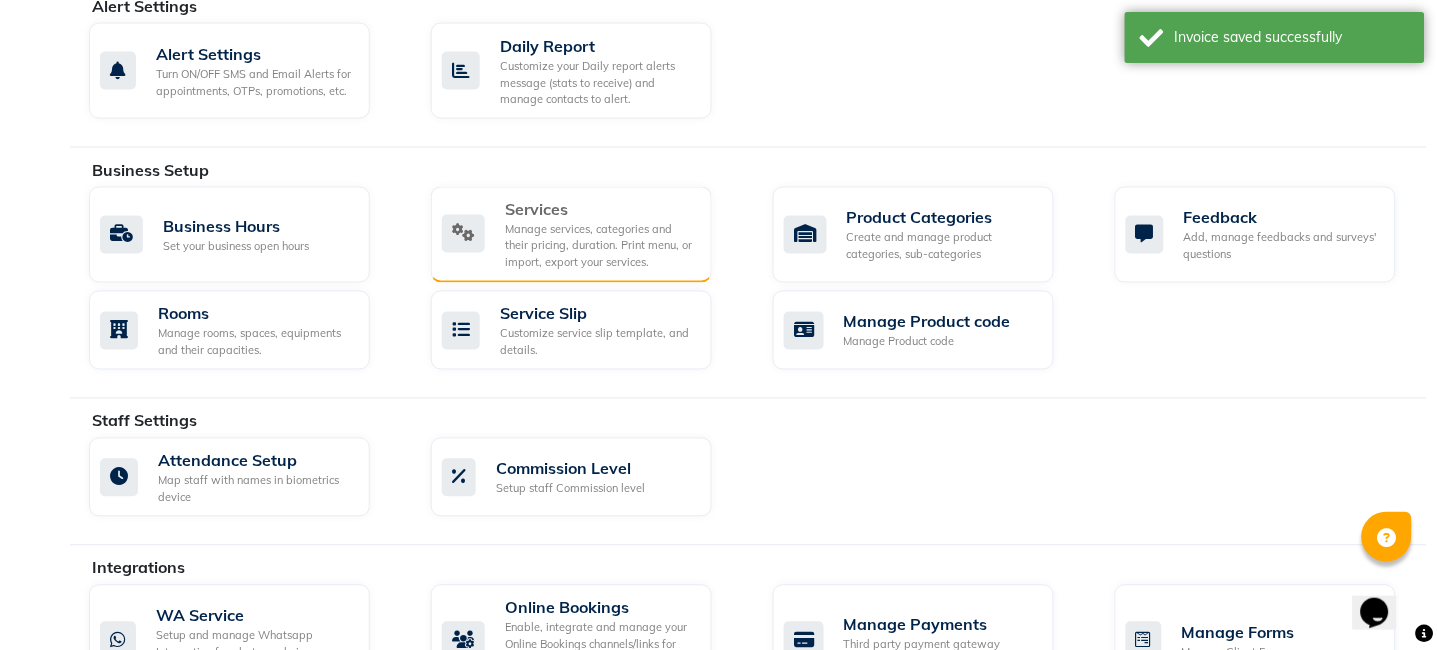click on "Services  Manage services, categories and their pricing, duration. Print menu, or import, export your services." 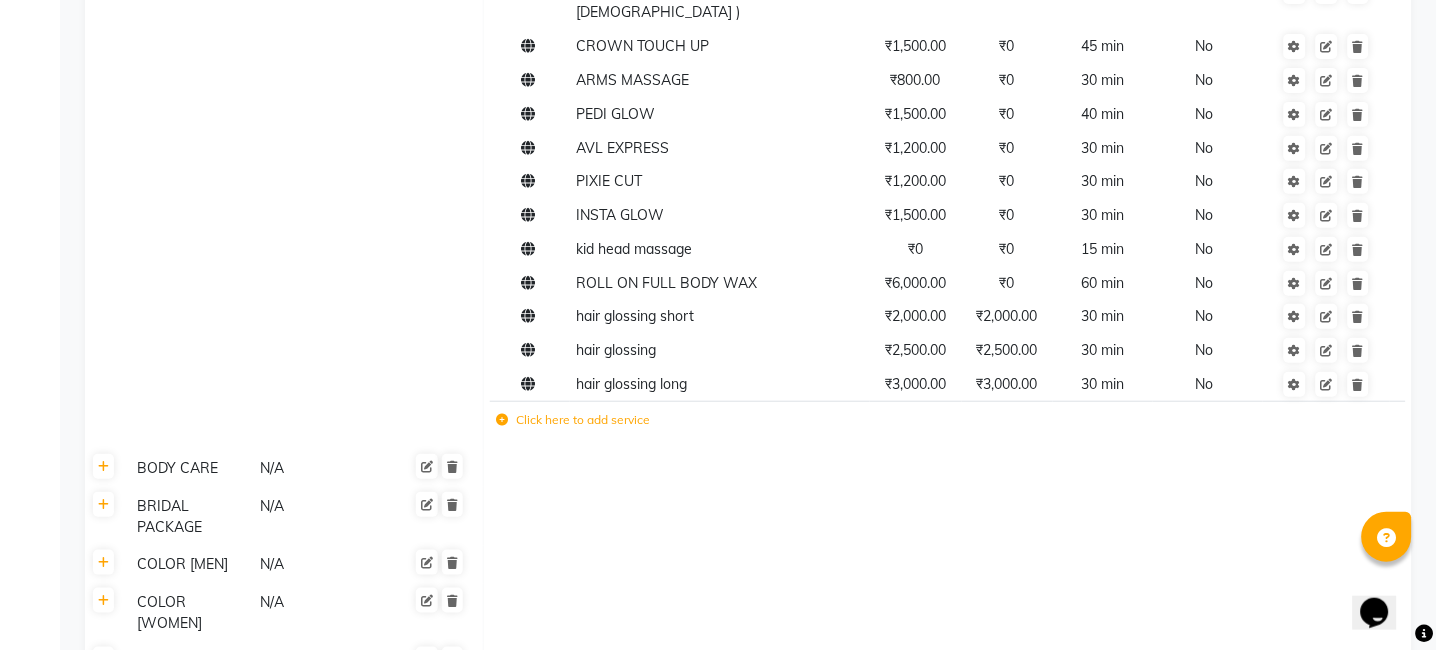 scroll, scrollTop: 1778, scrollLeft: 0, axis: vertical 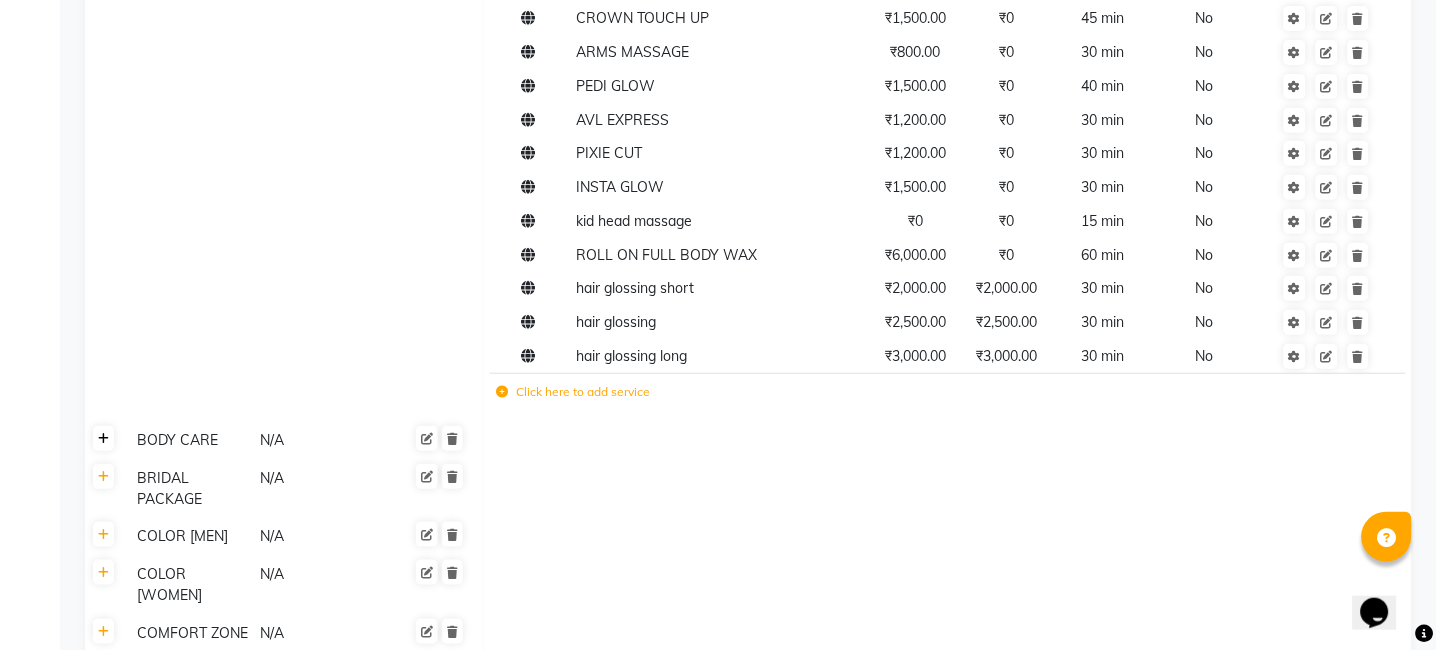 click 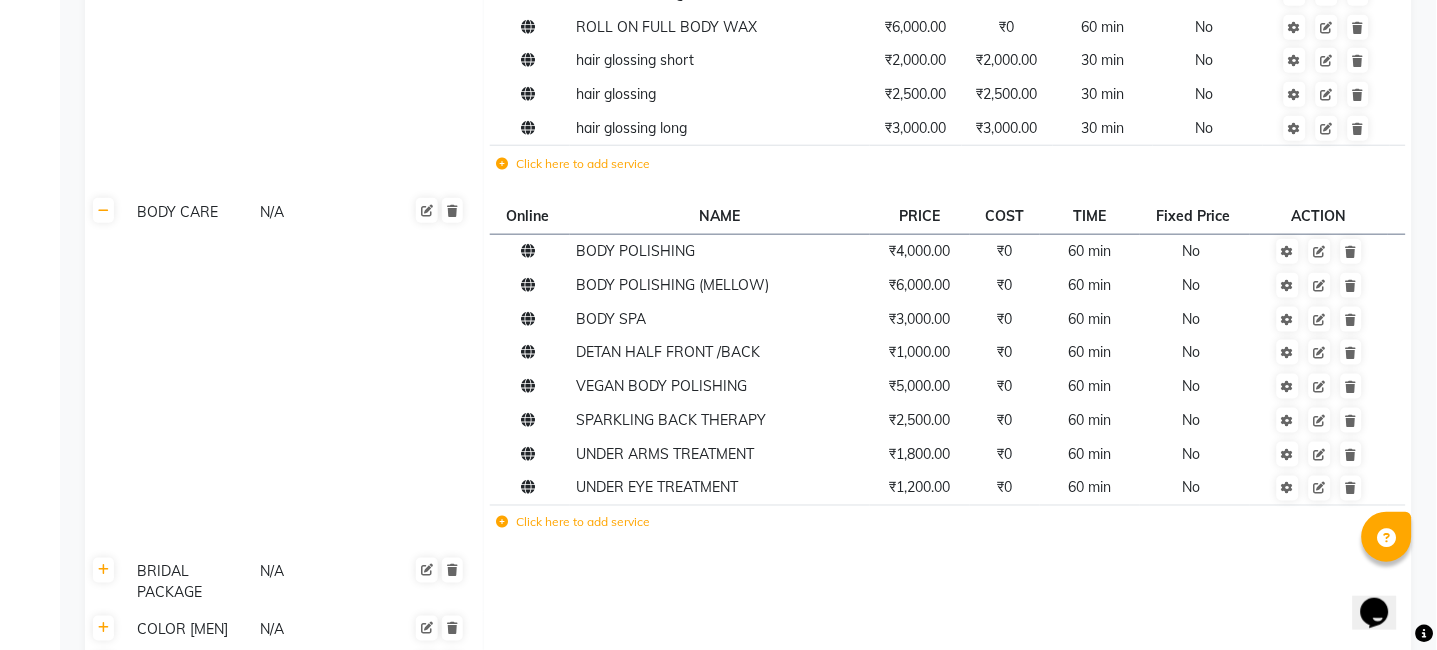 scroll, scrollTop: 2221, scrollLeft: 0, axis: vertical 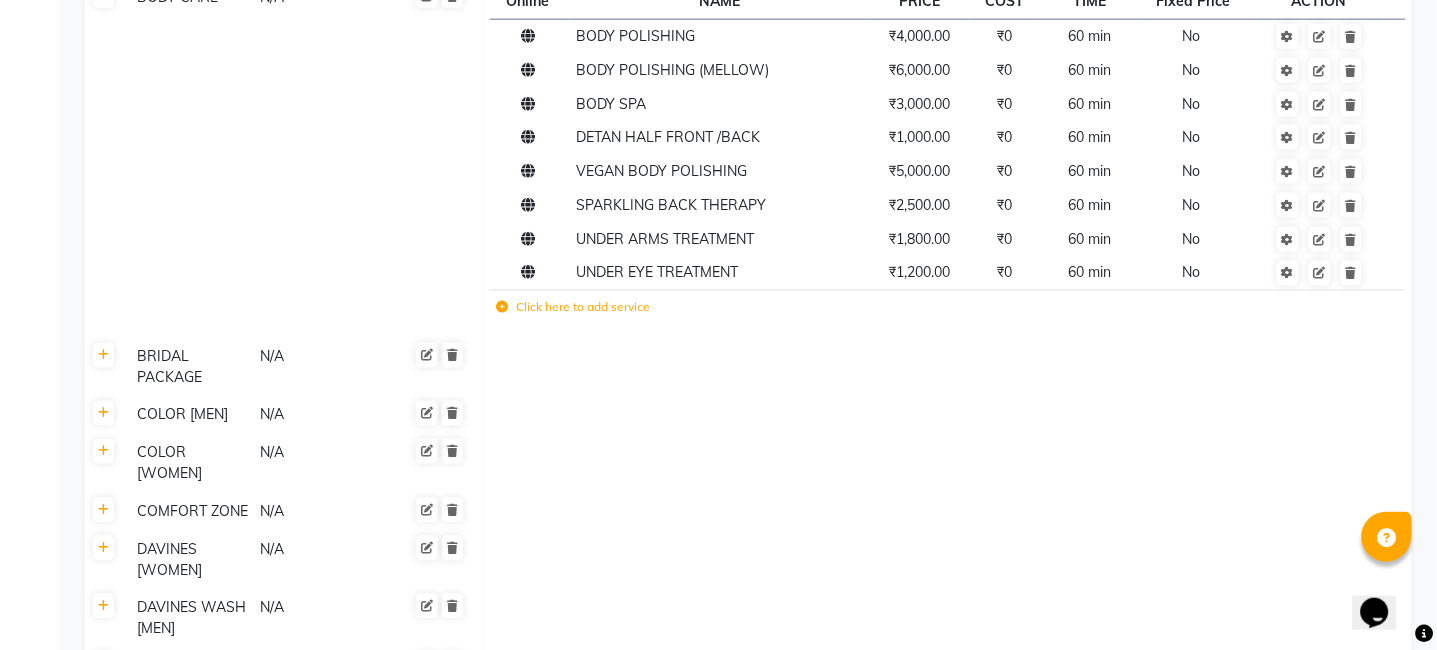 click on "Click here to add service" 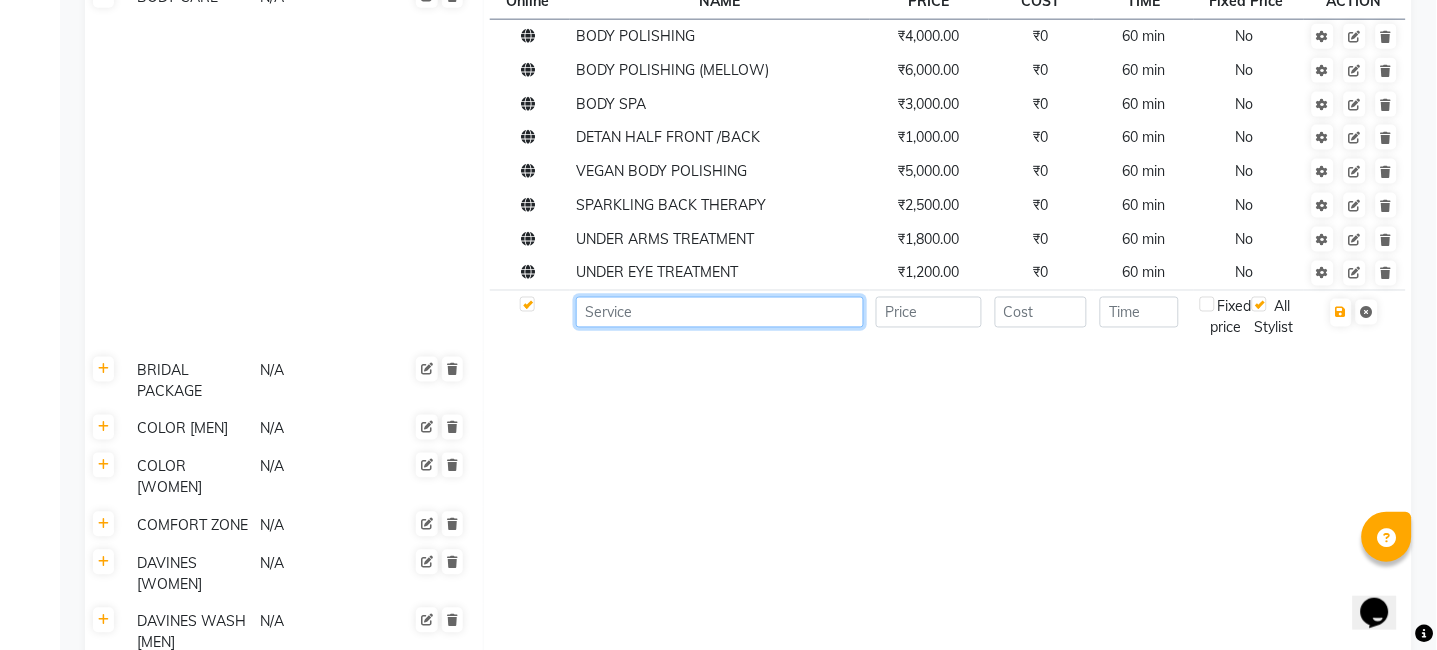 click 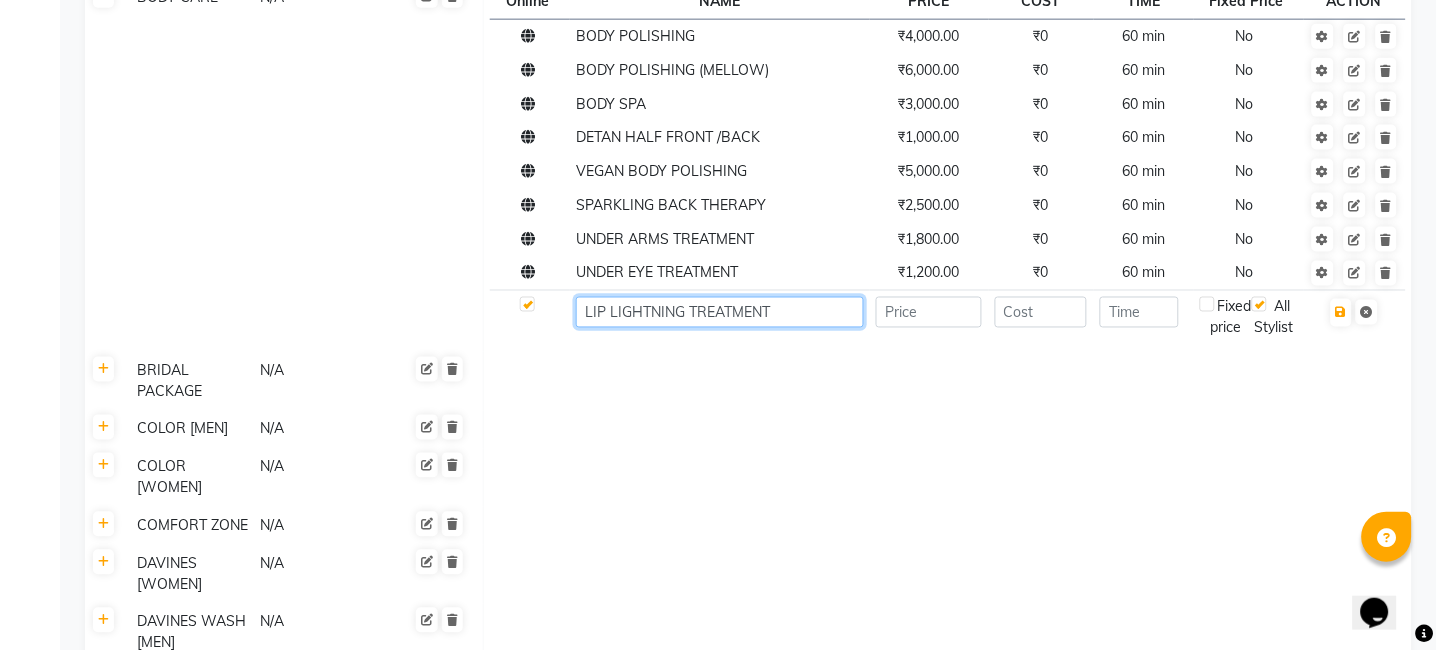type on "LIP LIGHTNING TREATMENT" 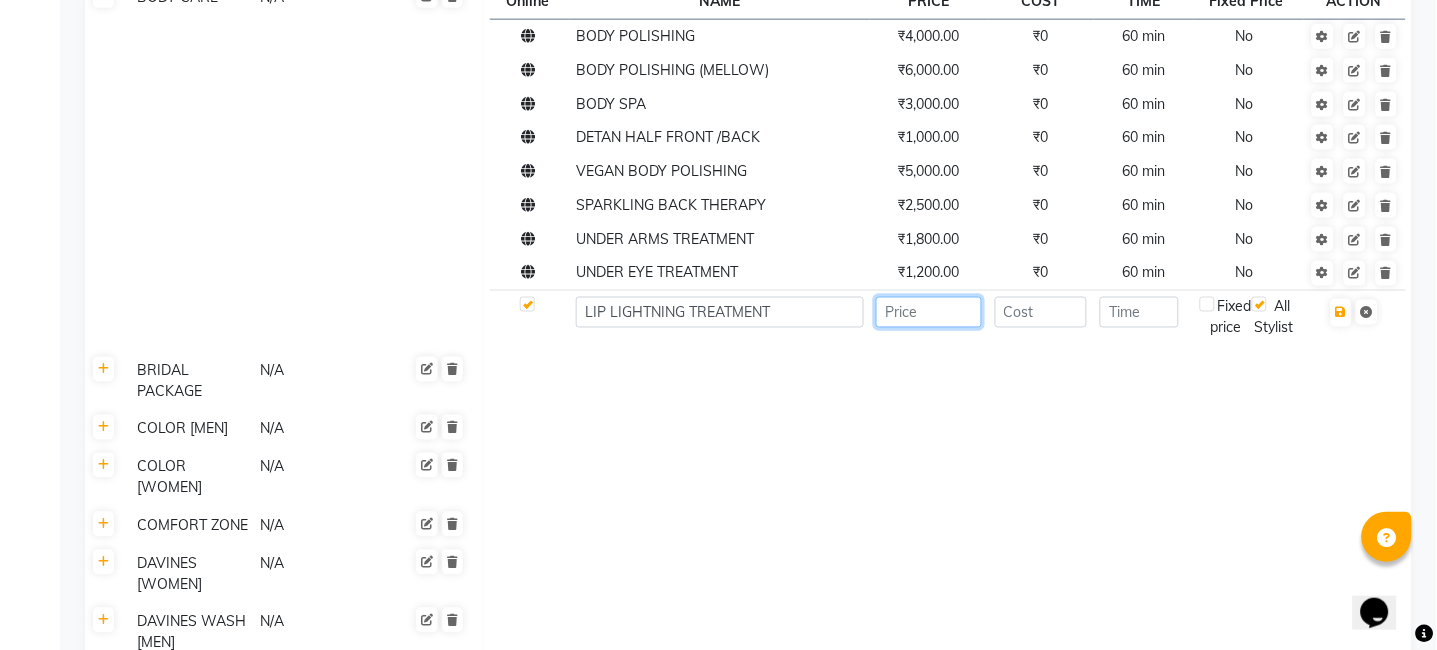 click 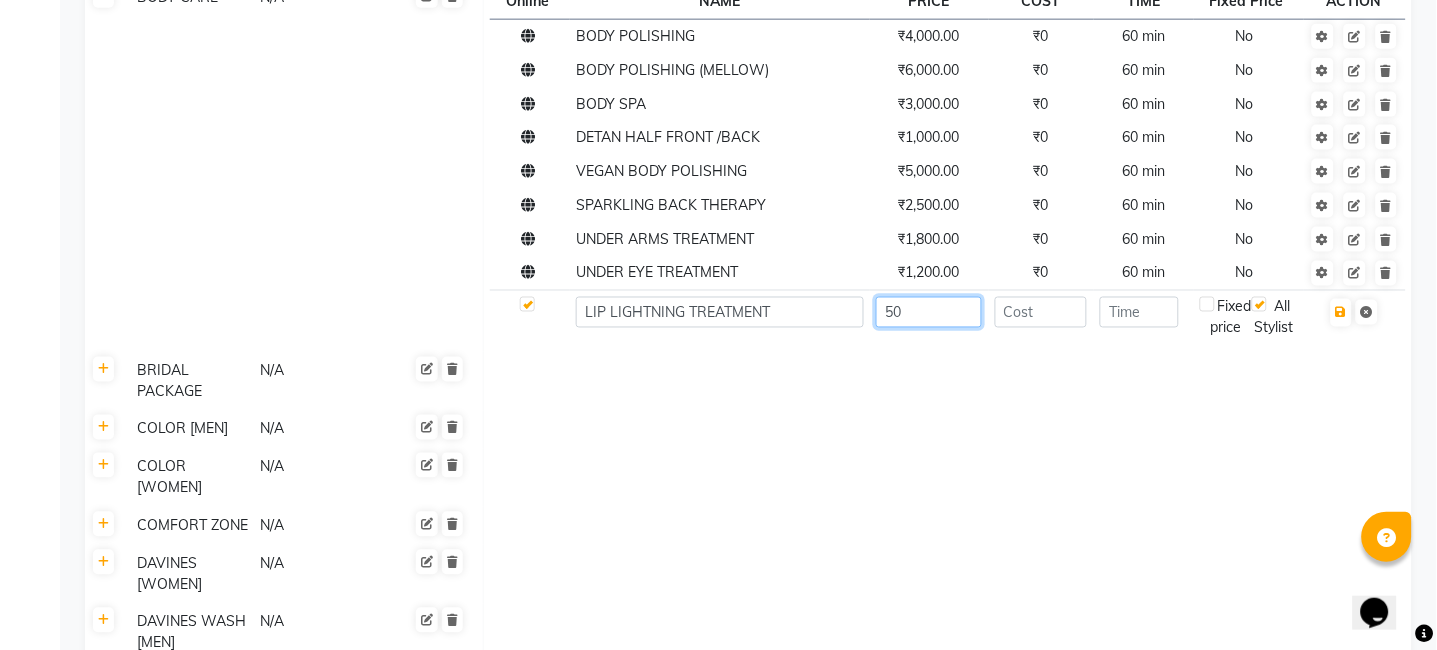 type on "5" 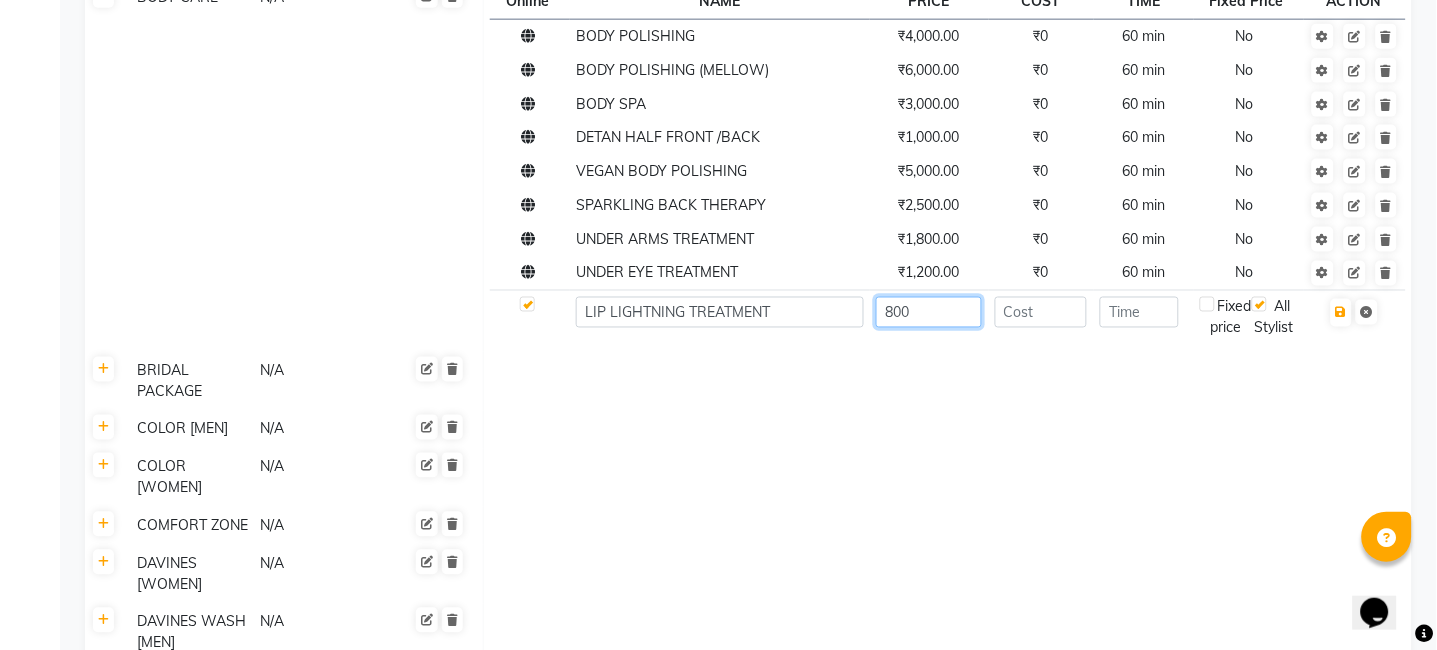 type on "800" 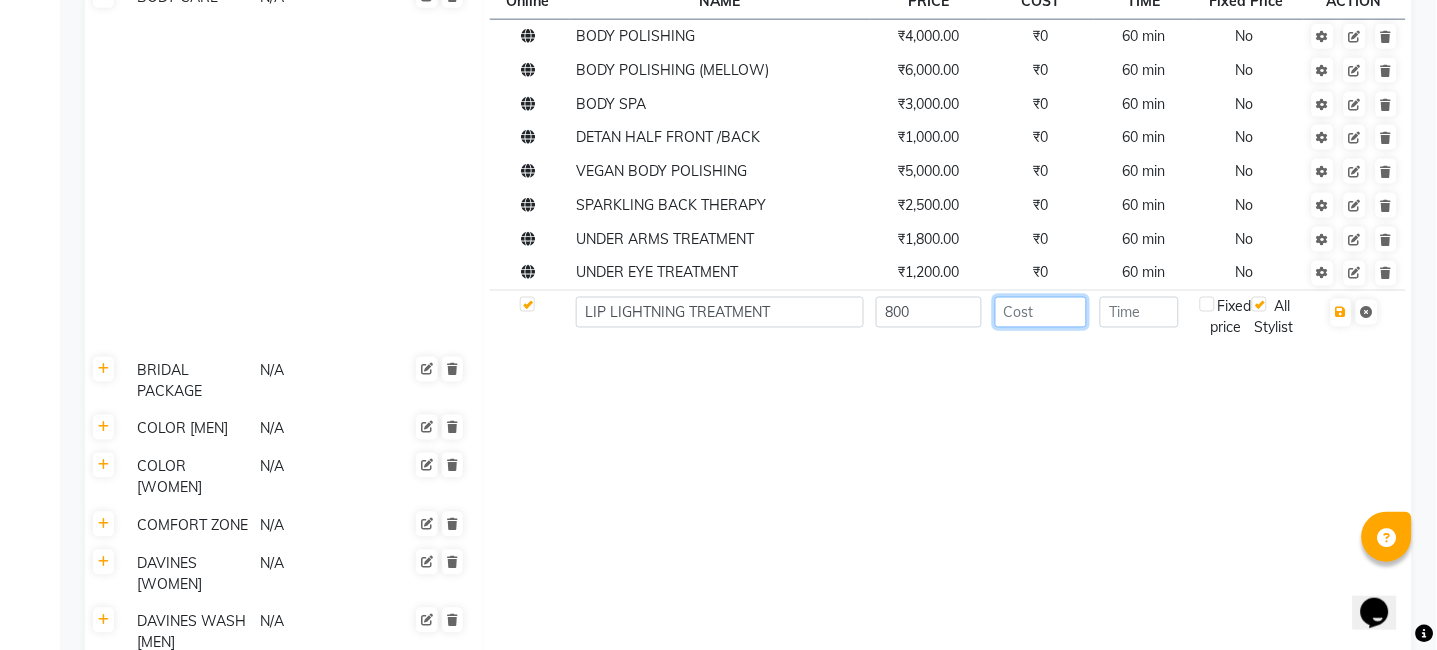 click 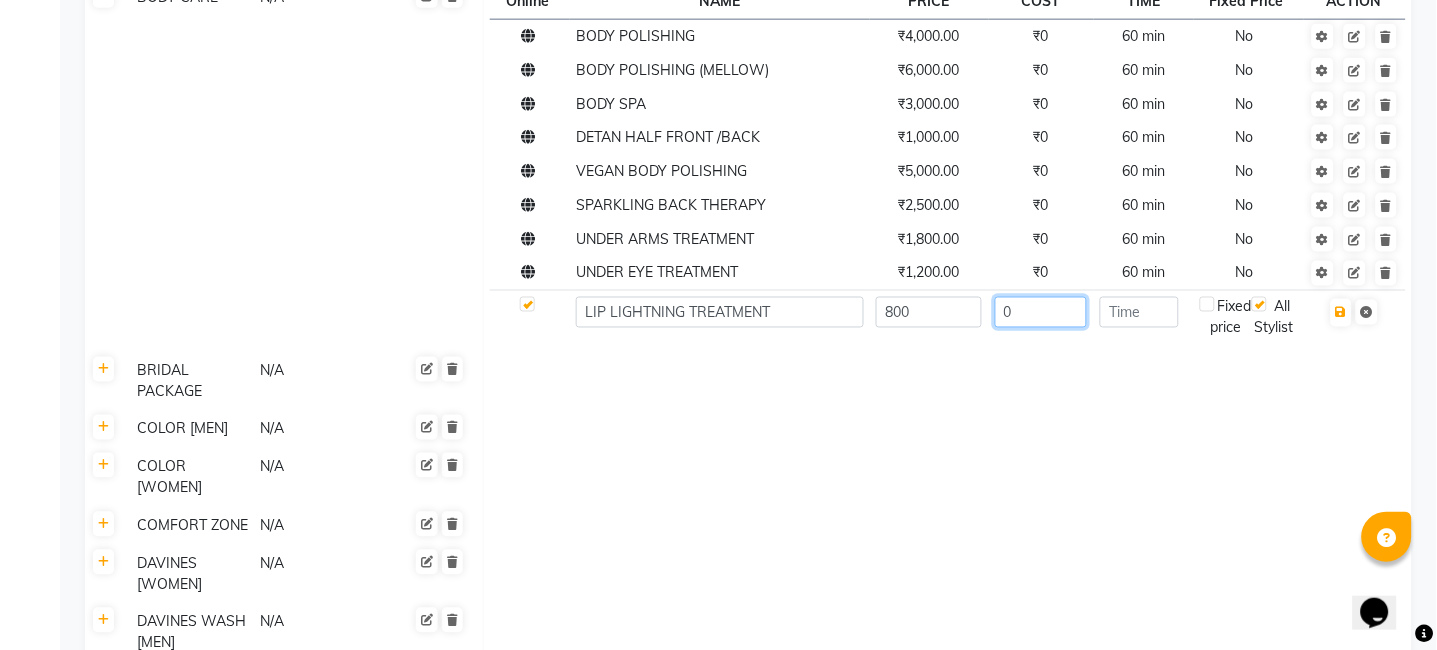 type on "0" 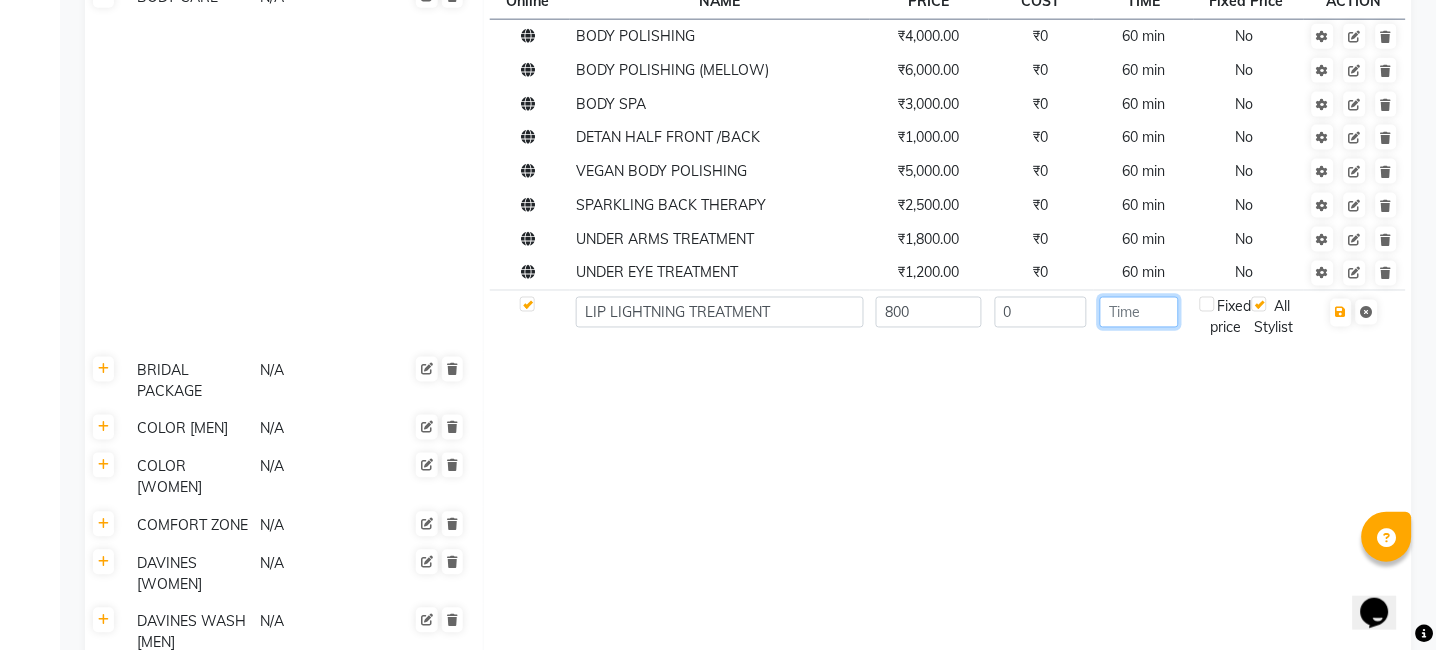 click 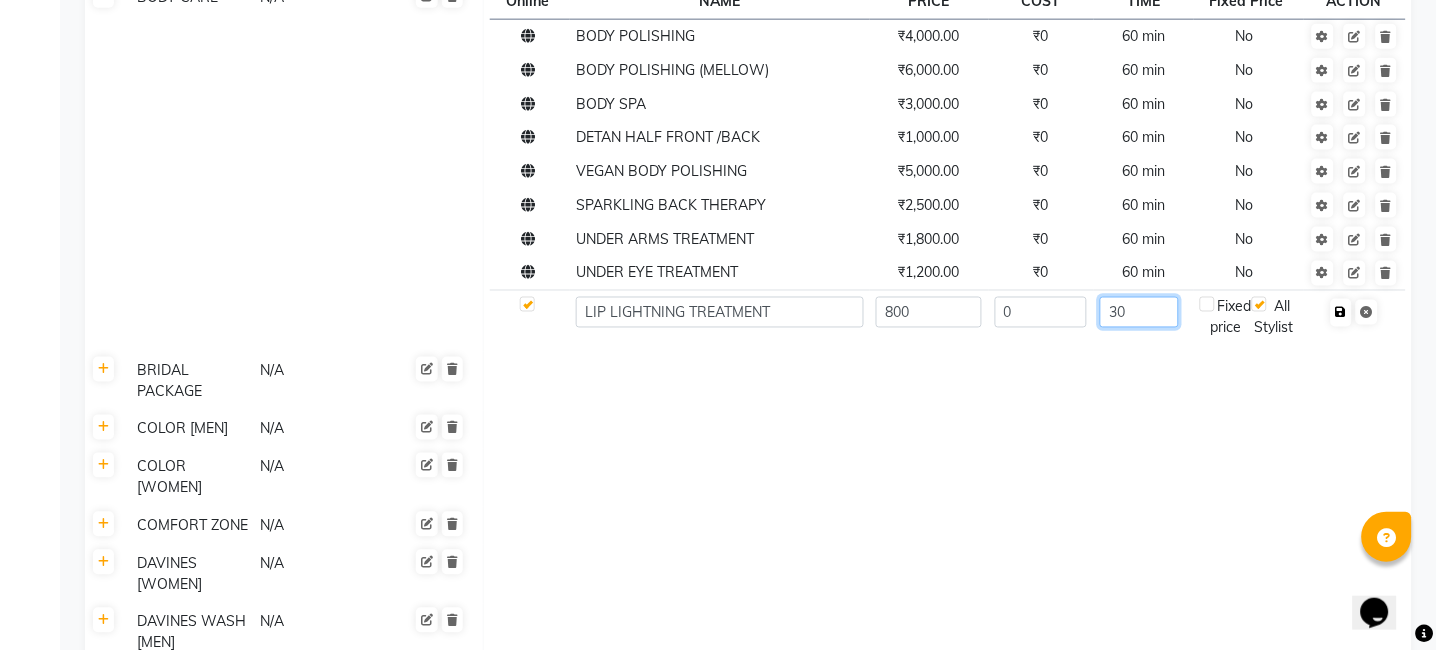 type on "30" 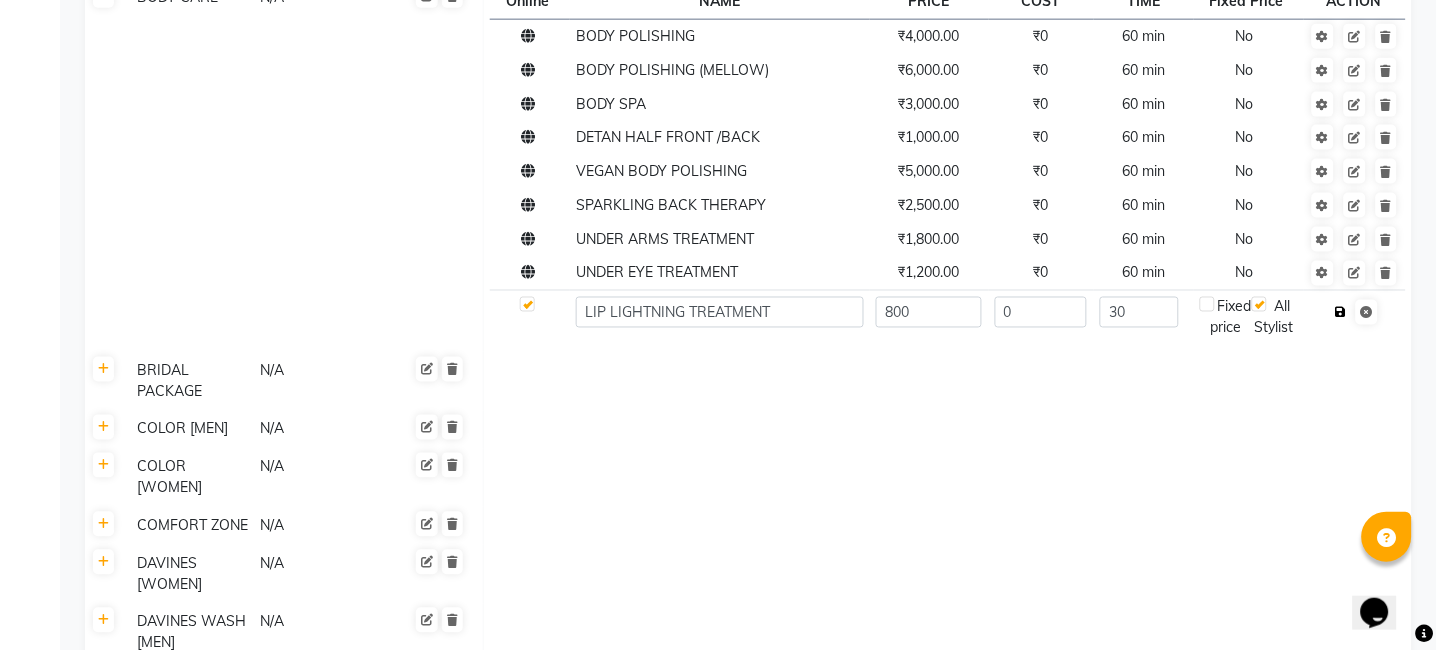 click at bounding box center [1341, 313] 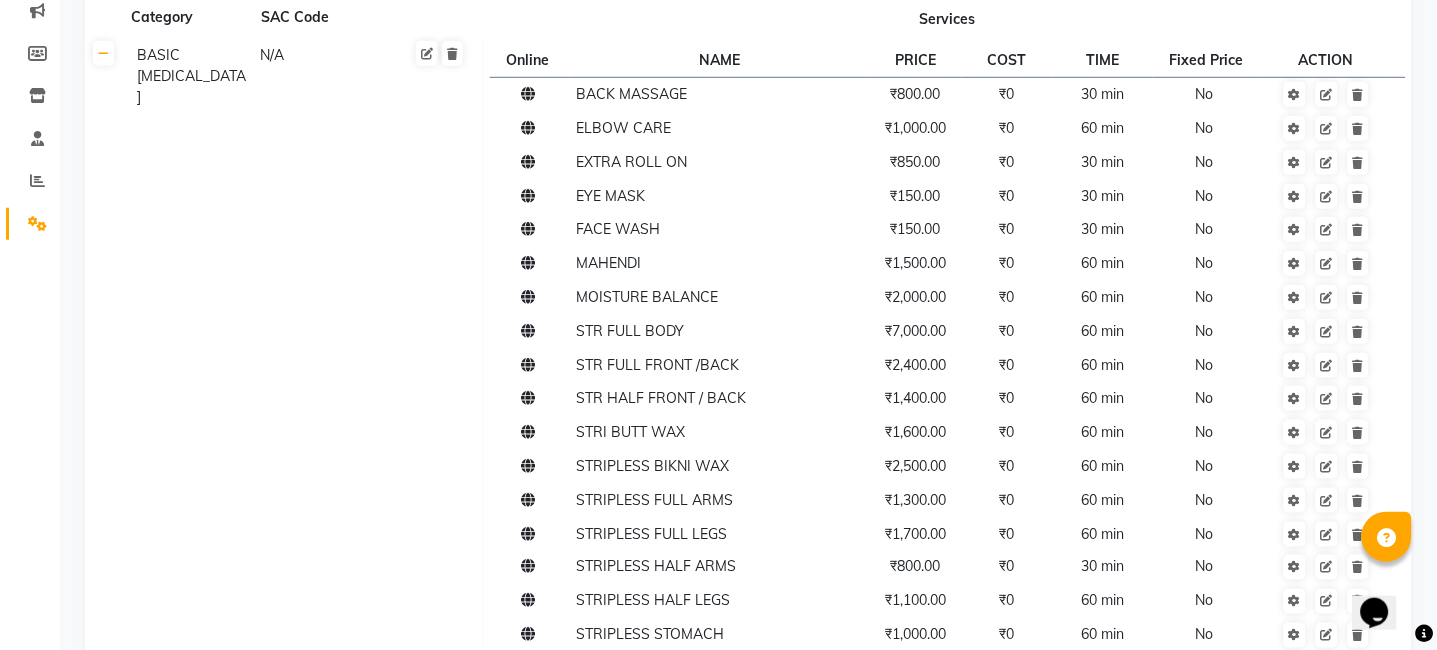 scroll, scrollTop: 35, scrollLeft: 0, axis: vertical 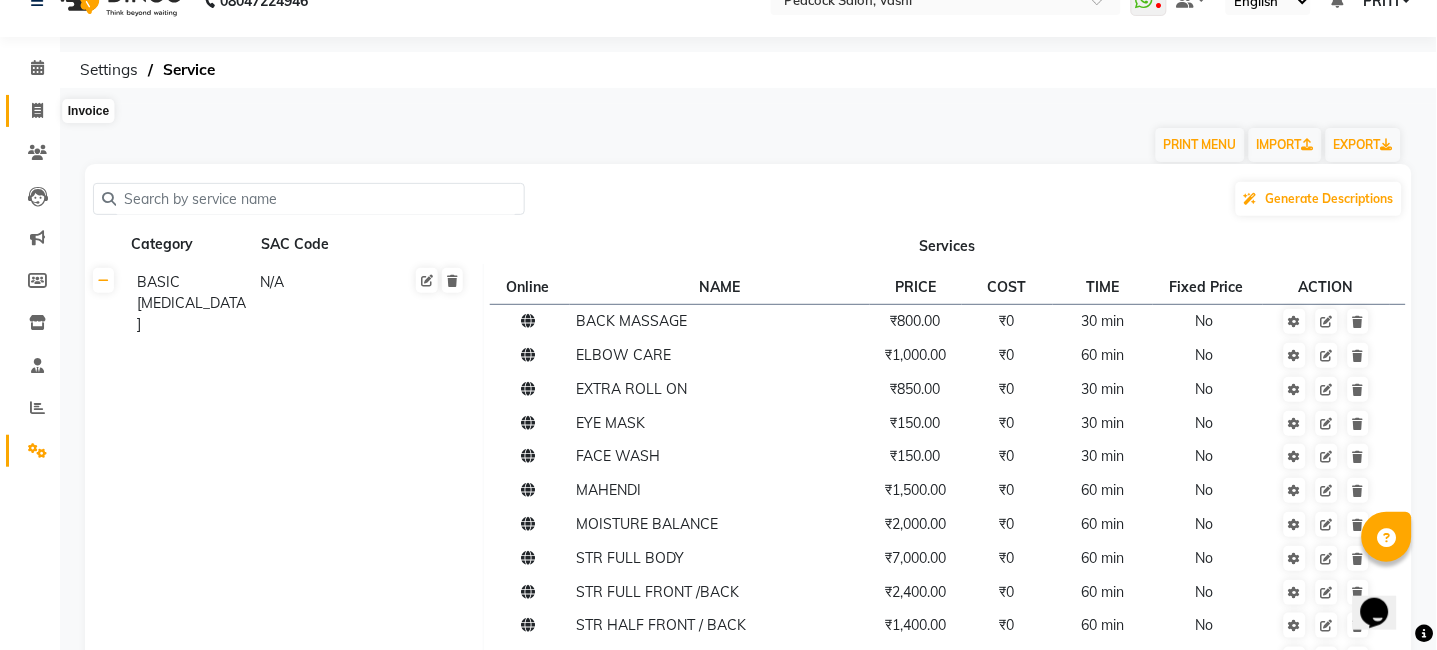 click 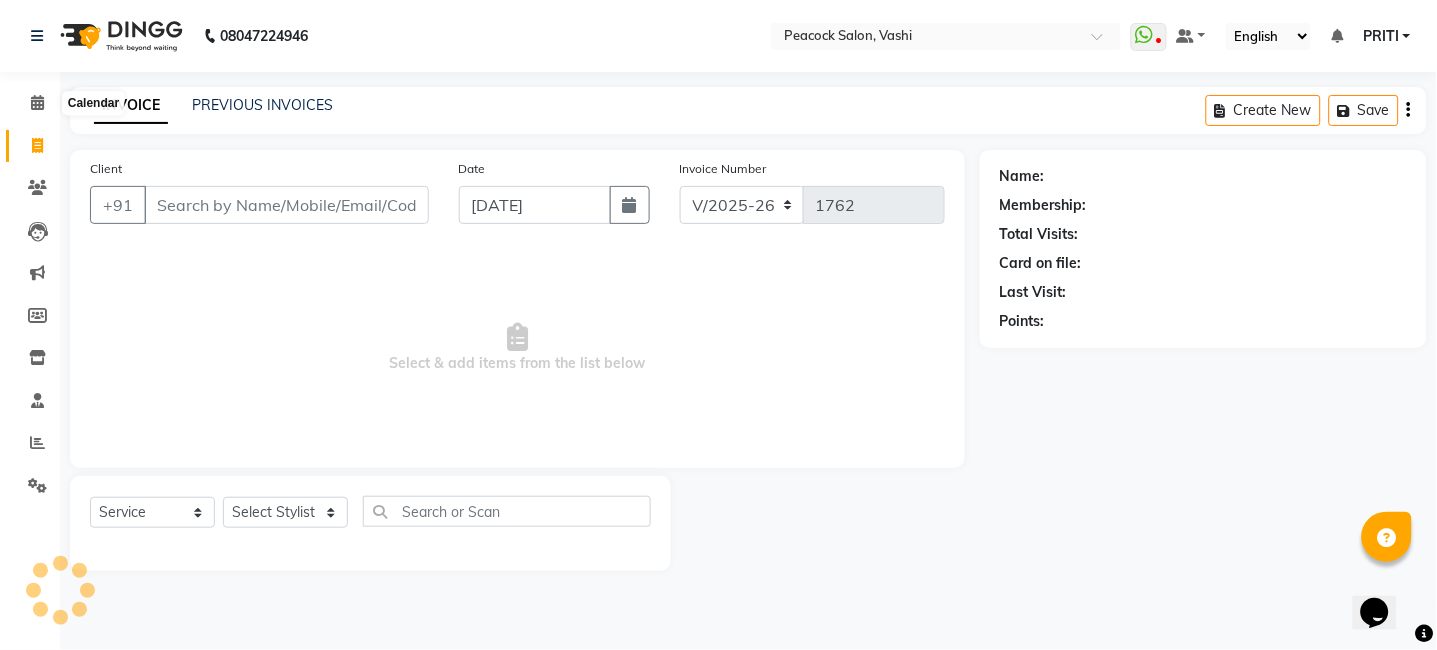 scroll, scrollTop: 0, scrollLeft: 0, axis: both 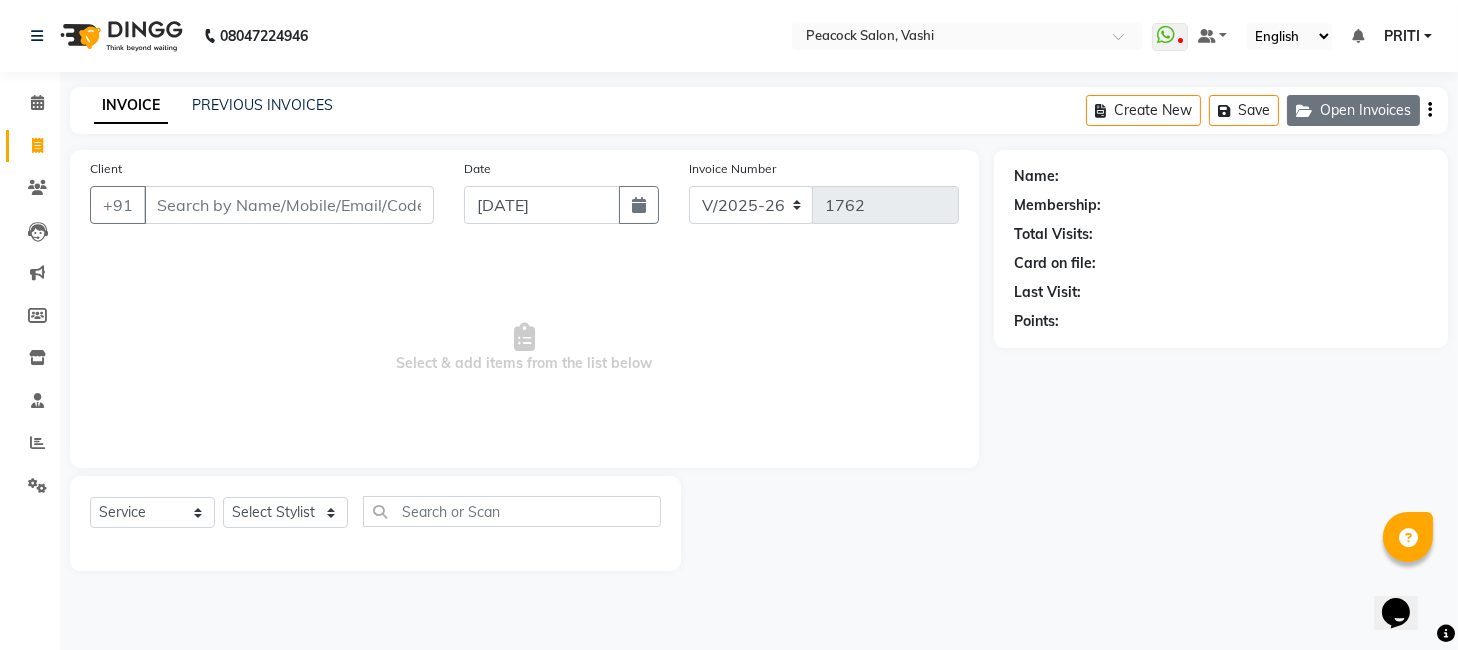 click on "Open Invoices" 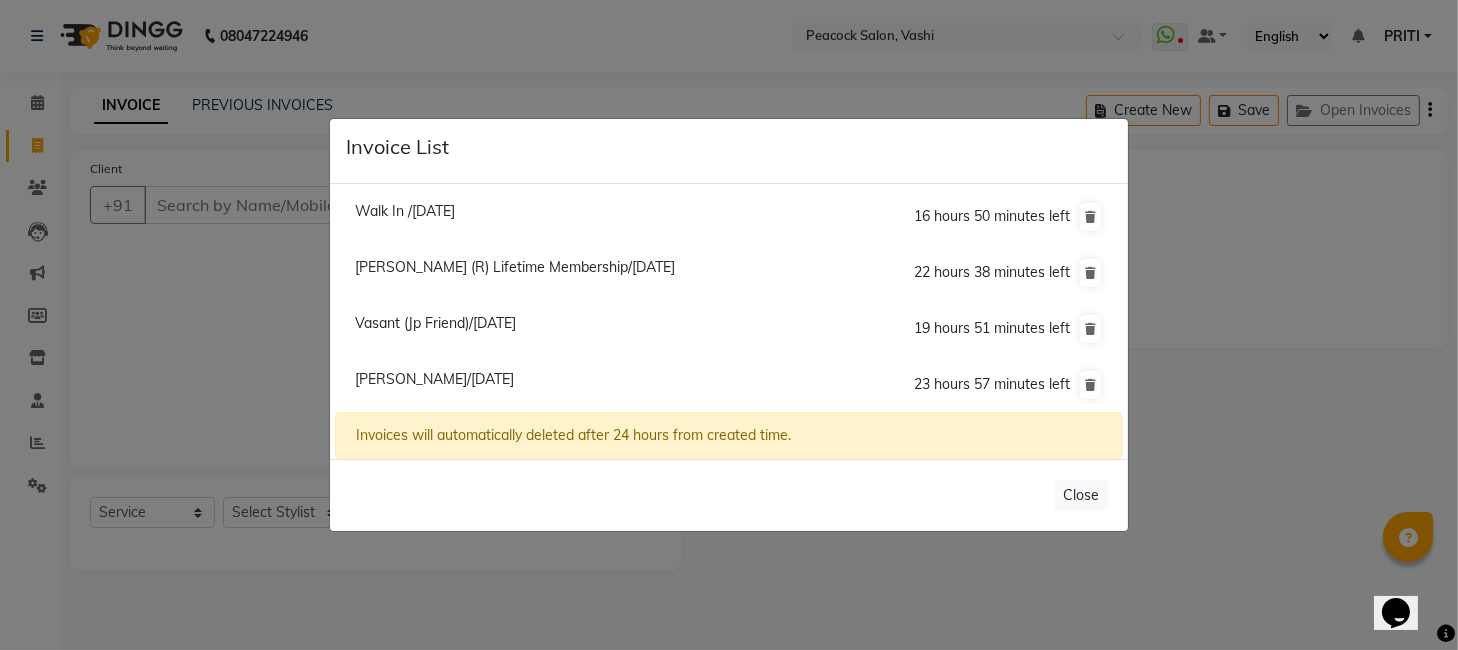 click on "Sneha Sartape/10 July 2025" 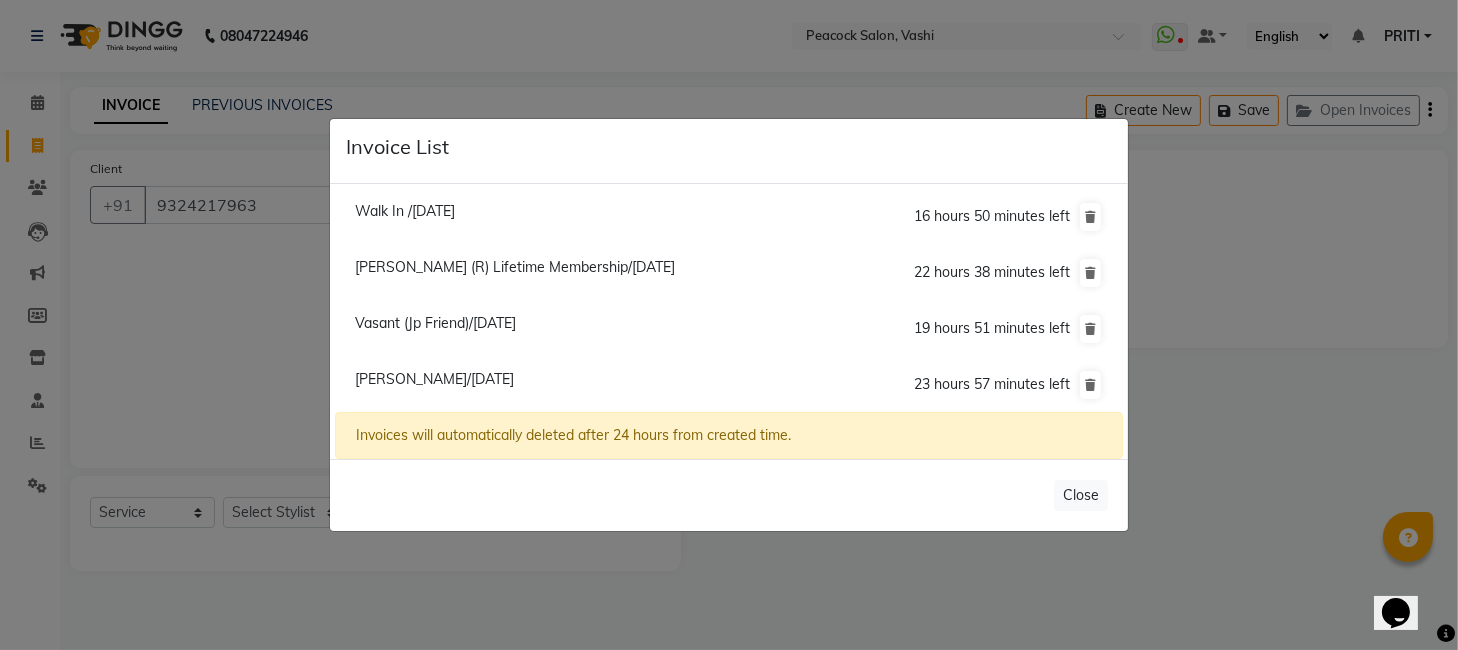 select on "1: Object" 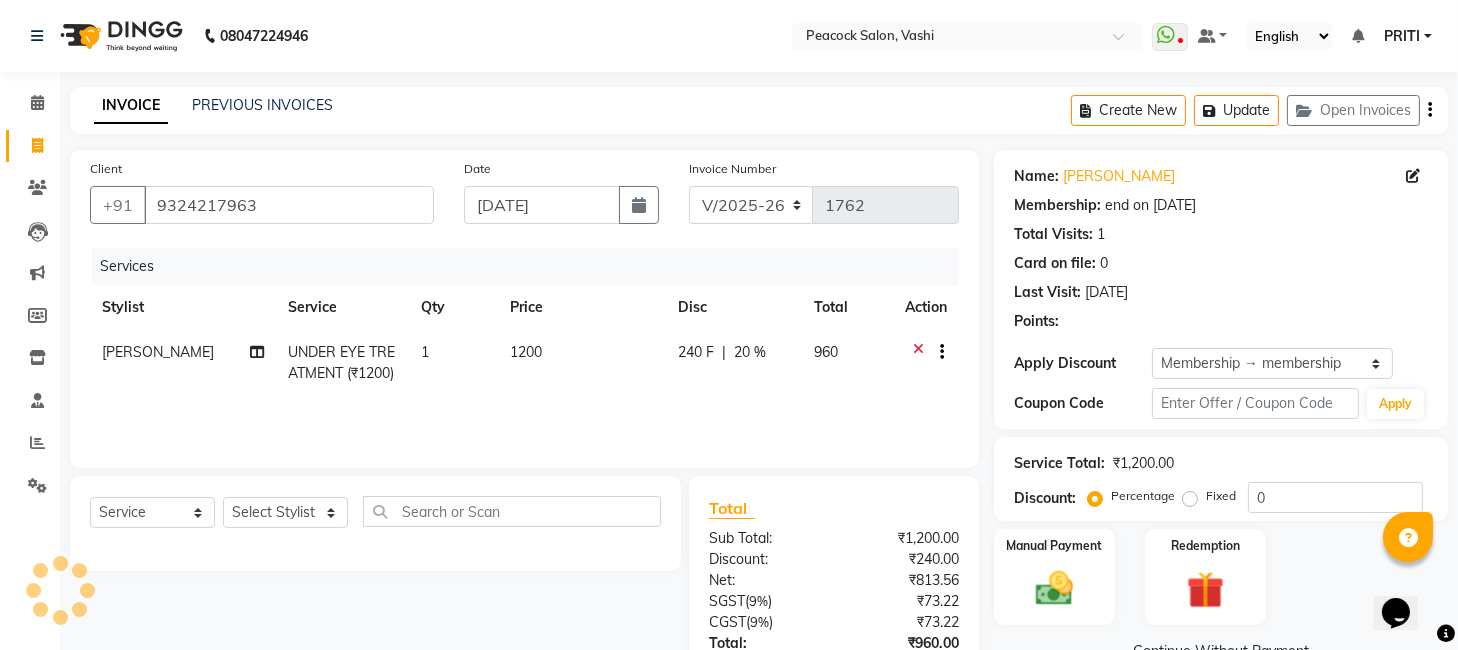 type on "20" 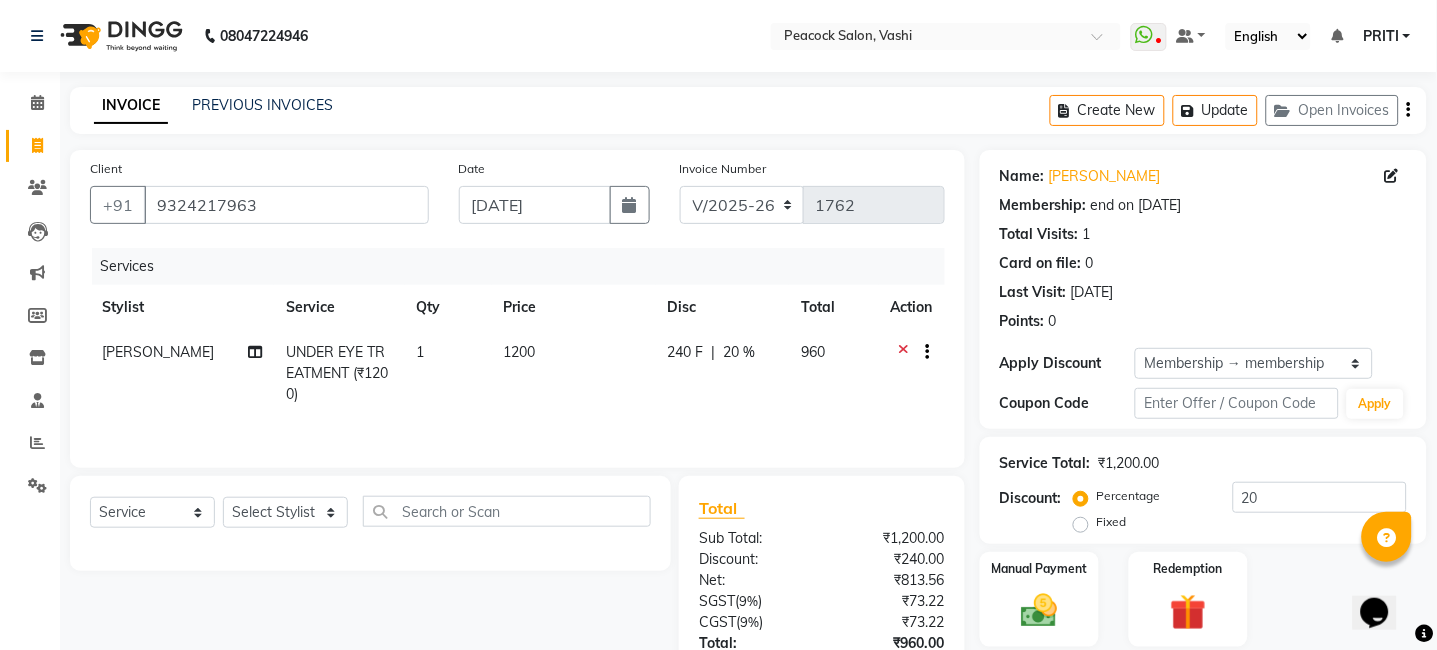 click on "UNDER EYE TREATMENT (₹1200)" 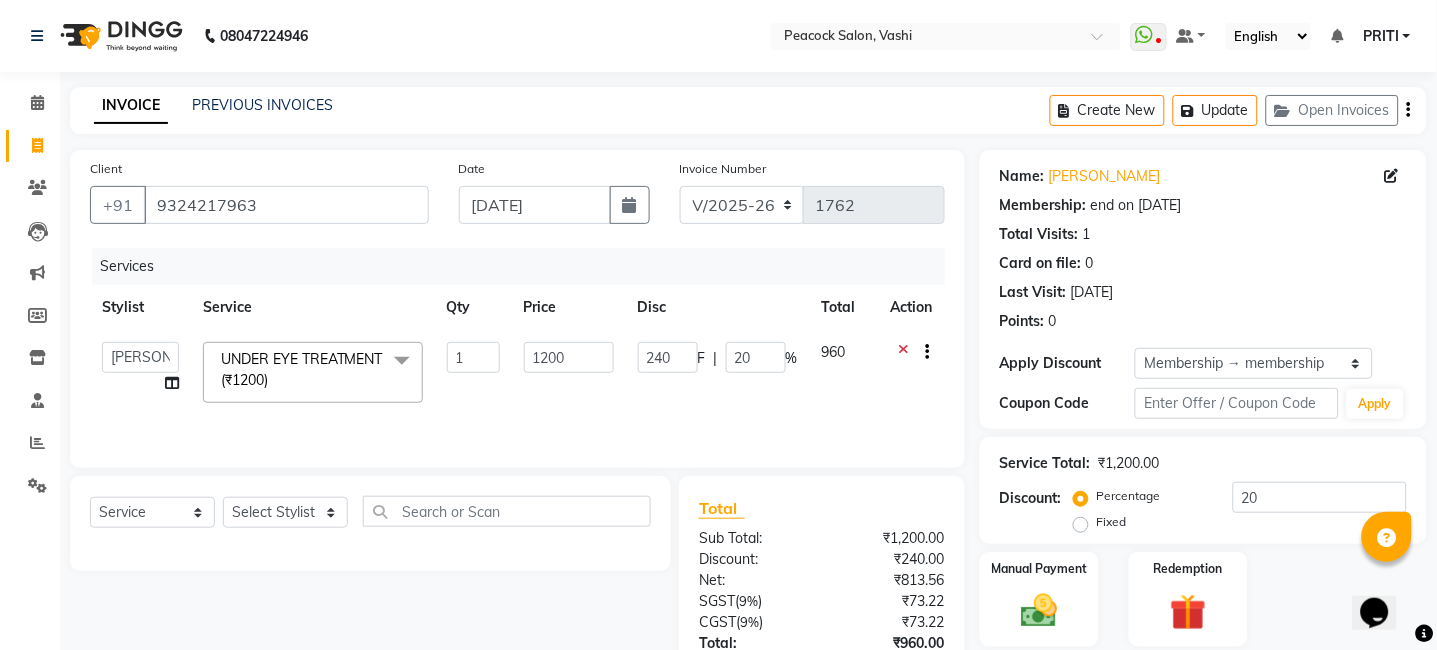 click on "UNDER EYE TREATMENT (₹1200)  x" 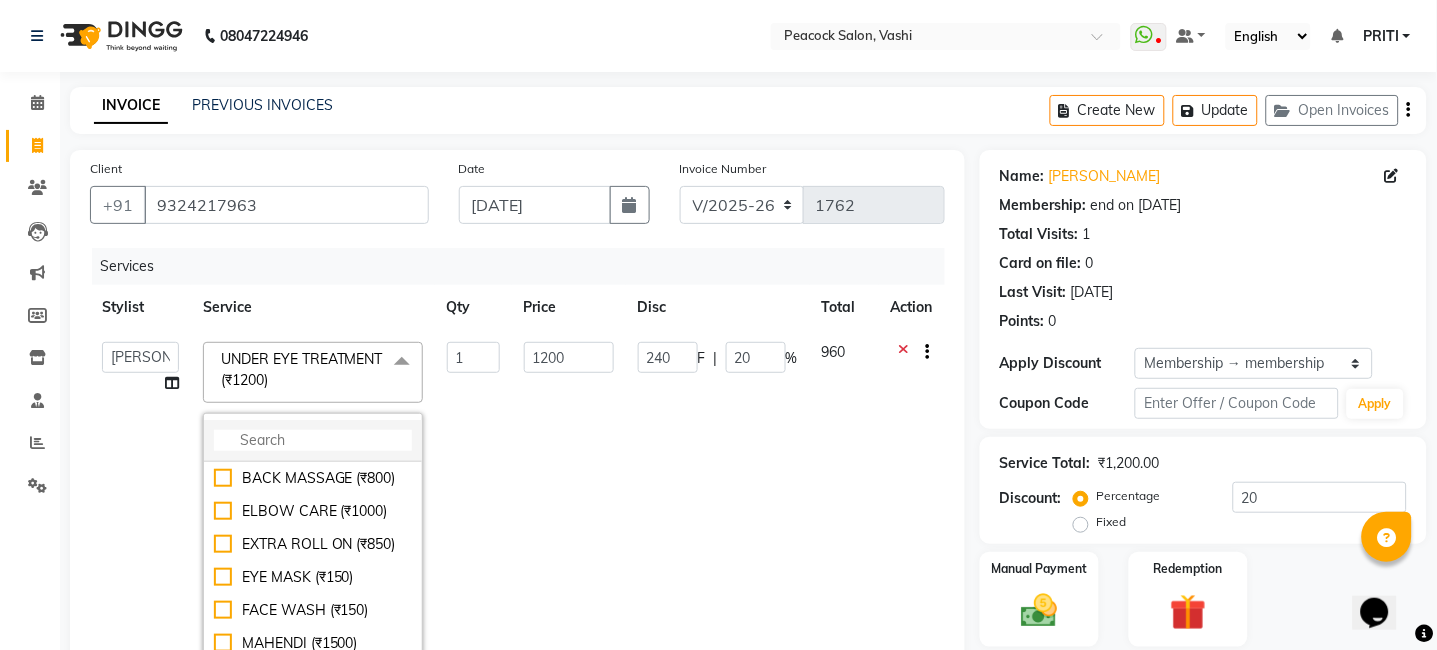 click 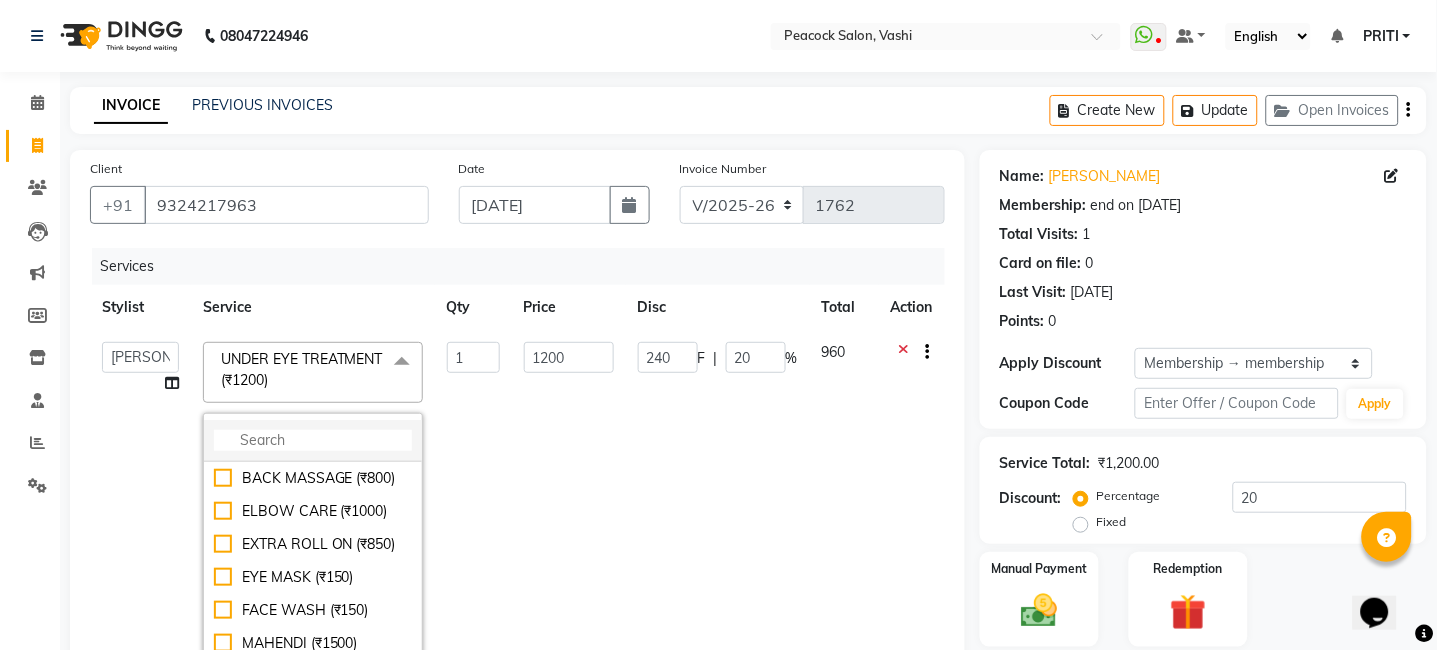 type on "I" 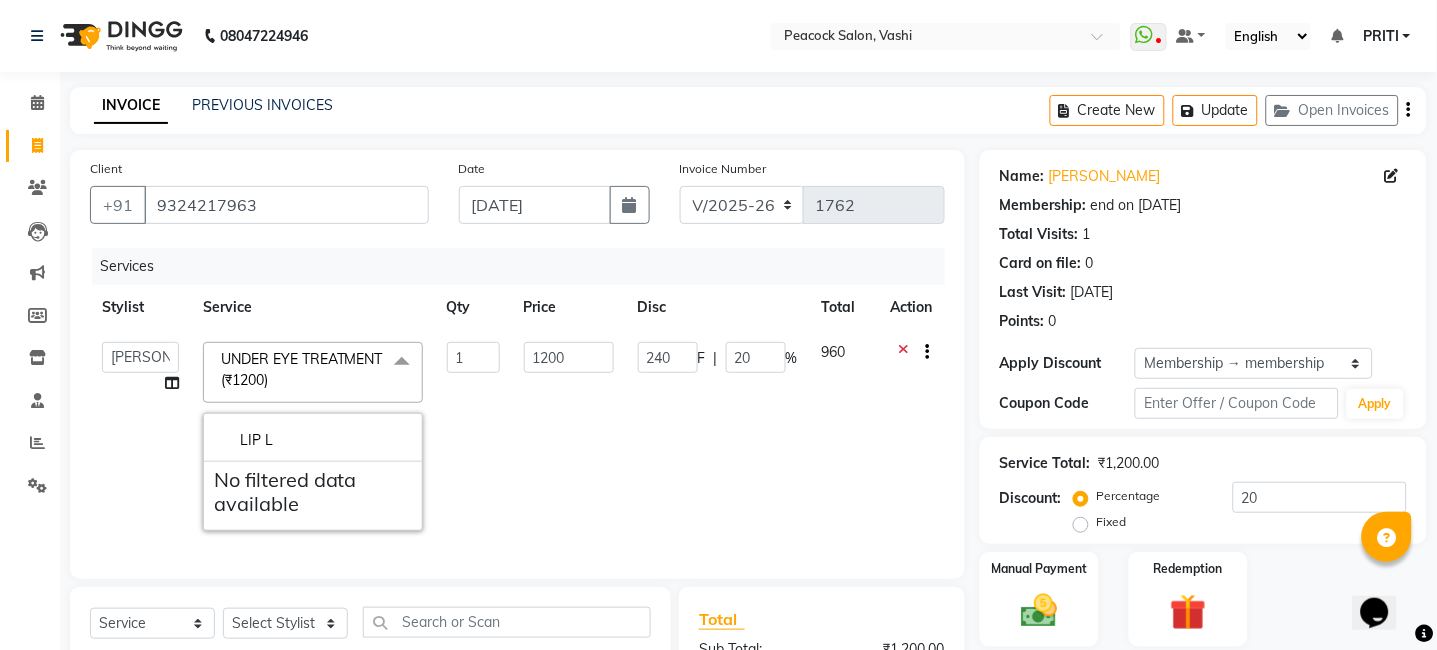 type on "LIP L" 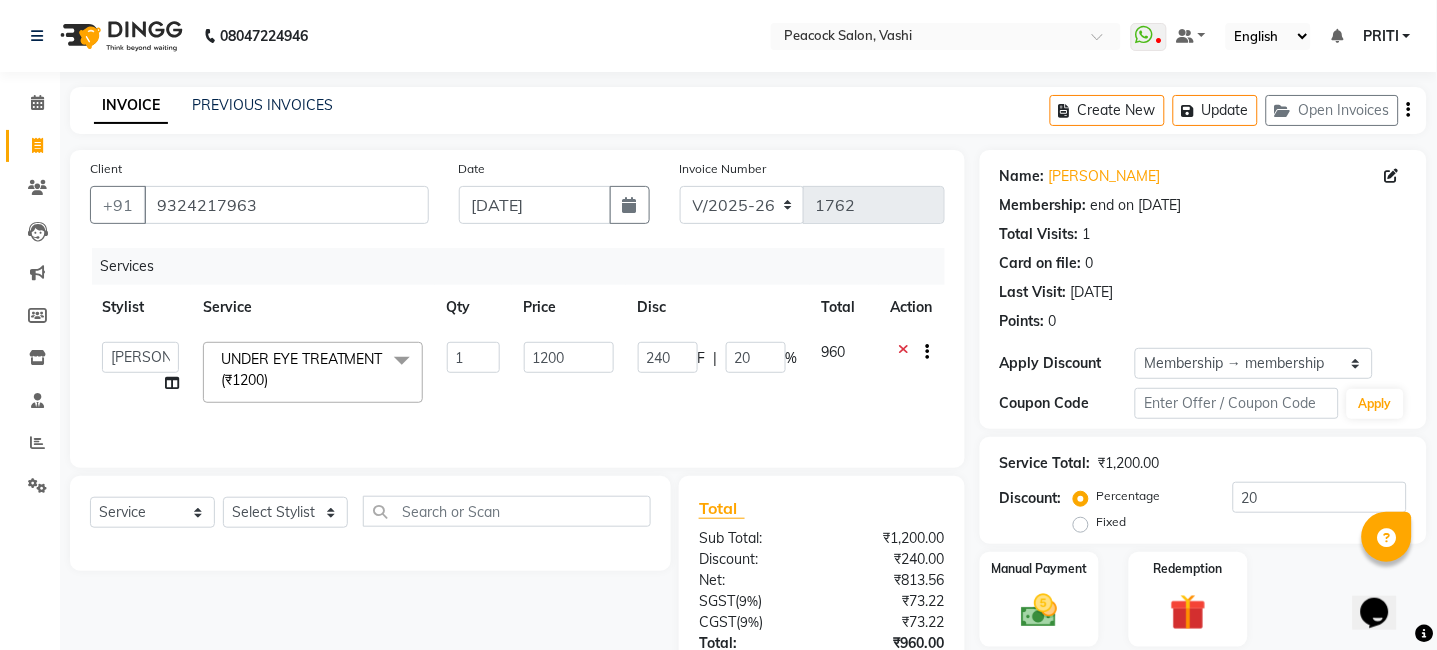 click on "Select  Service  Product  Membership  Package Voucher Prepaid Gift Card  Select Stylist anim shinglai ANKUSH ASHWINI  BHAGWATI DC Dingg Support HARSHADA  JOHNY NITU PAYAL  PRITI" 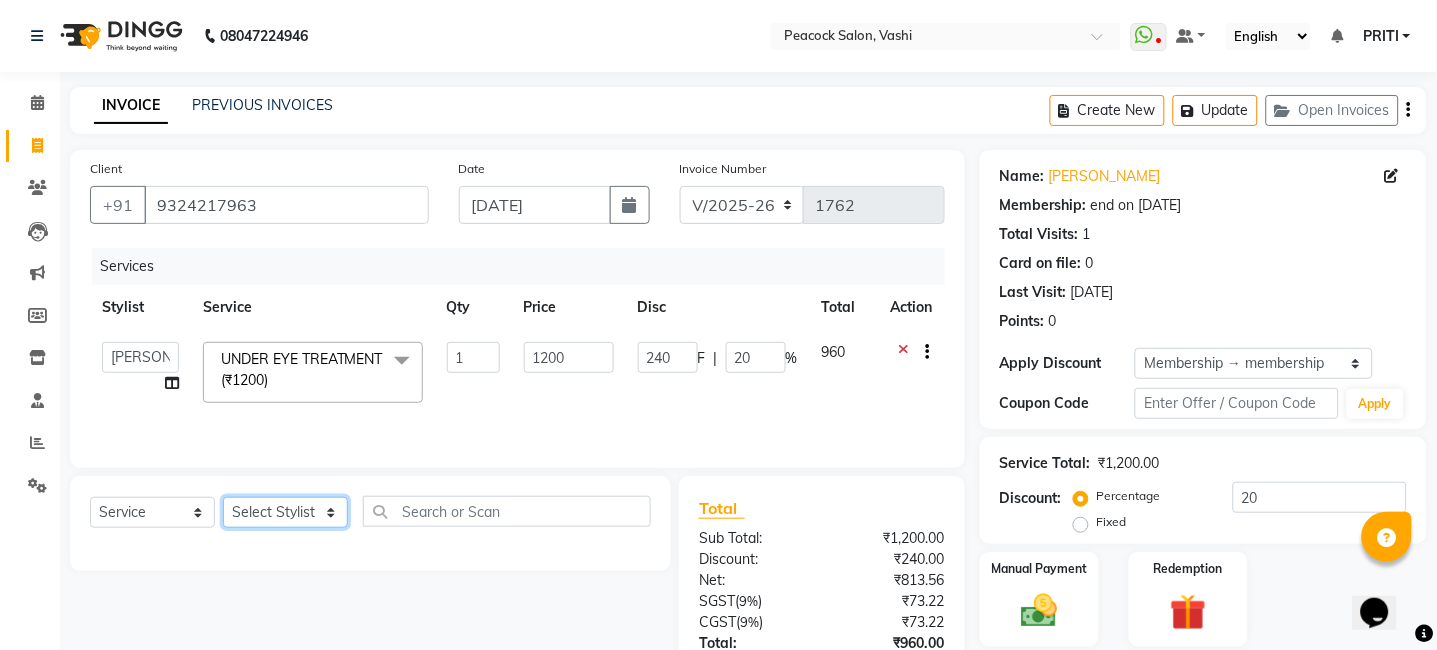 click on "Select Stylist anim [PERSON_NAME] [PERSON_NAME] DC Dingg Support [PERSON_NAME] [PERSON_NAME]  [PERSON_NAME]" 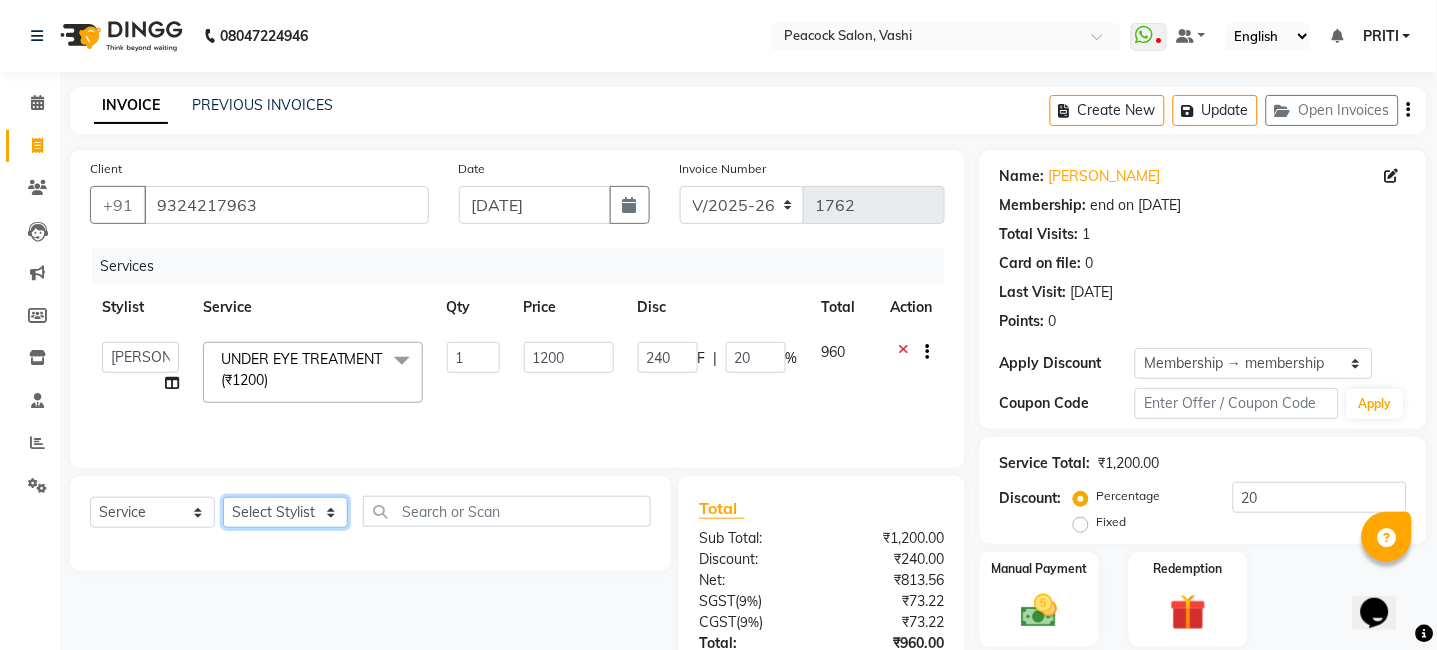 select on "37757" 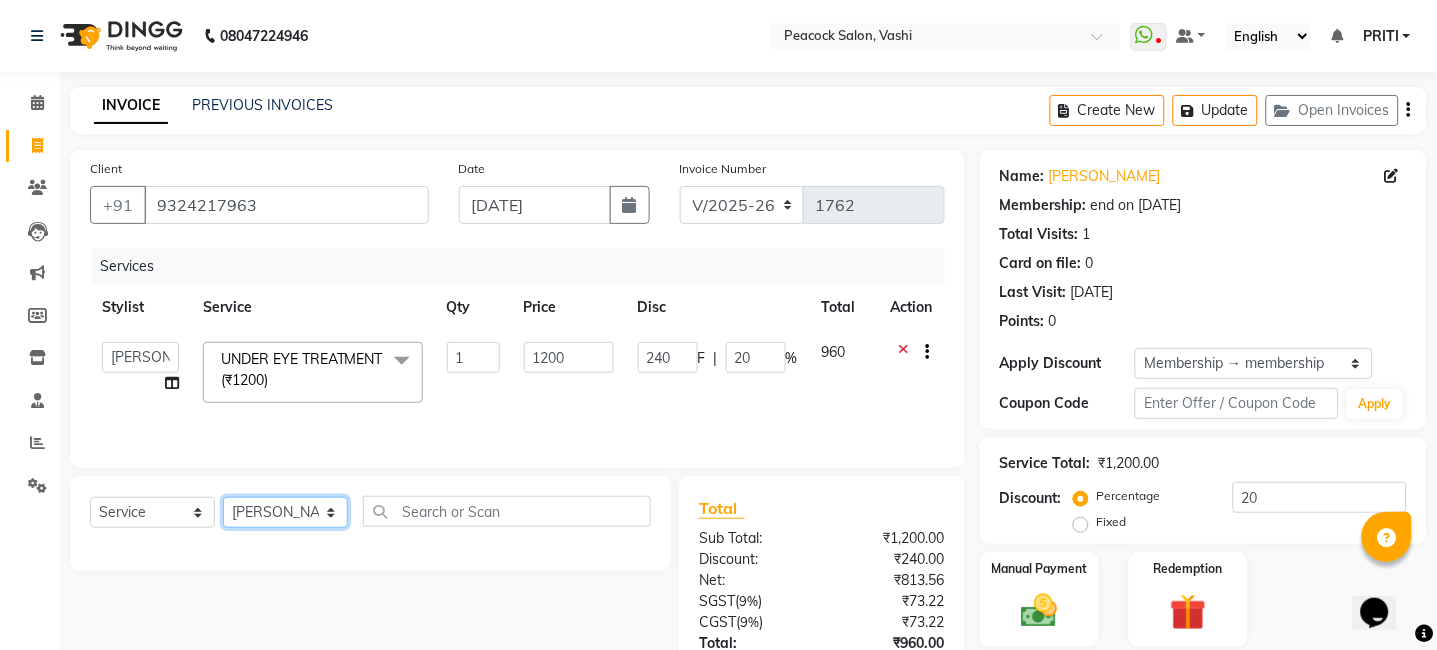 click on "Select Stylist anim [PERSON_NAME] [PERSON_NAME] DC Dingg Support [PERSON_NAME] [PERSON_NAME]  [PERSON_NAME]" 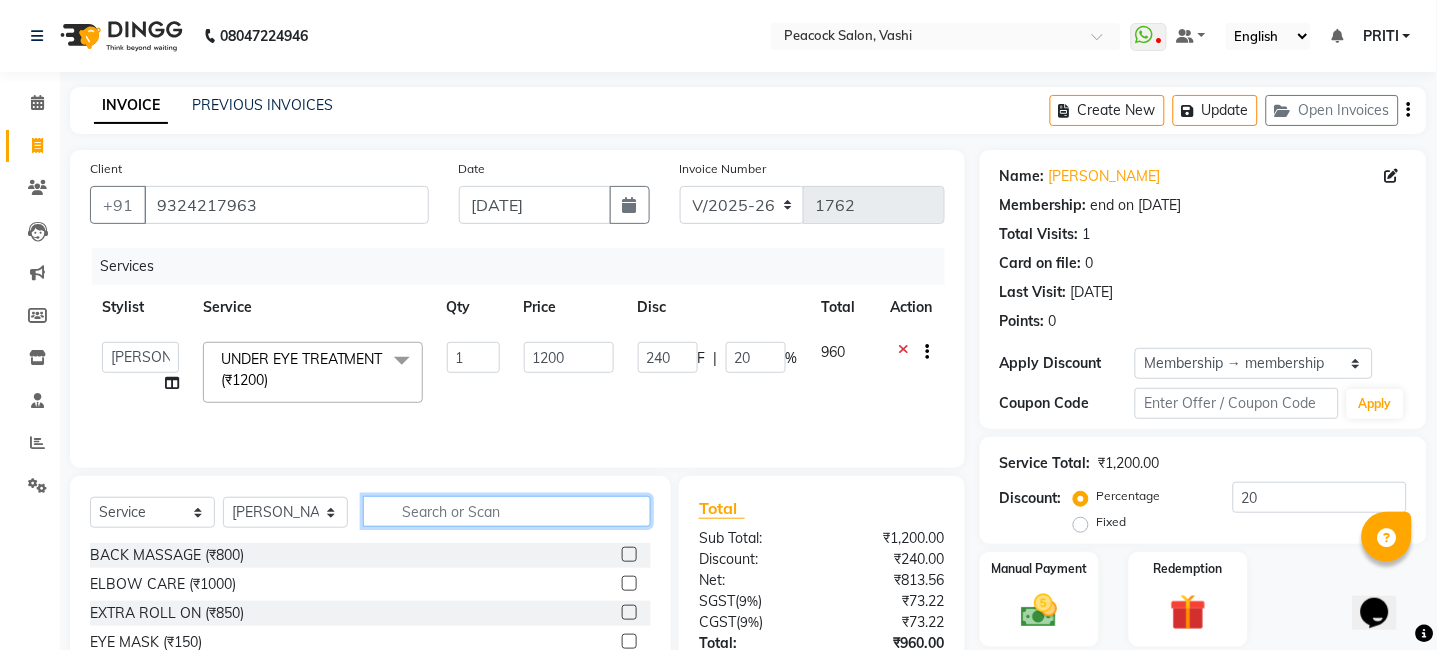 click 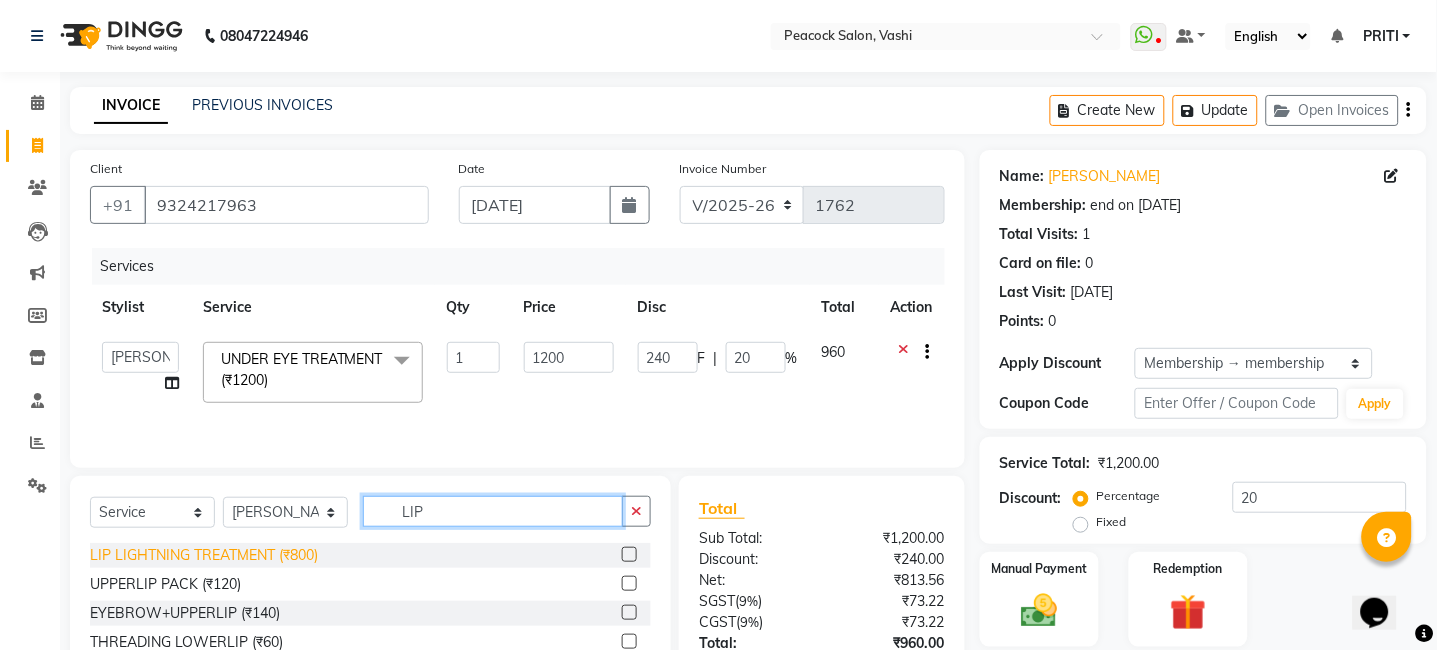 type on "LIP" 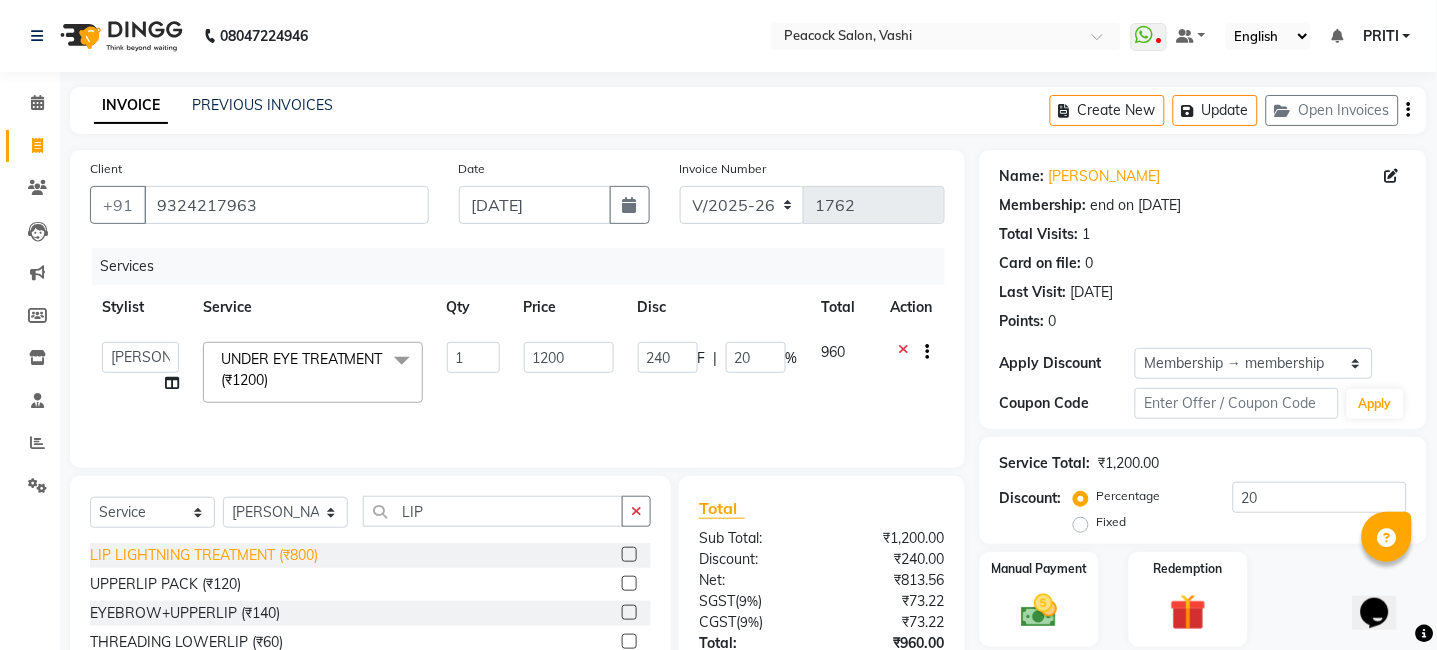 click on "LIP LIGHTNING TREATMENT (₹800)" 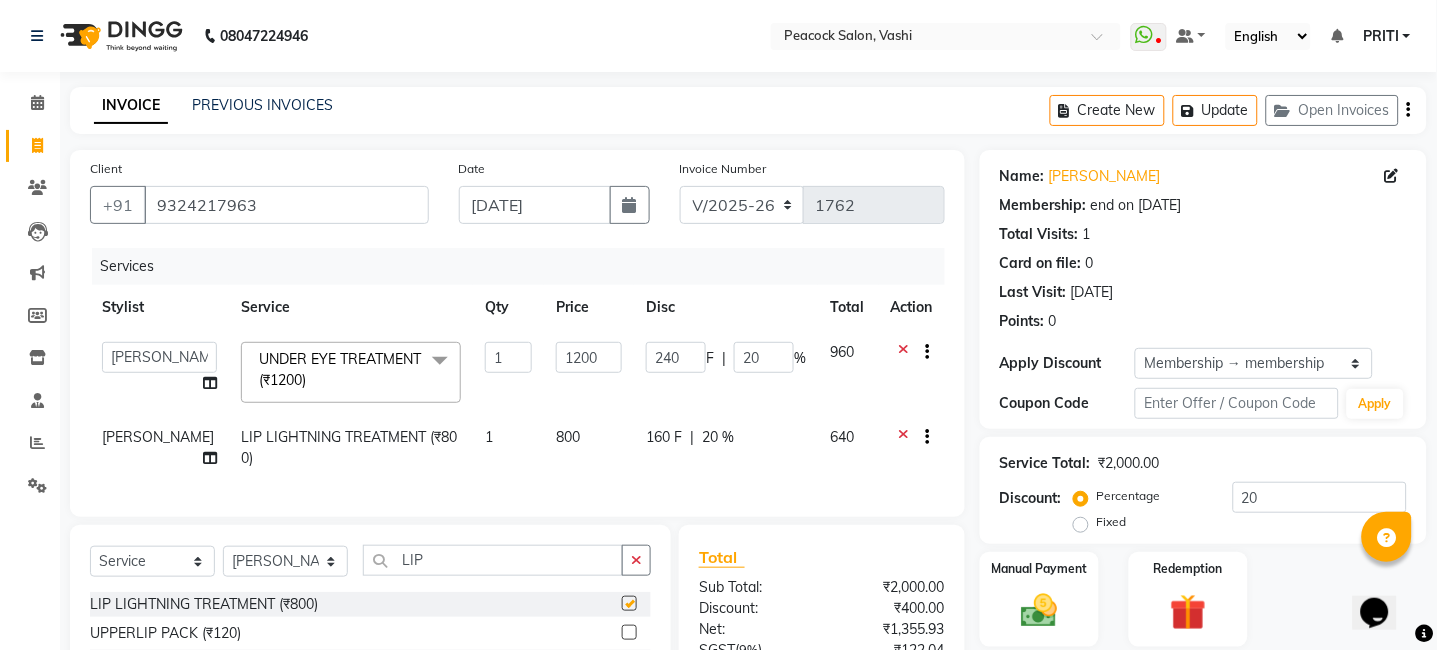 checkbox on "false" 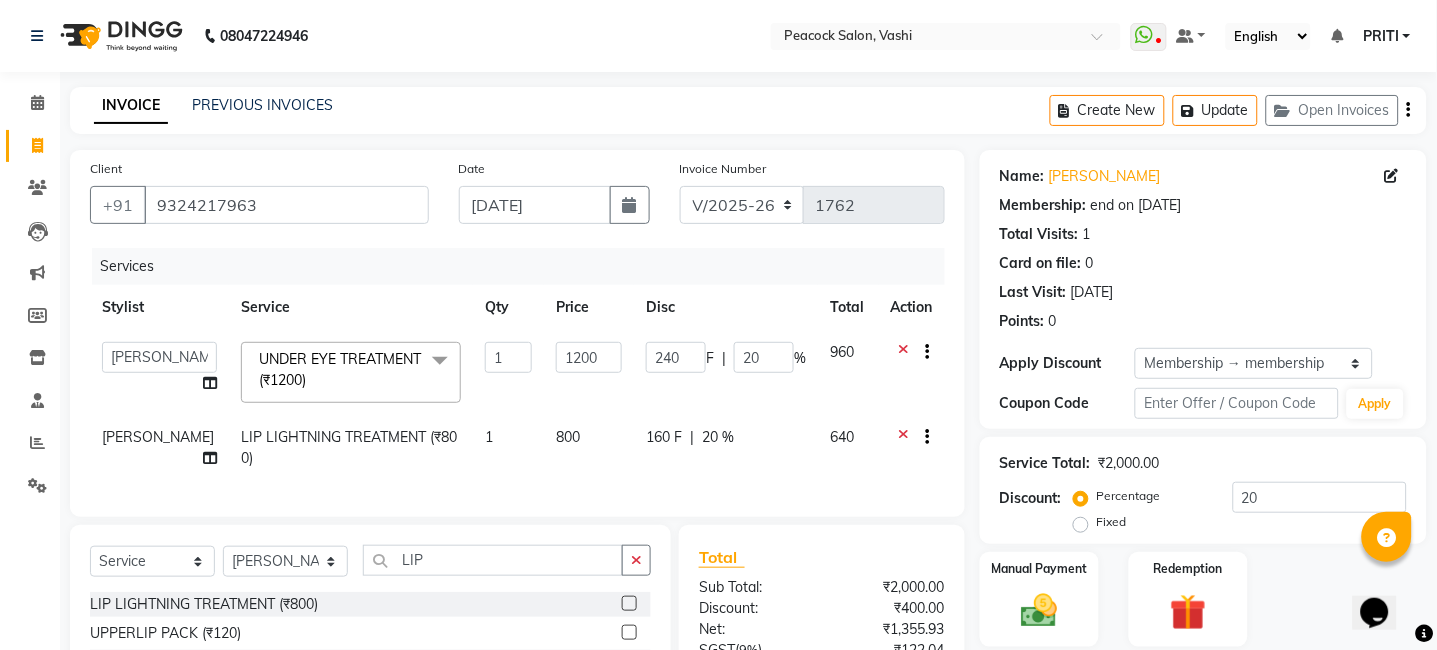 drag, startPoint x: 904, startPoint y: 344, endPoint x: 791, endPoint y: 352, distance: 113.28283 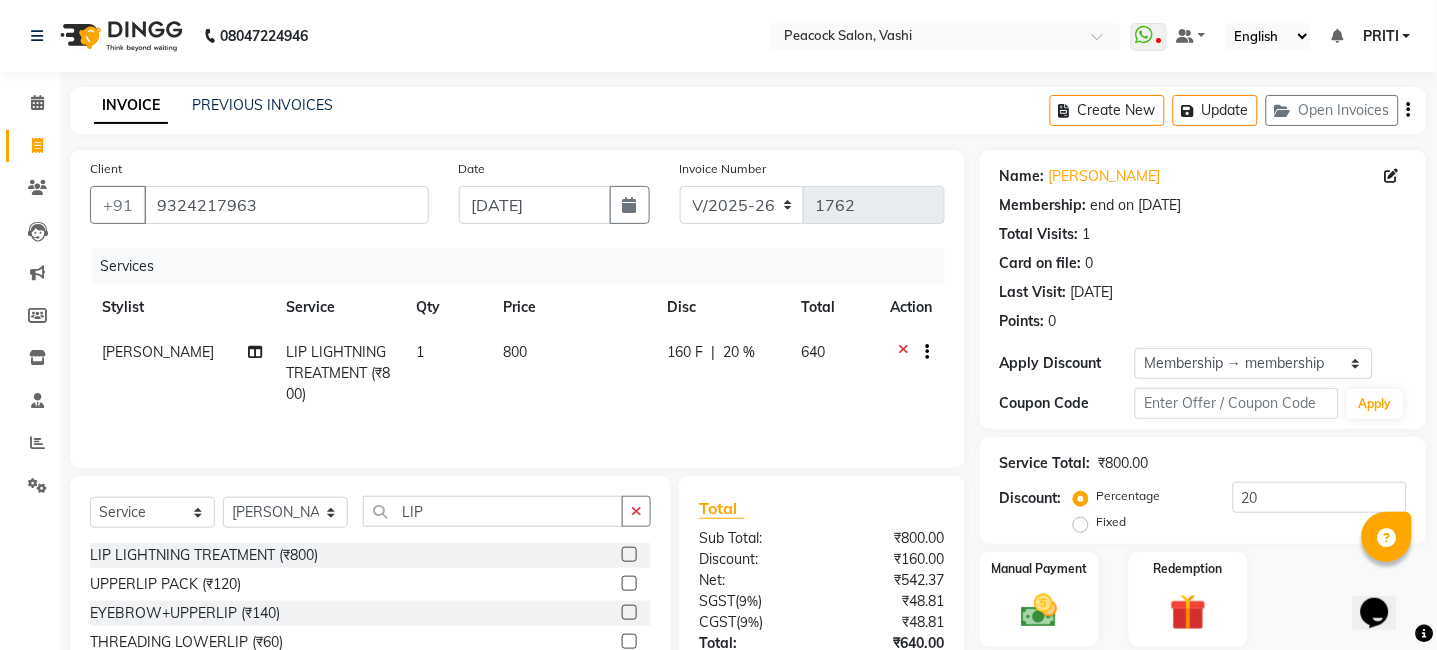 click on "800" 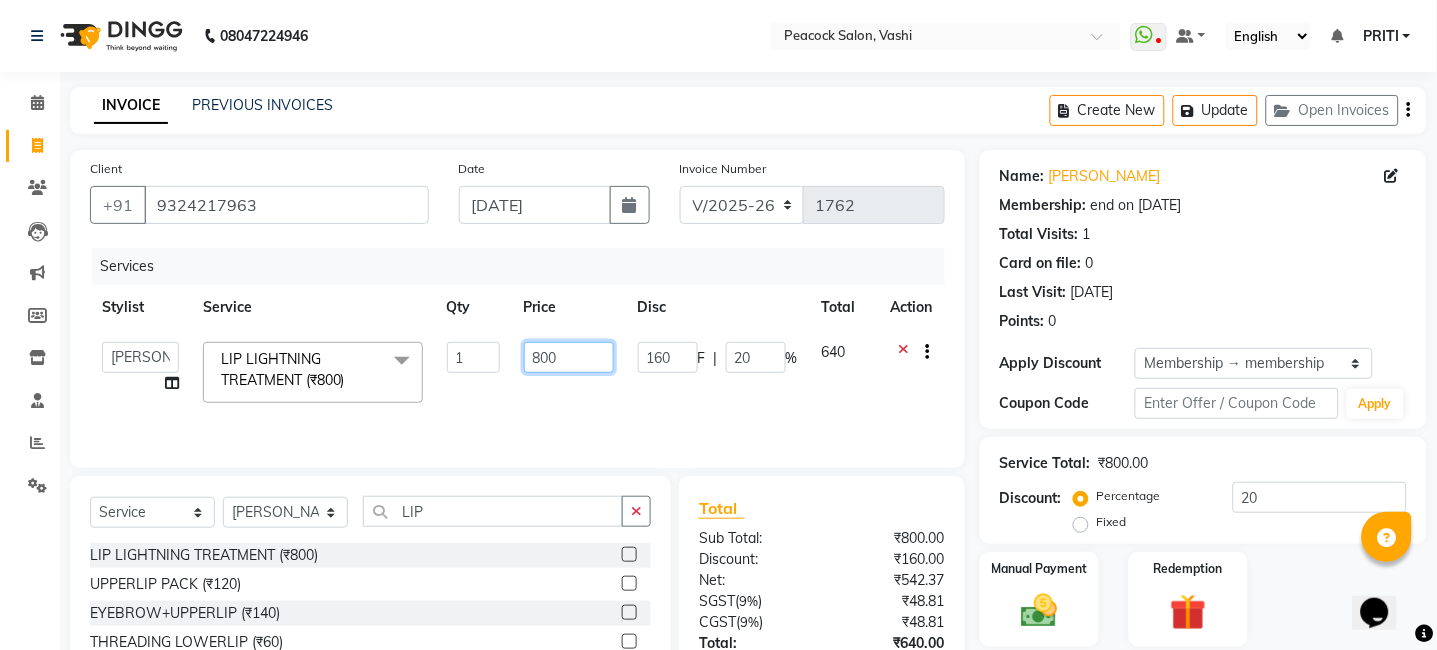 click on "800" 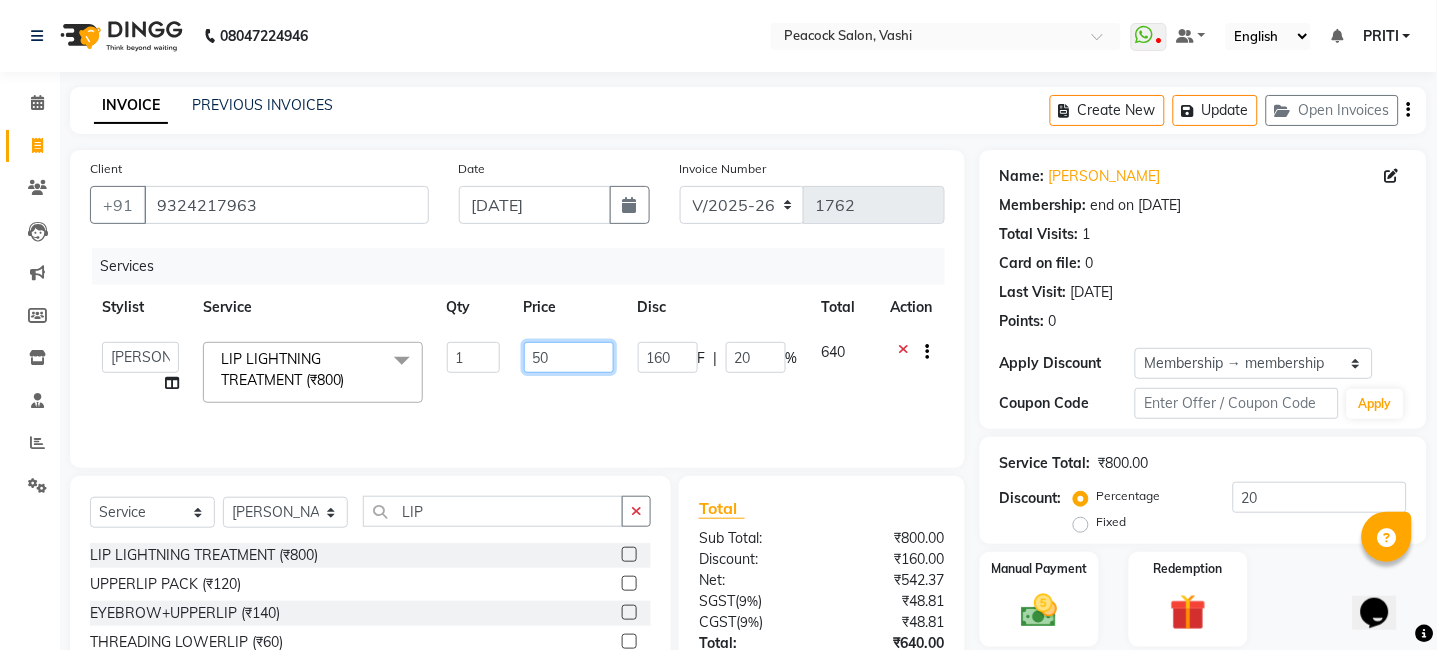 type on "500" 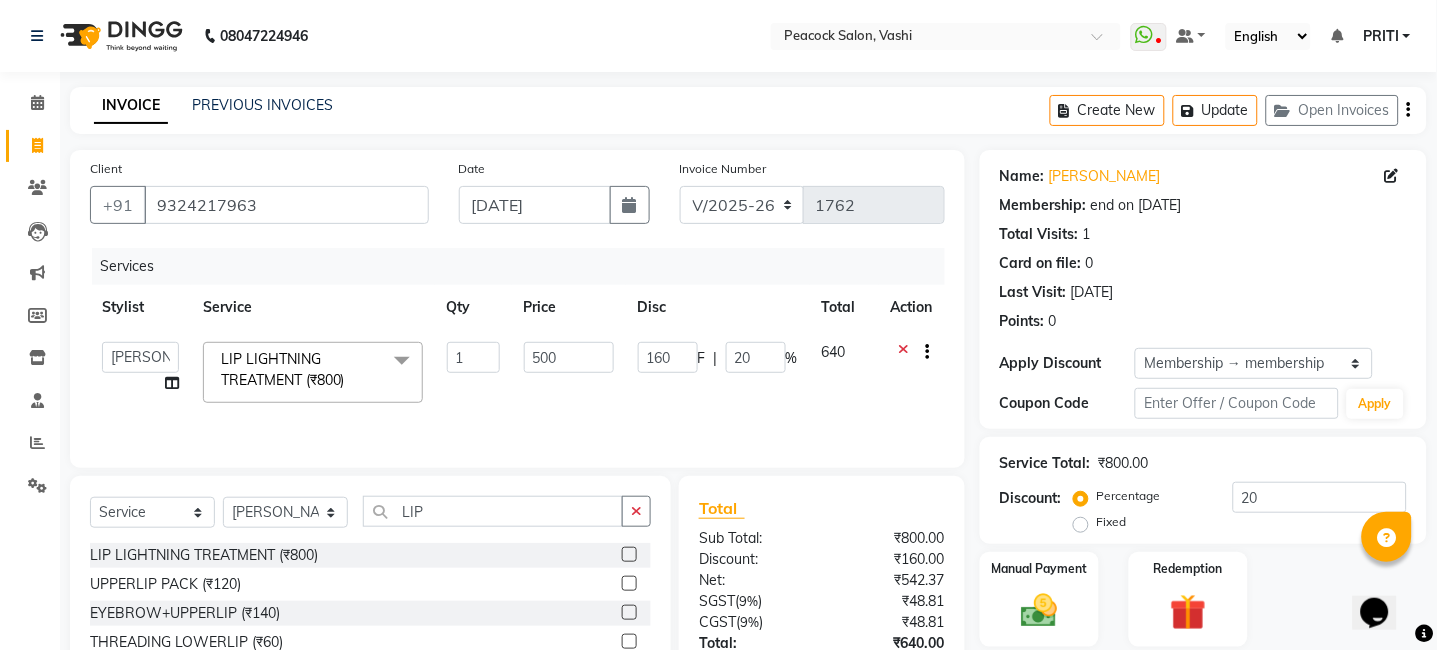 click on "Services Stylist Service Qty Price Disc Total Action  anim shinglai   ANKUSH   ASHWINI    BHAGWATI   DC   Dingg Support   HARSHADA    JOHNY   NITU   PAYAL    PRITI  LIP LIGHTNING TREATMENT (₹800)  x BACK MASSAGE (₹800) ELBOW CARE (₹1000) EXTRA ROLL ON (₹850) EYE MASK (₹150) FACE WASH (₹150) MAHENDI (₹1500) MOISTURE BALANCE (₹2000) STR FULL BODY (₹7000) STR FULL FRONT /BACK (₹2400) STR HALF FRONT  / BACK (₹1400) STRI  BUTT WAX (₹1600) STRIPLESS BIKNI WAX (₹2500) STRIPLESS FULL ARMS (₹1300) STRIPLESS FULL LEGS (₹1700) STRIPLESS HALF ARMS (₹800) STRIPLESS HALF LEGS (₹1100) STRIPLESS STOMACH (₹1000) EYELASHES (₹1) ACNE TREATMENT (₹1) CZ REMEDY PEEL OFF (₹2000) FACE MASSAGE (₹800) HALF GLOBAL (₹1) OI LUSTER TREATMENT (₹2200) FULL ARMS SCRUB (₹1000) FULL BACK SCRUB (₹1000) UA SCRUB  (₹300) BLUE SHAMPOO MILKSHAKE (₹500) BEARD WASH (₹100) GROOM MAKE-UP (₹5000) BEARD COLOUR INOA (₹1000) DAIMOND ART (₹150) FULL BODY DETAN (₹5000) STICK-ONS (₹1500) 1 F" 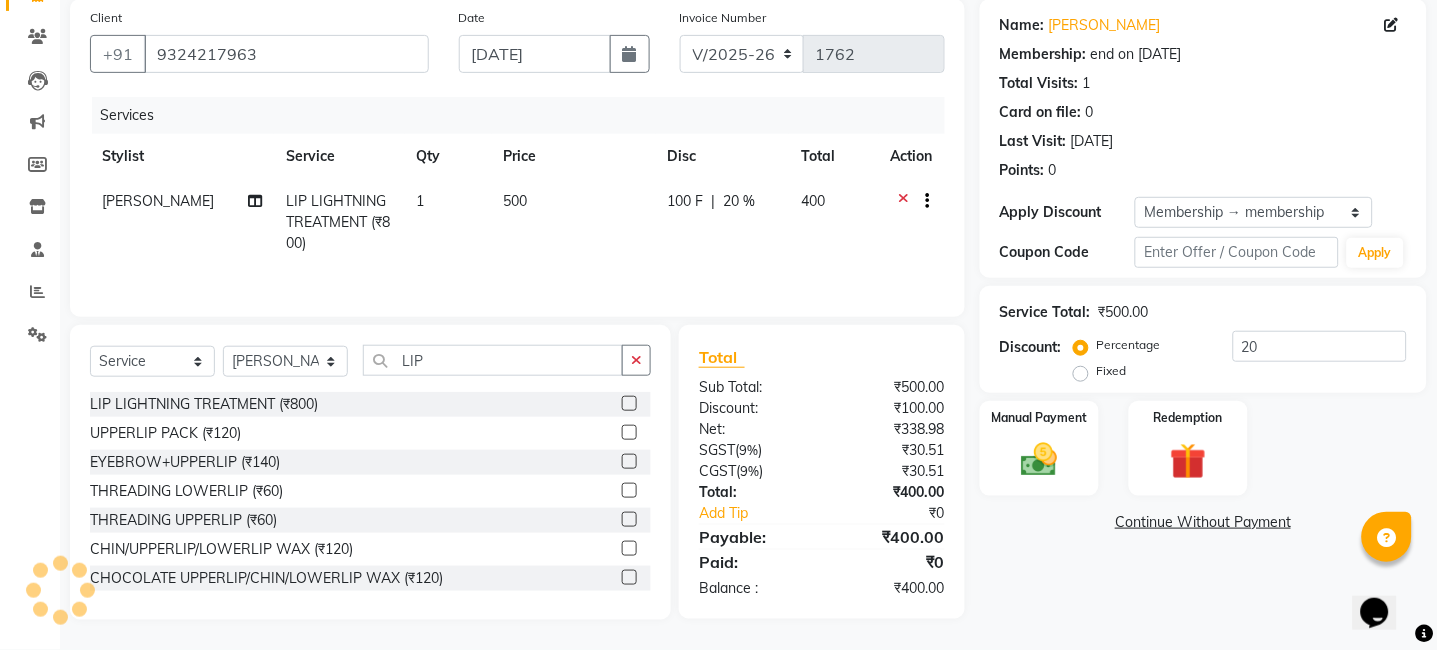 scroll, scrollTop: 0, scrollLeft: 0, axis: both 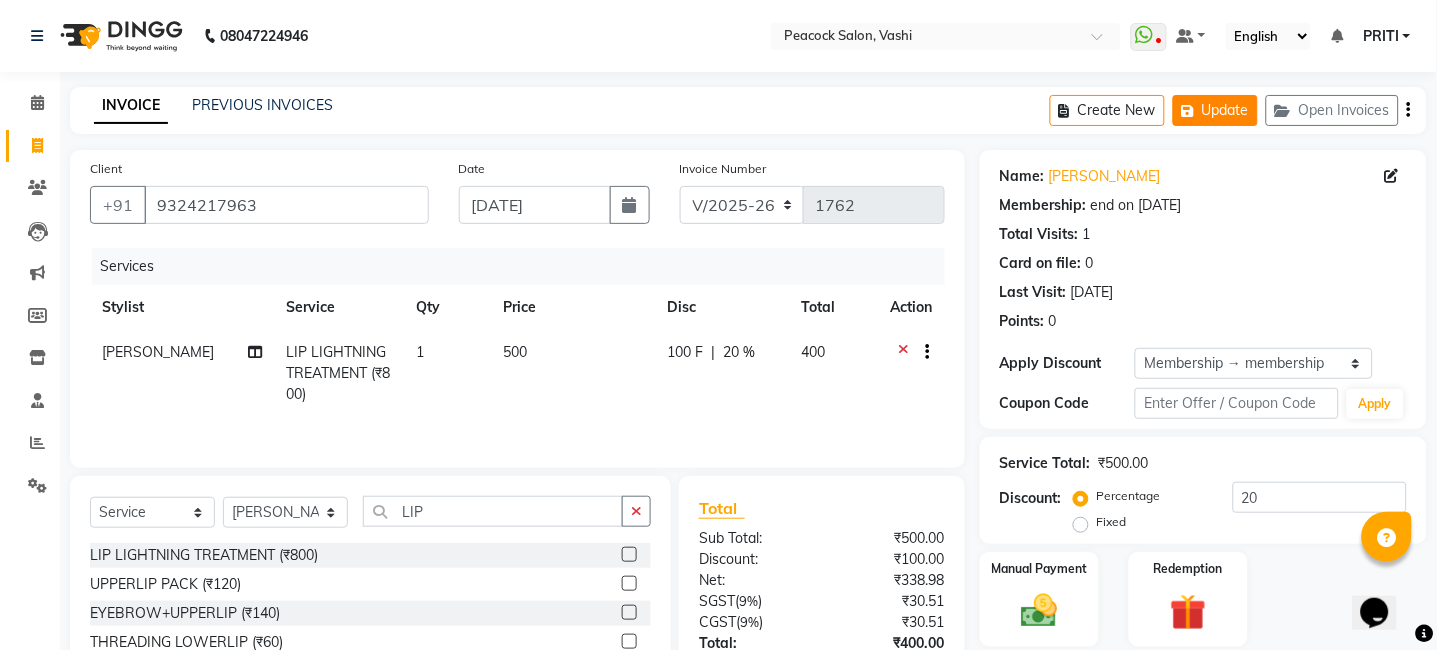 click on "Update" 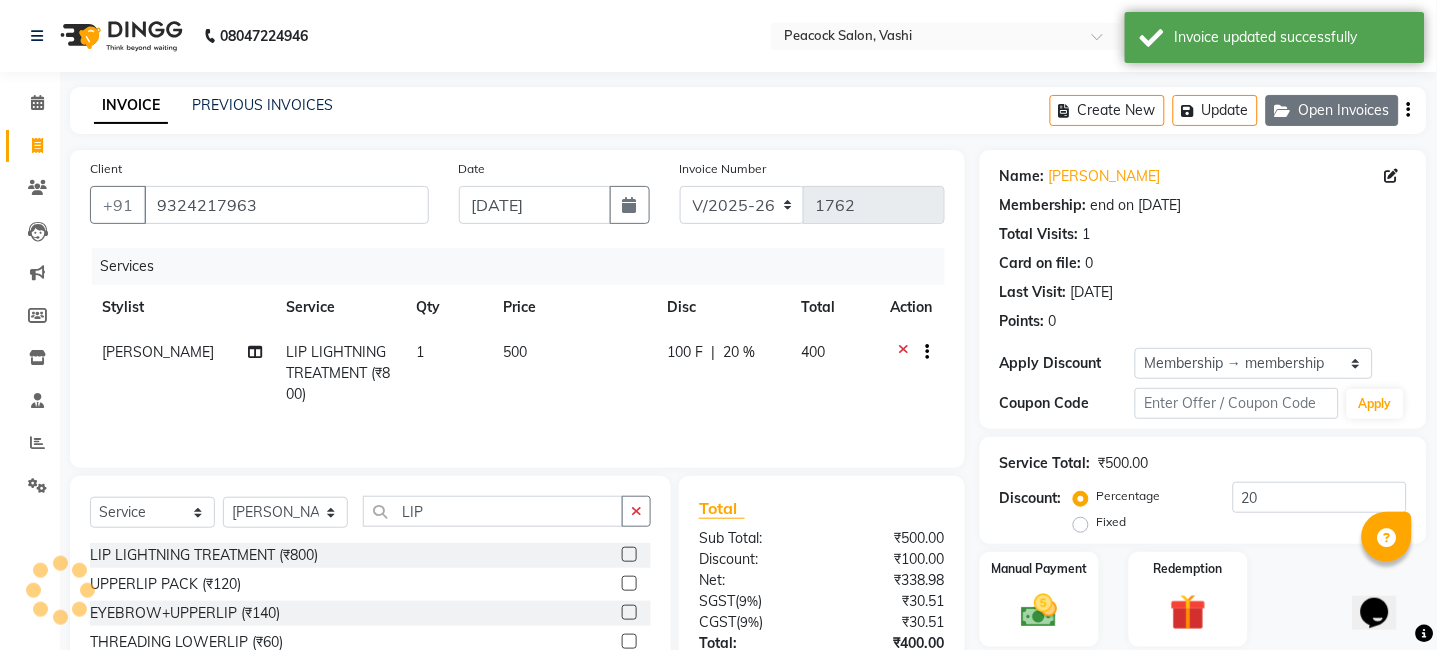click on "Open Invoices" 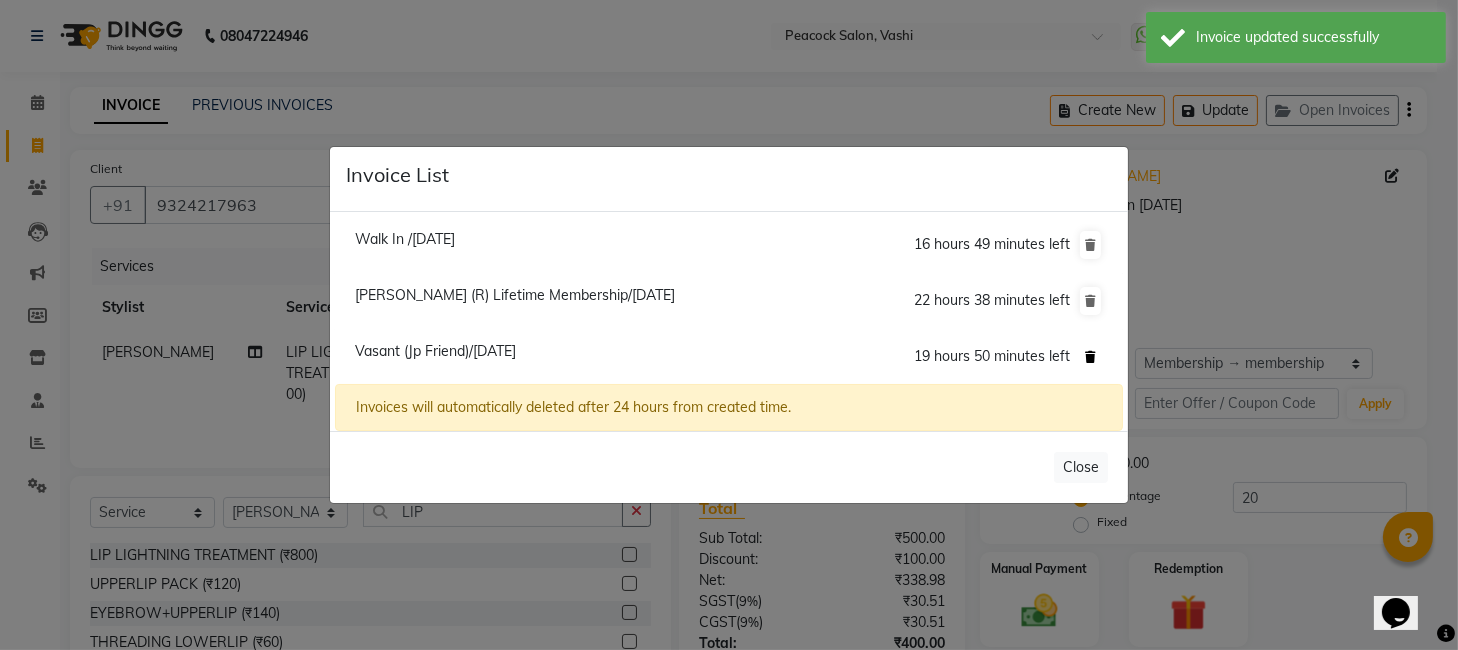 drag, startPoint x: 1093, startPoint y: 361, endPoint x: 903, endPoint y: 279, distance: 206.9396 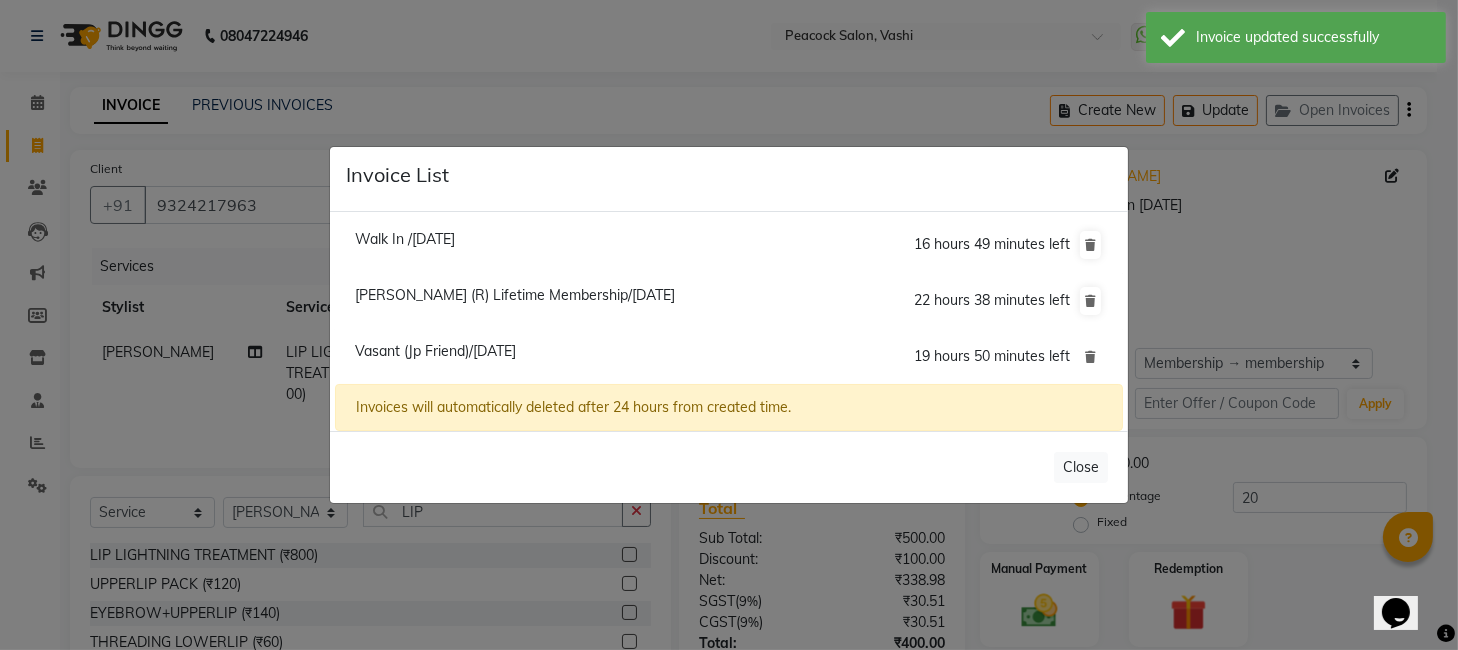 click 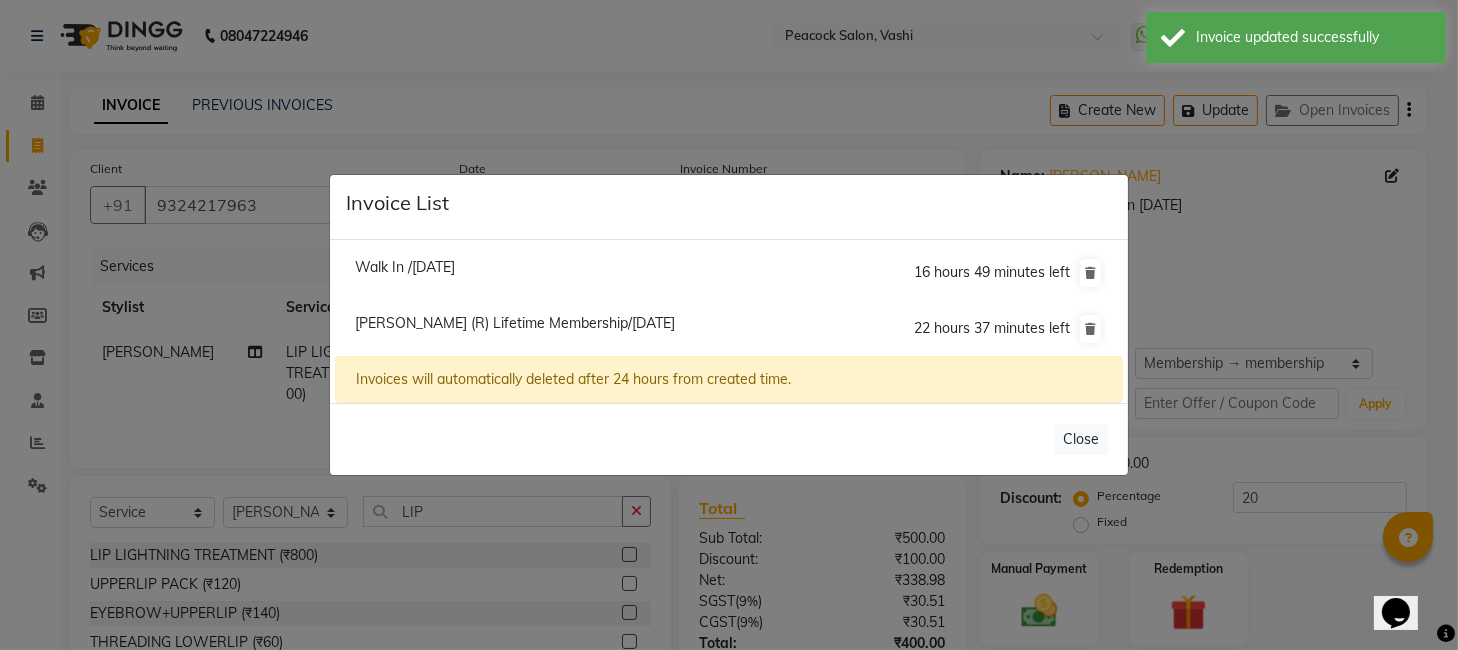 click on "Invoice List  Walk In /10 July 2025  16 hours 49 minutes left  Ruta Godbole (R) Lifetime Membership/10 July 2025  22 hours 37 minutes left  Invoices will automatically deleted after 24 hours from created time.   Close" 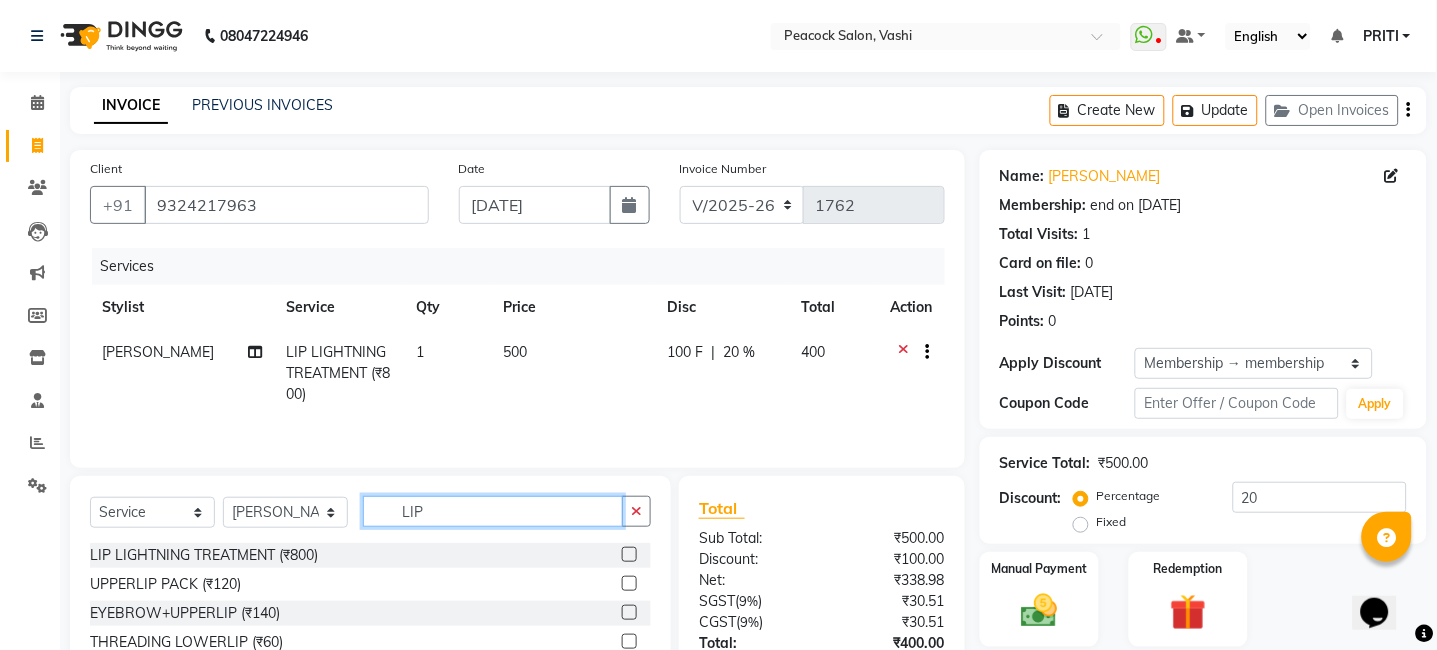 click on "LIP" 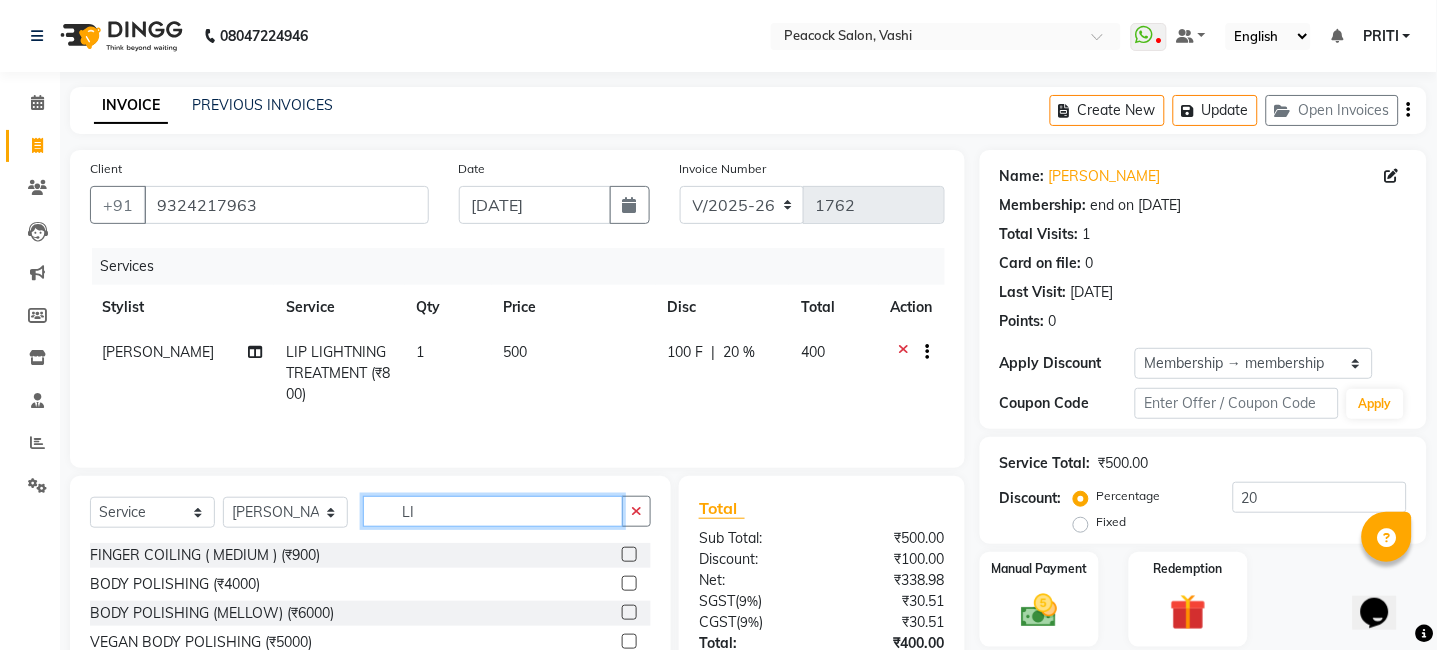 type on "L" 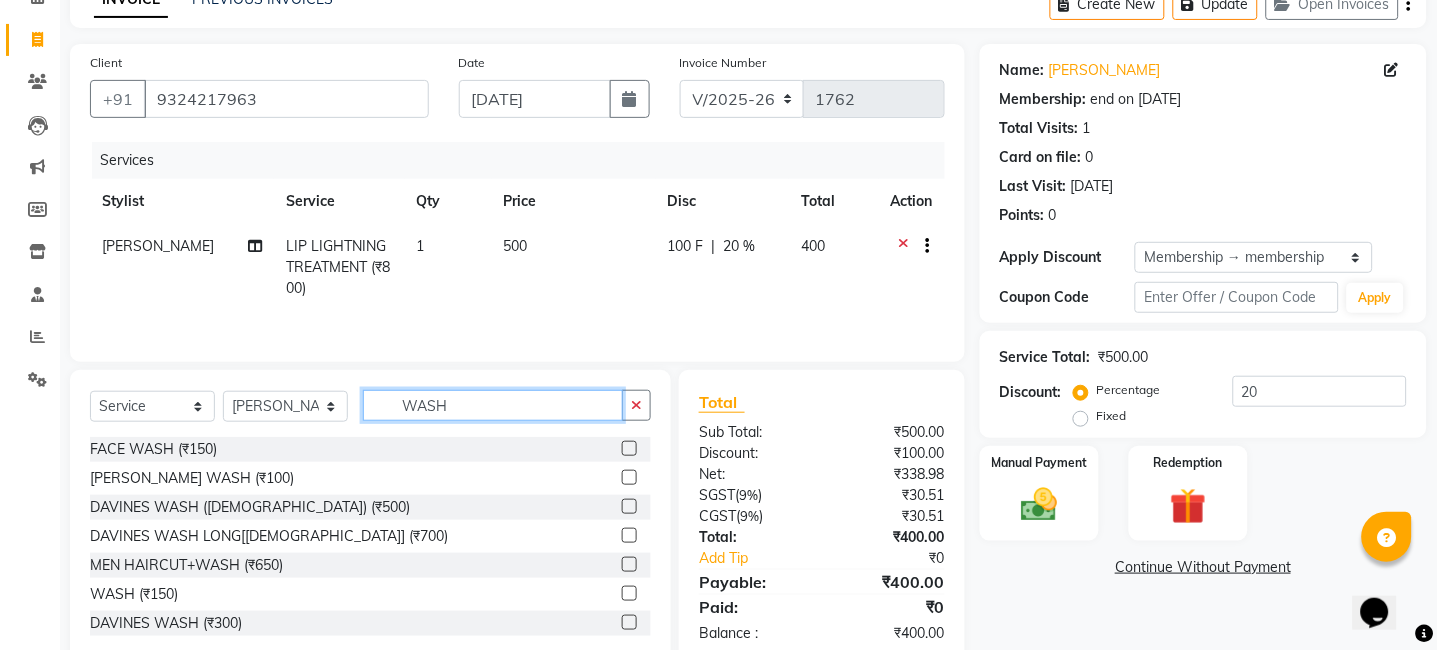 scroll, scrollTop: 155, scrollLeft: 0, axis: vertical 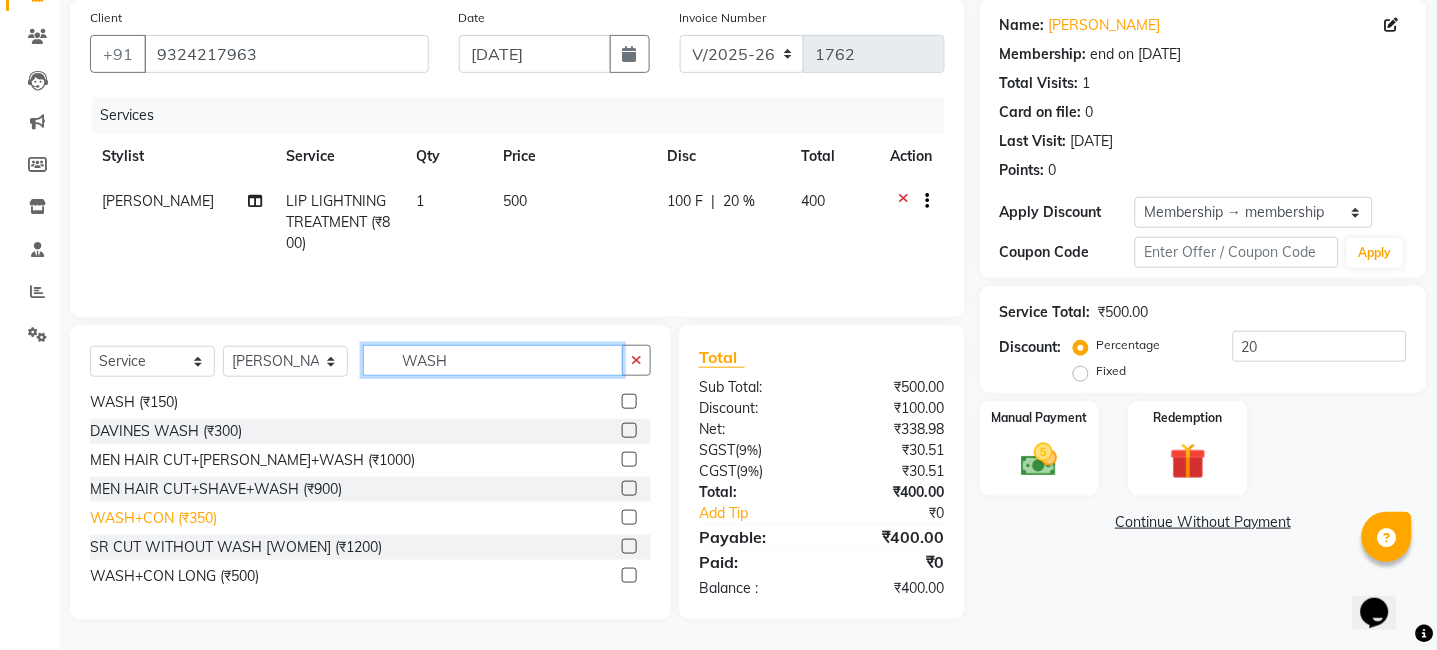 type on "WASH" 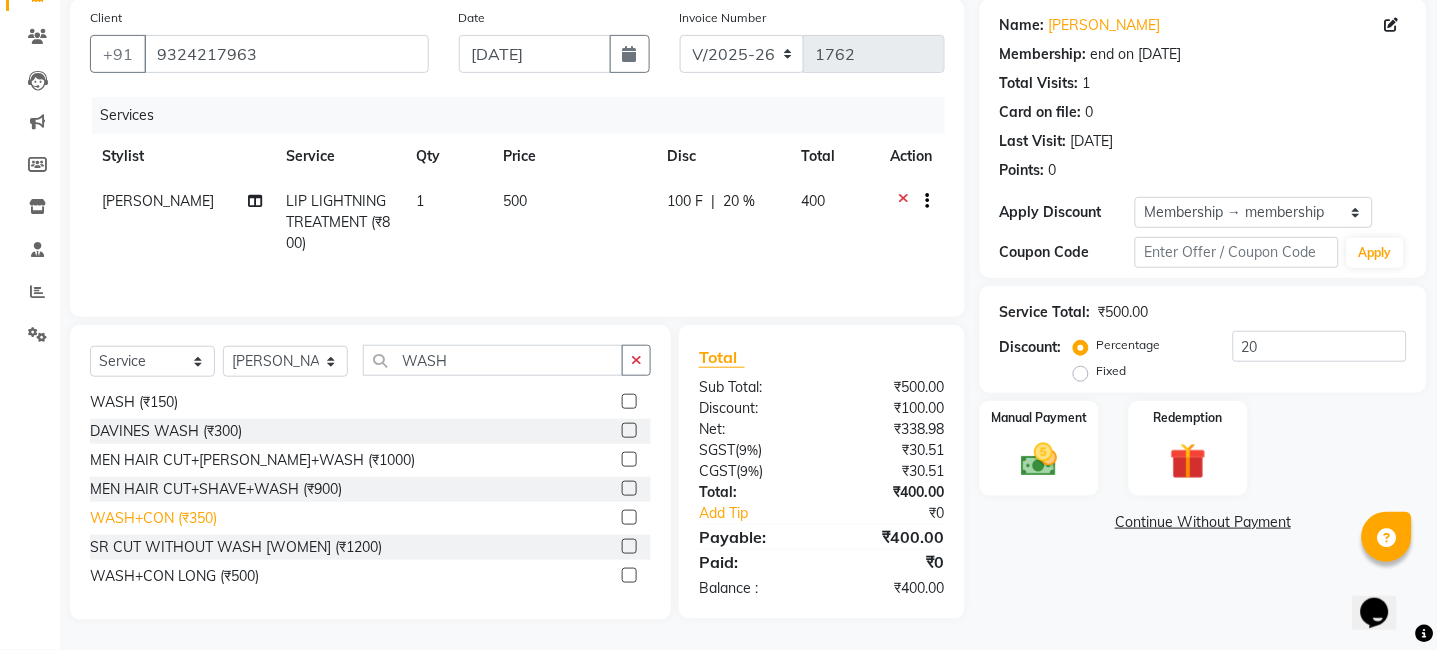 click on "WASH+CON (₹350)" 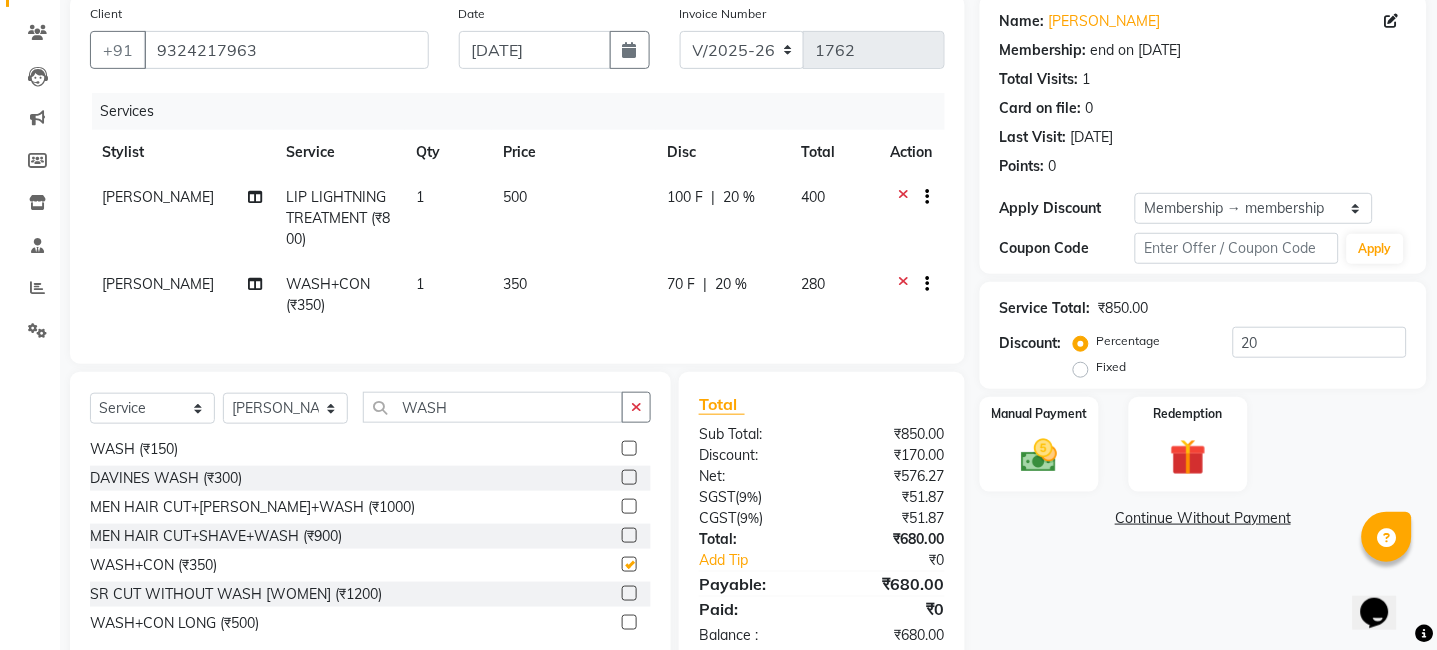 checkbox on "false" 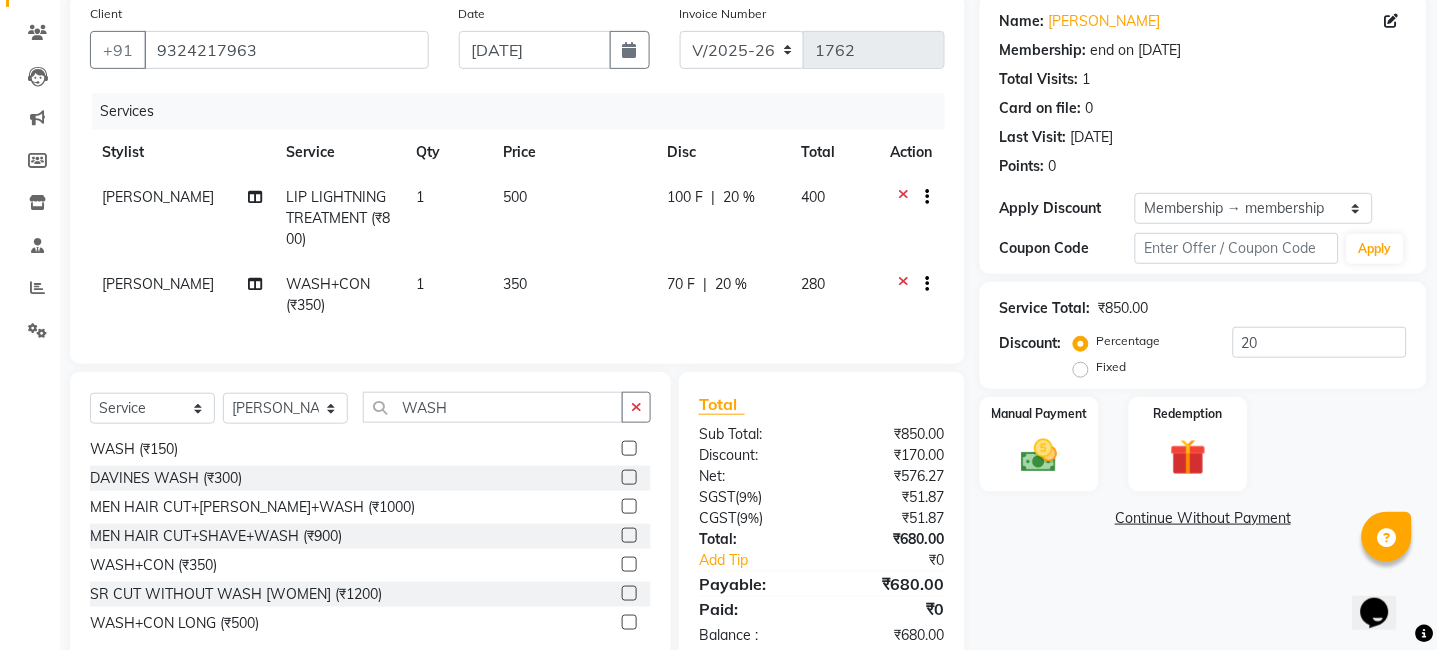 scroll, scrollTop: 0, scrollLeft: 0, axis: both 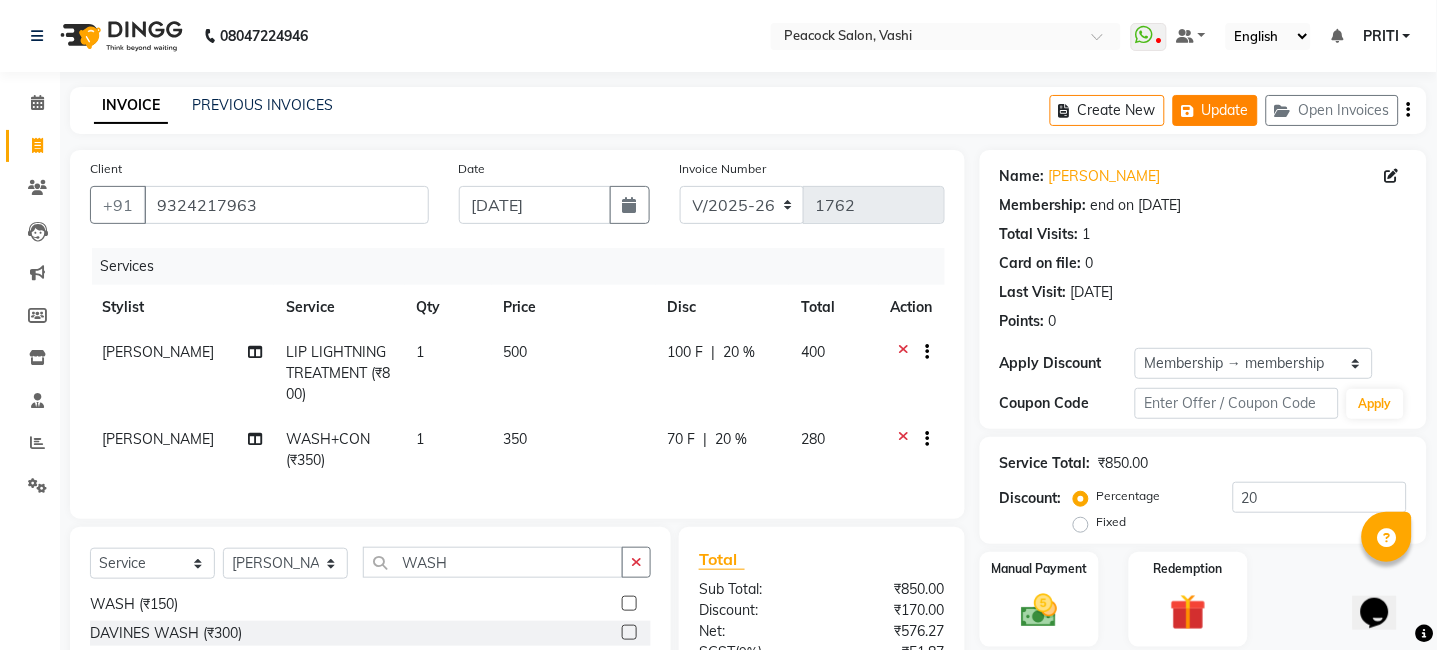 click on "Update" 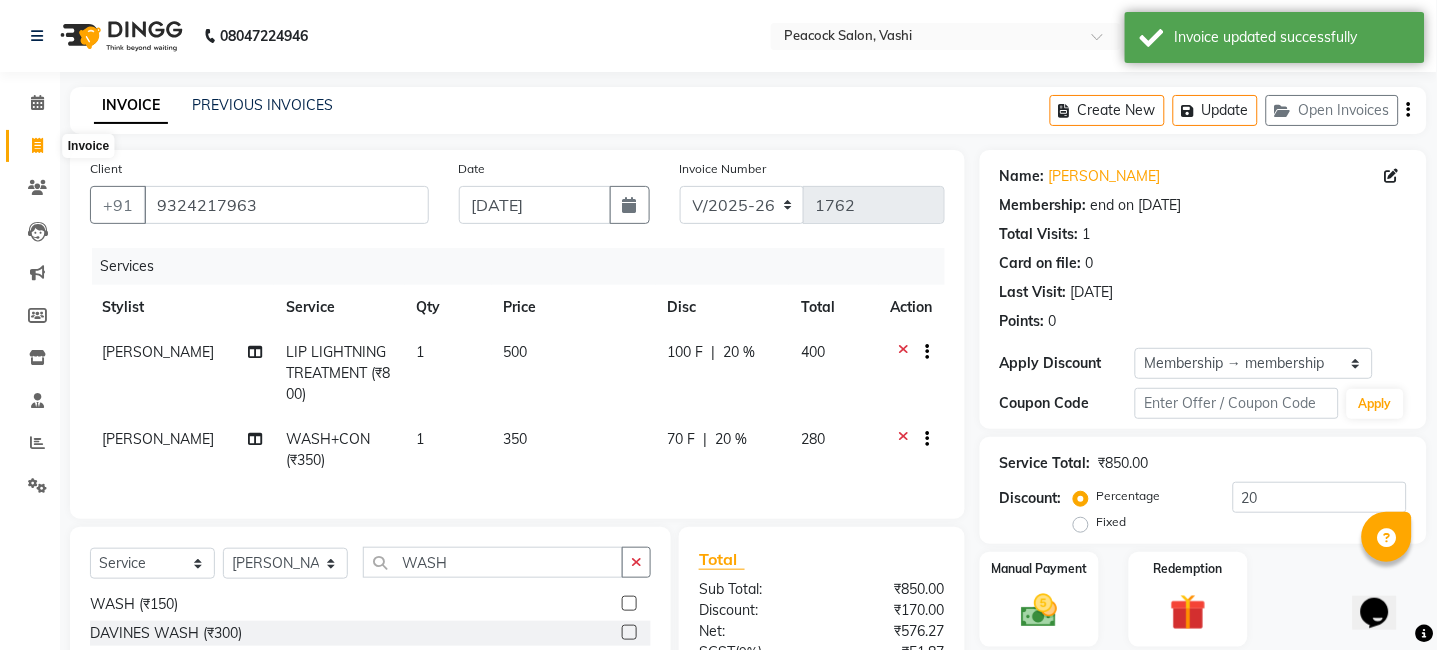 click 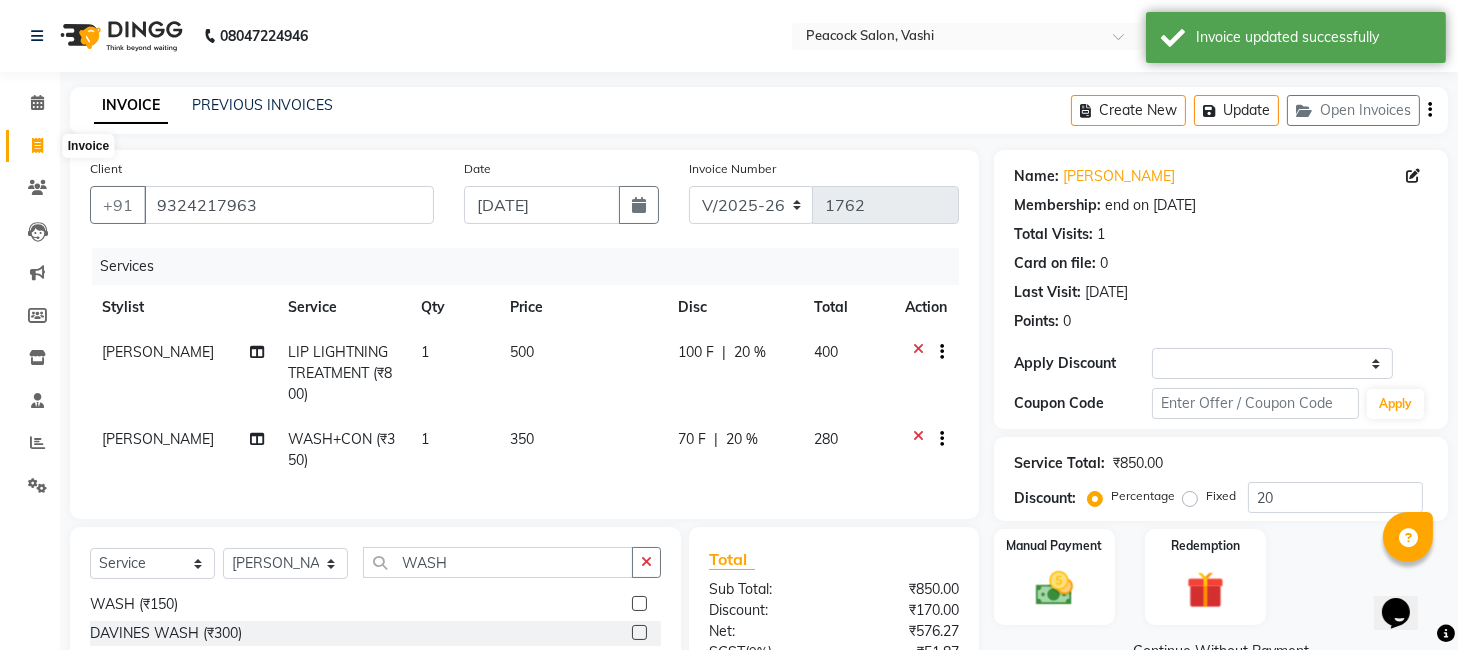 select on "619" 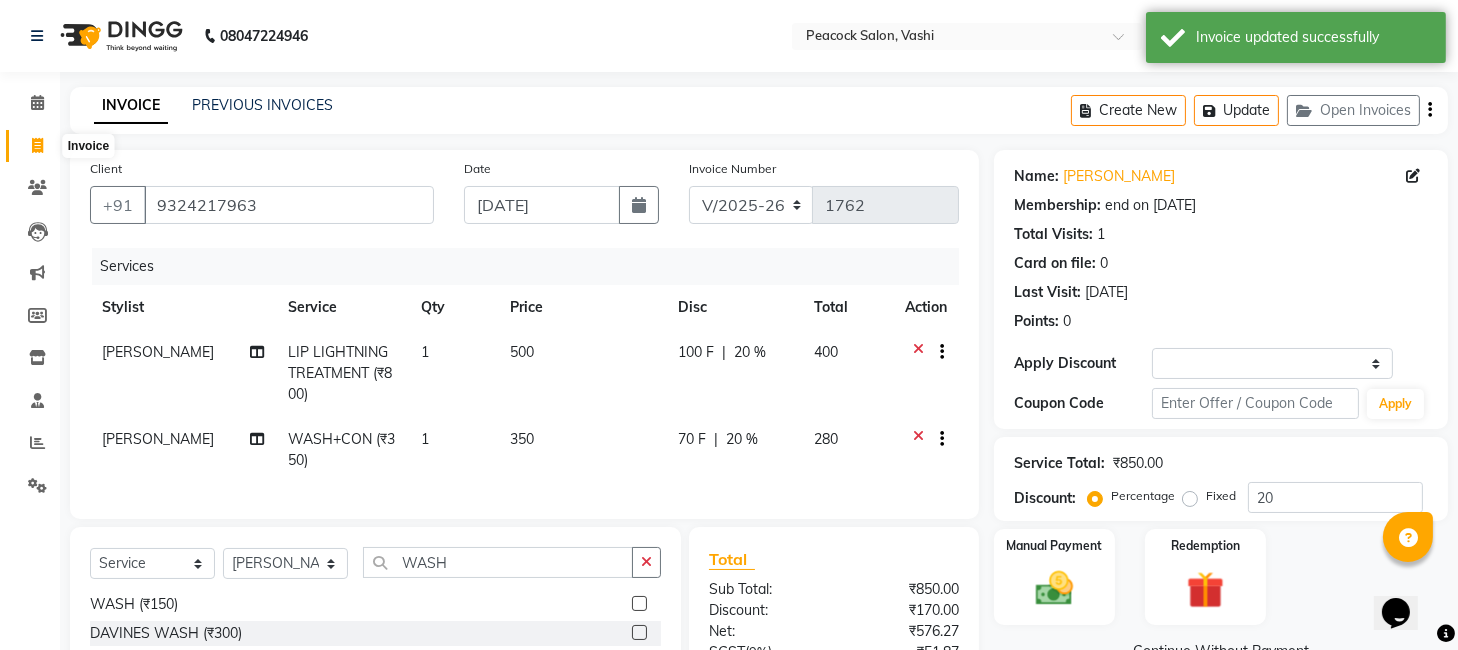 select on "service" 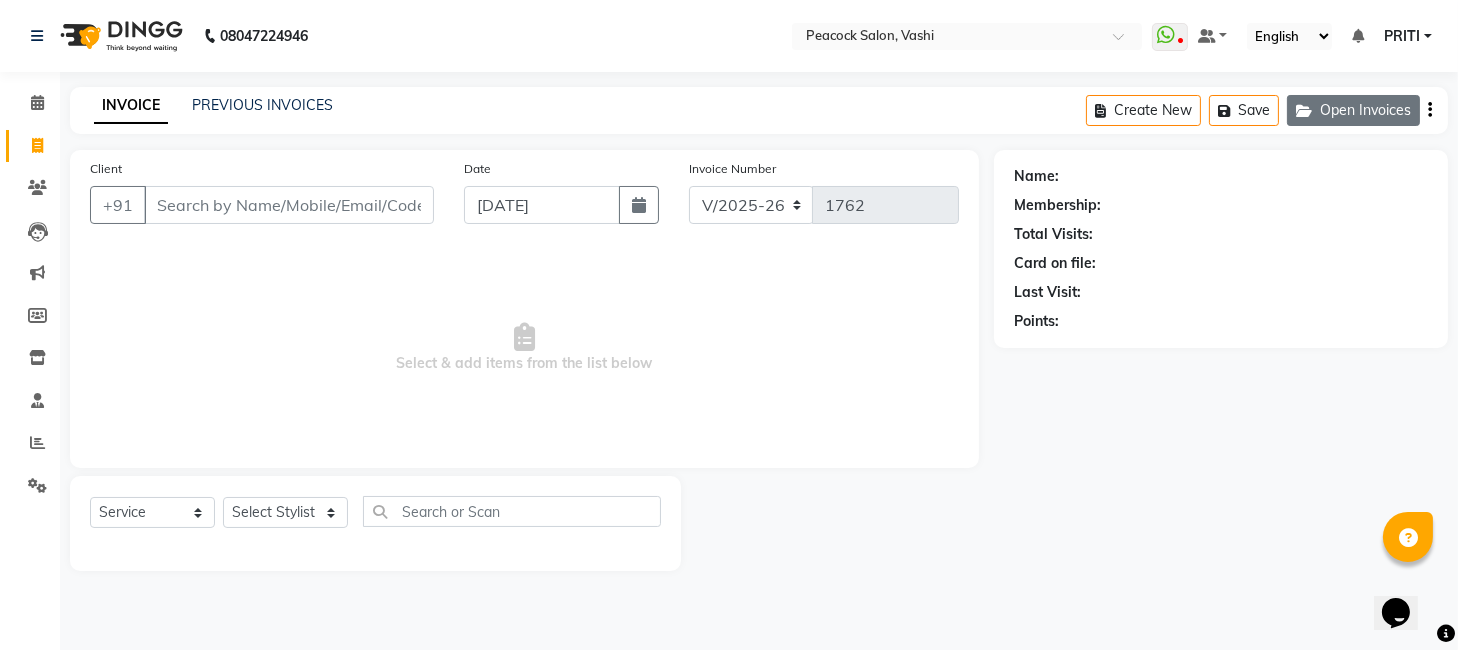click on "Open Invoices" 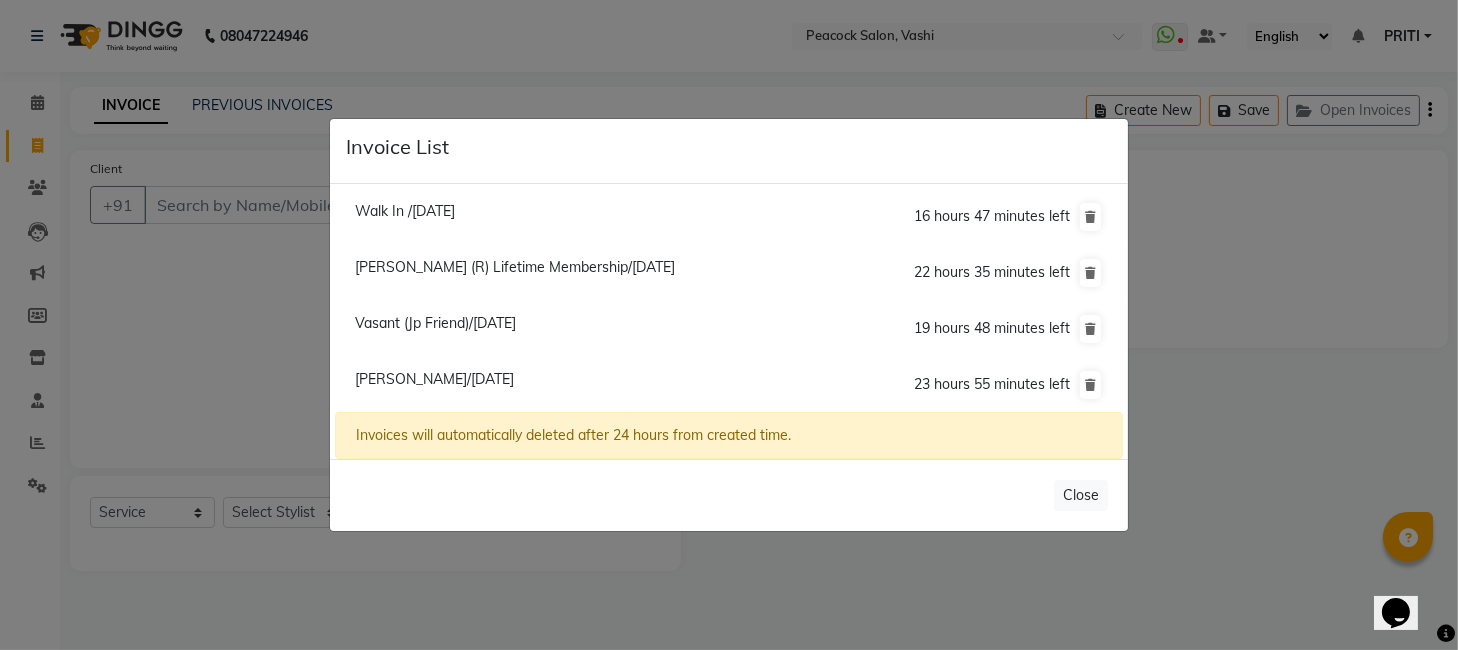 click on "Invoice List  Walk In /10 July 2025  16 hours 47 minutes left  Ruta Godbole (R) Lifetime Membership/10 July 2025  22 hours 35 minutes left  Vasant (Jp Friend)/10 July 2025  19 hours 48 minutes left  Sneha Sartape/10 July 2025  23 hours 55 minutes left  Invoices will automatically deleted after 24 hours from created time.   Close" 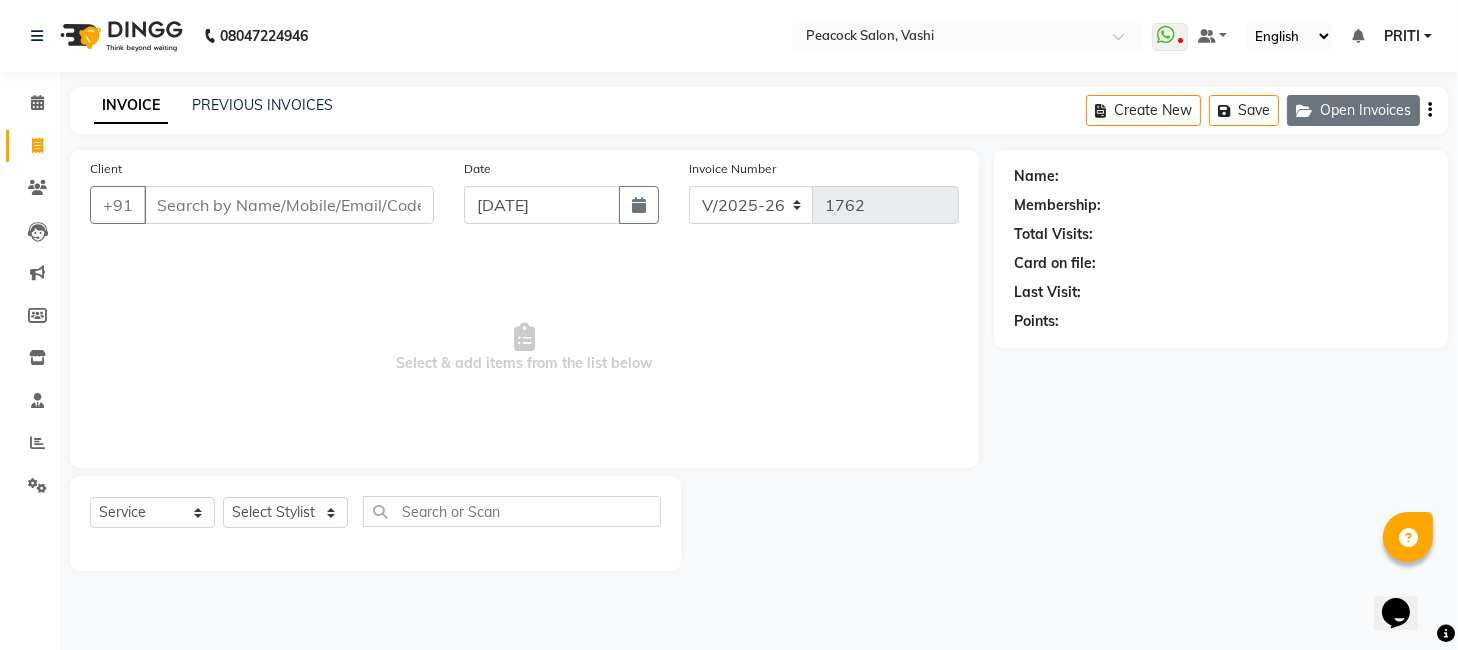 click on "Open Invoices" 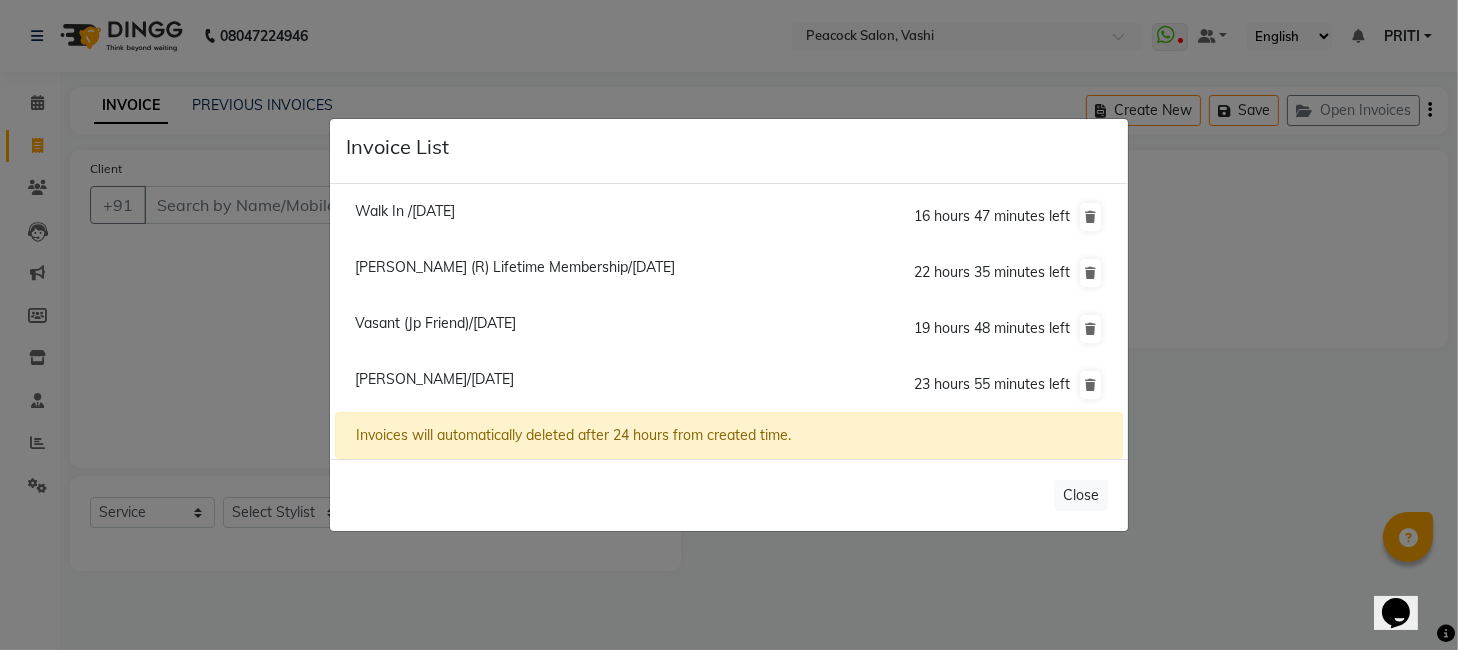click on "Sneha Sartape/10 July 2025" 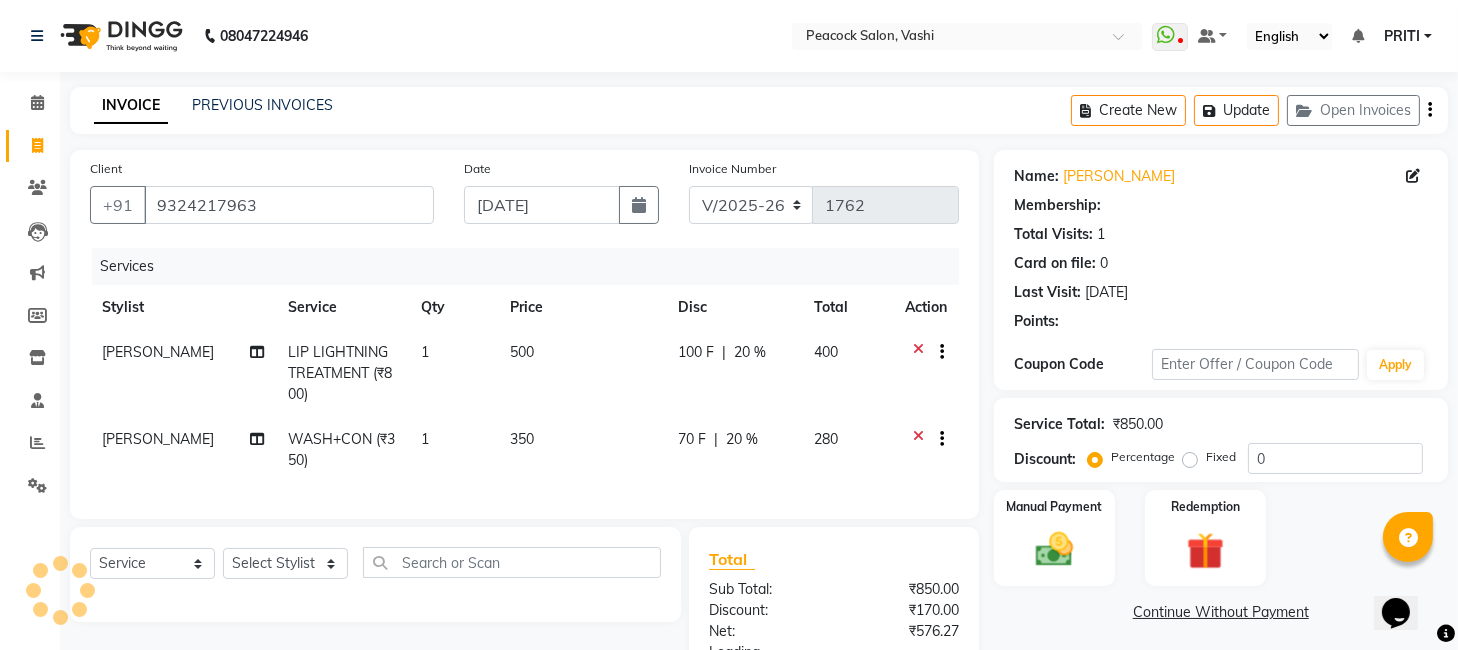 type on "20" 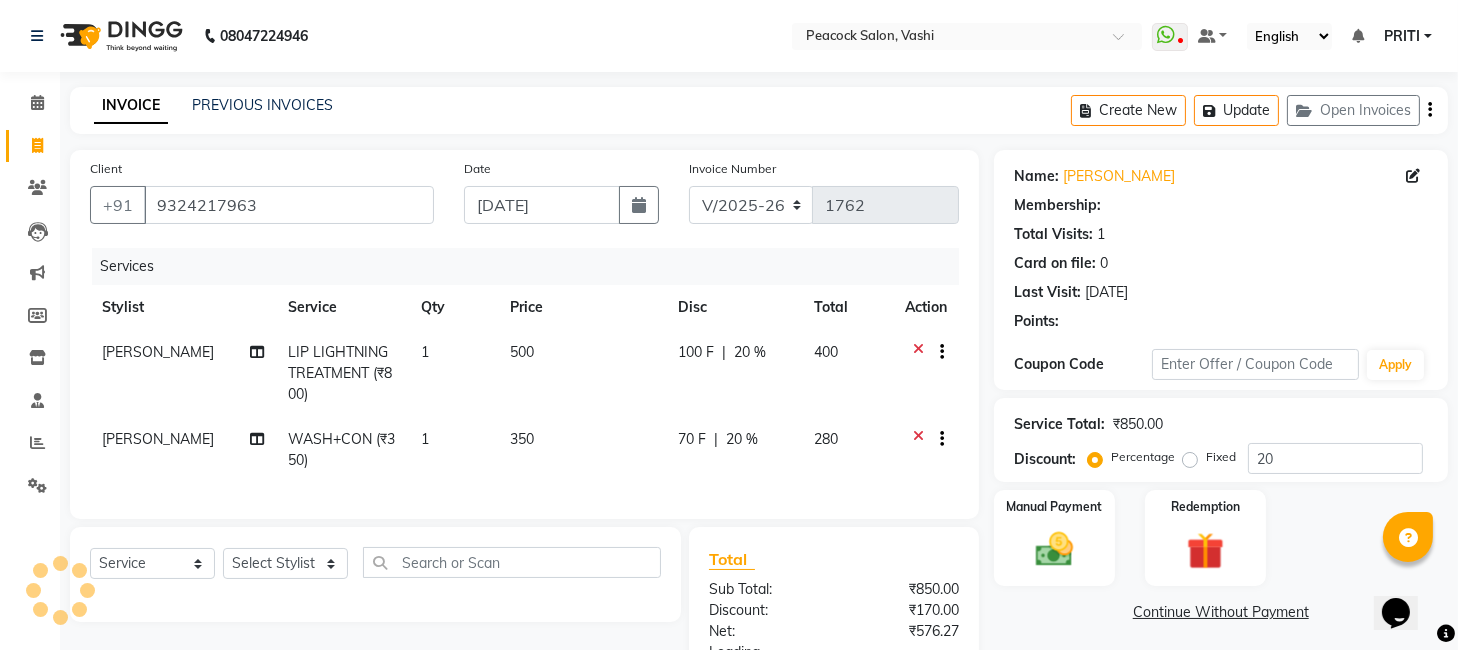 select on "1: Object" 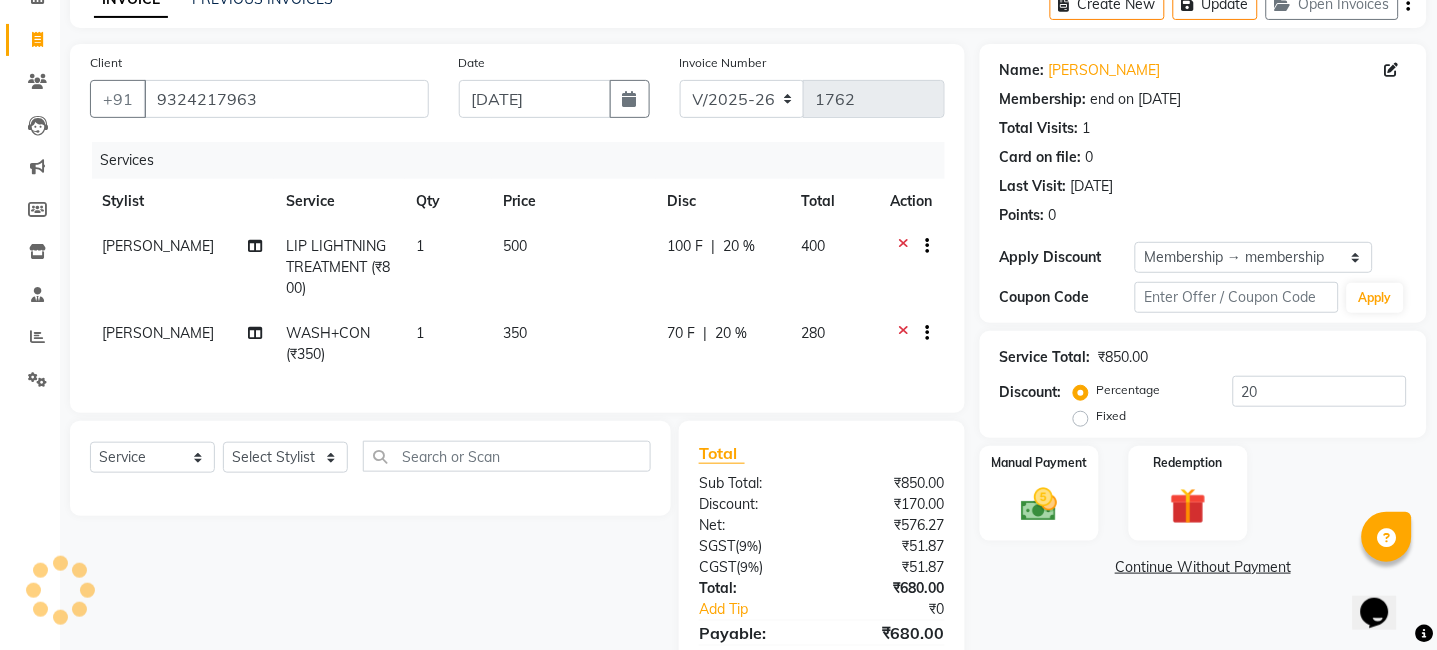 scroll, scrollTop: 220, scrollLeft: 0, axis: vertical 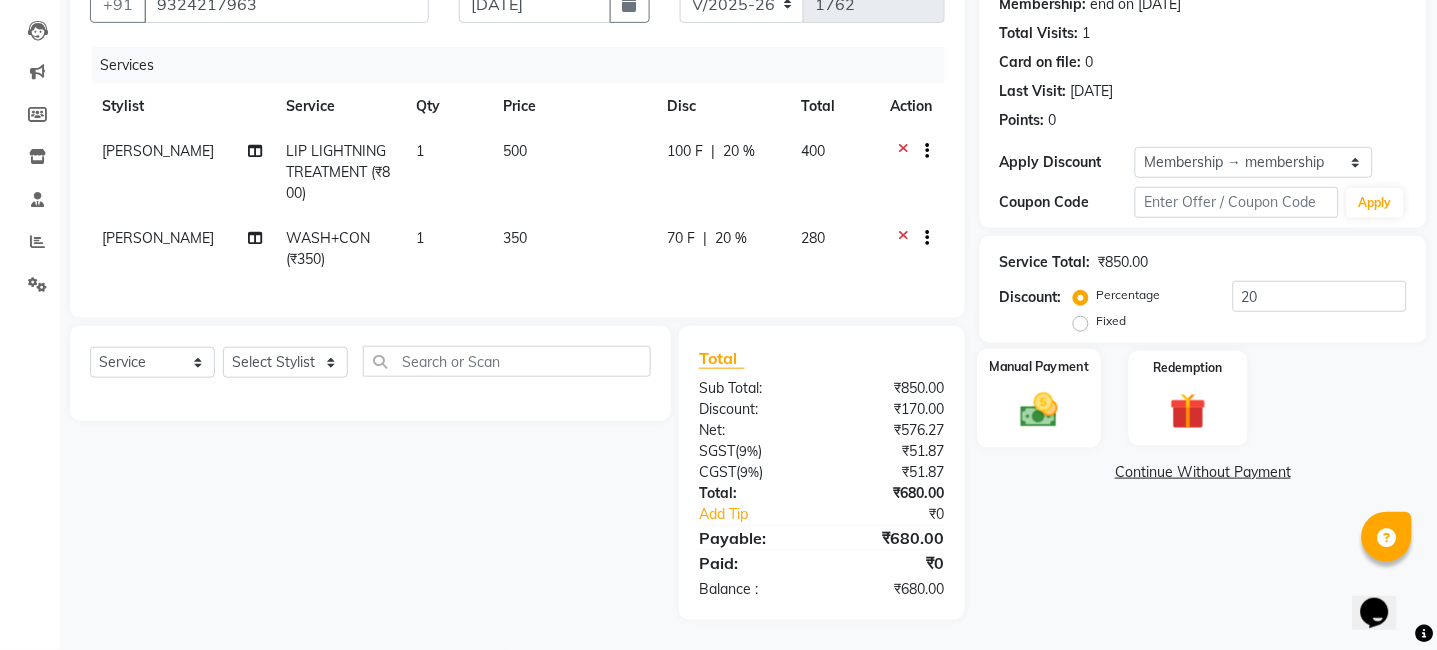 click on "Manual Payment" 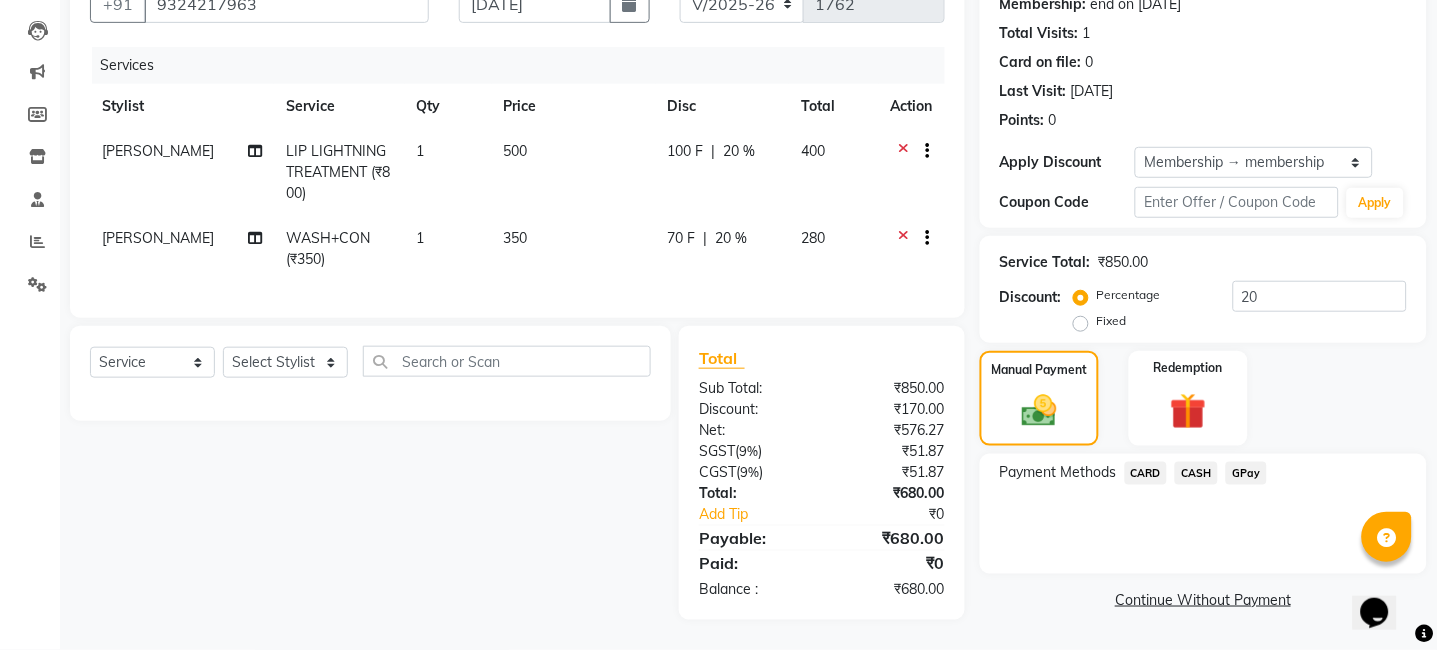 click on "GPay" 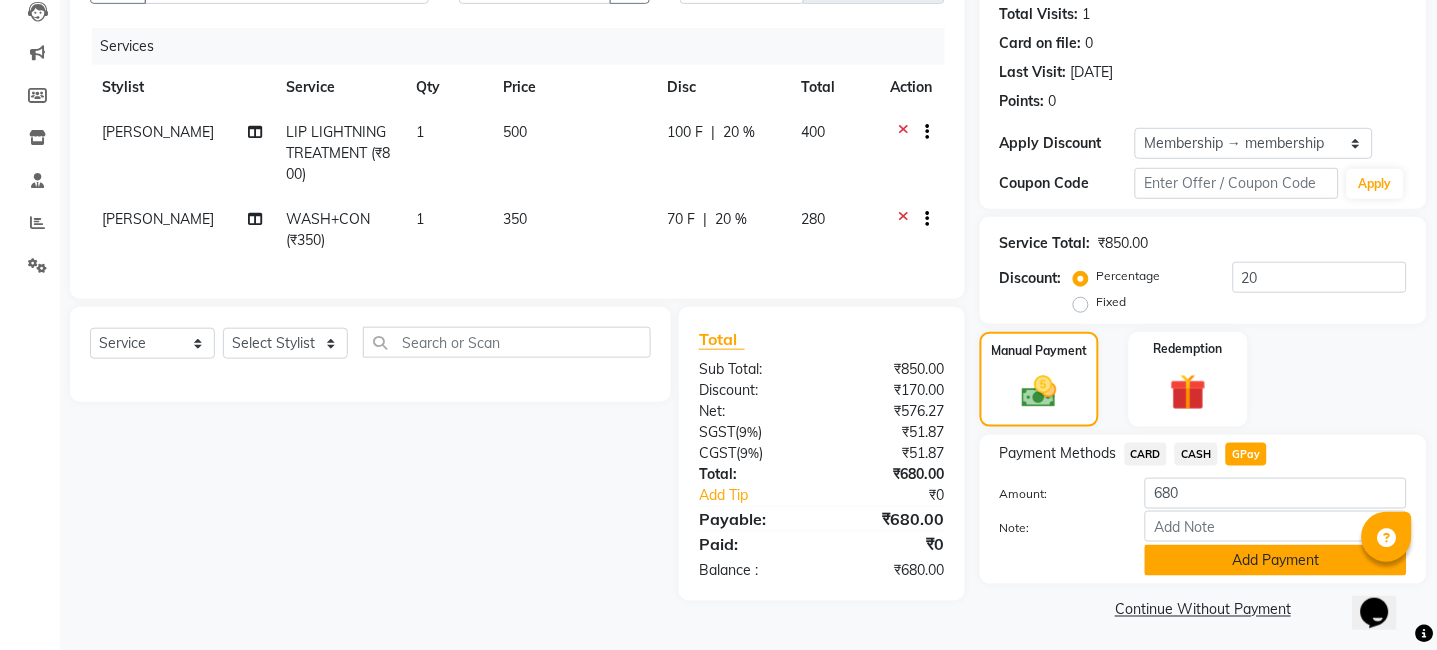 click on "Add Payment" 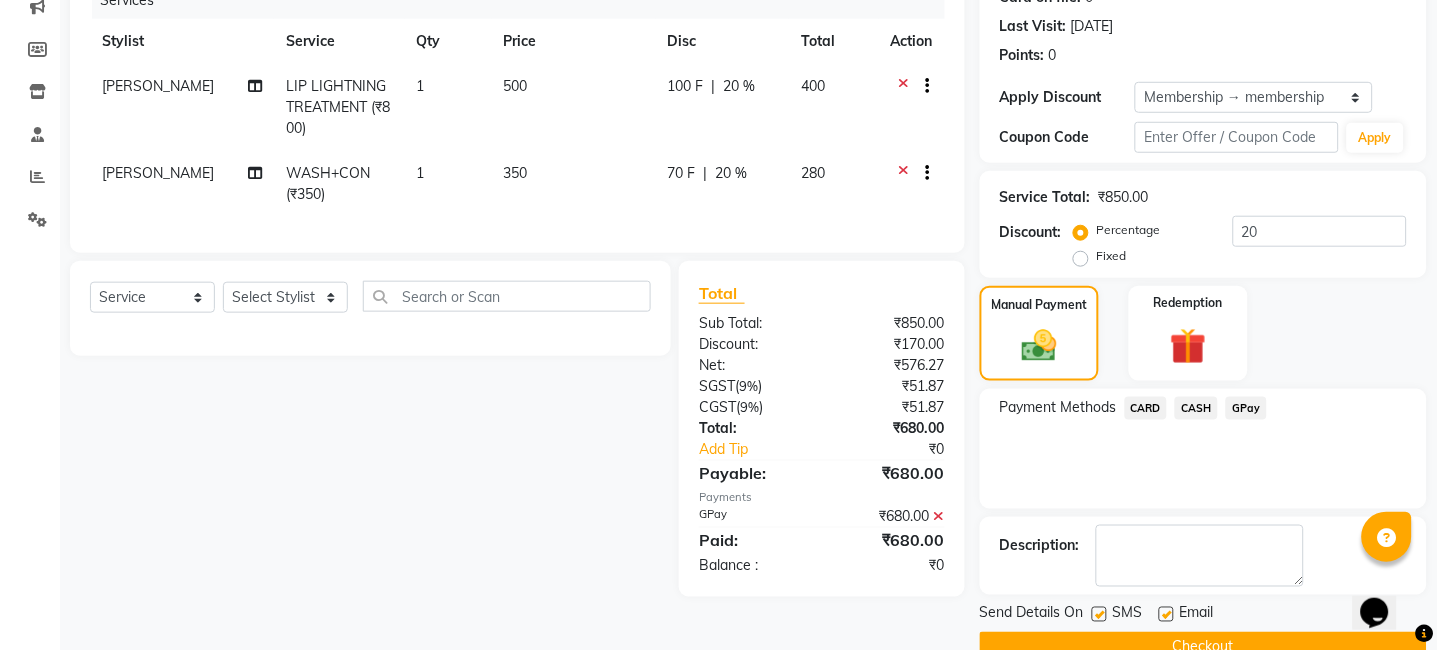 scroll, scrollTop: 309, scrollLeft: 0, axis: vertical 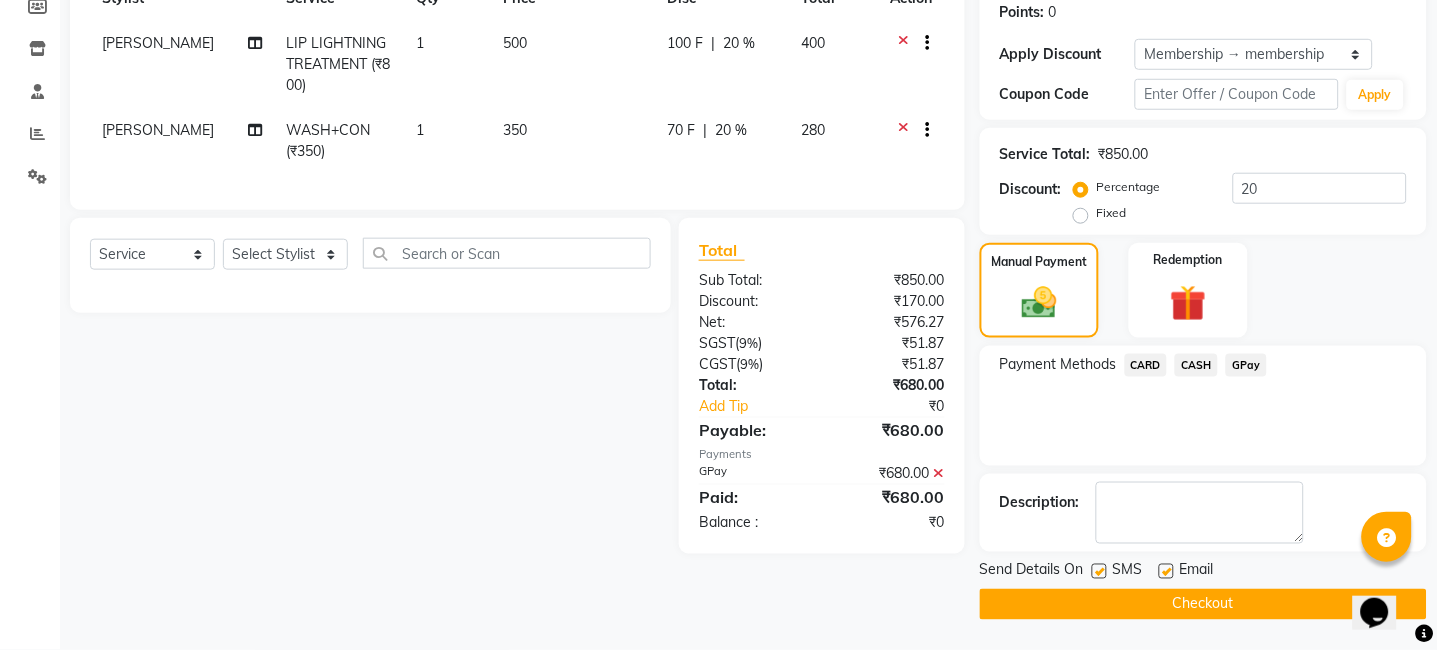 click on "Checkout" 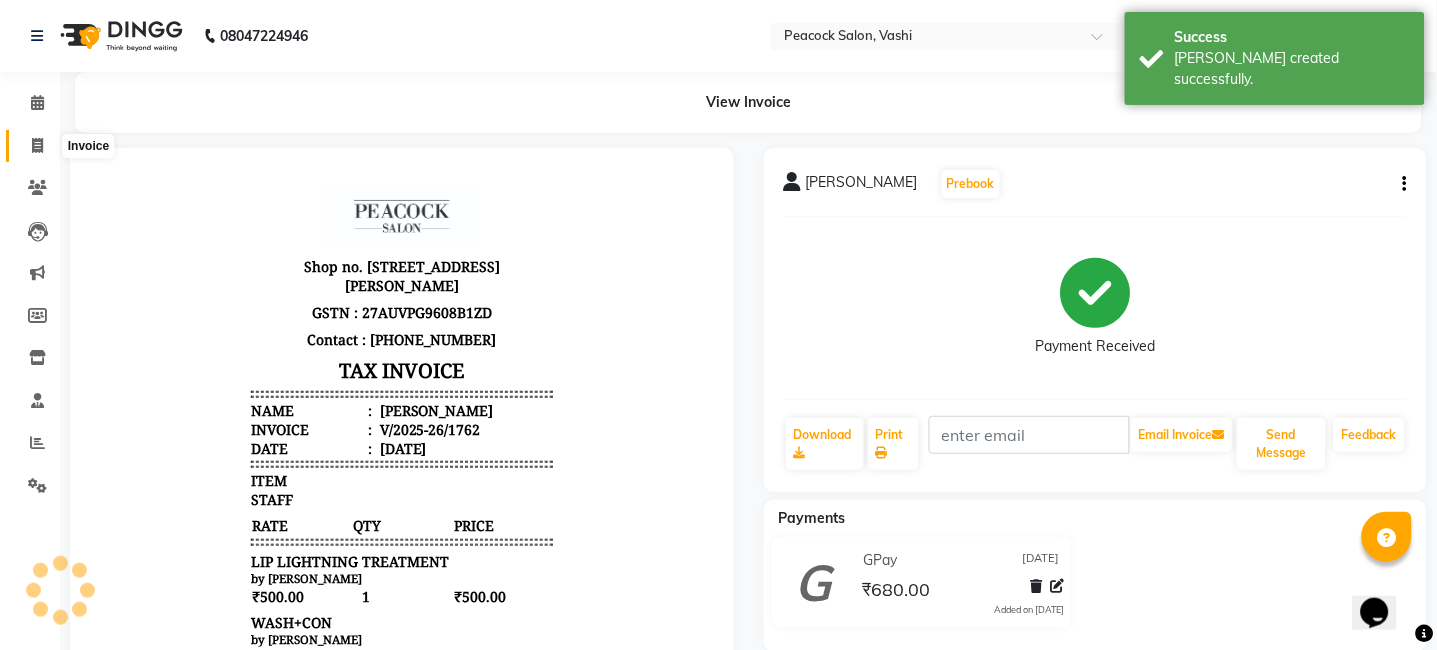 scroll, scrollTop: 0, scrollLeft: 0, axis: both 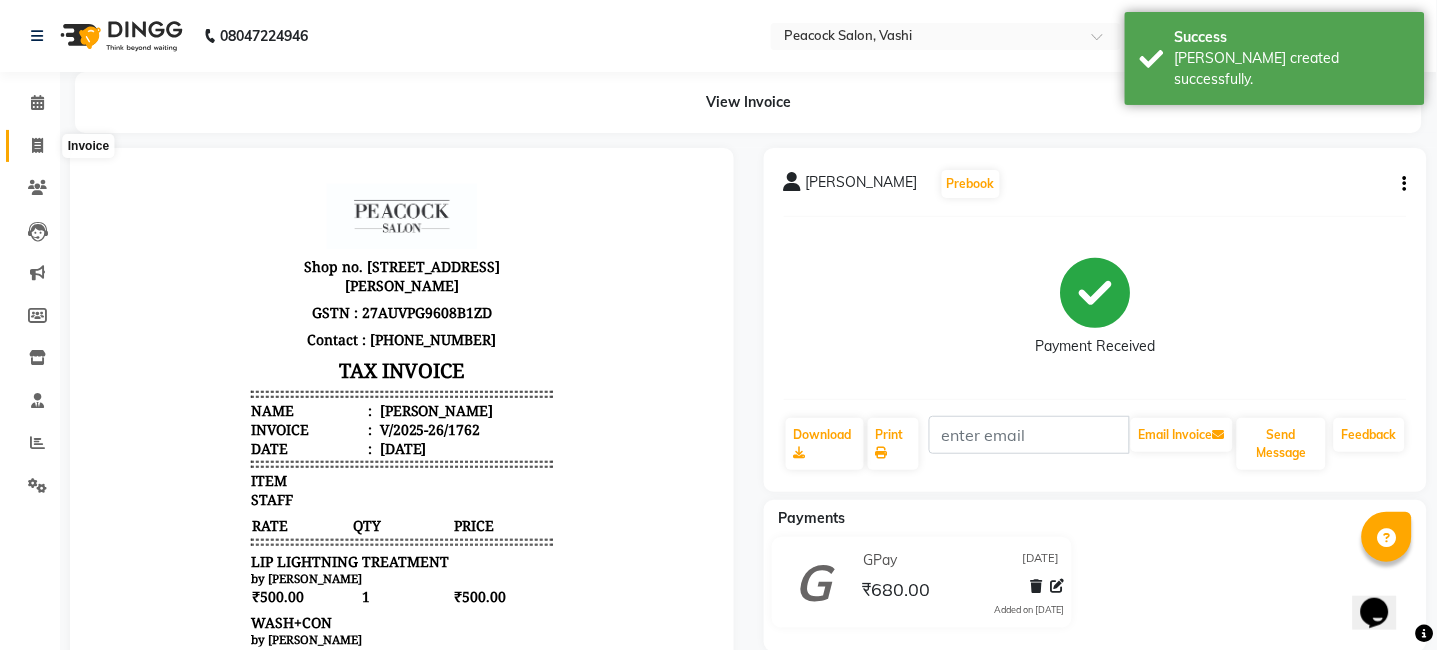 click 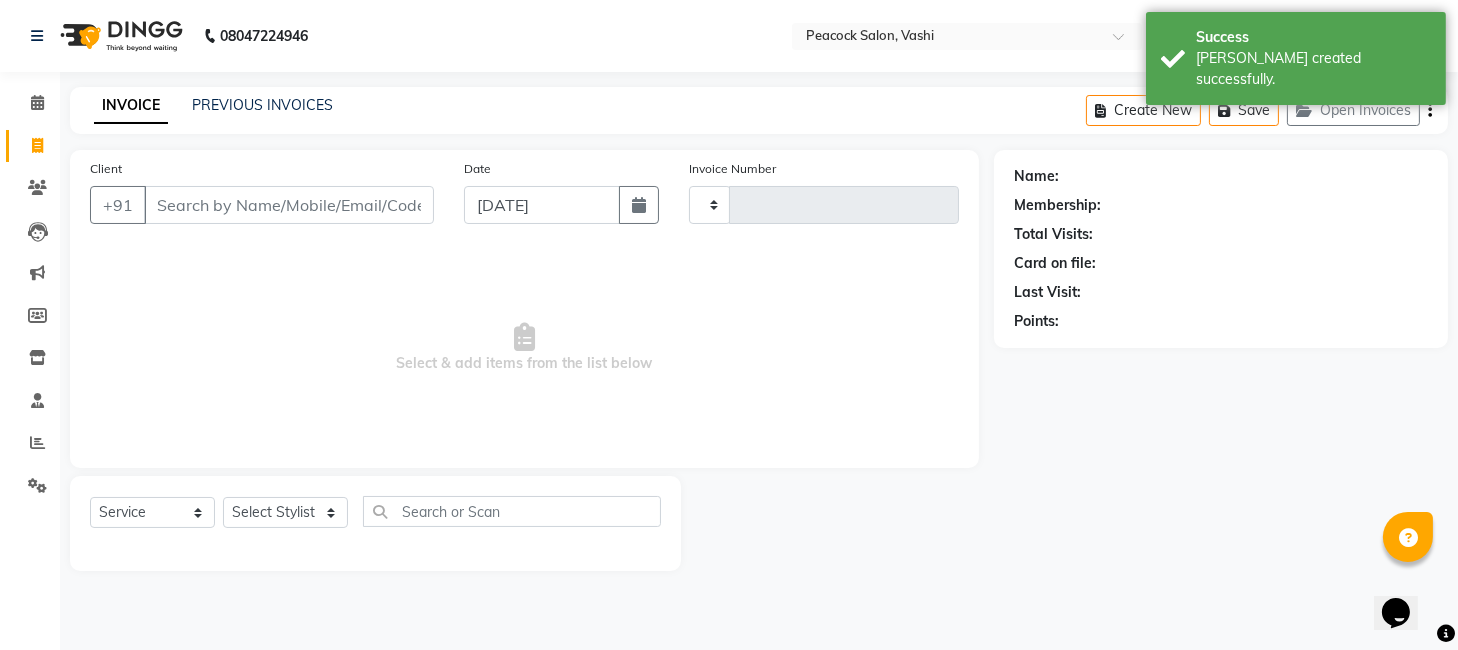 type on "1763" 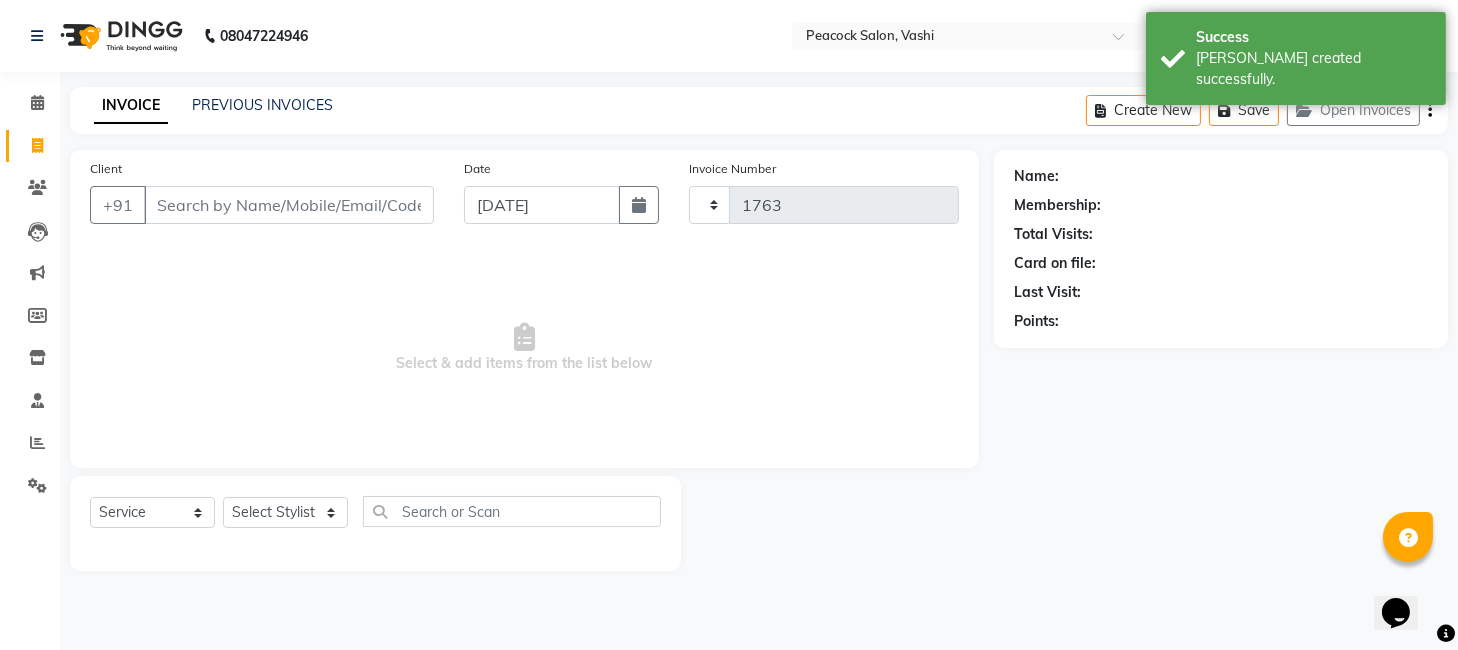 select on "619" 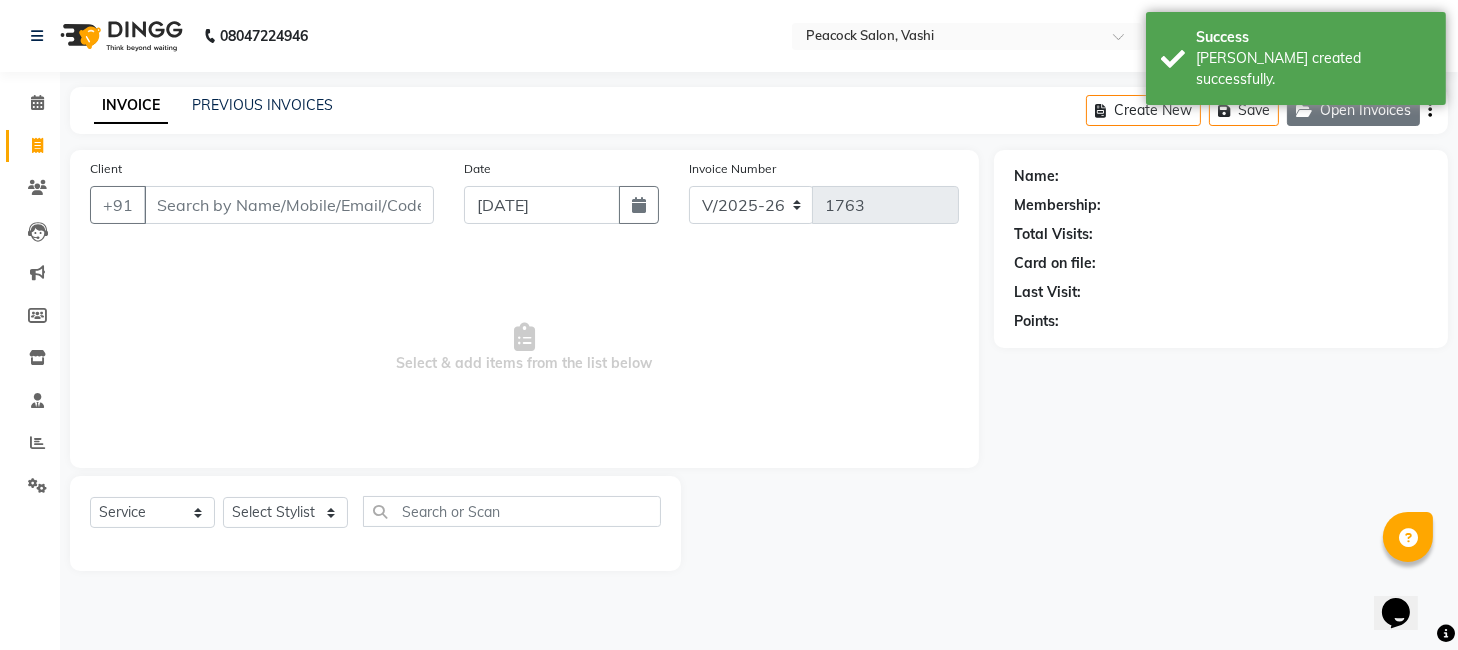 click on "Open Invoices" 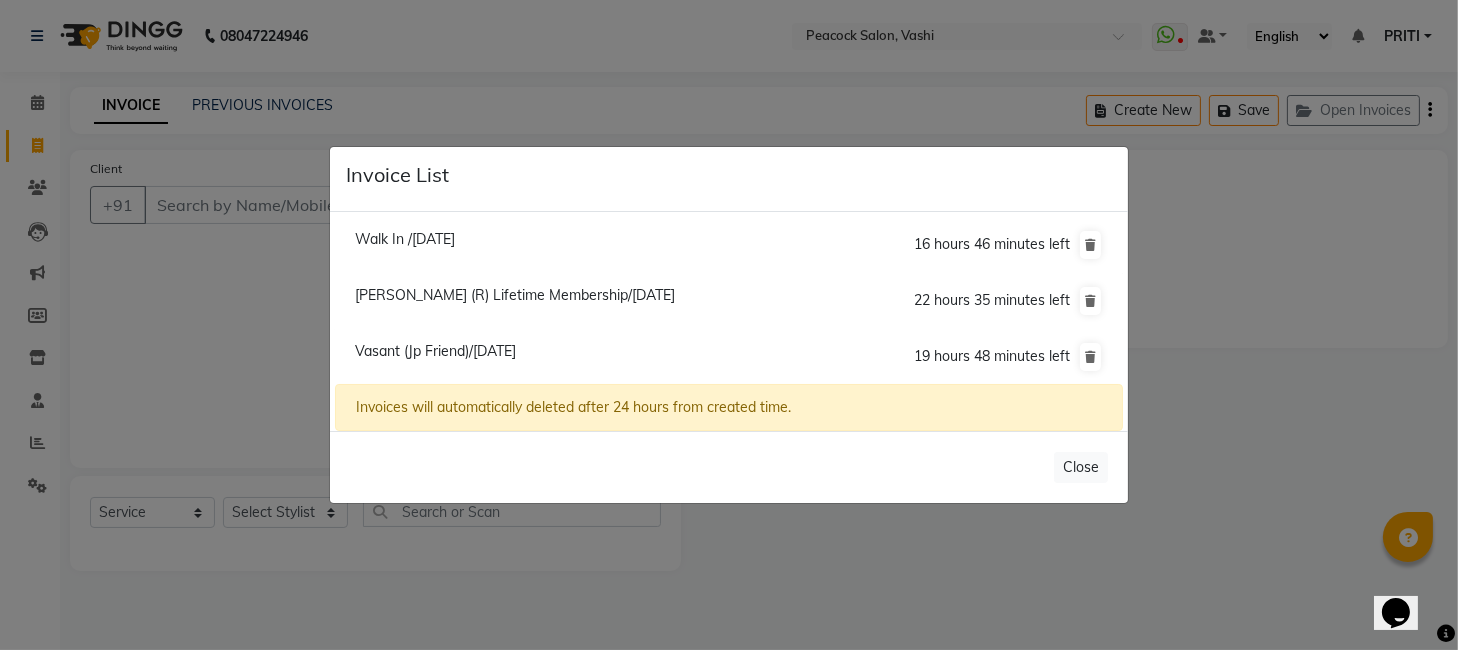 click on "Walk In /[DATE]" 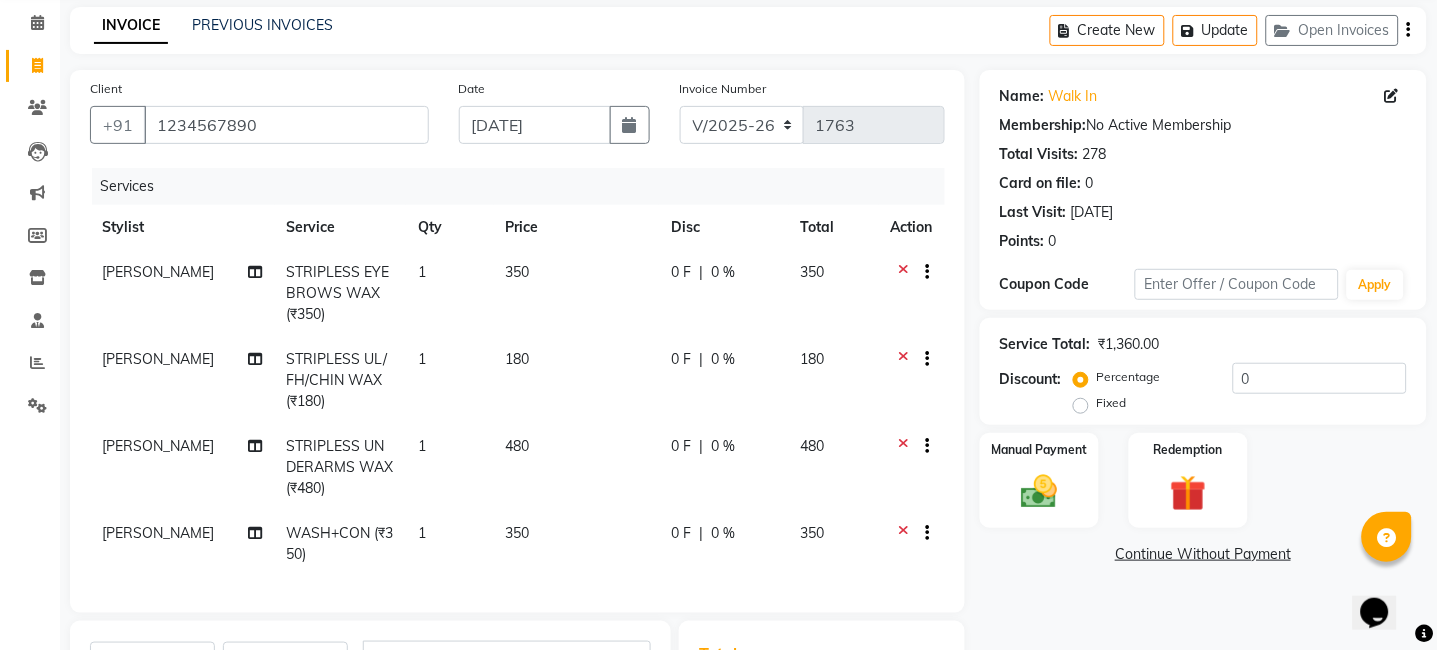 scroll, scrollTop: 0, scrollLeft: 0, axis: both 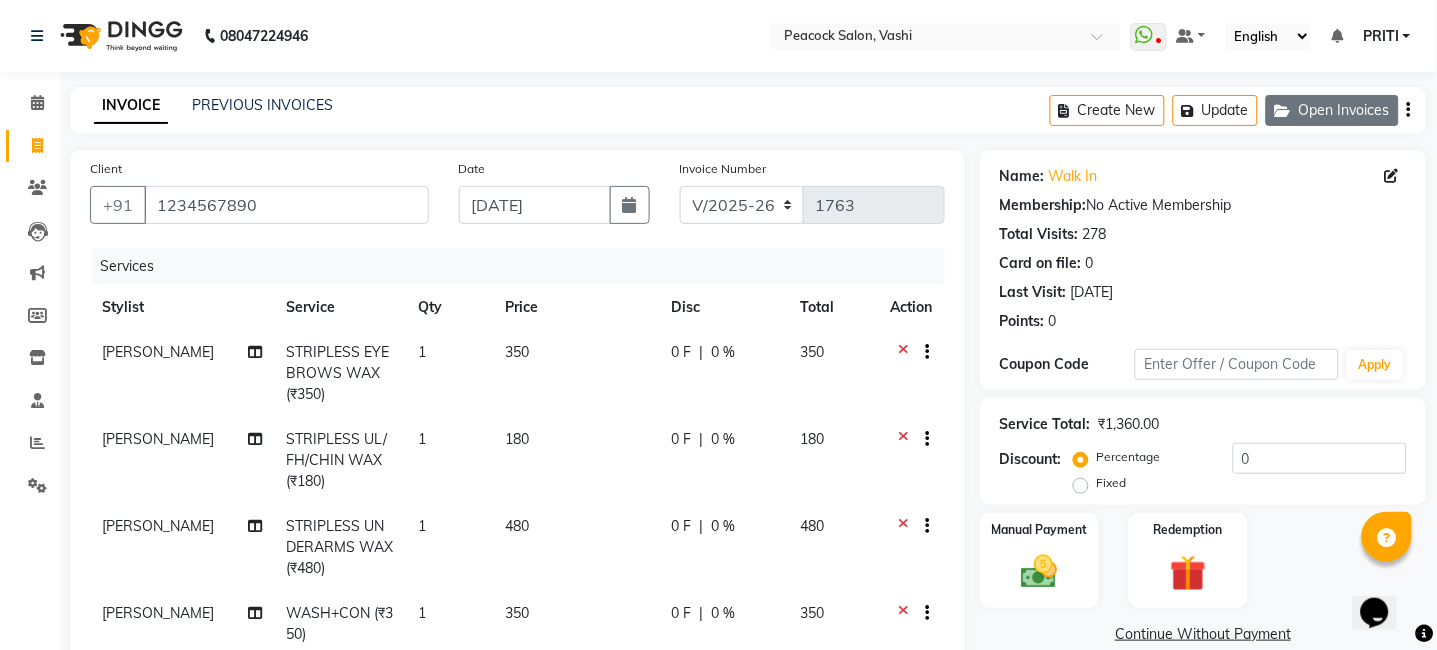 click 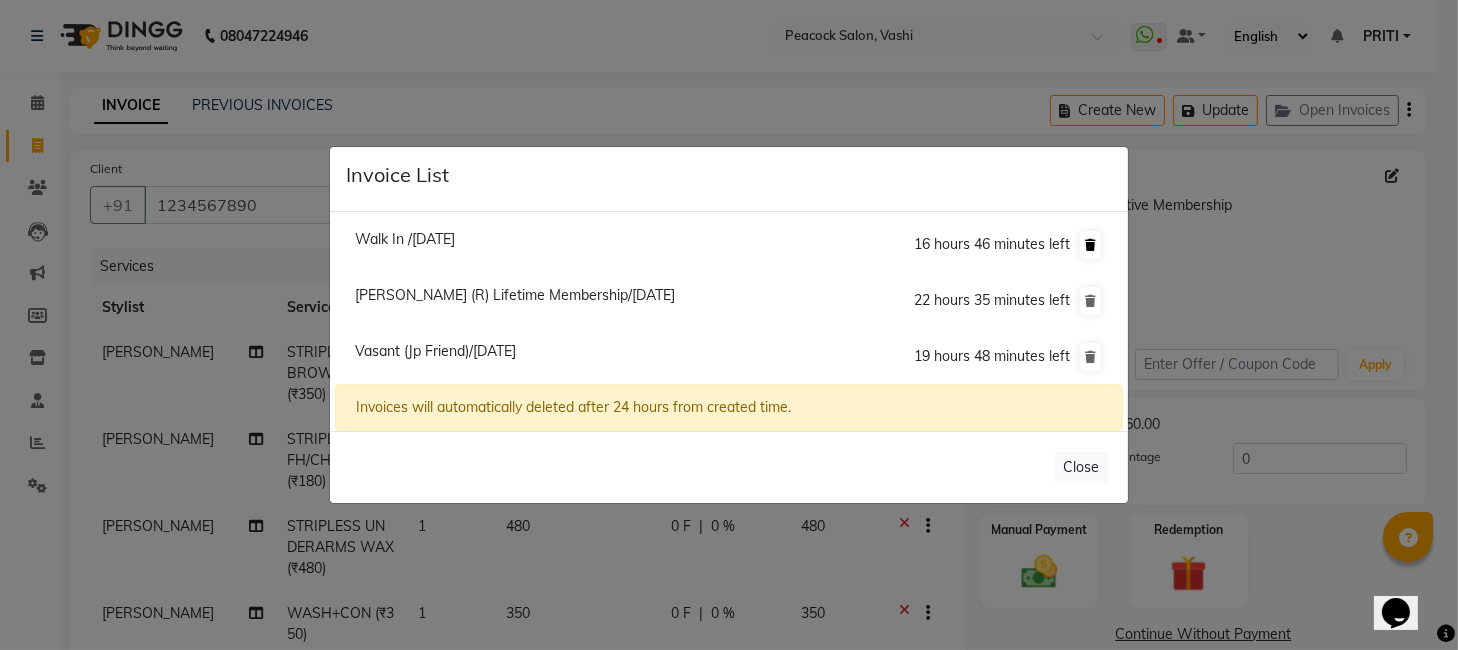 click 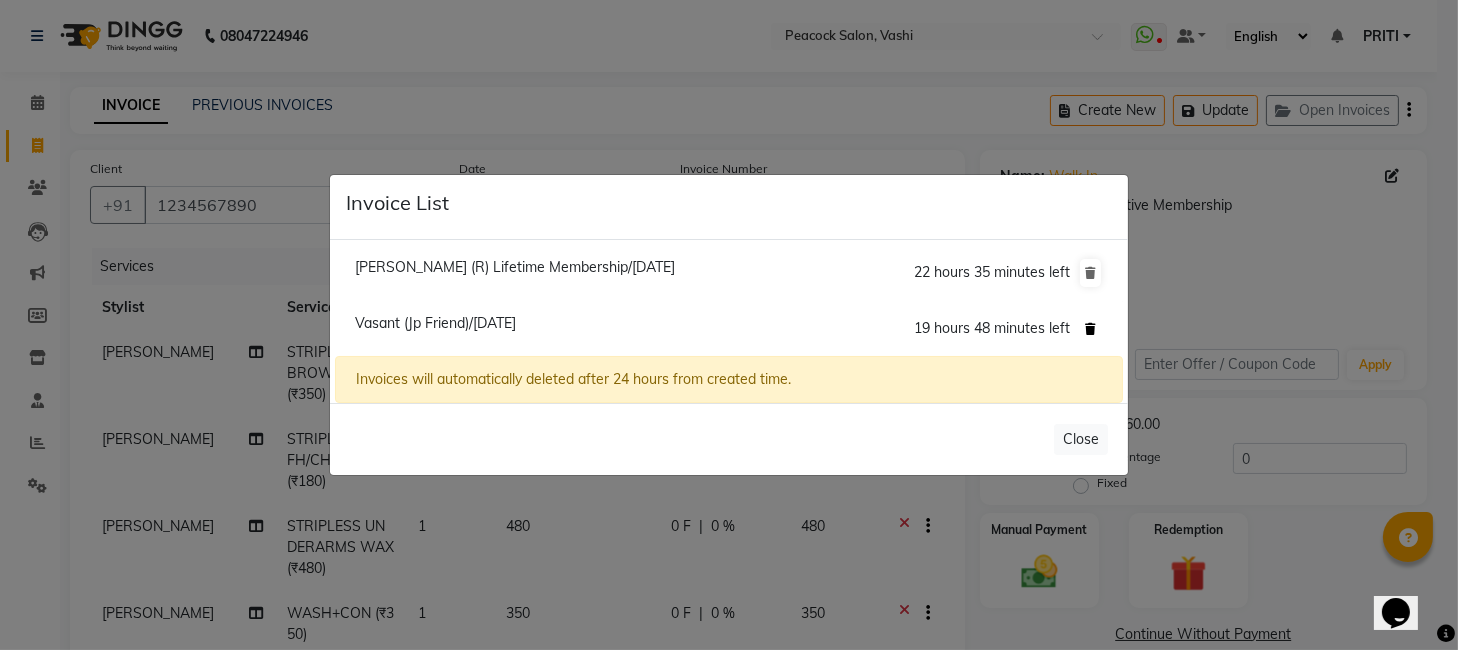 click 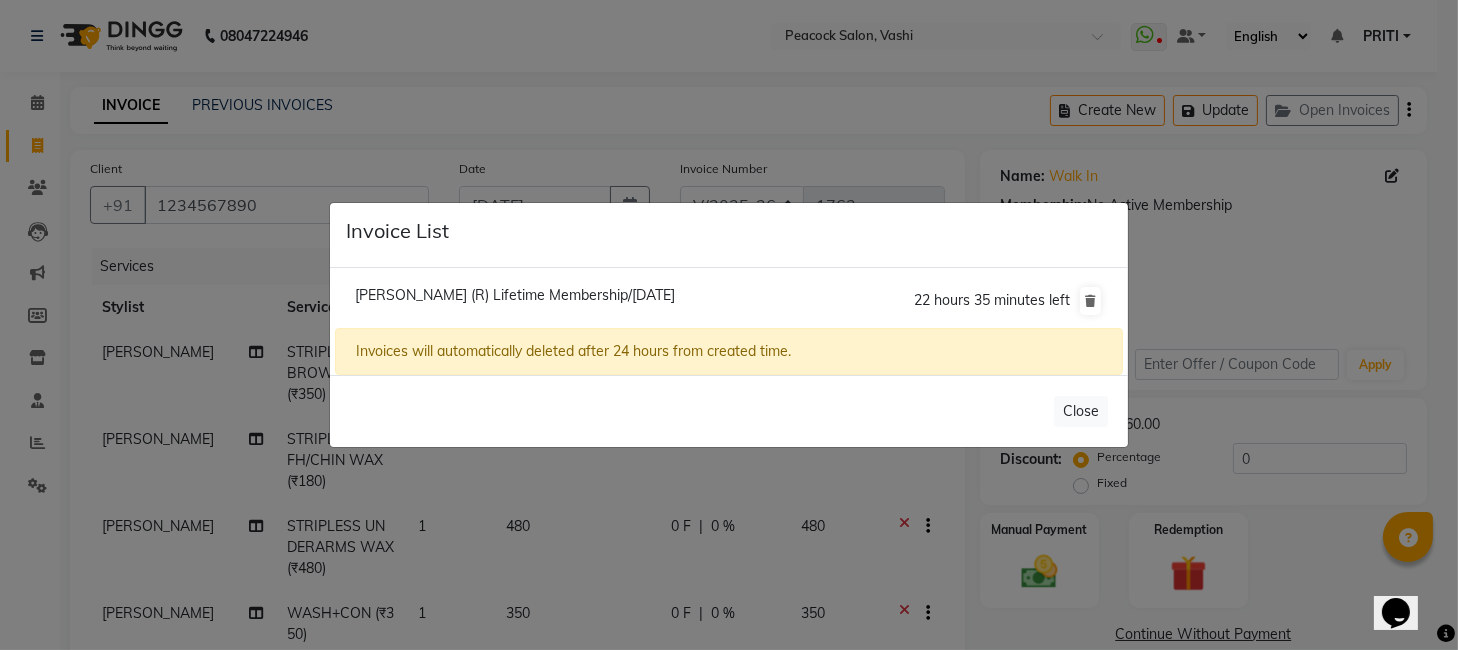click on "Invoice List  Ruta Godbole (R) Lifetime Membership/10 July 2025  22 hours 35 minutes left  Invoices will automatically deleted after 24 hours from created time.   Close" 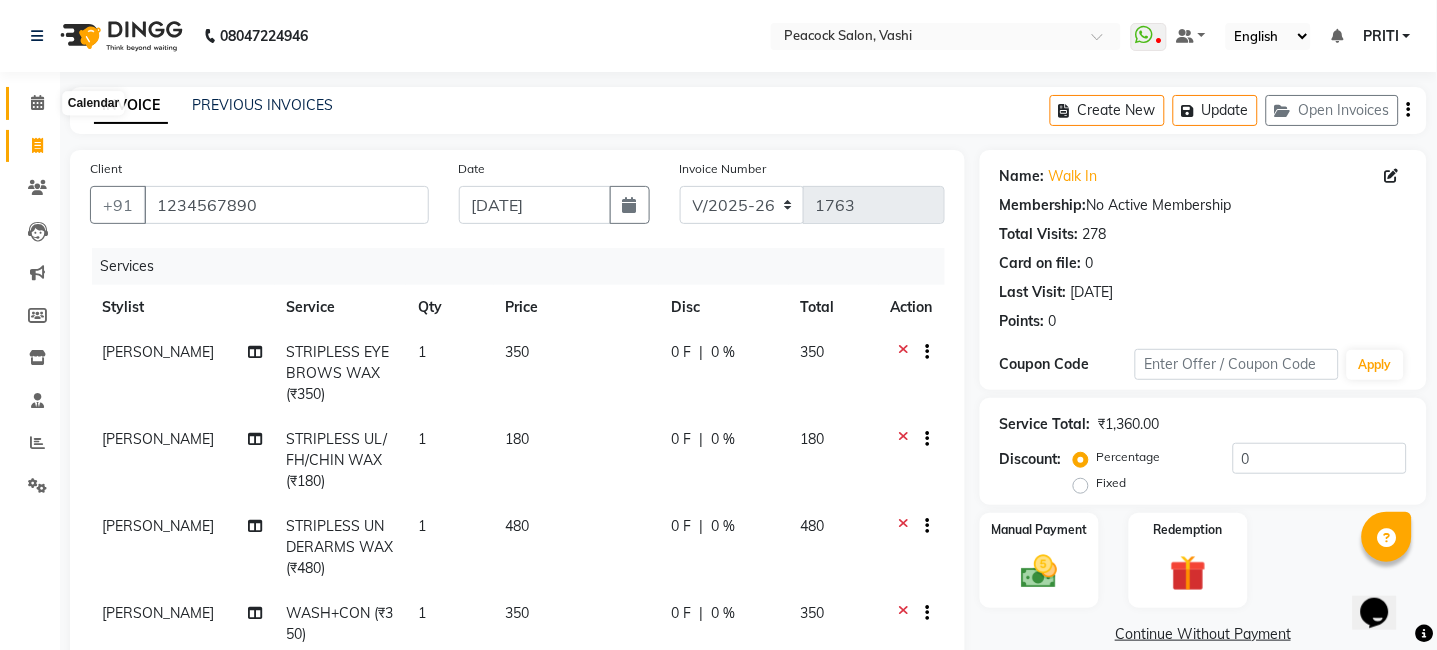 click 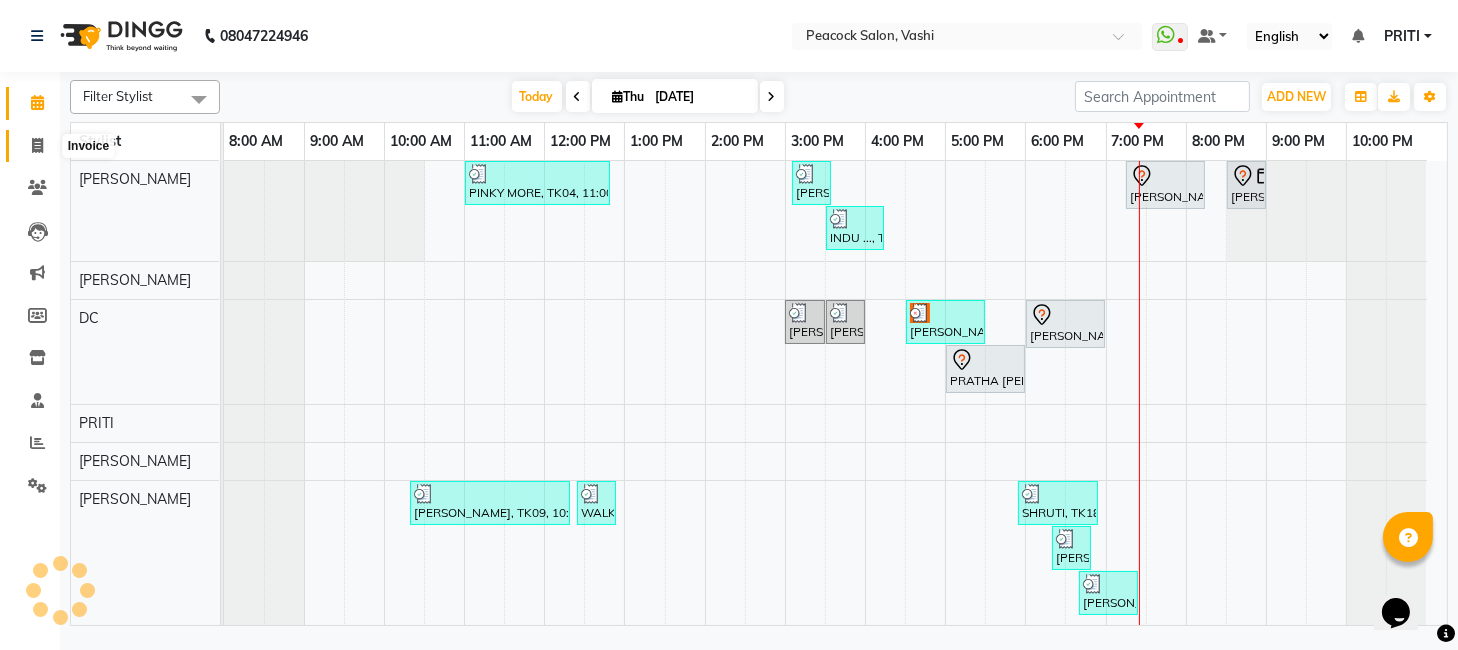 click 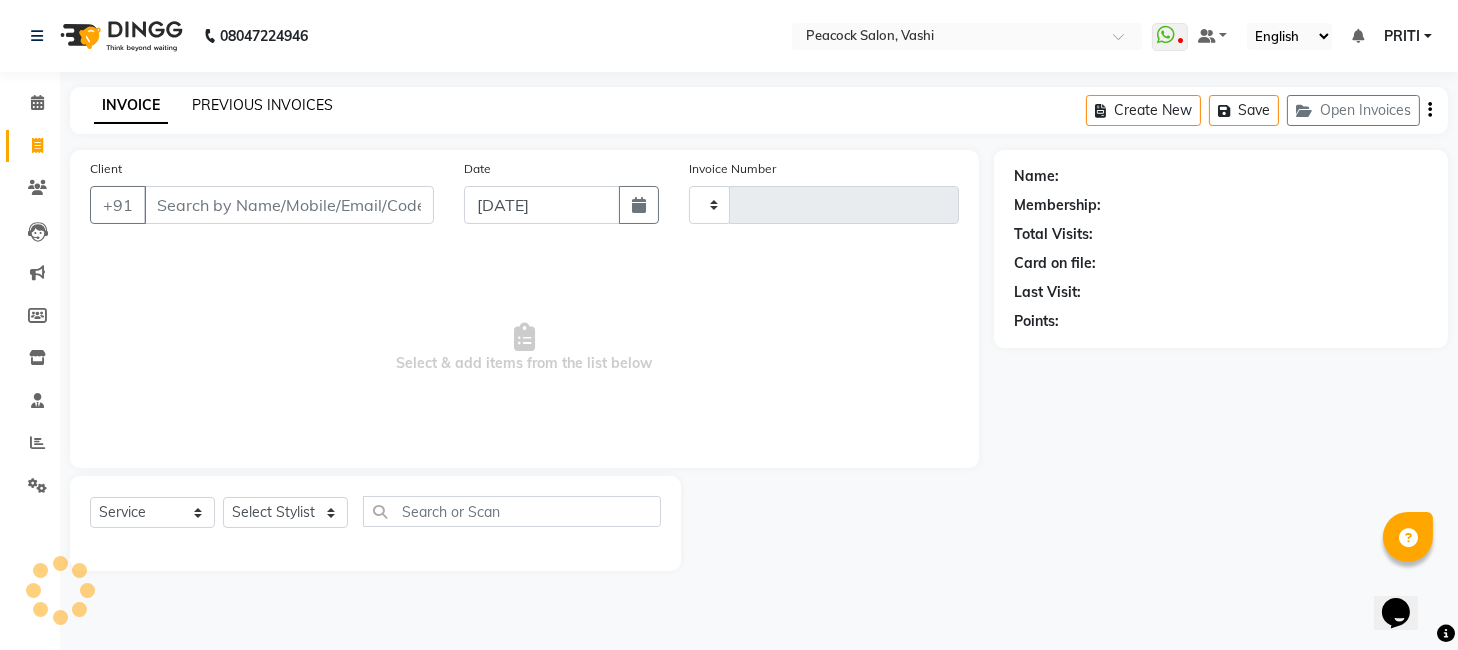 click on "PREVIOUS INVOICES" 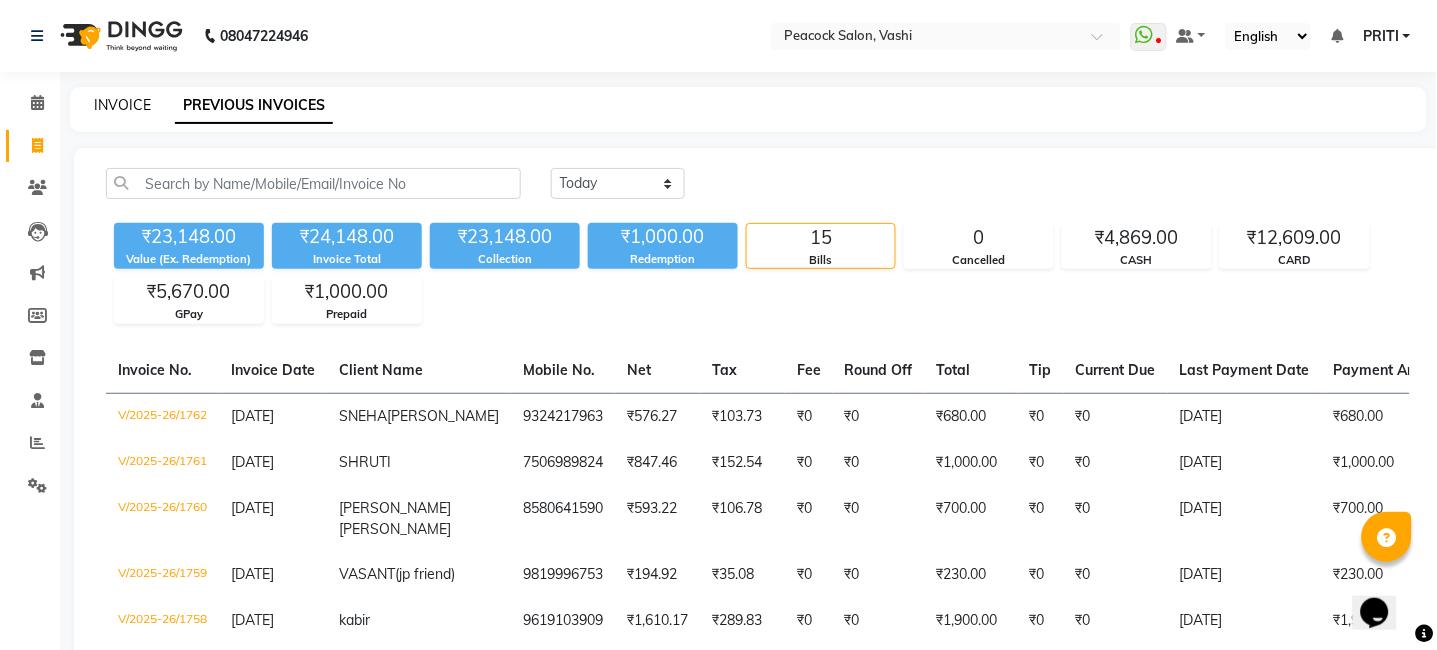 click on "INVOICE" 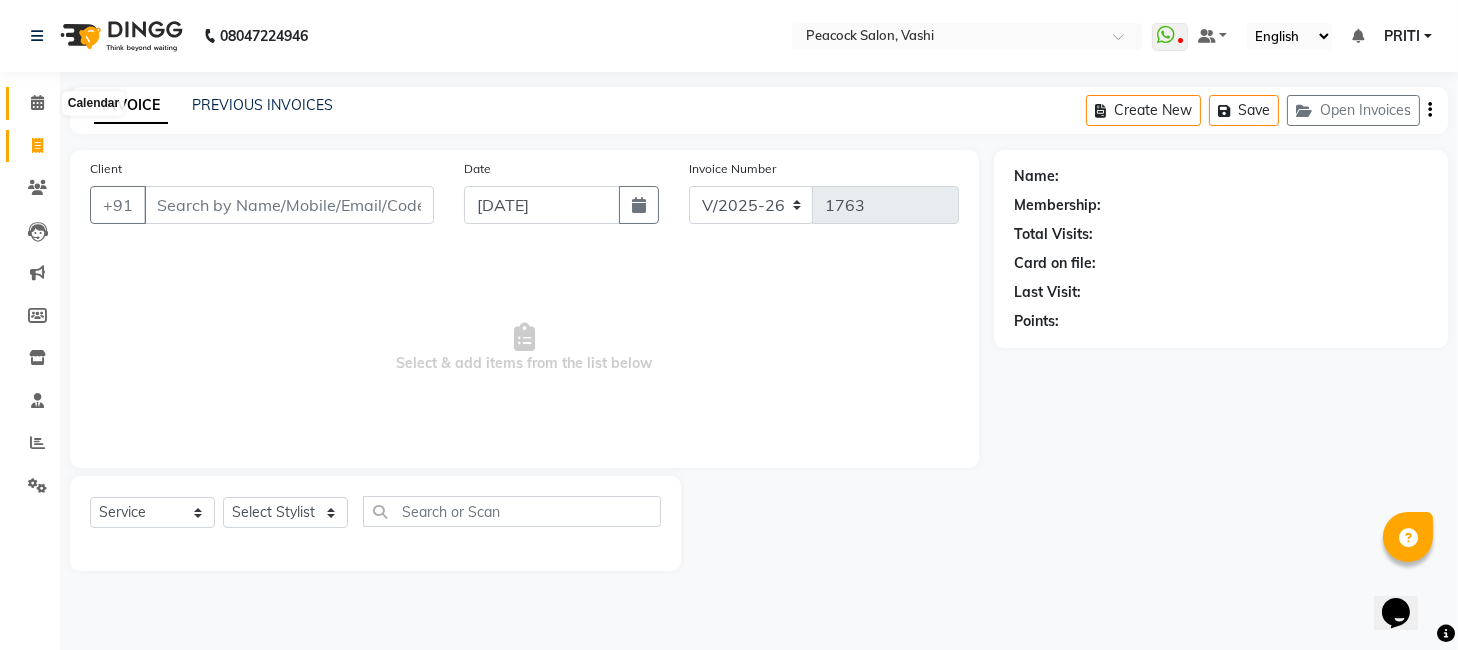 click 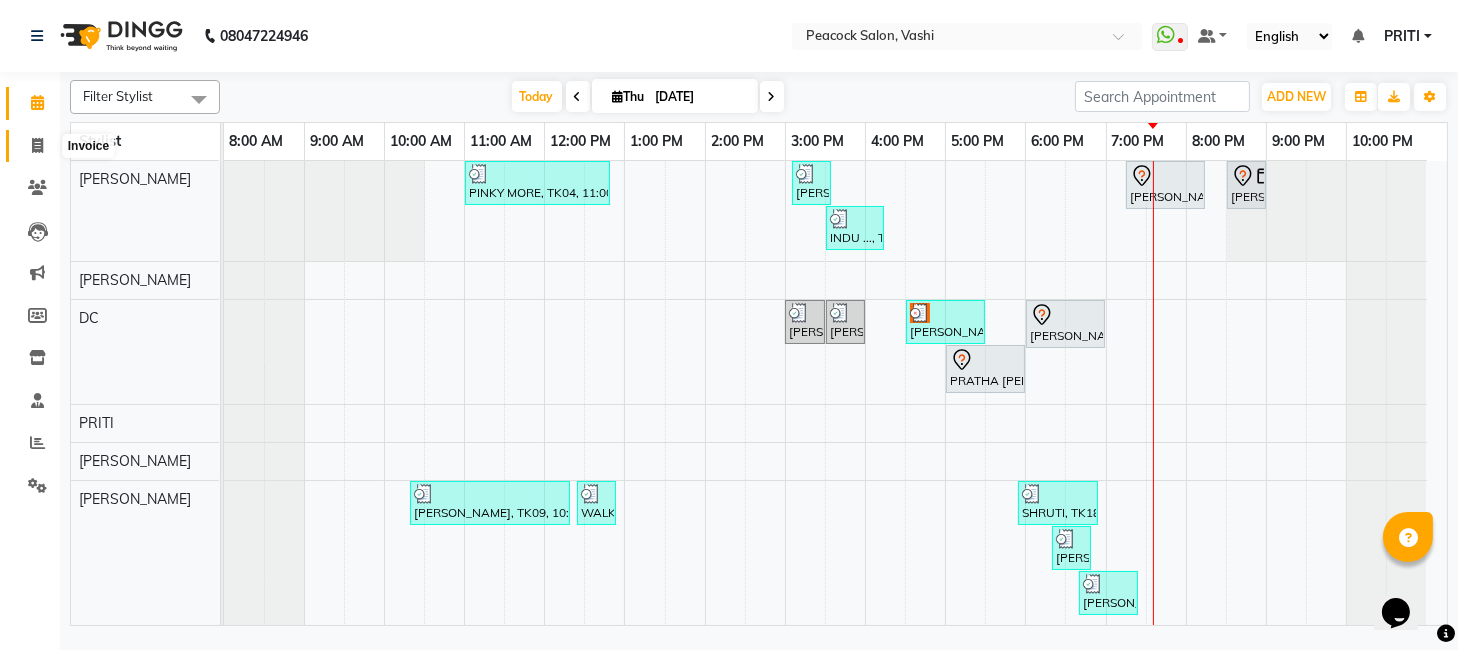 click 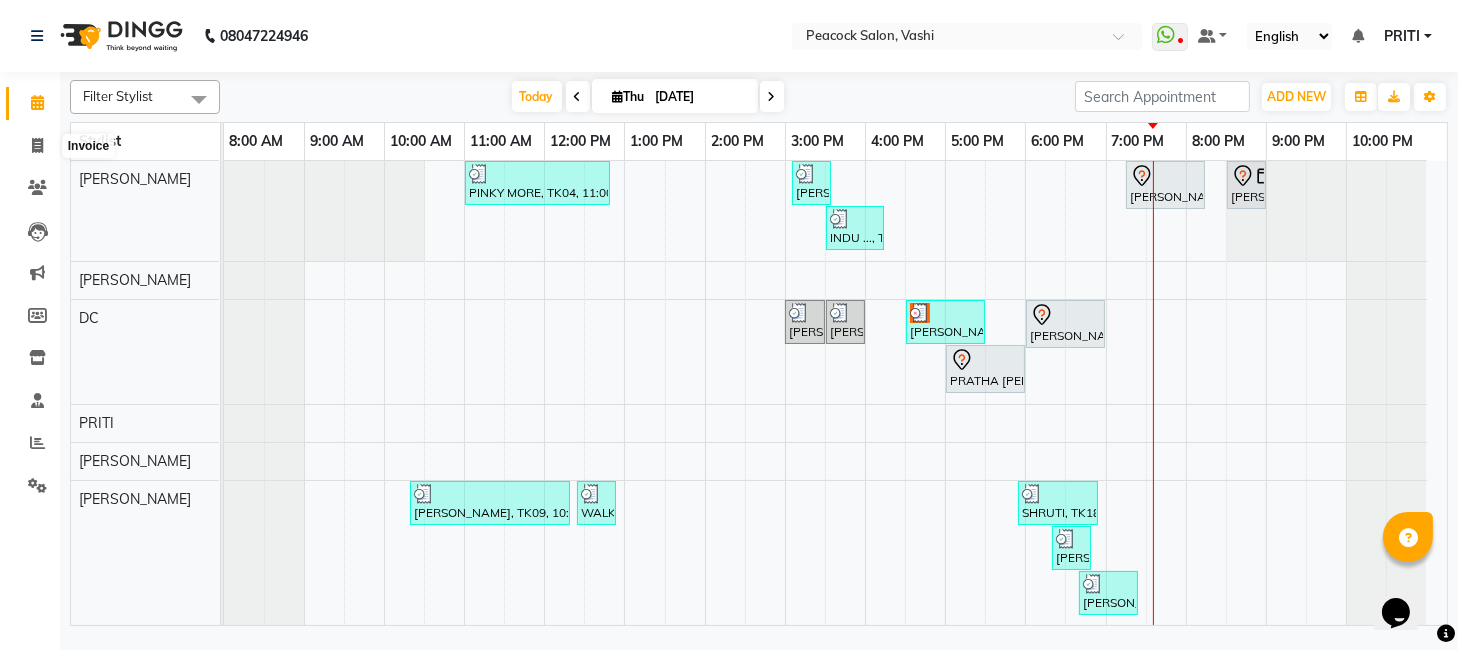 select on "619" 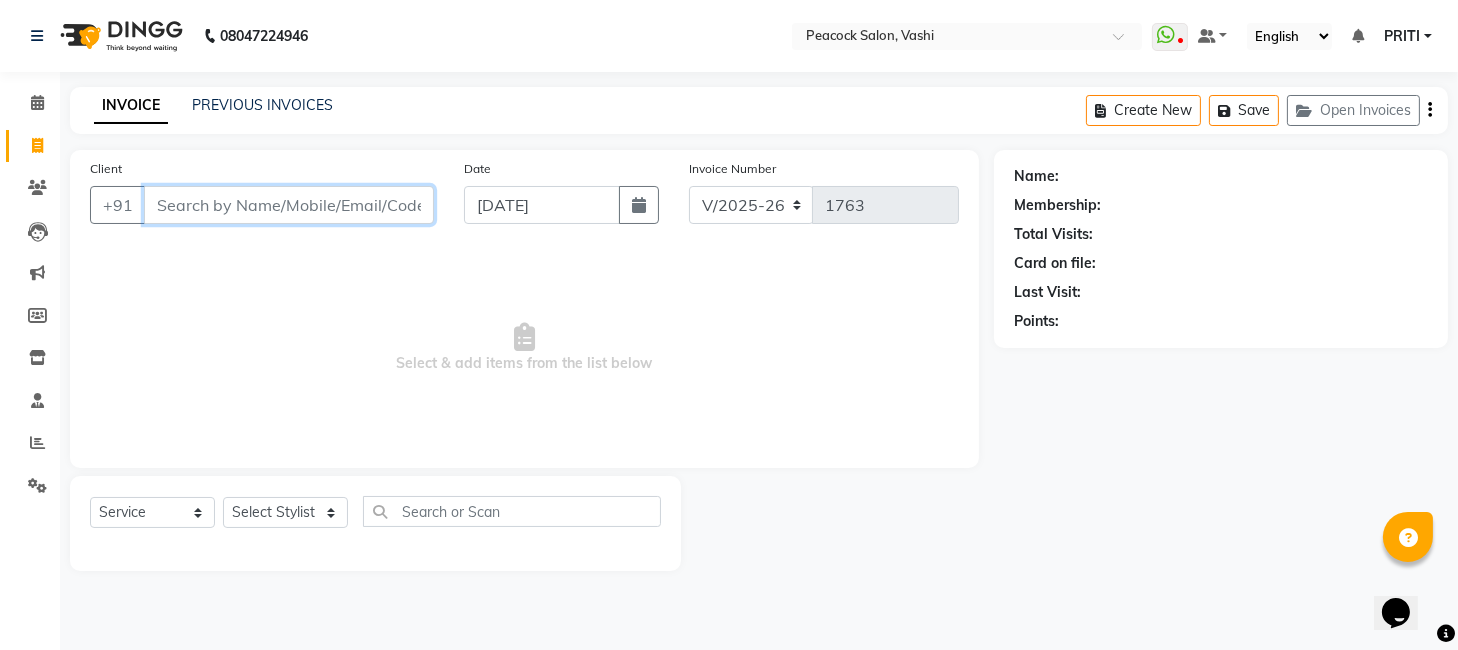 click on "Client" at bounding box center [289, 205] 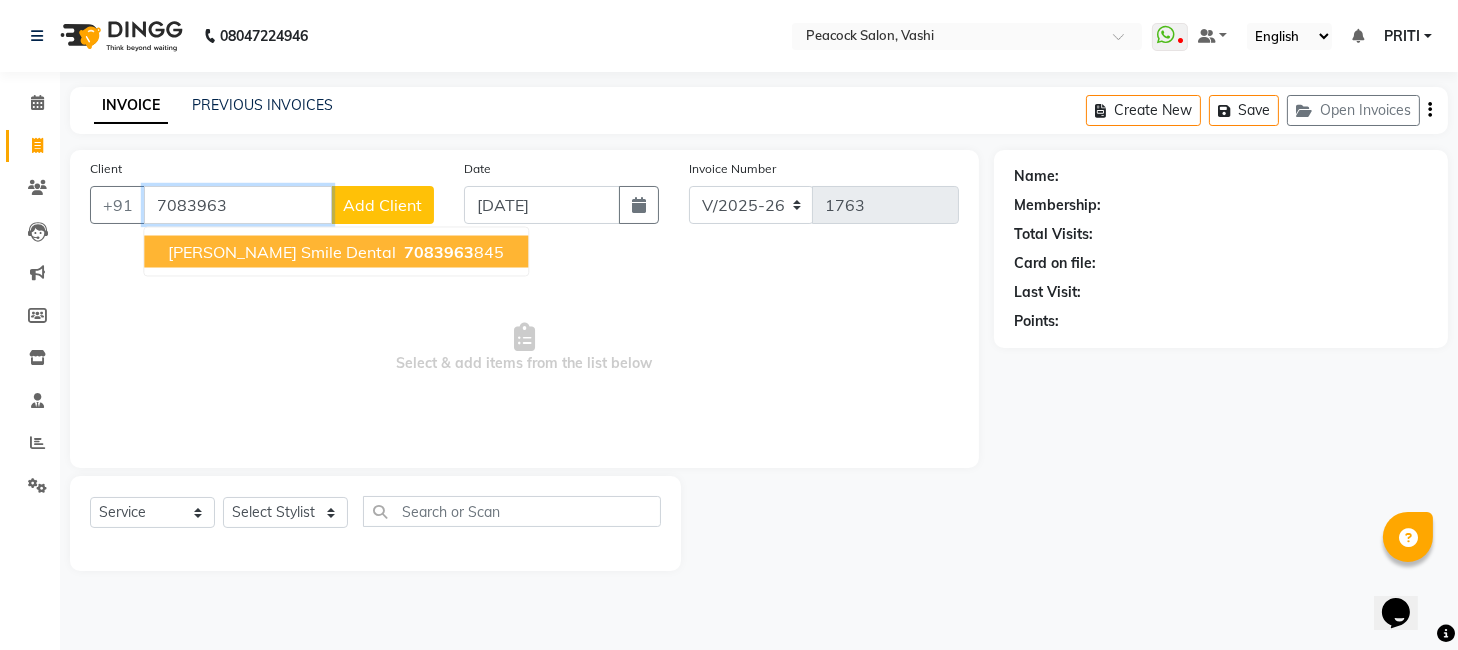 click on "sakshi budhiraja smile dental" at bounding box center [282, 252] 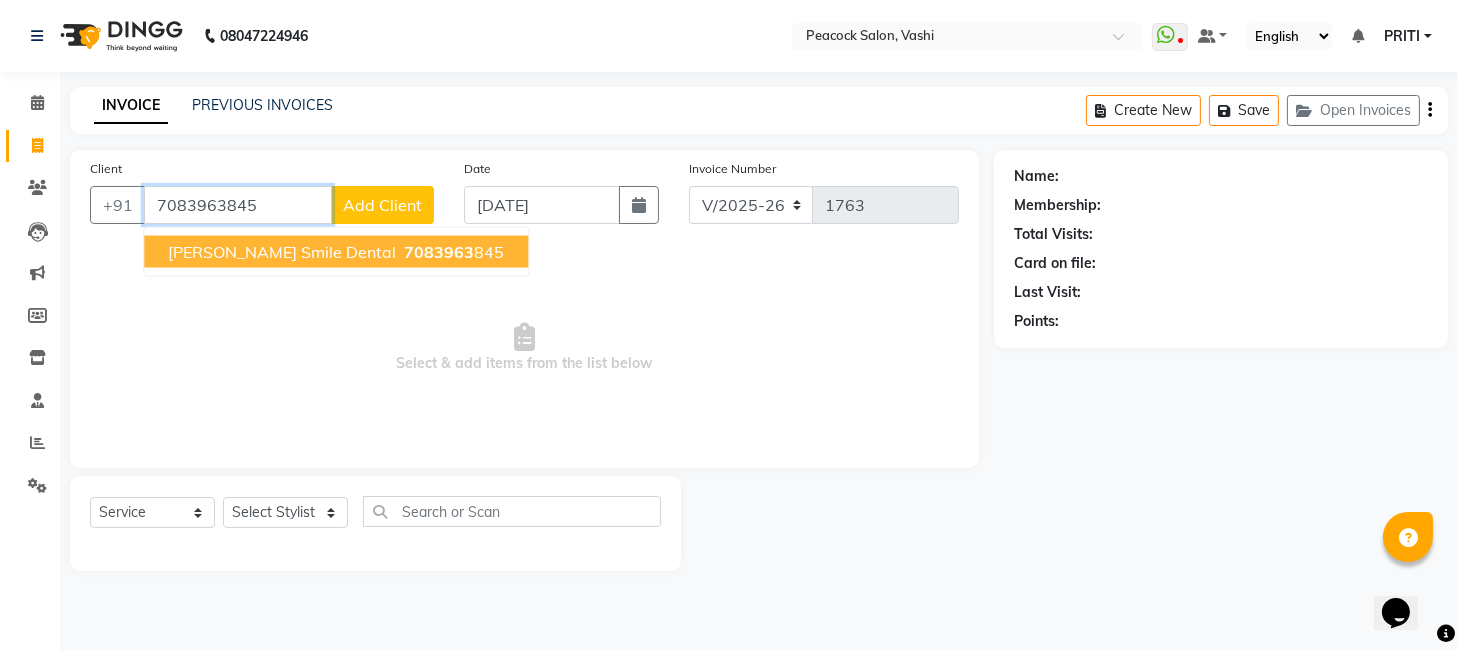 type on "7083963845" 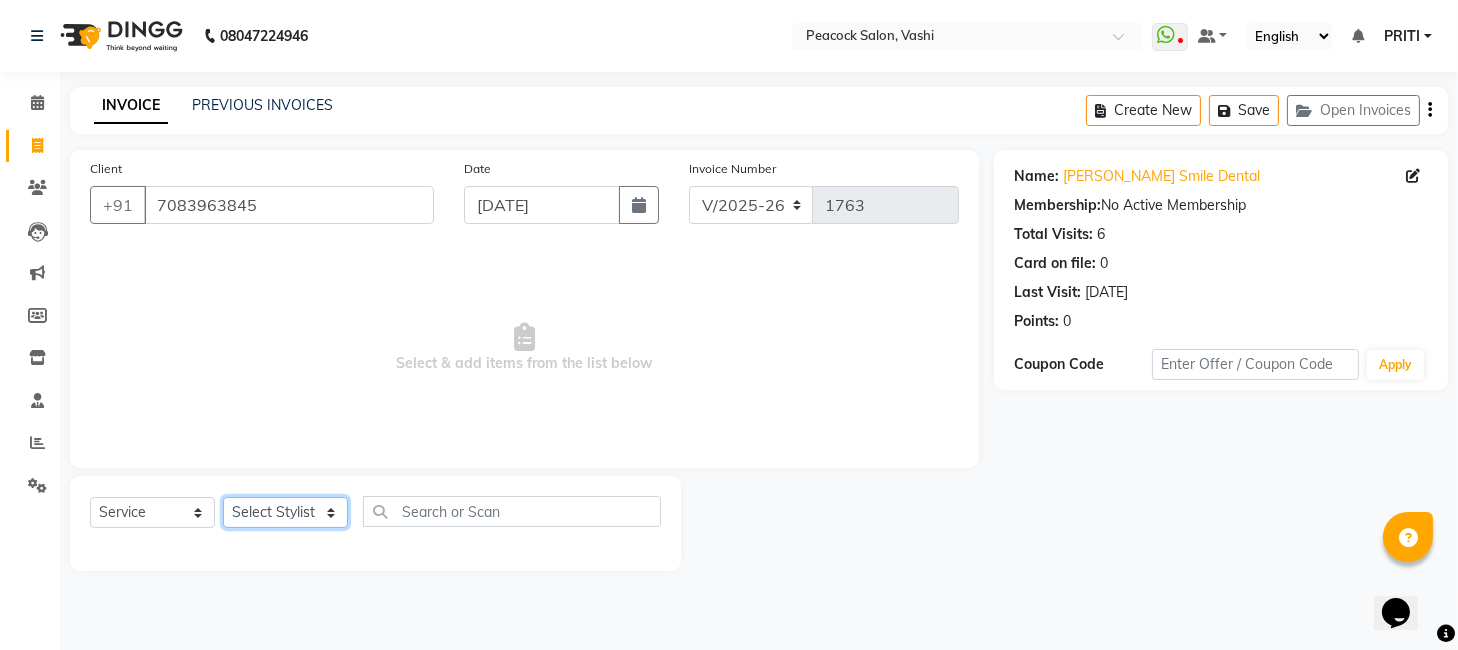 click on "Select Stylist anim [PERSON_NAME] [PERSON_NAME] DC Dingg Support [PERSON_NAME] [PERSON_NAME]  [PERSON_NAME]" 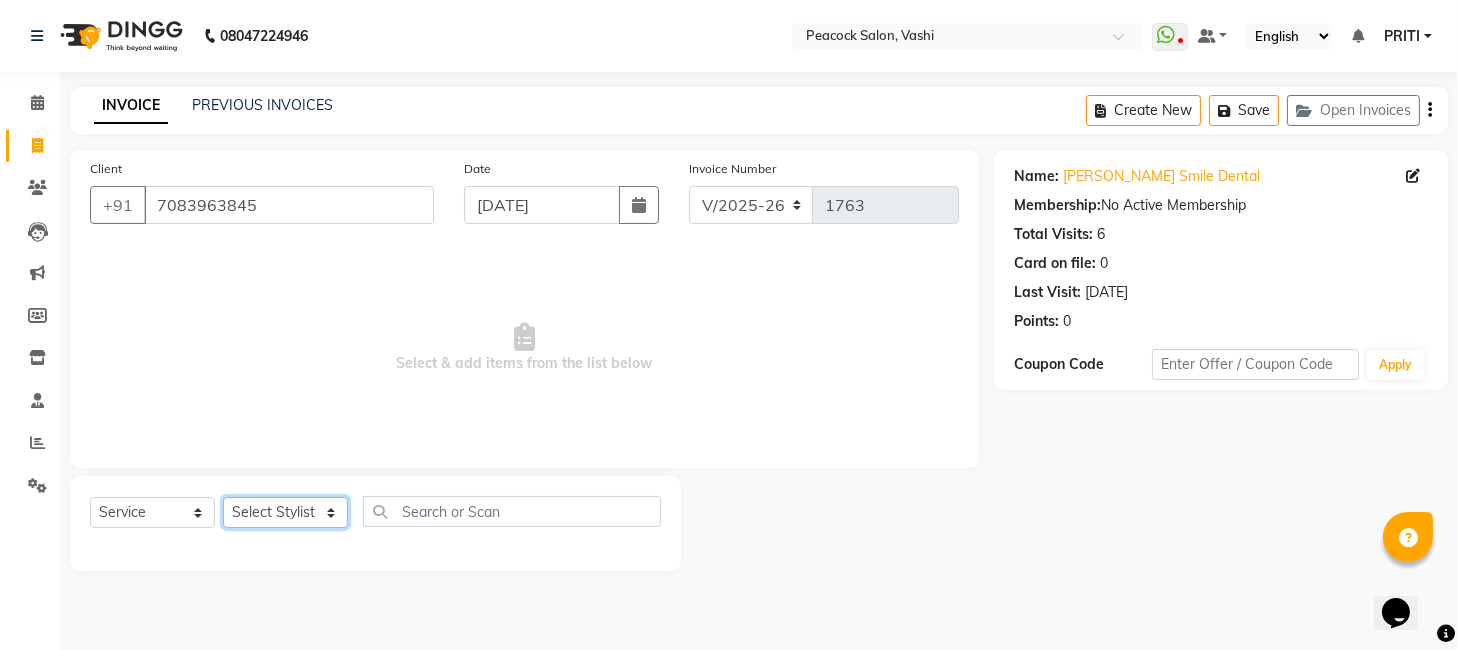 select on "65265" 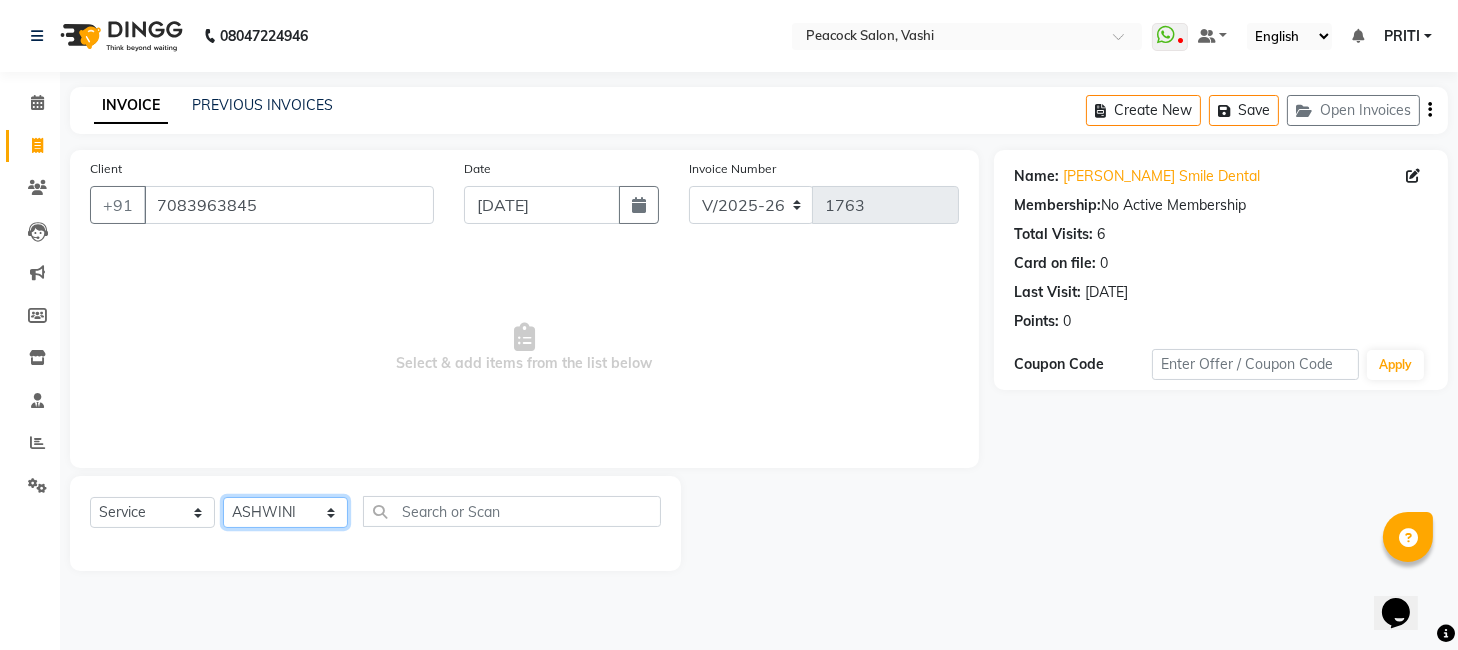 click on "Select Stylist anim [PERSON_NAME] [PERSON_NAME] DC Dingg Support [PERSON_NAME] [PERSON_NAME]  [PERSON_NAME]" 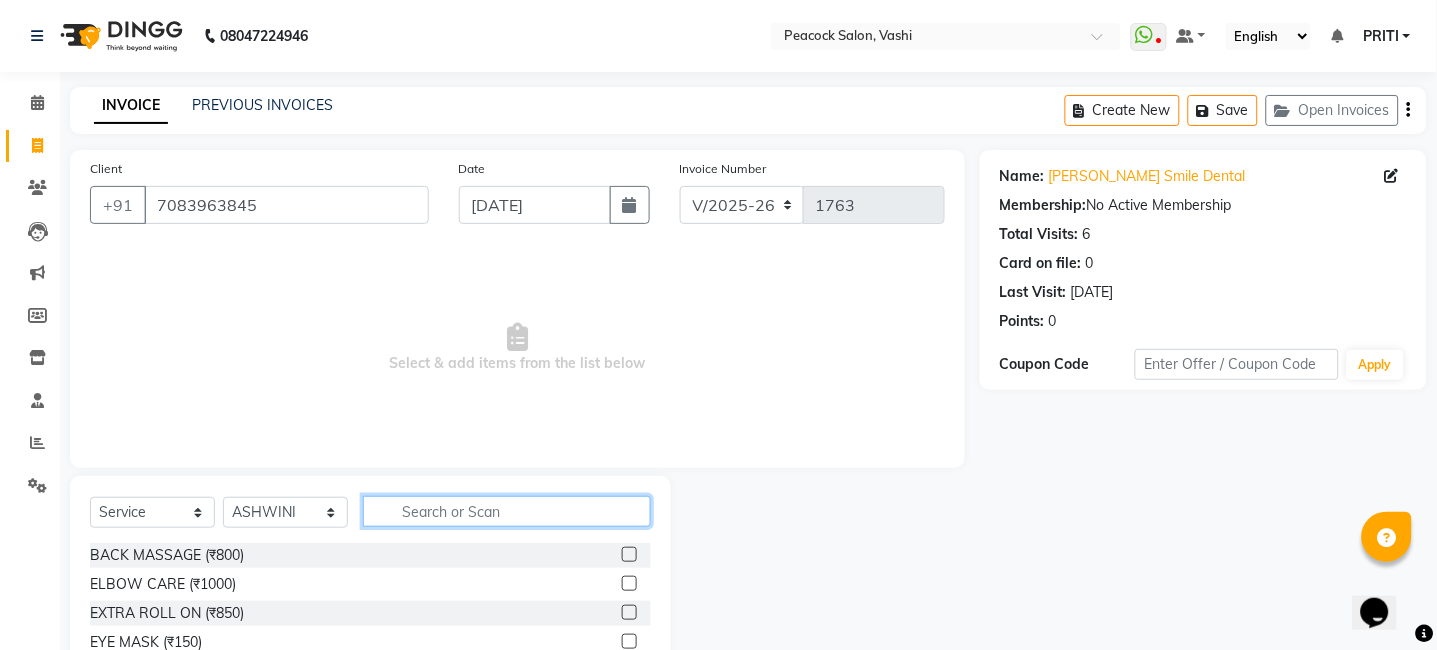 click 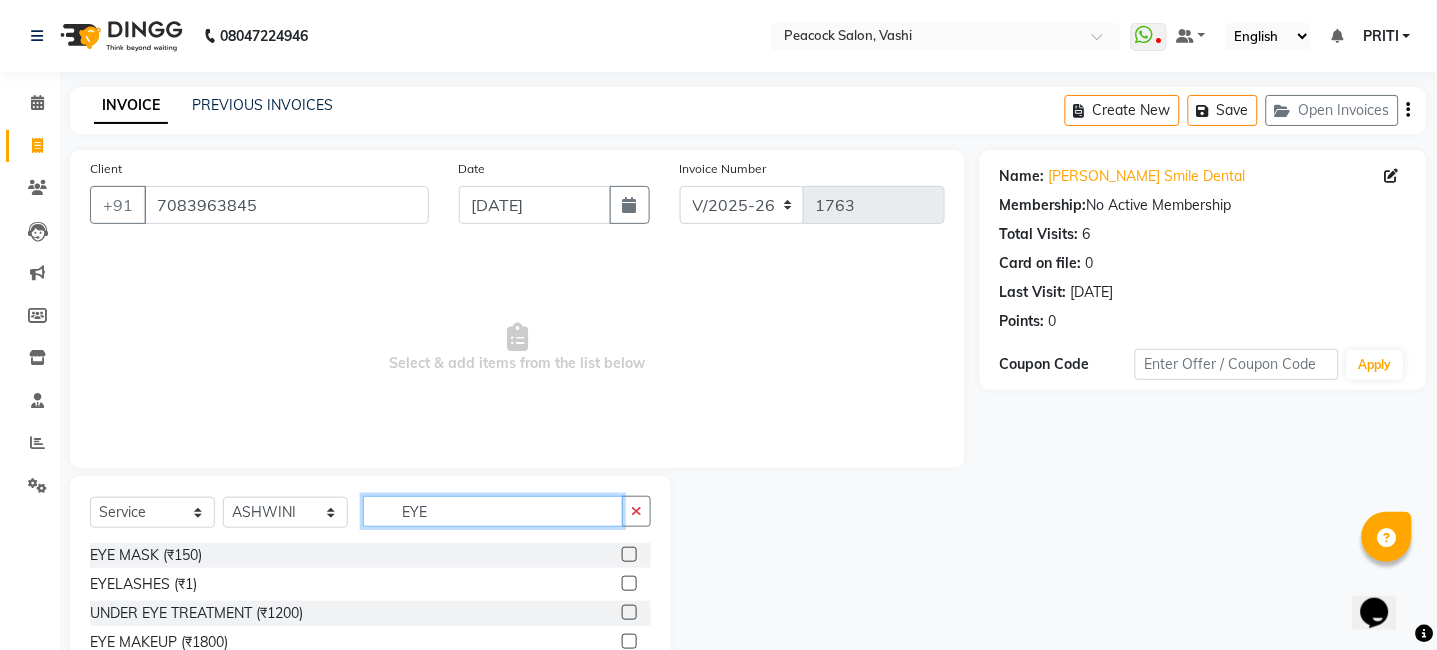 scroll, scrollTop: 150, scrollLeft: 0, axis: vertical 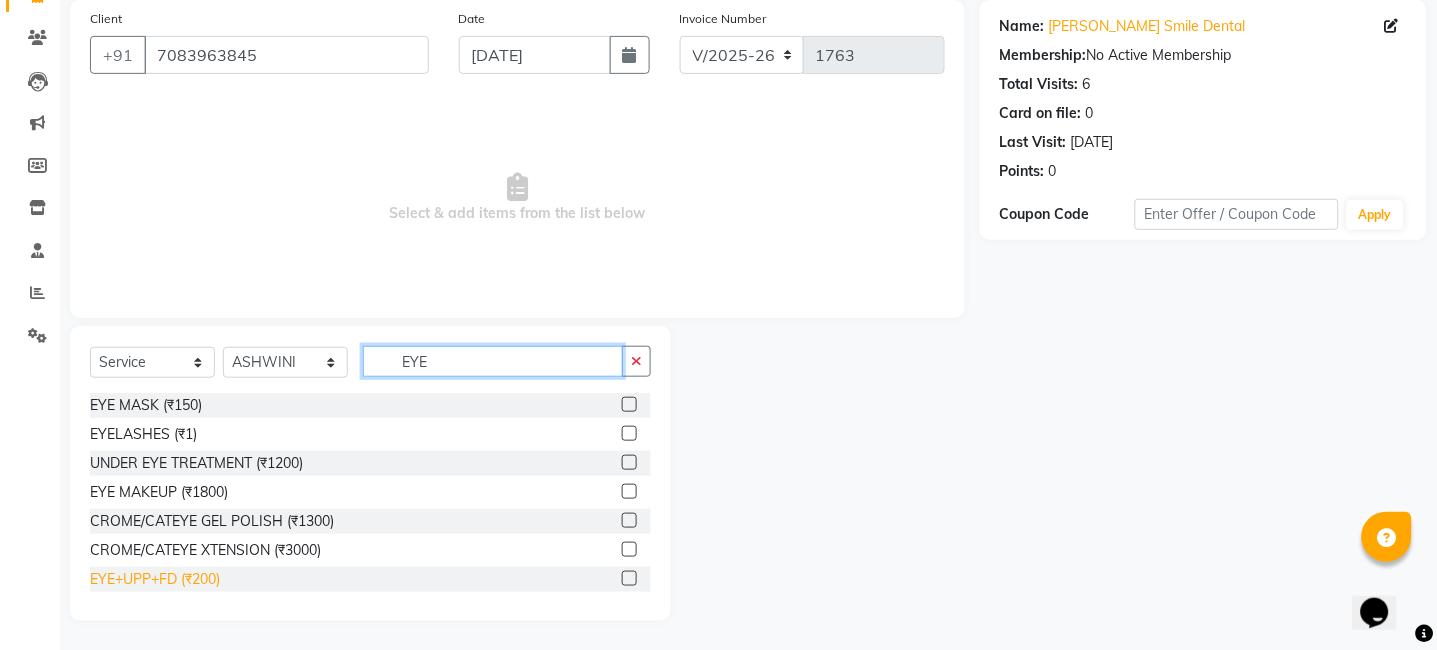 type on "EYE" 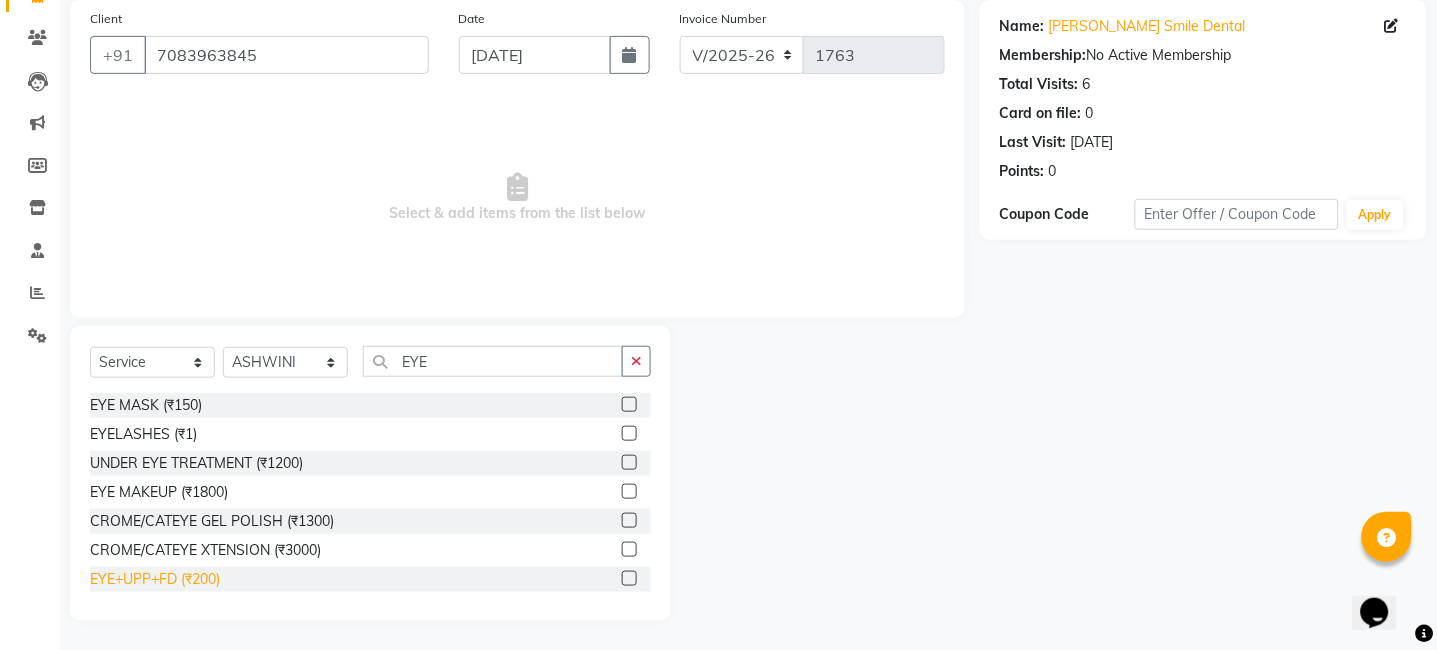 click on "EYE+UPP+FD (₹200)" 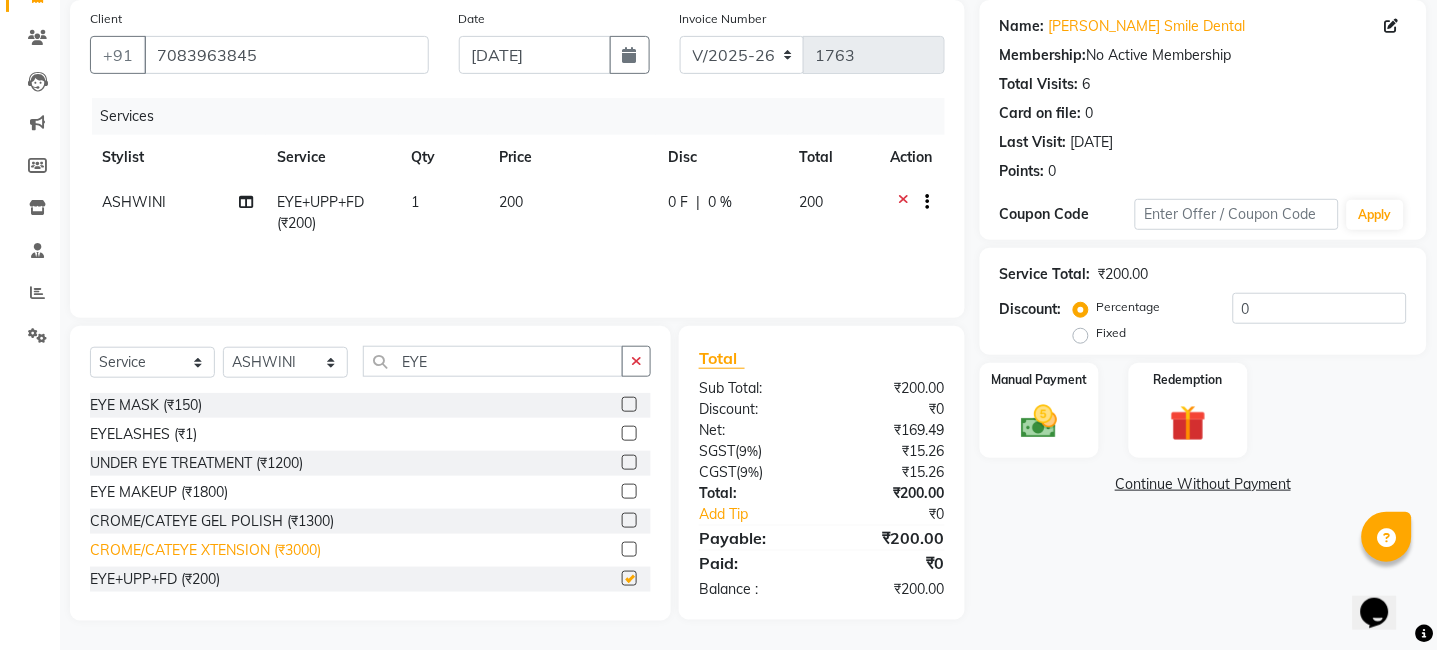 checkbox on "false" 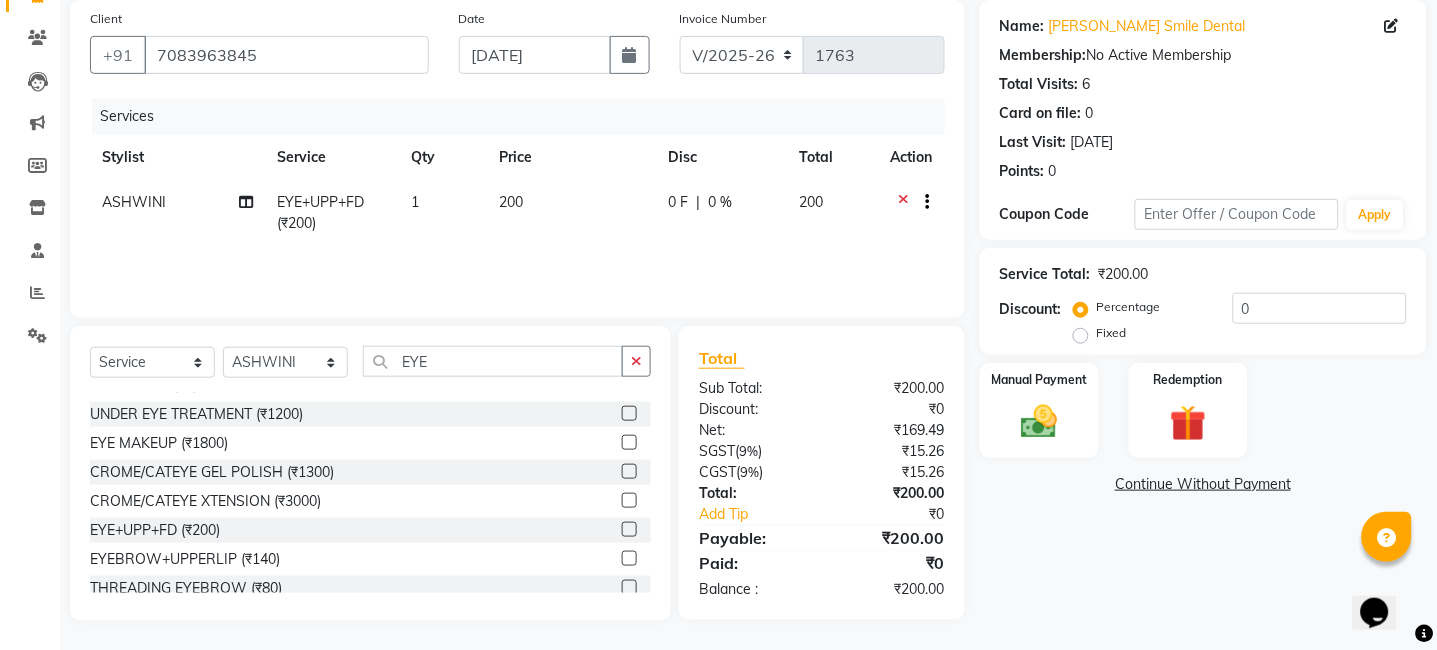 scroll, scrollTop: 89, scrollLeft: 0, axis: vertical 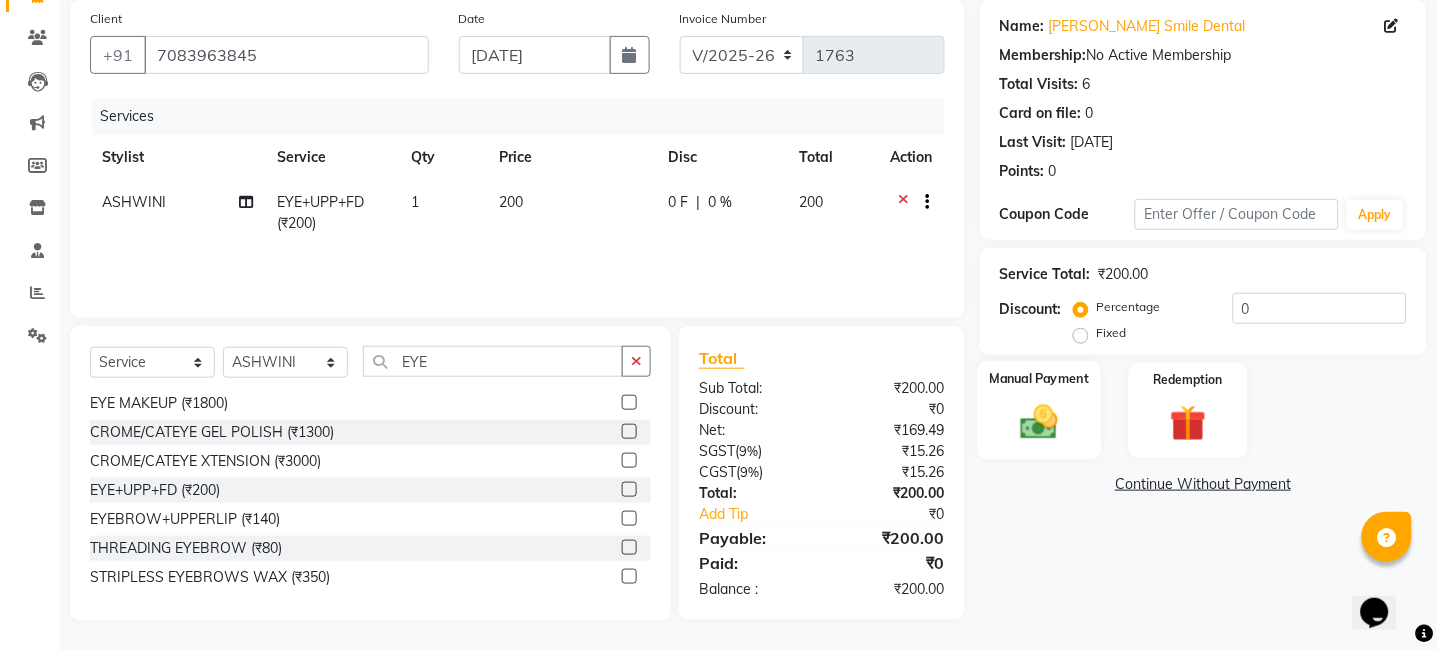 click on "Manual Payment" 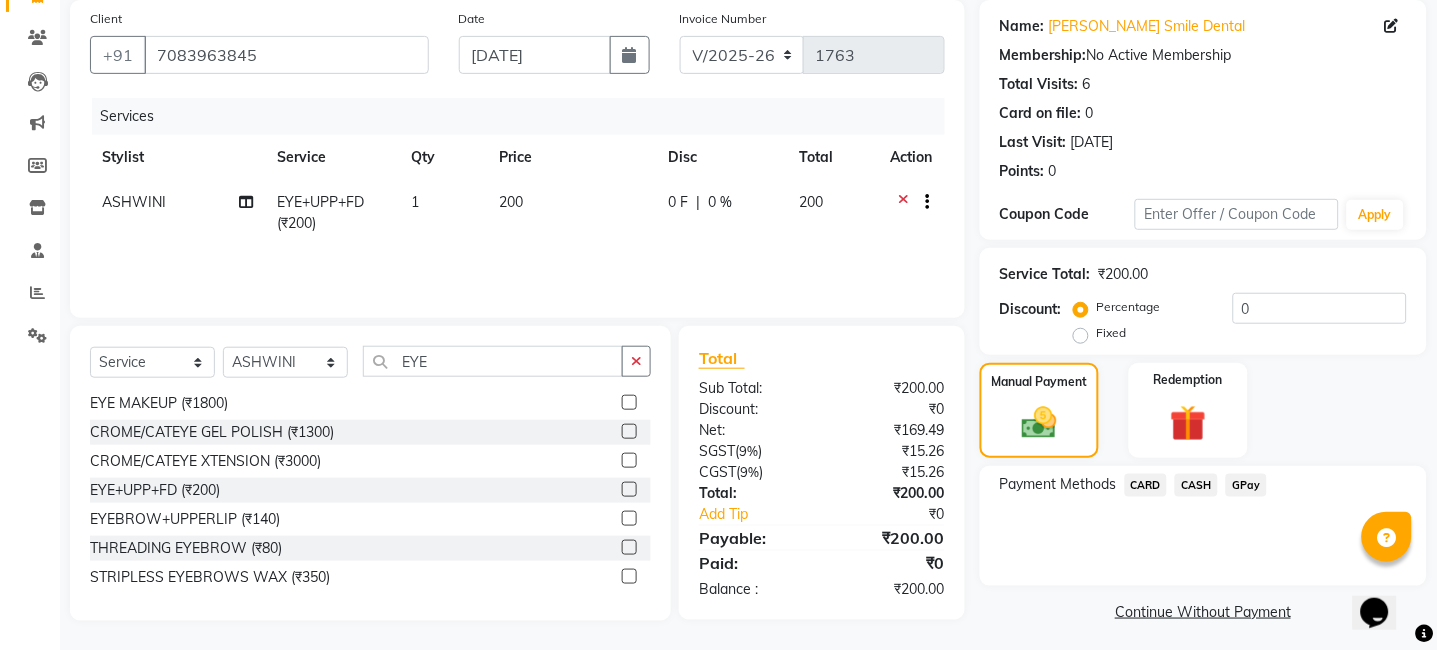 click on "CASH" 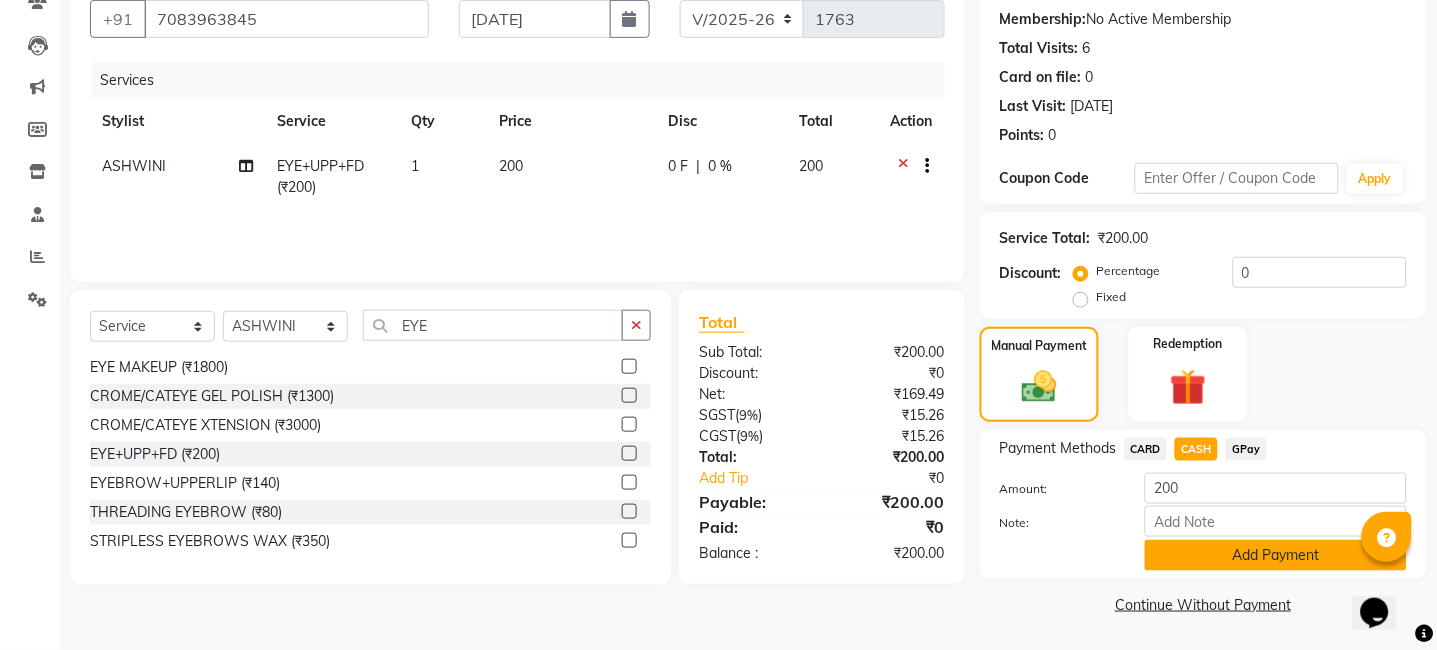 click on "Add Payment" 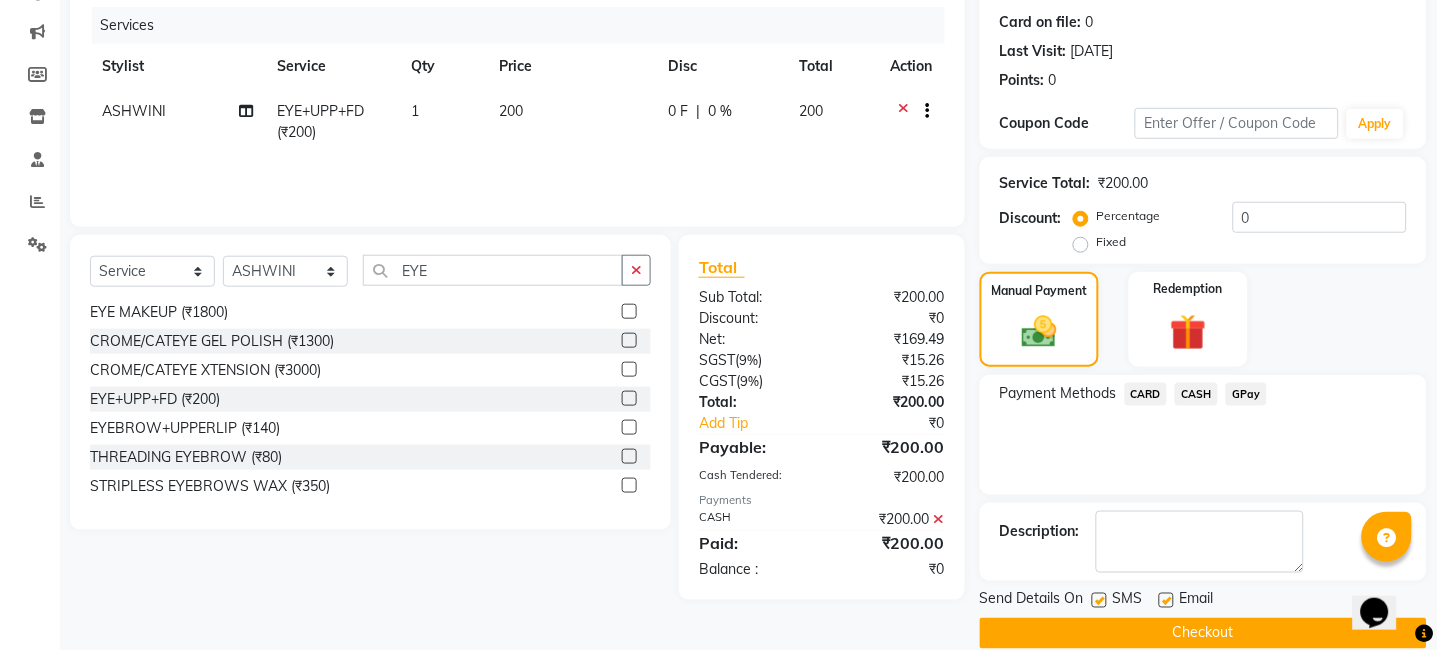 scroll, scrollTop: 269, scrollLeft: 0, axis: vertical 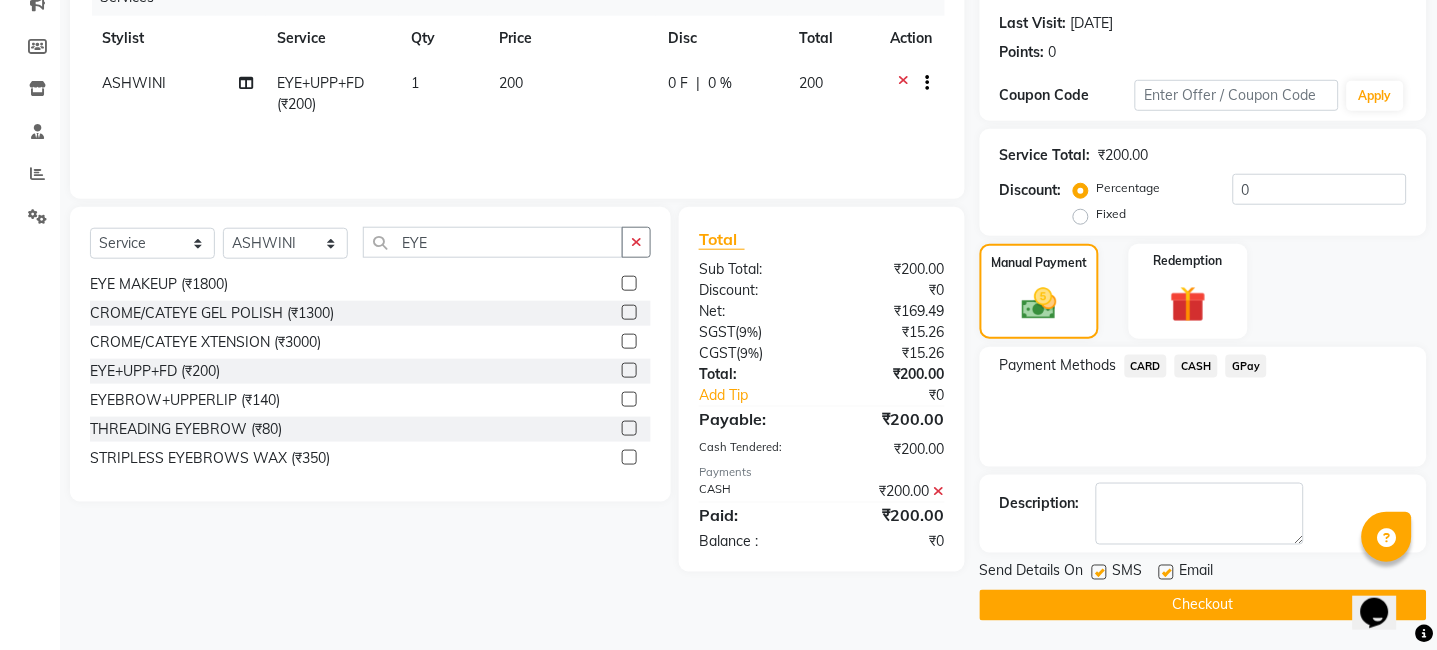 click on "Checkout" 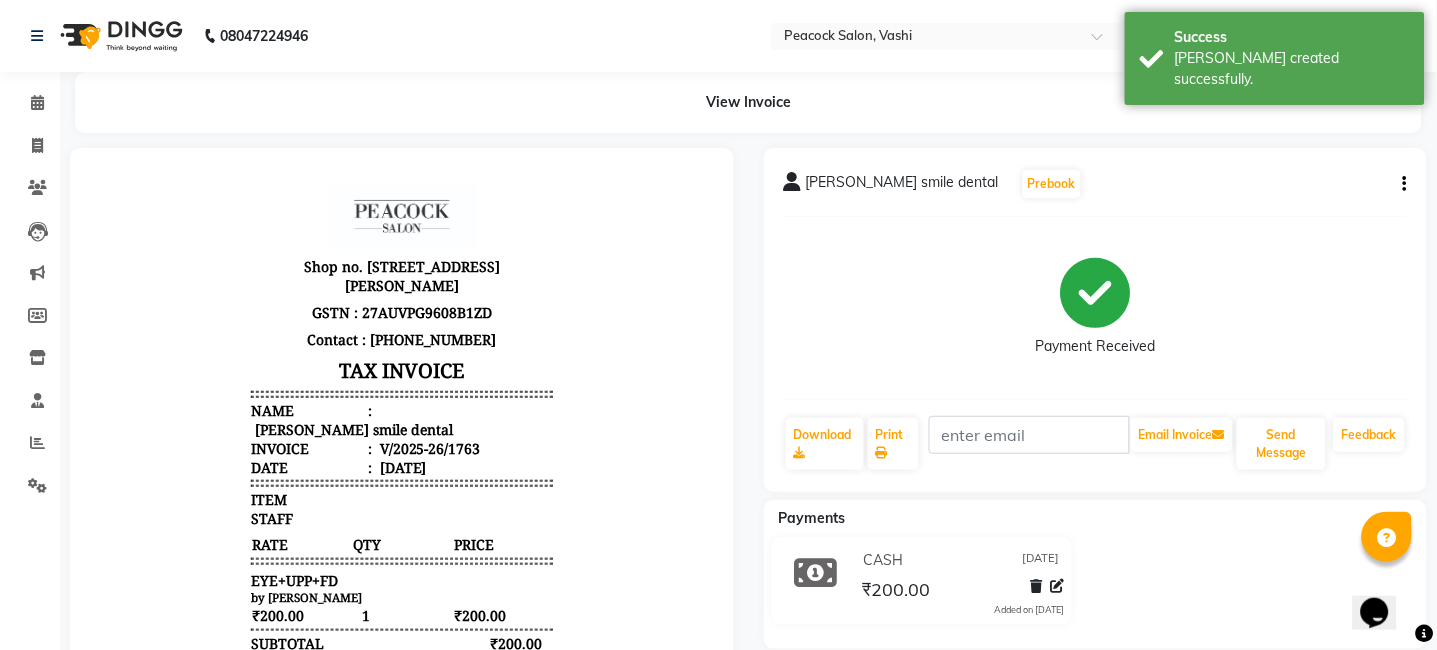 scroll, scrollTop: 0, scrollLeft: 0, axis: both 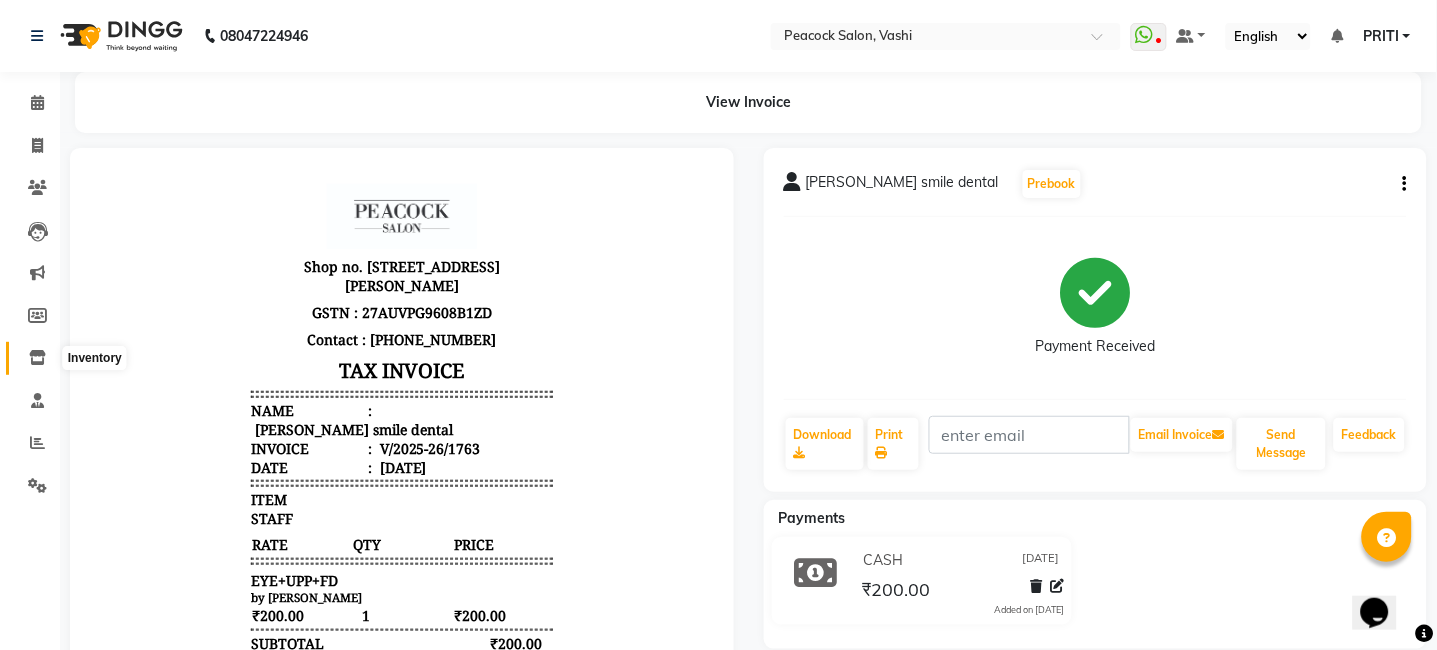 click 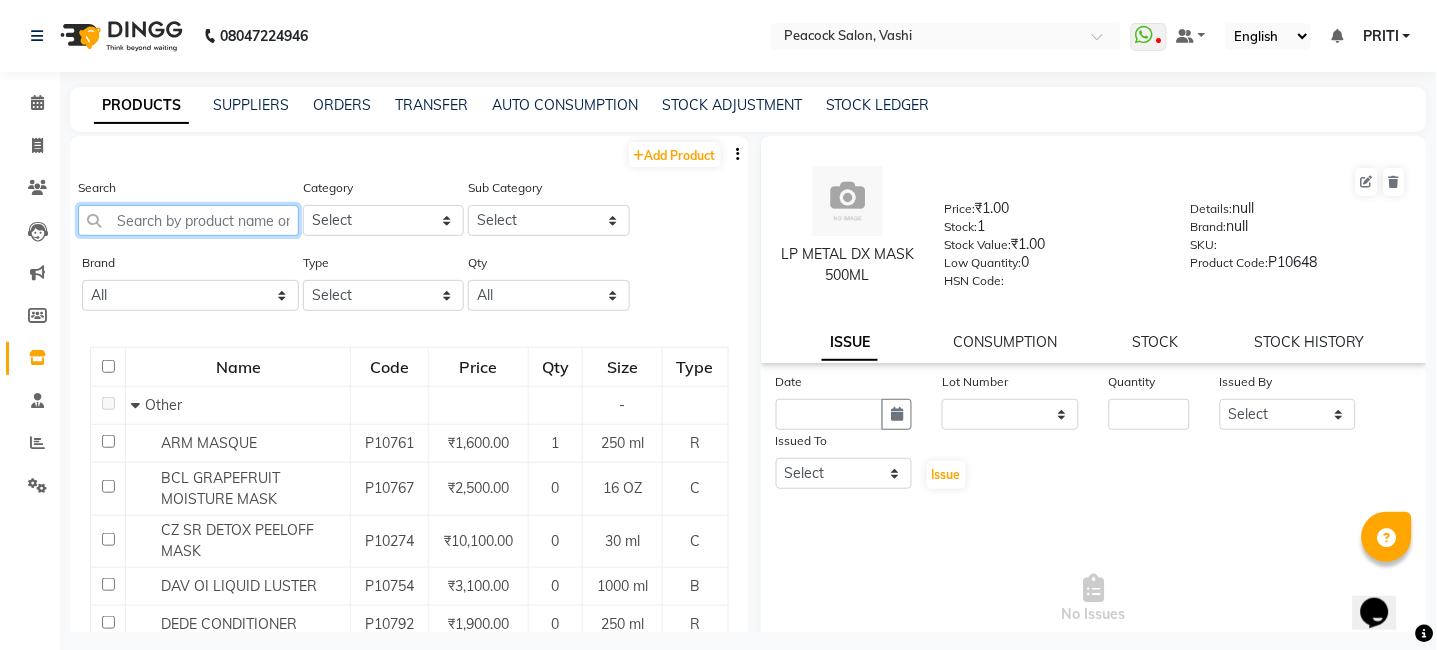 click 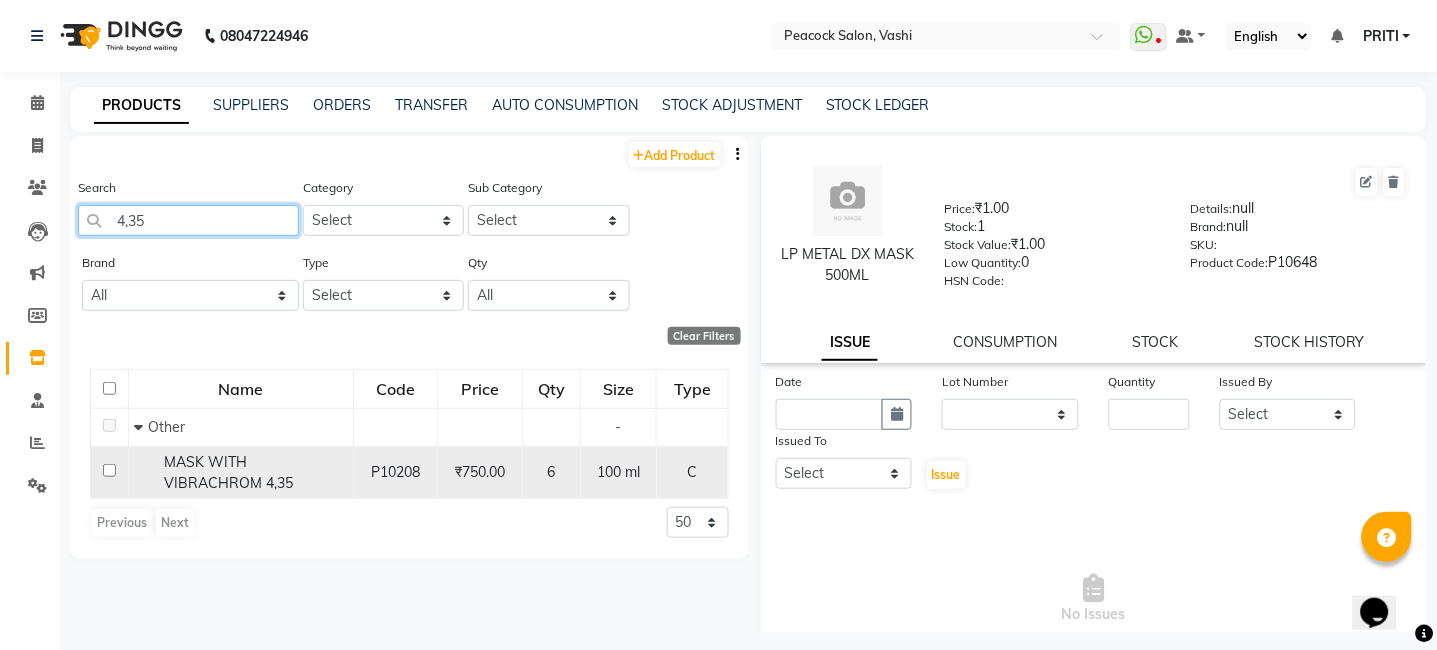 type on "4,35" 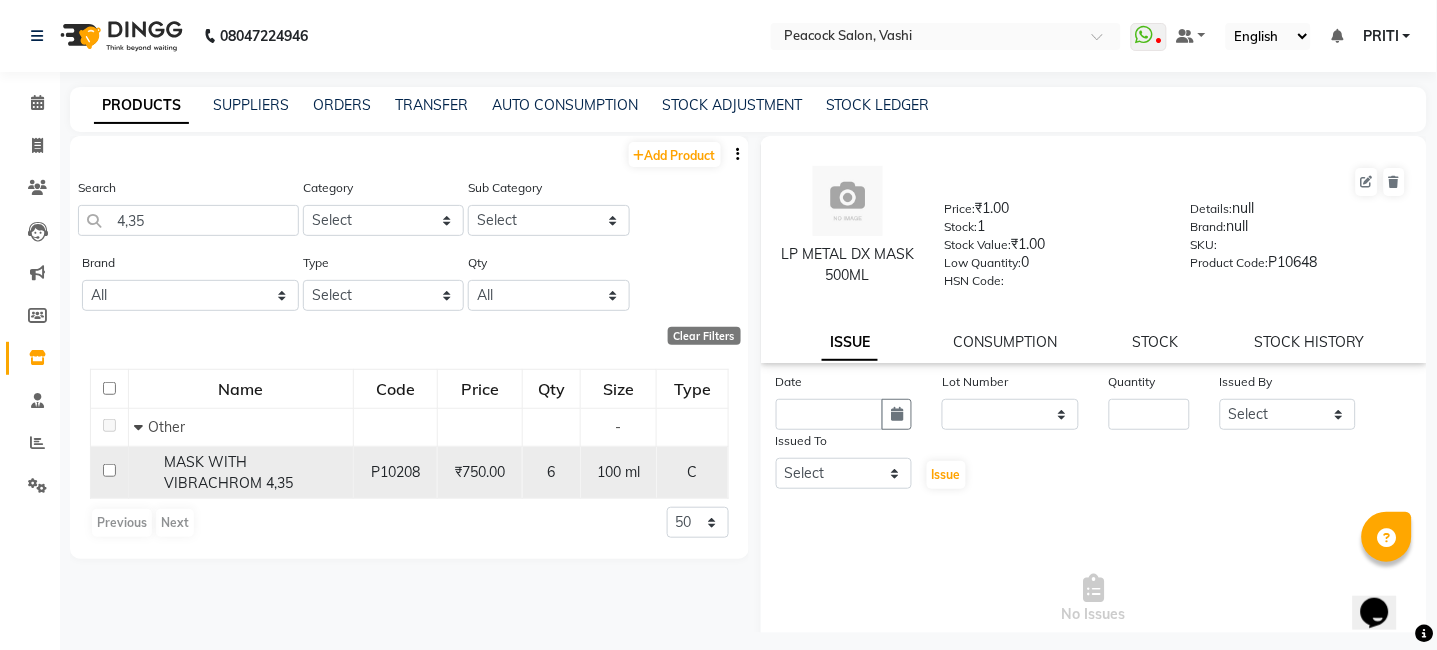 click on "MASK WITH VIBRACHROM 4,35" 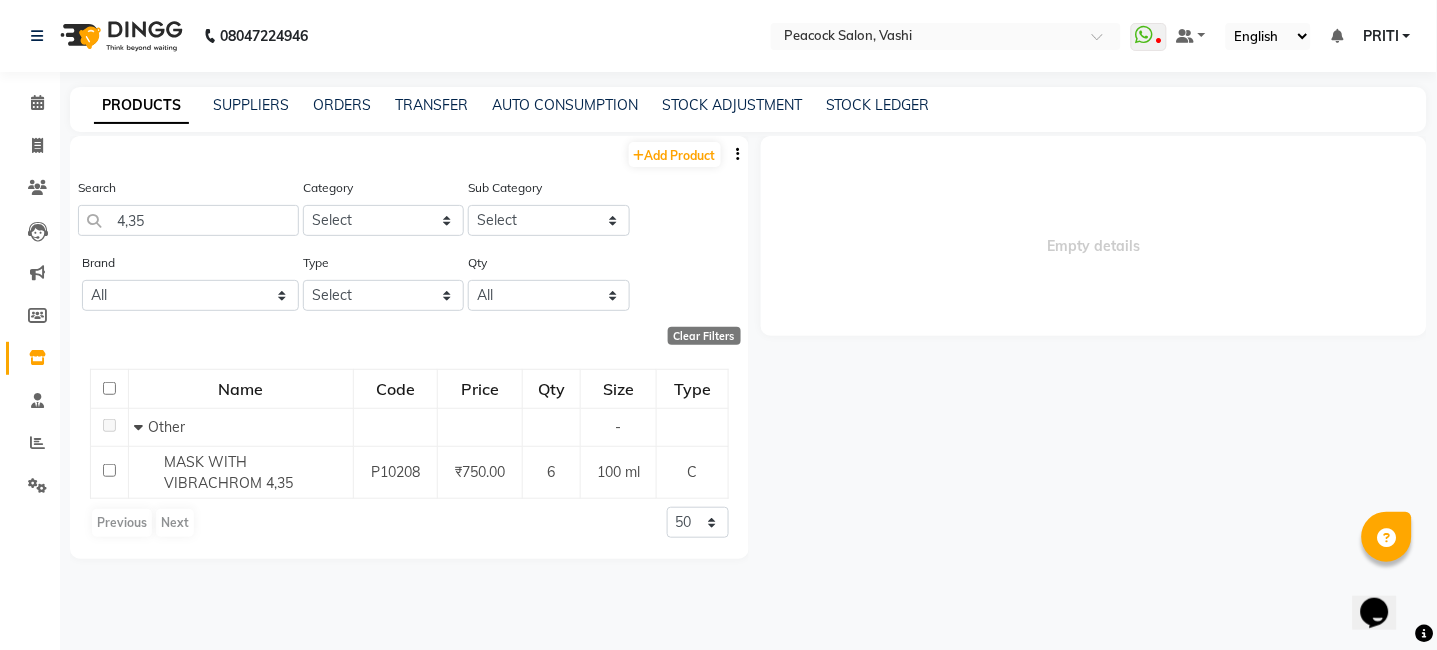 select 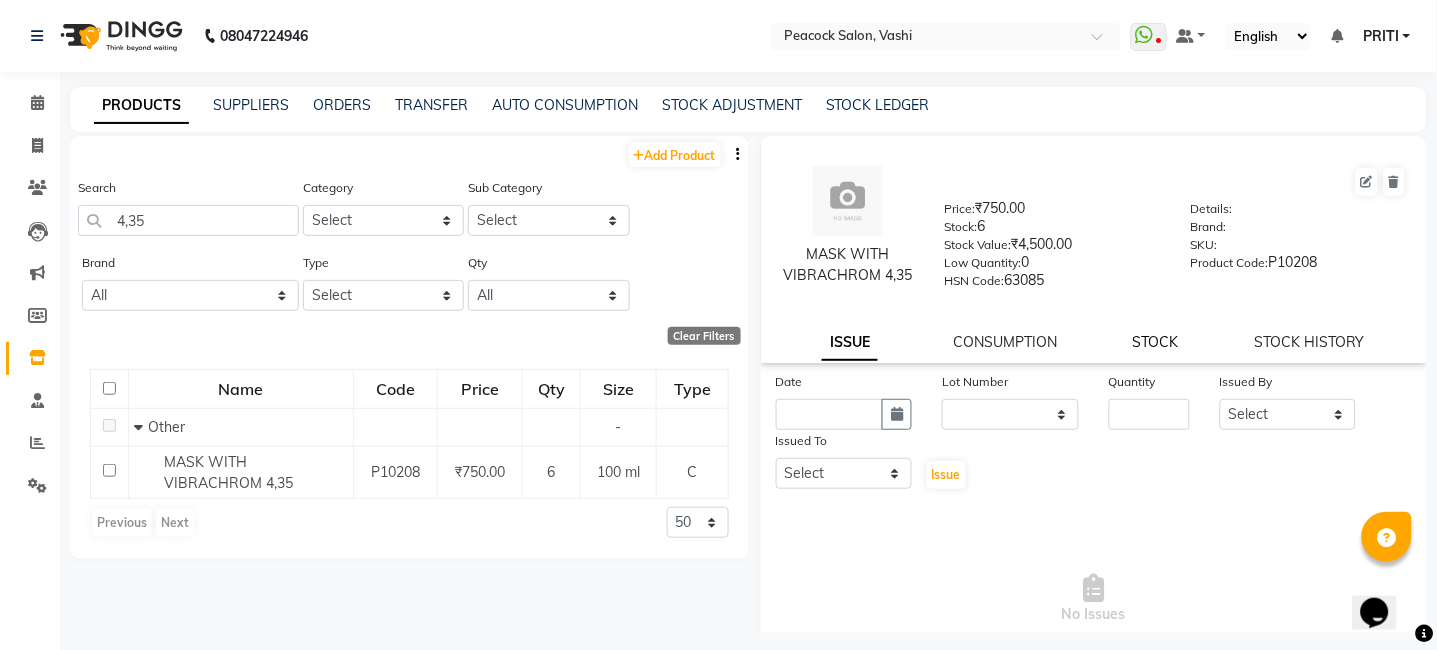 click on "STOCK" 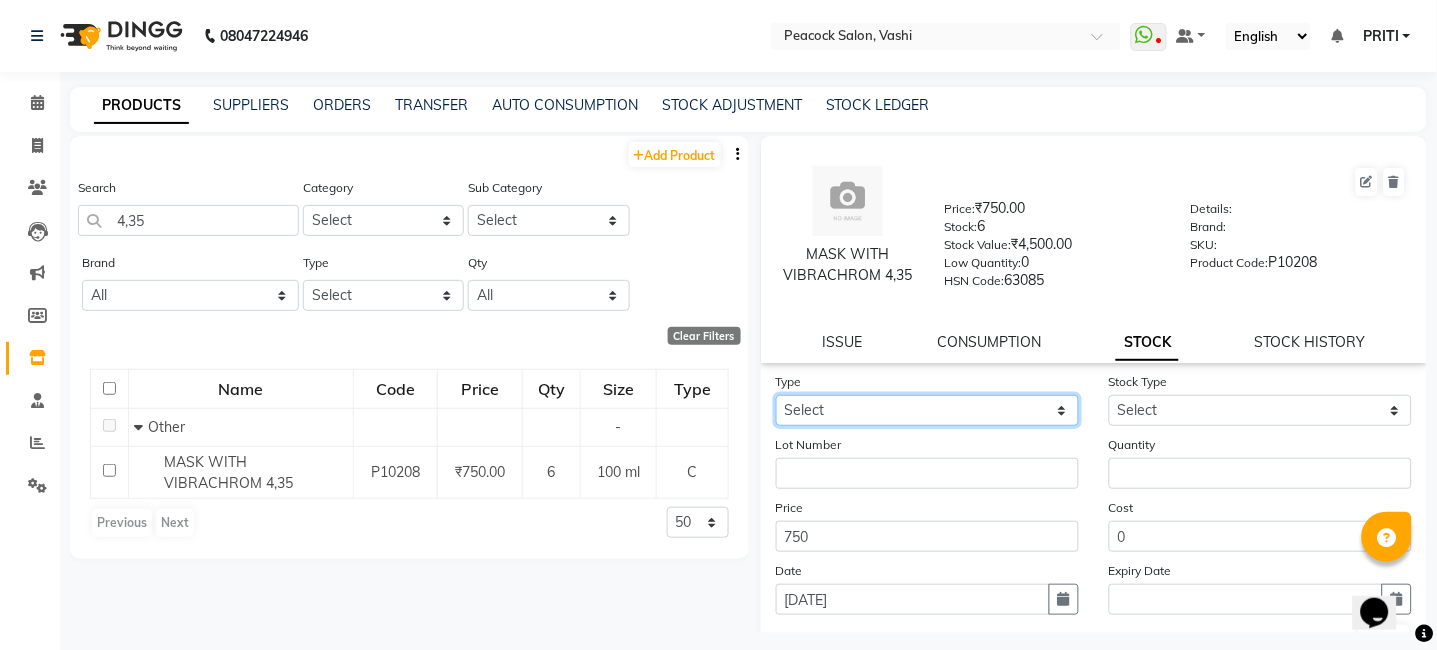 click on "Select In Out" 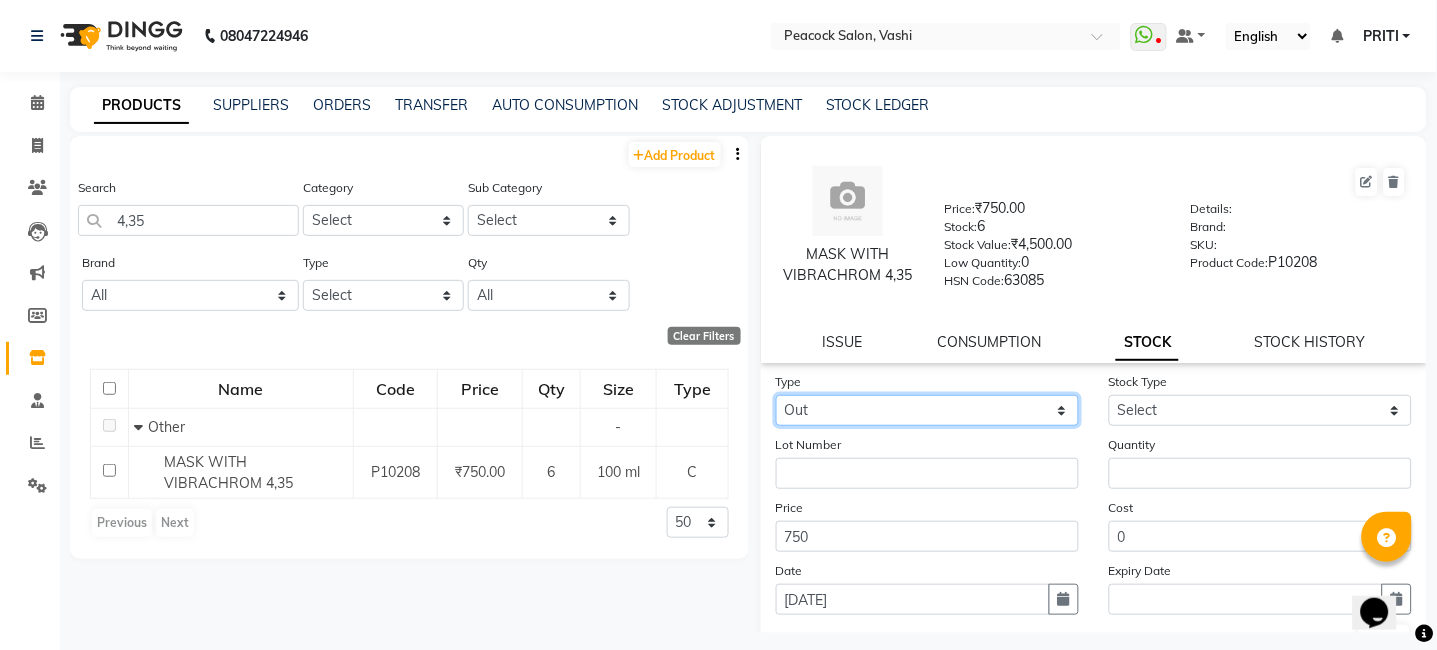 click on "Select In Out" 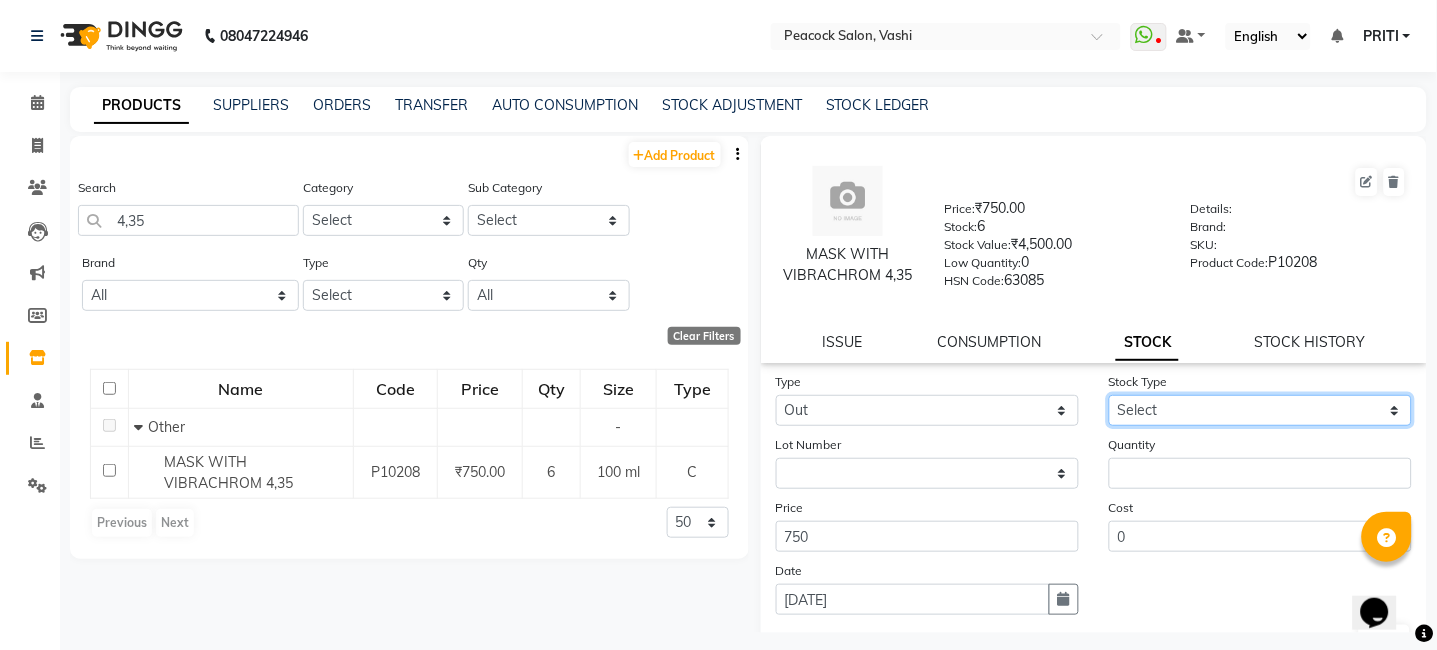click on "Select Internal Use Damaged Expired Adjustment Return Other" 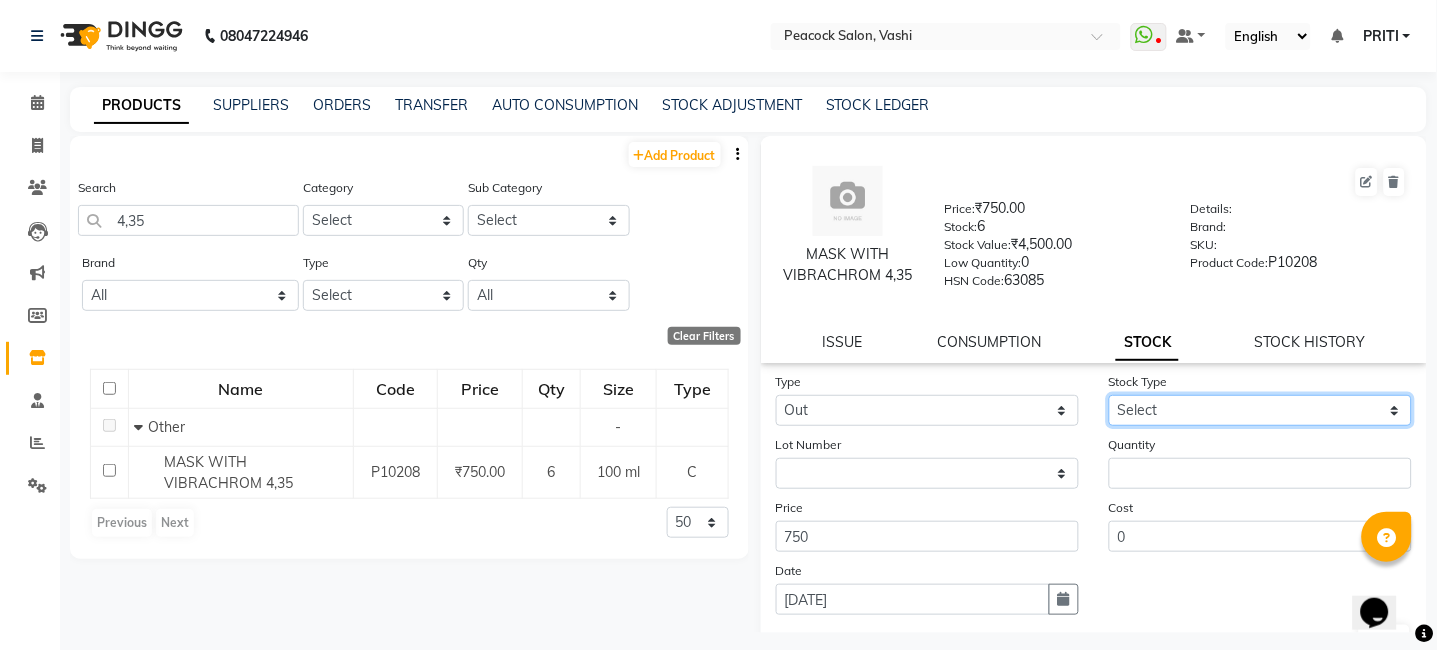 select on "internal use" 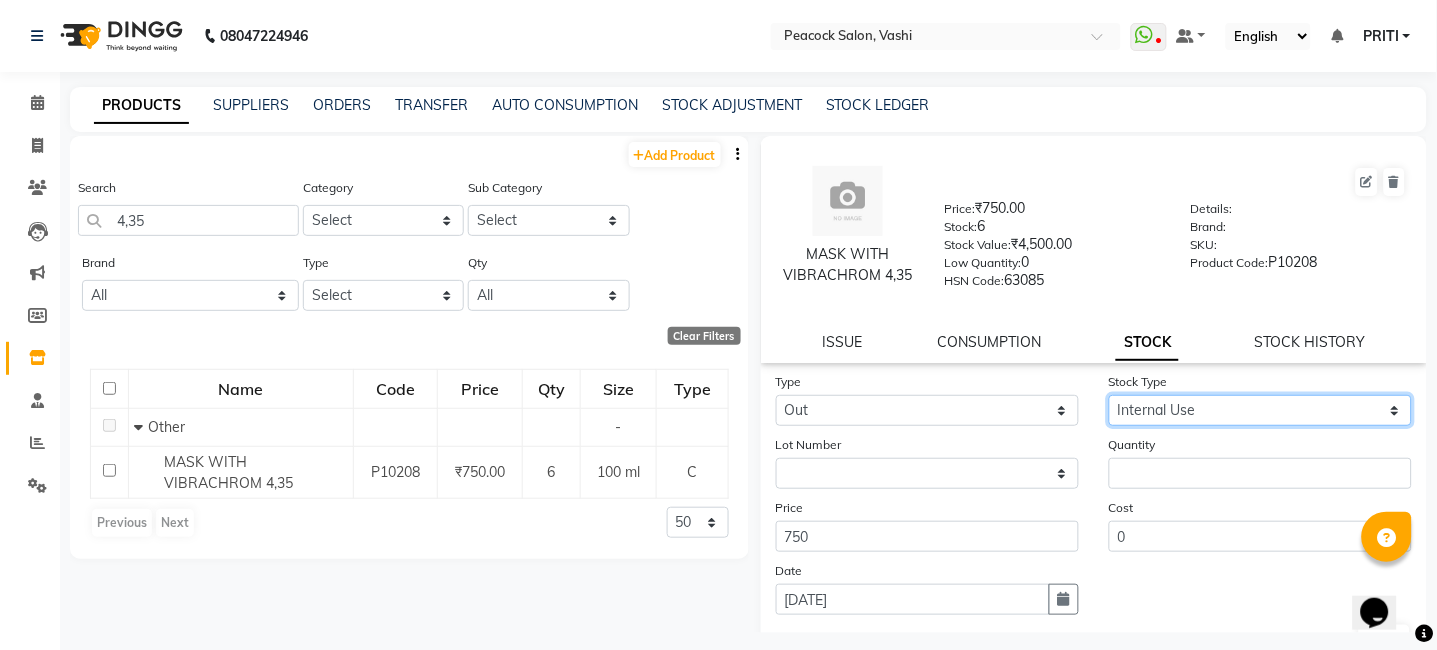 click on "Select Internal Use Damaged Expired Adjustment Return Other" 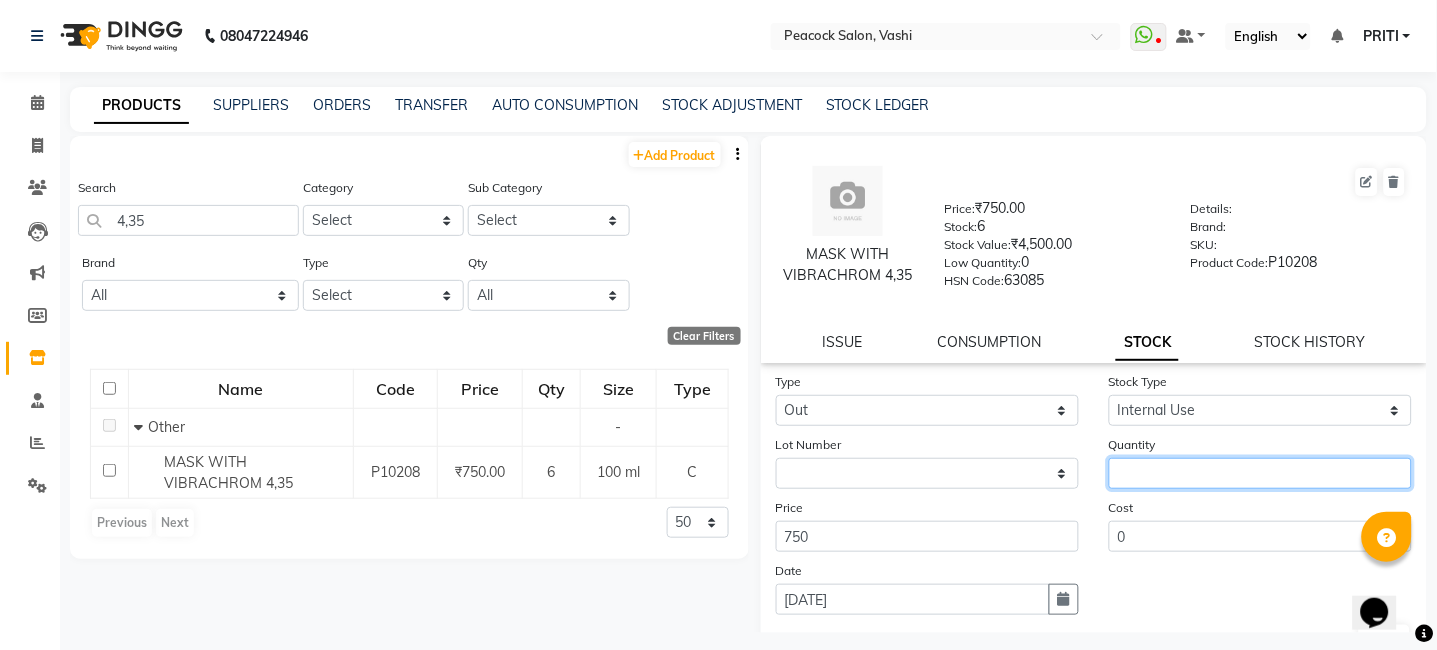 click 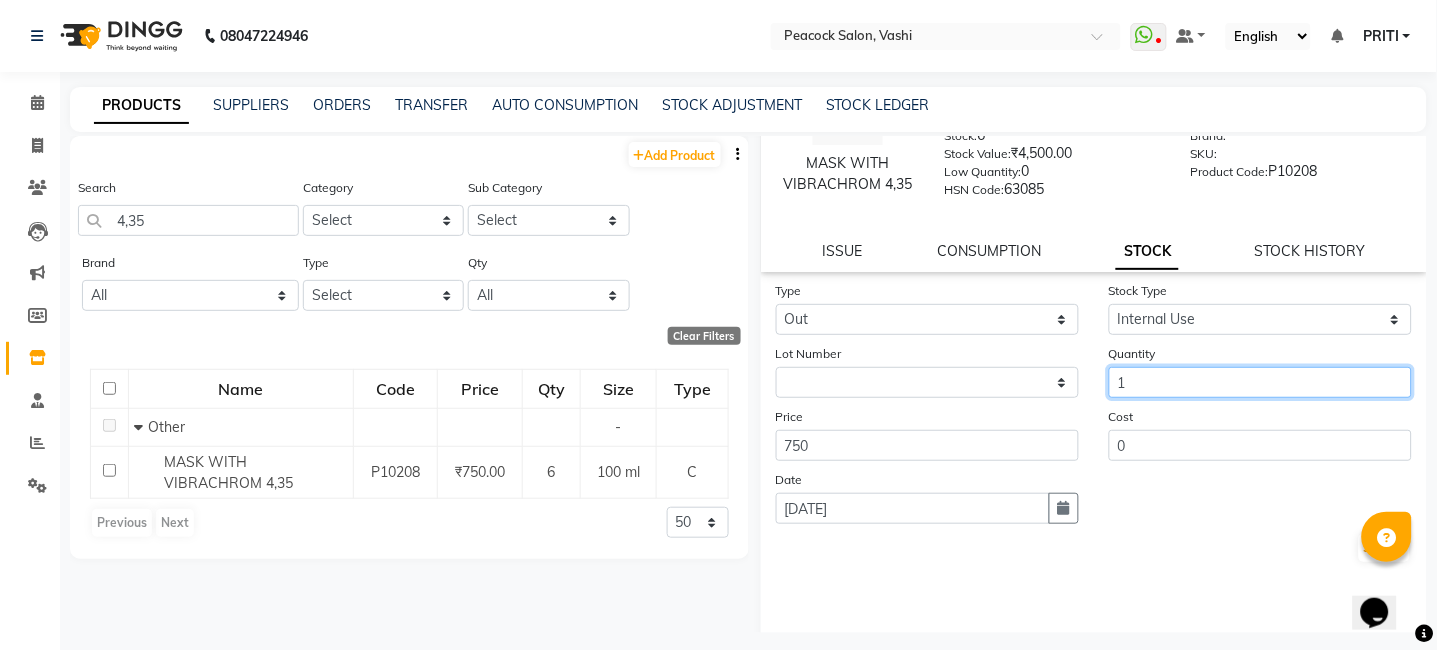 scroll, scrollTop: 138, scrollLeft: 0, axis: vertical 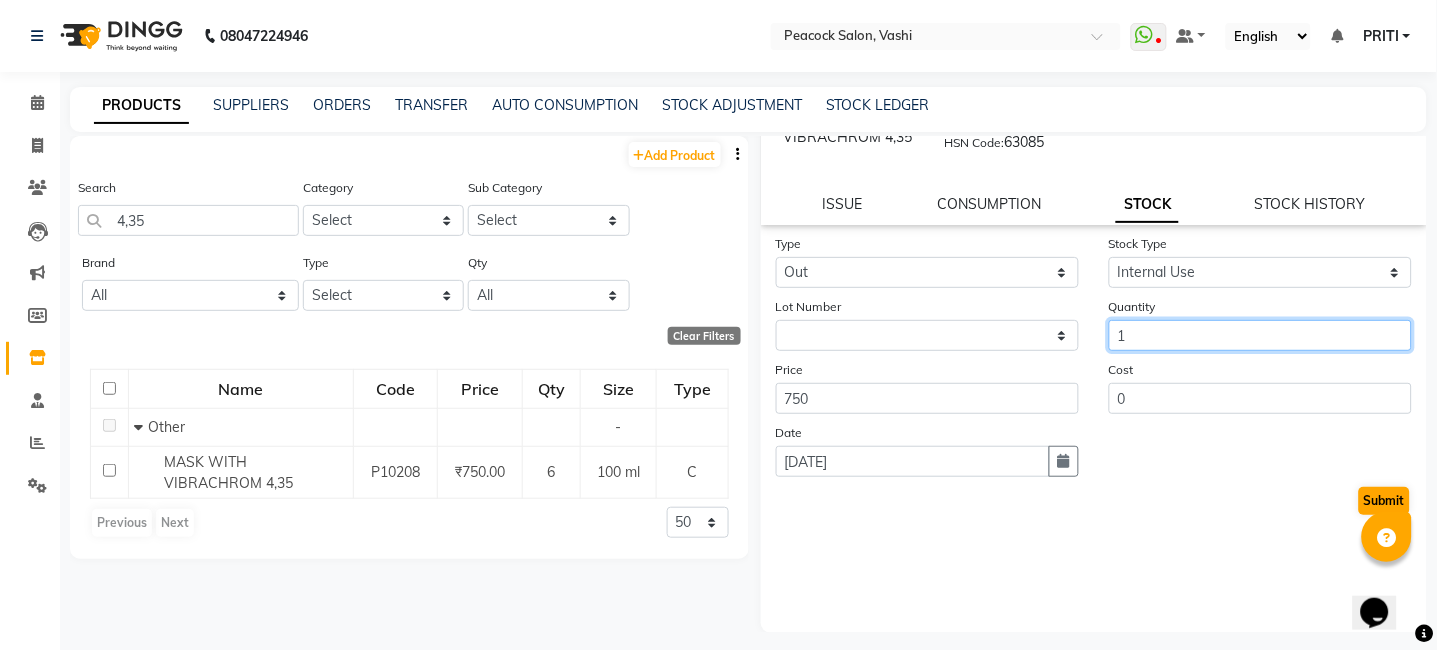 type on "1" 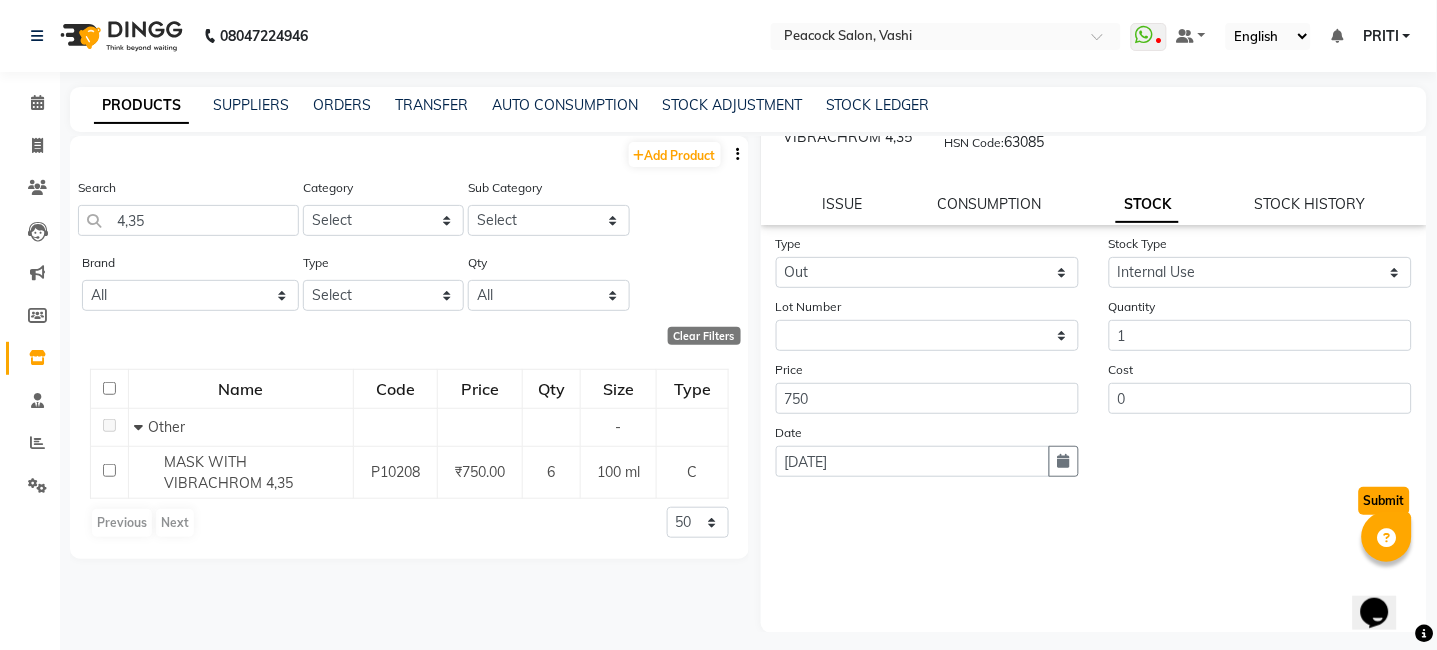 click on "Submit" 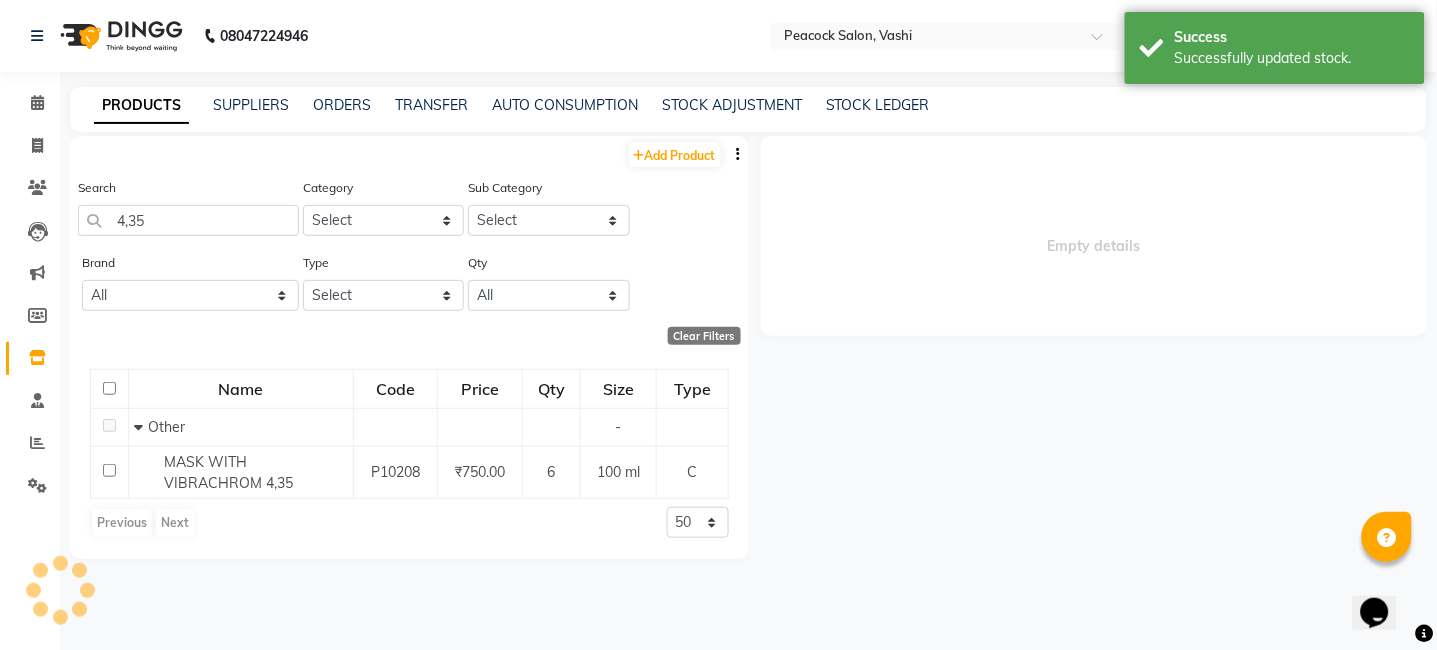 scroll, scrollTop: 0, scrollLeft: 0, axis: both 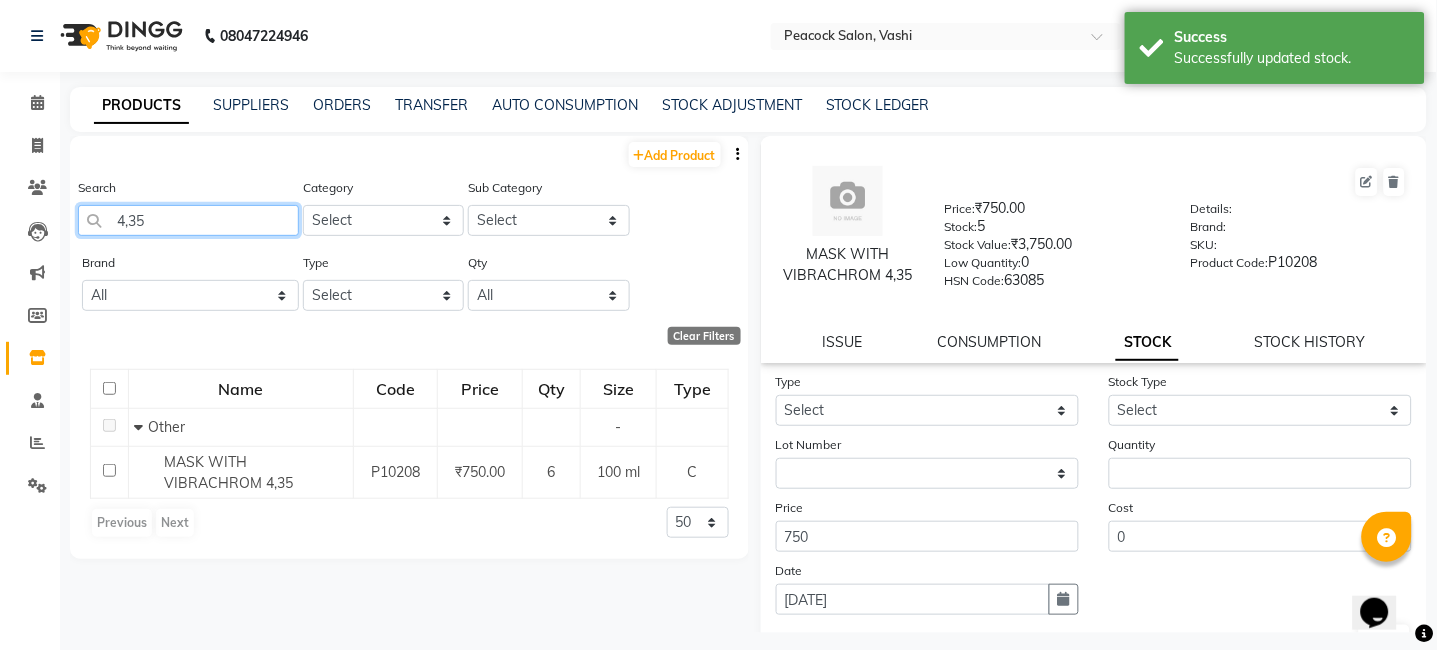 click on "4,35" 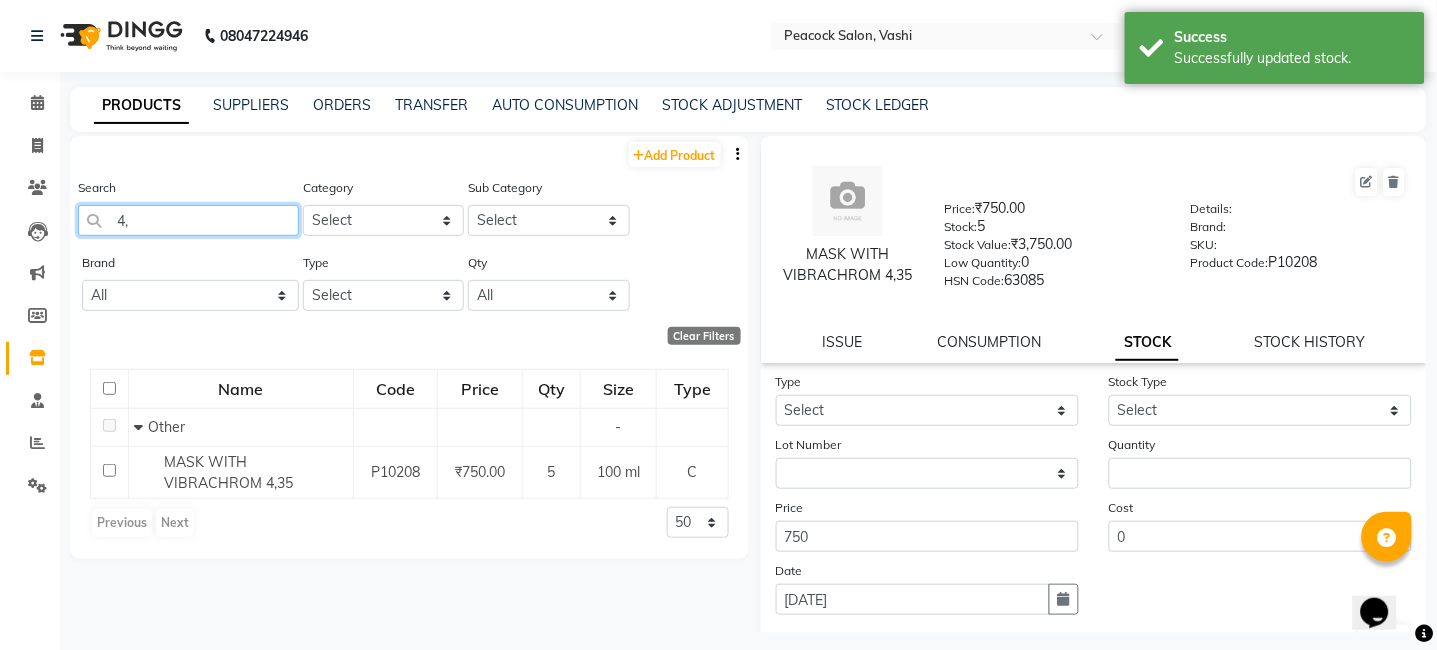type on "4" 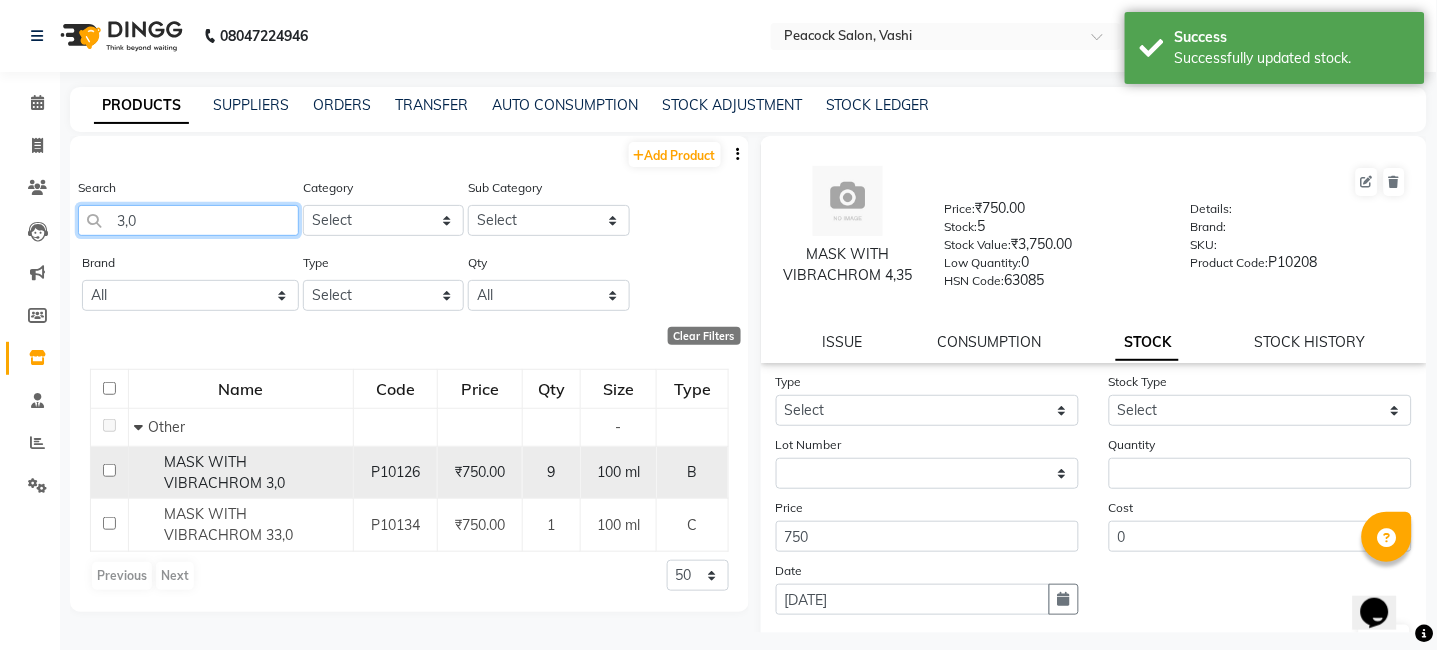type on "3,0" 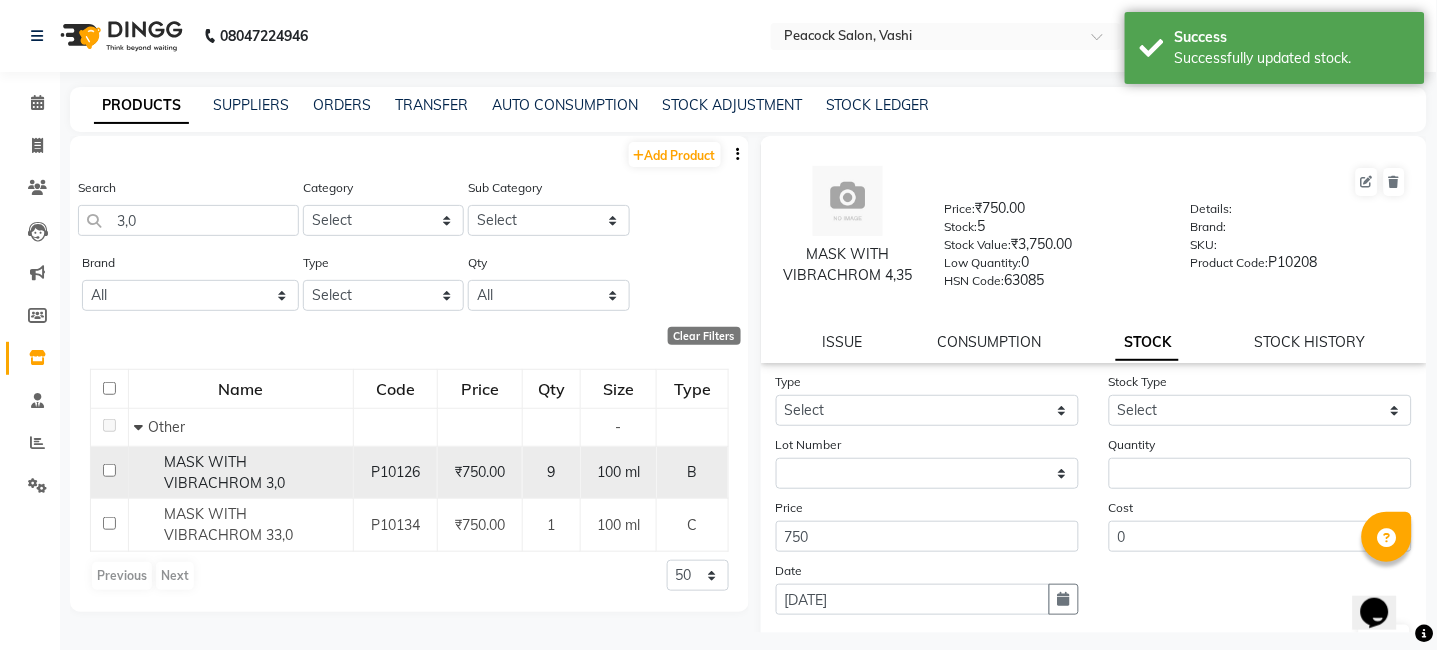 click on "MASK WITH VIBRACHROM 3,0" 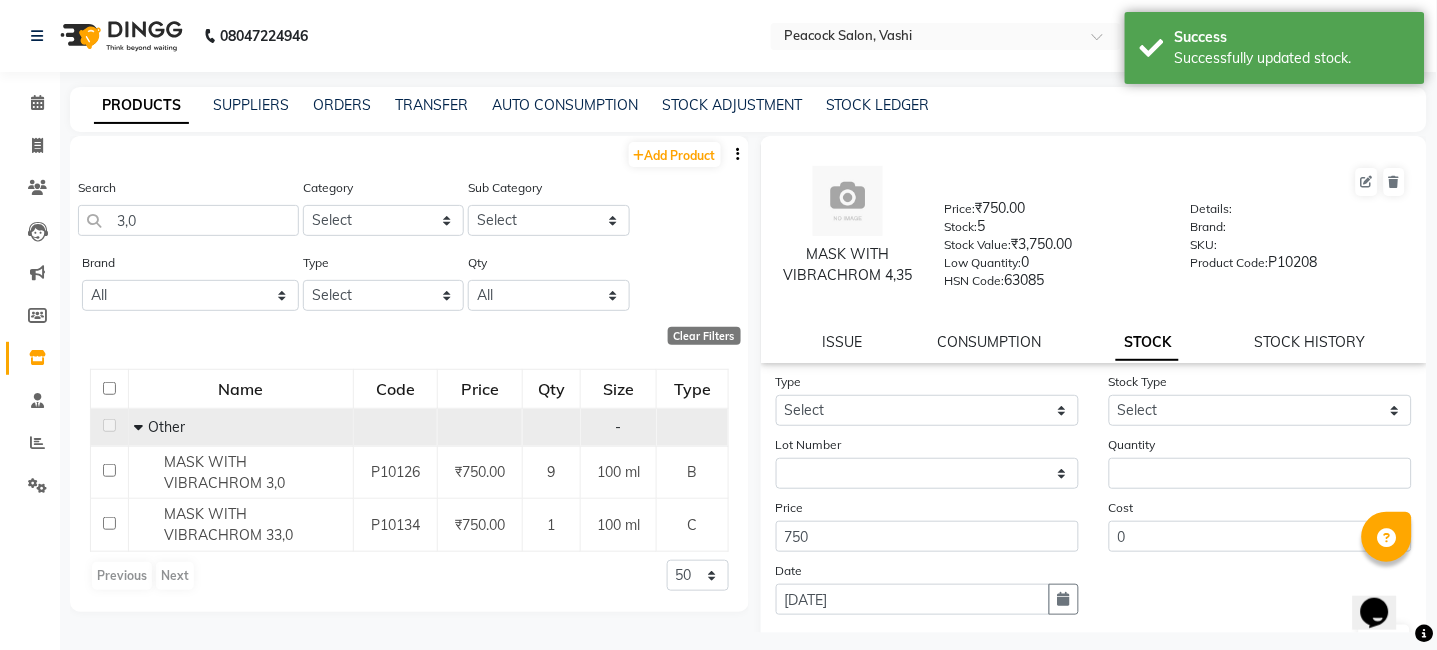 select 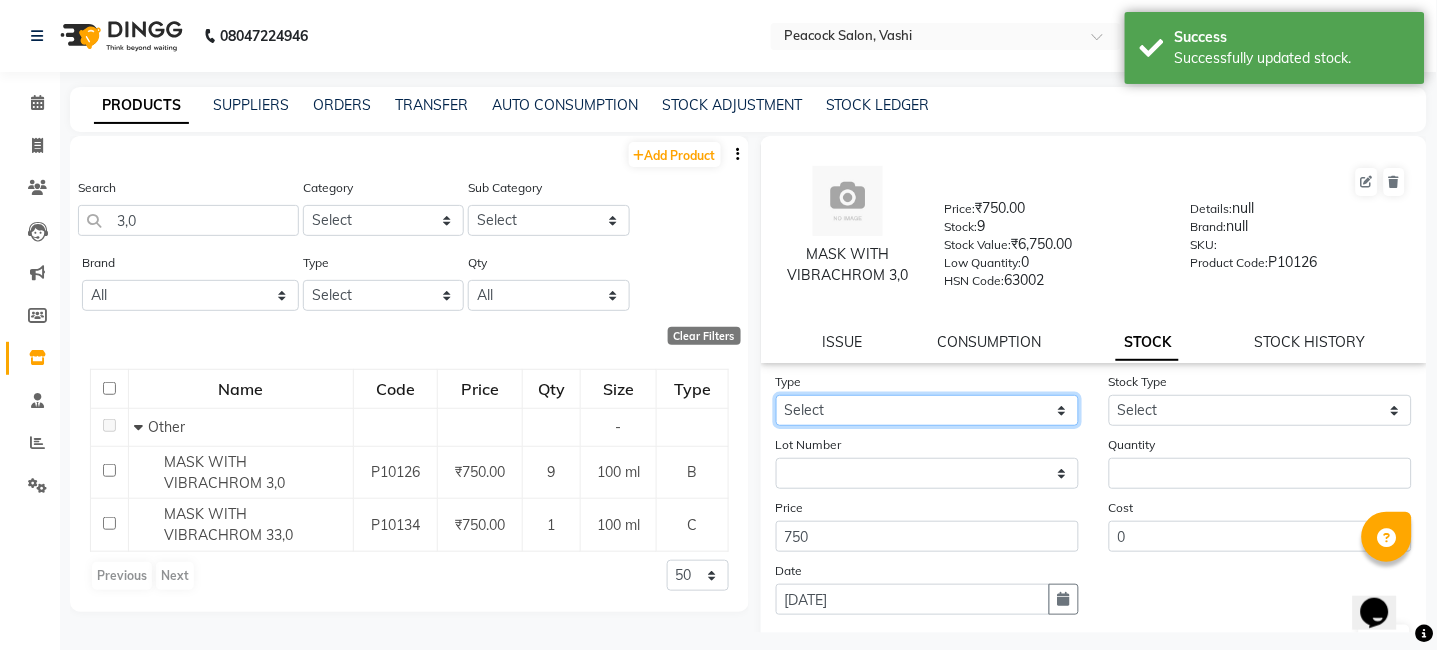click on "Select In Out" 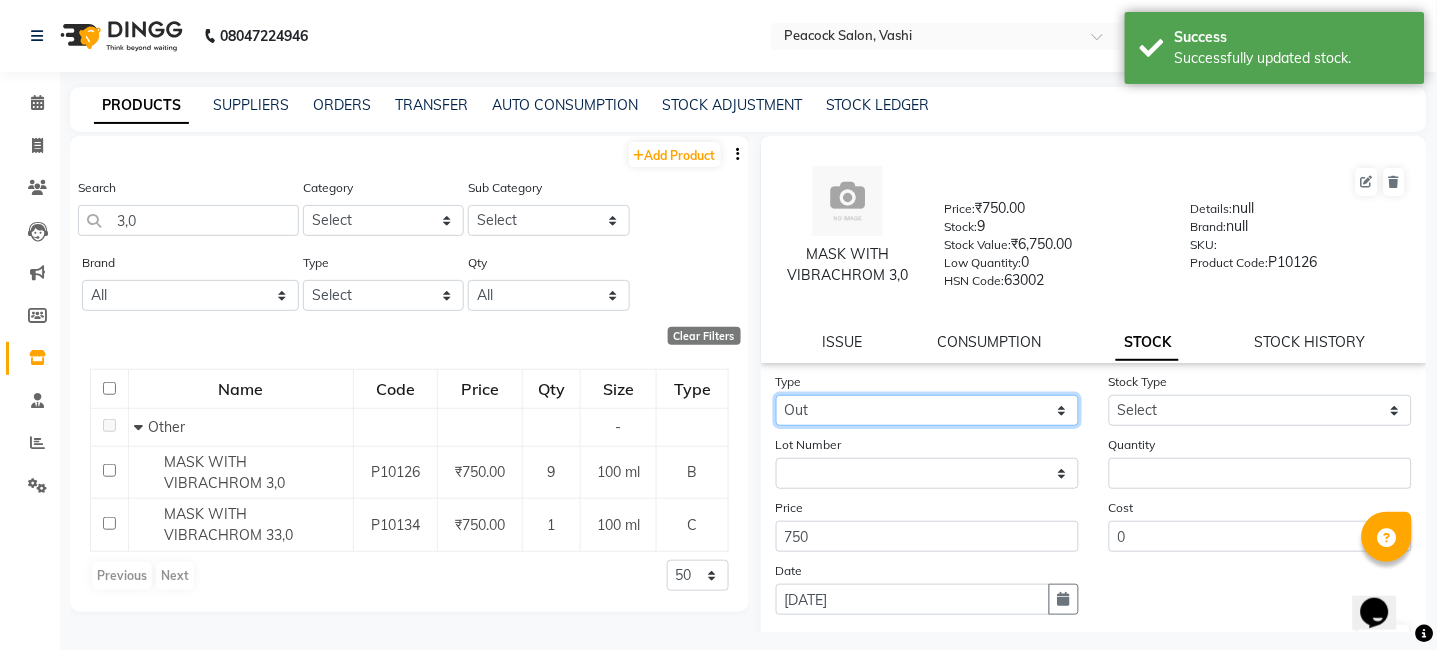 click on "Select In Out" 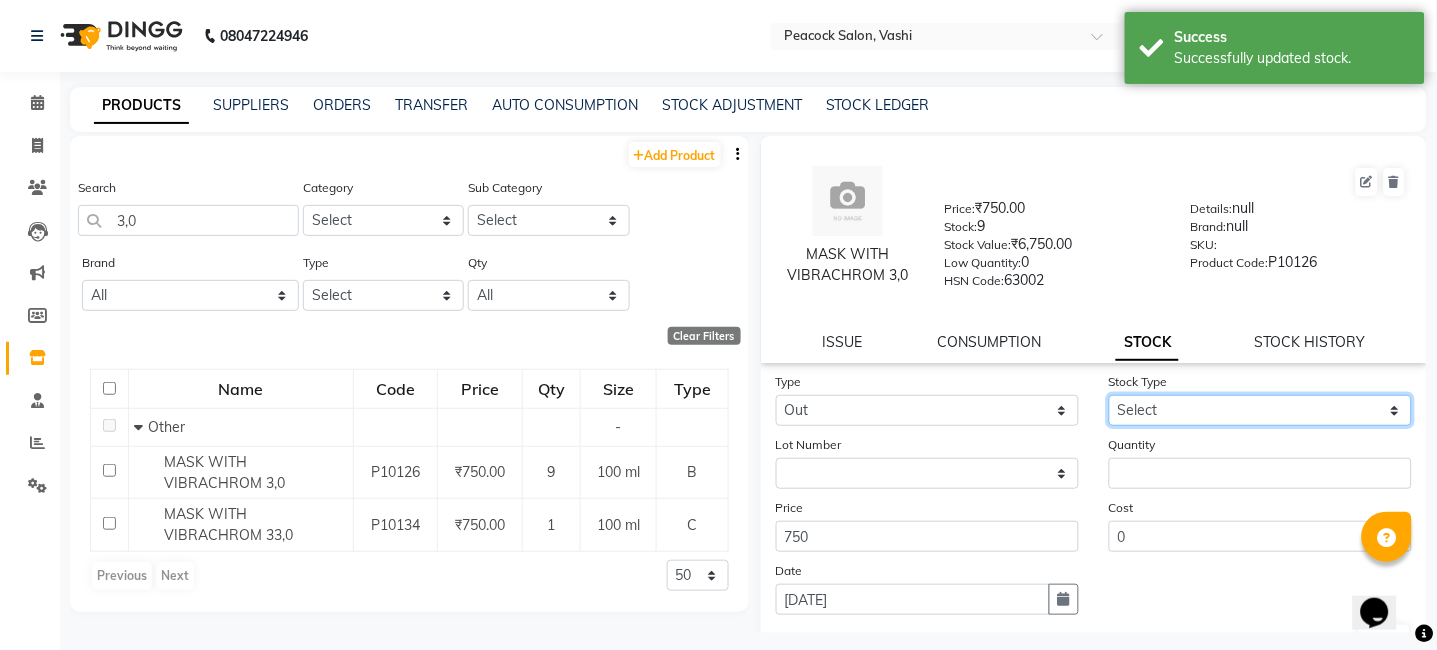 click on "Select Internal Use Damaged Expired Adjustment Return Other" 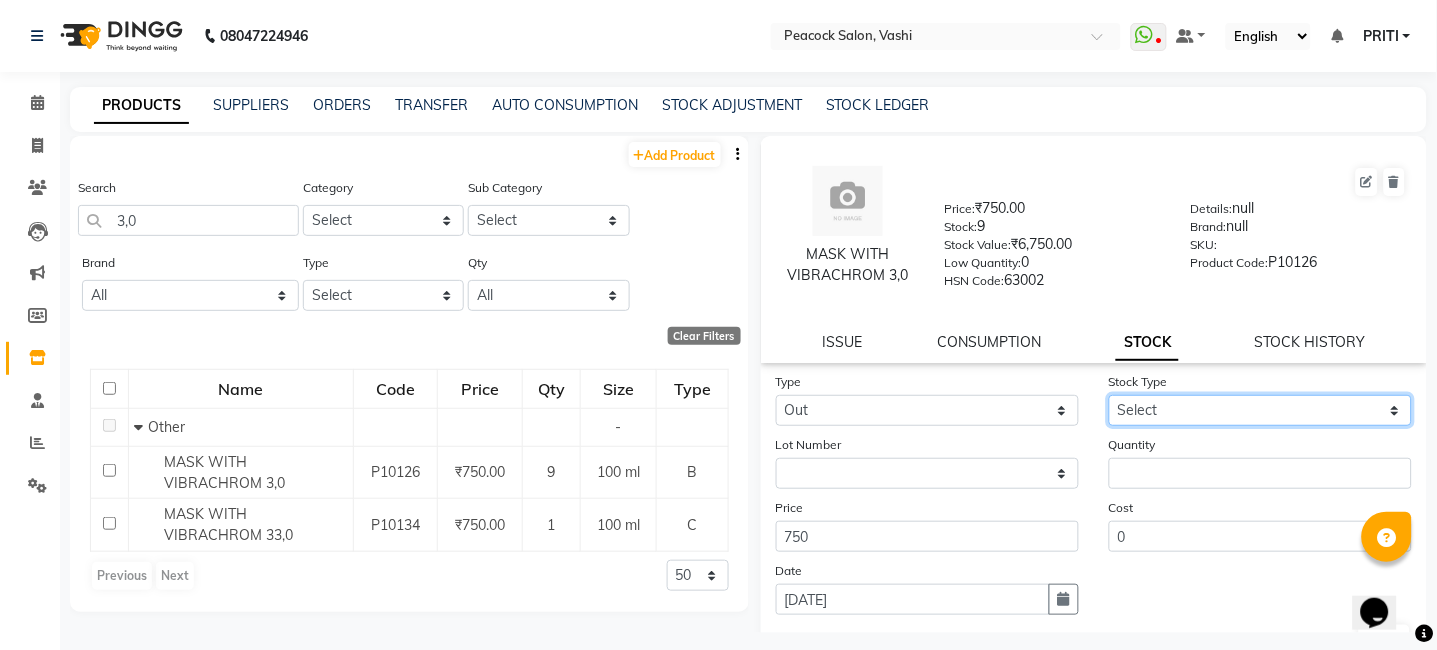 select on "internal use" 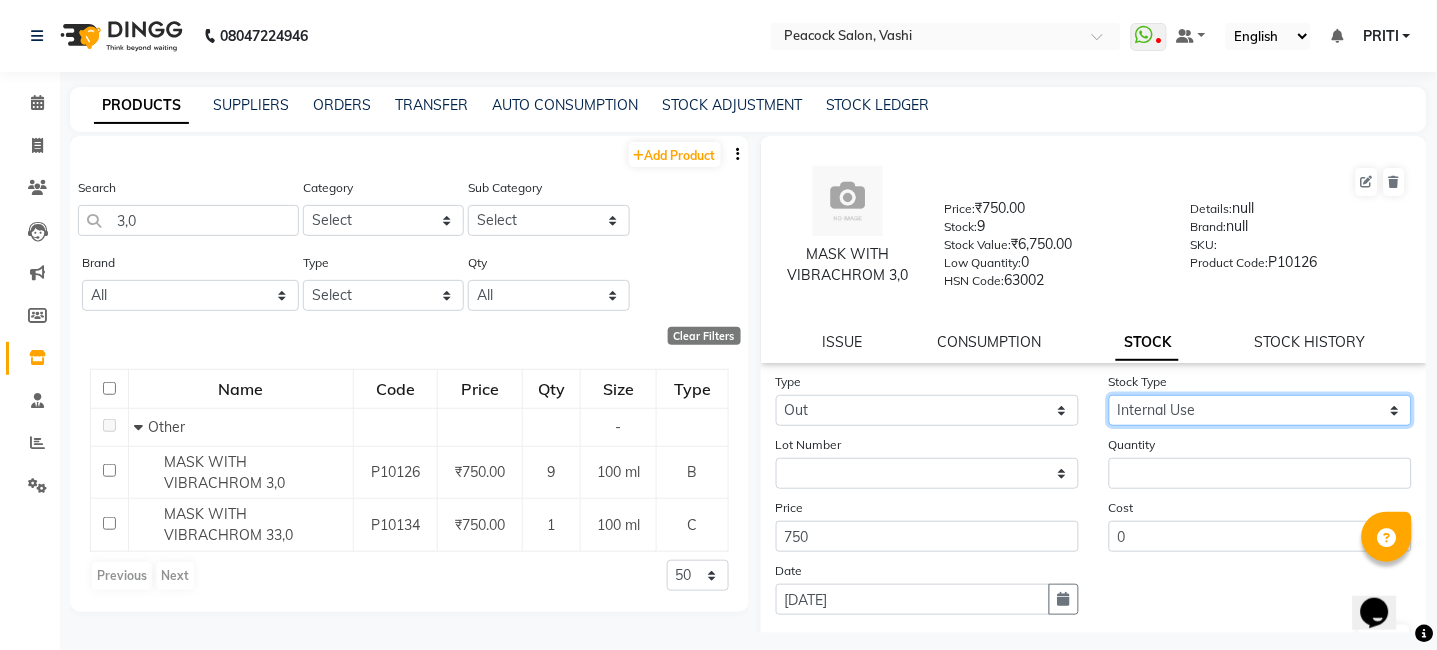 click on "Select Internal Use Damaged Expired Adjustment Return Other" 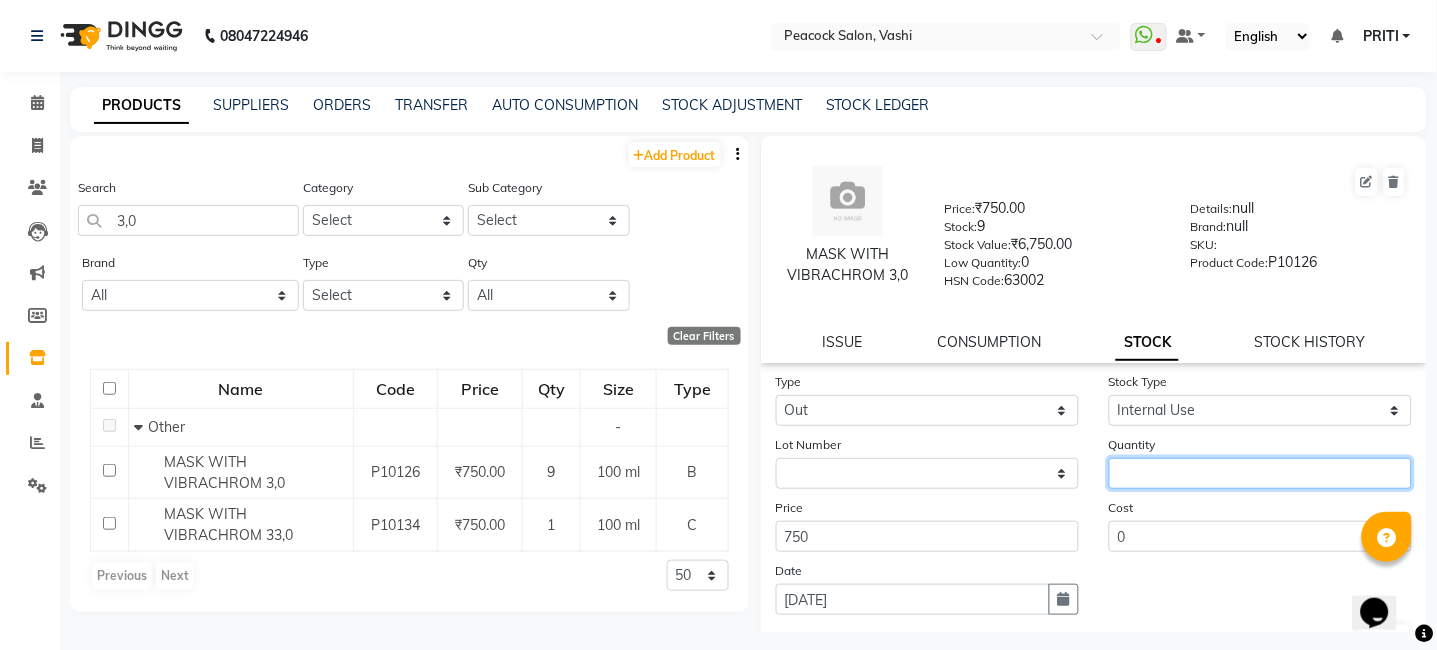click 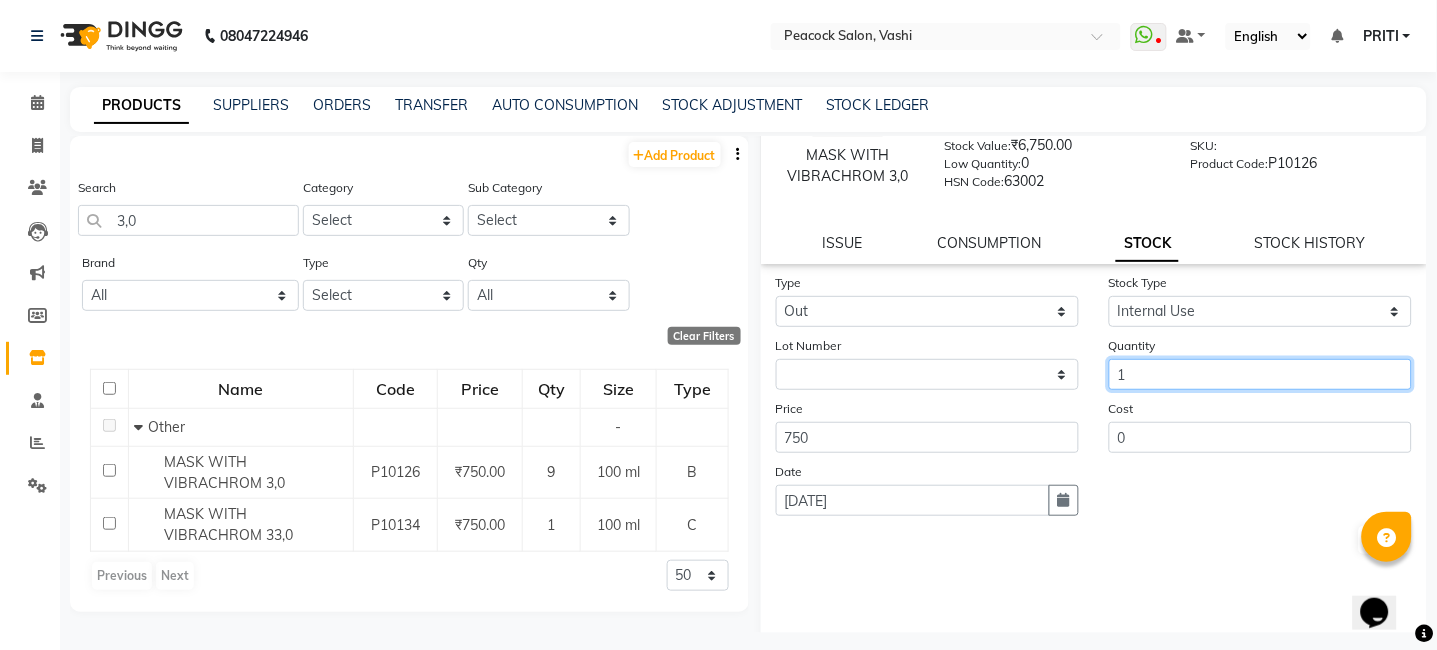 scroll, scrollTop: 138, scrollLeft: 0, axis: vertical 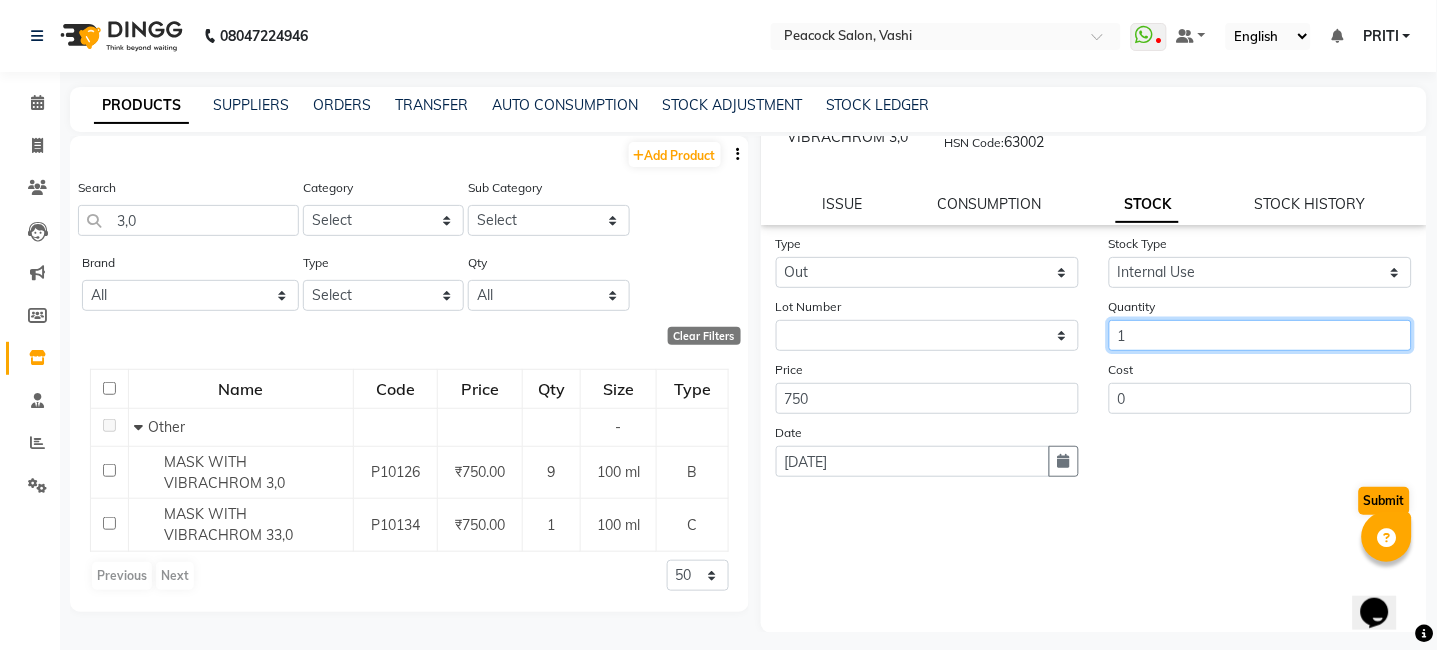type on "1" 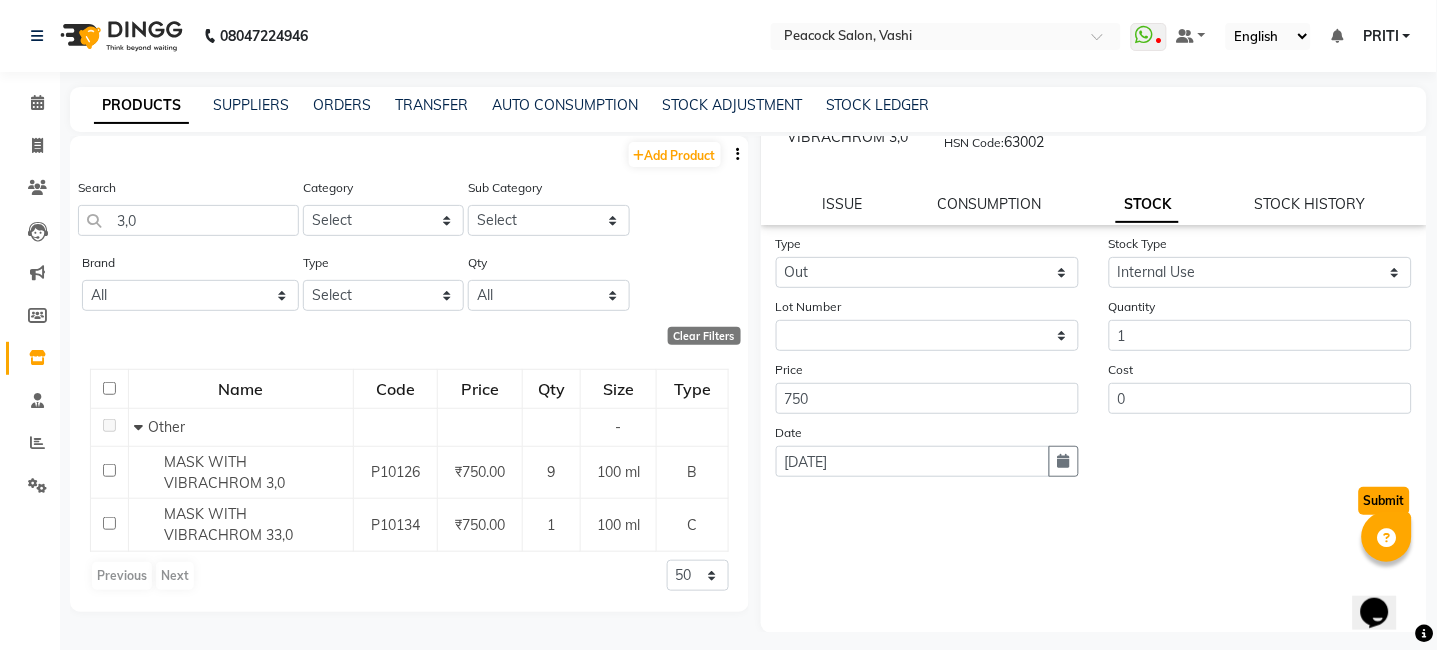click on "Submit" 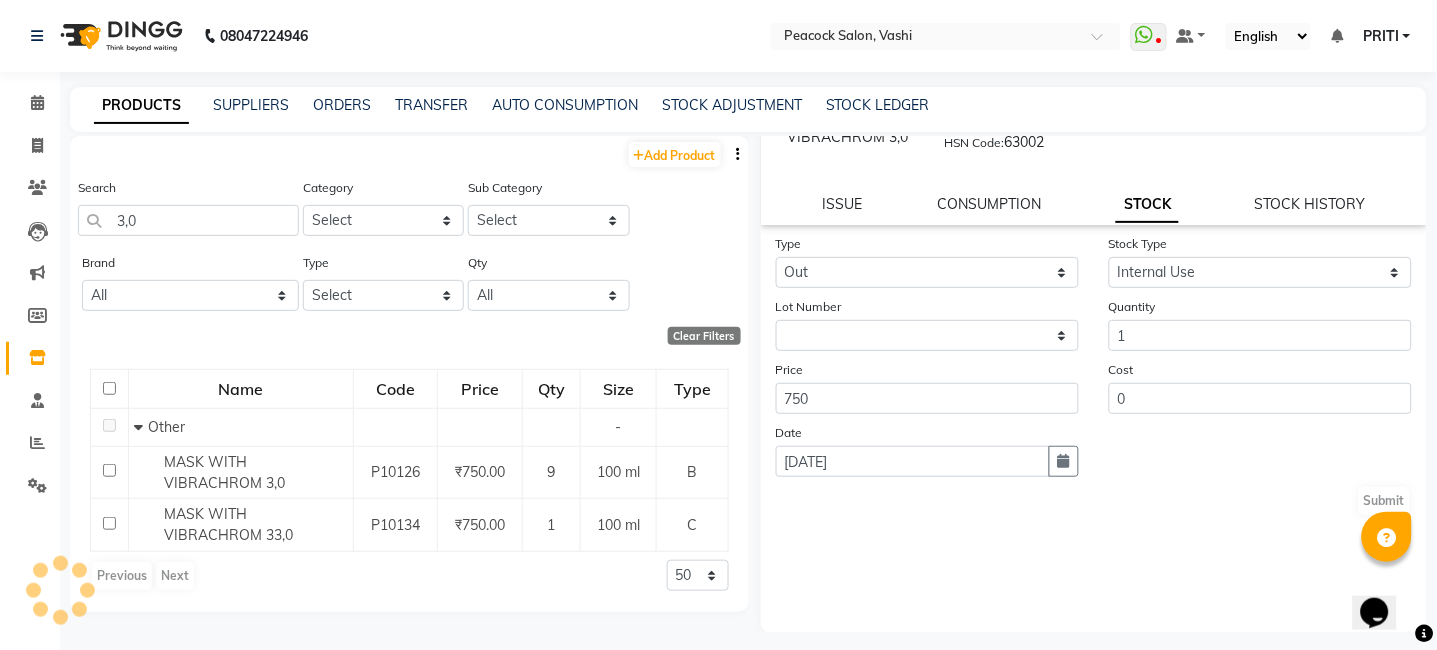 scroll, scrollTop: 0, scrollLeft: 0, axis: both 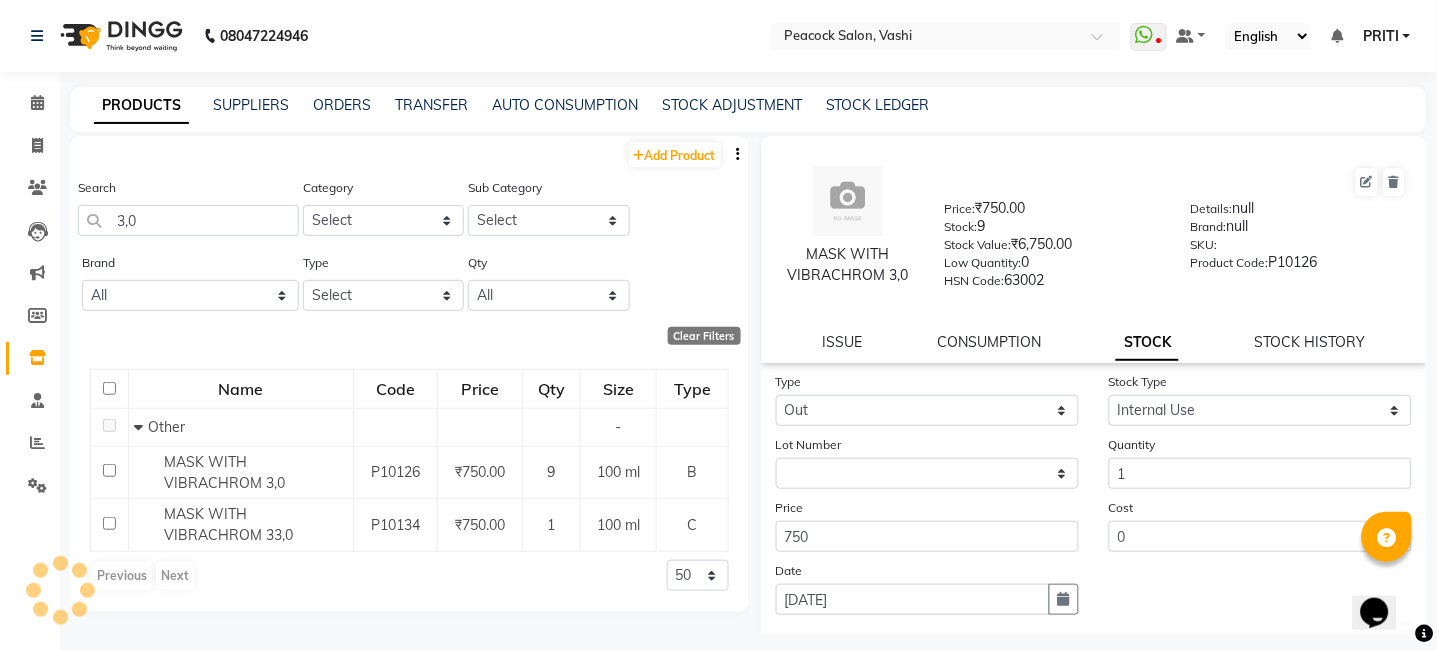 select 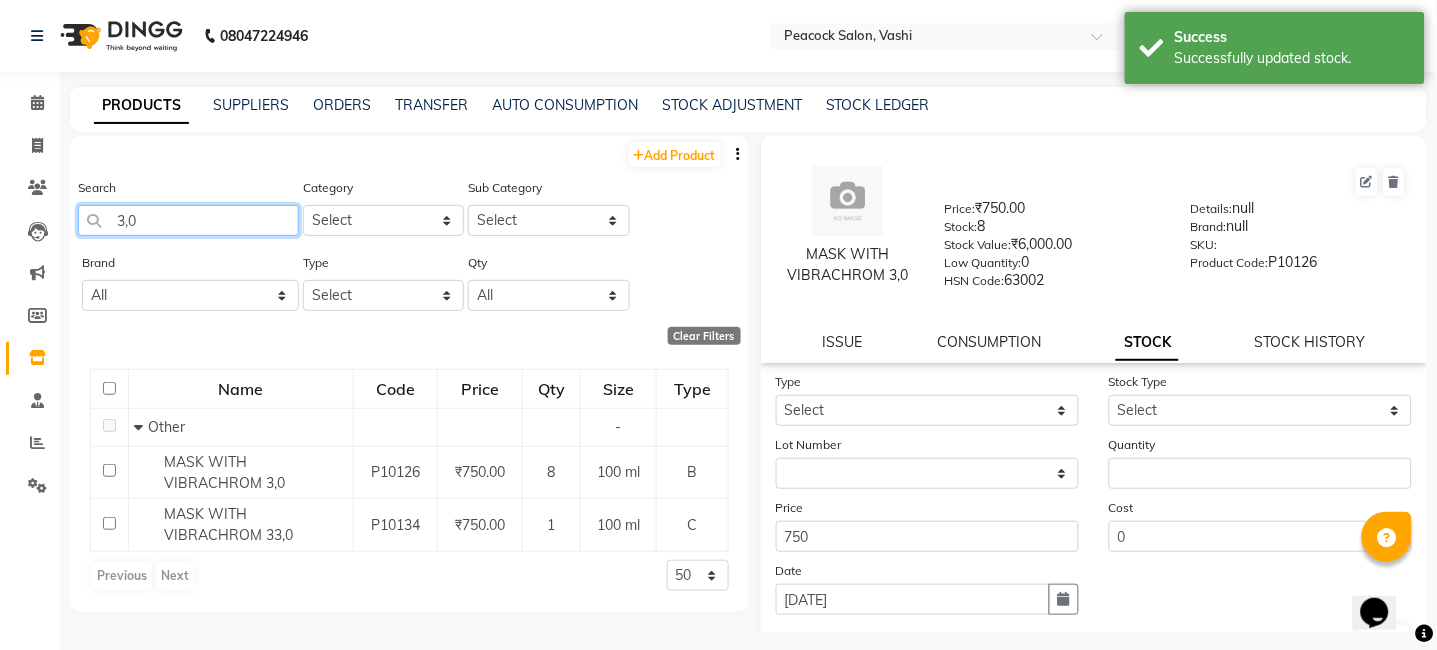 click on "3,0" 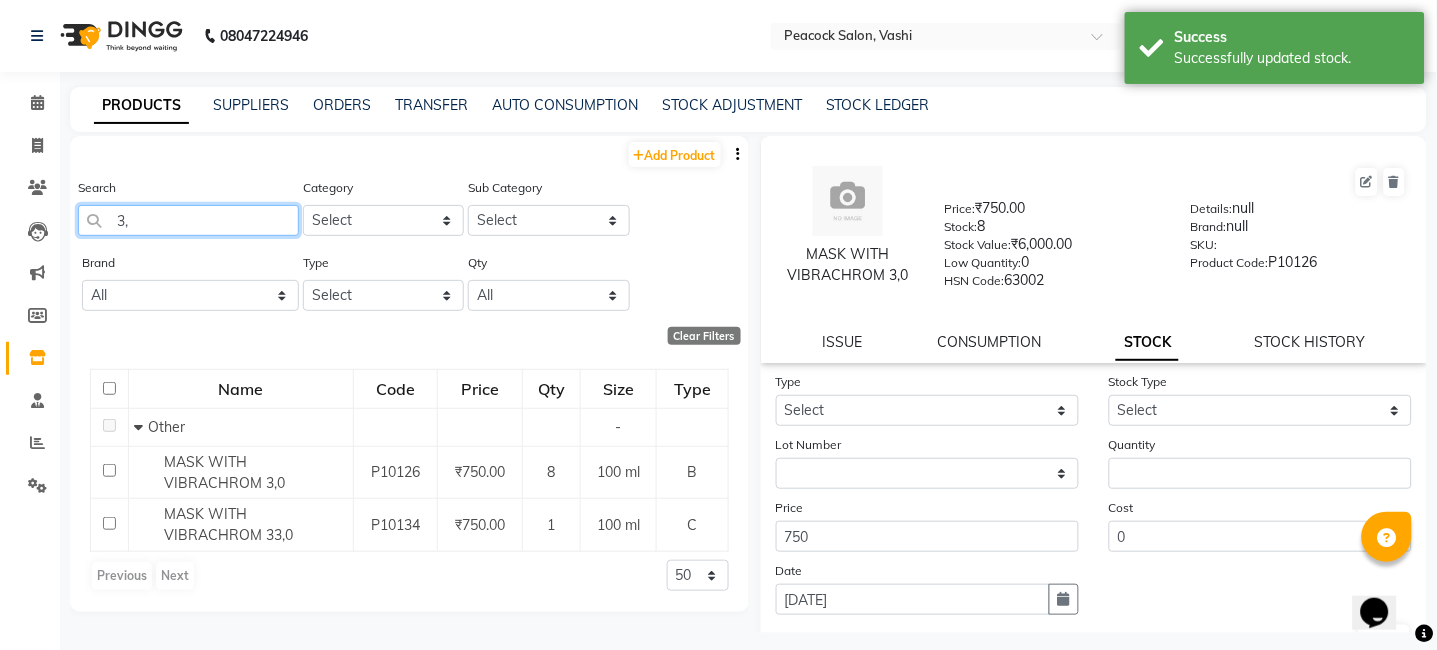 type on "3" 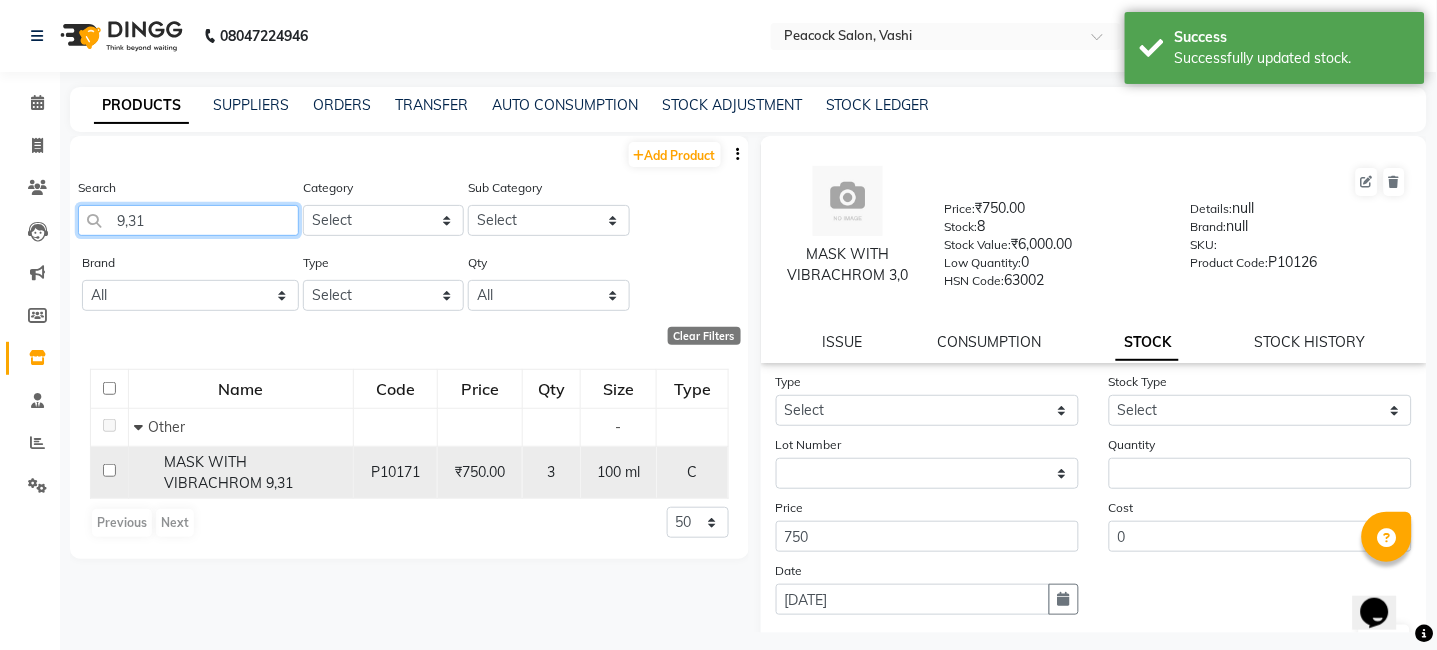 type on "9,31" 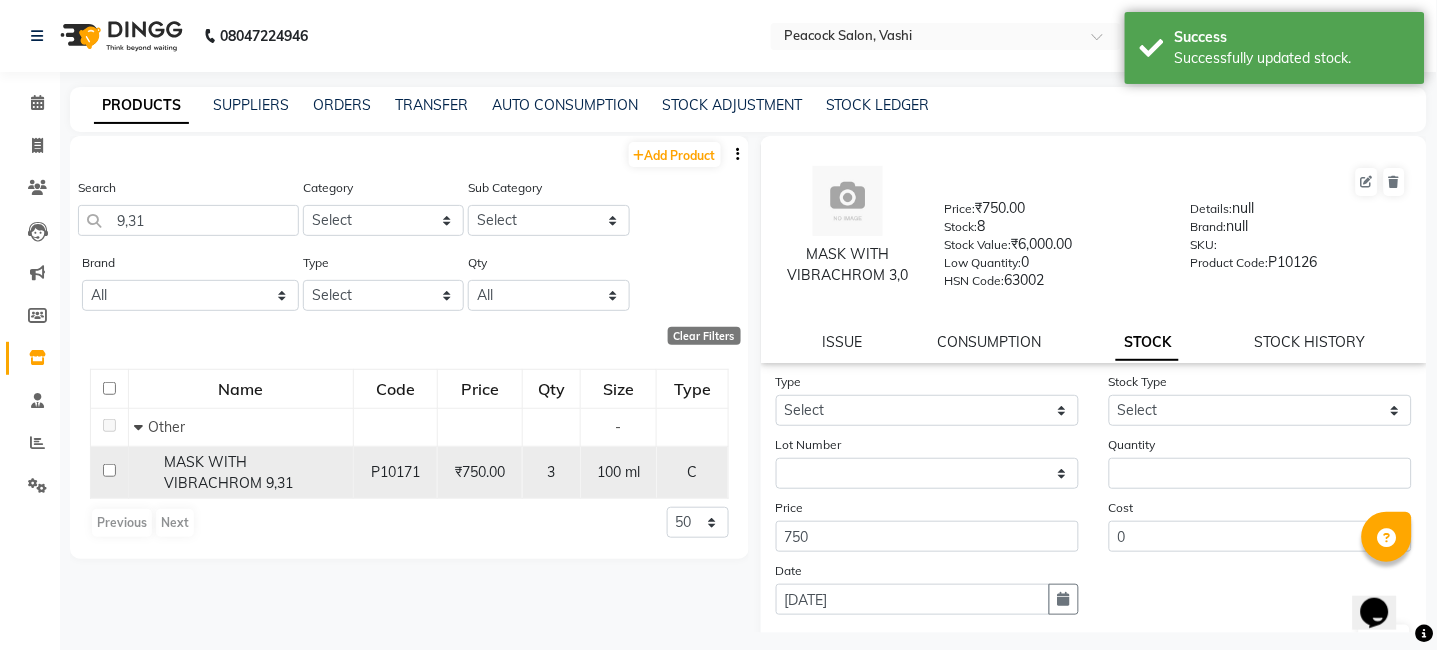 click on "MASK WITH VIBRACHROM 9,31" 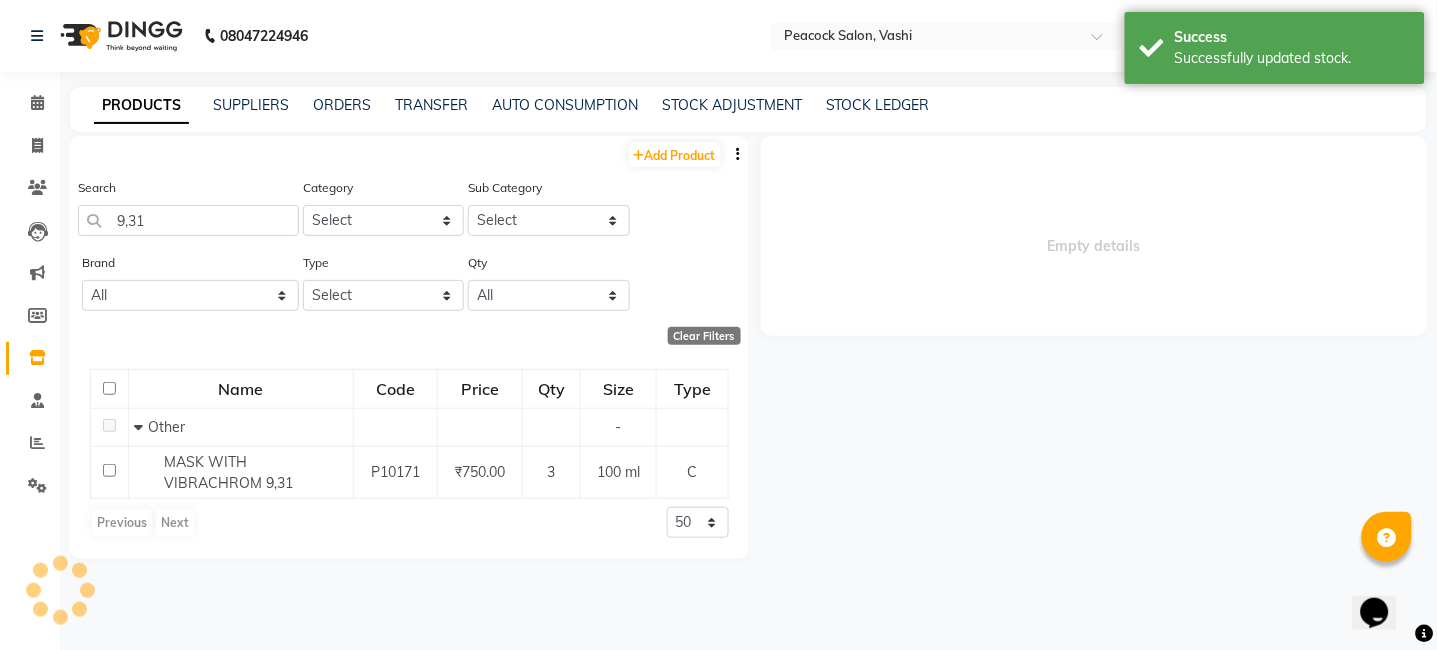 select 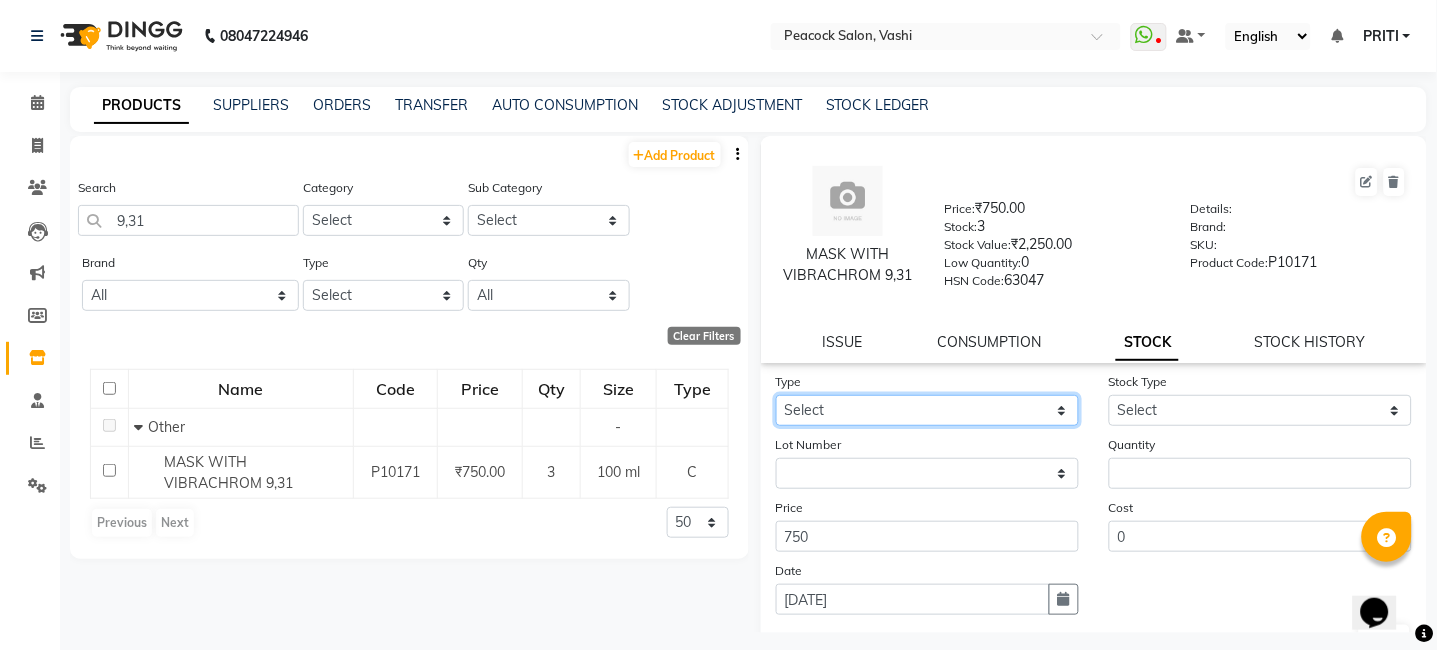 click on "Select In Out" 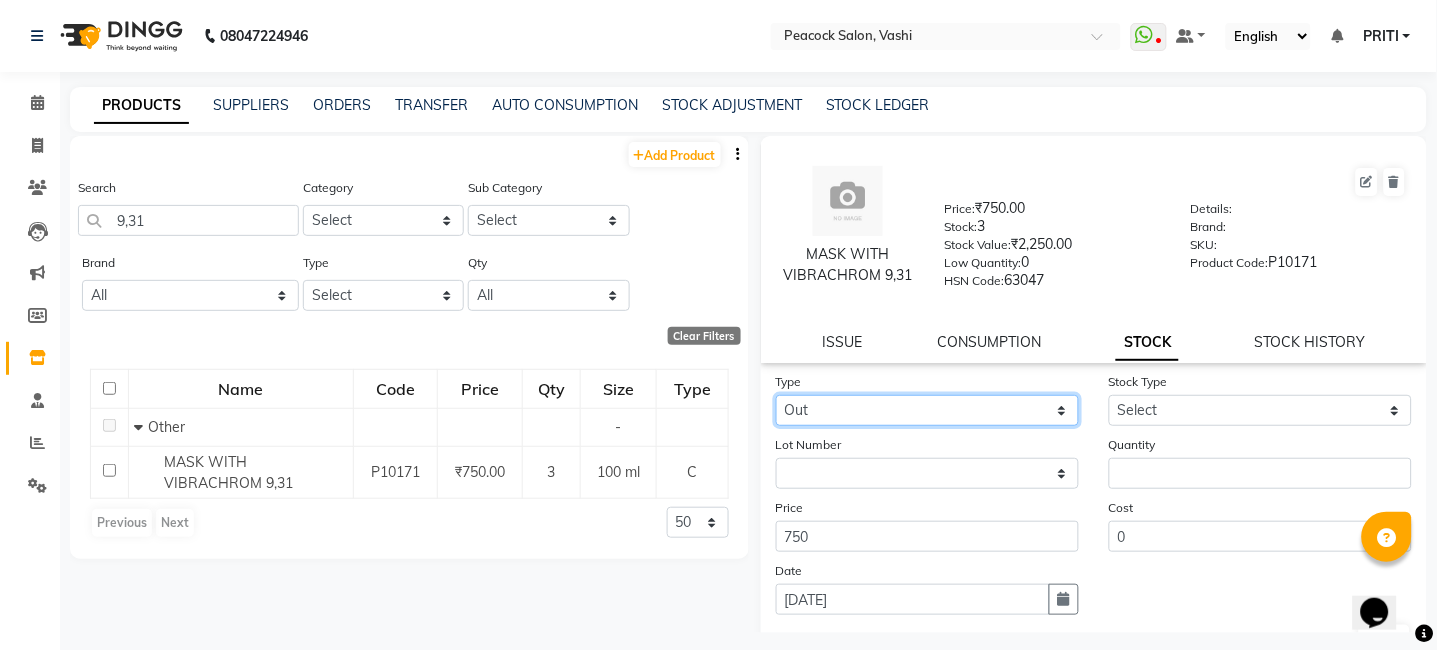 click on "Select In Out" 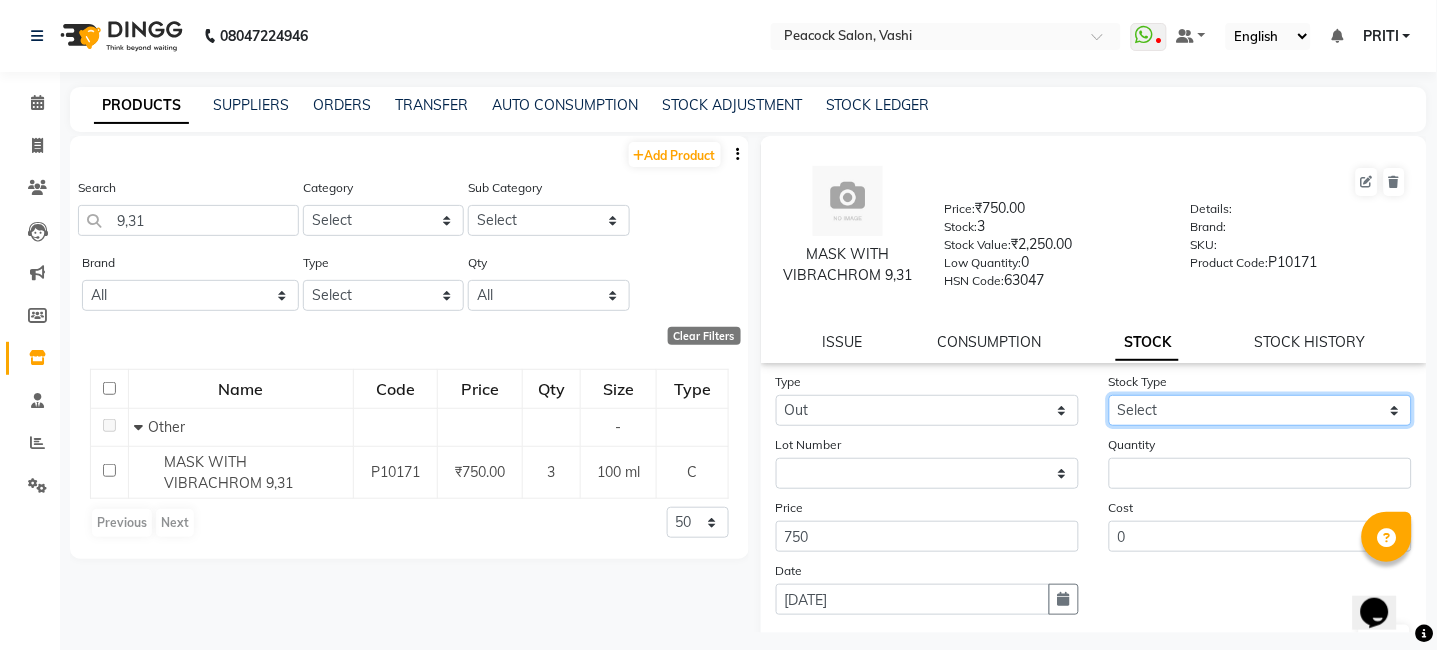 click on "Select Internal Use Damaged Expired Adjustment Return Other" 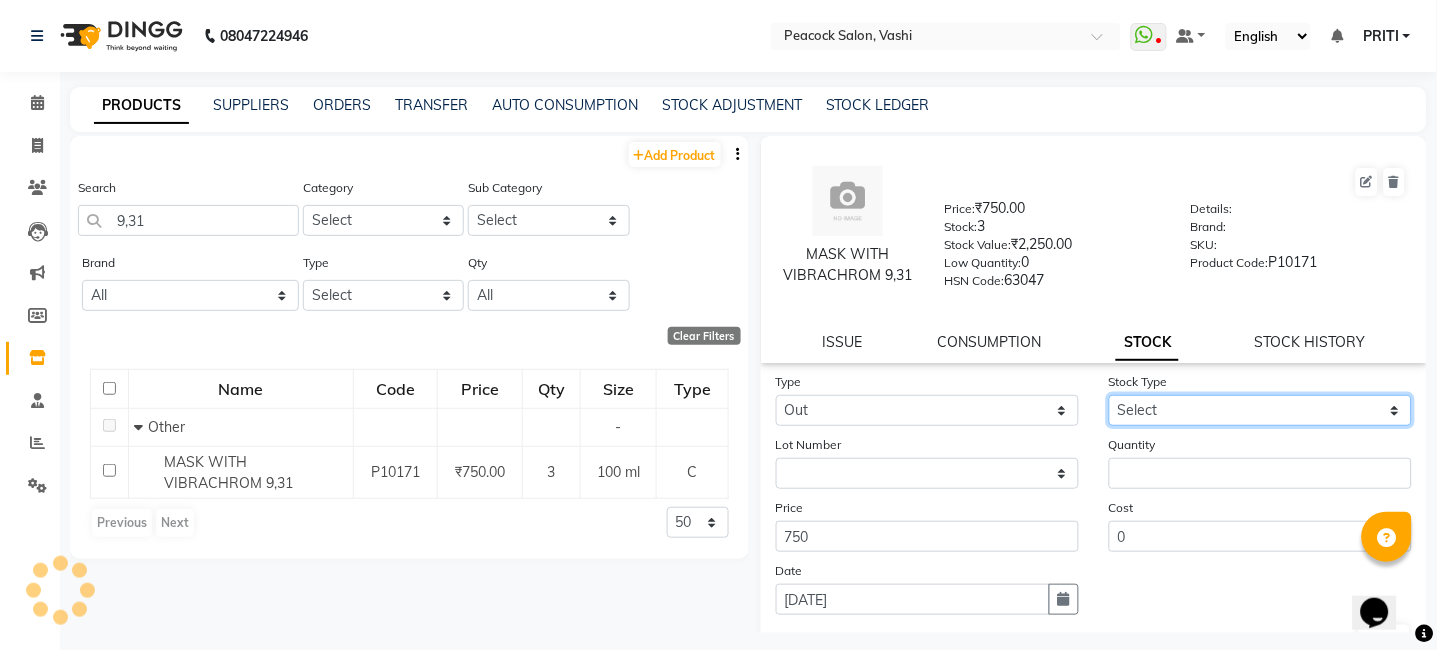 select on "internal use" 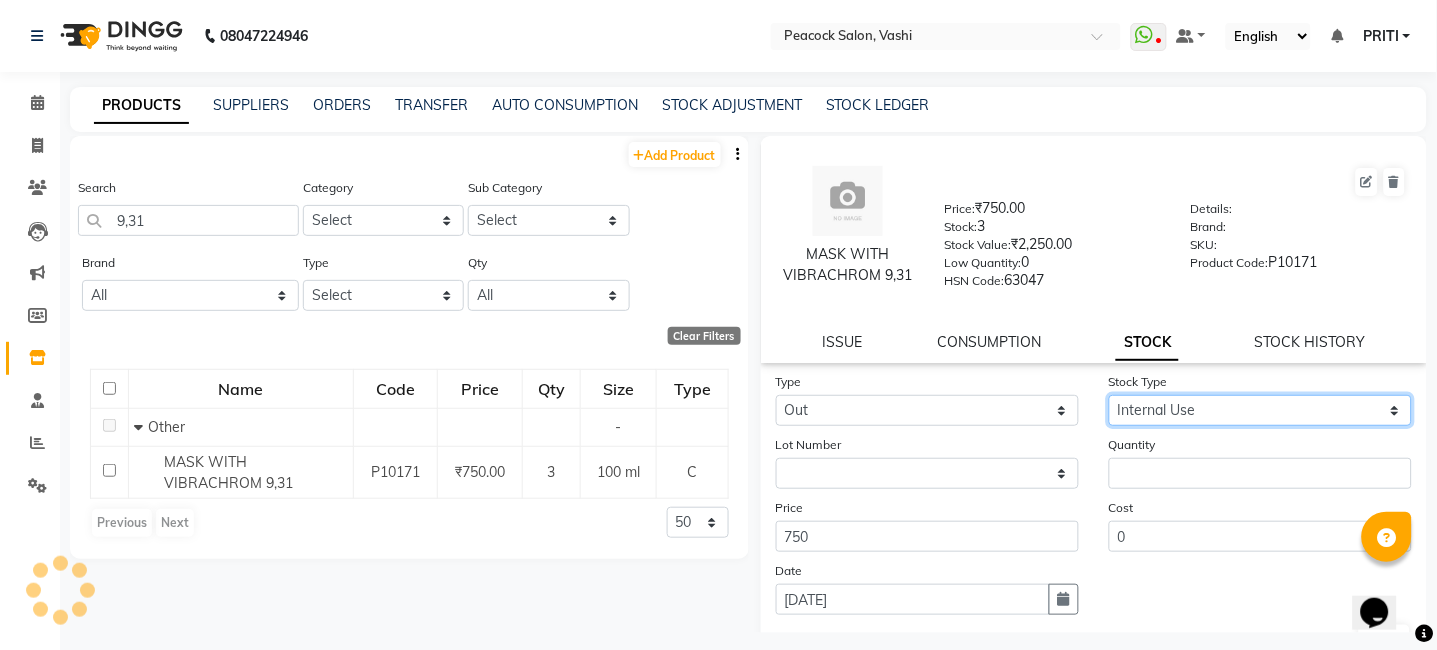click on "Select Internal Use Damaged Expired Adjustment Return Other" 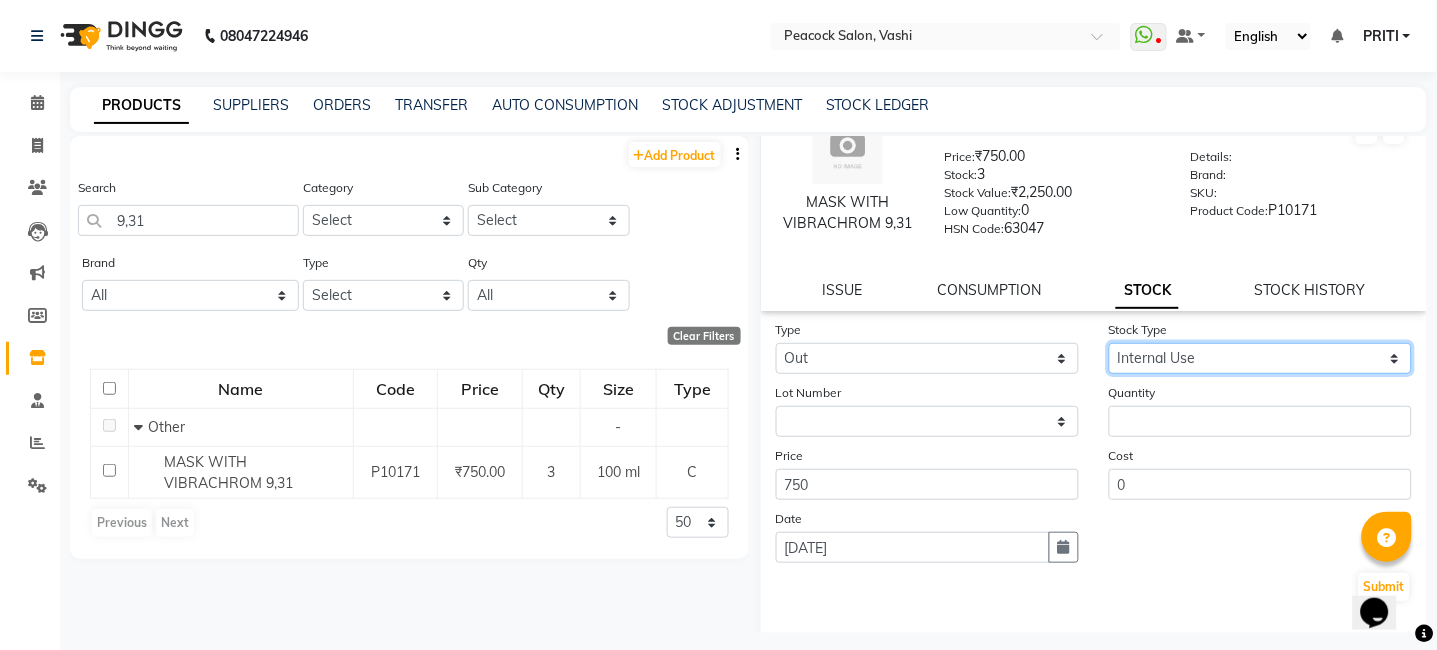 scroll, scrollTop: 138, scrollLeft: 0, axis: vertical 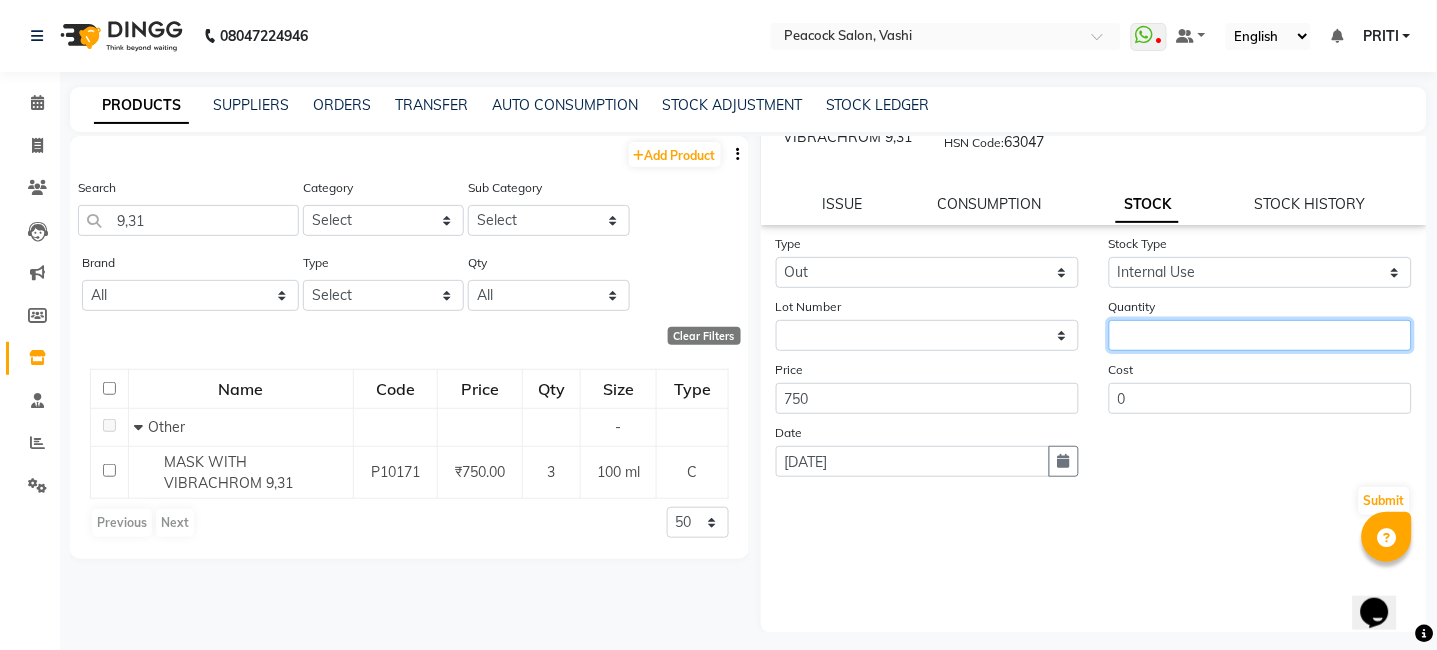 click 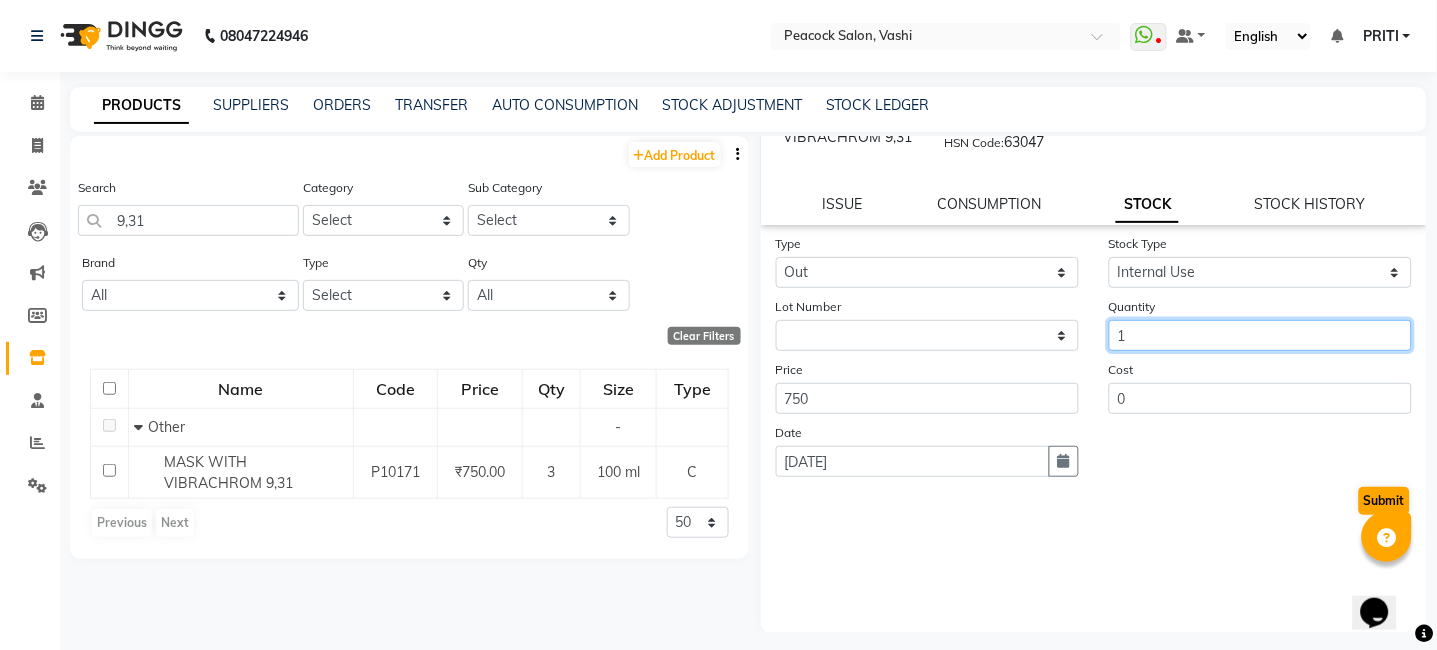 type on "1" 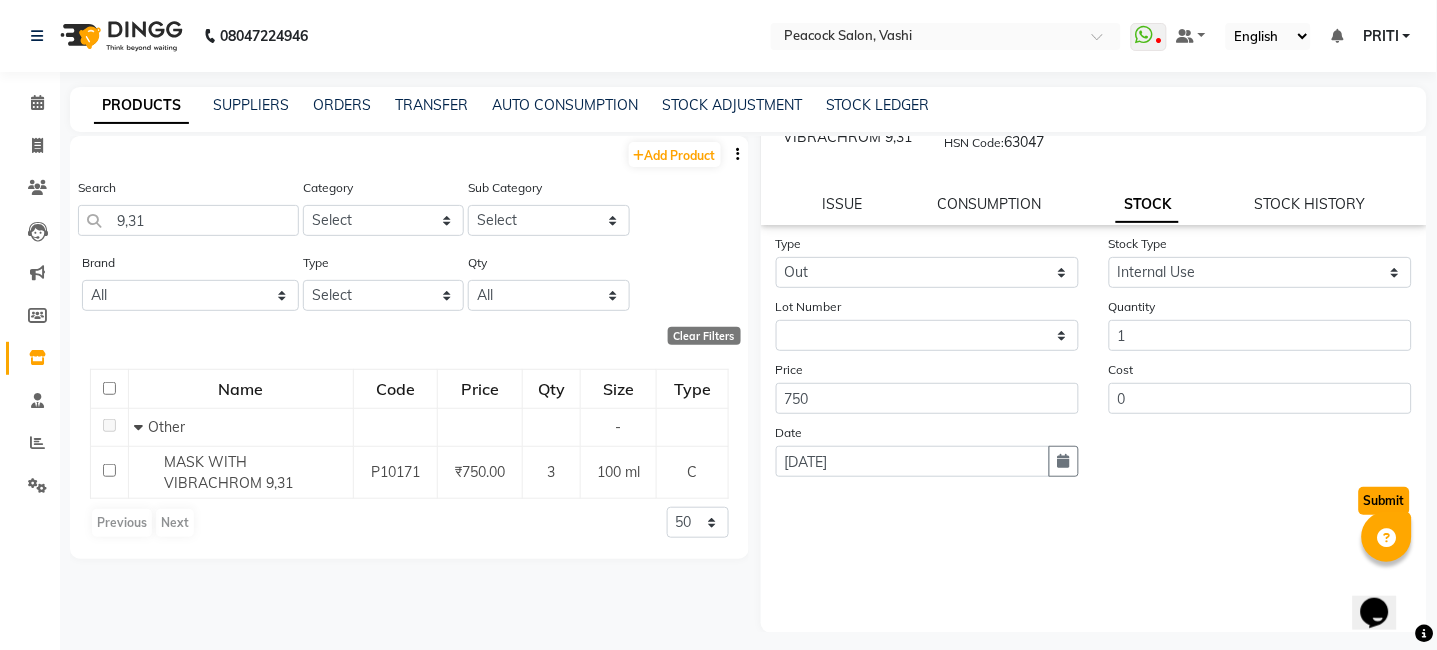 click on "Submit" 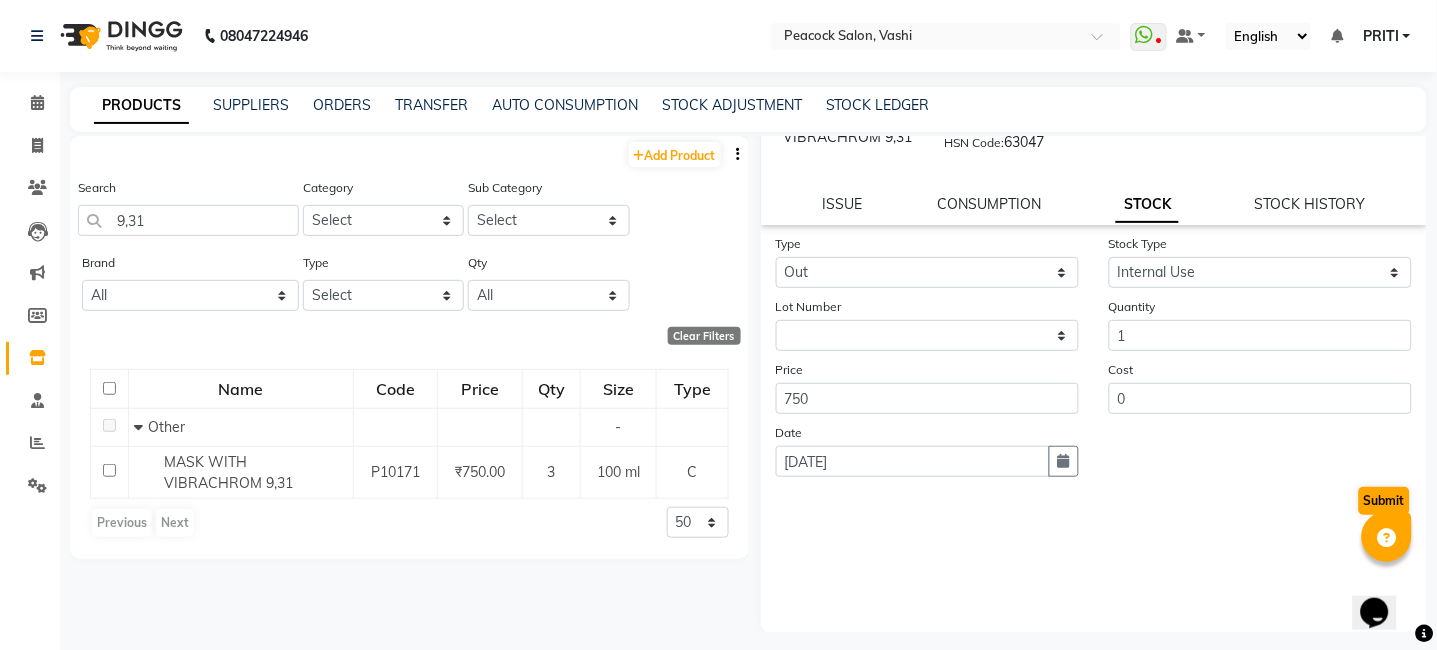 select 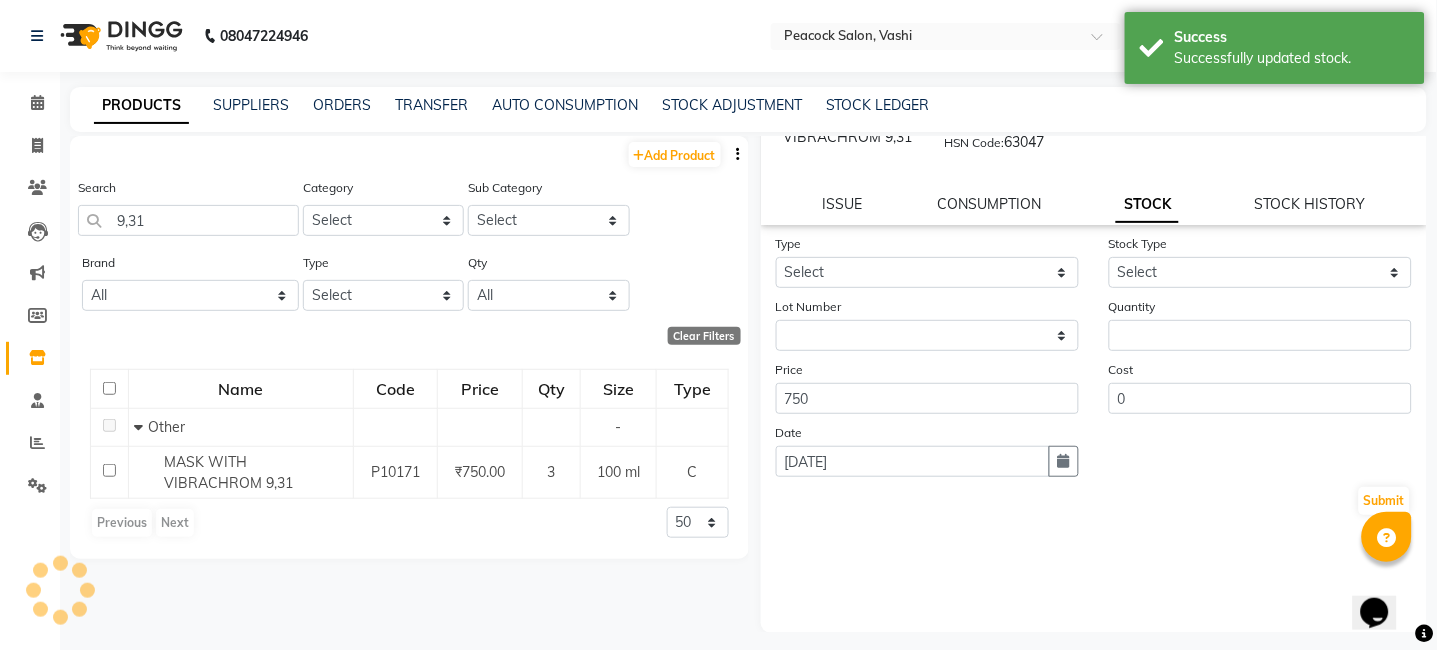 scroll, scrollTop: 0, scrollLeft: 0, axis: both 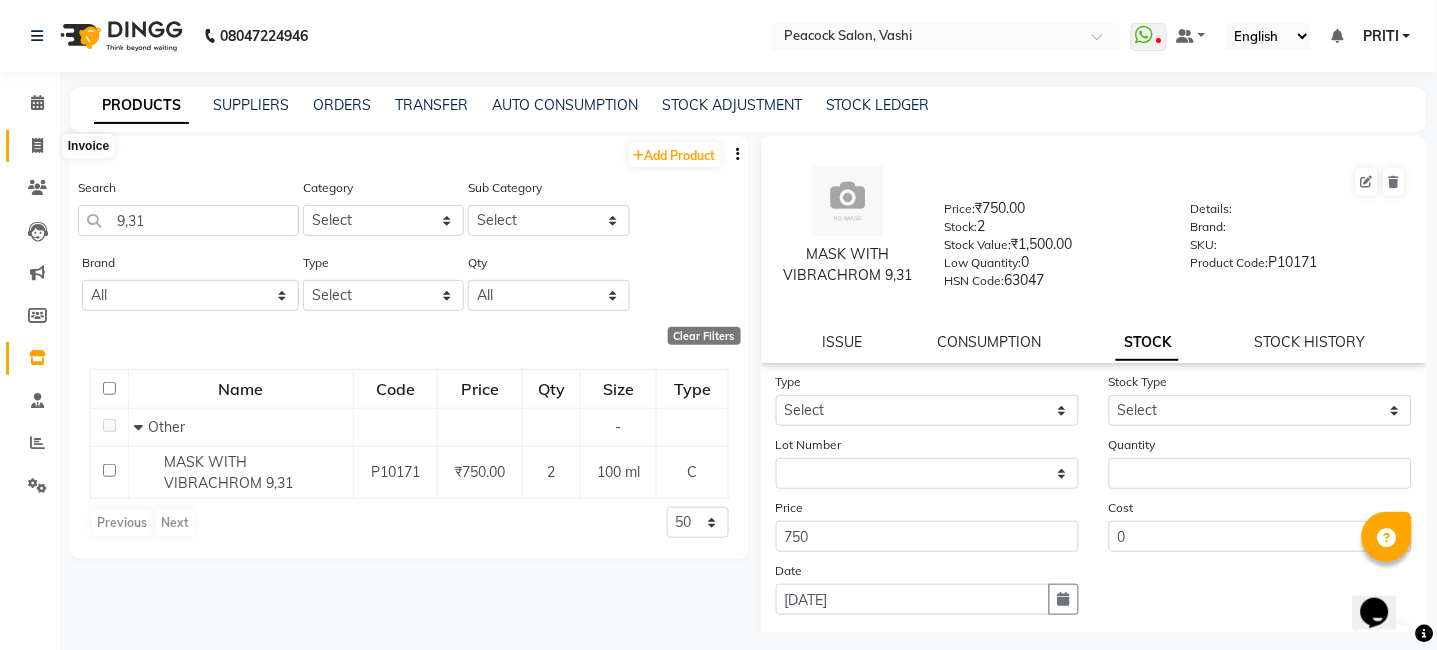 click 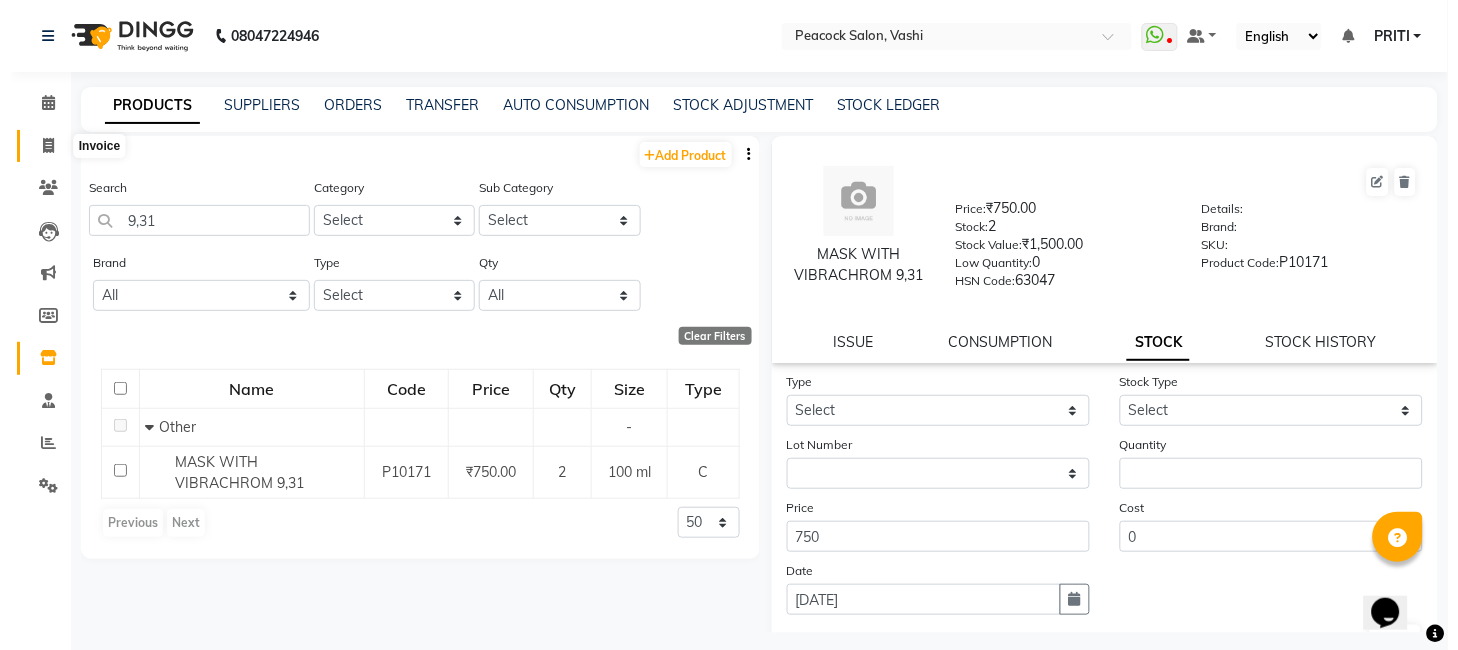 type 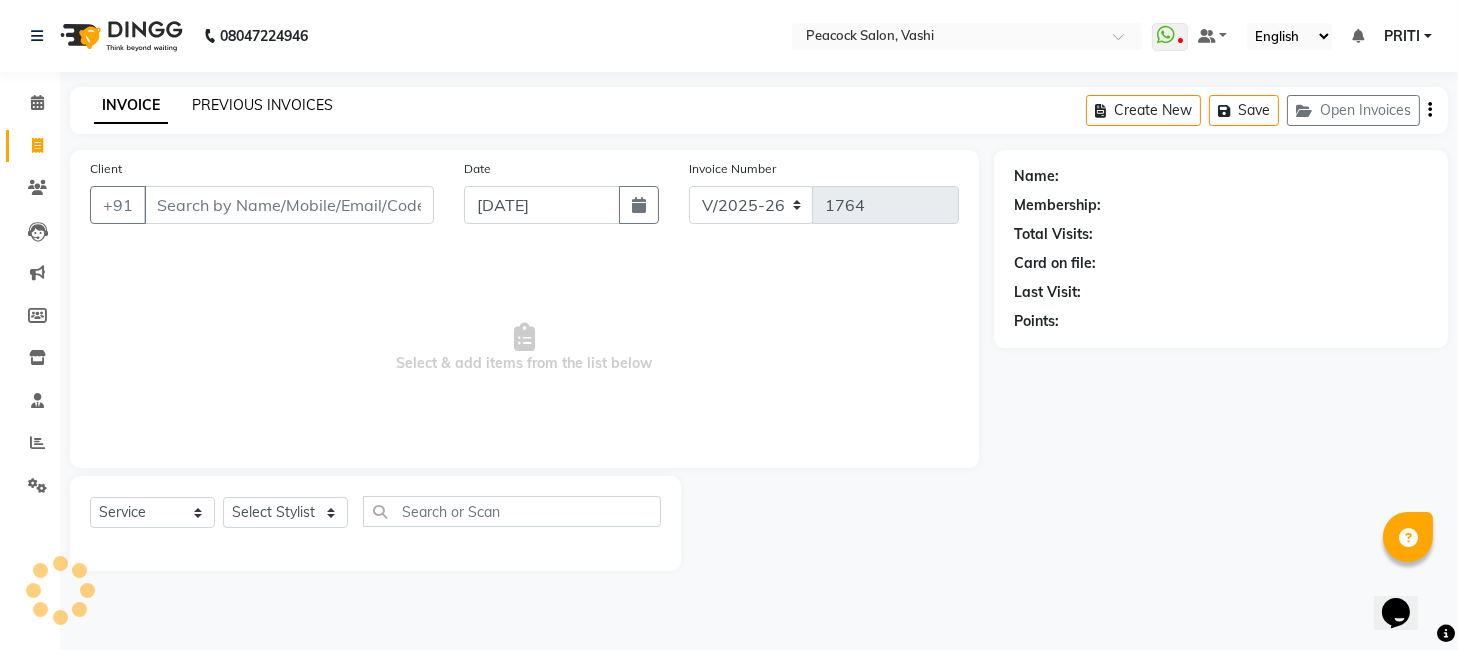 click on "PREVIOUS INVOICES" 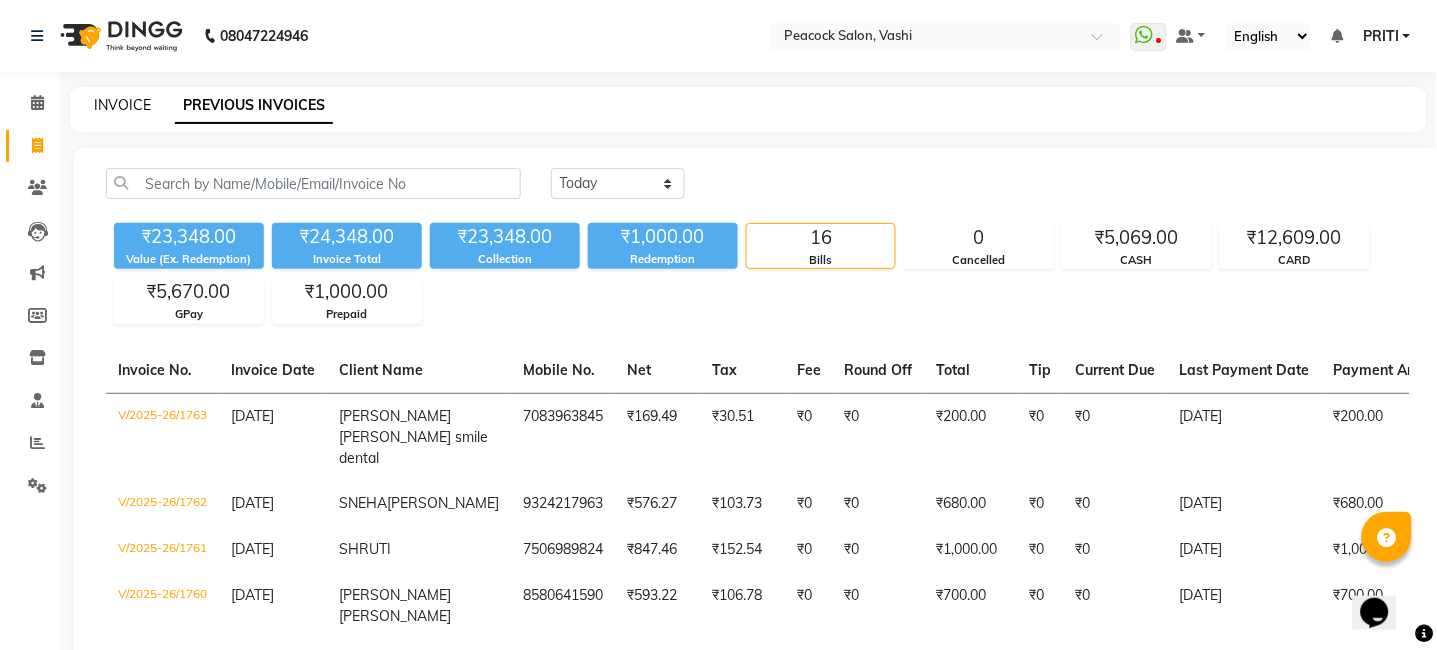 click on "INVOICE" 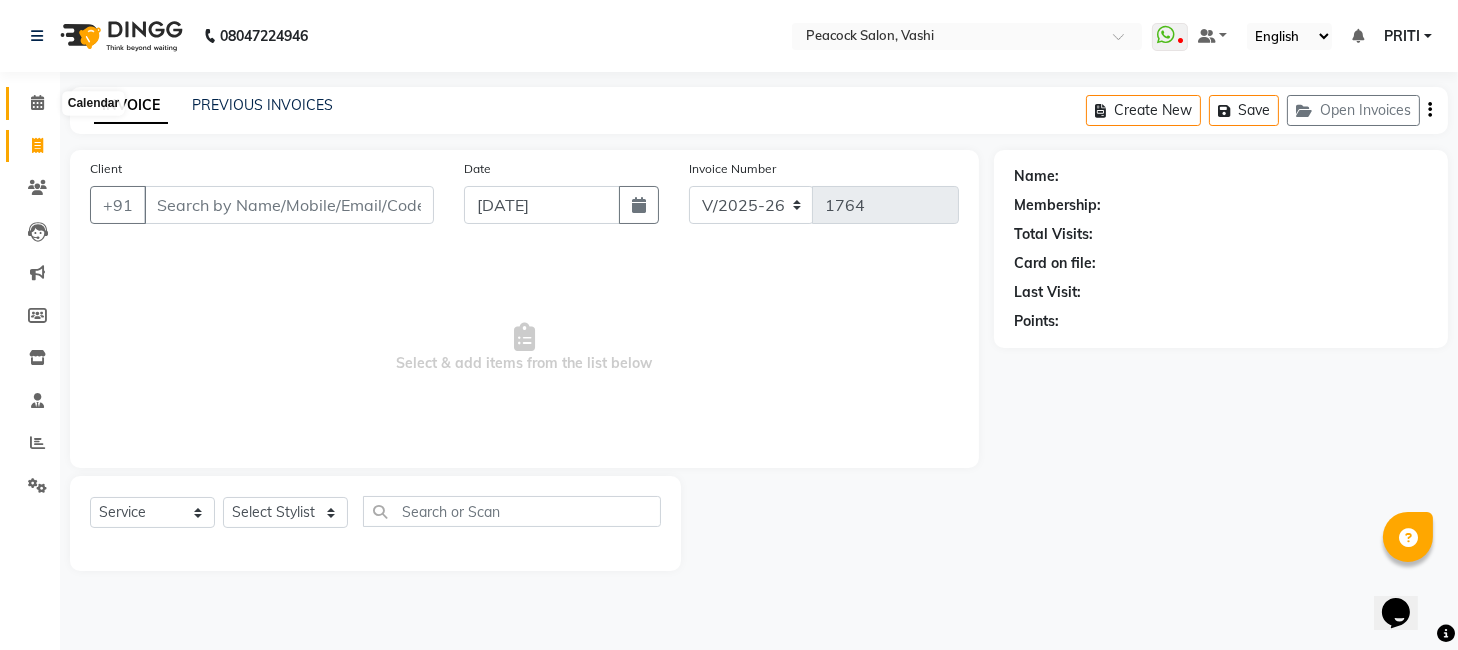 click 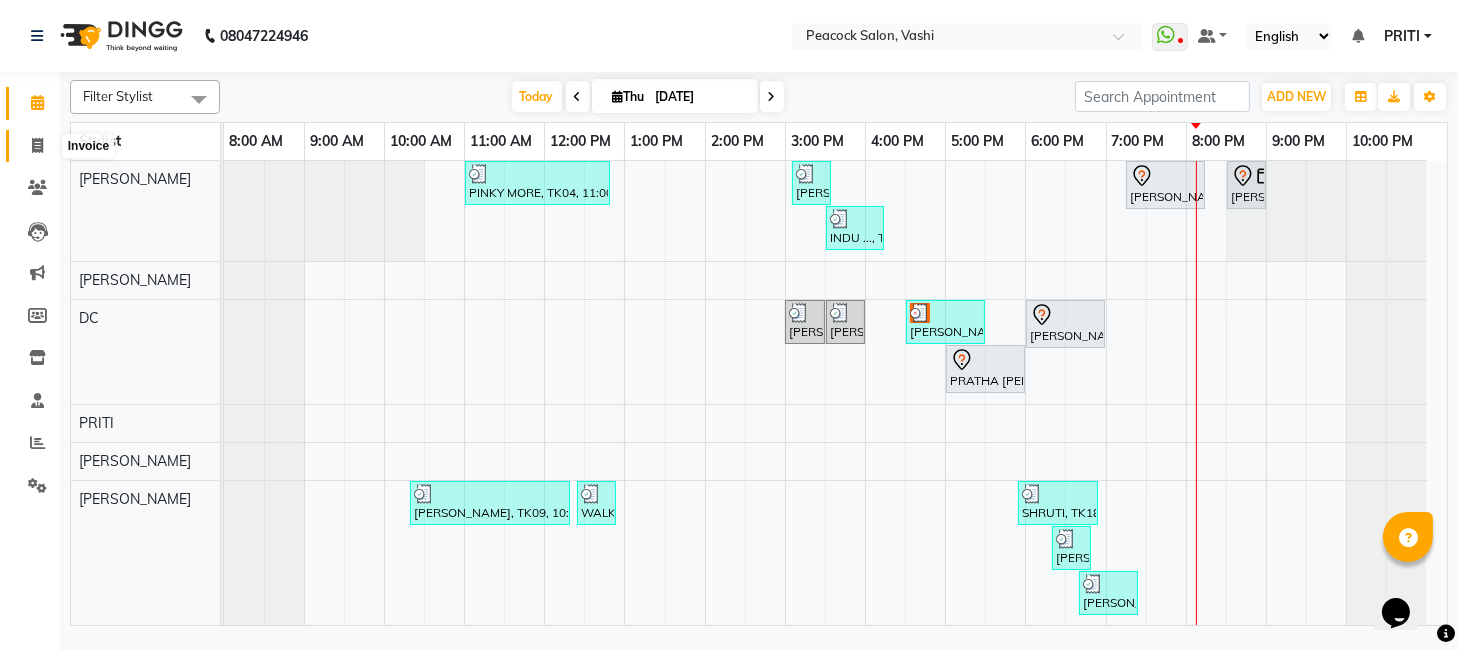 click 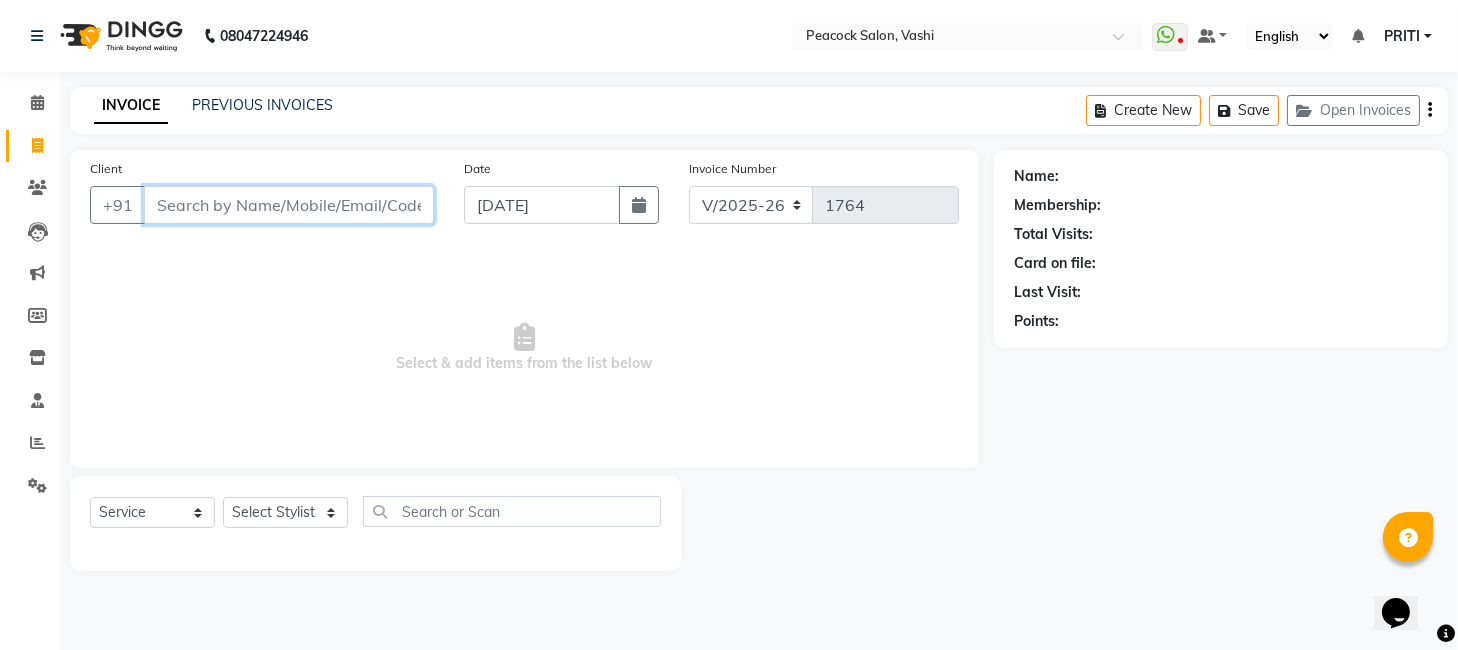 click on "Client" at bounding box center [289, 205] 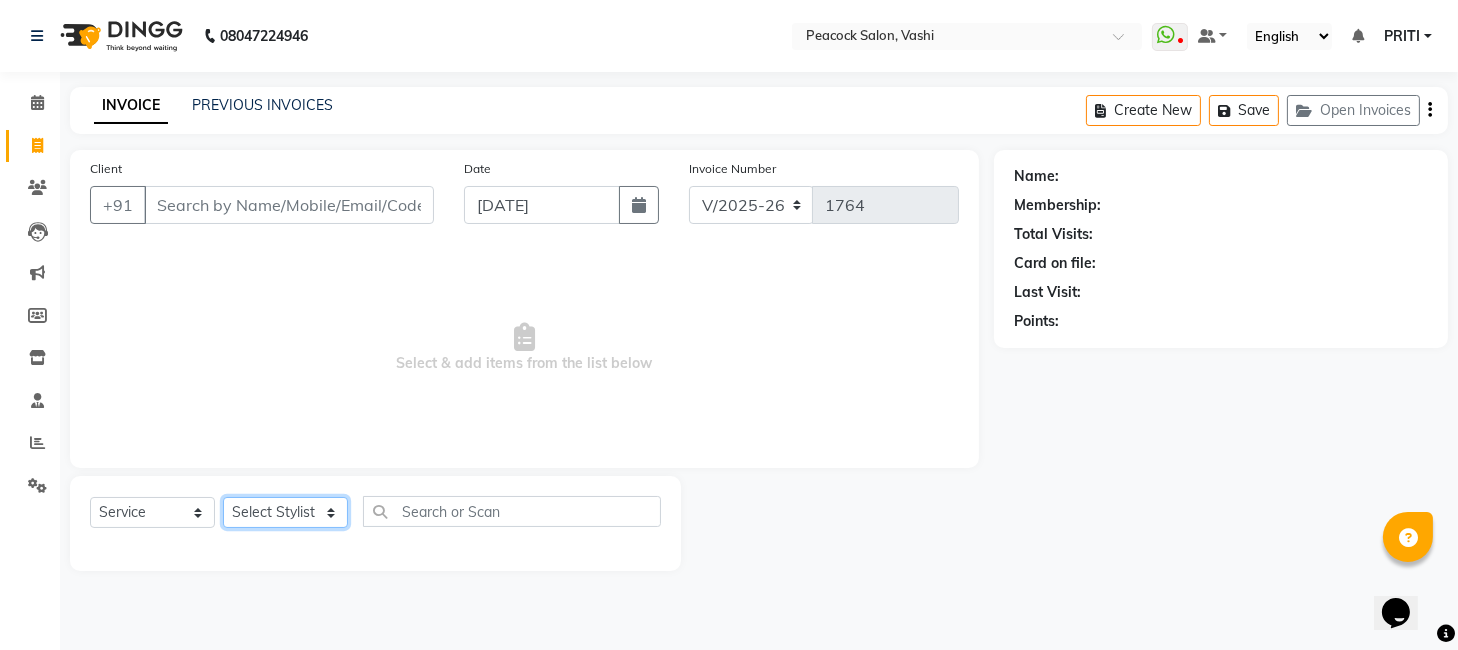 click on "Select Stylist anim [PERSON_NAME] [PERSON_NAME] DC Dingg Support [PERSON_NAME] [PERSON_NAME]  [PERSON_NAME]" 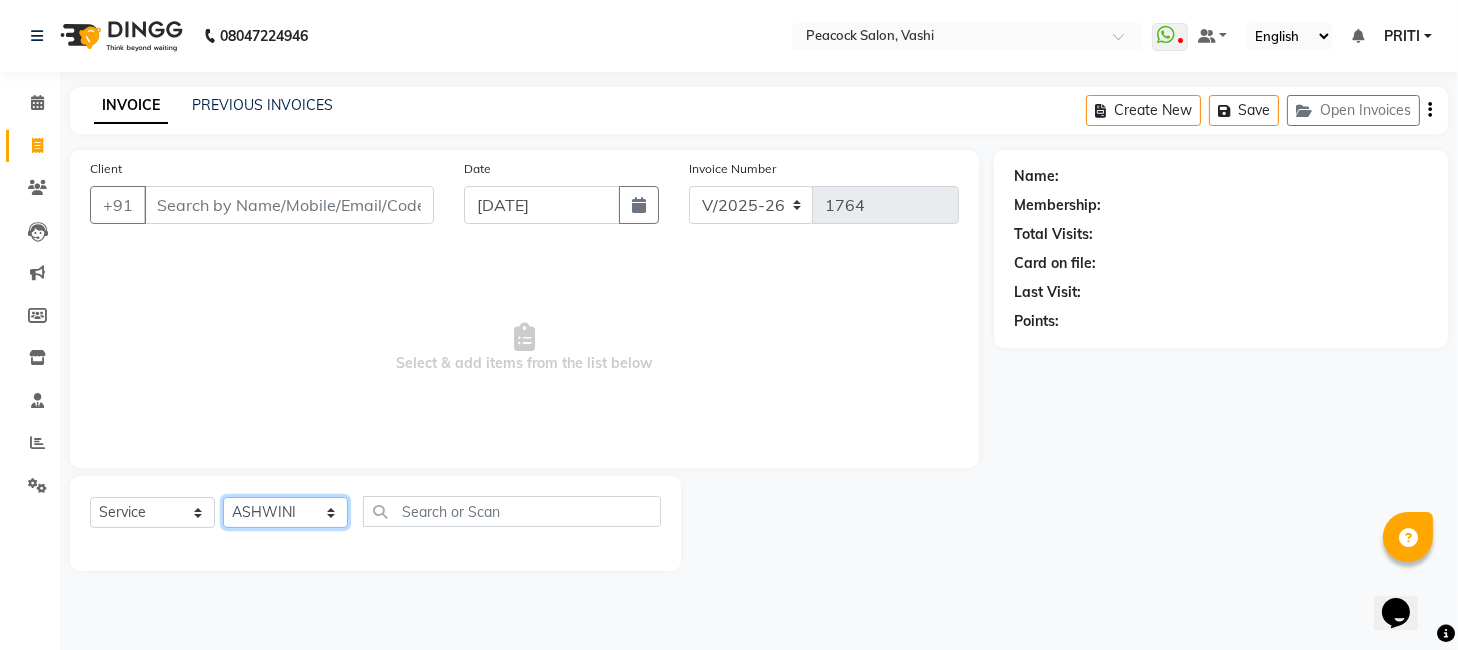 click on "Select Stylist anim [PERSON_NAME] [PERSON_NAME] DC Dingg Support [PERSON_NAME] [PERSON_NAME]  [PERSON_NAME]" 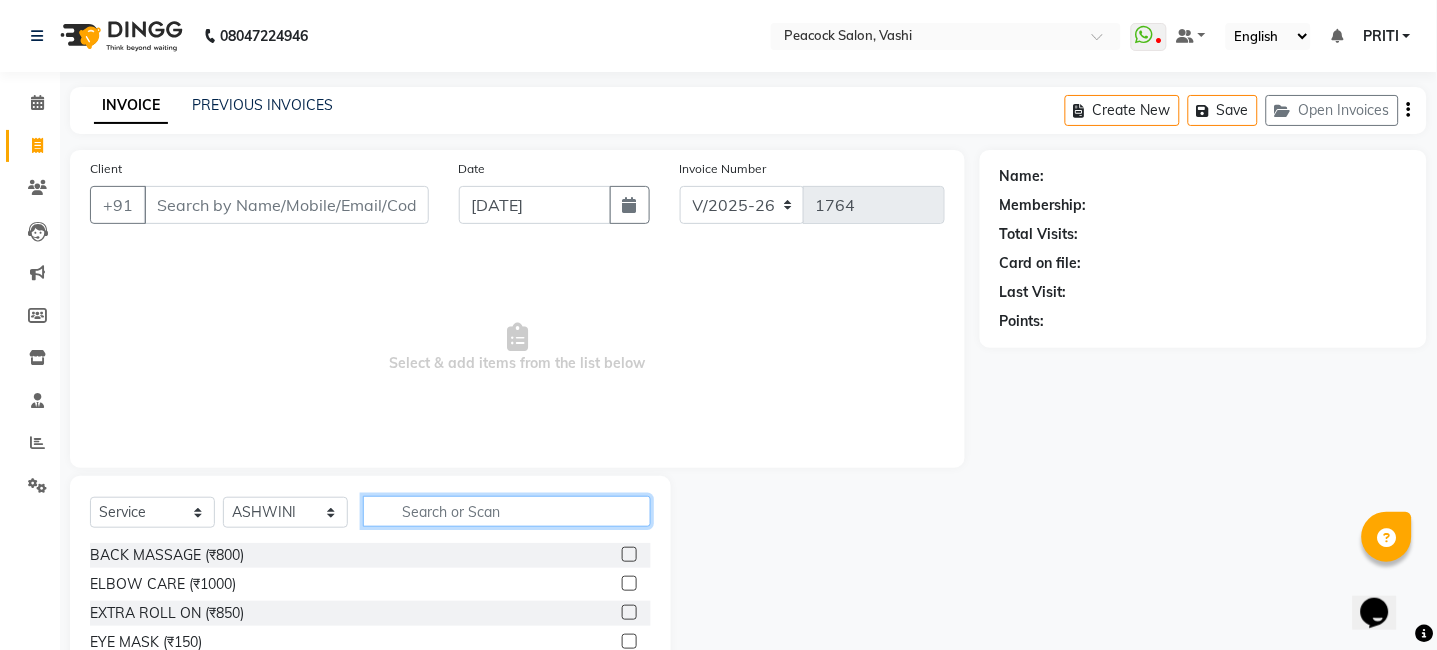 click 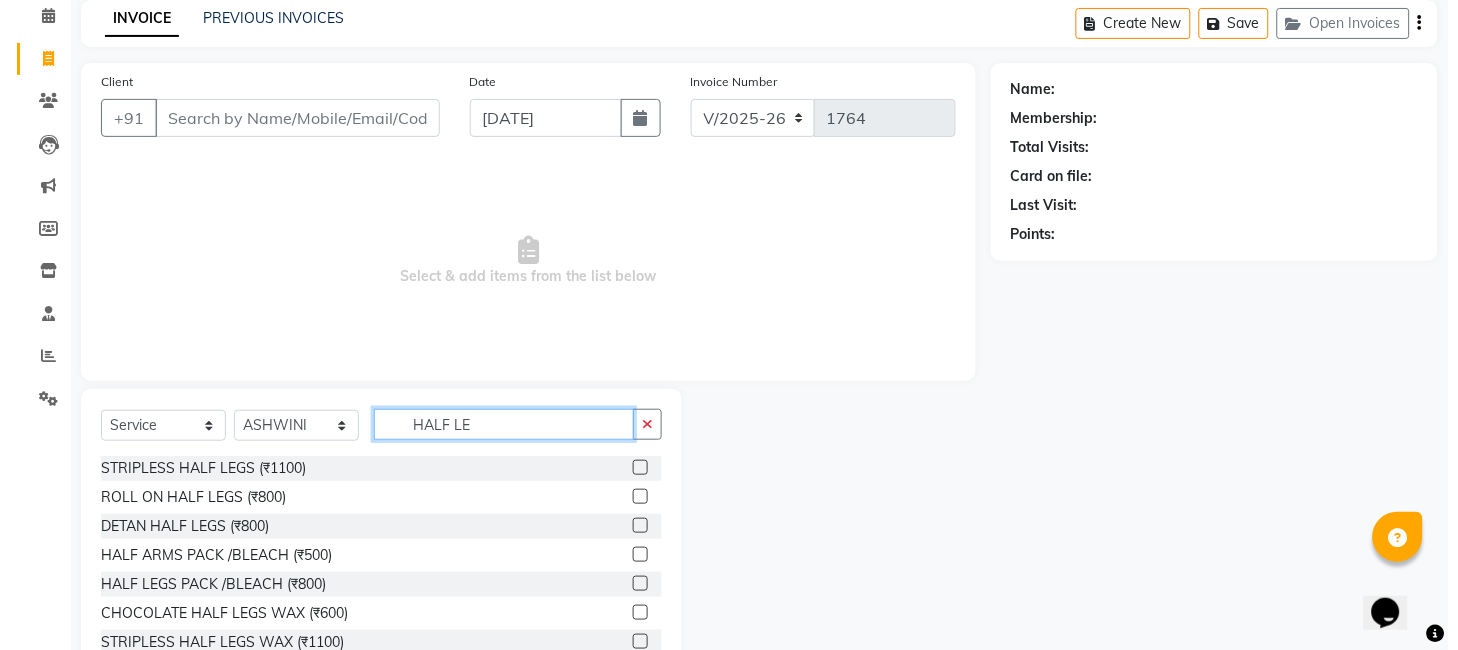 scroll, scrollTop: 150, scrollLeft: 0, axis: vertical 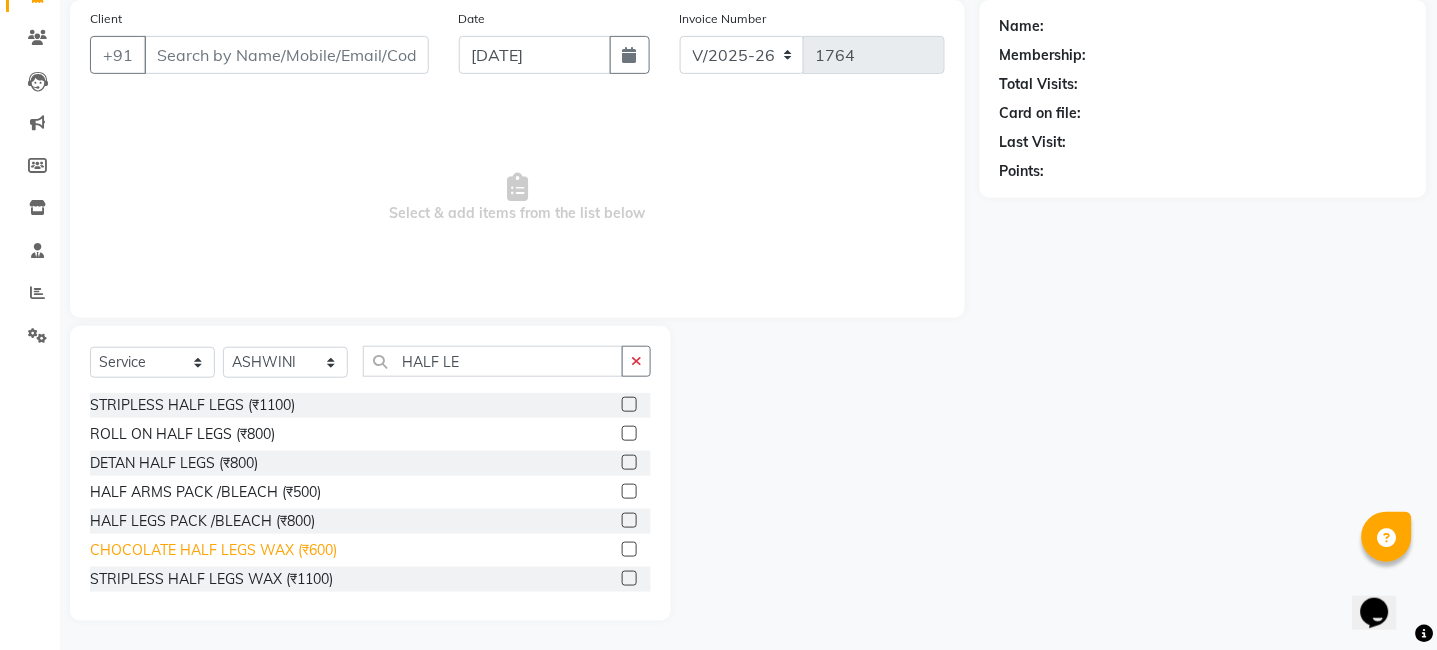 click on "CHOCOLATE HALF LEGS WAX (₹600)" 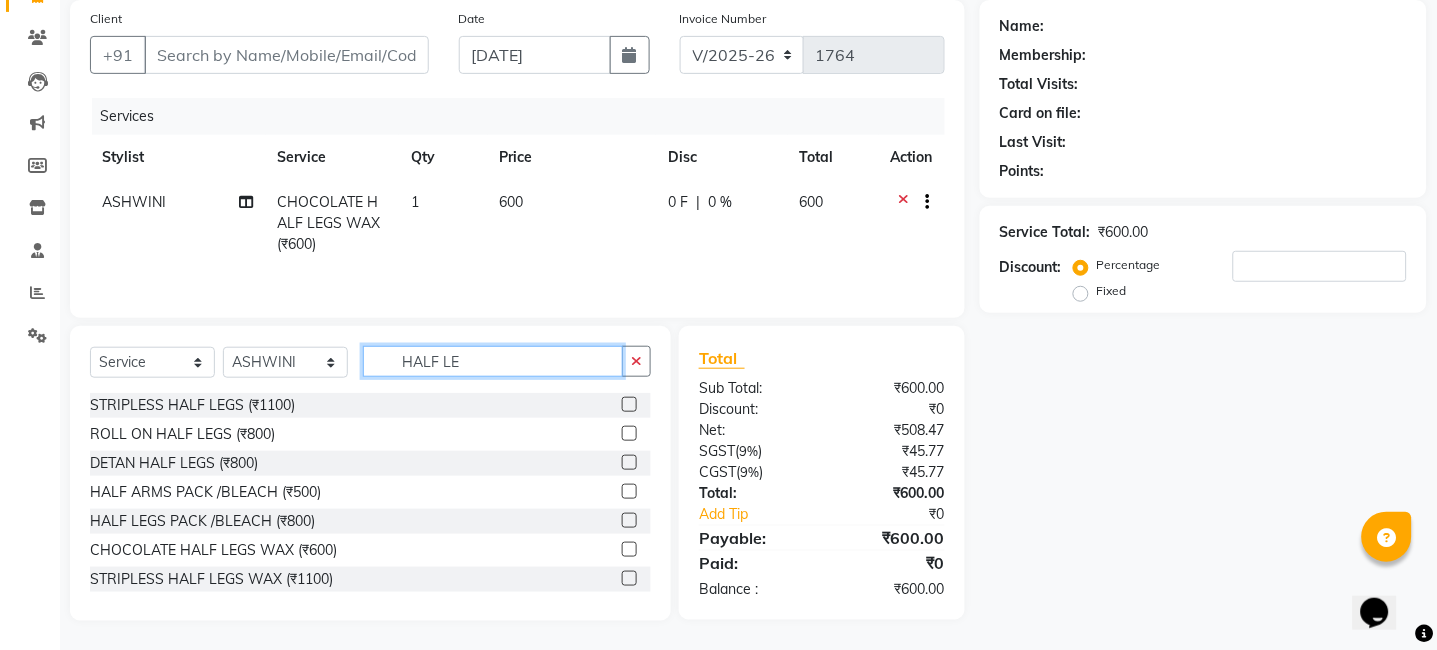 click on "HALF LE" 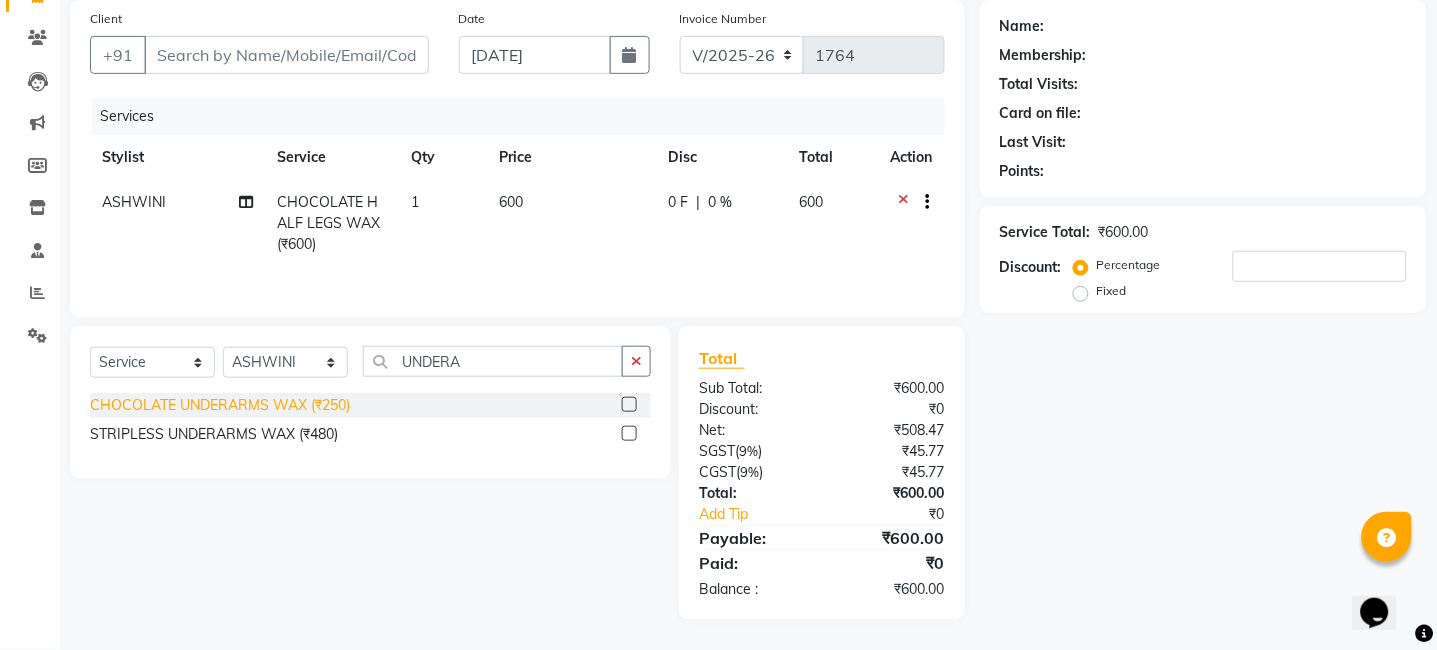 click on "CHOCOLATE UNDERARMS WAX (₹250)" 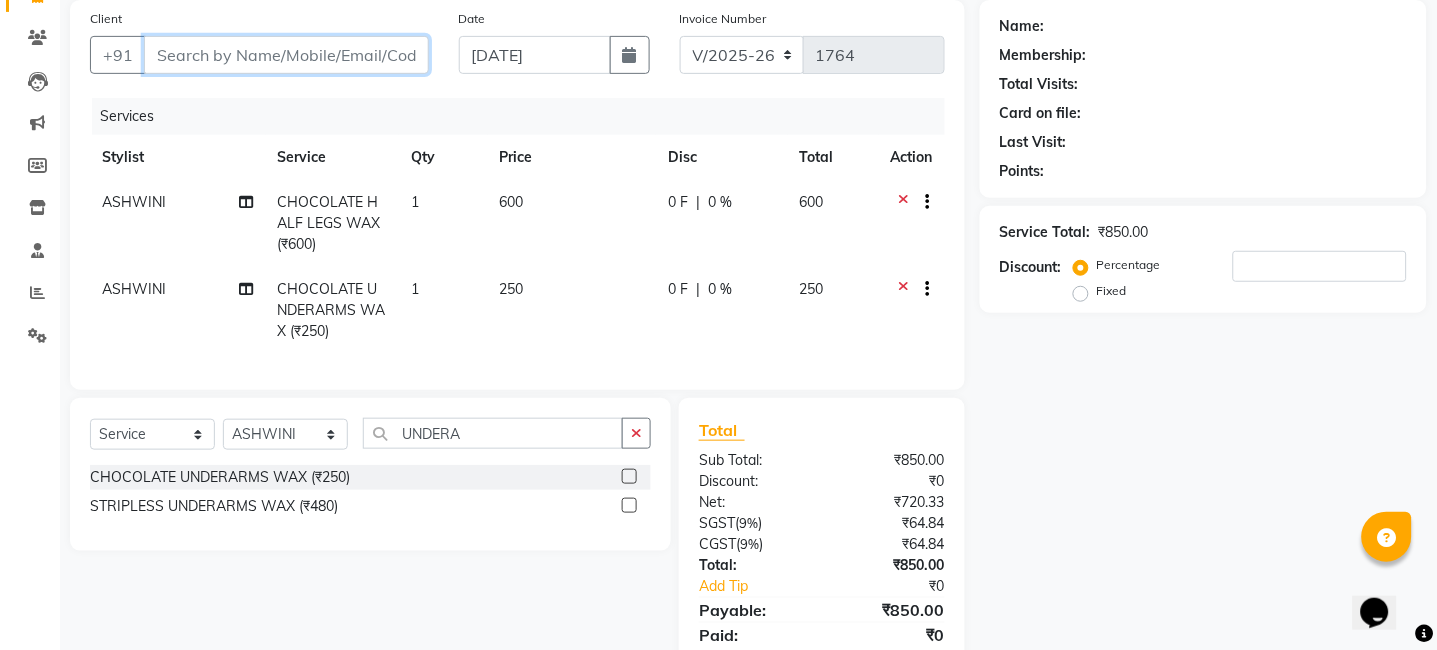 click on "Client" at bounding box center (286, 55) 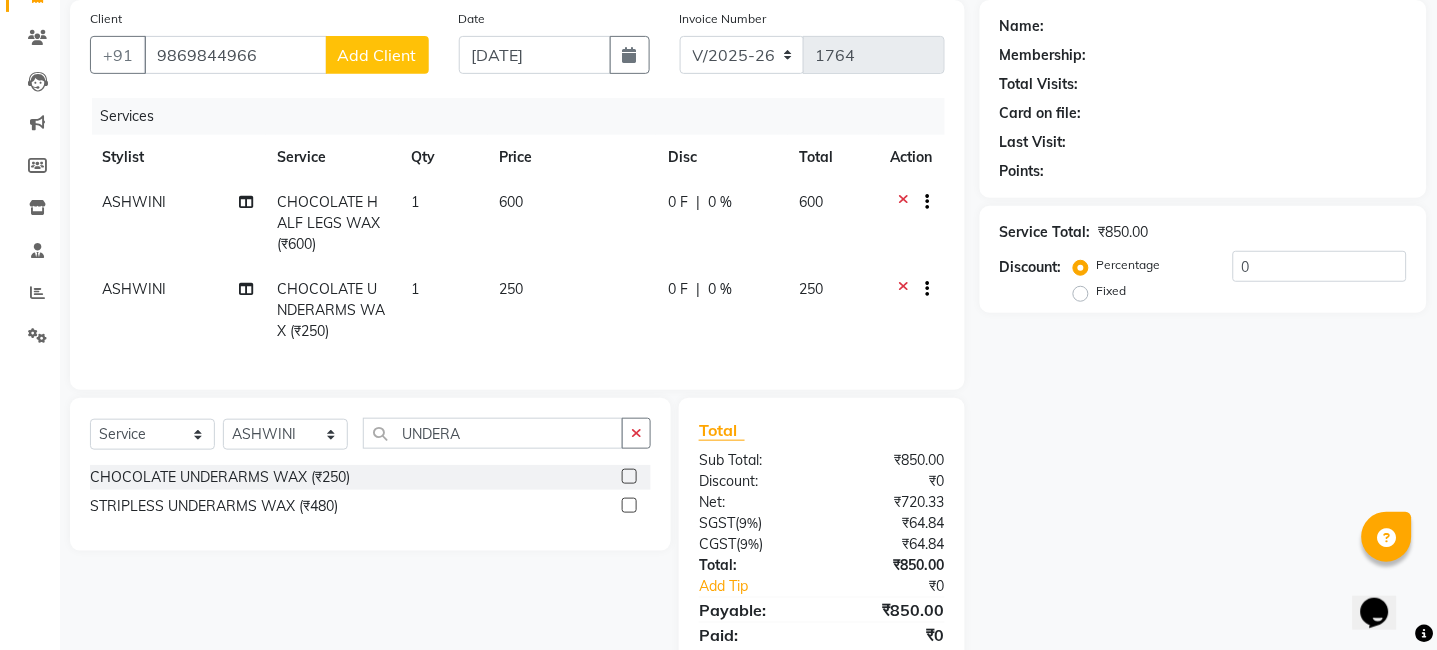 click on "Add Client" 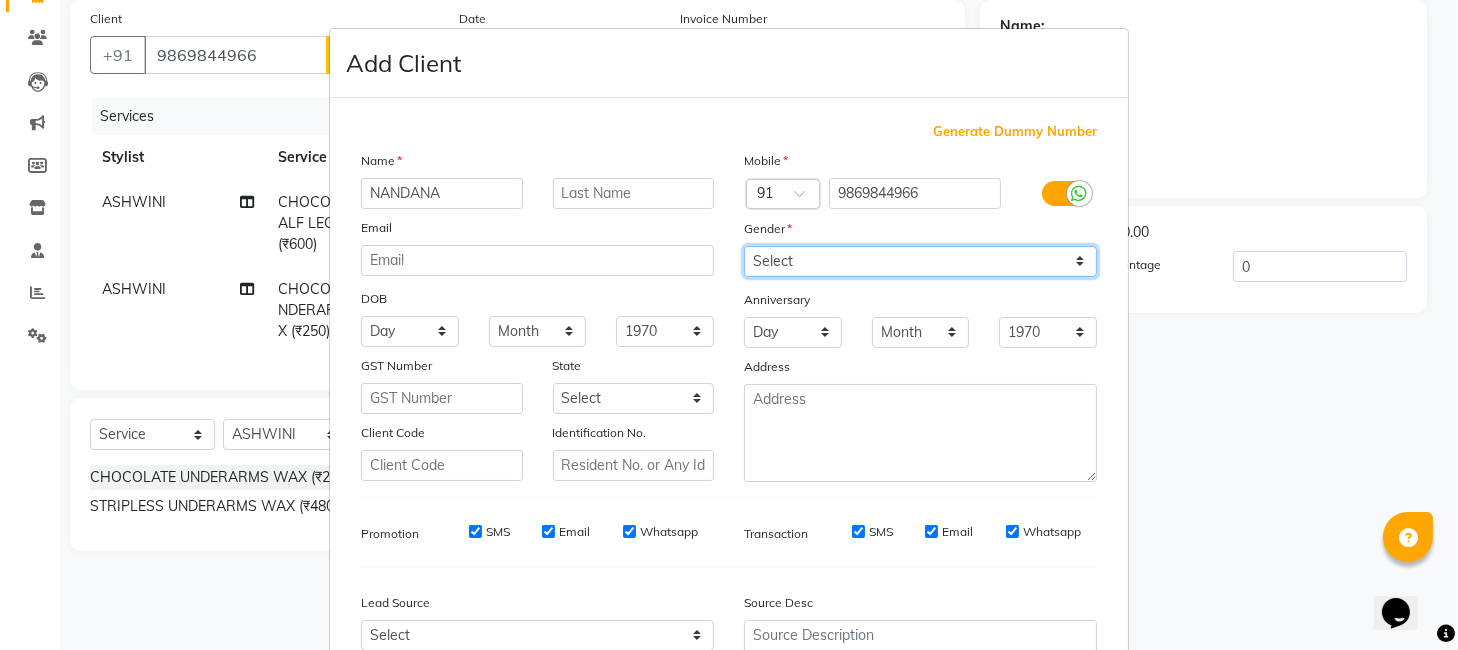 click on "Select Male Female Other Prefer Not To Say" at bounding box center (920, 261) 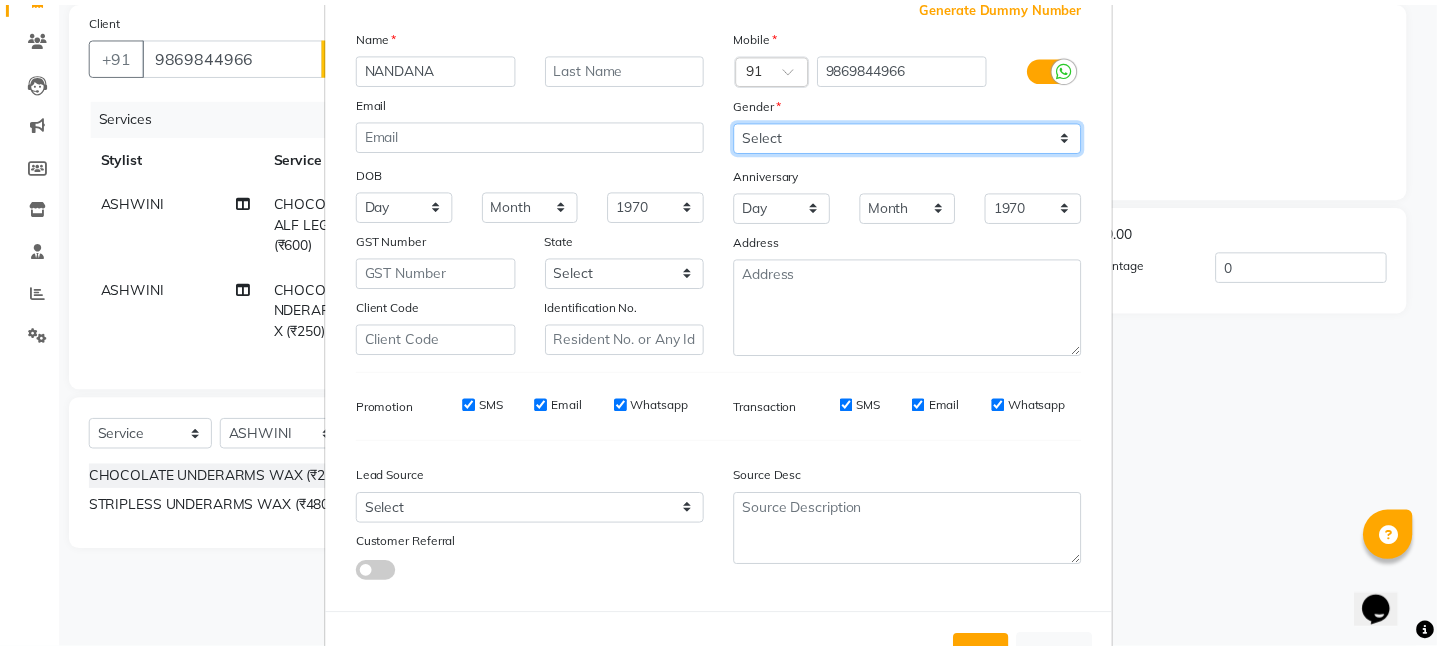 scroll, scrollTop: 199, scrollLeft: 0, axis: vertical 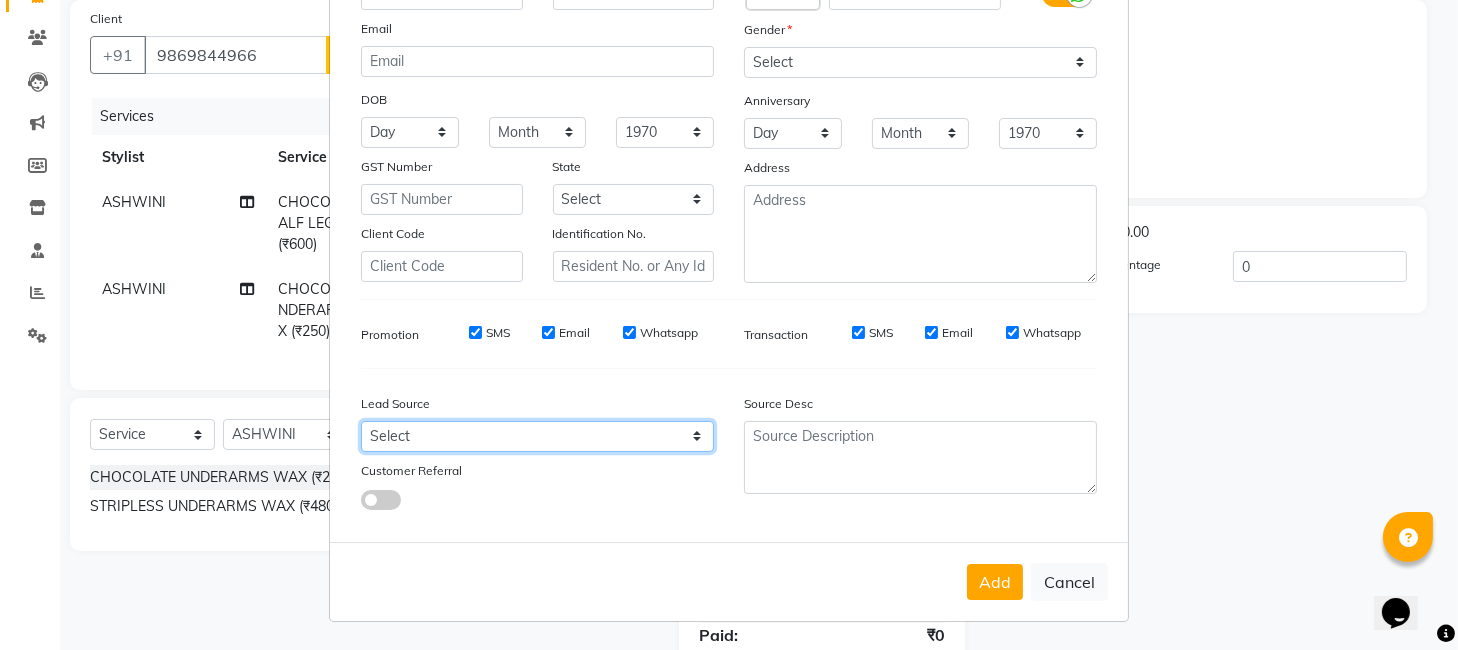 click on "Select Walk-in Referral Internet Friend Word of Mouth Advertisement Facebook JustDial Google Other Repeated WedmeGood Signage Newspaper Ad CRM Chat Bot IVR Call WhatsApp Website Direct Call  Instagram  YouTube" at bounding box center [537, 436] 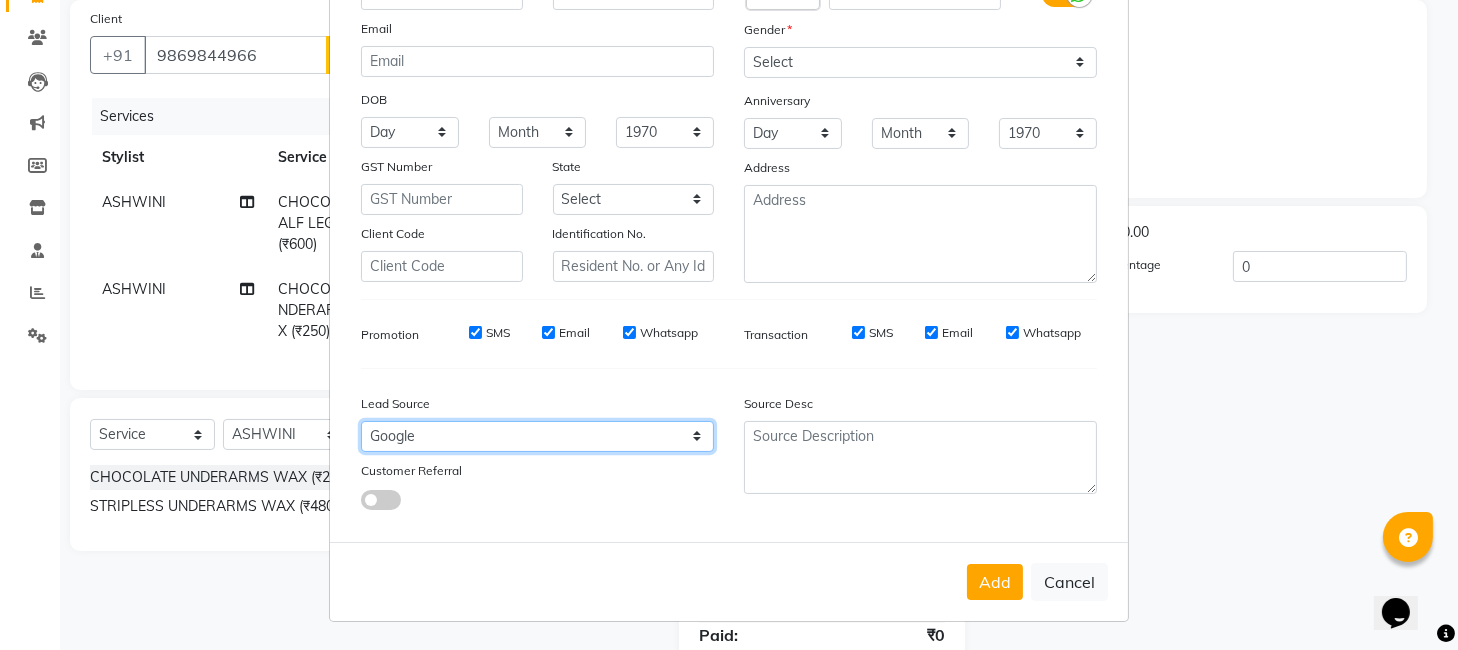 click on "Select Walk-in Referral Internet Friend Word of Mouth Advertisement Facebook JustDial Google Other Repeated WedmeGood Signage Newspaper Ad CRM Chat Bot IVR Call WhatsApp Website Direct Call  Instagram  YouTube" at bounding box center [537, 436] 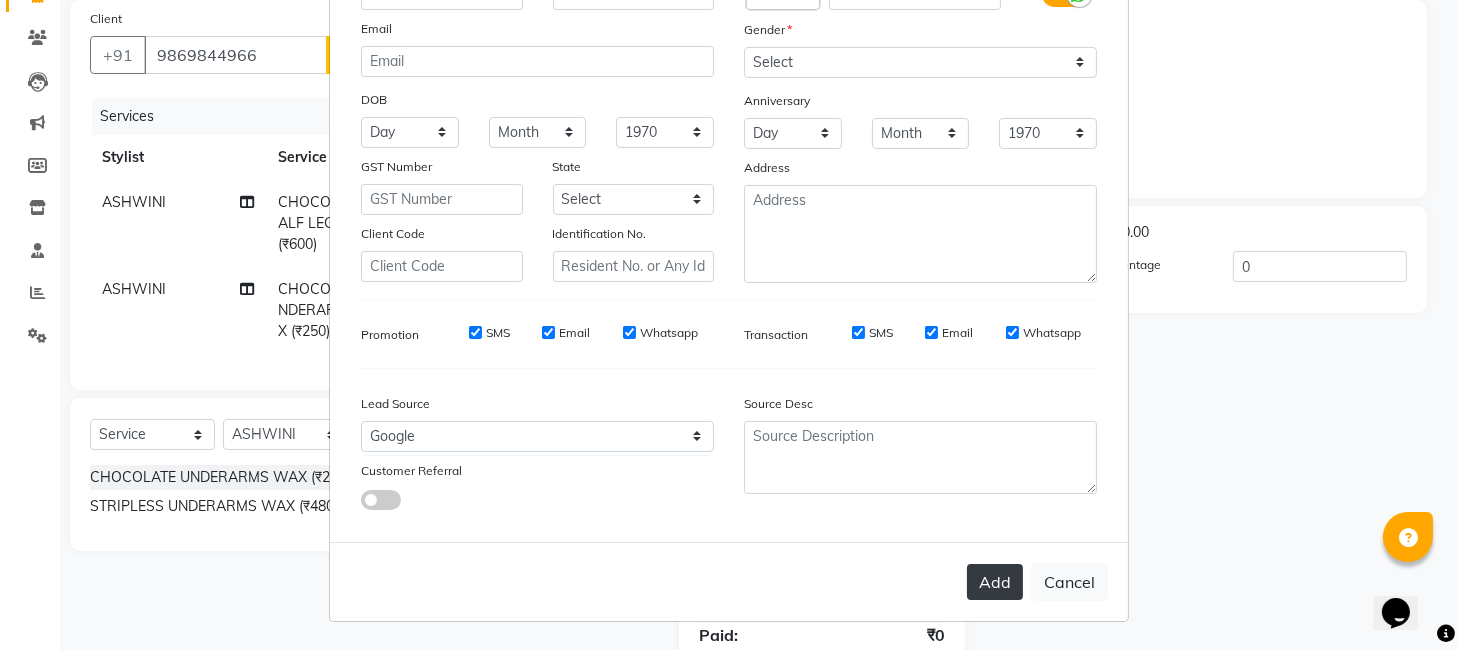 click on "Add" at bounding box center (995, 582) 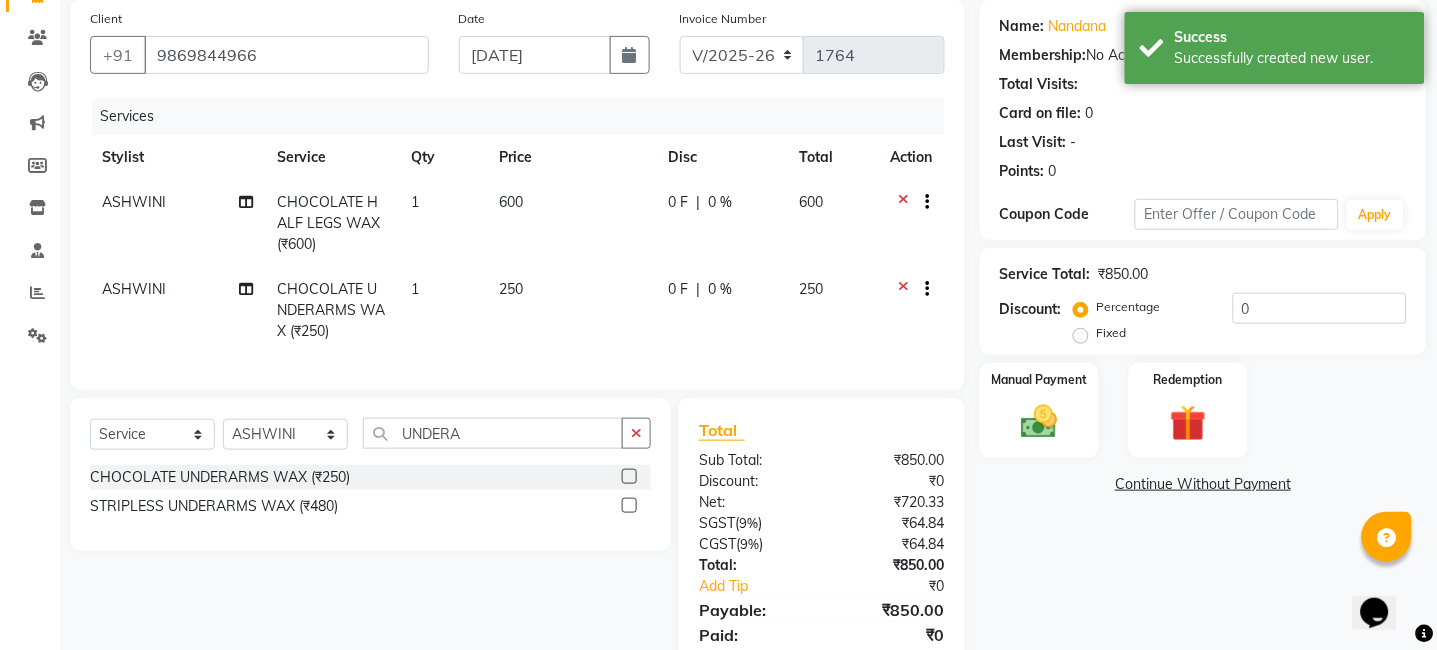 scroll, scrollTop: 242, scrollLeft: 0, axis: vertical 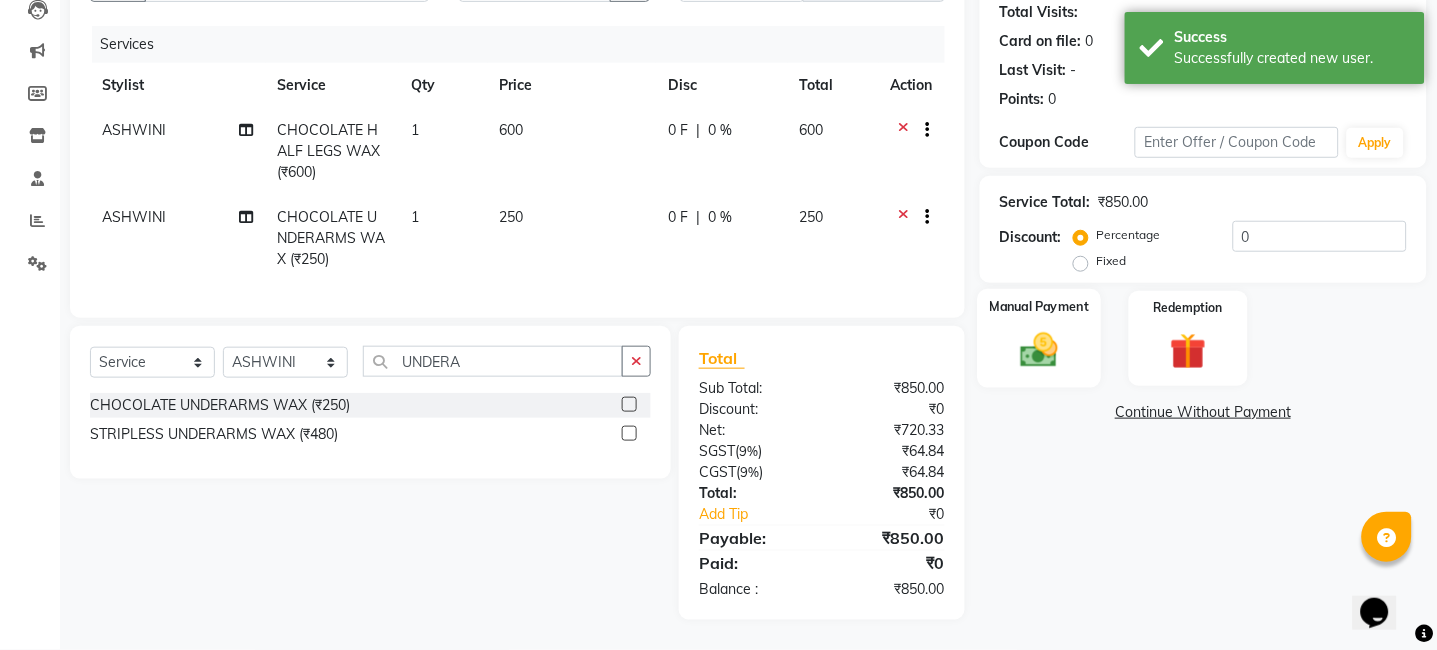 click 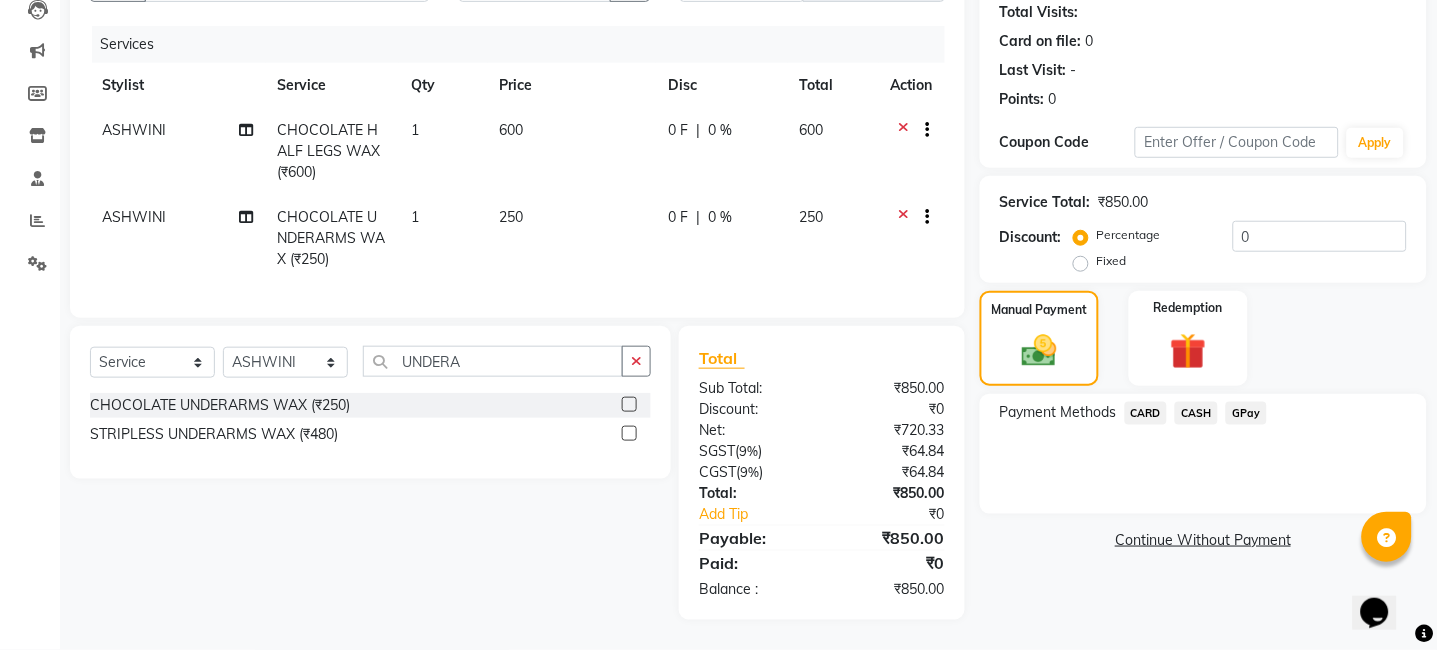 click on "GPay" 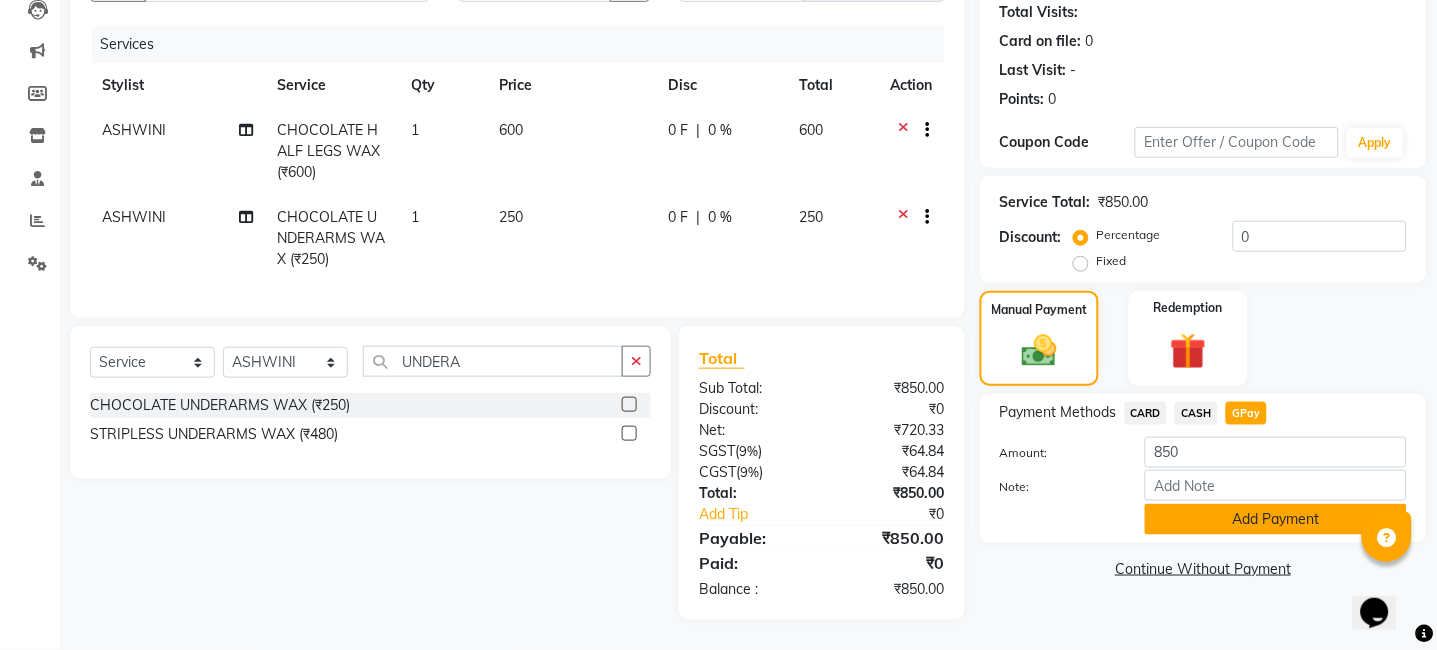 click on "Add Payment" 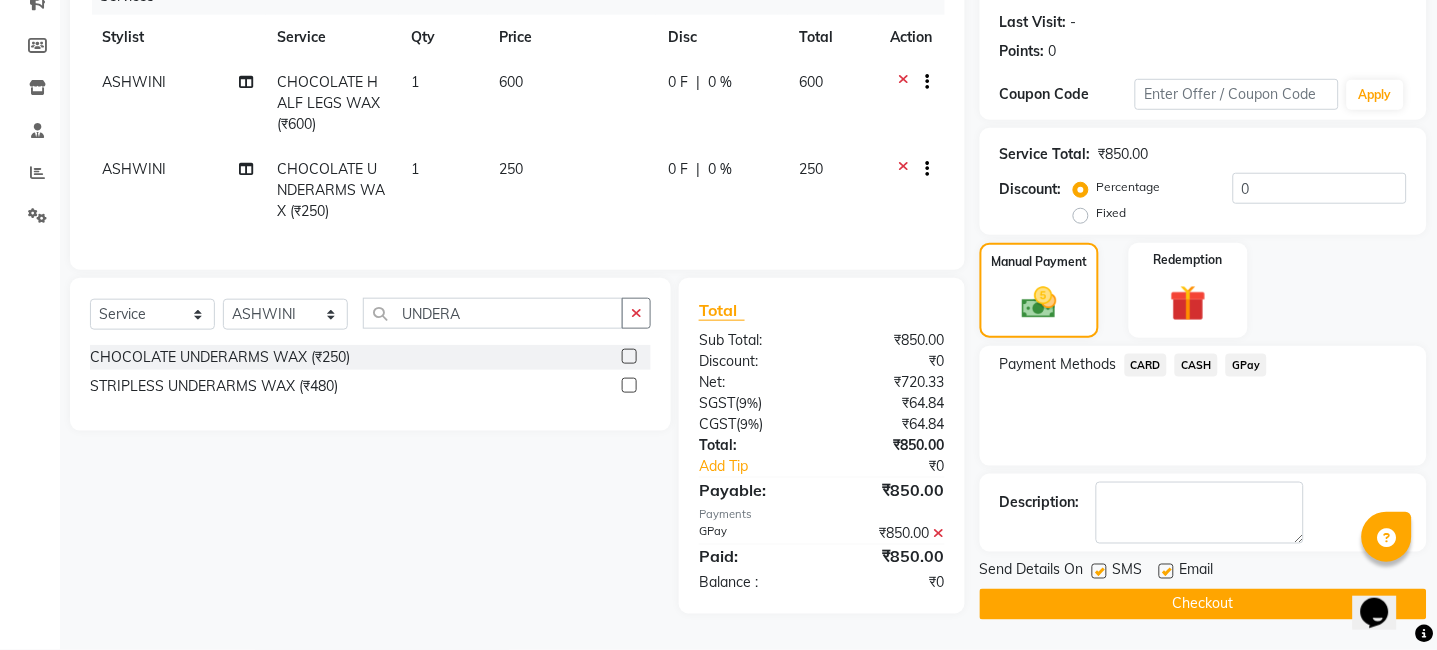 scroll, scrollTop: 283, scrollLeft: 0, axis: vertical 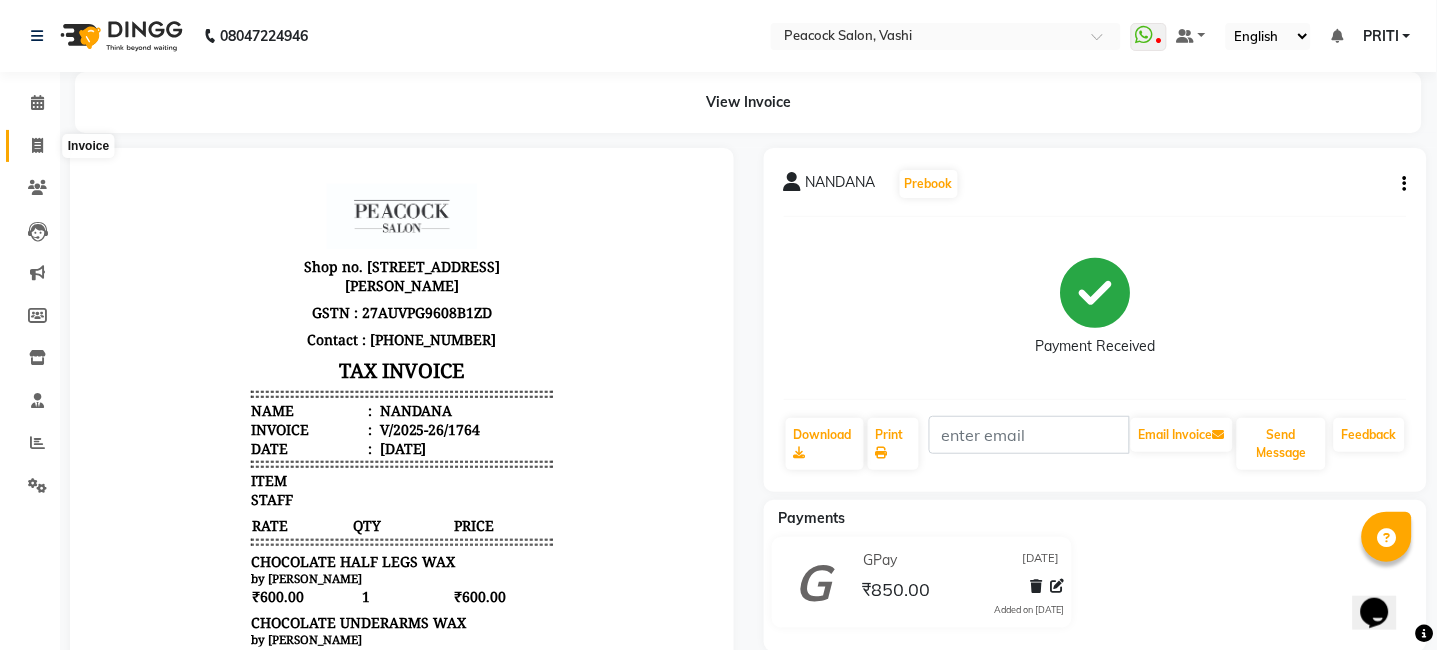 click 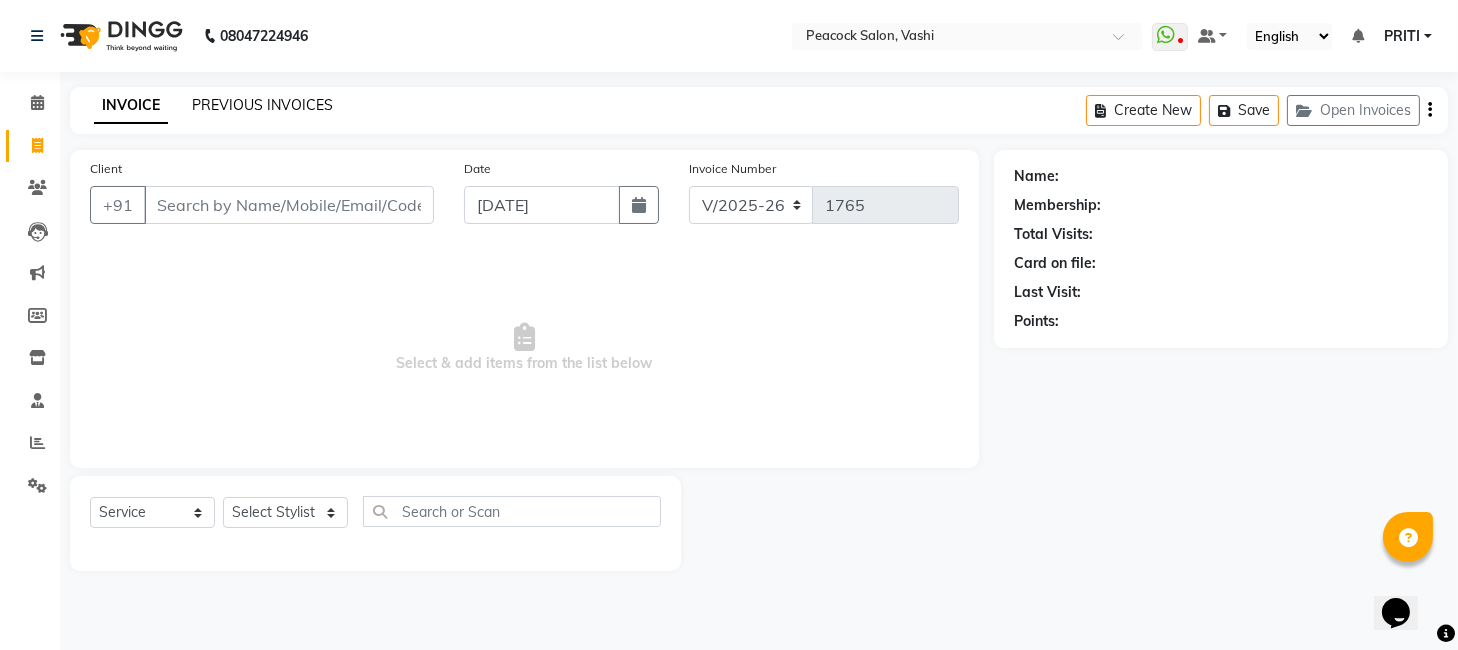 click on "PREVIOUS INVOICES" 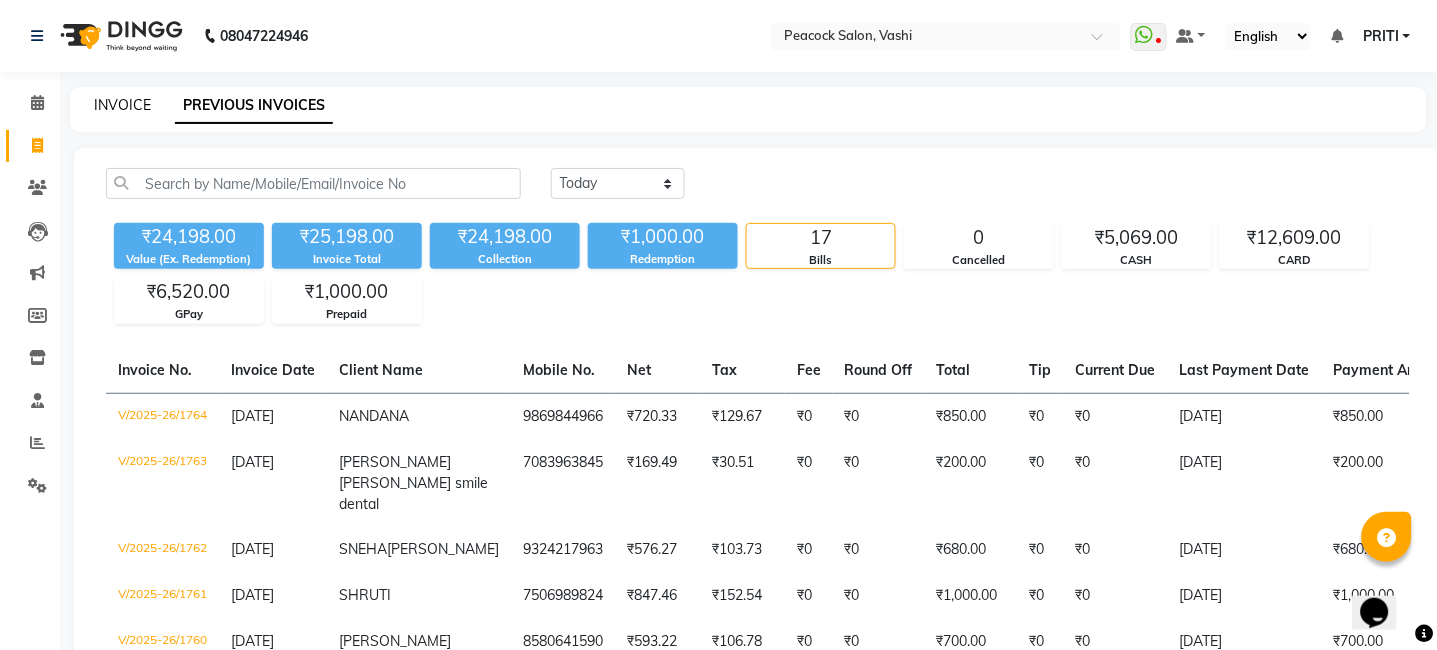 click on "INVOICE" 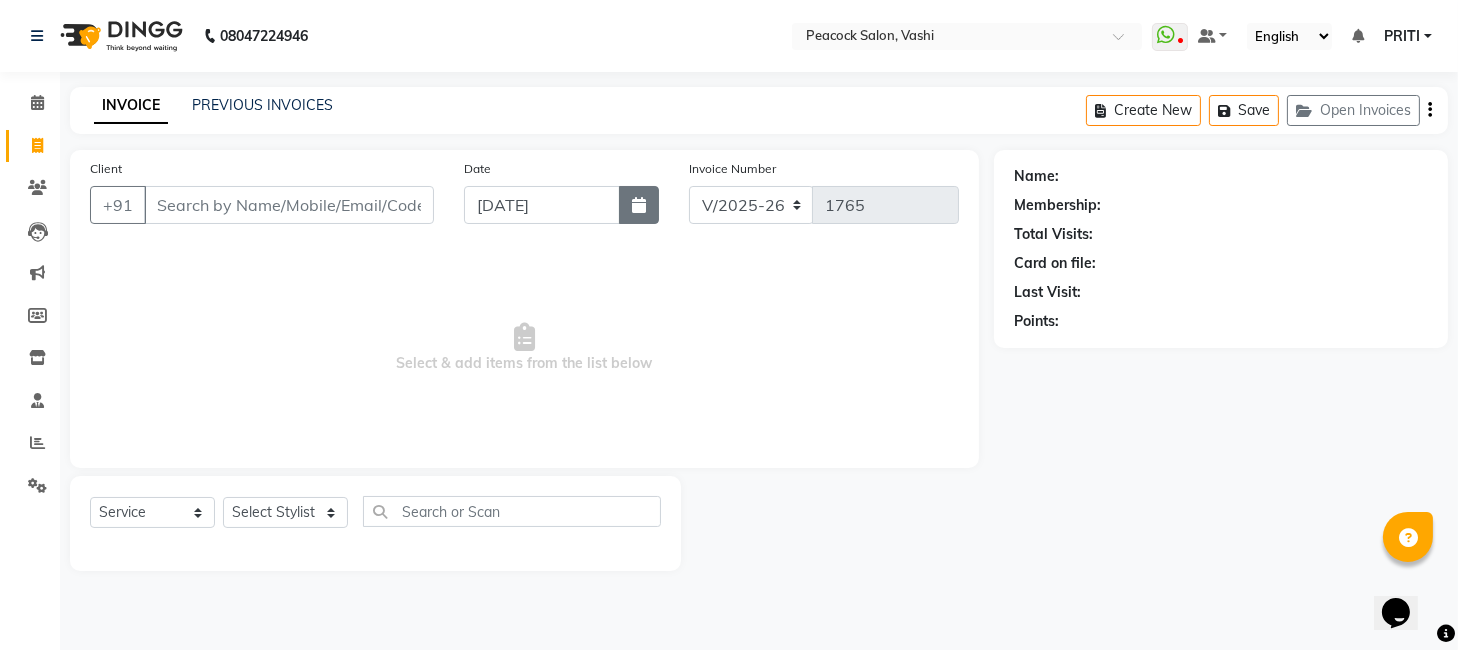 click 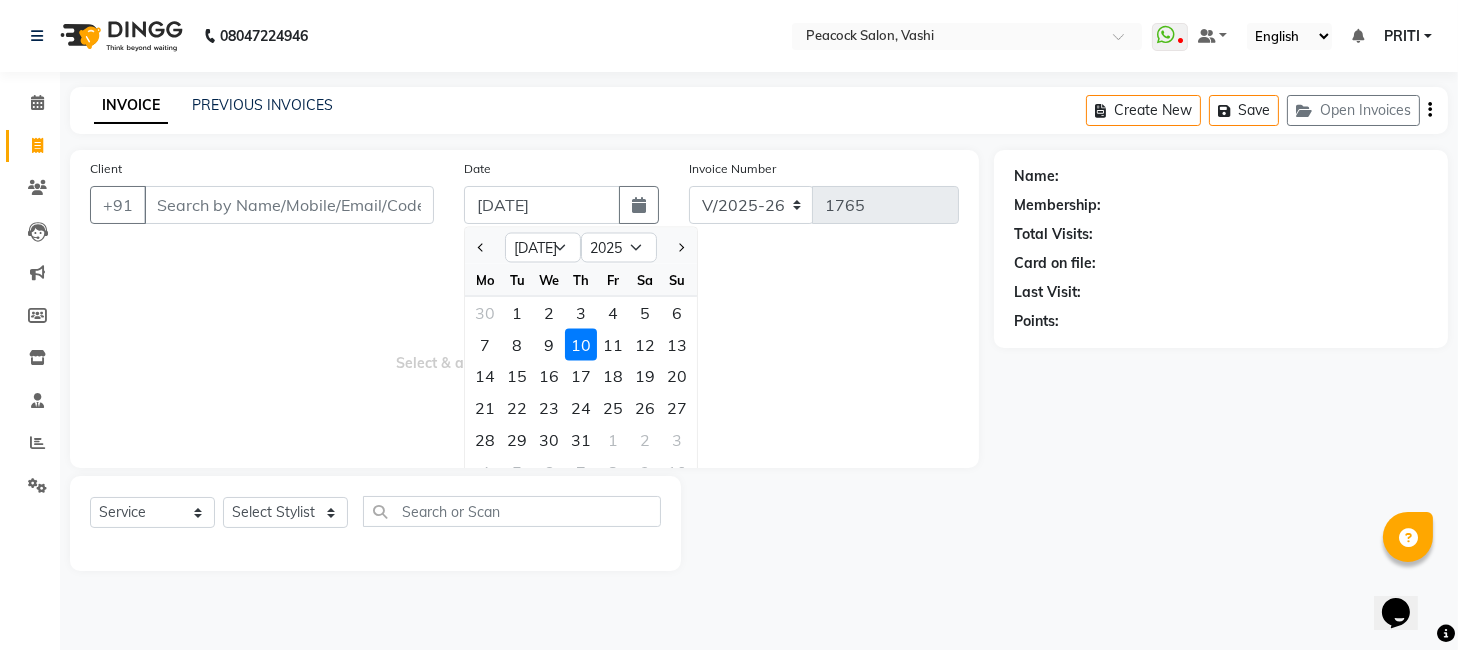 click on "INVOICE PREVIOUS INVOICES Create New   Save   Open Invoices  Client +91 Date 10-07-2025 Jan Feb Mar Apr May Jun Jul Aug Sep Oct Nov Dec 2015 2016 2017 2018 2019 2020 2021 2022 2023 2024 2025 2026 2027 2028 2029 2030 2031 2032 2033 2034 2035 Mo Tu We Th Fr Sa Su 30 1 2 3 4 5 6 7 8 9 10 11 12 13 14 15 16 17 18 19 20 21 22 23 24 25 26 27 28 29 30 31 1 2 3 4 5 6 7 8 9 10 Invoice Number V/2025 V/2025-26 1765  Select & add items from the list below  Select  Service  Product  Membership  Package Voucher Prepaid Gift Card  Select Stylist anim shinglai ANKUSH ASHWINI  BHAGWATI DC Dingg Support HARSHADA  JOHNY NITU PAYAL  PRITI Name: Membership: Total Visits: Card on file: Last Visit:  Points:" 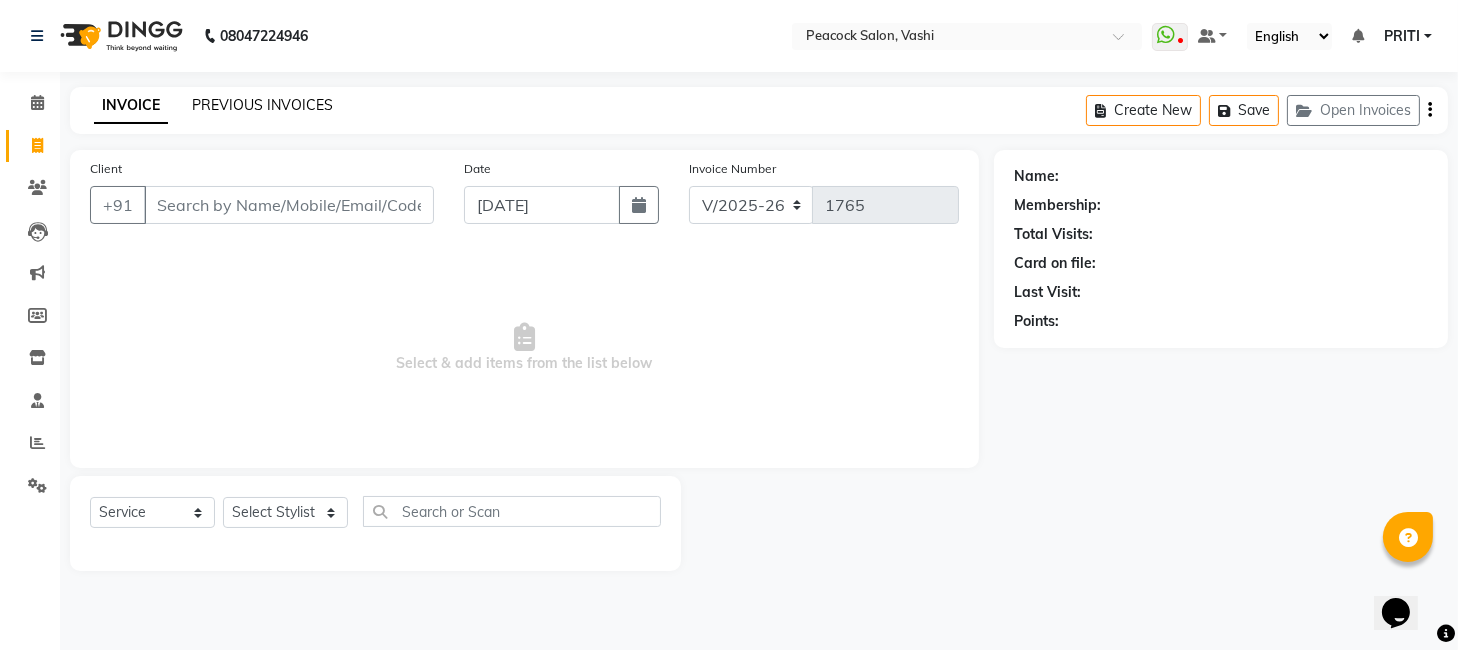 click on "PREVIOUS INVOICES" 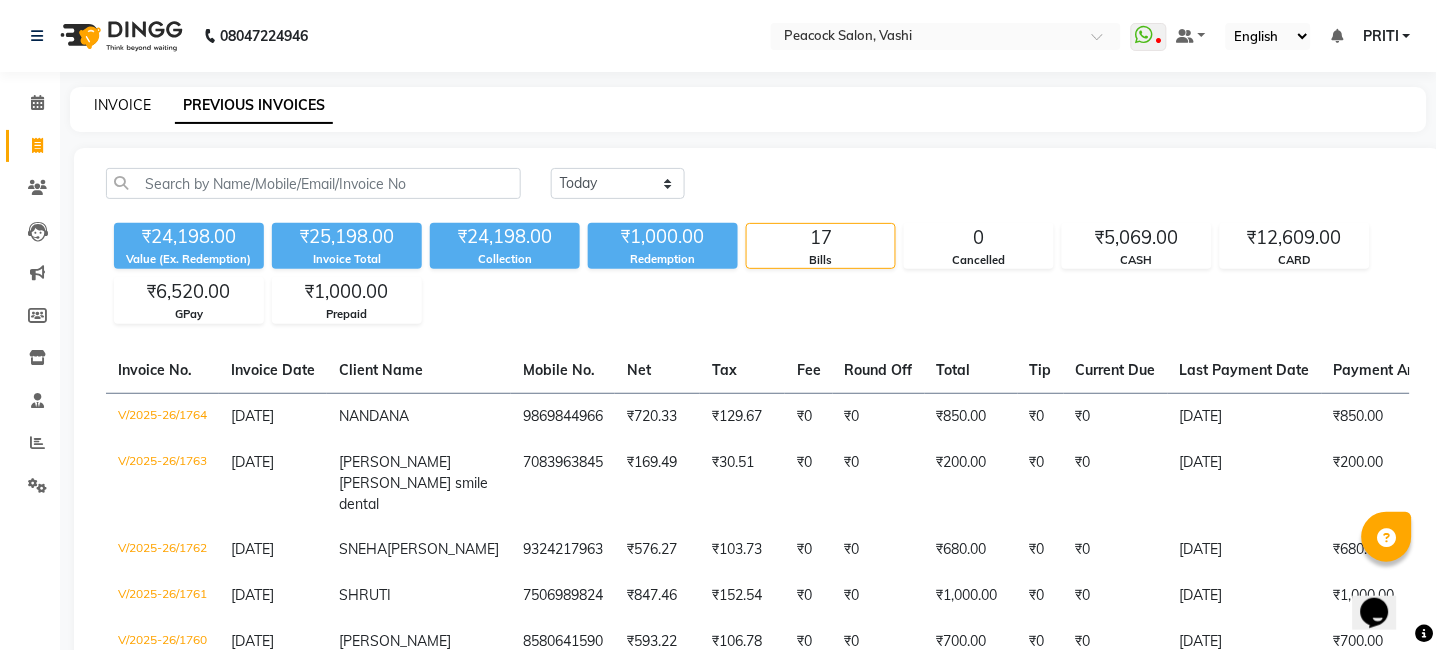click on "INVOICE" 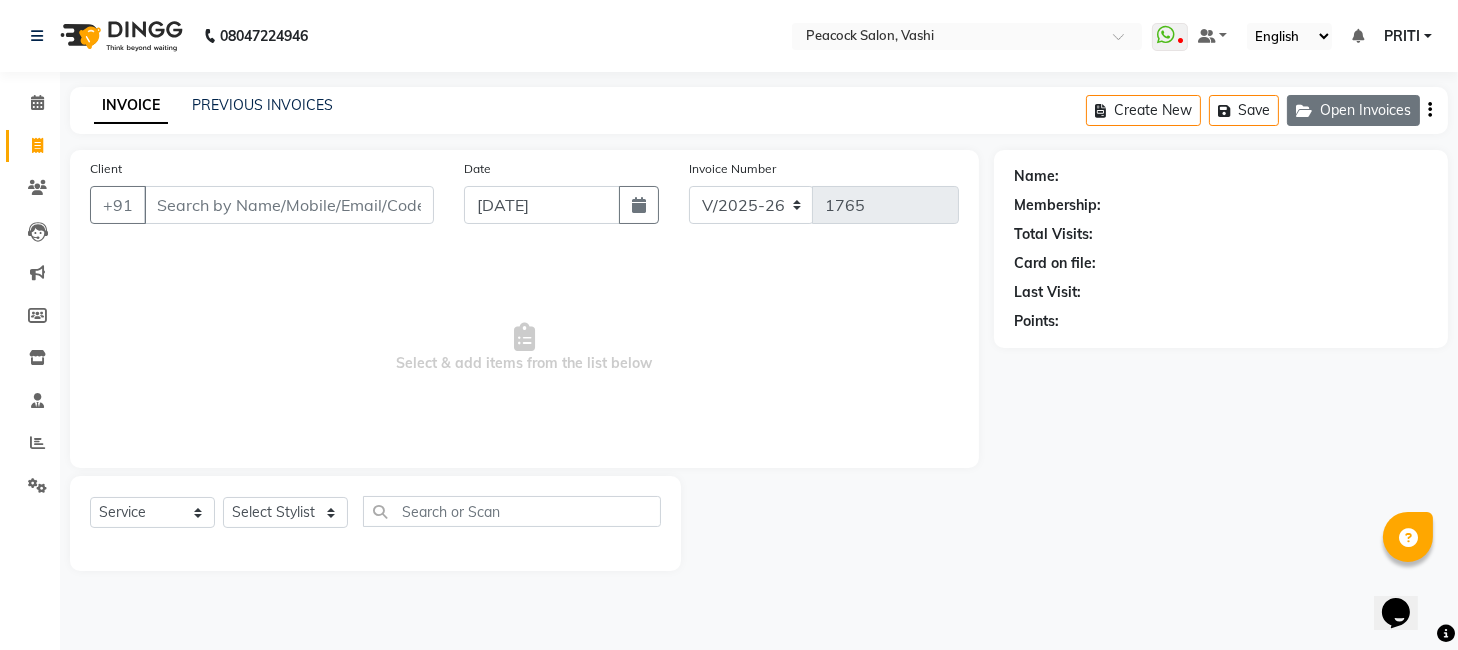 click 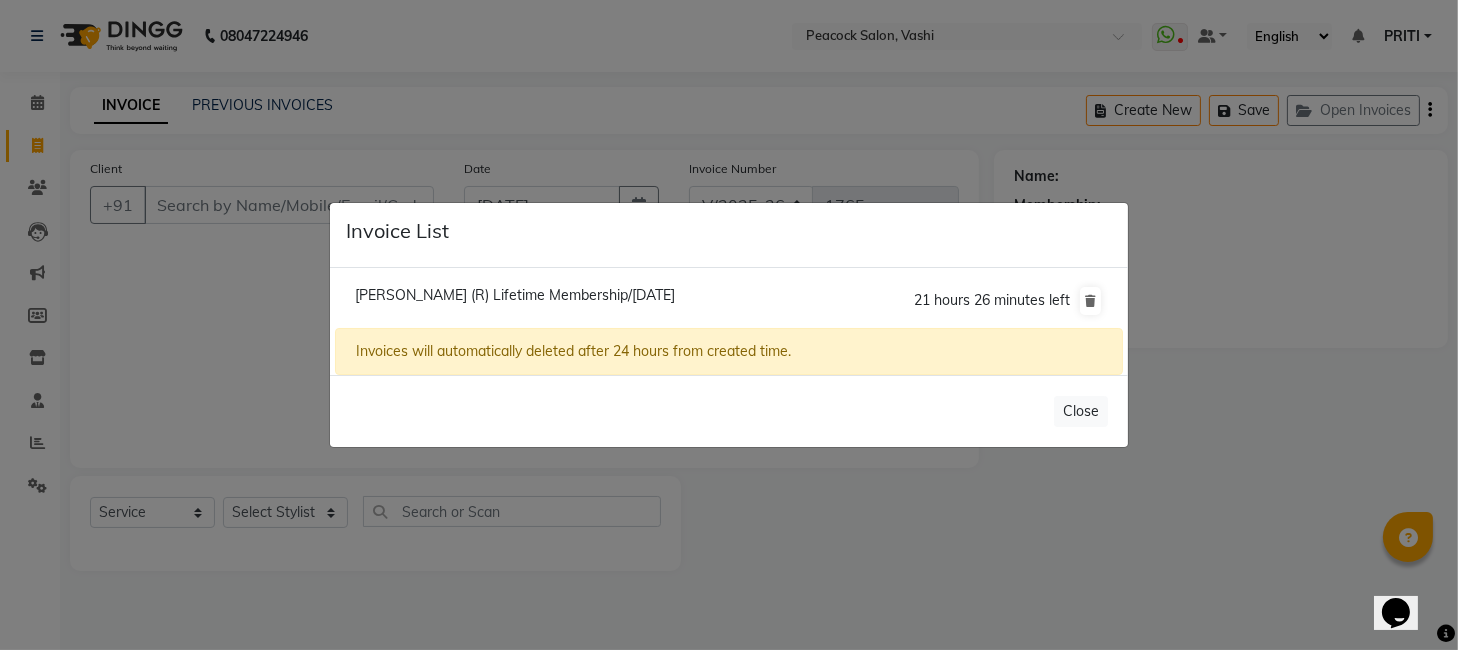 click on "Ruta Godbole (R) Lifetime Membership/10 July 2025" 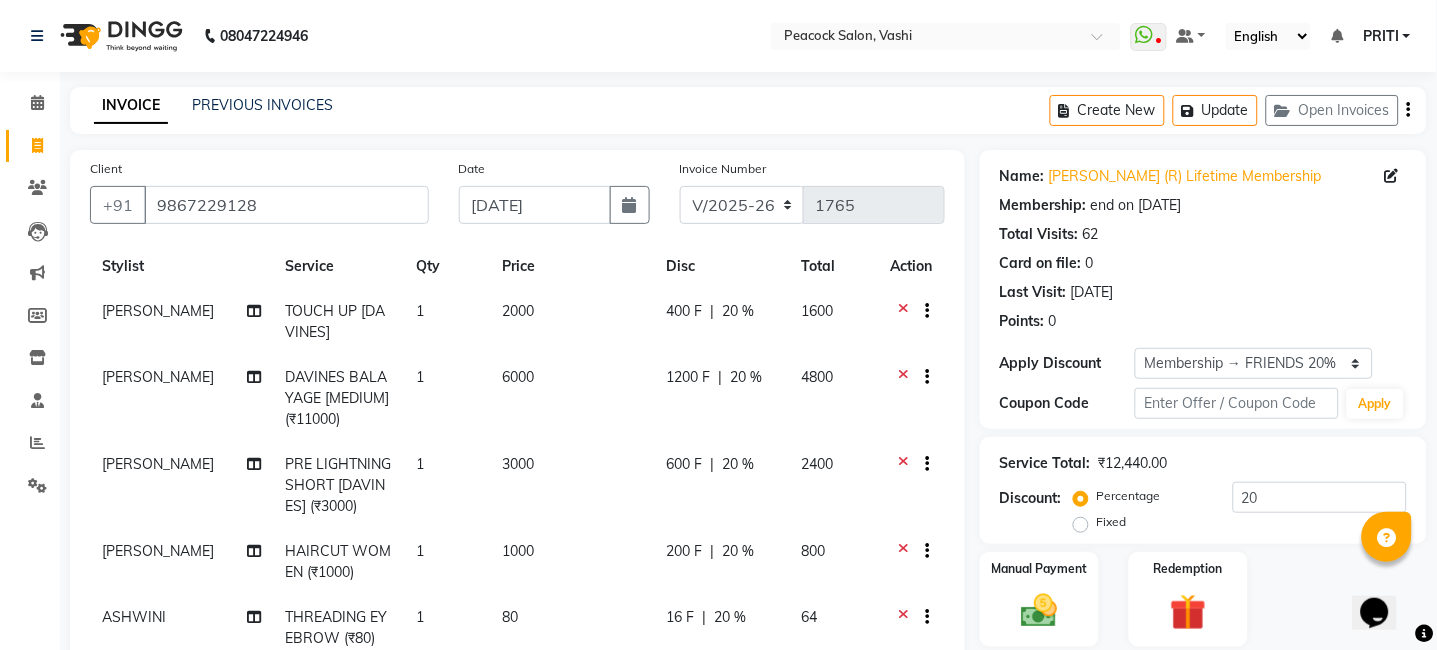 scroll, scrollTop: 76, scrollLeft: 0, axis: vertical 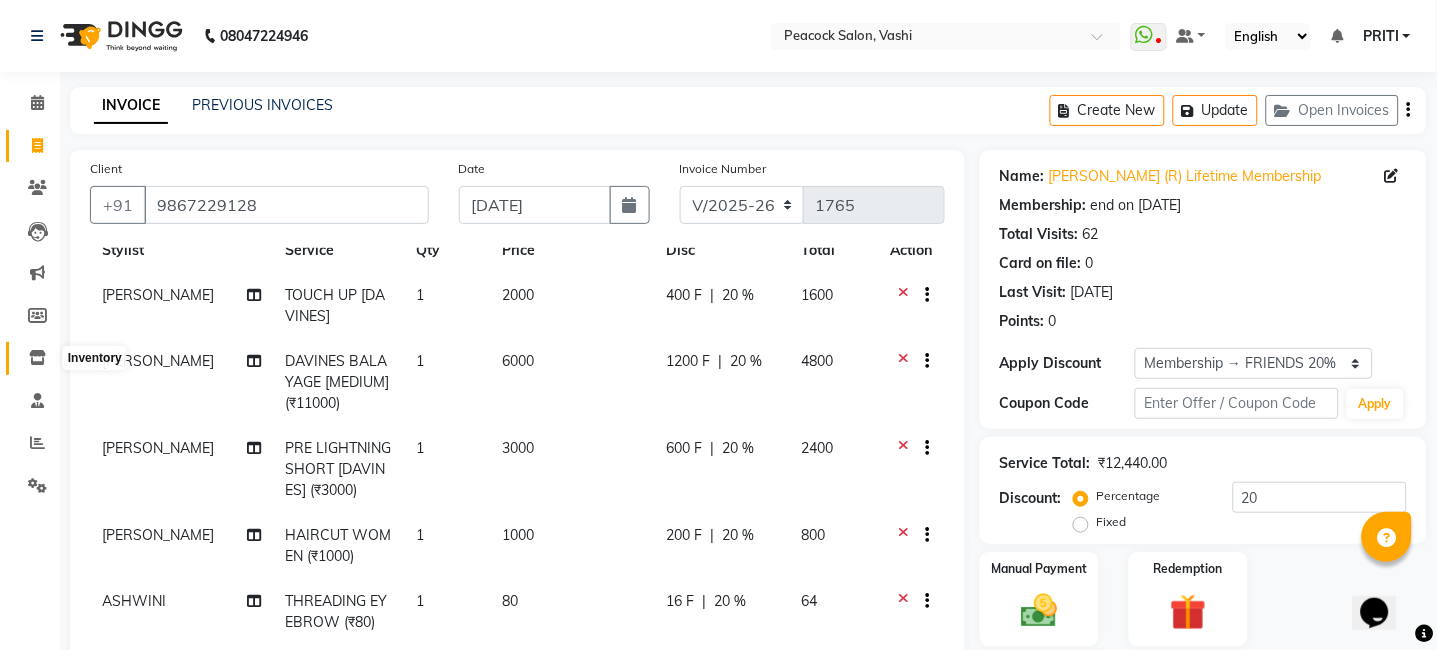 click 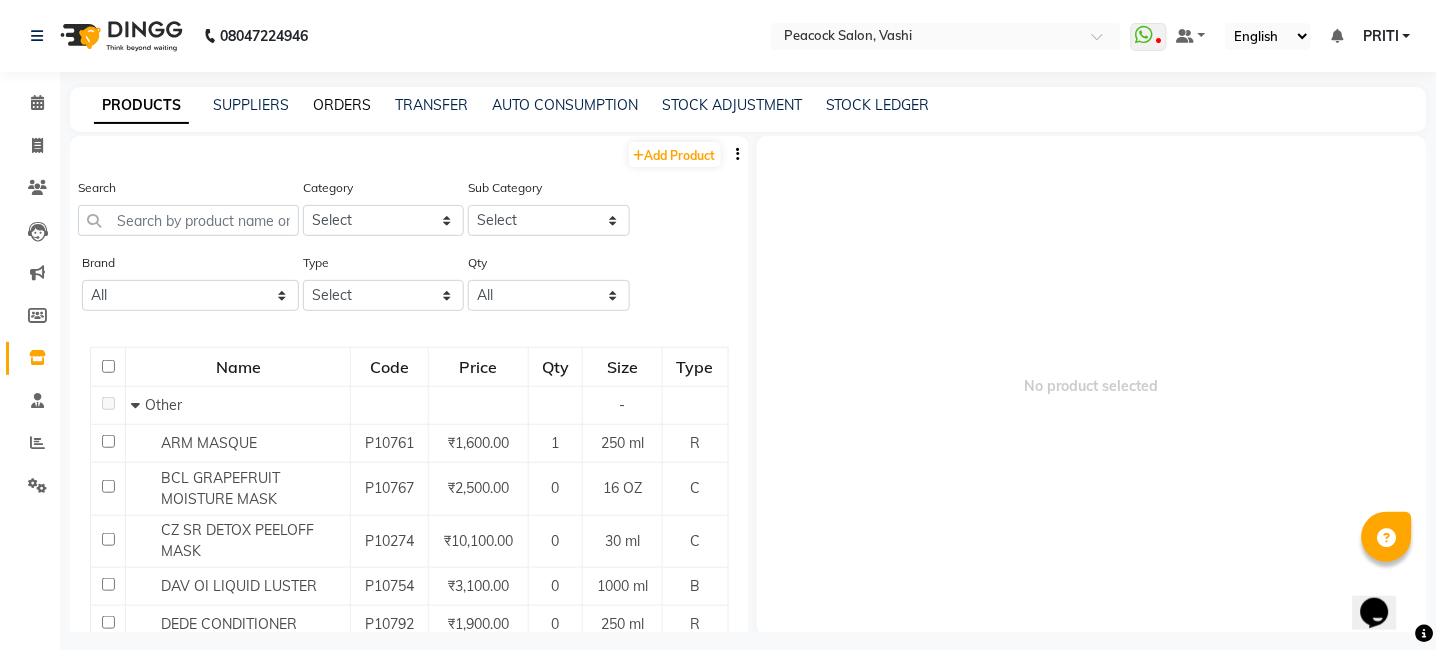 click on "ORDERS" 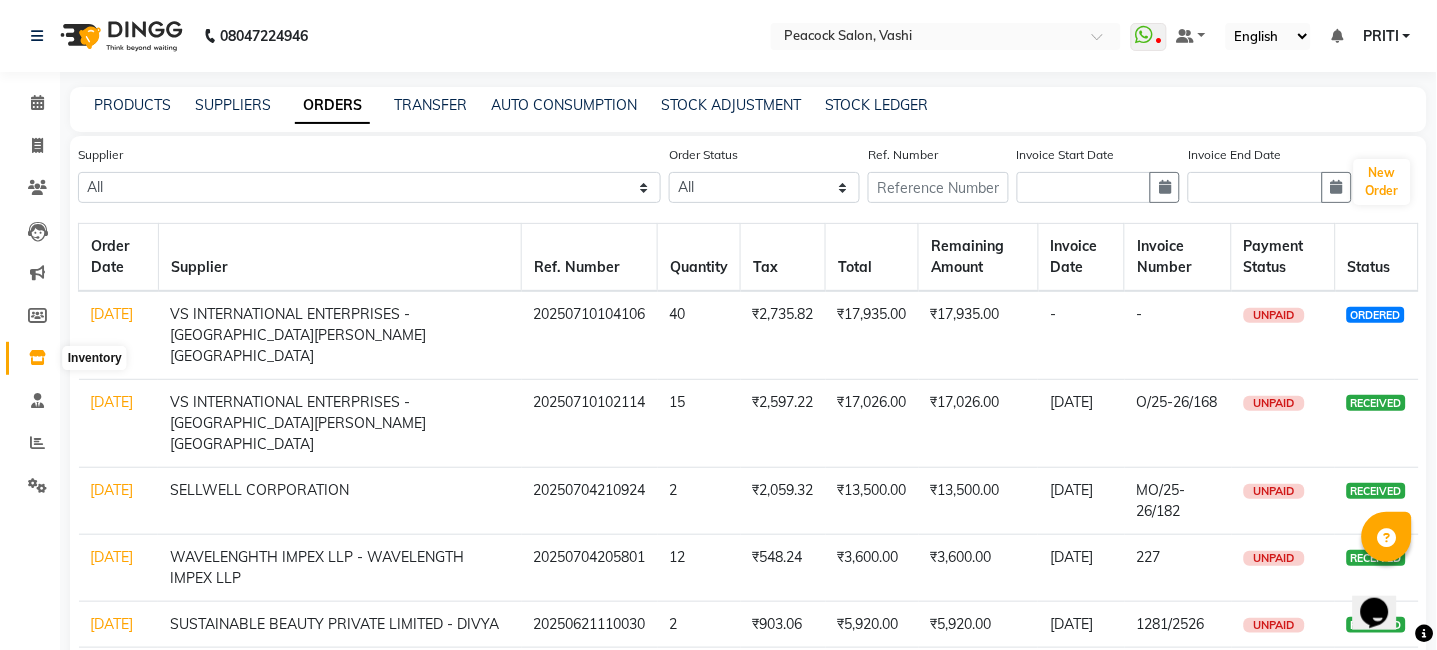 click 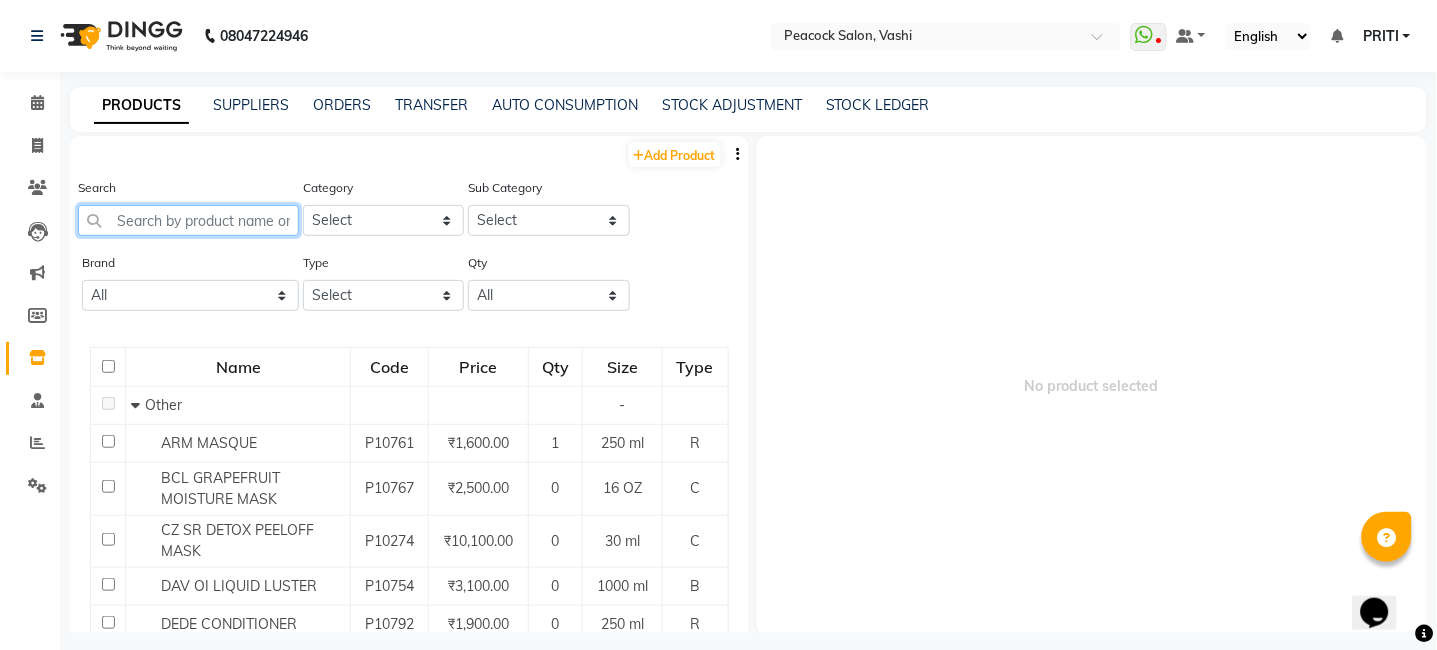 click 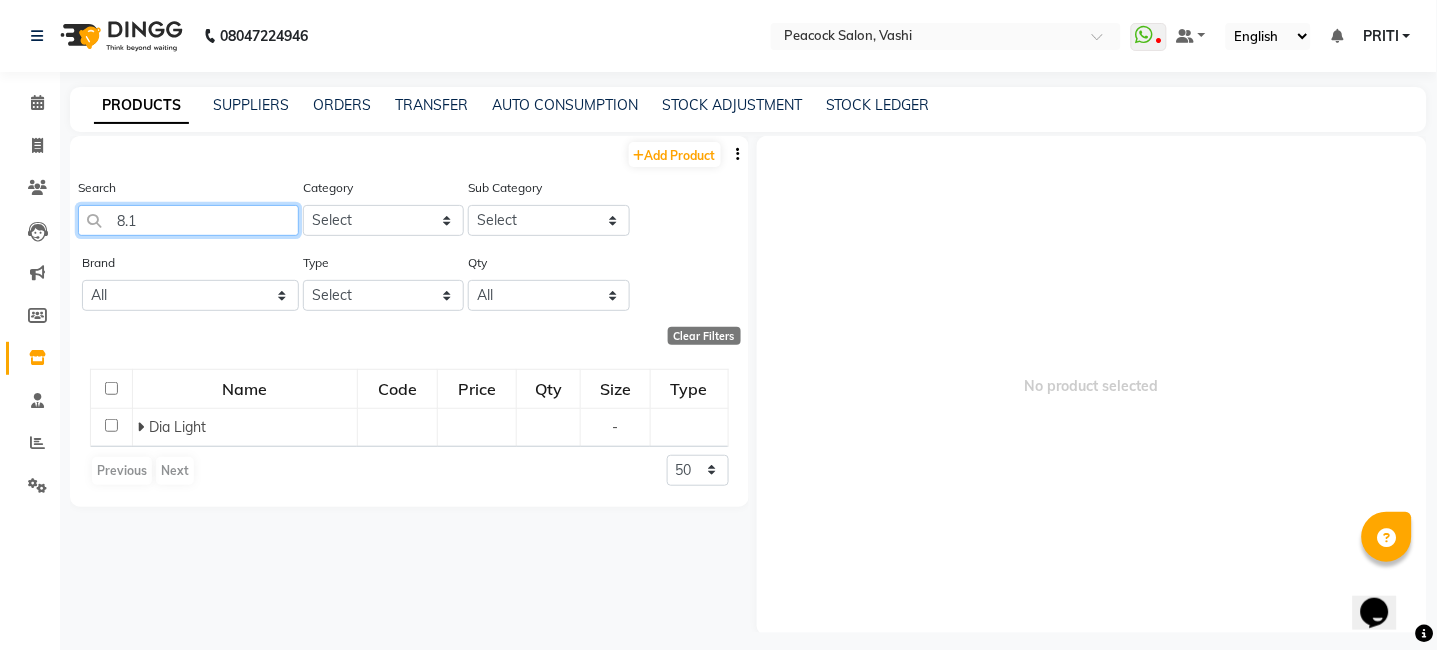 scroll, scrollTop: 0, scrollLeft: 0, axis: both 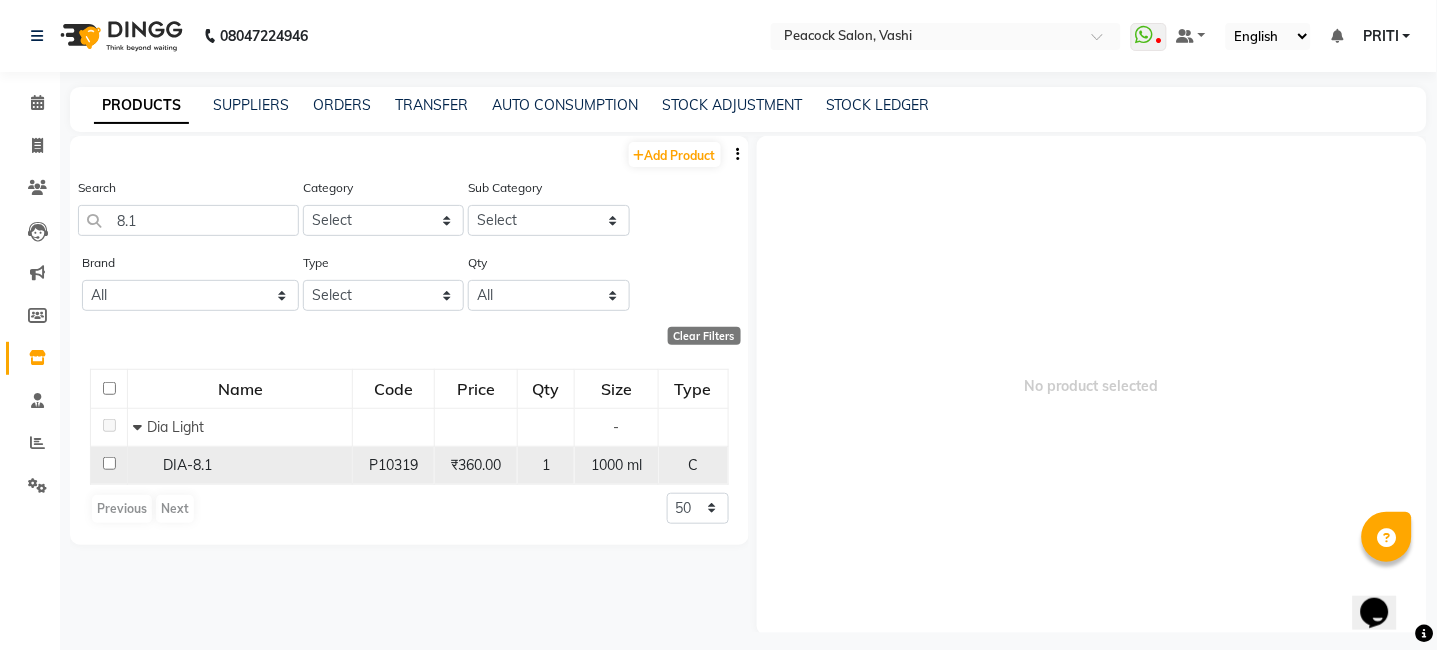click on "DIA-8.1" 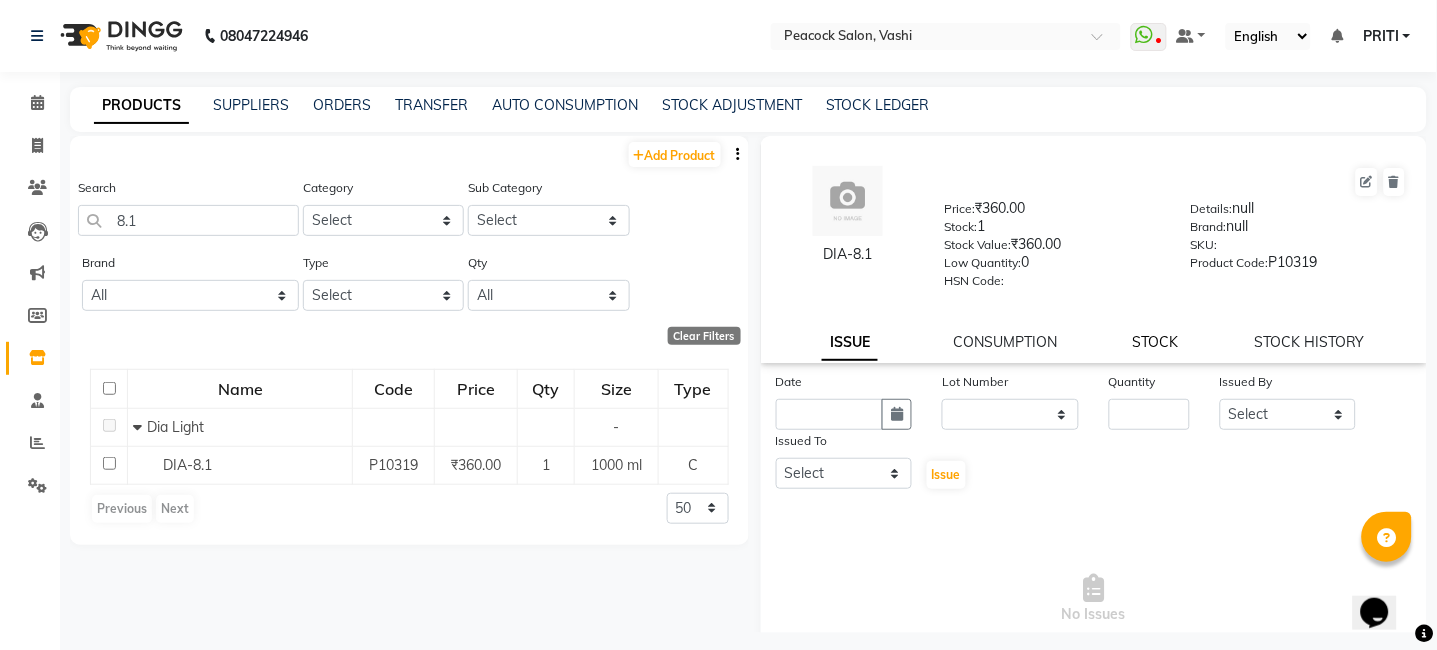 click on "STOCK" 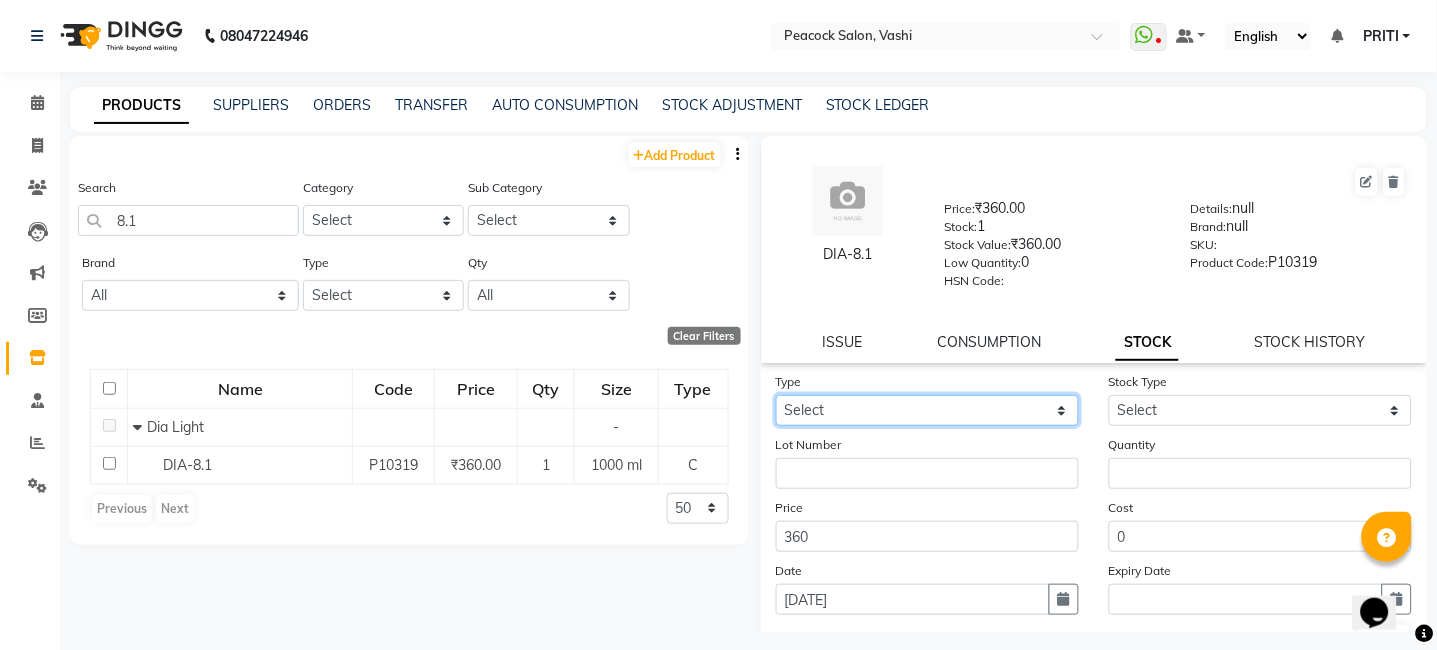 click on "Select In Out" 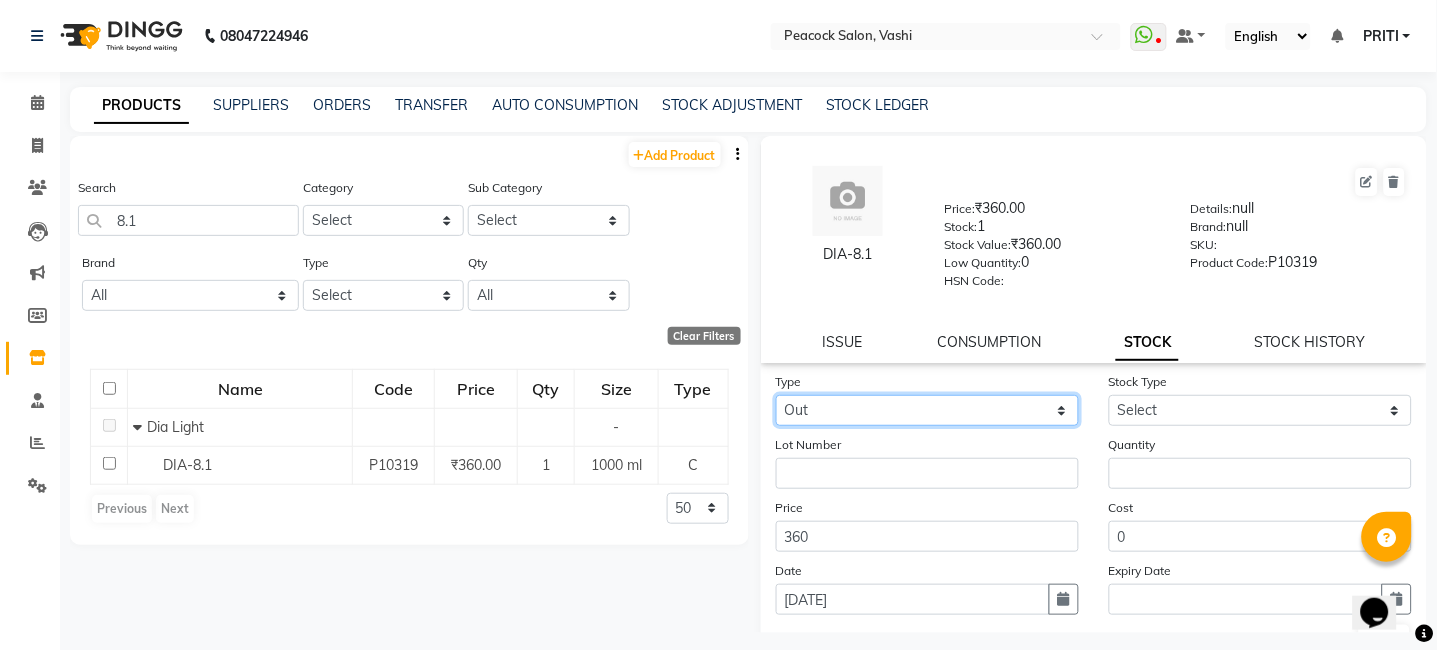 click on "Select In Out" 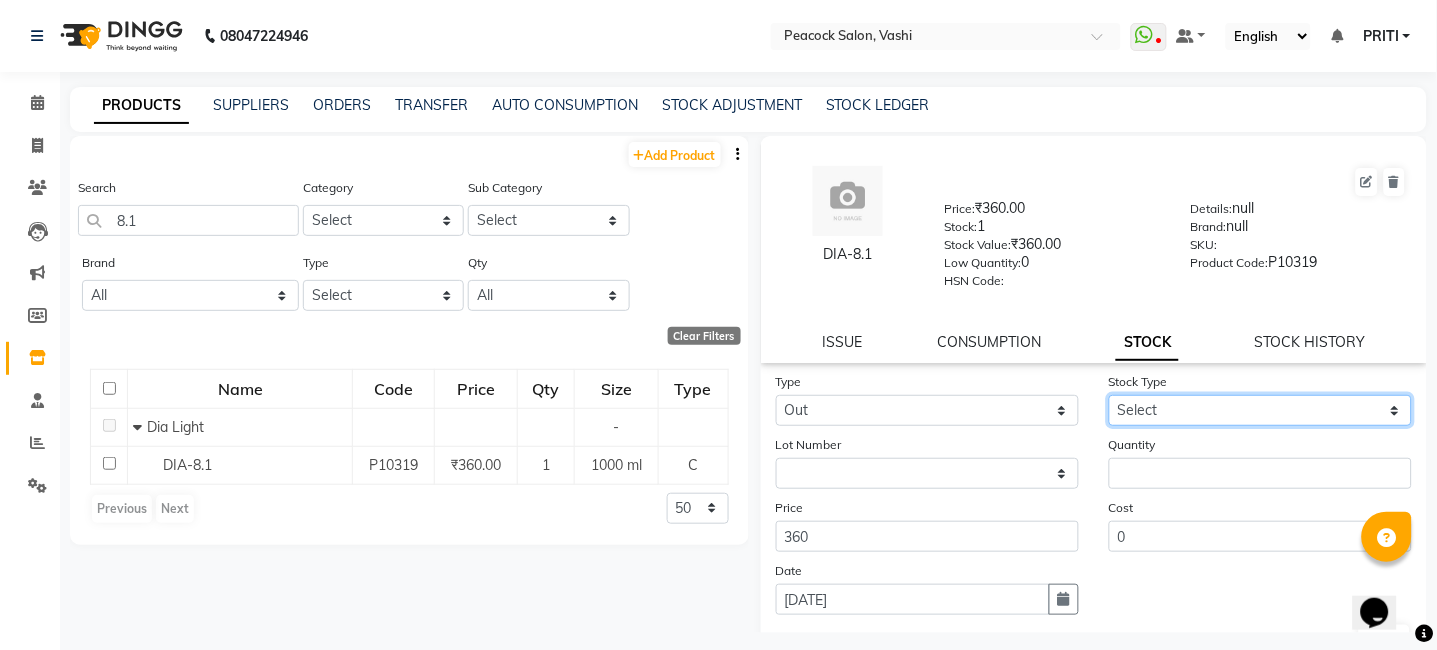click on "Select Internal Use Damaged Expired Adjustment Return Other" 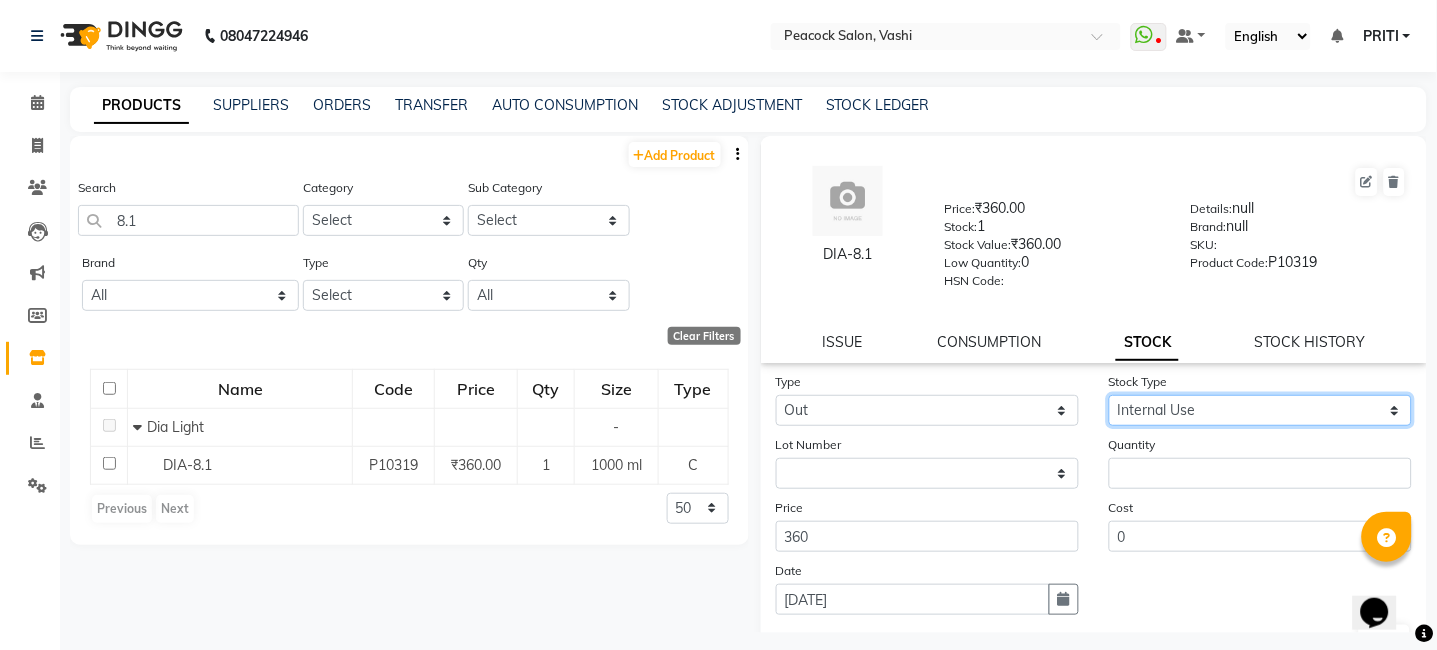 click on "Select Internal Use Damaged Expired Adjustment Return Other" 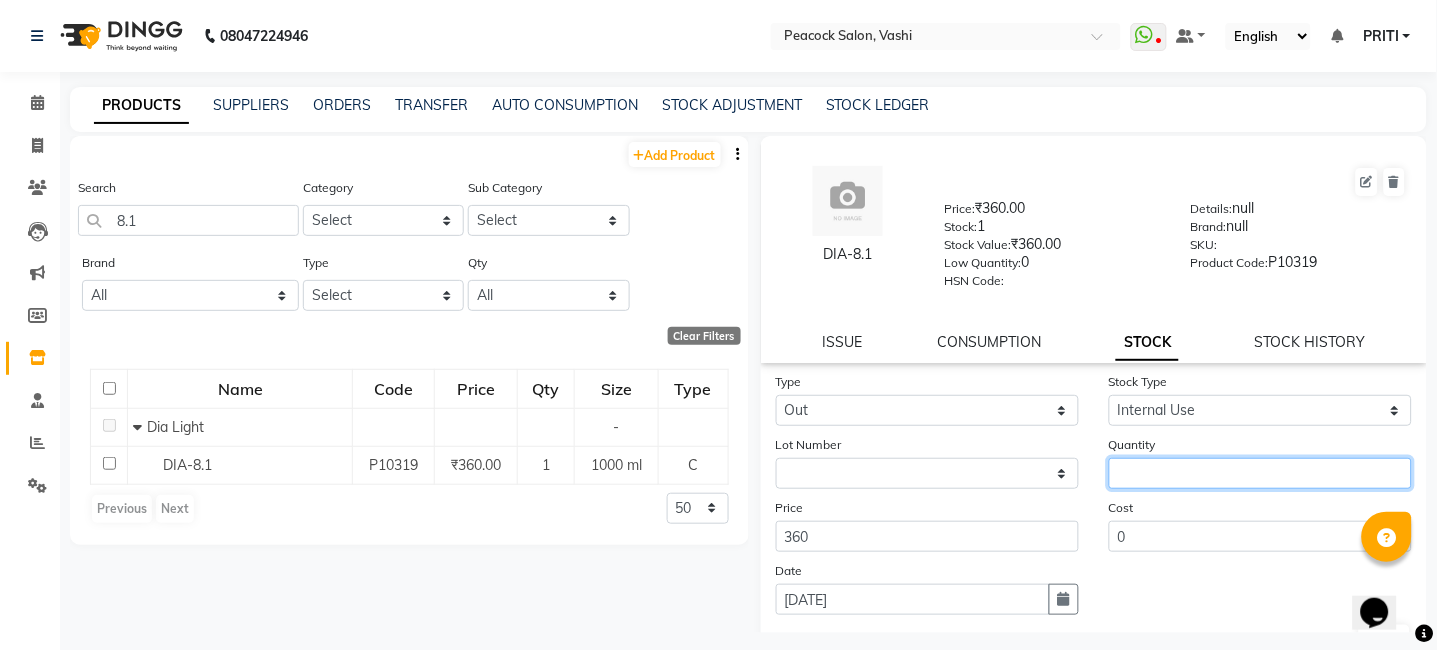 click 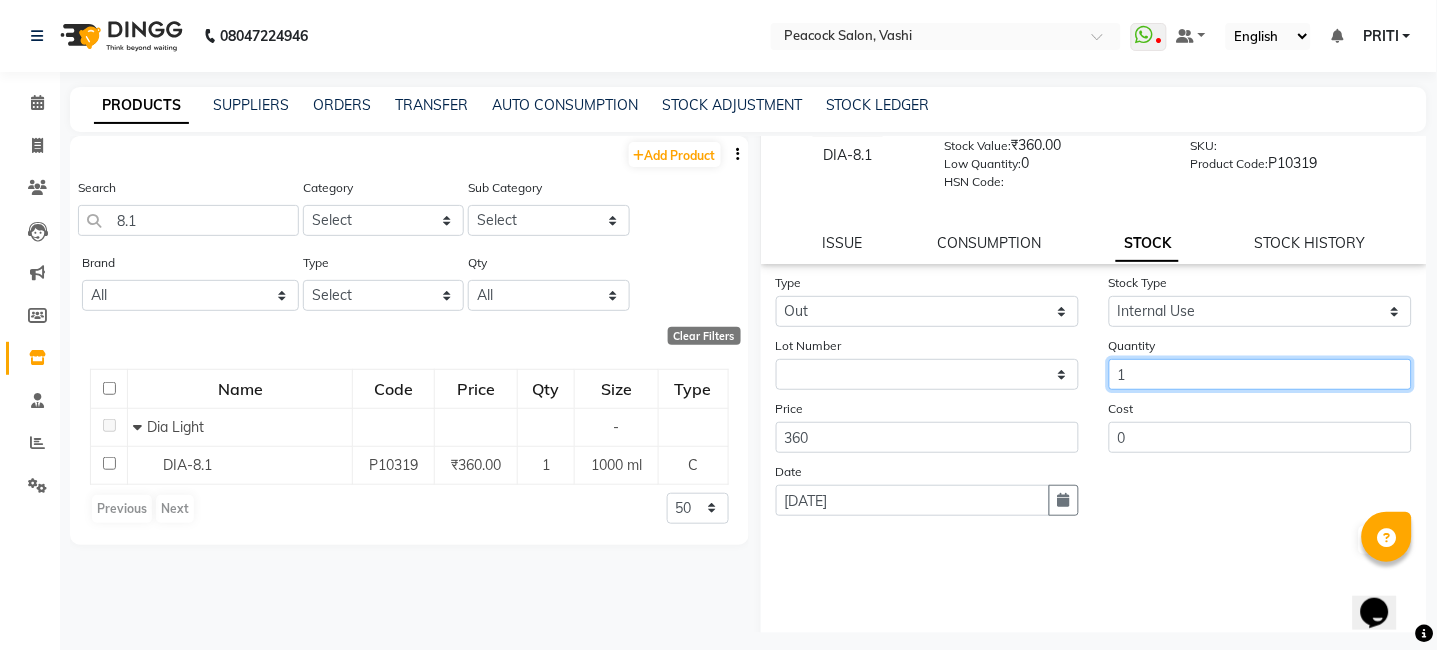scroll, scrollTop: 138, scrollLeft: 0, axis: vertical 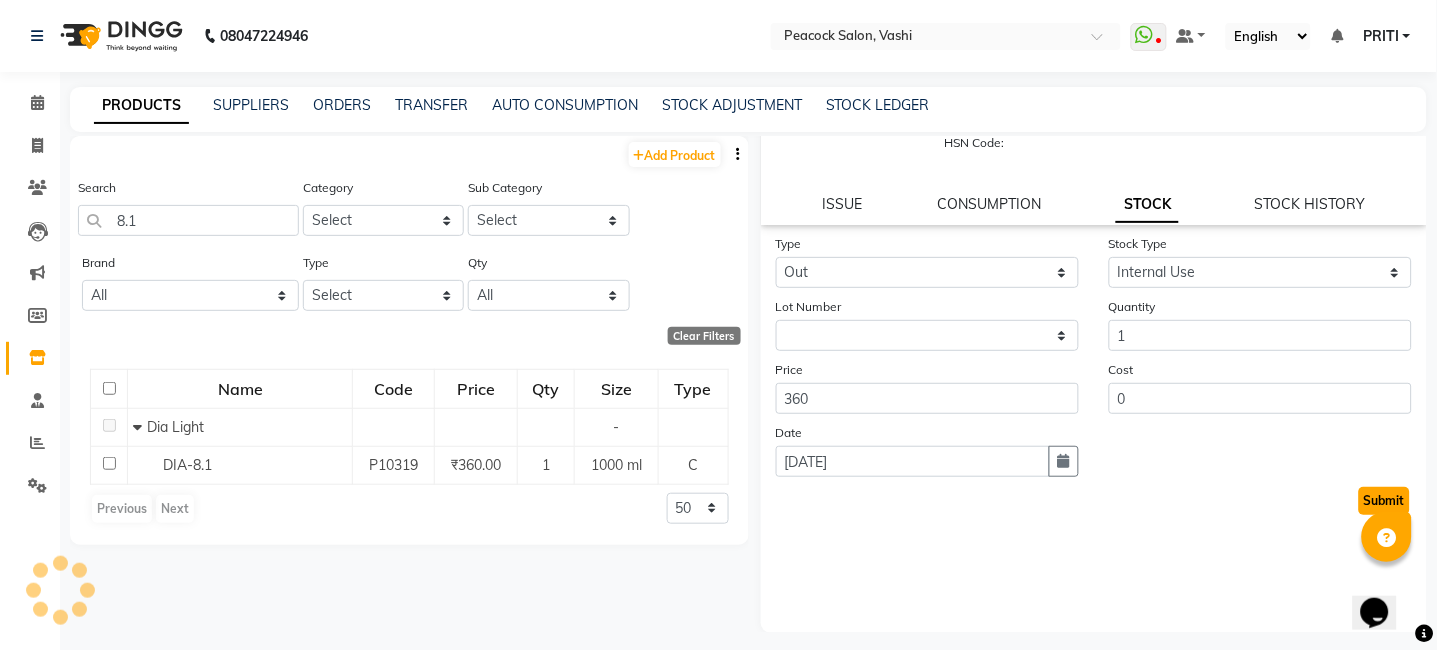 click on "Submit" 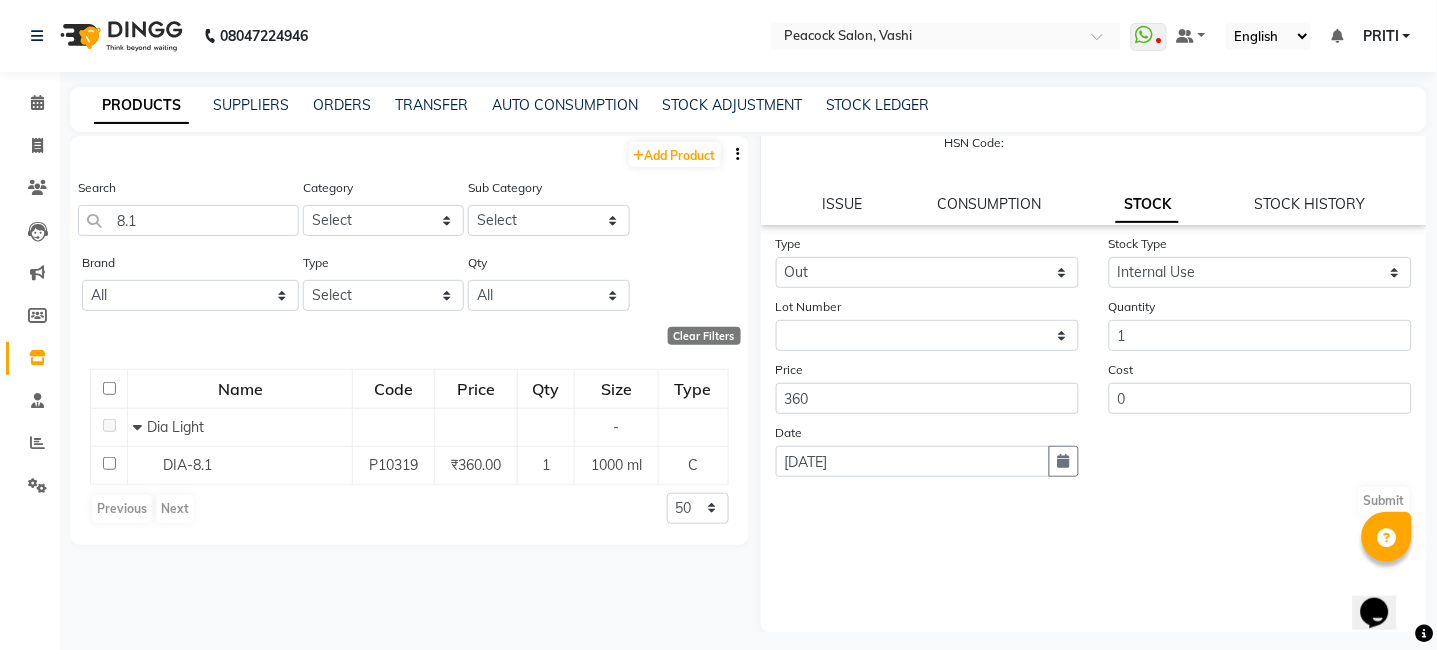 scroll, scrollTop: 0, scrollLeft: 0, axis: both 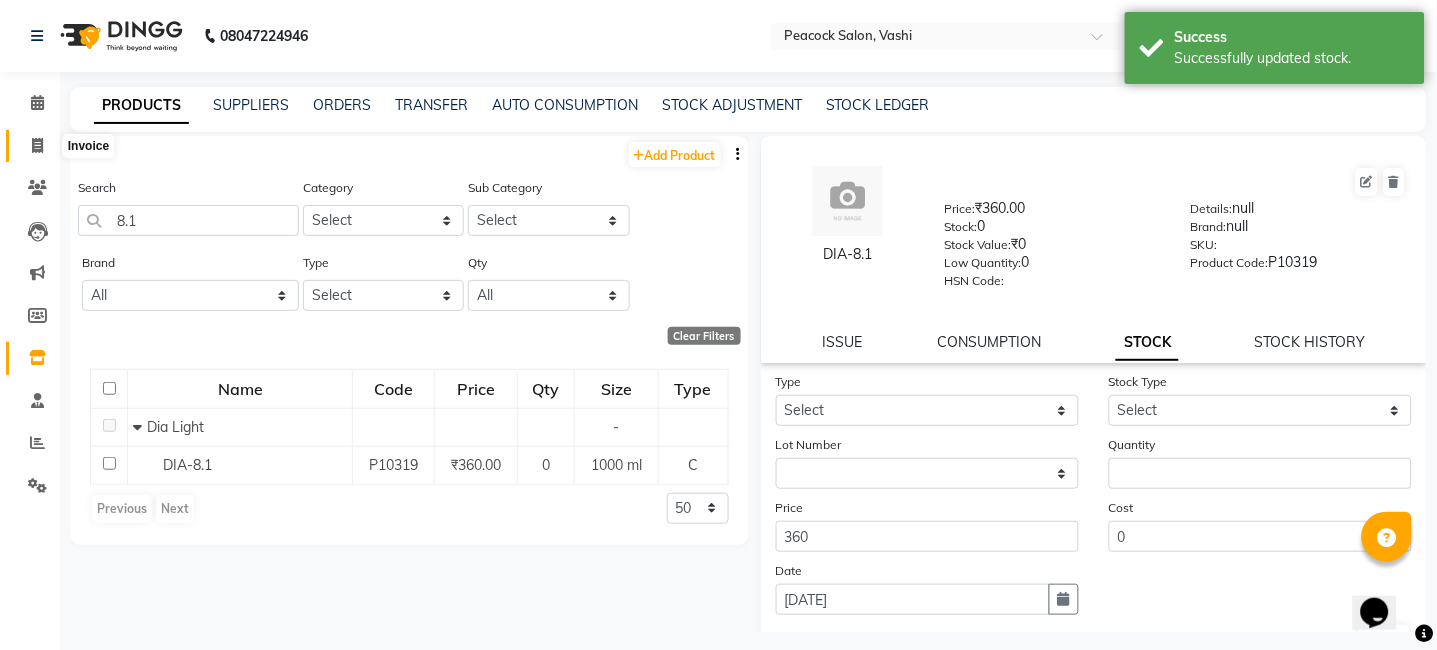 click 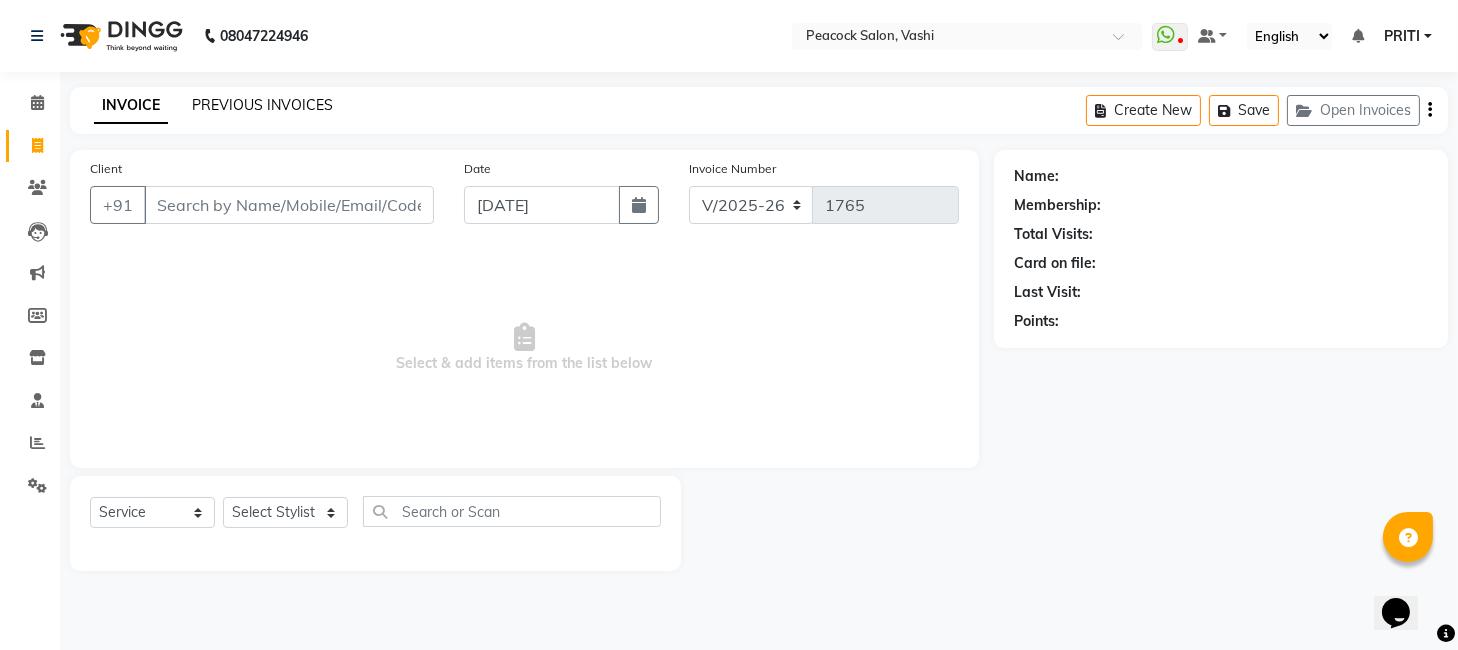 click on "PREVIOUS INVOICES" 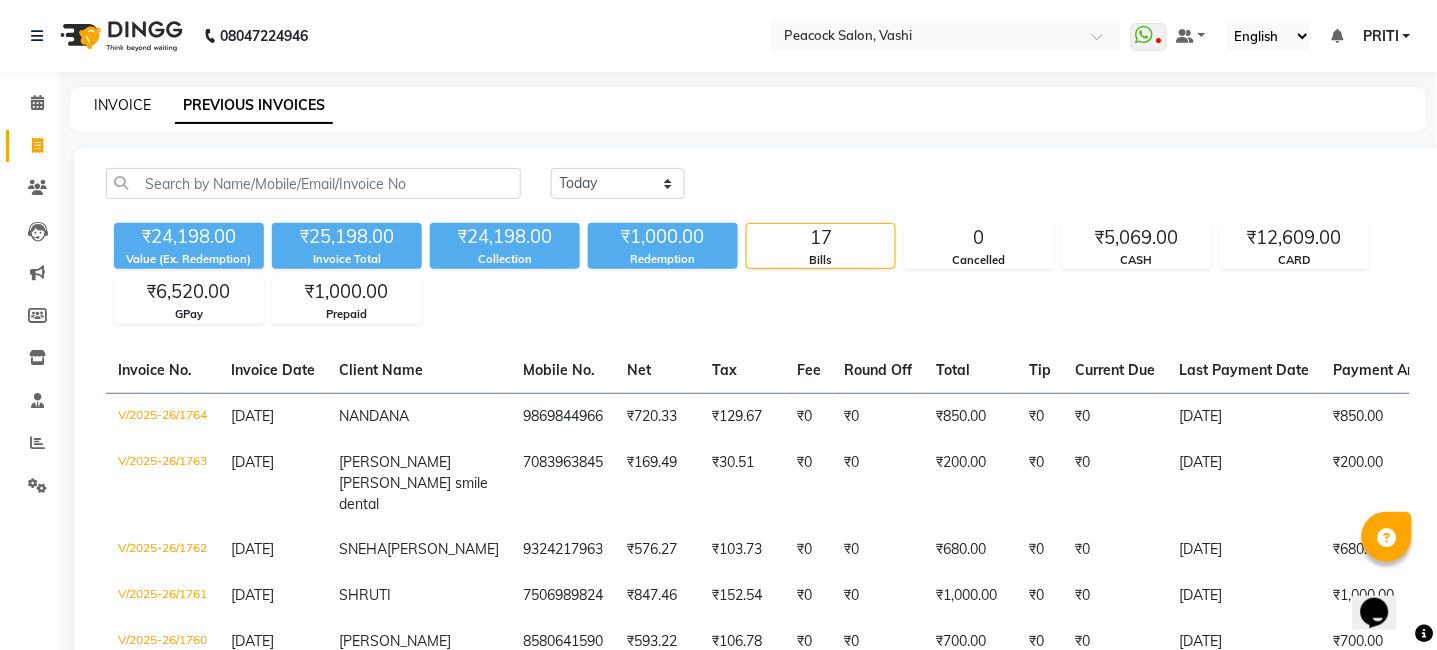 click on "INVOICE" 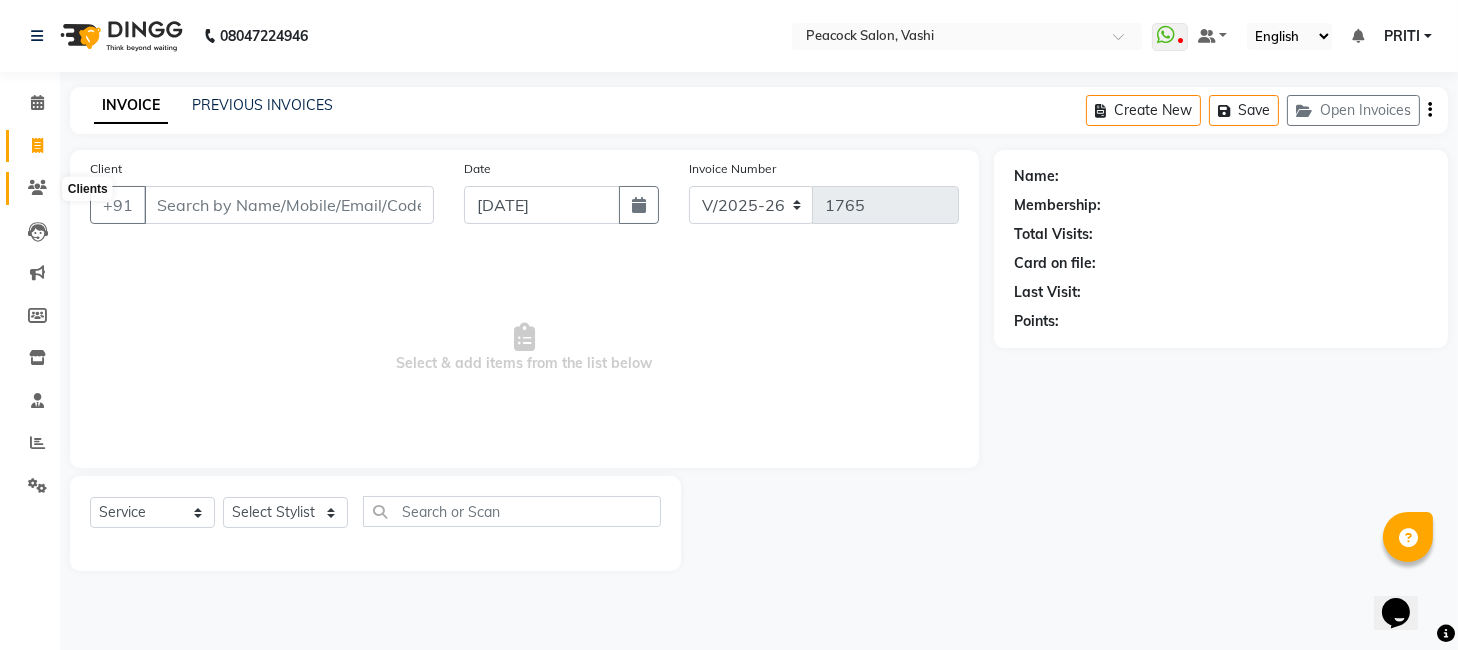 click 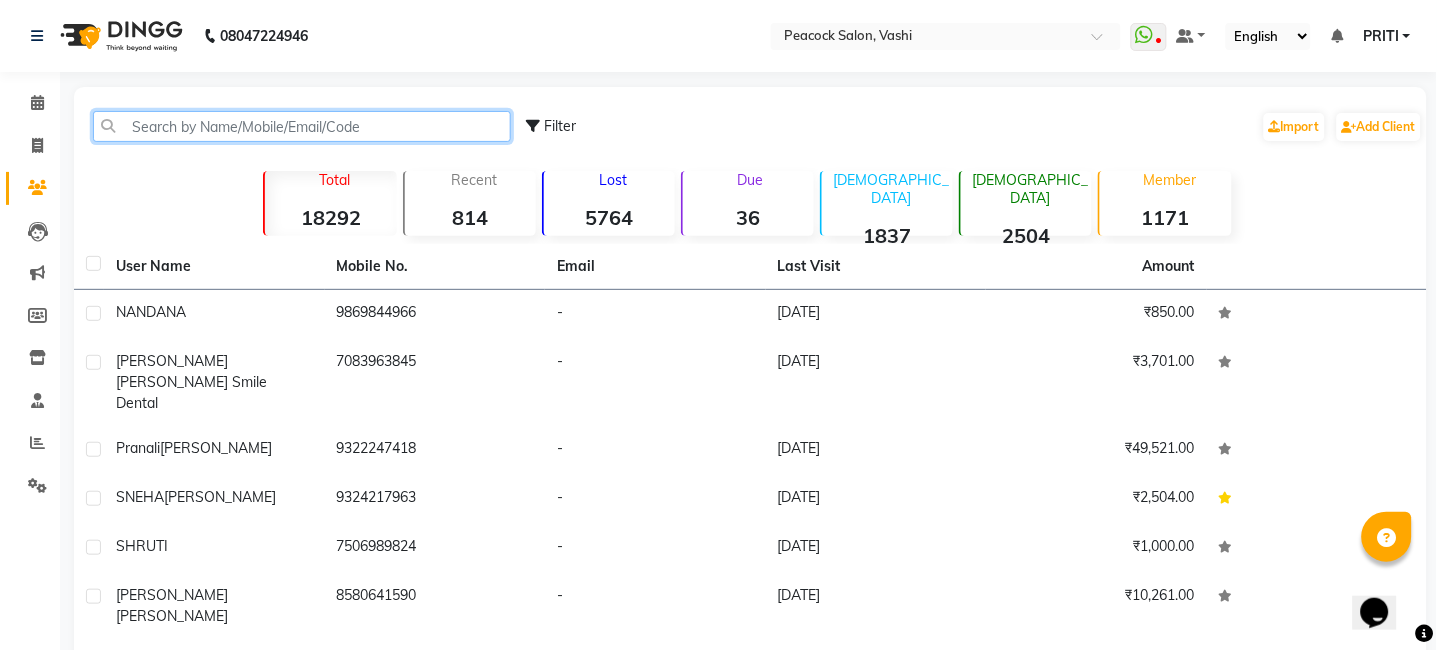 click 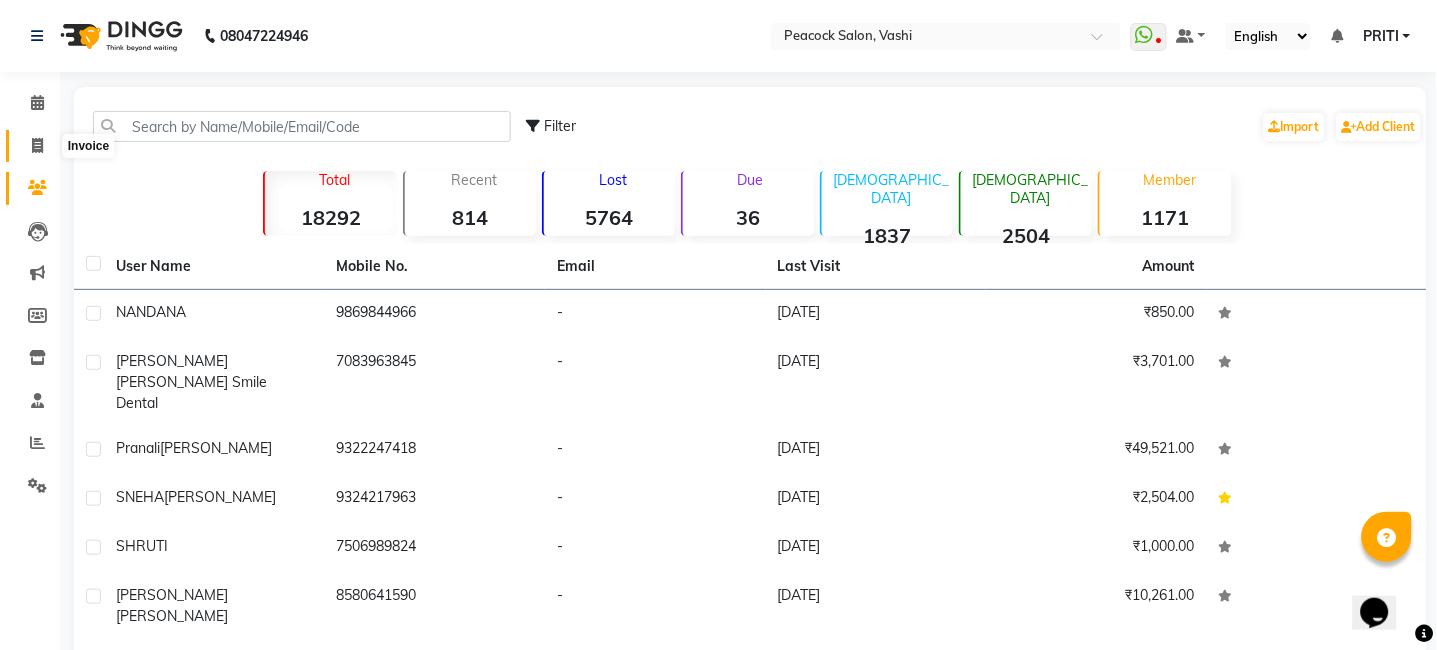 click 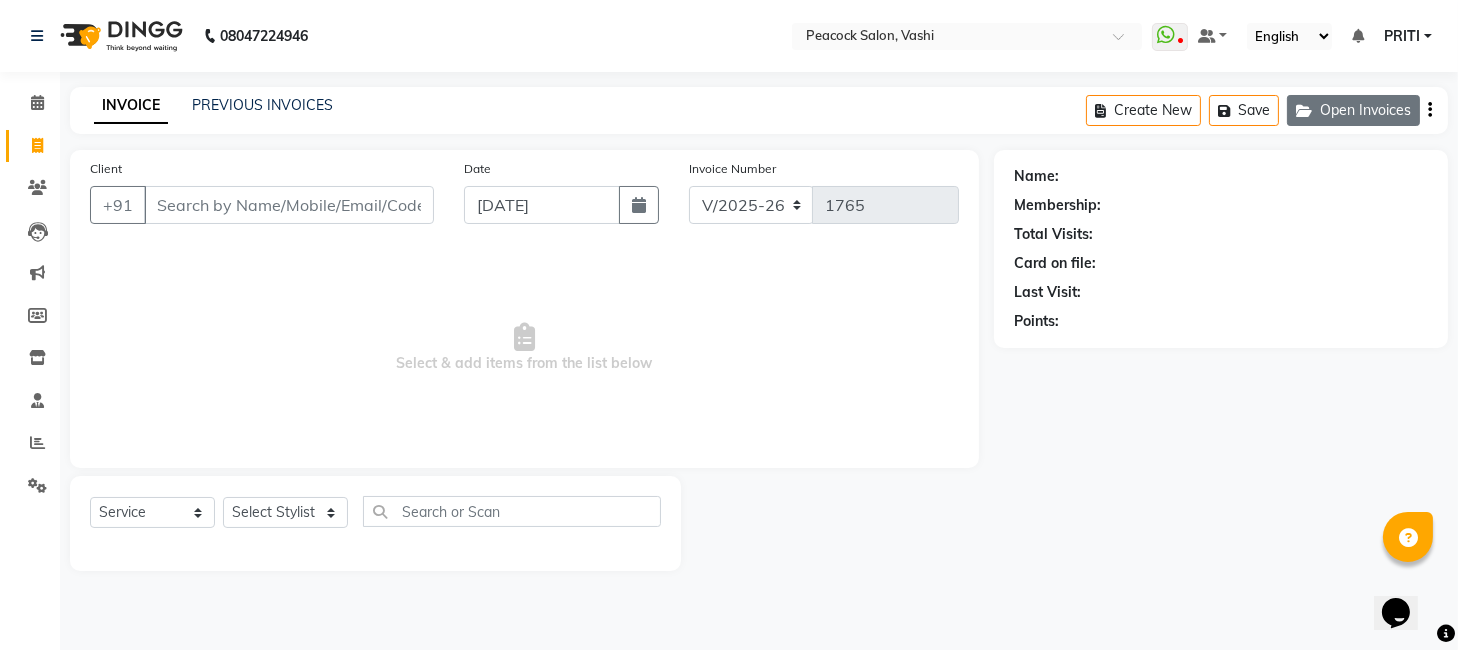 click on "Open Invoices" 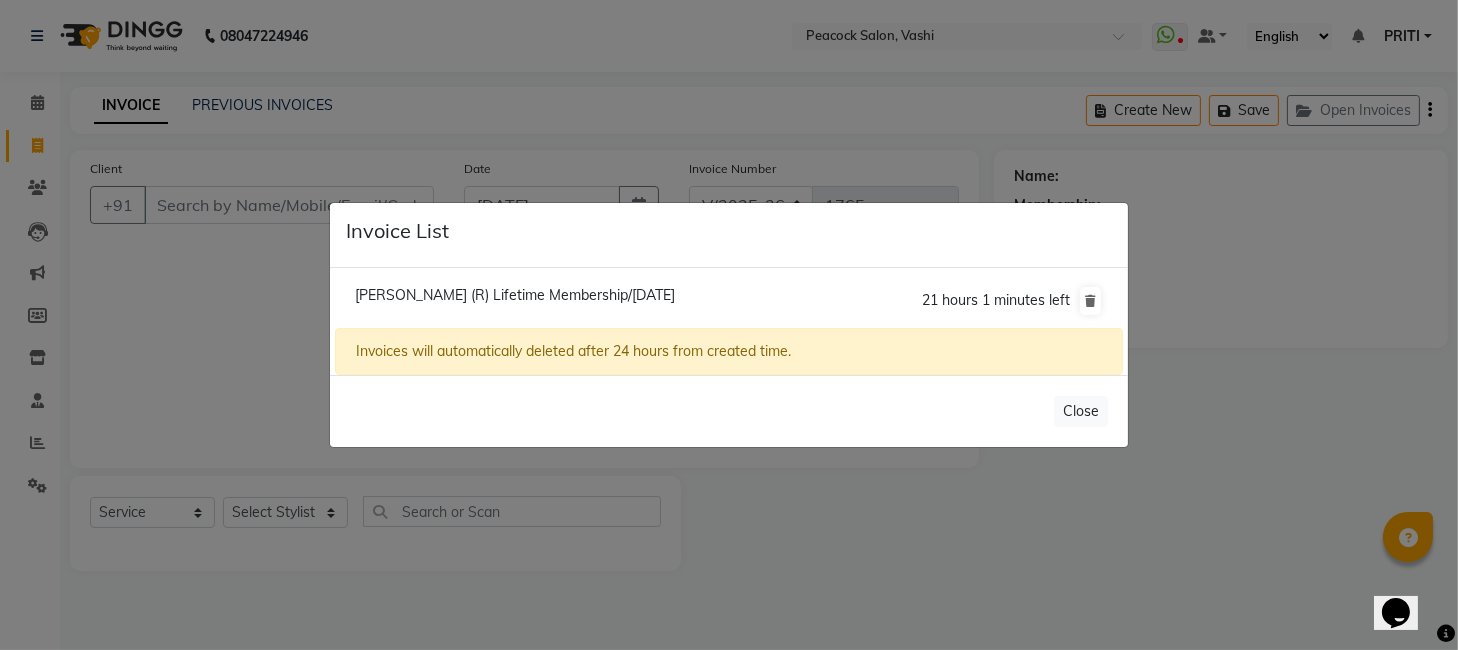 click on "Invoice List  Ruta Godbole (R) Lifetime Membership/10 July 2025  21 hours 1 minutes left  Invoices will automatically deleted after 24 hours from created time.   Close" 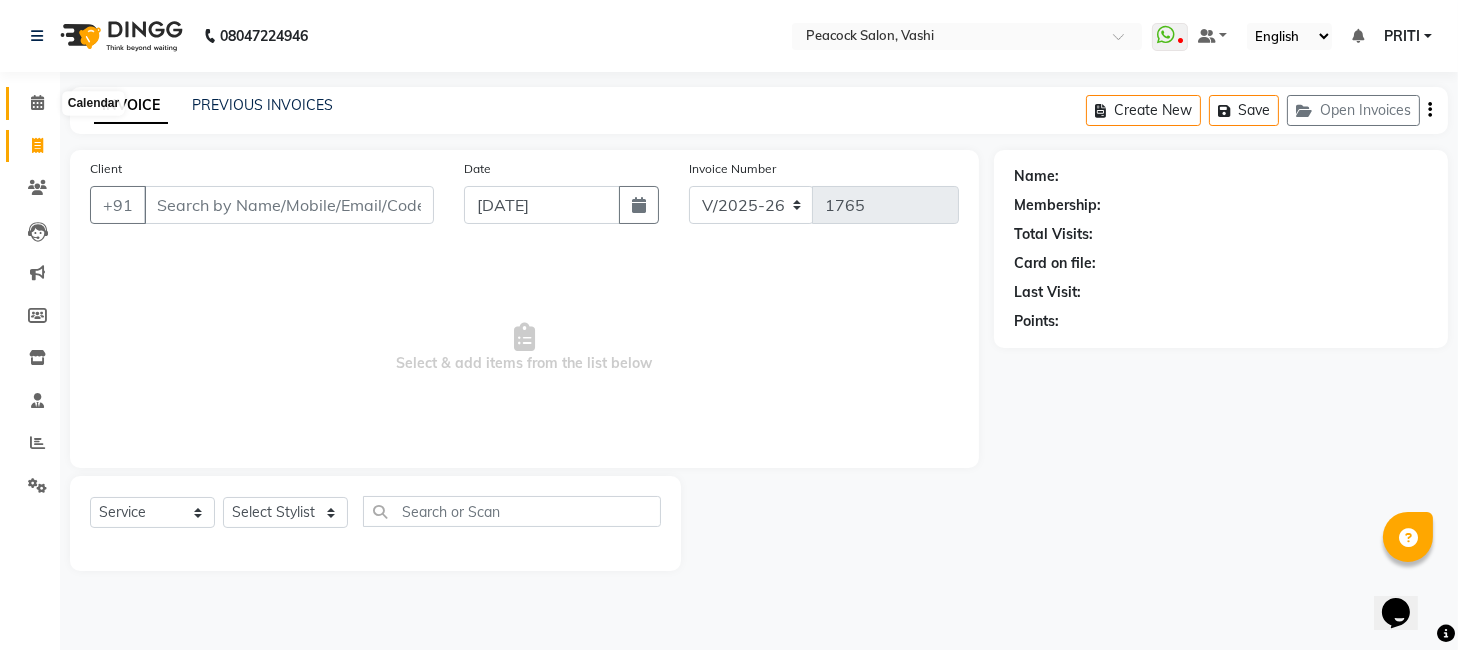 click 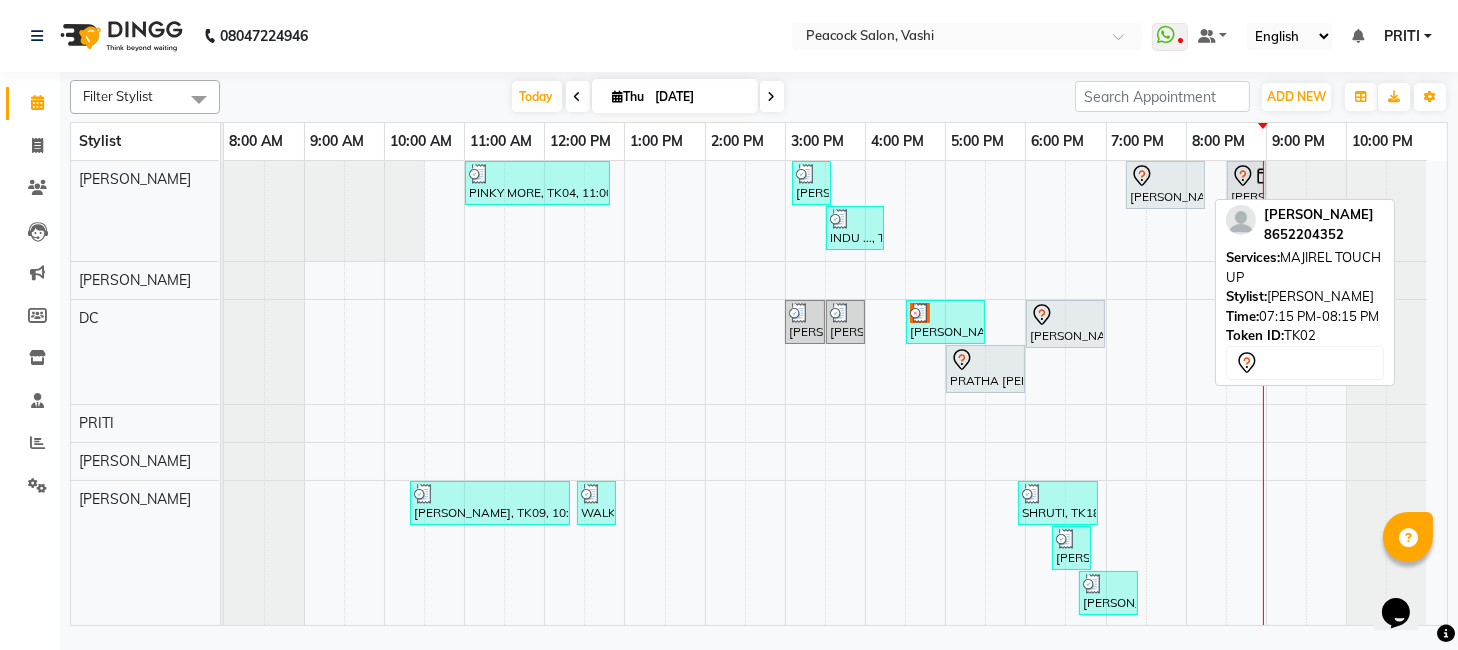 click on "[PERSON_NAME], TK02, 07:15 PM-08:15 PM, [PERSON_NAME] TOUCH UP" at bounding box center (1165, 185) 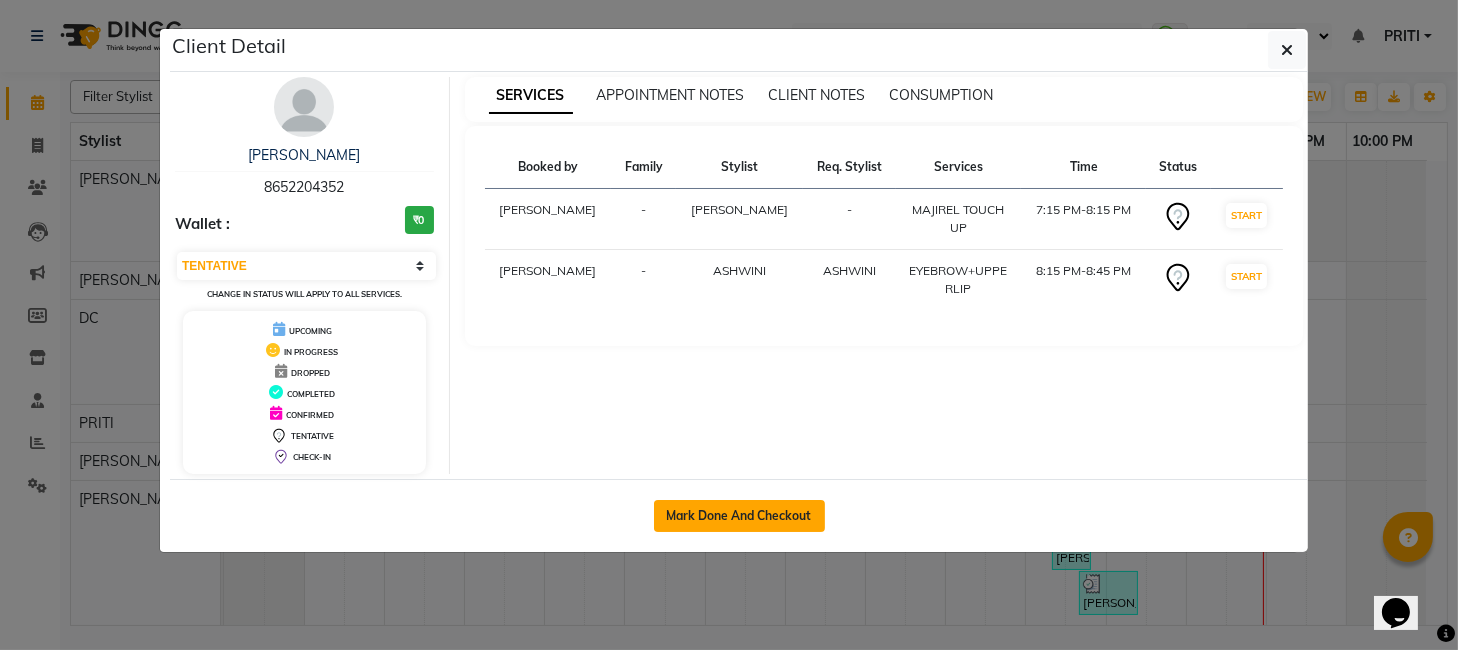 click on "Mark Done And Checkout" 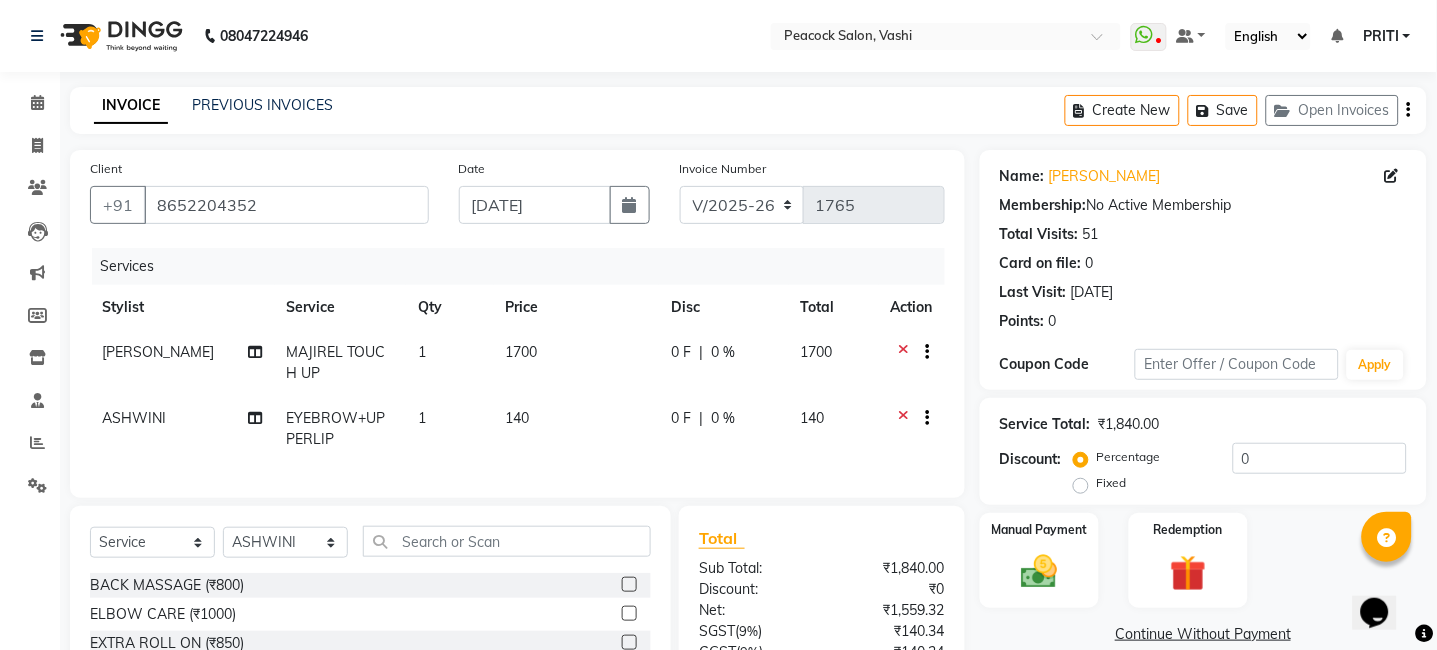 click on "MAJIREL TOUCH UP" 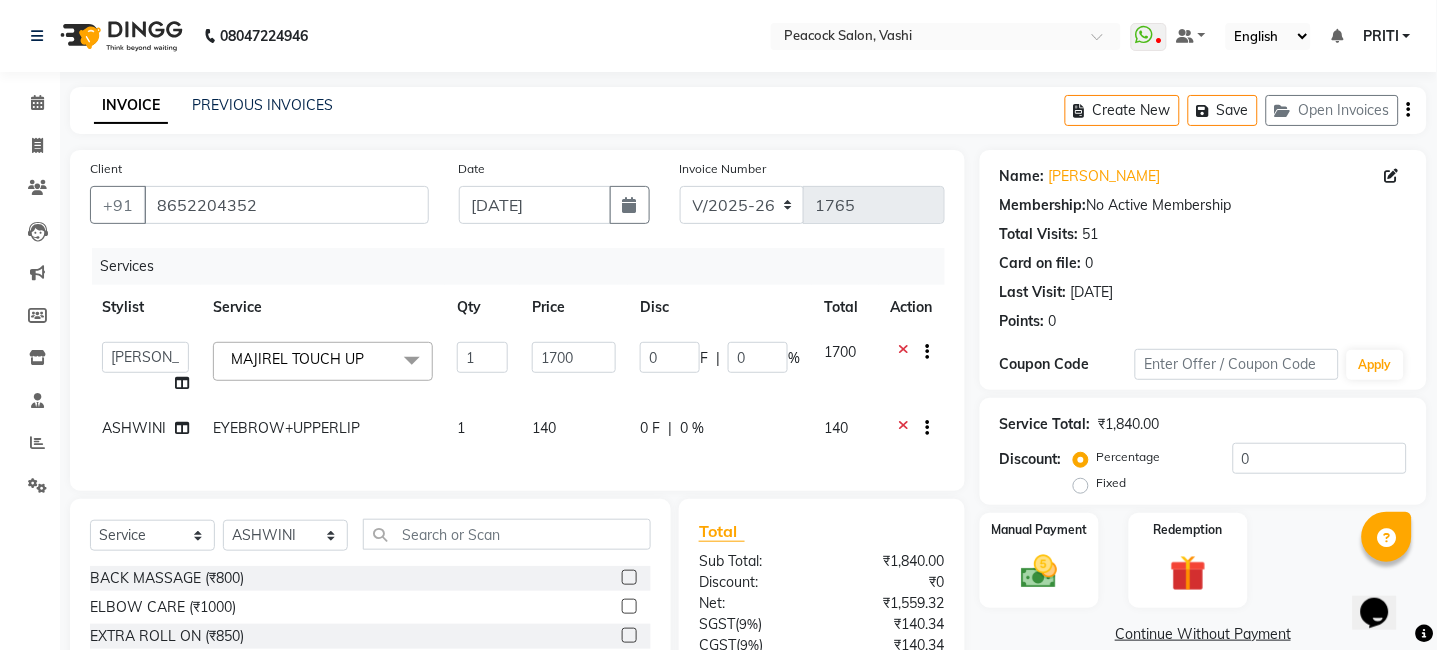 click on "MAJIREL TOUCH UP" 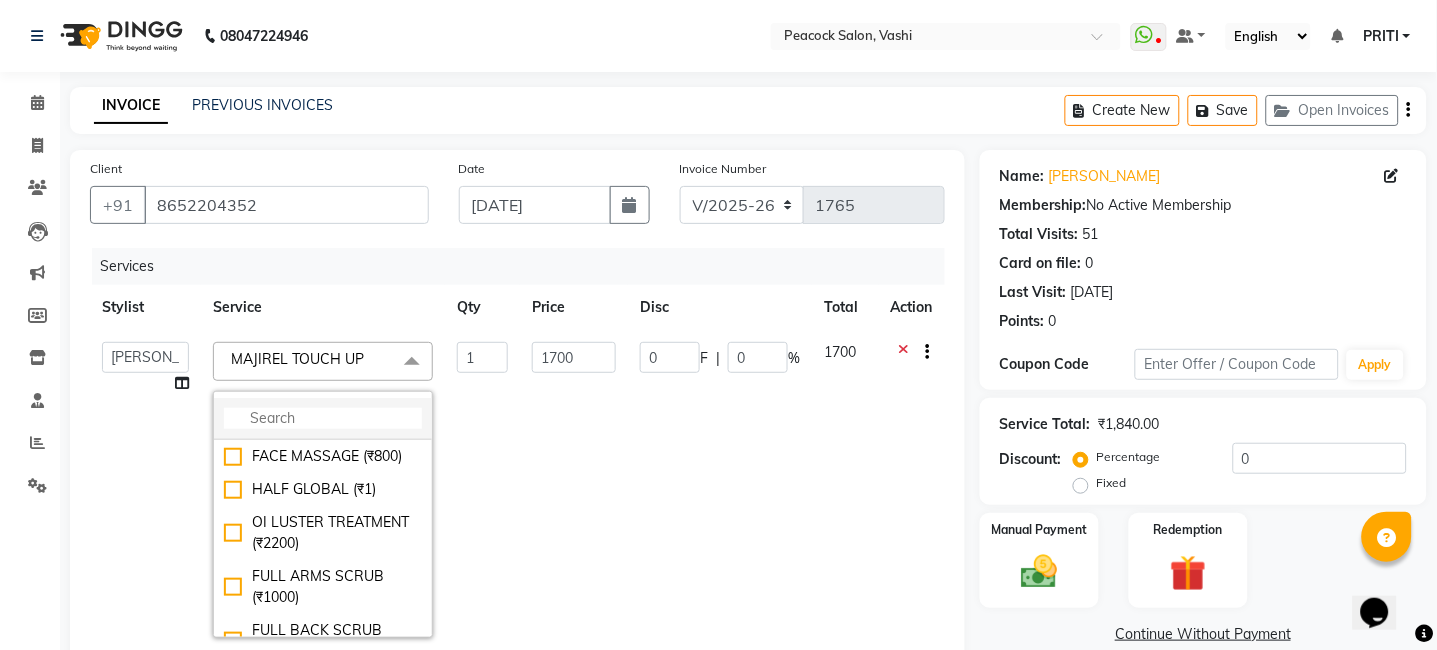 click 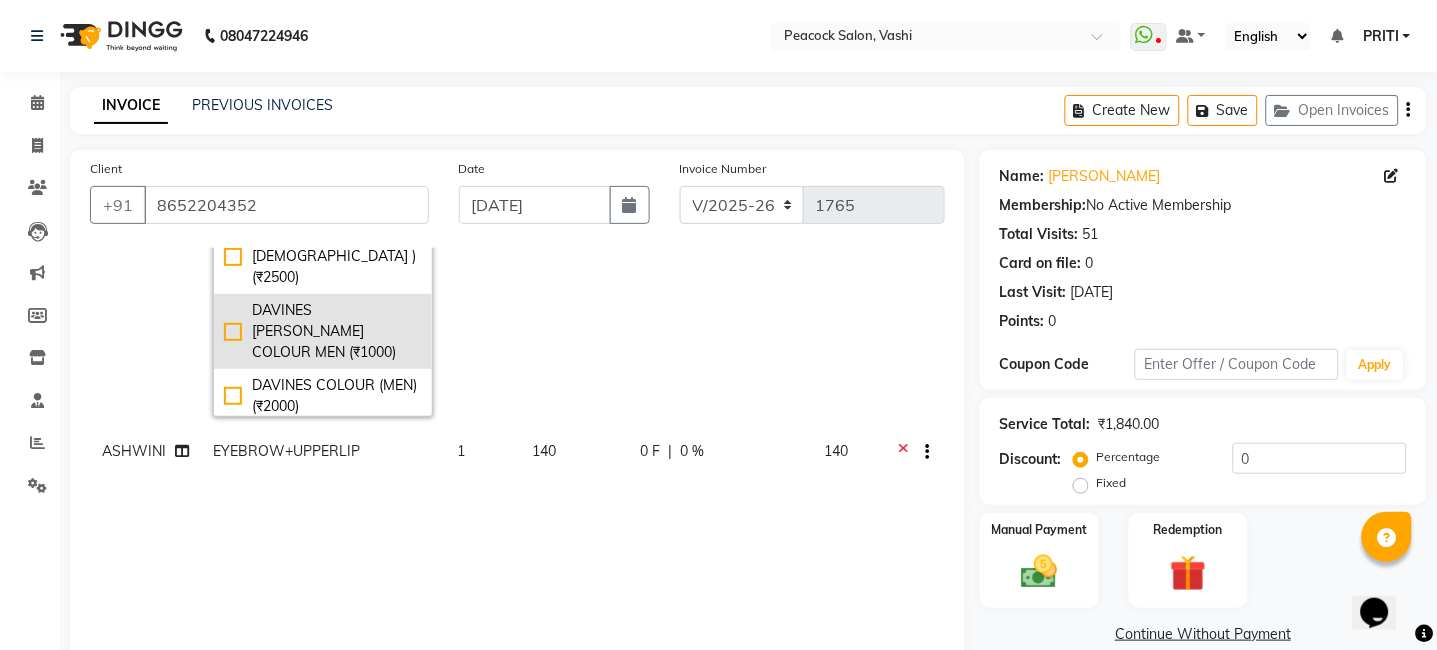 scroll, scrollTop: 0, scrollLeft: 0, axis: both 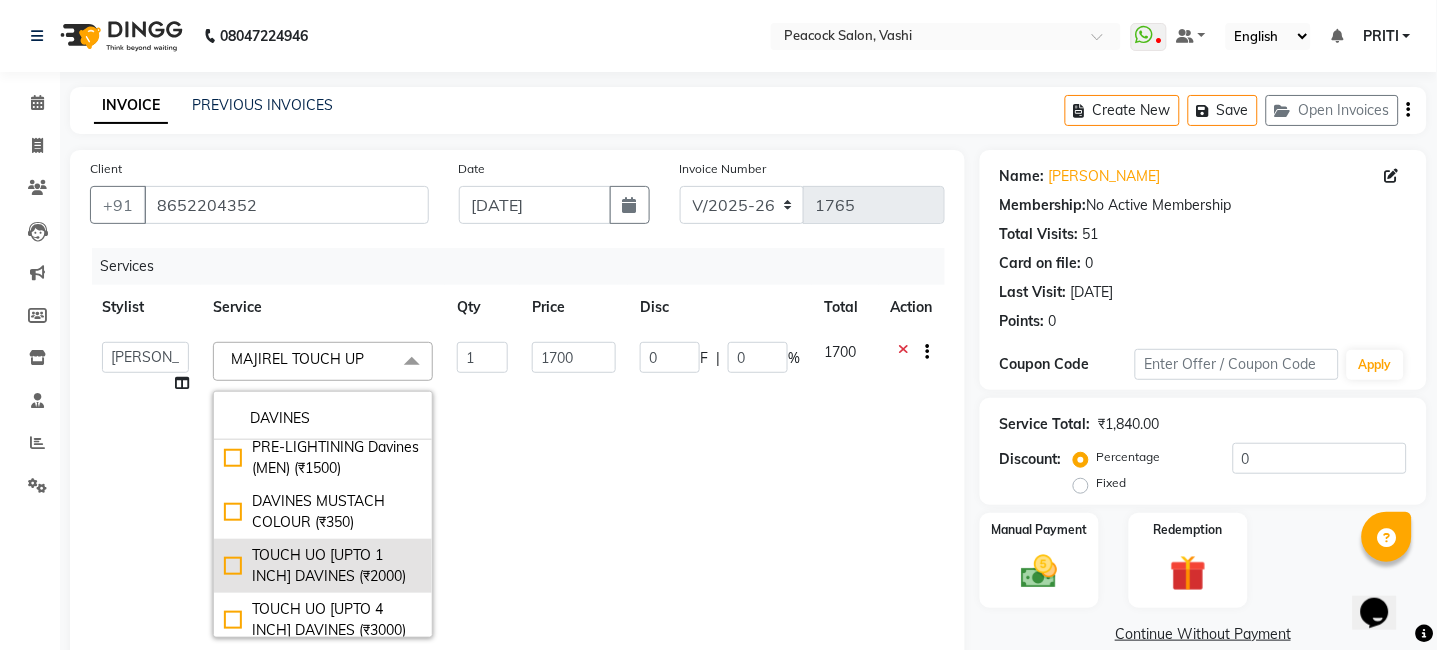 click on "TOUCH UO [UPTO 1 INCH] DAVINES (₹2000)" 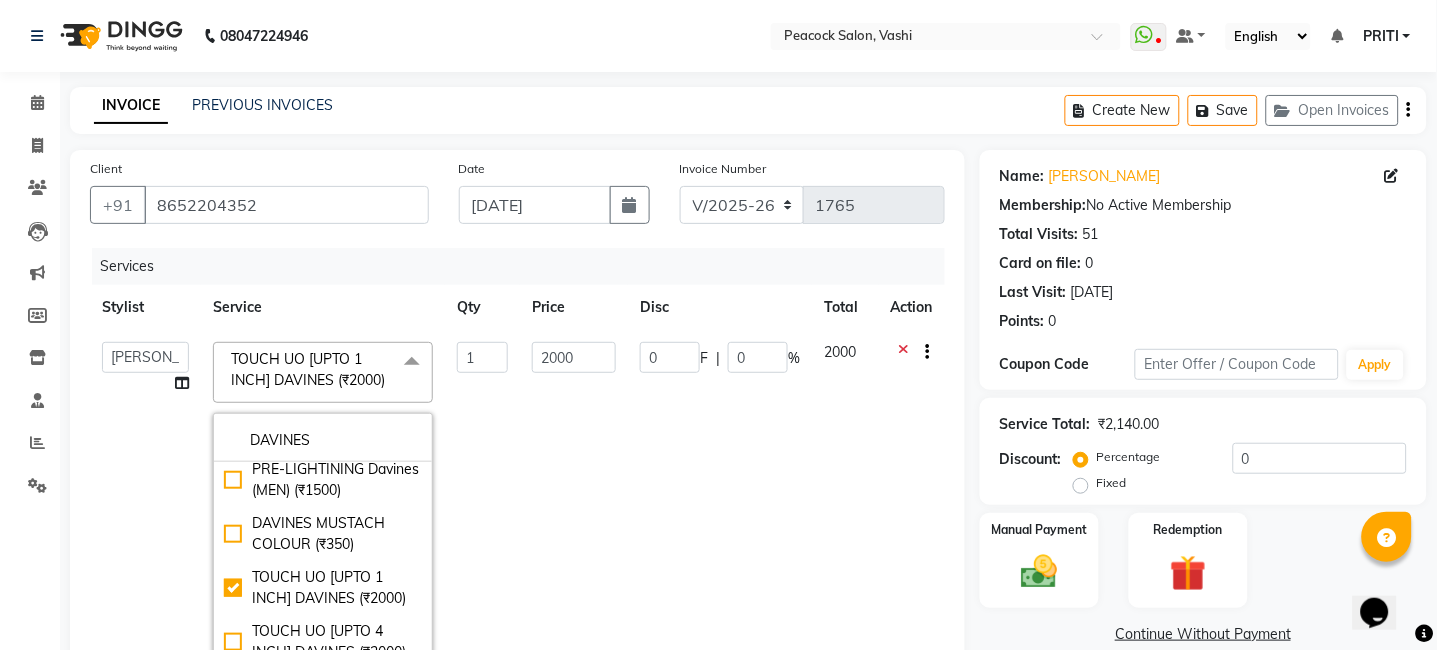 click on "Manual Payment Redemption" 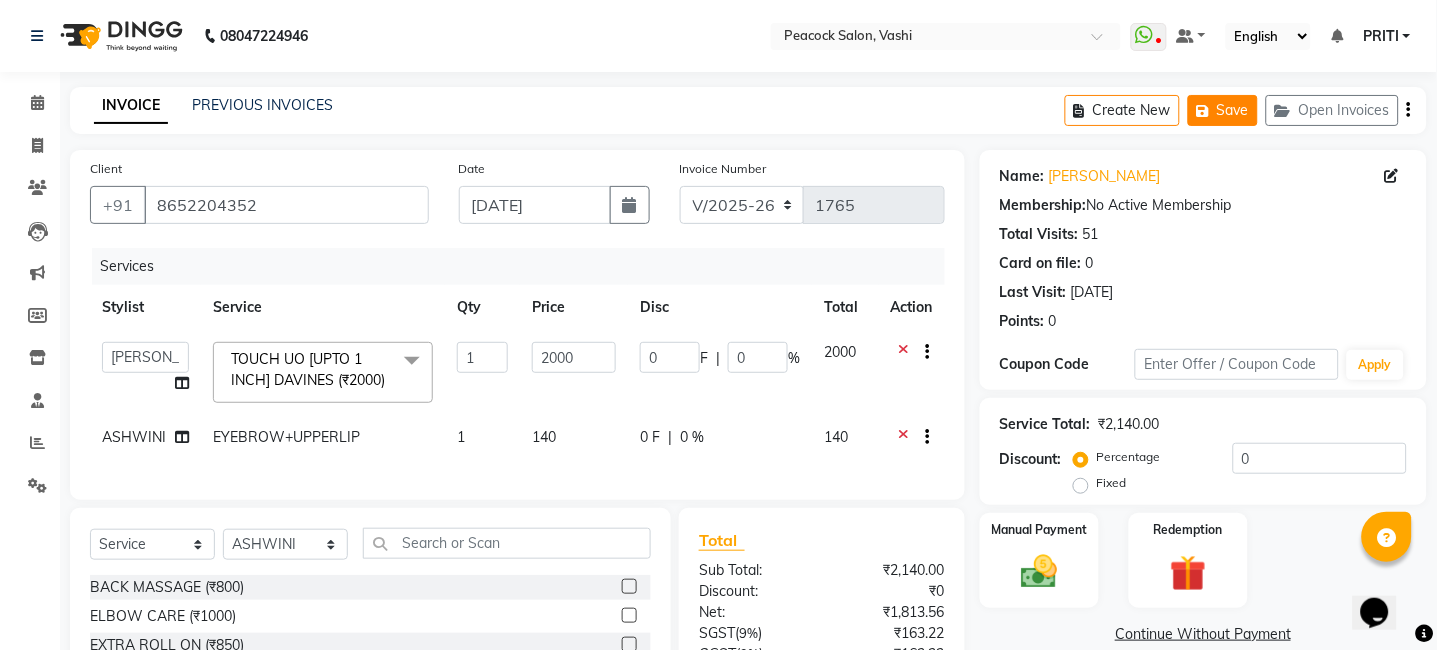 click on "Save" 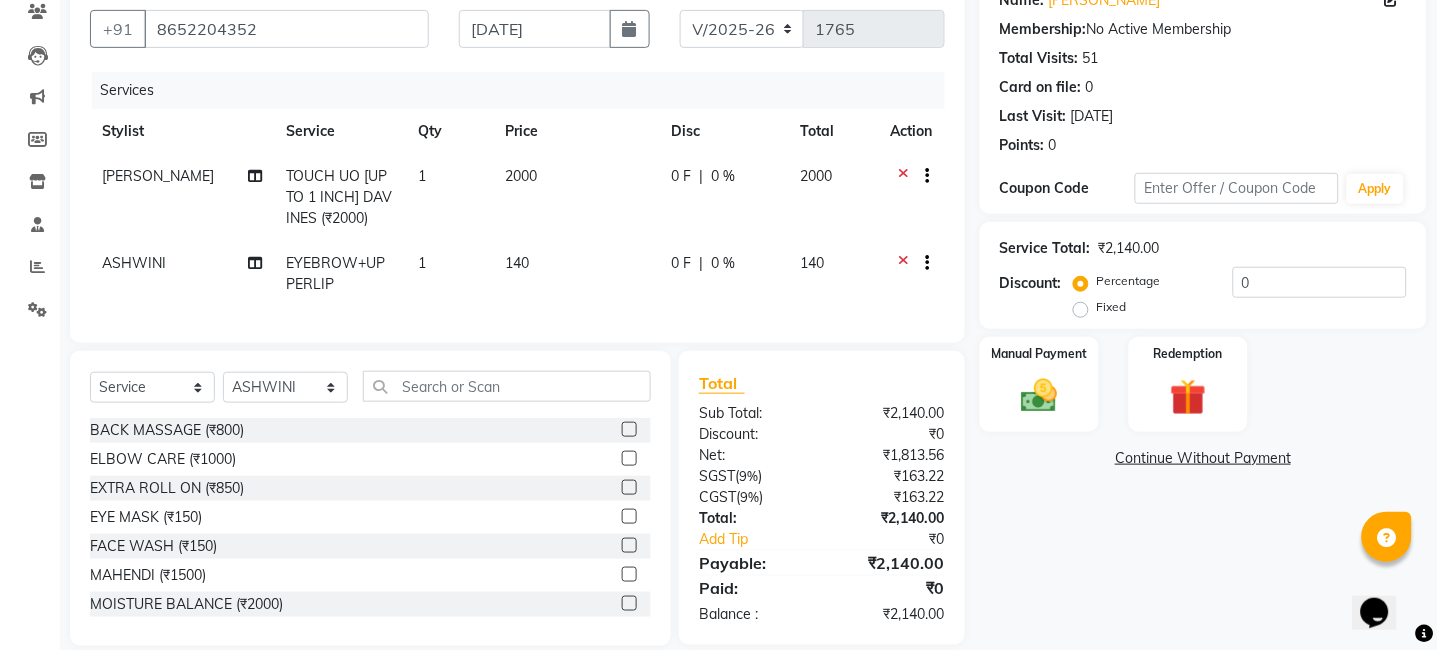 scroll, scrollTop: 221, scrollLeft: 0, axis: vertical 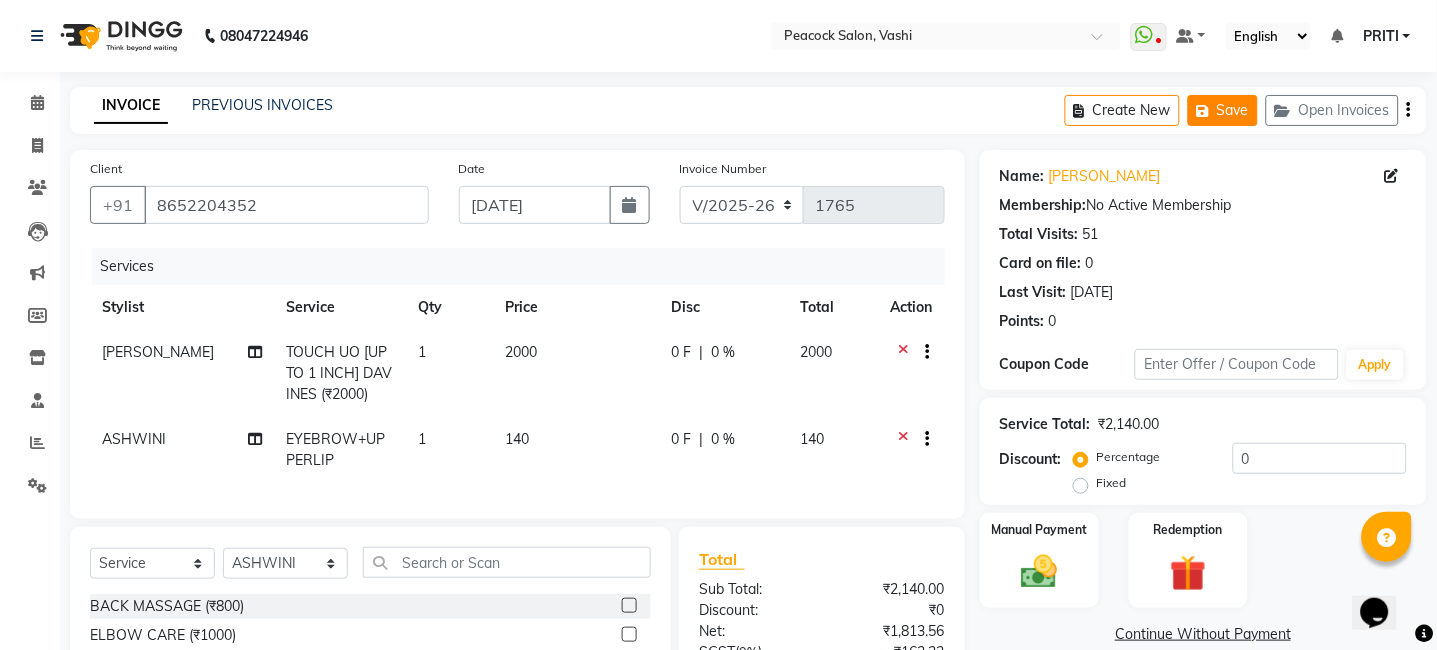 click on "Save" 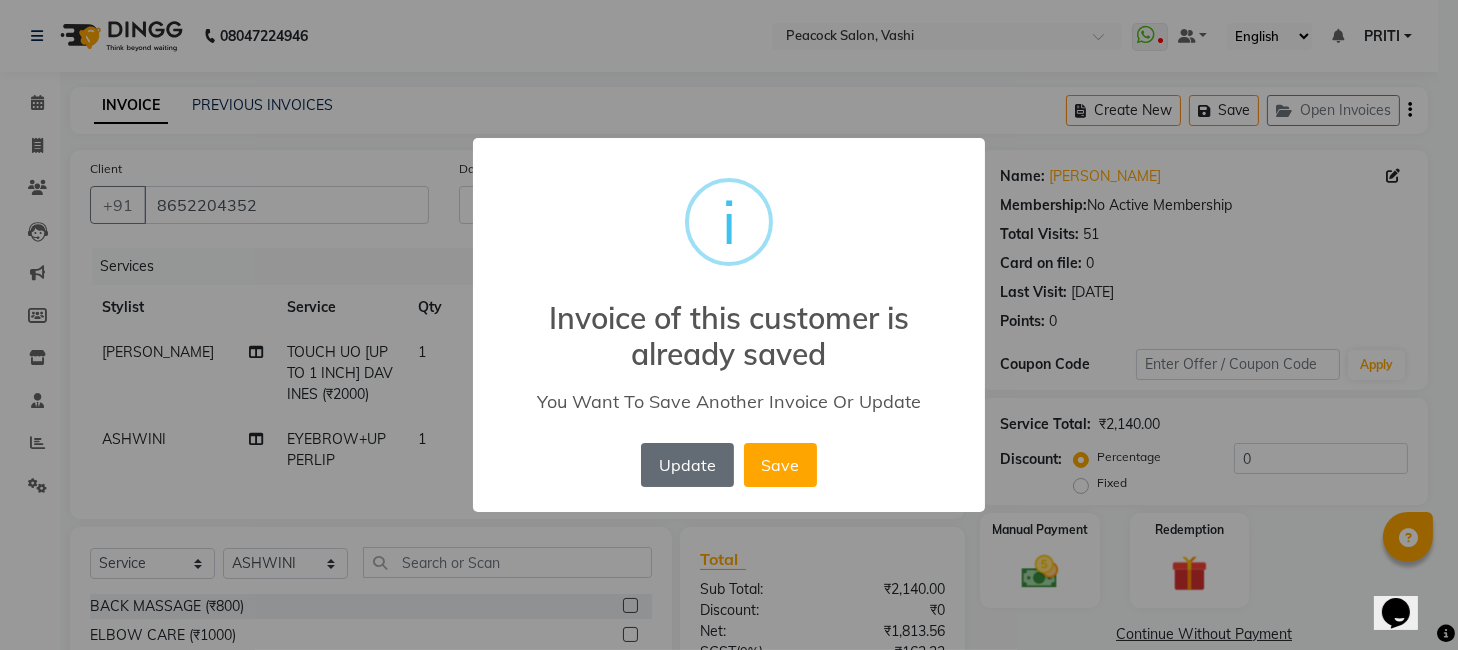 click on "Update" at bounding box center (687, 465) 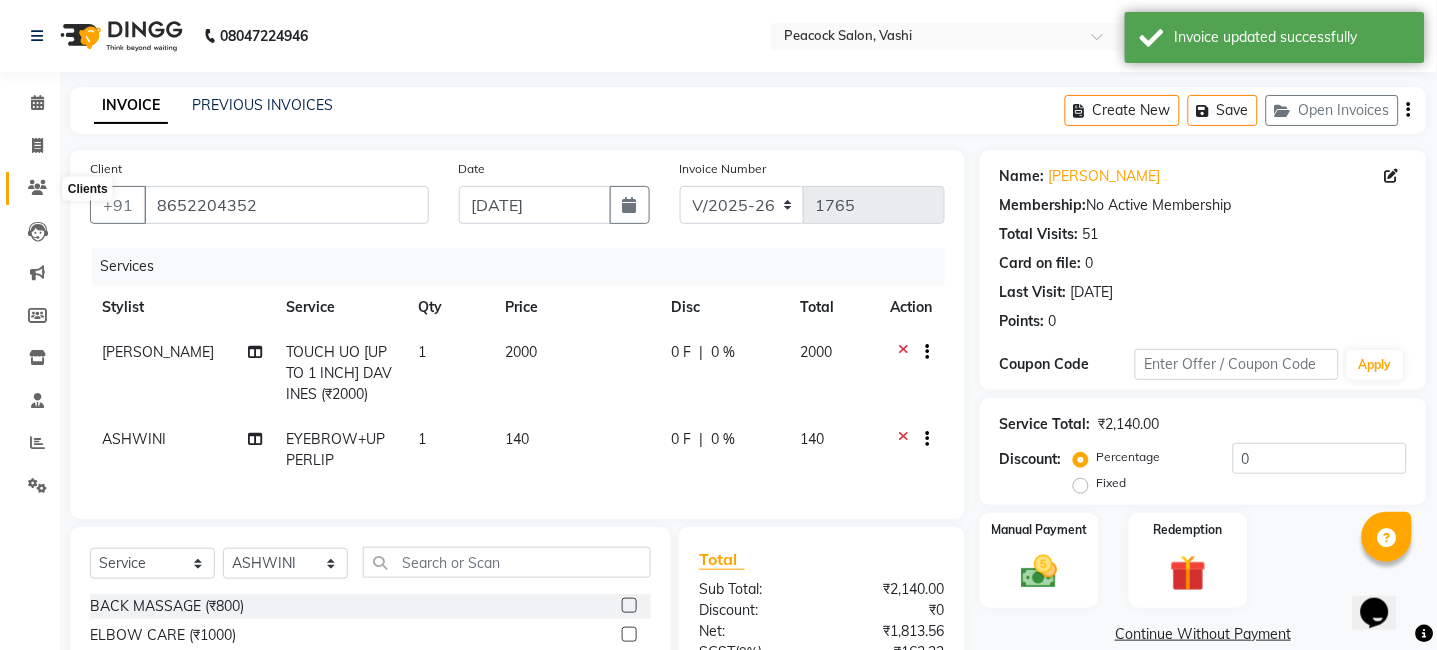 click 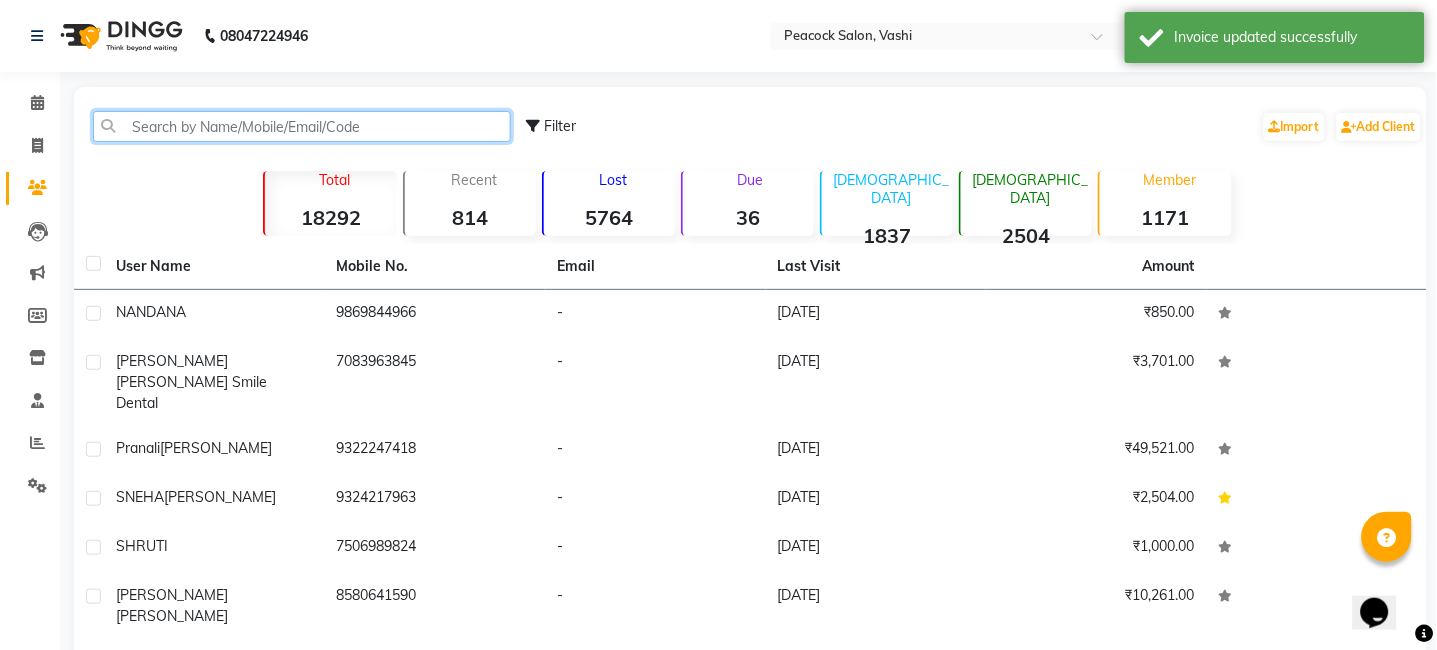 click 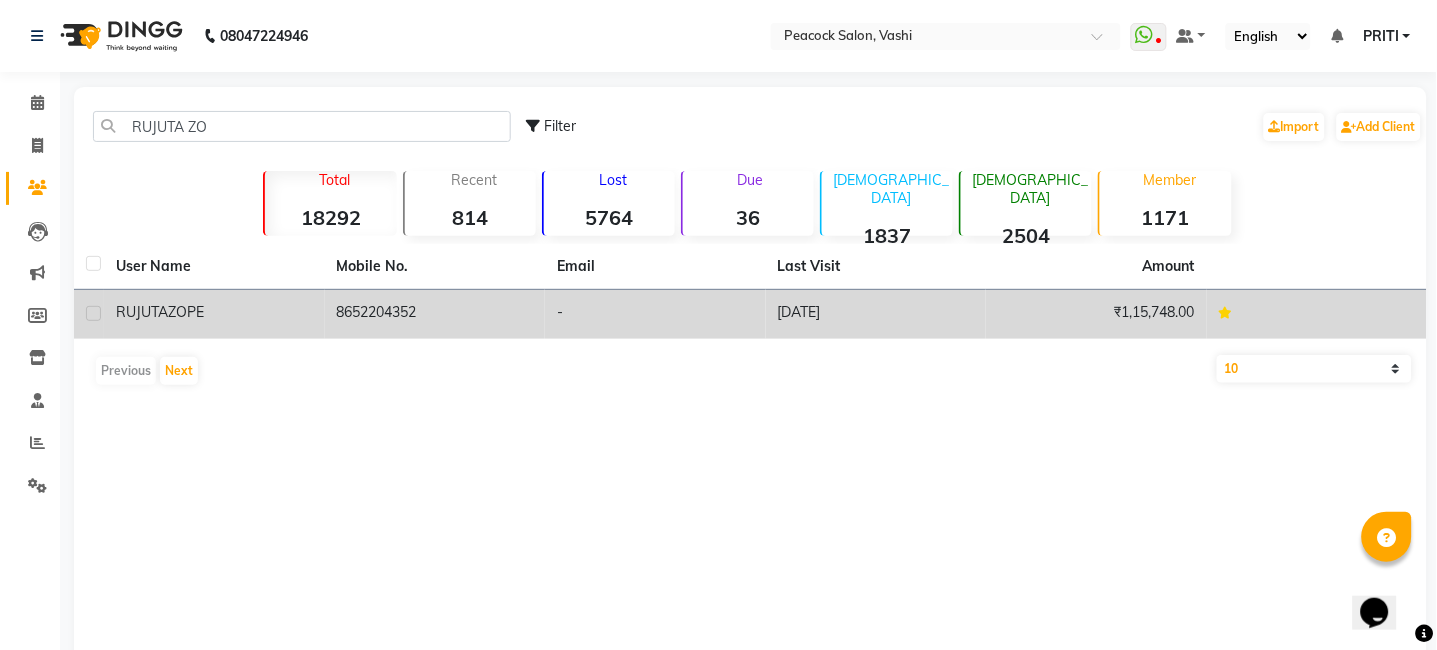 click on "RUJUTA" 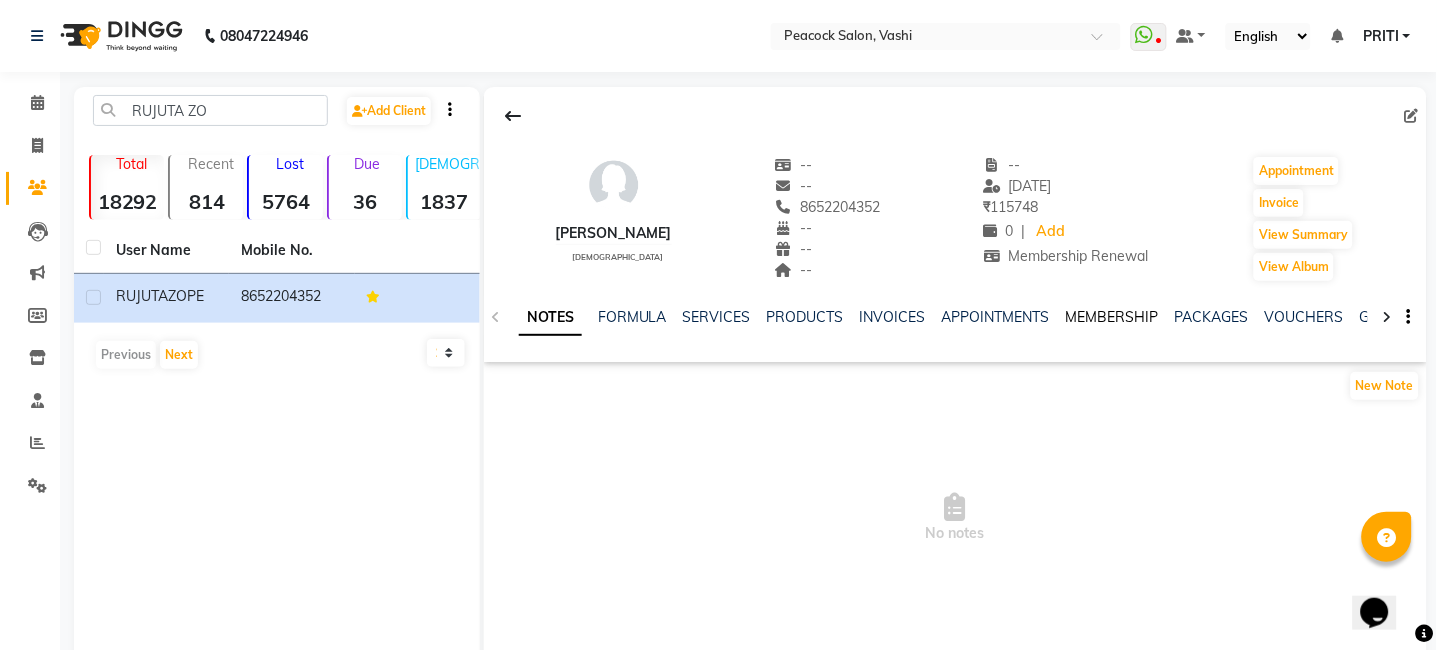 click on "MEMBERSHIP" 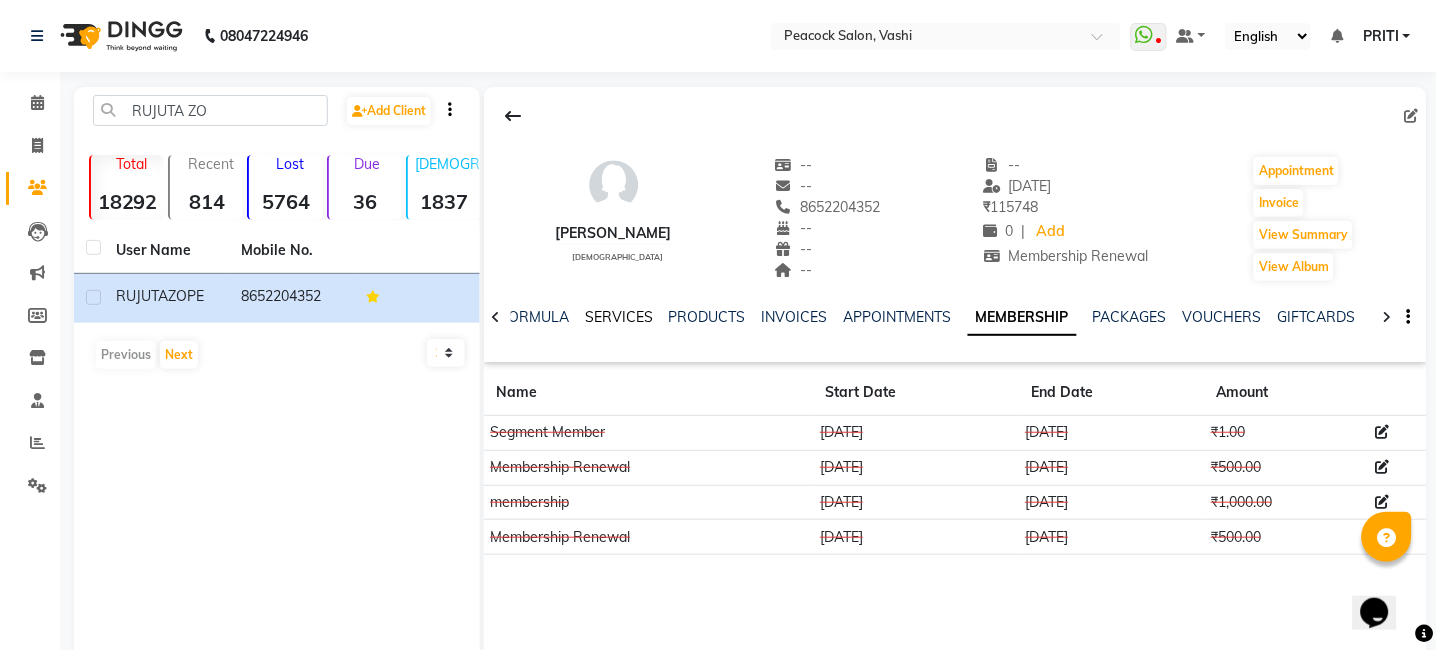 click on "SERVICES" 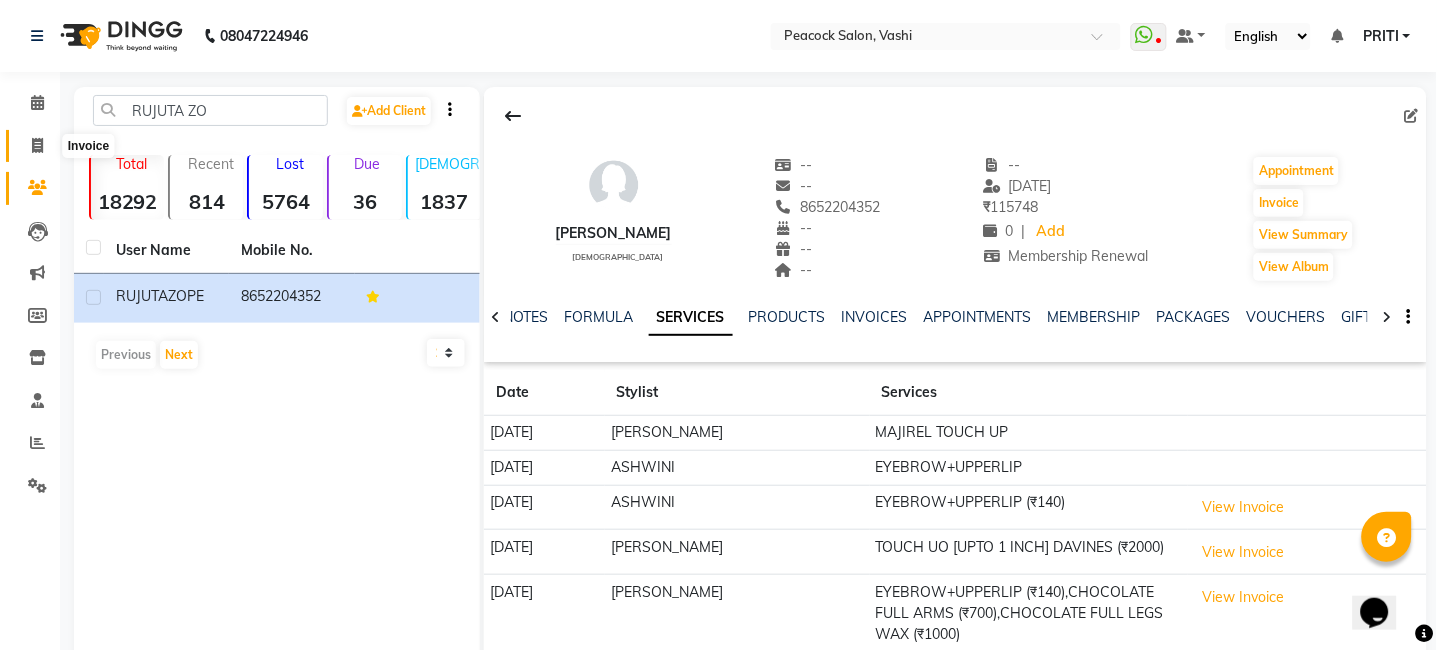 click 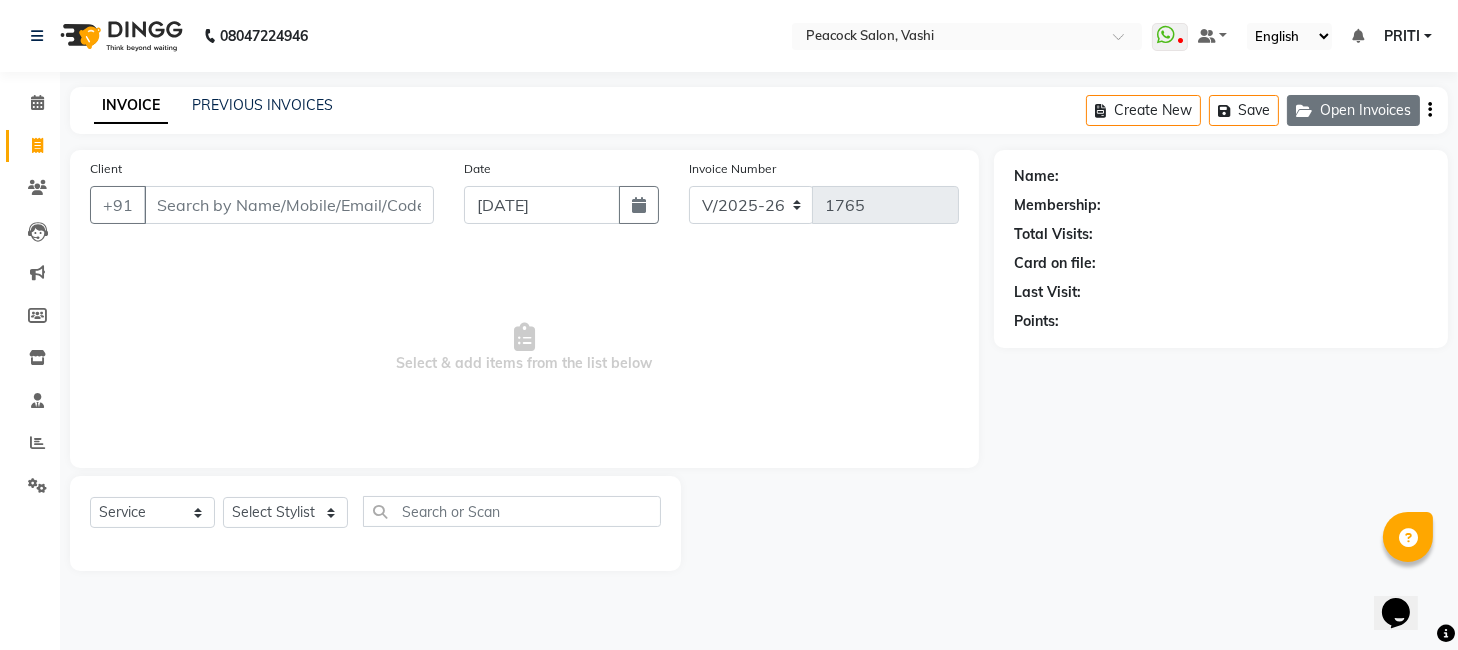 click on "Open Invoices" 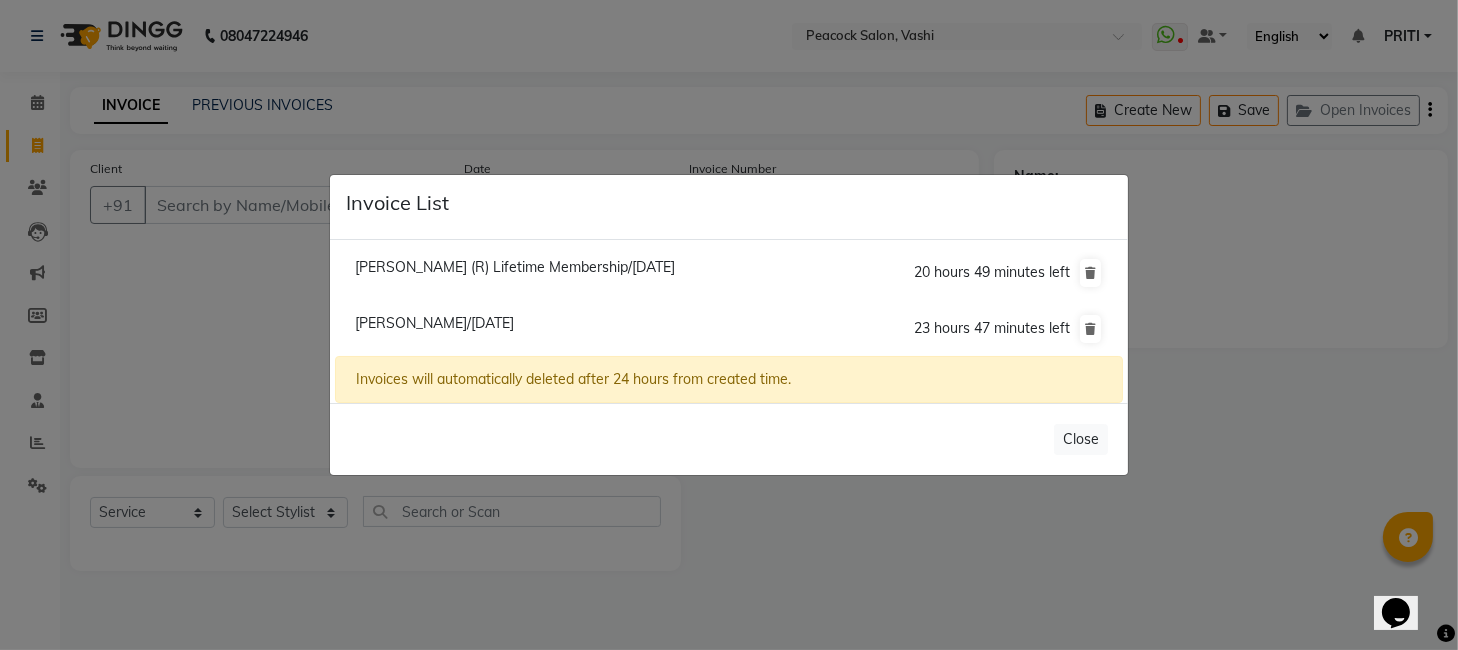 click on "Rujuta Zope/10 July 2025" 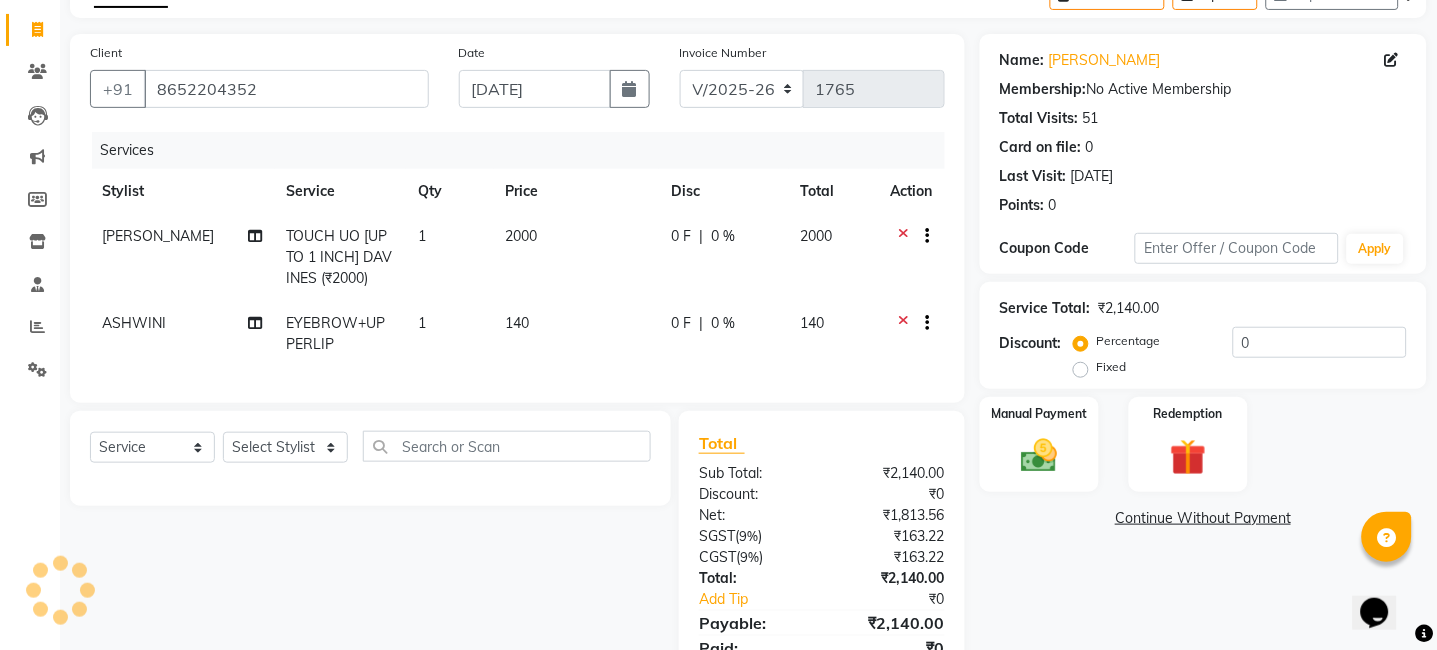 scroll, scrollTop: 220, scrollLeft: 0, axis: vertical 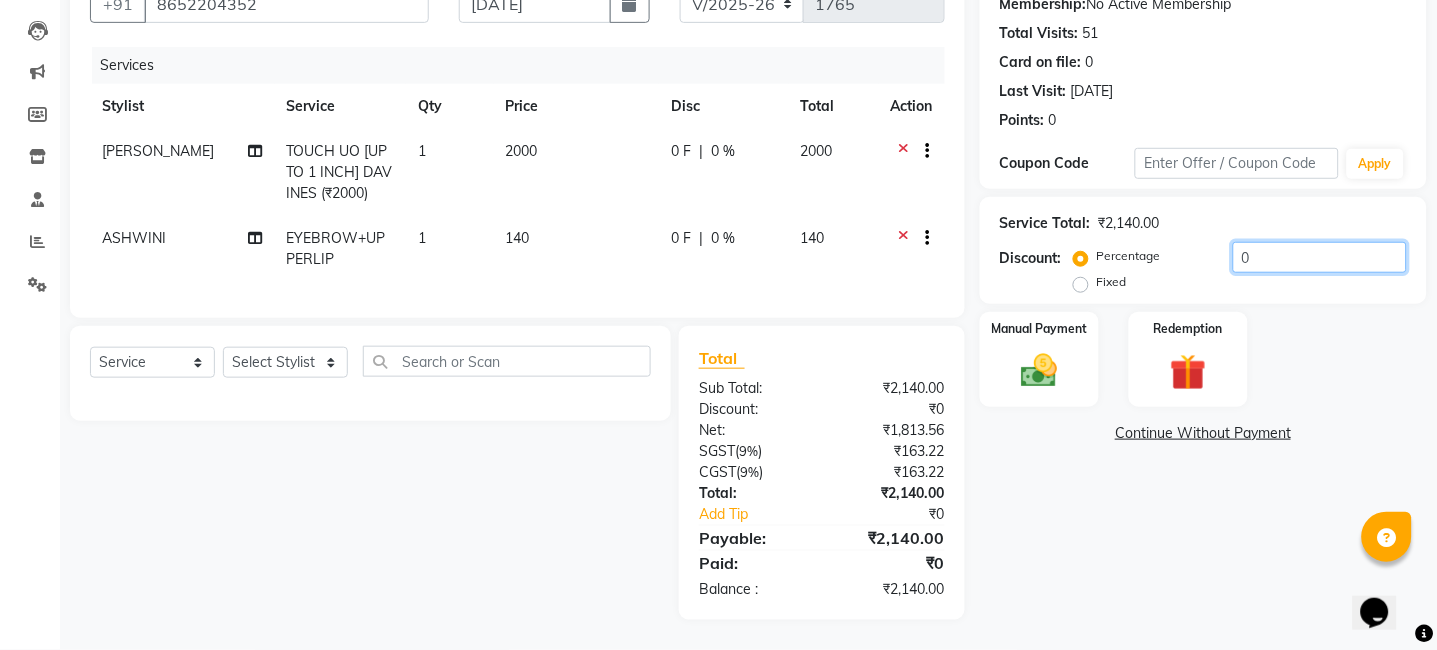 click on "0" 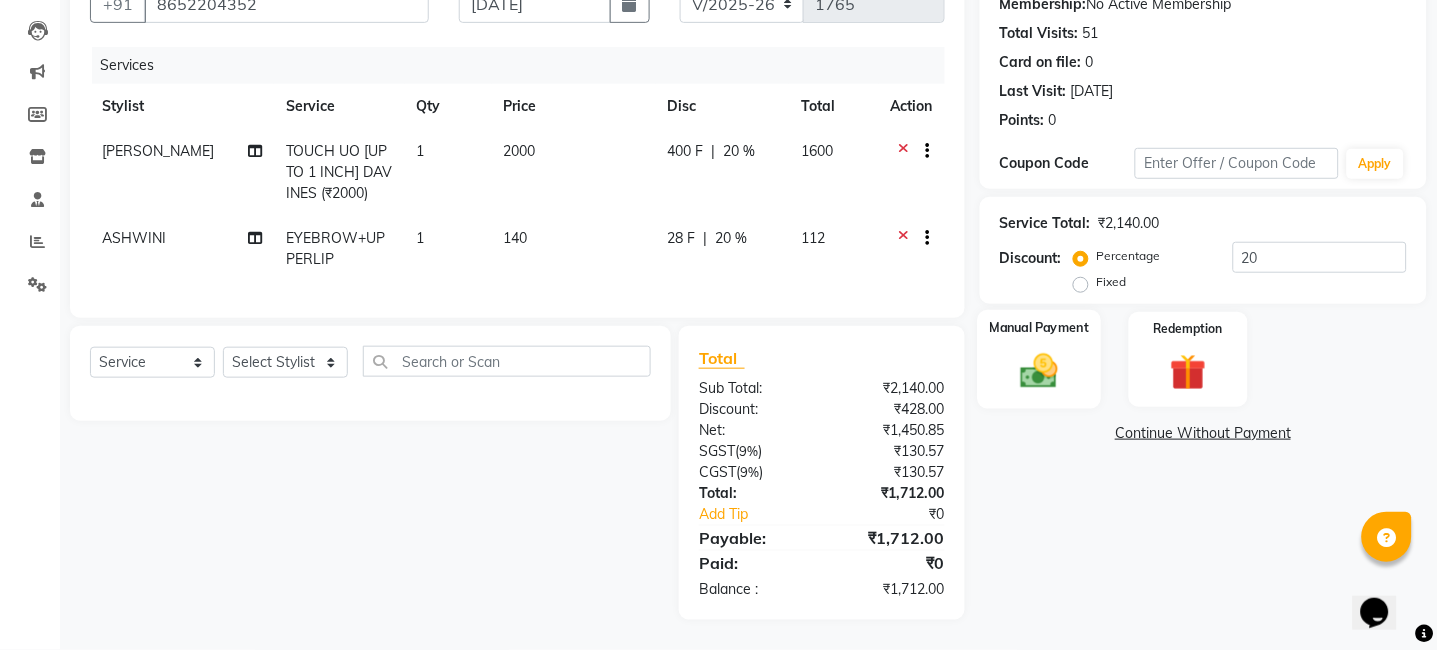 click on "Manual Payment" 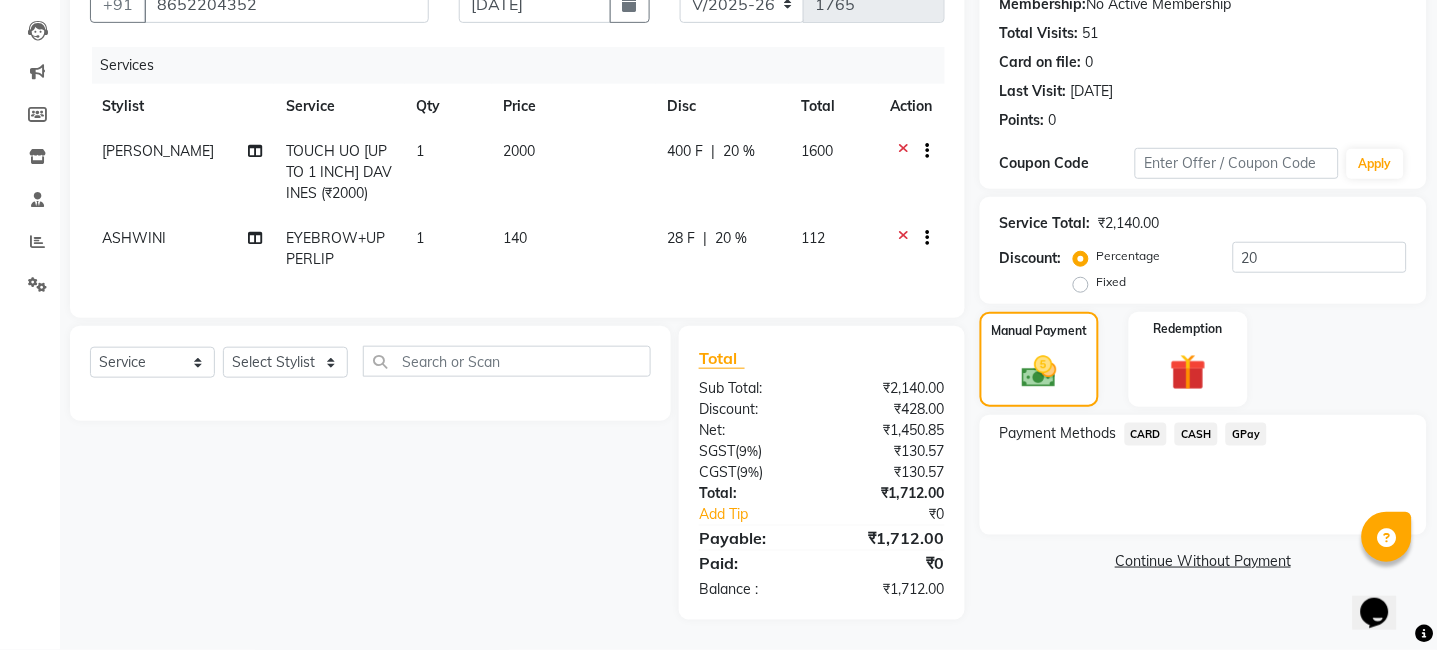 click on "GPay" 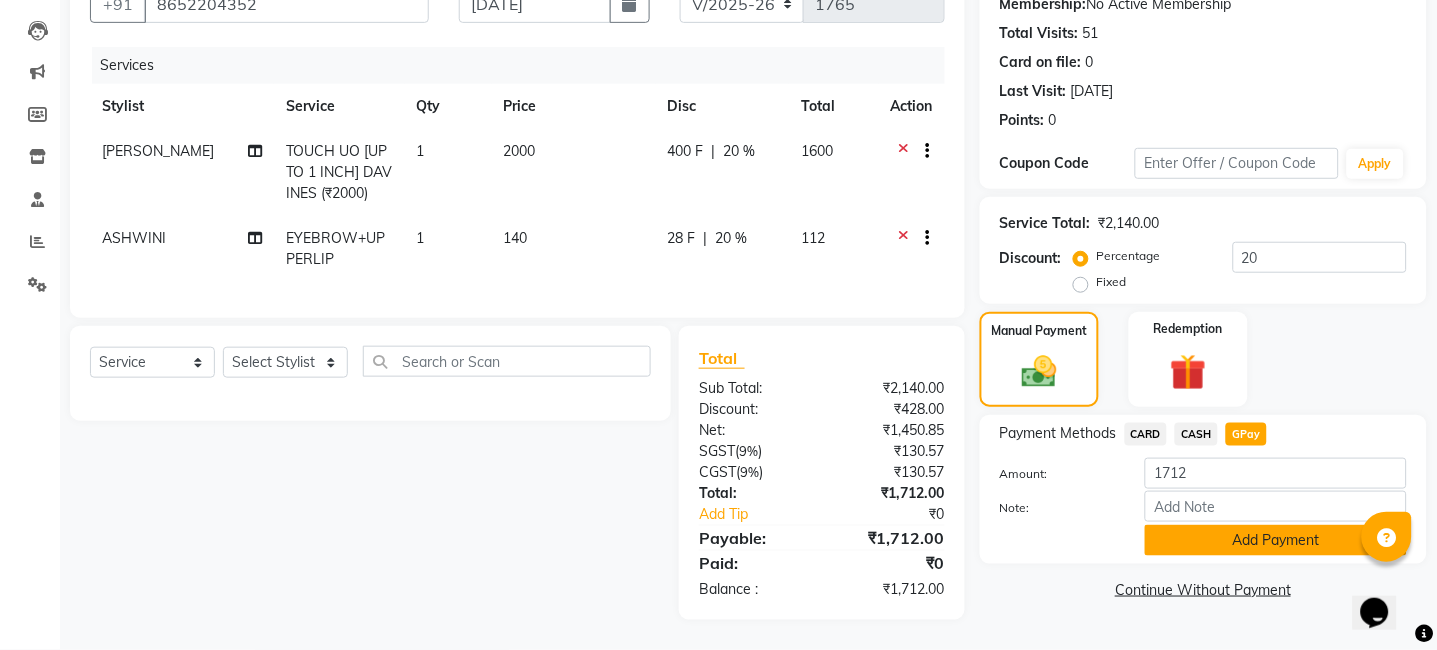 click on "Add Payment" 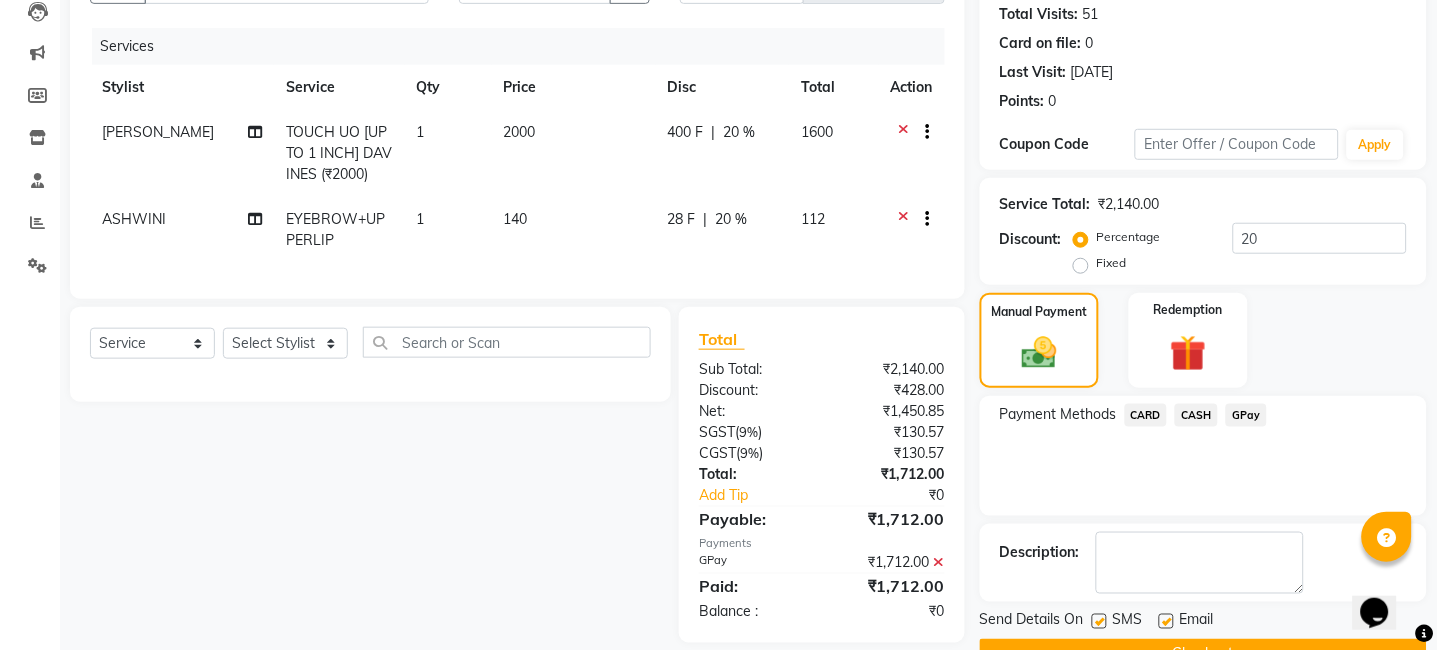 scroll, scrollTop: 269, scrollLeft: 0, axis: vertical 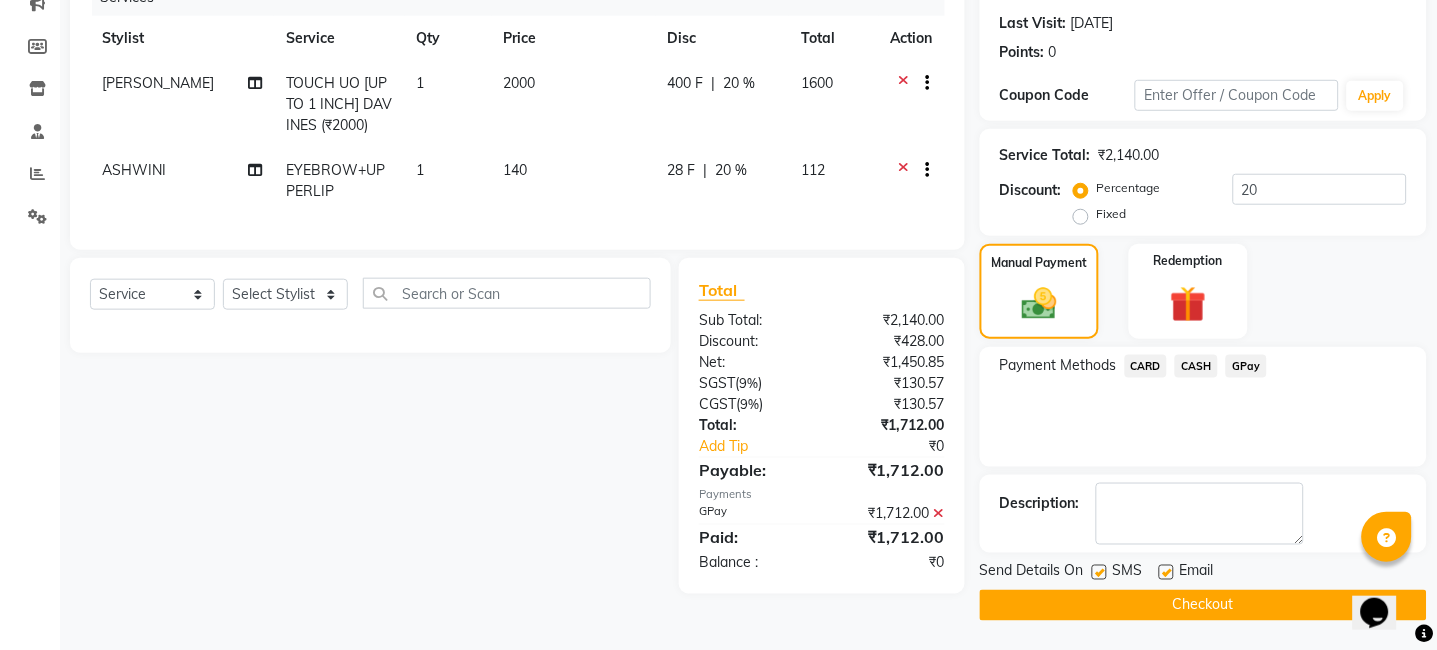 click on "Checkout" 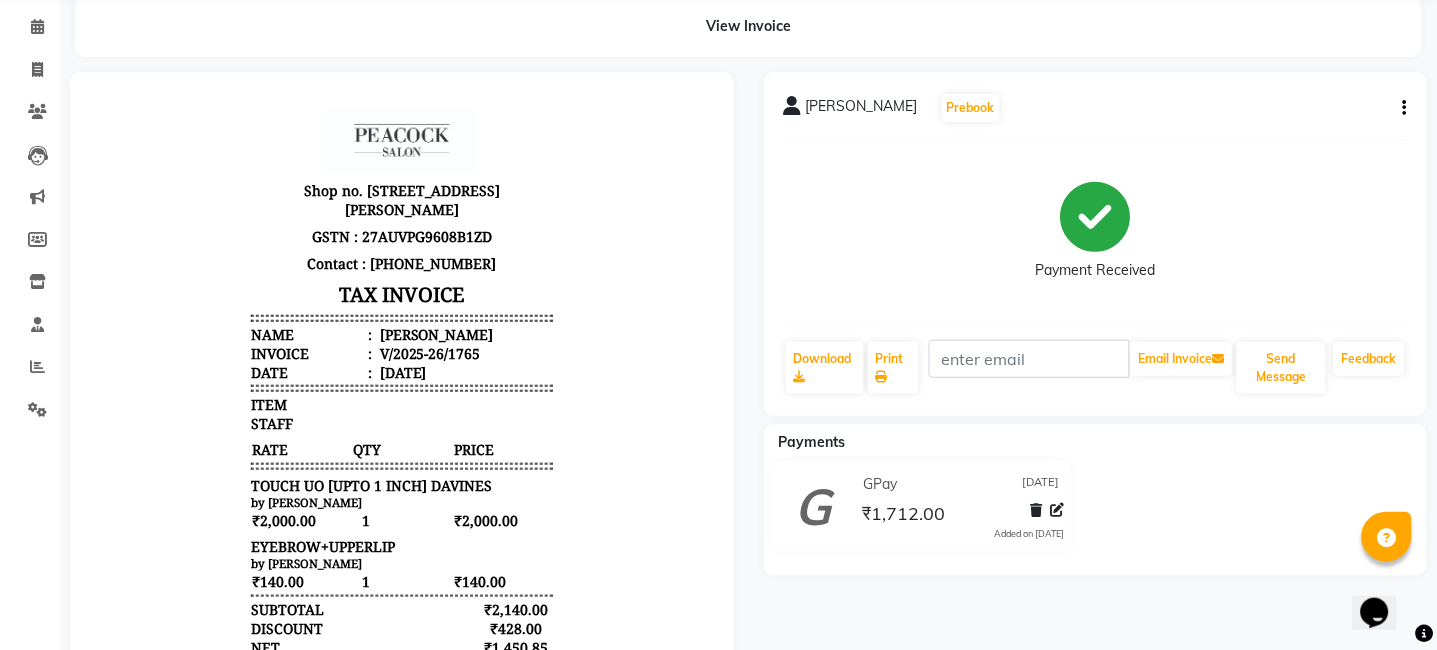 scroll, scrollTop: 0, scrollLeft: 0, axis: both 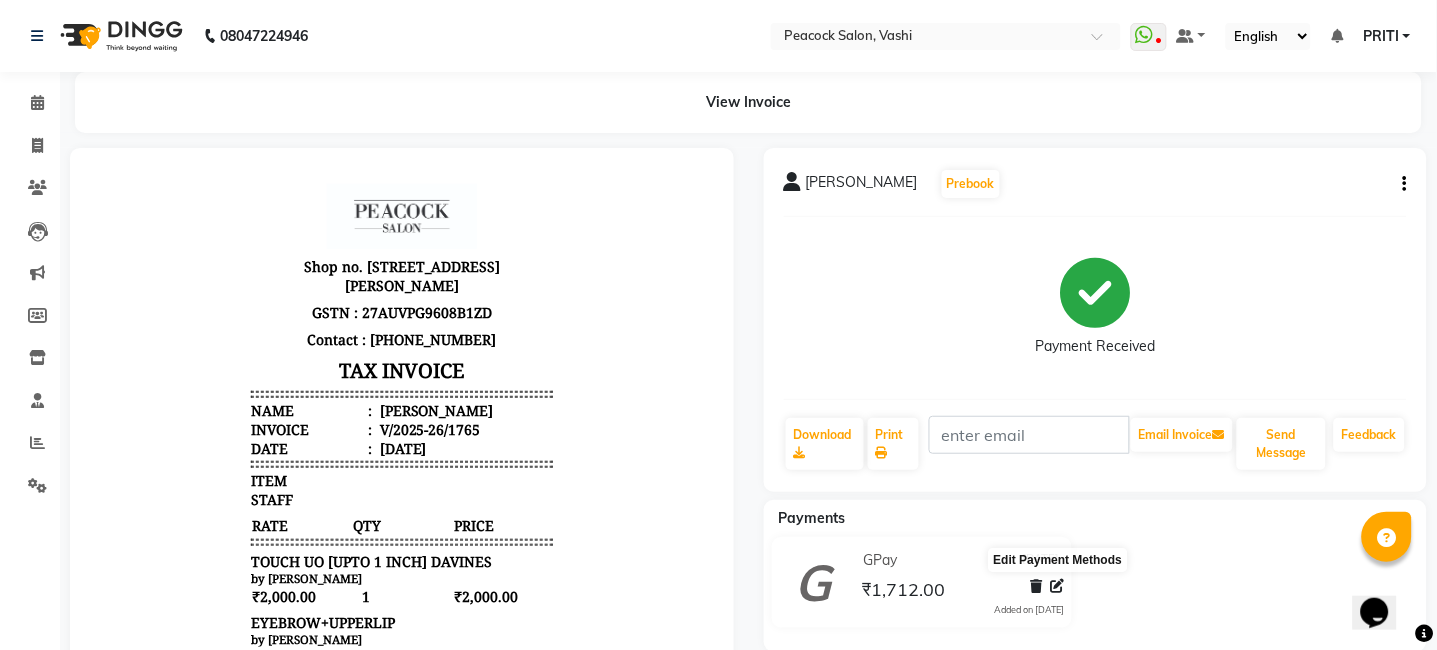 click 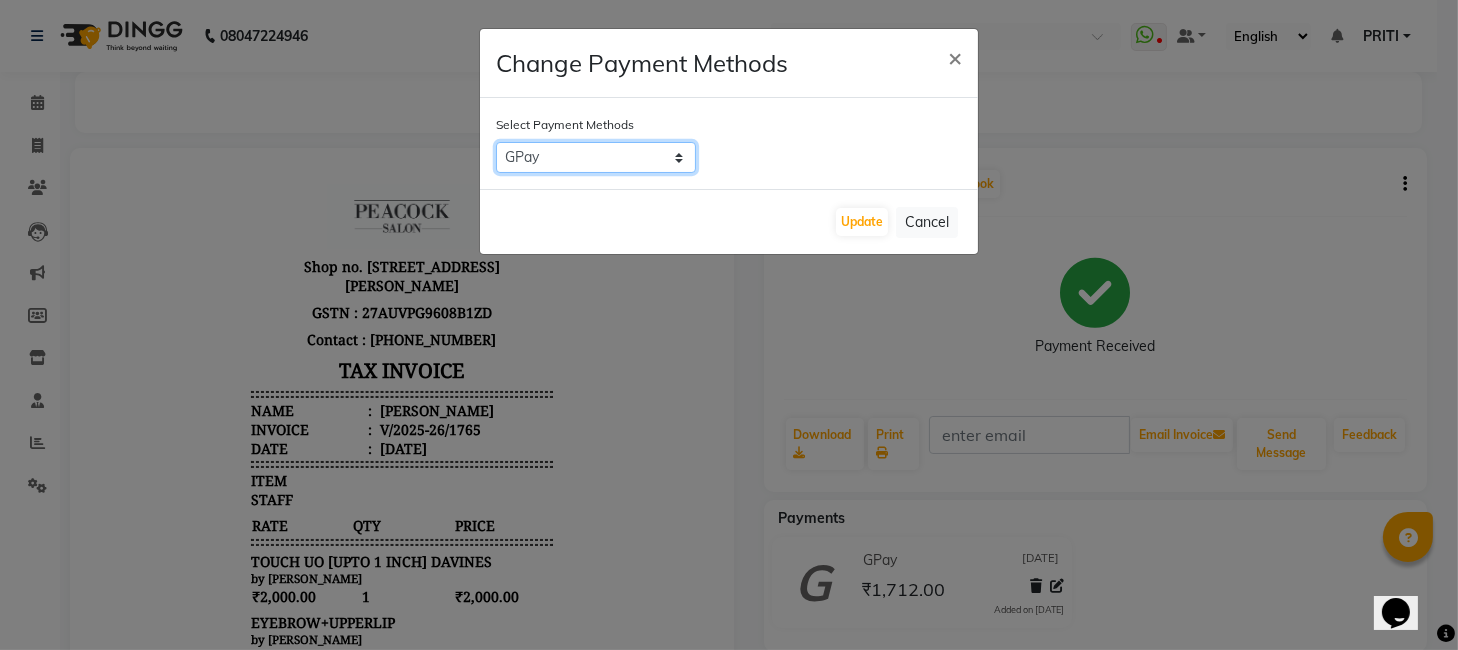 drag, startPoint x: 592, startPoint y: 158, endPoint x: 584, endPoint y: 170, distance: 14.422205 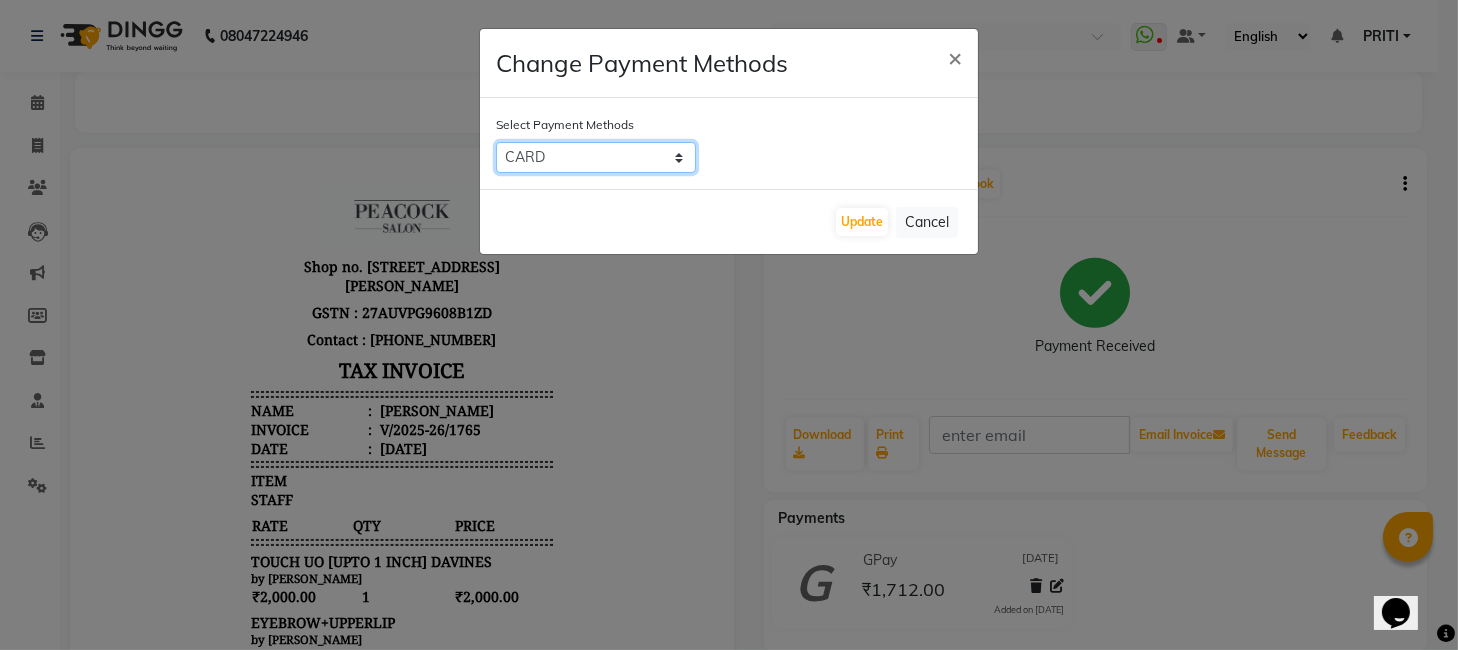click on "CARD   CASH   GPay" 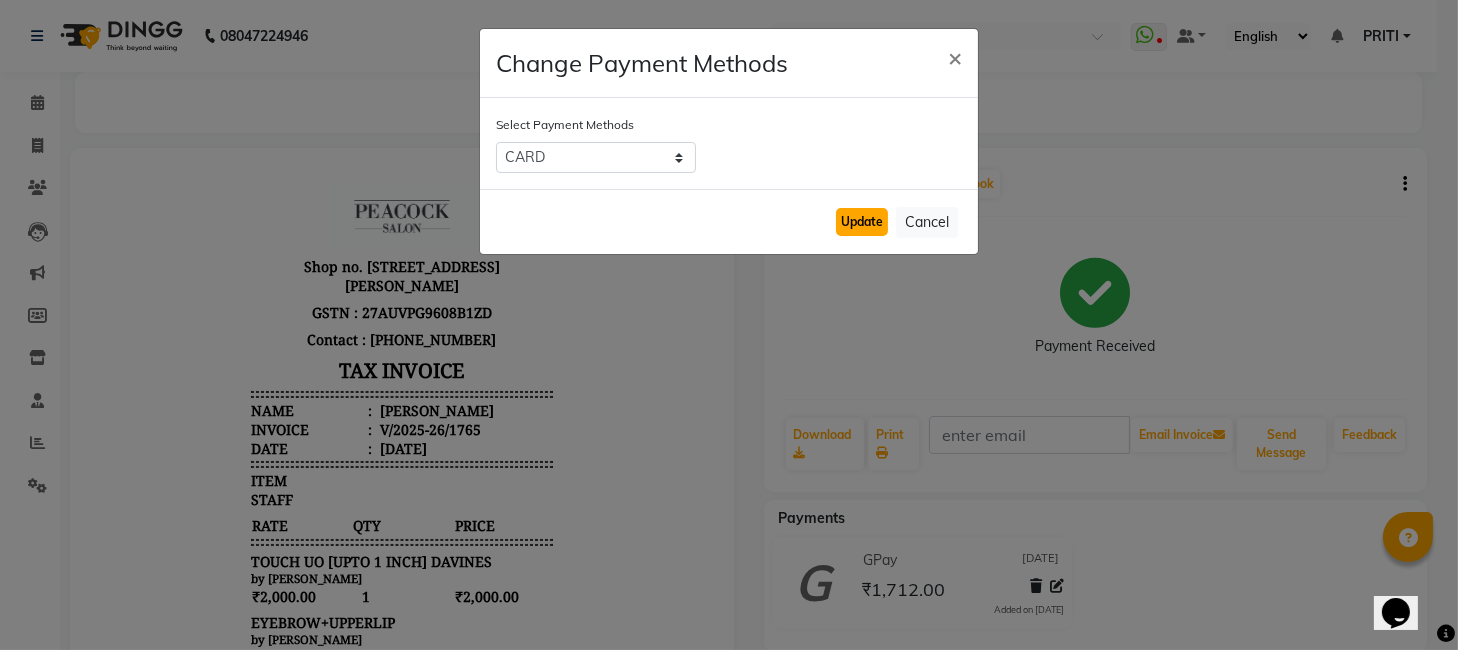 click on "Update" 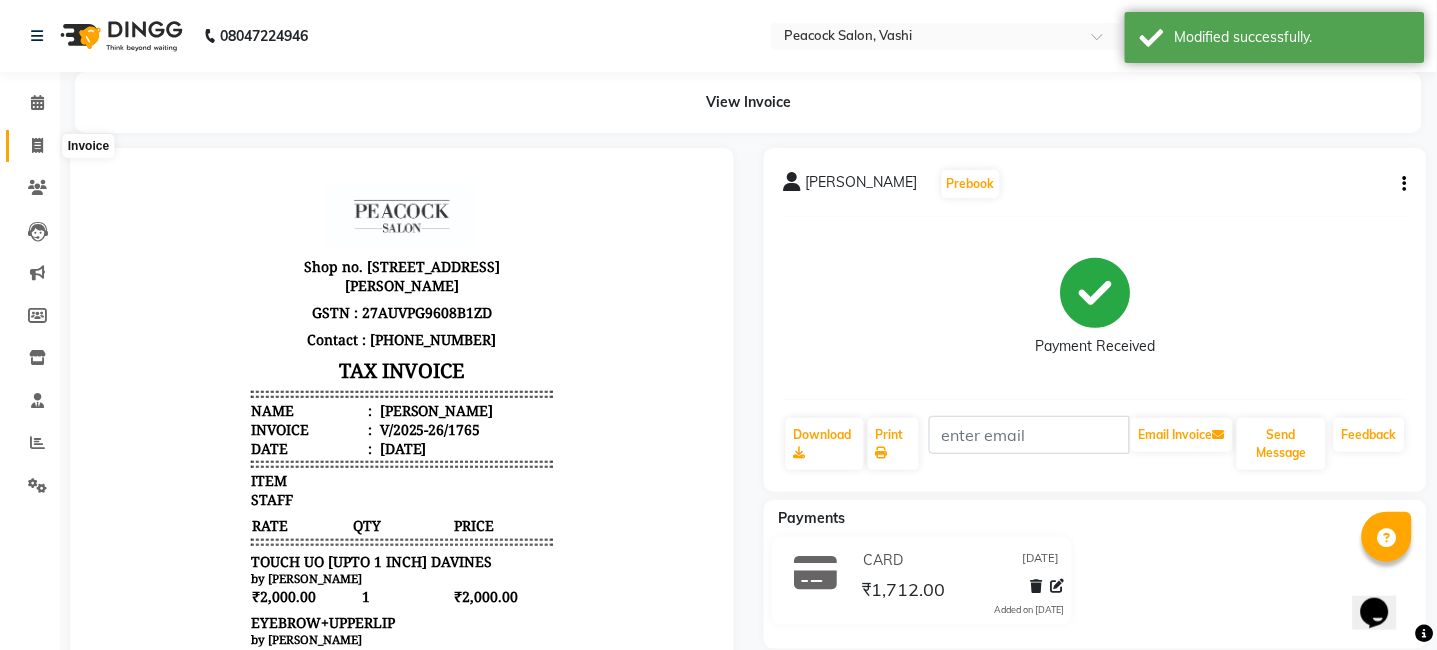 click 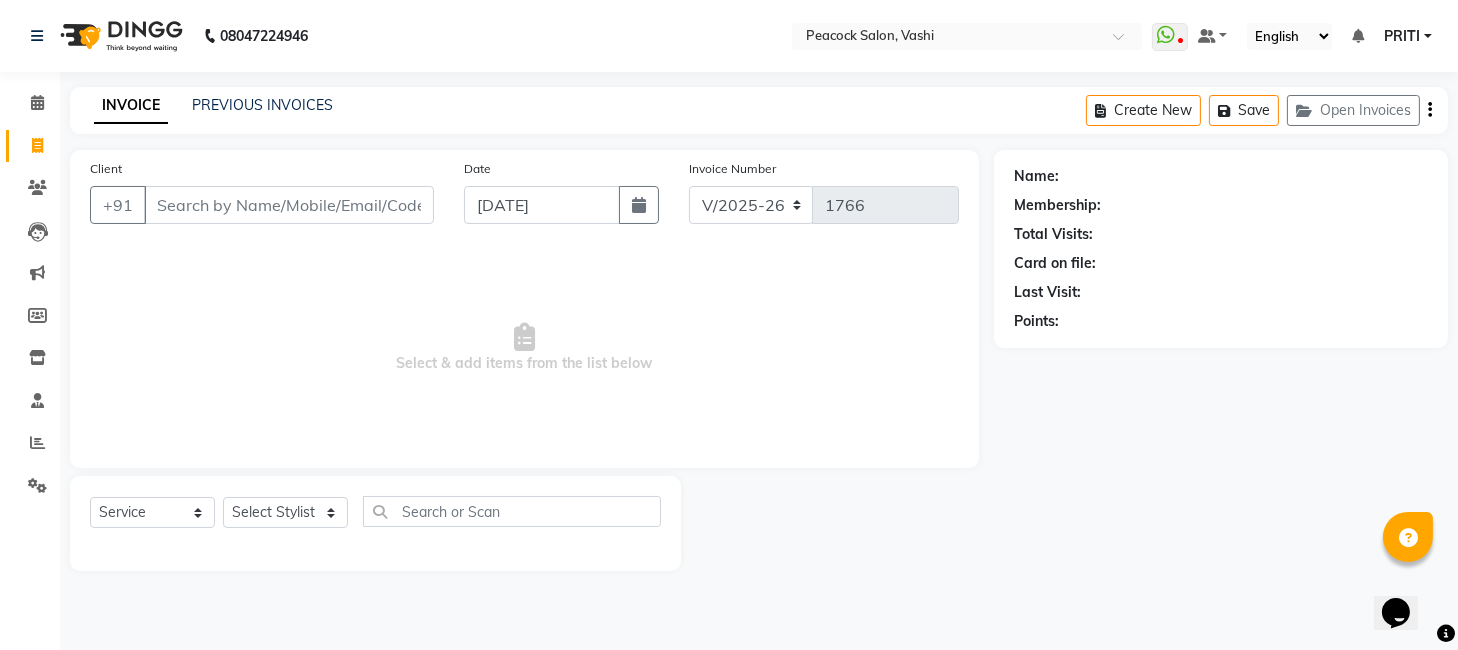 drag, startPoint x: 1453, startPoint y: 438, endPoint x: 1445, endPoint y: 447, distance: 12.0415945 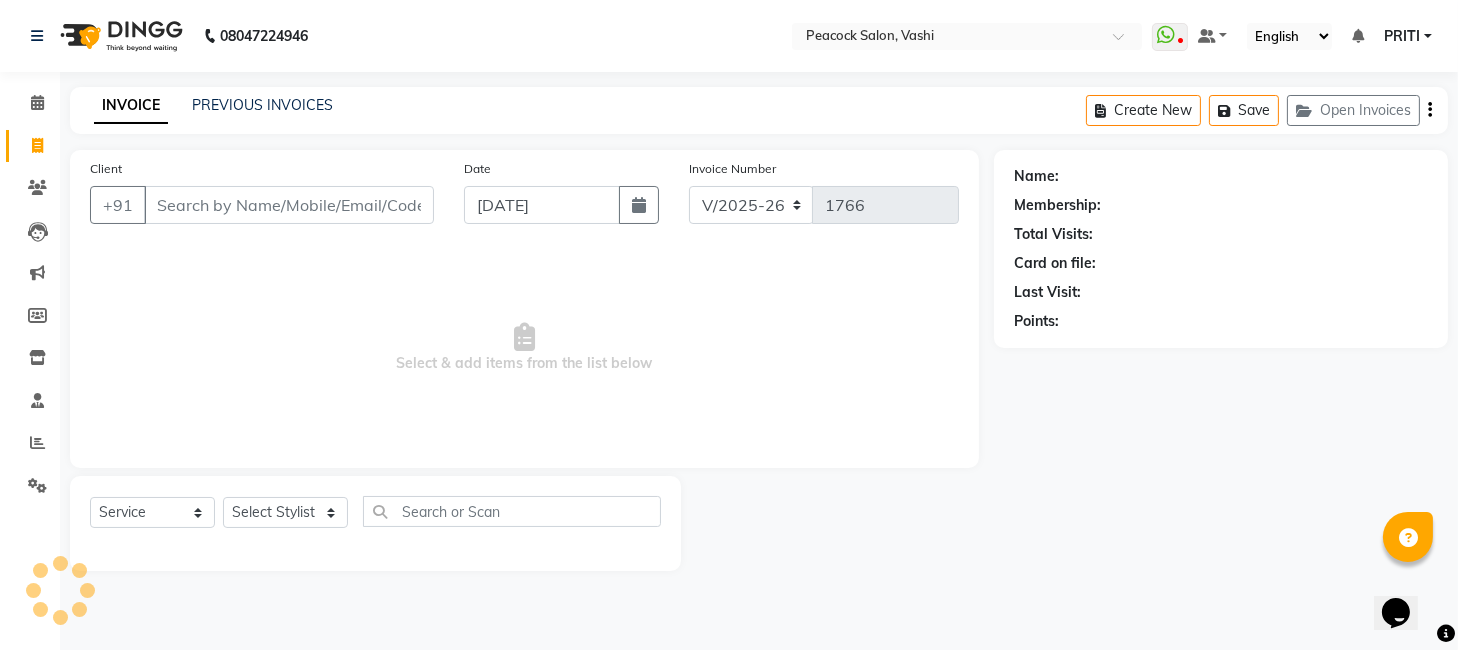 click on "Name: Membership: Total Visits: Card on file: Last Visit:  Points:" 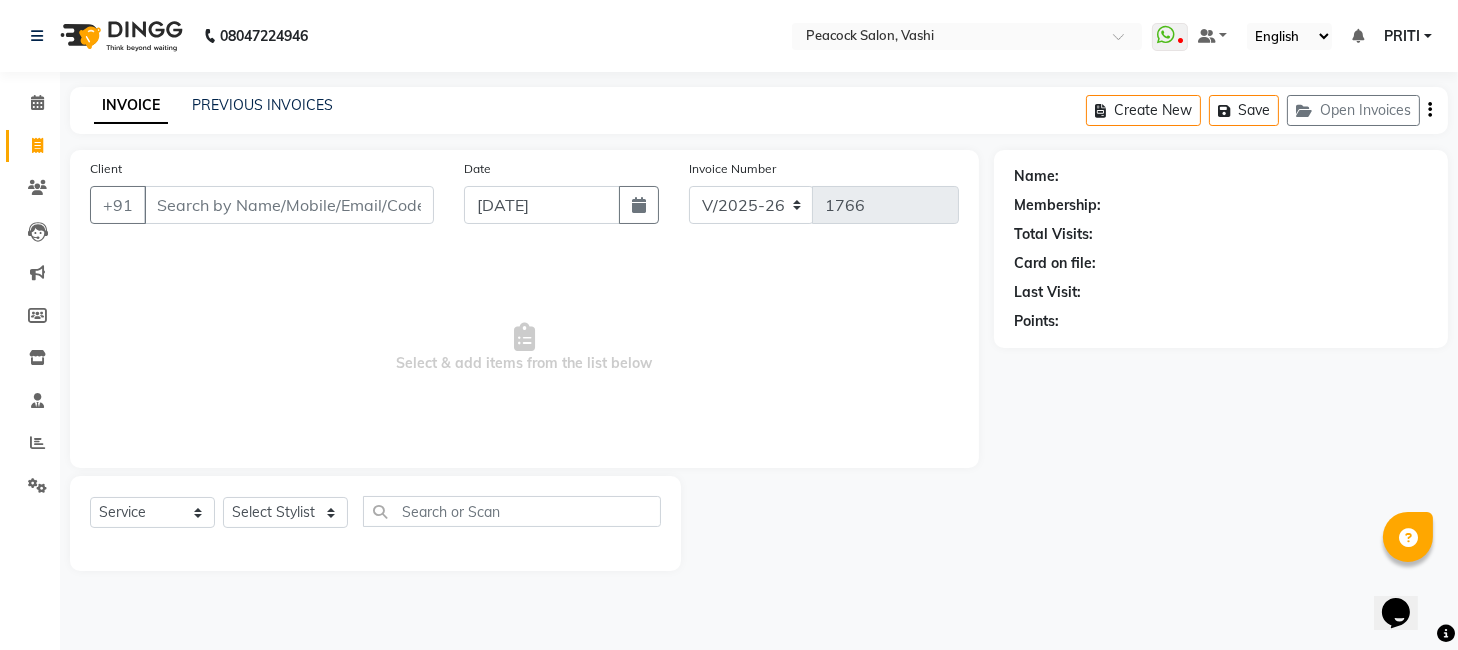 click on "Name: Membership: Total Visits: Card on file: Last Visit:  Points:" 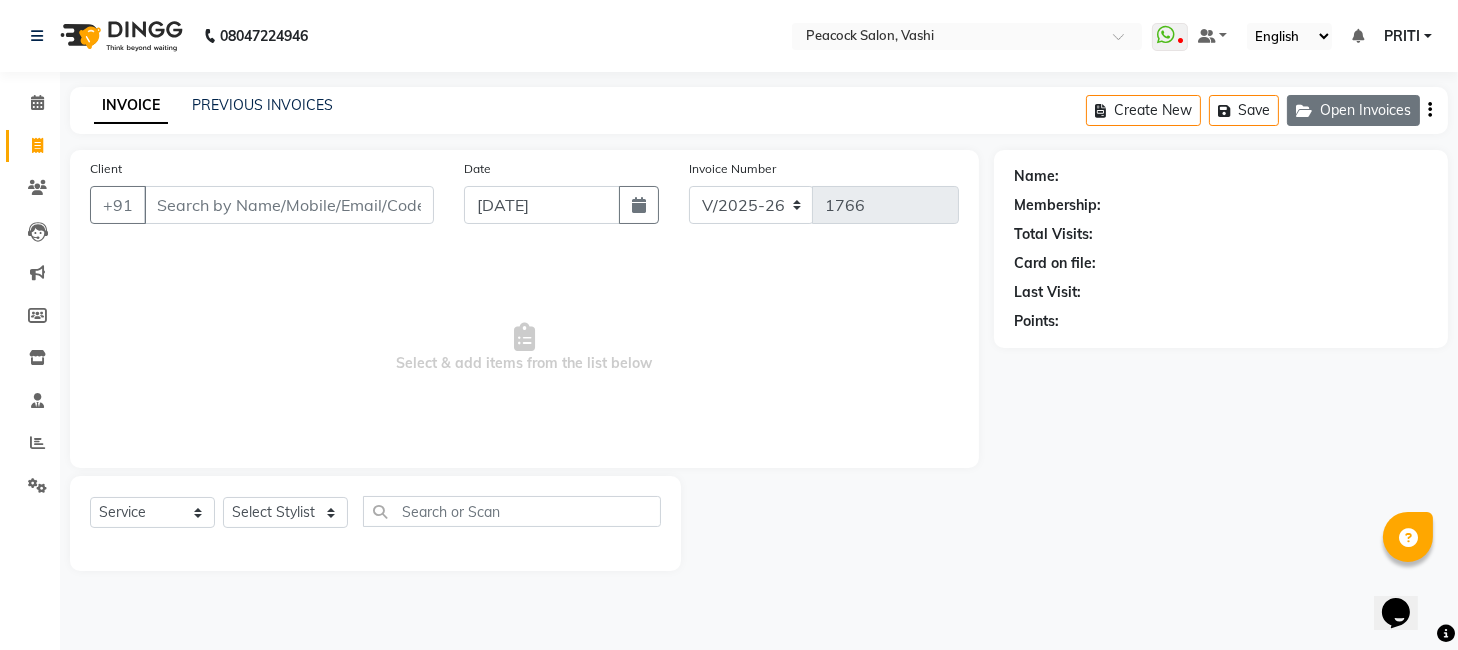 click on "Open Invoices" 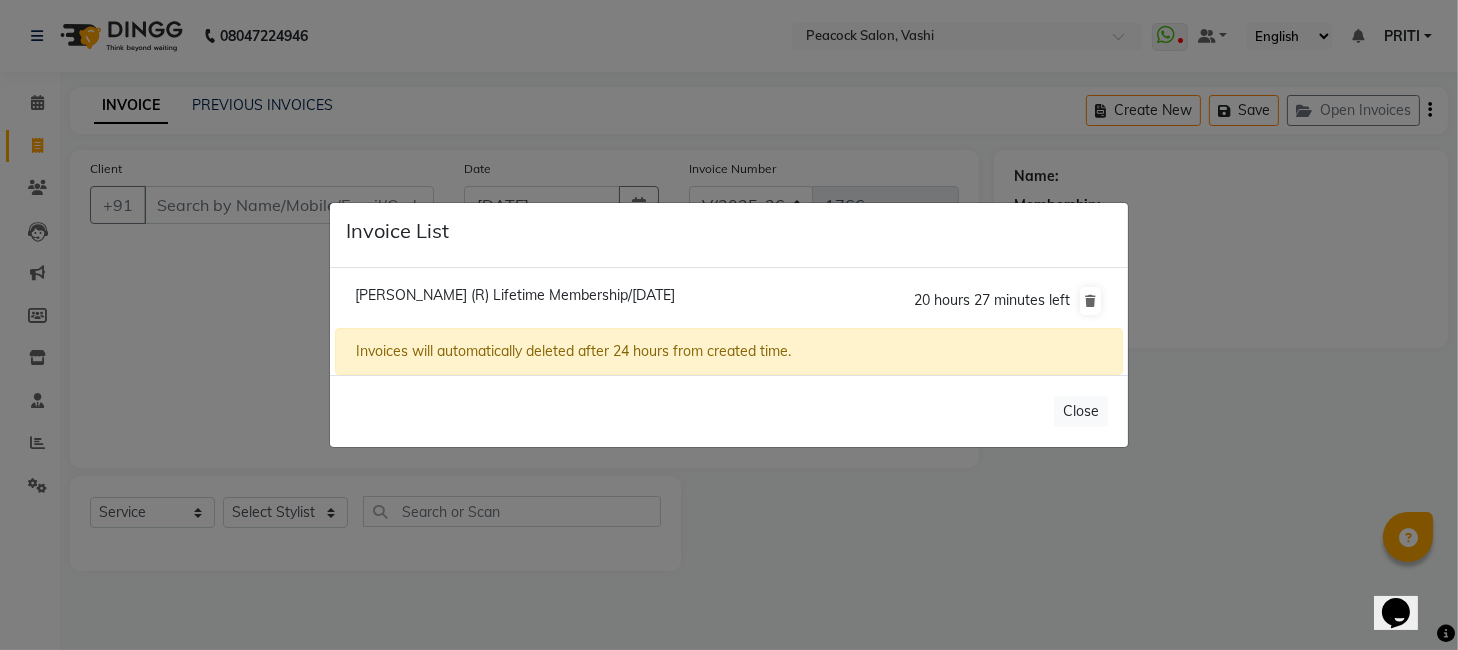 click on "Ruta Godbole (R) Lifetime Membership/10 July 2025  20 hours 27 minutes left" 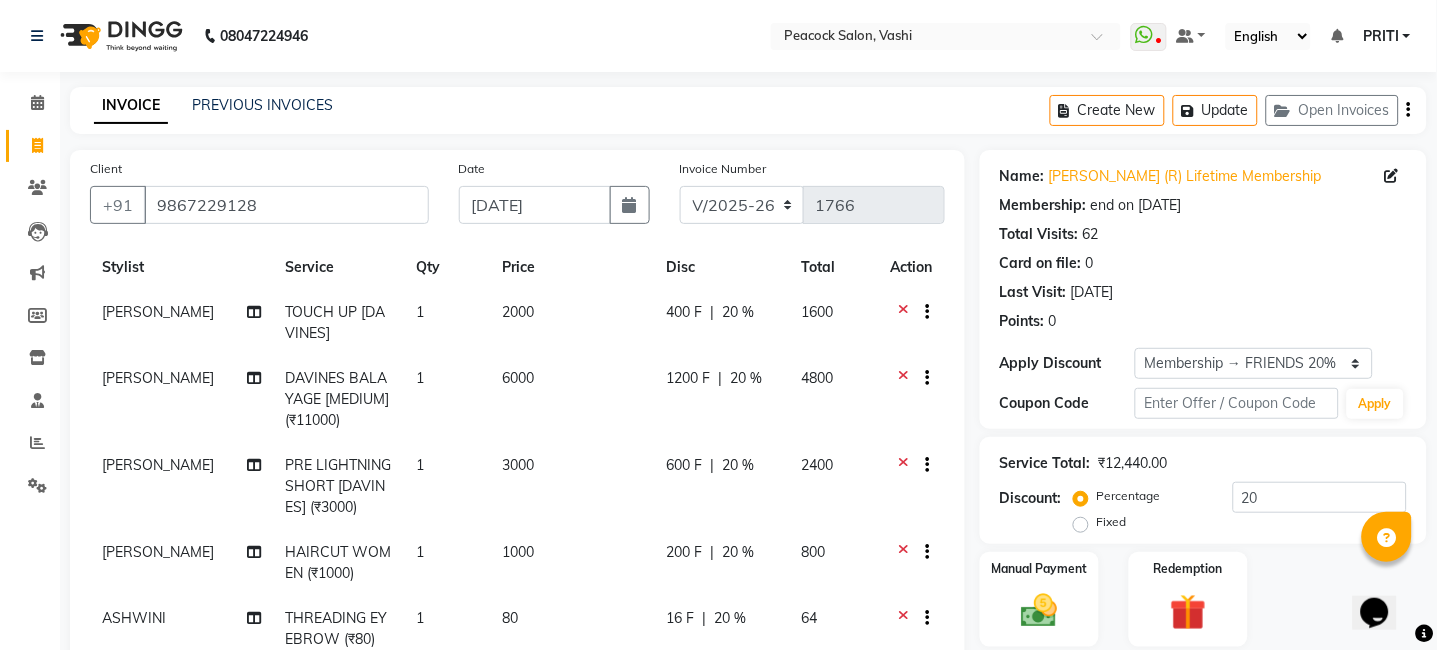 scroll, scrollTop: 76, scrollLeft: 0, axis: vertical 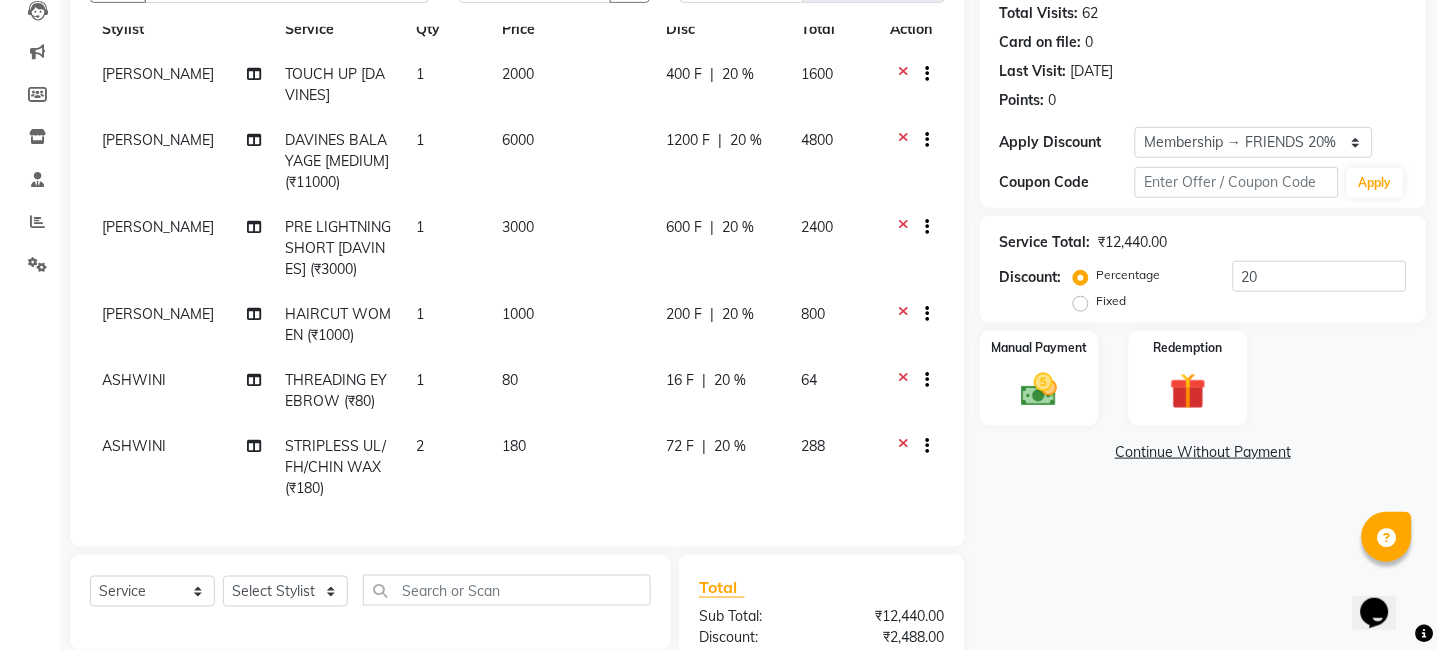 click on "20 %" 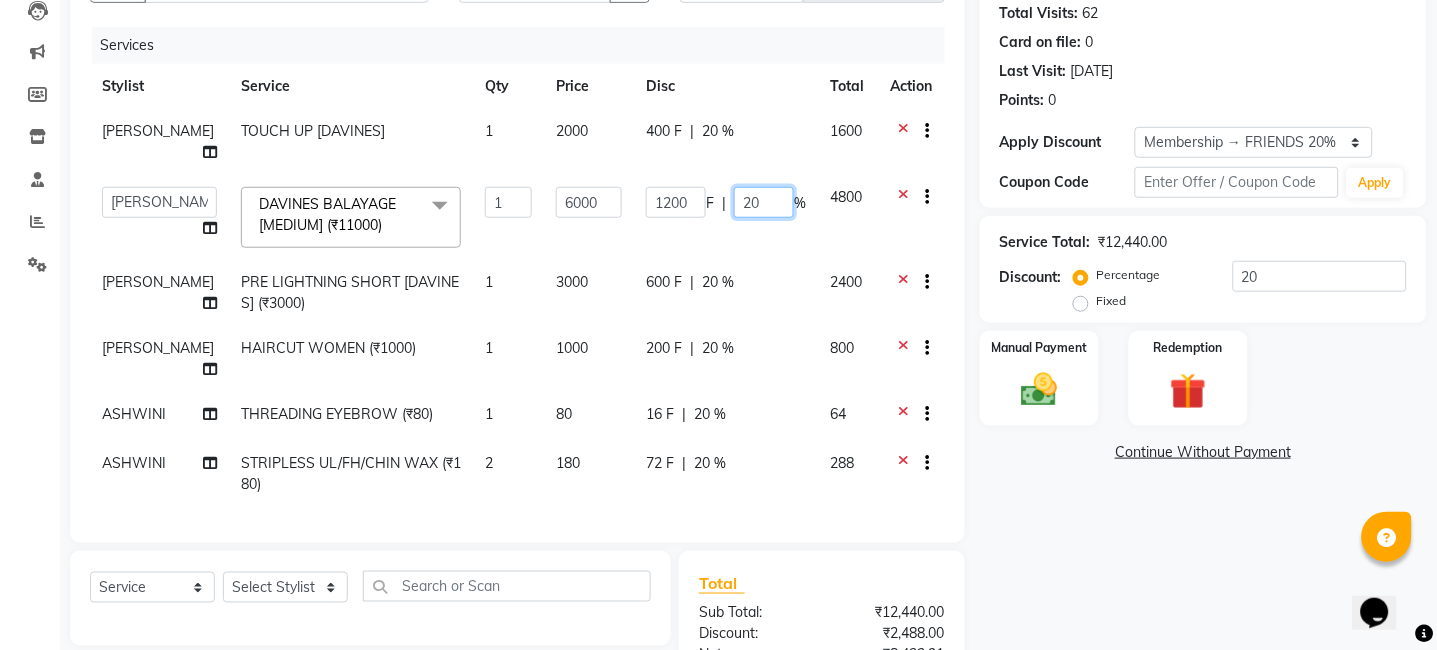 click on "20" 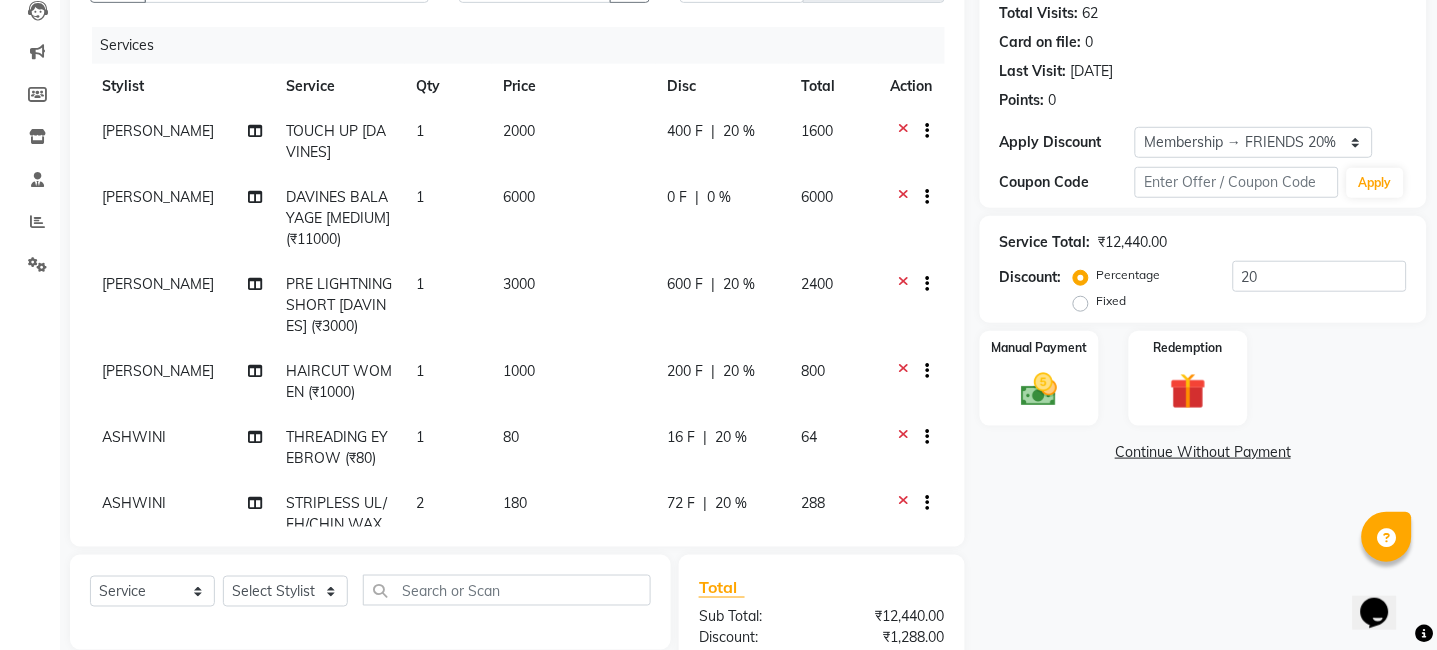 click on "0 F | 0 %" 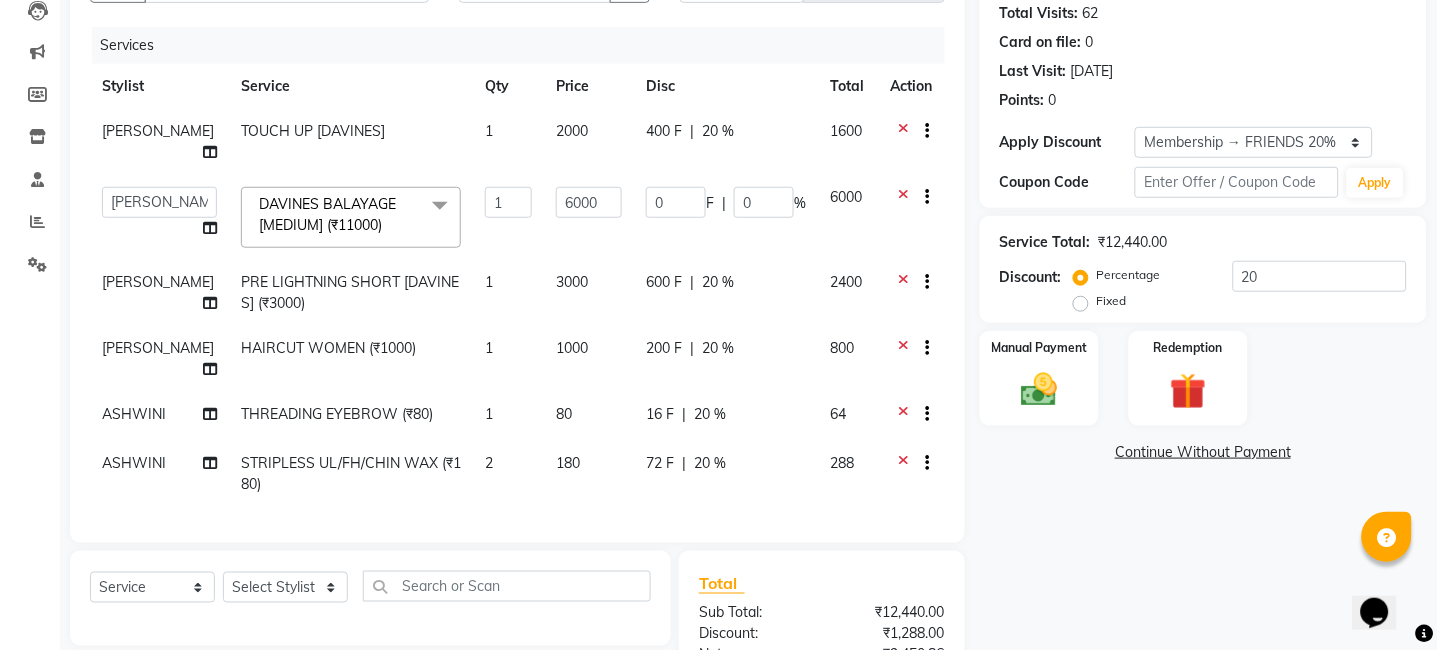 click on "2" 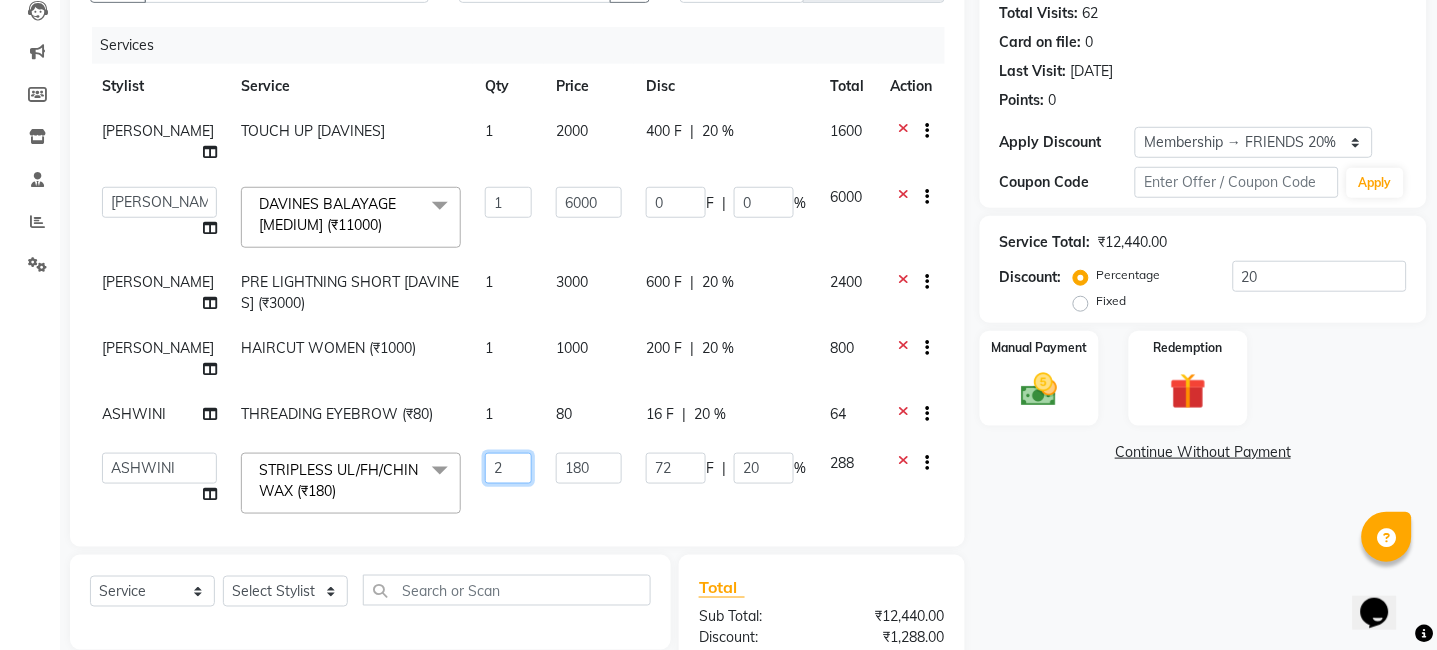 click on "2" 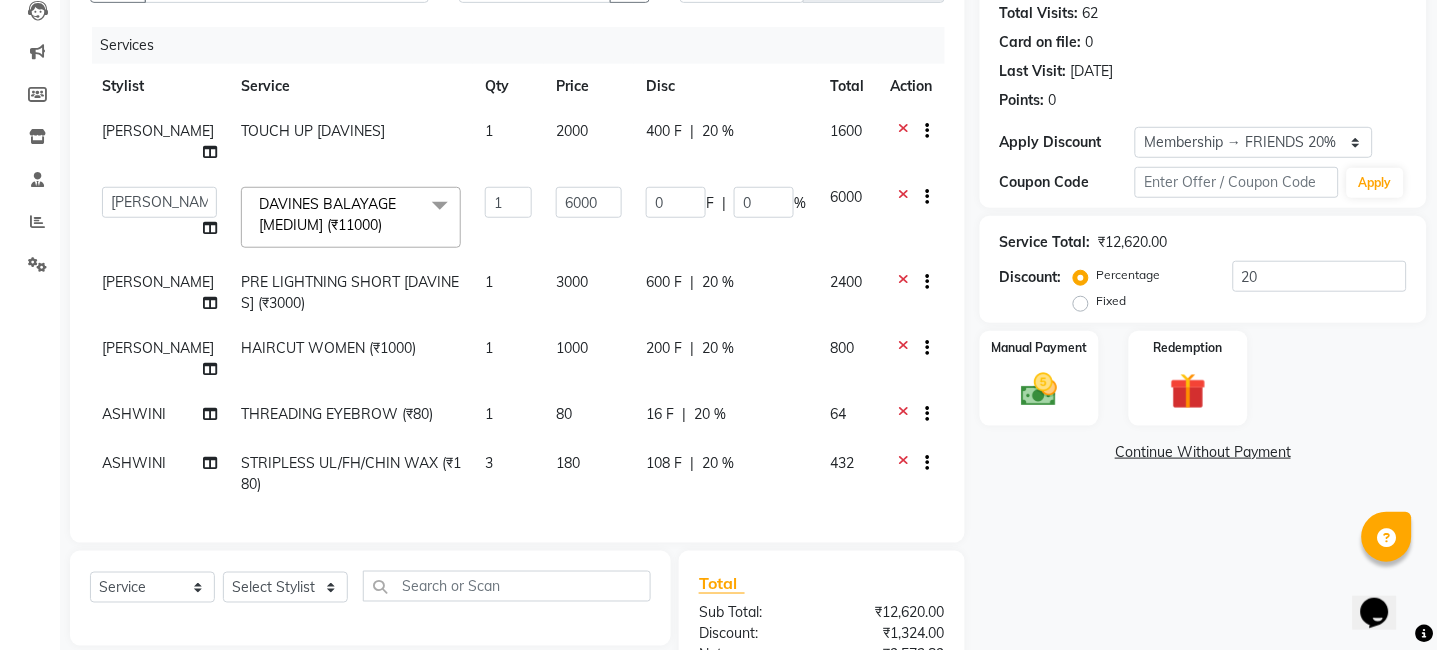 click on "Services Stylist Service Qty Price Disc Total Action ANKUSH TOUCH UP [DAVINES] 1 2000 400 F | 20 % 1600  anim shinglai   ANKUSH   ASHWINI    BHAGWATI   DC   Dingg Support   HARSHADA    JOHNY   NITU   PAYAL    PRITI  DAVINES BALAYAGE [MEDIUM] (₹11000)  x FACE MASSAGE (₹800) HALF GLOBAL (₹1) OI LUSTER TREATMENT (₹2200) FULL ARMS SCRUB (₹1000) FULL BACK SCRUB (₹1000) UA SCRUB  (₹300) BLUE SHAMPOO MILKSHAKE (₹500) BEARD WASH (₹100) GROOM MAKE-UP (₹5000) BEARD COLOUR INOA (₹1000) DAIMOND ART (₹150) FULL BODY DETAN (₹5000) STICK-ONS (₹1500) TEMPORARY EXTENSION (₹1500) GIFT VOUCHER (₹5000) BOB HAIR CUT (₹1200) STRIPLESS NECK WAX (₹600) MUNDAN (₹500) ROLL ON FULL ARMS (₹900) ROLL ON HALF LEGS (₹800) FINGER COILING ( MEDIUM ) (₹900) Davines COLOUR 2 inch ( FEMALE ) (₹2500) CROWN TOUCH UP (₹1500) ARMS MASSAGE (₹800) PEDI GLOW (₹1500) AVL EXPRESS (₹1200) PIXIE CUT (₹1200) INSTA GLOW  (₹1500) kid head massage (₹0) ROLL ON FULL BODY WAX (₹6000) WASH (₹150) 1" 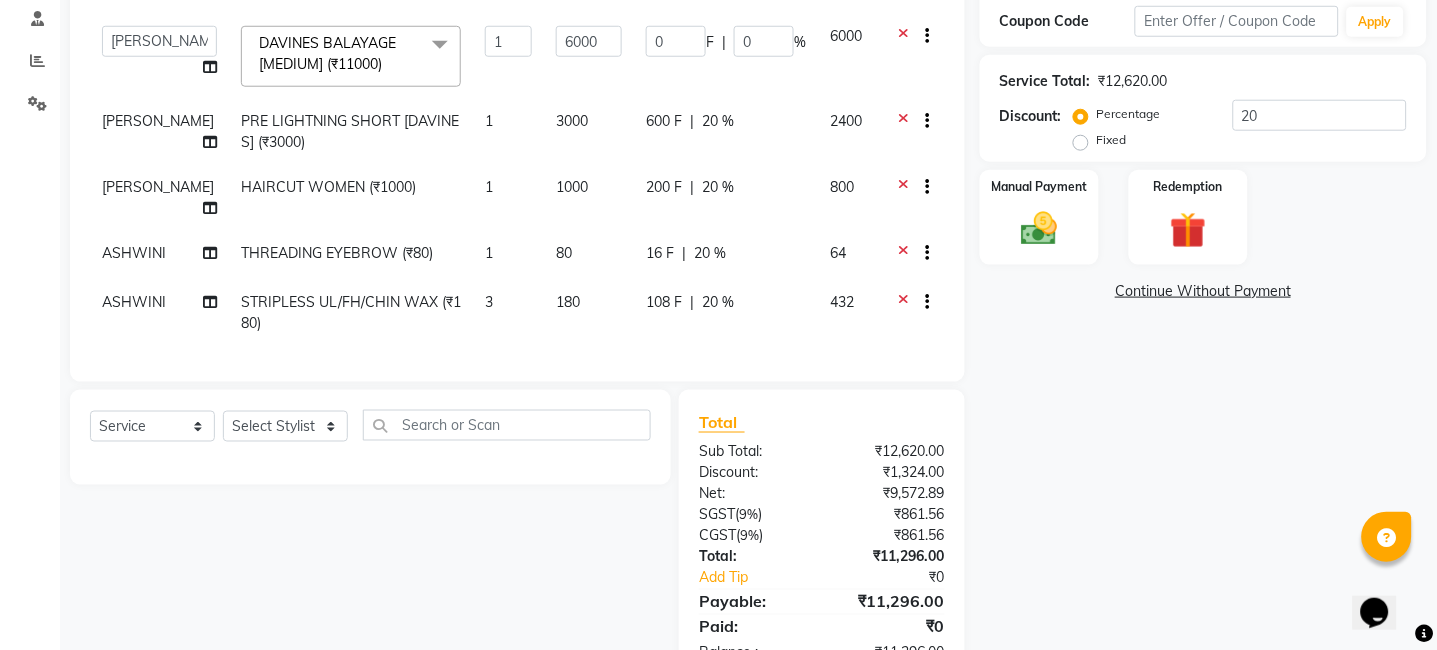 scroll, scrollTop: 432, scrollLeft: 0, axis: vertical 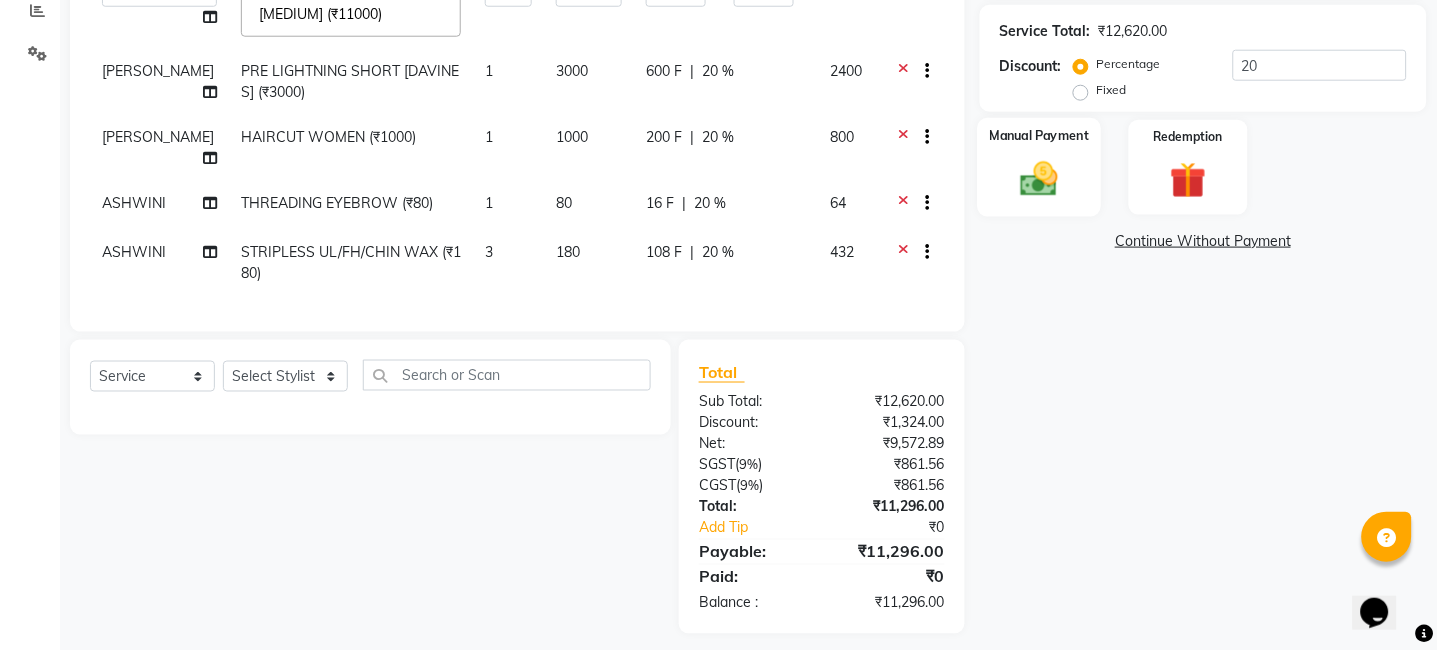 click on "Manual Payment" 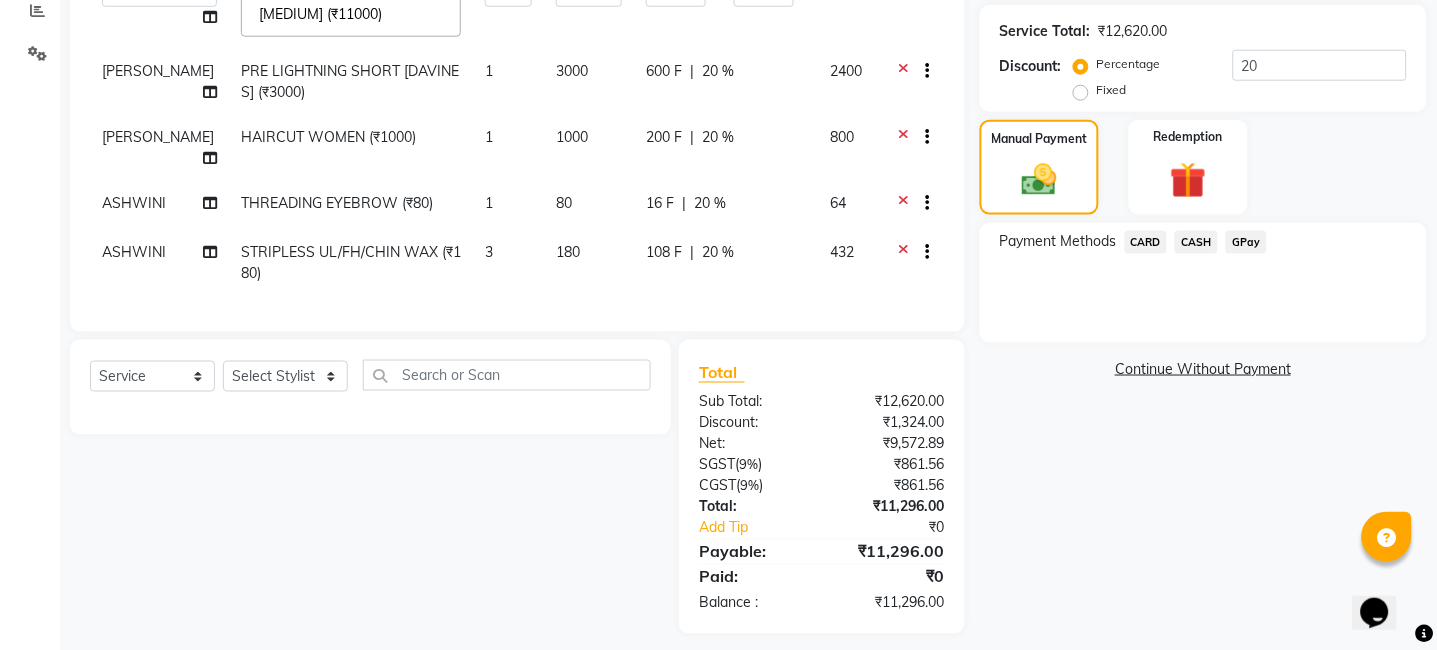 click on "CARD" 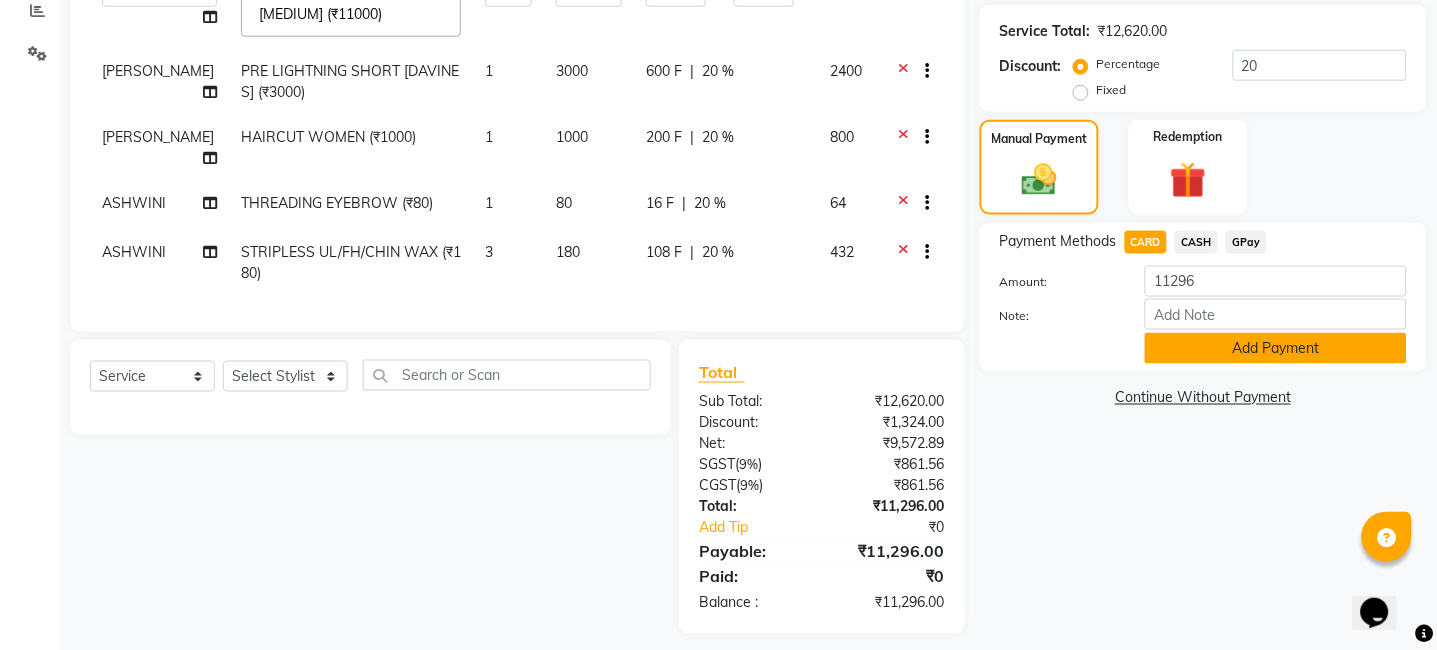 click on "Add Payment" 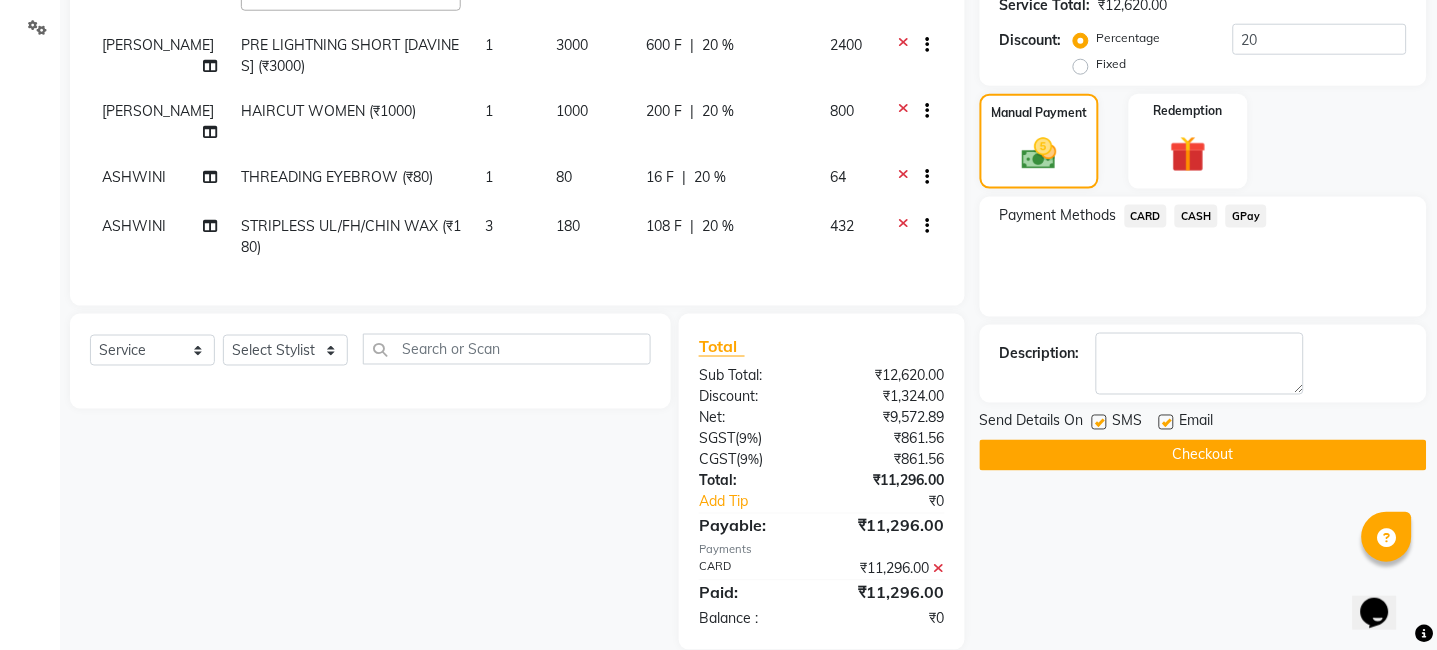 scroll, scrollTop: 473, scrollLeft: 0, axis: vertical 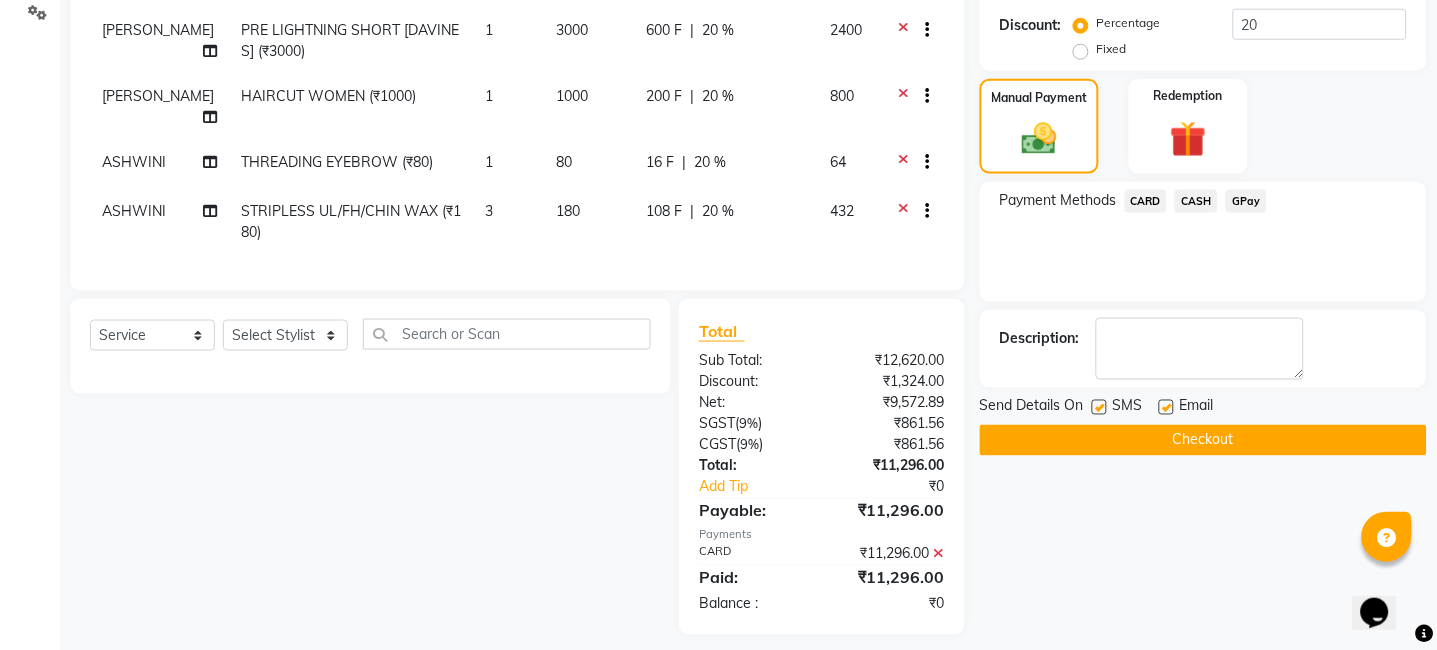 click on "Checkout" 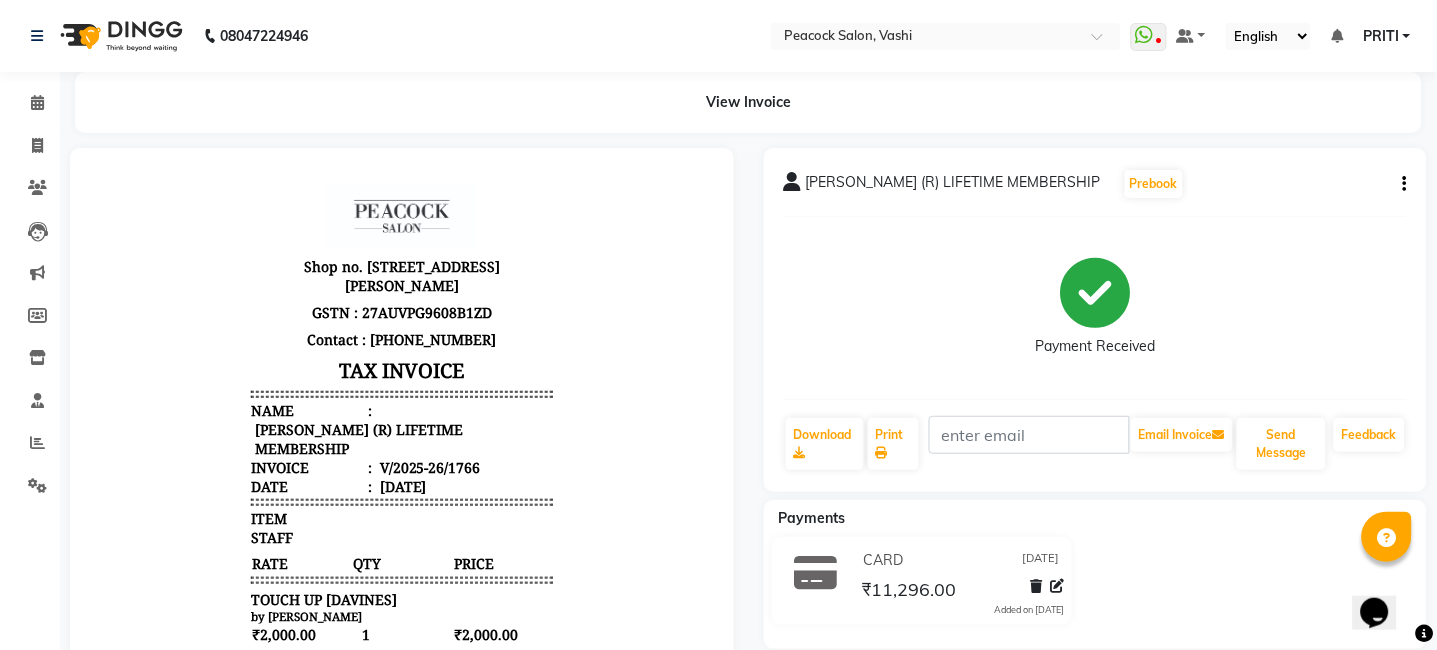scroll, scrollTop: 16, scrollLeft: 0, axis: vertical 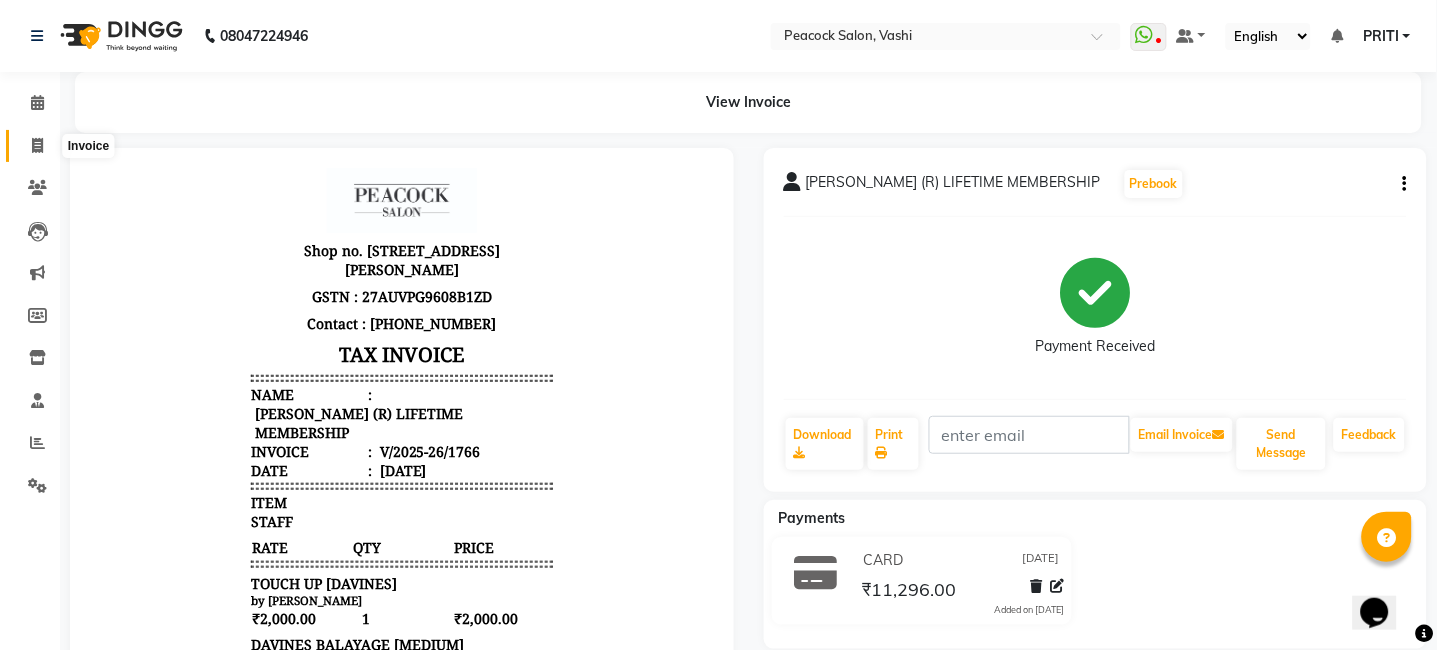 click 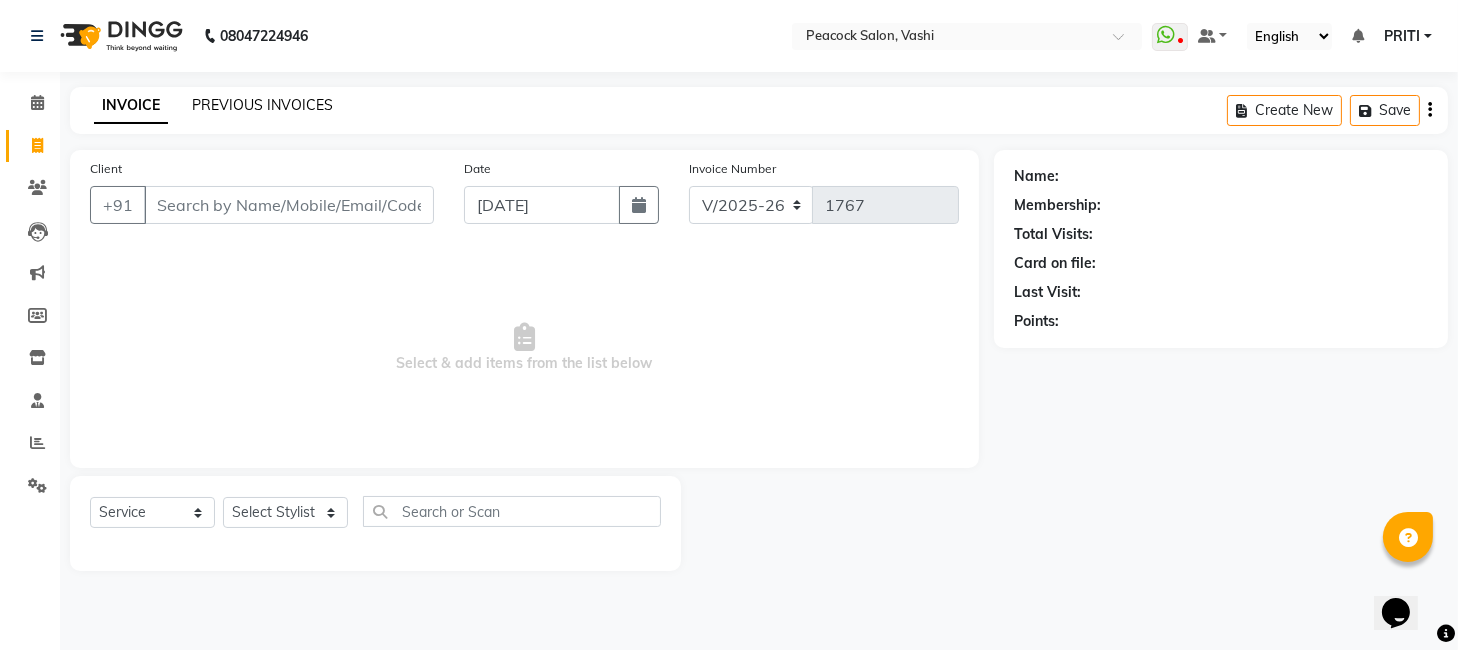 click on "PREVIOUS INVOICES" 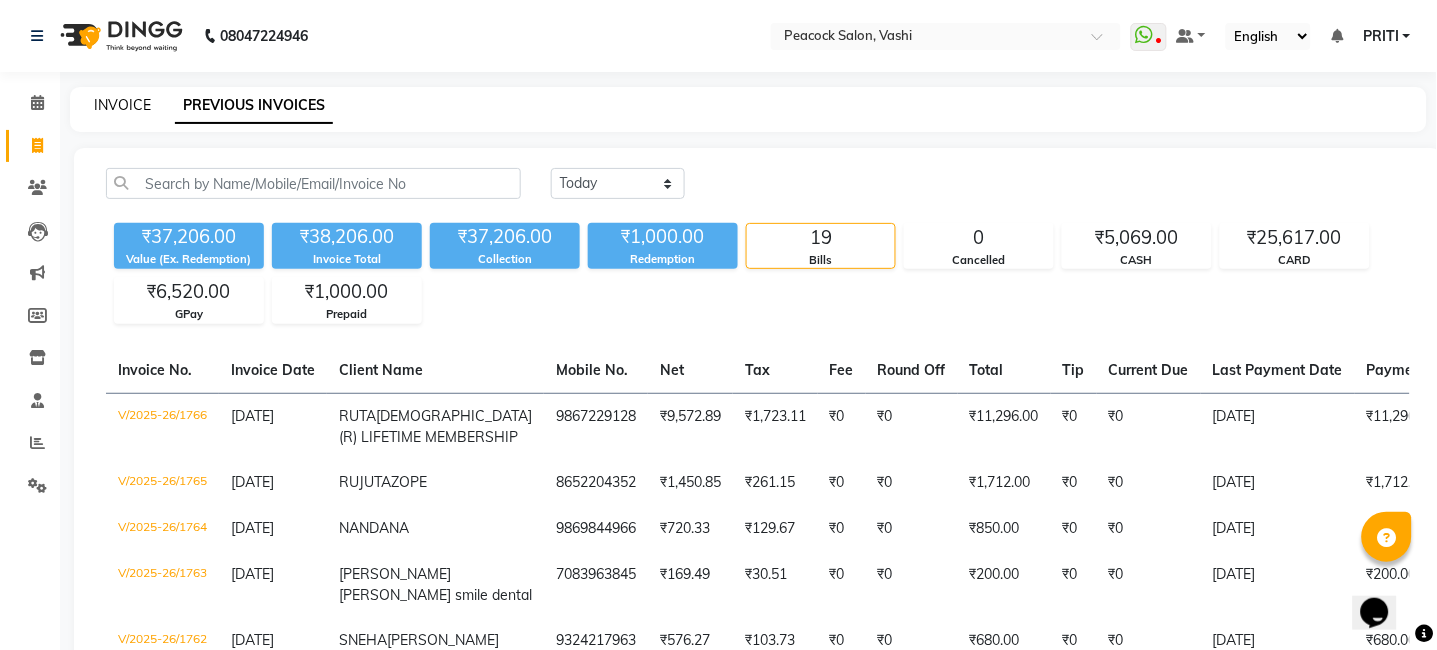 click on "INVOICE" 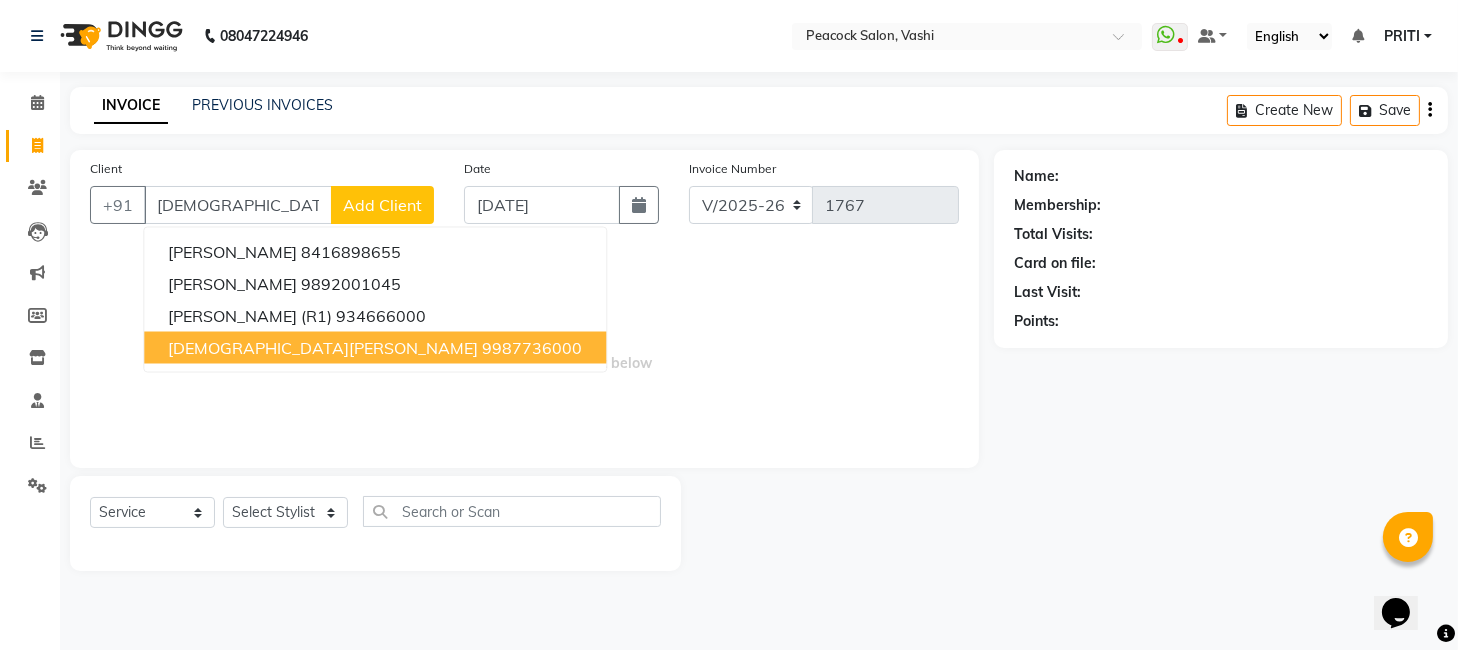 click on "[DEMOGRAPHIC_DATA][PERSON_NAME]" at bounding box center [323, 348] 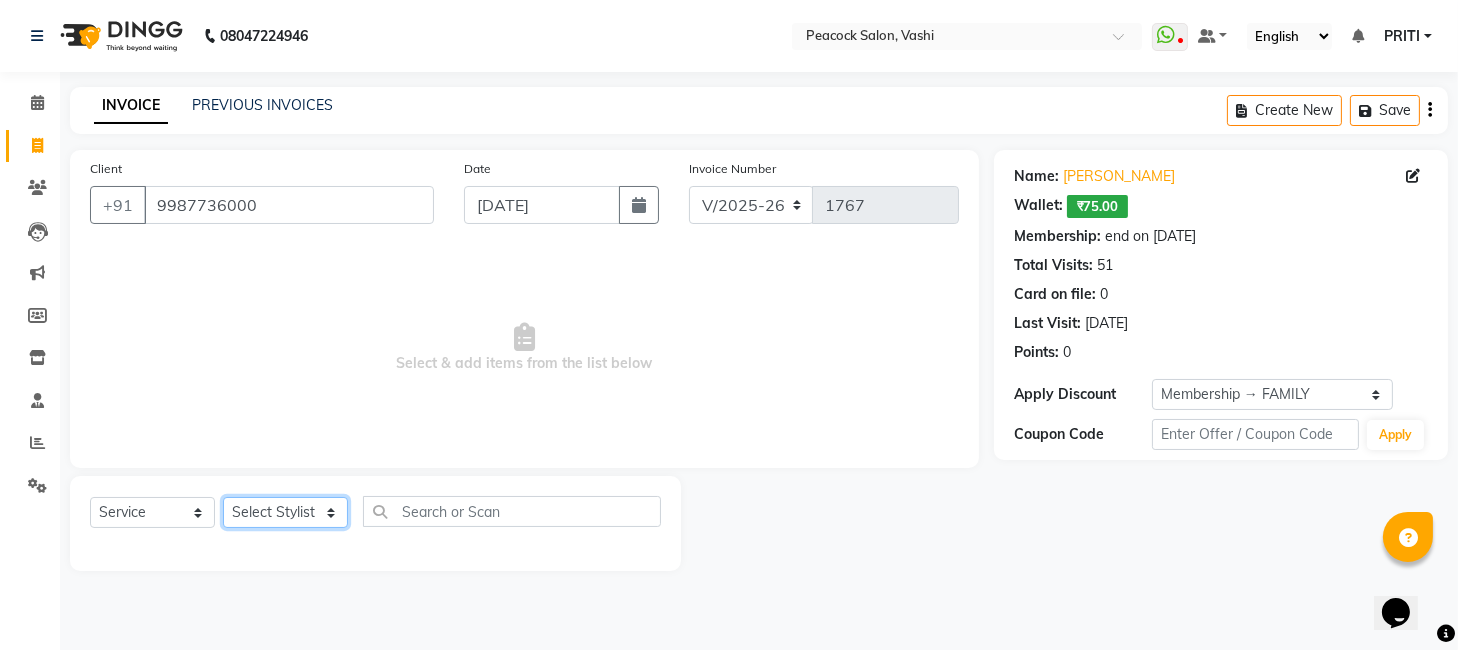 click on "Select Stylist anim [PERSON_NAME] [PERSON_NAME] DC Dingg Support [PERSON_NAME] [PERSON_NAME]  [PERSON_NAME]" 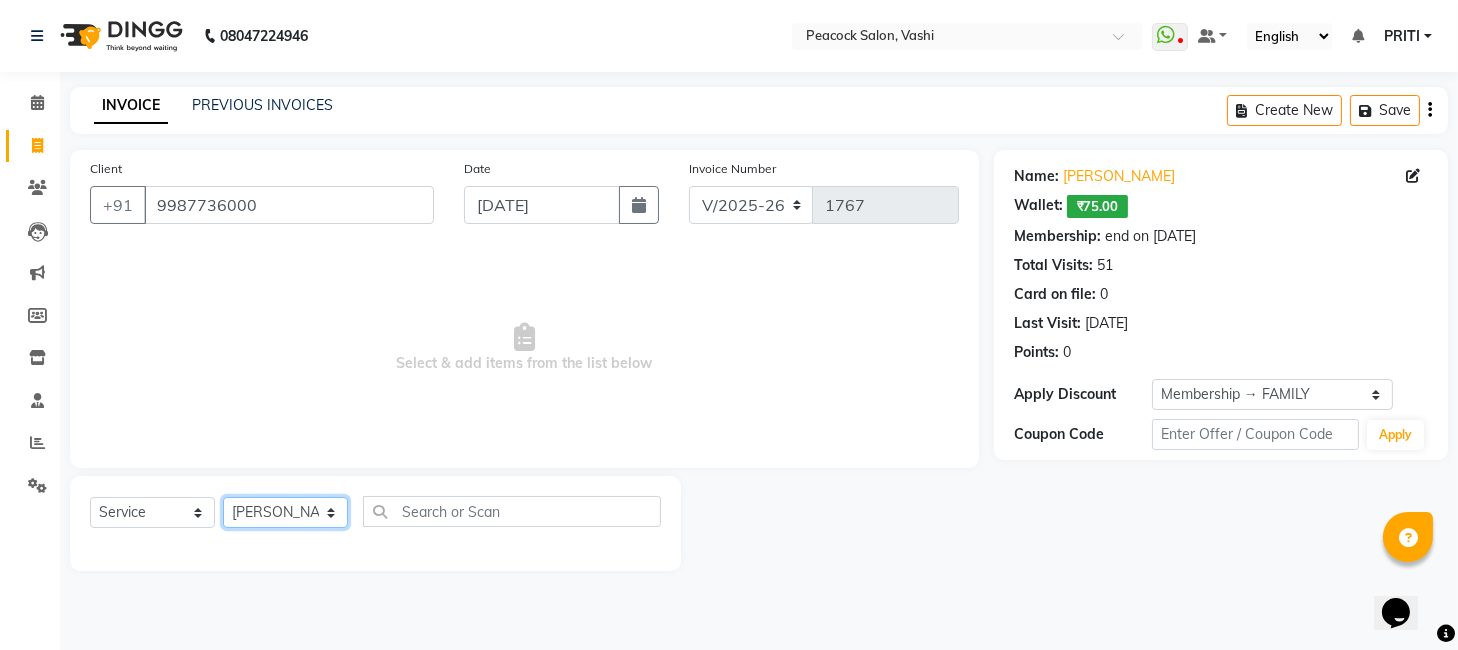 click on "Select Stylist anim [PERSON_NAME] [PERSON_NAME] DC Dingg Support [PERSON_NAME] [PERSON_NAME]  [PERSON_NAME]" 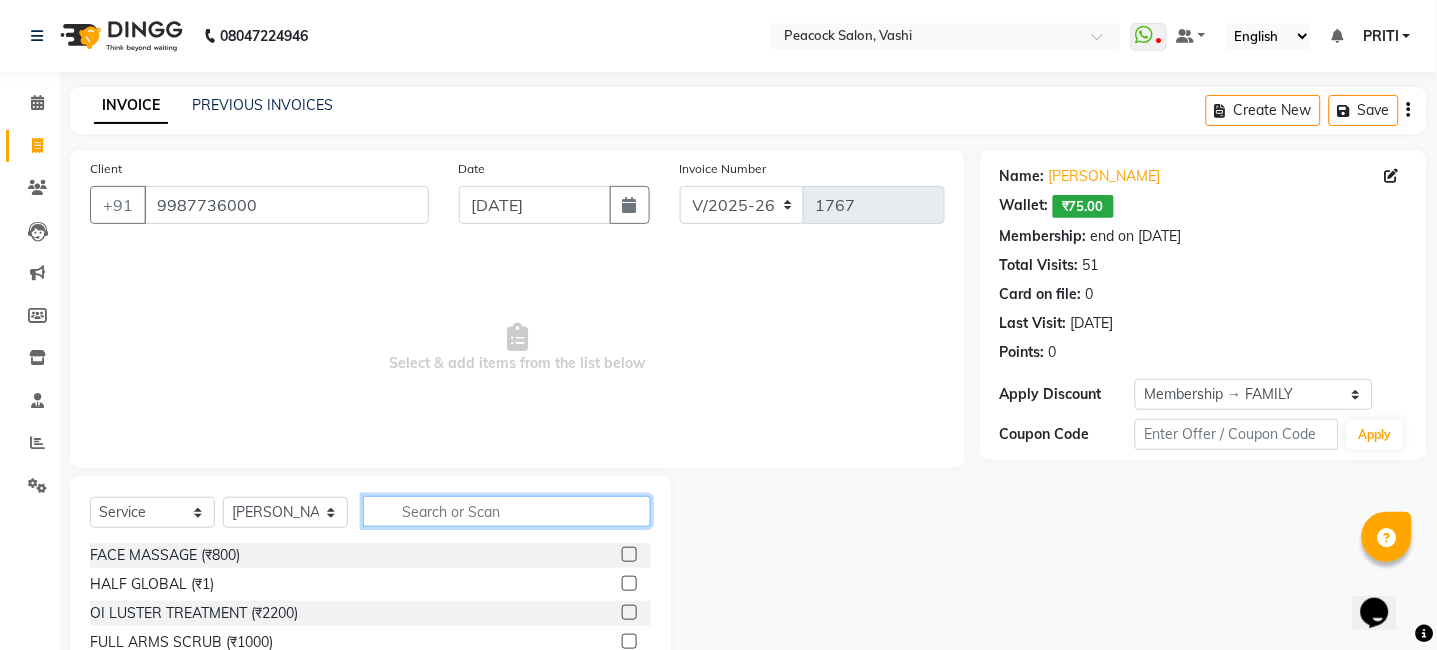 click 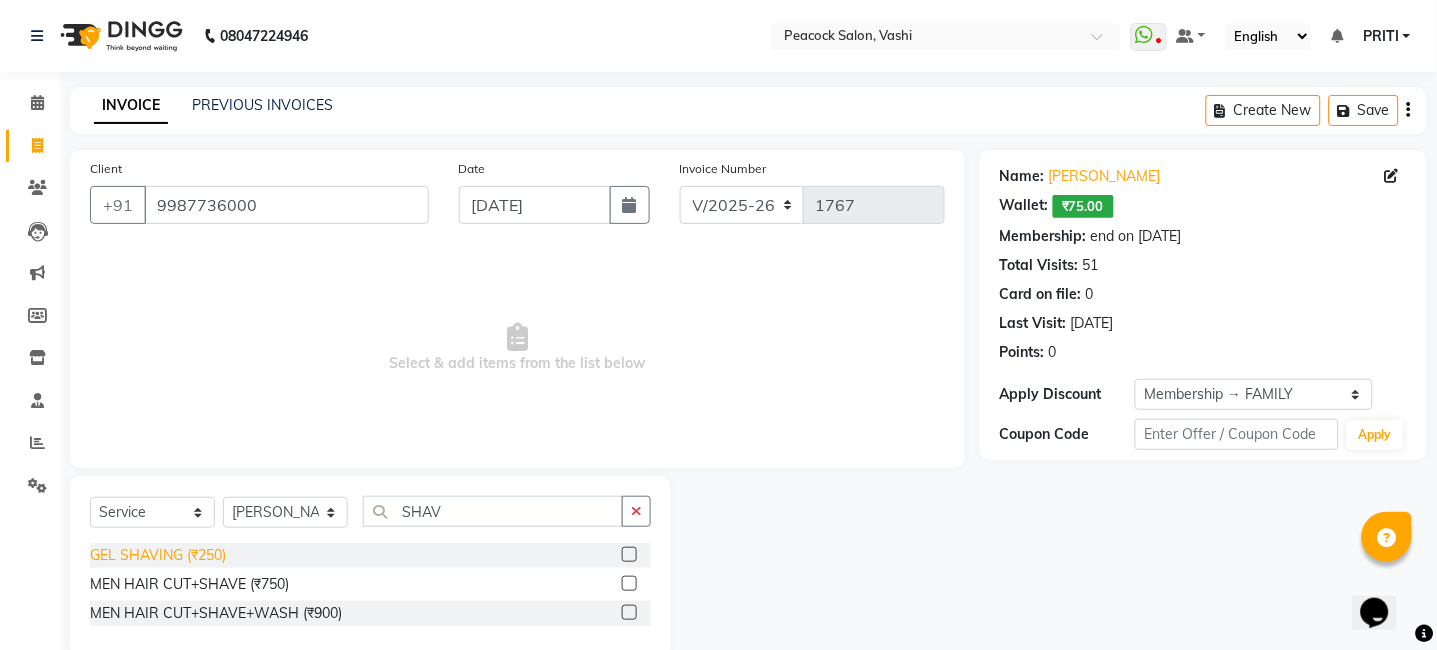 click on "GEL SHAVING (₹250)" 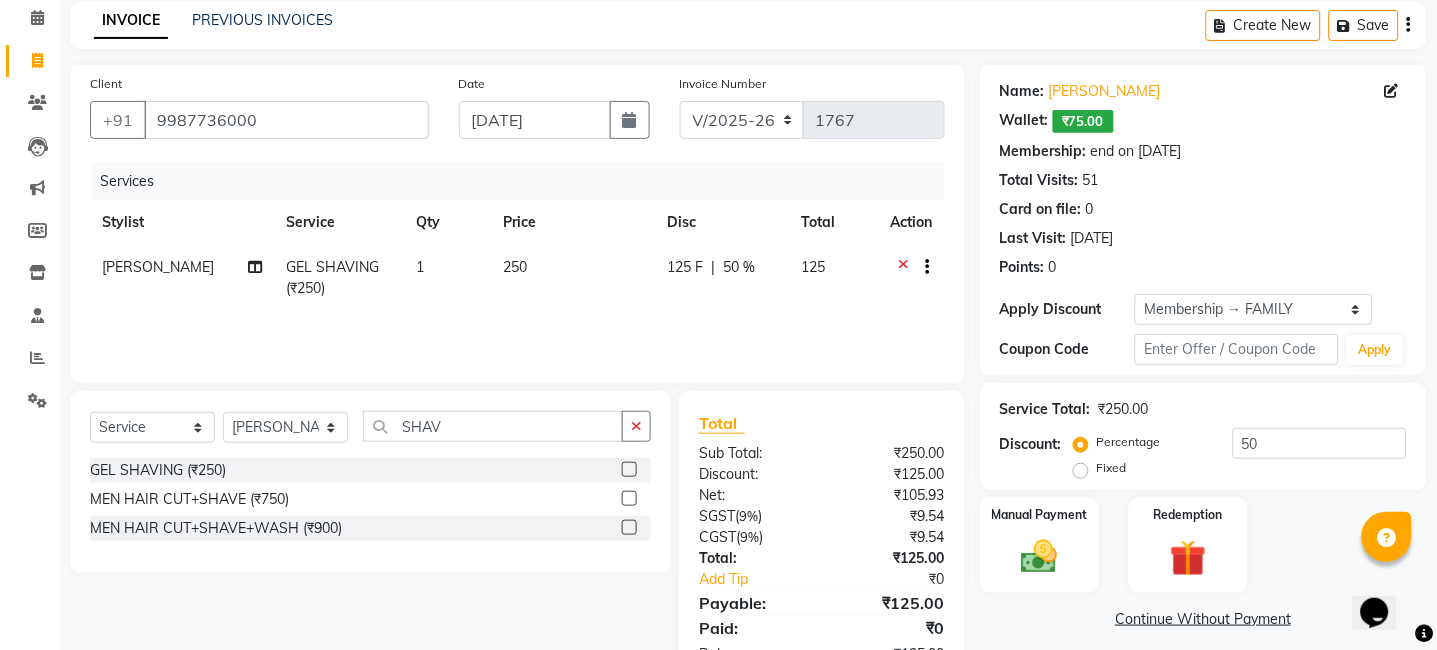 scroll, scrollTop: 149, scrollLeft: 0, axis: vertical 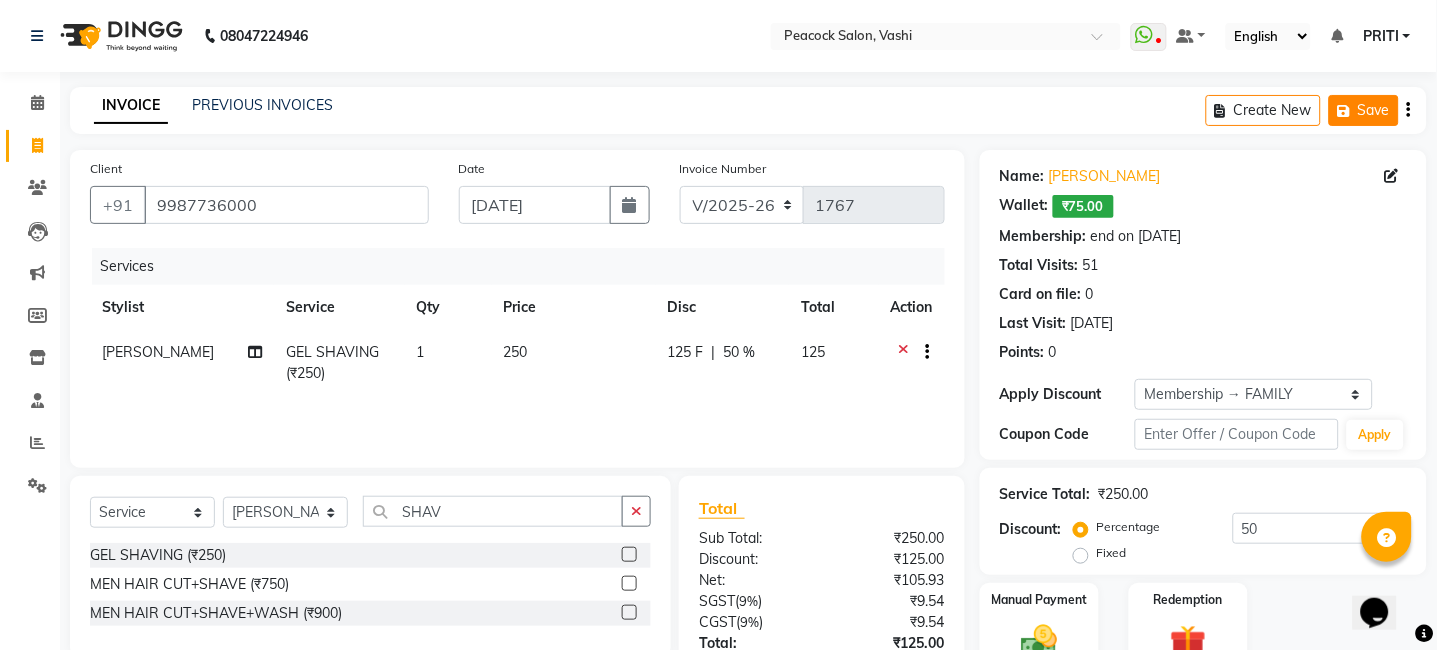 click on "Save" 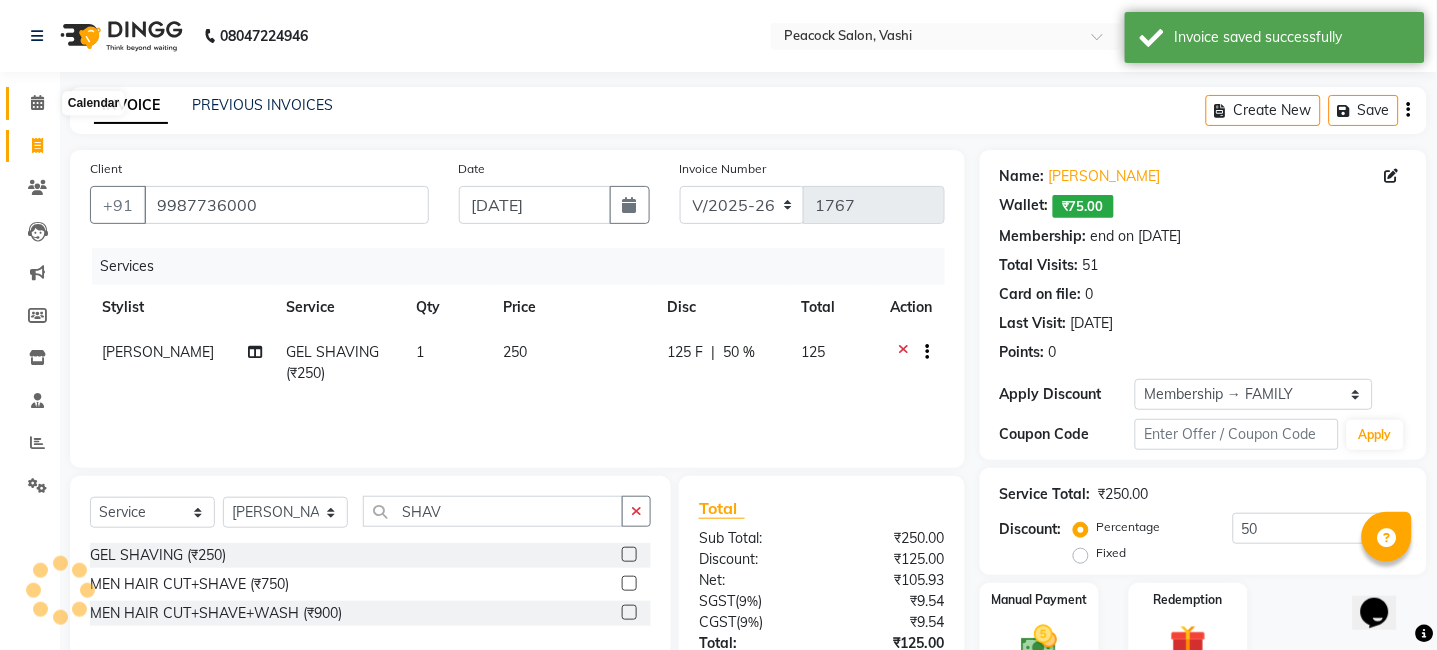 click 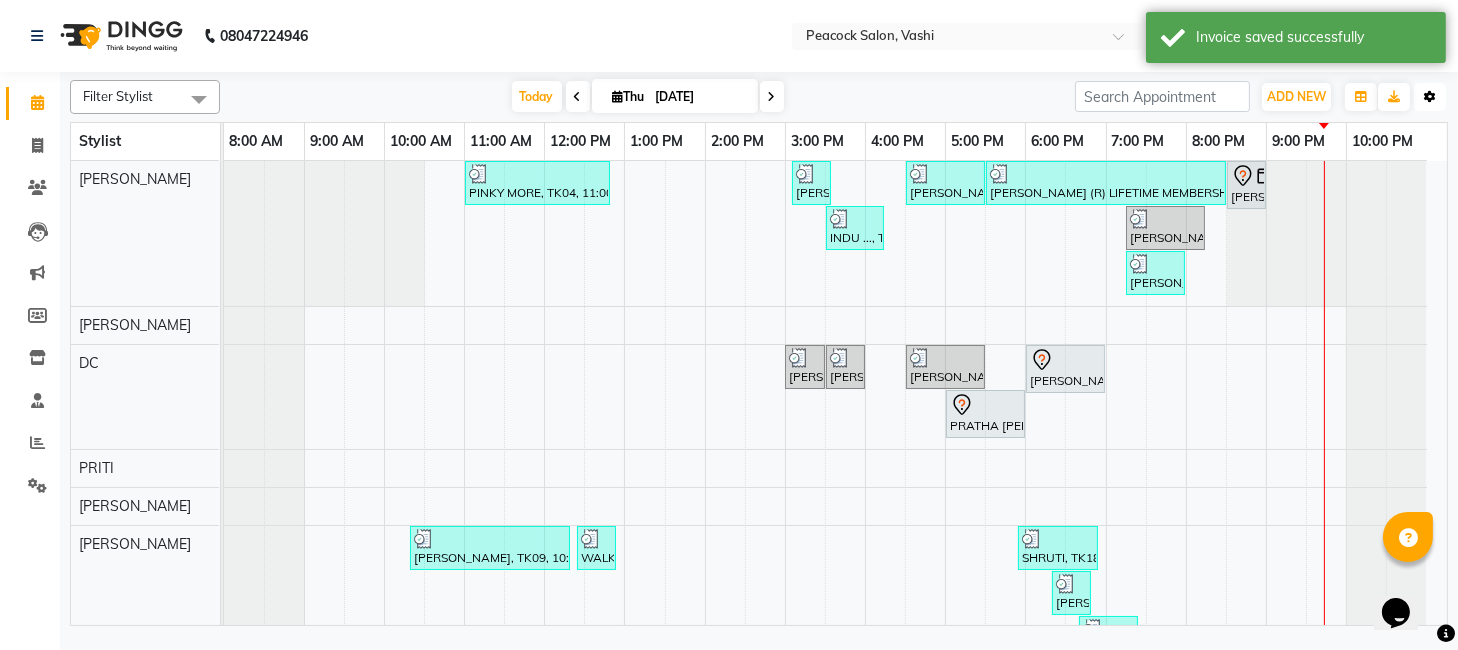 click on "Toggle Dropdown" at bounding box center (1430, 97) 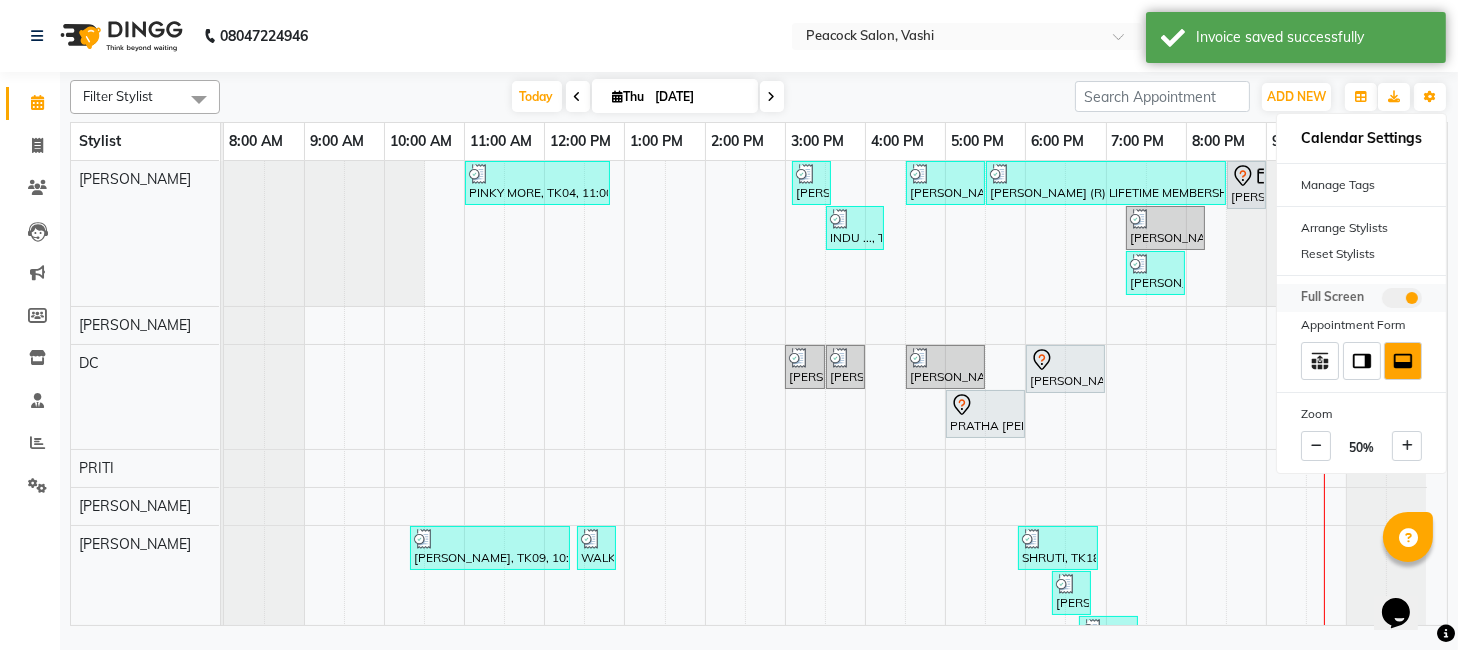 click at bounding box center (1402, 298) 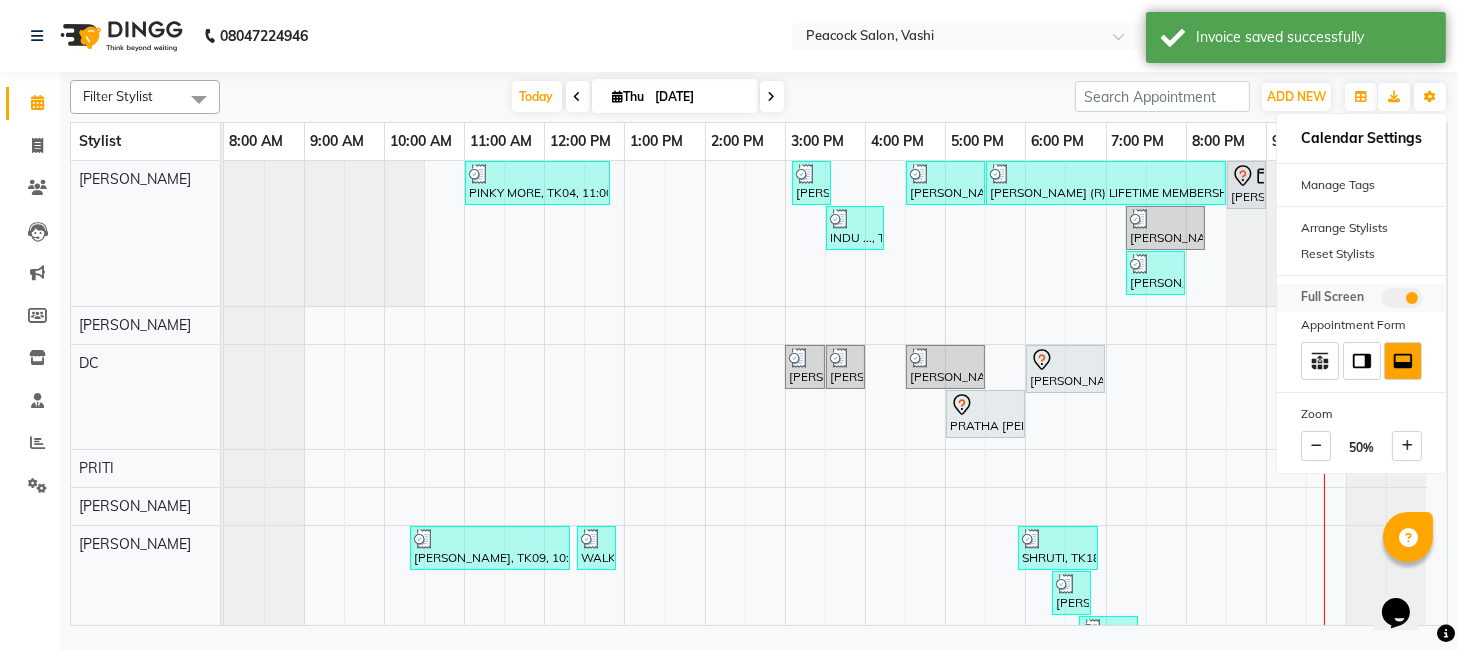 click at bounding box center [1382, 301] 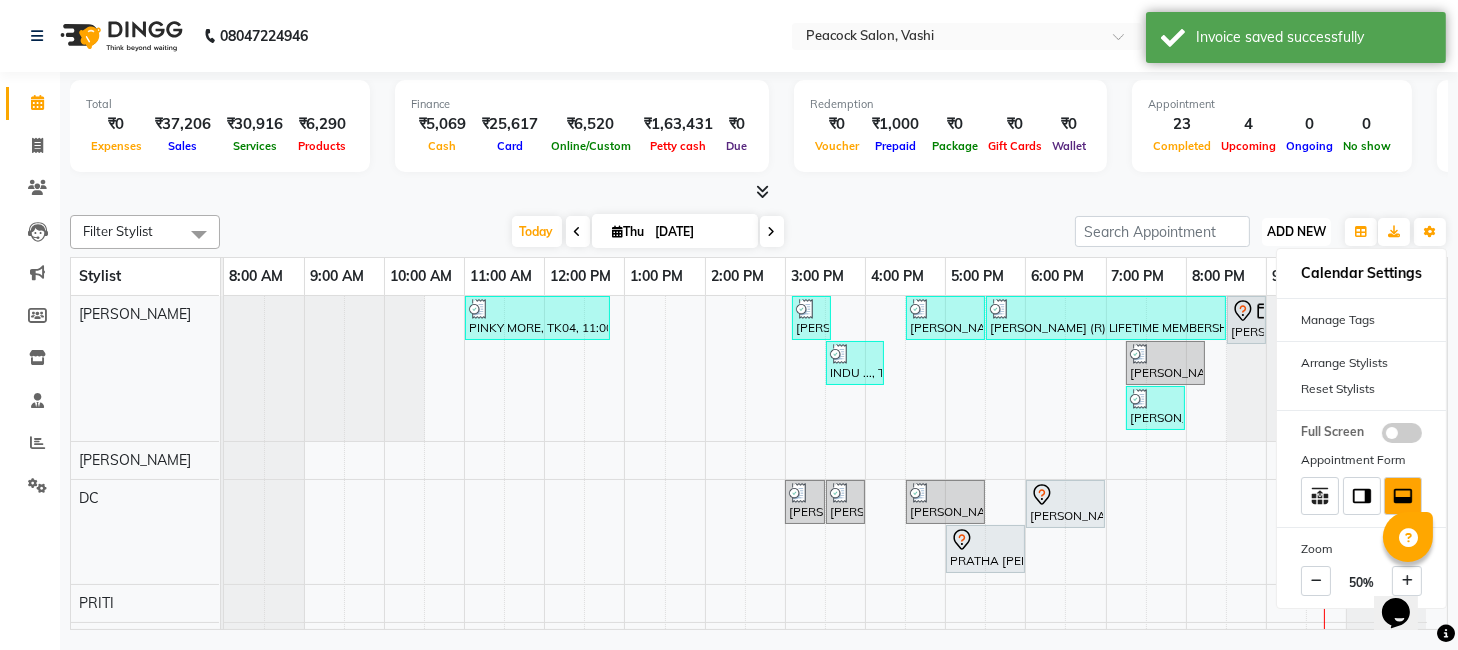 drag, startPoint x: 1296, startPoint y: 233, endPoint x: 1293, endPoint y: 244, distance: 11.401754 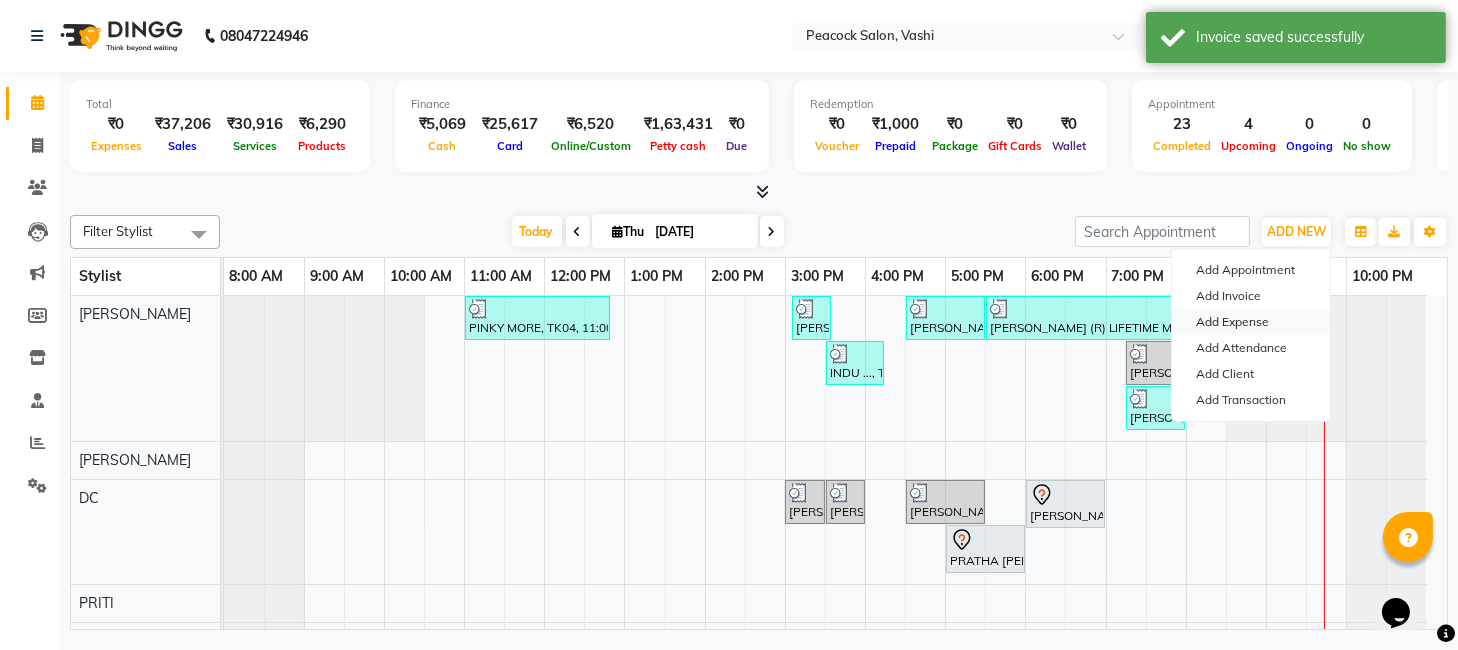 click on "Add Expense" at bounding box center [1251, 322] 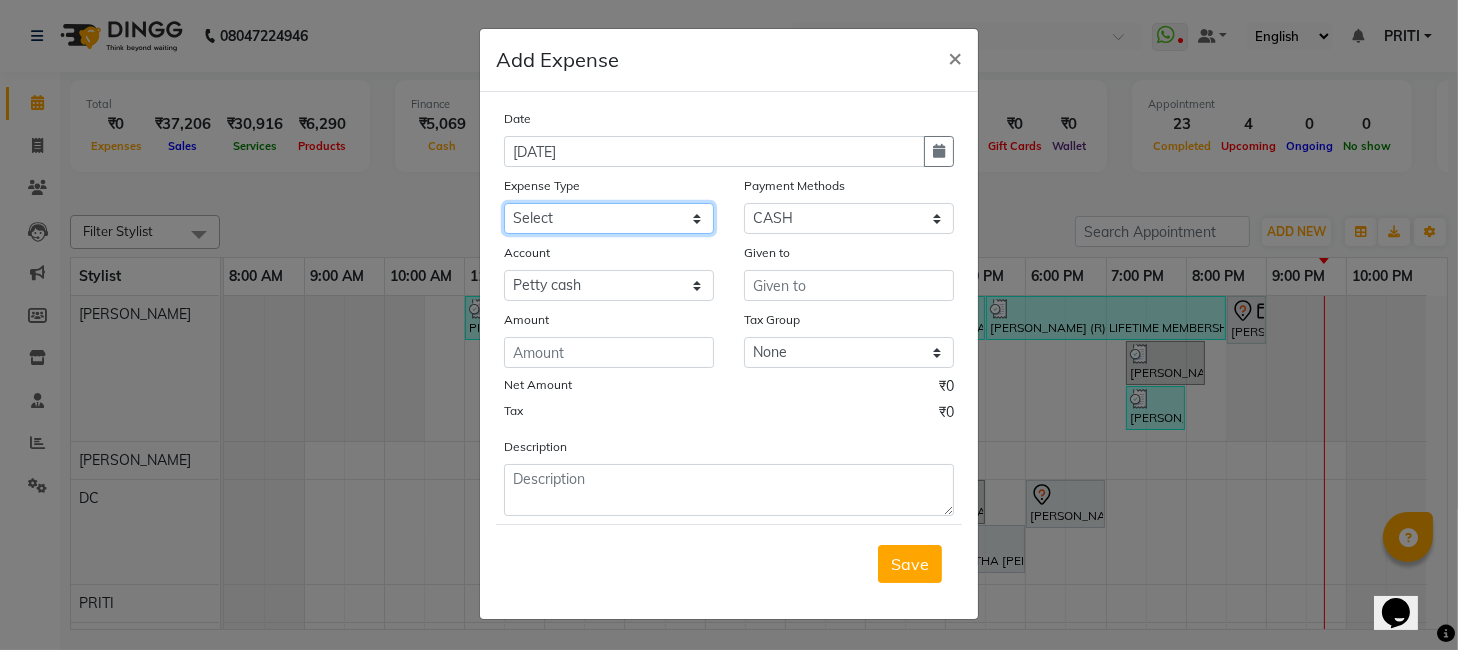 click on "Select Advance Salary apmc BANK beauty studio bevarages bonus cable cake Car maintenance  Cash transfer to bank chocolates clear bottle Client Snacks Clinical charges dispossable donation Equipment home Incentive jp juice laundry Maintenance Marketing medicine Miscellaneous muchmore newspaper nimbu mirchi Other Pantry pest control Product Rent repair Salary SANJAY HAIR EXTENSION short amount sole17 tea coffe" 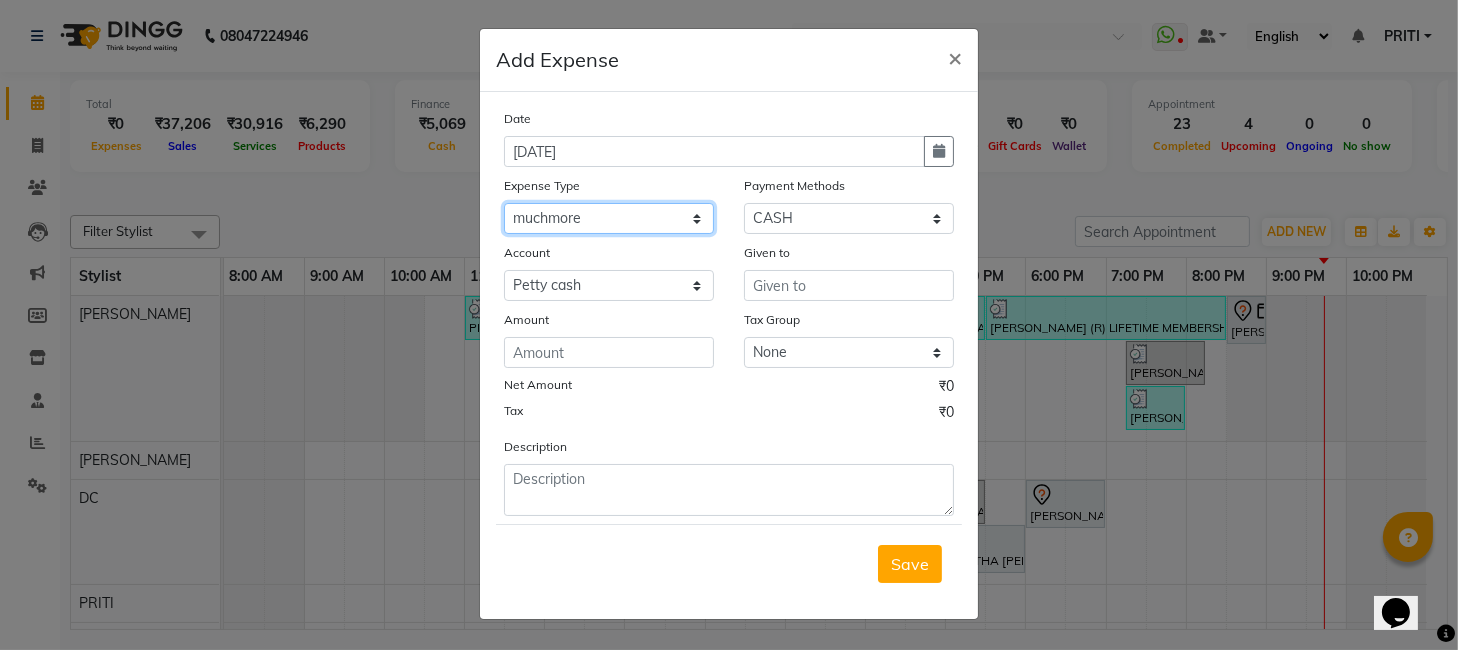 click on "Select Advance Salary apmc BANK beauty studio bevarages bonus cable cake Car maintenance  Cash transfer to bank chocolates clear bottle Client Snacks Clinical charges dispossable donation Equipment home Incentive jp juice laundry Maintenance Marketing medicine Miscellaneous muchmore newspaper nimbu mirchi Other Pantry pest control Product Rent repair Salary SANJAY HAIR EXTENSION short amount sole17 tea coffe" 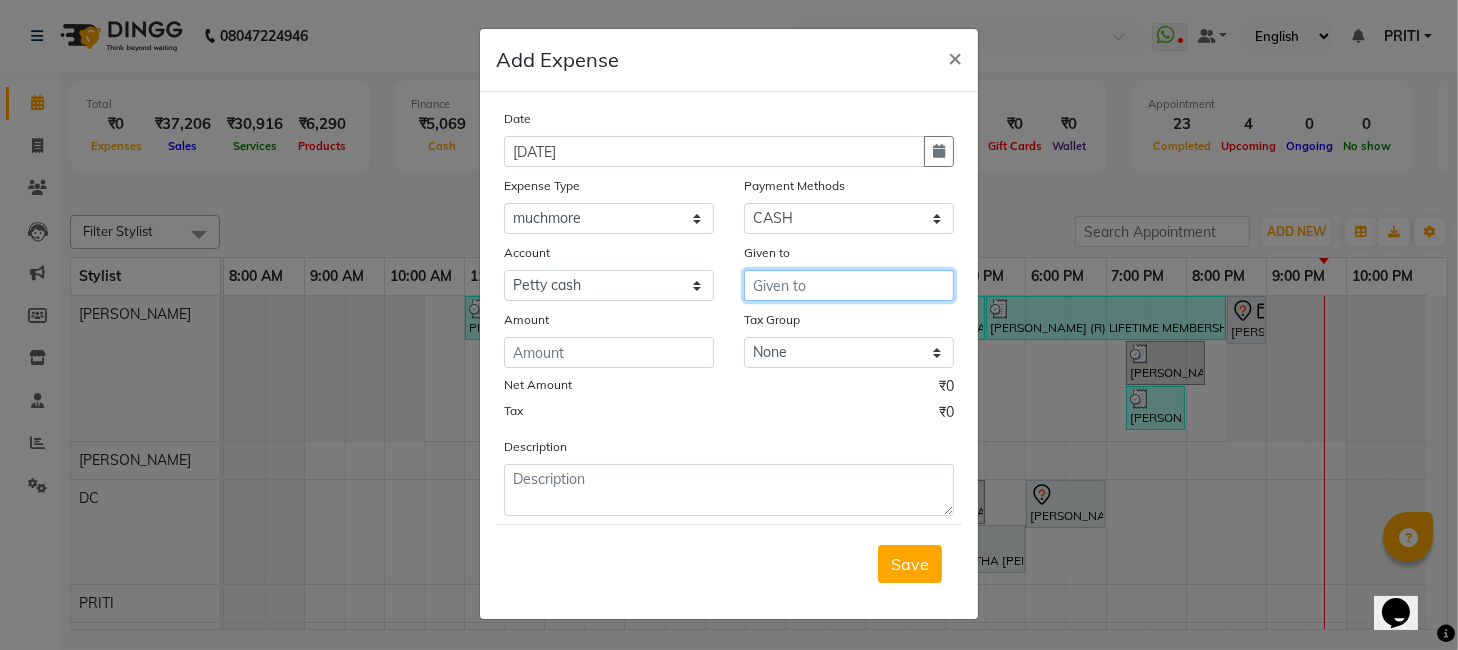 click at bounding box center (849, 285) 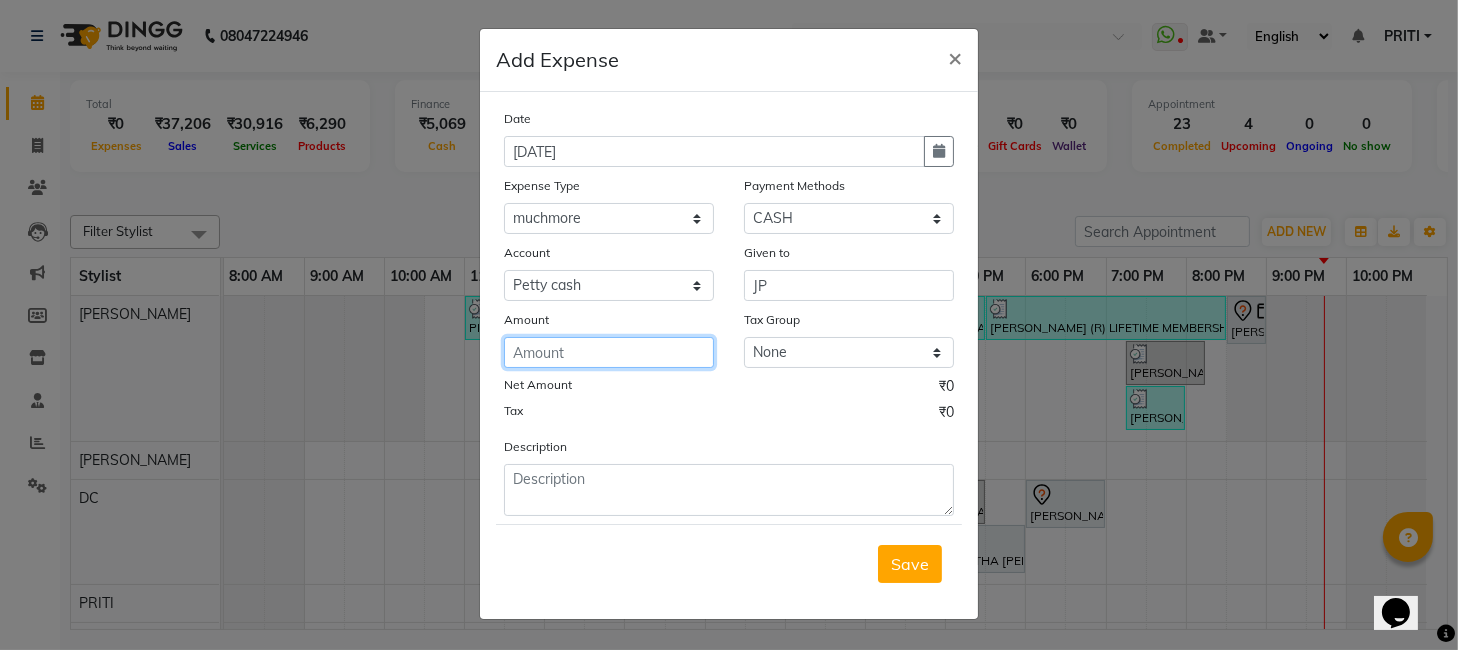 click 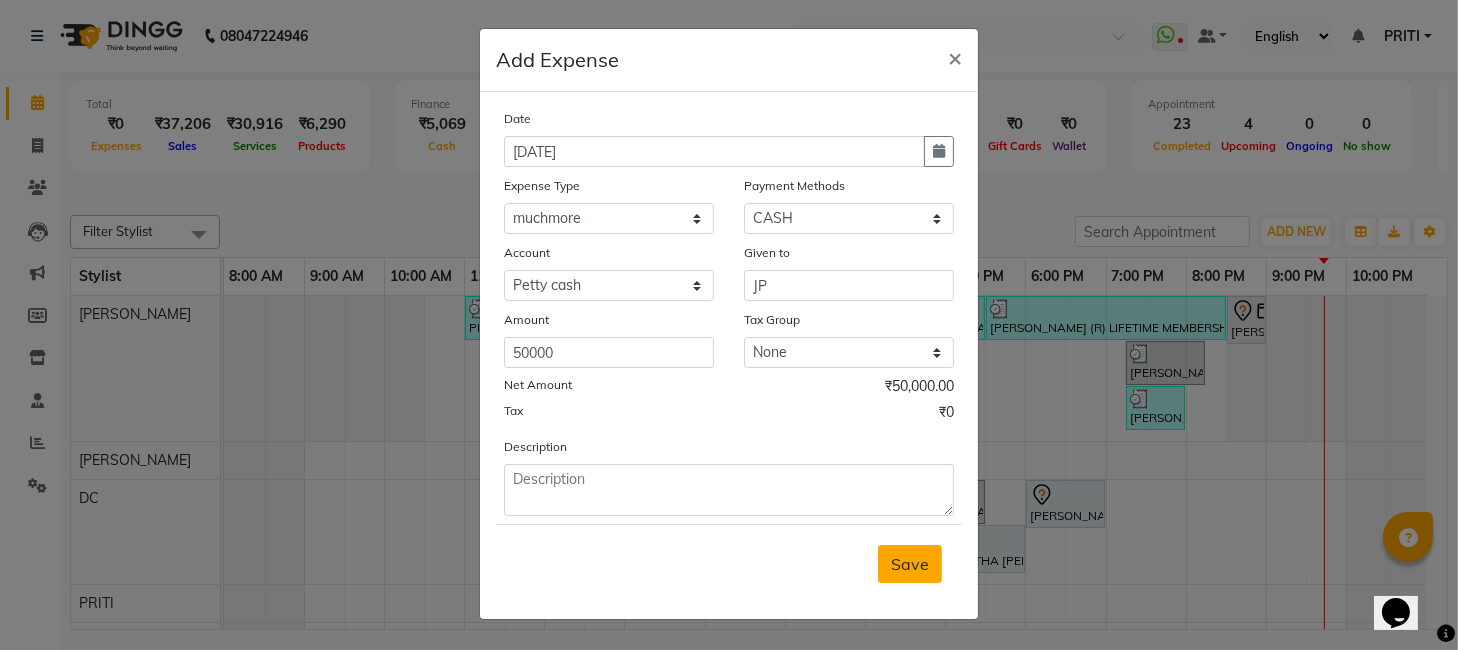 click on "Save" at bounding box center [910, 564] 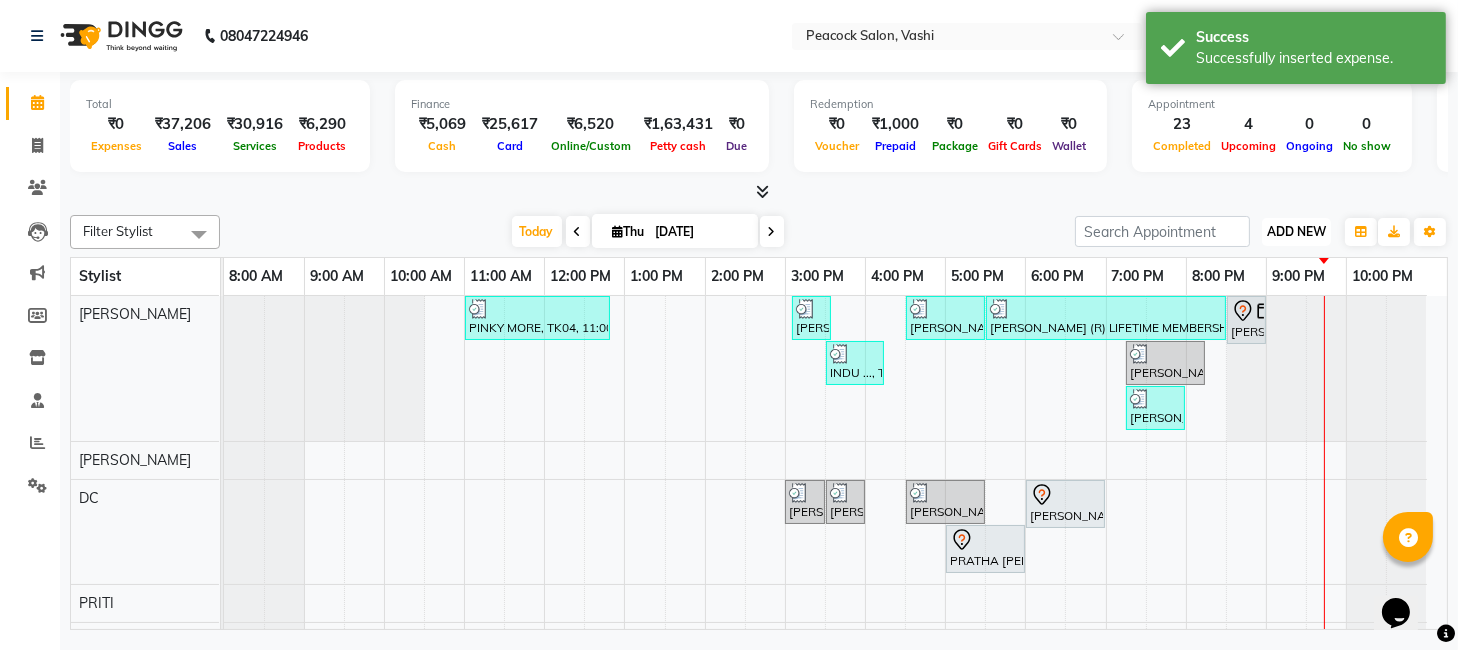 click on "ADD NEW" at bounding box center (1296, 231) 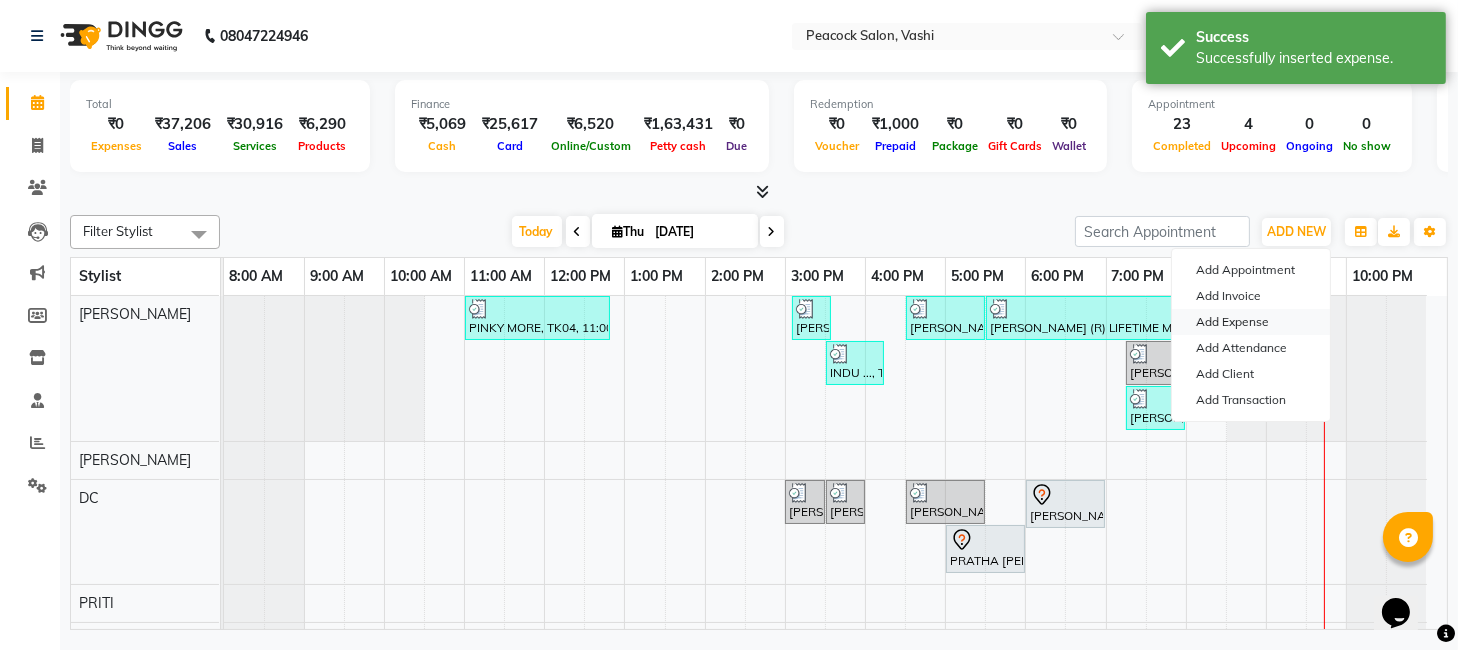click on "Add Expense" at bounding box center [1251, 322] 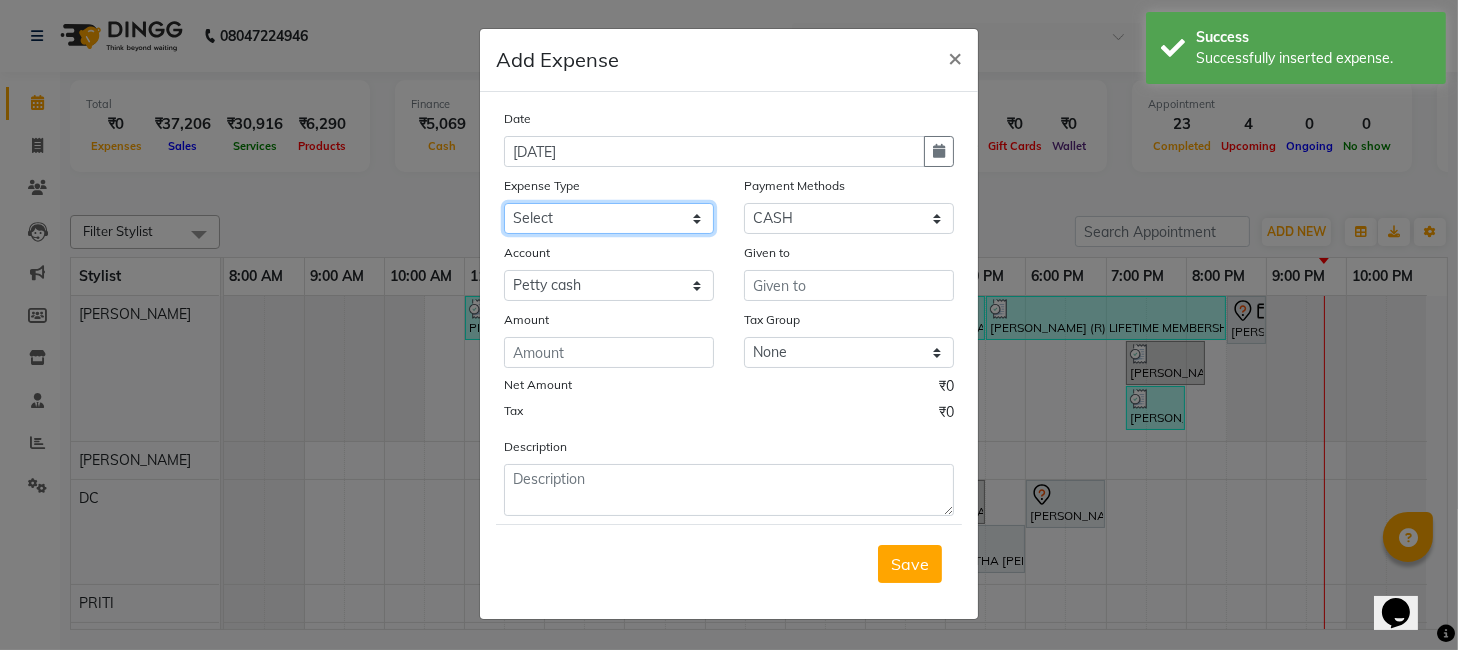 click on "Select Advance Salary apmc BANK beauty studio bevarages bonus cable cake Car maintenance  Cash transfer to bank chocolates clear bottle Client Snacks Clinical charges dispossable donation Equipment home Incentive jp juice laundry Maintenance Marketing medicine Miscellaneous muchmore newspaper nimbu mirchi Other Pantry pest control Product Rent repair Salary SANJAY HAIR EXTENSION short amount sole17 tea coffe" 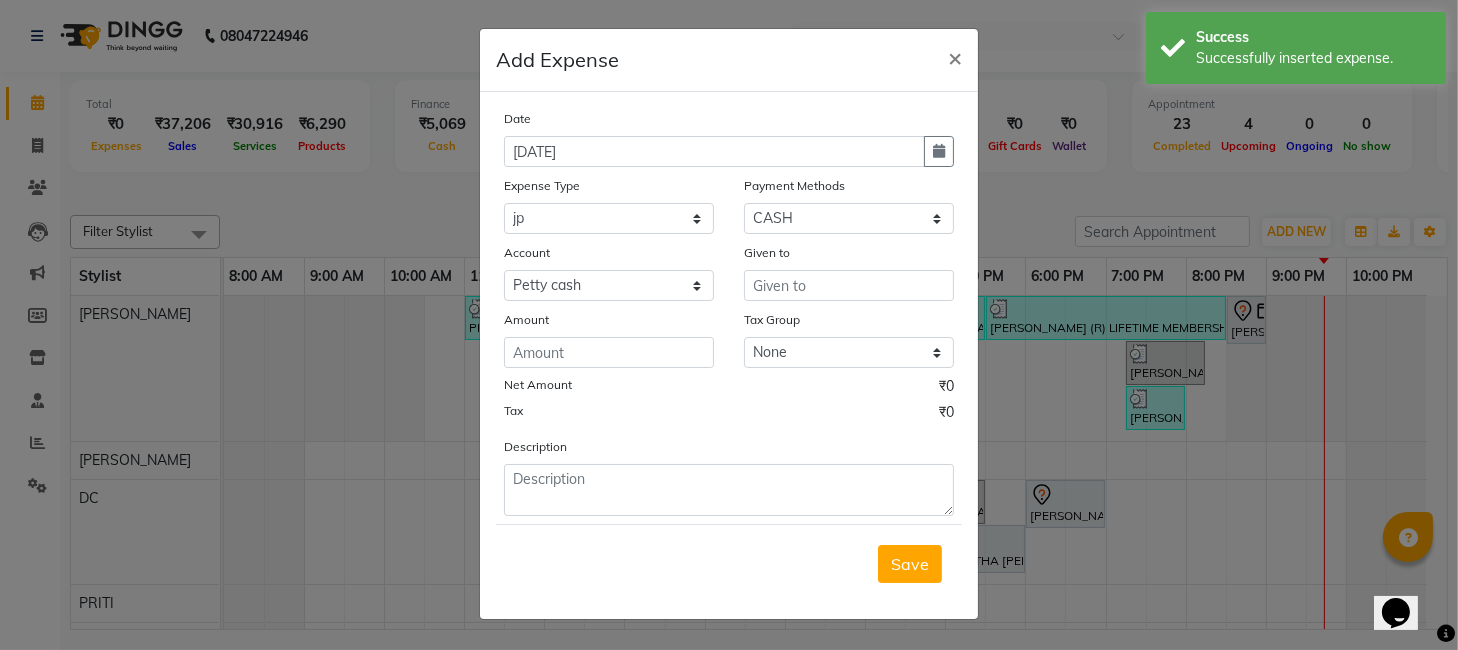 click on "Given to" 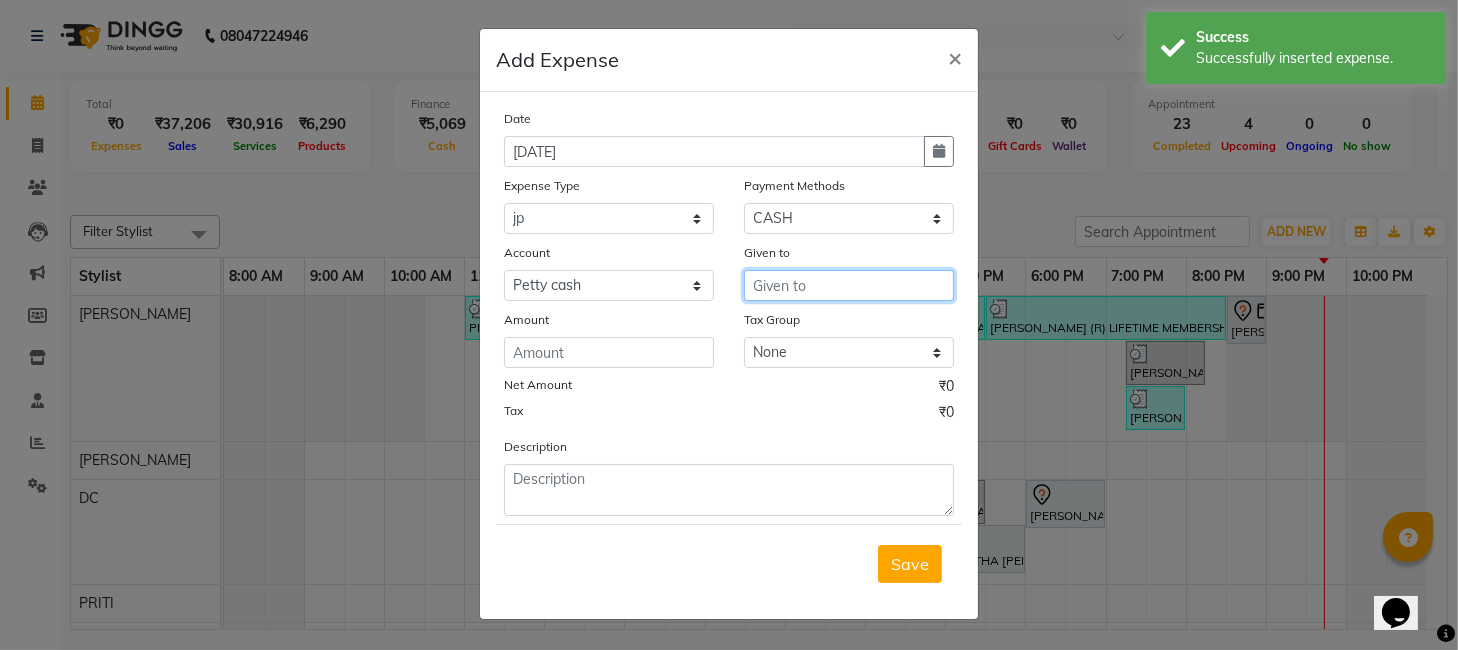 click at bounding box center [849, 285] 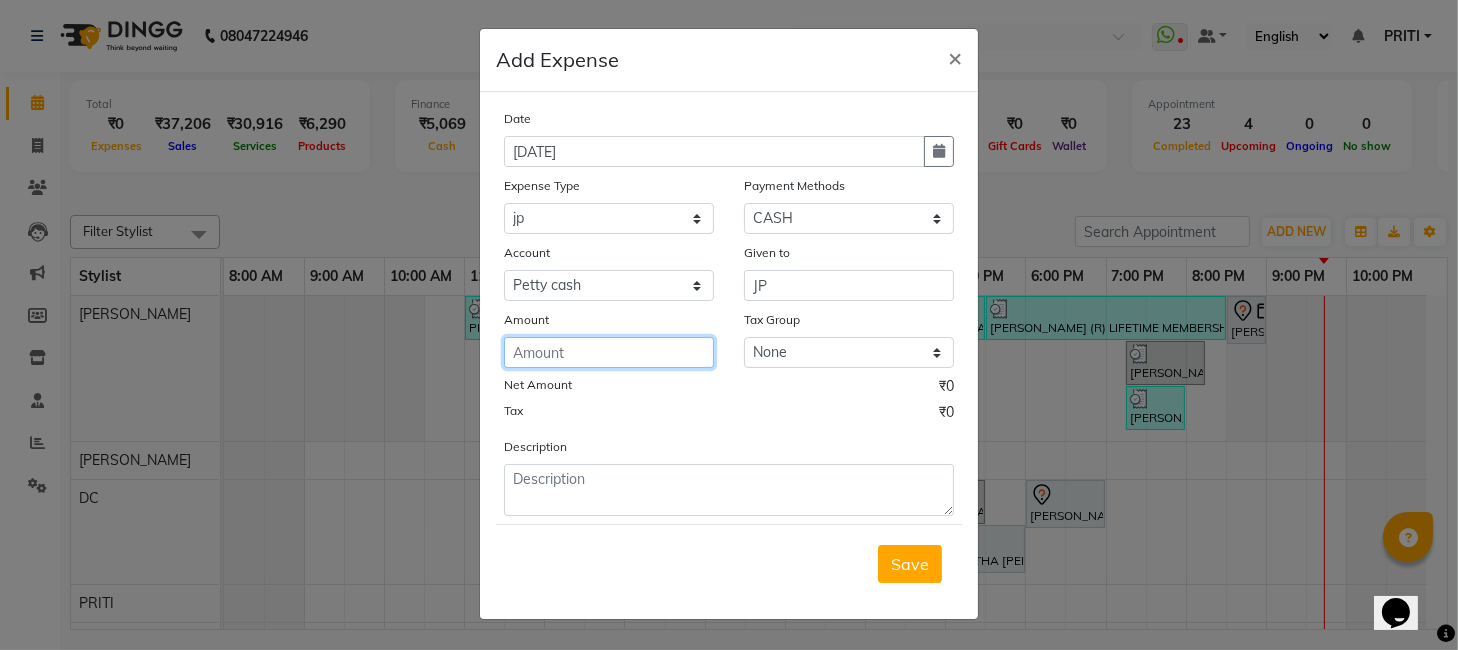 click 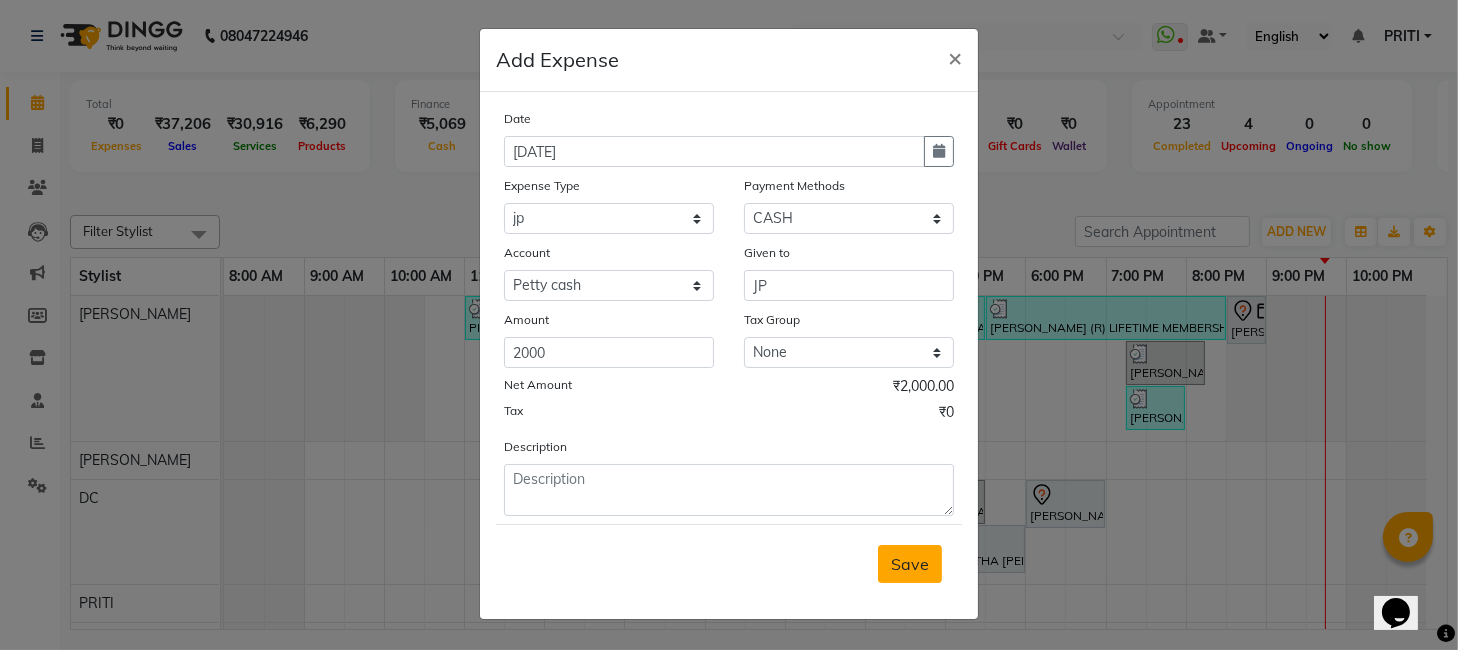 click on "Save" at bounding box center (910, 564) 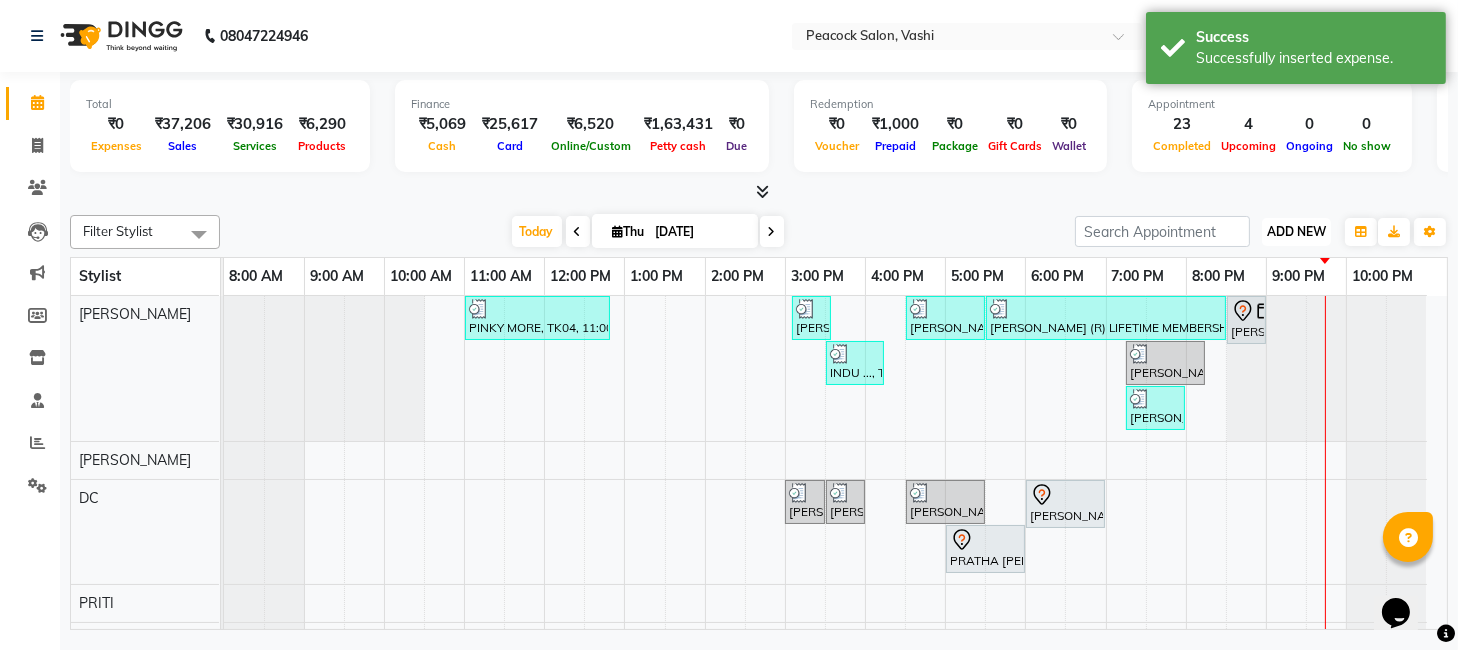 click on "ADD NEW" at bounding box center (1296, 231) 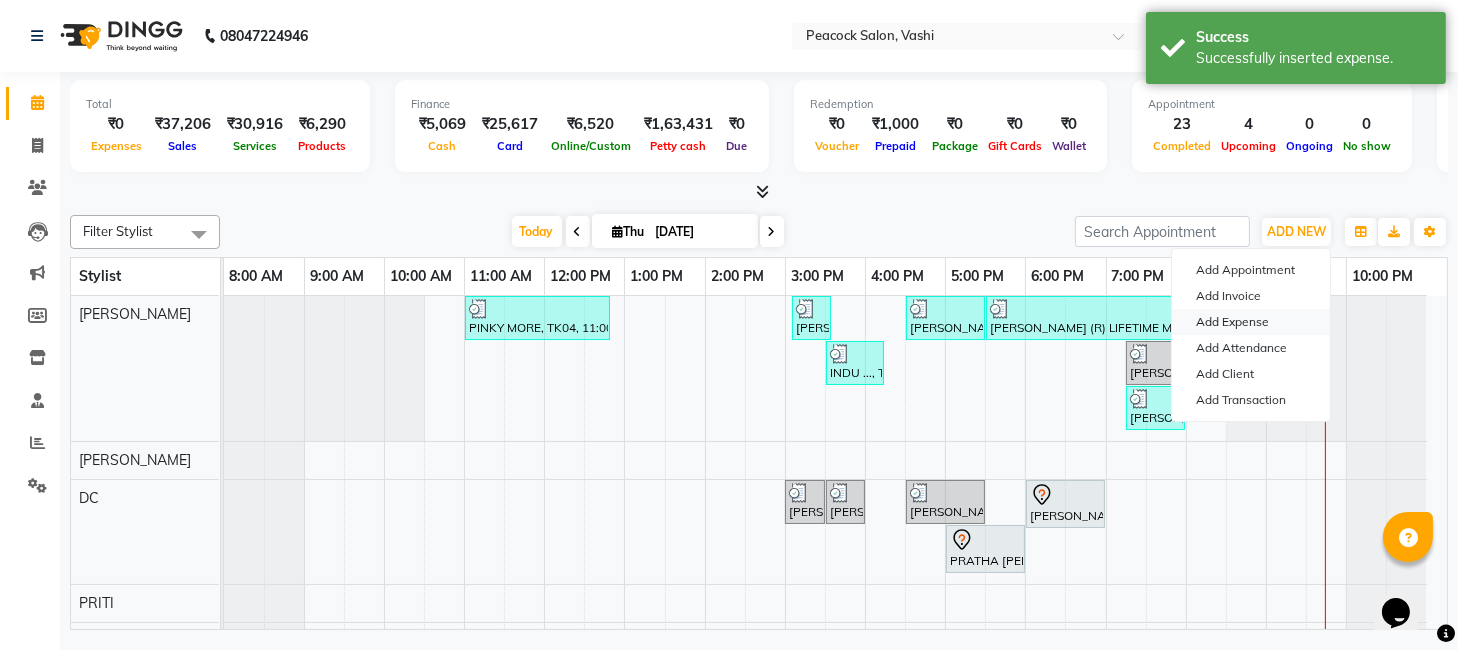 click on "Add Expense" at bounding box center (1251, 322) 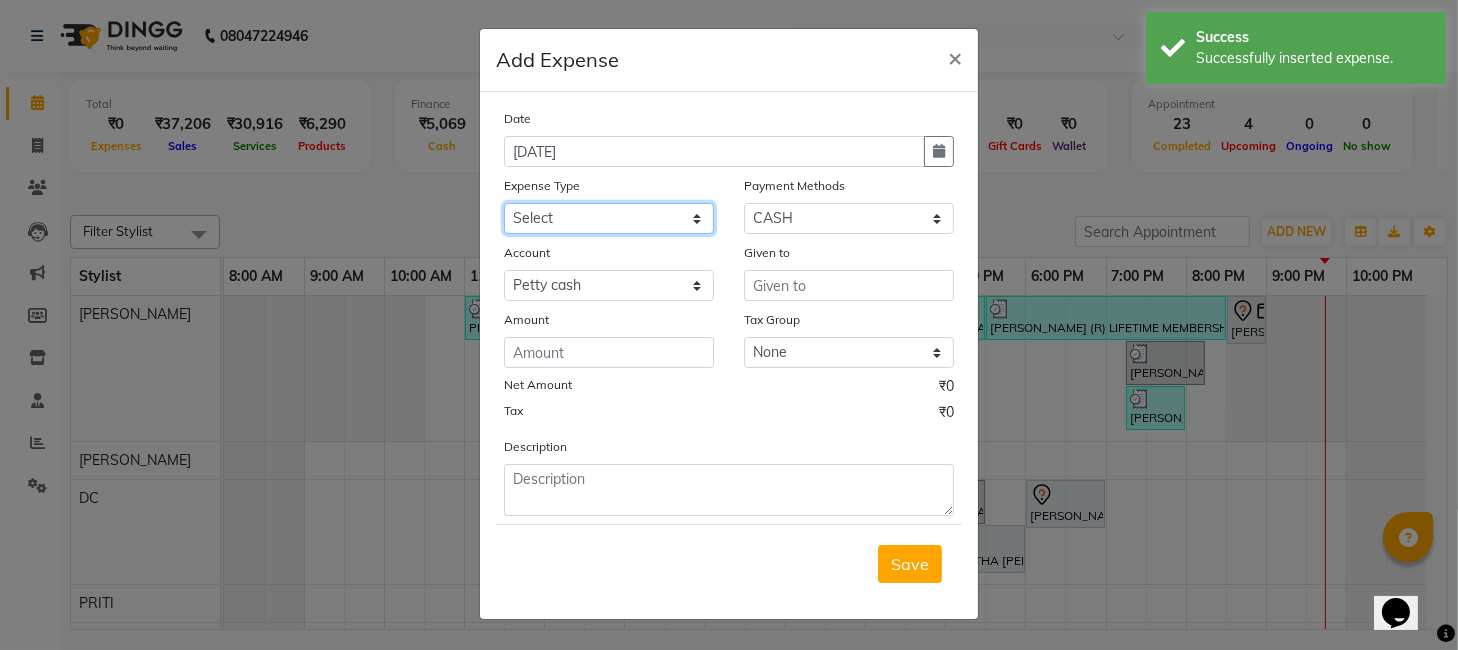 click on "Select Advance Salary apmc BANK beauty studio bevarages bonus cable cake Car maintenance  Cash transfer to bank chocolates clear bottle Client Snacks Clinical charges dispossable donation Equipment home Incentive jp juice laundry Maintenance Marketing medicine Miscellaneous muchmore newspaper nimbu mirchi Other Pantry pest control Product Rent repair Salary SANJAY HAIR EXTENSION short amount sole17 tea coffe" 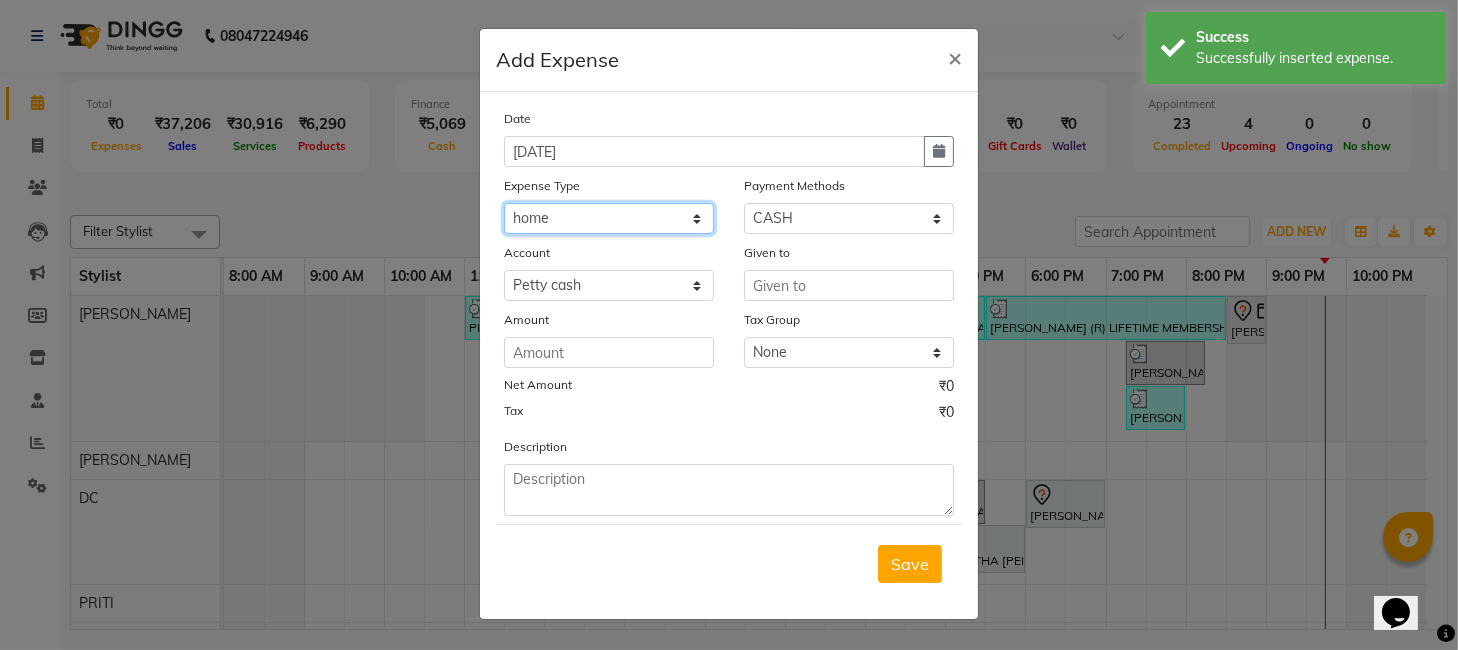 click on "Select Advance Salary apmc BANK beauty studio bevarages bonus cable cake Car maintenance  Cash transfer to bank chocolates clear bottle Client Snacks Clinical charges dispossable donation Equipment home Incentive jp juice laundry Maintenance Marketing medicine Miscellaneous muchmore newspaper nimbu mirchi Other Pantry pest control Product Rent repair Salary SANJAY HAIR EXTENSION short amount sole17 tea coffe" 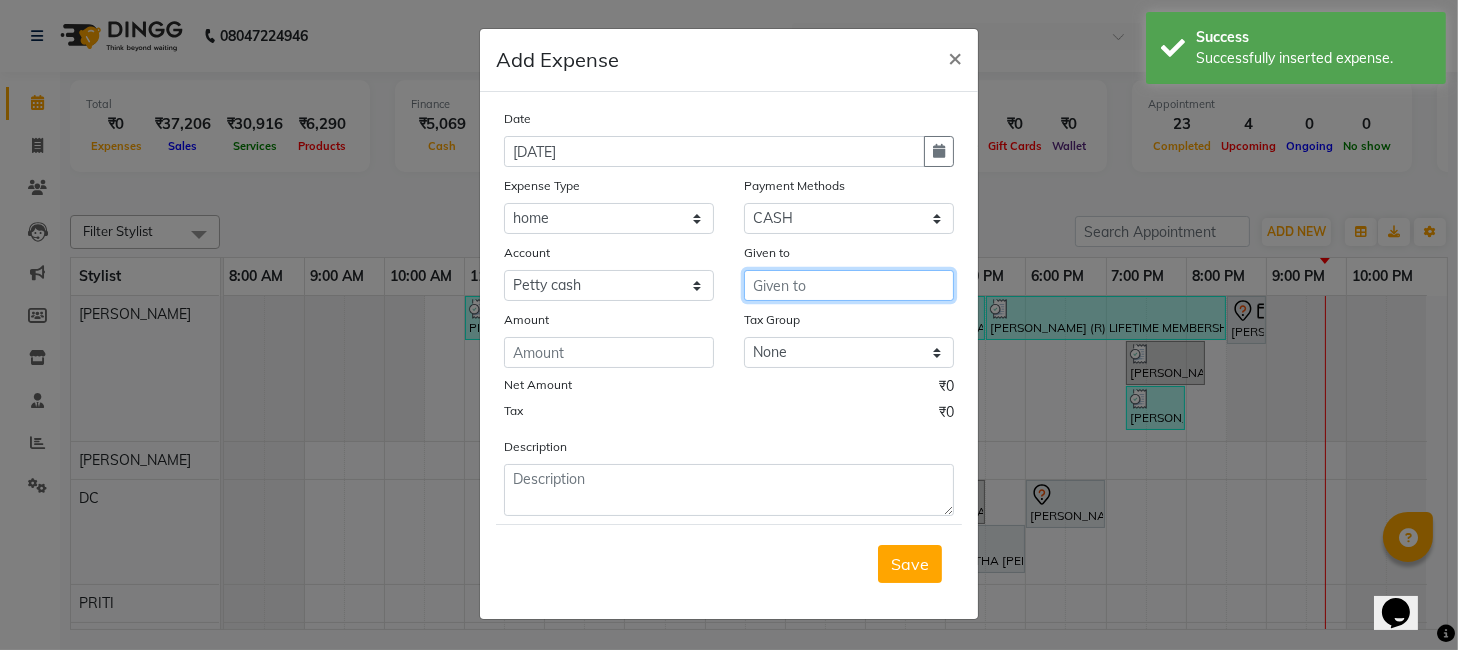 click at bounding box center [849, 285] 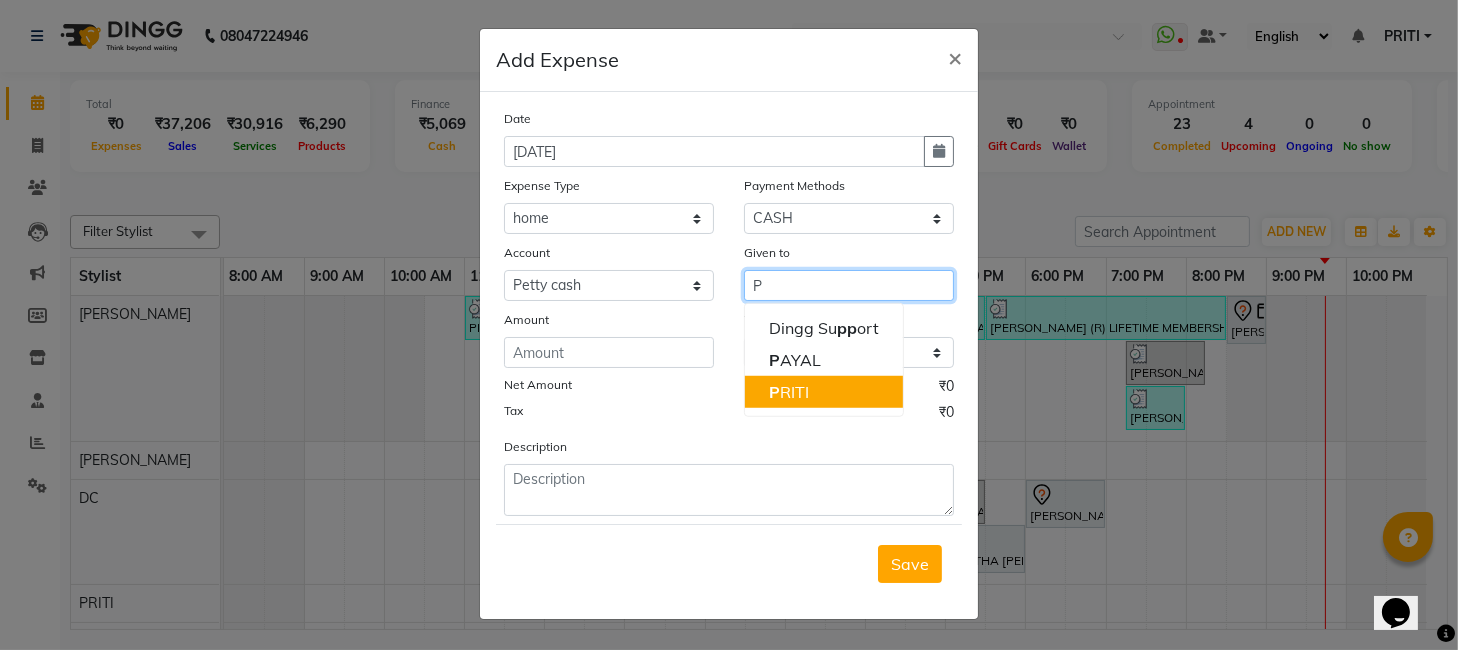 click on "P" 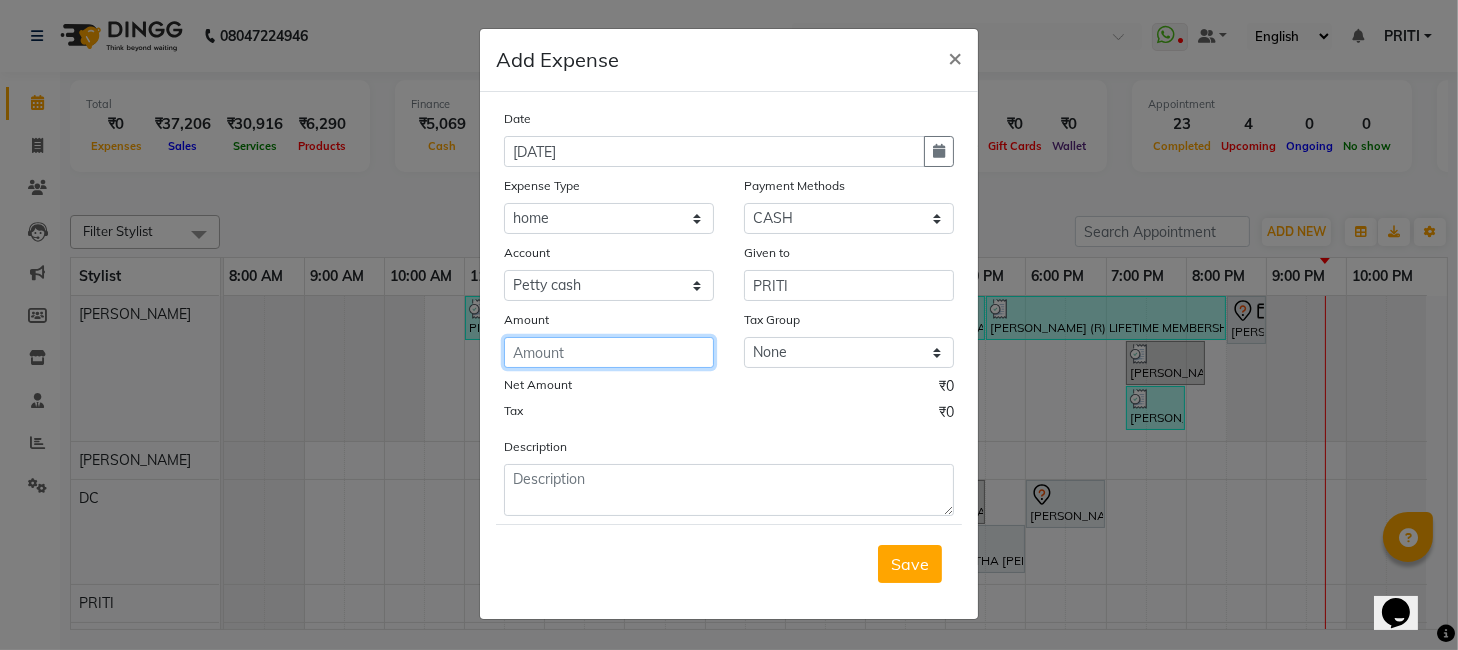 click 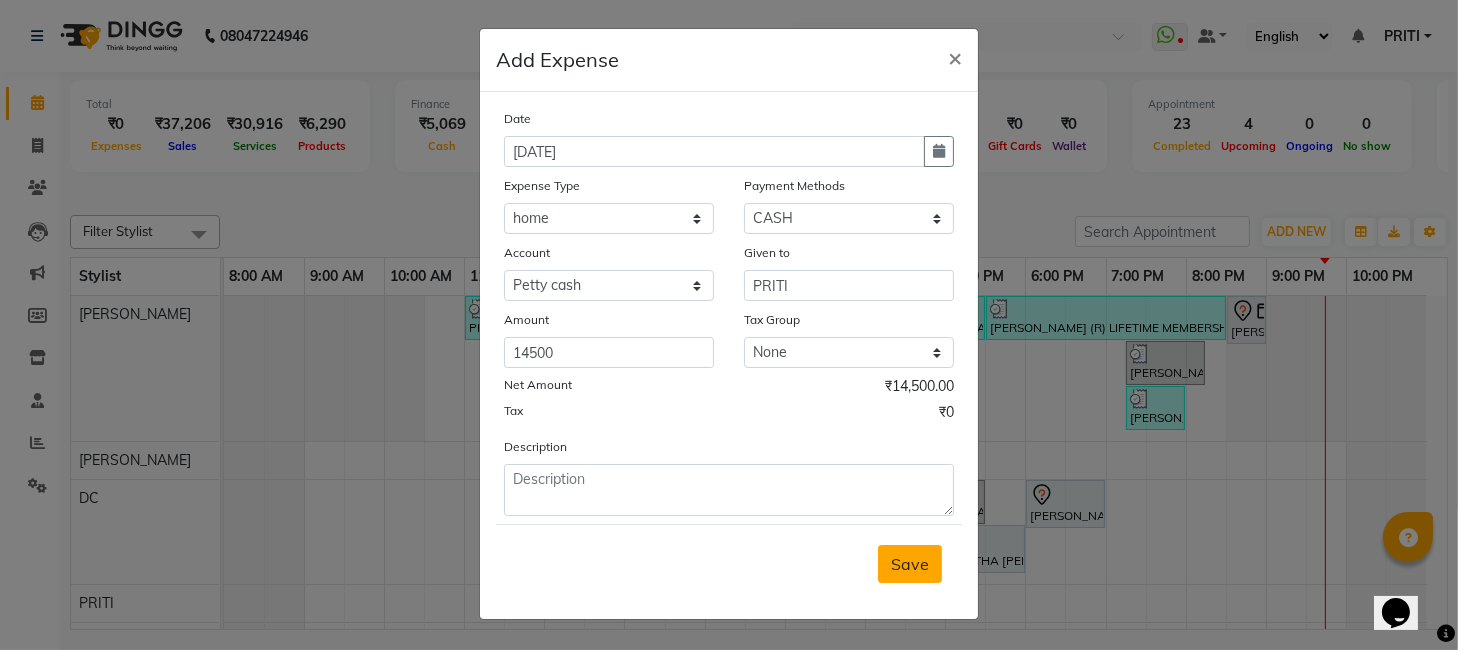 click on "Save" at bounding box center (910, 564) 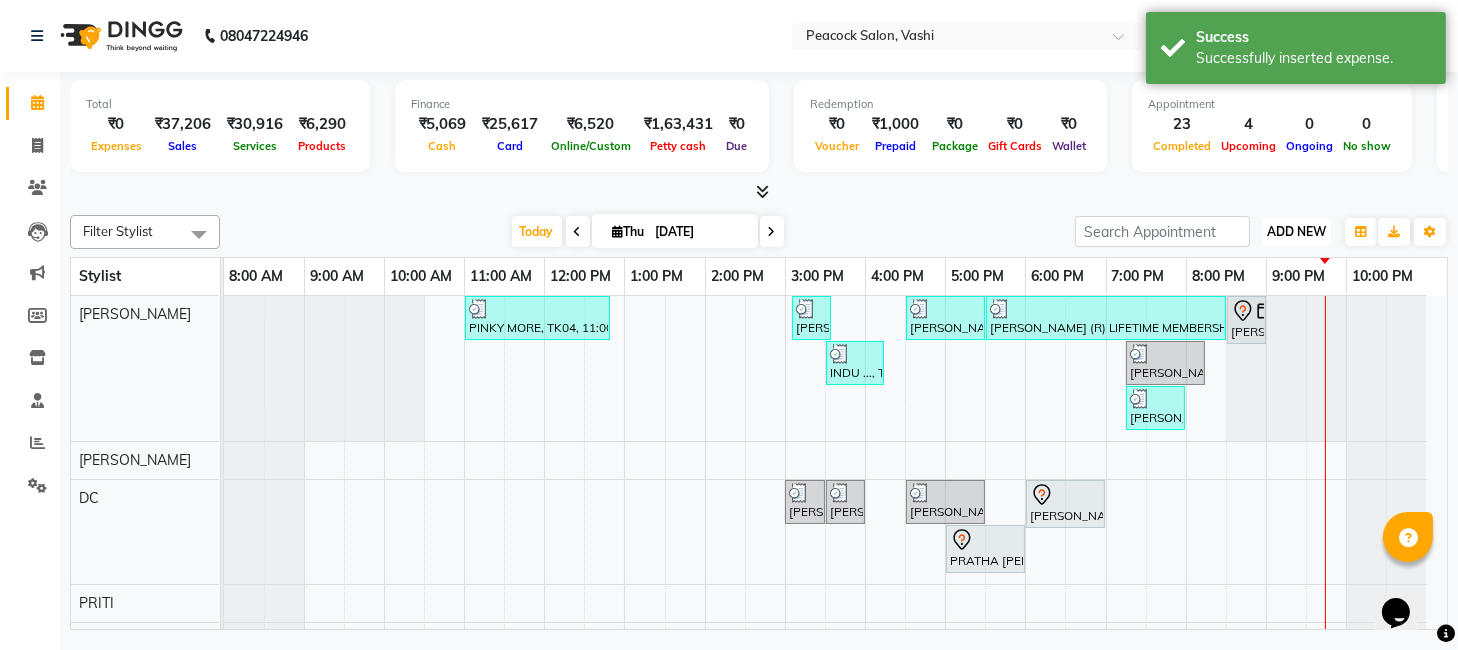 click on "ADD NEW Toggle Dropdown" at bounding box center [1296, 232] 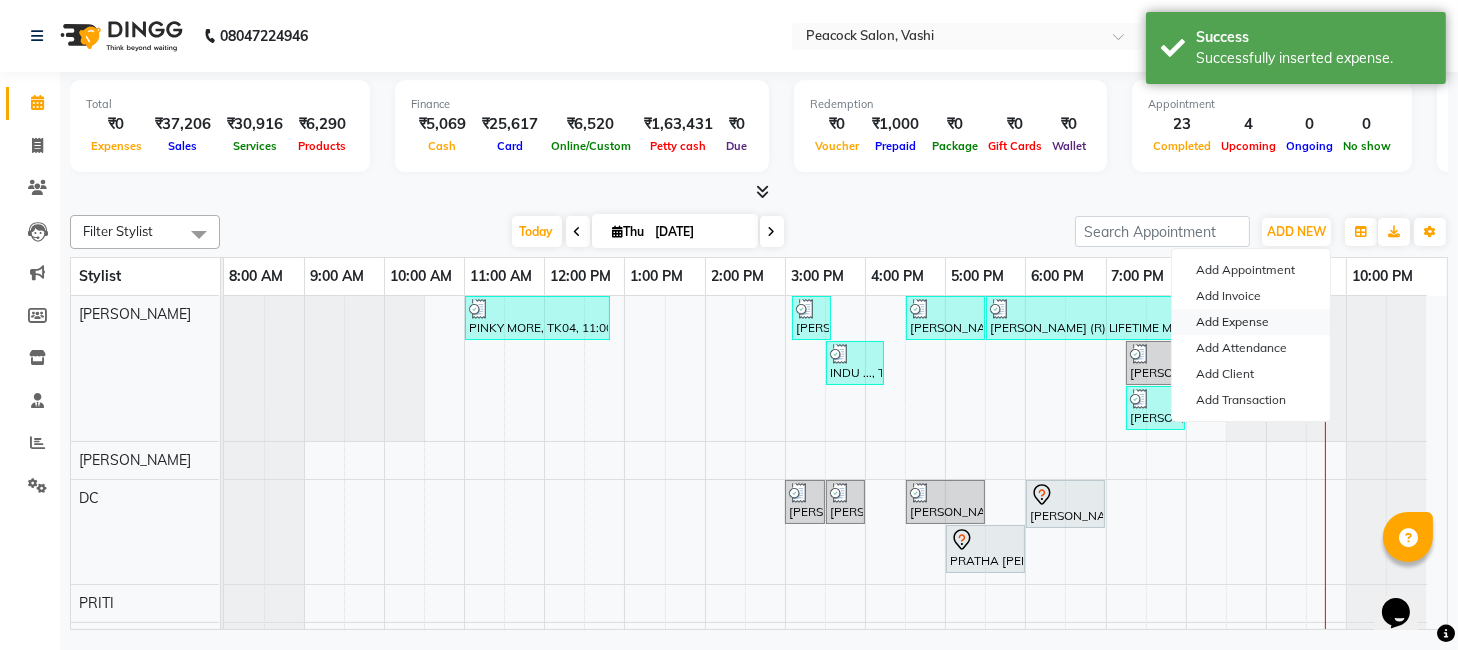 click on "Add Expense" at bounding box center [1251, 322] 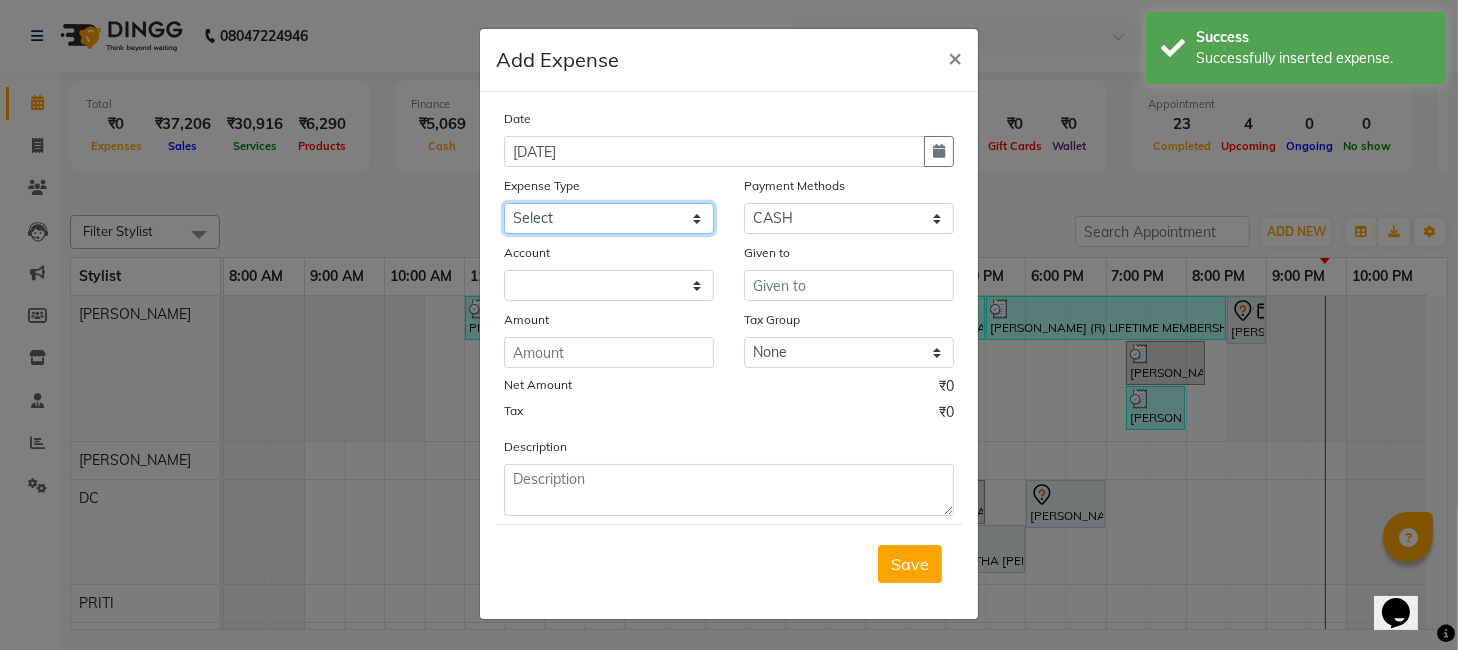 click on "Select Advance Salary apmc BANK beauty studio bevarages bonus cable cake Car maintenance  Cash transfer to bank chocolates clear bottle Client Snacks Clinical charges dispossable donation Equipment home Incentive jp juice laundry Maintenance Marketing medicine Miscellaneous muchmore newspaper nimbu mirchi Other Pantry pest control Product Rent repair Salary SANJAY HAIR EXTENSION short amount sole17 tea coffe" 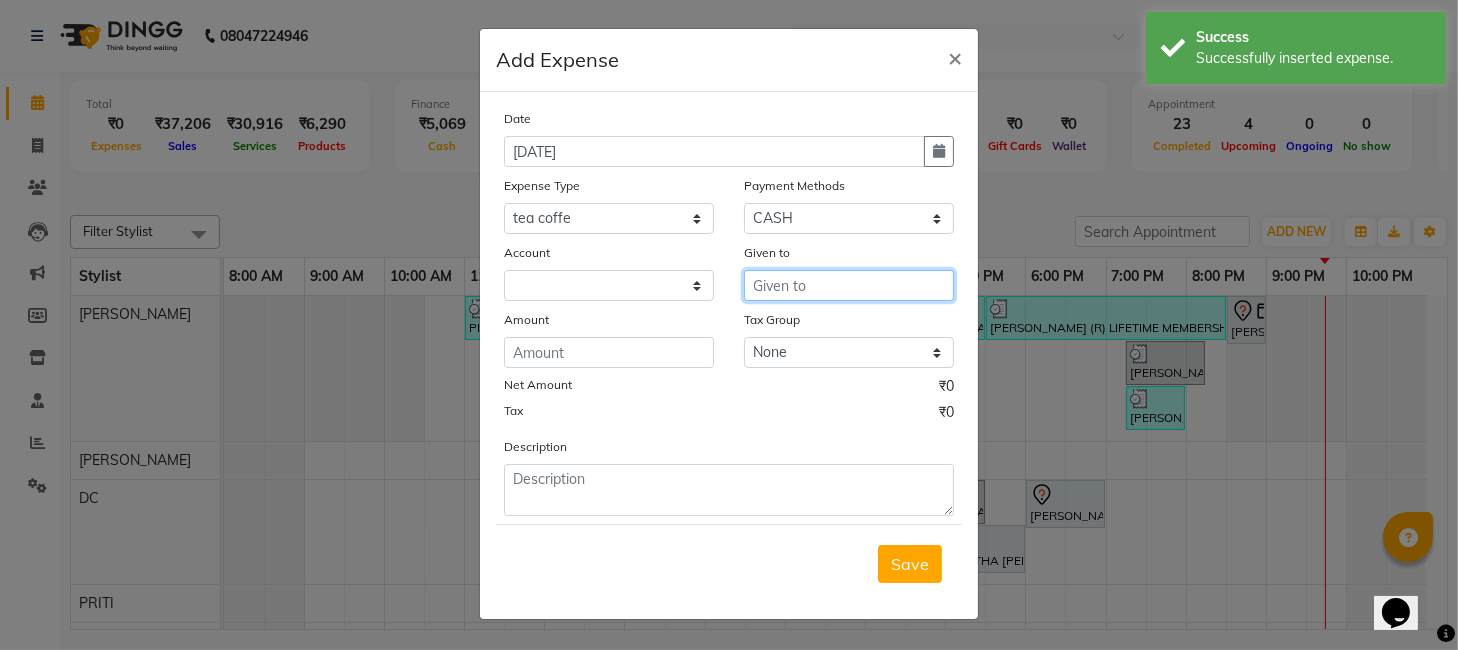 click at bounding box center (849, 285) 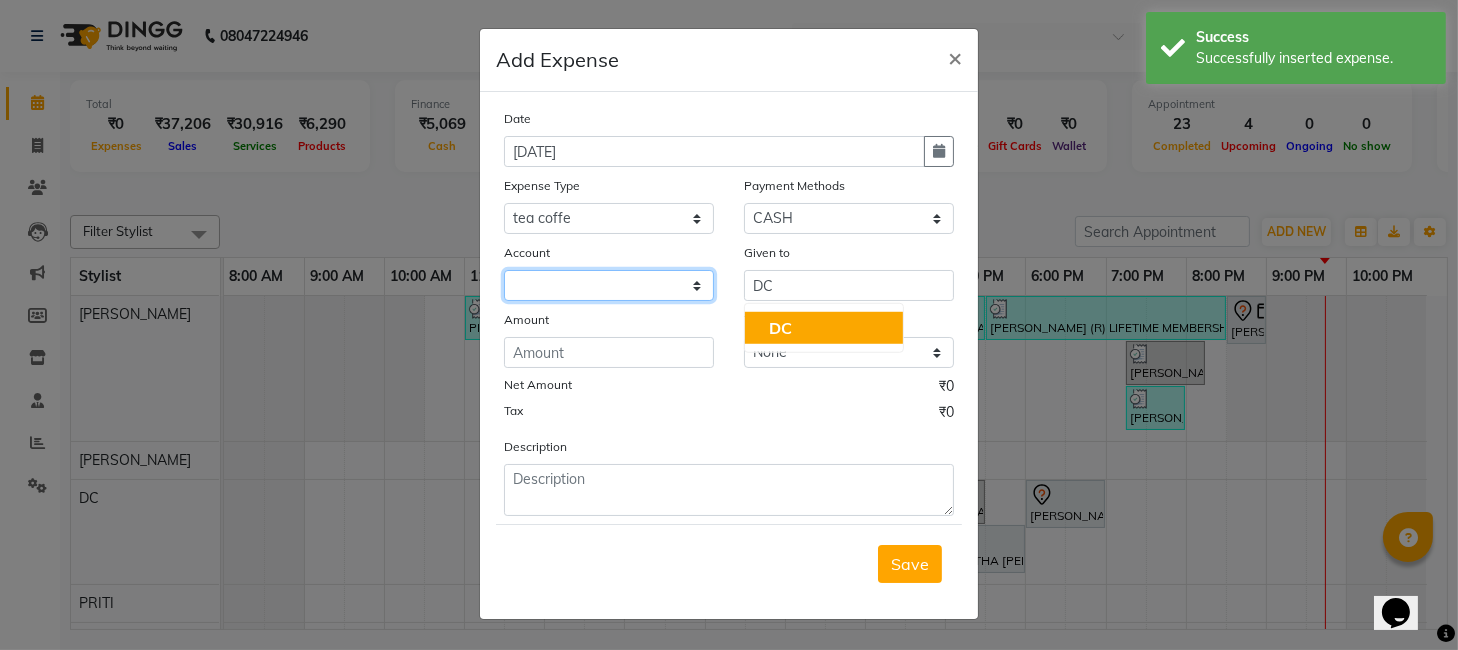 click 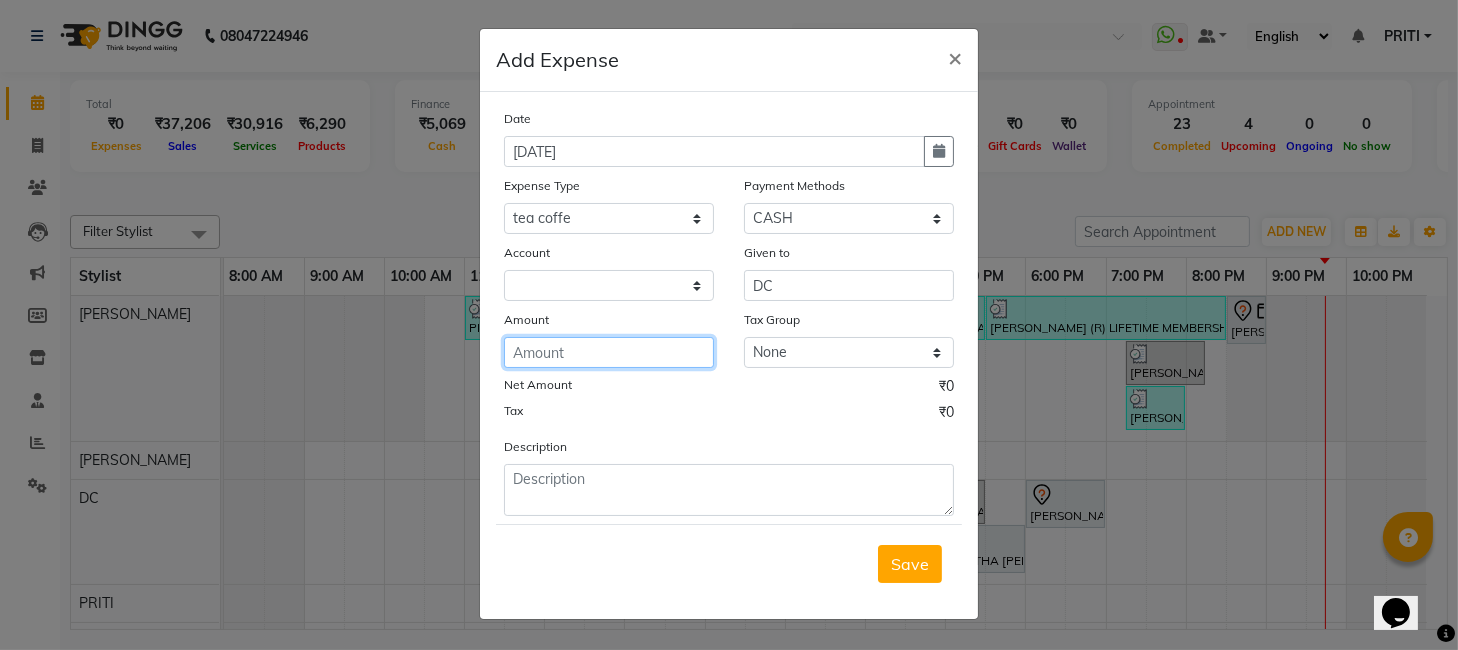 click 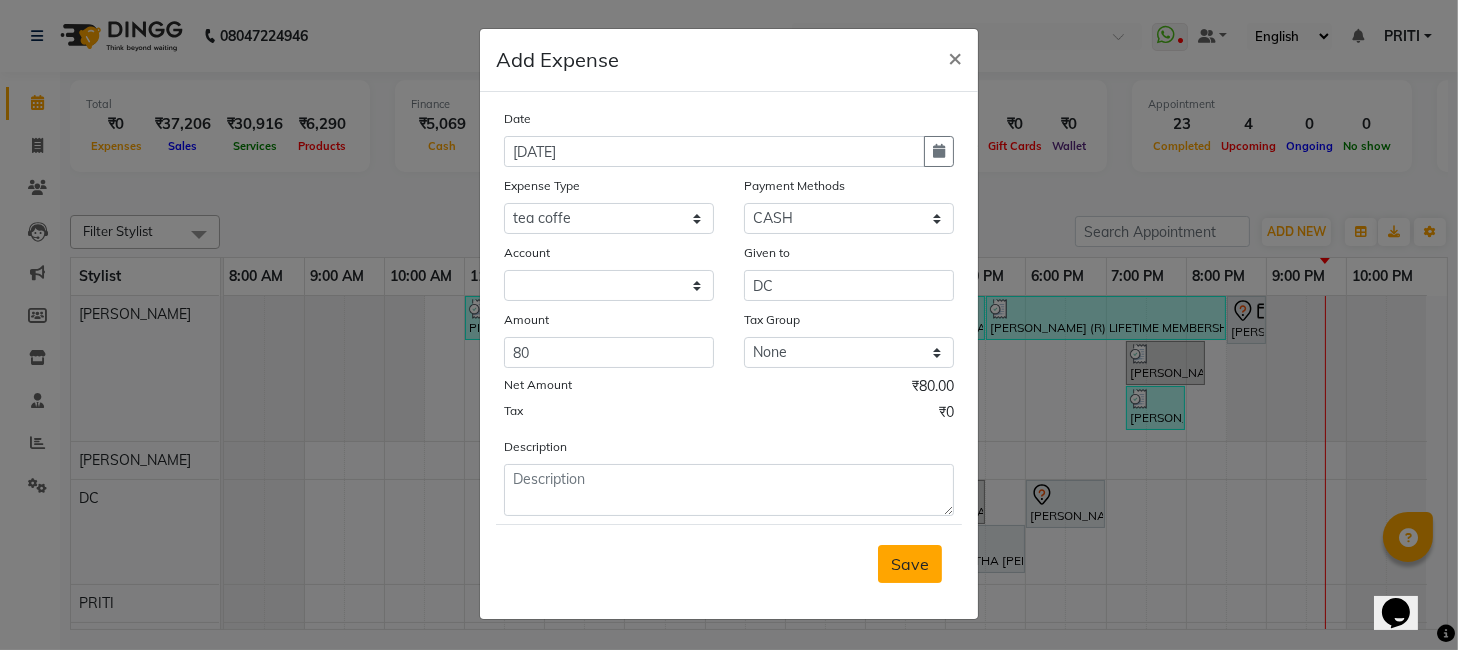 click on "Save" at bounding box center [910, 564] 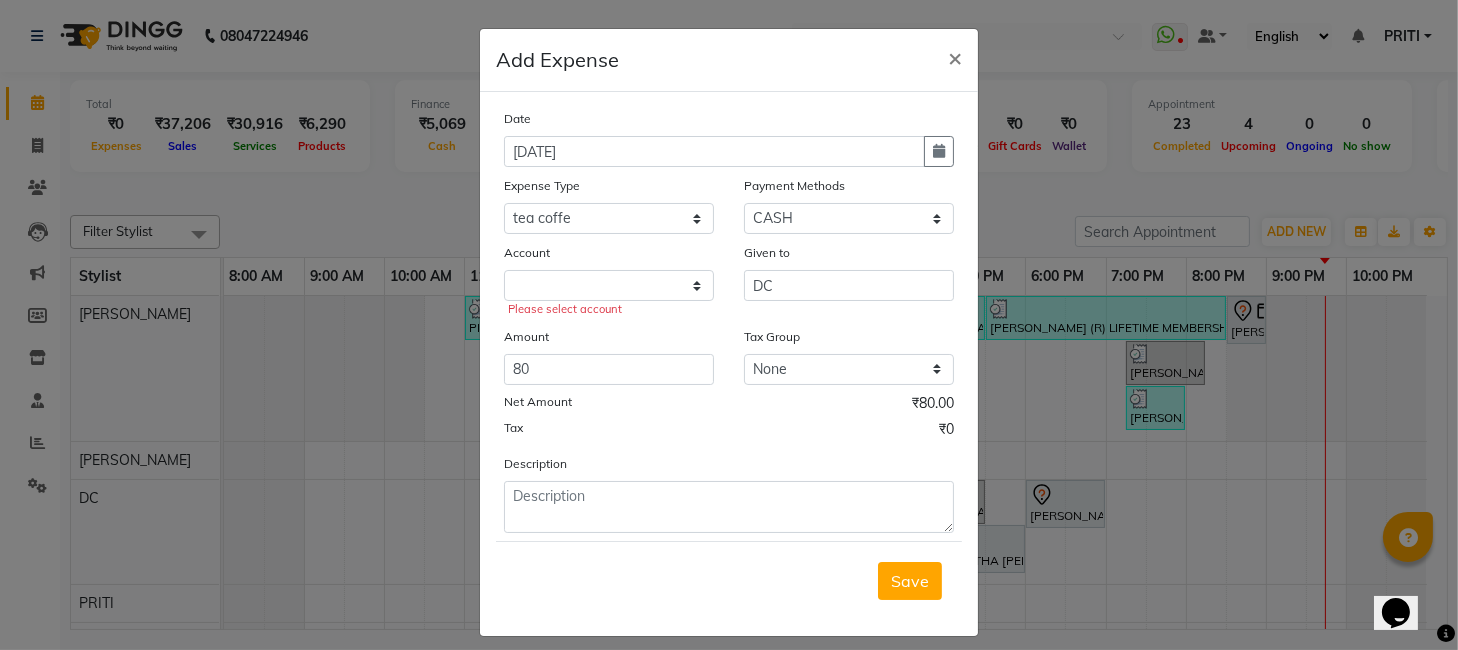 click on "Please select account" 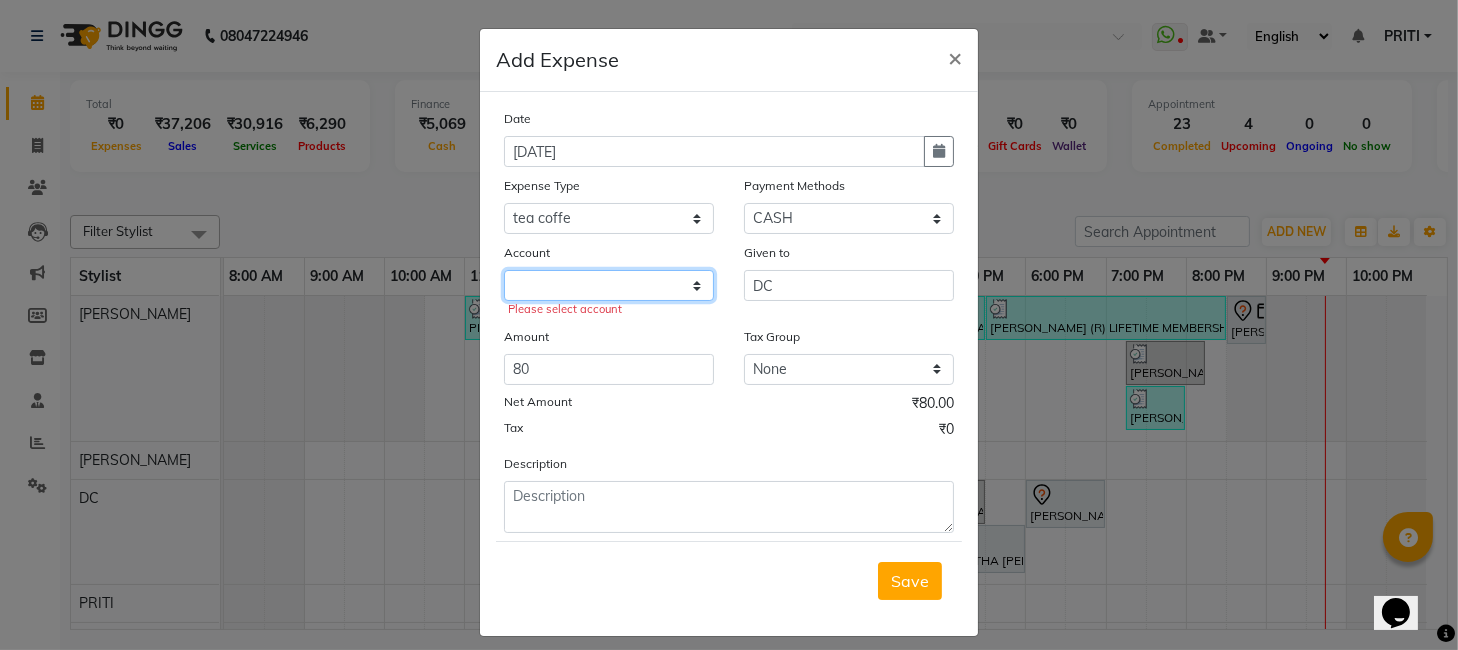 click 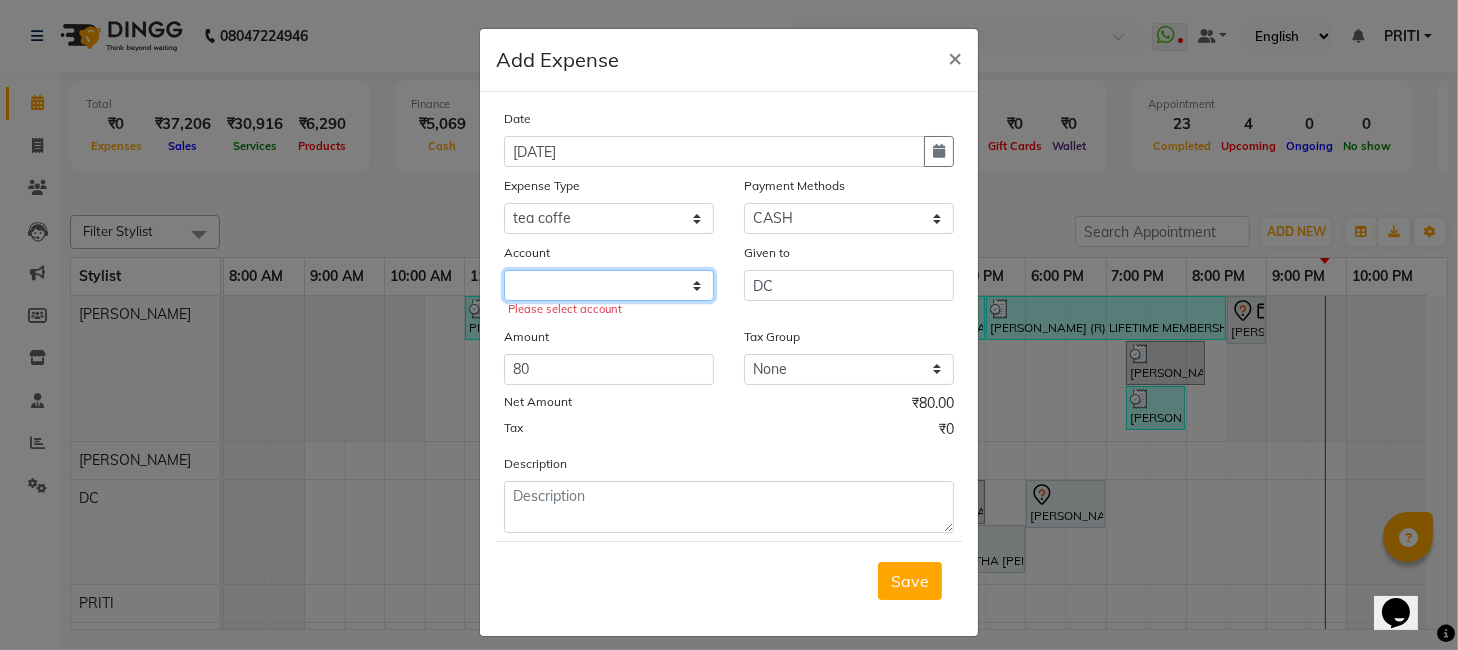 click 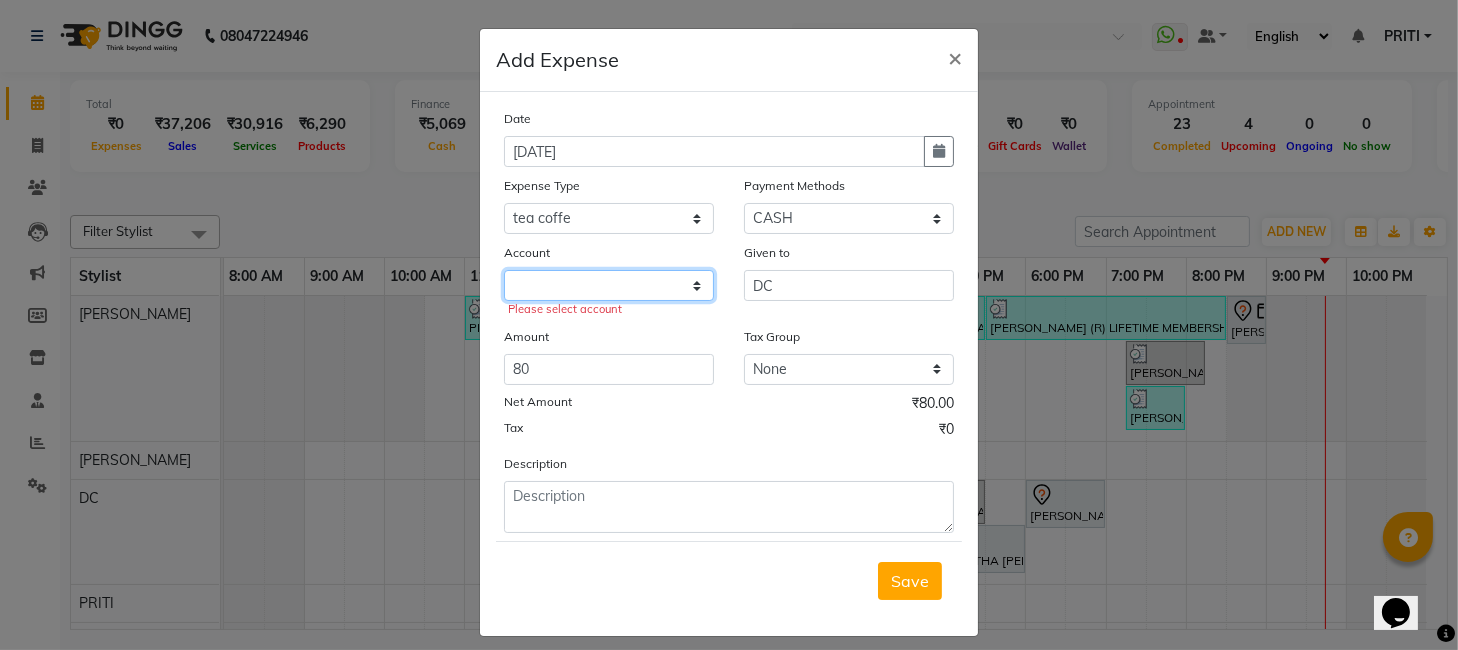 click 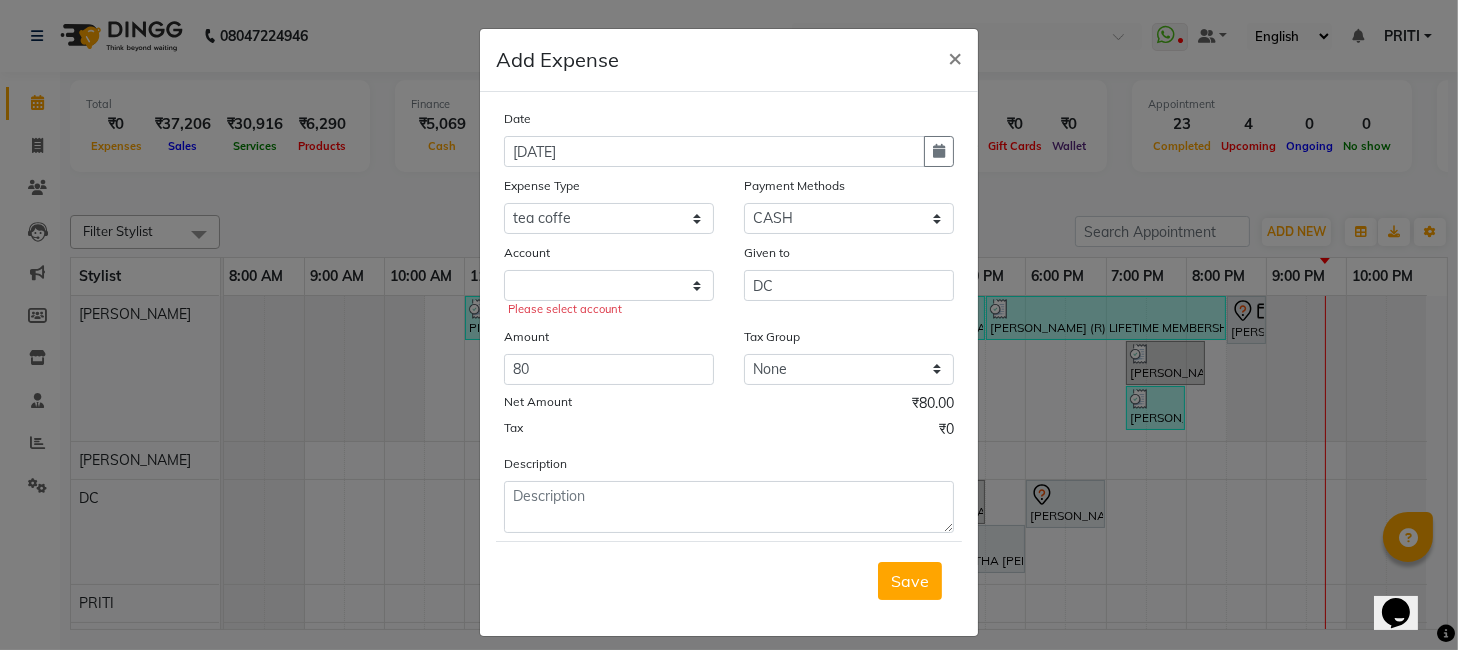 click on "Please select account" 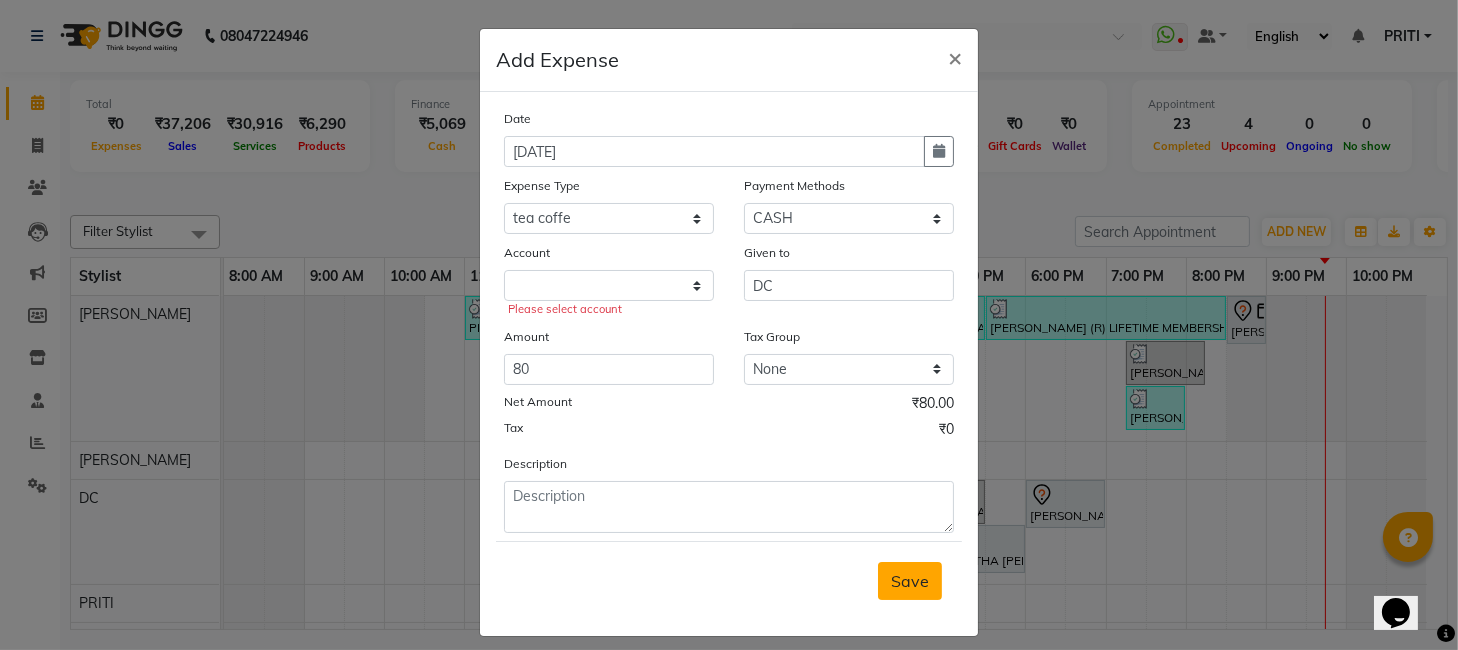 click on "Save" at bounding box center (910, 581) 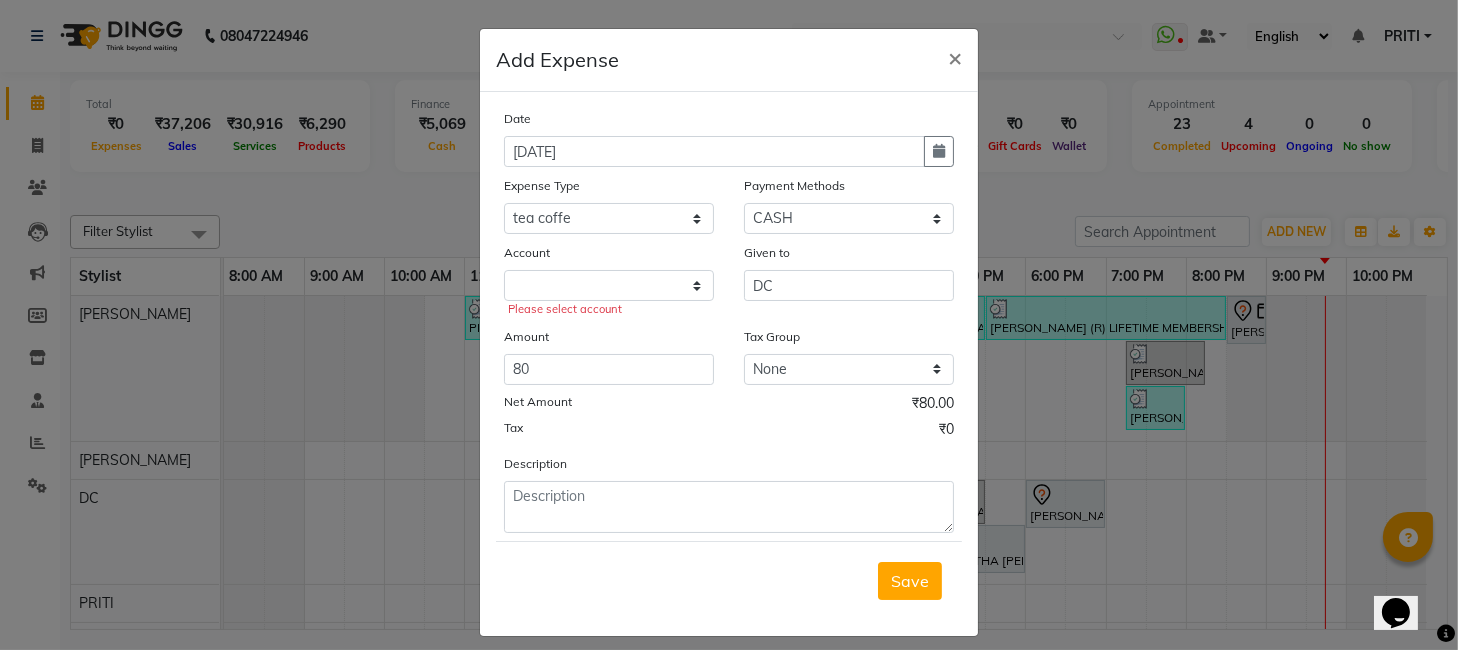 click on "Please select account" 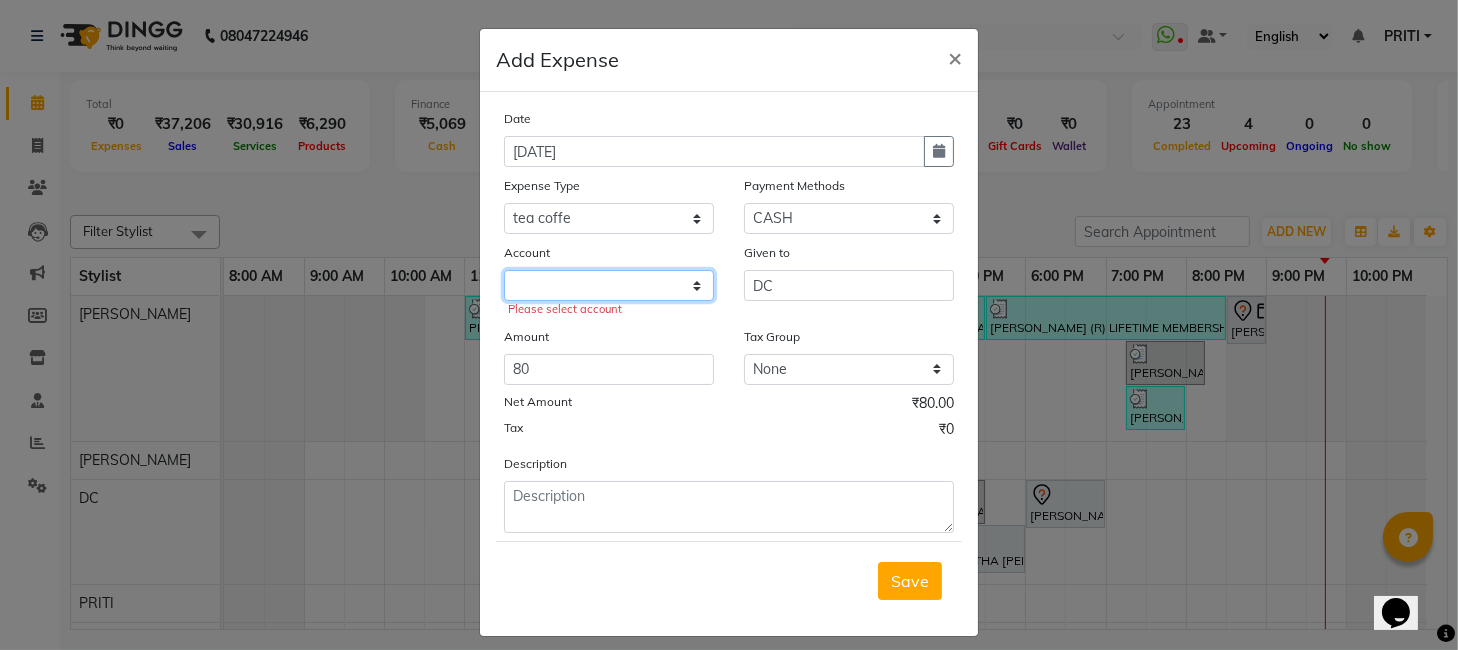 click 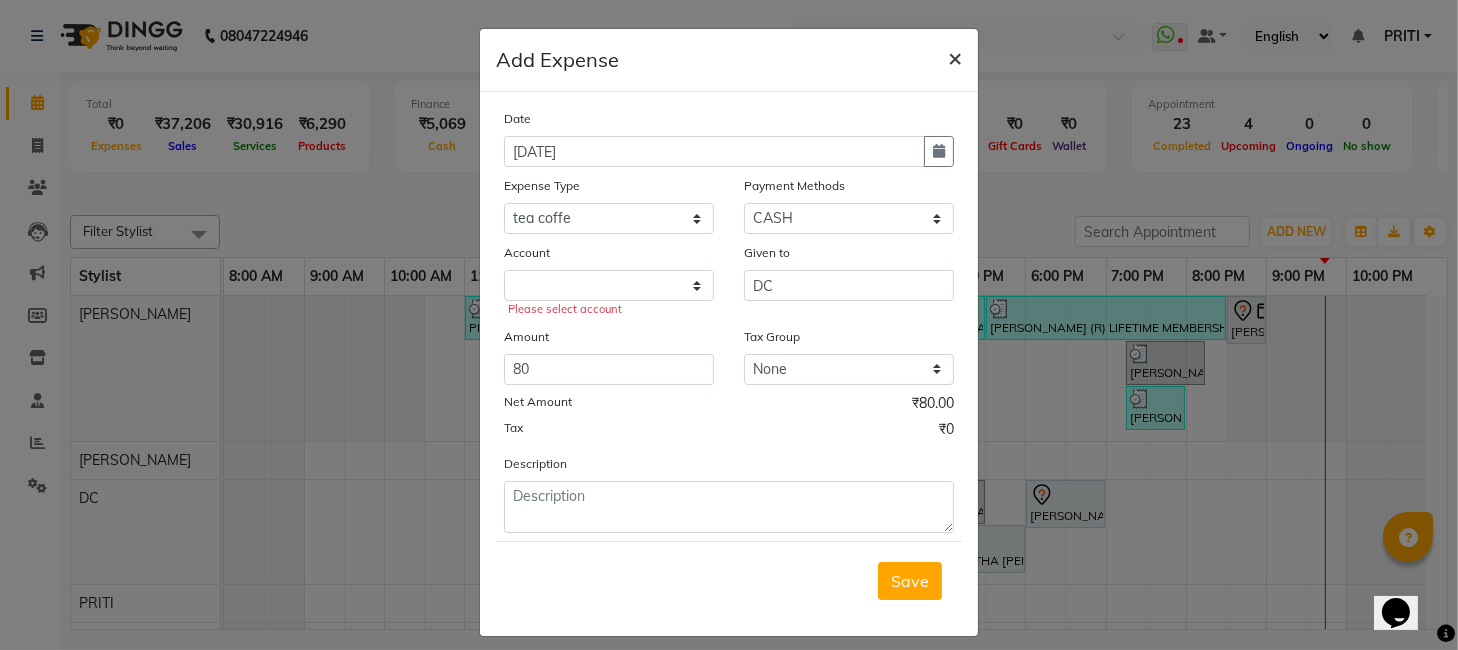 click on "×" 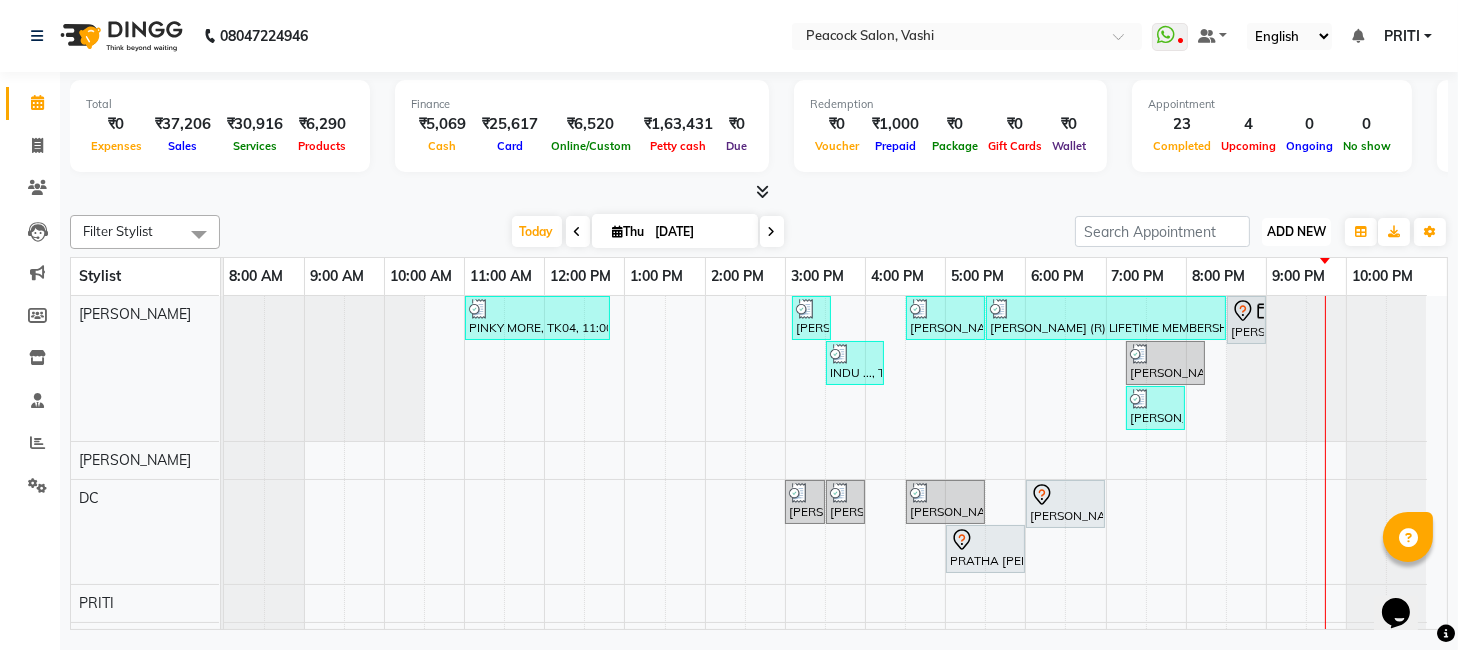 click on "ADD NEW" at bounding box center [1296, 231] 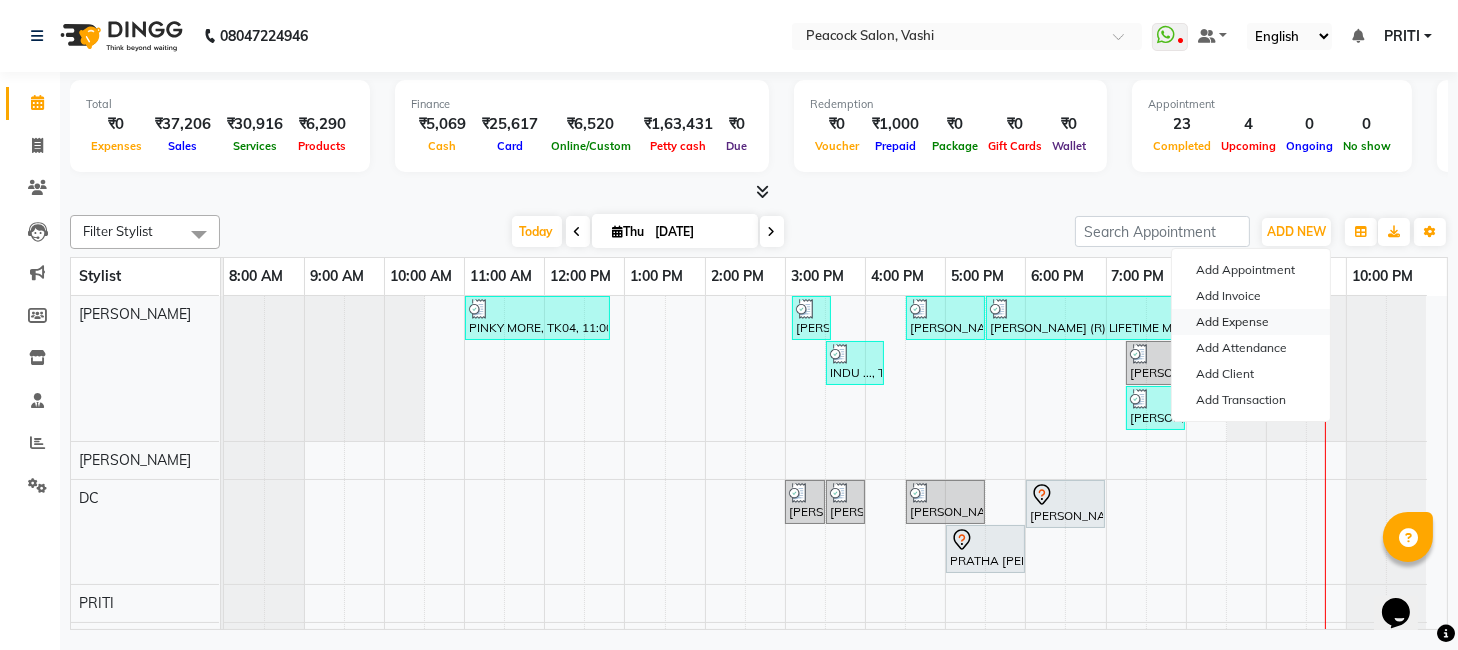 click on "Add Expense" at bounding box center [1251, 322] 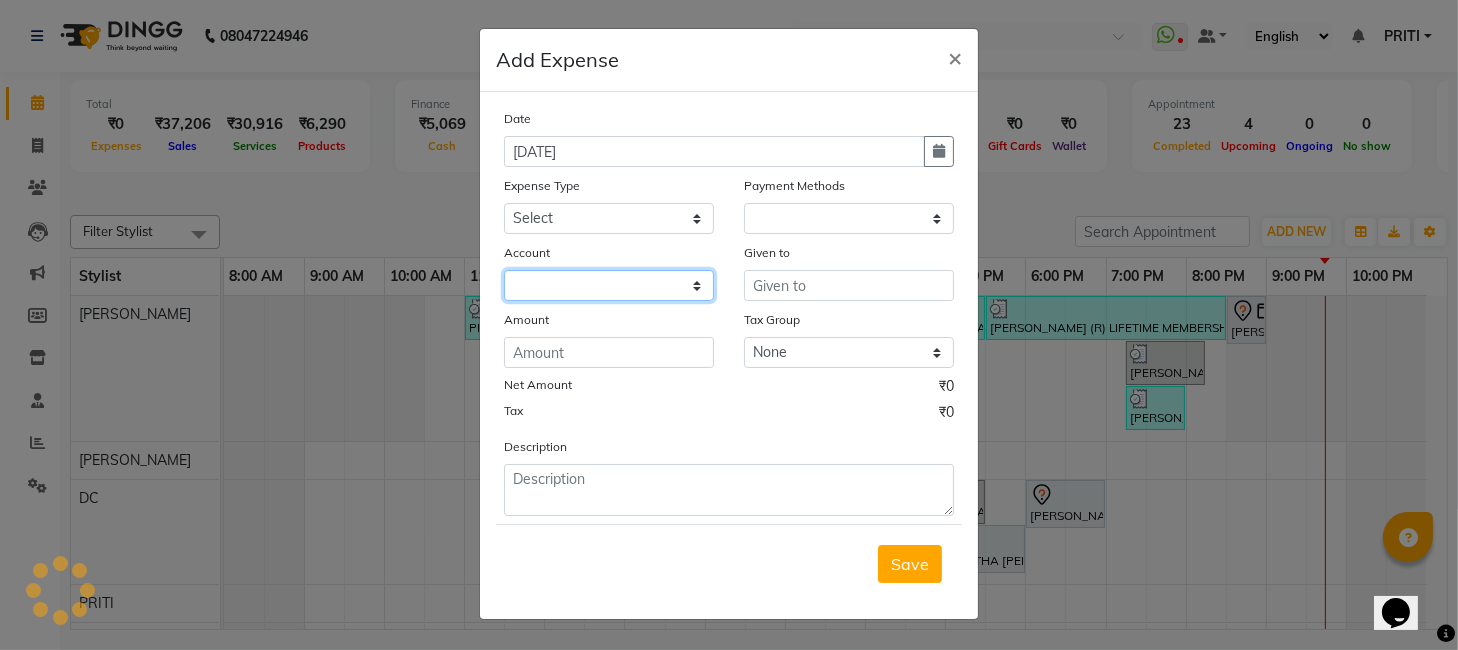 click 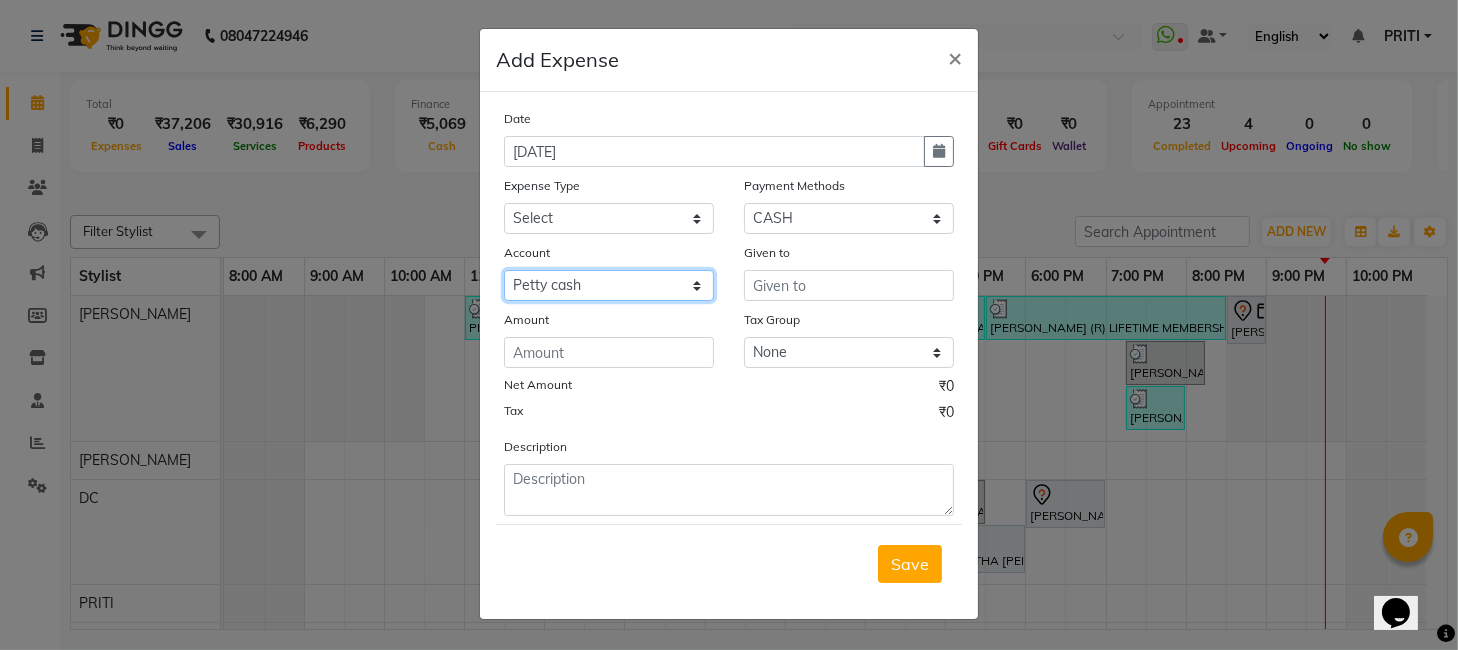 click on "Select Default account Petty cash" 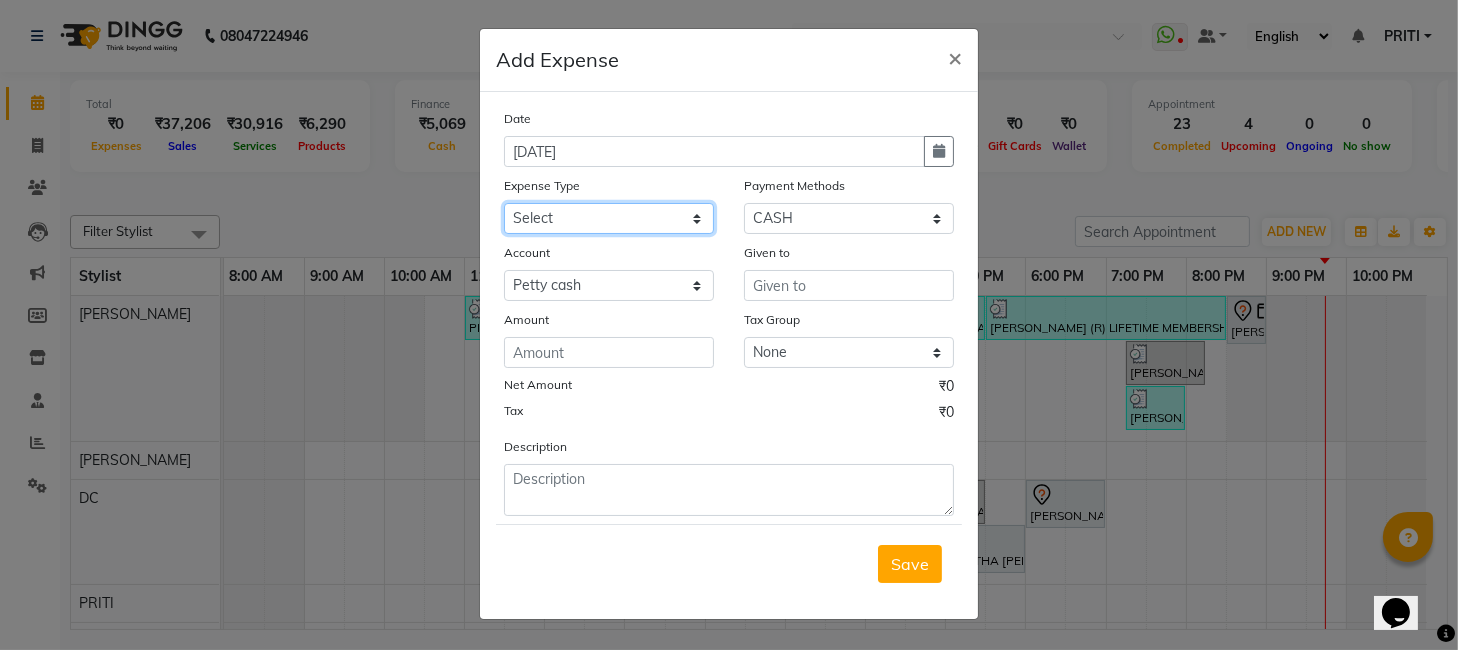 click on "Select Advance Salary apmc BANK beauty studio bevarages bonus cable cake Car maintenance  Cash transfer to bank chocolates clear bottle Client Snacks Clinical charges dispossable donation Equipment home Incentive jp juice laundry Maintenance Marketing medicine Miscellaneous muchmore newspaper nimbu mirchi Other Pantry pest control Product Rent repair Salary SANJAY HAIR EXTENSION short amount sole17 tea coffe" 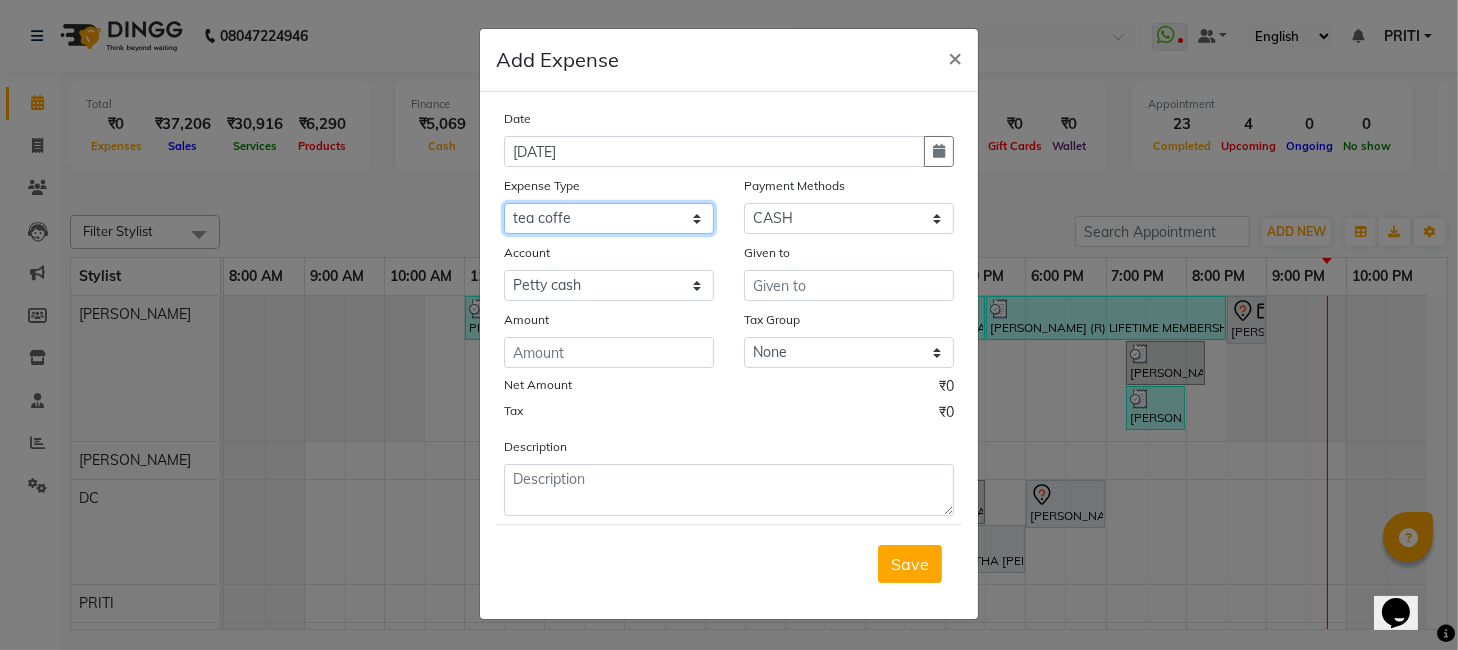 click on "Select Advance Salary apmc BANK beauty studio bevarages bonus cable cake Car maintenance  Cash transfer to bank chocolates clear bottle Client Snacks Clinical charges dispossable donation Equipment home Incentive jp juice laundry Maintenance Marketing medicine Miscellaneous muchmore newspaper nimbu mirchi Other Pantry pest control Product Rent repair Salary SANJAY HAIR EXTENSION short amount sole17 tea coffe" 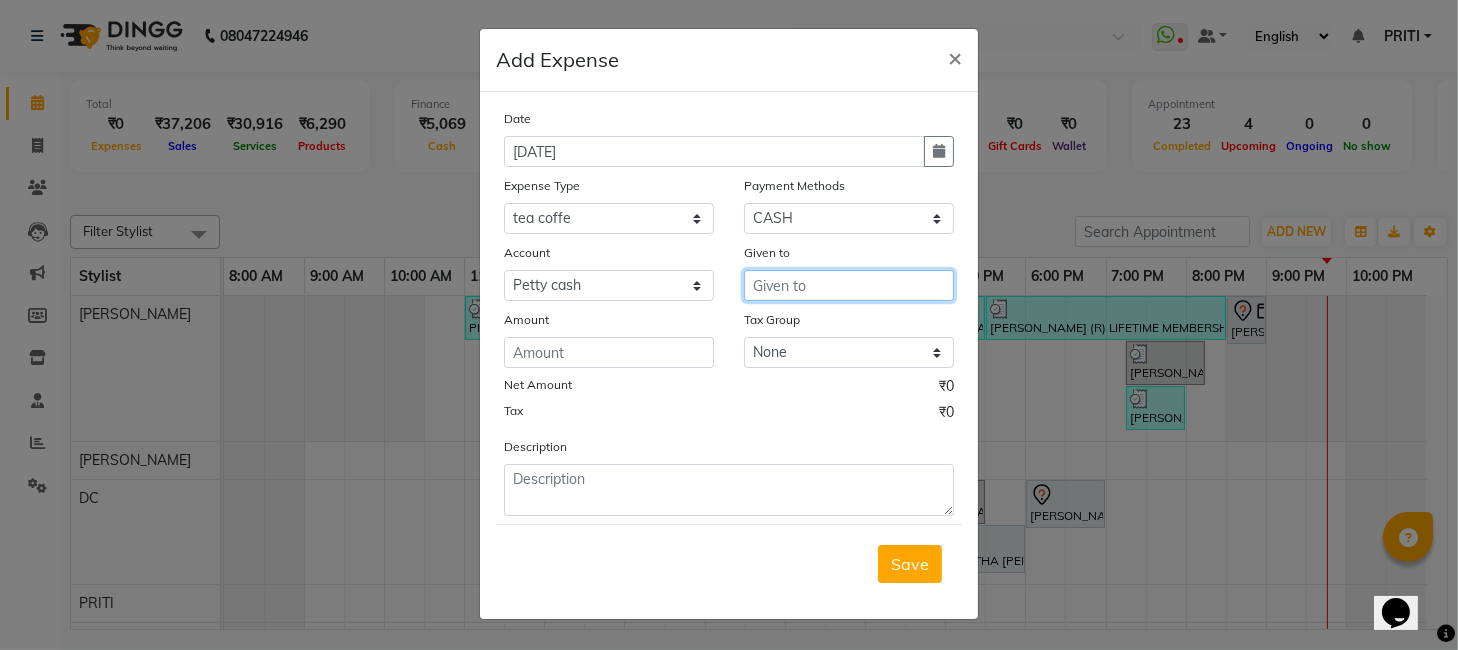 click at bounding box center (849, 285) 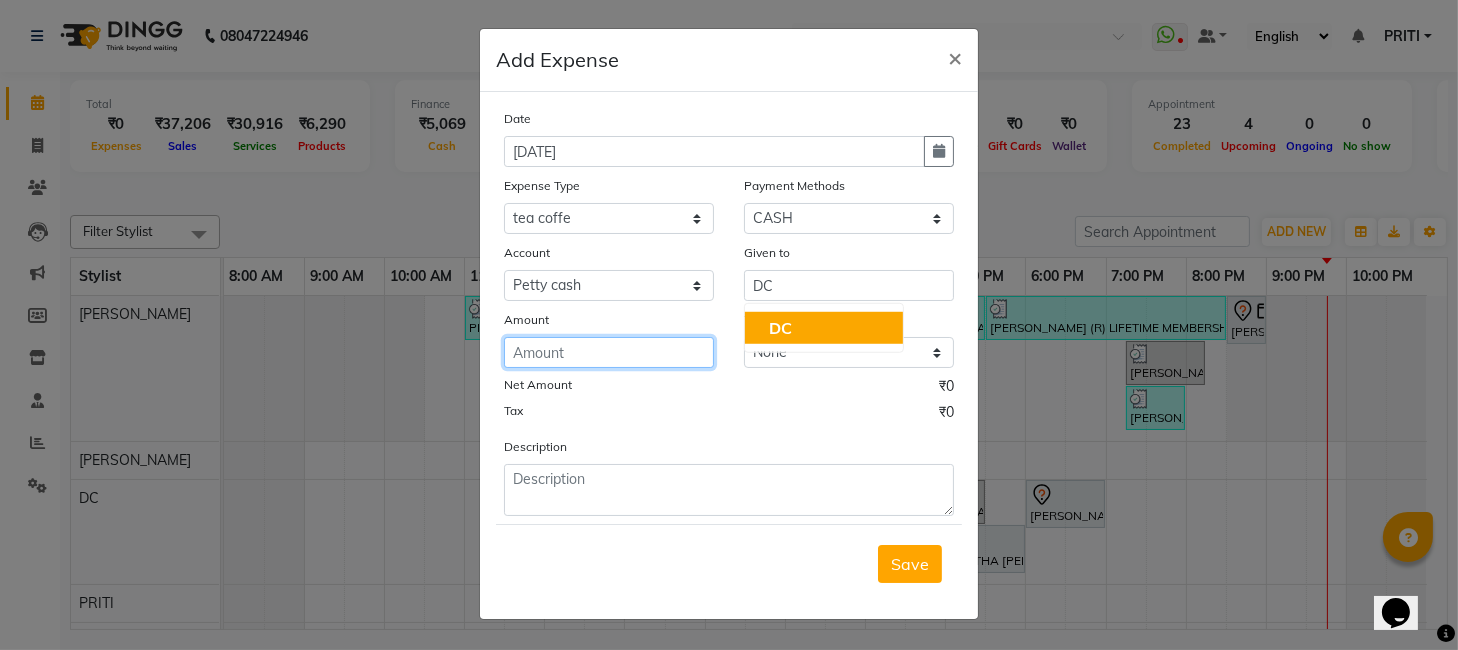click 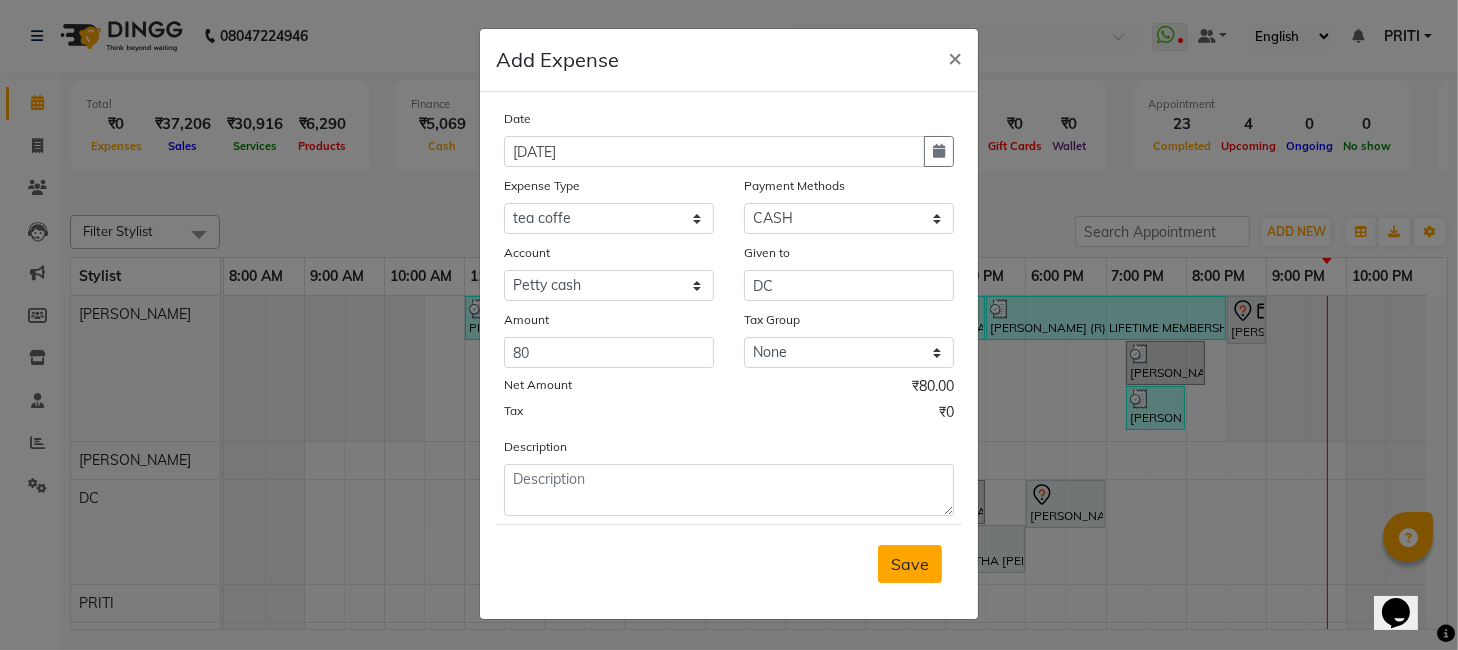 click on "Save" at bounding box center [910, 564] 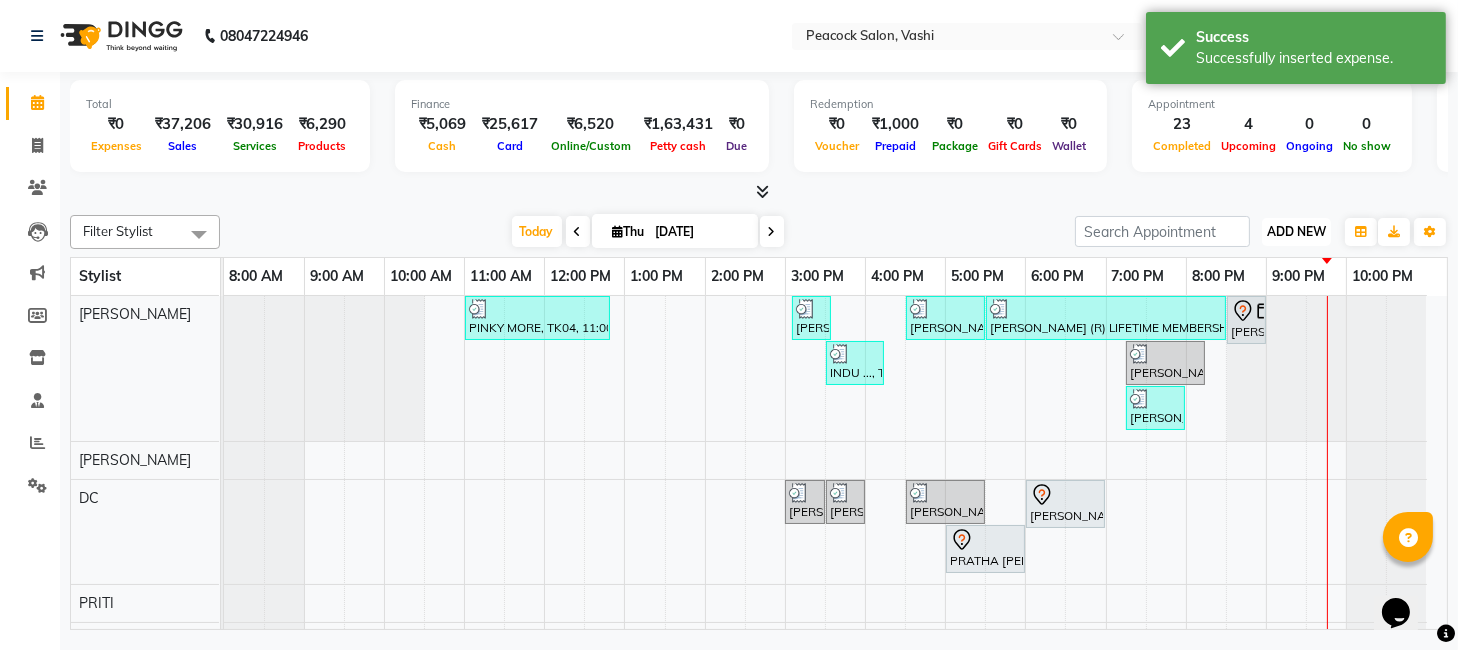 click on "ADD NEW" at bounding box center [1296, 231] 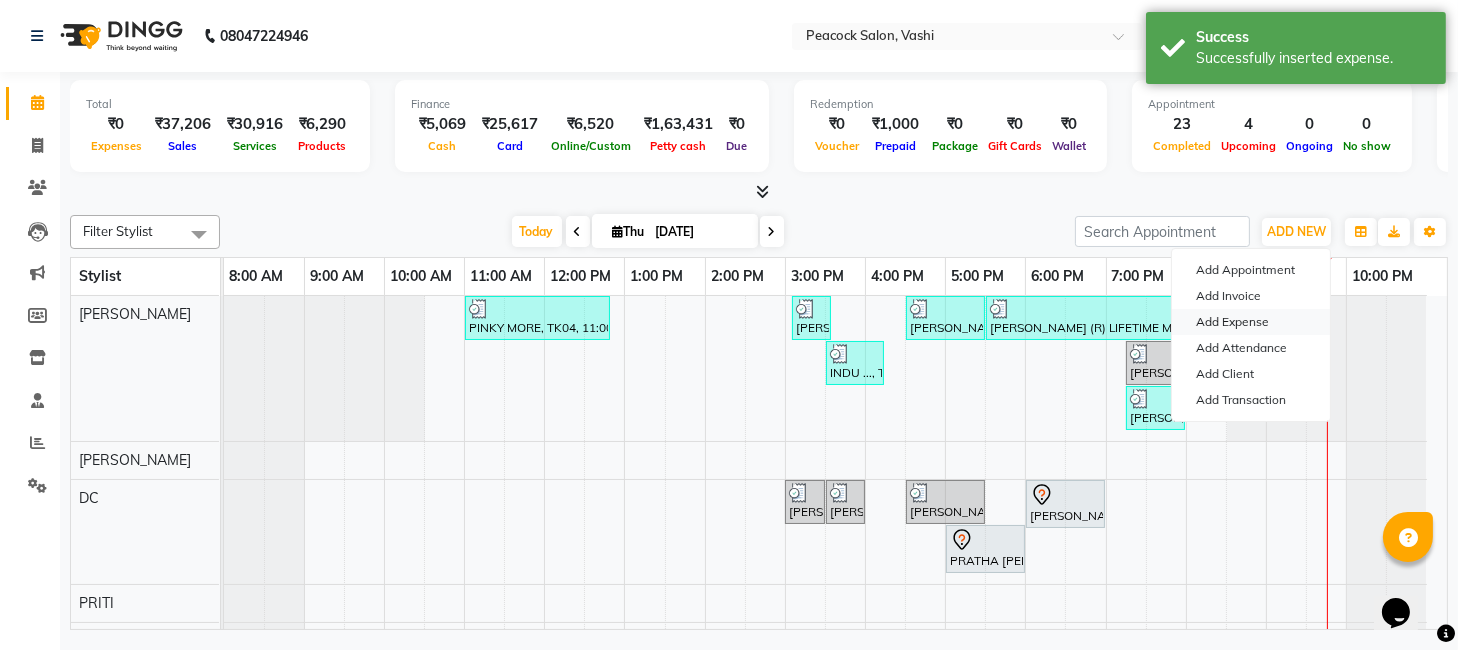 click on "Add Expense" at bounding box center [1251, 322] 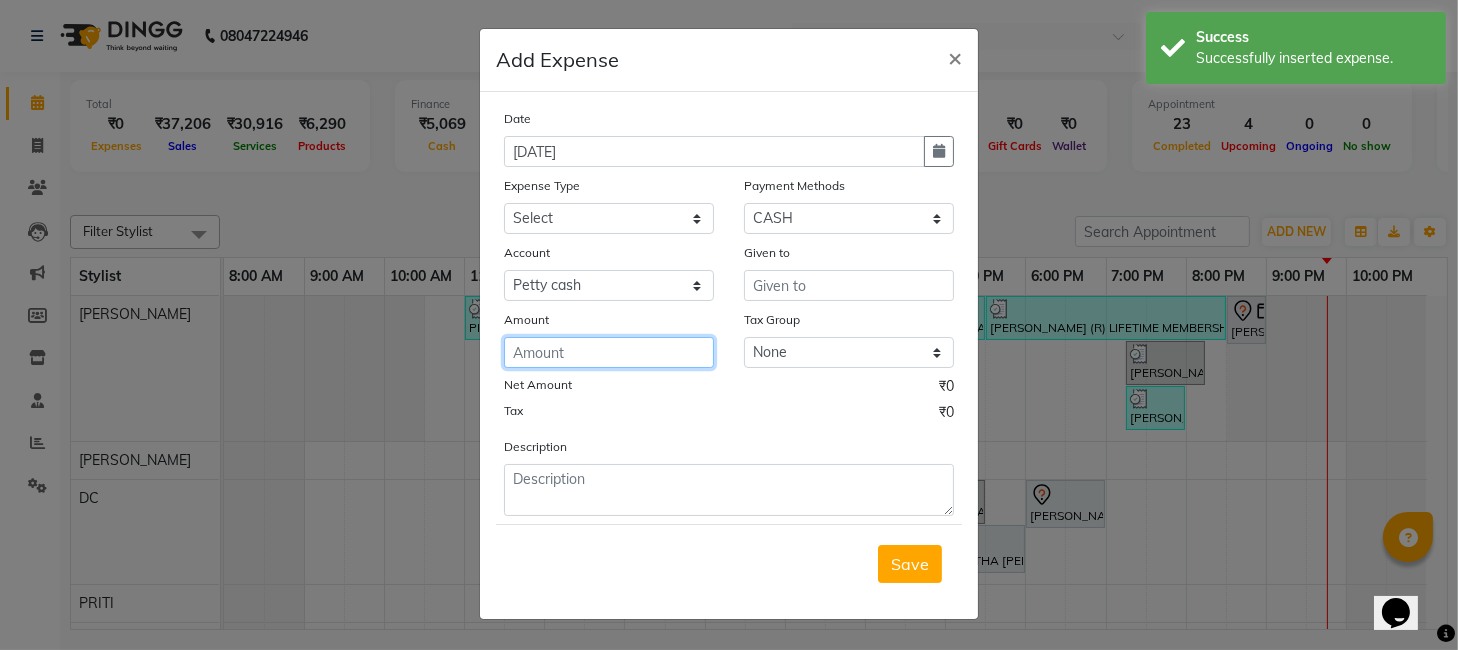 click 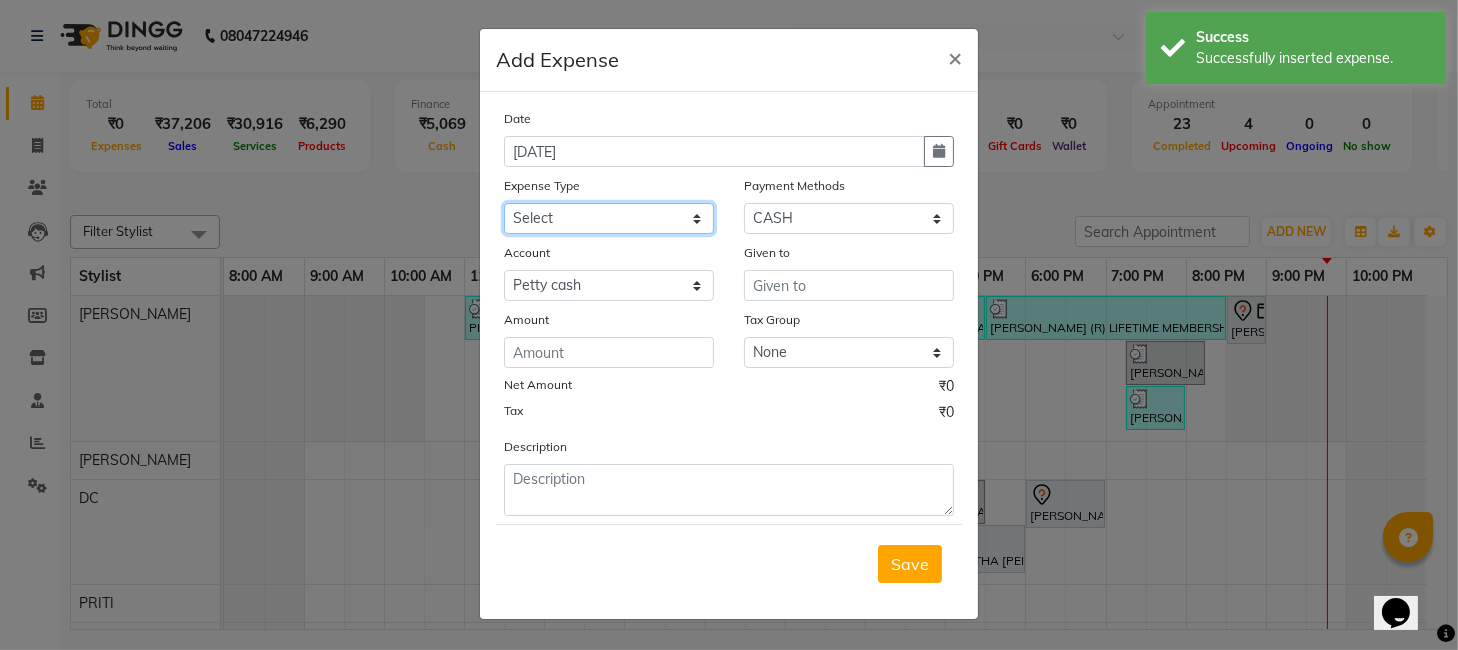 click on "Select Advance Salary apmc BANK beauty studio bevarages bonus cable cake Car maintenance  Cash transfer to bank chocolates clear bottle Client Snacks Clinical charges dispossable donation Equipment home Incentive jp juice laundry Maintenance Marketing medicine Miscellaneous muchmore newspaper nimbu mirchi Other Pantry pest control Product Rent repair Salary SANJAY HAIR EXTENSION short amount sole17 tea coffe" 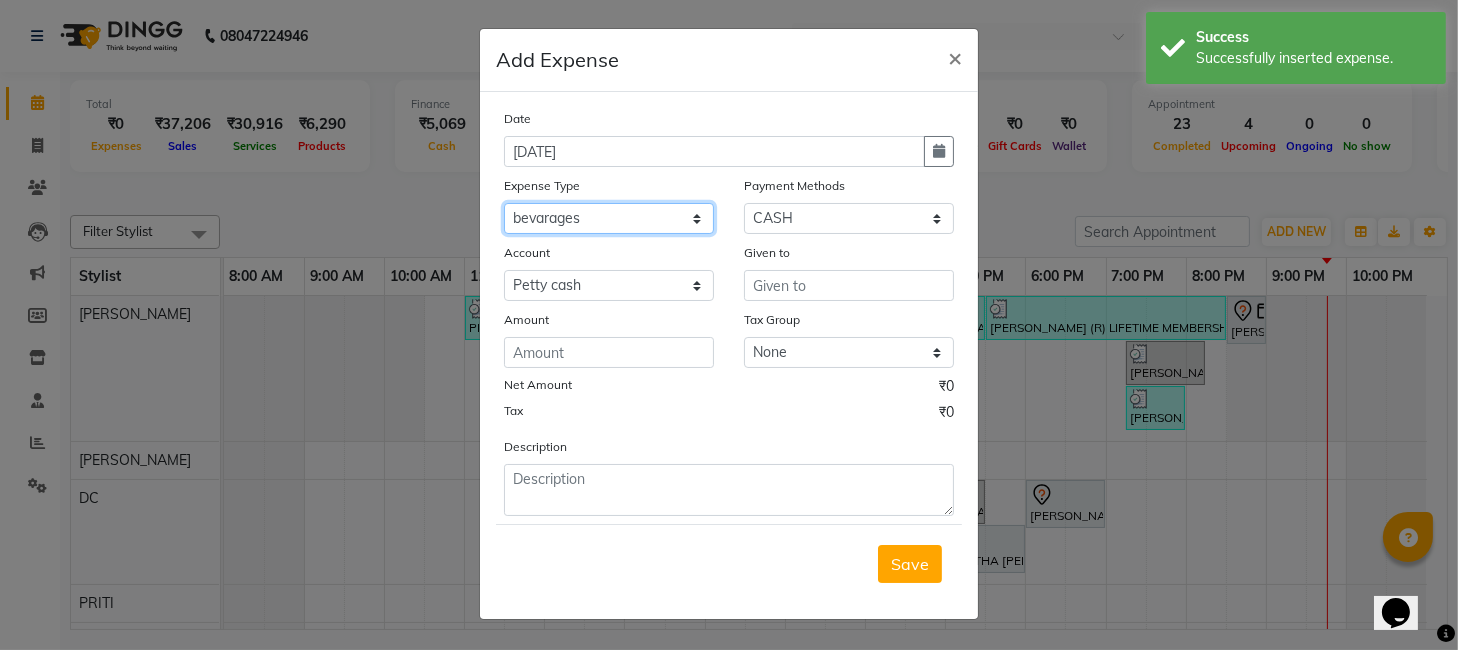 click on "Select Advance Salary apmc BANK beauty studio bevarages bonus cable cake Car maintenance  Cash transfer to bank chocolates clear bottle Client Snacks Clinical charges dispossable donation Equipment home Incentive jp juice laundry Maintenance Marketing medicine Miscellaneous muchmore newspaper nimbu mirchi Other Pantry pest control Product Rent repair Salary SANJAY HAIR EXTENSION short amount sole17 tea coffe" 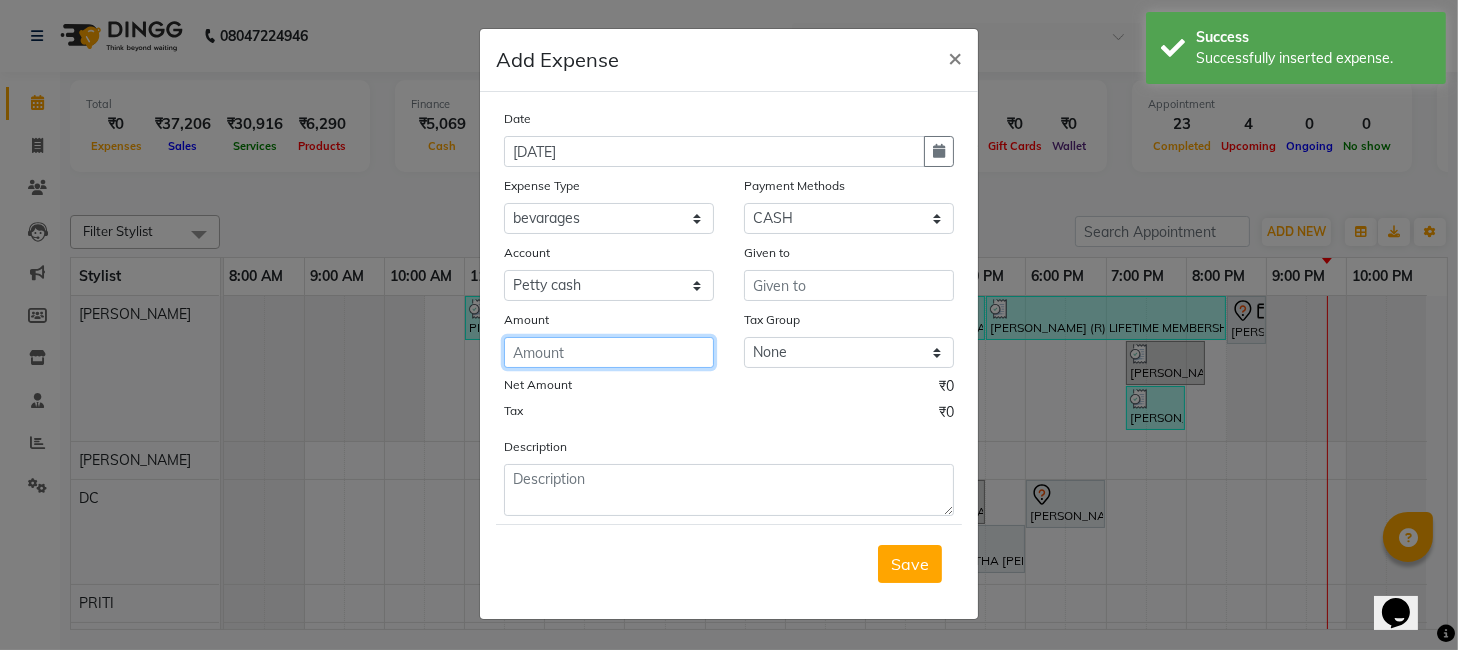 click 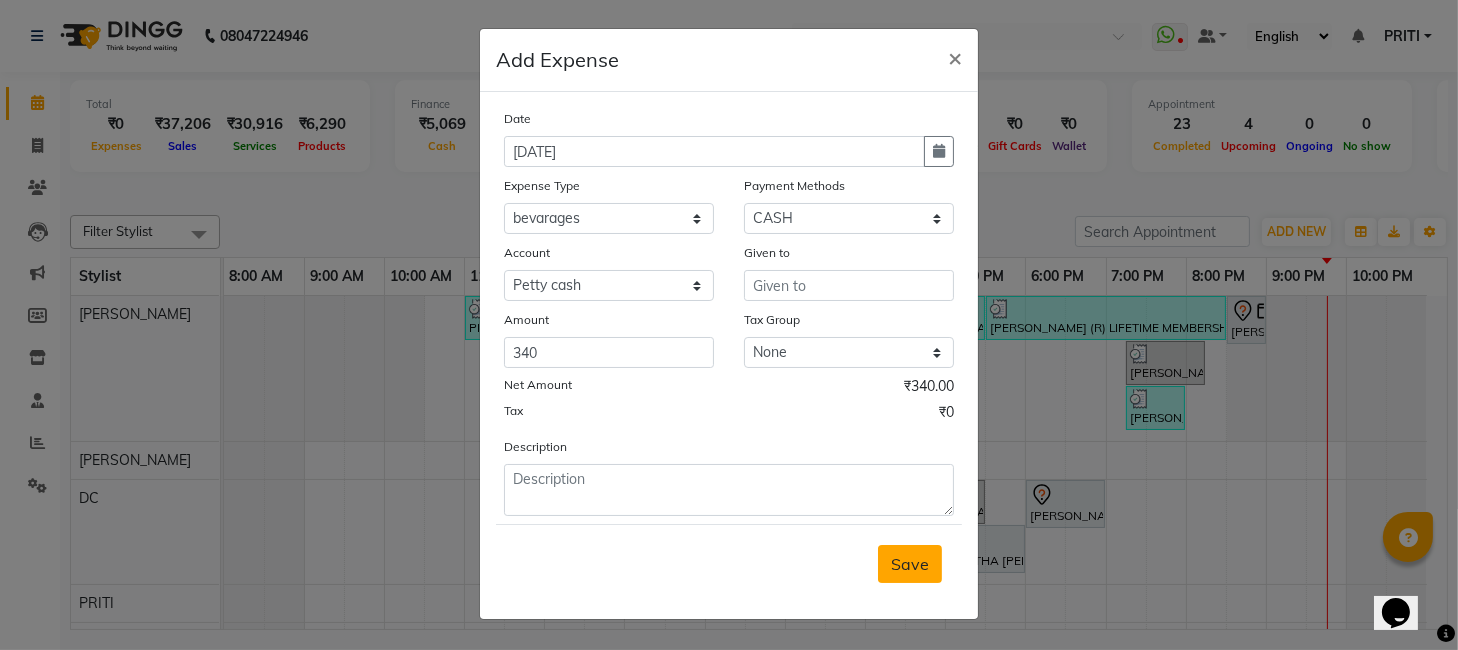 click on "Save" at bounding box center [910, 564] 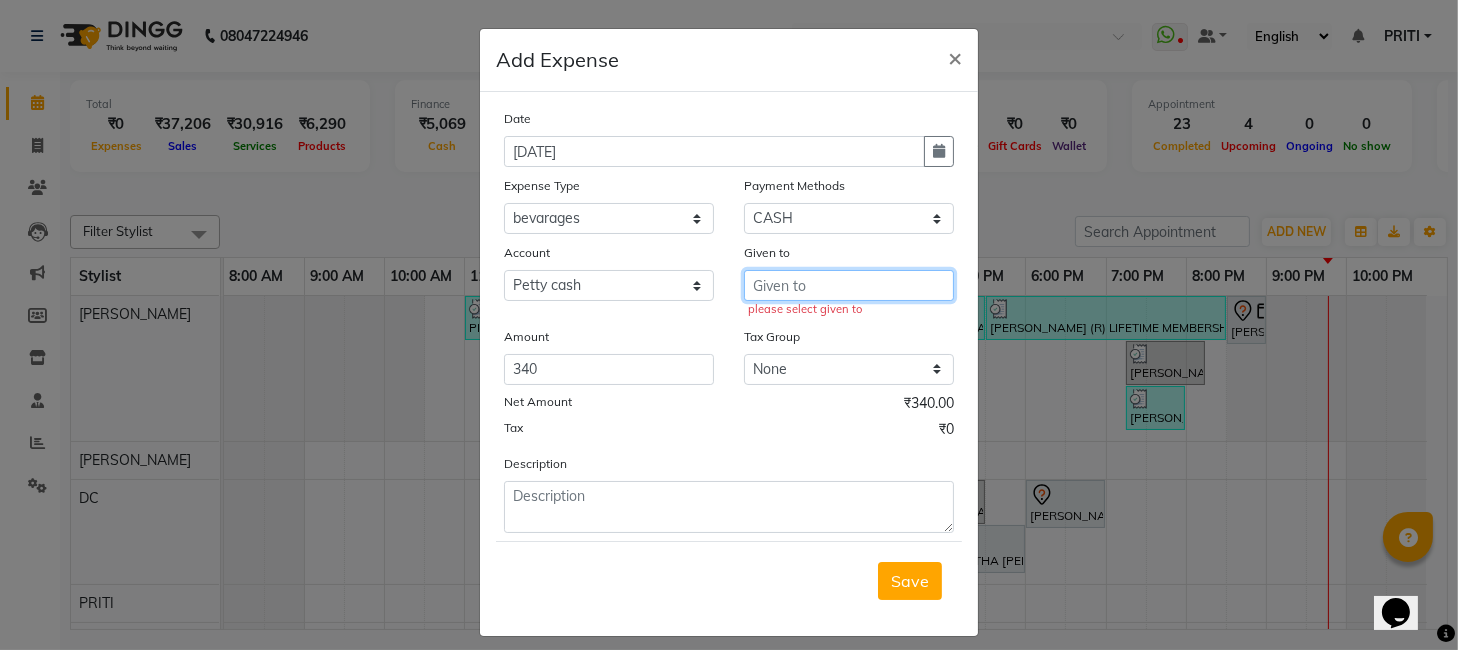 click at bounding box center [849, 285] 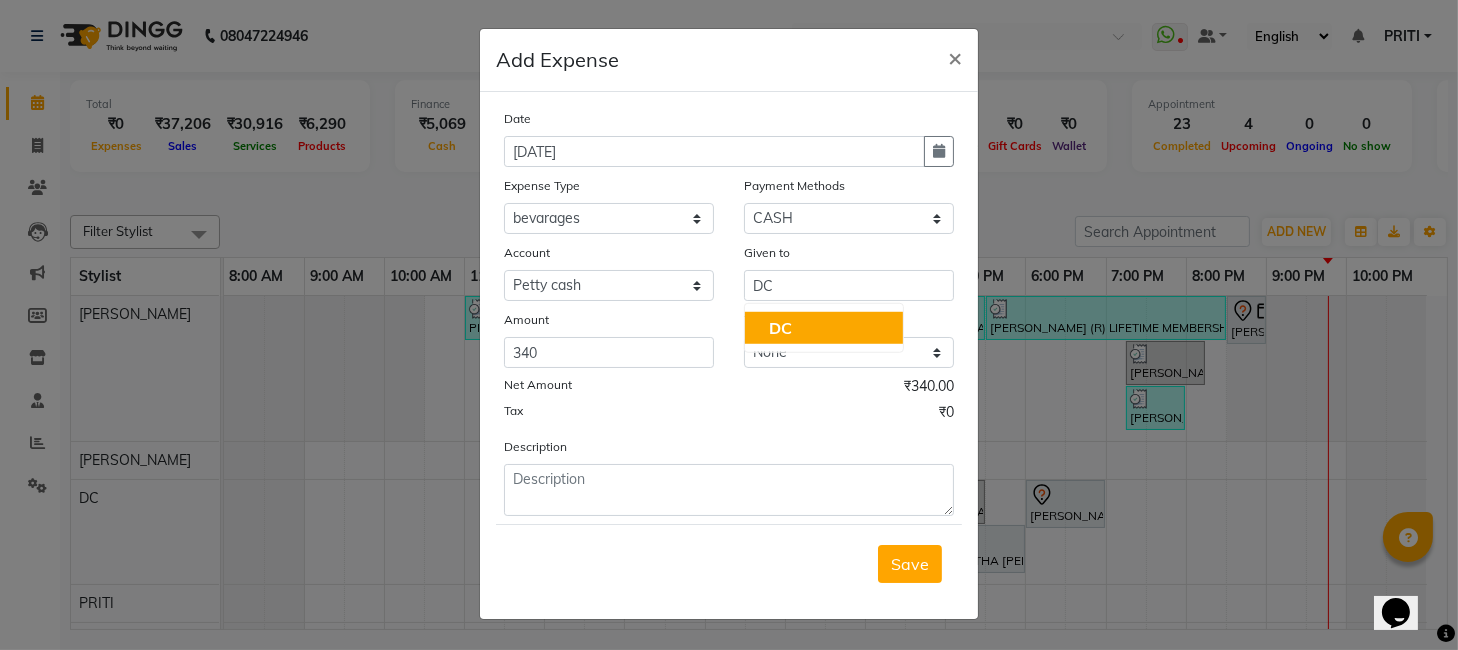 click on "Save" at bounding box center [910, 564] 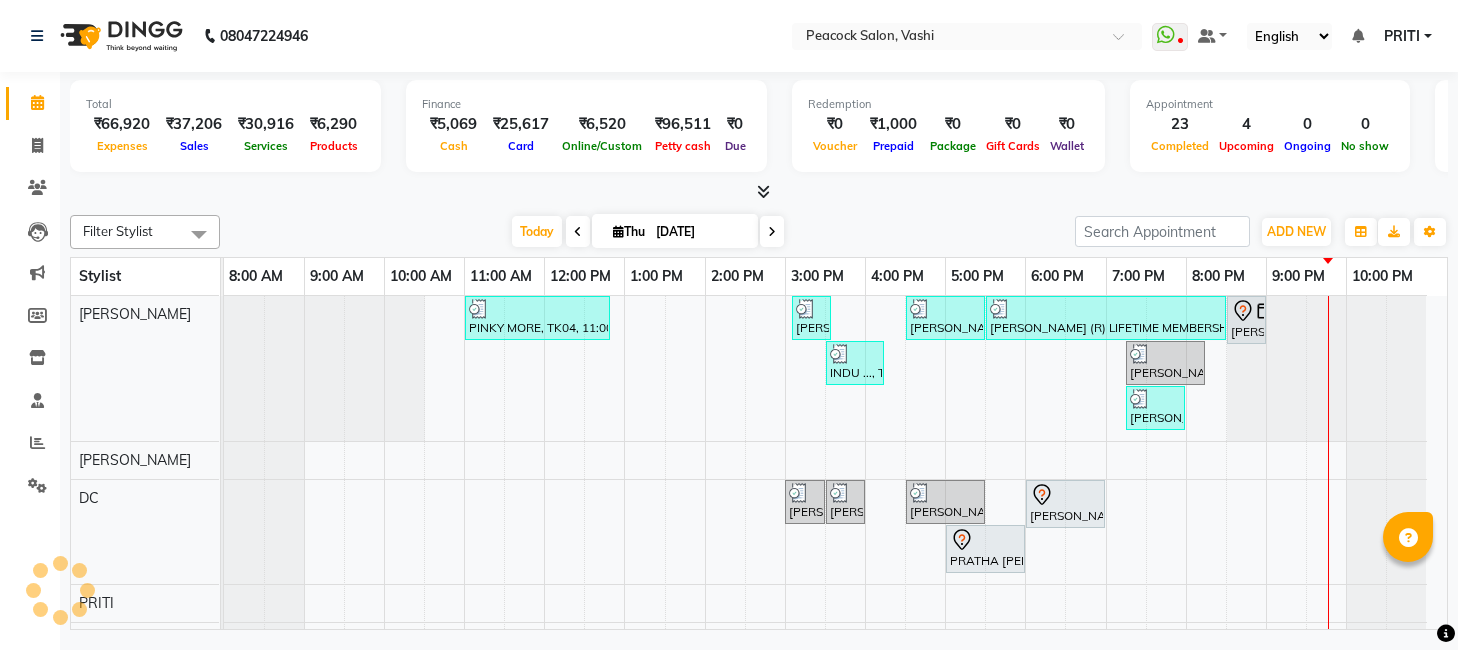 scroll, scrollTop: 0, scrollLeft: 0, axis: both 